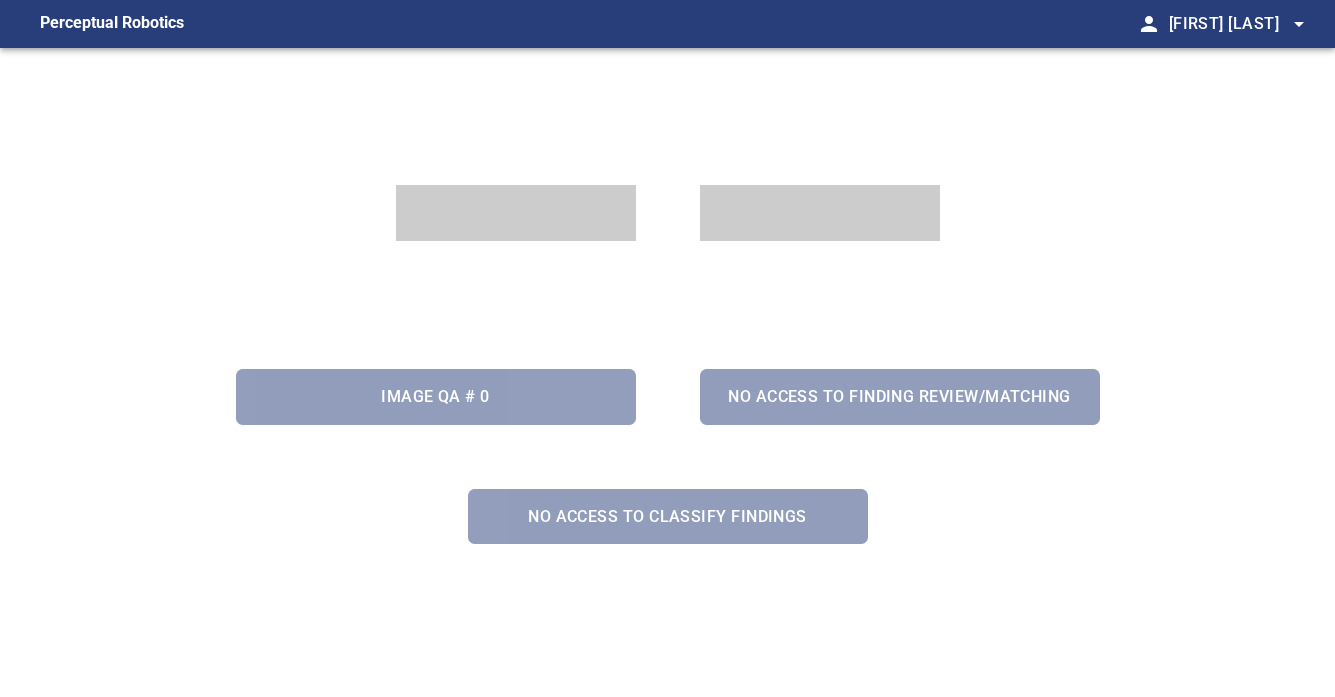 scroll, scrollTop: 0, scrollLeft: 0, axis: both 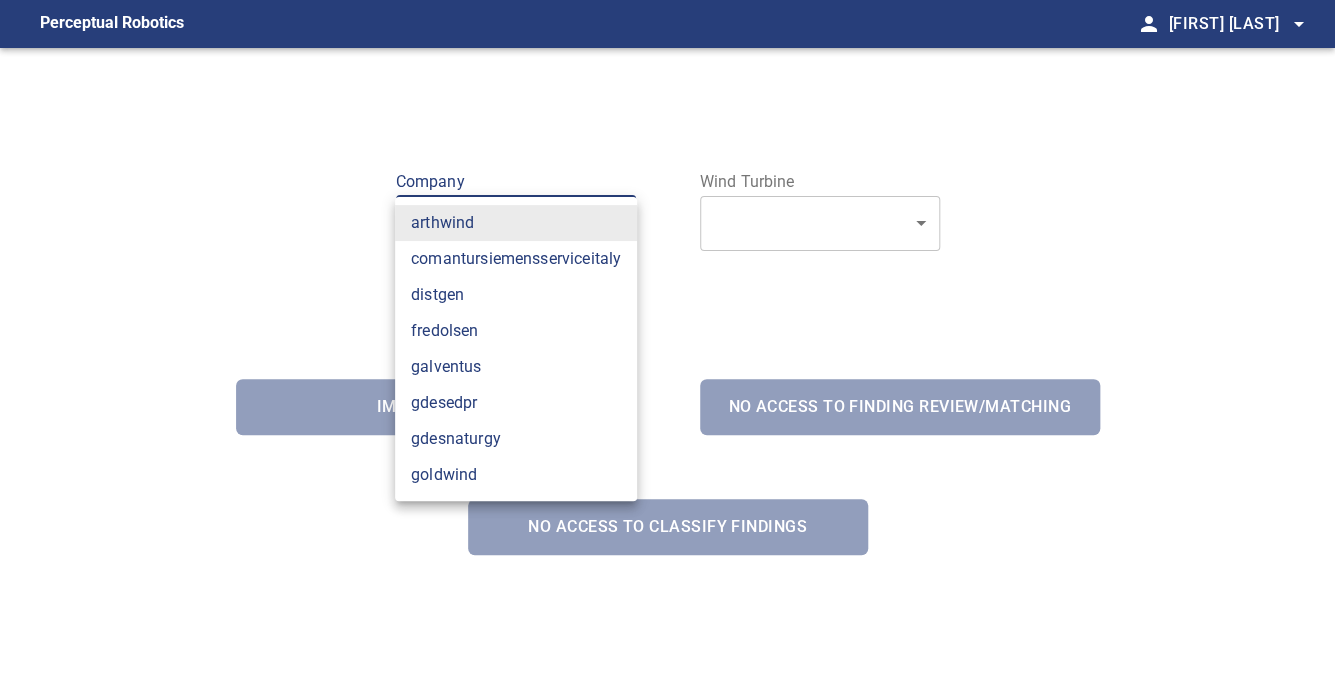 click on "**********" at bounding box center (667, 348) 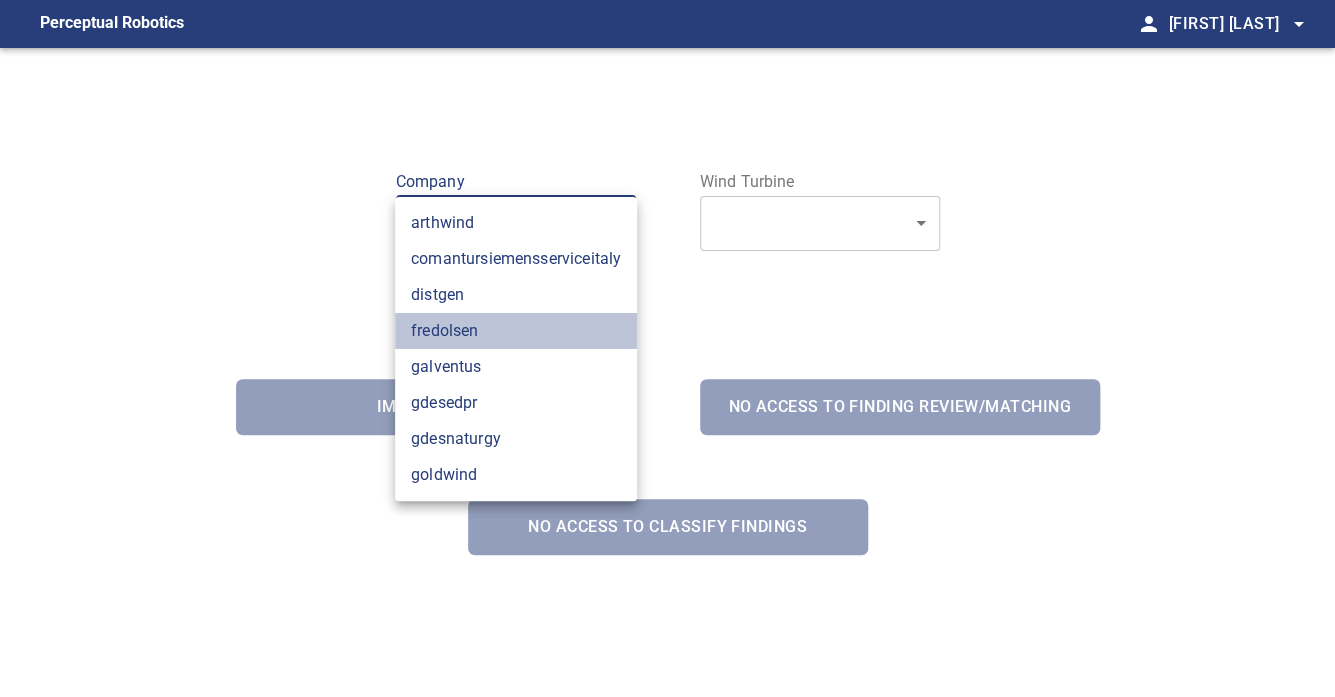 click on "fredolsen" at bounding box center [516, 331] 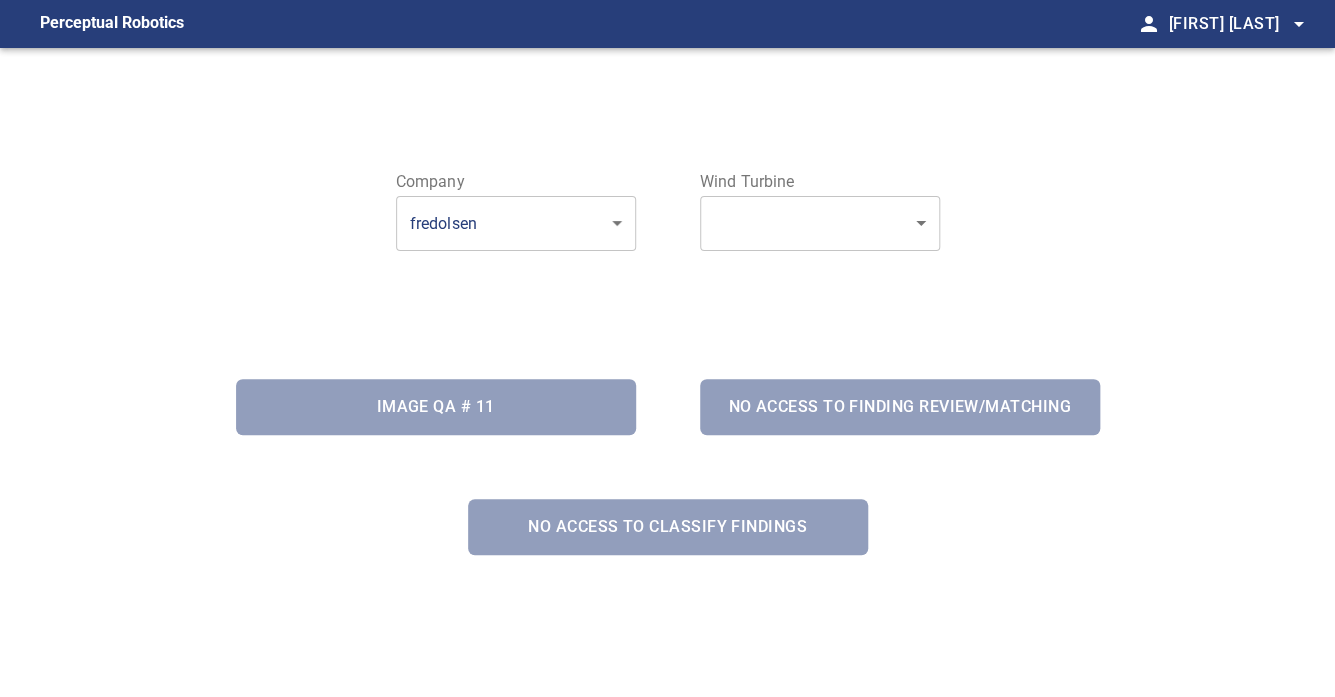 click on "Perceptual Robotics person [FIRST] [LAST] arrow_drop_down Company fredolsen ********* ​ Wind Turbine ​ ​ Image QA #  11 No access to Finding Review/Matching No access to Classify Findings exit_to_app Logout" at bounding box center (667, 348) 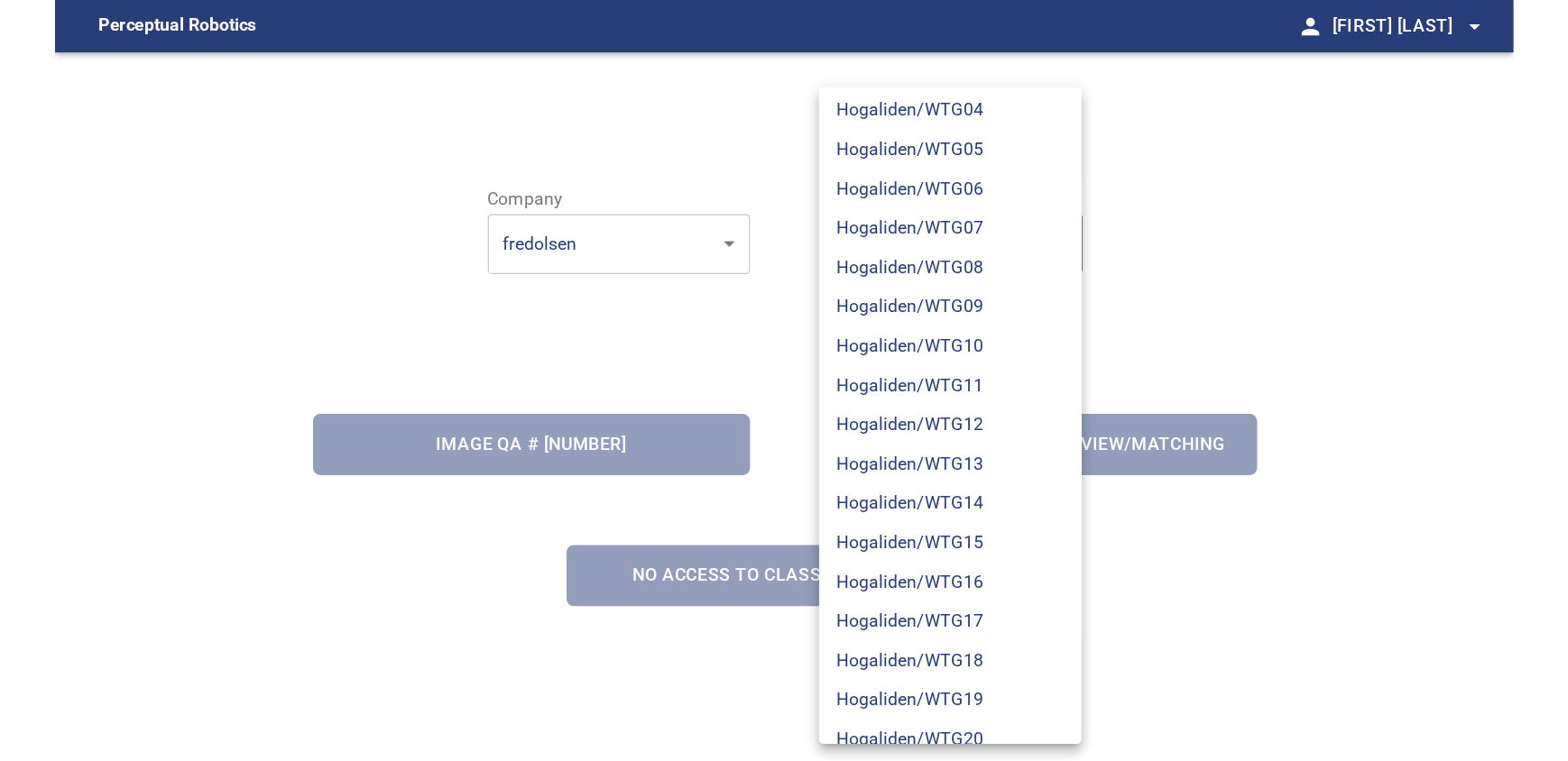 scroll, scrollTop: 6174, scrollLeft: 0, axis: vertical 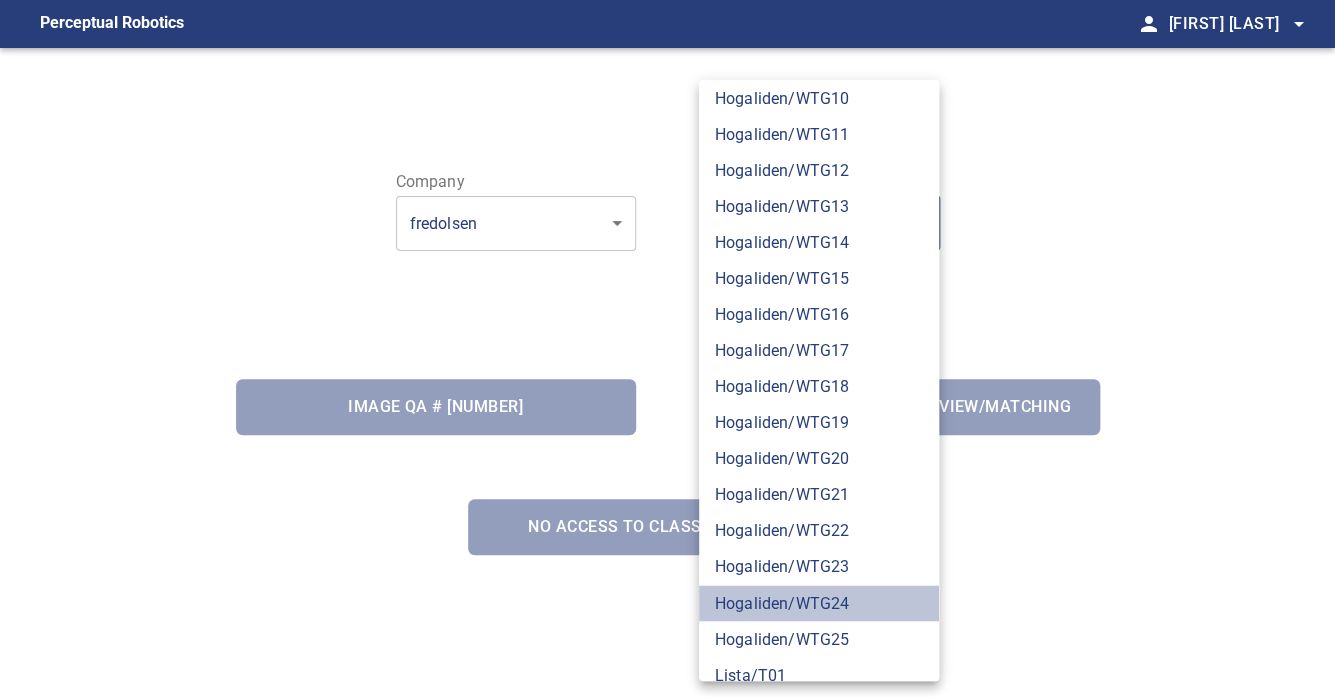 click on "Hogaliden/WTG24" at bounding box center [819, 603] 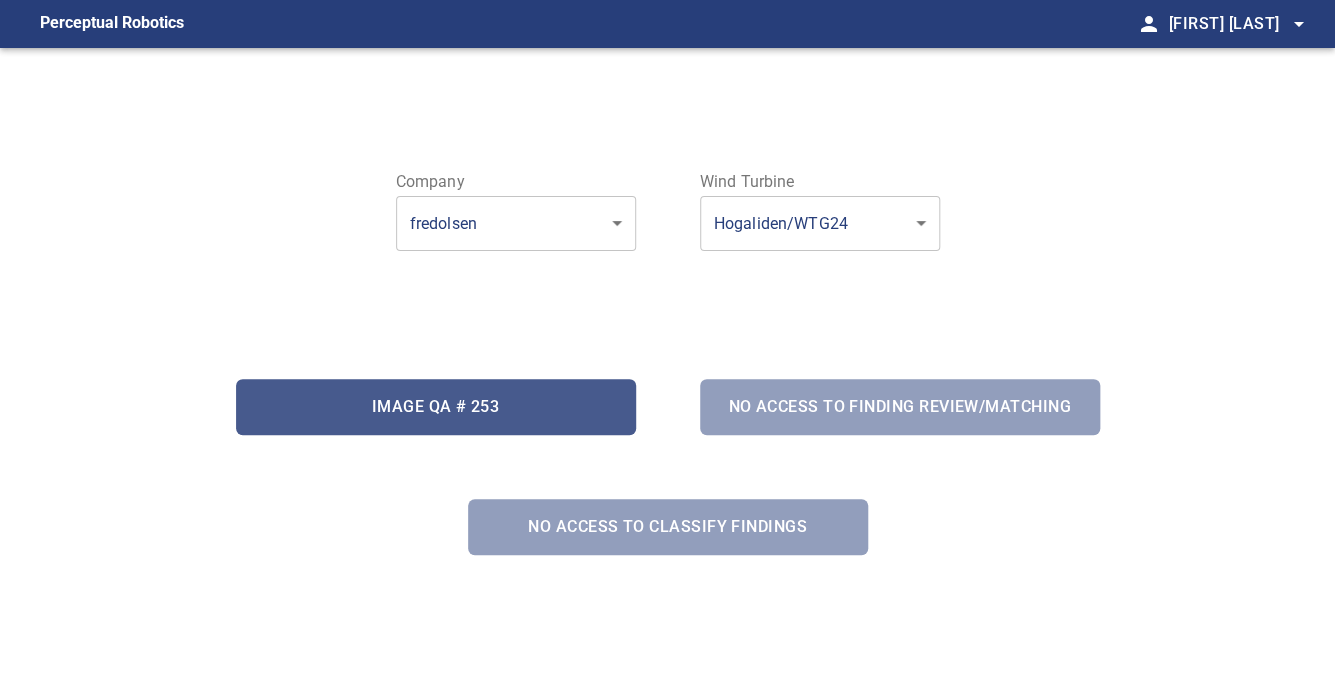click on "Image QA #  253" at bounding box center [436, 407] 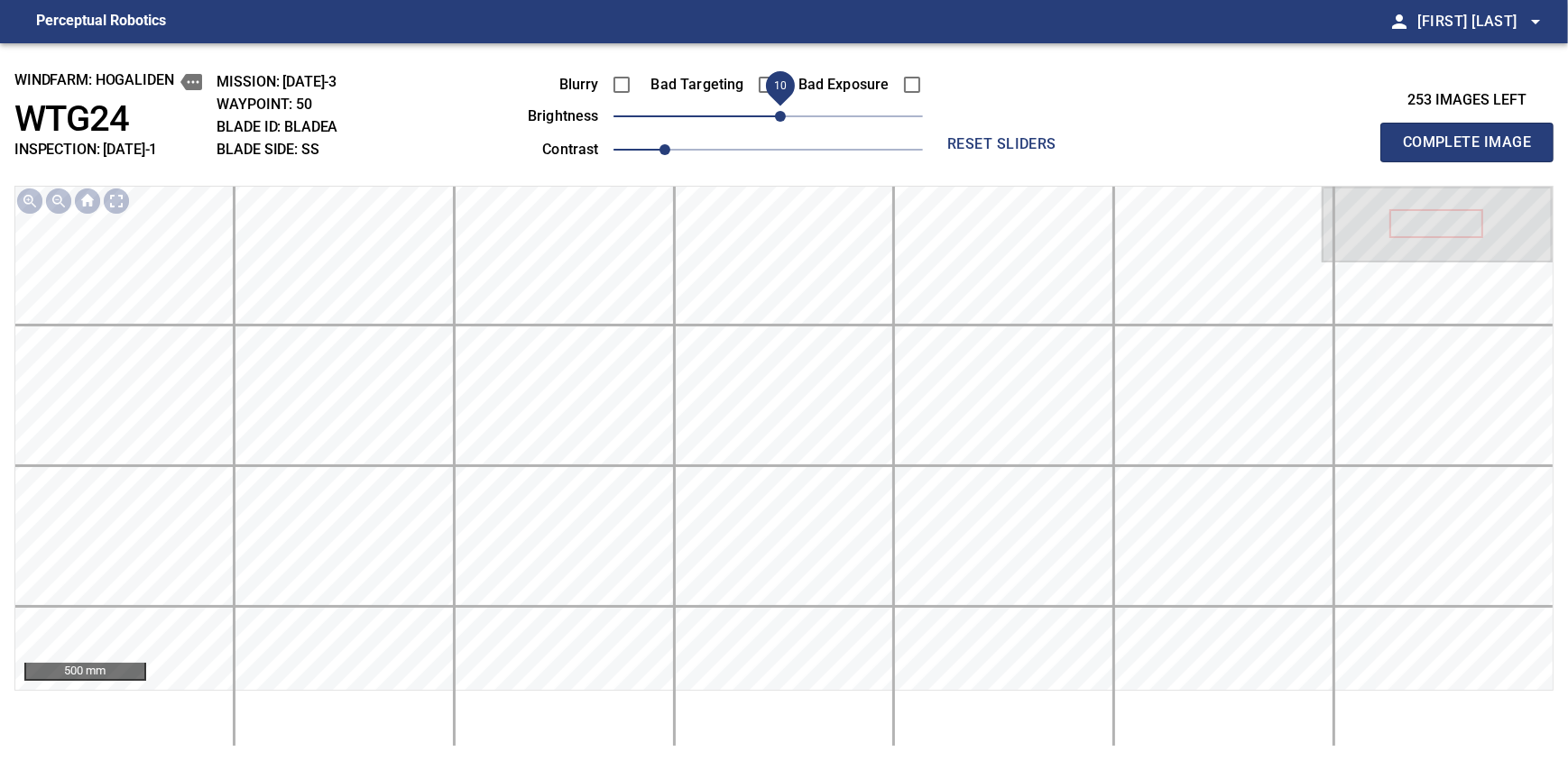 click on "10" at bounding box center (780, 116) 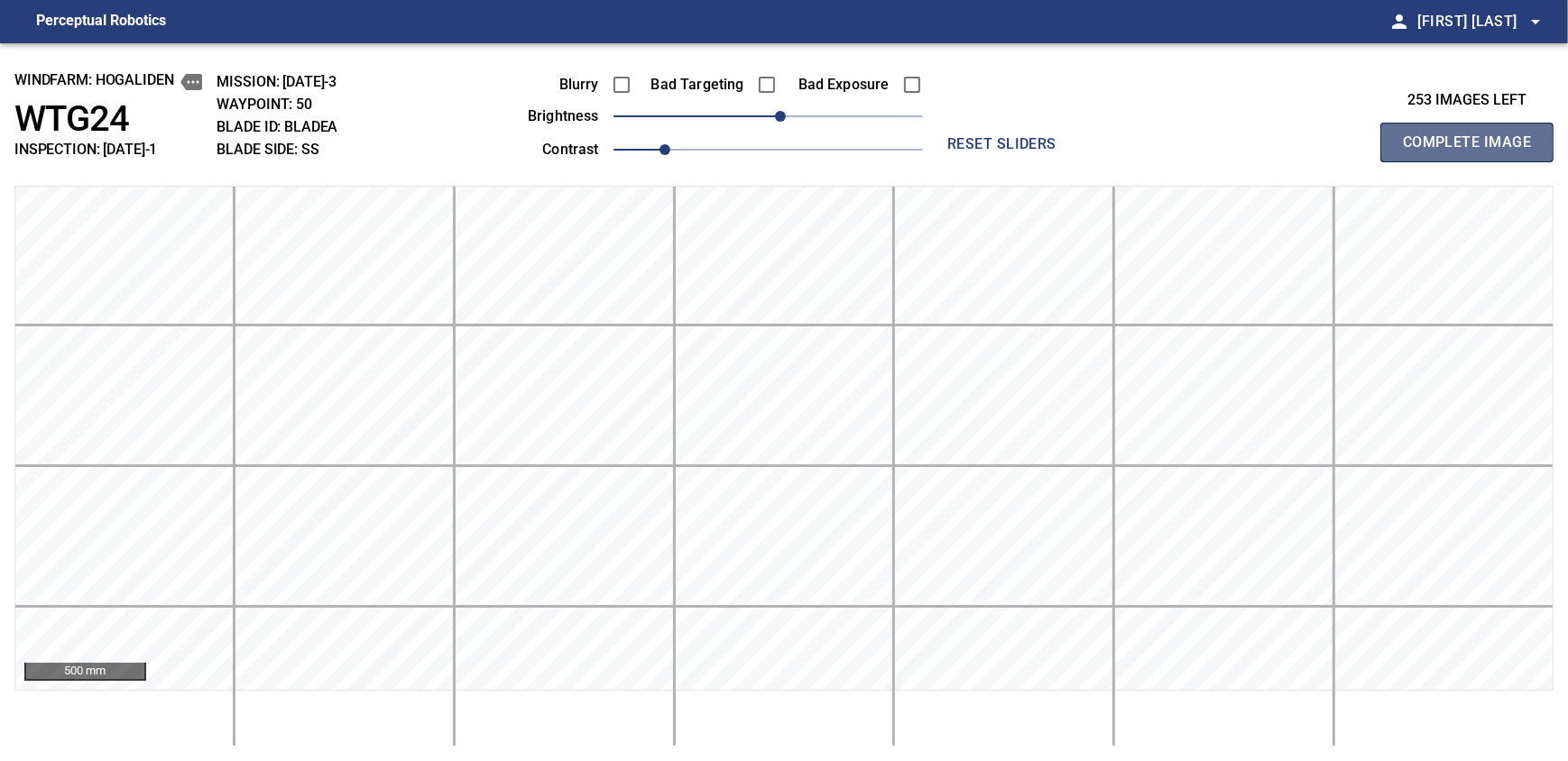 click on "Complete Image" at bounding box center (1467, 142) 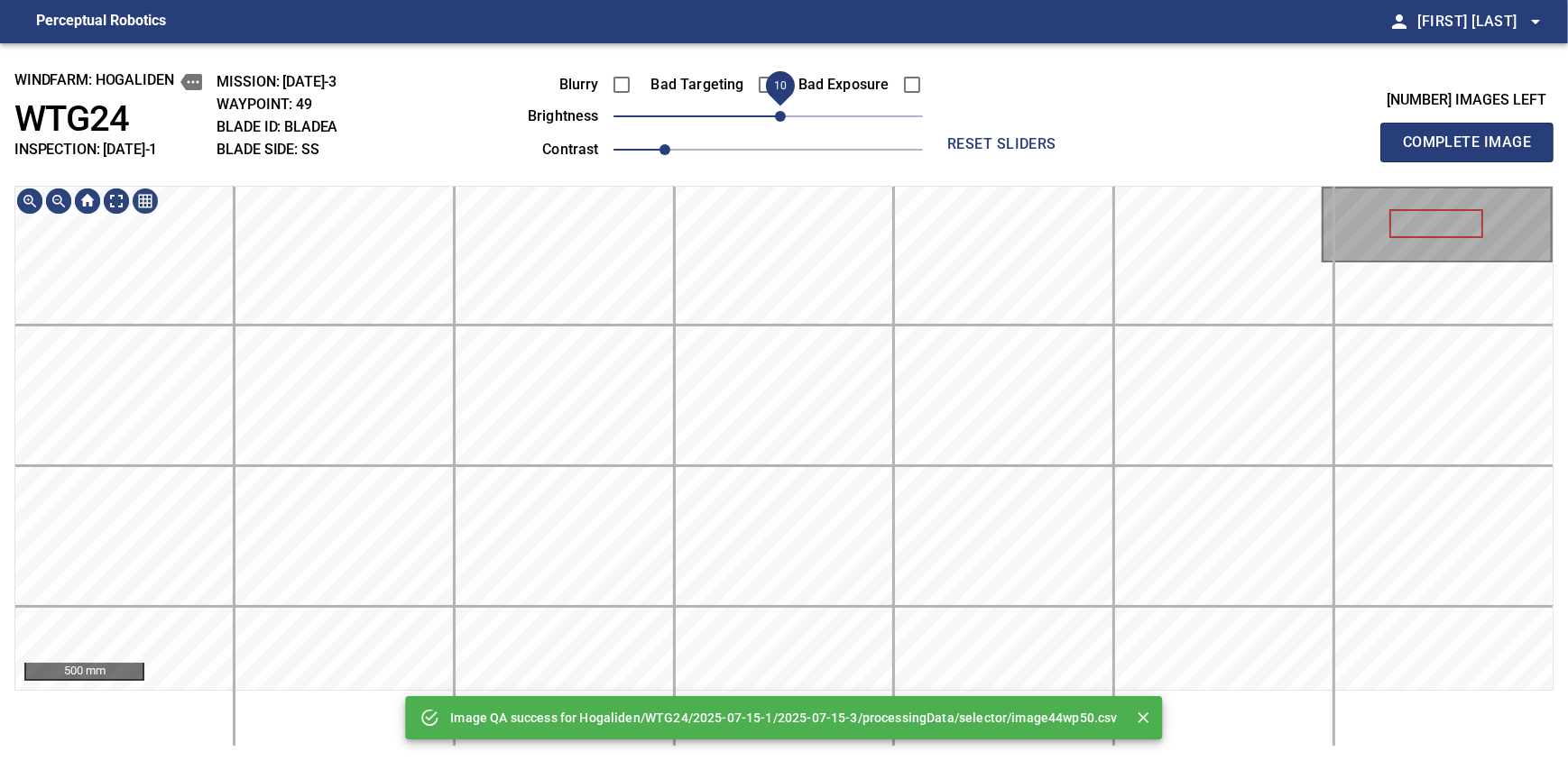 drag, startPoint x: 763, startPoint y: 121, endPoint x: 778, endPoint y: 115, distance: 16.155494 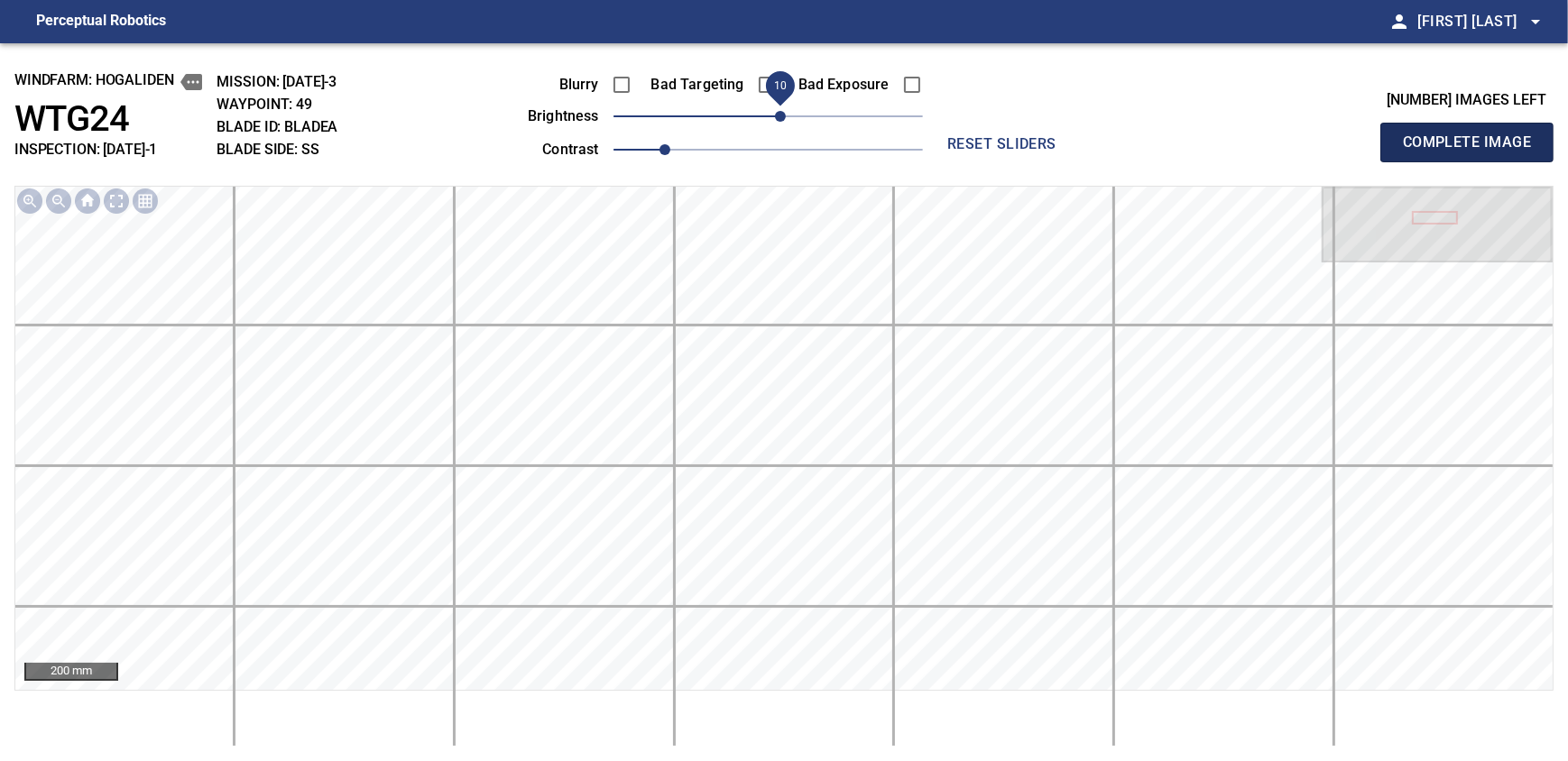 click on "Complete Image" at bounding box center (1467, 142) 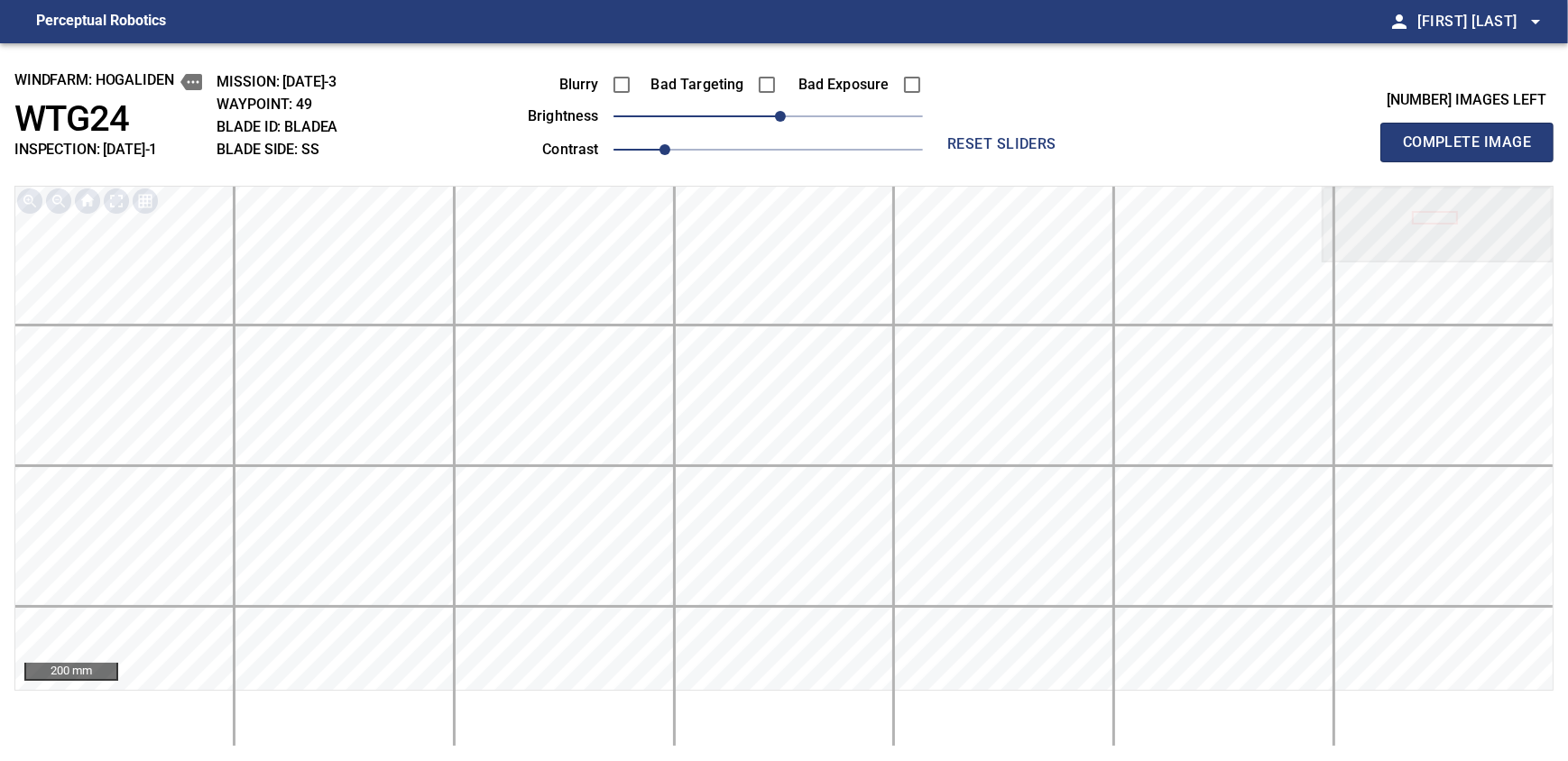 type 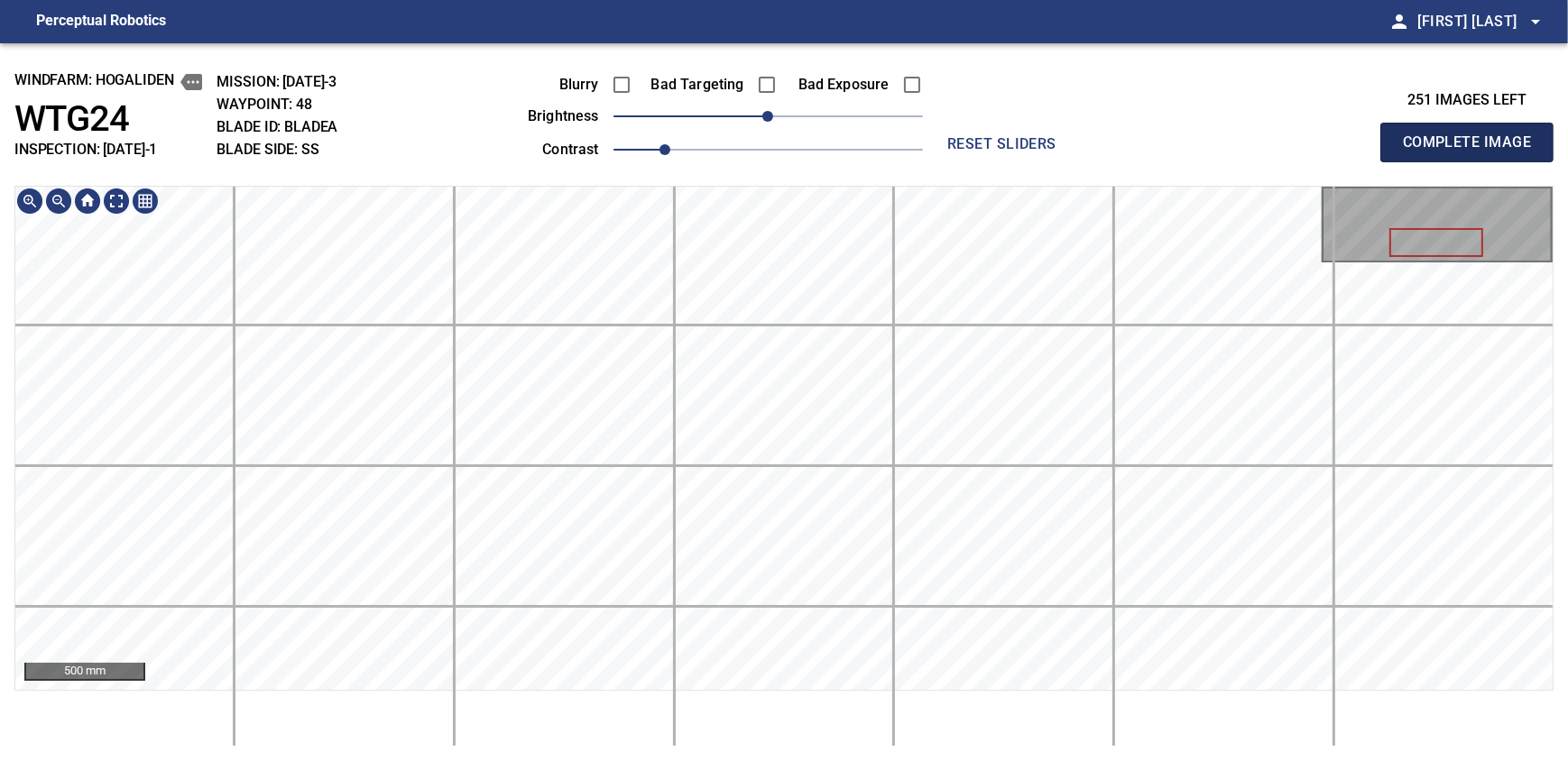 click on "Complete Image" at bounding box center (1467, 142) 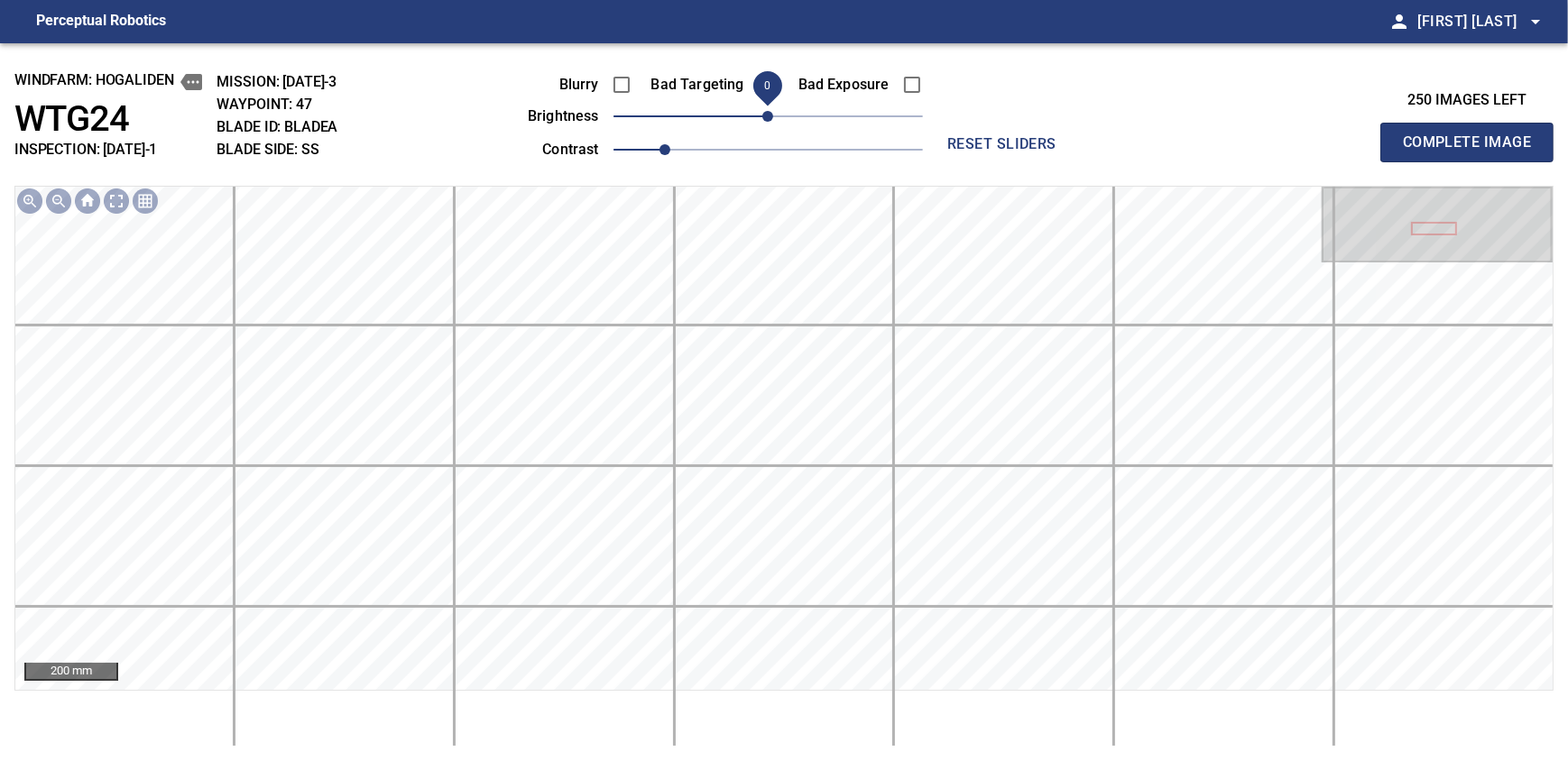 click on "Complete Image" at bounding box center [1467, 142] 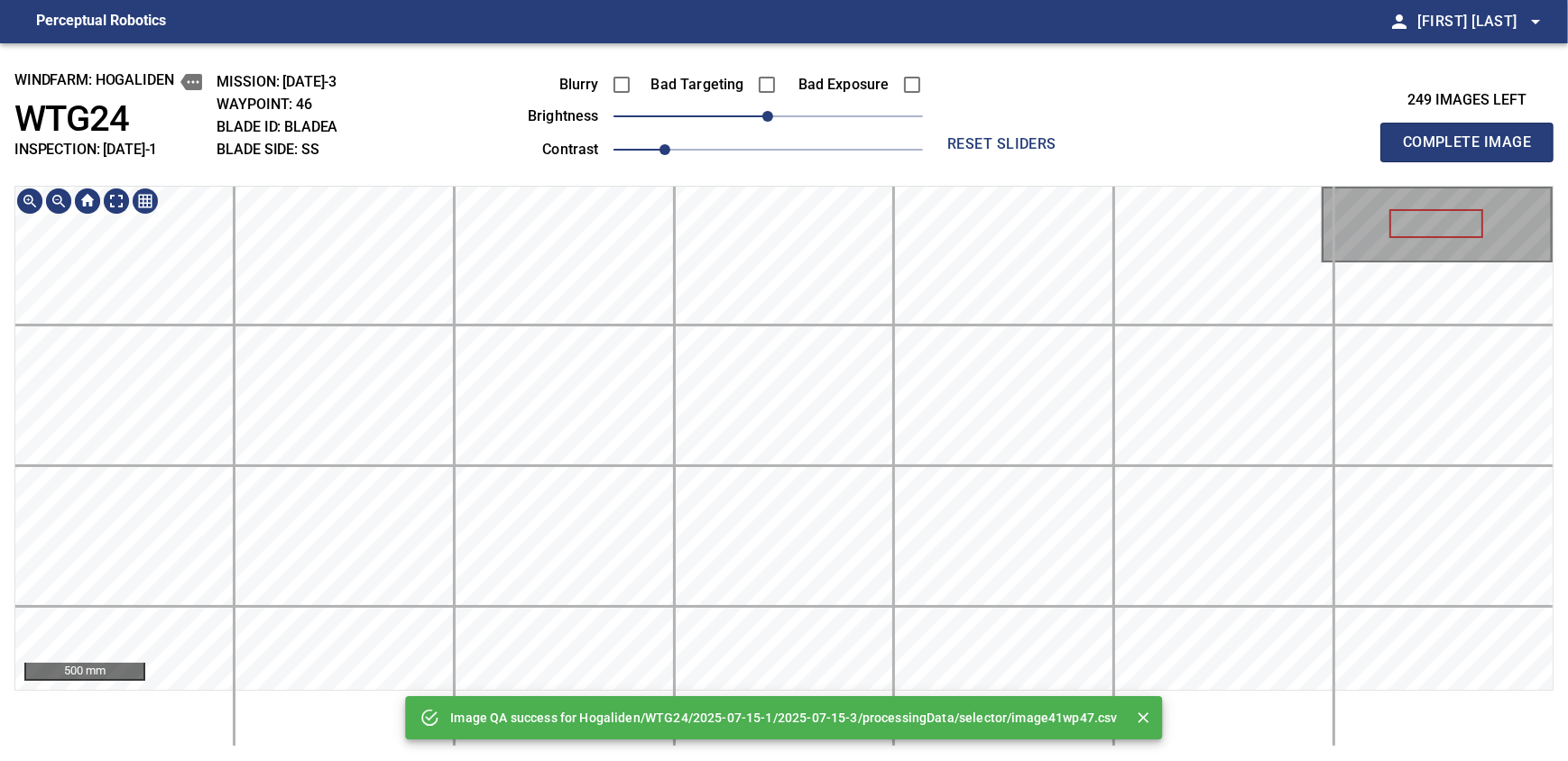 click on "Perceptual Robotics person Alex Semenov arrow_drop_down Image QA success for Hogaliden/WTG24/2025-07-15-1/2025-07-15-3/processingData/selector/image41wp47.csv windfarm: Hogaliden WTG24 INSPECTION: 2025-07-15-1 MISSION: 2025-07-15-3 WAYPOINT: 46 BLADE ID: bladeA BLADE SIDE: SS Blurry Bad Targeting Bad Exposure brightness 0 contrast 1 reset sliders 249 images left Complete Image 500 mm exit_to_app Logout" at bounding box center [784, 380] 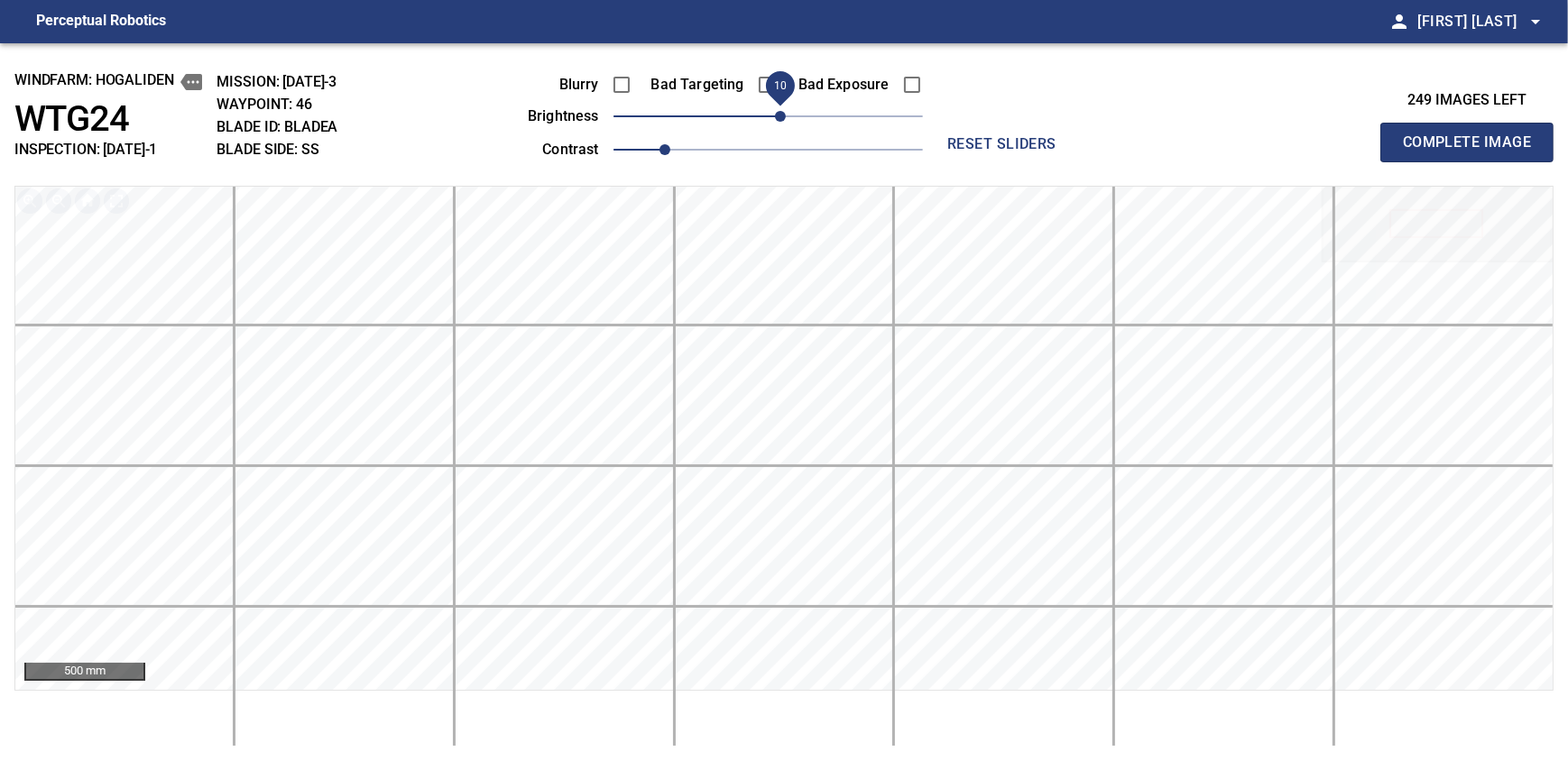 drag, startPoint x: 764, startPoint y: 124, endPoint x: 778, endPoint y: 118, distance: 15.231546 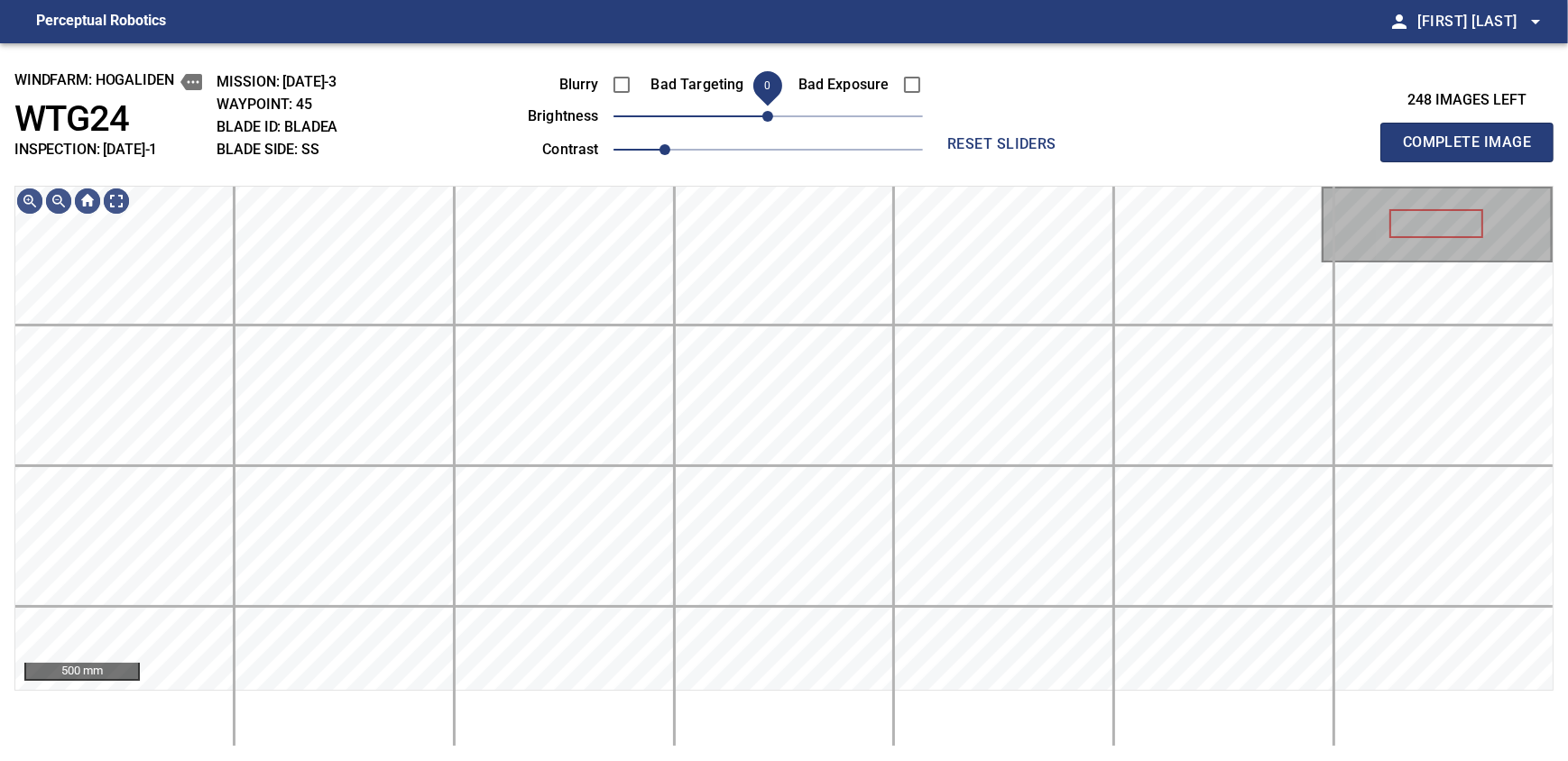click on "0" at bounding box center [768, 116] 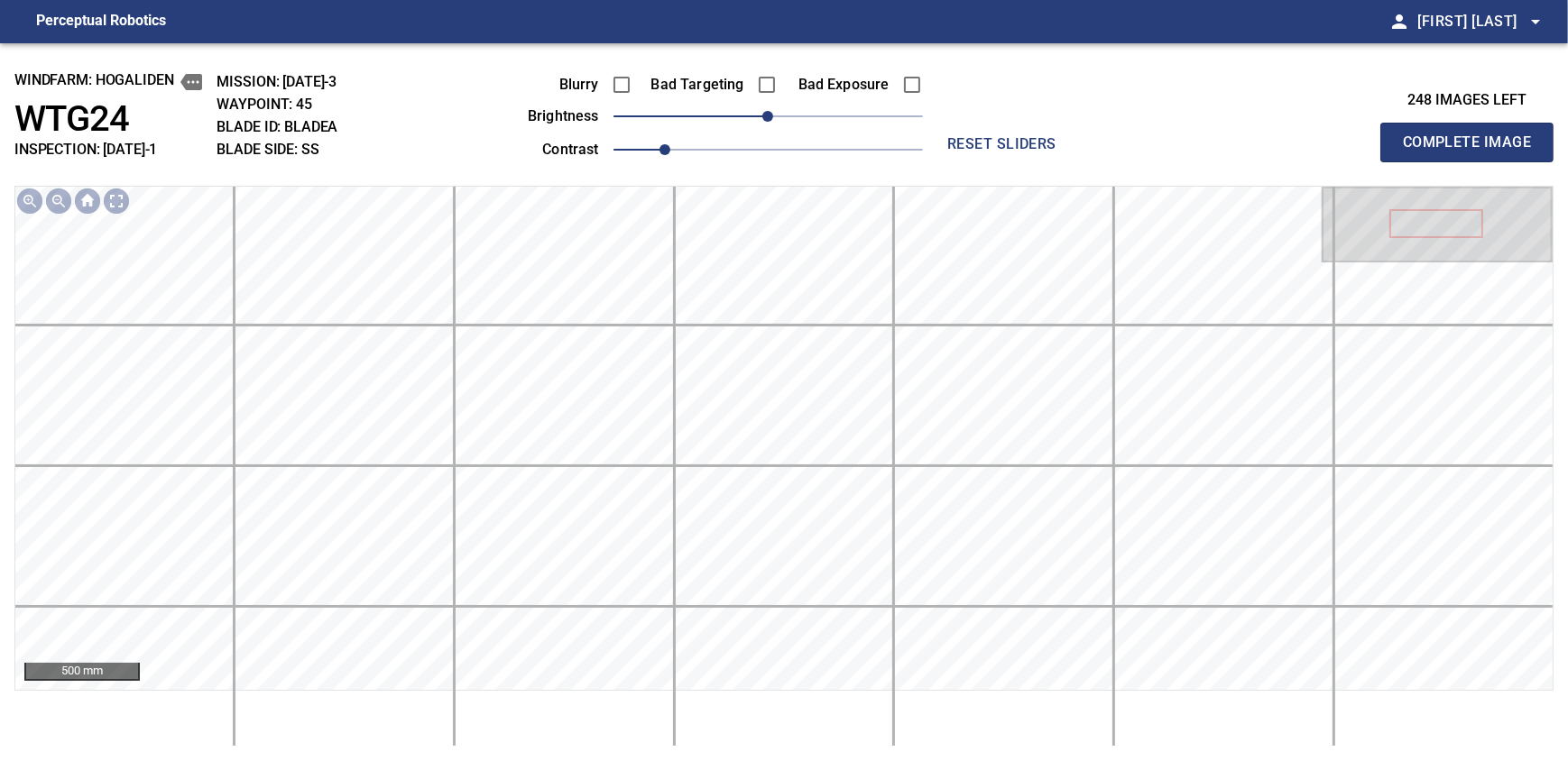 click on "Complete Image" at bounding box center (1467, 142) 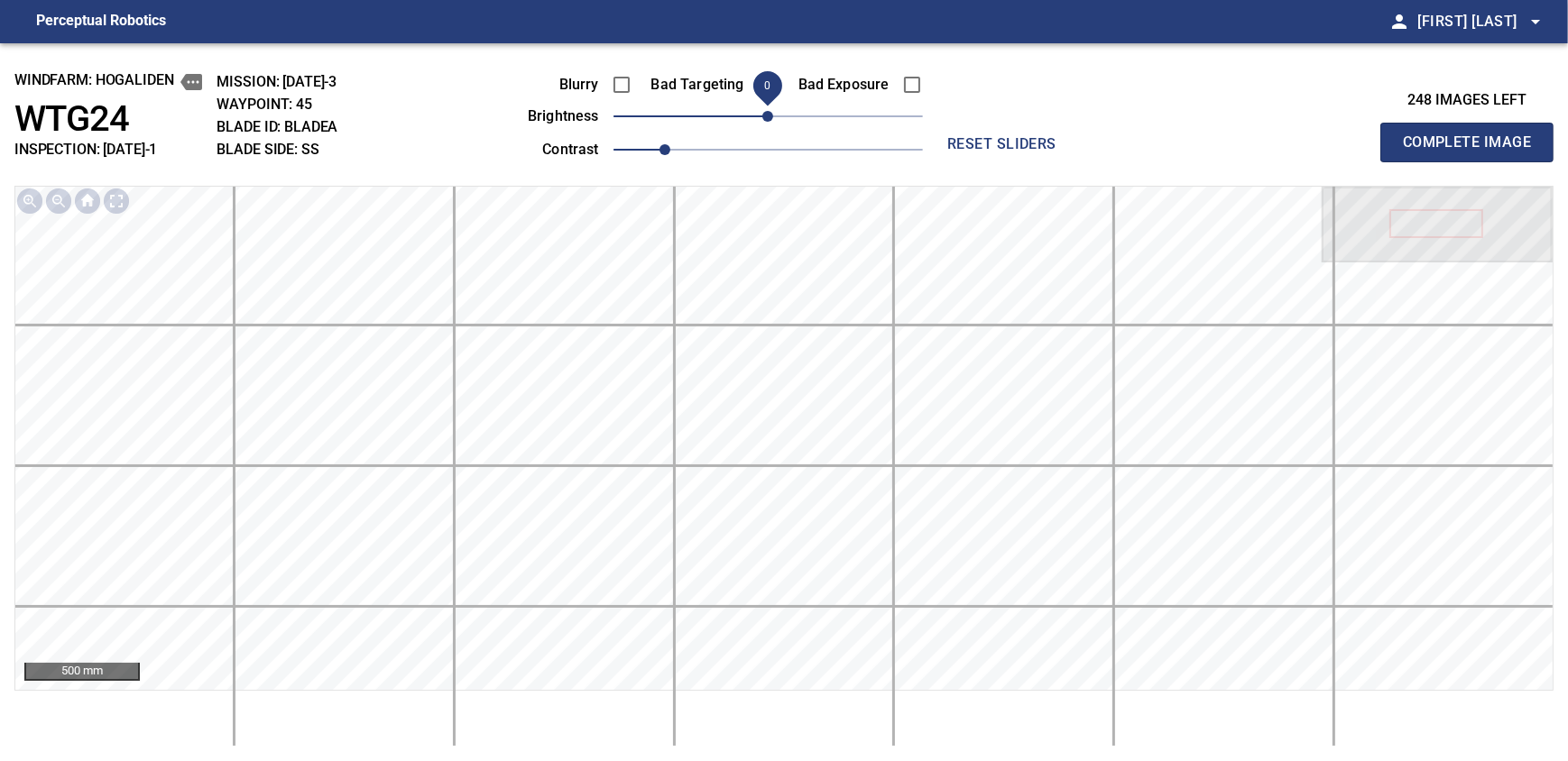 type 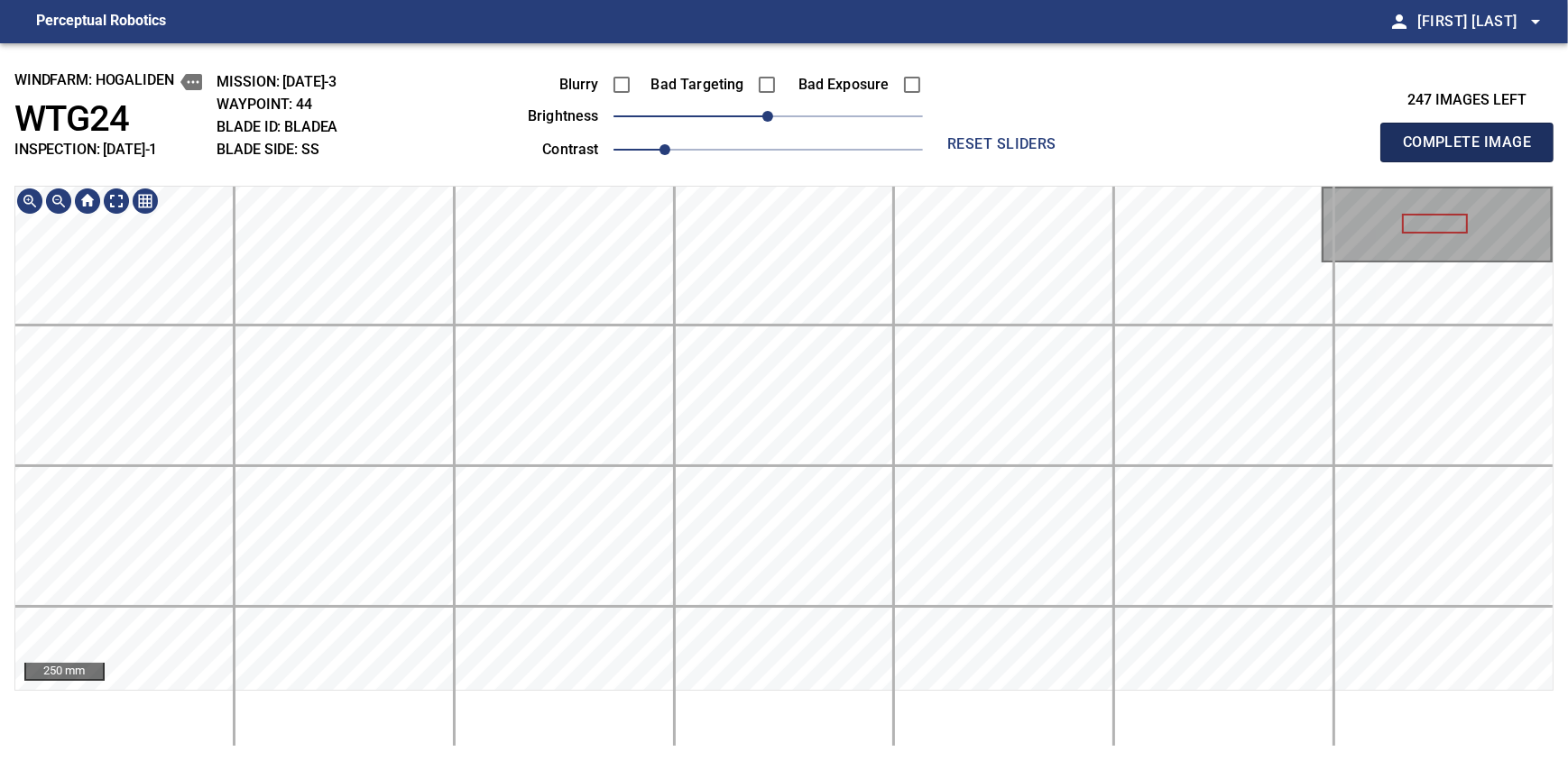 click on "Complete Image" at bounding box center [1467, 142] 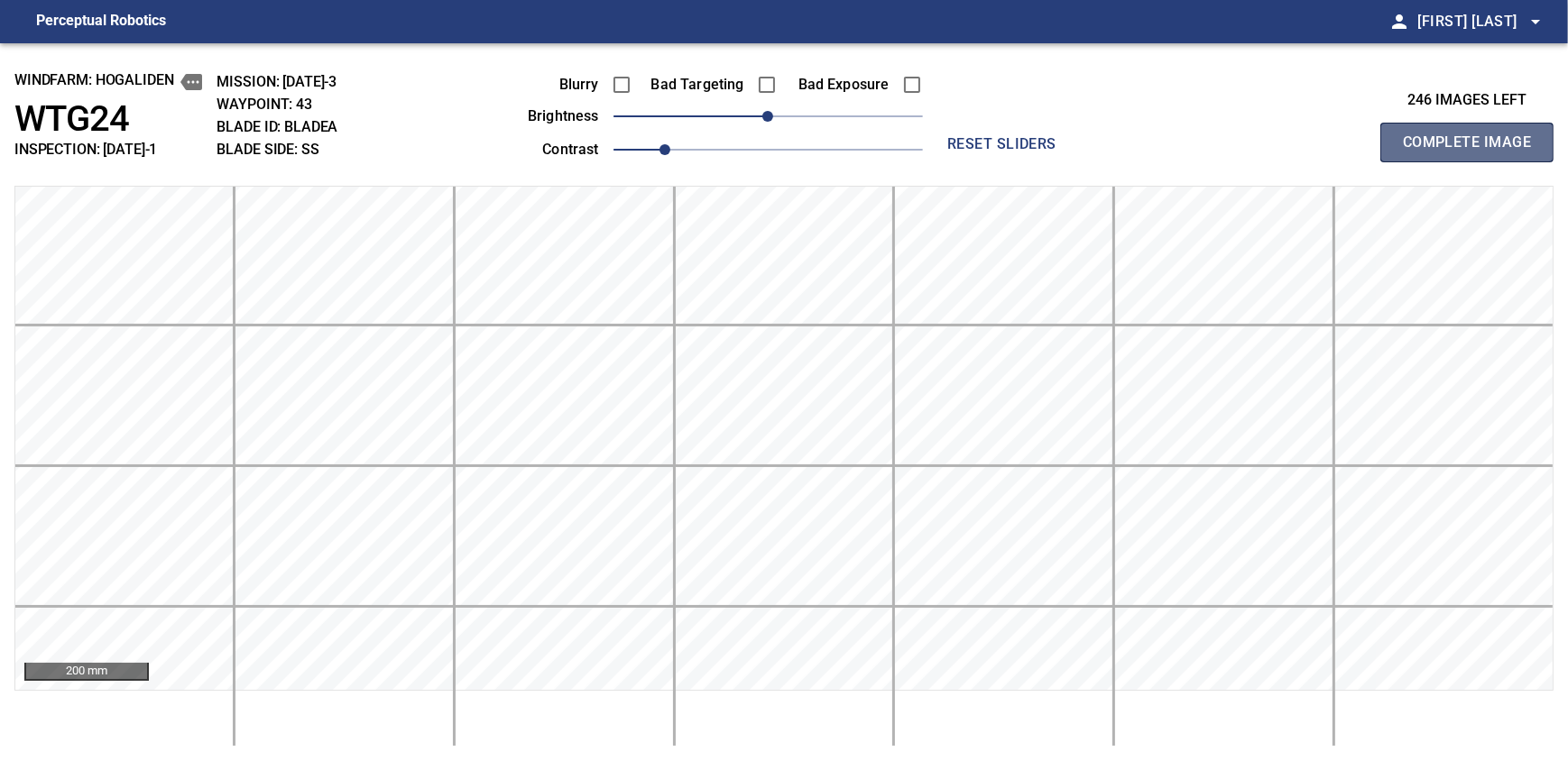 click on "Complete Image" at bounding box center (1467, 142) 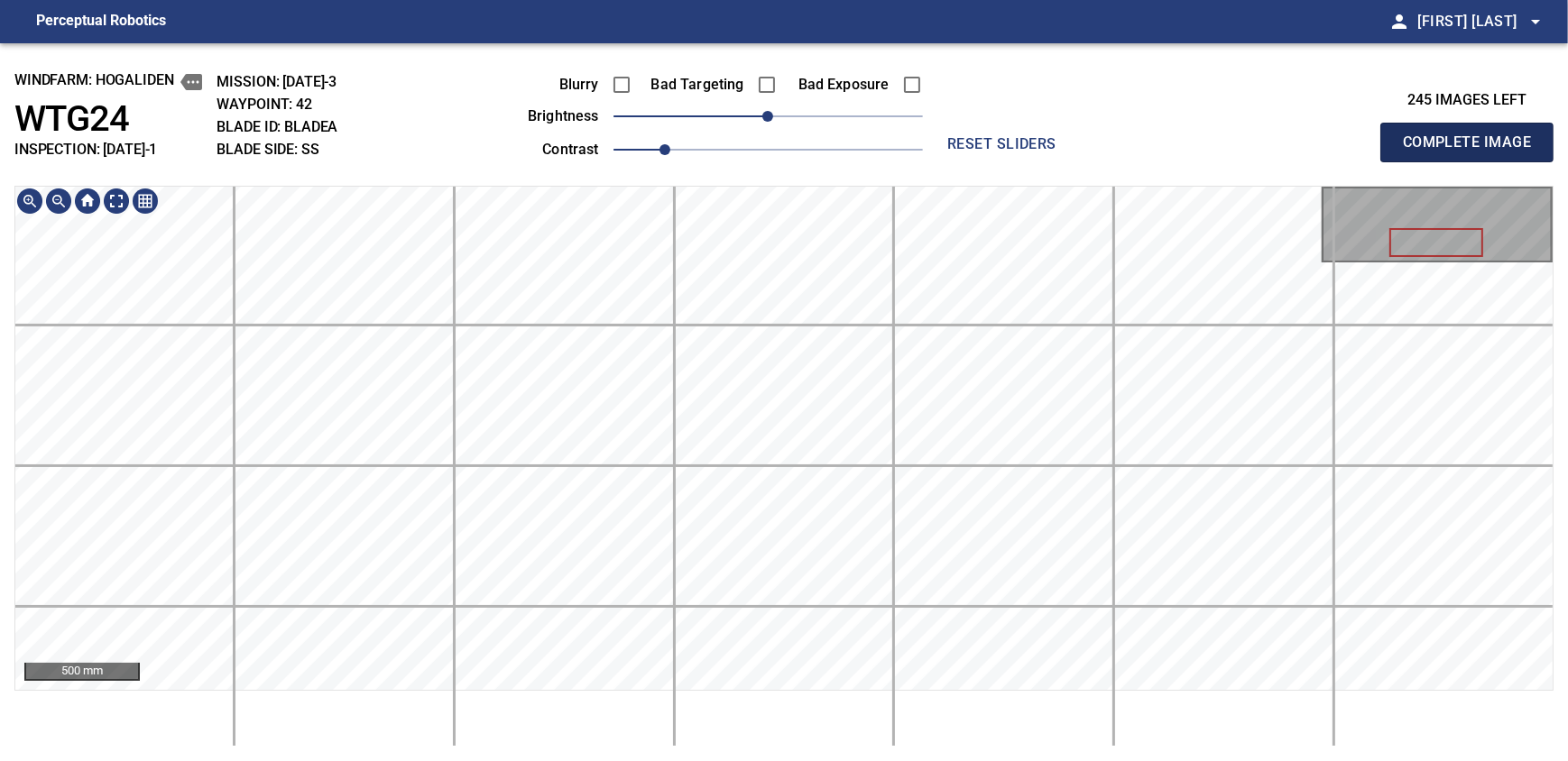 click on "Complete Image" at bounding box center (1467, 142) 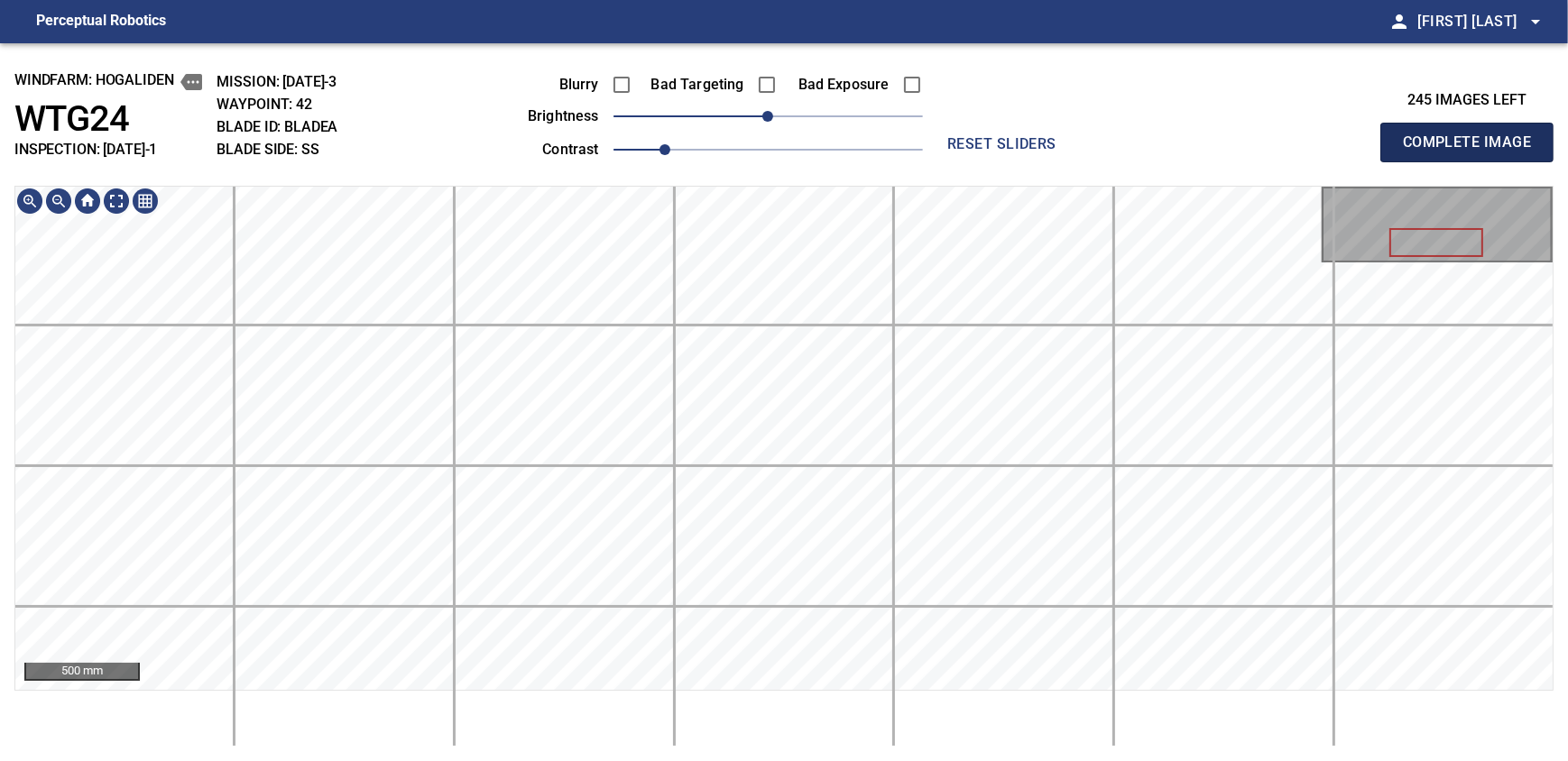 type 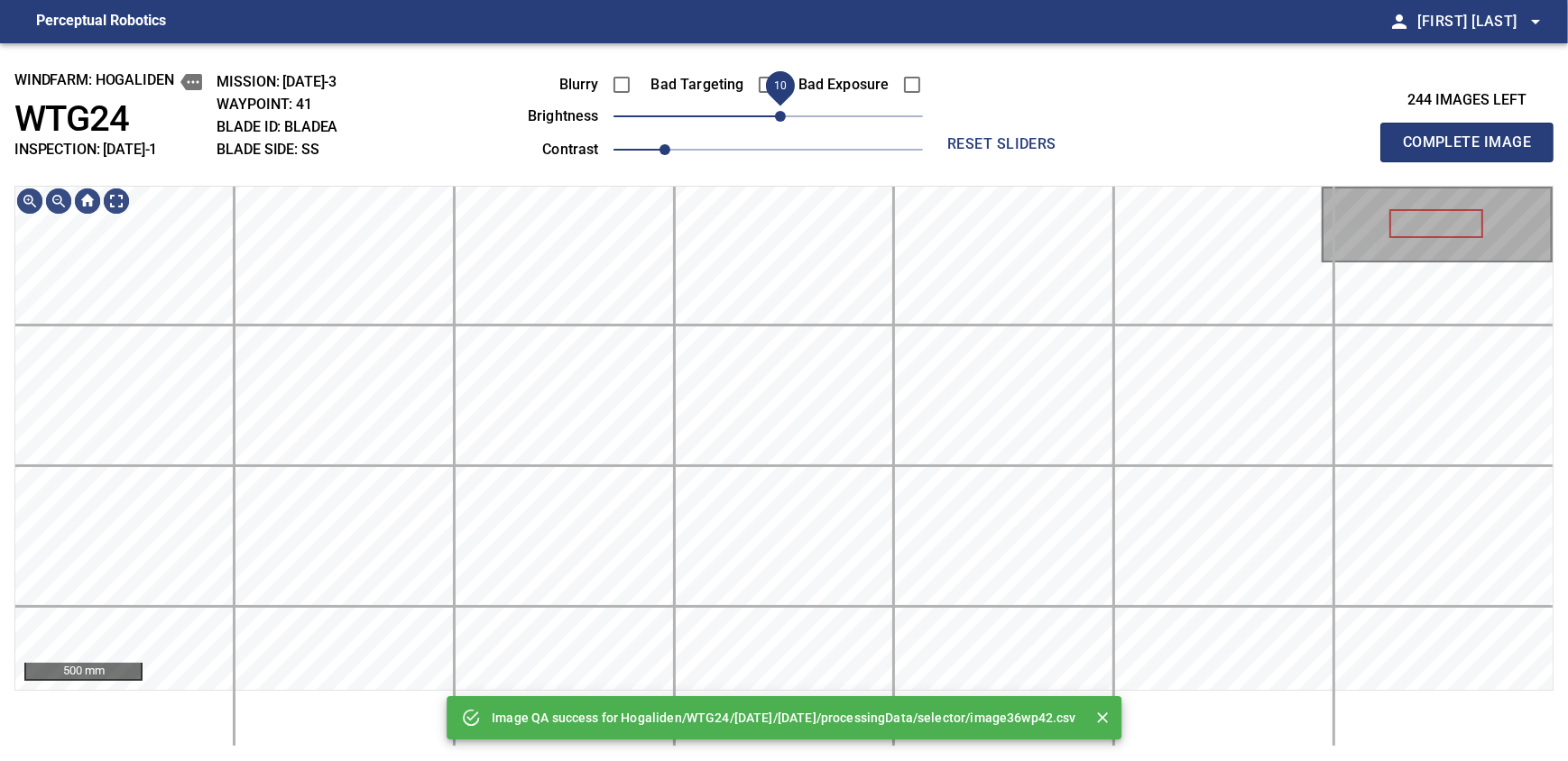 click on "10" at bounding box center (780, 116) 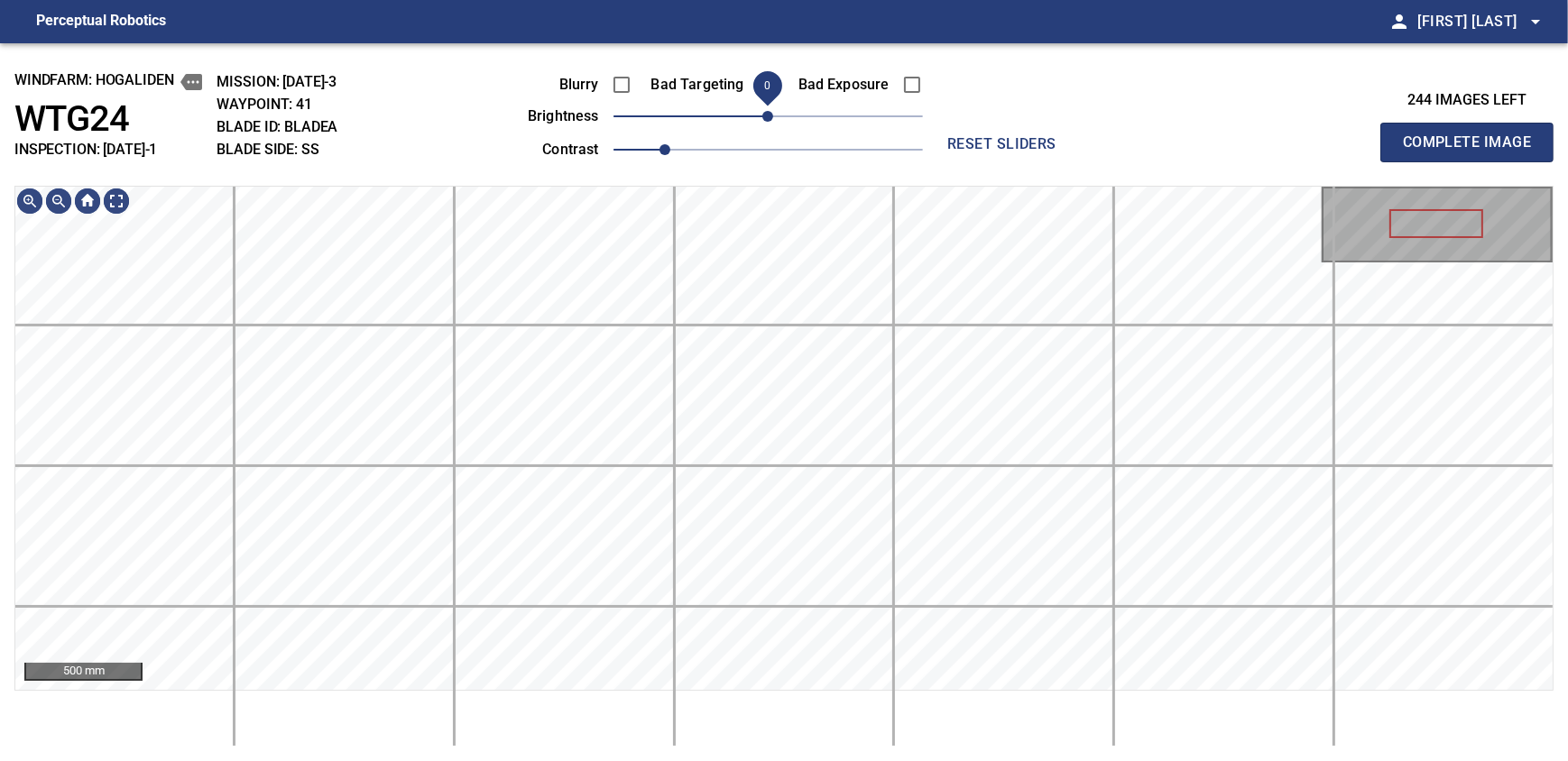 click on "0" at bounding box center (768, 116) 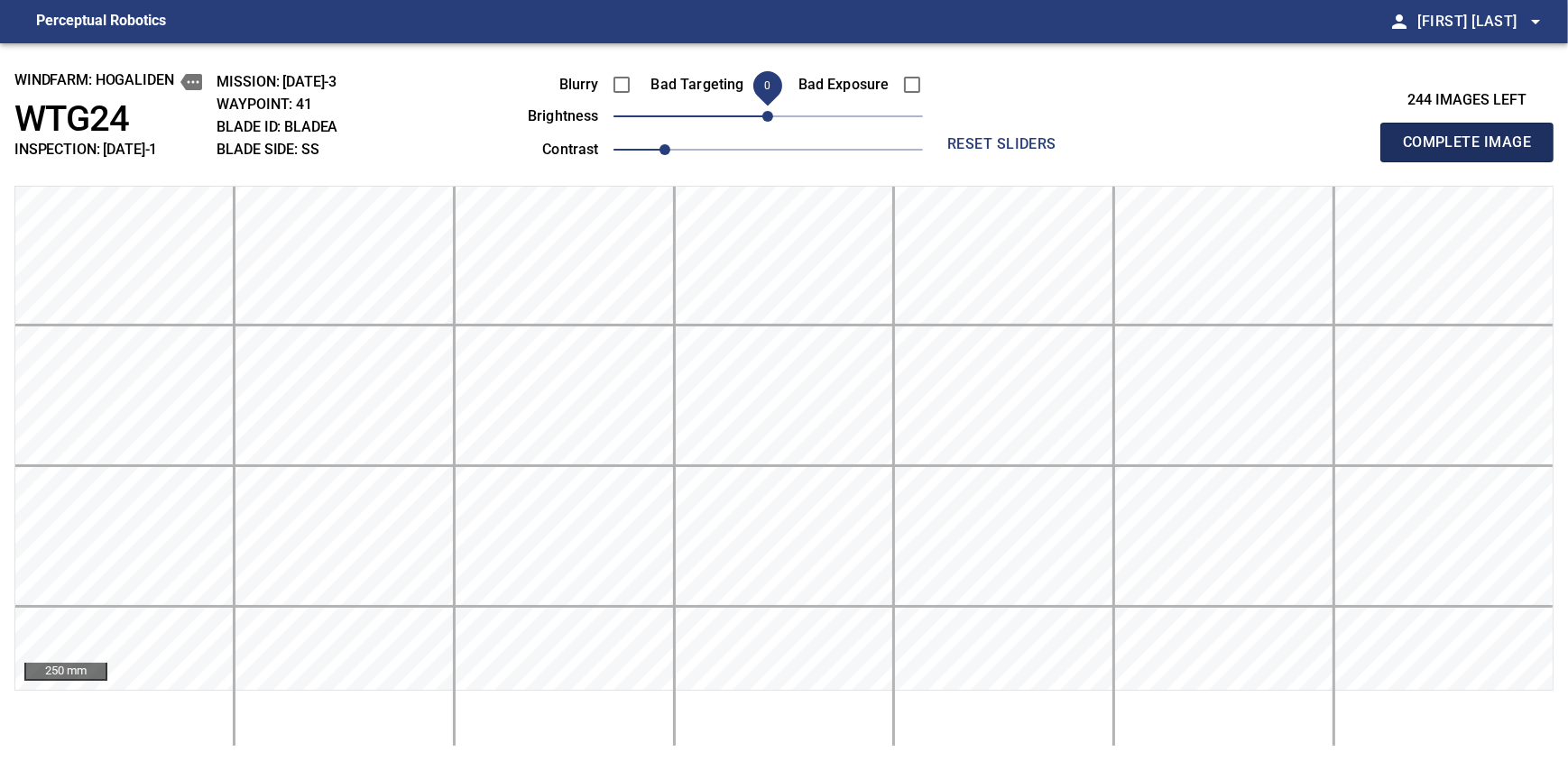 click on "Complete Image" at bounding box center (1467, 142) 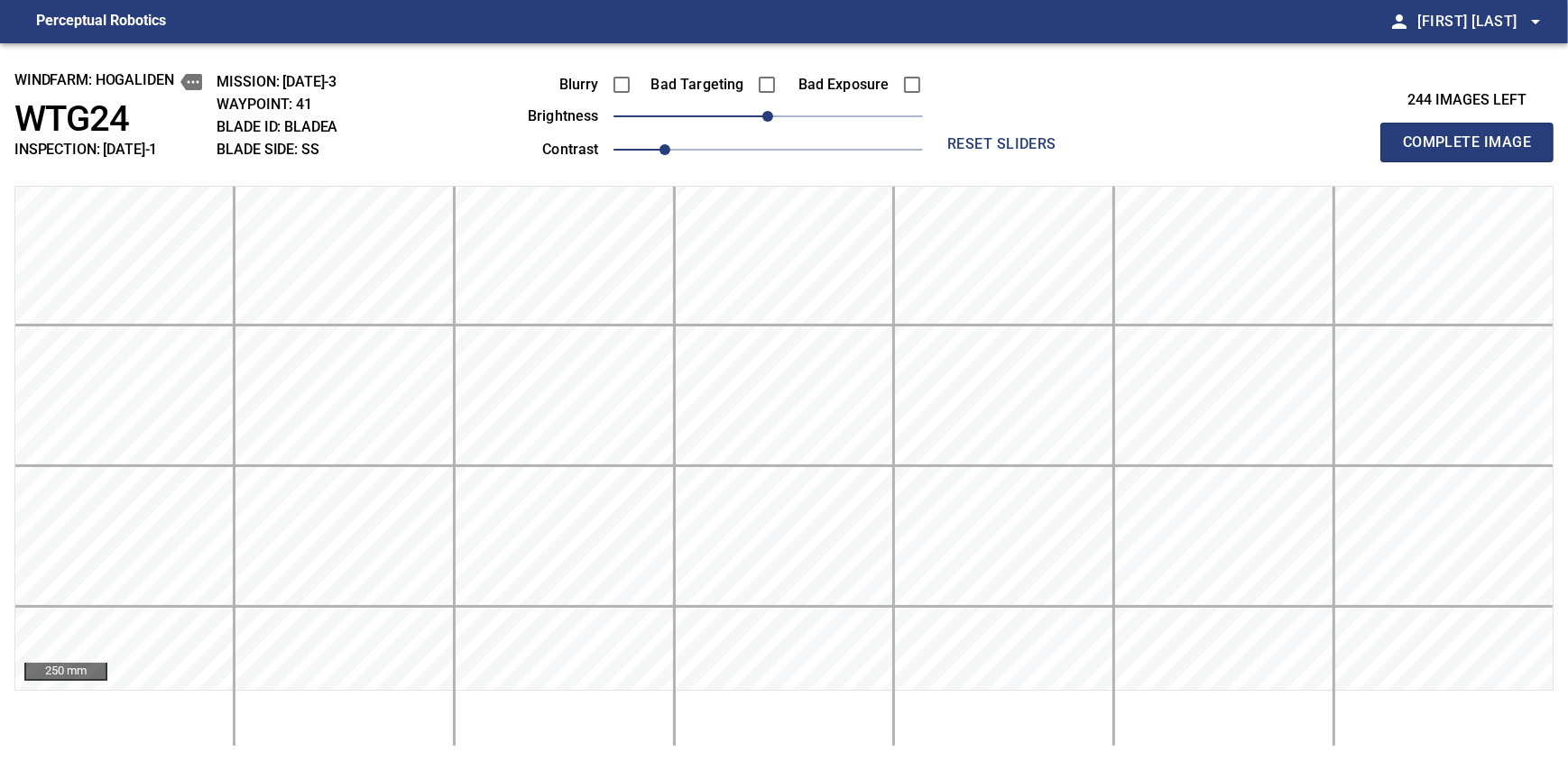 type 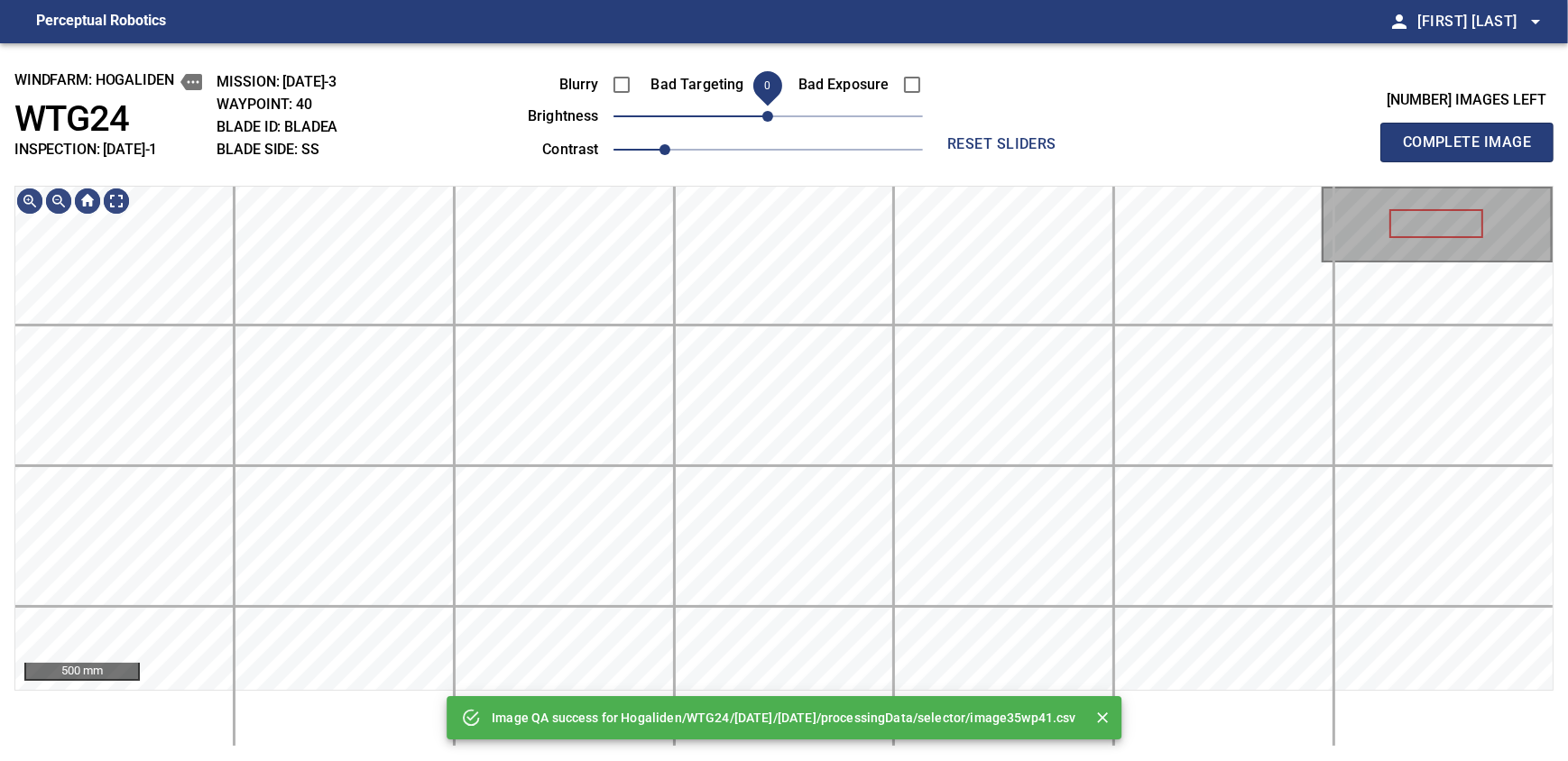click on "0" at bounding box center (768, 116) 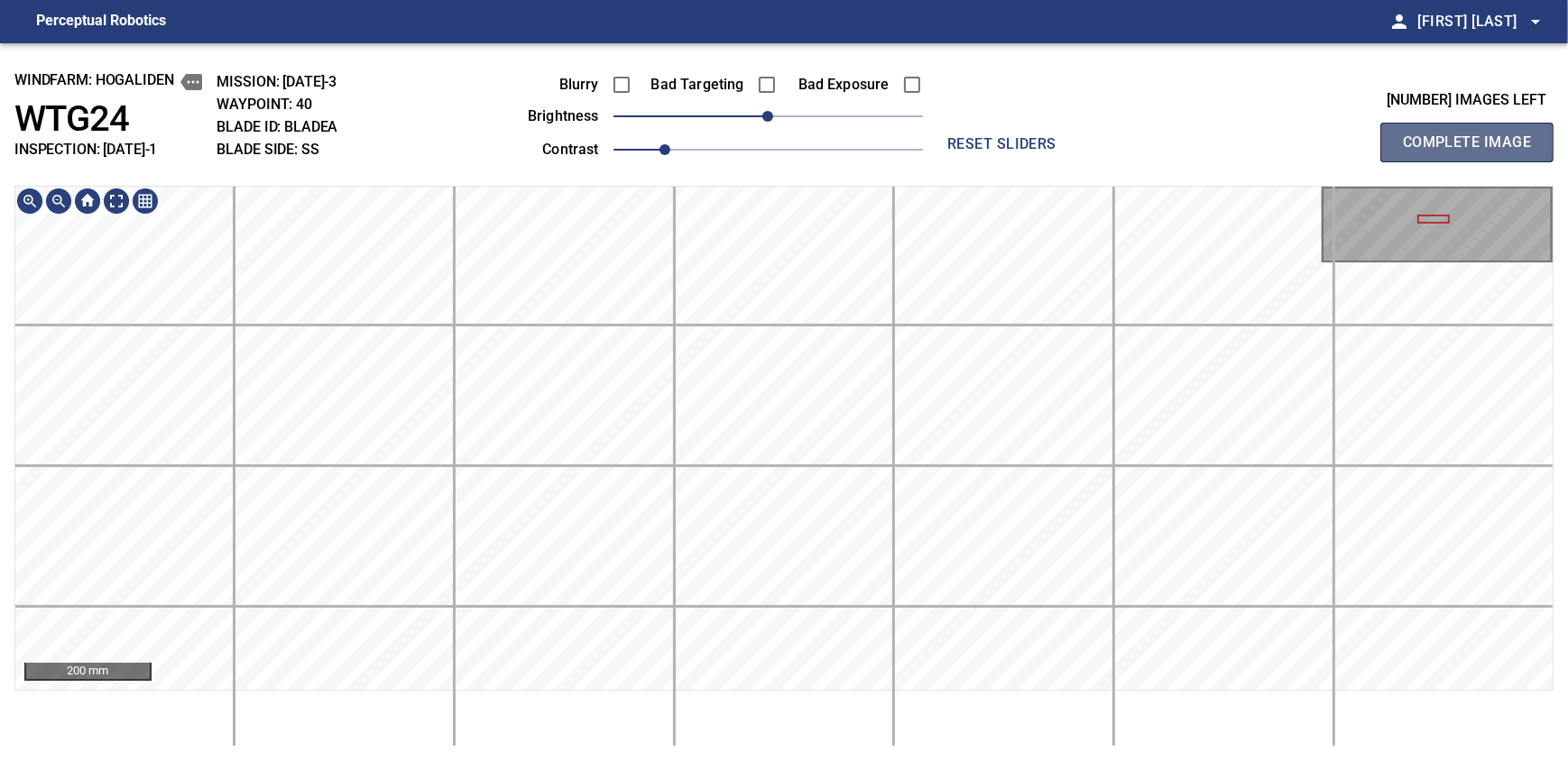 click on "Complete Image" at bounding box center [1467, 142] 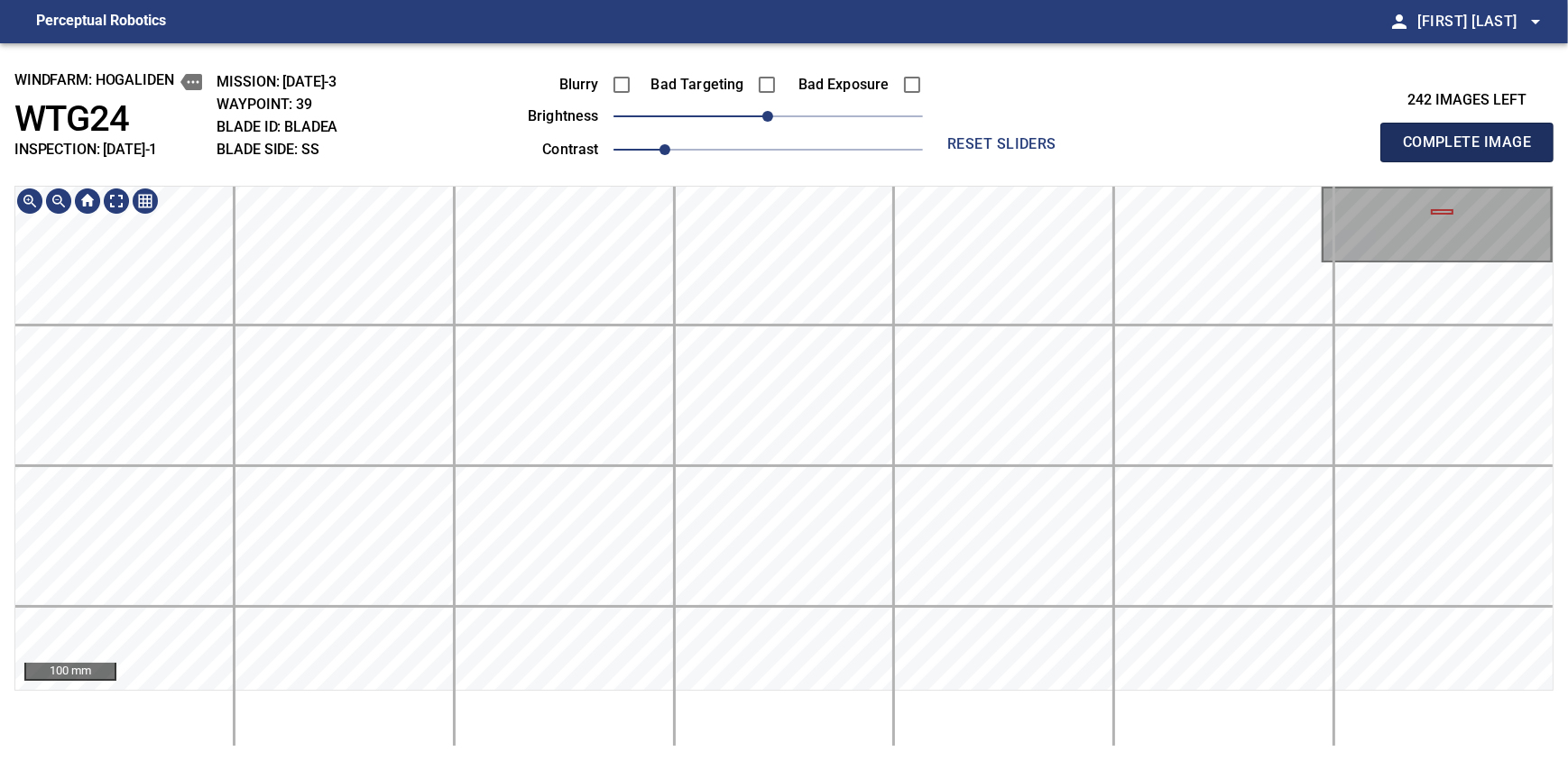 click on "Complete Image" at bounding box center [1467, 142] 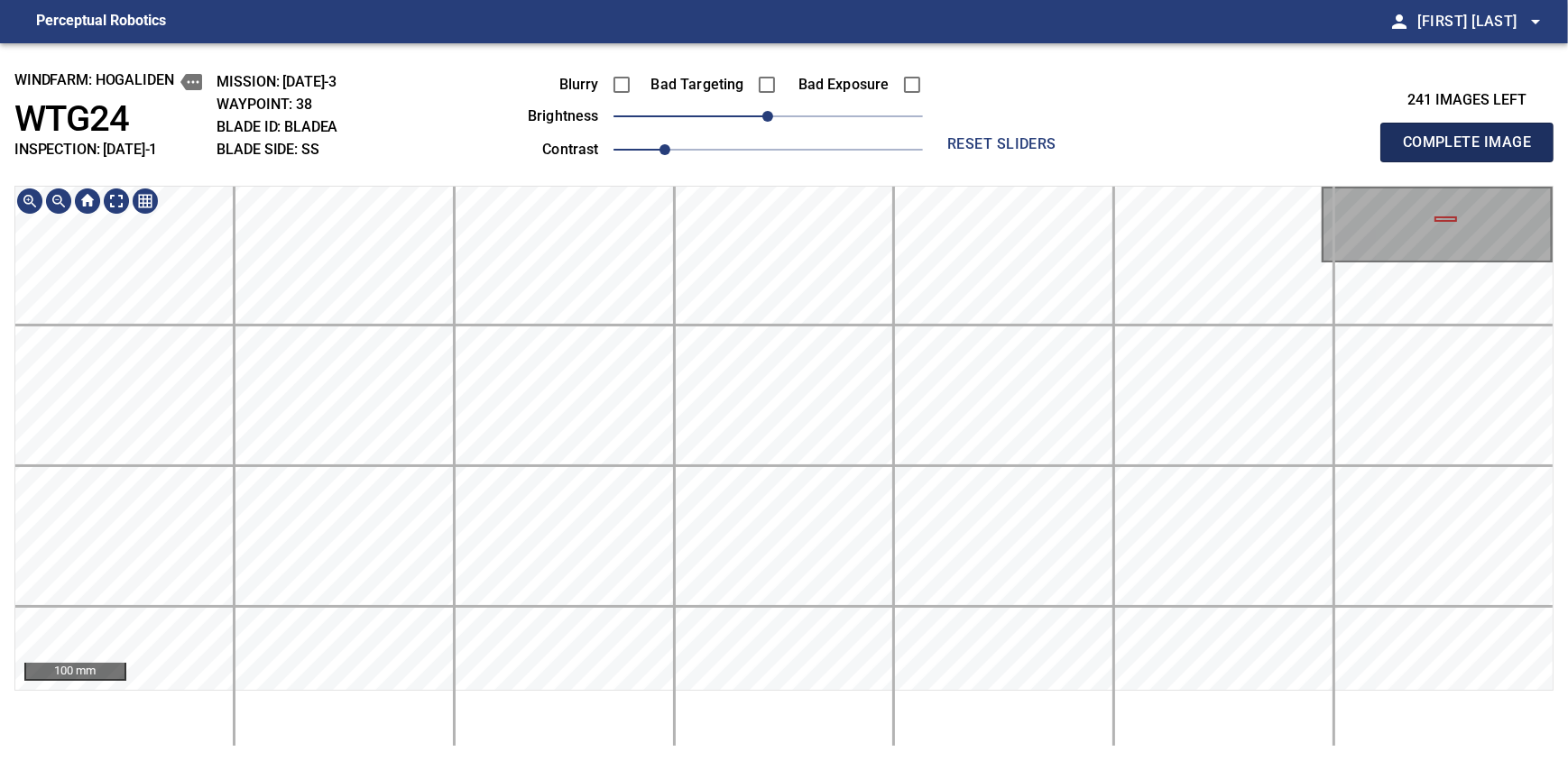 click on "Complete Image" at bounding box center [1467, 142] 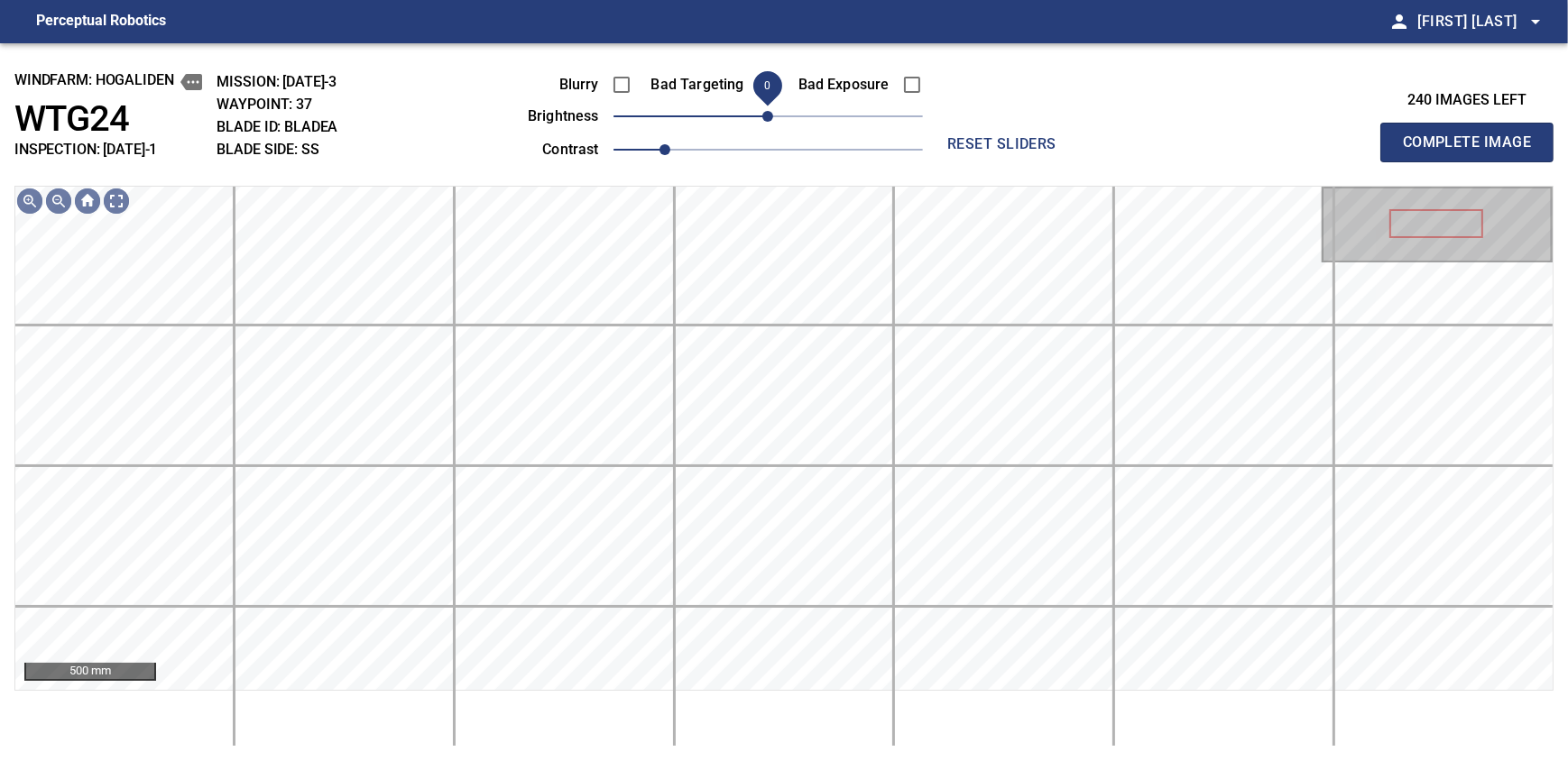 click on "0" at bounding box center (768, 116) 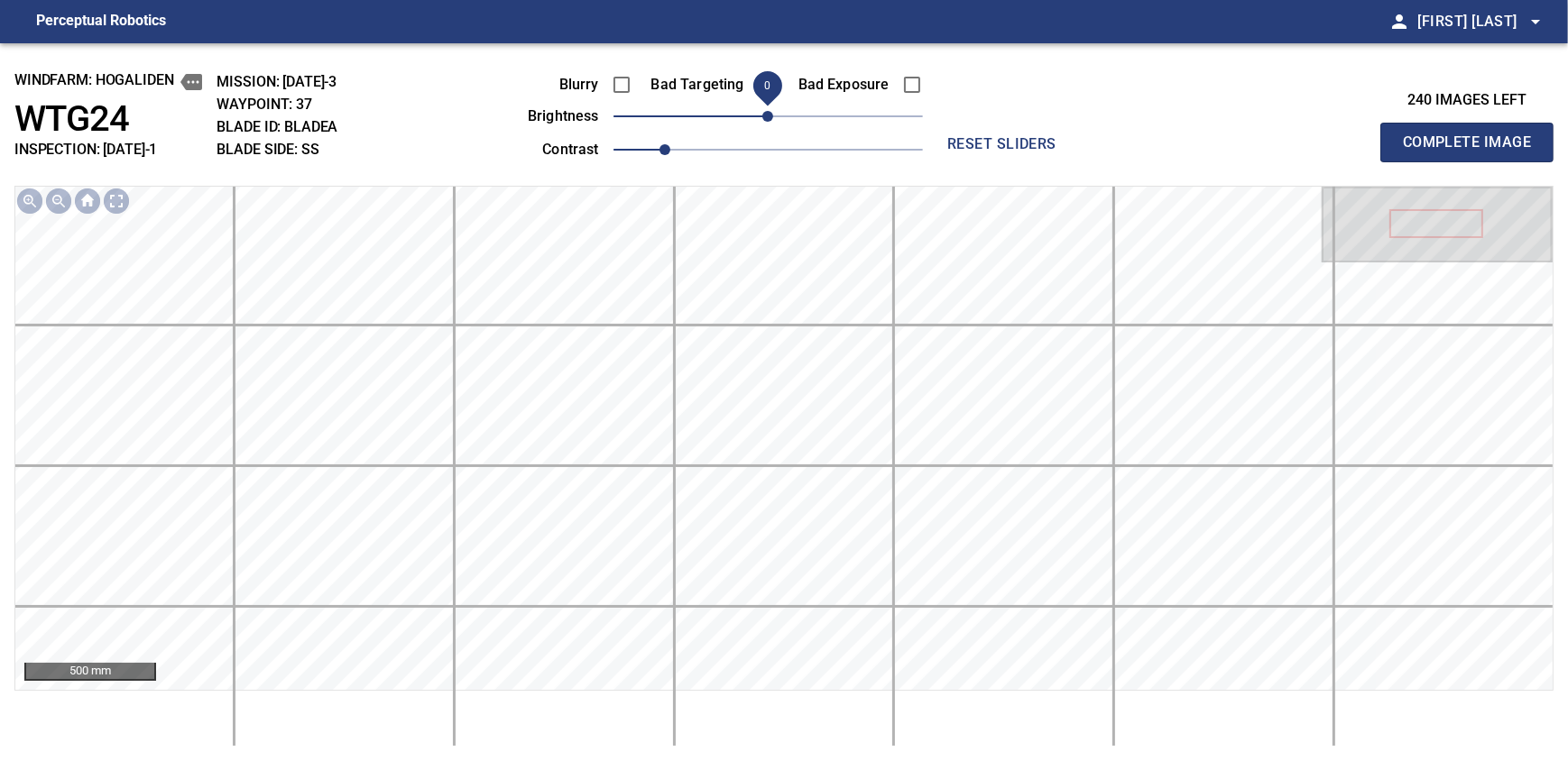 click on "Complete Image" at bounding box center (1467, 142) 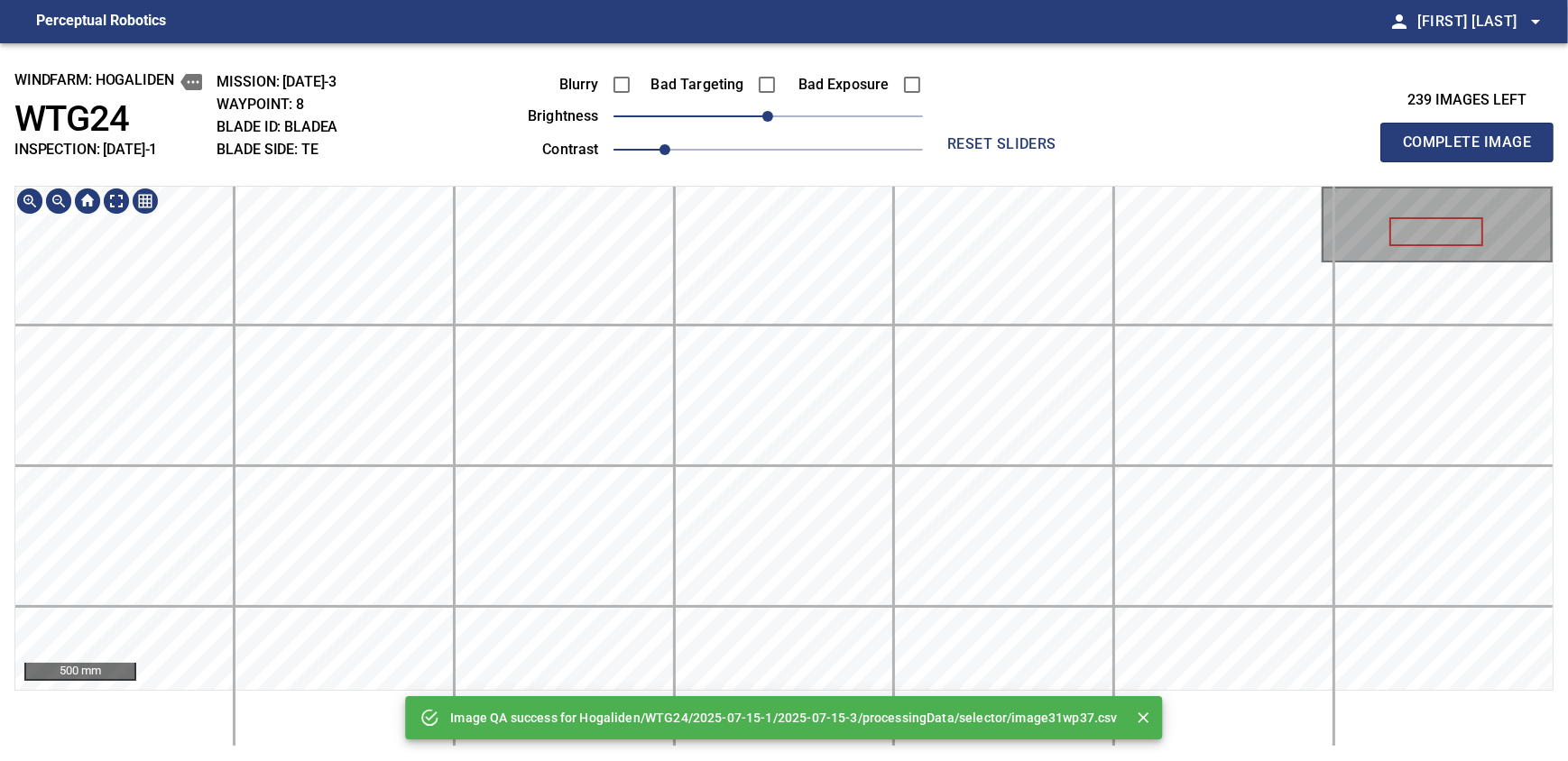 click on "Image QA success for Hogaliden/WTG24/2025-07-15-1/2025-07-15-3/processingData/selector/image31wp37.csv windfarm: Hogaliden WTG24 INSPECTION: 2025-07-15-1 MISSION: 2025-07-15-3 WAYPOINT: 8 BLADE ID: bladeA BLADE SIDE: TE Blurry Bad Targeting Bad Exposure brightness 0 contrast 1 reset sliders 239 images left Complete Image 500 mm" at bounding box center [784, 402] 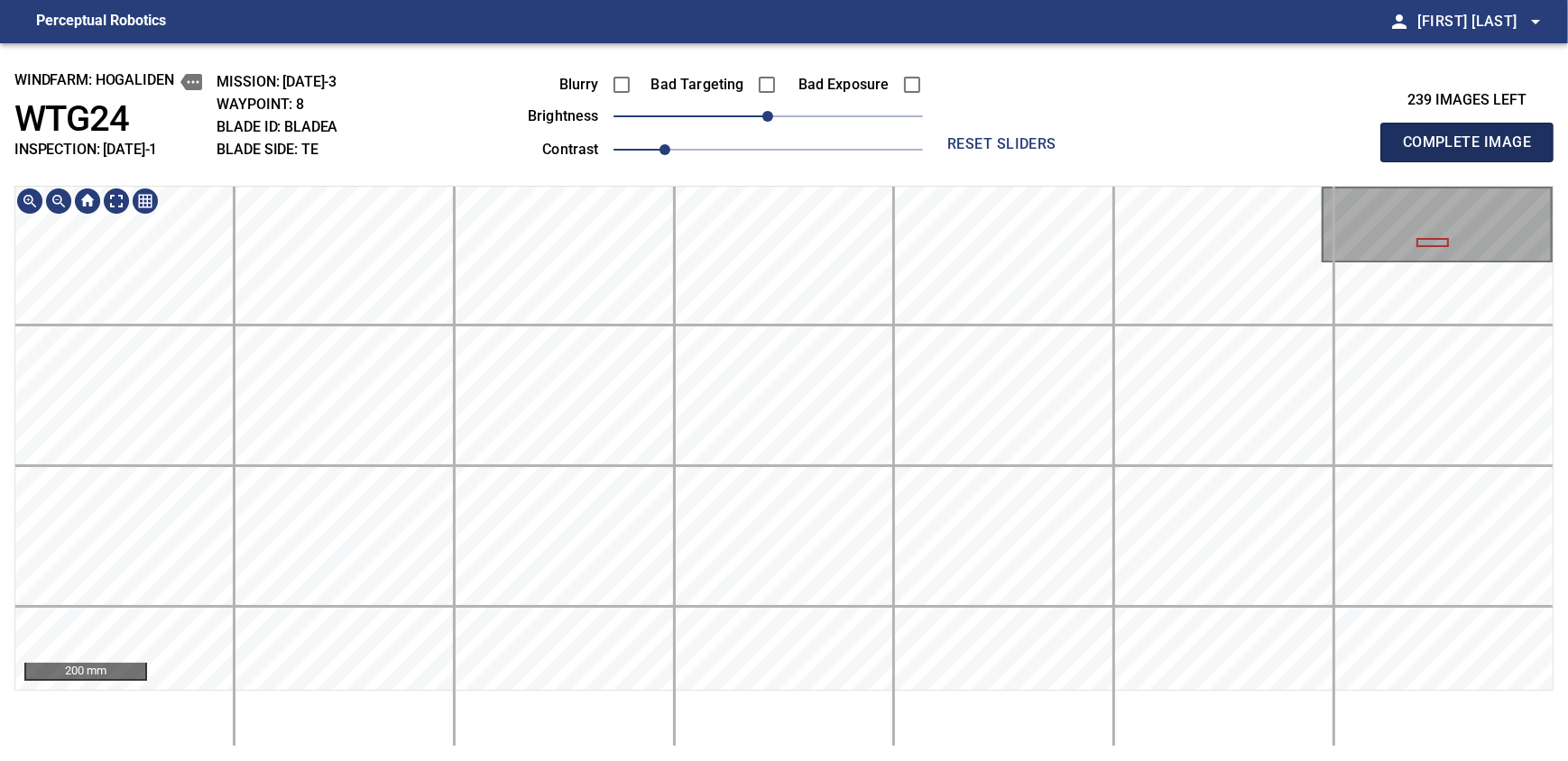 click on "Complete Image" at bounding box center [1467, 142] 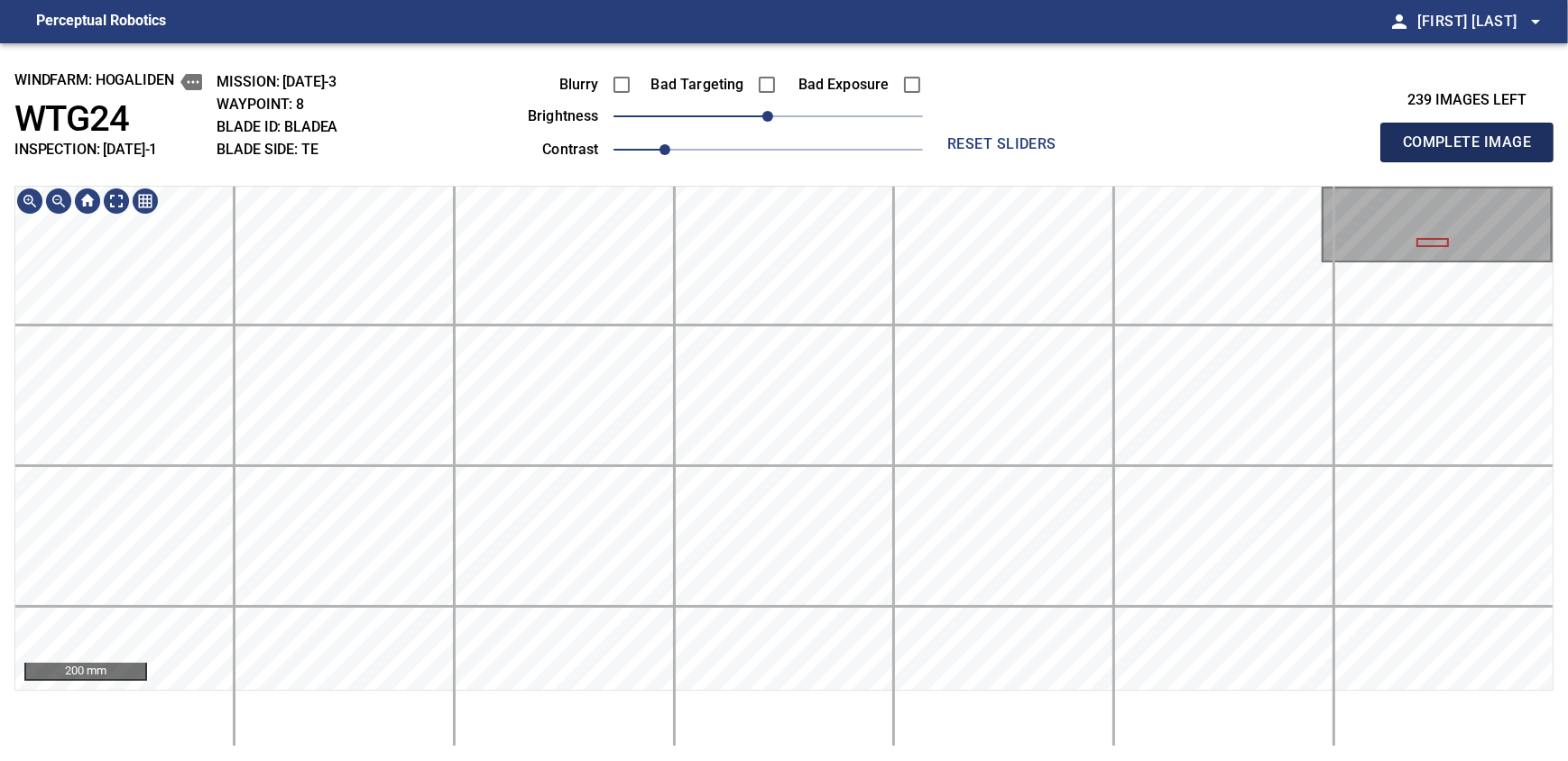type 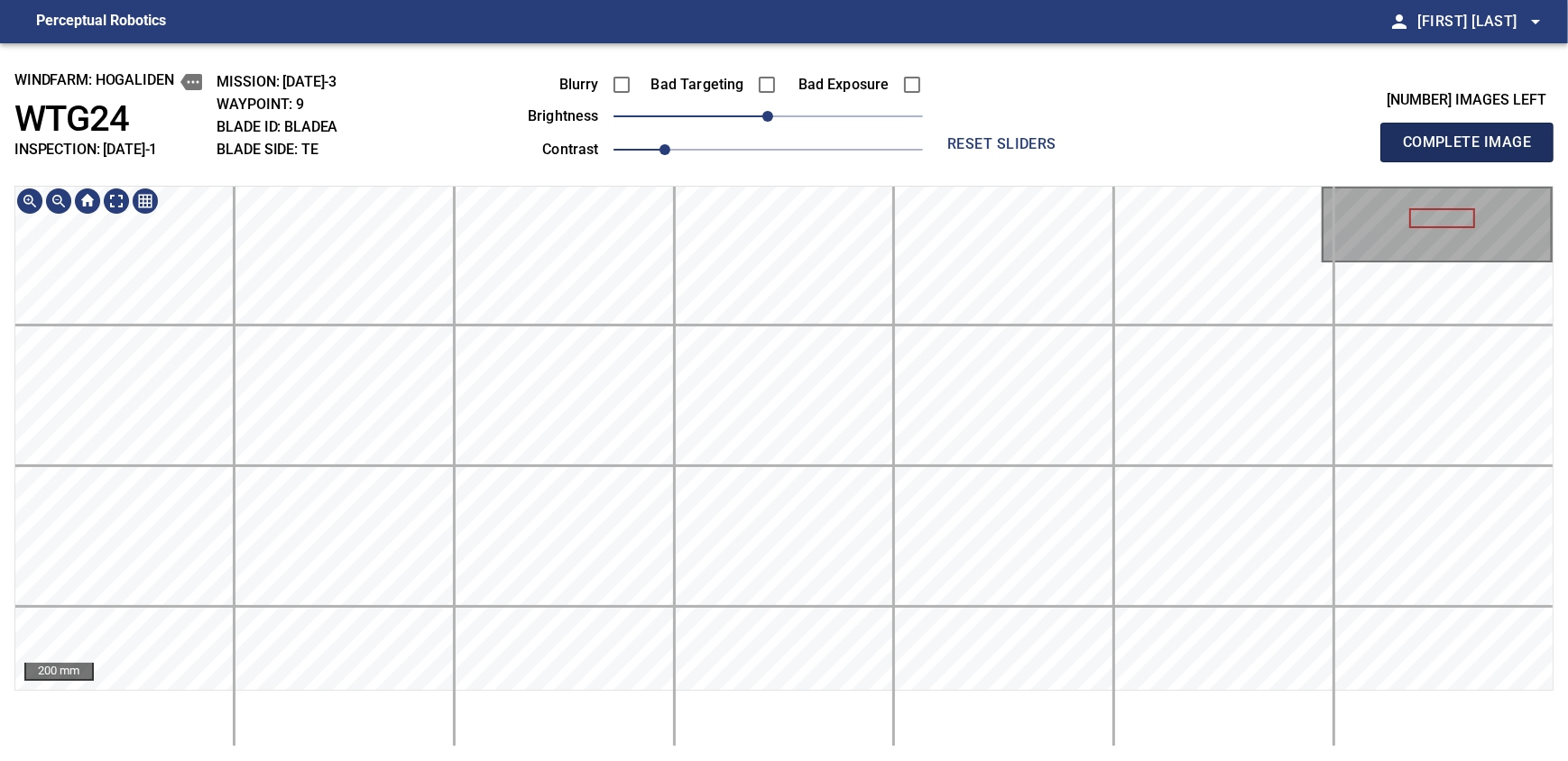 click on "Complete Image" at bounding box center (1467, 142) 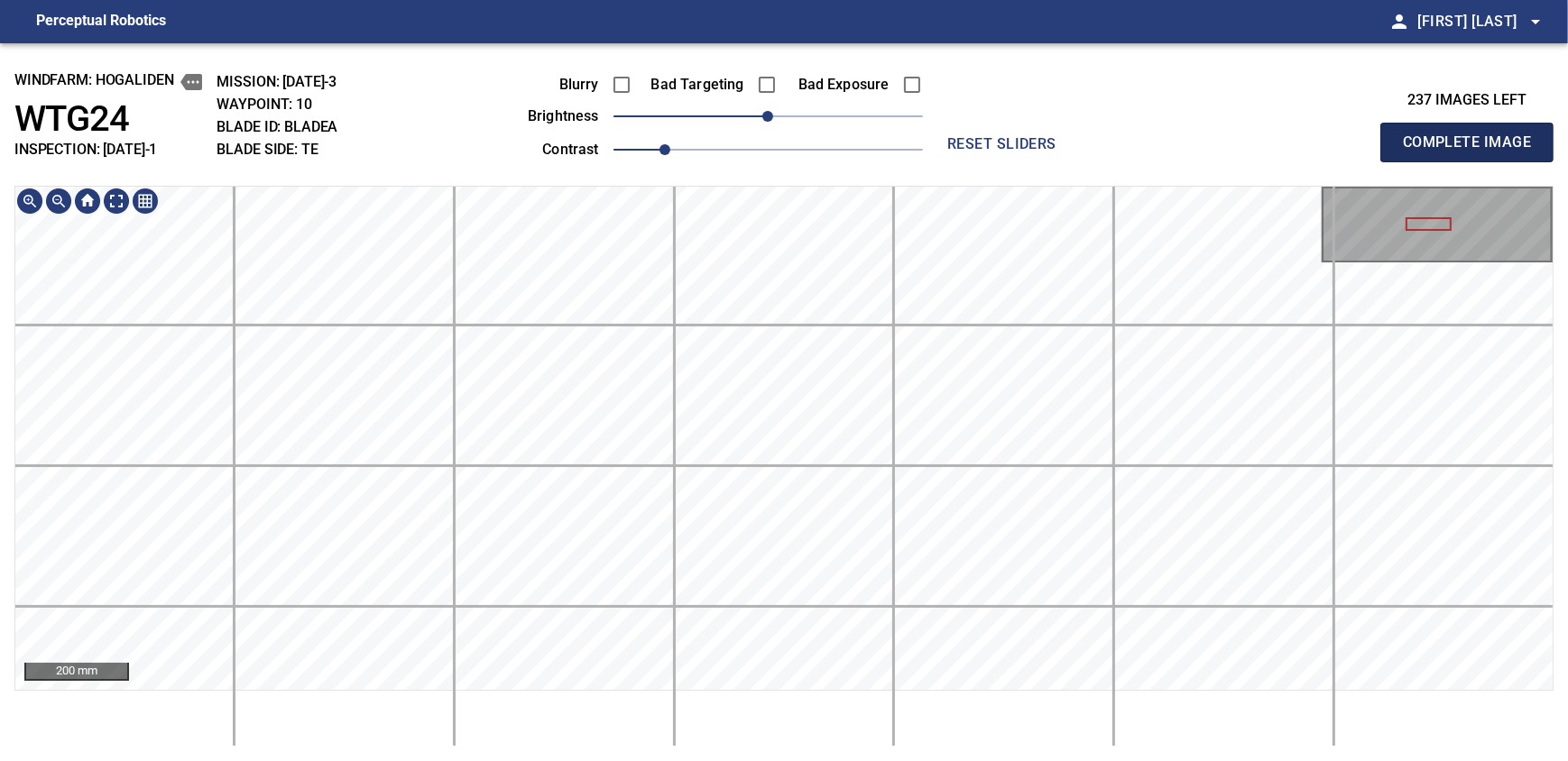 click on "Complete Image" at bounding box center (1467, 142) 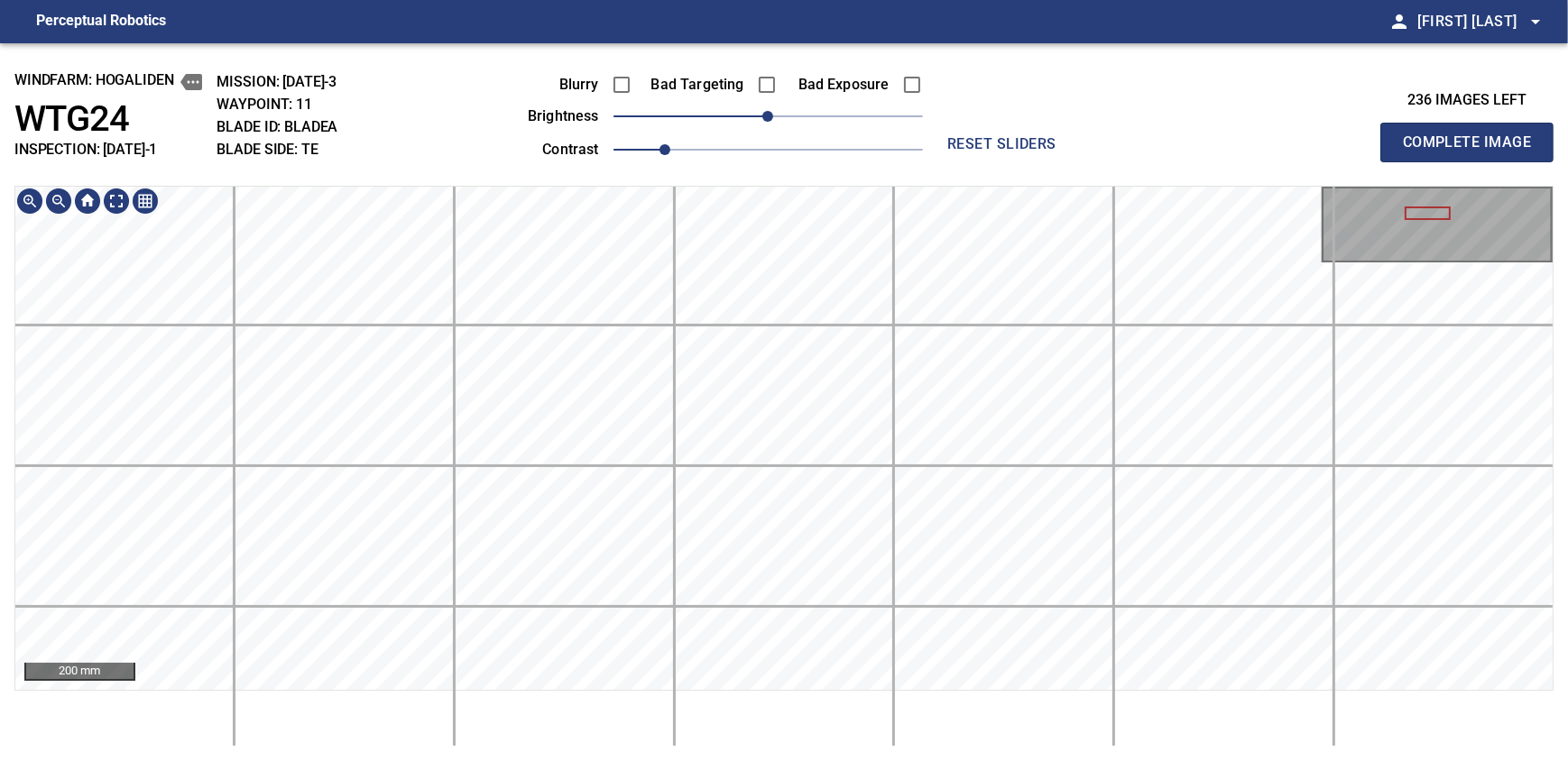 click on "Perceptual Robotics person Alex Semenov arrow_drop_down windfarm: Hogaliden WTG24 INSPECTION: 2025-07-15-1 MISSION: 2025-07-15-3 WAYPOINT: 11 BLADE ID: bladeA BLADE SIDE: TE Blurry Bad Targeting Bad Exposure brightness 0 contrast 1 reset sliders 236 images left Complete Image 200 mm exit_to_app Logout" at bounding box center (784, 380) 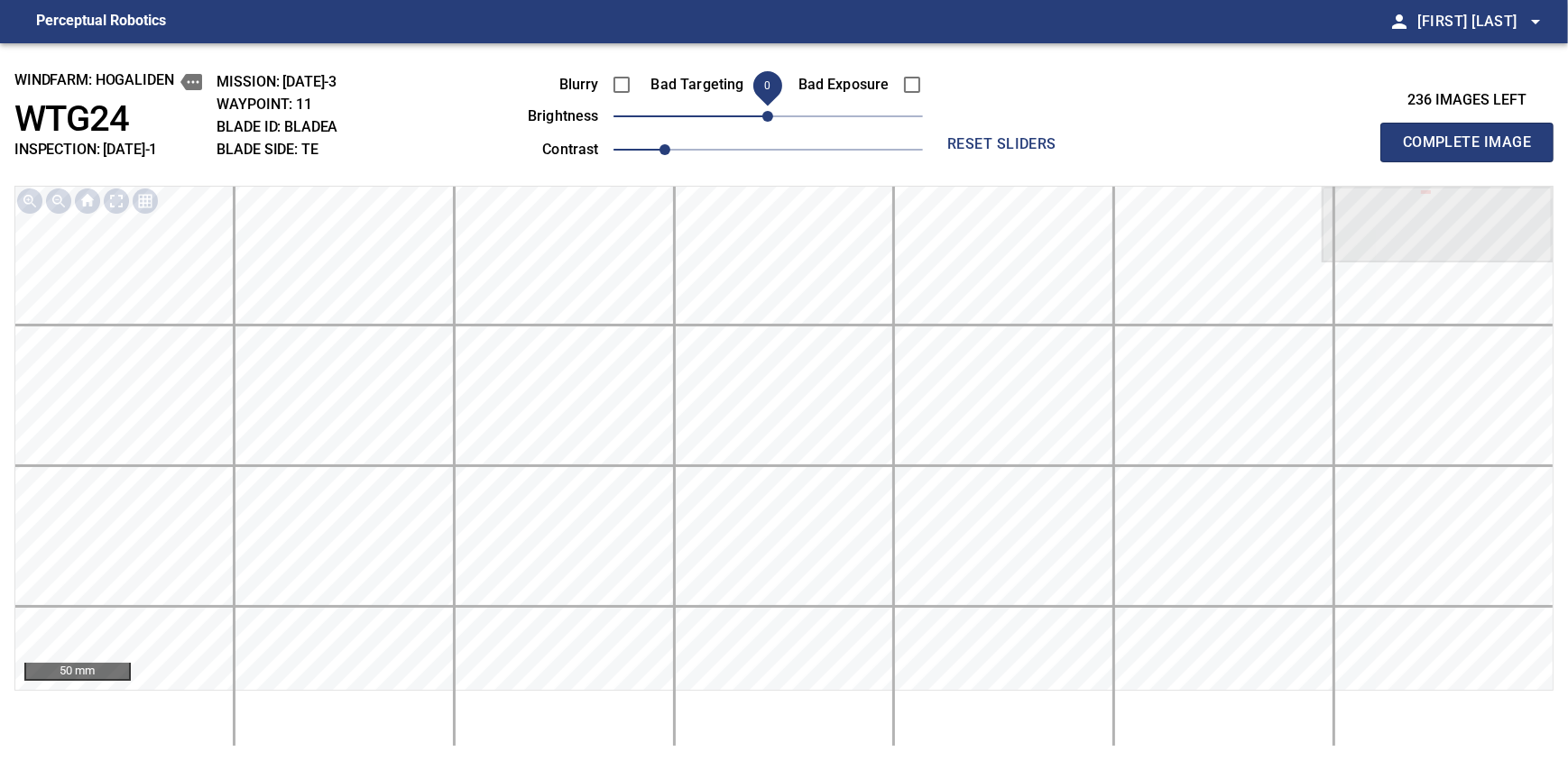 click on "Complete Image" at bounding box center (1467, 142) 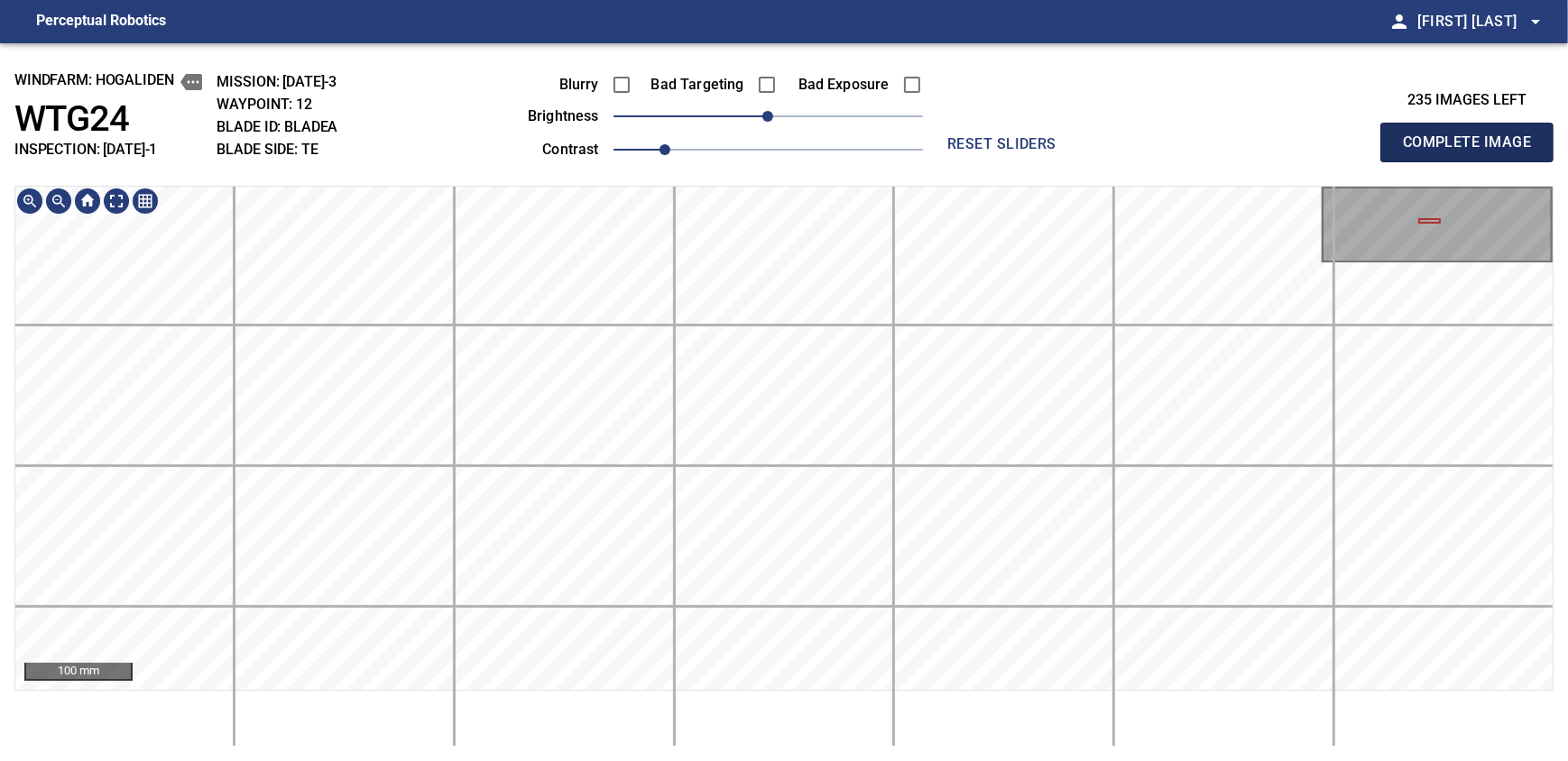 click on "Complete Image" at bounding box center [1467, 142] 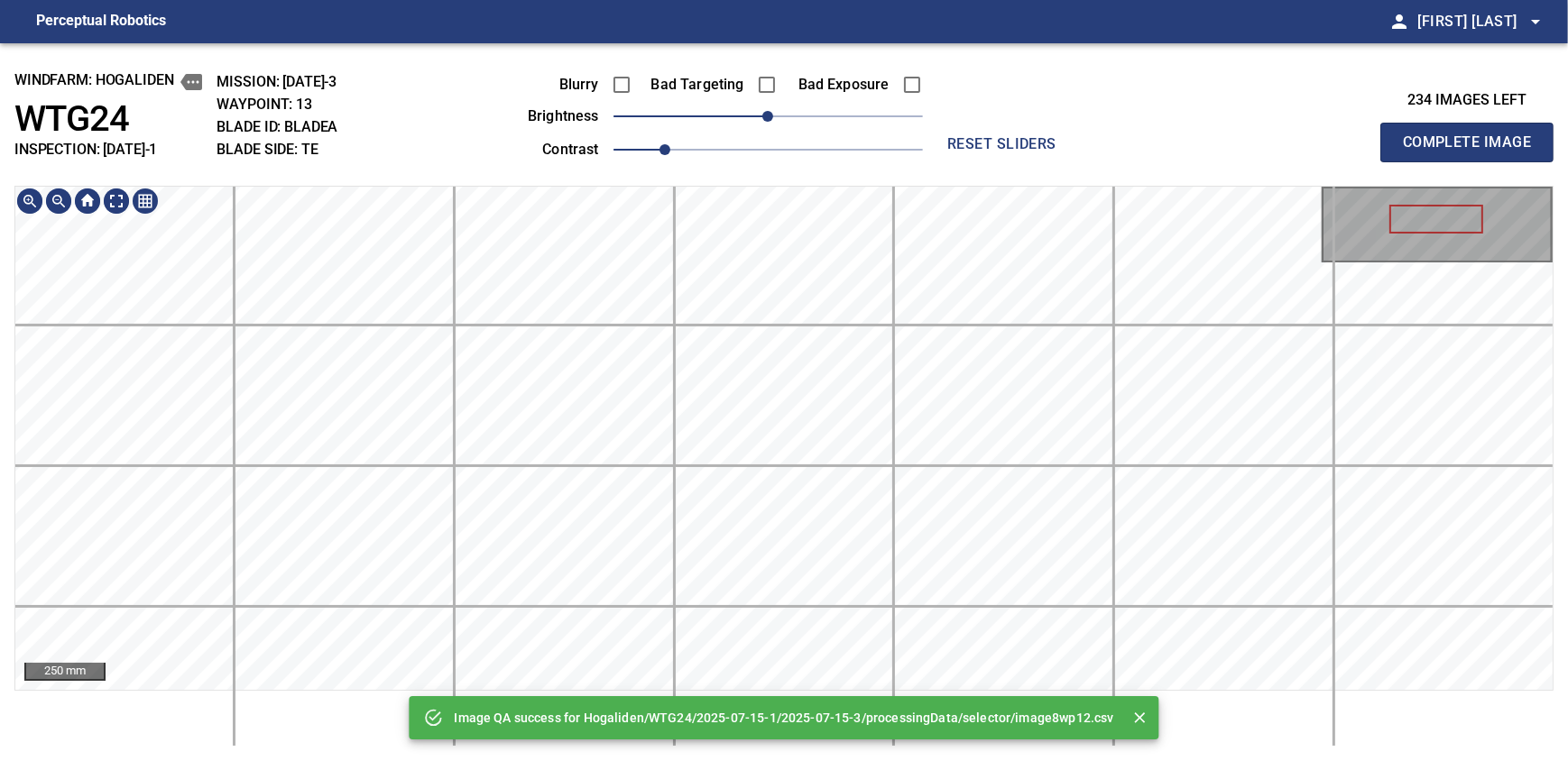 click on "Image QA success for Hogaliden/WTG24/2025-07-15-1/2025-07-15-3/processingData/selector/image8wp12.csv windfarm: Hogaliden WTG24 INSPECTION: 2025-07-15-1 MISSION: 2025-07-15-3 WAYPOINT: 13 BLADE ID: bladeA BLADE SIDE: TE Blurry Bad Targeting Bad Exposure brightness 0 contrast 1 reset sliders 234 images left Complete Image 250 mm" at bounding box center [784, 402] 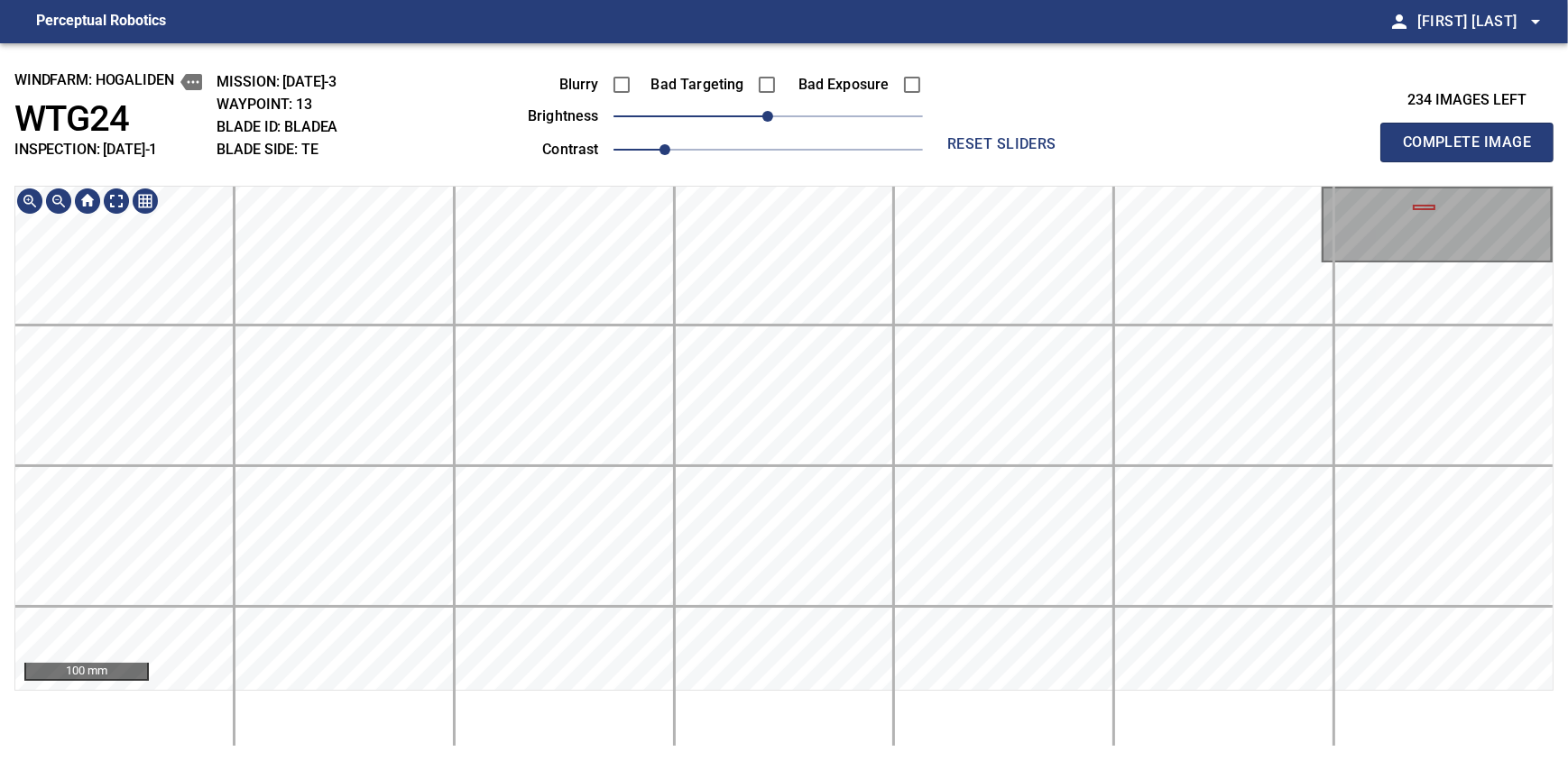 click on "windfarm: Hogaliden WTG24 INSPECTION: 2025-07-15-1 MISSION: 2025-07-15-3 WAYPOINT: 13 BLADE ID: bladeA BLADE SIDE: TE Blurry Bad Targeting Bad Exposure brightness 0 contrast 1 reset sliders 234 images left Complete Image 100 mm" at bounding box center (784, 402) 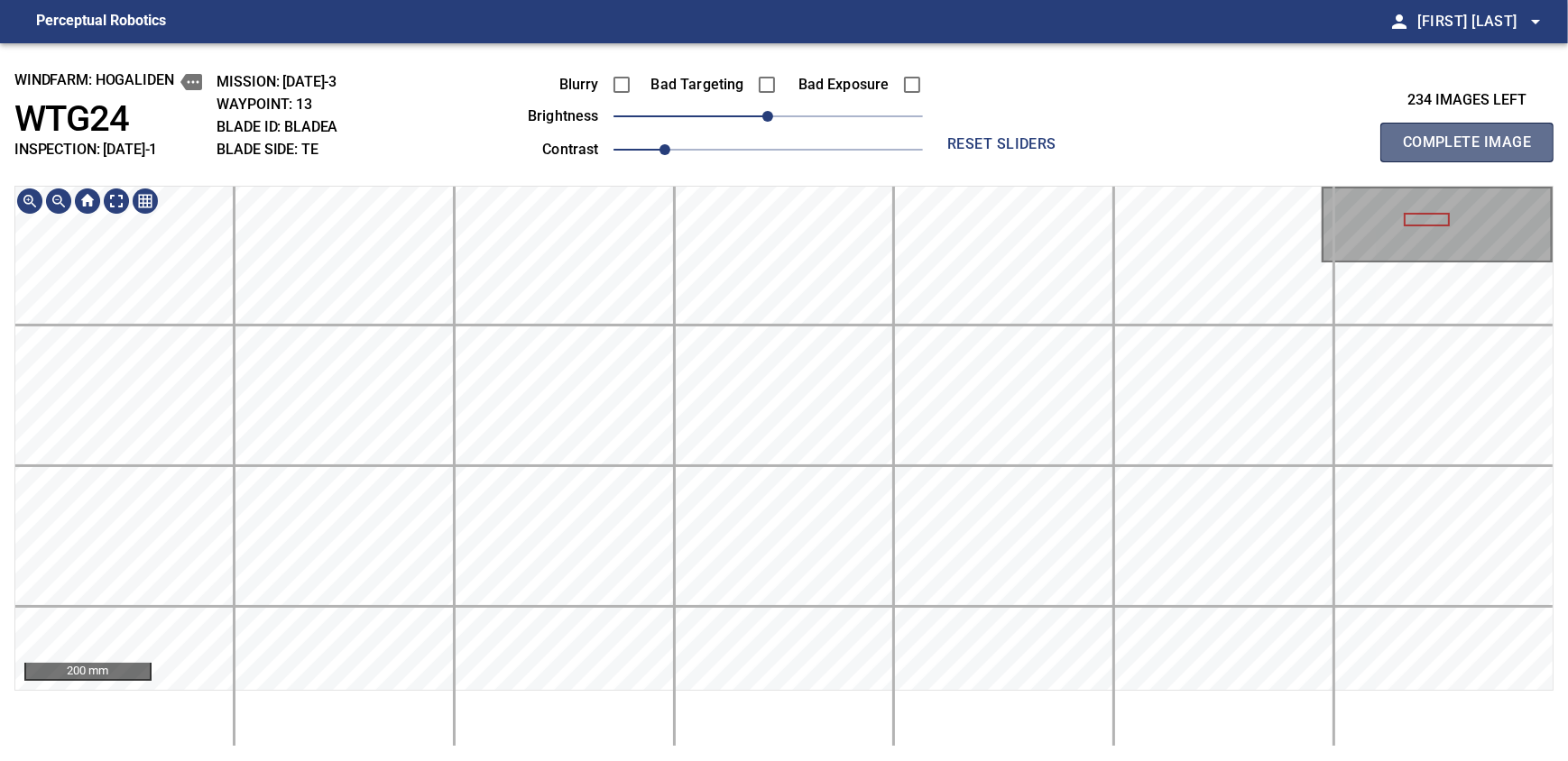 click on "Complete Image" at bounding box center (1467, 142) 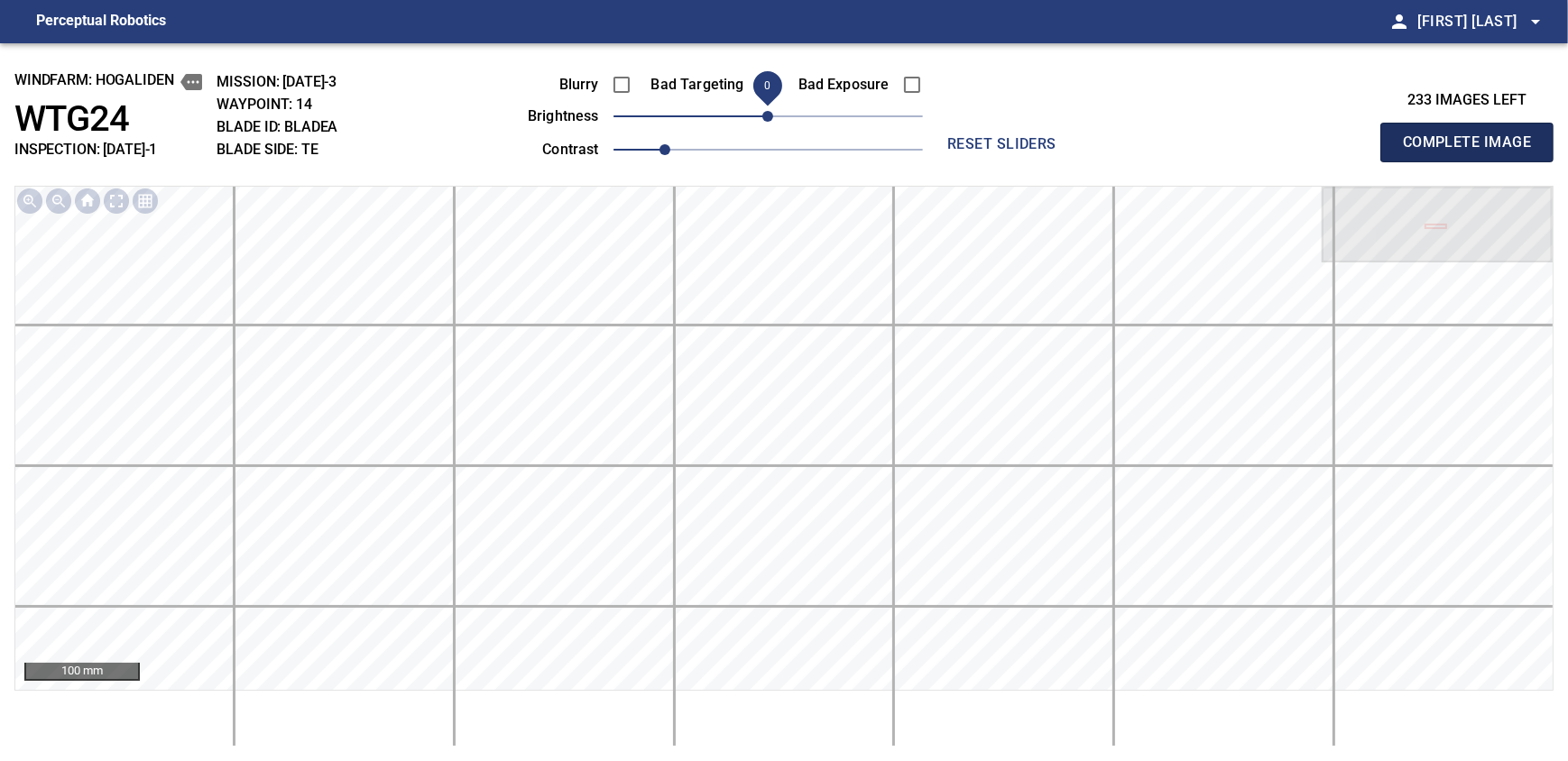 click on "Complete Image" at bounding box center [1467, 142] 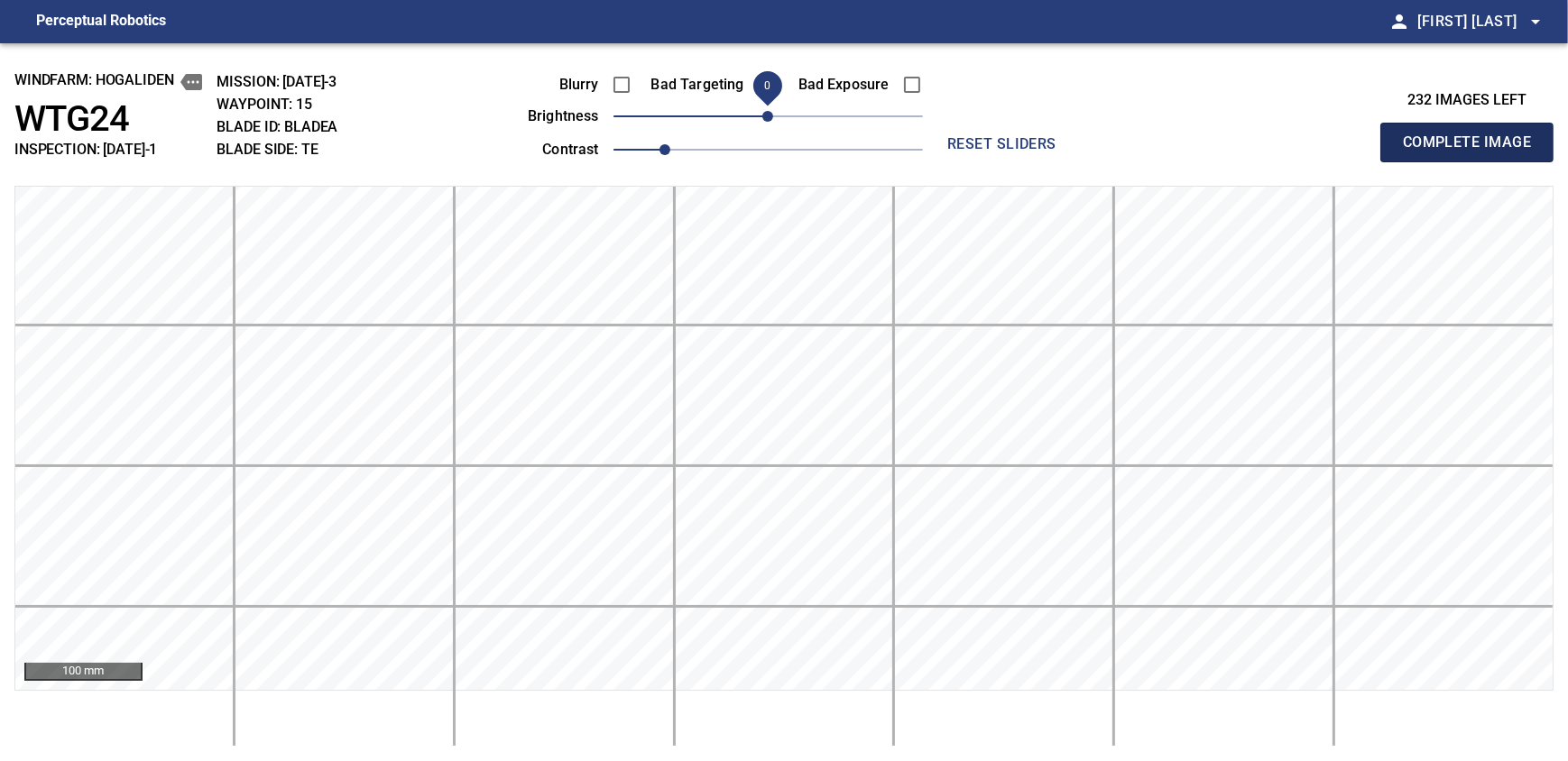 click on "Complete Image" at bounding box center [1467, 142] 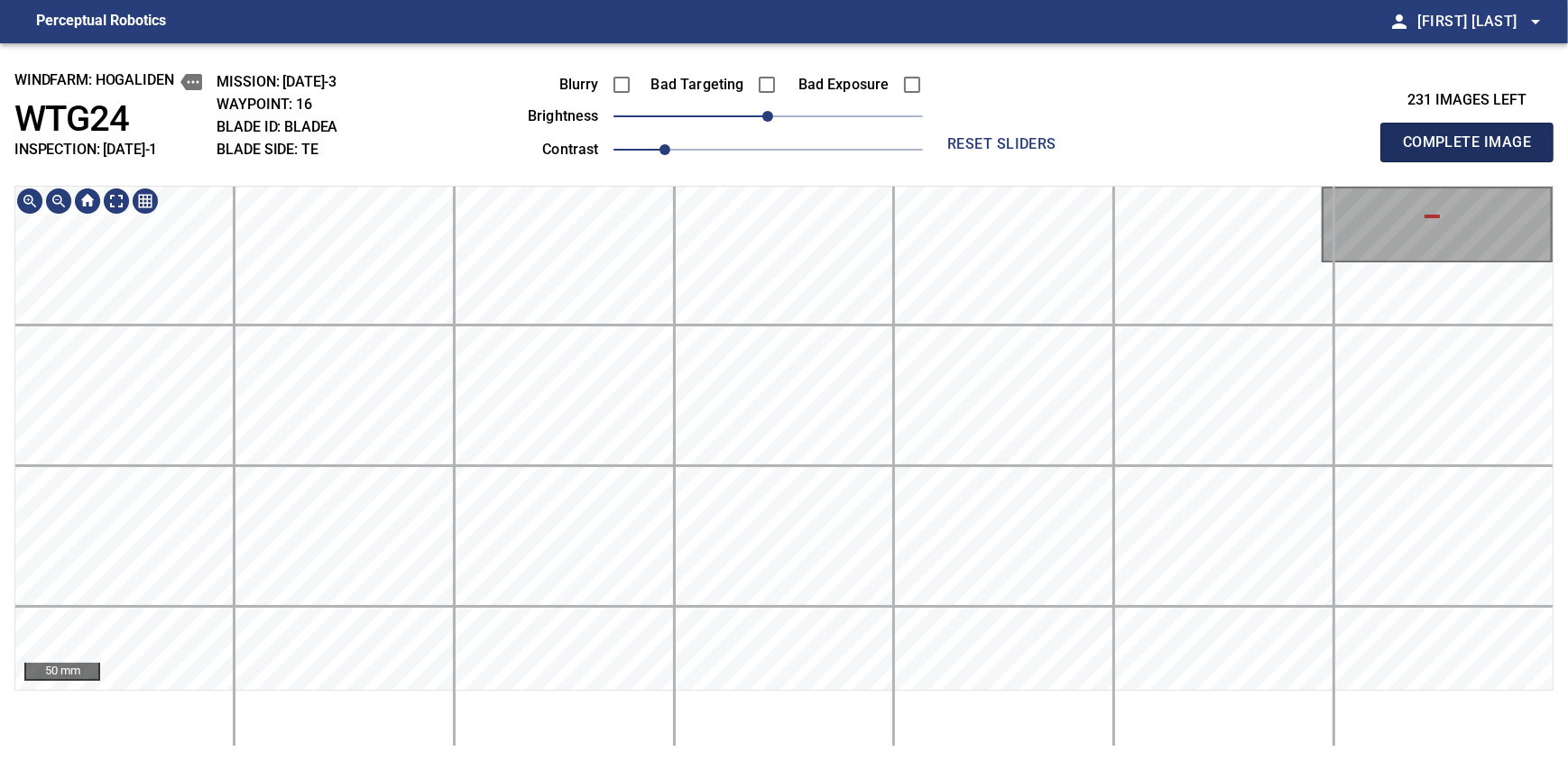click on "Complete Image" at bounding box center (1467, 142) 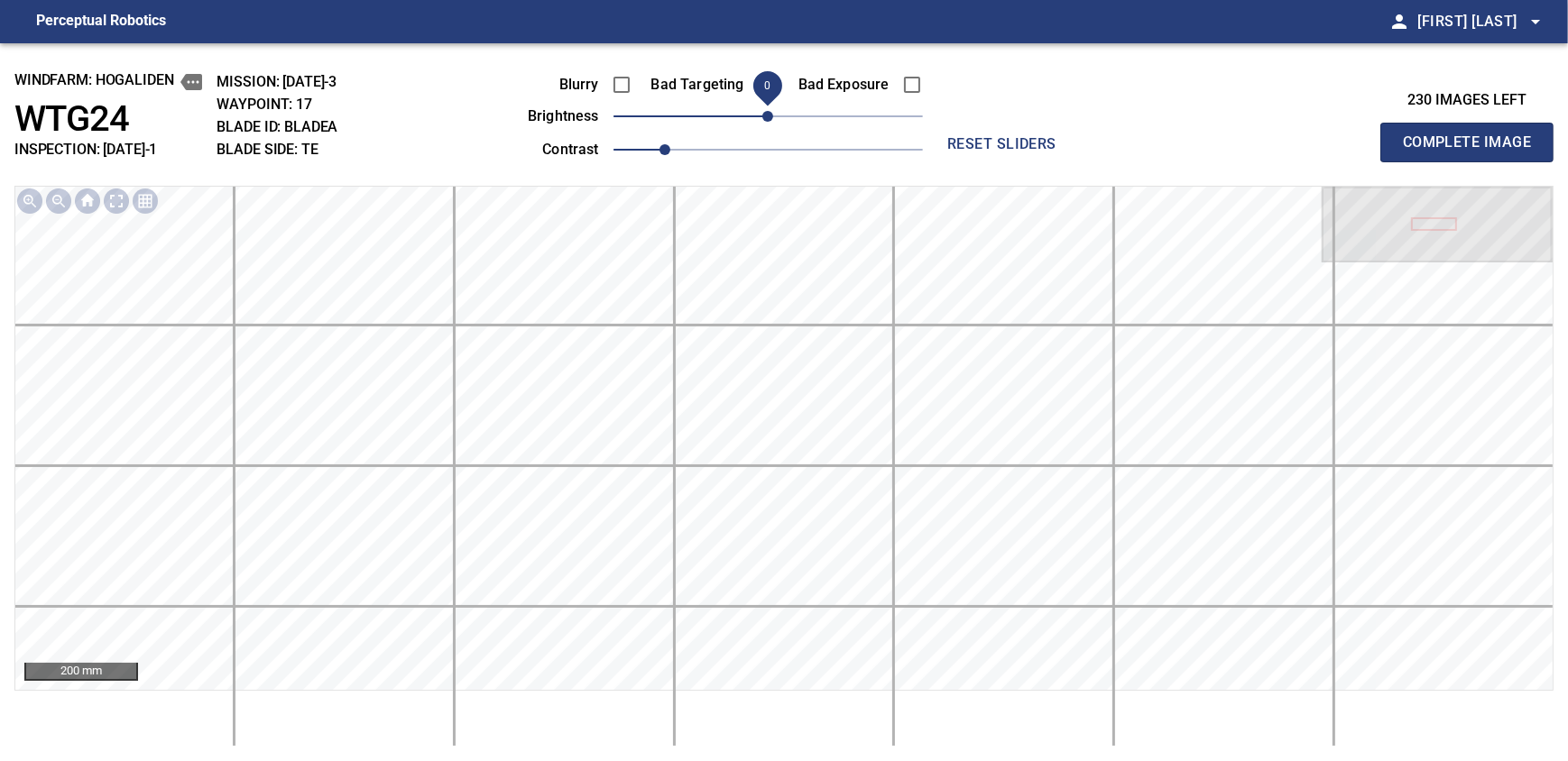click on "Complete Image" at bounding box center [1467, 142] 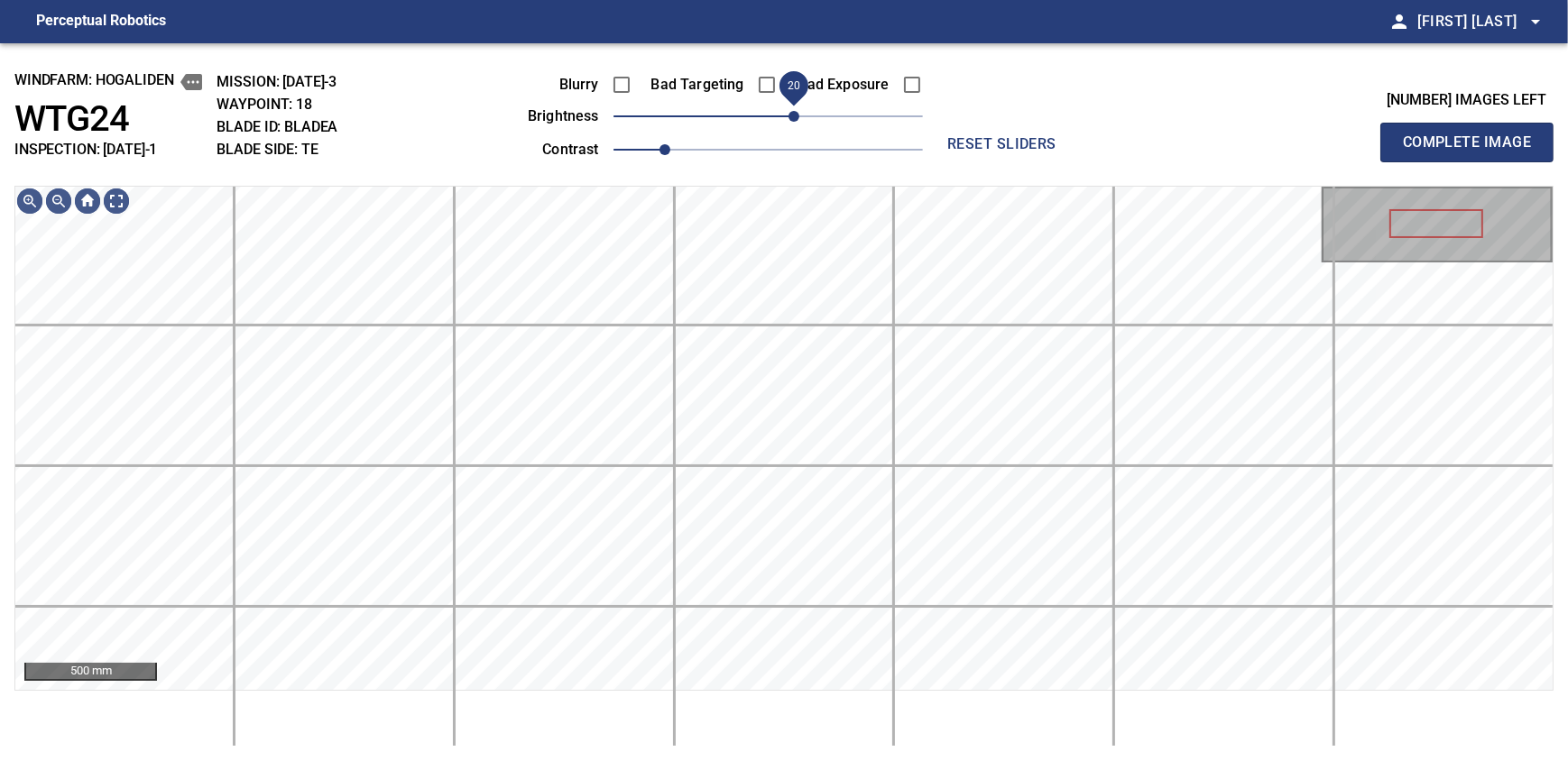 drag, startPoint x: 777, startPoint y: 125, endPoint x: 789, endPoint y: 117, distance: 14.422205 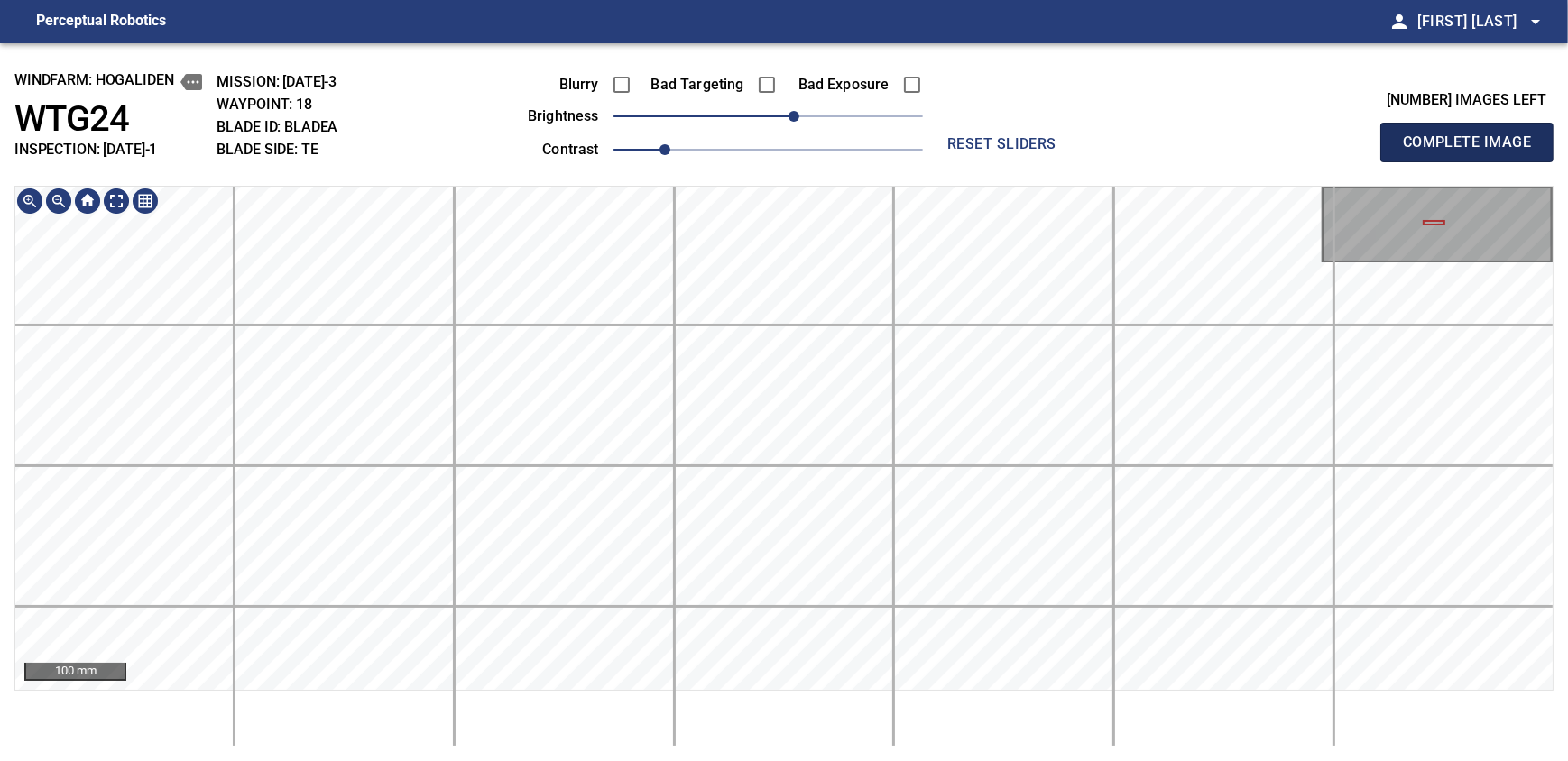 click on "Complete Image" at bounding box center (1467, 142) 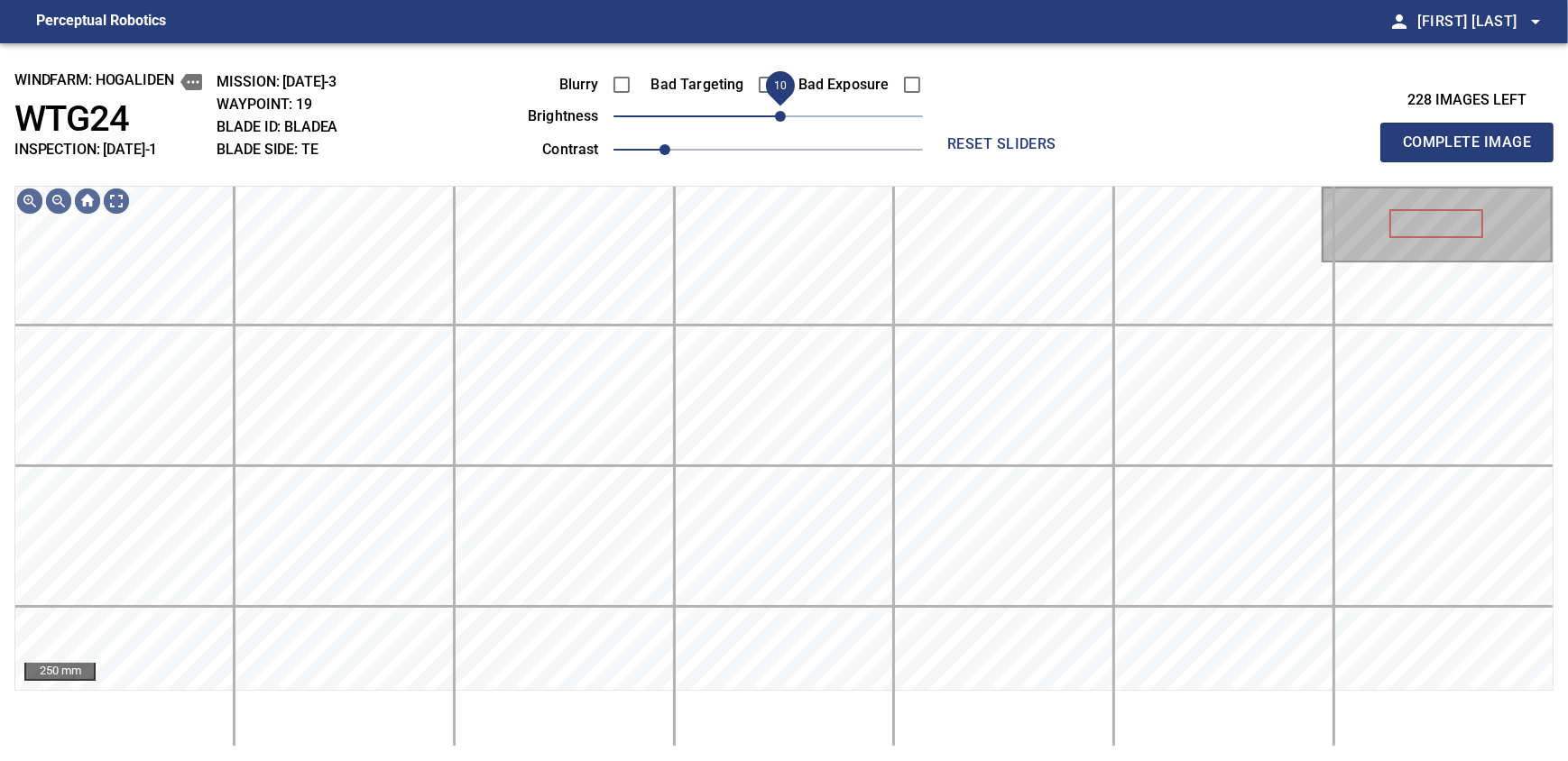 click on "10" at bounding box center (780, 116) 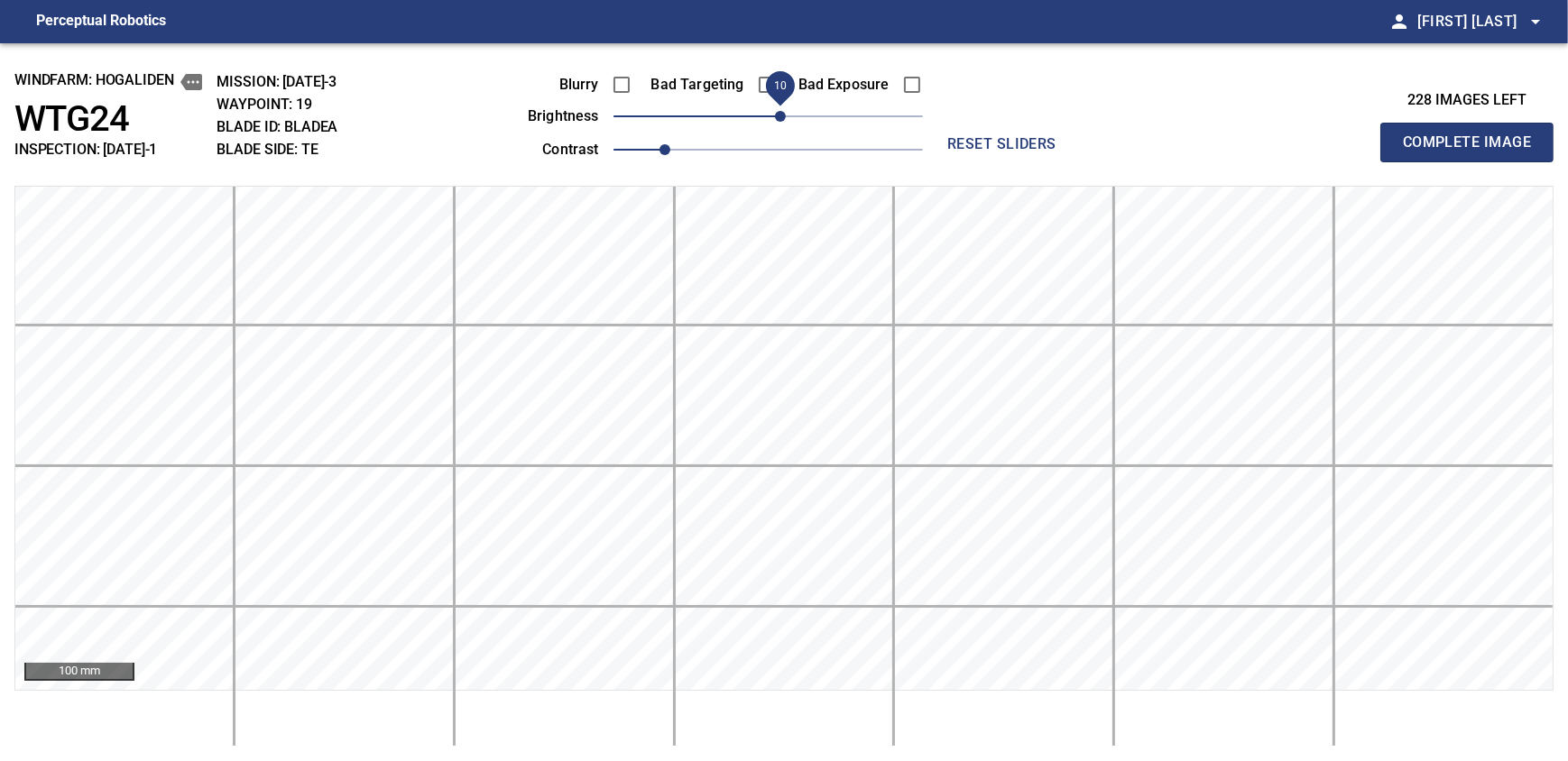click on "Complete Image" at bounding box center (1467, 142) 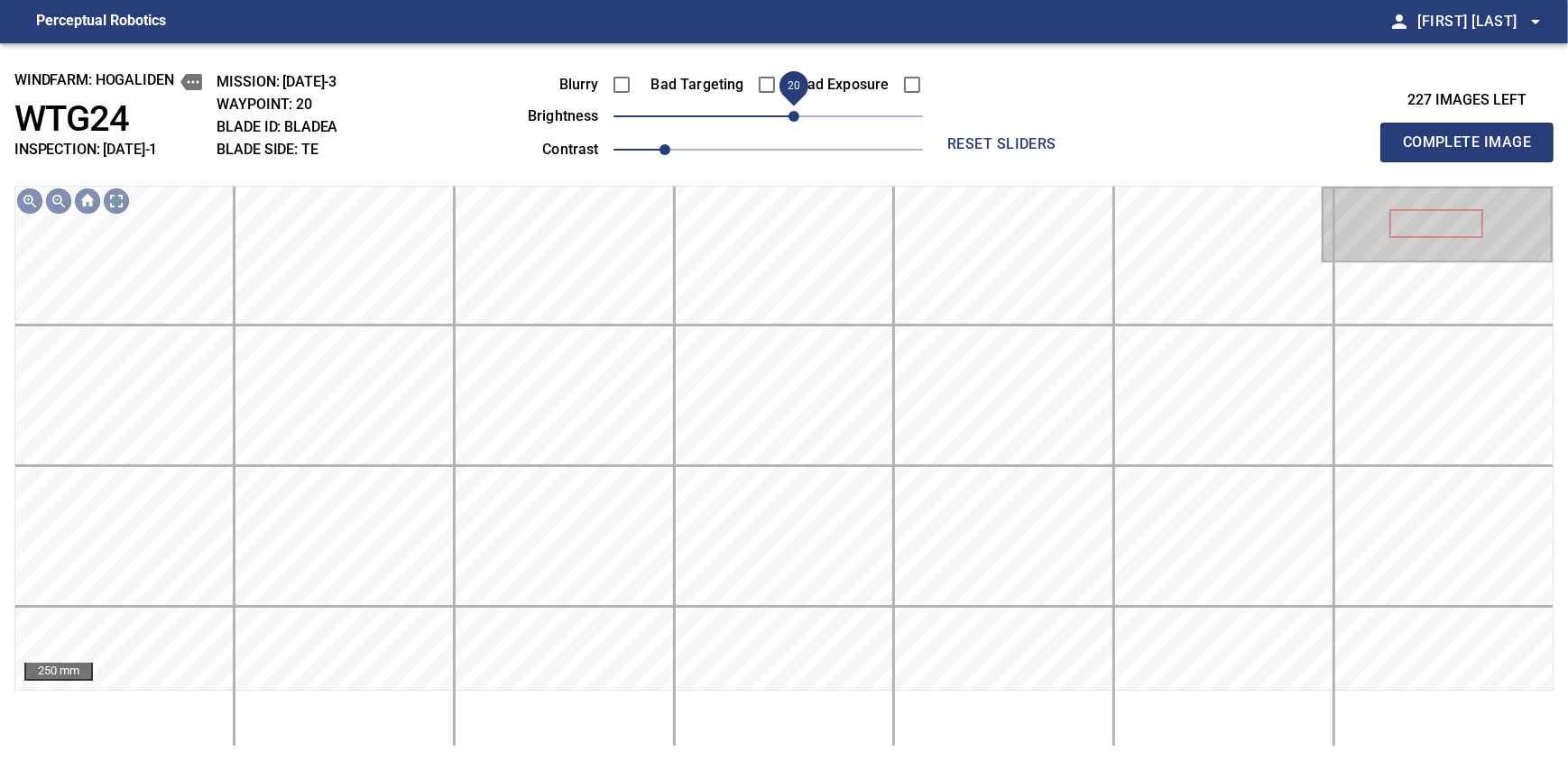drag, startPoint x: 772, startPoint y: 122, endPoint x: 793, endPoint y: 105, distance: 27.018512 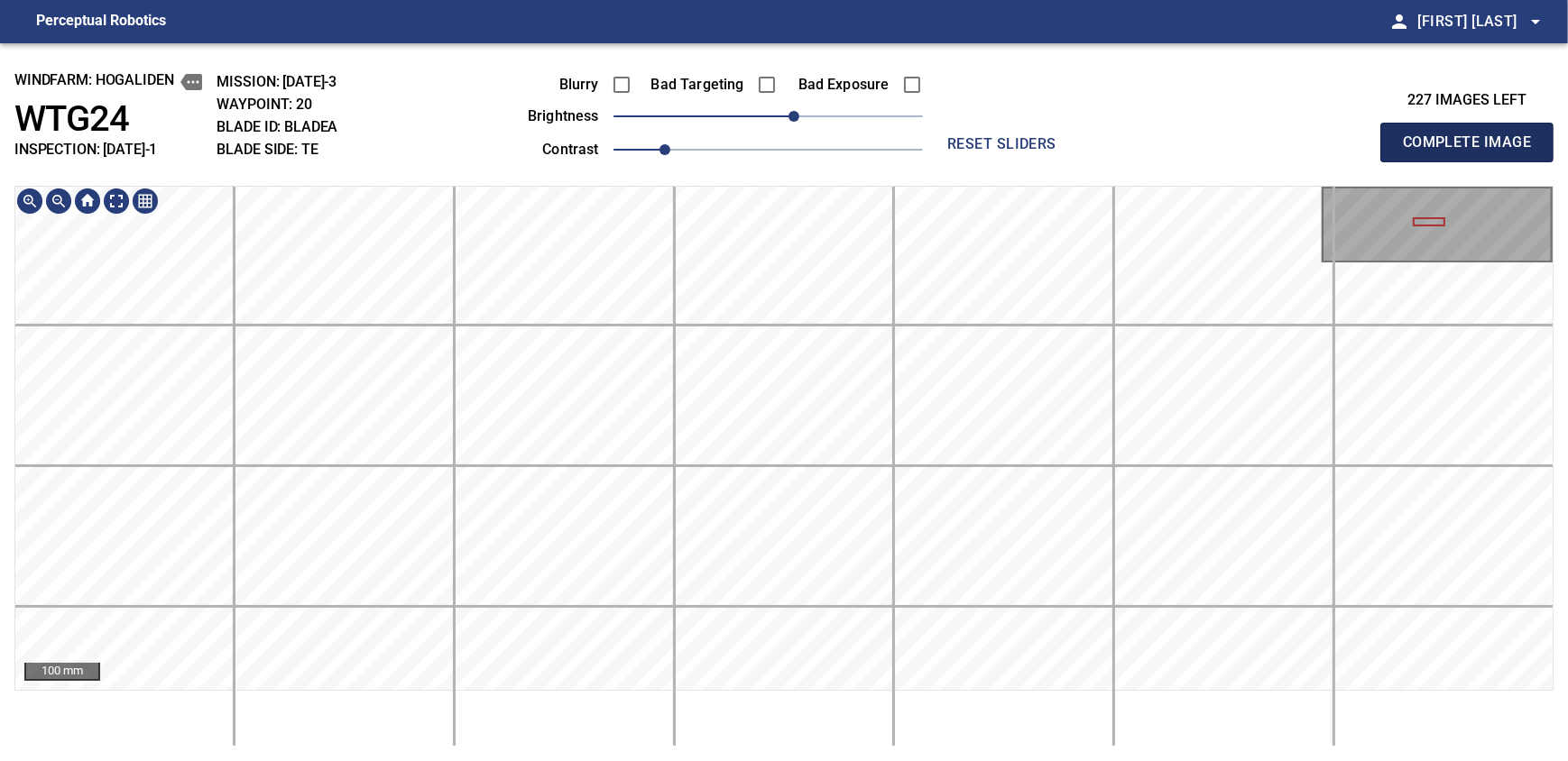 click on "Complete Image" at bounding box center [1467, 142] 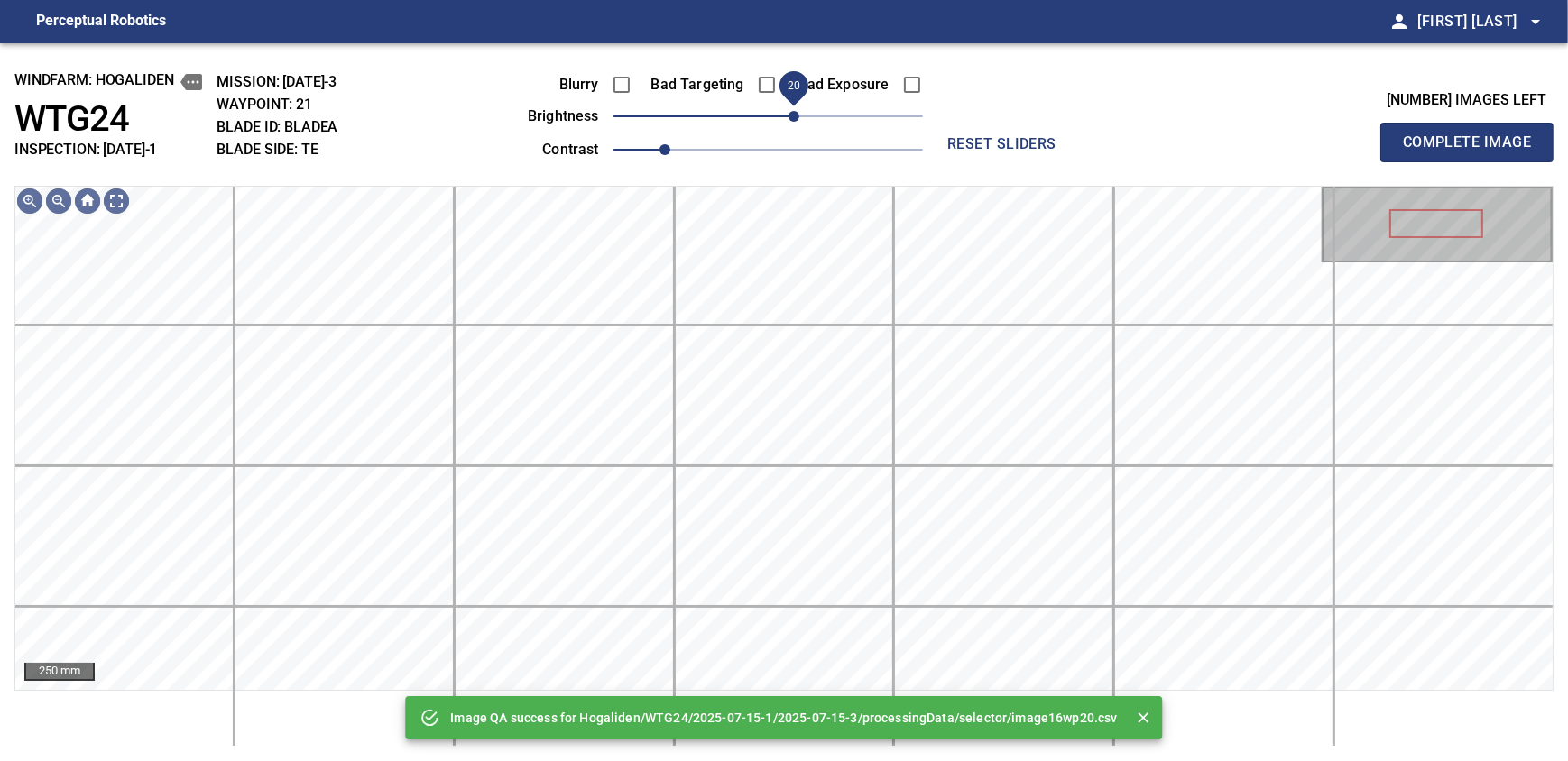 click on "20" at bounding box center (794, 116) 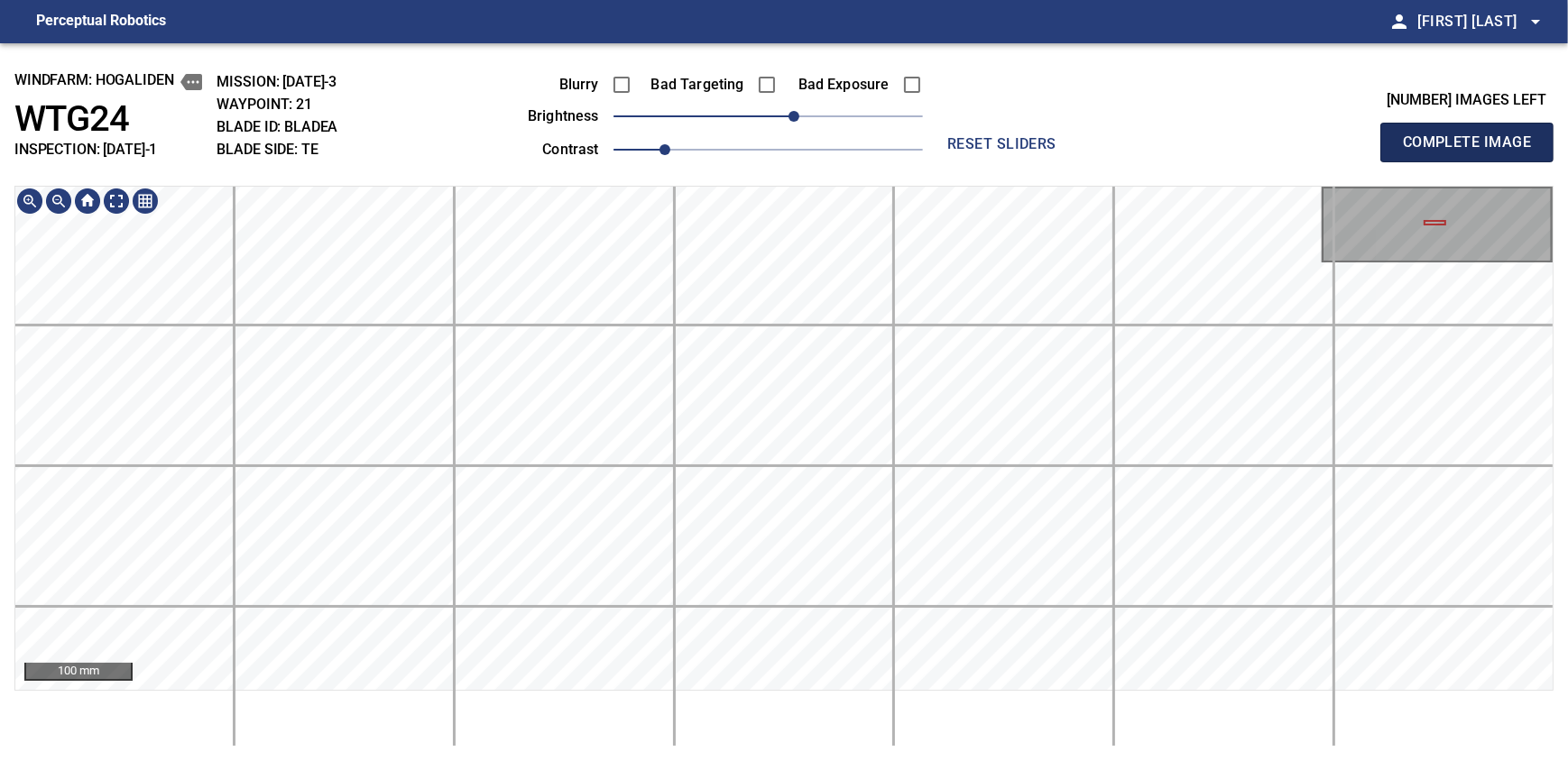 click on "Complete Image" at bounding box center (1467, 142) 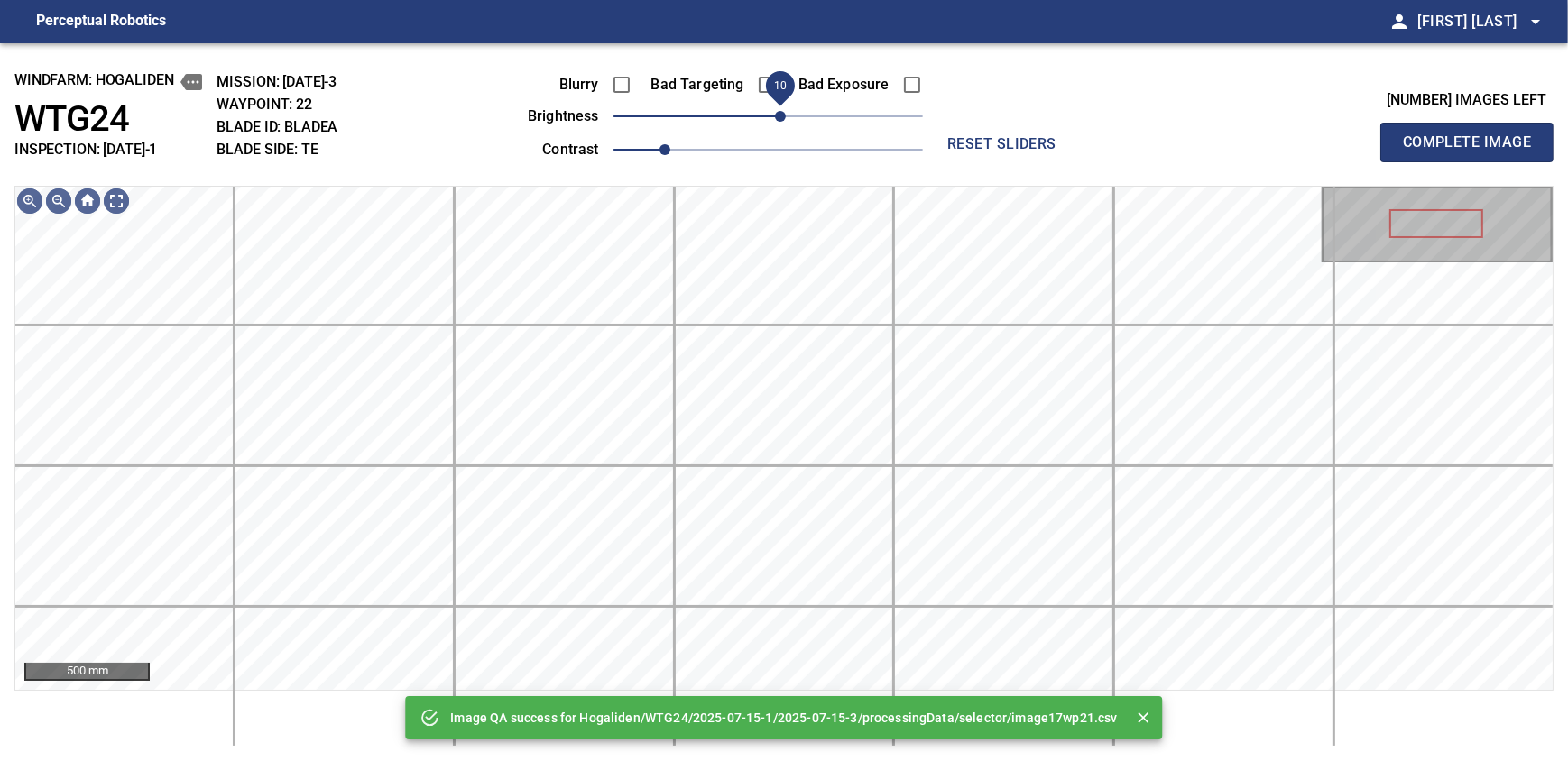 drag, startPoint x: 764, startPoint y: 126, endPoint x: 778, endPoint y: 118, distance: 16.124515 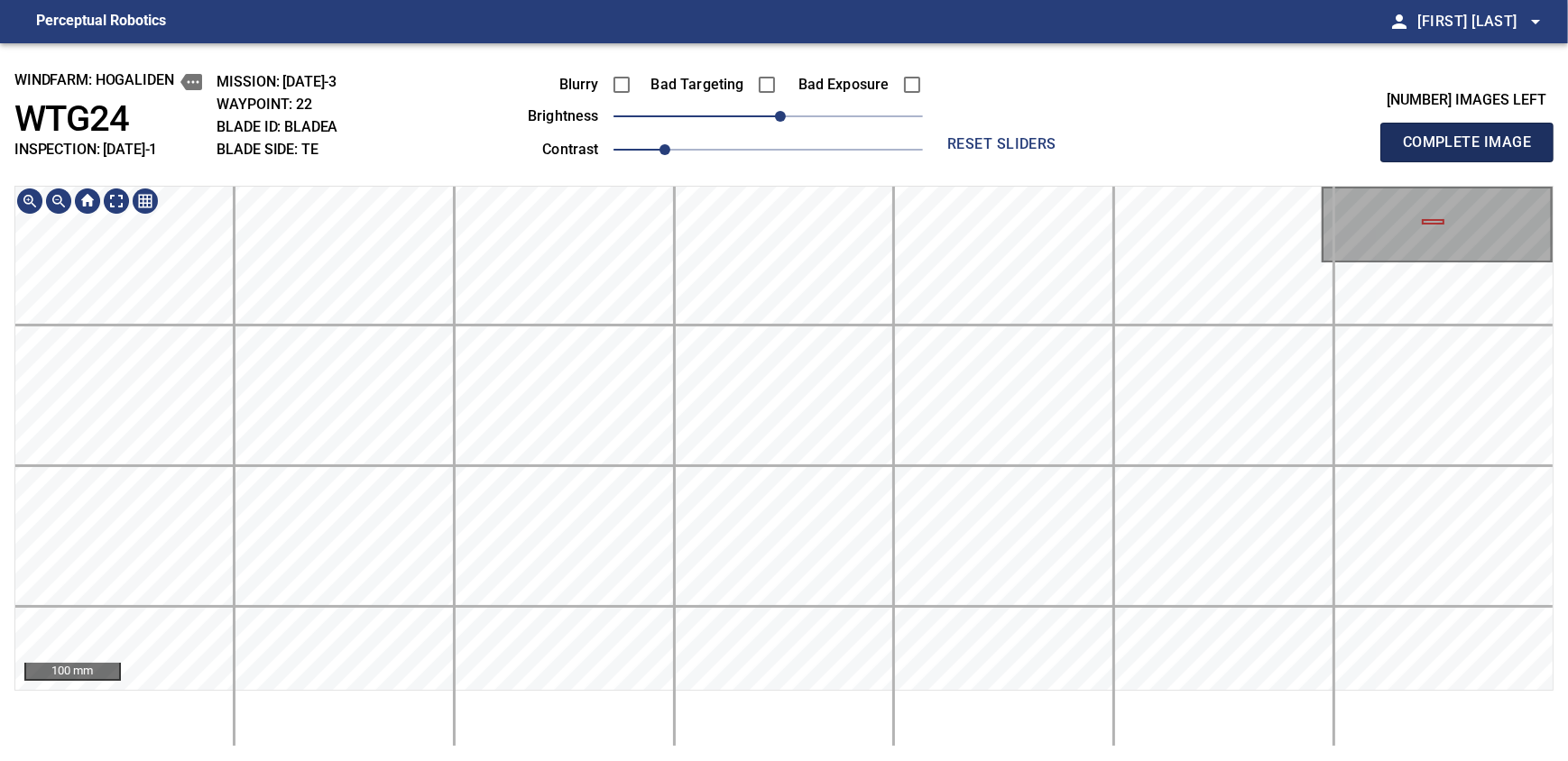 click on "Complete Image" at bounding box center (1467, 142) 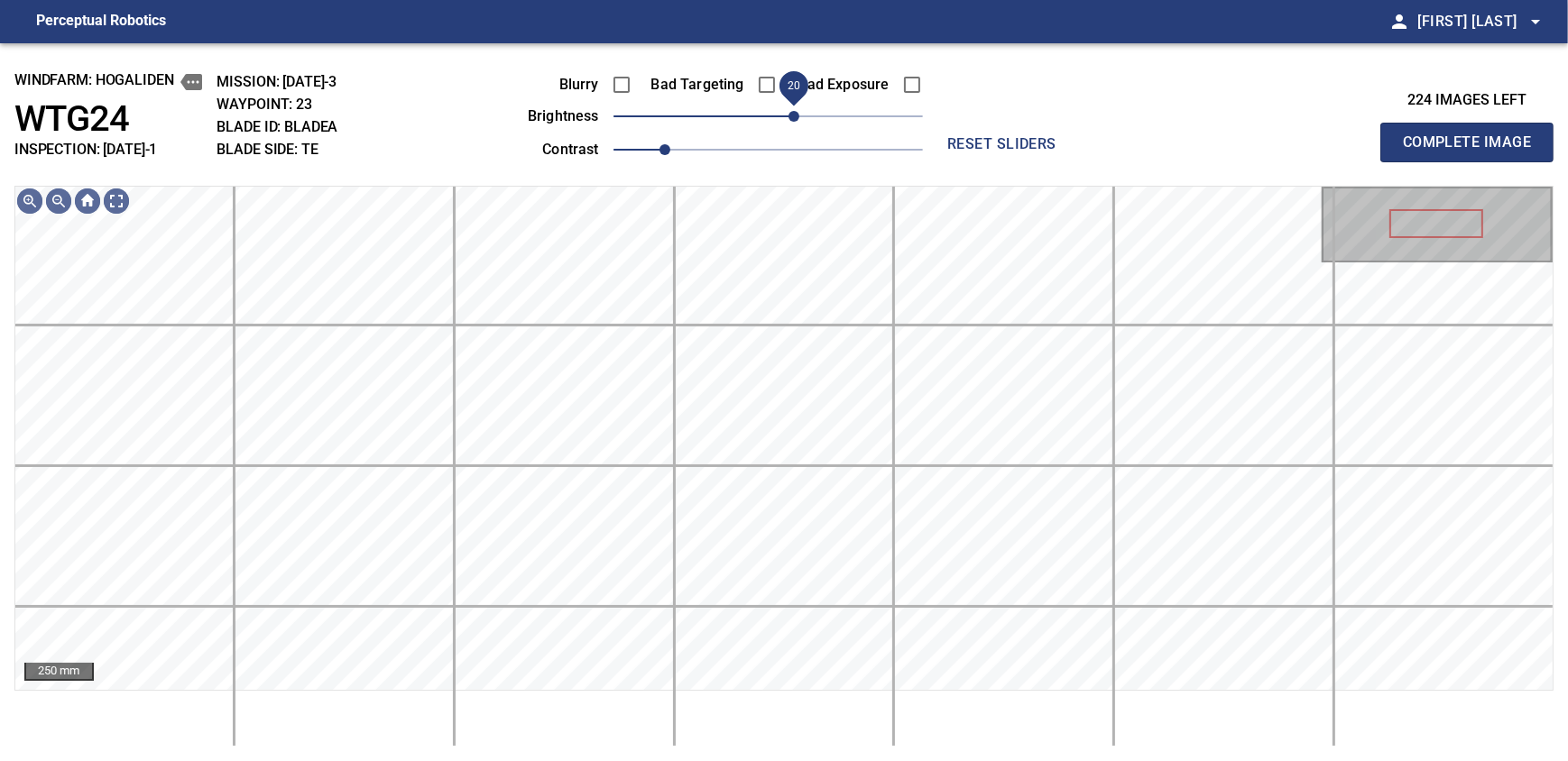drag, startPoint x: 779, startPoint y: 115, endPoint x: 793, endPoint y: 112, distance: 14.31782 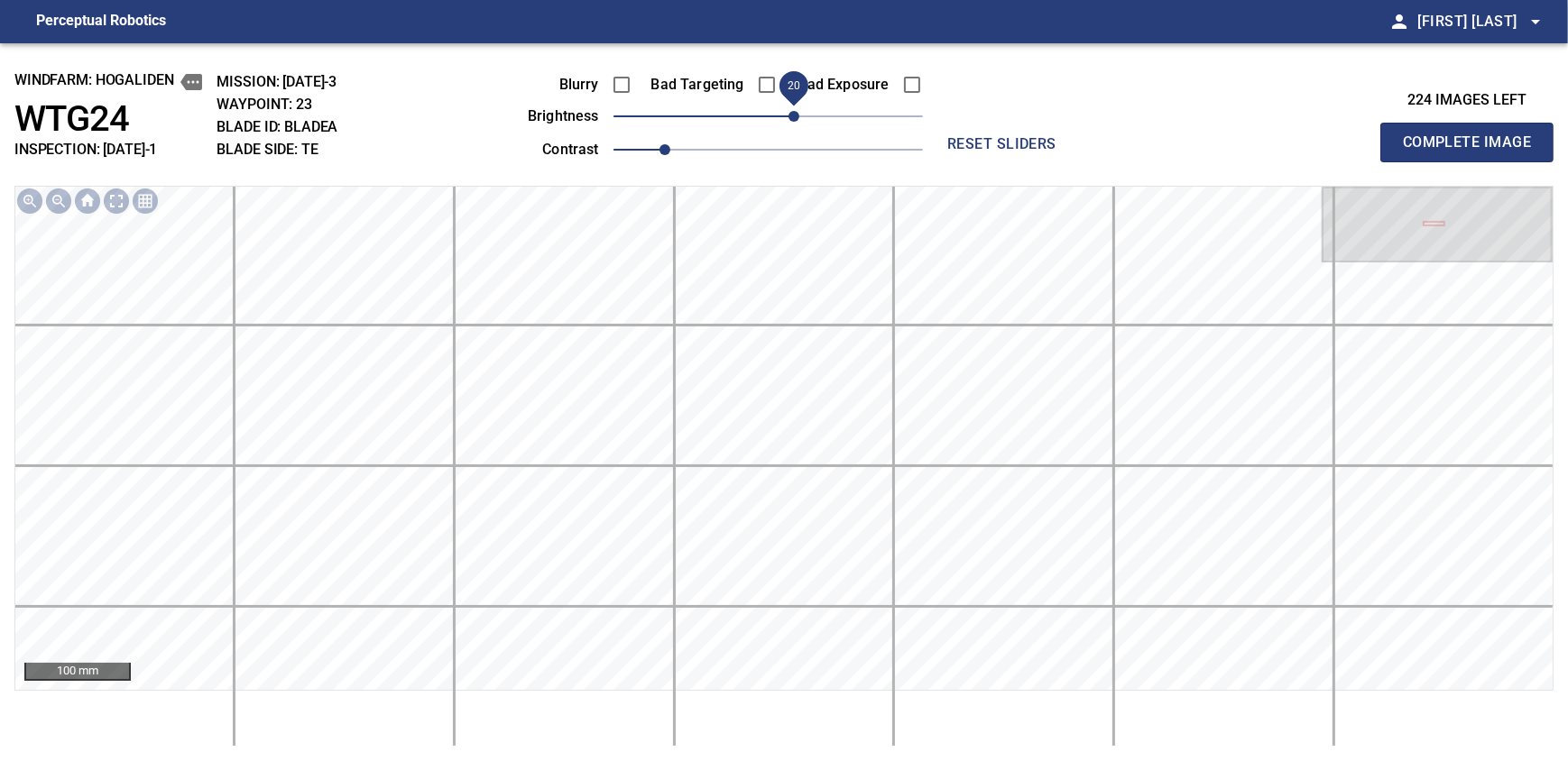 click on "Complete Image" at bounding box center (1467, 142) 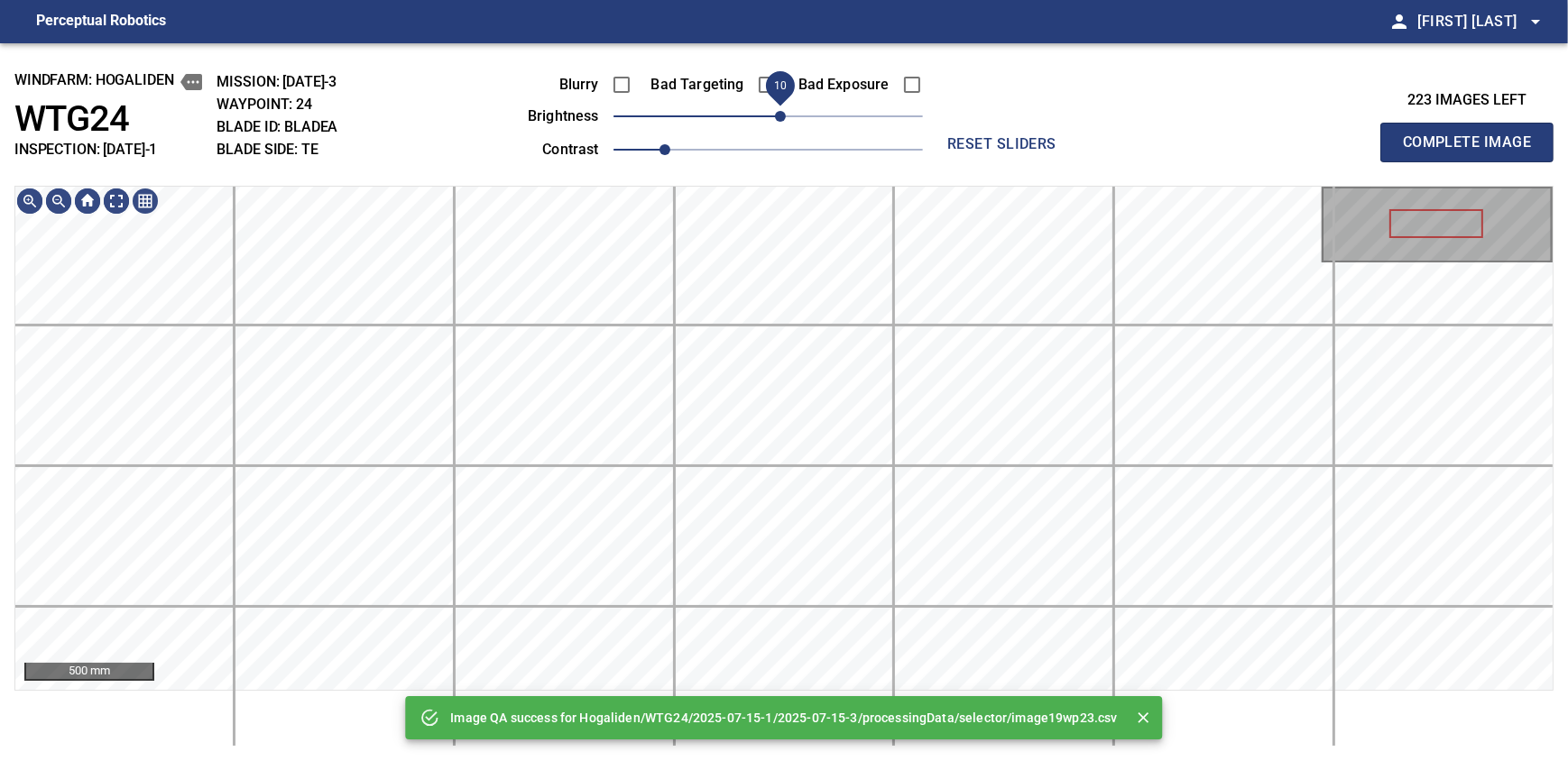 drag, startPoint x: 773, startPoint y: 117, endPoint x: 782, endPoint y: 115, distance: 9.219544 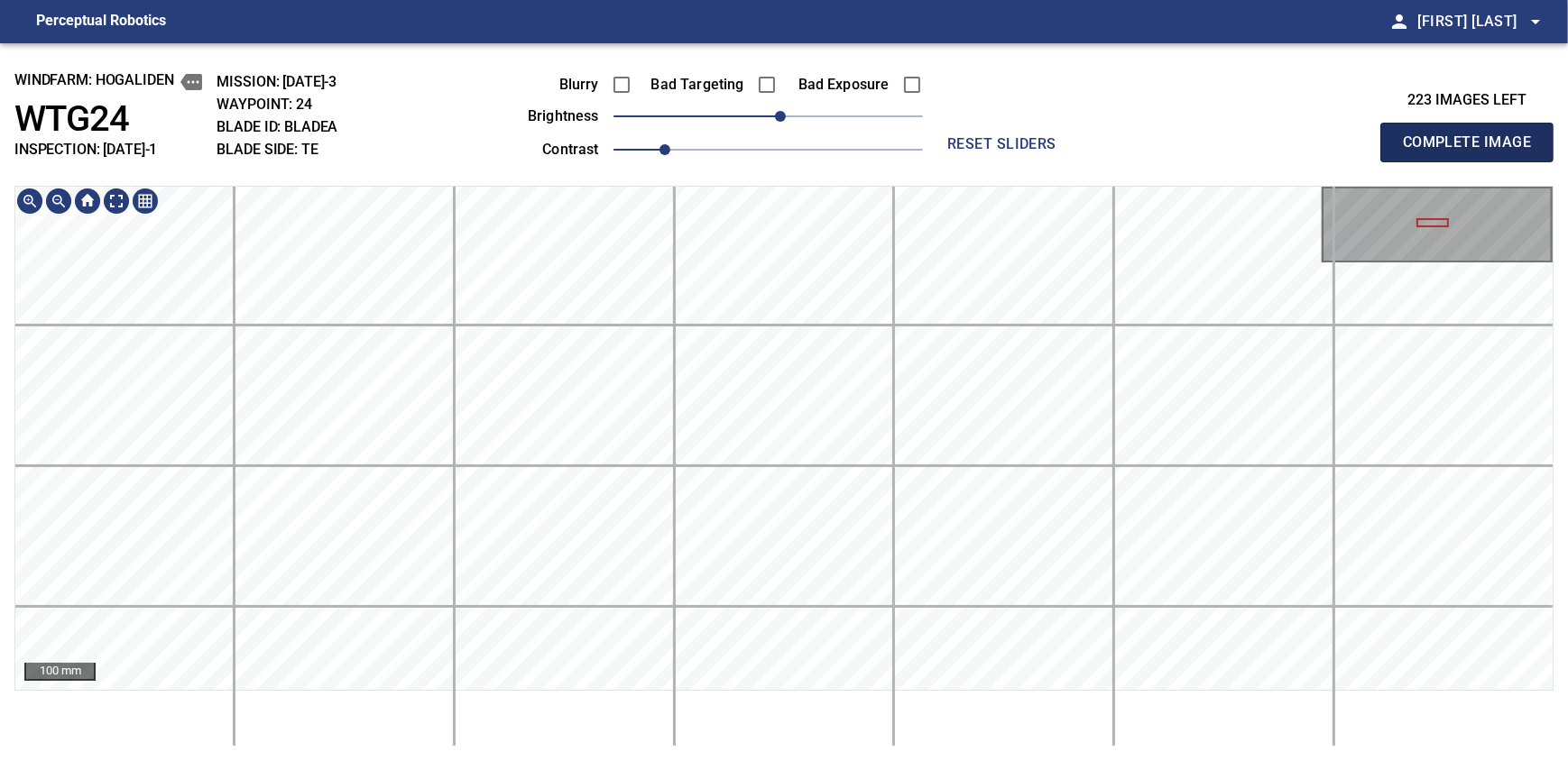 click on "Complete Image" at bounding box center [1467, 142] 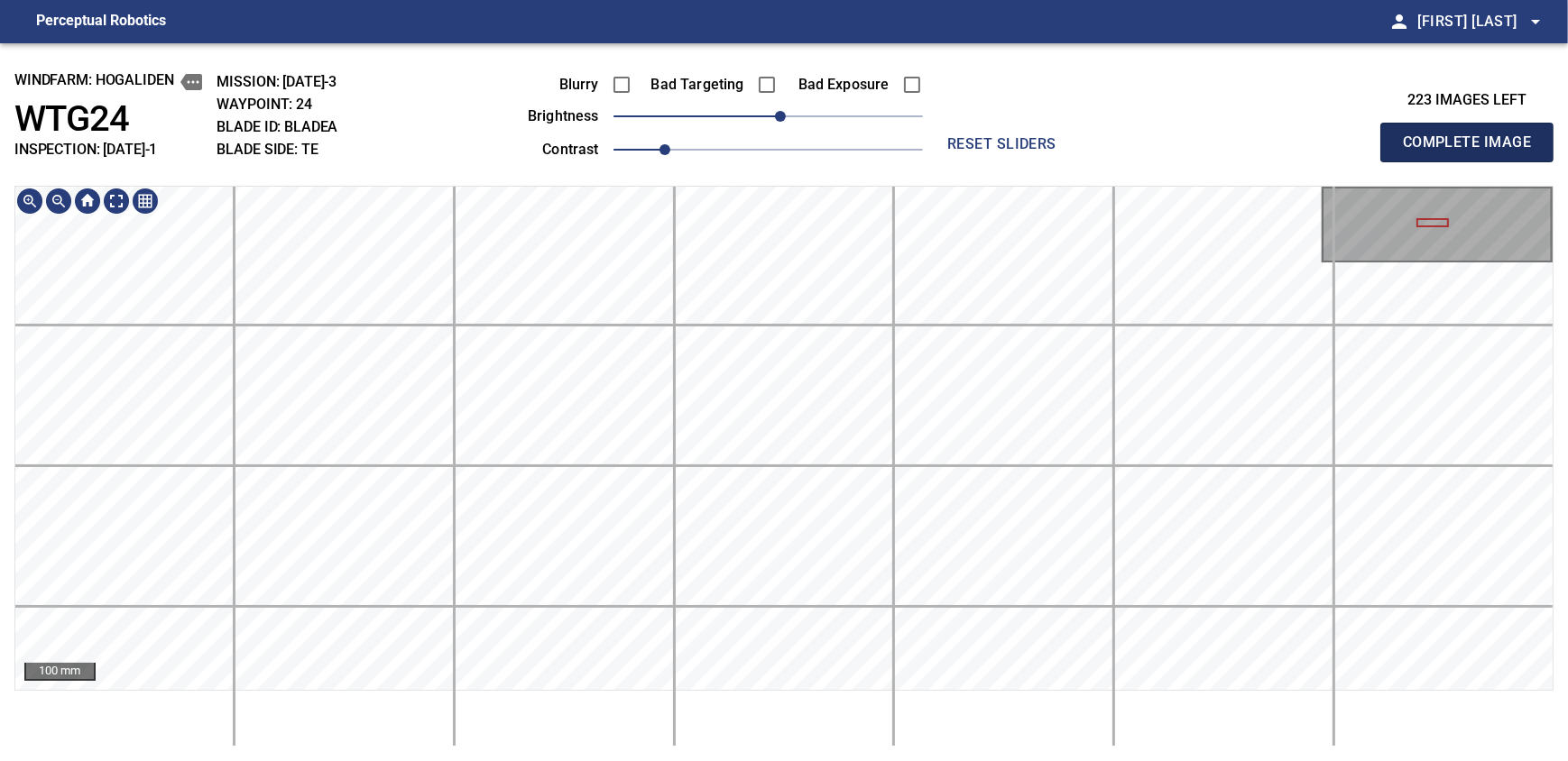 type 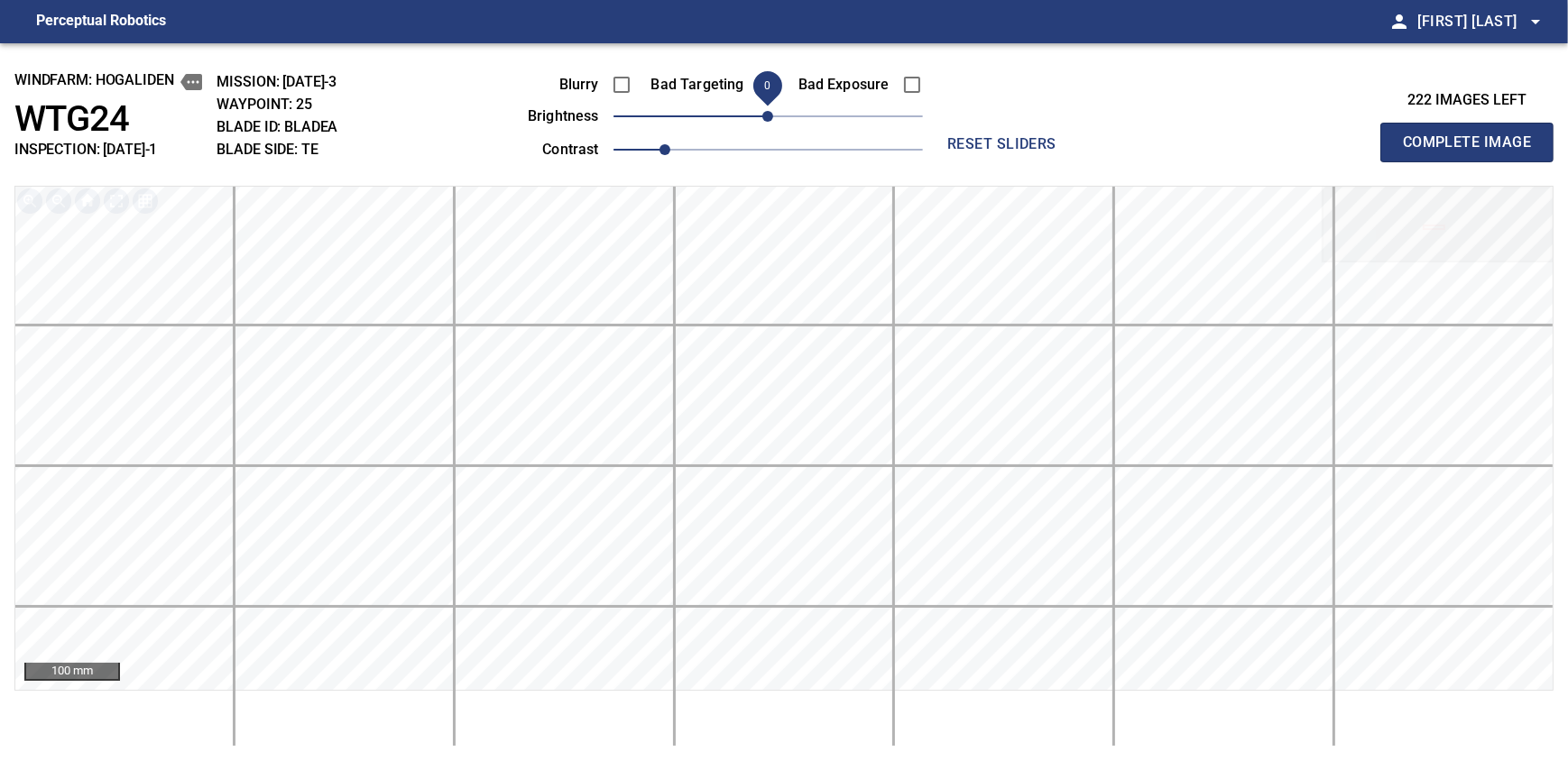 click on "Complete Image" at bounding box center (1467, 142) 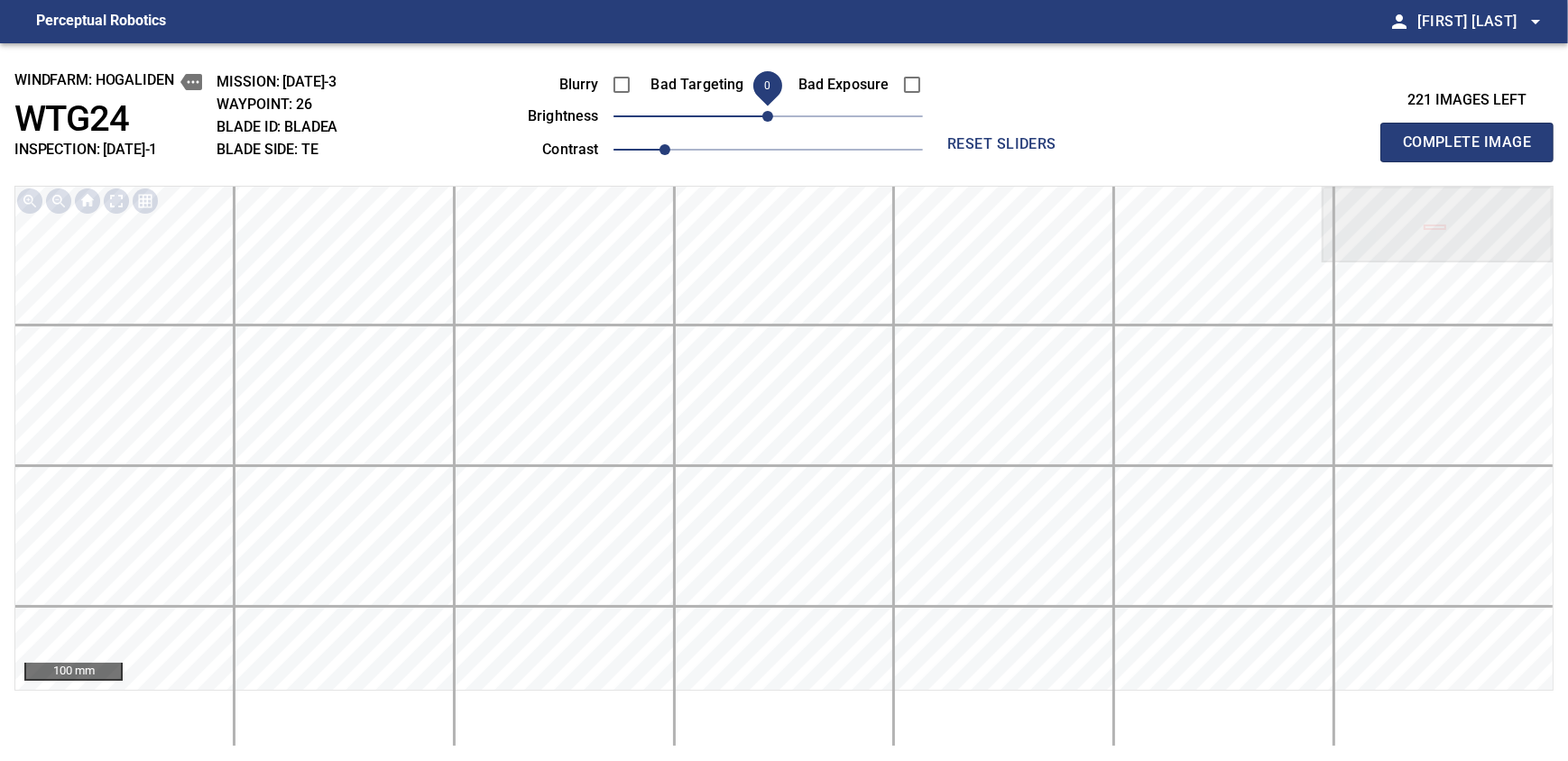 click on "Complete Image" at bounding box center (1467, 142) 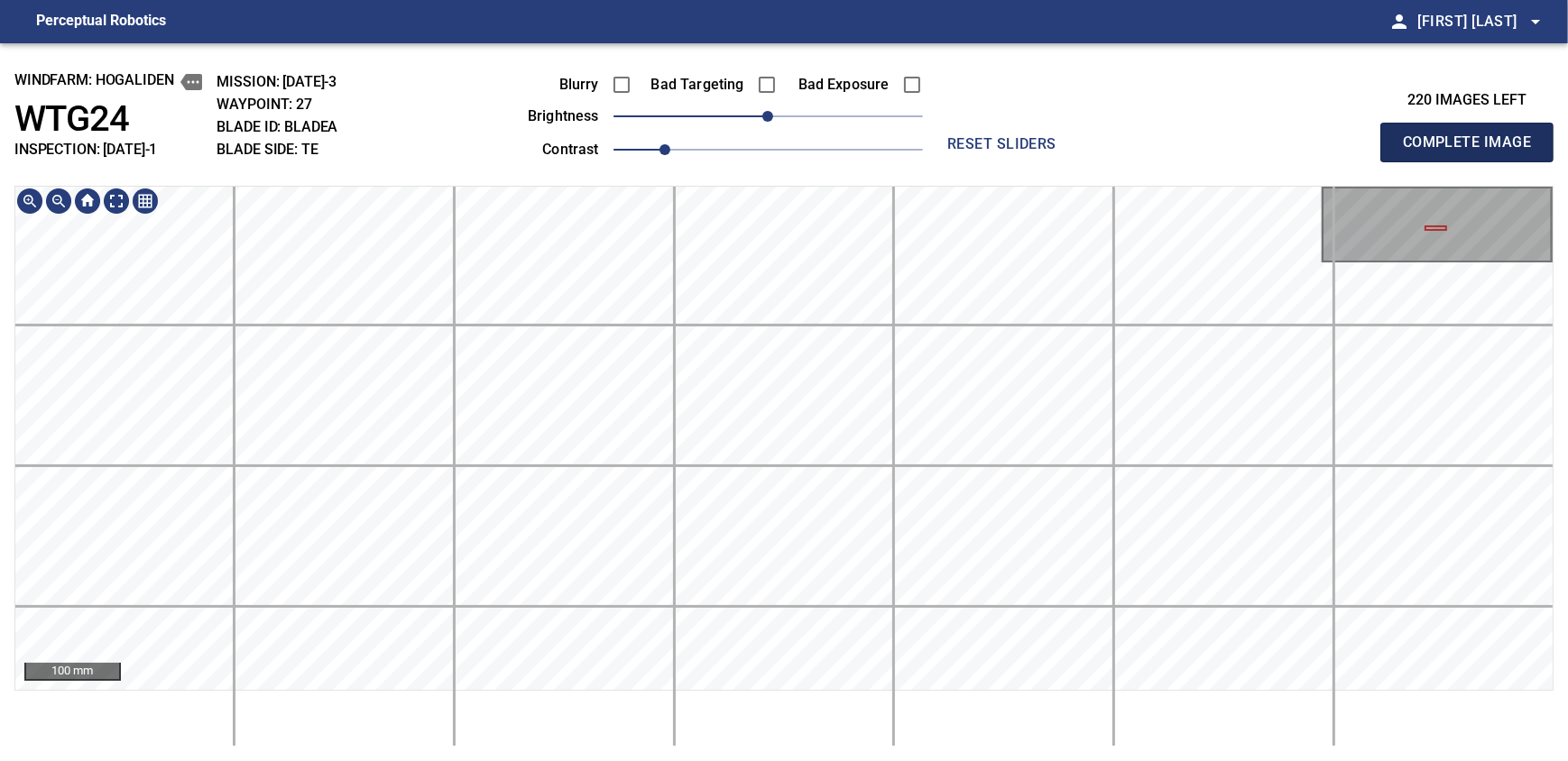 click on "Complete Image" at bounding box center [1467, 142] 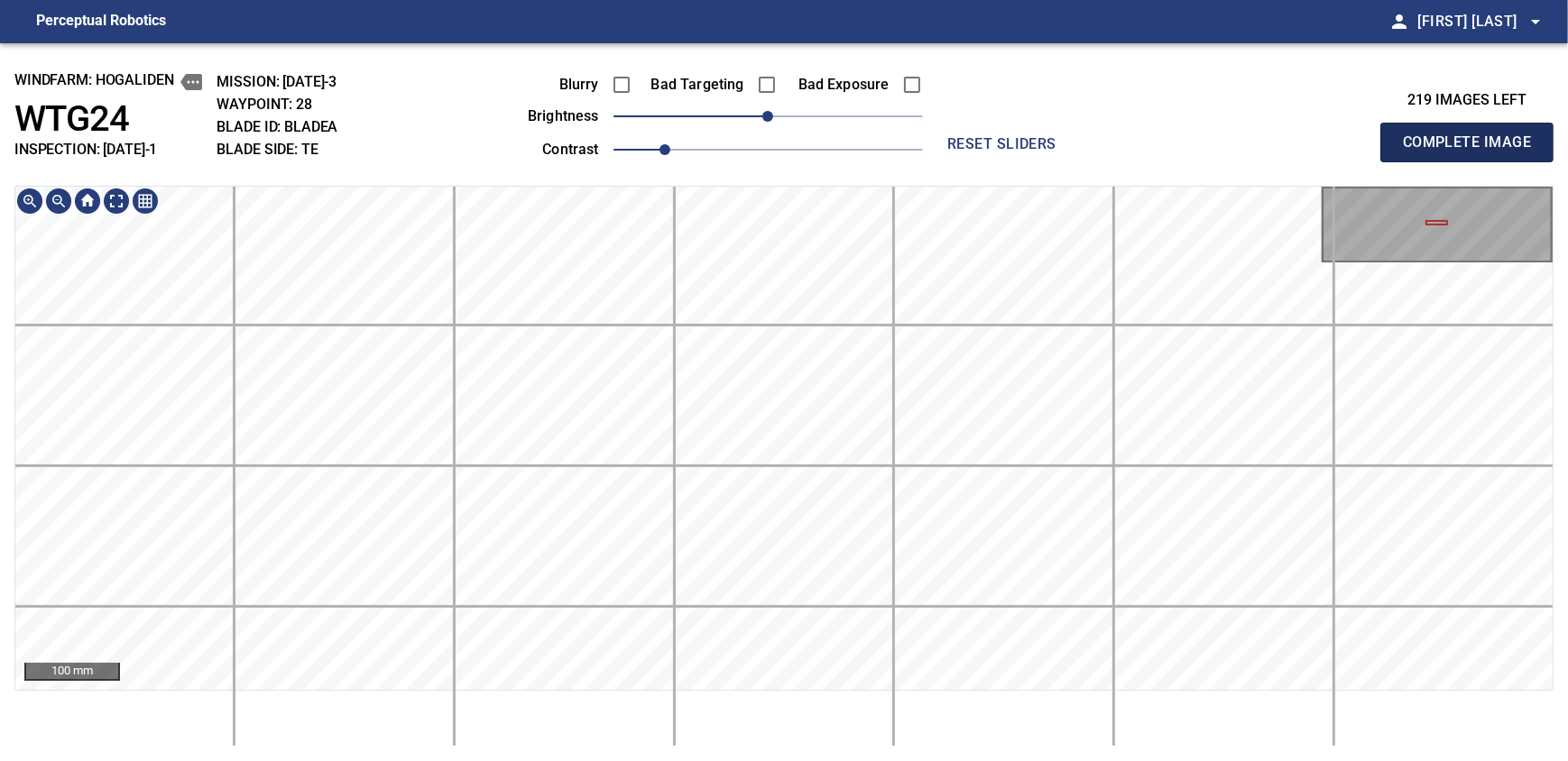click on "Complete Image" at bounding box center (1467, 142) 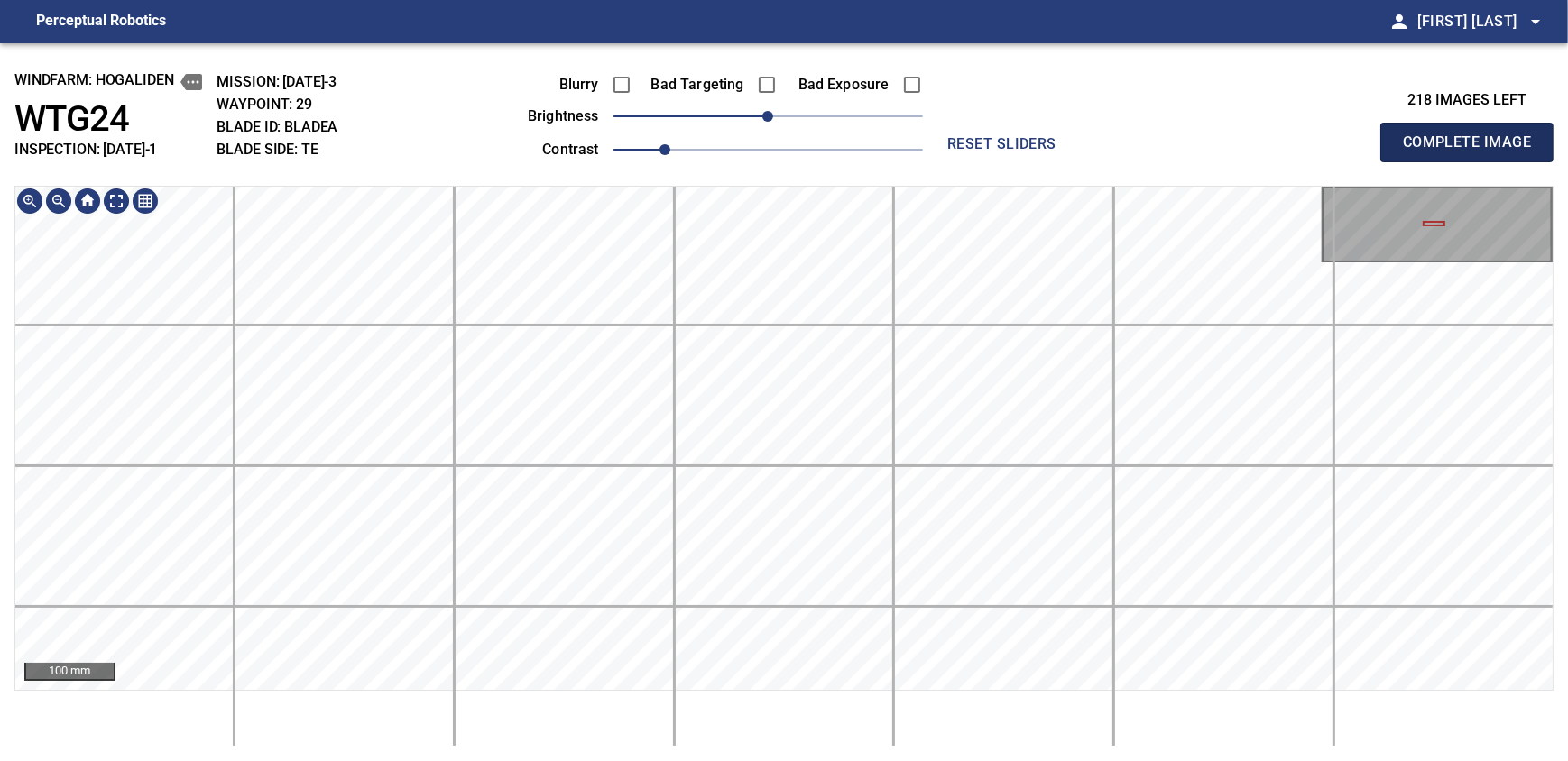 click on "Complete Image" at bounding box center [1467, 142] 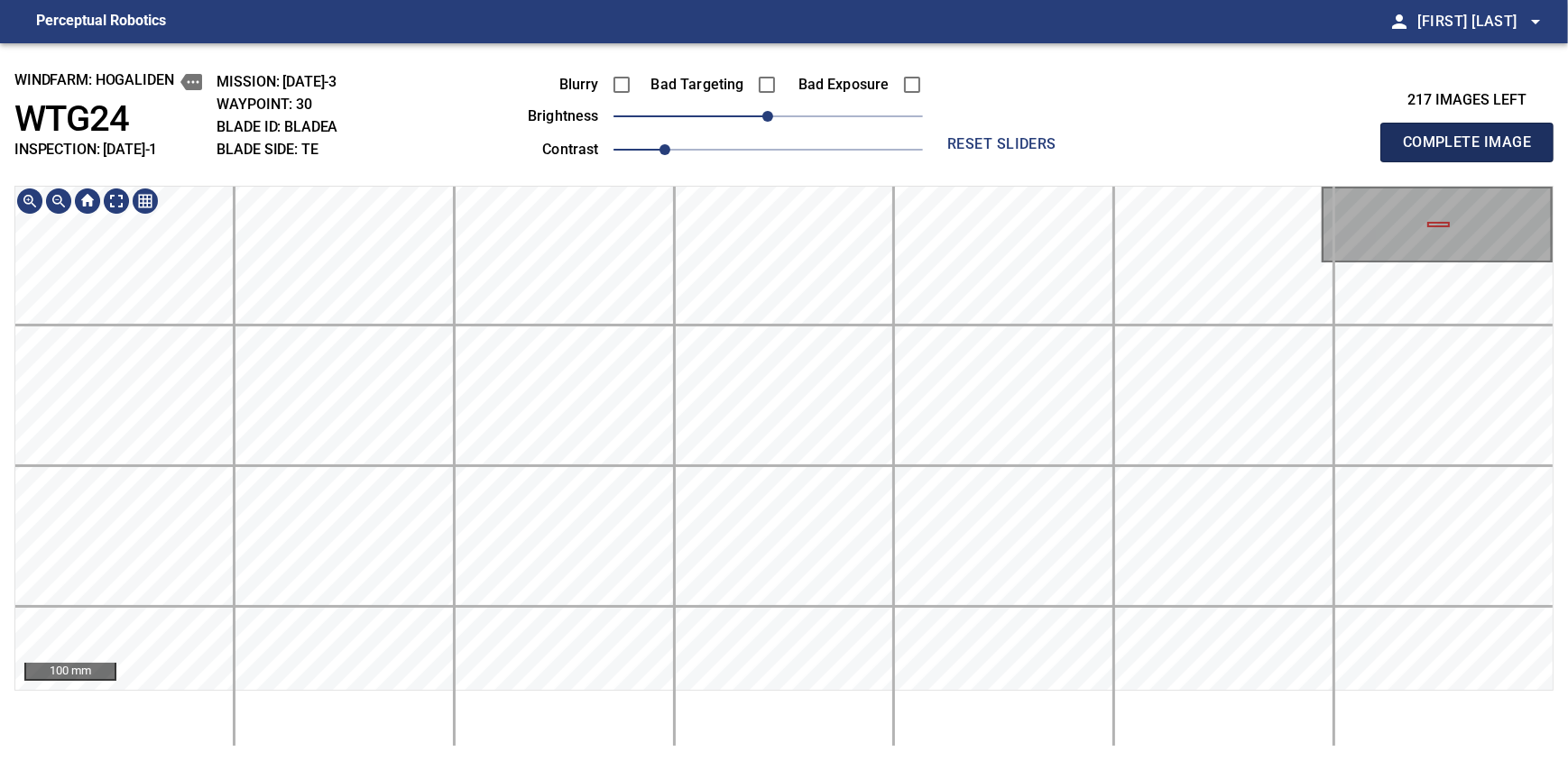 click on "Complete Image" at bounding box center [1467, 142] 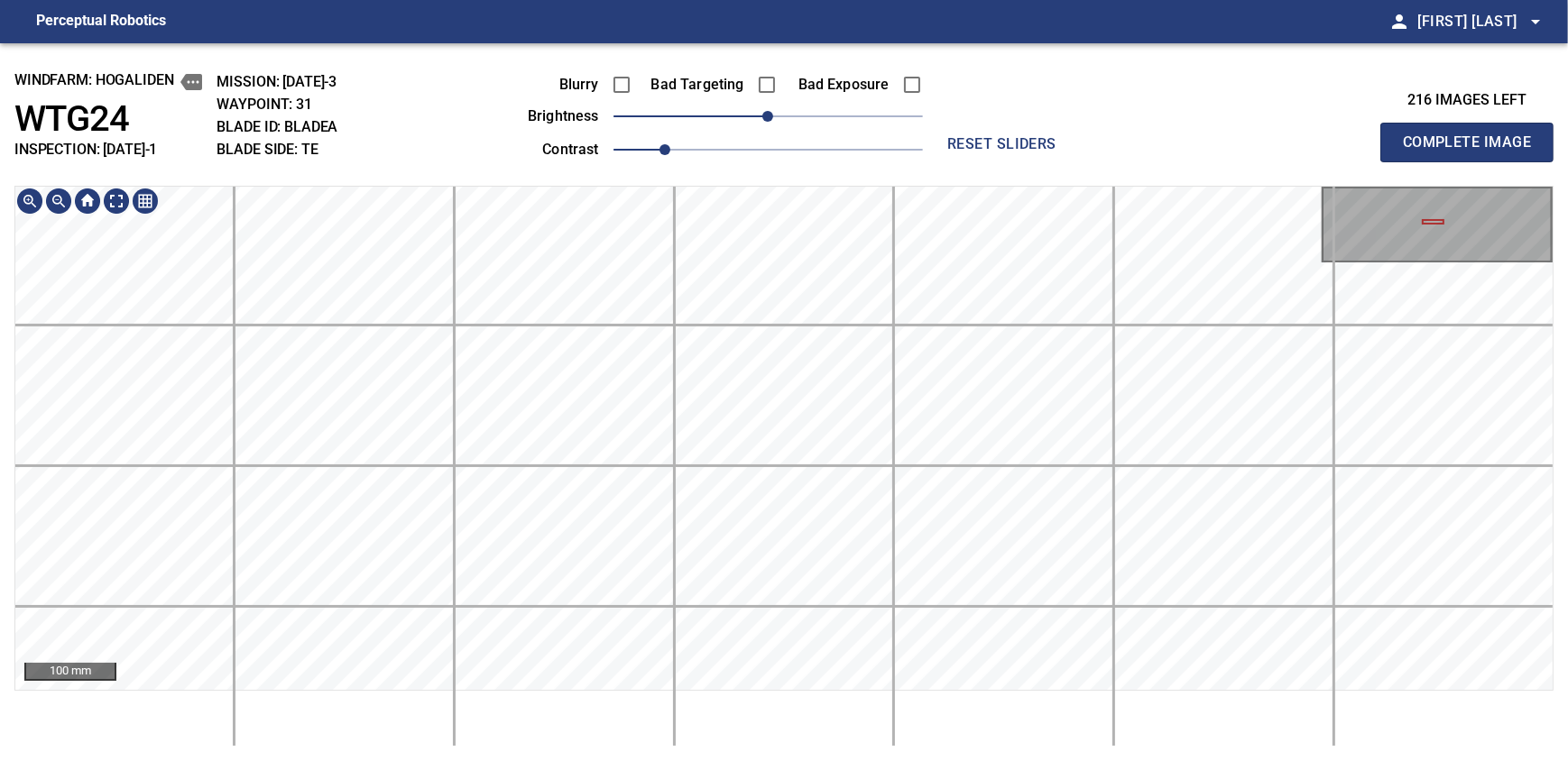 click on "Complete Image" at bounding box center (1467, 142) 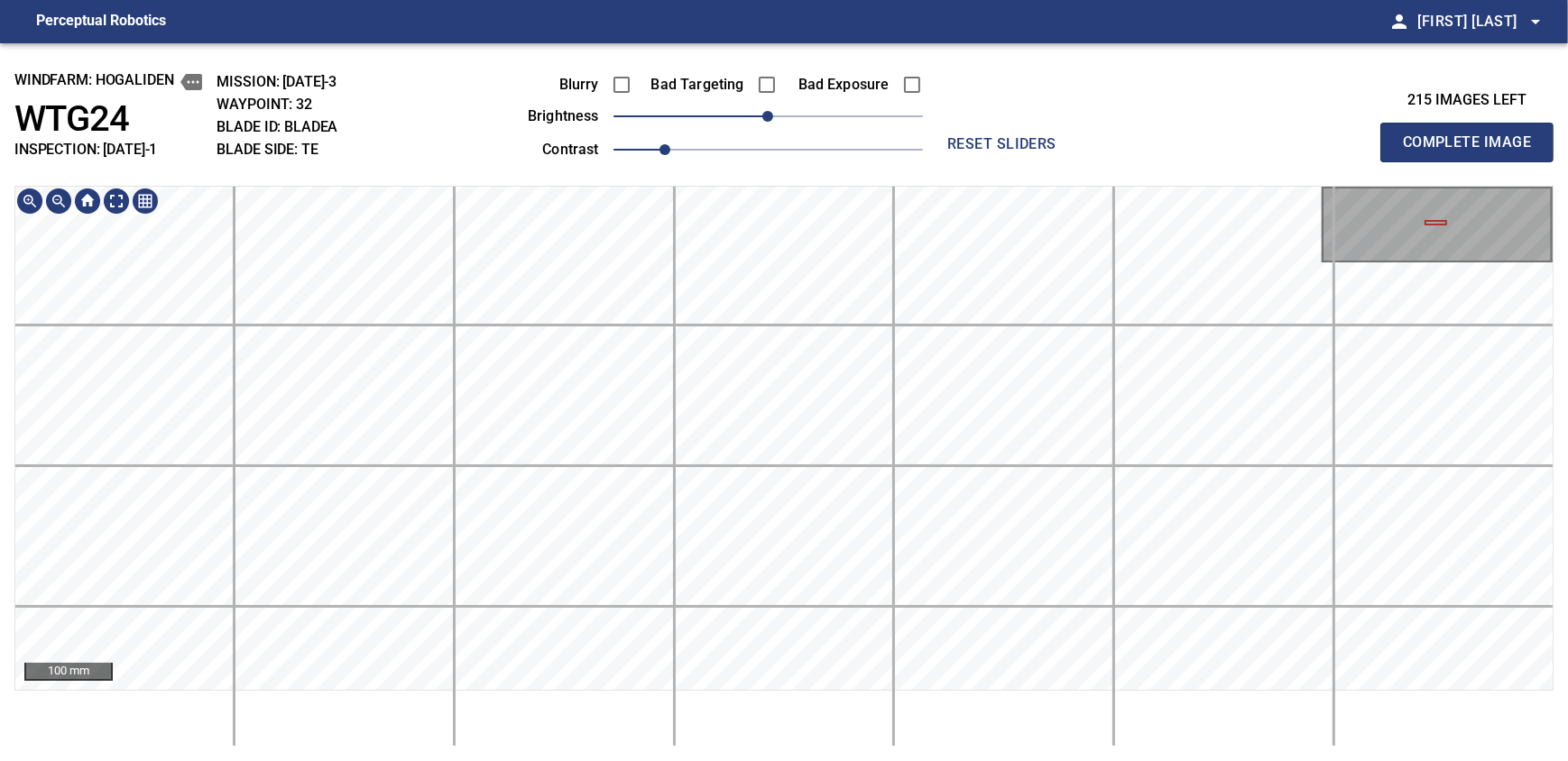 click on "Perceptual Robotics person Alex Semenov arrow_drop_down windfarm: Hogaliden WTG24 INSPECTION: 2025-07-15-1 MISSION: 2025-07-15-3 WAYPOINT: 32 BLADE ID: bladeA BLADE SIDE: TE Blurry Bad Targeting Bad Exposure brightness 0 contrast 1 reset sliders 215 images left Complete Image 100 mm exit_to_app Logout" at bounding box center [784, 380] 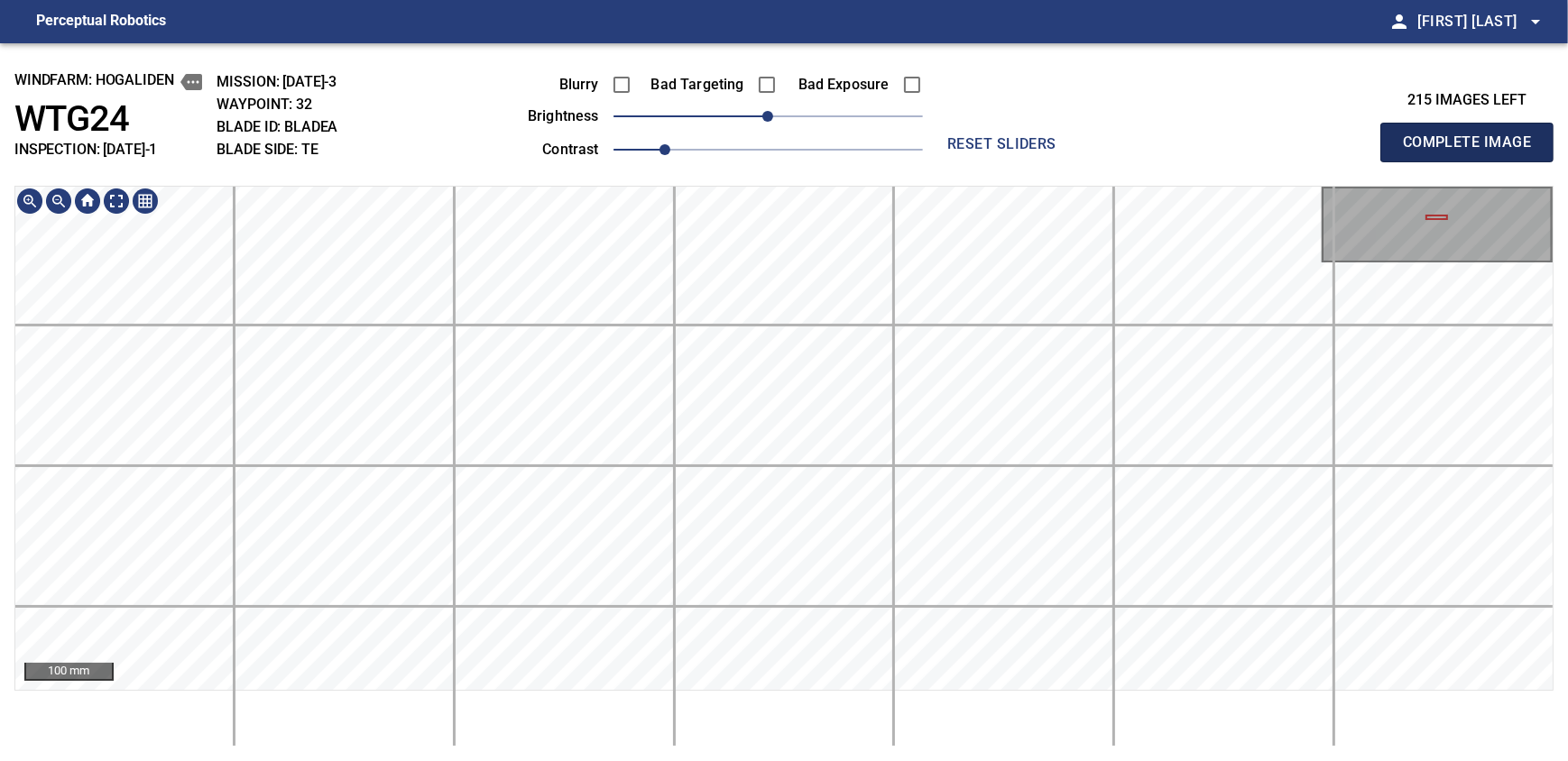 click on "Complete Image" at bounding box center [1467, 142] 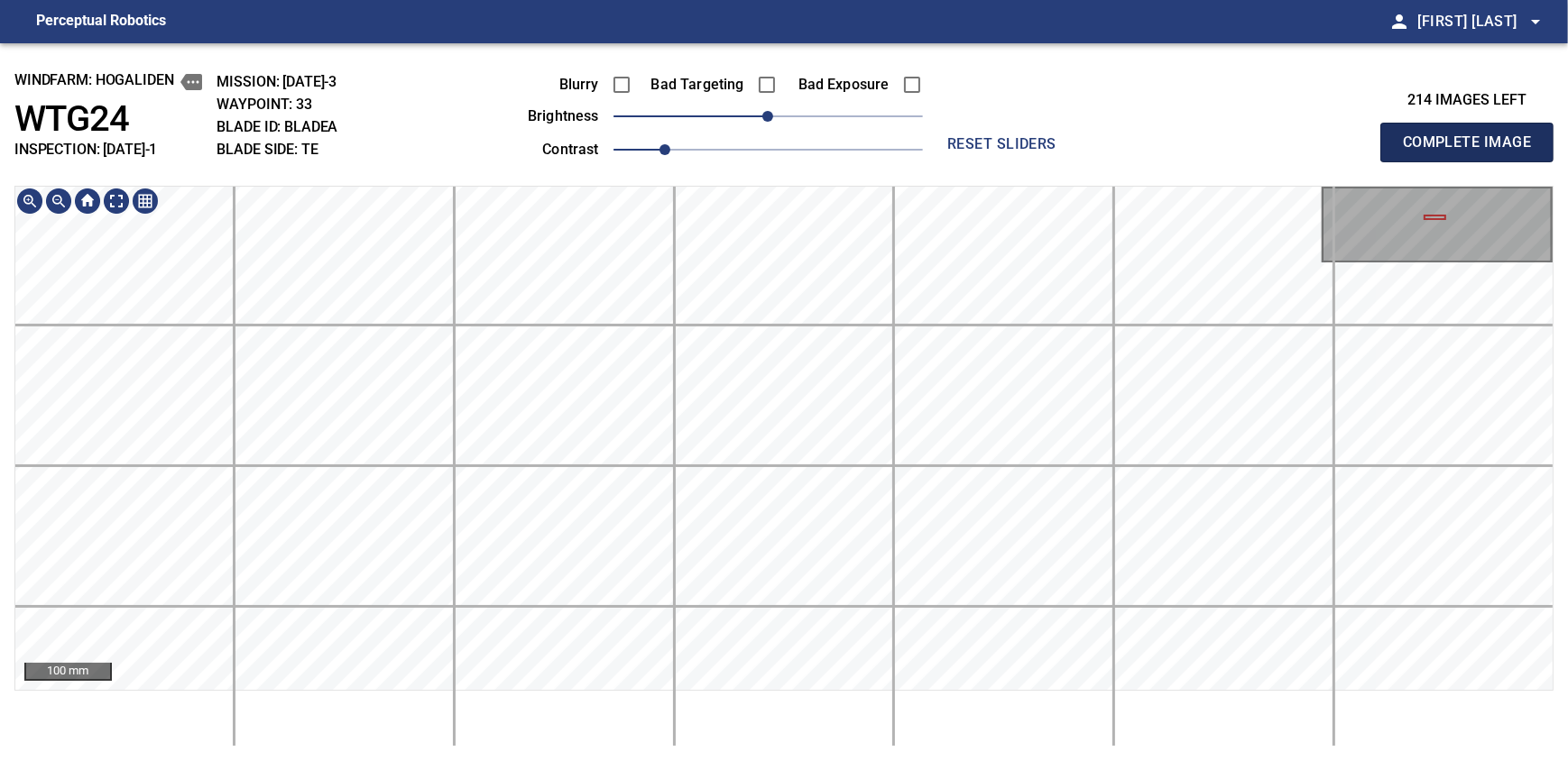click on "Complete Image" at bounding box center [1467, 142] 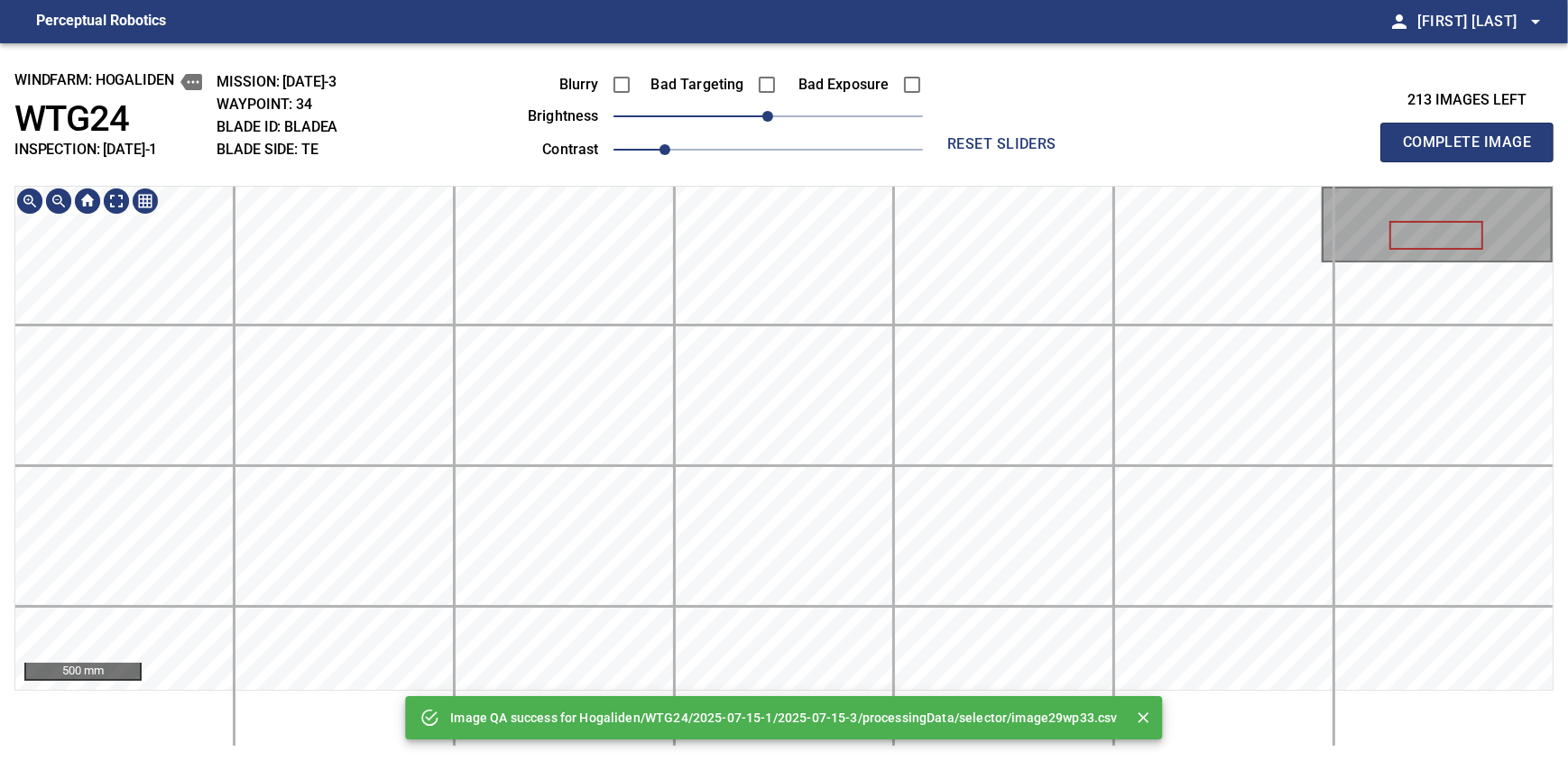 click on "Image QA success for Hogaliden/WTG24/2025-07-15-1/2025-07-15-3/processingData/selector/image29wp33.csv windfarm: Hogaliden WTG24 INSPECTION: 2025-07-15-1 MISSION: 2025-07-15-3 WAYPOINT: 34 BLADE ID: bladeA BLADE SIDE: TE Blurry Bad Targeting Bad Exposure brightness 0 contrast 1 reset sliders 213 images left Complete Image 500 mm" at bounding box center [784, 402] 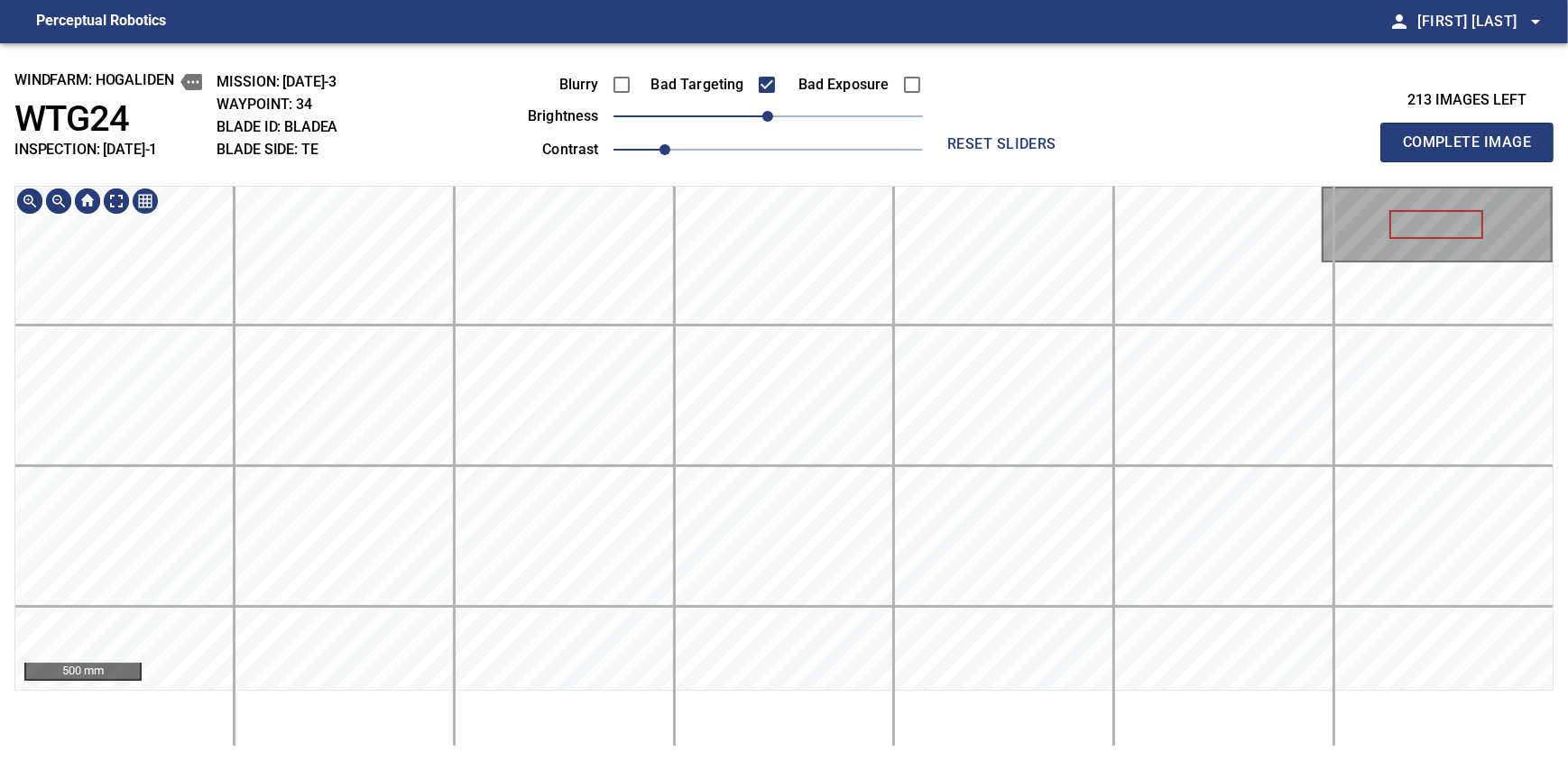 click on "windfarm: Hogaliden WTG24 INSPECTION: 2025-07-15-1 MISSION: 2025-07-15-3 WAYPOINT: 34 BLADE ID: bladeA BLADE SIDE: TE Blurry Bad Targeting Bad Exposure brightness 0 contrast 1 reset sliders 213 images left Complete Image 500 mm" at bounding box center (784, 402) 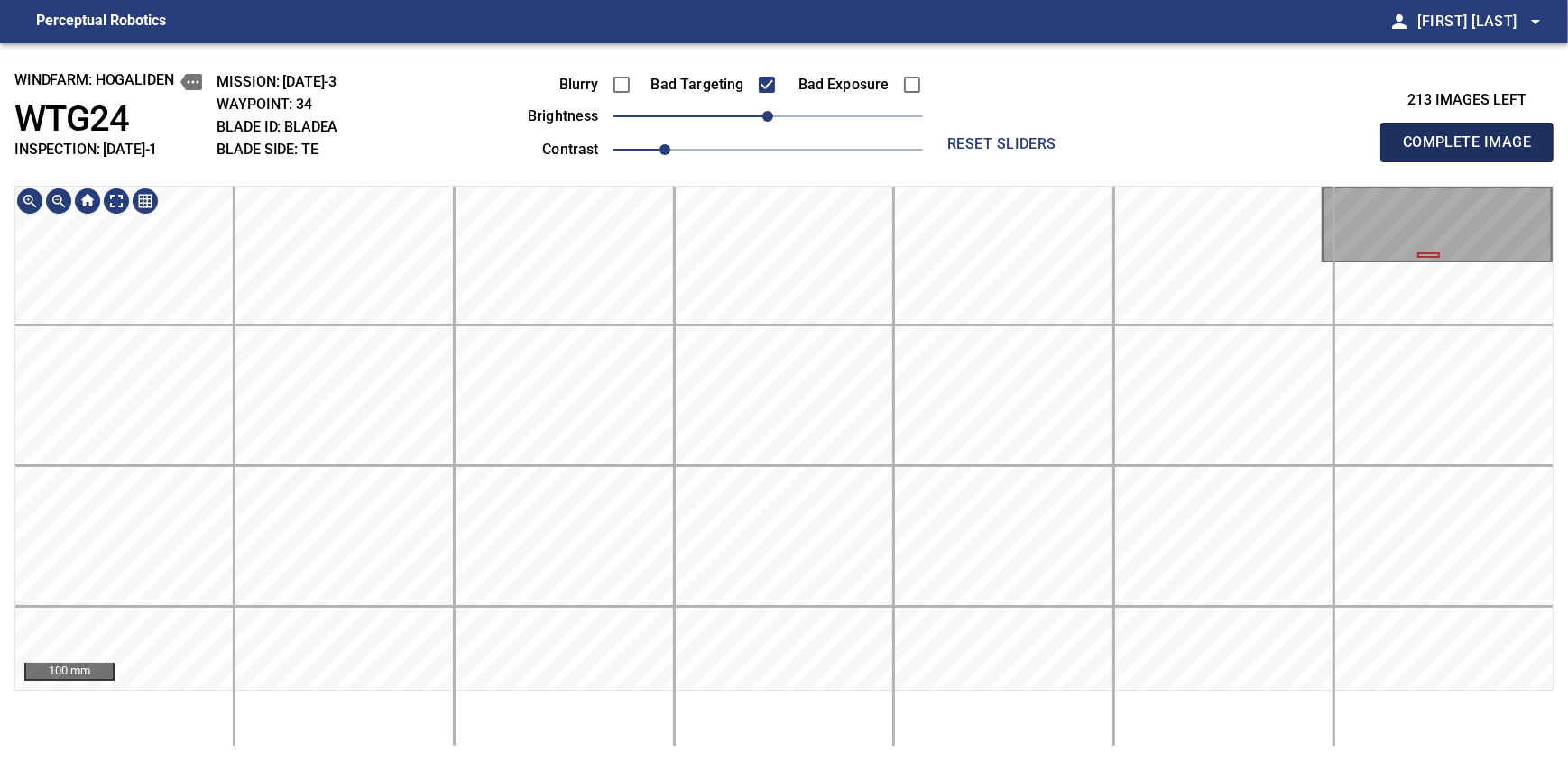 click on "Complete Image" at bounding box center (1467, 142) 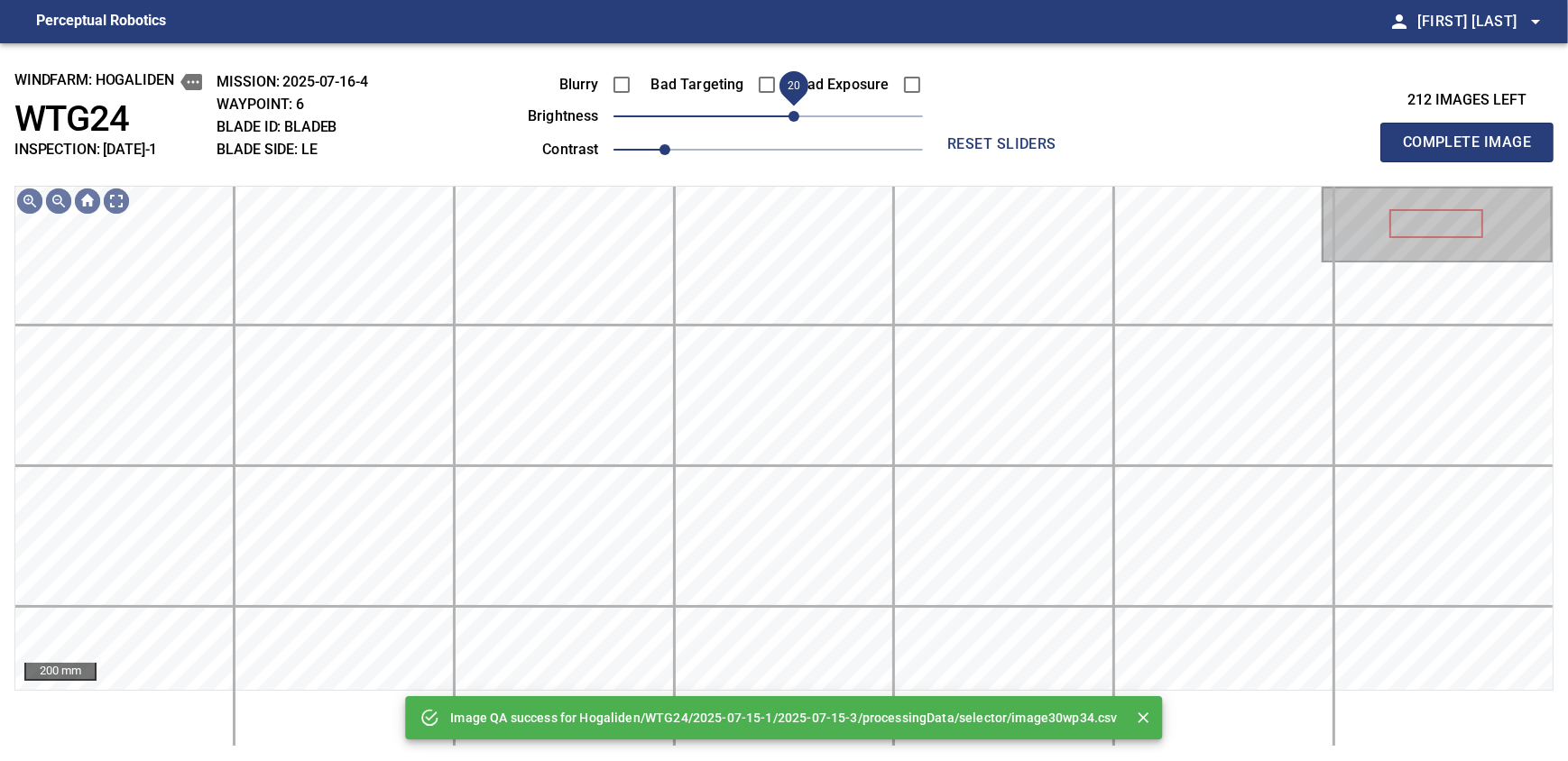 drag, startPoint x: 775, startPoint y: 118, endPoint x: 790, endPoint y: 116, distance: 15.132746 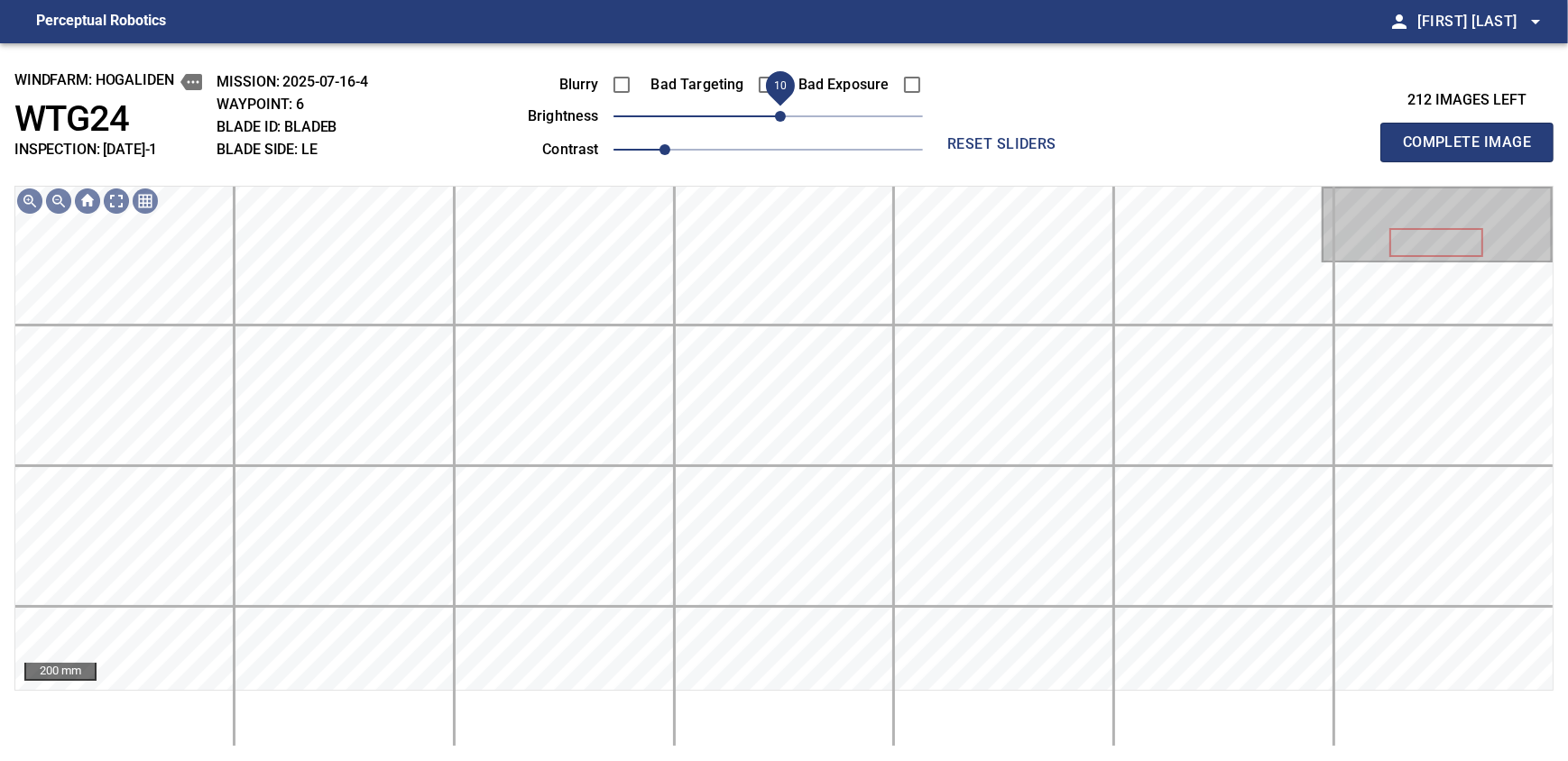 click on "10" at bounding box center [780, 116] 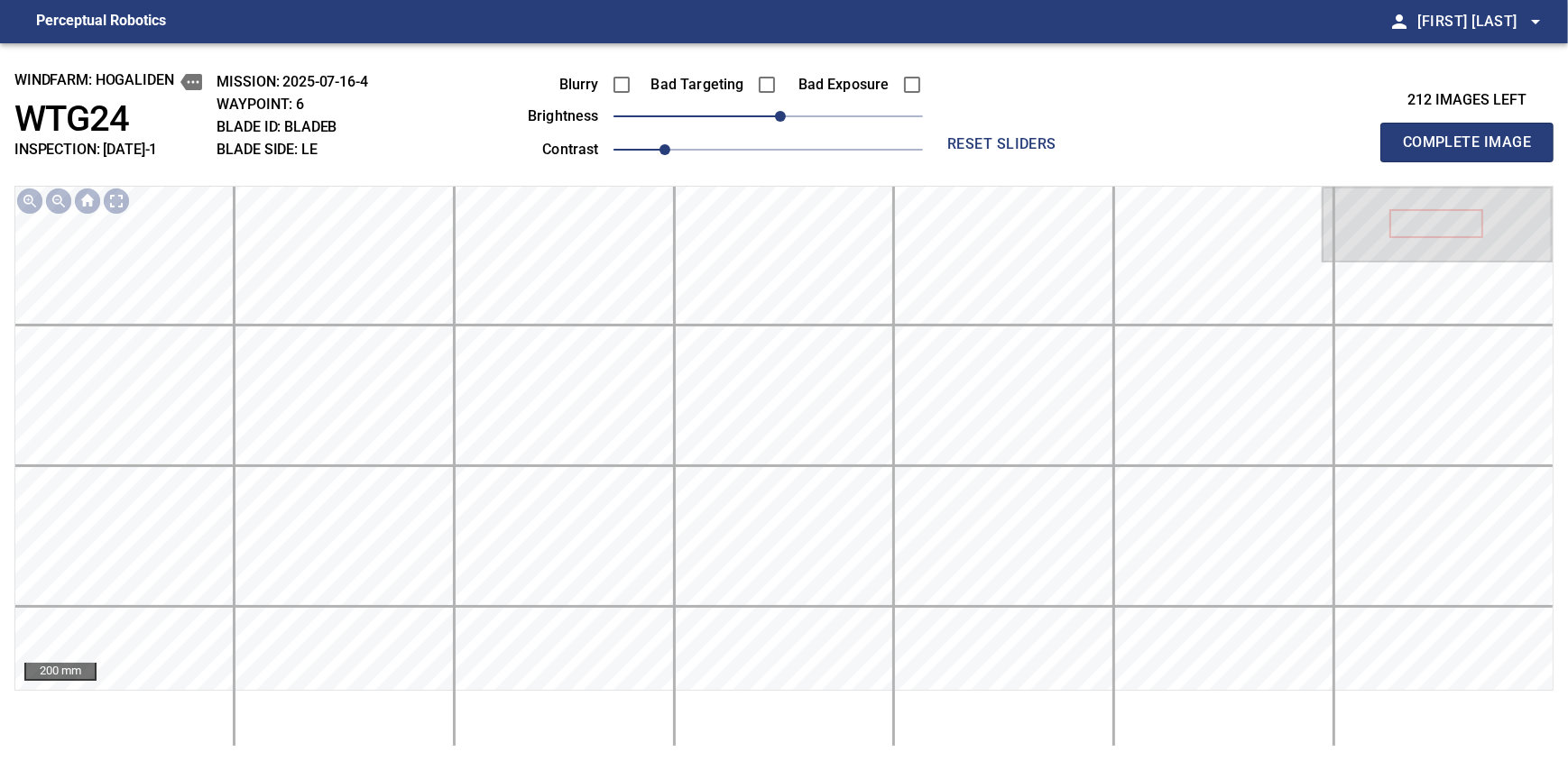click on "Complete Image" at bounding box center (1467, 142) 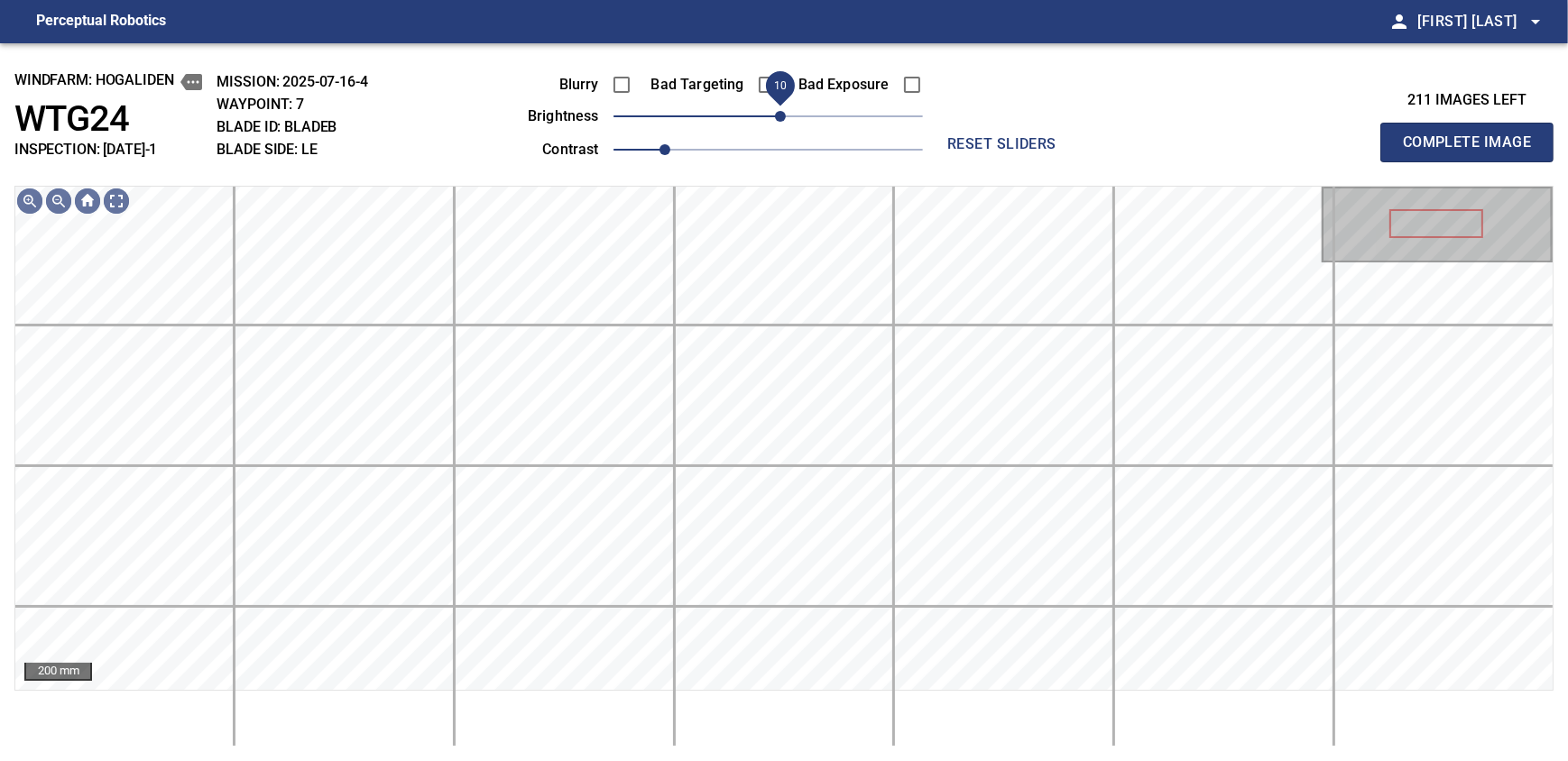 click on "10" at bounding box center (780, 116) 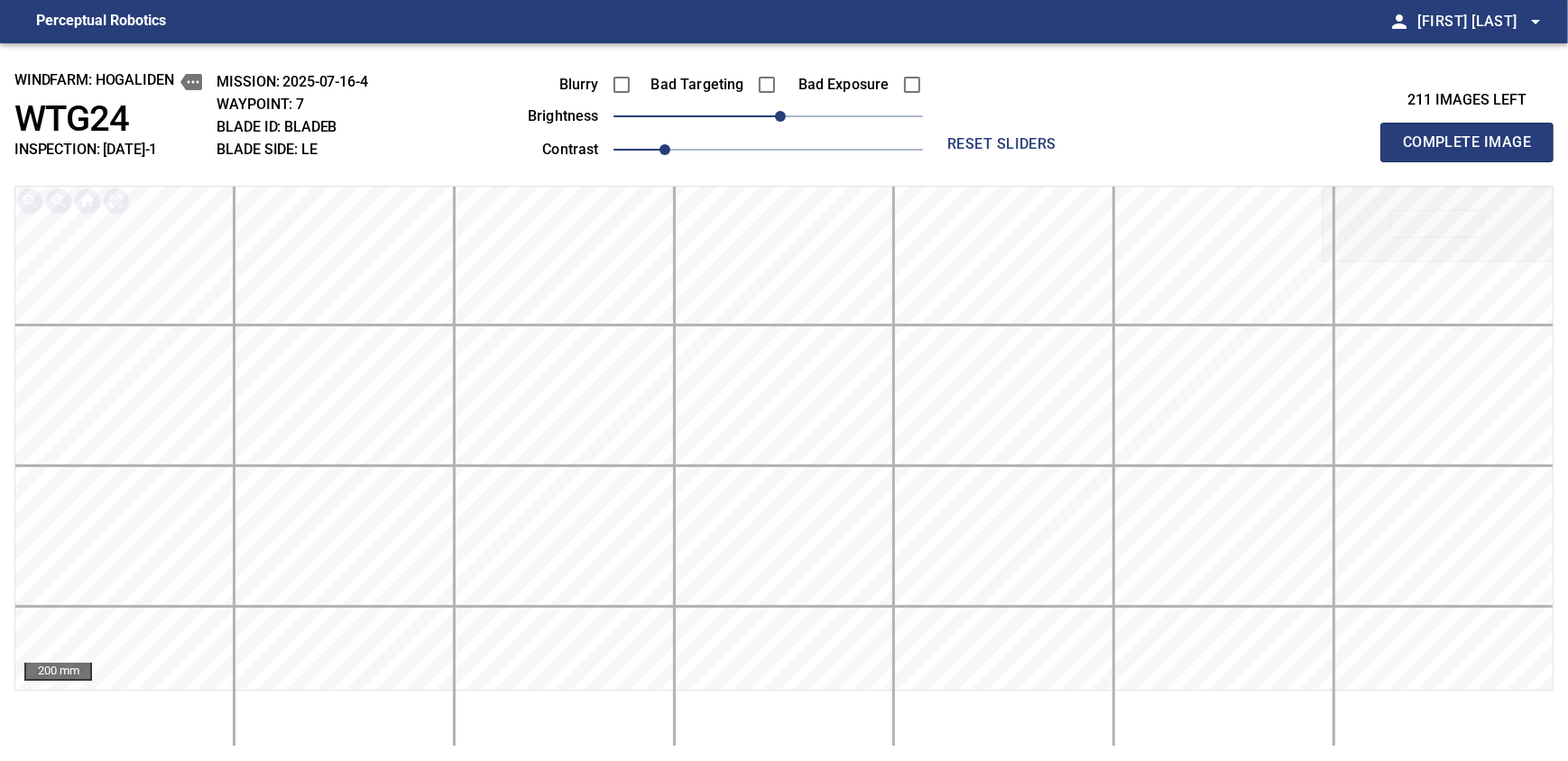 click on "Complete Image" at bounding box center [1467, 142] 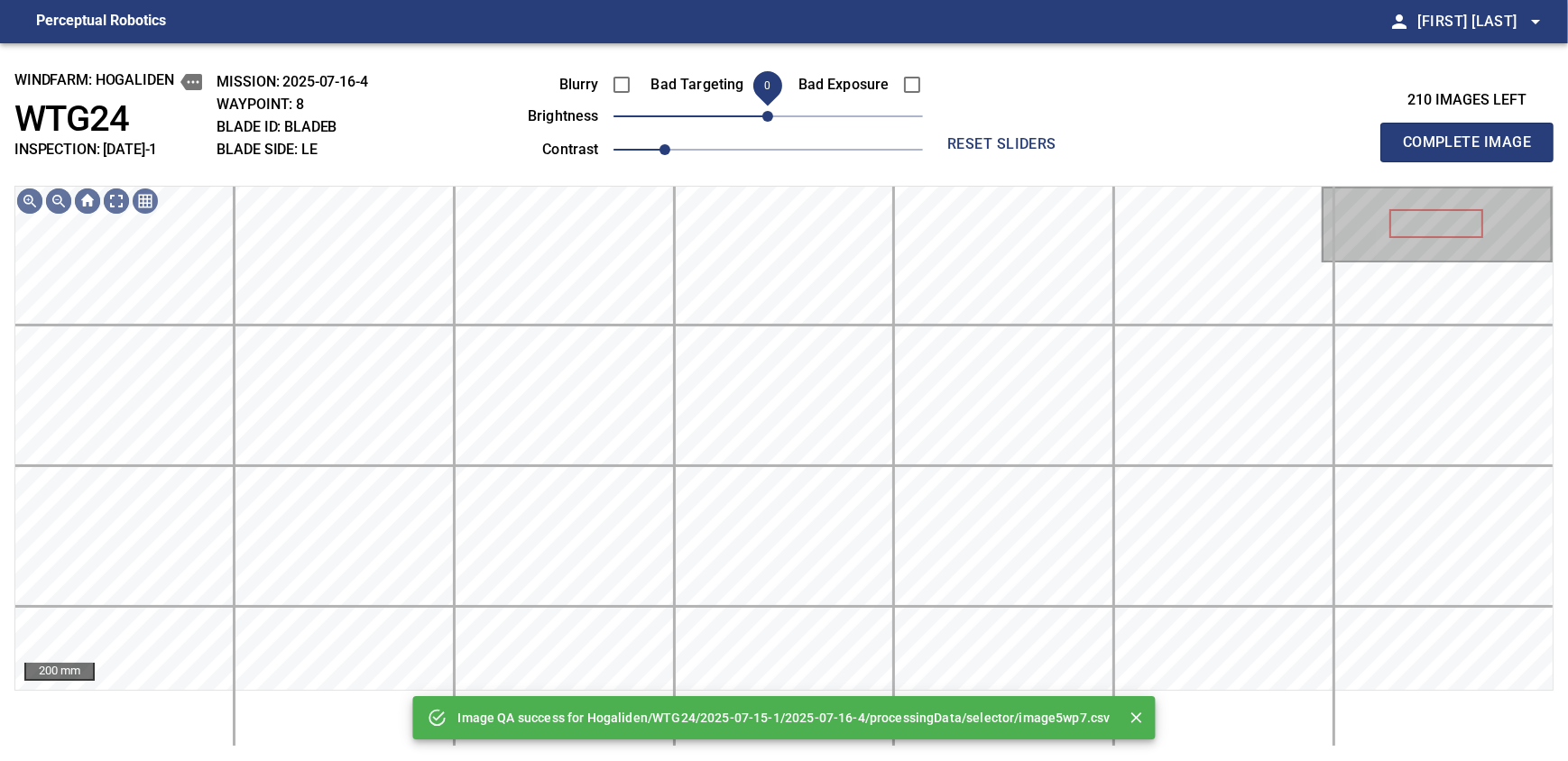 click on "0" at bounding box center [768, 116] 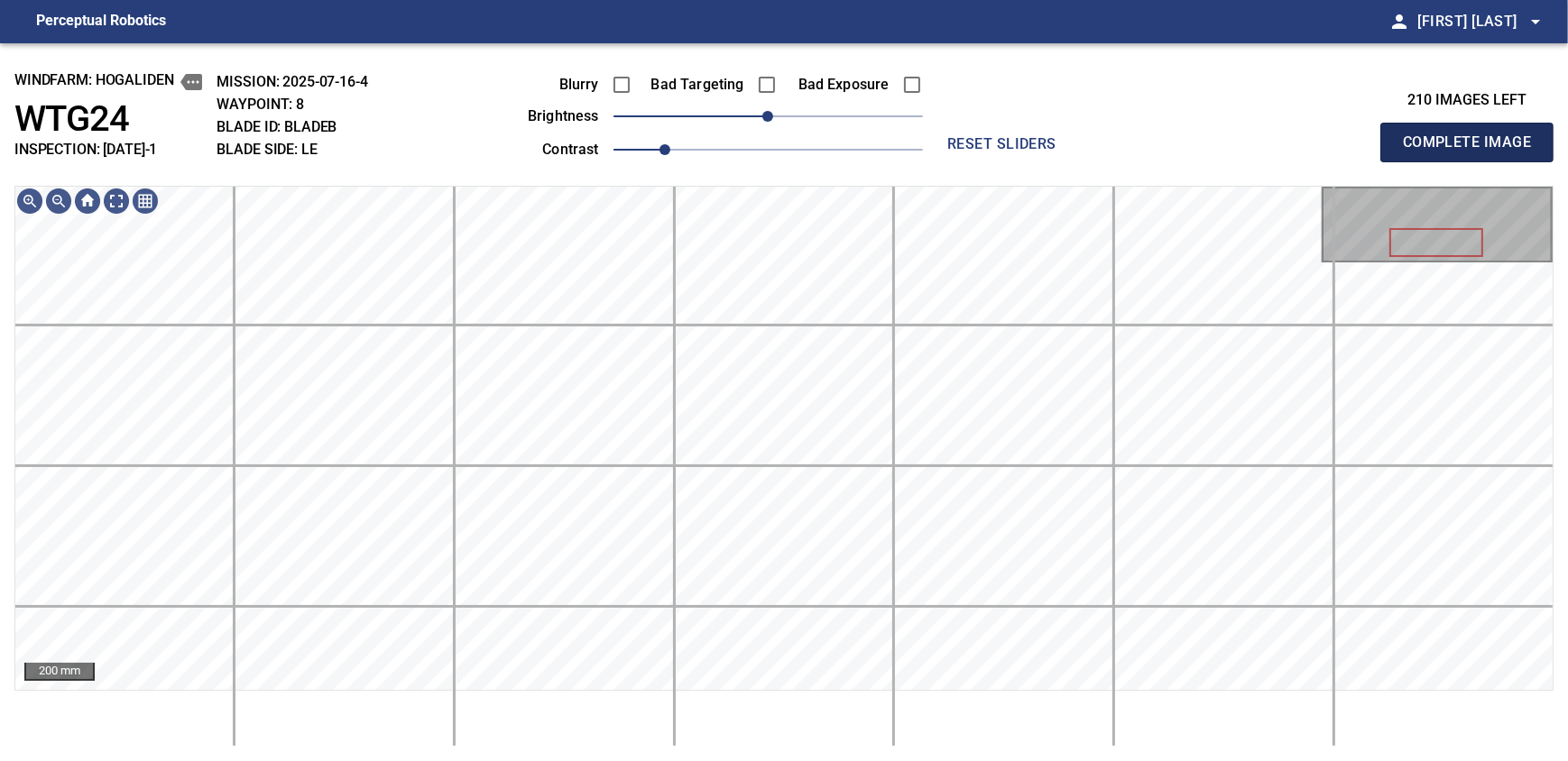 click on "Complete Image" at bounding box center (1467, 142) 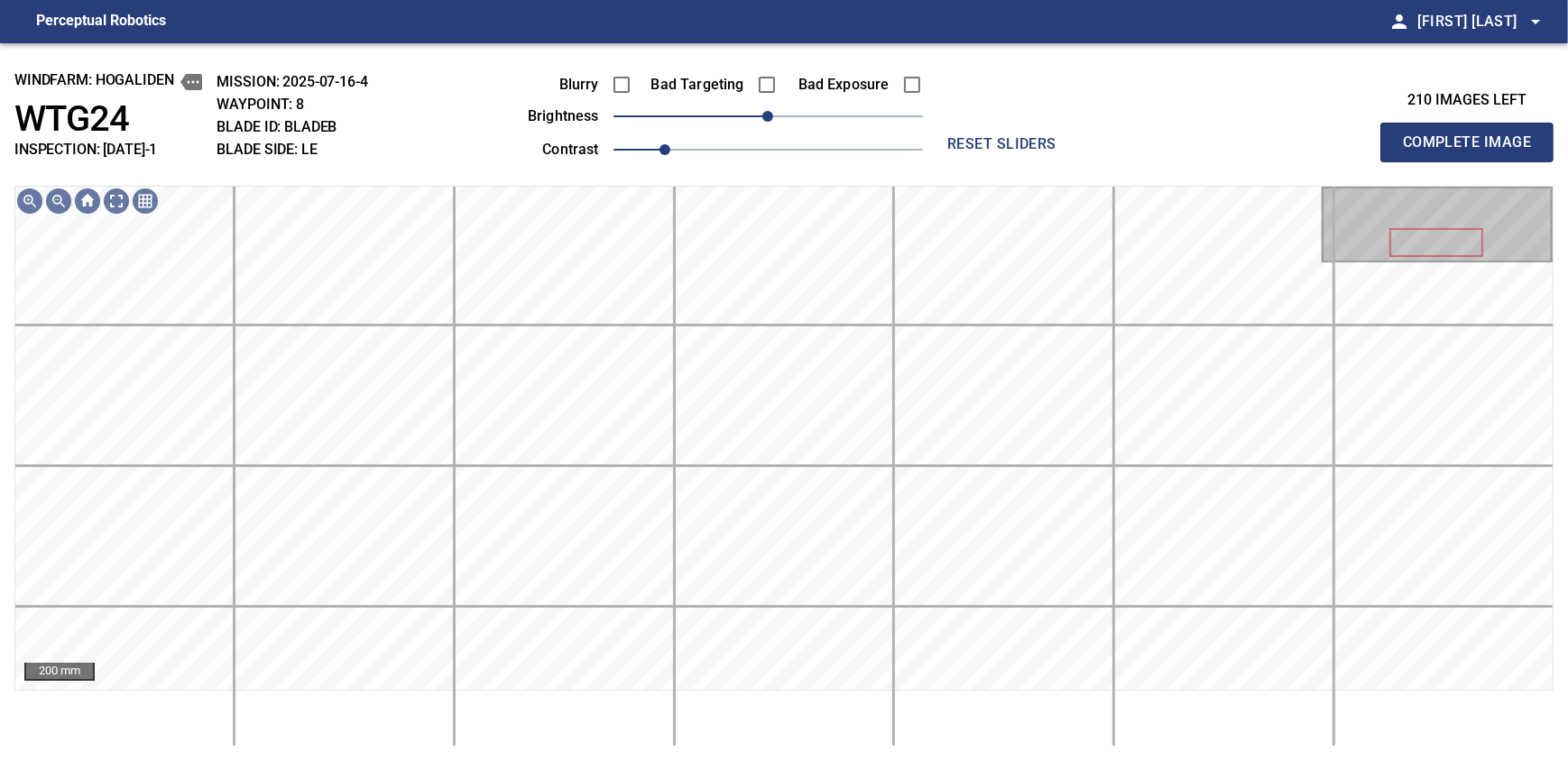 type 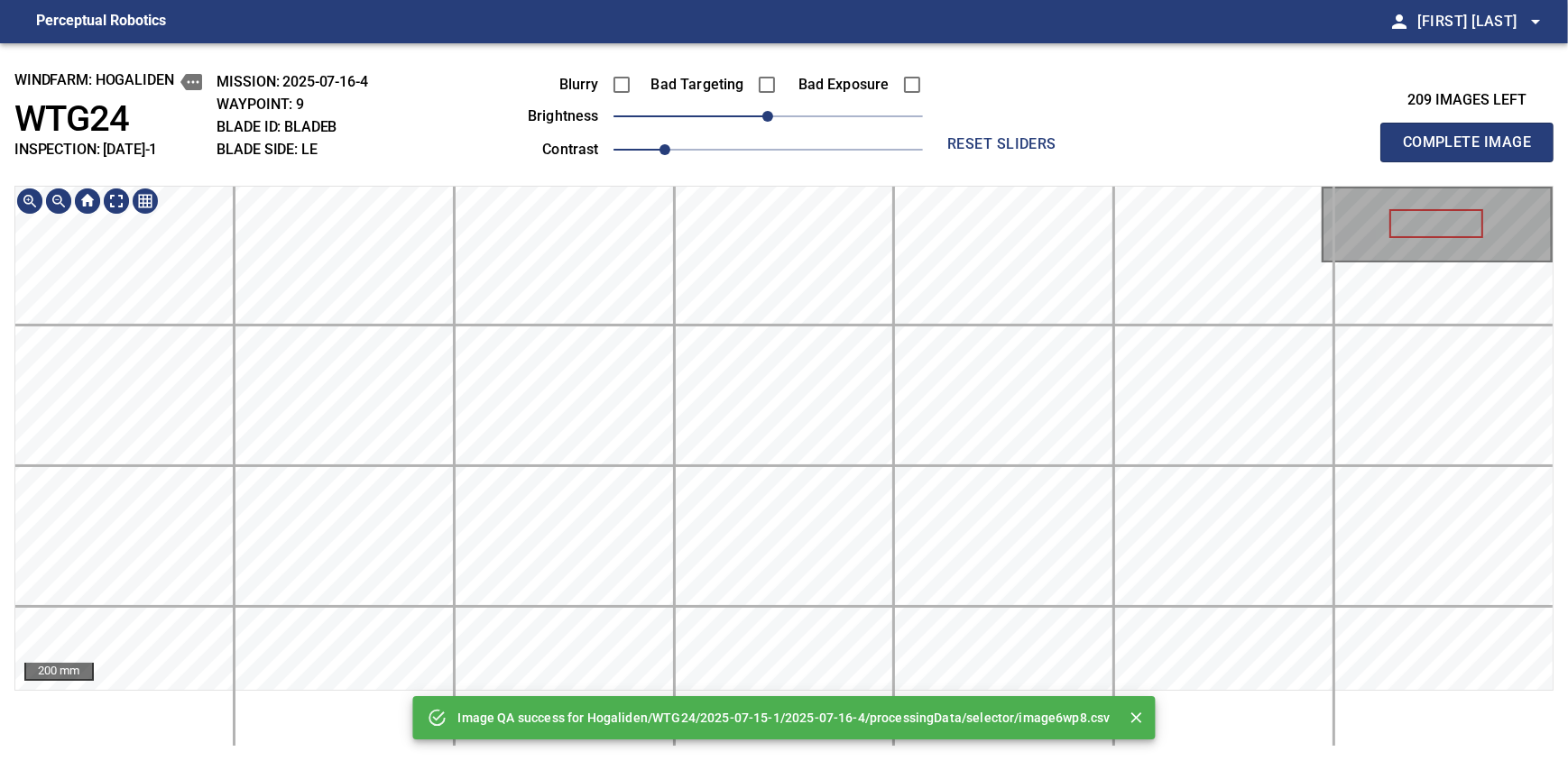 click on "200 mm" at bounding box center [784, 438] 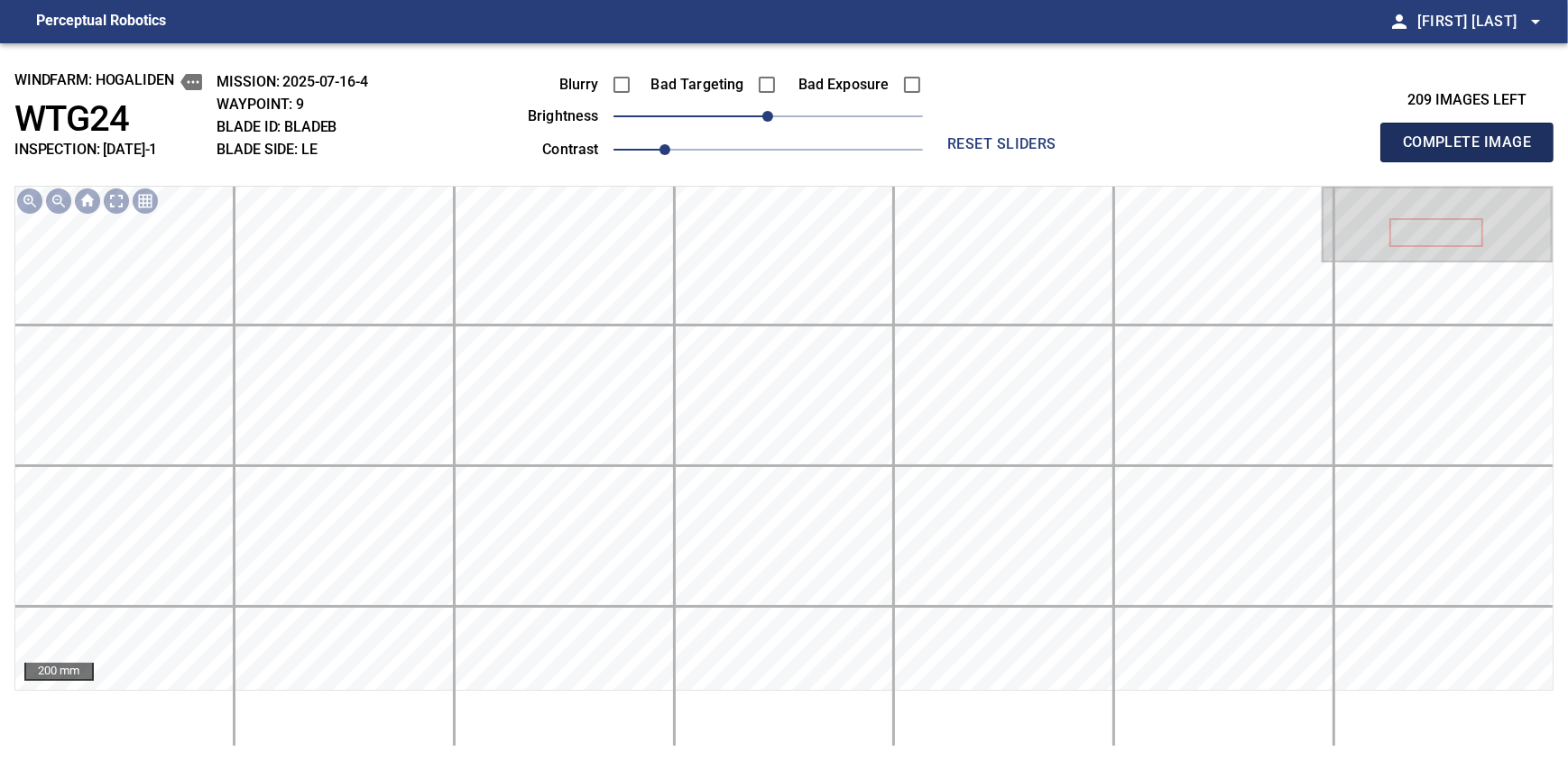 click on "Complete Image" at bounding box center [1467, 142] 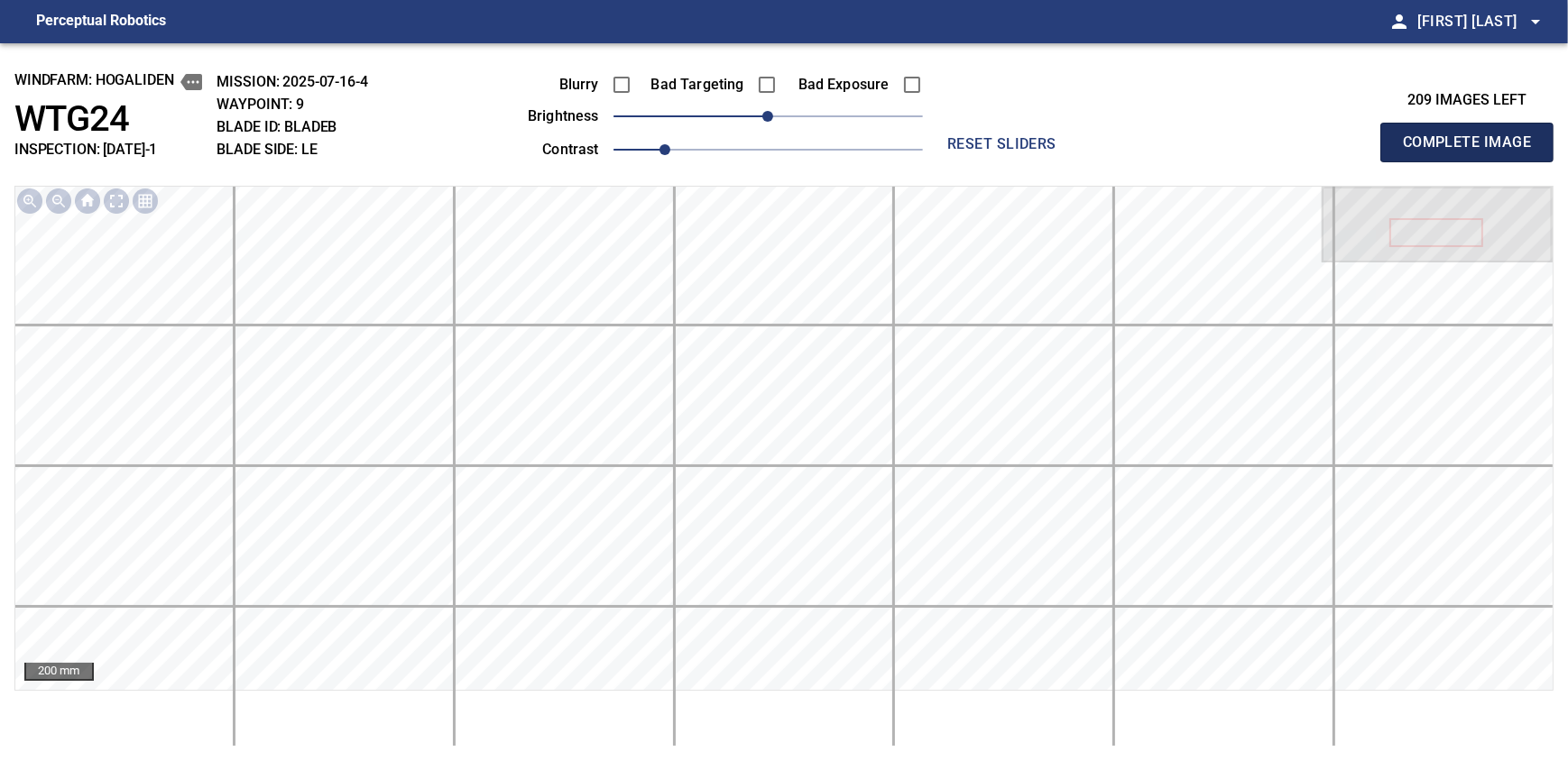 type 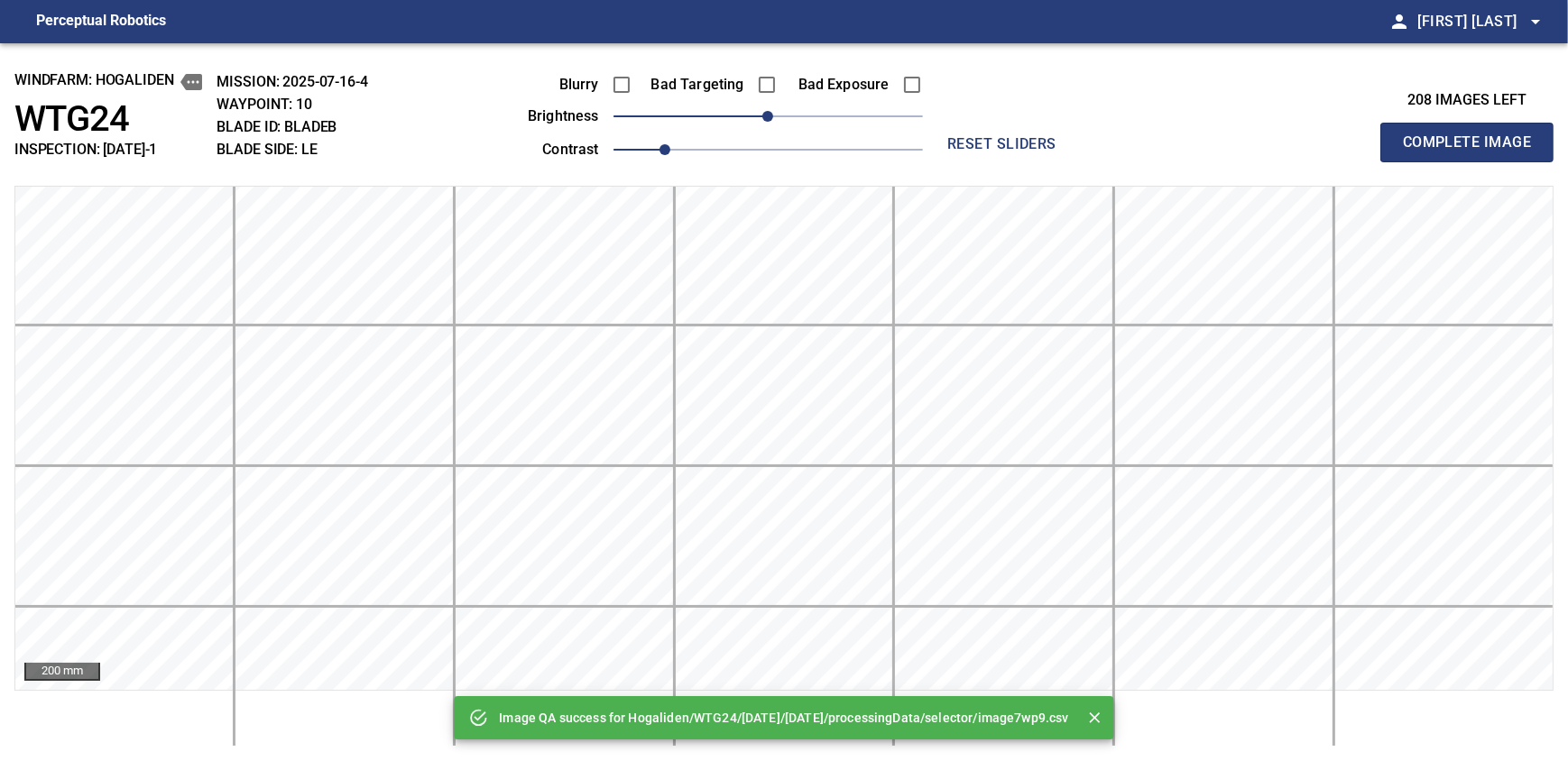 click on "Complete Image" at bounding box center [1467, 142] 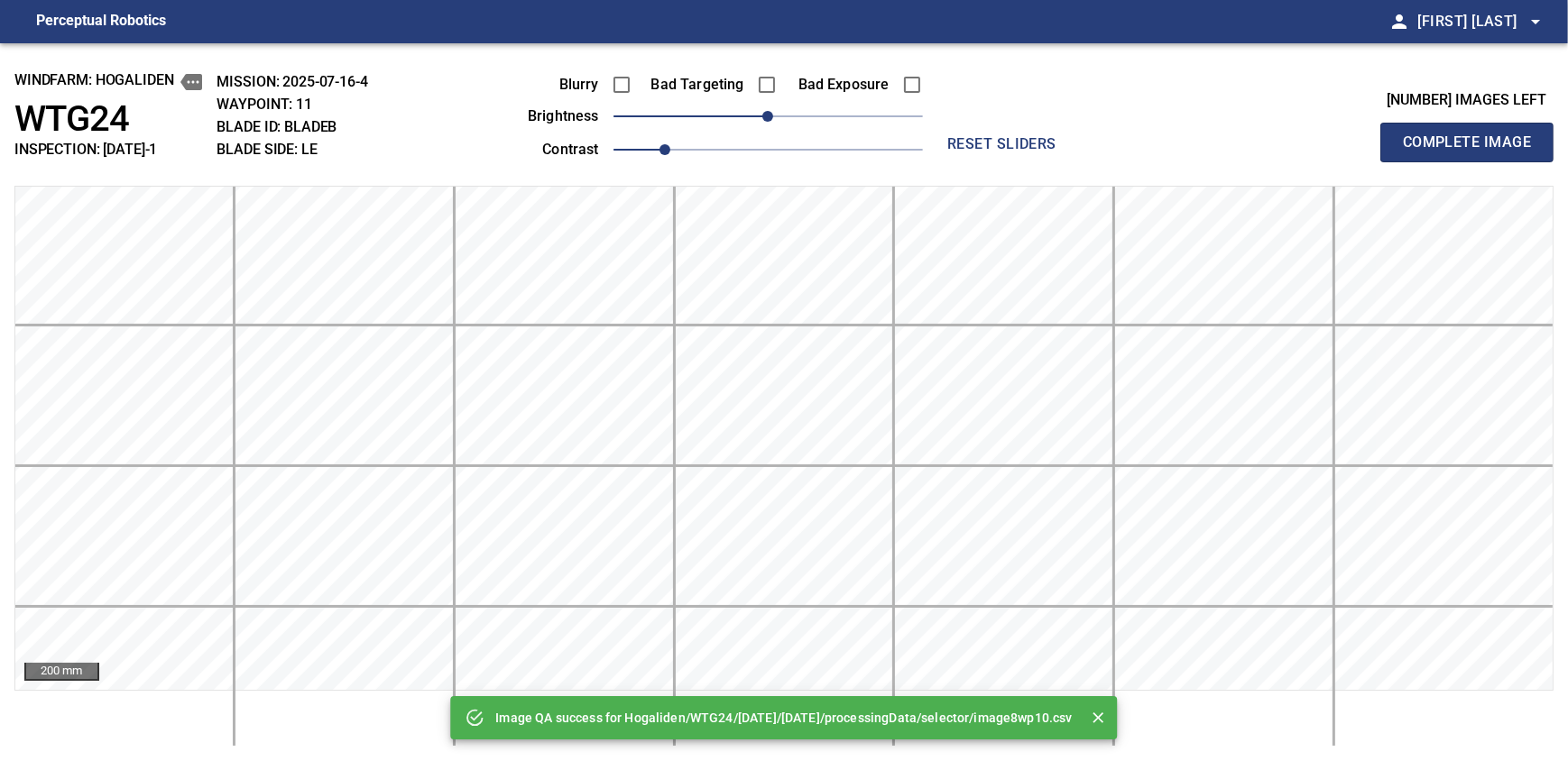 click on "Complete Image" at bounding box center [1467, 142] 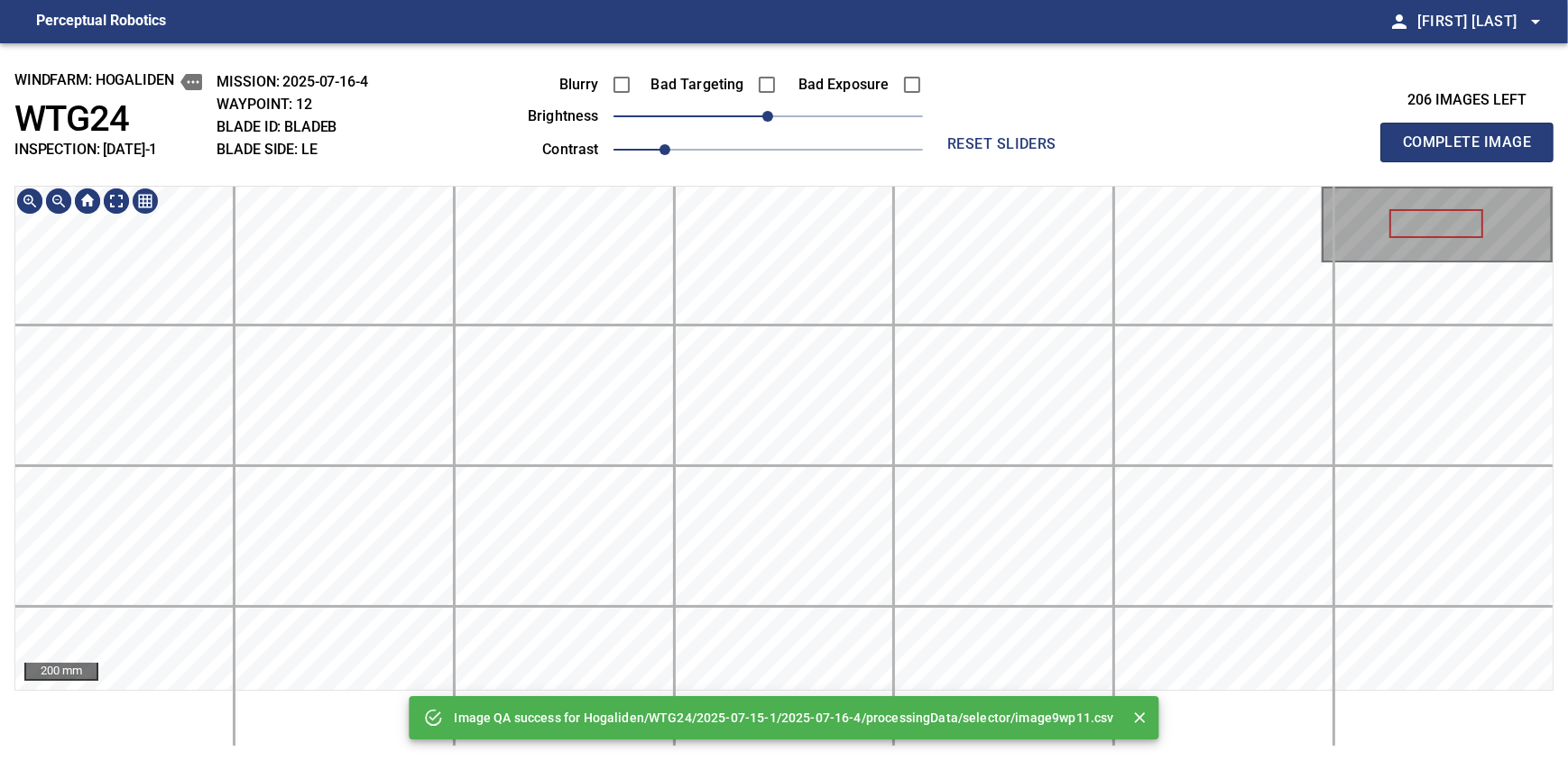 click on "Image QA success for Hogaliden/WTG24/2025-07-15-1/2025-07-16-4/processingData/selector/image9wp11.csv windfarm: Hogaliden WTG24 INSPECTION: 2025-07-15-1 MISSION: 2025-07-16-4 WAYPOINT: 12 BLADE ID: bladeB BLADE SIDE: LE Blurry Bad Targeting Bad Exposure brightness 0 contrast 1 reset sliders 206 images left Complete Image 200 mm" at bounding box center [784, 402] 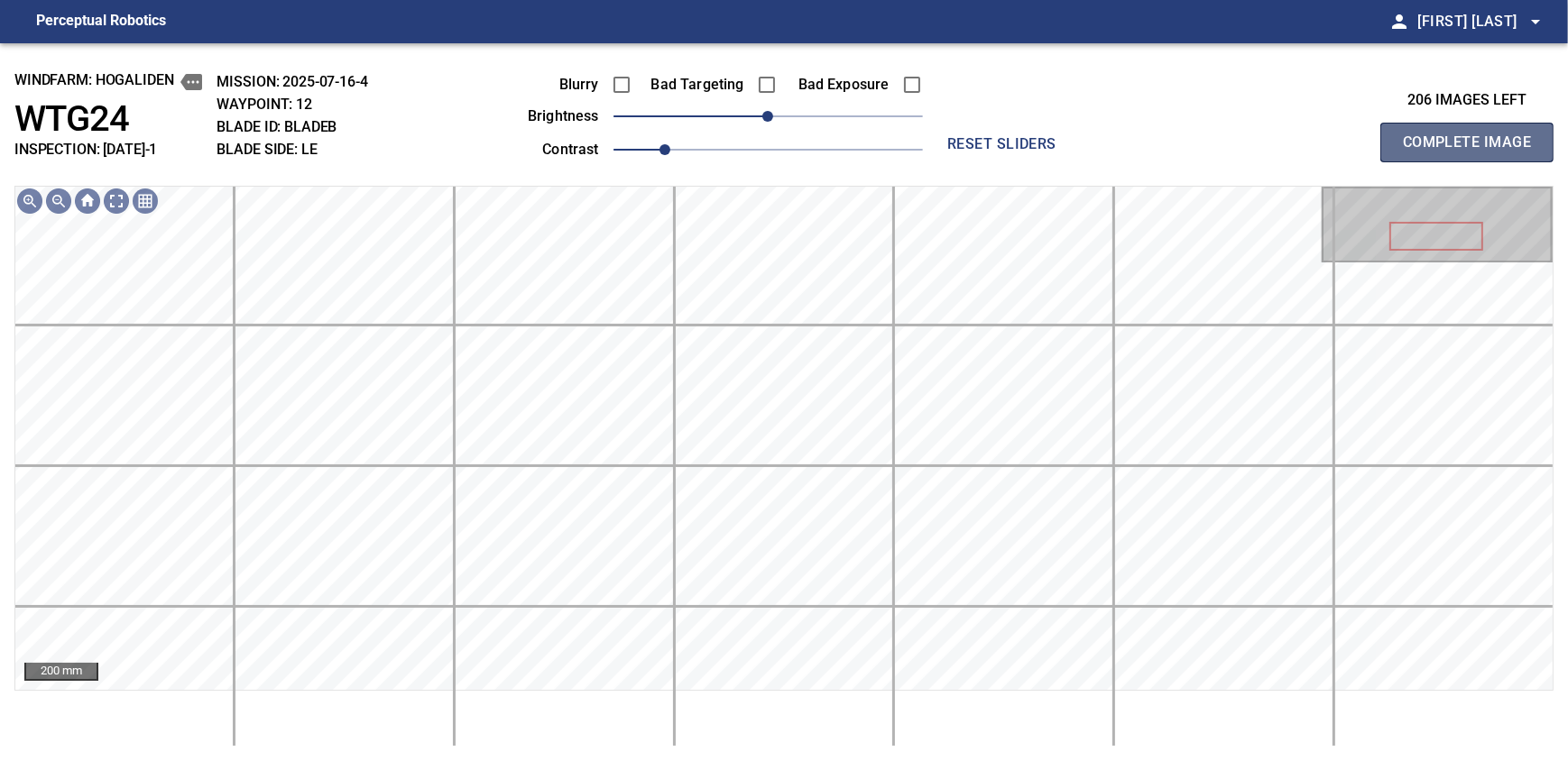 click on "Complete Image" at bounding box center (1467, 142) 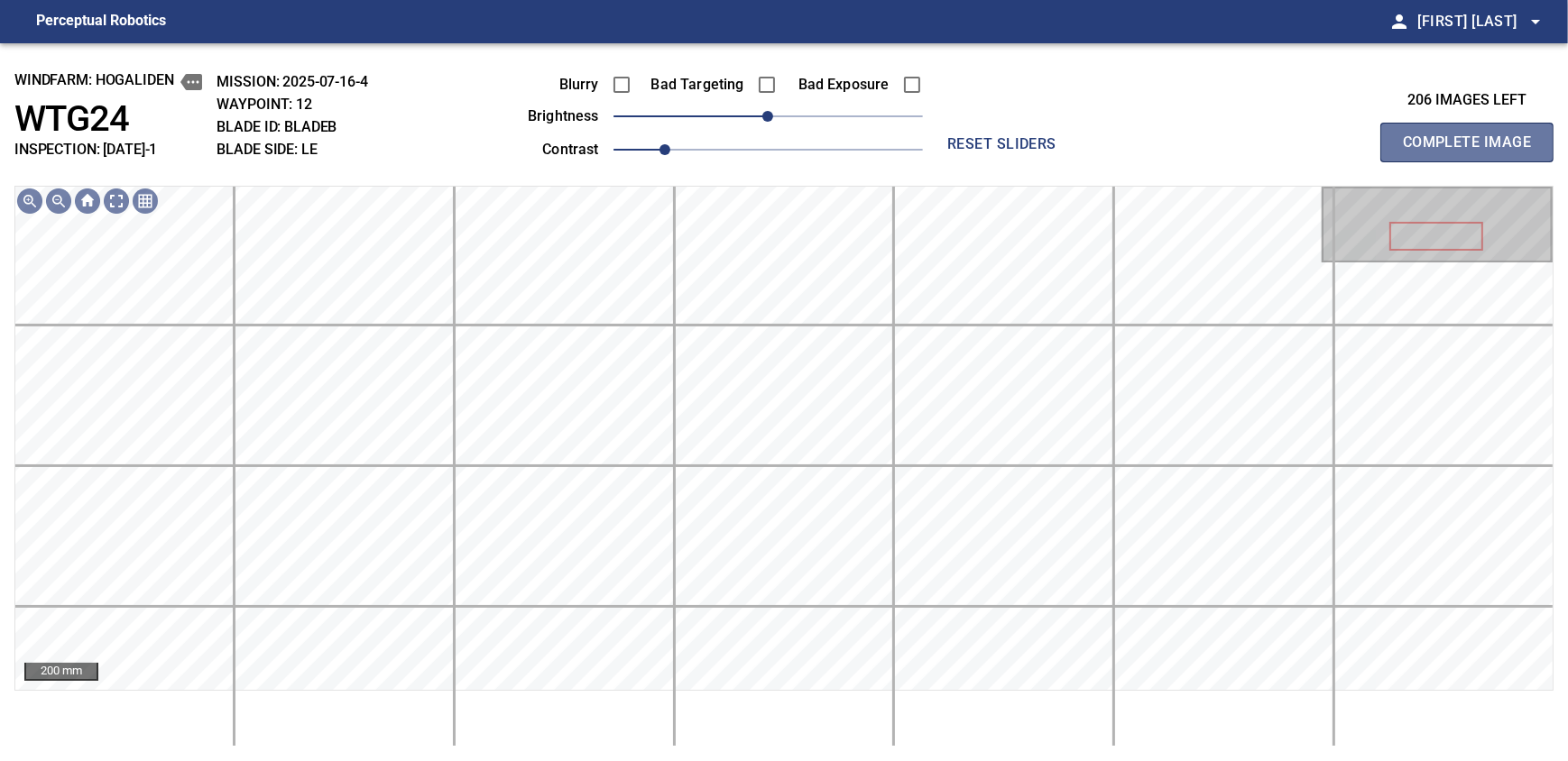 type 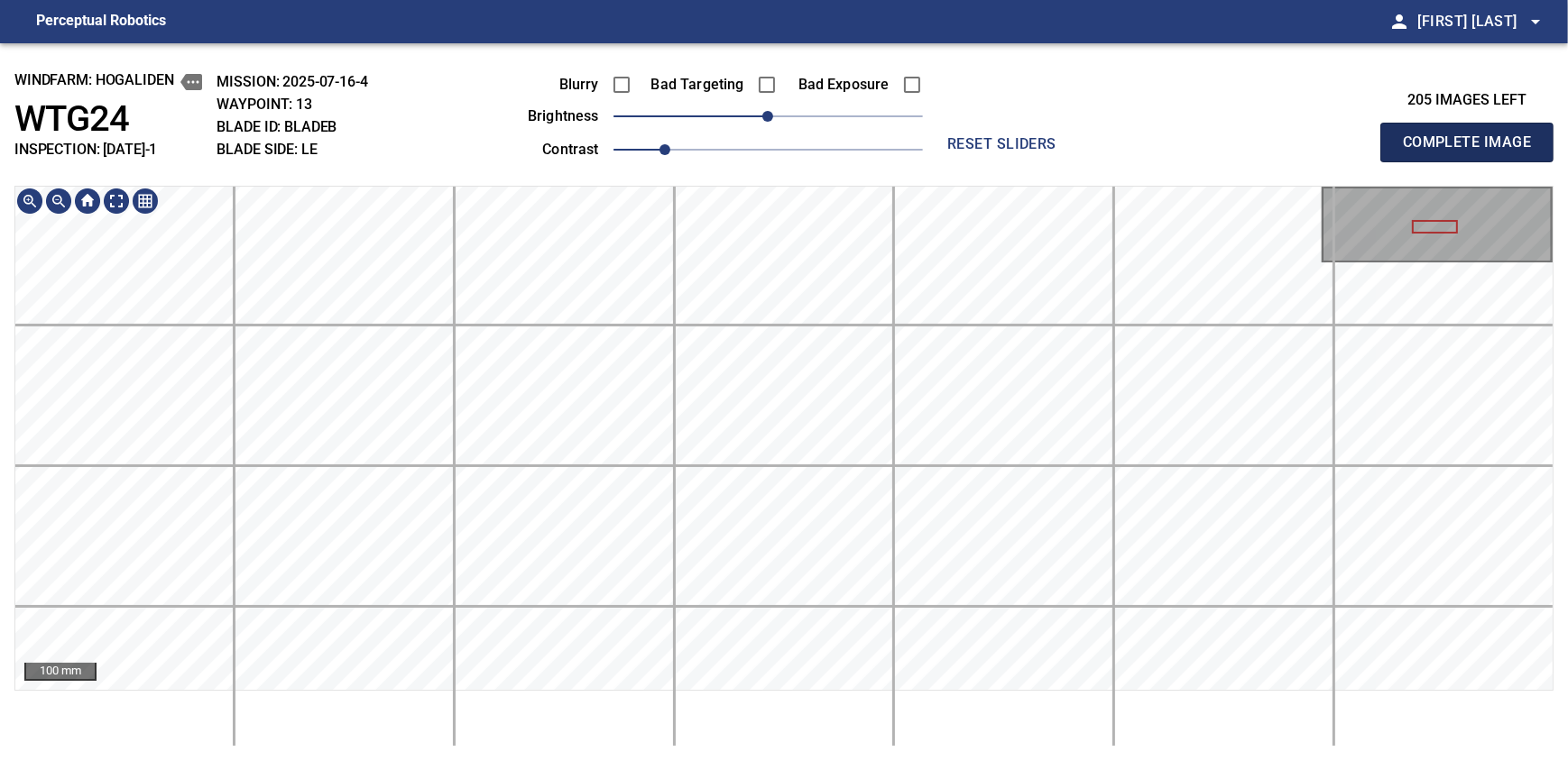 click on "Complete Image" at bounding box center (1467, 142) 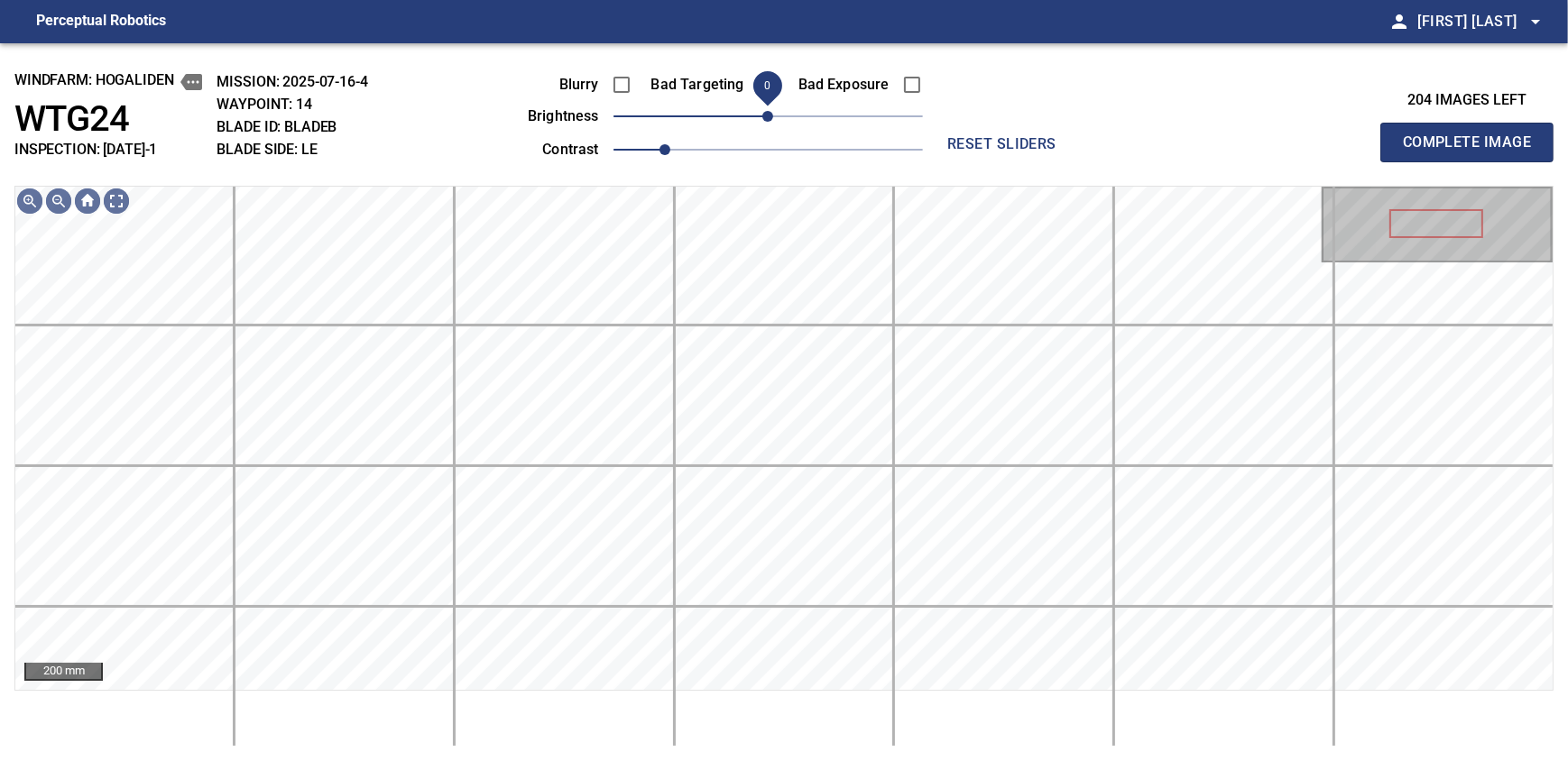 click on "0" at bounding box center (768, 116) 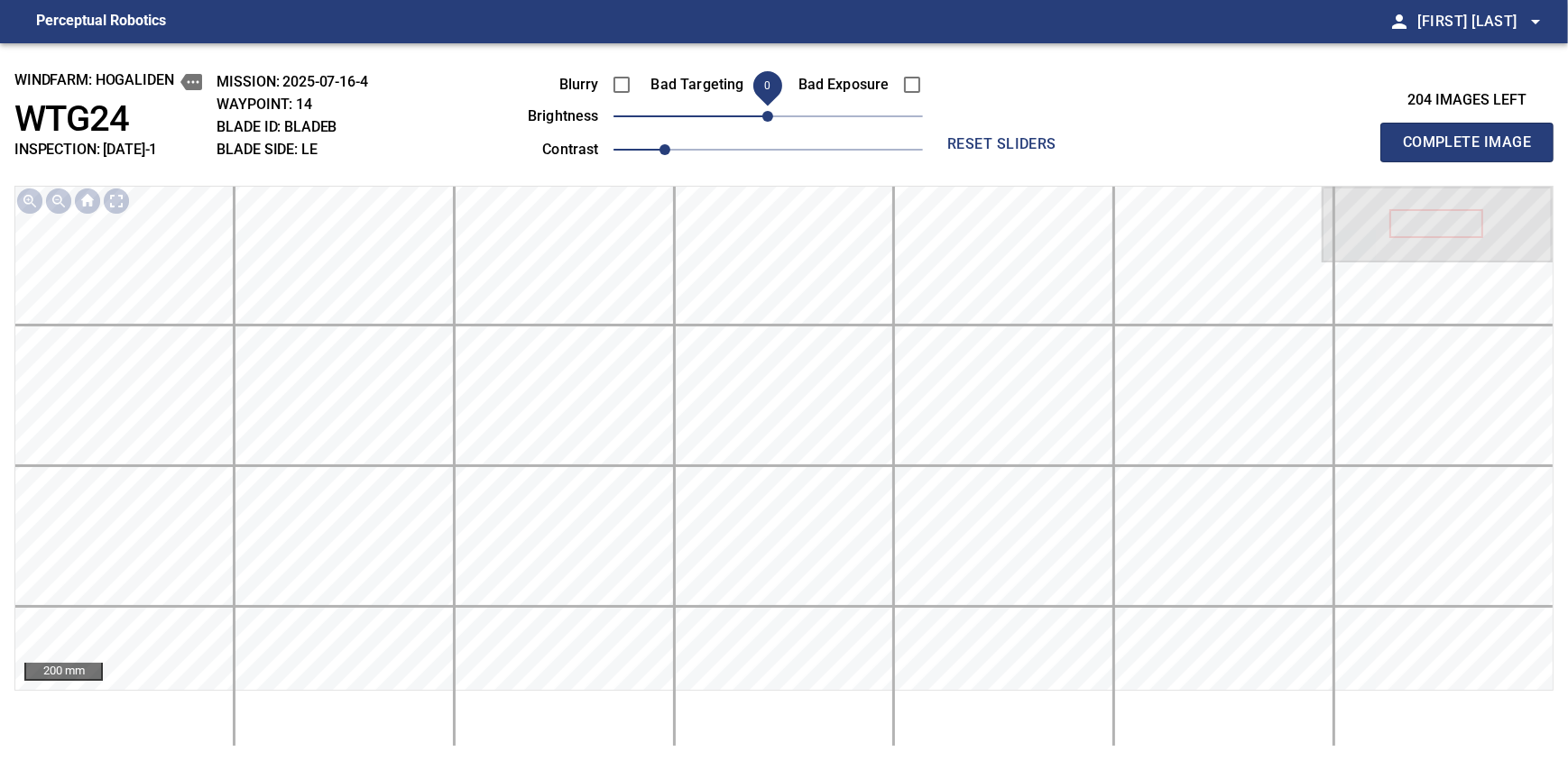 click on "Complete Image" at bounding box center [1467, 142] 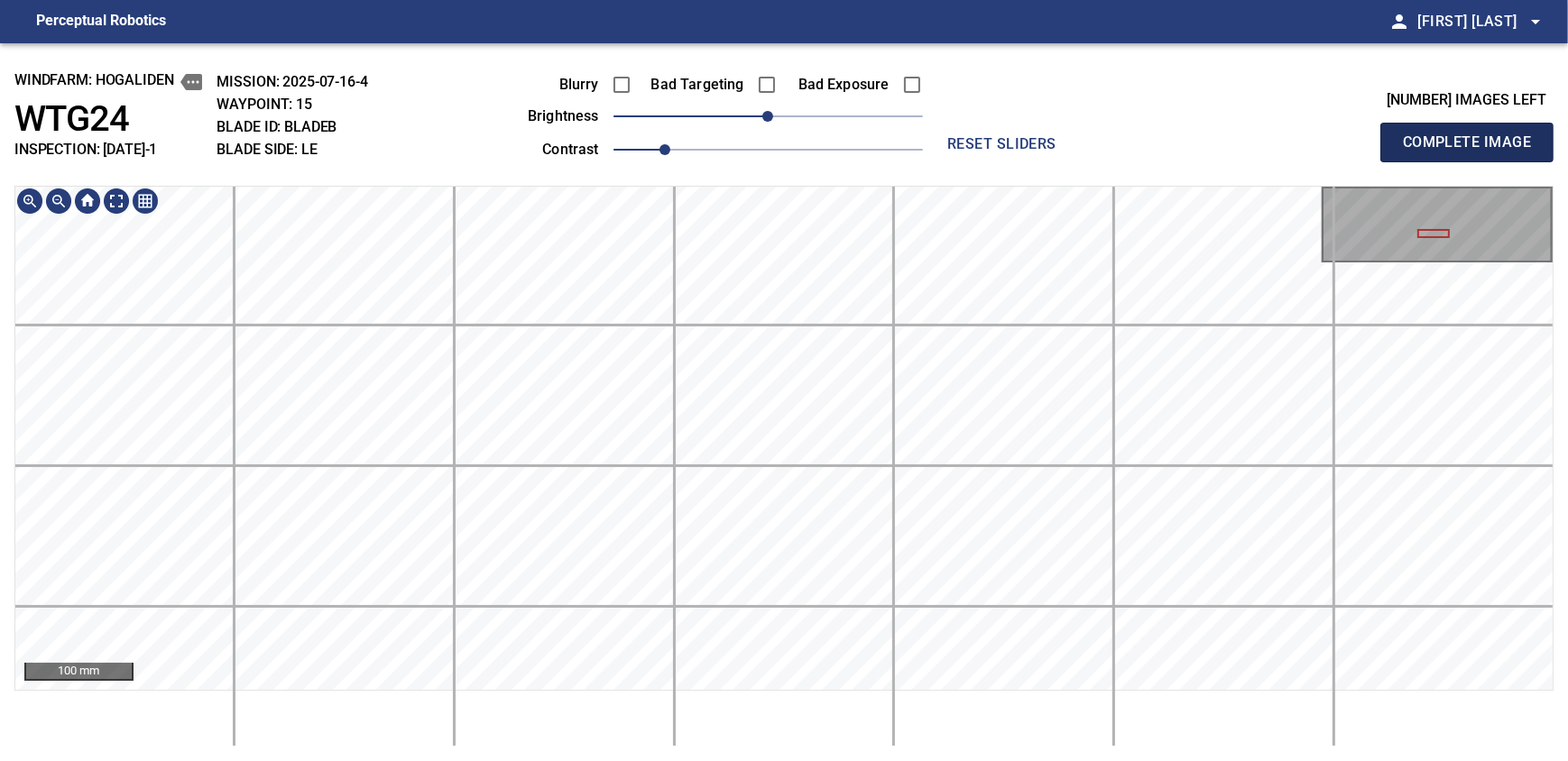 click on "Complete Image" at bounding box center (1467, 142) 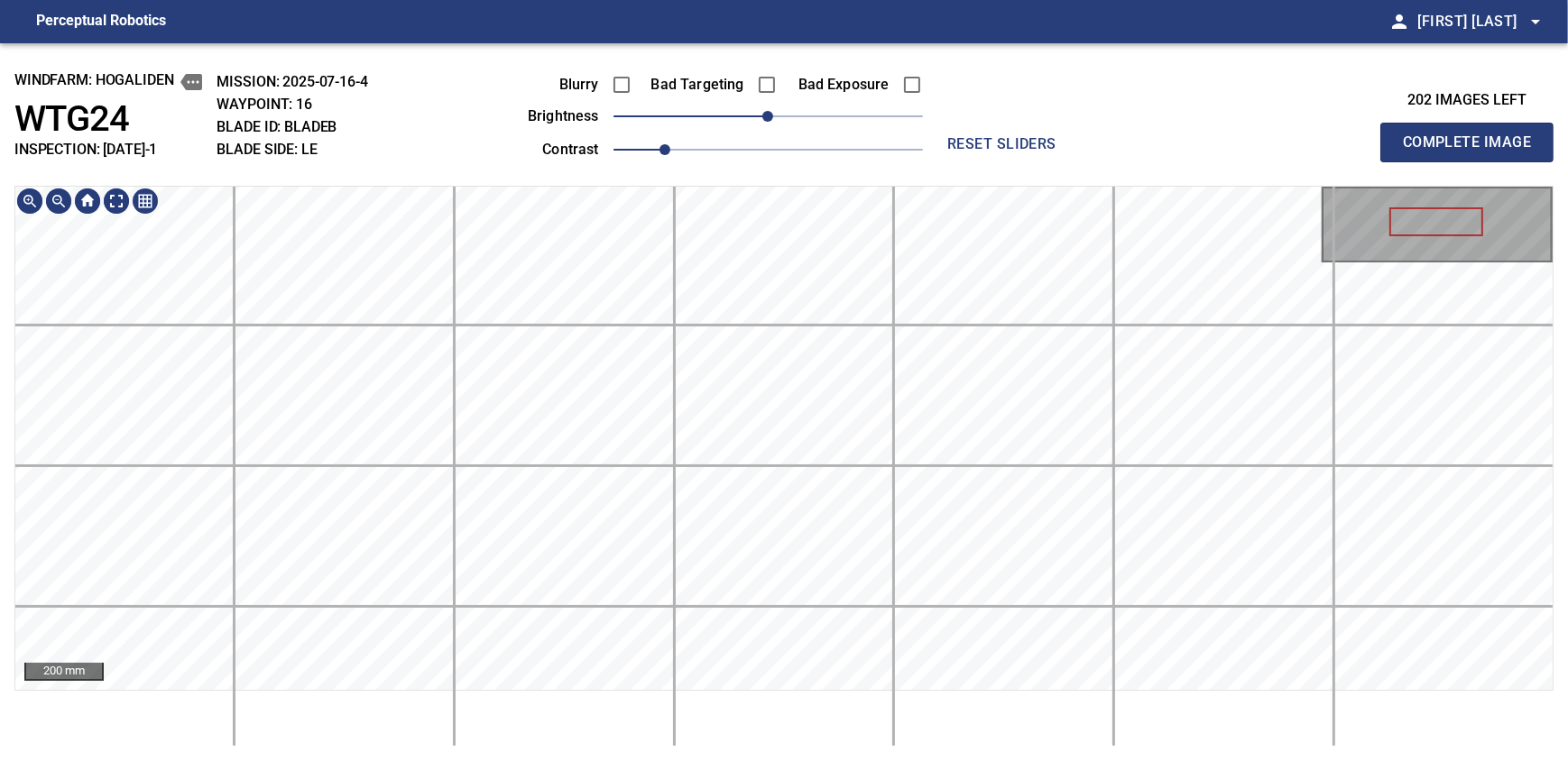 click on "Perceptual Robotics person Alex Semenov arrow_drop_down windfarm: Hogaliden WTG24 INSPECTION: 2025-07-15-1 MISSION: 2025-07-16-4 WAYPOINT: 16 BLADE ID: bladeB BLADE SIDE: LE Blurry Bad Targeting Bad Exposure brightness 0 contrast 1 reset sliders 202 images left Complete Image 200 mm exit_to_app Logout" at bounding box center (784, 380) 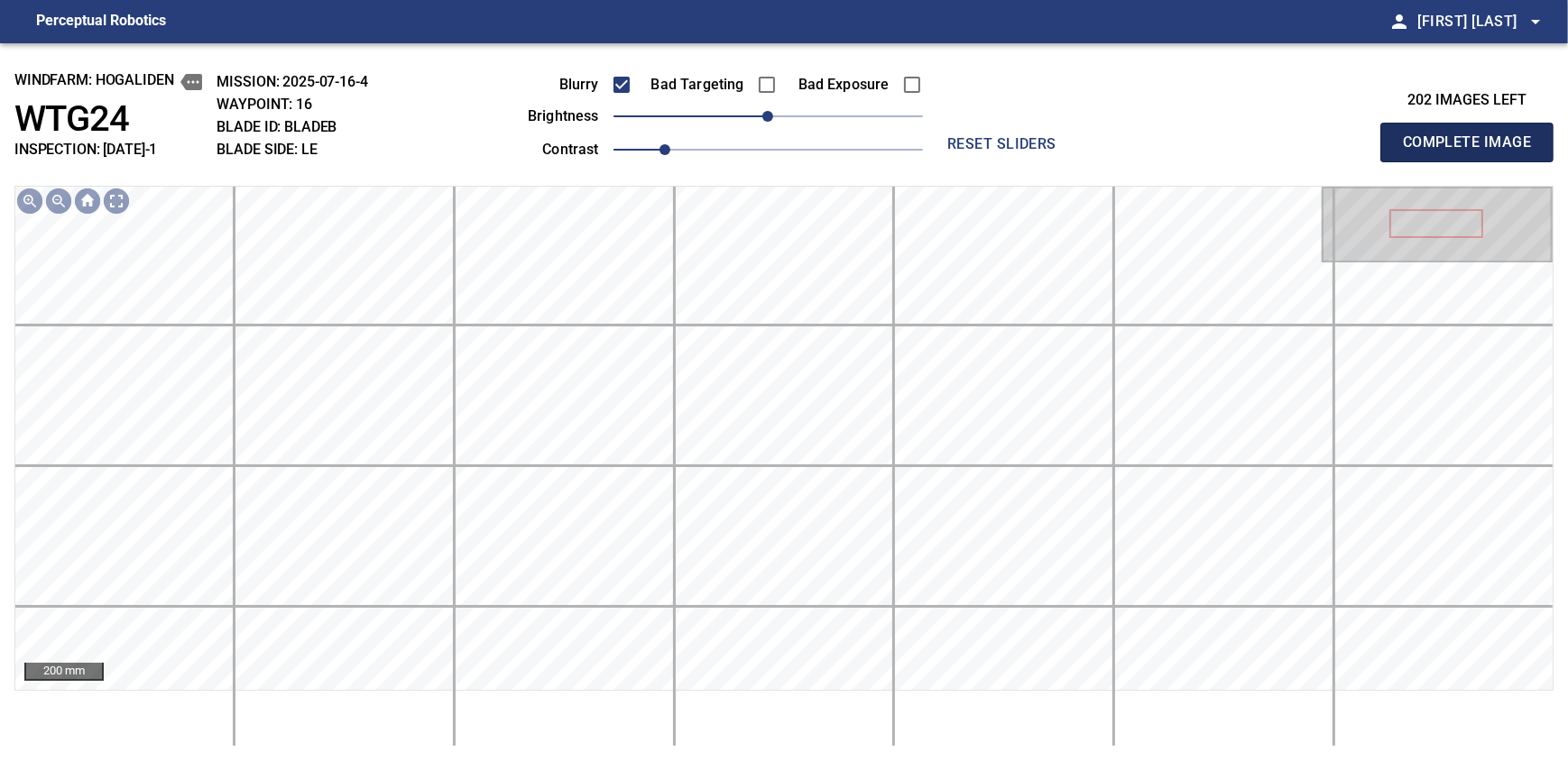 click on "Complete Image" at bounding box center [1467, 142] 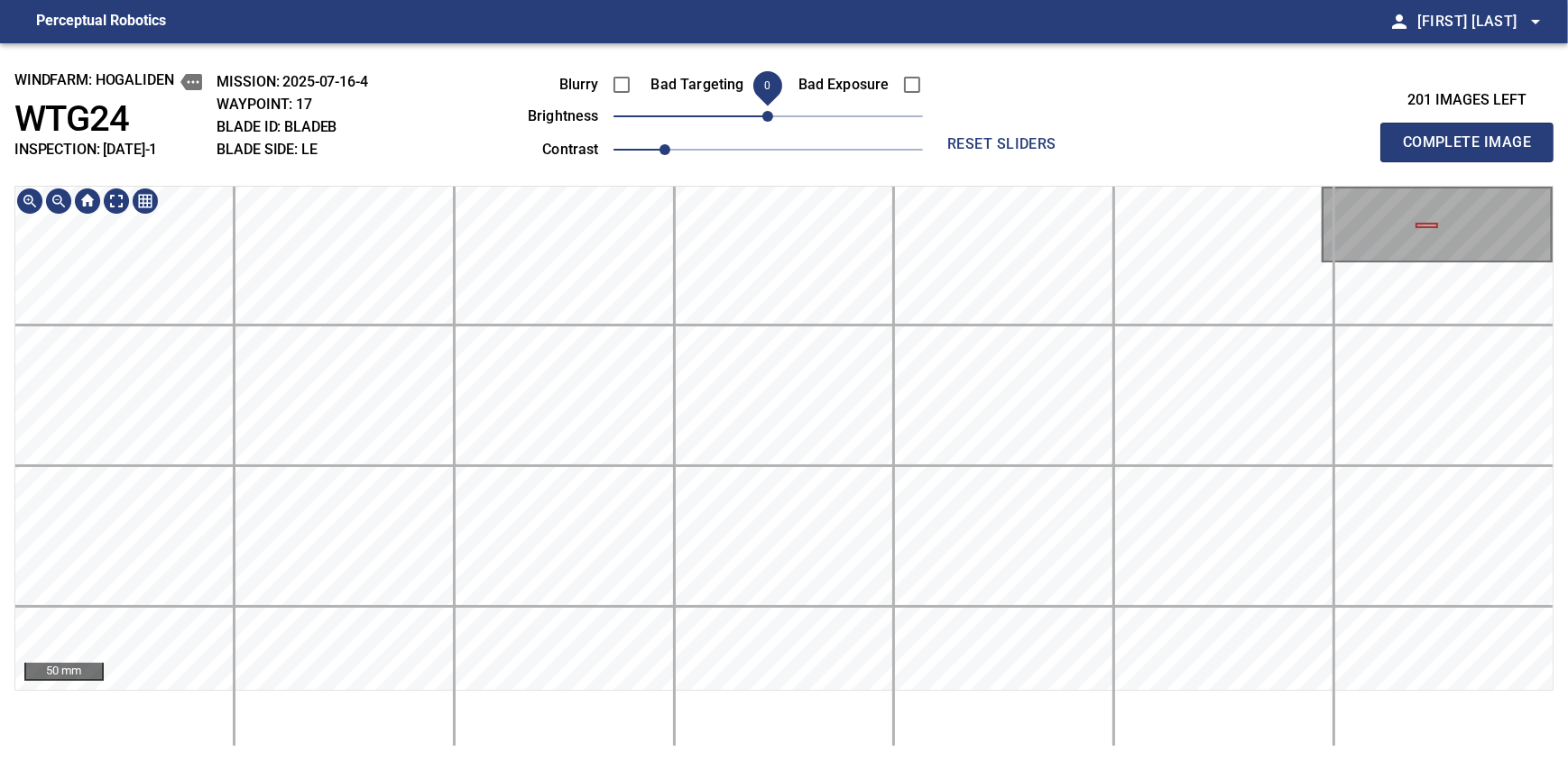 click on "windfarm: Hogaliden WTG24 INSPECTION: 2025-07-15-1 MISSION: 2025-07-16-4 WAYPOINT: 17 BLADE ID: bladeB BLADE SIDE: LE Blurry Bad Targeting Bad Exposure brightness 0 contrast 1 reset sliders 201 images left Complete Image 50 mm" at bounding box center [784, 402] 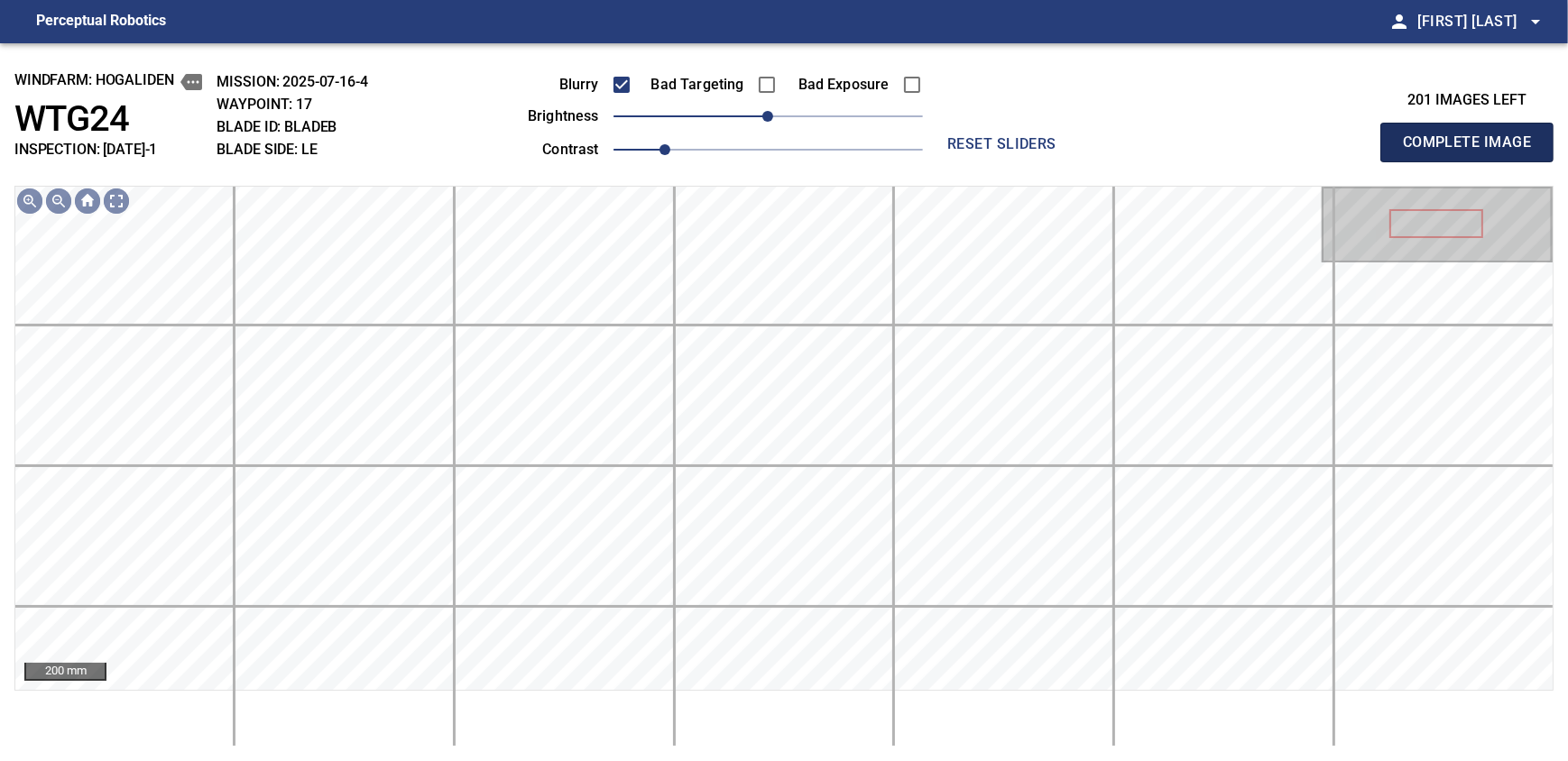 click on "Complete Image" at bounding box center [1467, 142] 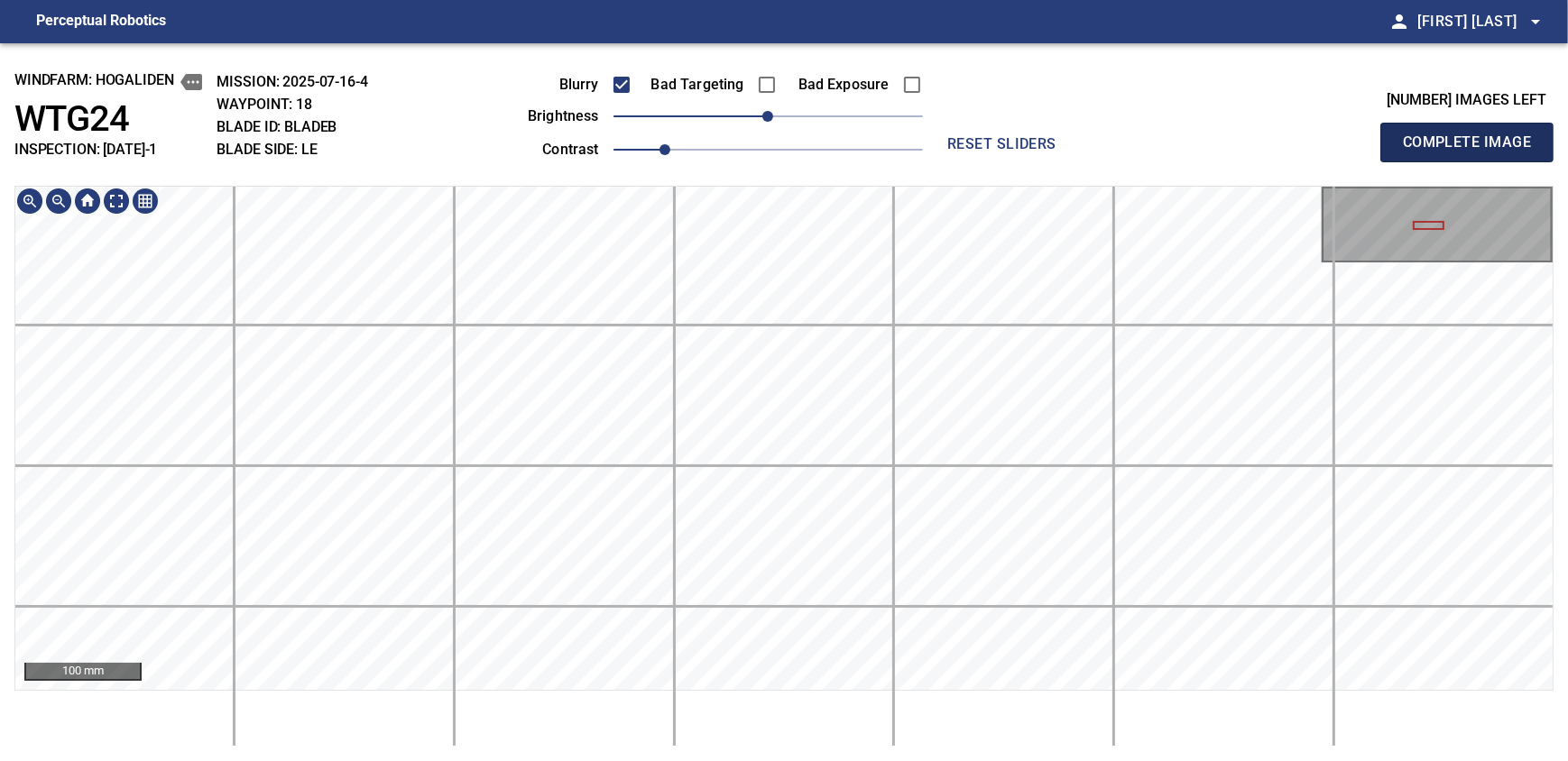 click on "Complete Image" at bounding box center [1467, 142] 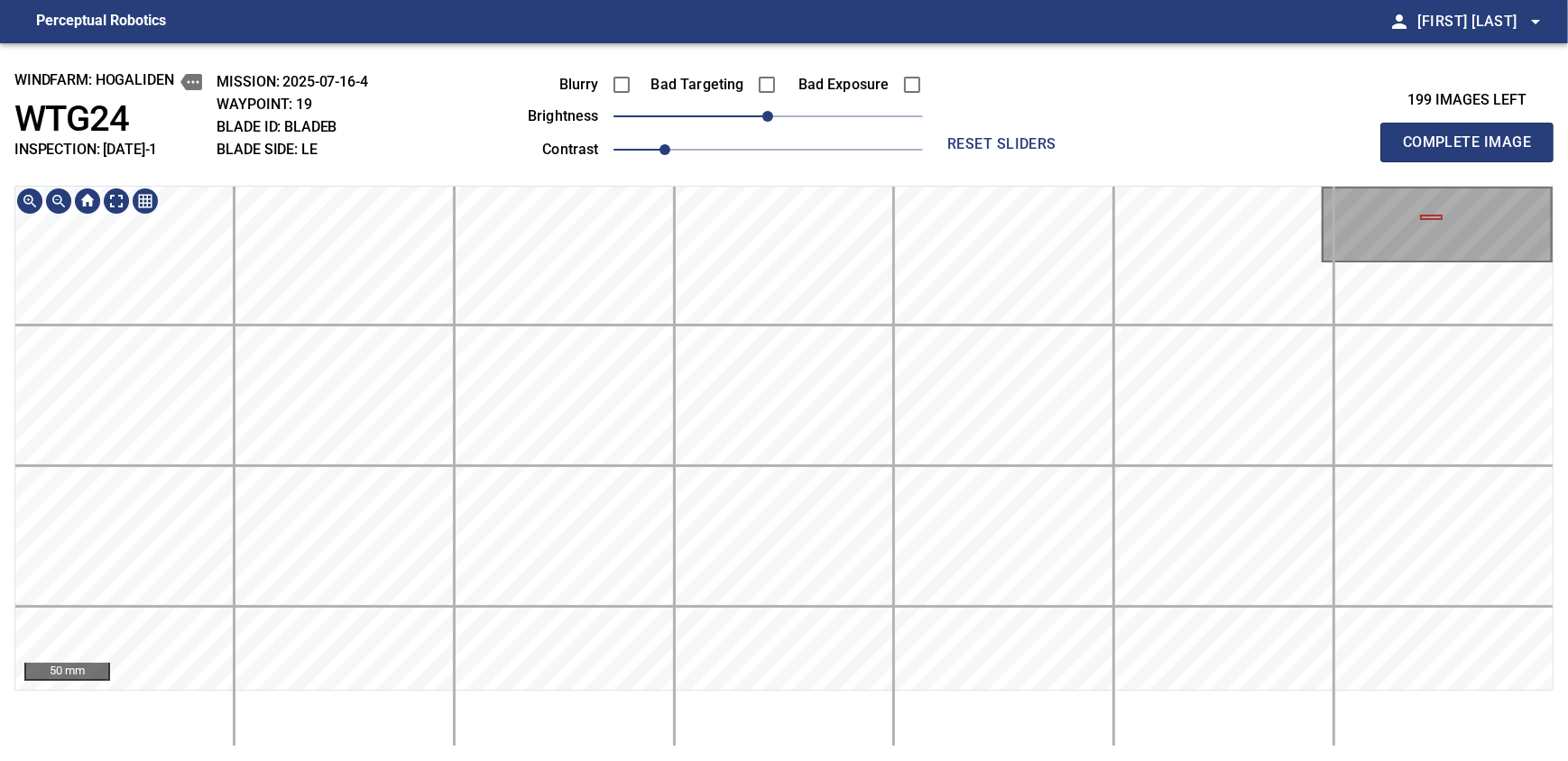 click on "Perceptual Robotics person Alex Semenov arrow_drop_down windfarm: Hogaliden WTG24 INSPECTION: 2025-07-15-1 MISSION: 2025-07-16-4 WAYPOINT: 19 BLADE ID: bladeB BLADE SIDE: LE Blurry Bad Targeting Bad Exposure brightness 0 contrast 1 reset sliders 199 images left Complete Image 50 mm exit_to_app Logout" at bounding box center [784, 380] 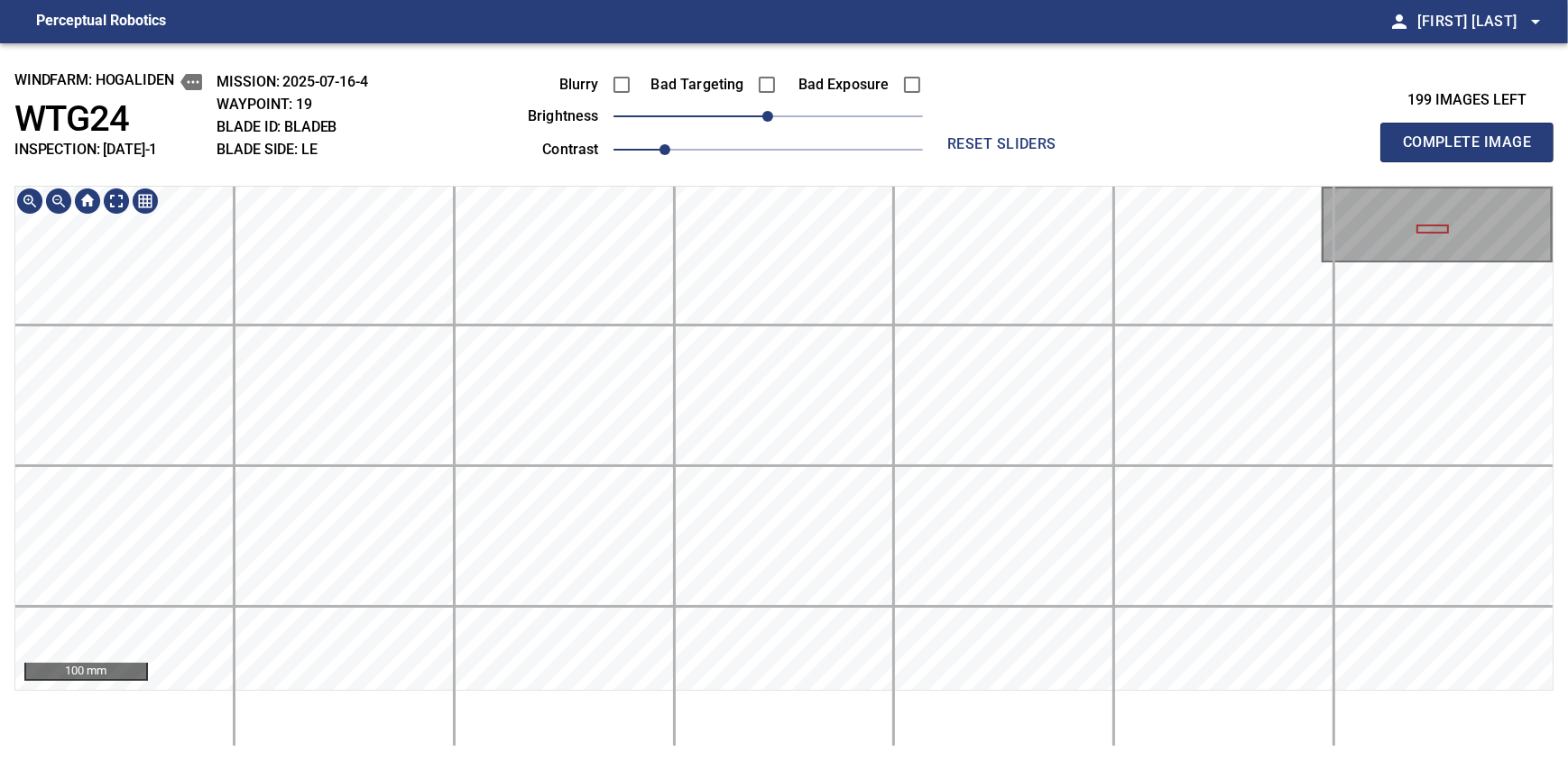 click on "Perceptual Robotics person Alex Semenov arrow_drop_down windfarm: Hogaliden WTG24 INSPECTION: 2025-07-15-1 MISSION: 2025-07-16-4 WAYPOINT: 19 BLADE ID: bladeB BLADE SIDE: LE Blurry Bad Targeting Bad Exposure brightness 0 contrast 1 reset sliders 199 images left Complete Image 100 mm exit_to_app Logout" at bounding box center (784, 380) 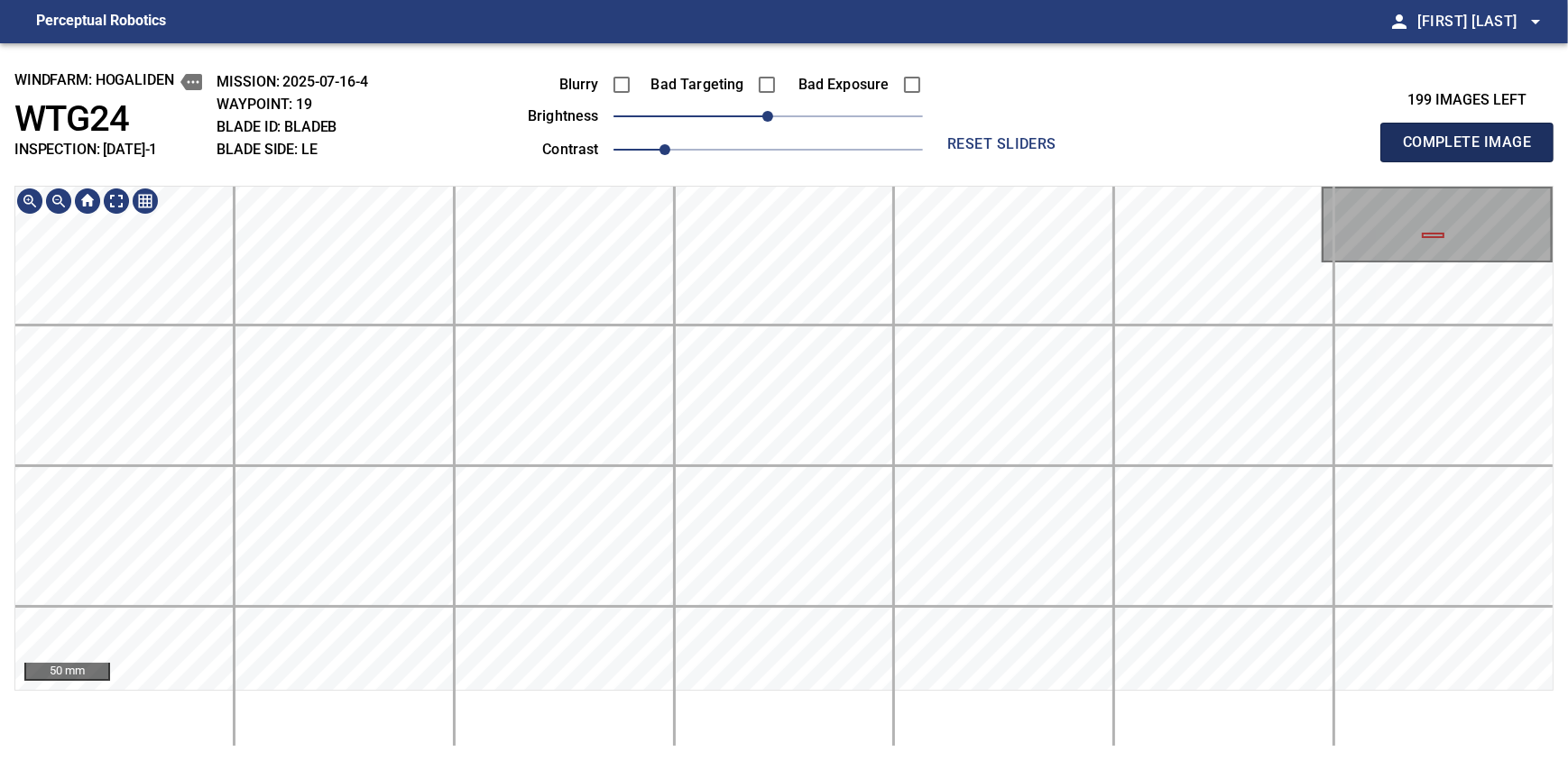 click on "Complete Image" at bounding box center (1467, 142) 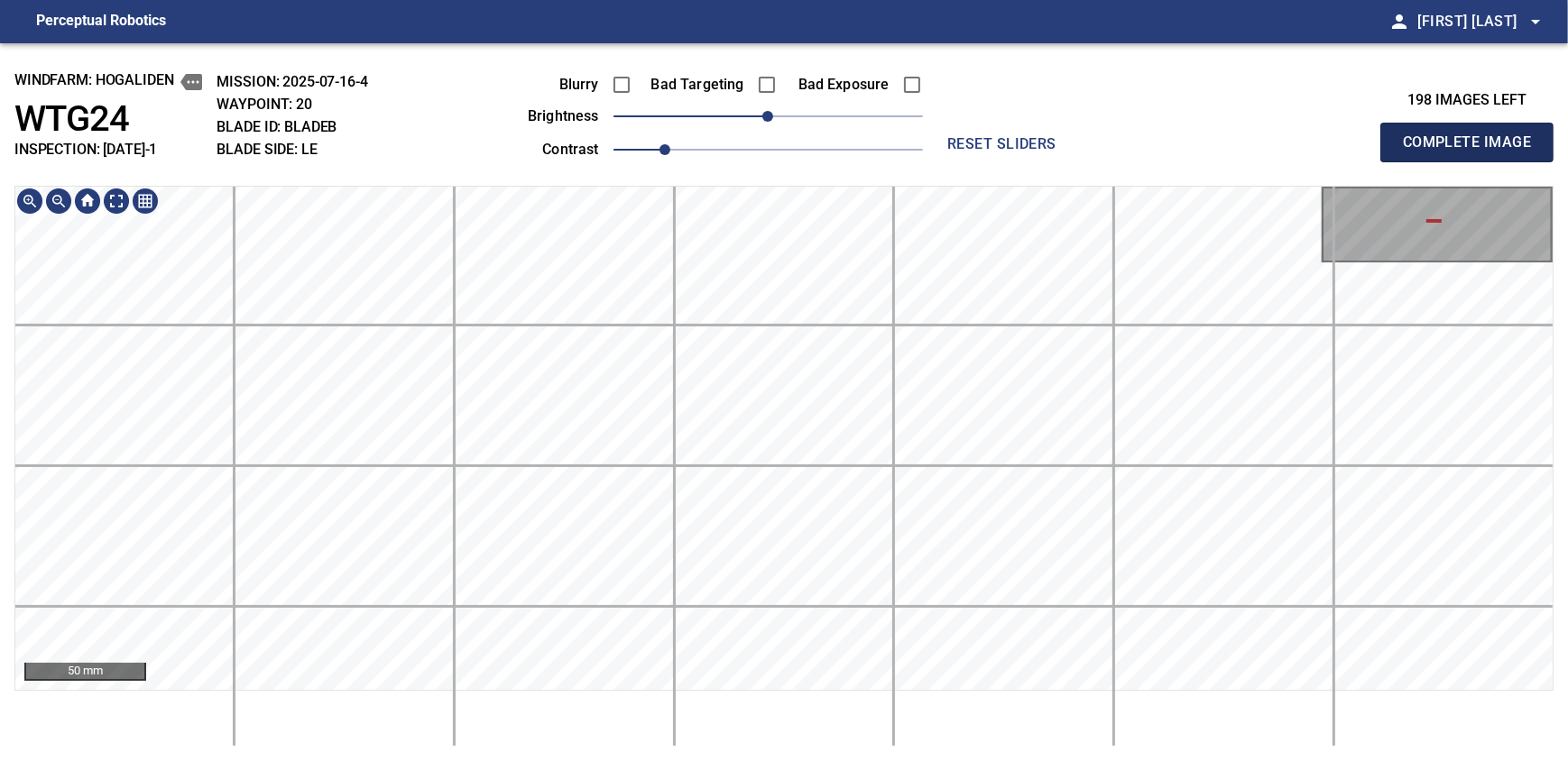click on "Complete Image" at bounding box center [1467, 142] 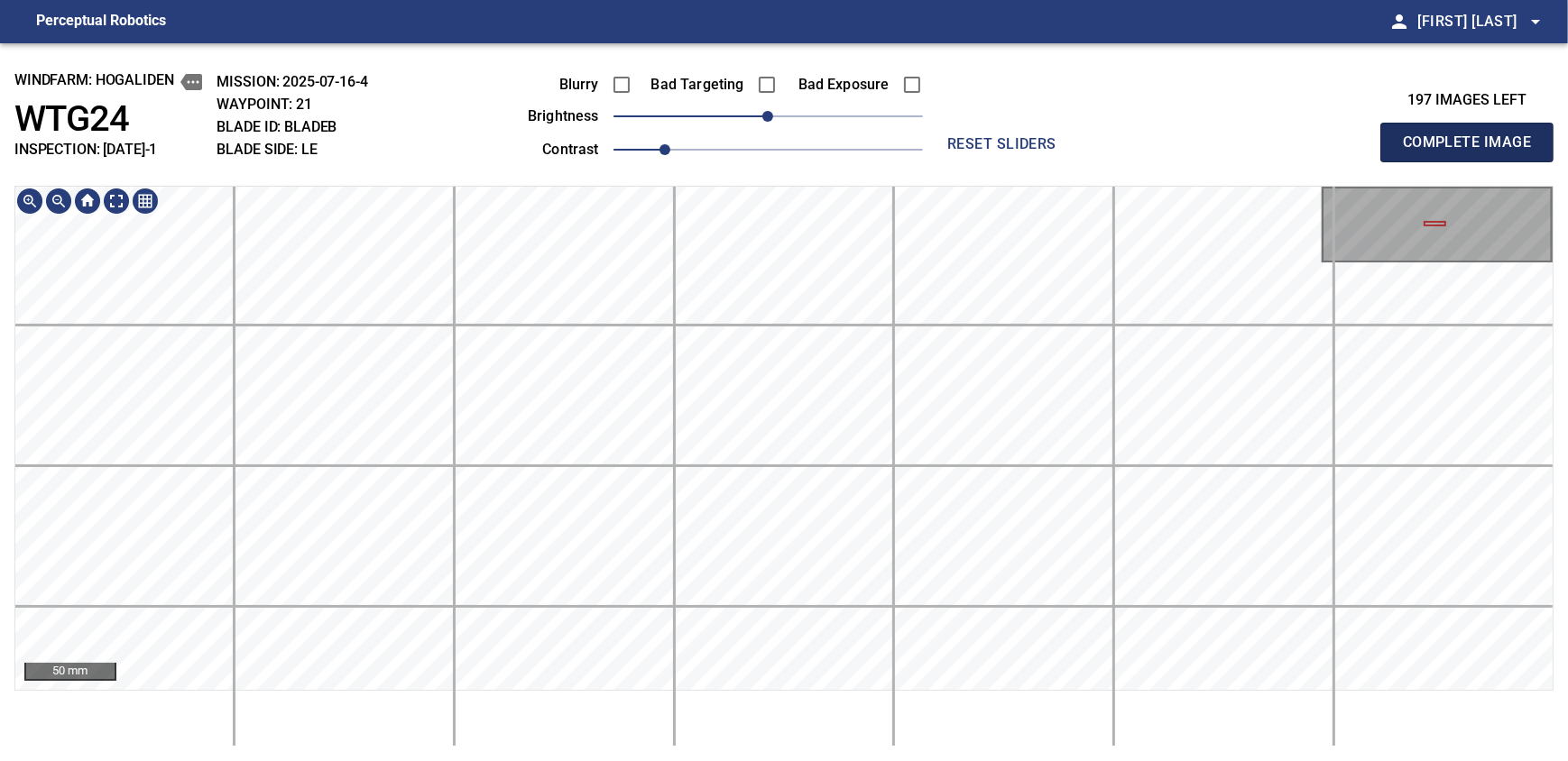 click on "Complete Image" at bounding box center [1467, 142] 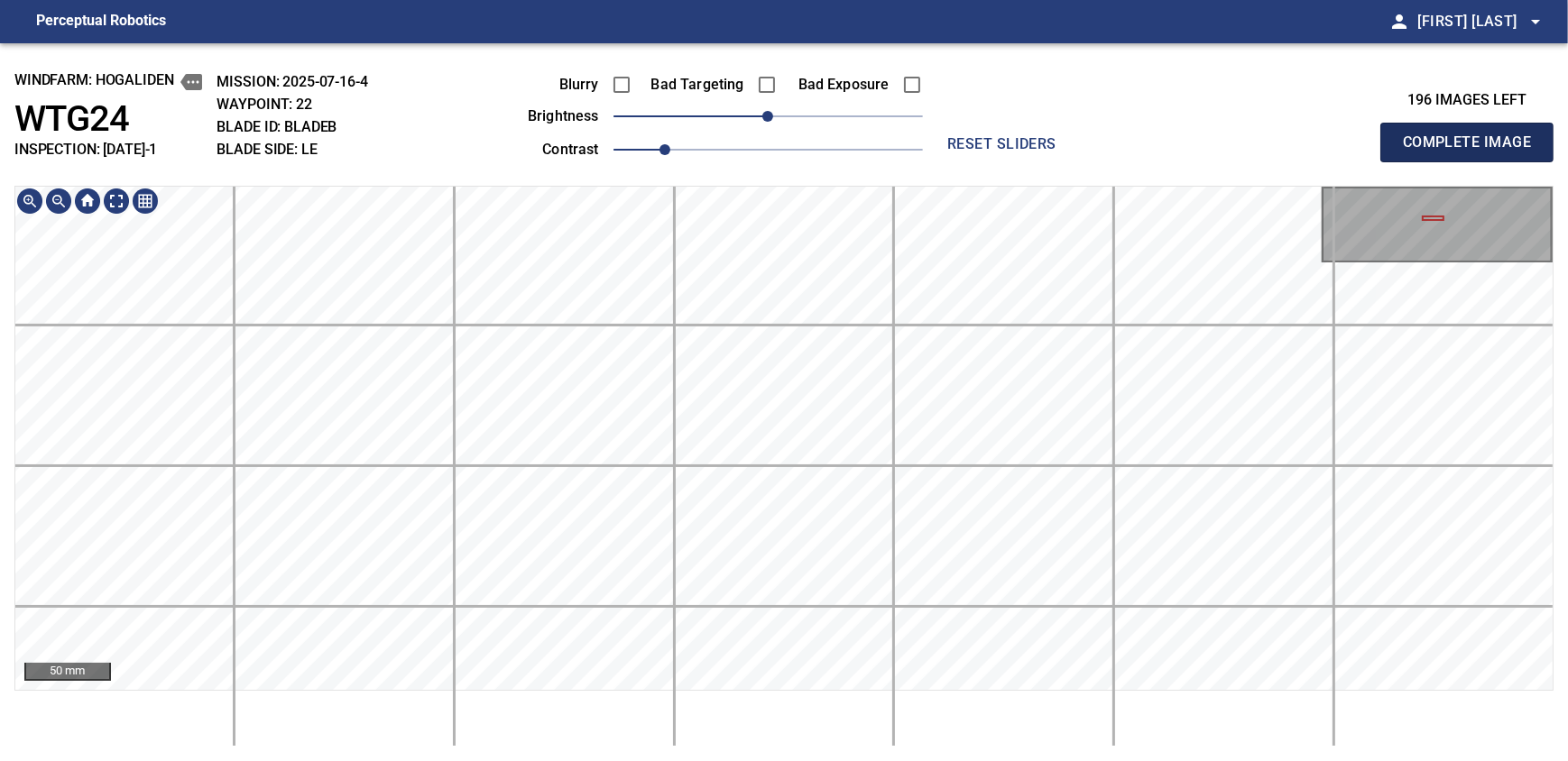 click on "Complete Image" at bounding box center [1467, 142] 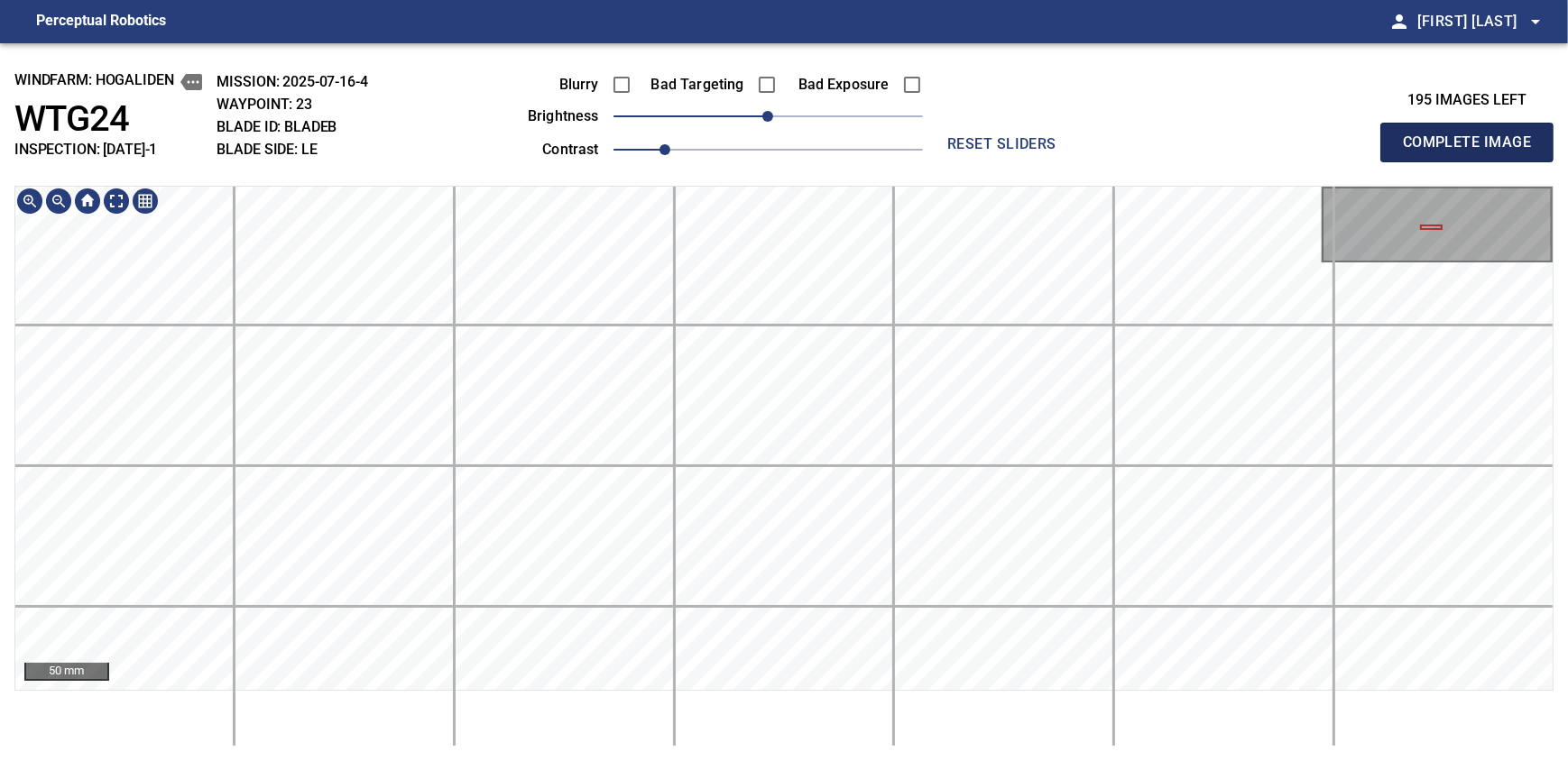 click on "Complete Image" at bounding box center (1467, 142) 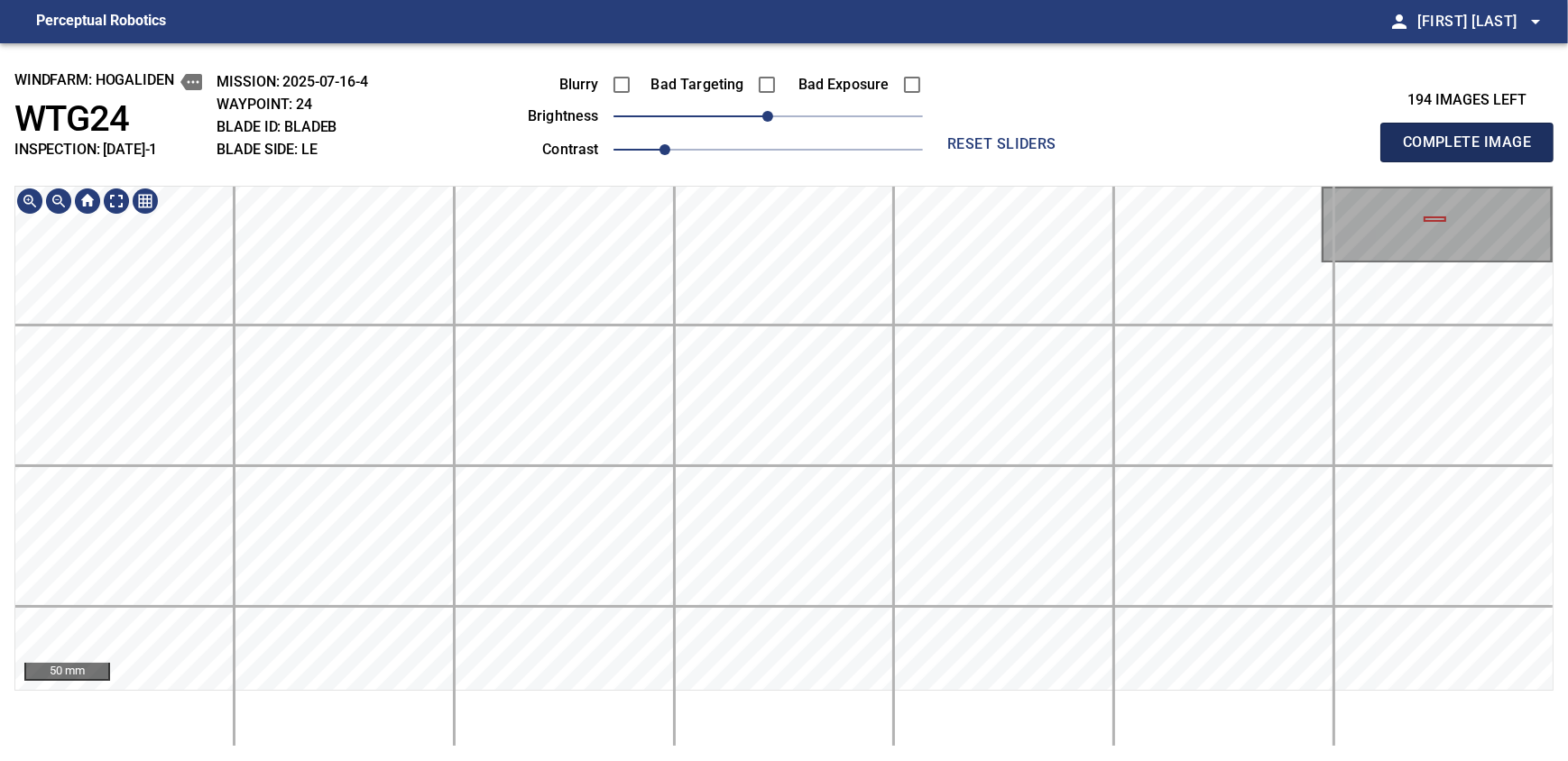 click on "Complete Image" at bounding box center [1467, 142] 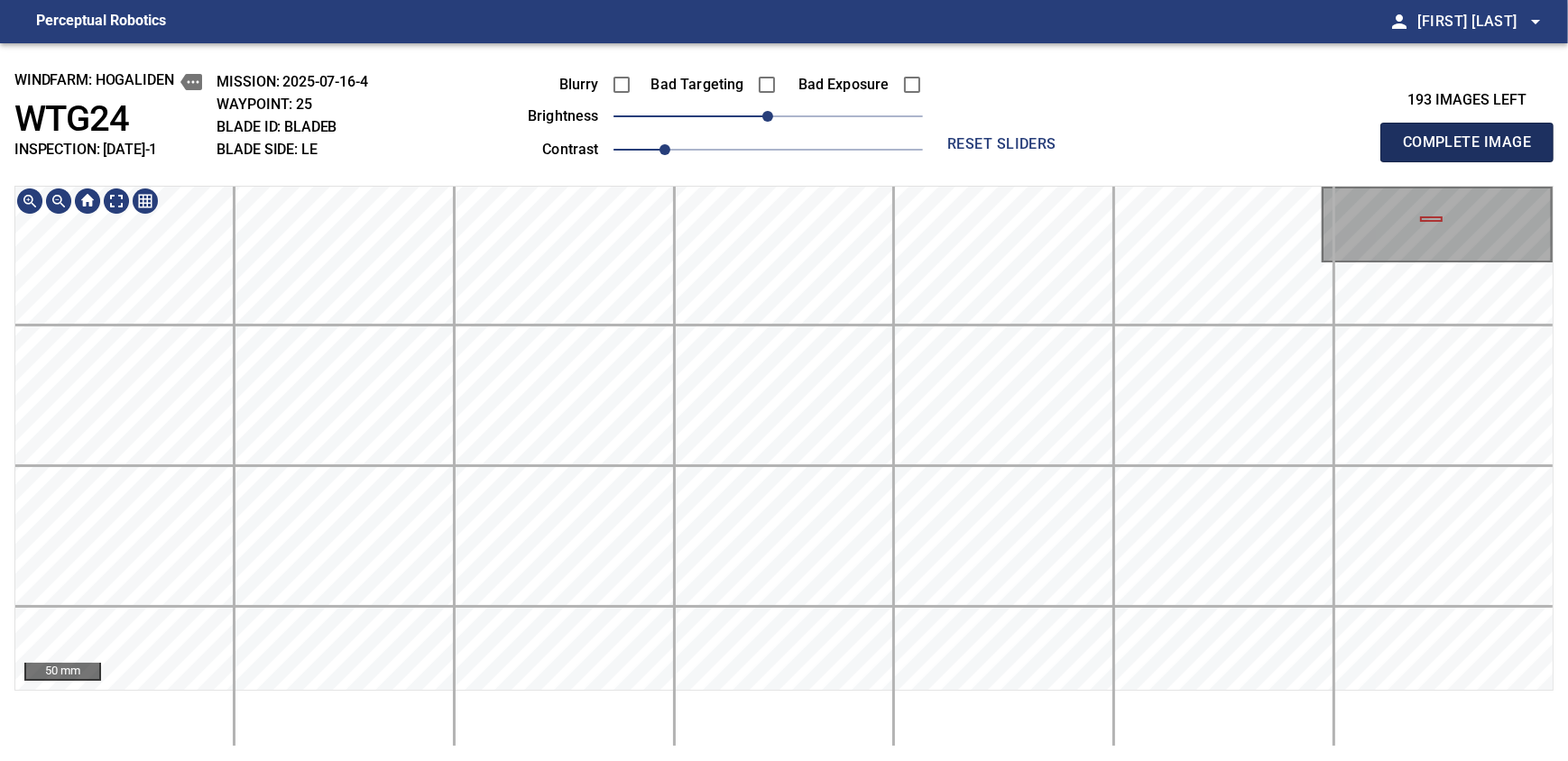 click on "Complete Image" at bounding box center [1467, 142] 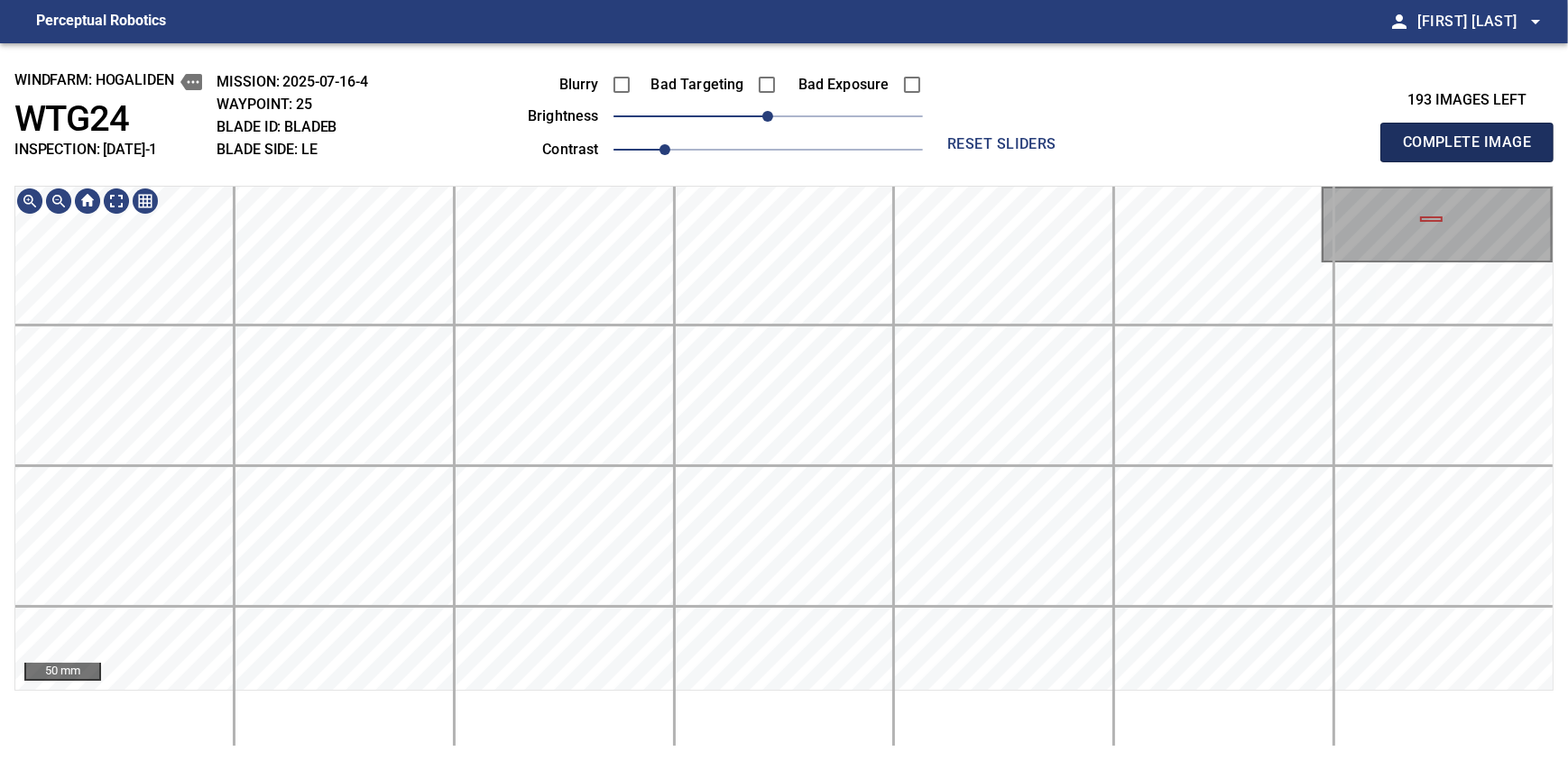 type 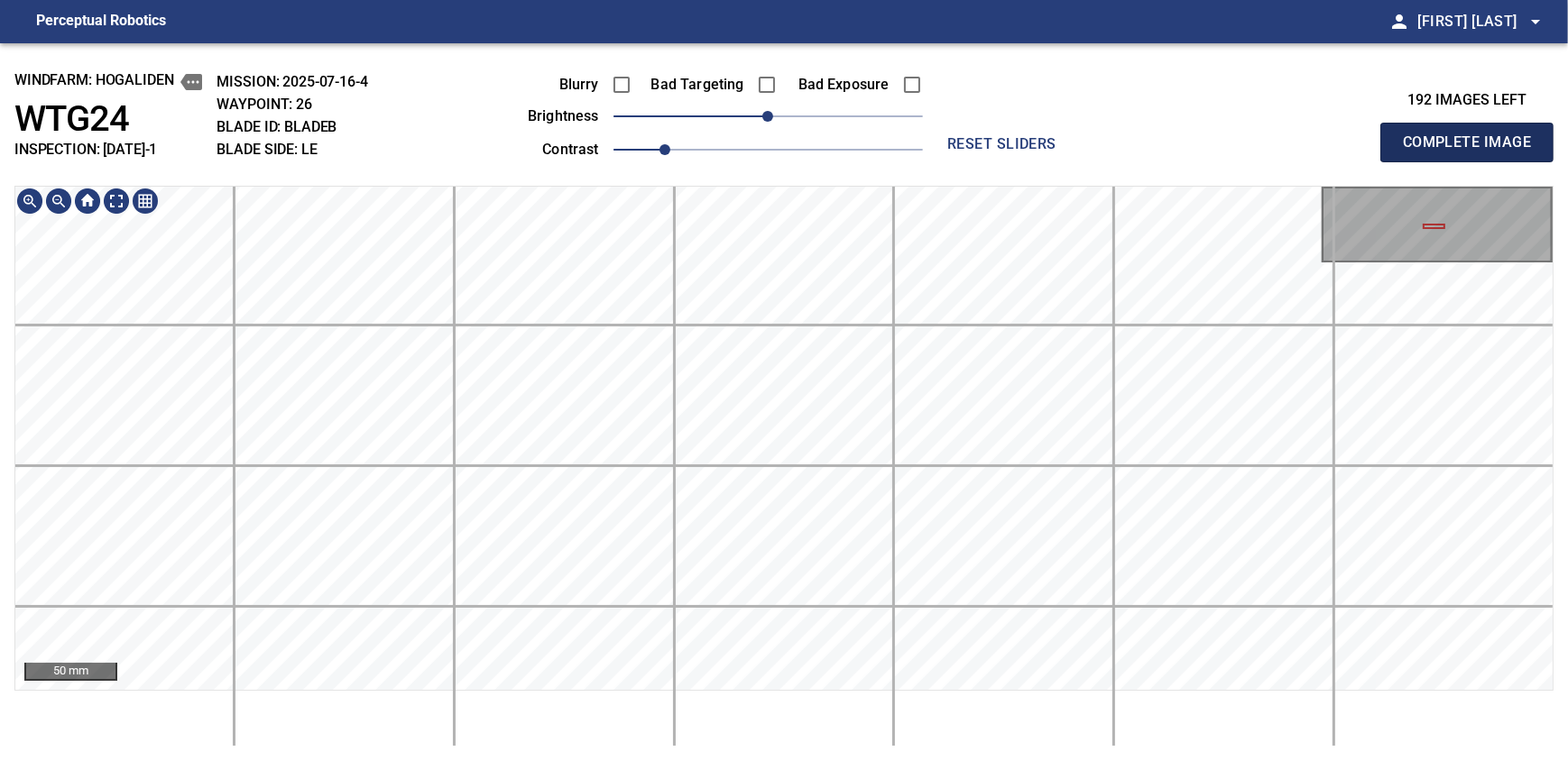 click on "Complete Image" at bounding box center [1467, 142] 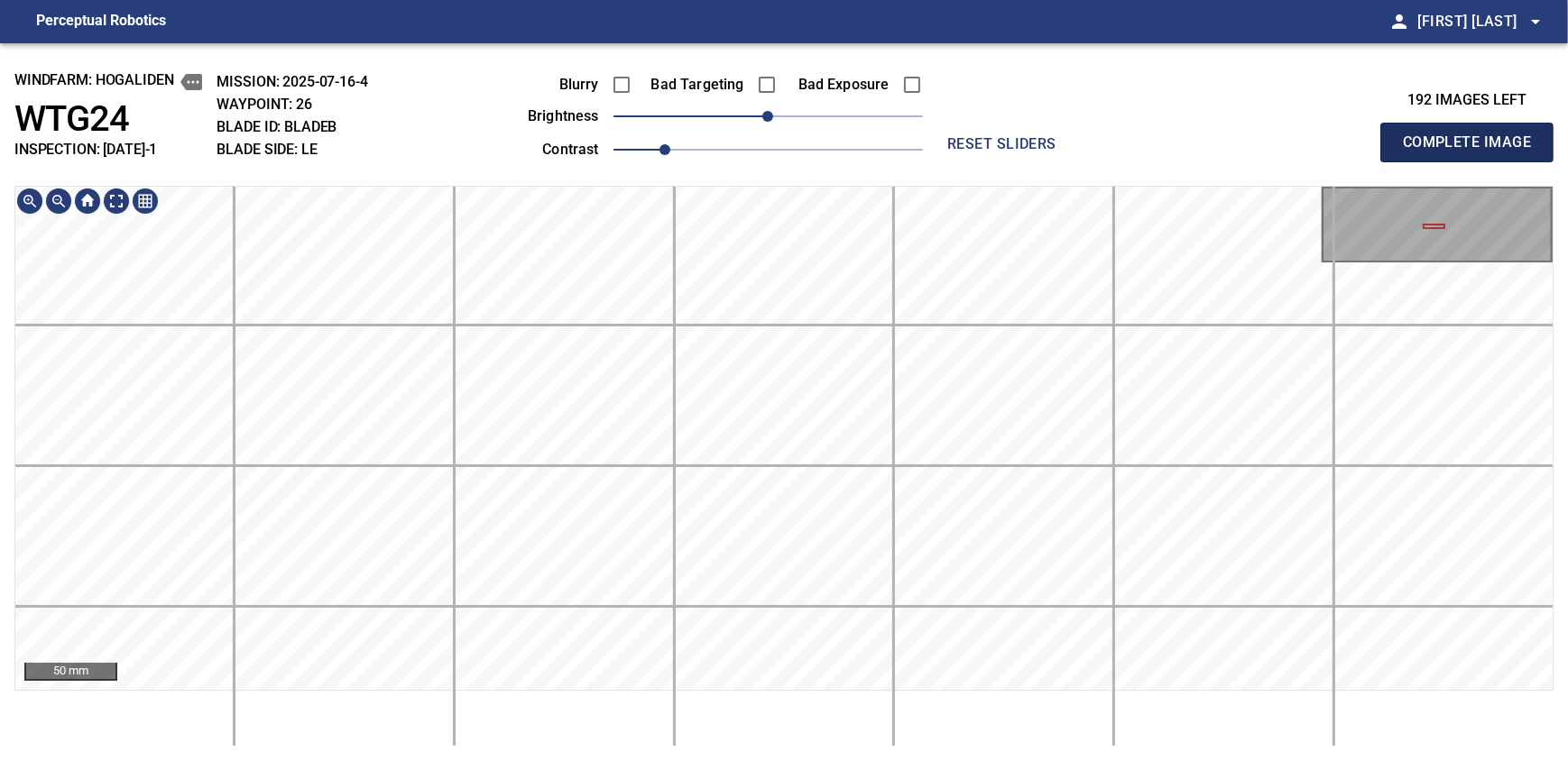 type 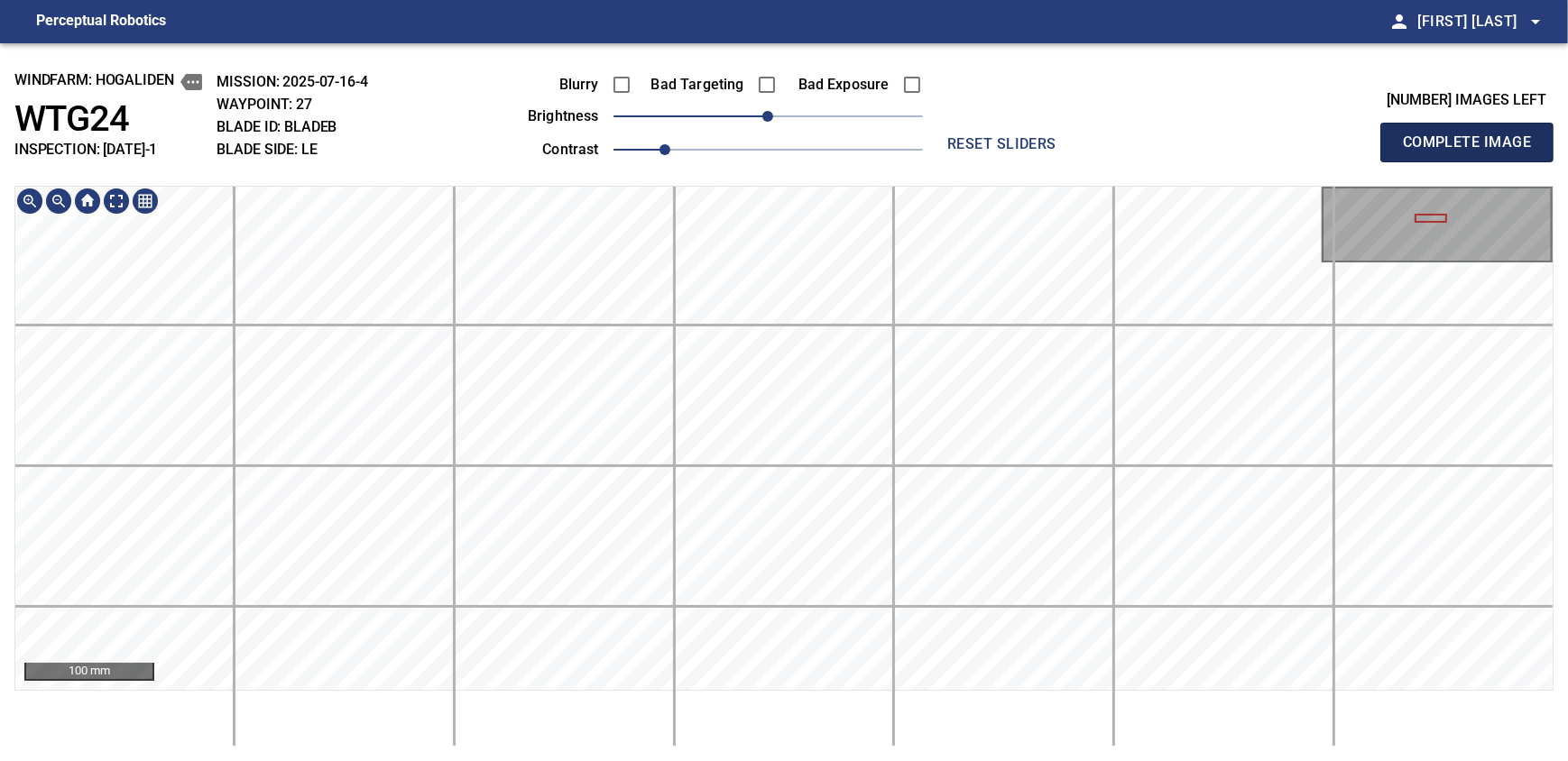 click on "Complete Image" at bounding box center (1467, 142) 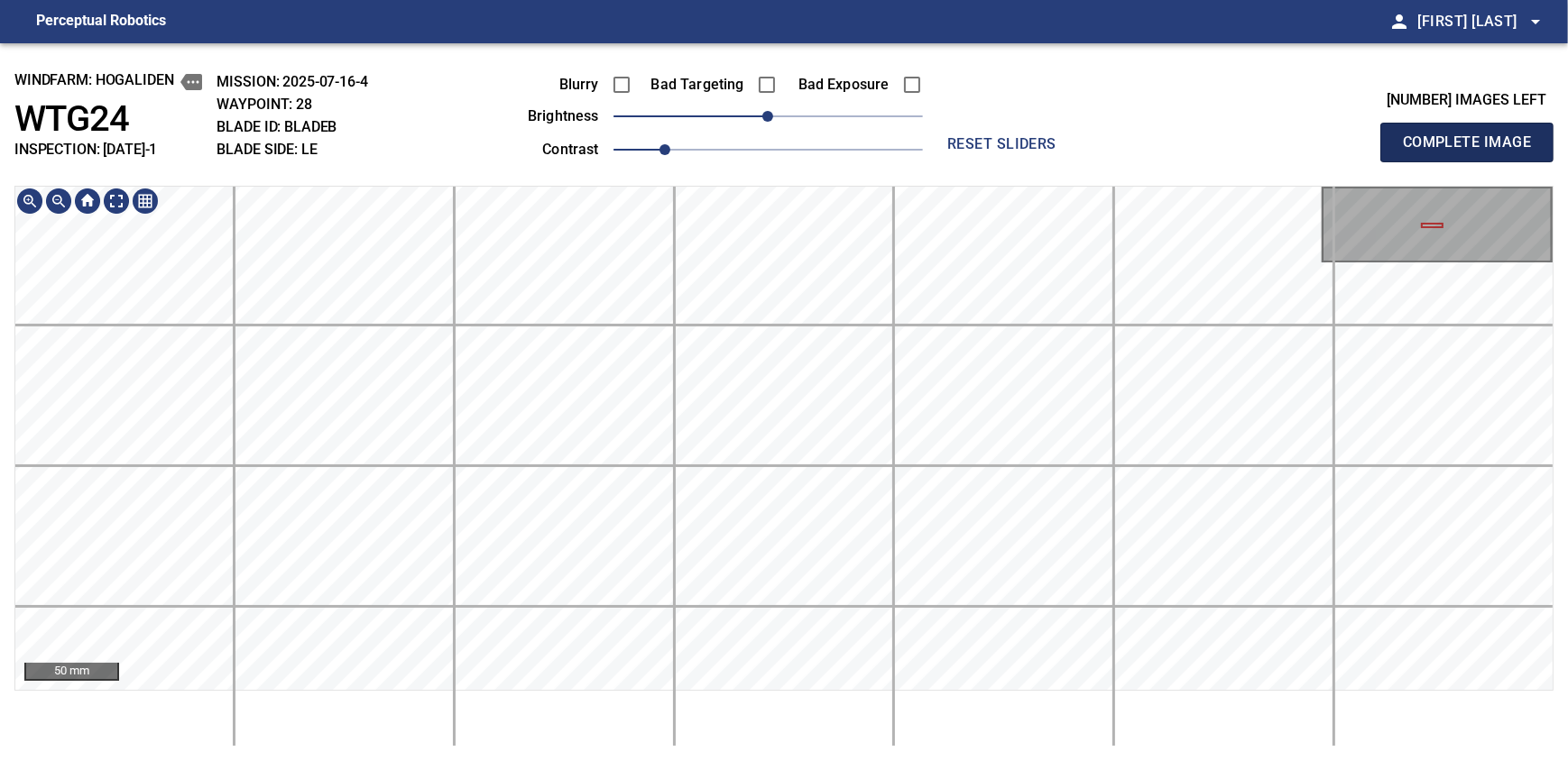 click on "Complete Image" at bounding box center [1467, 142] 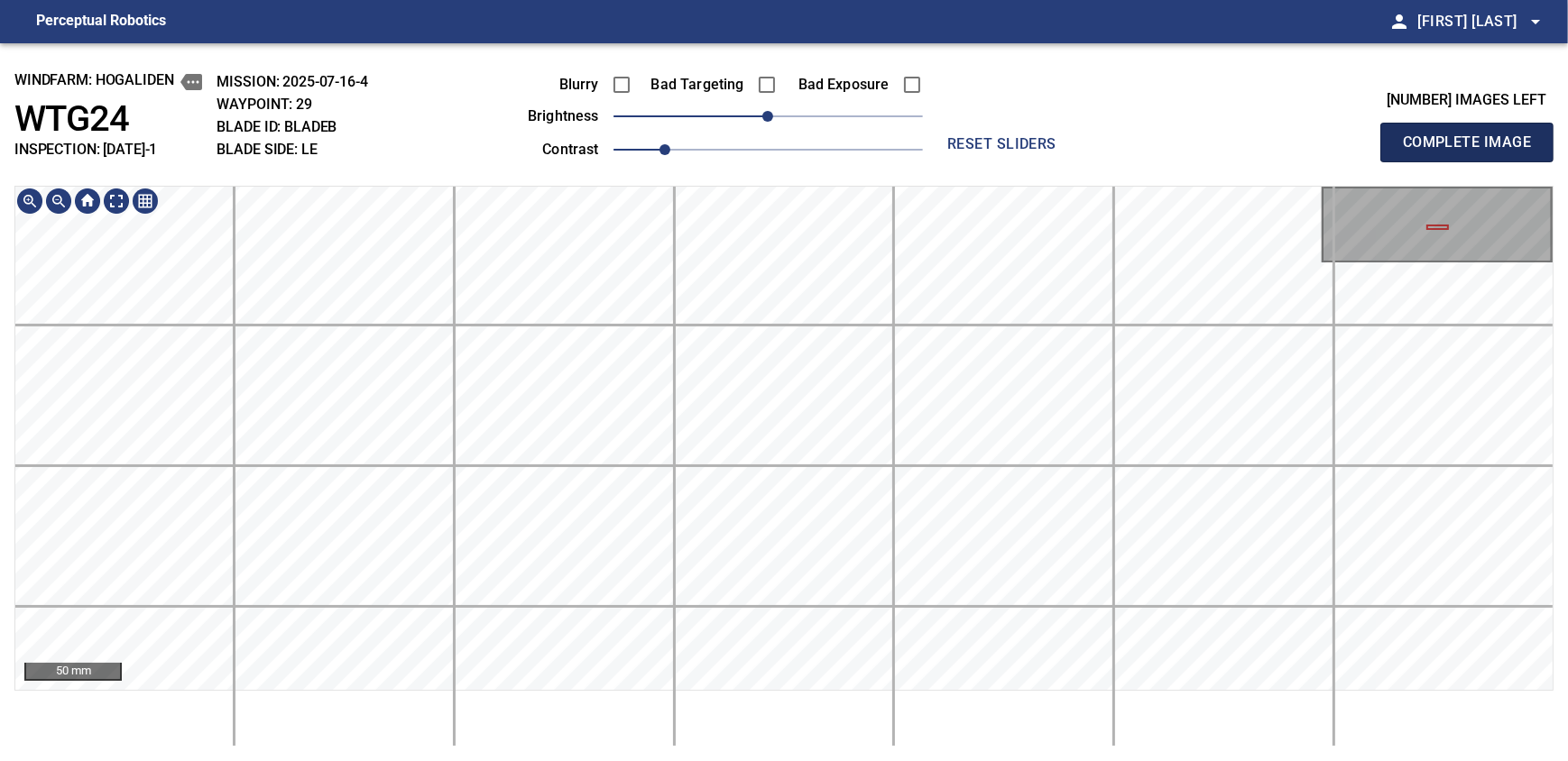 click on "Complete Image" at bounding box center (1467, 142) 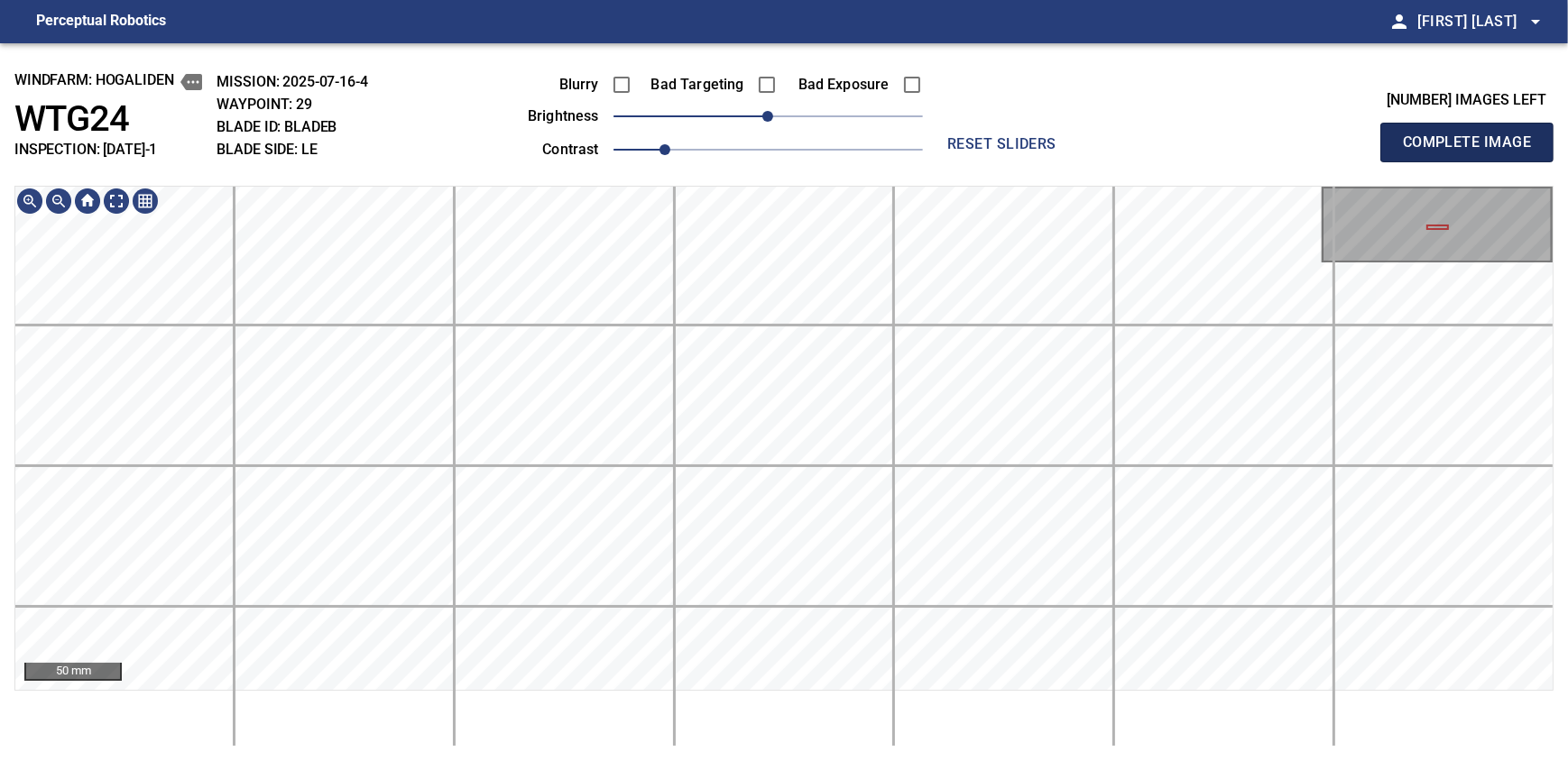 type 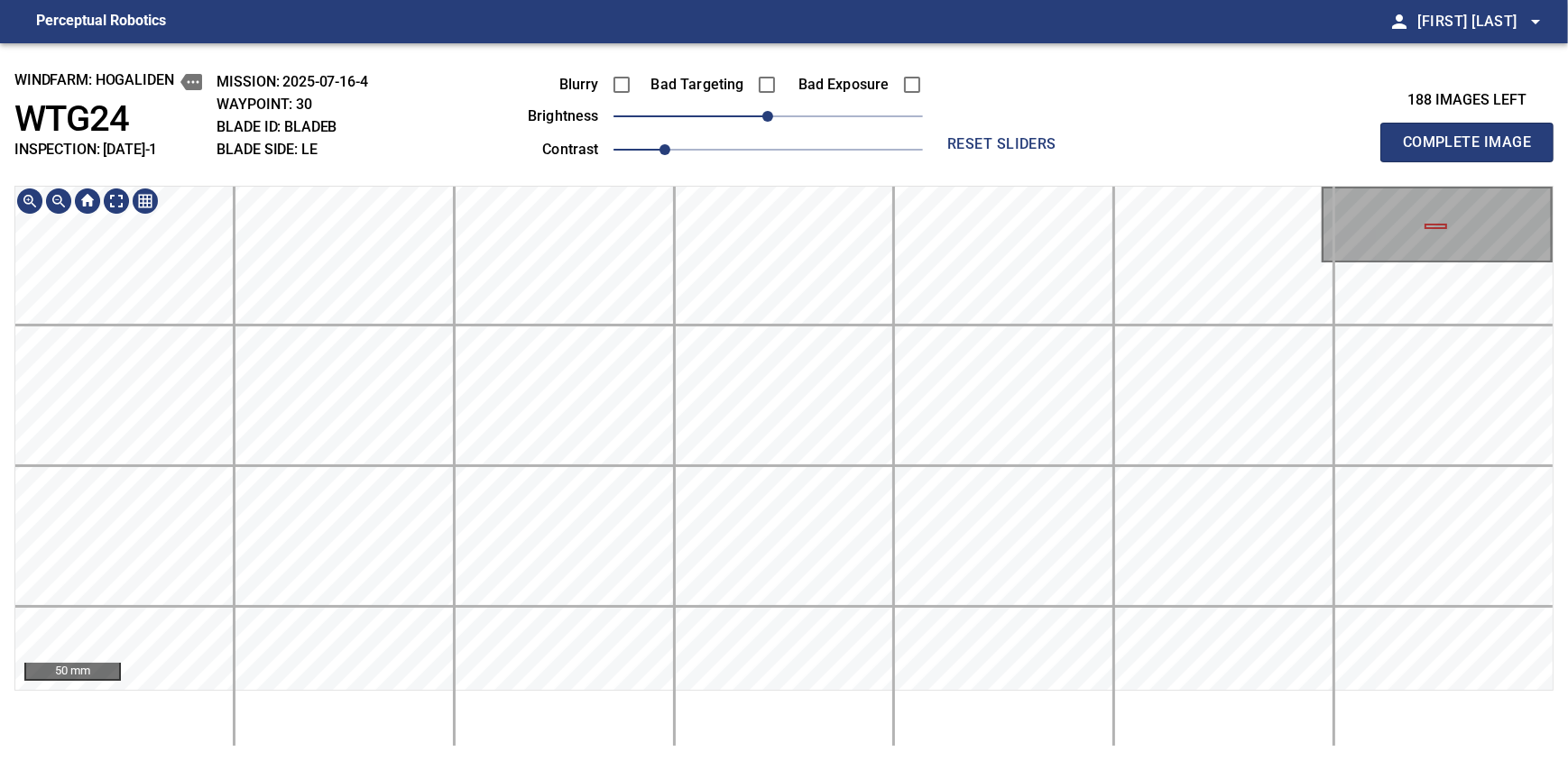 click on "windfarm: Hogaliden WTG24 INSPECTION: 2025-07-15-1 MISSION: 2025-07-16-4 WAYPOINT: 30 BLADE ID: bladeB BLADE SIDE: LE Blurry Bad Targeting Bad Exposure brightness 0 contrast 1 reset sliders 188 images left Complete Image 50 mm" at bounding box center [784, 402] 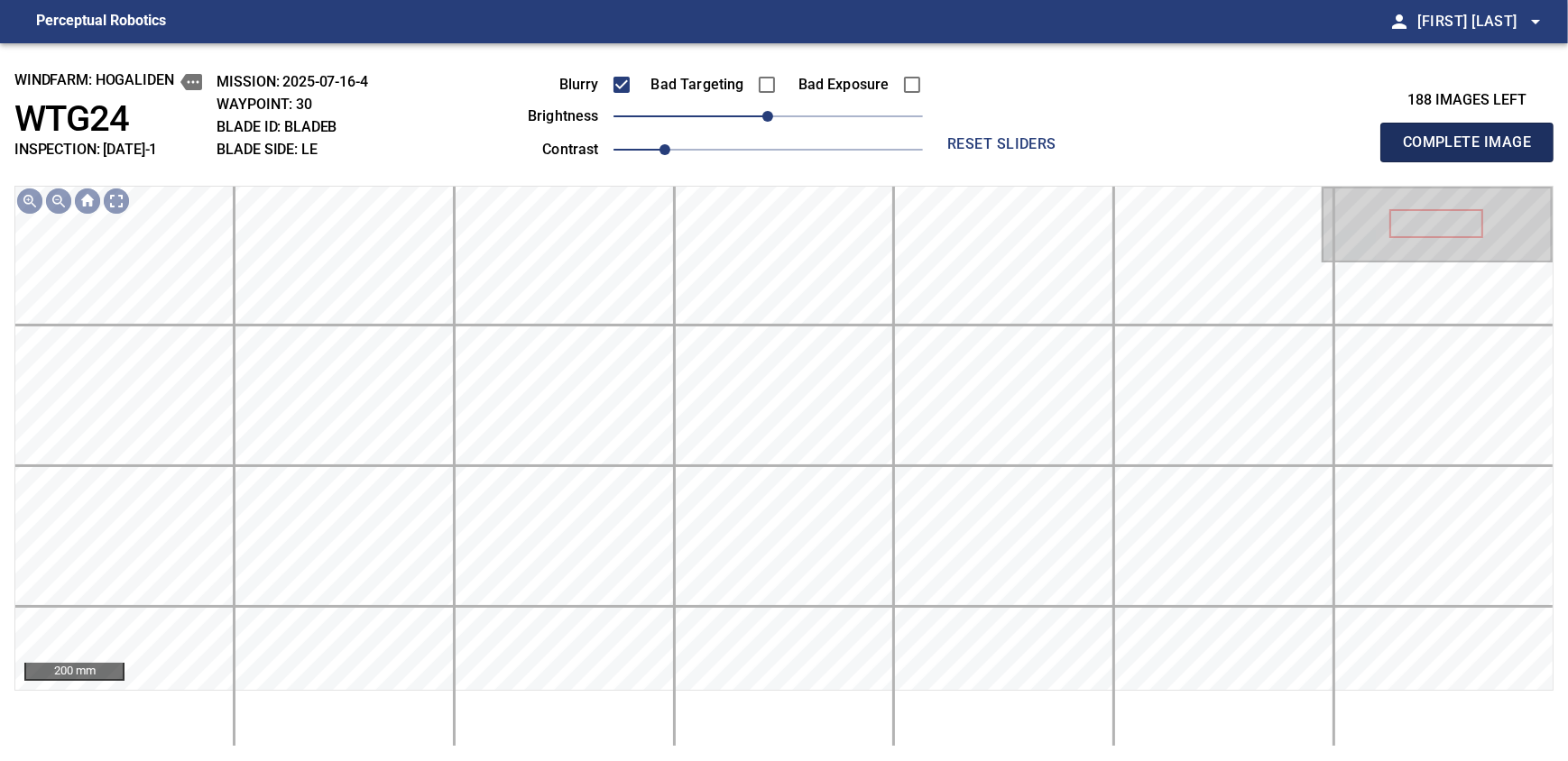 click on "Complete Image" at bounding box center [1467, 142] 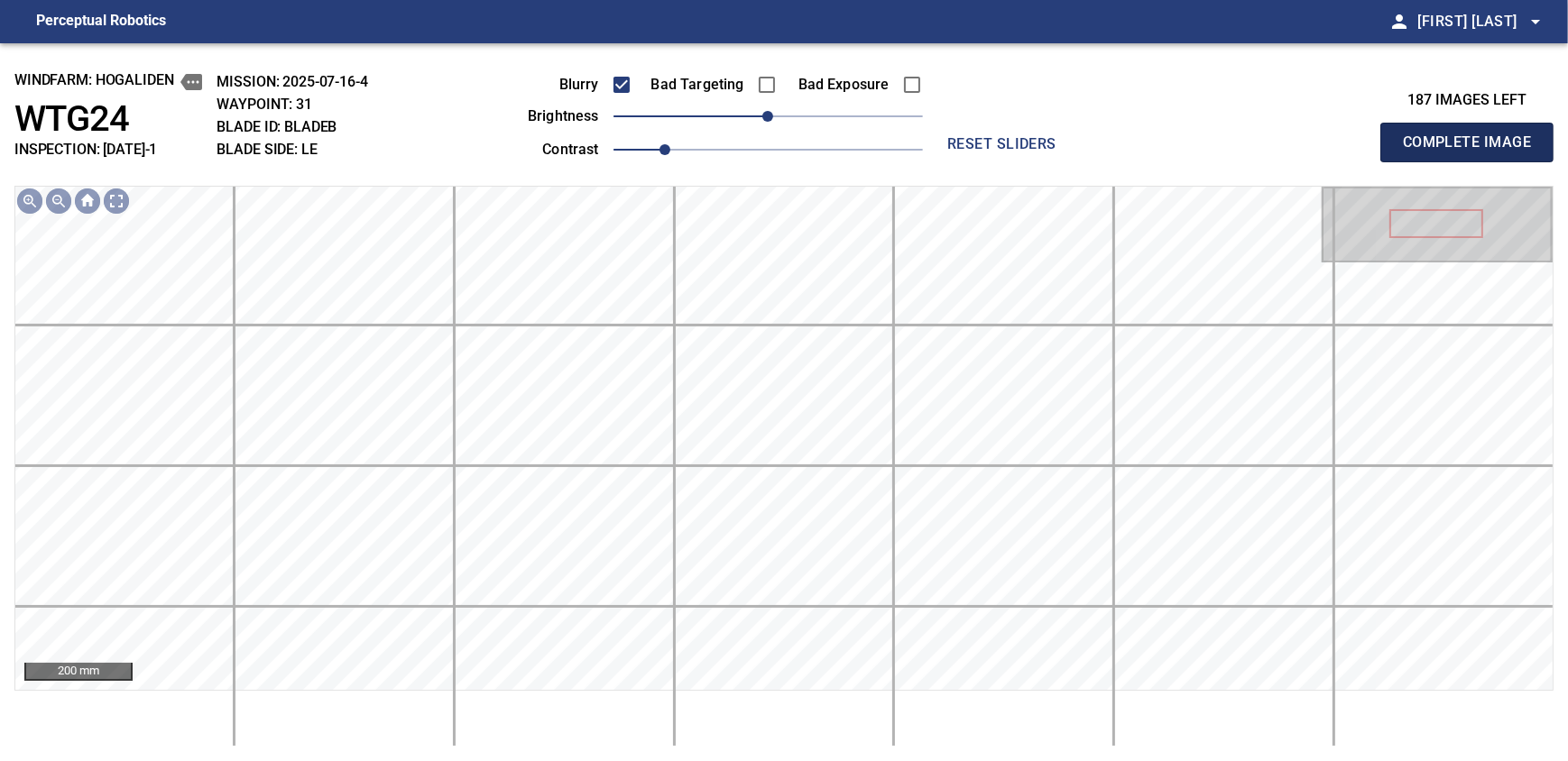 click on "Complete Image" at bounding box center (1467, 142) 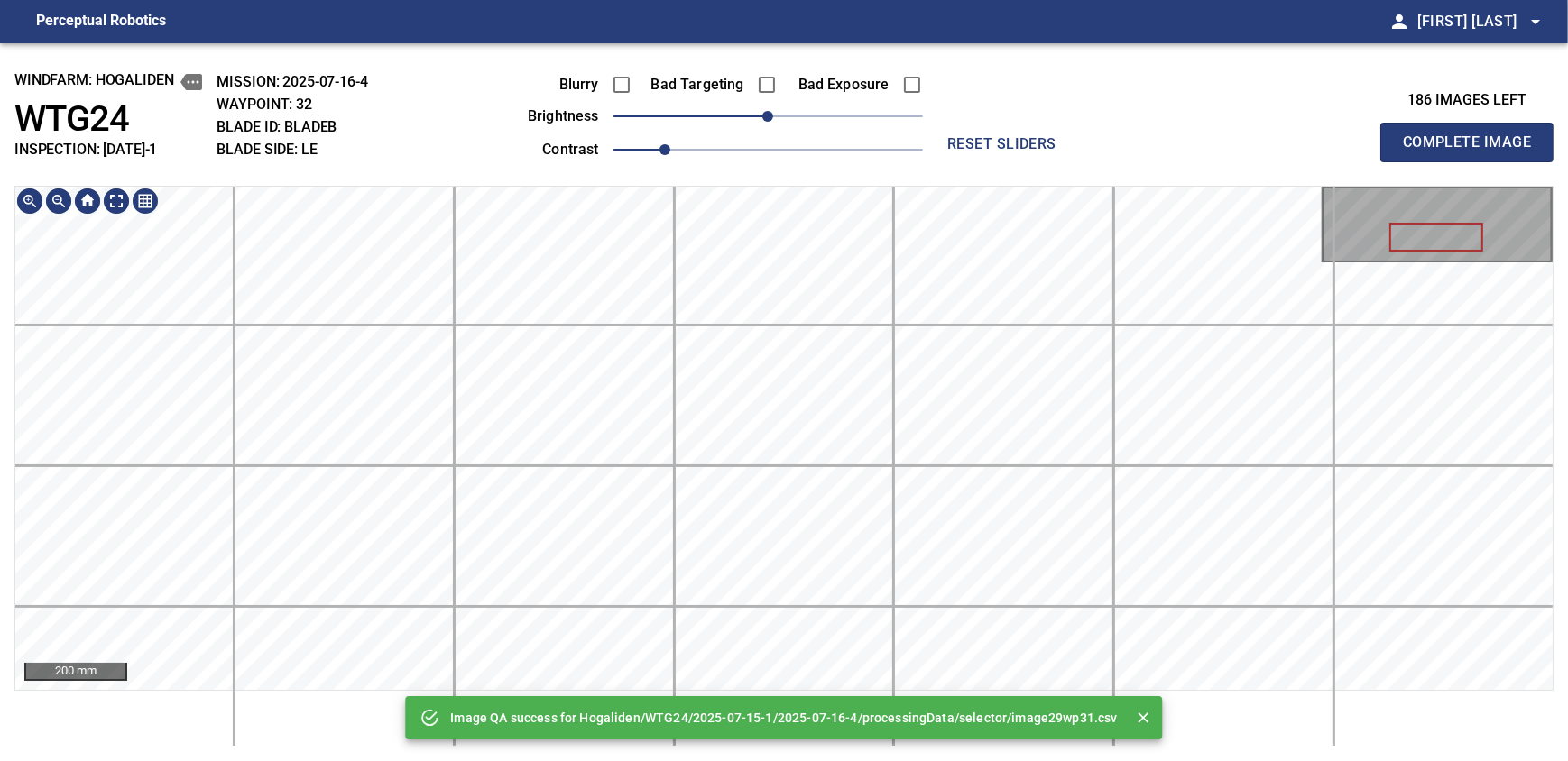 click on "Perceptual Robotics person Alex Semenov arrow_drop_down Image QA success for Hogaliden/WTG24/2025-07-15-1/2025-07-16-4/processingData/selector/image29wp31.csv windfarm: Hogaliden WTG24 INSPECTION: 2025-07-15-1 MISSION: 2025-07-16-4 WAYPOINT: 32 BLADE ID: bladeB BLADE SIDE: LE Blurry Bad Targeting Bad Exposure brightness 0 contrast 1 reset sliders 186 images left Complete Image 200 mm exit_to_app Logout" at bounding box center (784, 380) 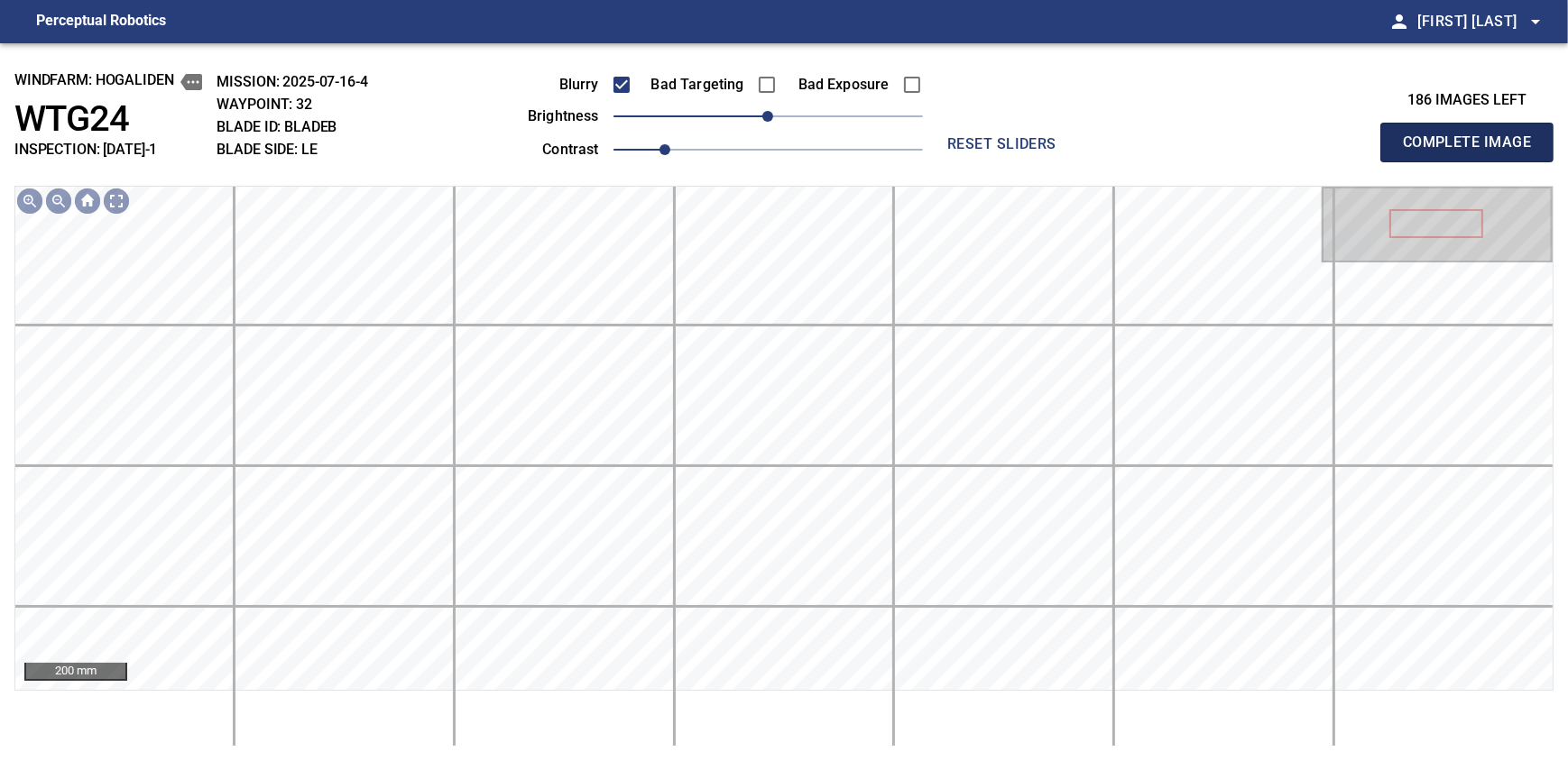 click on "Complete Image" at bounding box center [1467, 142] 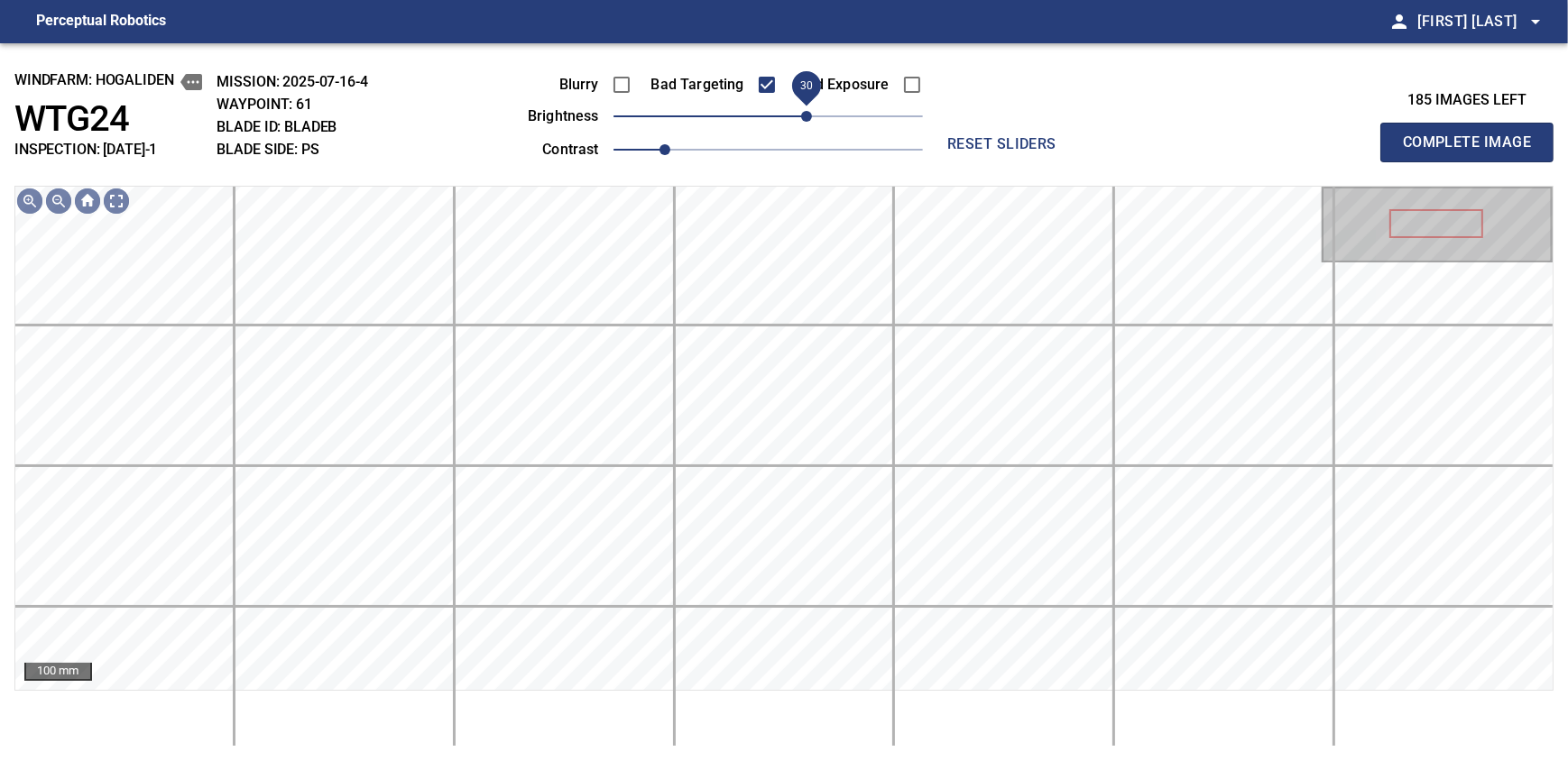 drag, startPoint x: 787, startPoint y: 114, endPoint x: 813, endPoint y: 119, distance: 26.476405 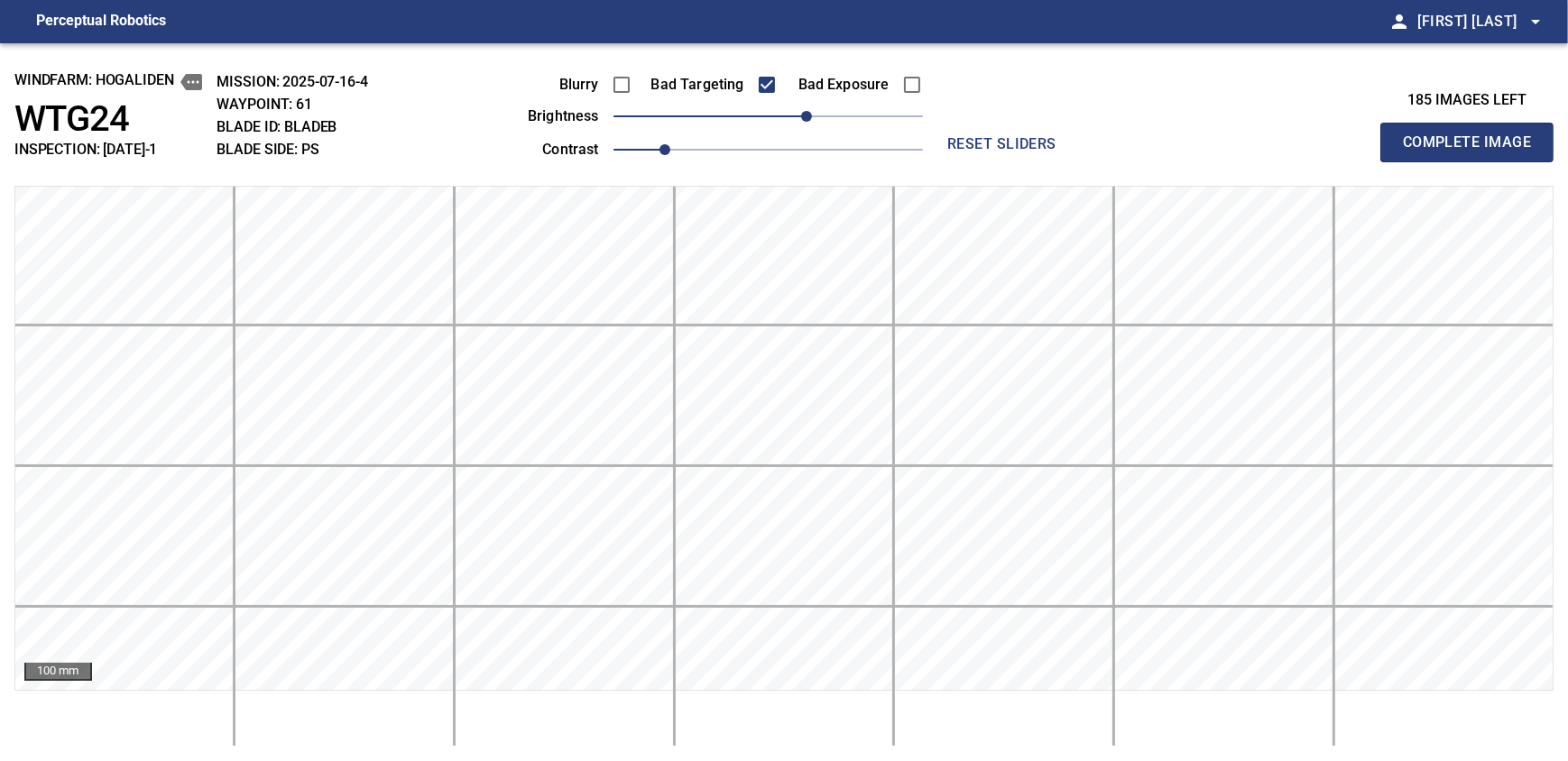click on "Complete Image" at bounding box center [1467, 142] 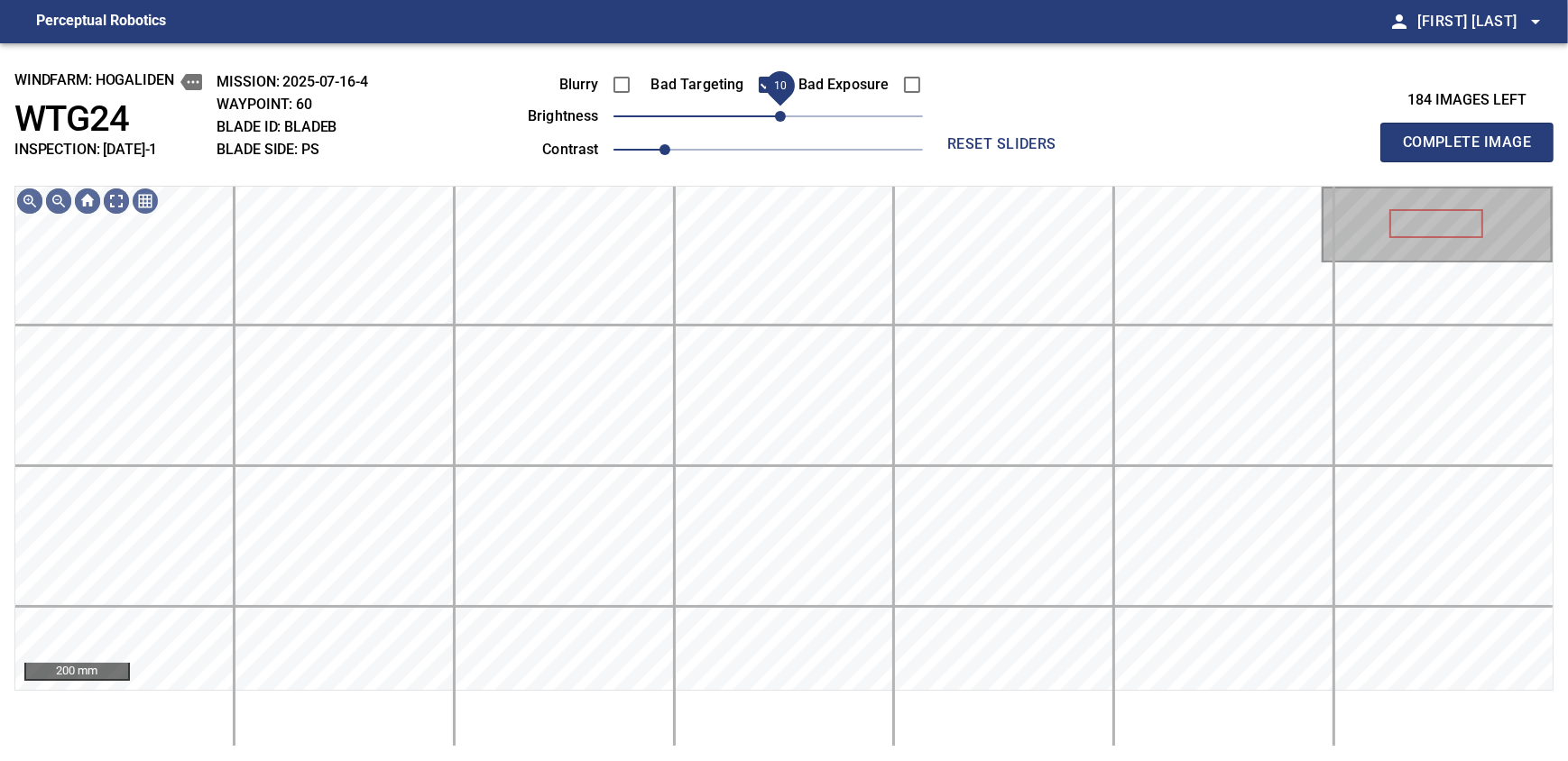 click on "10" at bounding box center (780, 116) 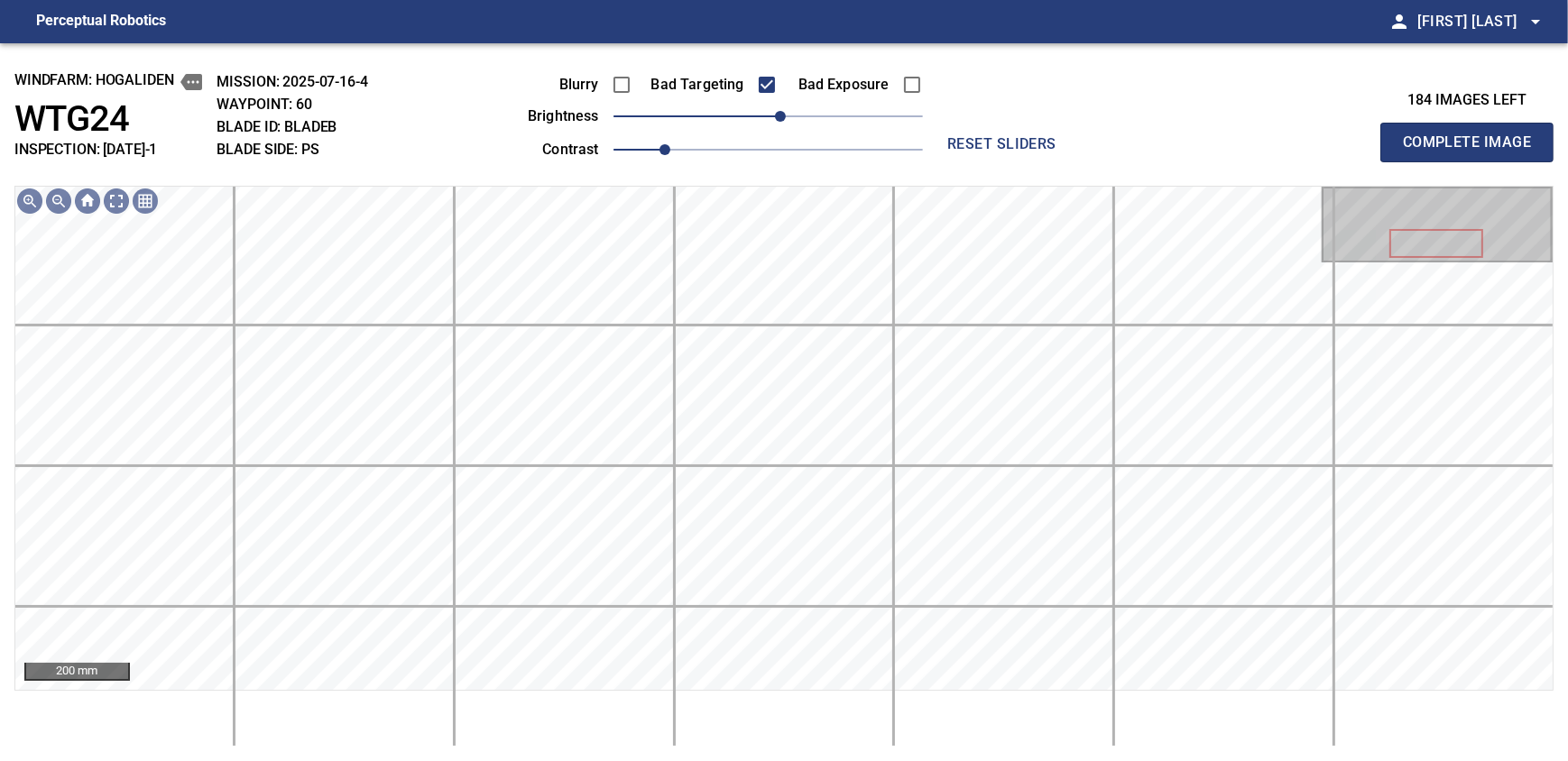 click on "windfarm: Hogaliden WTG24 INSPECTION: 2025-07-15-1 MISSION: 2025-07-16-4 WAYPOINT: 60 BLADE ID: bladeB BLADE SIDE: PS Blurry Bad Targeting Bad Exposure brightness 10 contrast 1 reset sliders 184 images left Complete Image 200 mm" at bounding box center (784, 402) 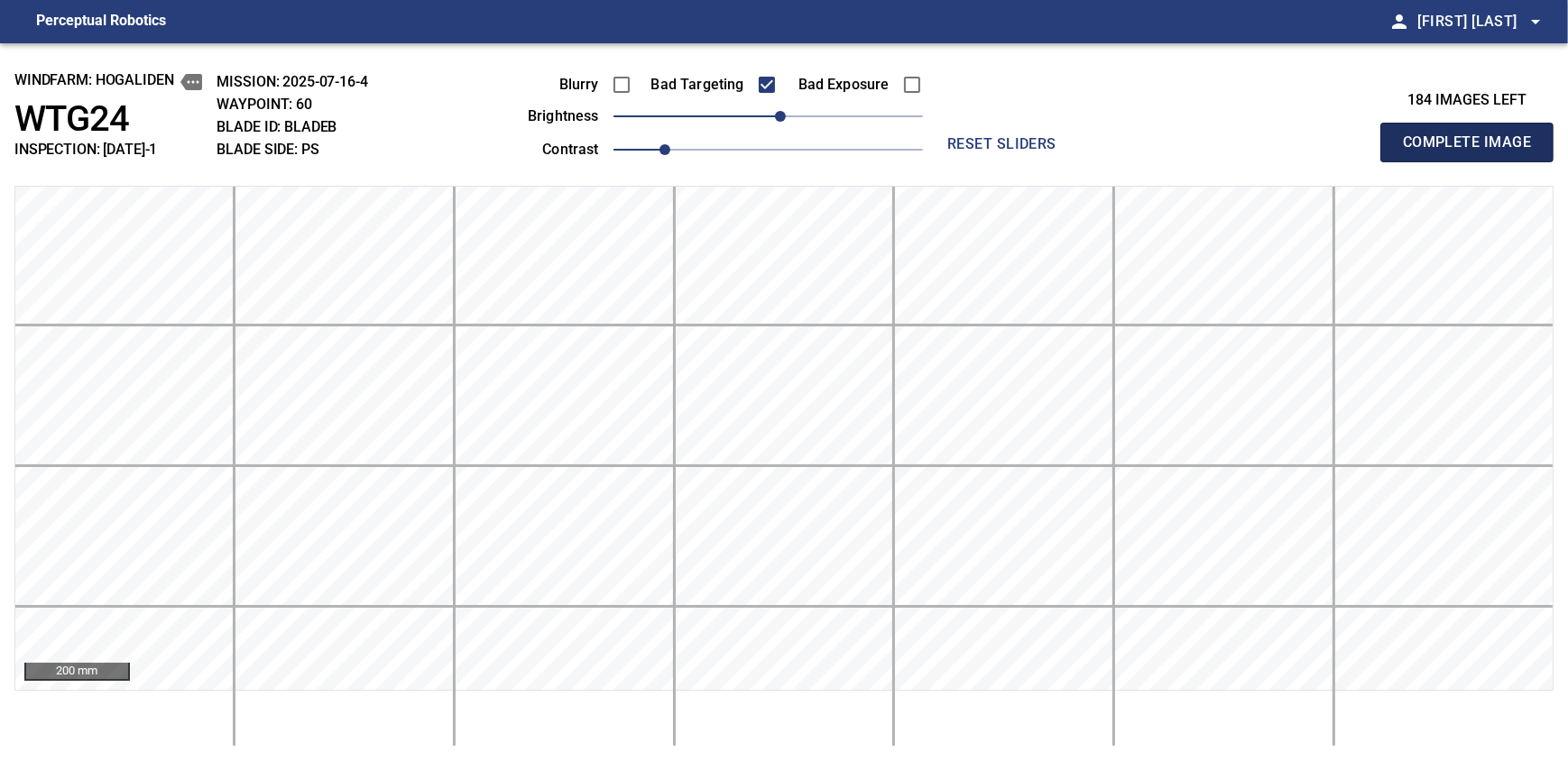 click on "Complete Image" at bounding box center (1467, 142) 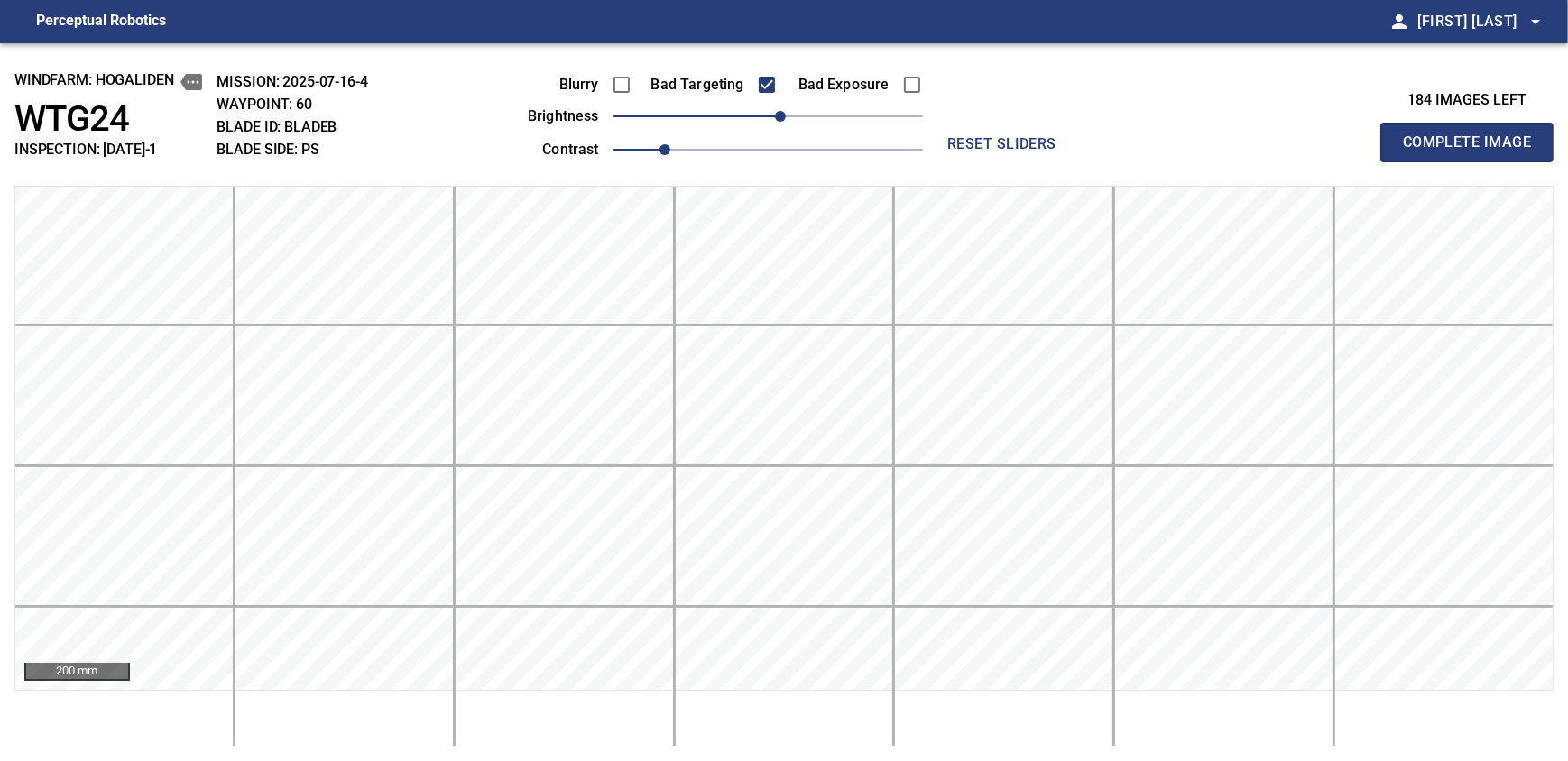 type 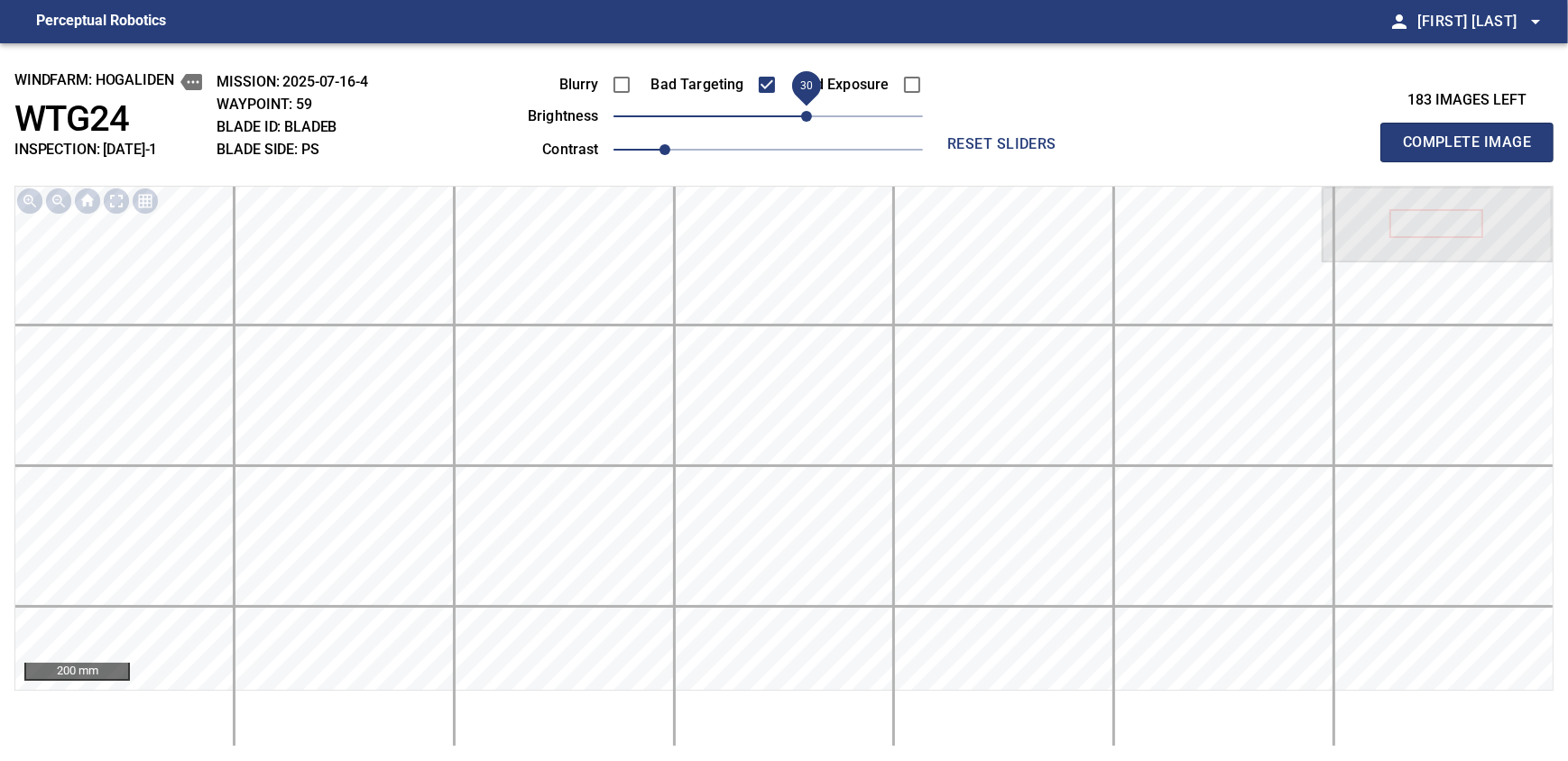 click on "30" at bounding box center (807, 116) 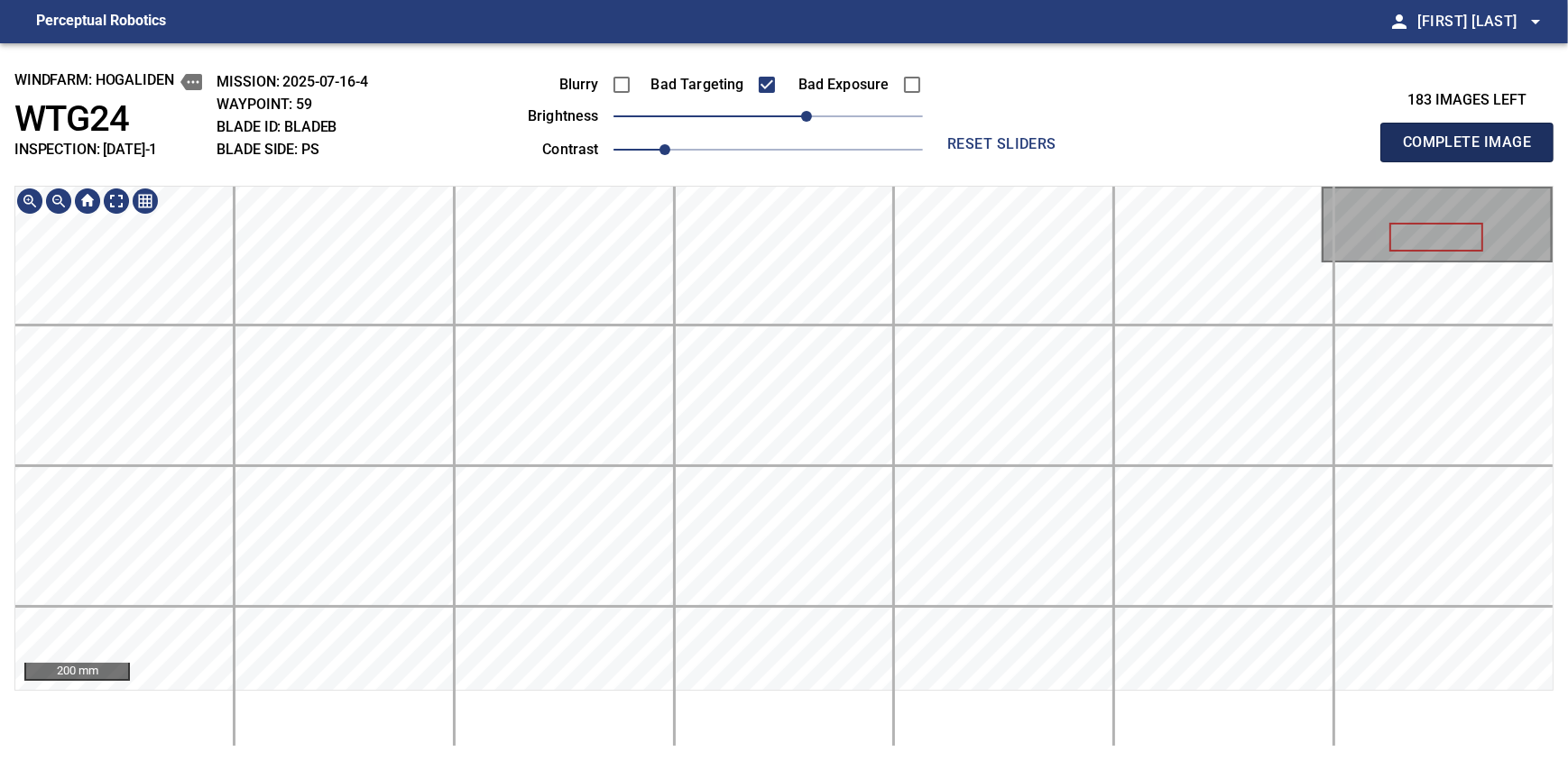 type 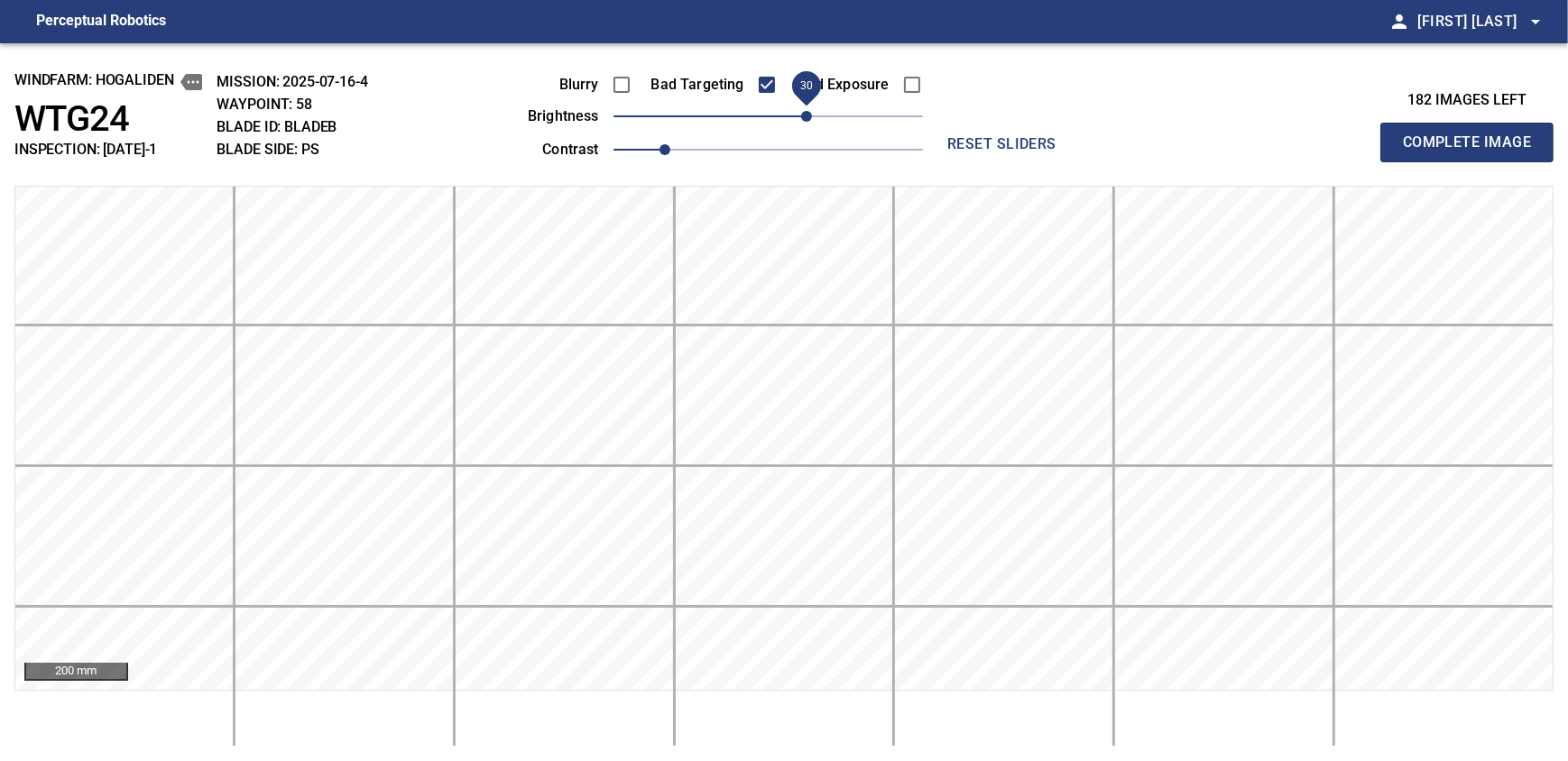 drag, startPoint x: 784, startPoint y: 118, endPoint x: 801, endPoint y: 121, distance: 17.262677 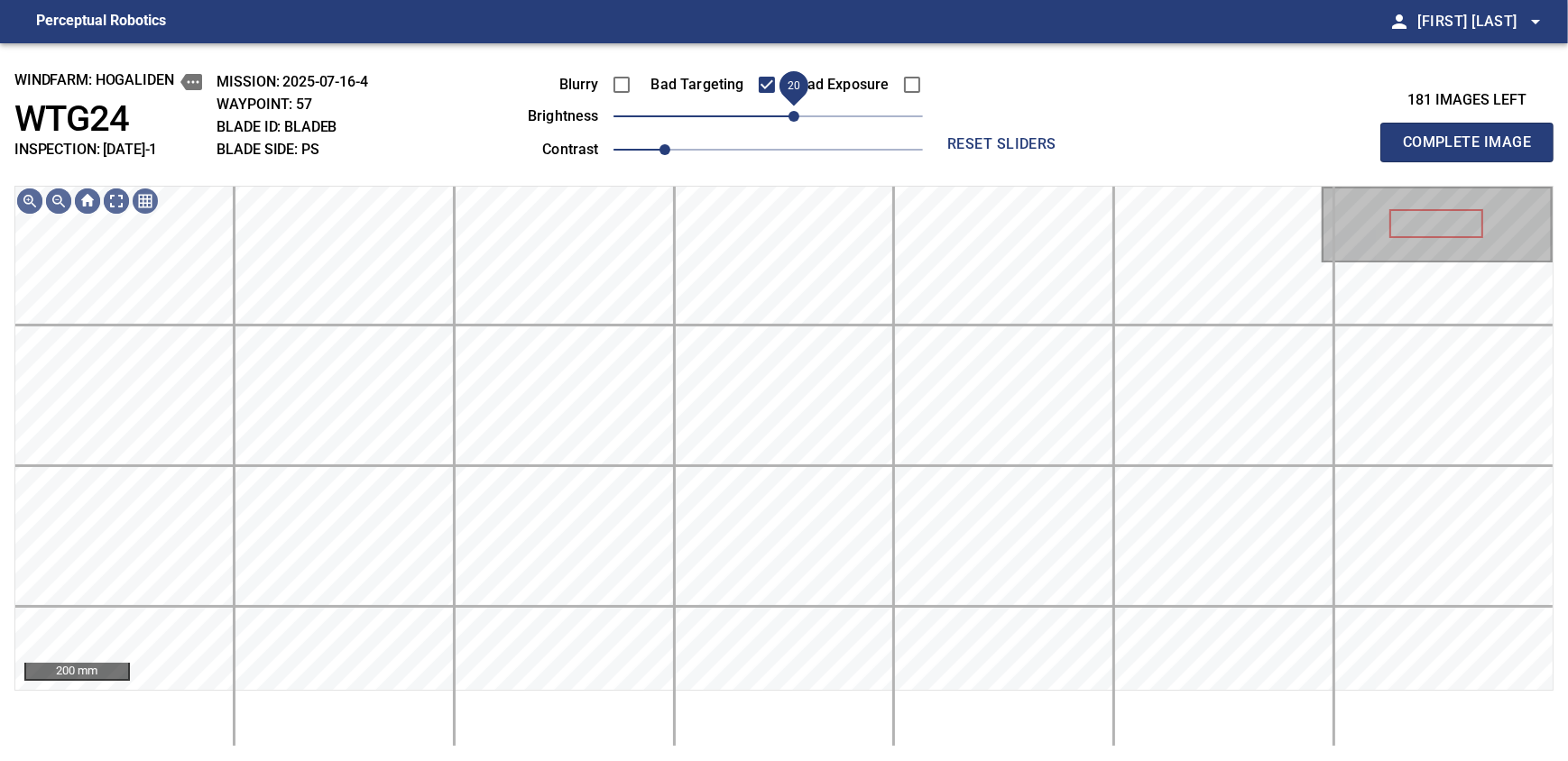 click on "20" at bounding box center [794, 116] 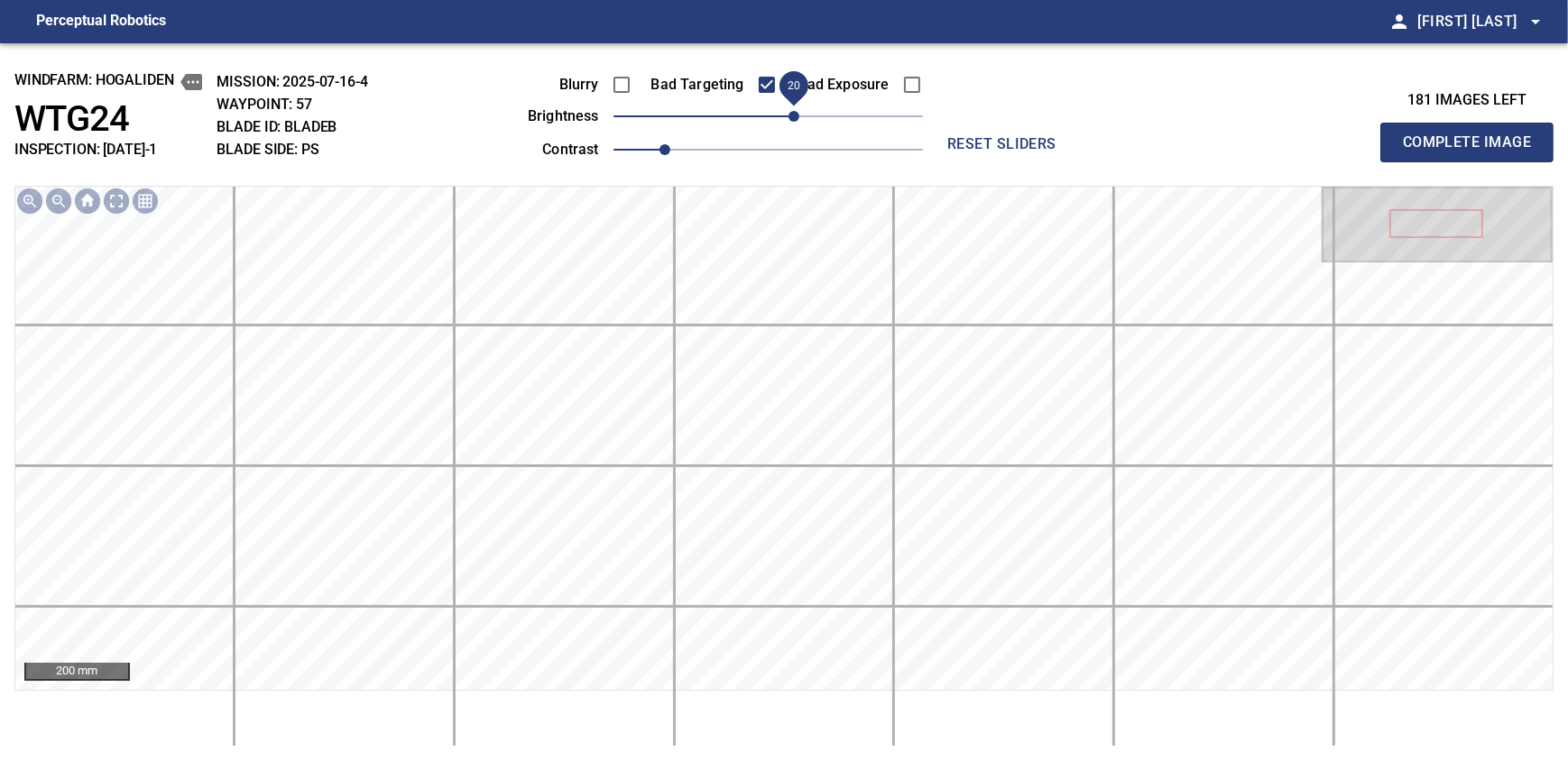 type 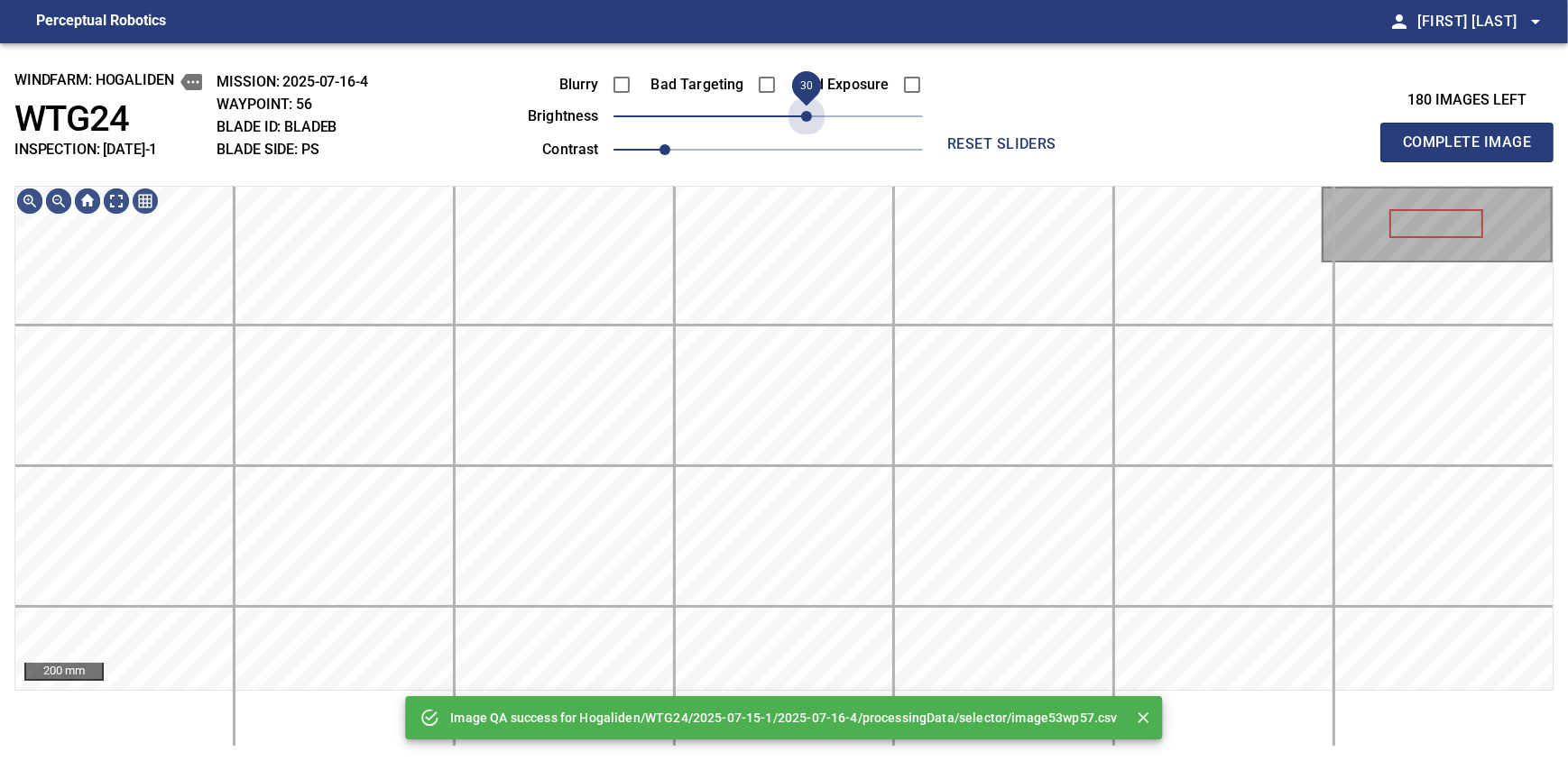 click on "30" at bounding box center (768, 116) 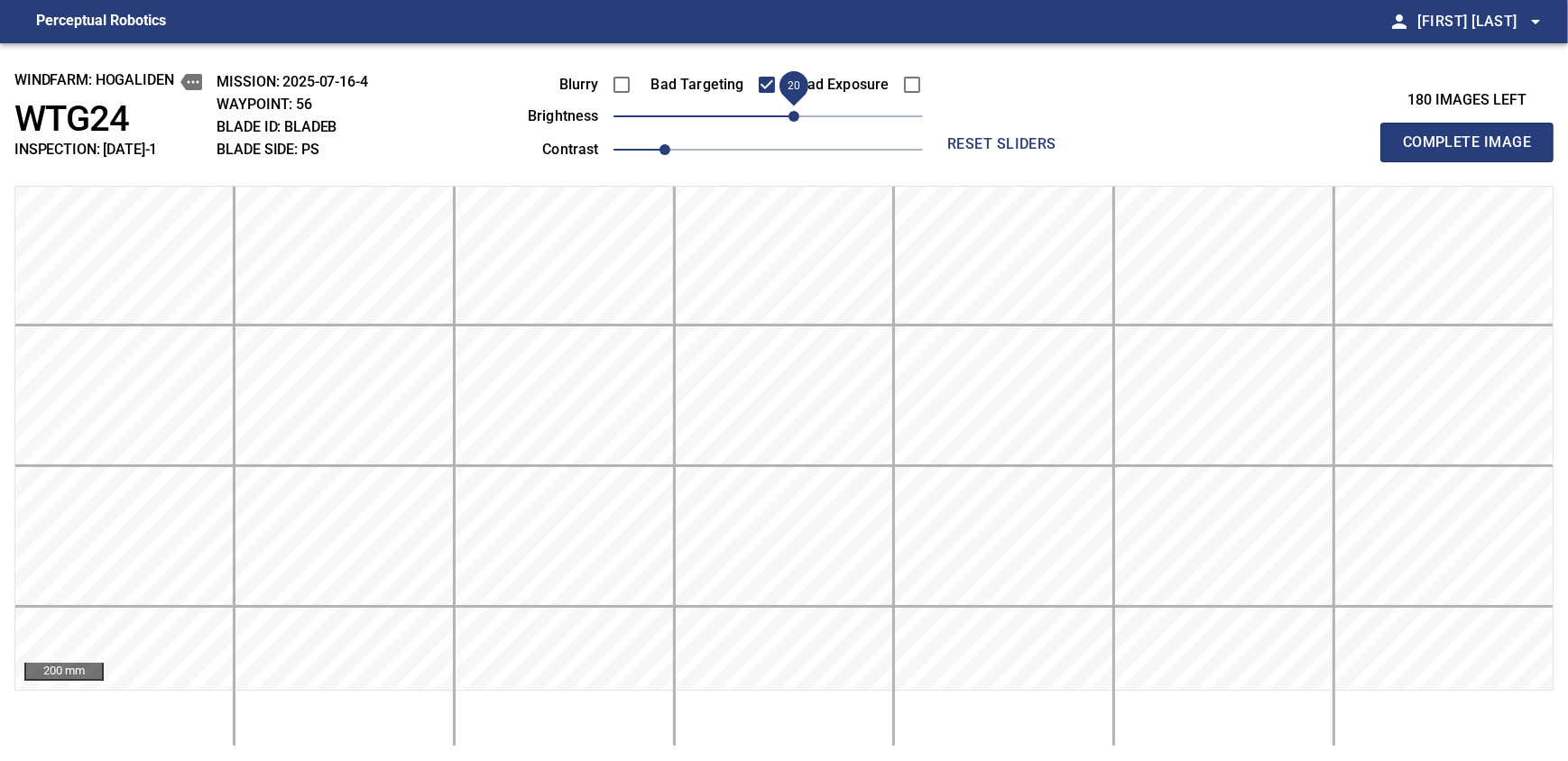 click on "20" at bounding box center (794, 116) 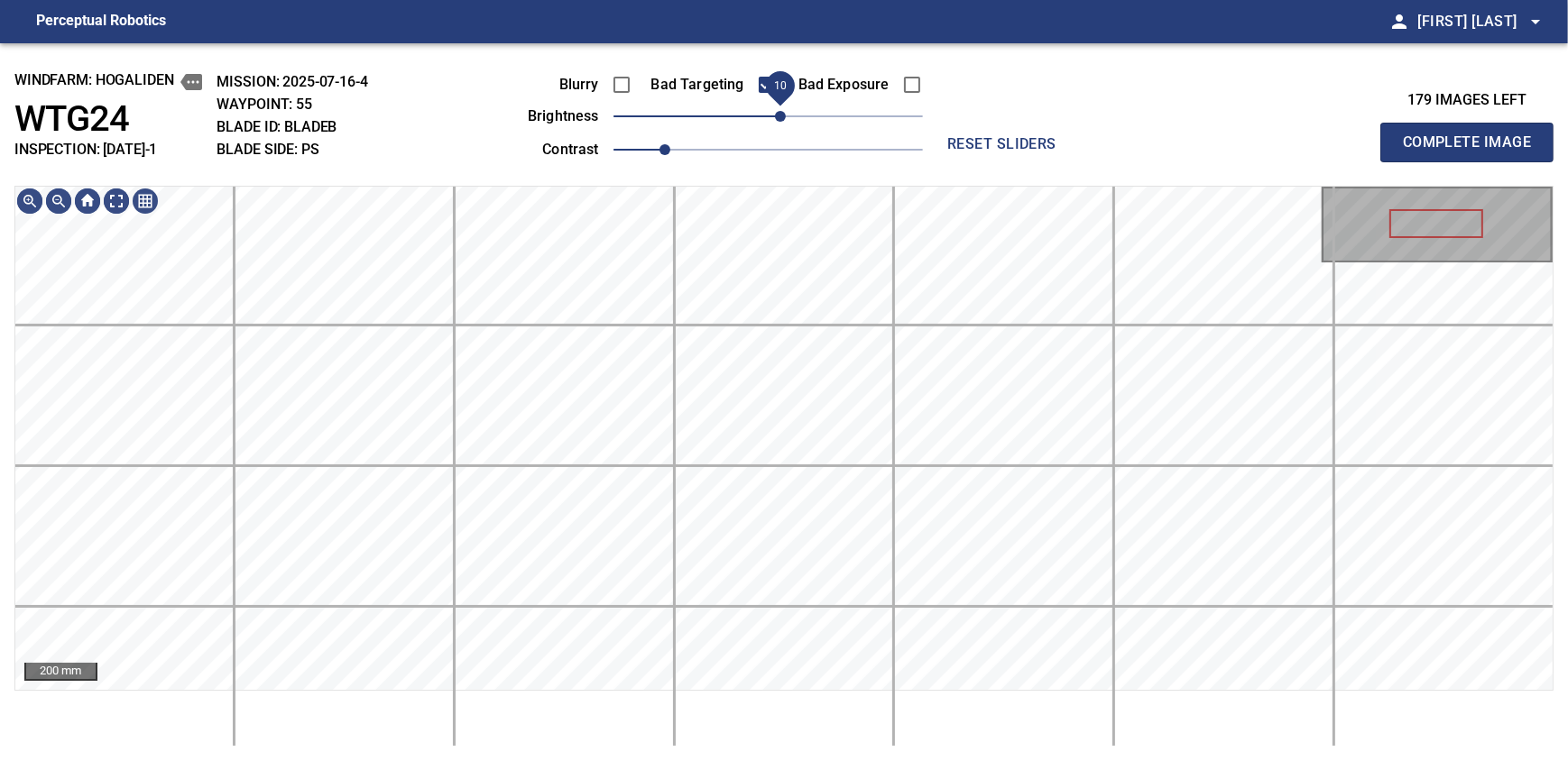 drag, startPoint x: 775, startPoint y: 117, endPoint x: 784, endPoint y: 129, distance: 15 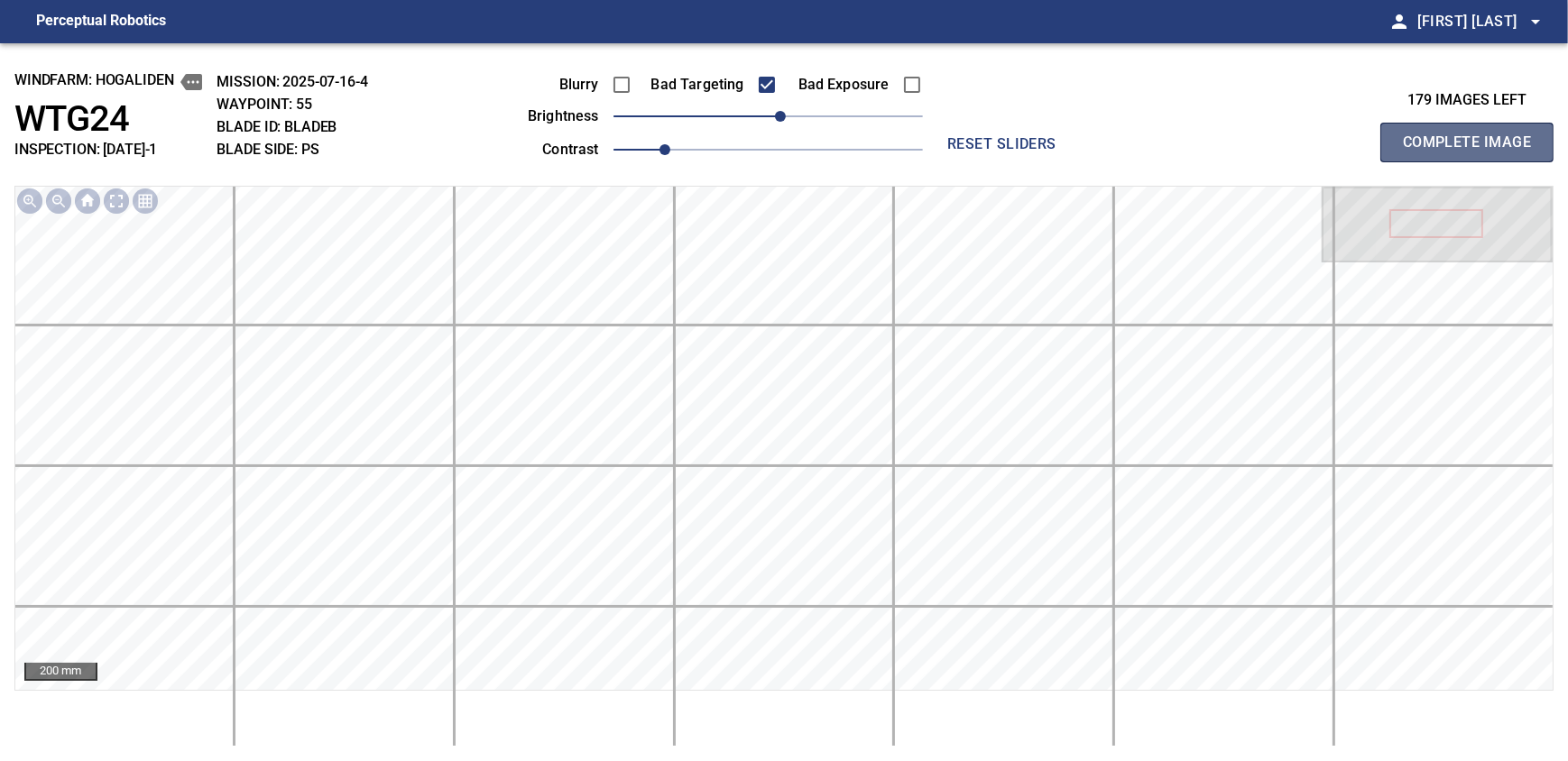 click on "Complete Image" at bounding box center [1467, 142] 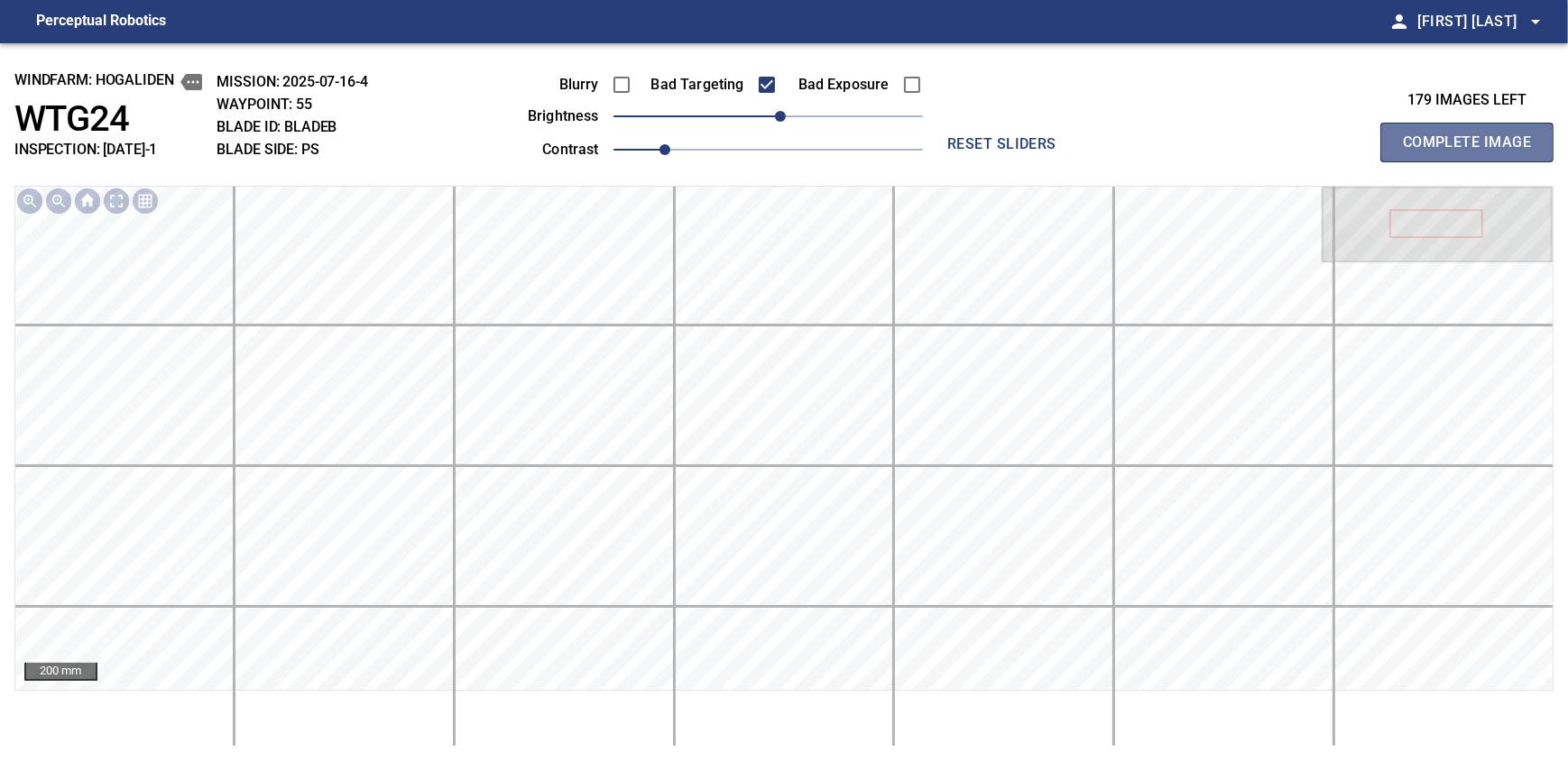 type 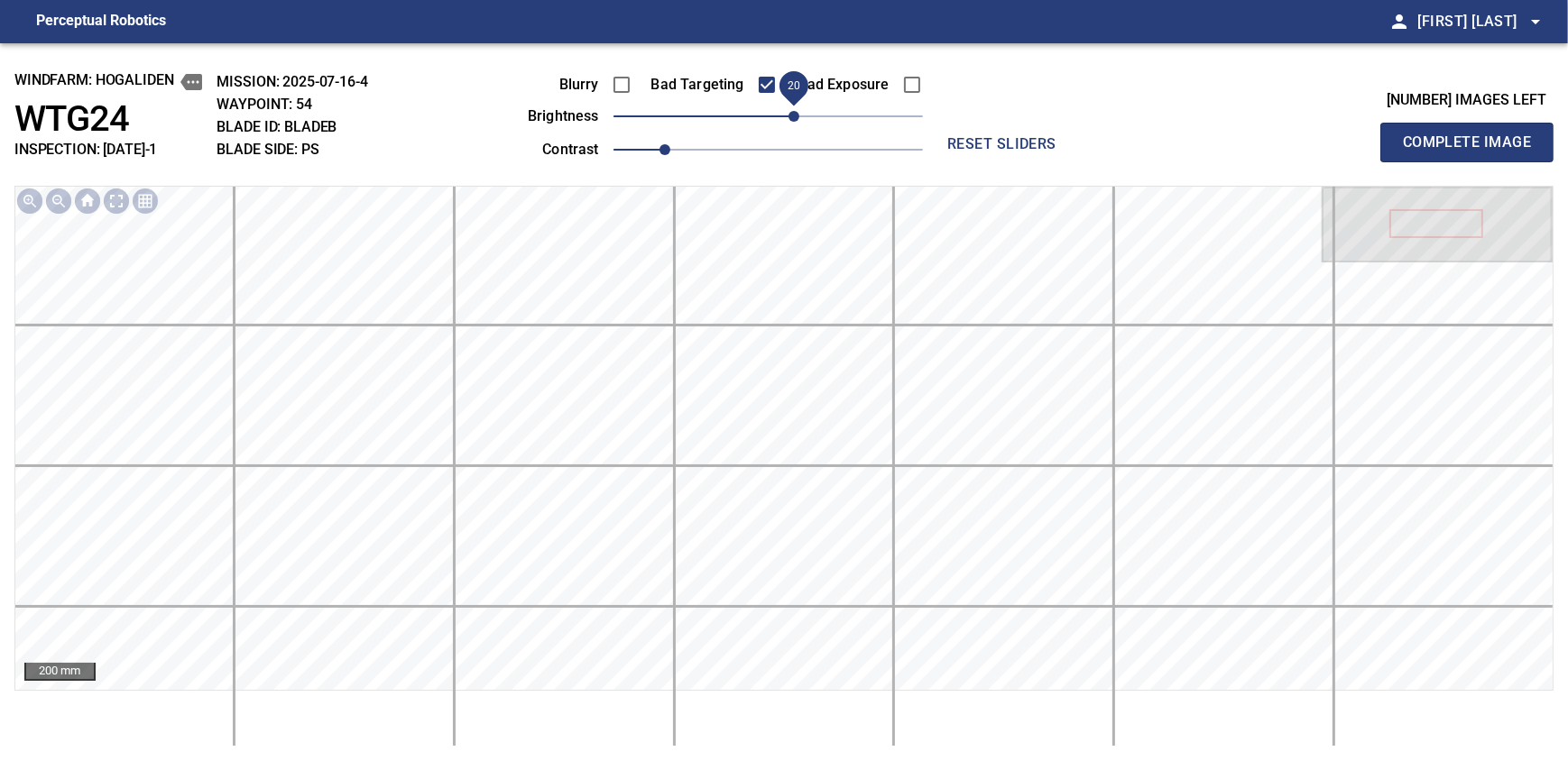 click on "20" at bounding box center [794, 116] 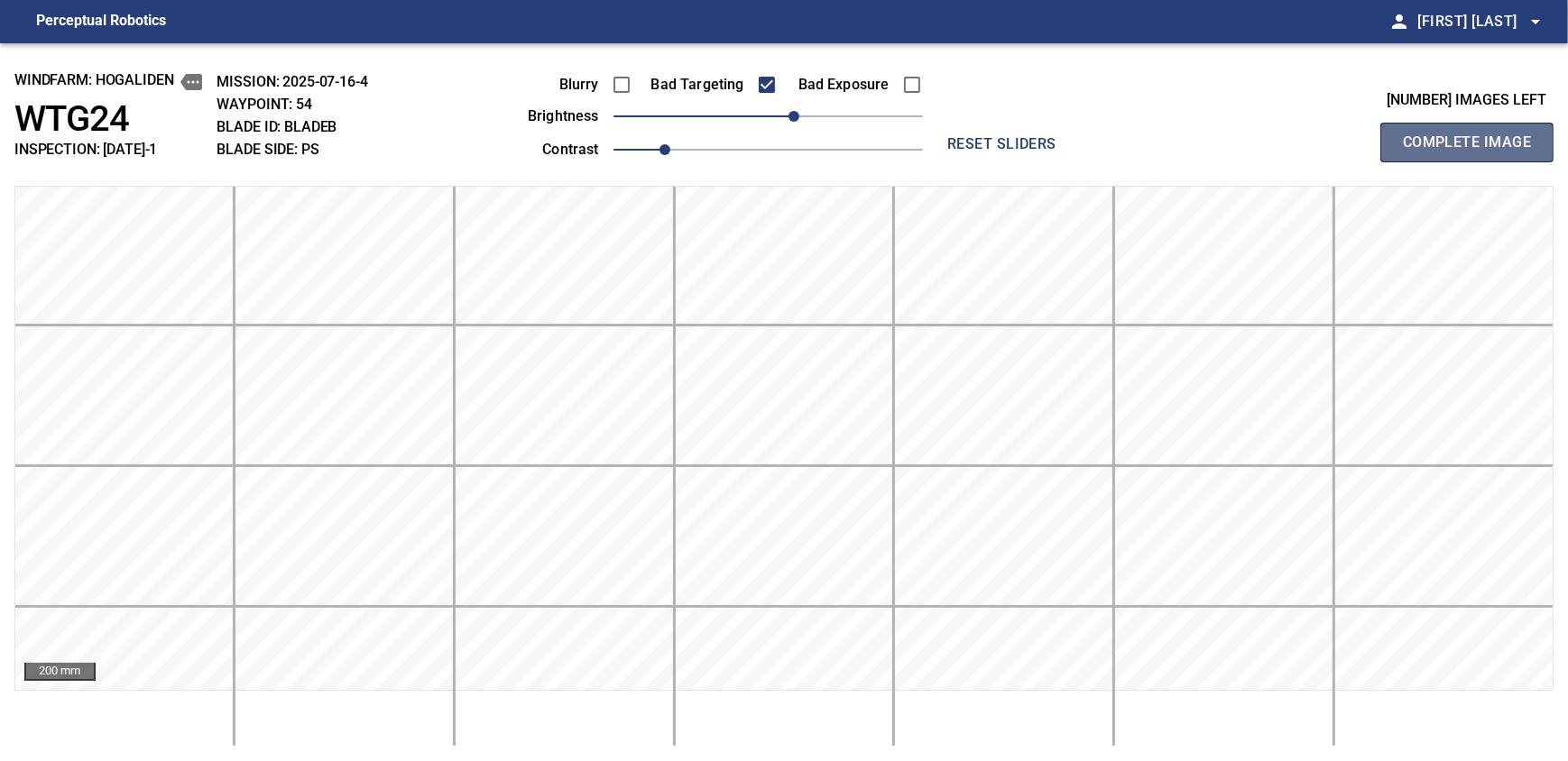 click on "Complete Image" at bounding box center [1467, 142] 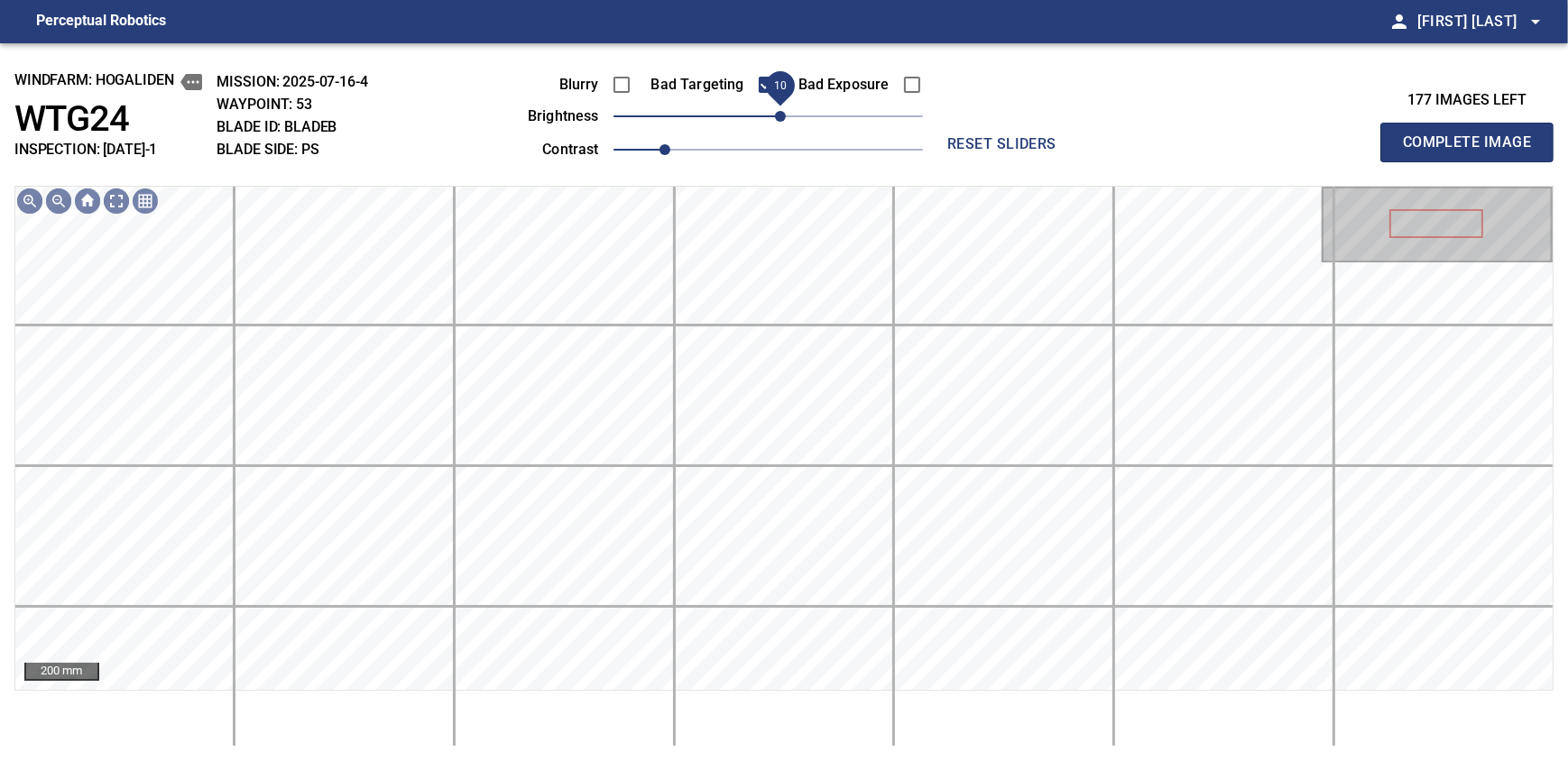 drag, startPoint x: 766, startPoint y: 115, endPoint x: 777, endPoint y: 115, distance: 11 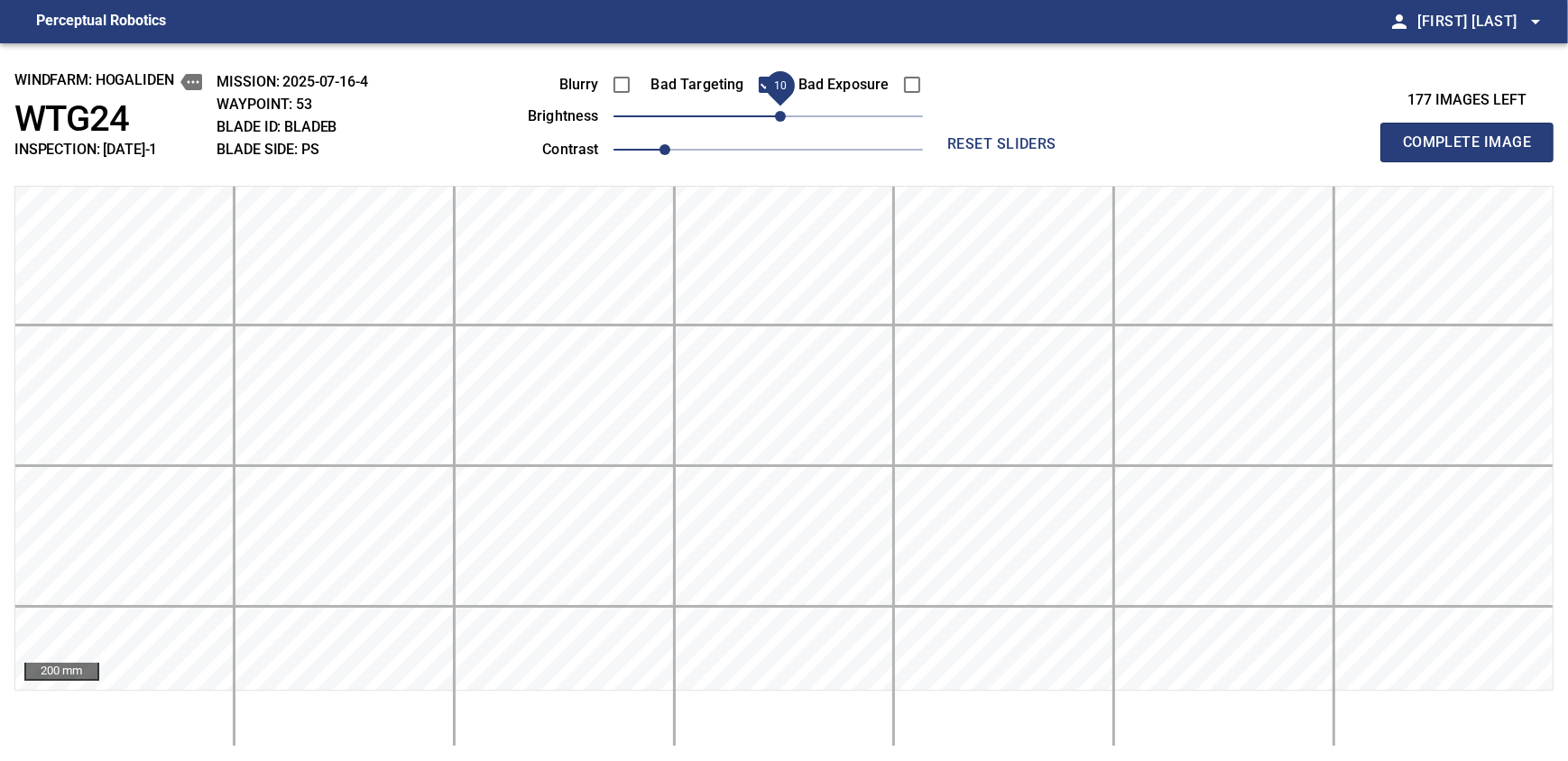 click on "10" at bounding box center [780, 116] 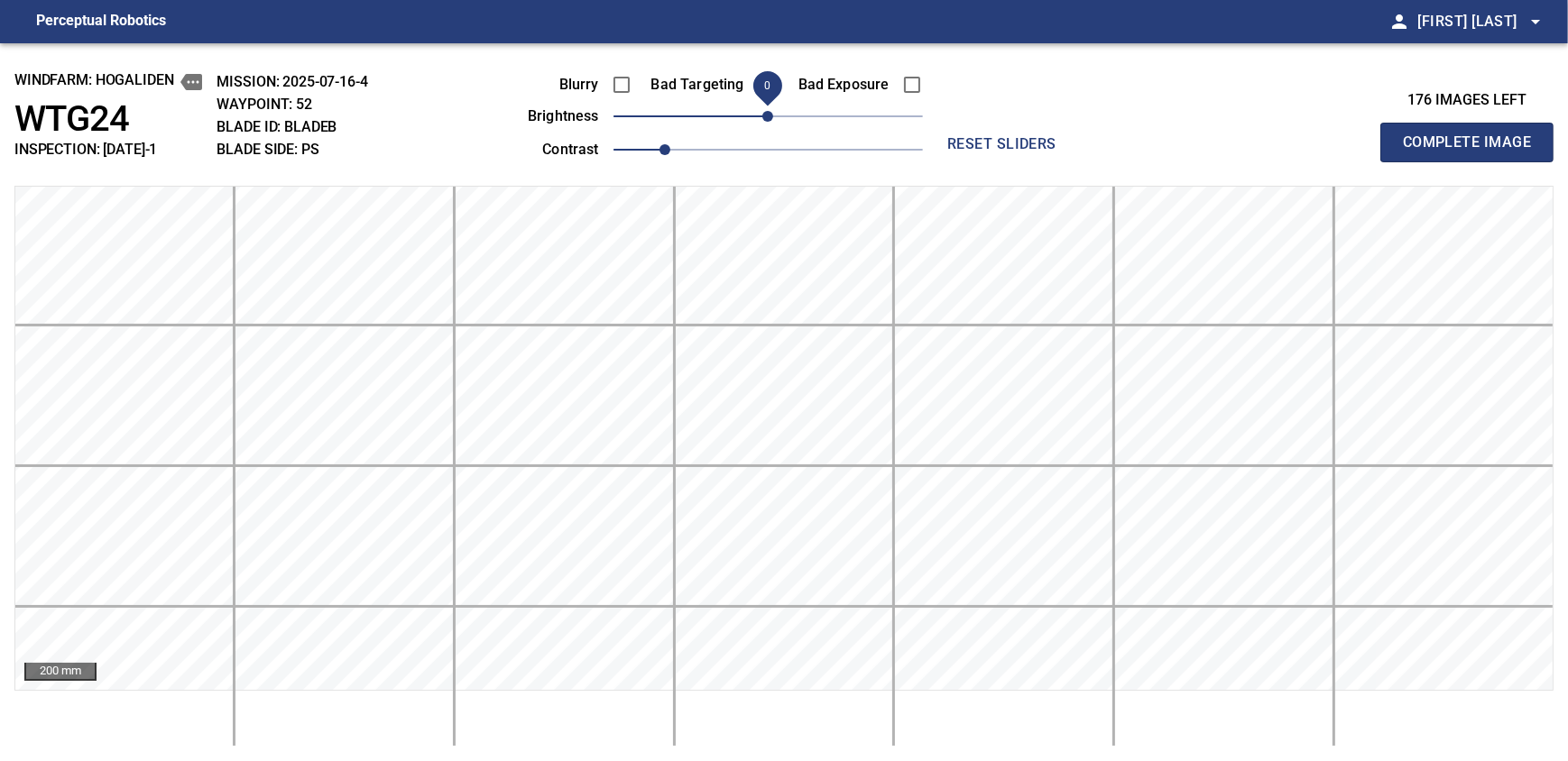 click on "0" at bounding box center [768, 116] 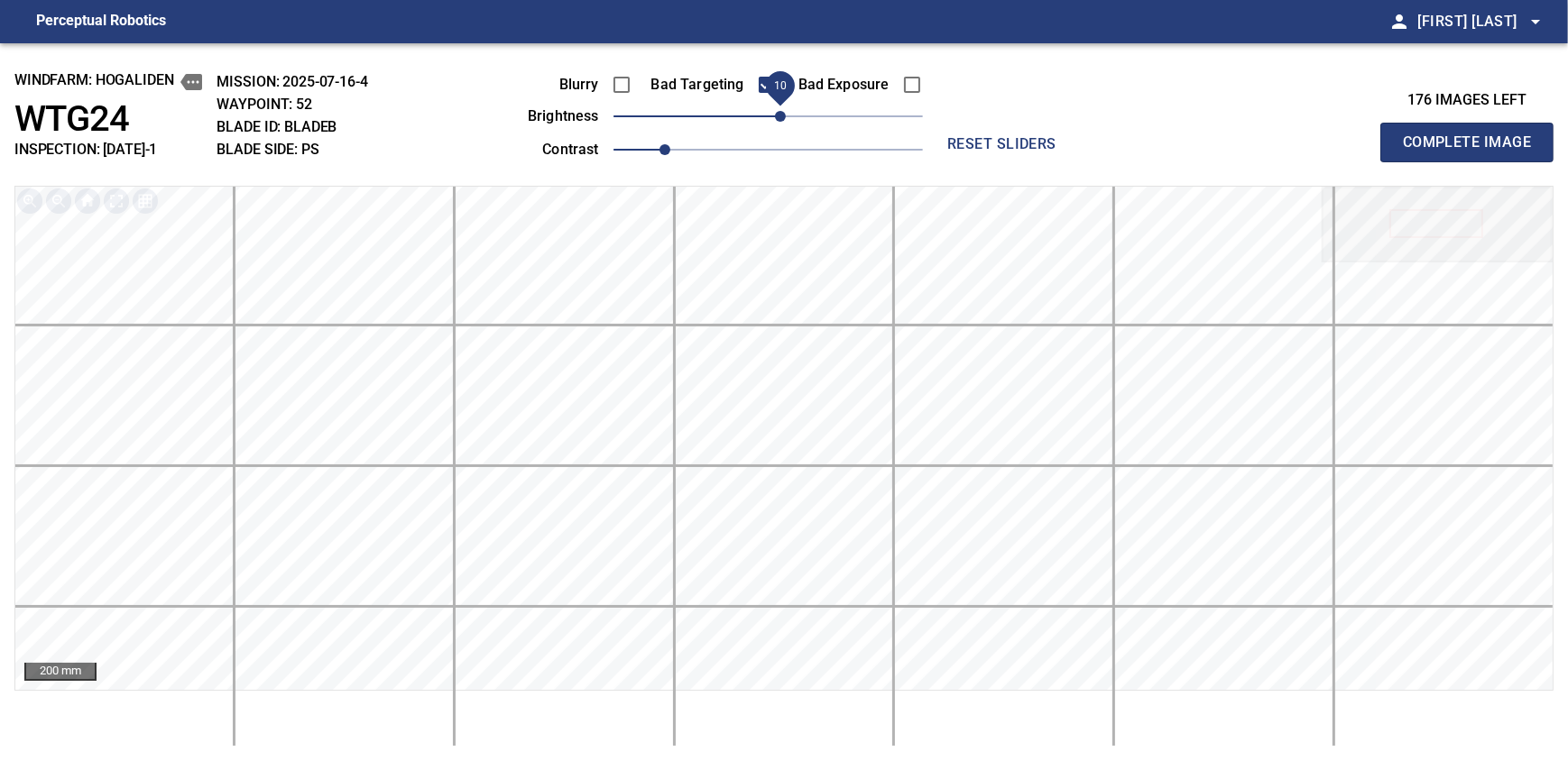 click on "Complete Image" at bounding box center [1467, 142] 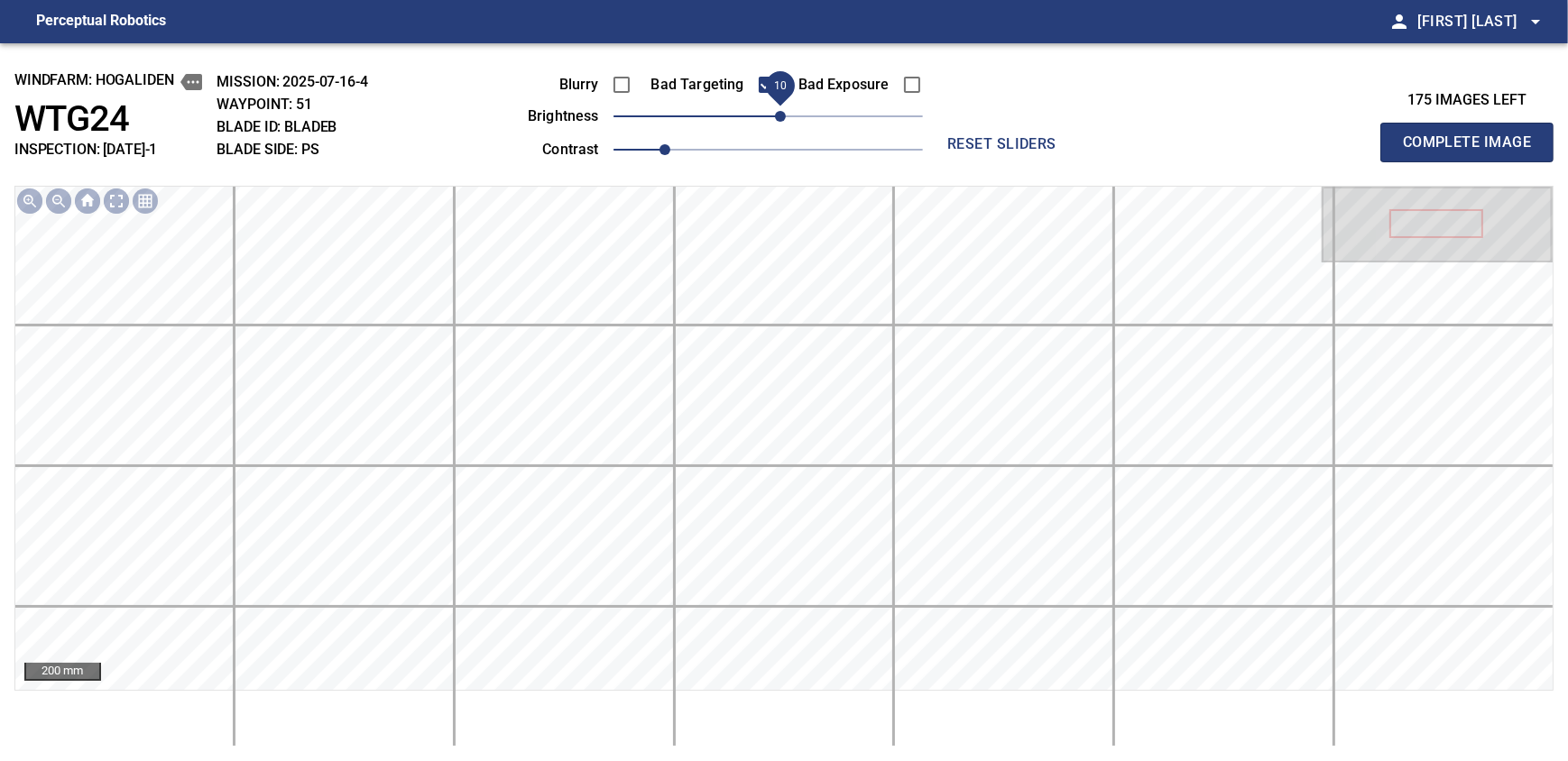 click on "10" at bounding box center [780, 116] 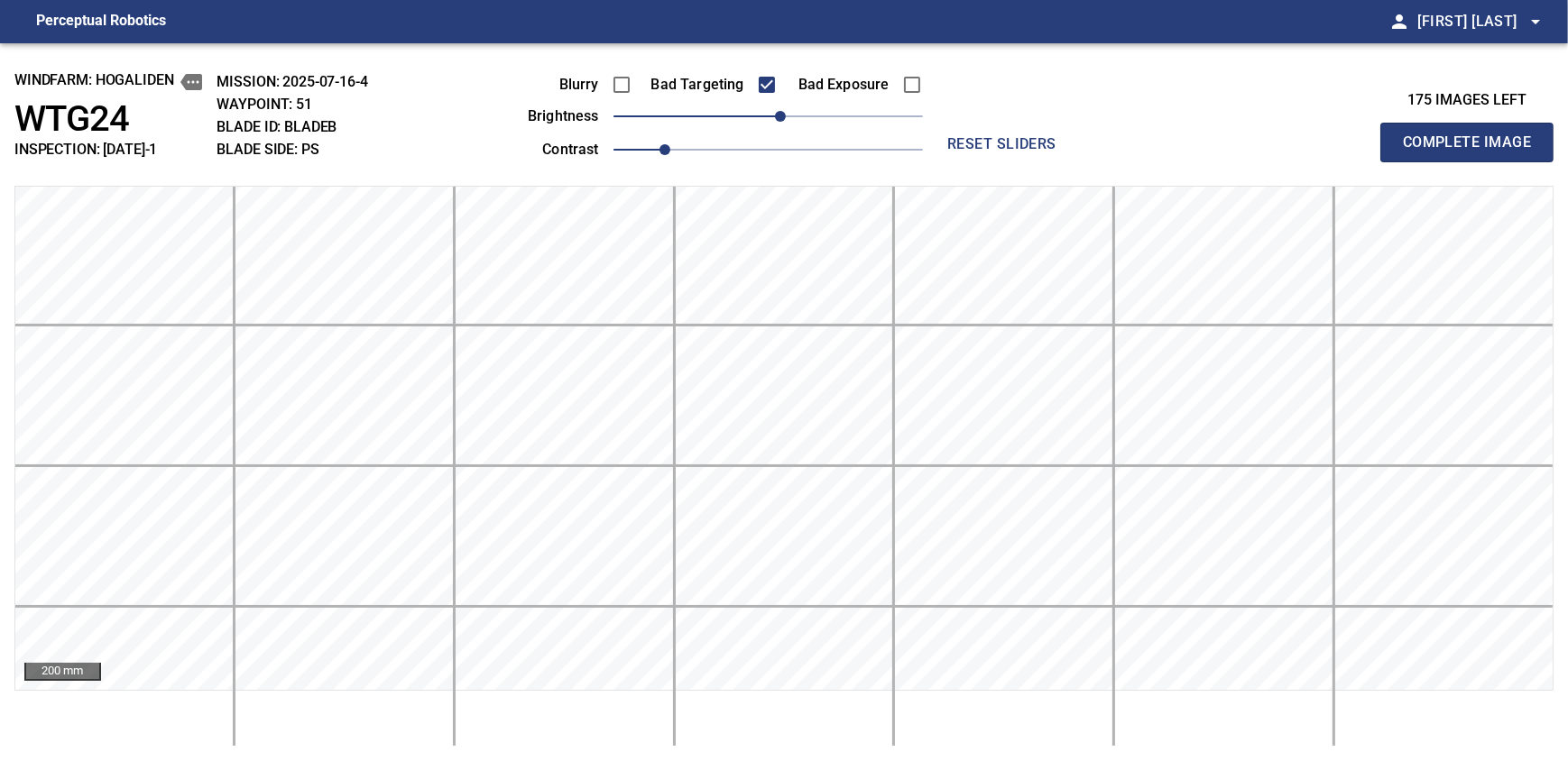 click on "Complete Image" at bounding box center [1467, 142] 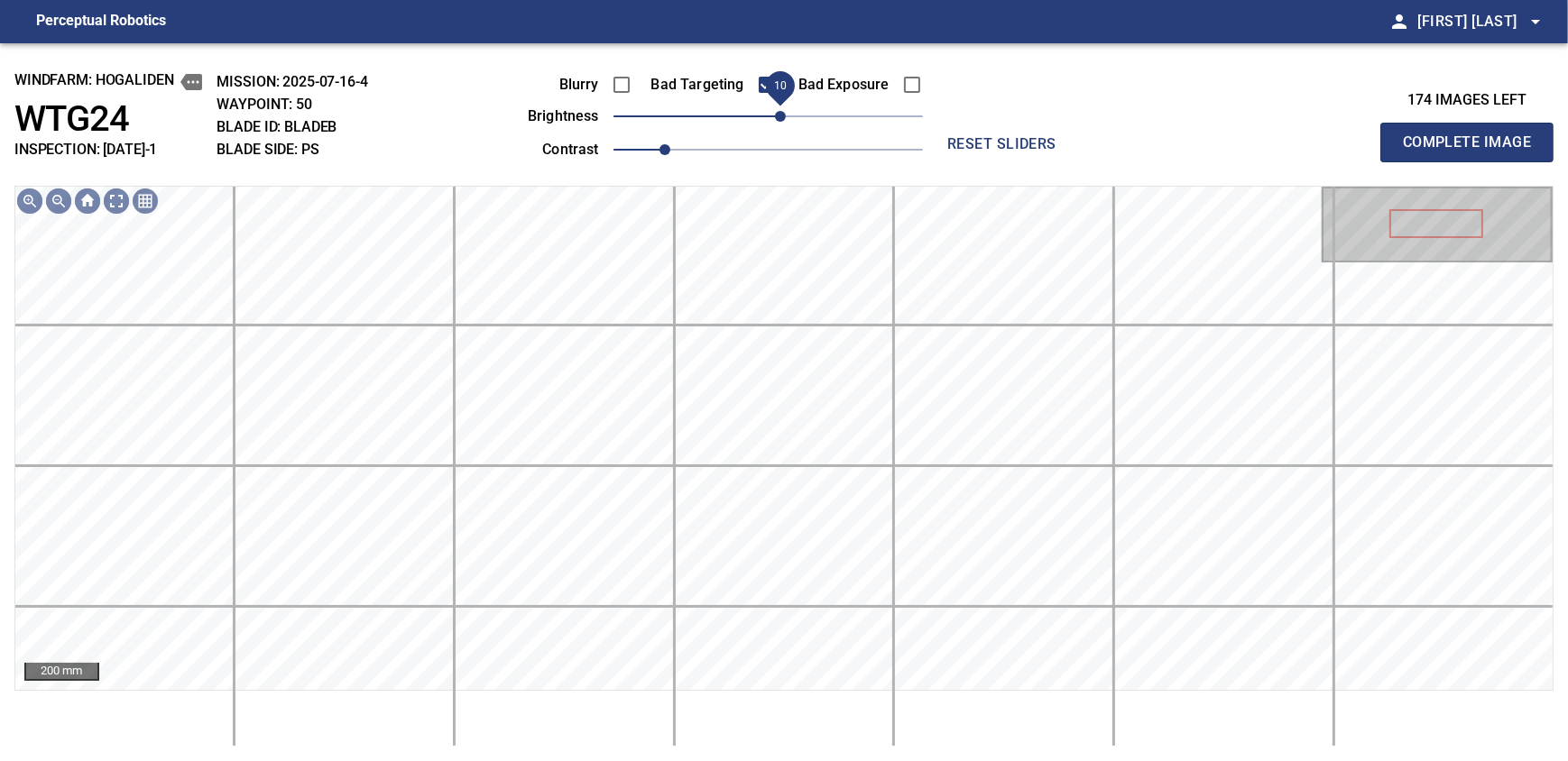 click on "10" at bounding box center [780, 116] 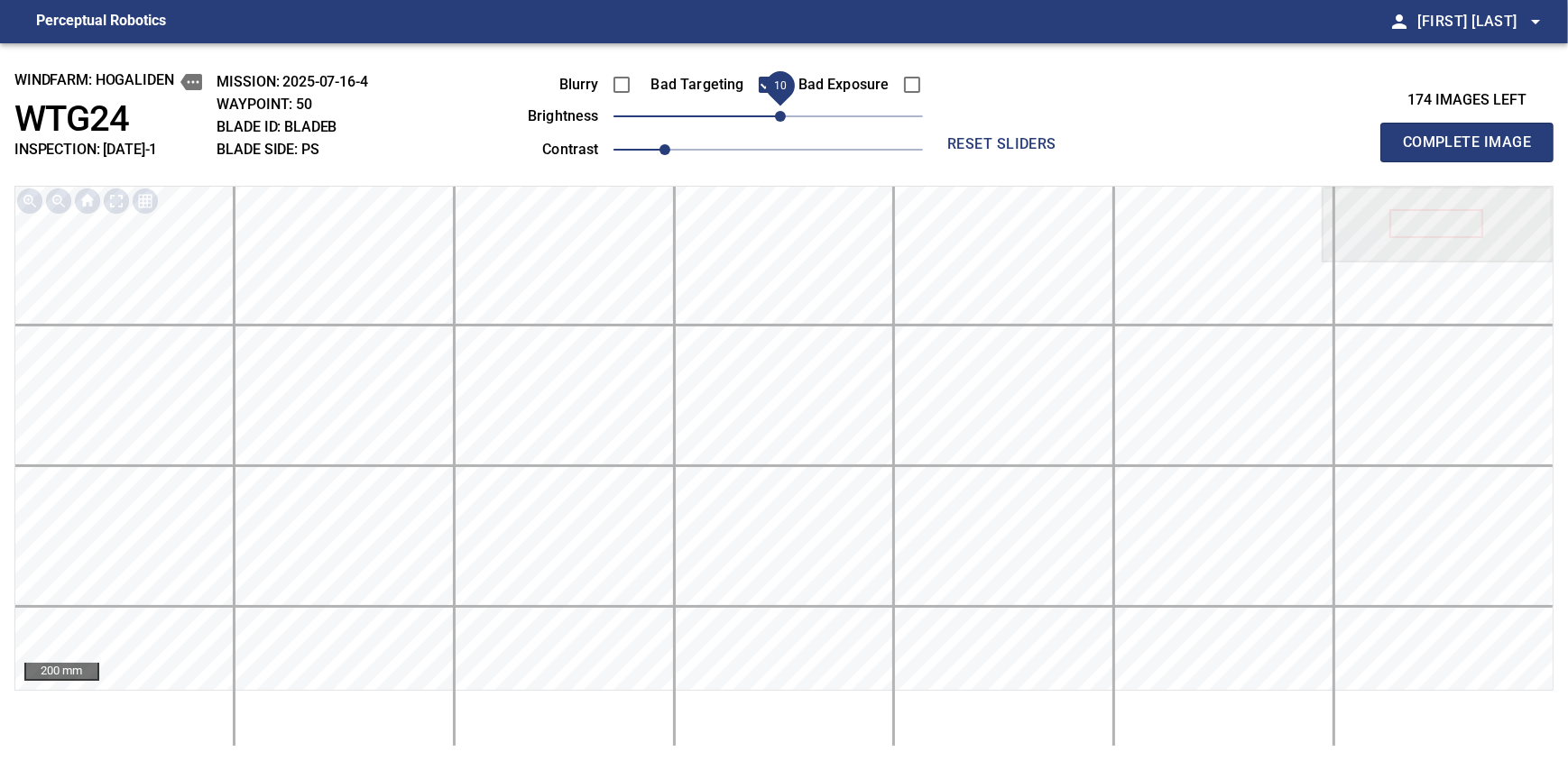 click on "Complete Image" at bounding box center (1467, 142) 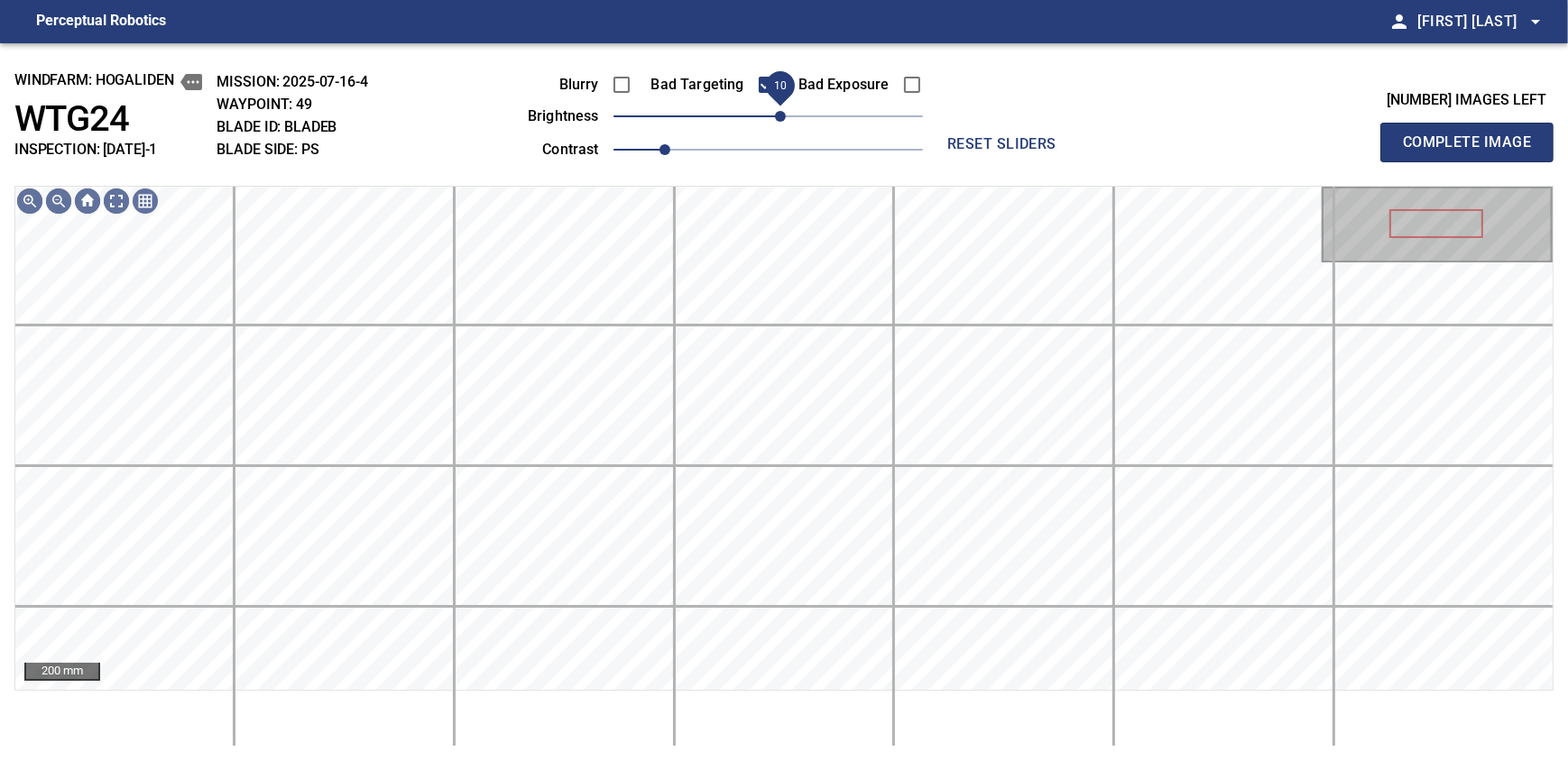 click on "10" at bounding box center (780, 116) 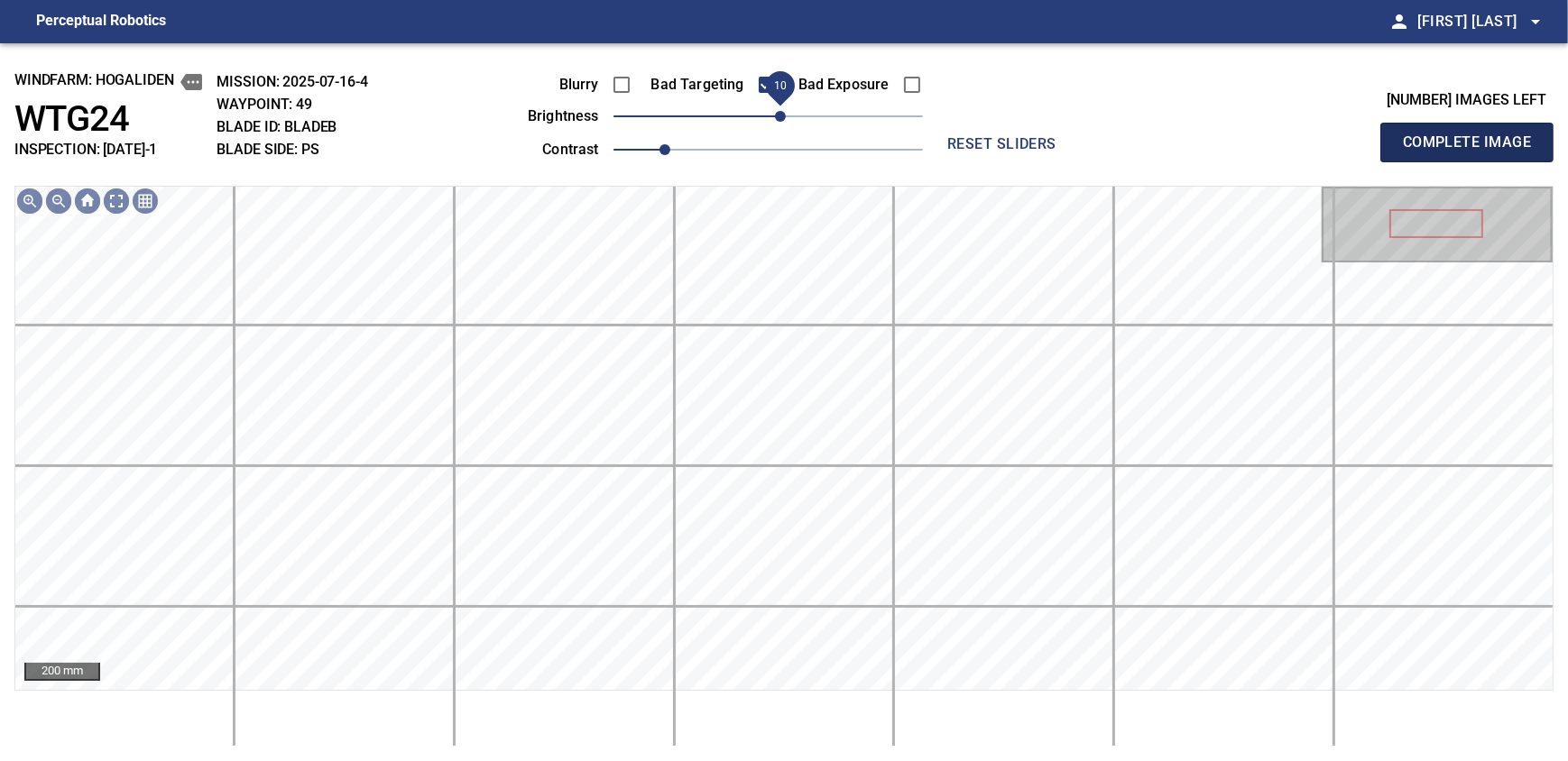 click on "Complete Image" at bounding box center [1467, 142] 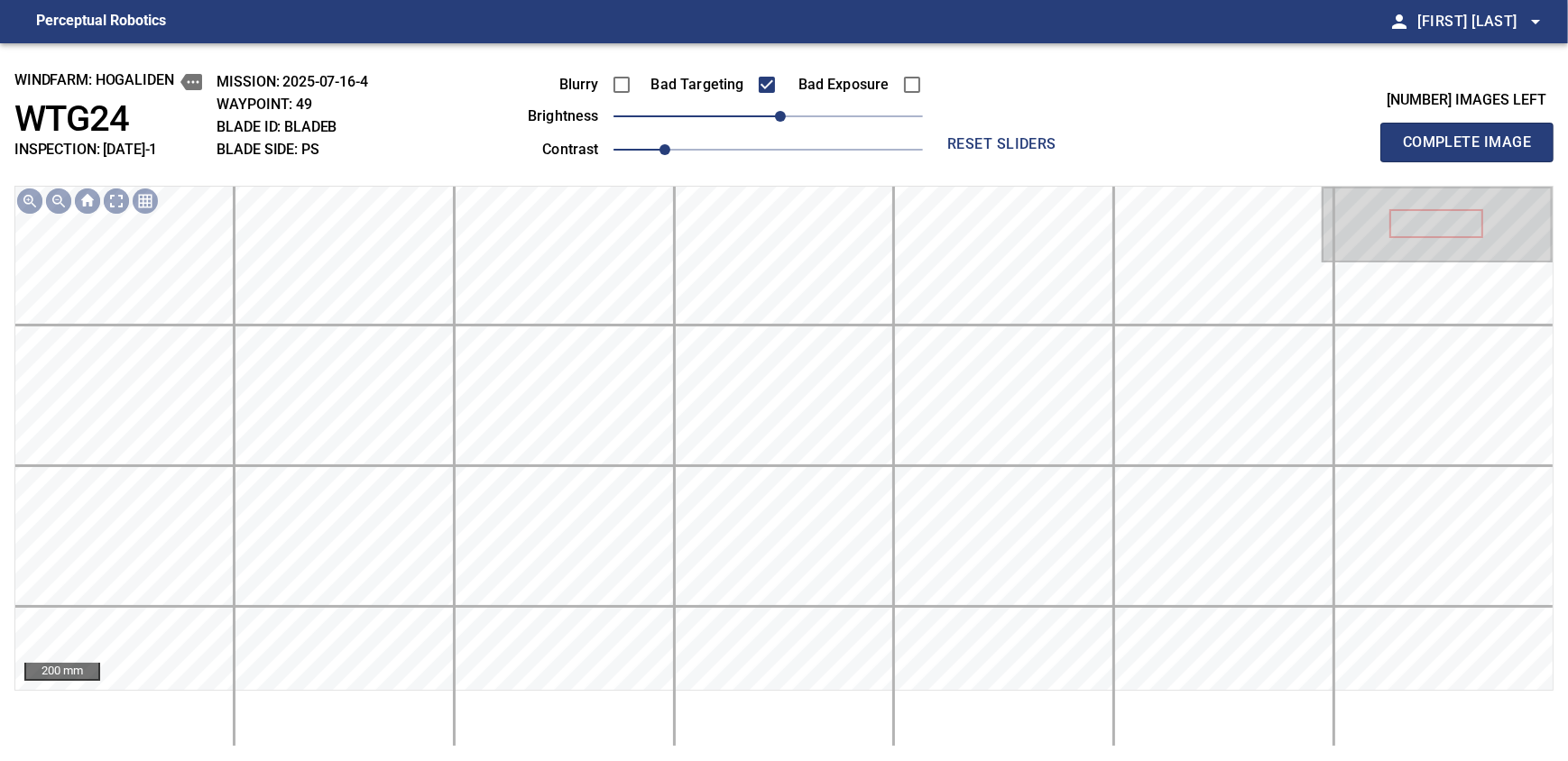 type 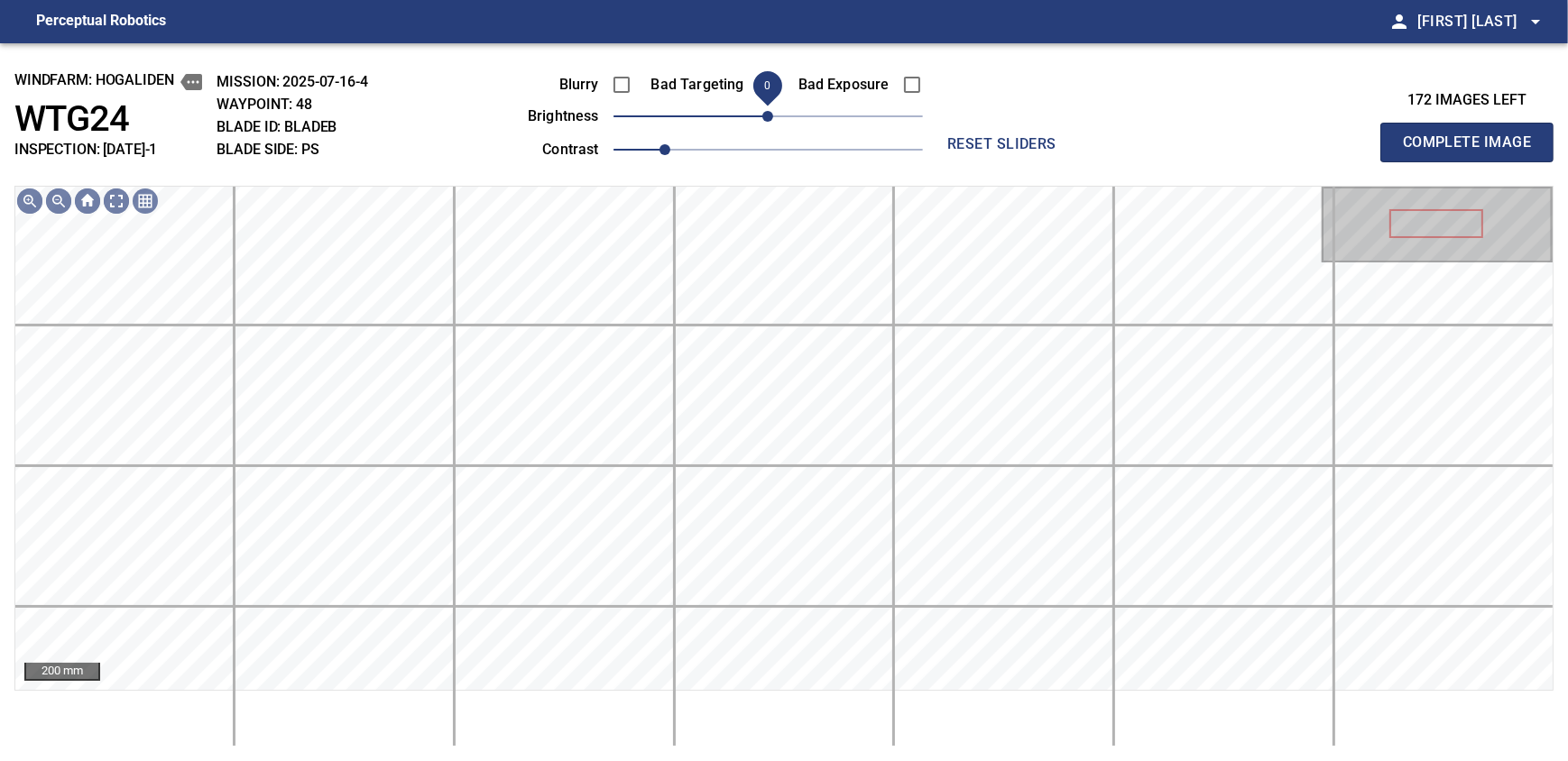 click on "0" at bounding box center [768, 116] 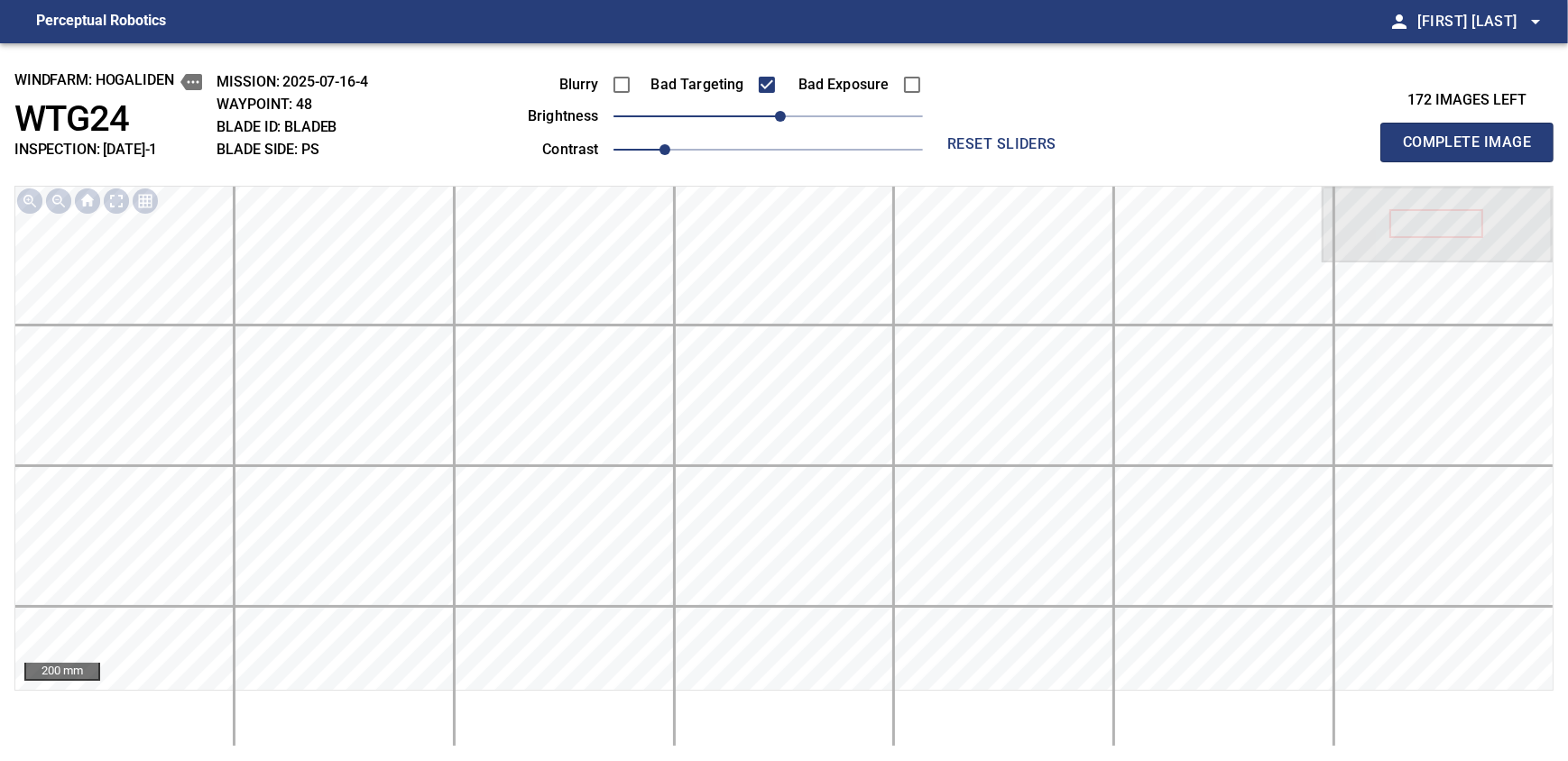 click on "Complete Image" at bounding box center [1467, 142] 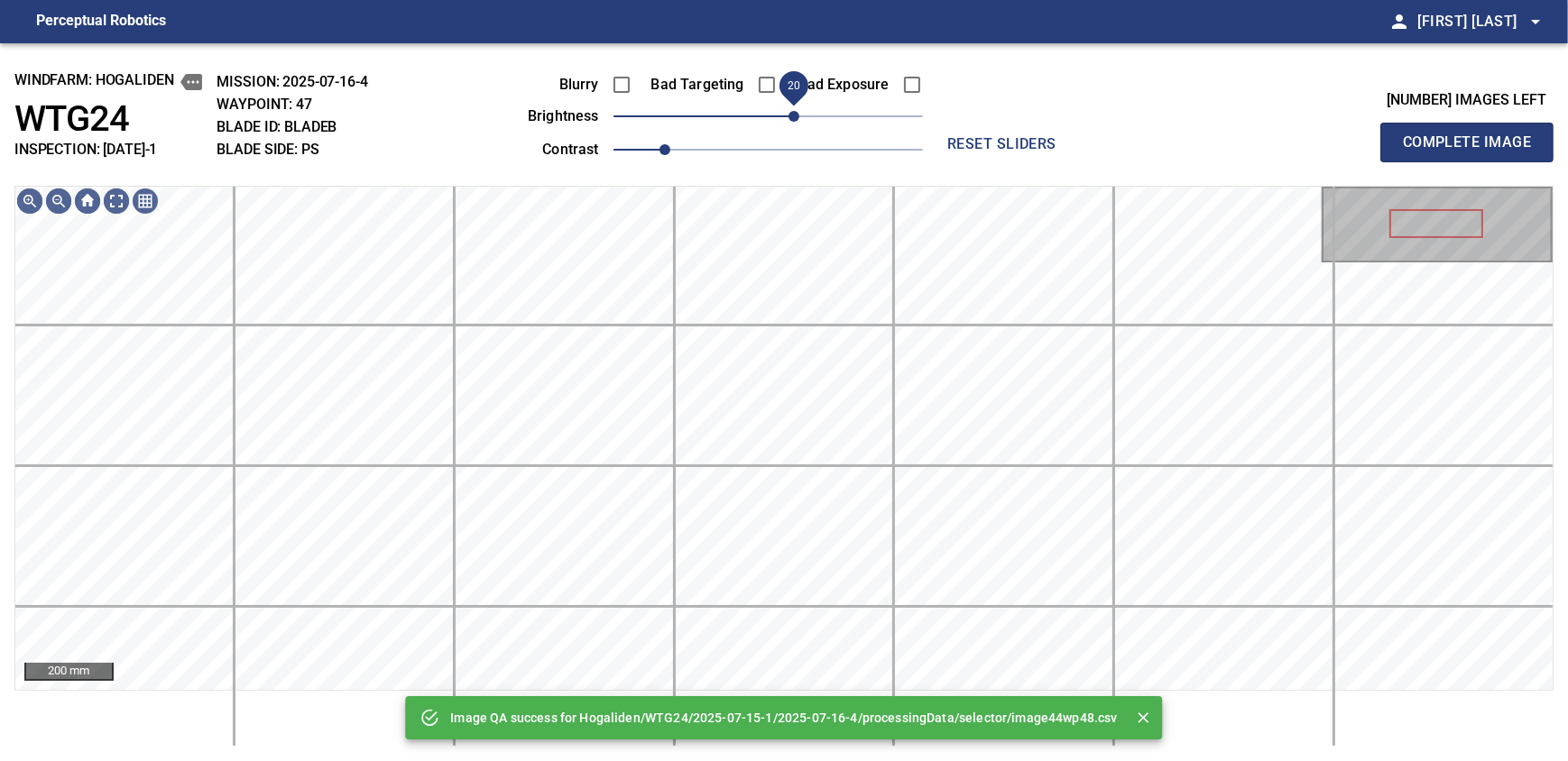 drag, startPoint x: 776, startPoint y: 115, endPoint x: 790, endPoint y: 115, distance: 14 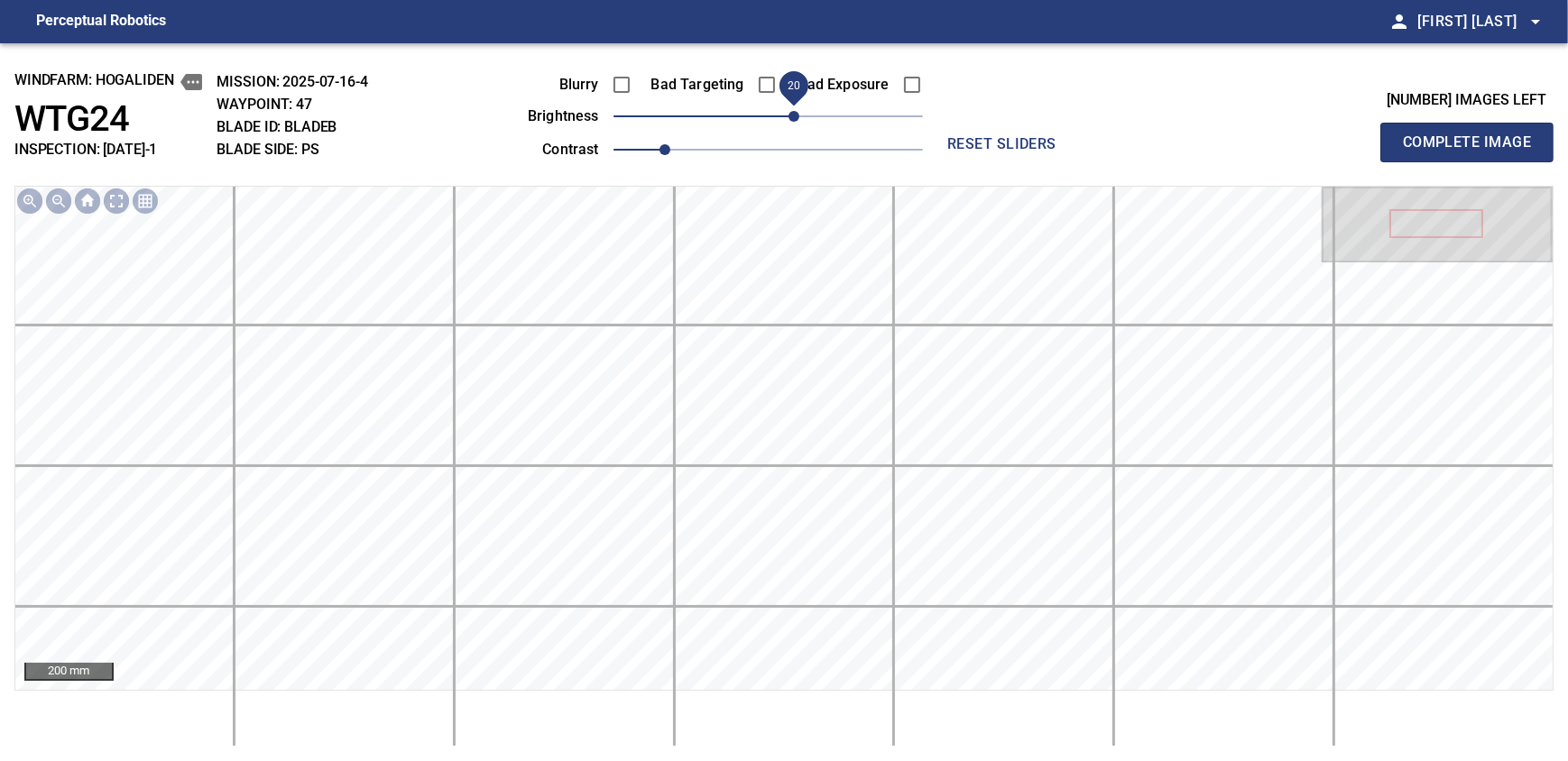 click on "Complete Image" at bounding box center (1467, 142) 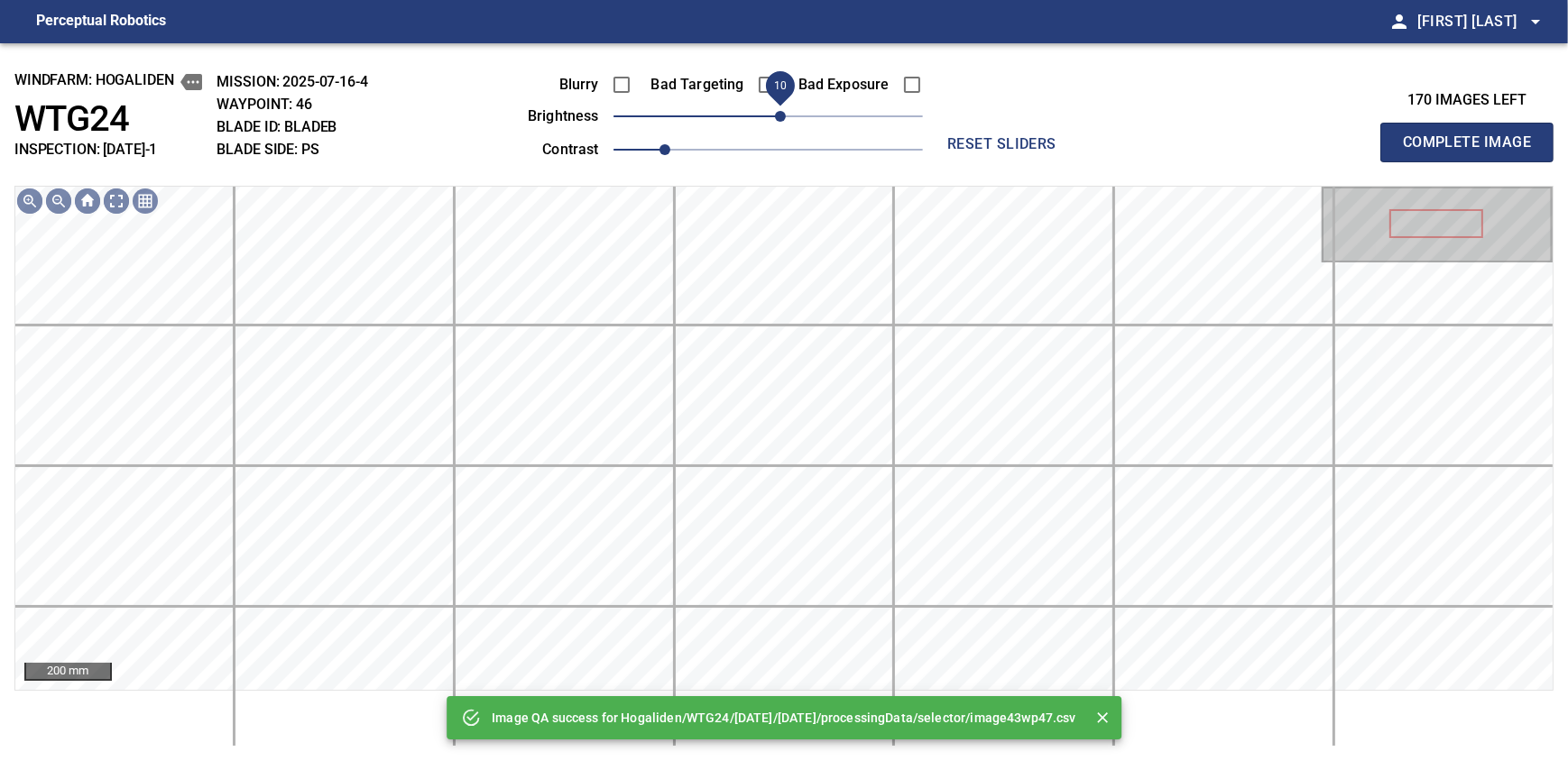 click on "10" at bounding box center [780, 116] 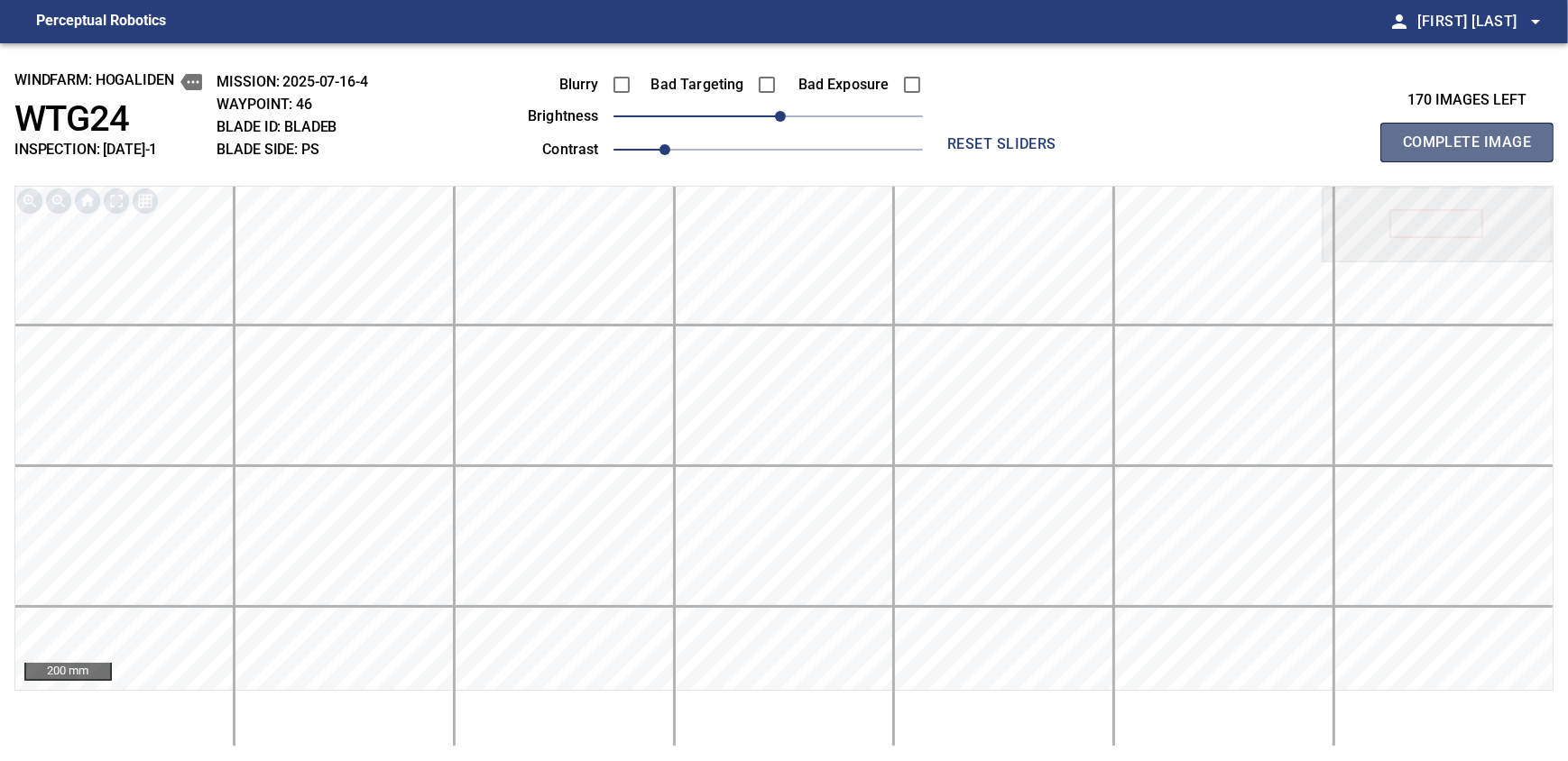 click on "Complete Image" at bounding box center [1467, 142] 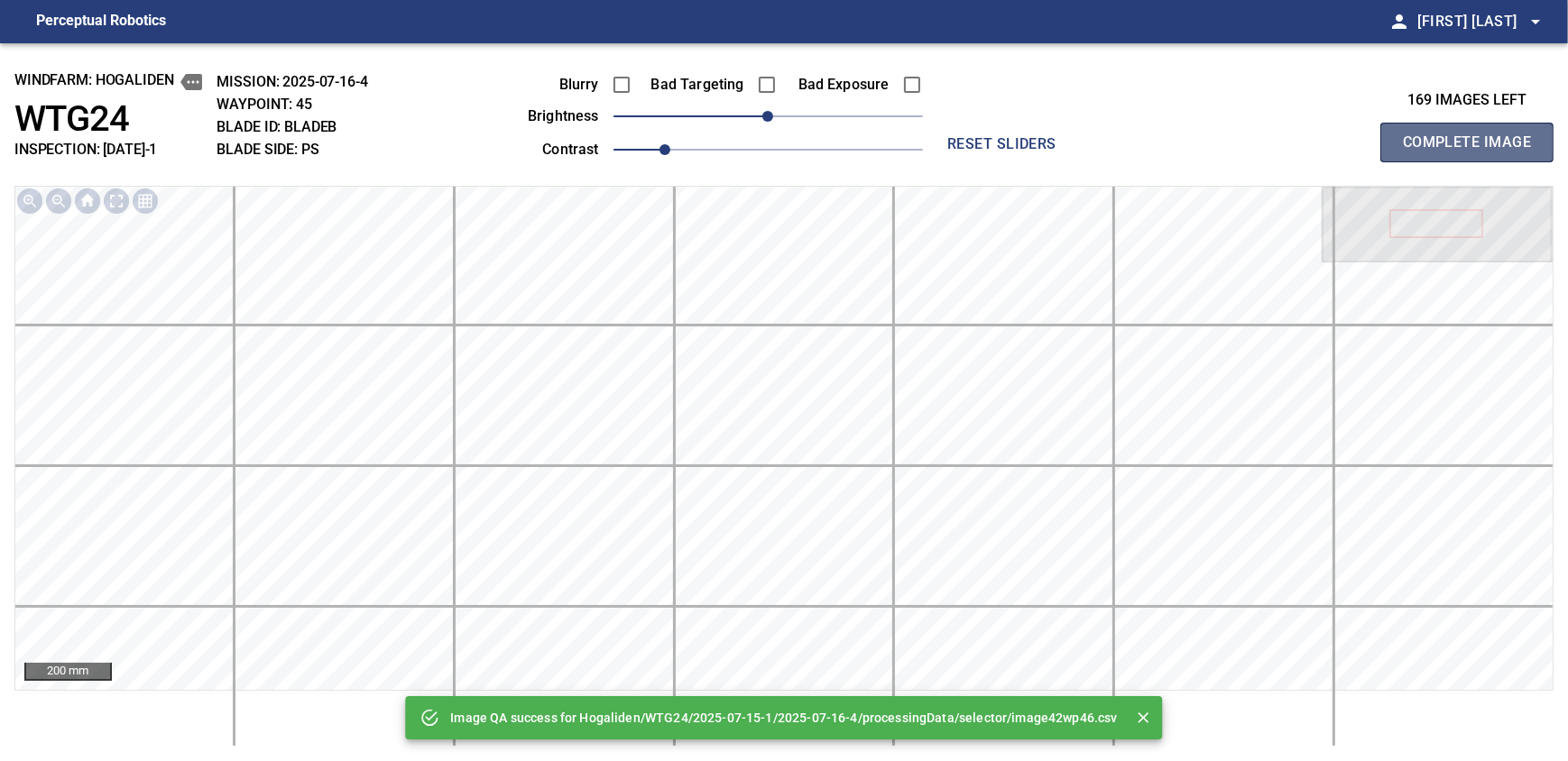 click on "Complete Image" at bounding box center (1467, 142) 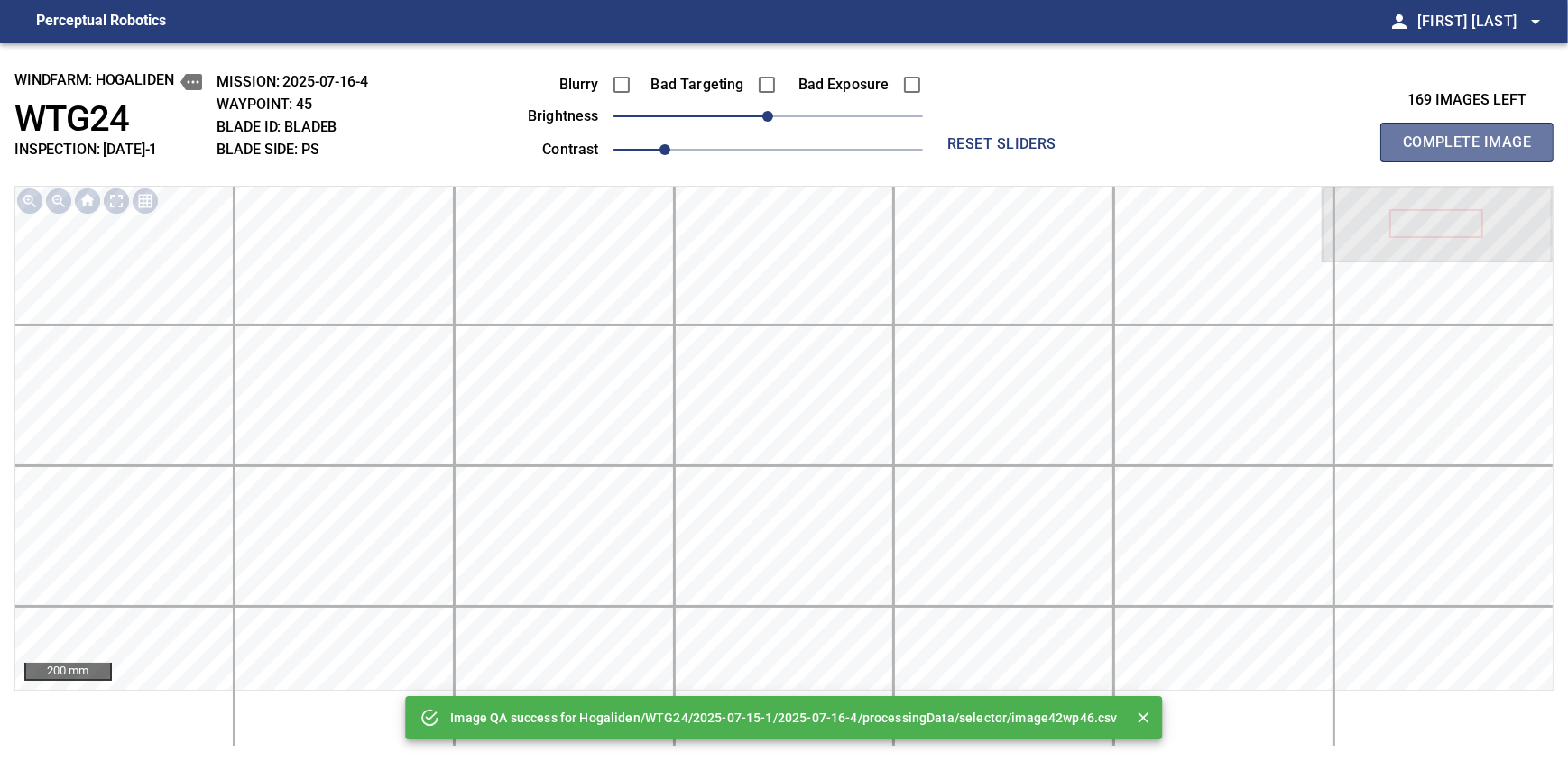 type 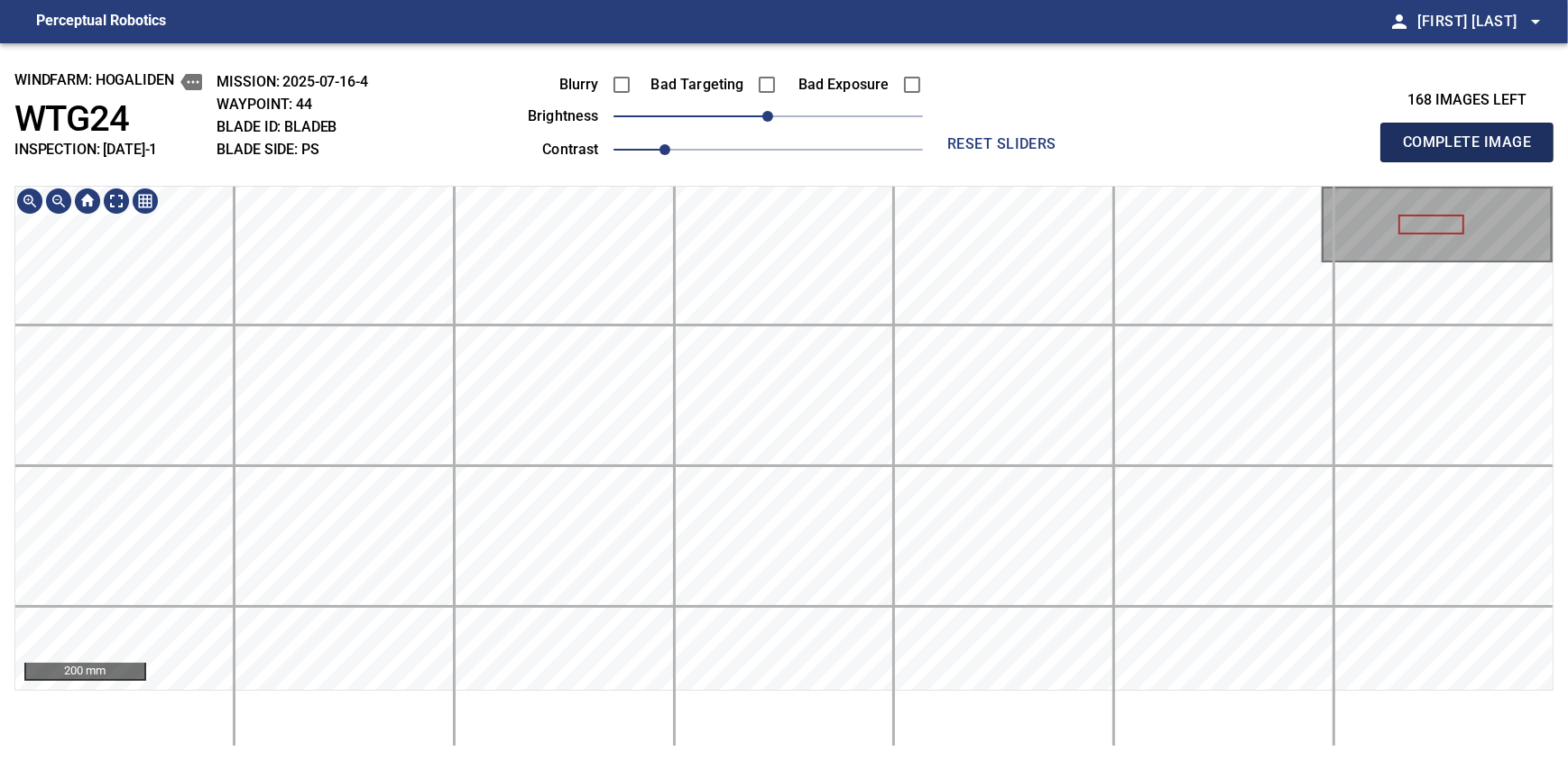 click on "Complete Image" at bounding box center (1467, 142) 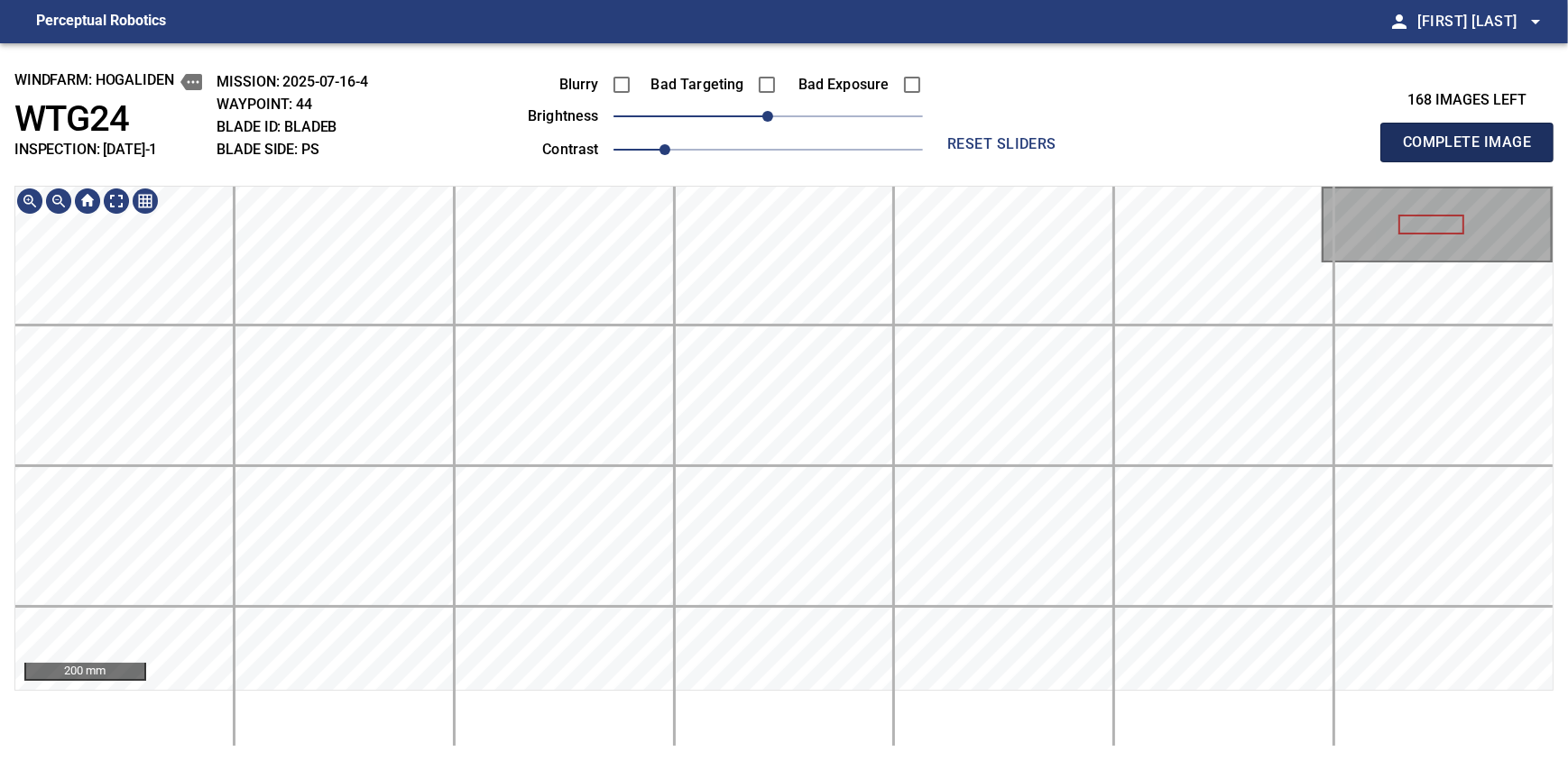 type 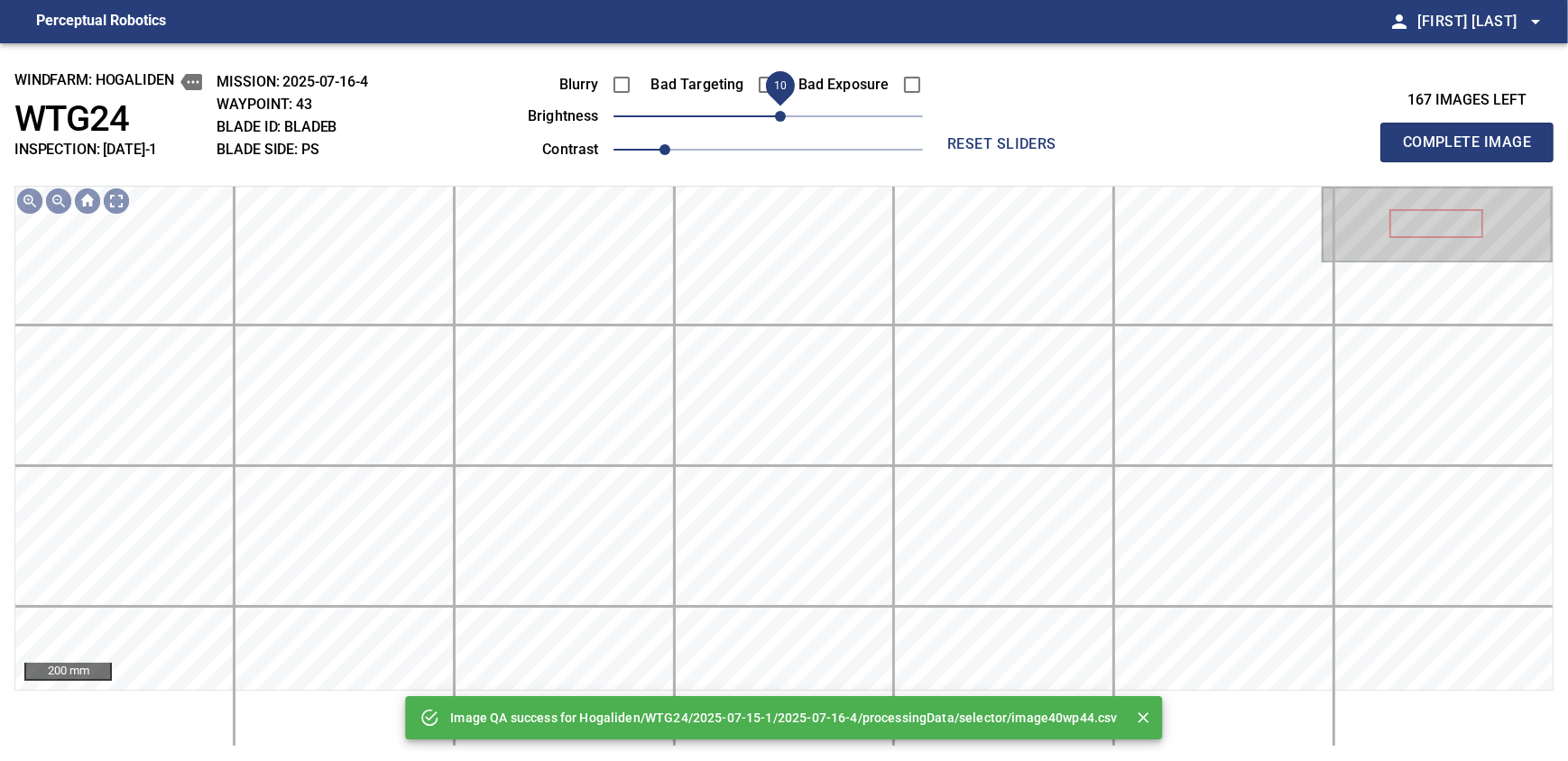 click on "10" at bounding box center (780, 116) 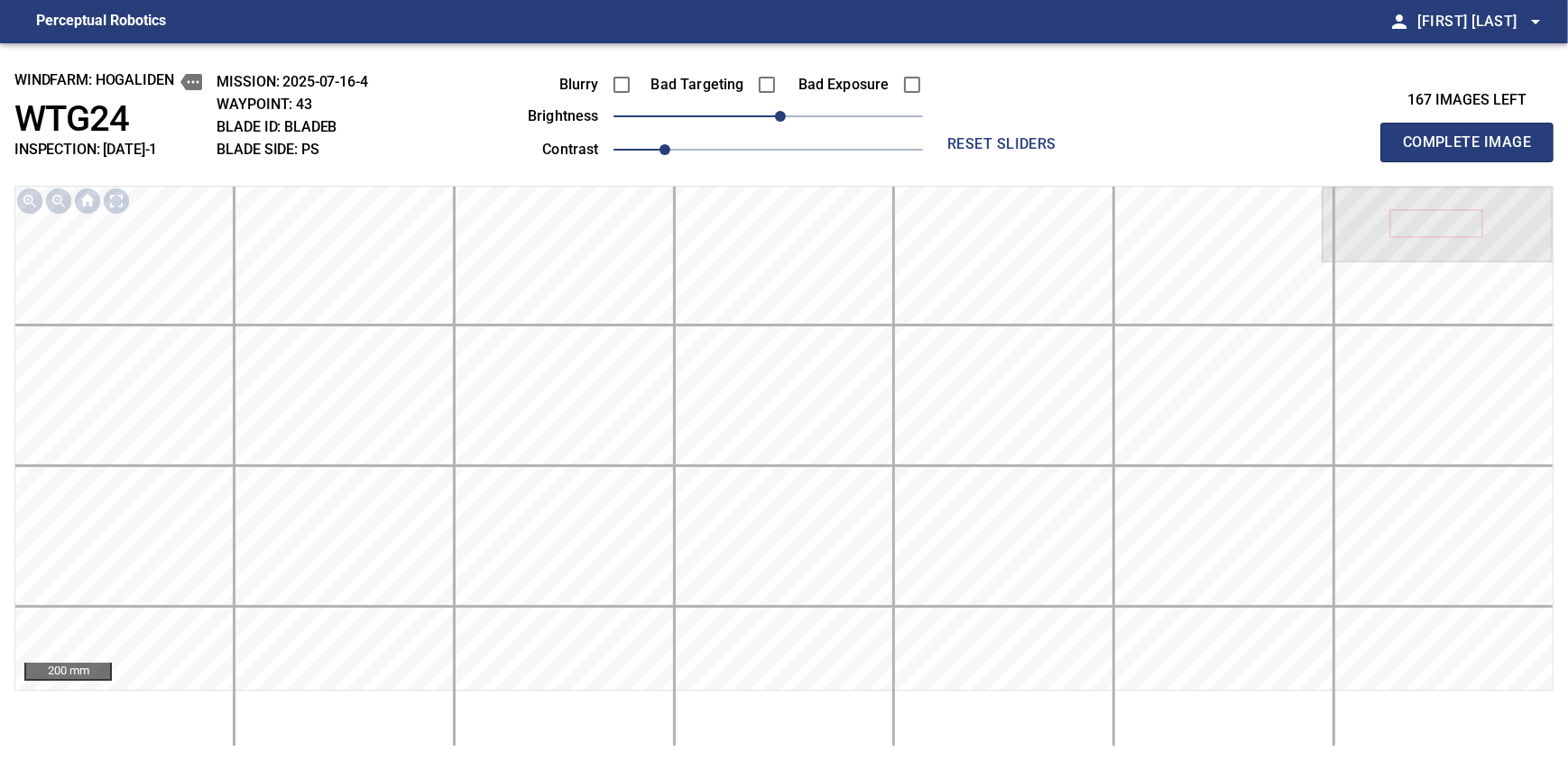 click on "Complete Image" at bounding box center [1467, 142] 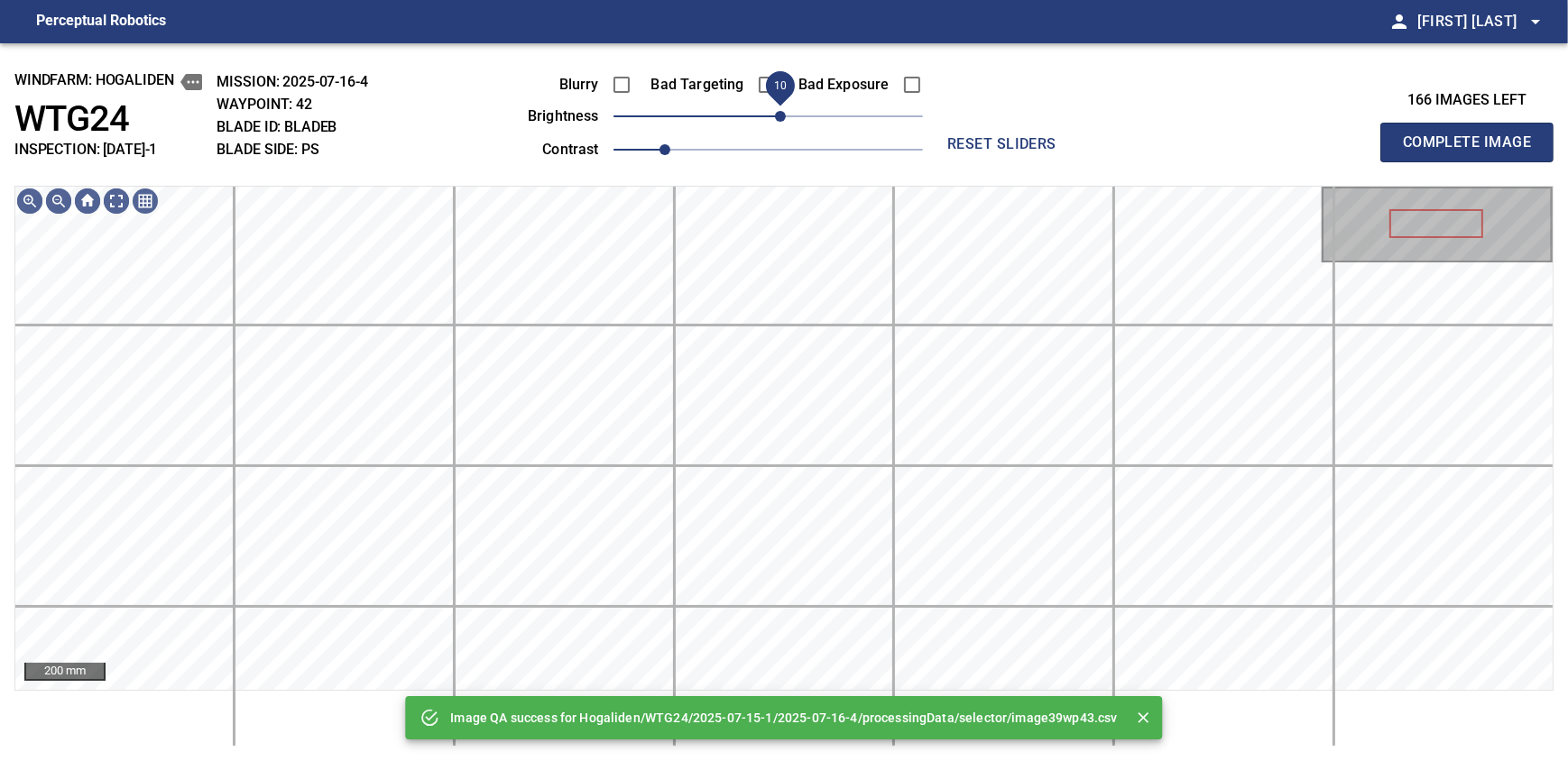 click on "10" at bounding box center (780, 116) 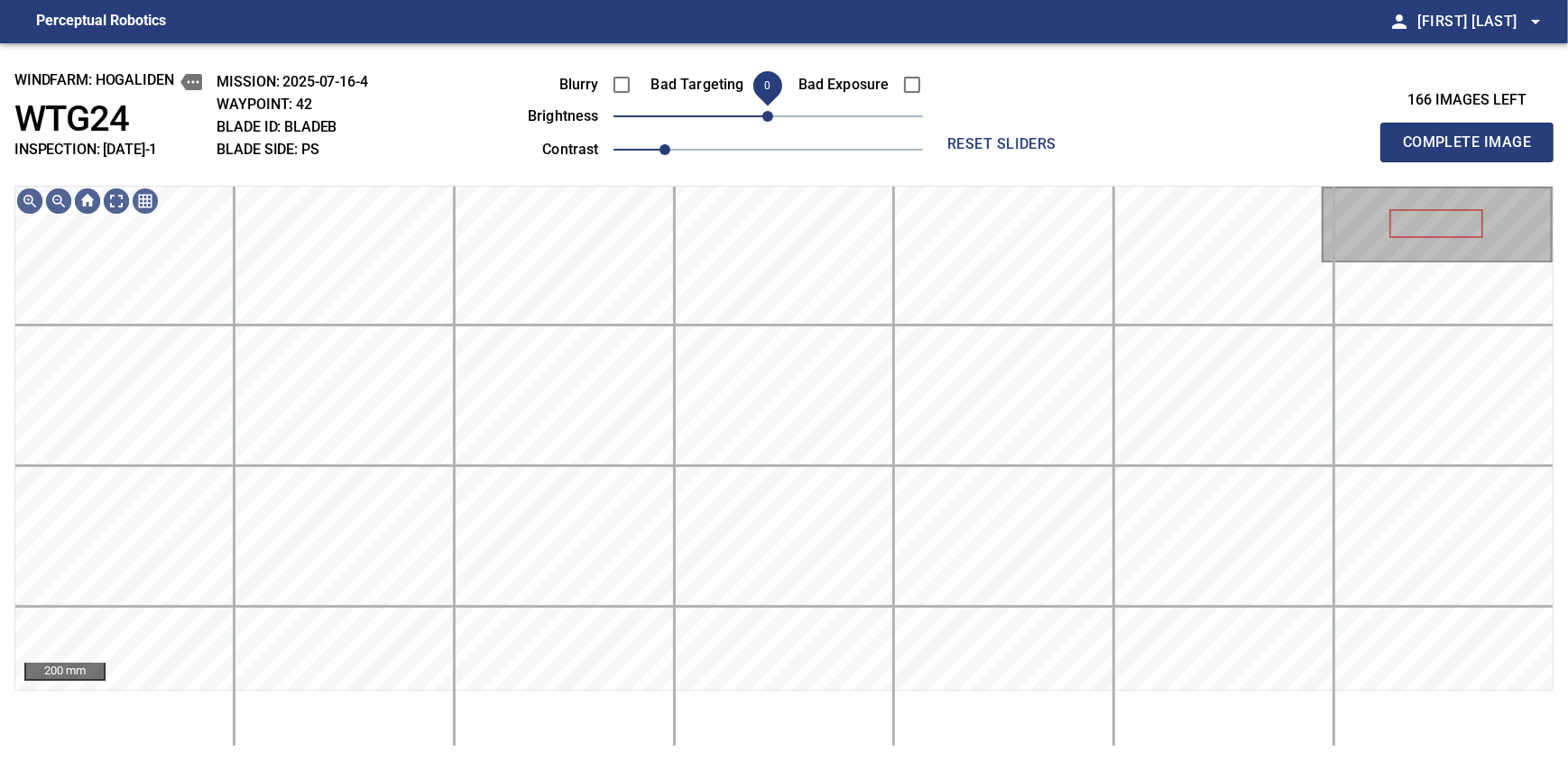 drag, startPoint x: 778, startPoint y: 115, endPoint x: 772, endPoint y: 126, distance: 12.5299641 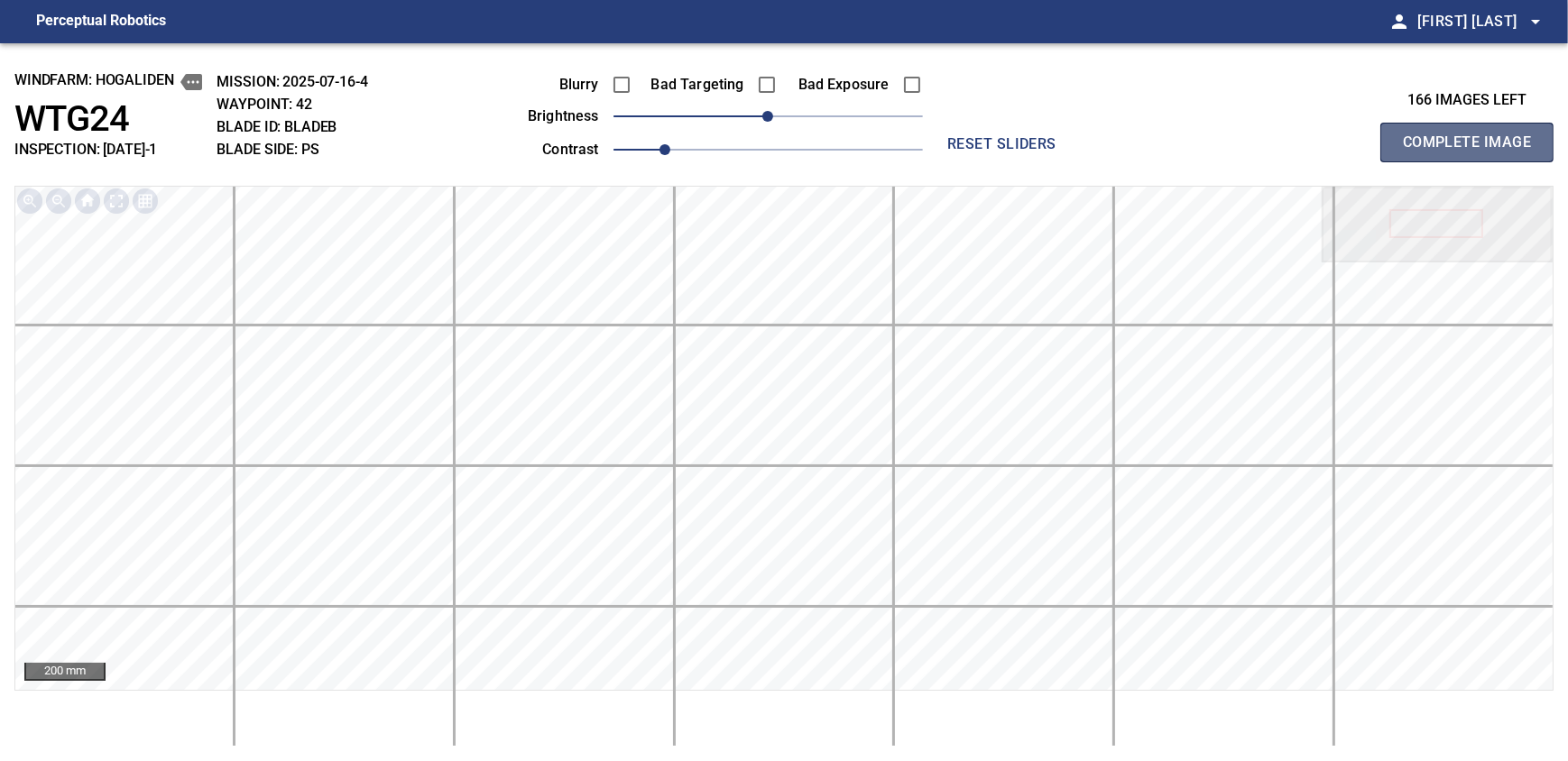 click on "Complete Image" at bounding box center (1467, 142) 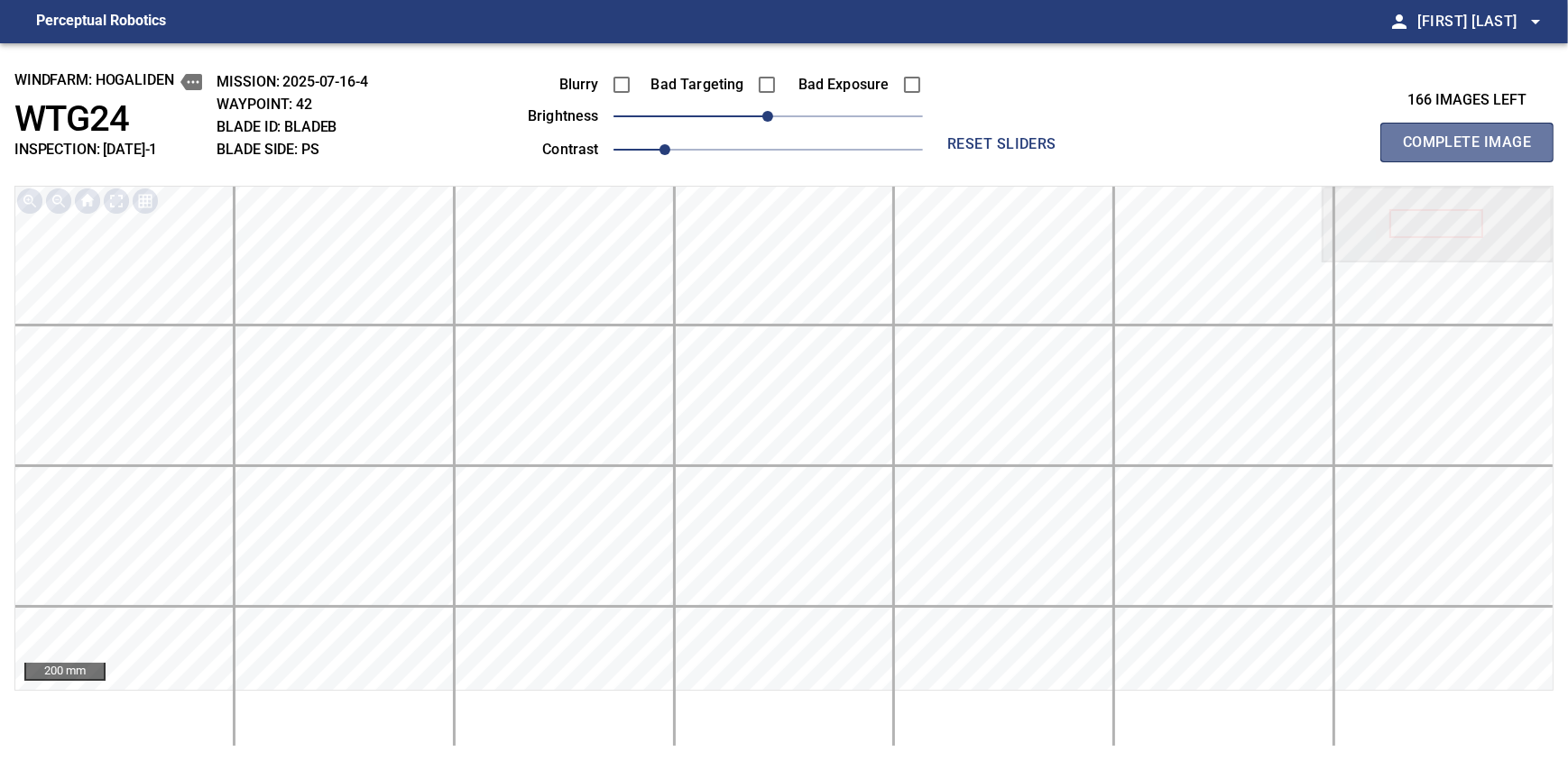 type 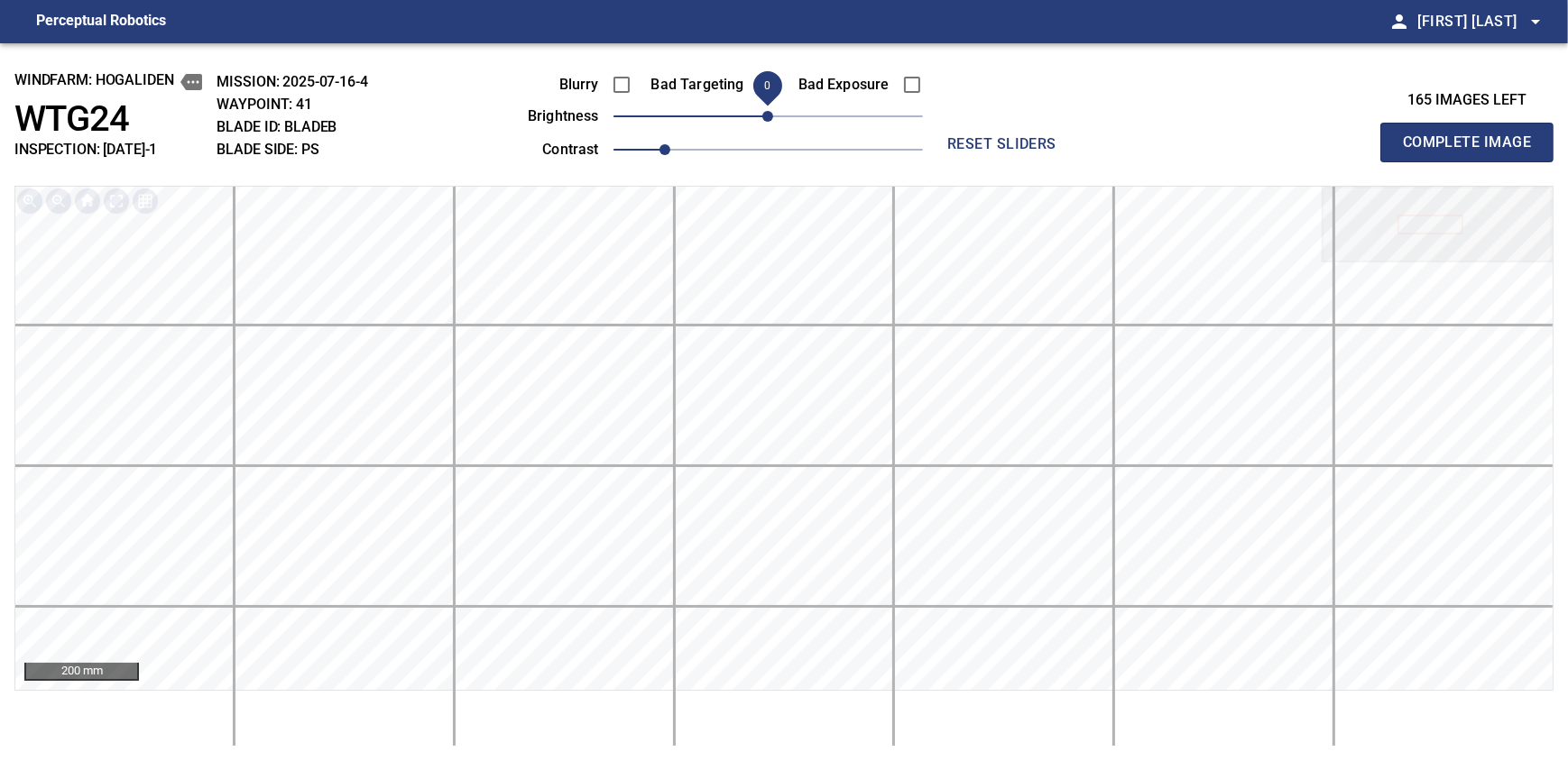 click on "Complete Image" at bounding box center (1467, 142) 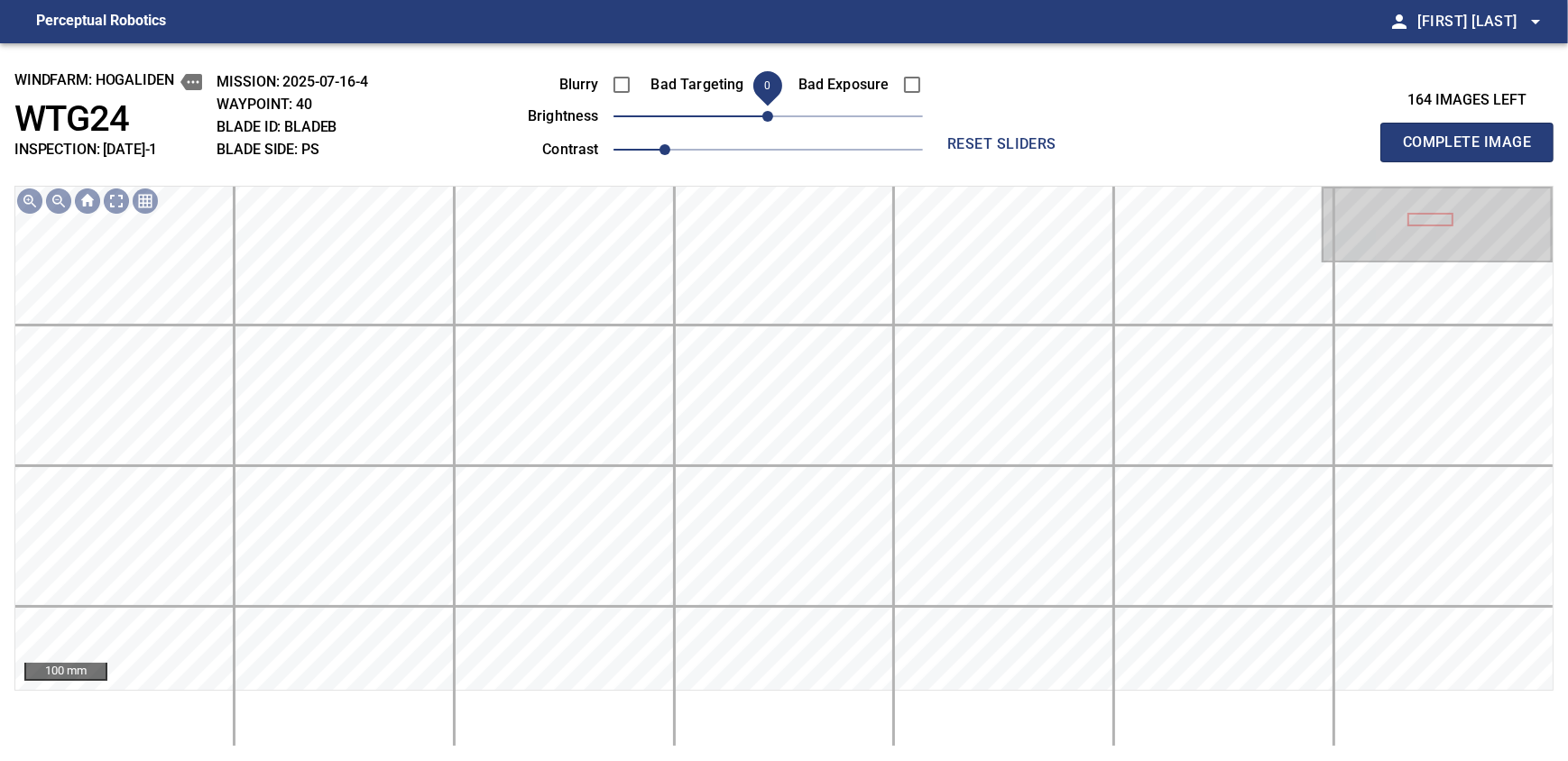 click on "Complete Image" at bounding box center [1467, 142] 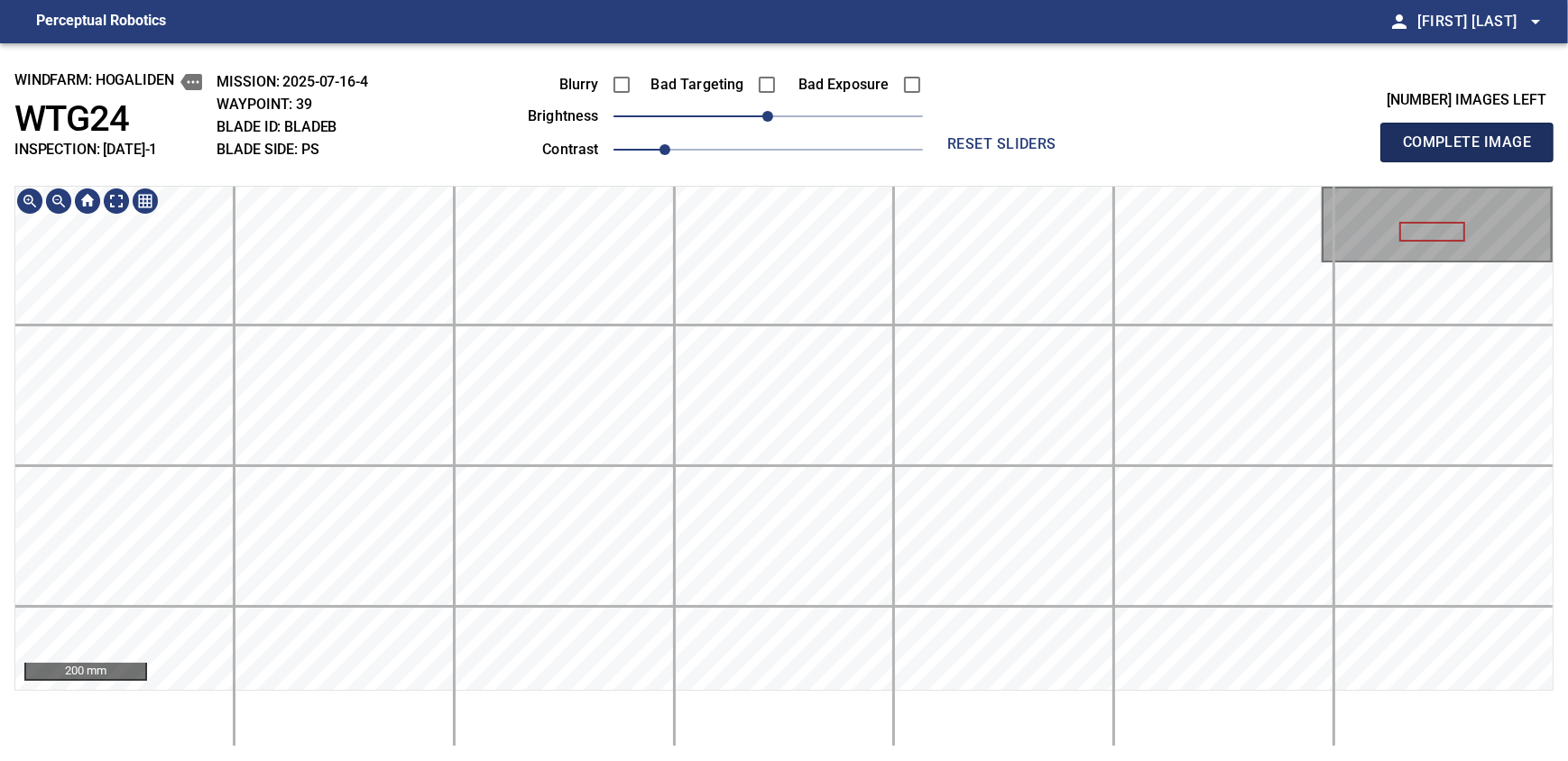 click on "Complete Image" at bounding box center (1467, 142) 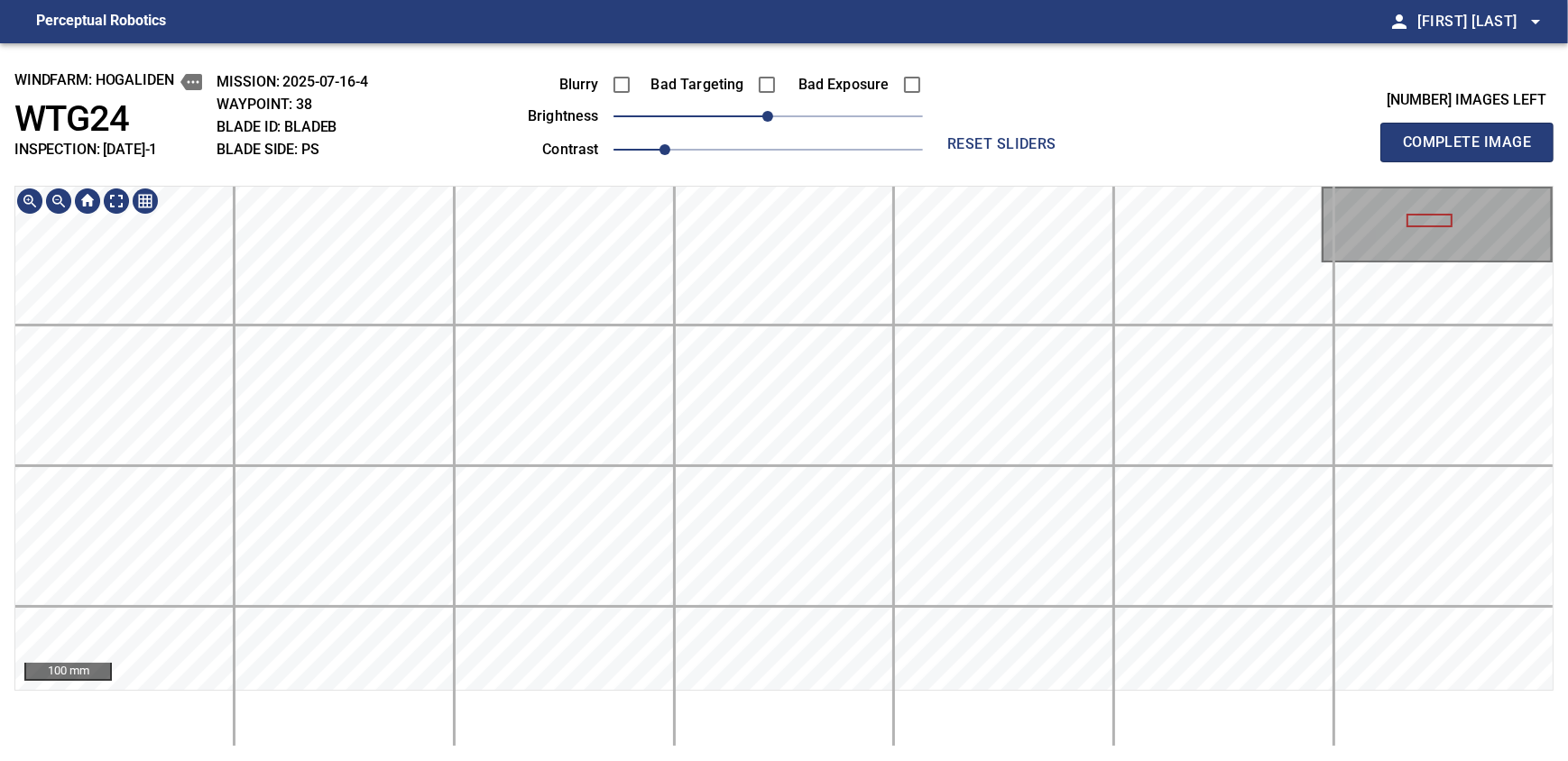 click on "Complete Image" at bounding box center (1467, 142) 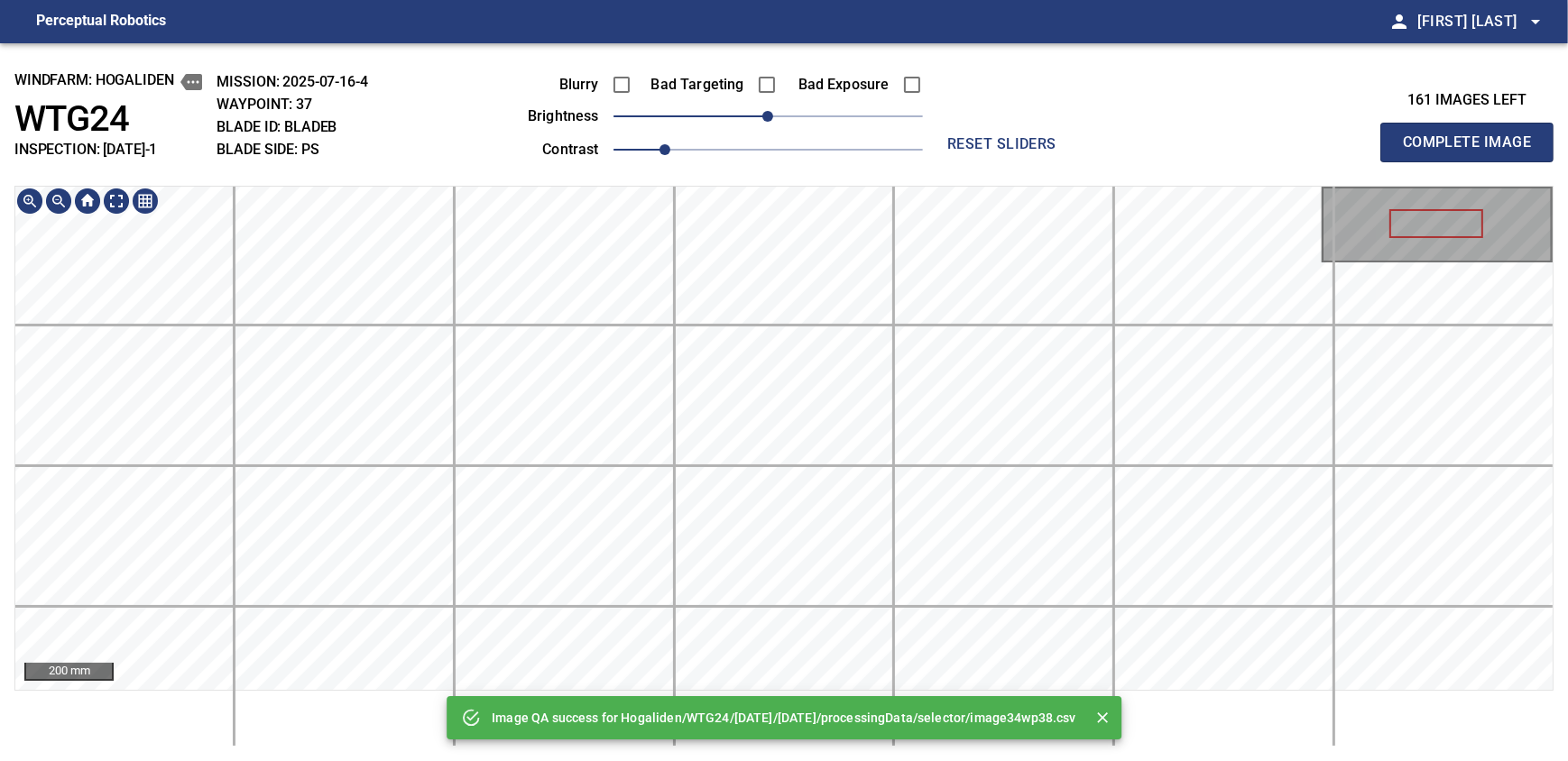 click on "Image QA success for Hogaliden/WTG24/2025-07-15-1/2025-07-16-4/processingData/selector/image34wp38.csv windfarm: Hogaliden WTG24 INSPECTION: 2025-07-15-1 MISSION: 2025-07-16-4 WAYPOINT: 37 BLADE ID: bladeB BLADE SIDE: PS Blurry Bad Targeting Bad Exposure brightness 0 contrast 1 reset sliders 161 images left Complete Image 200 mm" at bounding box center (784, 402) 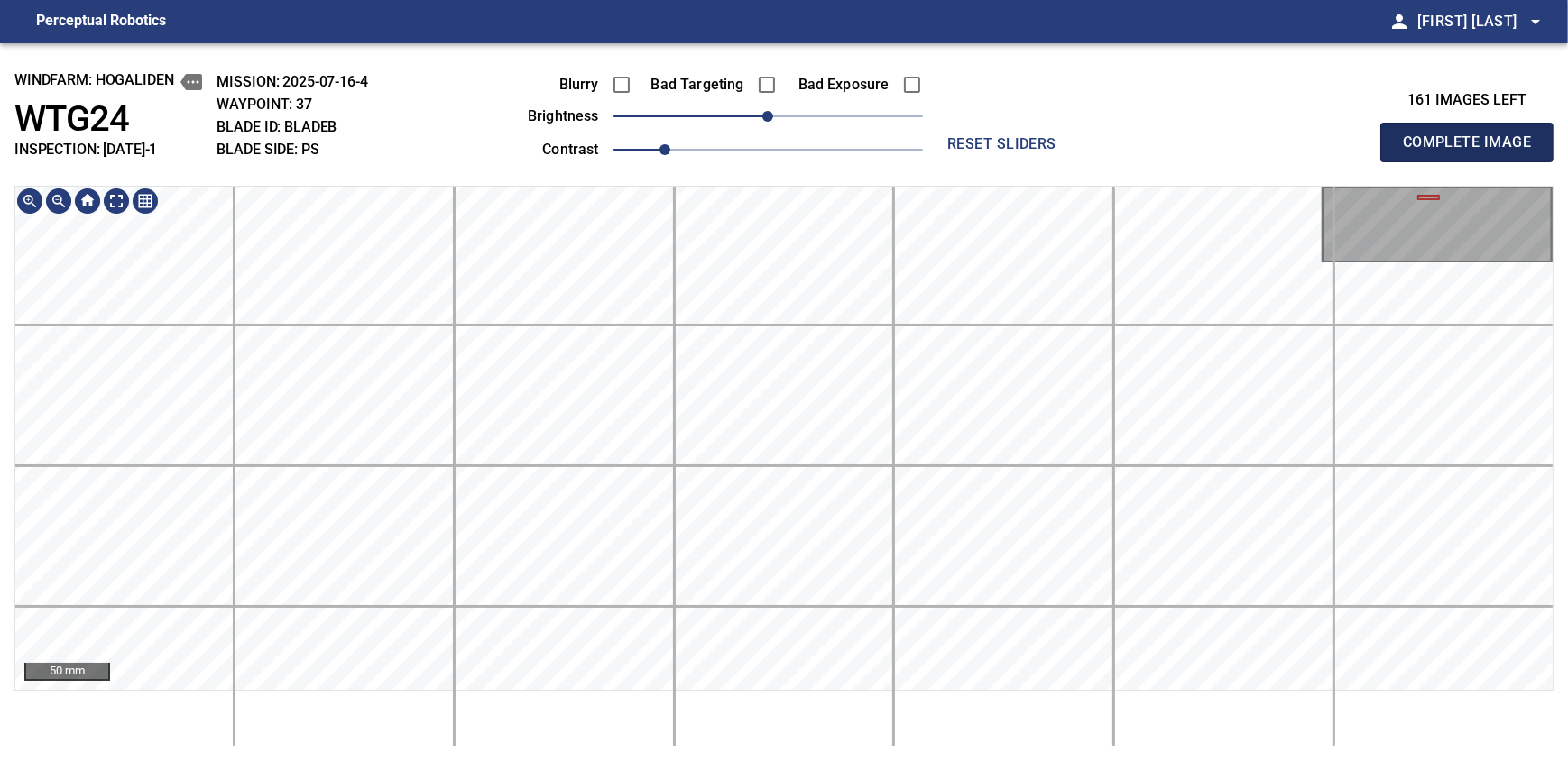click on "Complete Image" at bounding box center (1467, 142) 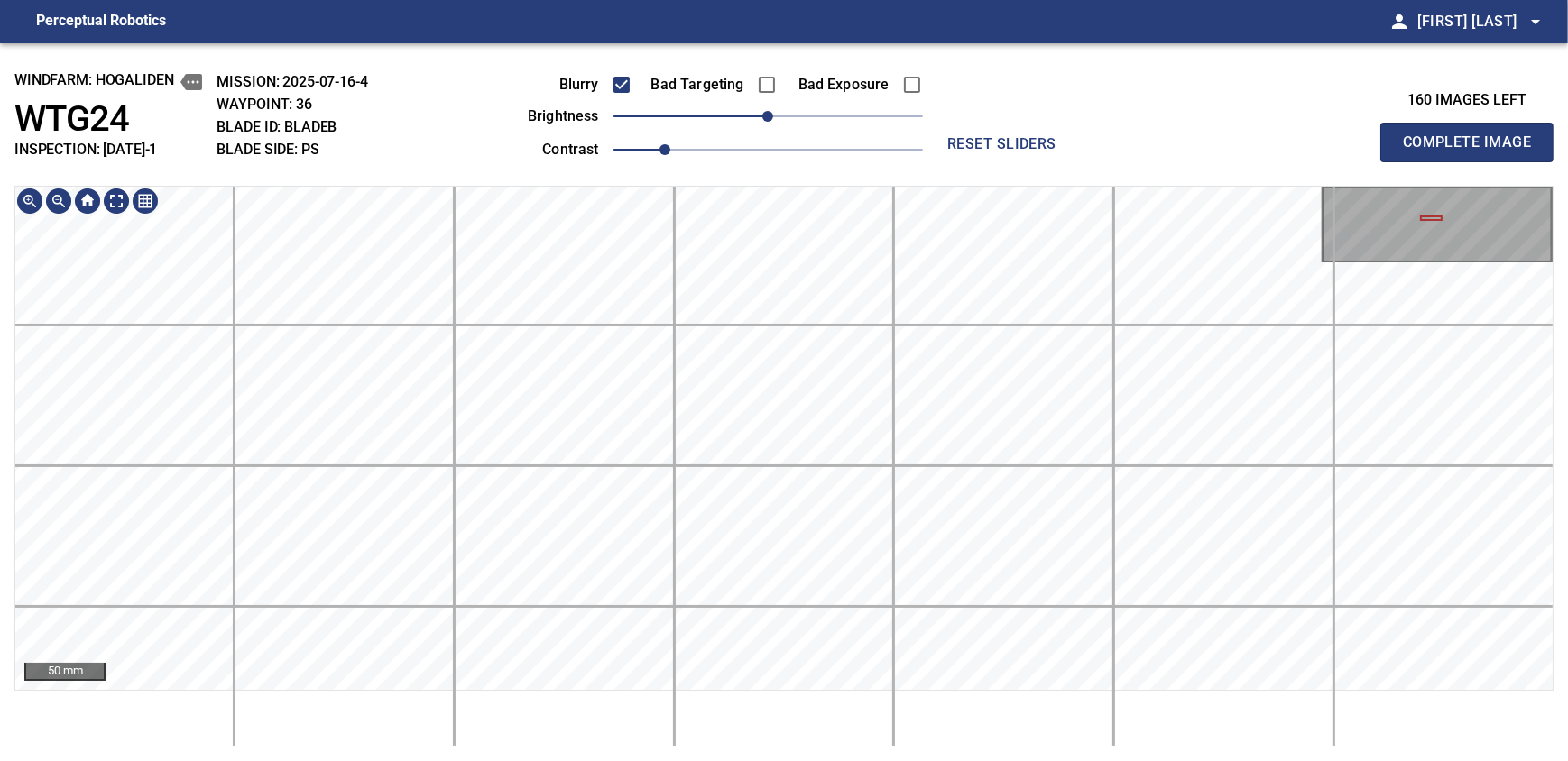 click on "50 mm" at bounding box center (784, 466) 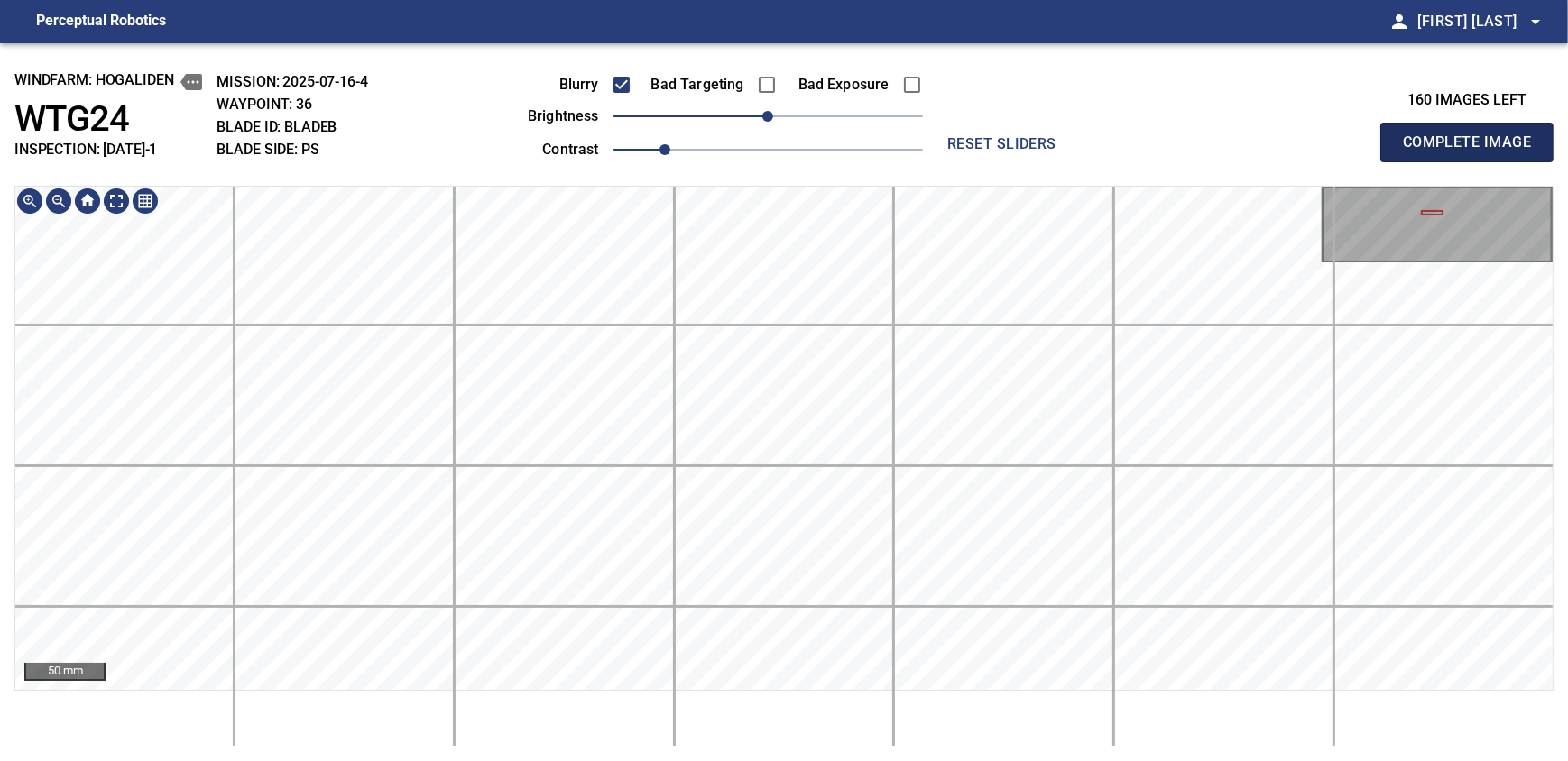 click on "Complete Image" at bounding box center [1467, 142] 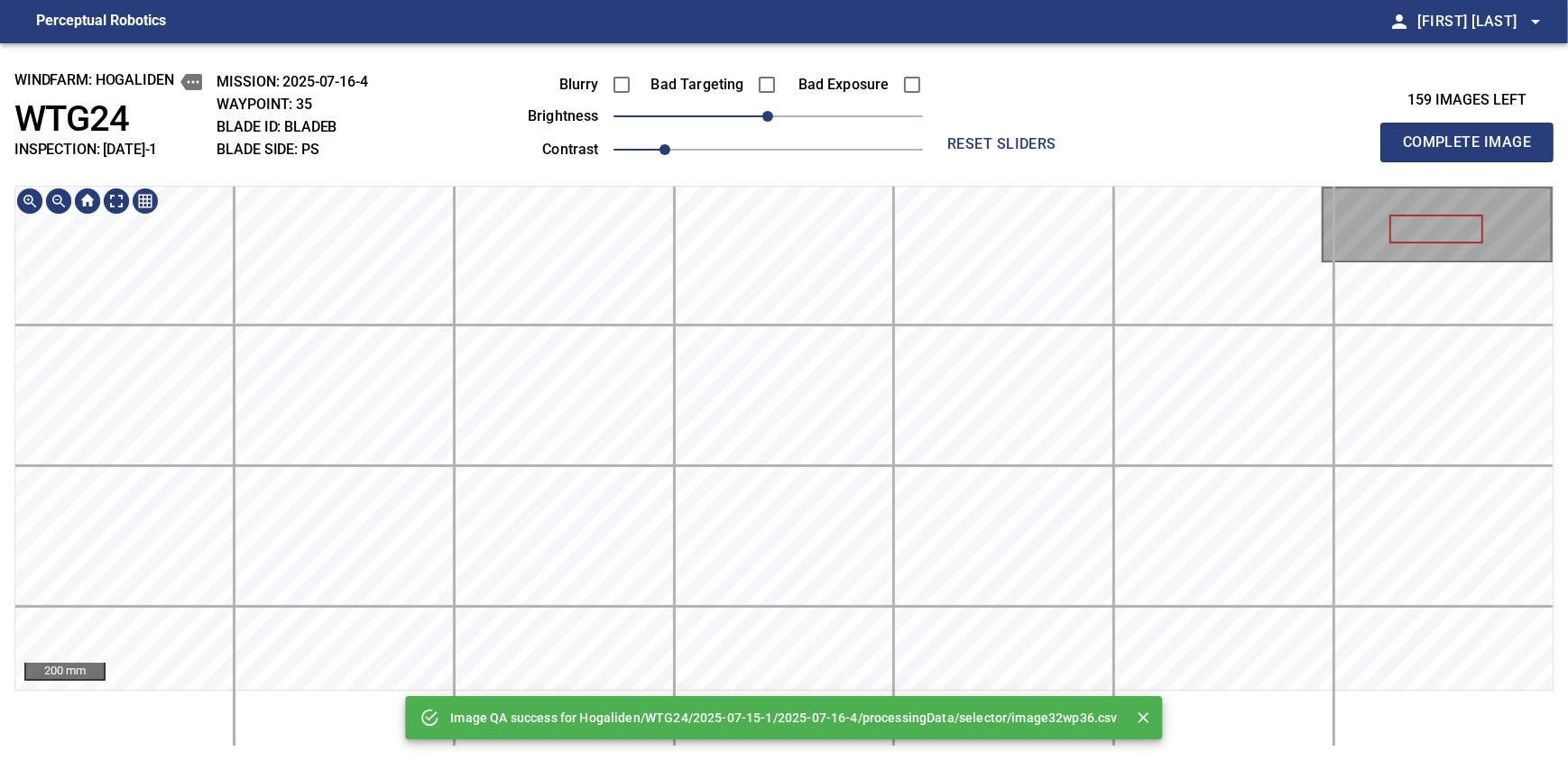 click on "Image QA success for Hogaliden/WTG24/2025-07-15-1/2025-07-16-4/processingData/selector/image32wp36.csv windfarm: Hogaliden WTG24 INSPECTION: 2025-07-15-1 MISSION: 2025-07-16-4 WAYPOINT: 35 BLADE ID: bladeB BLADE SIDE: PS Blurry Bad Targeting Bad Exposure brightness 0 contrast 1 reset sliders 159 images left Complete Image 200 mm" at bounding box center [784, 402] 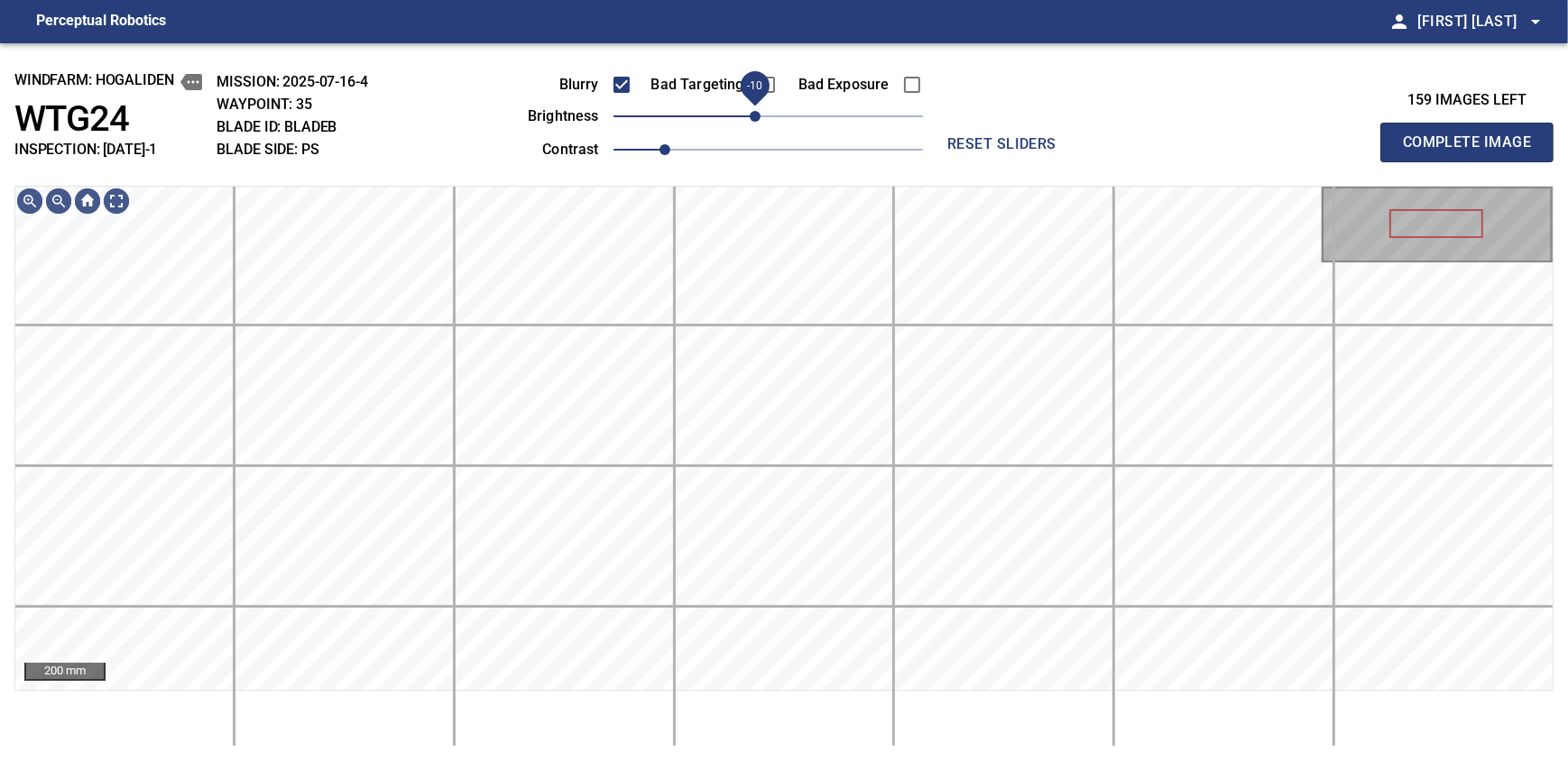 click on "-10" at bounding box center [755, 116] 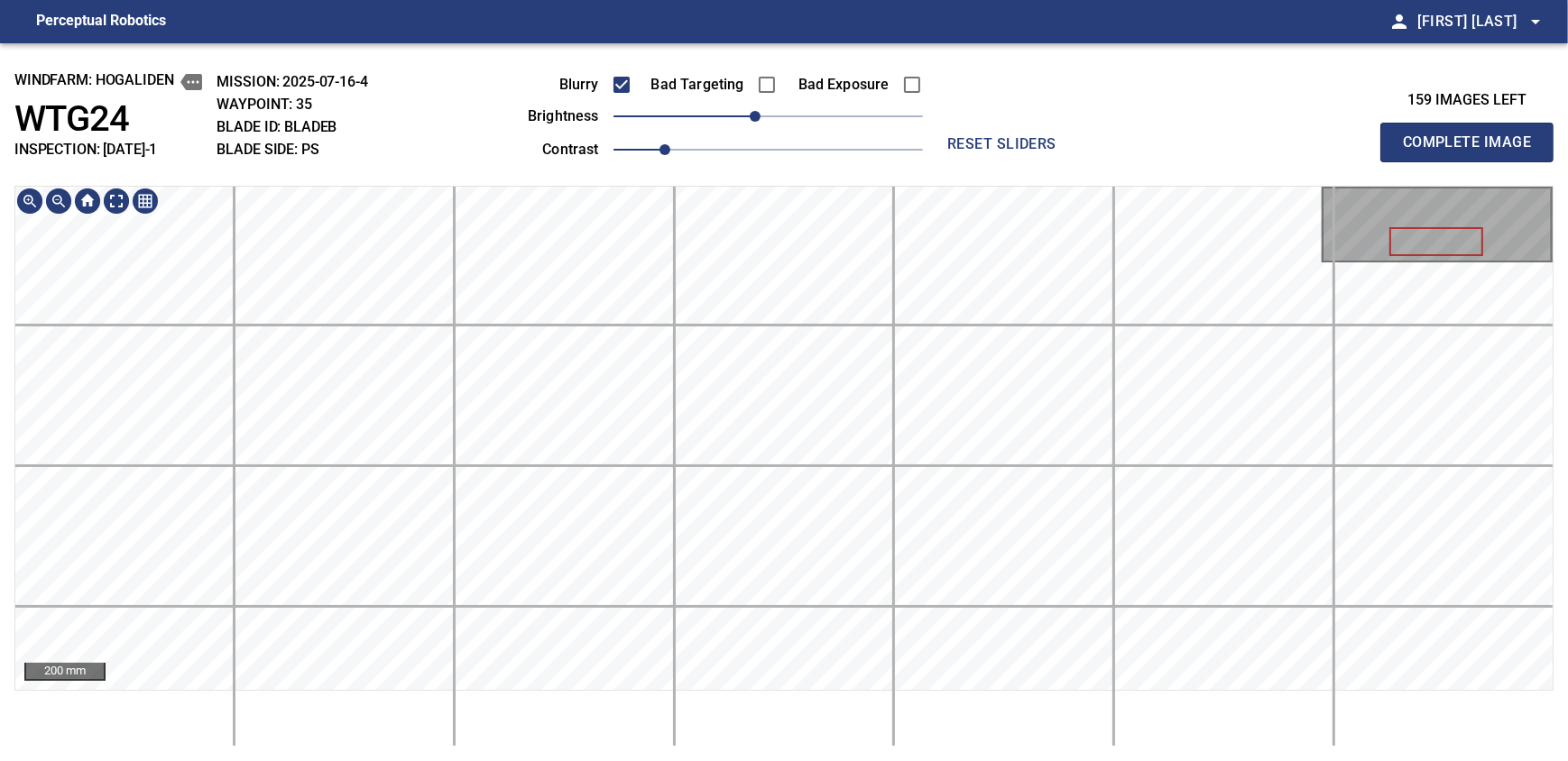 click on "windfarm: Hogaliden WTG24 INSPECTION: 2025-07-15-1 MISSION: 2025-07-16-4 WAYPOINT: 35 BLADE ID: bladeB BLADE SIDE: PS Blurry Bad Targeting Bad Exposure brightness -10 contrast 1 reset sliders 159 images left Complete Image 200 mm" at bounding box center [784, 402] 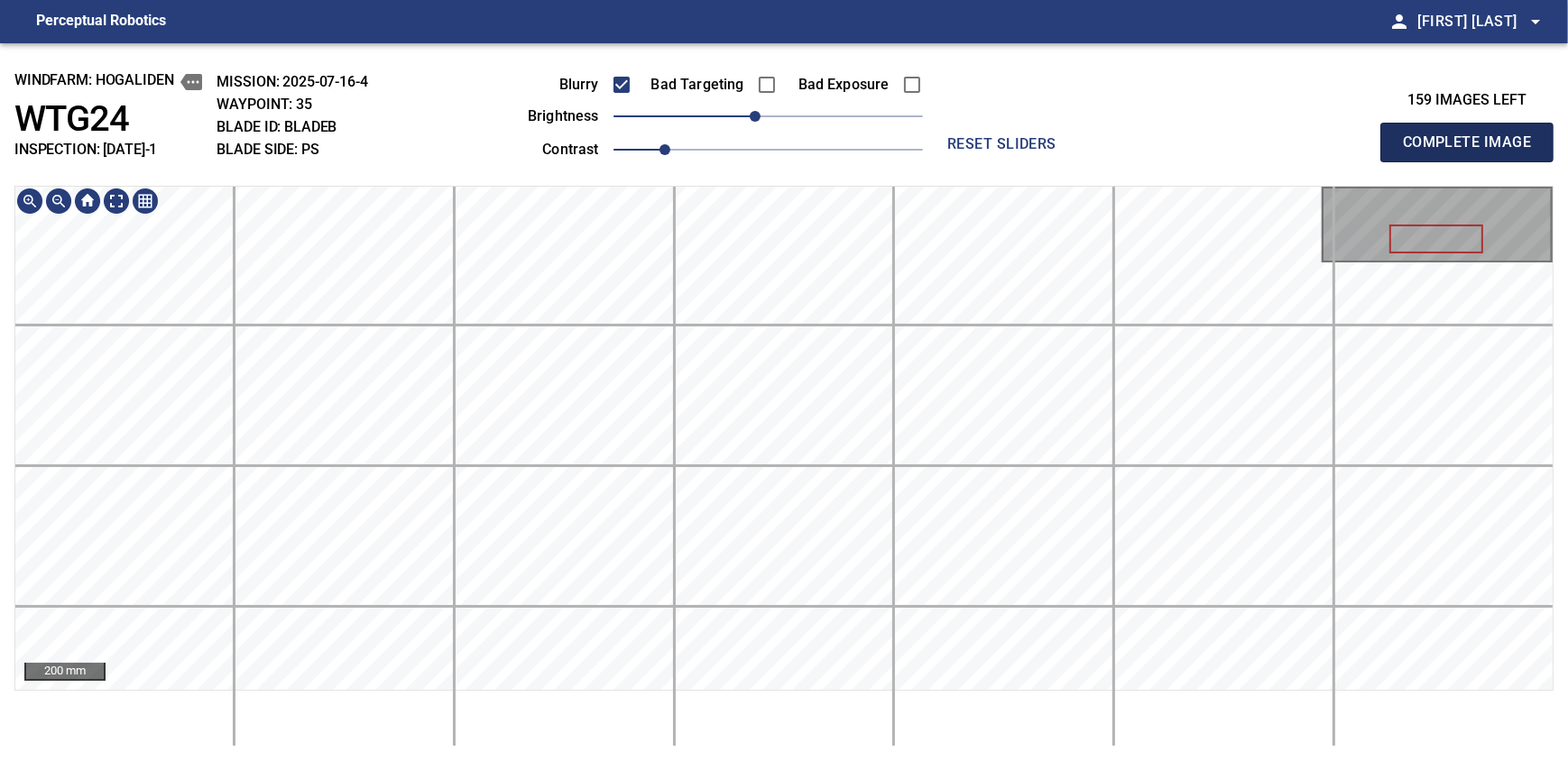 click on "Complete Image" at bounding box center [1467, 142] 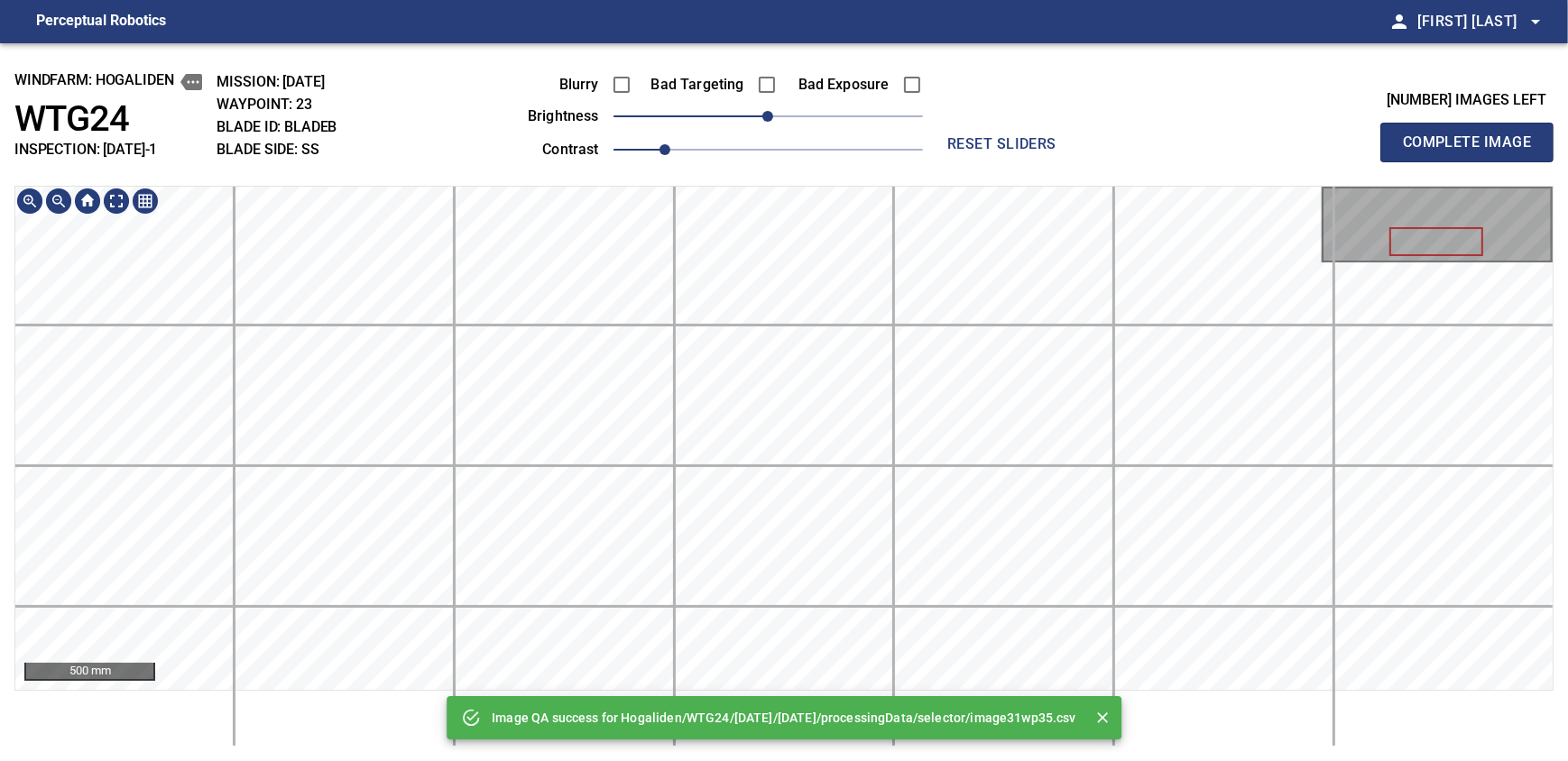 click on "Image QA success for Hogaliden/WTG24/2025-07-15-1/2025-07-16-4/processingData/selector/image31wp35.csv windfarm: Hogaliden WTG24 INSPECTION: 2025-07-15-1 MISSION: 2025-07-16-5 WAYPOINT: 23 BLADE ID: bladeB BLADE SIDE: SS Blurry Bad Targeting Bad Exposure brightness 0 contrast 1 reset sliders 158 images left Complete Image 500 mm" at bounding box center [784, 402] 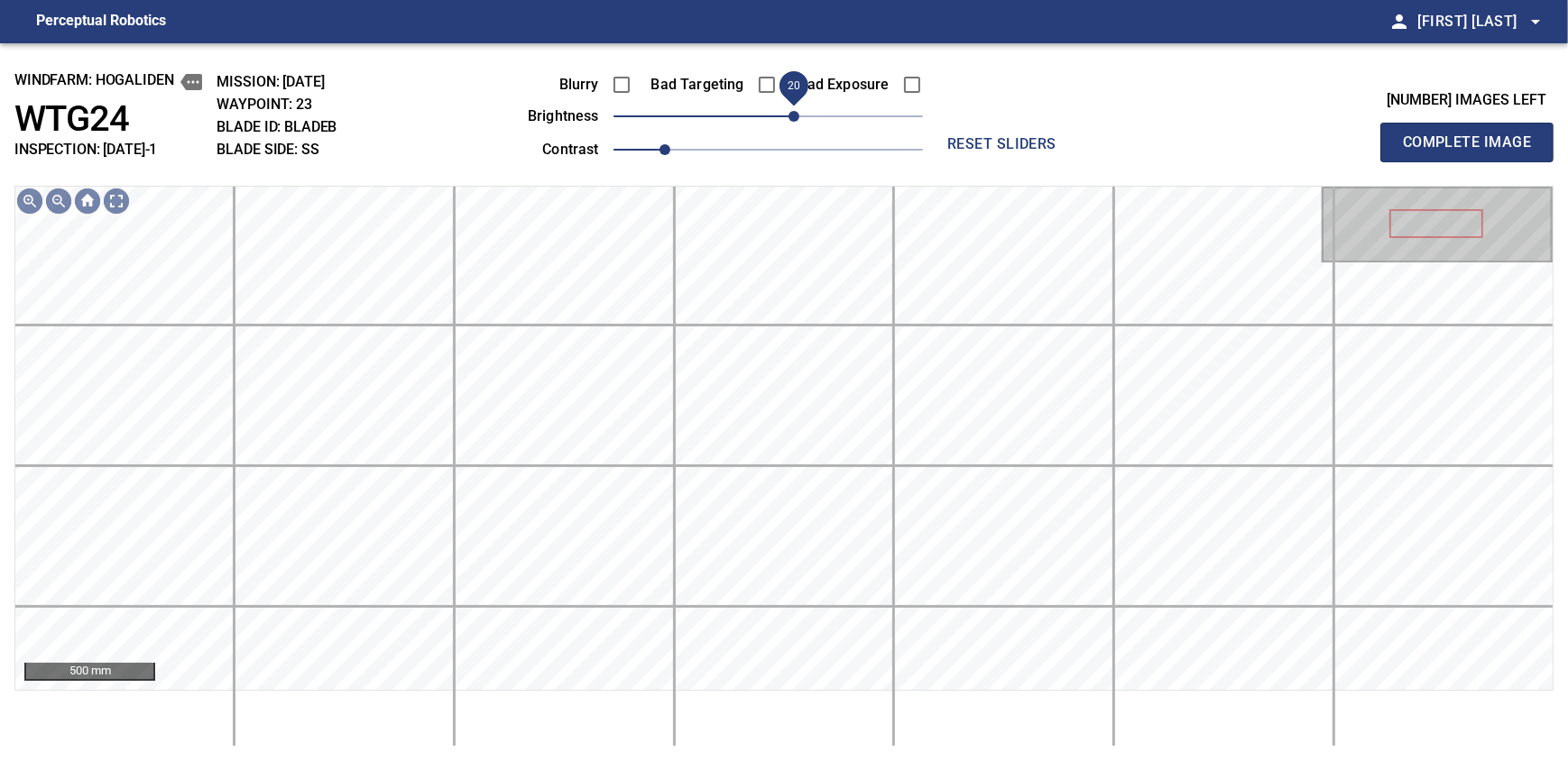 drag, startPoint x: 802, startPoint y: 121, endPoint x: 792, endPoint y: 124, distance: 10.440307 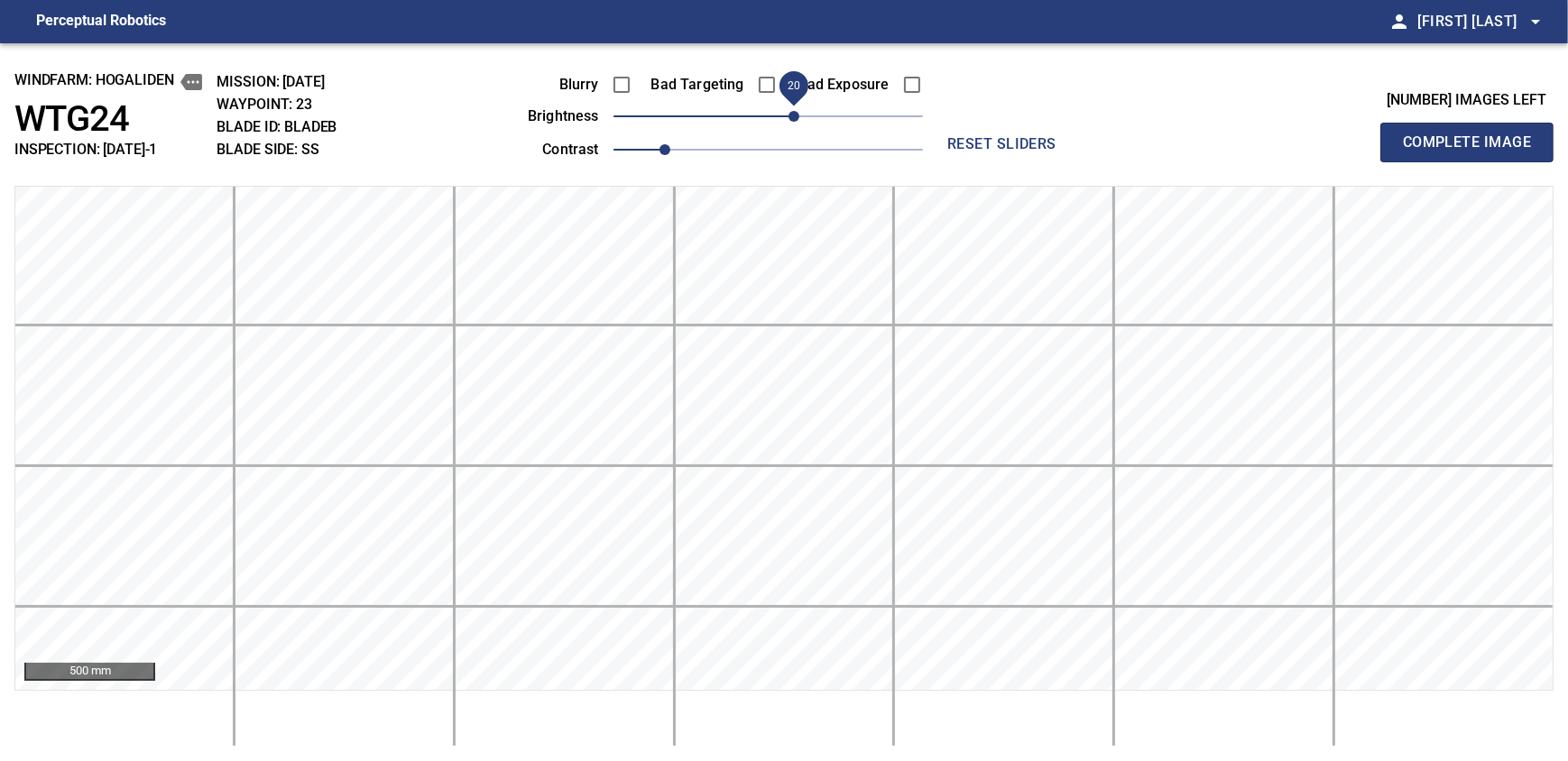 click on "Complete Image" at bounding box center [1467, 142] 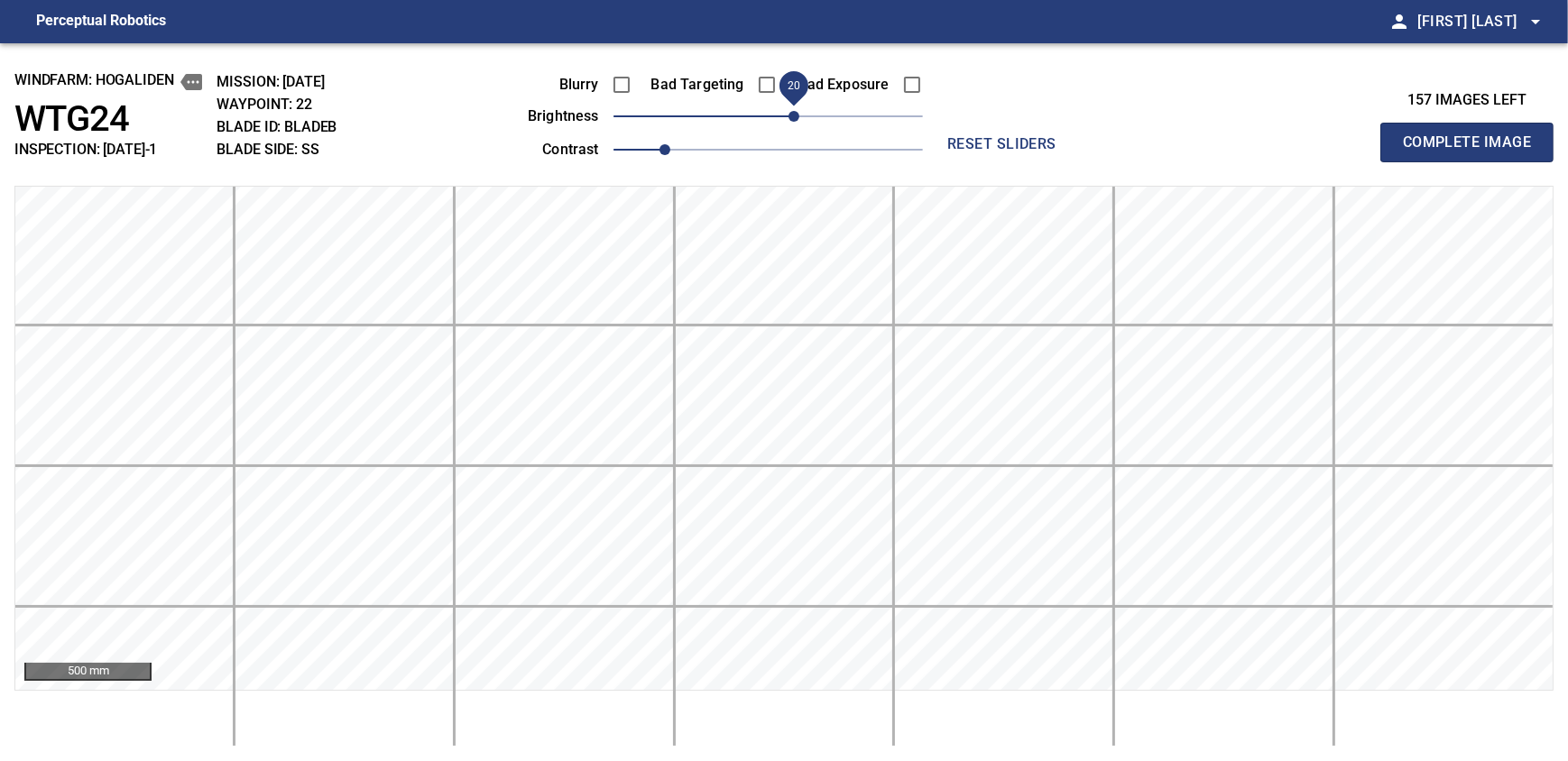 click on "20" at bounding box center [794, 116] 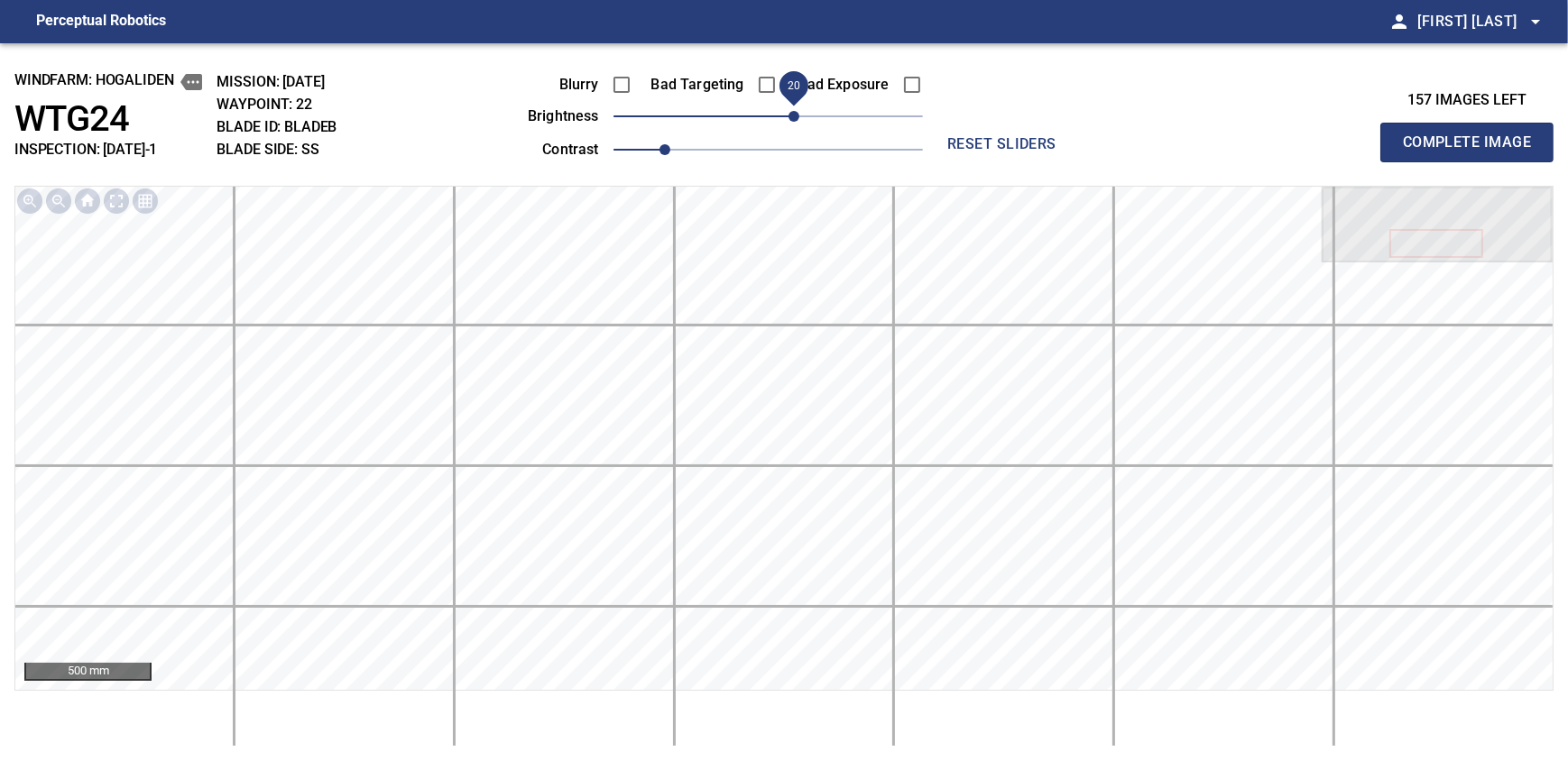 click on "Complete Image" at bounding box center (1467, 142) 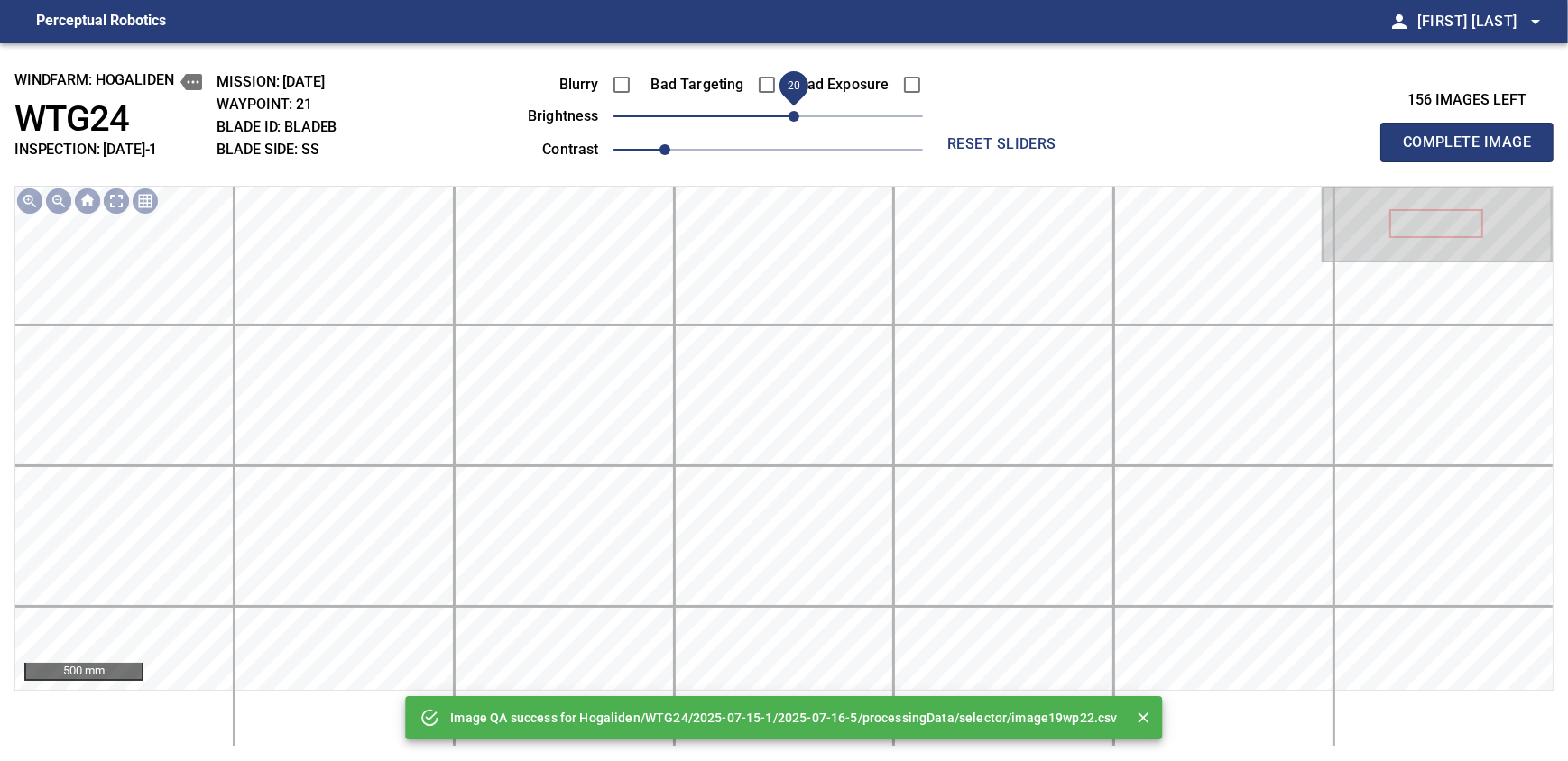 drag, startPoint x: 767, startPoint y: 124, endPoint x: 789, endPoint y: 115, distance: 23.769729 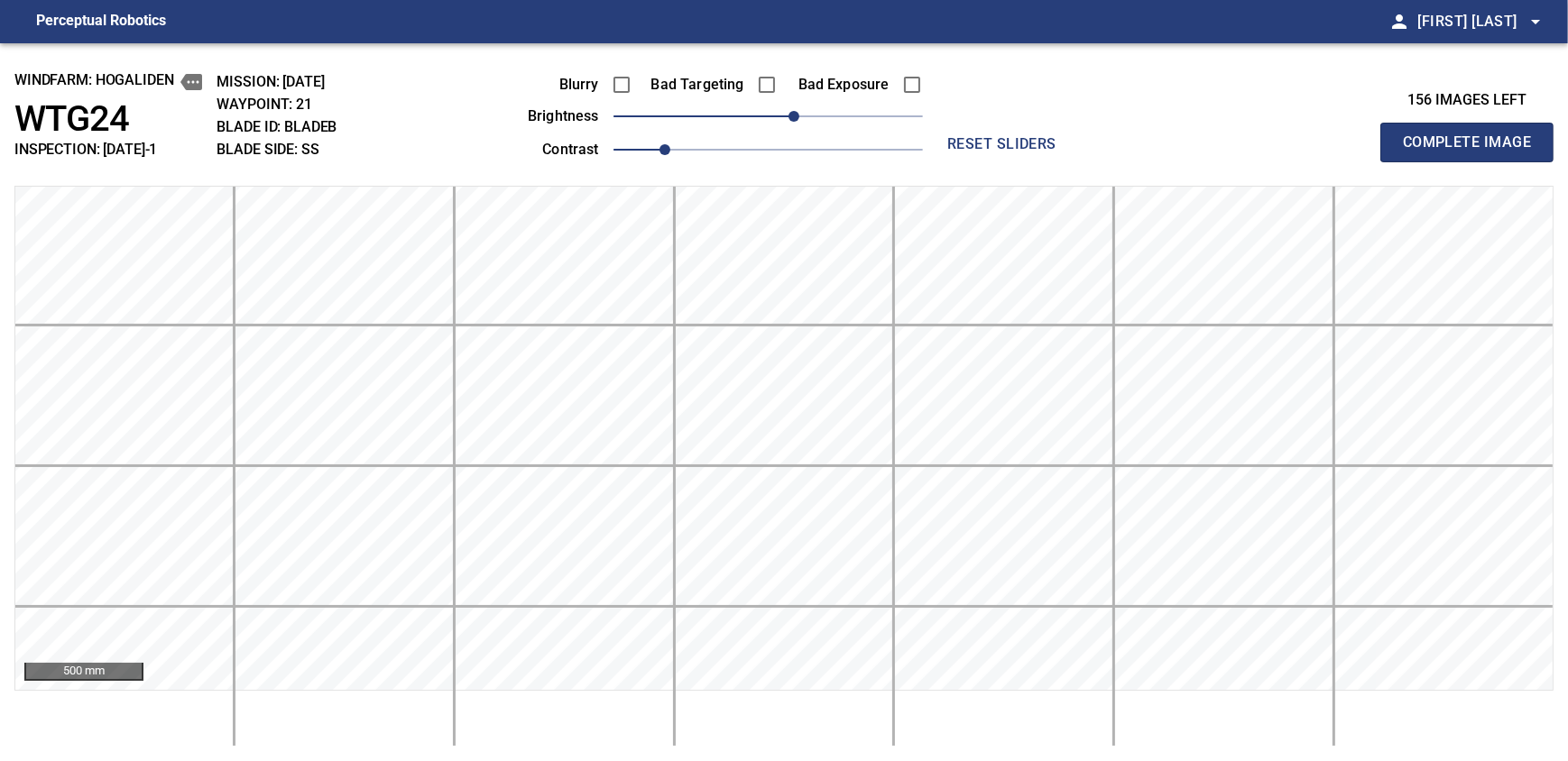 click on "Complete Image" at bounding box center (1467, 142) 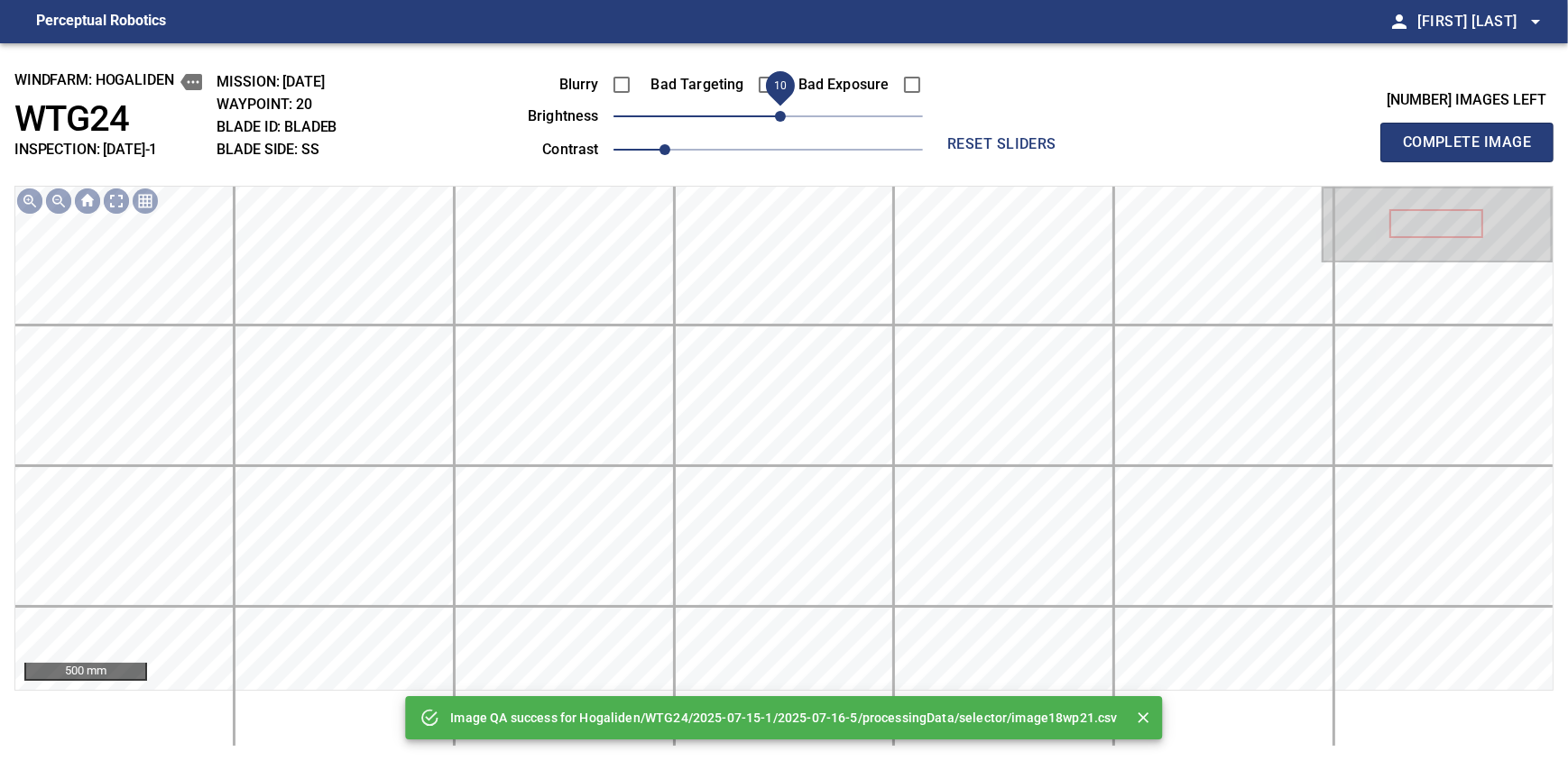 click on "10" at bounding box center [780, 116] 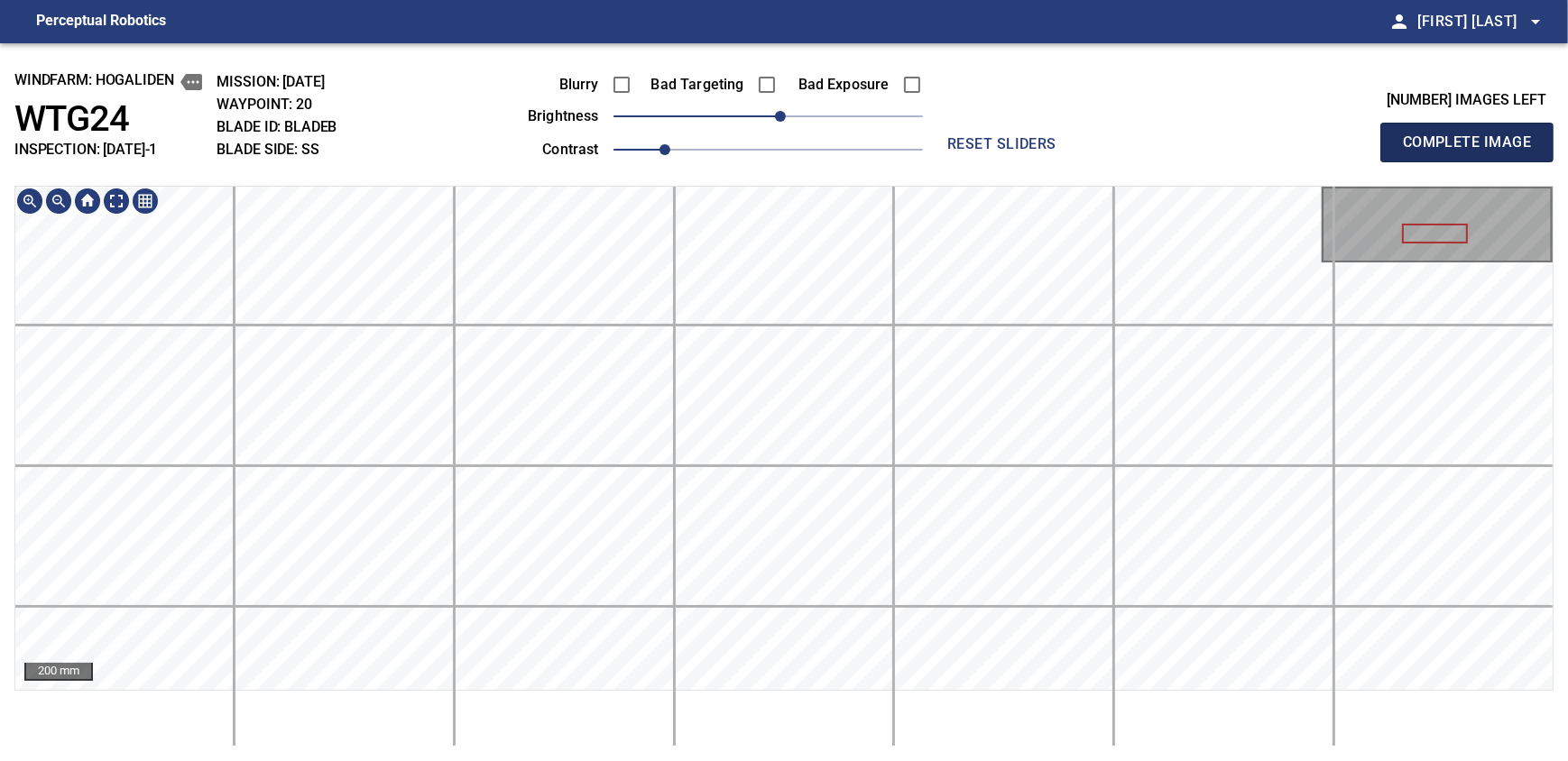 click on "Complete Image" at bounding box center [1467, 142] 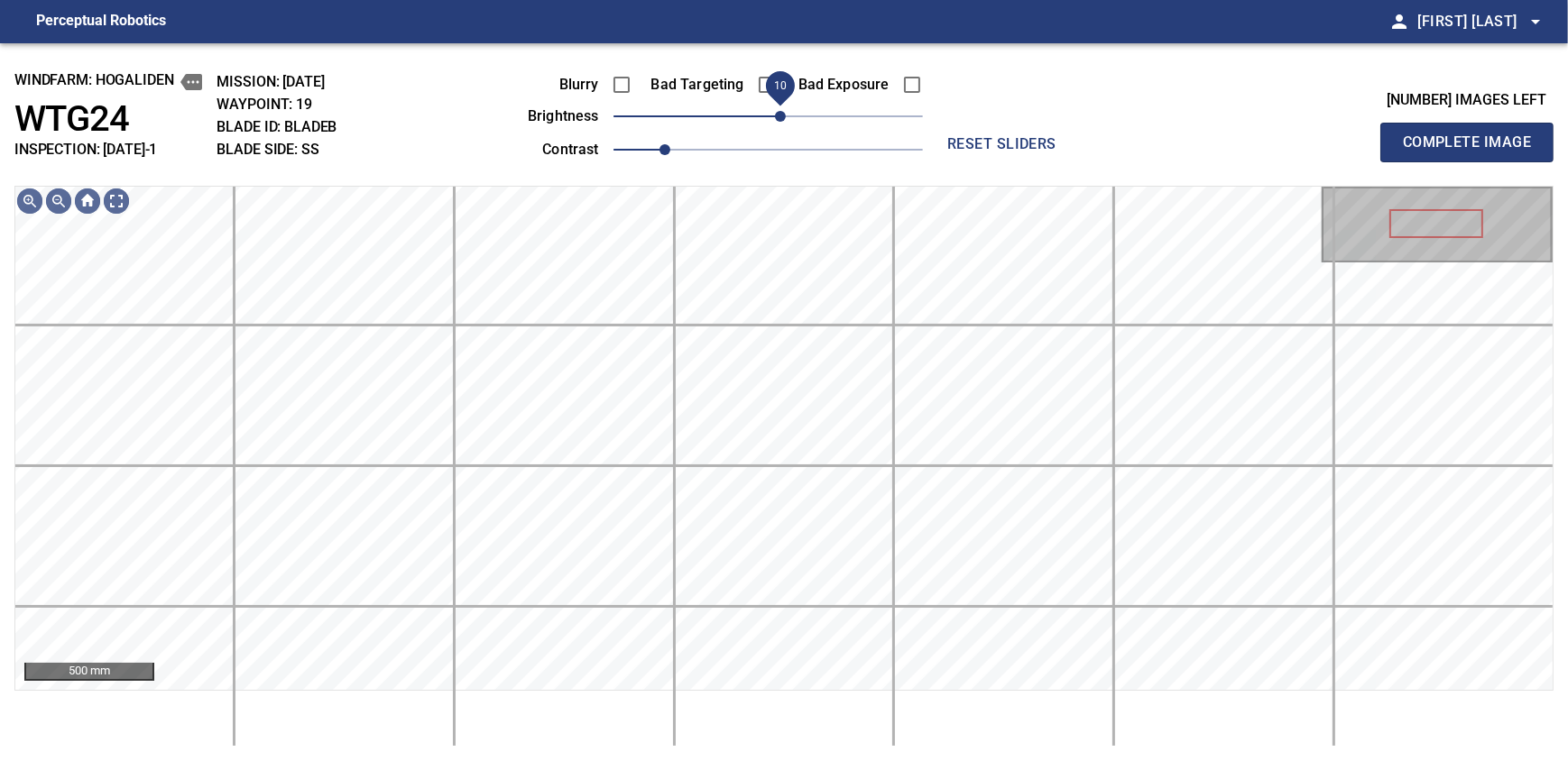 click on "10" at bounding box center (780, 116) 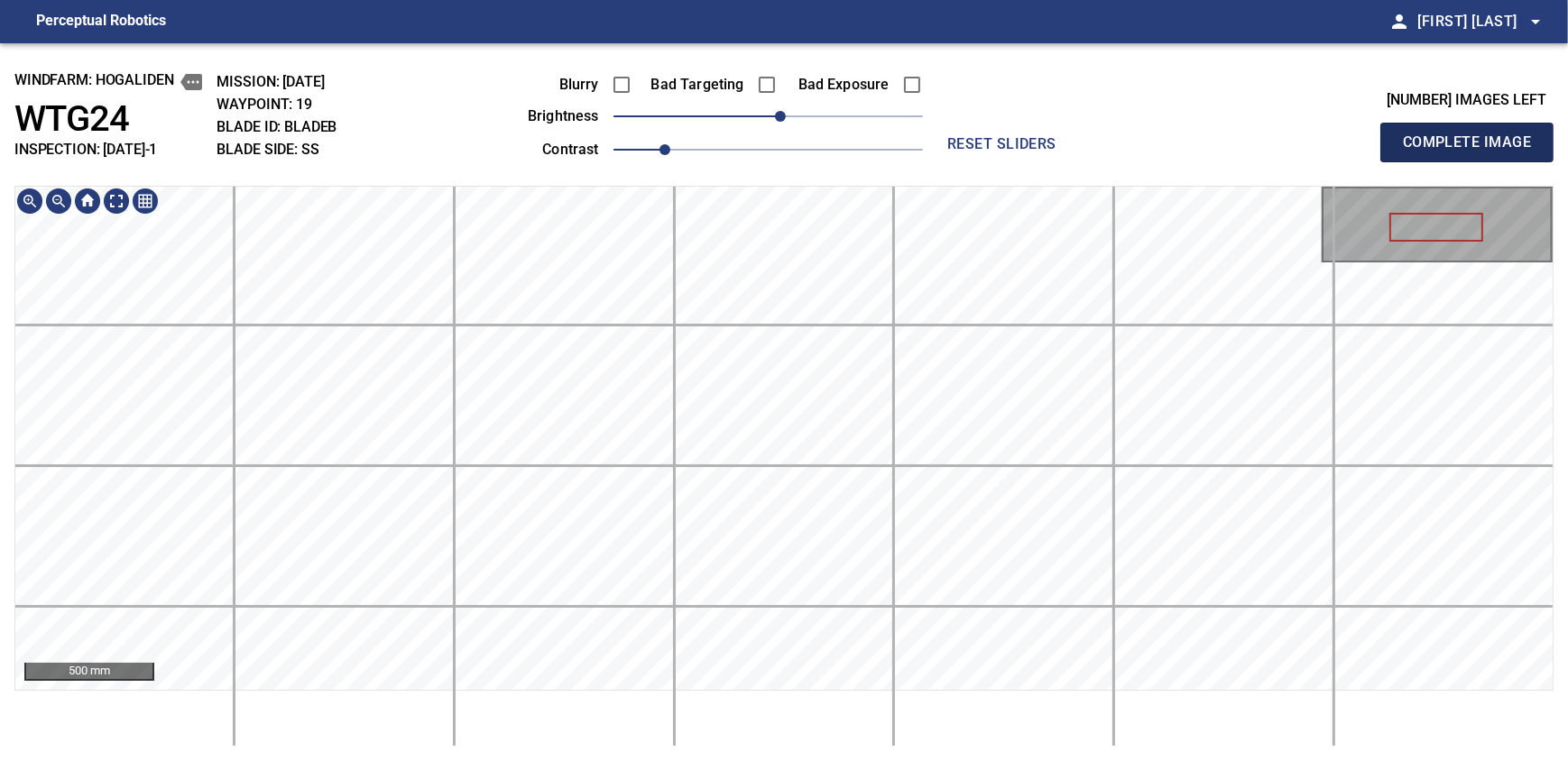 click on "Complete Image" at bounding box center (1467, 142) 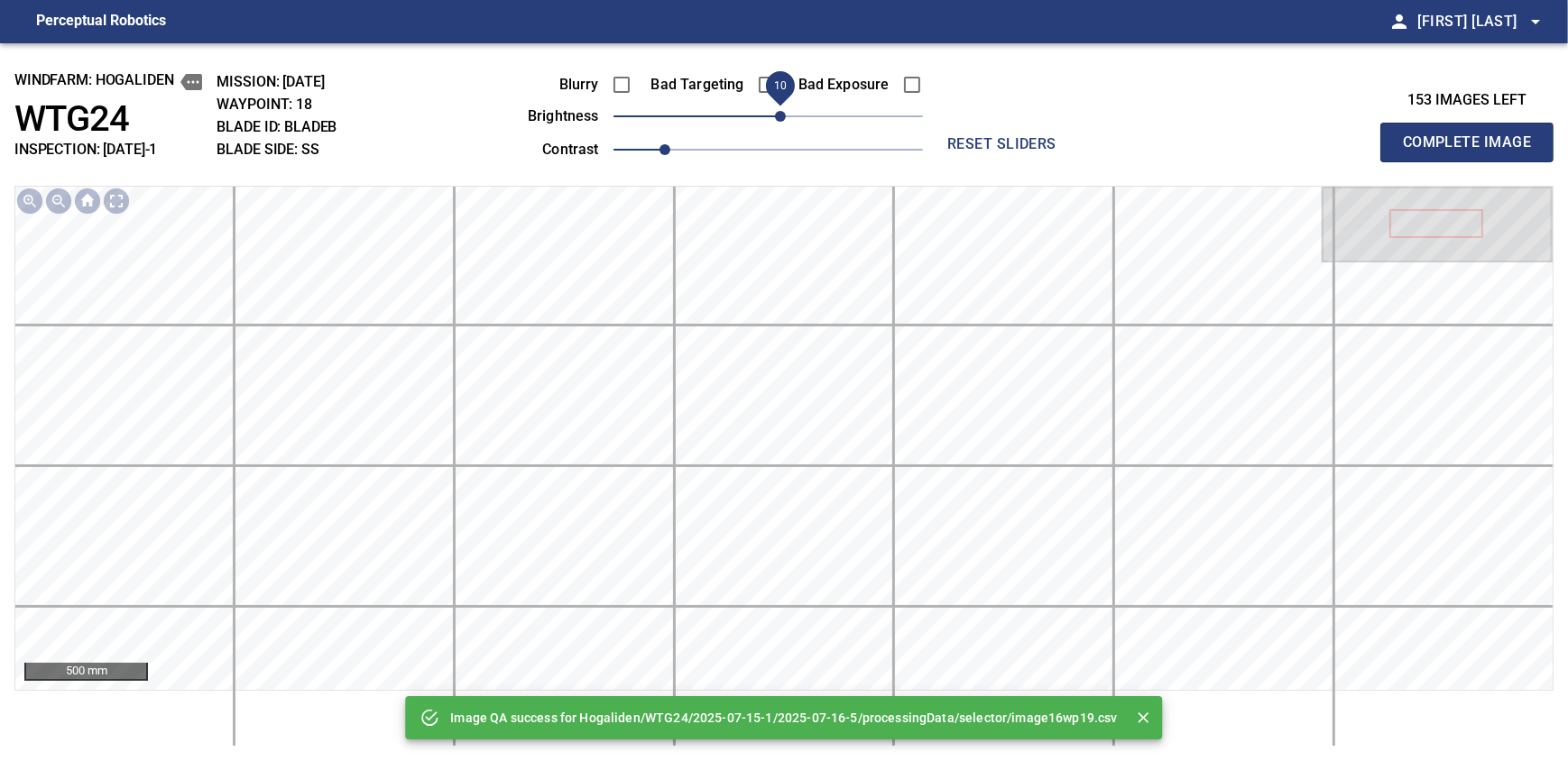 drag, startPoint x: 762, startPoint y: 113, endPoint x: 777, endPoint y: 115, distance: 15.13275 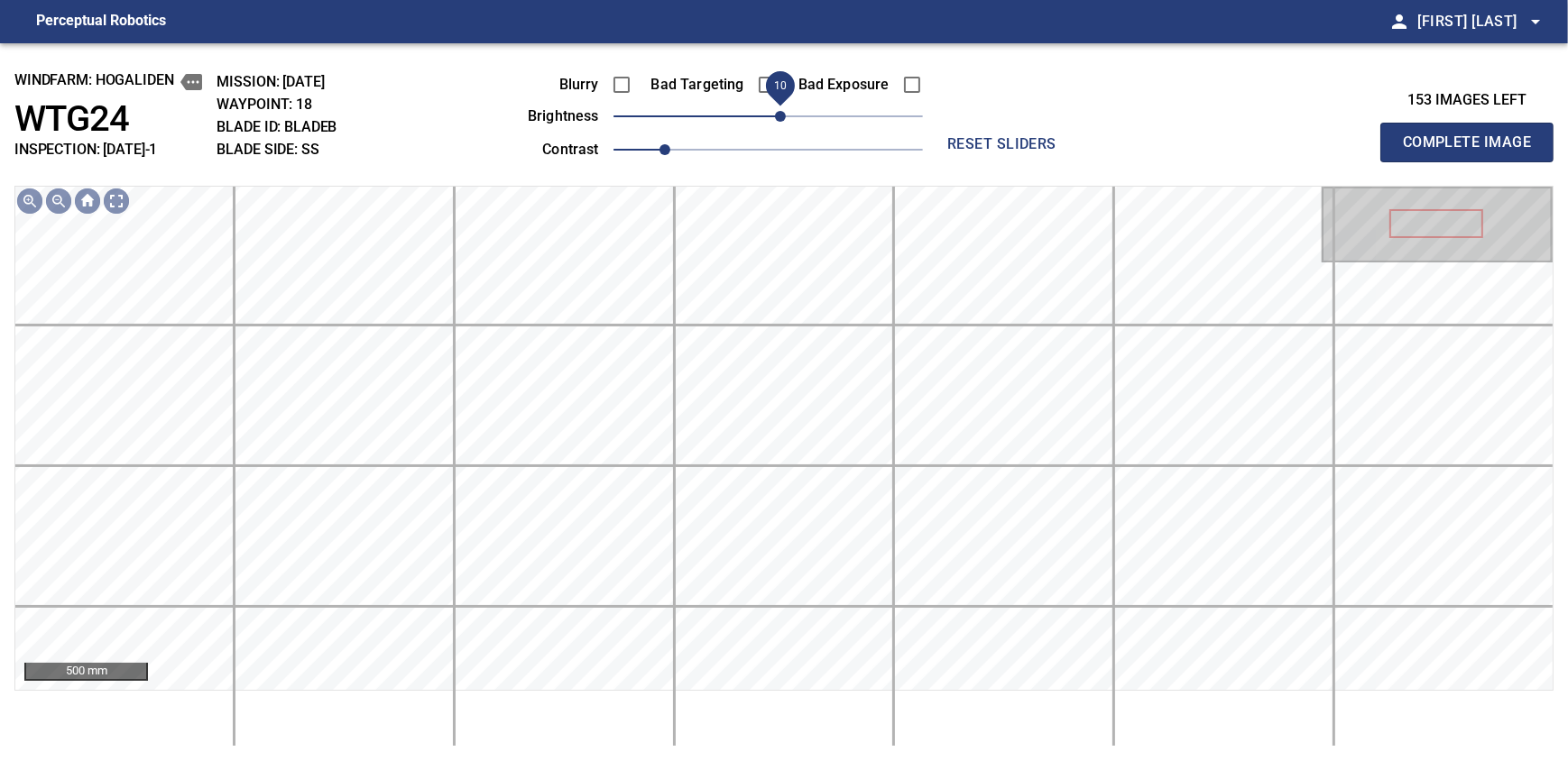 click on "10" at bounding box center [780, 116] 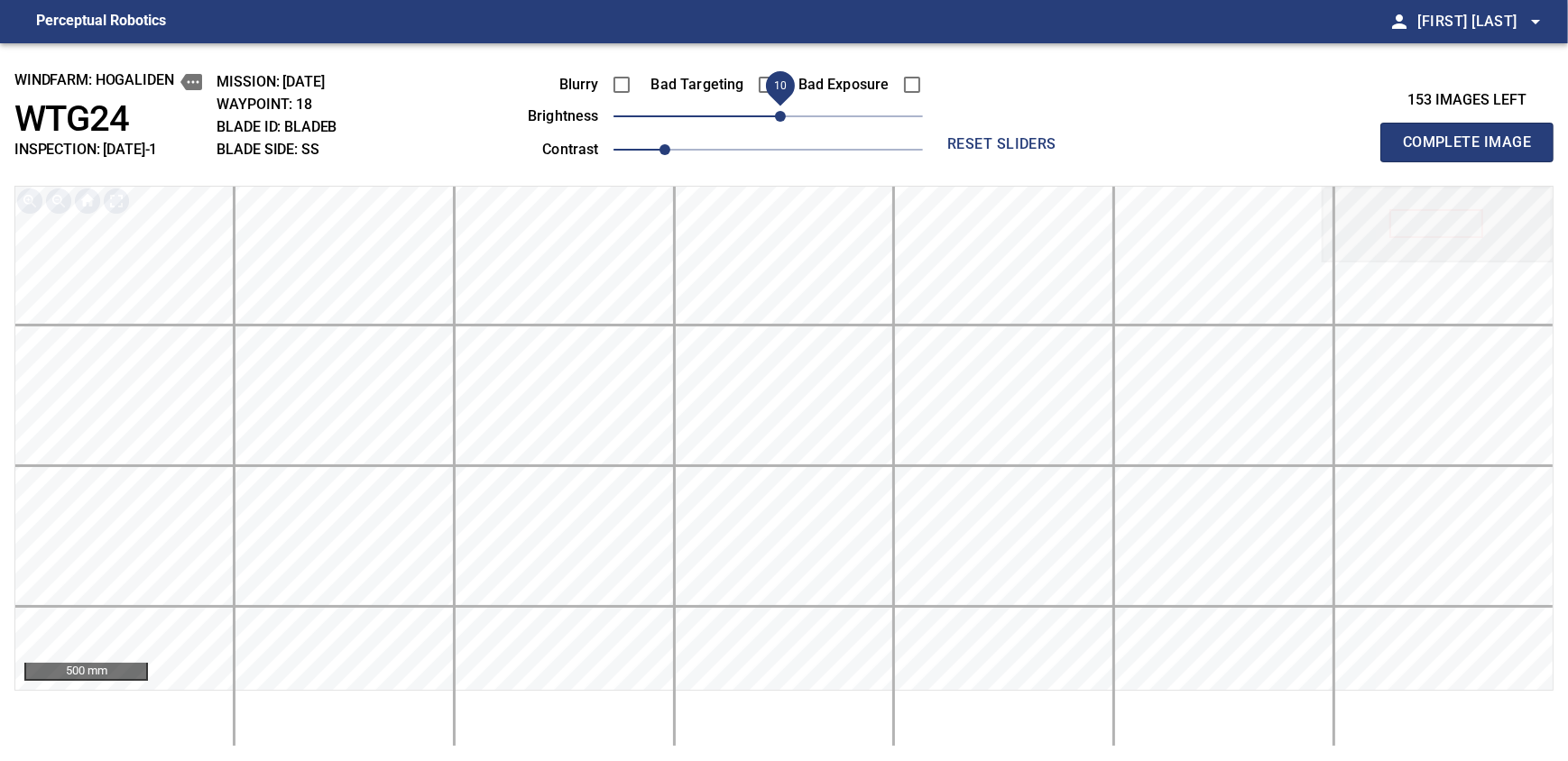 click on "Complete Image" at bounding box center [1467, 142] 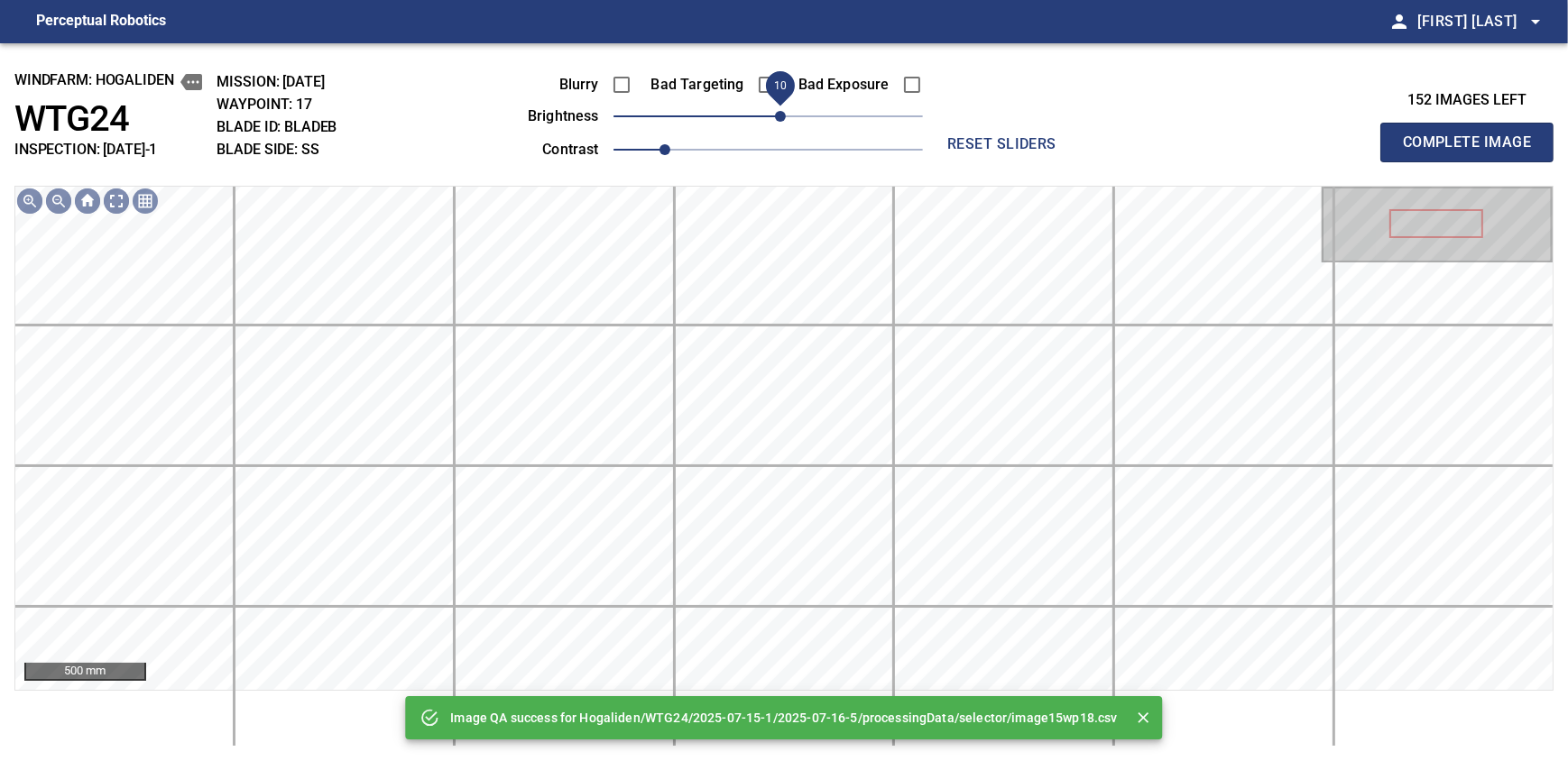 click on "10" at bounding box center [780, 116] 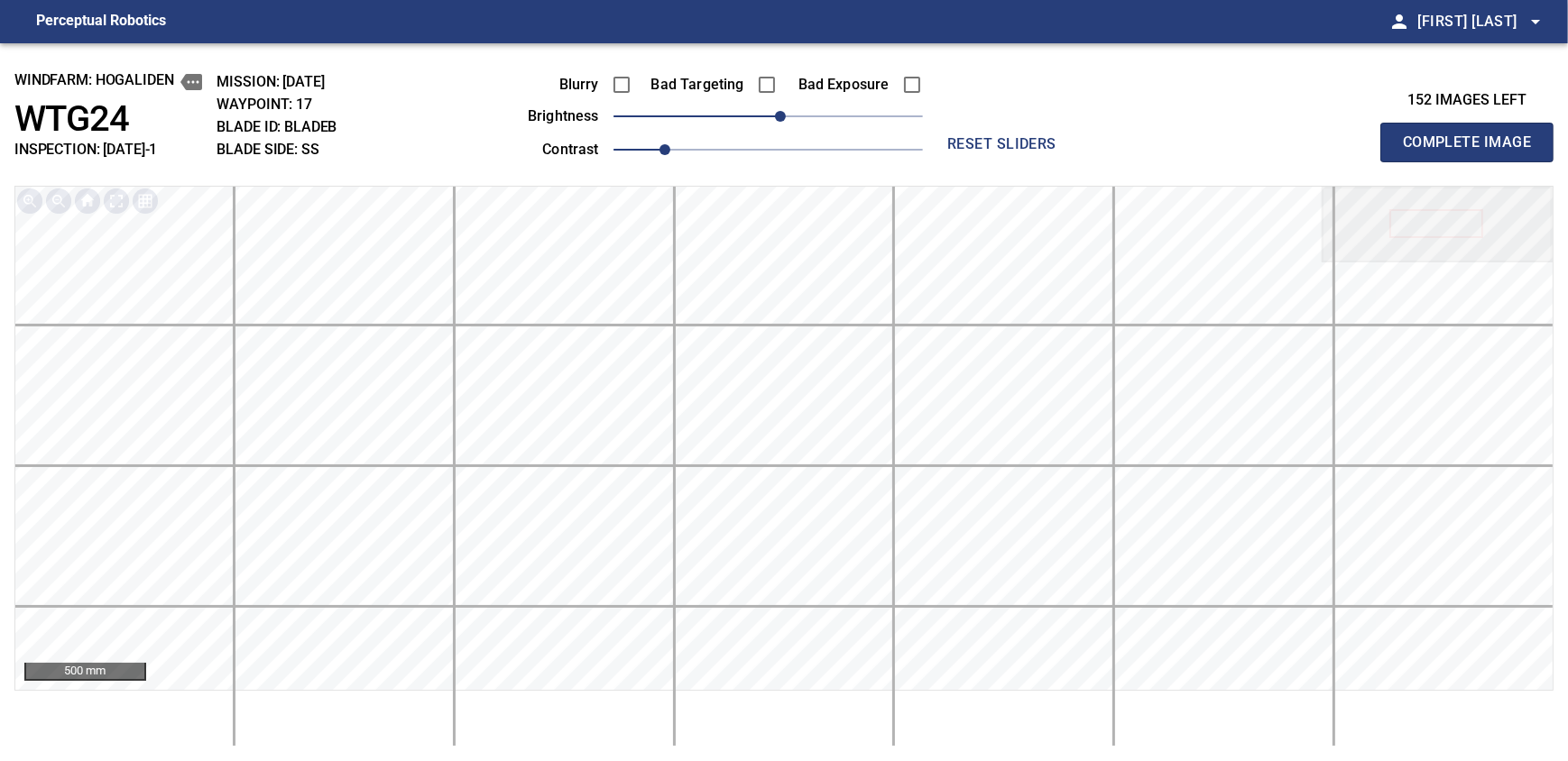 click on "Complete Image" at bounding box center (1467, 142) 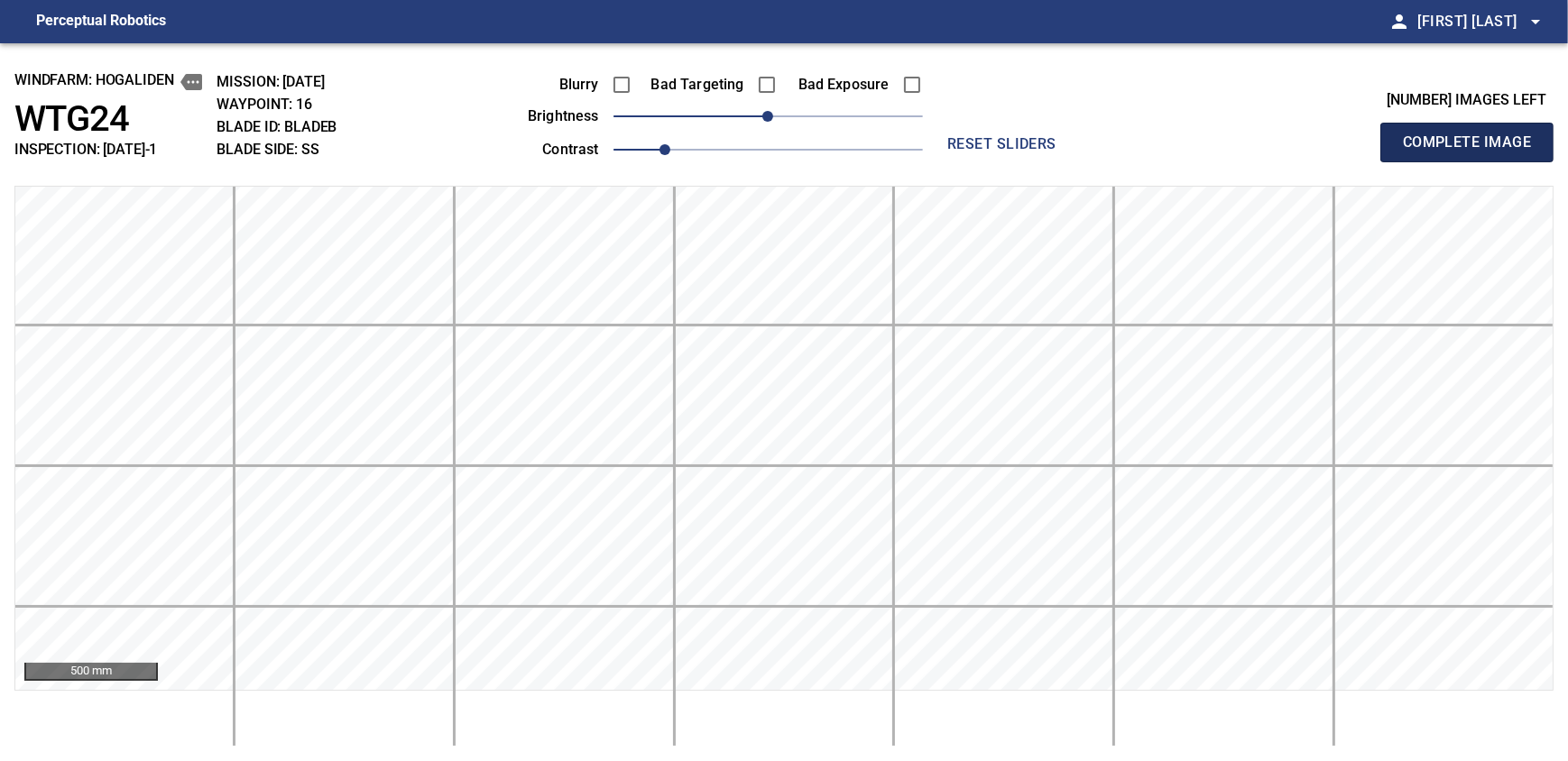 click on "Complete Image" at bounding box center [1467, 142] 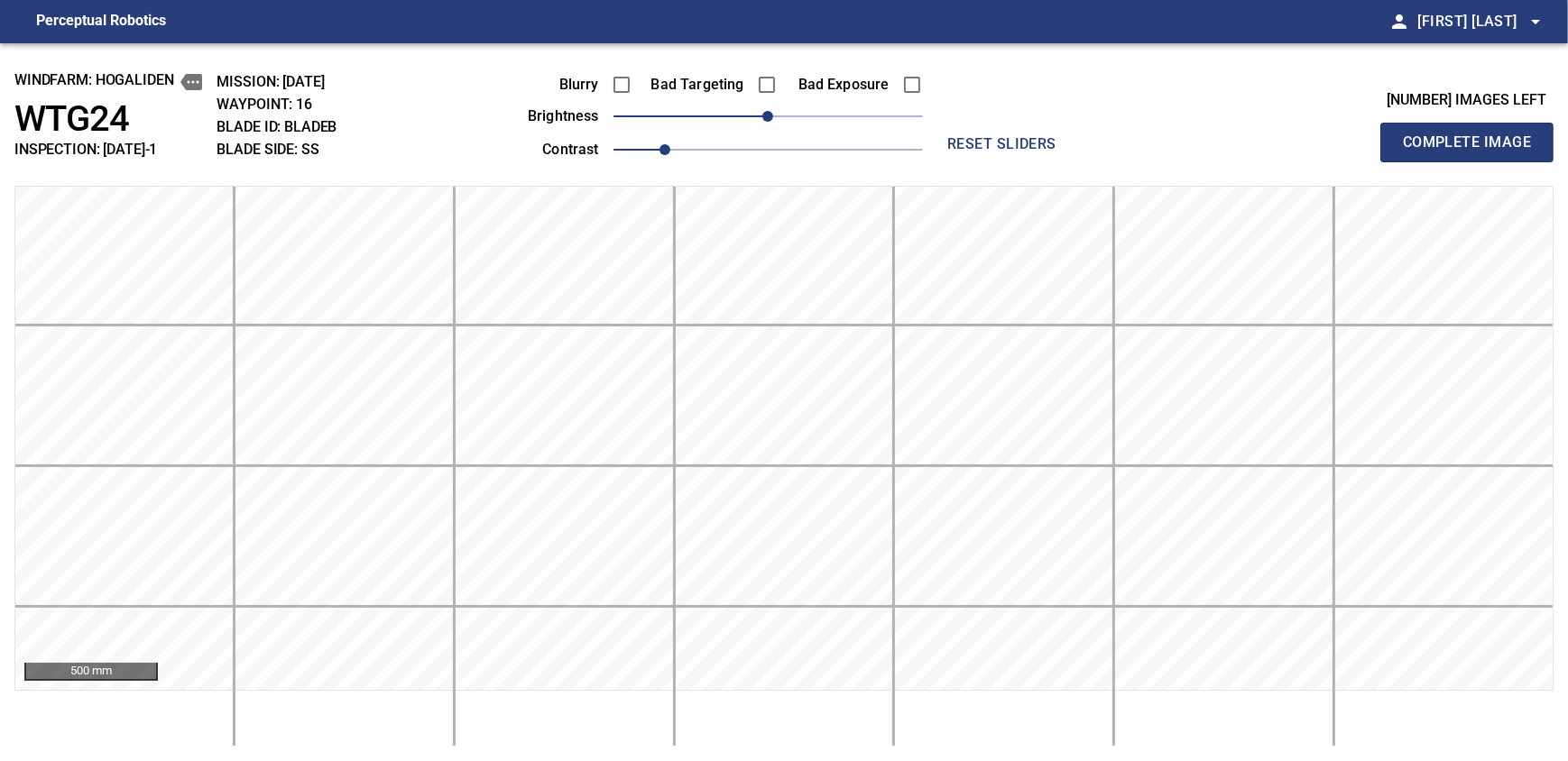 type 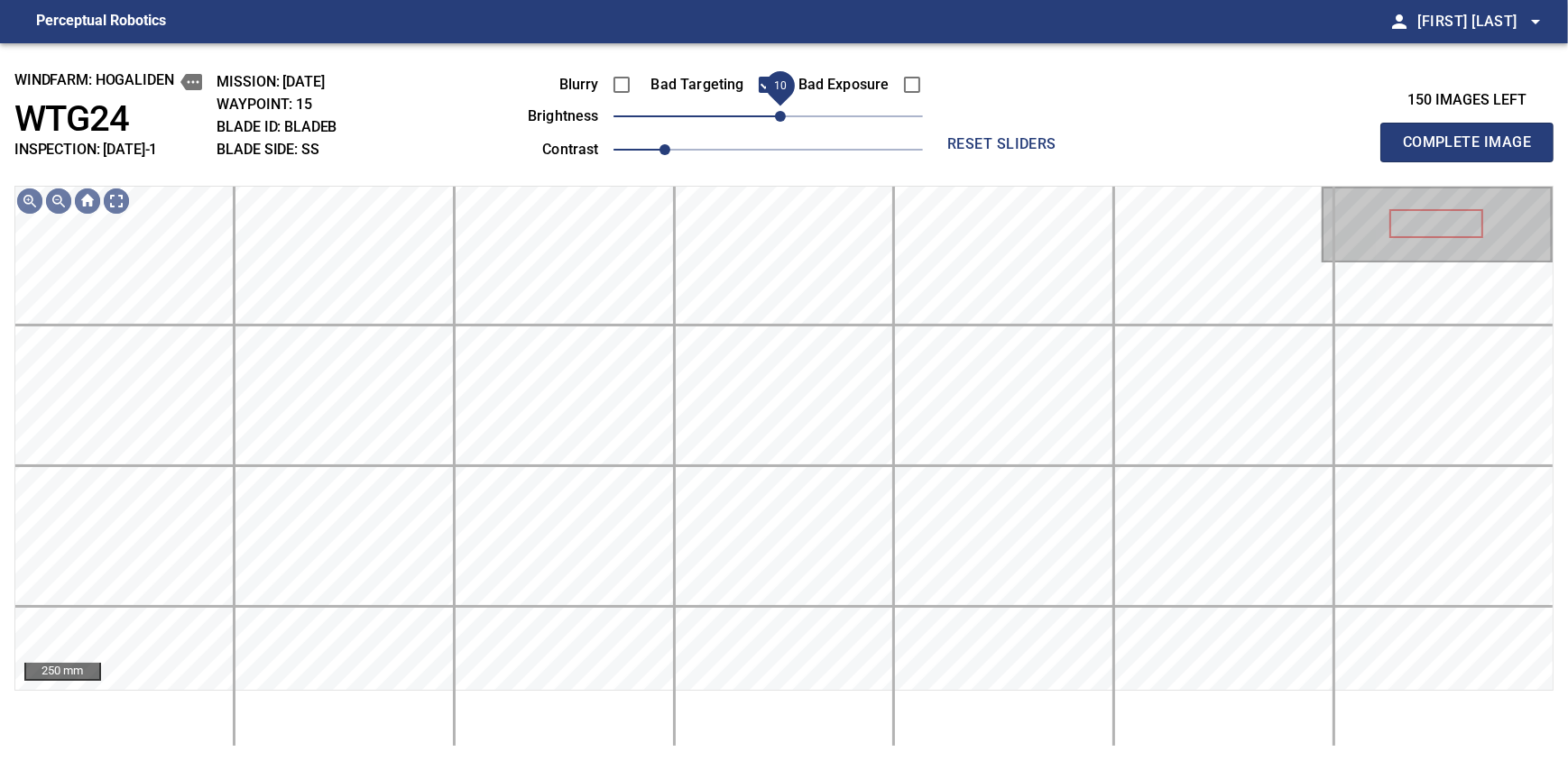 click on "10" at bounding box center [780, 116] 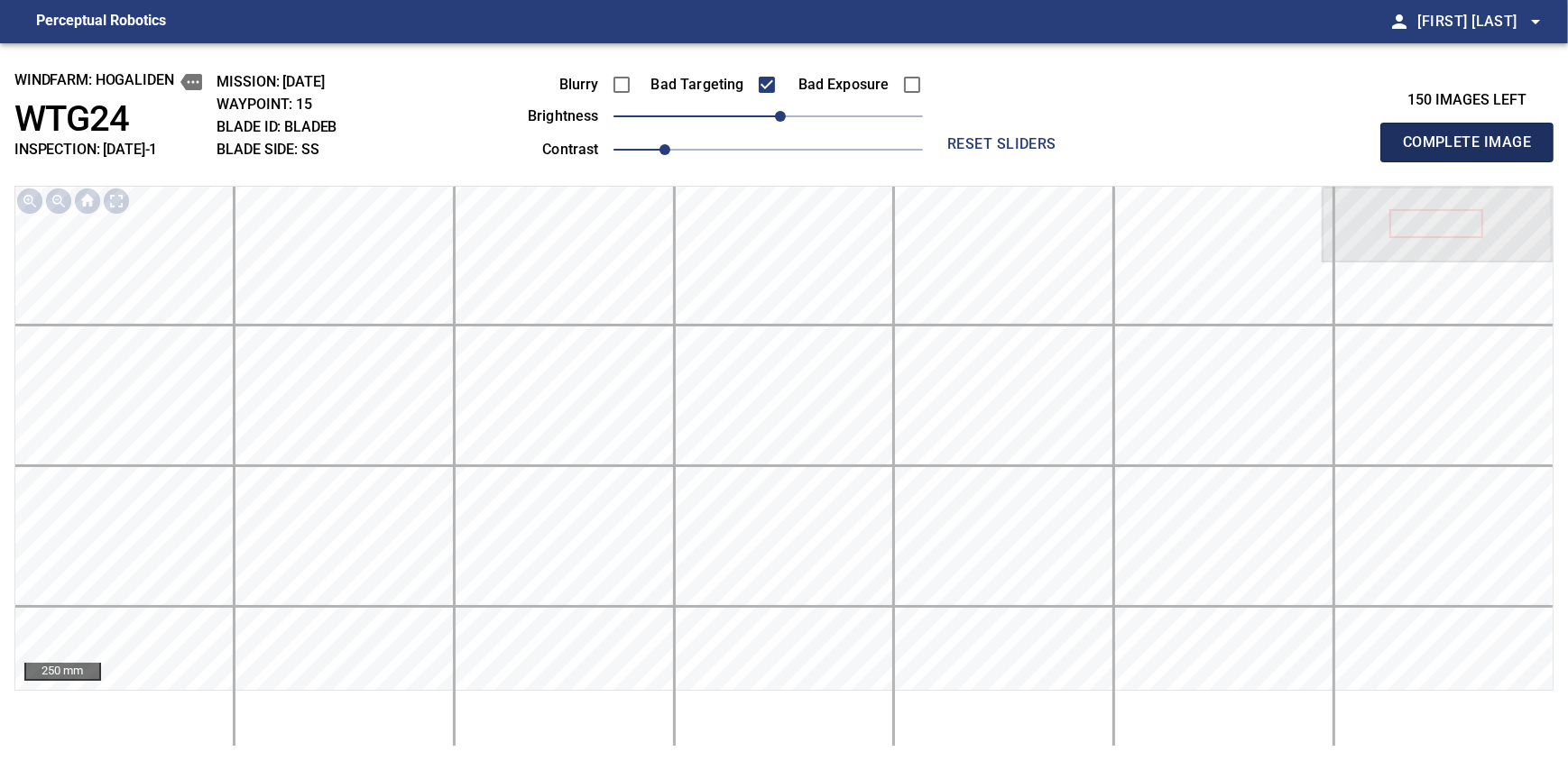 click on "Complete Image" at bounding box center [1467, 142] 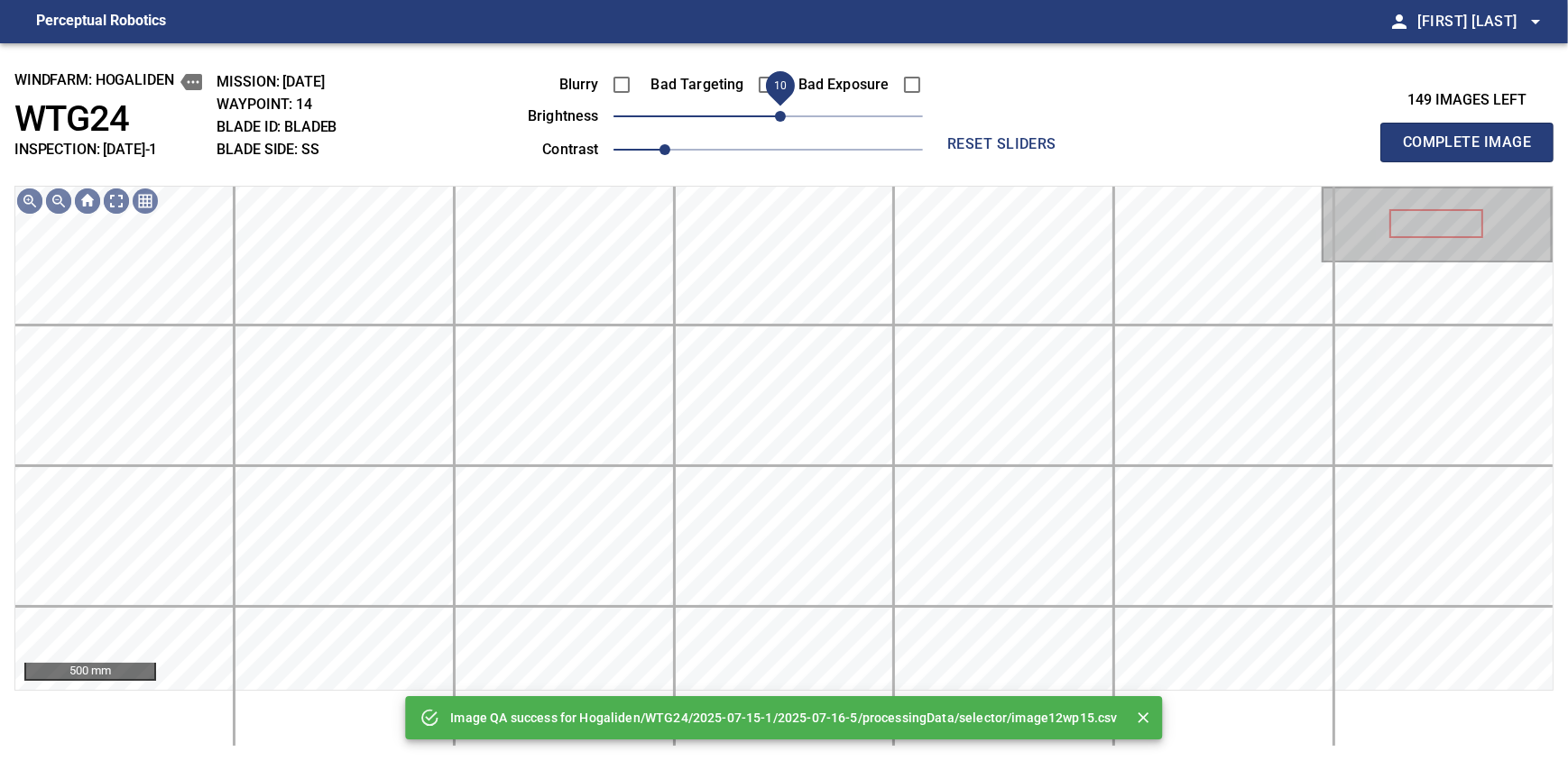 click on "10" at bounding box center (780, 116) 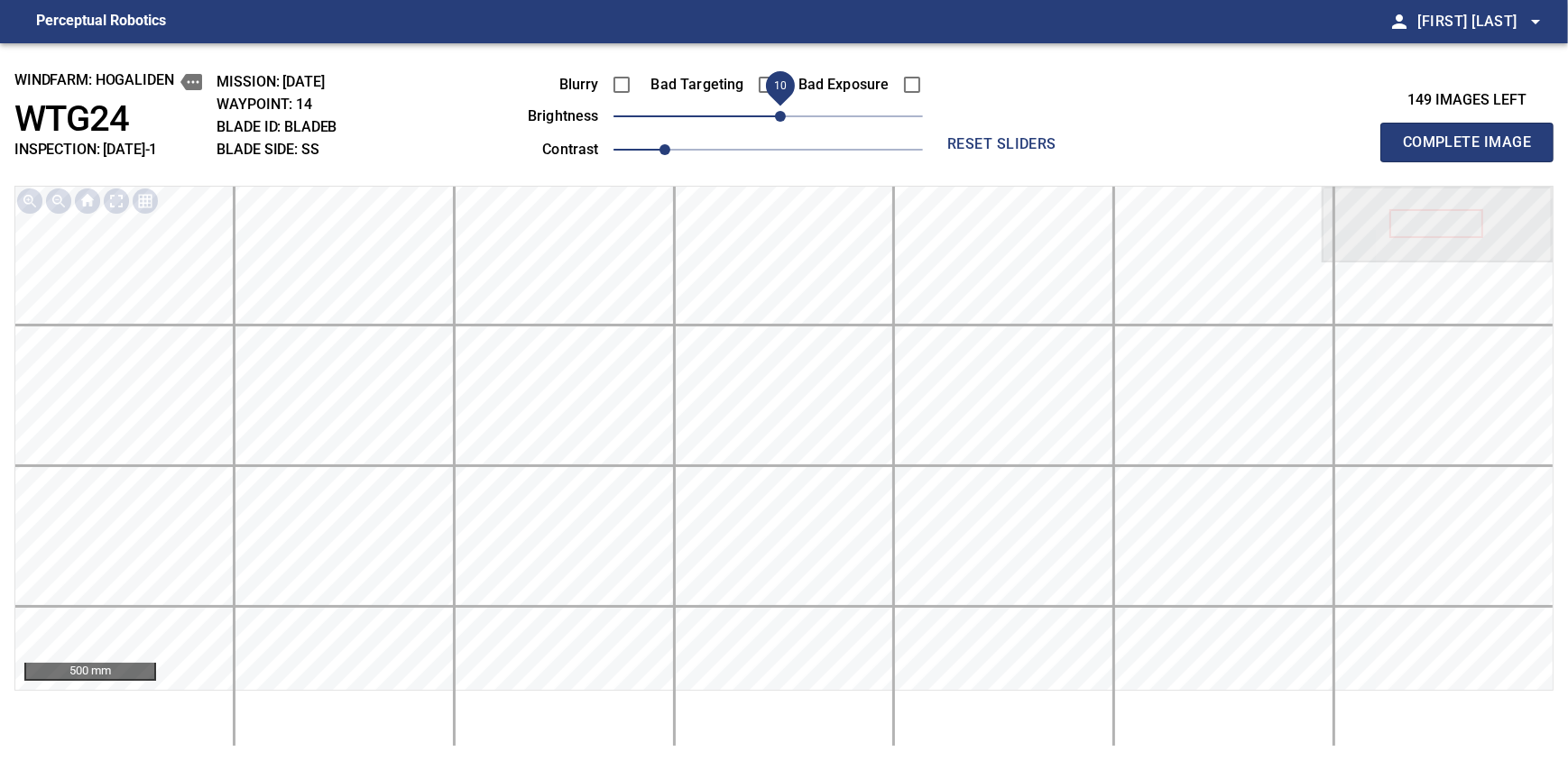 click on "Complete Image" at bounding box center (1467, 142) 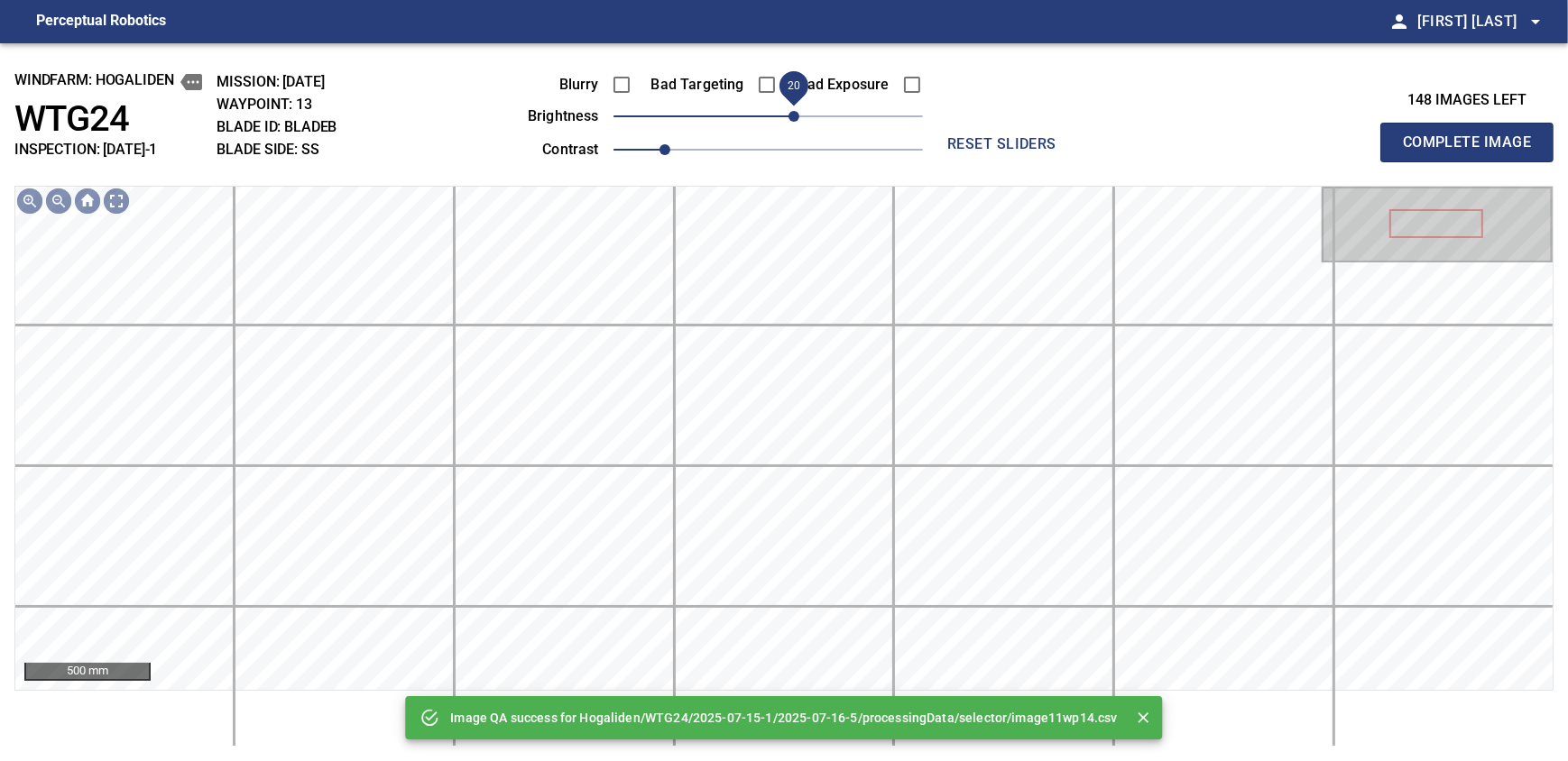 drag, startPoint x: 784, startPoint y: 118, endPoint x: 796, endPoint y: 113, distance: 13 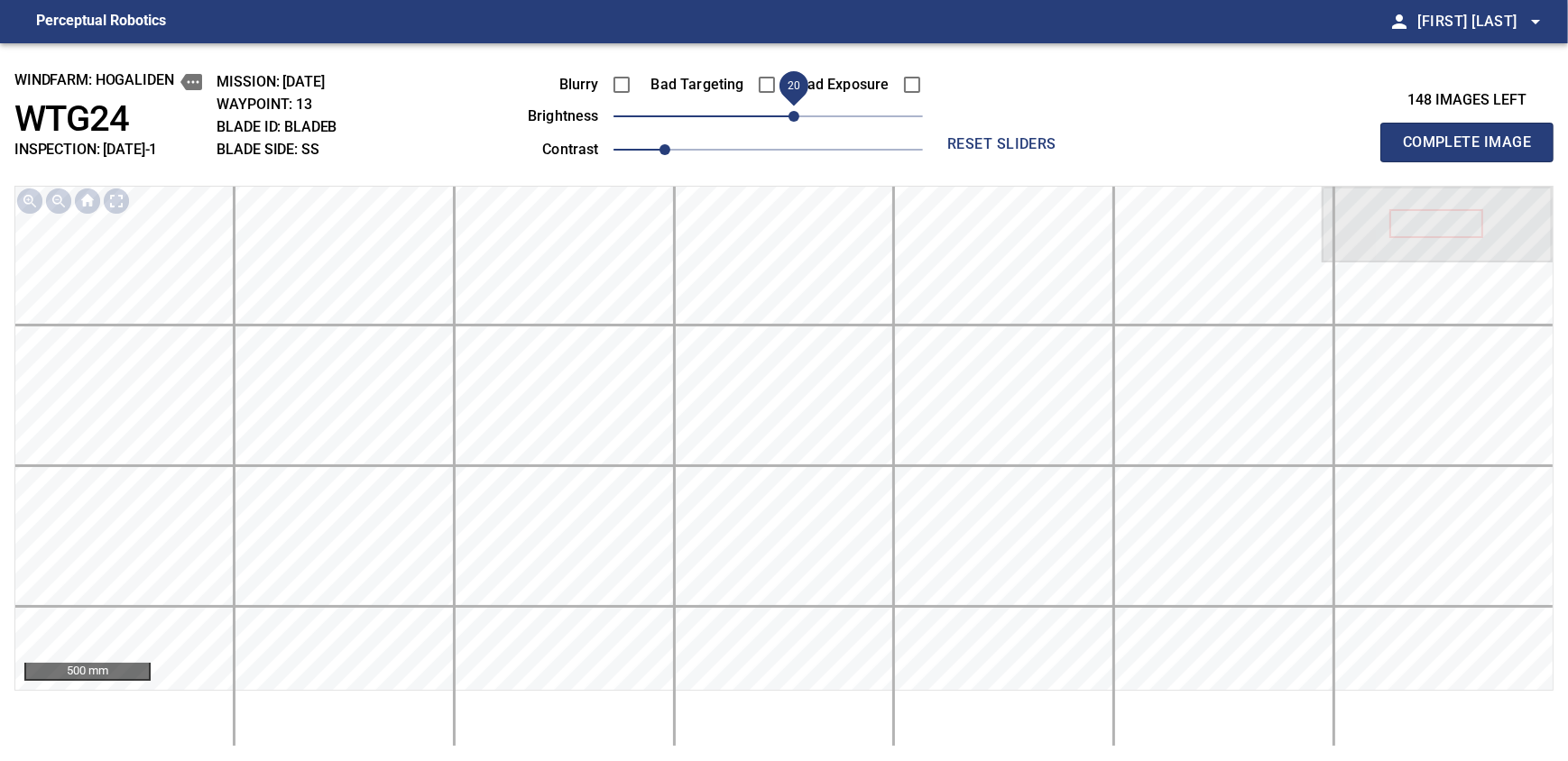 click on "Complete Image" at bounding box center (1467, 142) 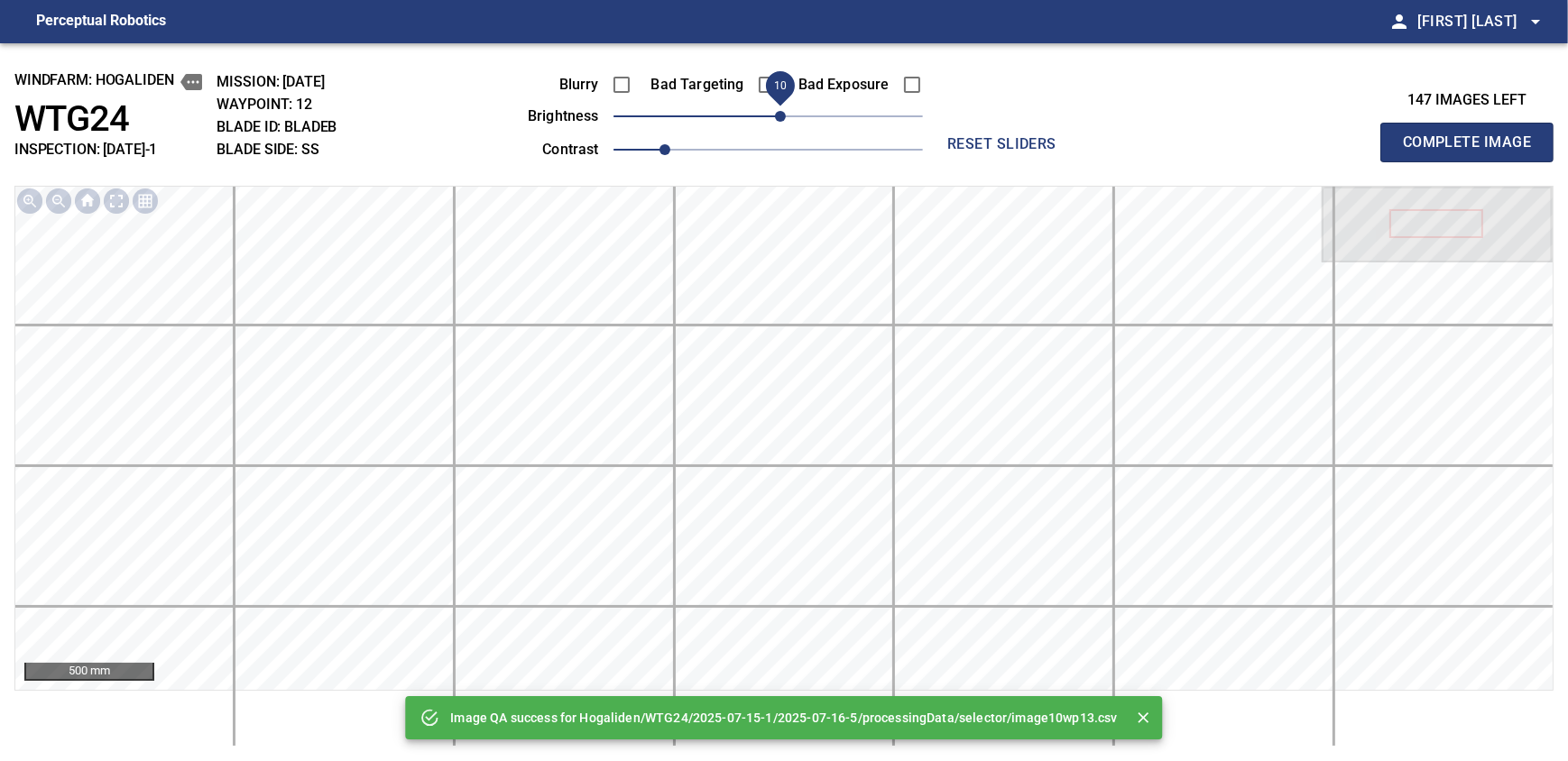 click on "10" at bounding box center [780, 116] 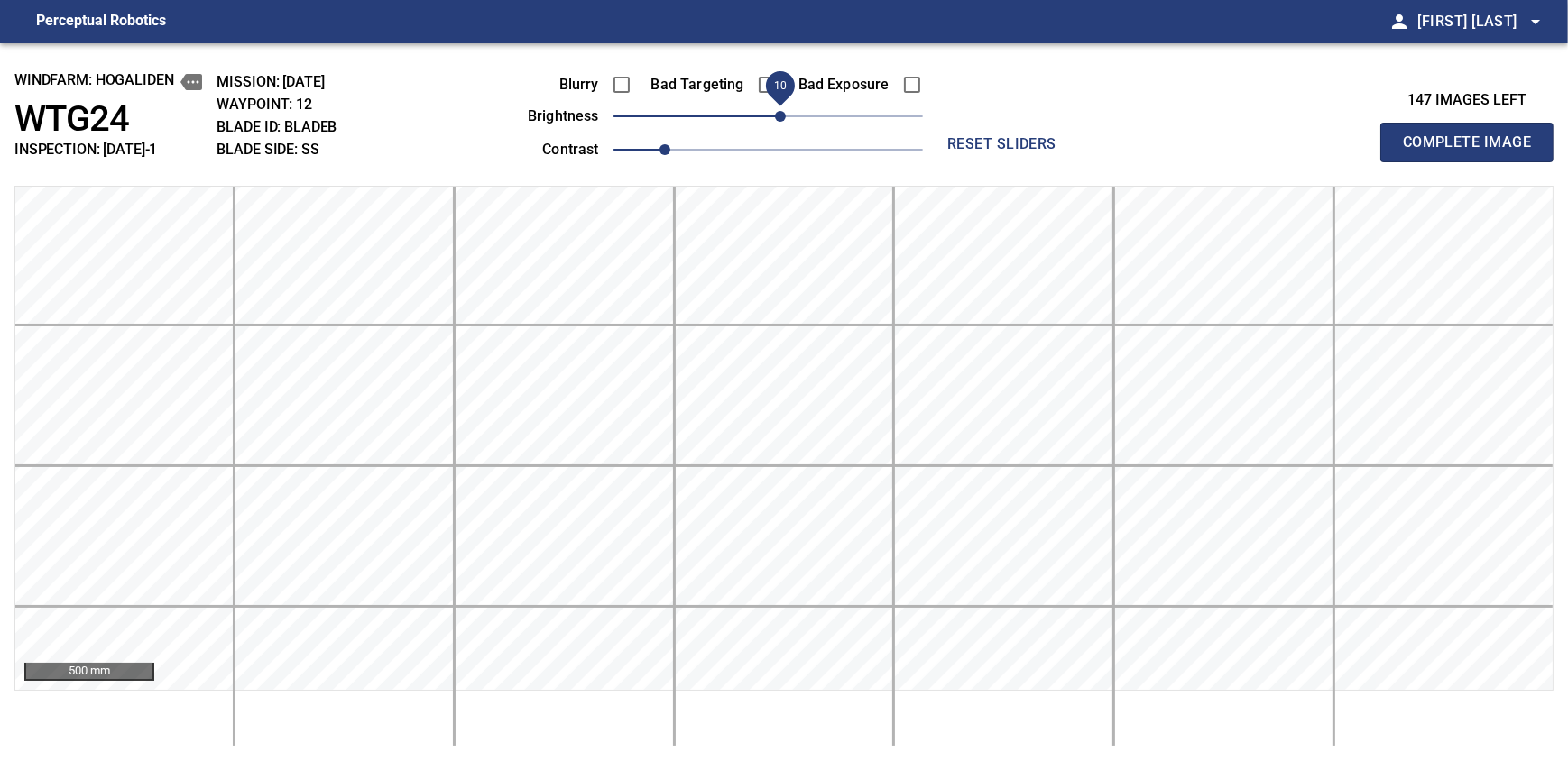 click on "Complete Image" at bounding box center [1467, 142] 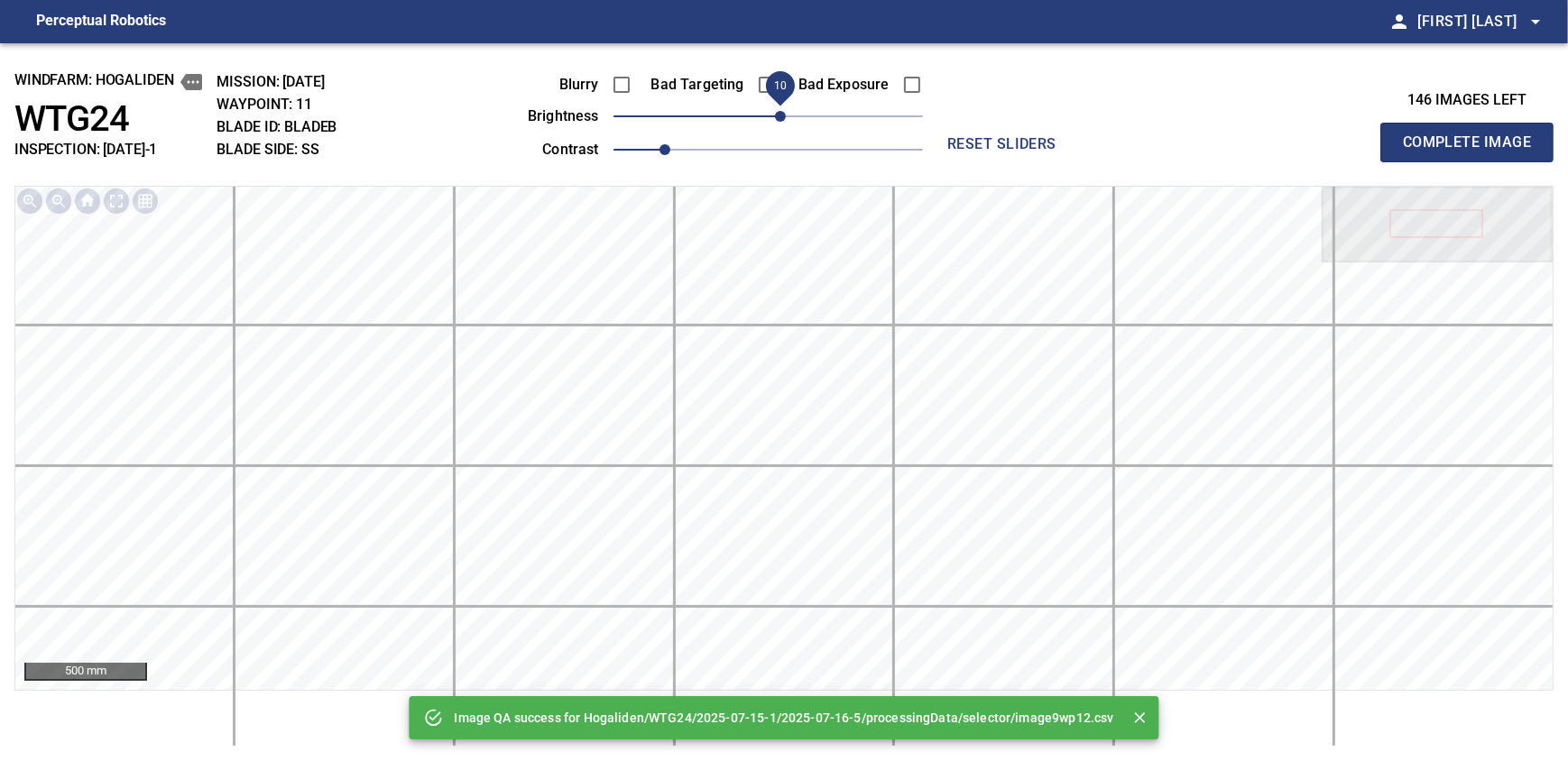 click on "10" at bounding box center (780, 116) 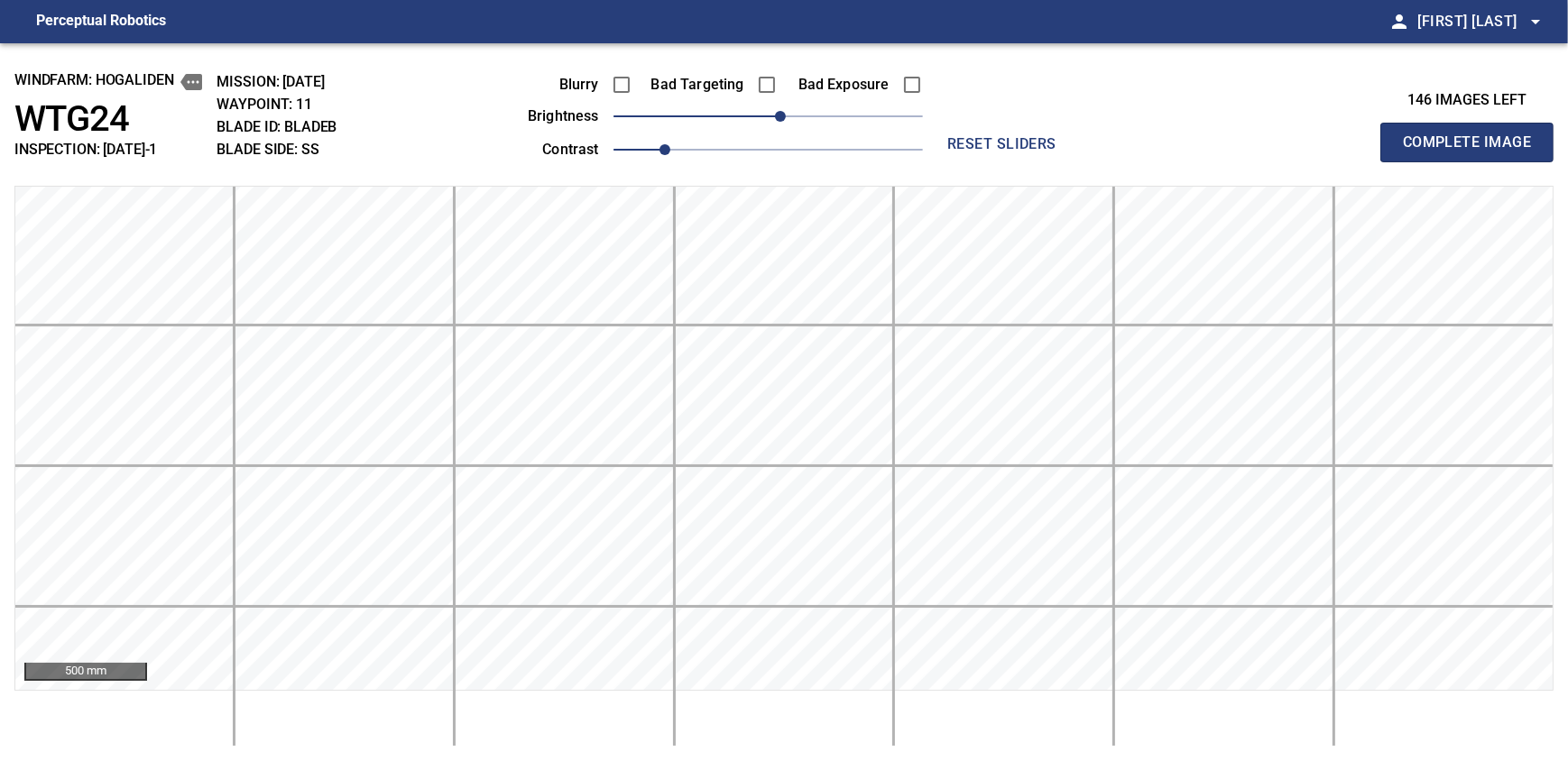 click on "Complete Image" at bounding box center (1467, 142) 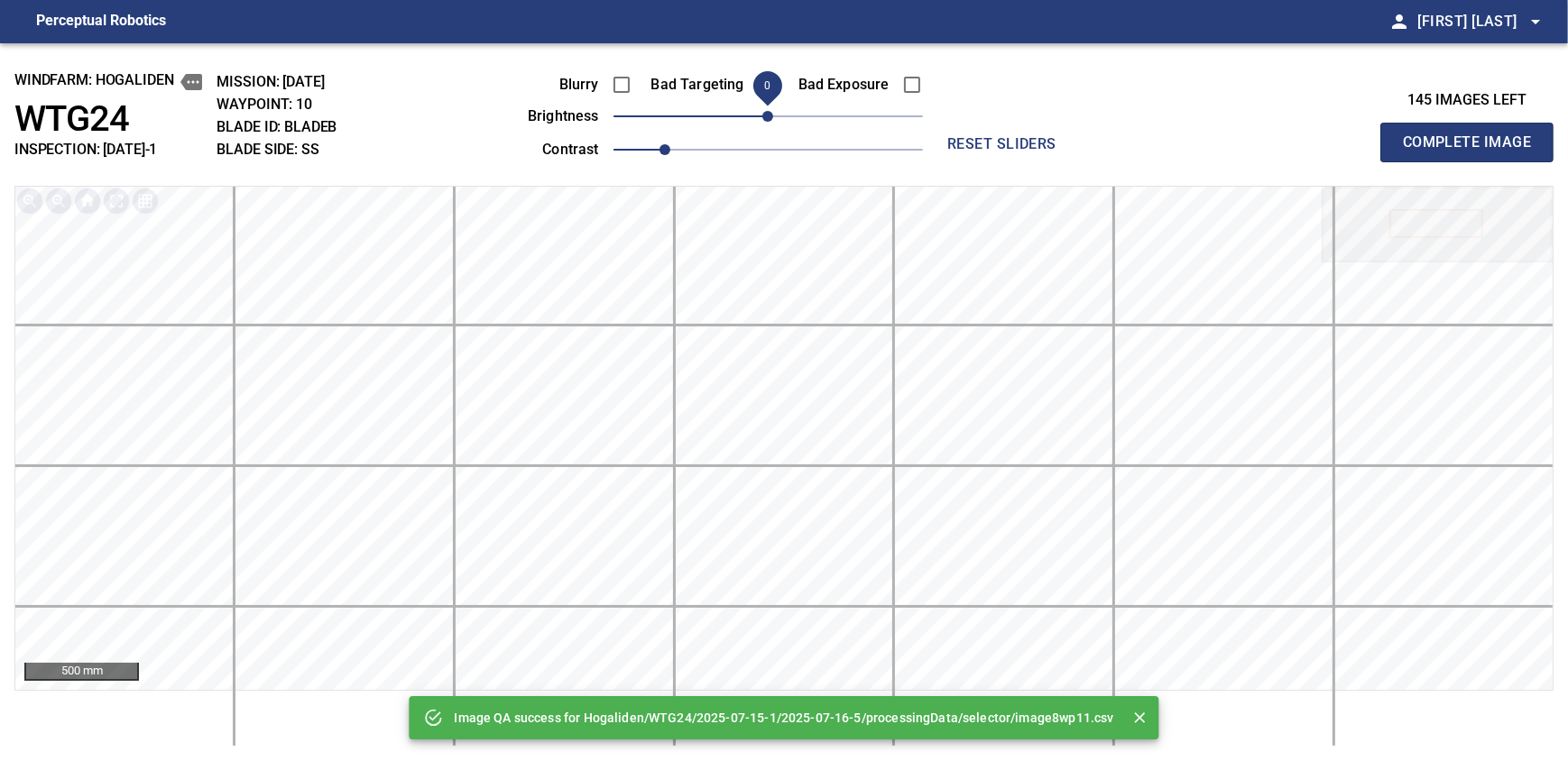 click on "0" at bounding box center [768, 116] 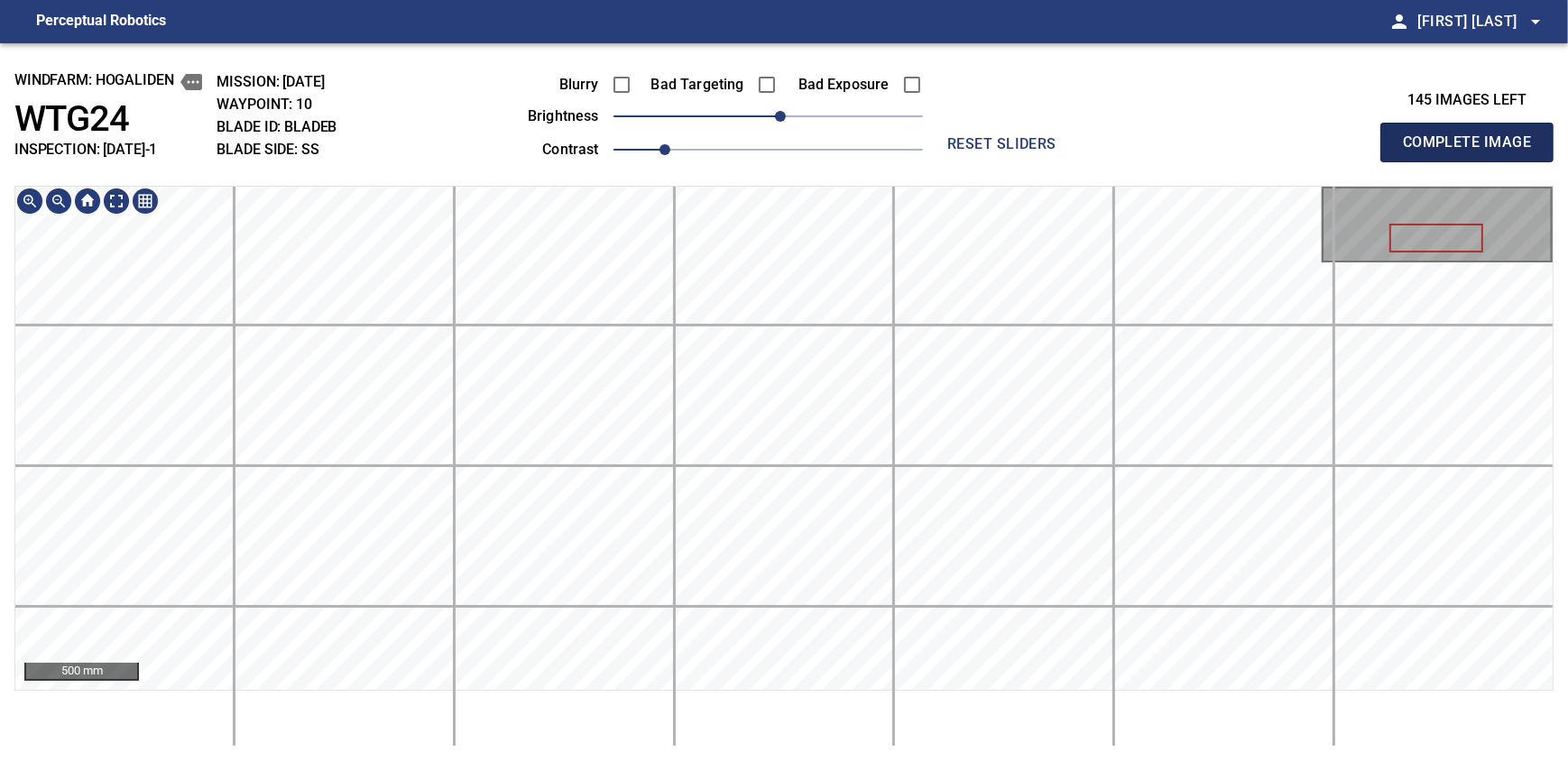 click on "Complete Image" at bounding box center [1467, 142] 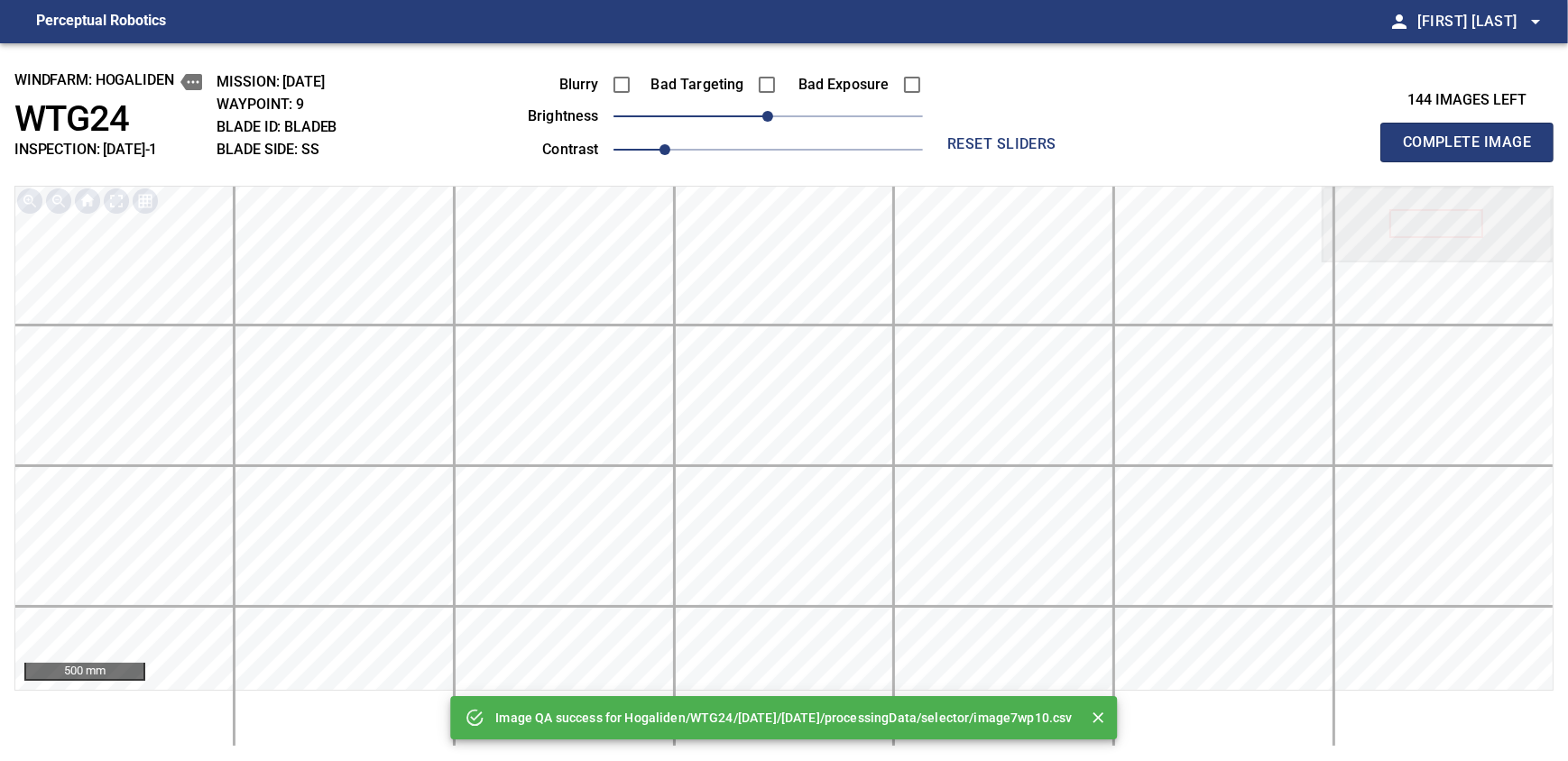 click on "Blurry Bad Targeting Bad Exposure brightness 0 contrast 1" at bounding box center (705, 114) 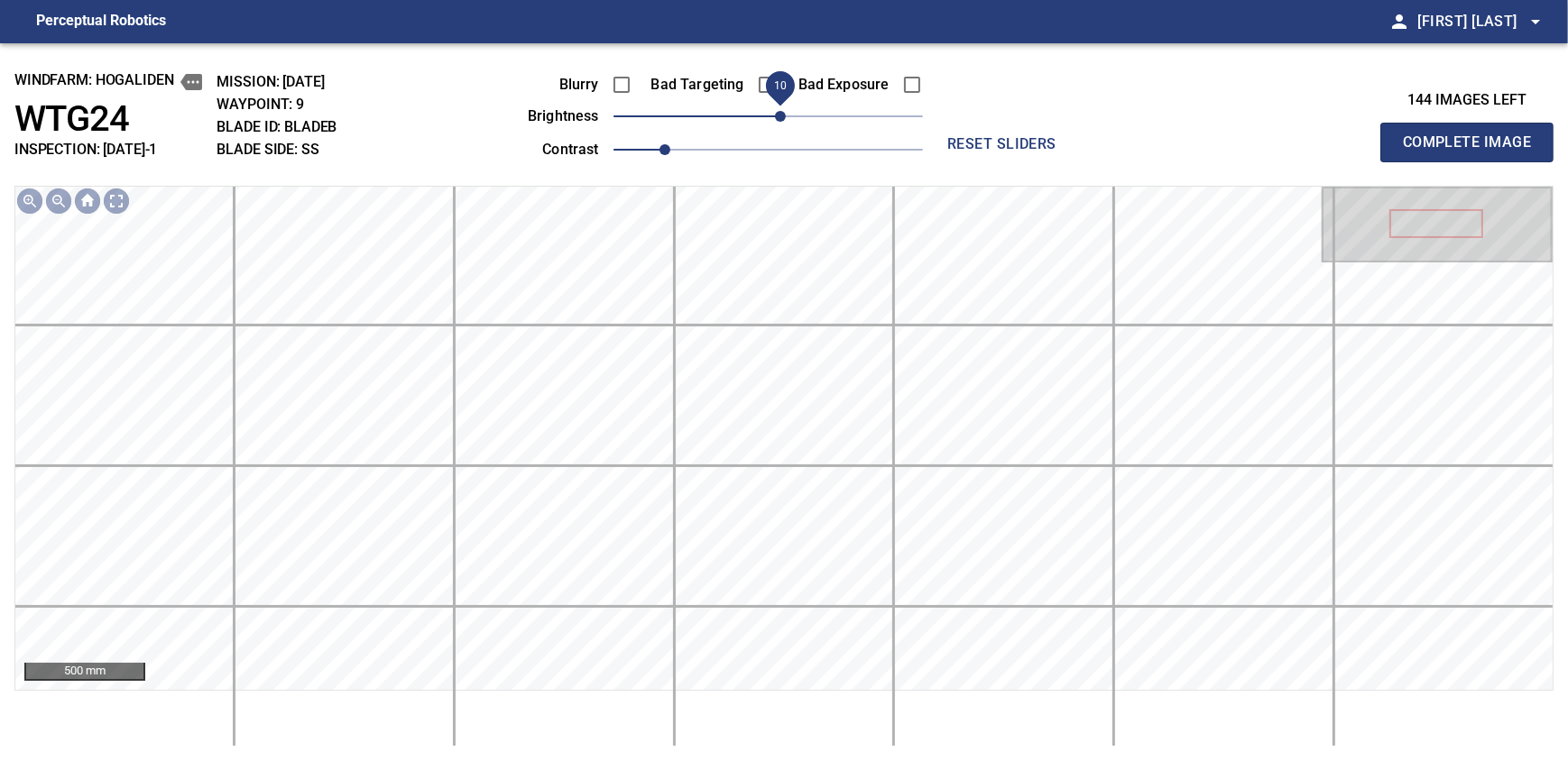 click on "10" at bounding box center (780, 116) 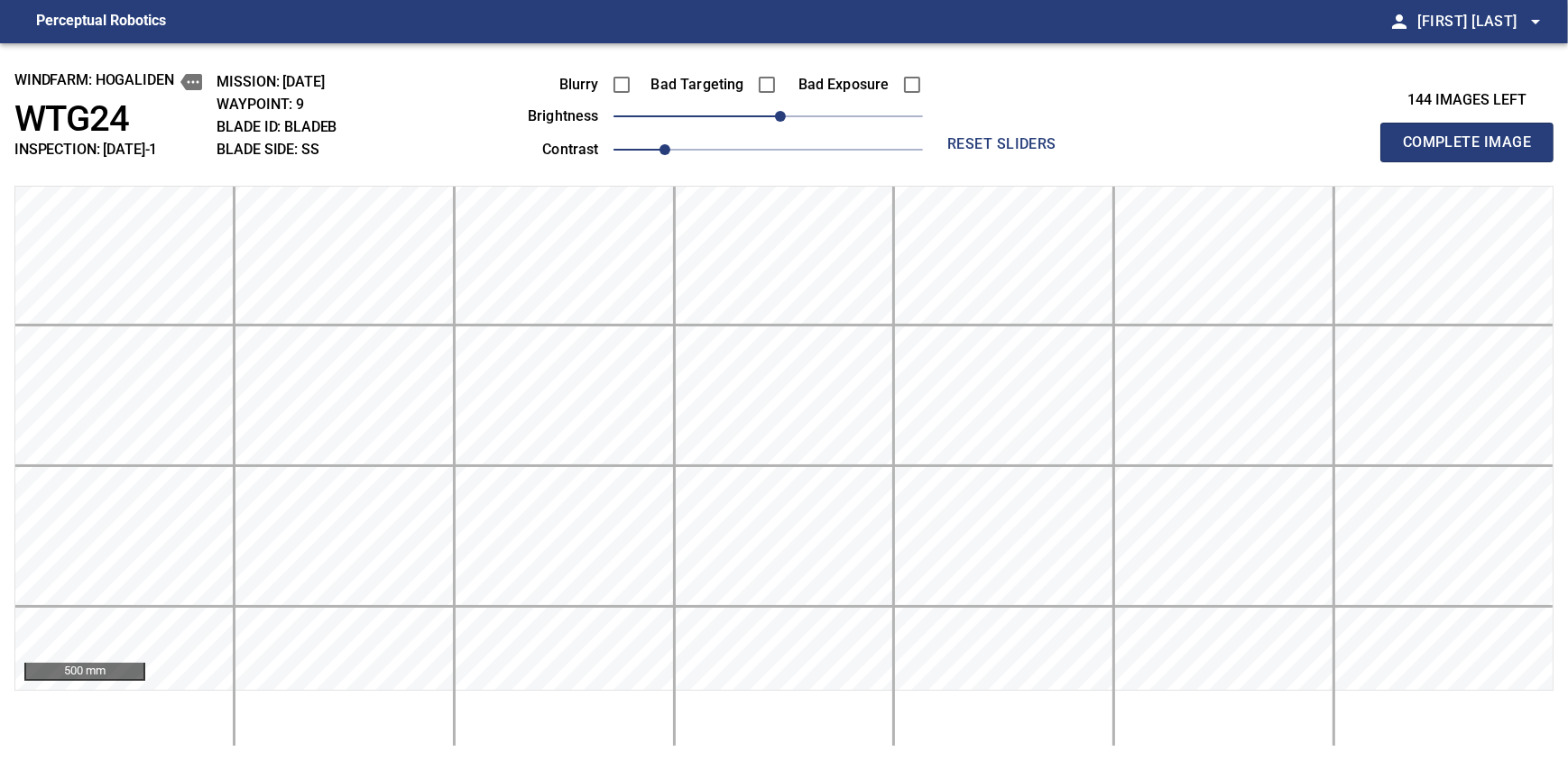 click on "Complete Image" at bounding box center [1467, 142] 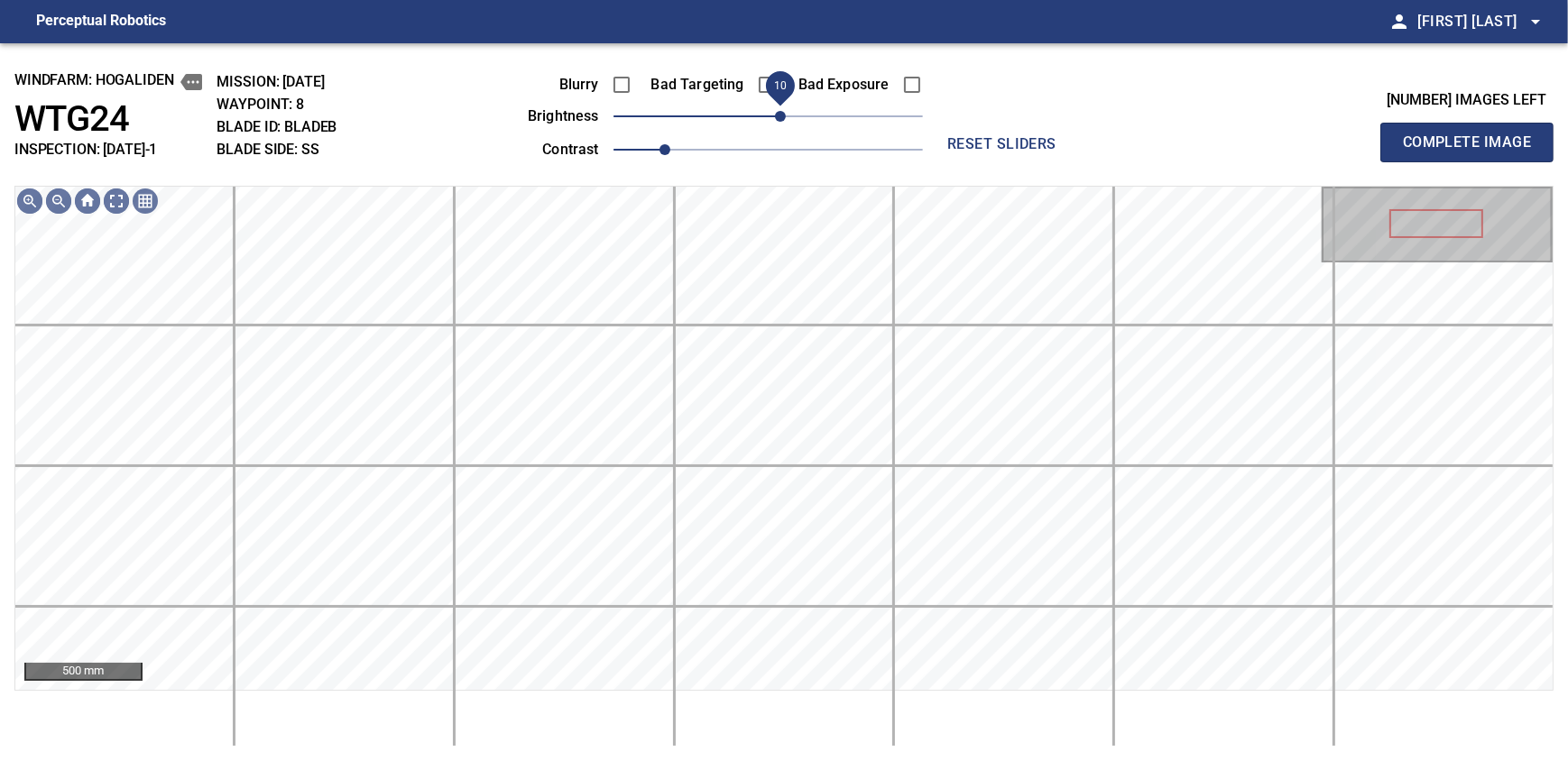 click on "10" at bounding box center (780, 116) 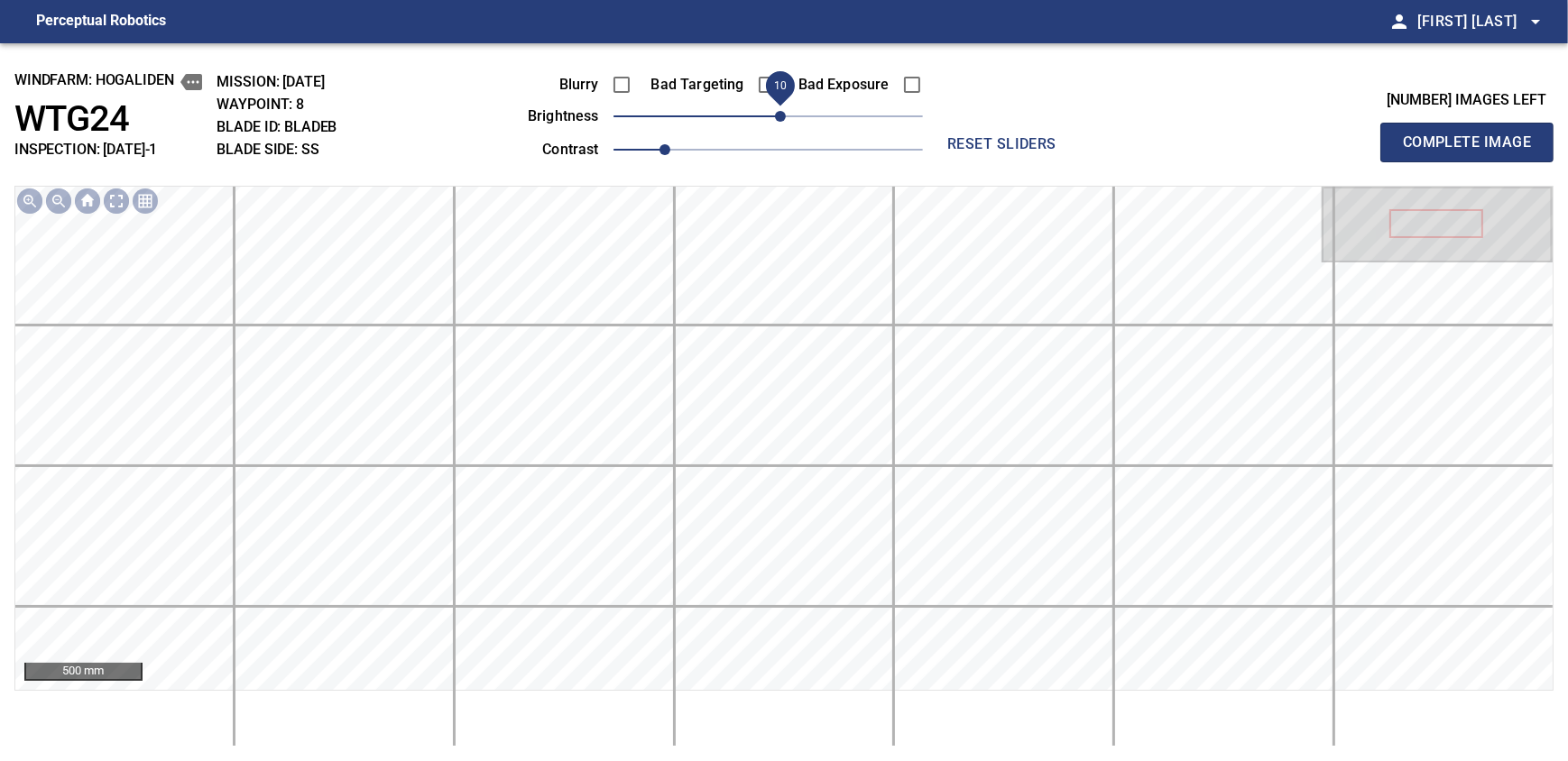 click on "Complete Image" at bounding box center (1467, 142) 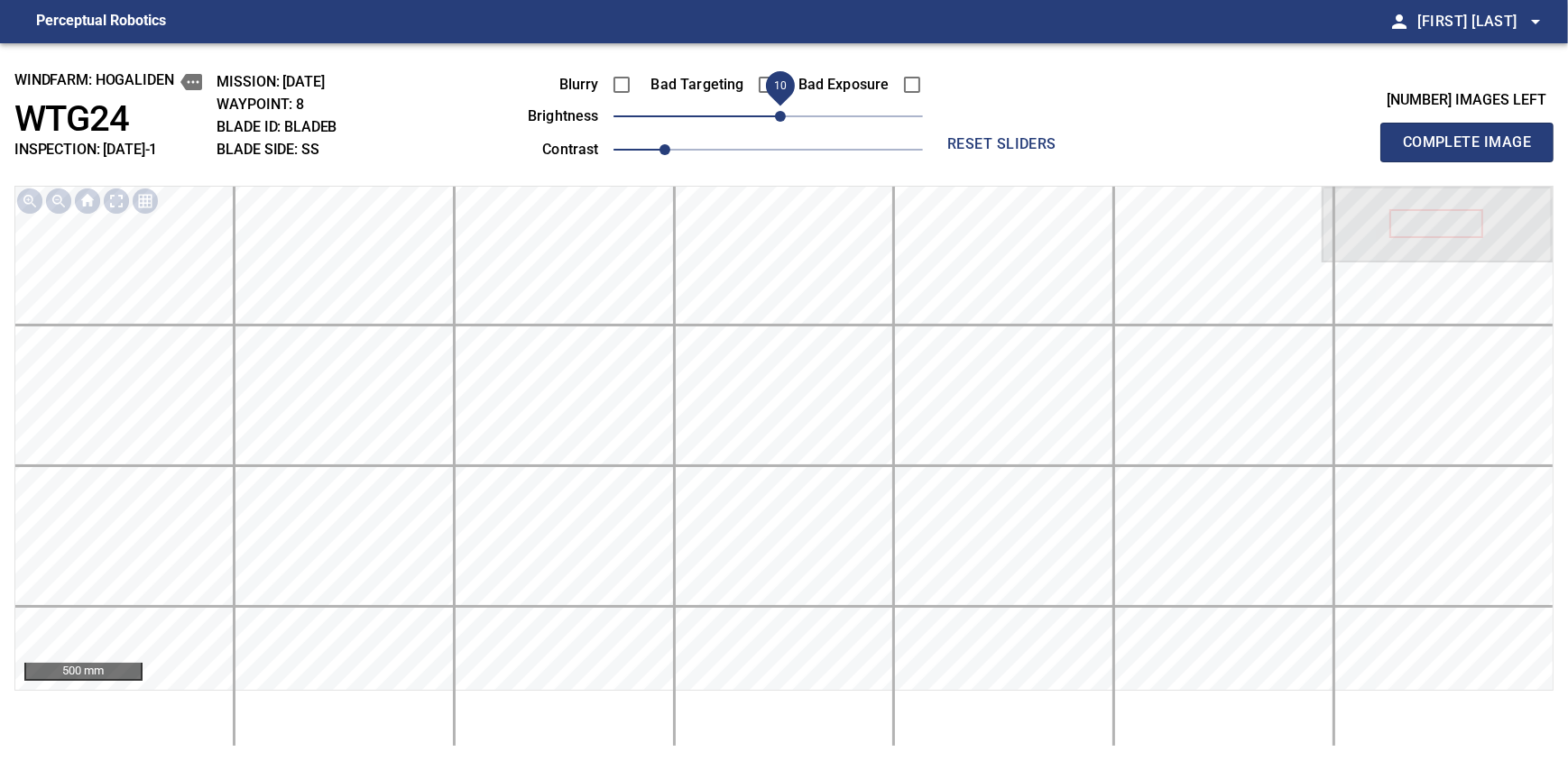 type 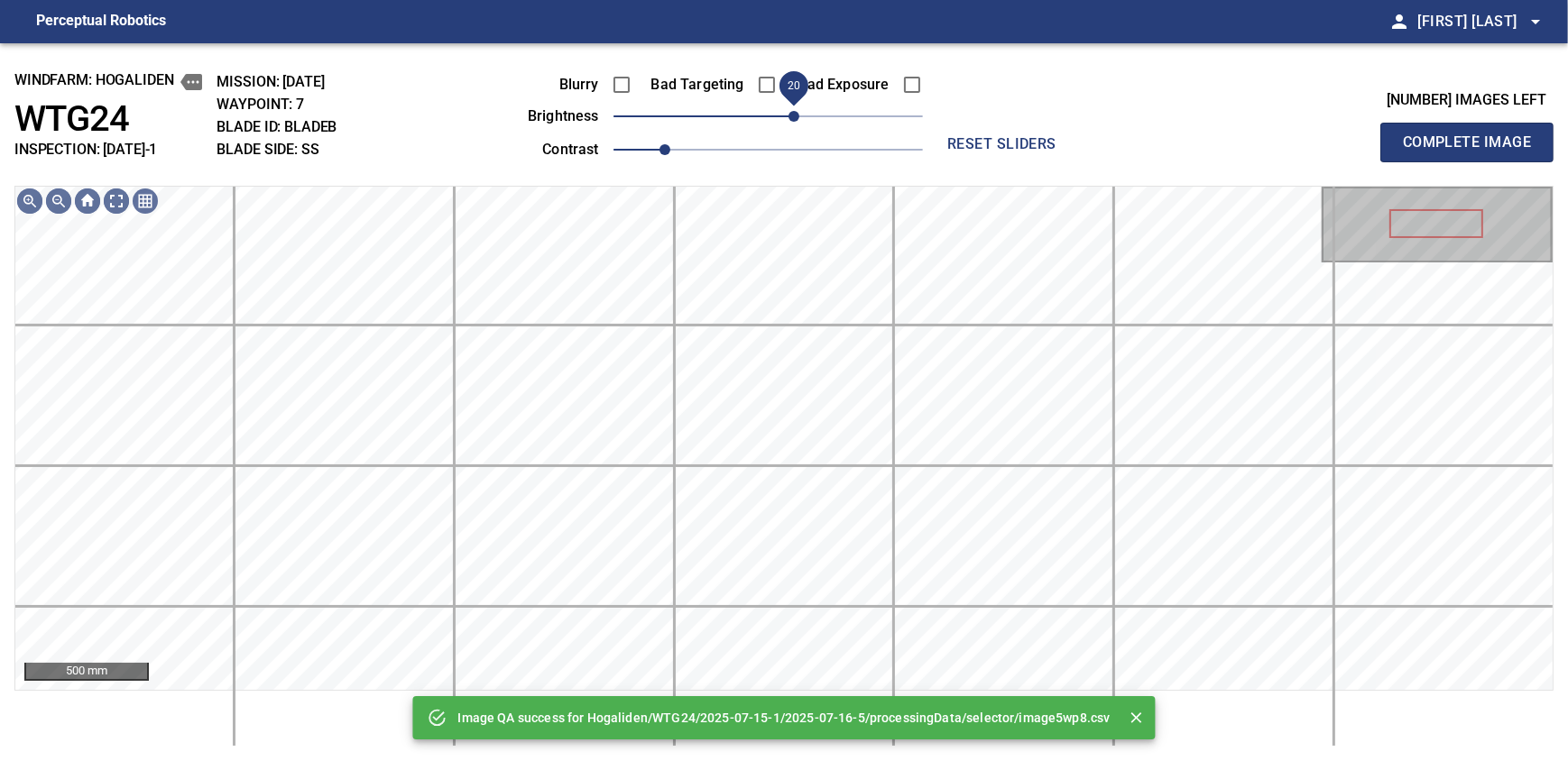 click on "20" at bounding box center (794, 116) 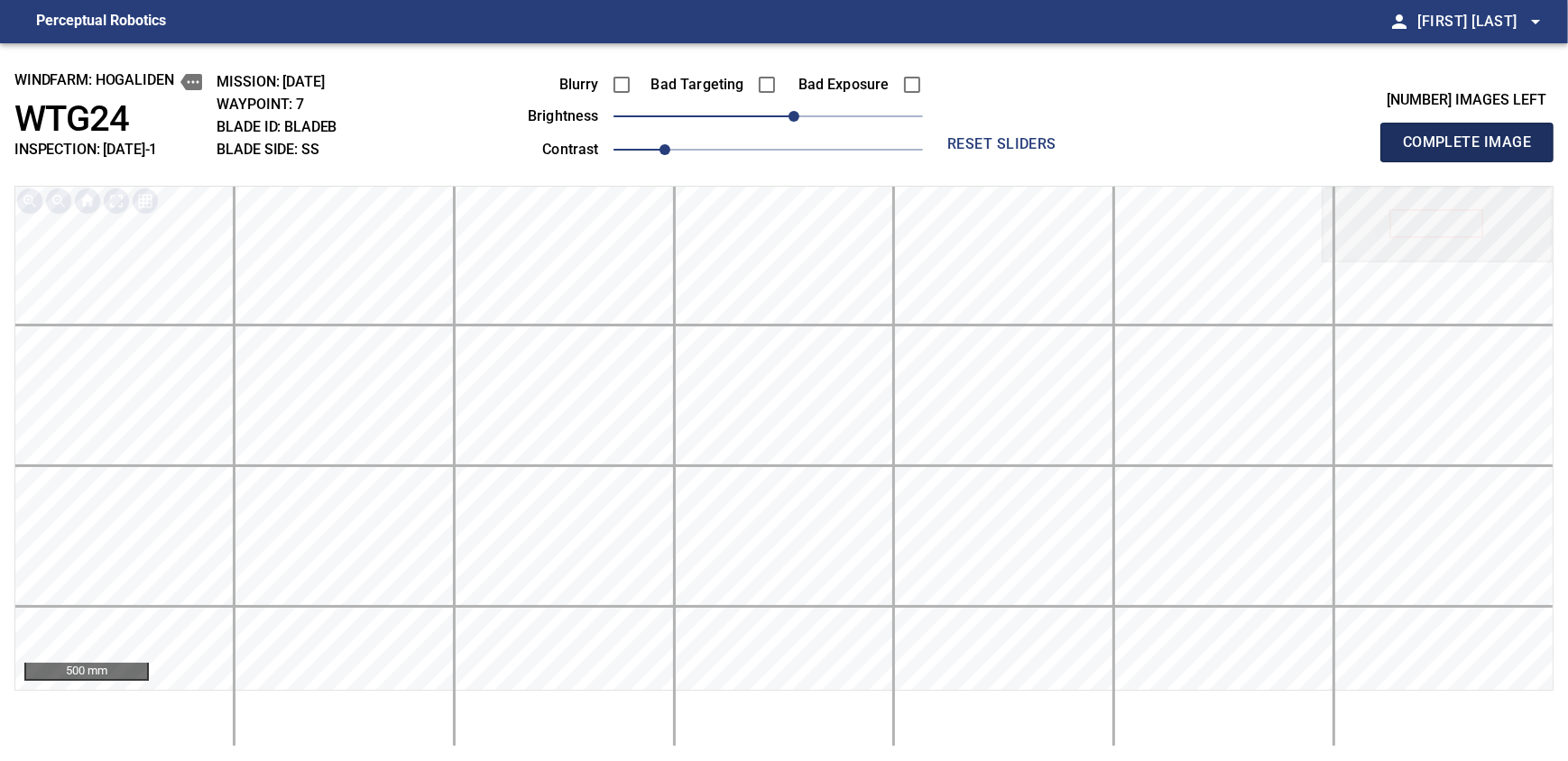 click on "Complete Image" at bounding box center (1467, 142) 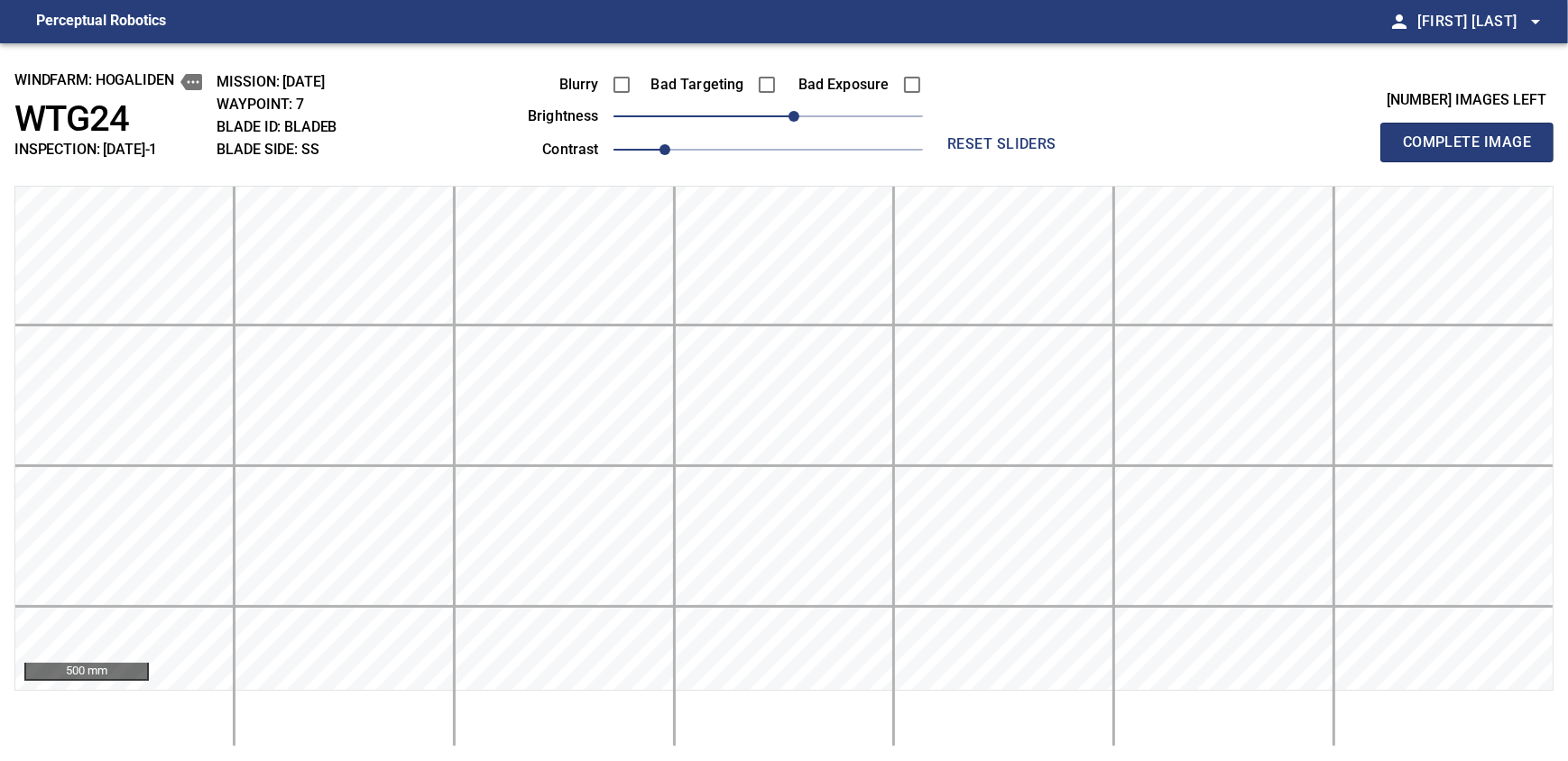 type 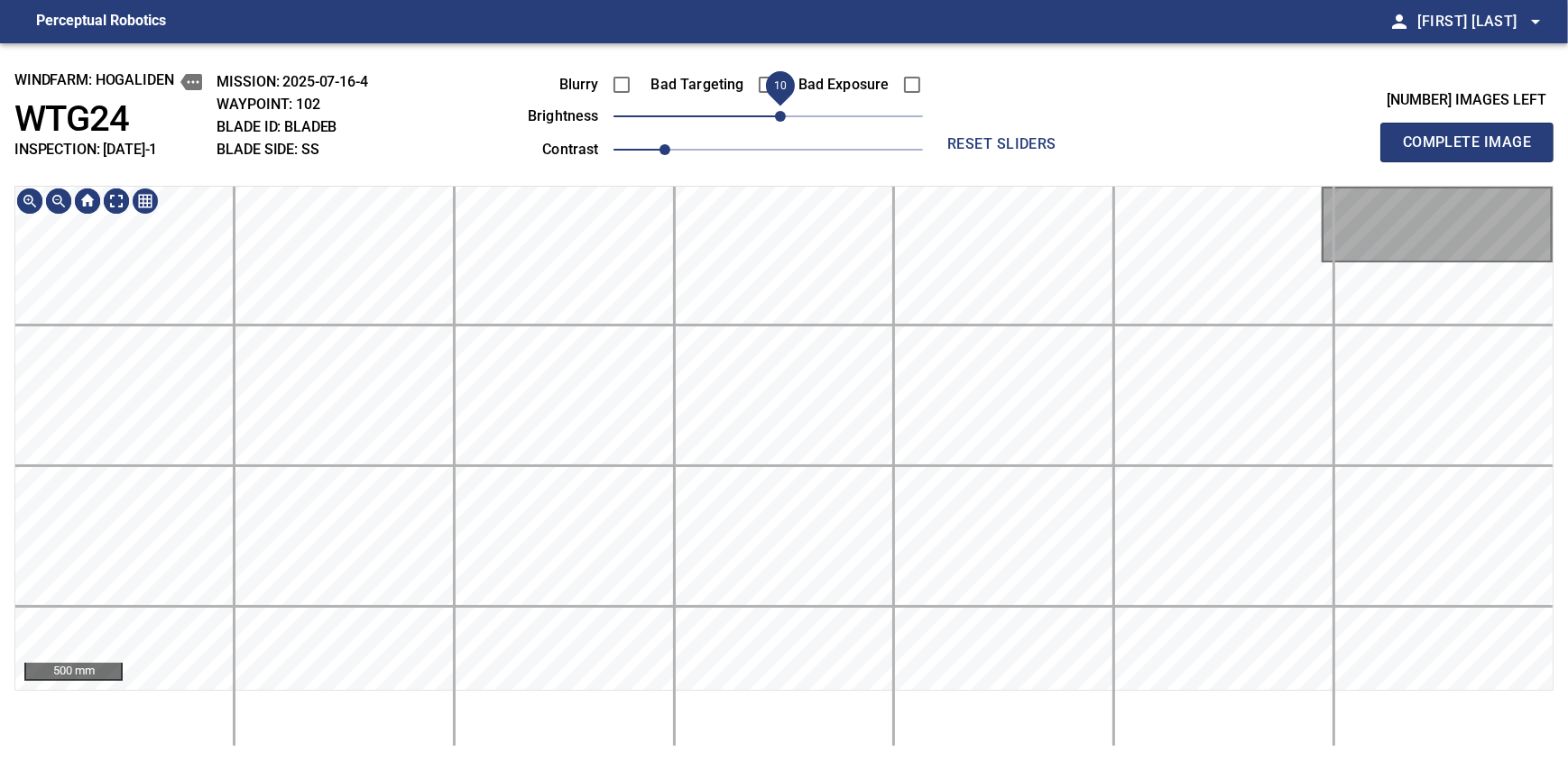 click on "10" at bounding box center [780, 116] 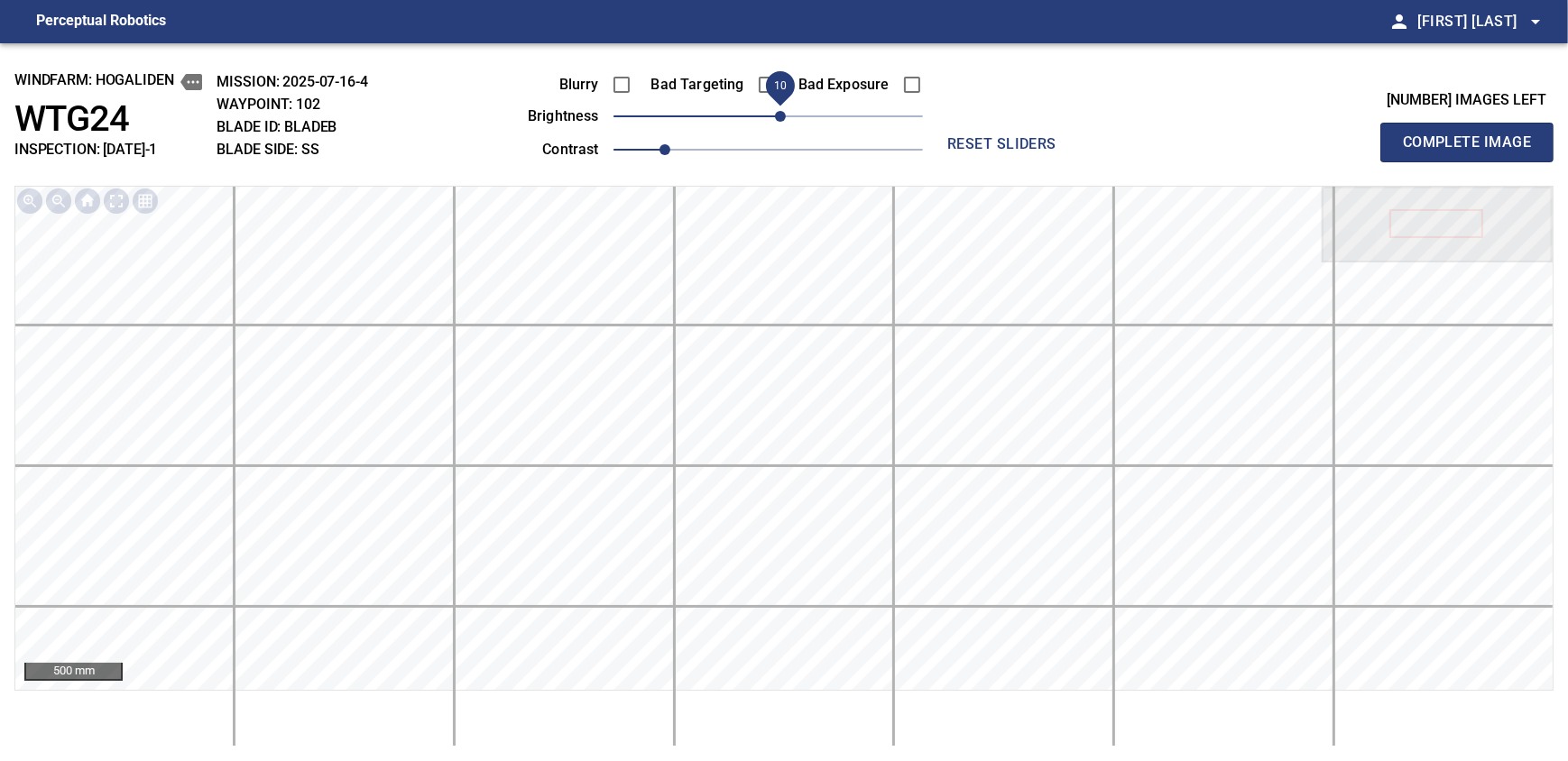 click on "Complete Image" at bounding box center (1467, 142) 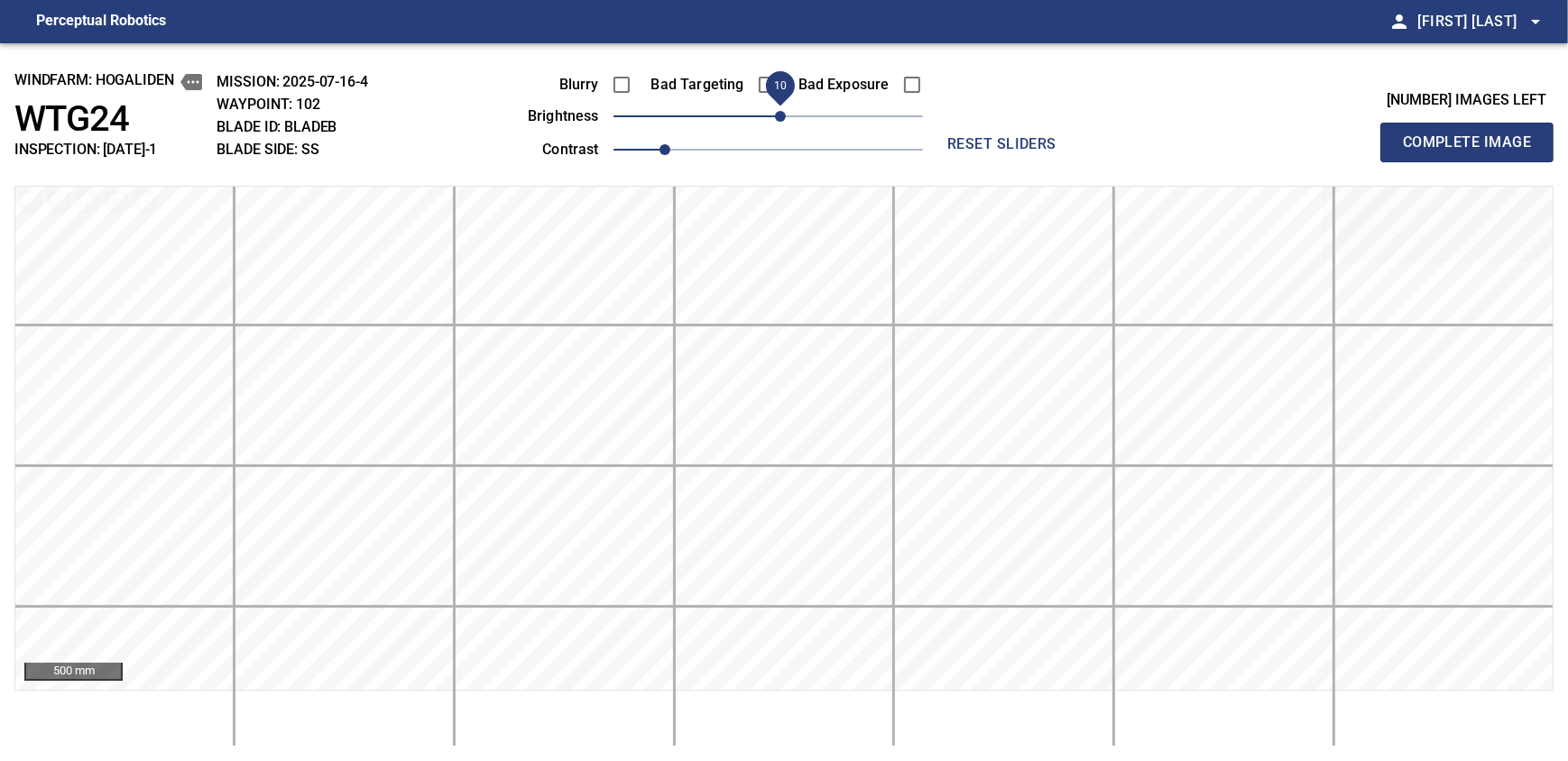 type 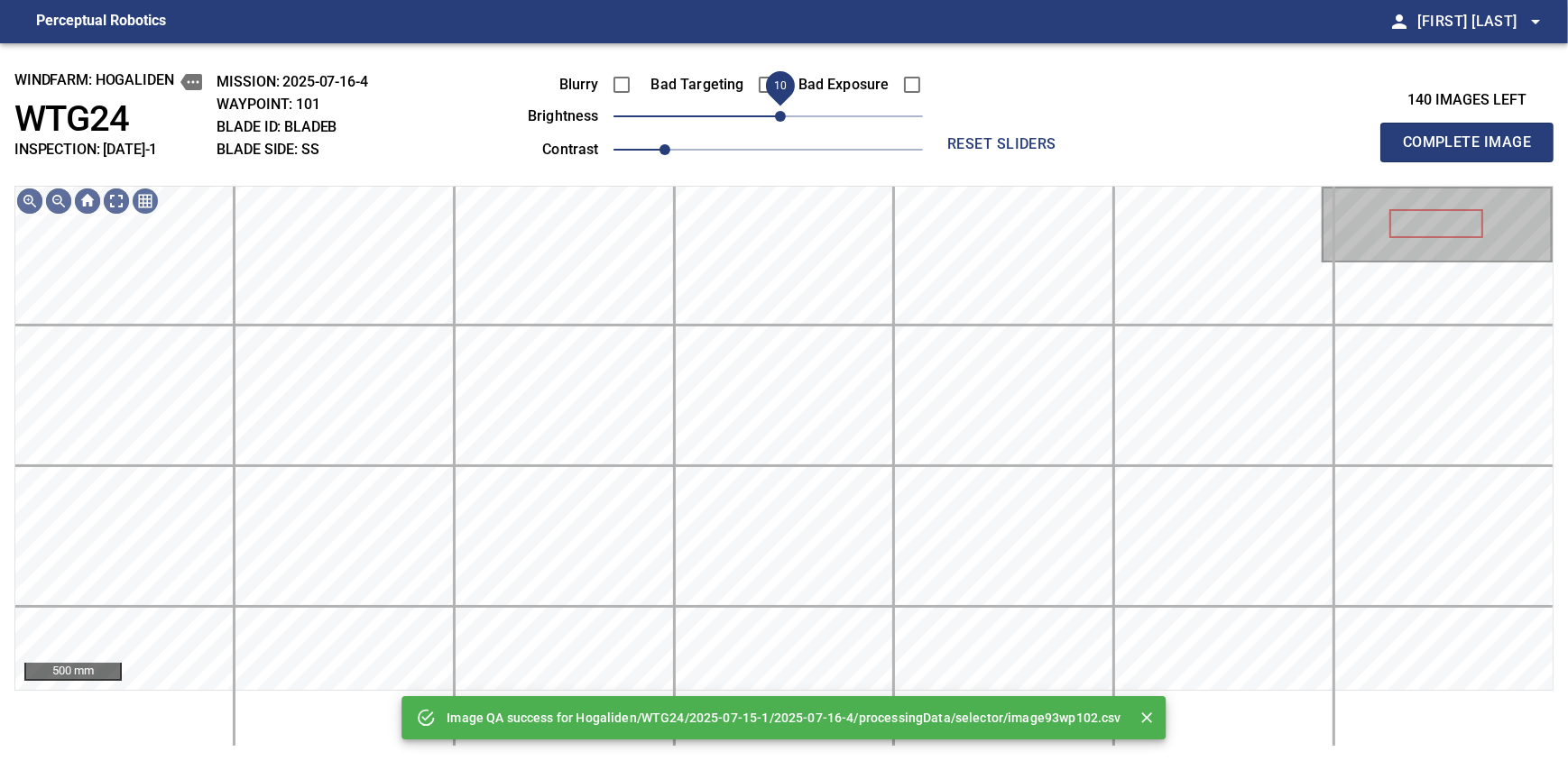 click on "10" at bounding box center [780, 116] 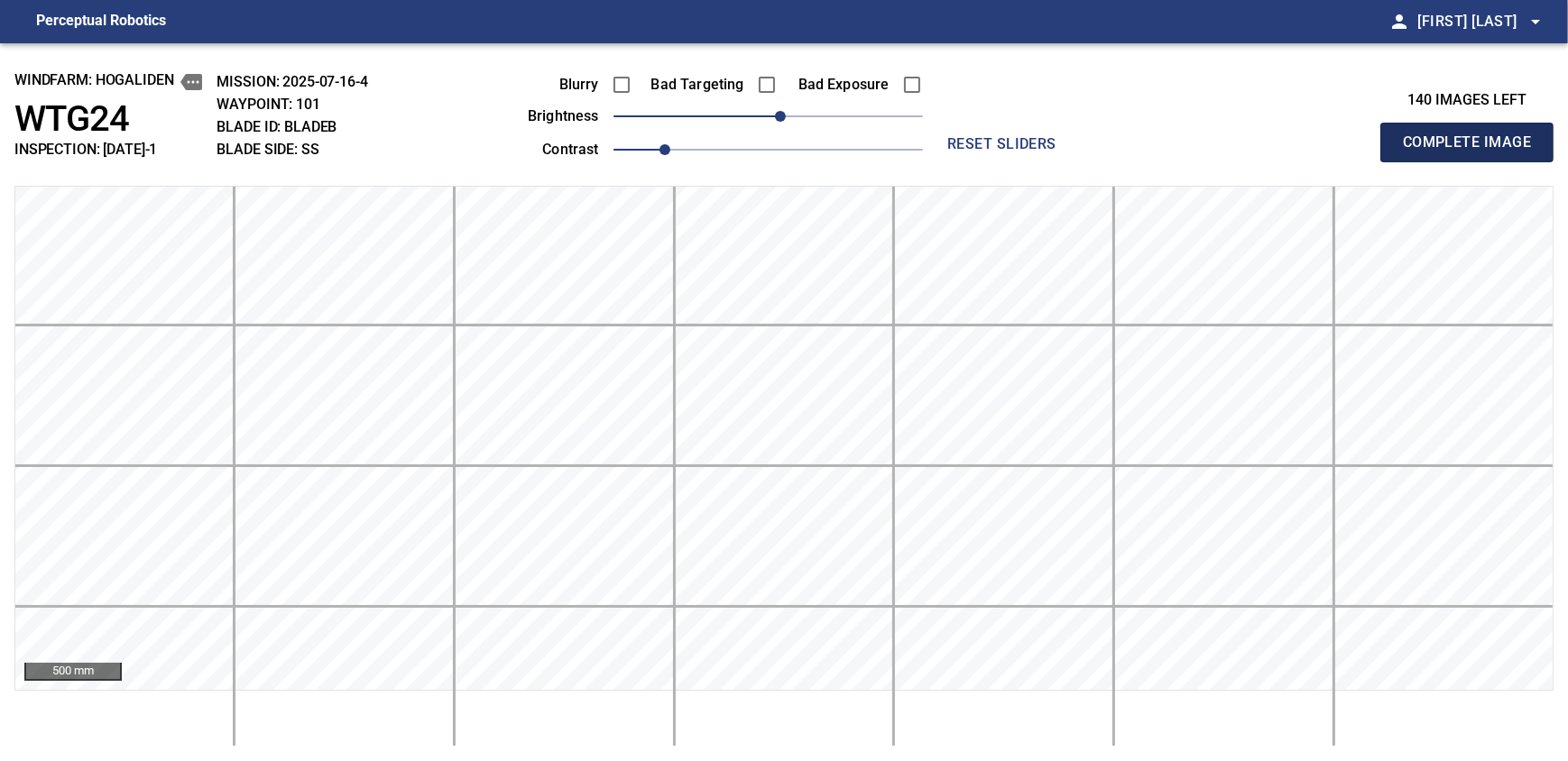 click on "Complete Image" at bounding box center (1467, 142) 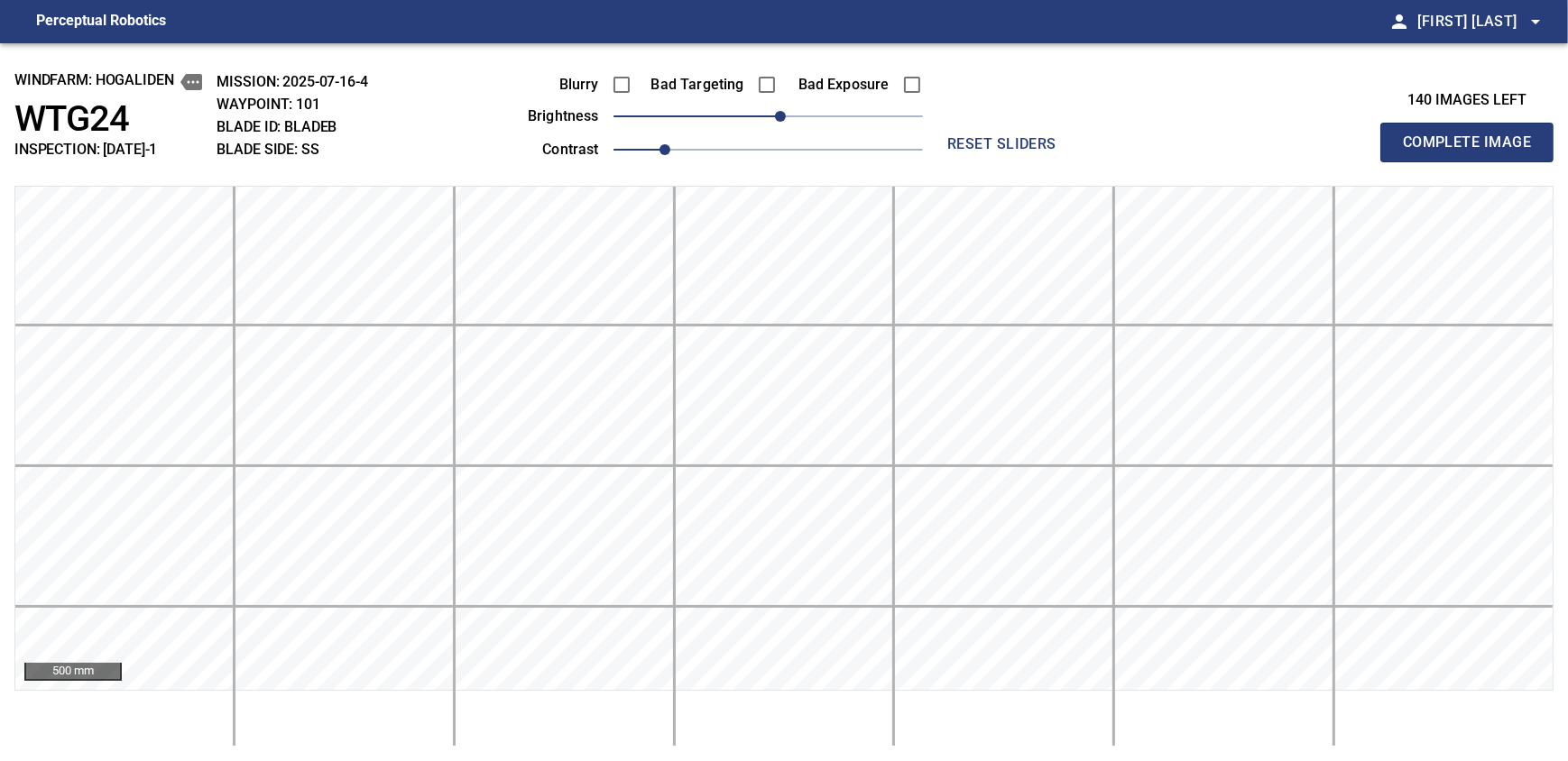 type 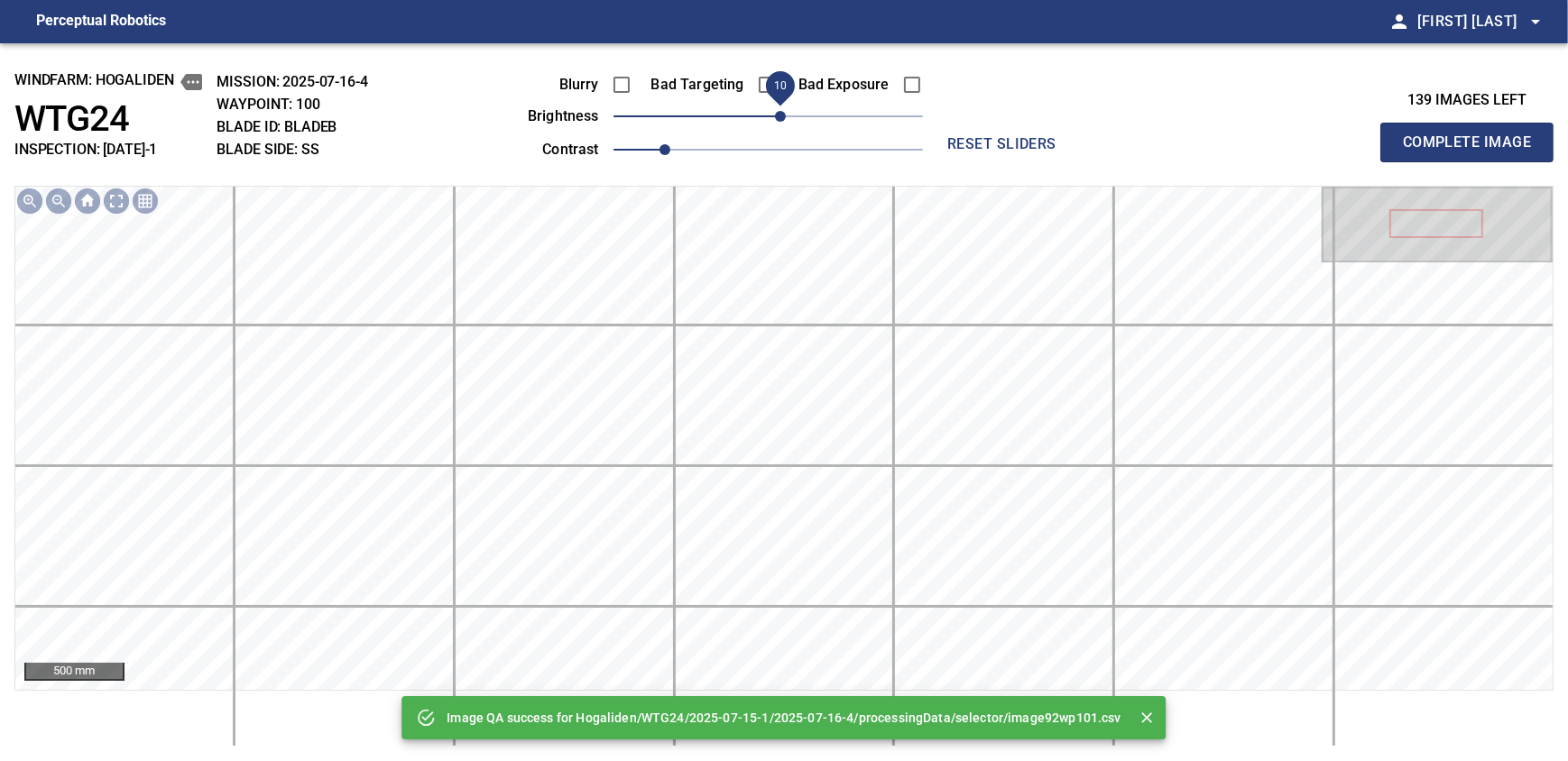 click on "10" at bounding box center [780, 116] 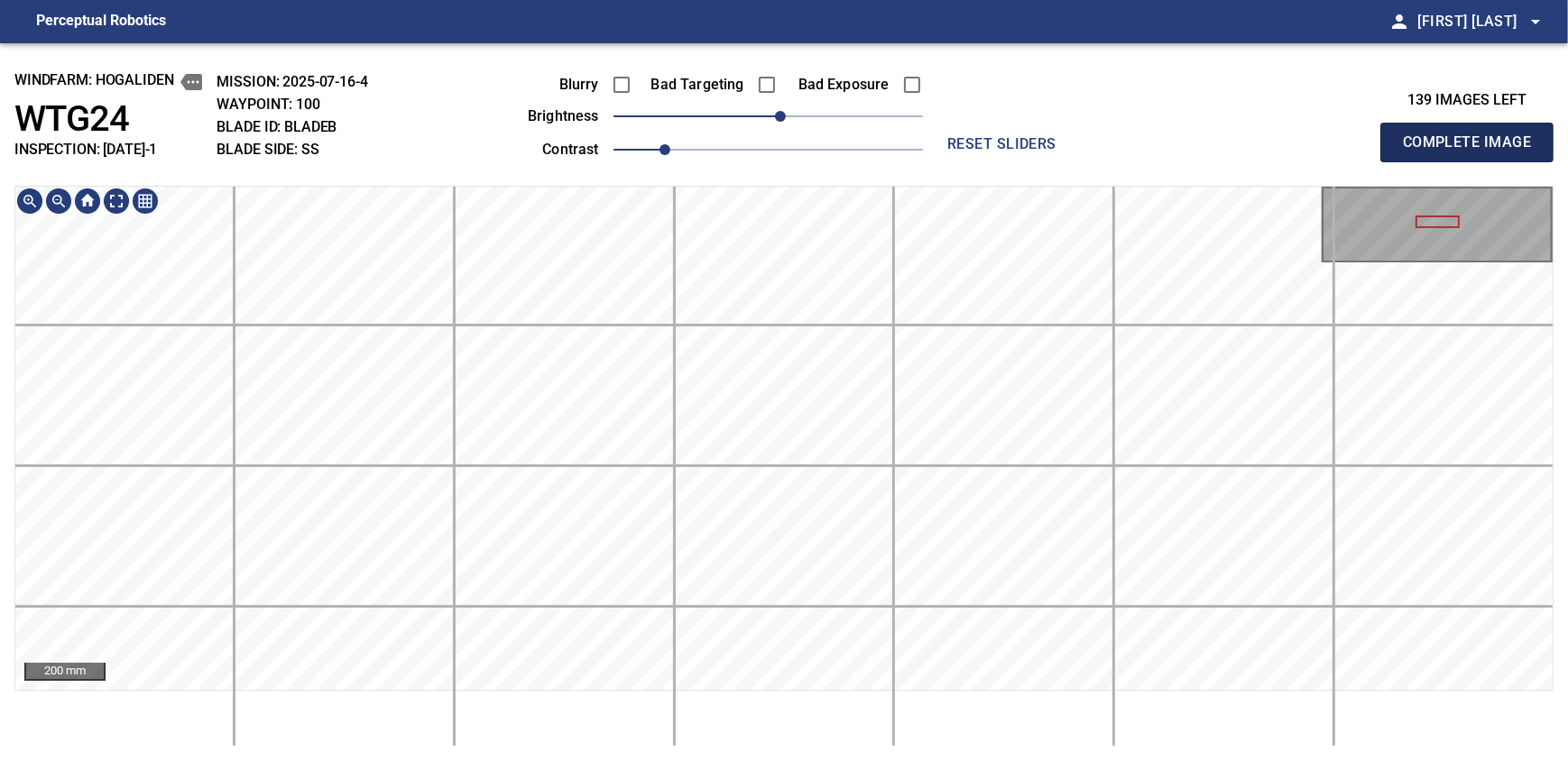 click on "Complete Image" at bounding box center (1467, 142) 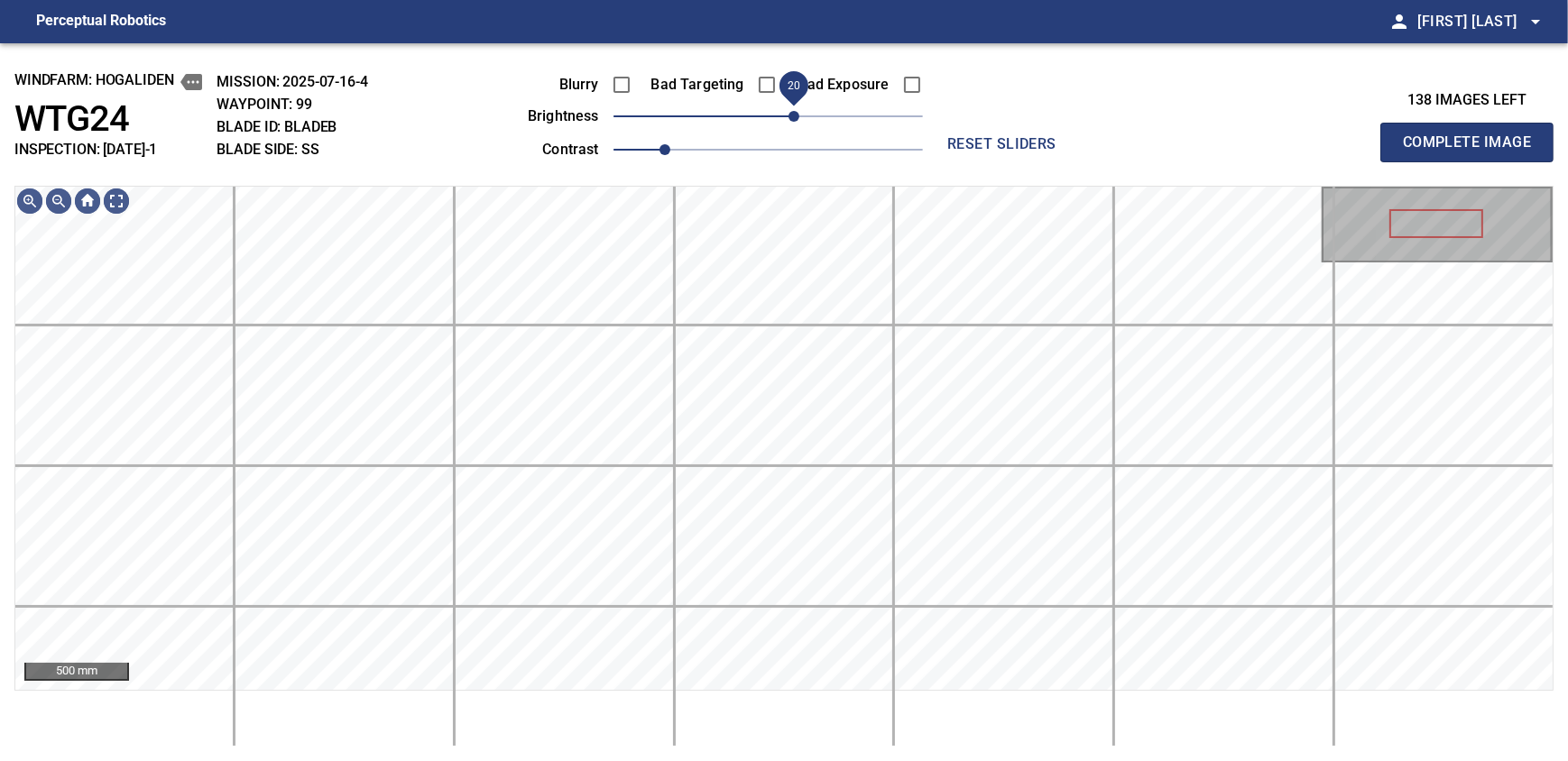 drag, startPoint x: 776, startPoint y: 119, endPoint x: 796, endPoint y: 105, distance: 24.413111 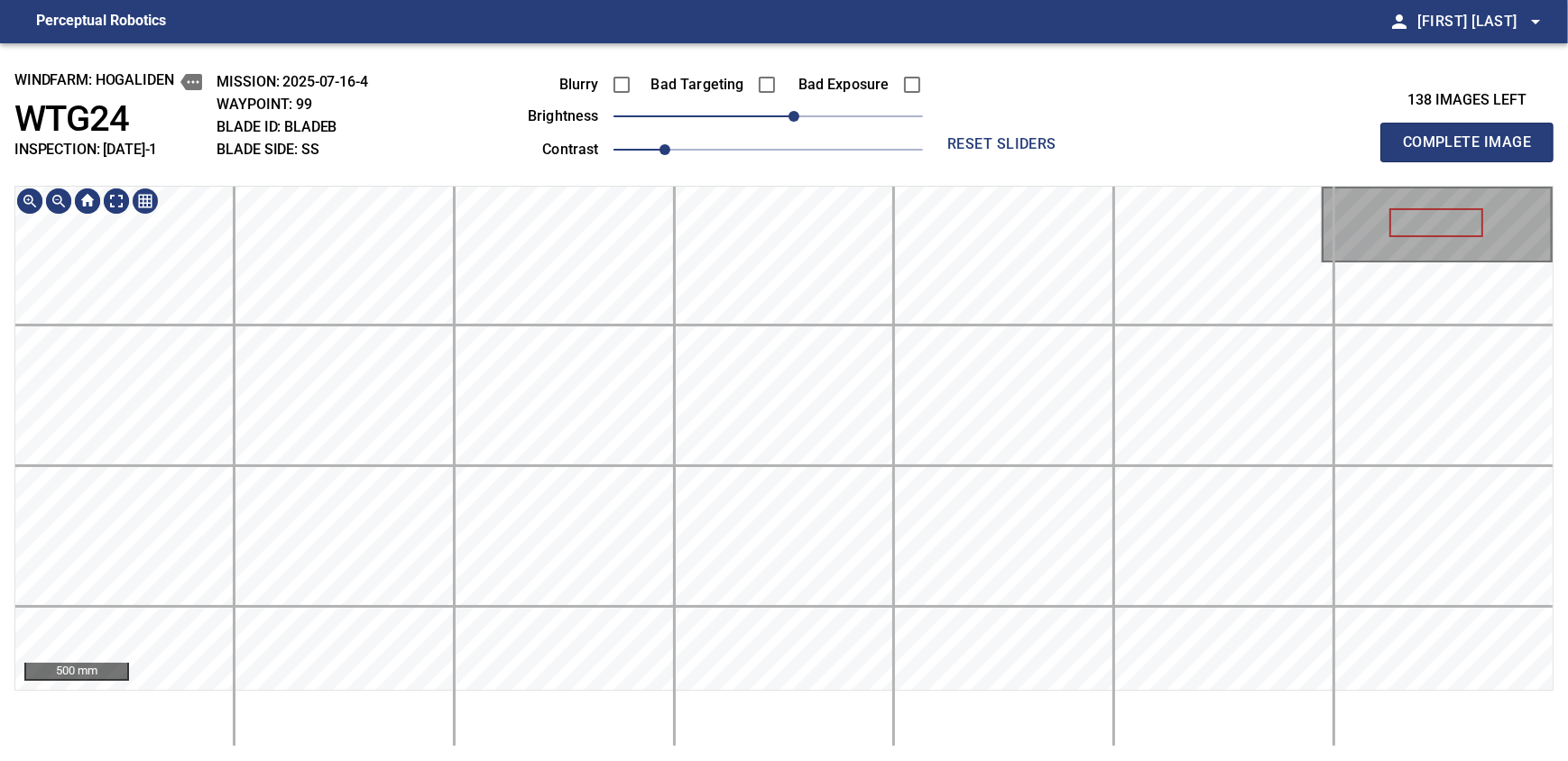 click on "500 mm" at bounding box center (784, 466) 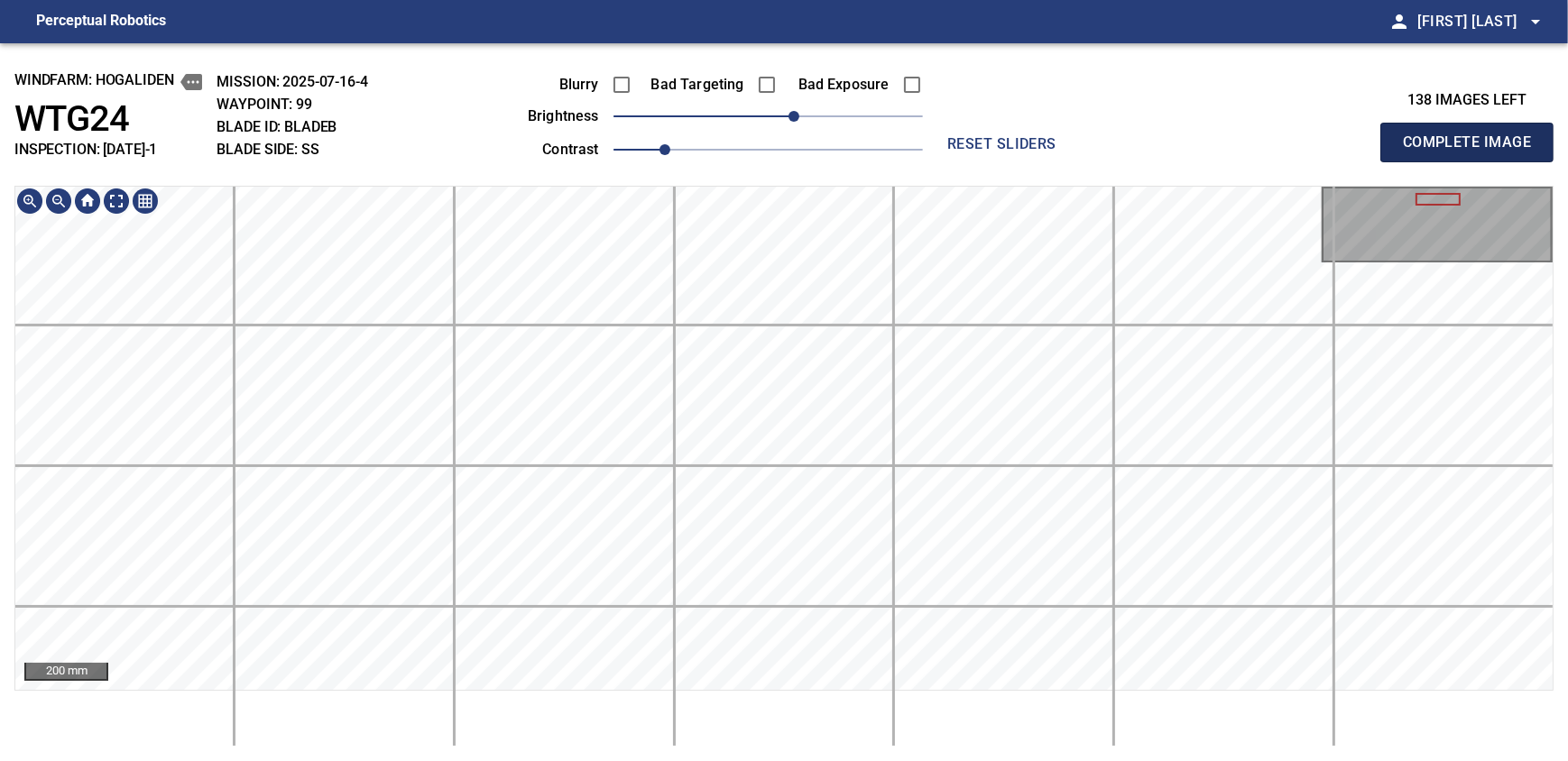 click on "Complete Image" at bounding box center (1467, 142) 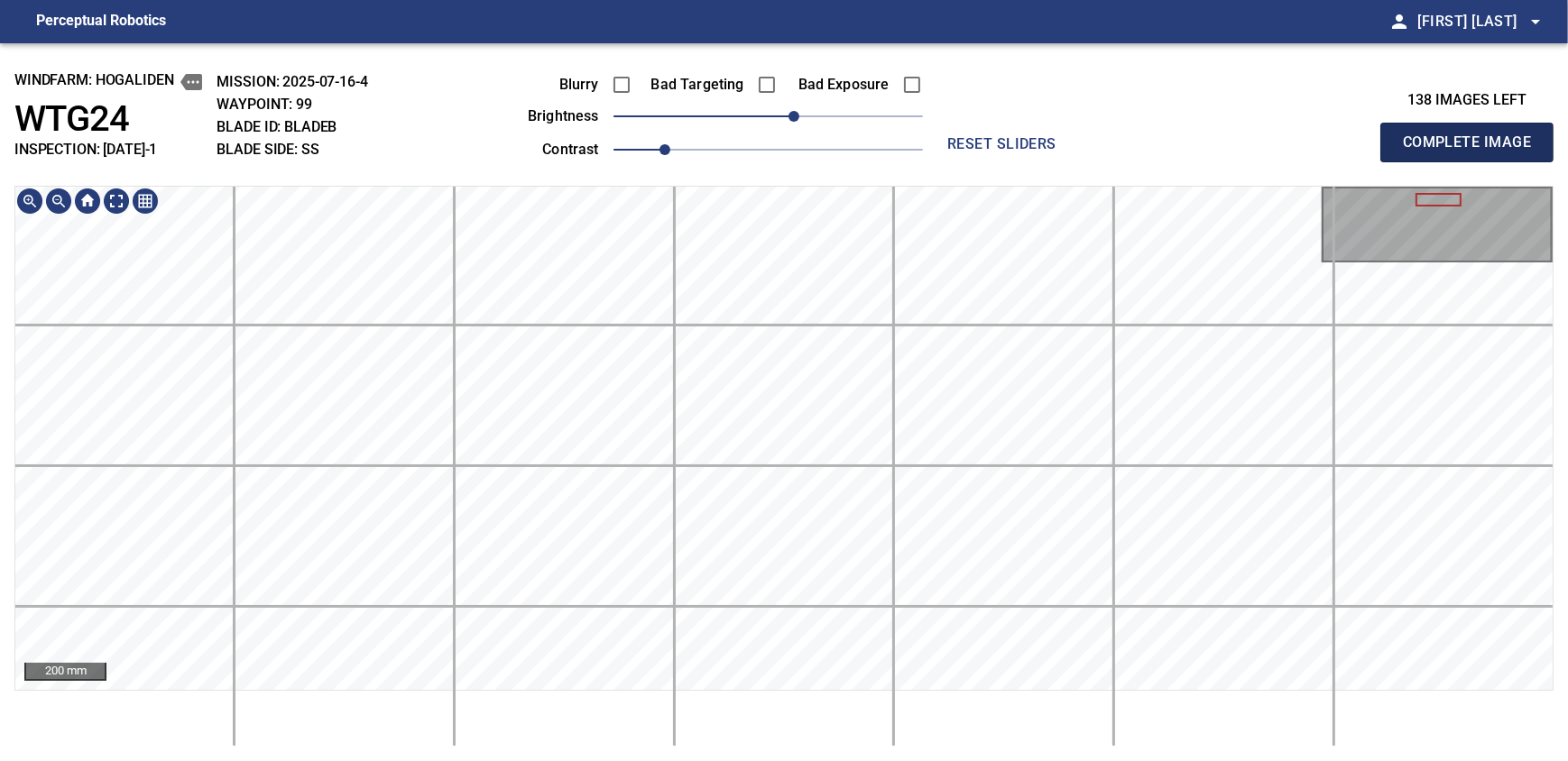 type 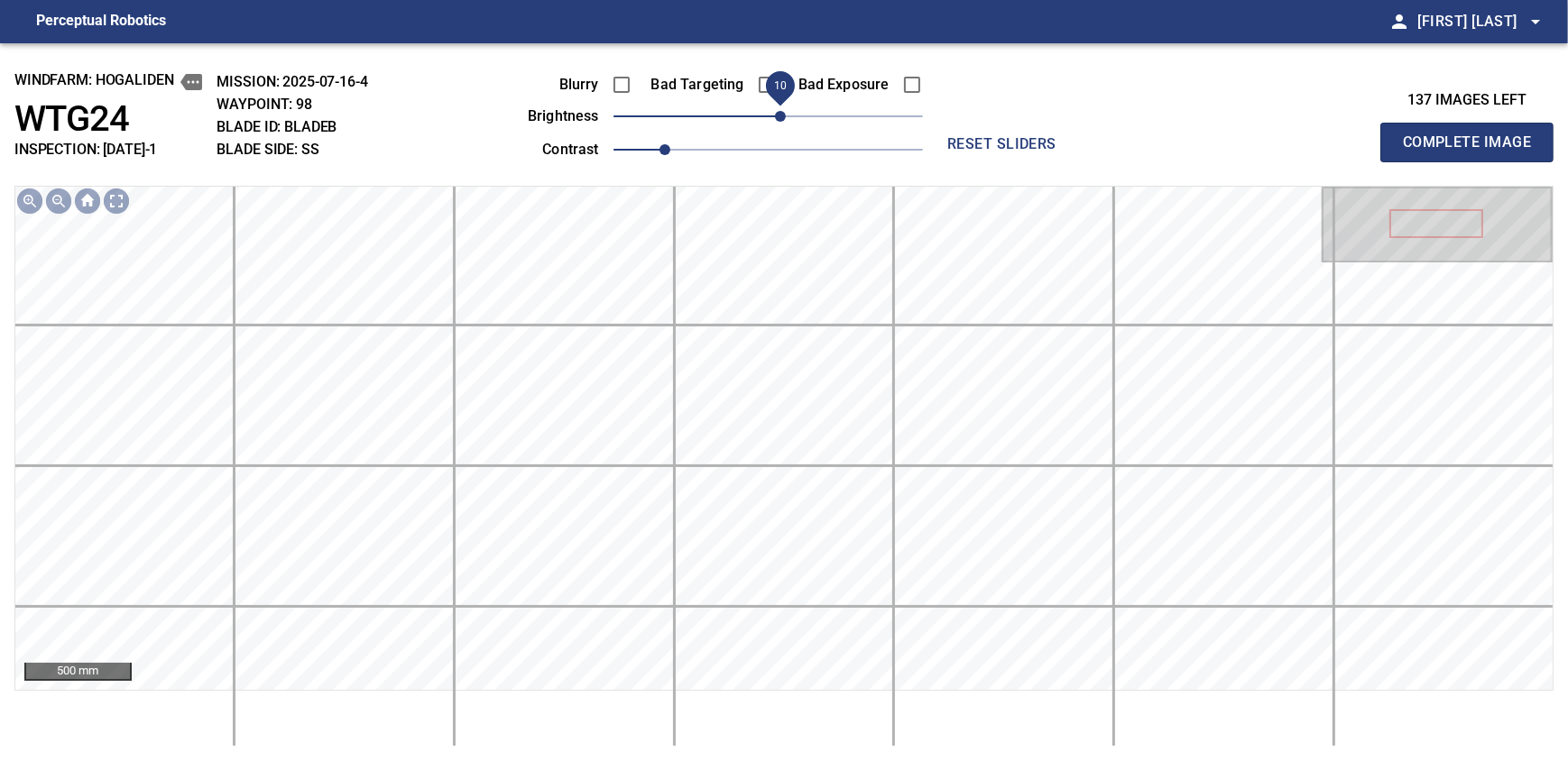 click on "10" at bounding box center (780, 116) 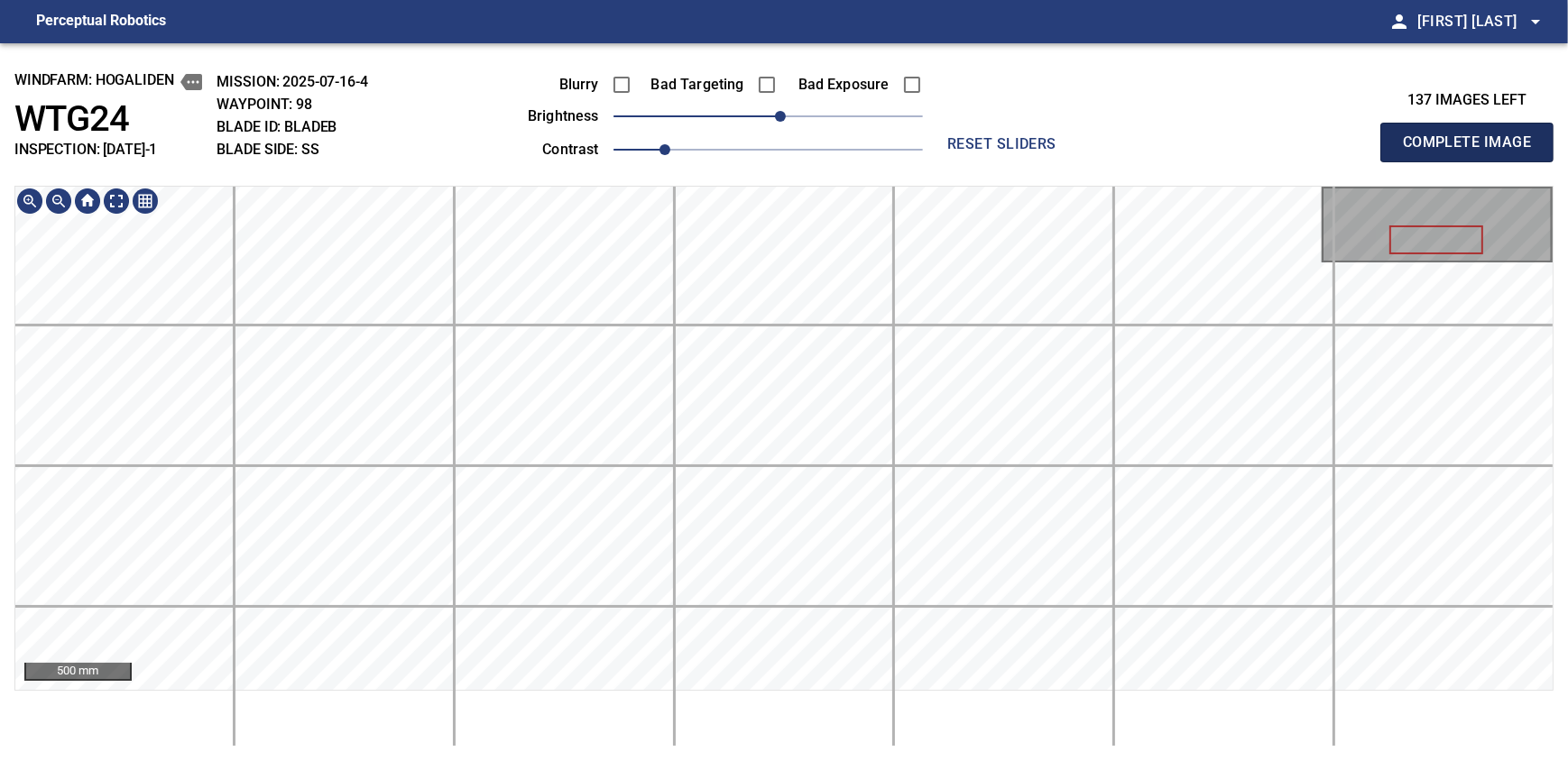 click on "Complete Image" at bounding box center (1467, 142) 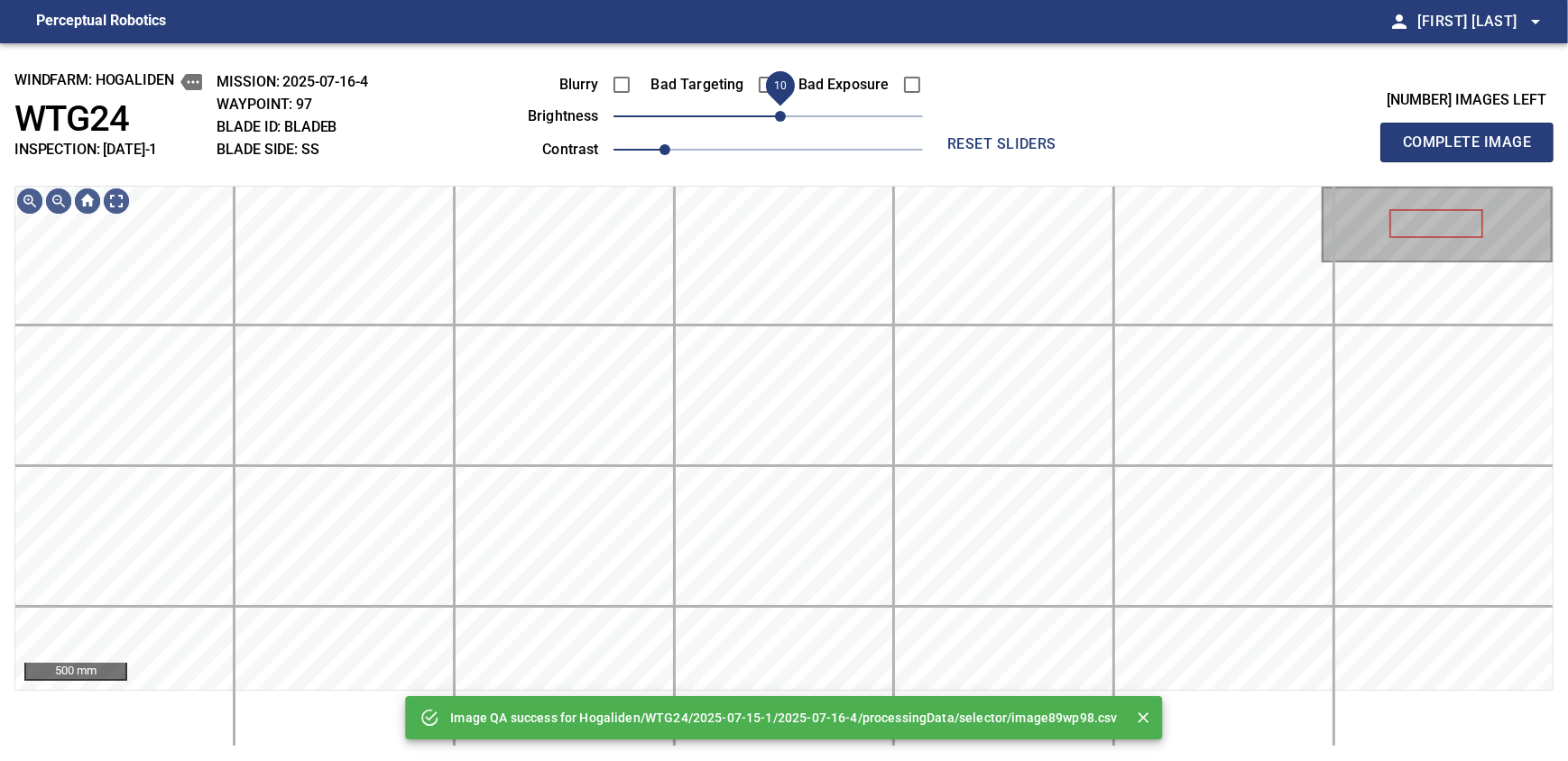 click on "10" at bounding box center (780, 116) 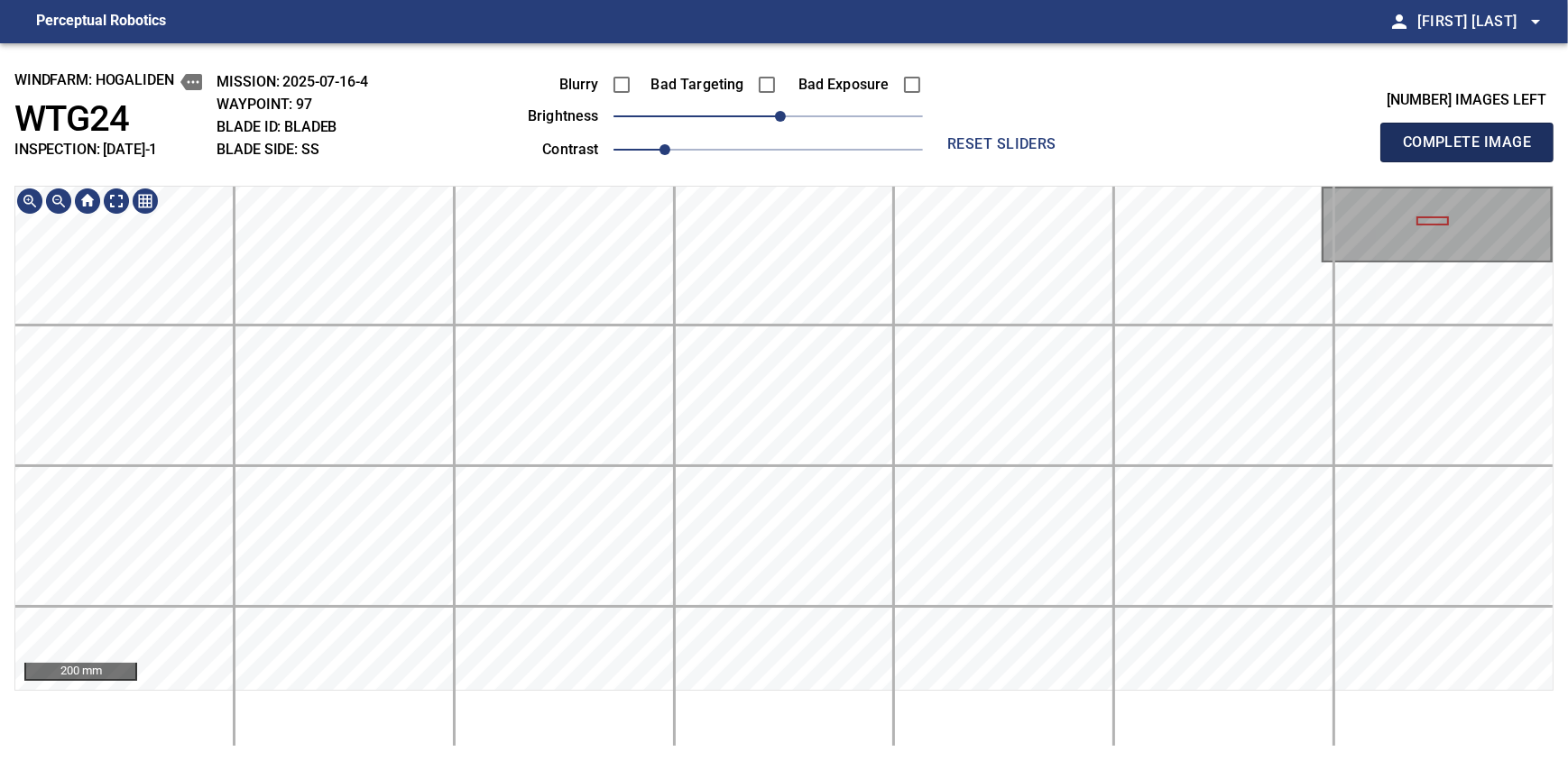 type 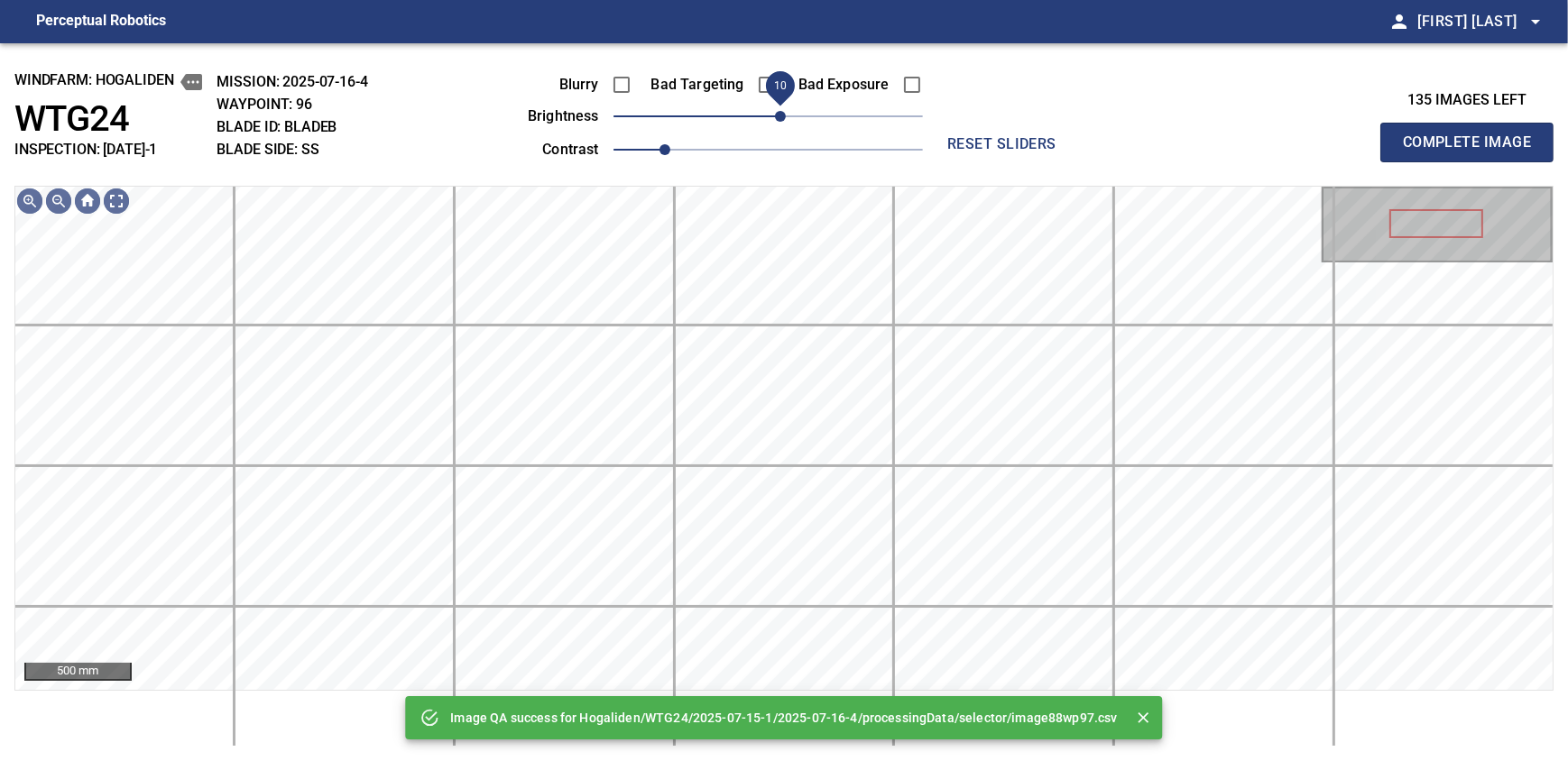 click on "10" at bounding box center [780, 116] 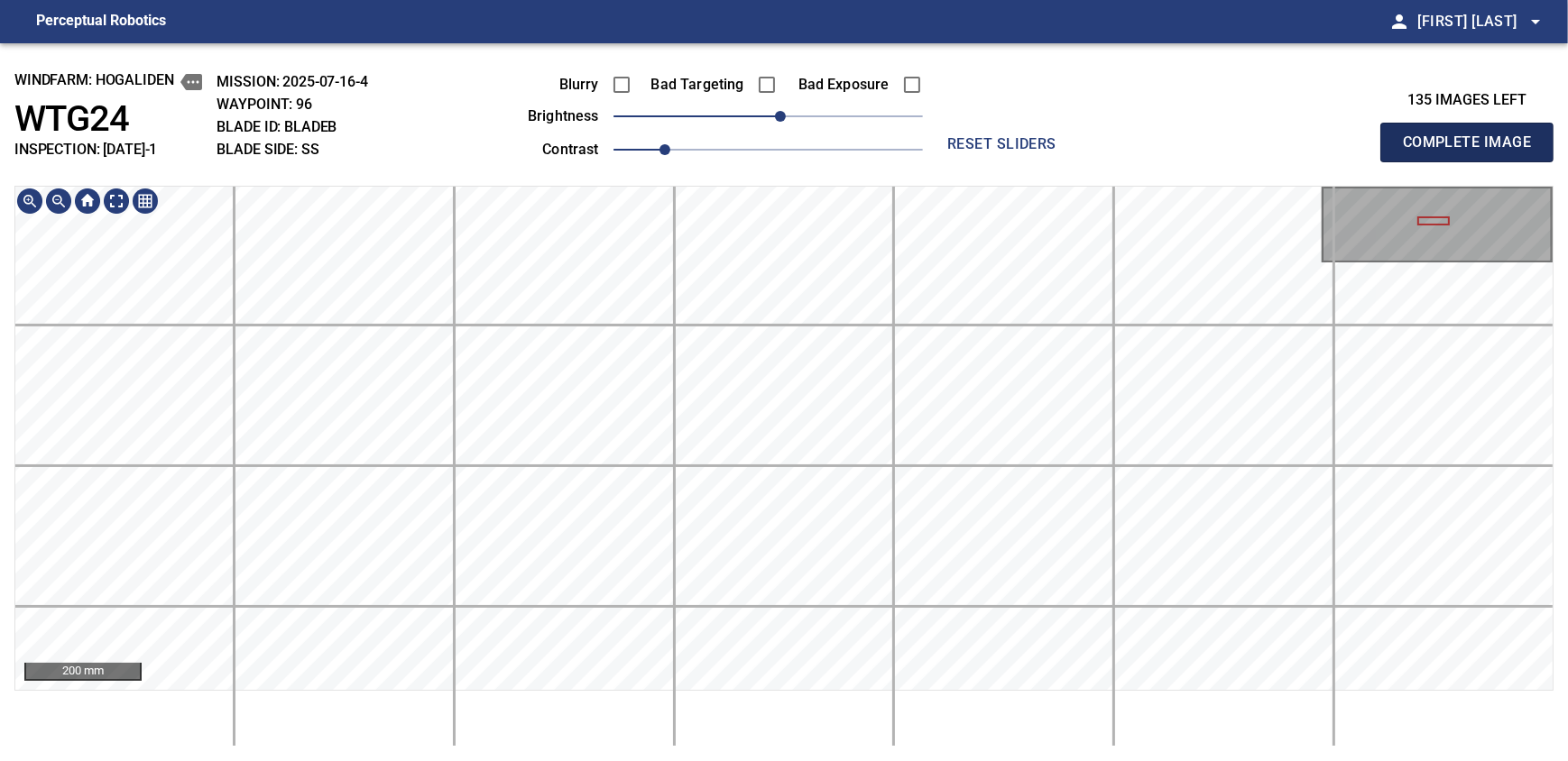 click on "Complete Image" at bounding box center (1467, 142) 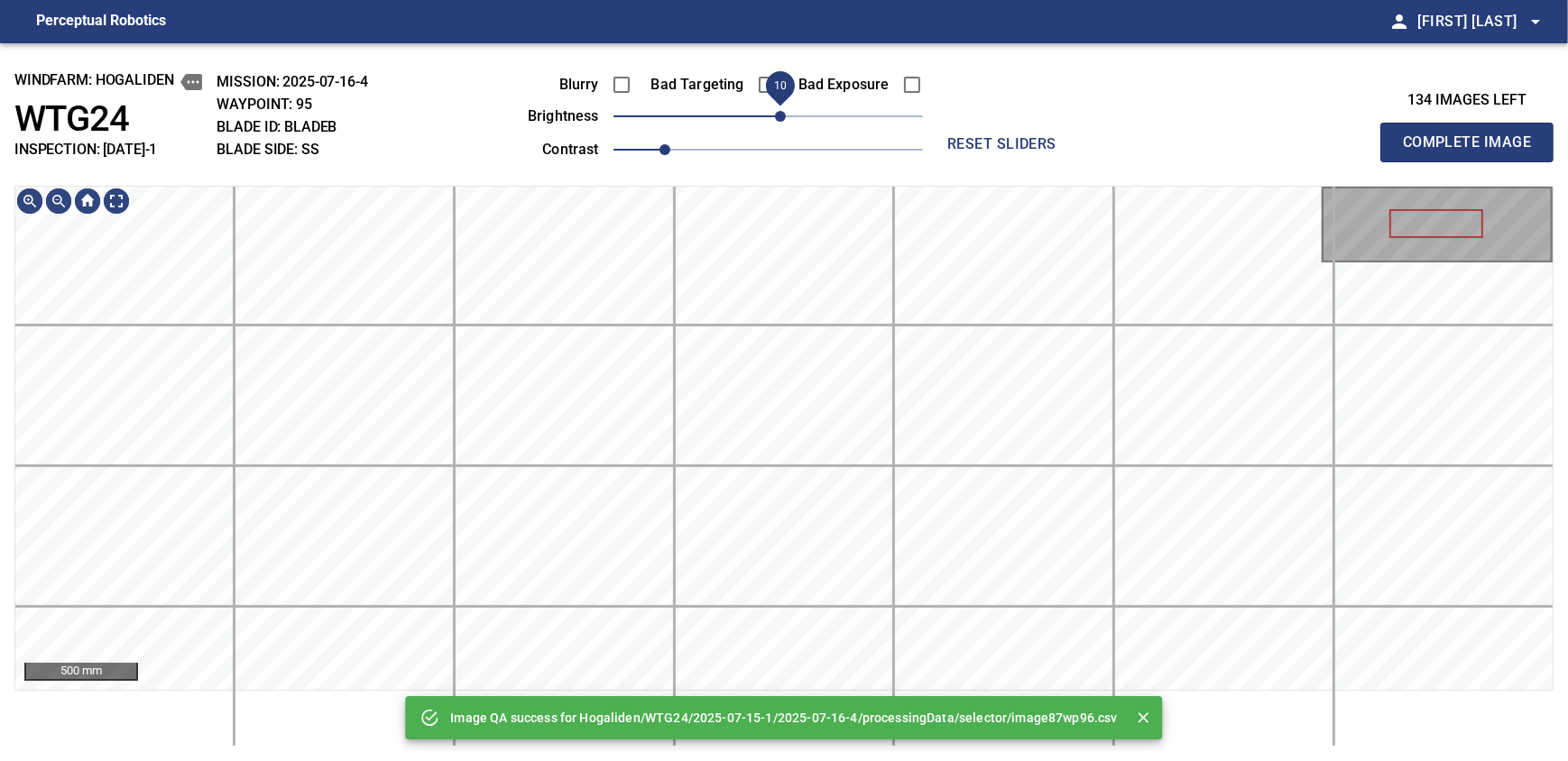 click on "10" at bounding box center (780, 116) 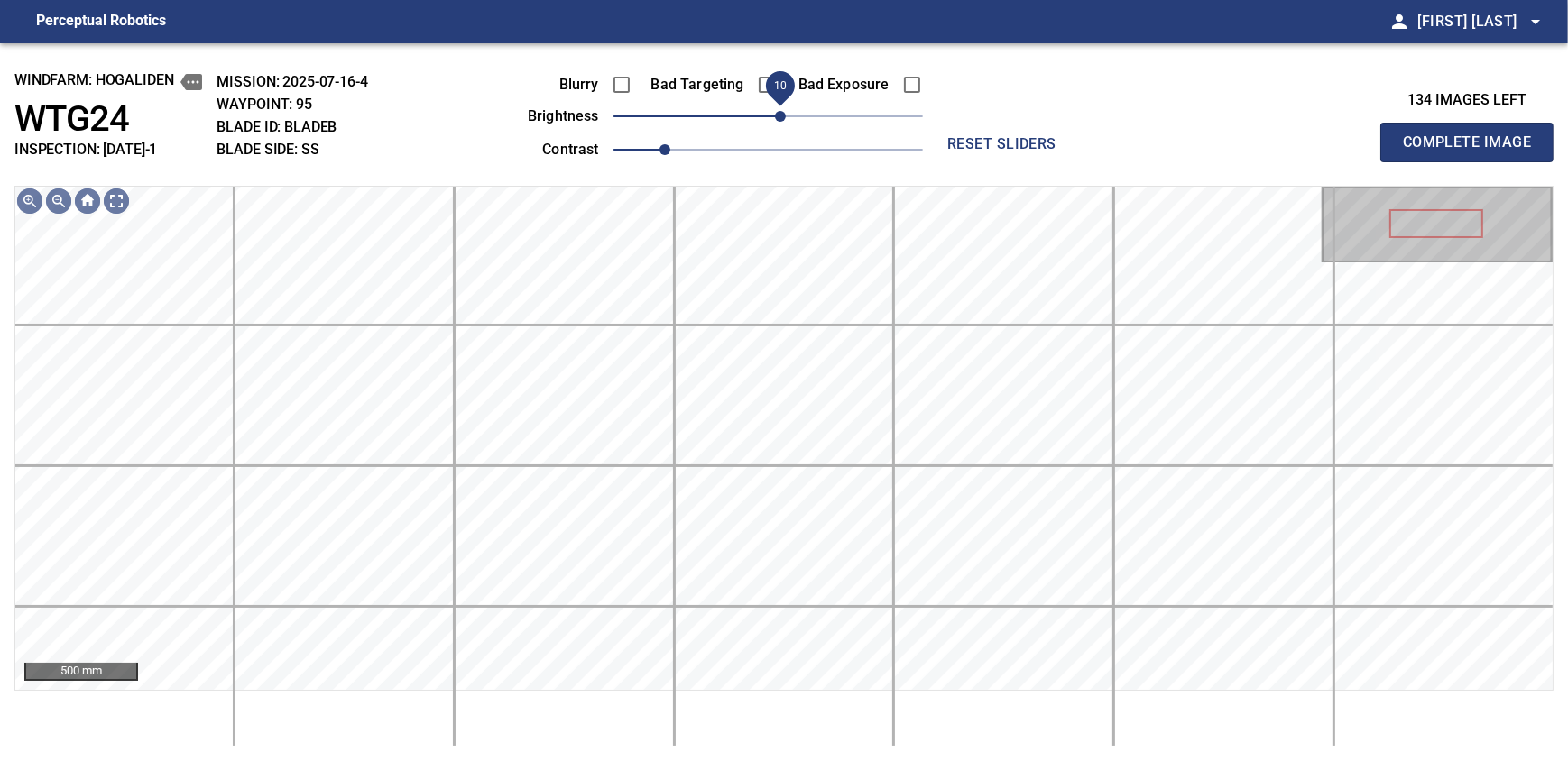click on "10" at bounding box center (780, 116) 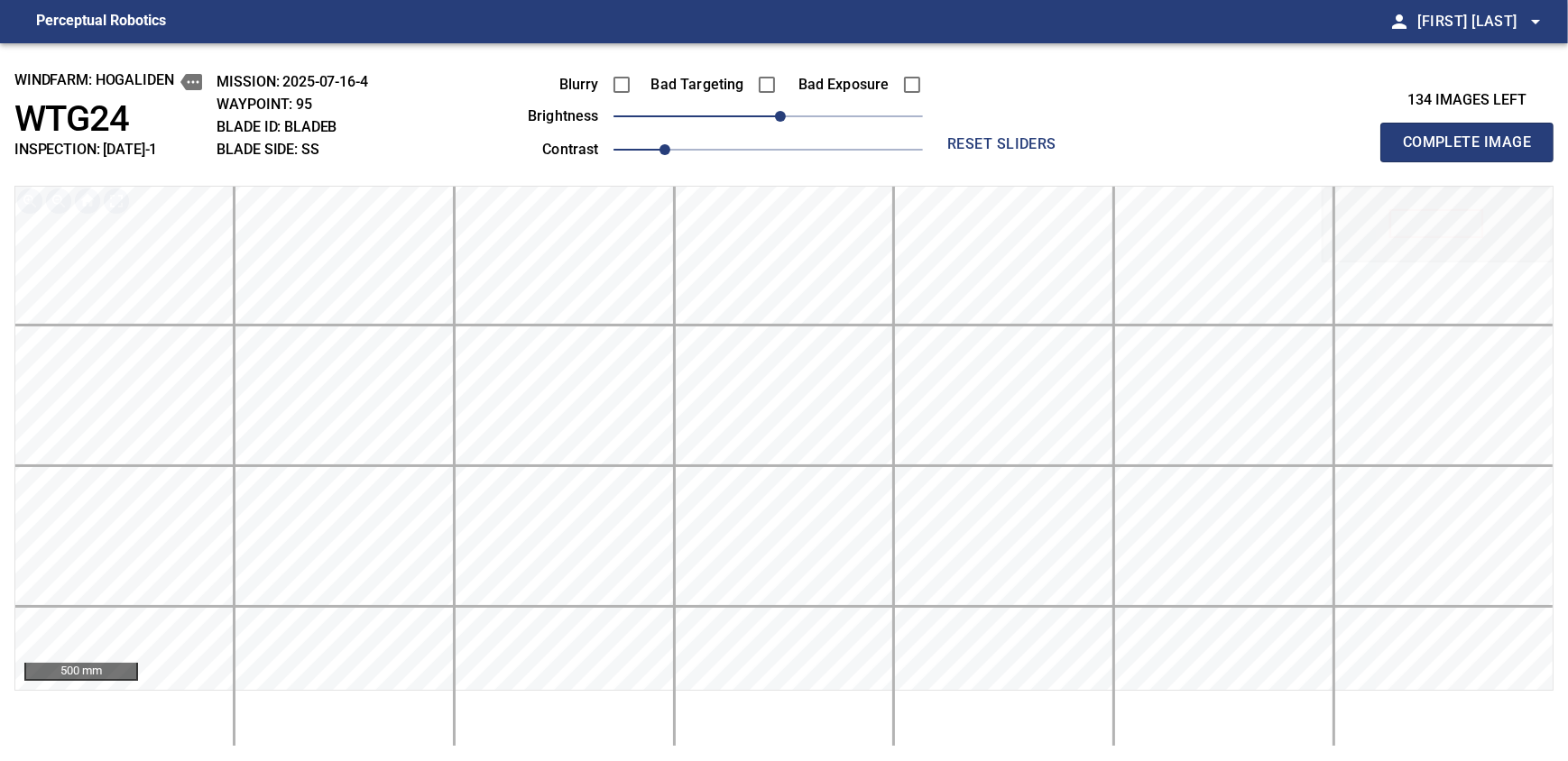 click on "Complete Image" at bounding box center [1467, 142] 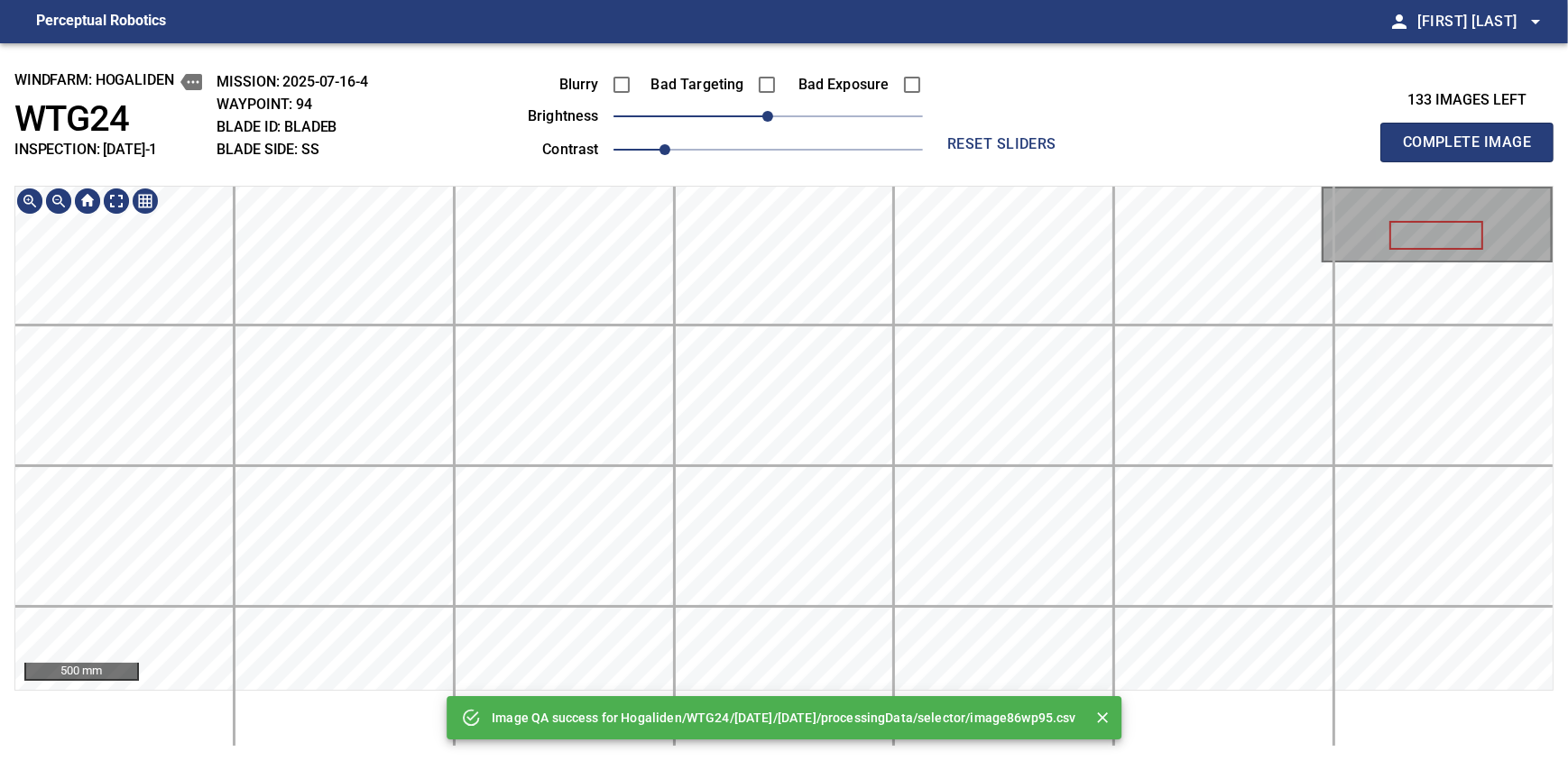 click on "Image QA success for Hogaliden/WTG24/2025-07-15-1/2025-07-16-4/processingData/selector/image86wp95.csv windfarm: Hogaliden WTG24 INSPECTION: 2025-07-15-1 MISSION: 2025-07-16-4 WAYPOINT: 94 BLADE ID: bladeB BLADE SIDE: SS Blurry Bad Targeting Bad Exposure brightness 0 contrast 1 reset sliders 133 images left Complete Image 500 mm" at bounding box center [784, 402] 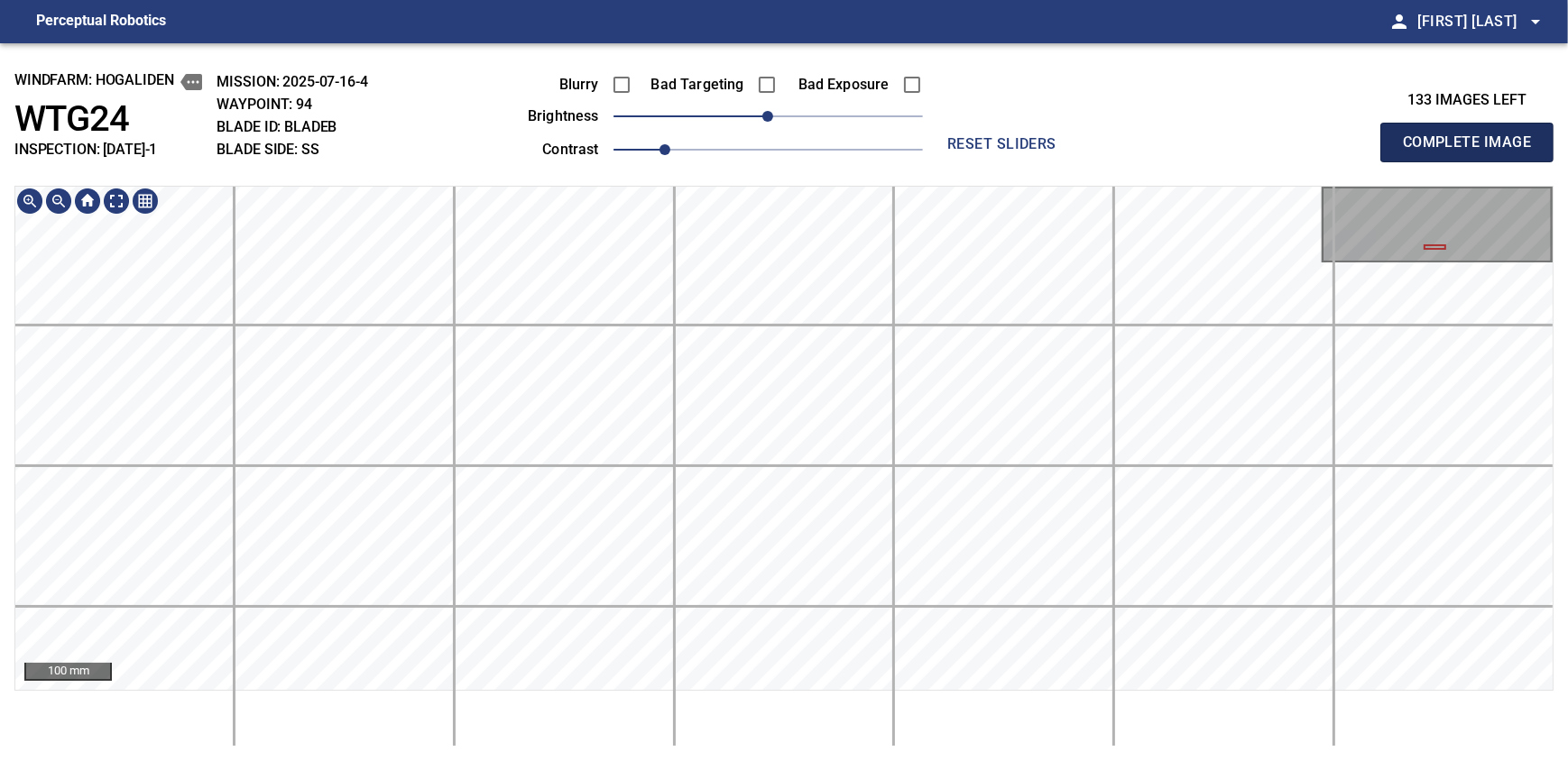click on "Complete Image" at bounding box center (1467, 142) 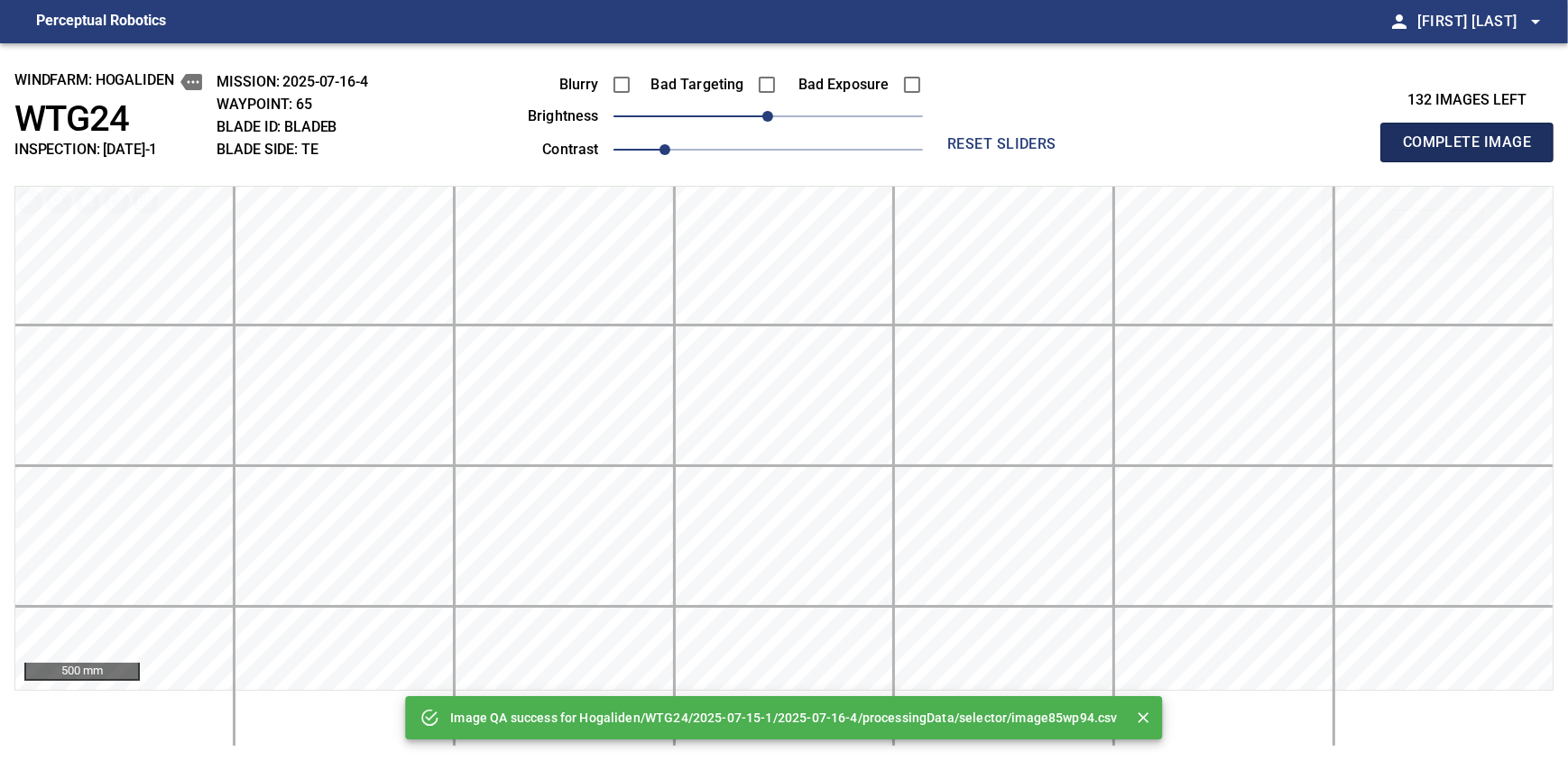 click on "Complete Image" at bounding box center (1467, 142) 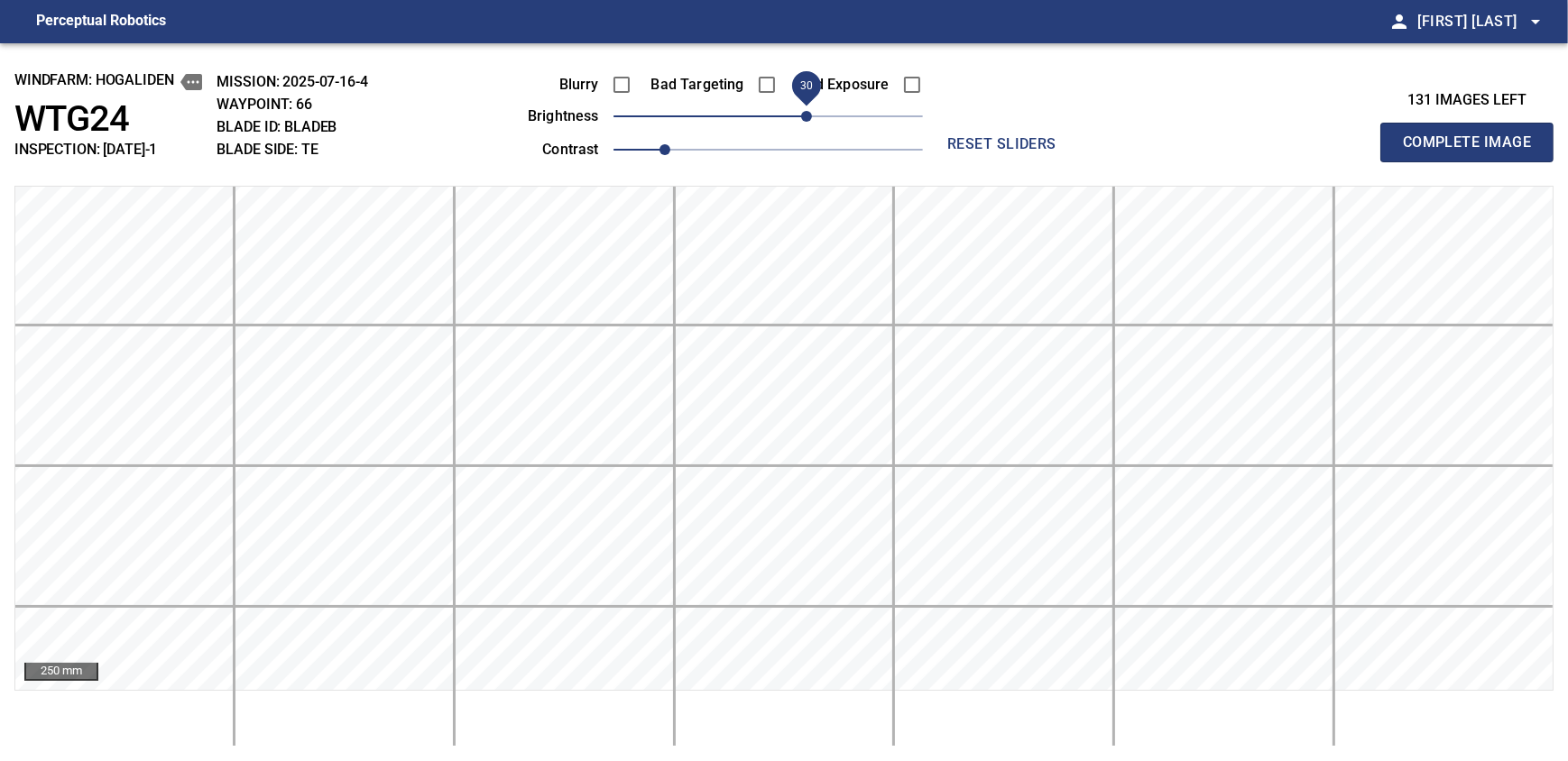 click on "30" at bounding box center [768, 116] 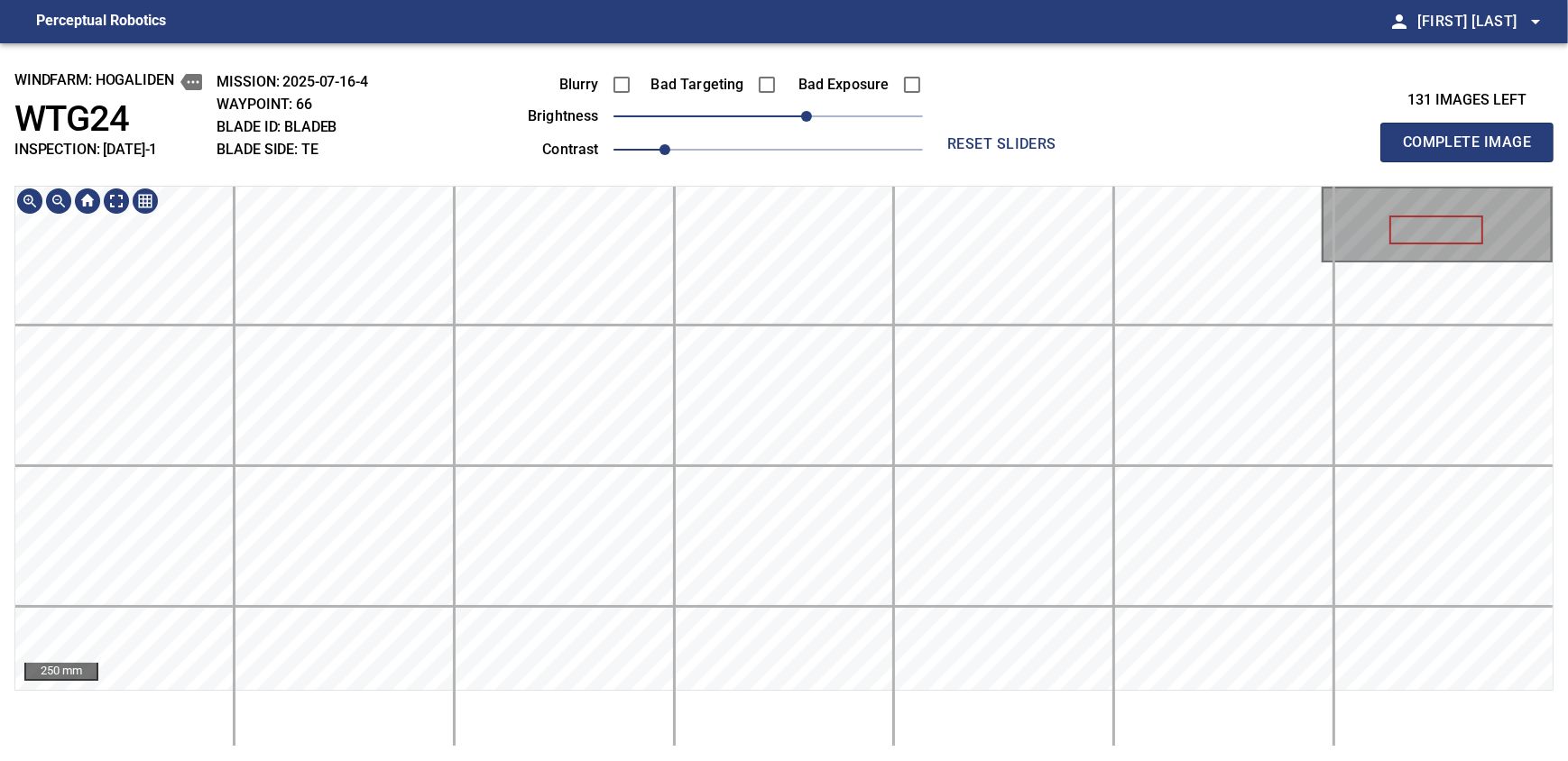 click on "windfarm: Hogaliden WTG24 INSPECTION: 2025-07-15-1 MISSION: 2025-07-16-4 WAYPOINT: 66 BLADE ID: bladeB BLADE SIDE: TE Blurry Bad Targeting Bad Exposure brightness 30 contrast 1 reset sliders 131 images left Complete Image 250 mm" at bounding box center [784, 402] 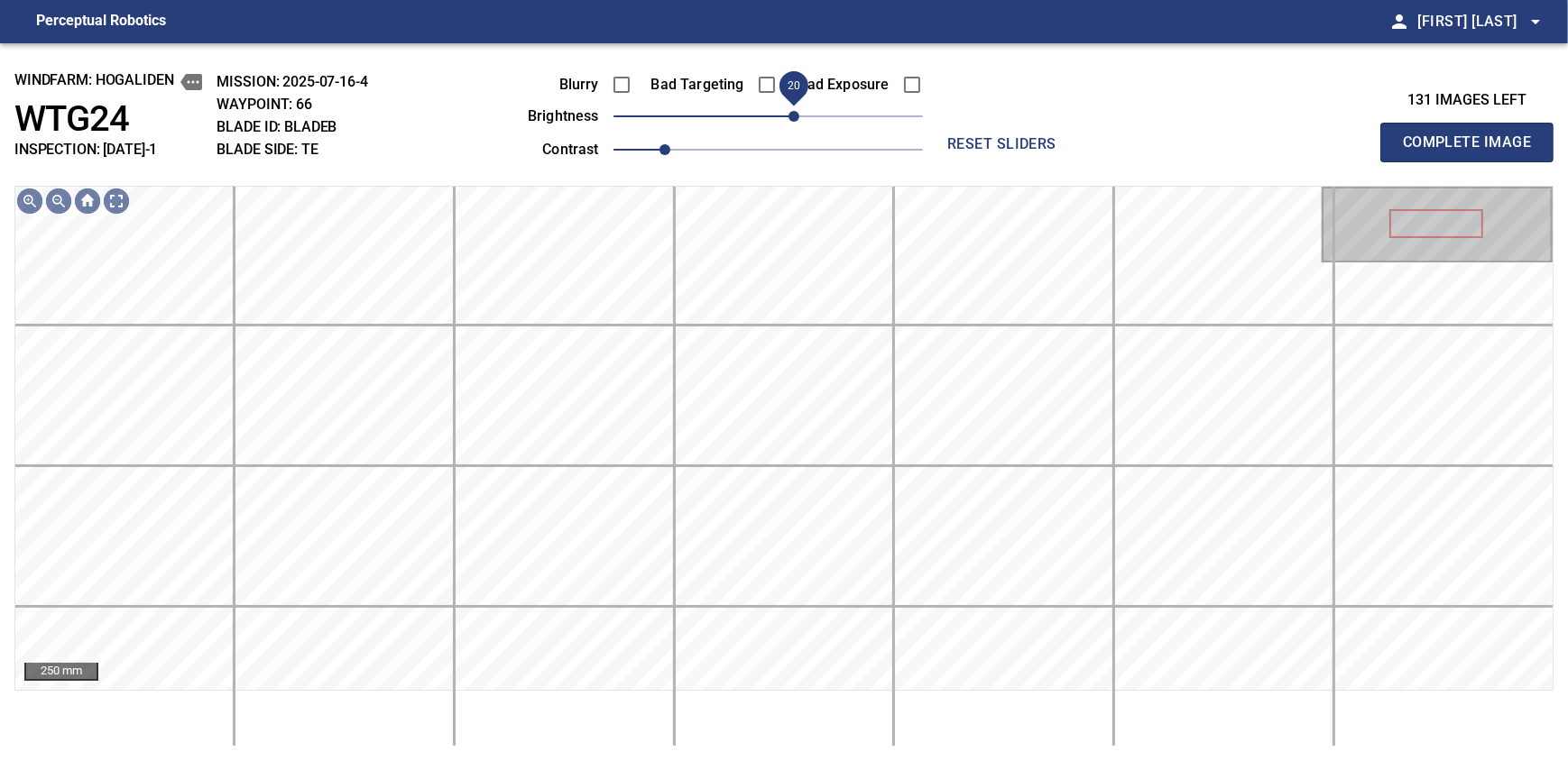 drag, startPoint x: 804, startPoint y: 118, endPoint x: 790, endPoint y: 124, distance: 15.231546 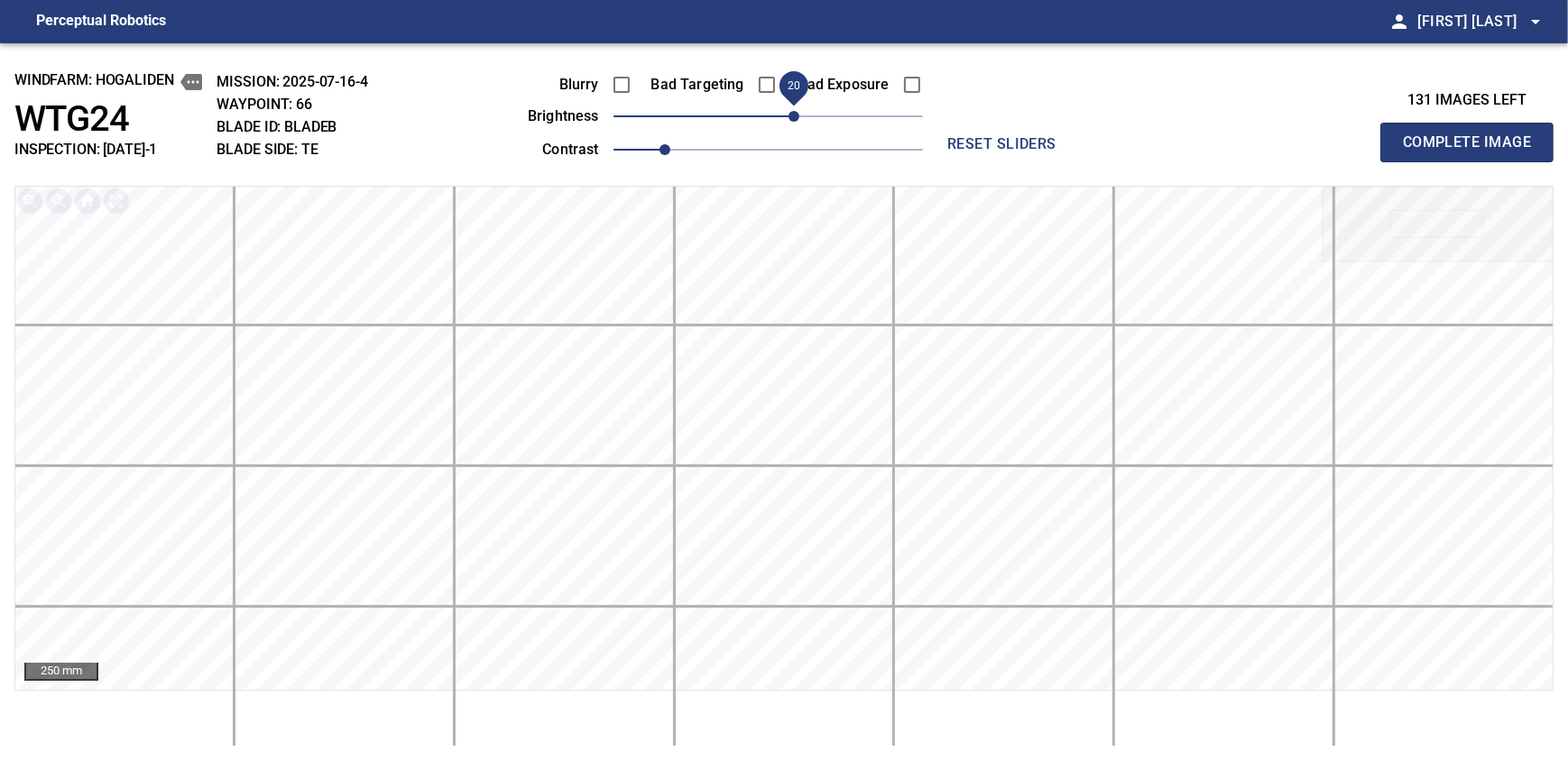 click on "Complete Image" at bounding box center (1467, 142) 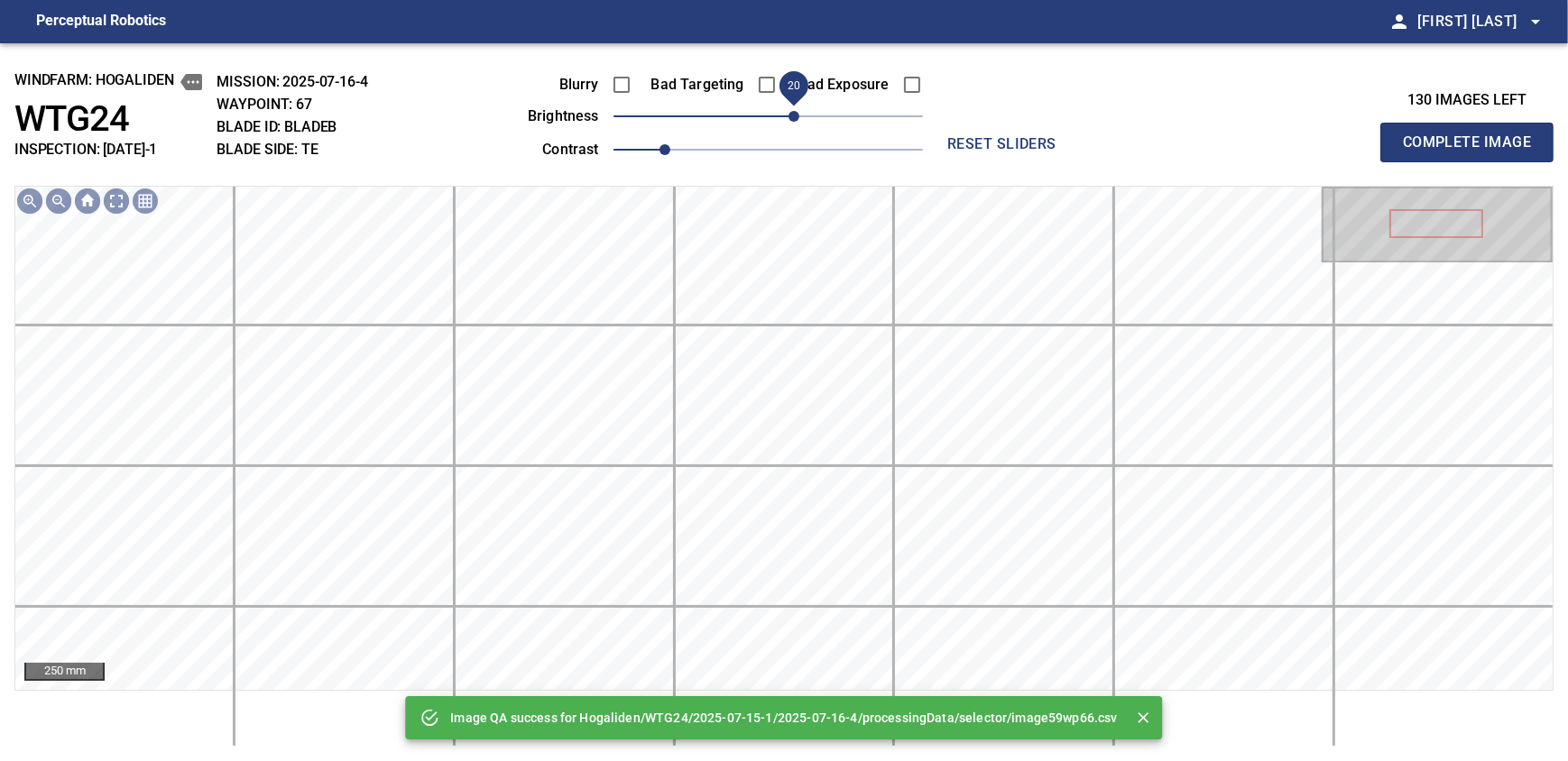 drag, startPoint x: 781, startPoint y: 121, endPoint x: 796, endPoint y: 117, distance: 15.524175 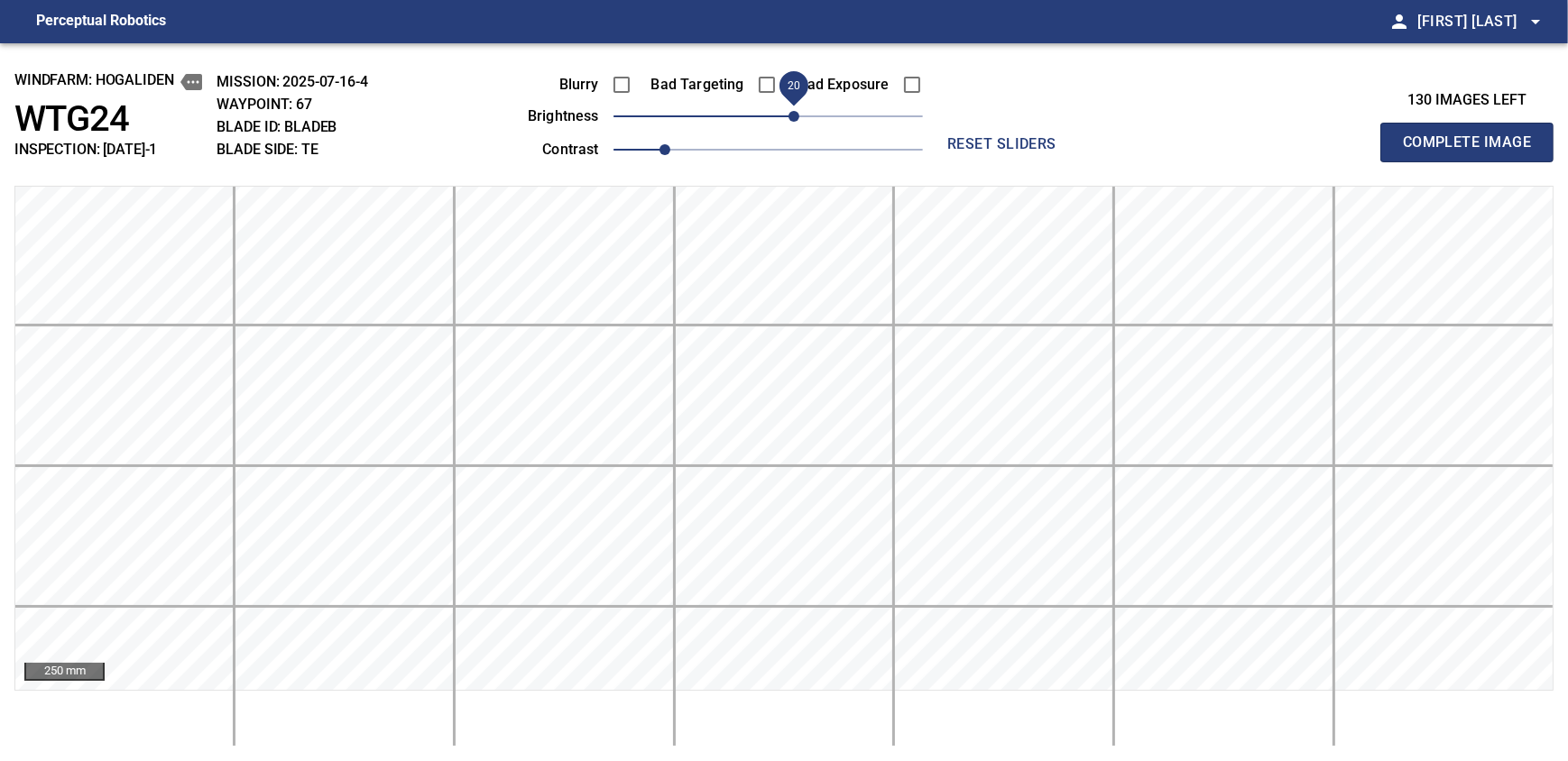 click on "Complete Image" at bounding box center (1467, 142) 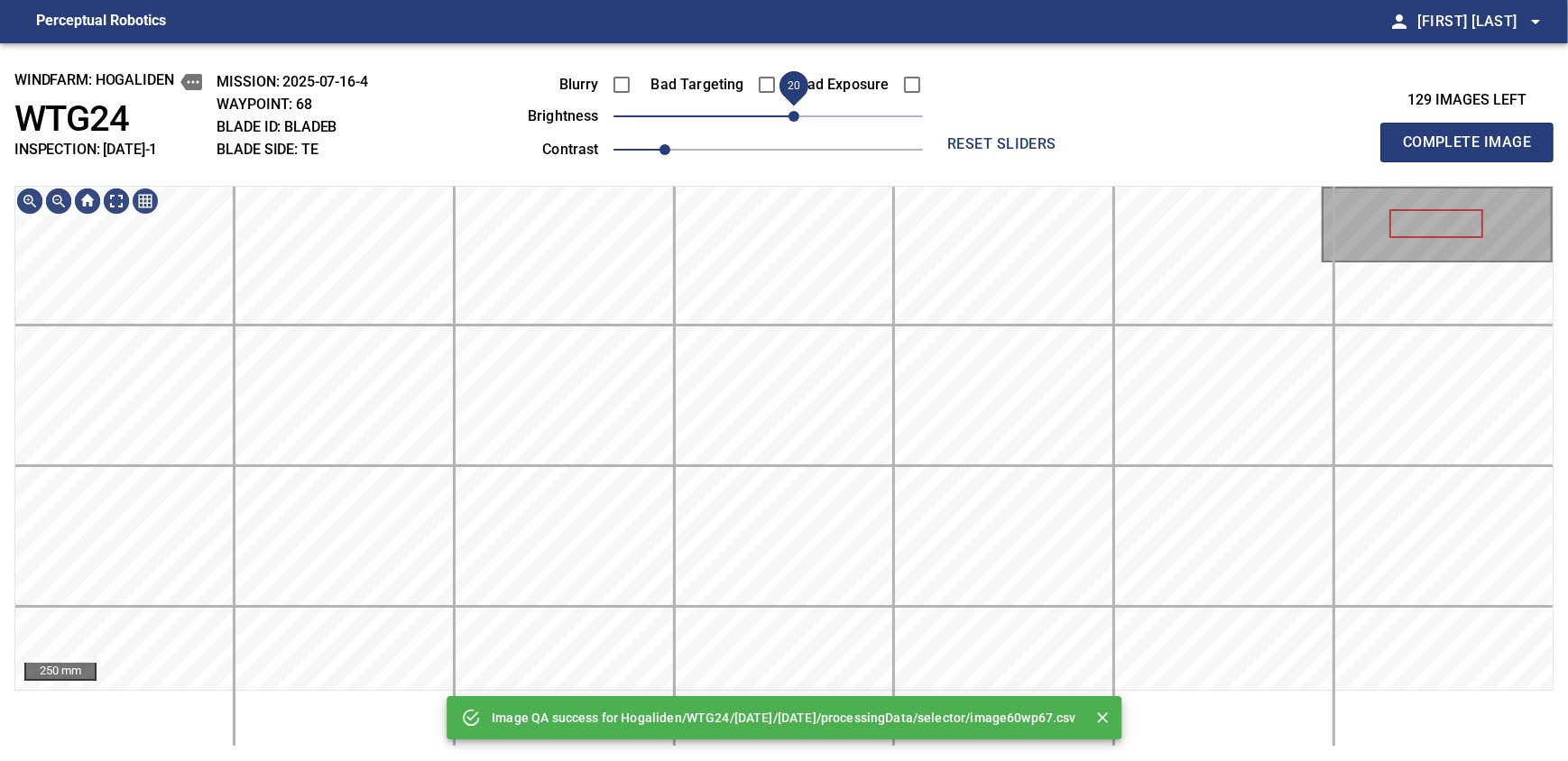 click on "20" at bounding box center [768, 116] 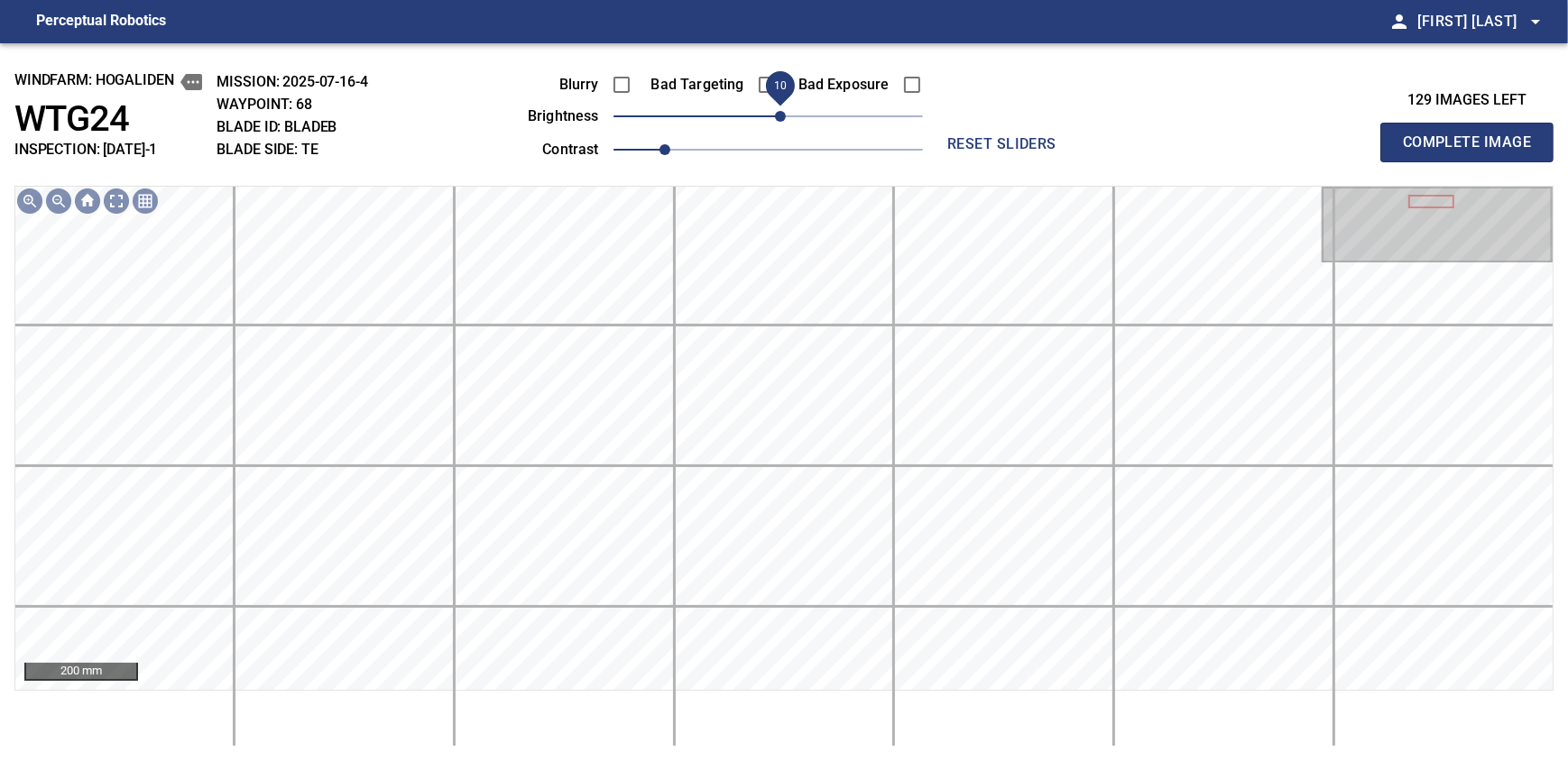 click on "10" at bounding box center (780, 116) 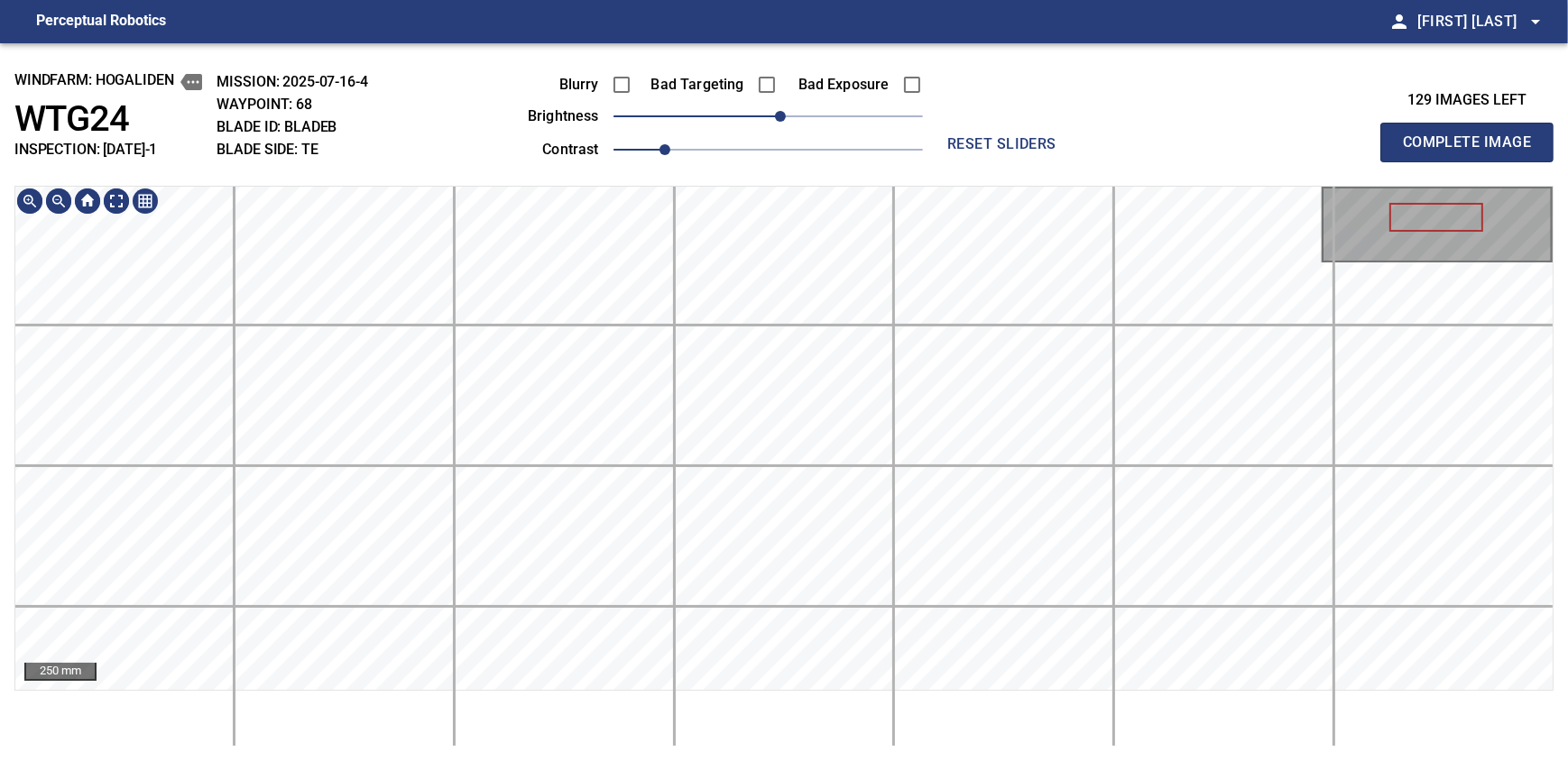 click on "Perceptual Robotics person Alex Semenov arrow_drop_down windfarm: Hogaliden WTG24 INSPECTION: 2025-07-15-1 MISSION: 2025-07-16-4 WAYPOINT: 68 BLADE ID: bladeB BLADE SIDE: TE Blurry Bad Targeting Bad Exposure brightness 10 contrast 1 reset sliders 129 images left Complete Image 250 mm exit_to_app Logout" at bounding box center (784, 380) 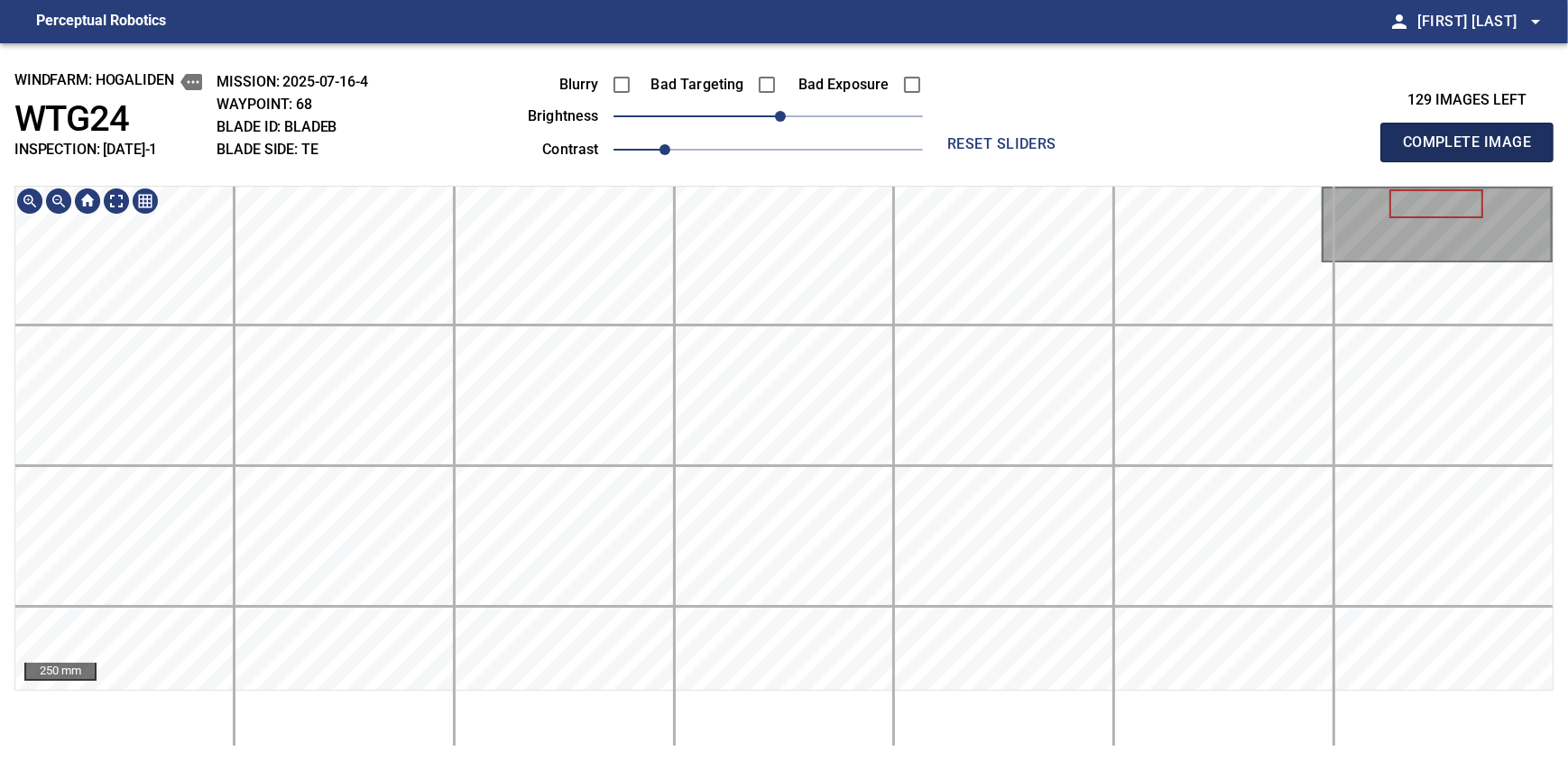 click on "Complete Image" at bounding box center [1467, 142] 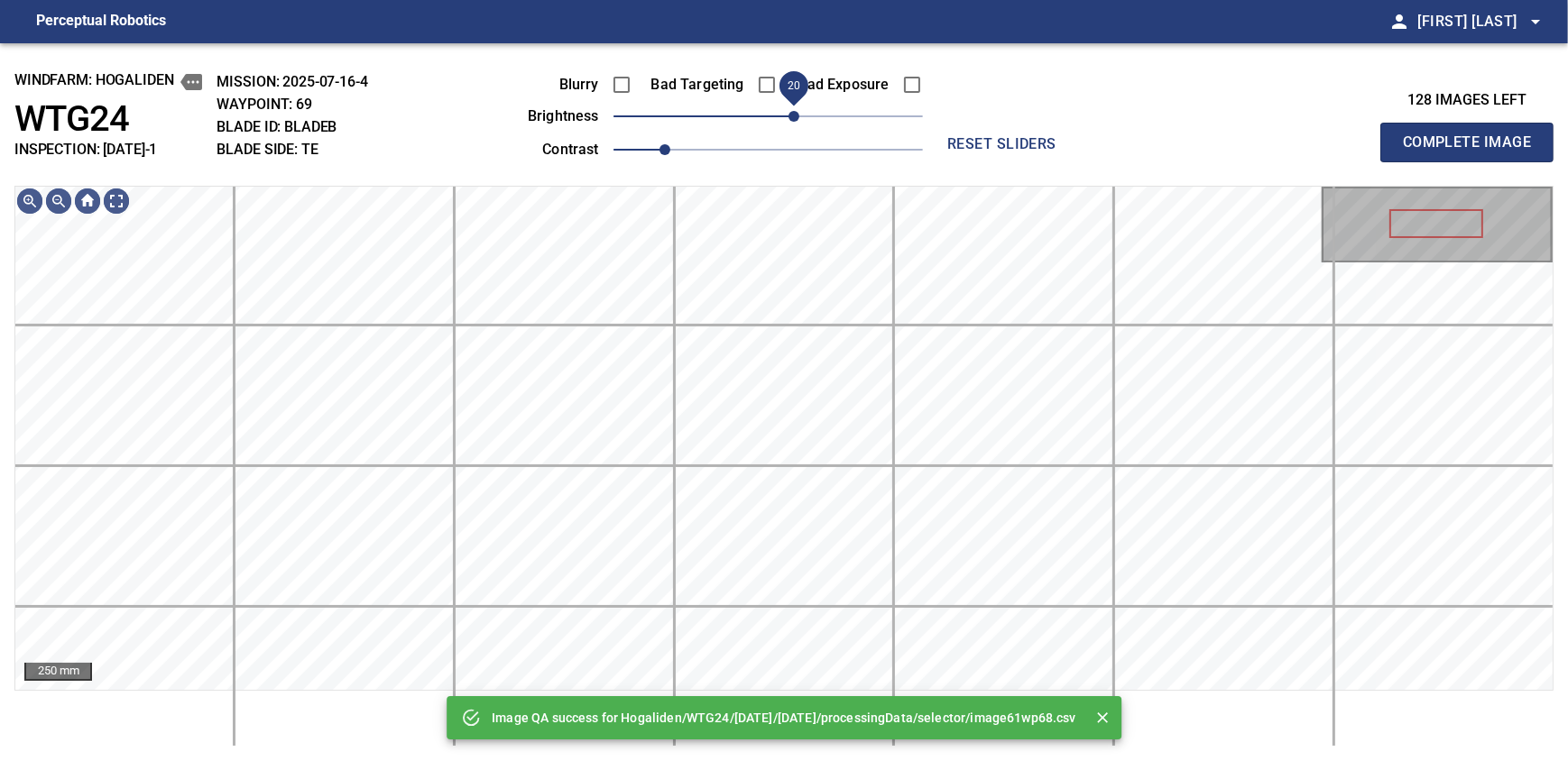 drag, startPoint x: 767, startPoint y: 116, endPoint x: 798, endPoint y: 105, distance: 32.893768 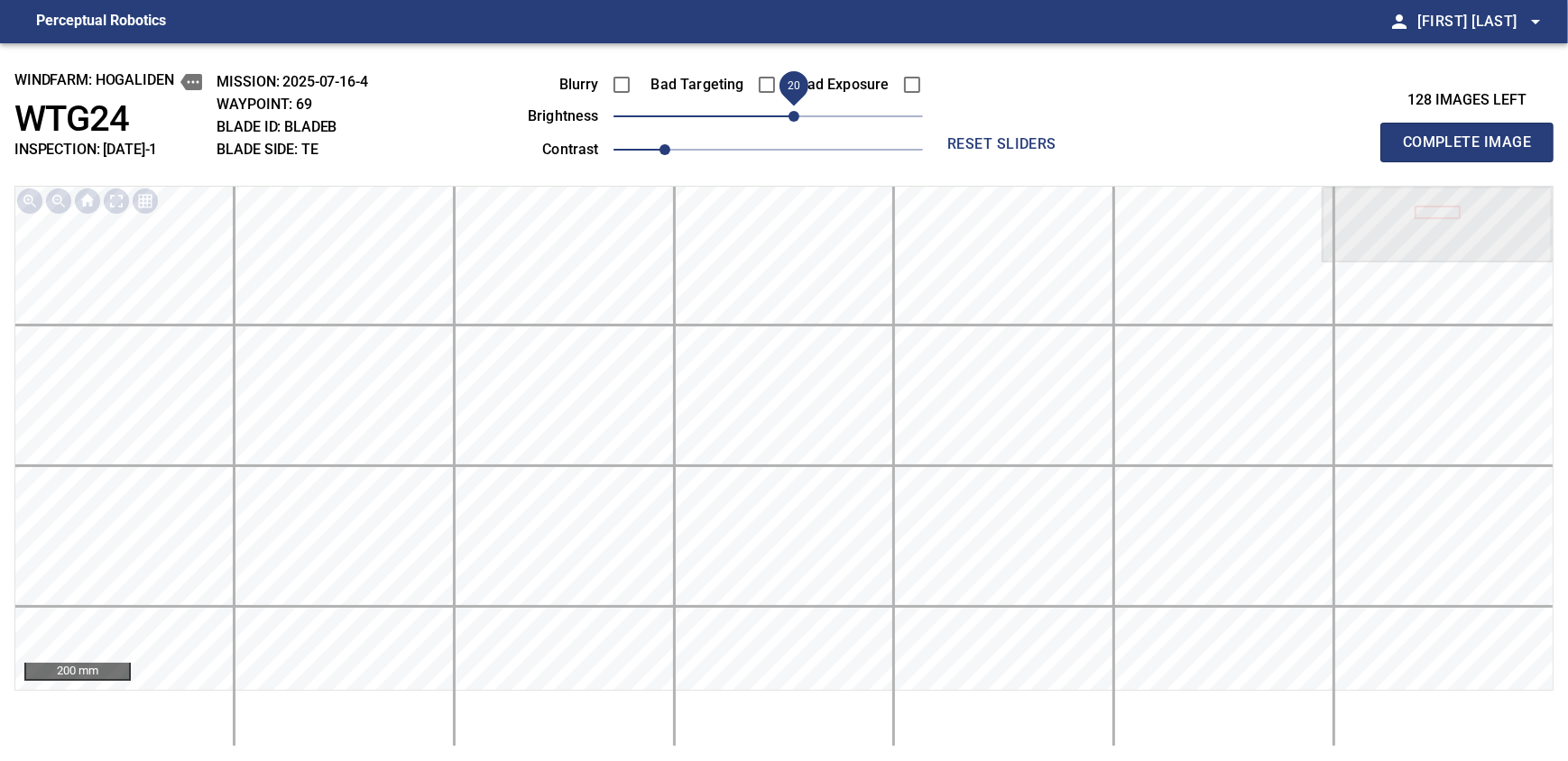 click on "Complete Image" at bounding box center (1467, 142) 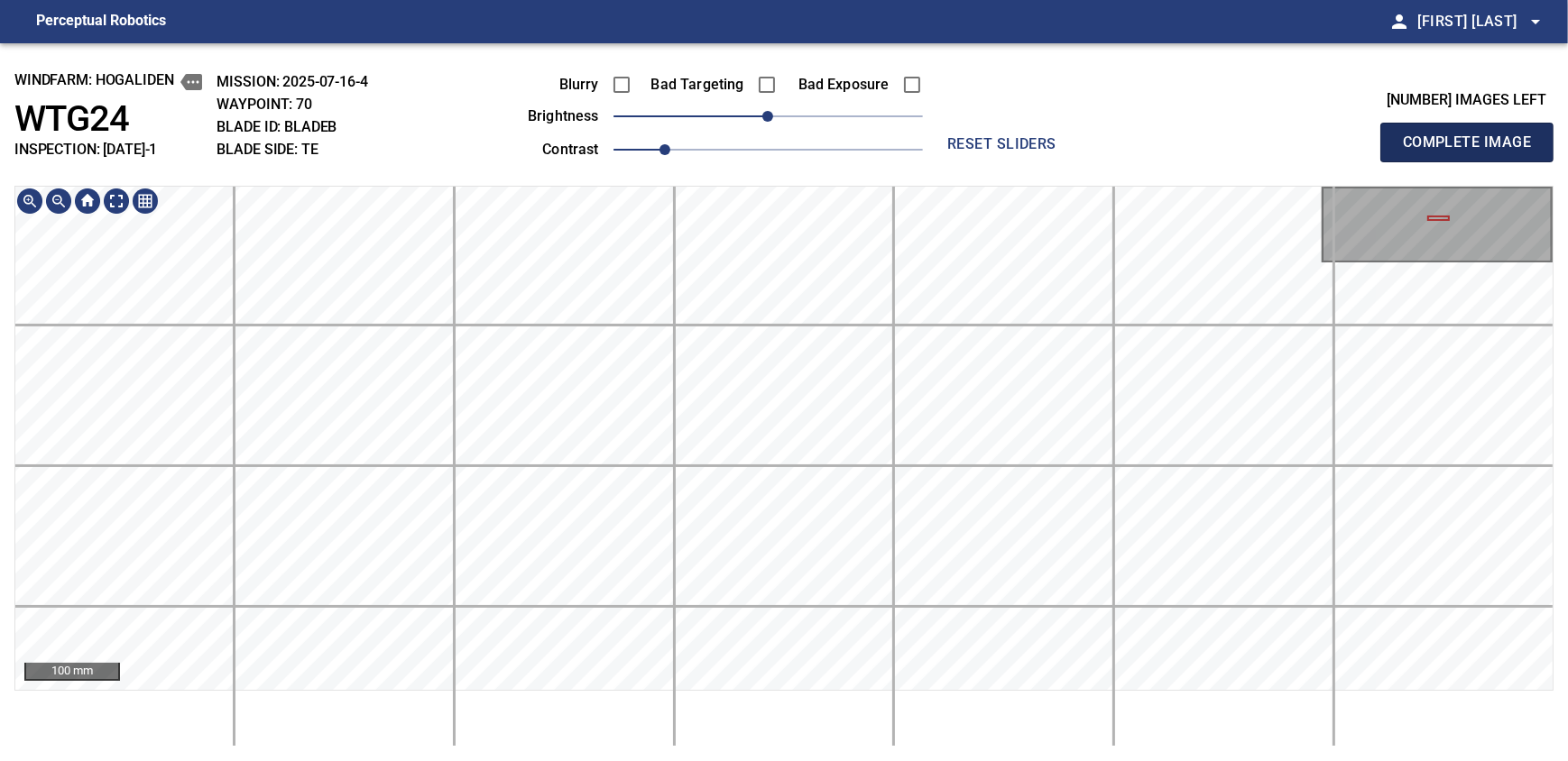 click on "Complete Image" at bounding box center (1467, 142) 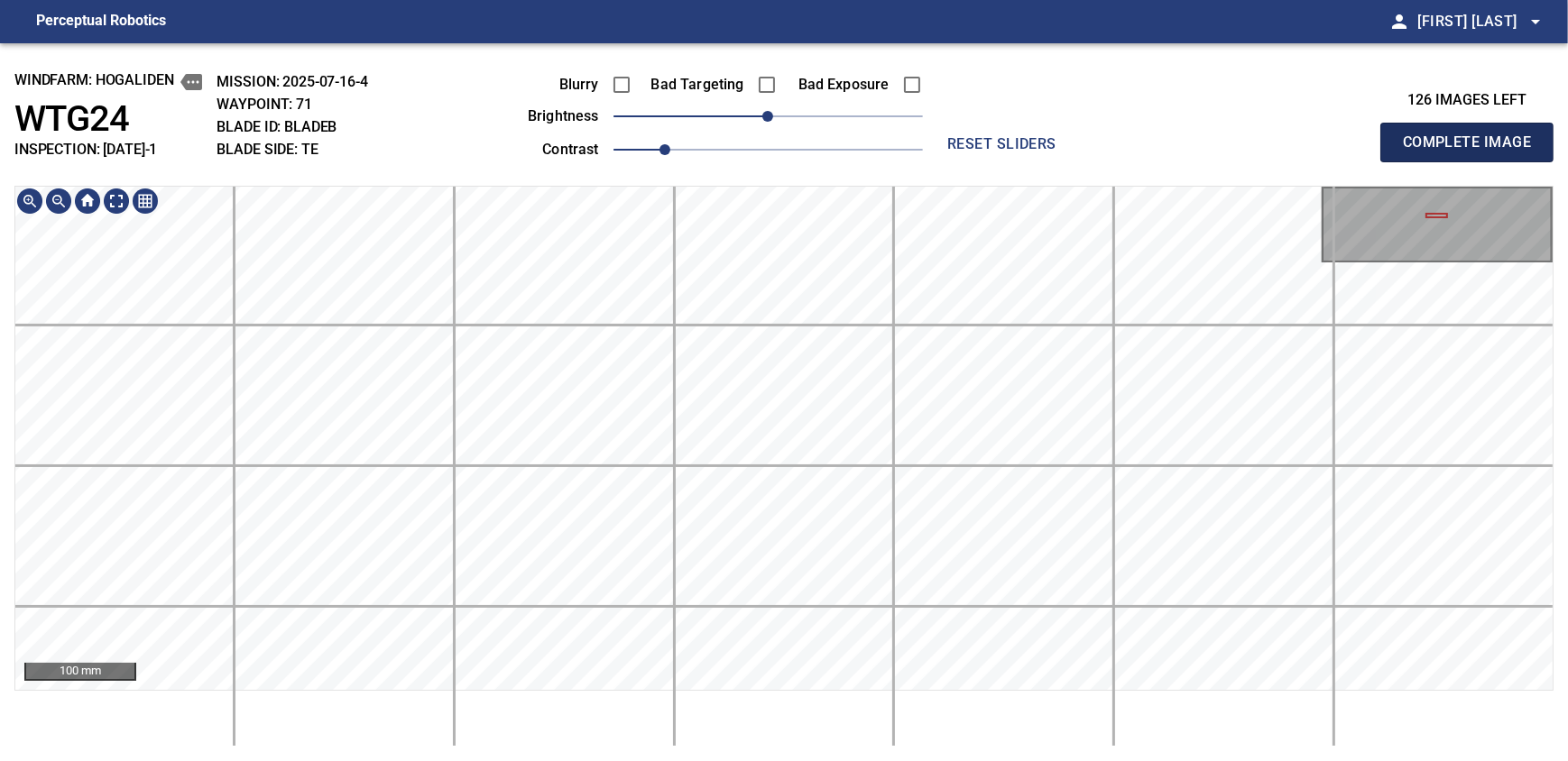 click on "Complete Image" at bounding box center (1467, 142) 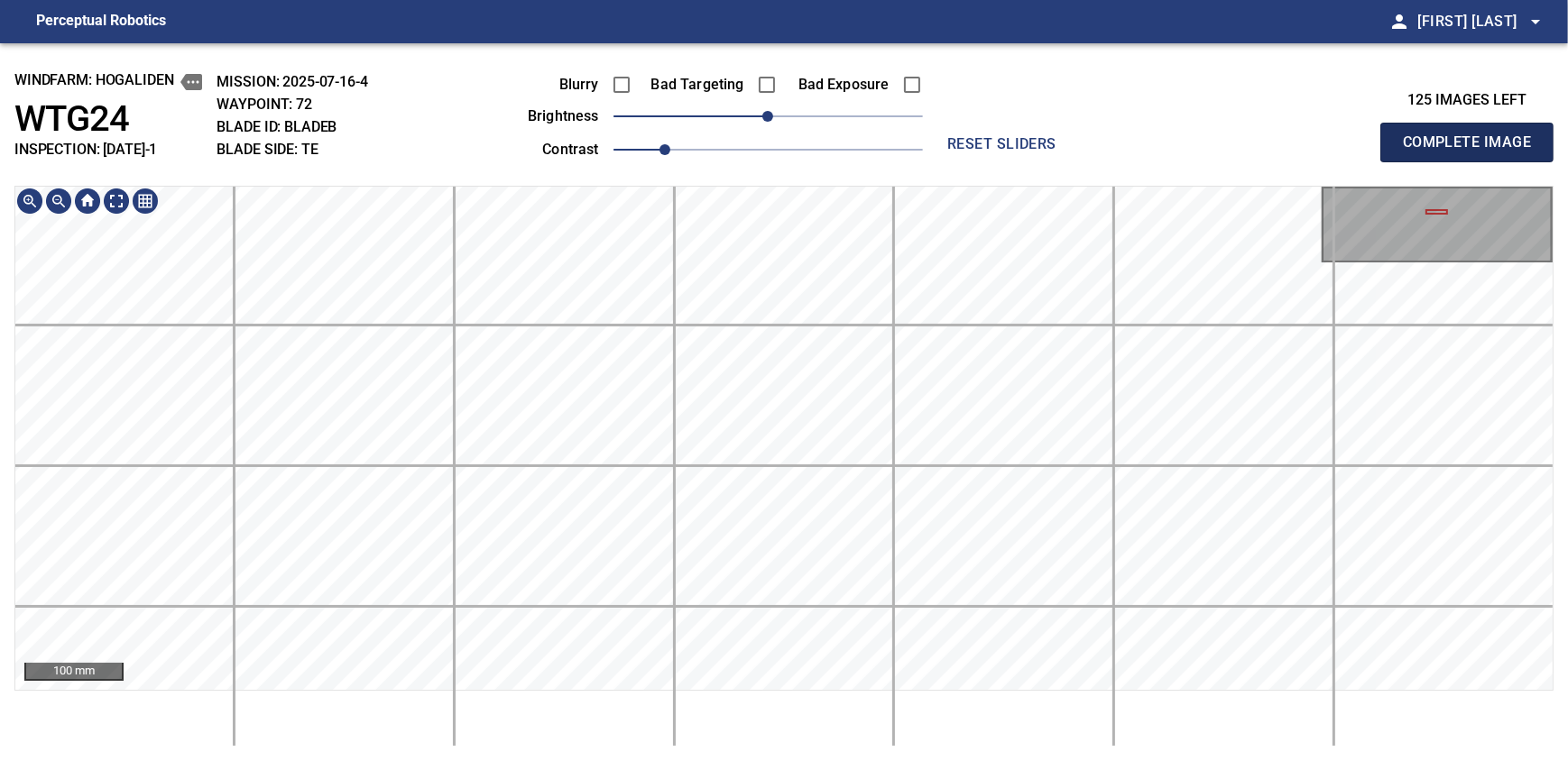 click on "Complete Image" at bounding box center (1467, 142) 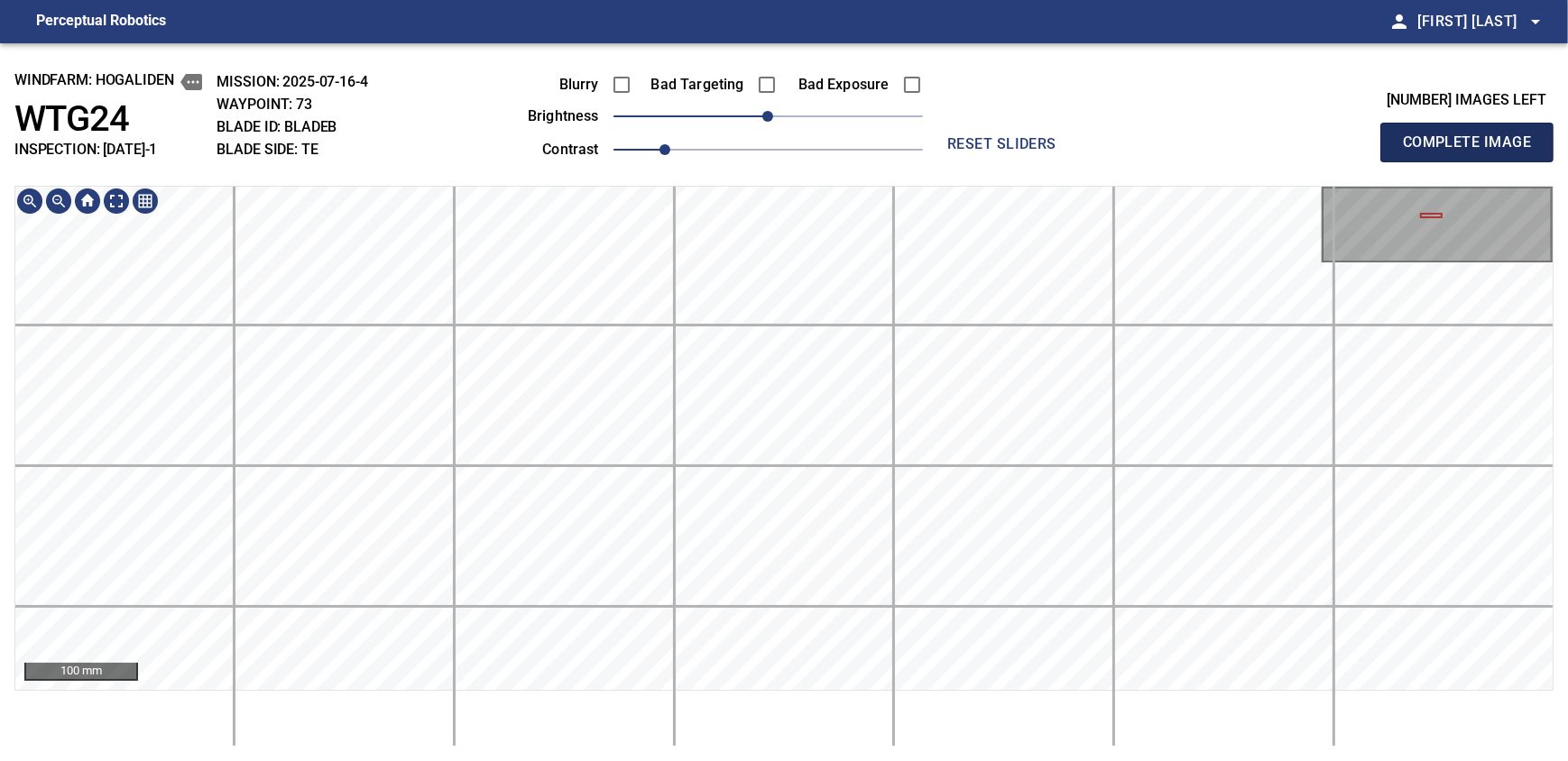 click on "Complete Image" at bounding box center (1467, 142) 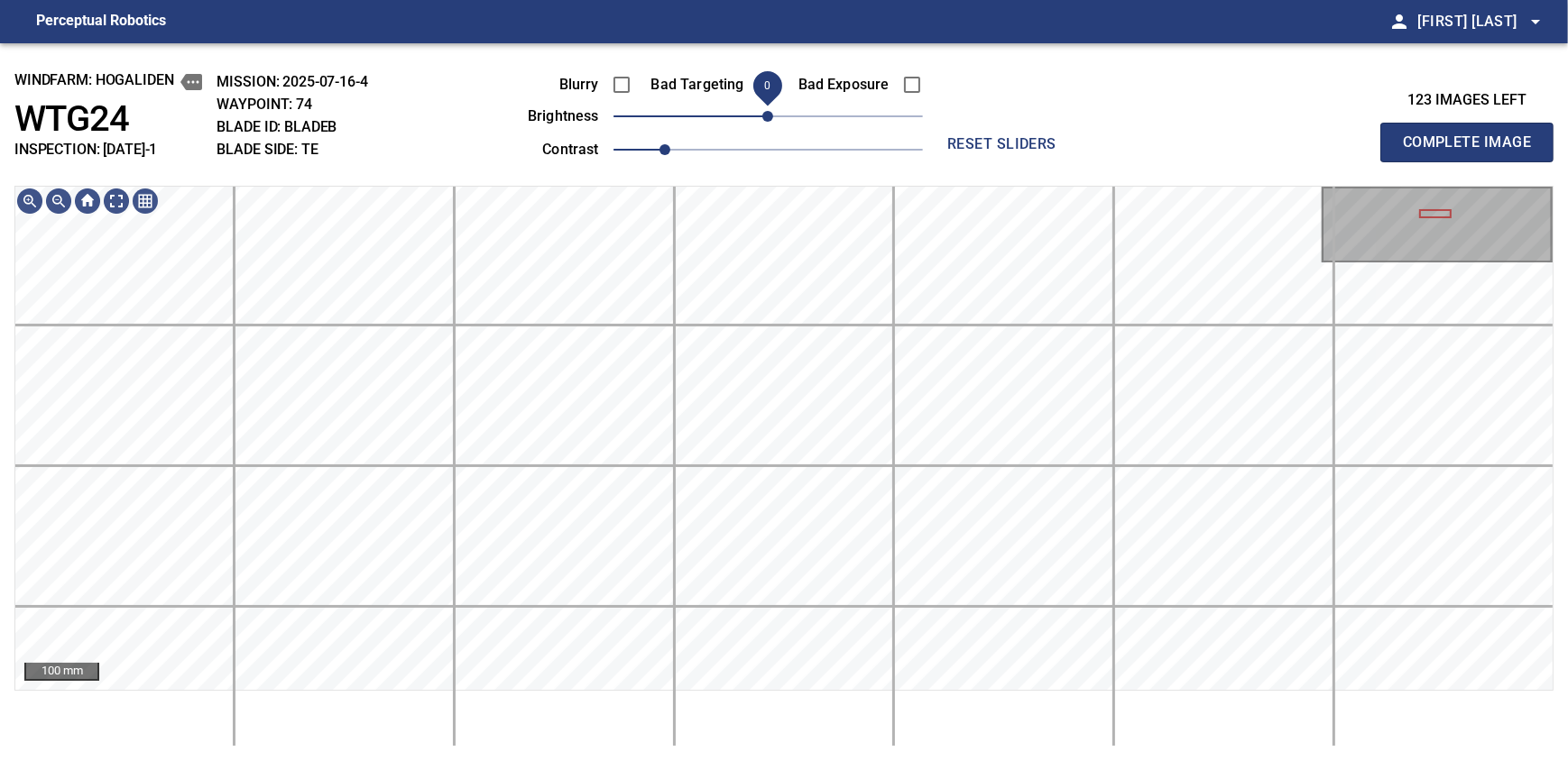 click on "0" at bounding box center (768, 116) 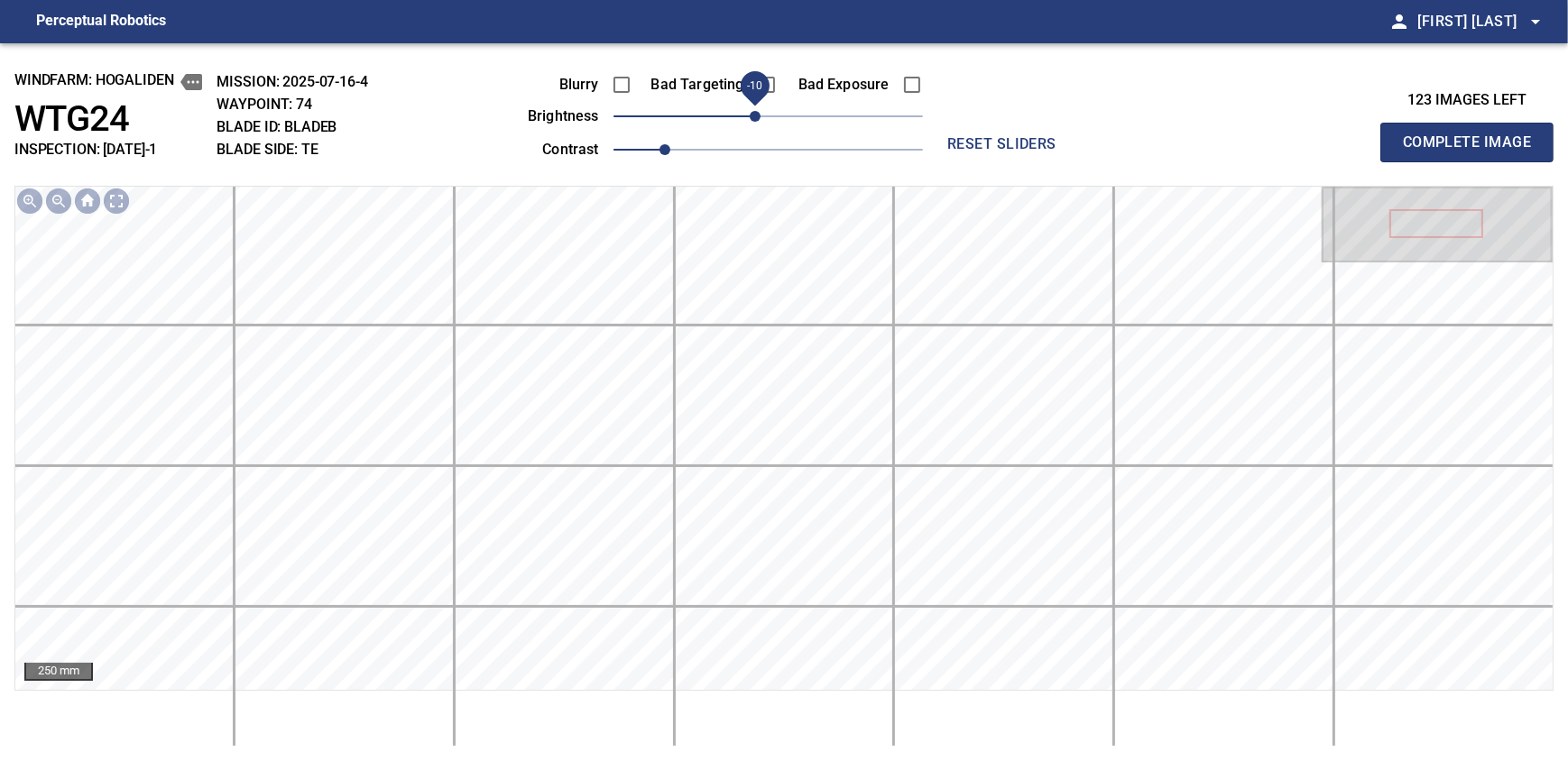 click on "Complete Image" at bounding box center (1467, 142) 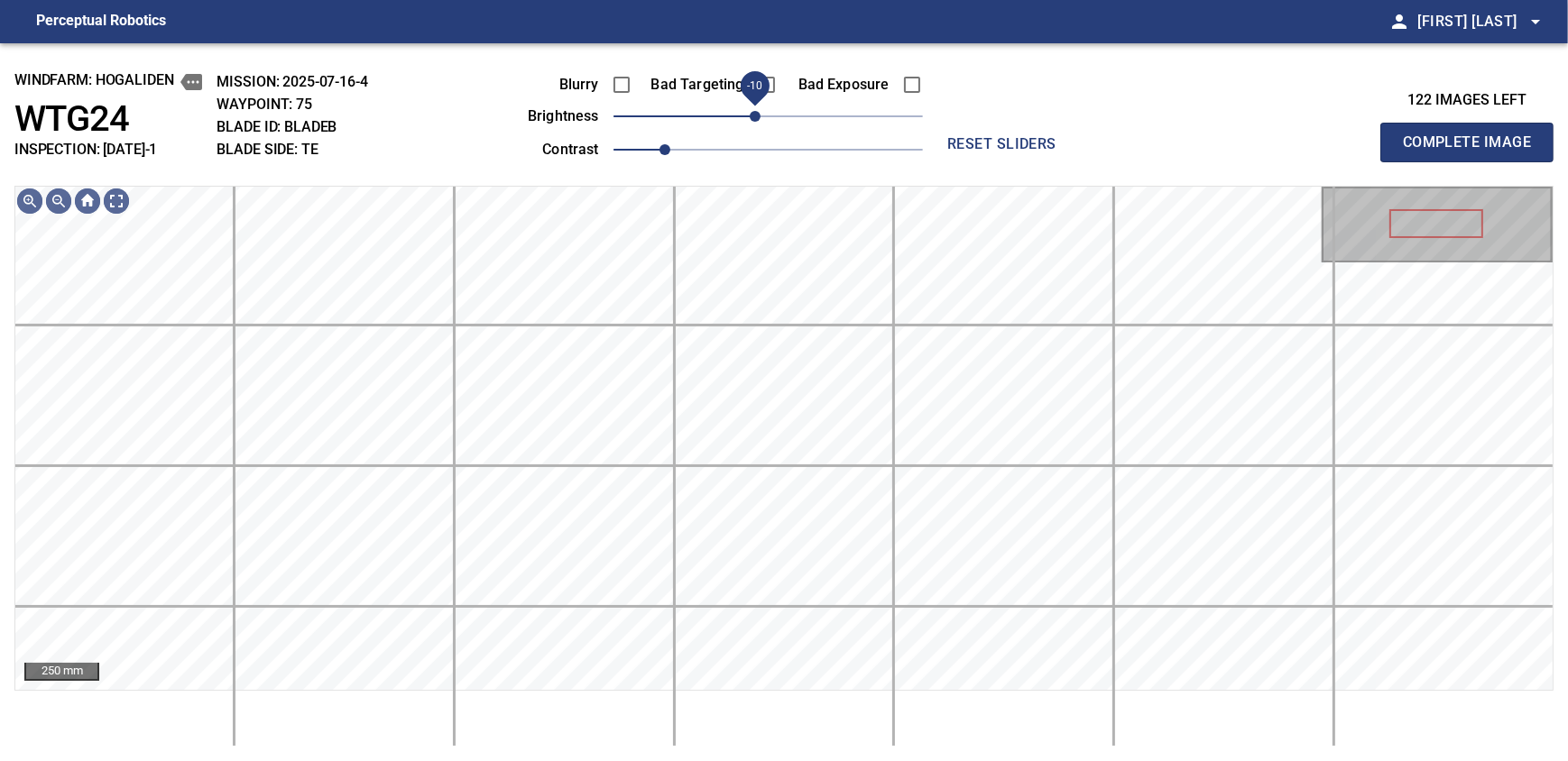 click on "-10" at bounding box center [755, 116] 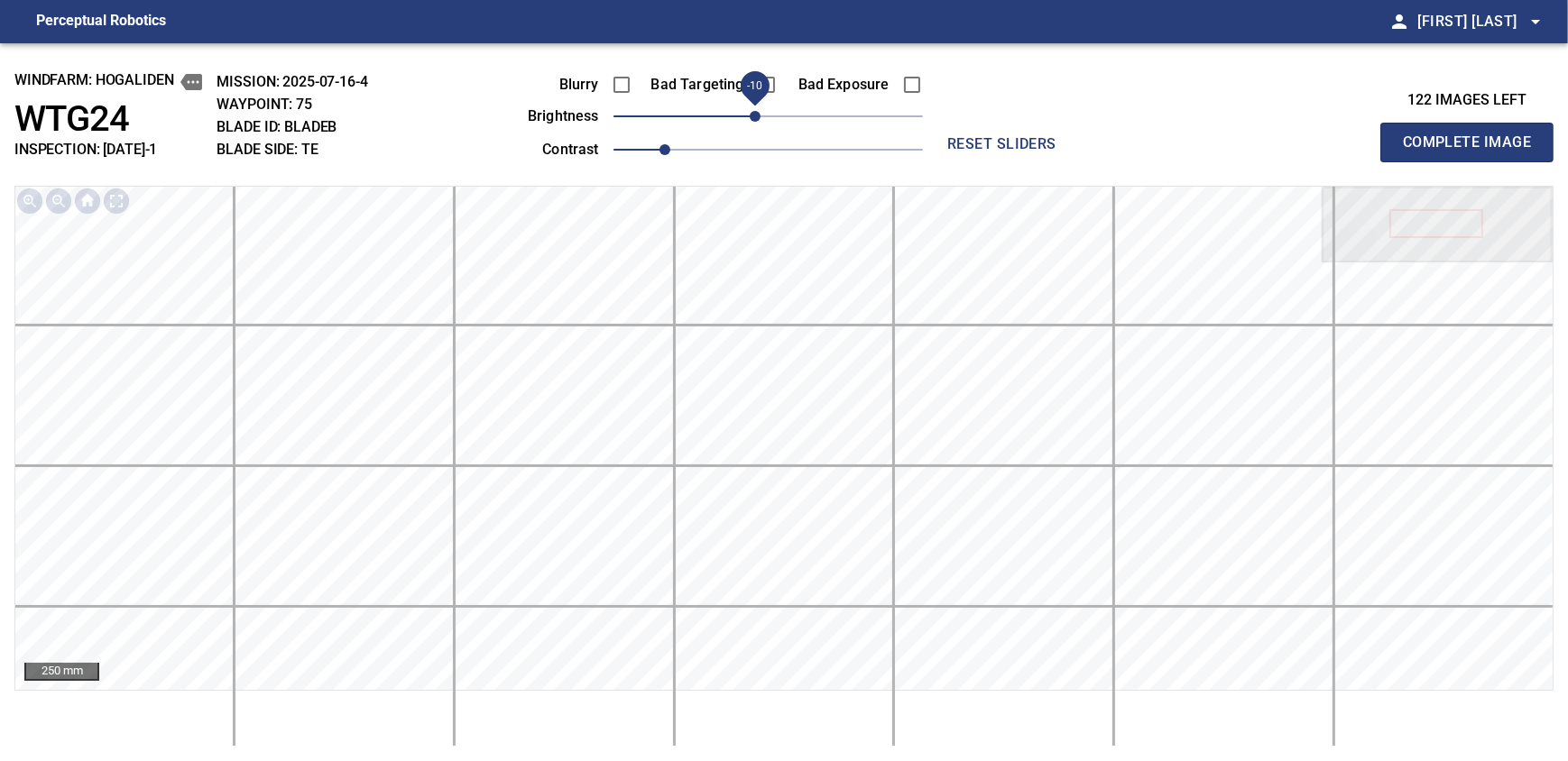 click on "Complete Image" at bounding box center [1467, 142] 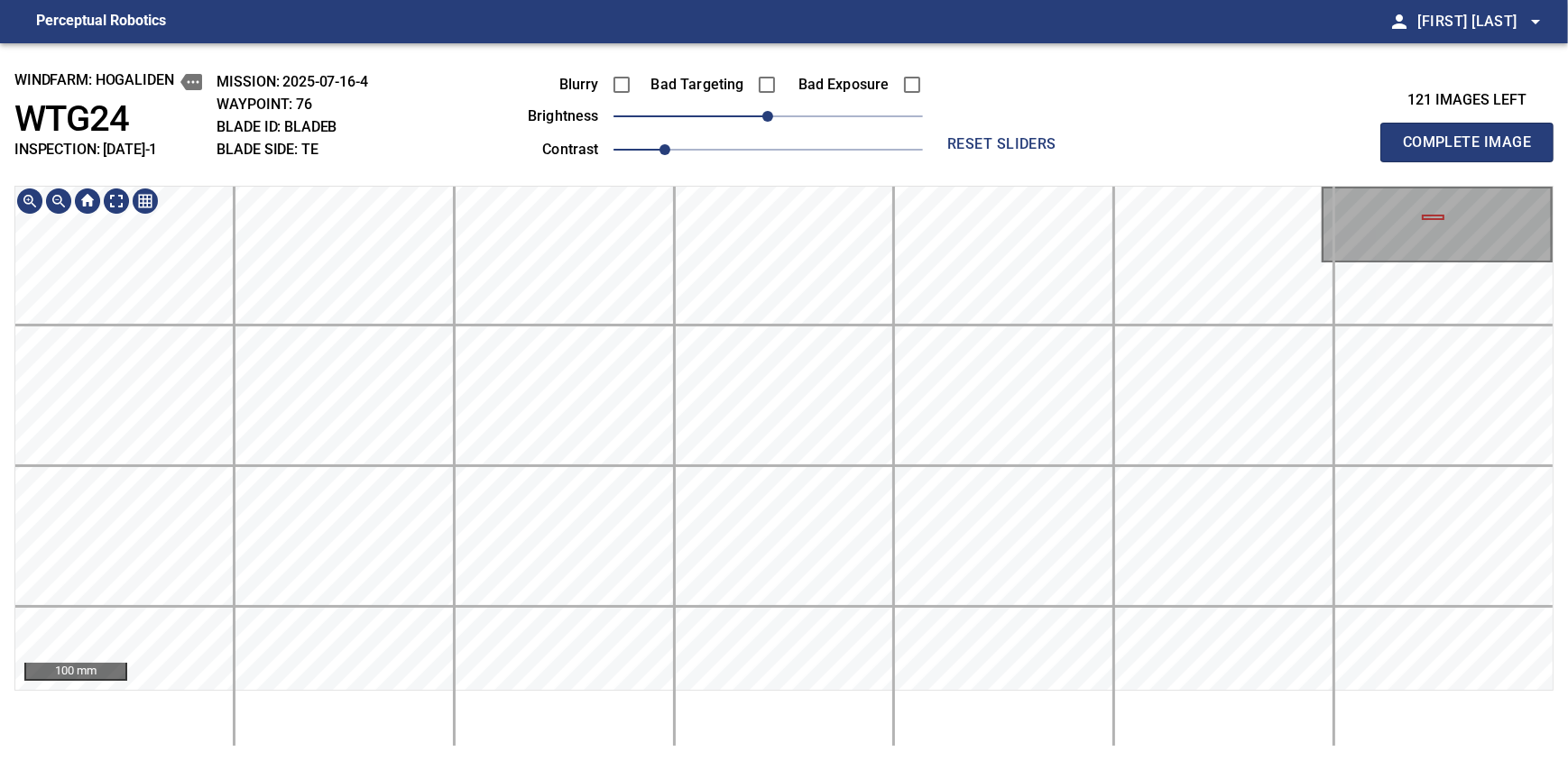 click on "windfarm: Hogaliden WTG24 INSPECTION: 2025-07-15-1 MISSION: 2025-07-16-4 WAYPOINT: 76 BLADE ID: bladeB BLADE SIDE: TE Blurry Bad Targeting Bad Exposure brightness 0 contrast 1 reset sliders 121 images left Complete Image 100 mm" at bounding box center [784, 402] 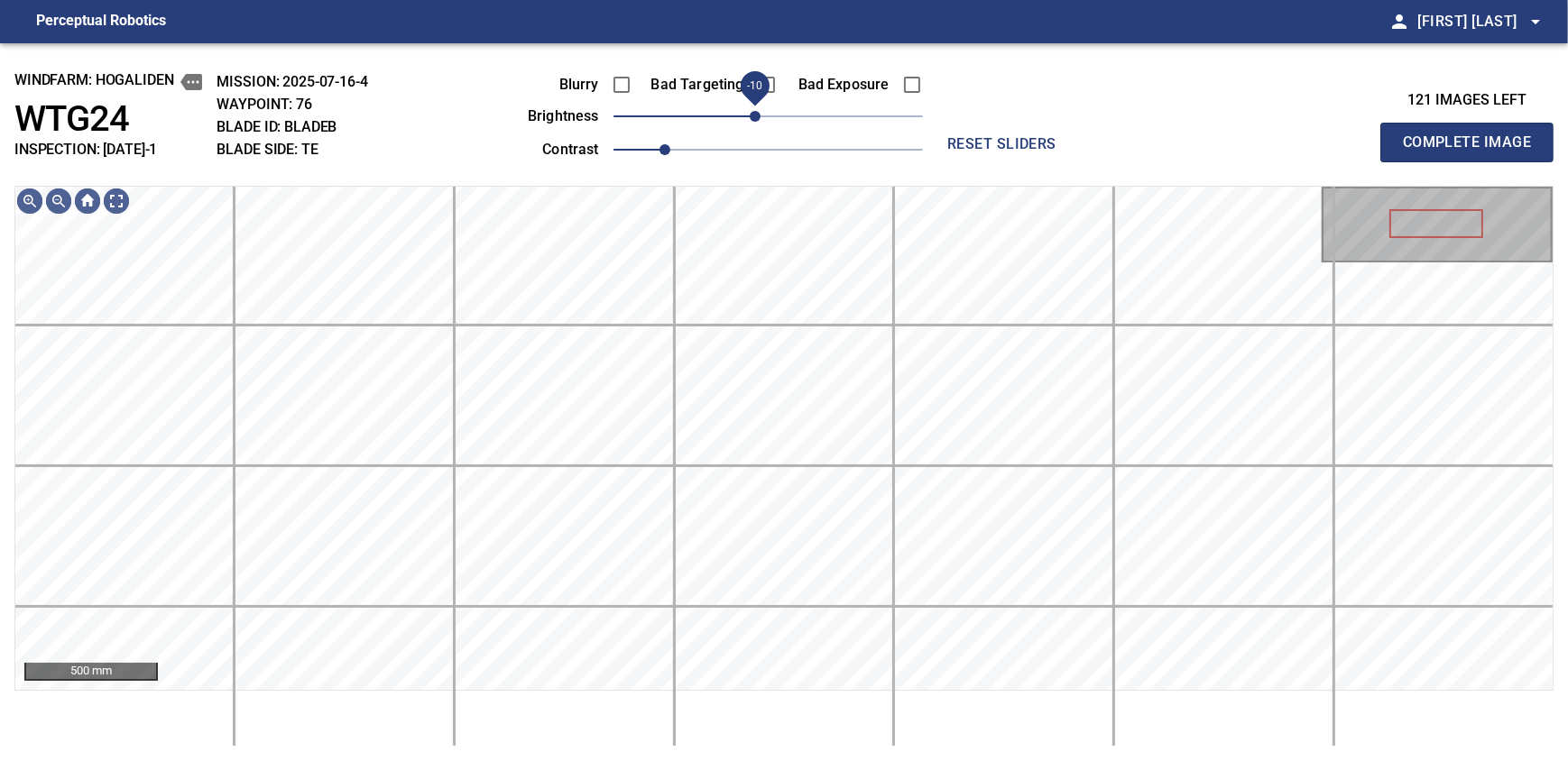 click on "-10" at bounding box center (755, 116) 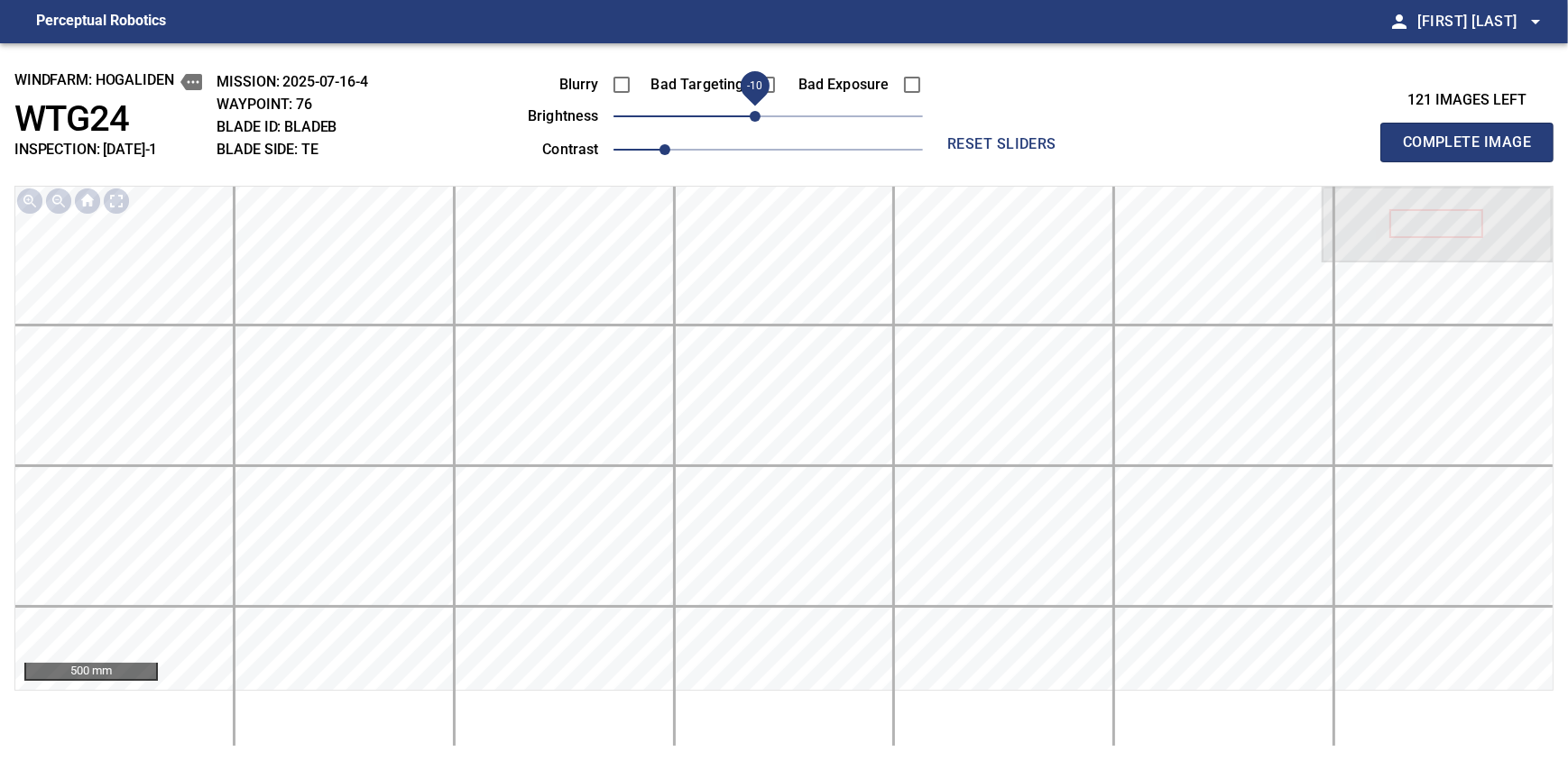 click on "Complete Image" at bounding box center (1467, 142) 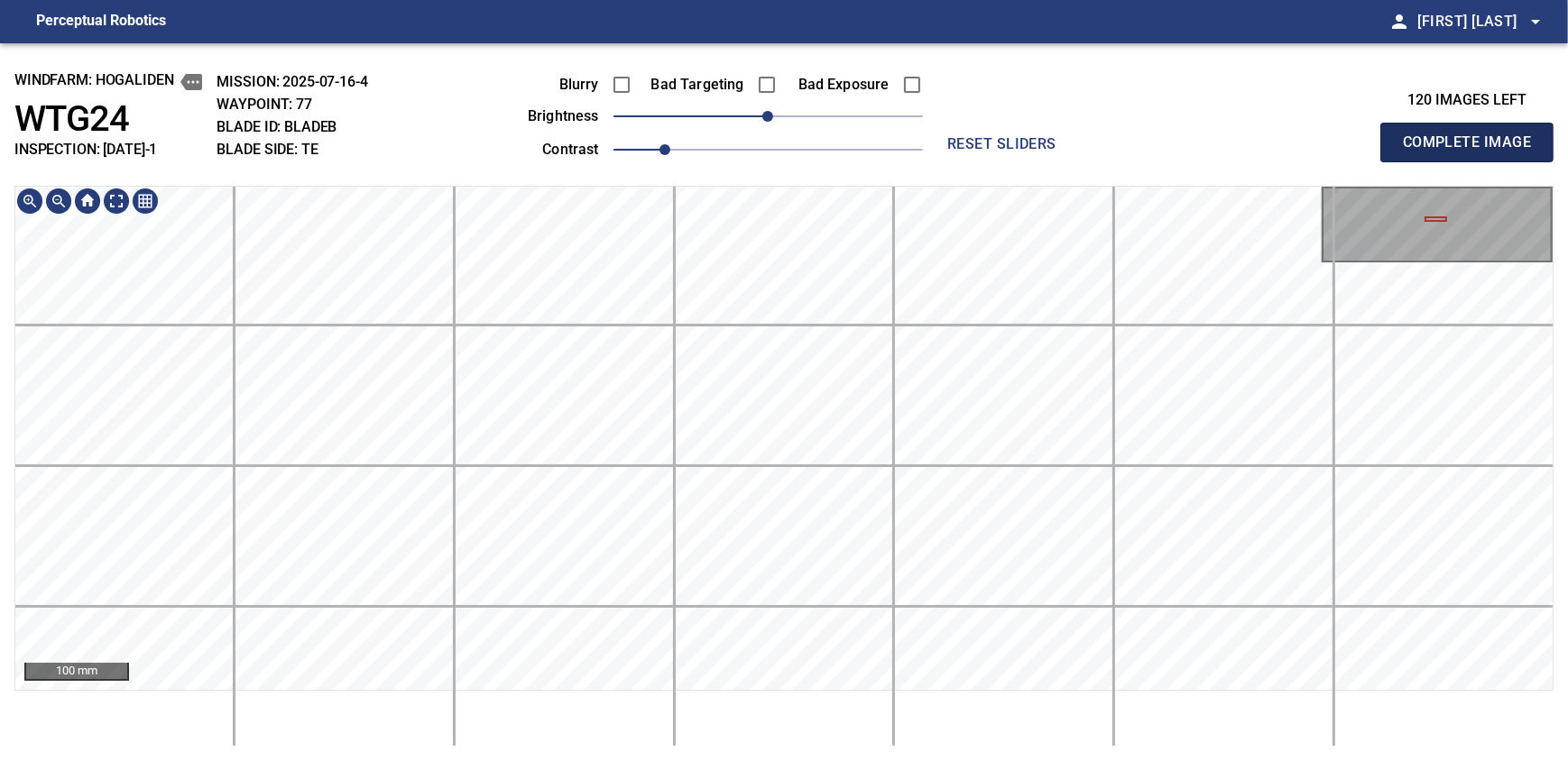 click on "Complete Image" at bounding box center (1467, 142) 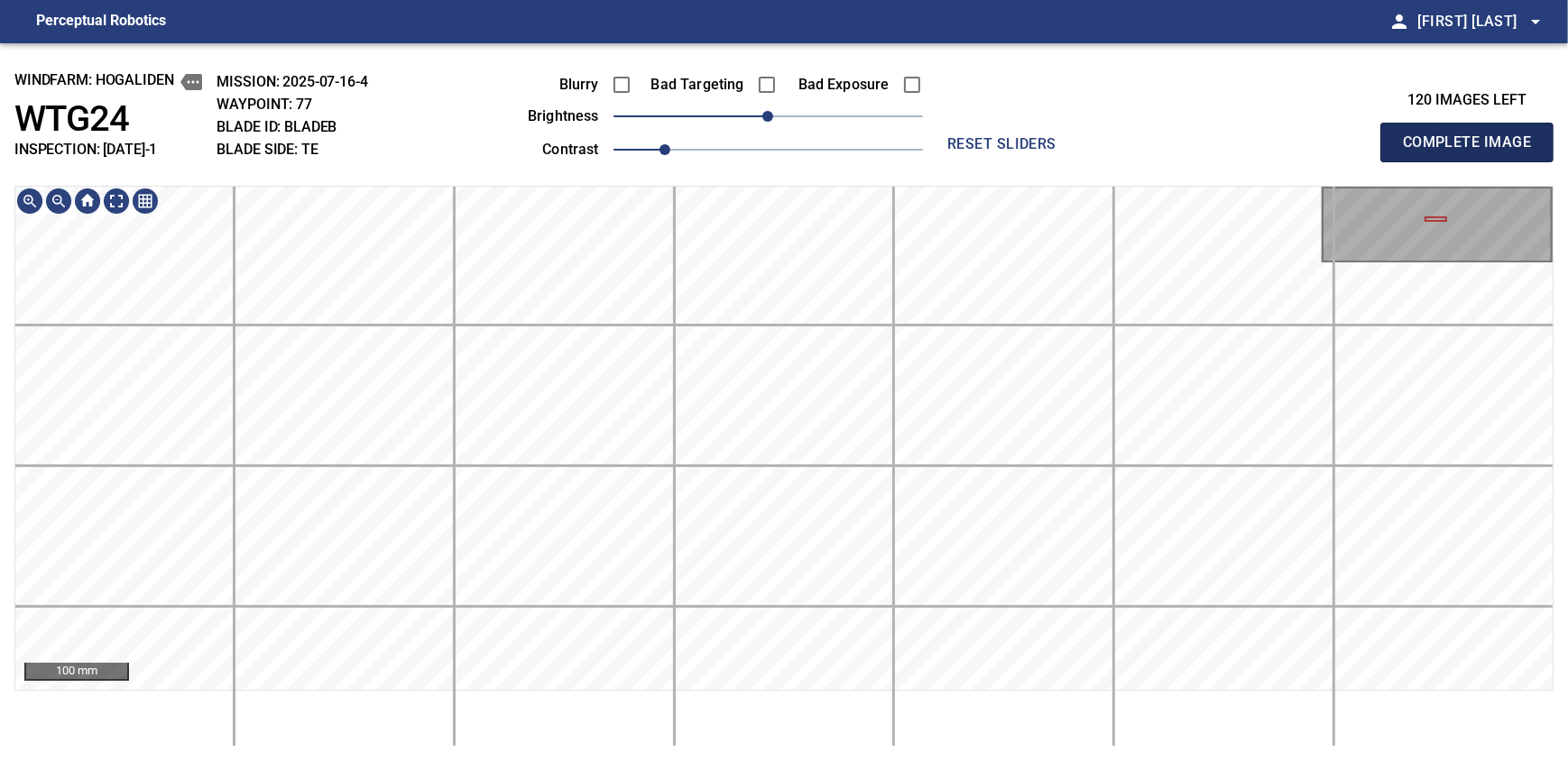 type 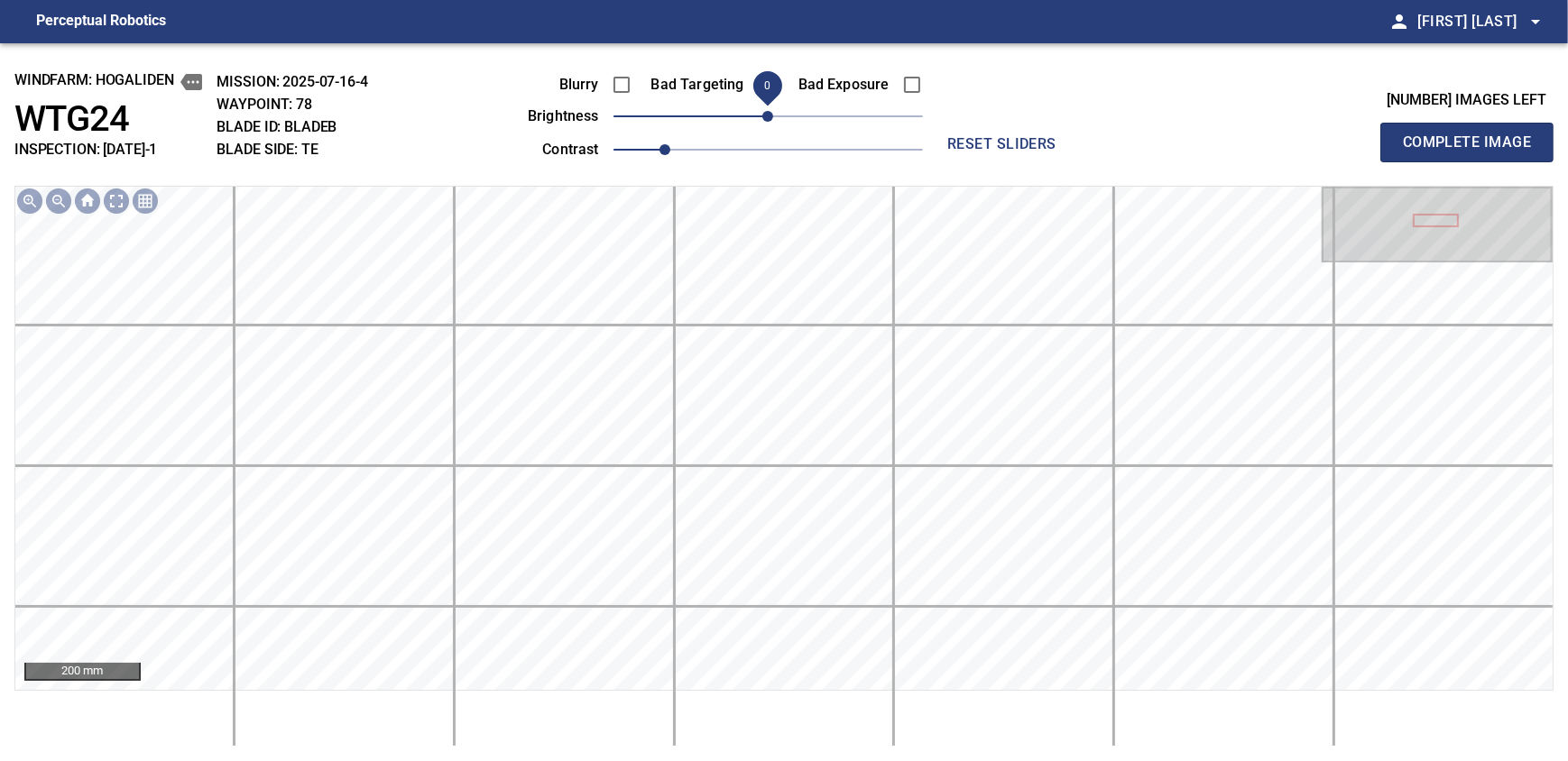 click on "Complete Image" at bounding box center (1467, 142) 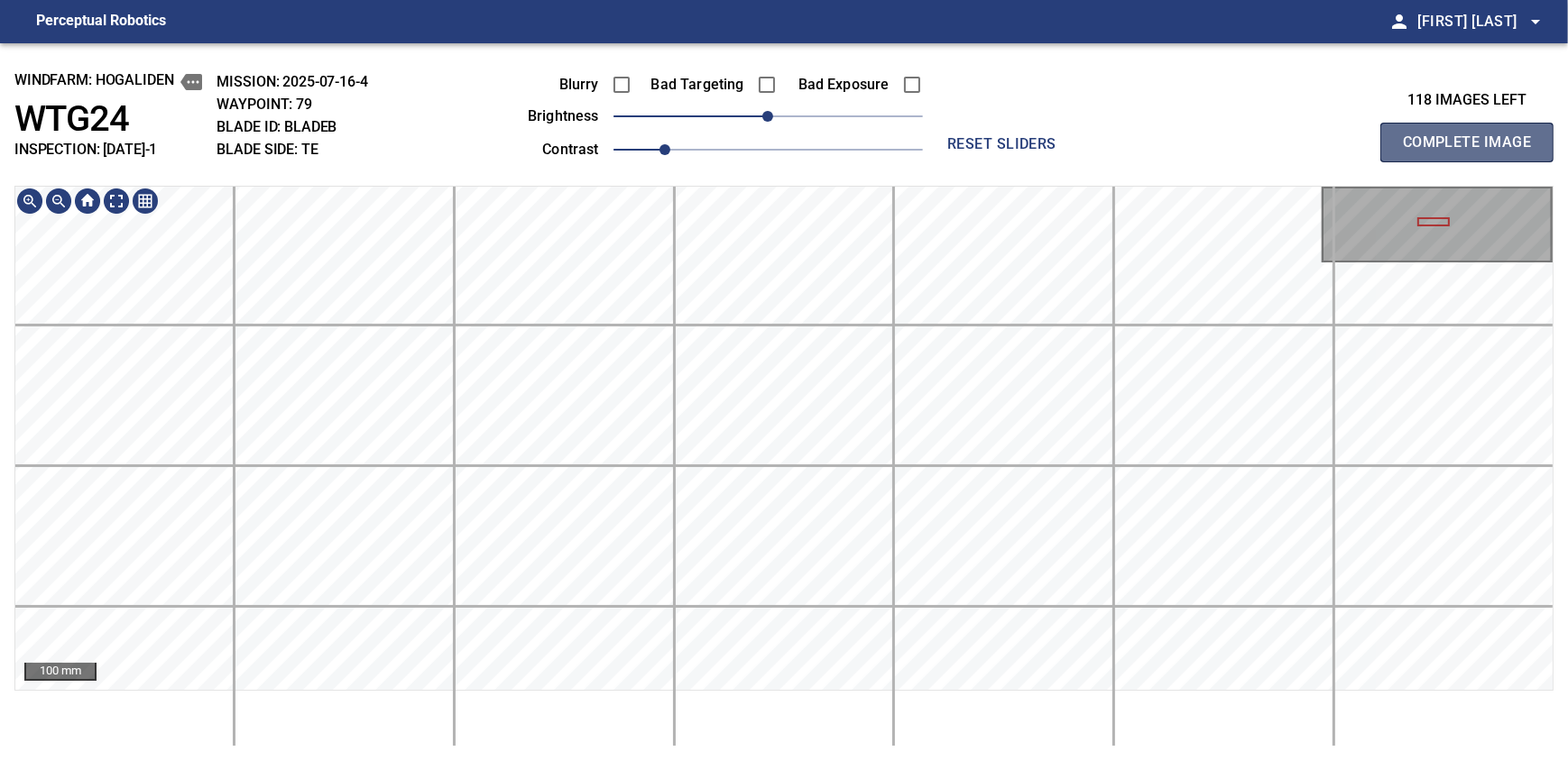click on "Complete Image" at bounding box center (1467, 142) 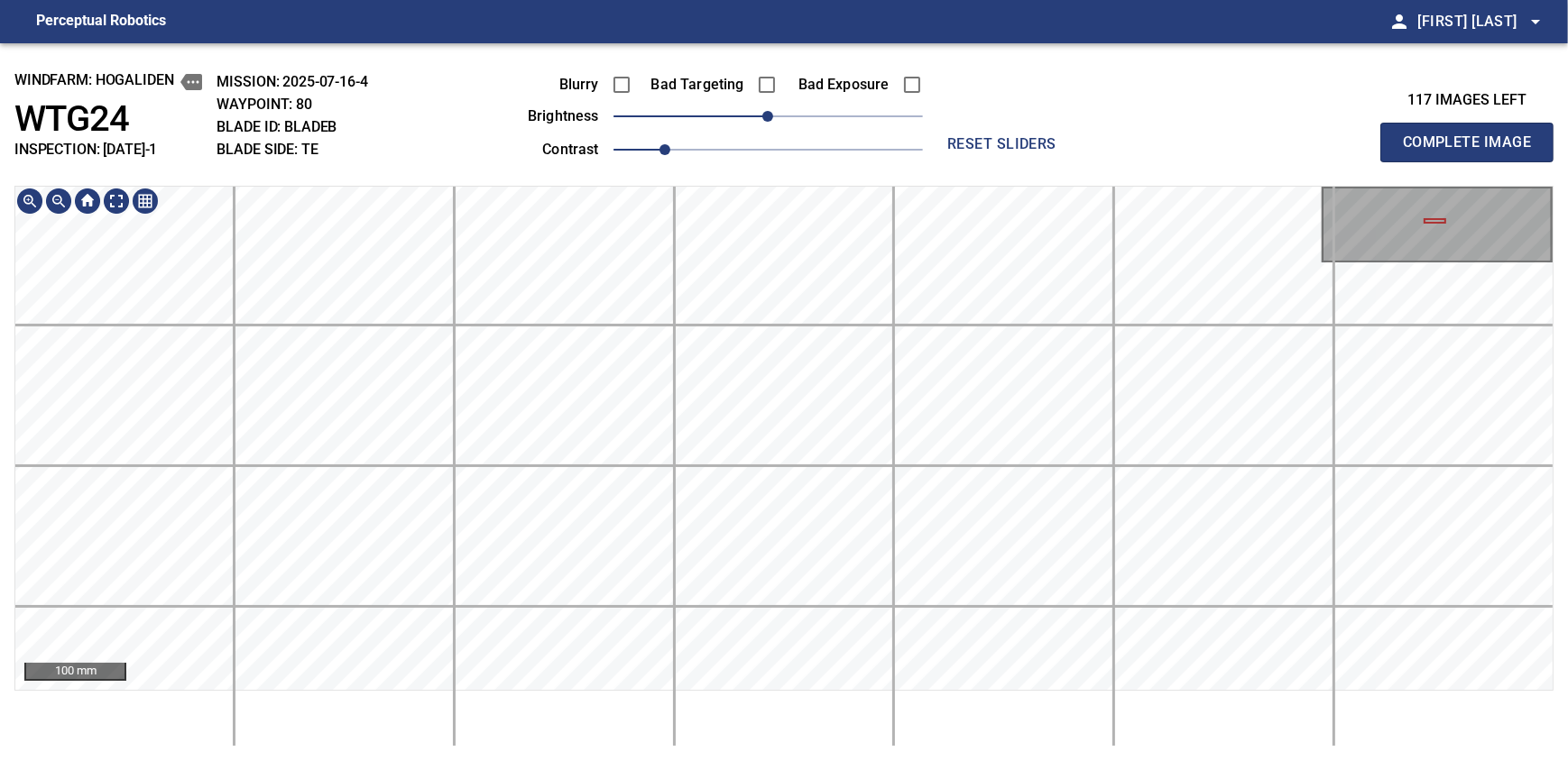 click on "Perceptual Robotics person Alex Semenov arrow_drop_down windfarm: Hogaliden WTG24 INSPECTION: 2025-07-15-1 MISSION: 2025-07-16-4 WAYPOINT: 80 BLADE ID: bladeB BLADE SIDE: TE Blurry Bad Targeting Bad Exposure brightness 0 contrast 1 reset sliders 117 images left Complete Image 100 mm exit_to_app Logout" at bounding box center (784, 380) 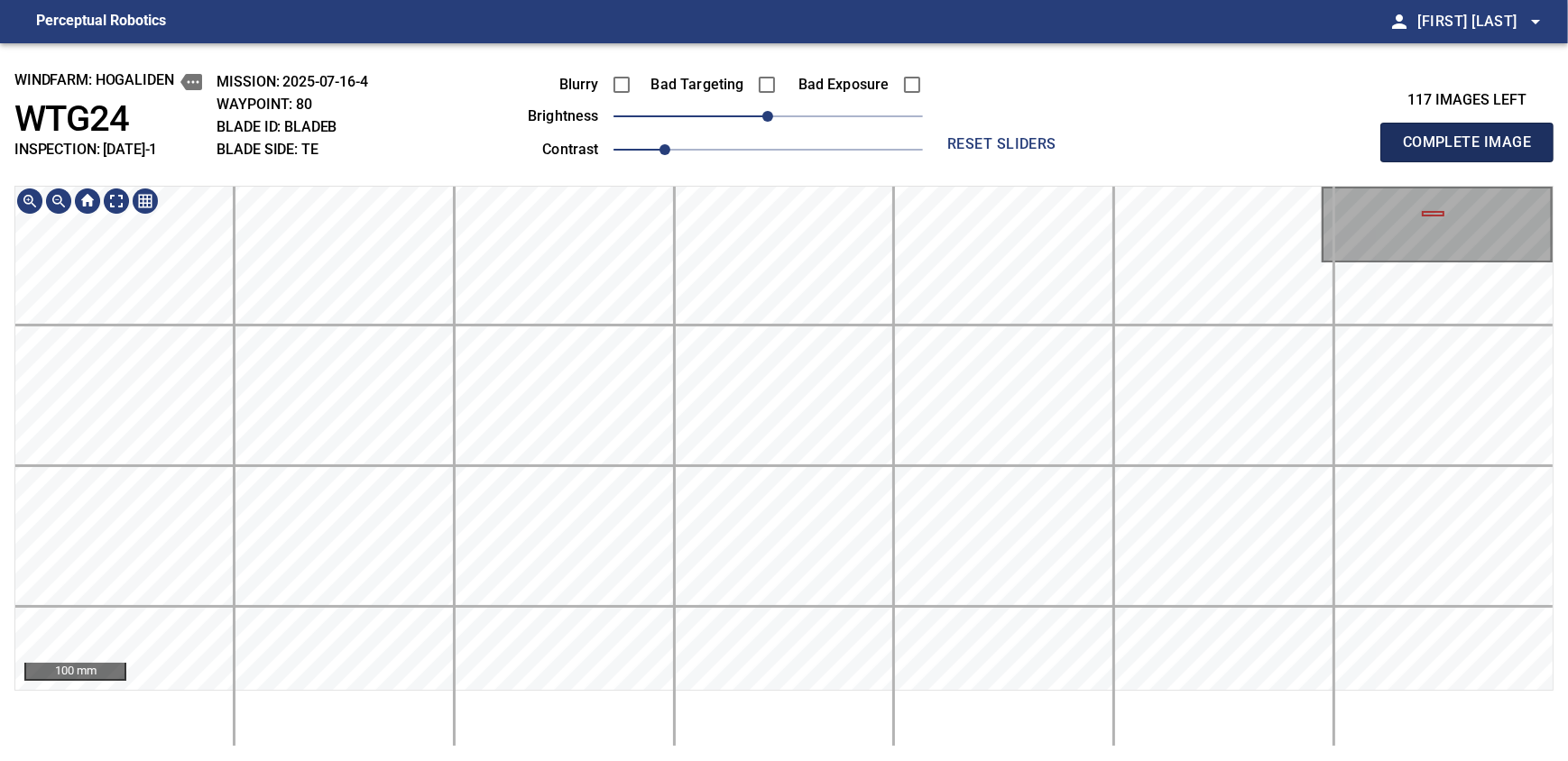 click on "Complete Image" at bounding box center [1467, 142] 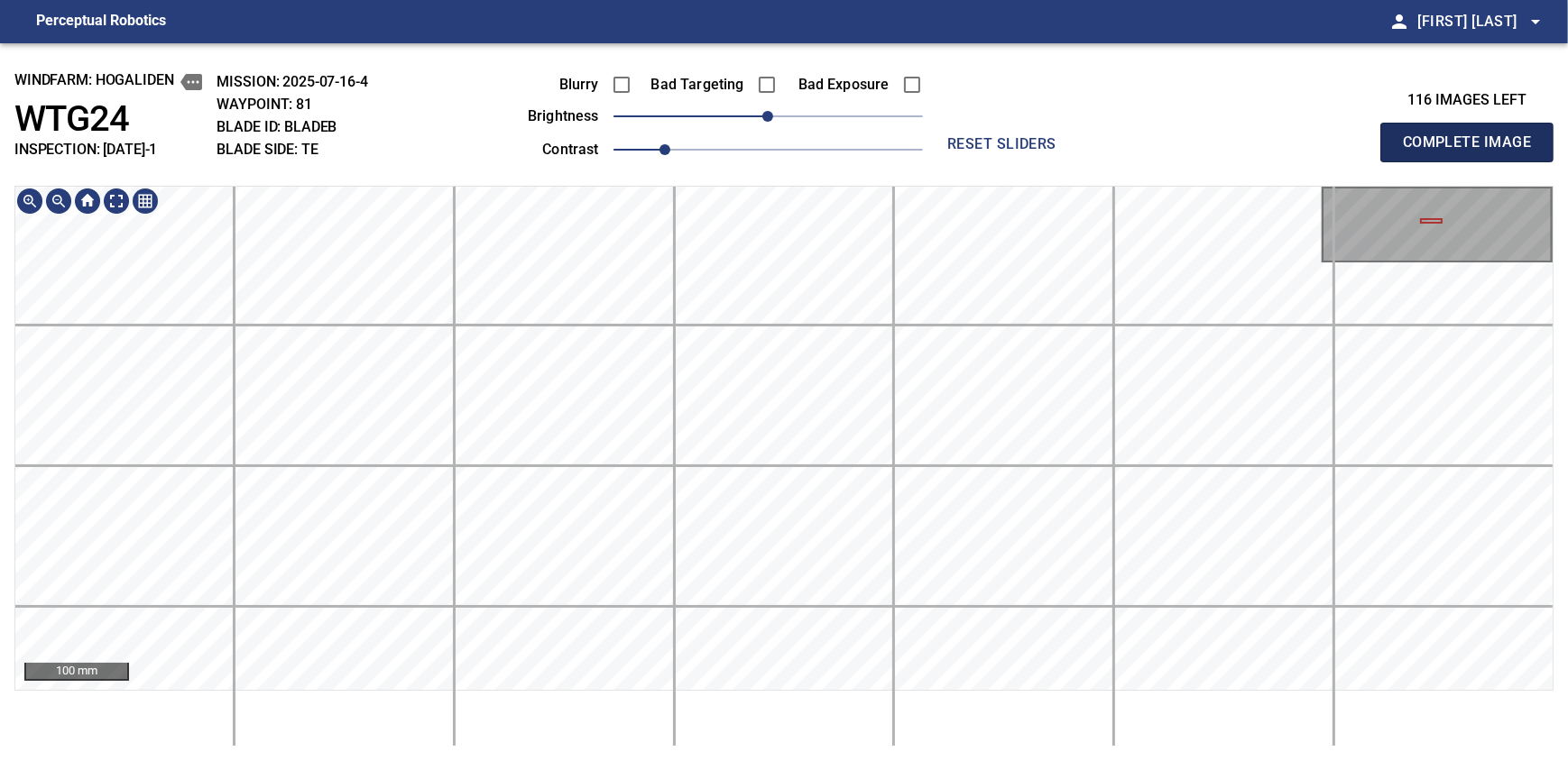 click on "Complete Image" at bounding box center (1467, 142) 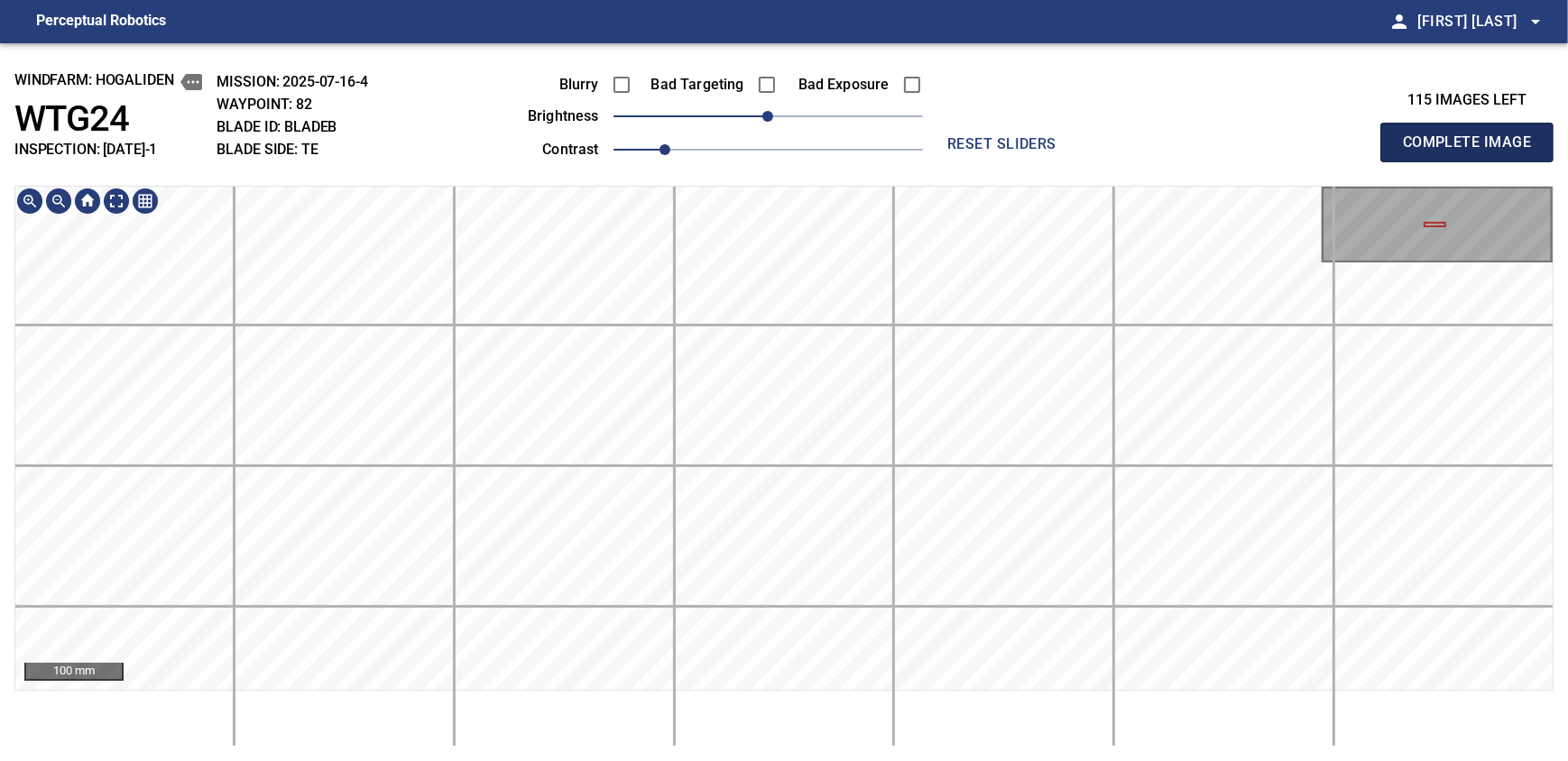 click on "Complete Image" at bounding box center [1467, 142] 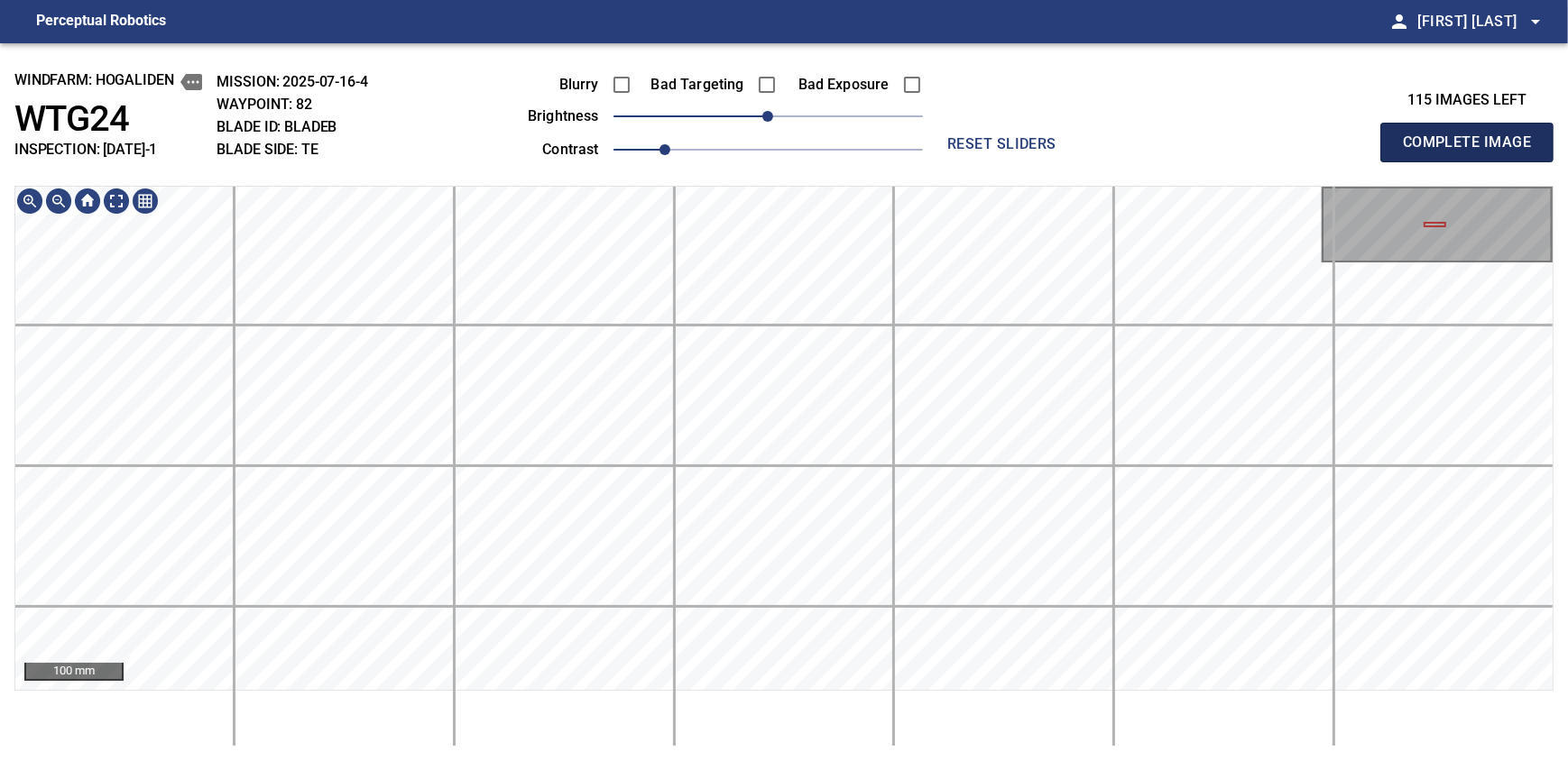 type 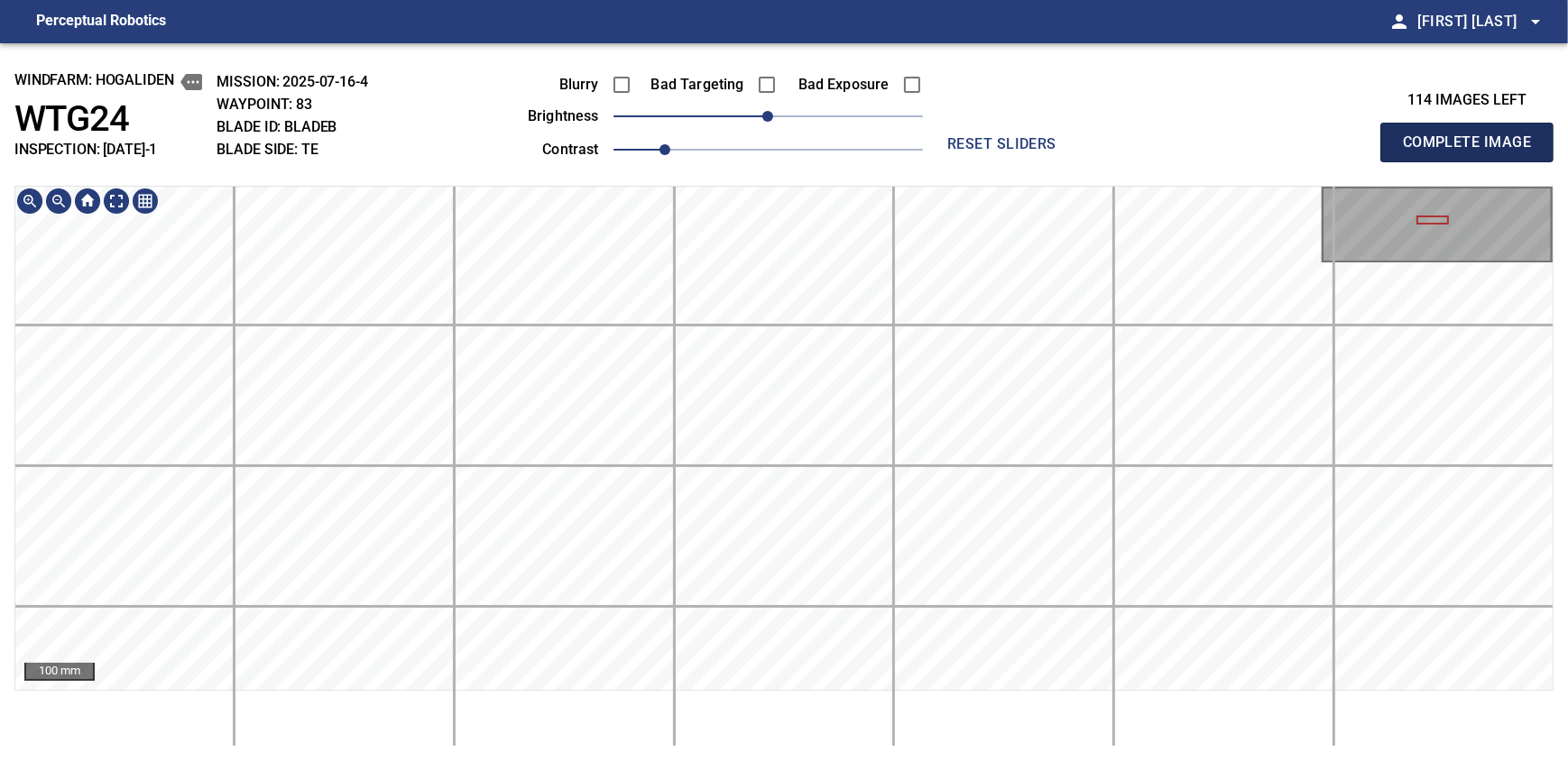 click on "Complete Image" at bounding box center (1467, 142) 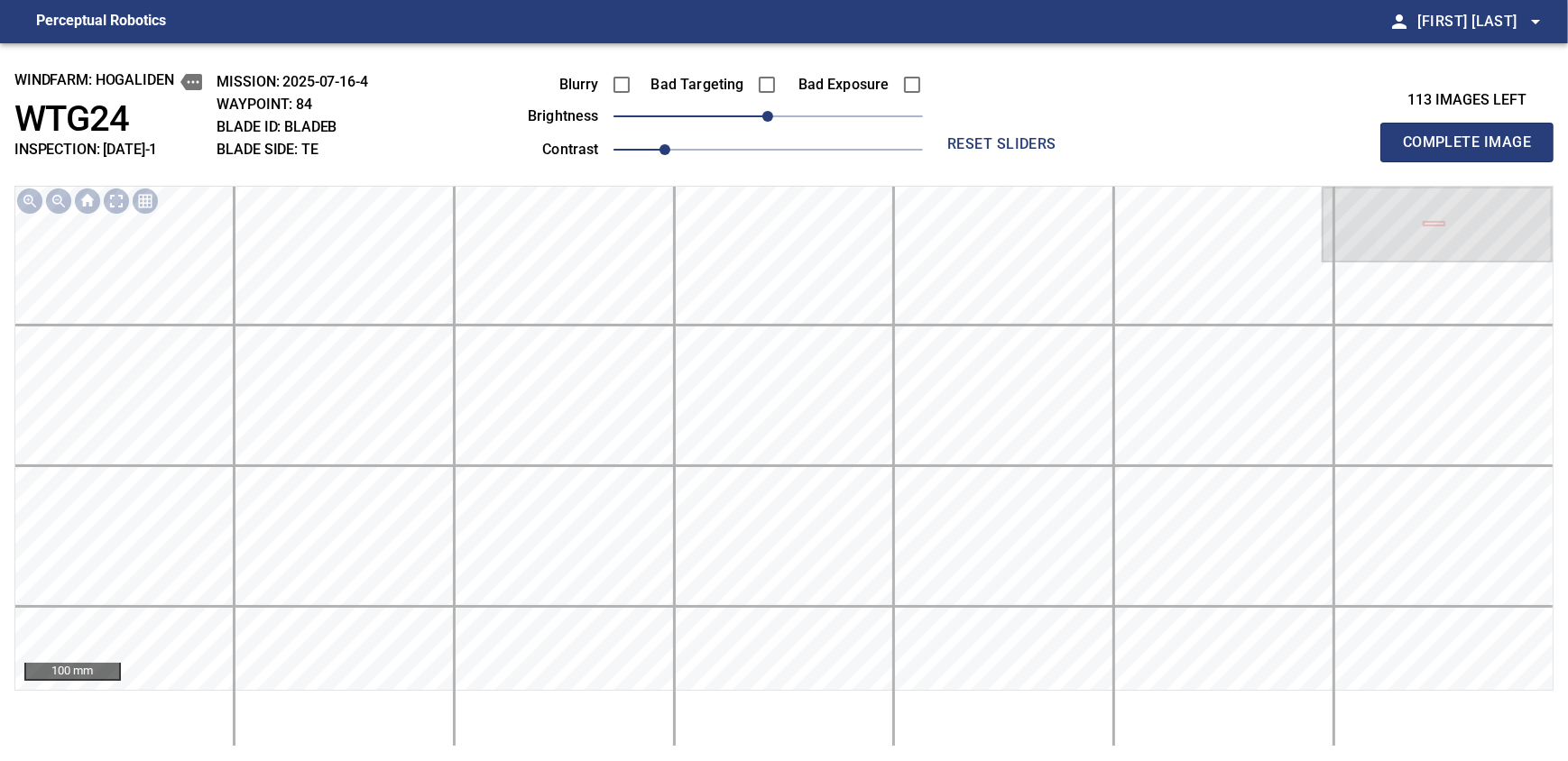 click on "Complete Image" at bounding box center [1467, 142] 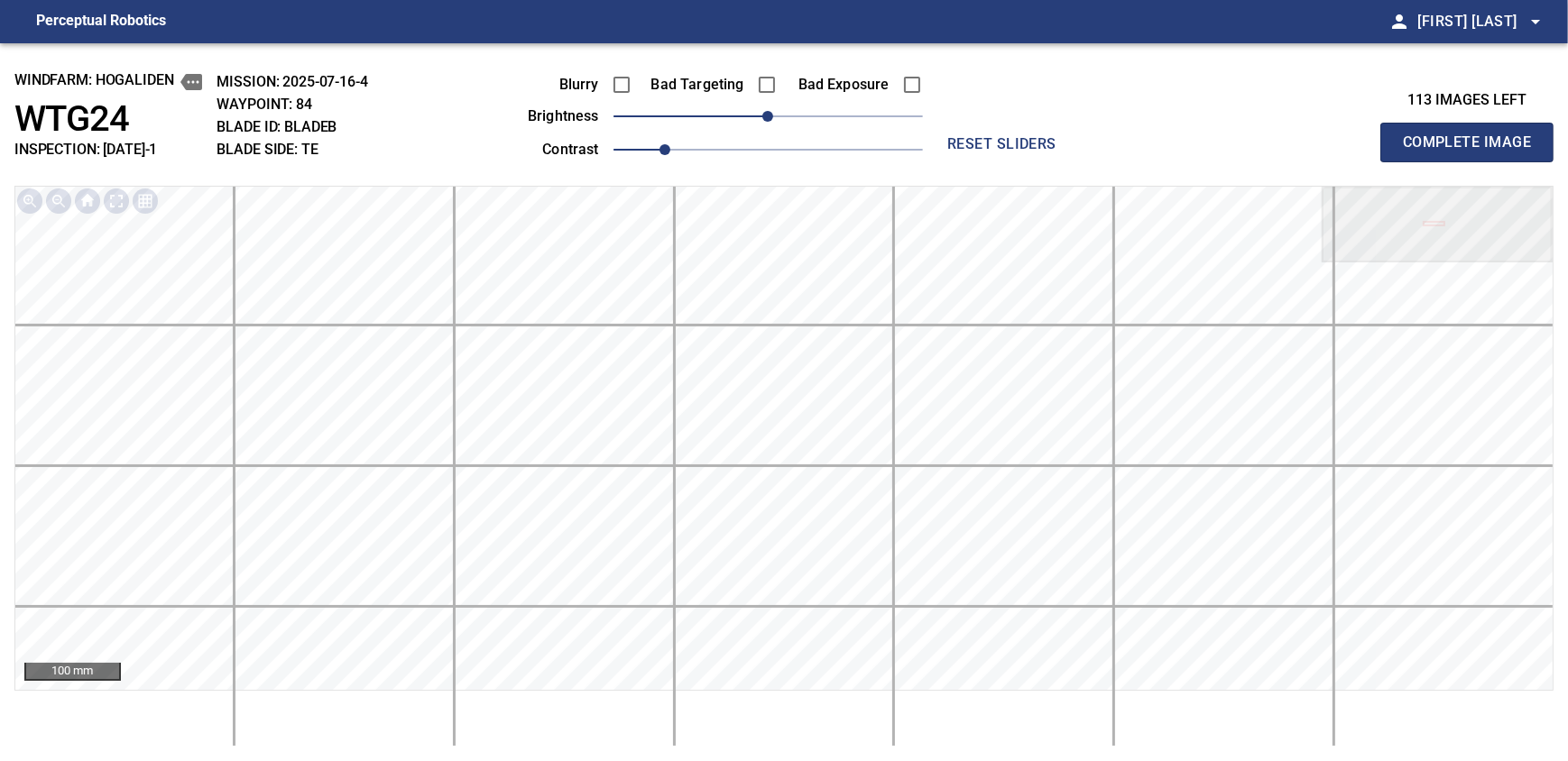 type 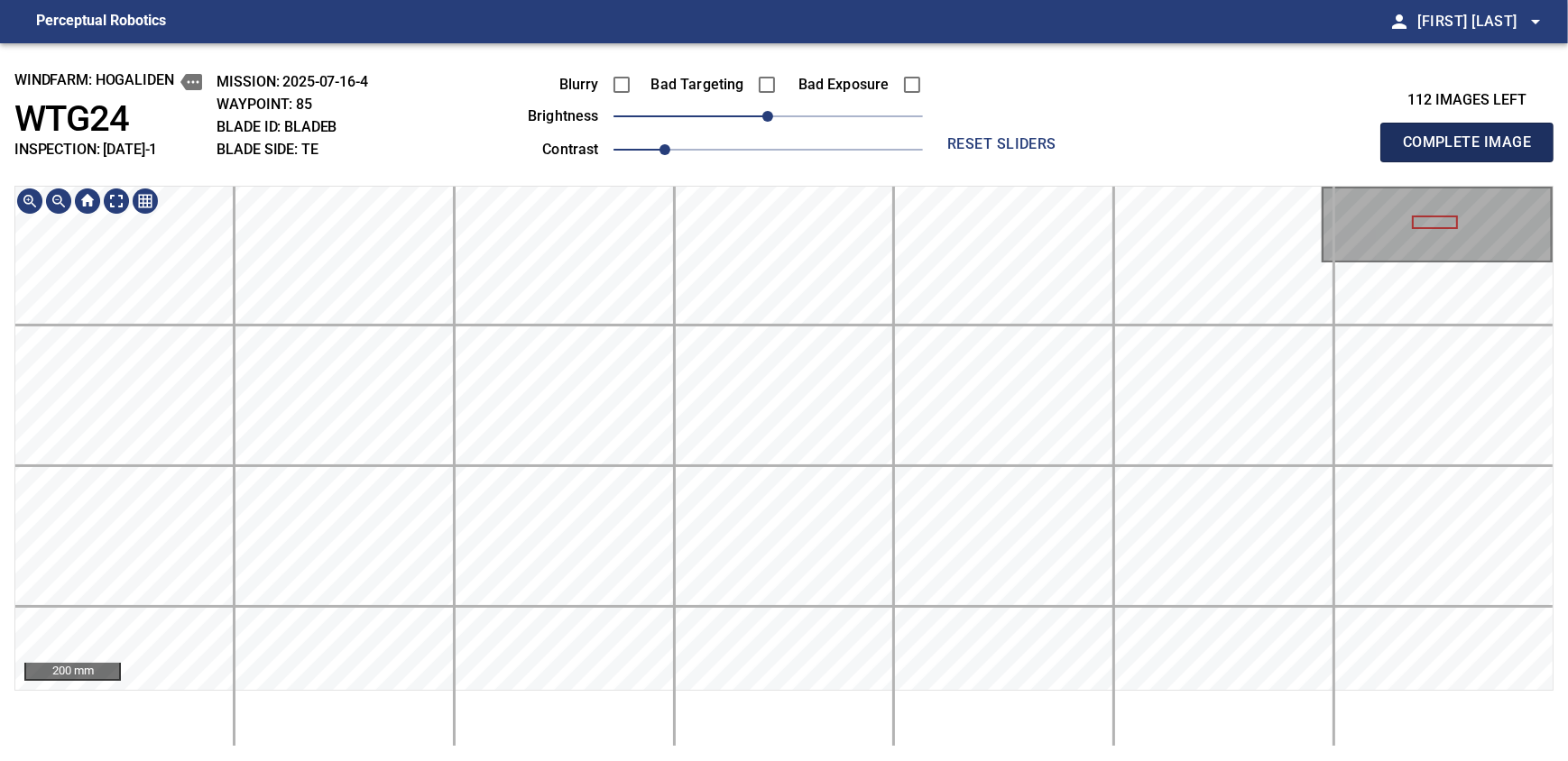 click on "Complete Image" at bounding box center [1467, 142] 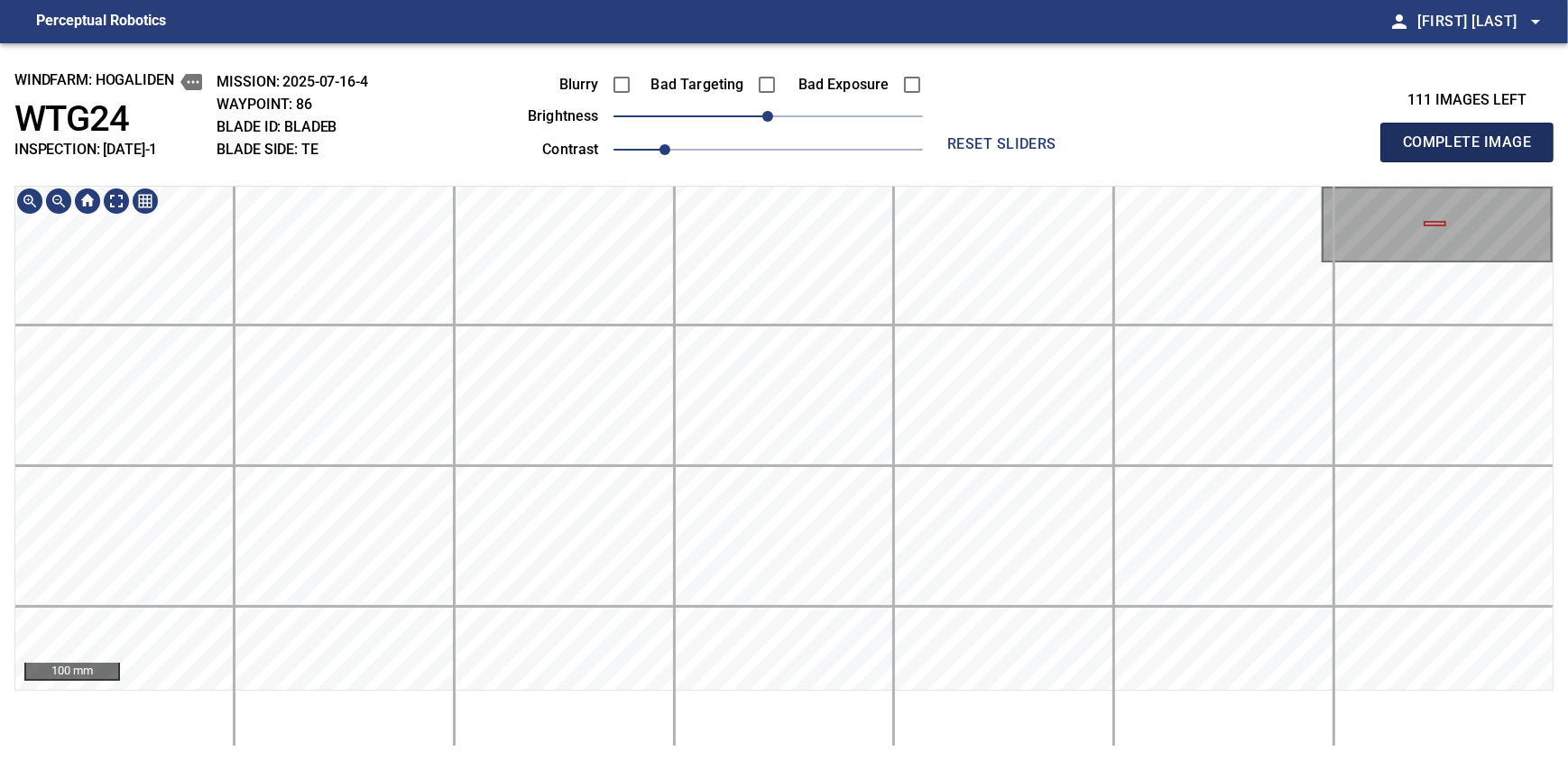 click on "Complete Image" at bounding box center (1467, 142) 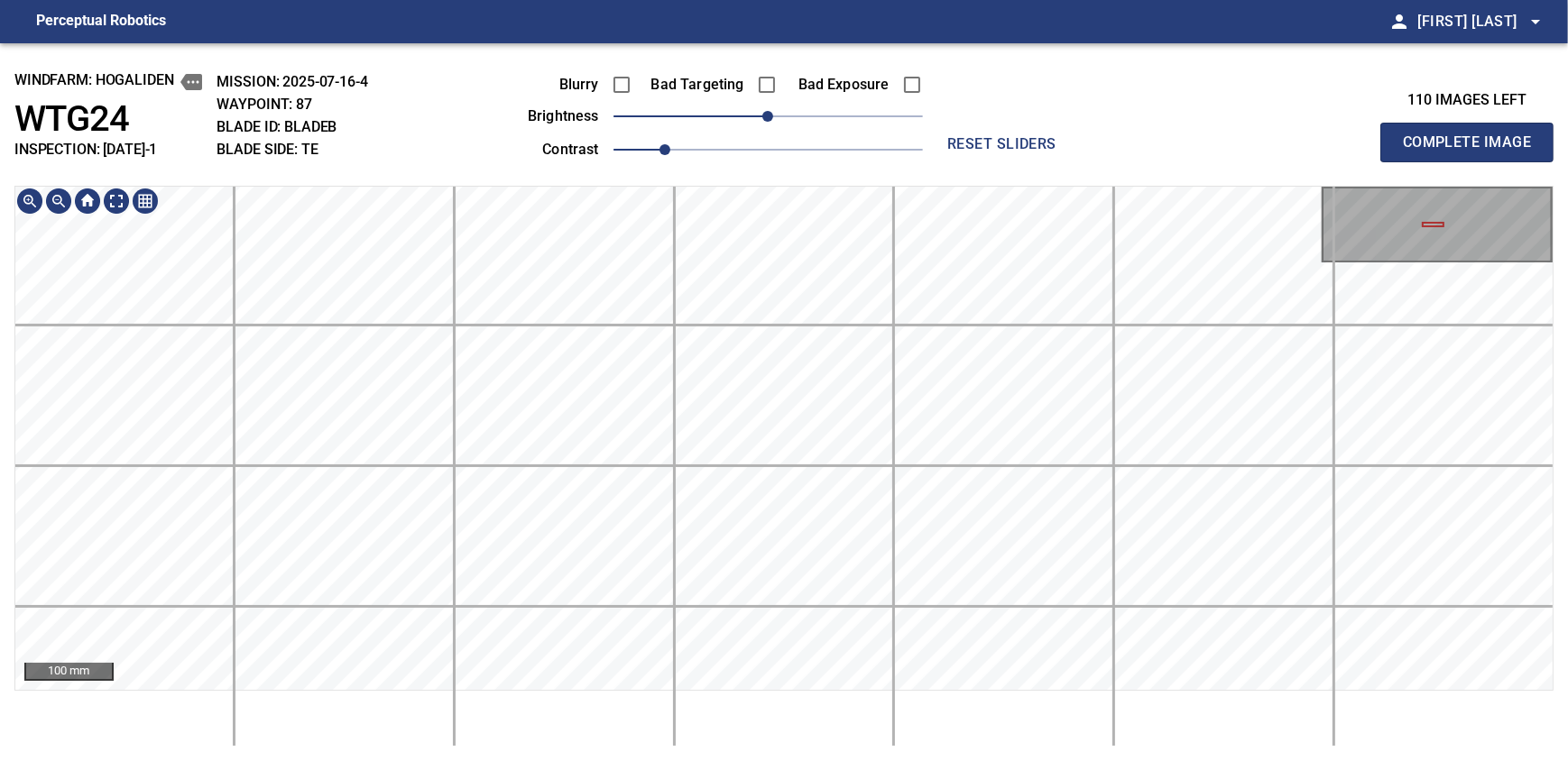 click on "windfarm: Hogaliden WTG24 INSPECTION: 2025-07-15-1 MISSION: 2025-07-16-4 WAYPOINT: 87 BLADE ID: bladeB BLADE SIDE: TE Blurry Bad Targeting Bad Exposure brightness 0 contrast 1 reset sliders 110 images left Complete Image 100 mm" at bounding box center [784, 402] 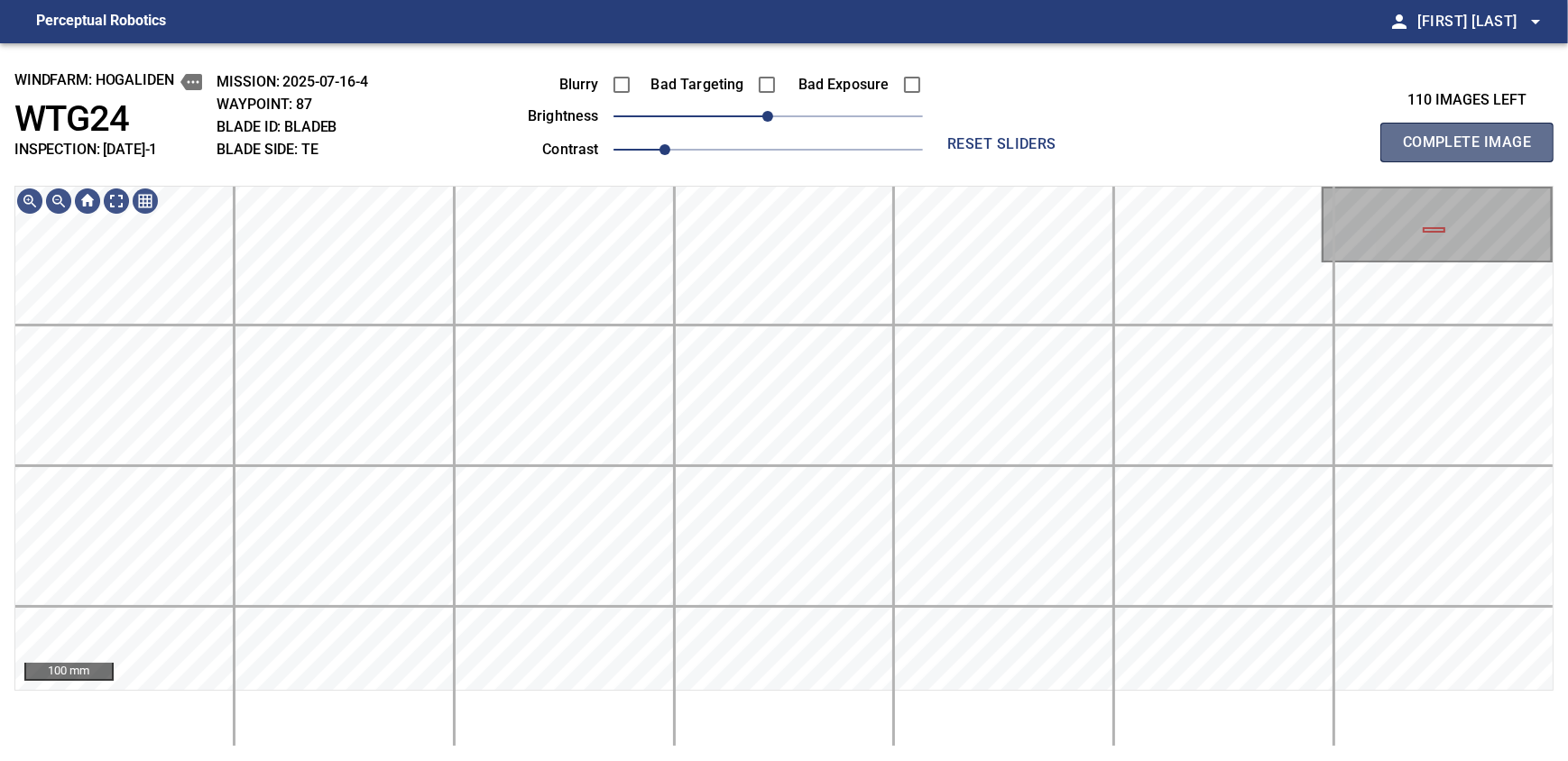 click on "Complete Image" at bounding box center (1467, 142) 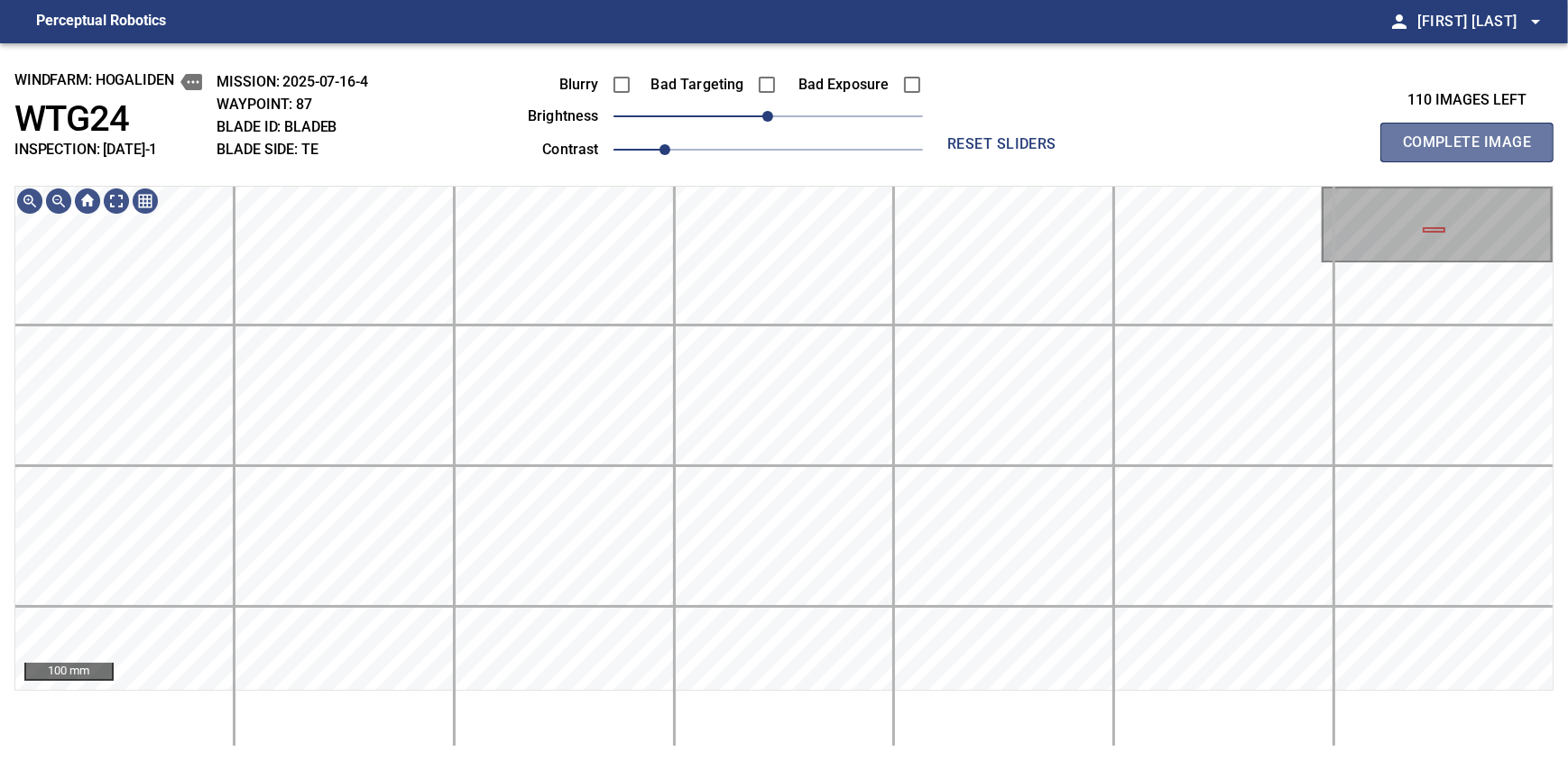 type 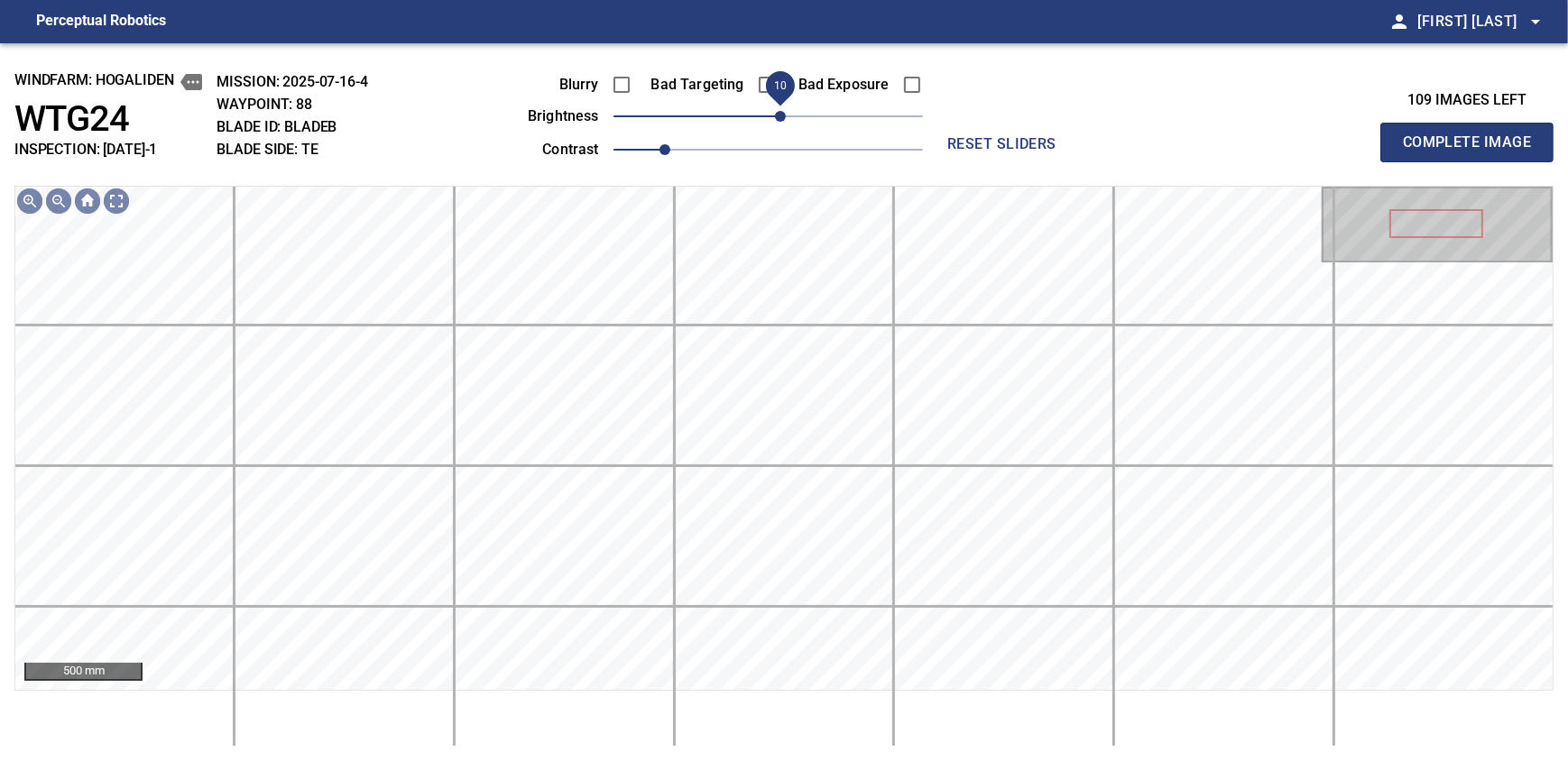 click on "10" at bounding box center [780, 116] 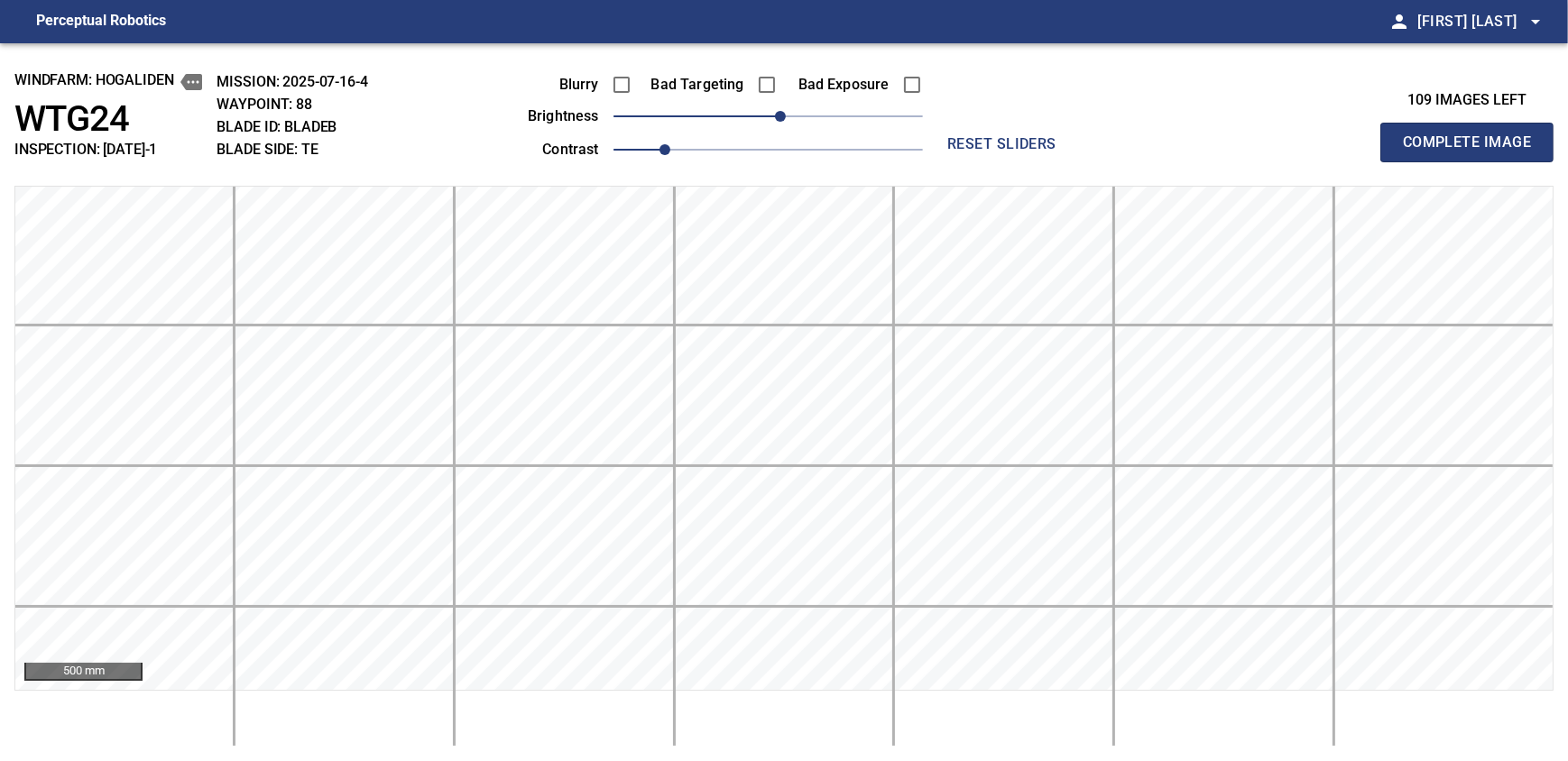 click on "Complete Image" at bounding box center [1467, 142] 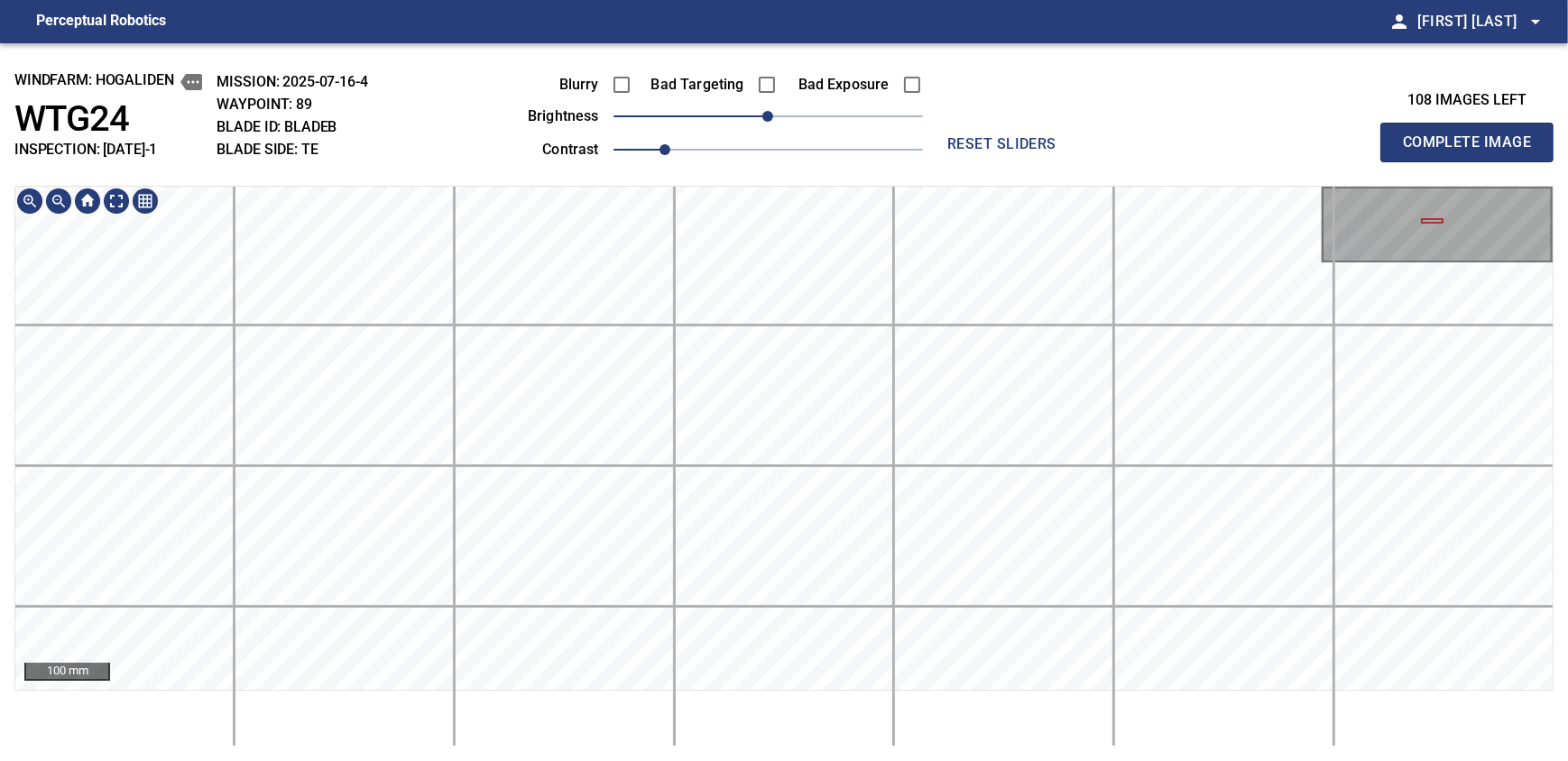 click on "Complete Image" at bounding box center [1467, 142] 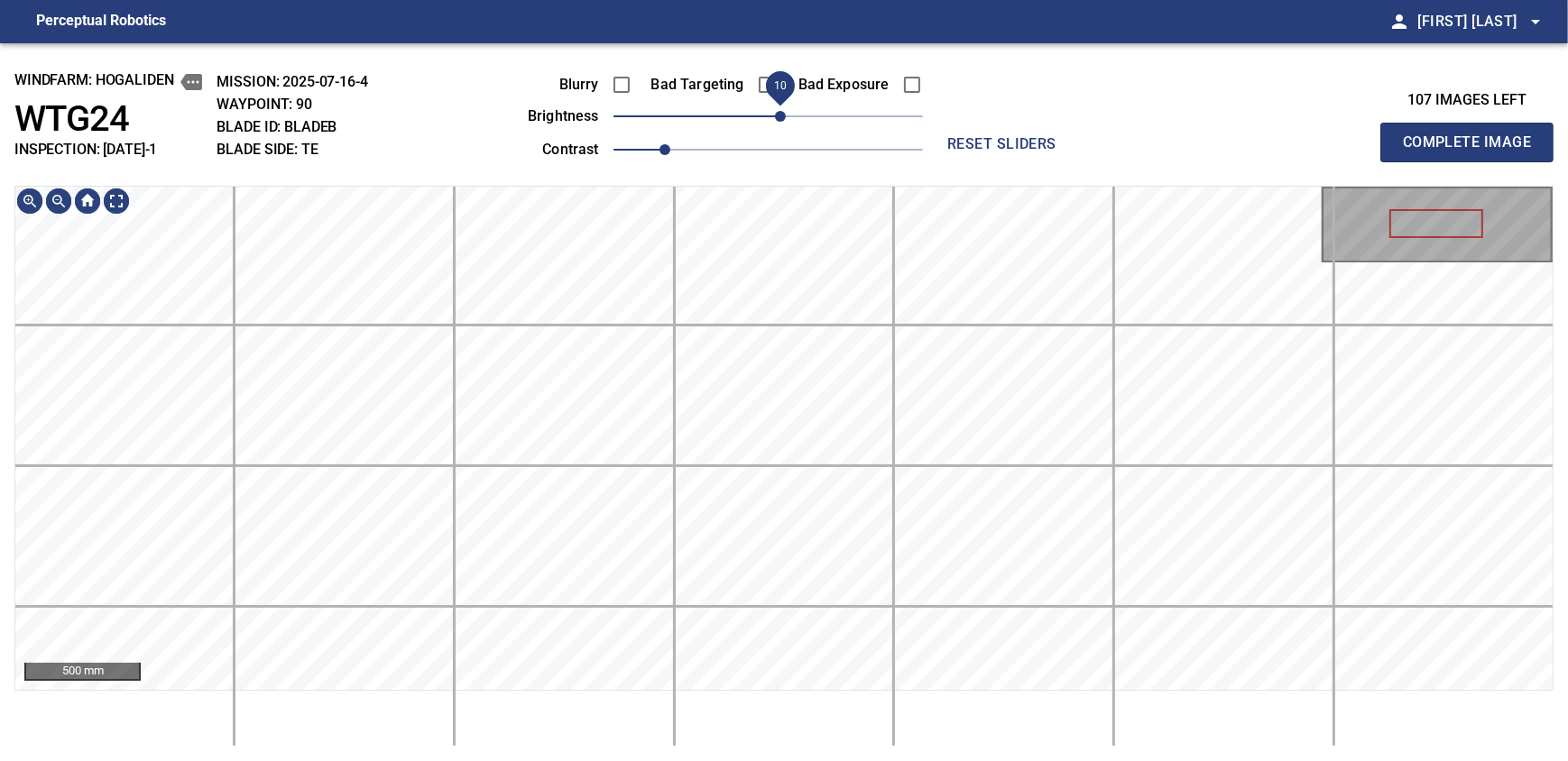 click on "10" at bounding box center [780, 116] 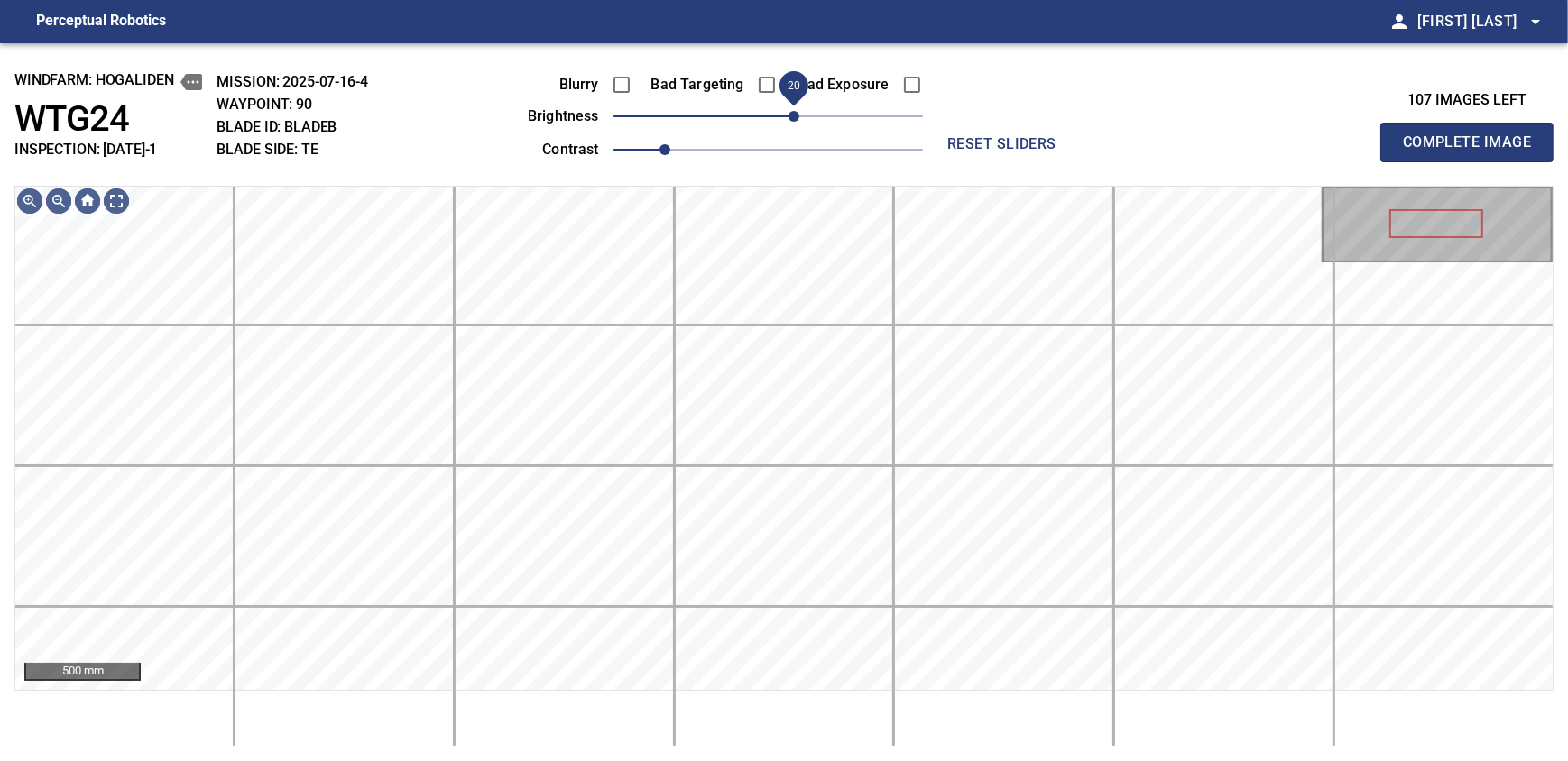 click on "20" at bounding box center [794, 116] 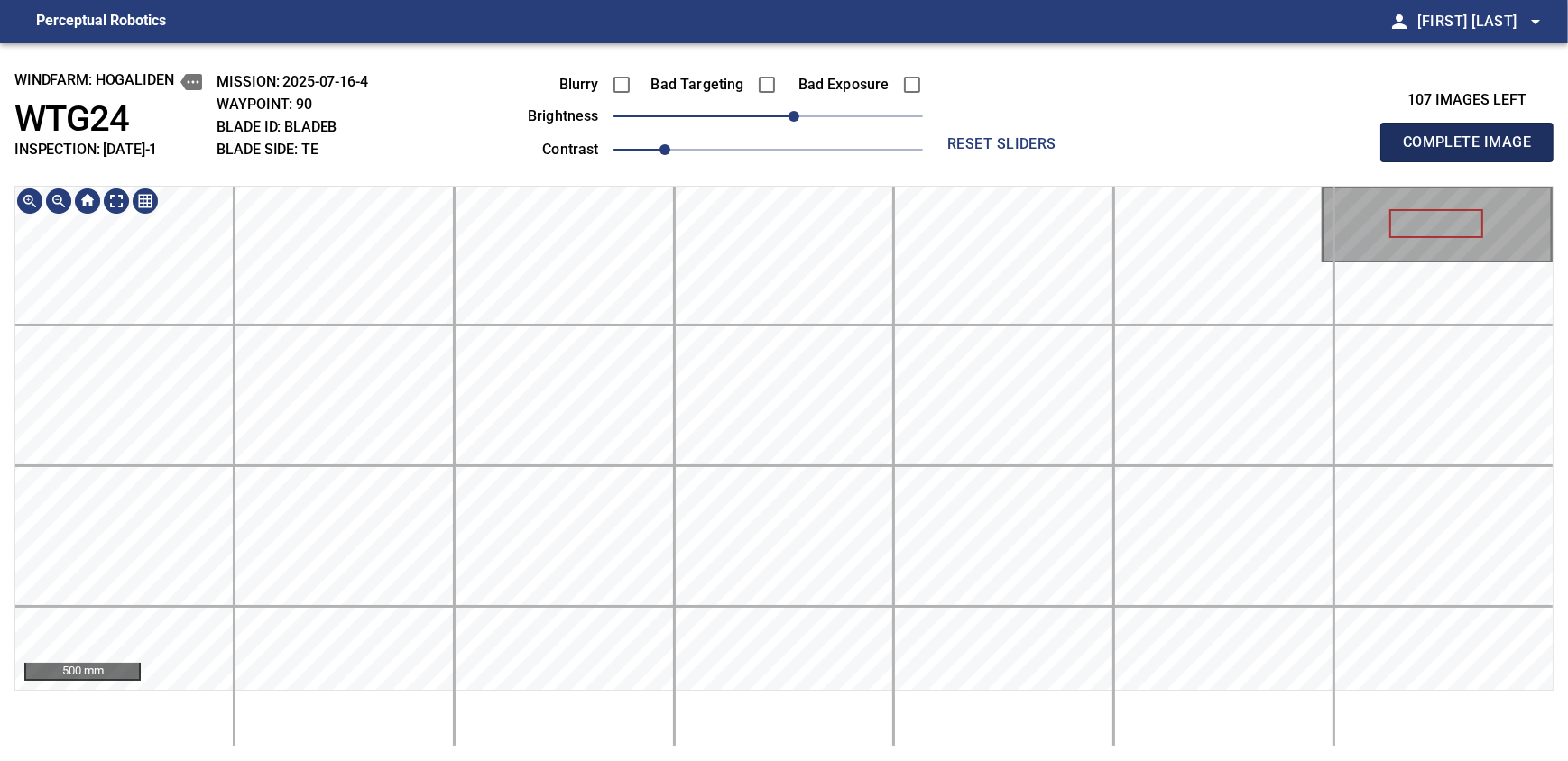 click on "Complete Image" at bounding box center [1467, 142] 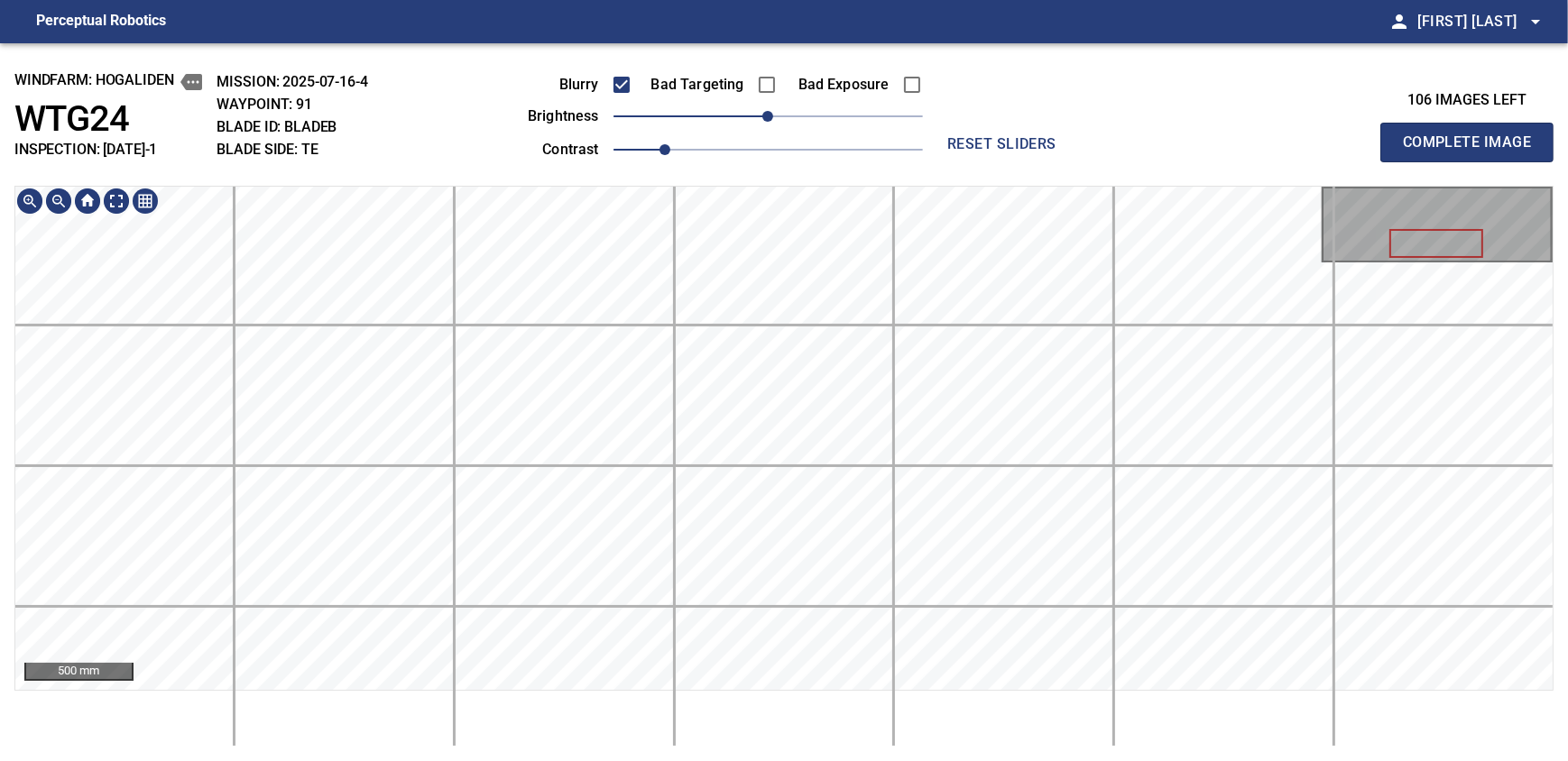 click on "windfarm: Hogaliden WTG24 INSPECTION: 2025-07-15-1 MISSION: 2025-07-16-4 WAYPOINT: 91 BLADE ID: bladeB BLADE SIDE: TE Blurry Bad Targeting Bad Exposure brightness 0 contrast 1 reset sliders 106 images left Complete Image 500 mm" at bounding box center (784, 402) 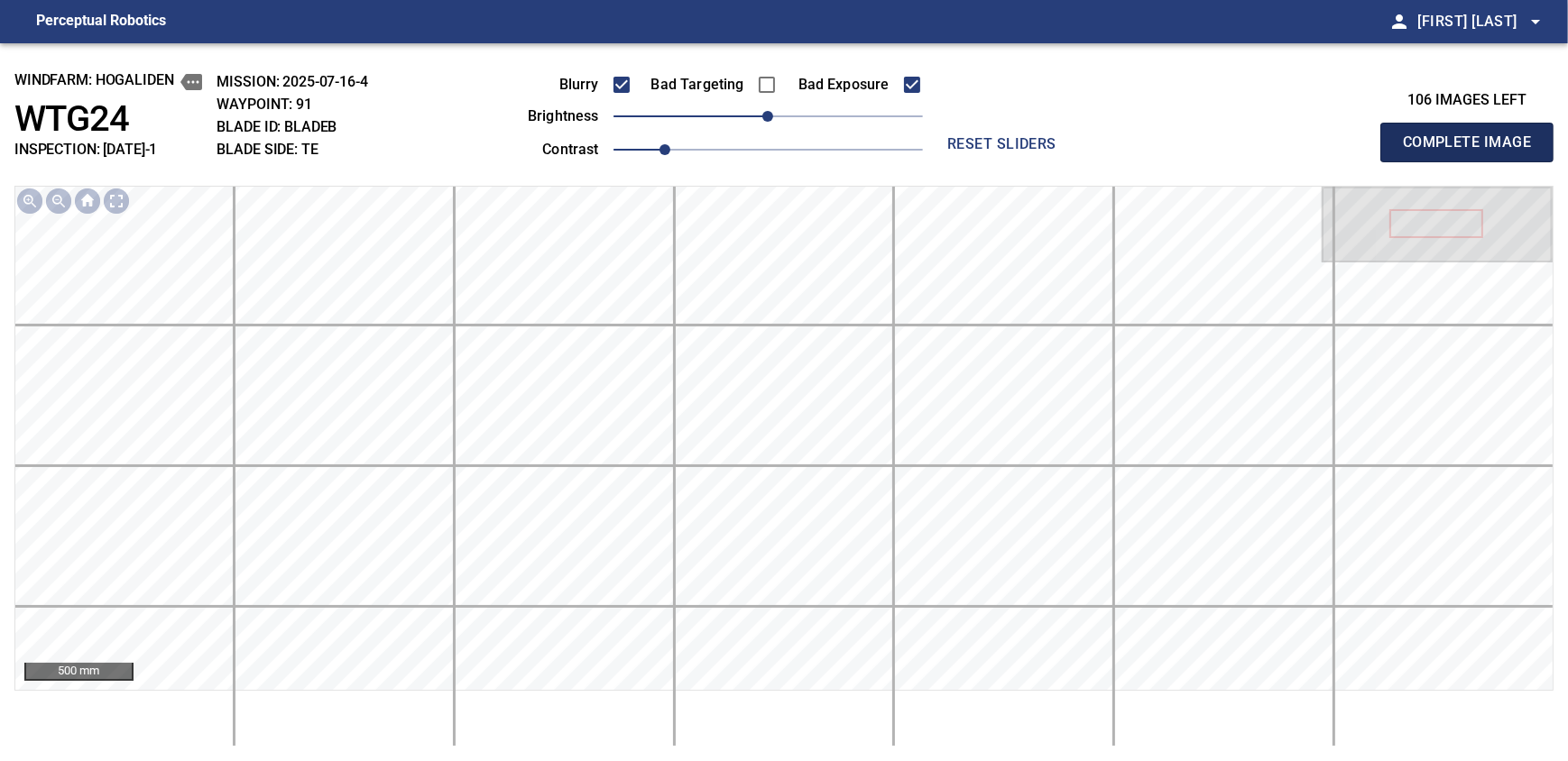 click on "Complete Image" at bounding box center [1467, 142] 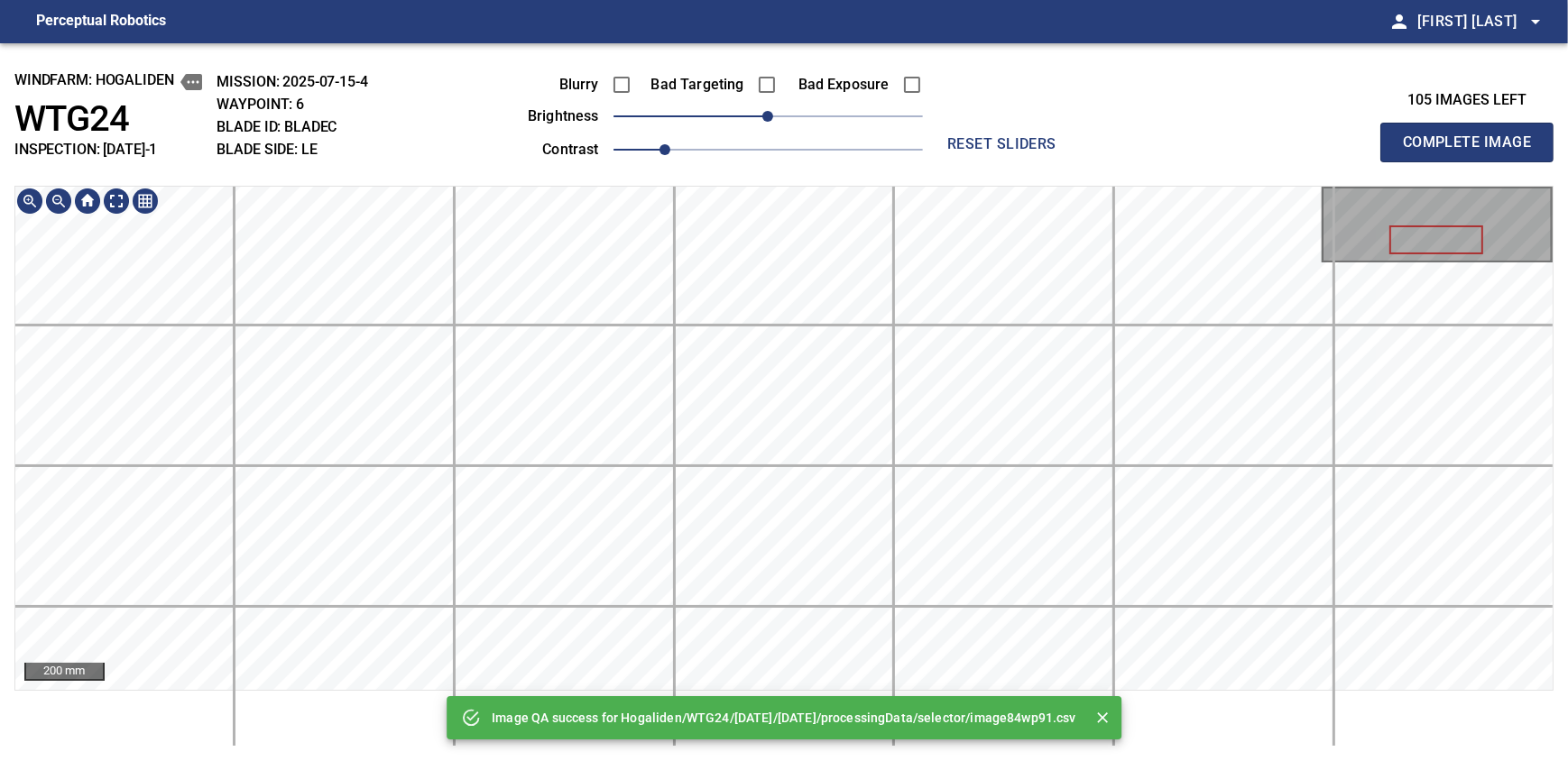 click on "Perceptual Robotics person Alex Semenov arrow_drop_down Image QA success for Hogaliden/WTG24/2025-07-15-1/2025-07-16-4/processingData/selector/image84wp91.csv windfarm: Hogaliden WTG24 INSPECTION: 2025-07-15-1 MISSION: 2025-07-15-4 WAYPOINT: 6 BLADE ID: bladeC BLADE SIDE: LE Blurry Bad Targeting Bad Exposure brightness 0 contrast 1 reset sliders 105 images left Complete Image 200 mm exit_to_app Logout" at bounding box center (784, 380) 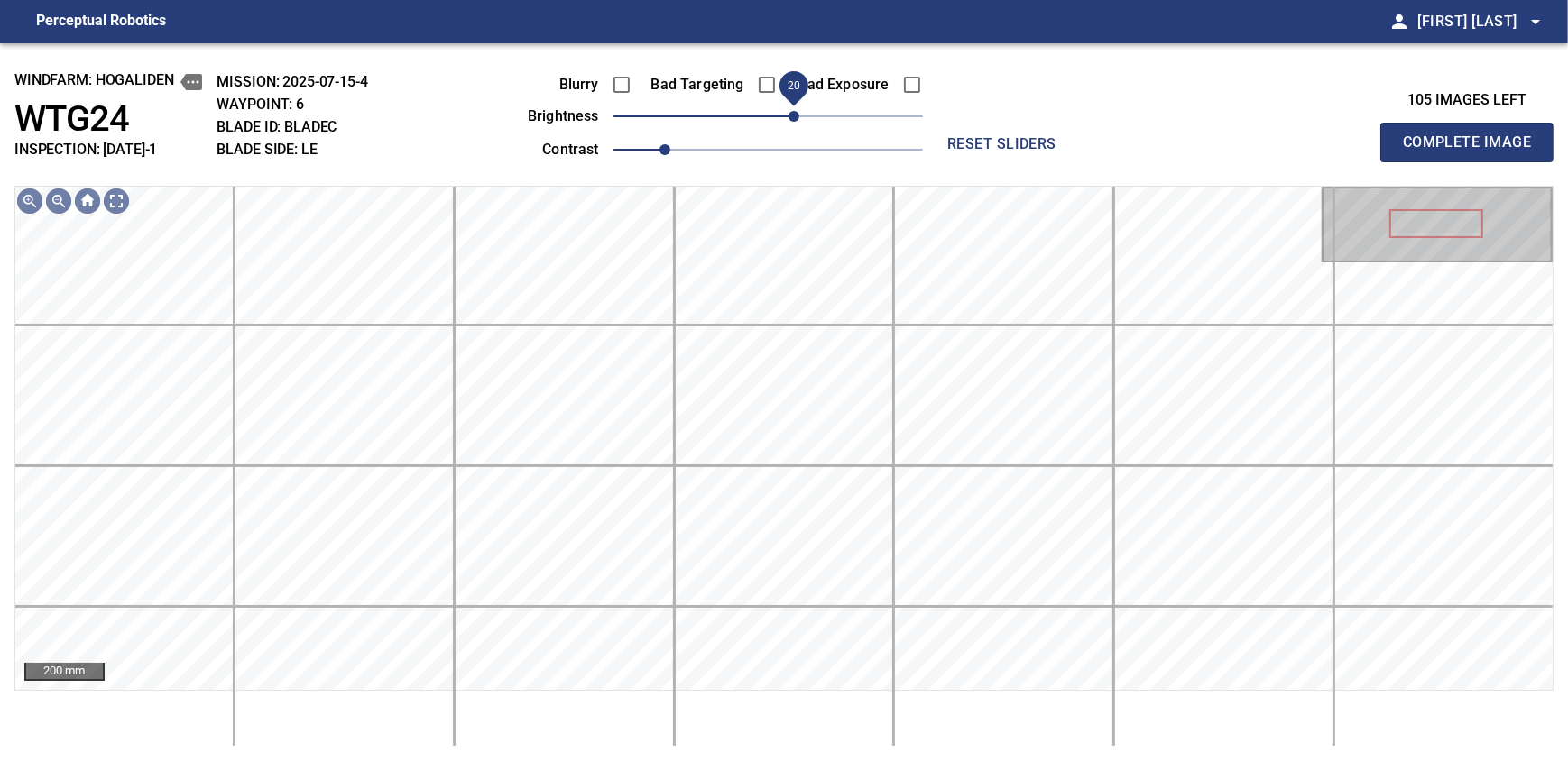 click on "20" at bounding box center [794, 116] 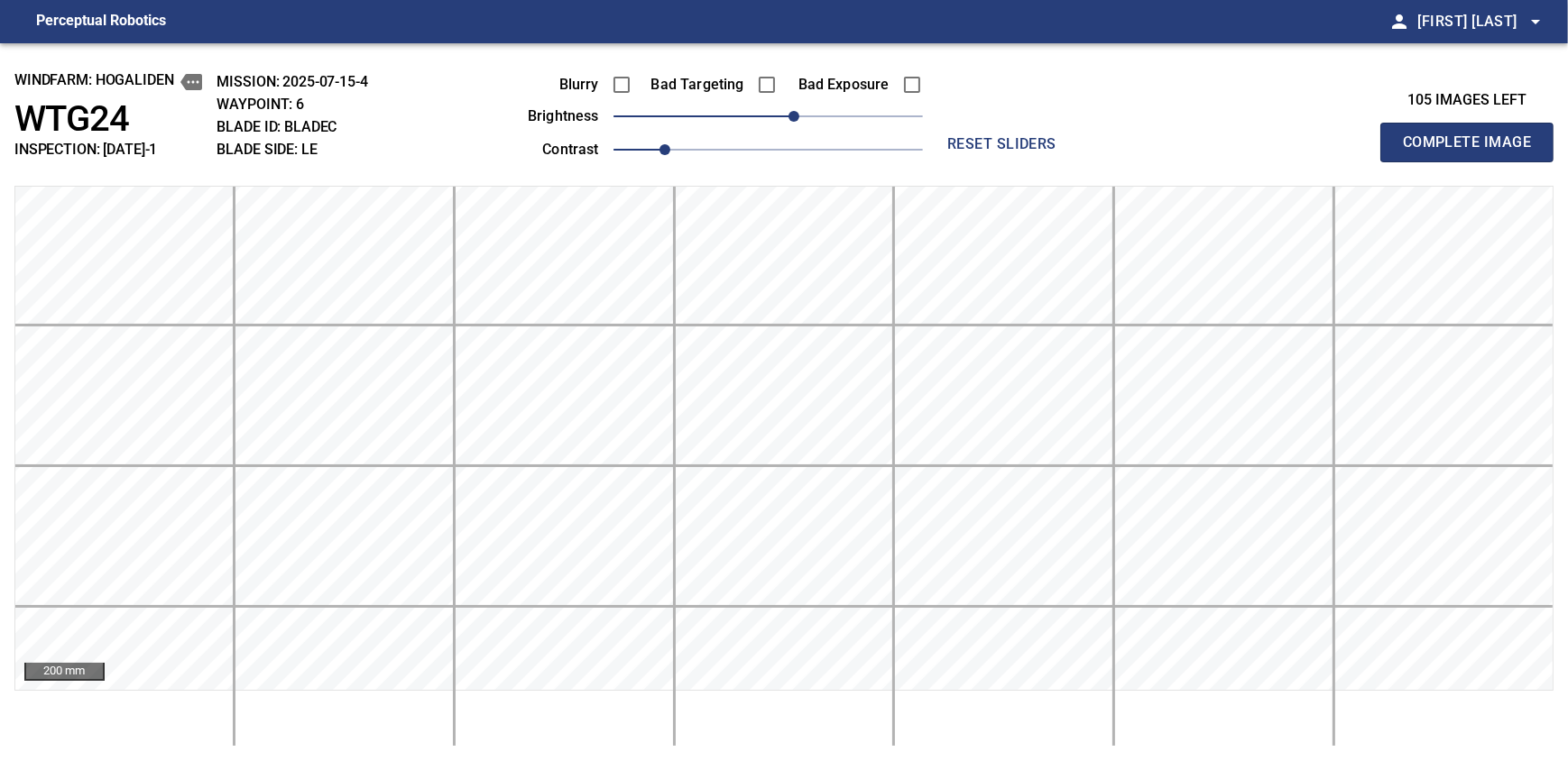 click on "Complete Image" at bounding box center [1467, 142] 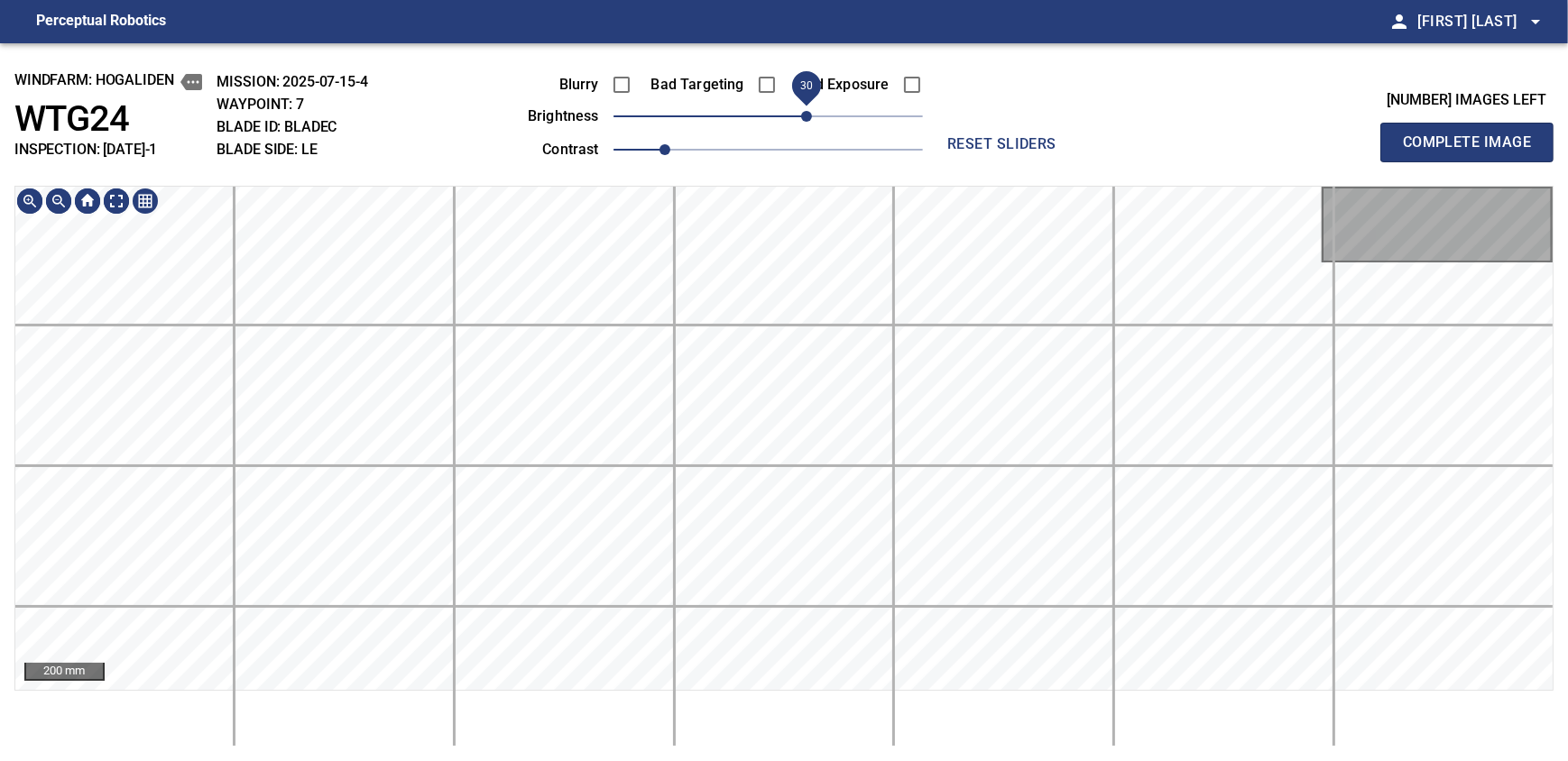 drag, startPoint x: 784, startPoint y: 118, endPoint x: 807, endPoint y: 113, distance: 23.537205 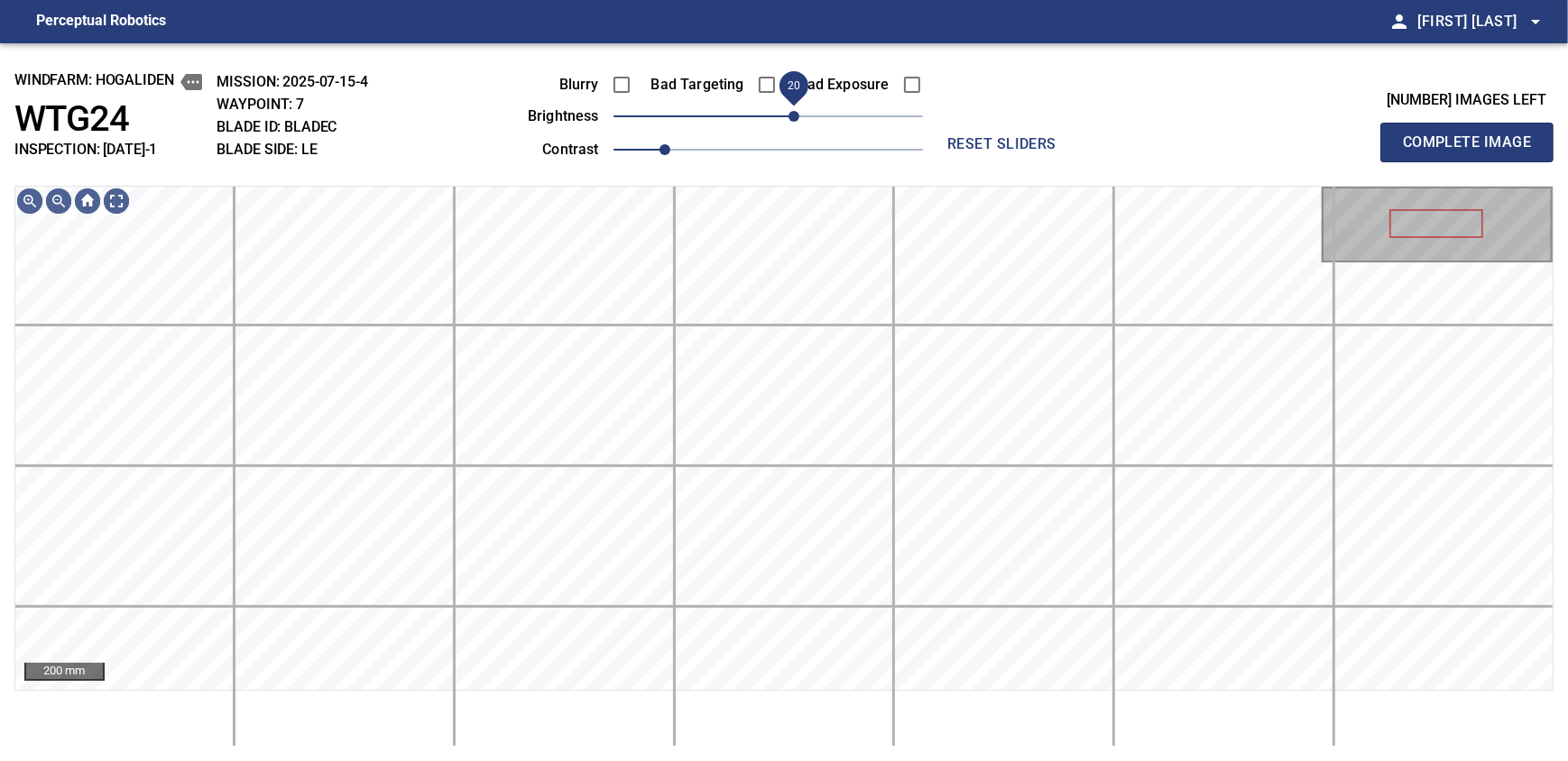 click on "20" at bounding box center (794, 116) 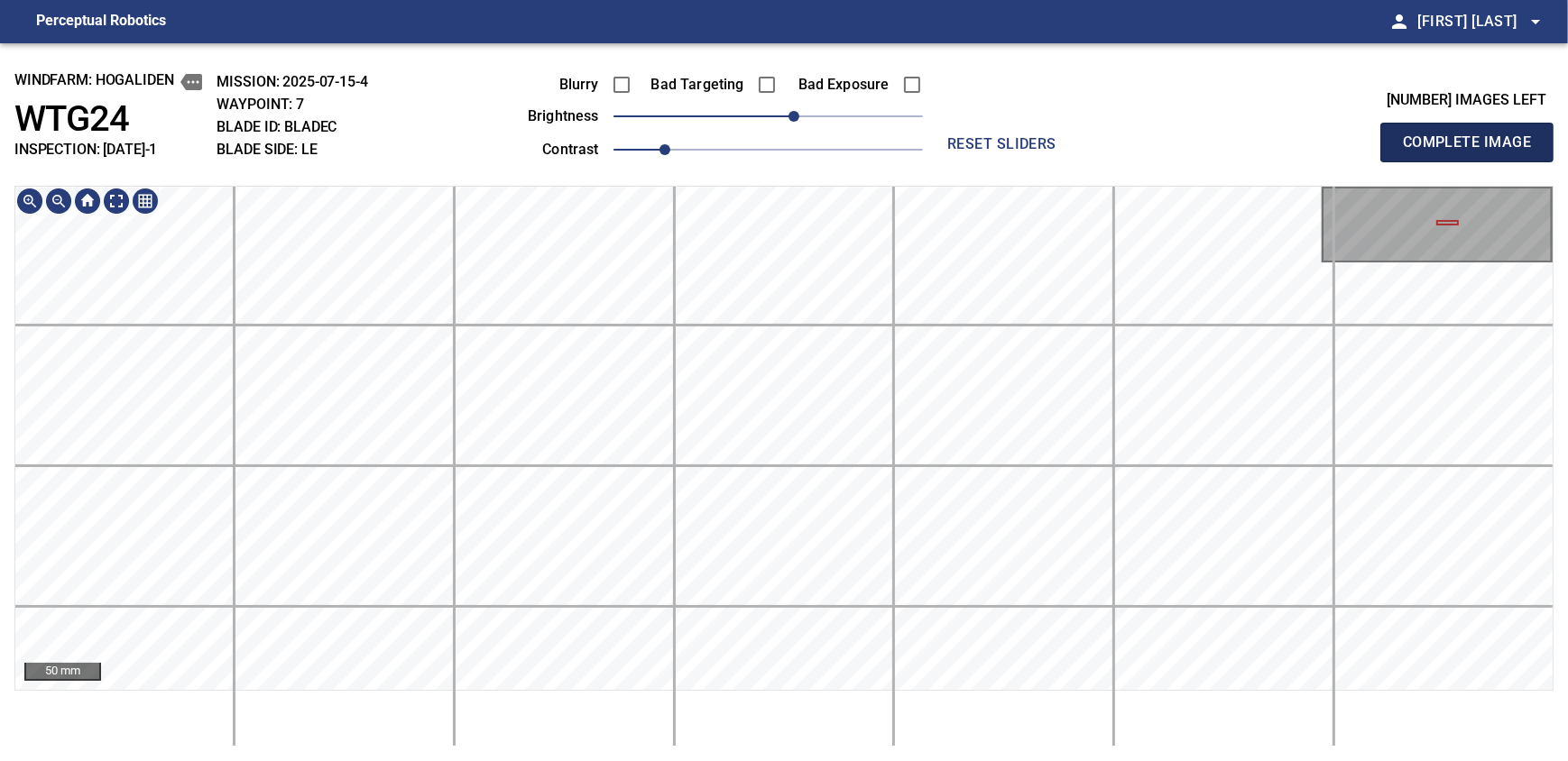 click on "Complete Image" at bounding box center [1467, 142] 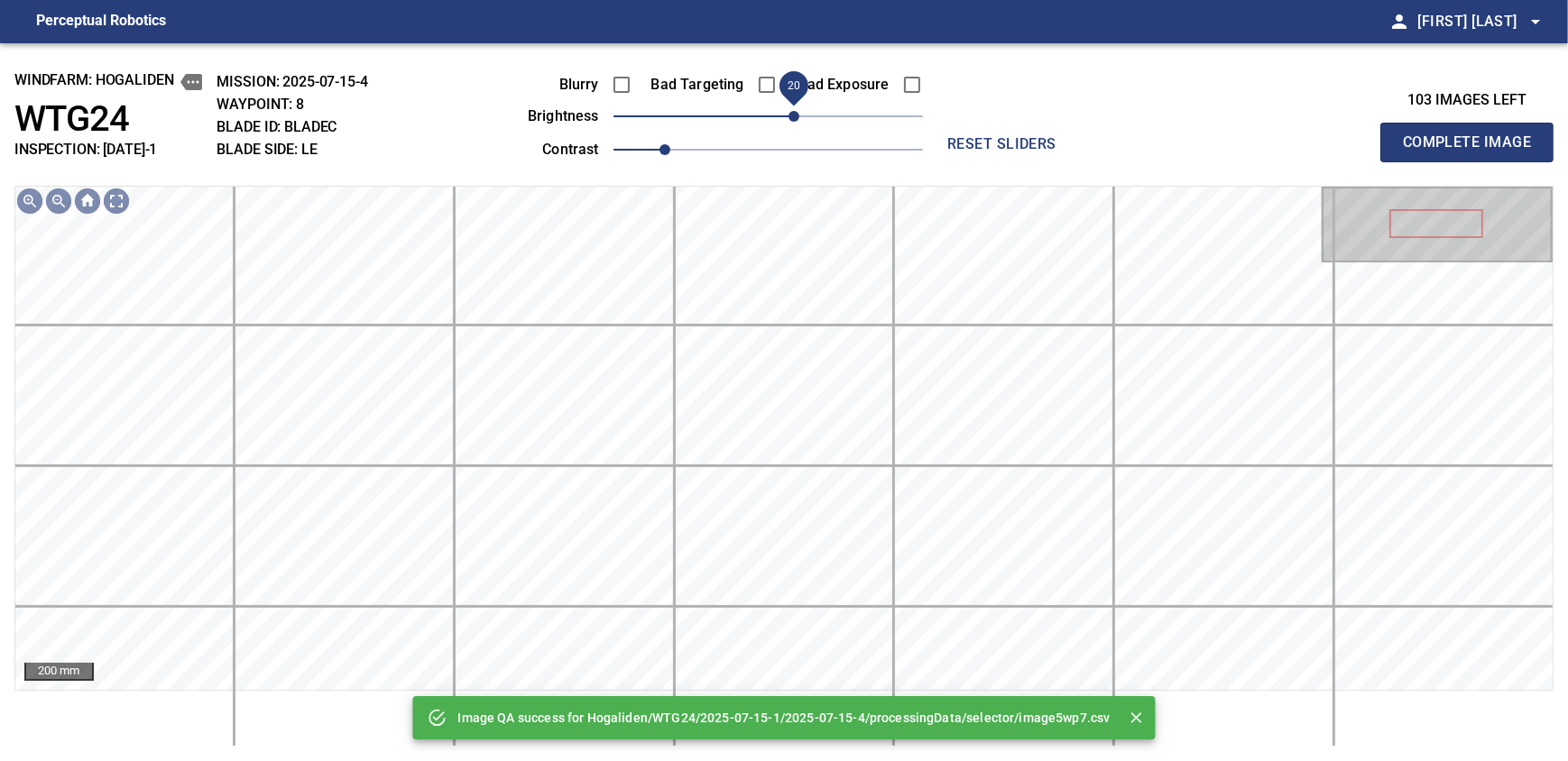 drag, startPoint x: 779, startPoint y: 122, endPoint x: 798, endPoint y: 116, distance: 19.924859 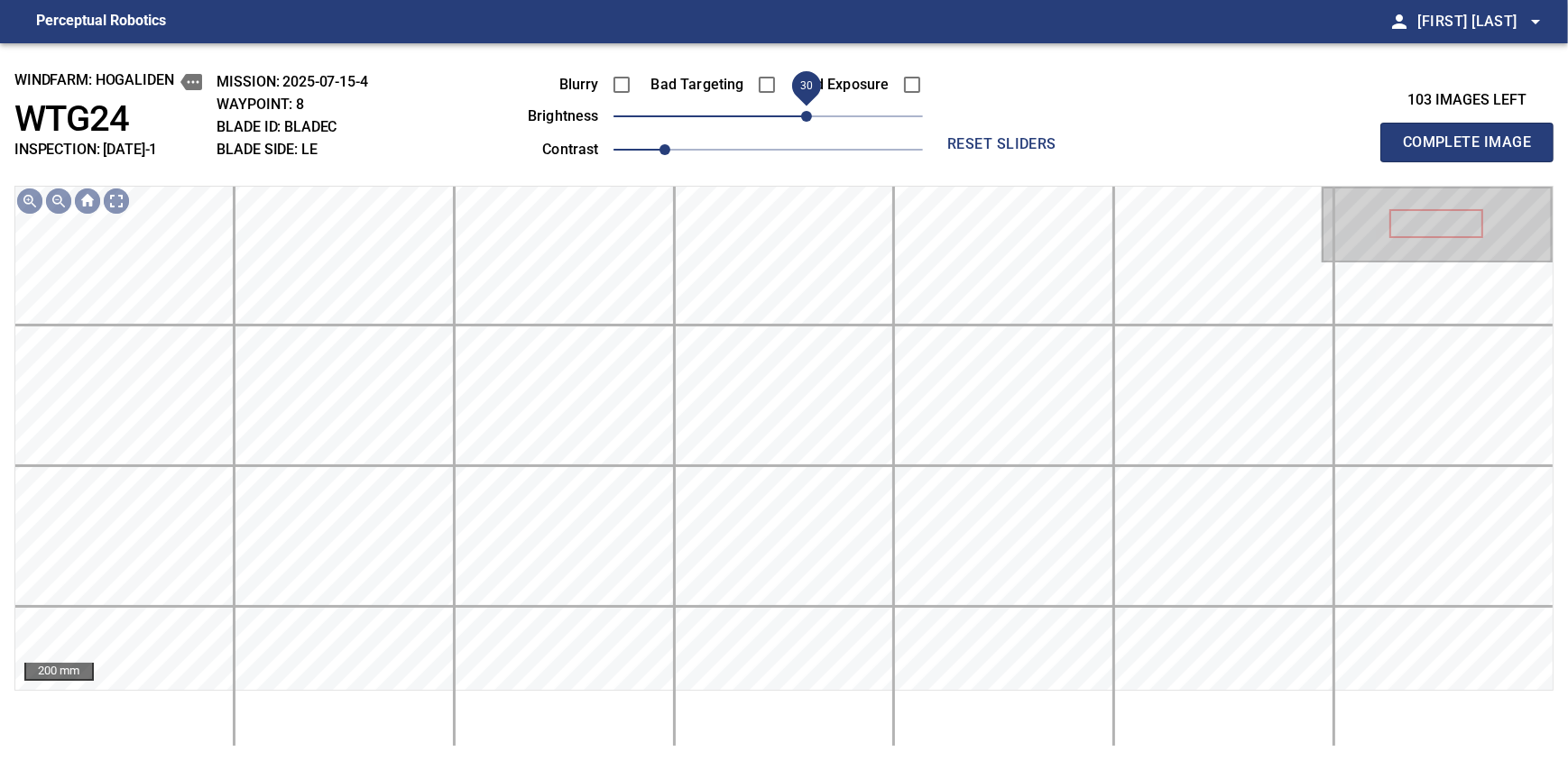 click on "30" at bounding box center [807, 116] 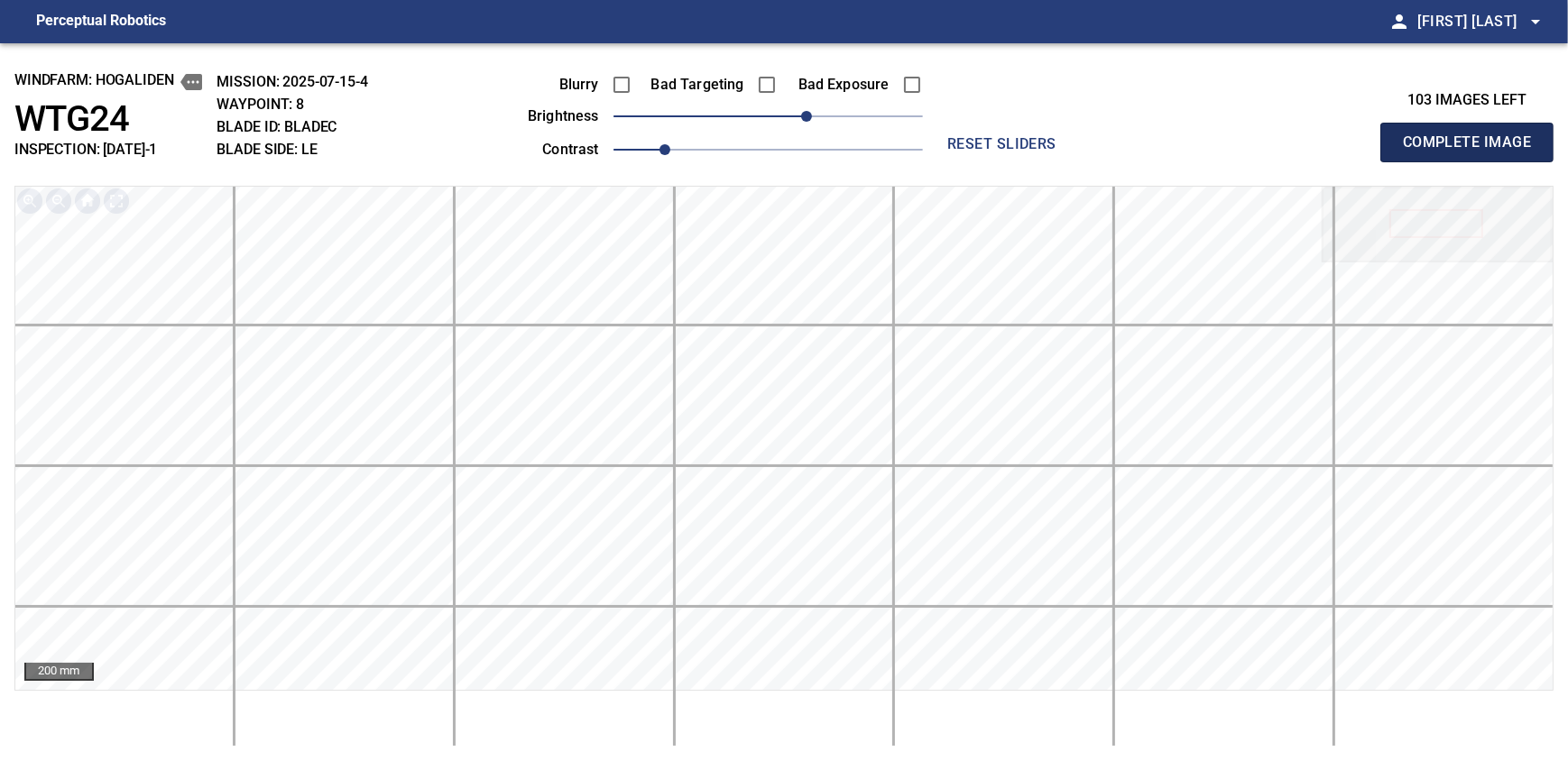 click on "Complete Image" at bounding box center [1467, 142] 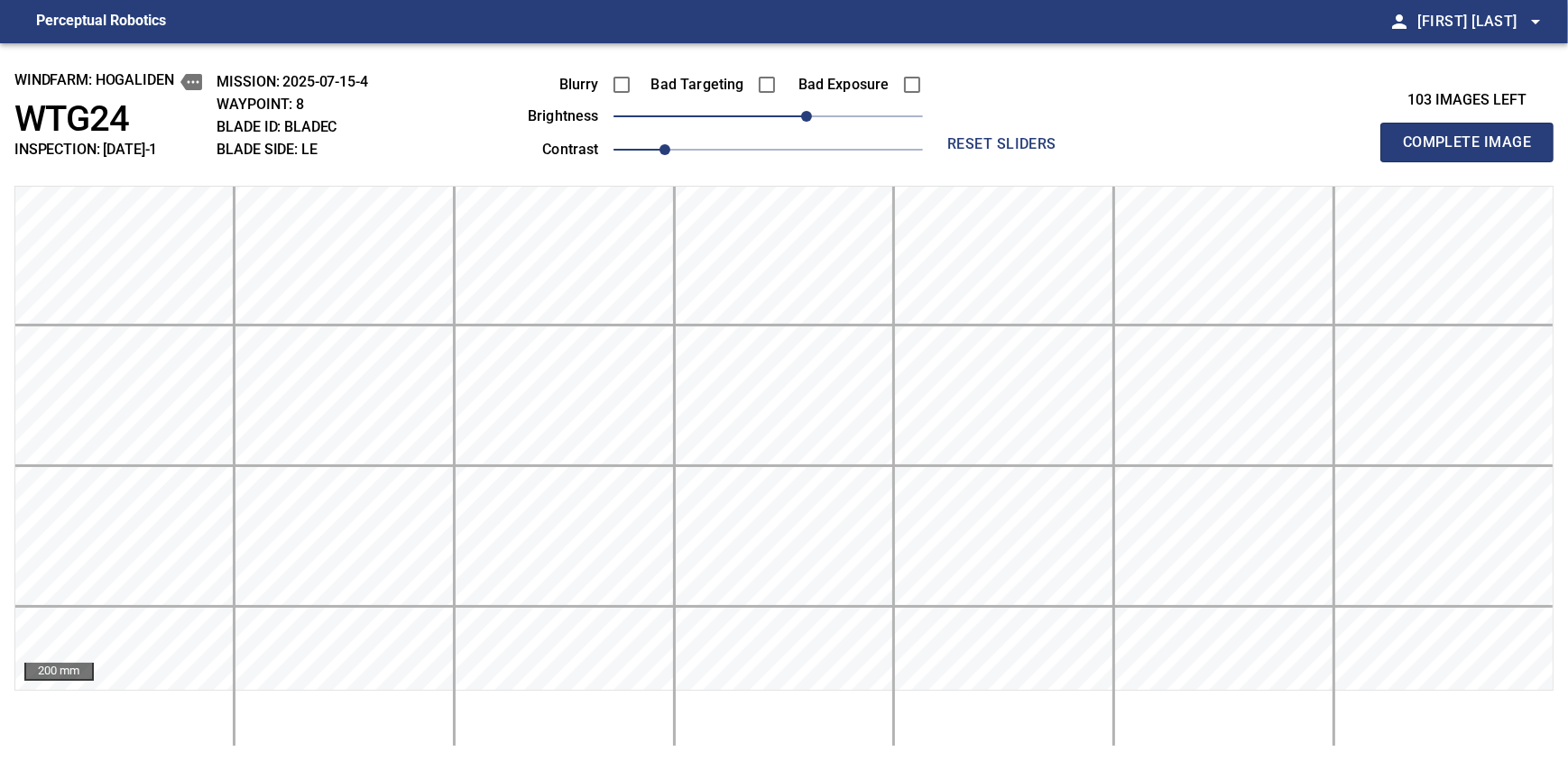 type 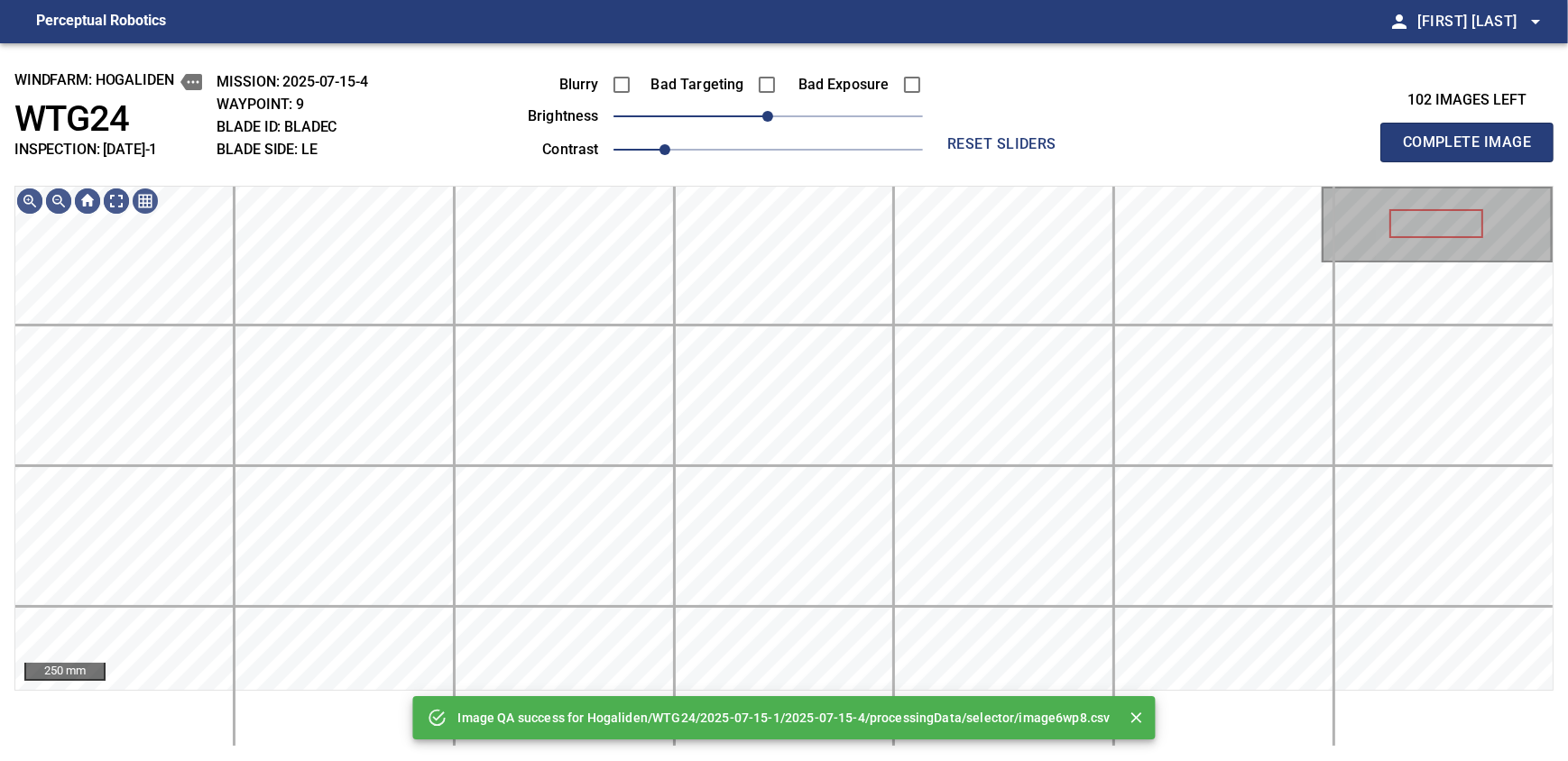 click on "0" at bounding box center [768, 116] 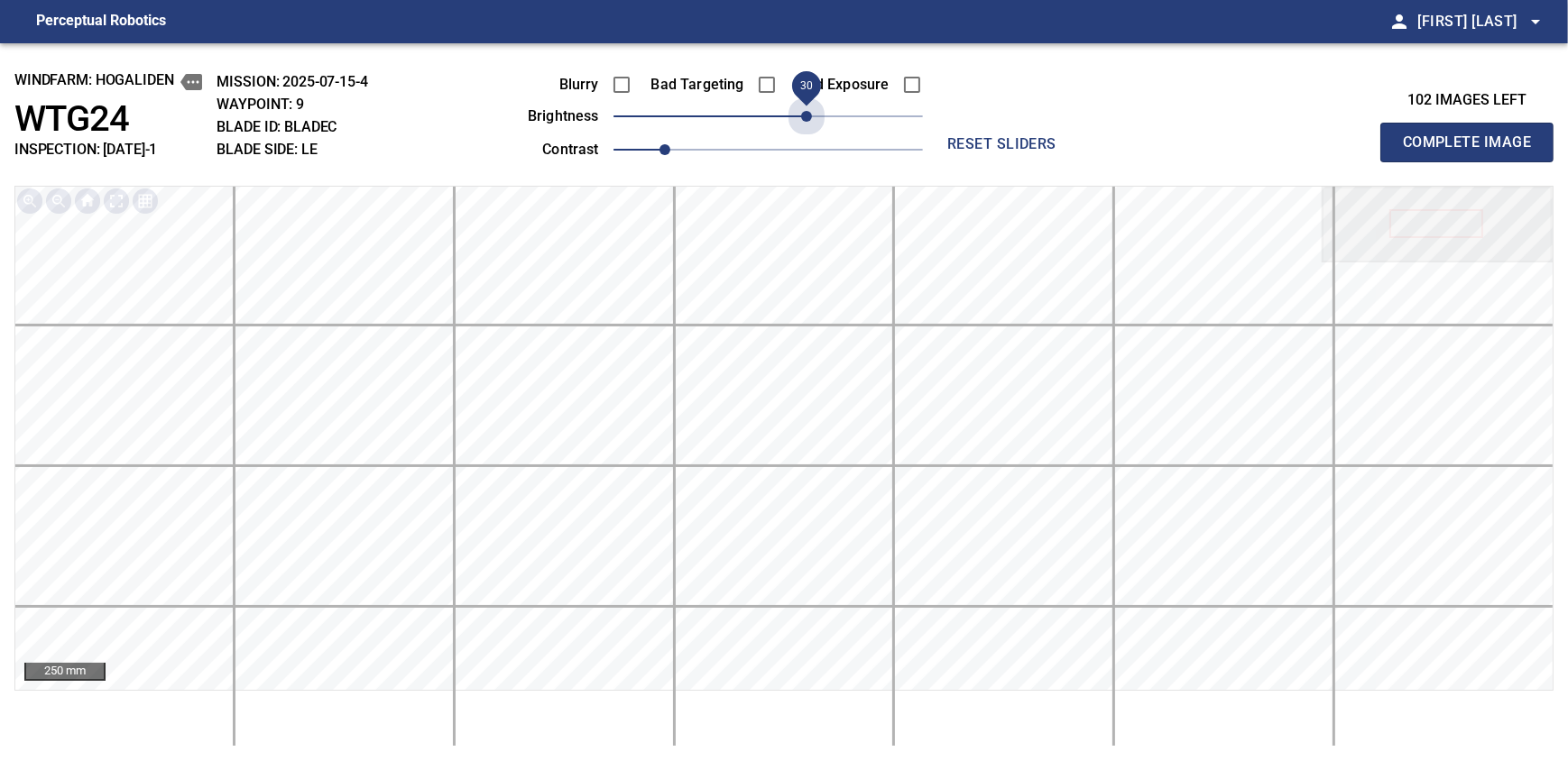 click on "30" at bounding box center (807, 116) 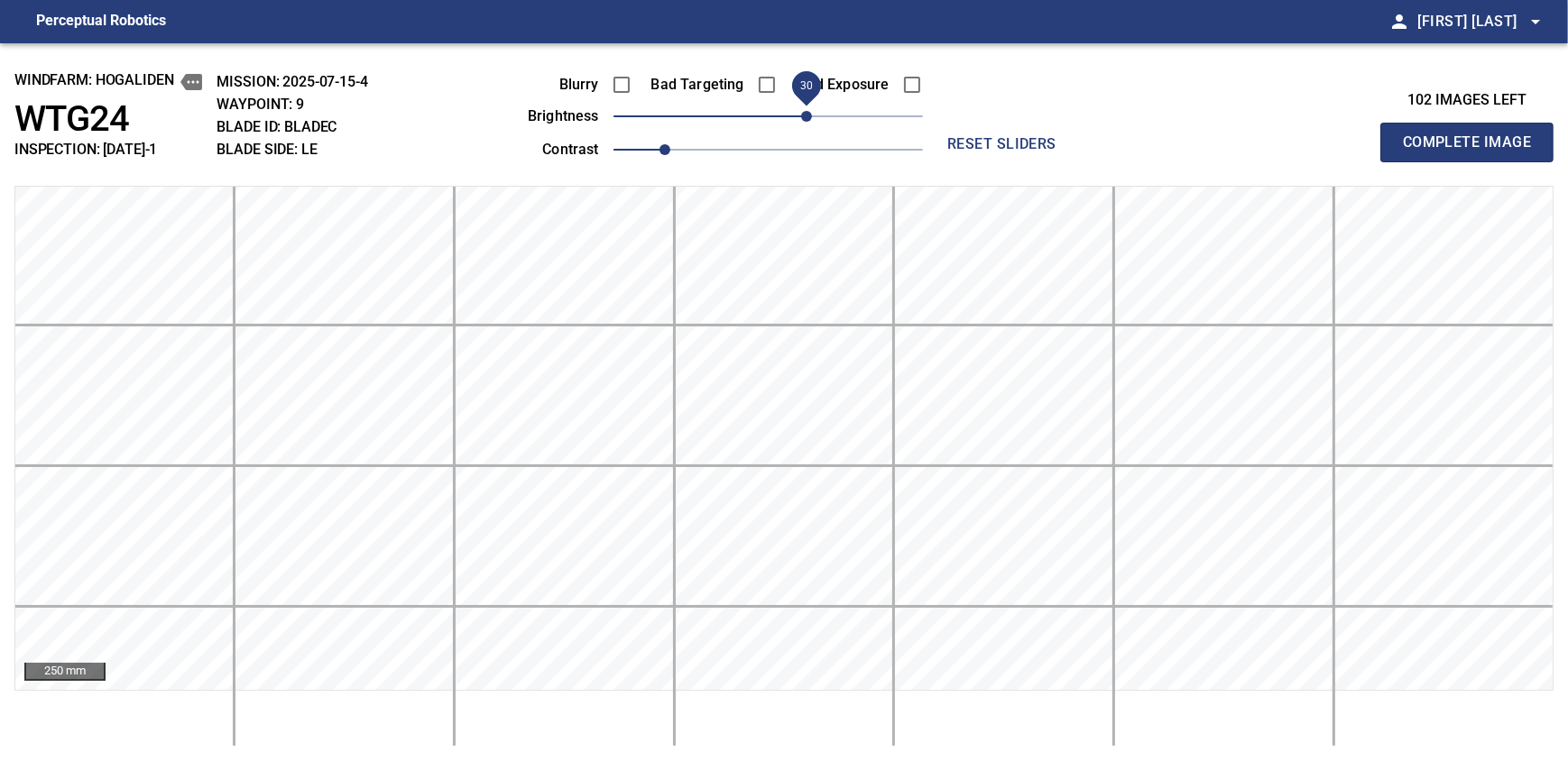 click on "30" at bounding box center [807, 116] 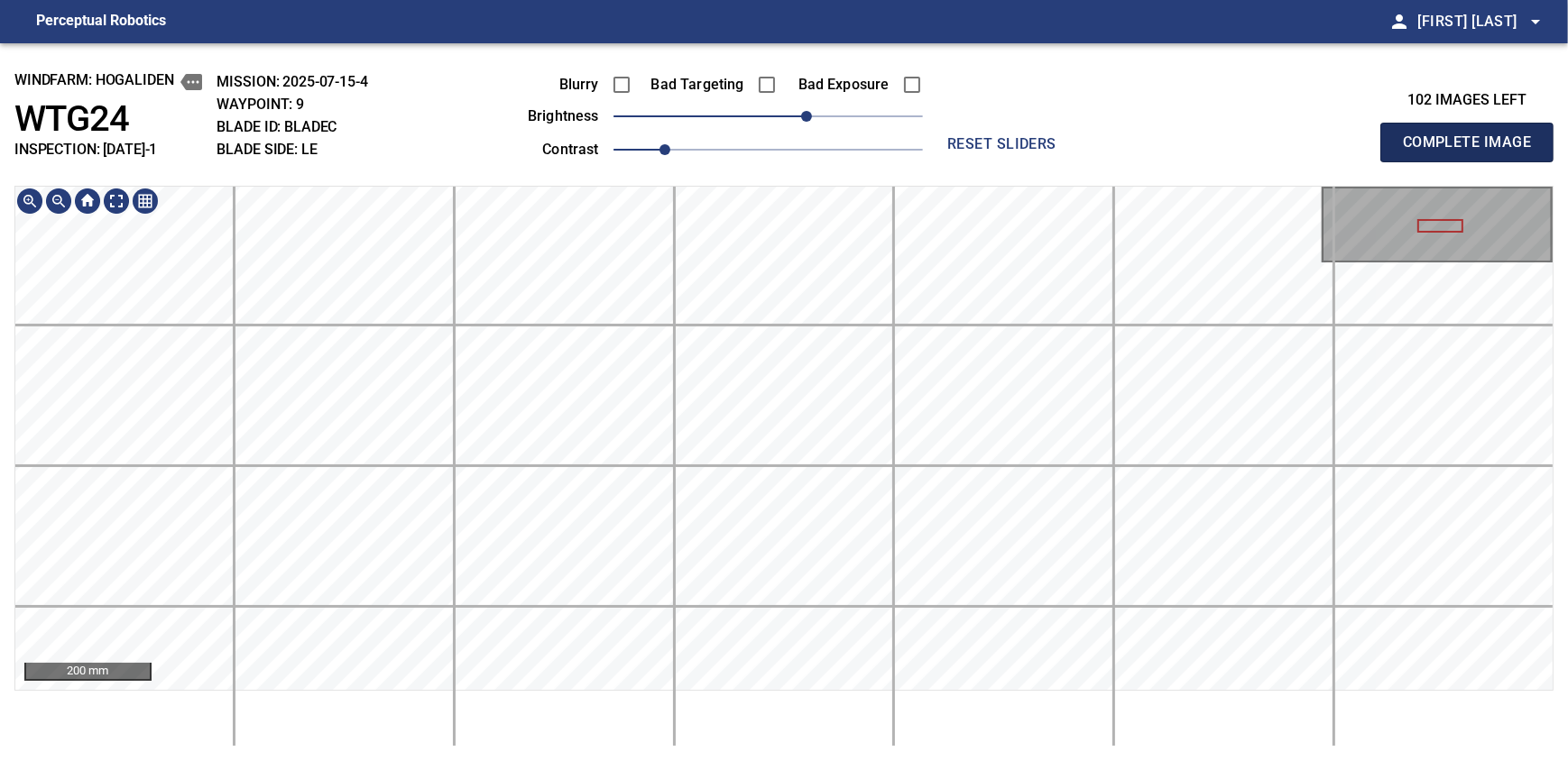 click on "Complete Image" at bounding box center [1467, 142] 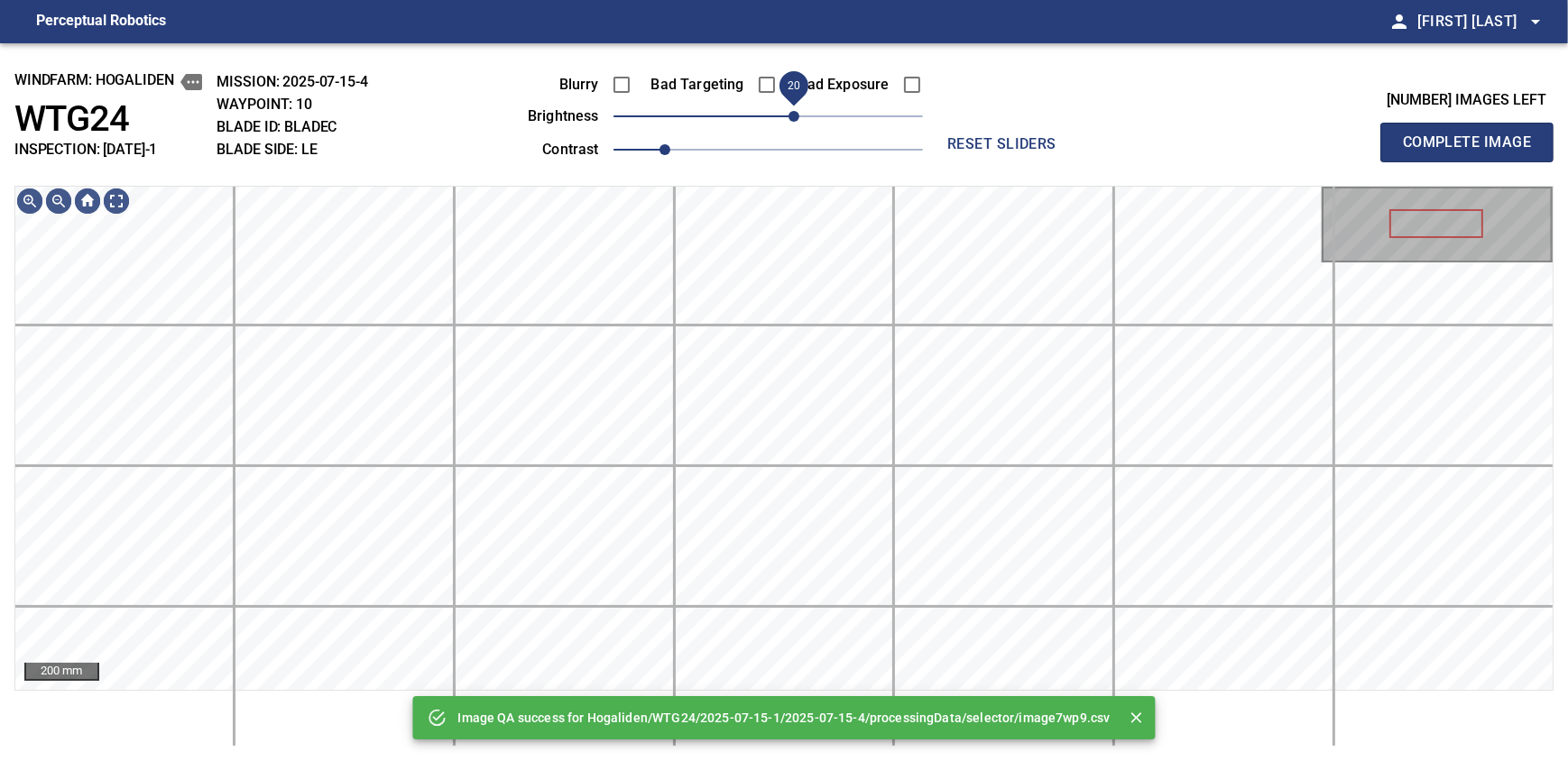click on "20" at bounding box center (794, 116) 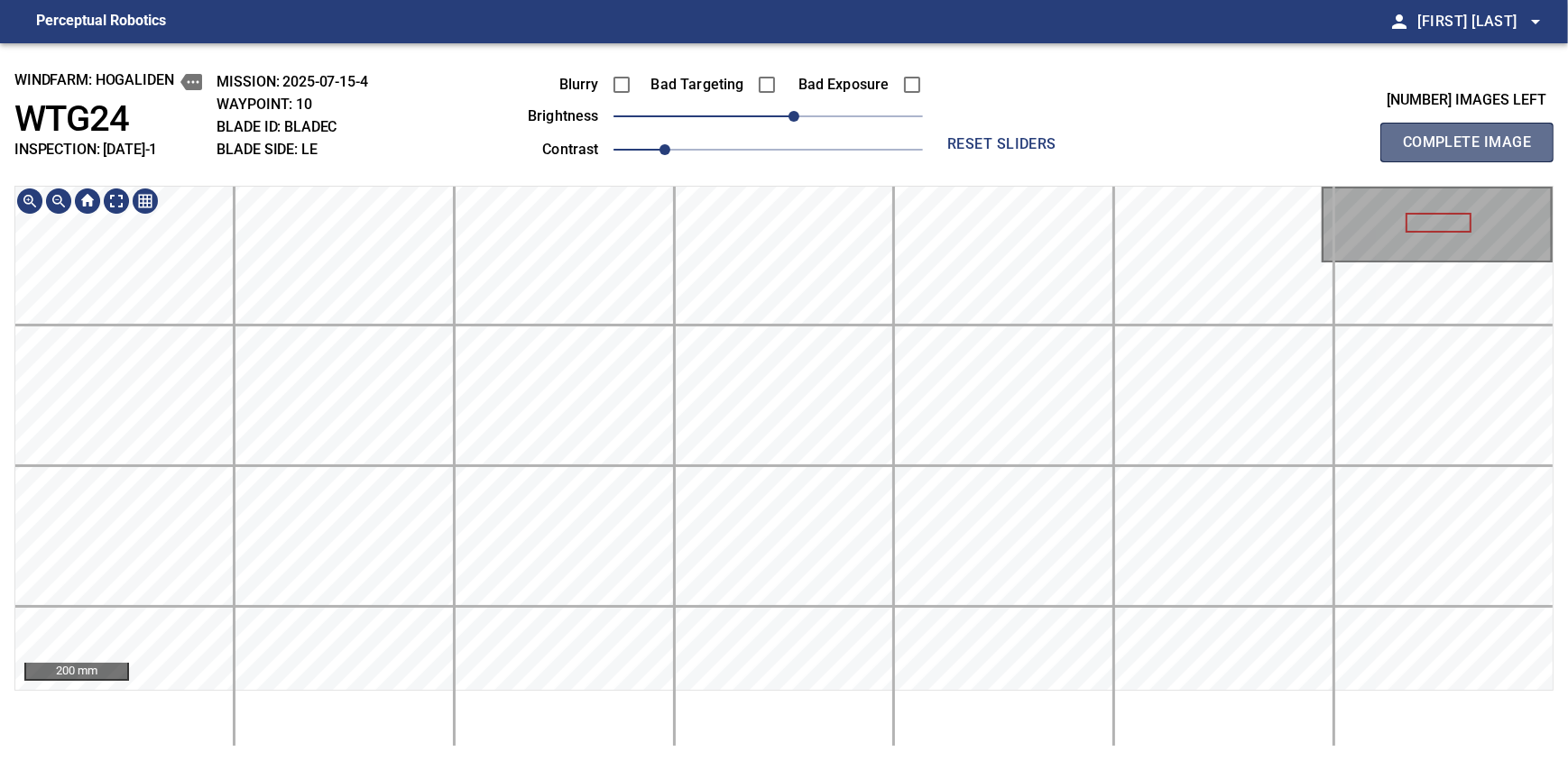 click on "Complete Image" at bounding box center (1467, 142) 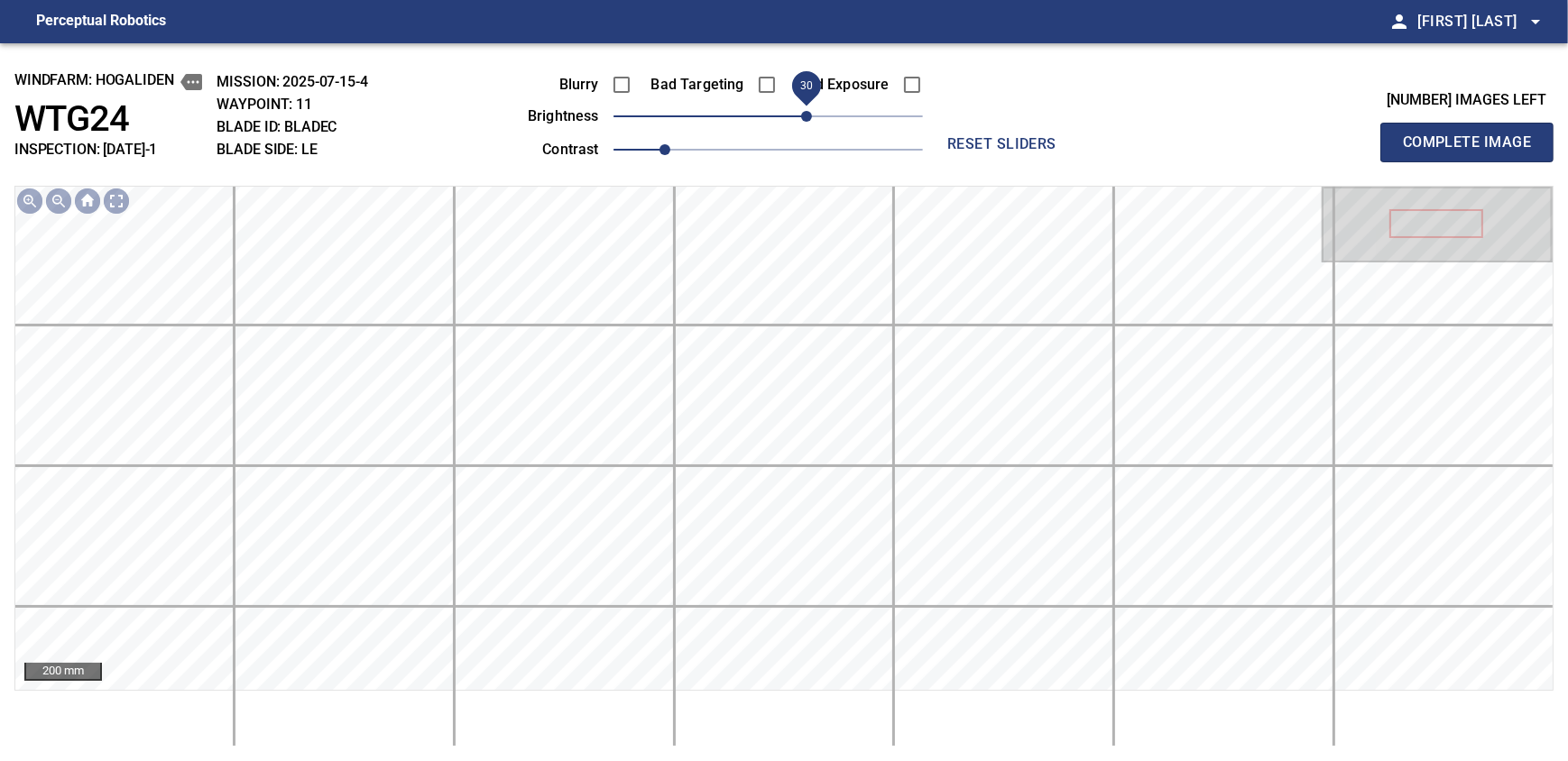 drag, startPoint x: 784, startPoint y: 121, endPoint x: 804, endPoint y: 121, distance: 20 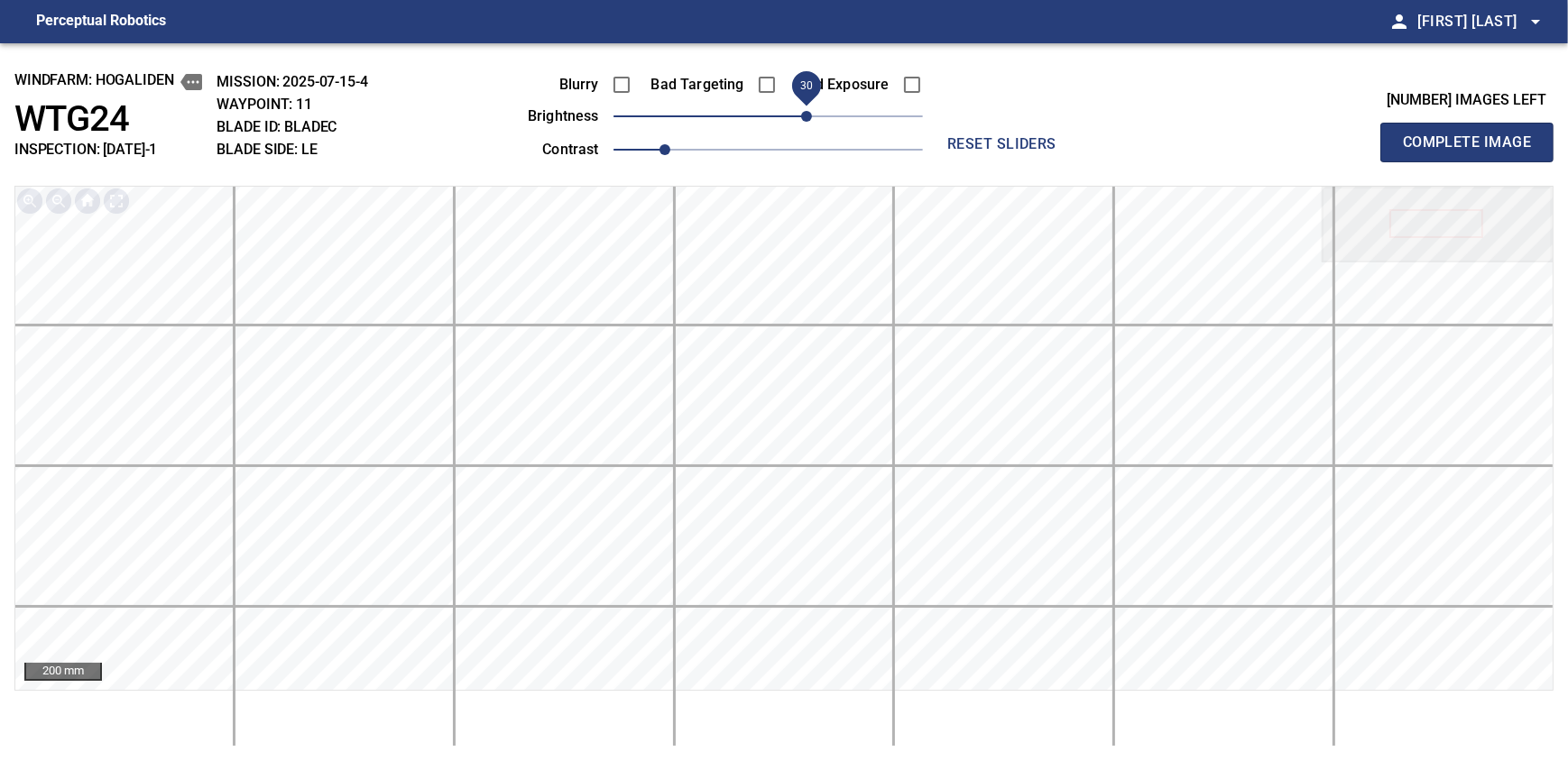 click on "Complete Image" at bounding box center (1467, 142) 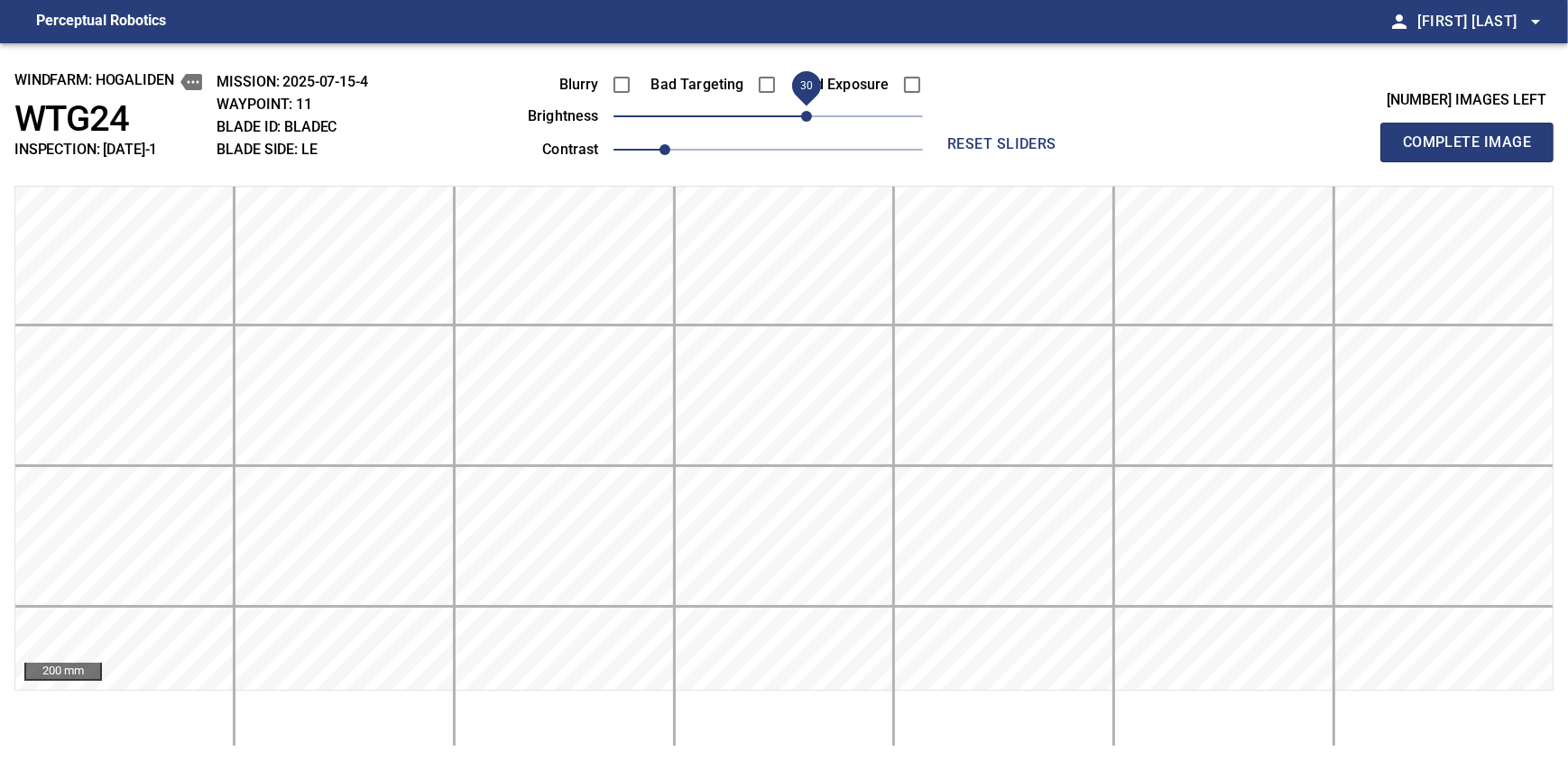 type 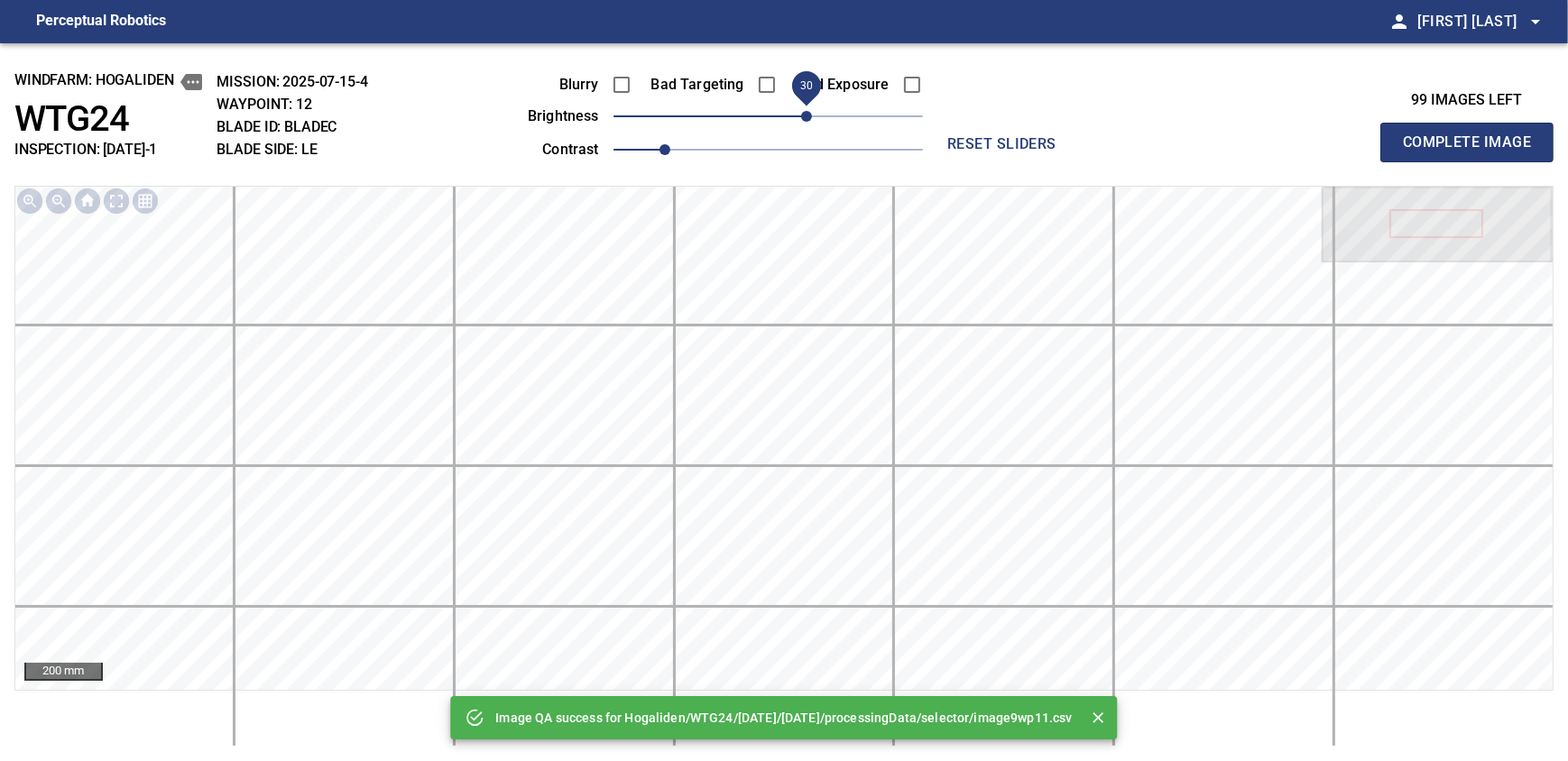 drag, startPoint x: 787, startPoint y: 124, endPoint x: 804, endPoint y: 121, distance: 17.262677 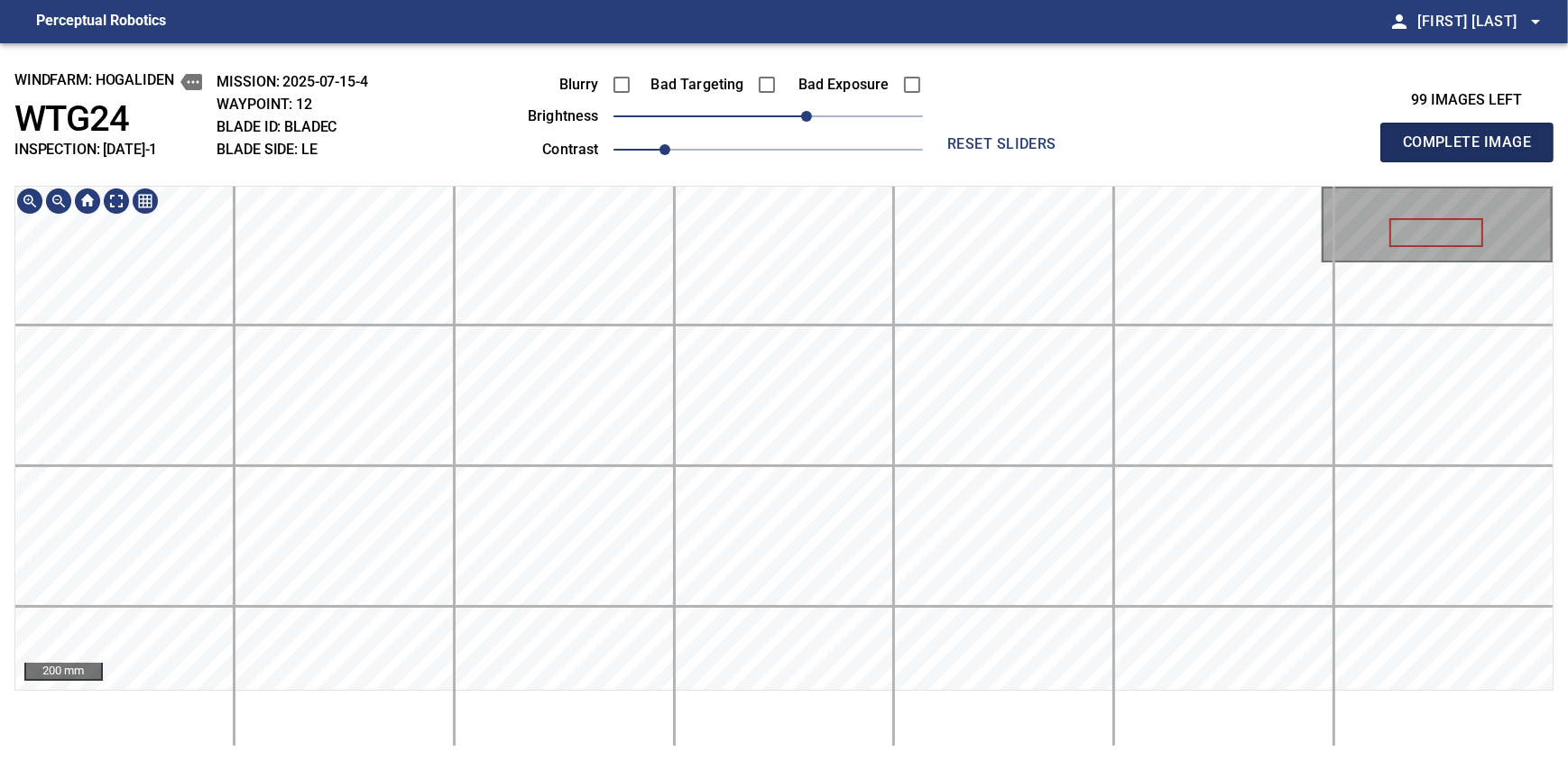 click on "Complete Image" at bounding box center (1467, 142) 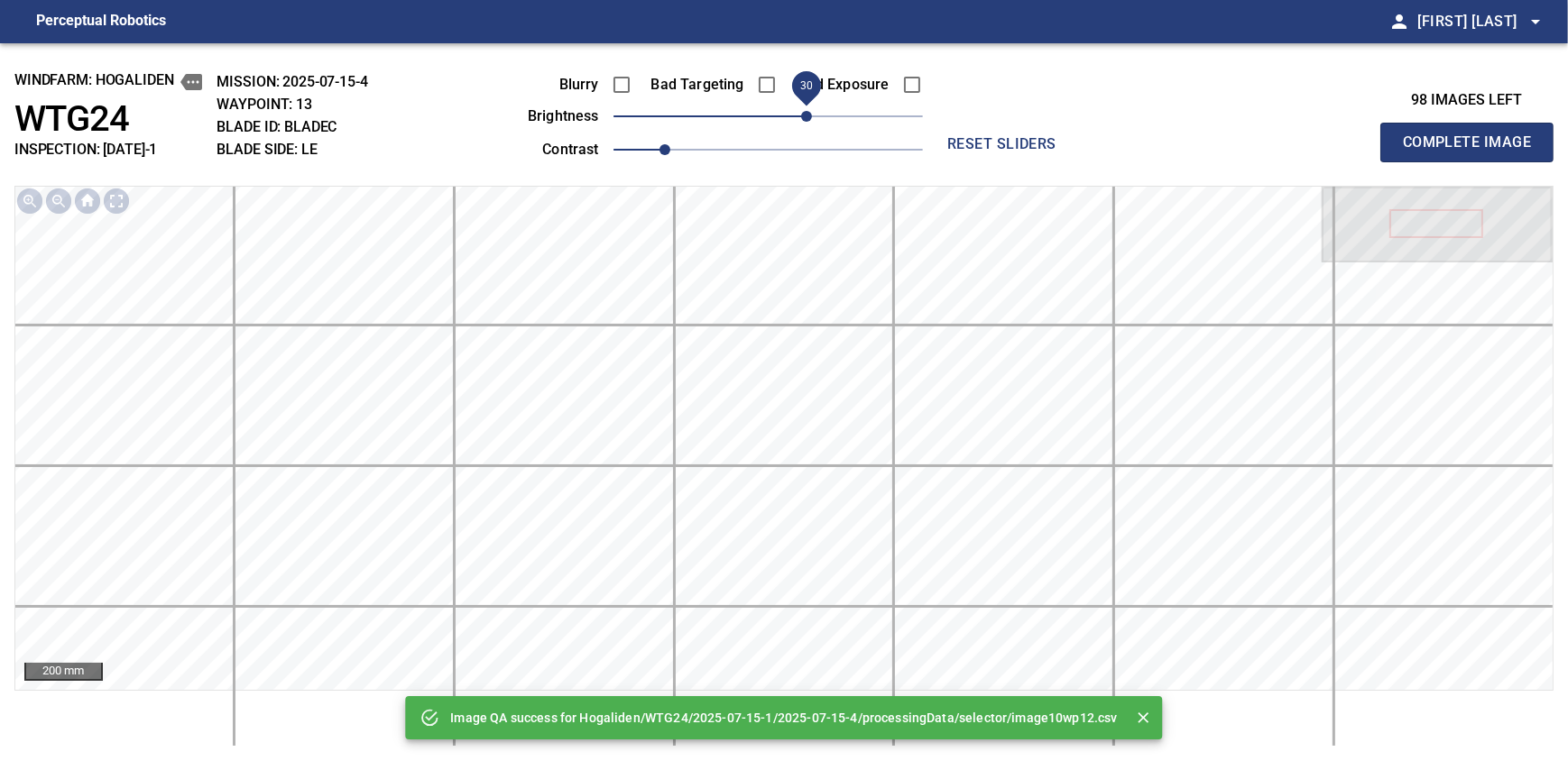 drag, startPoint x: 772, startPoint y: 121, endPoint x: 796, endPoint y: 124, distance: 24.186773 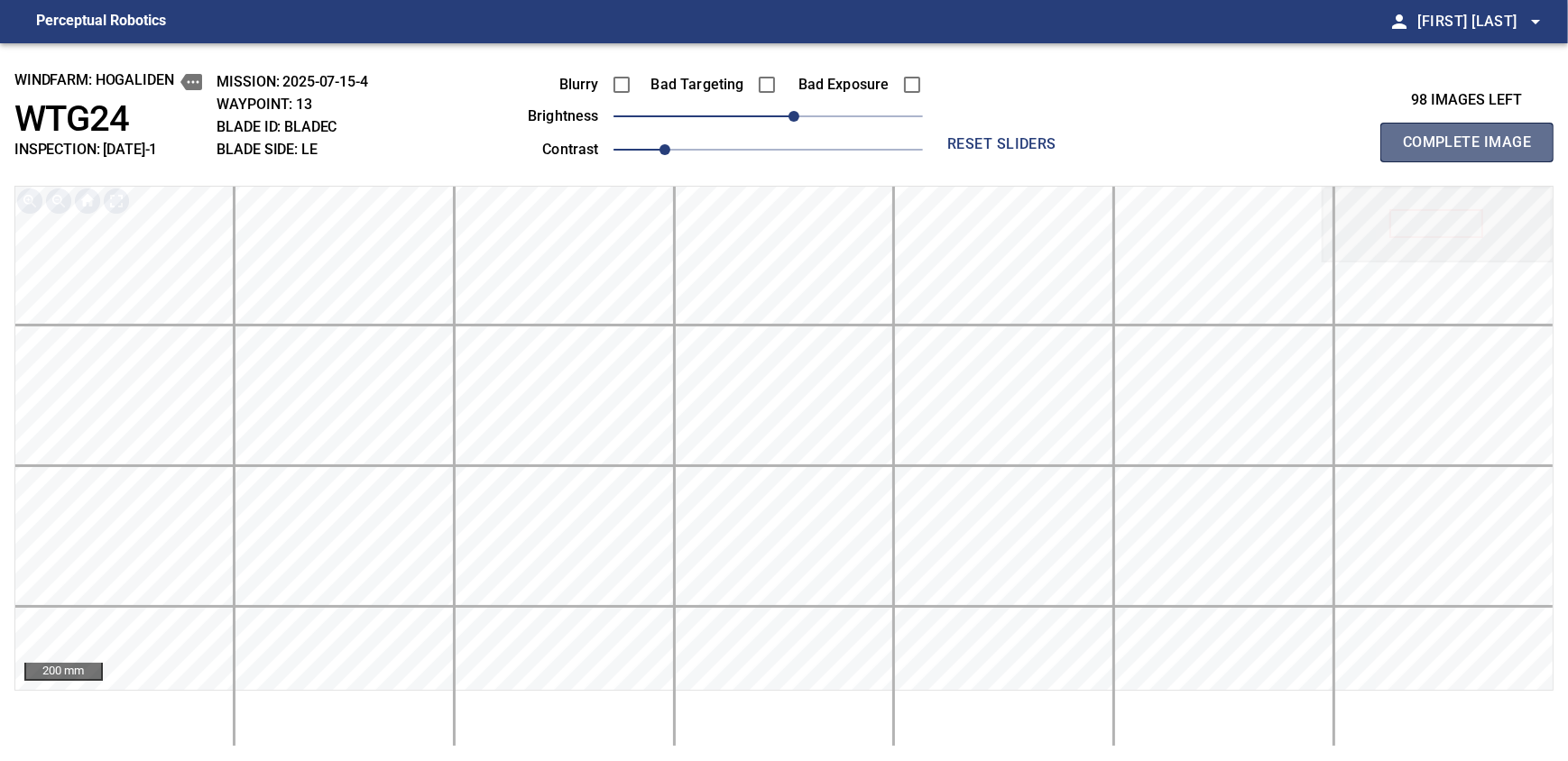 click on "Complete Image" at bounding box center (1467, 142) 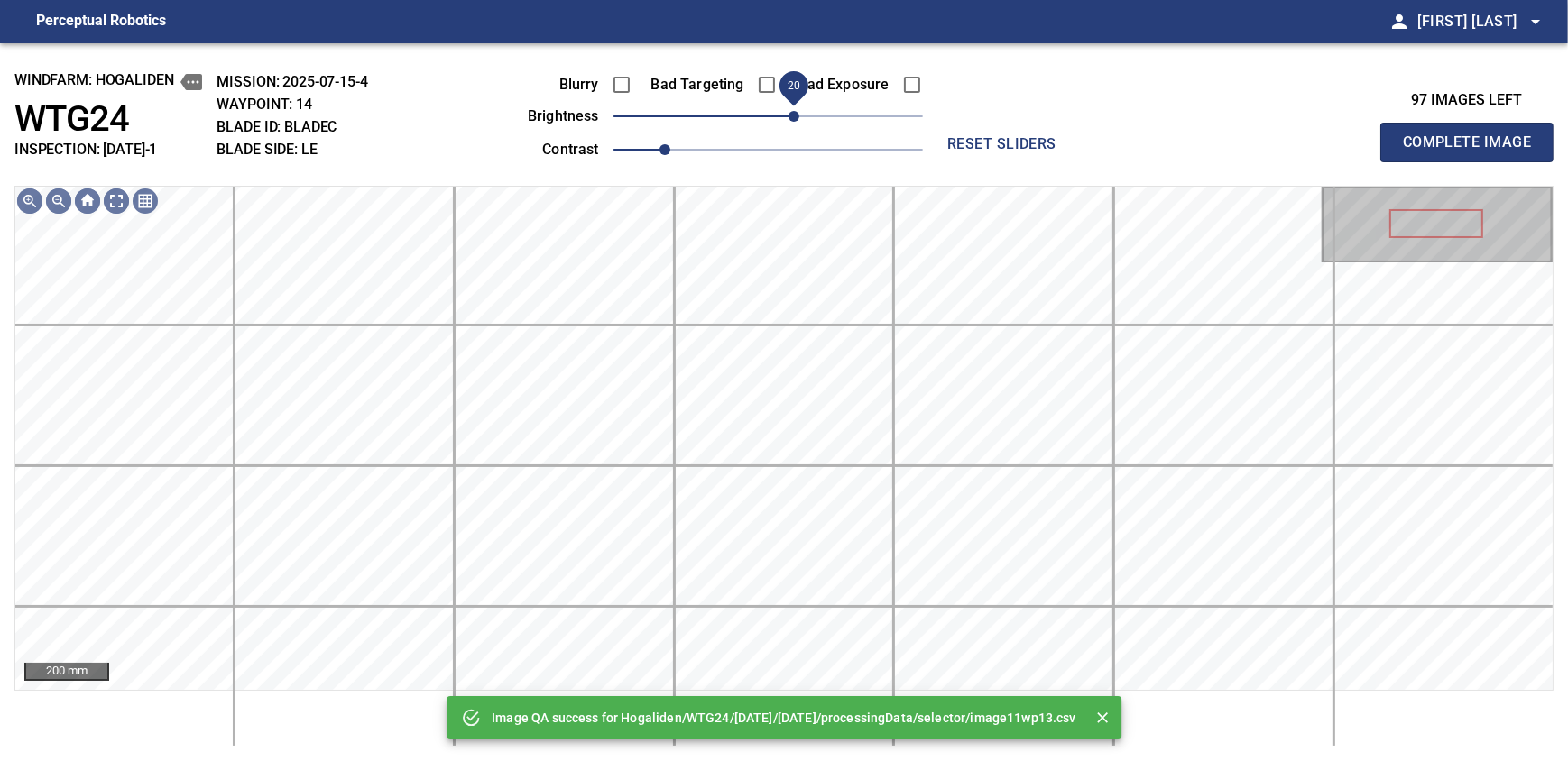 click on "20" at bounding box center (768, 116) 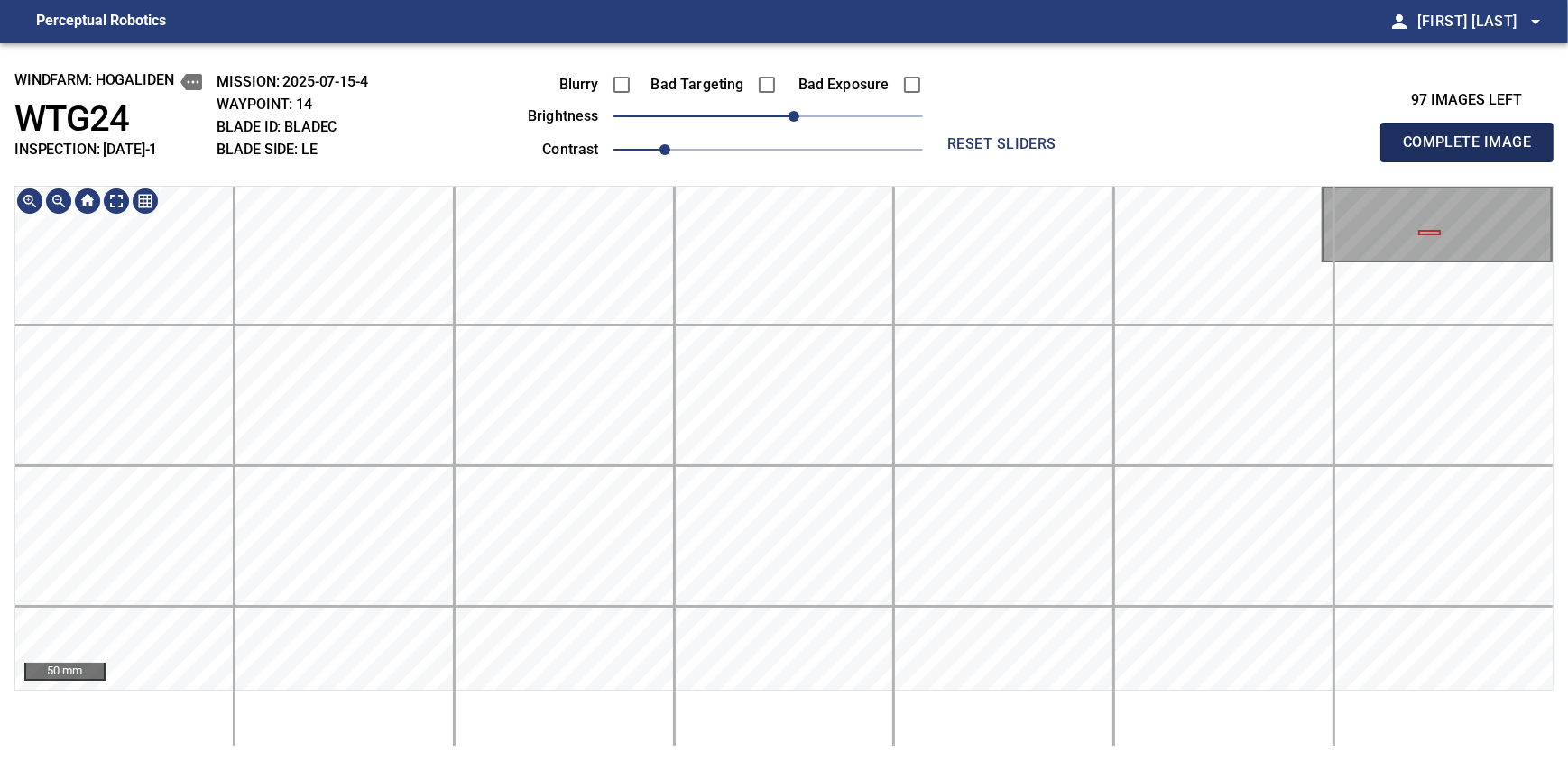 click on "Complete Image" at bounding box center (1467, 142) 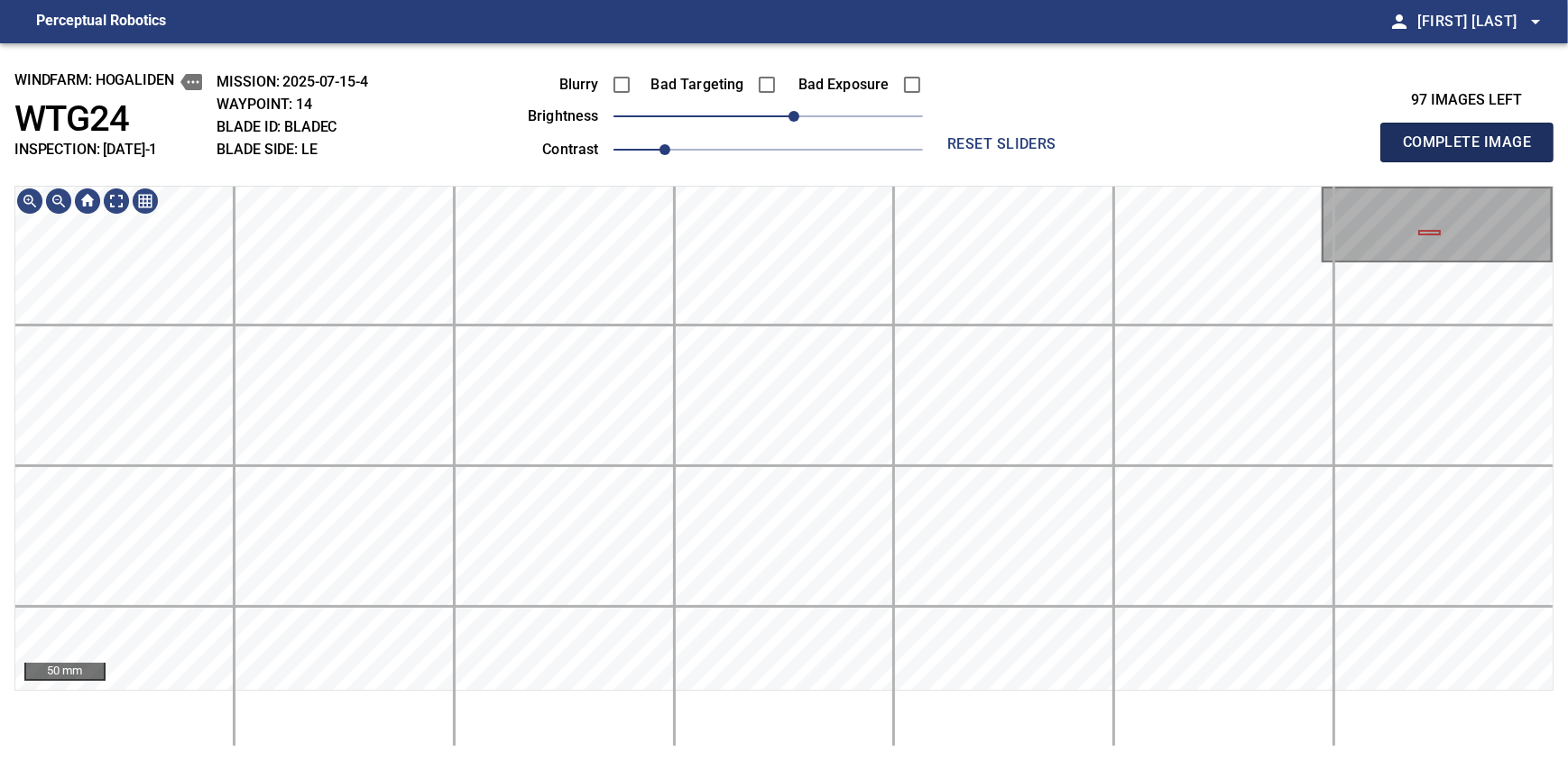 type 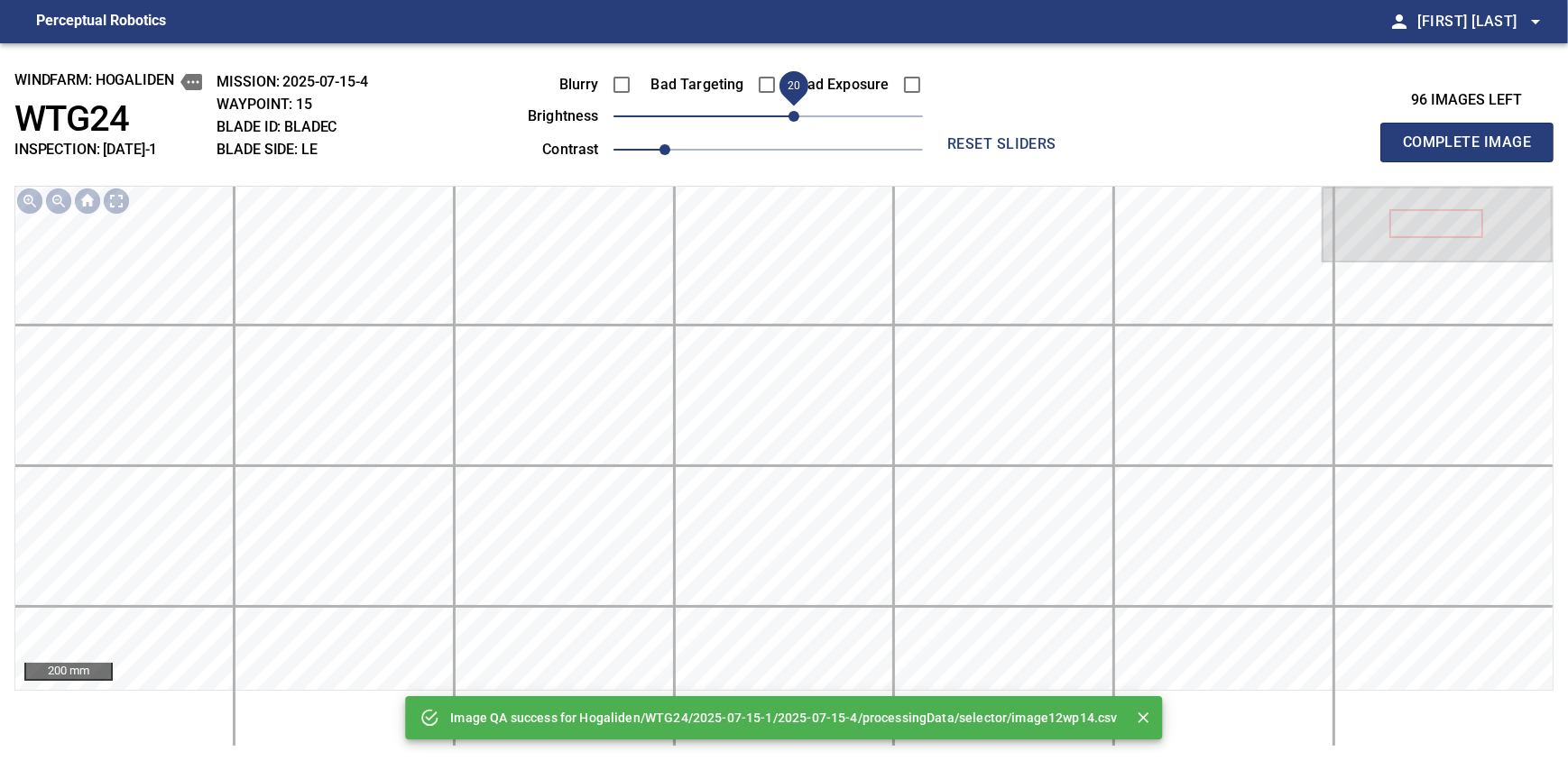 click on "20" at bounding box center [794, 116] 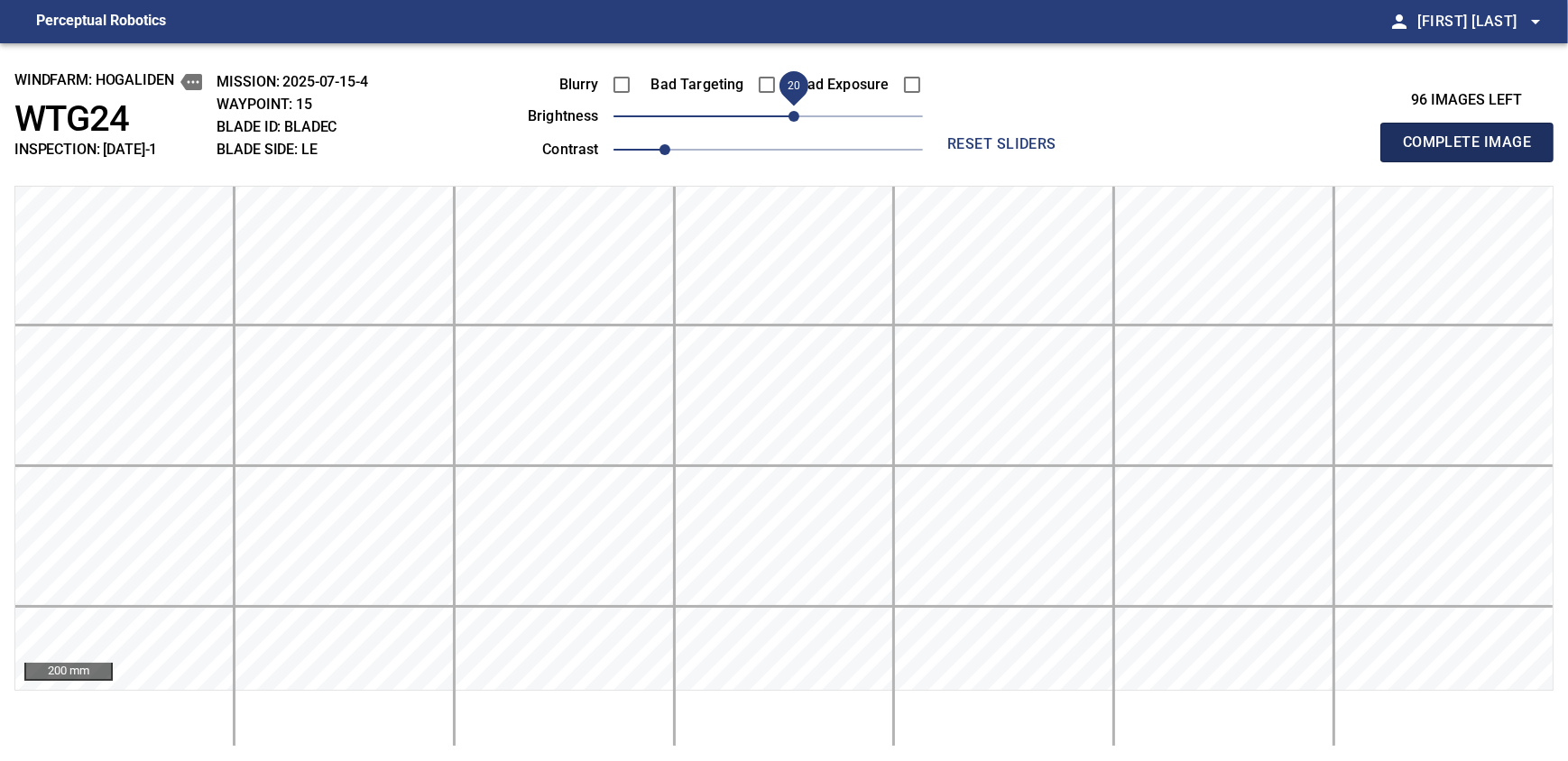 click on "Complete Image" at bounding box center (1467, 142) 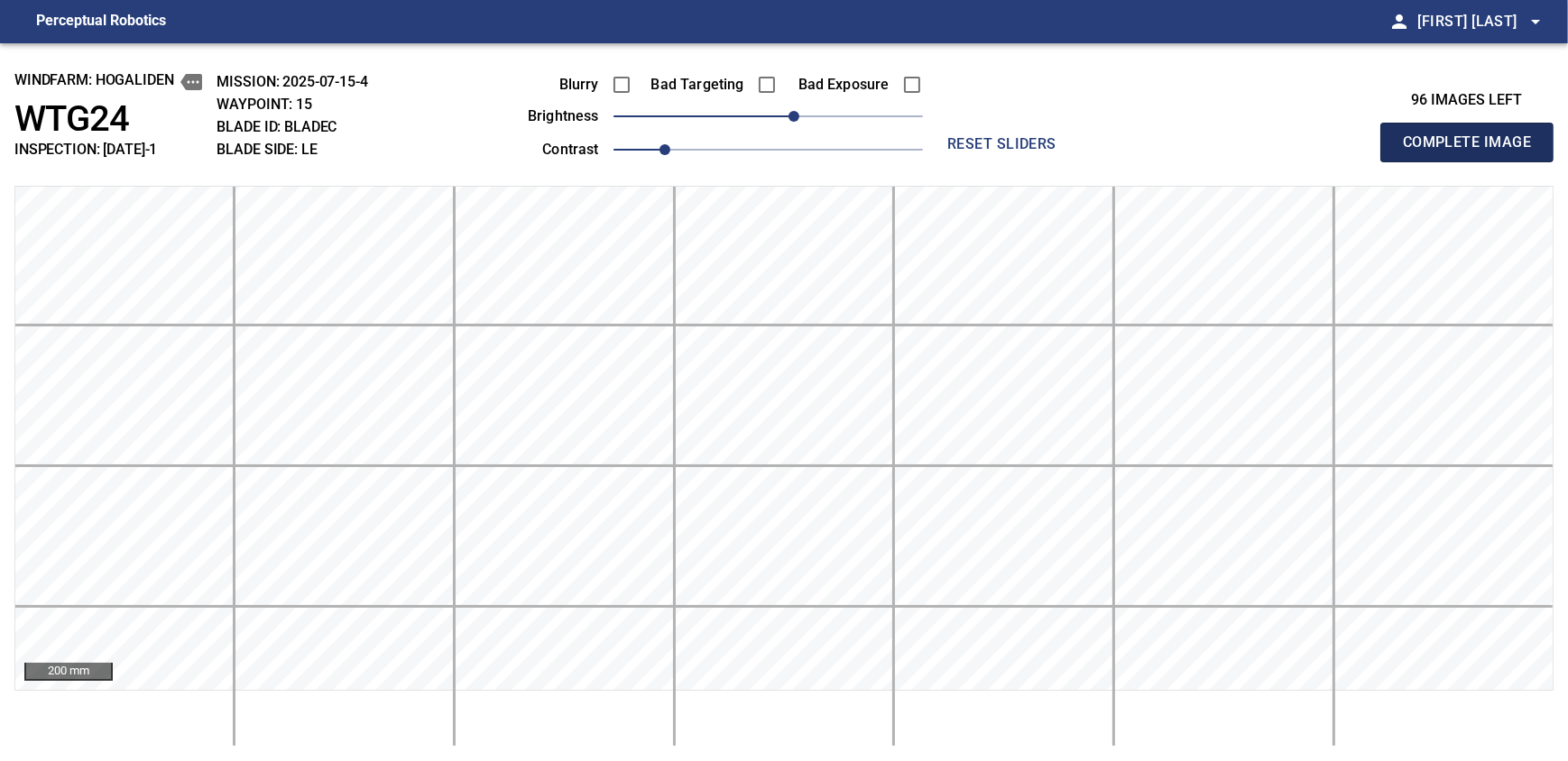 type 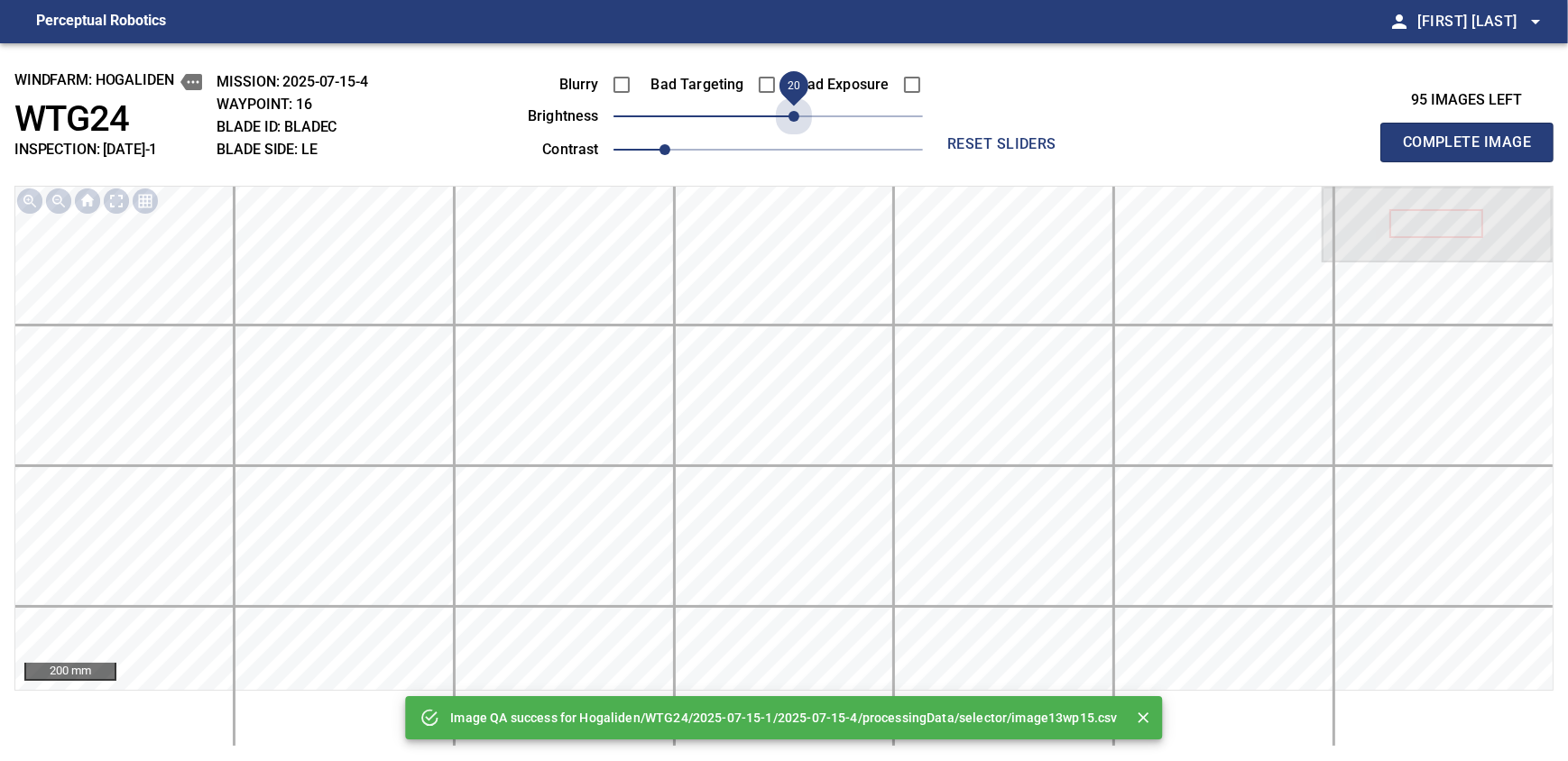 click on "20" at bounding box center [768, 116] 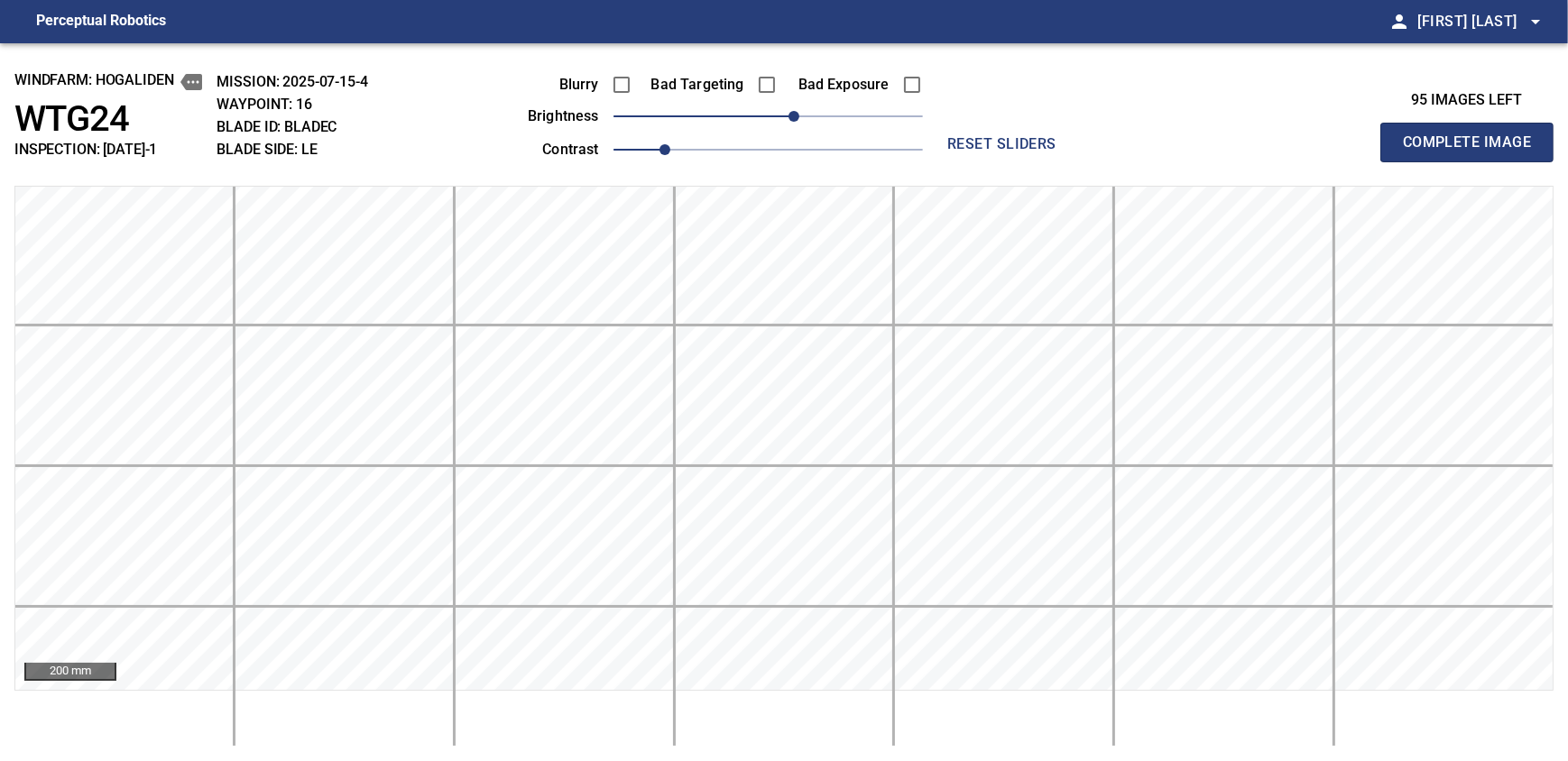 click on "Complete Image" at bounding box center (1467, 142) 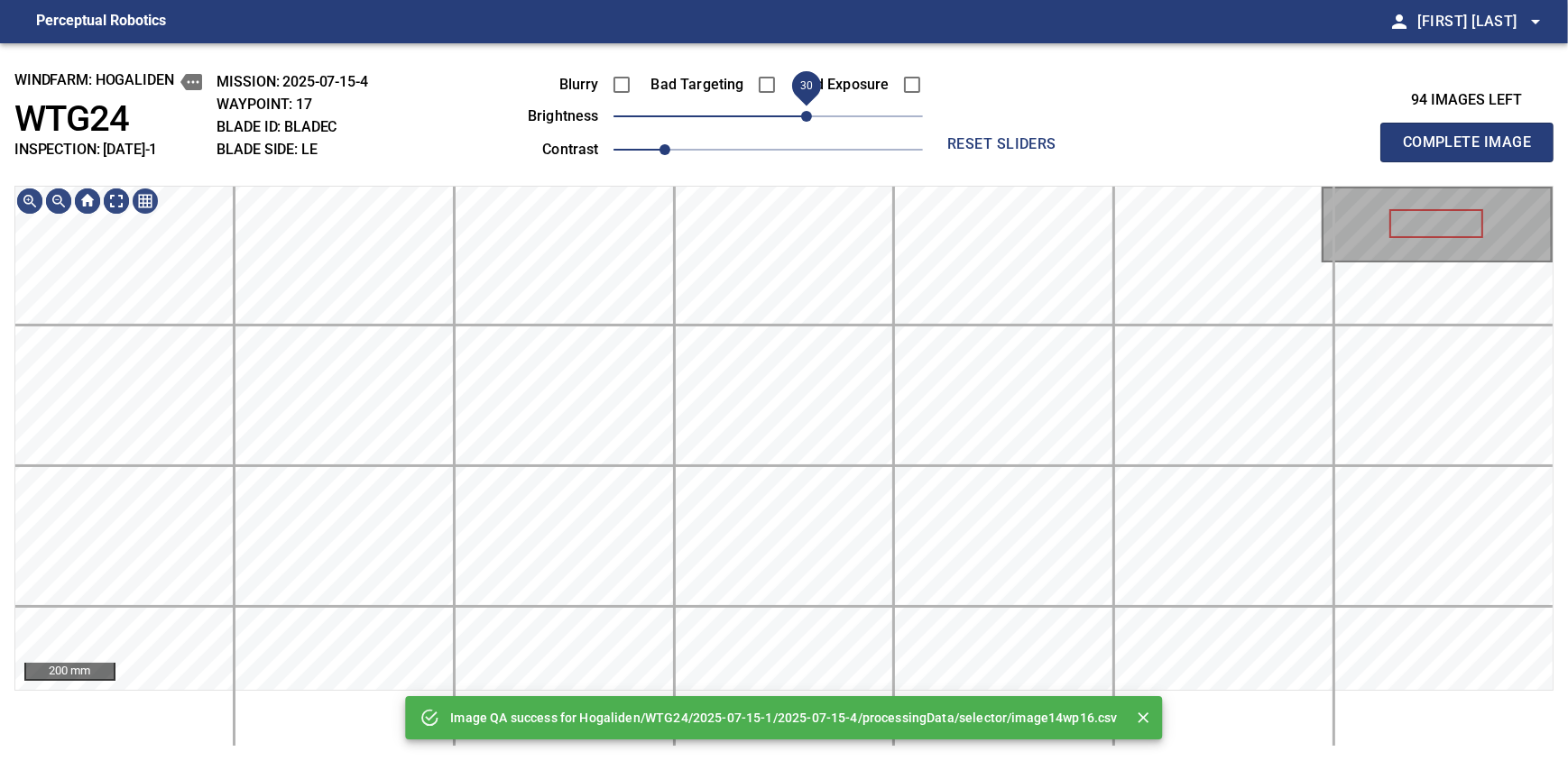 click on "30" at bounding box center (768, 116) 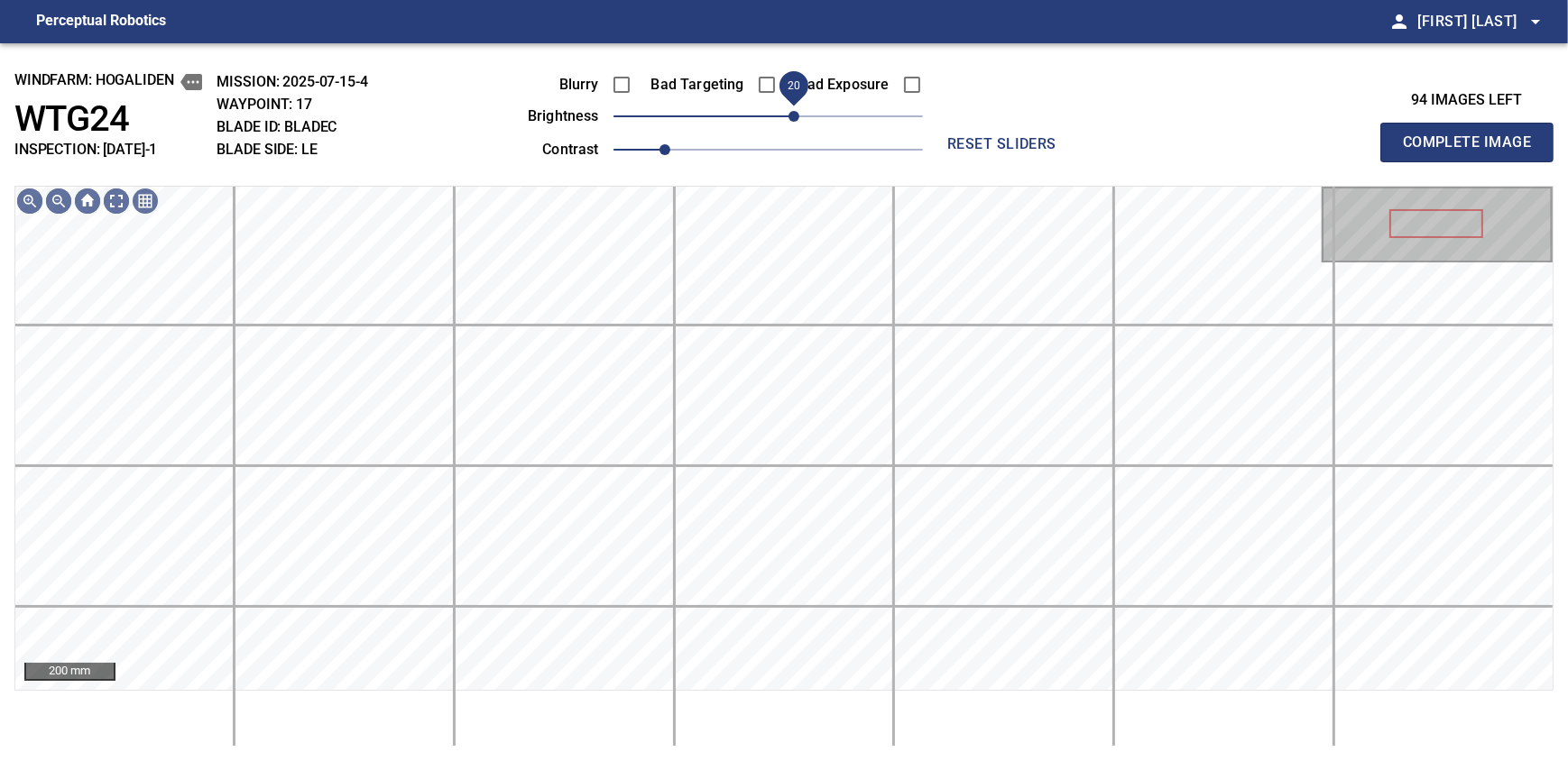 click on "20" at bounding box center [794, 116] 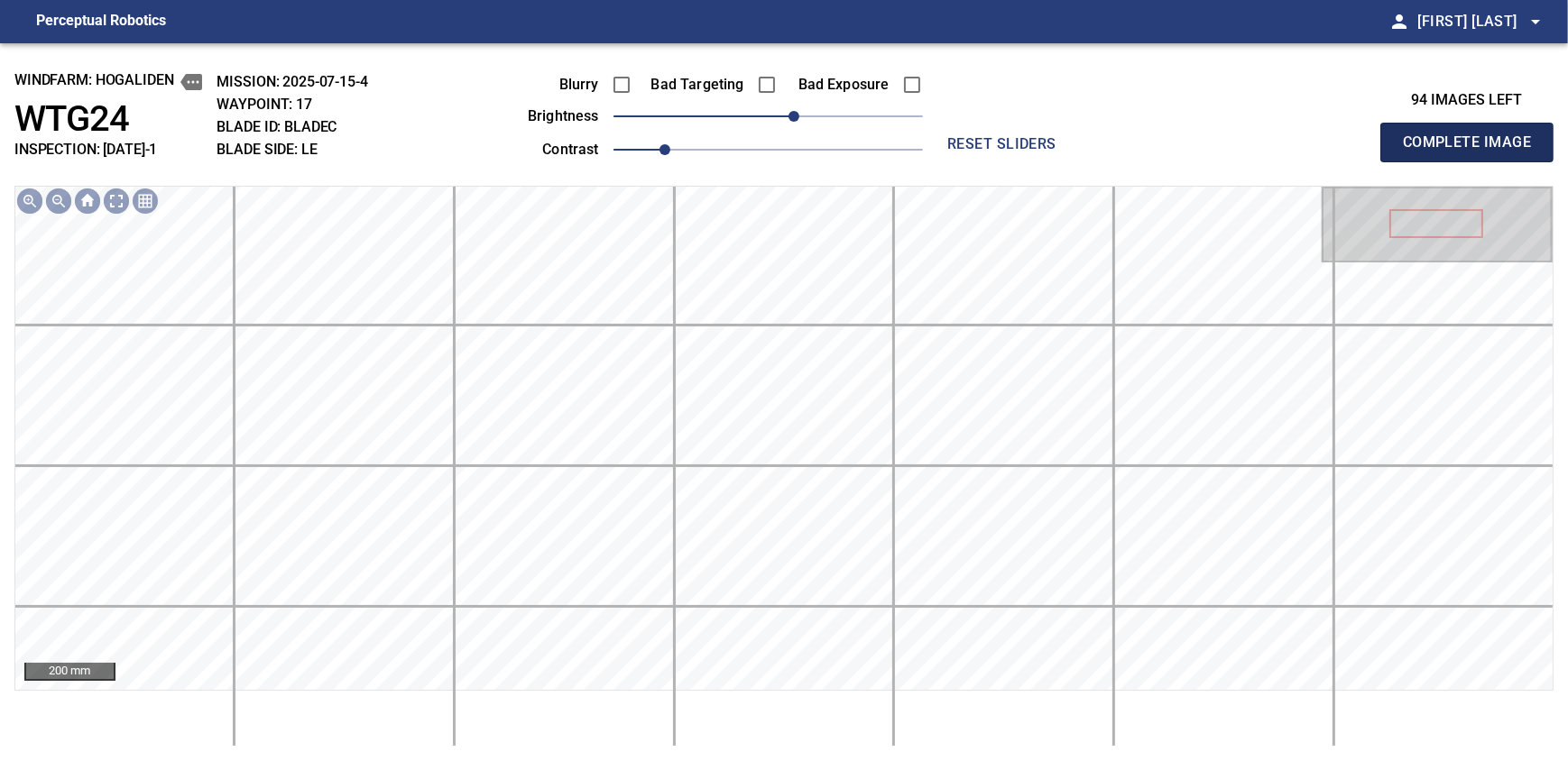 click on "Complete Image" at bounding box center [1467, 142] 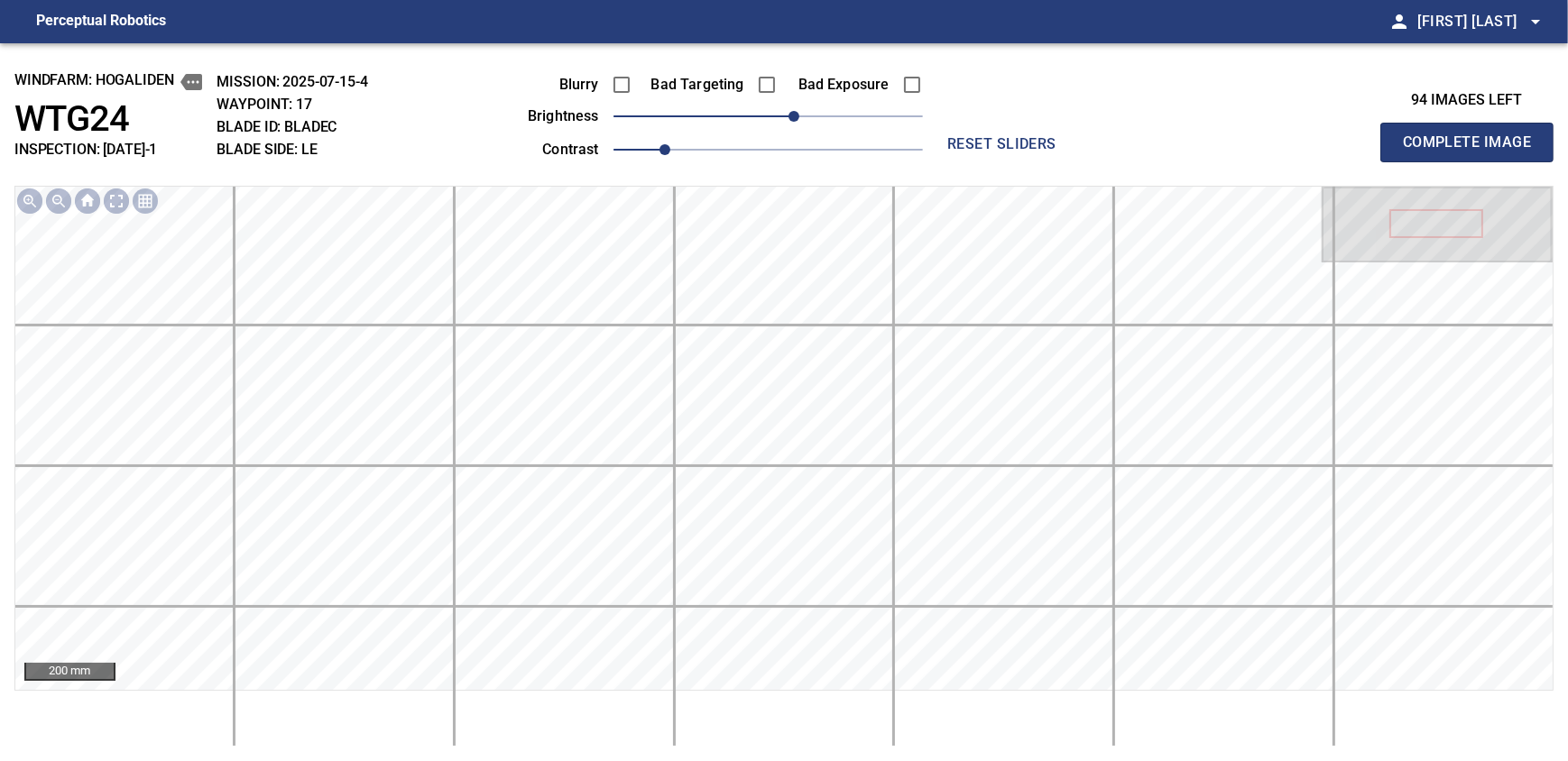 type 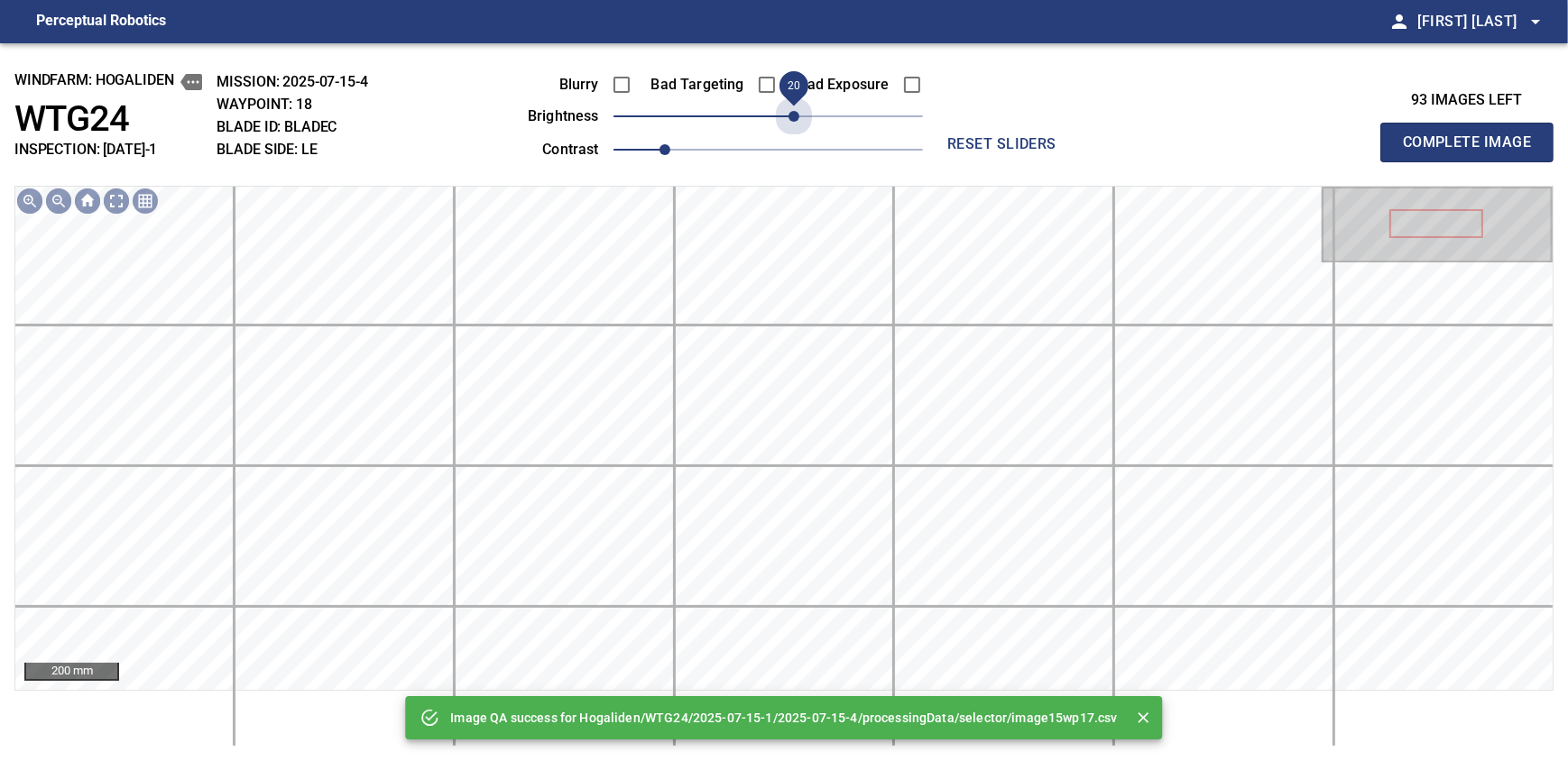 click on "20" at bounding box center (768, 116) 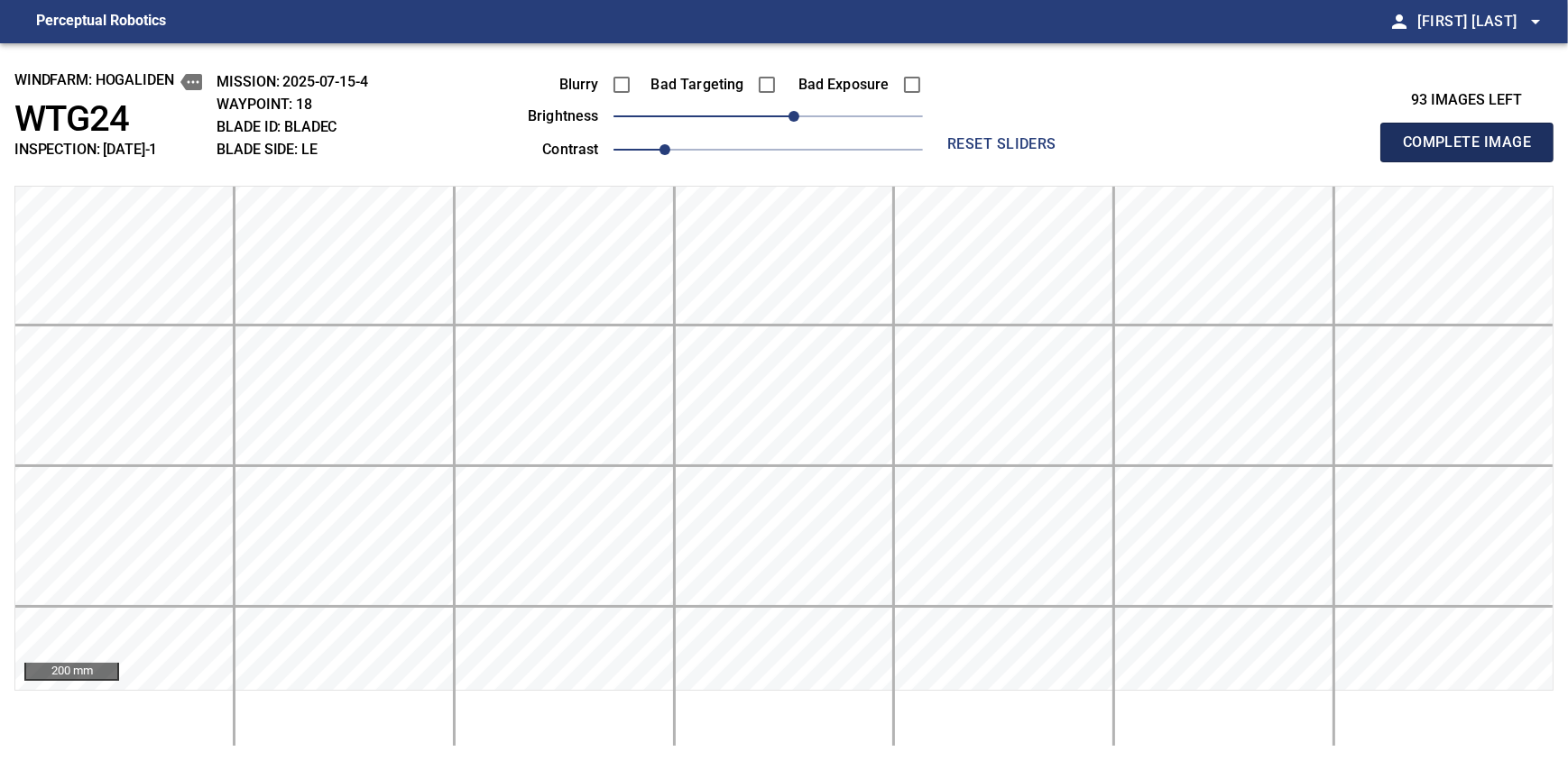 click on "Complete Image" at bounding box center (1467, 142) 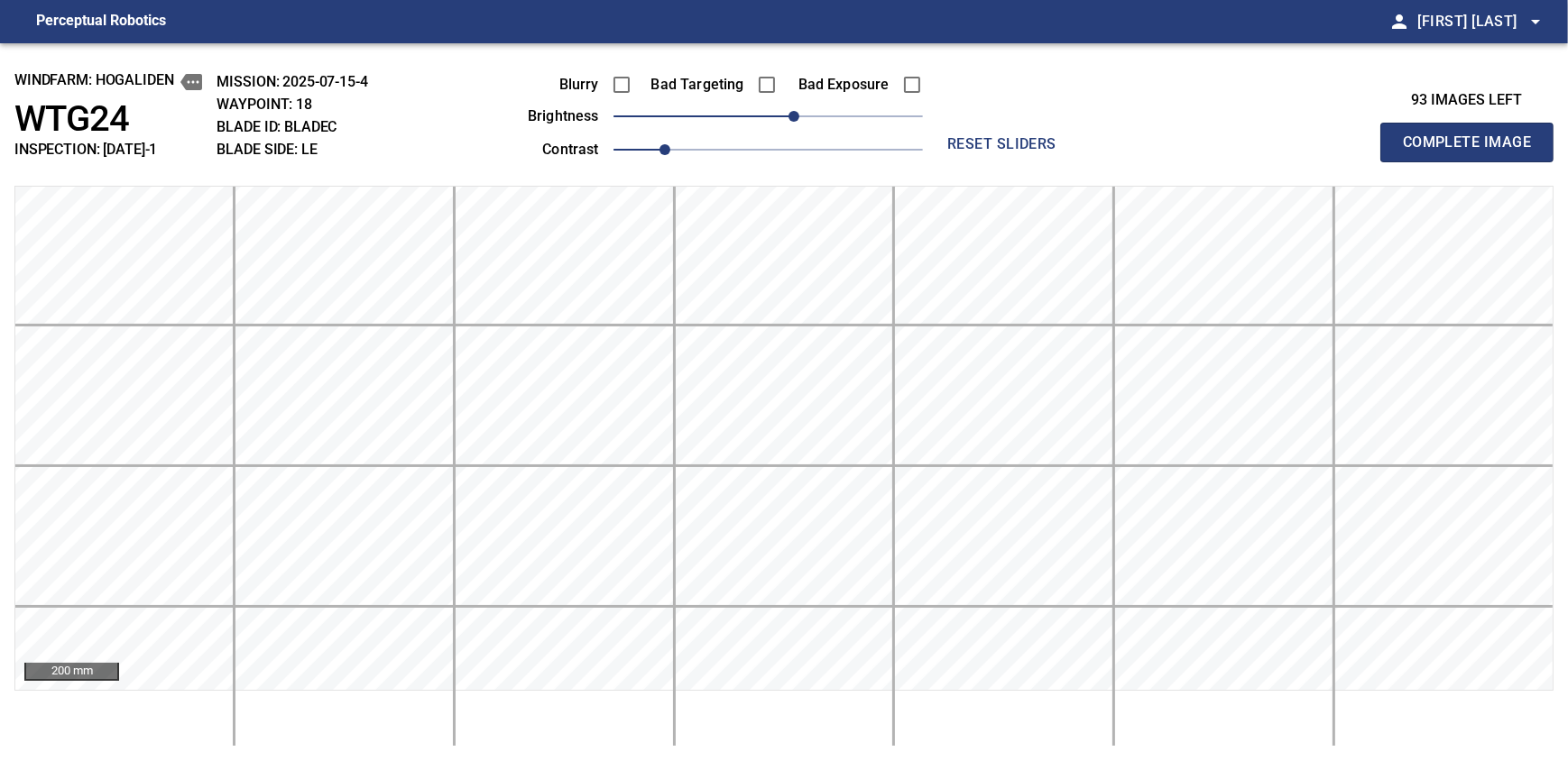 type 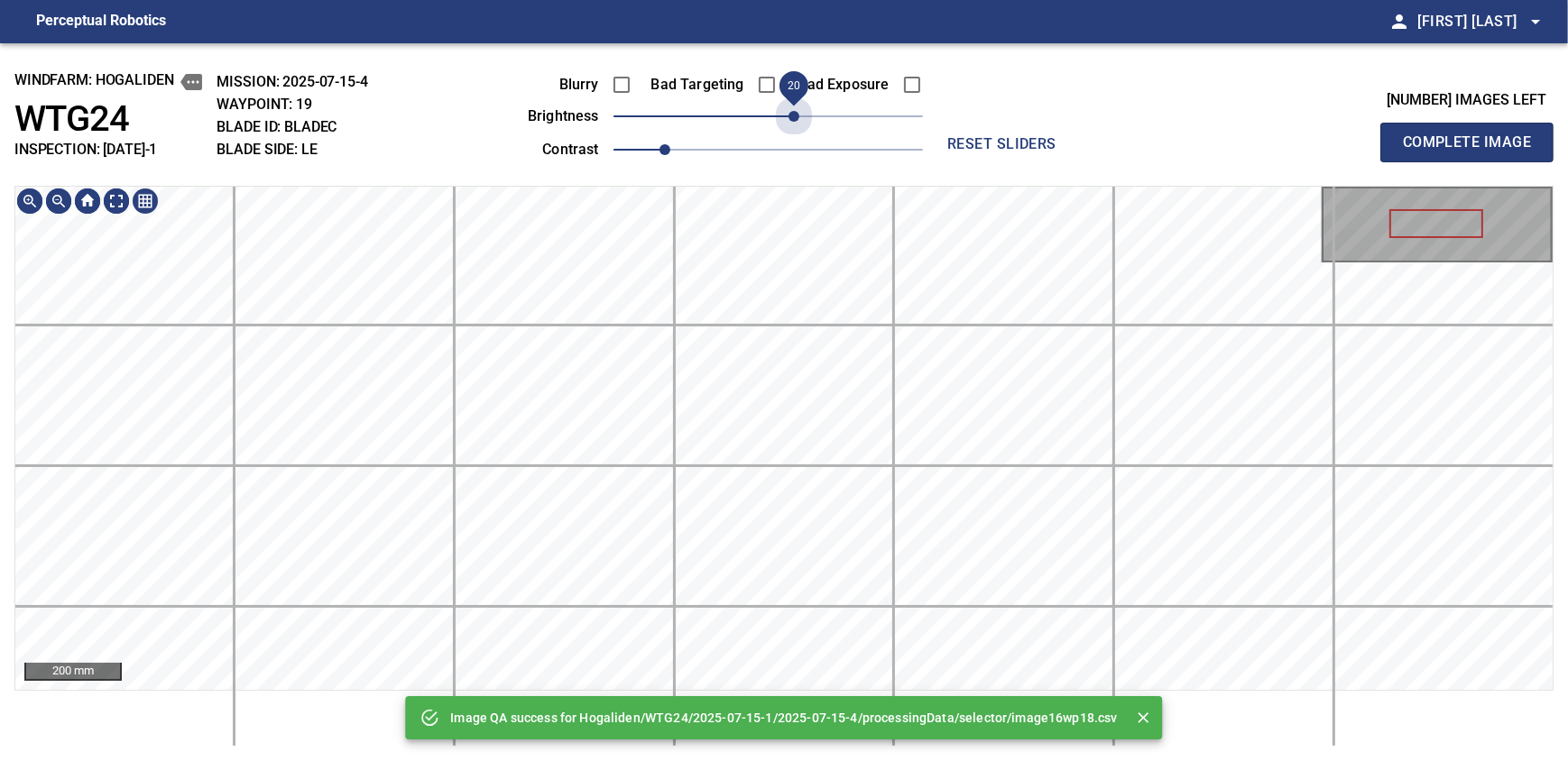 click on "20" at bounding box center (768, 116) 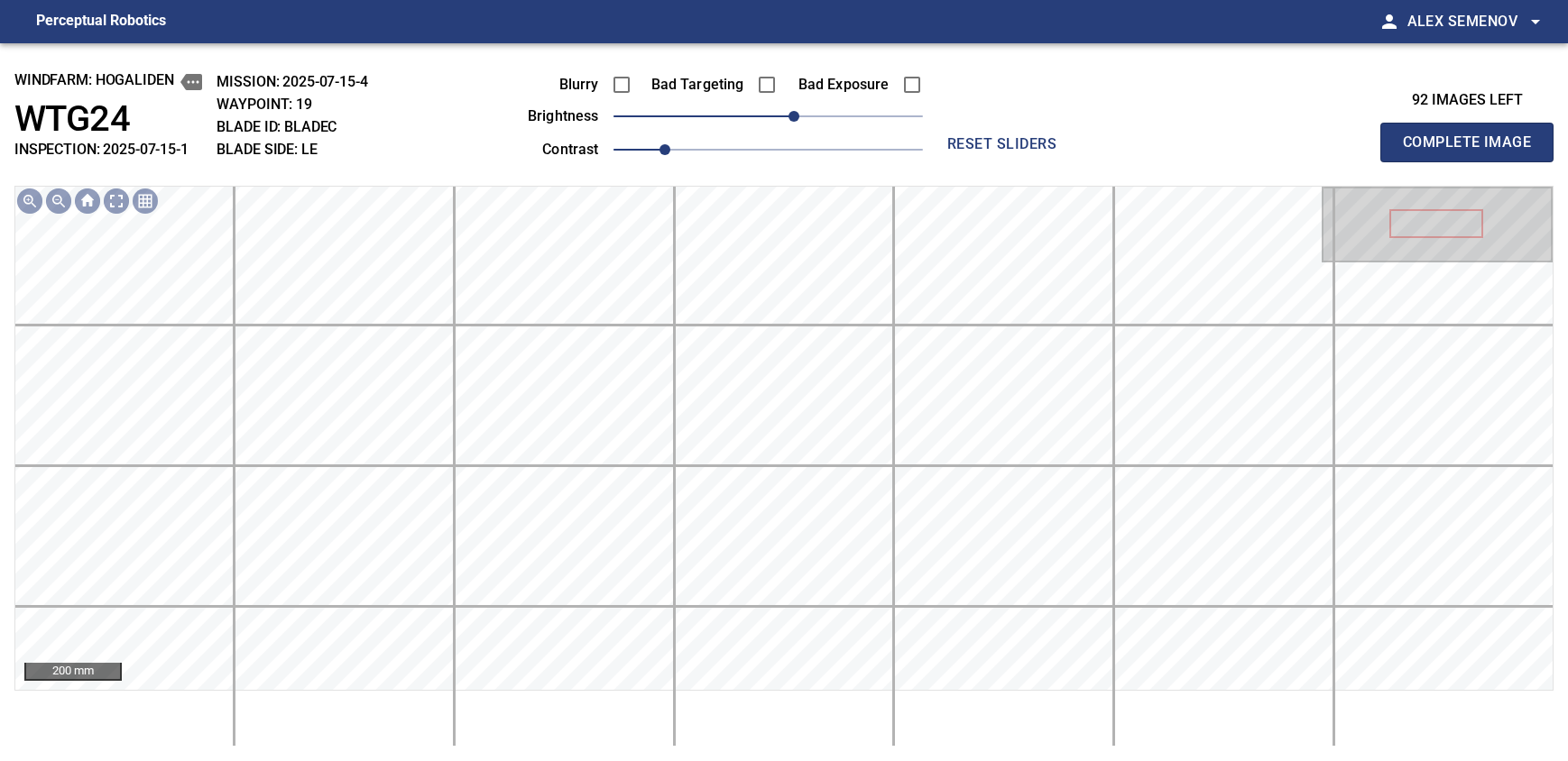 scroll, scrollTop: 0, scrollLeft: 0, axis: both 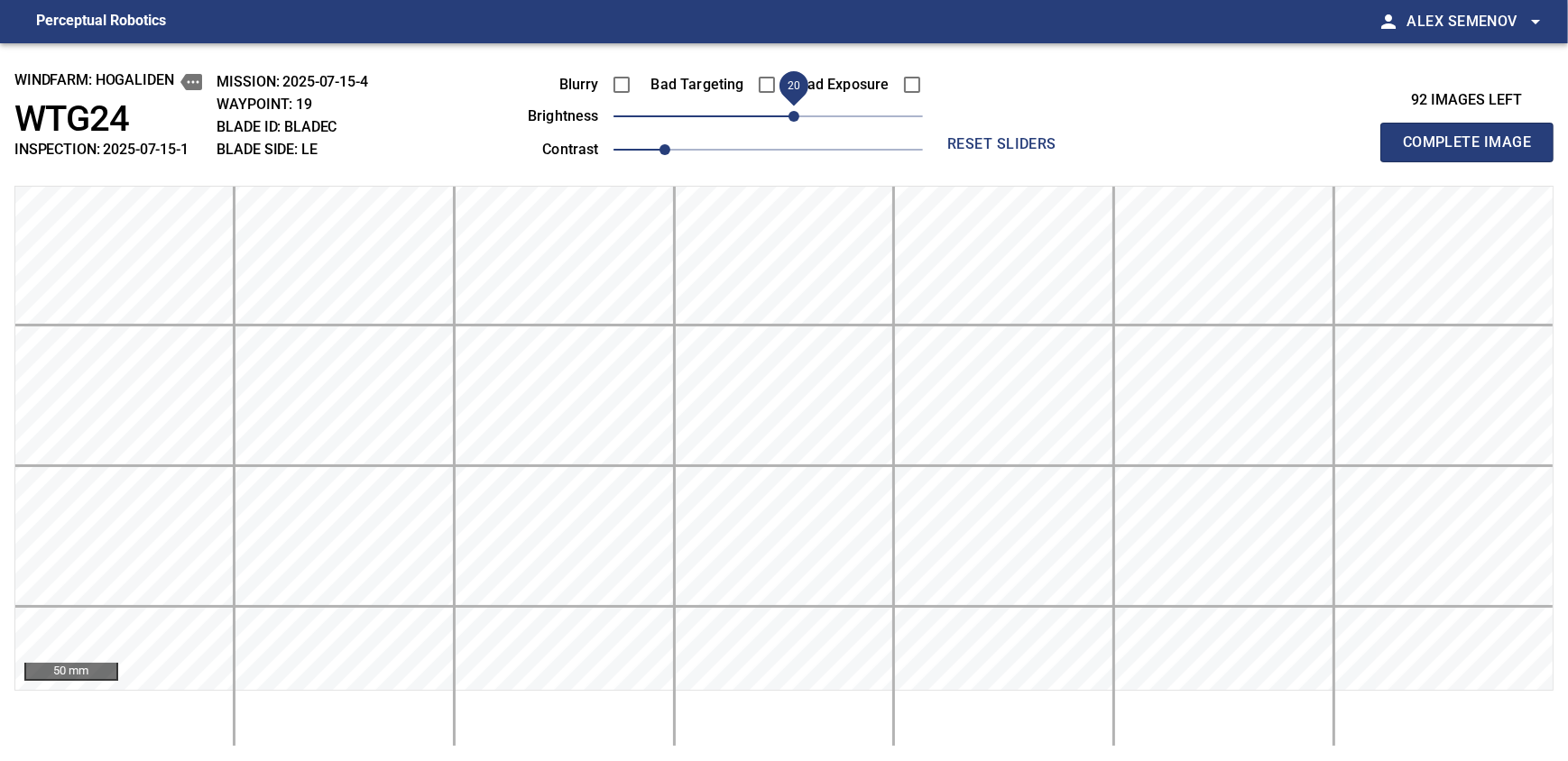 click on "Complete Image" at bounding box center (1467, 142) 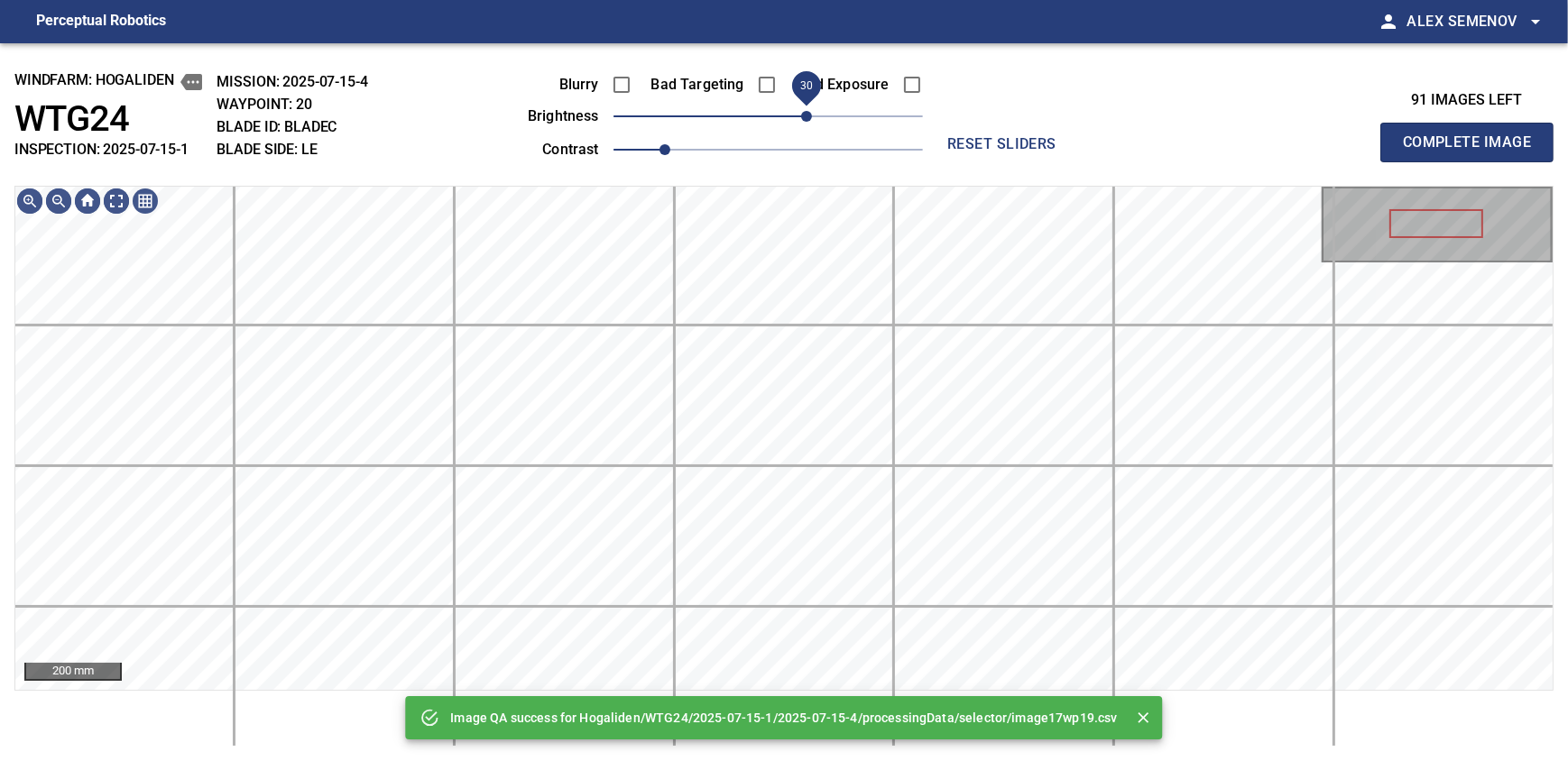 click on "30" at bounding box center [768, 116] 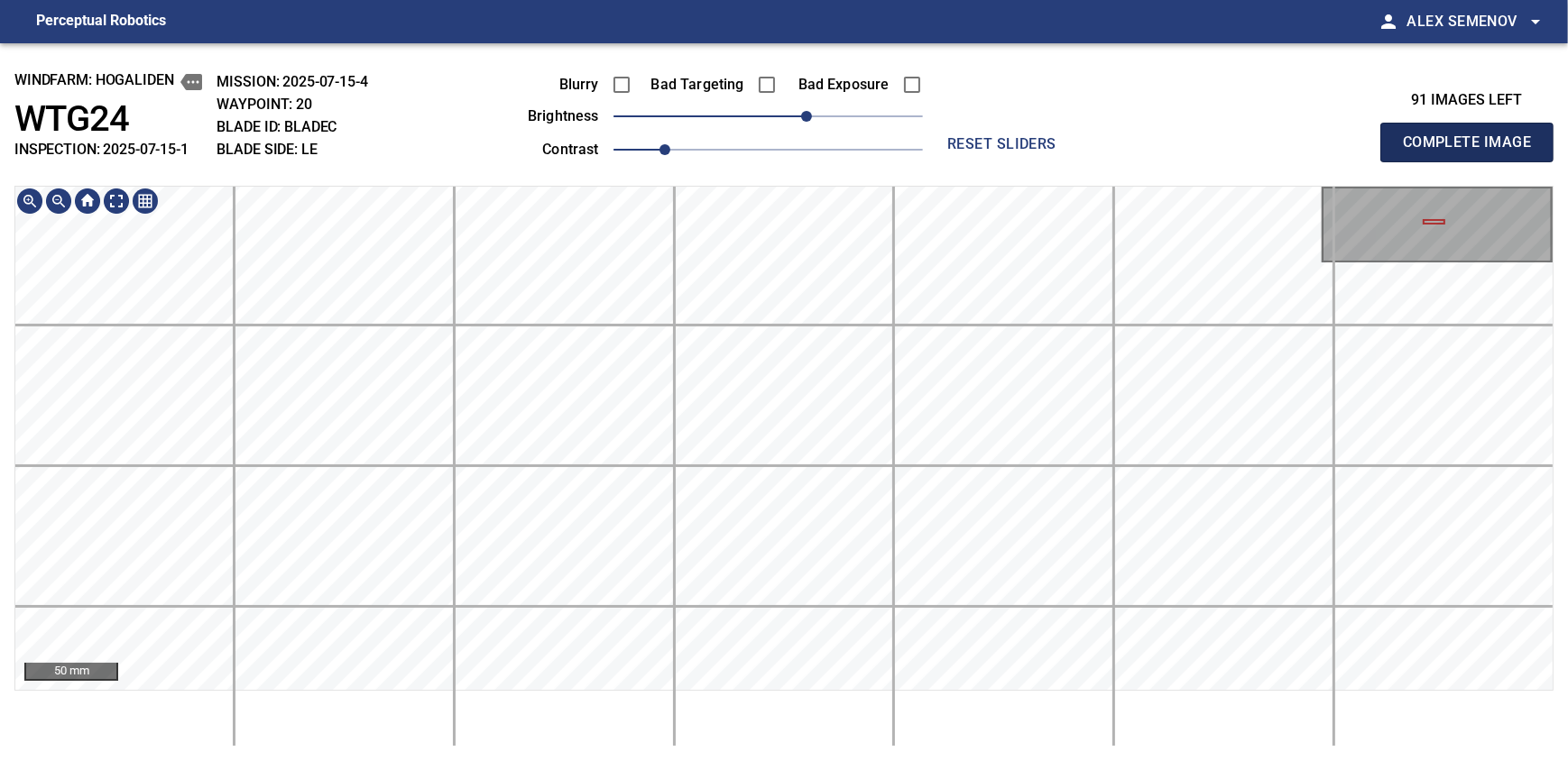 click on "Complete Image" at bounding box center [1467, 142] 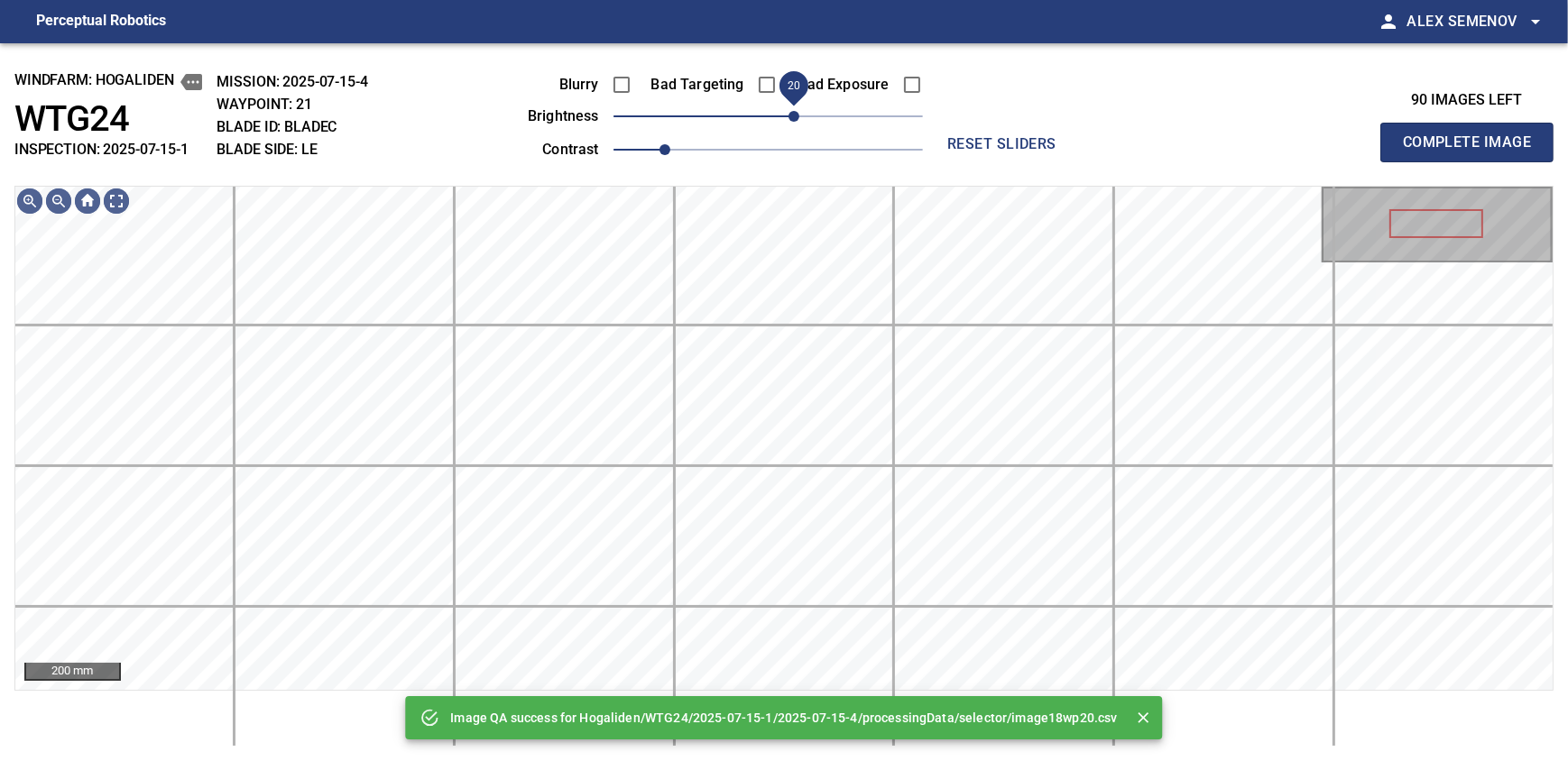 click on "20" at bounding box center (794, 116) 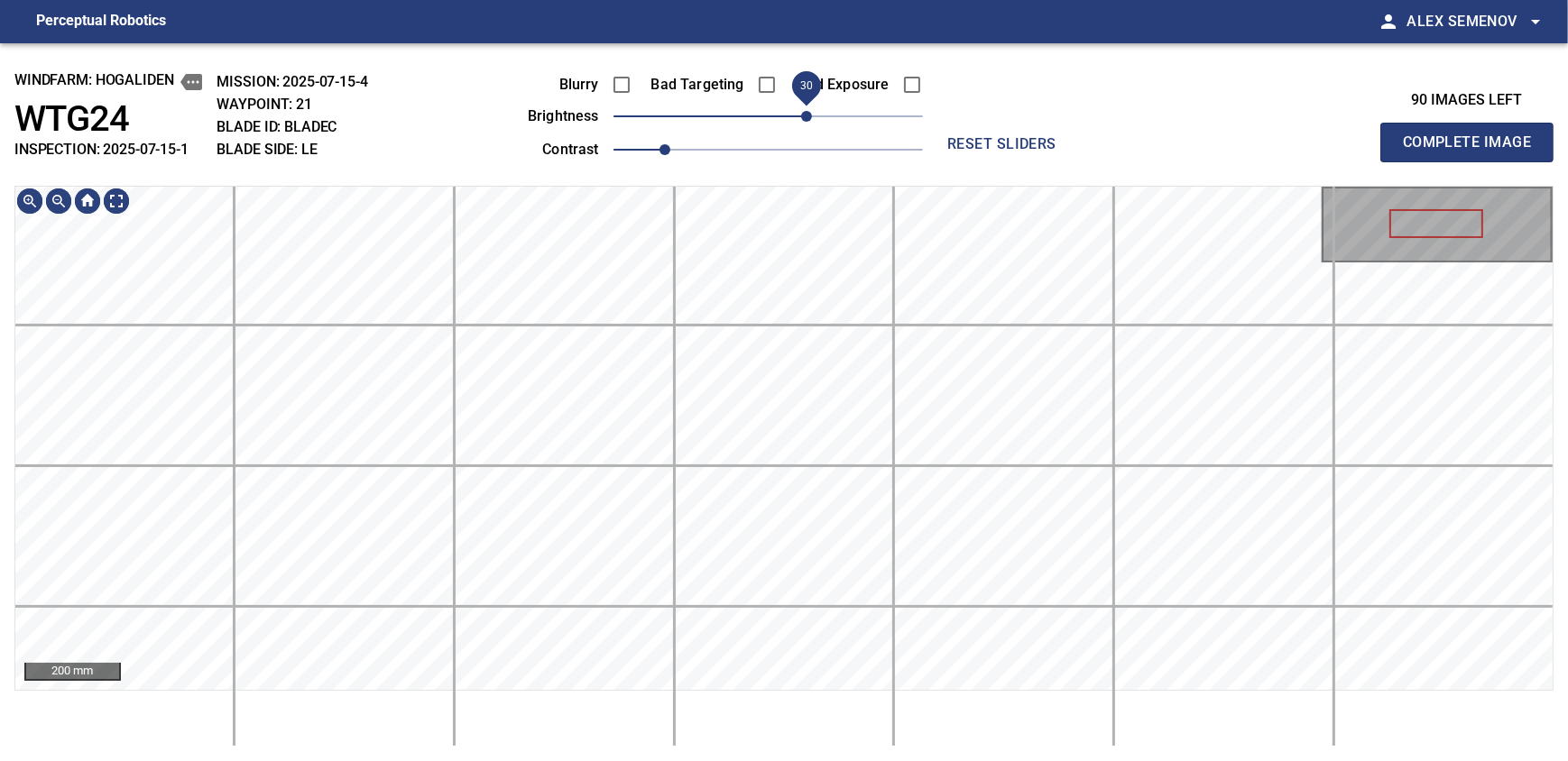 drag, startPoint x: 799, startPoint y: 114, endPoint x: 808, endPoint y: 102, distance: 15 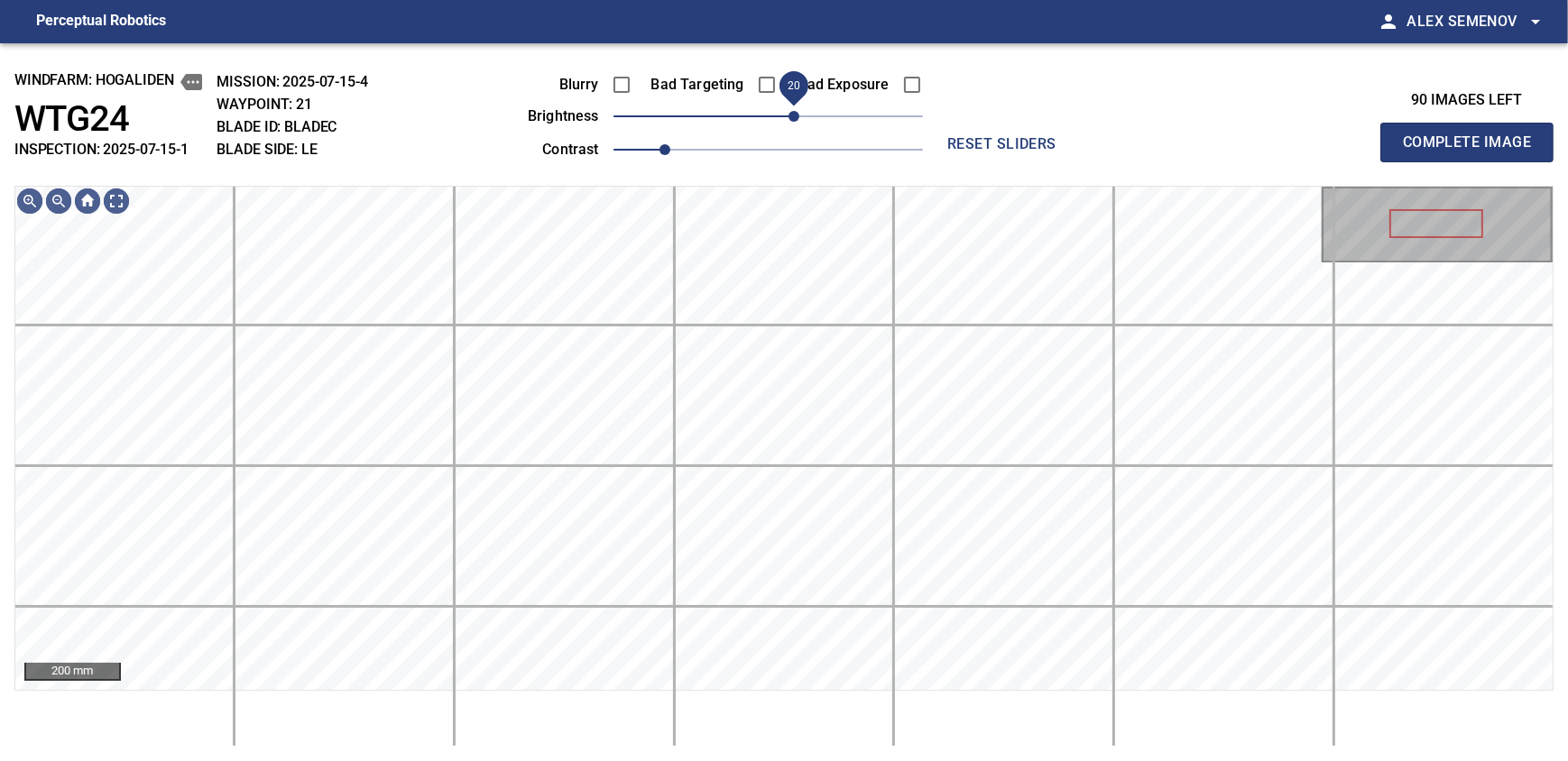 drag, startPoint x: 808, startPoint y: 102, endPoint x: 791, endPoint y: 116, distance: 22.022716 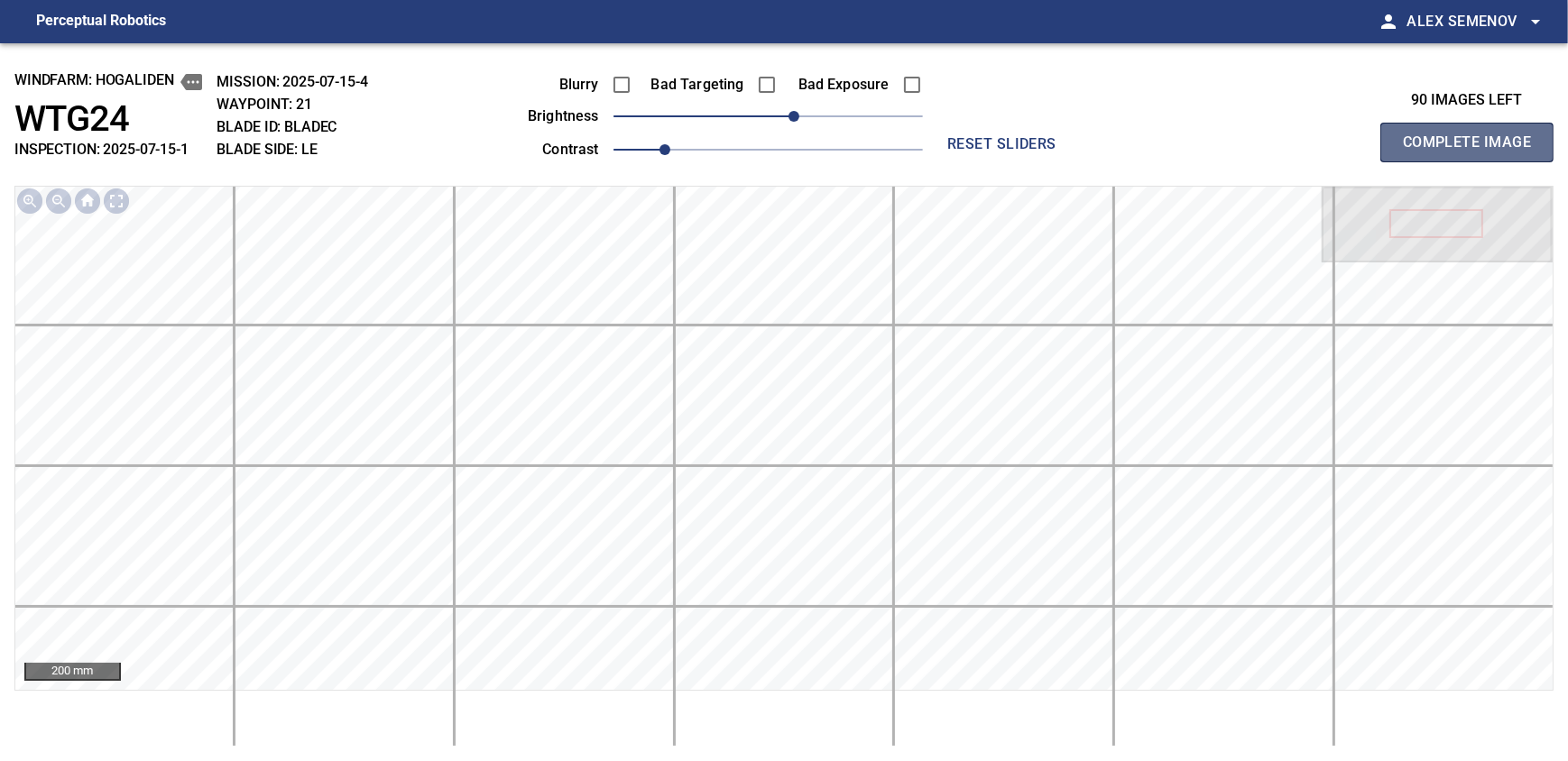 click on "Complete Image" at bounding box center (1467, 142) 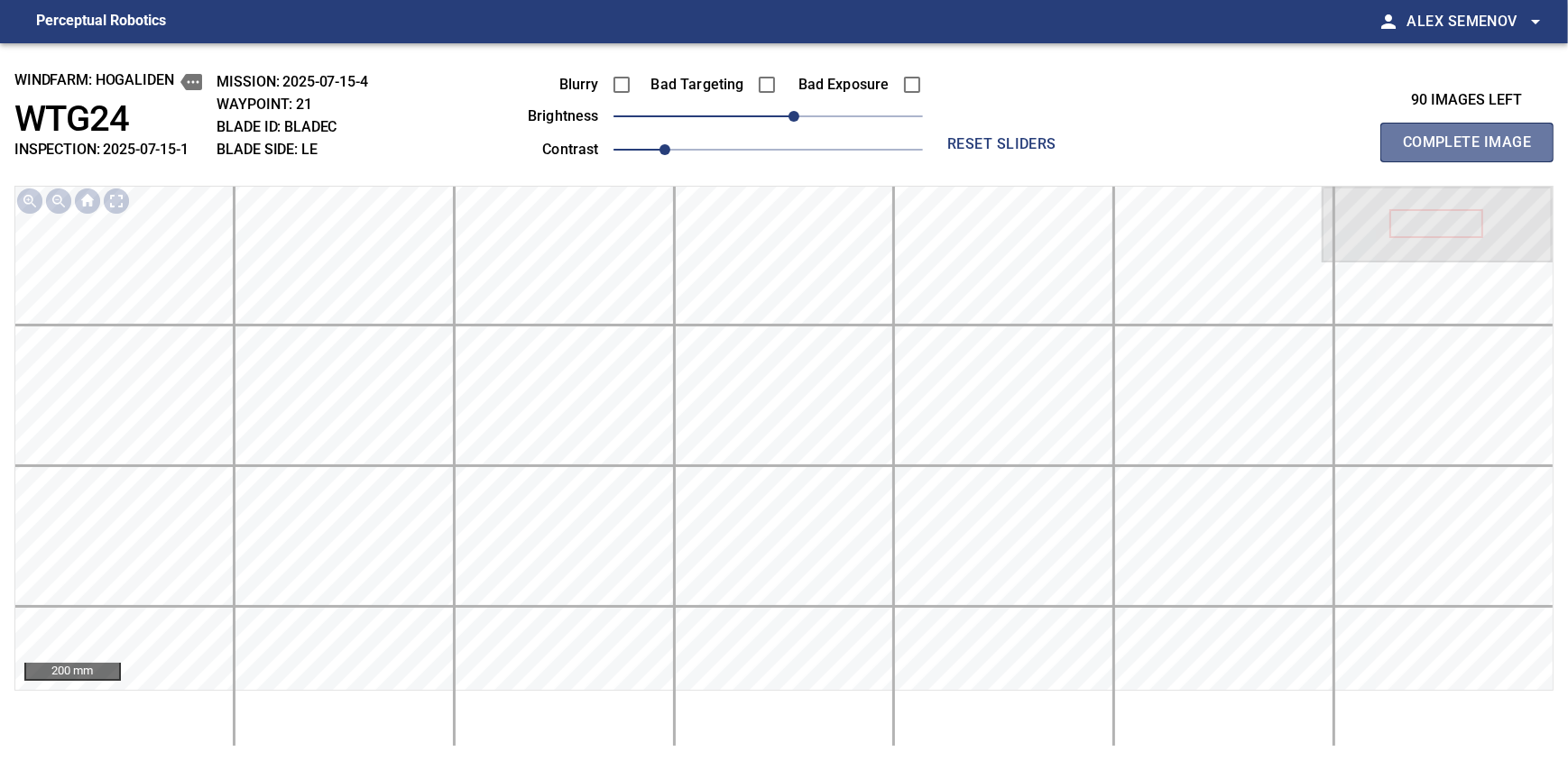 type 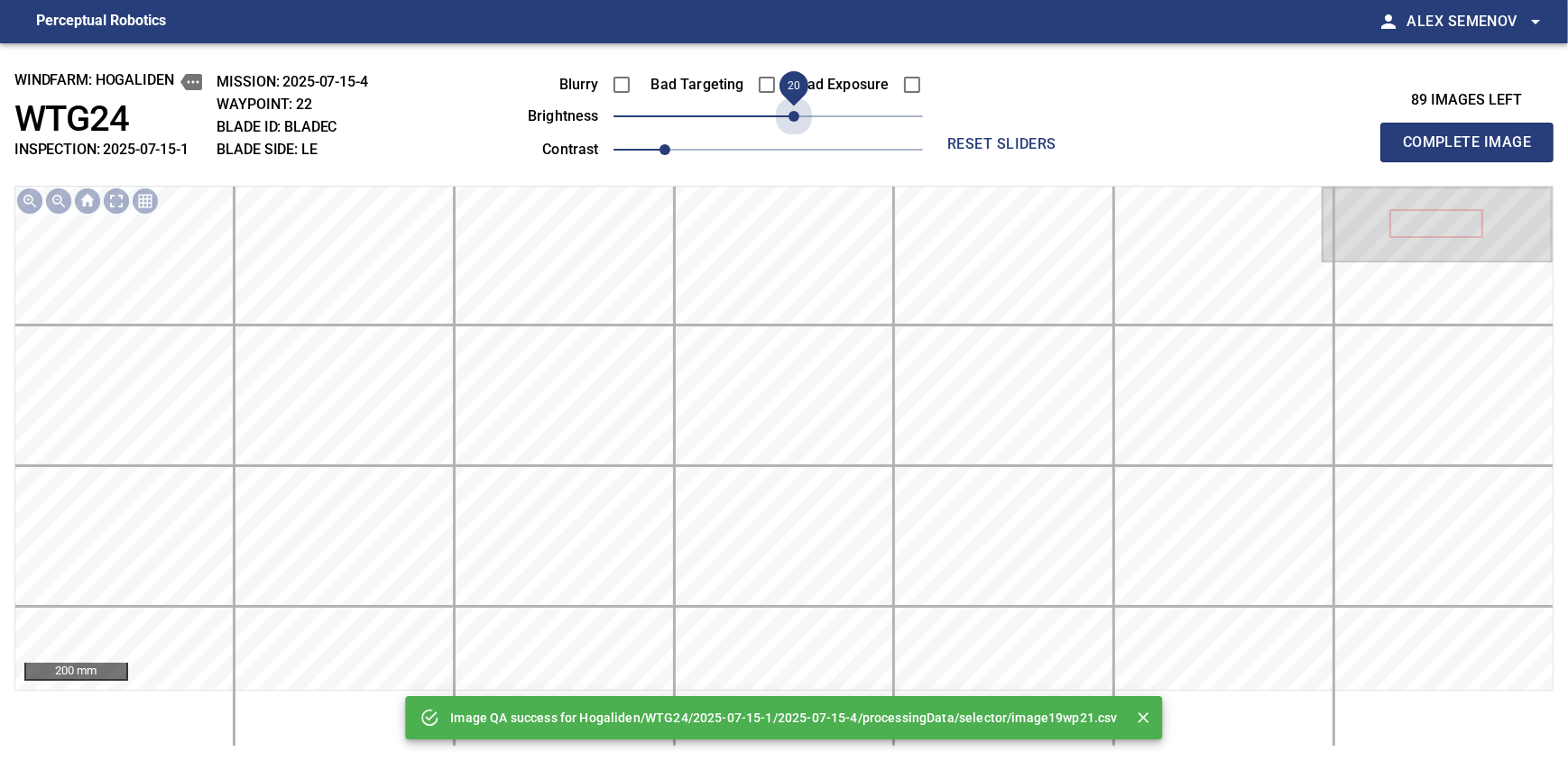 click on "20" at bounding box center (768, 116) 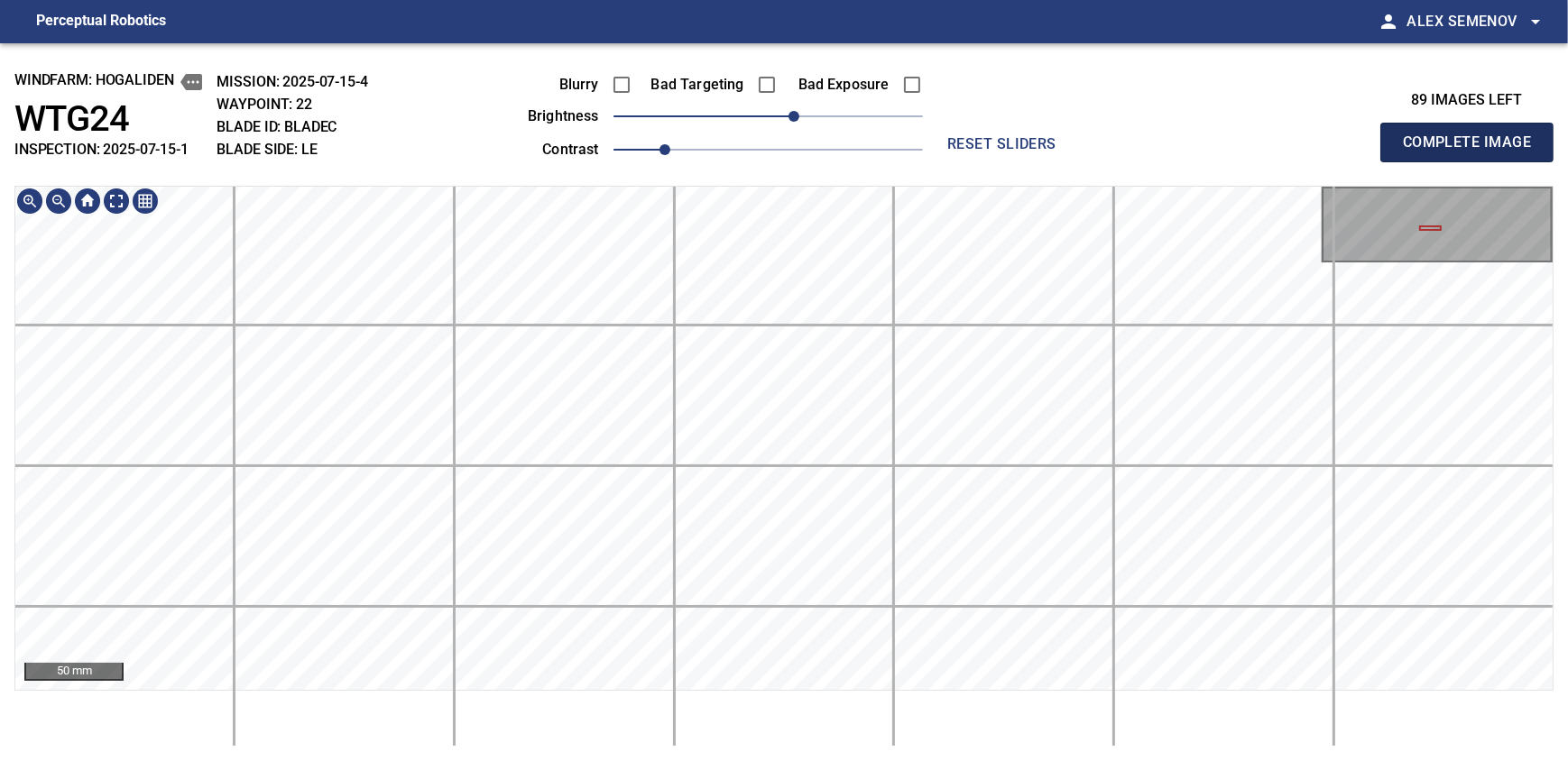 click on "Complete Image" at bounding box center (1467, 142) 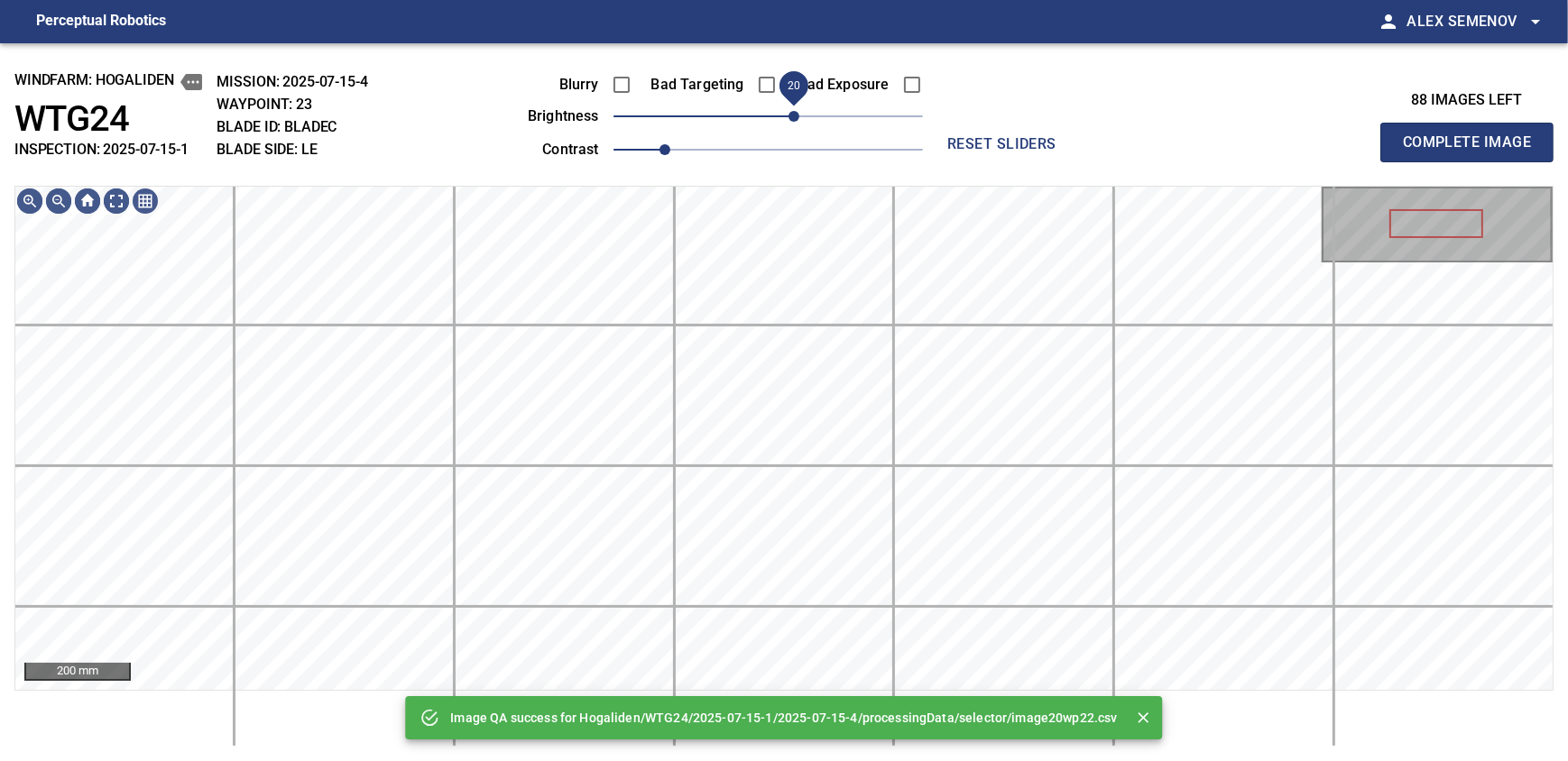 drag, startPoint x: 807, startPoint y: 114, endPoint x: 799, endPoint y: 127, distance: 15.264338 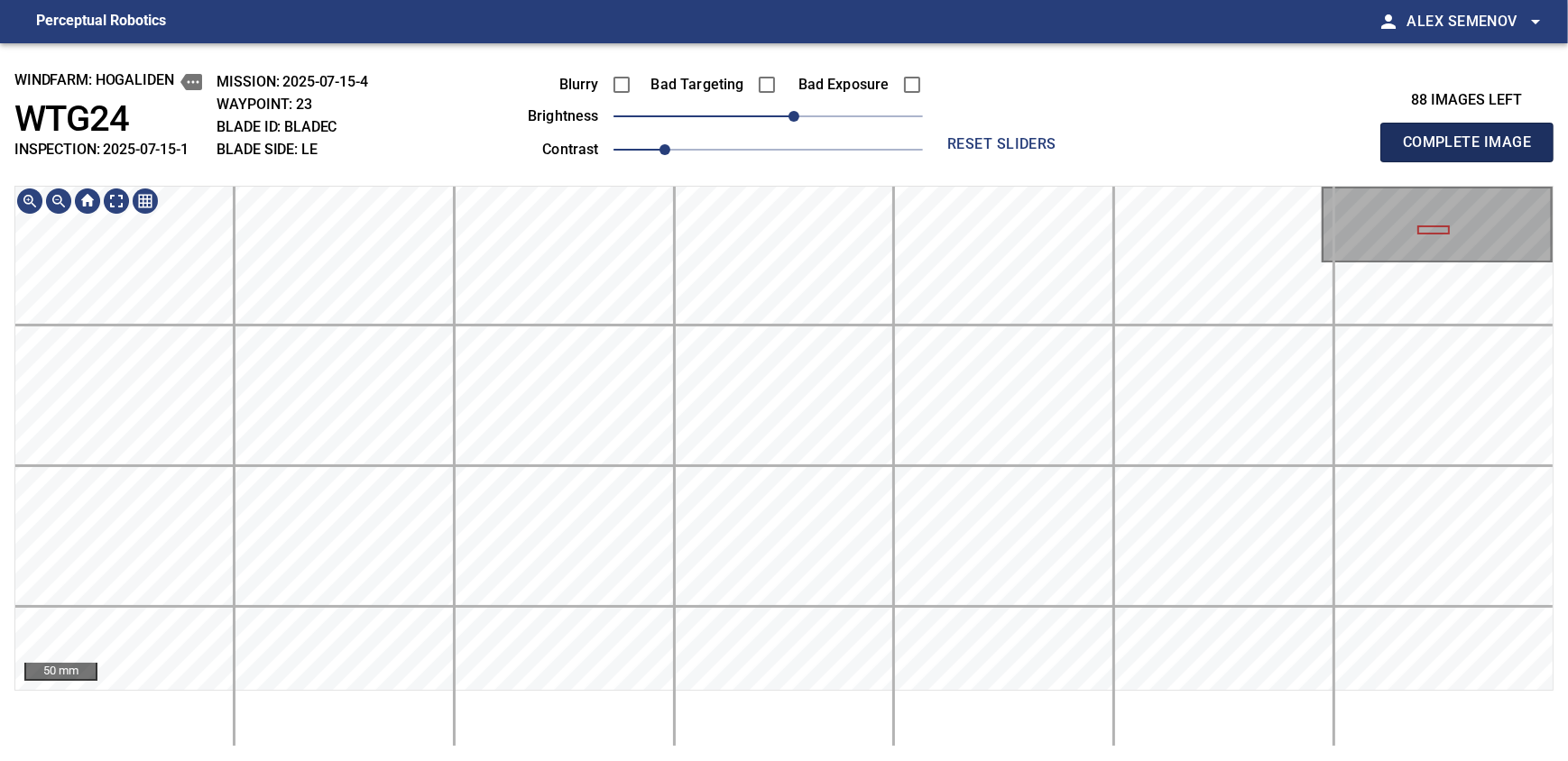 type 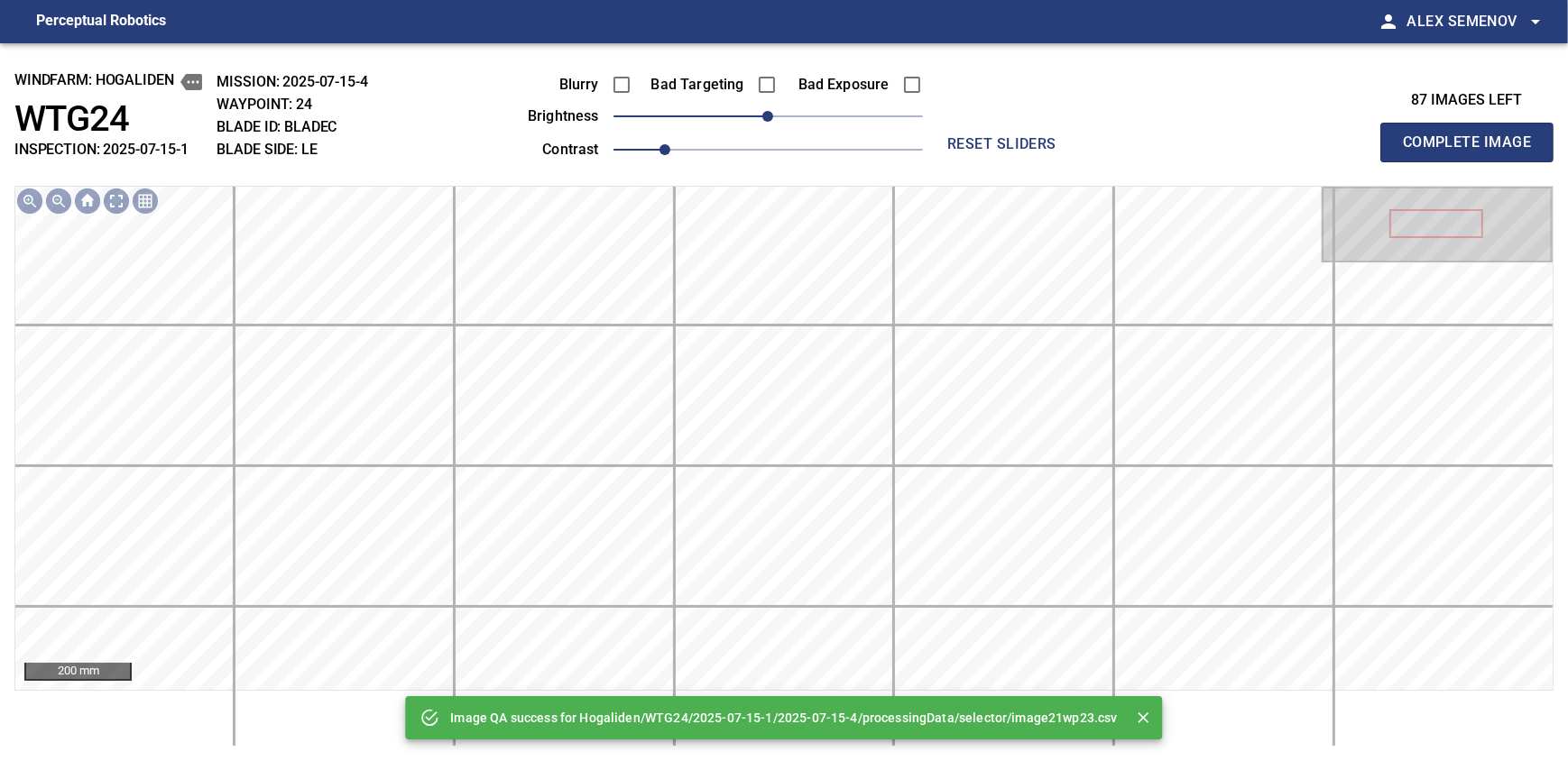 click on "Blurry Bad Targeting Bad Exposure" at bounding box center [705, 85] 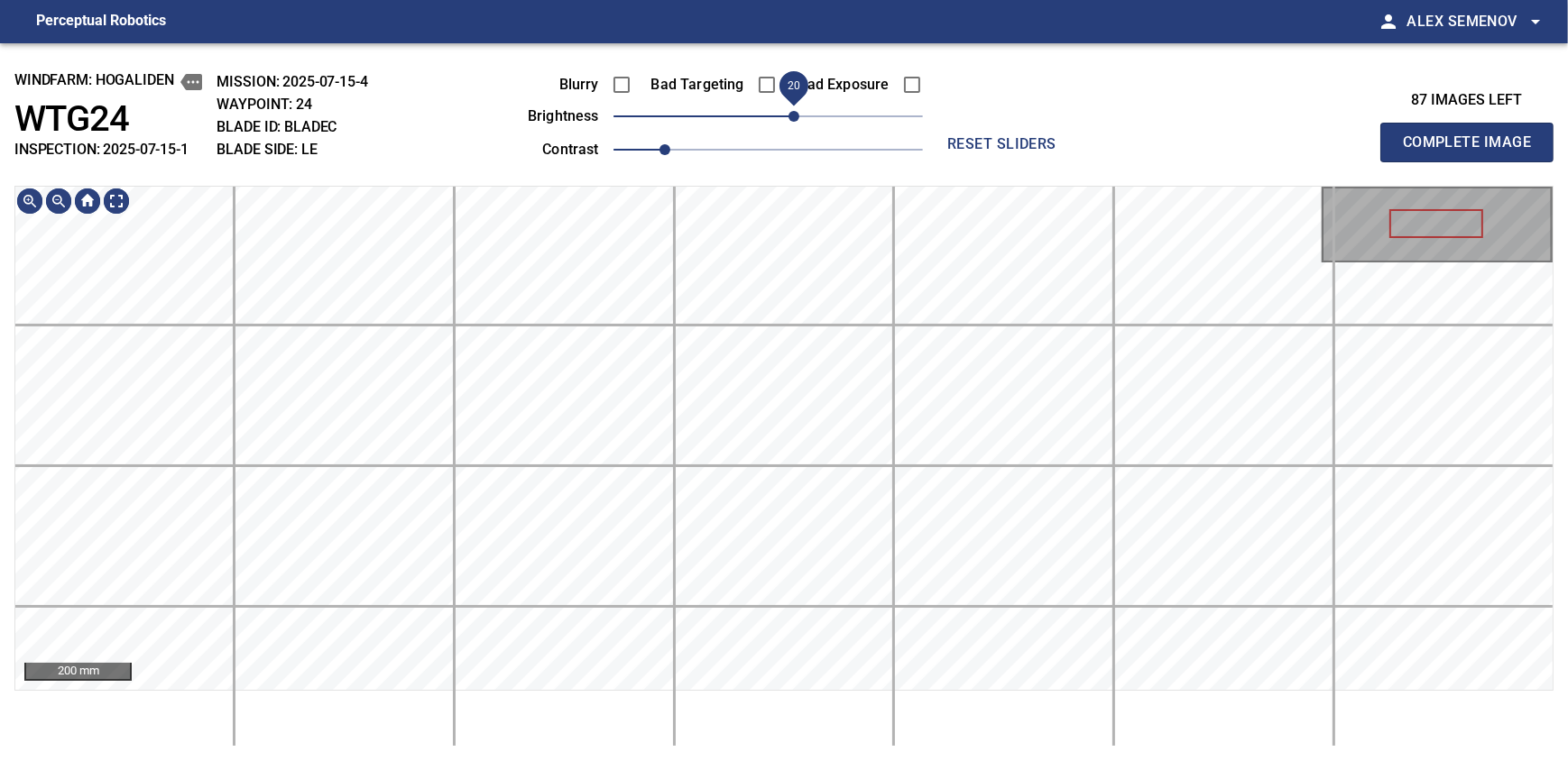 drag, startPoint x: 784, startPoint y: 122, endPoint x: 799, endPoint y: 130, distance: 17 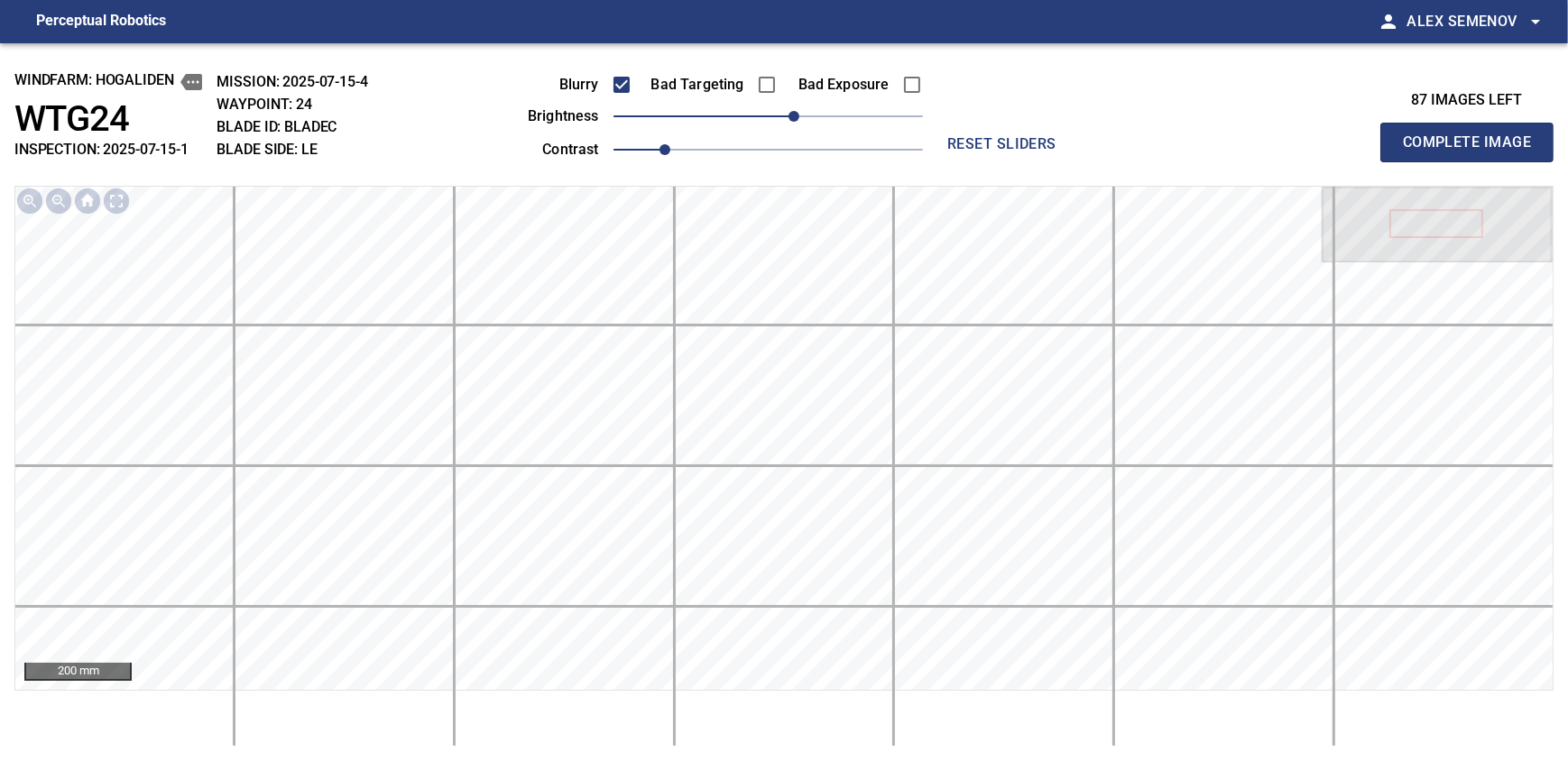 click on "Complete Image" at bounding box center [1467, 142] 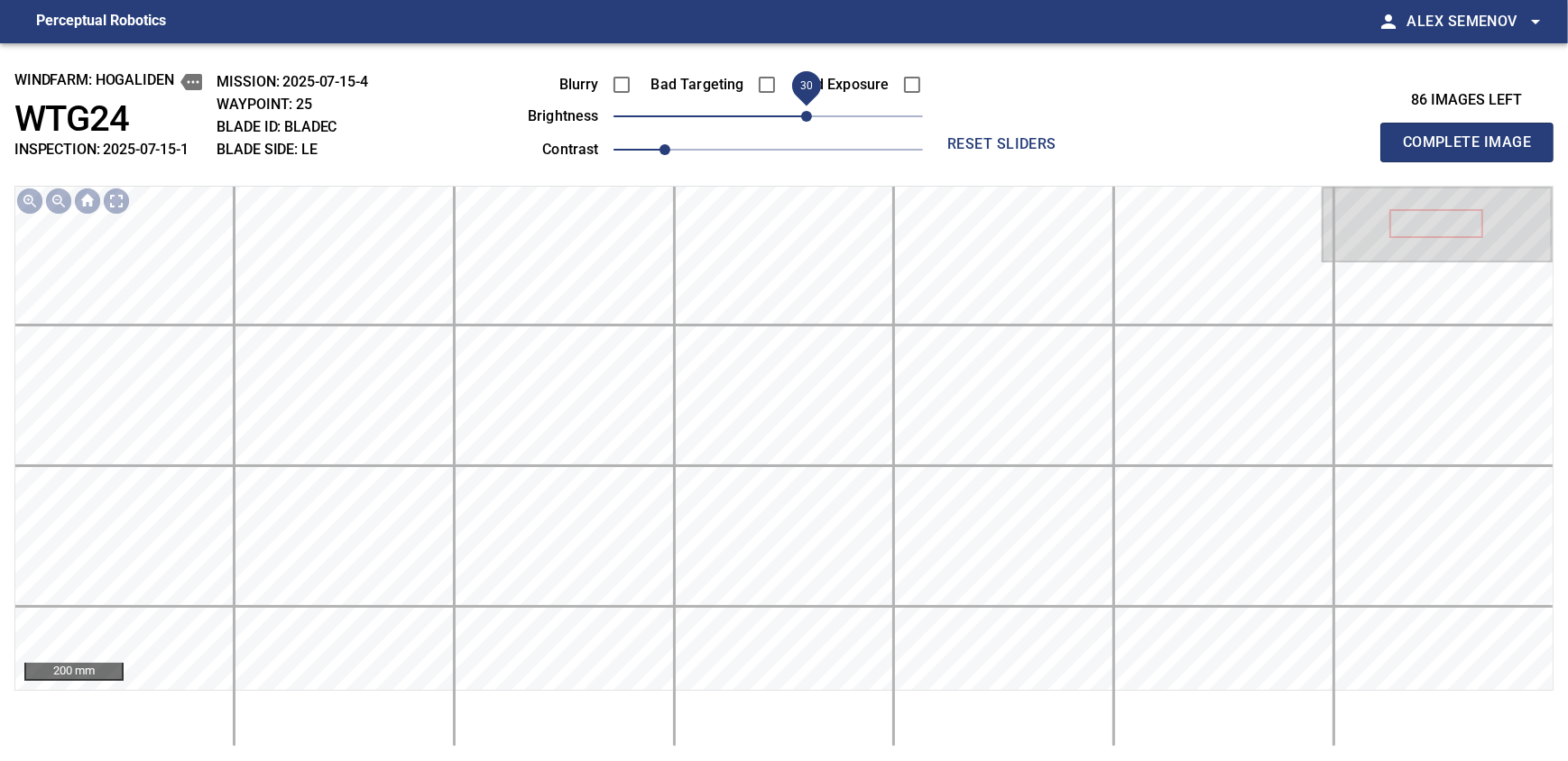 drag, startPoint x: 779, startPoint y: 113, endPoint x: 802, endPoint y: 113, distance: 23 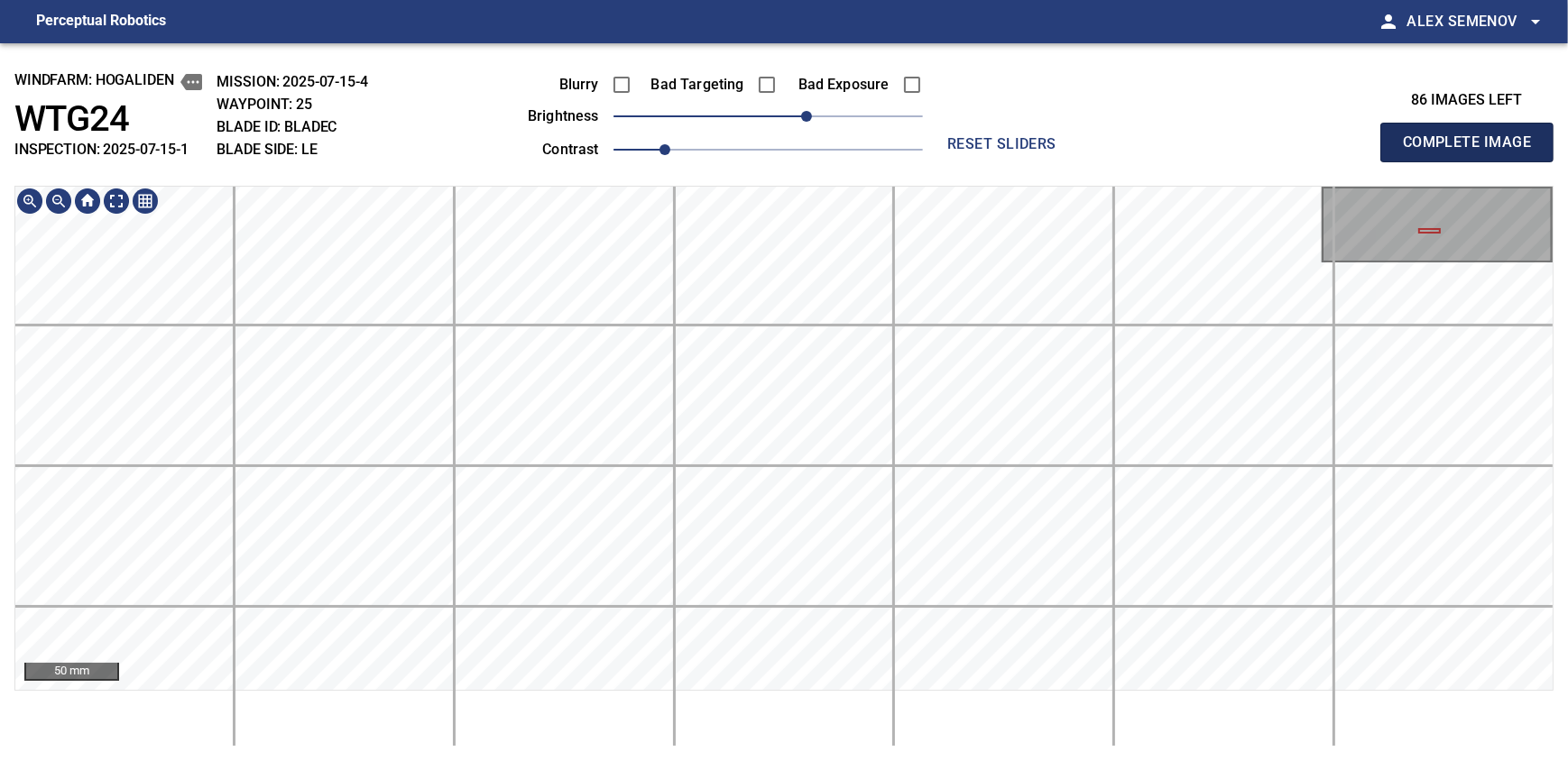 click on "Complete Image" at bounding box center [1467, 142] 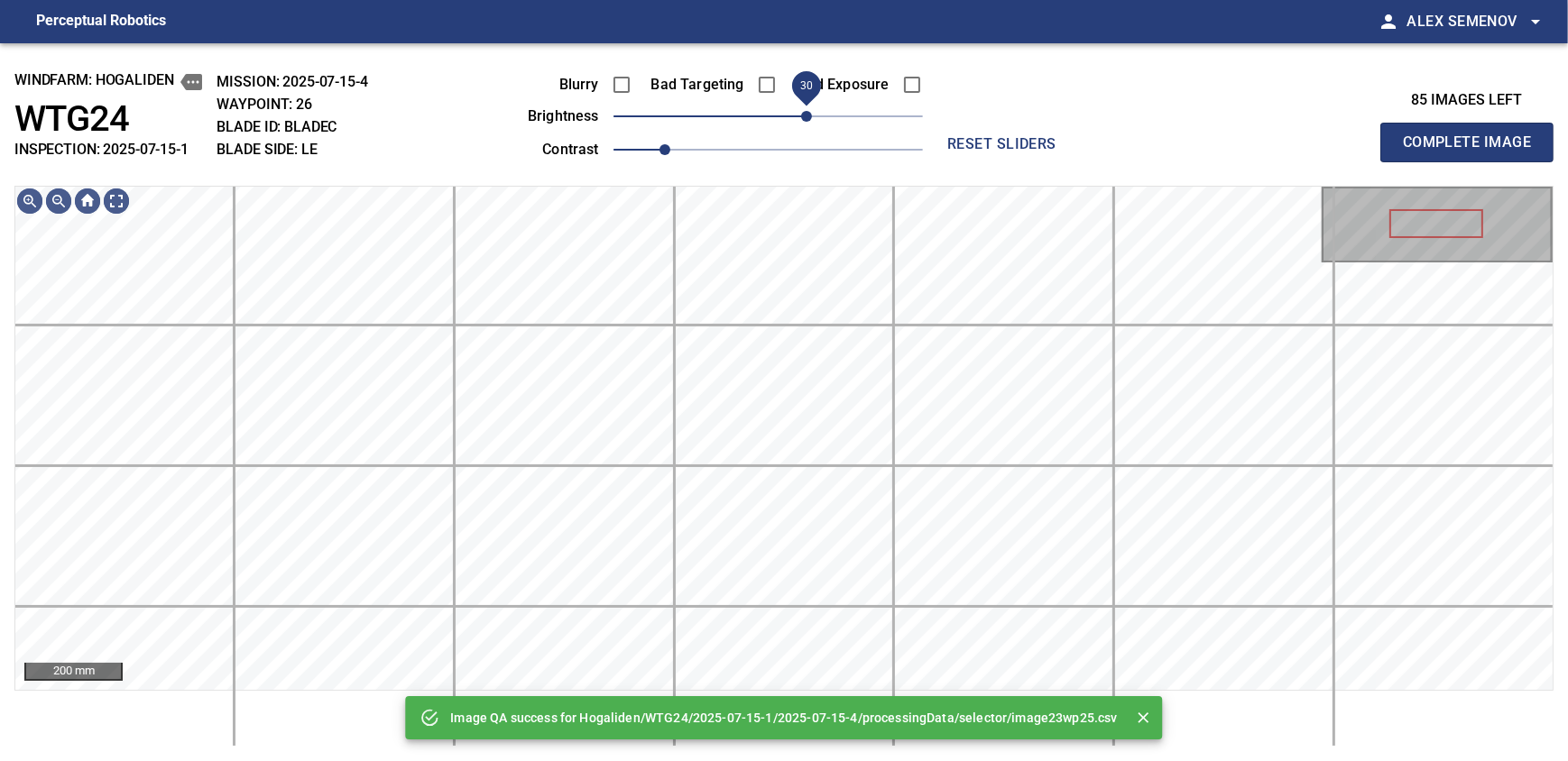 drag, startPoint x: 841, startPoint y: 110, endPoint x: 807, endPoint y: 127, distance: 38.01316 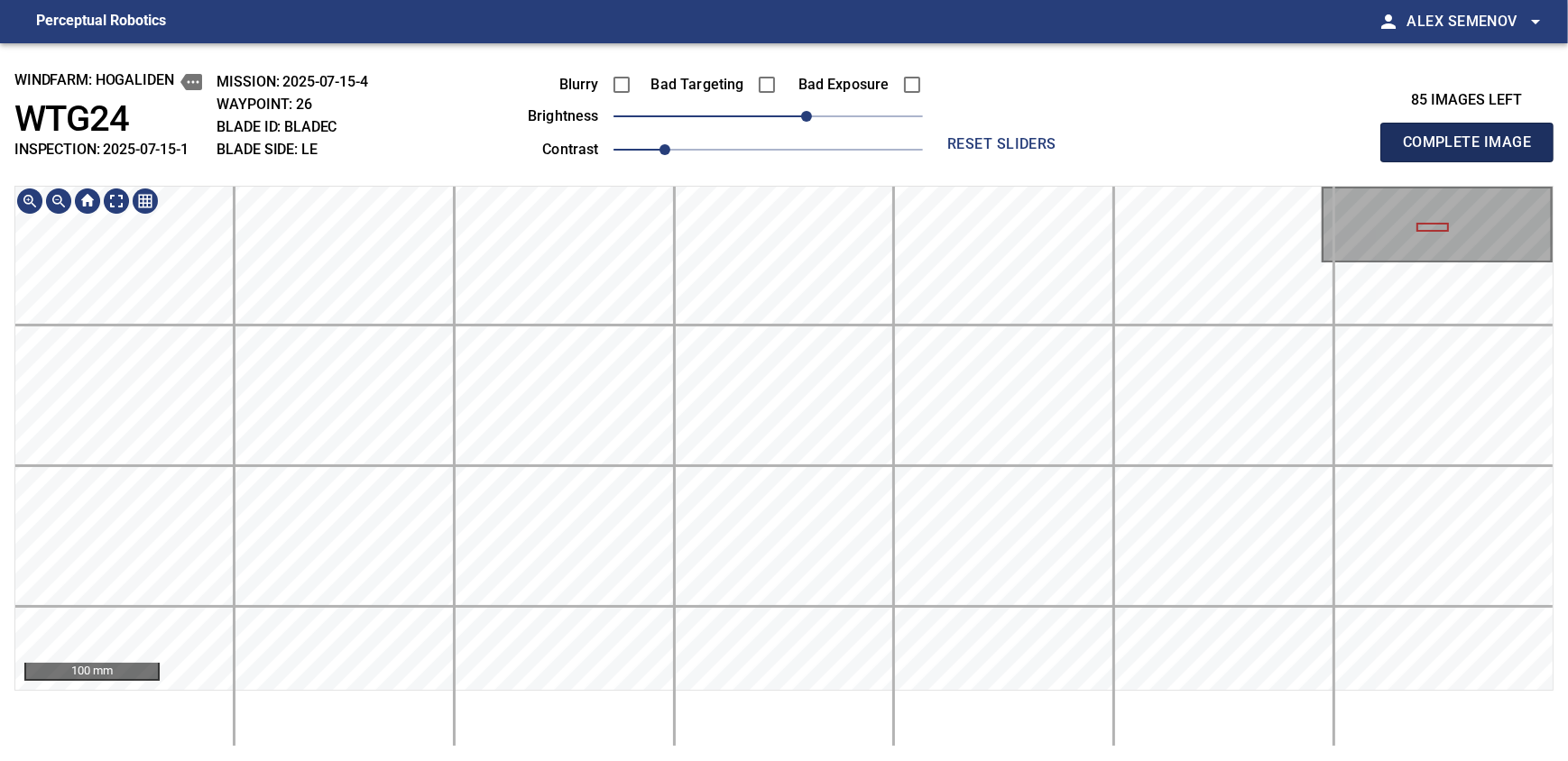 click on "Complete Image" at bounding box center (1467, 142) 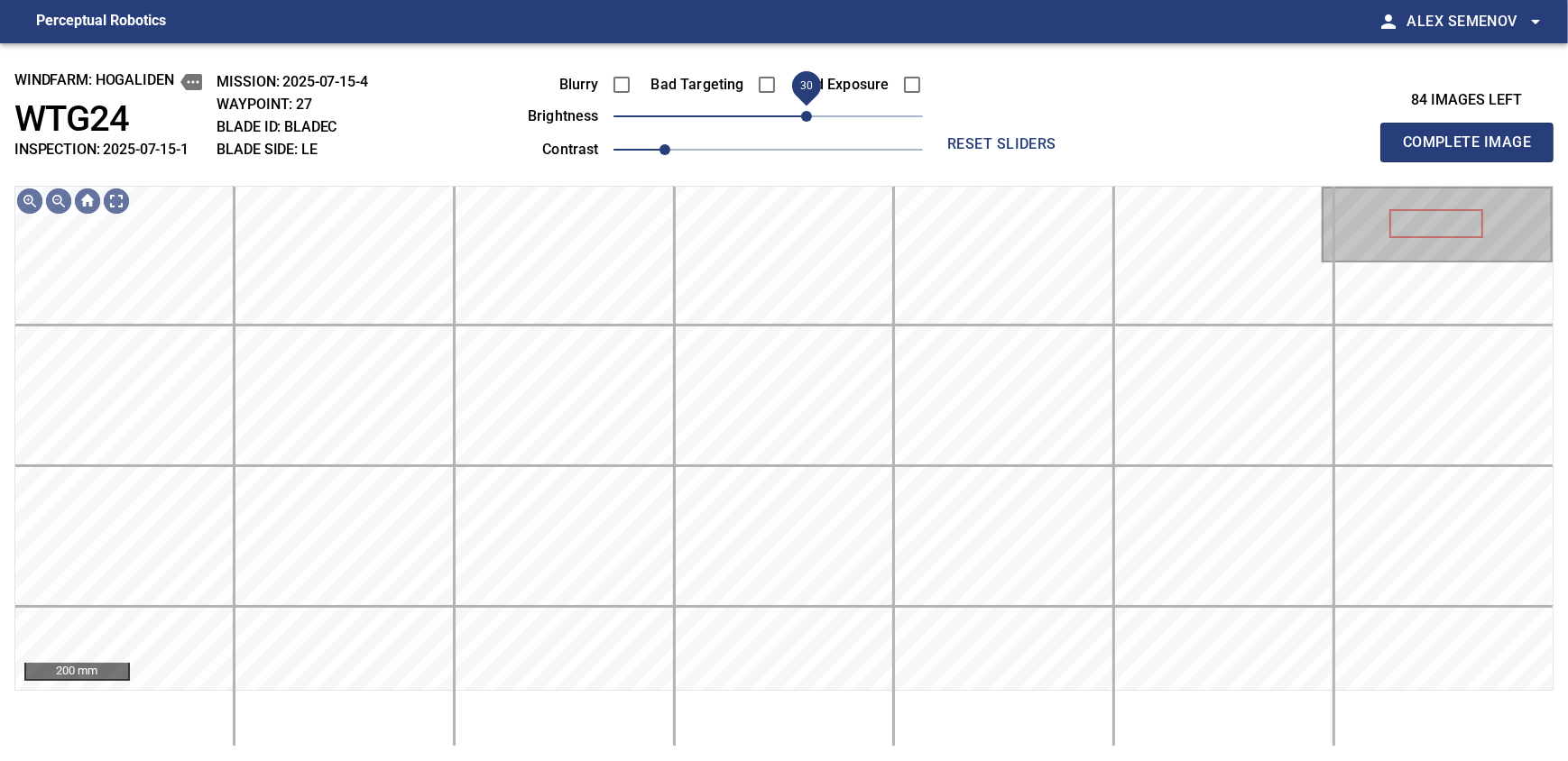 drag, startPoint x: 784, startPoint y: 113, endPoint x: 813, endPoint y: 122, distance: 30.364453 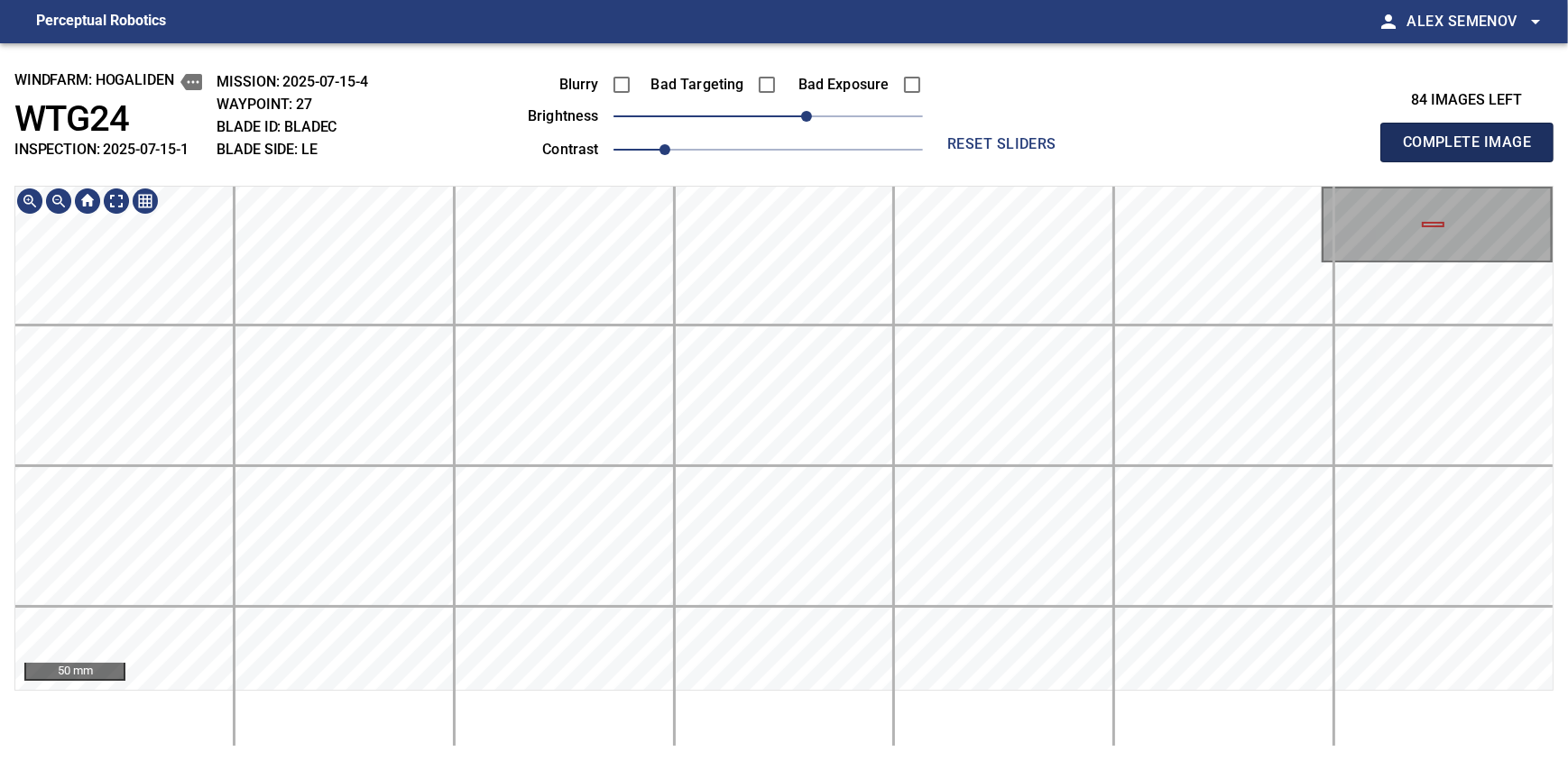 click on "Complete Image" at bounding box center (1467, 142) 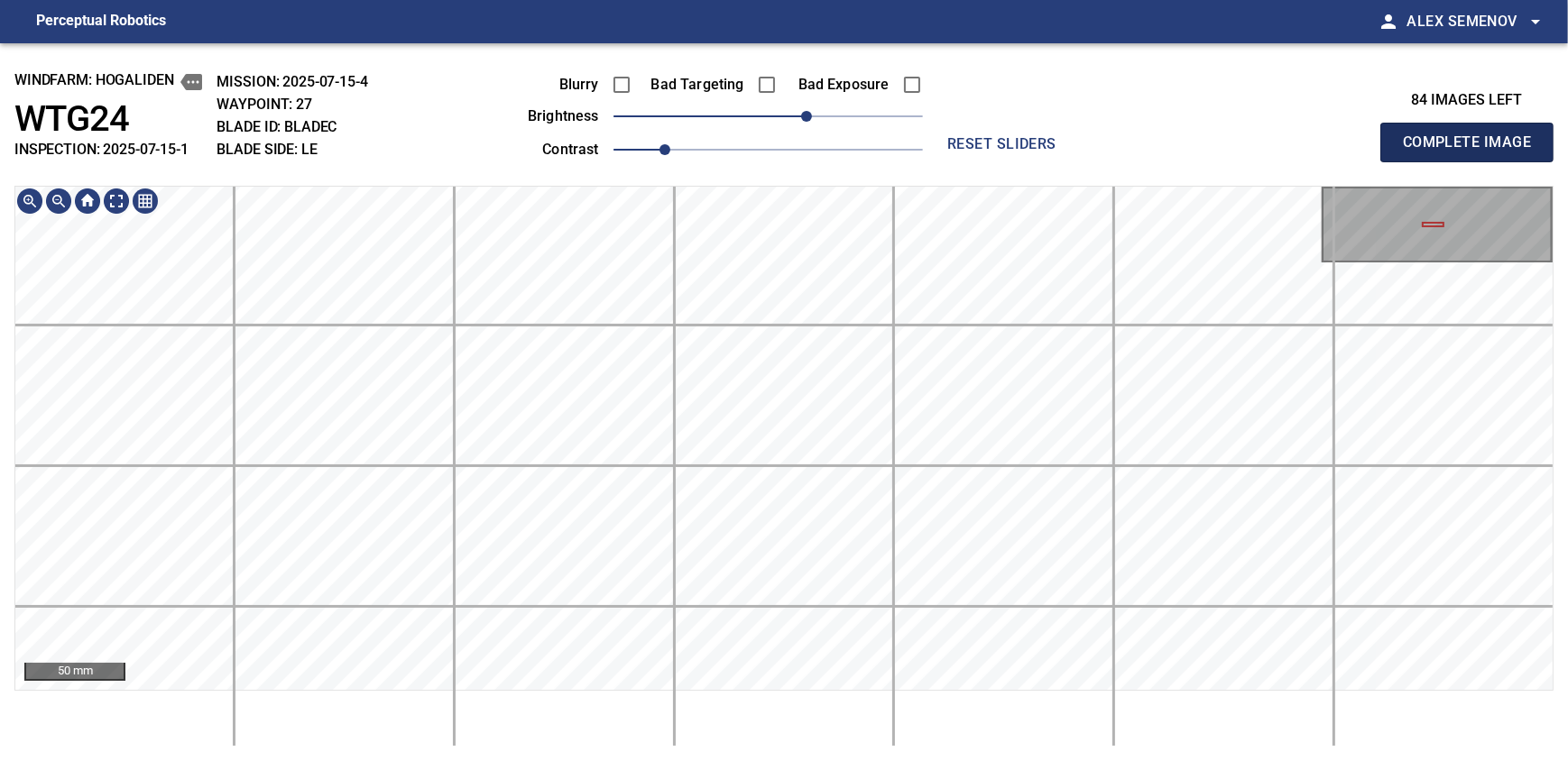 type 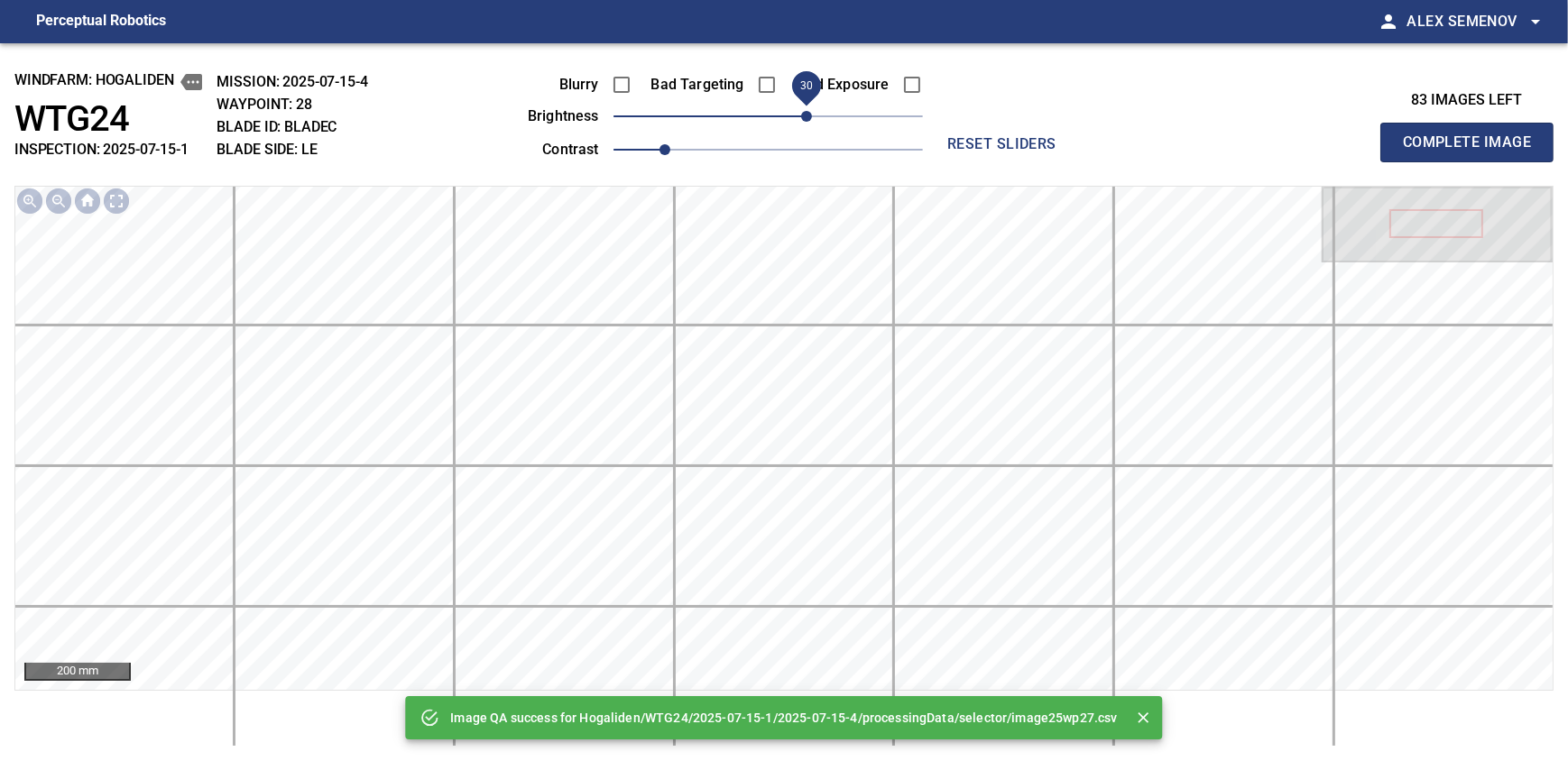 drag, startPoint x: 775, startPoint y: 119, endPoint x: 803, endPoint y: 117, distance: 28.07134 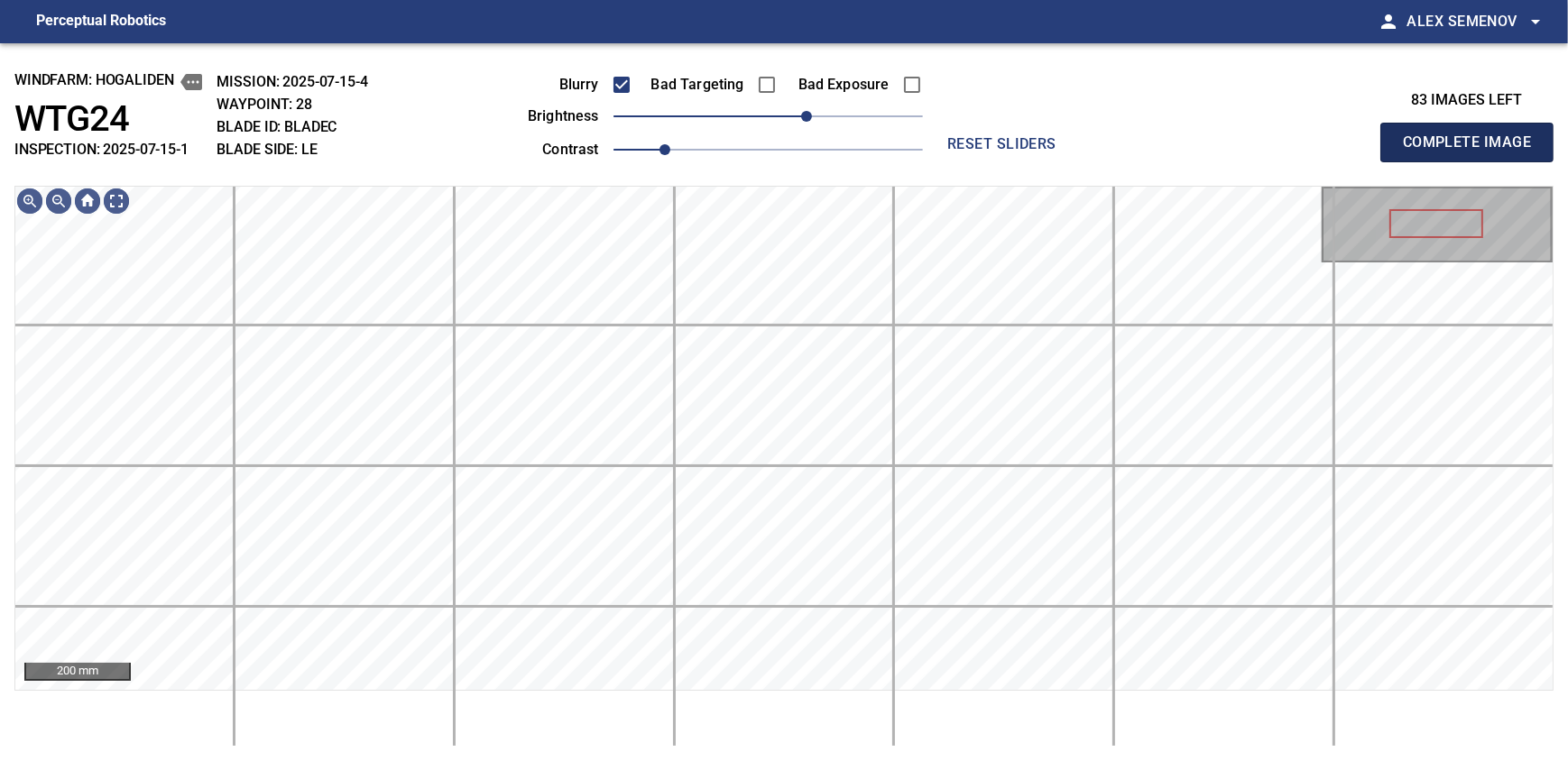 click on "Complete Image" at bounding box center [1467, 142] 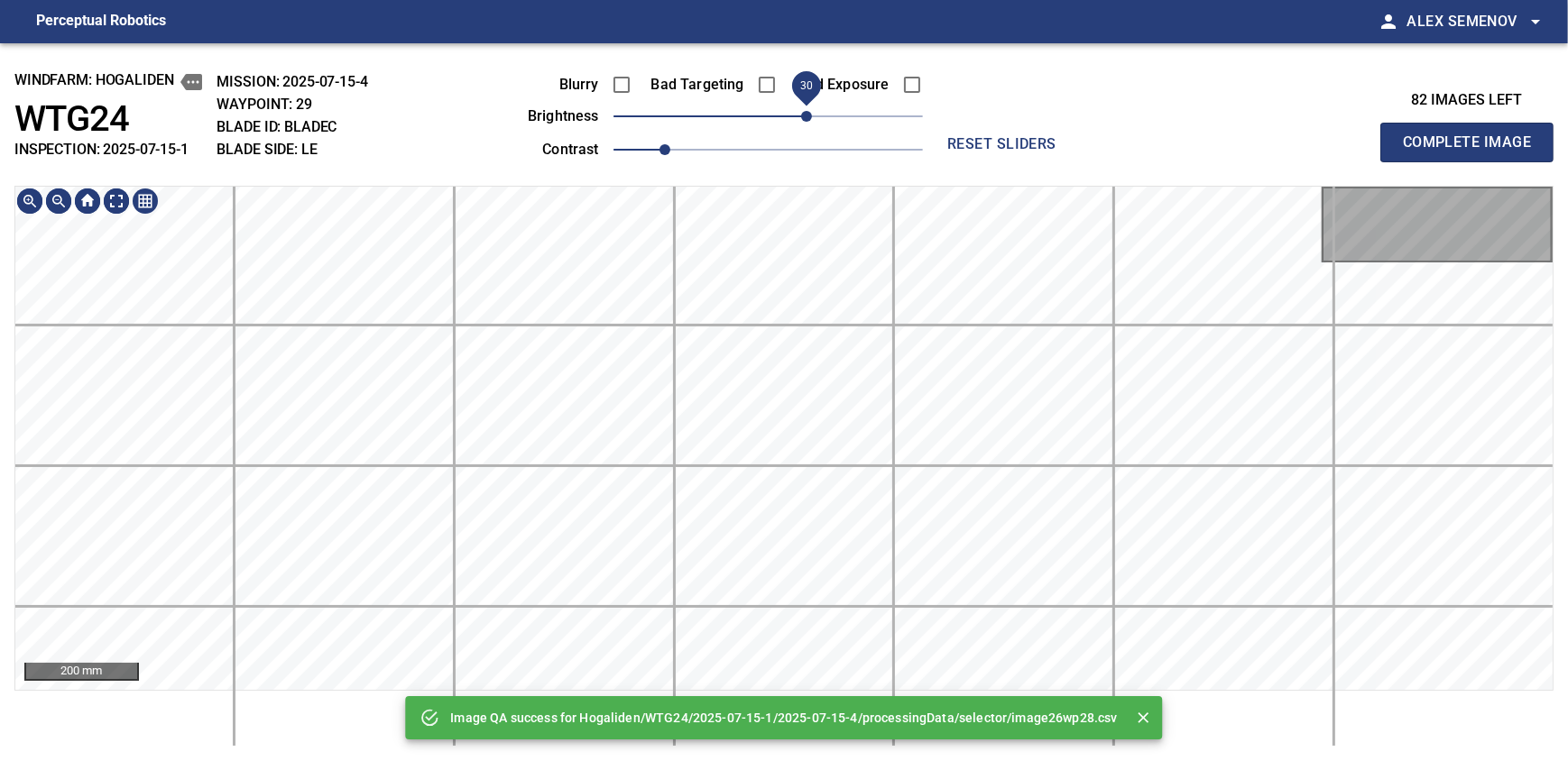 drag, startPoint x: 816, startPoint y: 116, endPoint x: 813, endPoint y: 133, distance: 17.262677 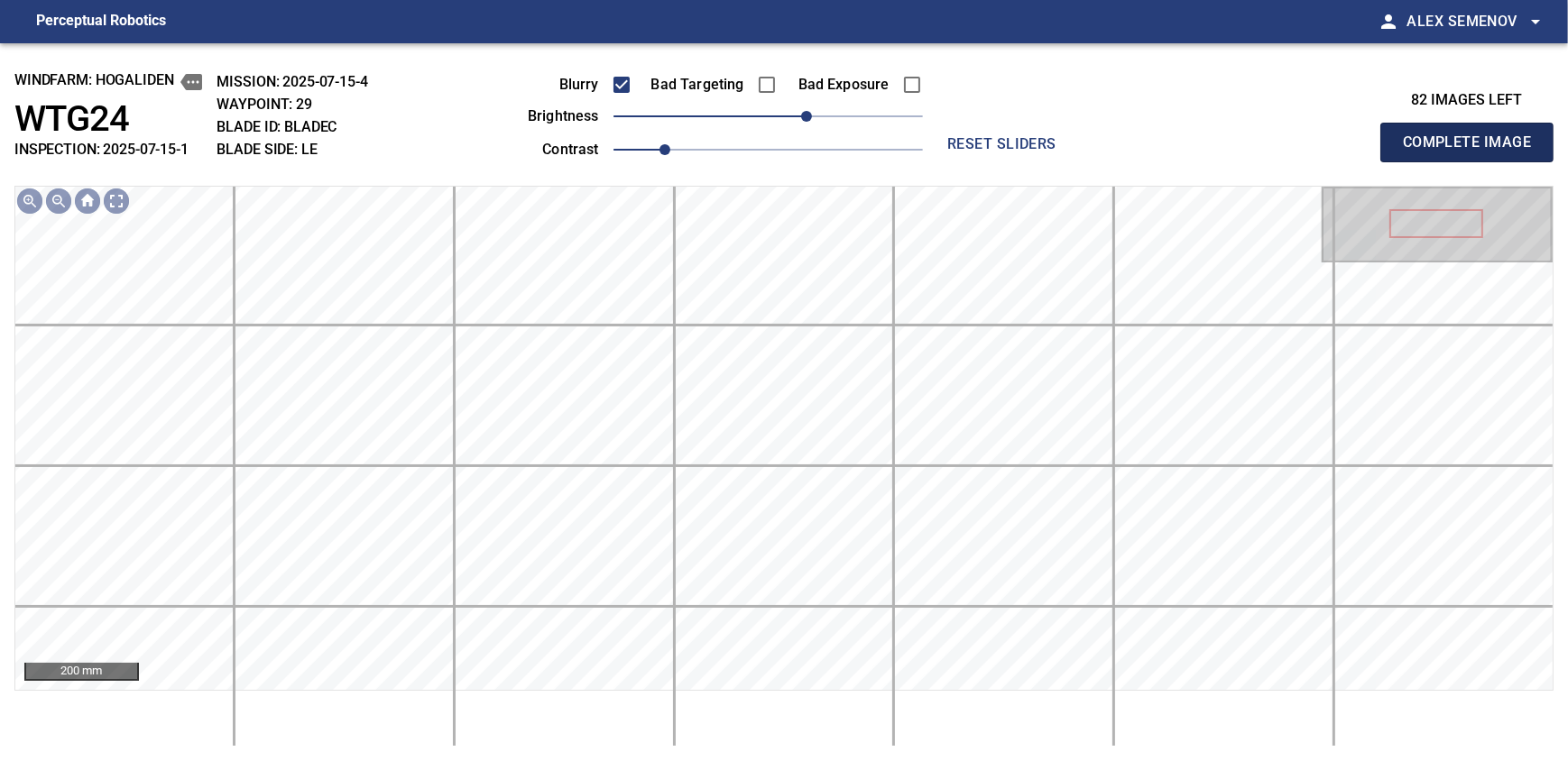 click on "Complete Image" at bounding box center [1467, 142] 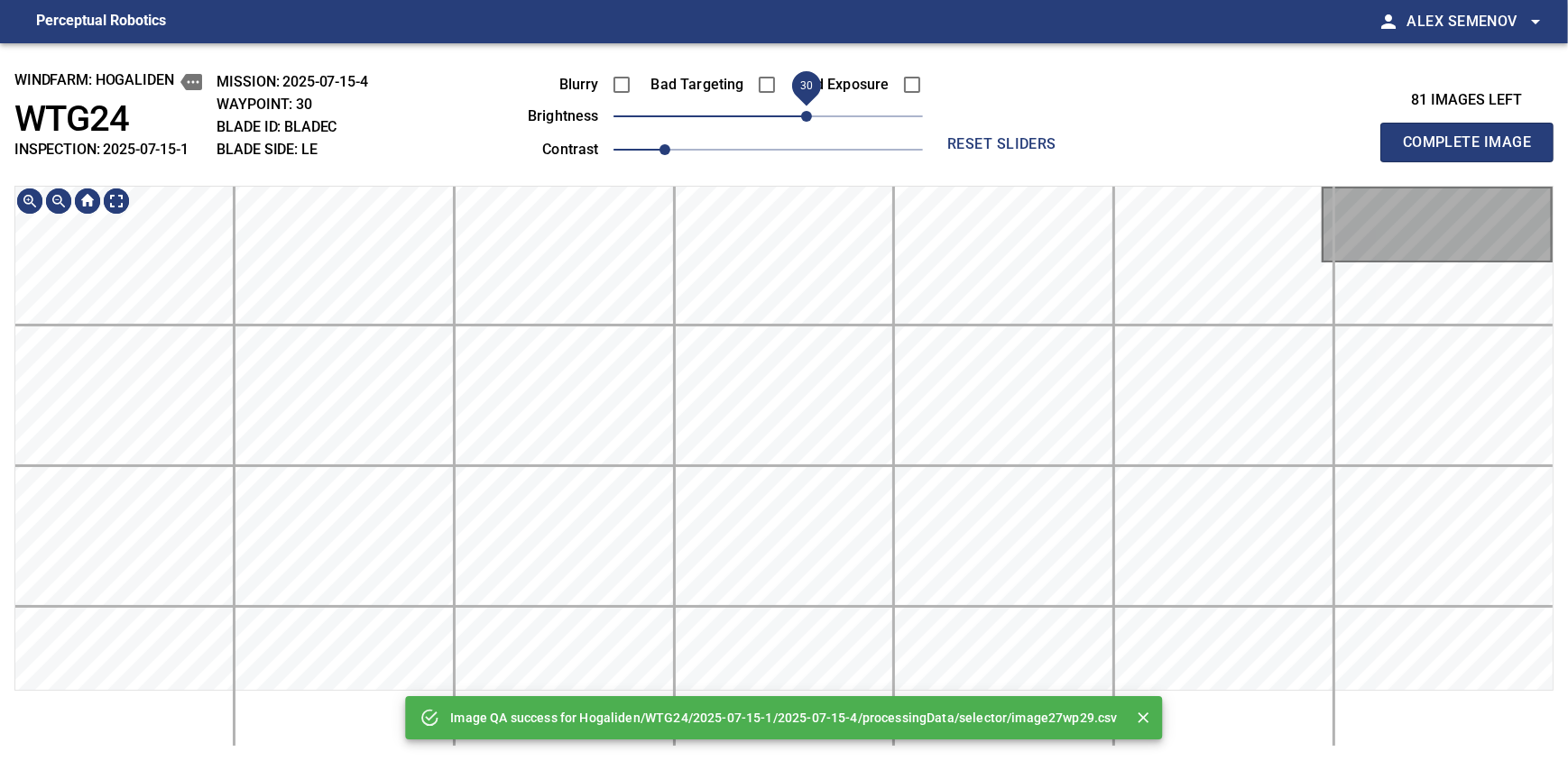 click on "30" at bounding box center [768, 116] 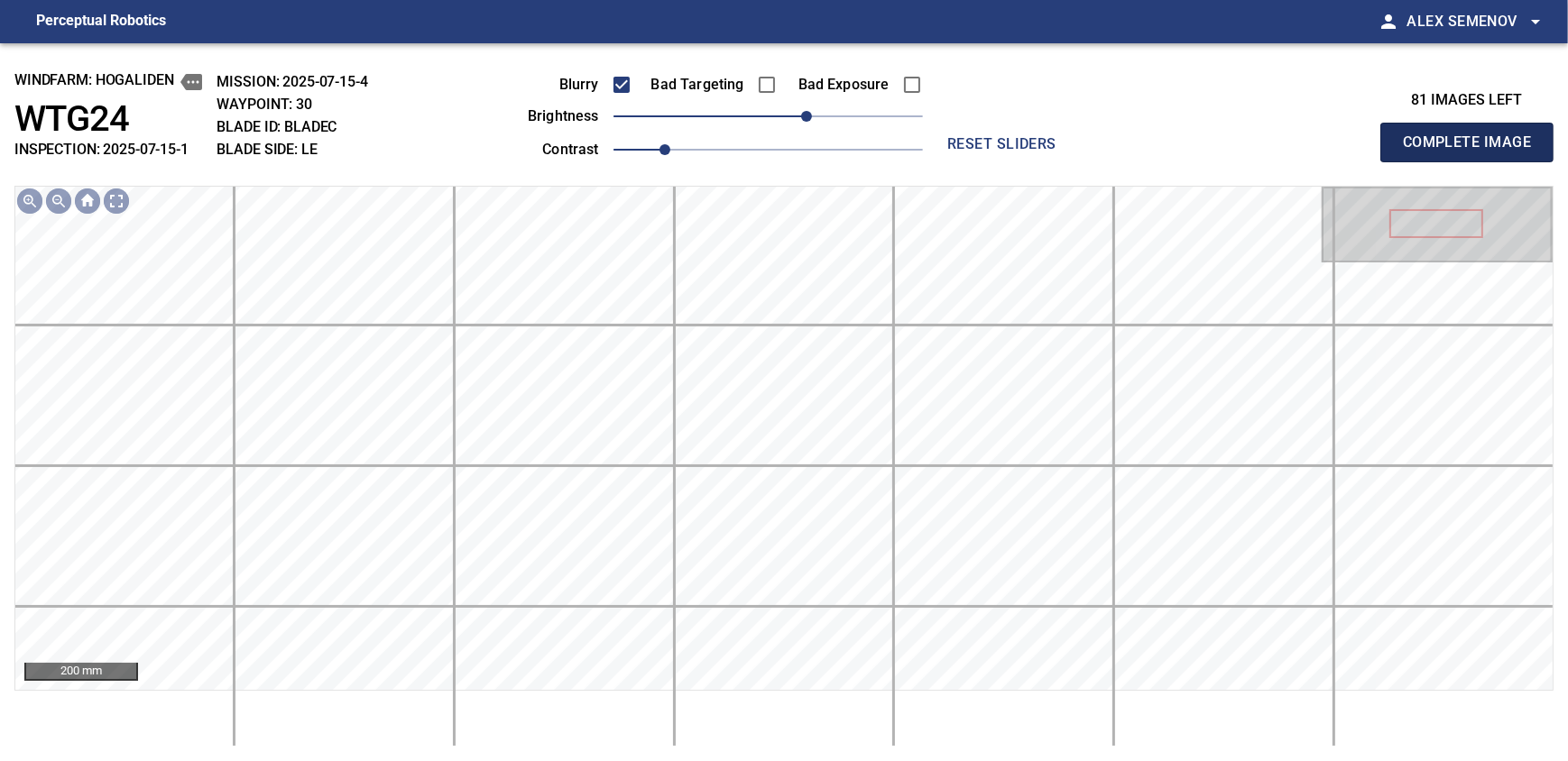 click on "Complete Image" at bounding box center [1467, 142] 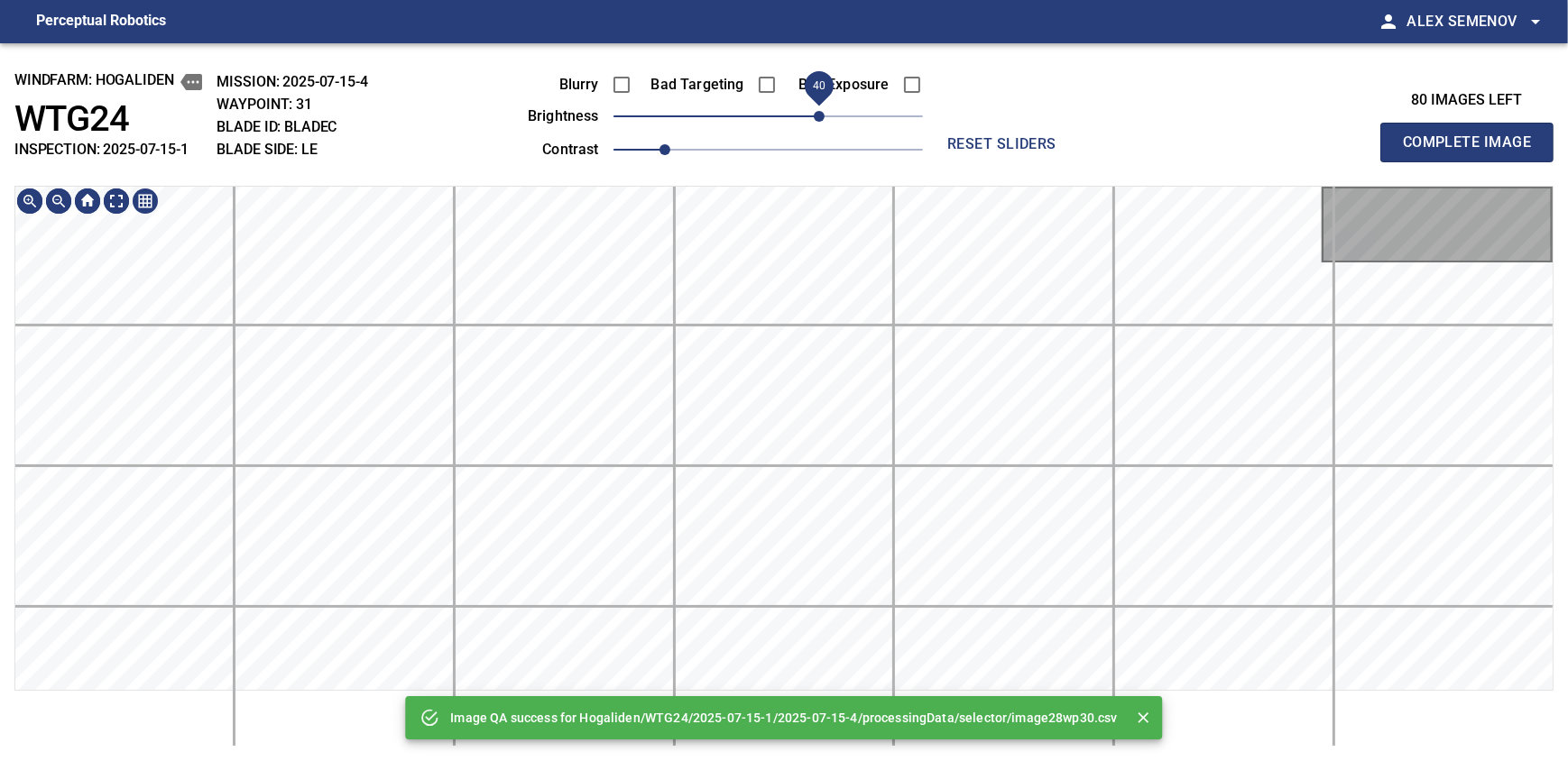 drag, startPoint x: 833, startPoint y: 113, endPoint x: 816, endPoint y: 124, distance: 20.248457 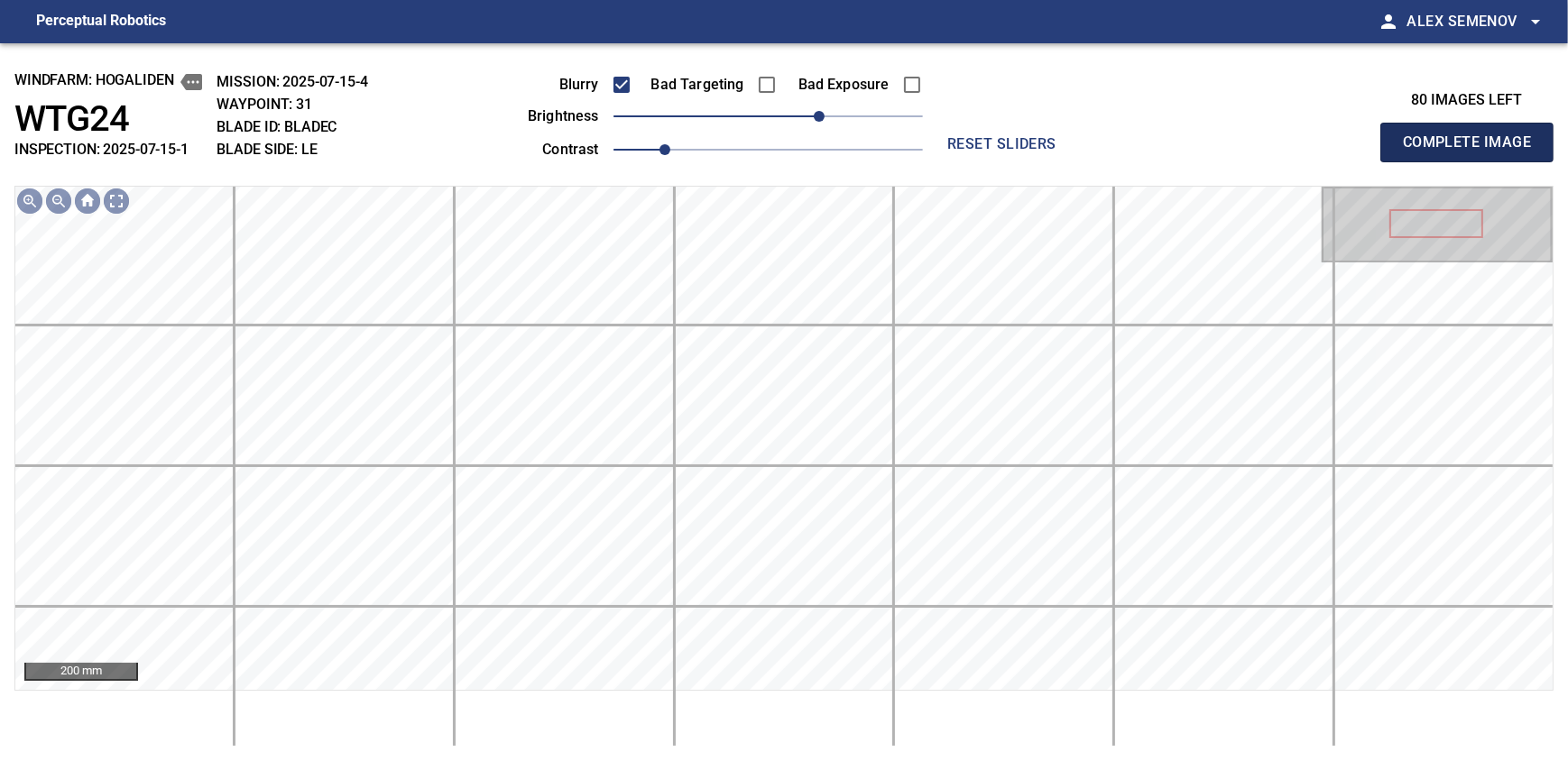 click on "Complete Image" at bounding box center [1467, 142] 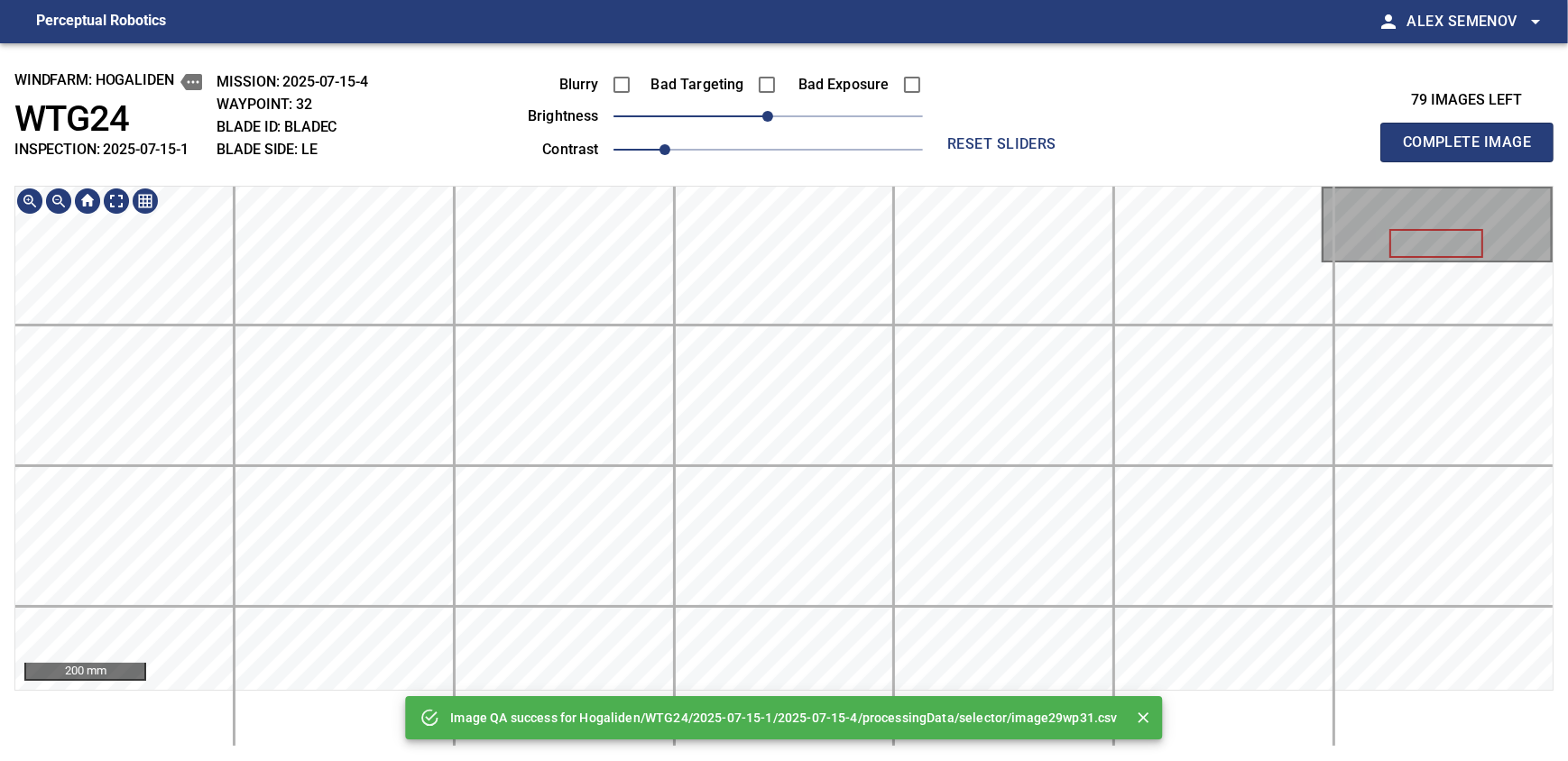 click on "Image QA success for Hogaliden/WTG24/2025-07-15-1/2025-07-15-4/processingData/selector/image29wp31.csv windfarm: Hogaliden WTG24 INSPECTION: 2025-07-15-1 MISSION: 2025-07-15-4 WAYPOINT: 32 BLADE ID: bladeC BLADE SIDE: LE Blurry Bad Targeting Bad Exposure brightness 0 contrast 1 reset sliders 79 images left Complete Image 200 mm" at bounding box center [784, 402] 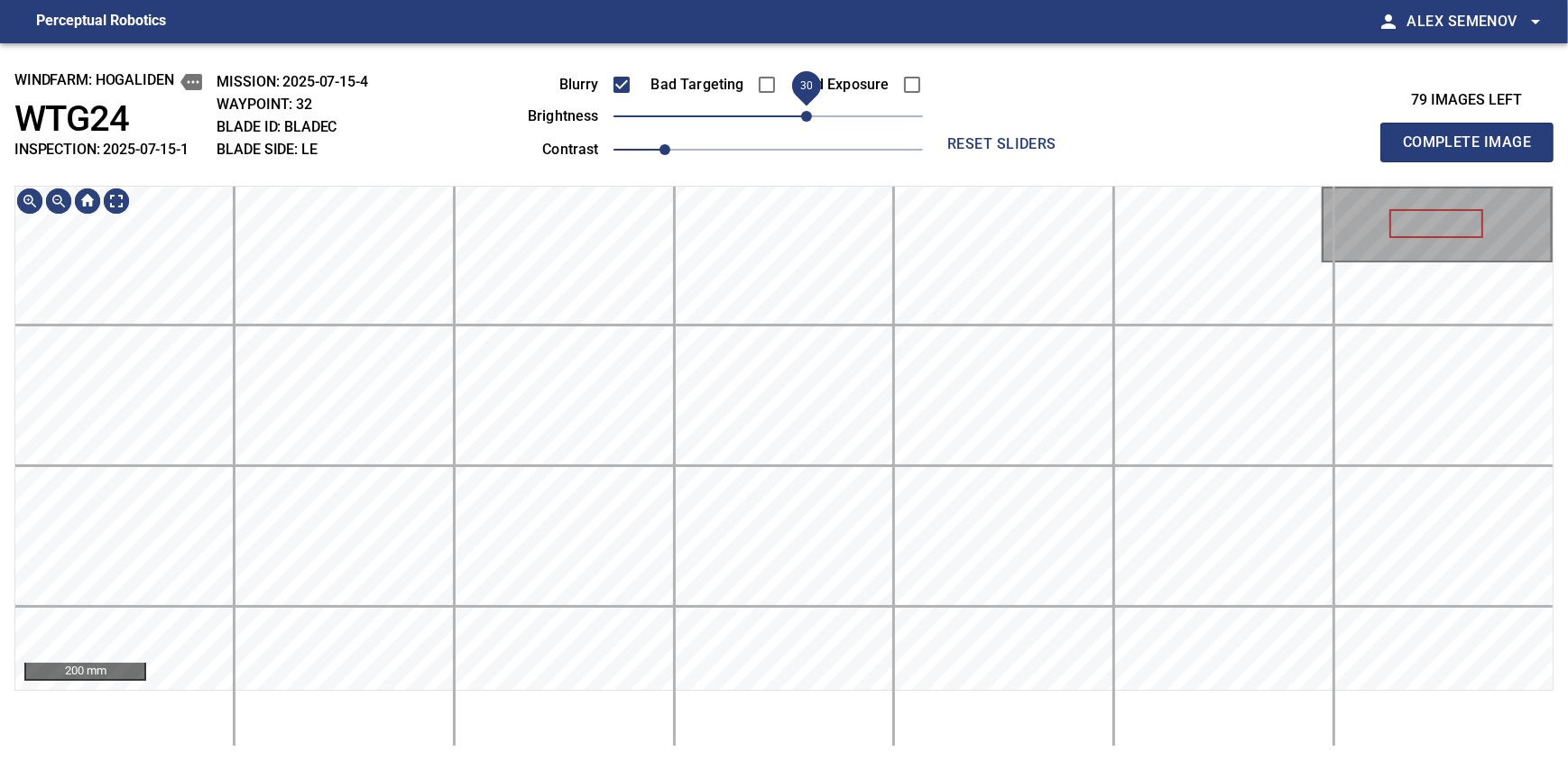 drag, startPoint x: 787, startPoint y: 121, endPoint x: 802, endPoint y: 121, distance: 15 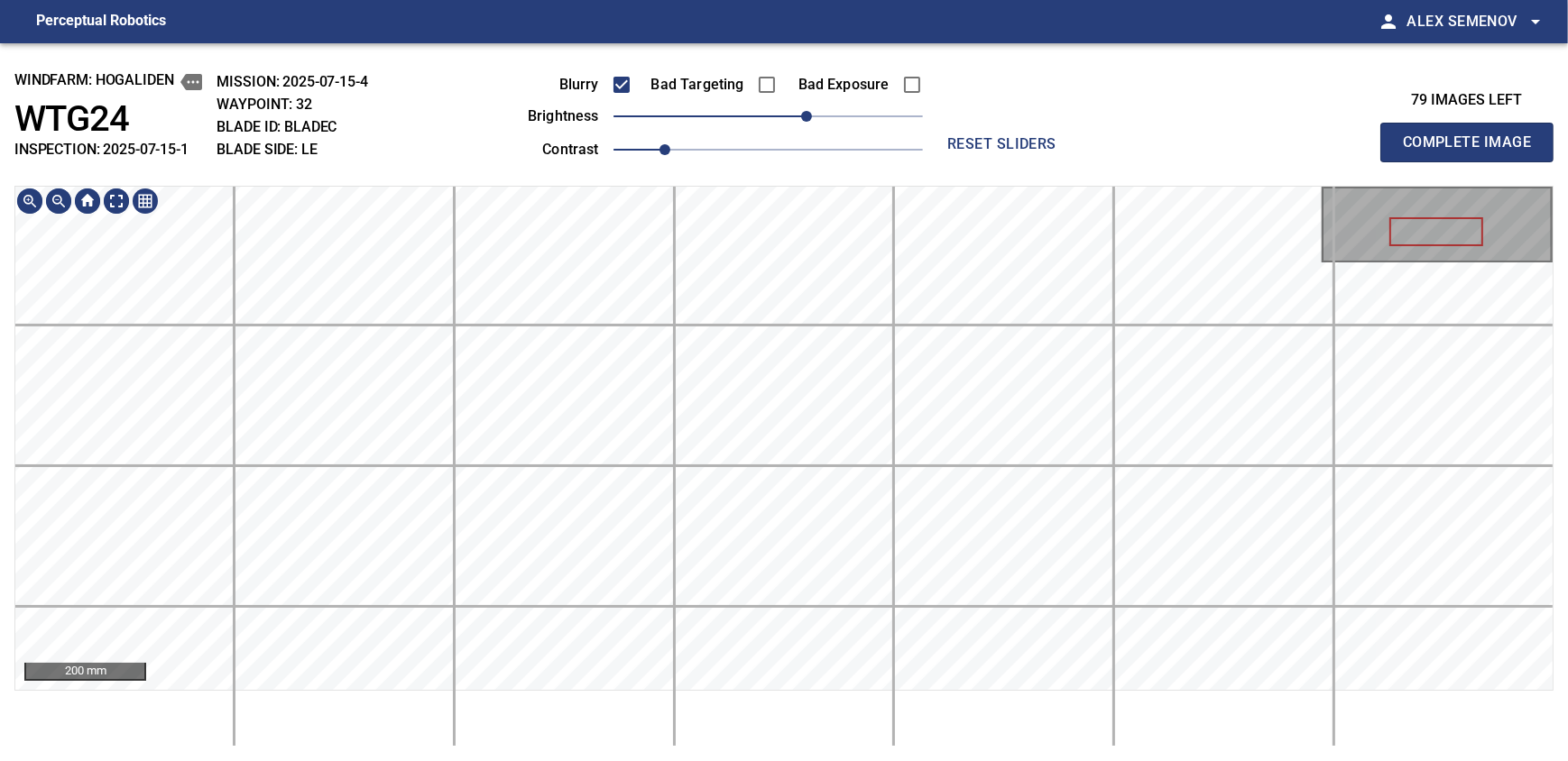 click on "Perceptual Robotics person Alex Semenov arrow_drop_down windfarm: Hogaliden WTG24 INSPECTION: 2025-07-15-1 MISSION: 2025-07-15-4 WAYPOINT: 32 BLADE ID: bladeC BLADE SIDE: LE Blurry Bad Targeting Bad Exposure brightness 30 contrast 1 reset sliders 79 images left Complete Image 200 mm exit_to_app Logout" at bounding box center (784, 380) 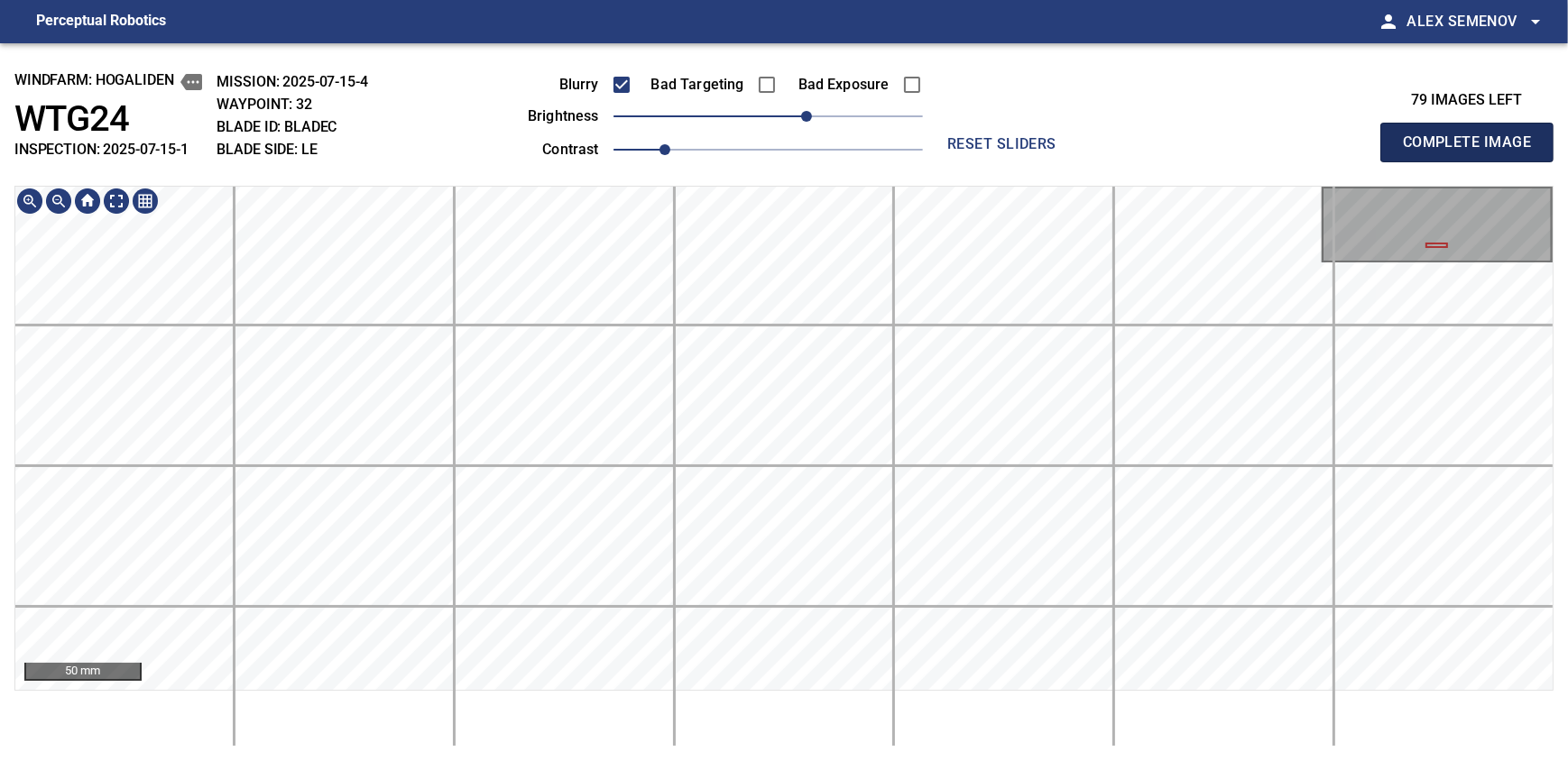 click on "Complete Image" at bounding box center [1467, 142] 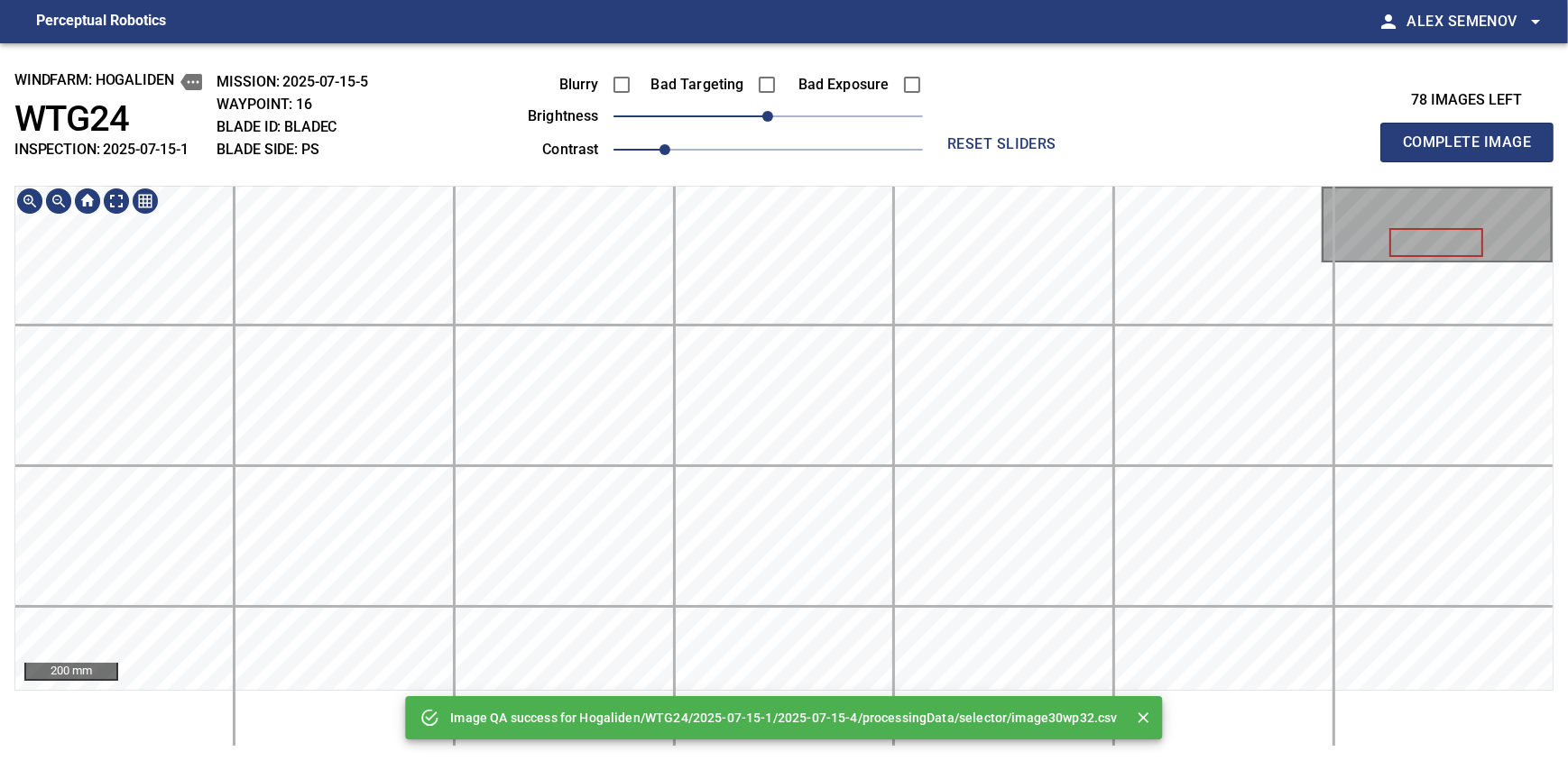click on "Image QA success for Hogaliden/WTG24/2025-07-15-1/2025-07-15-4/processingData/selector/image30wp32.csv windfarm: Hogaliden WTG24 INSPECTION: 2025-07-15-1 MISSION: 2025-07-15-5 WAYPOINT: 16 BLADE ID: bladeC BLADE SIDE: PS Blurry Bad Targeting Bad Exposure brightness 0 contrast 1 reset sliders 78 images left Complete Image 200 mm" at bounding box center [784, 402] 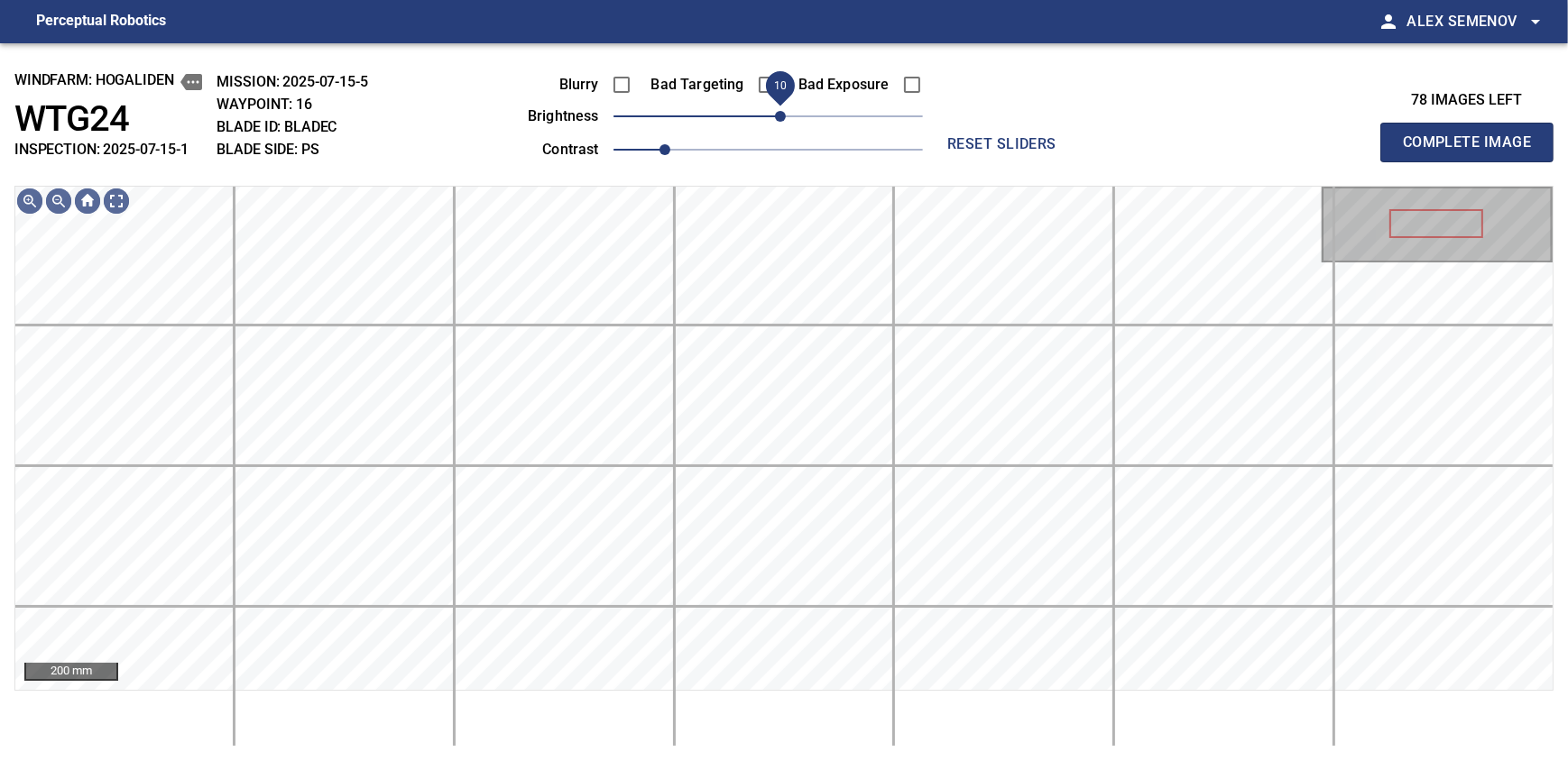 click on "10" at bounding box center [780, 116] 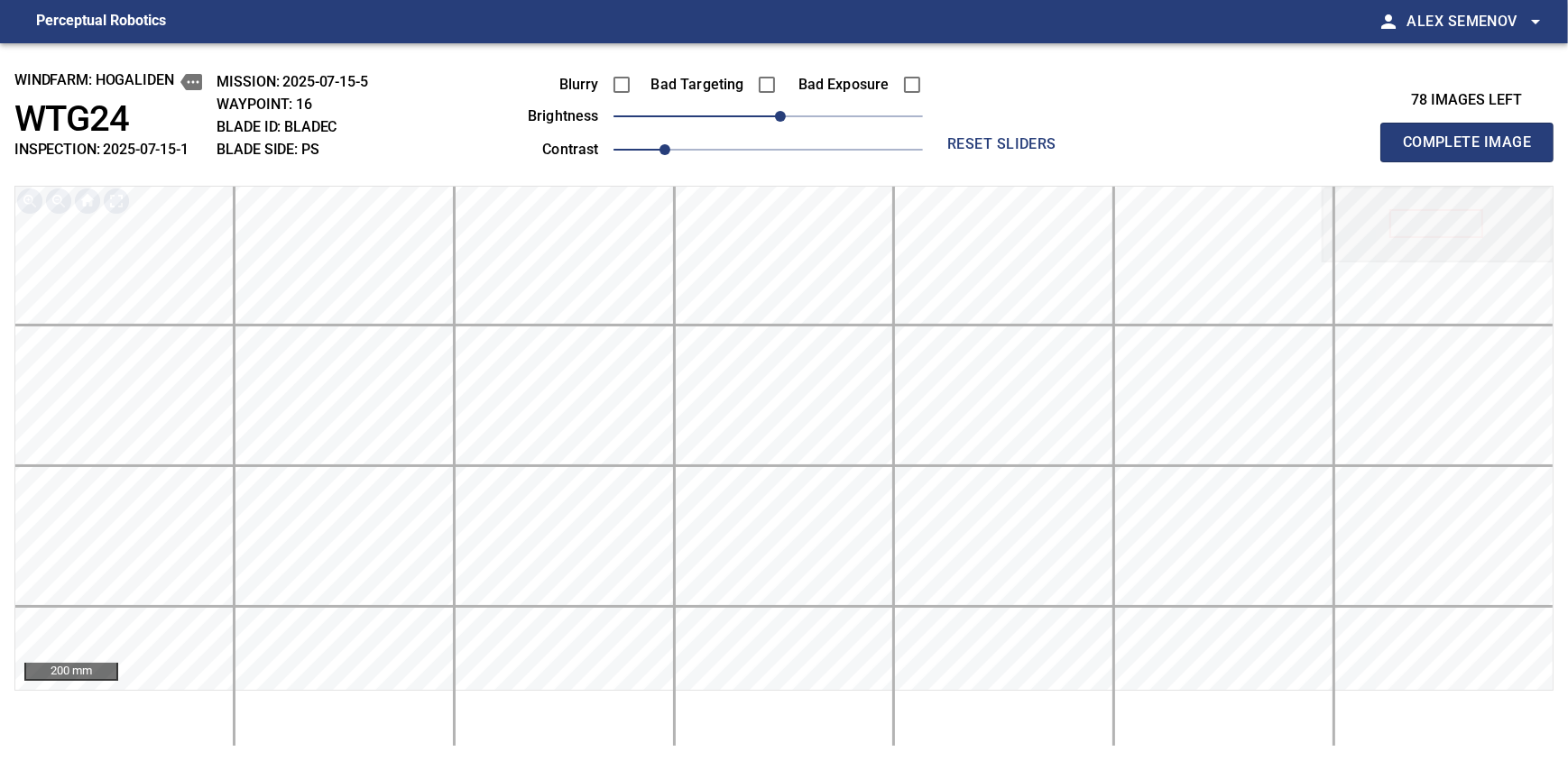 click on "Complete Image" at bounding box center (1467, 142) 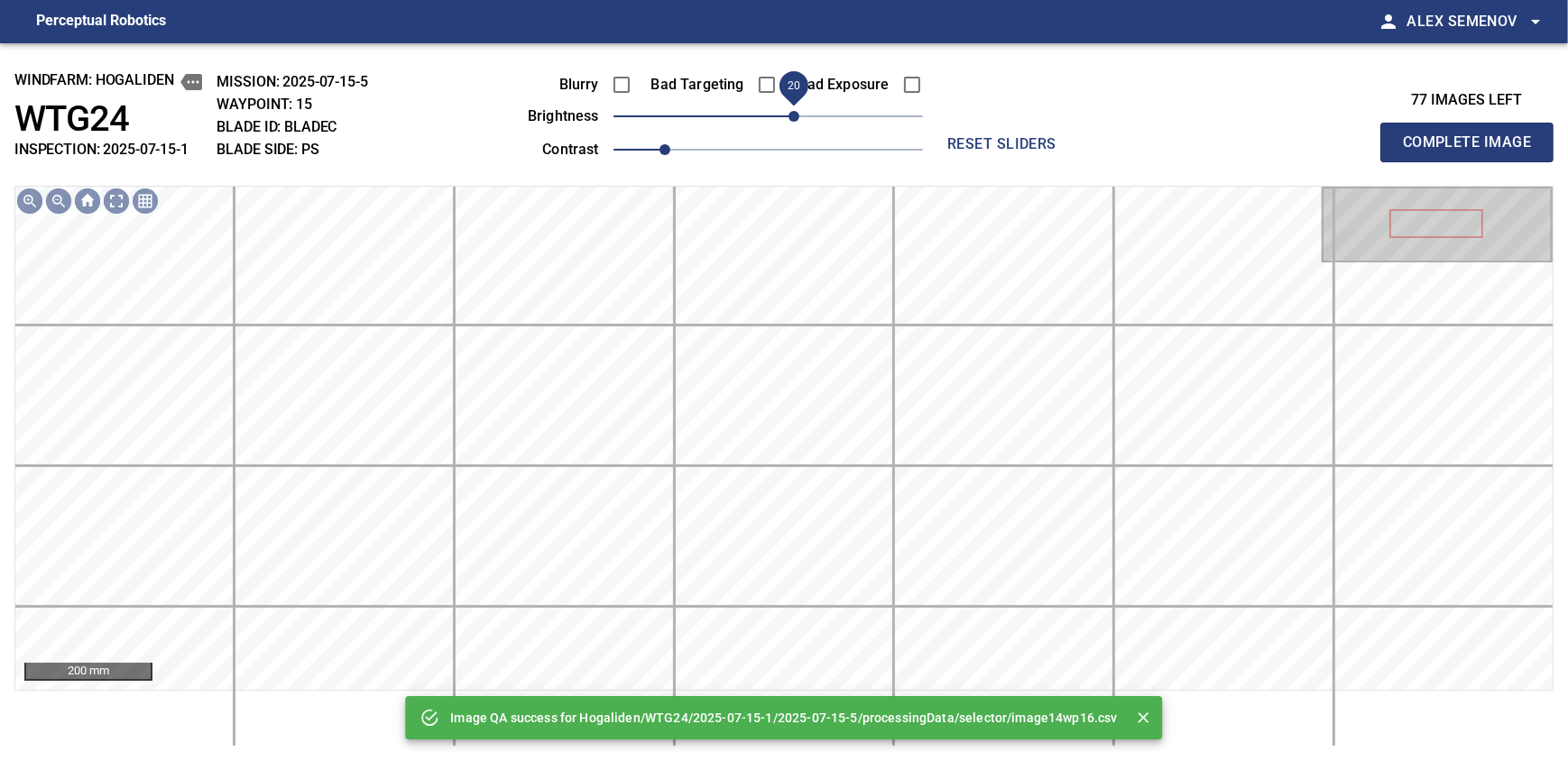 drag, startPoint x: 773, startPoint y: 118, endPoint x: 790, endPoint y: 118, distance: 17 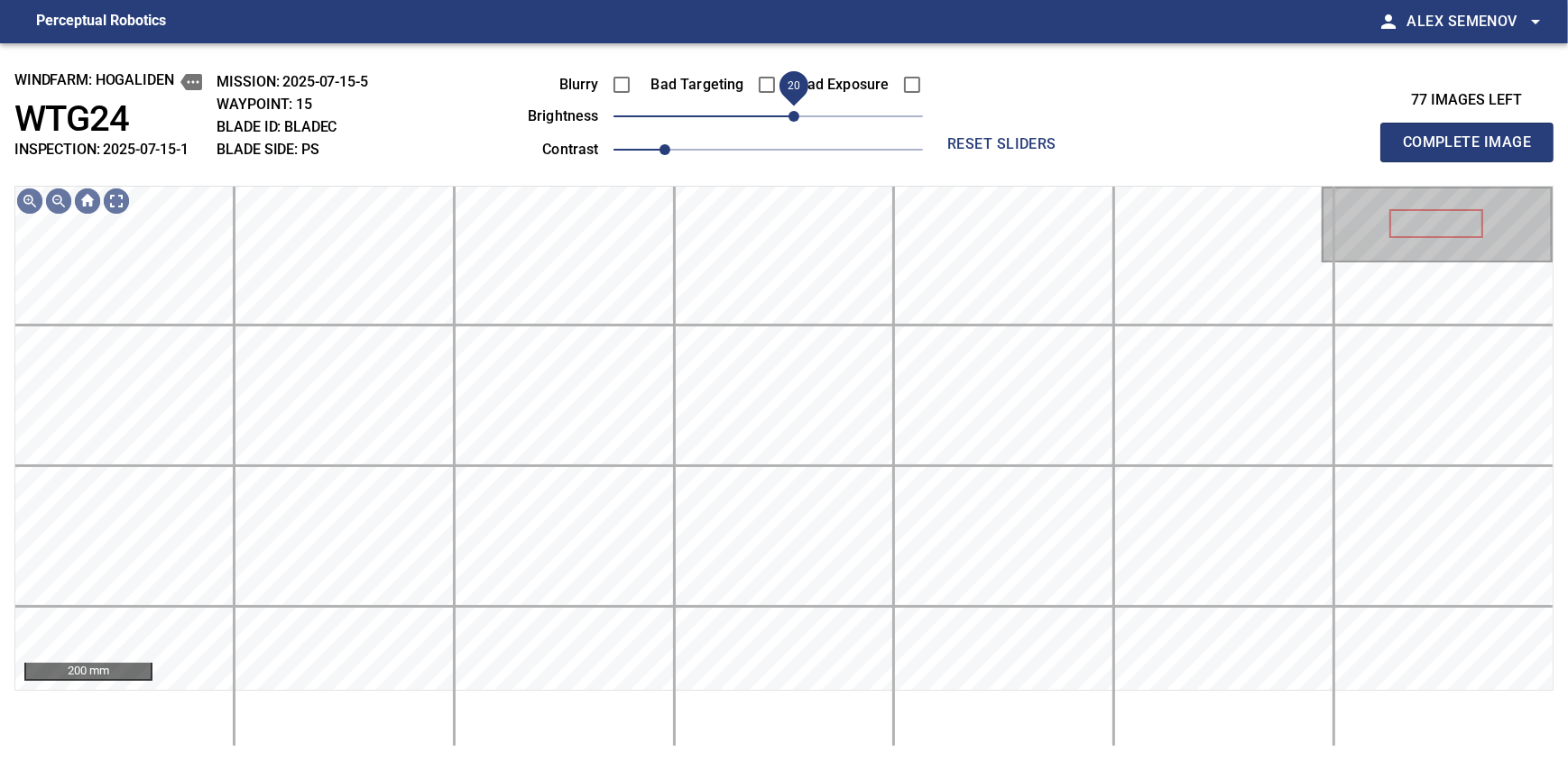 click on "20" at bounding box center [794, 116] 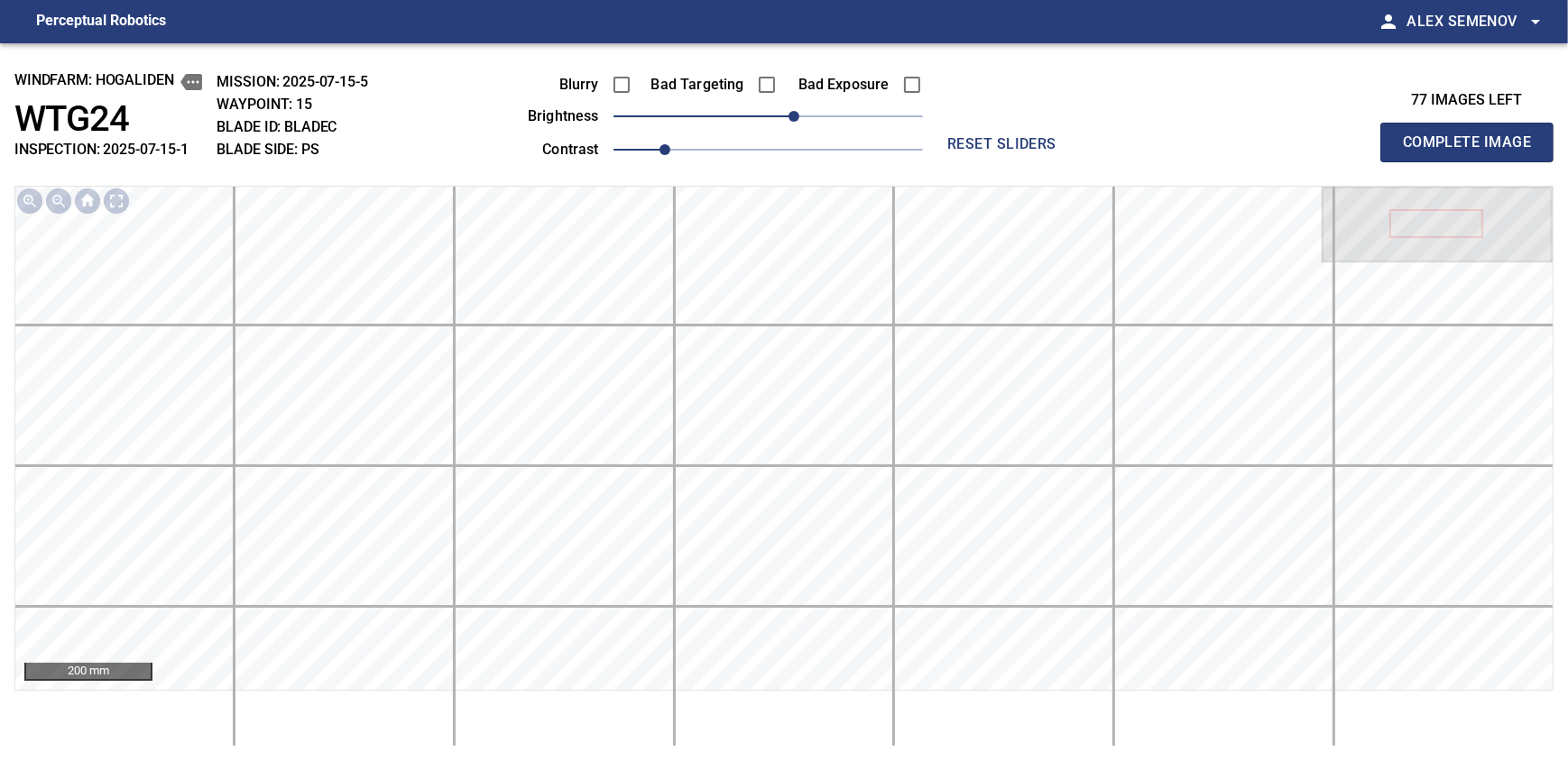 click on "Complete Image" at bounding box center [1467, 142] 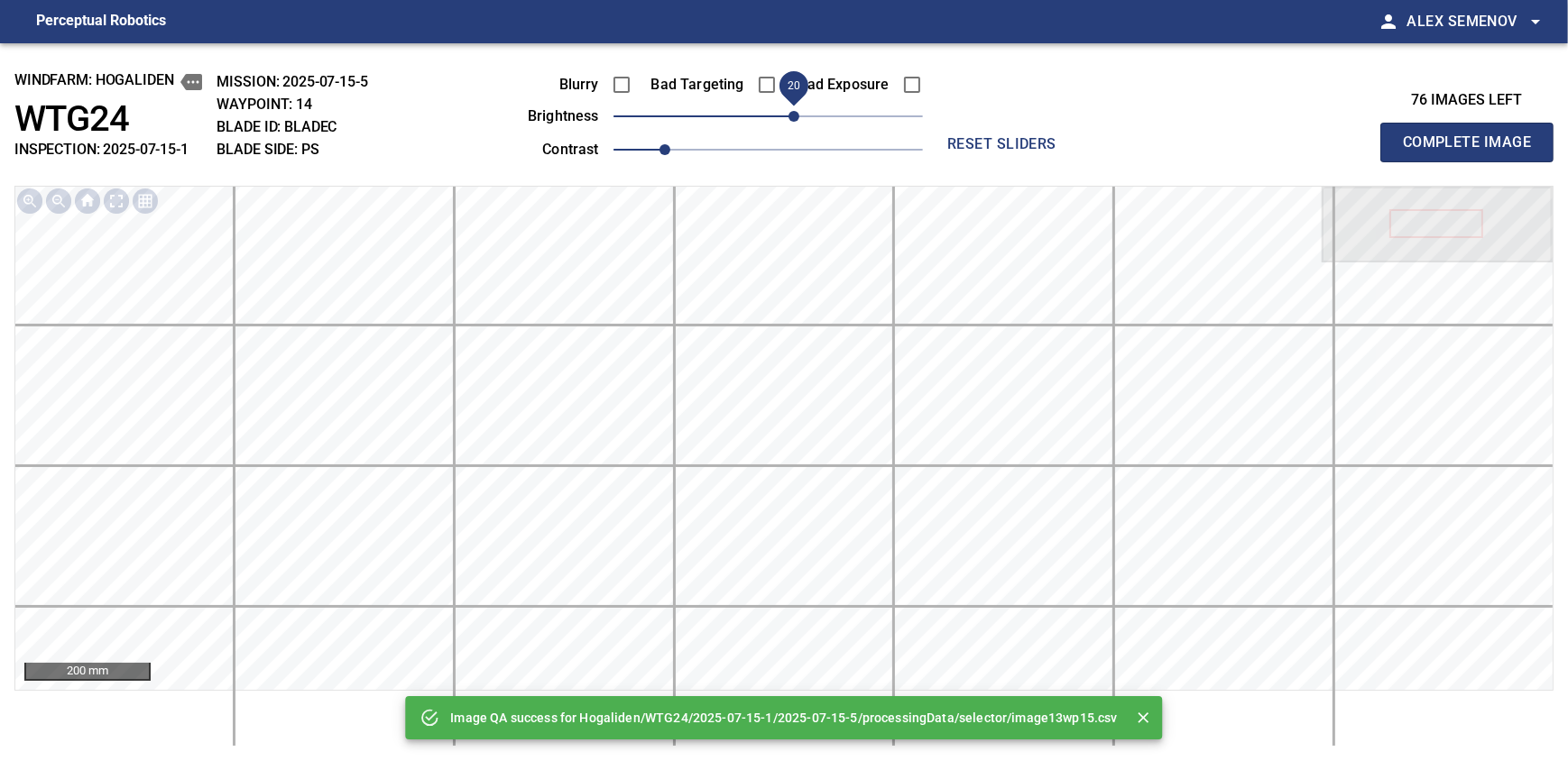 drag, startPoint x: 767, startPoint y: 121, endPoint x: 788, endPoint y: 118, distance: 21.213203 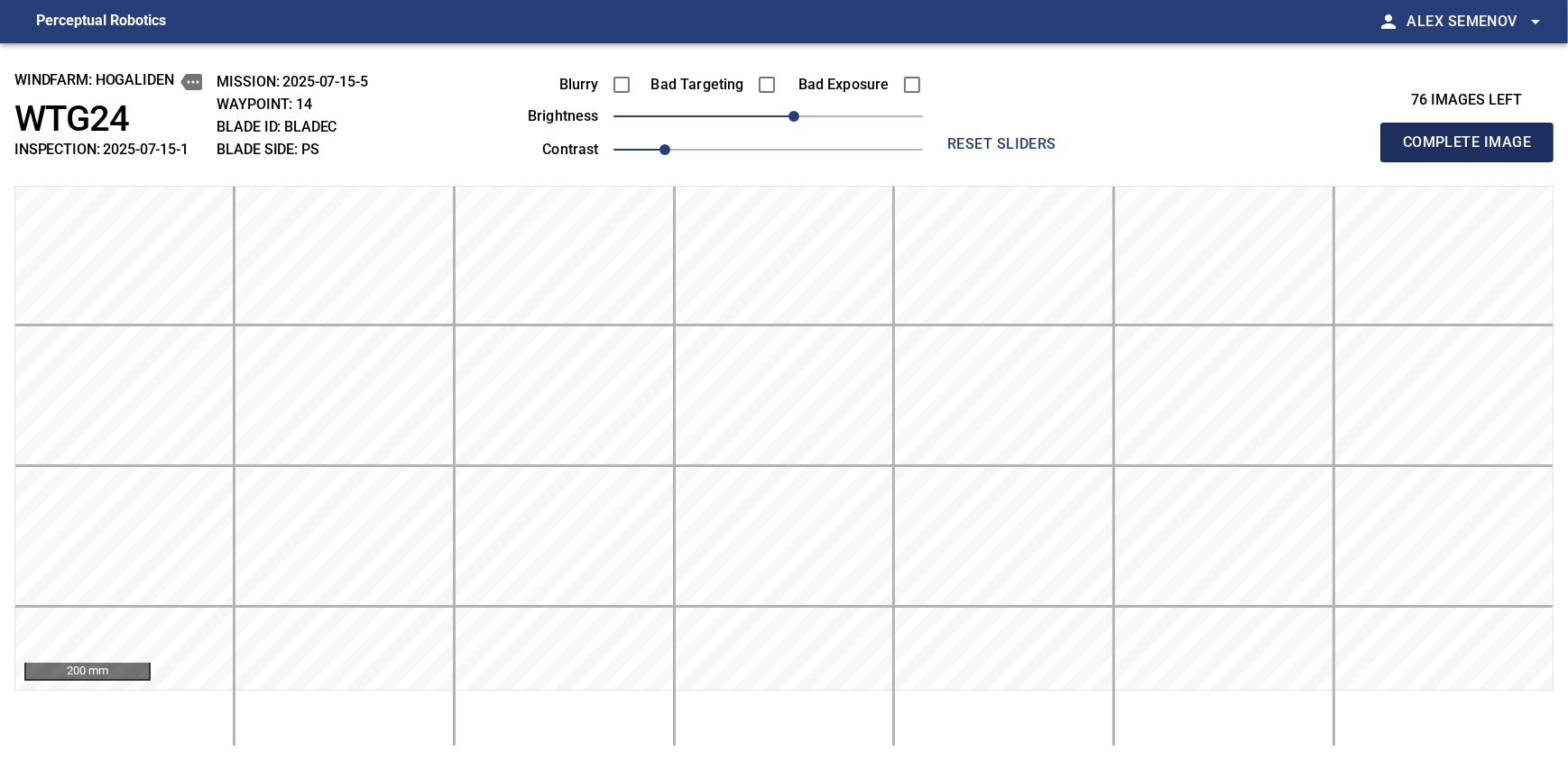 click on "Complete Image" at bounding box center [1467, 142] 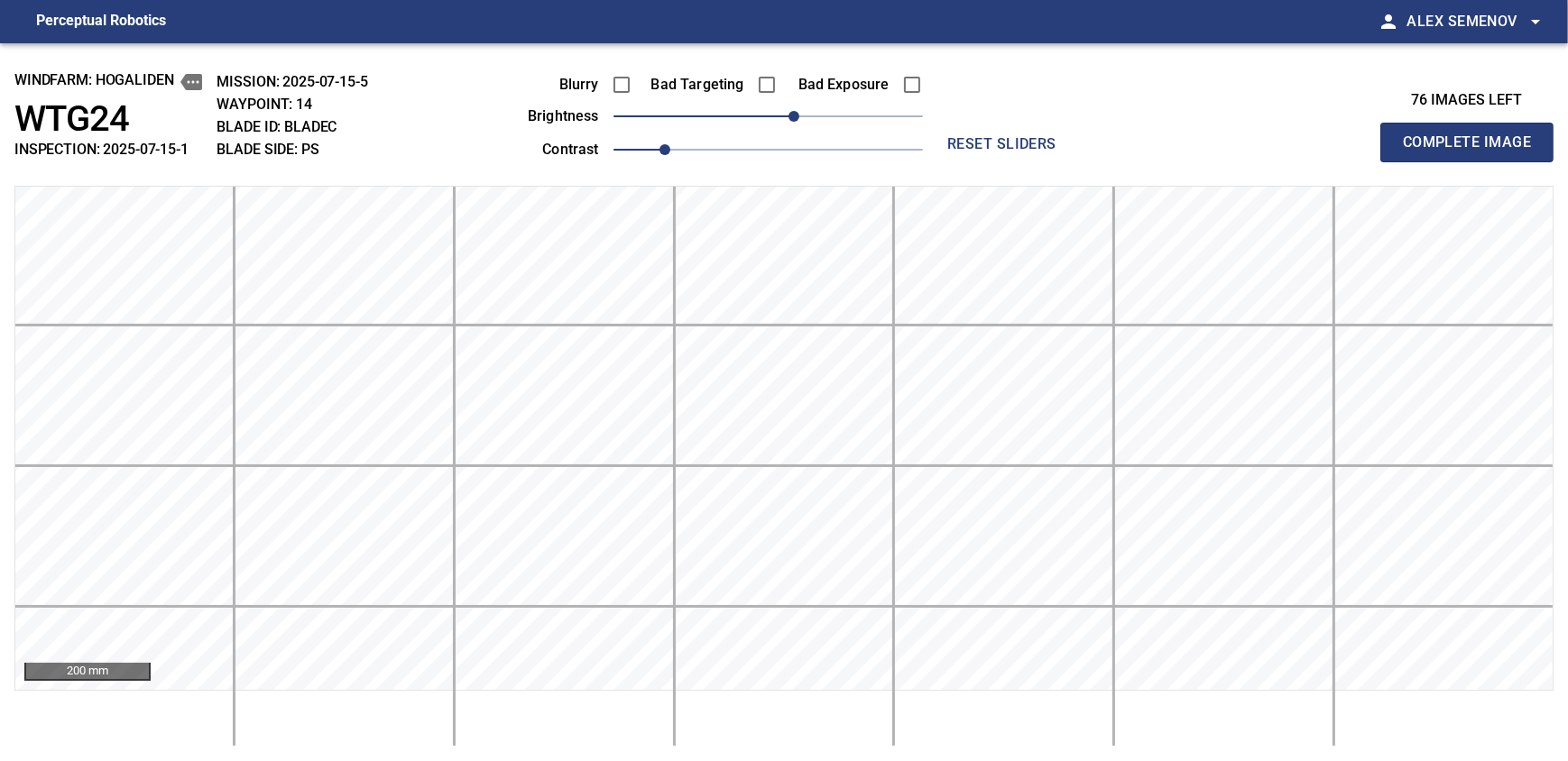 type 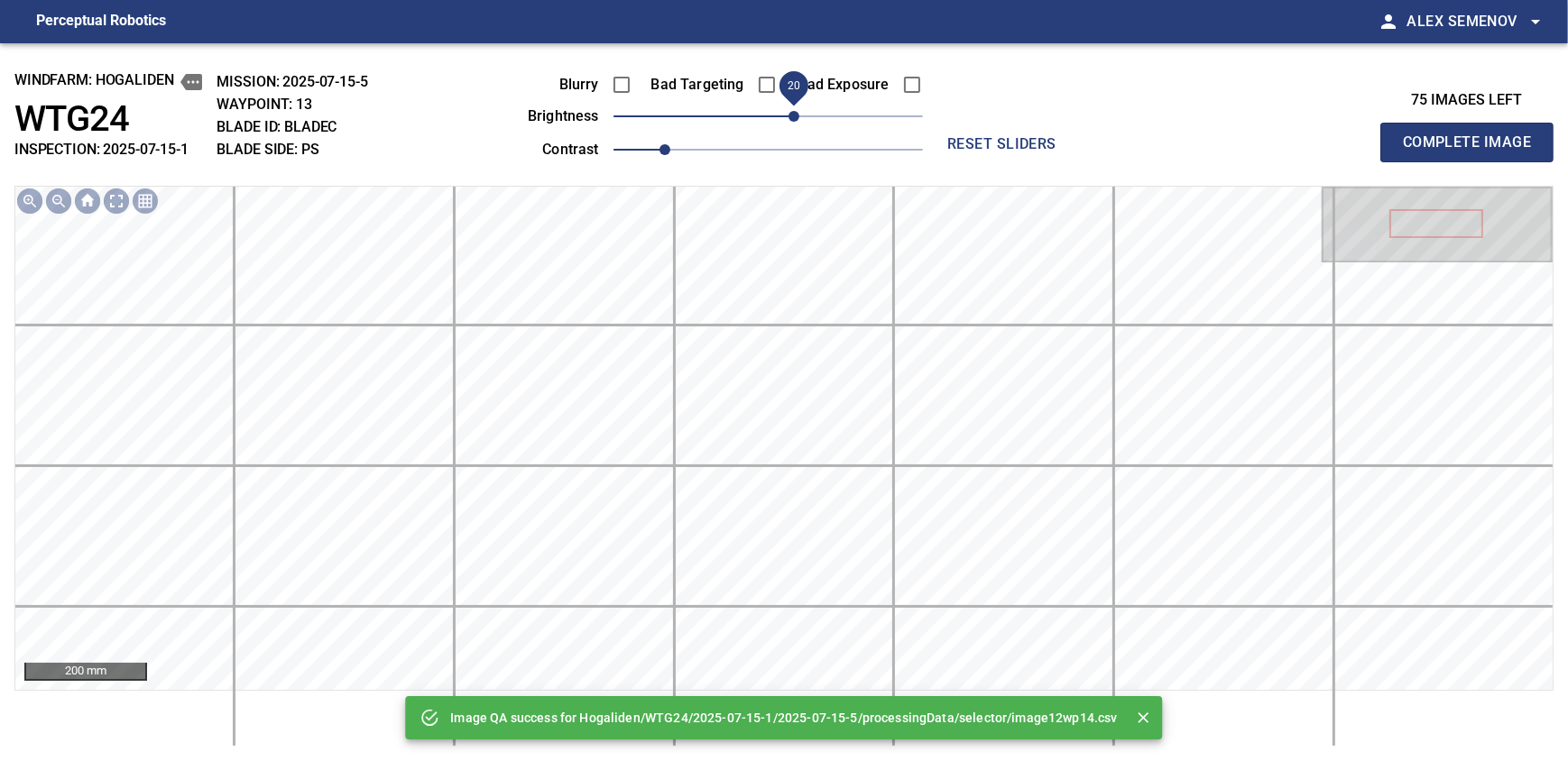 click on "20" at bounding box center (768, 116) 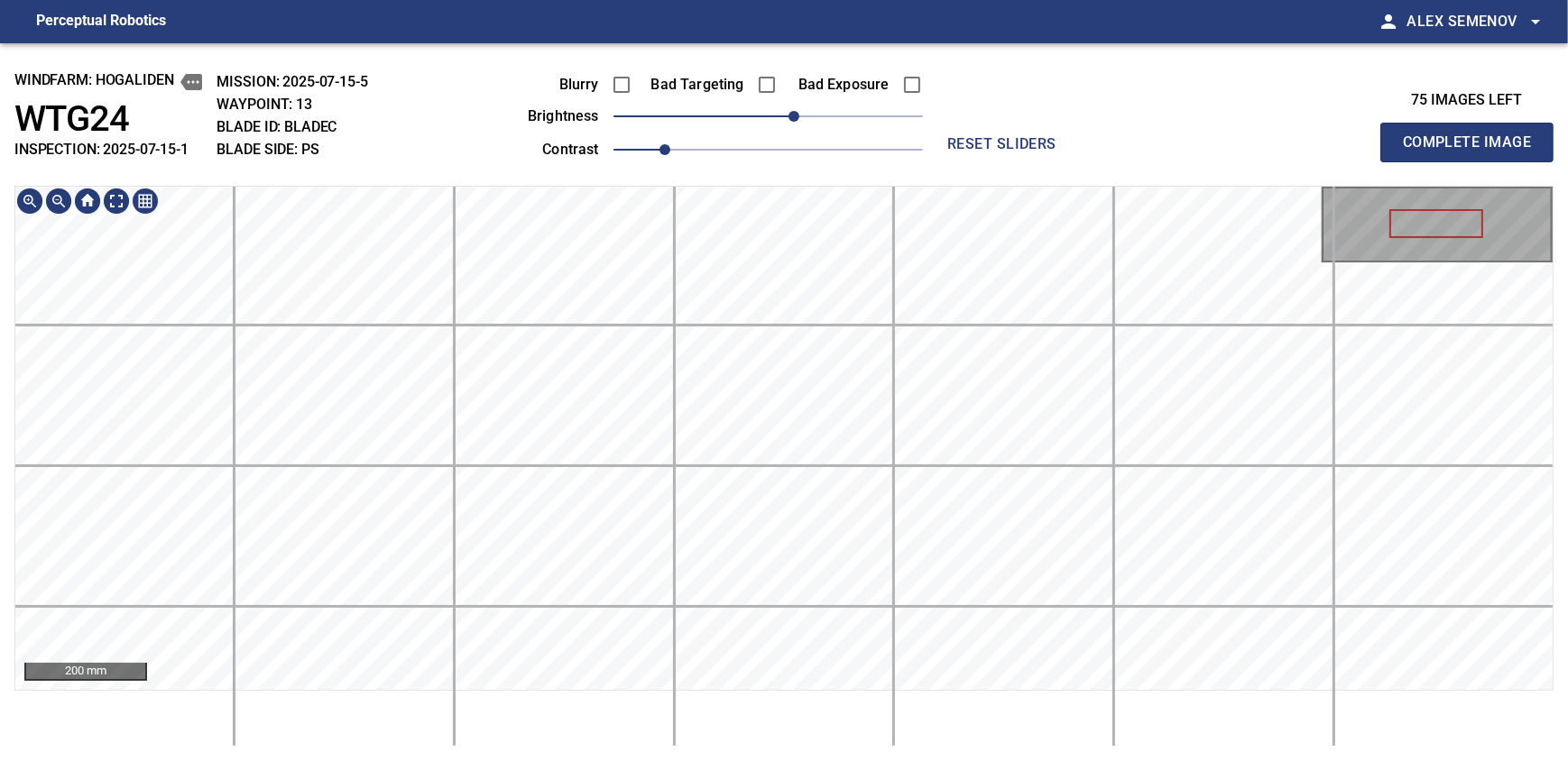 click on "windfarm: Hogaliden WTG24 INSPECTION: 2025-07-15-1 MISSION: 2025-07-15-5 WAYPOINT: 13 BLADE ID: bladeC BLADE SIDE: PS Blurry Bad Targeting Bad Exposure brightness 20 contrast 1 reset sliders 75 images left Complete Image 200 mm" at bounding box center (784, 402) 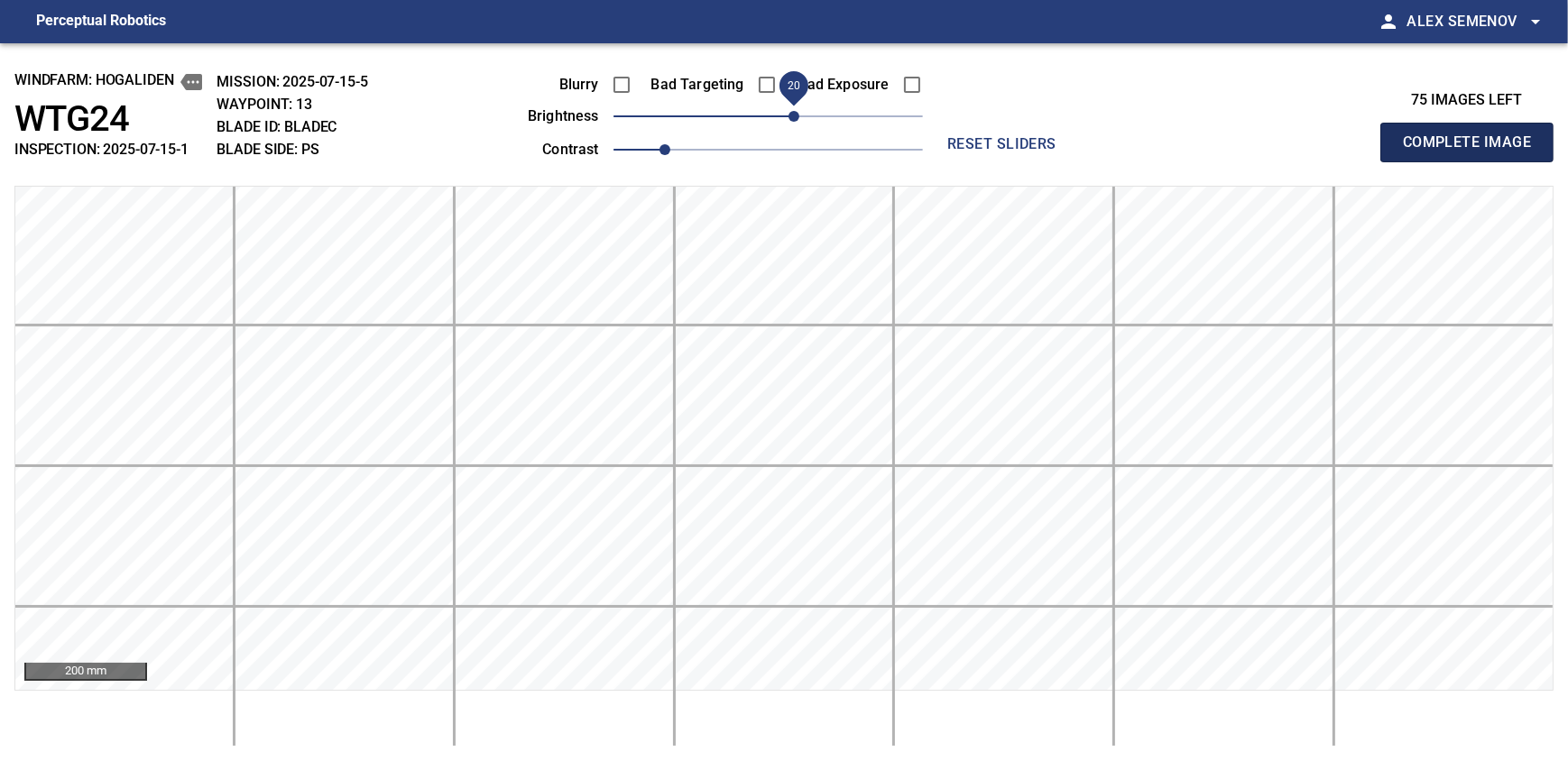 click on "Complete Image" at bounding box center (1467, 142) 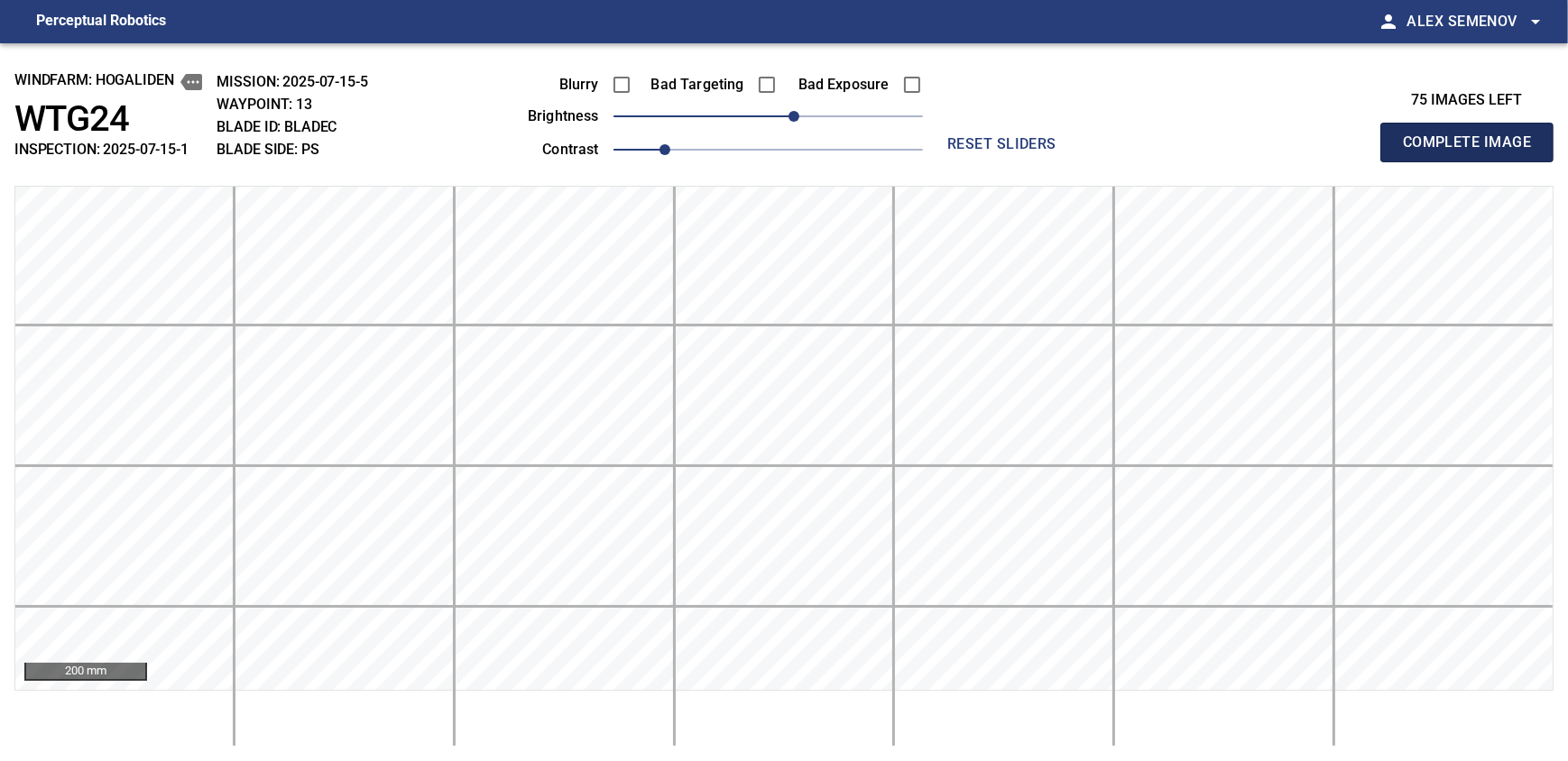type 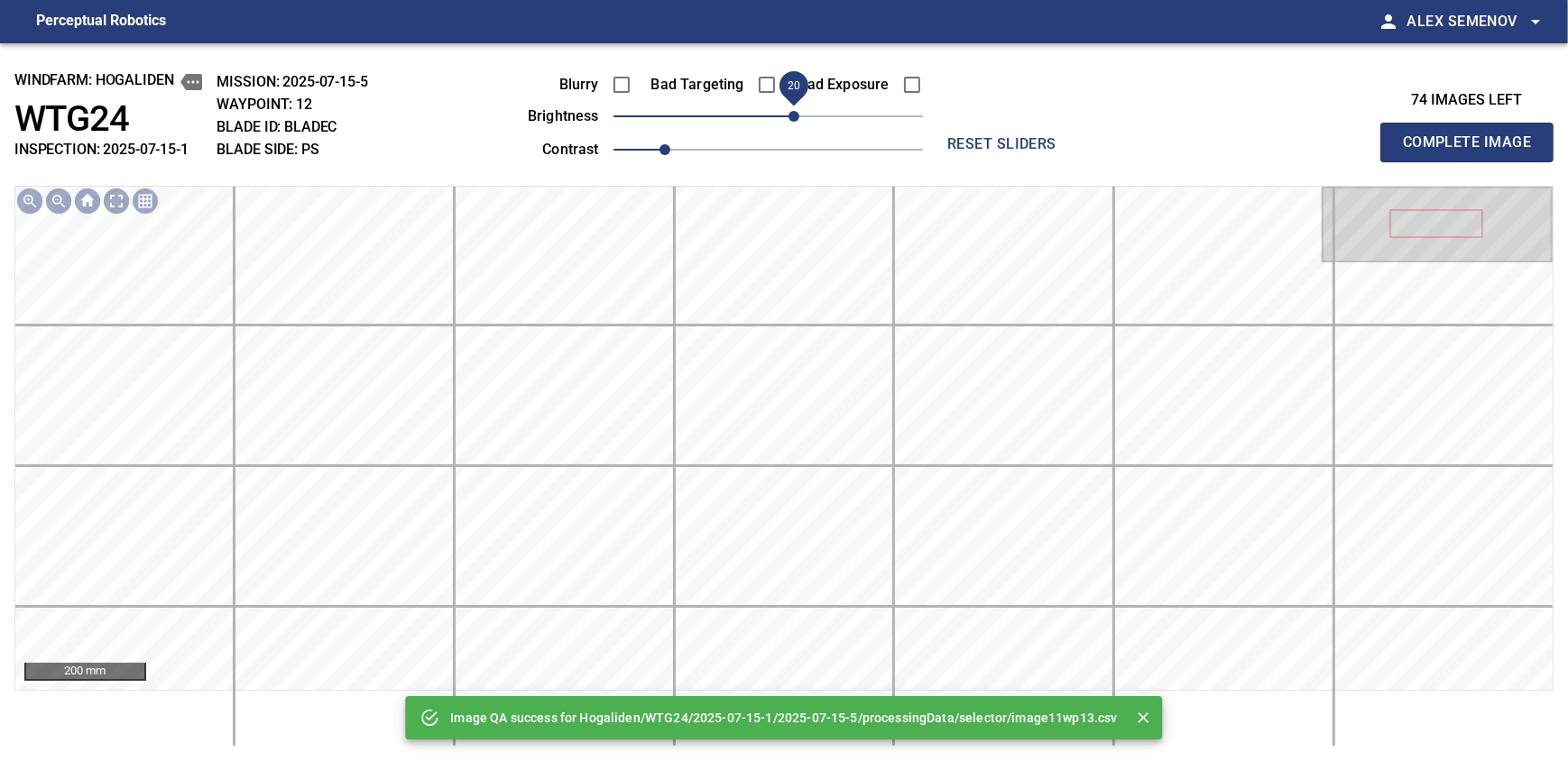 drag, startPoint x: 776, startPoint y: 118, endPoint x: 790, endPoint y: 116, distance: 14.142136 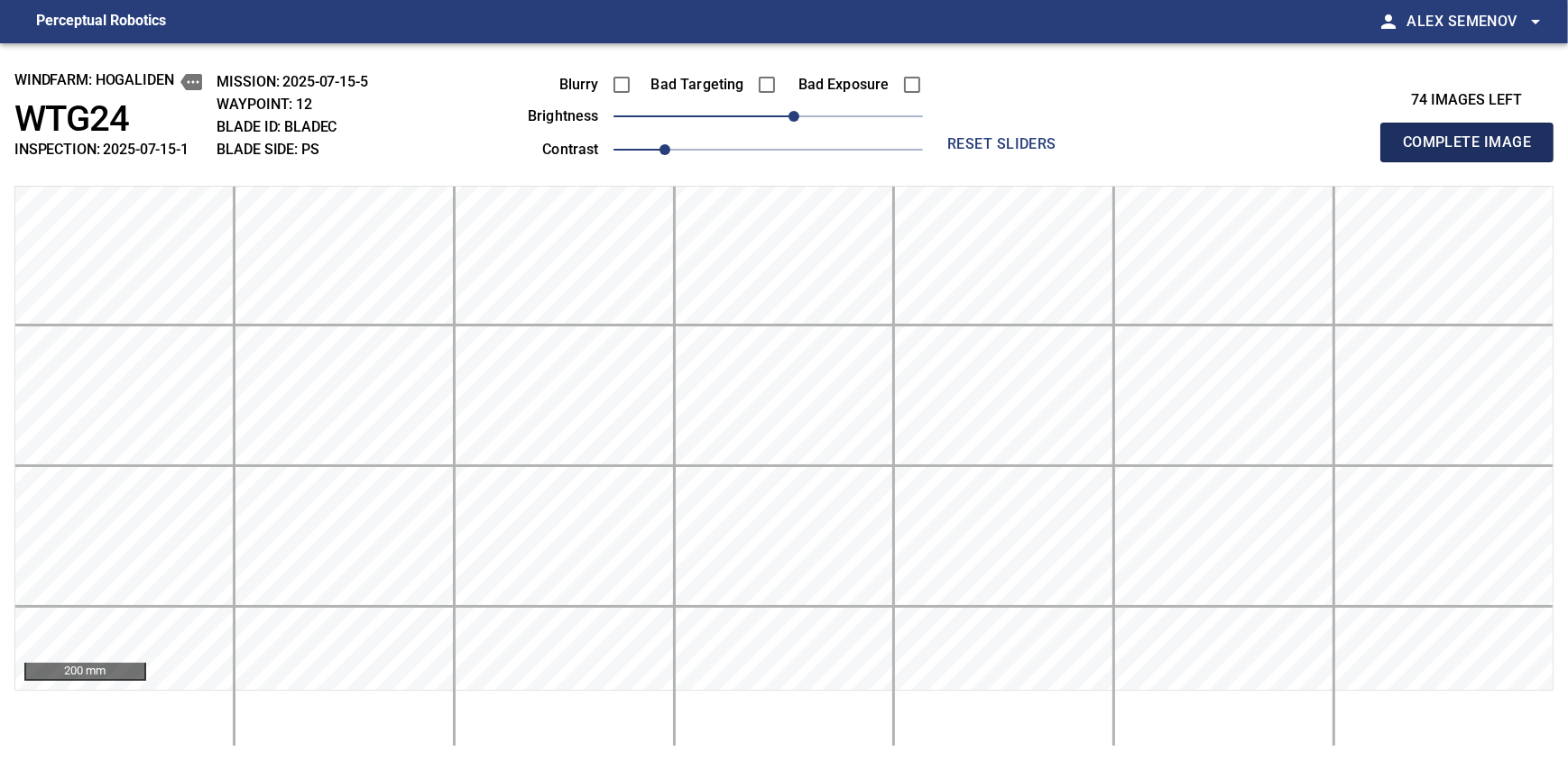 click on "Complete Image" at bounding box center (1467, 142) 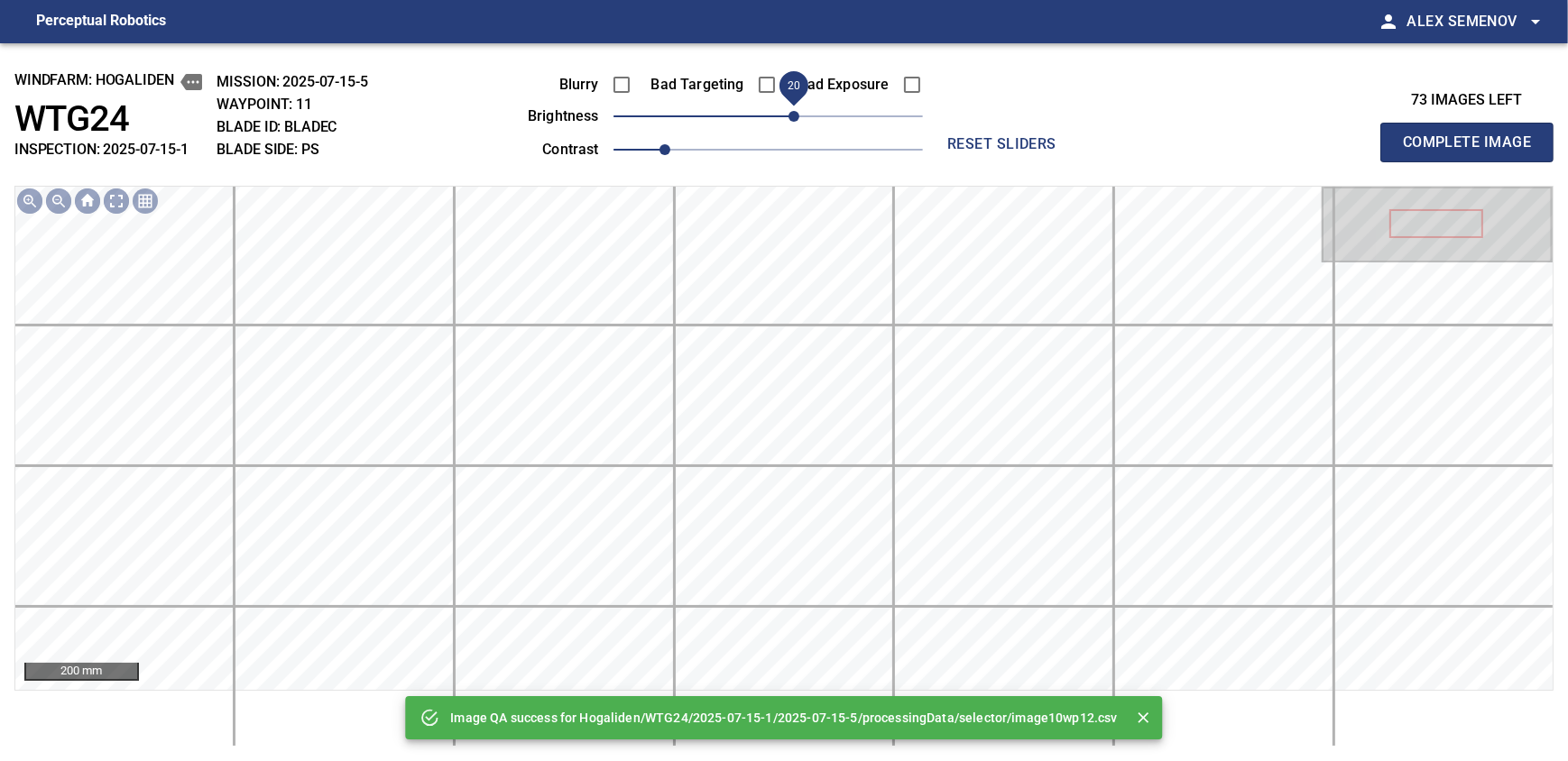 drag, startPoint x: 767, startPoint y: 116, endPoint x: 798, endPoint y: 114, distance: 31.064449 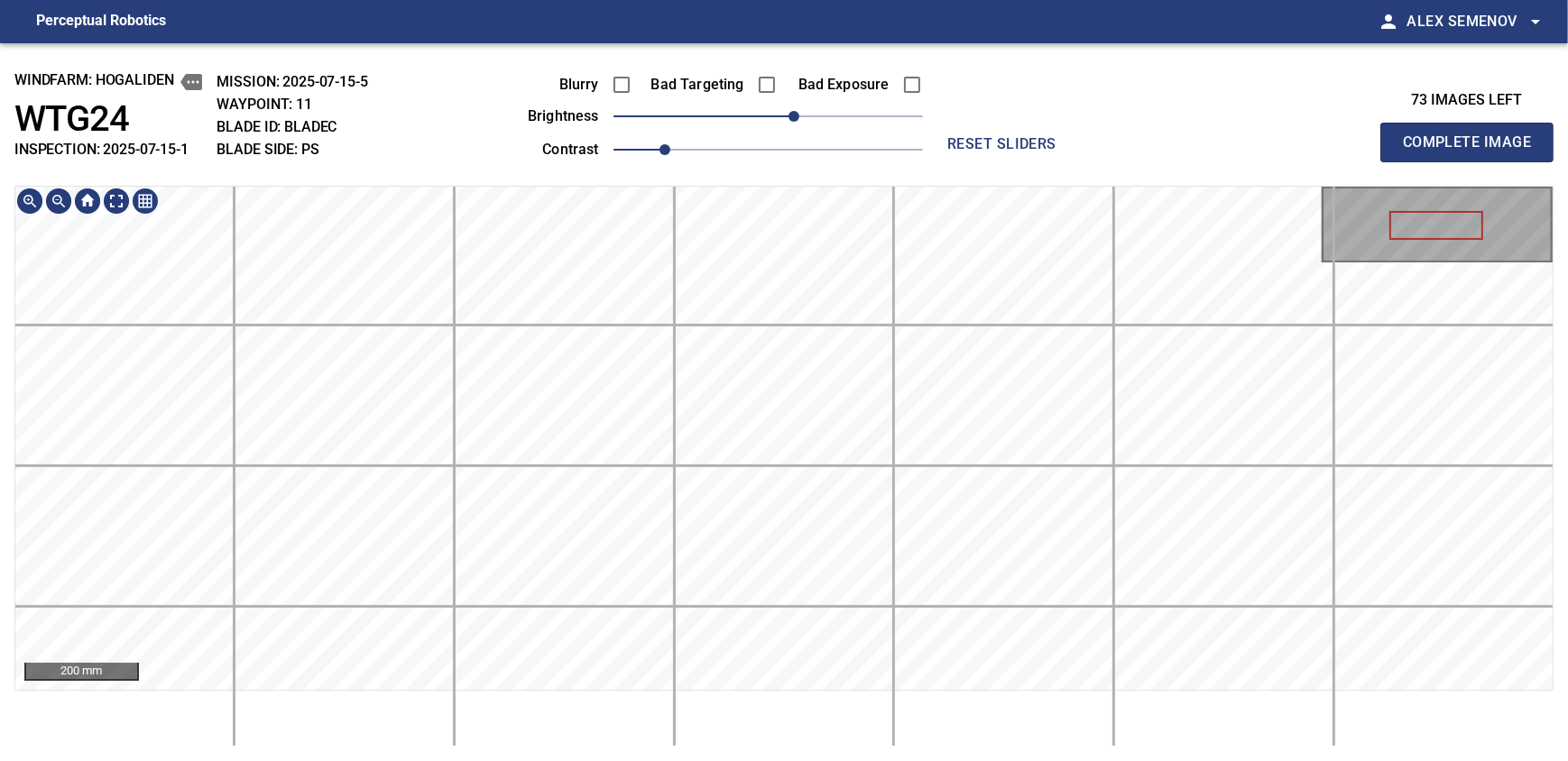 click on "windfarm: Hogaliden WTG24 INSPECTION: 2025-07-15-1 MISSION: 2025-07-15-5 WAYPOINT: 11 BLADE ID: bladeC BLADE SIDE: PS Blurry Bad Targeting Bad Exposure brightness 20 contrast 1 reset sliders 73 images left Complete Image 200 mm" at bounding box center (784, 402) 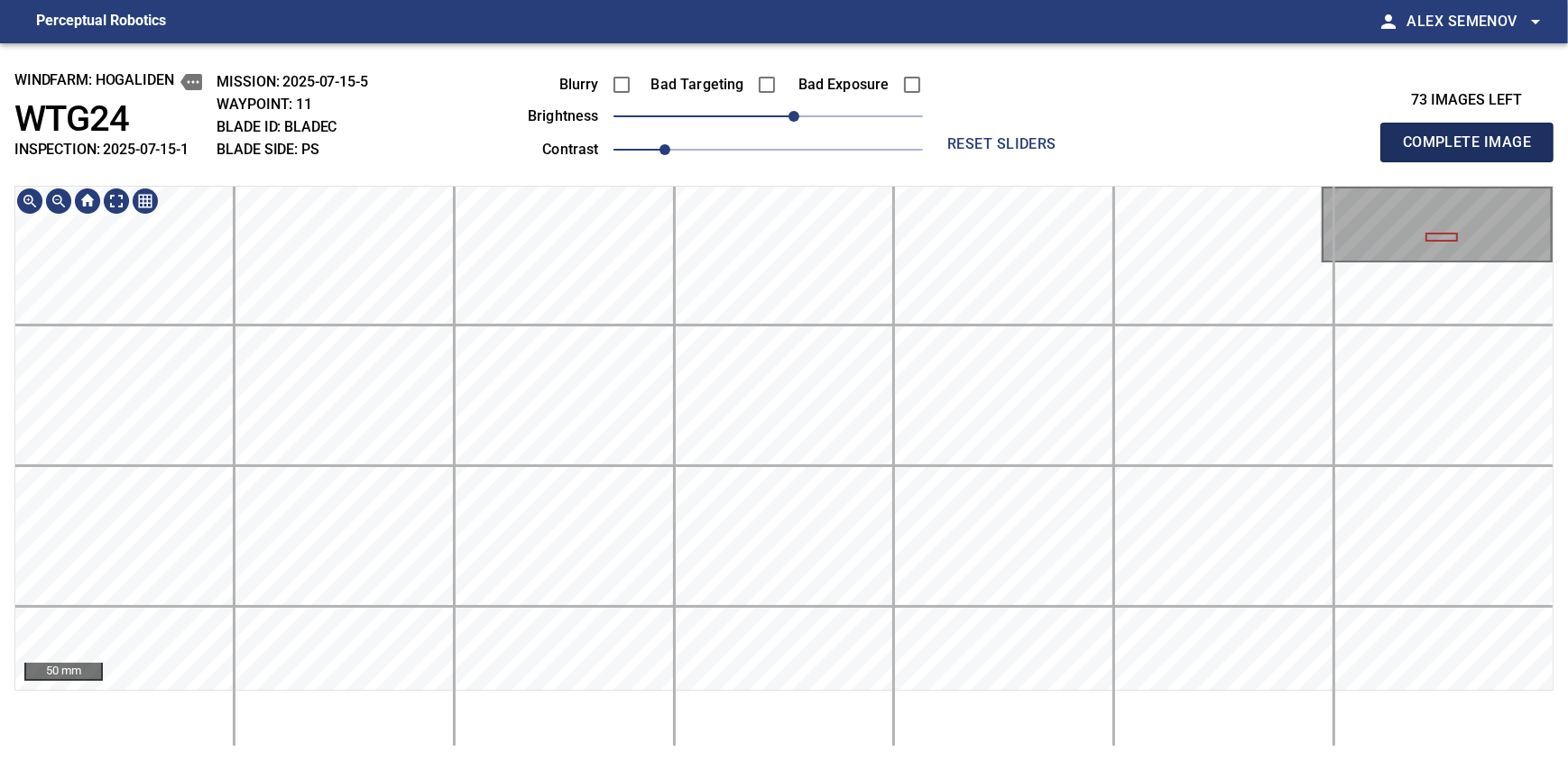 click on "Complete Image" at bounding box center [1467, 142] 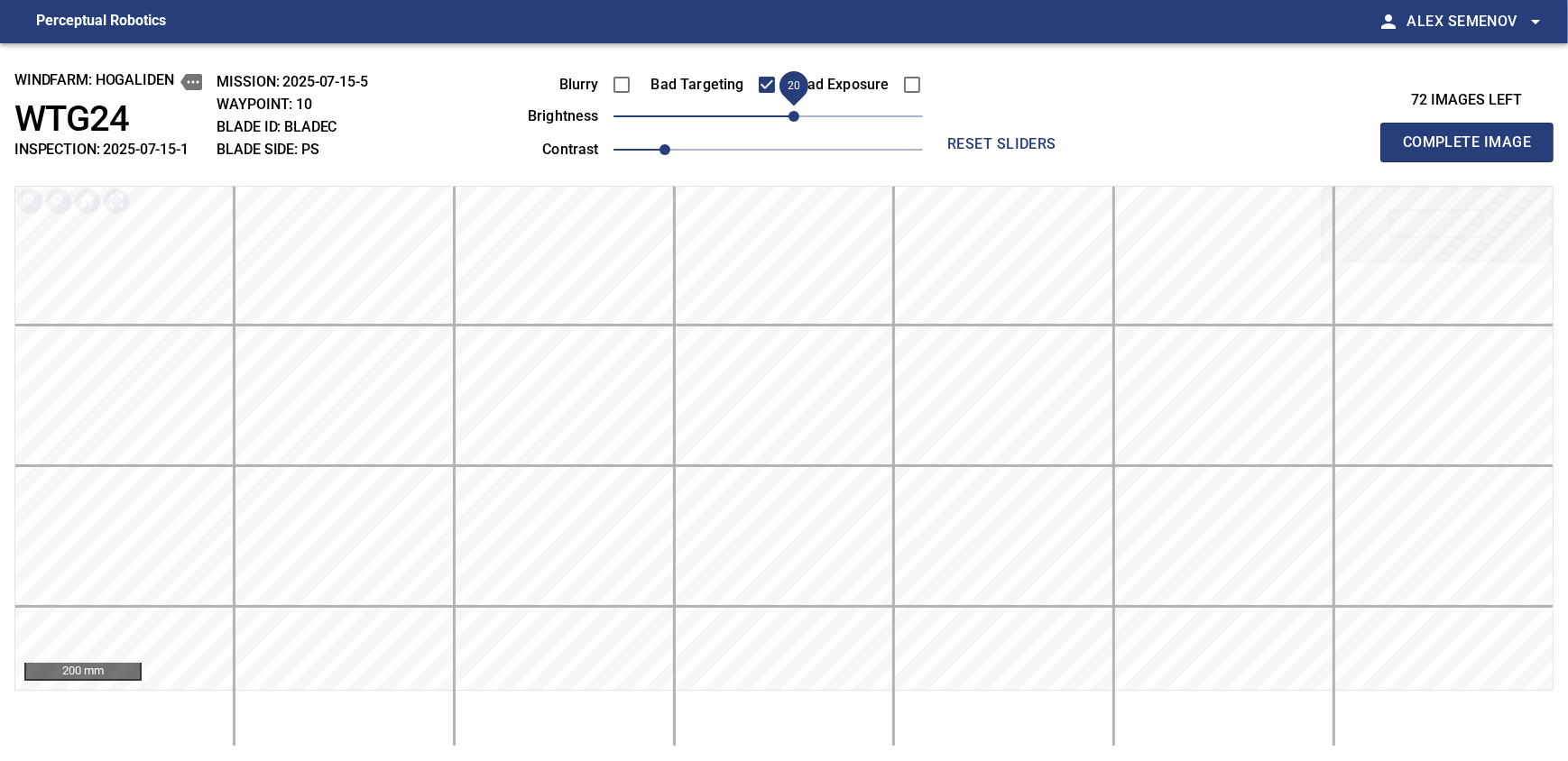click on "20" at bounding box center (794, 116) 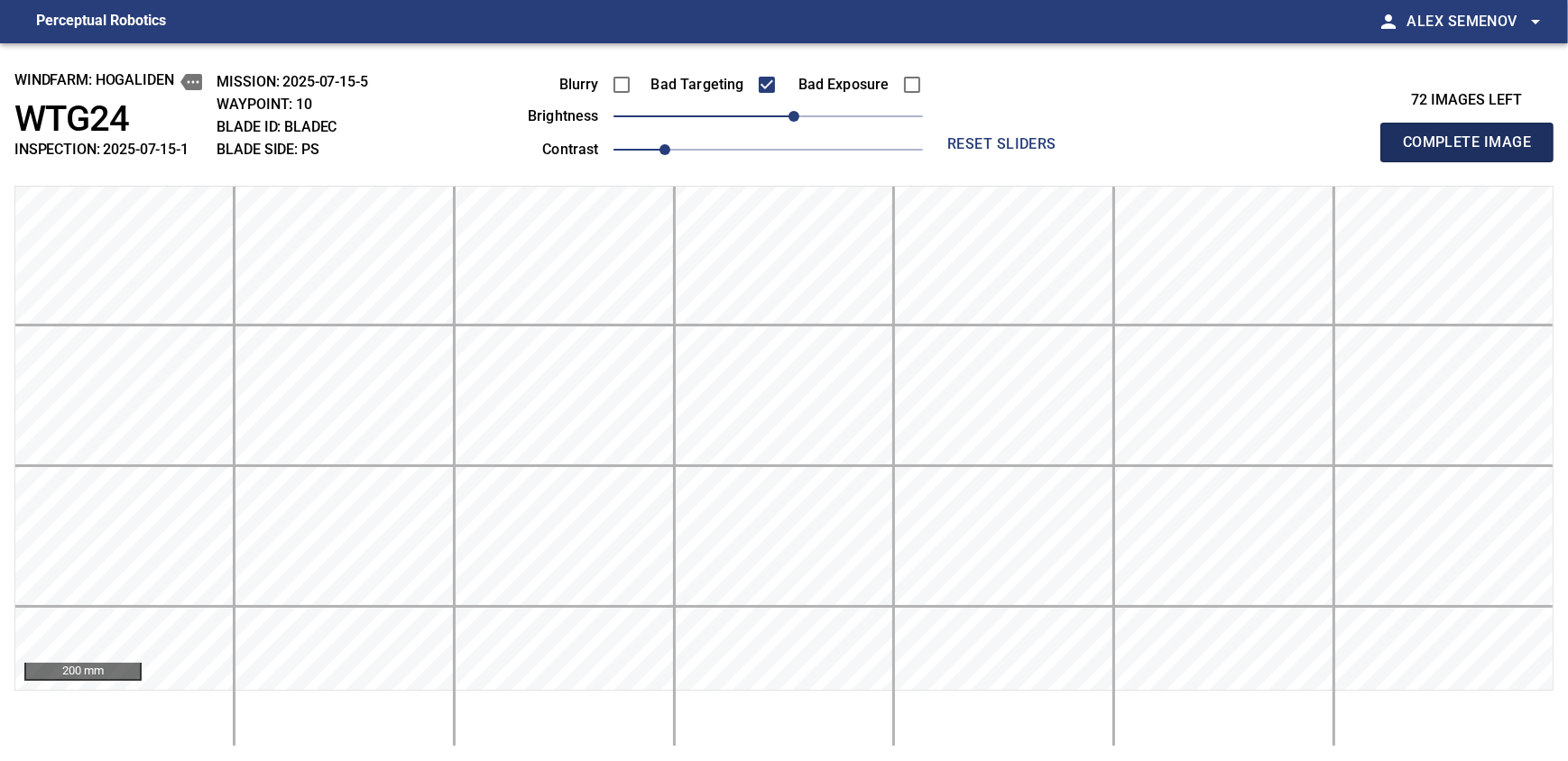 click on "Complete Image" at bounding box center [1467, 142] 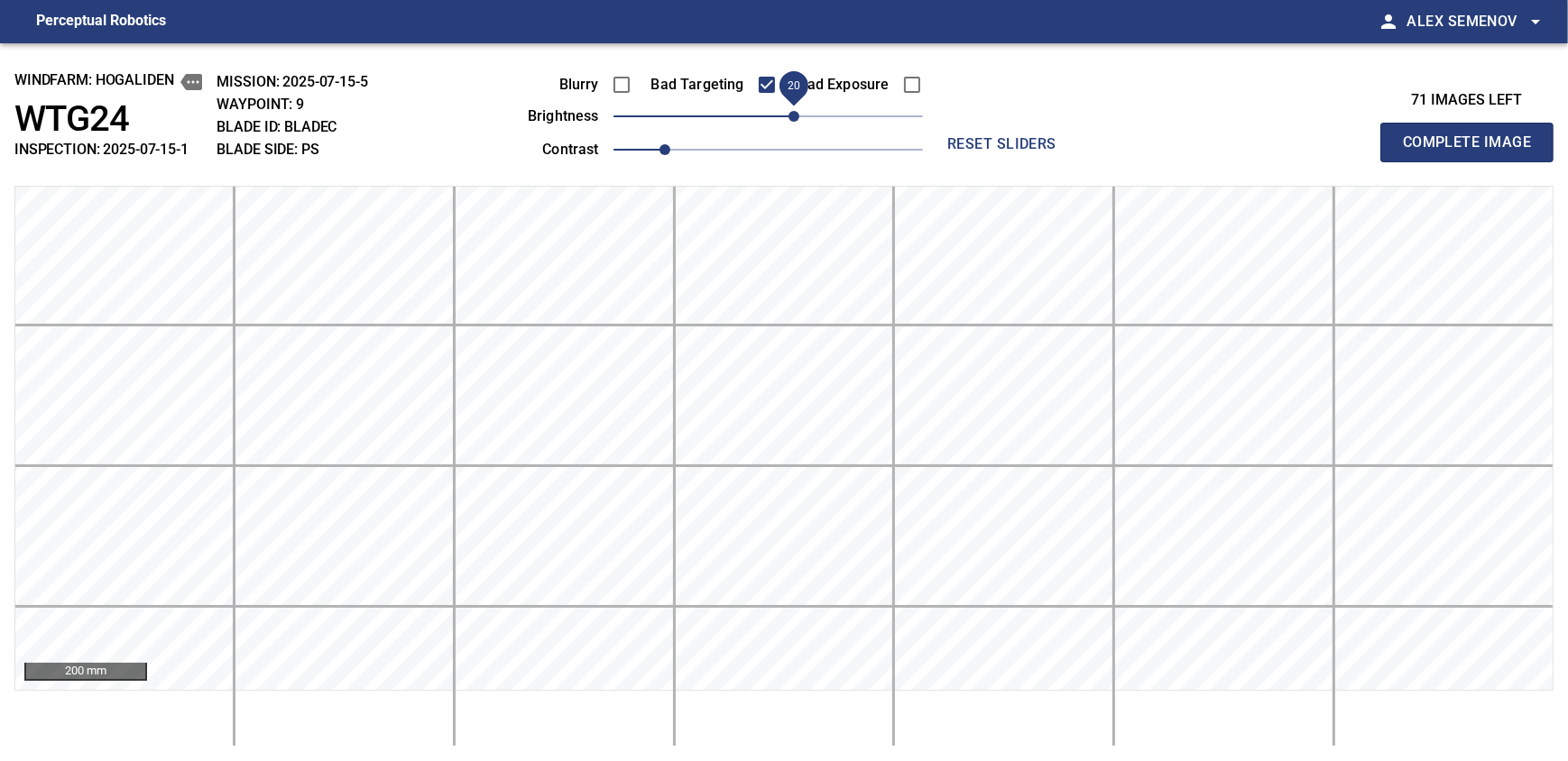 drag, startPoint x: 779, startPoint y: 114, endPoint x: 790, endPoint y: 114, distance: 11 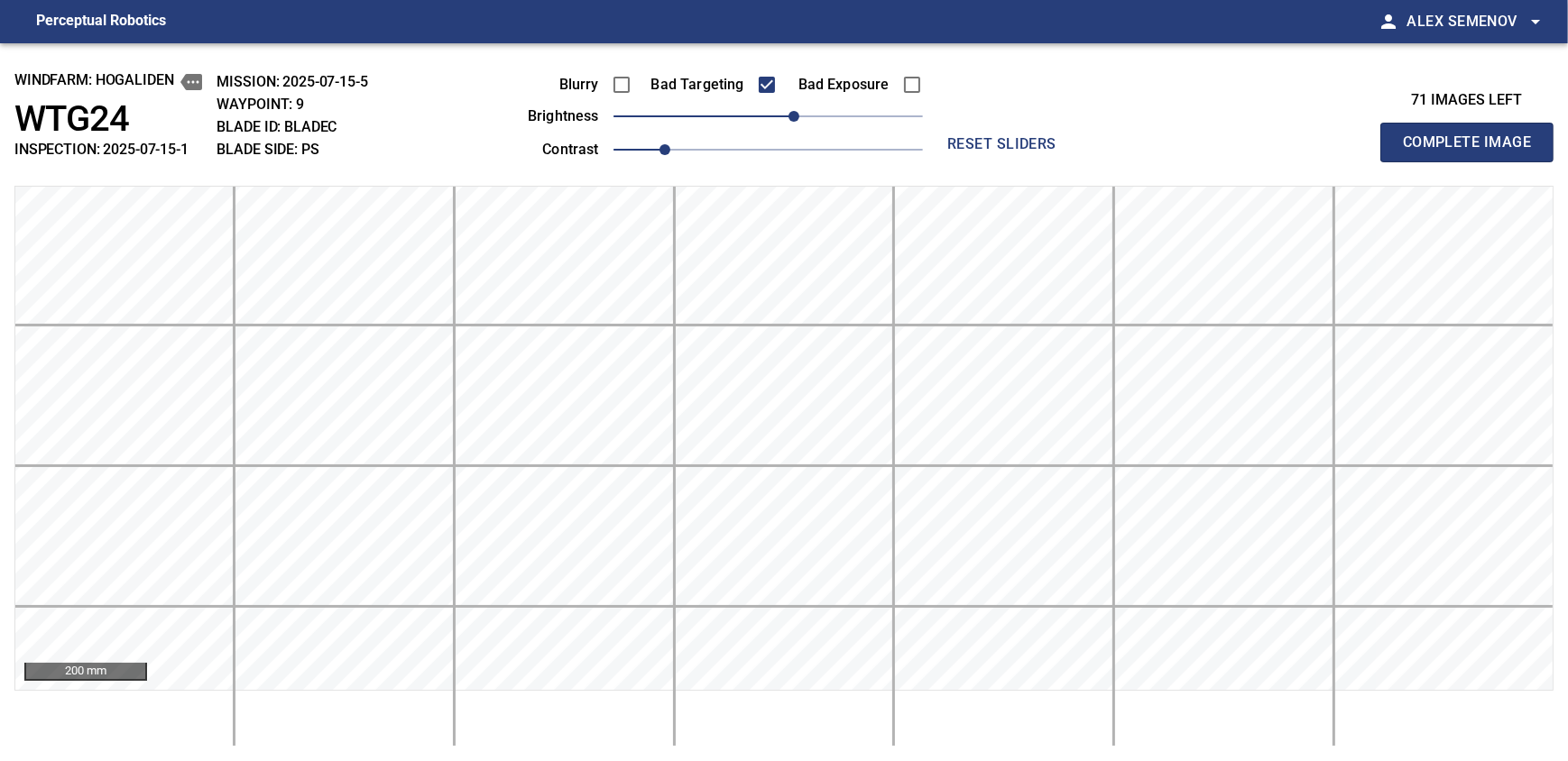 click on "Complete Image" at bounding box center [1467, 142] 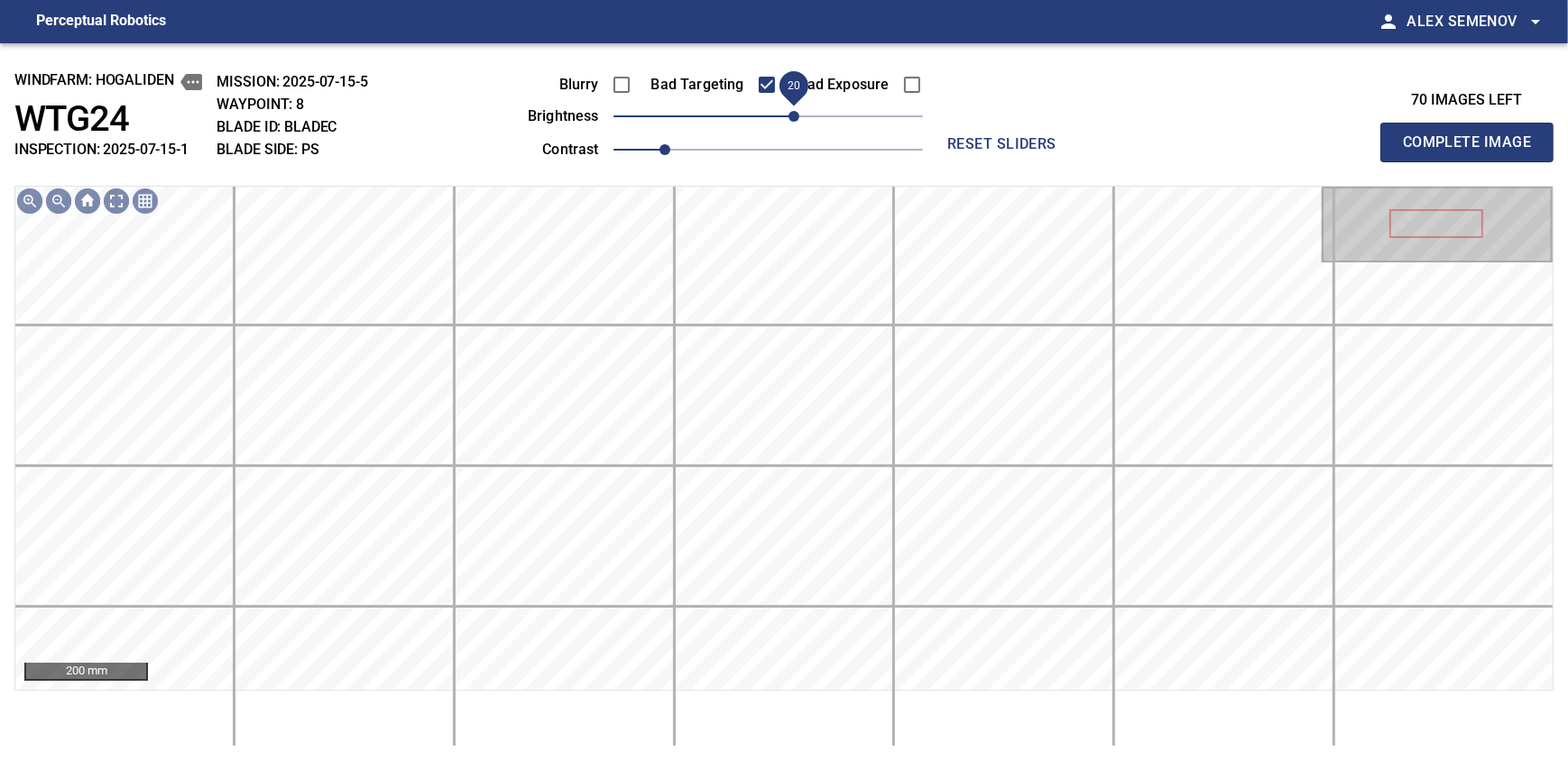 drag, startPoint x: 787, startPoint y: 122, endPoint x: 796, endPoint y: 119, distance: 9.486833 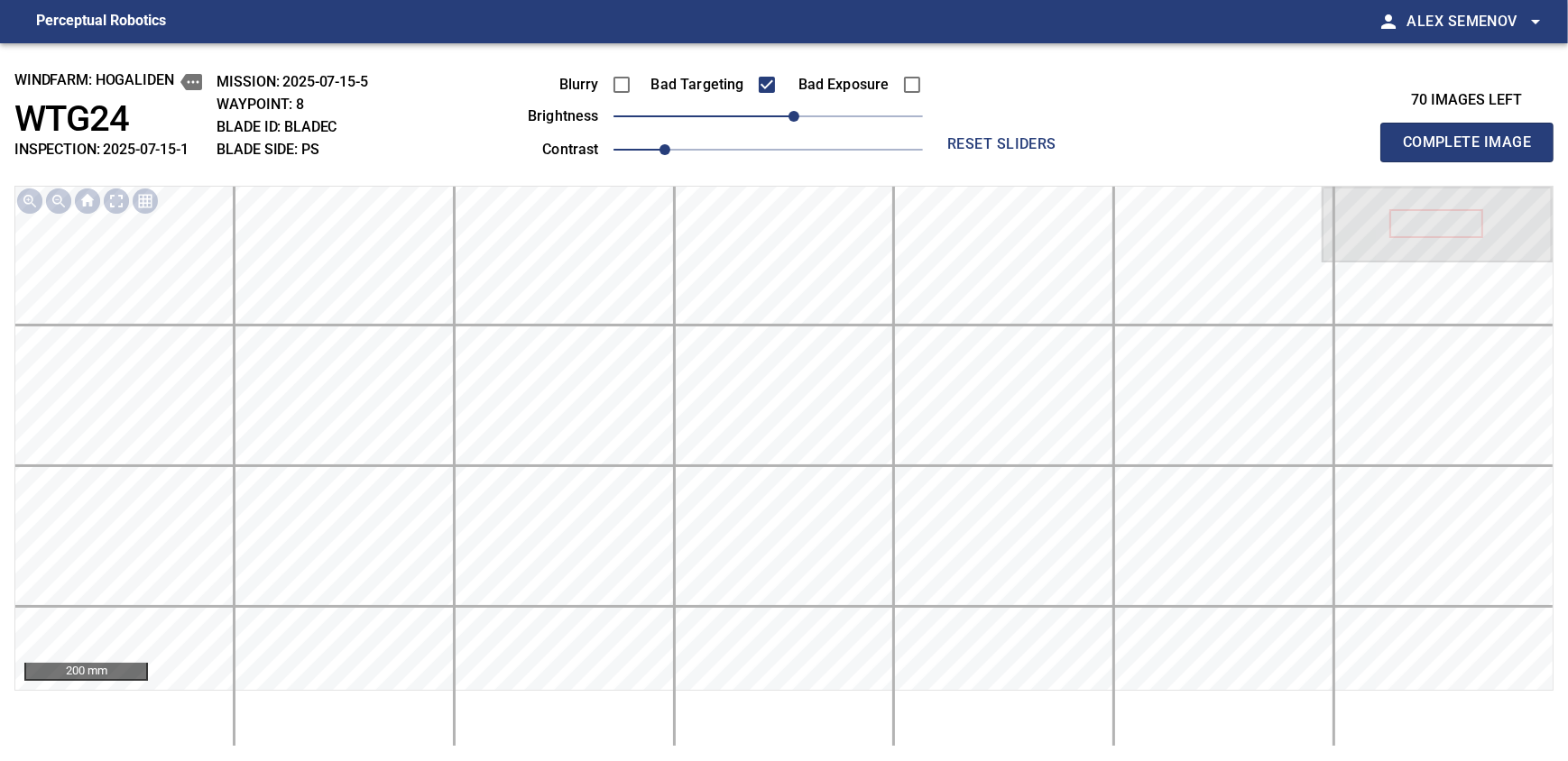 click on "Complete Image" at bounding box center (1467, 142) 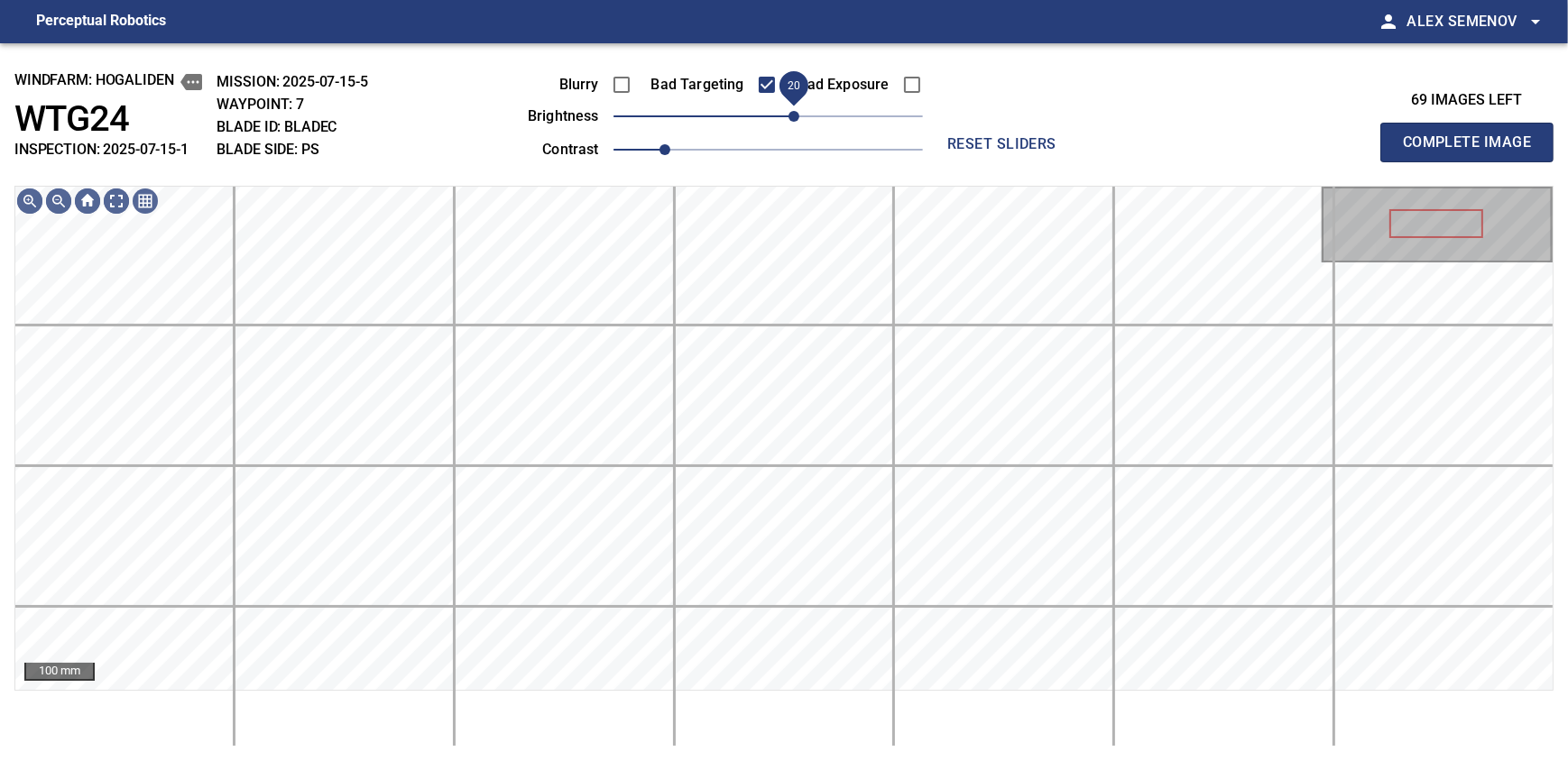 drag, startPoint x: 773, startPoint y: 114, endPoint x: 790, endPoint y: 116, distance: 17.117243 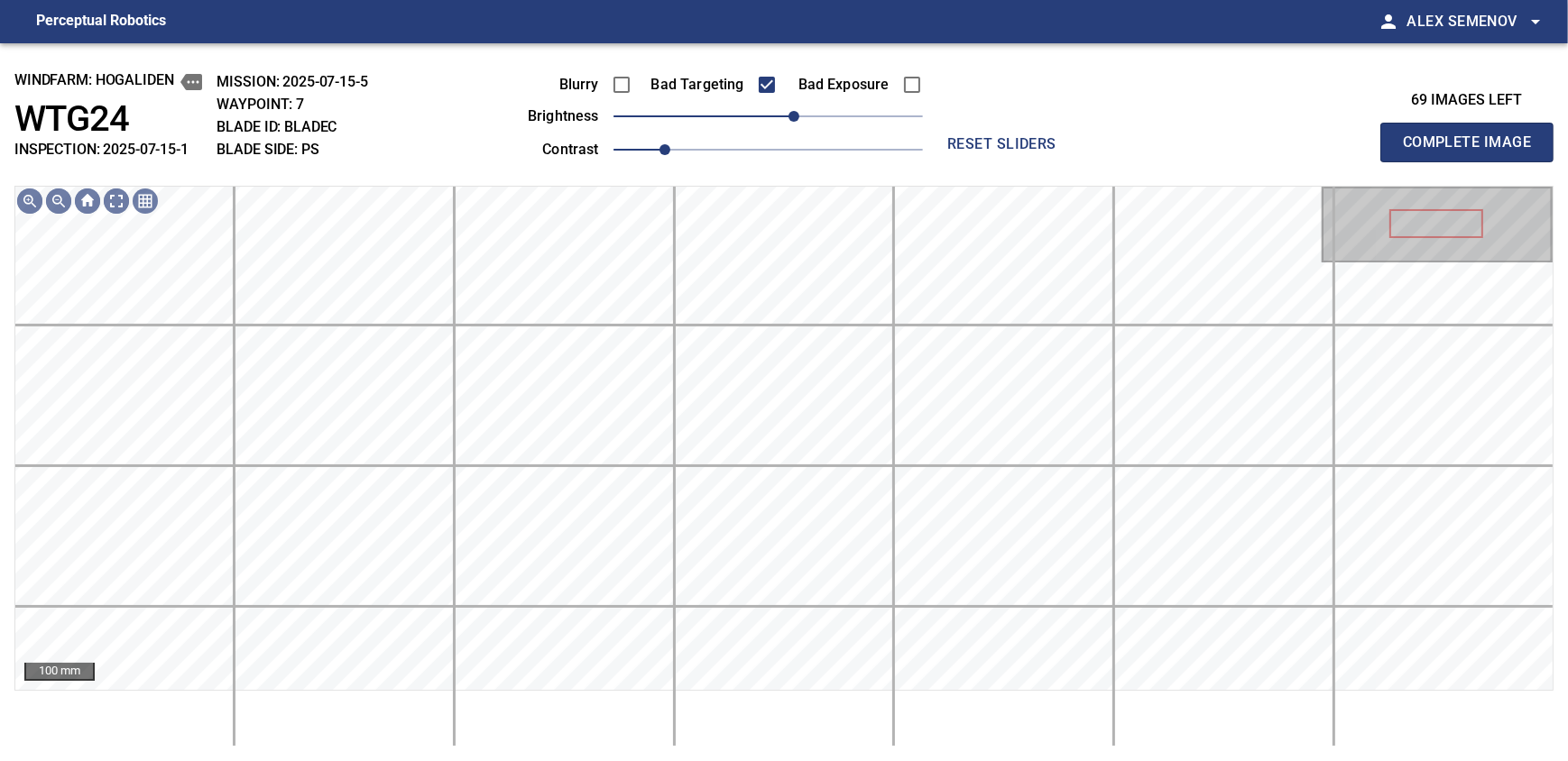 click on "Complete Image" at bounding box center (1467, 142) 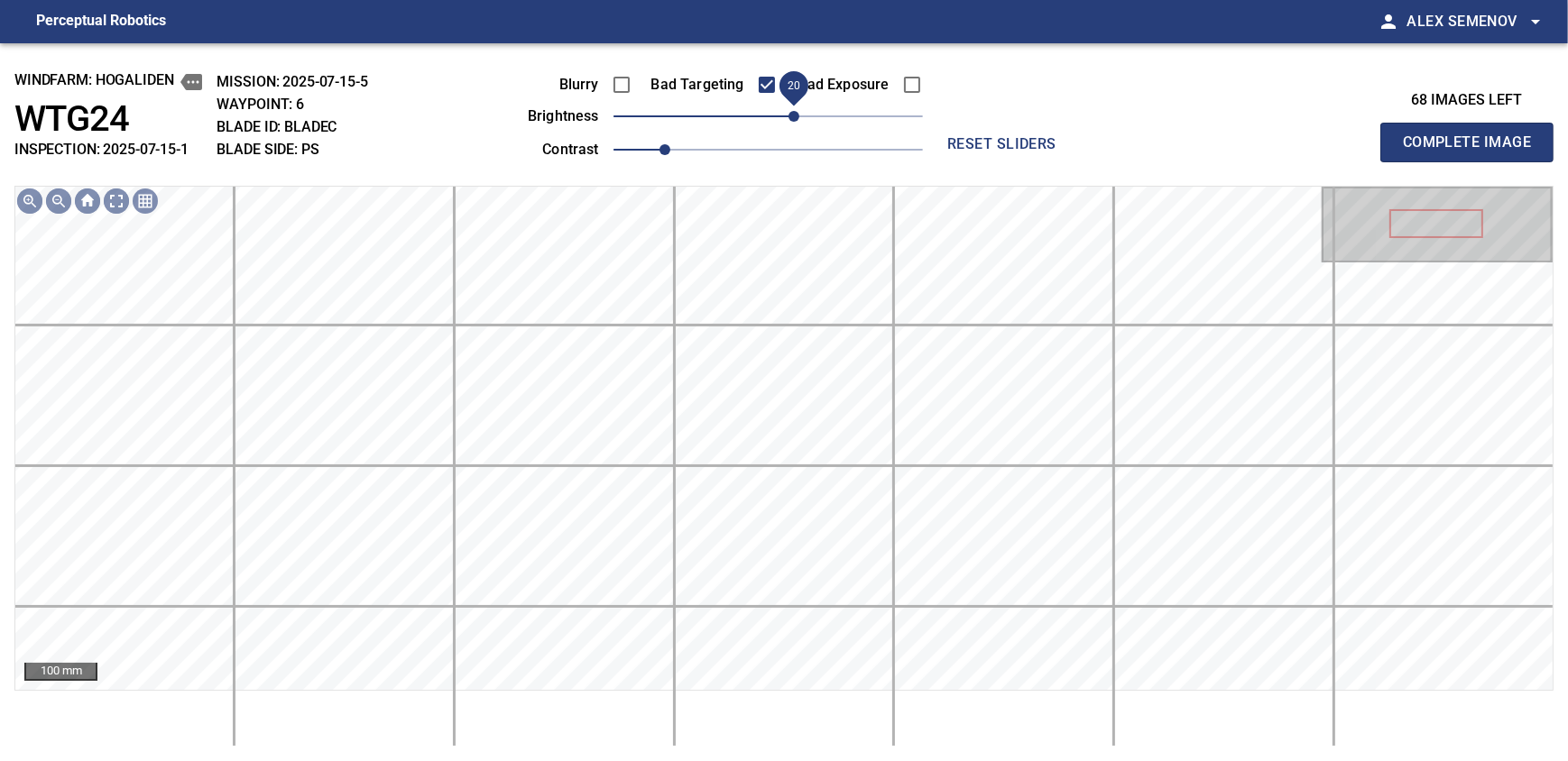 drag, startPoint x: 775, startPoint y: 118, endPoint x: 796, endPoint y: 118, distance: 21 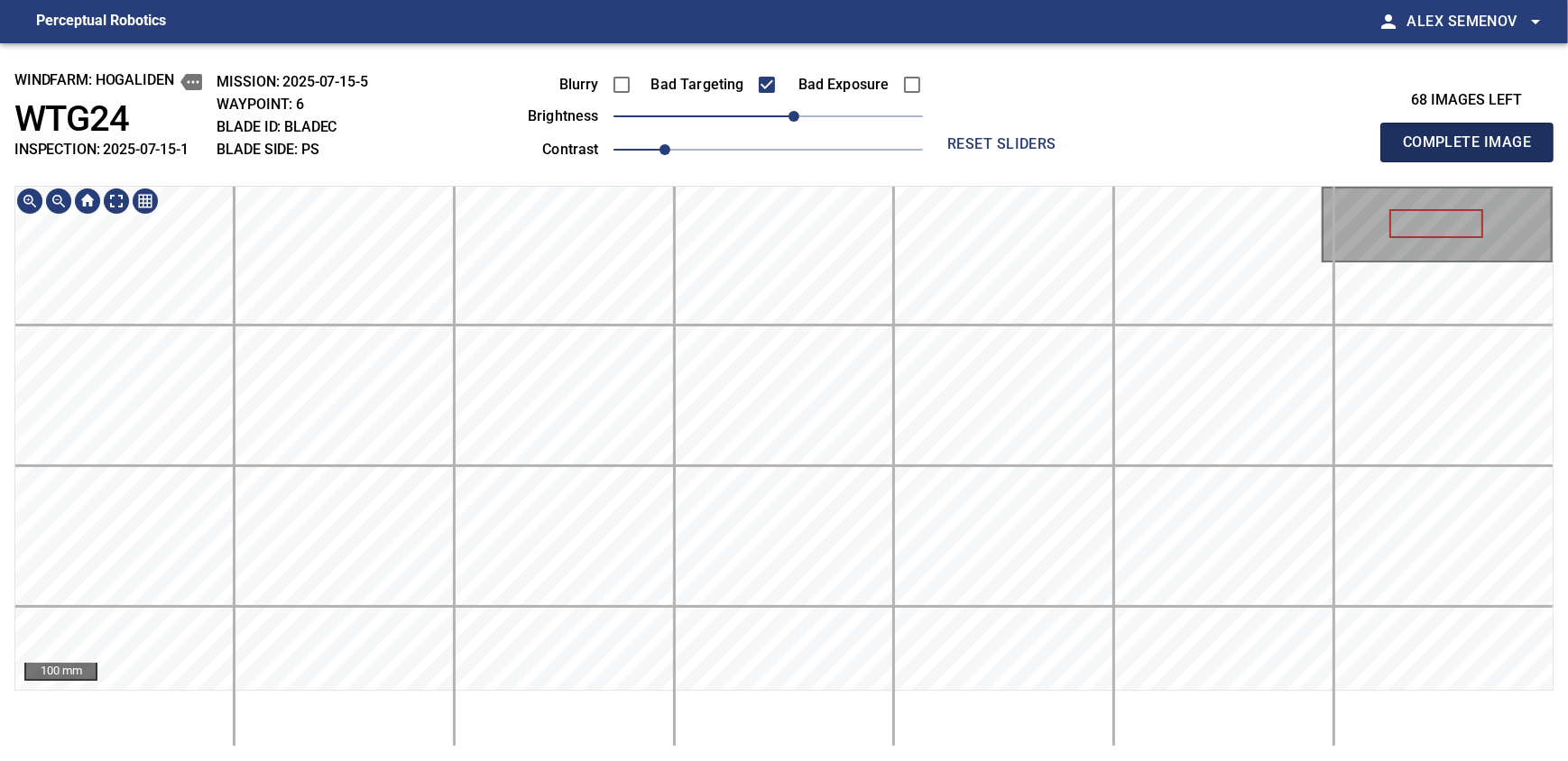 click on "Complete Image" at bounding box center [1467, 142] 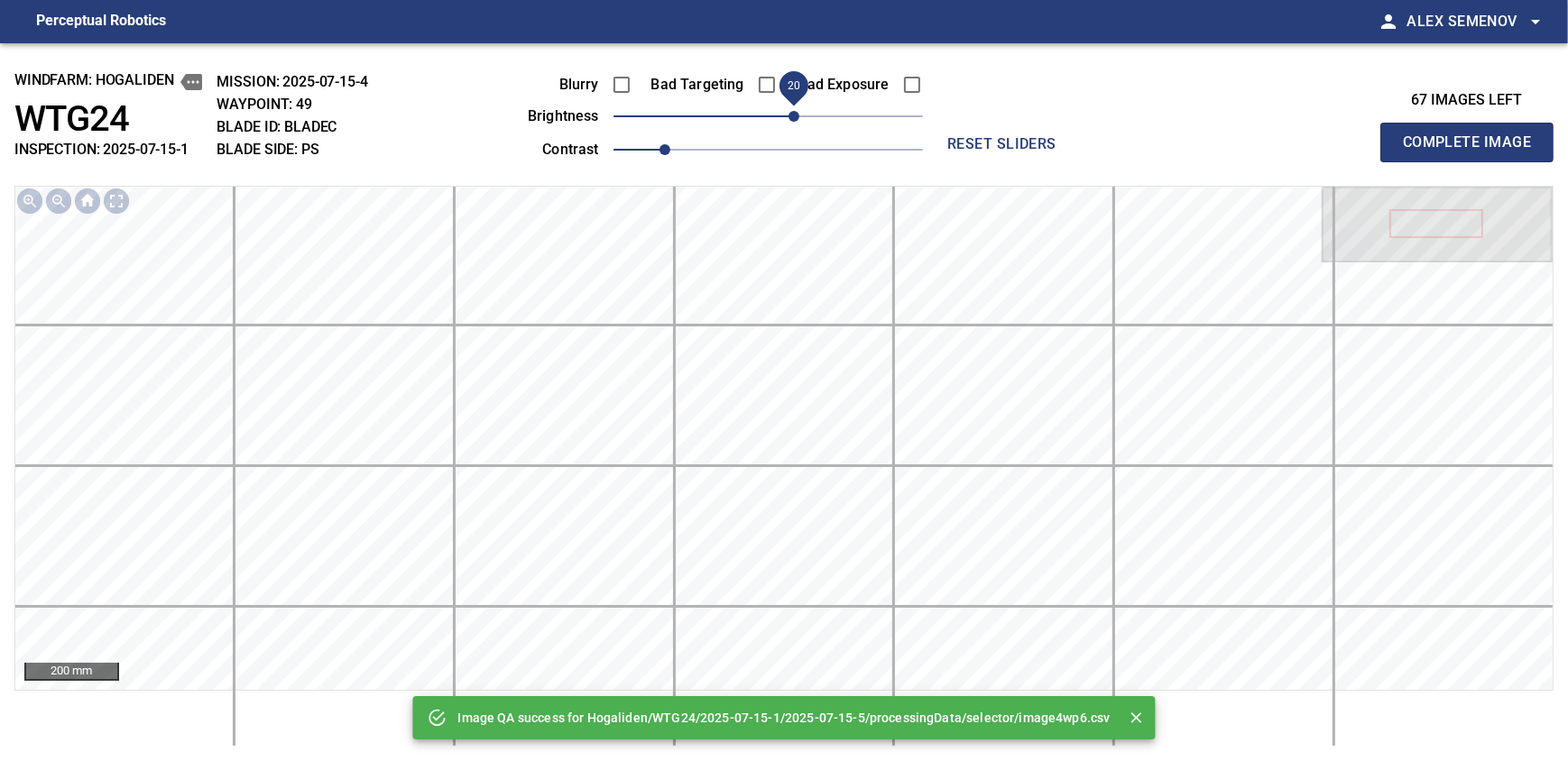 drag, startPoint x: 776, startPoint y: 117, endPoint x: 793, endPoint y: 120, distance: 17.262677 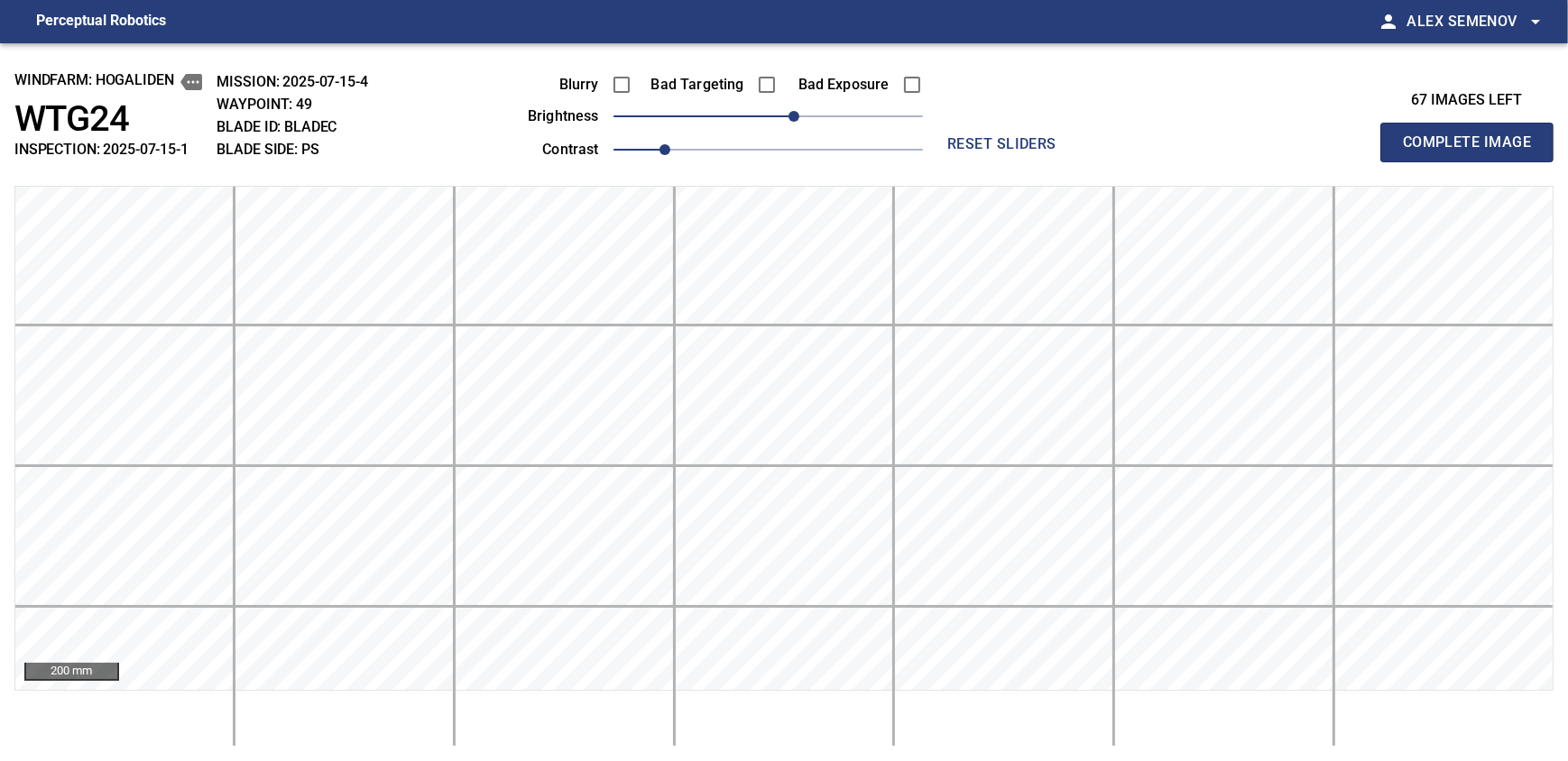 click on "Complete Image" at bounding box center [1467, 142] 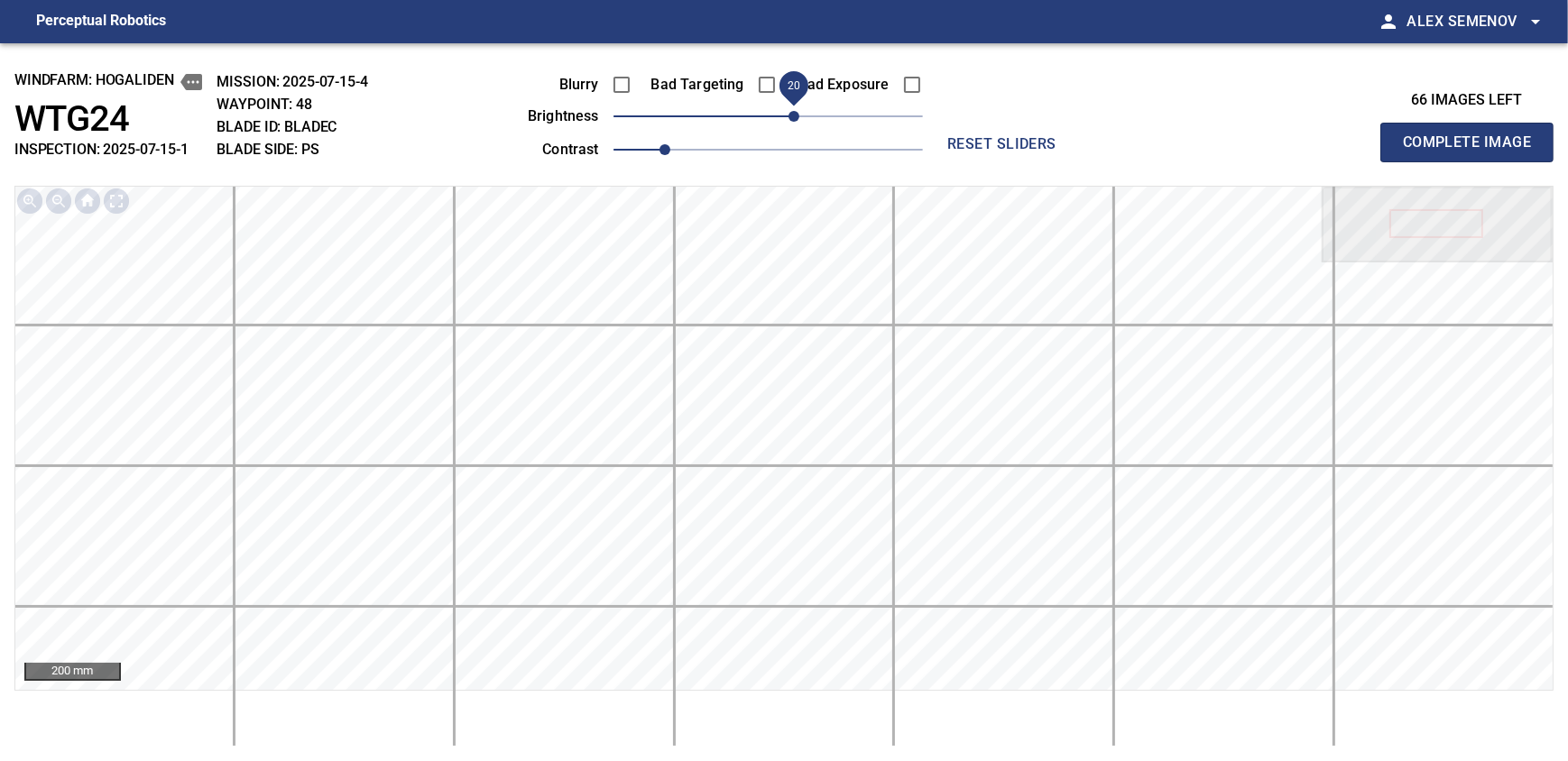 drag, startPoint x: 778, startPoint y: 126, endPoint x: 789, endPoint y: 120, distance: 12.529964 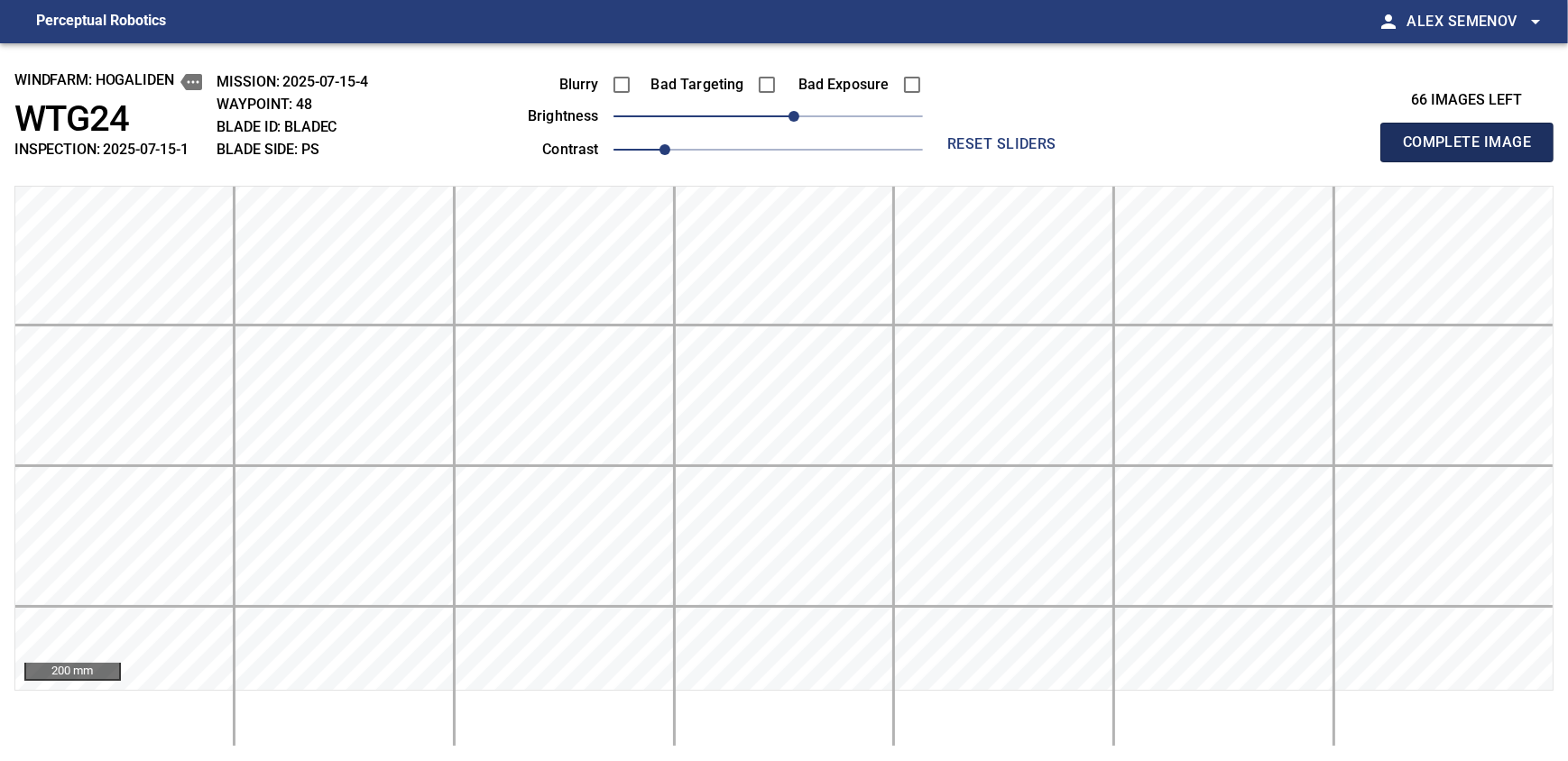 click on "Complete Image" at bounding box center (1467, 142) 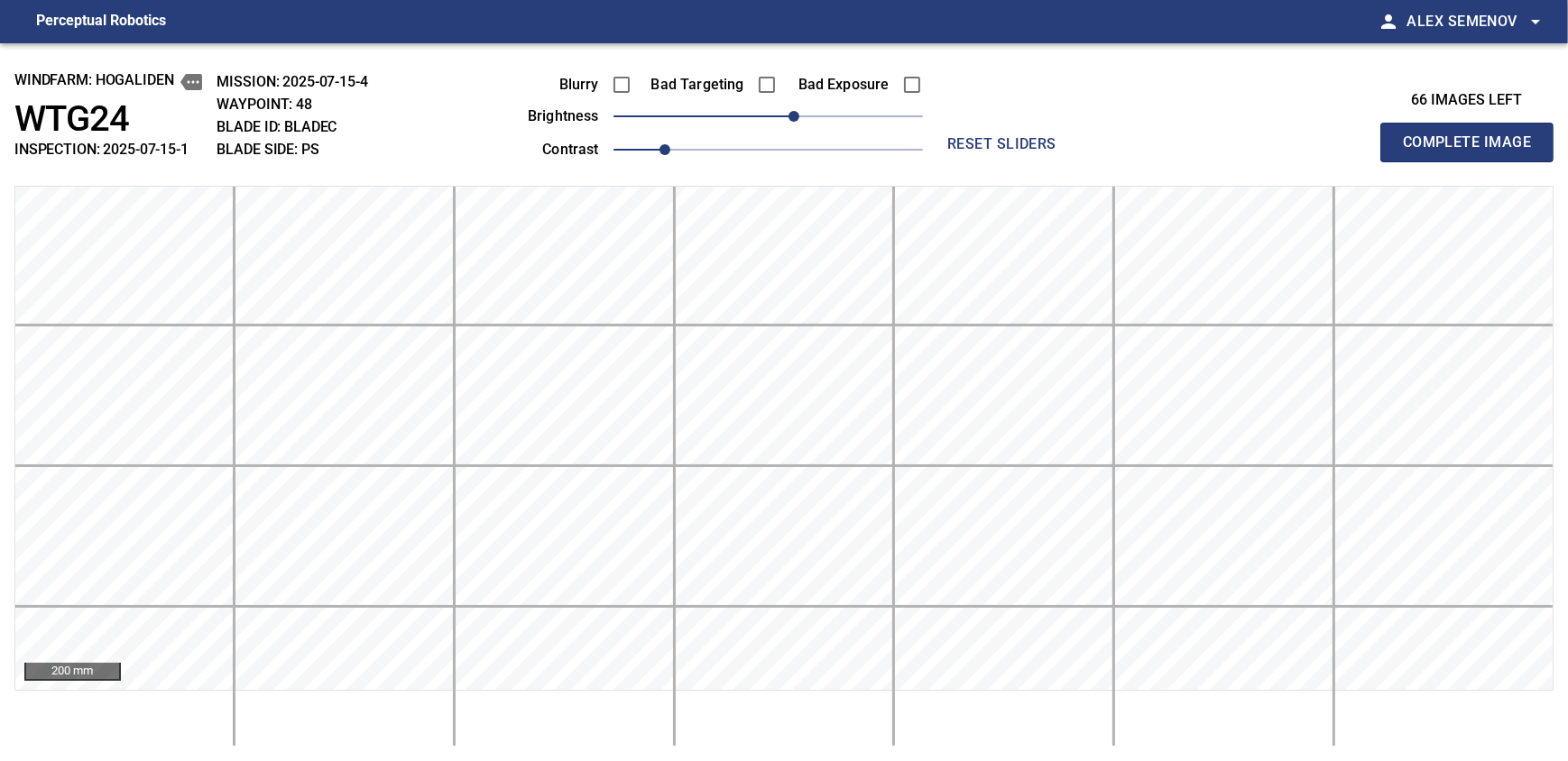 type 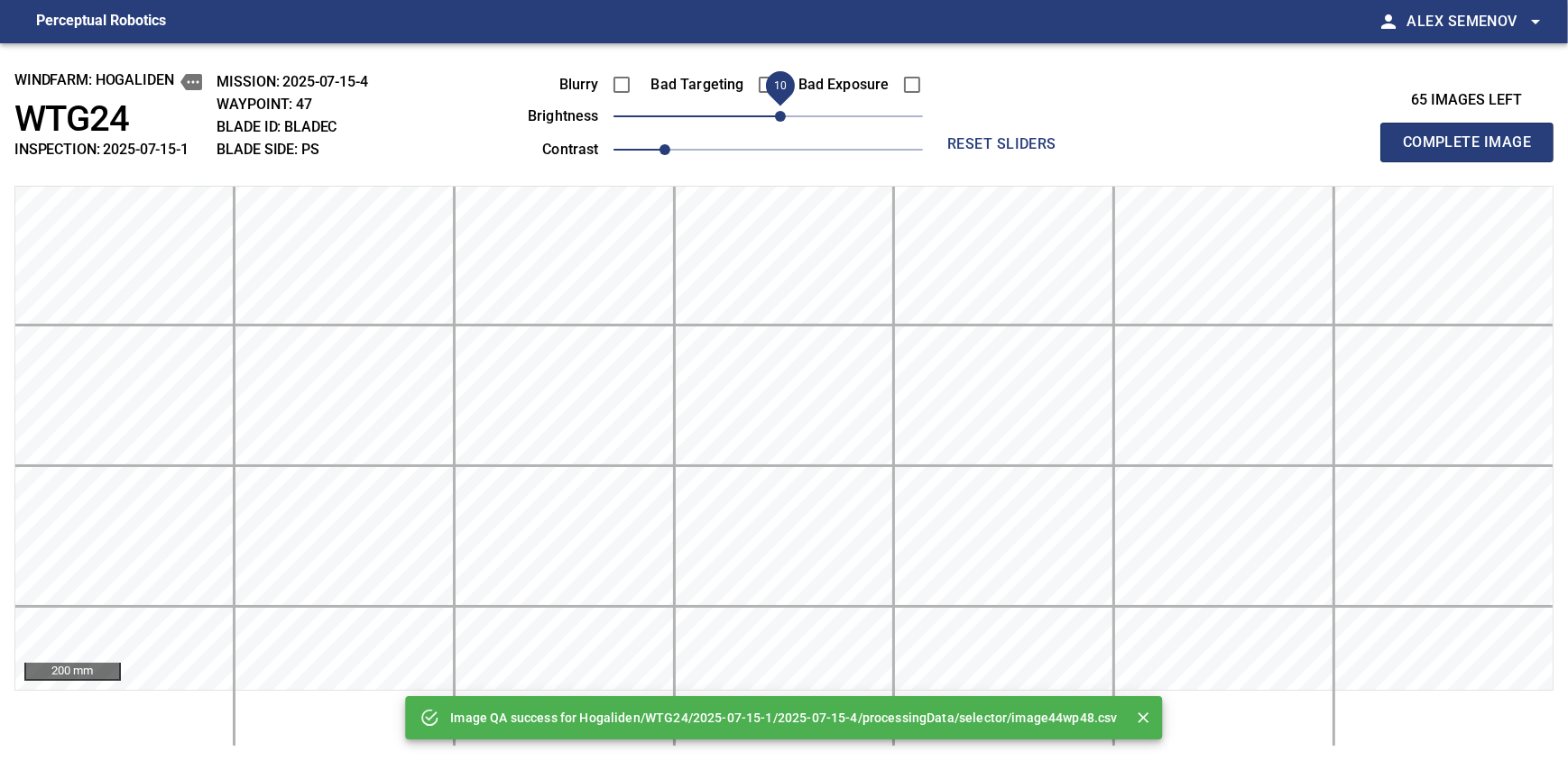 click on "10" at bounding box center (780, 116) 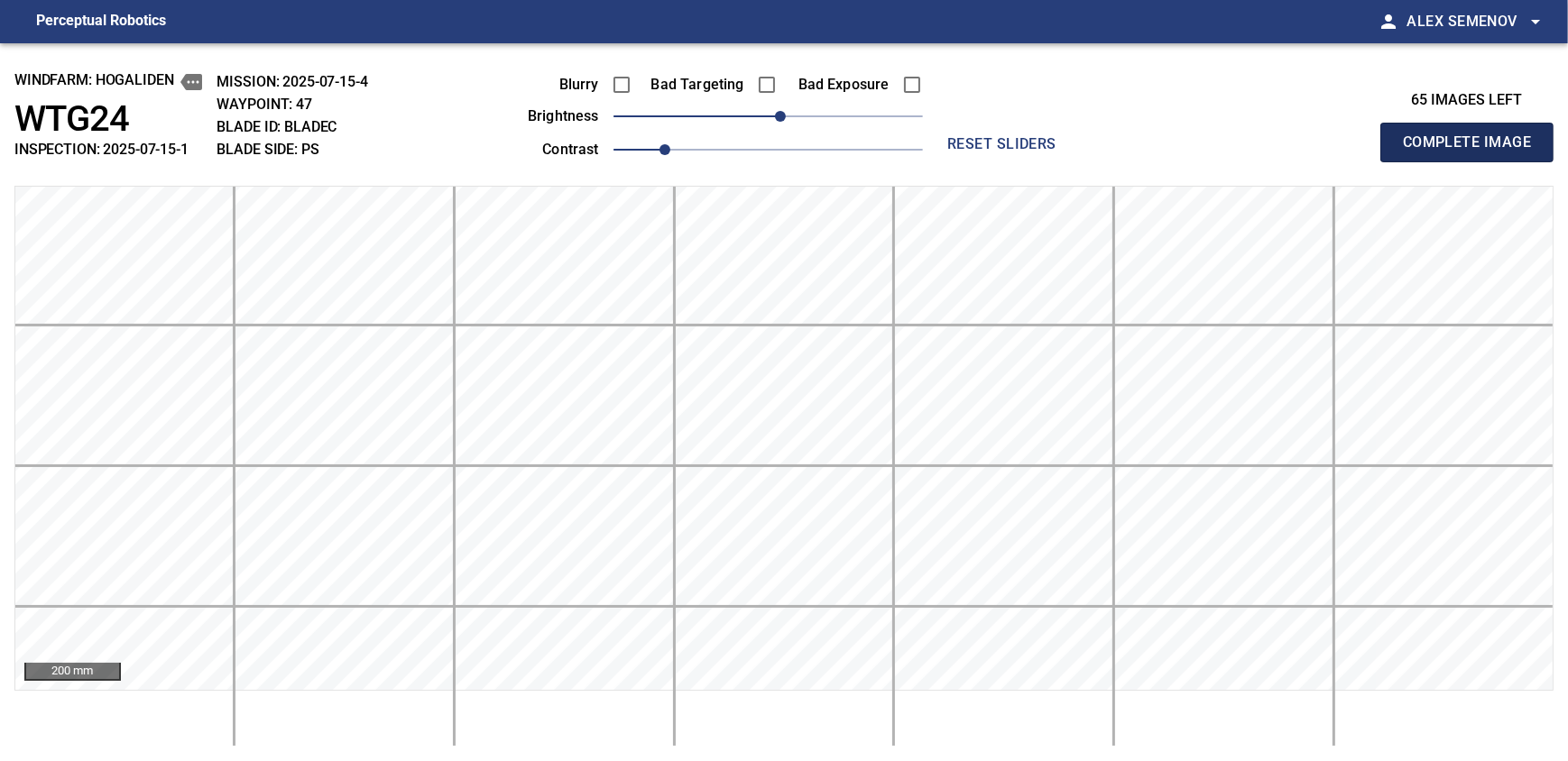 click on "Complete Image" at bounding box center [1467, 142] 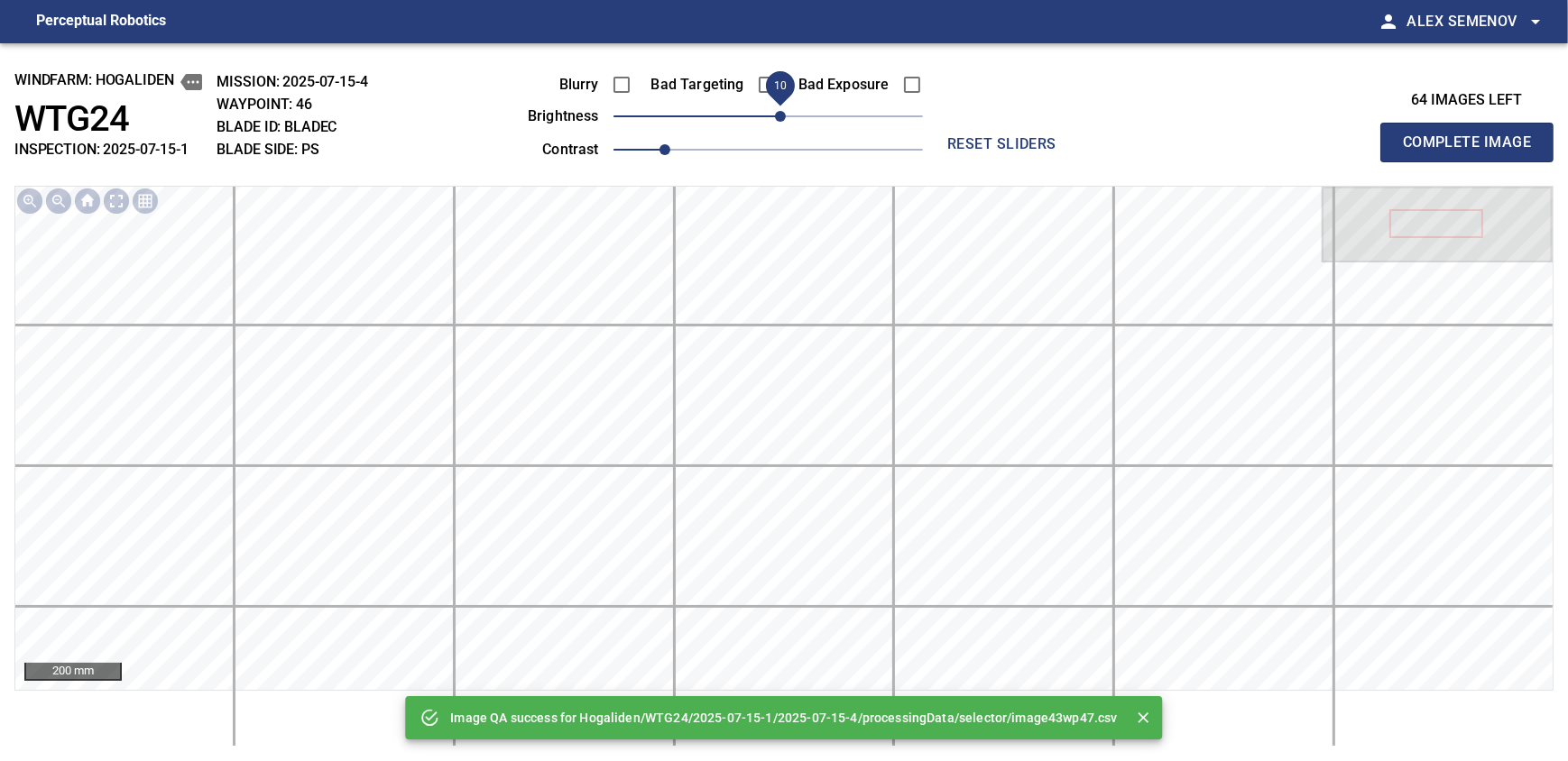 click on "10" at bounding box center (780, 116) 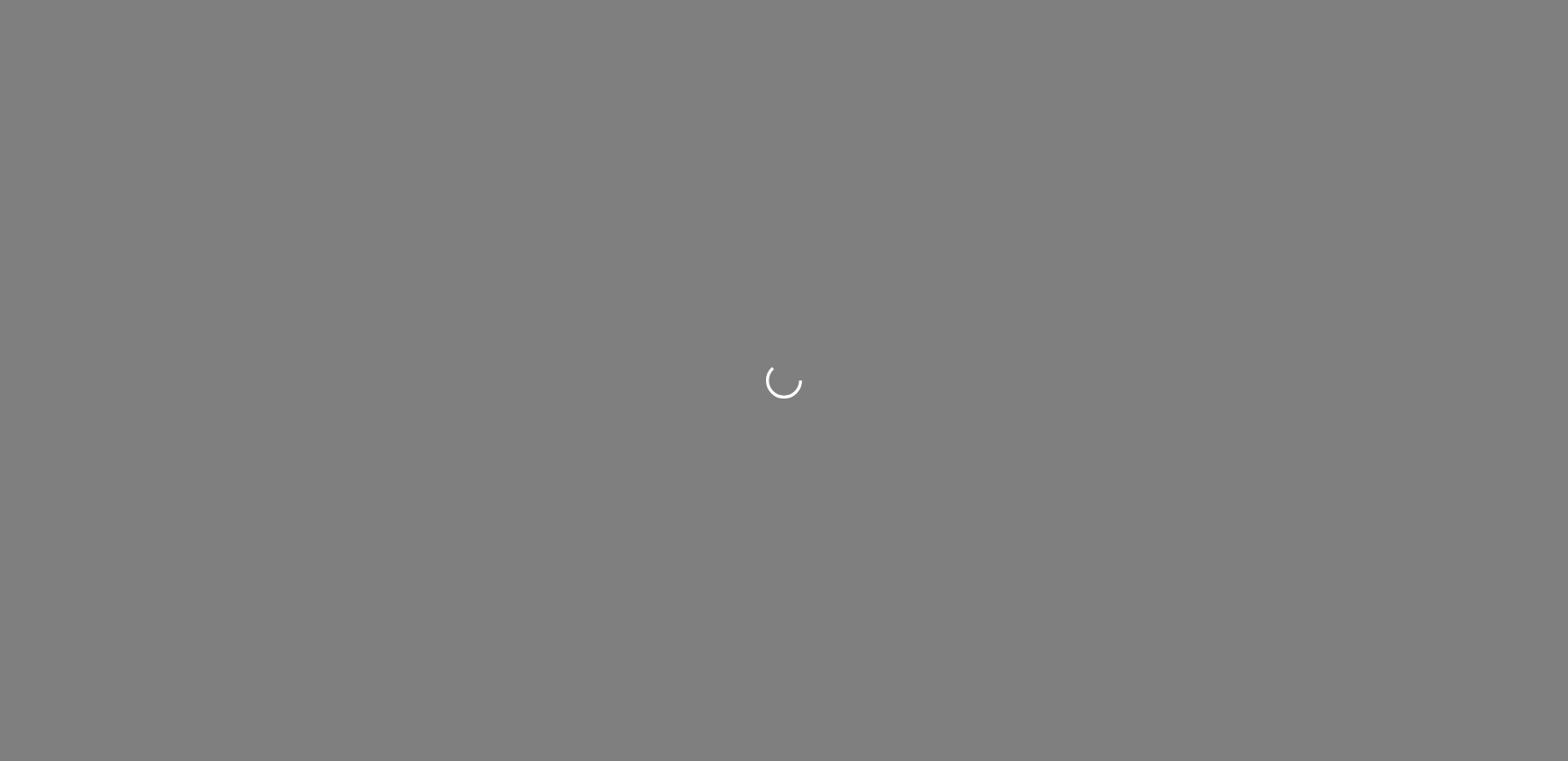 scroll, scrollTop: 0, scrollLeft: 0, axis: both 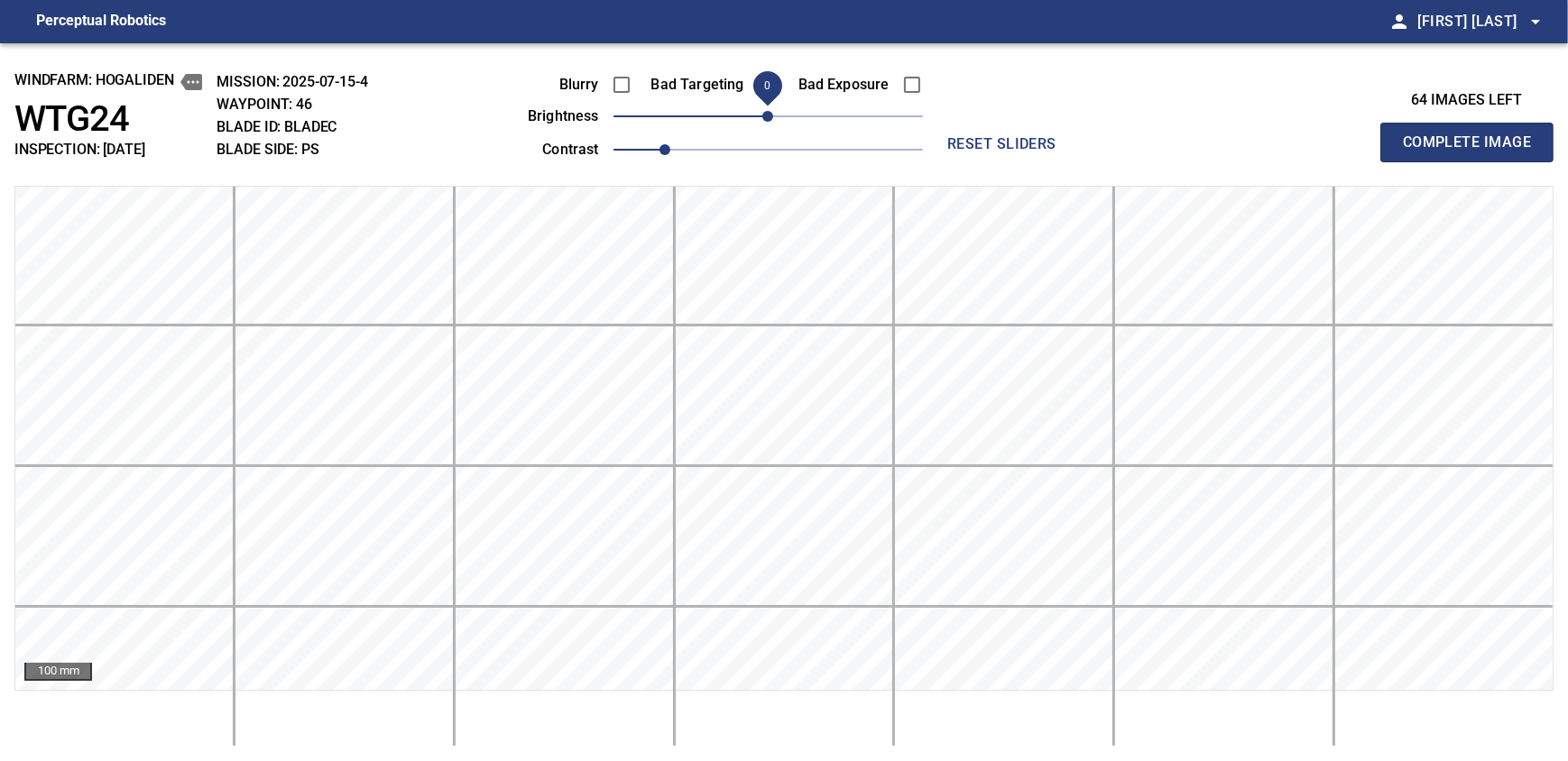 click on "0" at bounding box center (768, 116) 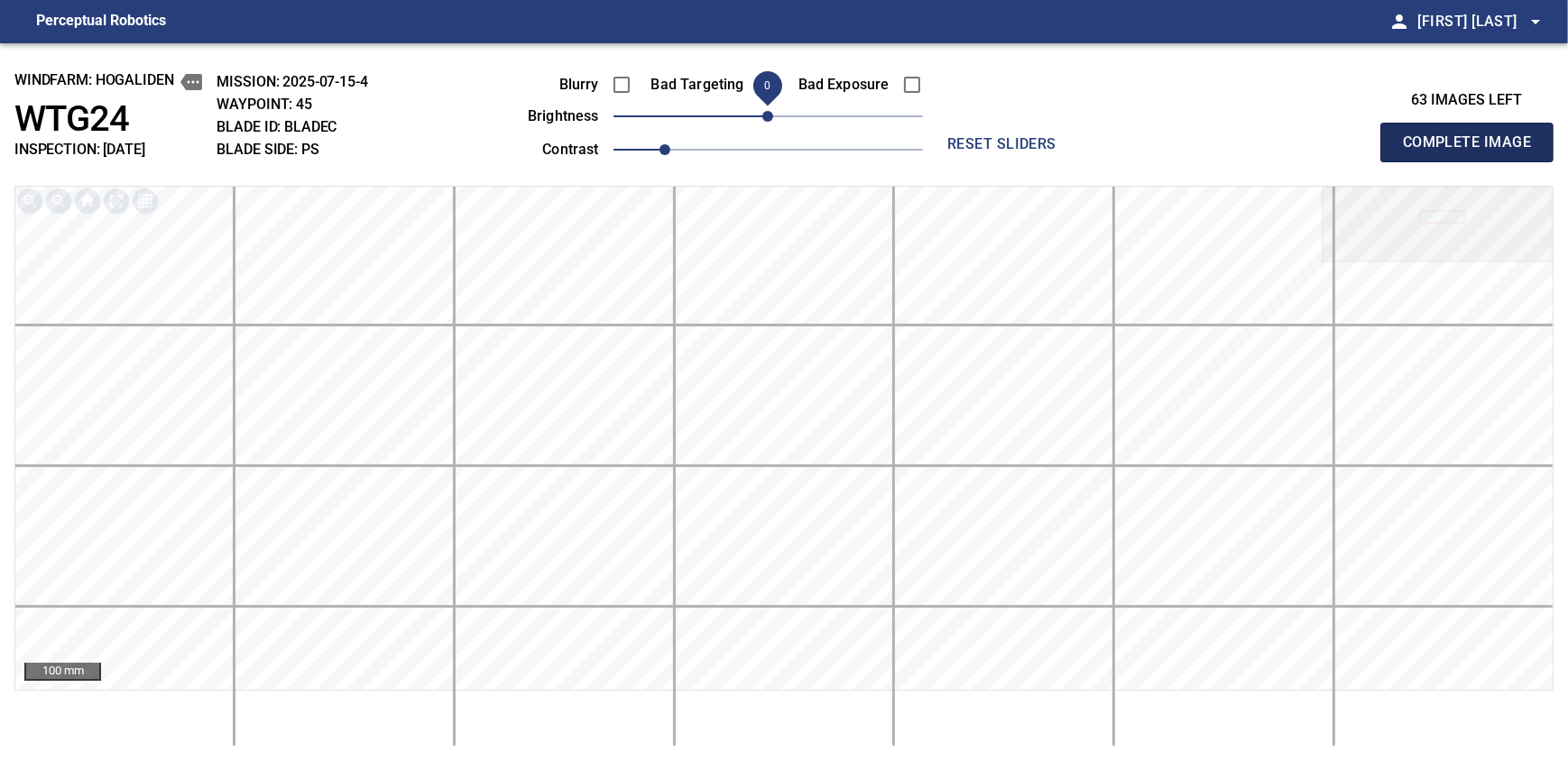click on "Complete Image" at bounding box center [1467, 142] 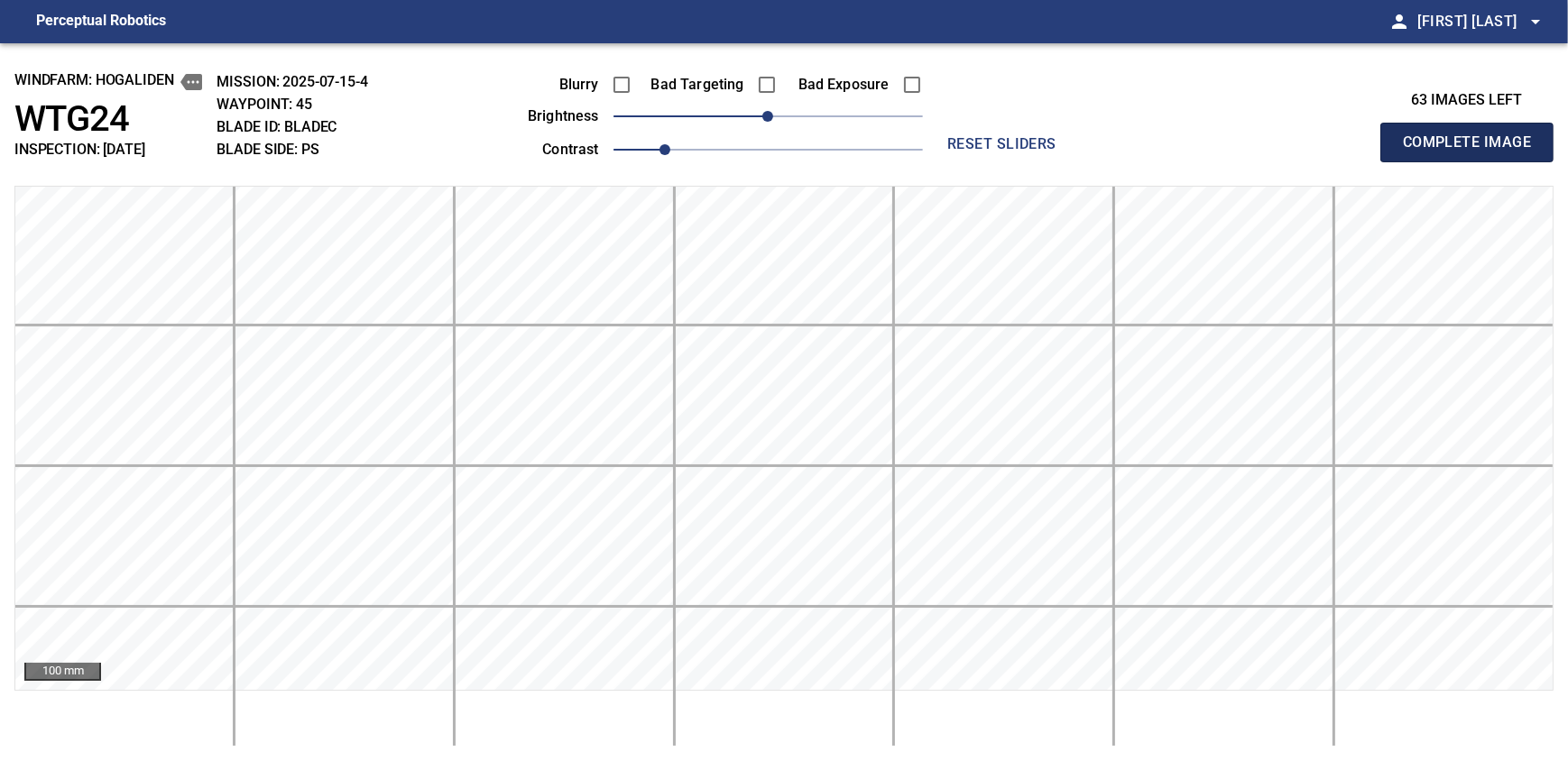 type 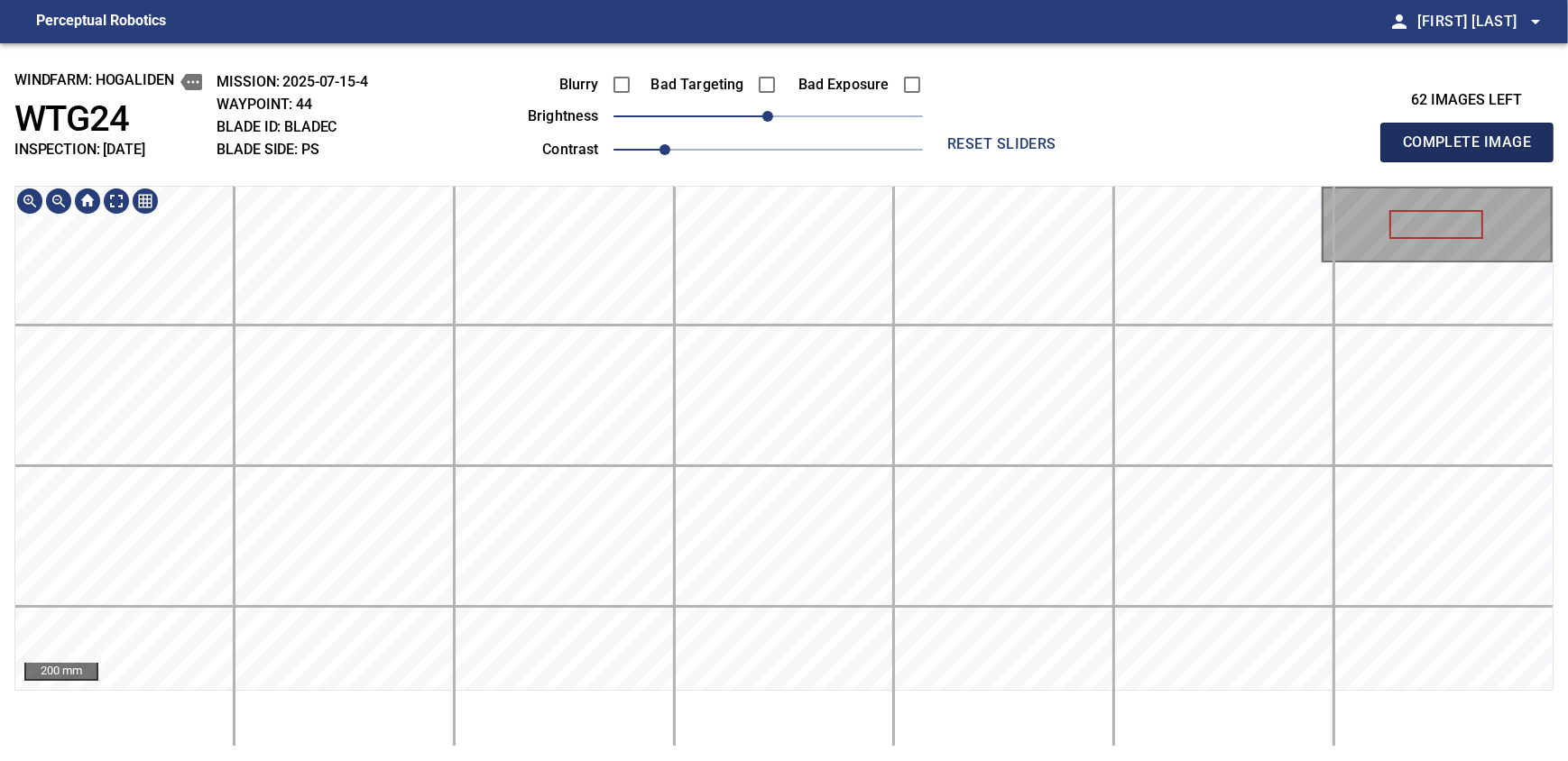 click on "Complete Image" at bounding box center (1467, 142) 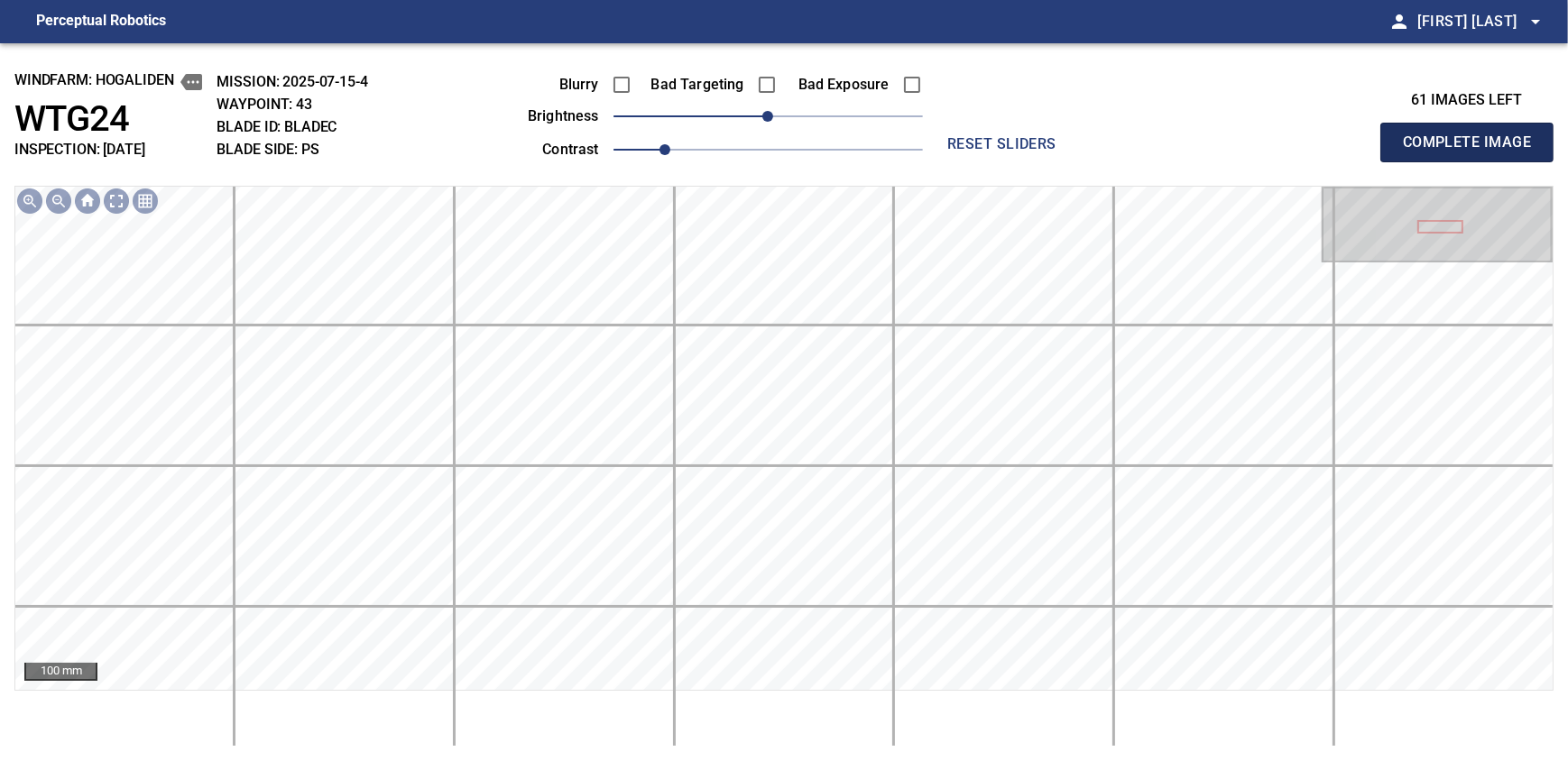 click on "Complete Image" at bounding box center [1467, 142] 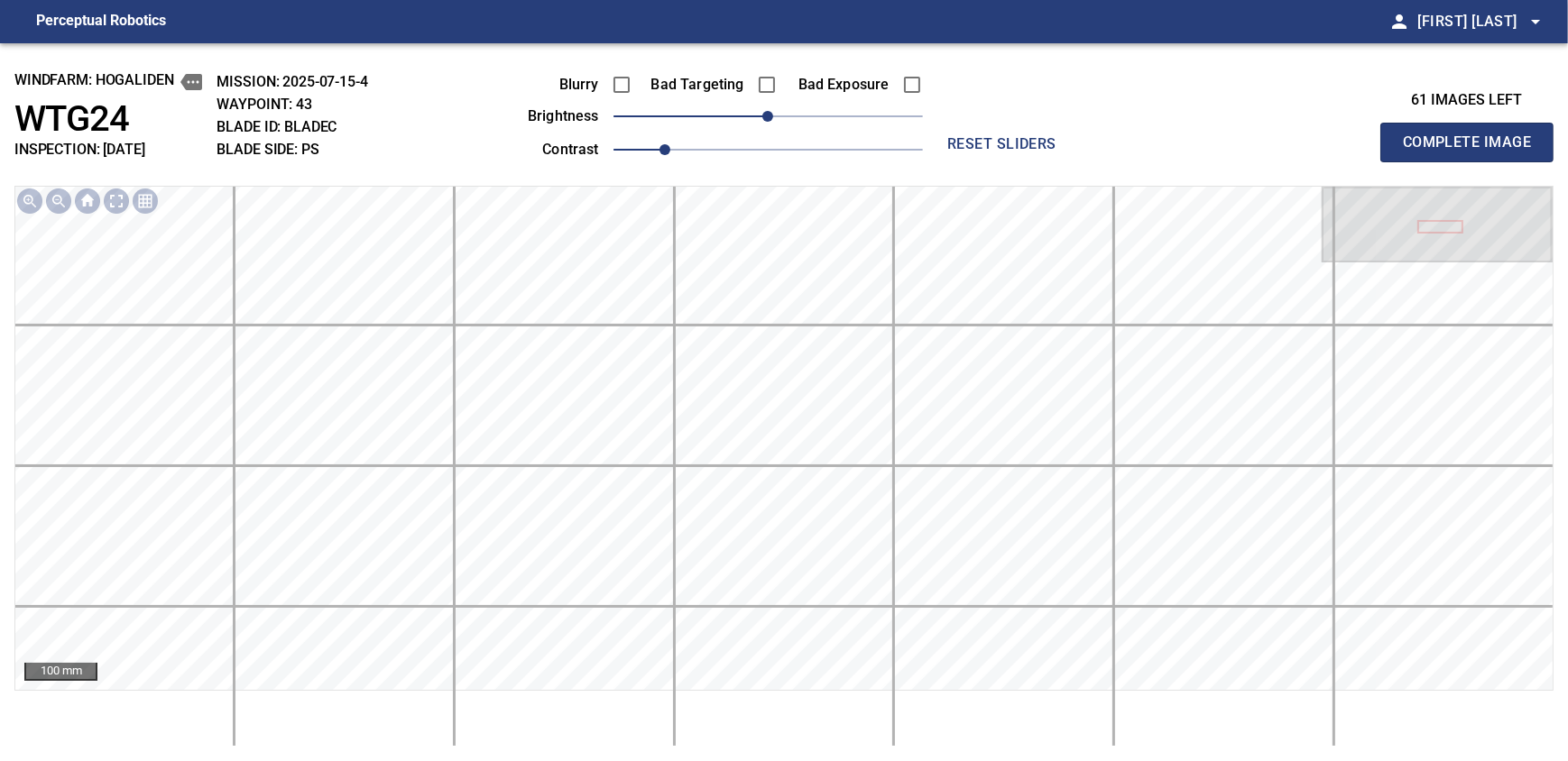 type 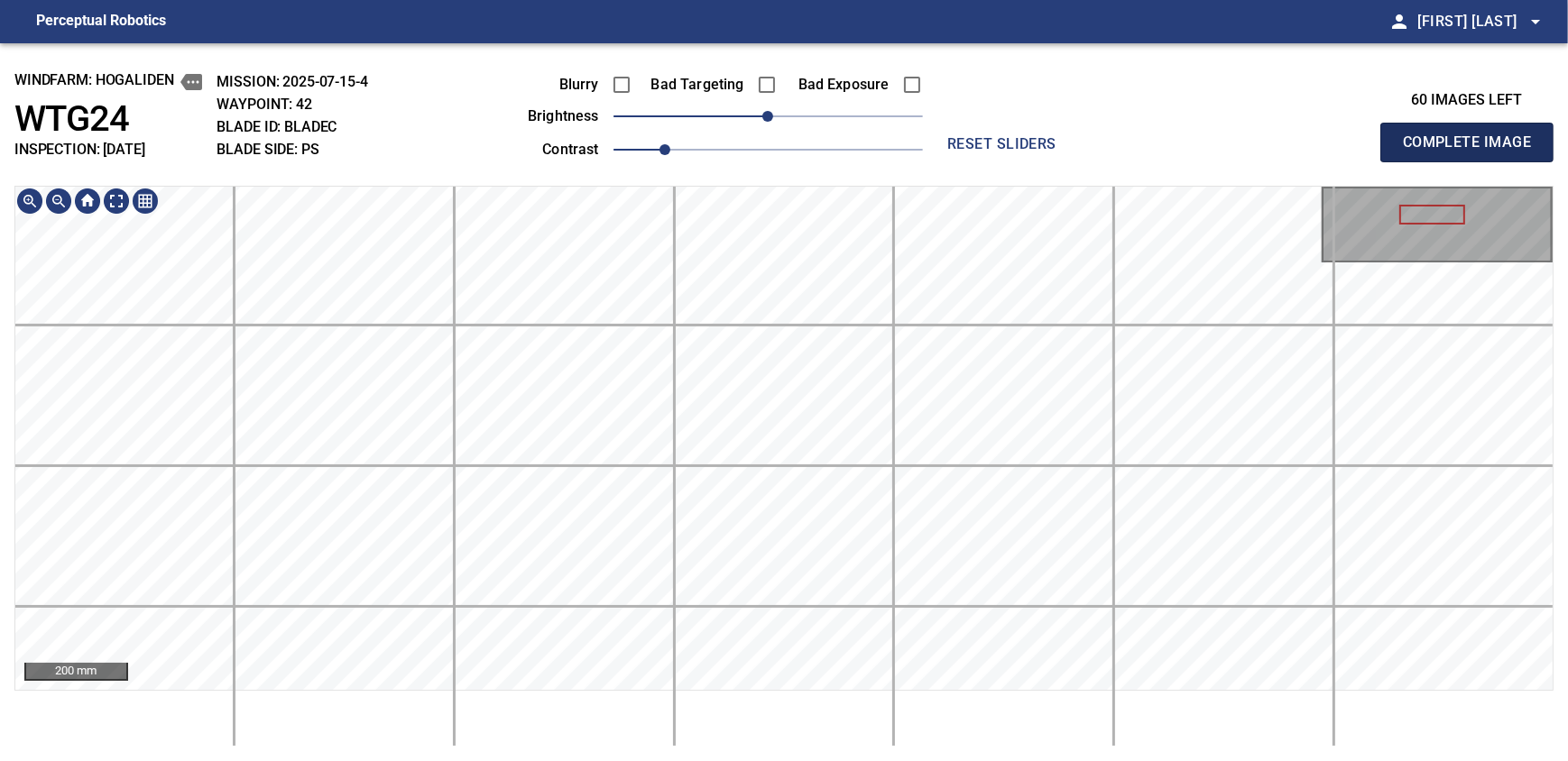 click on "Complete Image" at bounding box center (1467, 142) 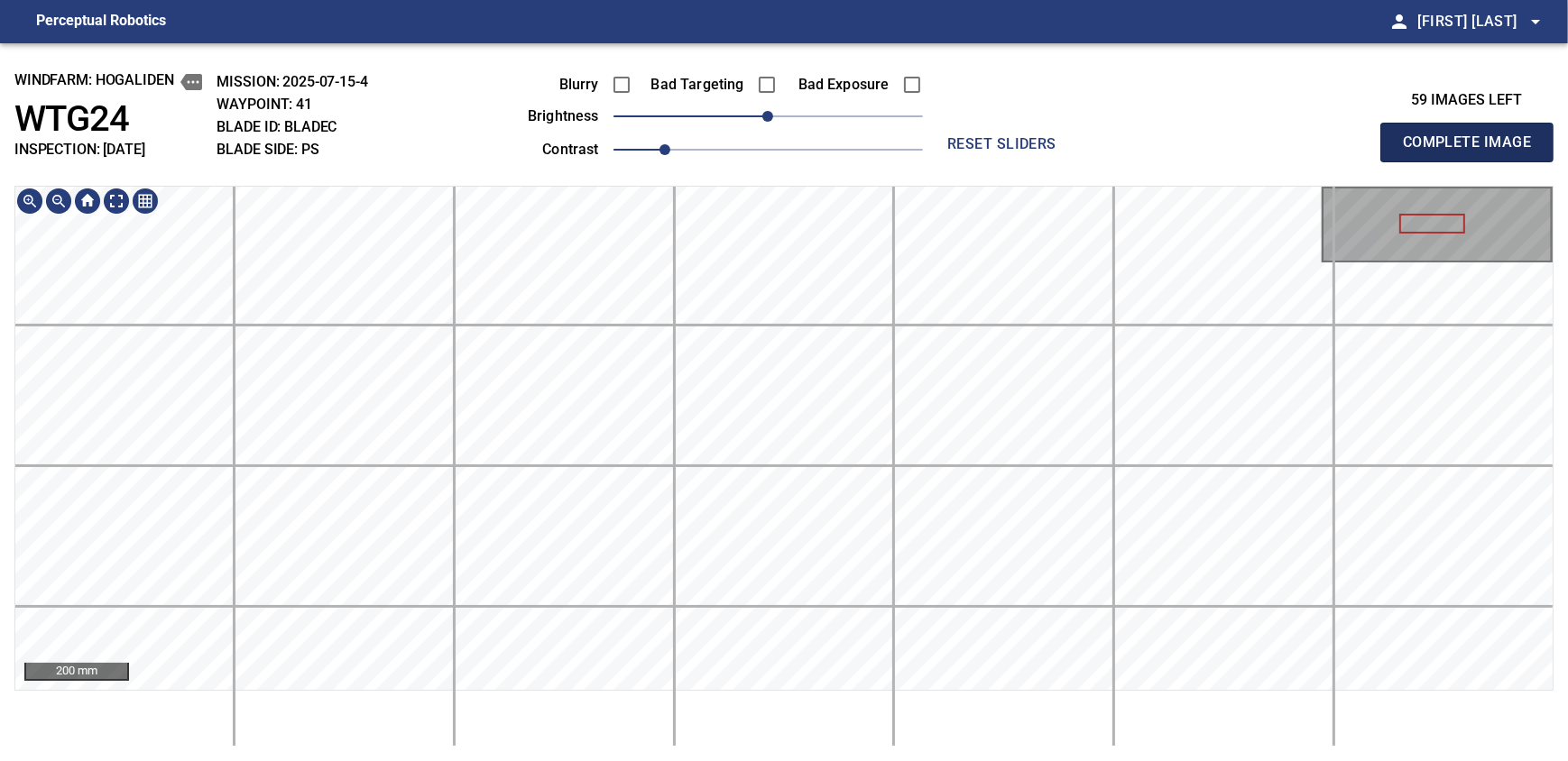 click on "Complete Image" at bounding box center [1467, 142] 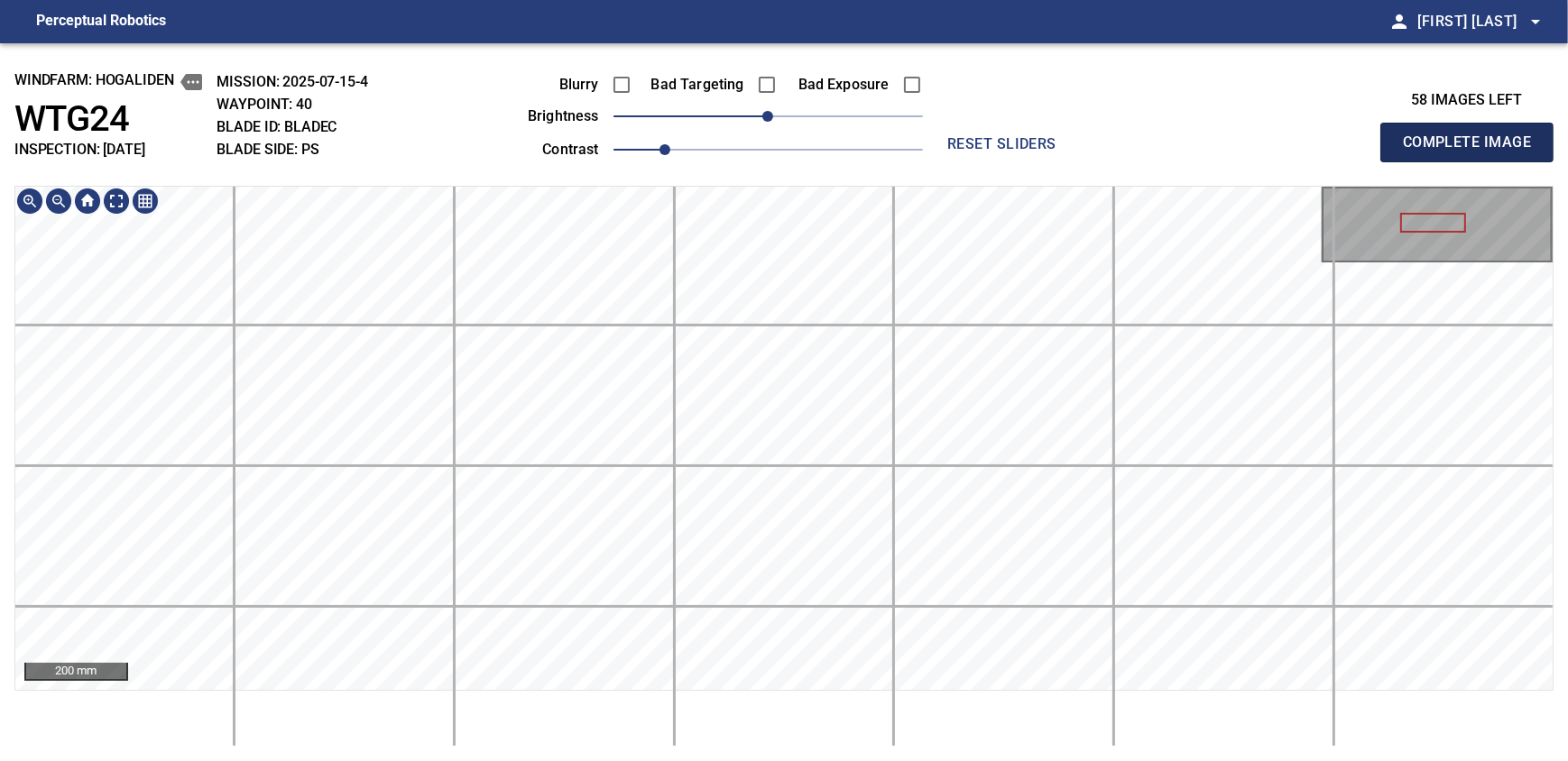 click on "Complete Image" at bounding box center (1467, 142) 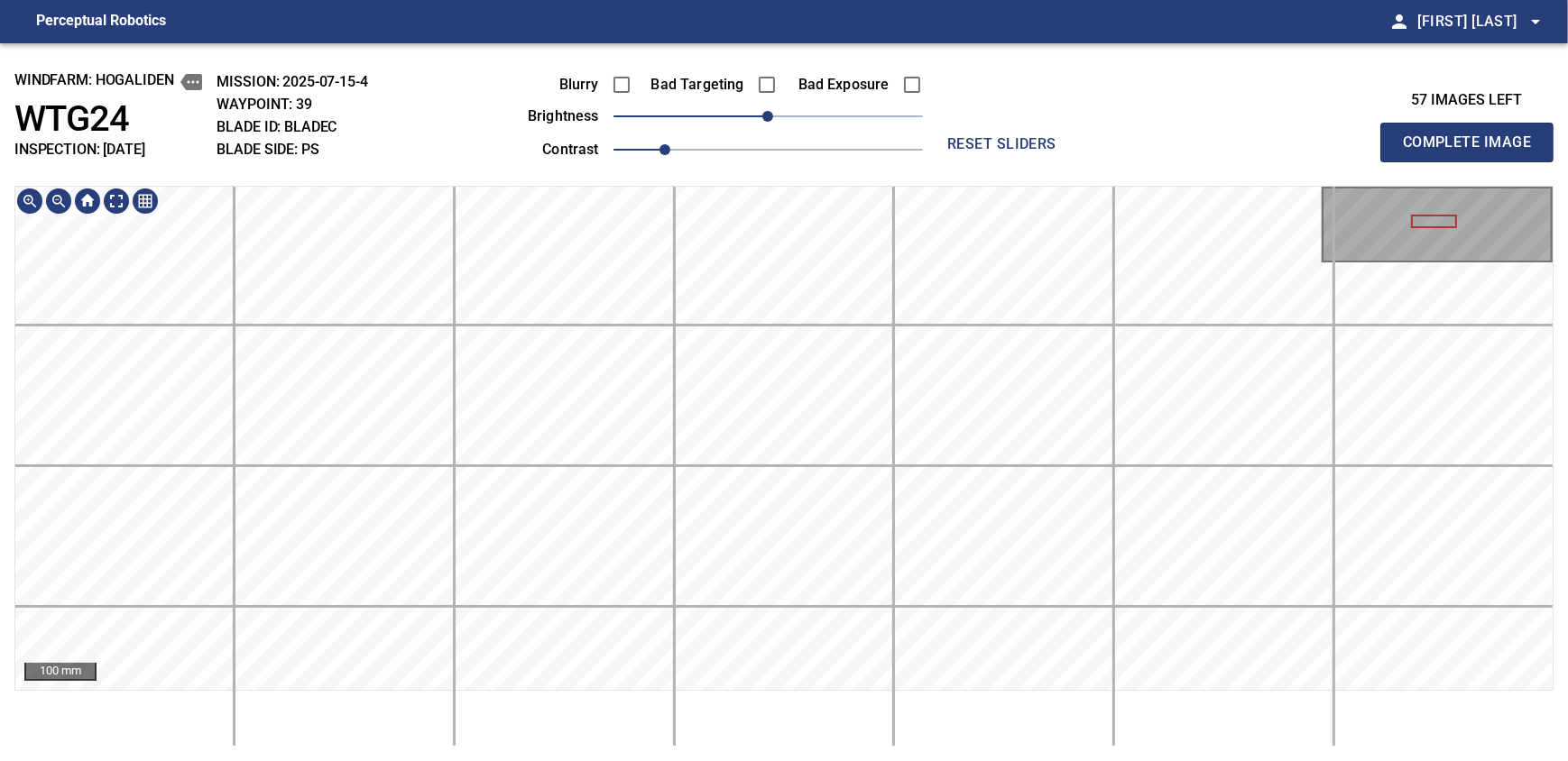 click on "Complete Image" at bounding box center (1467, 142) 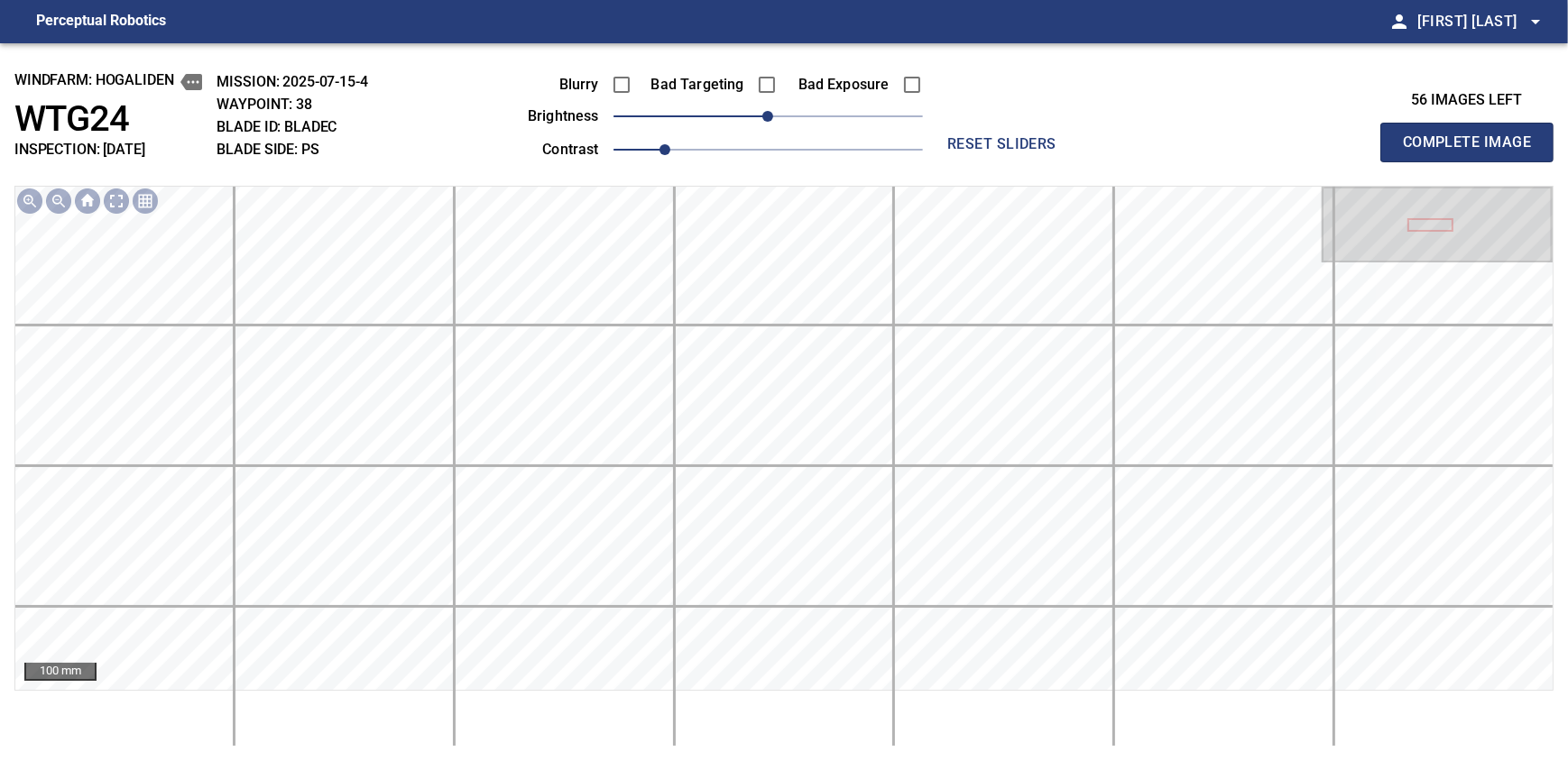 click on "Complete Image" at bounding box center (1467, 142) 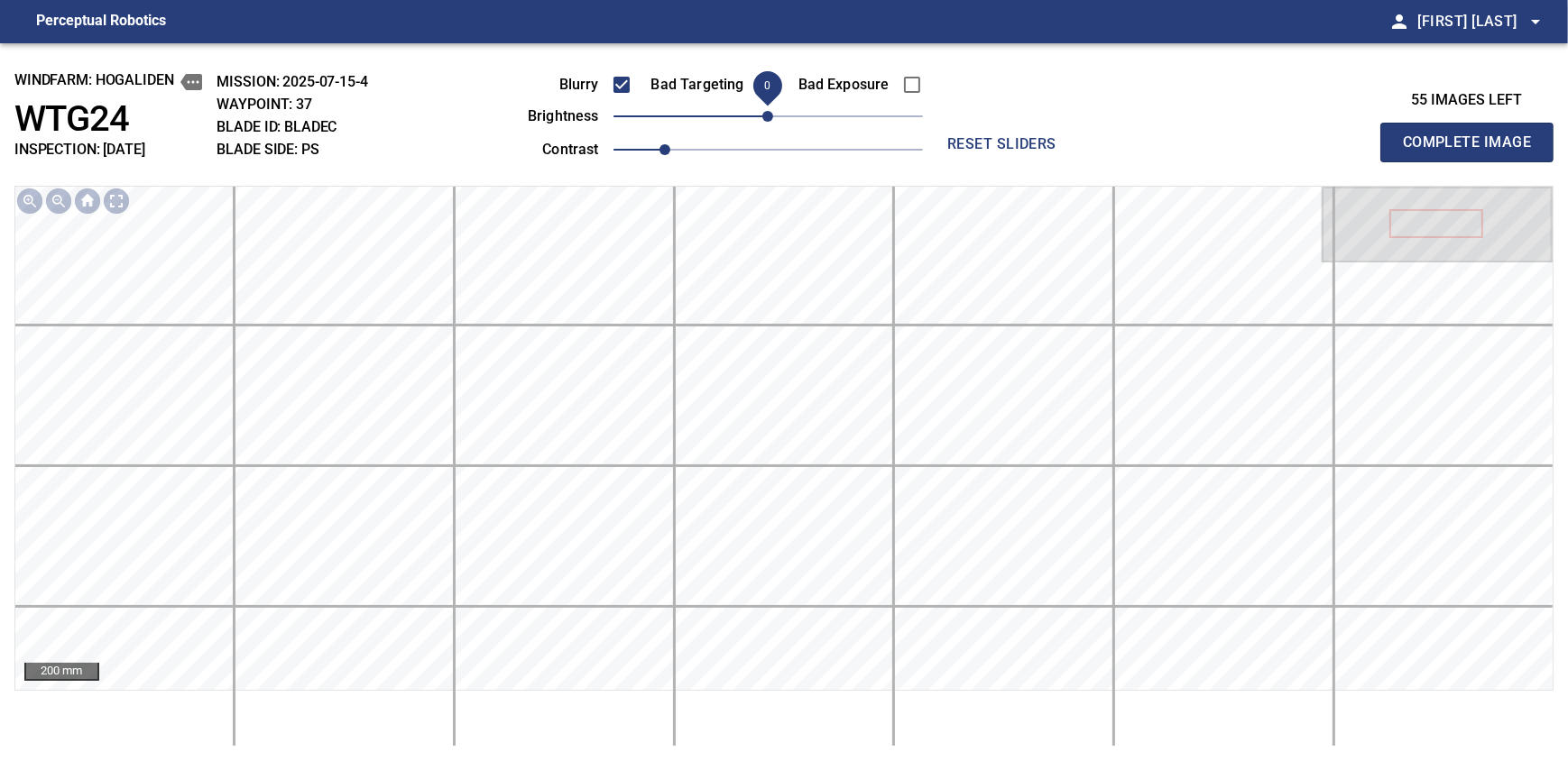 click on "Complete Image" at bounding box center (1467, 142) 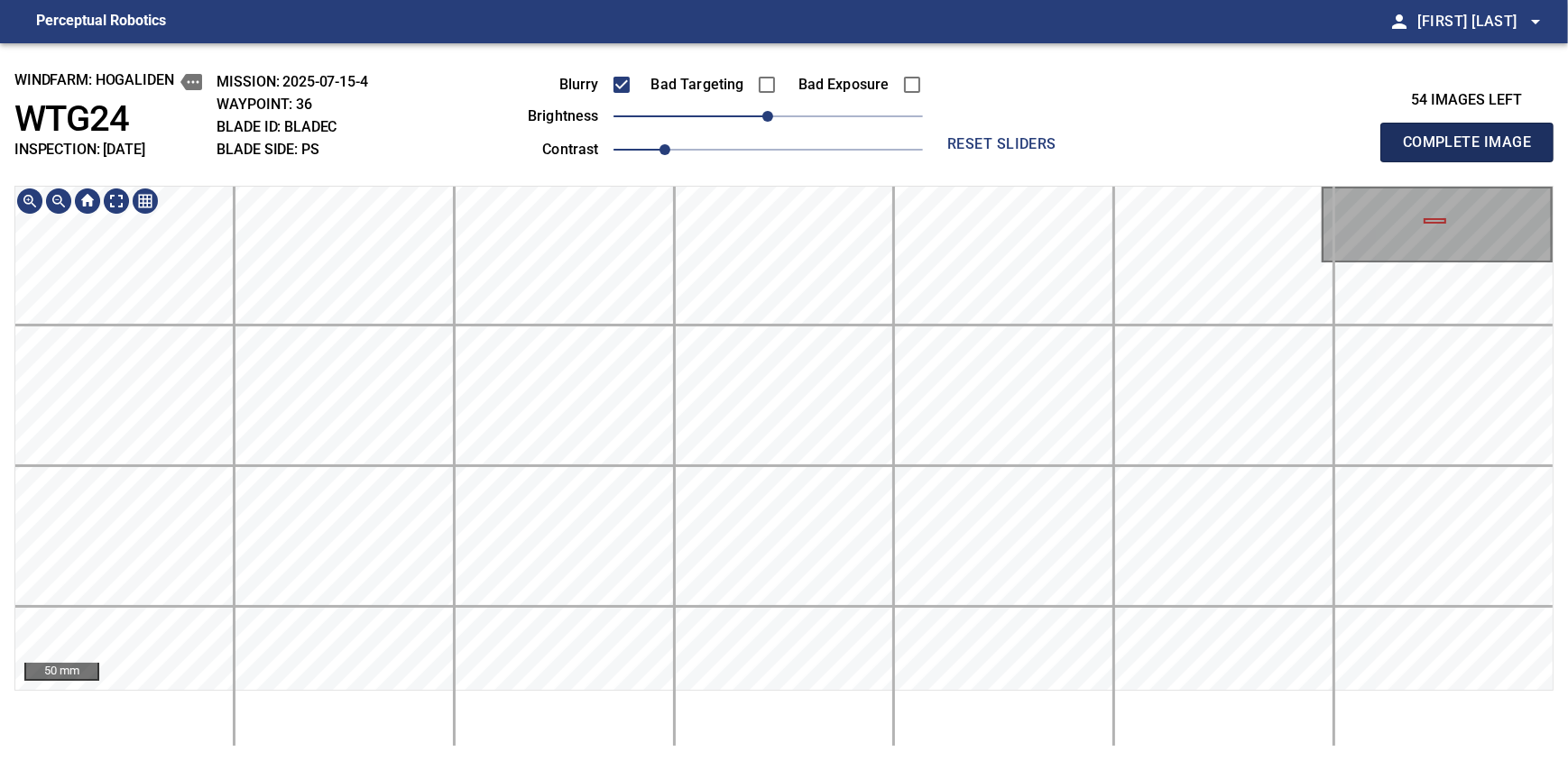 click on "Complete Image" at bounding box center [1467, 142] 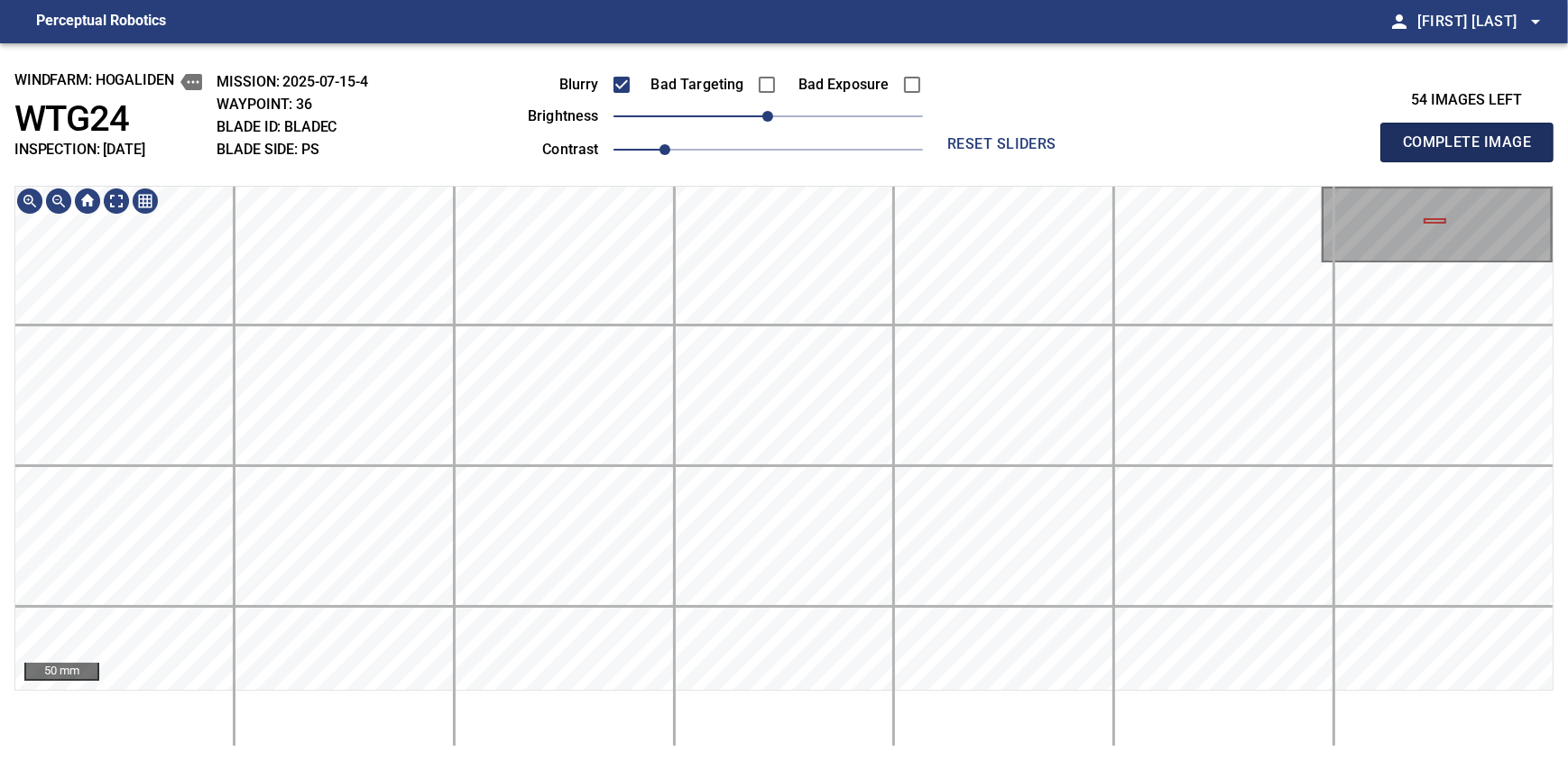 type 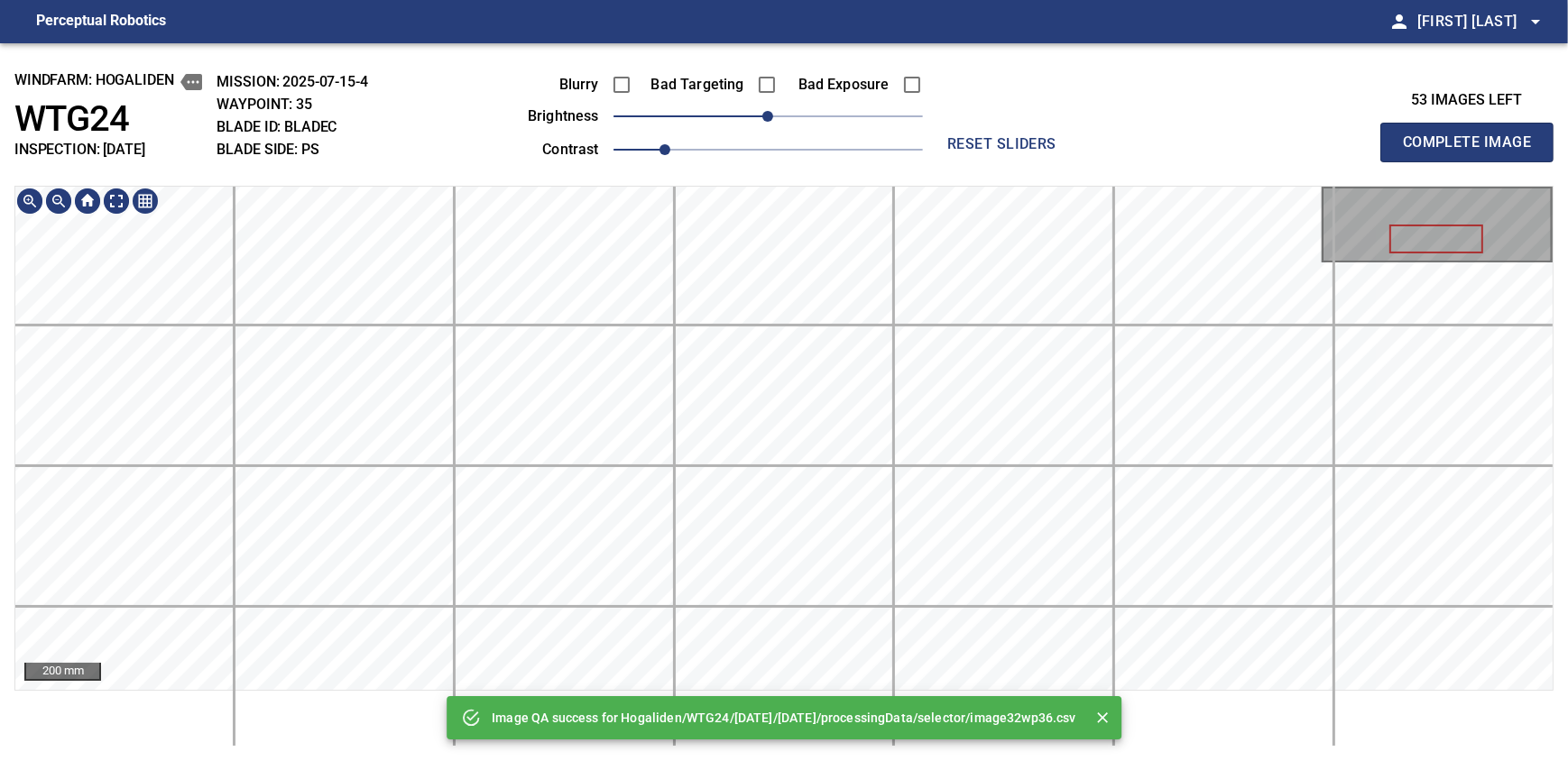 click on "Perceptual Robotics person Alex Semenov arrow_drop_down Image QA success for Hogaliden/WTG24/2025-07-15-1/2025-07-15-4/processingData/selector/image32wp36.csv windfarm: Hogaliden WTG24 INSPECTION: 2025-07-15-1 MISSION: 2025-07-15-4 WAYPOINT: 35 BLADE ID: bladeC BLADE SIDE: PS Blurry Bad Targeting Bad Exposure brightness 0 contrast 1 reset sliders 53 images left Complete Image 200 mm" at bounding box center (784, 380) 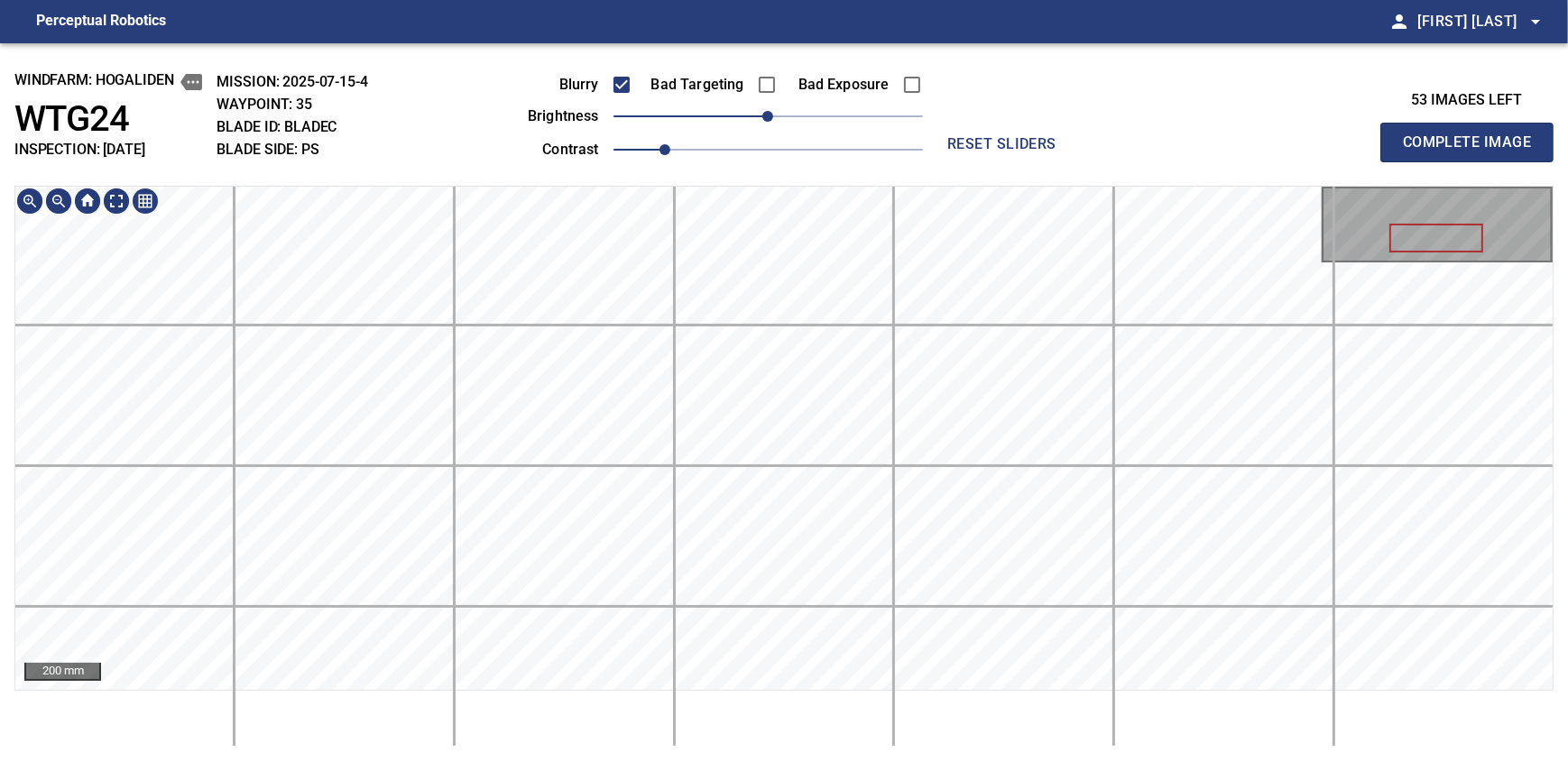 click on "windfarm: Hogaliden WTG24 INSPECTION: 2025-07-15-1 MISSION: 2025-07-15-4 WAYPOINT: 35 BLADE ID: bladeC BLADE SIDE: PS Blurry Bad Targeting Bad Exposure brightness 0 contrast 1 reset sliders 53 images left Complete Image 200 mm" at bounding box center (784, 402) 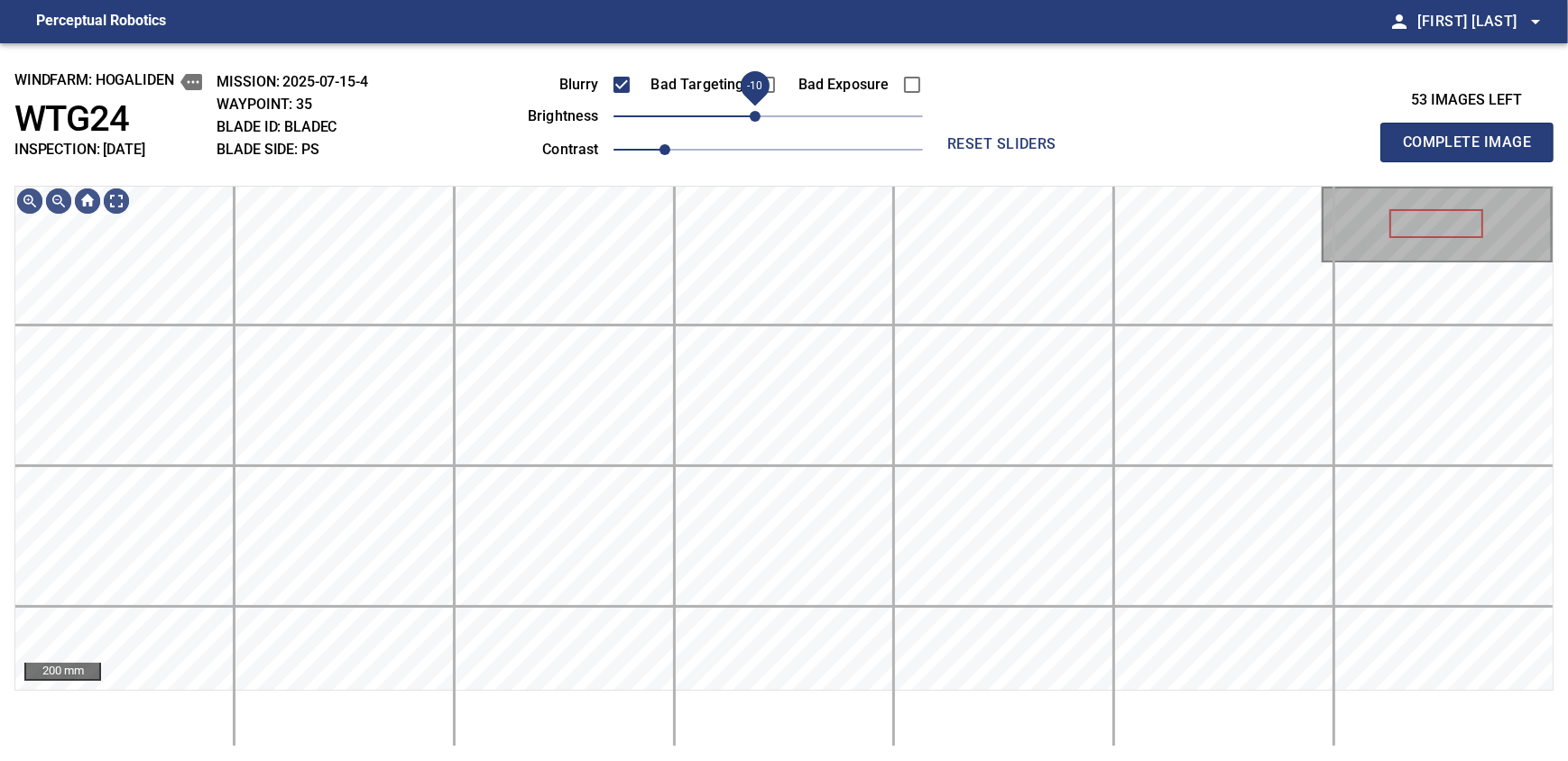 click on "-10" at bounding box center [755, 116] 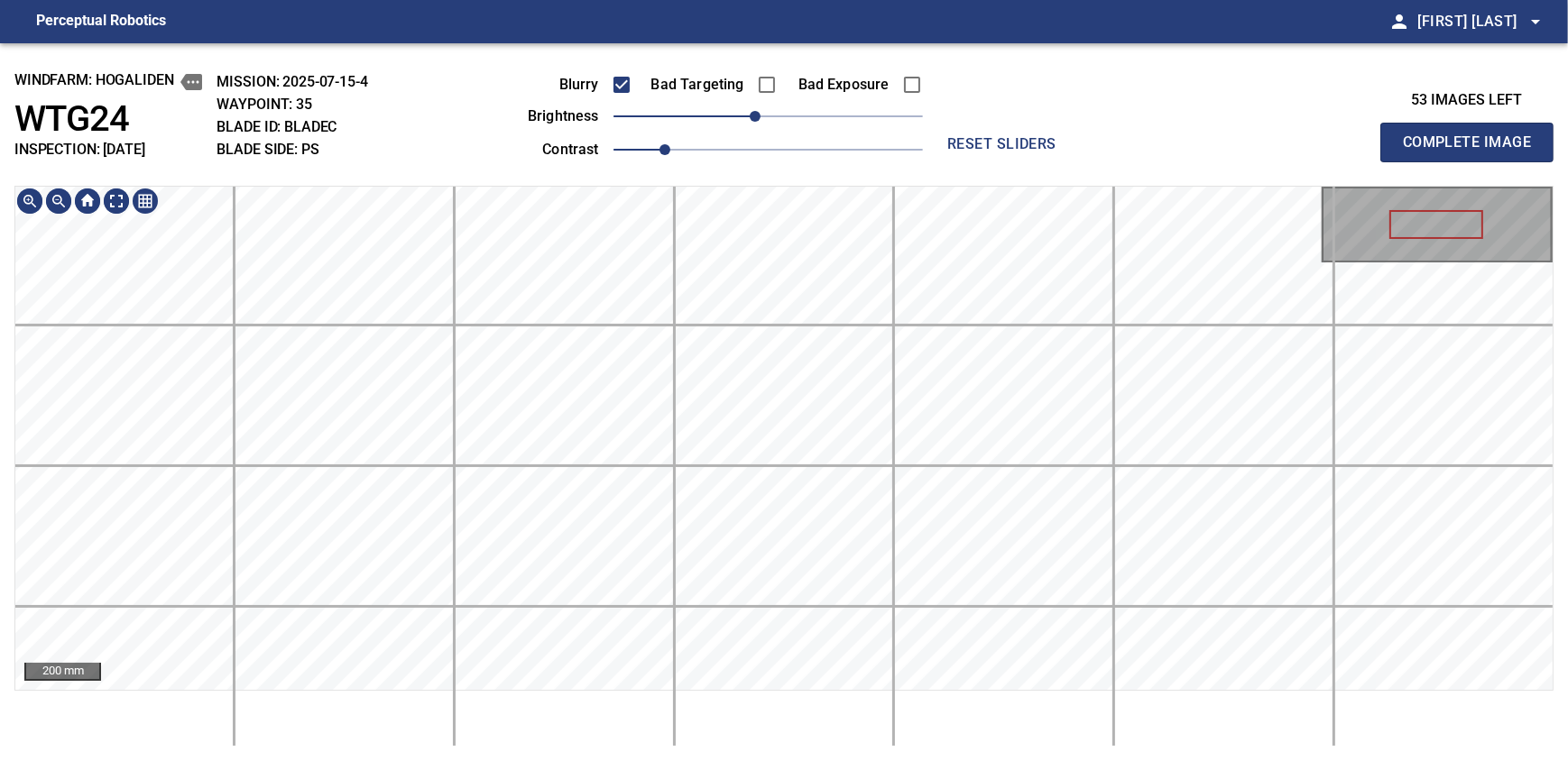 click on "Perceptual Robotics person Alex Semenov arrow_drop_down windfarm: Hogaliden WTG24 INSPECTION: 2025-07-15-1 MISSION: 2025-07-15-4 WAYPOINT: 35 BLADE ID: bladeC BLADE SIDE: PS Blurry Bad Targeting Bad Exposure brightness -10 contrast 1 reset sliders 53 images left Complete Image 200 mm exit_to_app Logout" at bounding box center [784, 380] 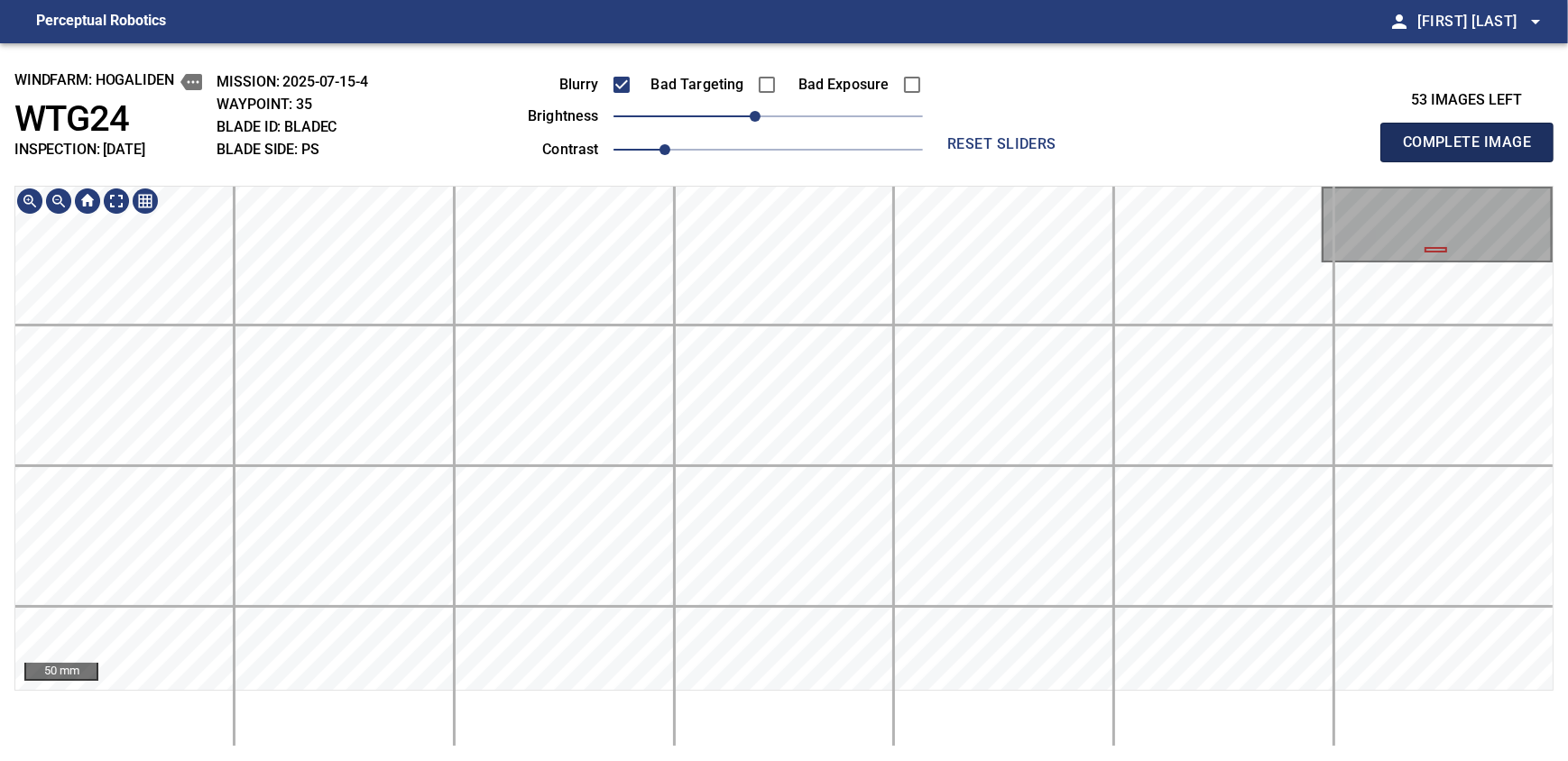 type 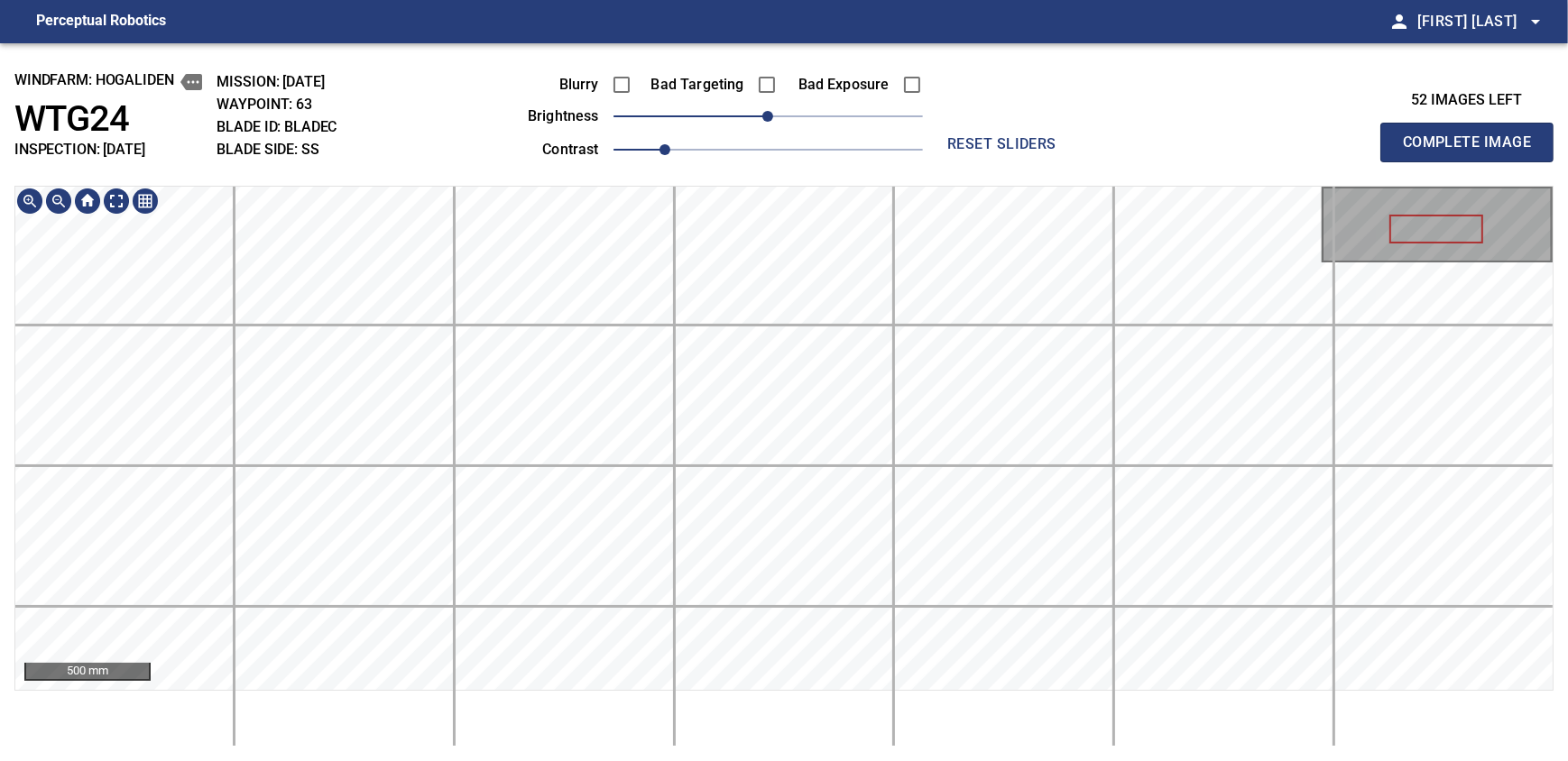 click on "windfarm: Hogaliden WTG24 INSPECTION: 2025-07-15-1 MISSION: 2025-07-16-2 WAYPOINT: 63 BLADE ID: bladeC BLADE SIDE: SS Blurry Bad Targeting Bad Exposure brightness 0 contrast 1 reset sliders 52 images left Complete Image 500 mm" at bounding box center (784, 402) 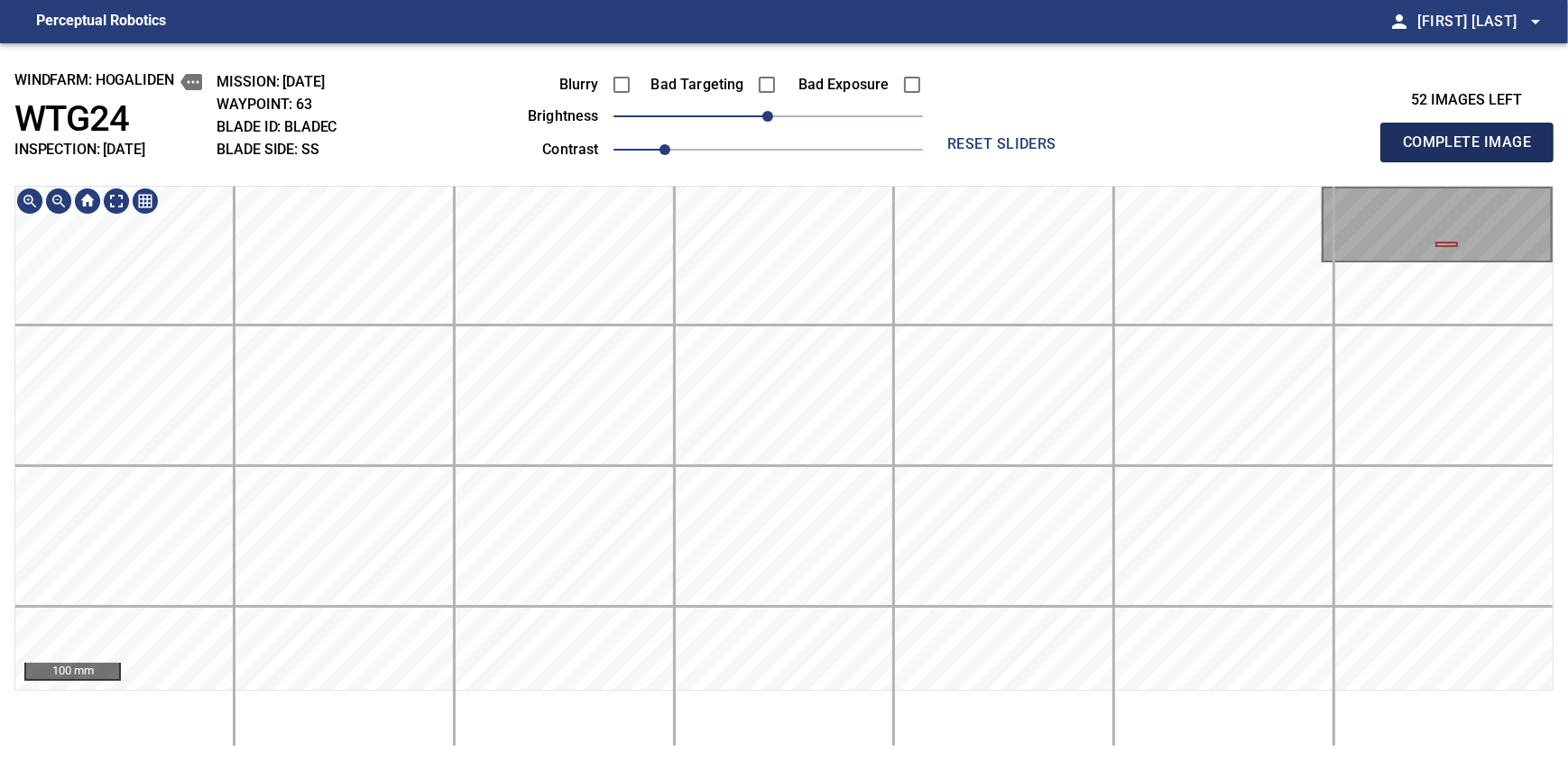 click on "Complete Image" at bounding box center [1467, 142] 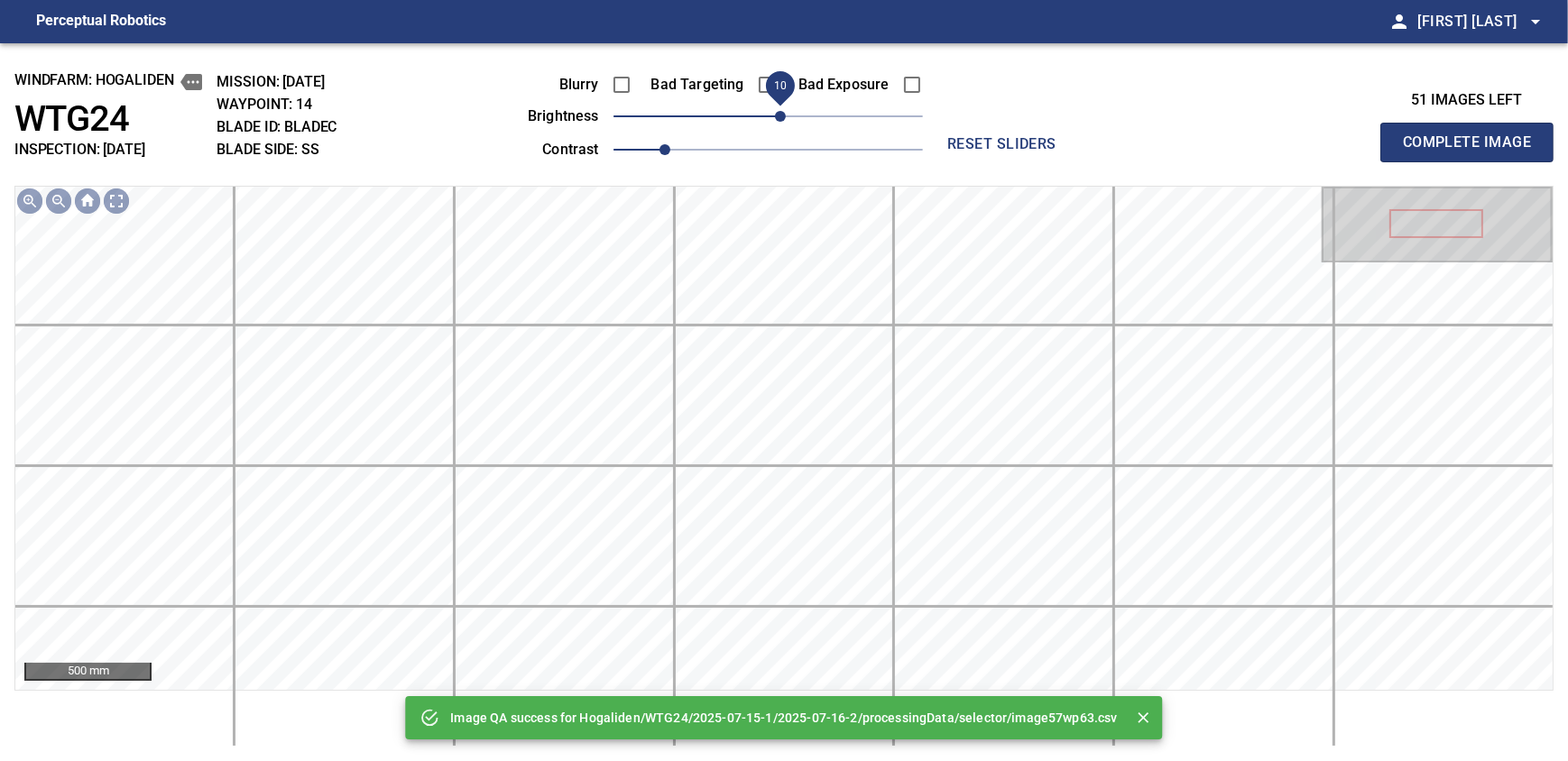 click on "10" at bounding box center (780, 116) 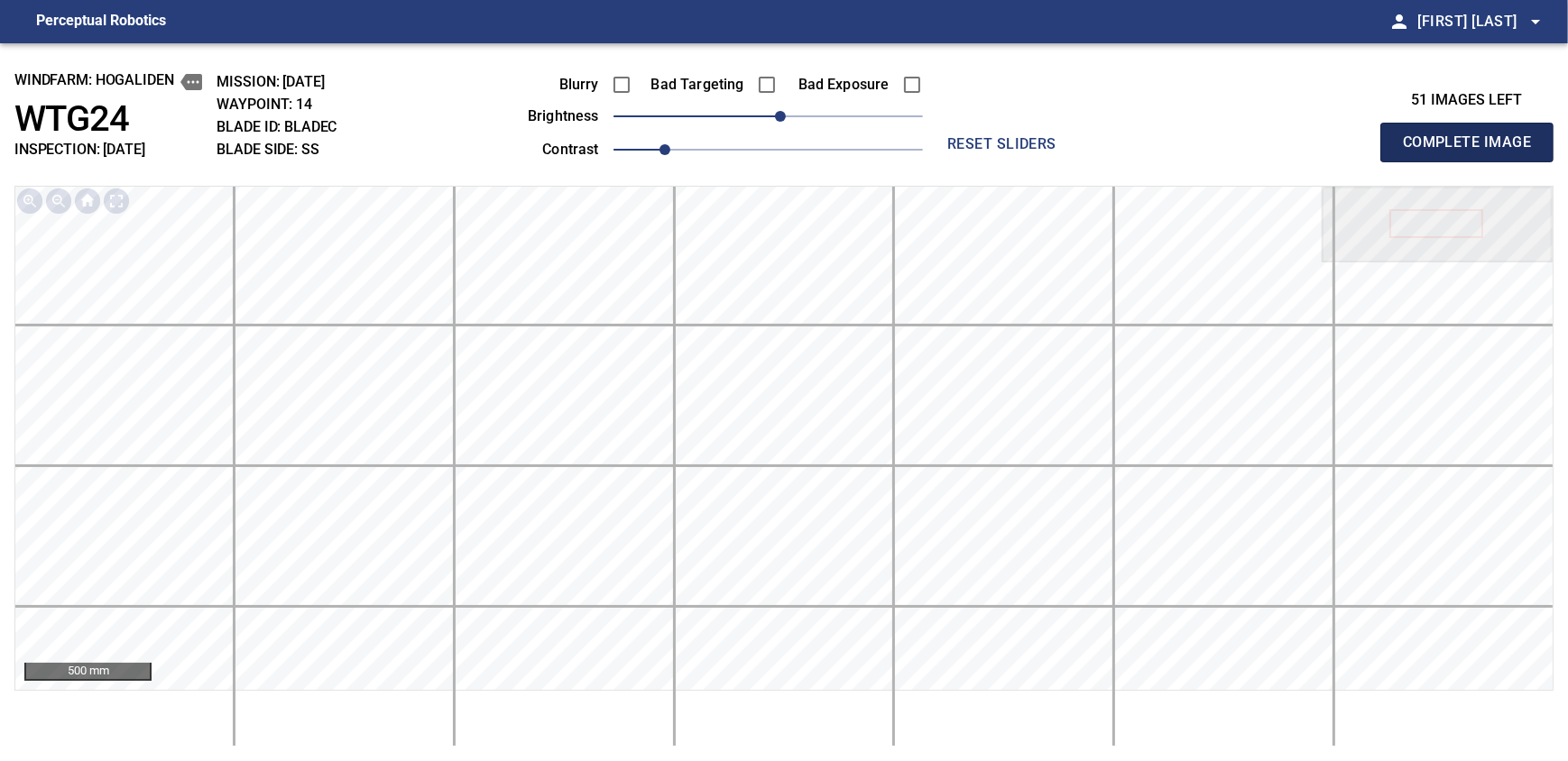 click on "Complete Image" at bounding box center (1467, 142) 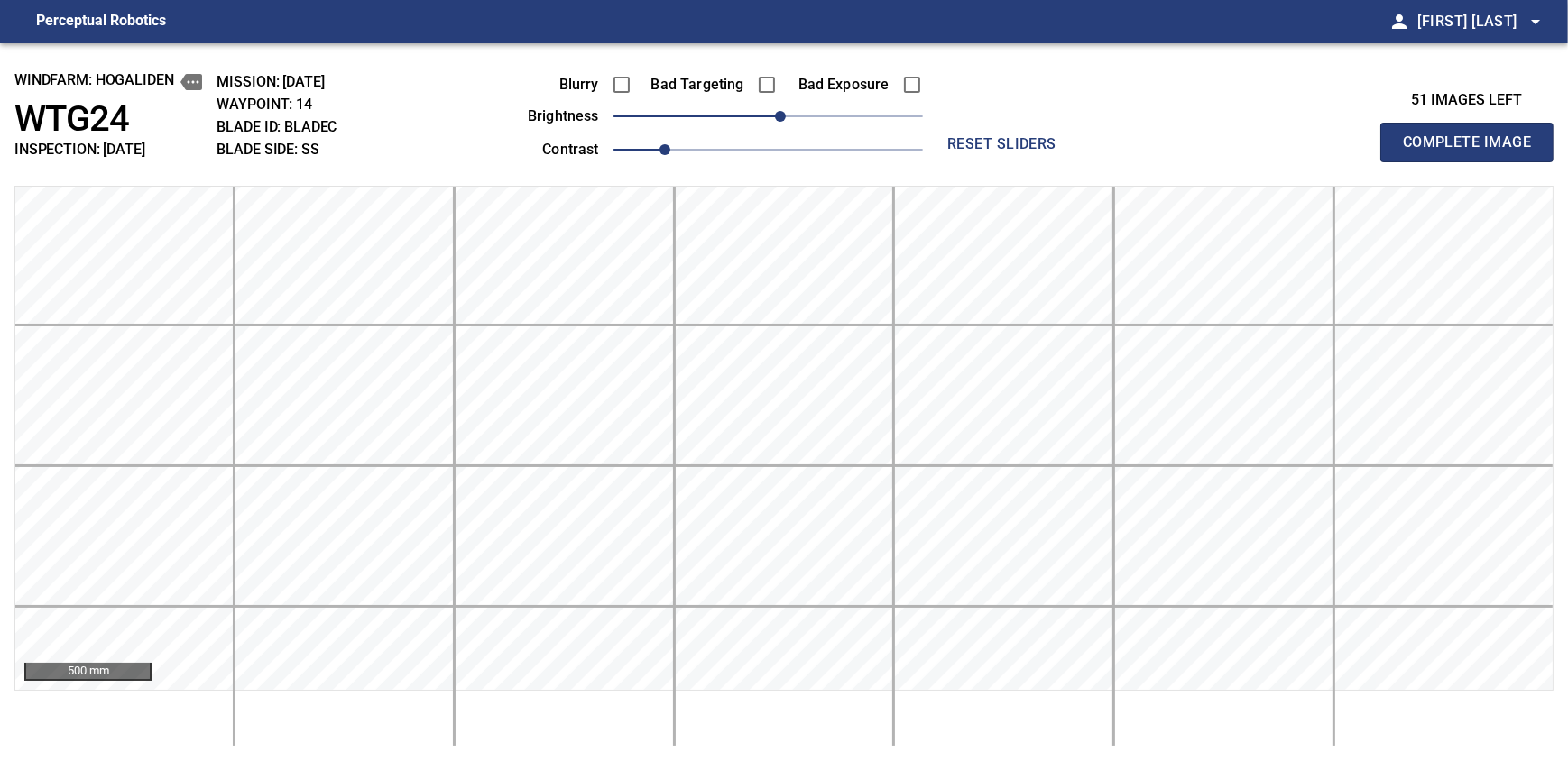 type 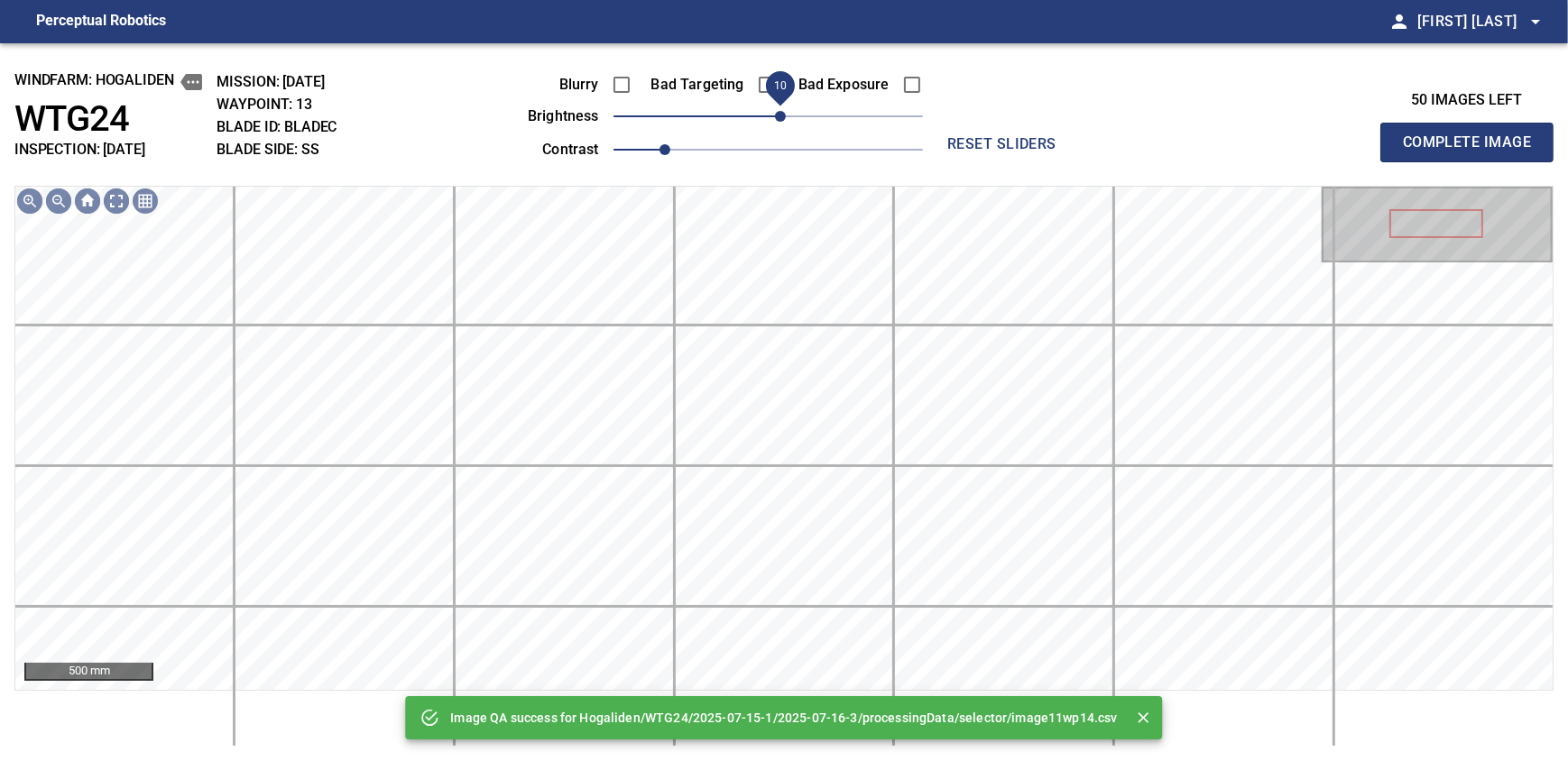 click on "10" at bounding box center (780, 116) 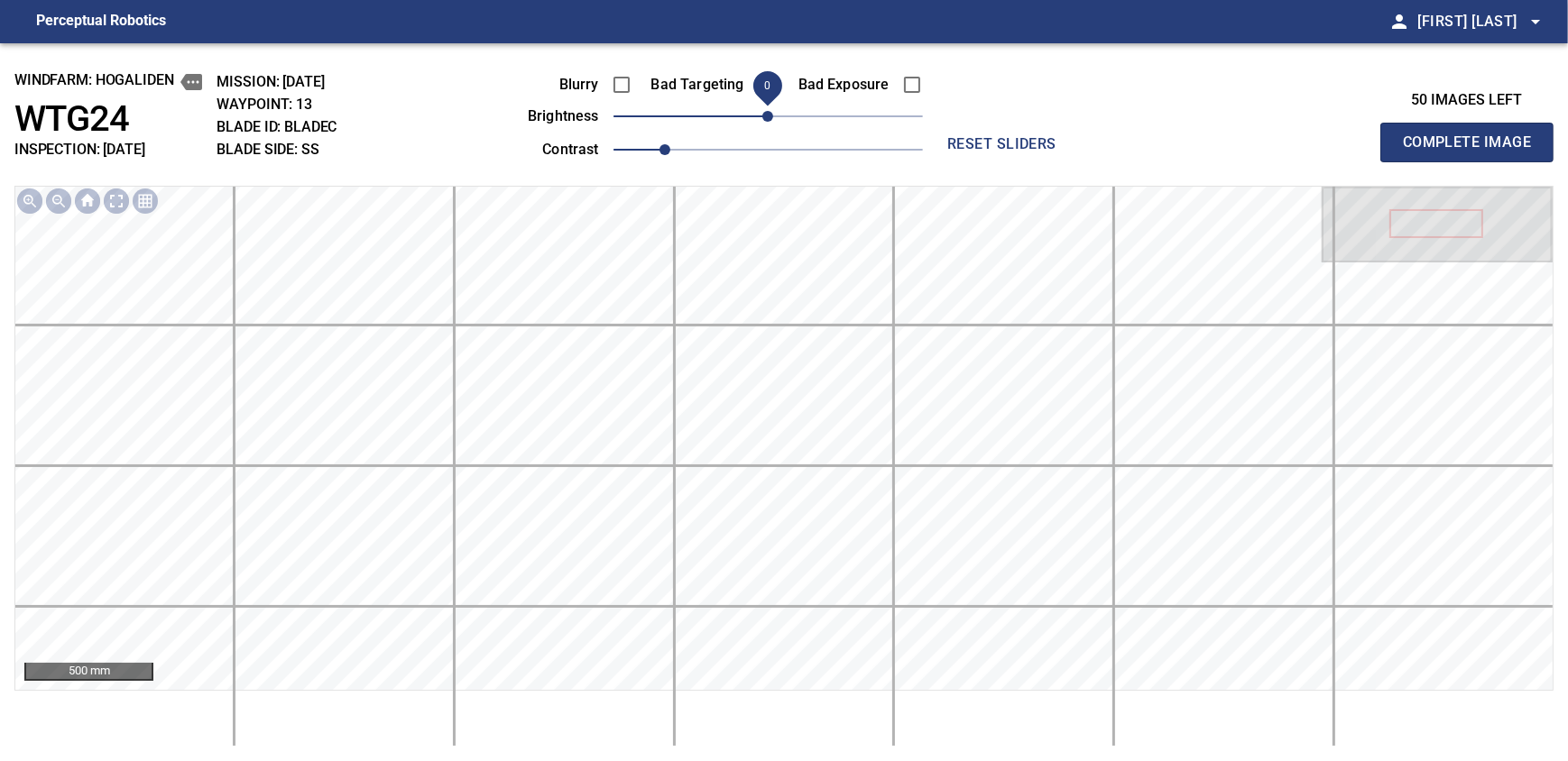 click on "0" at bounding box center [768, 116] 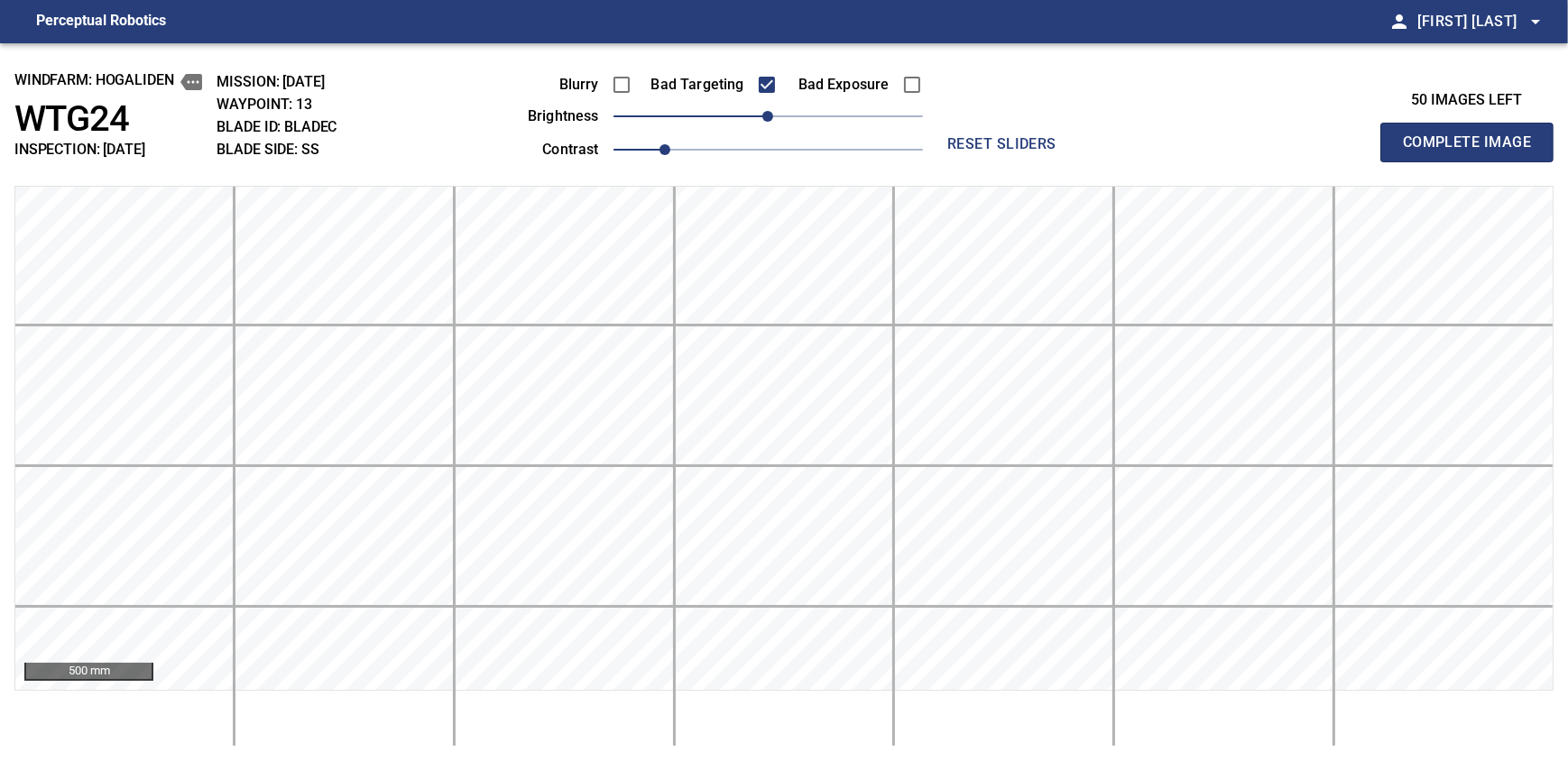 click on "Complete Image" at bounding box center (1467, 142) 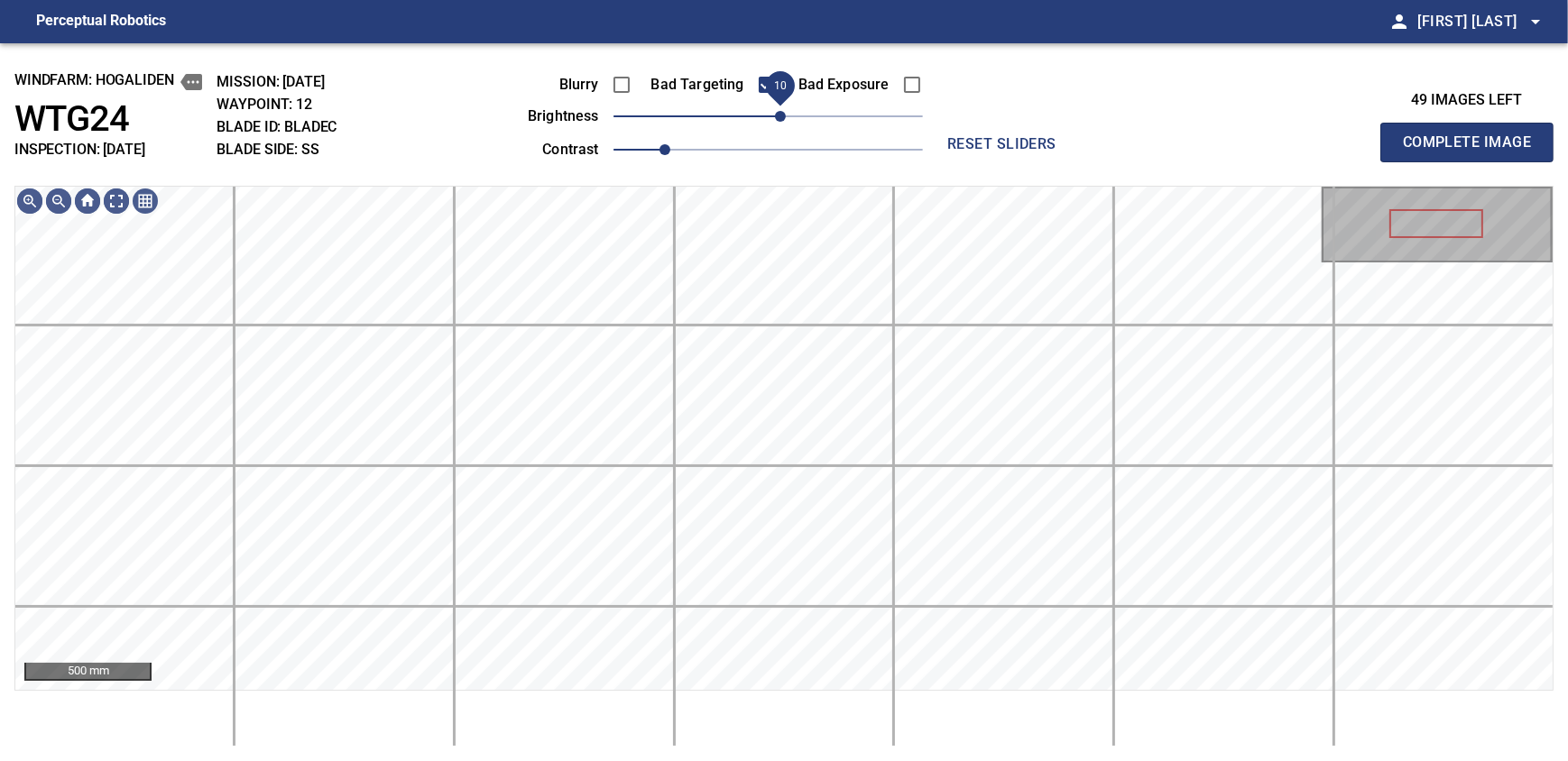 click on "10" at bounding box center [780, 116] 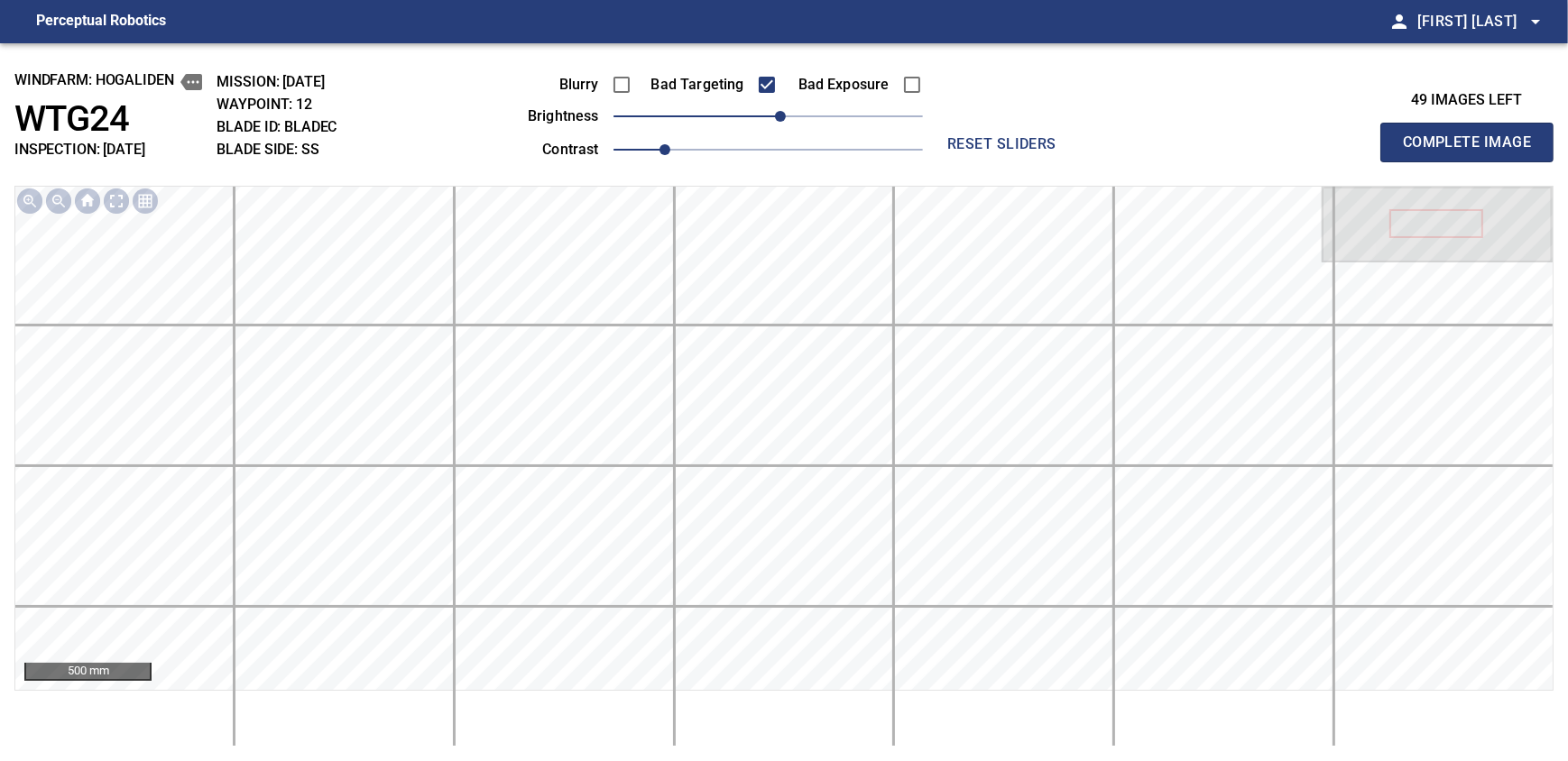 click on "Complete Image" at bounding box center [1467, 142] 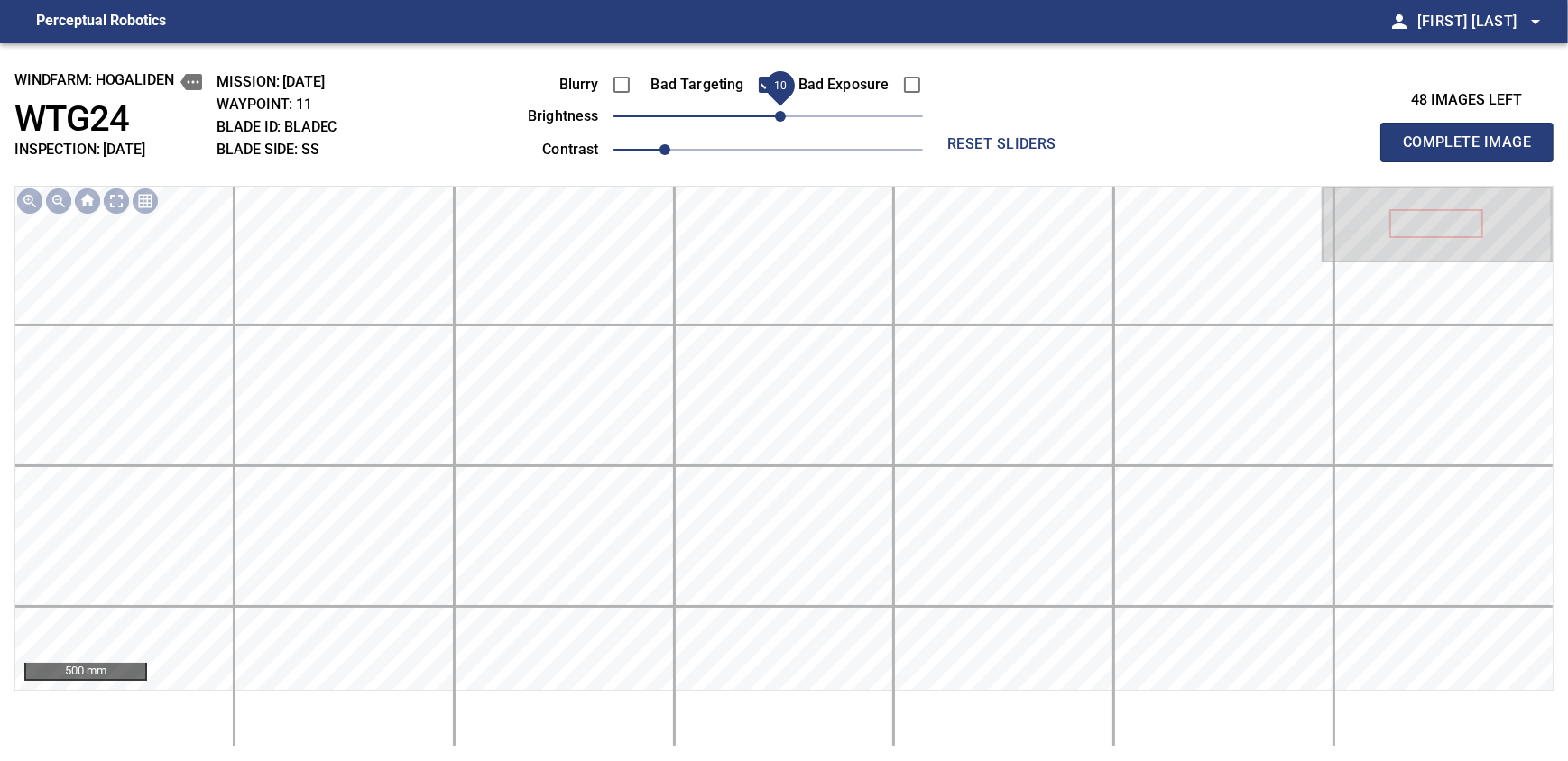 click on "10" at bounding box center (780, 116) 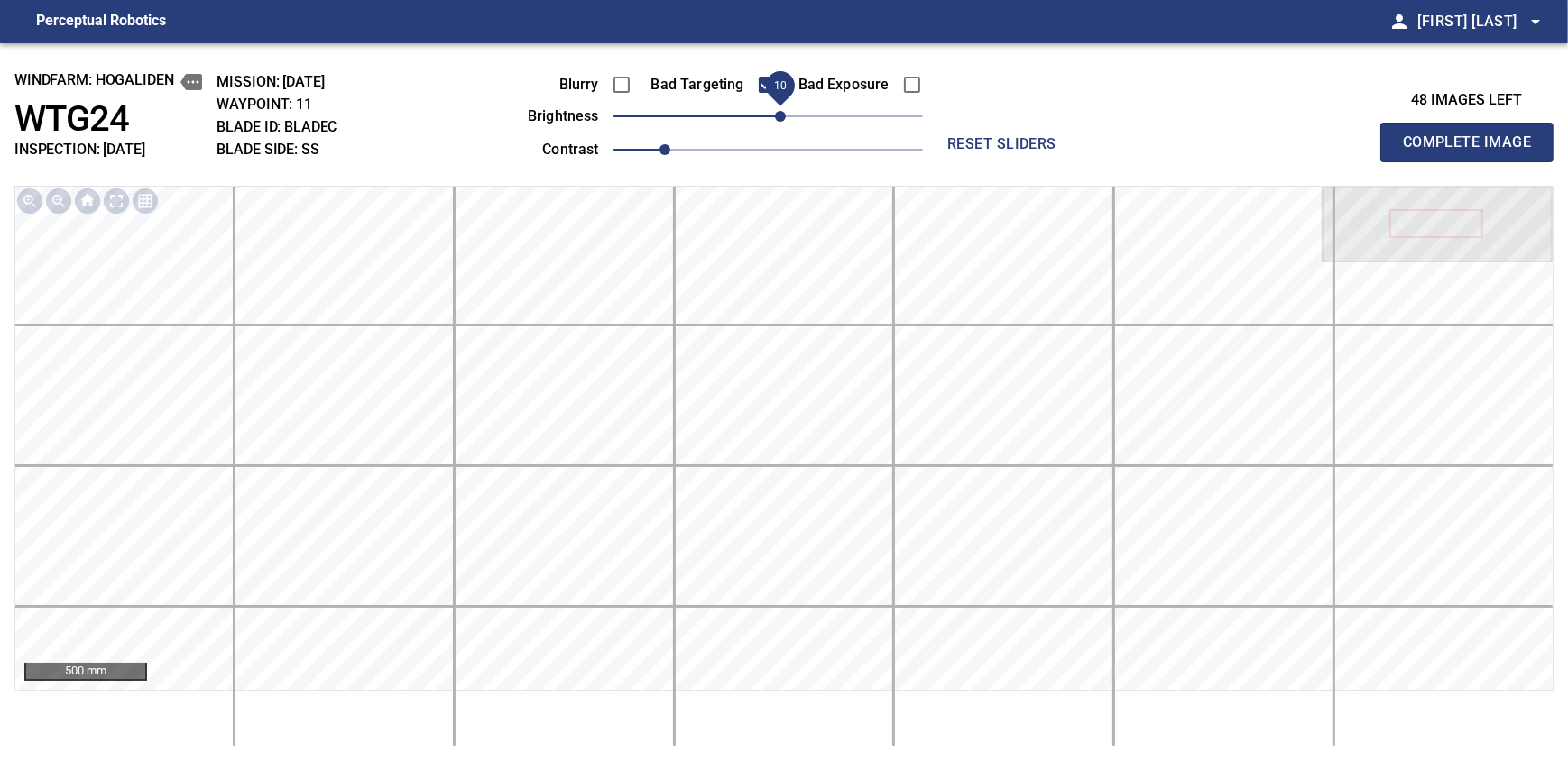 click on "Complete Image" at bounding box center [1467, 142] 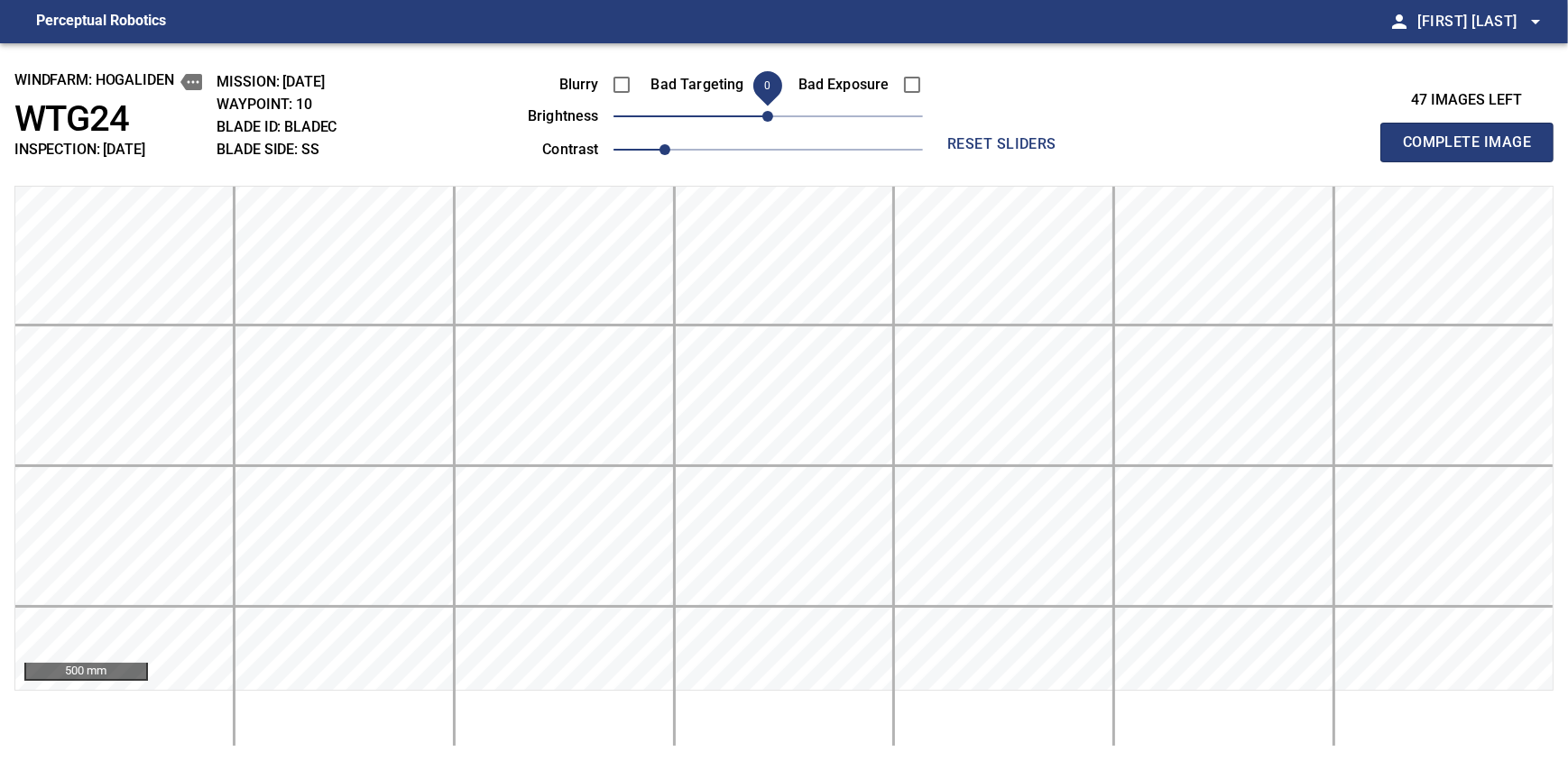 click on "0" at bounding box center (768, 116) 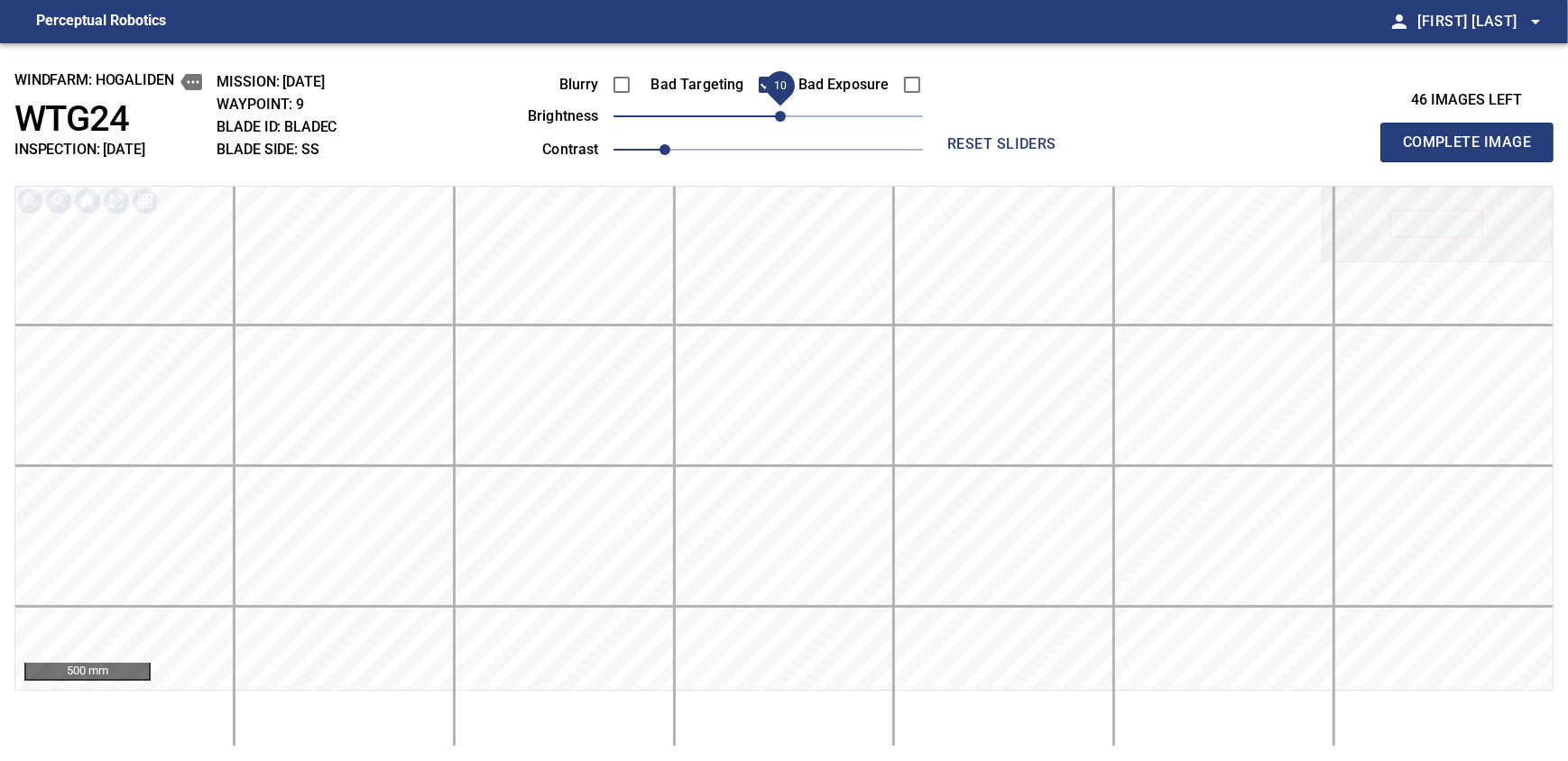 click on "10" at bounding box center [780, 116] 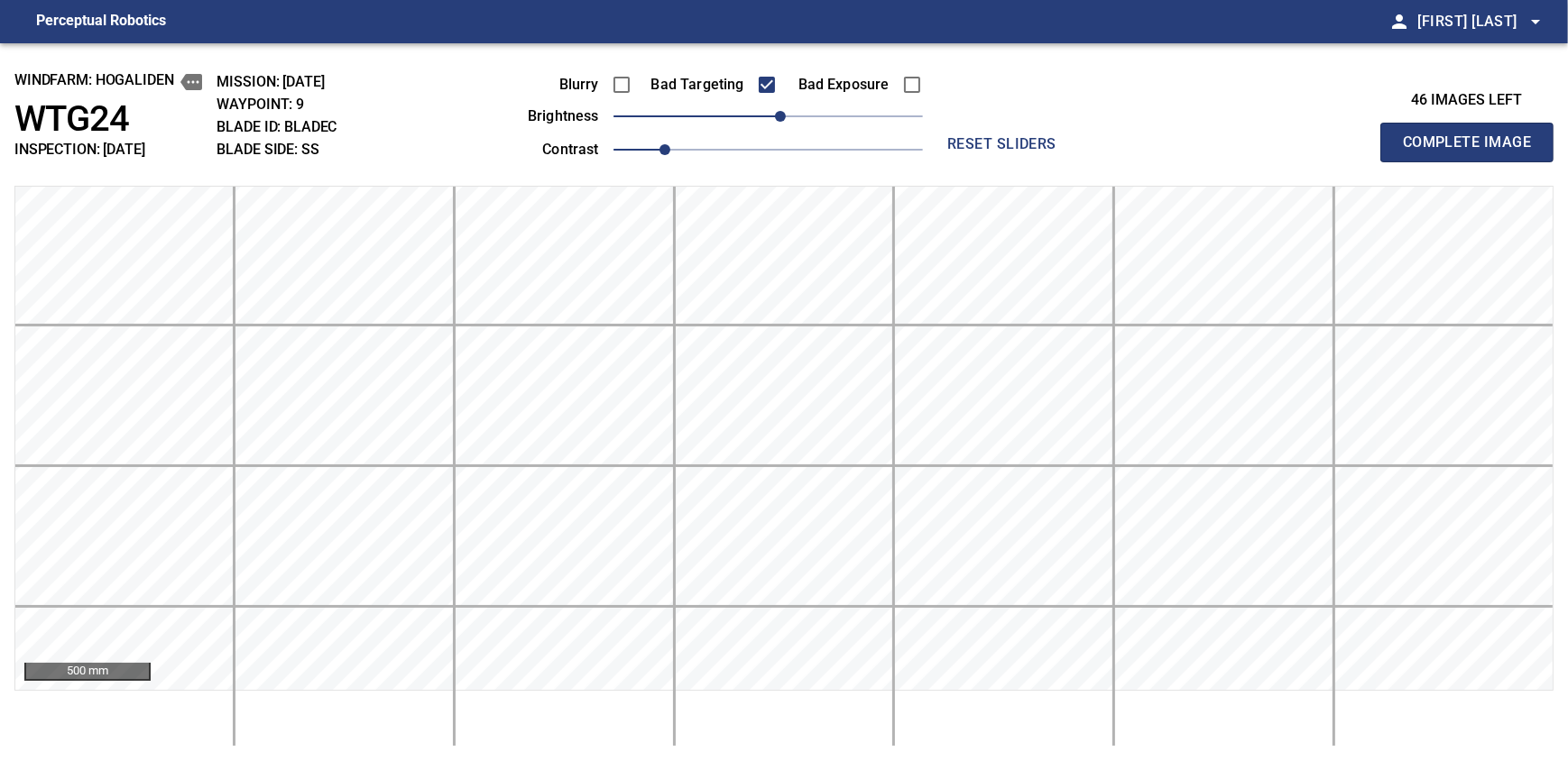 click on "Complete Image" at bounding box center (1467, 142) 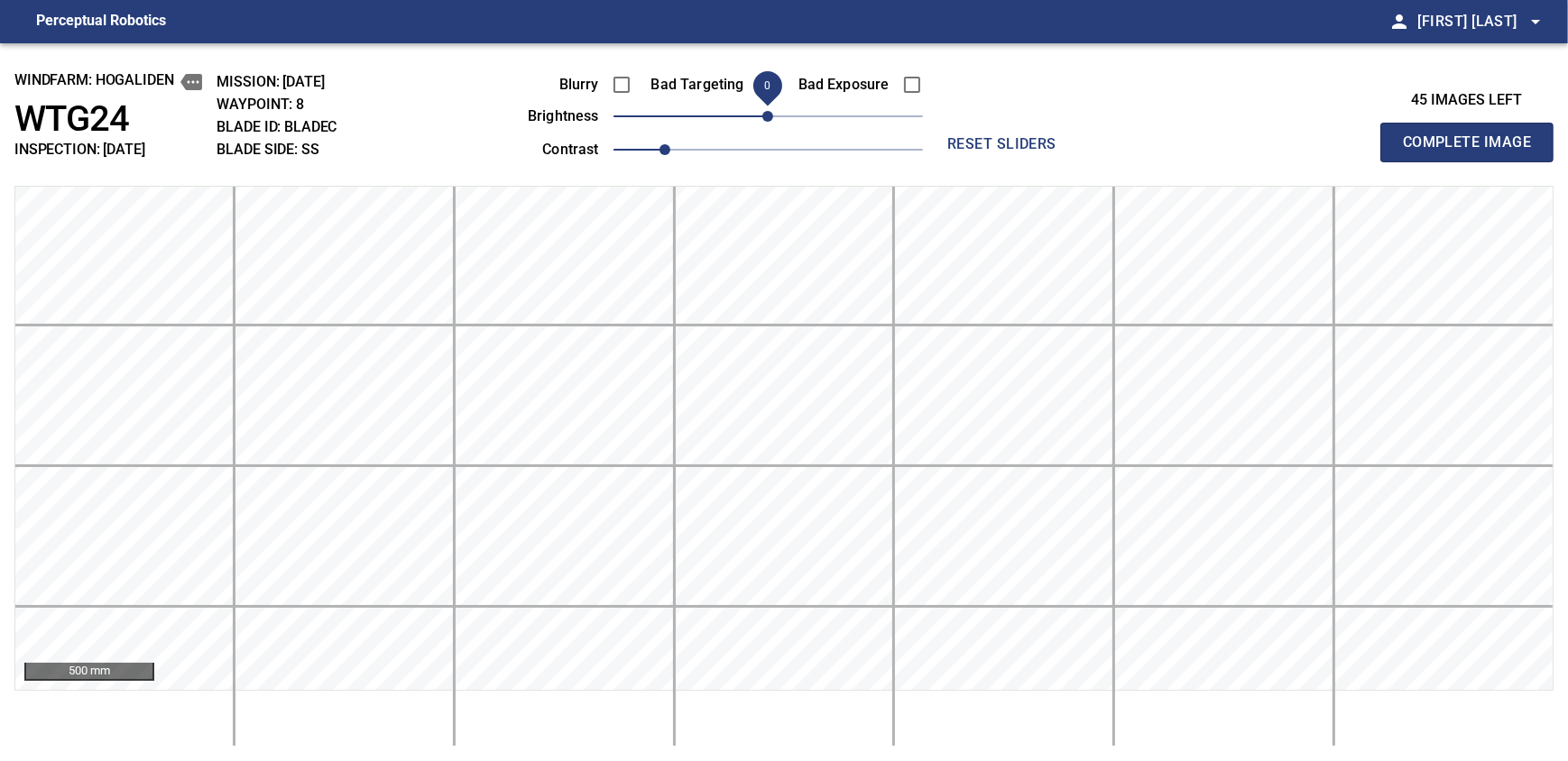 click on "Complete Image" at bounding box center (1467, 142) 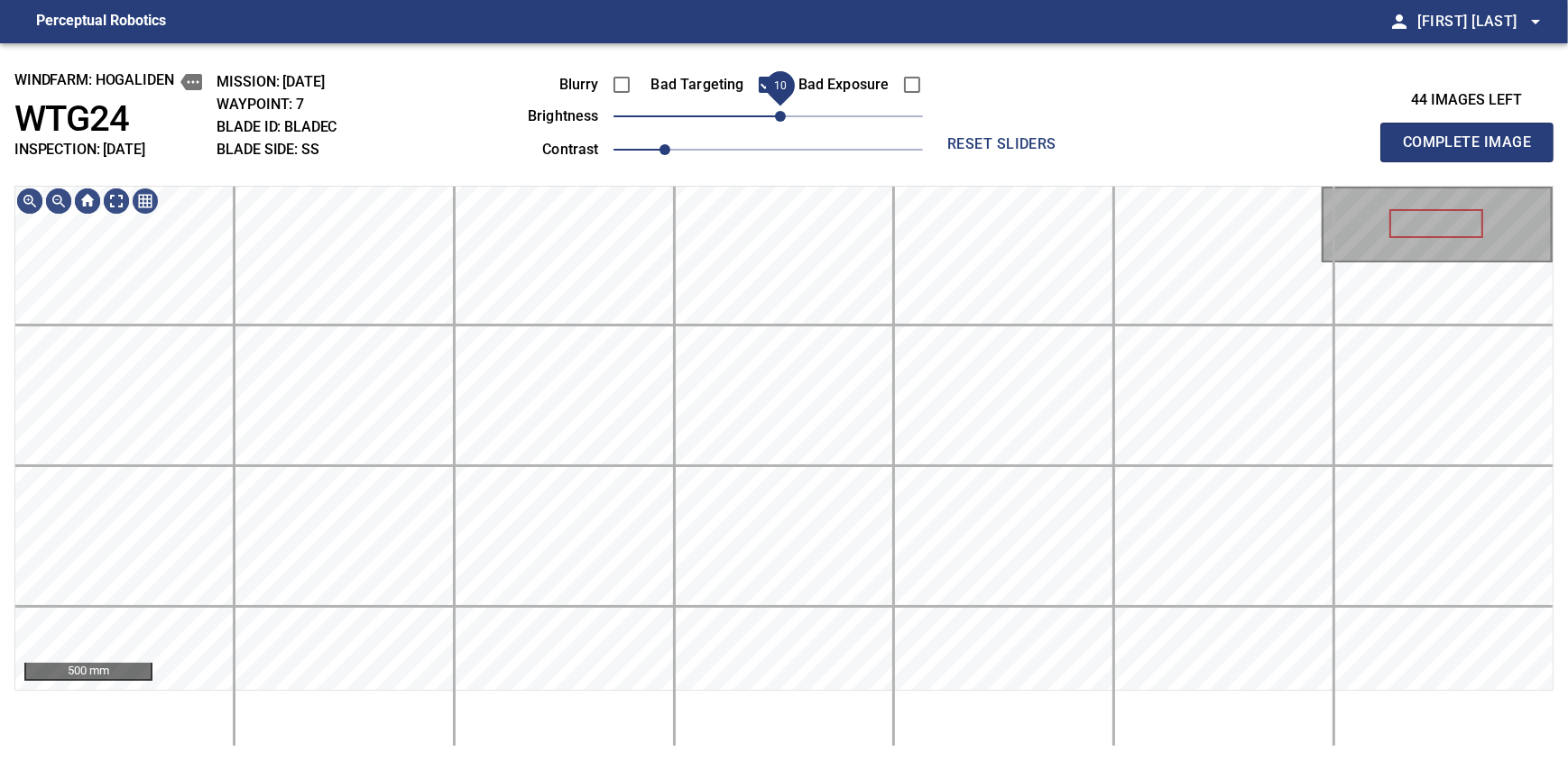 click on "10" at bounding box center [780, 116] 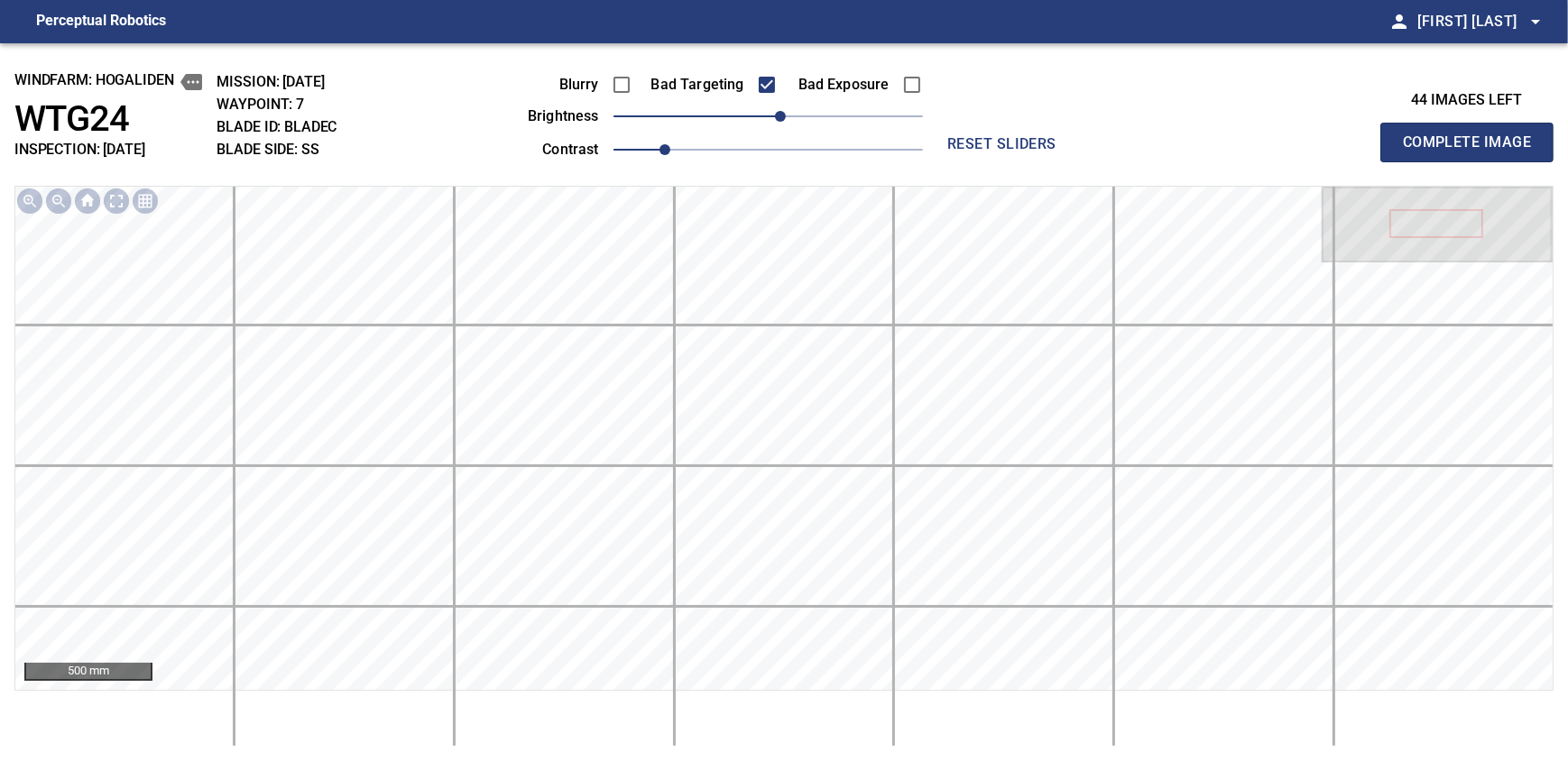click on "Complete Image" at bounding box center [1467, 142] 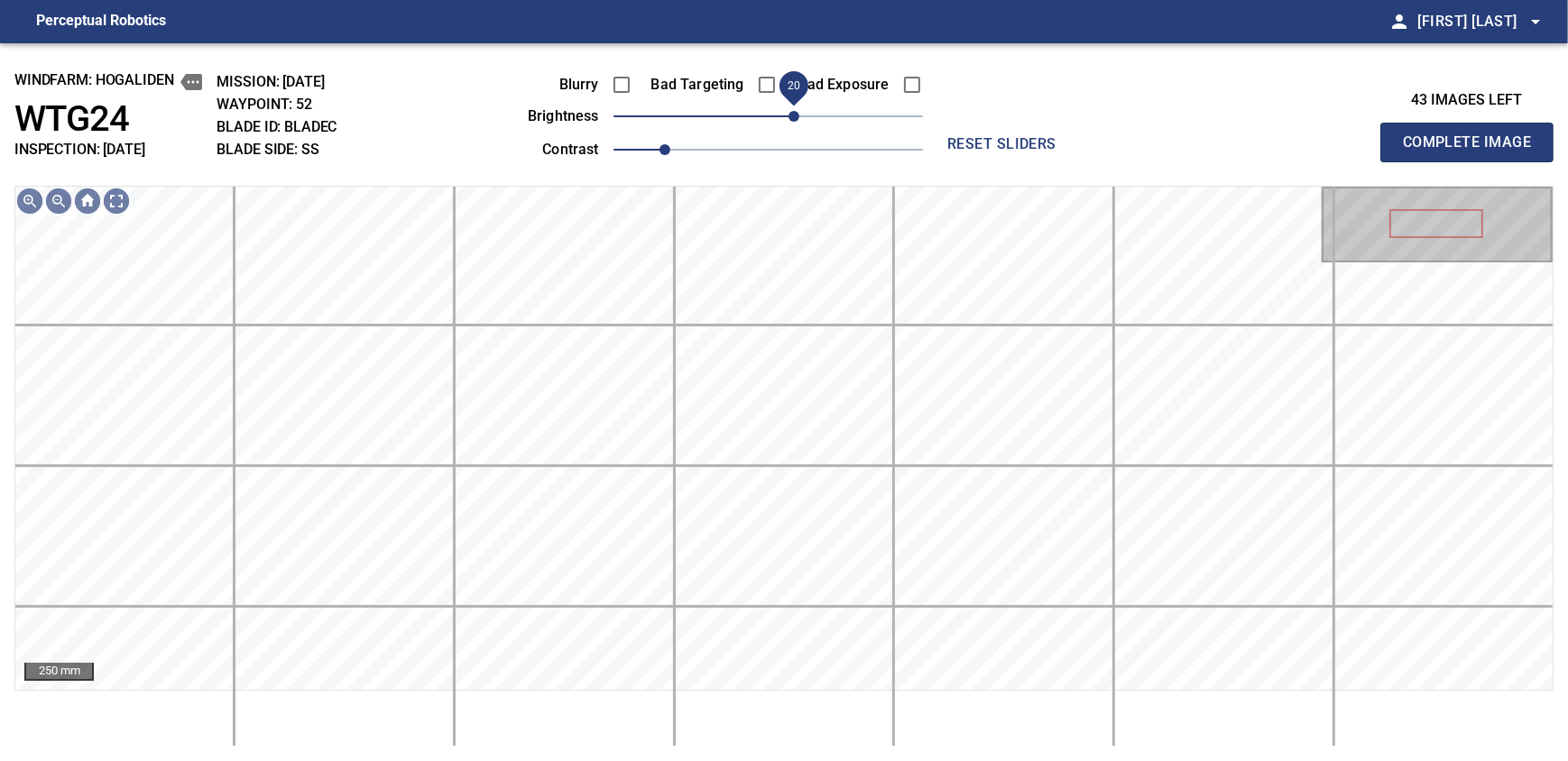 click on "20" at bounding box center (794, 116) 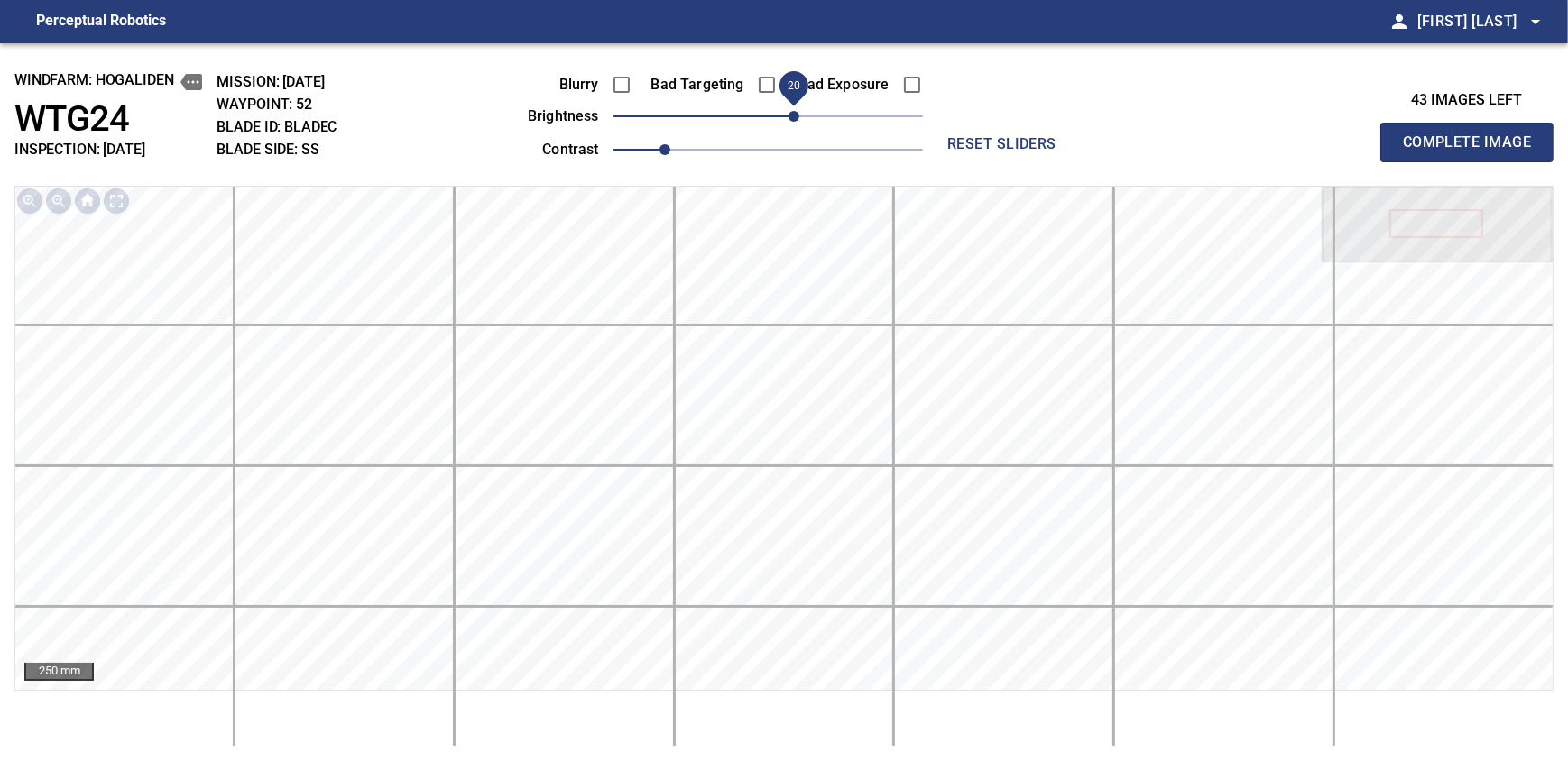 click on "Complete Image" at bounding box center [1467, 142] 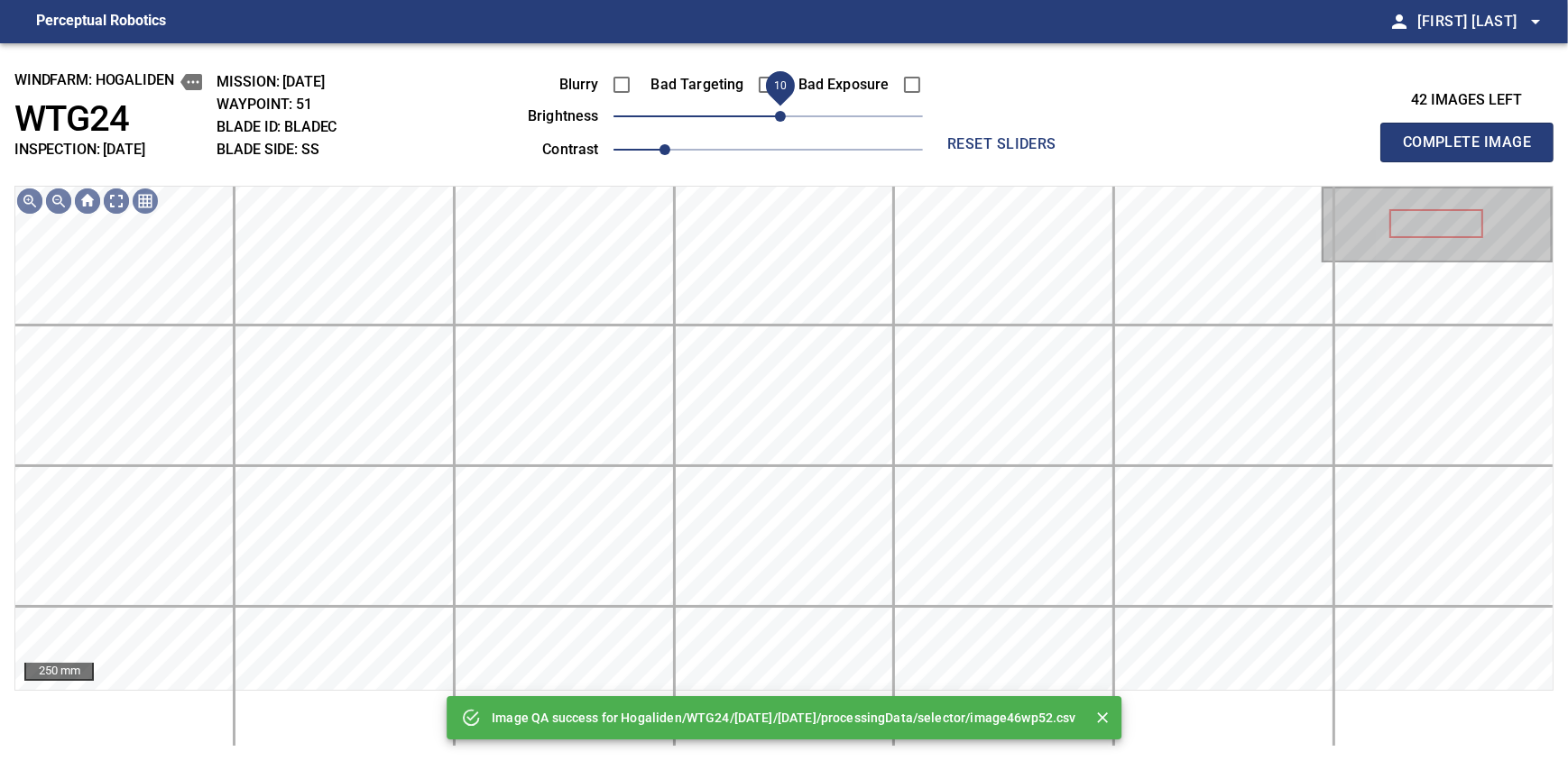 drag, startPoint x: 793, startPoint y: 112, endPoint x: 785, endPoint y: 120, distance: 11.313708 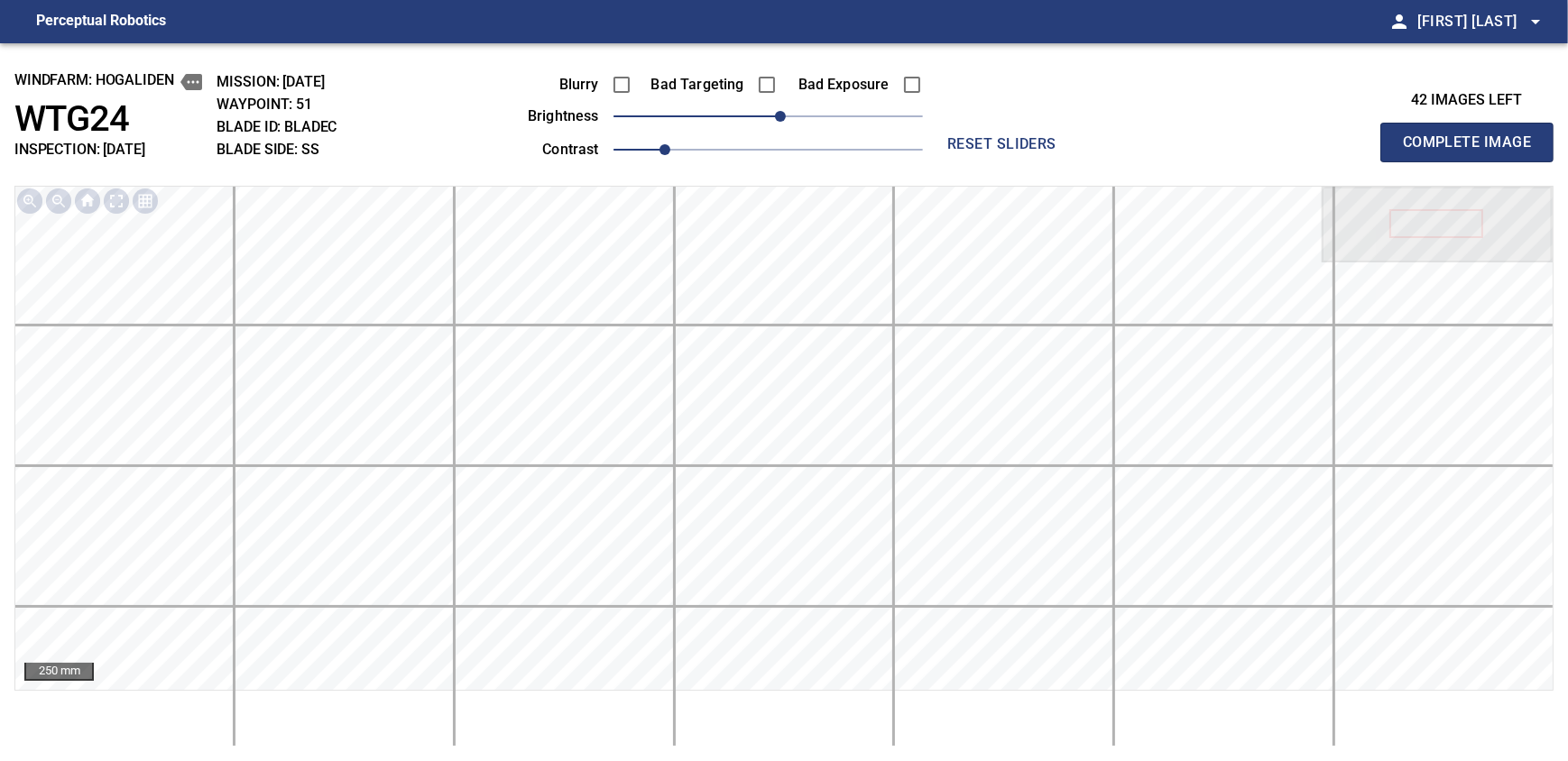 click on "Complete Image" at bounding box center [1467, 142] 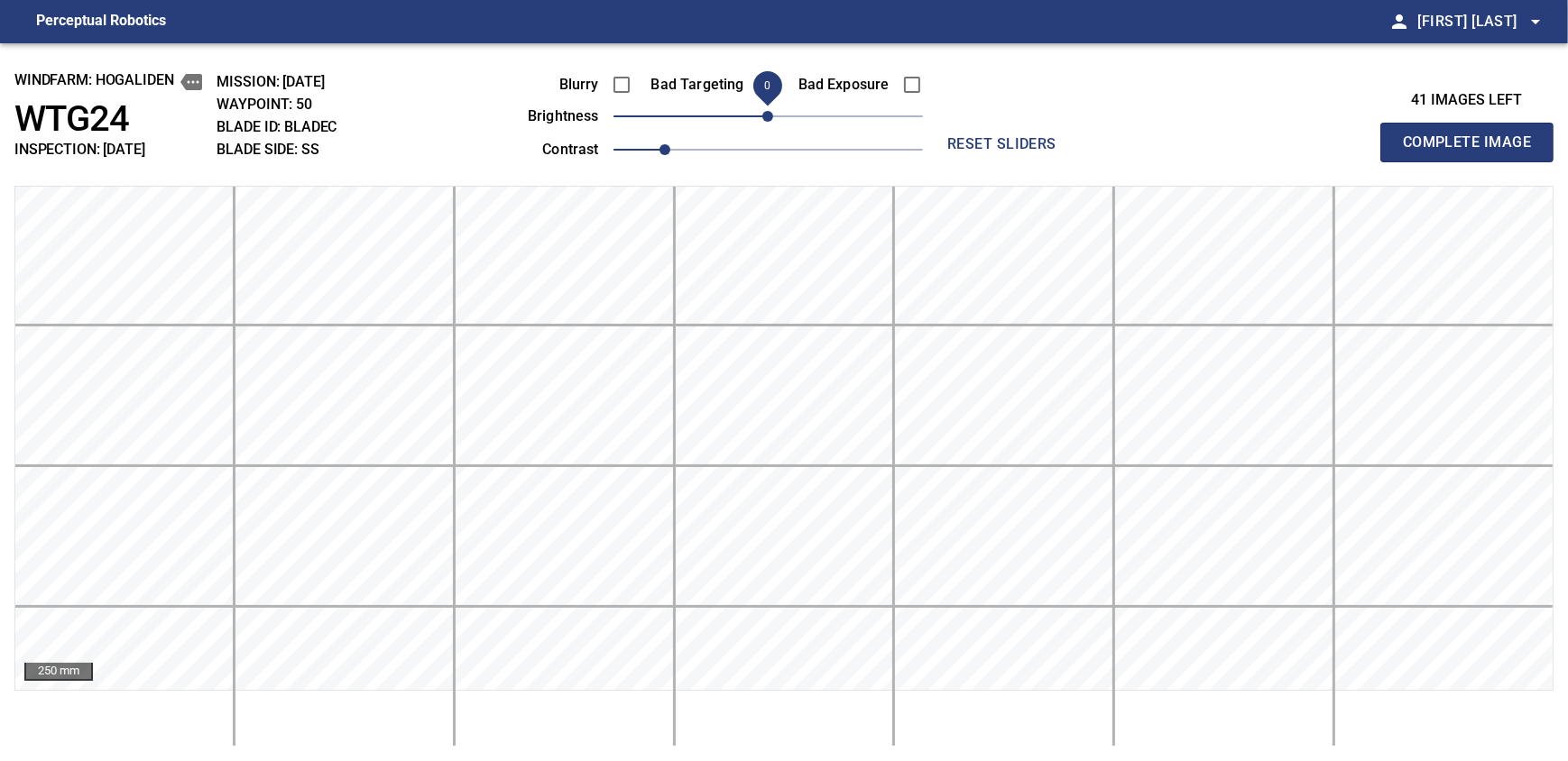 click on "0" at bounding box center [768, 116] 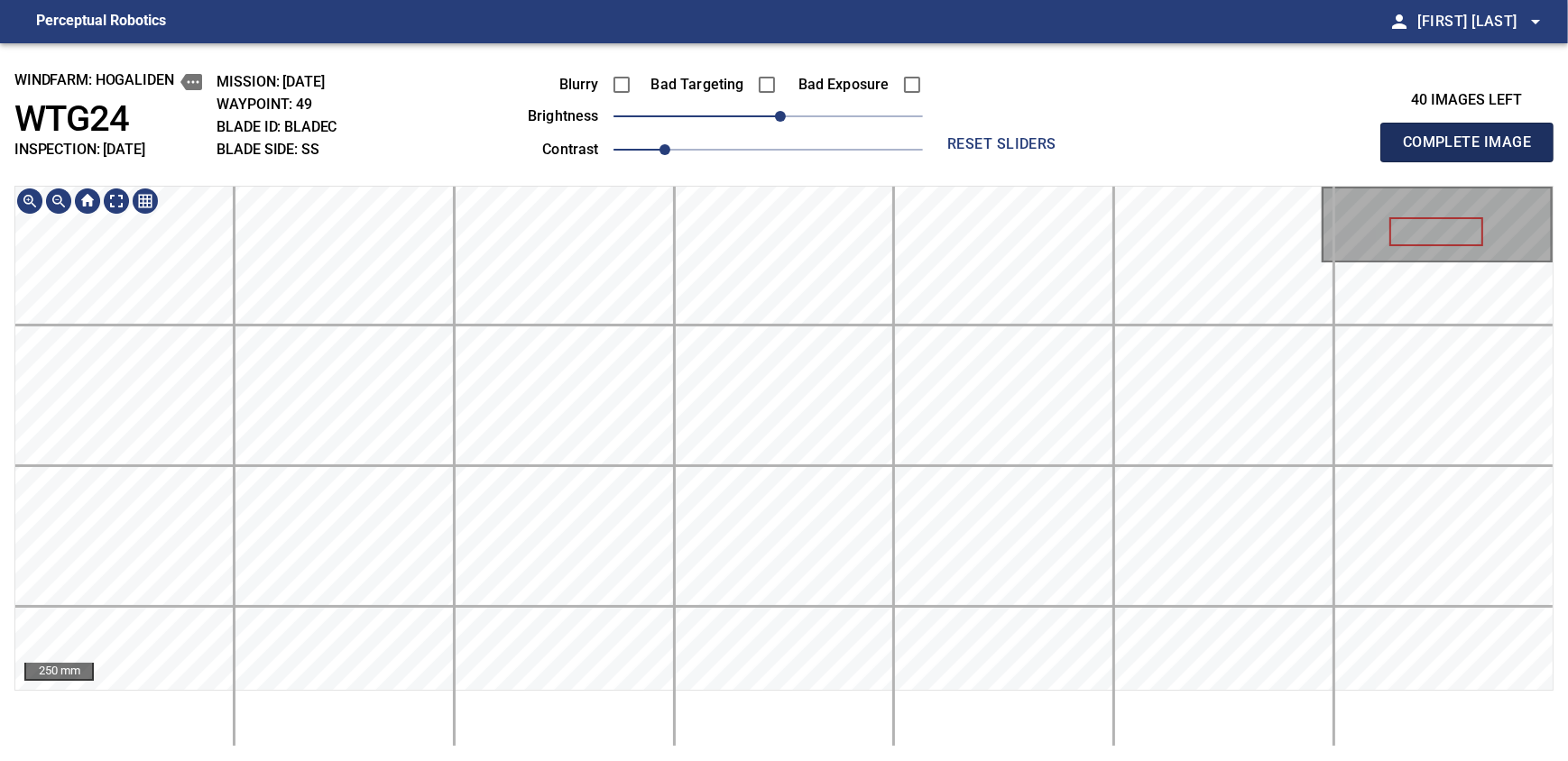 click on "Complete Image" at bounding box center [1467, 142] 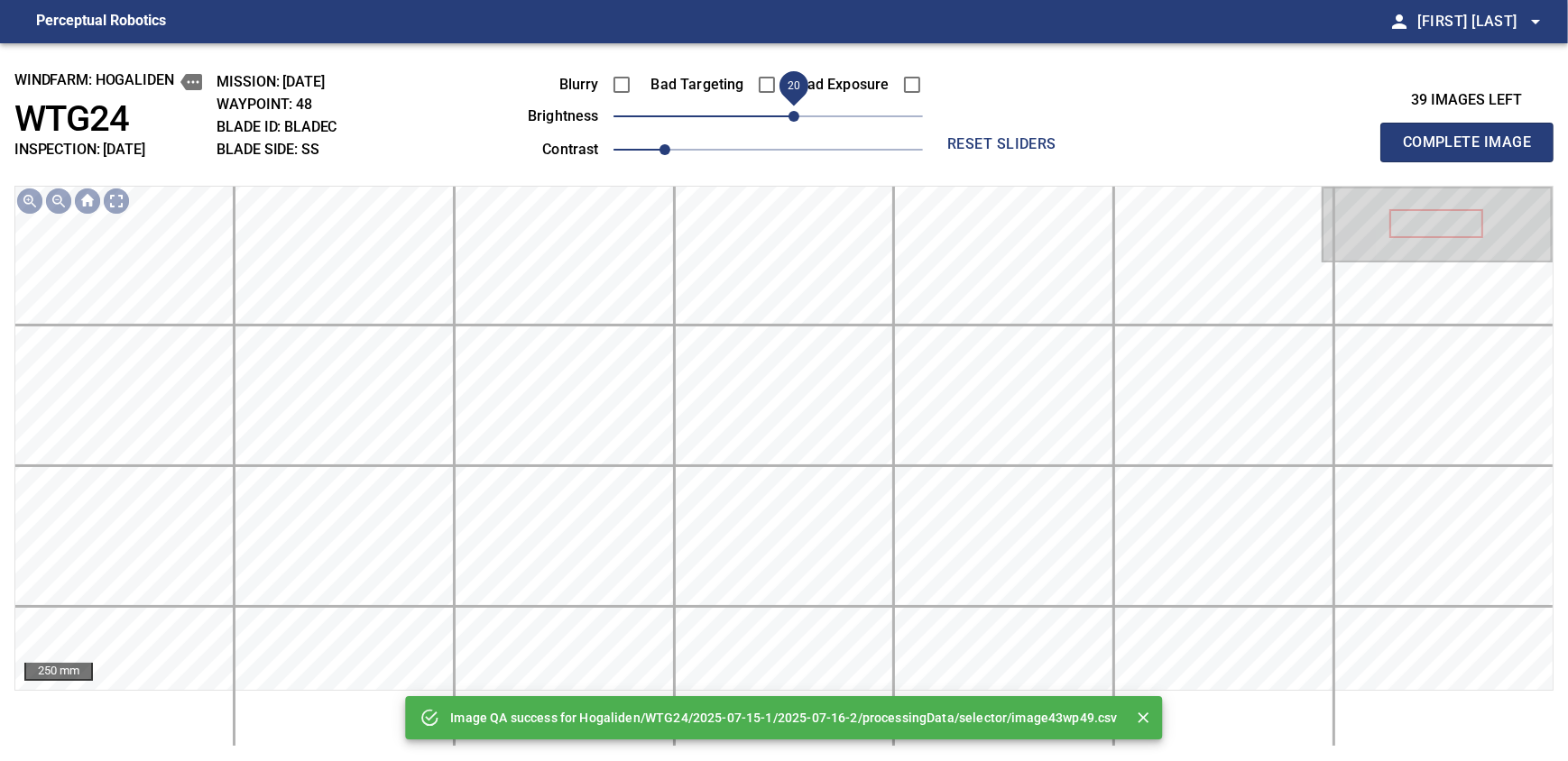 click on "20" at bounding box center (794, 116) 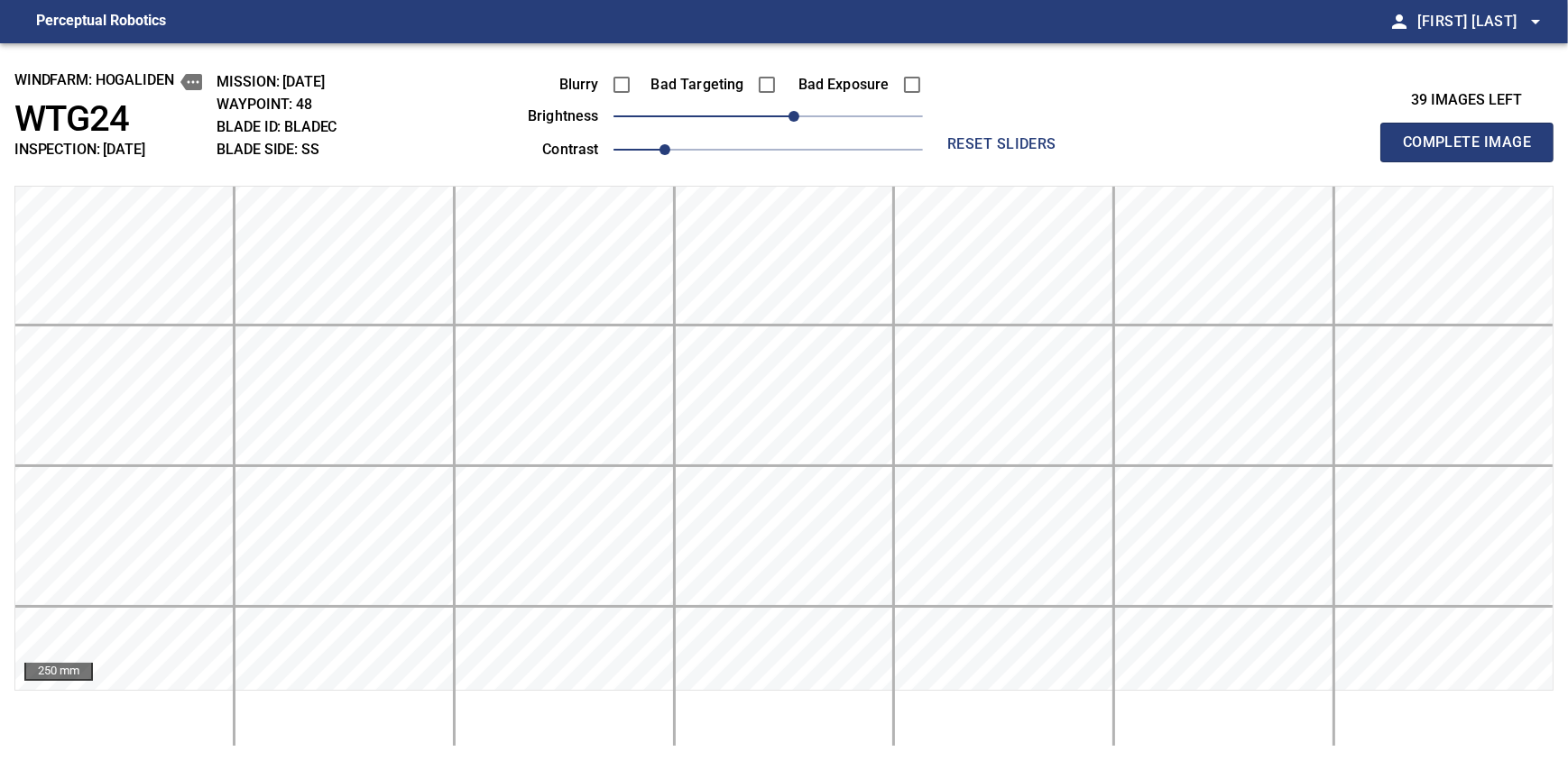 click on "Complete Image" at bounding box center (1467, 142) 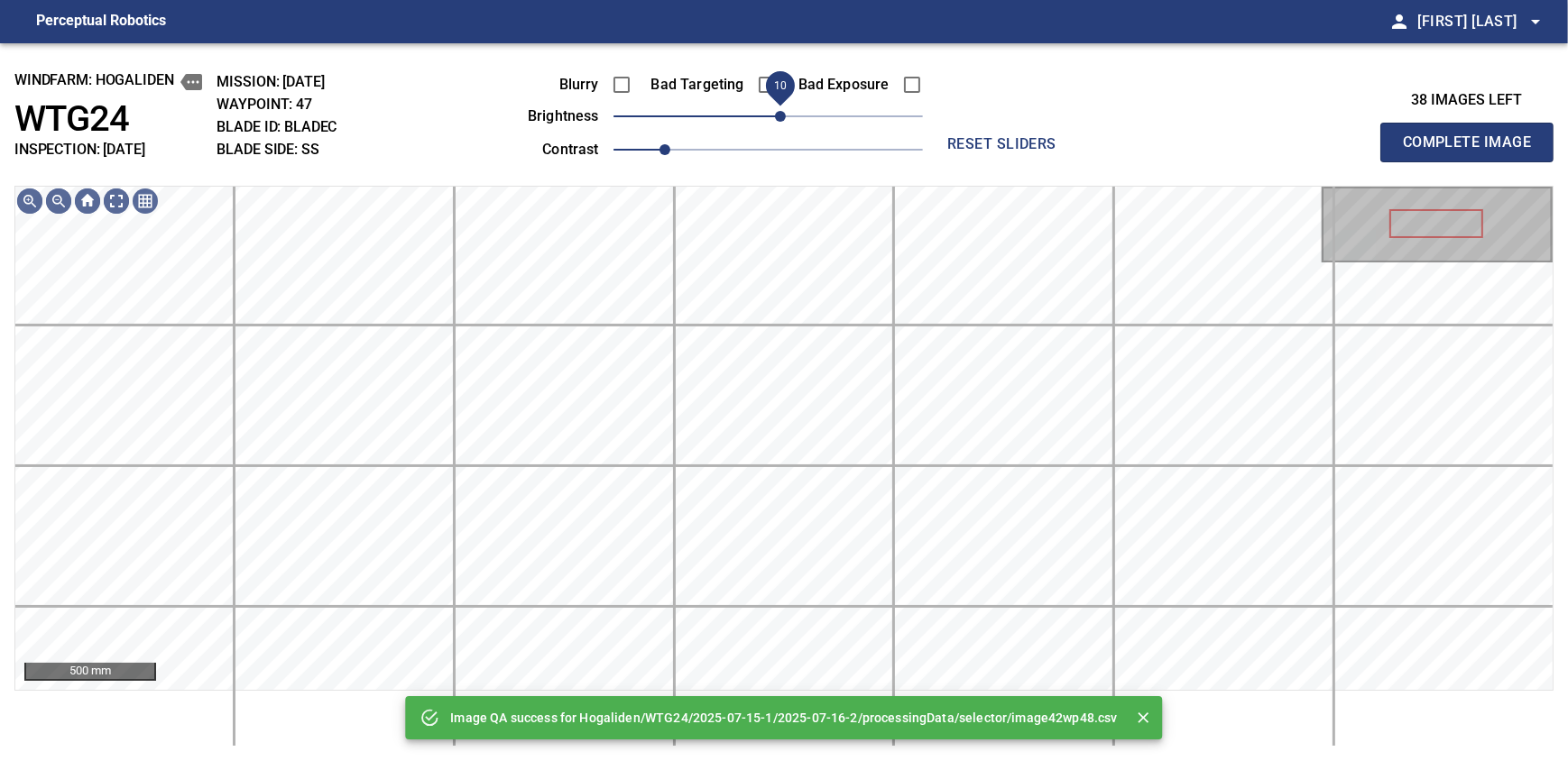 click on "10" at bounding box center (780, 116) 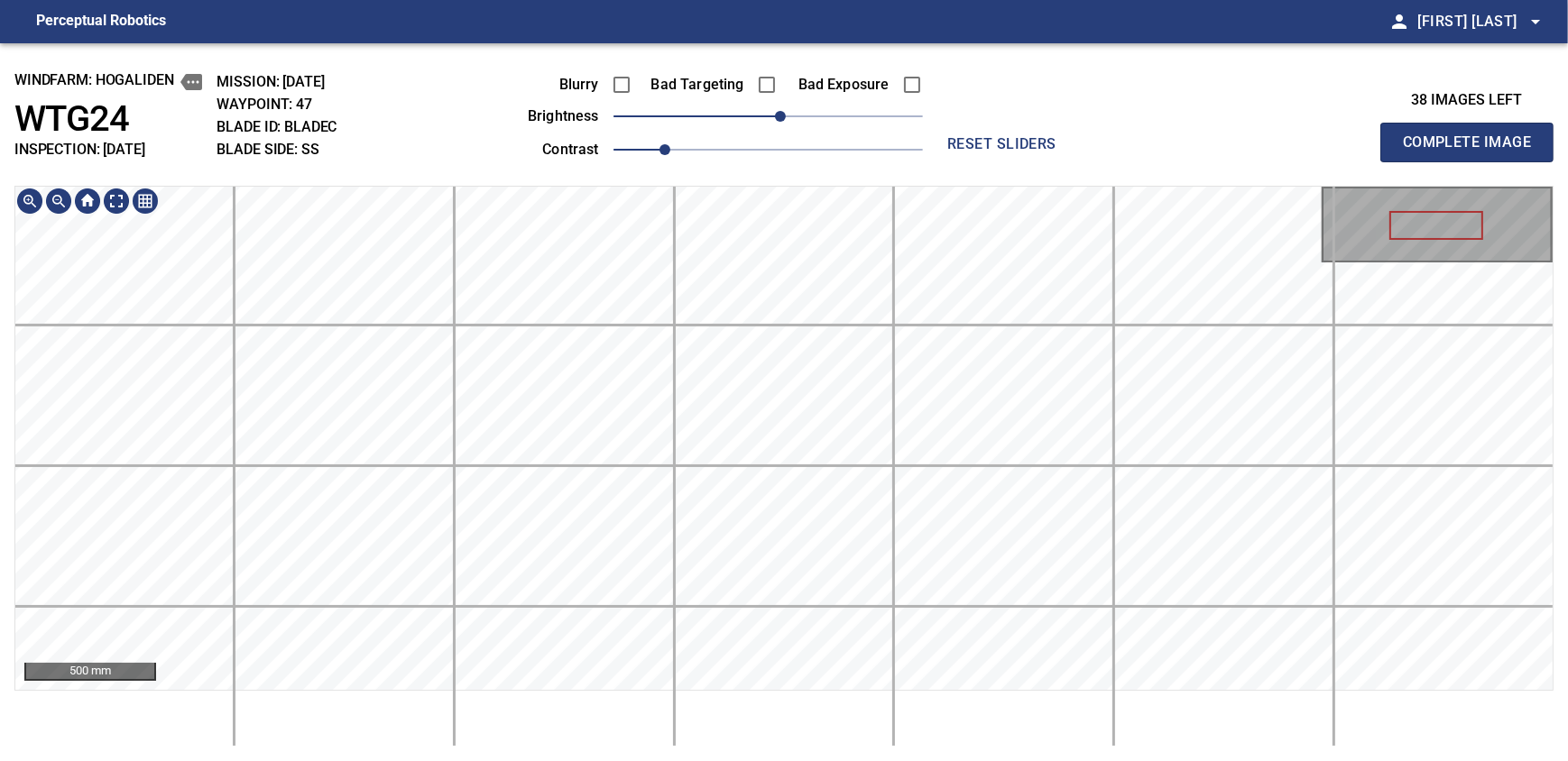 click on "Complete Image" at bounding box center [1467, 142] 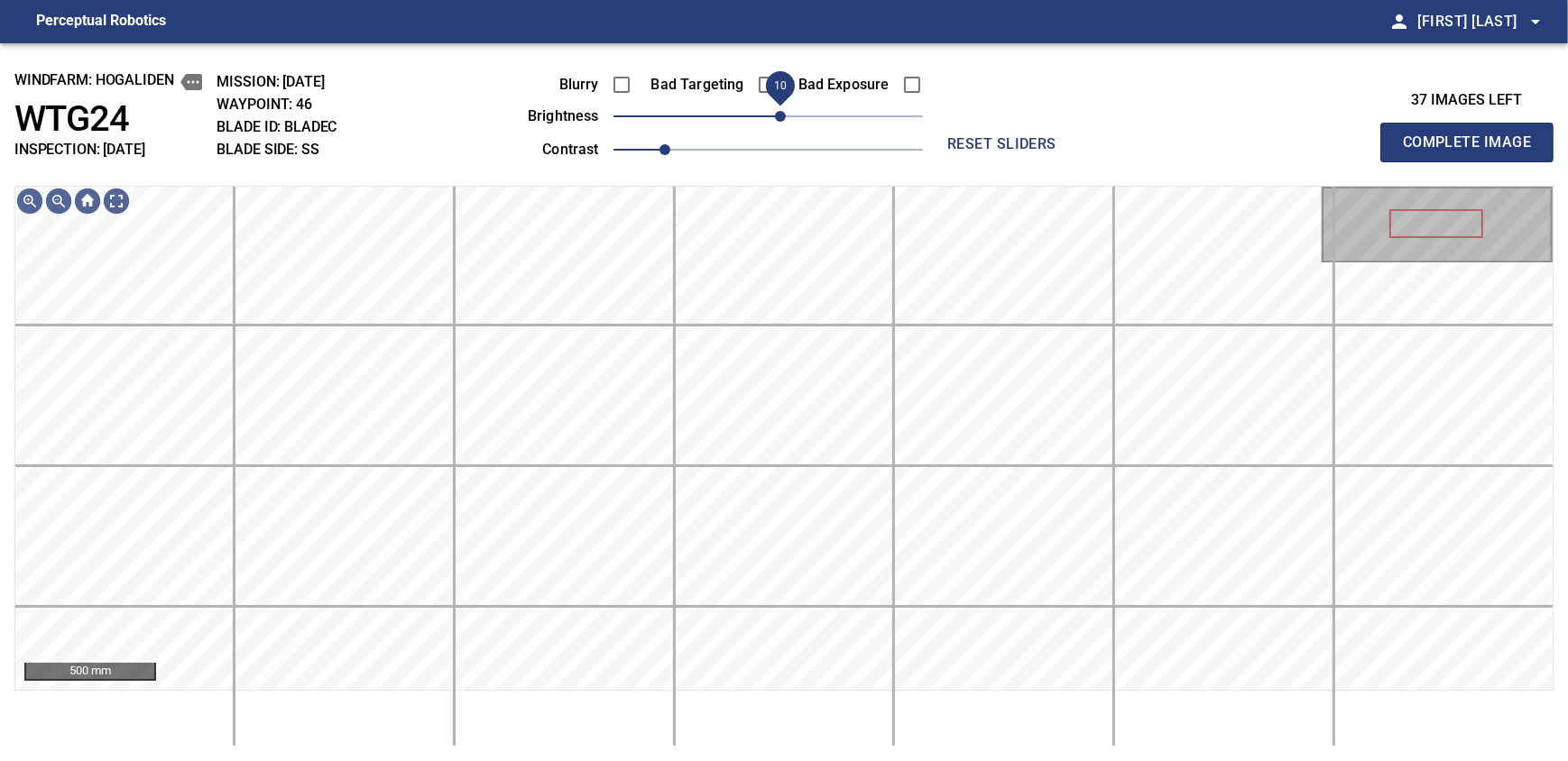 drag, startPoint x: 765, startPoint y: 132, endPoint x: 779, endPoint y: 126, distance: 15.231546 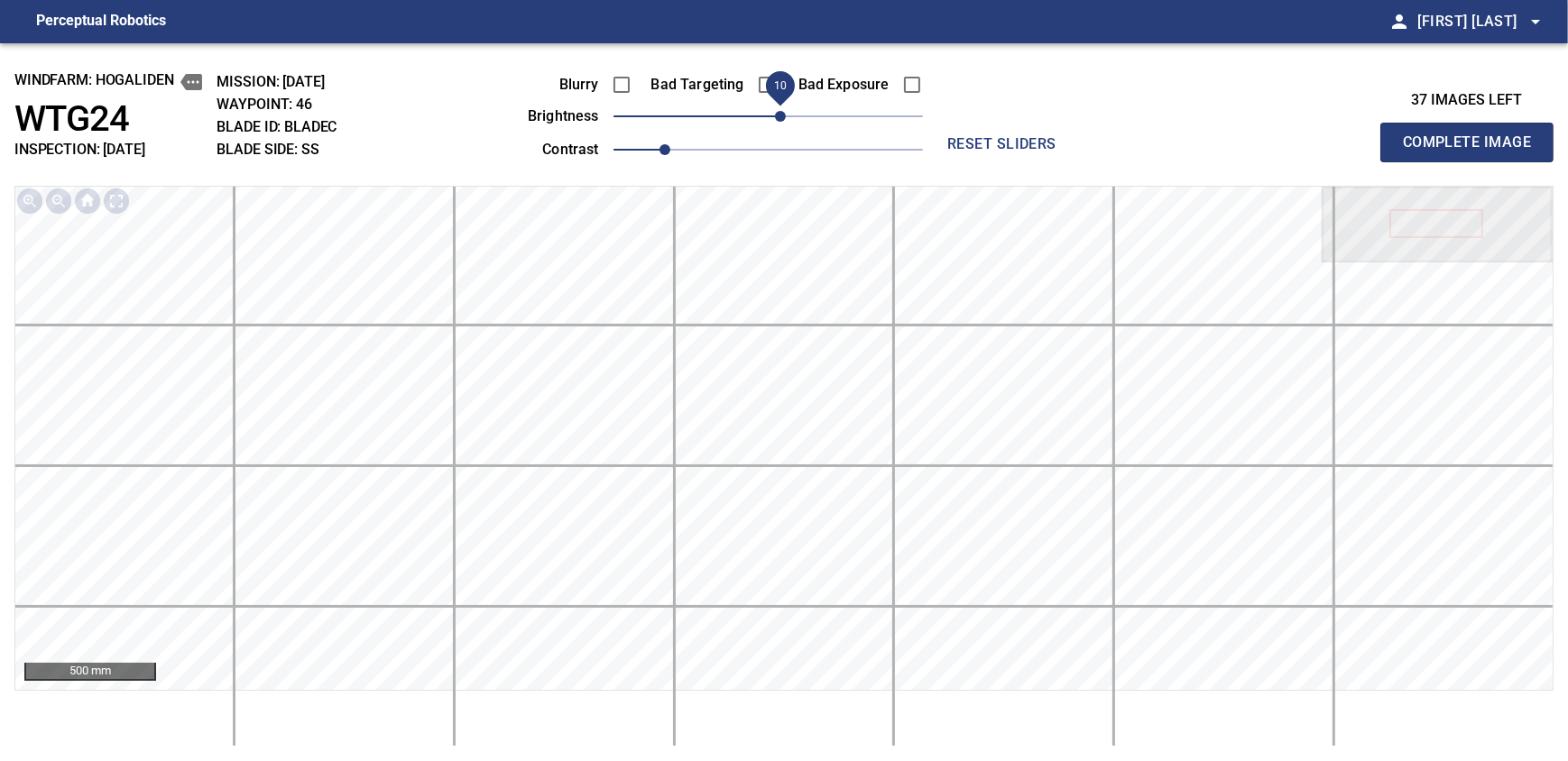 click on "Complete Image" at bounding box center (1467, 142) 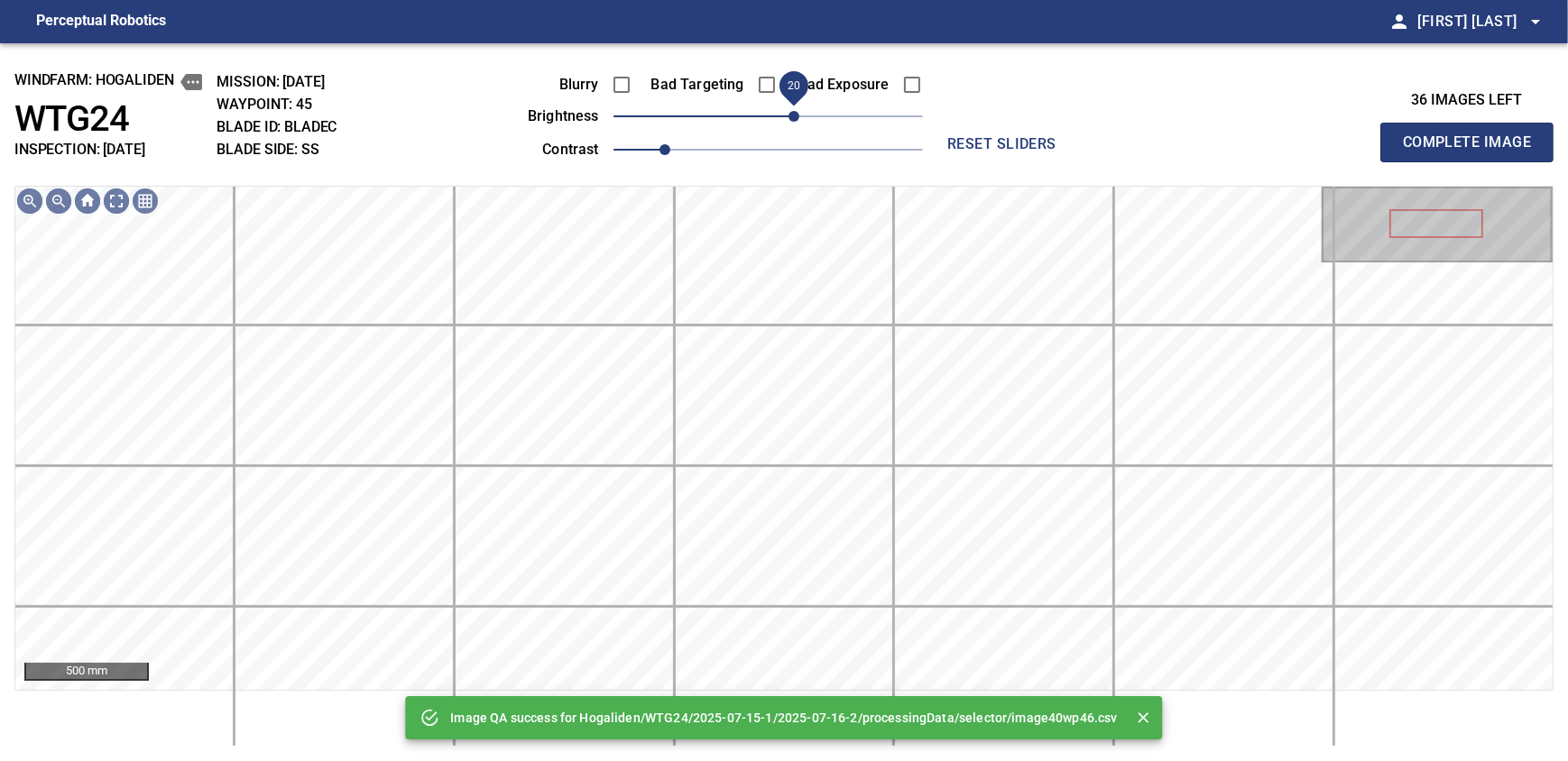drag, startPoint x: 779, startPoint y: 112, endPoint x: 790, endPoint y: 106, distance: 12.5299641 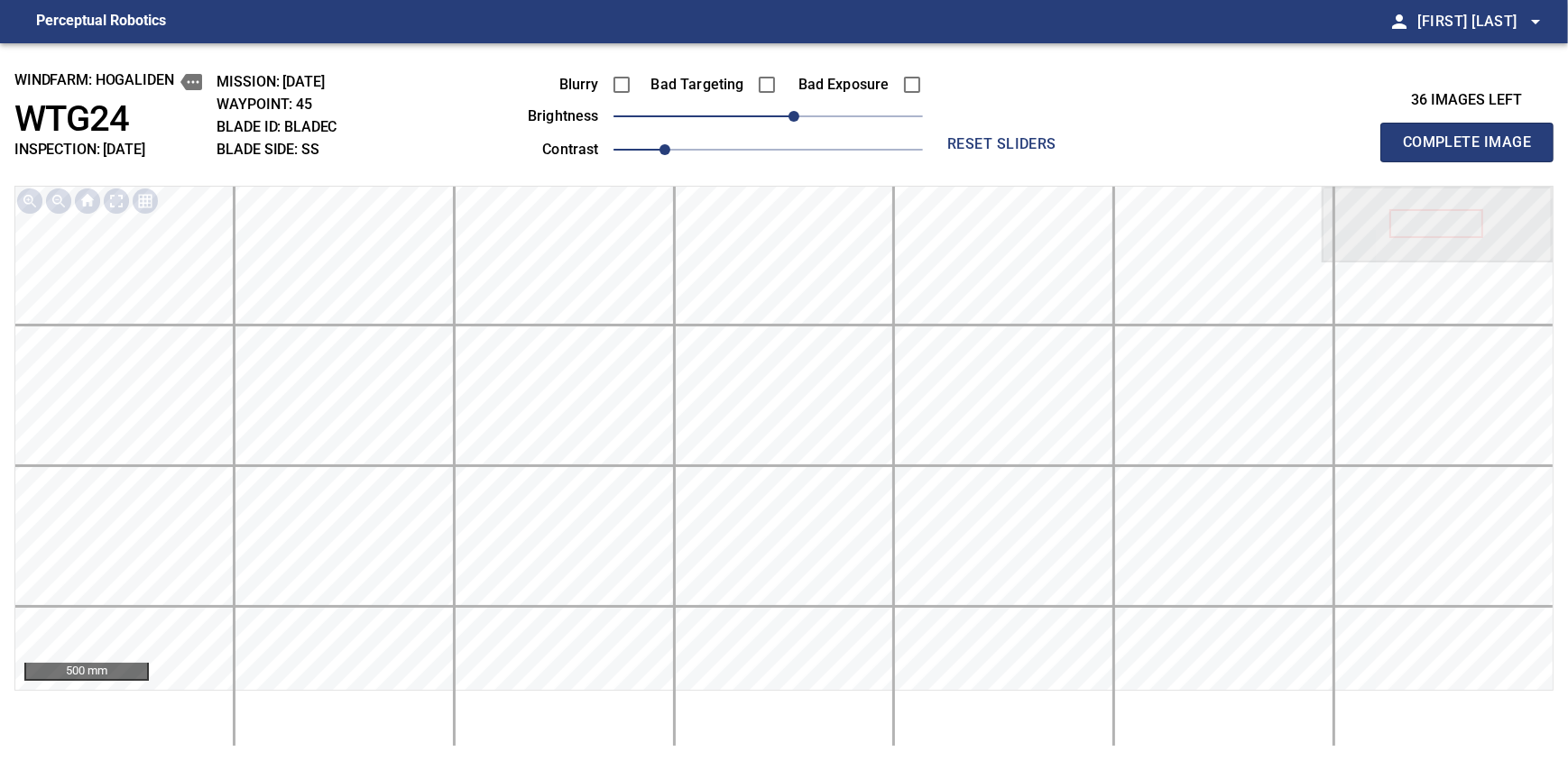 click on "Complete Image" at bounding box center (1467, 142) 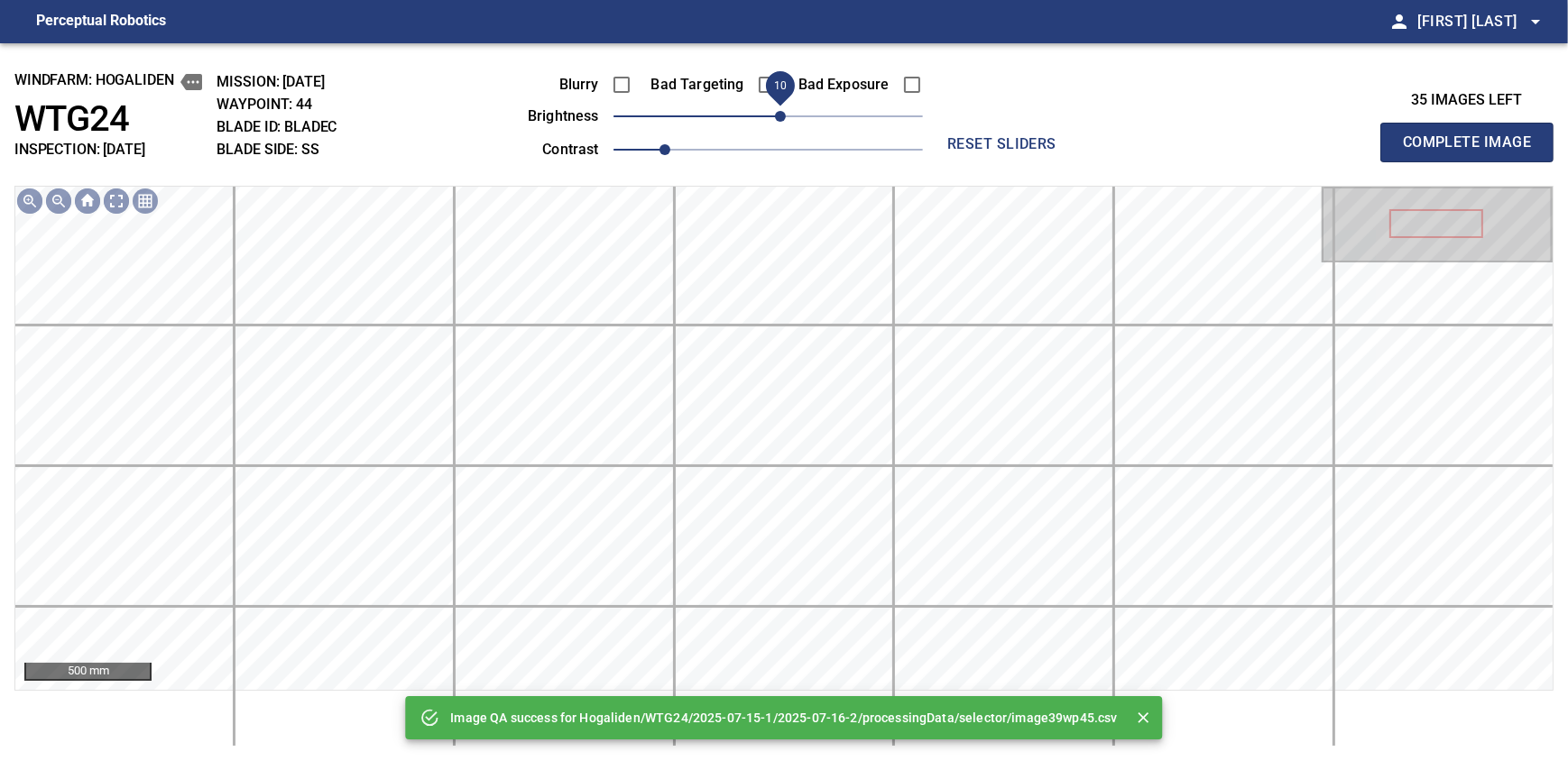click on "10" at bounding box center (780, 116) 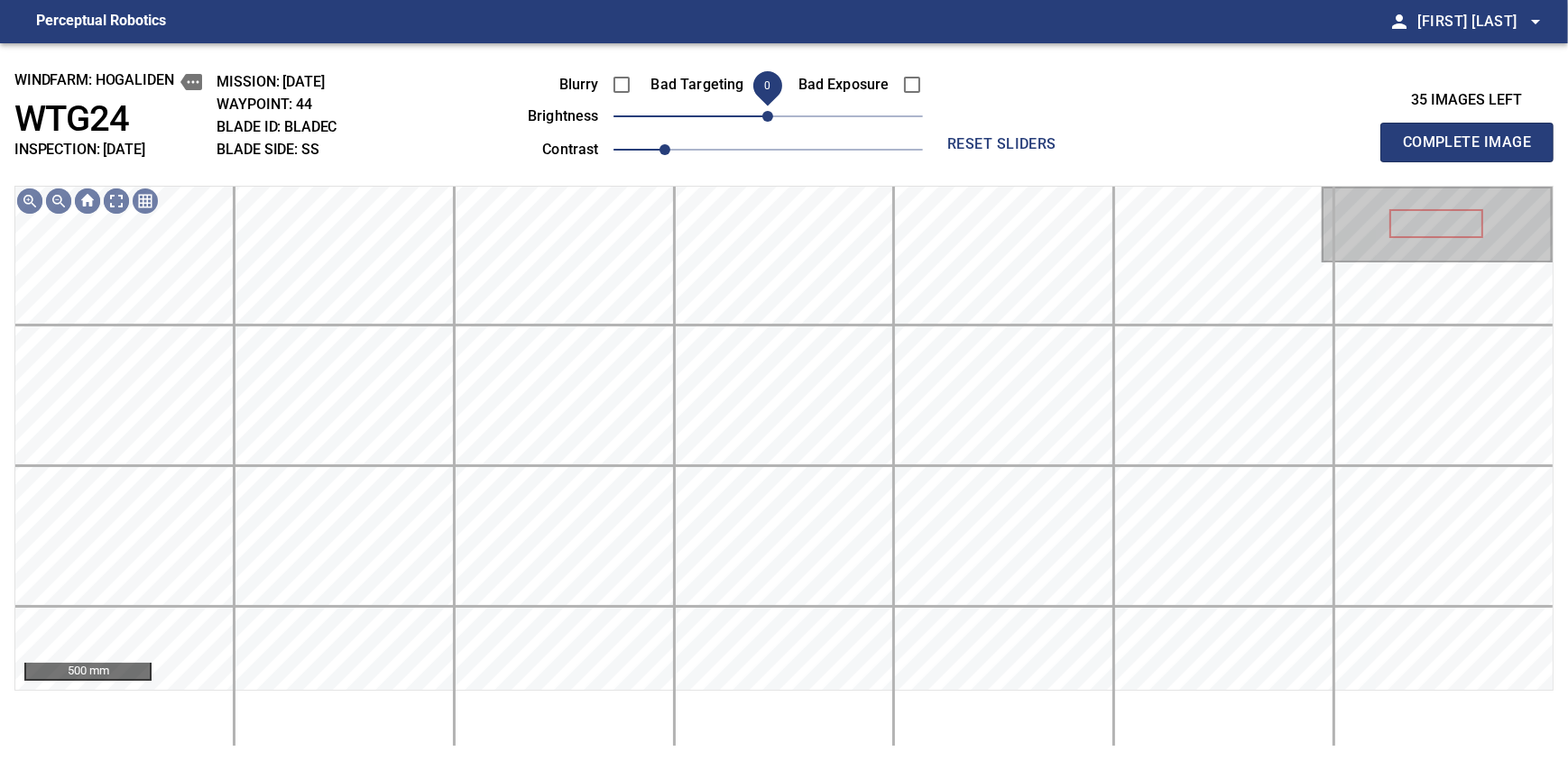 drag, startPoint x: 775, startPoint y: 112, endPoint x: 767, endPoint y: 117, distance: 9.433981 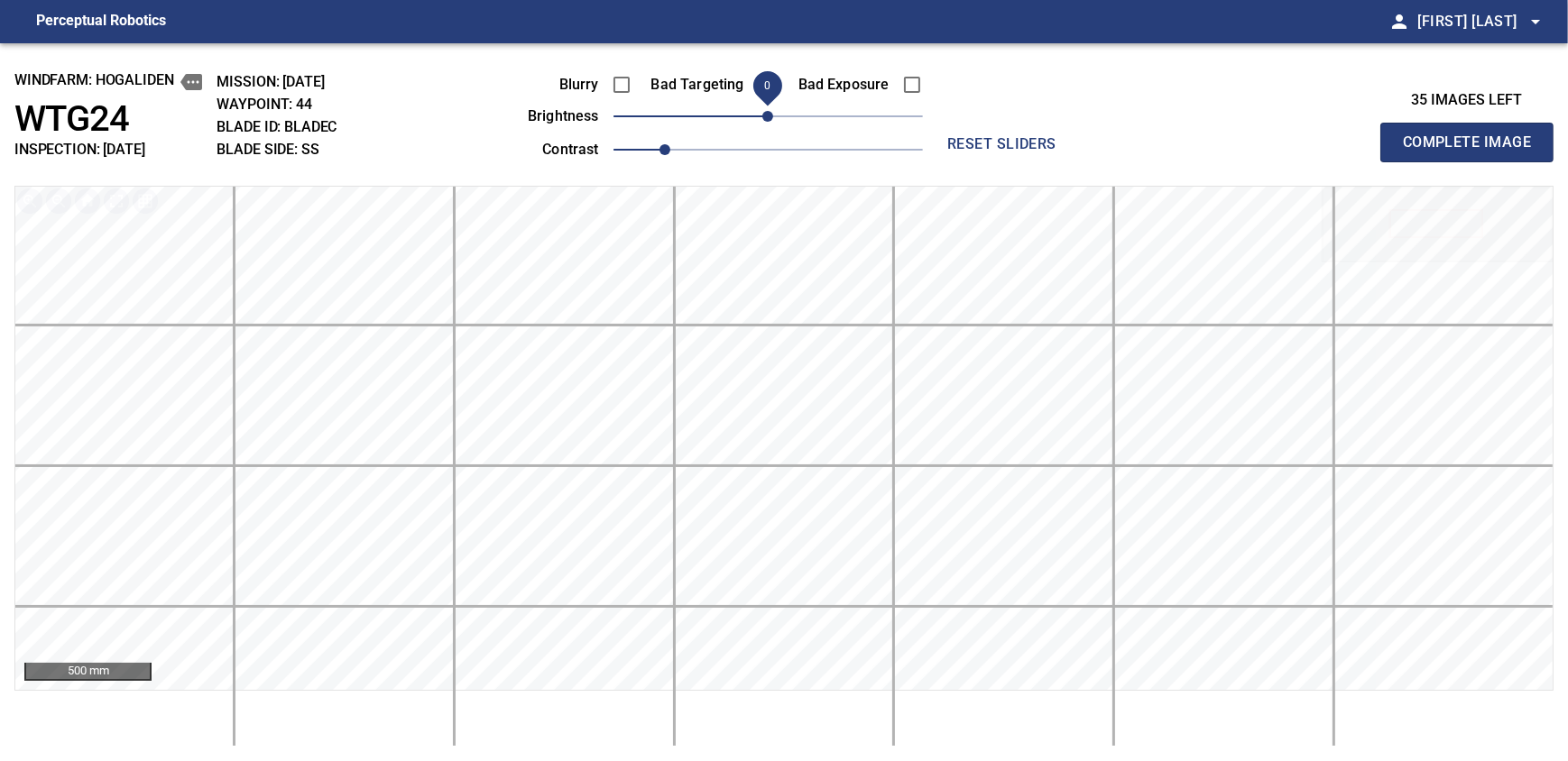 click on "Complete Image" at bounding box center [1467, 142] 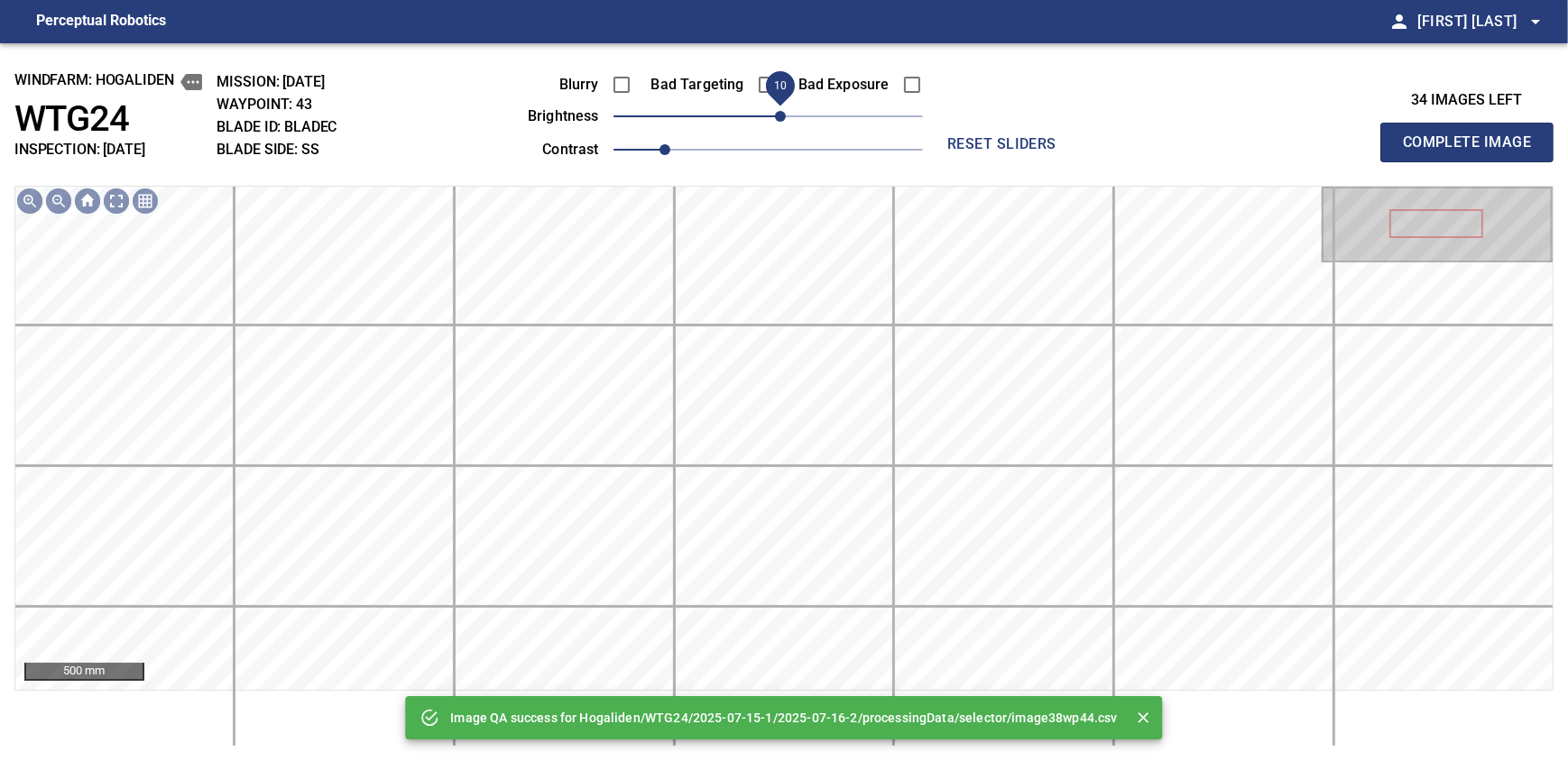 drag, startPoint x: 765, startPoint y: 120, endPoint x: 779, endPoint y: 115, distance: 14.866069 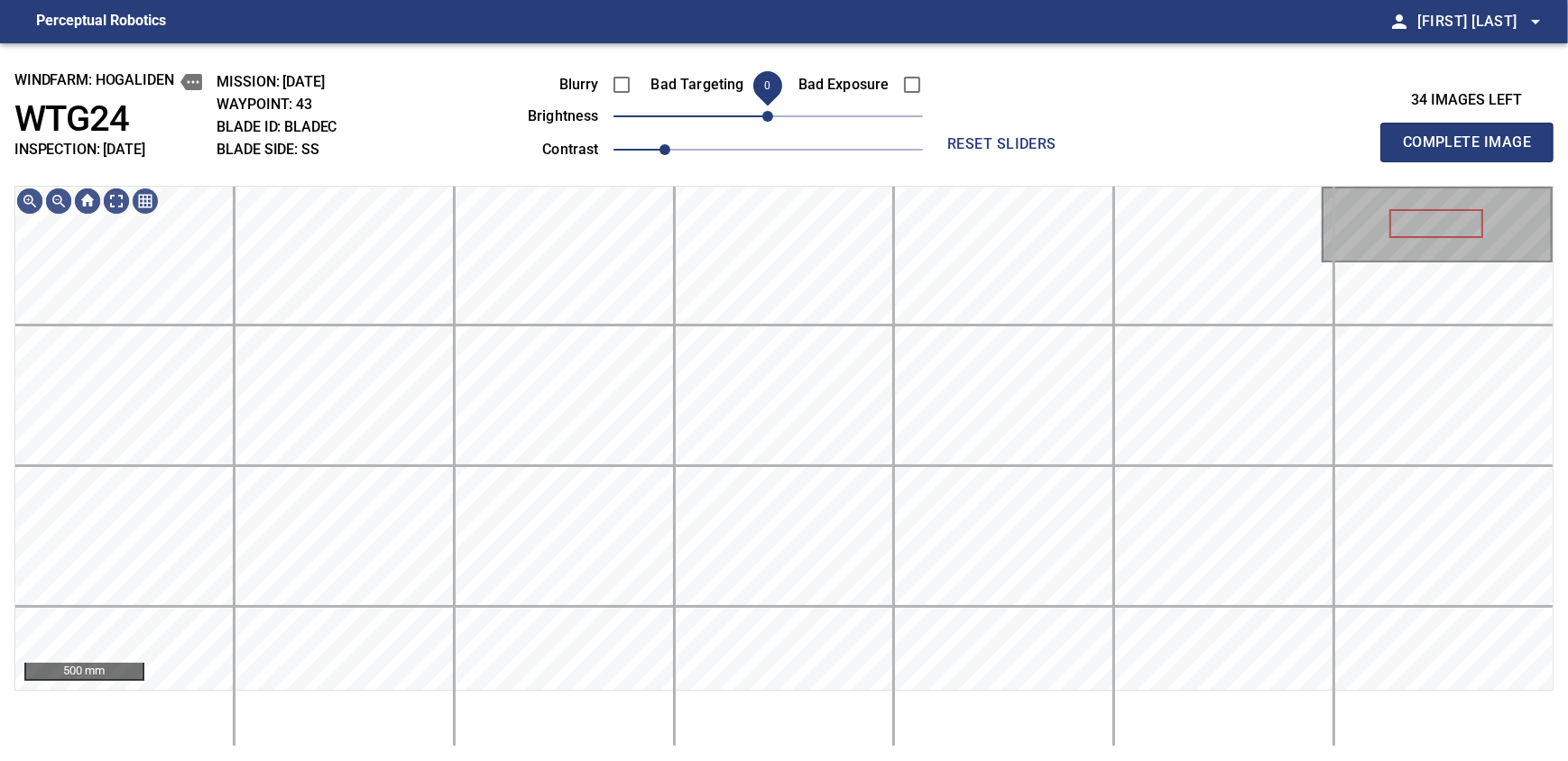 click on "0" at bounding box center (768, 116) 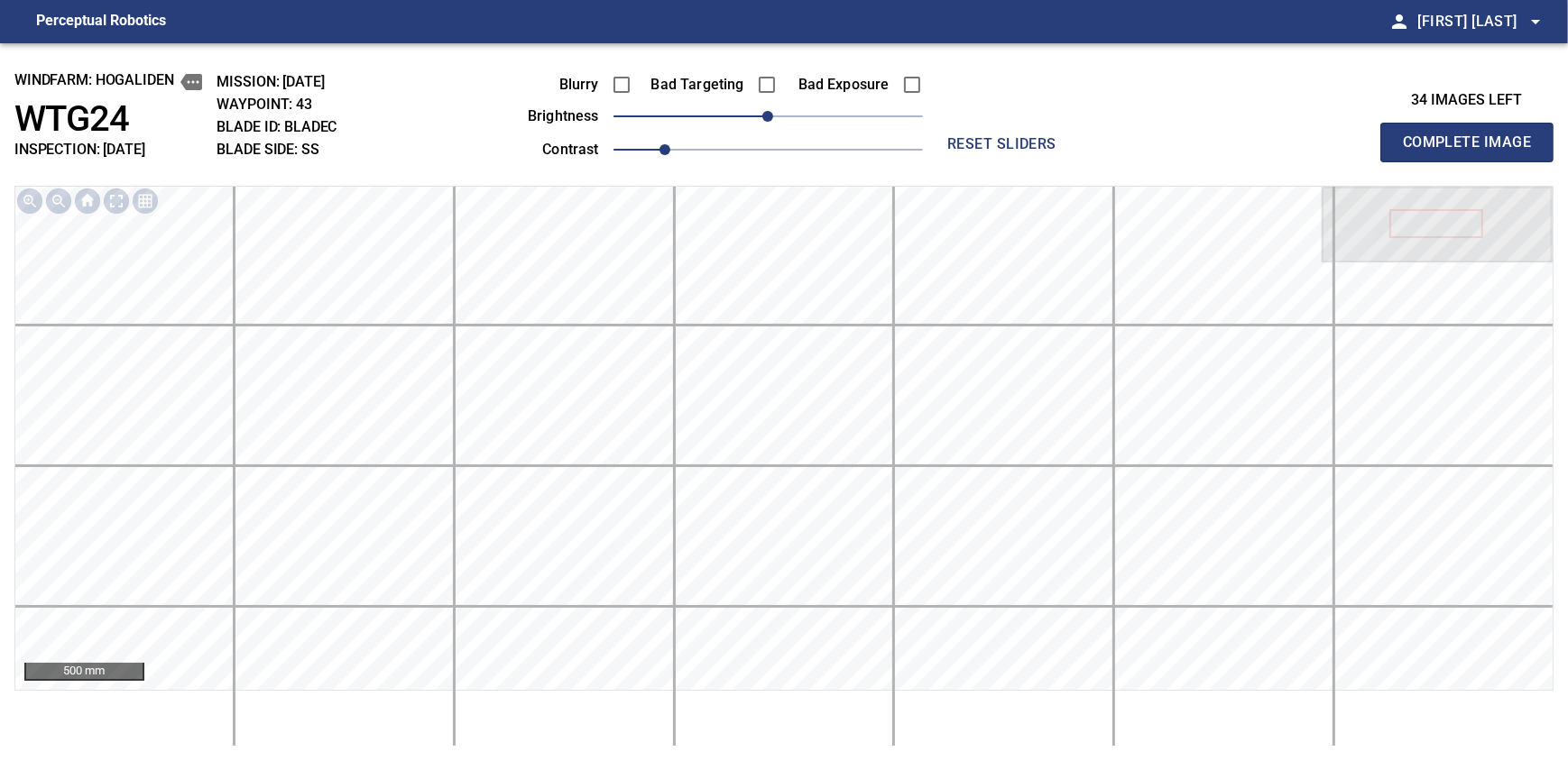 click on "Complete Image" at bounding box center (1467, 142) 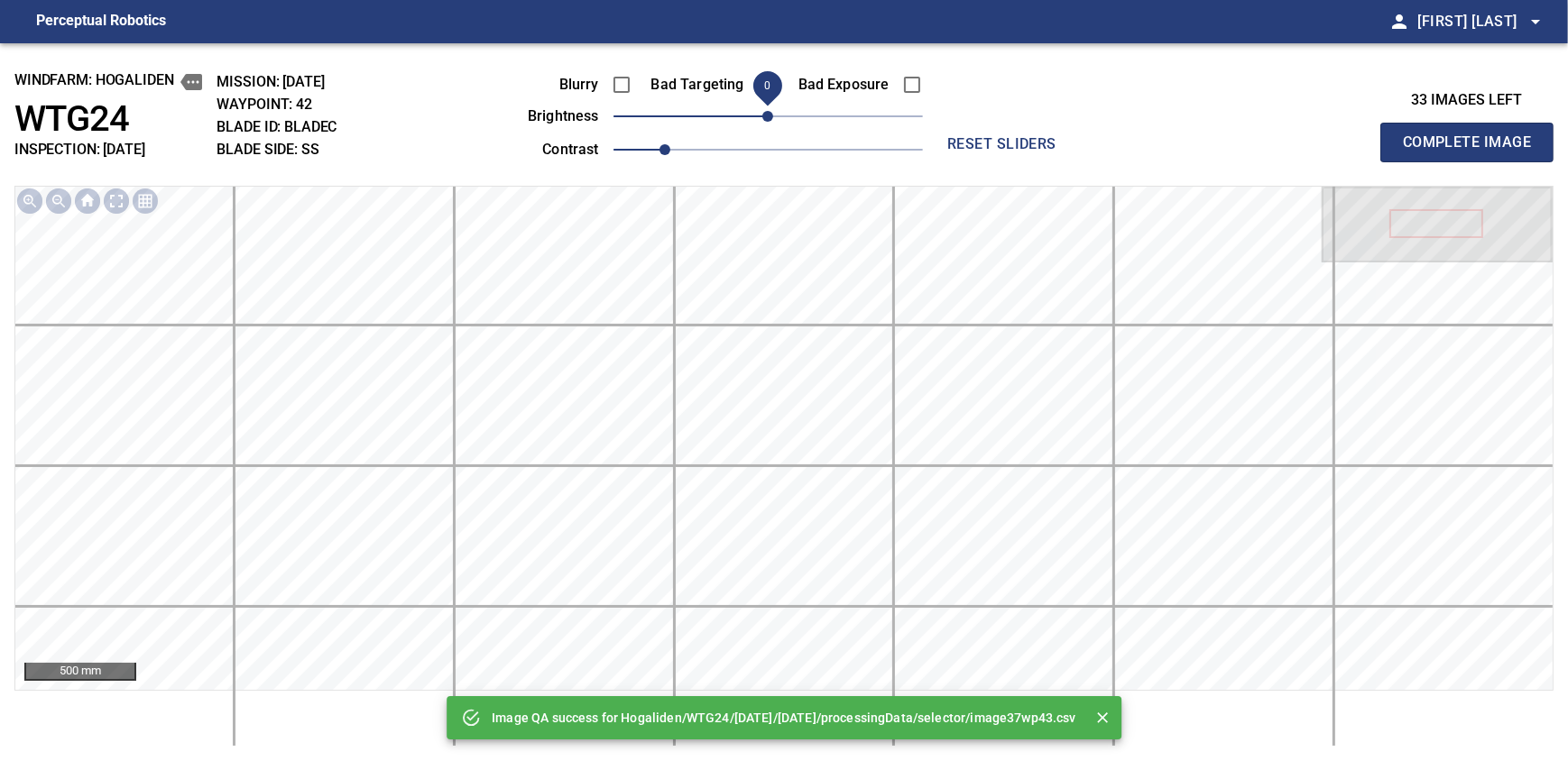 click on "Complete Image" at bounding box center (1467, 142) 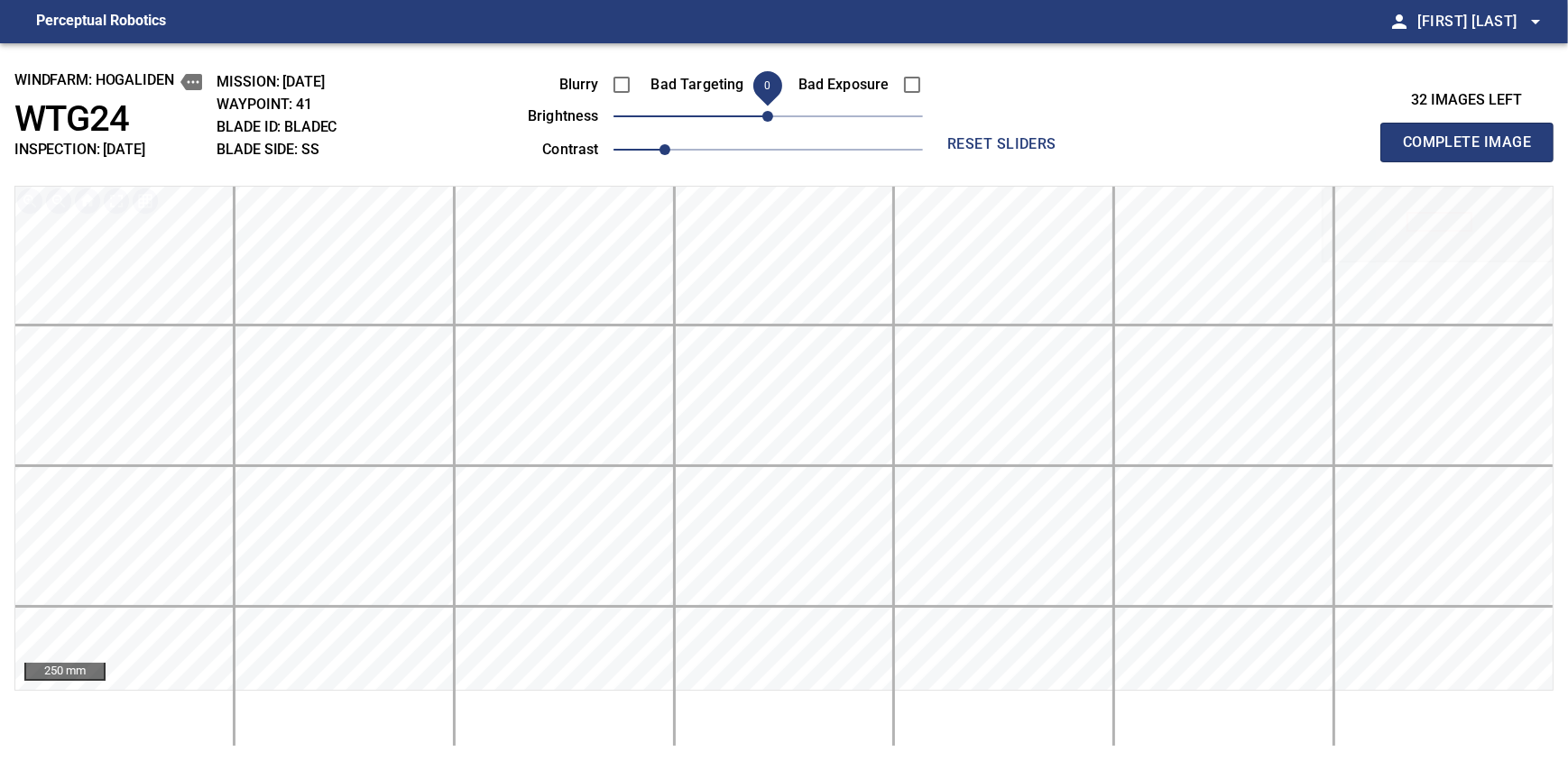 click on "Complete Image" at bounding box center (1467, 142) 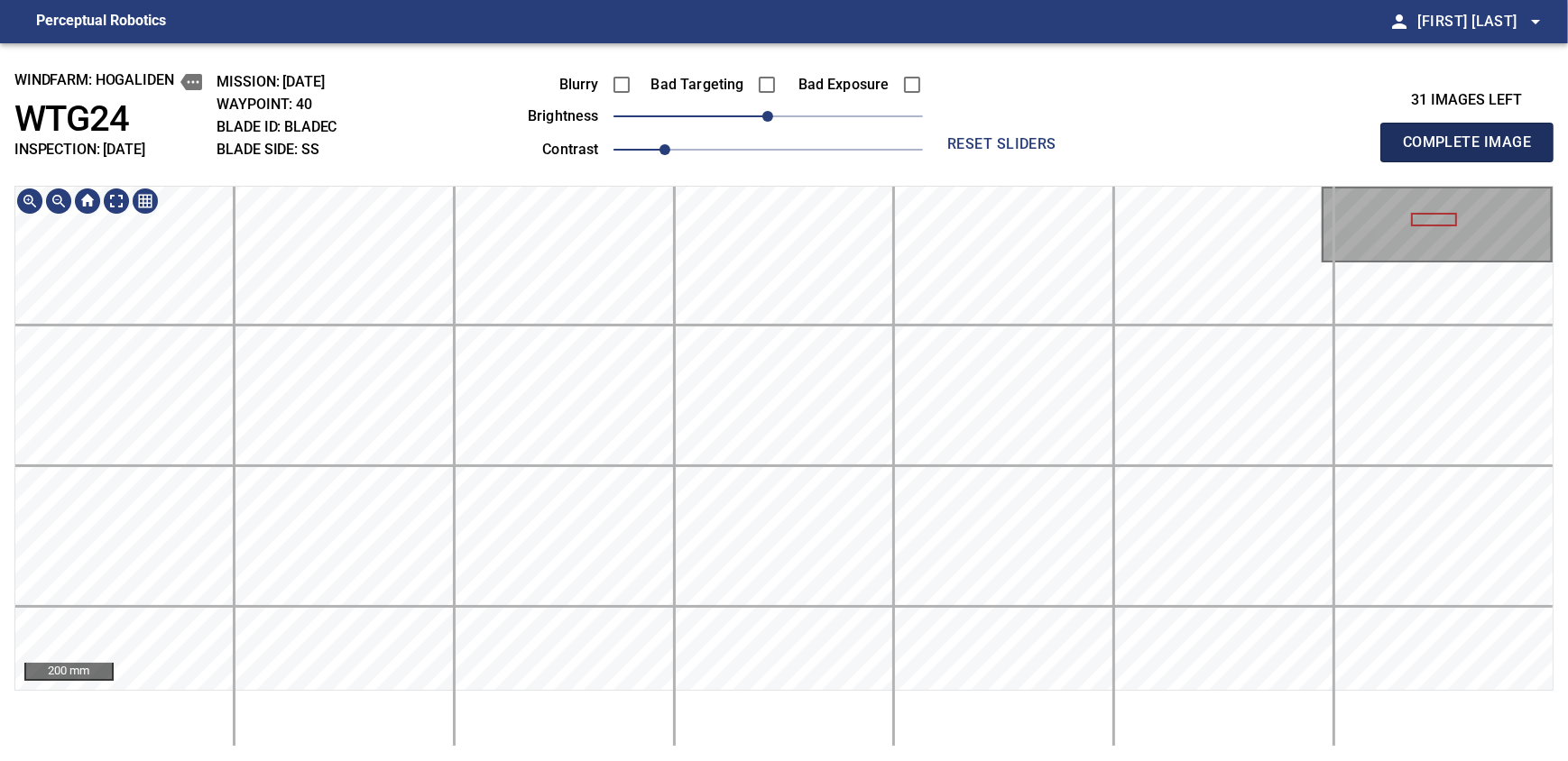 click on "Complete Image" at bounding box center (1467, 142) 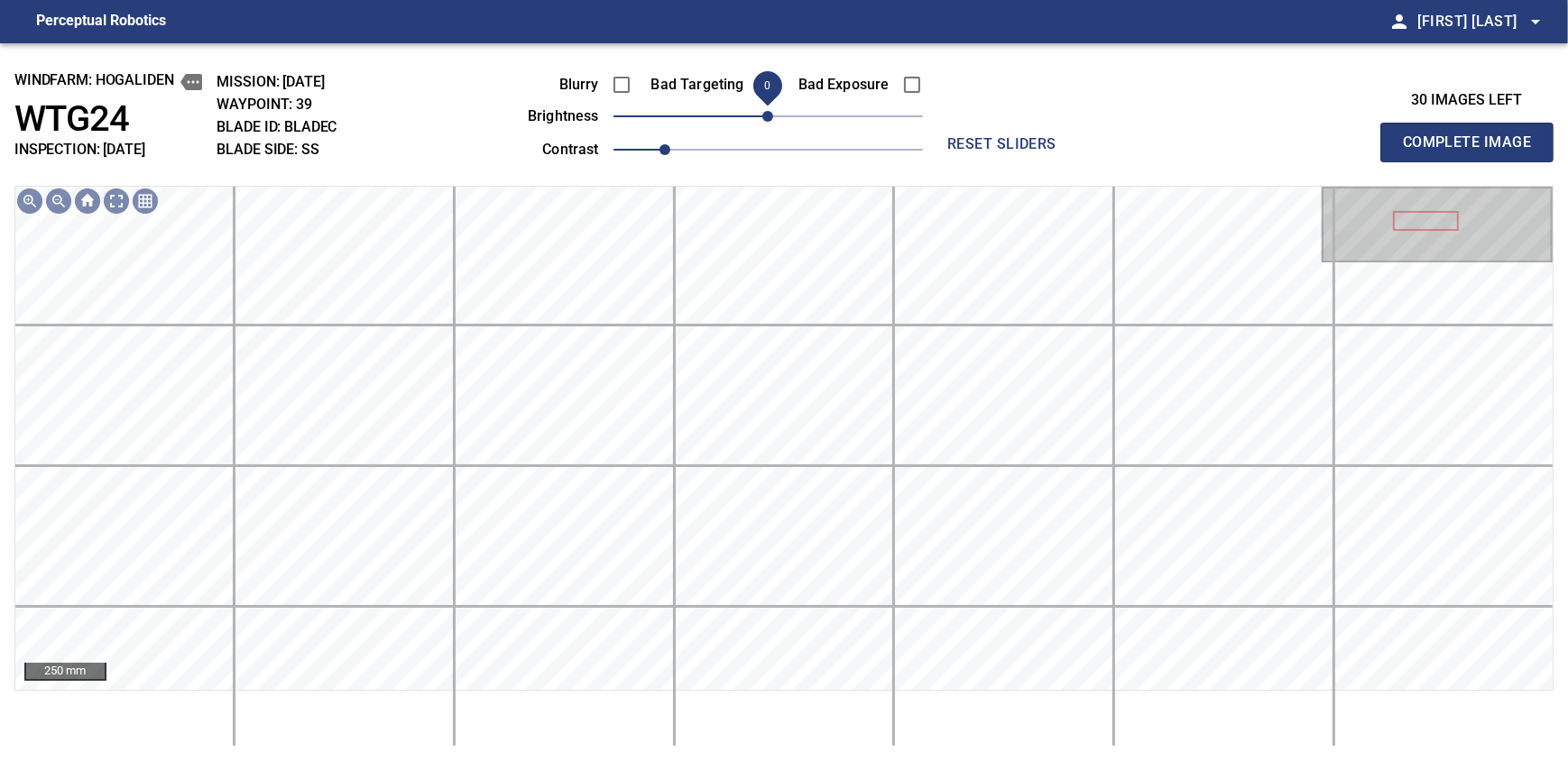 click on "Complete Image" at bounding box center (1467, 142) 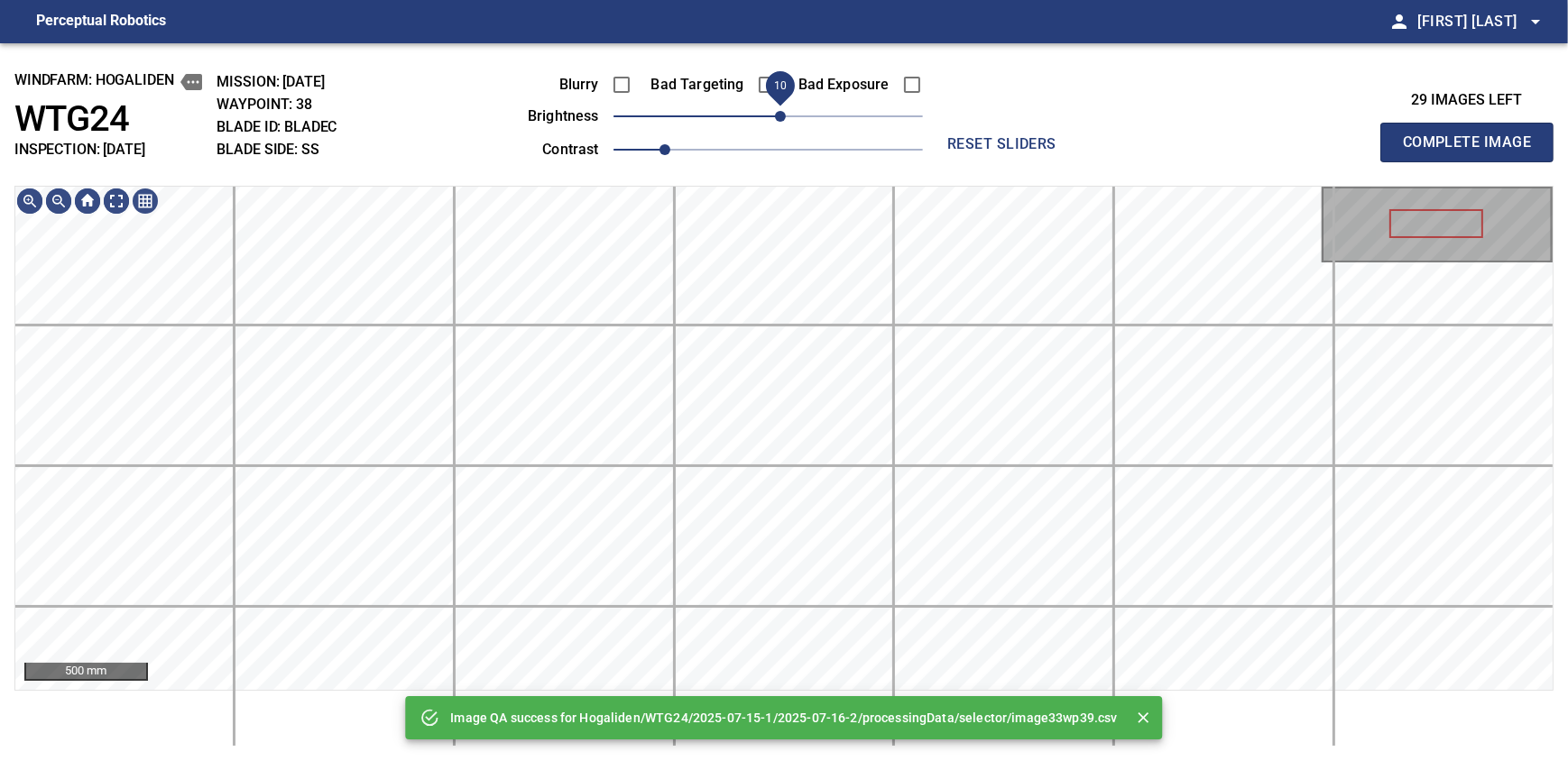 click on "10" at bounding box center [780, 116] 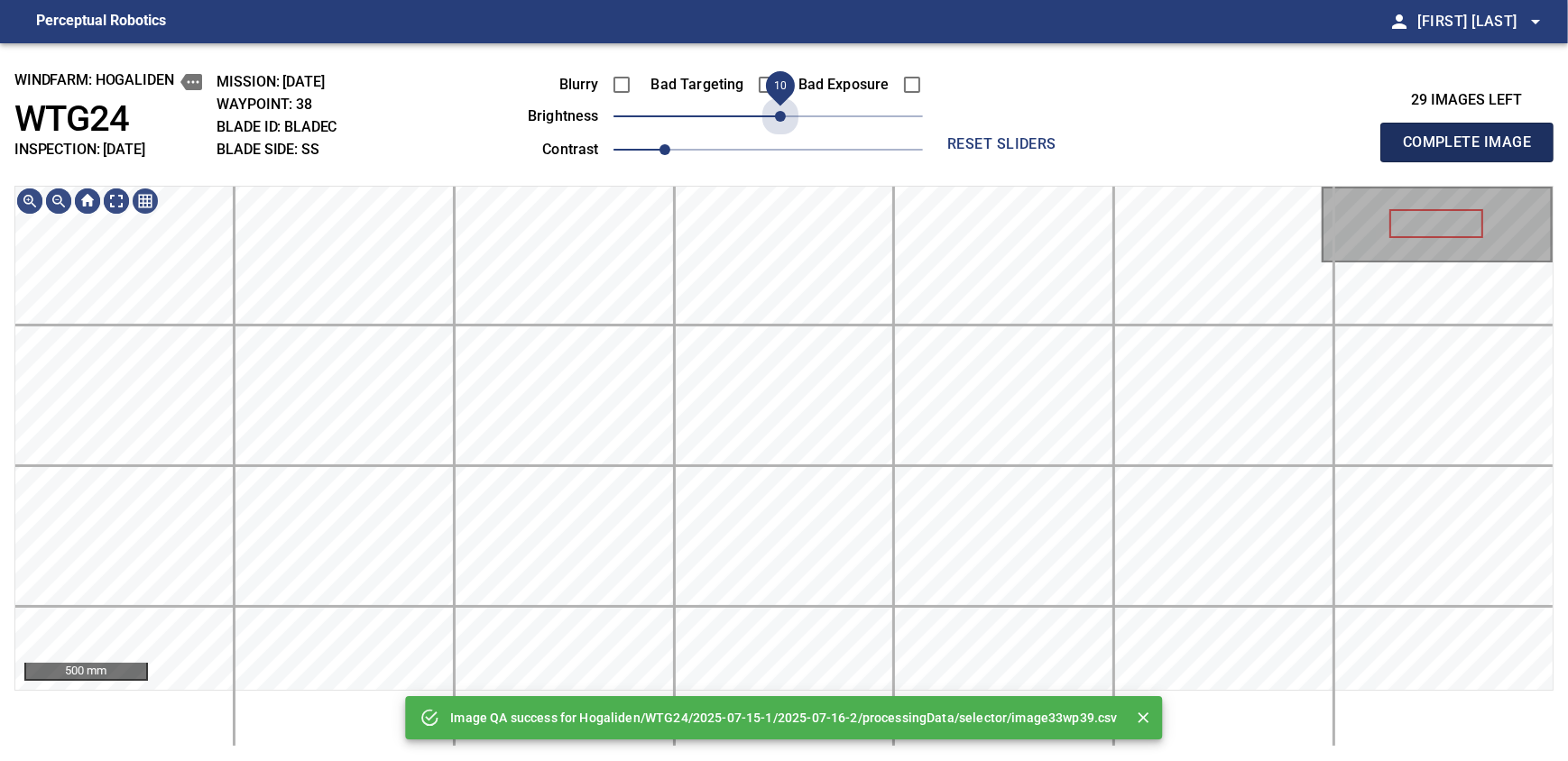 click on "Complete Image" at bounding box center (1467, 142) 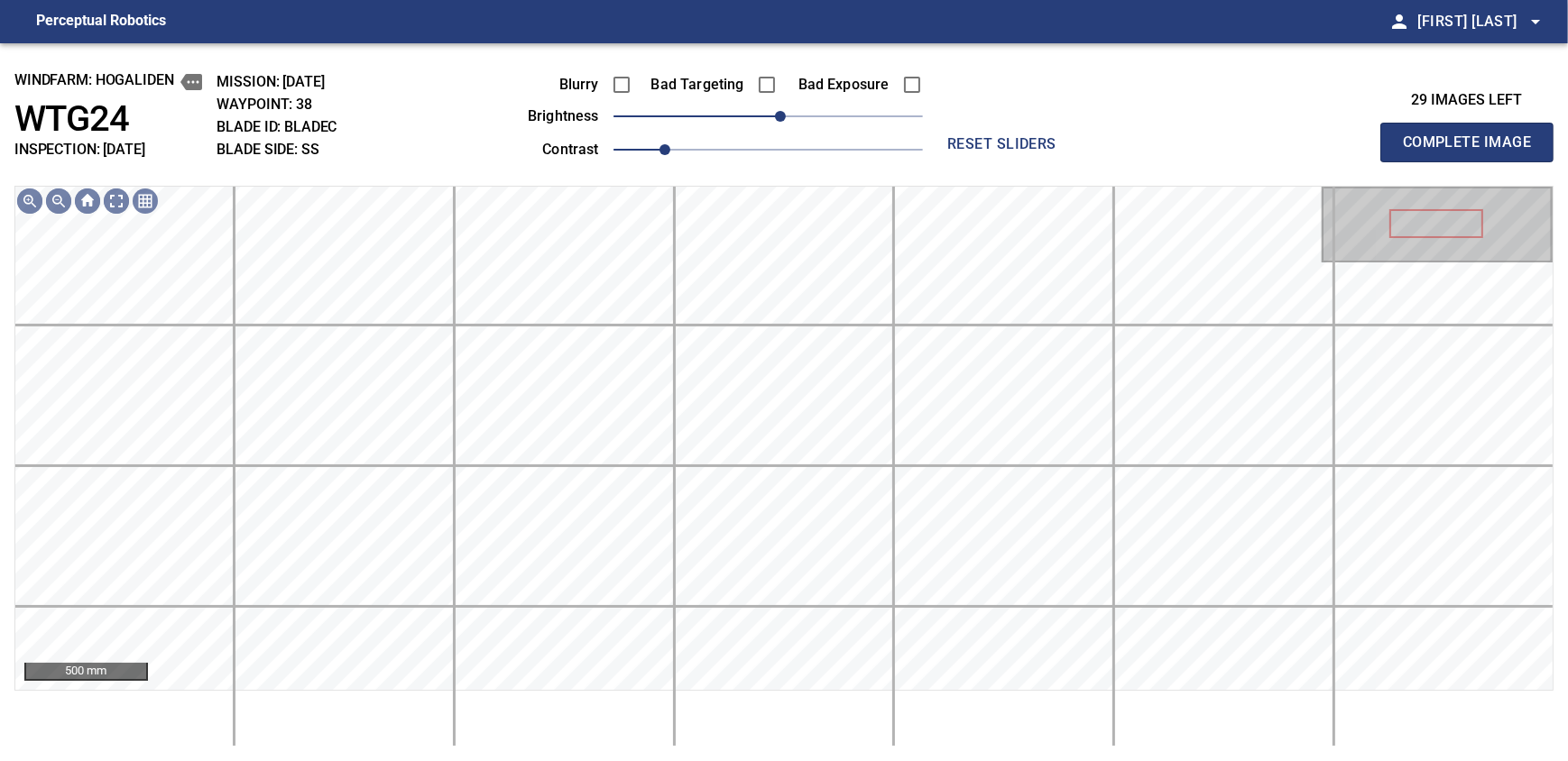 type 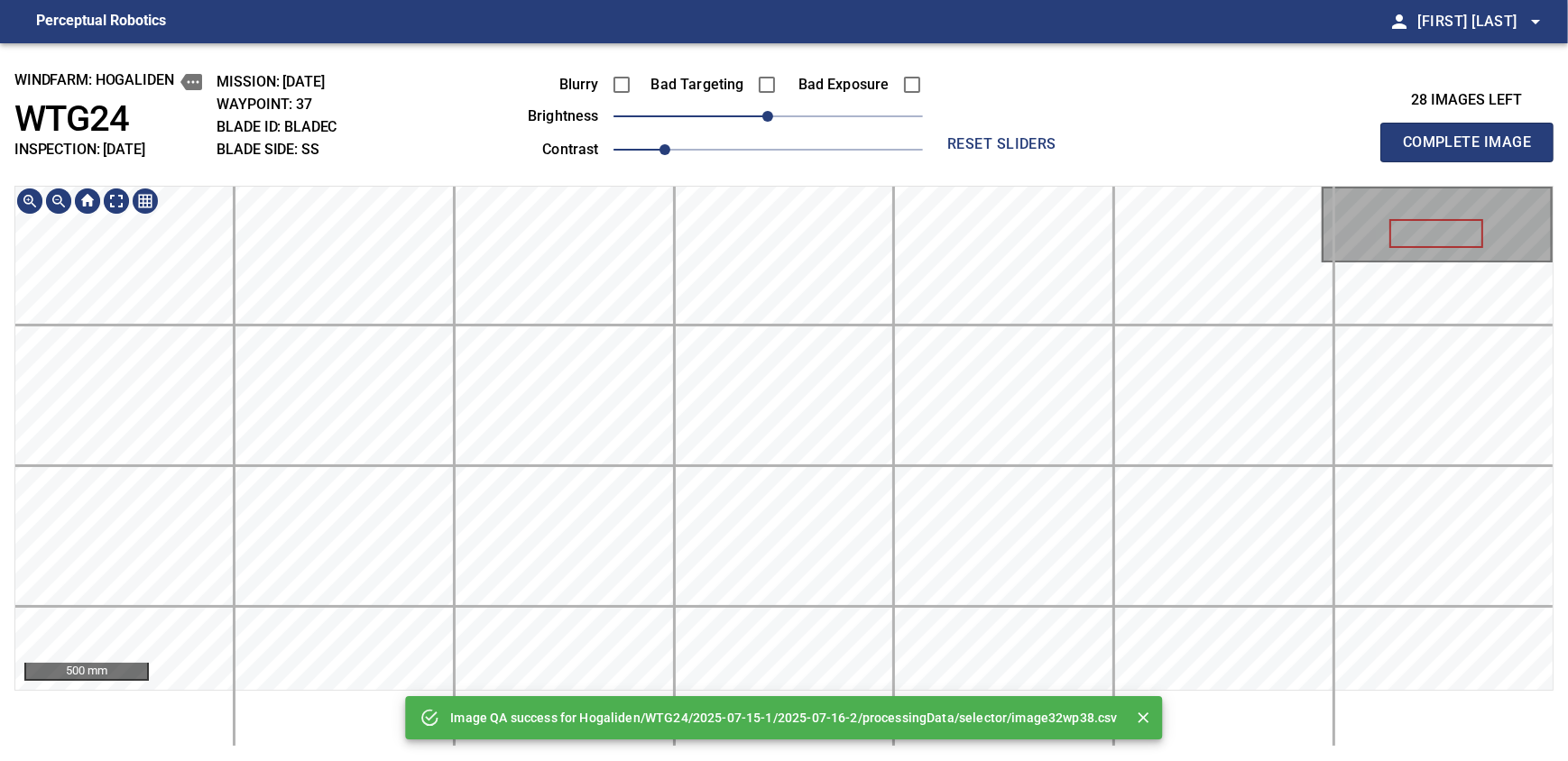 click on "Image QA success for Hogaliden/WTG24/2025-07-15-1/2025-07-16-2/processingData/selector/image32wp38.csv windfarm: Hogaliden WTG24 INSPECTION: 2025-07-15-1 MISSION: 2025-07-16-2 WAYPOINT: 37 BLADE ID: bladeC BLADE SIDE: SS Blurry Bad Targeting Bad Exposure brightness 0 contrast 1 reset sliders 28 images left Complete Image 500 mm" at bounding box center [784, 402] 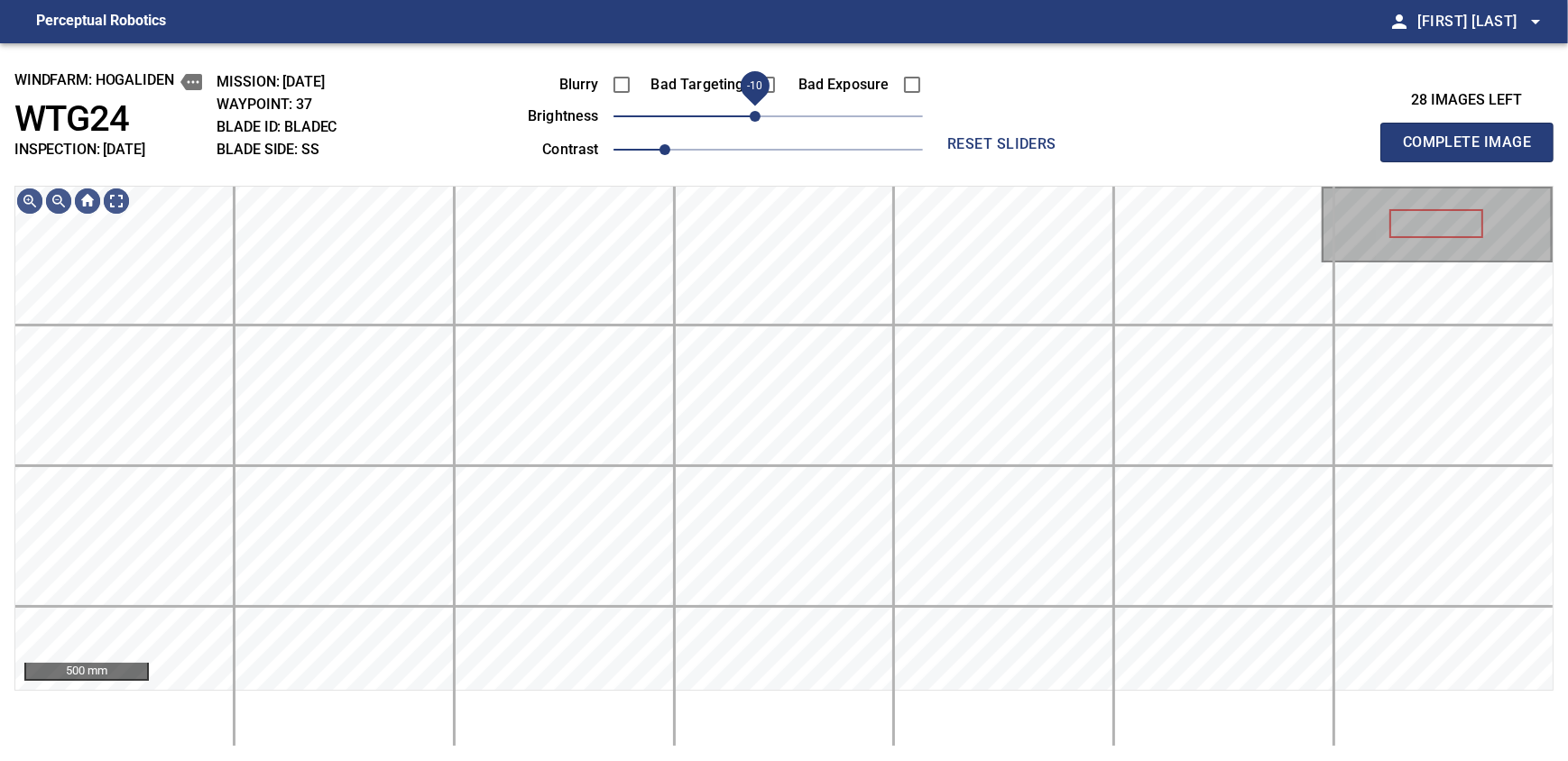 click on "-10" at bounding box center [755, 116] 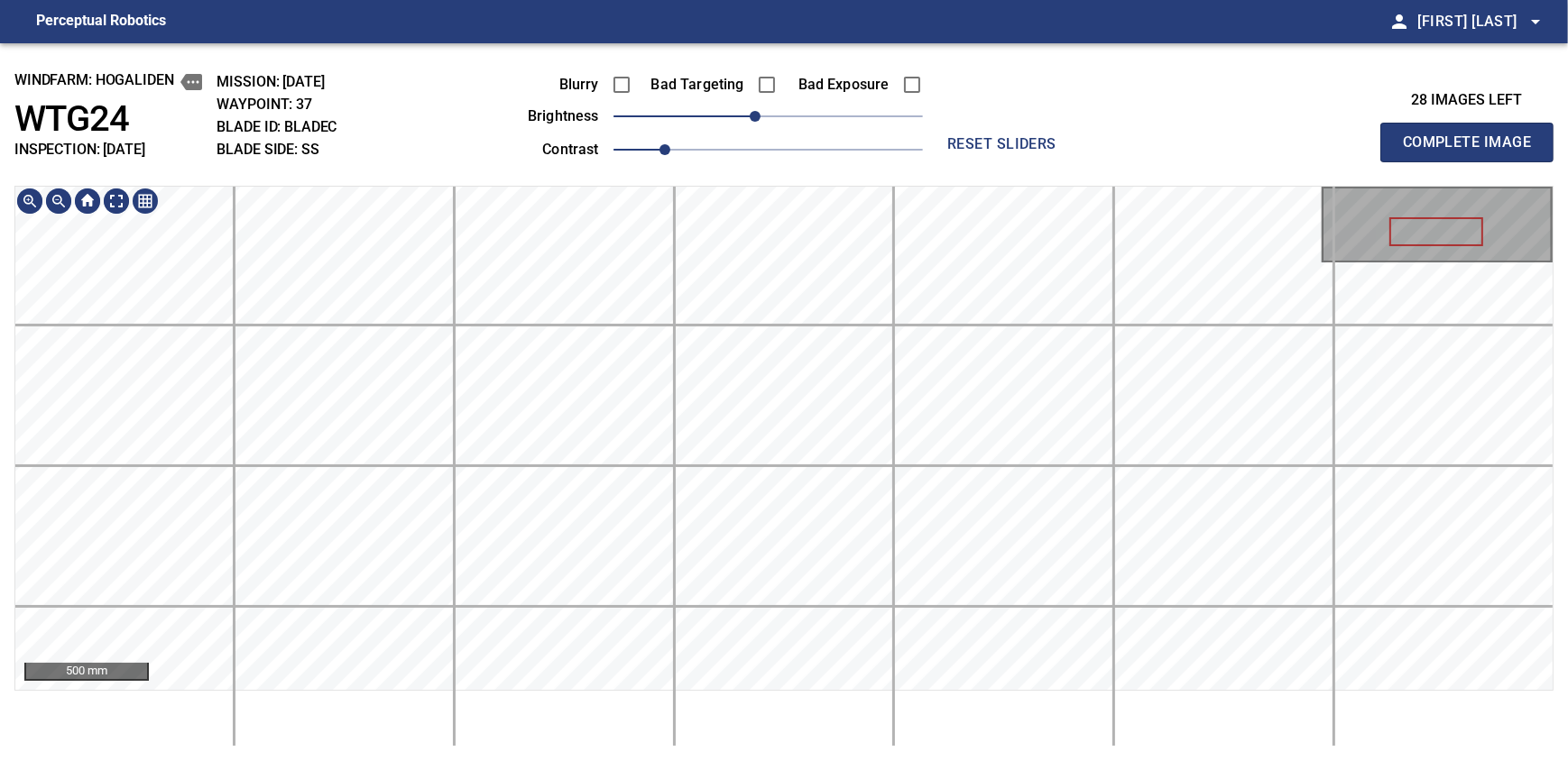 click on "Perceptual Robotics person Alex Semenov arrow_drop_down windfarm: Hogaliden WTG24 INSPECTION: 2025-07-15-1 MISSION: 2025-07-16-2 WAYPOINT: 37 BLADE ID: bladeC BLADE SIDE: SS Blurry Bad Targeting Bad Exposure brightness -10 contrast 1 reset sliders 28 images left Complete Image 500 mm exit_to_app Logout" at bounding box center [784, 380] 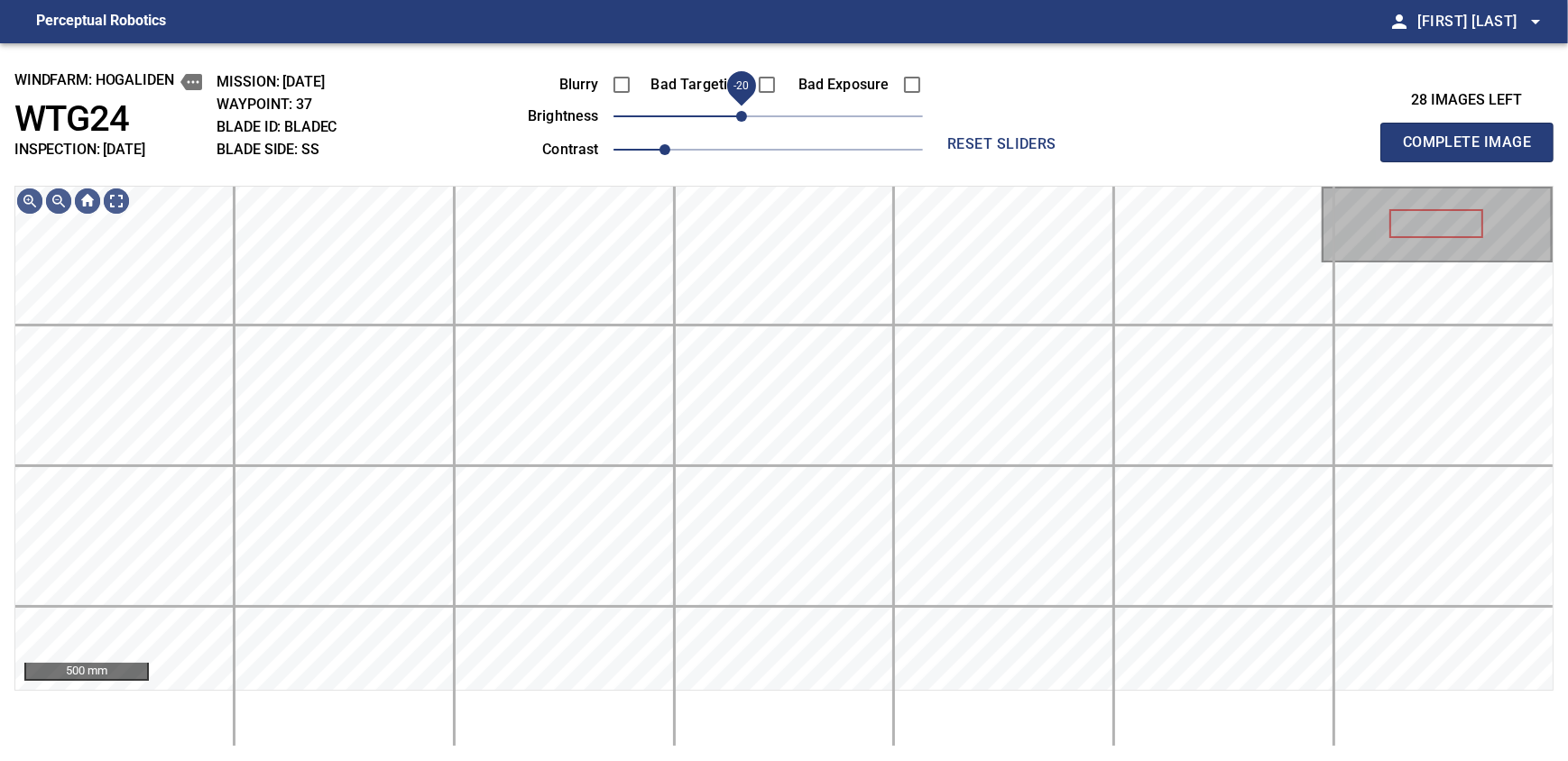 click on "-20" at bounding box center [742, 116] 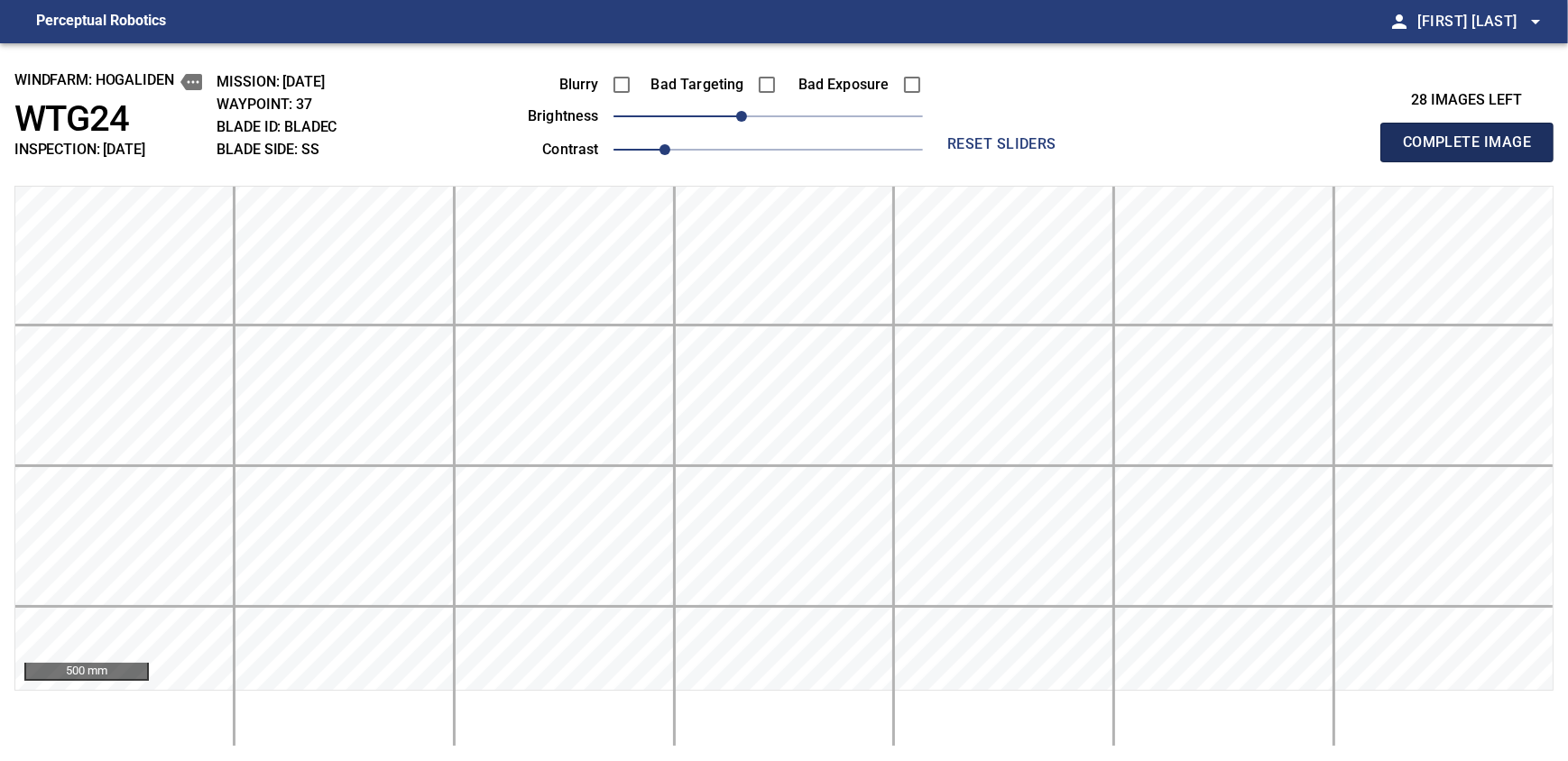click on "Complete Image" at bounding box center [1467, 142] 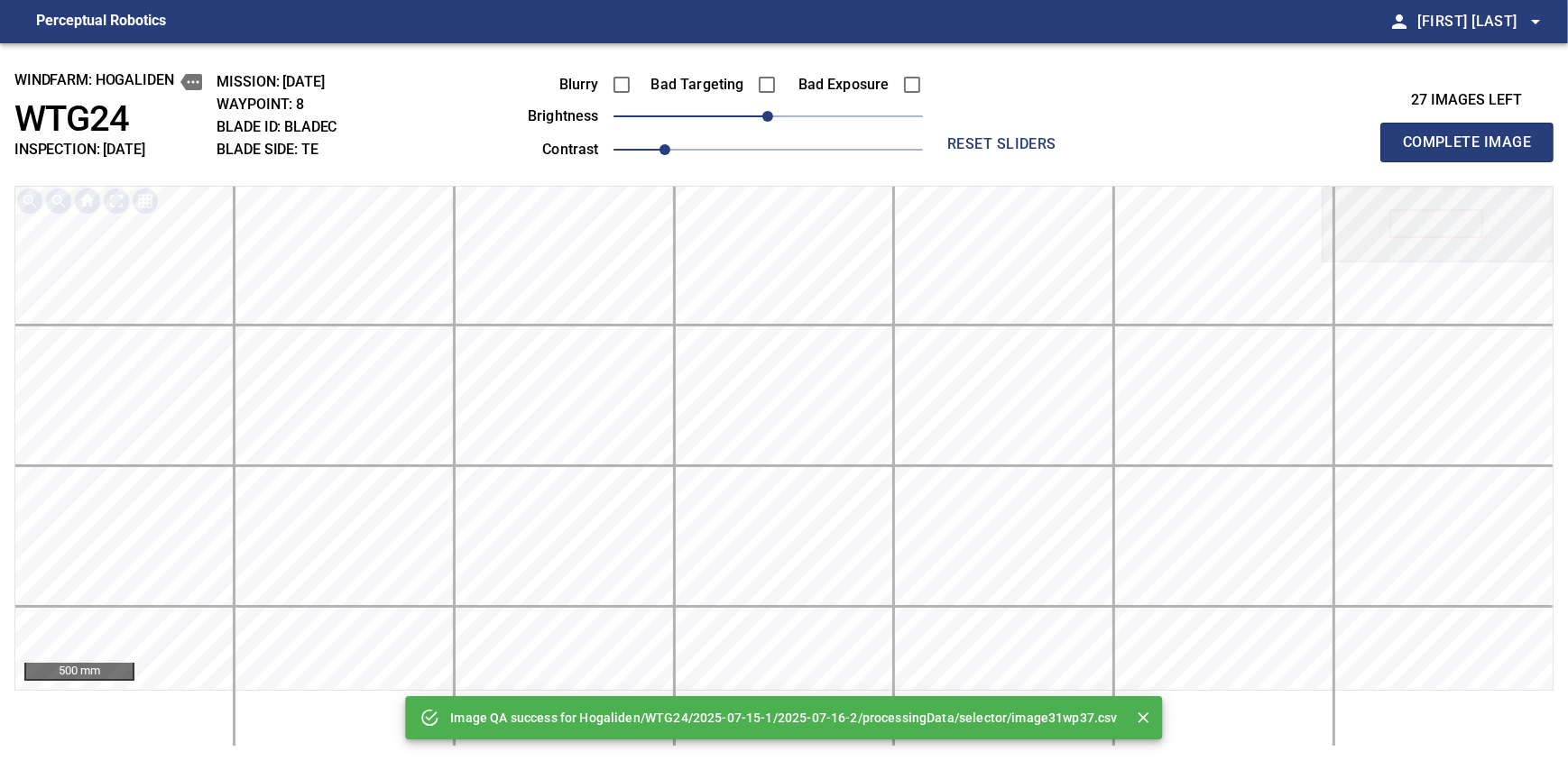 click on "Complete Image" at bounding box center [1467, 142] 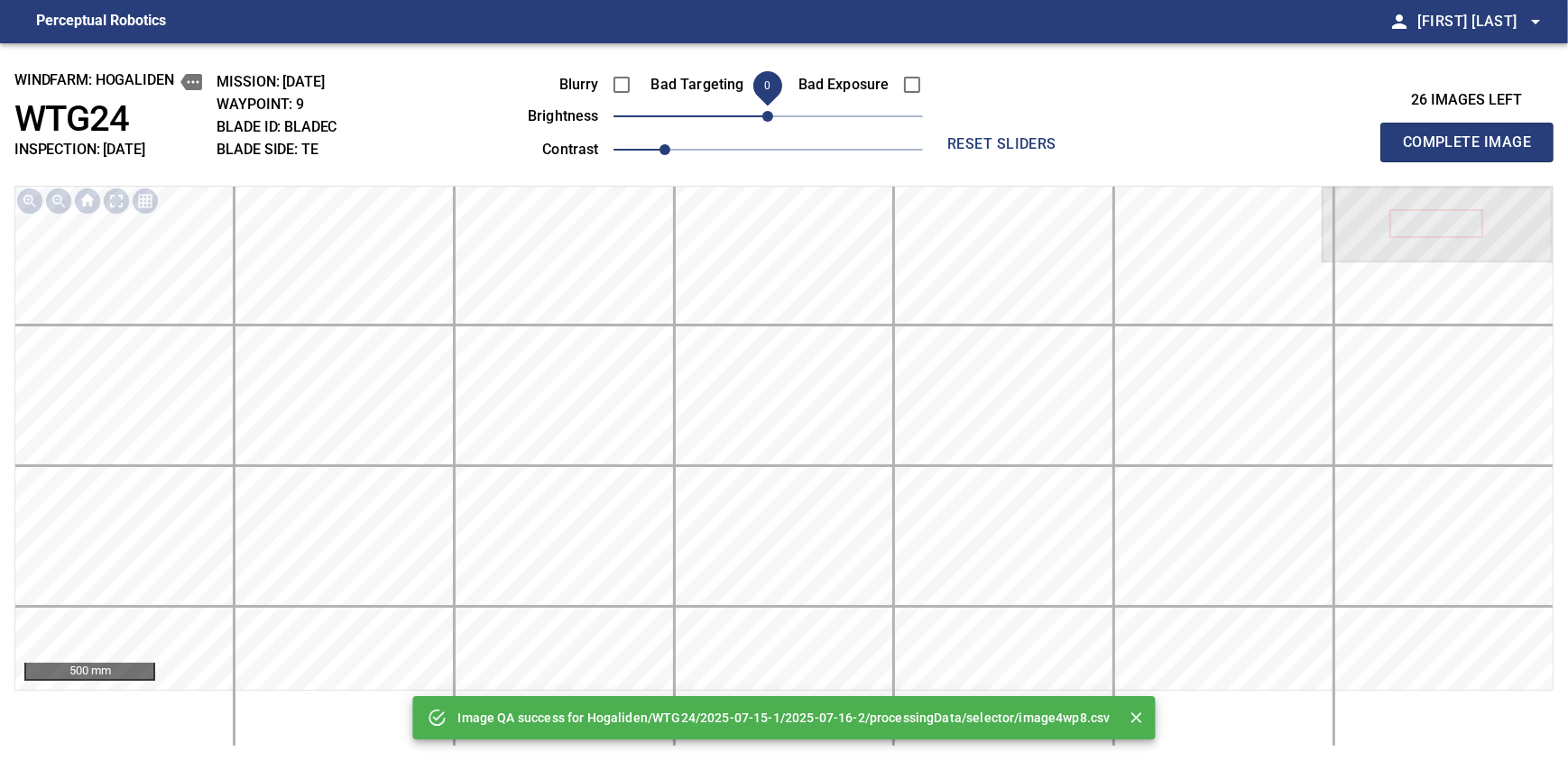 click on "Complete Image" at bounding box center [1467, 142] 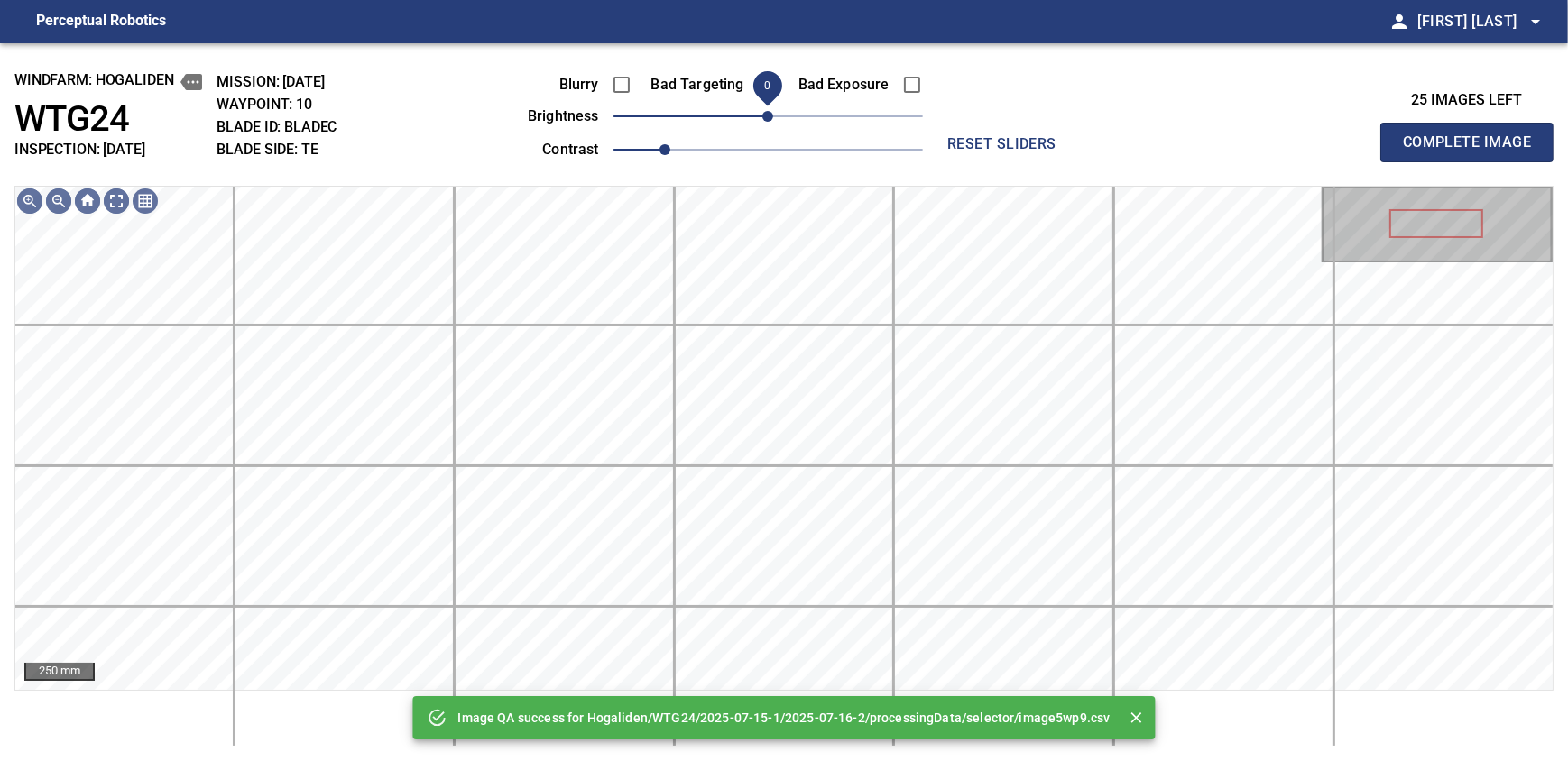 drag, startPoint x: 776, startPoint y: 123, endPoint x: 765, endPoint y: 128, distance: 12.083046 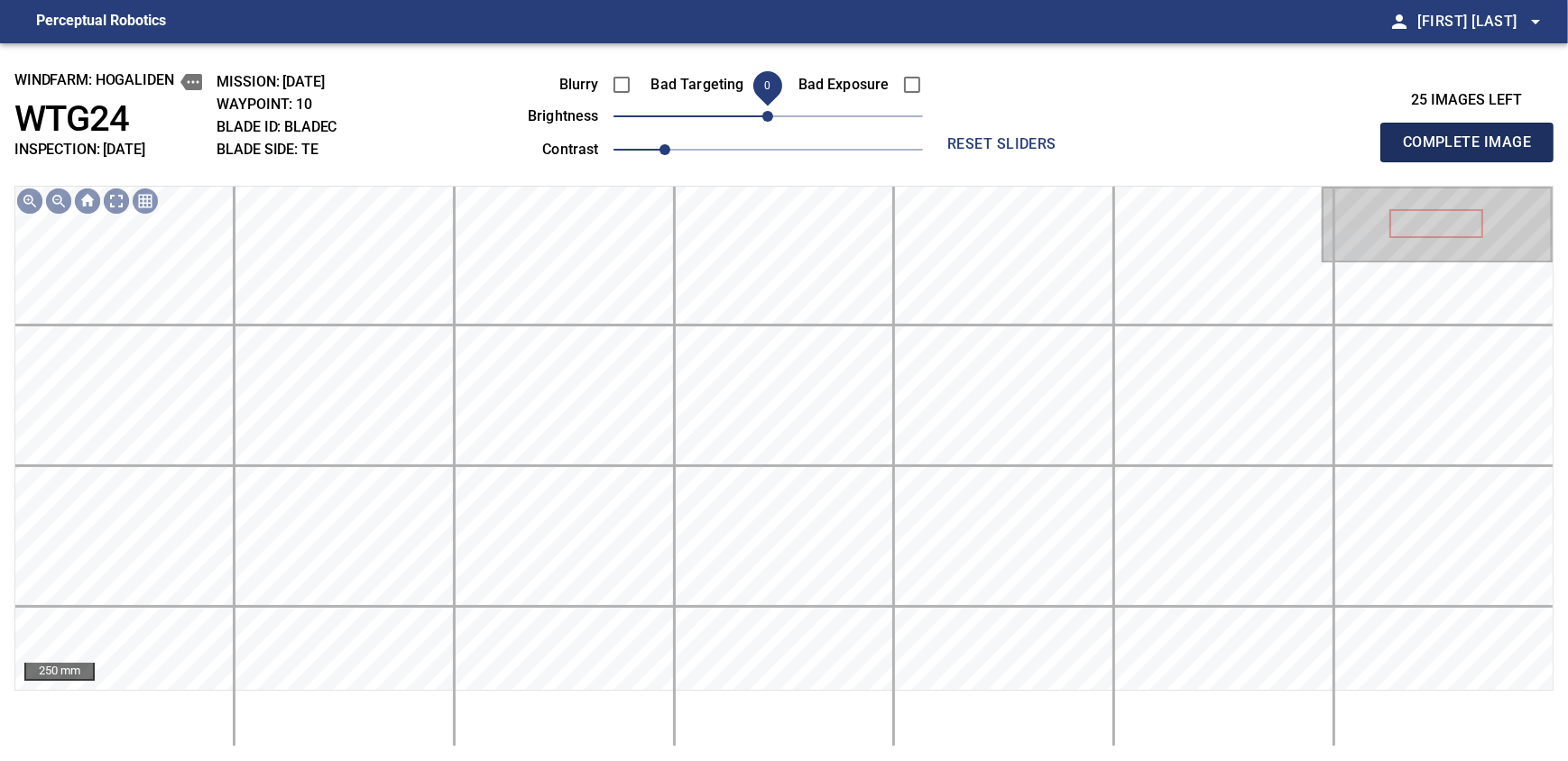 click on "Complete Image" at bounding box center [1467, 142] 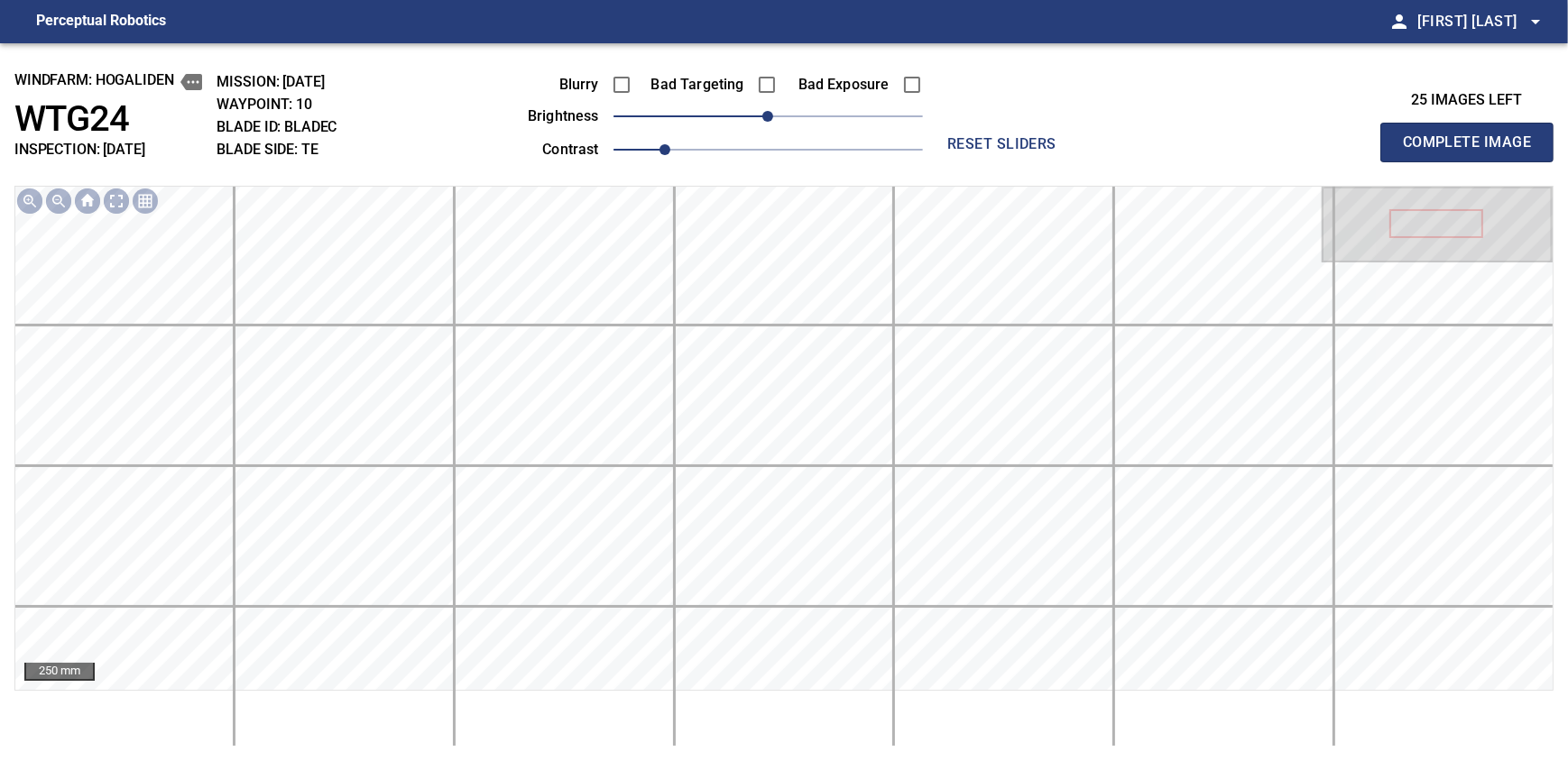 type 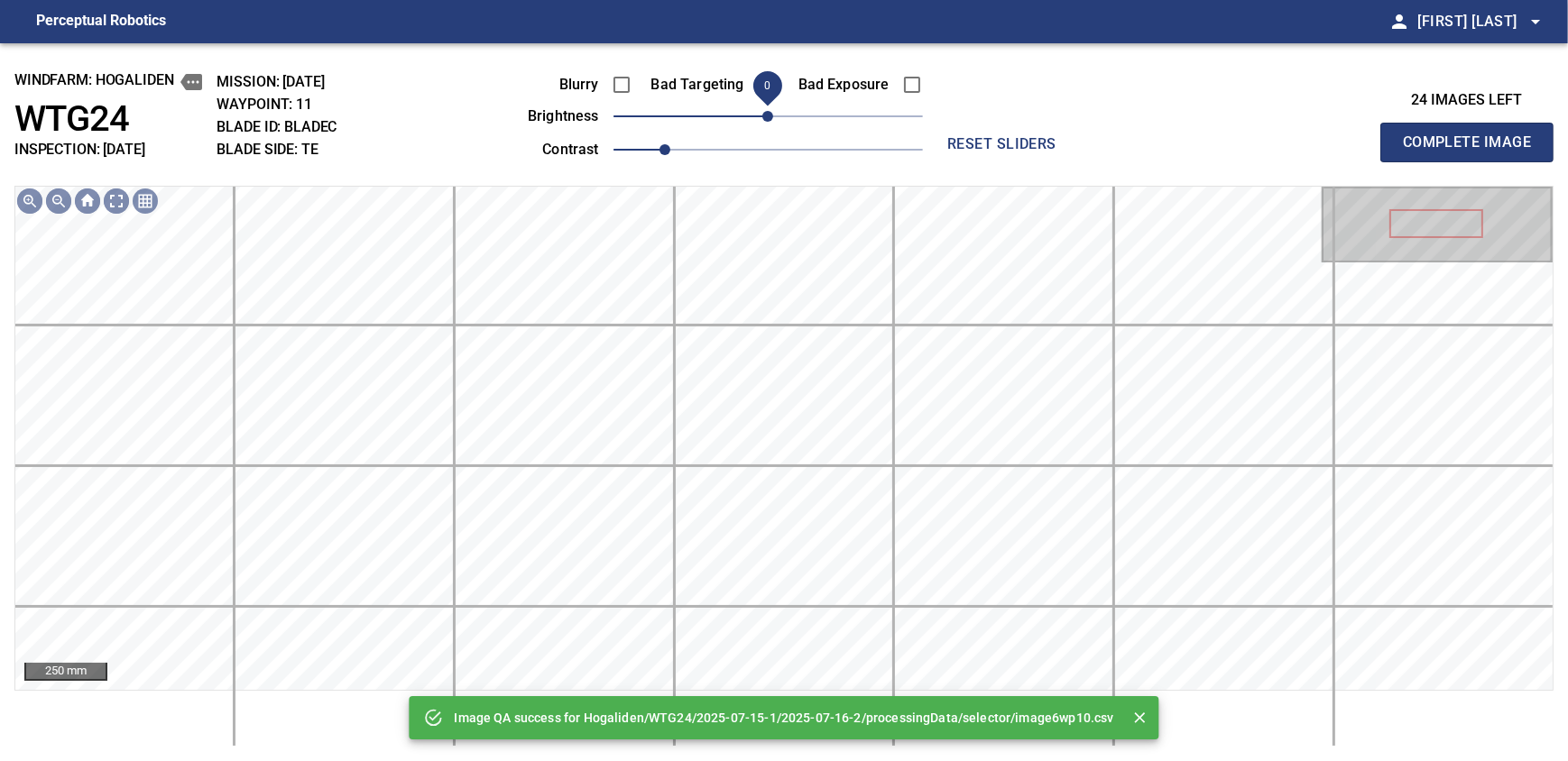 click on "0" at bounding box center (768, 116) 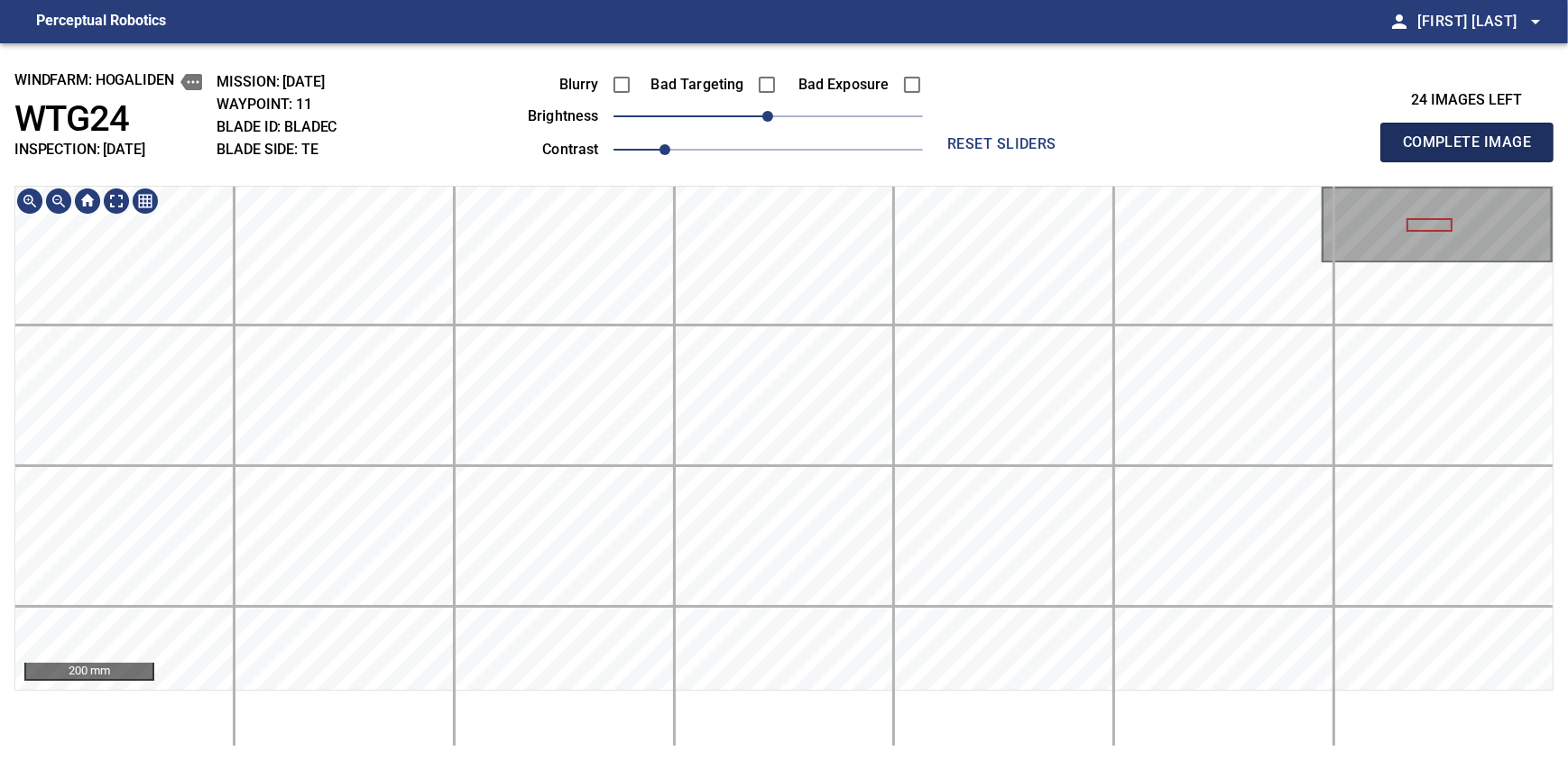 click on "Complete Image" at bounding box center [1467, 142] 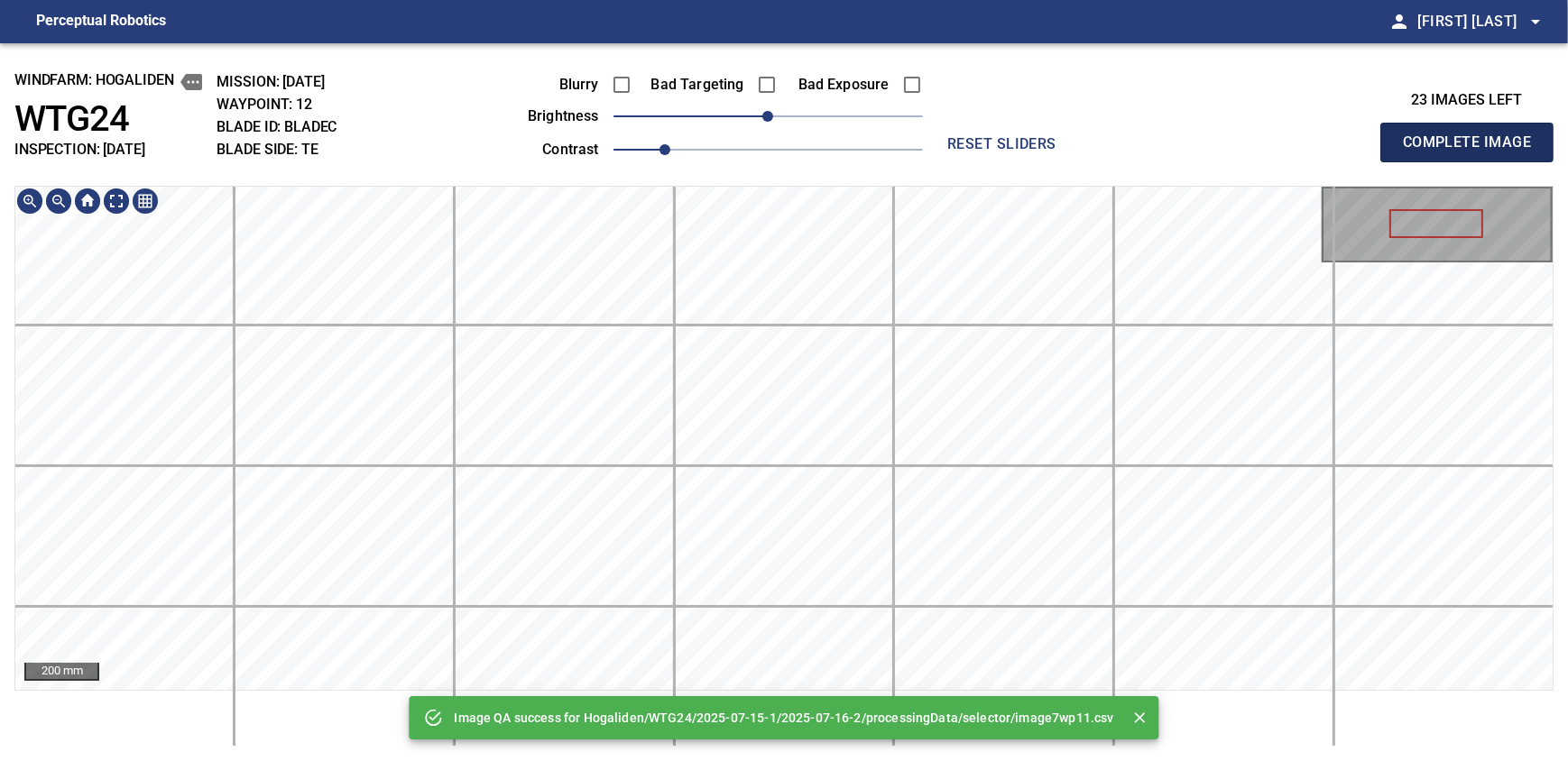 click on "Complete Image" at bounding box center [1467, 142] 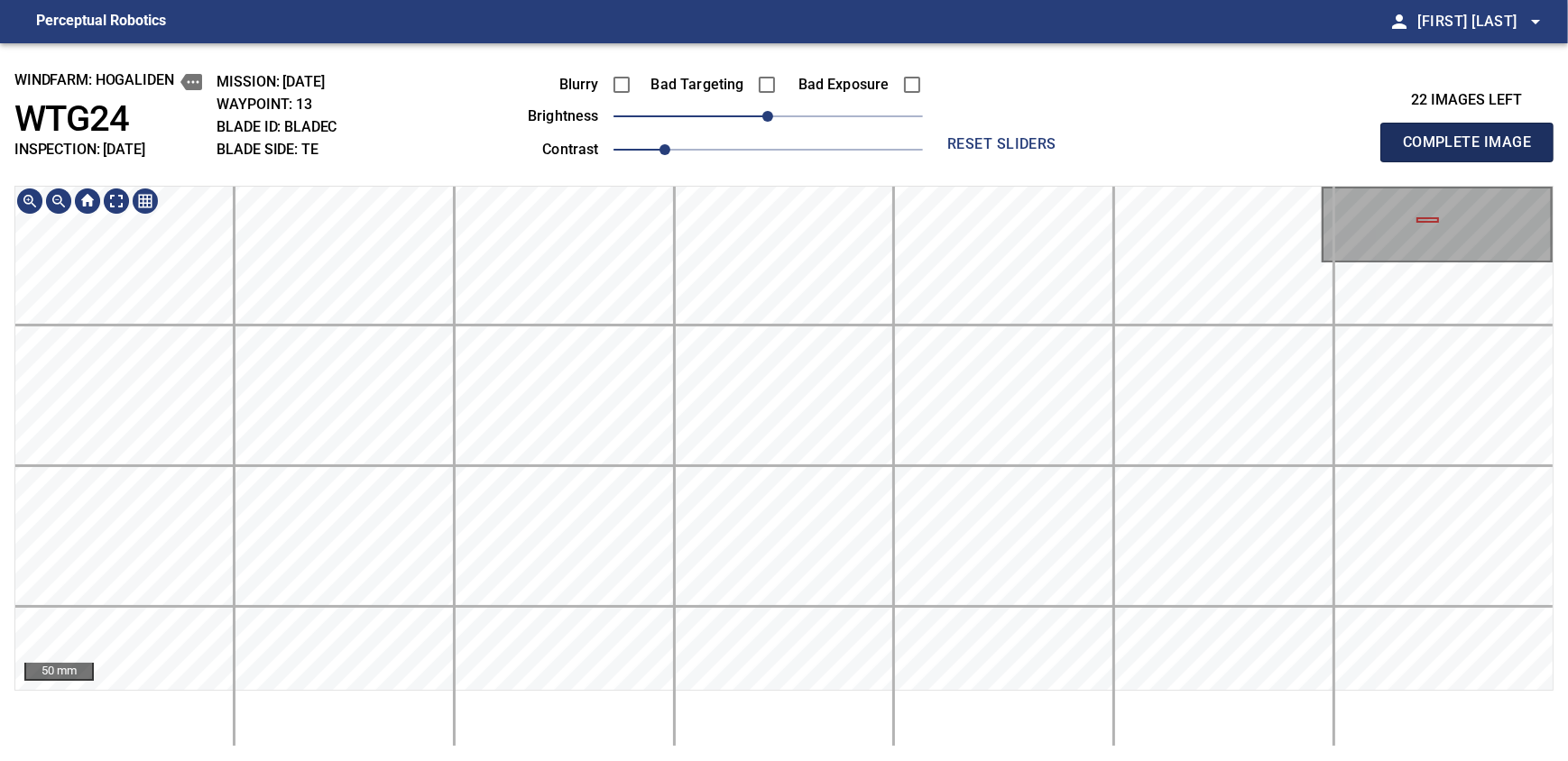 click on "Complete Image" at bounding box center [1467, 142] 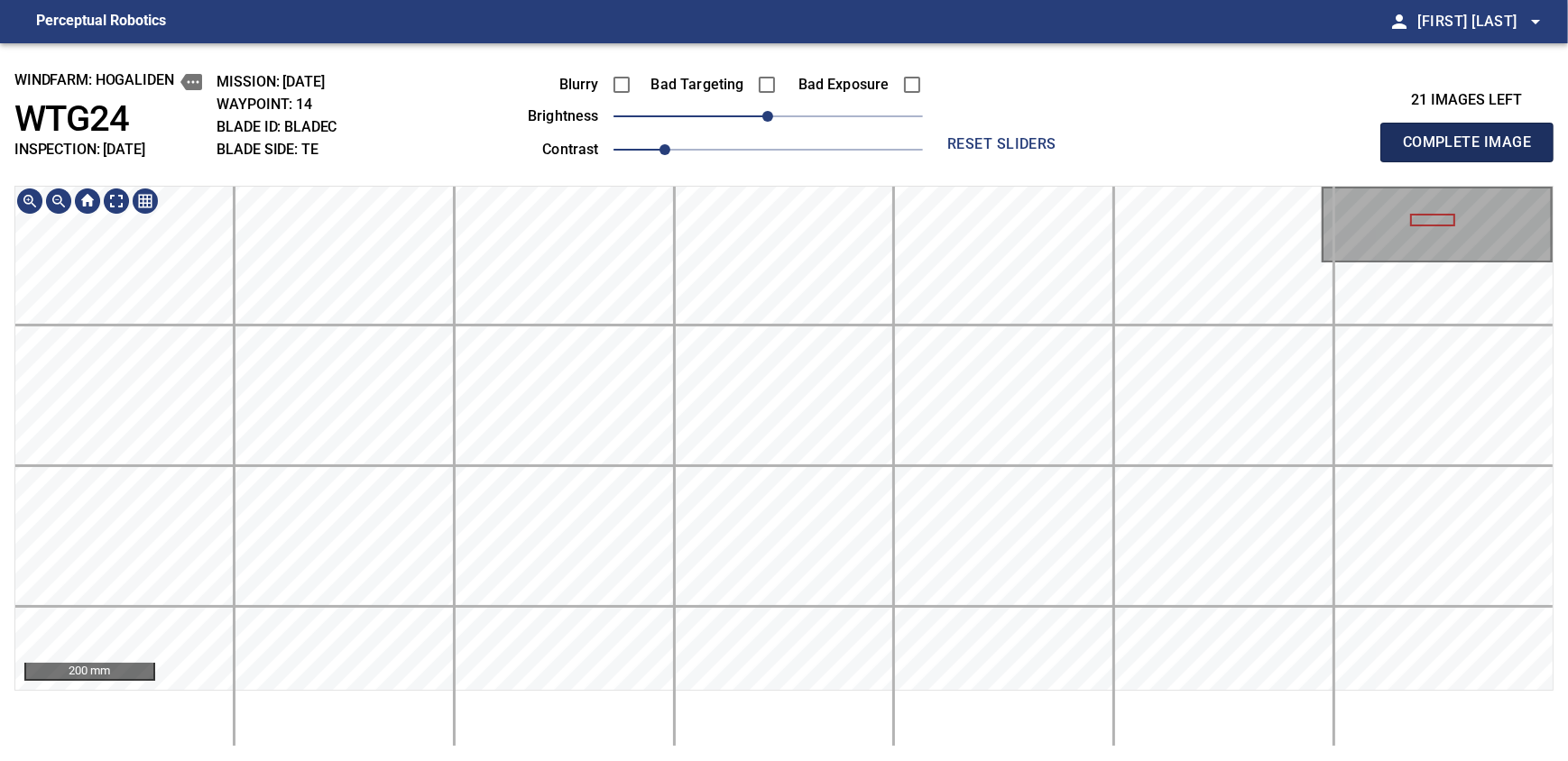 click on "Complete Image" at bounding box center (1467, 142) 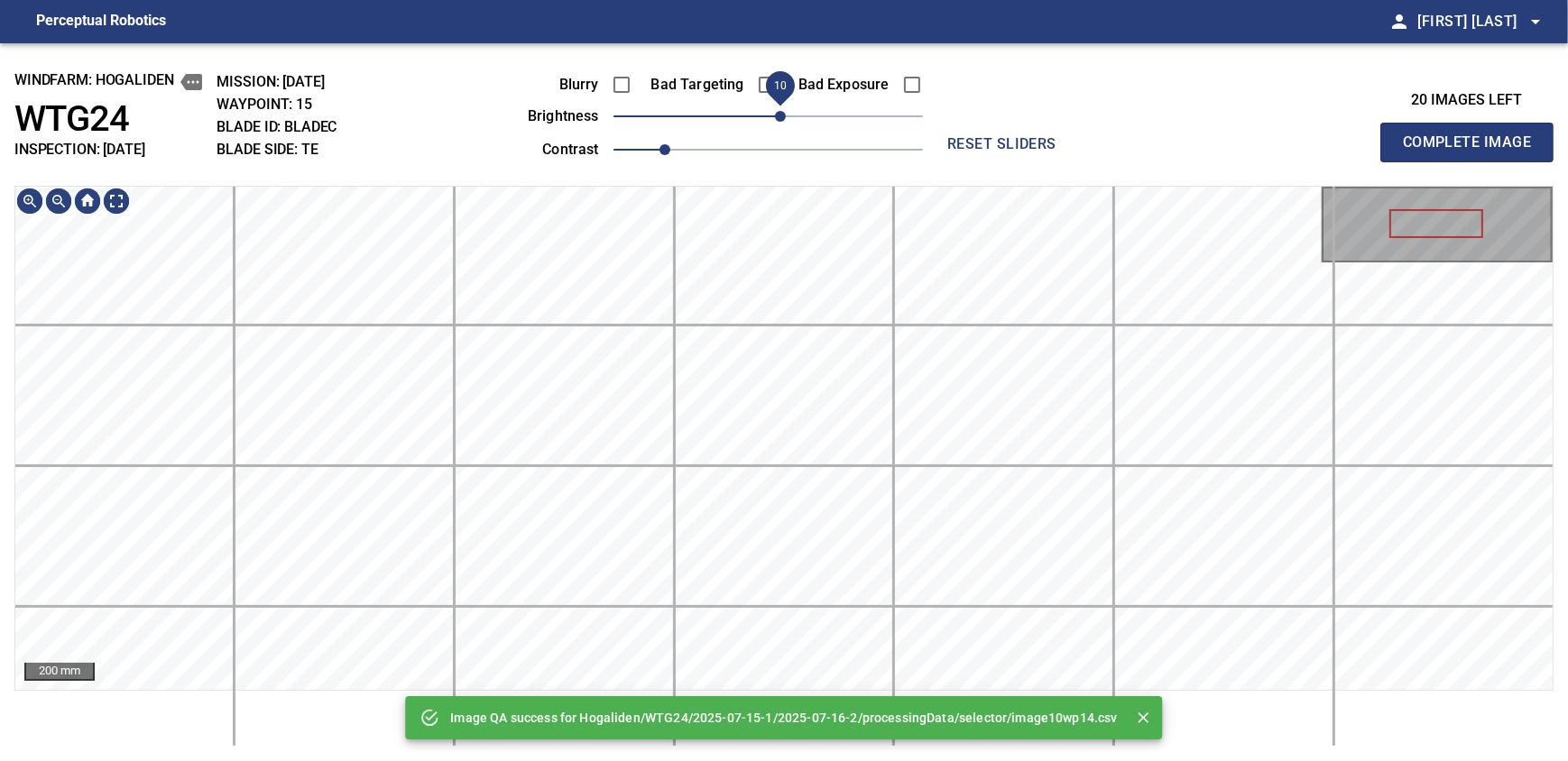 drag, startPoint x: 782, startPoint y: 111, endPoint x: 784, endPoint y: 125, distance: 14.142136 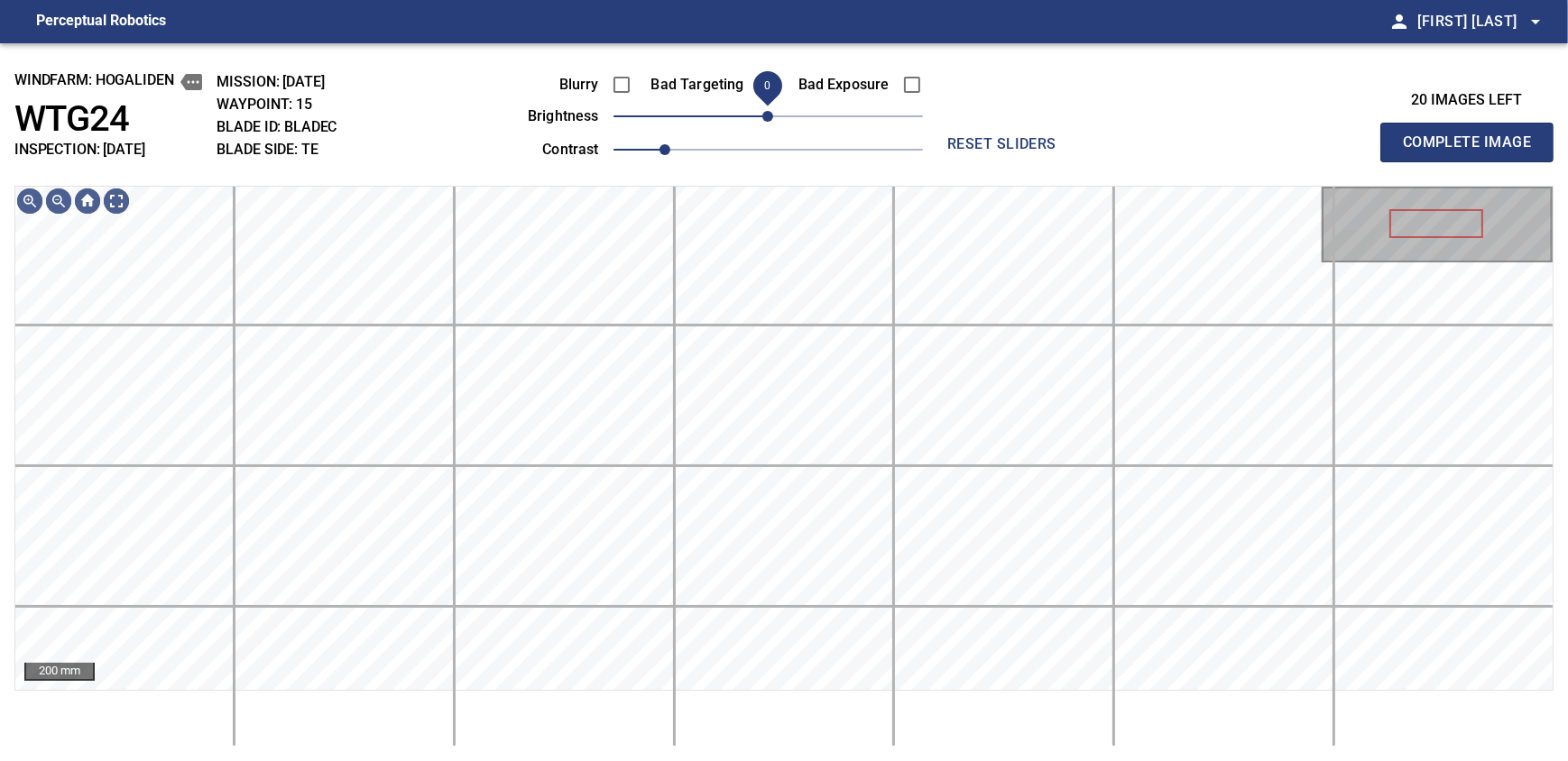click on "0" at bounding box center [768, 116] 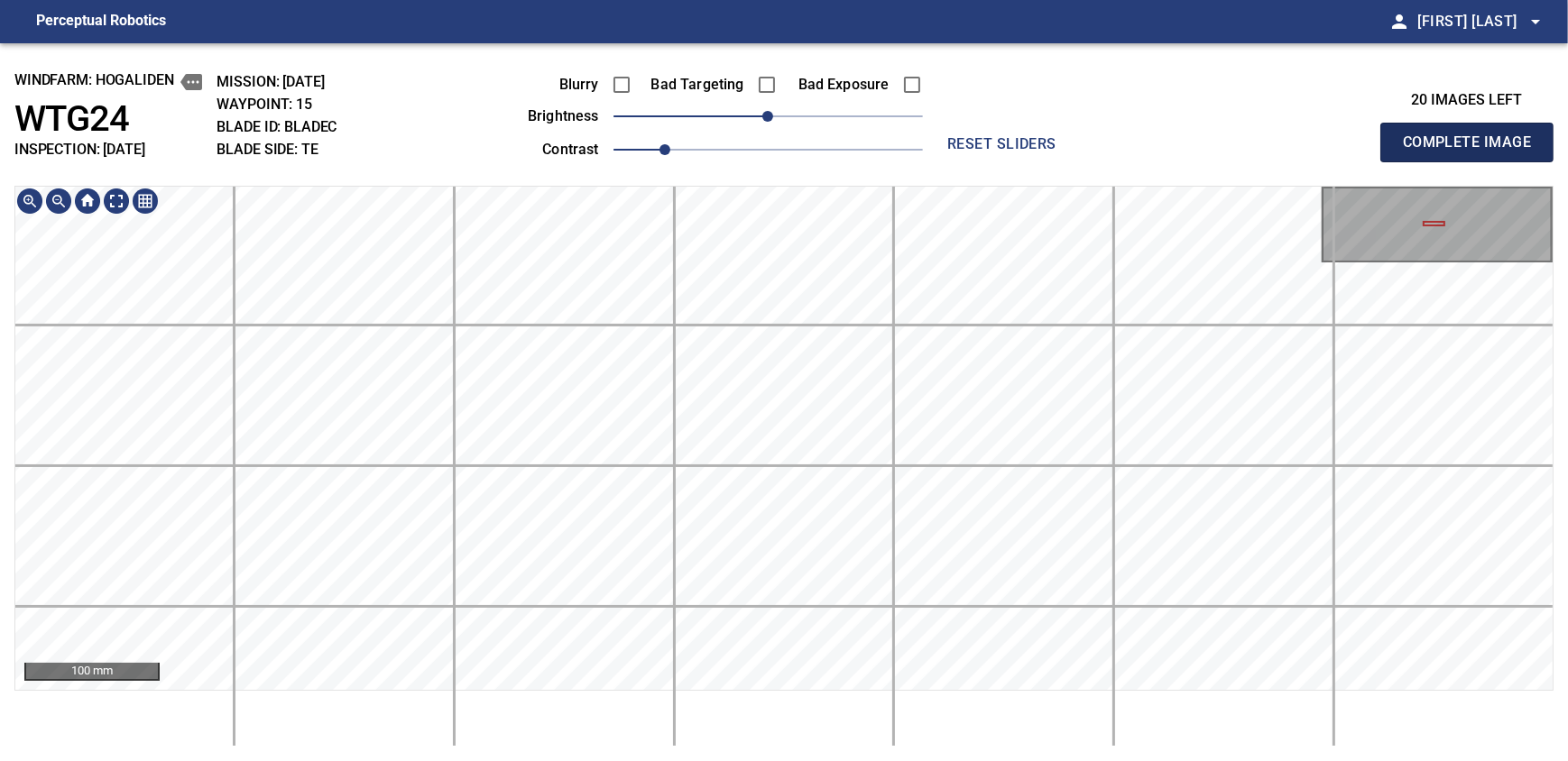 click on "Complete Image" at bounding box center [1467, 142] 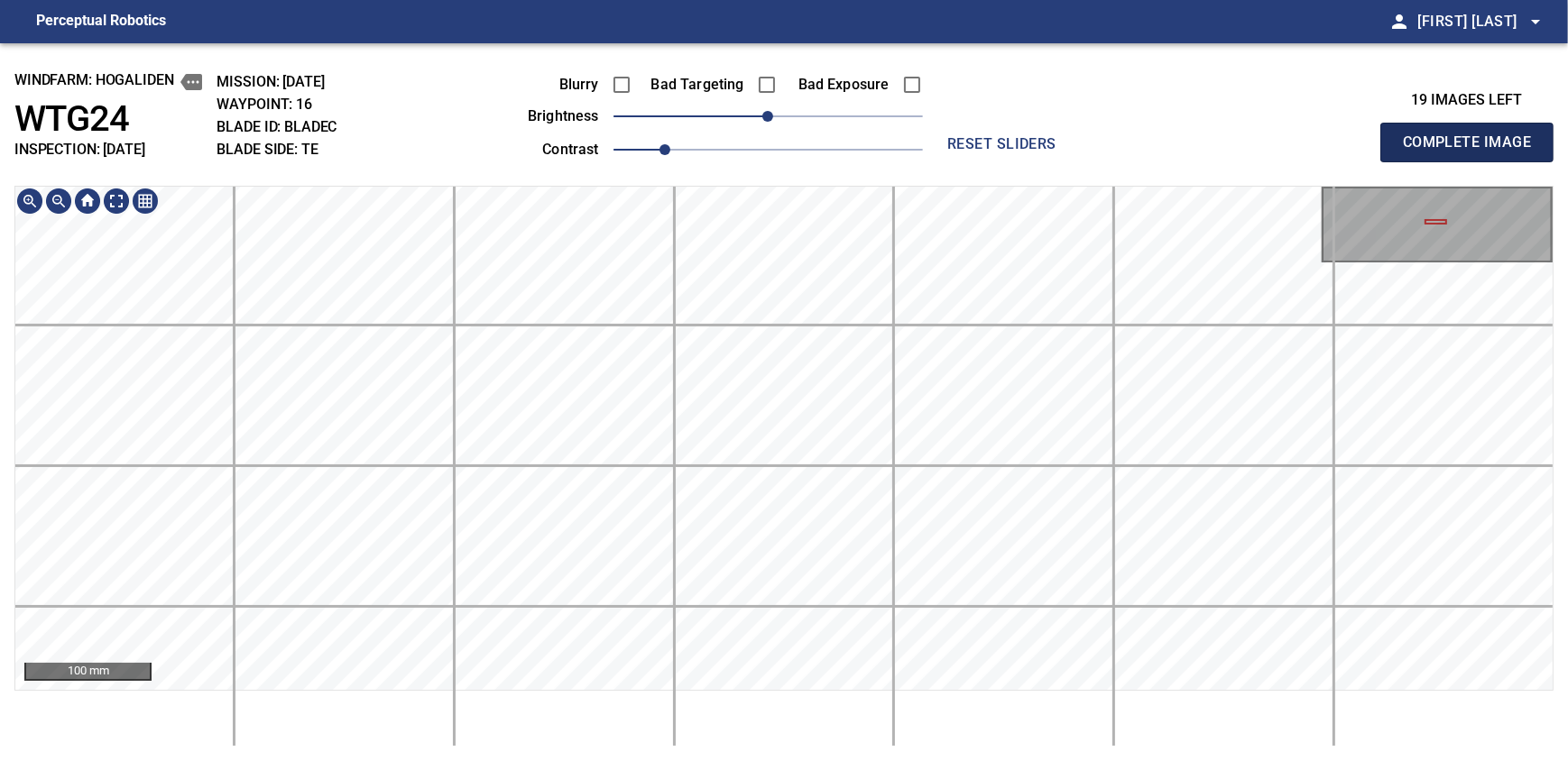 click on "Complete Image" at bounding box center [1467, 142] 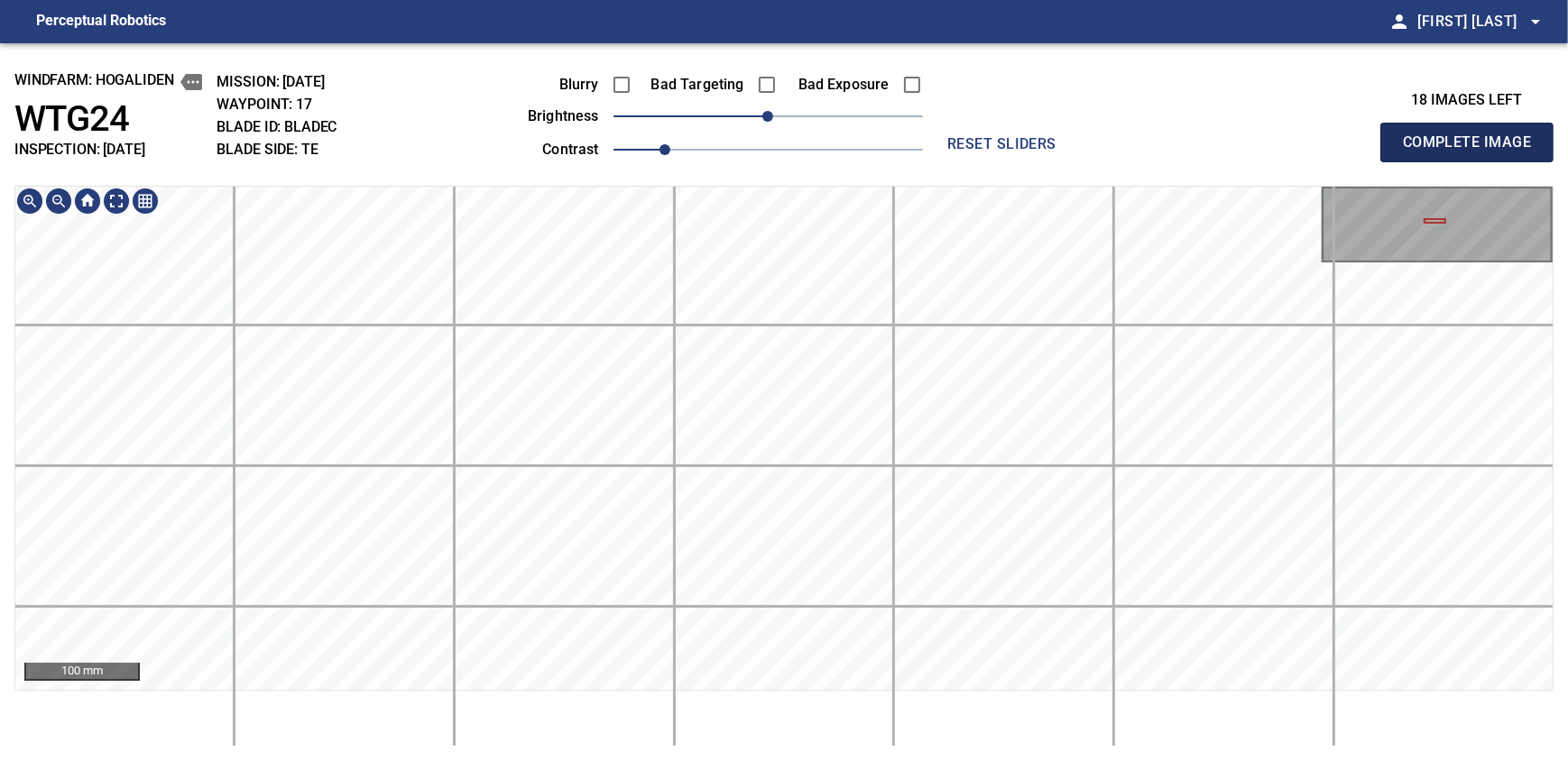 type 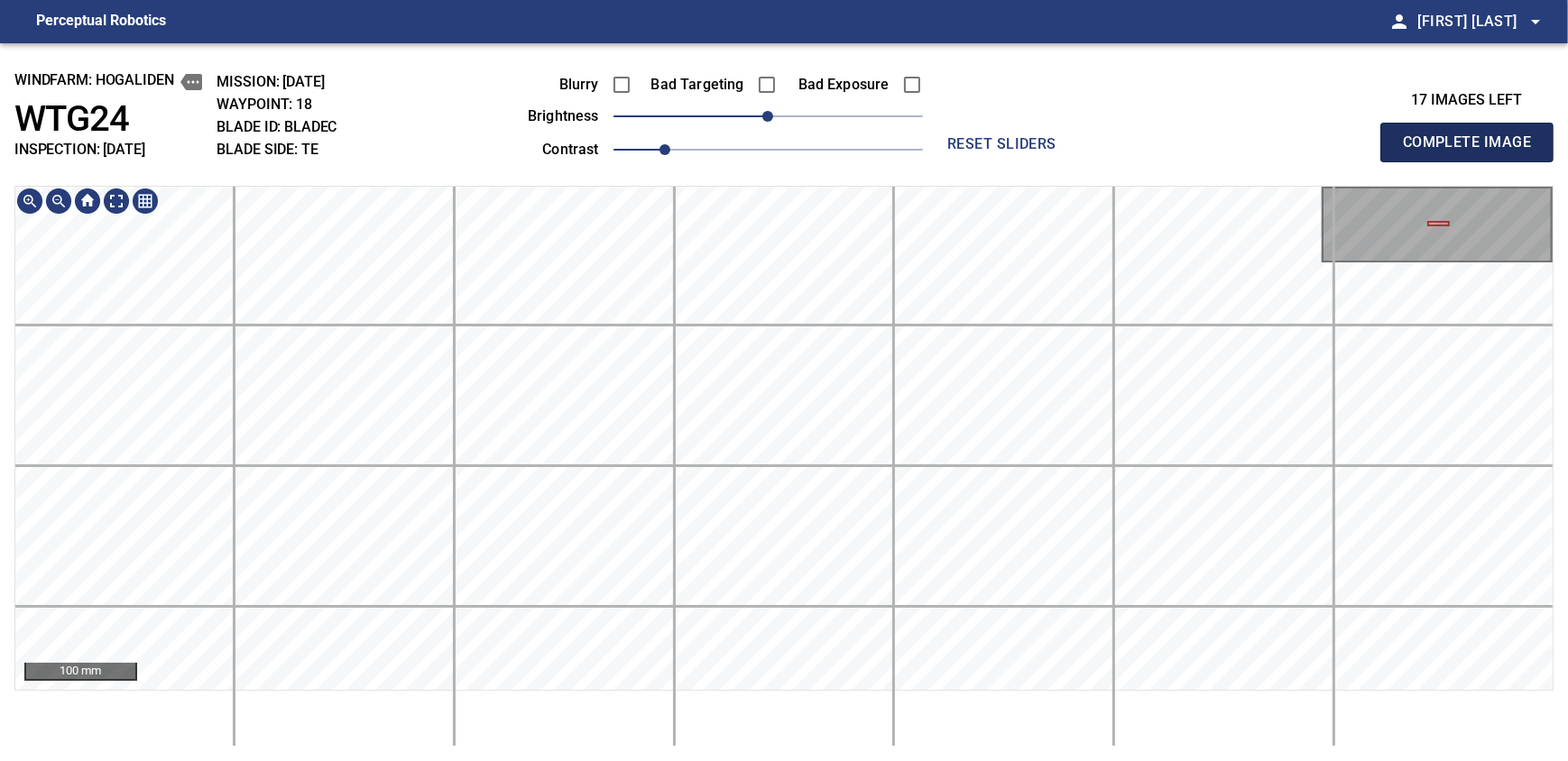 click on "Complete Image" at bounding box center [1467, 142] 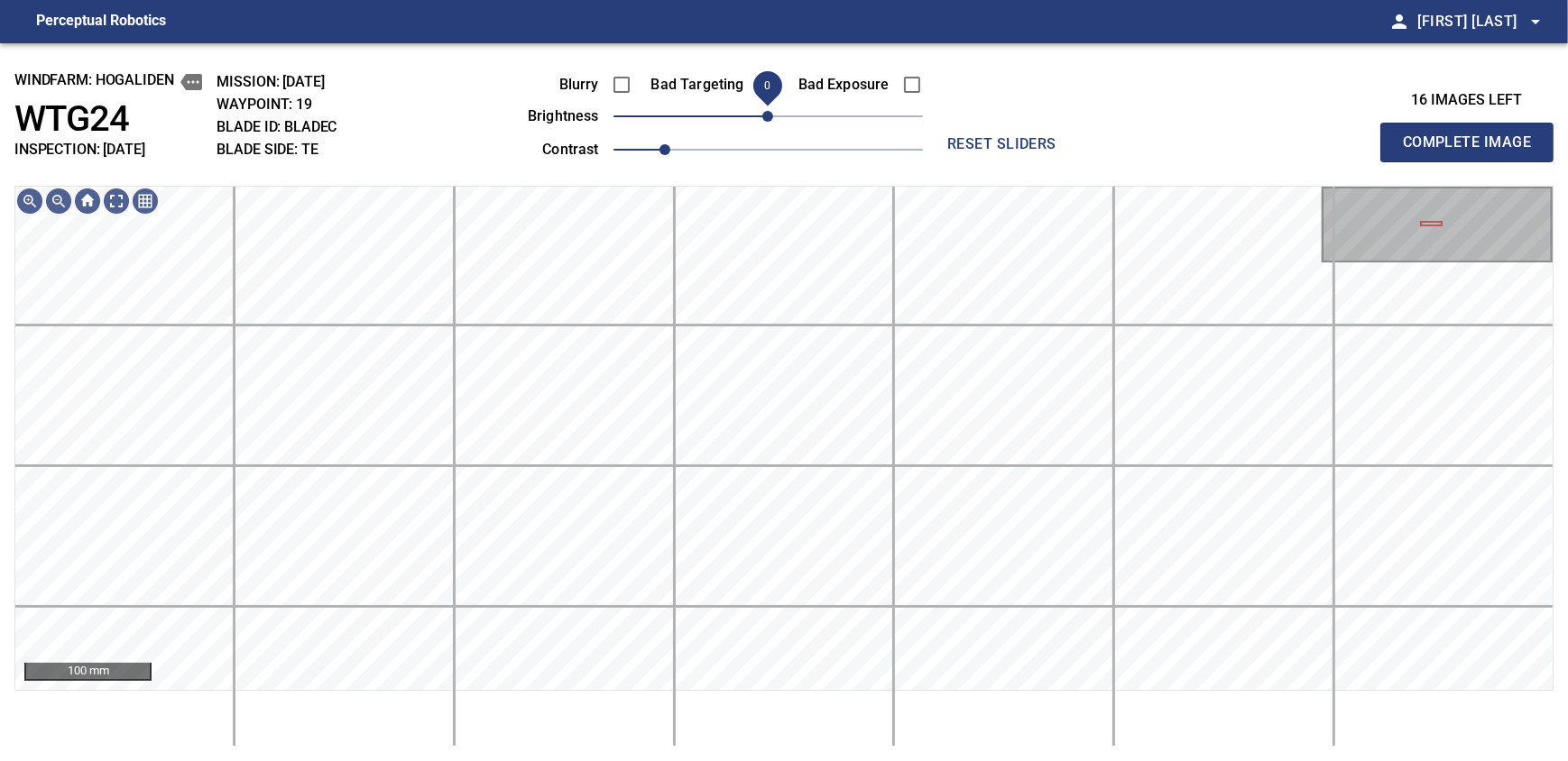 click on "Complete Image" at bounding box center (1467, 142) 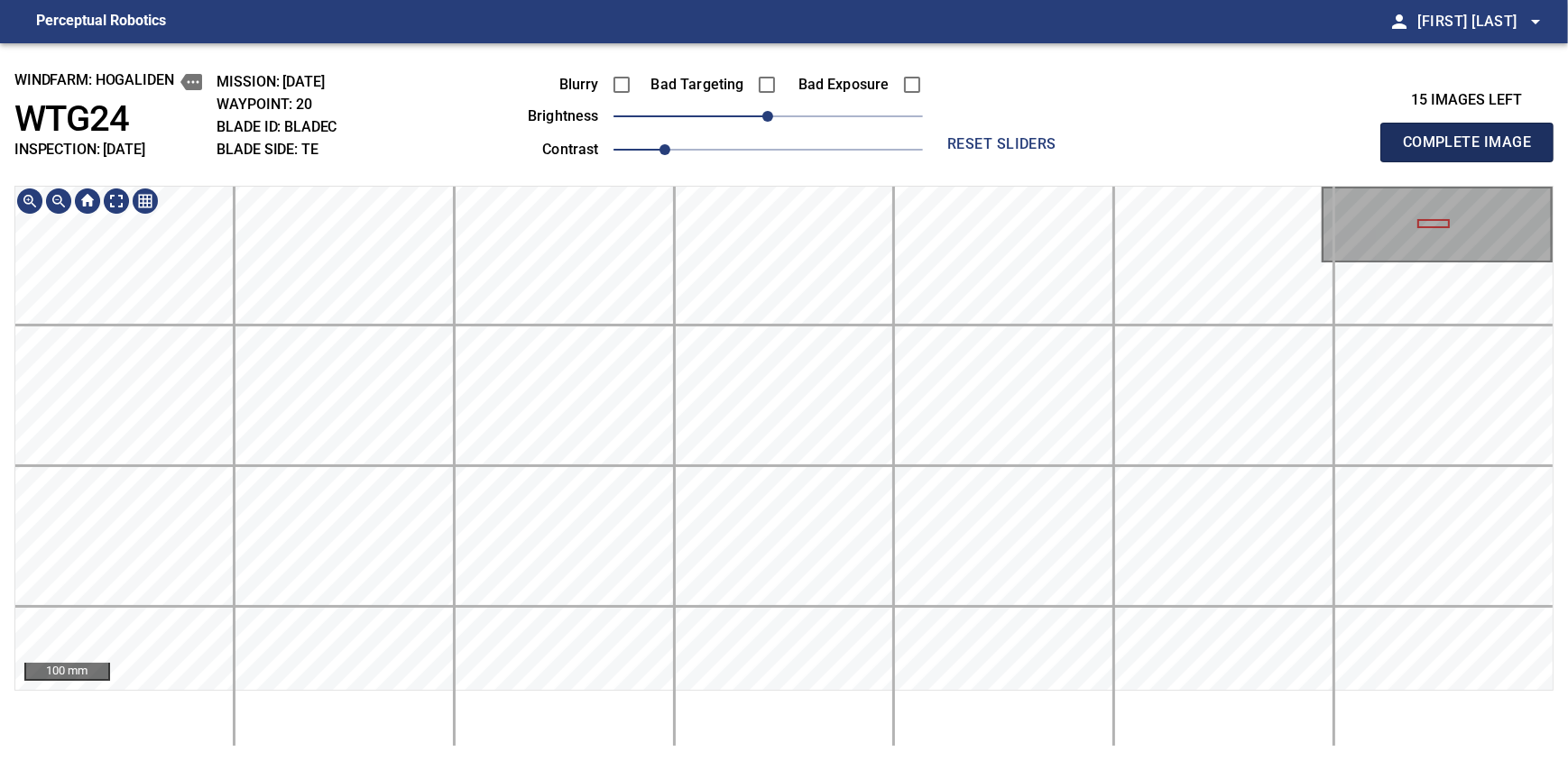 click on "Complete Image" at bounding box center [1467, 142] 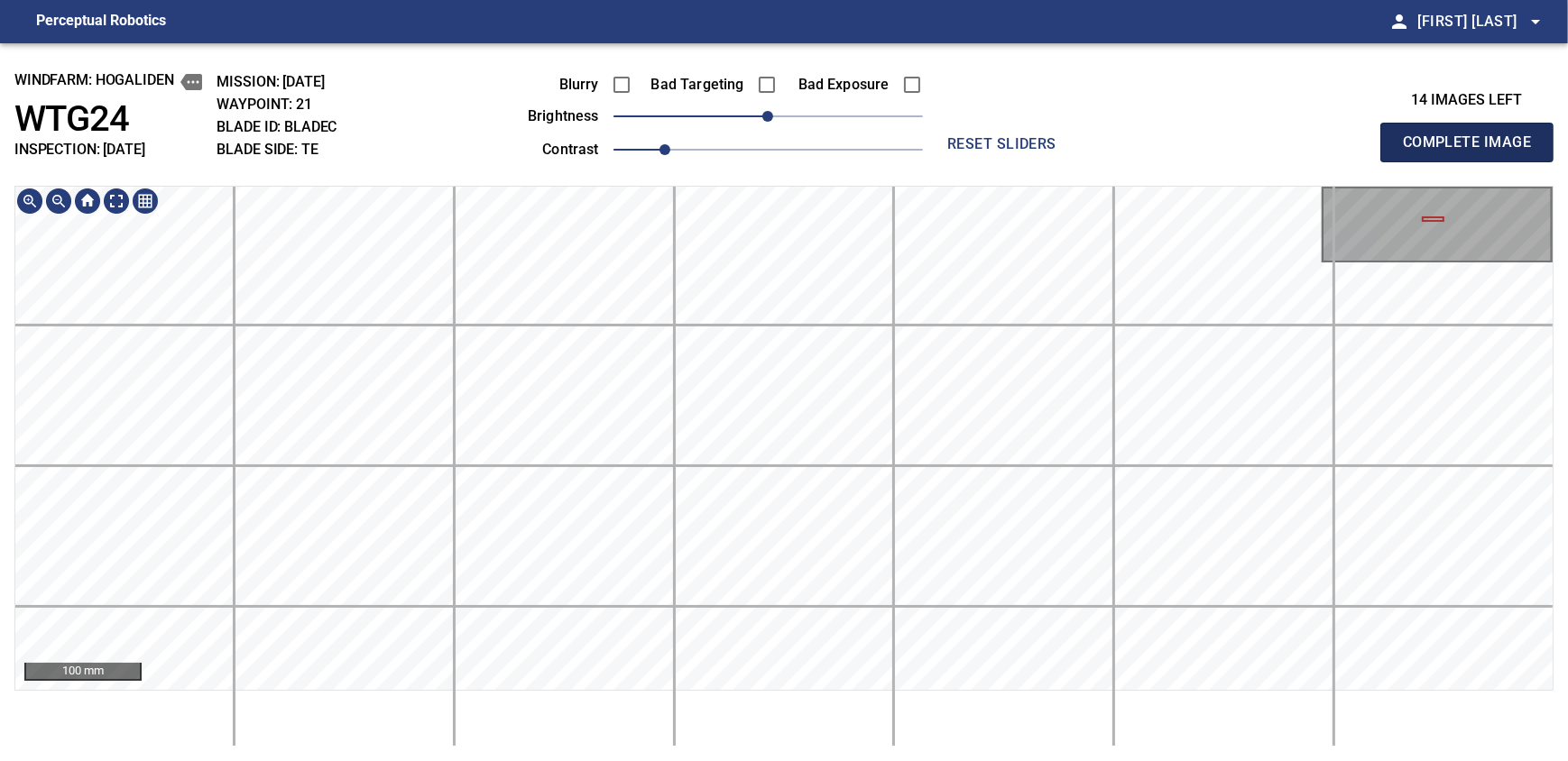 click on "Complete Image" at bounding box center [1467, 142] 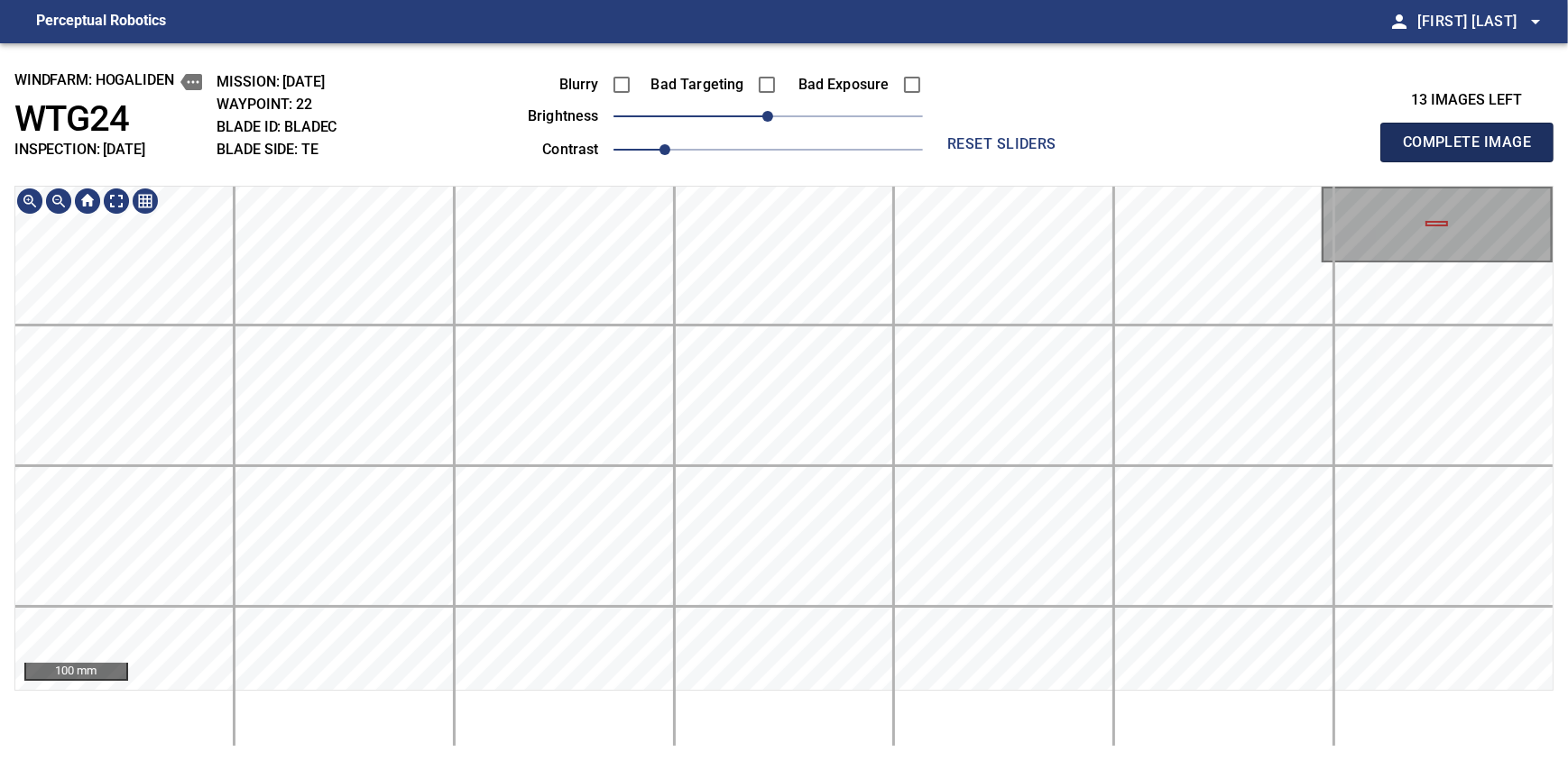 click on "Complete Image" at bounding box center [1467, 142] 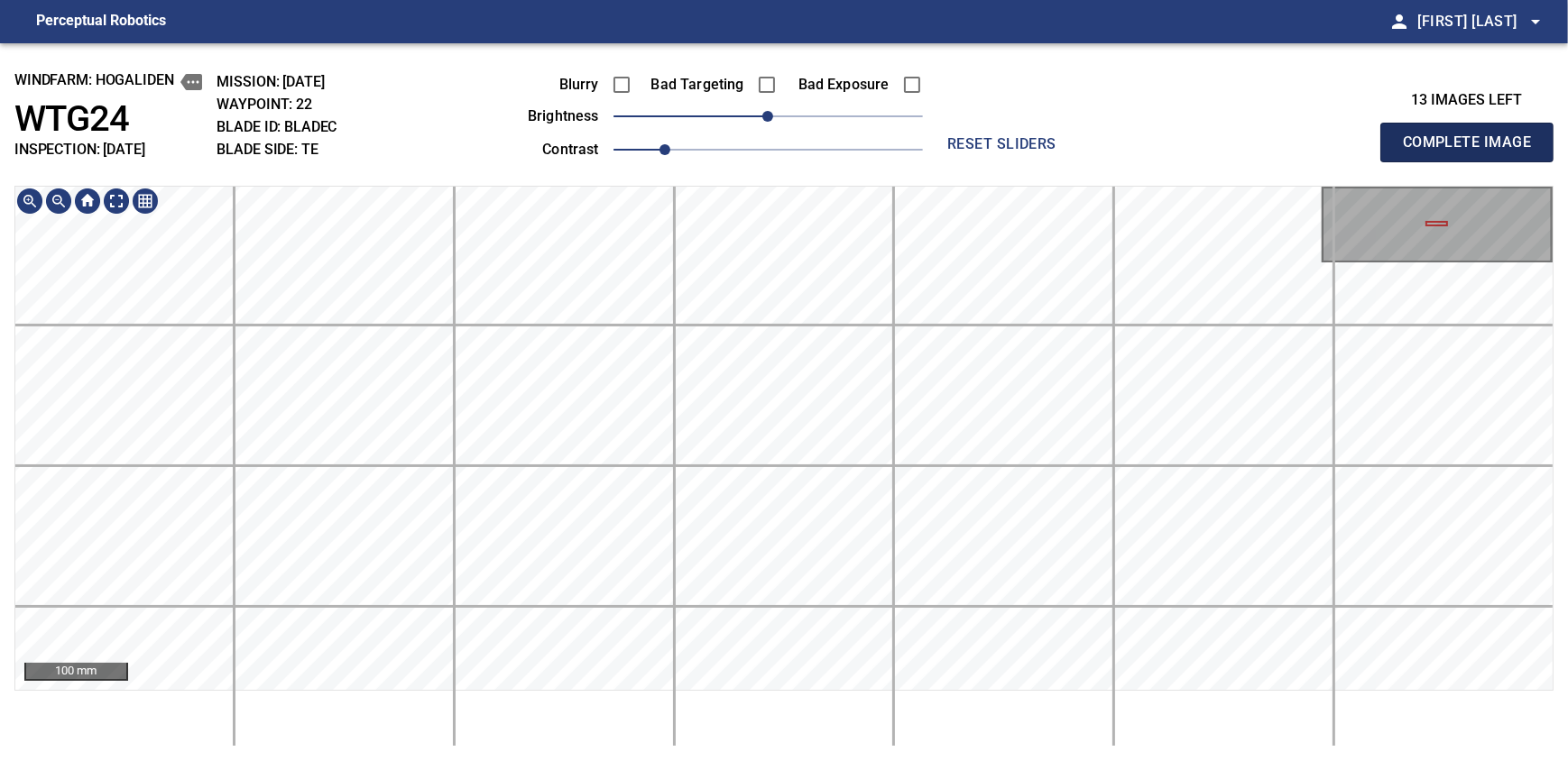 type 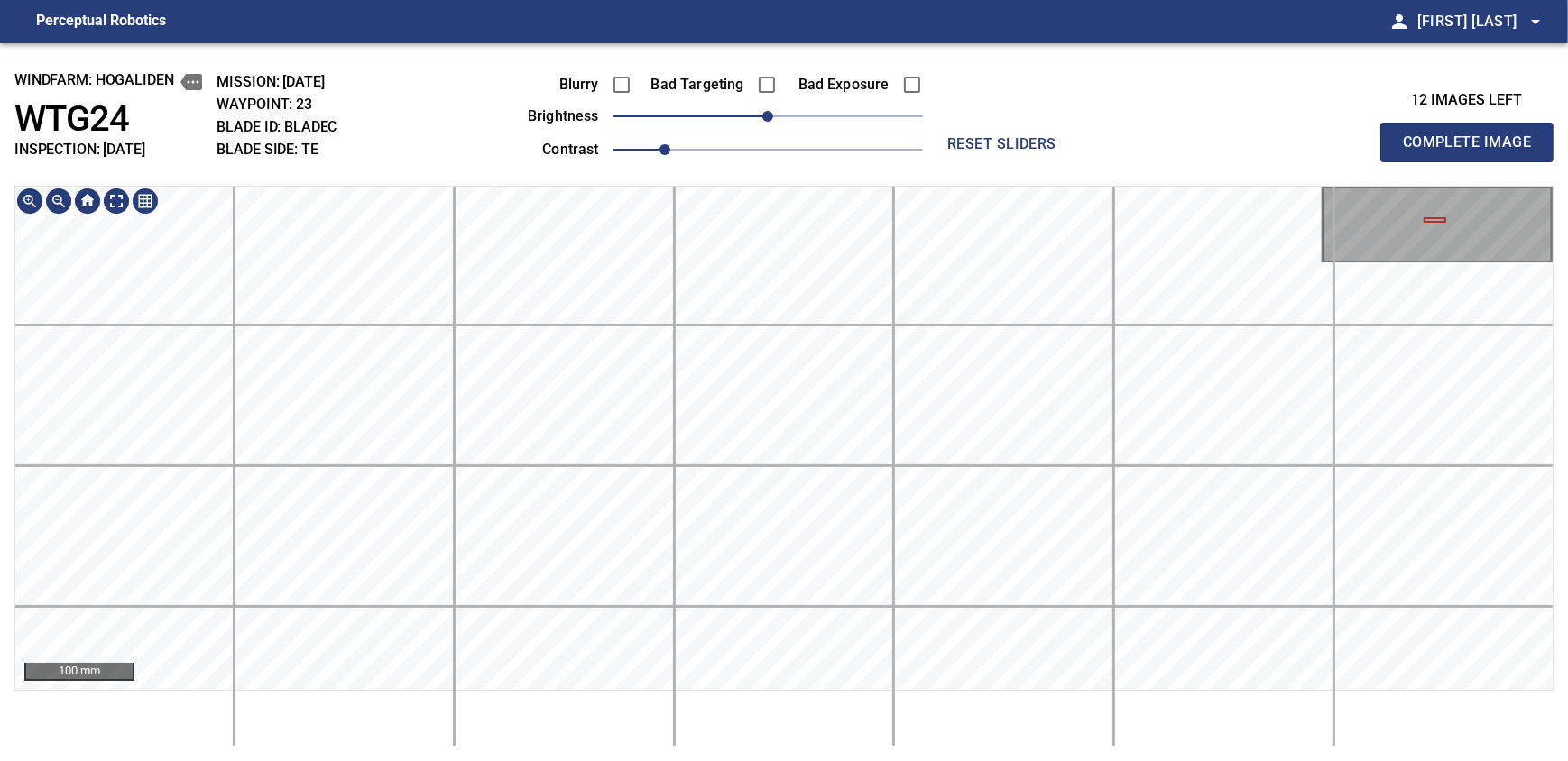 click on "windfarm: Hogaliden WTG24 INSPECTION: 2025-07-15-1 MISSION: 2025-07-16-2 WAYPOINT: 23 BLADE ID: bladeC BLADE SIDE: TE Blurry Bad Targeting Bad Exposure brightness 0 contrast 1 reset sliders 12 images left Complete Image 100 mm" at bounding box center [784, 402] 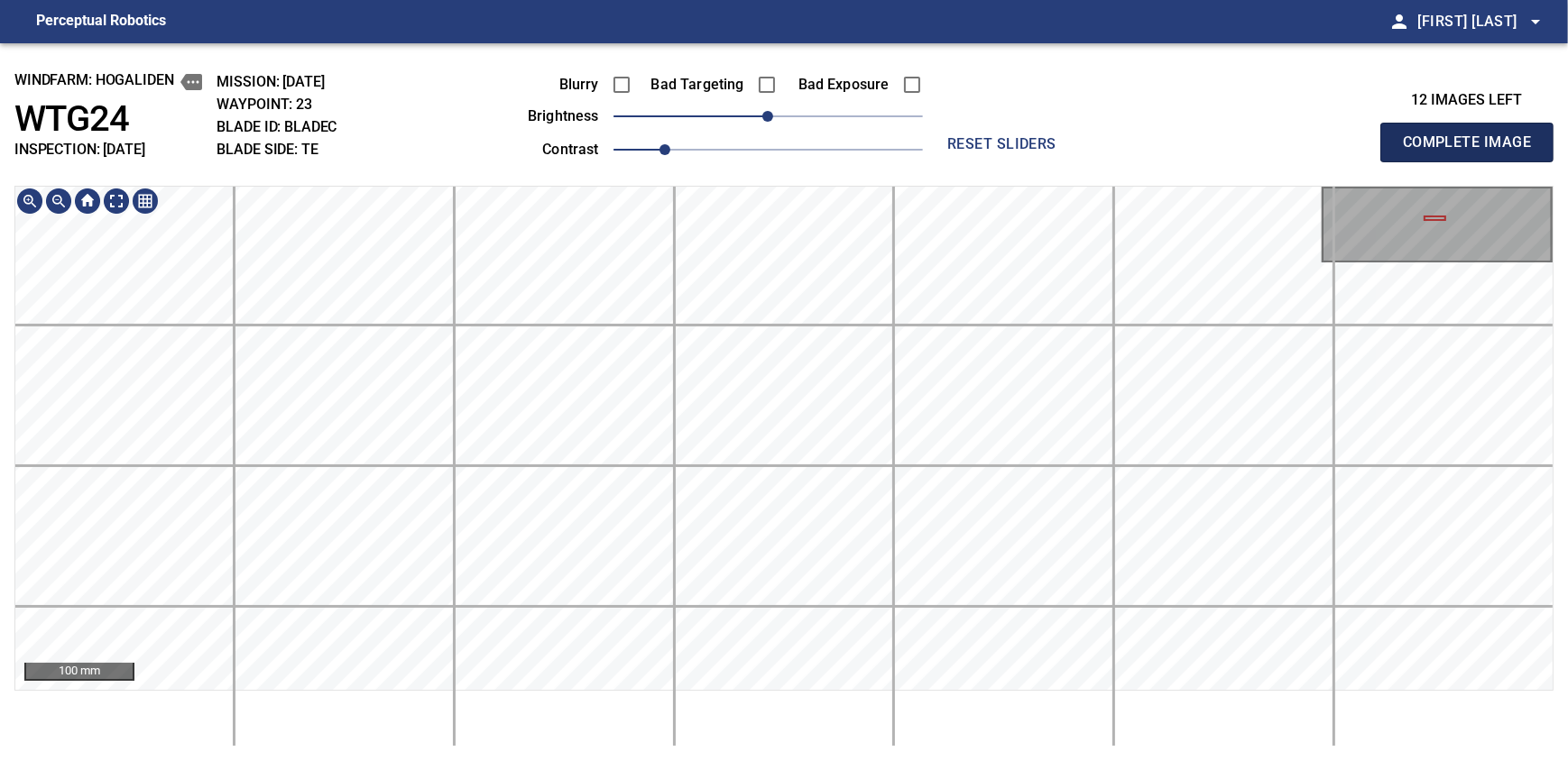 click on "Complete Image" at bounding box center (1467, 142) 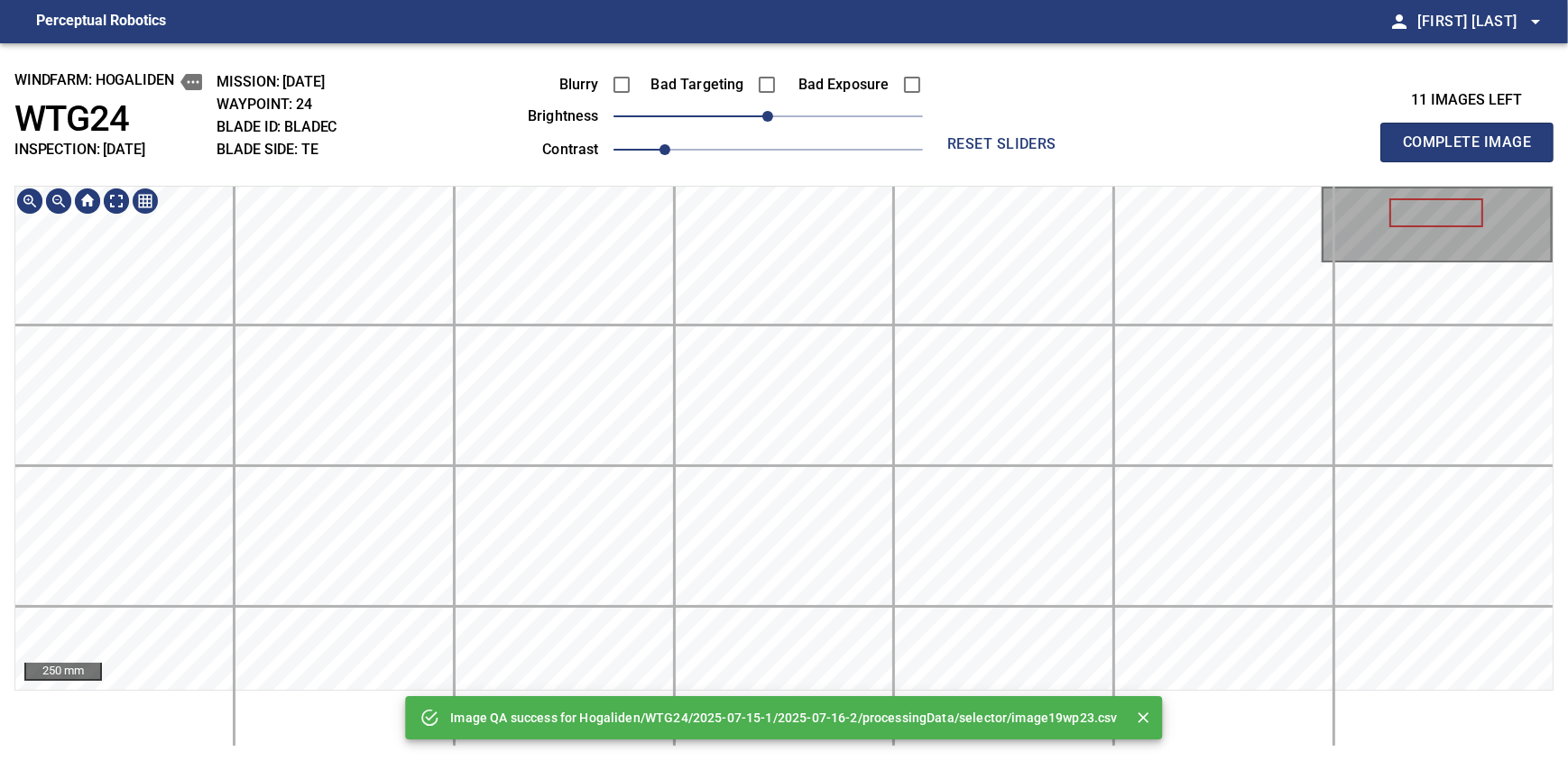 click on "Image QA success for Hogaliden/WTG24/2025-07-15-1/2025-07-16-2/processingData/selector/image19wp23.csv windfarm: Hogaliden WTG24 INSPECTION: 2025-07-15-1 MISSION: 2025-07-16-2 WAYPOINT: 24 BLADE ID: bladeC BLADE SIDE: TE Blurry Bad Targeting Bad Exposure brightness 0 contrast 1 reset sliders 11 images left Complete Image 250 mm" at bounding box center [784, 402] 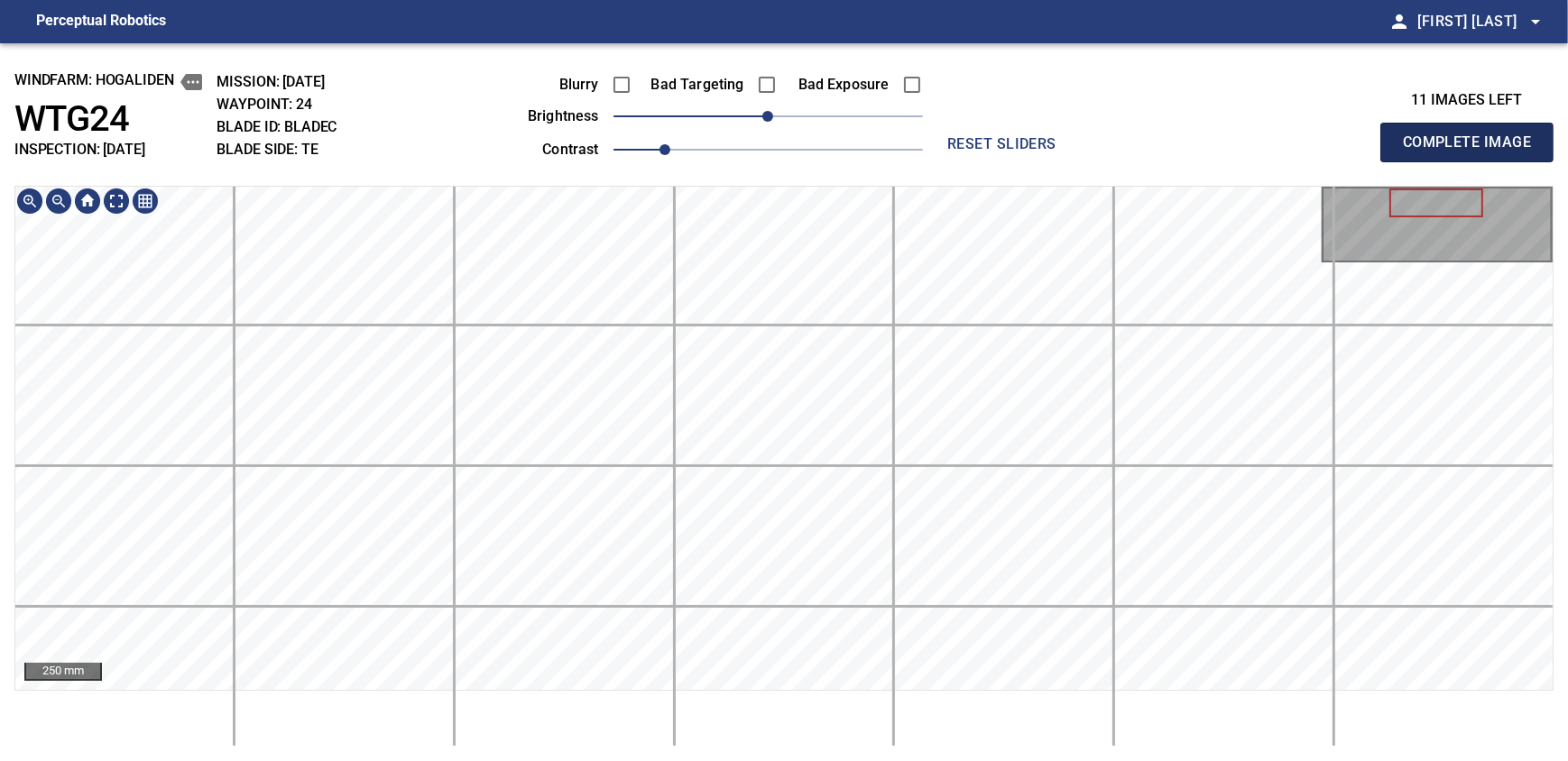 click on "Complete Image" at bounding box center (1467, 142) 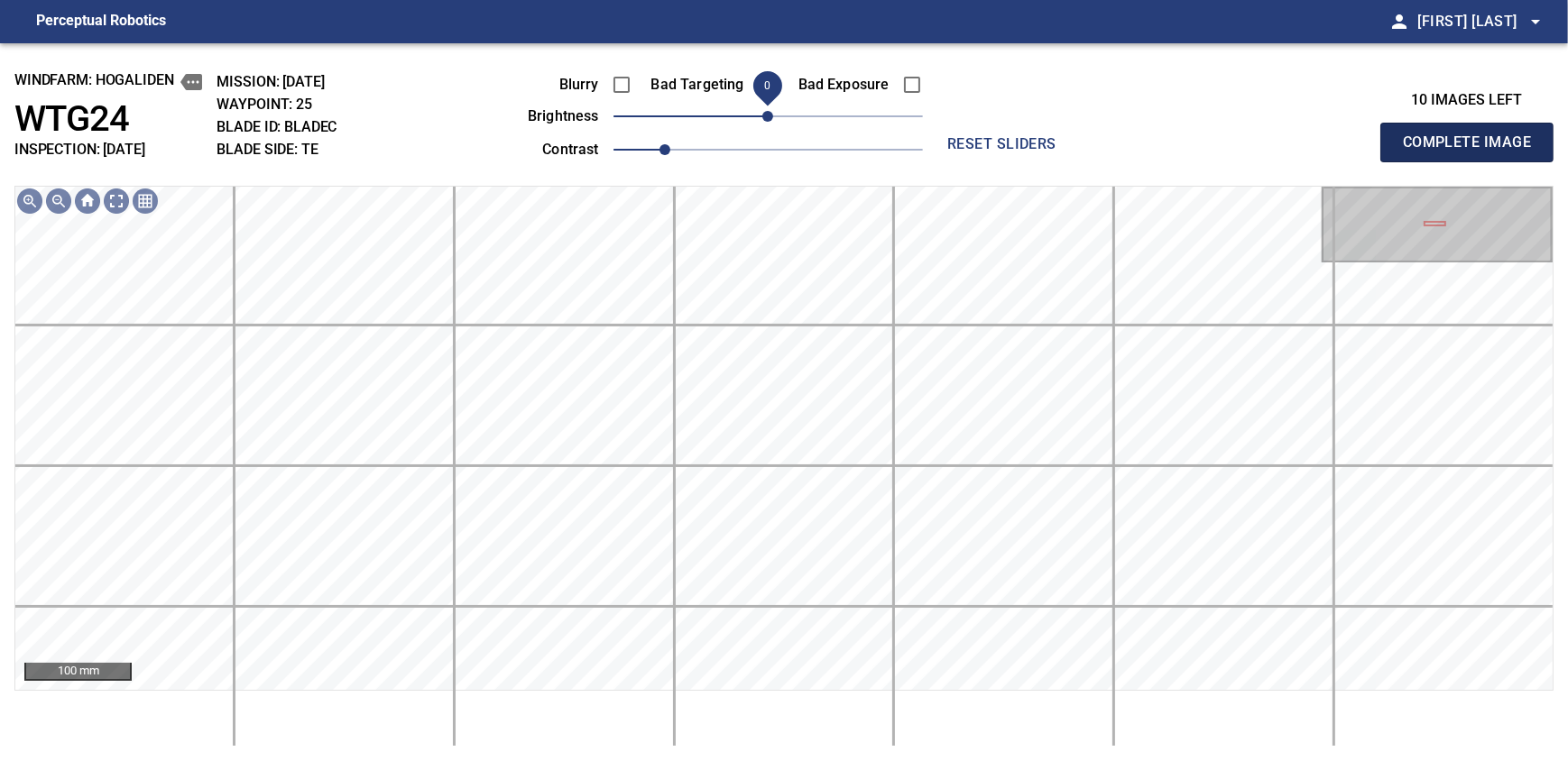 click on "Complete Image" at bounding box center [1467, 142] 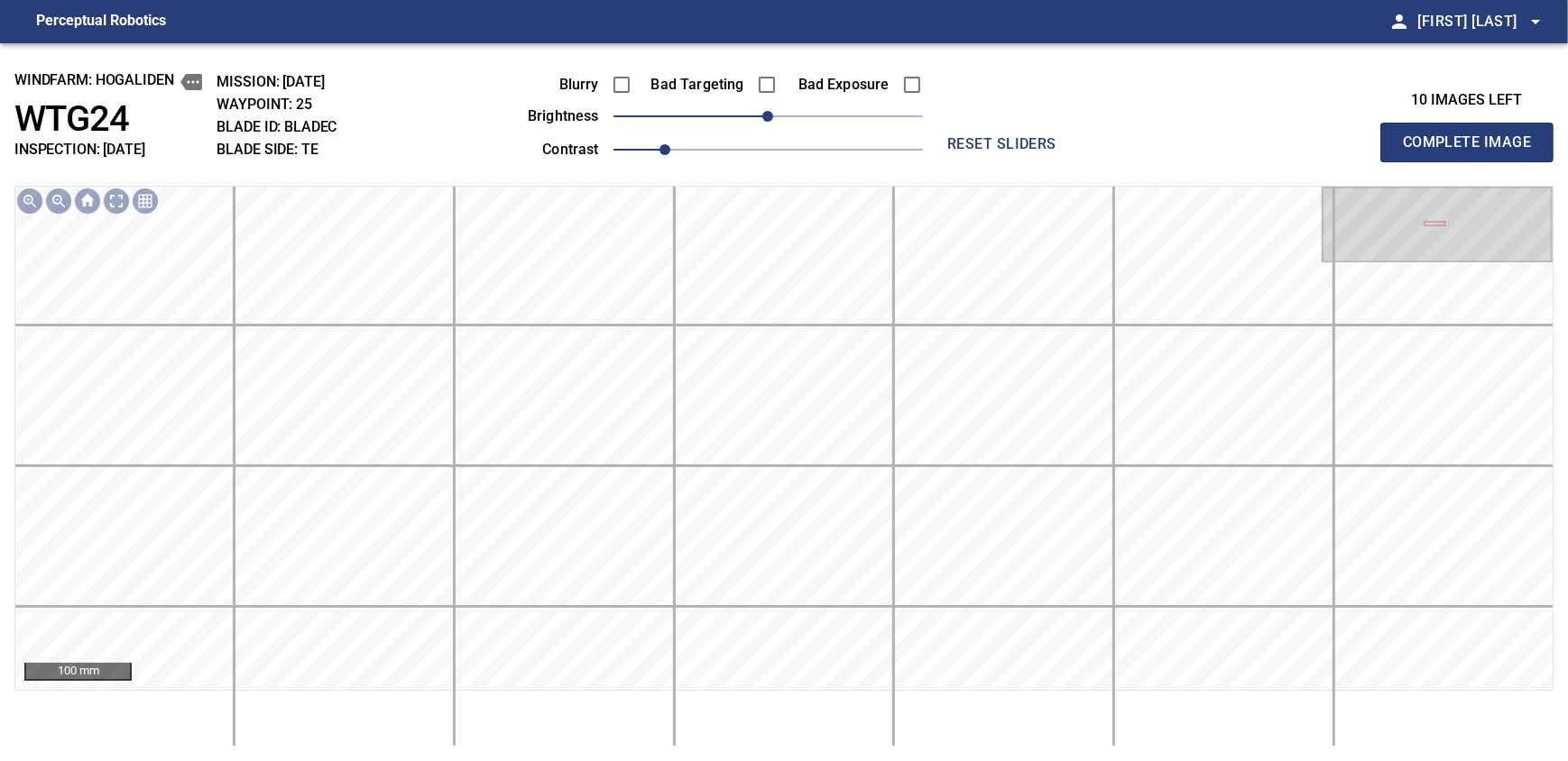 type 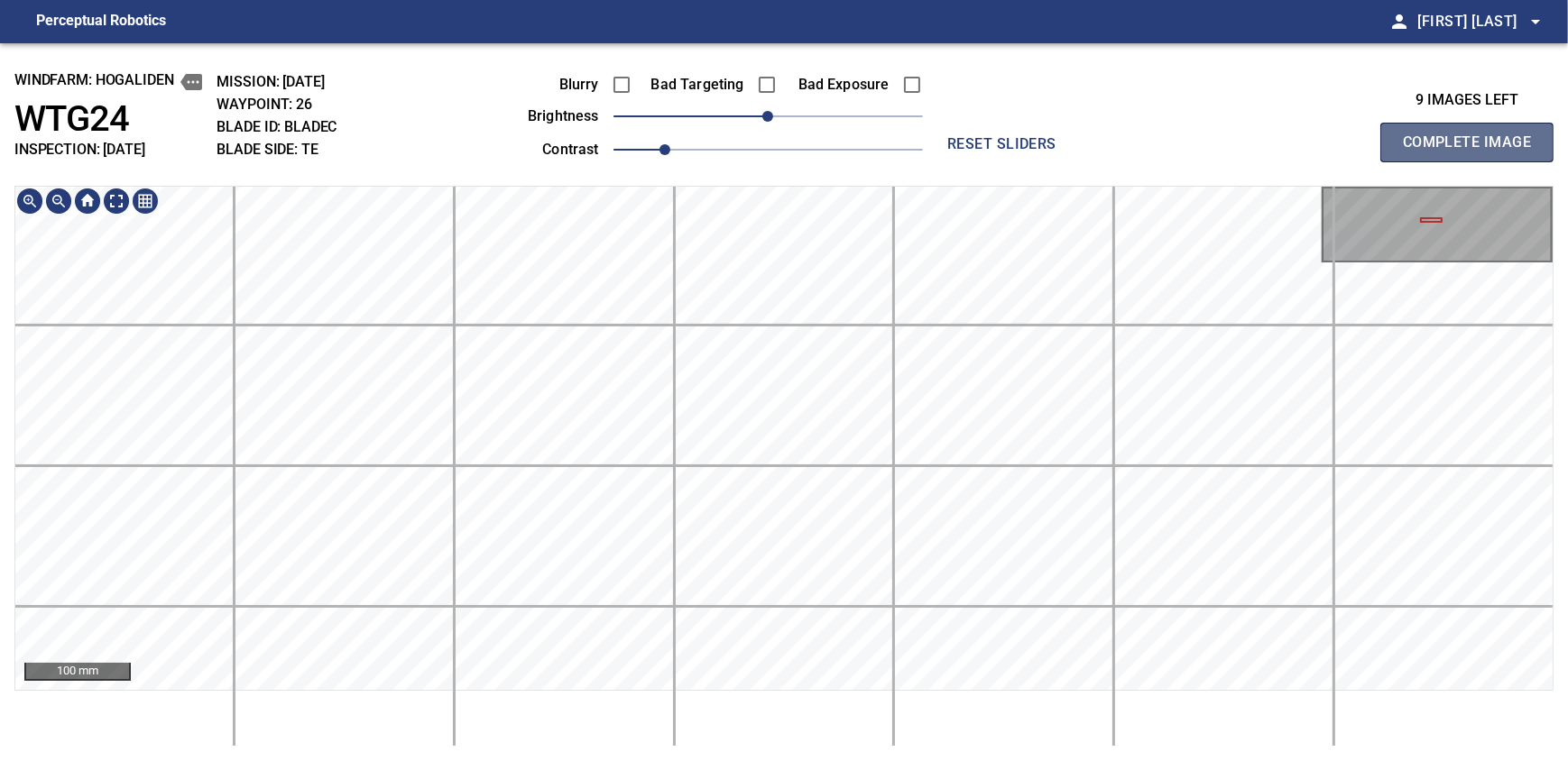 click on "Complete Image" at bounding box center (1467, 142) 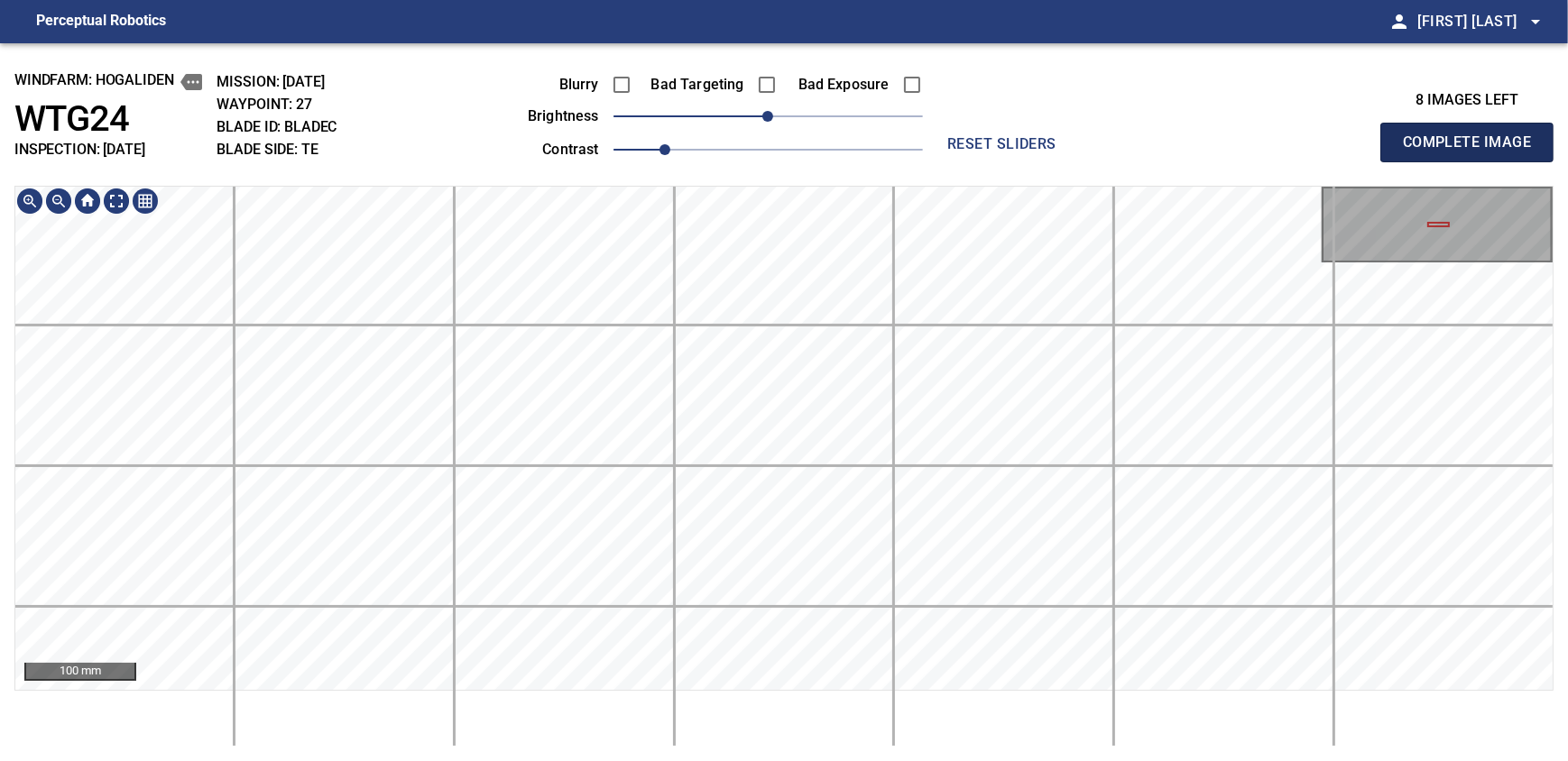 click on "Complete Image" at bounding box center [1467, 142] 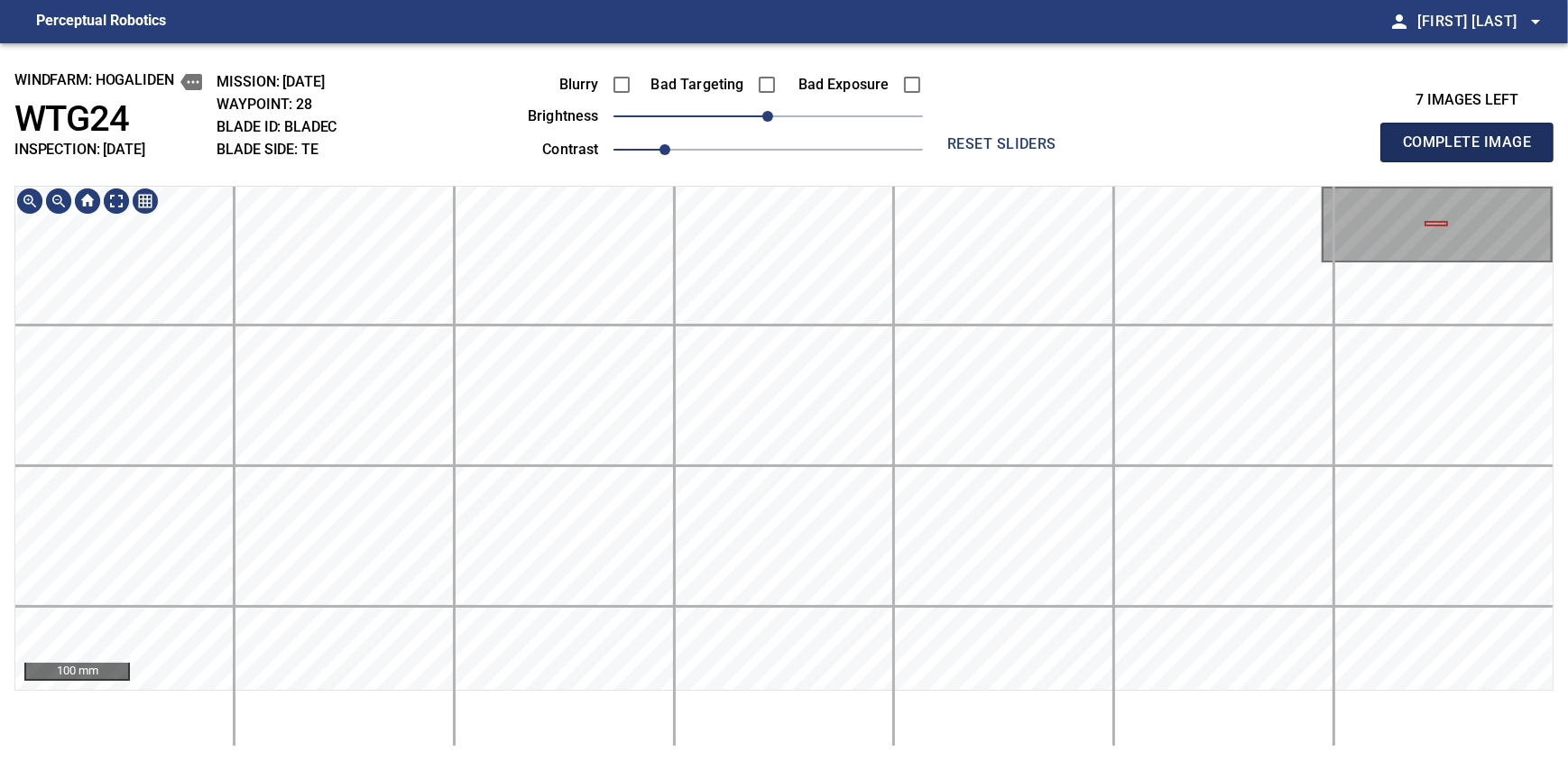 click on "Complete Image" at bounding box center (1467, 142) 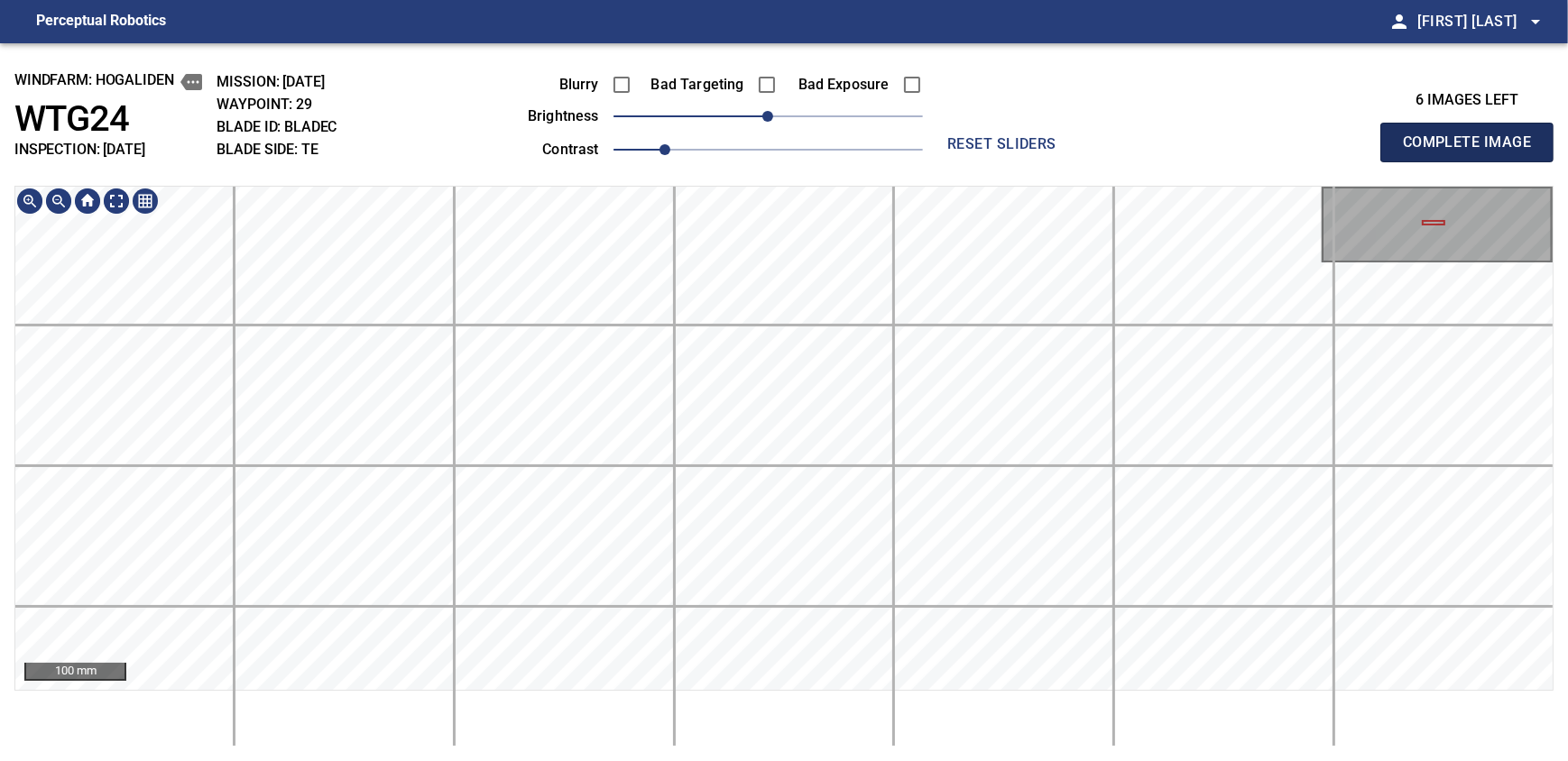 click on "Complete Image" at bounding box center (1467, 142) 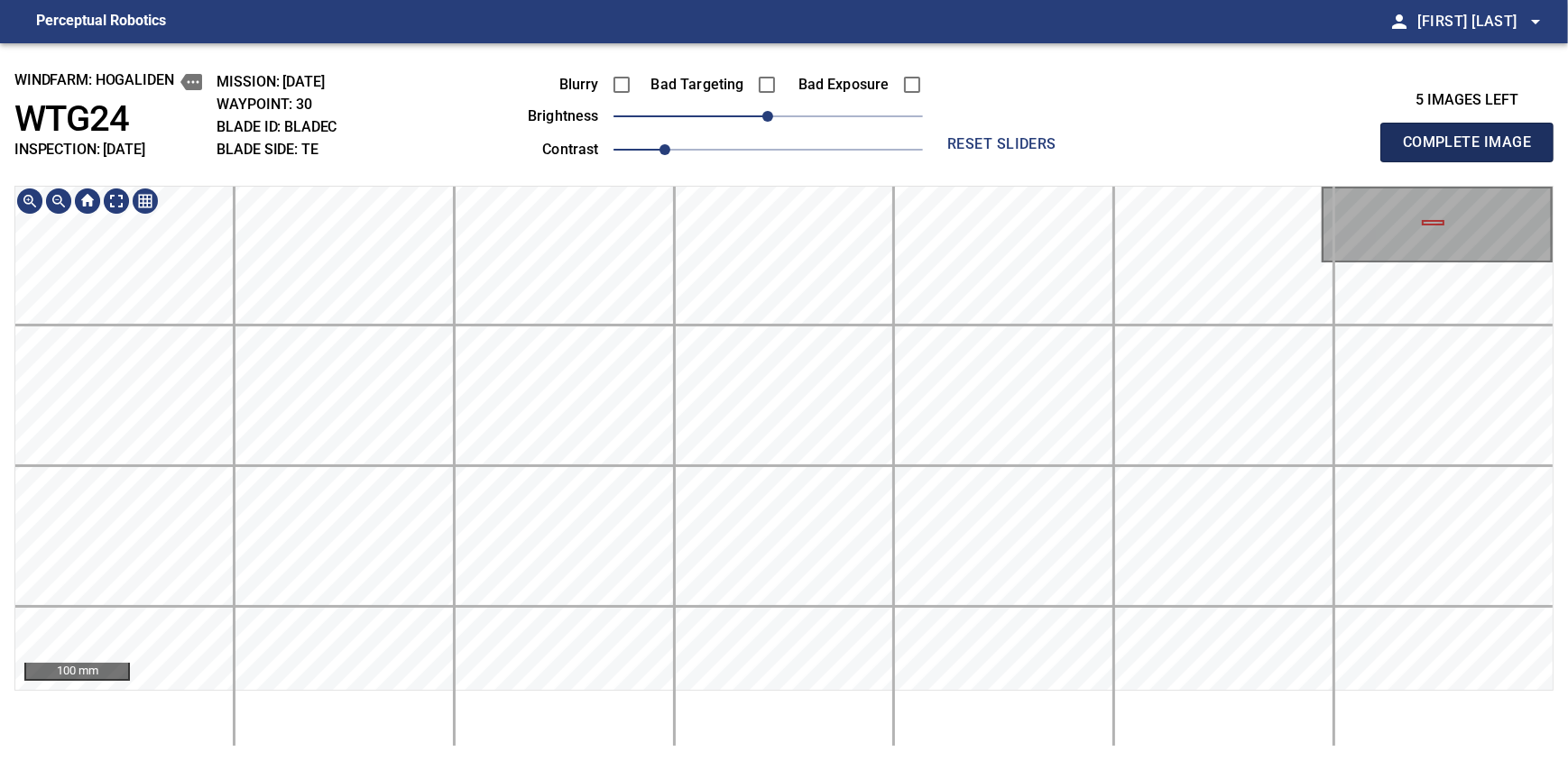 click on "Complete Image" at bounding box center (1467, 142) 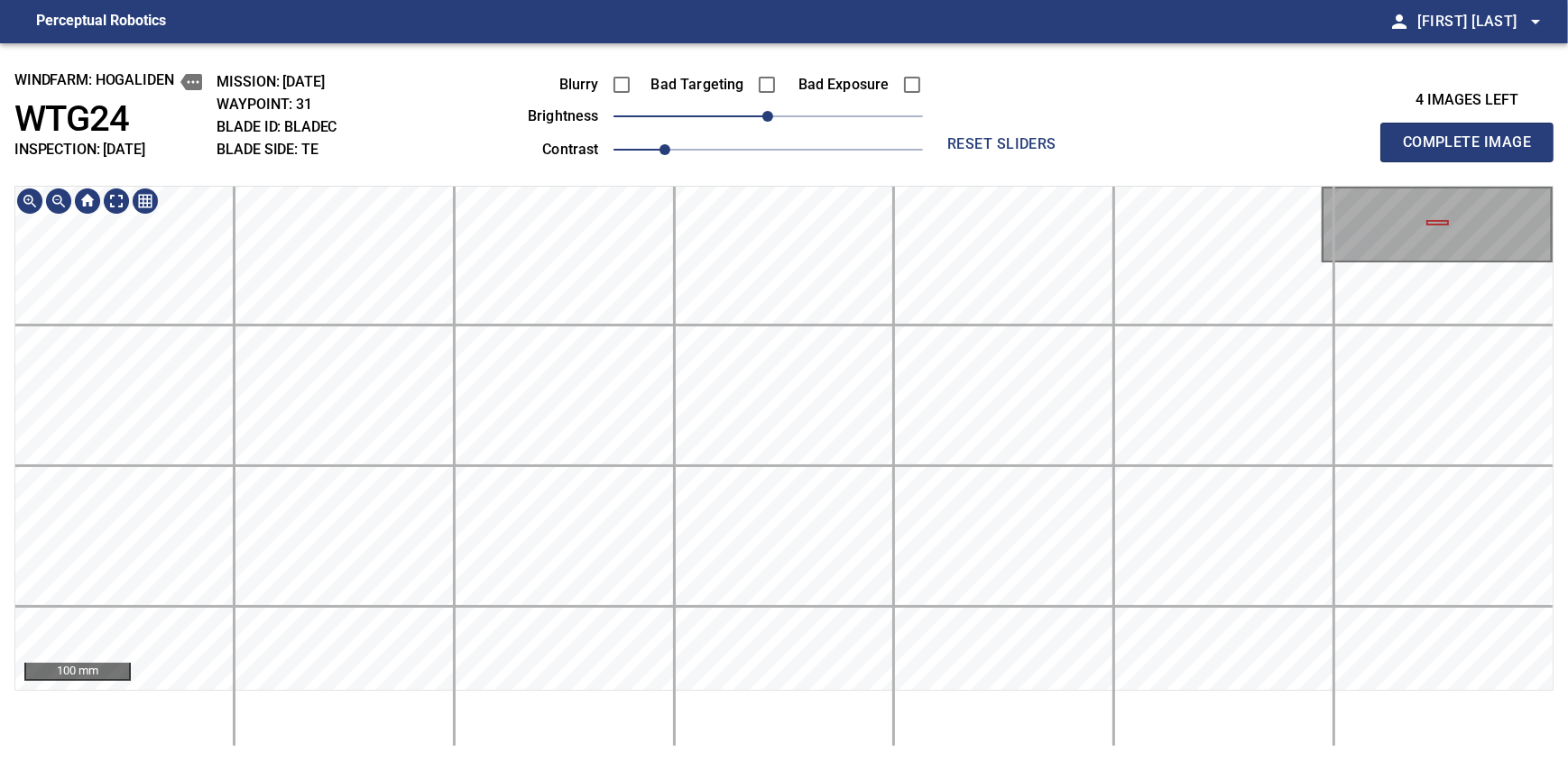 click on "Complete Image" at bounding box center [1467, 142] 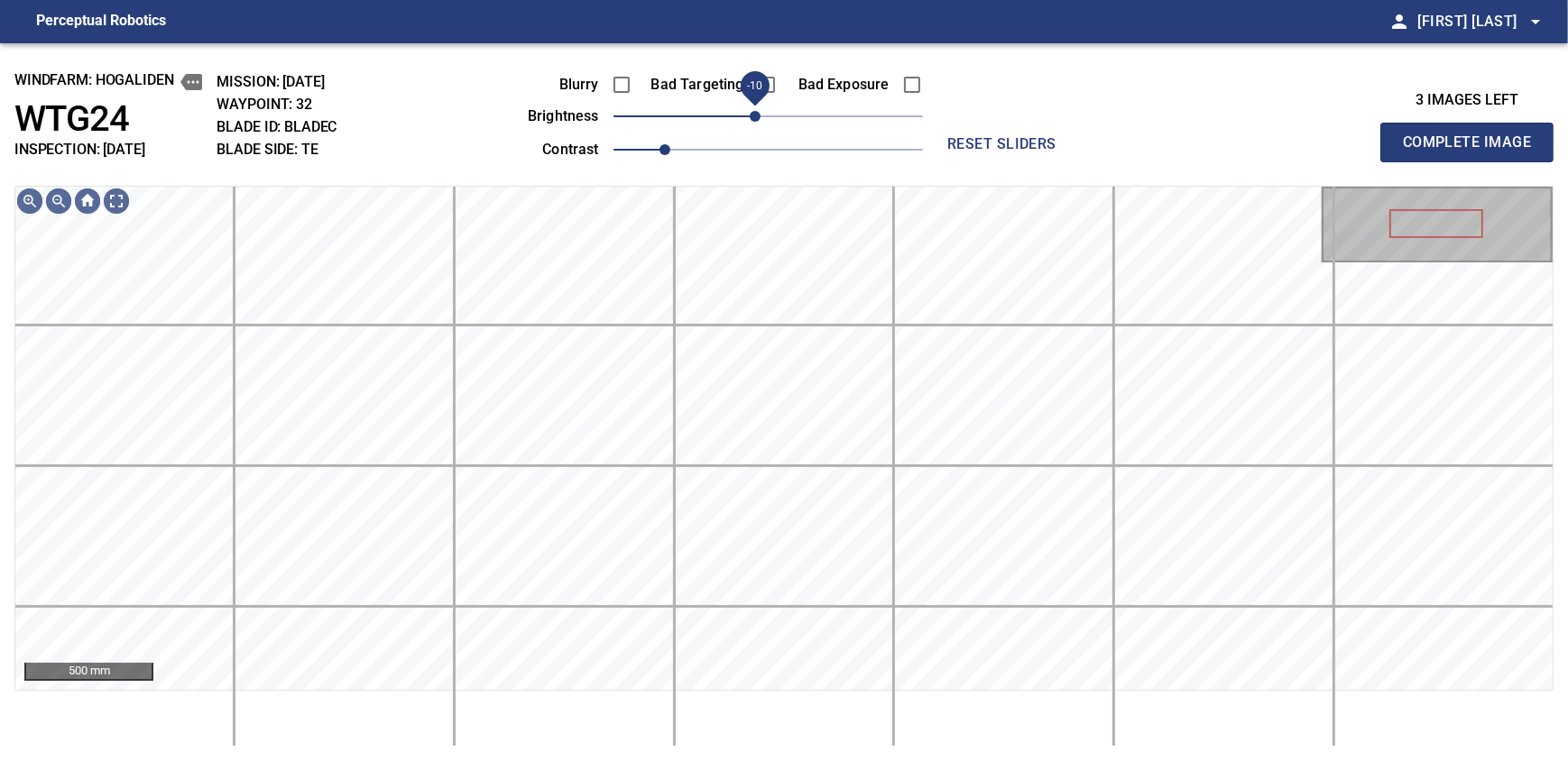click on "-10" at bounding box center [755, 116] 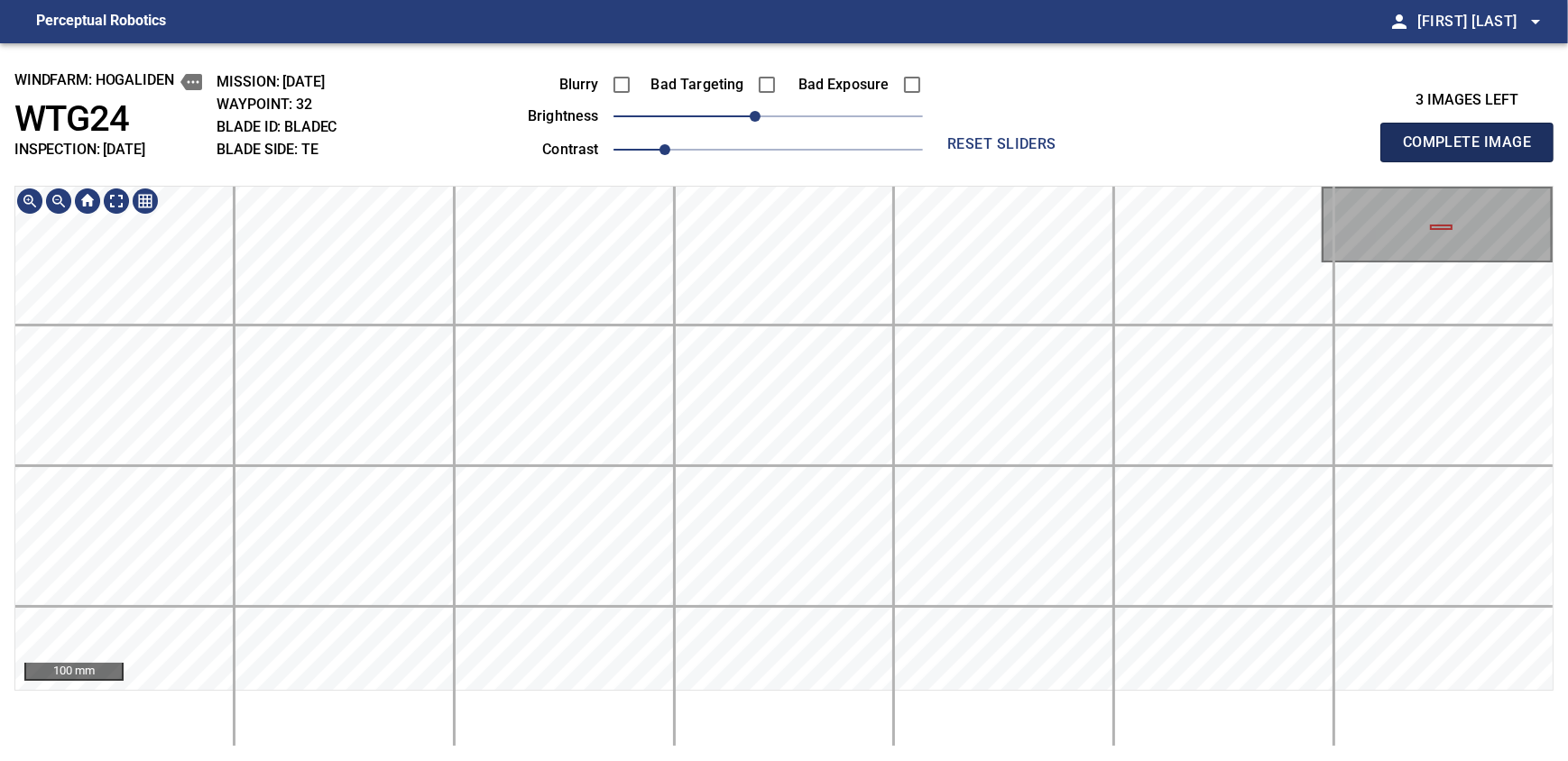 click on "Complete Image" at bounding box center [1467, 142] 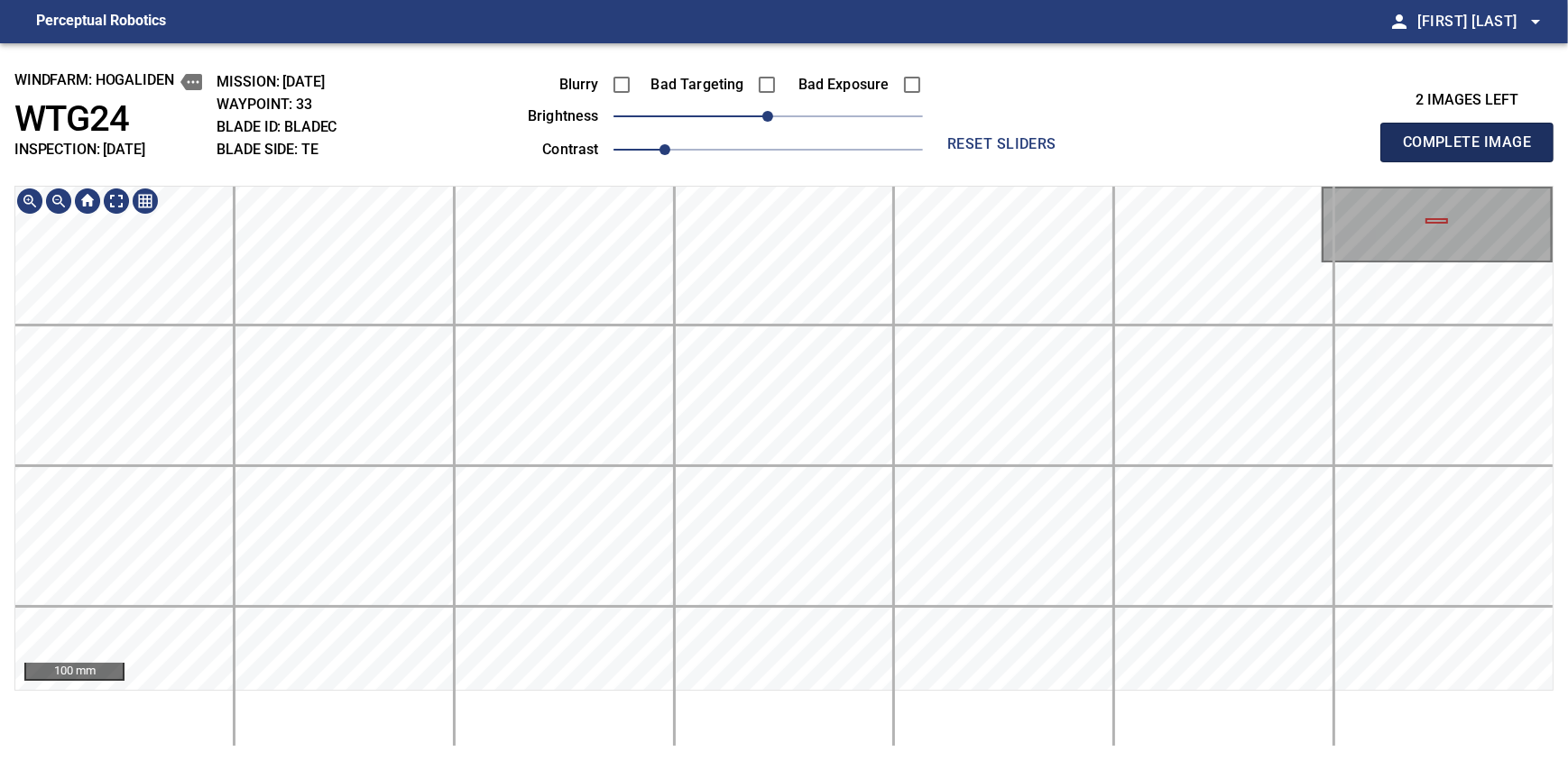 click on "Complete Image" at bounding box center (1467, 142) 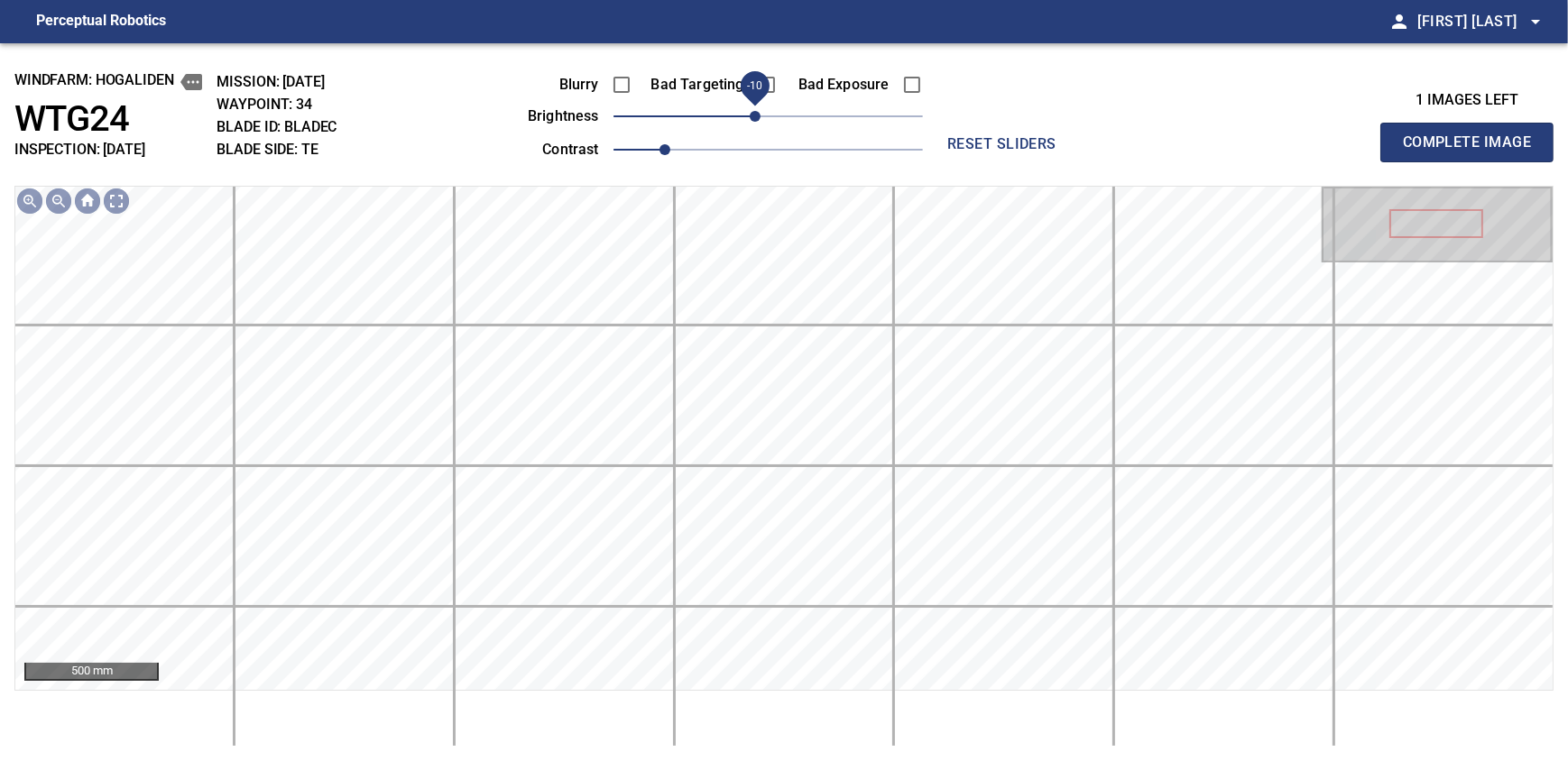 click on "-10" at bounding box center [755, 116] 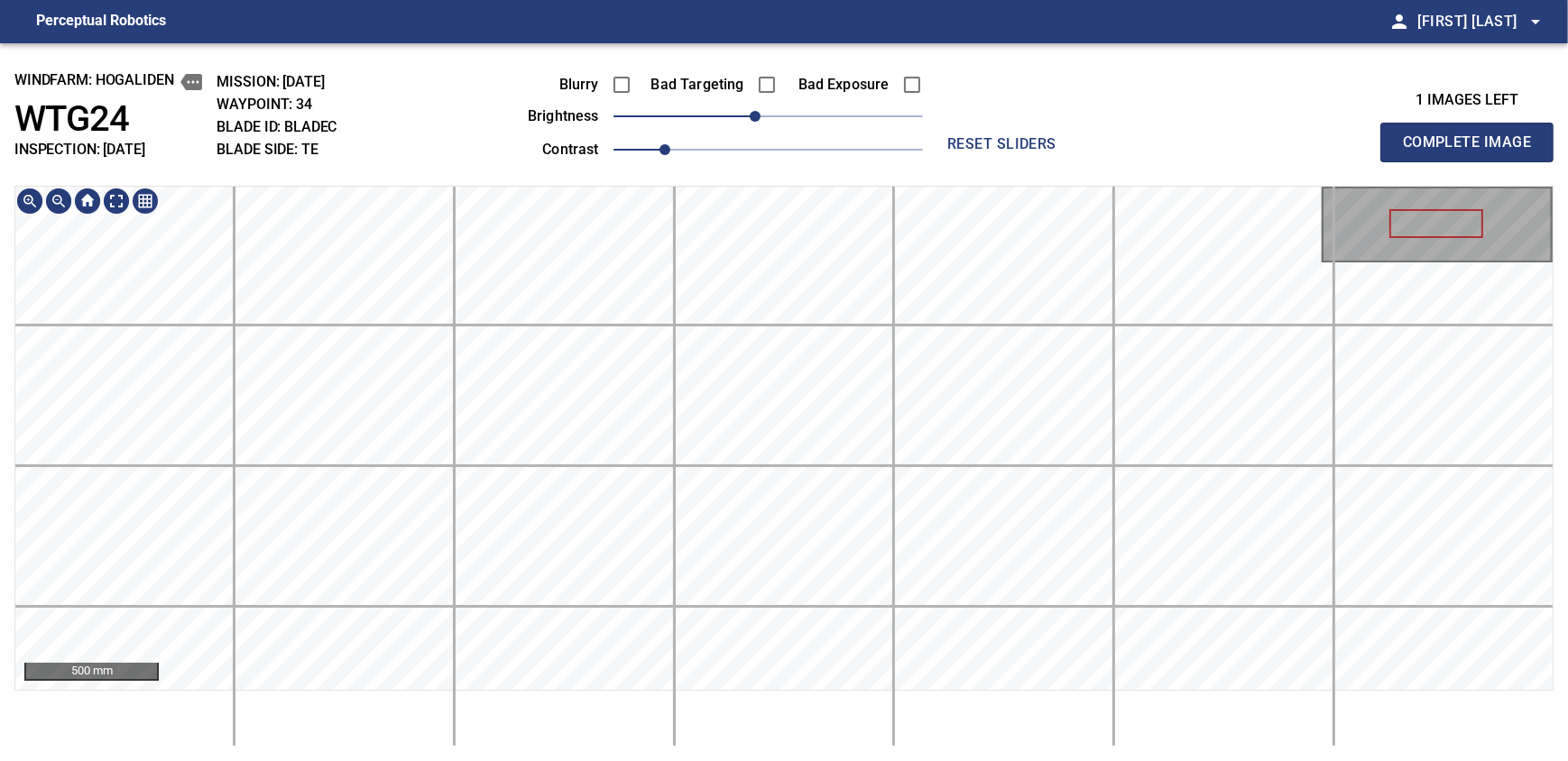 click on "windfarm: Hogaliden WTG24 INSPECTION: 2025-07-15-1 MISSION: 2025-07-16-2 WAYPOINT: 34 BLADE ID: bladeC BLADE SIDE: TE Blurry Bad Targeting Bad Exposure brightness -10 contrast 1 reset sliders 1 images left Complete Image 500 mm" at bounding box center [784, 402] 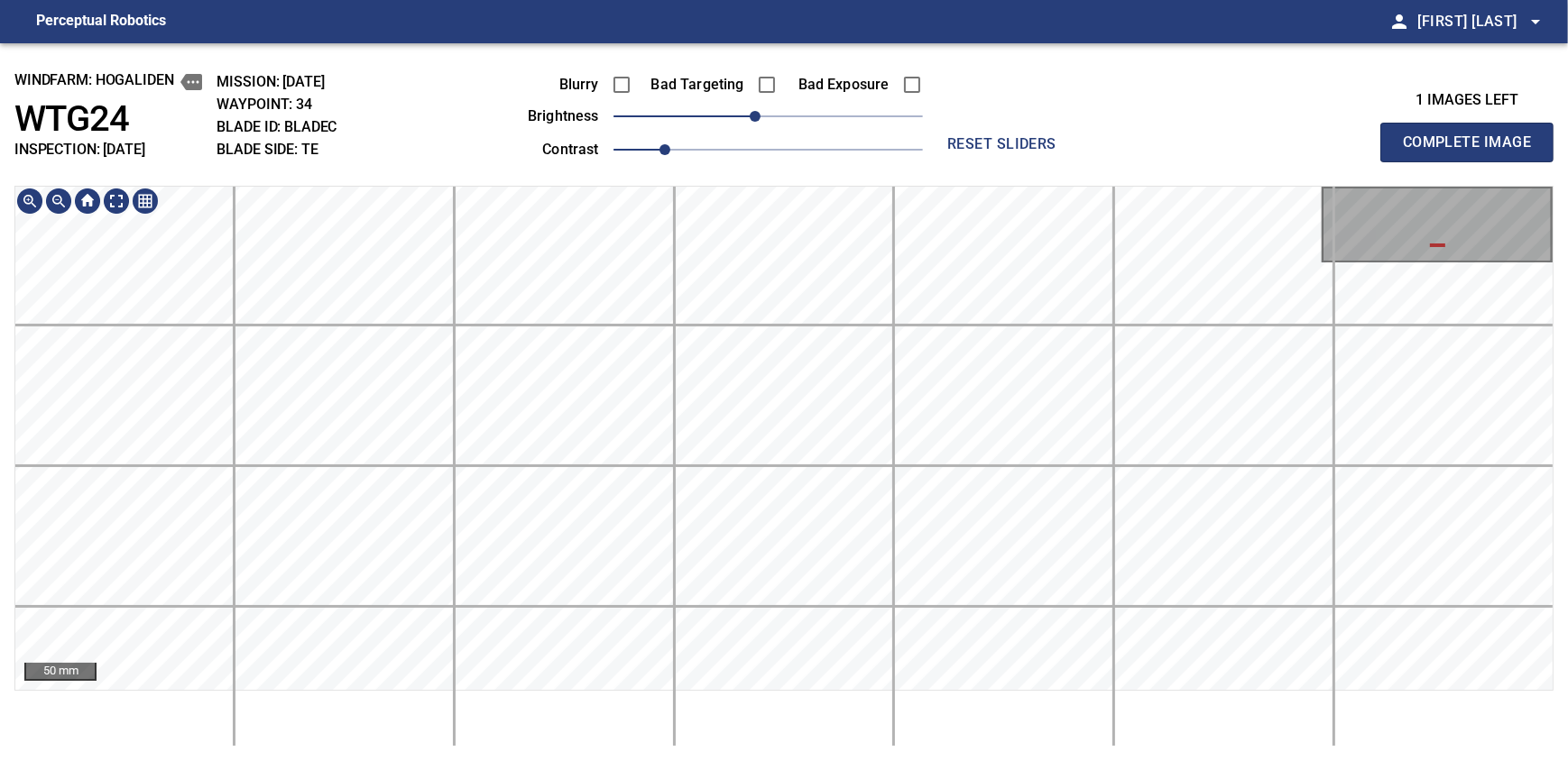 click on "Perceptual Robotics person Alex Semenov arrow_drop_down windfarm: Hogaliden WTG24 INSPECTION: 2025-07-15-1 MISSION: 2025-07-16-2 WAYPOINT: 34 BLADE ID: bladeC BLADE SIDE: TE Blurry Bad Targeting Bad Exposure brightness -10 contrast 1 reset sliders 1 images left Complete Image 50 mm exit_to_app Logout" at bounding box center (784, 380) 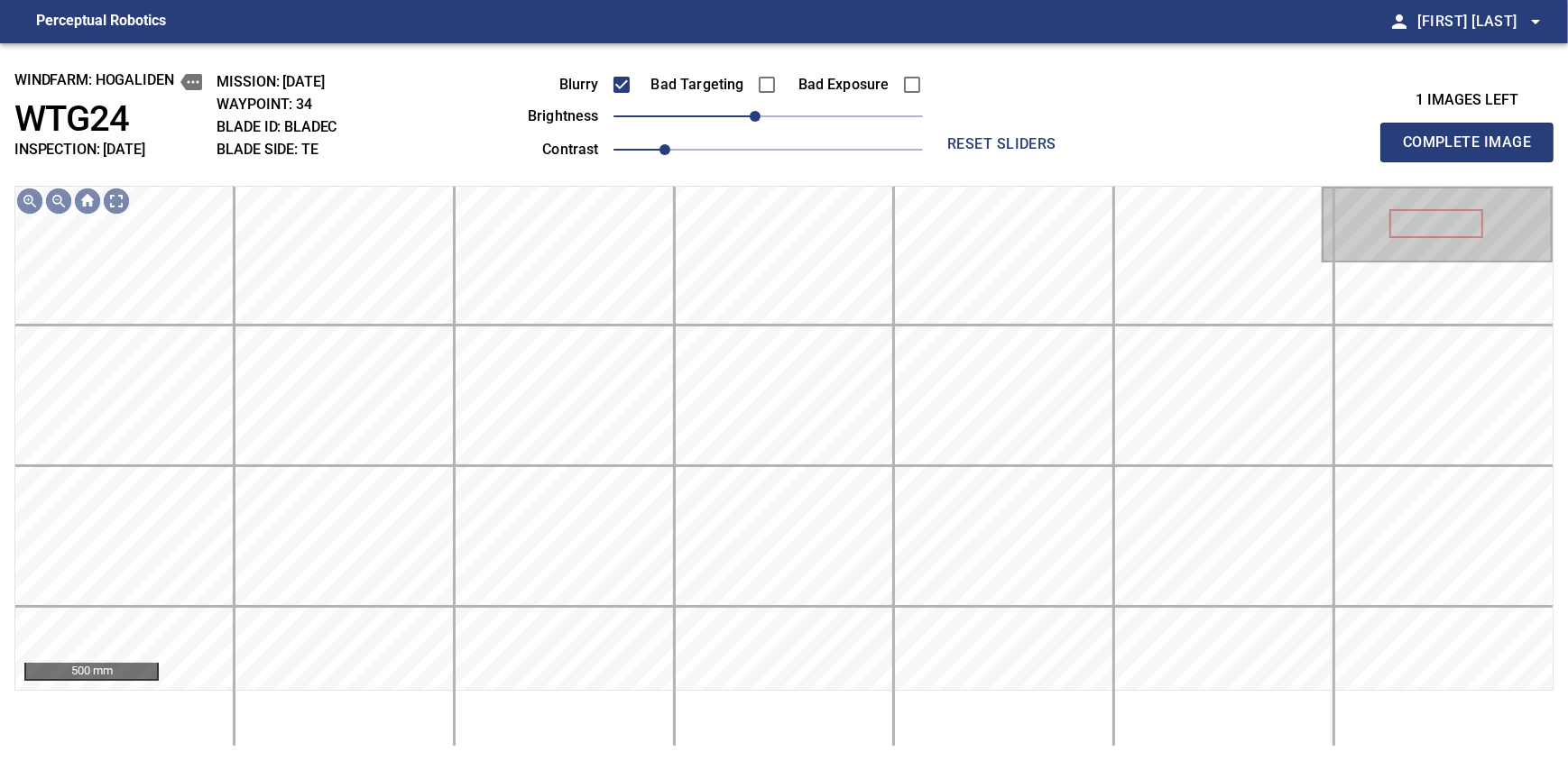 click on "Complete Image" at bounding box center (1467, 142) 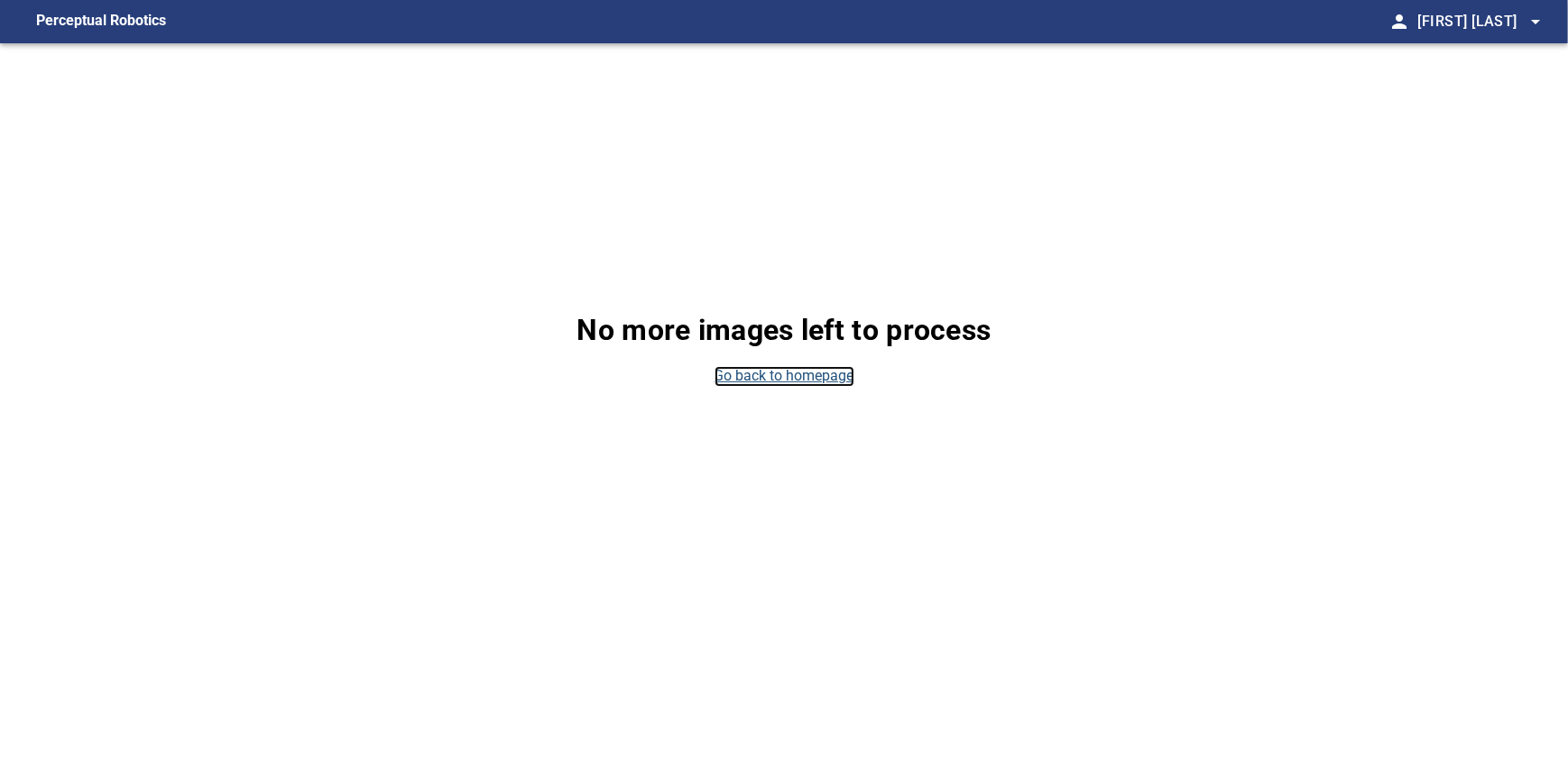 drag, startPoint x: 789, startPoint y: 376, endPoint x: 783, endPoint y: 368, distance: 10 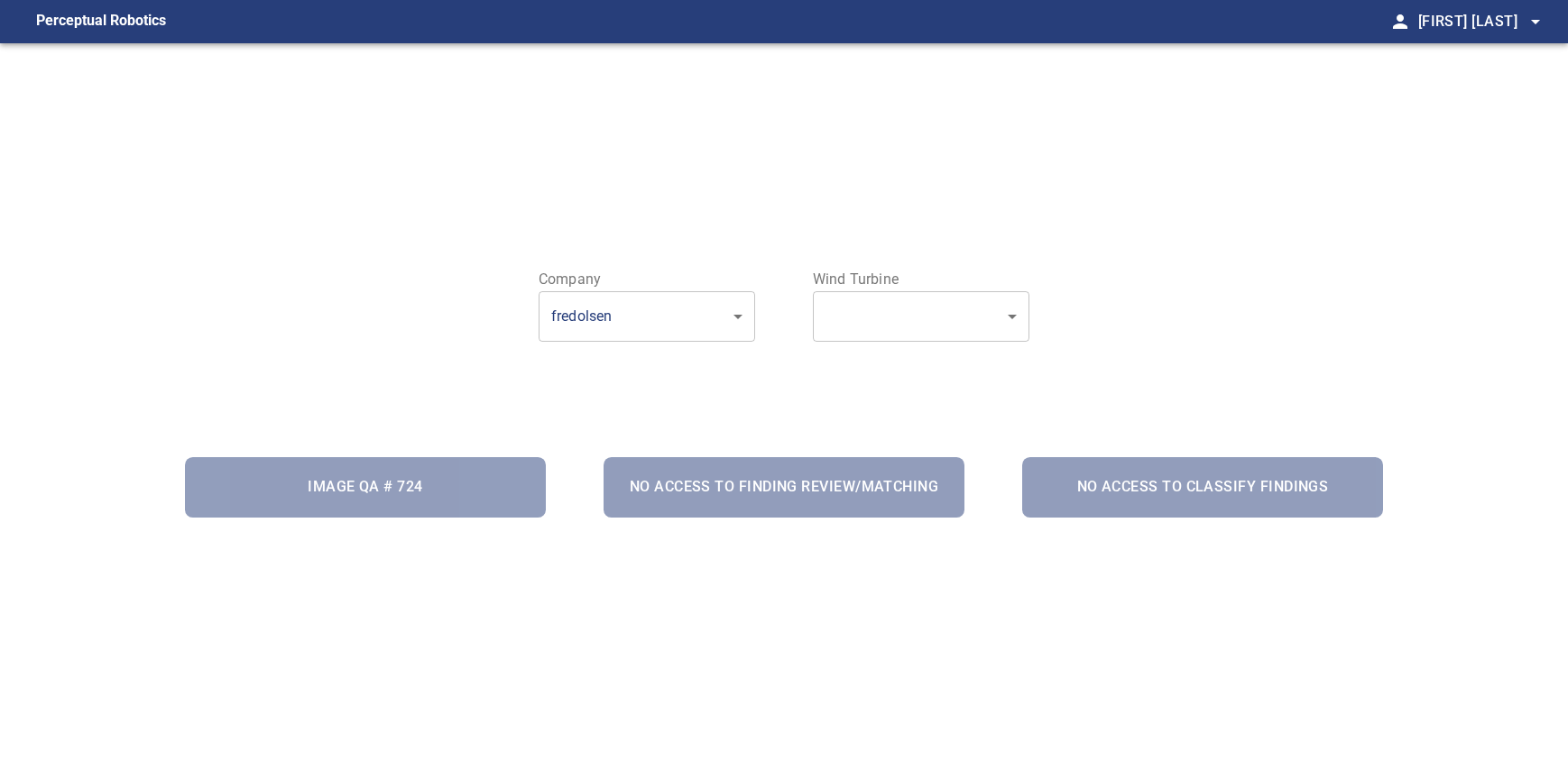 scroll, scrollTop: 0, scrollLeft: 0, axis: both 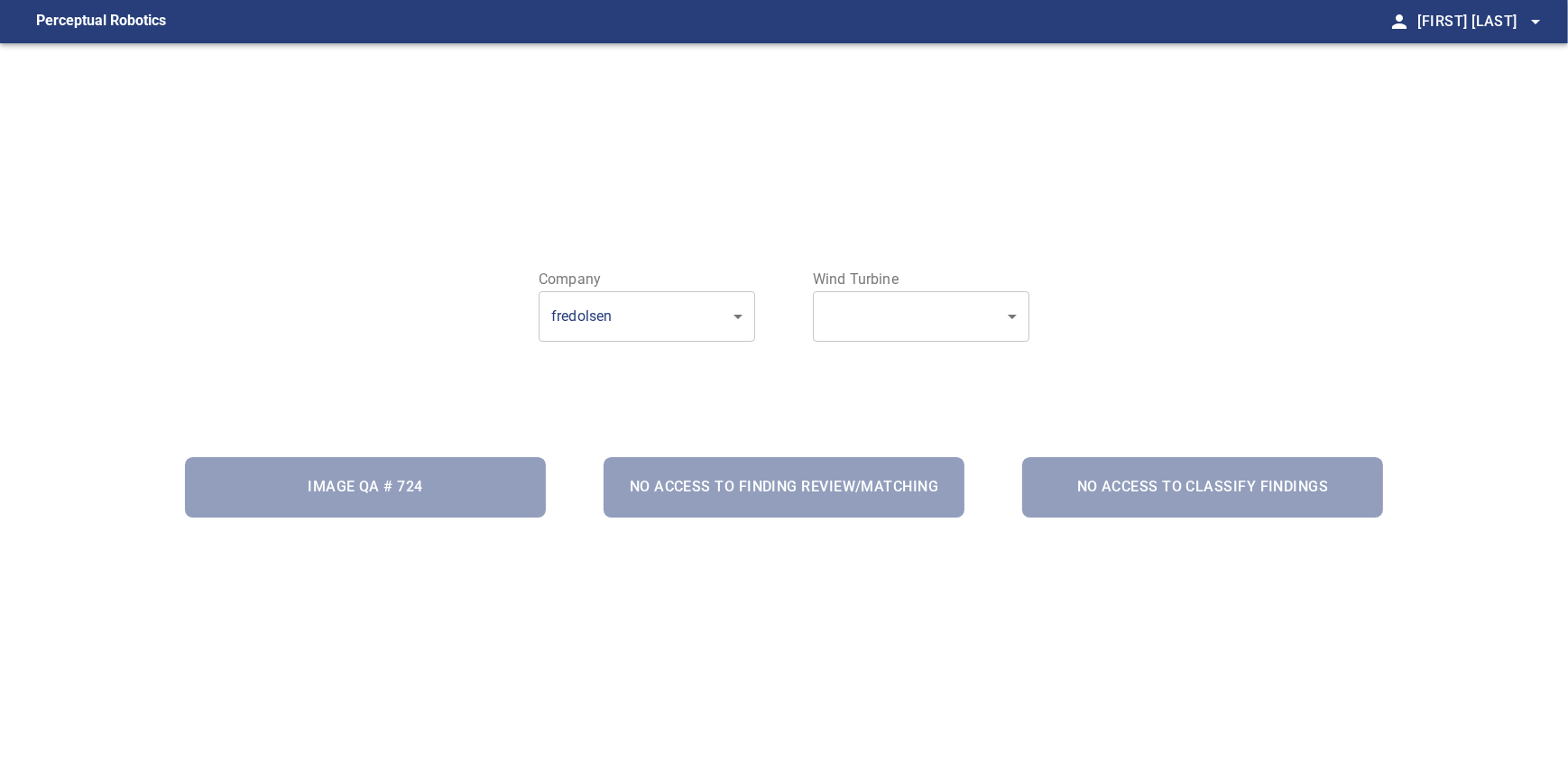 click on "Perceptual Robotics person [PERSON] arrow_drop_down Company [COMPANY] ********* ​ Wind Turbine ​ ​ Image QA #  724 No access to Finding Review/Matching No access to Classify Findings exit_to_app Logout" at bounding box center (784, 380) 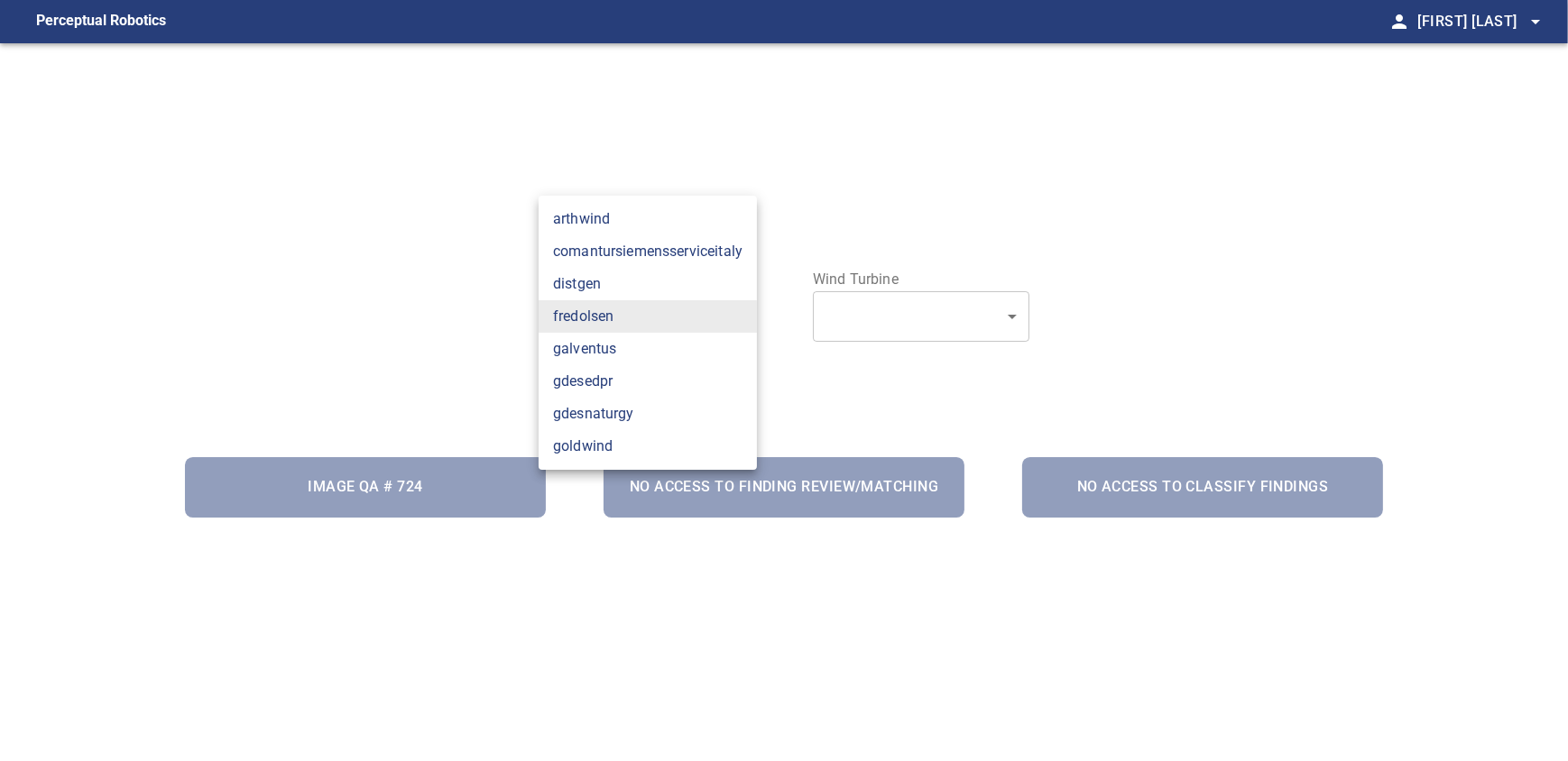 click on "arthwind" at bounding box center [648, 219] 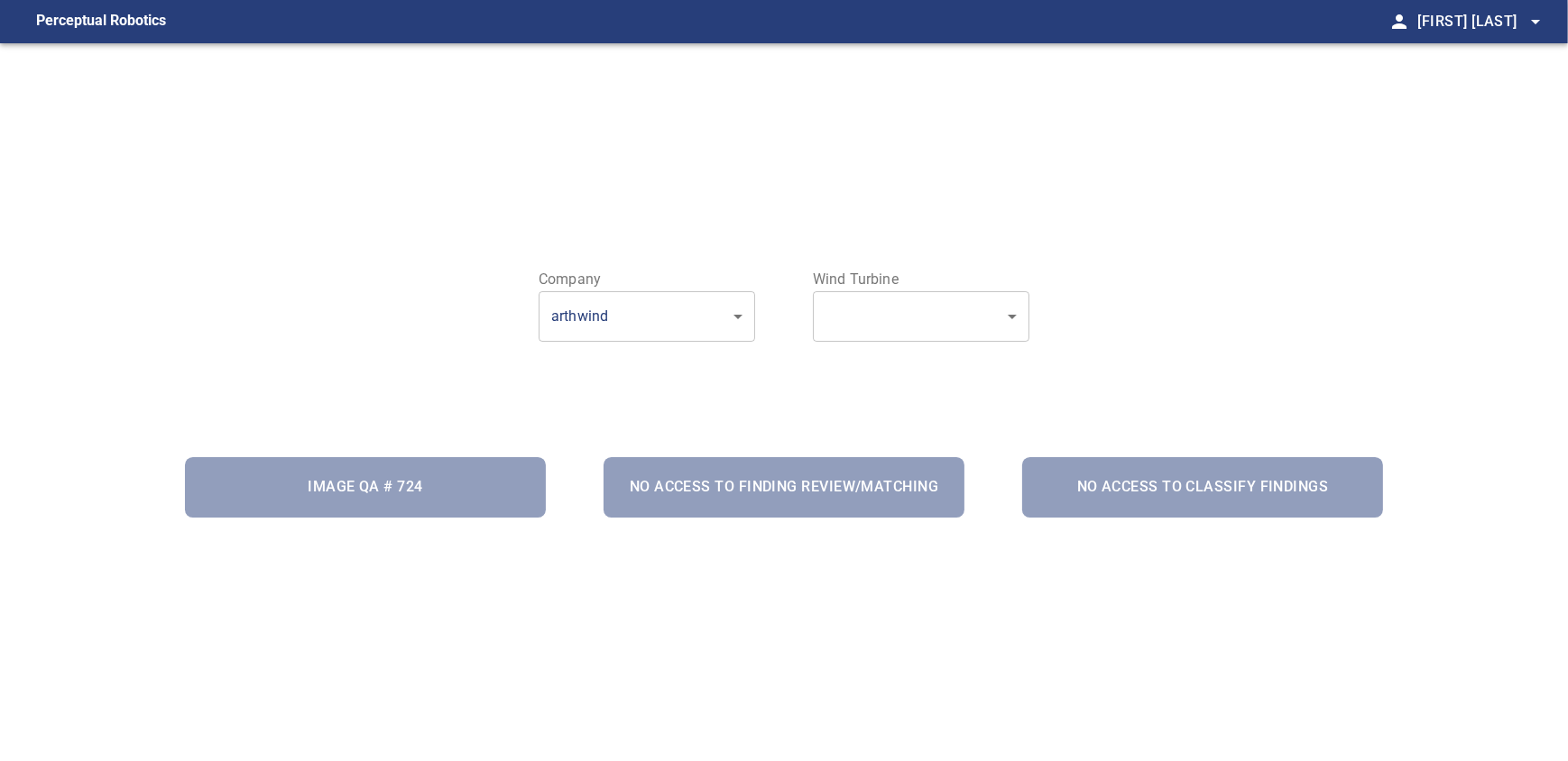 click on "Perceptual Robotics person [FIRST] [LAST] arrow_drop_down Company arthwind ******** ​​ Wind Turbine ​​​​ Image QA # 724 No access to Finding Review/Matching No access to Classify Findings exit_to_app Logout" at bounding box center [784, 380] 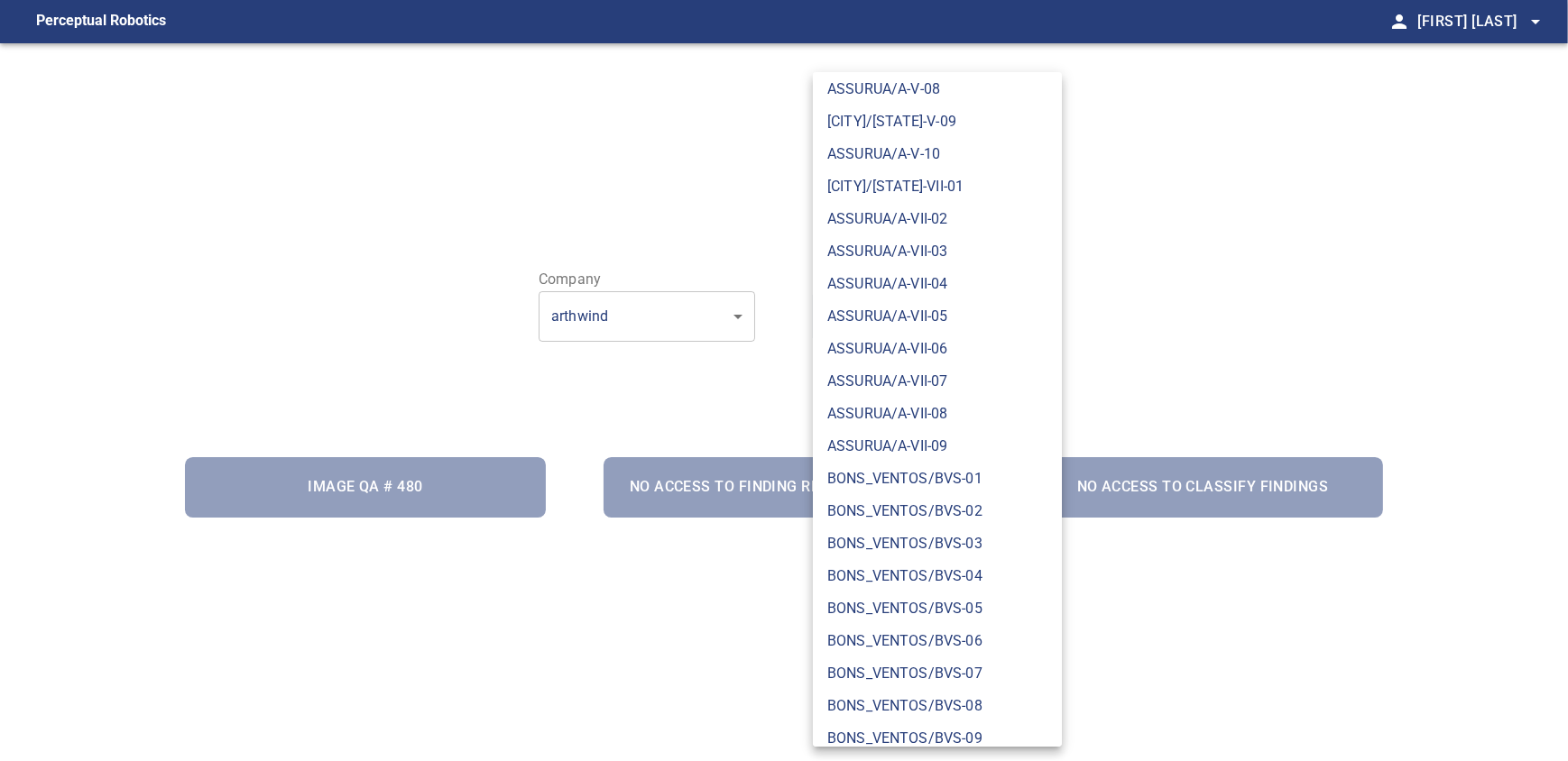 scroll, scrollTop: 1598, scrollLeft: 0, axis: vertical 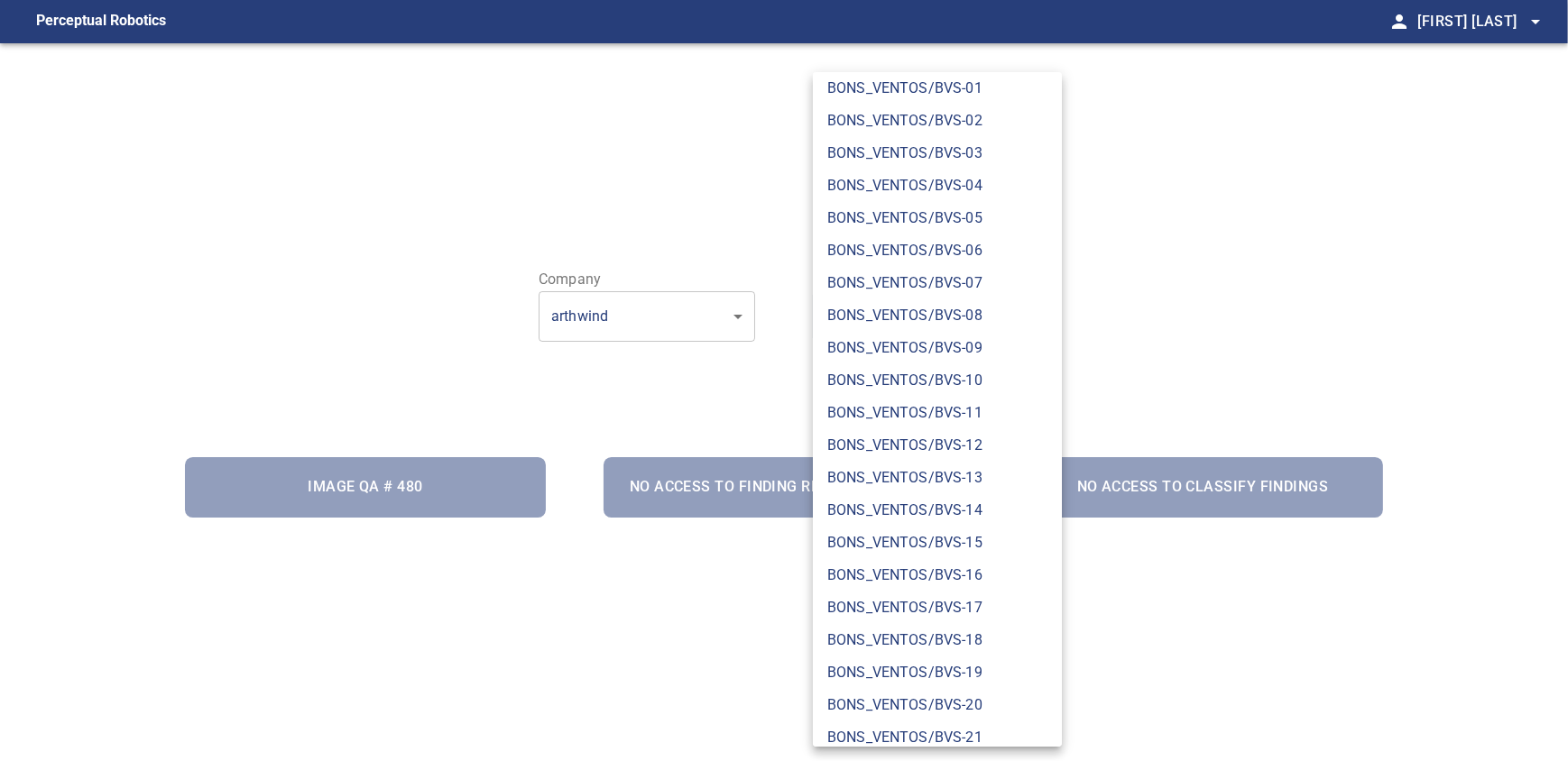 click on "BONS_VENTOS/BVS-14" at bounding box center [937, 510] 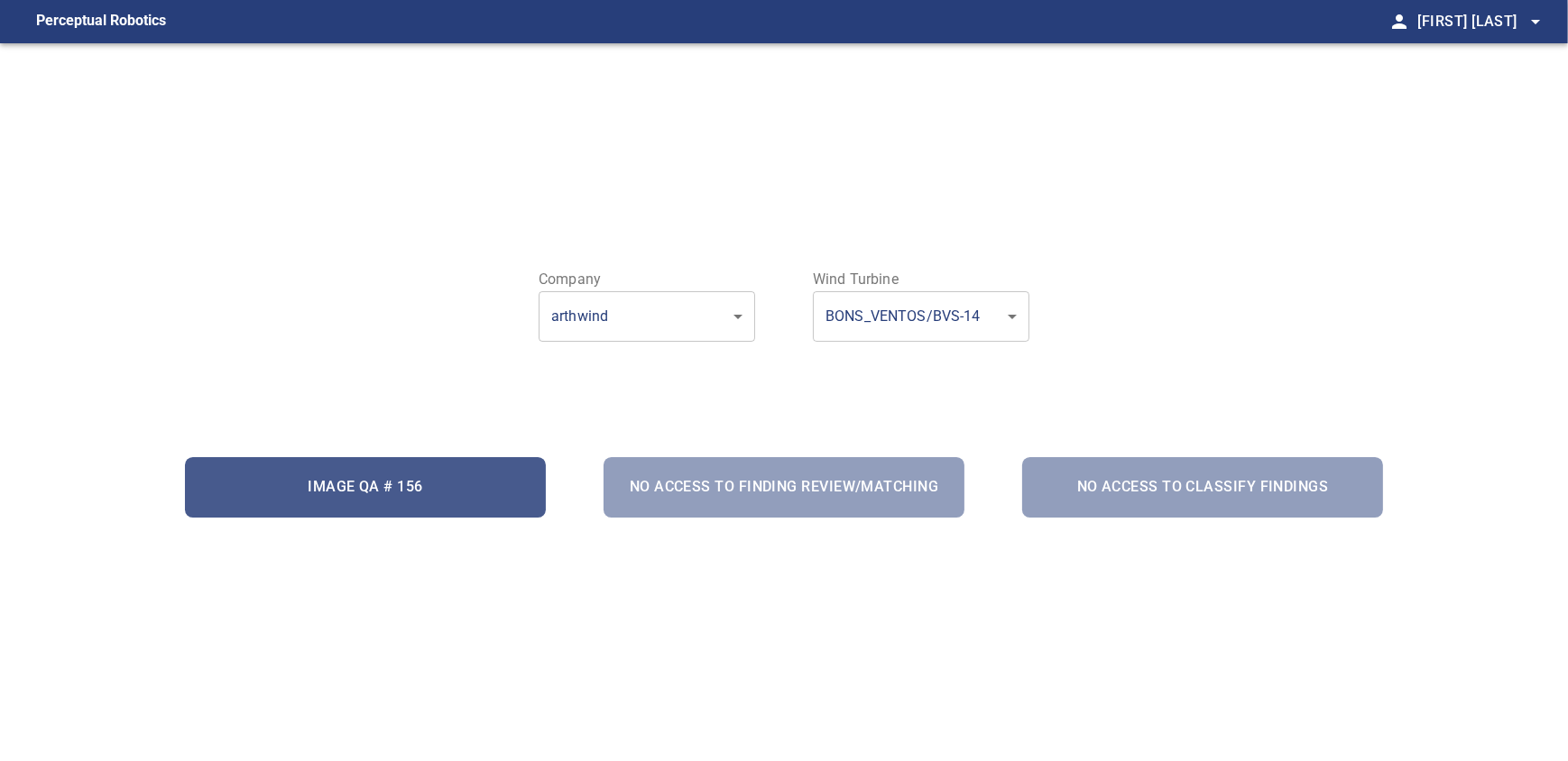 click on "Image QA # 156" at bounding box center [365, 487] 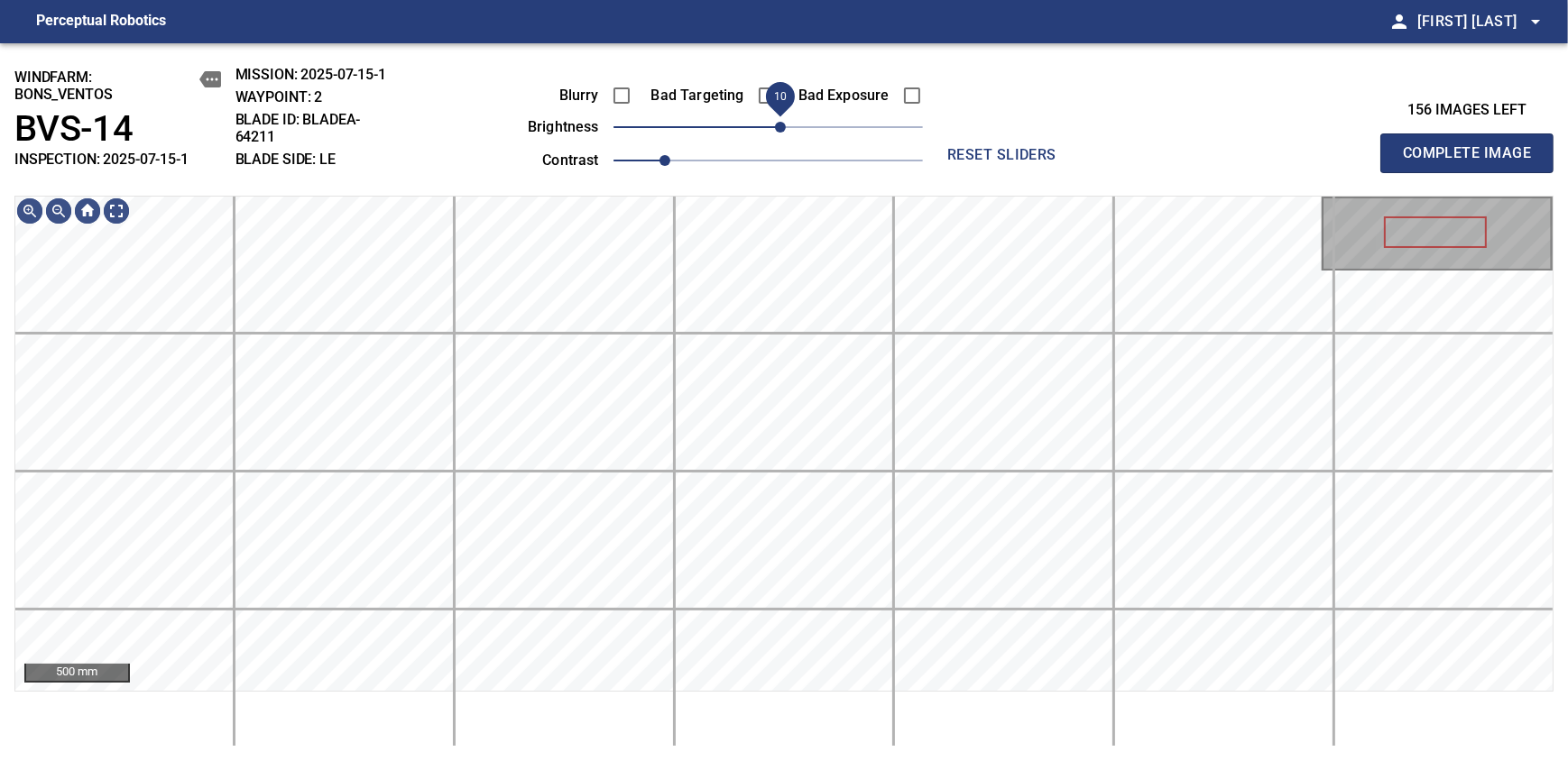 drag, startPoint x: 768, startPoint y: 126, endPoint x: 779, endPoint y: 124, distance: 11.18034 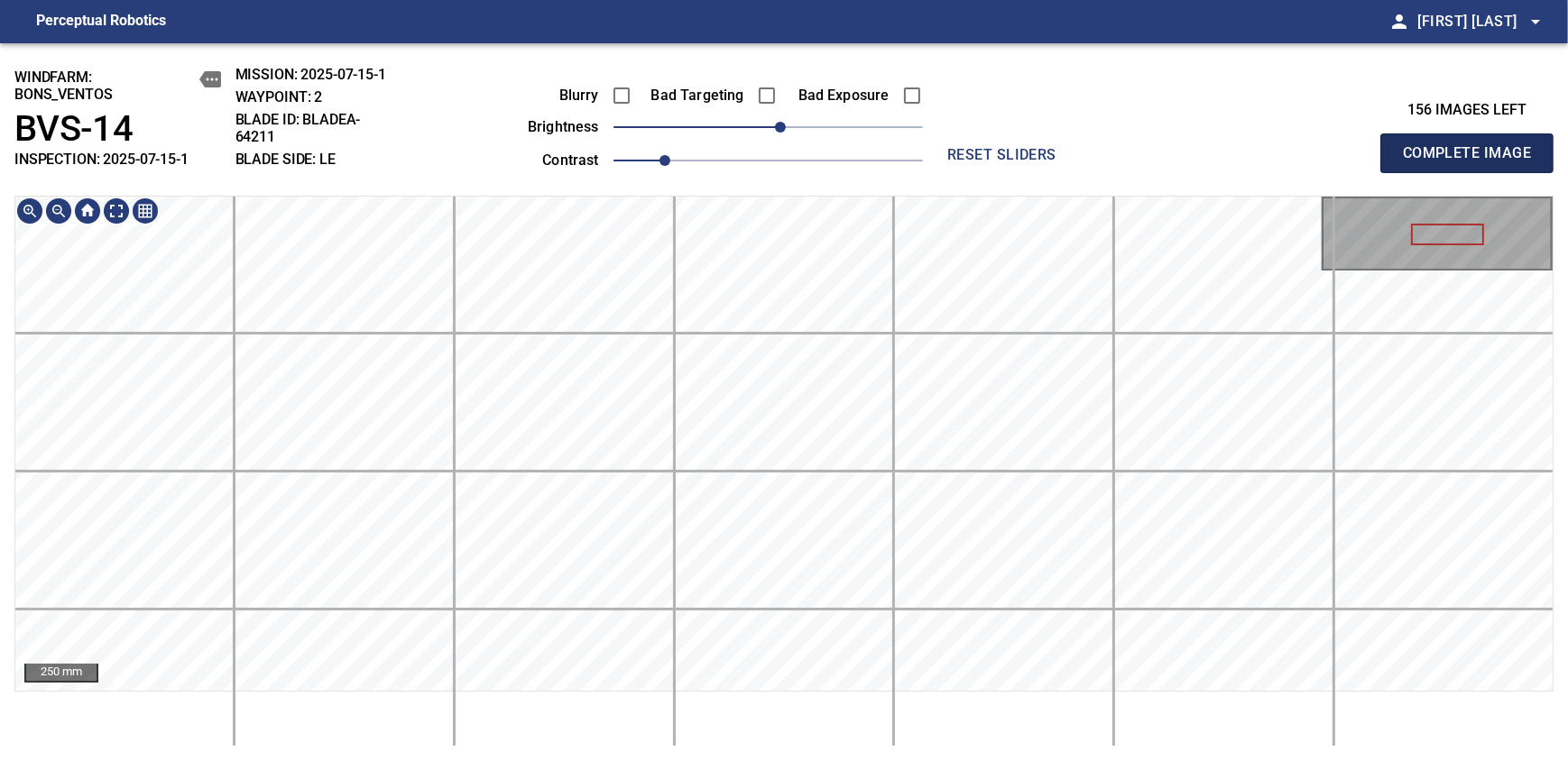 click on "Complete Image" at bounding box center [1467, 153] 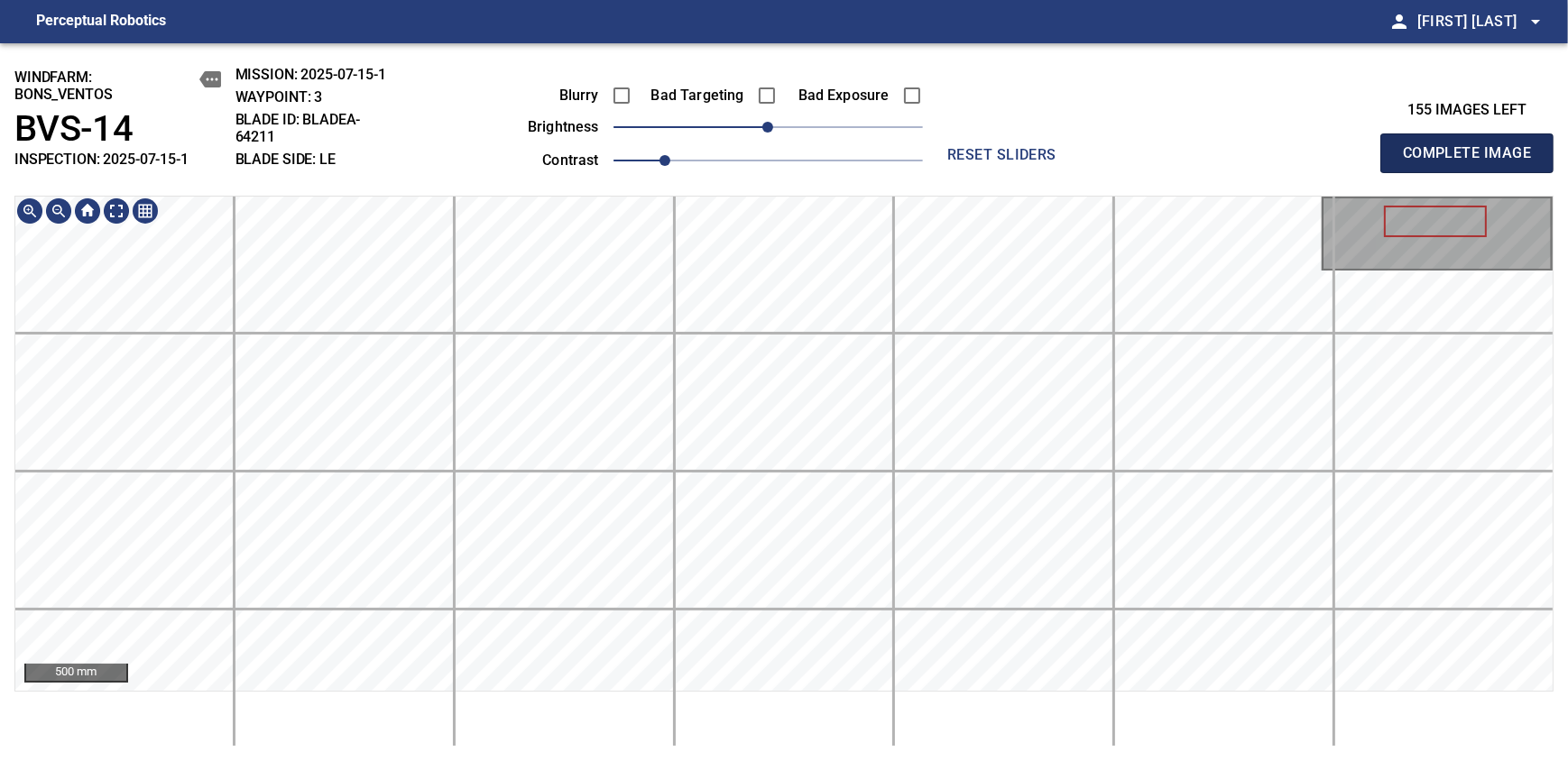 type 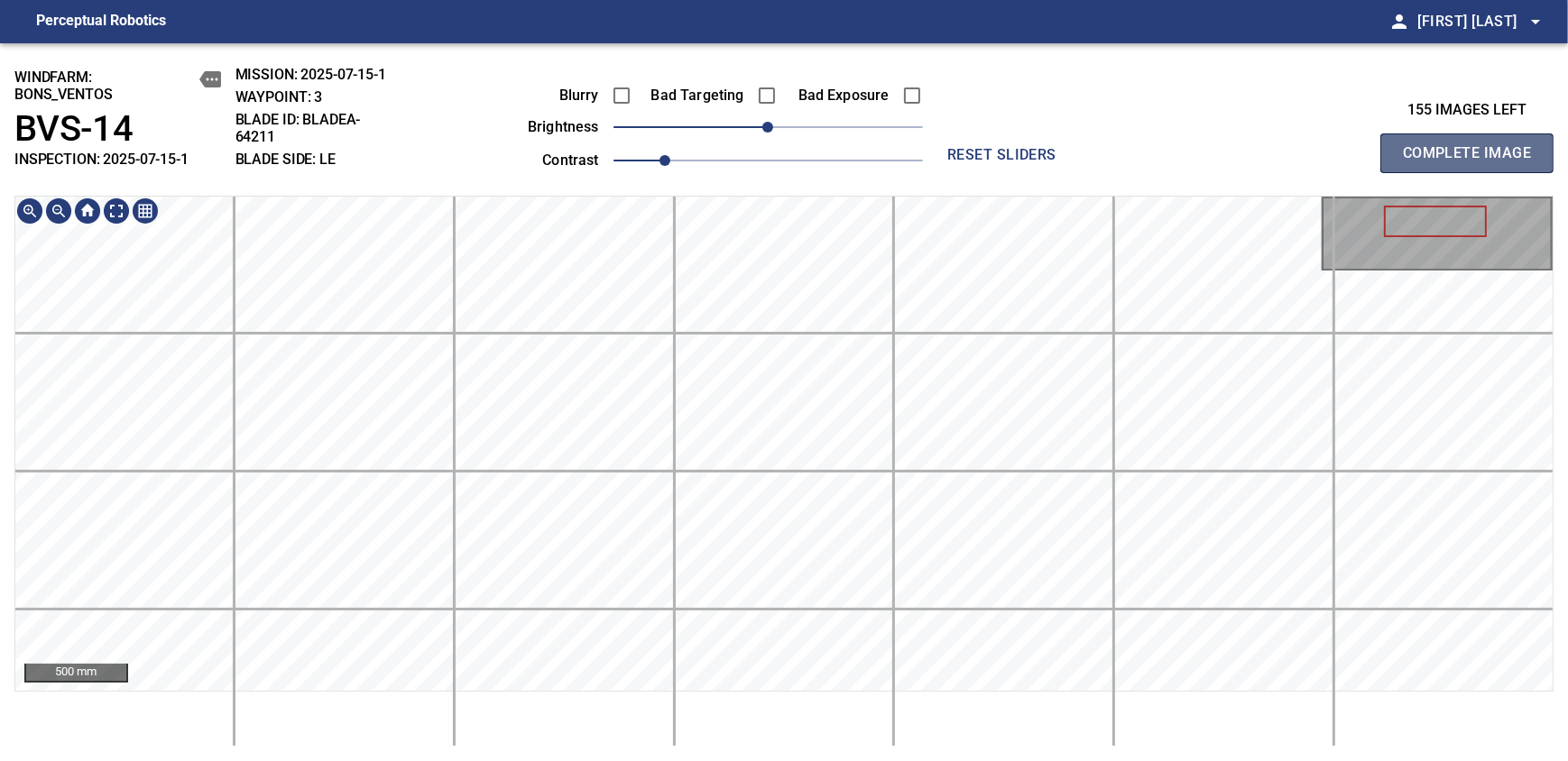 click on "Complete Image" at bounding box center (1467, 153) 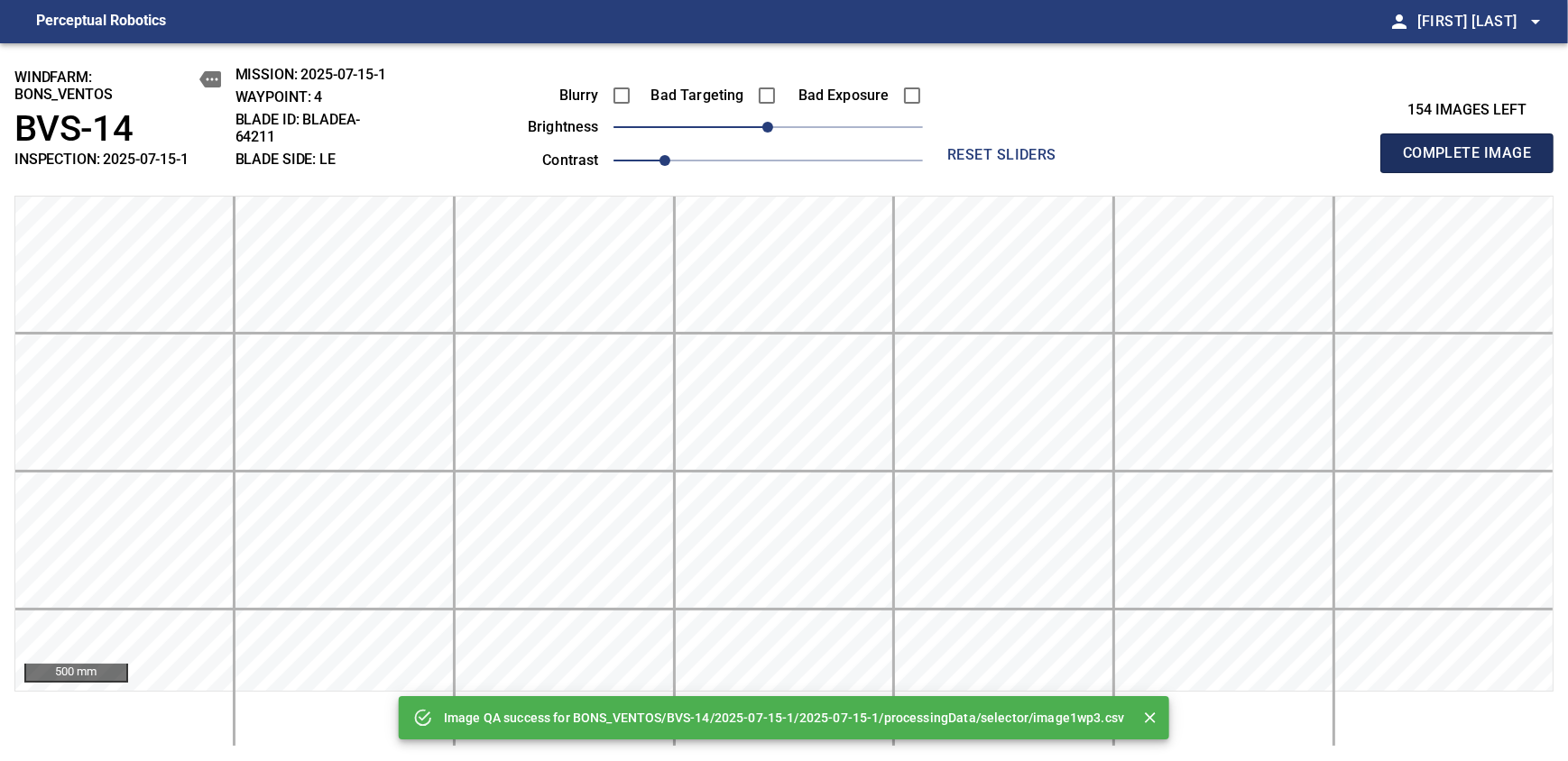 click on "Complete Image" at bounding box center [1467, 153] 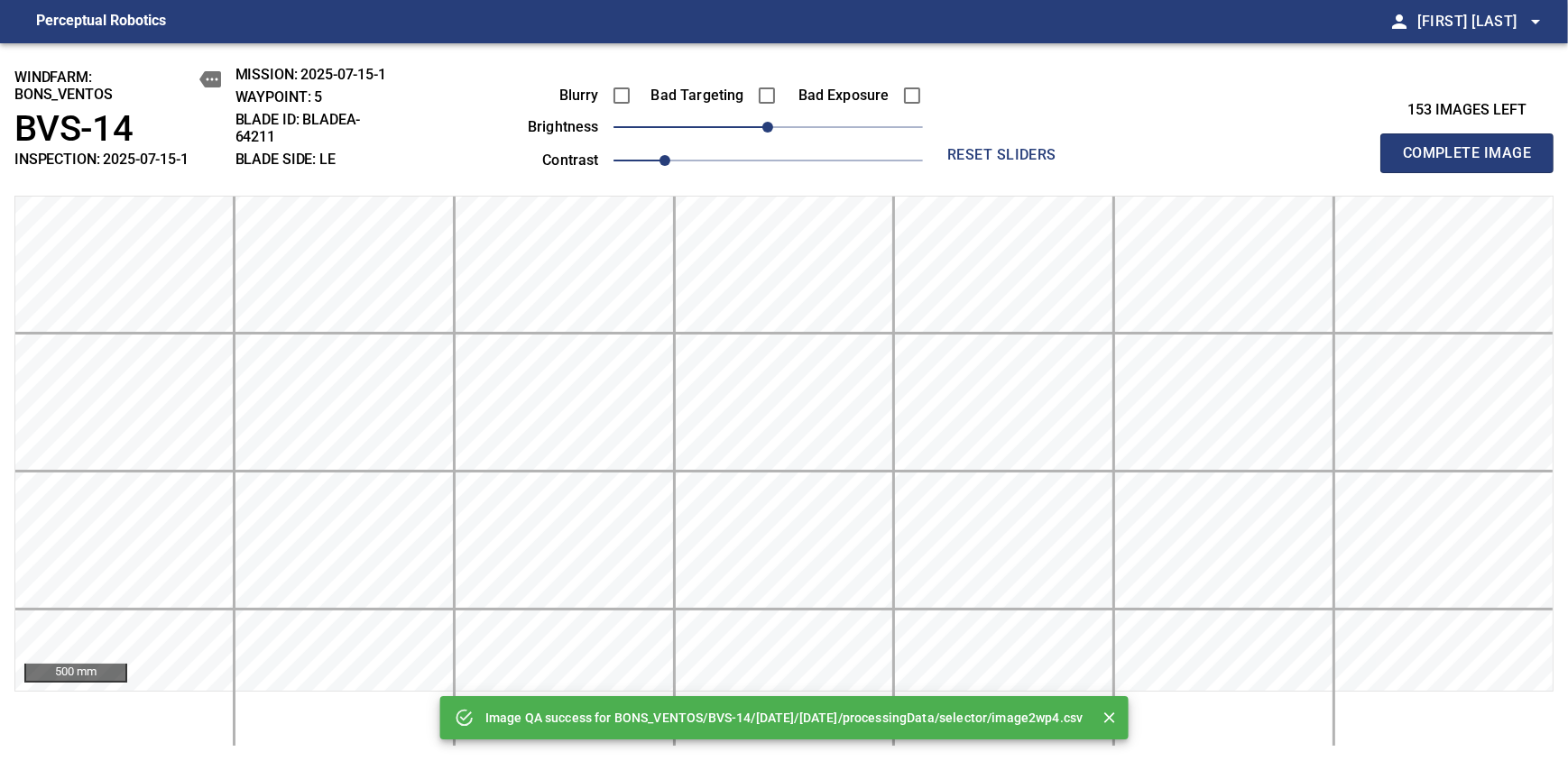 click on "Complete Image" at bounding box center [1467, 153] 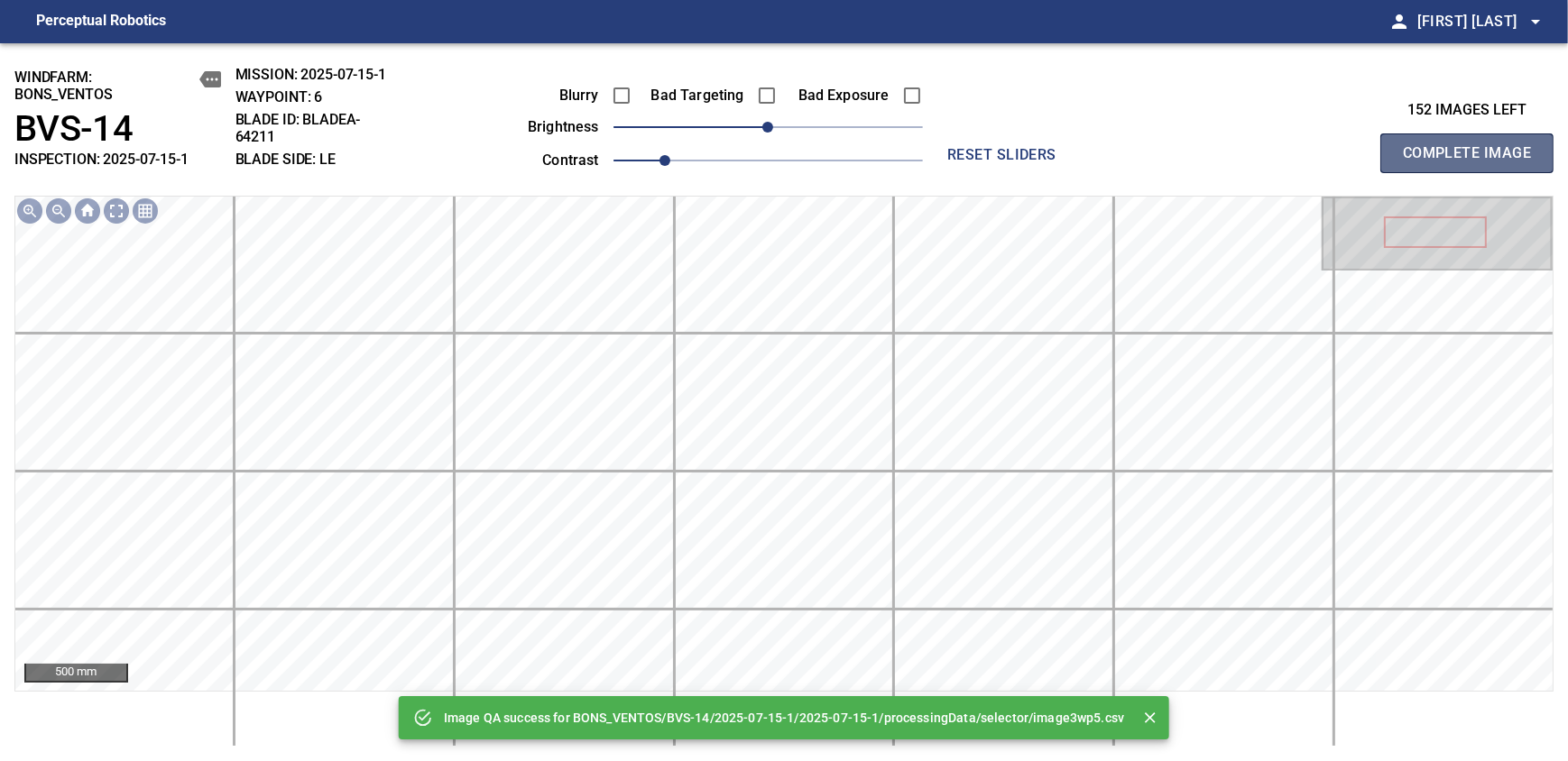 click on "Complete Image" at bounding box center [1467, 153] 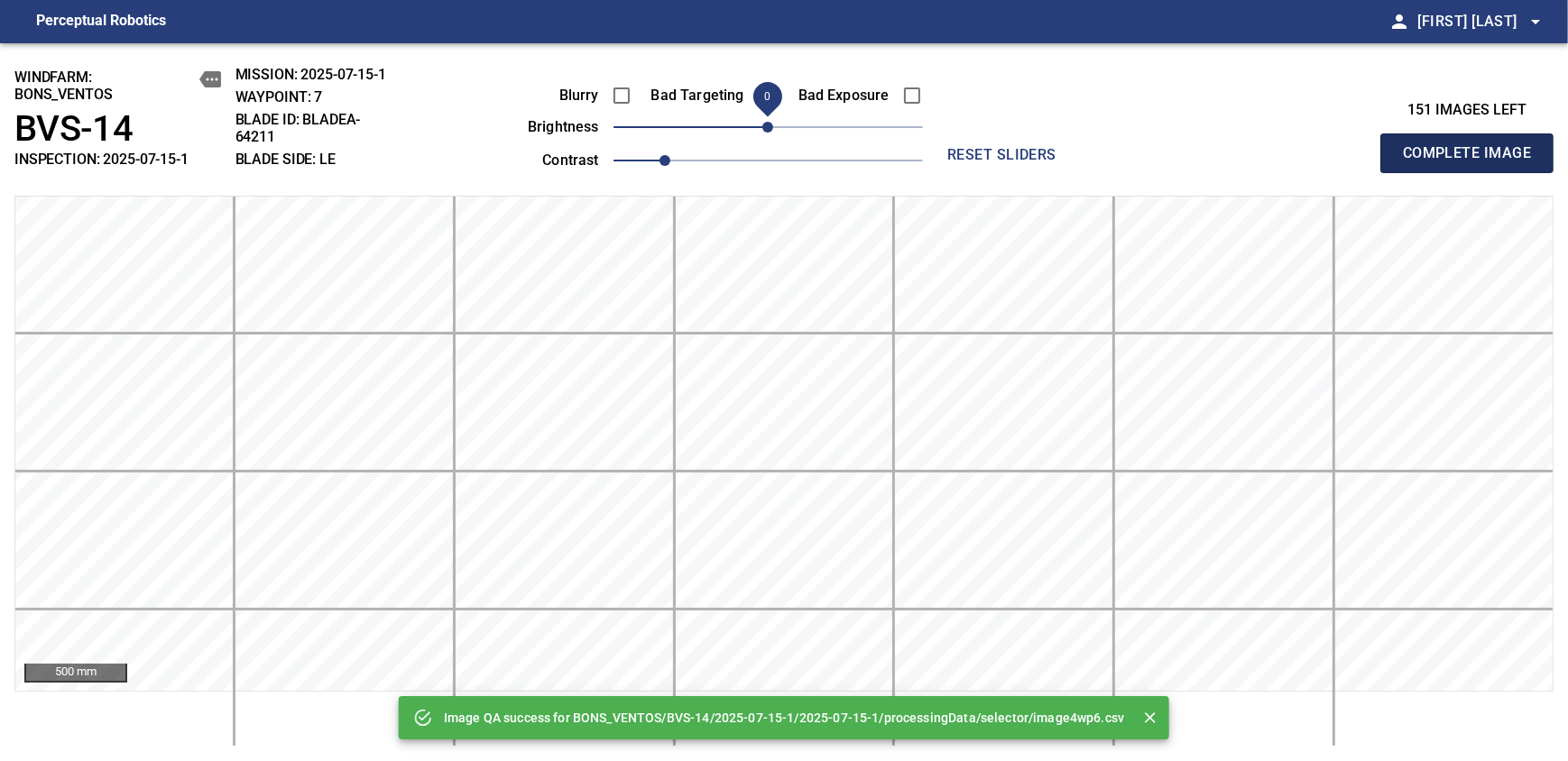 type 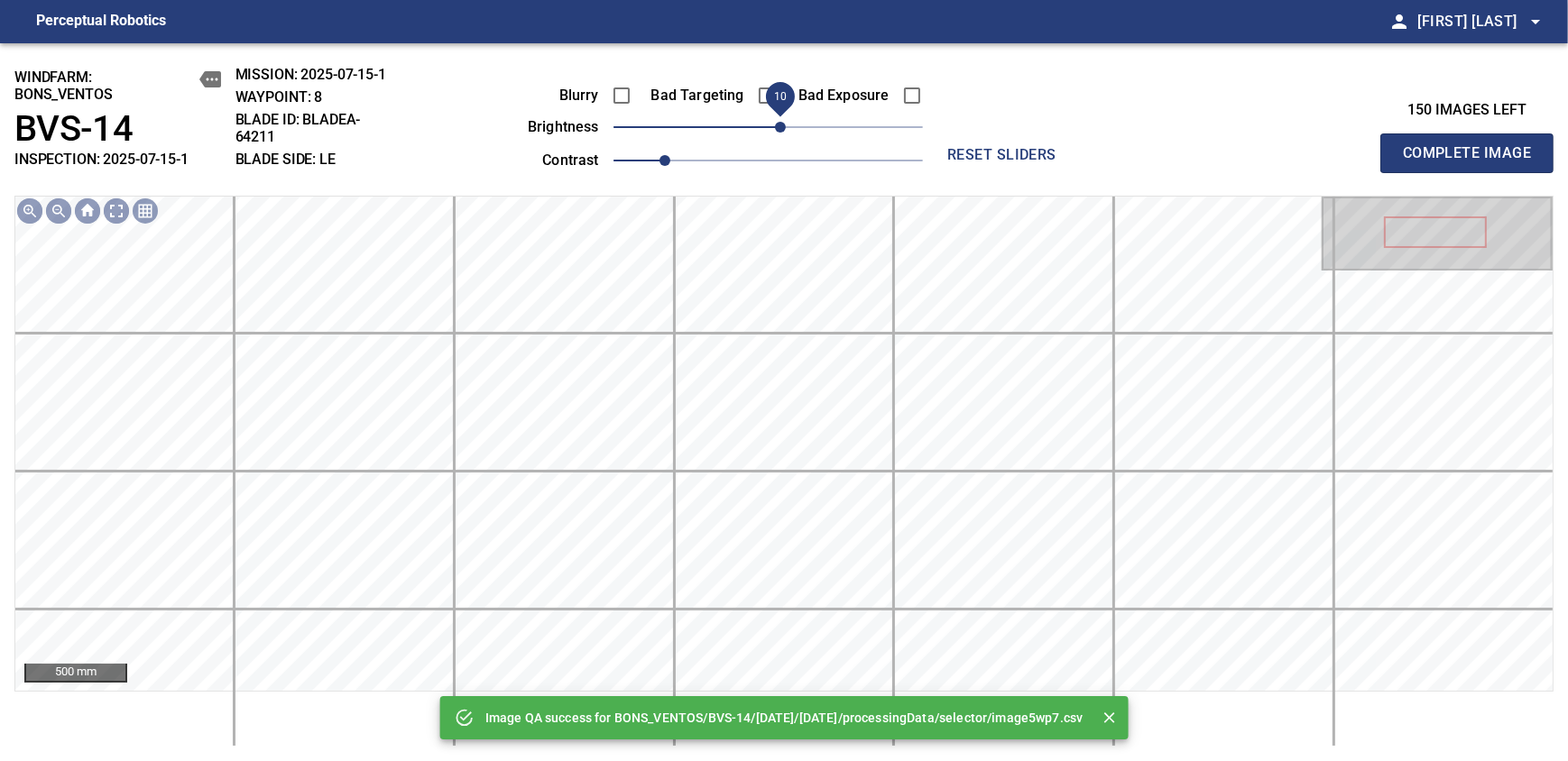 drag, startPoint x: 766, startPoint y: 132, endPoint x: 779, endPoint y: 134, distance: 13.152946 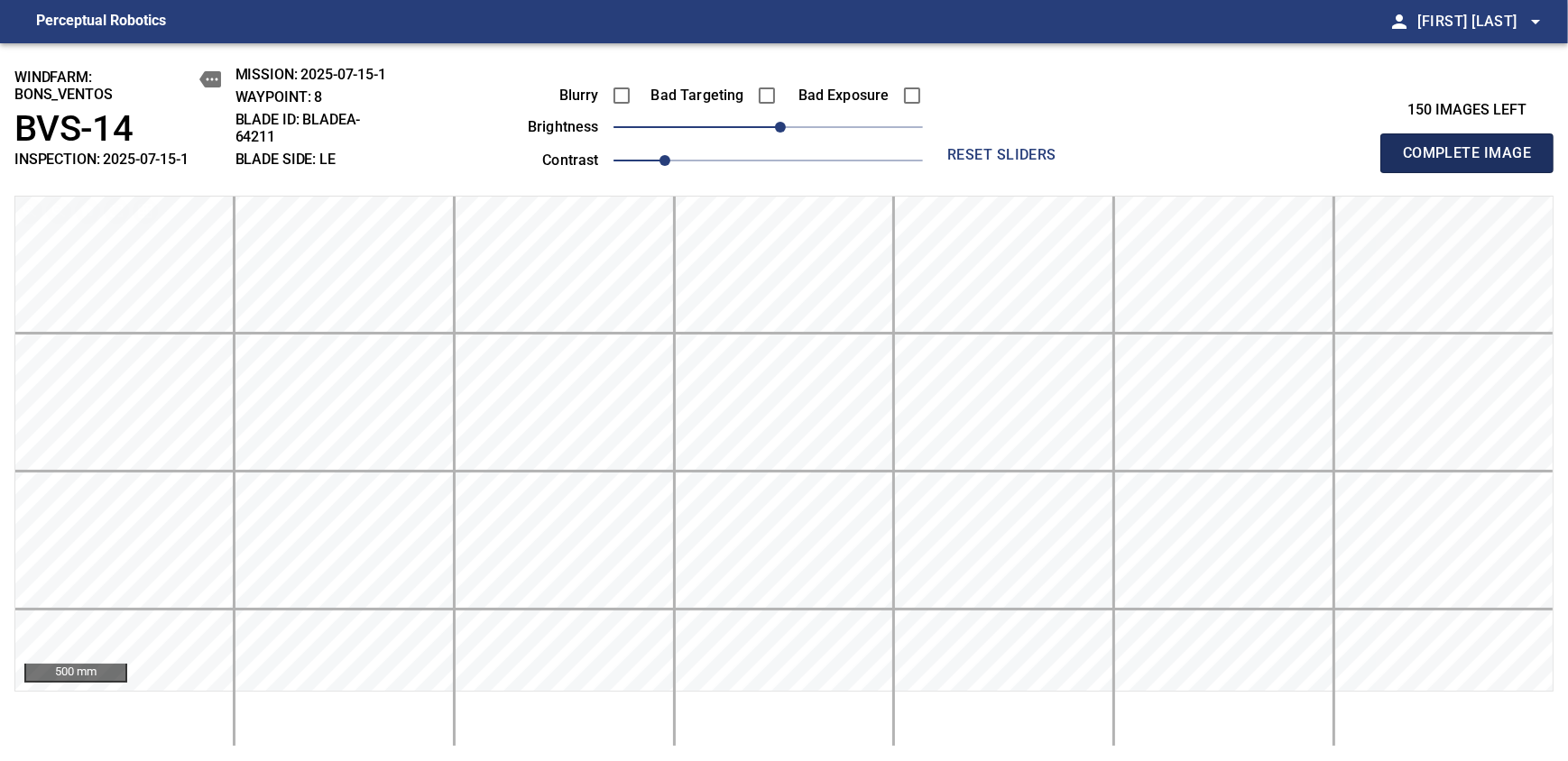 click on "Complete Image" at bounding box center [1467, 153] 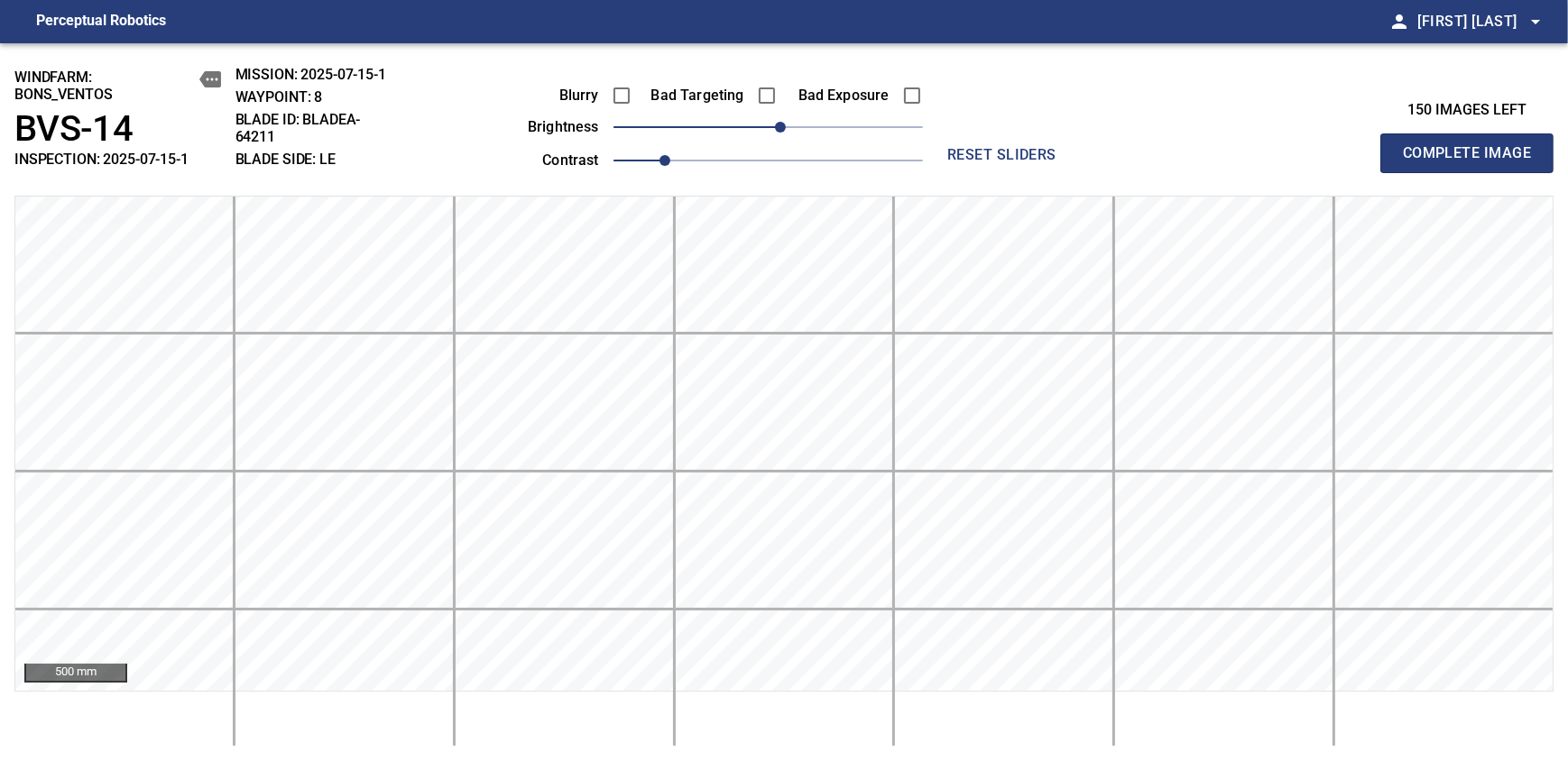 type 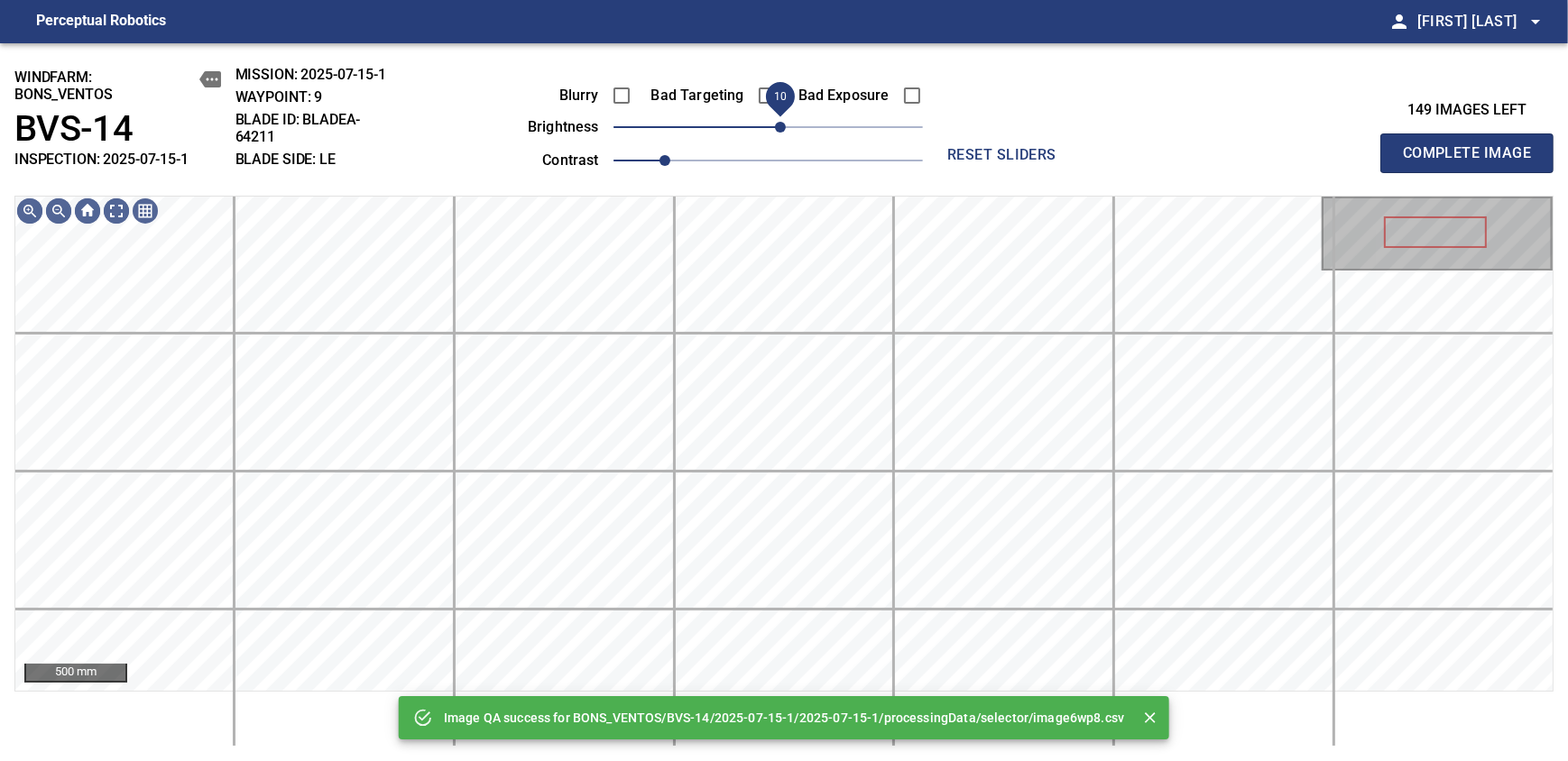 click on "10" at bounding box center (780, 127) 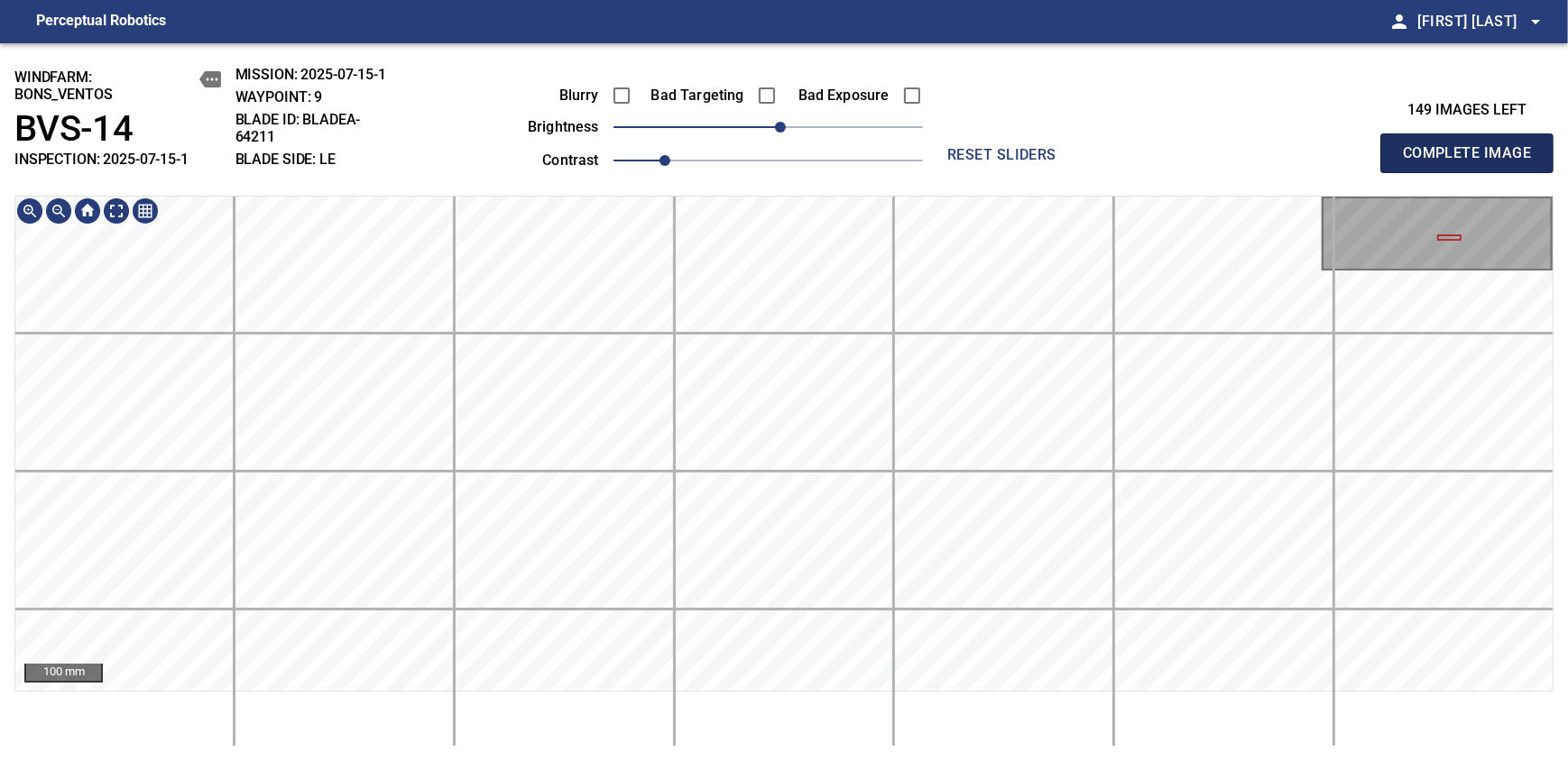 click on "Complete Image" at bounding box center [1467, 153] 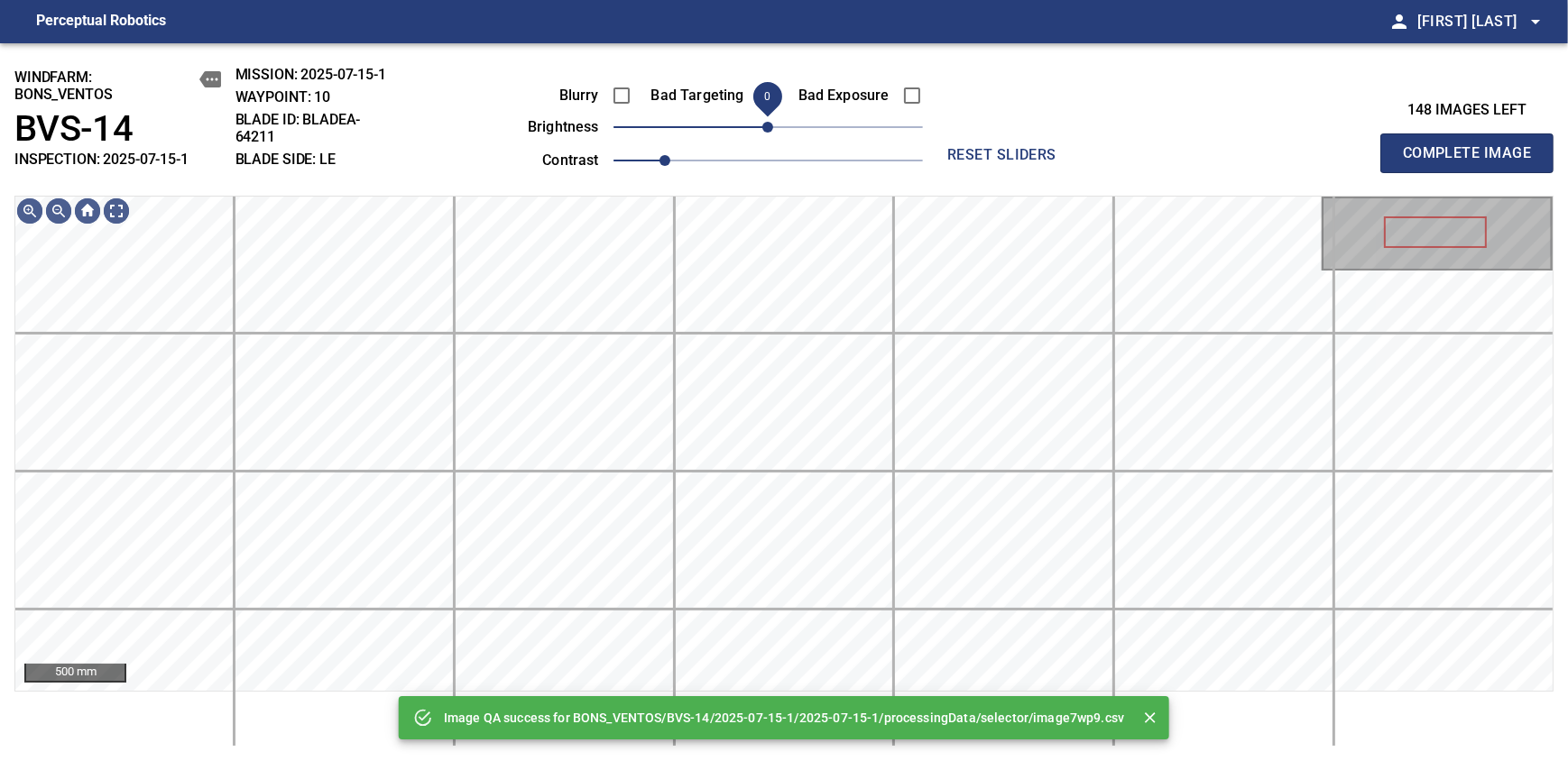 drag, startPoint x: 779, startPoint y: 129, endPoint x: 769, endPoint y: 134, distance: 11.18034 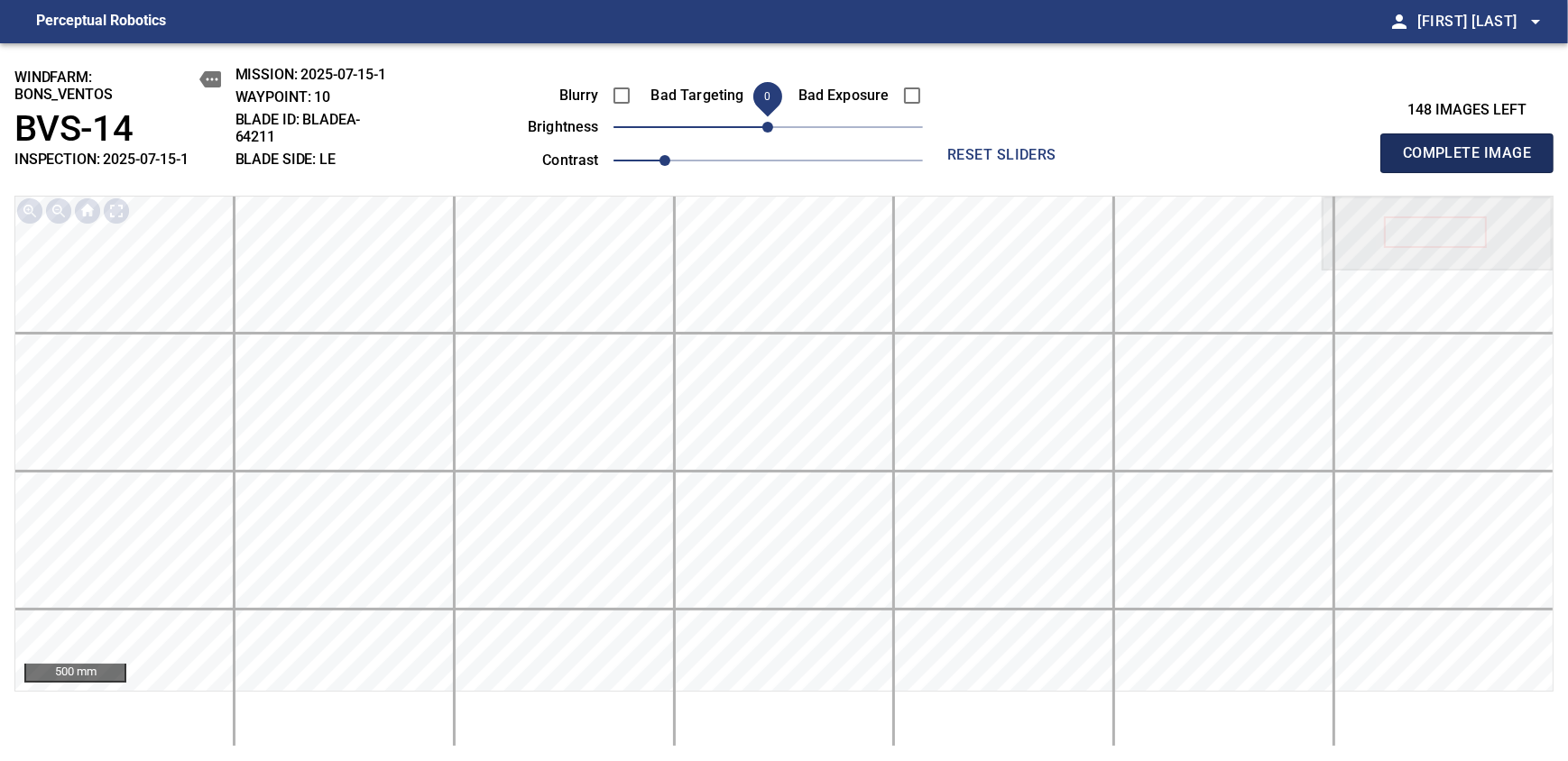 click on "Complete Image" at bounding box center (1467, 153) 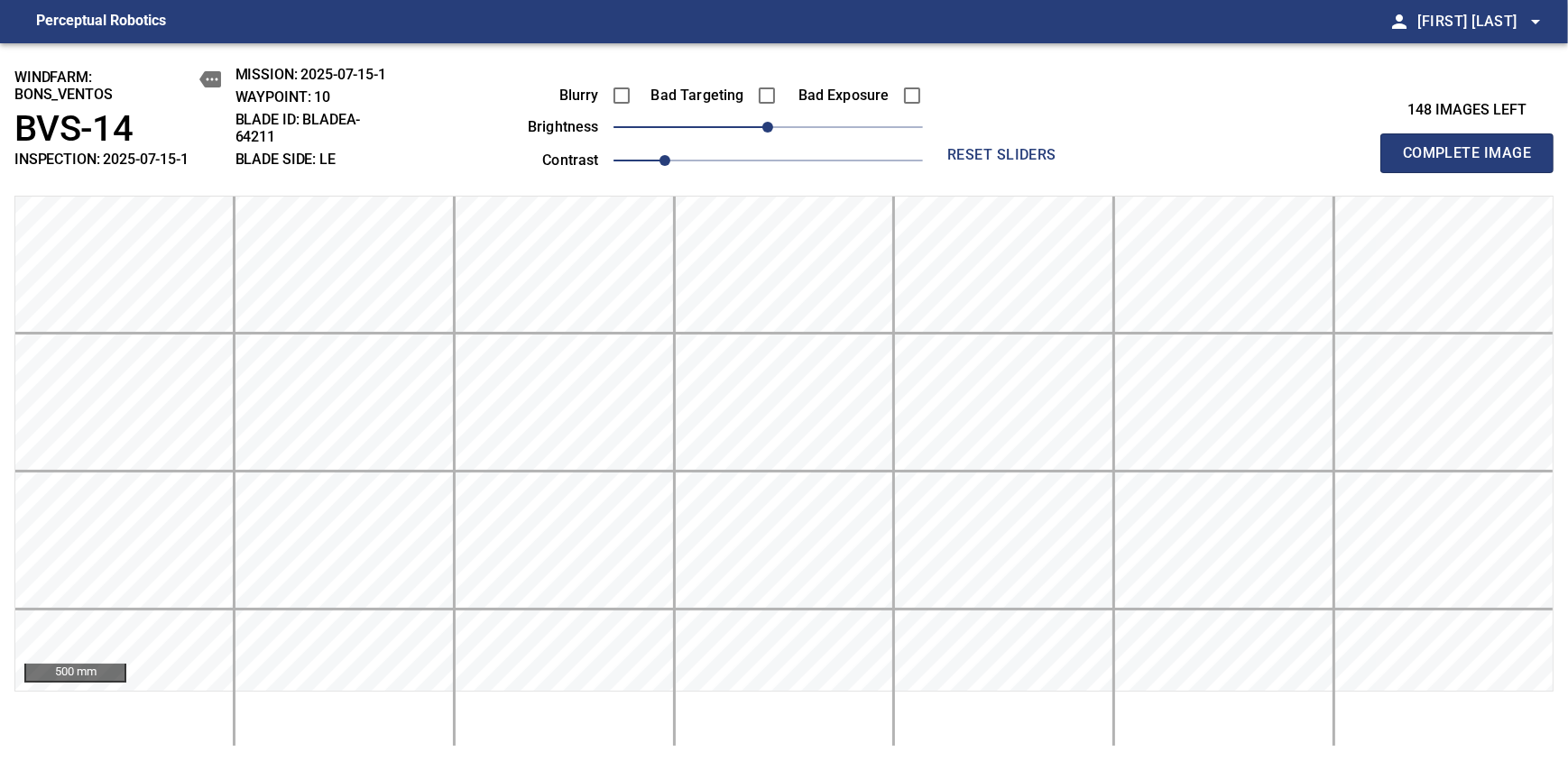 type 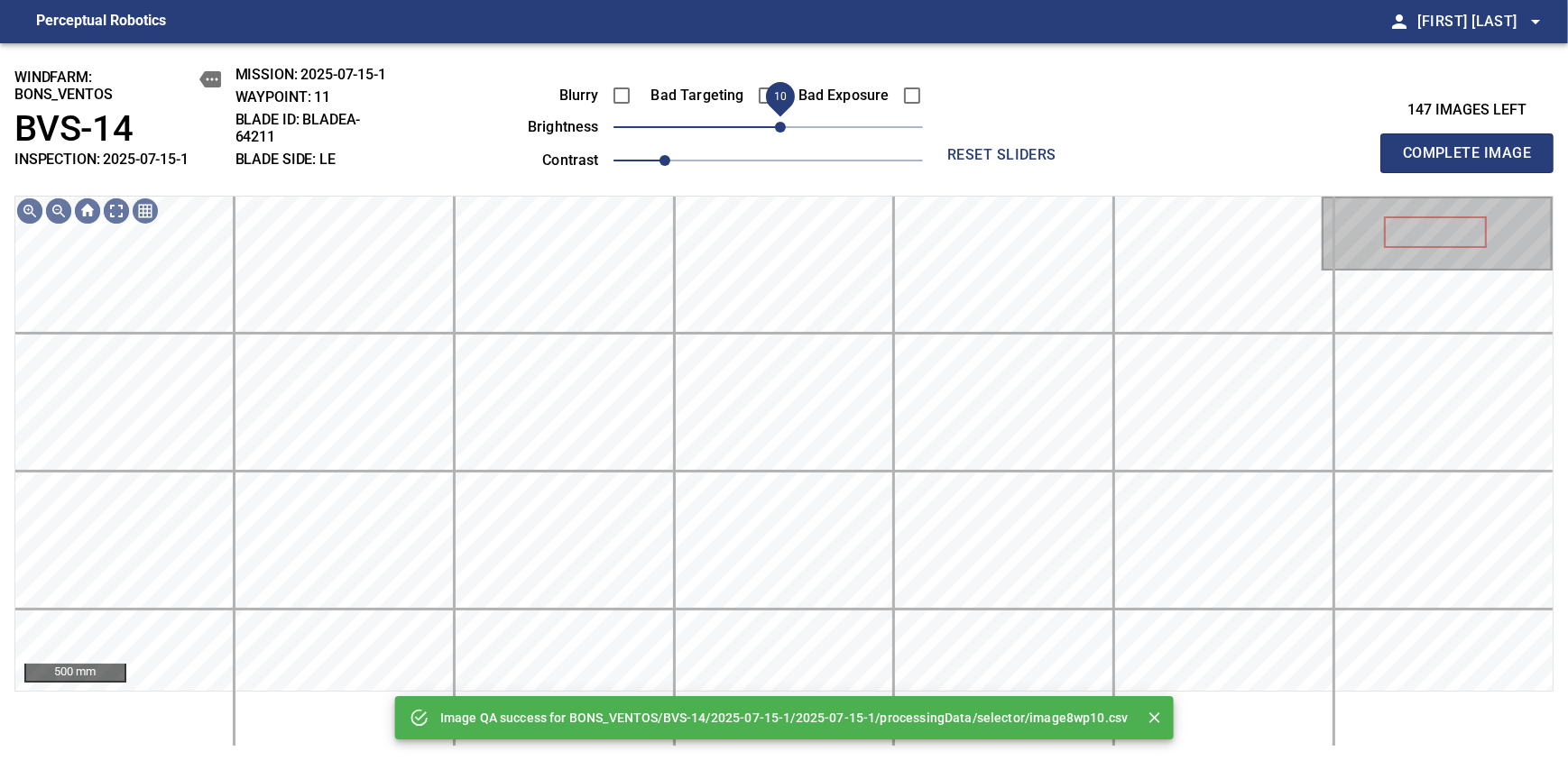 drag, startPoint x: 769, startPoint y: 134, endPoint x: 780, endPoint y: 132, distance: 11.18034 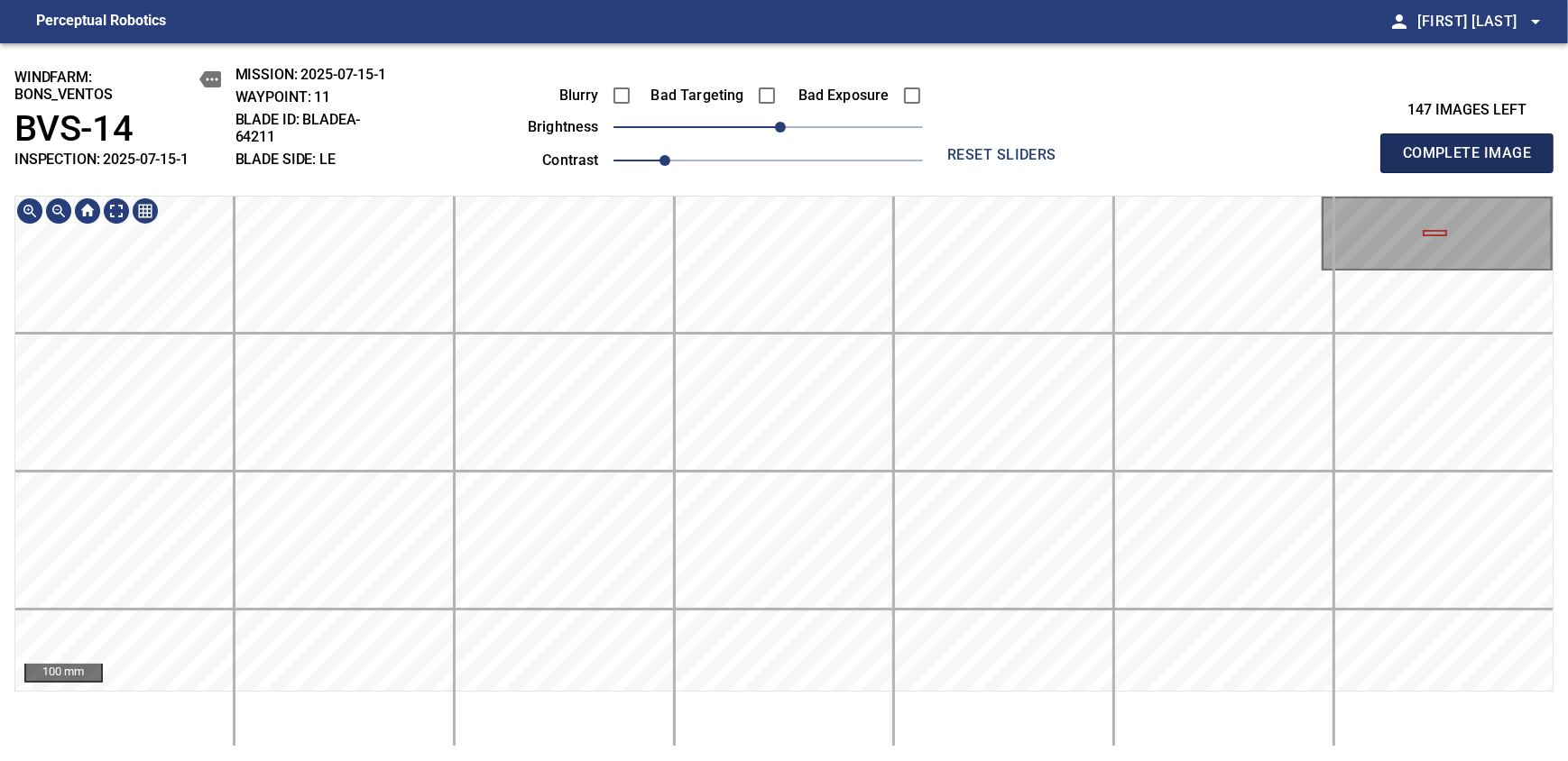 click on "Complete Image" at bounding box center [1467, 153] 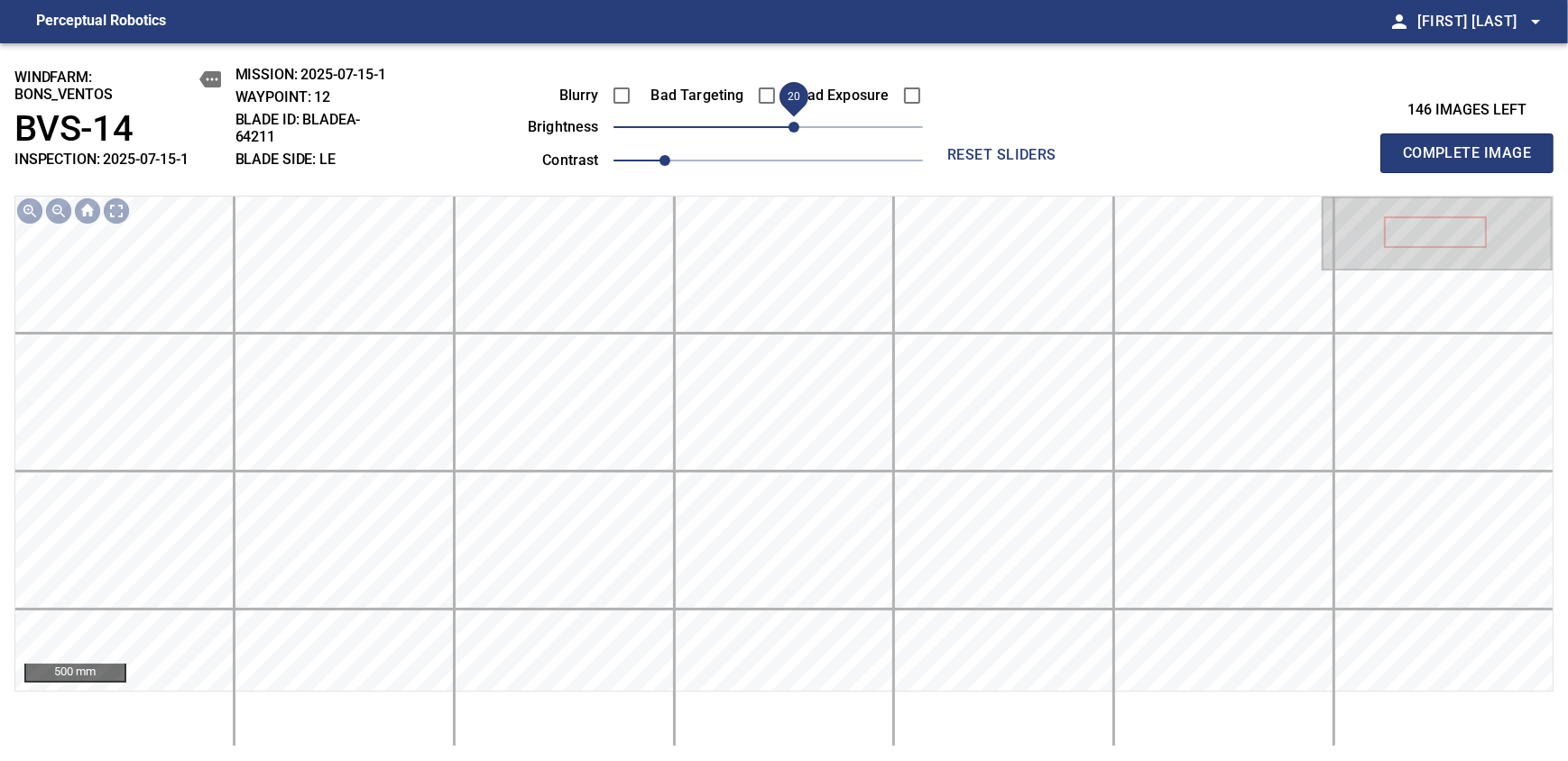drag, startPoint x: 775, startPoint y: 135, endPoint x: 789, endPoint y: 130, distance: 14.866069 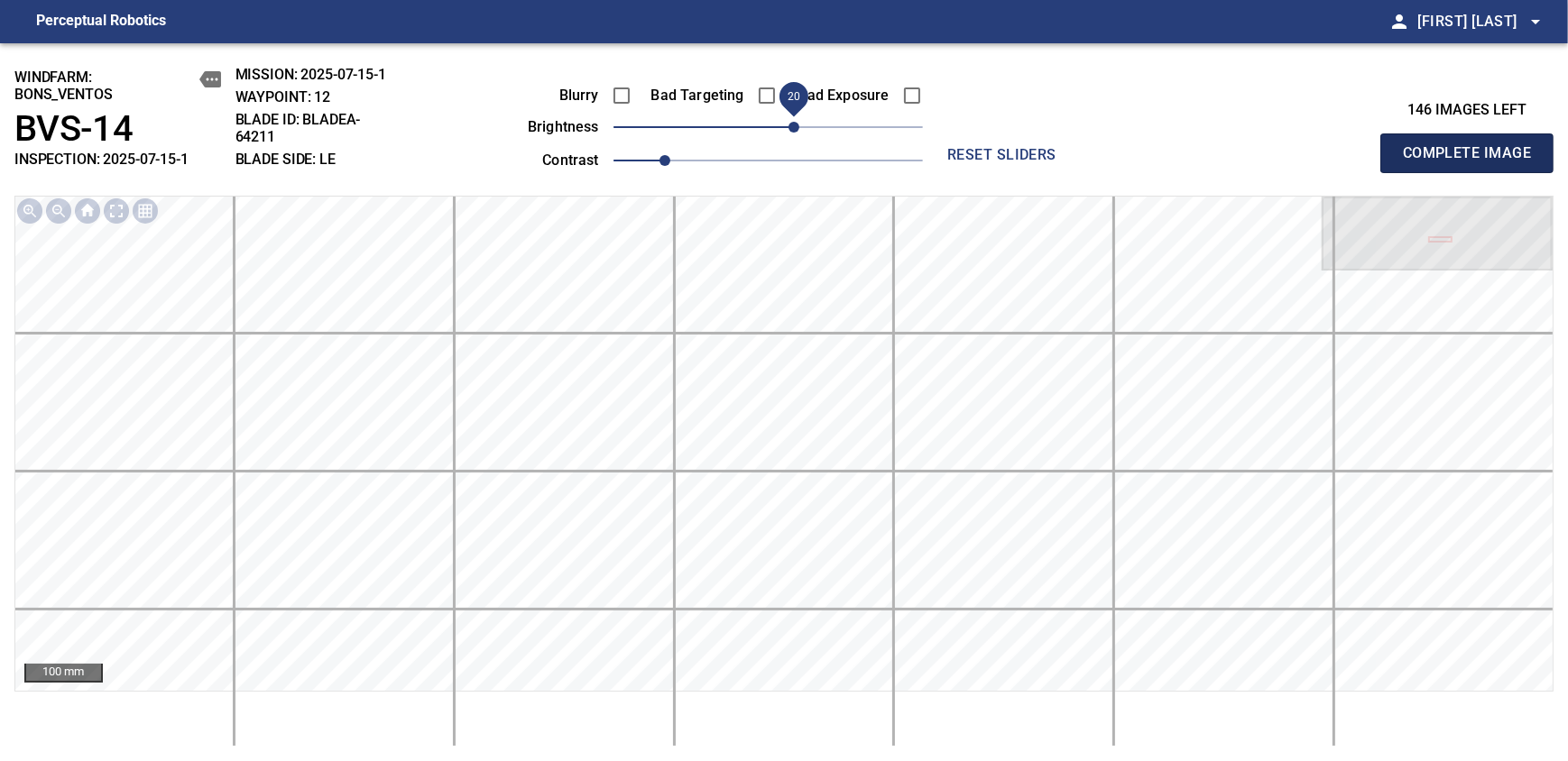 click on "Complete Image" at bounding box center (1467, 153) 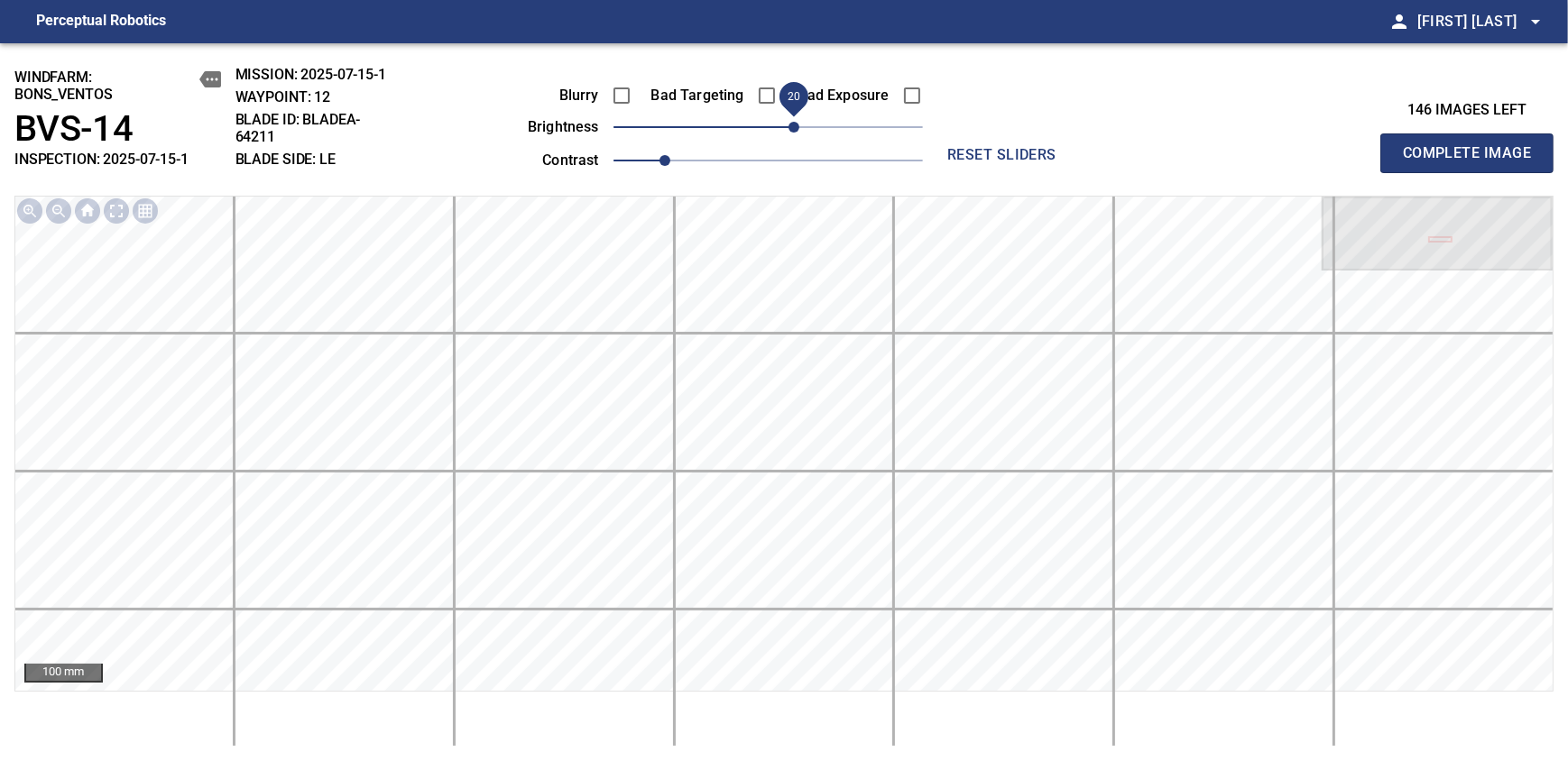 type 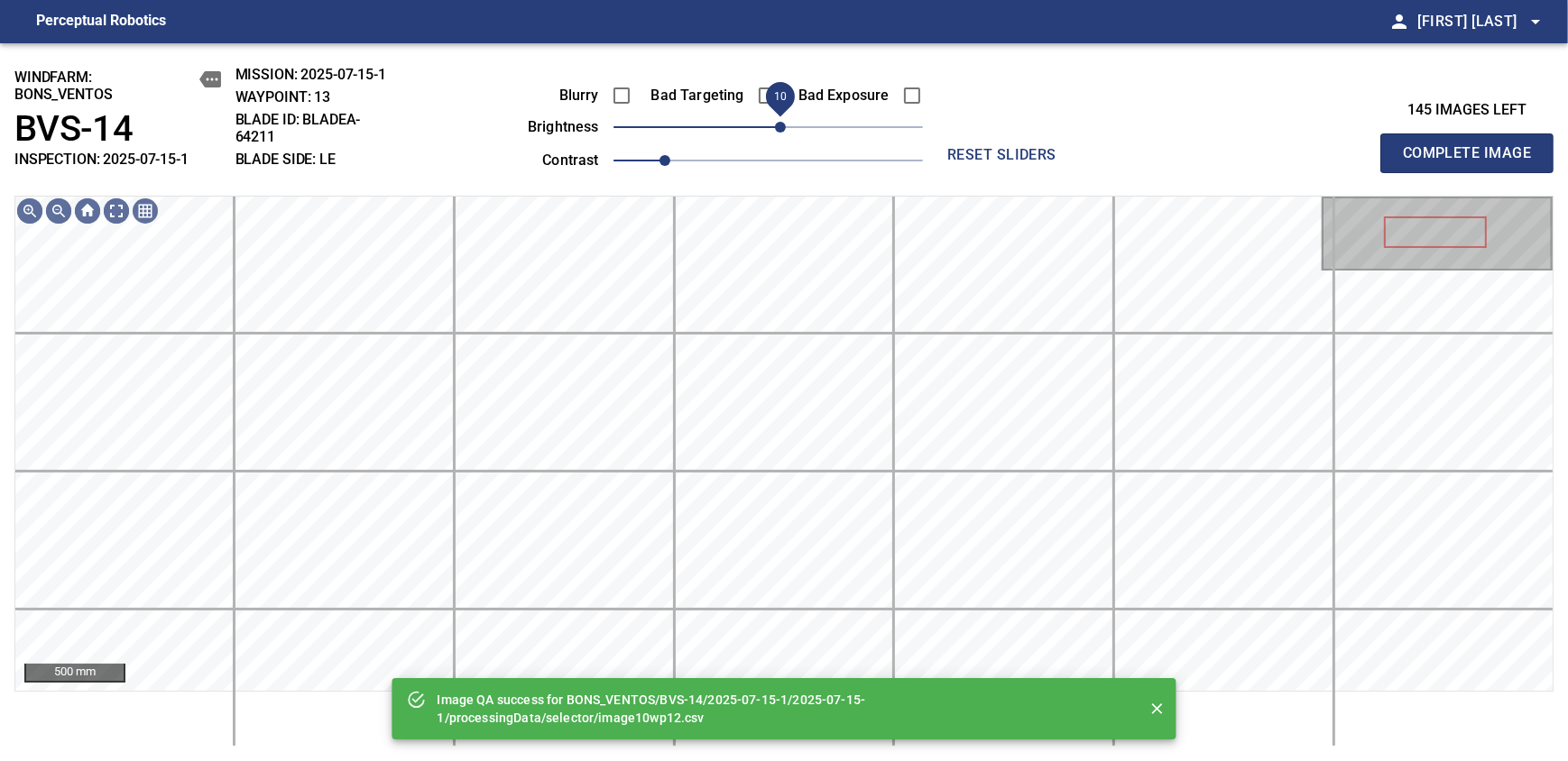 click on "10" at bounding box center (780, 127) 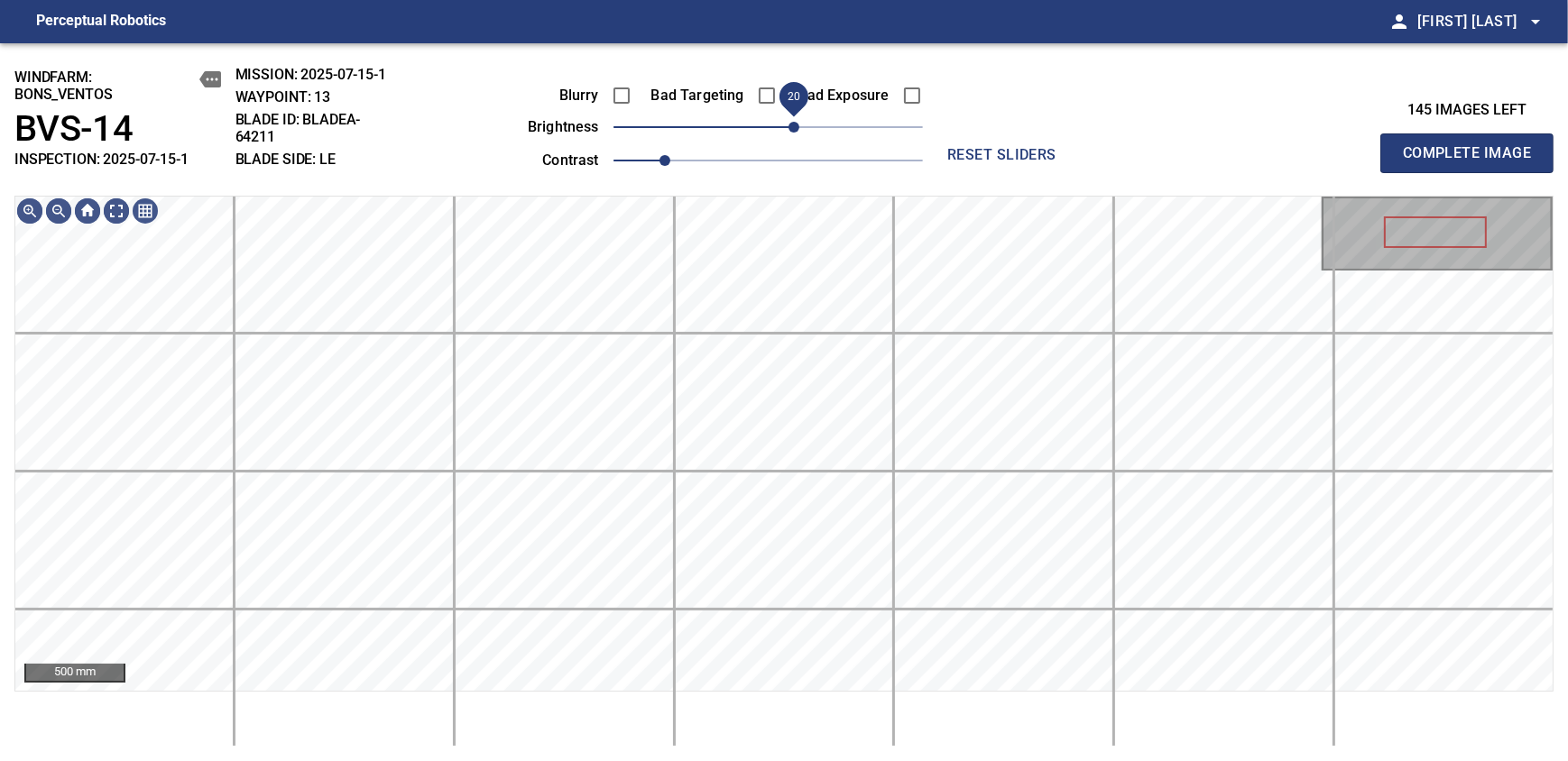 drag, startPoint x: 780, startPoint y: 118, endPoint x: 792, endPoint y: 124, distance: 13.416408 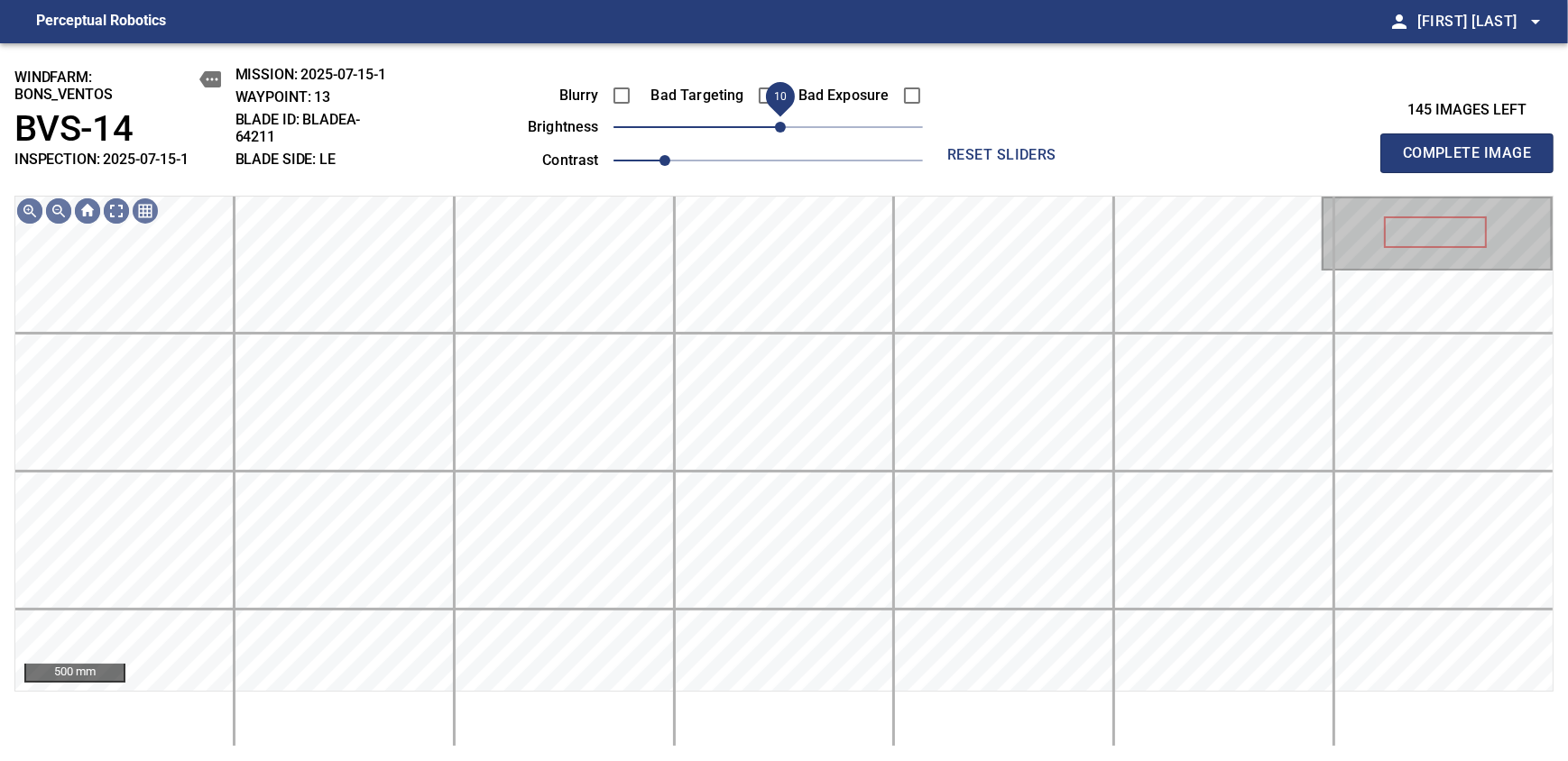 drag, startPoint x: 792, startPoint y: 124, endPoint x: 784, endPoint y: 133, distance: 12.041595 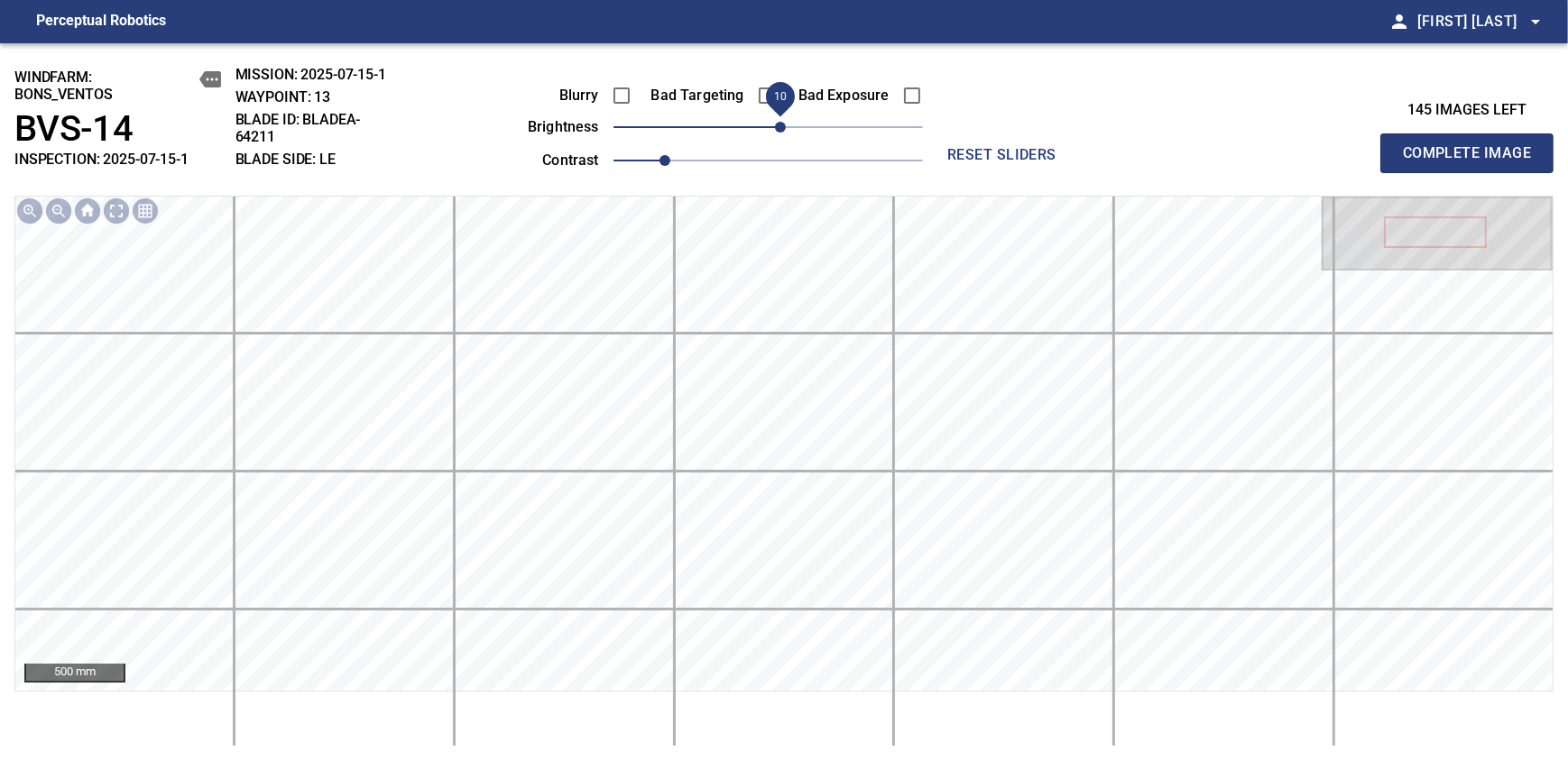 click on "Complete Image" at bounding box center [1467, 153] 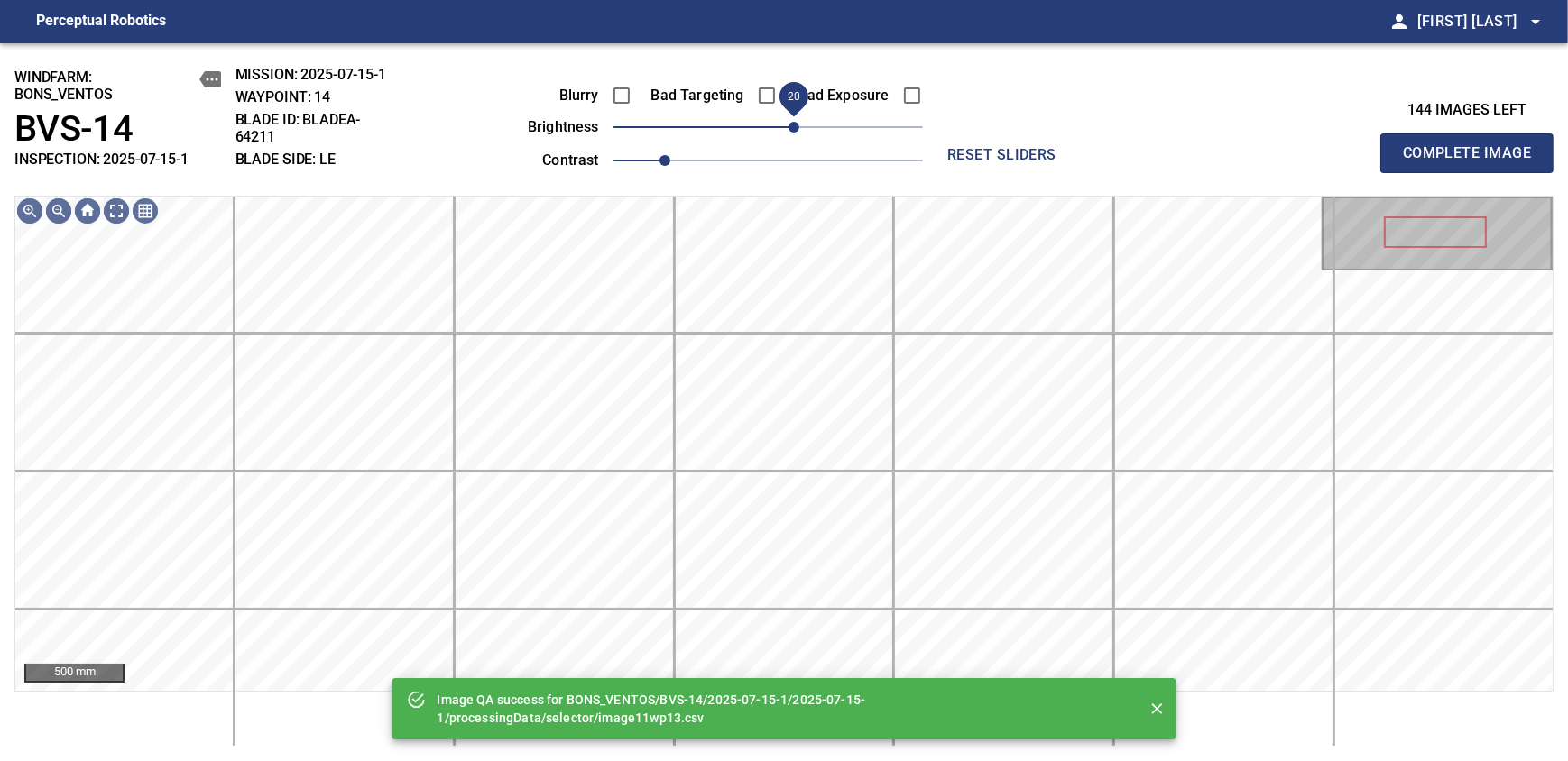 drag, startPoint x: 772, startPoint y: 133, endPoint x: 789, endPoint y: 118, distance: 22.671568 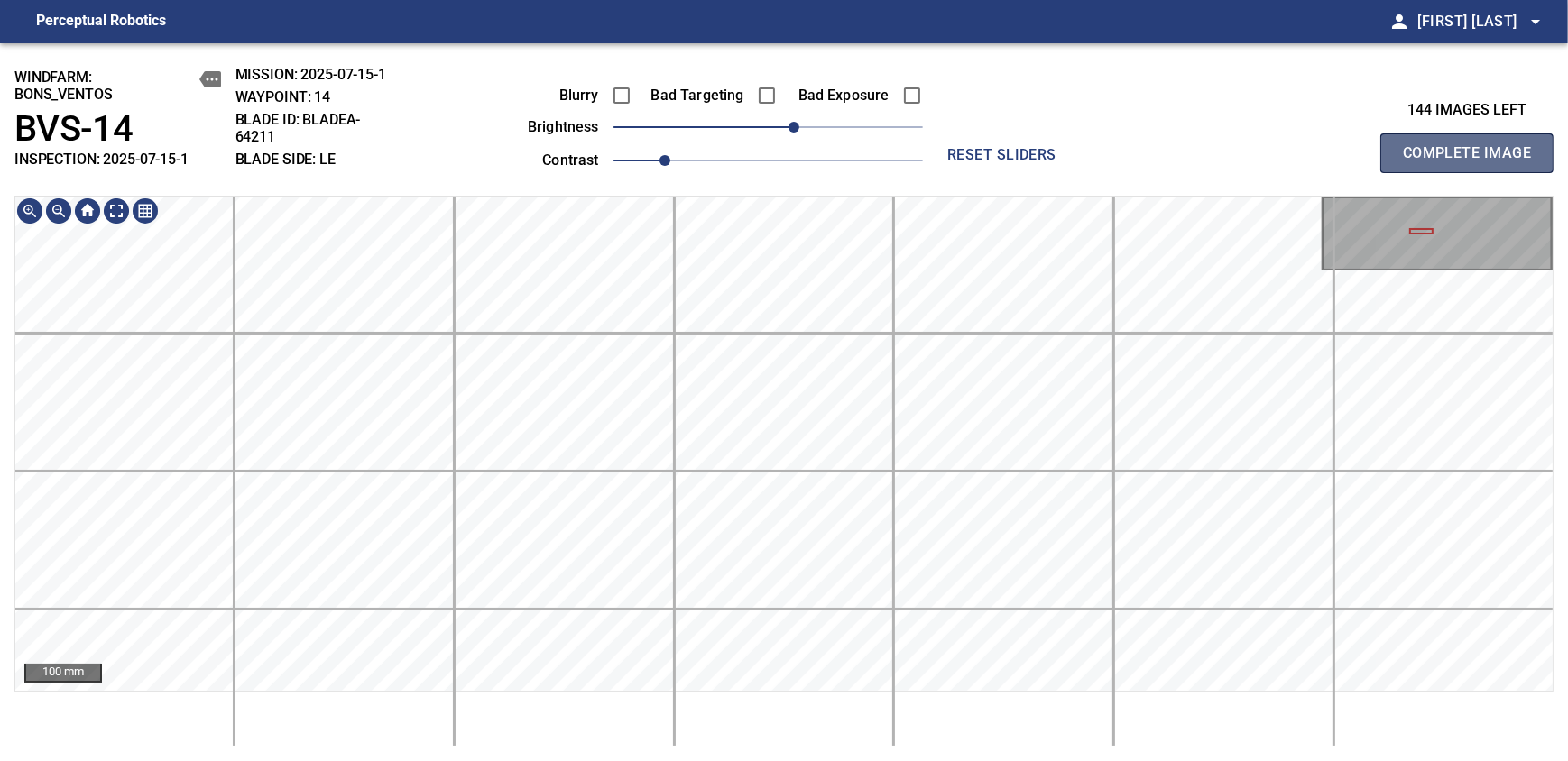 click on "Complete Image" at bounding box center [1467, 153] 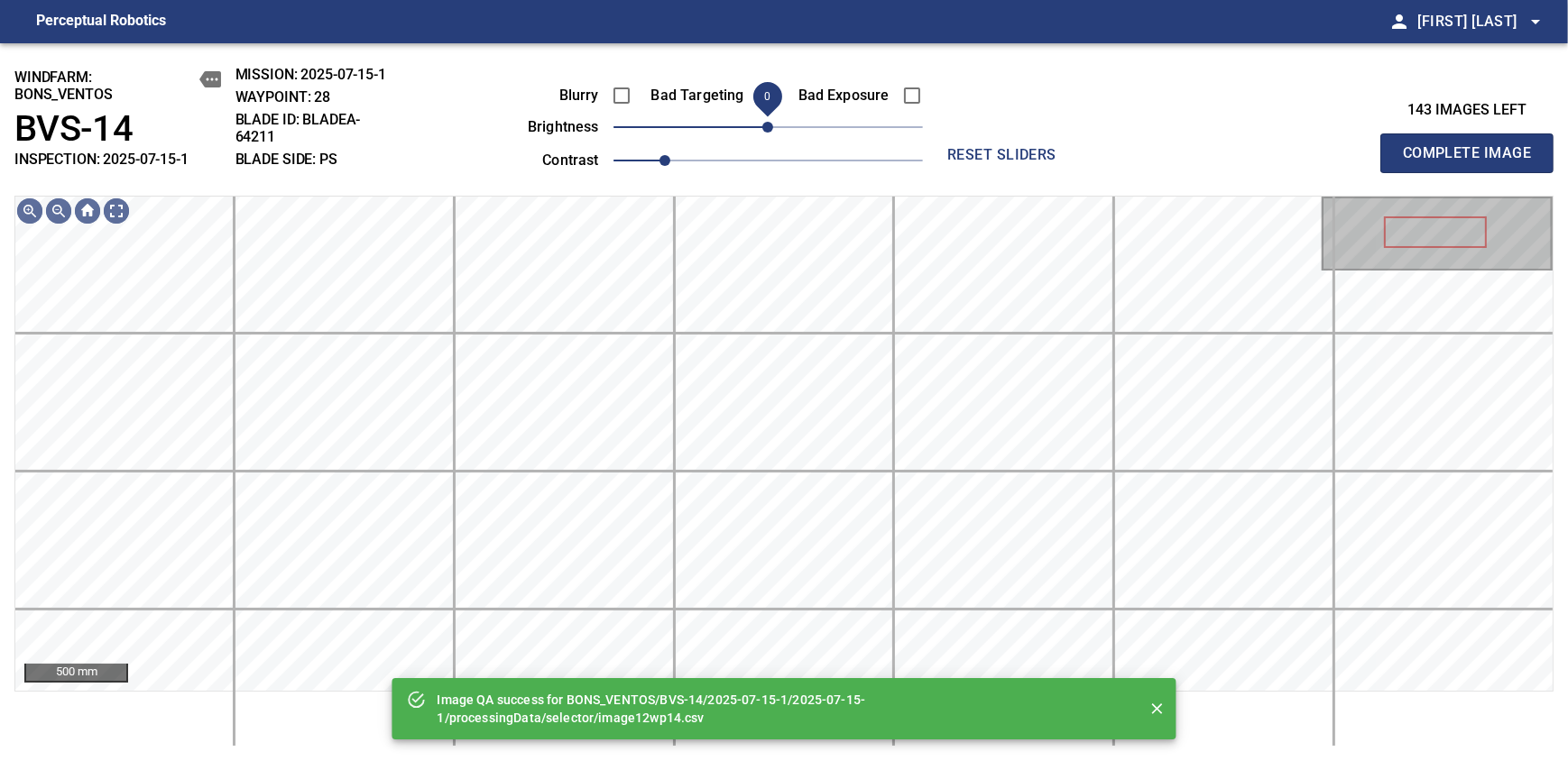 click on "0" at bounding box center (768, 127) 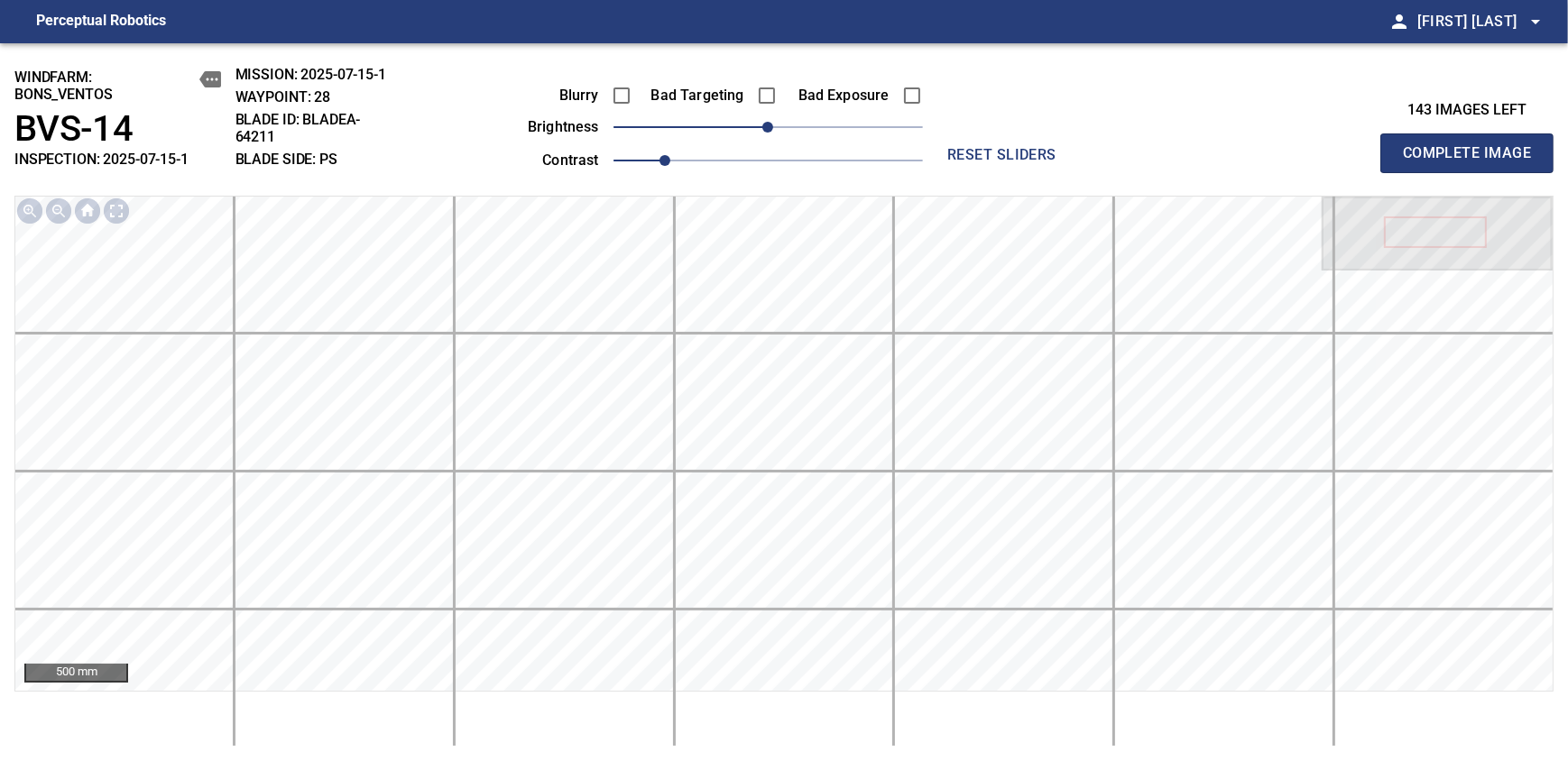 click on "Complete Image" at bounding box center (1467, 153) 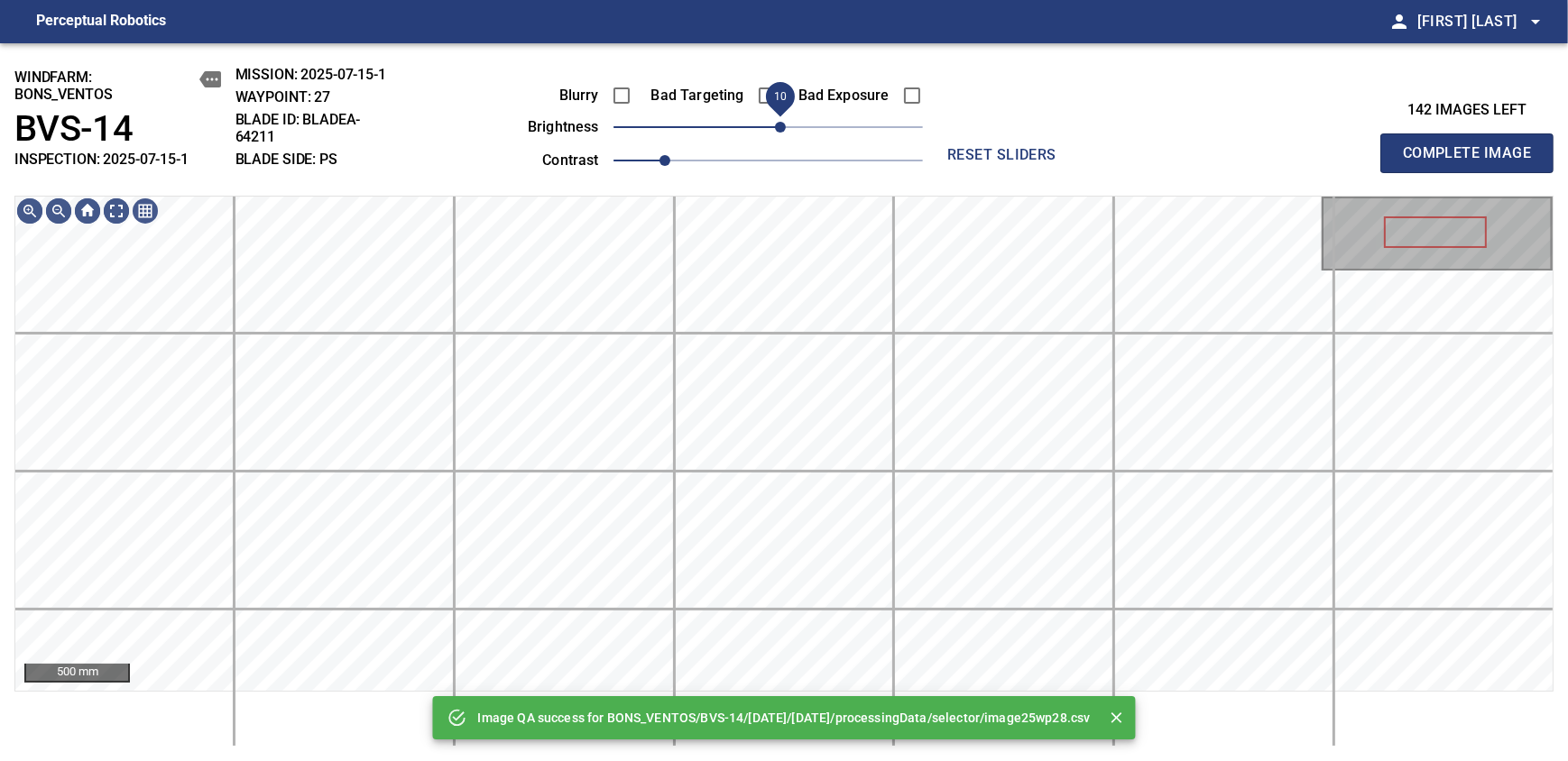 click on "10" at bounding box center [780, 127] 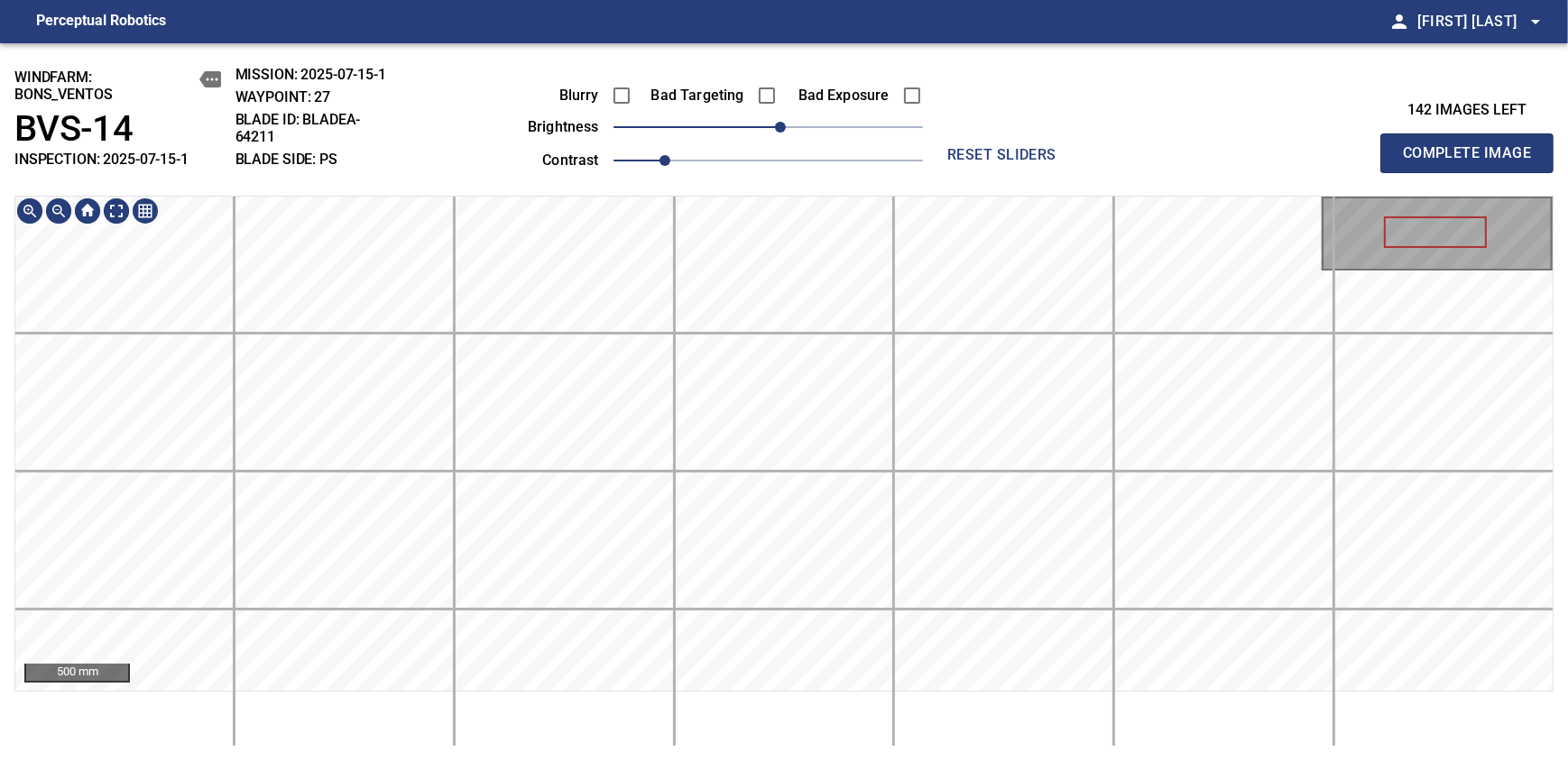 drag, startPoint x: 775, startPoint y: 192, endPoint x: 801, endPoint y: 692, distance: 500.67554 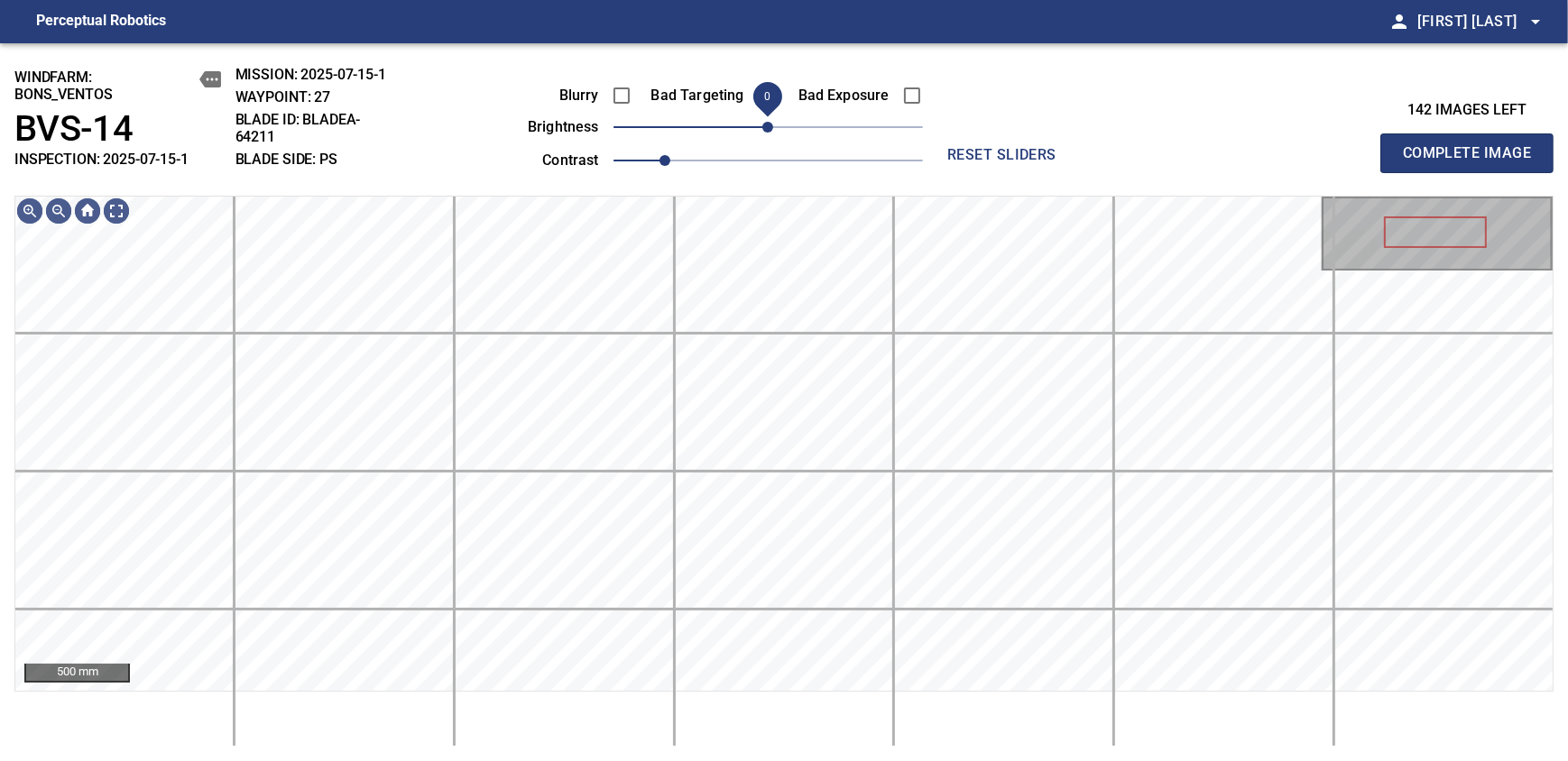 click on "0" at bounding box center [768, 127] 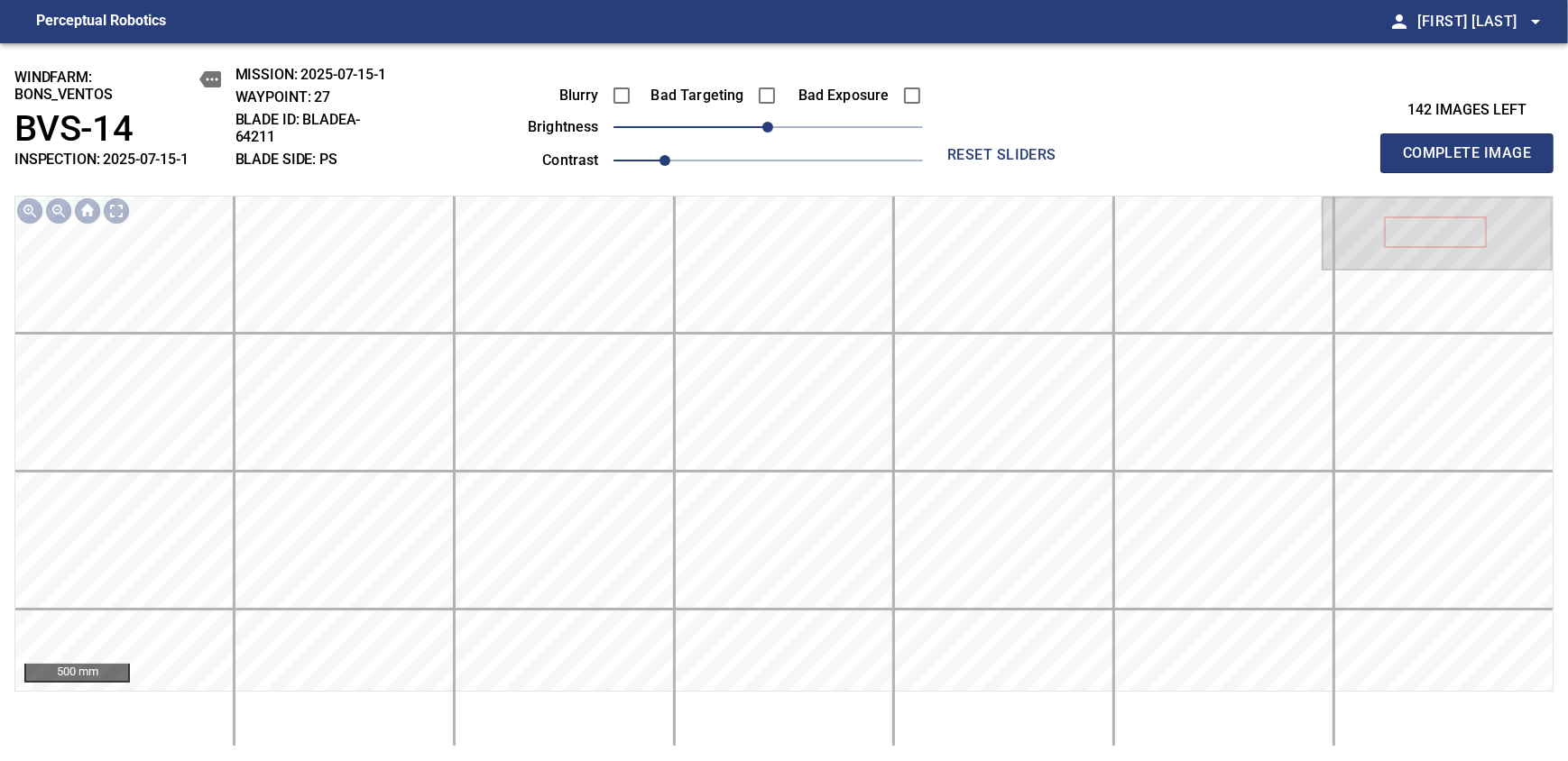 click on "Complete Image" at bounding box center (1467, 153) 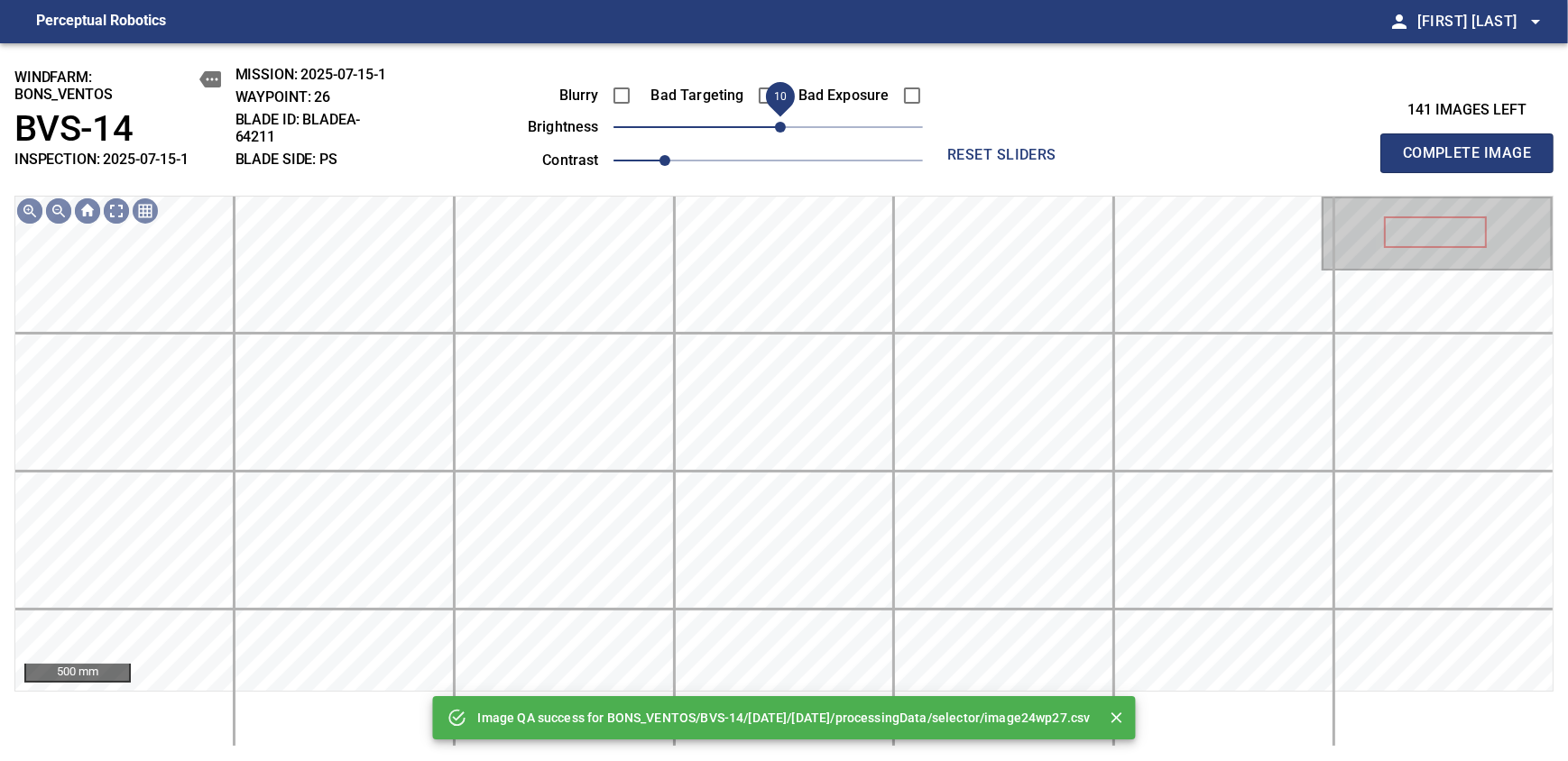 click on "10" at bounding box center [780, 127] 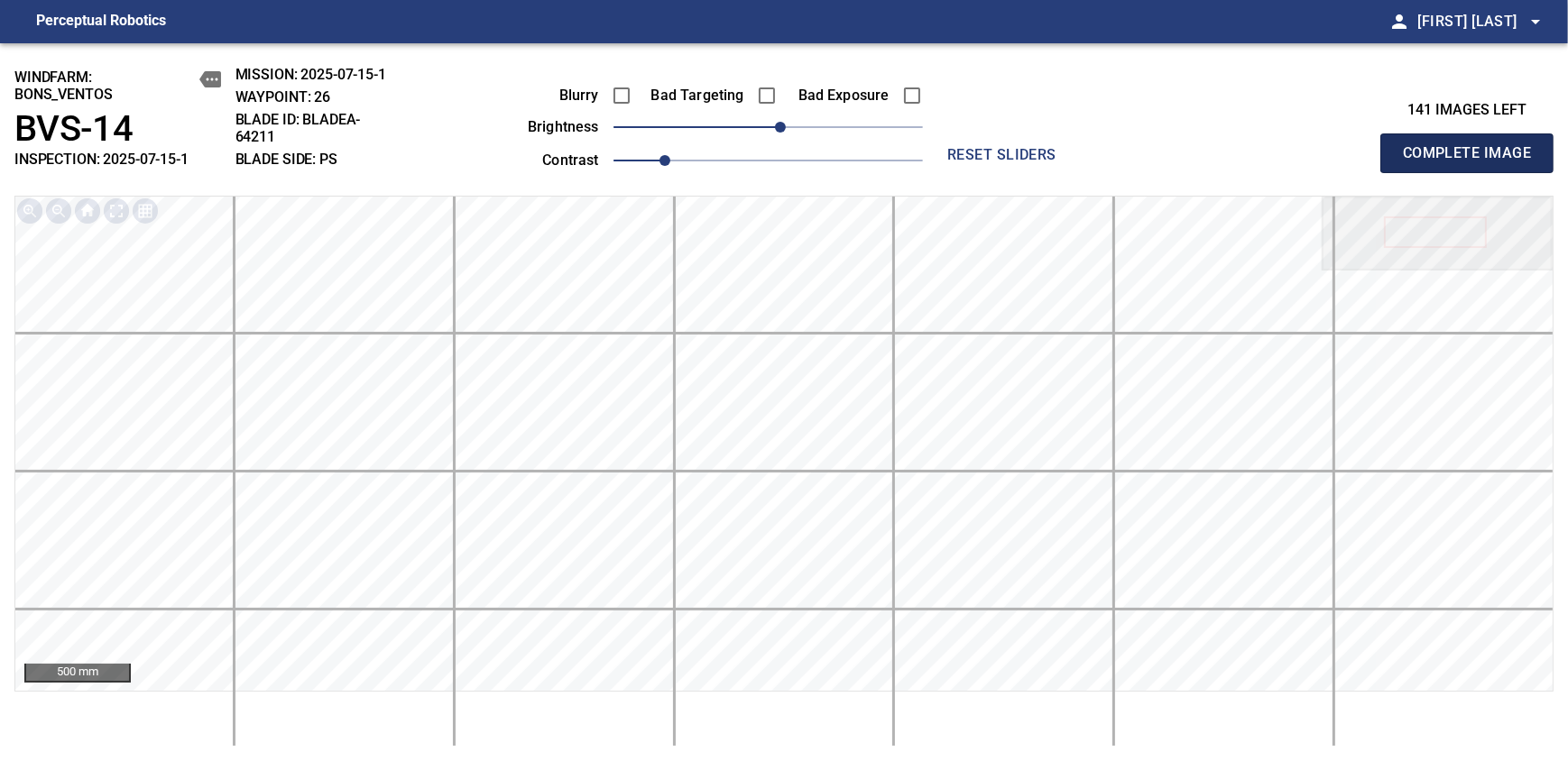 click on "Complete Image" at bounding box center [1467, 153] 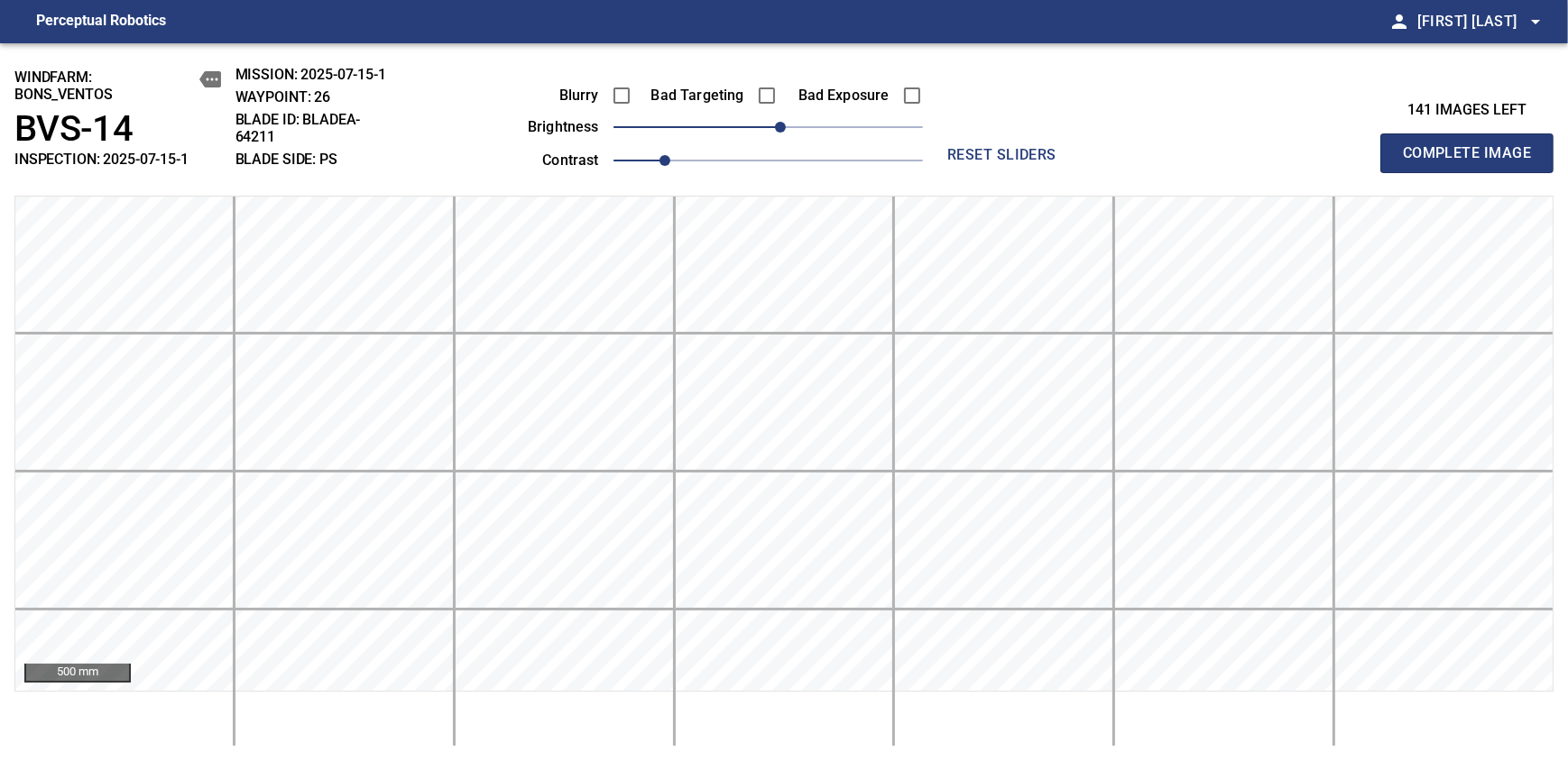 type 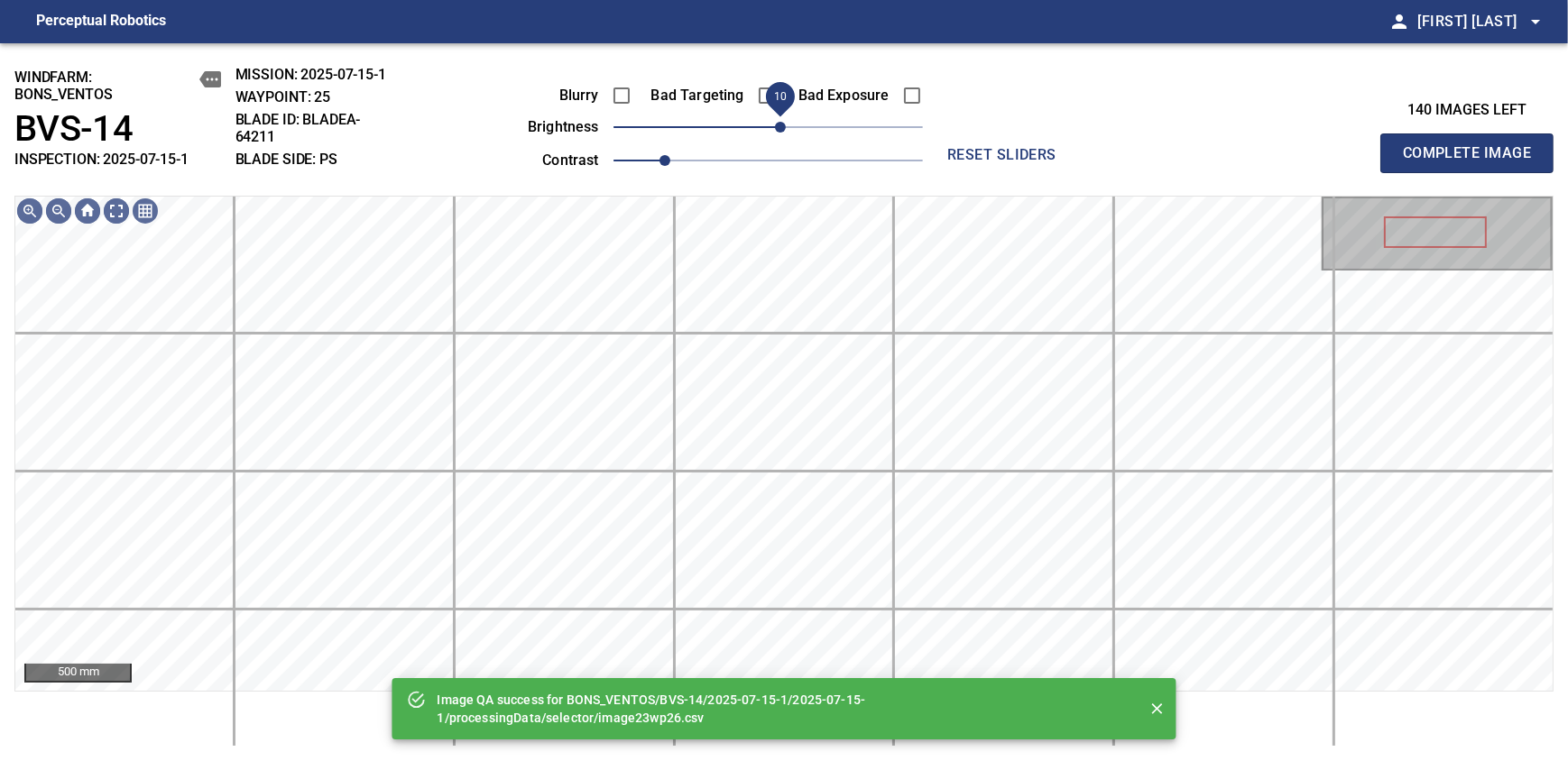 click on "10" at bounding box center (780, 127) 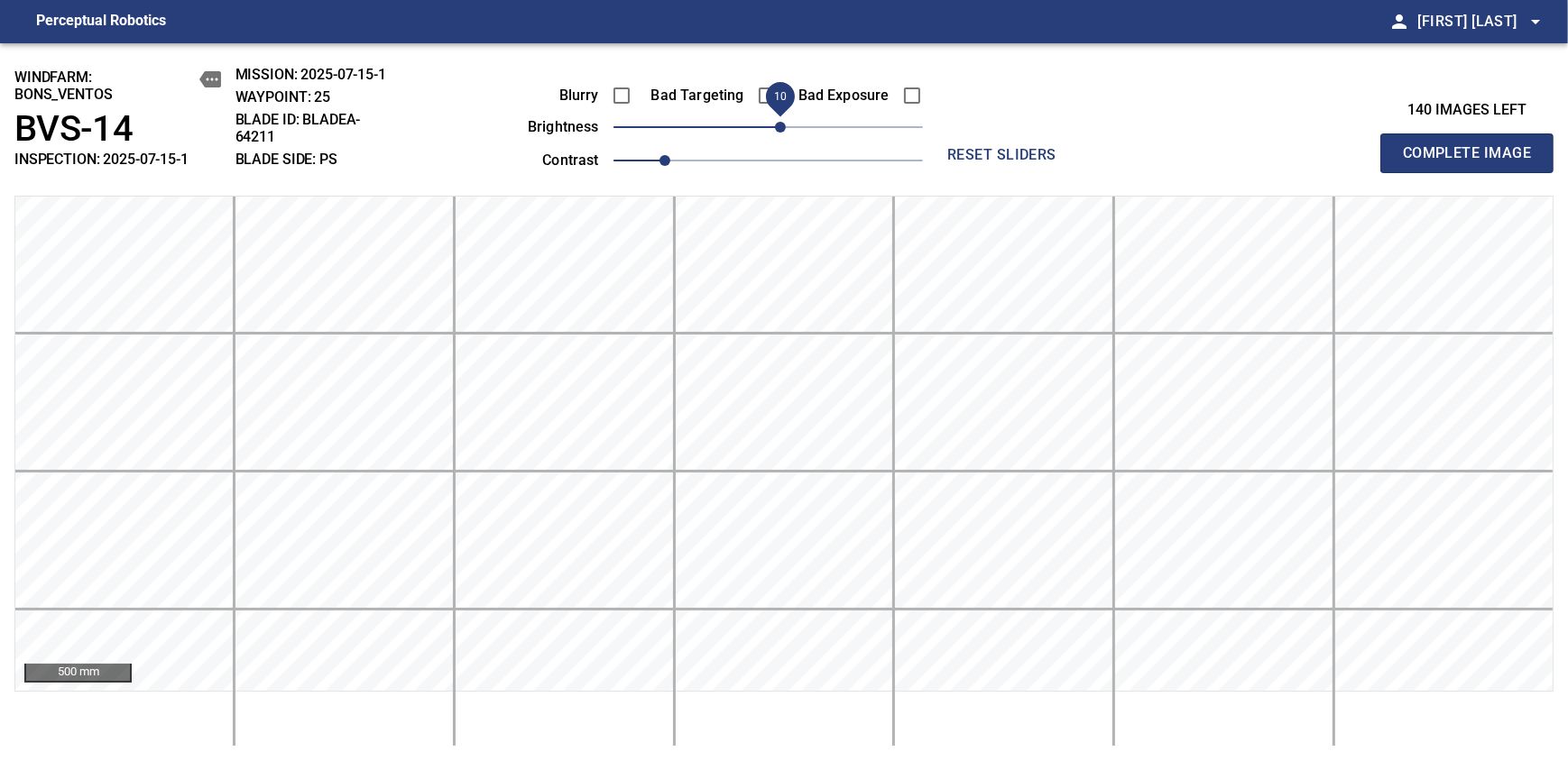 click on "Complete Image" at bounding box center (1467, 153) 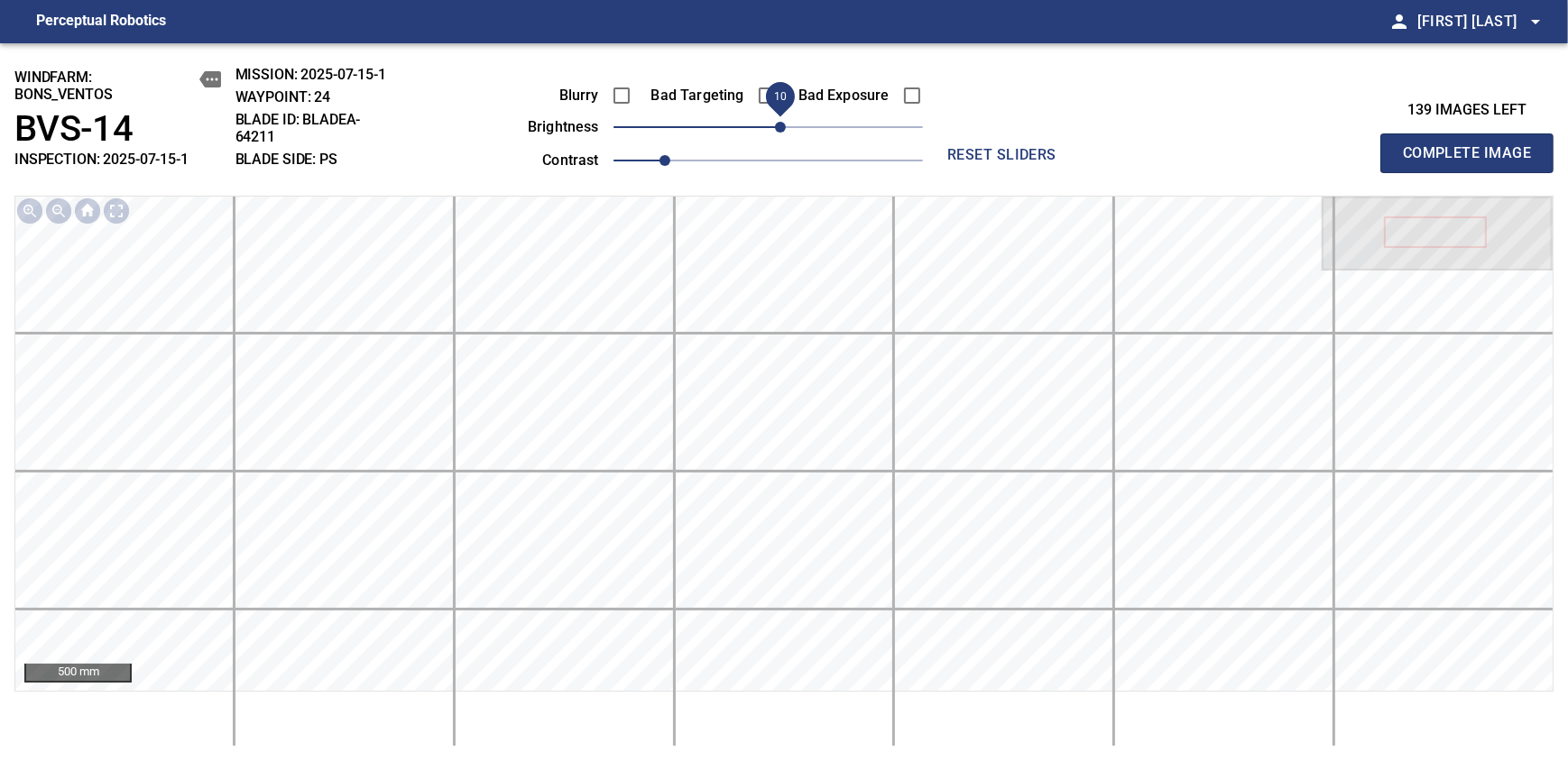 click on "10" at bounding box center [780, 127] 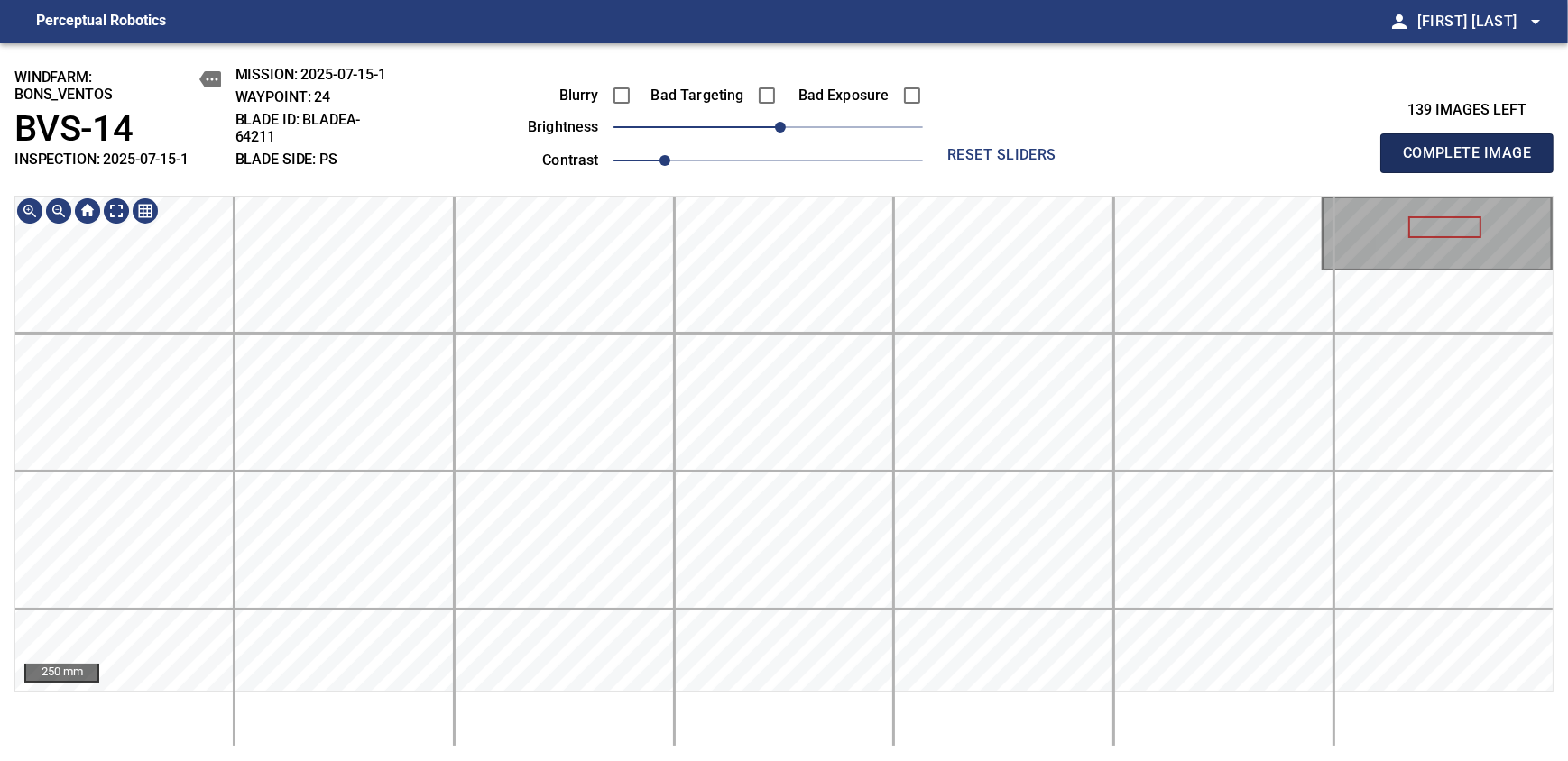 click on "Complete Image" at bounding box center [1467, 153] 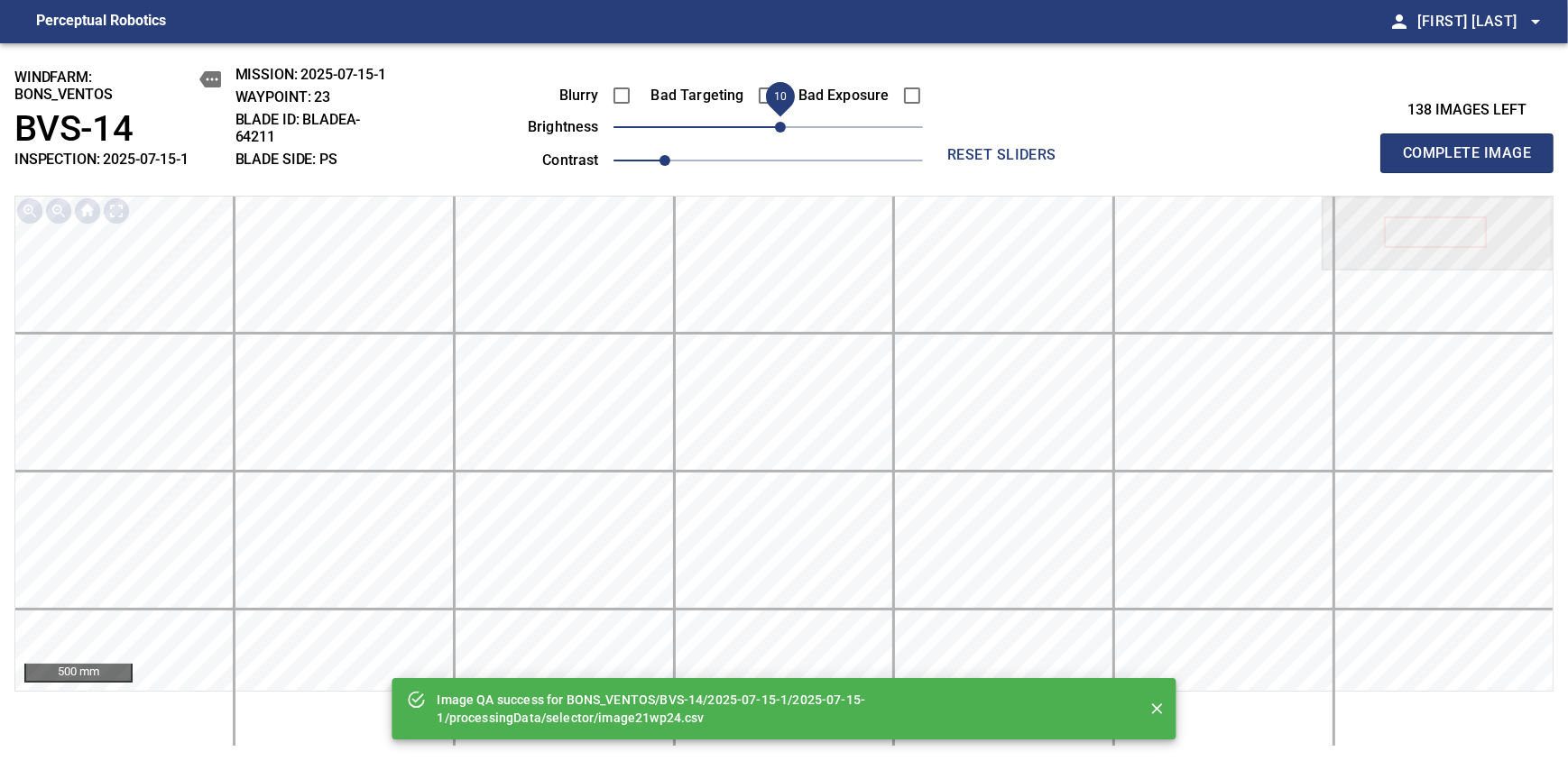 click on "10" at bounding box center (780, 127) 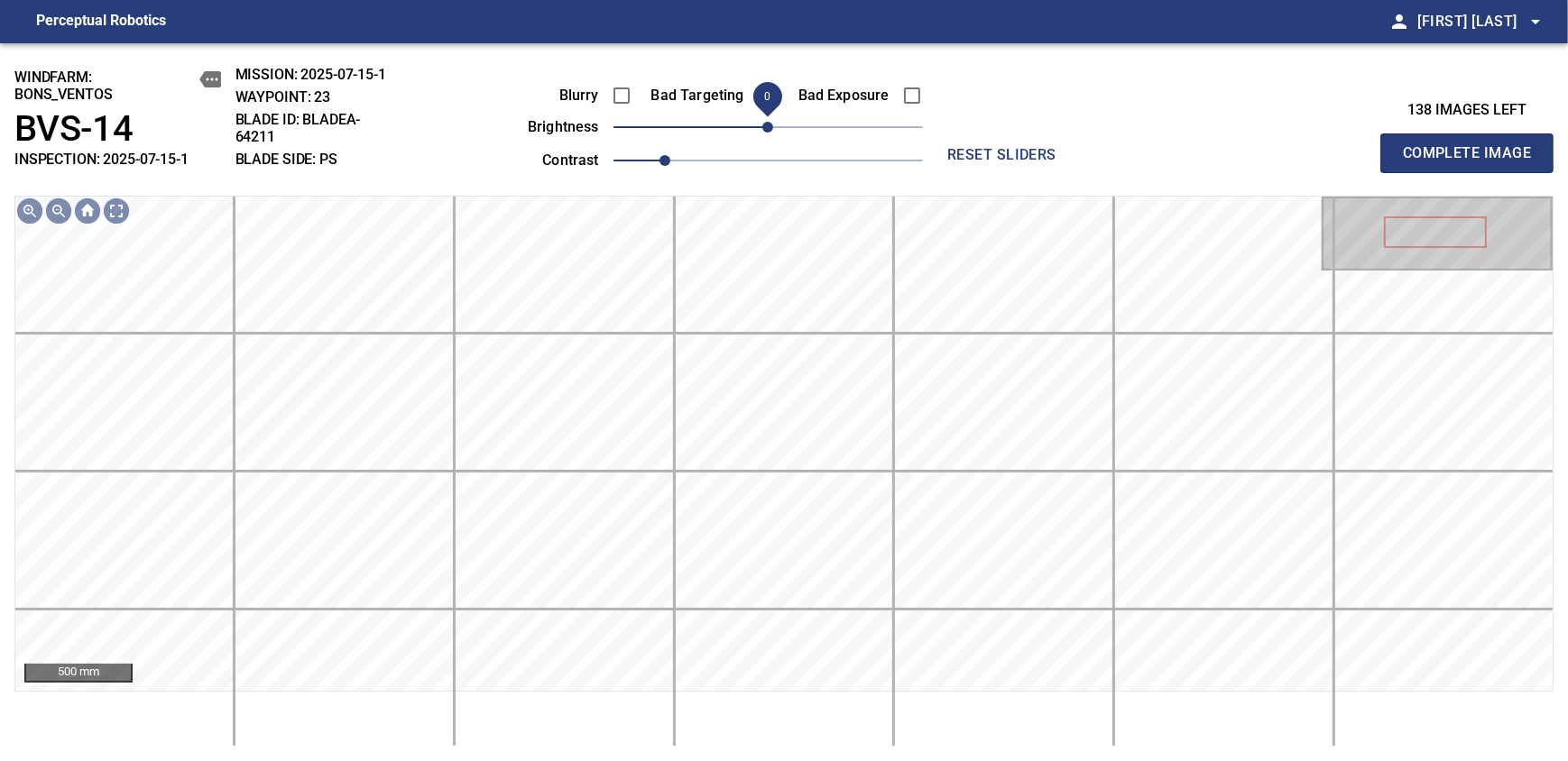 click on "0" at bounding box center [768, 127] 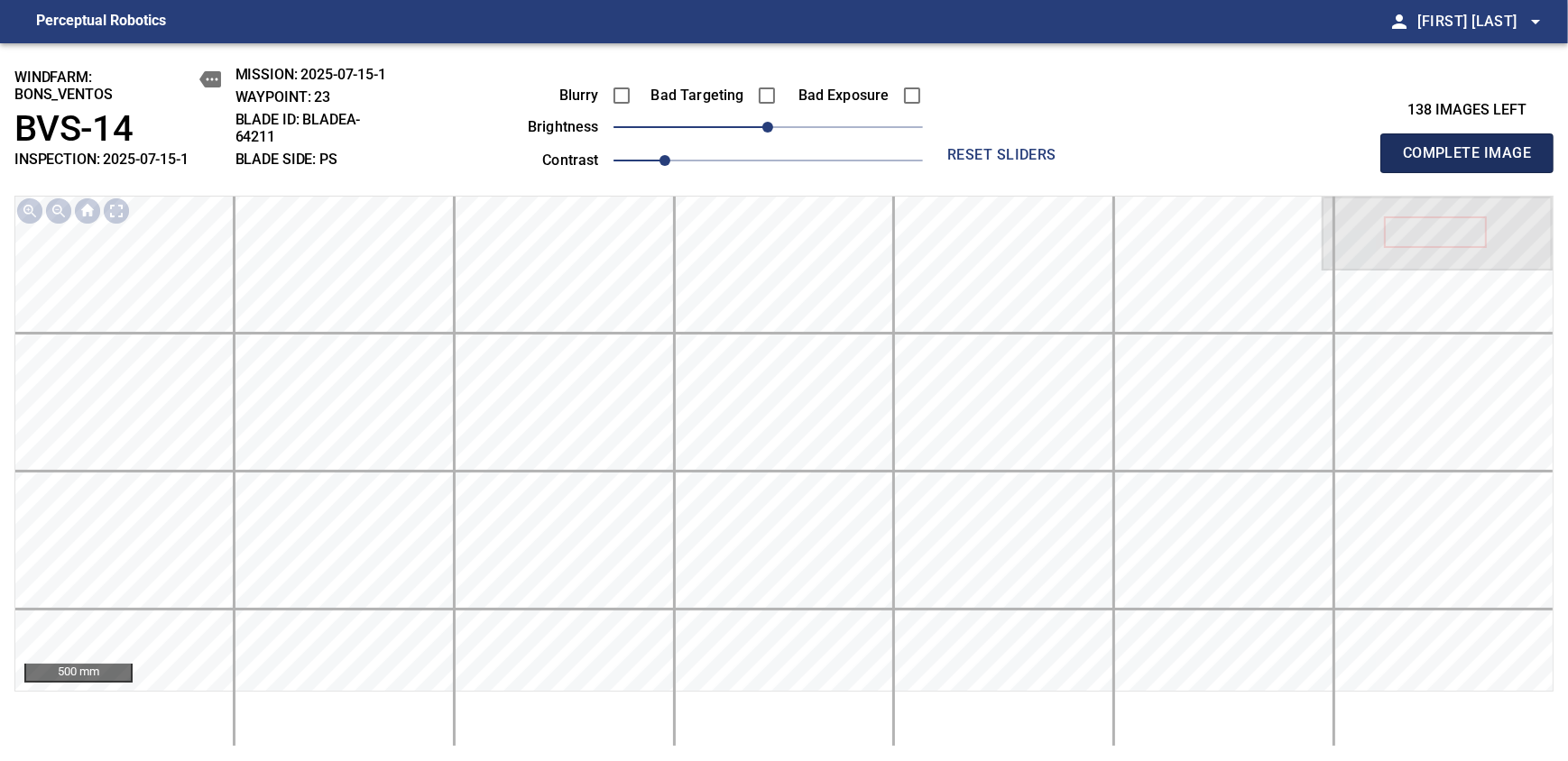 type 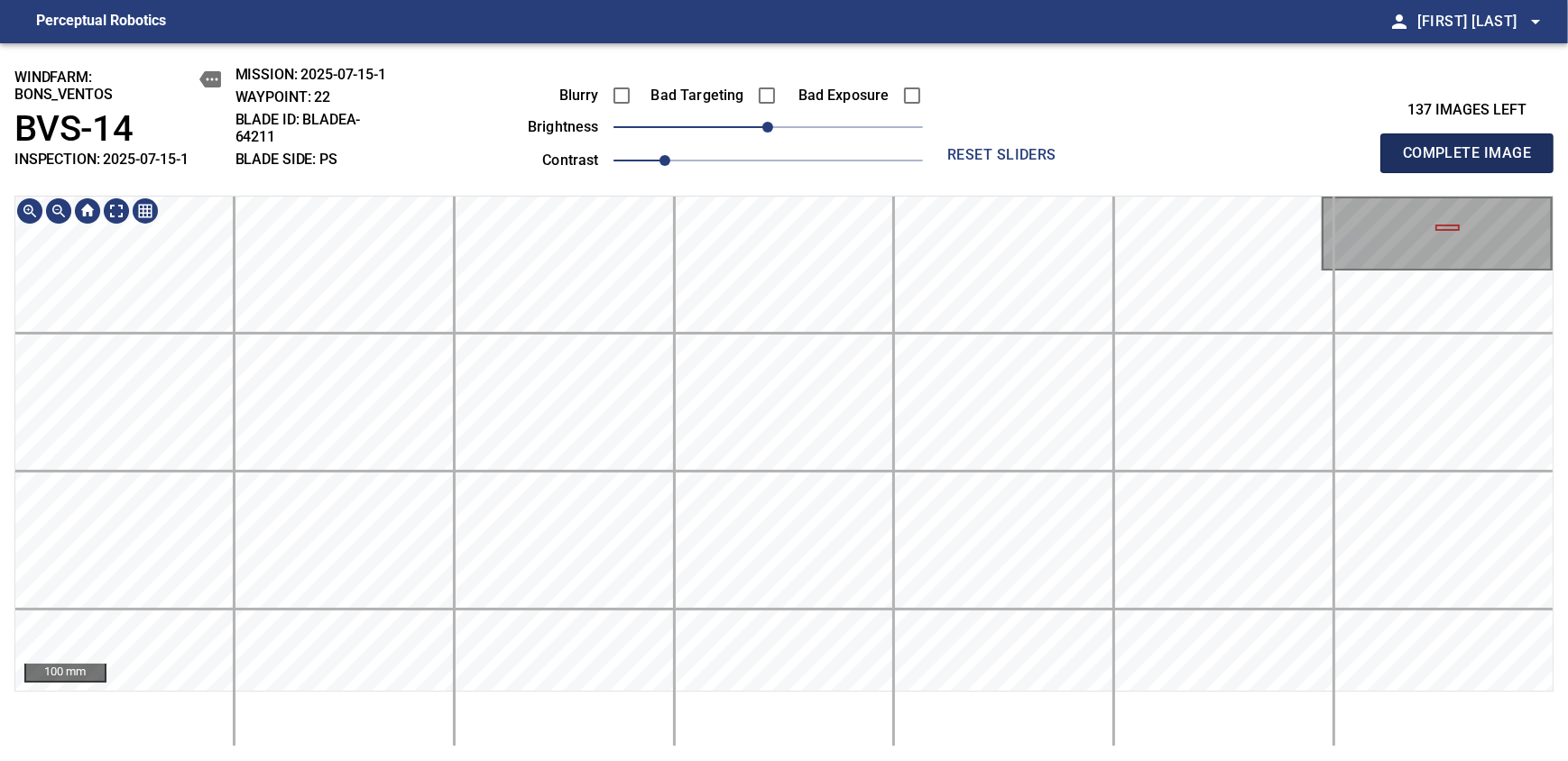 click on "Complete Image" at bounding box center [1467, 153] 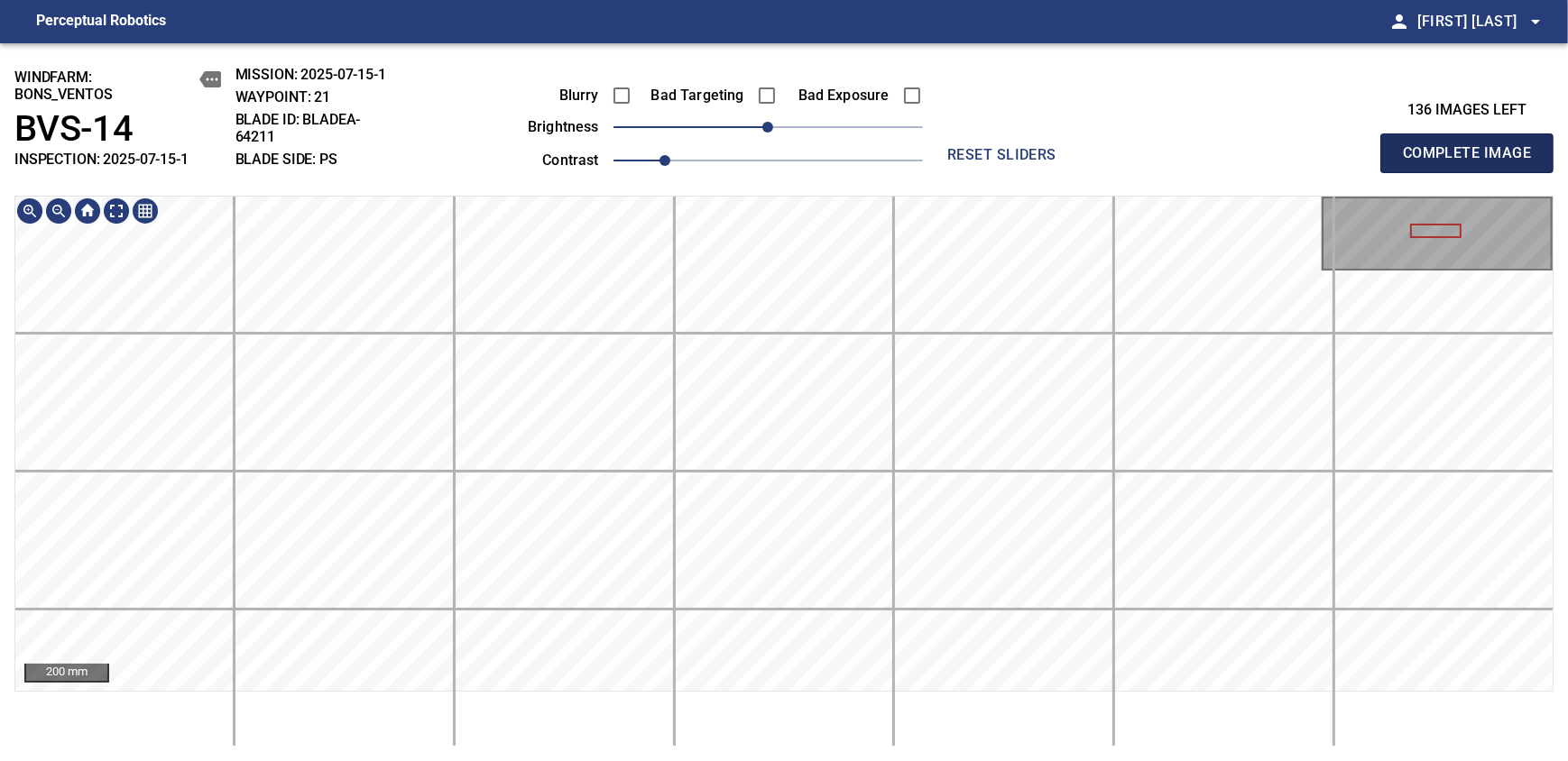 click on "Complete Image" at bounding box center [1467, 153] 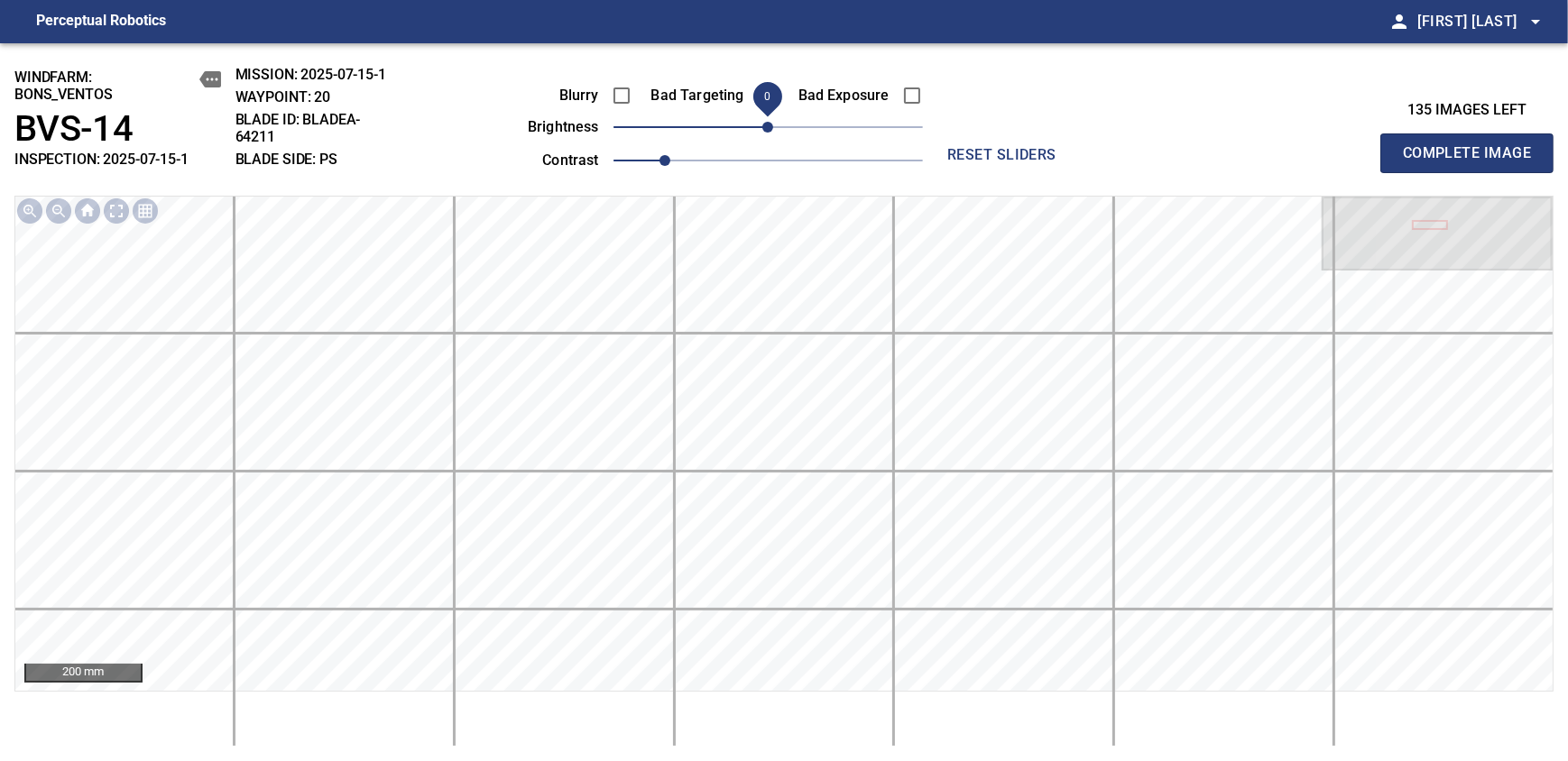 click on "Complete Image" at bounding box center (1467, 153) 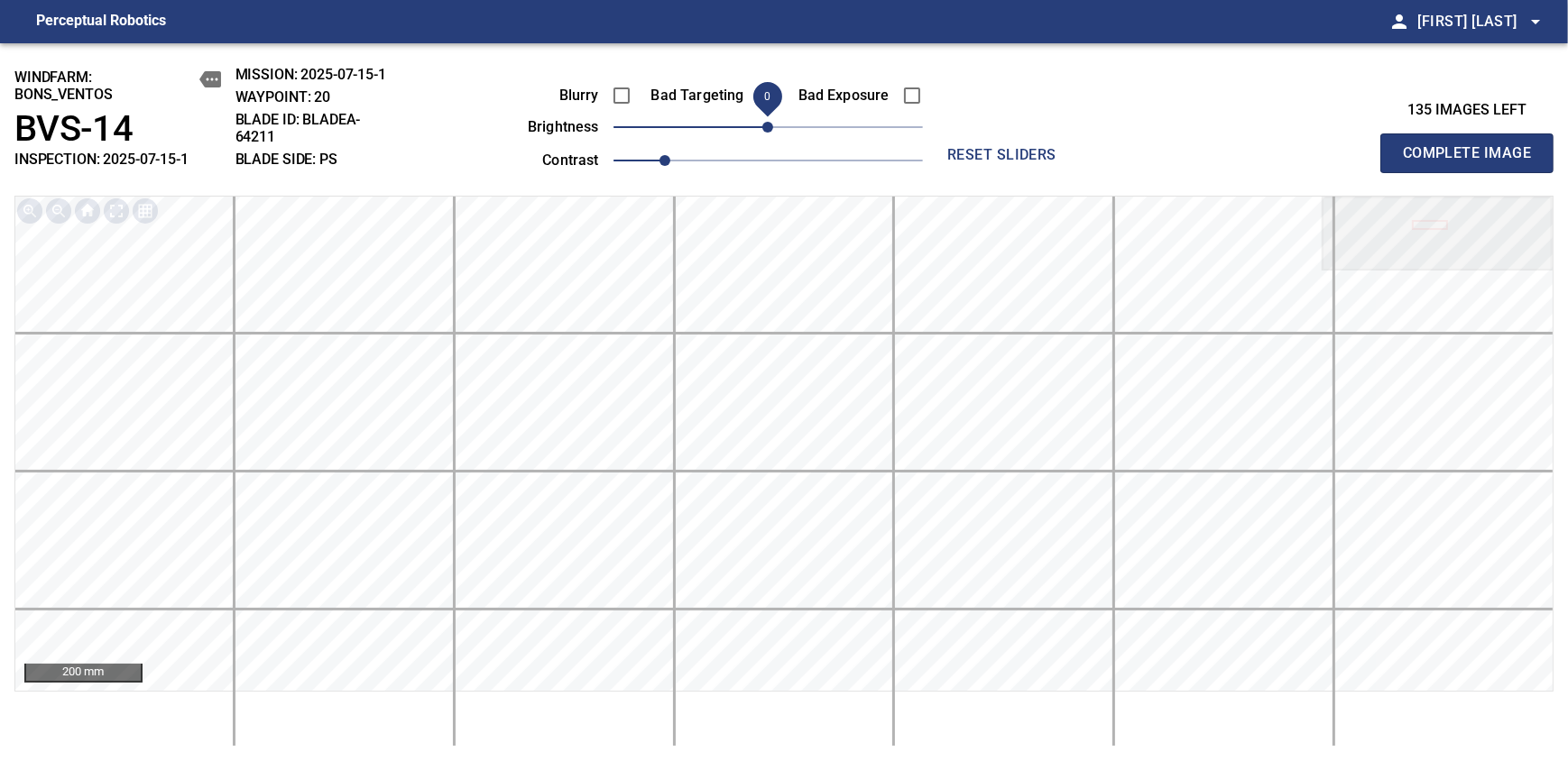 type 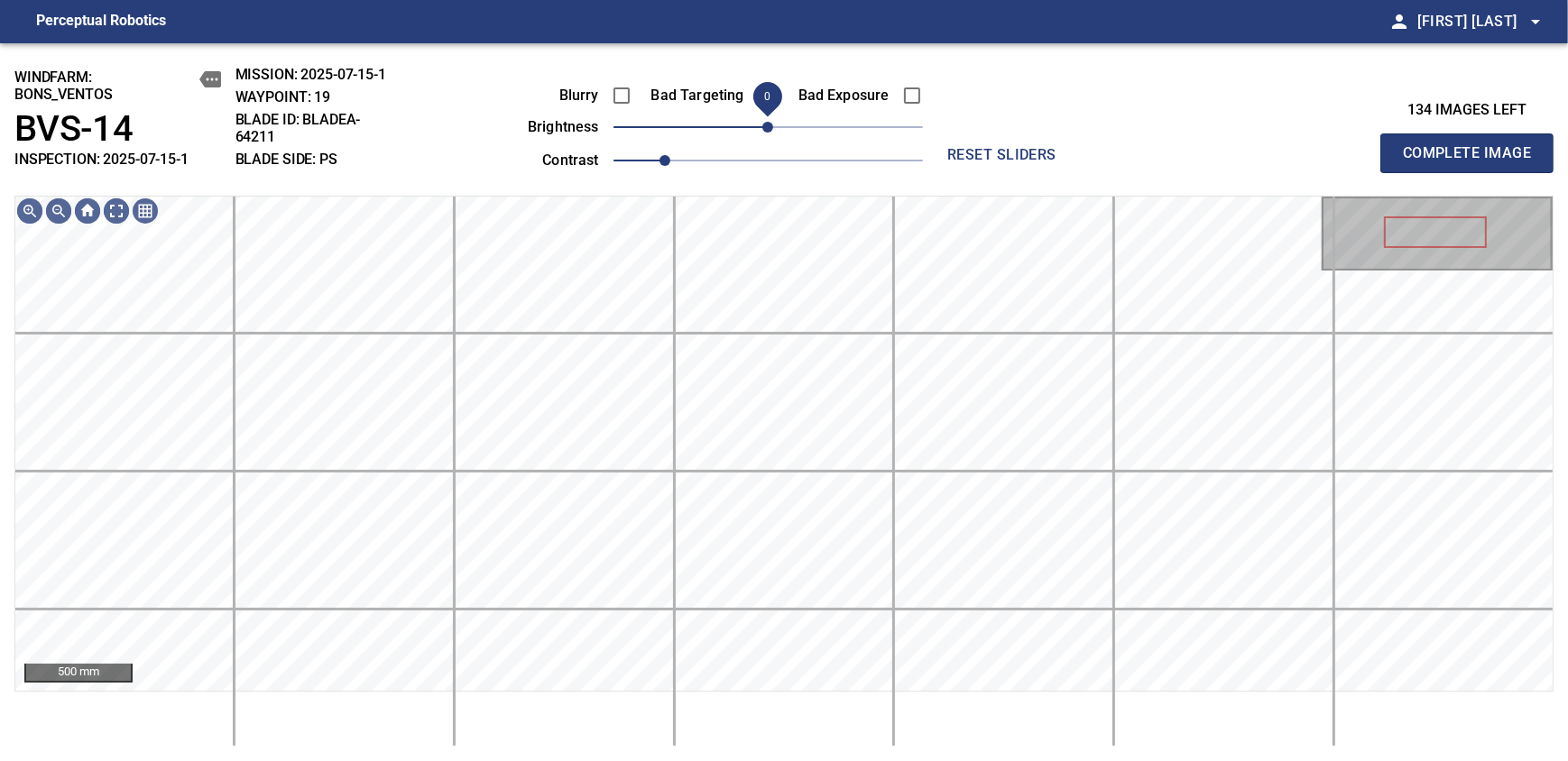 click on "0" at bounding box center [768, 127] 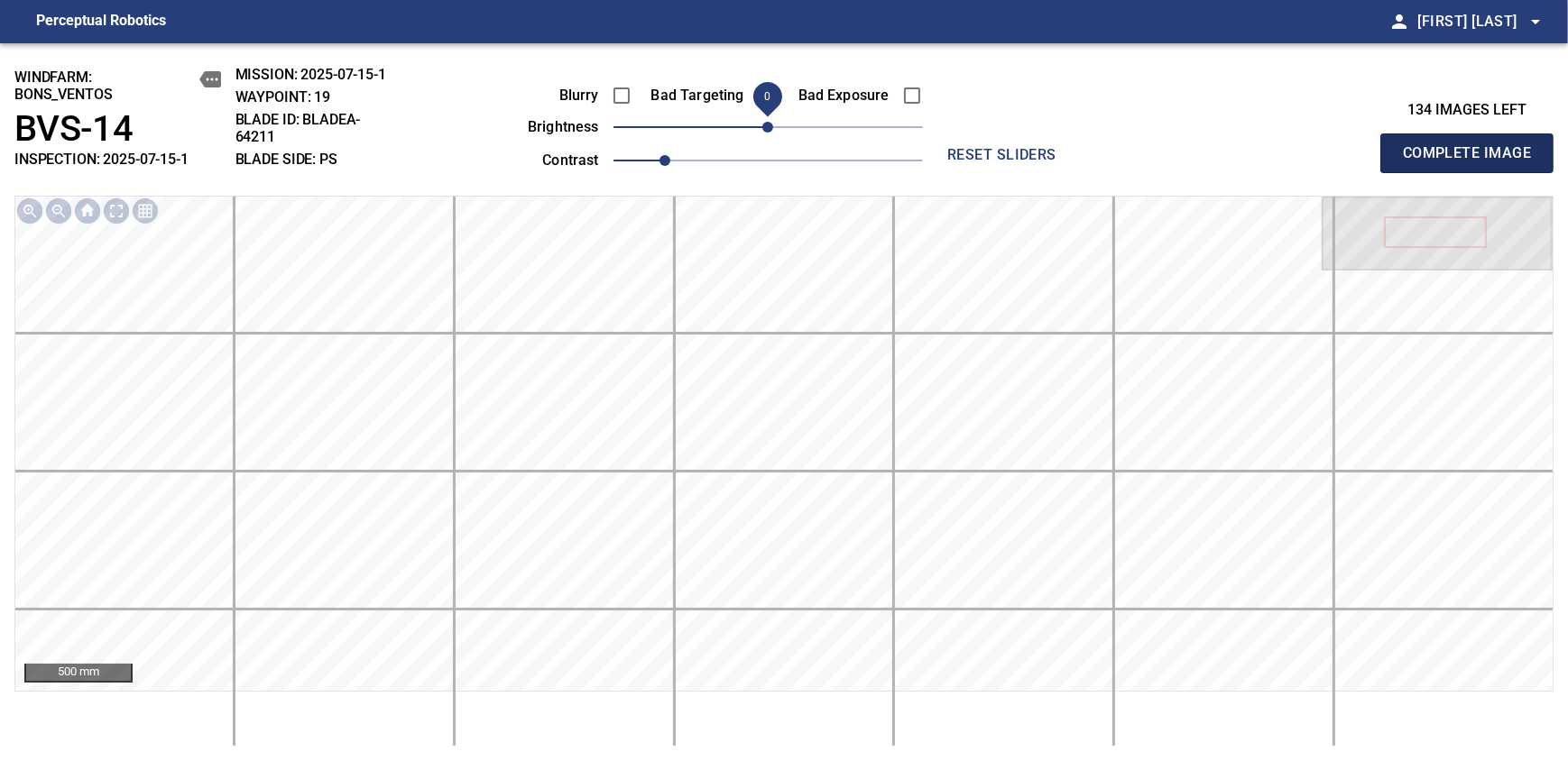 click on "Complete Image" at bounding box center [1467, 153] 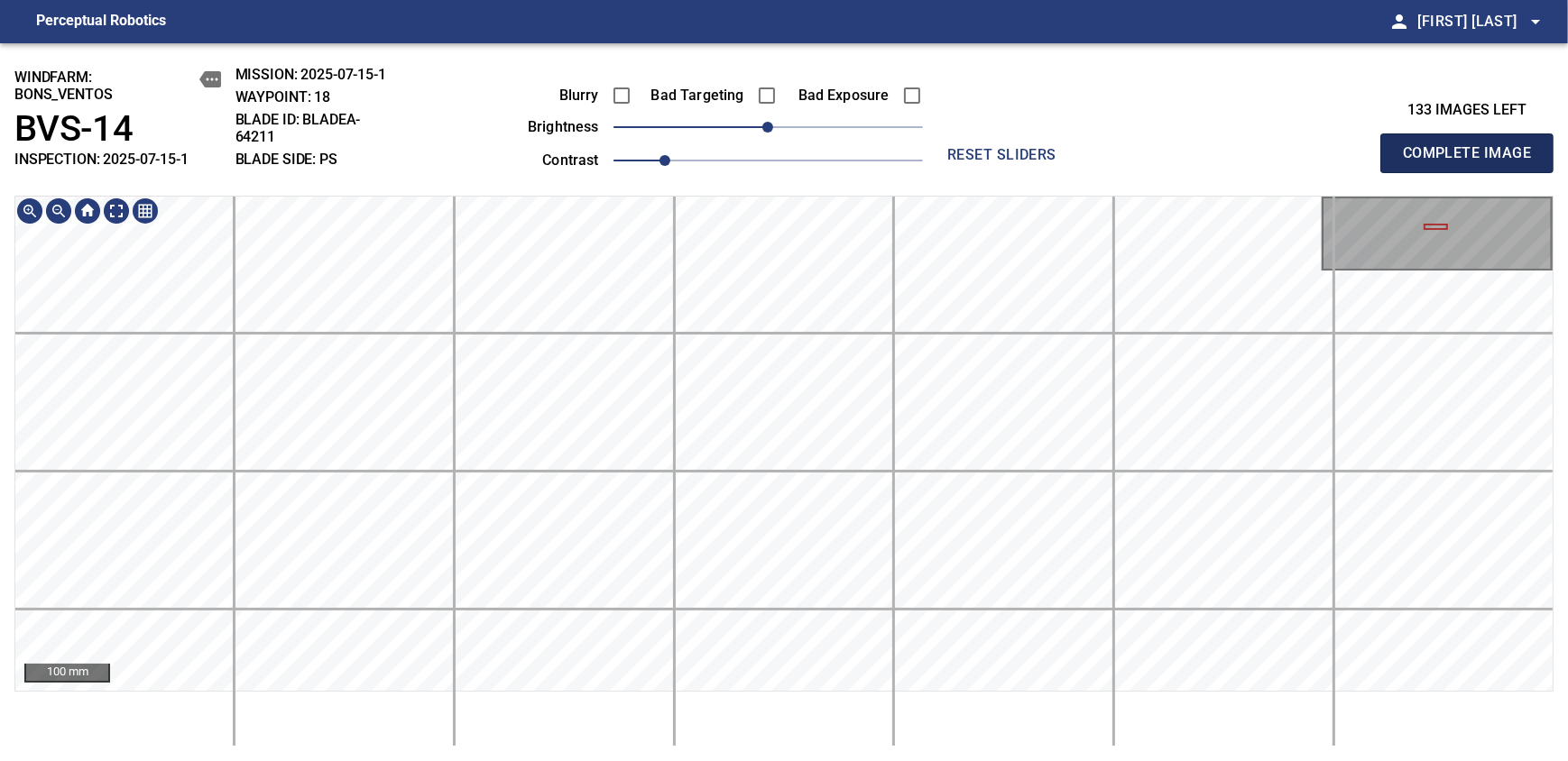 click on "Complete Image" at bounding box center [1467, 153] 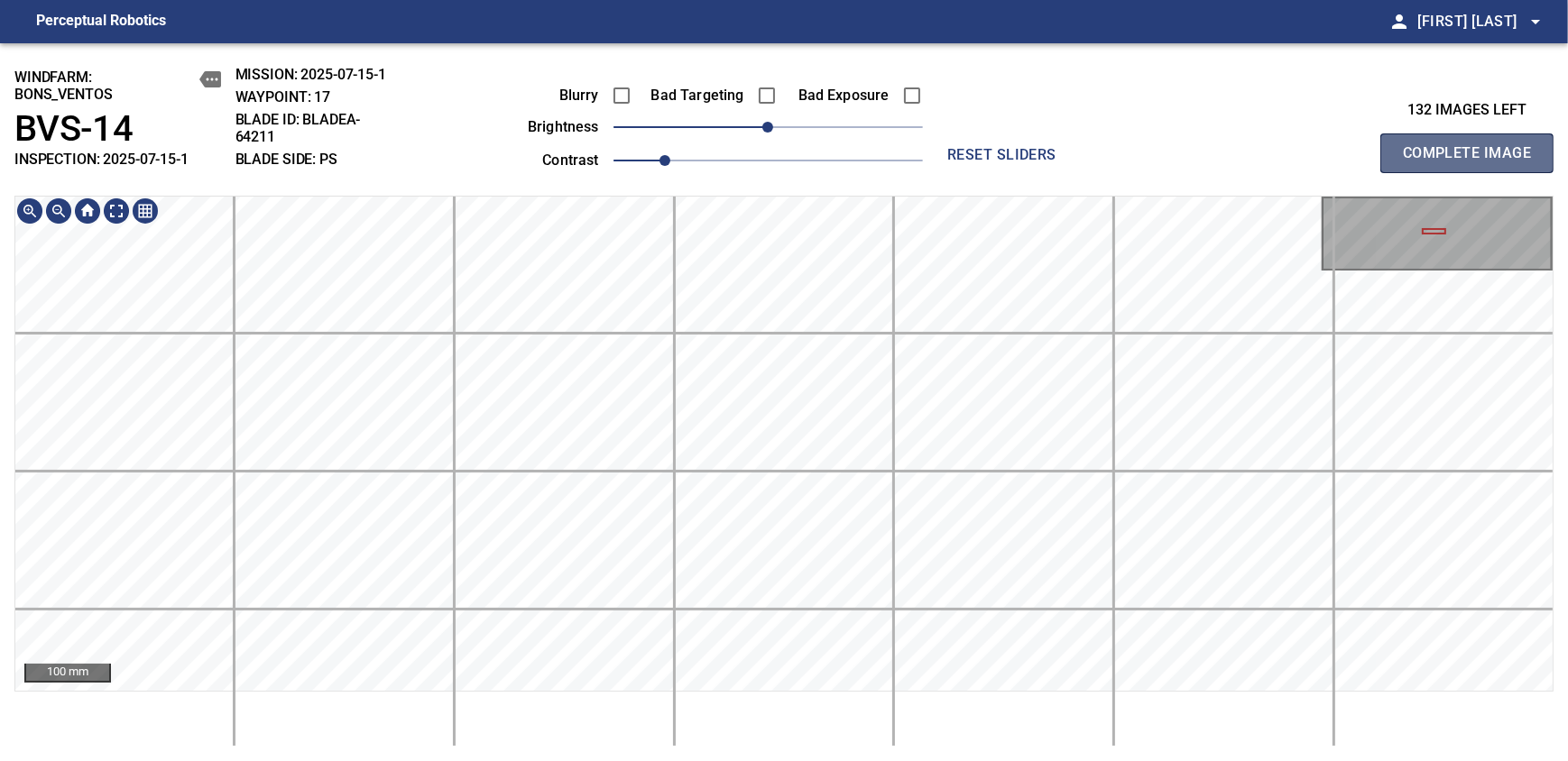 click on "Complete Image" at bounding box center (1467, 153) 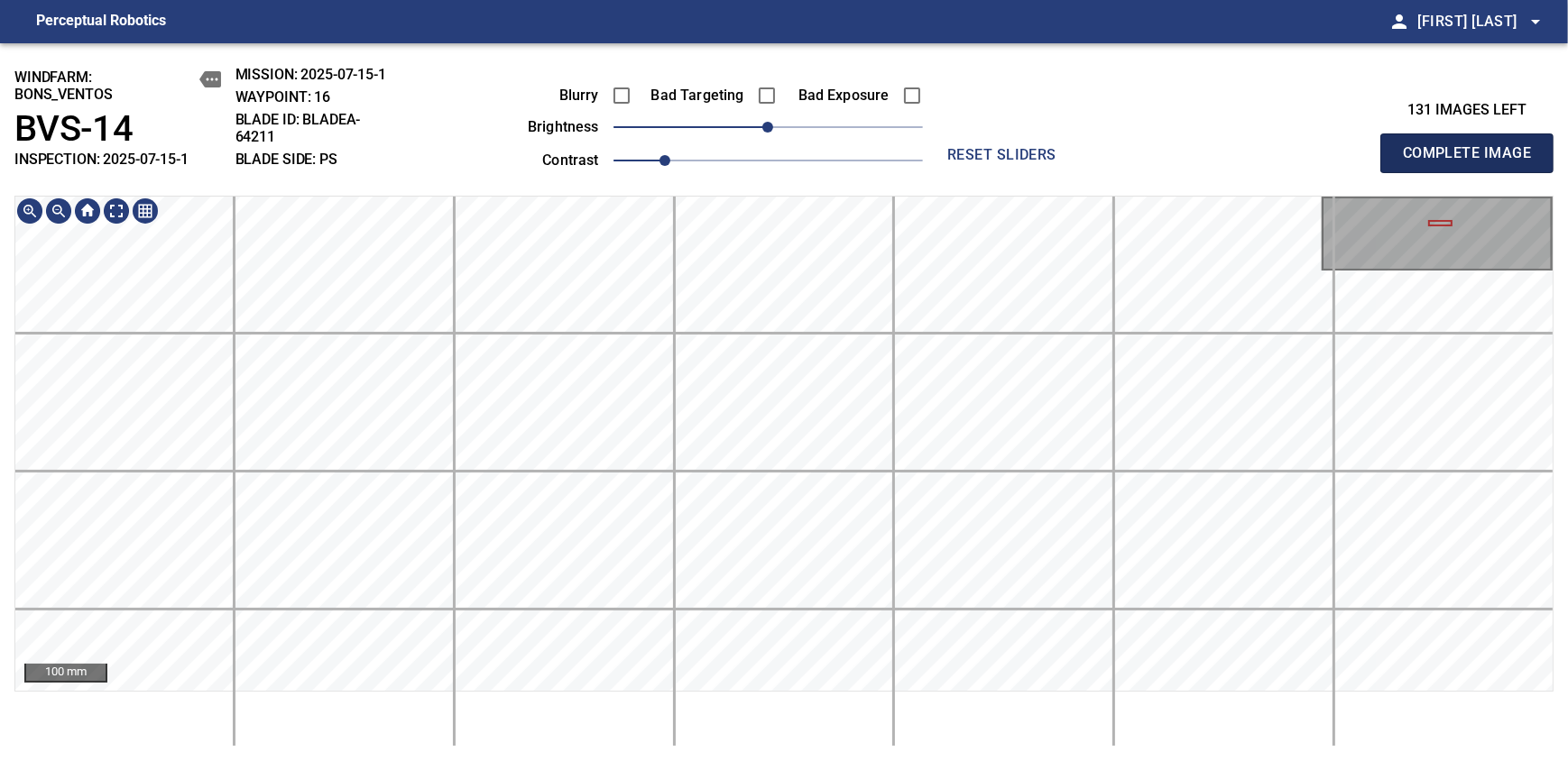 click on "Complete Image" at bounding box center (1467, 153) 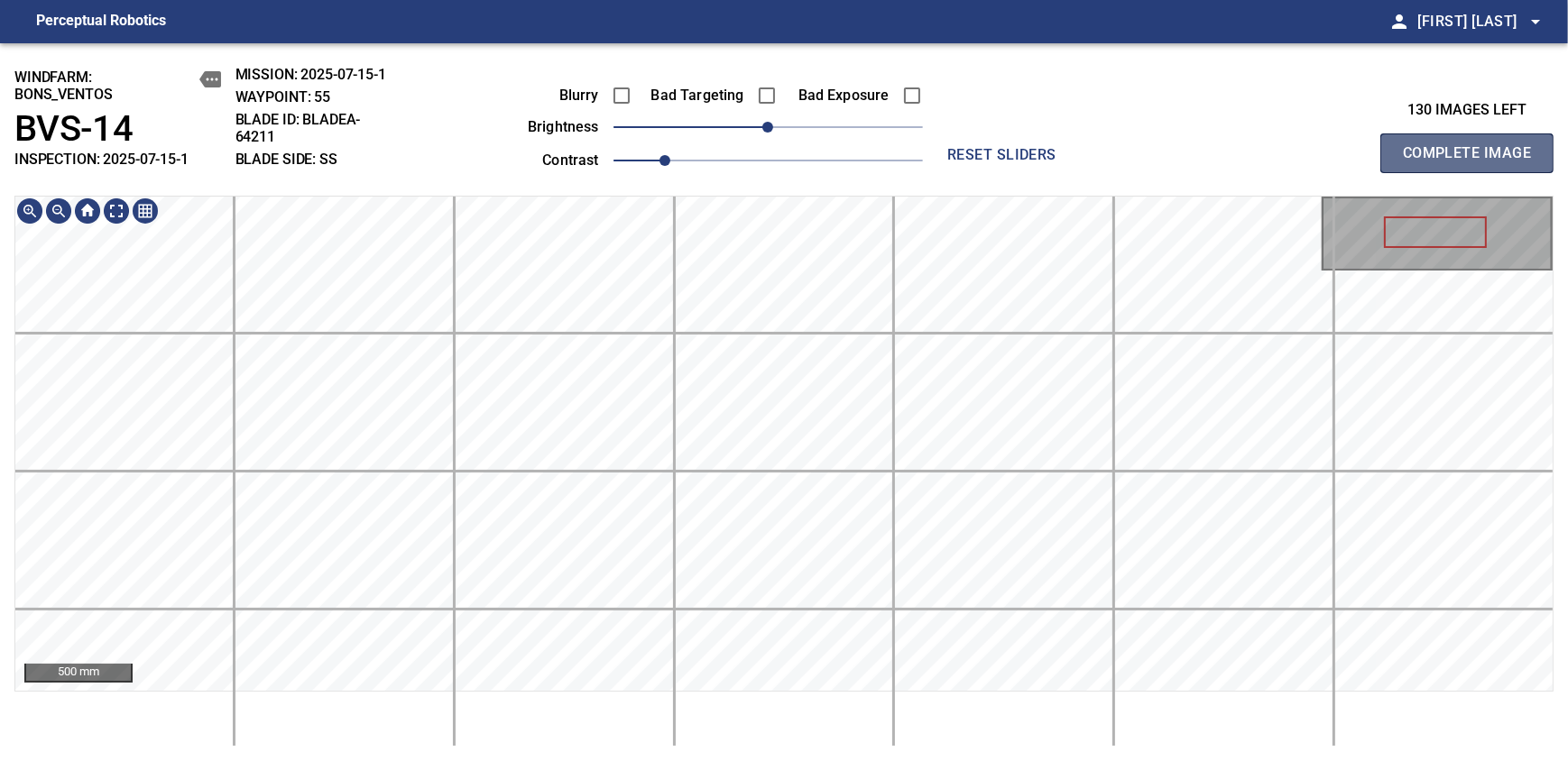 click on "Complete Image" at bounding box center (1467, 153) 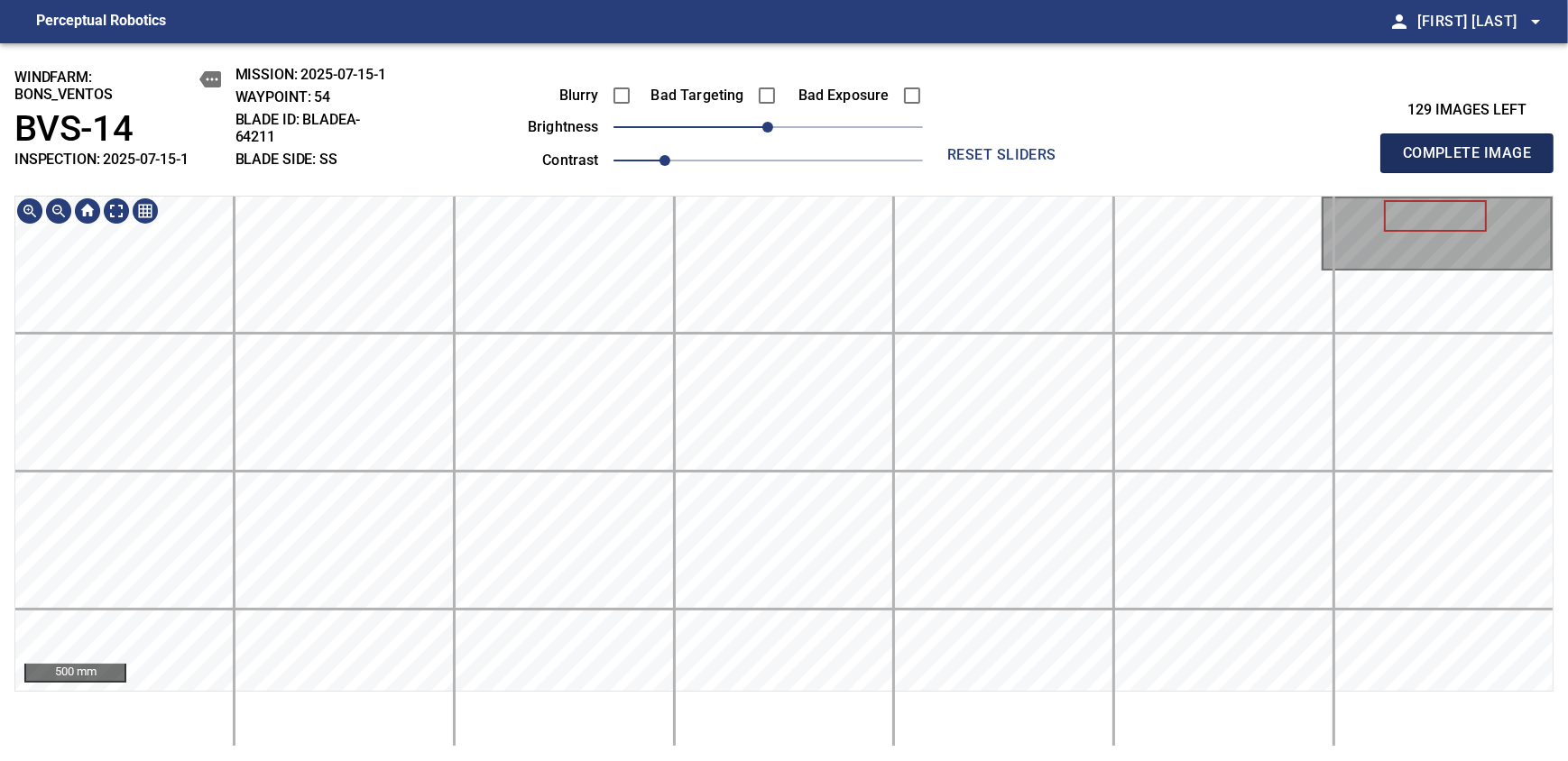 click on "Complete Image" at bounding box center [1467, 153] 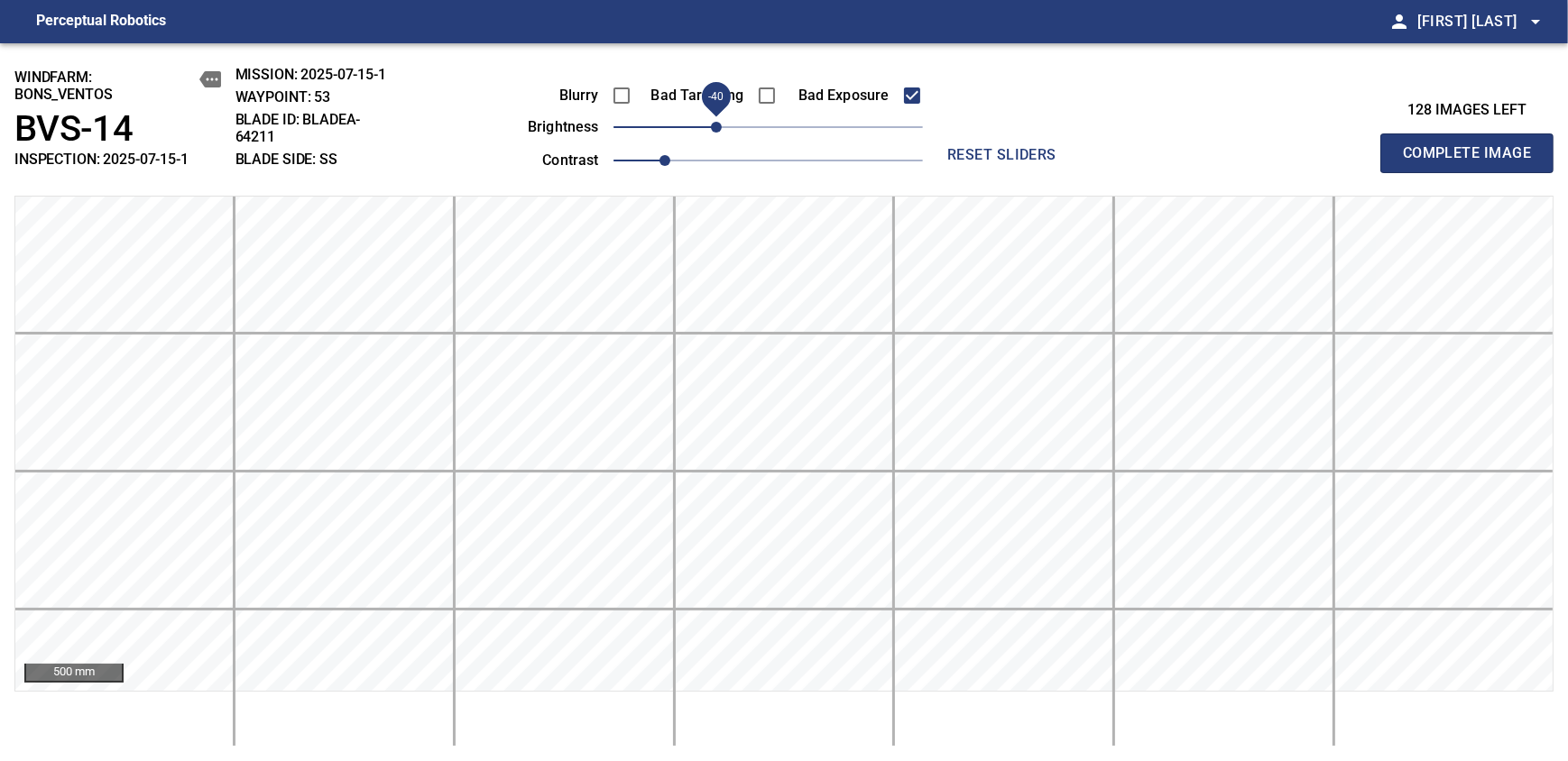drag, startPoint x: 770, startPoint y: 126, endPoint x: 722, endPoint y: 123, distance: 48.09366 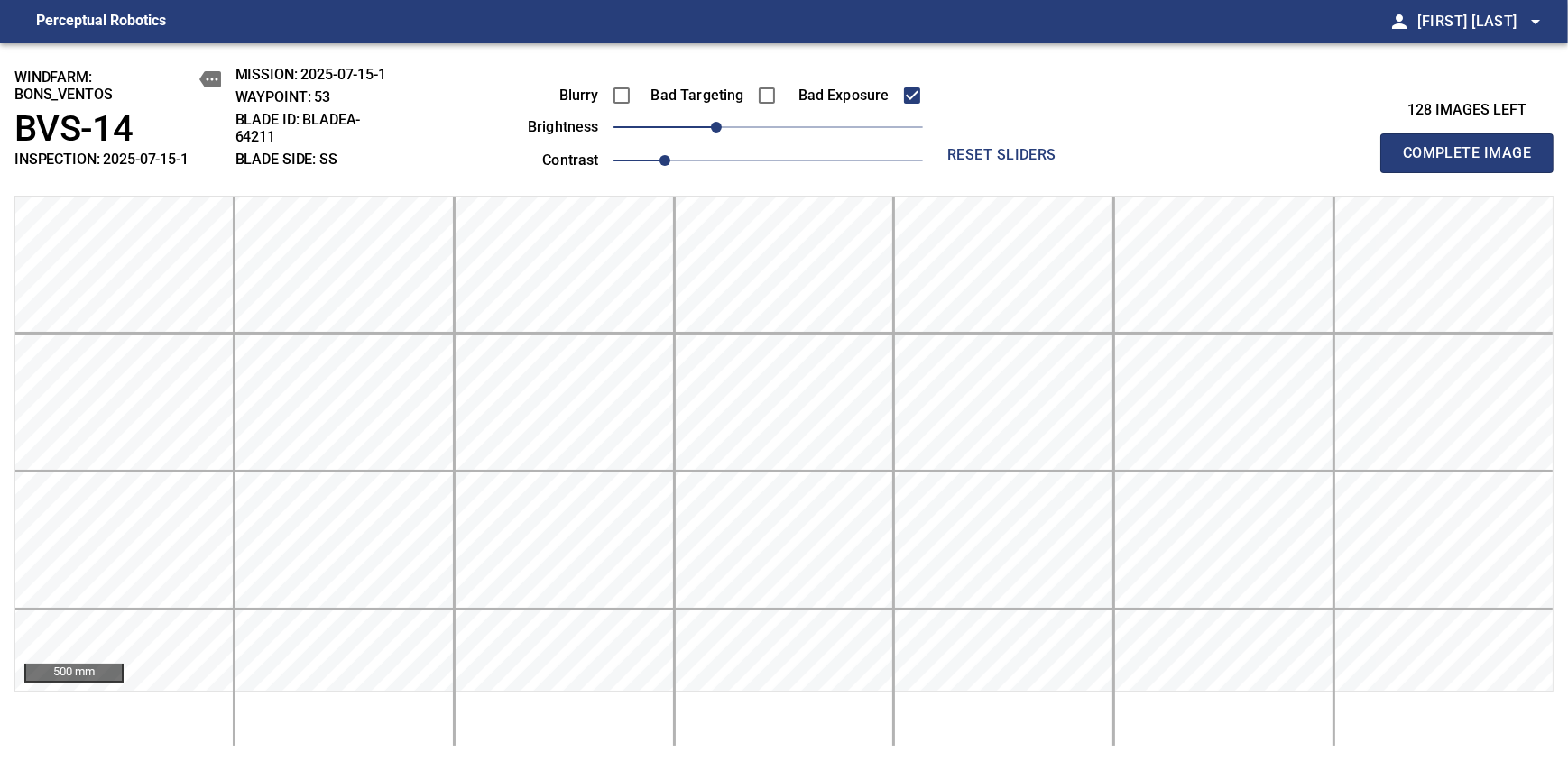 click on "Complete Image" at bounding box center [1467, 153] 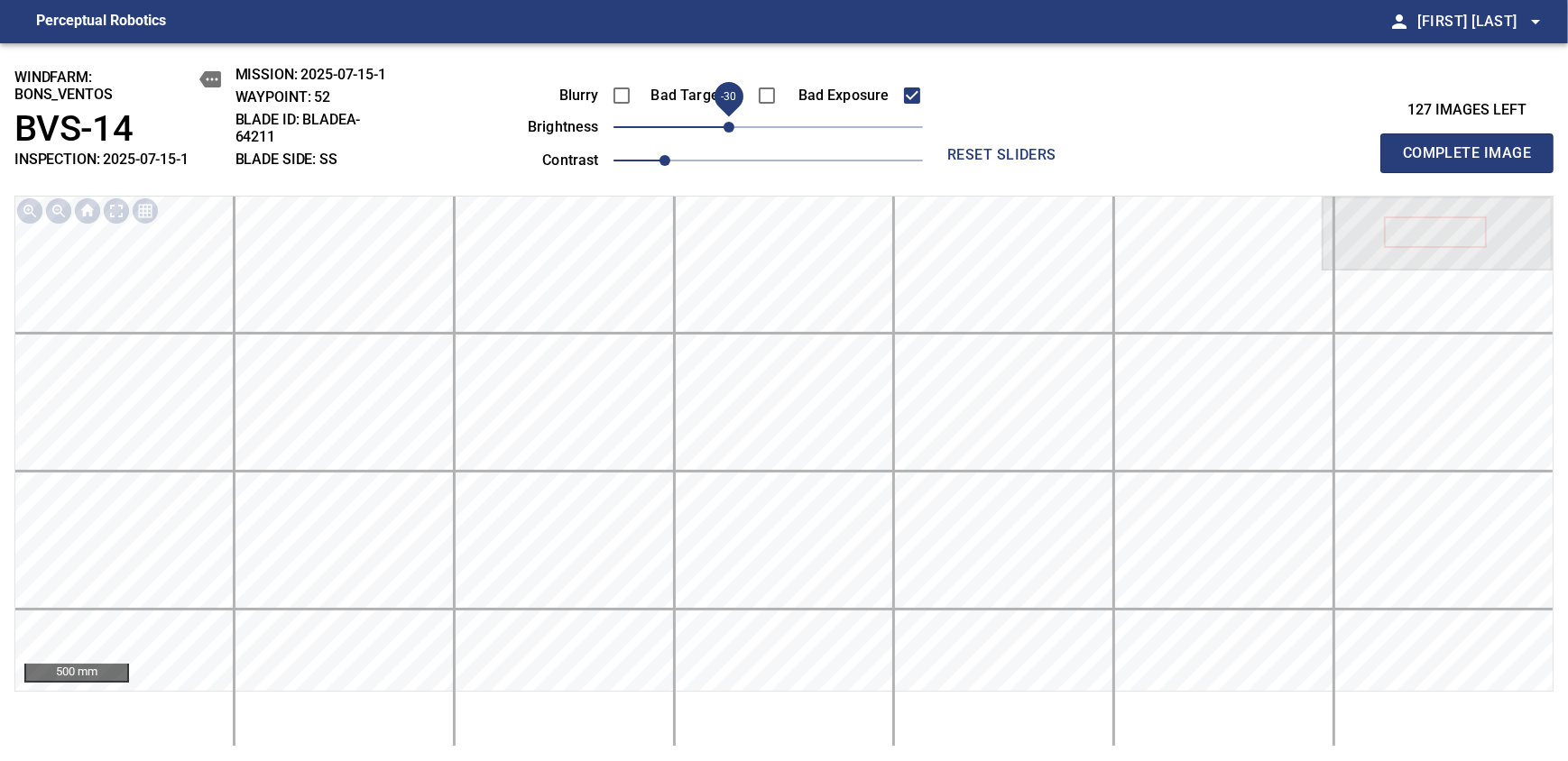 drag, startPoint x: 765, startPoint y: 123, endPoint x: 733, endPoint y: 128, distance: 32.388269 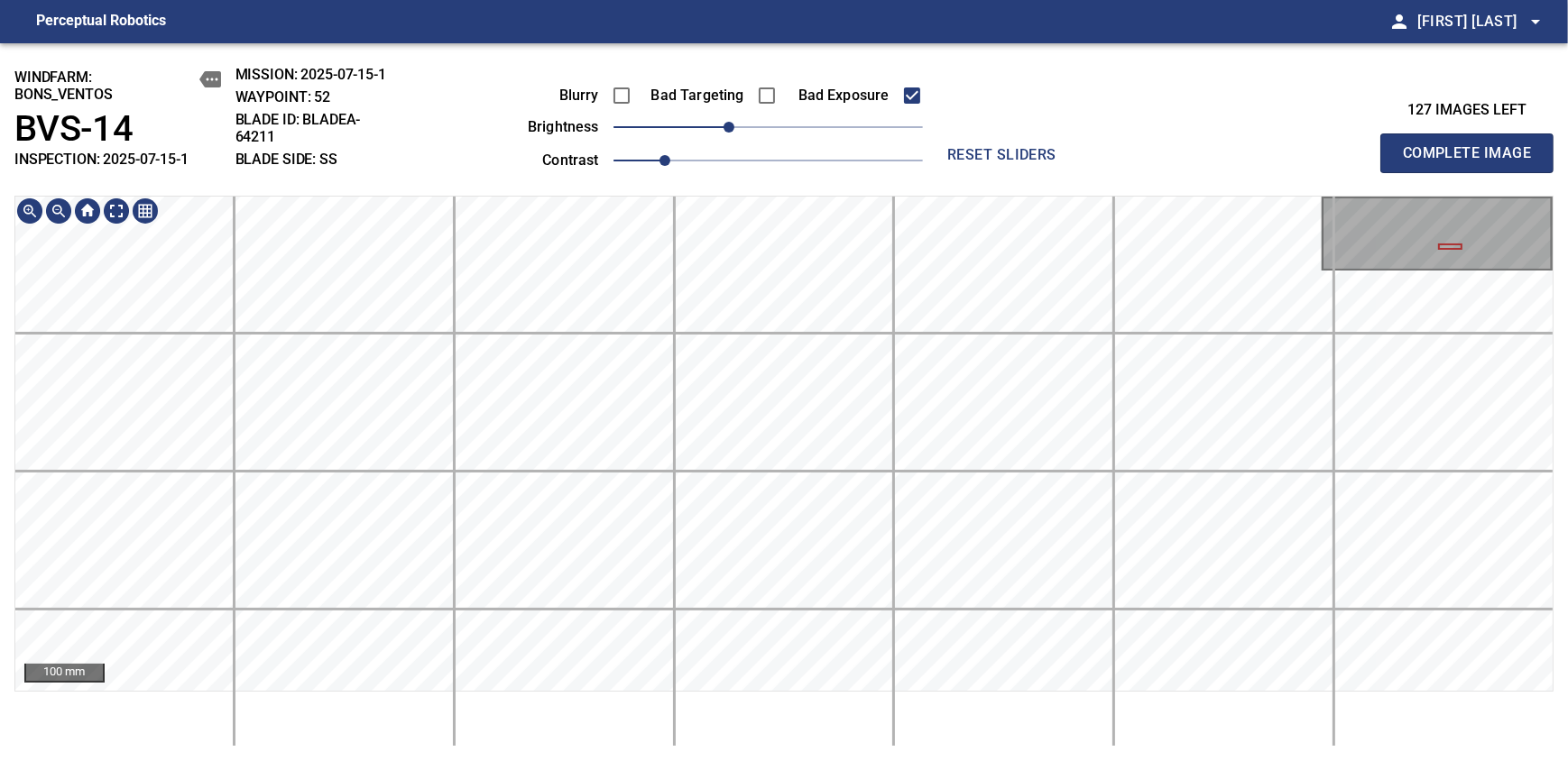 click on "windfarm: BONS_VENTOS BVS-14 INSPECTION: 2025-07-15-1 MISSION: 2025-07-15-1 WAYPOINT: 52 BLADE ID: bladeA-64211 BLADE SIDE: SS Blurry Bad Targeting Bad Exposure brightness -30 contrast 1 reset sliders 127 images left Complete Image 100 mm" at bounding box center (784, 402) 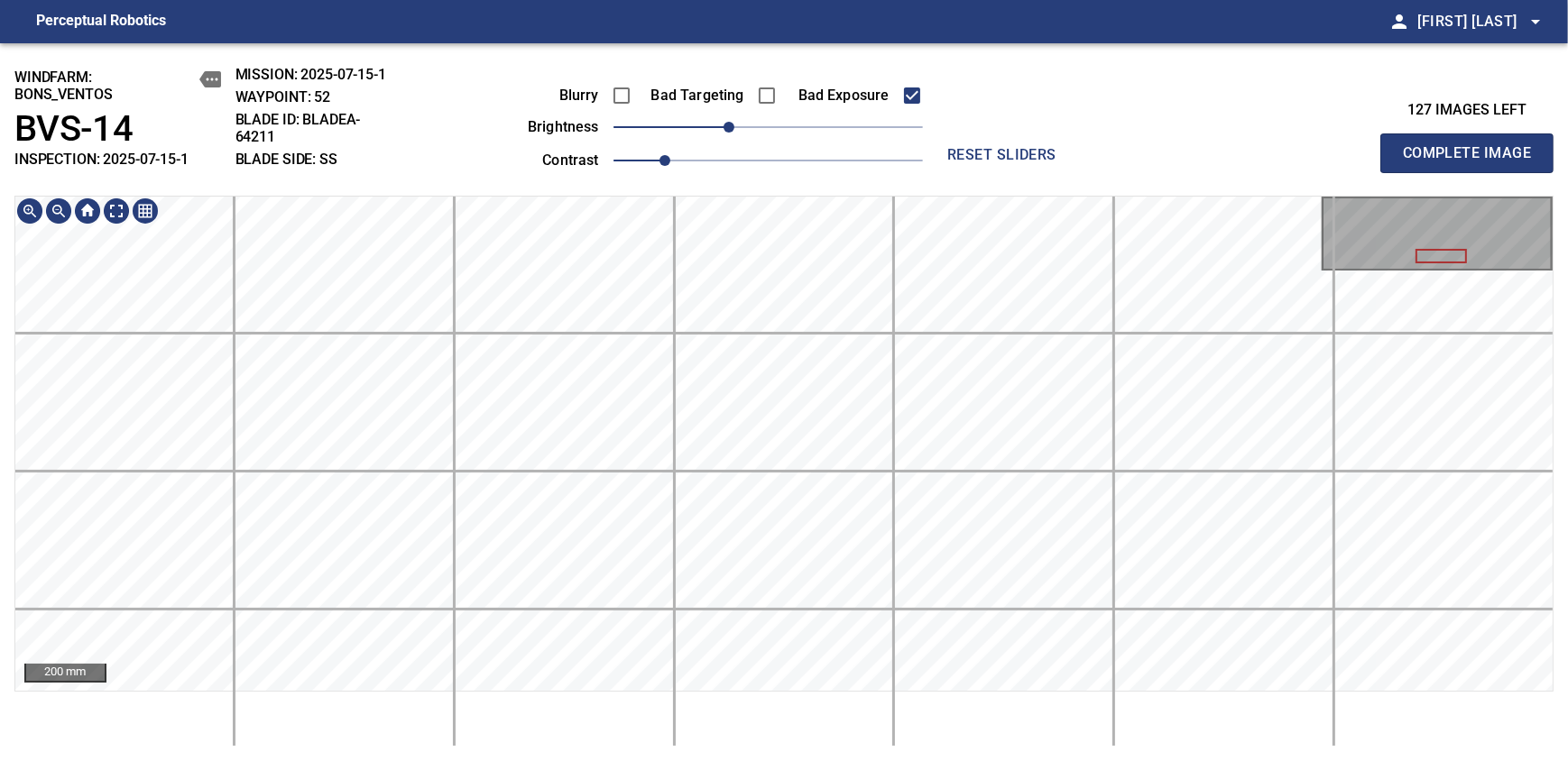 click on "windfarm: BONS_VENTOS BVS-14 INSPECTION: [DATE] MISSION: [DATE] WAYPOINT: 52 BLADE ID: bladeA-64211 BLADE SIDE: SS Blurry Bad Targeting Bad Exposure brightness -30 contrast 1 reset sliders 127 images left Complete Image 200 mm" at bounding box center (784, 402) 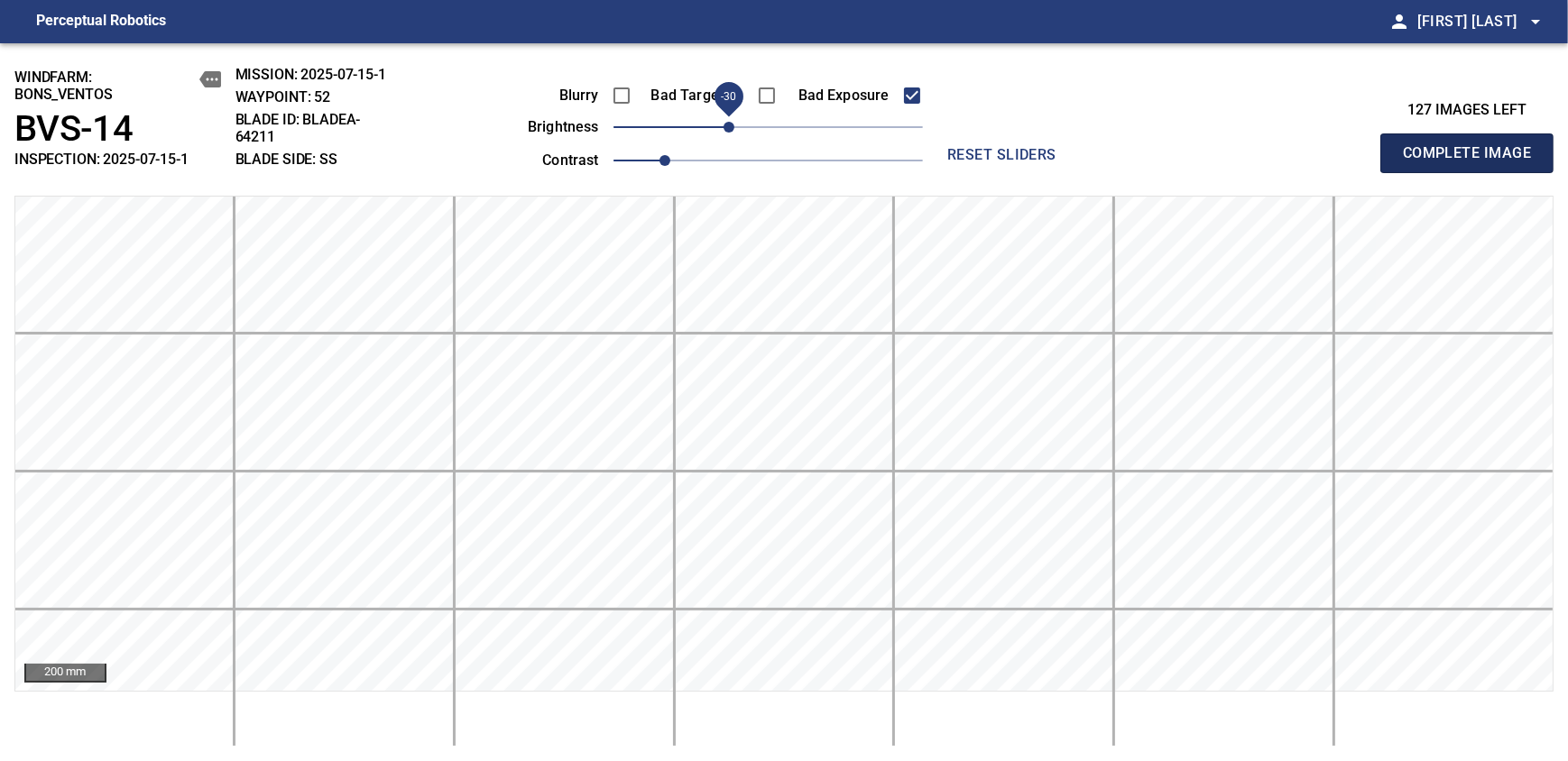 click on "Complete Image" at bounding box center (1467, 153) 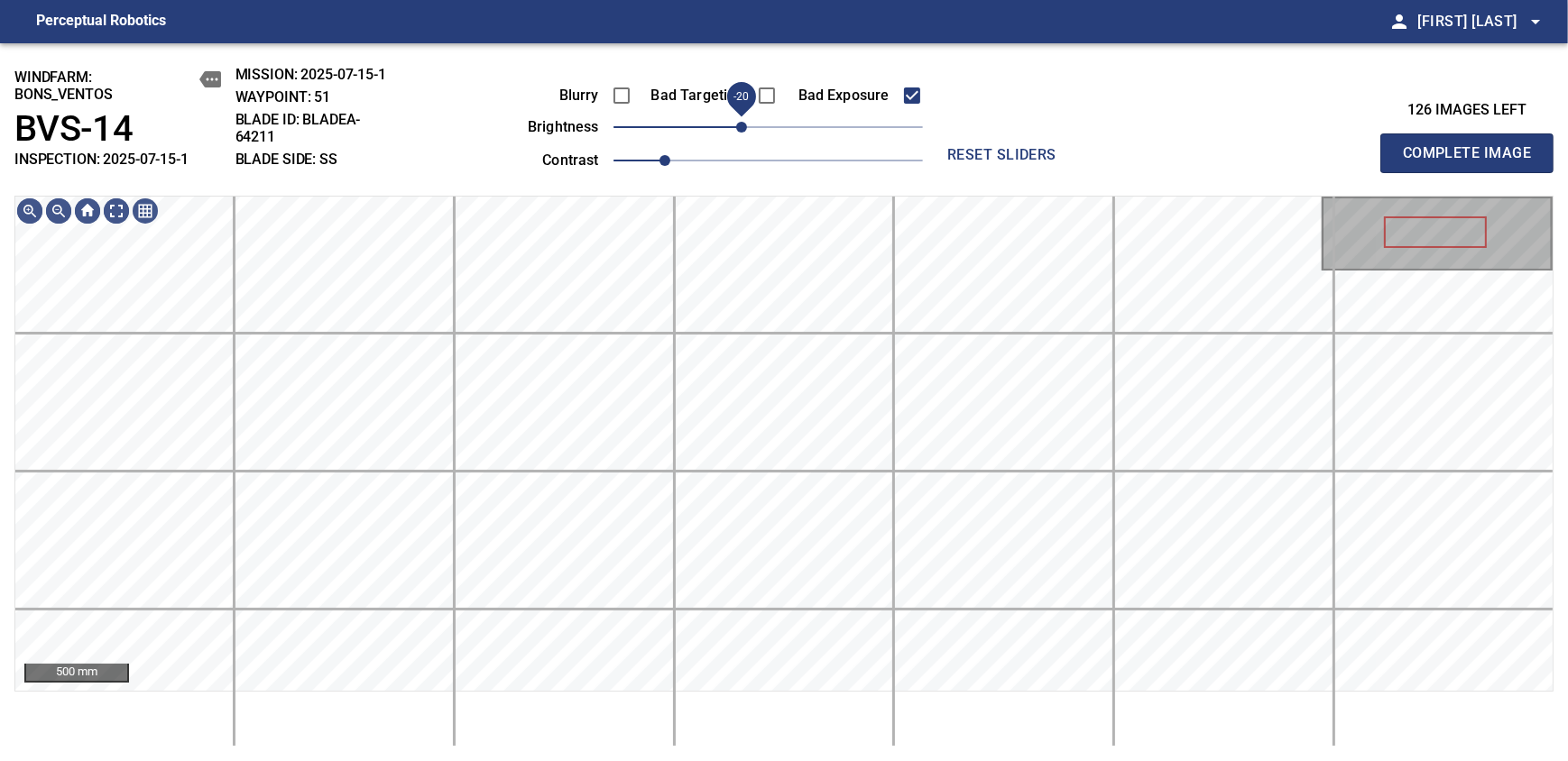drag, startPoint x: 761, startPoint y: 126, endPoint x: 748, endPoint y: 132, distance: 14.317821 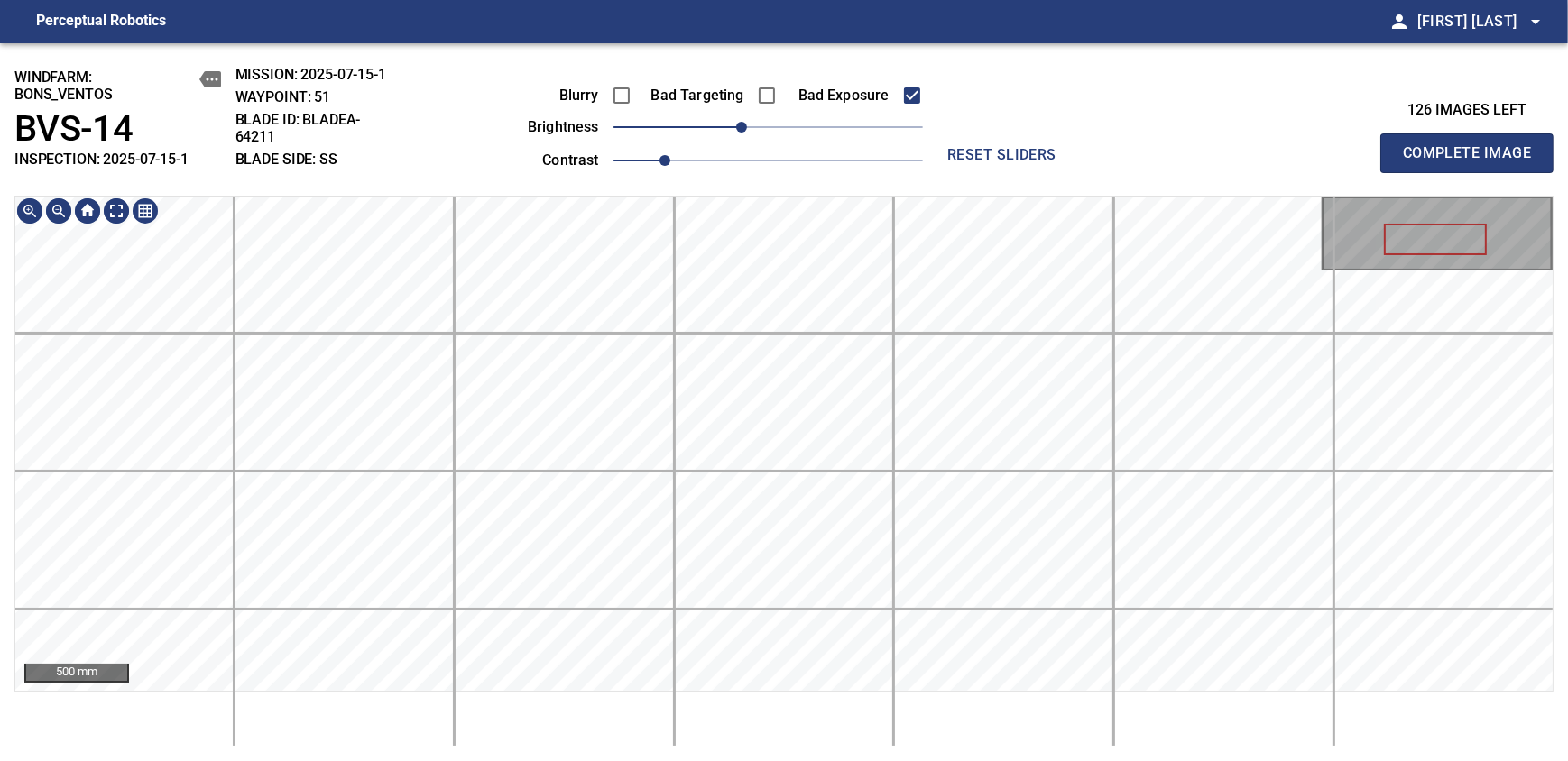 click on "windfarm: BONS_VENTOS BVS-14 INSPECTION: 2025-07-15-1 MISSION: 2025-07-15-1 WAYPOINT: 51 BLADE ID: bladeA-64211 BLADE SIDE: SS Blurry Bad Targeting Bad Exposure brightness -20 contrast 1 reset sliders 126 images left Complete Image 500 mm" at bounding box center (784, 402) 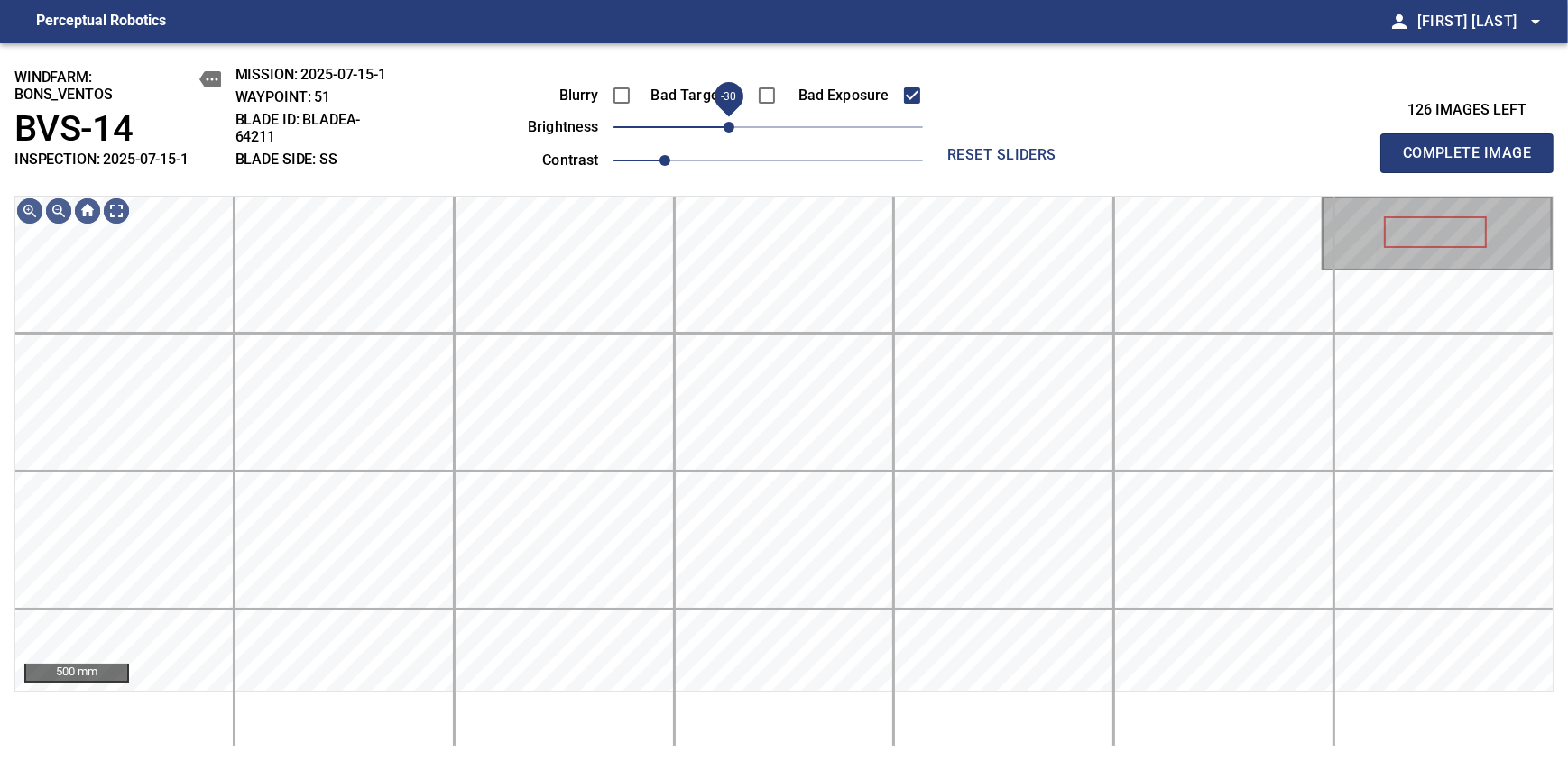 click on "-30" at bounding box center (729, 127) 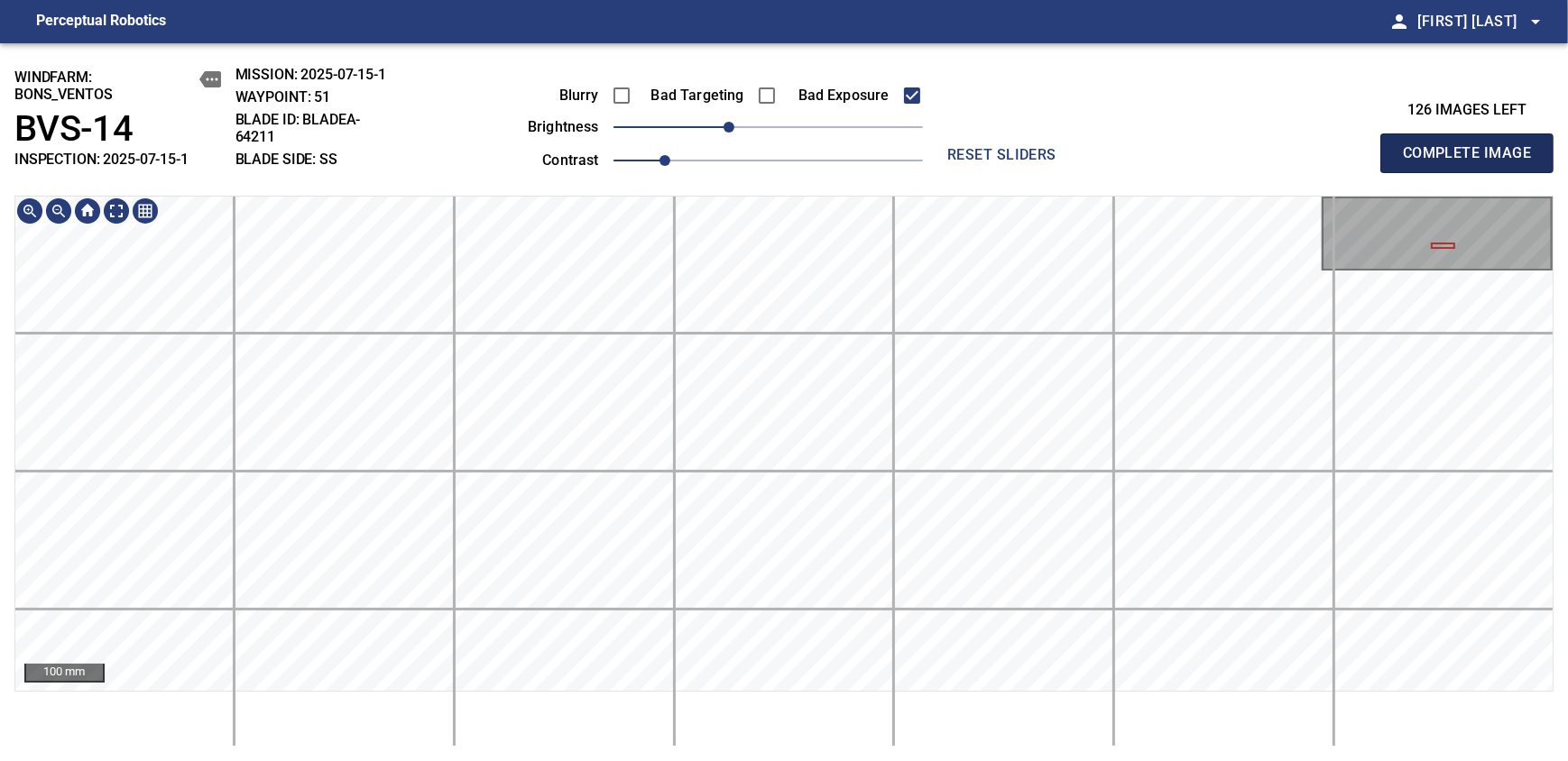 click on "Complete Image" at bounding box center [1467, 153] 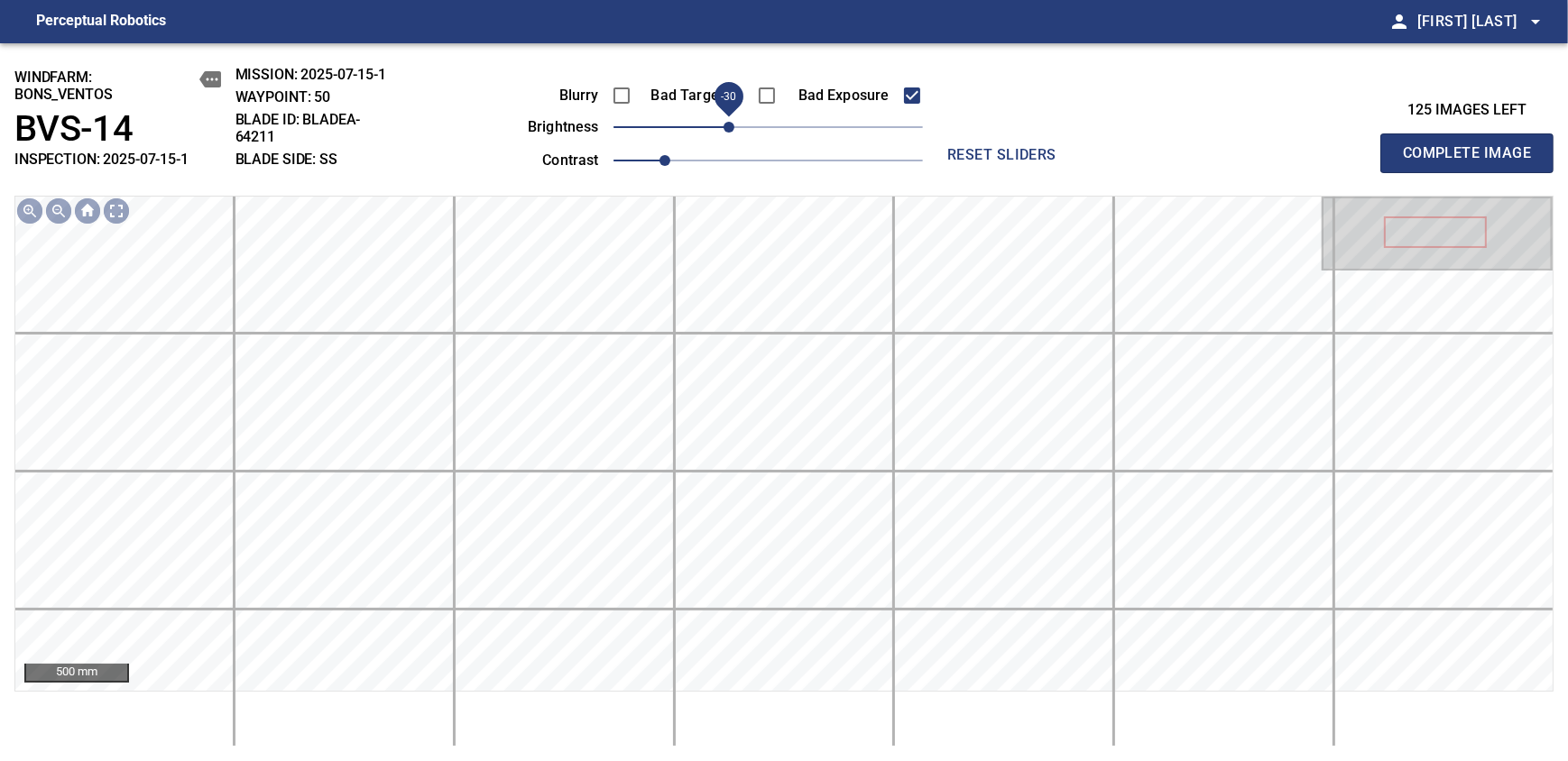 drag, startPoint x: 750, startPoint y: 132, endPoint x: 730, endPoint y: 137, distance: 20.615528 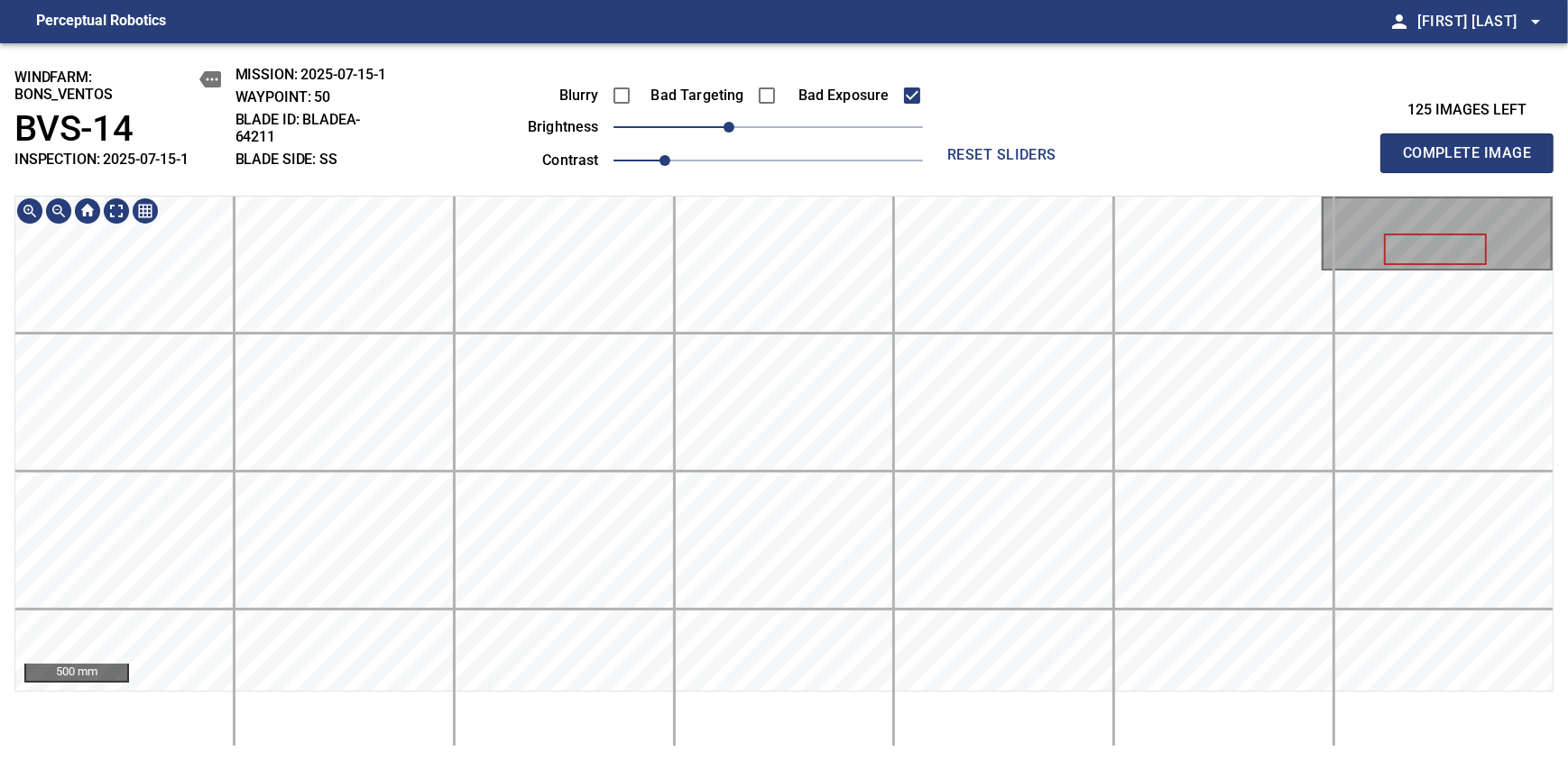 click on "windfarm: BONS_VENTOS BVS-14 INSPECTION: 2025-07-15-1 MISSION: 2025-07-15-1 WAYPOINT: 50 BLADE ID: bladeA-64211 BLADE SIDE: SS Blurry Bad Targeting Bad Exposure brightness -30 contrast 1 reset sliders 125 images left Complete Image 500 mm" at bounding box center [784, 402] 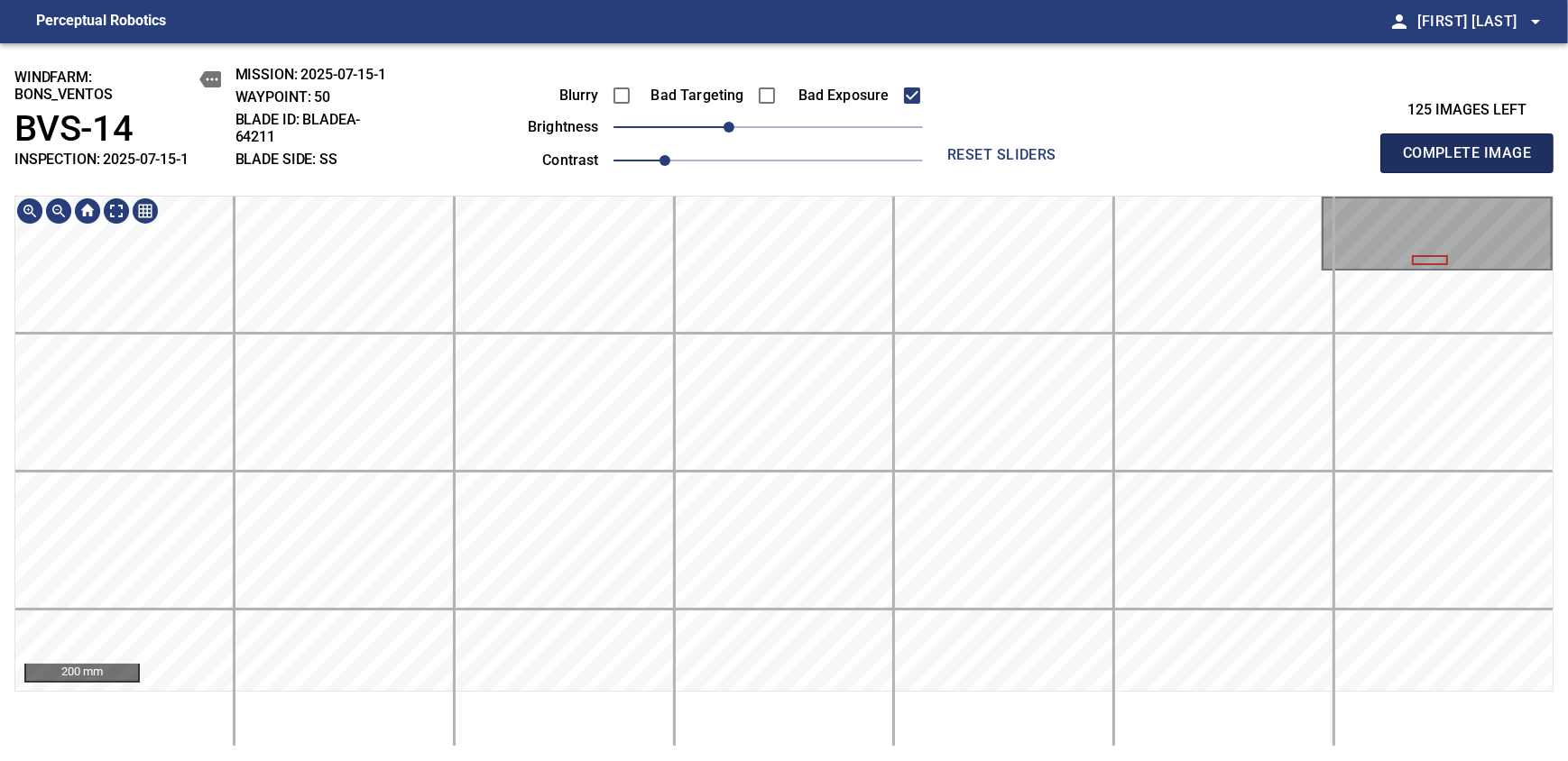 click on "Complete Image" at bounding box center [1467, 153] 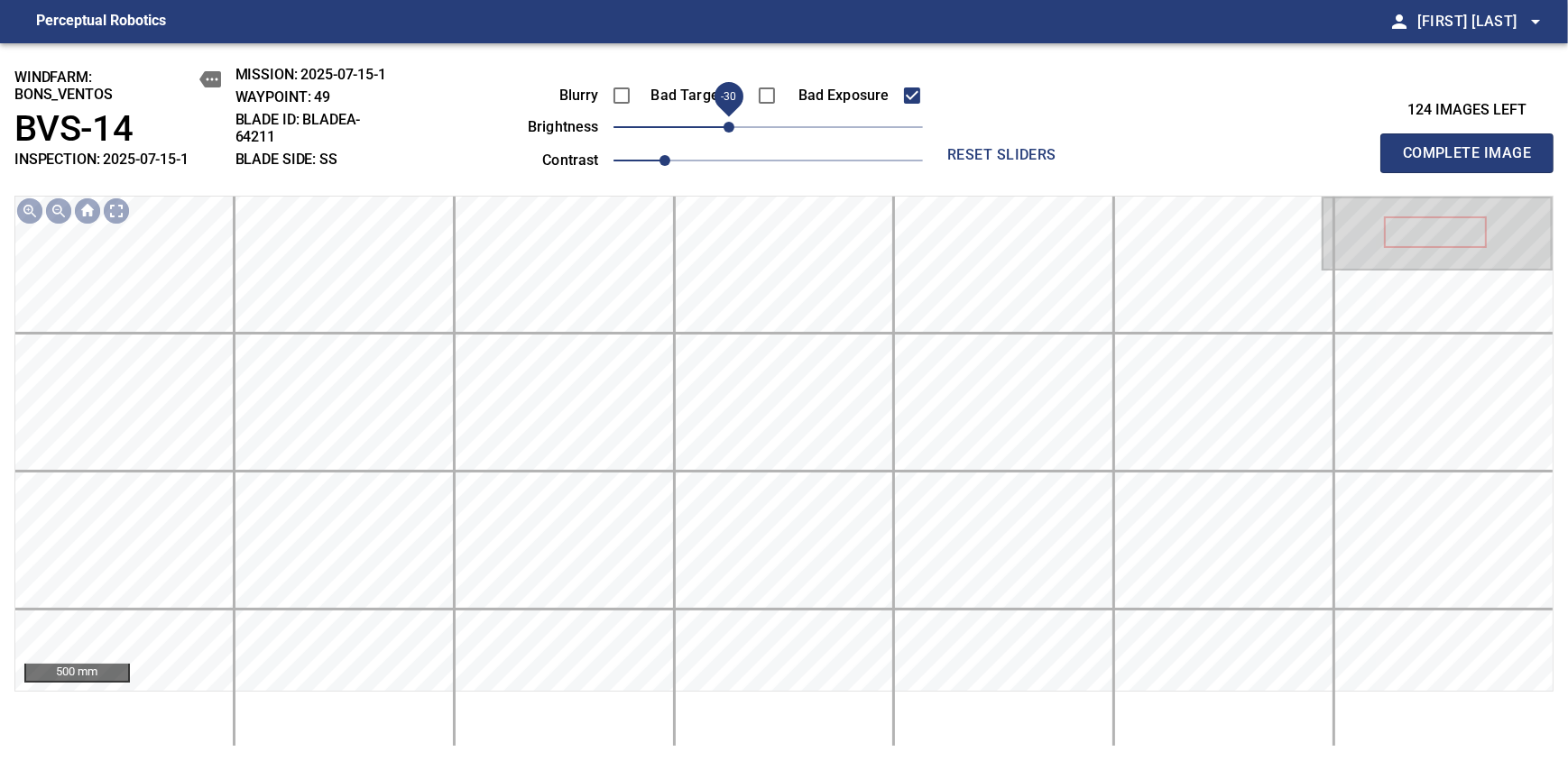 drag, startPoint x: 758, startPoint y: 135, endPoint x: 735, endPoint y: 130, distance: 23.5372 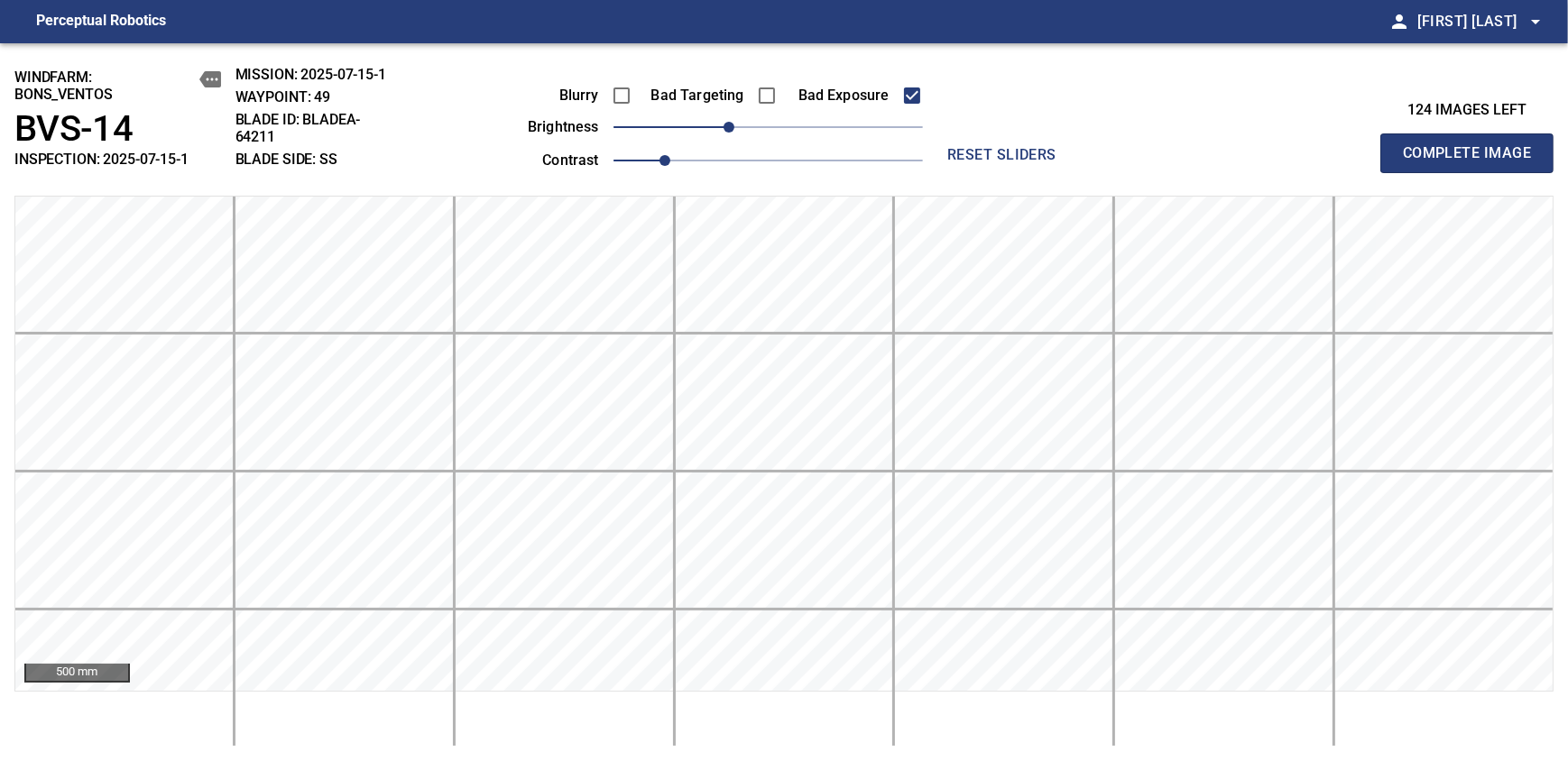 click on "Complete Image" at bounding box center [1467, 153] 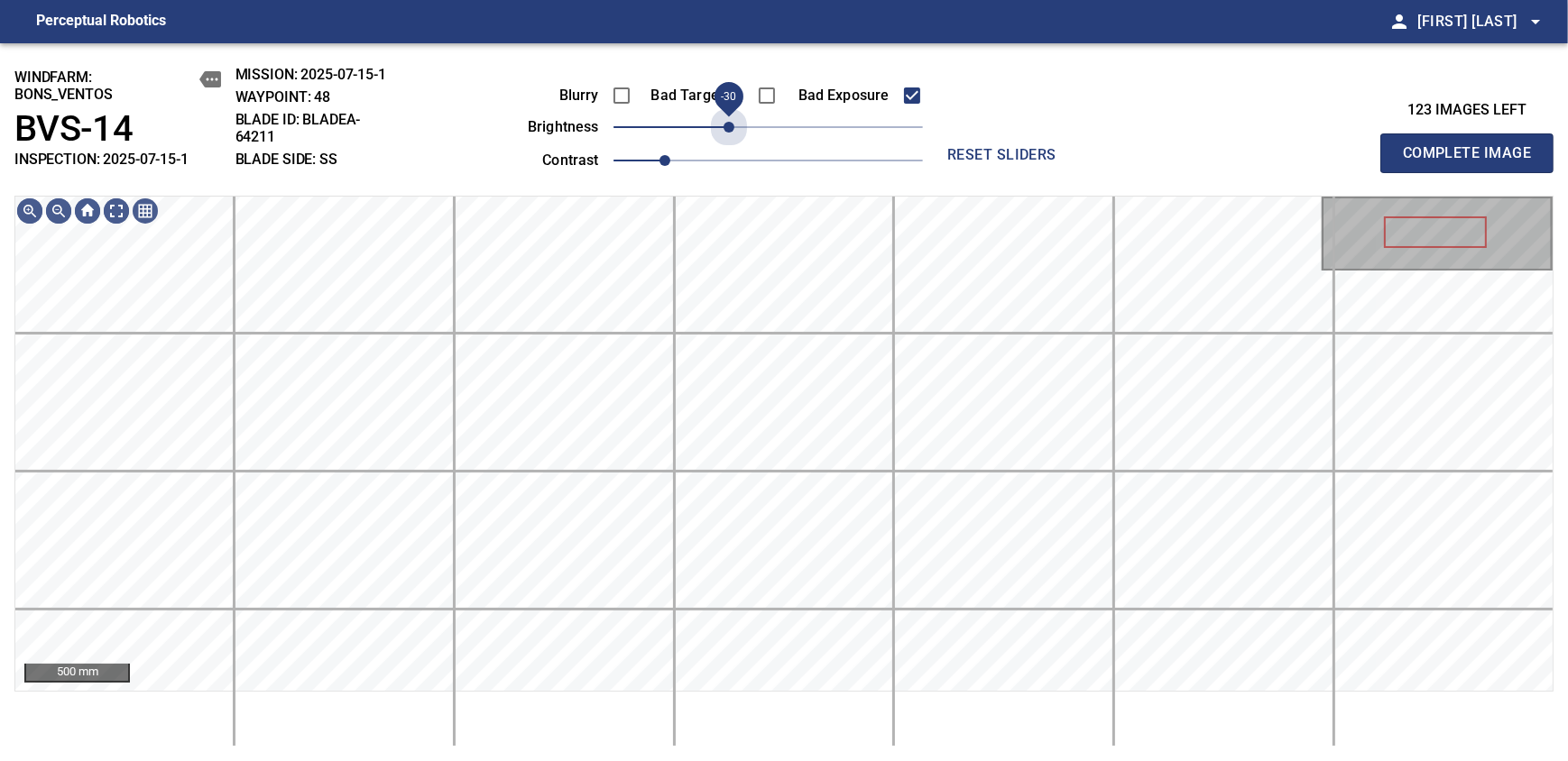 drag, startPoint x: 761, startPoint y: 126, endPoint x: 732, endPoint y: 145, distance: 34.66987 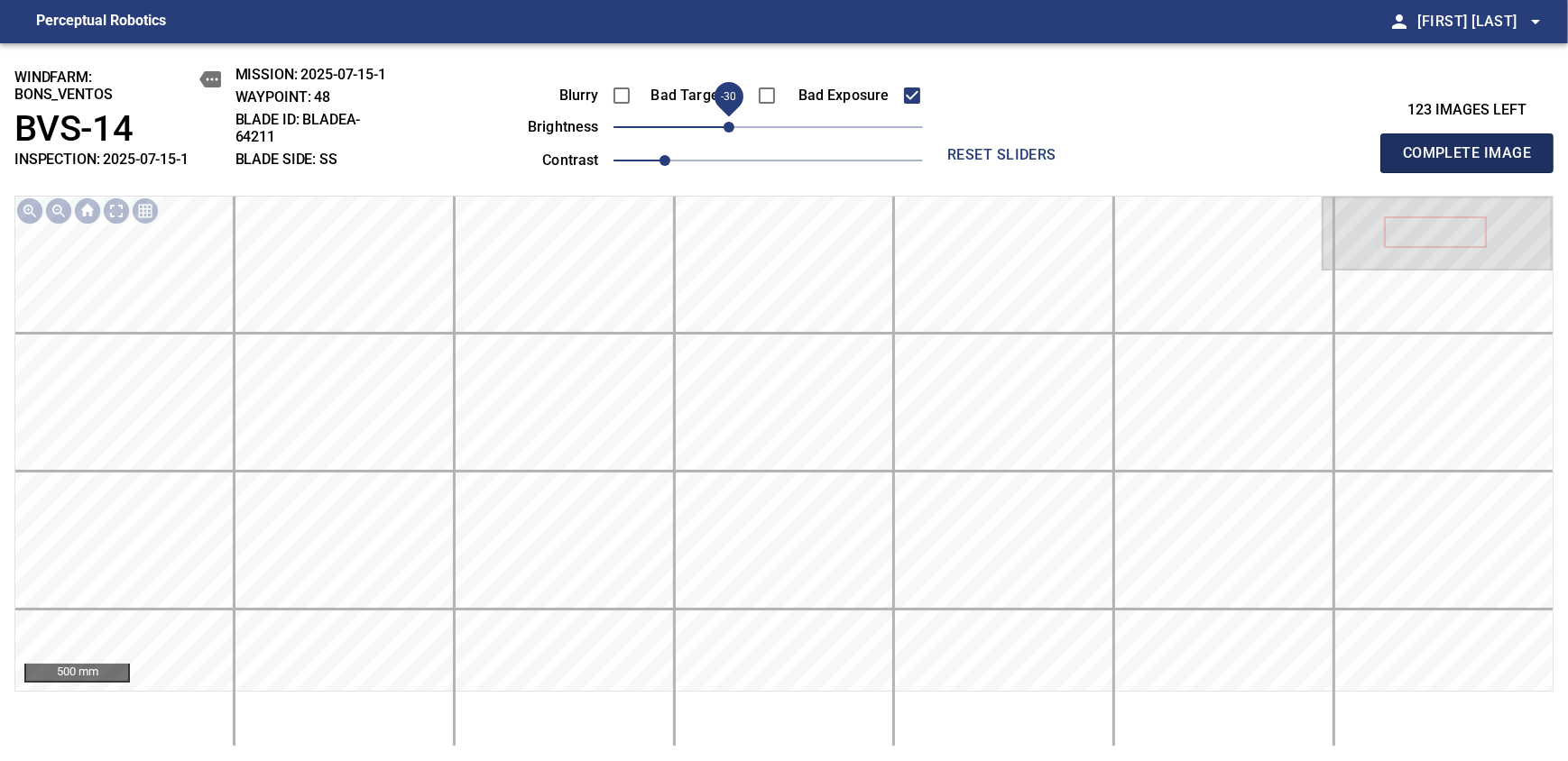 click on "Complete Image" at bounding box center [1467, 153] 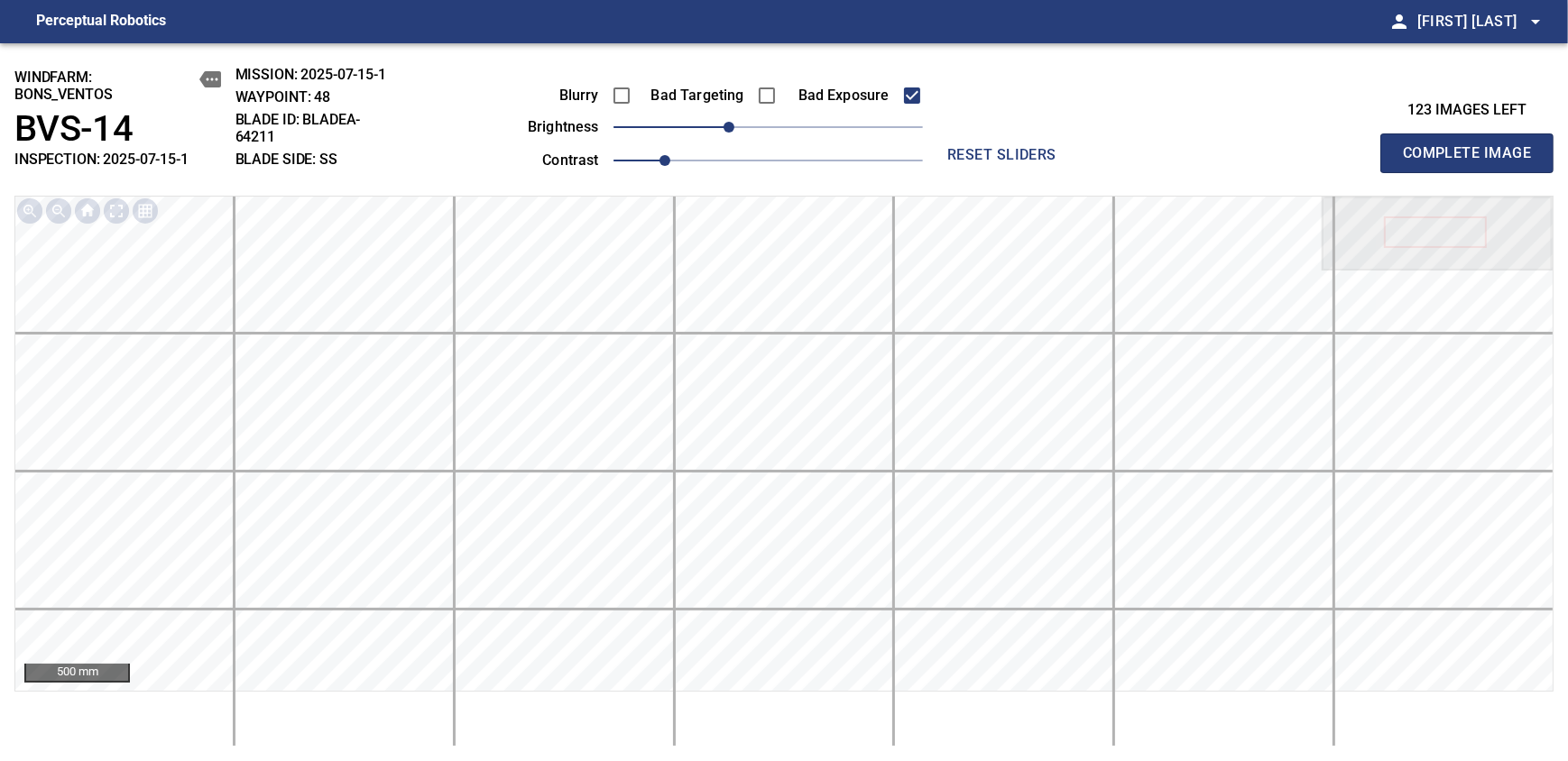 type 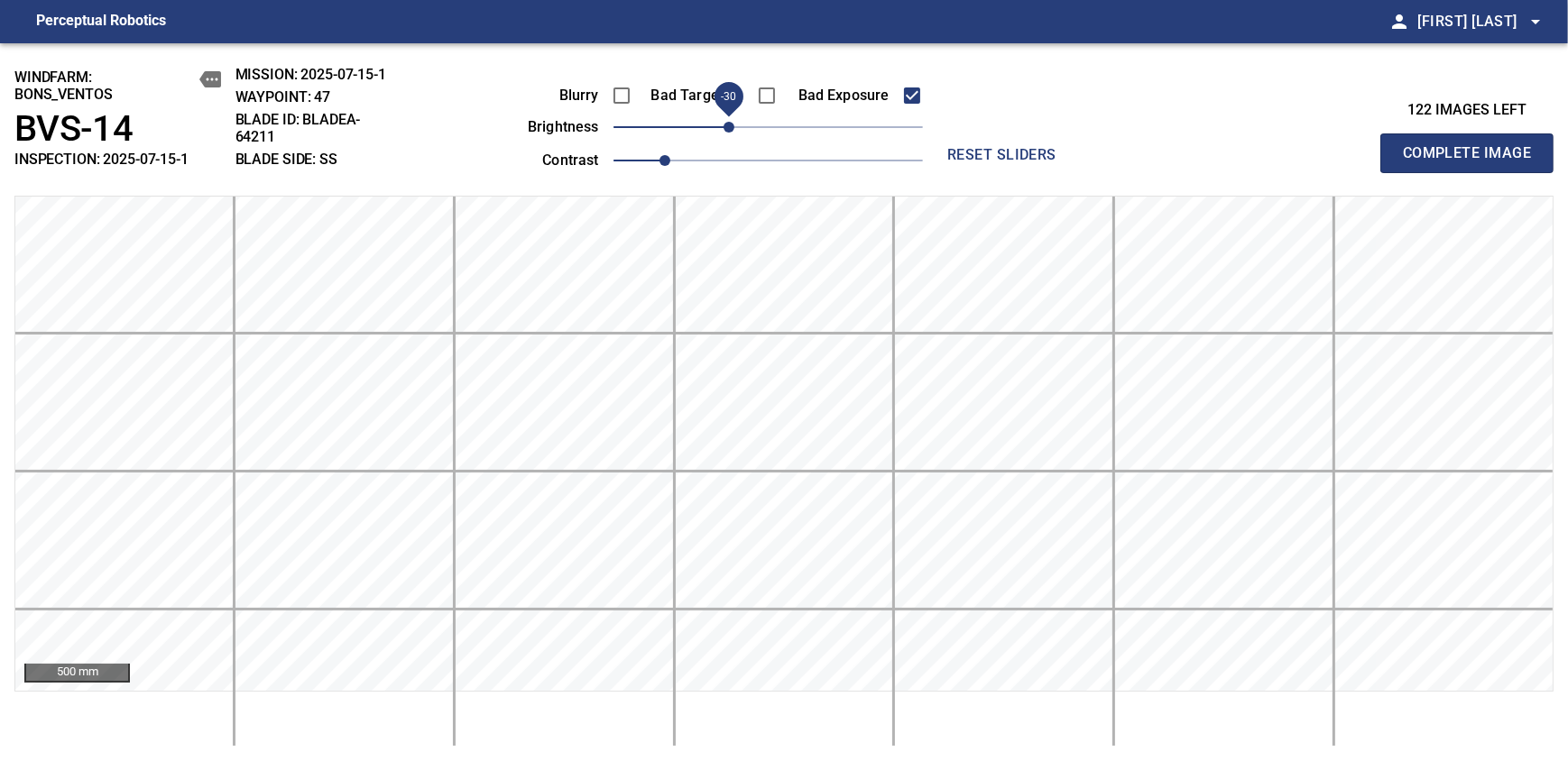 drag, startPoint x: 741, startPoint y: 134, endPoint x: 732, endPoint y: 136, distance: 9.219544 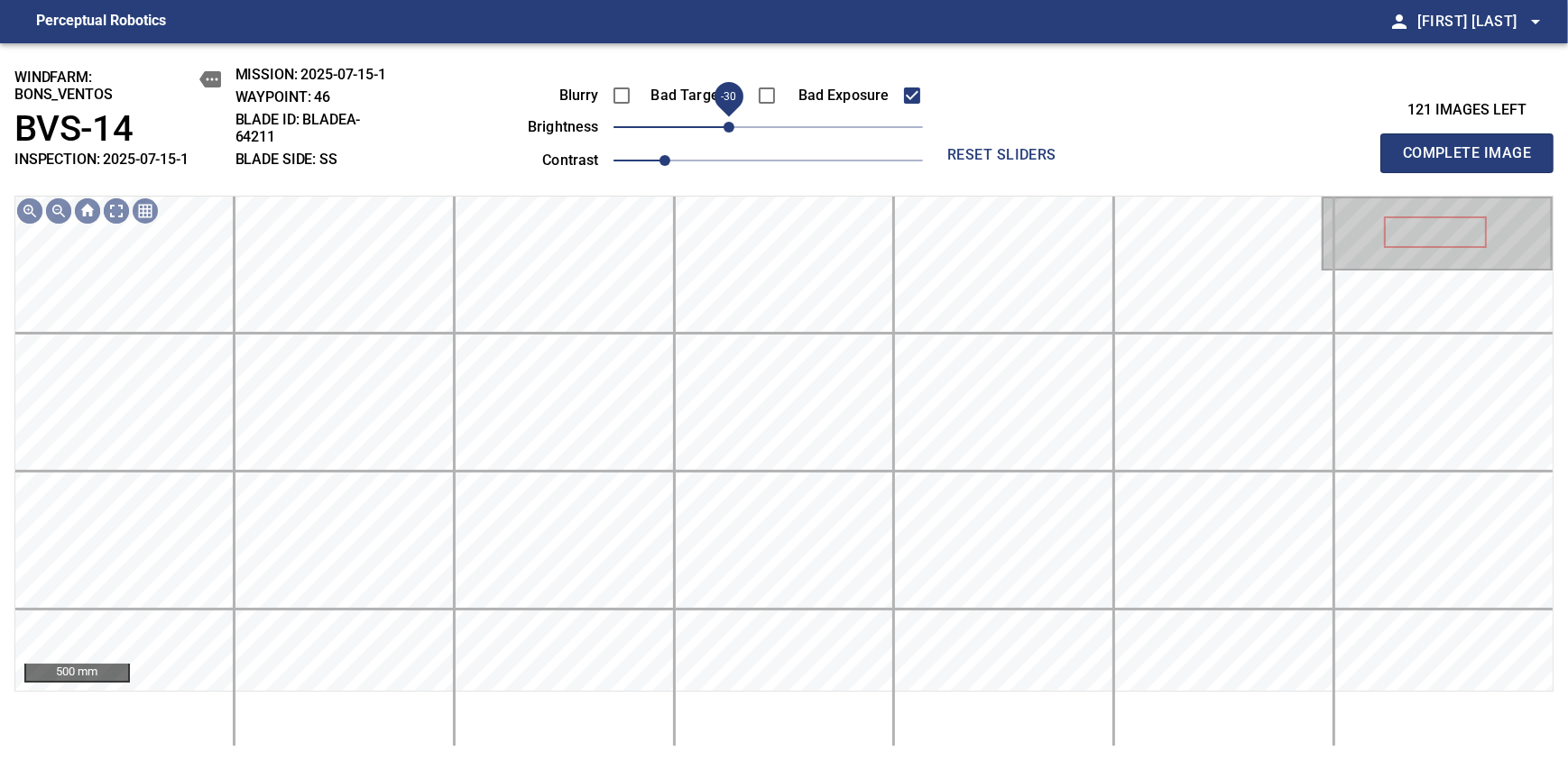 drag, startPoint x: 763, startPoint y: 125, endPoint x: 732, endPoint y: 136, distance: 33 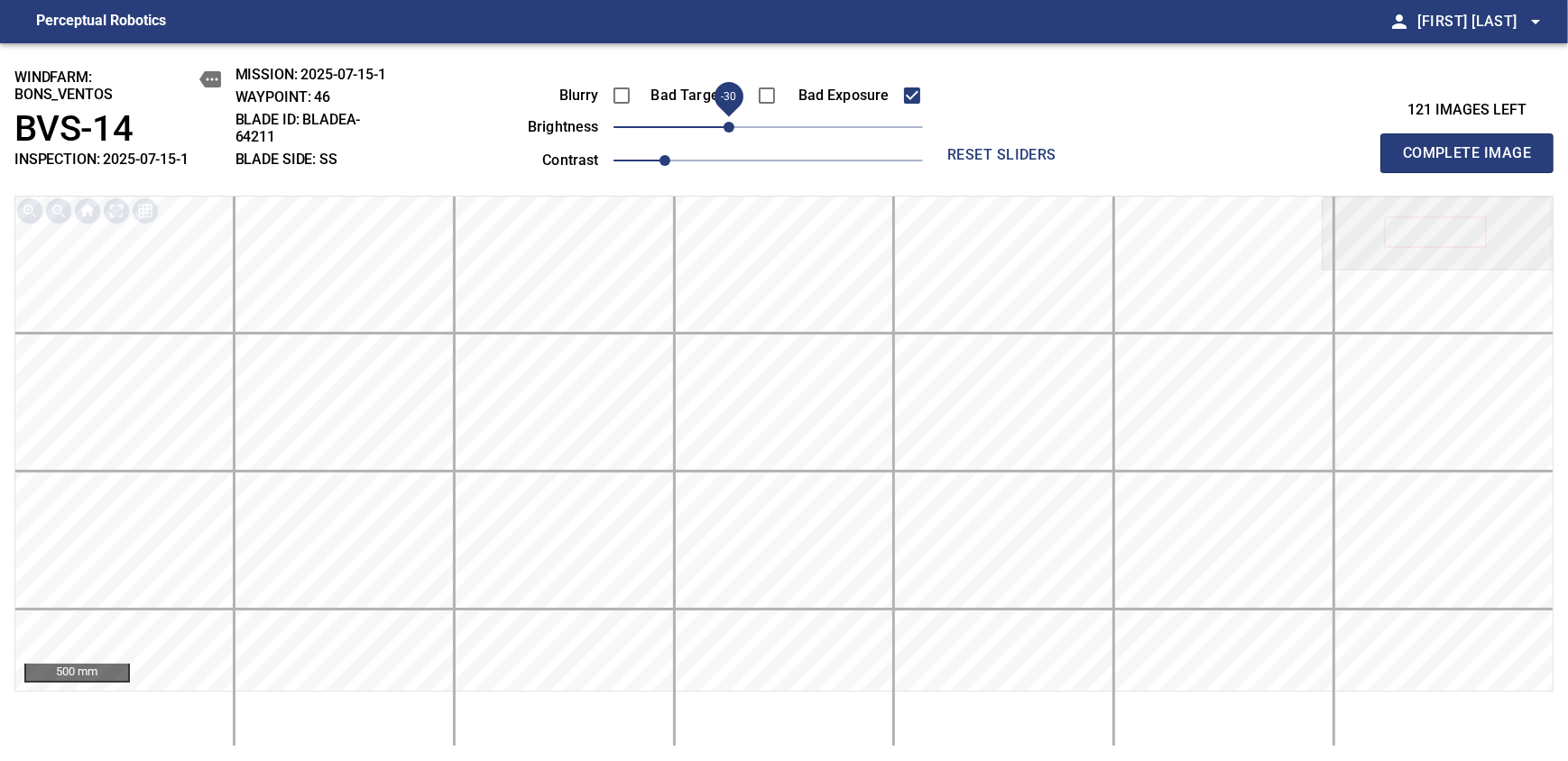click on "Complete Image" at bounding box center [1467, 153] 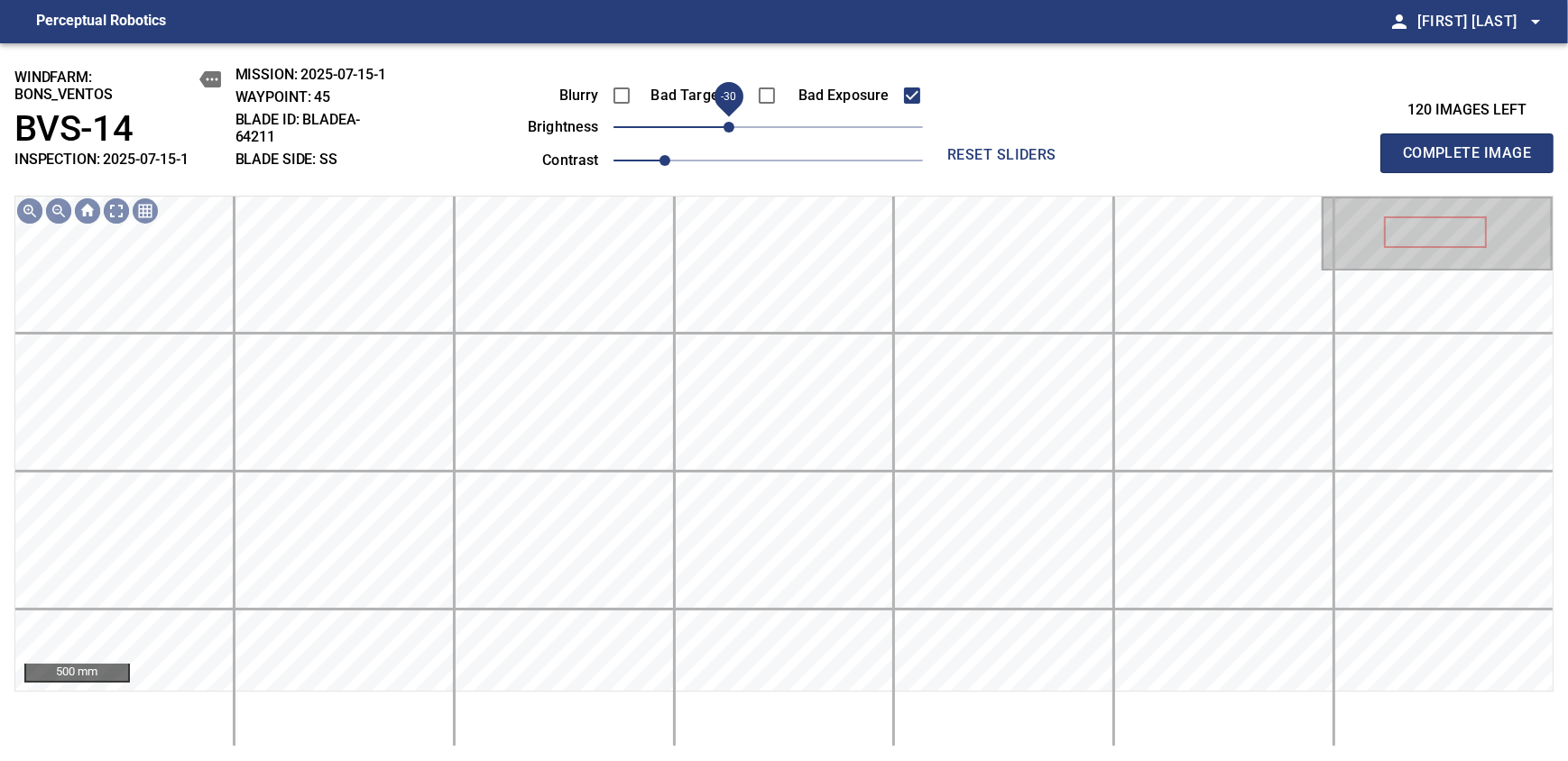 click on "-30" at bounding box center [729, 127] 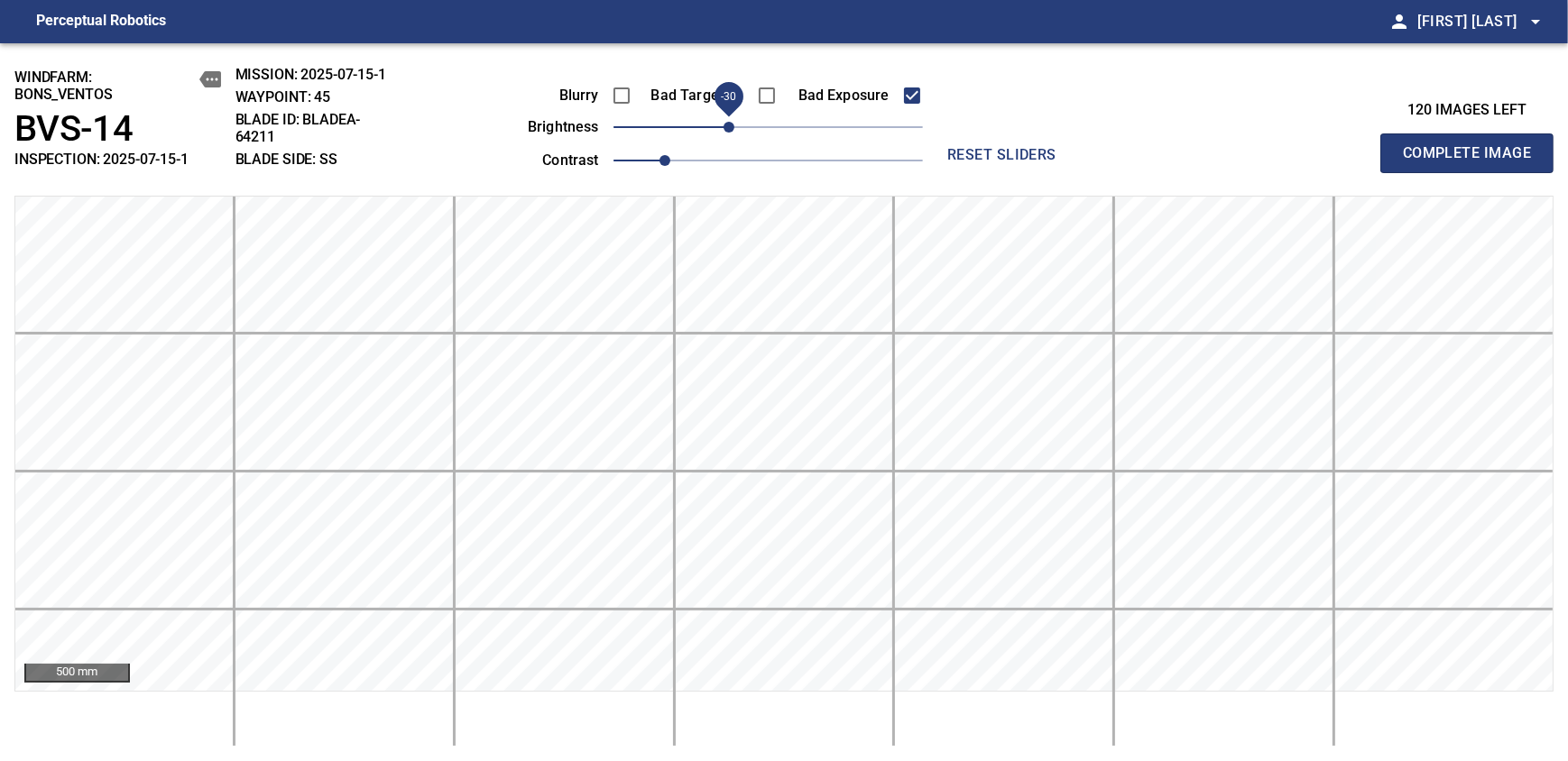 click on "Complete Image" at bounding box center [1467, 153] 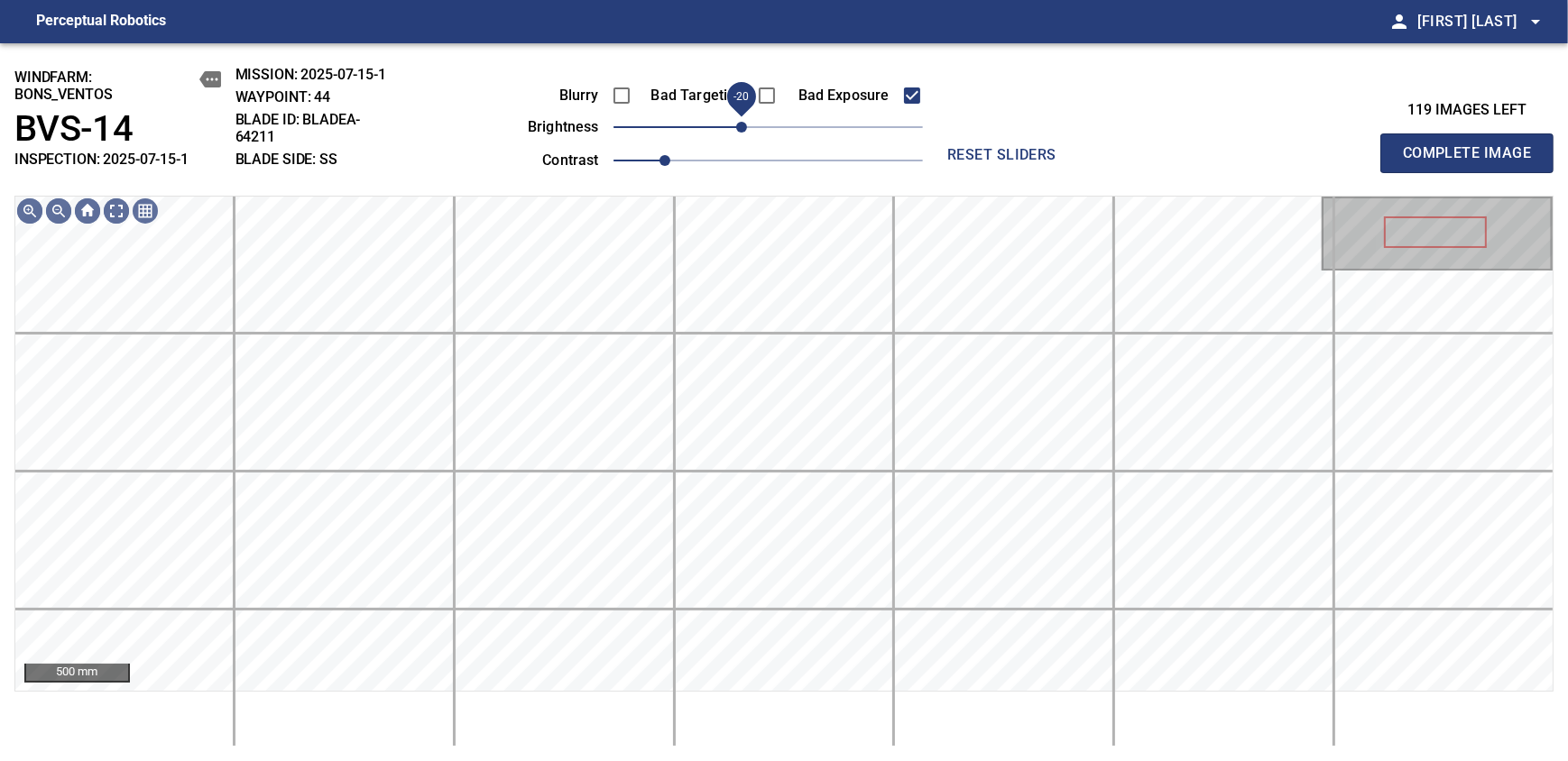 drag, startPoint x: 752, startPoint y: 133, endPoint x: 743, endPoint y: 139, distance: 10.816654 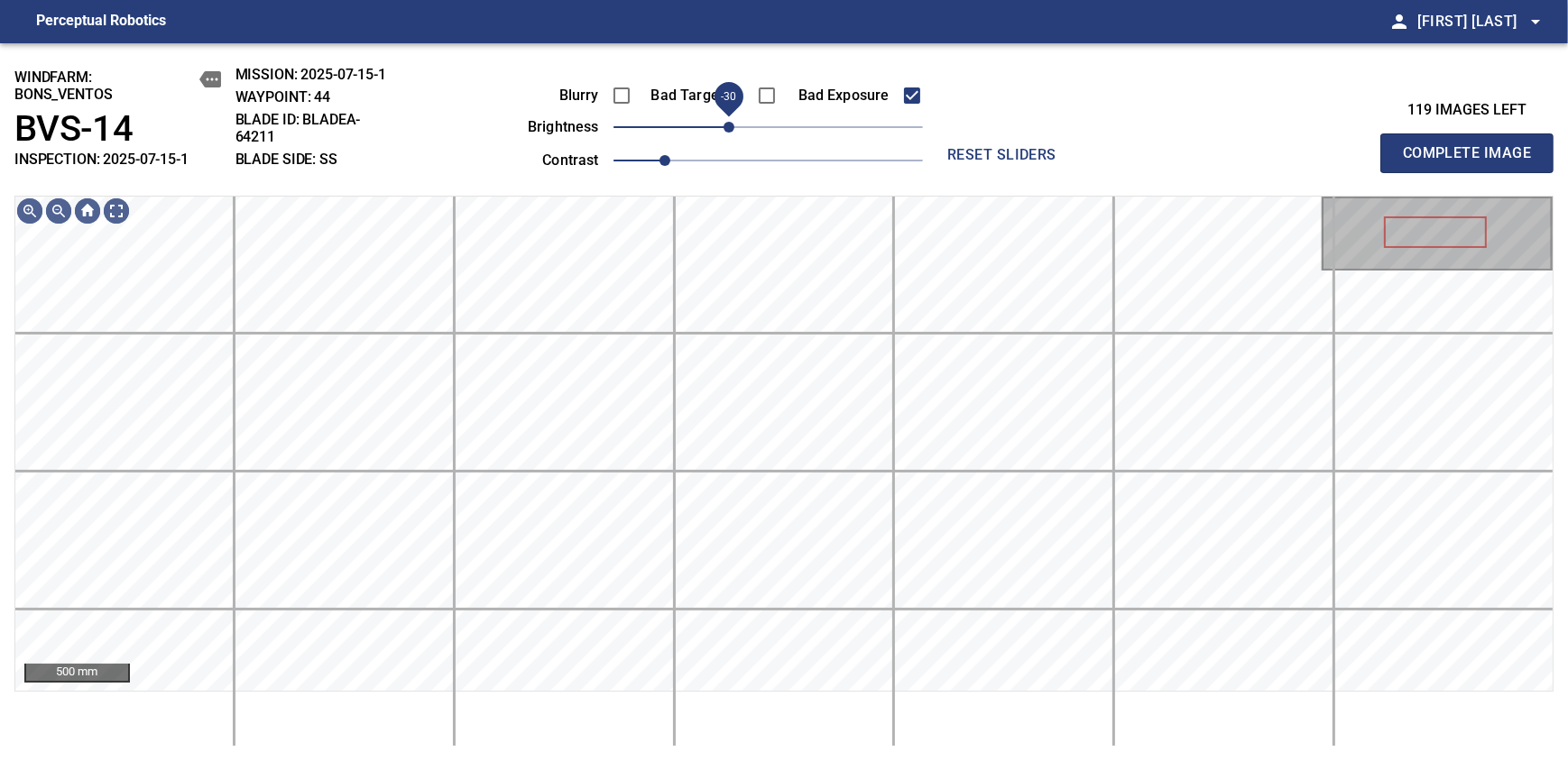 click on "-30" at bounding box center (729, 127) 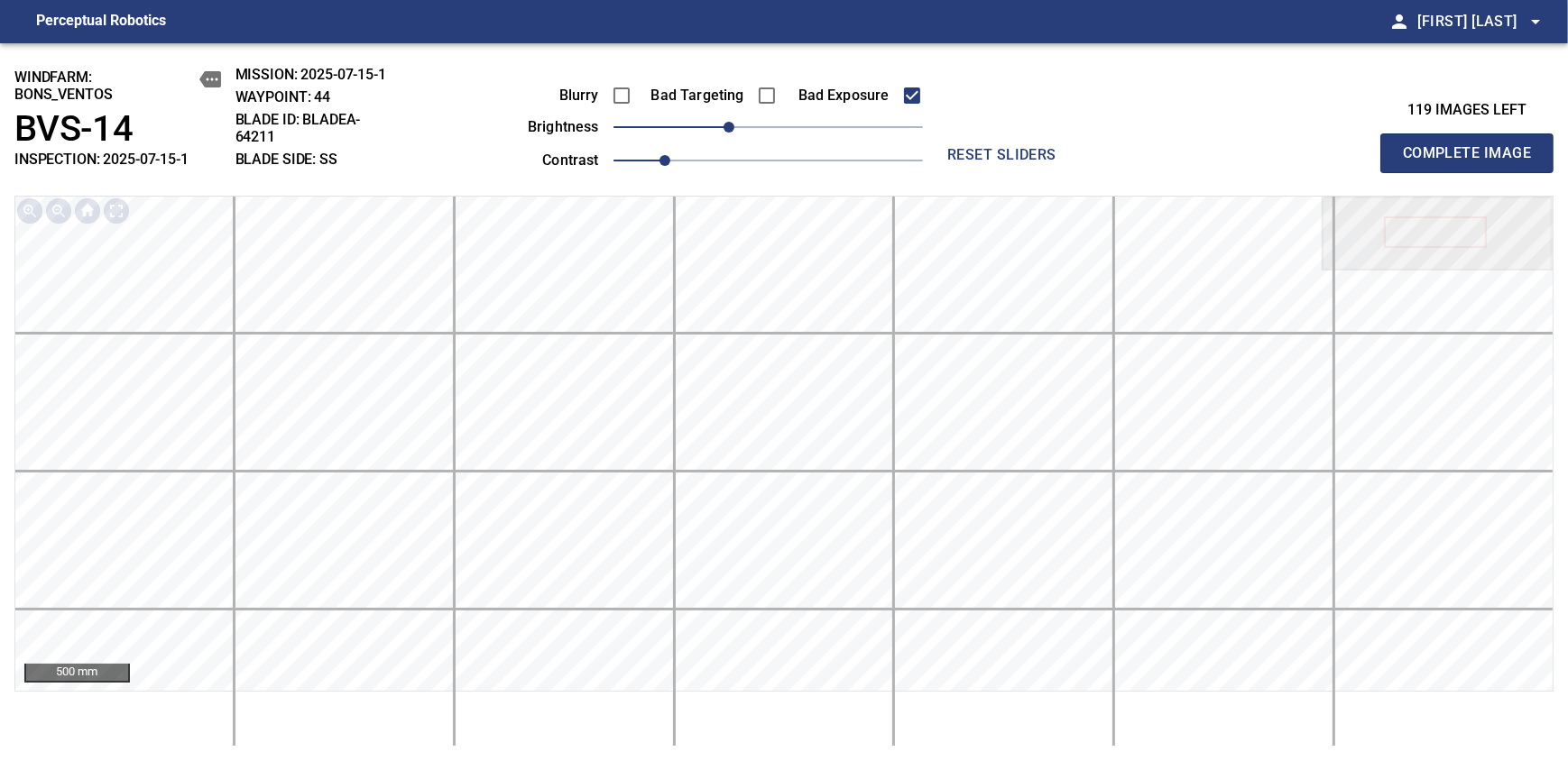 click on "Complete Image" at bounding box center (1467, 153) 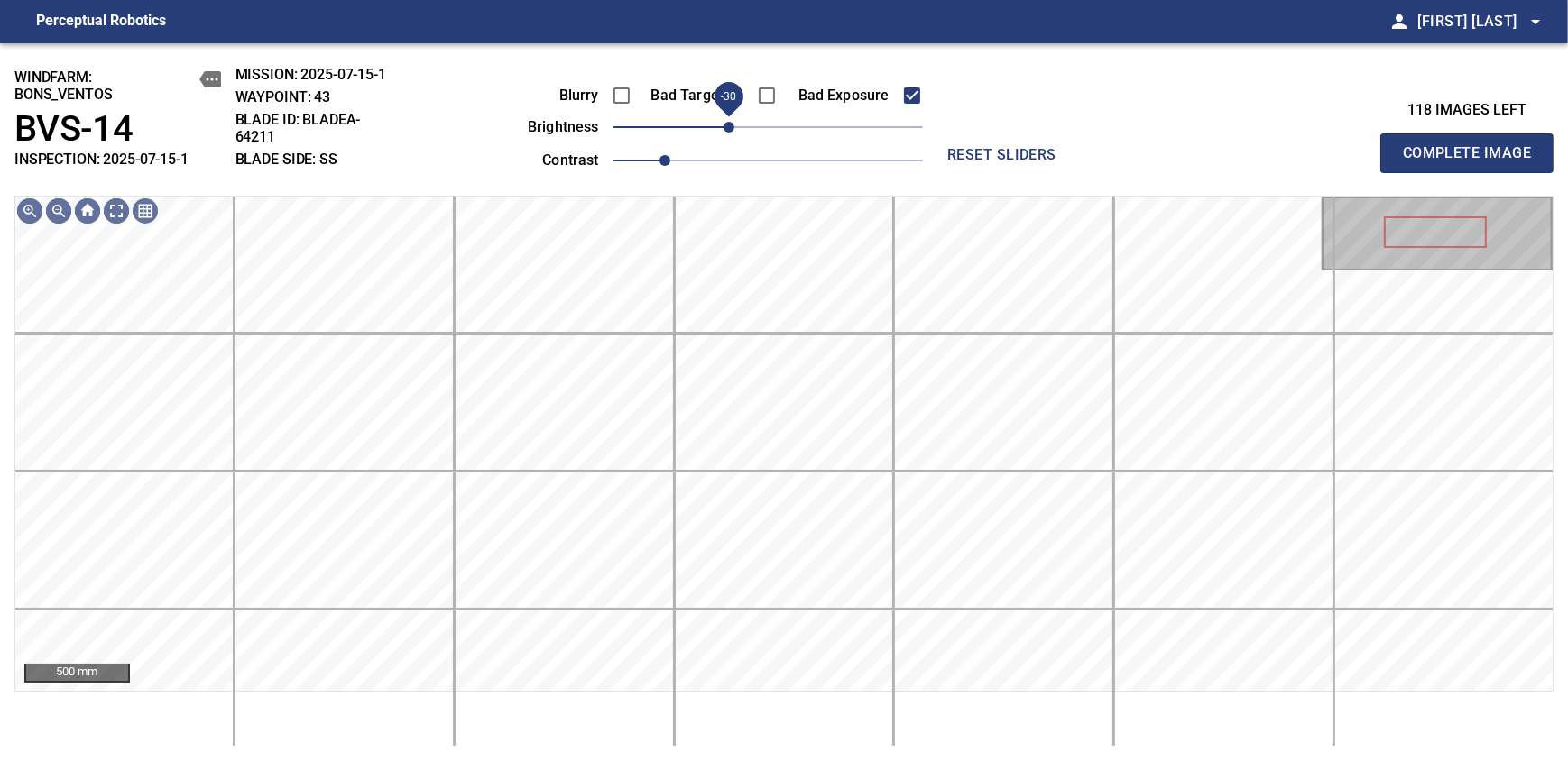 drag, startPoint x: 767, startPoint y: 119, endPoint x: 735, endPoint y: 136, distance: 36.235342 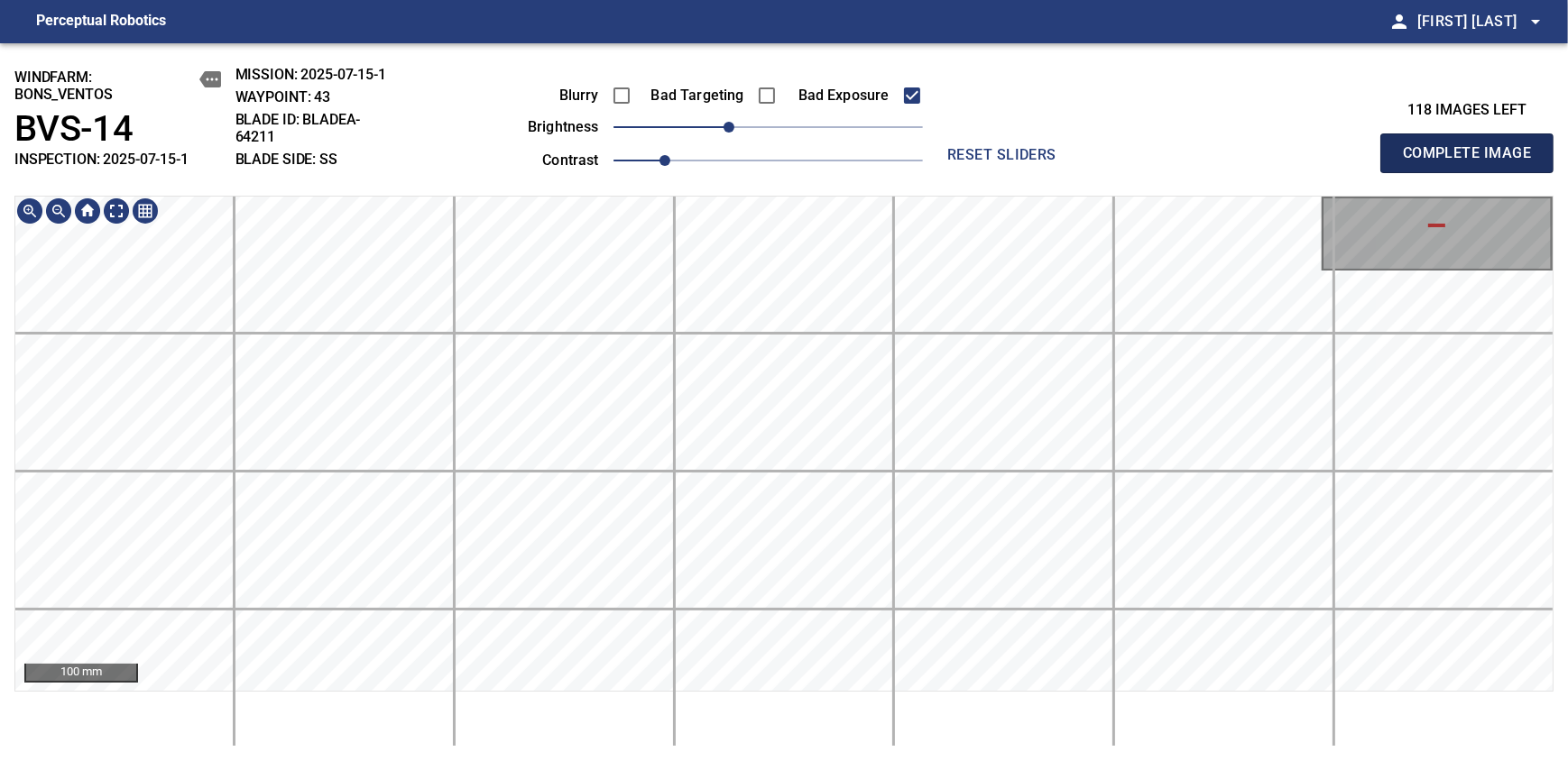 click on "Complete Image" at bounding box center (1467, 153) 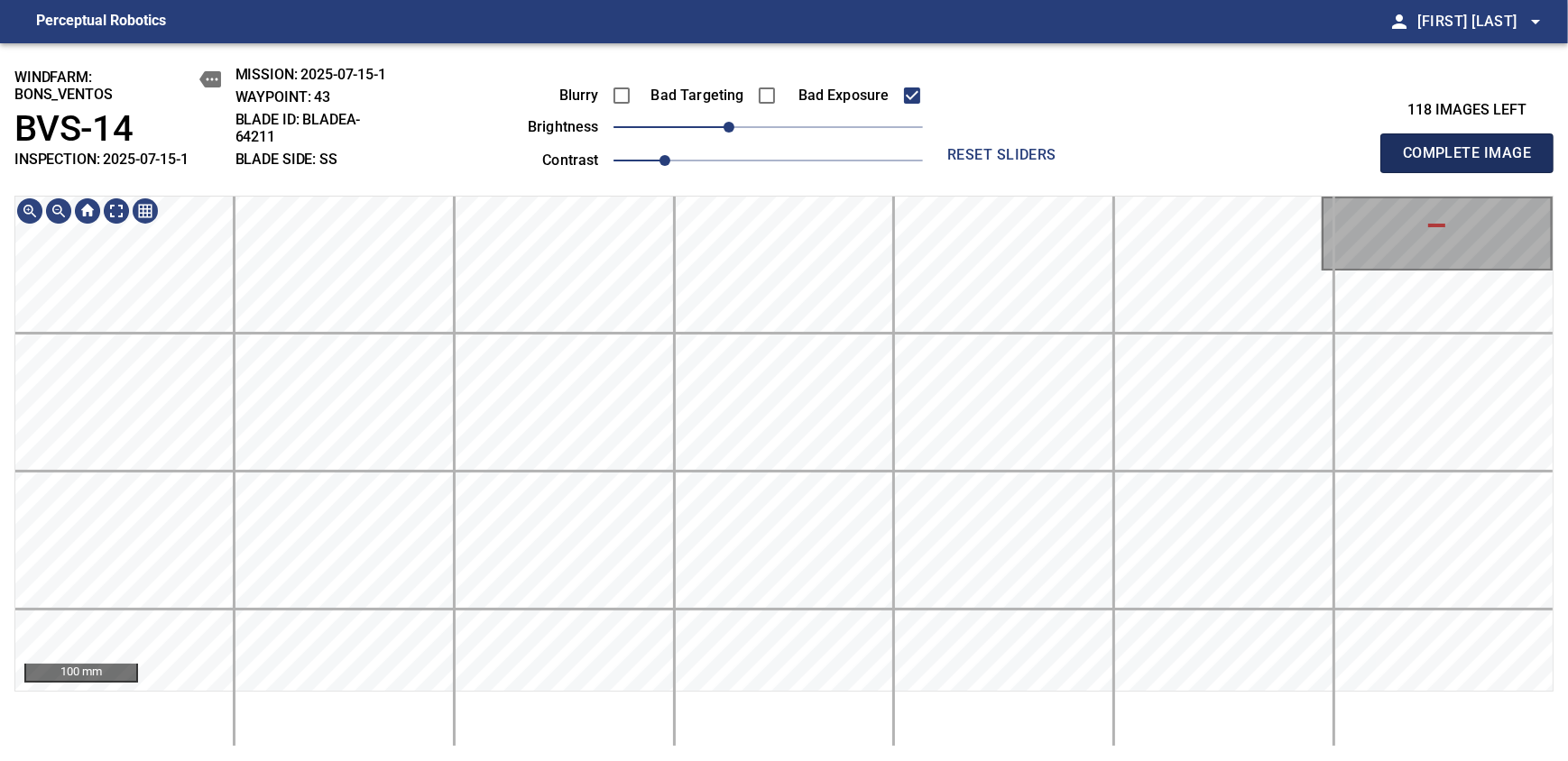 type 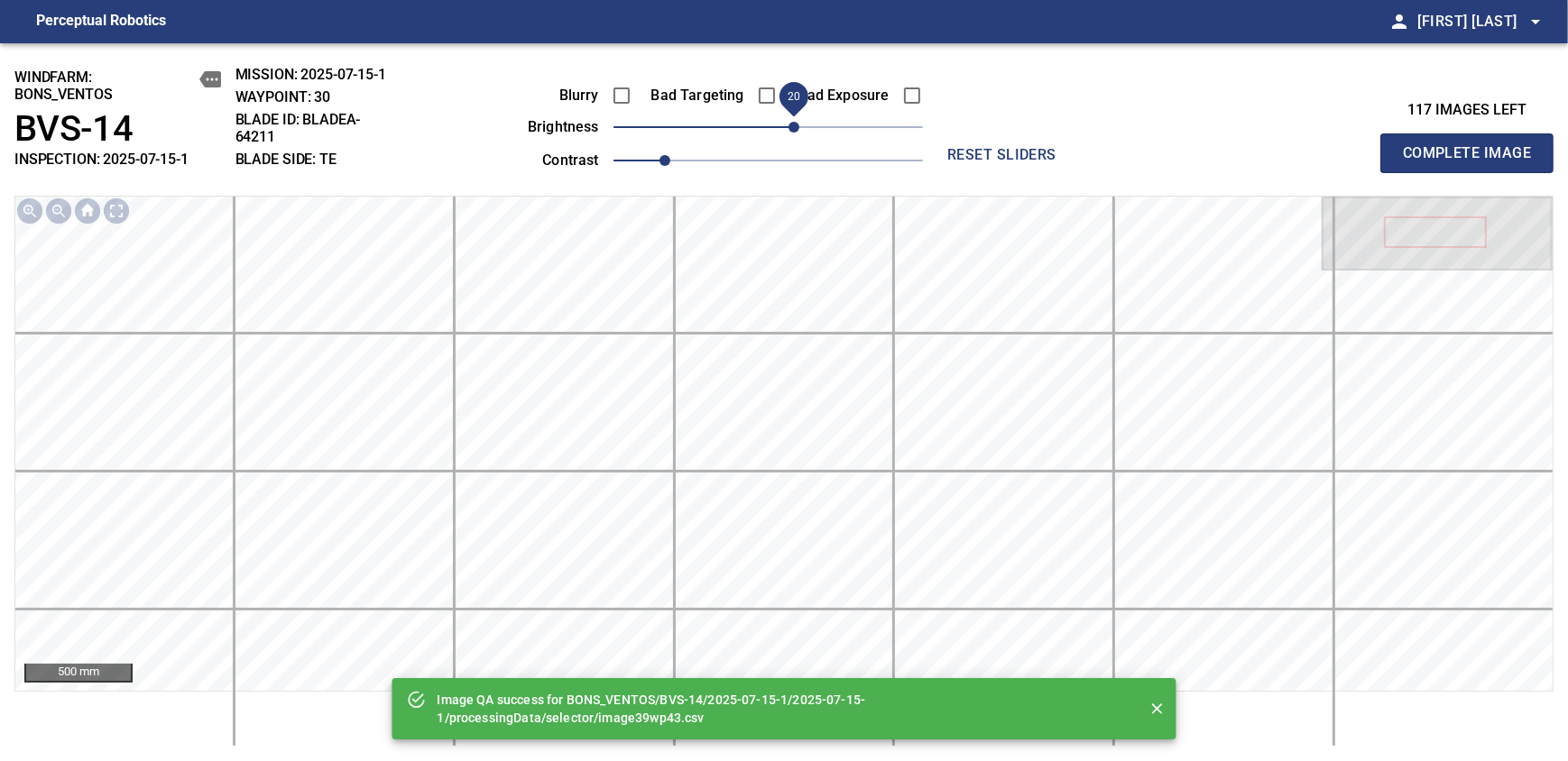 click on "20" at bounding box center (794, 127) 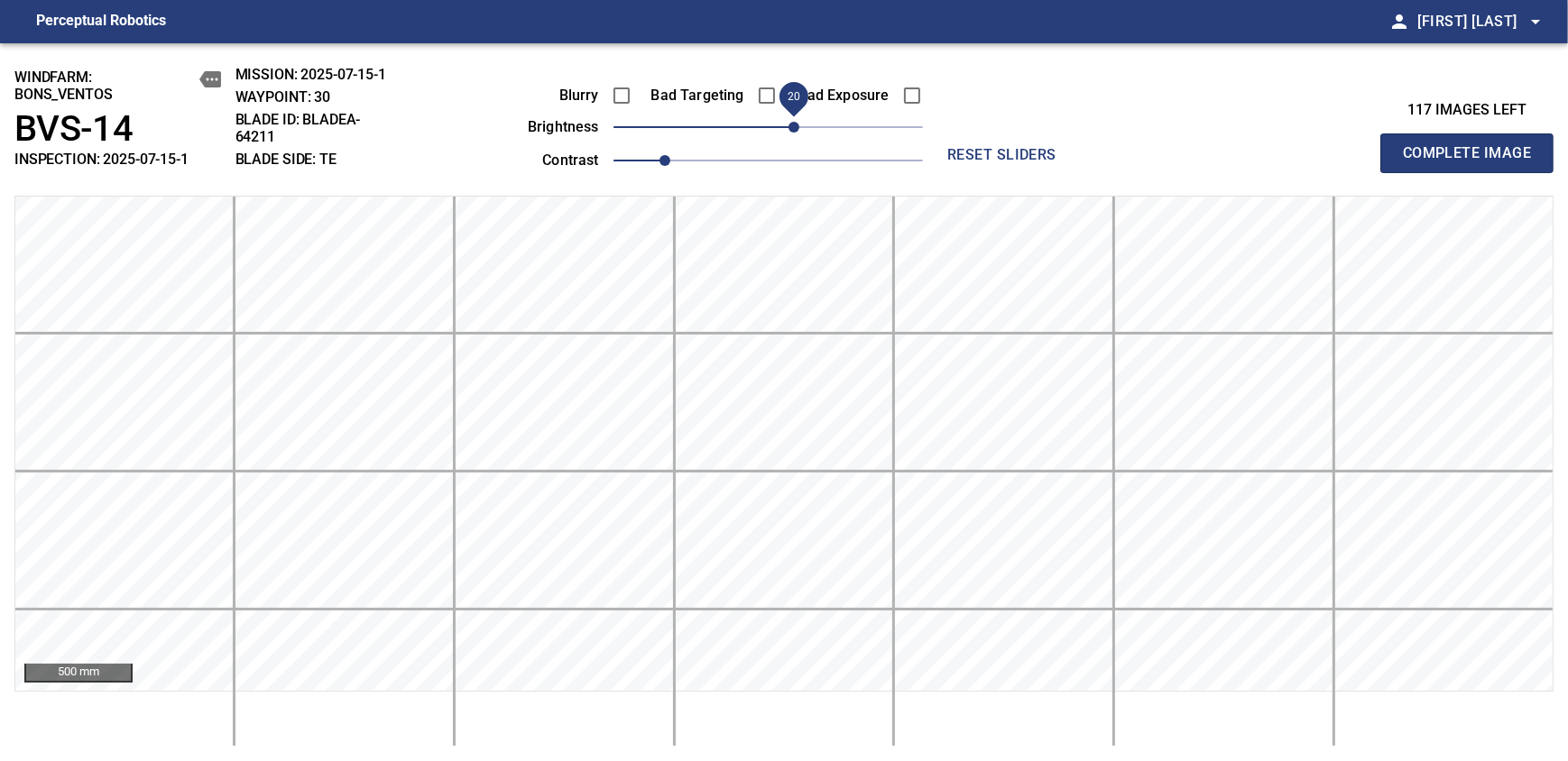 click on "Complete Image" at bounding box center (1467, 153) 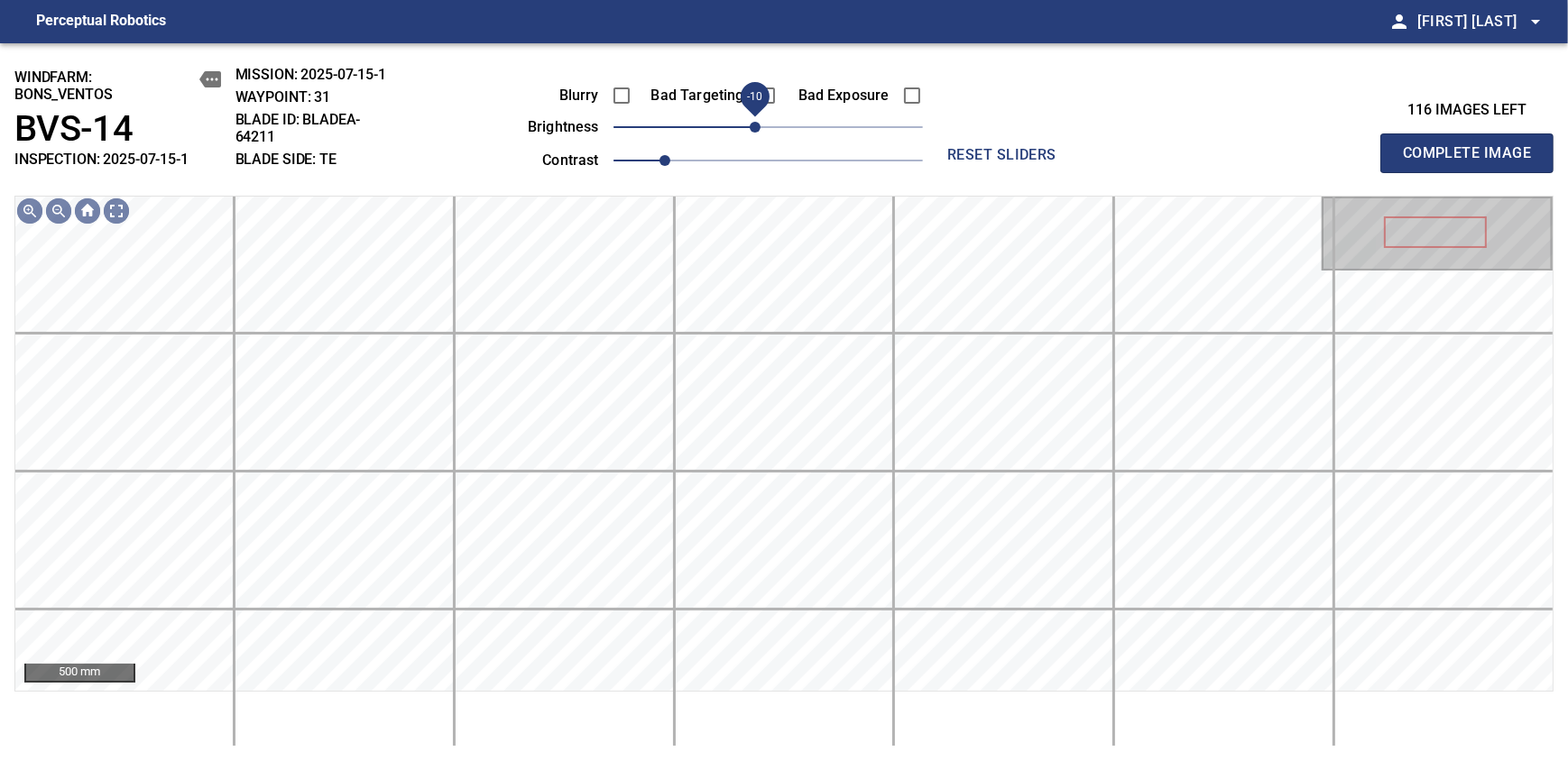 click on "-10" at bounding box center [755, 127] 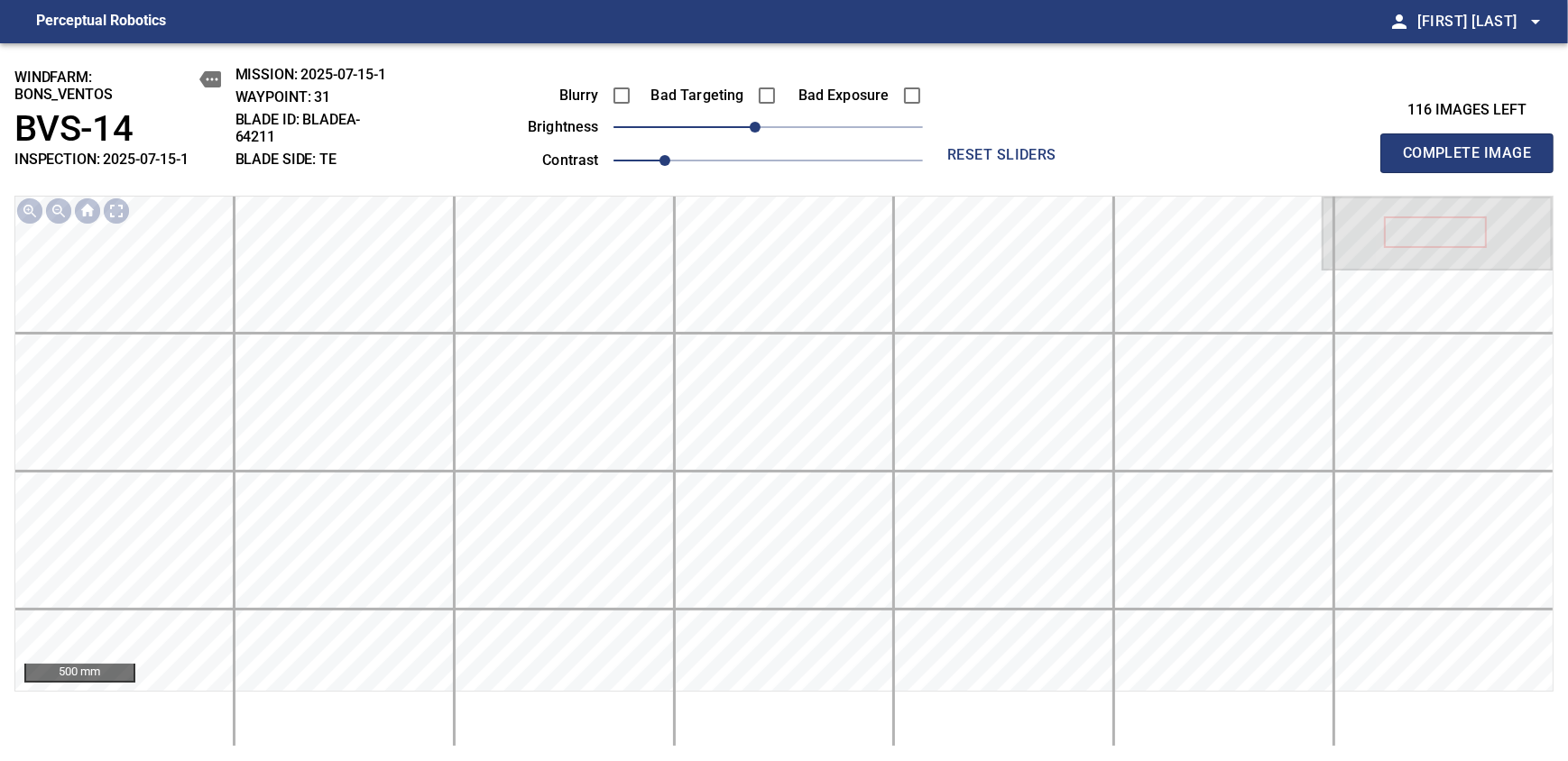 click on "Complete Image" at bounding box center (1467, 153) 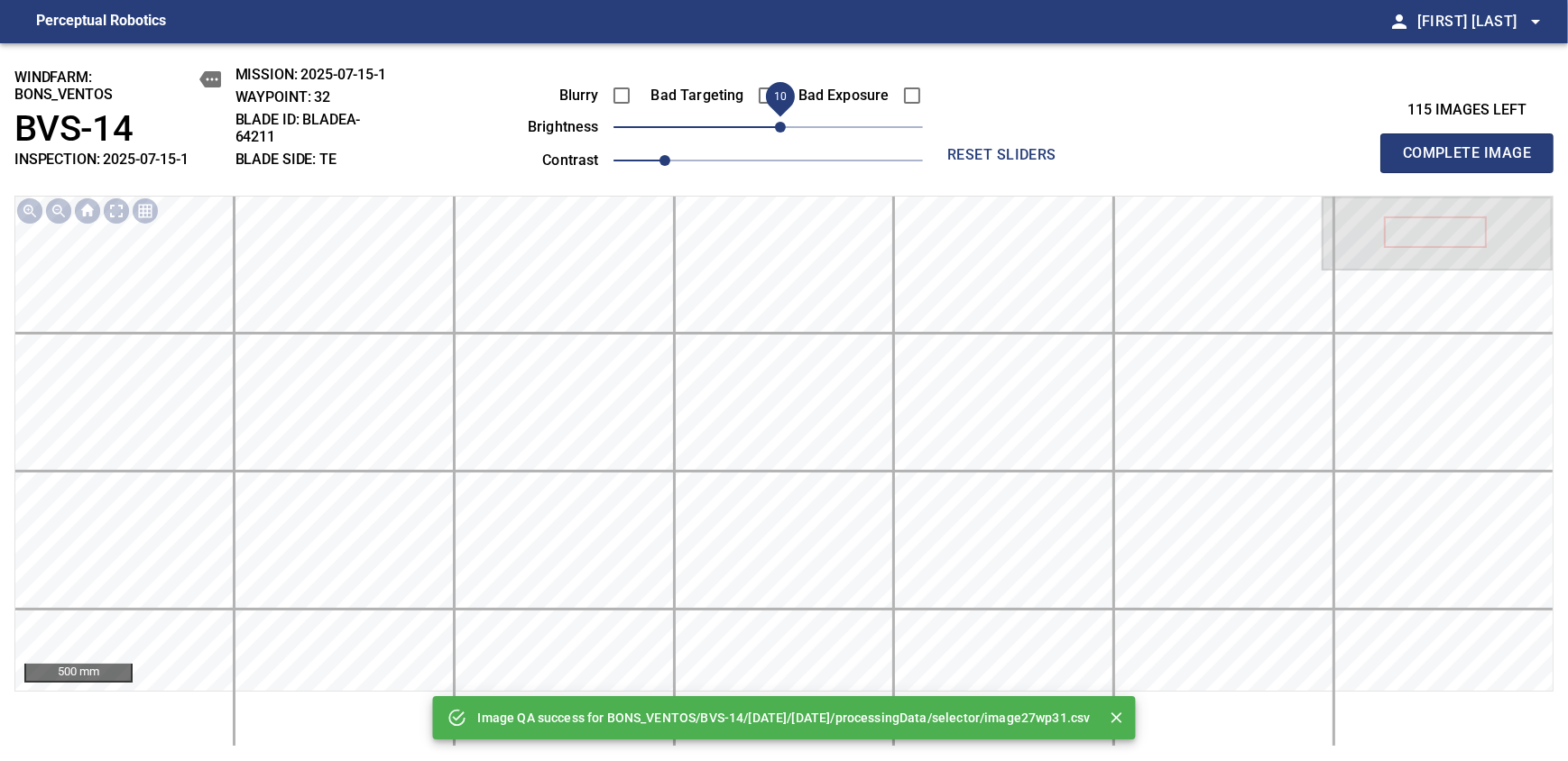 drag, startPoint x: 758, startPoint y: 126, endPoint x: 784, endPoint y: 129, distance: 26.1725 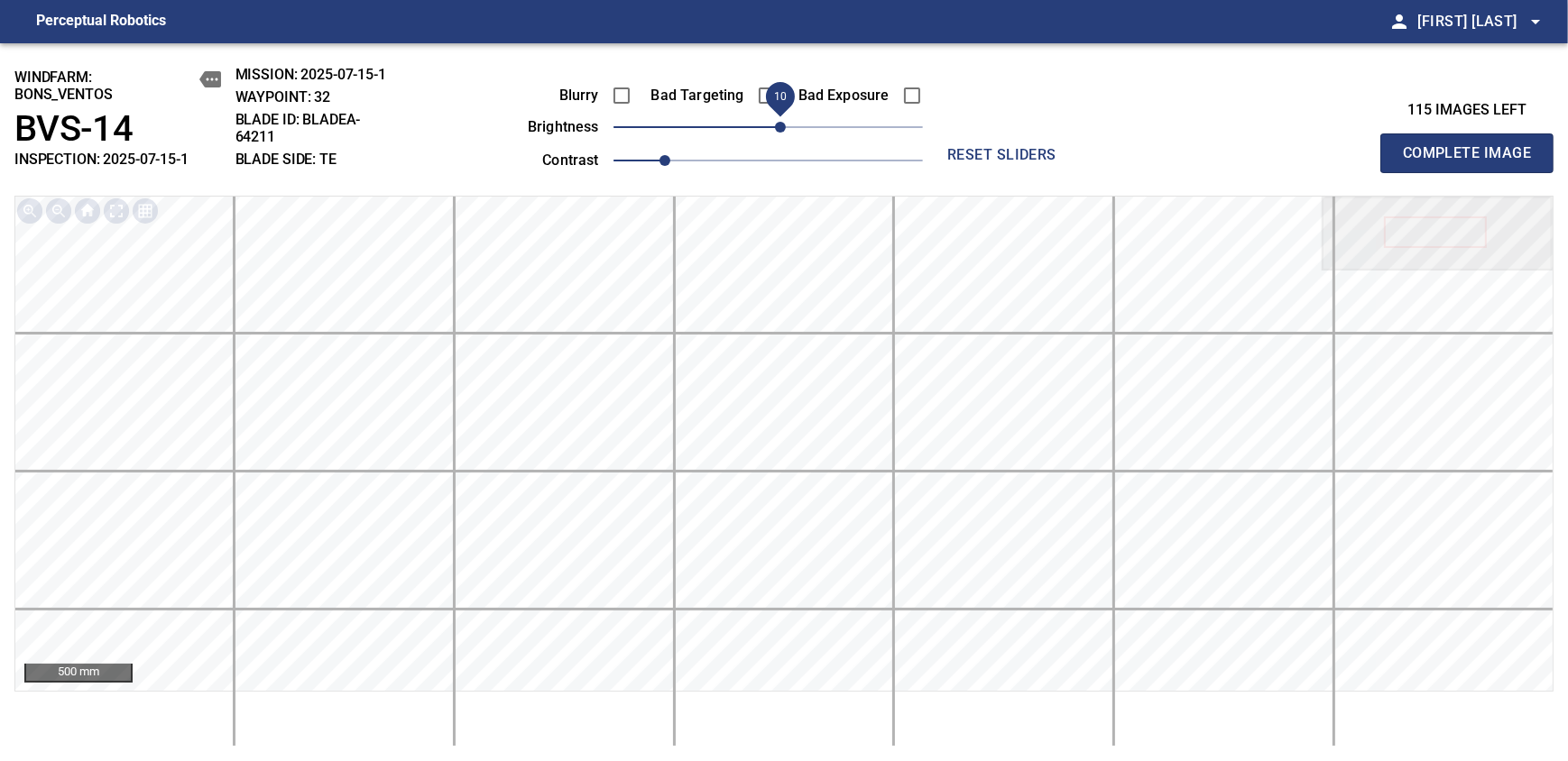 click on "Complete Image" at bounding box center [1467, 153] 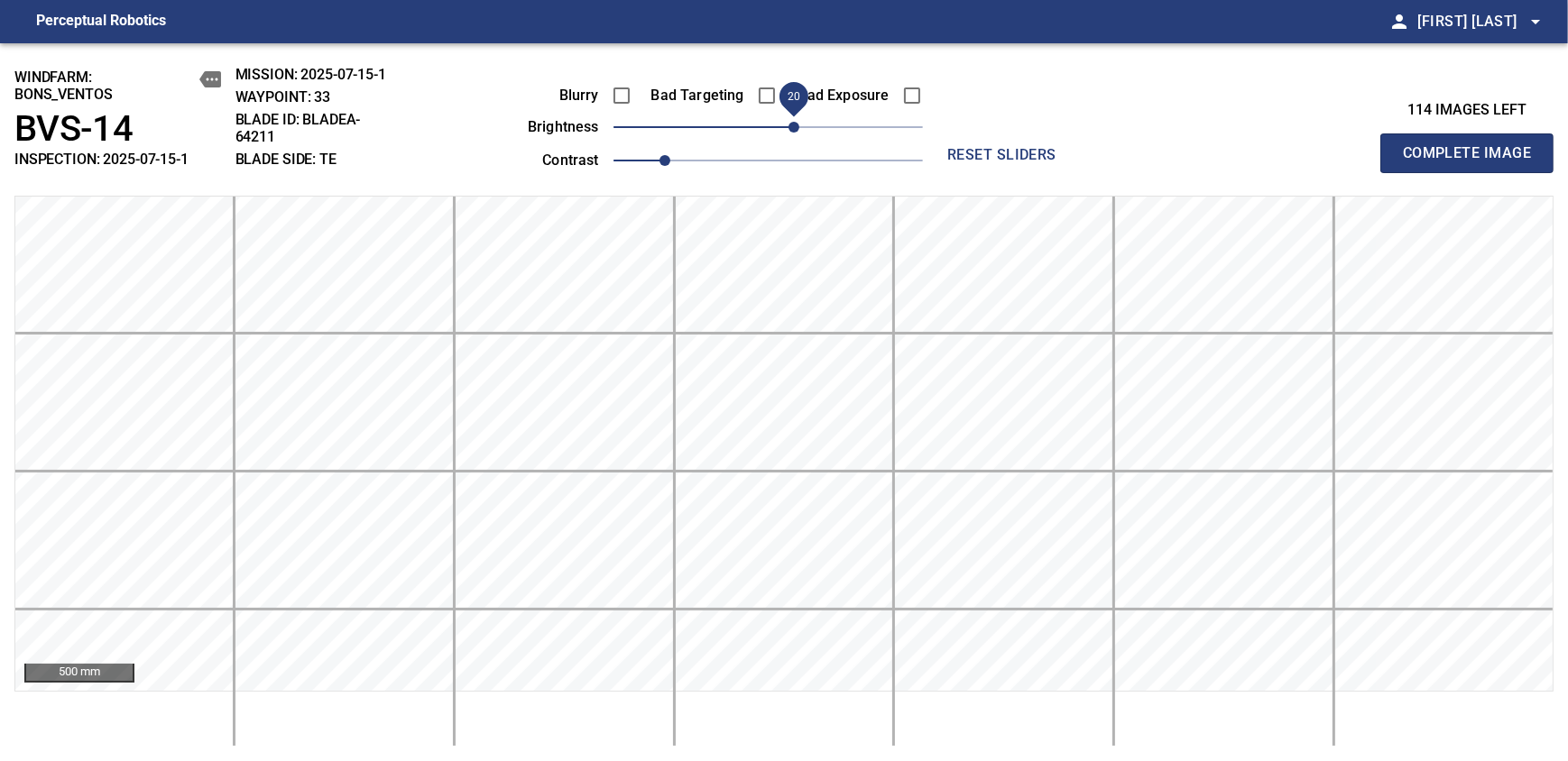 click on "20" at bounding box center [794, 127] 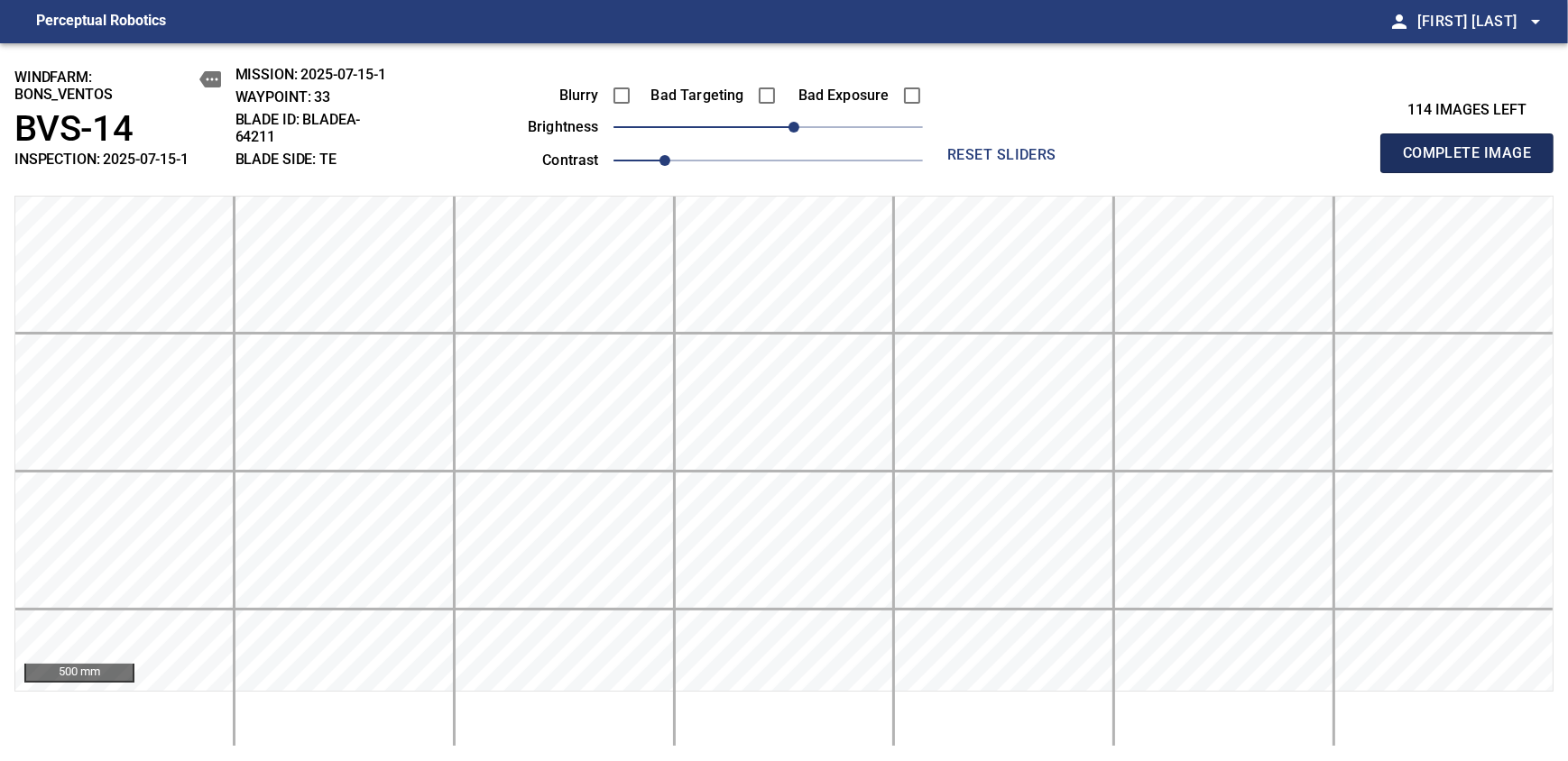 click on "Complete Image" at bounding box center (1467, 153) 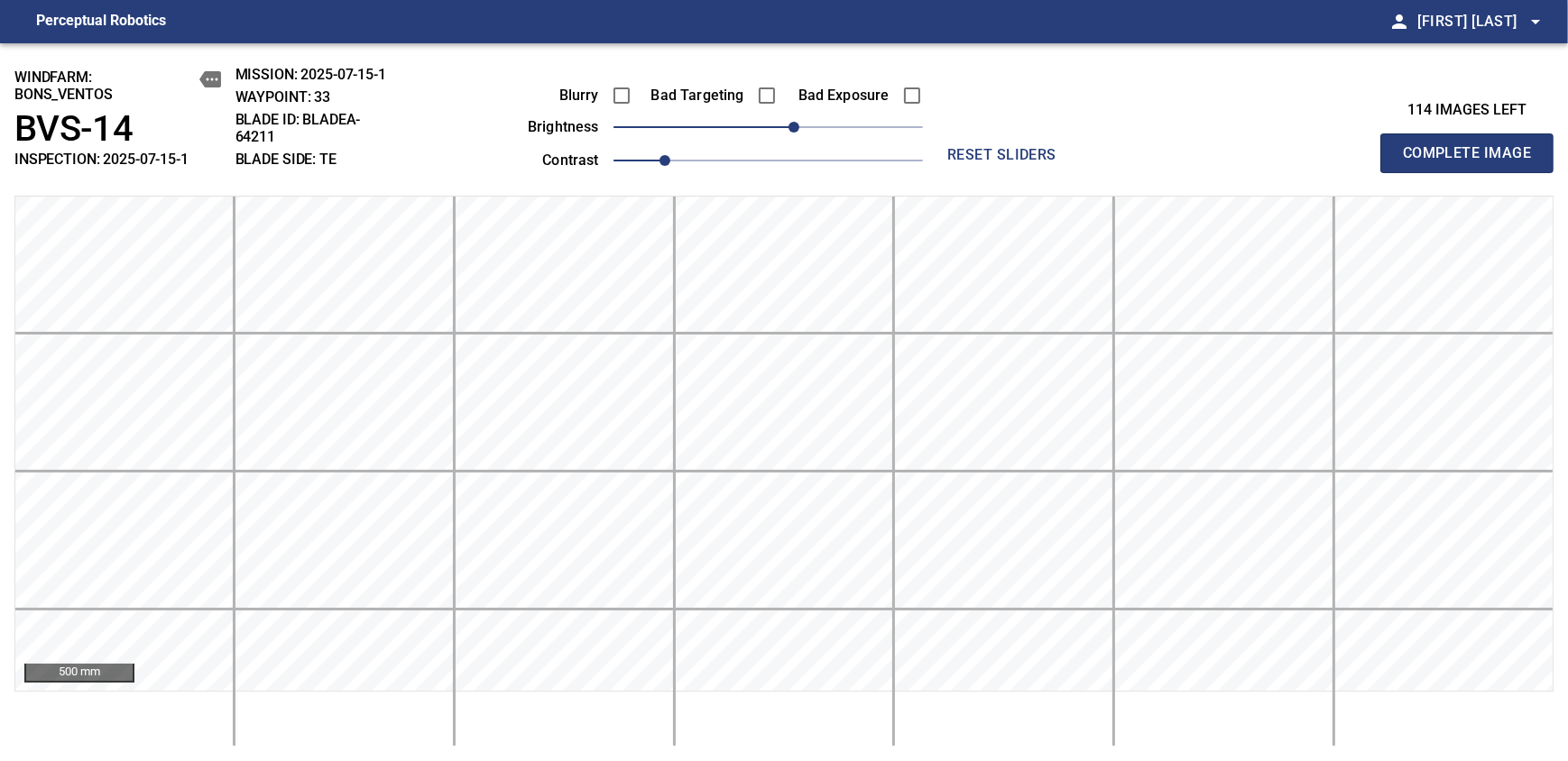 type 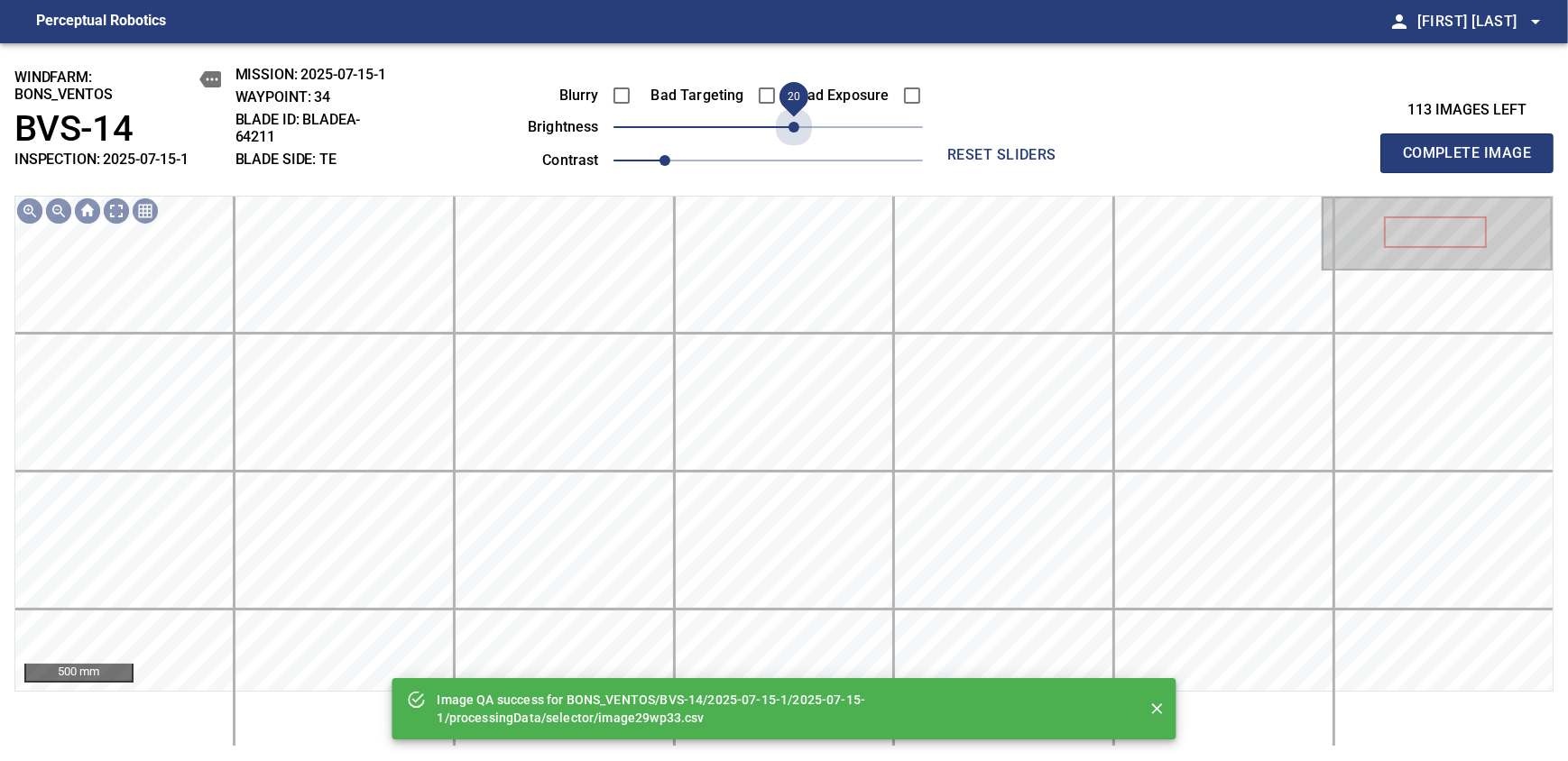 click on "20" at bounding box center [768, 127] 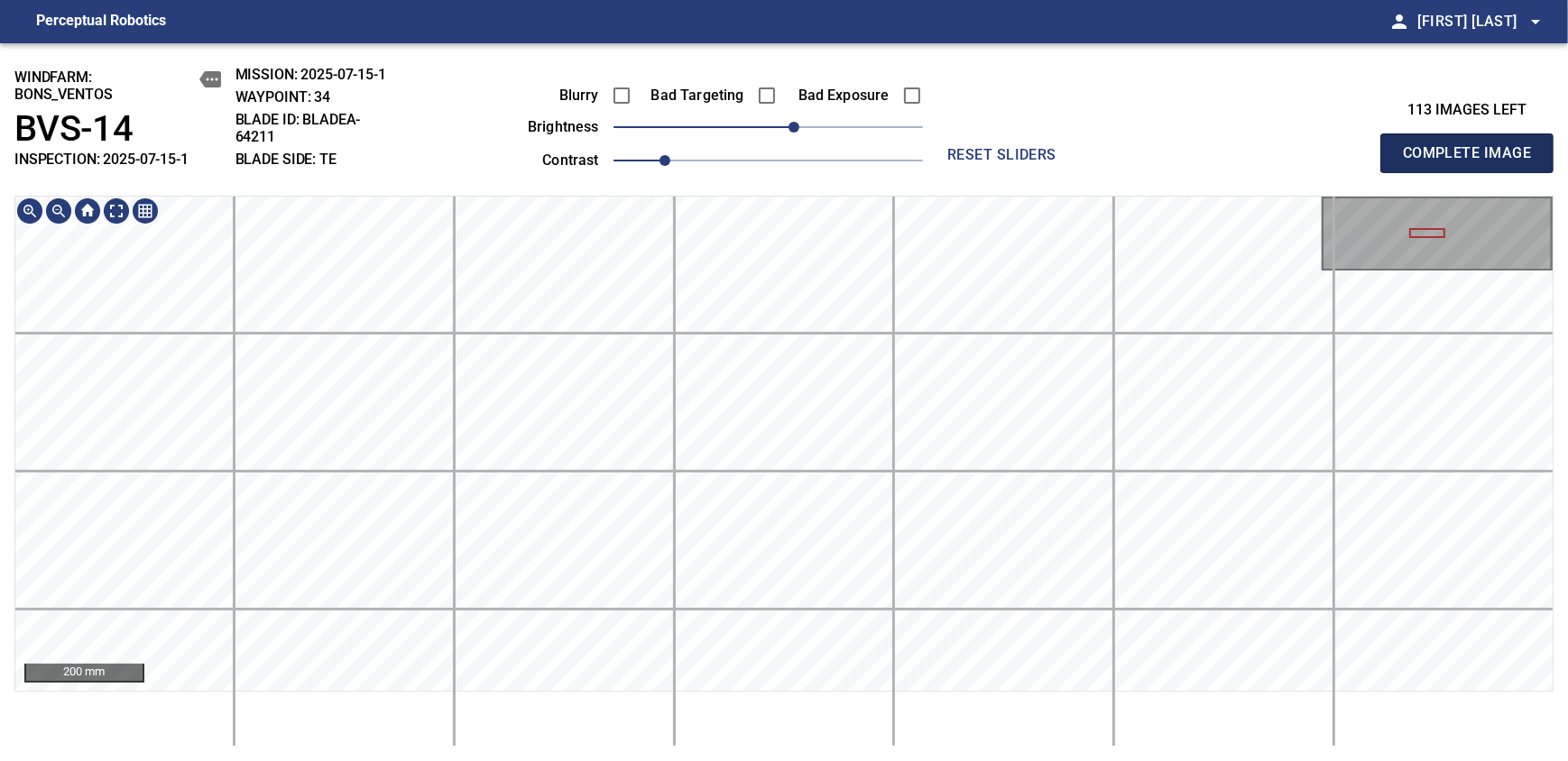 click on "Complete Image" at bounding box center [1467, 153] 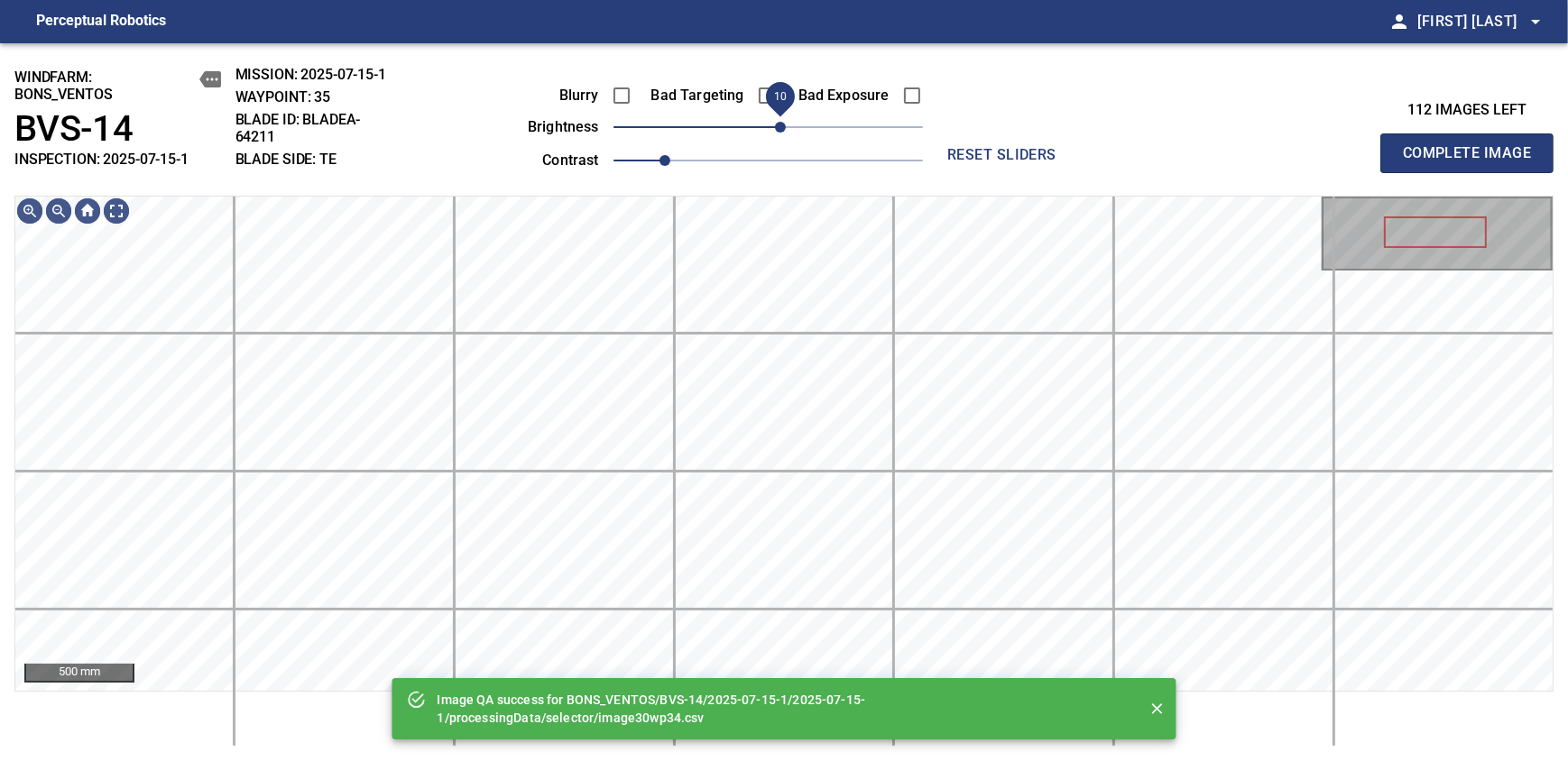drag, startPoint x: 773, startPoint y: 133, endPoint x: 787, endPoint y: 120, distance: 19.104973 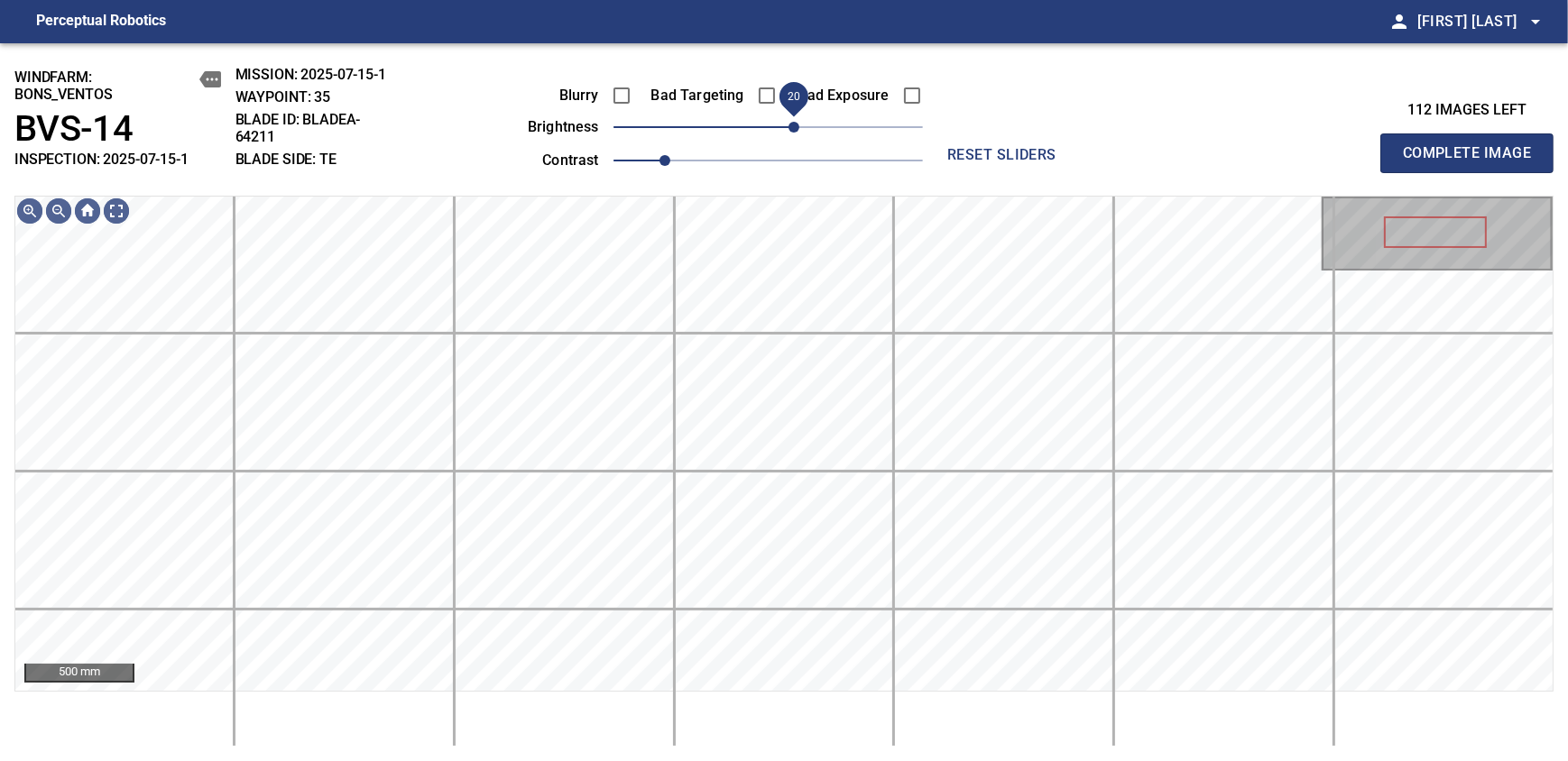 drag, startPoint x: 784, startPoint y: 135, endPoint x: 793, endPoint y: 126, distance: 12.727922 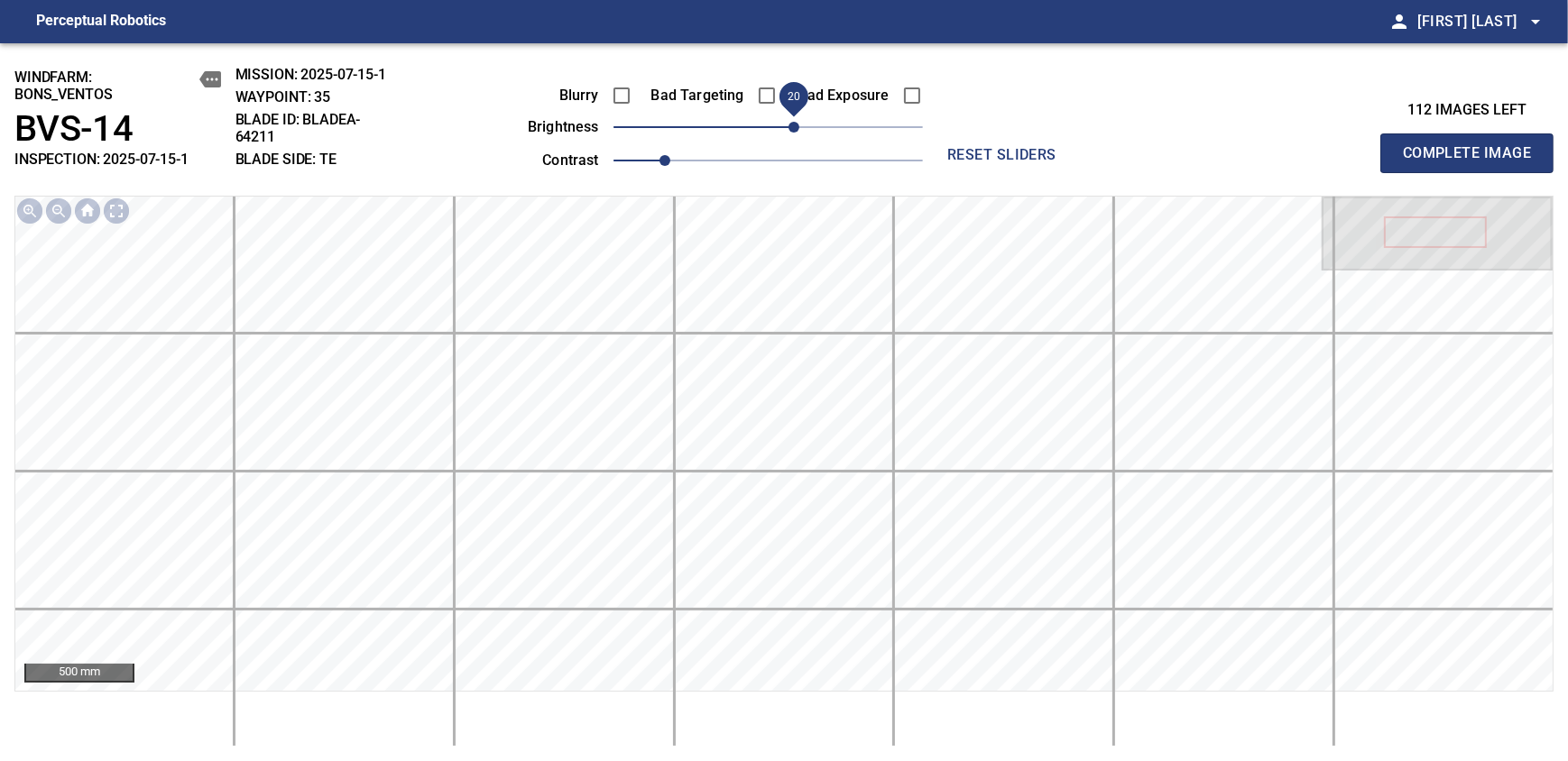 click on "Complete Image" at bounding box center (1467, 153) 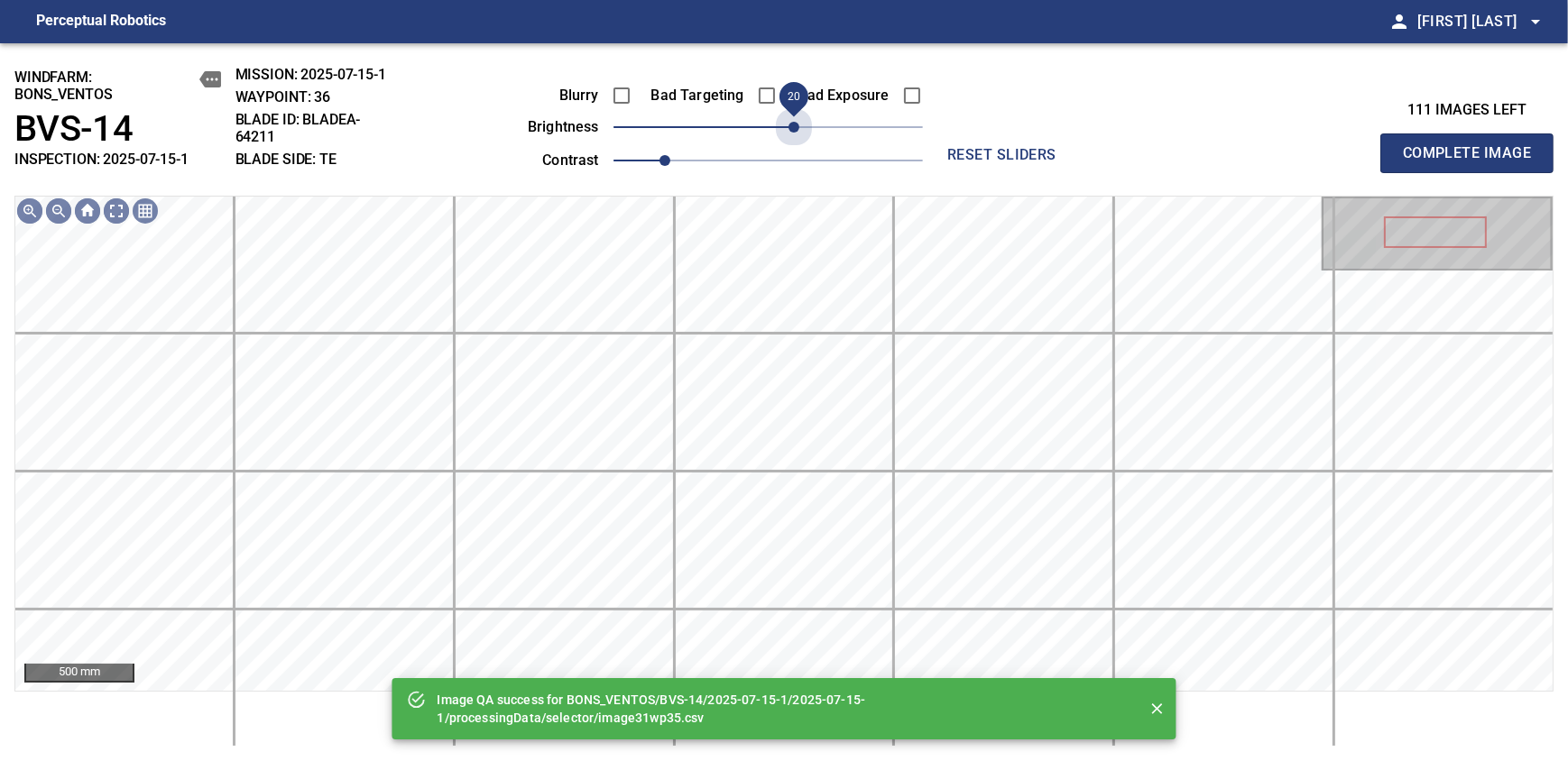 click on "20" at bounding box center [768, 127] 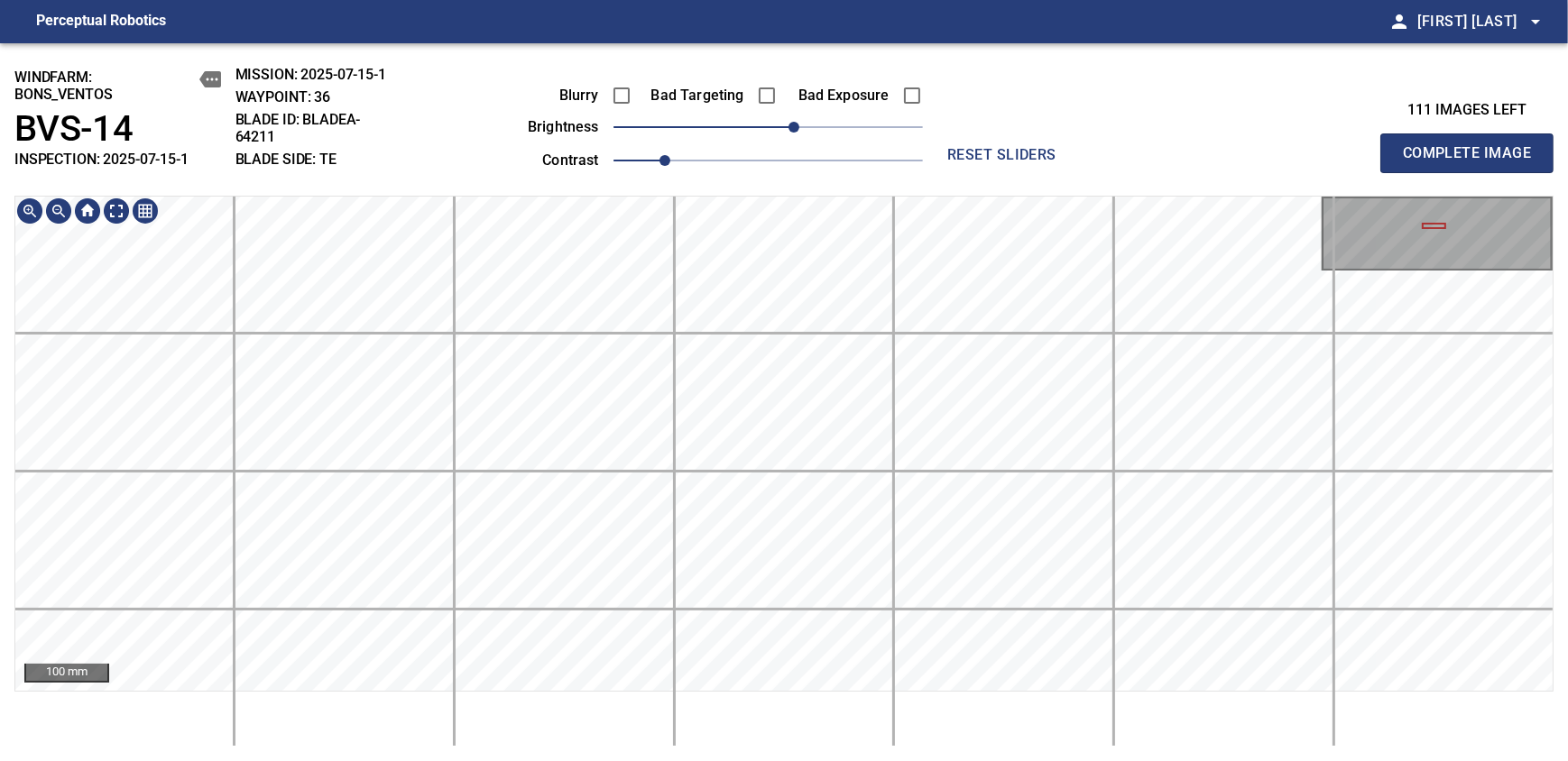 click on "Complete Image" at bounding box center [1467, 153] 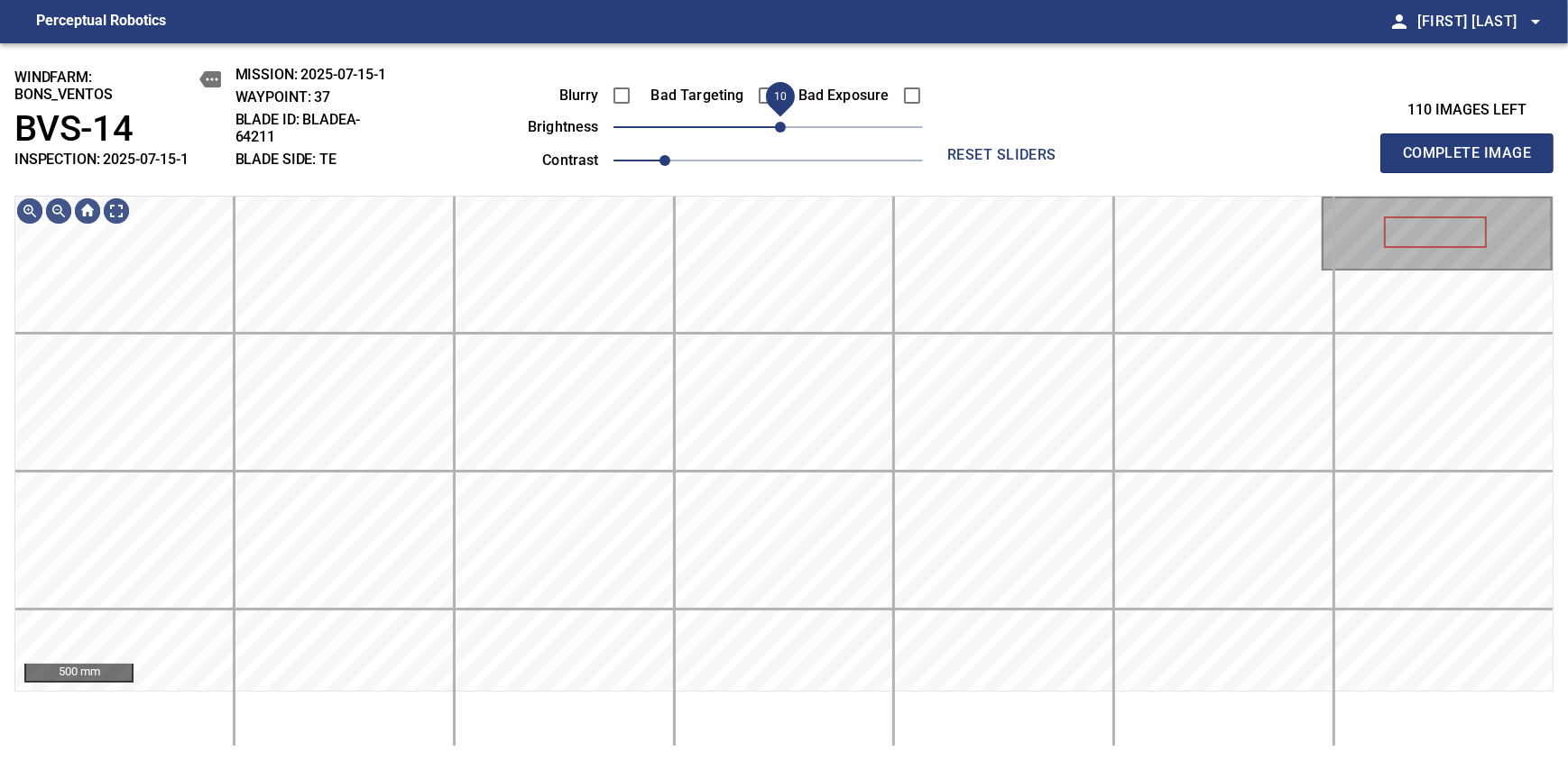 drag, startPoint x: 778, startPoint y: 130, endPoint x: 787, endPoint y: 133, distance: 9.486833 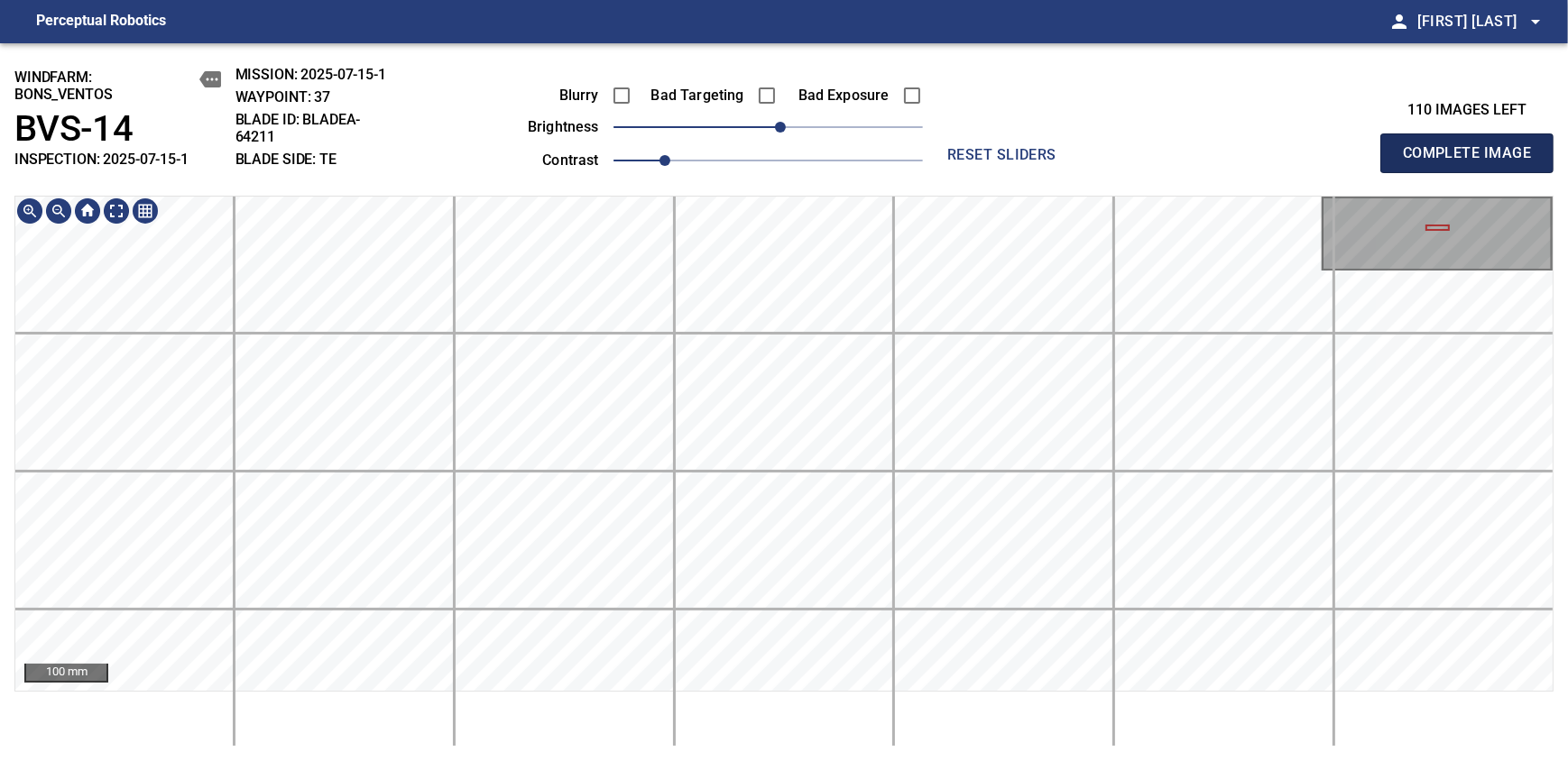 click on "Complete Image" at bounding box center (1467, 153) 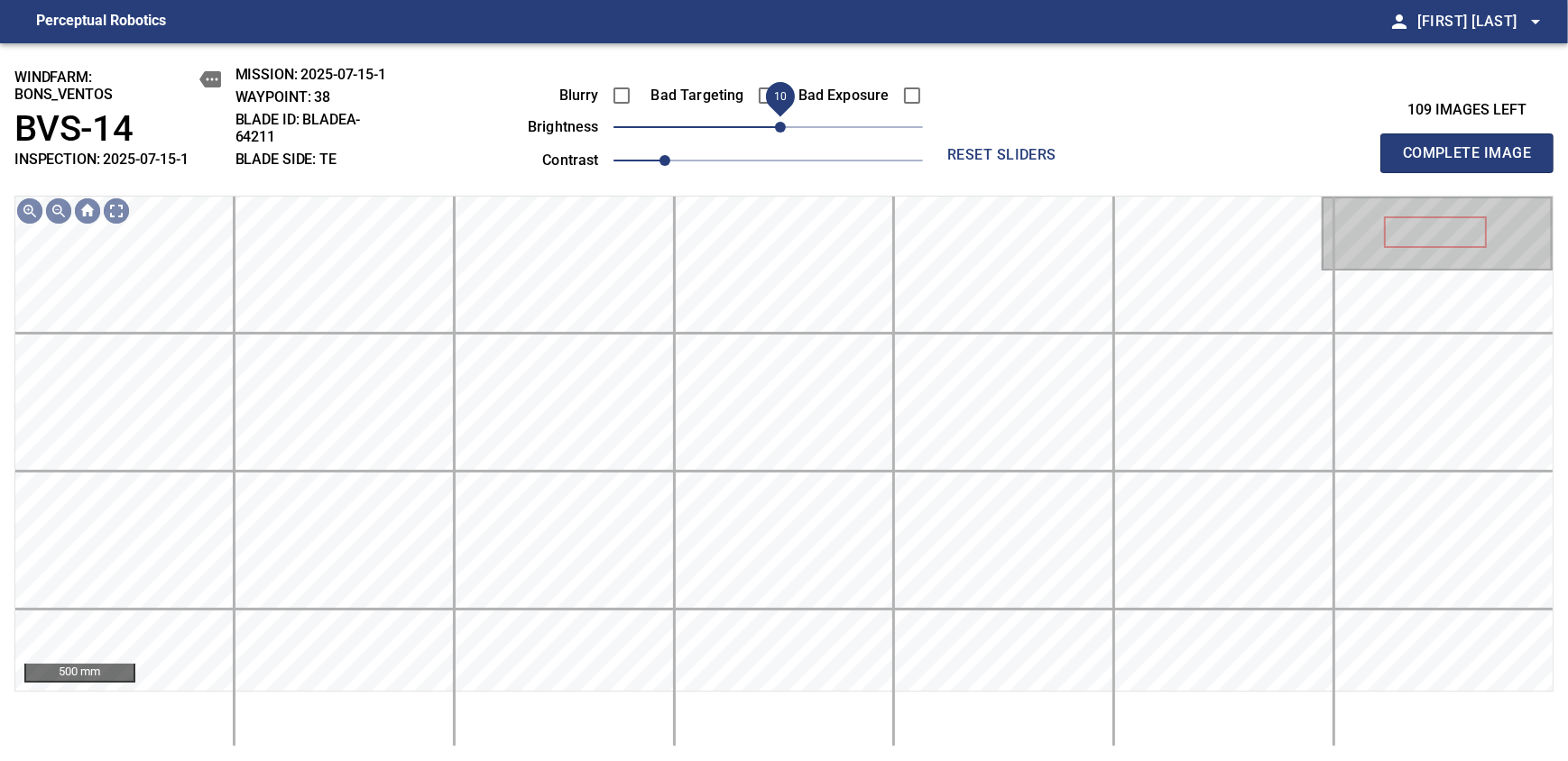 click on "10" at bounding box center [780, 127] 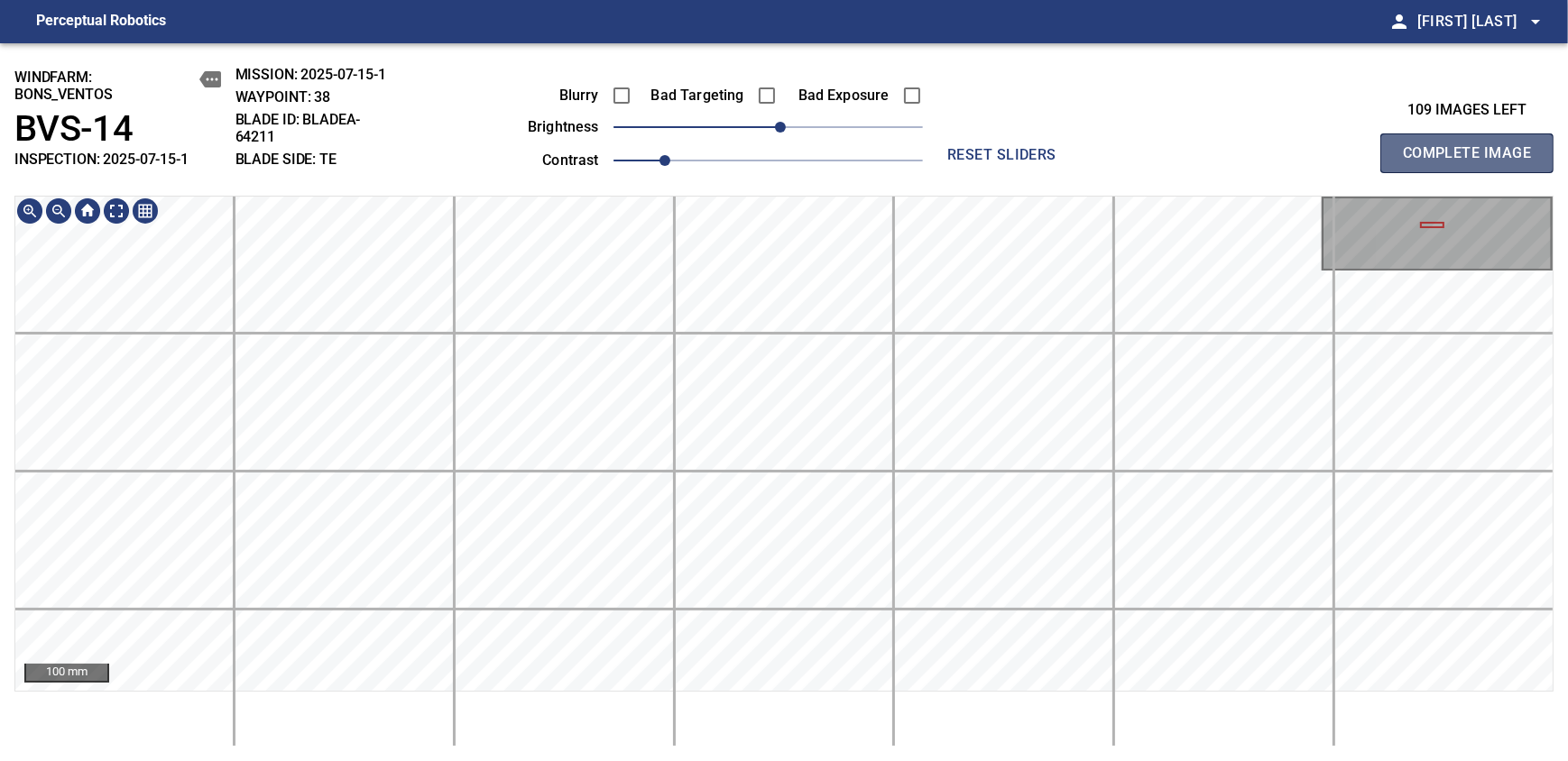 click on "Complete Image" at bounding box center [1467, 153] 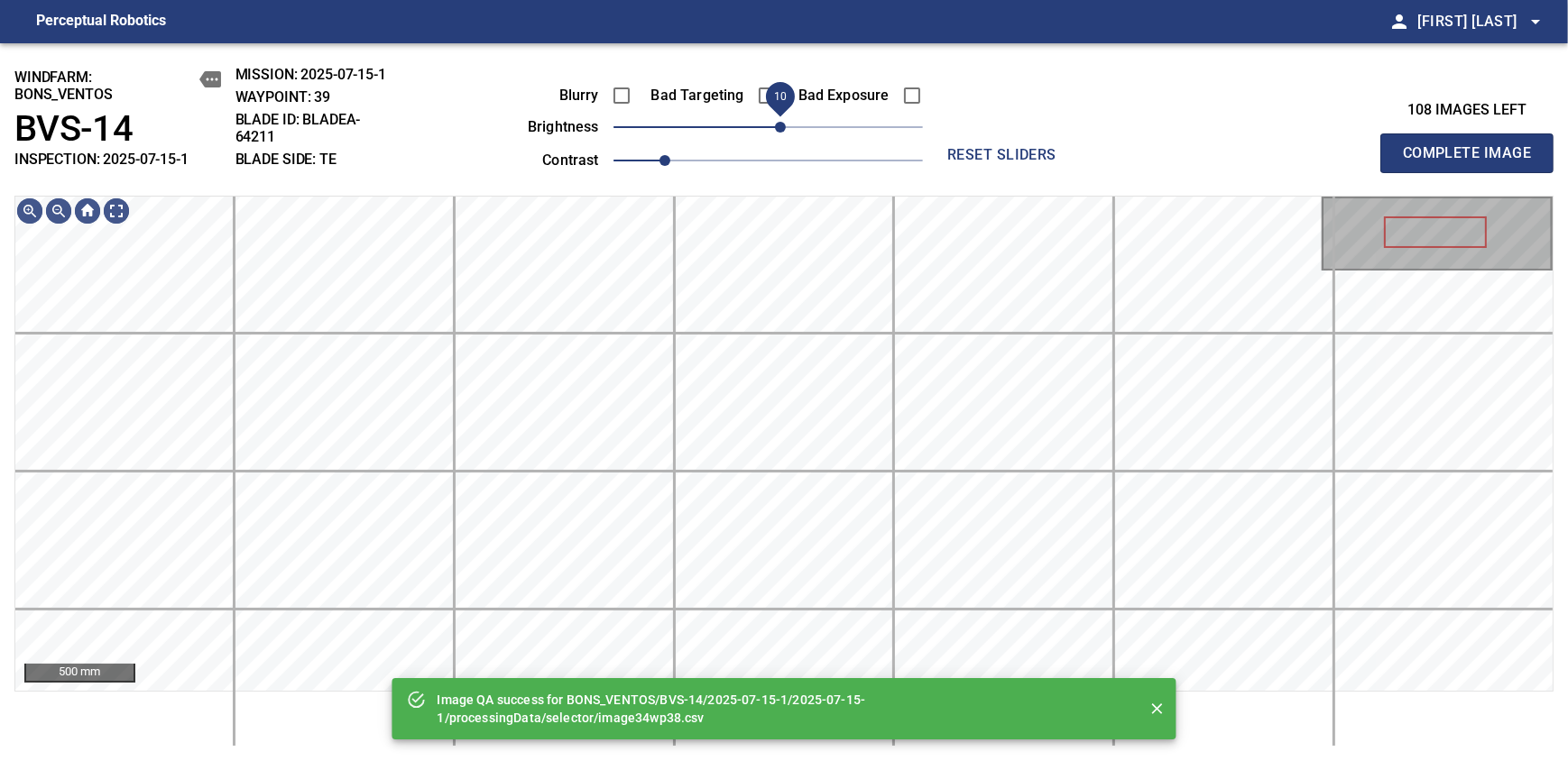click on "10" at bounding box center [780, 127] 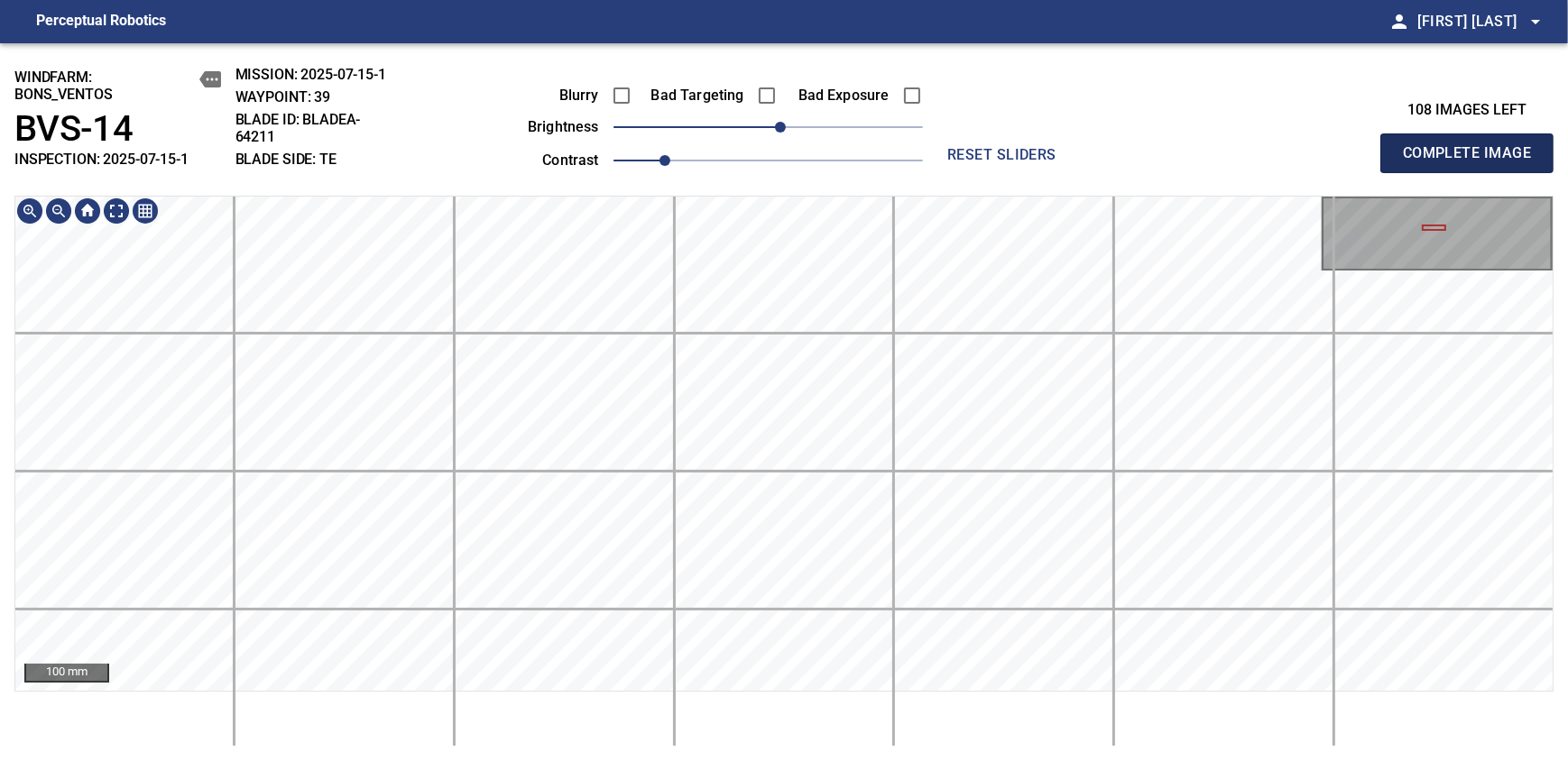 click on "Complete Image" at bounding box center (1467, 153) 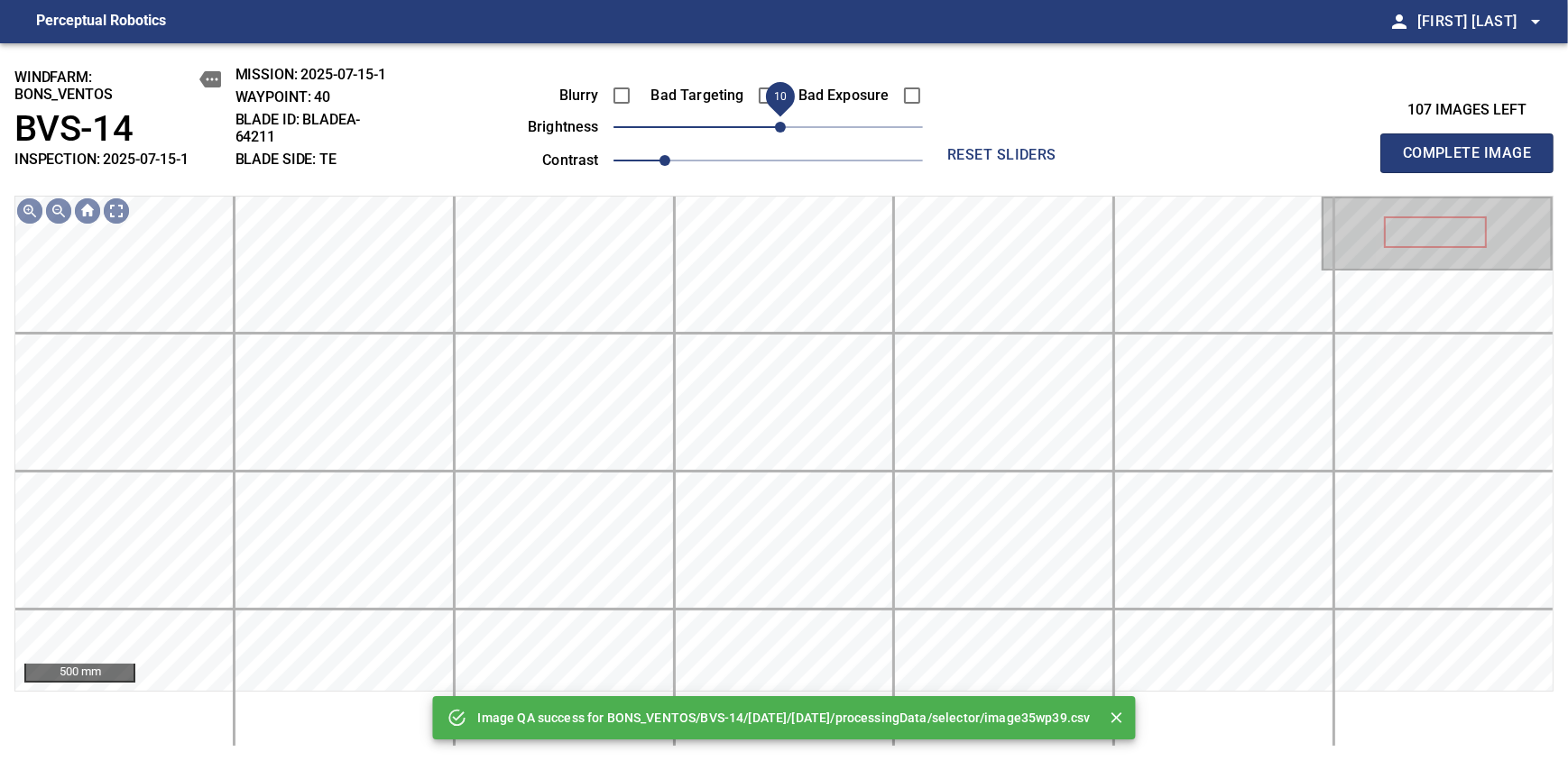 click on "10" at bounding box center (780, 127) 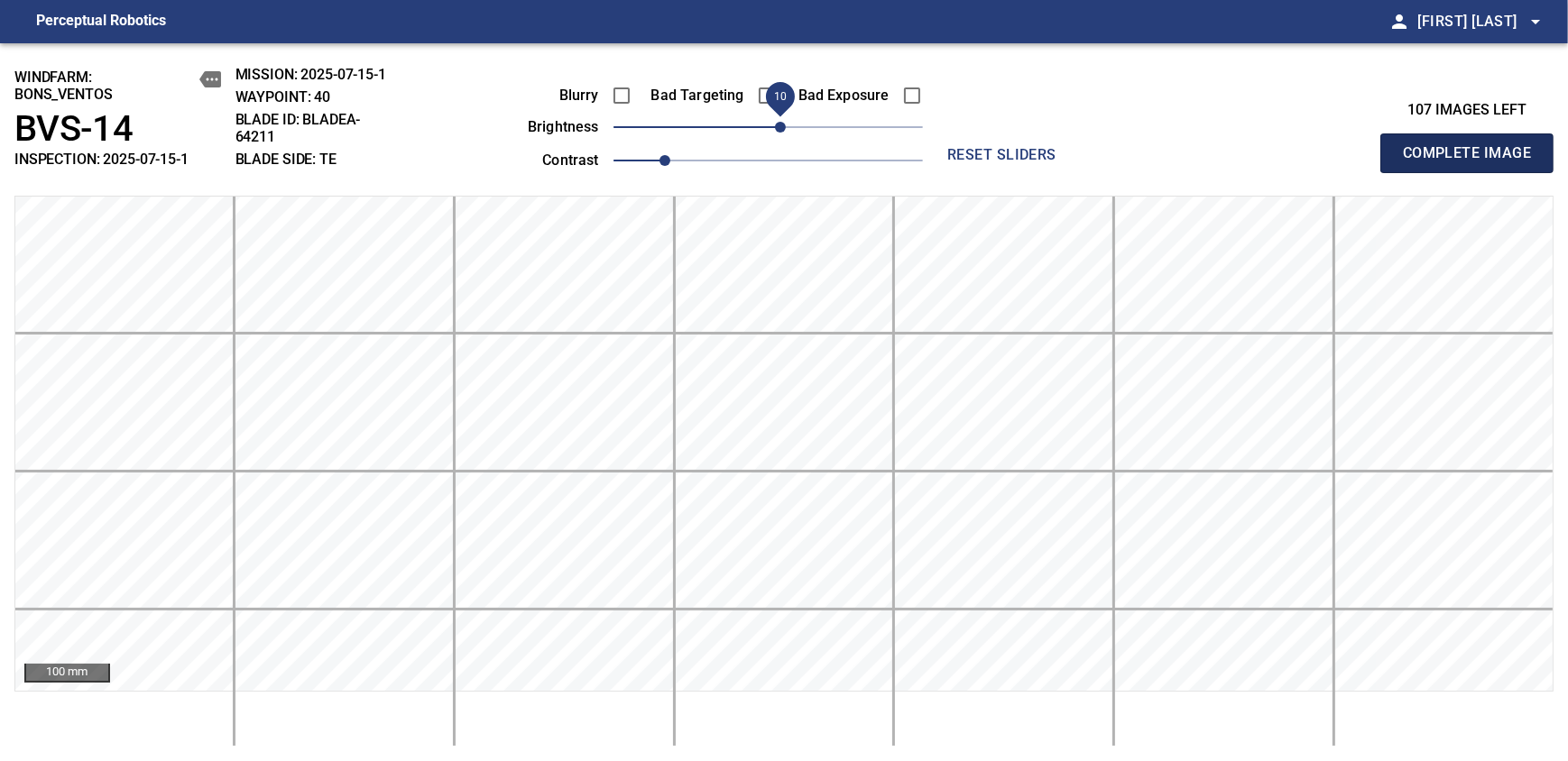 click on "Complete Image" at bounding box center (1467, 153) 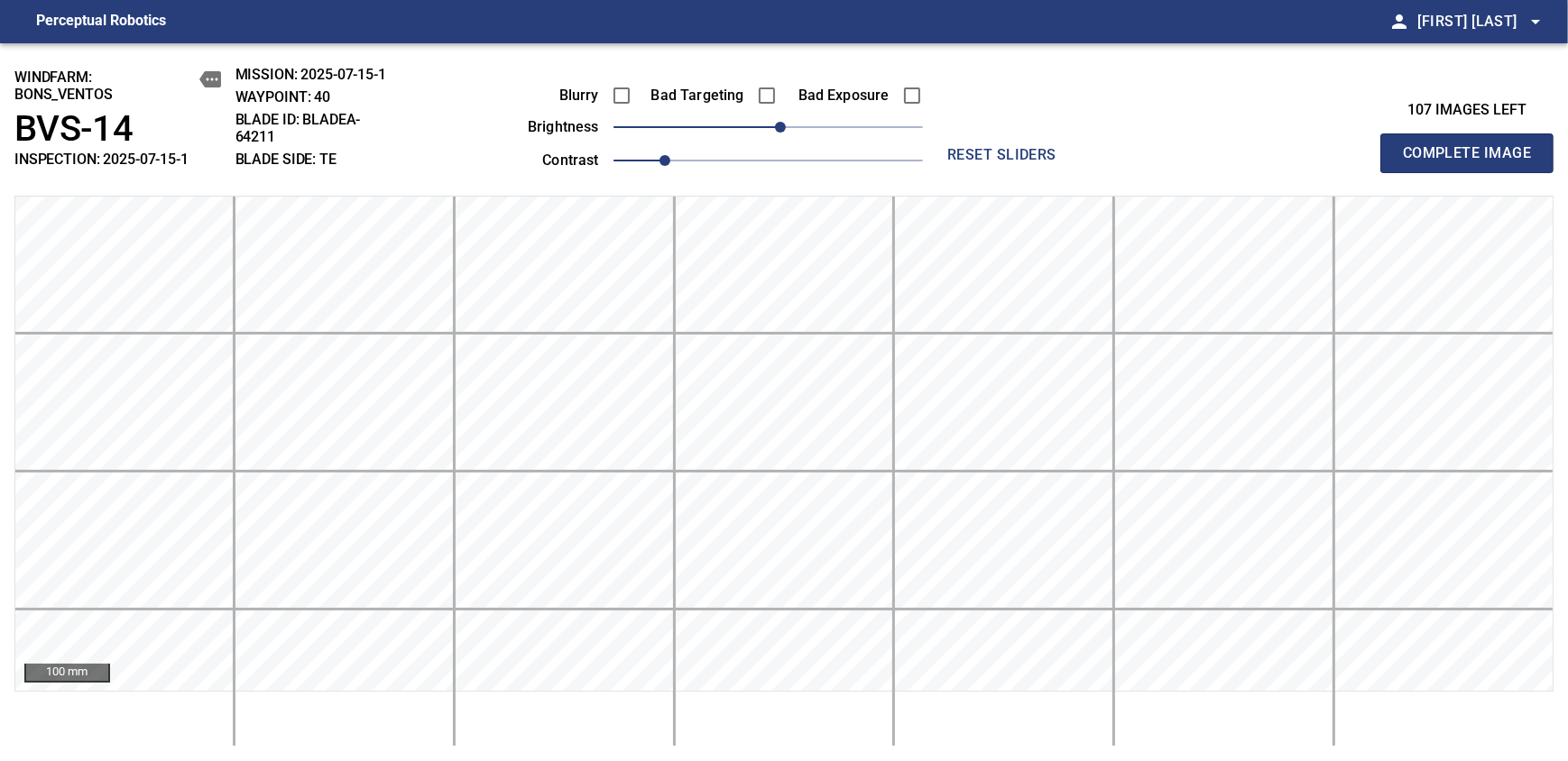 type 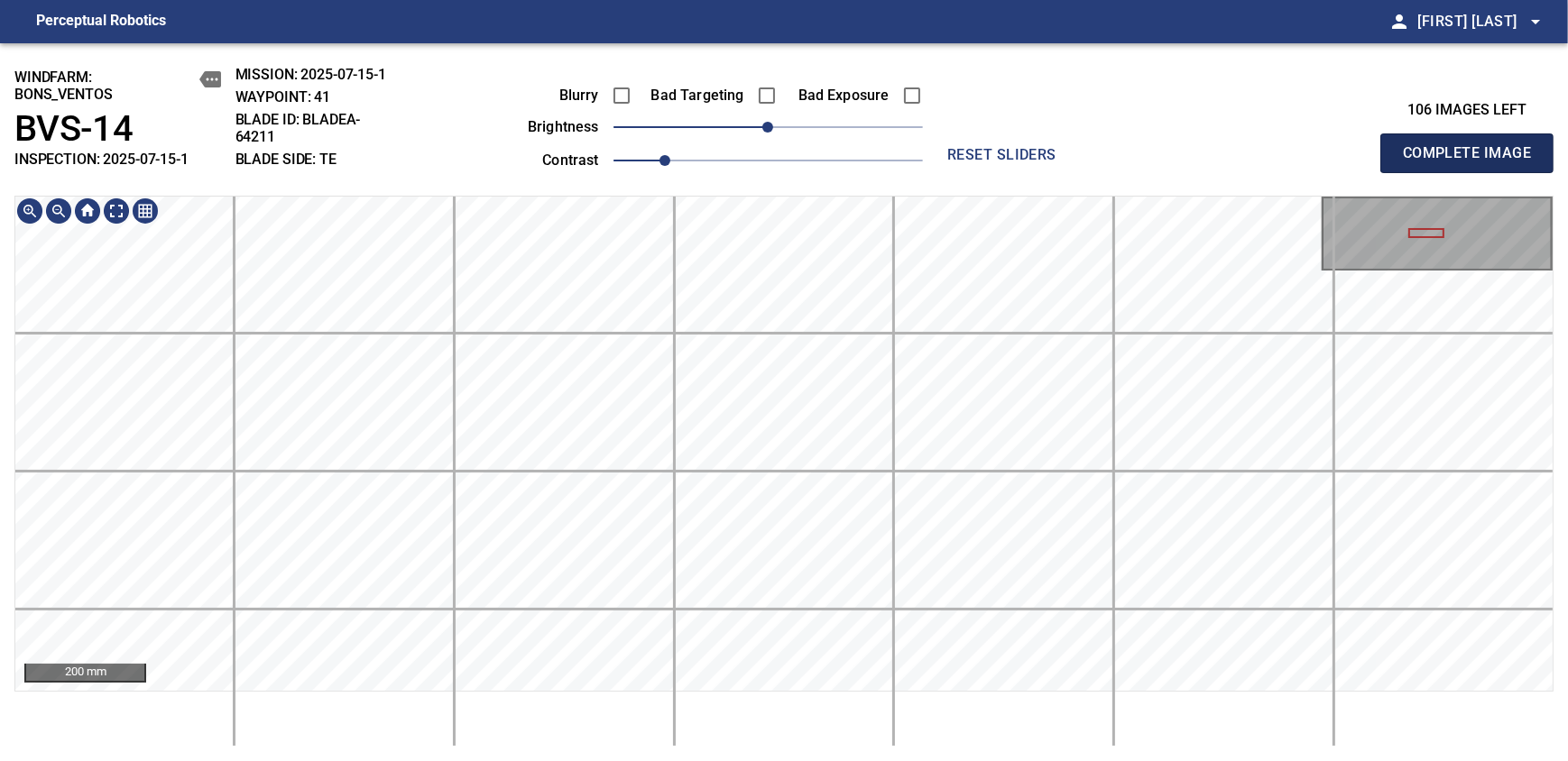 click on "Complete Image" at bounding box center [1467, 153] 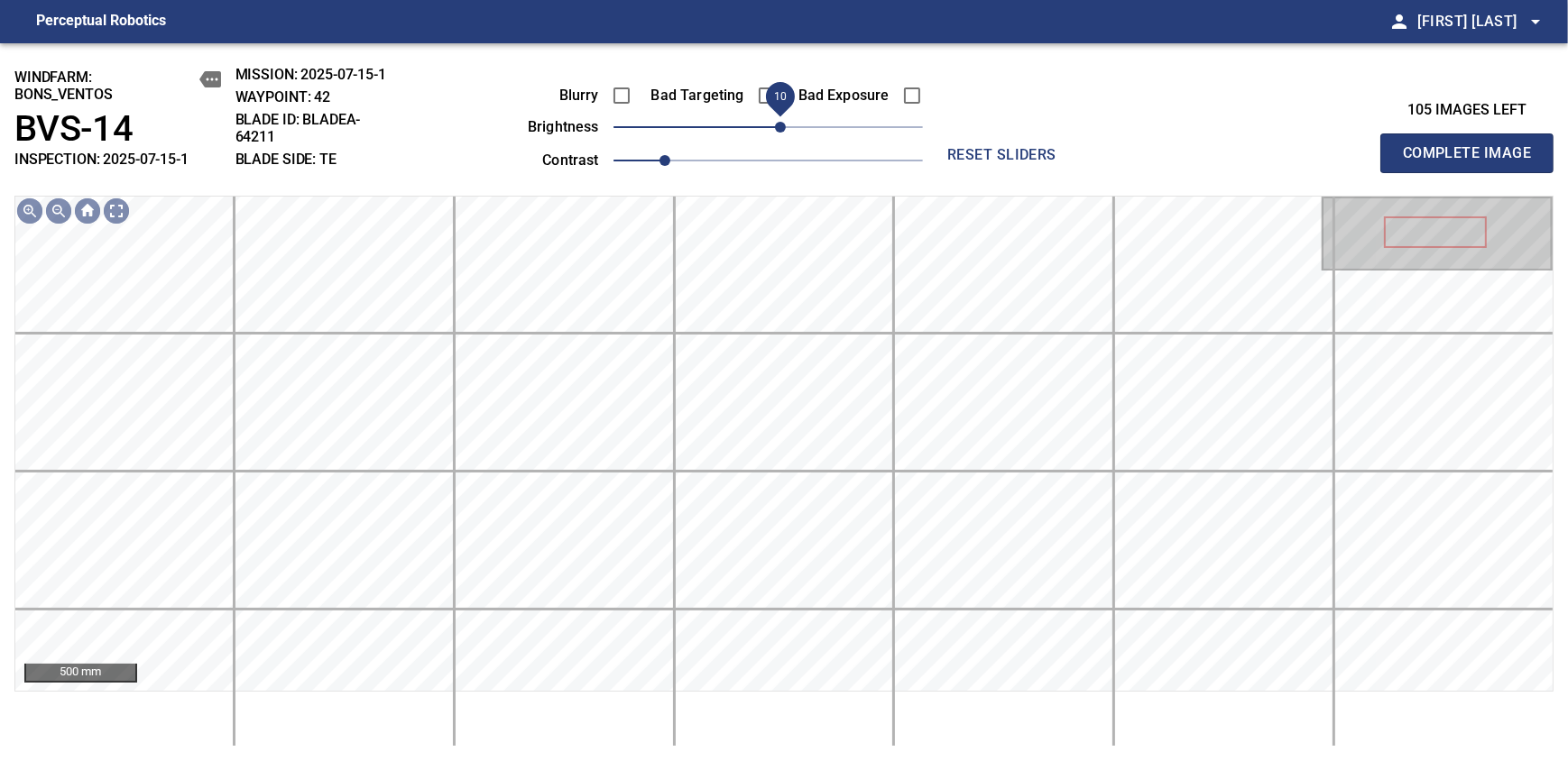 click on "10" at bounding box center (780, 127) 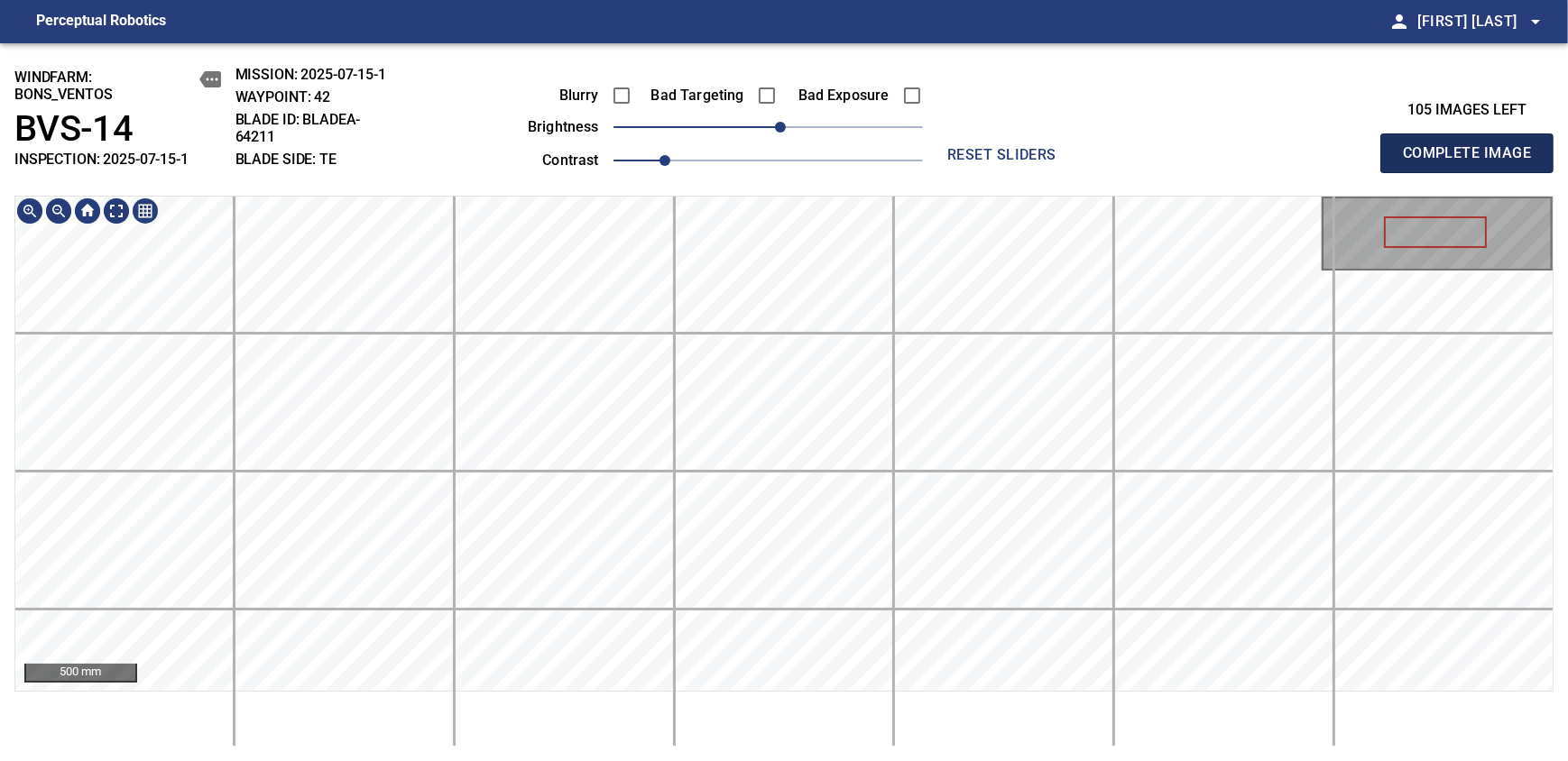 click on "Complete Image" at bounding box center [1467, 153] 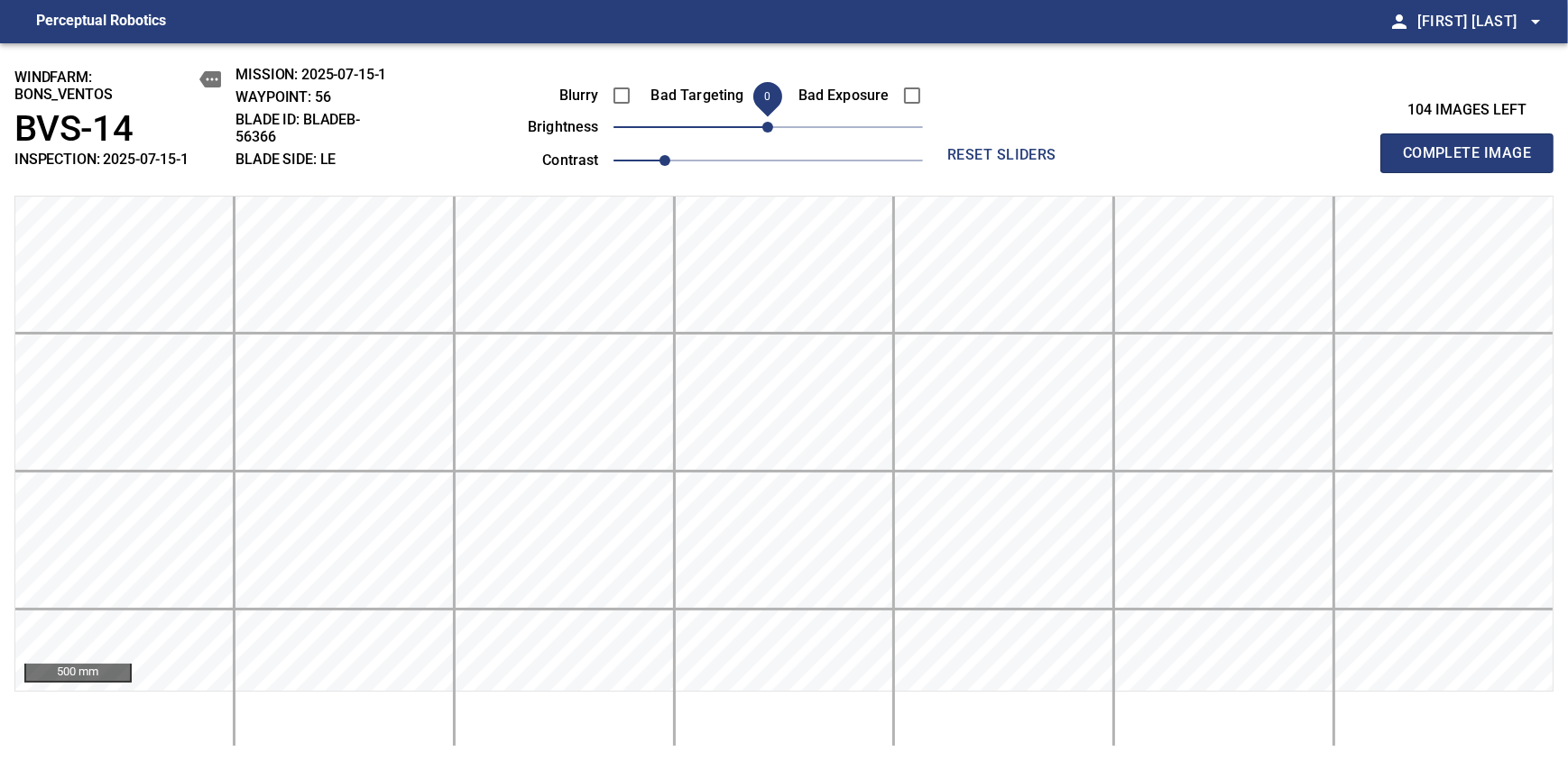 click on "Complete Image" at bounding box center (1467, 153) 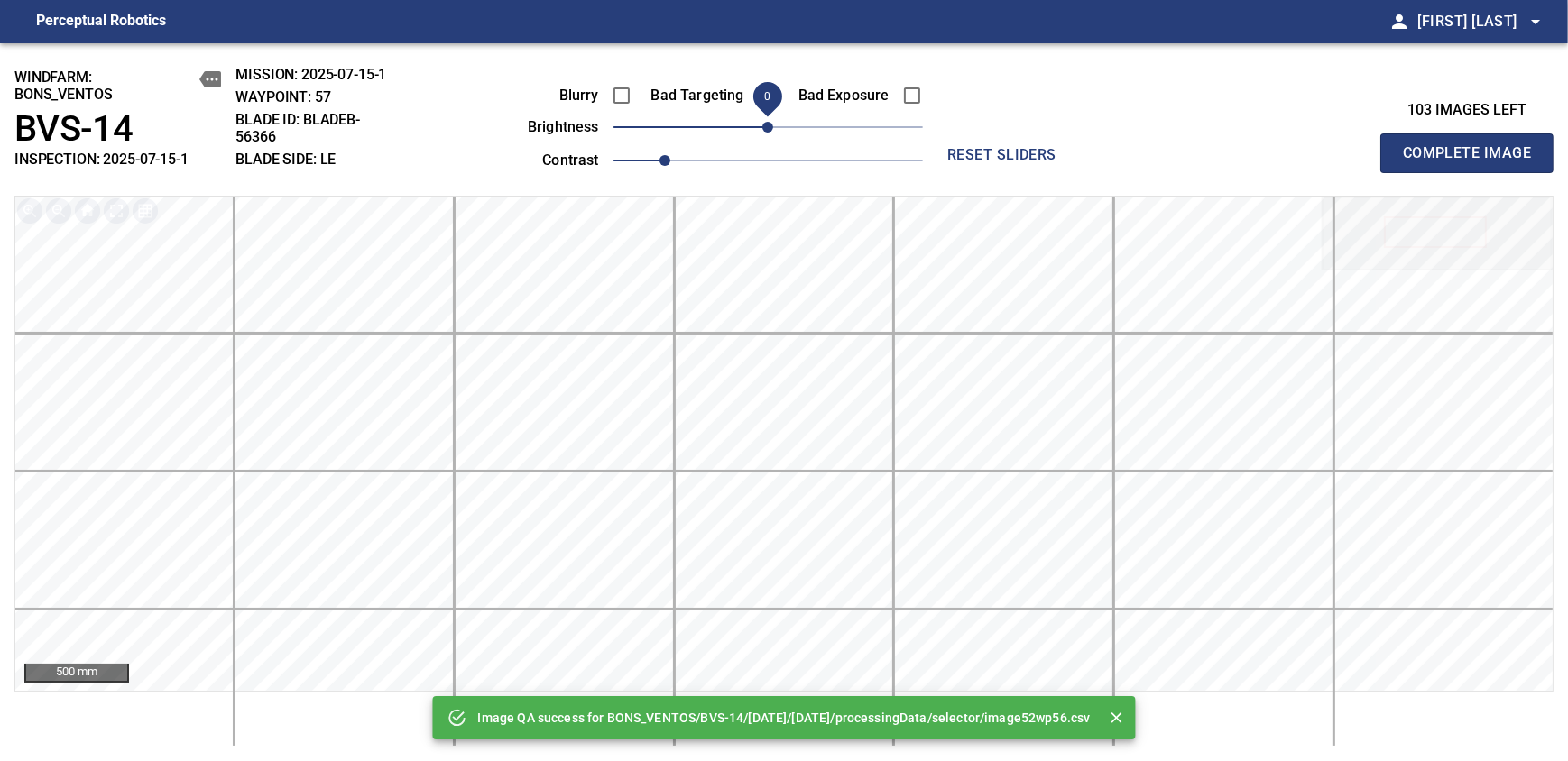 click on "Complete Image" at bounding box center [1467, 153] 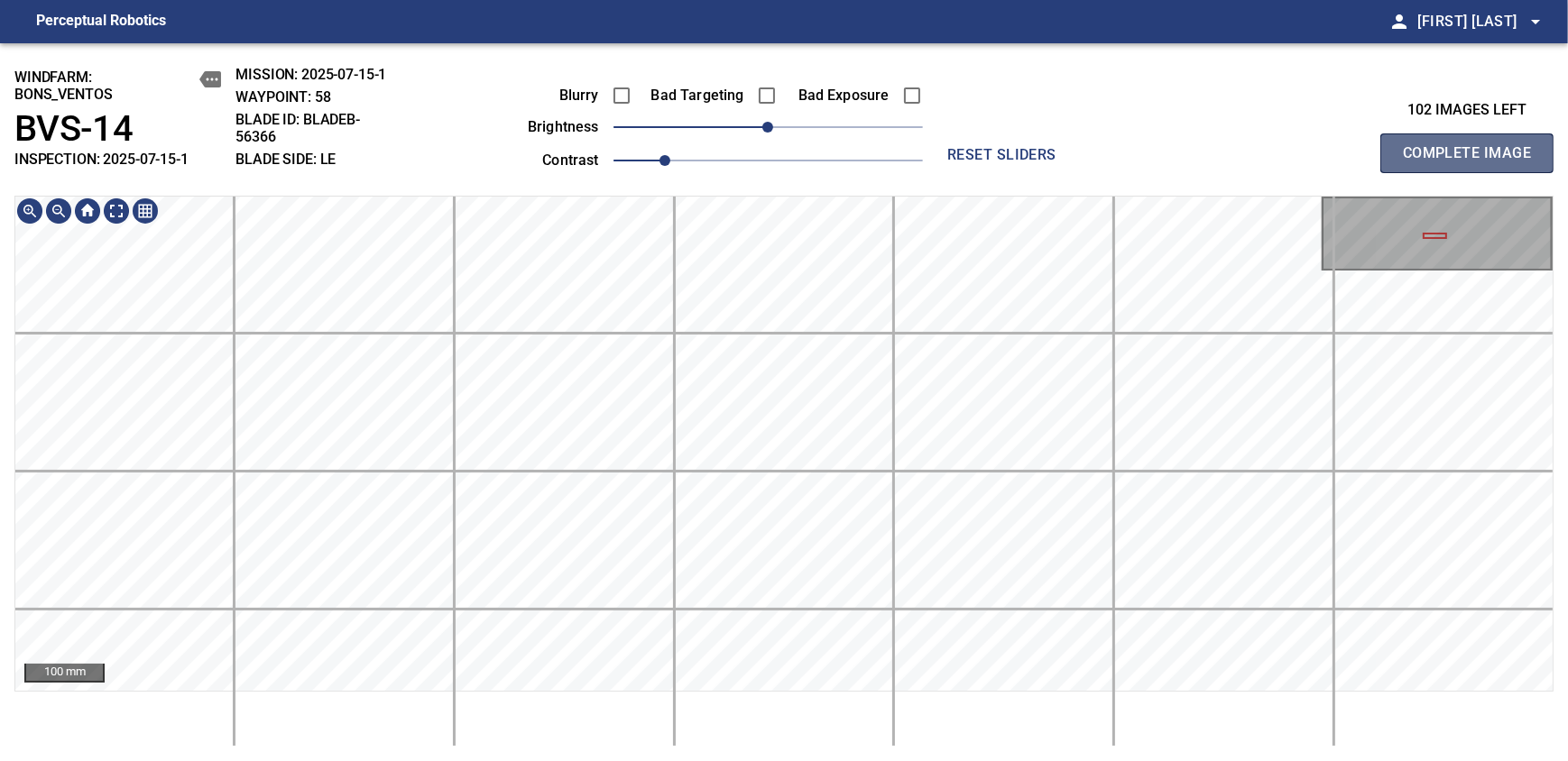 click on "Complete Image" at bounding box center [1467, 153] 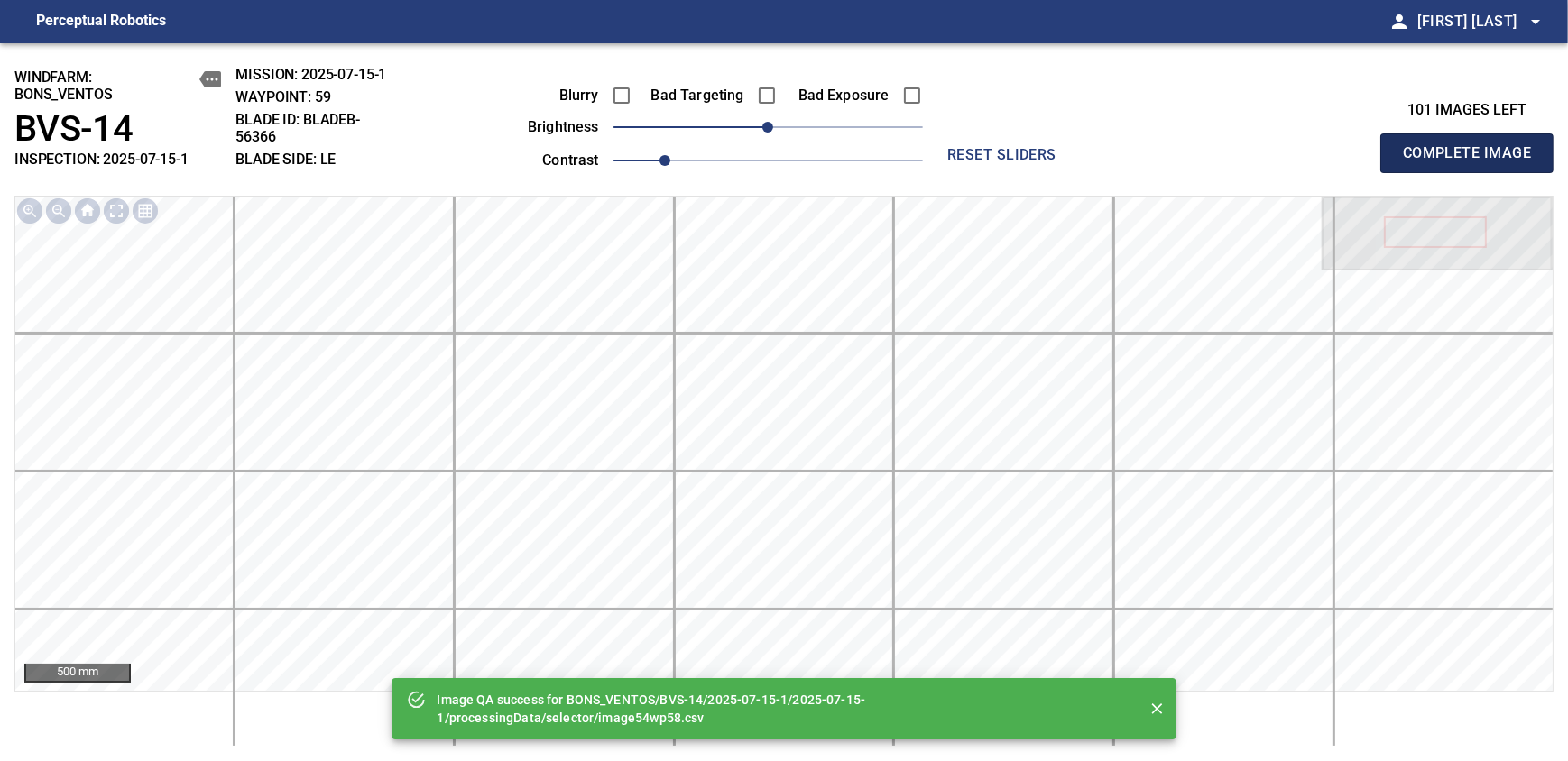 click on "Complete Image" at bounding box center (1467, 153) 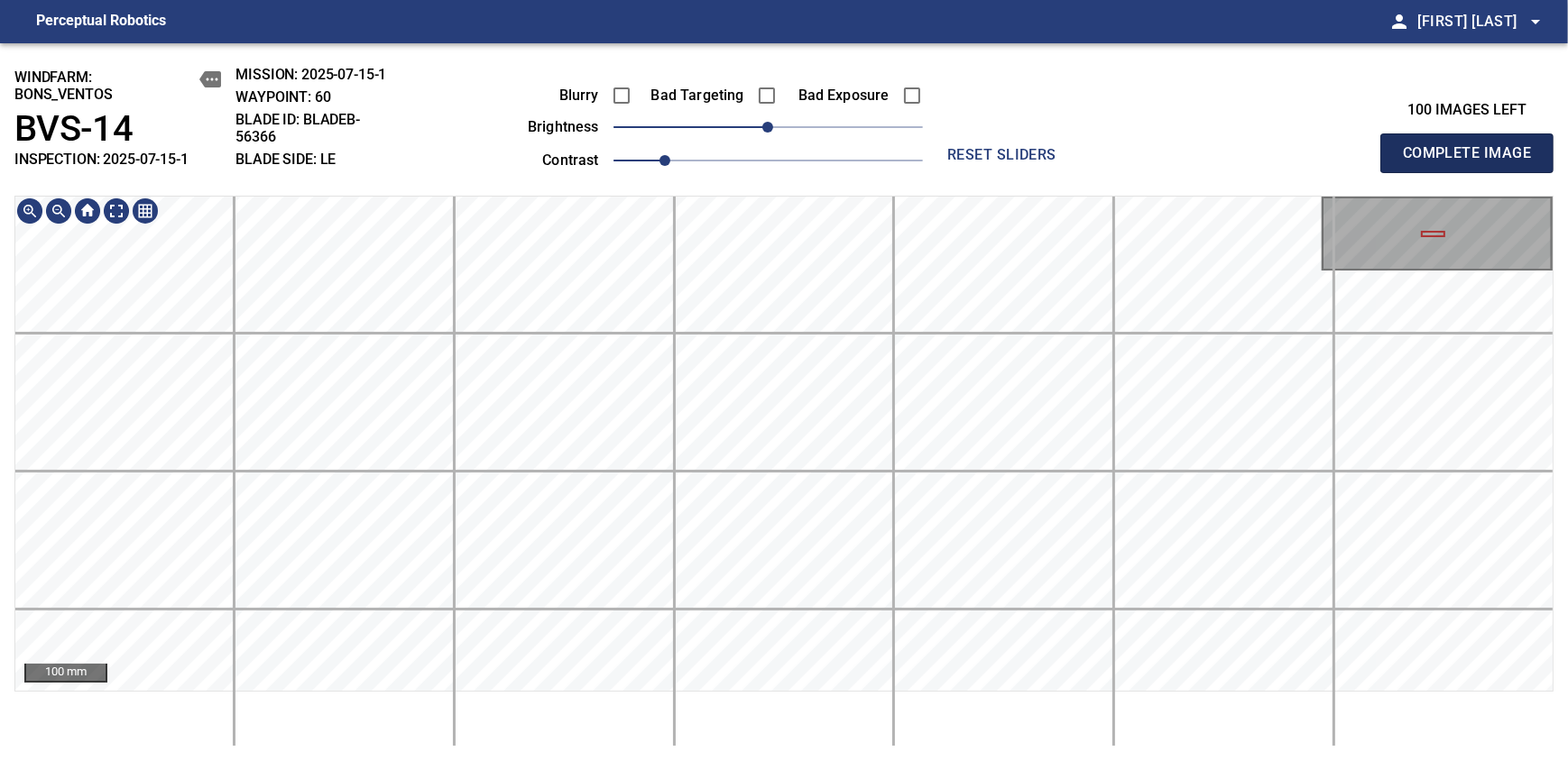 click on "Complete Image" at bounding box center [1467, 153] 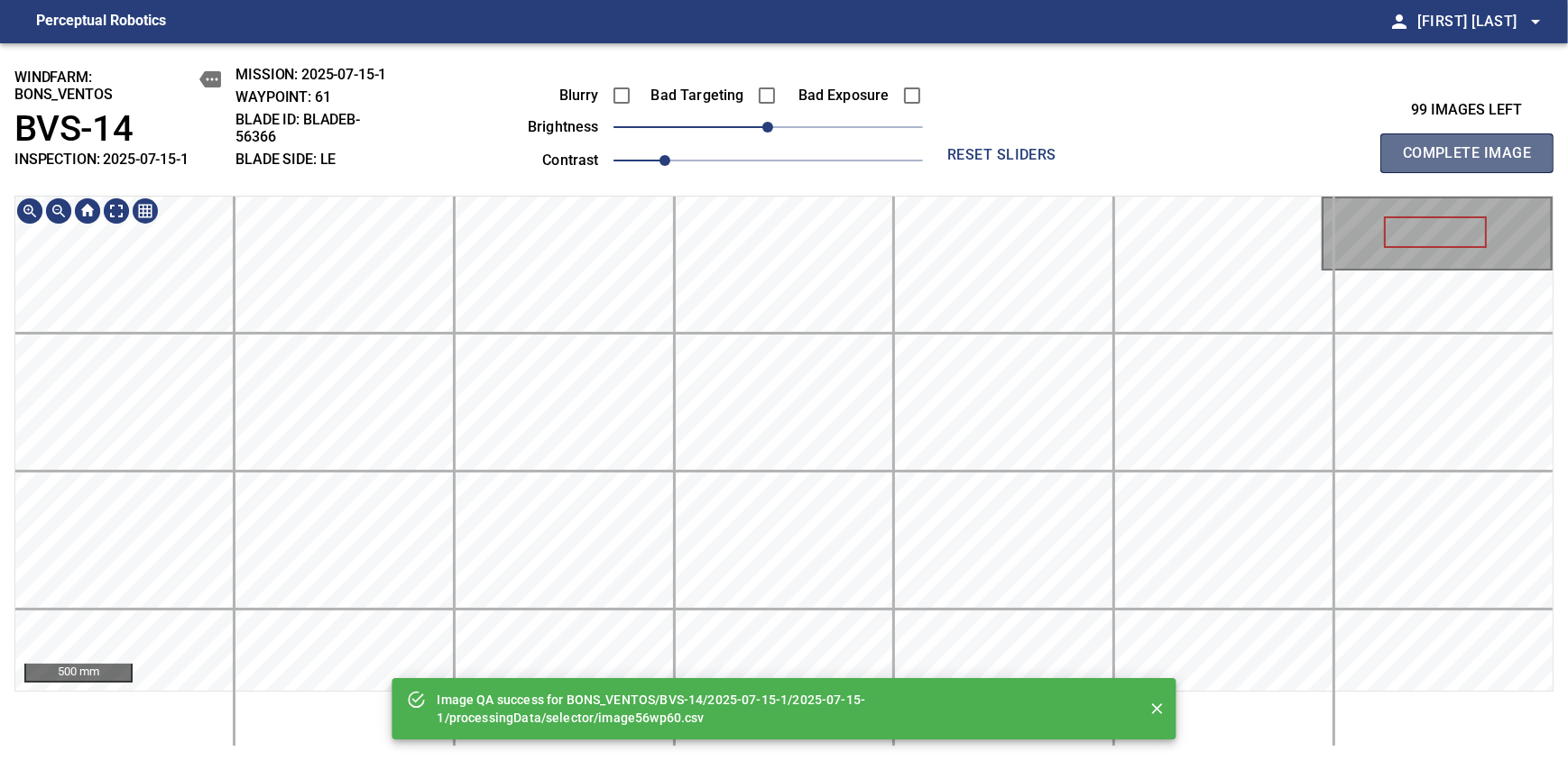 click on "Complete Image" at bounding box center (1467, 153) 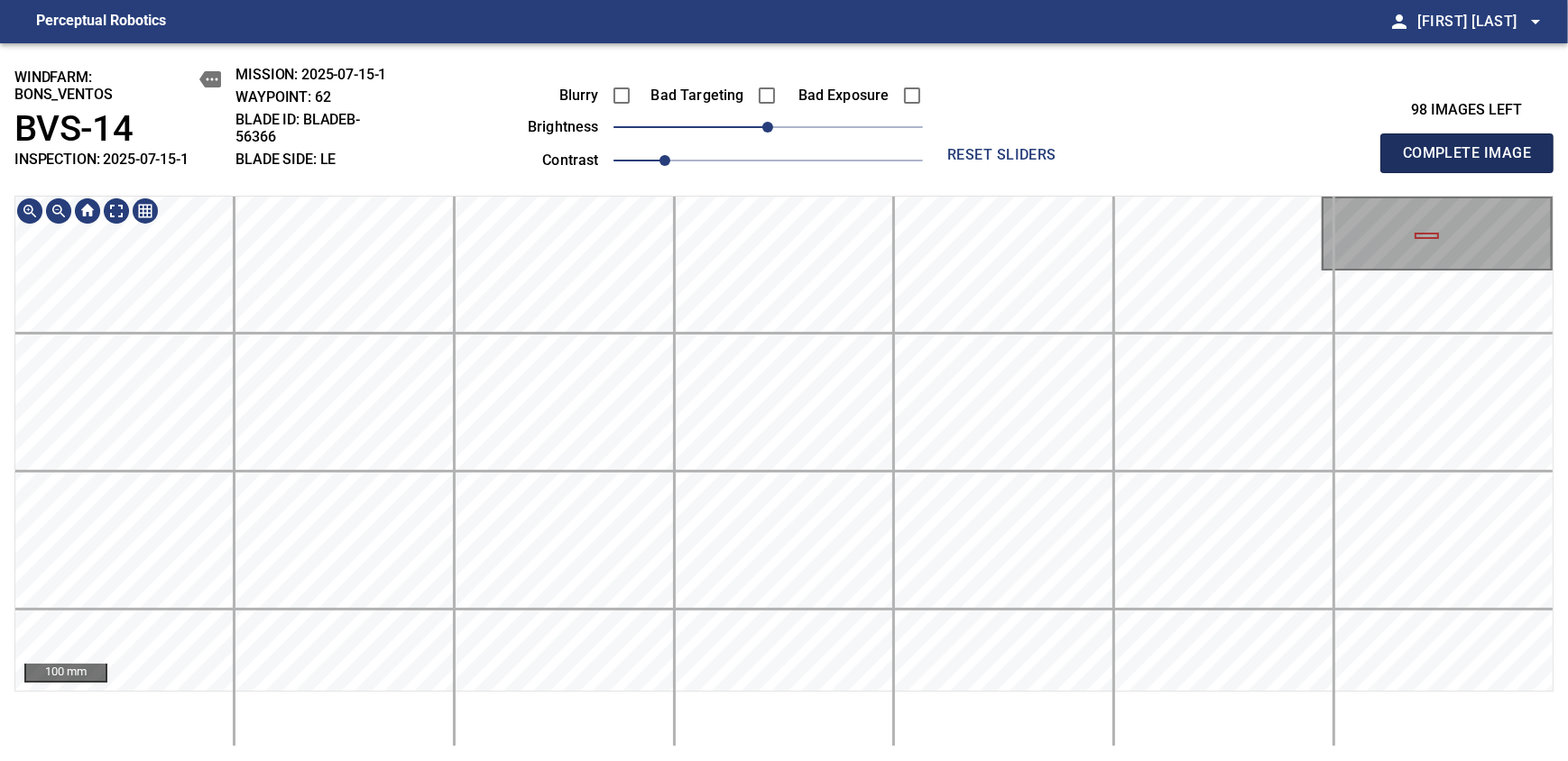 click on "Complete Image" at bounding box center [1467, 153] 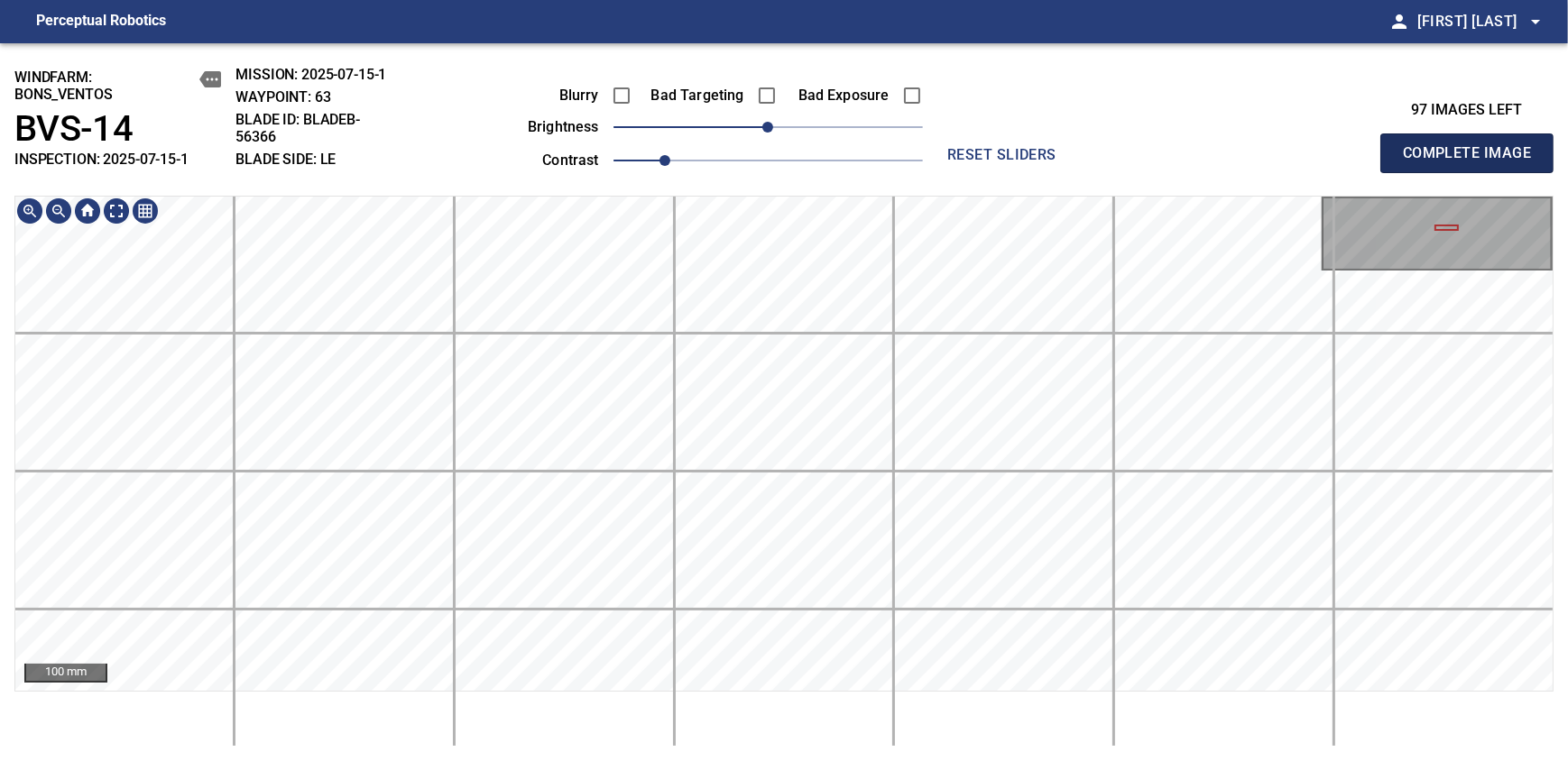 click on "Complete Image" at bounding box center (1467, 153) 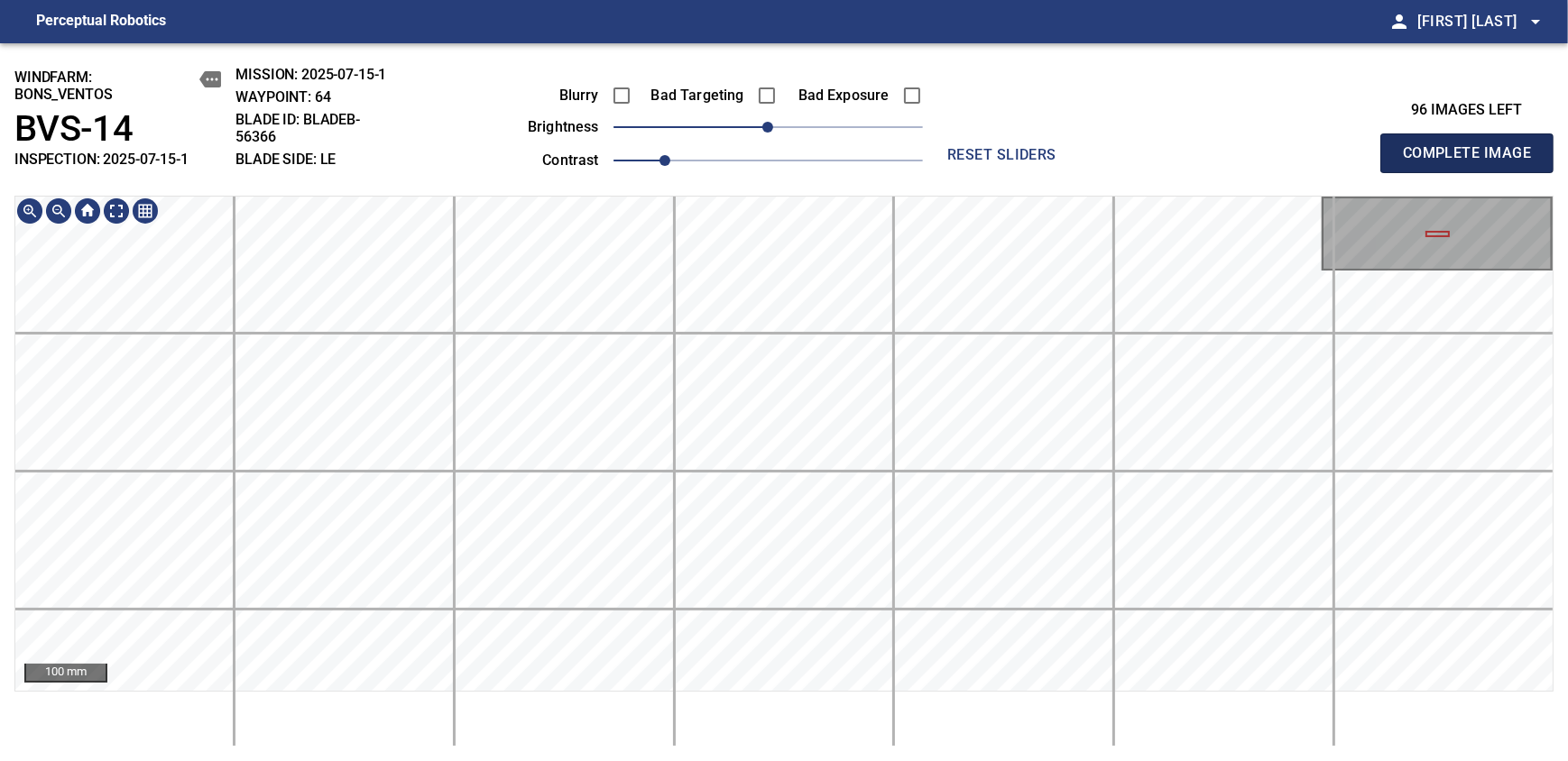 click on "Complete Image" at bounding box center [1467, 153] 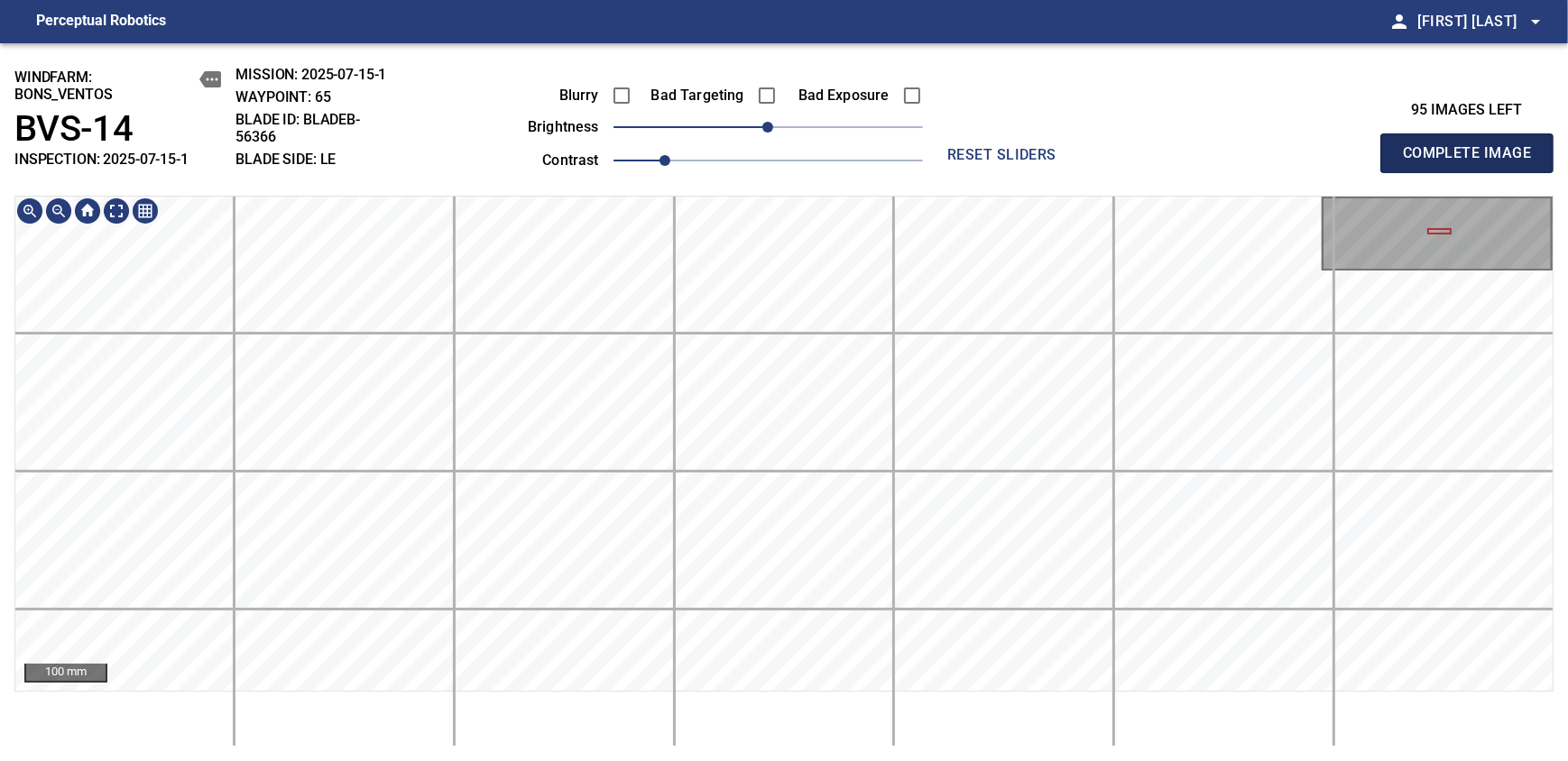click on "Complete Image" at bounding box center (1467, 153) 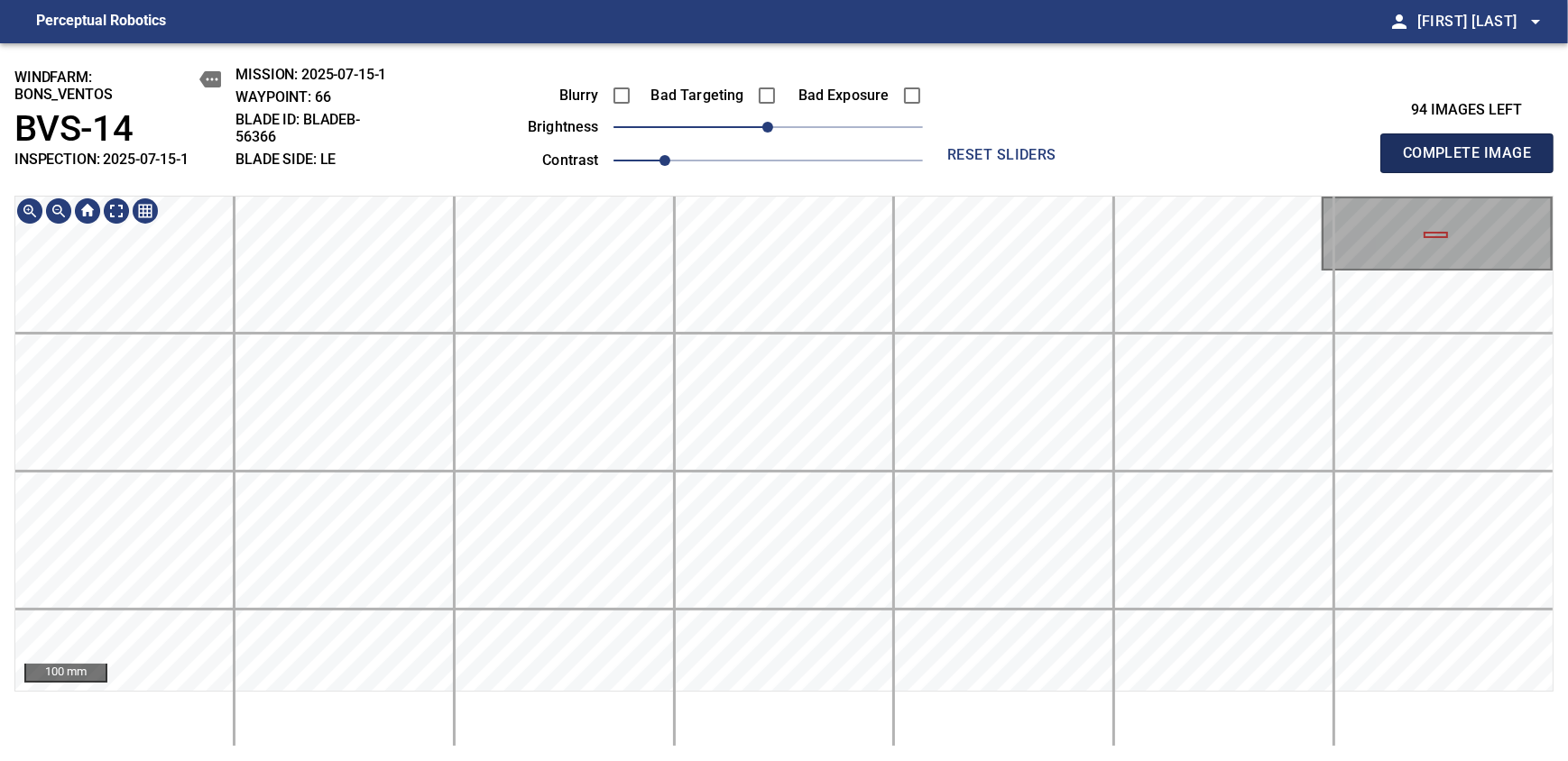 click on "Complete Image" at bounding box center [1467, 153] 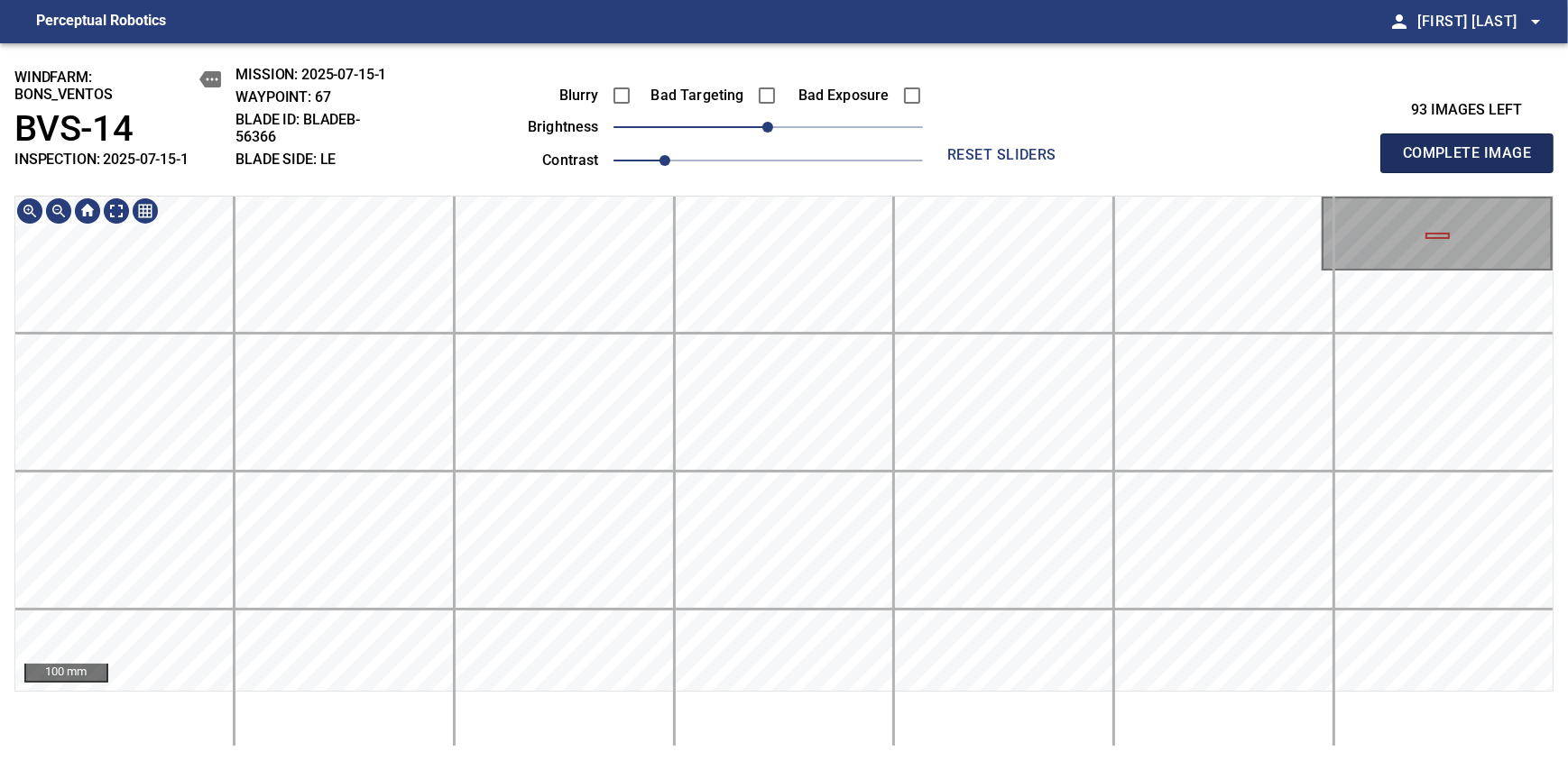 click on "Complete Image" at bounding box center [1467, 153] 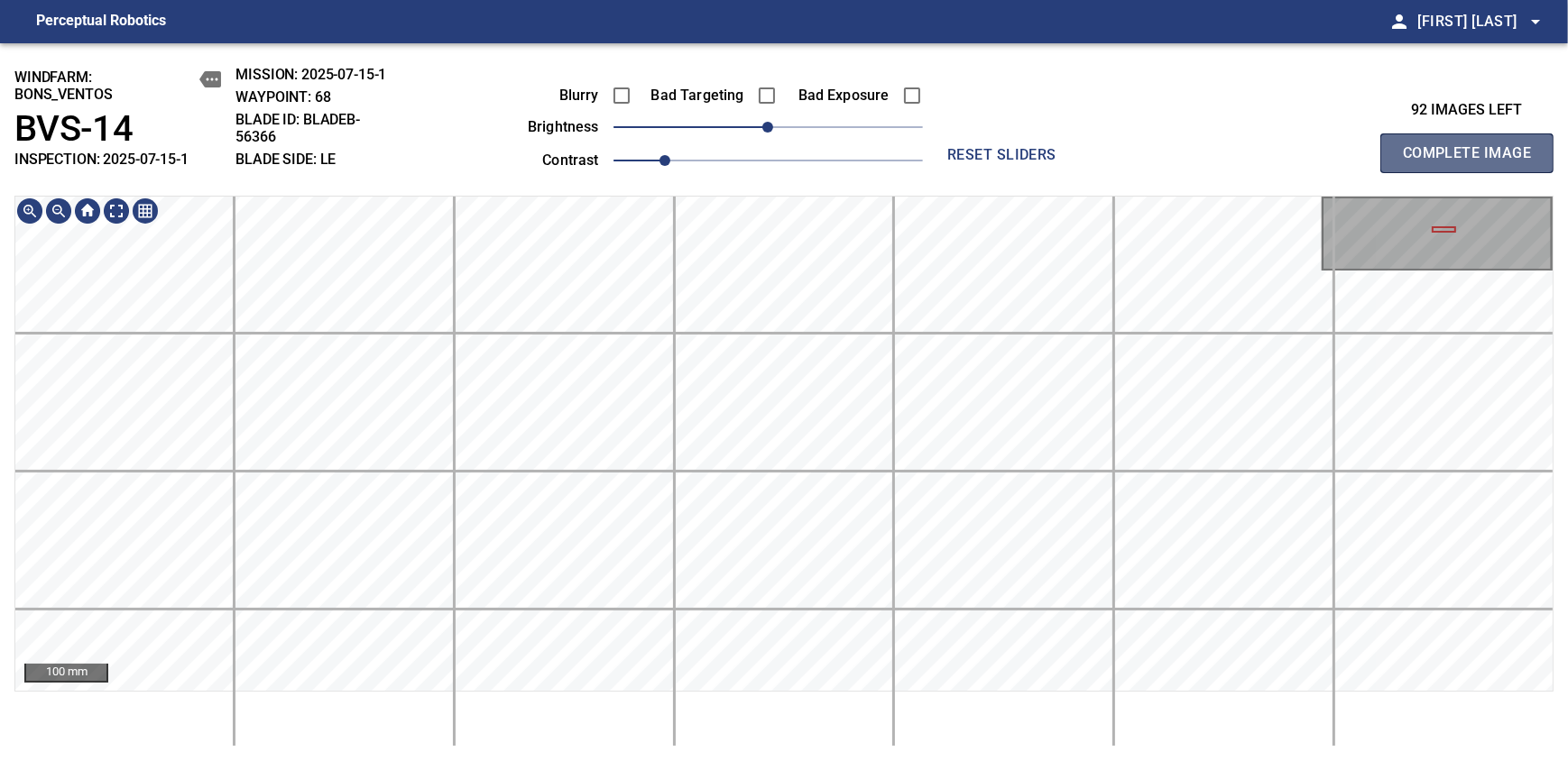 click on "Complete Image" at bounding box center [1467, 153] 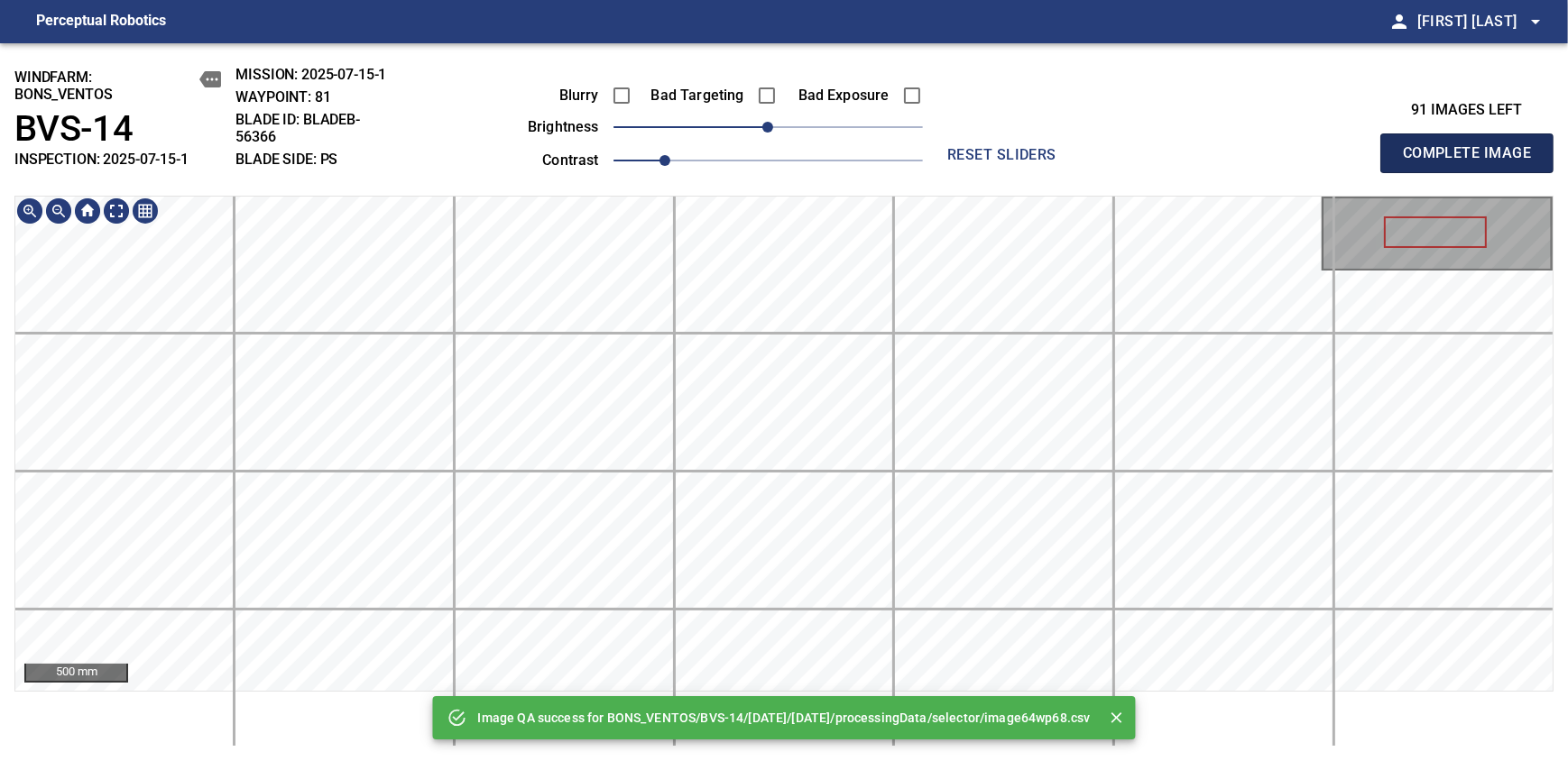 click on "Complete Image" at bounding box center [1467, 153] 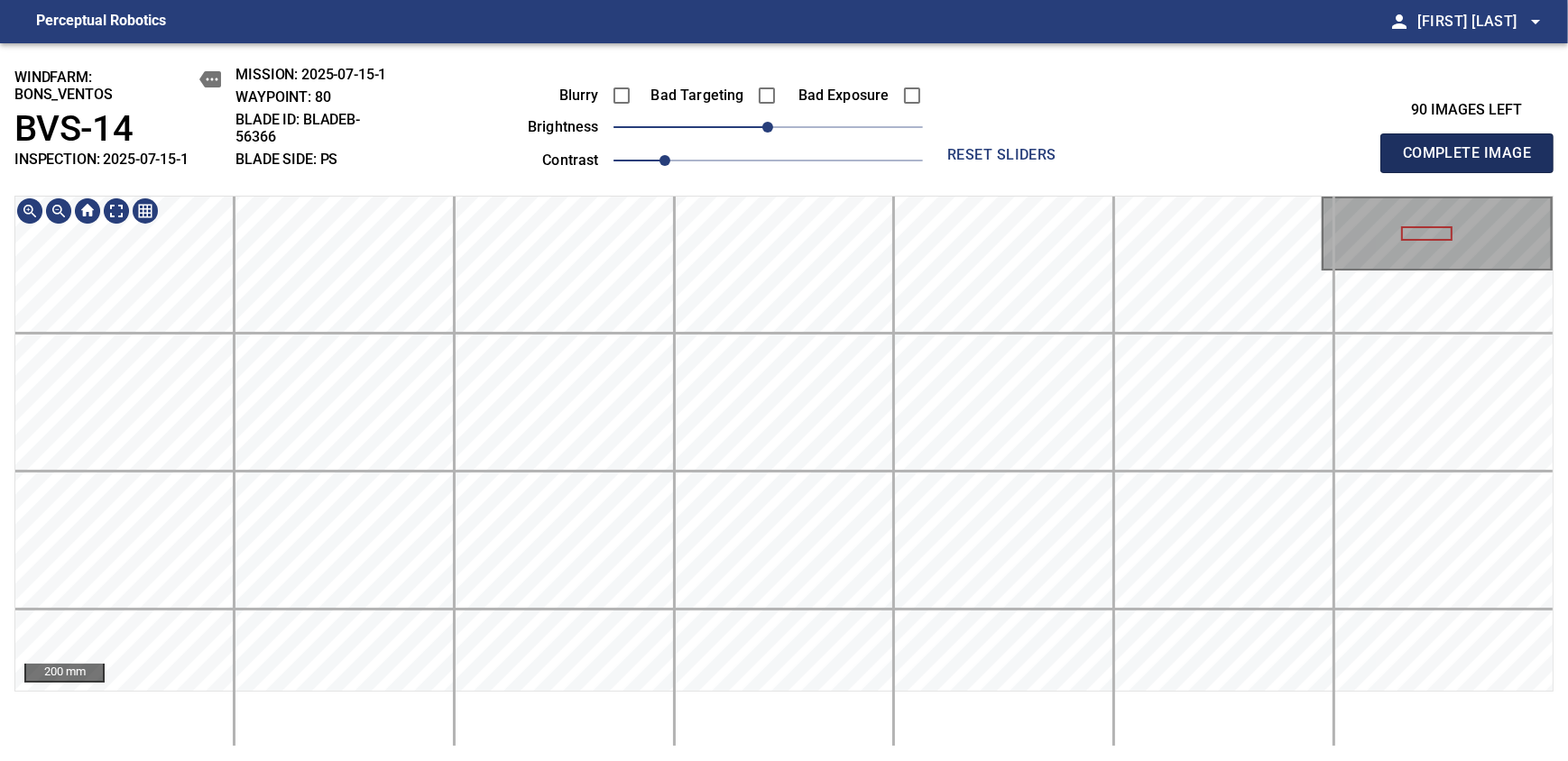 click on "Complete Image" at bounding box center (1467, 153) 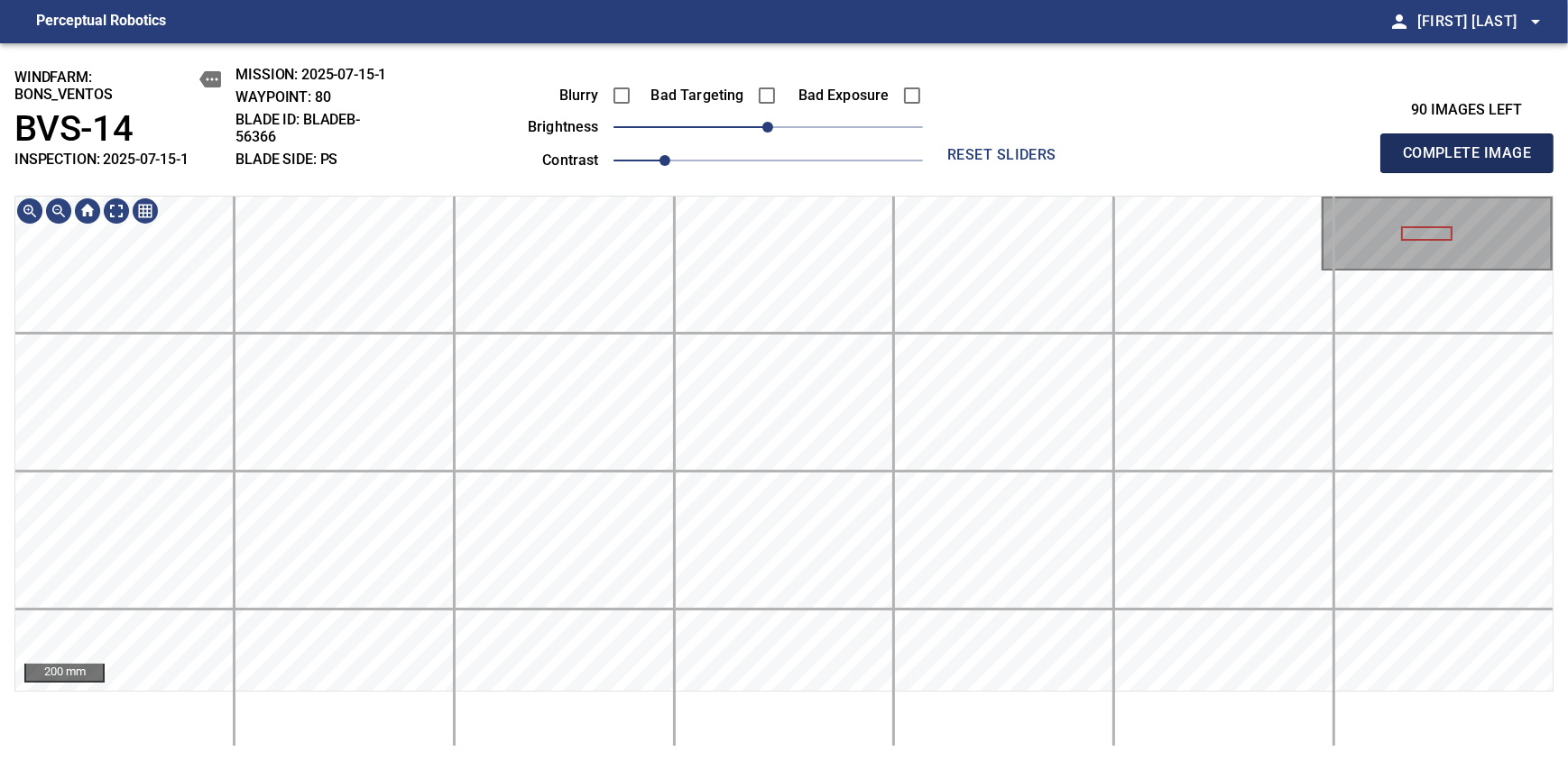 type 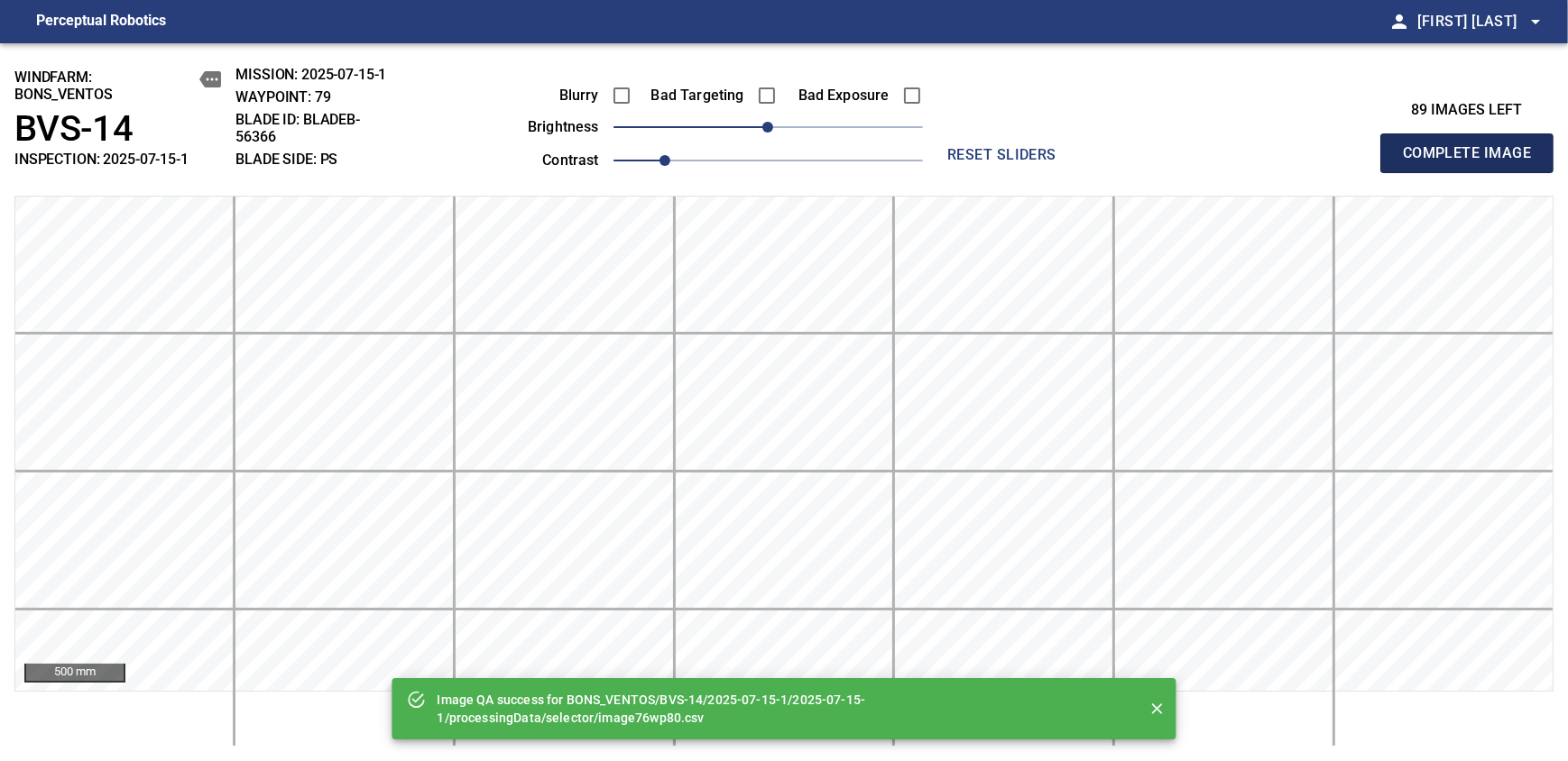click on "Complete Image" at bounding box center (1467, 153) 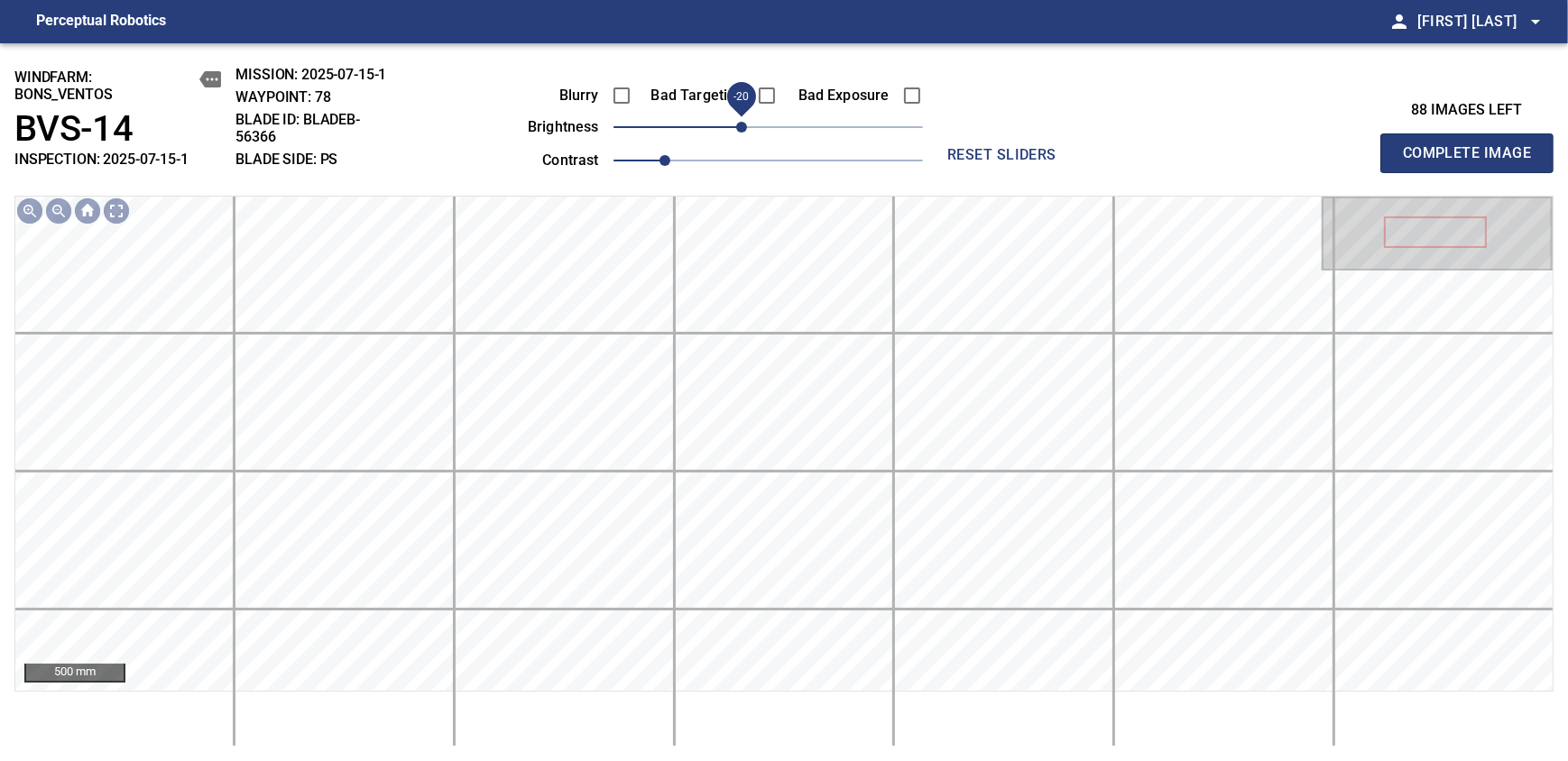 drag, startPoint x: 763, startPoint y: 129, endPoint x: 743, endPoint y: 134, distance: 20.615528 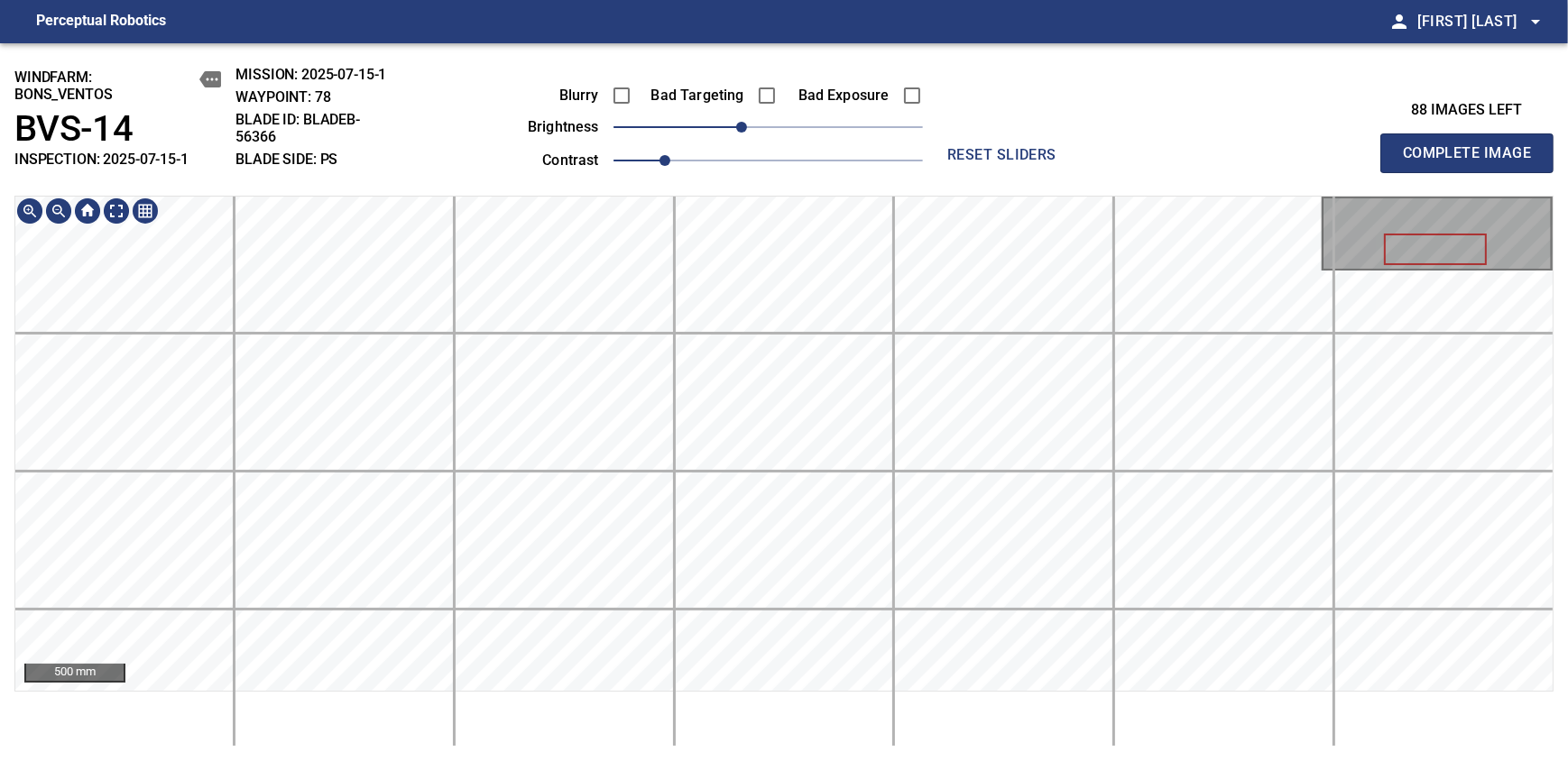 click on "windfarm: BONS_VENTOS BVS-14 INSPECTION: 2025-07-15-1 MISSION: 2025-07-15-1 WAYPOINT: 78 BLADE ID: bladeB-56366 BLADE SIDE: PS Blurry Bad Targeting Bad Exposure brightness -20 contrast 1 reset sliders 88 images left Complete Image 500 mm" at bounding box center [784, 402] 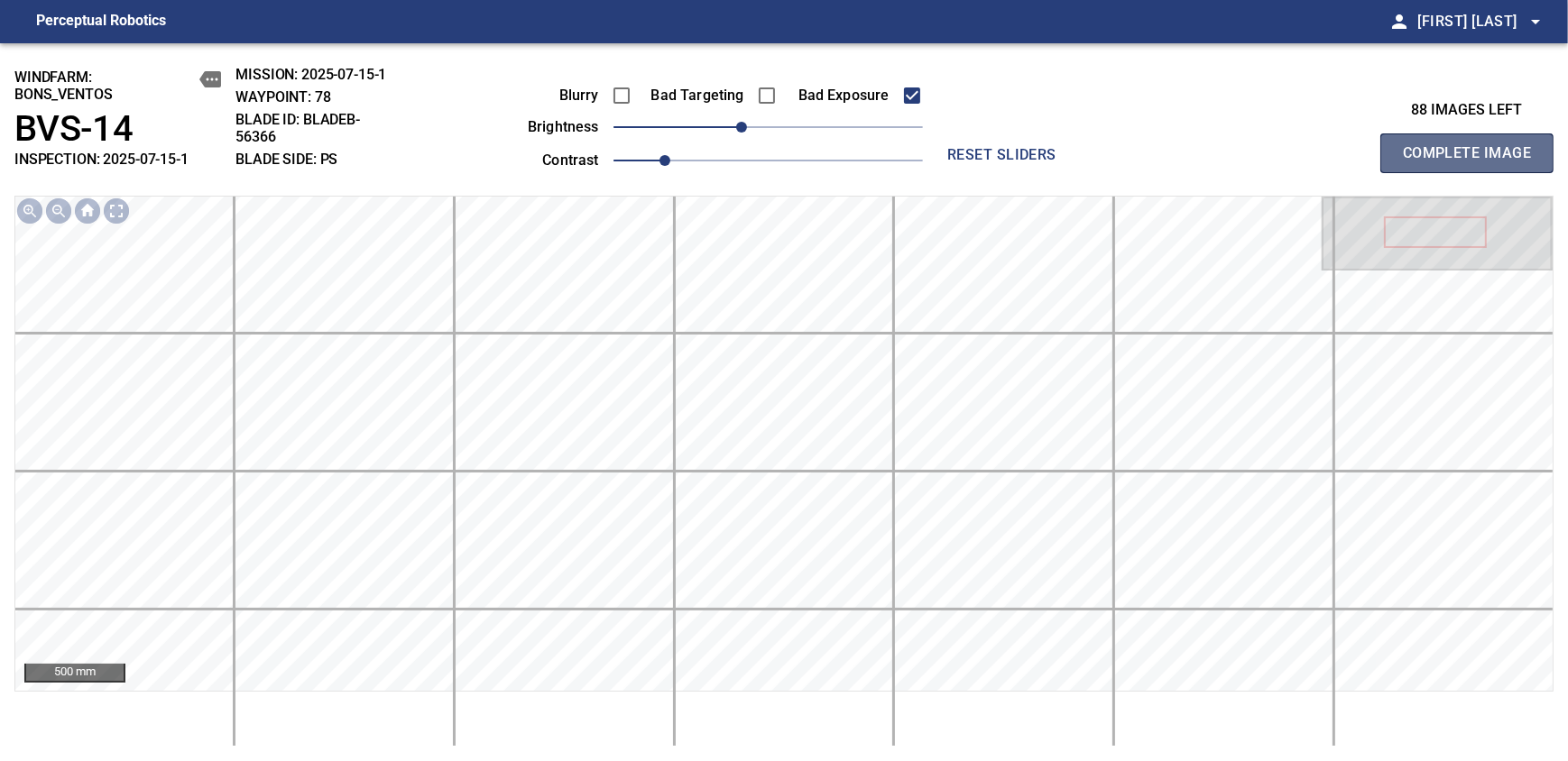 click on "Complete Image" at bounding box center [1467, 153] 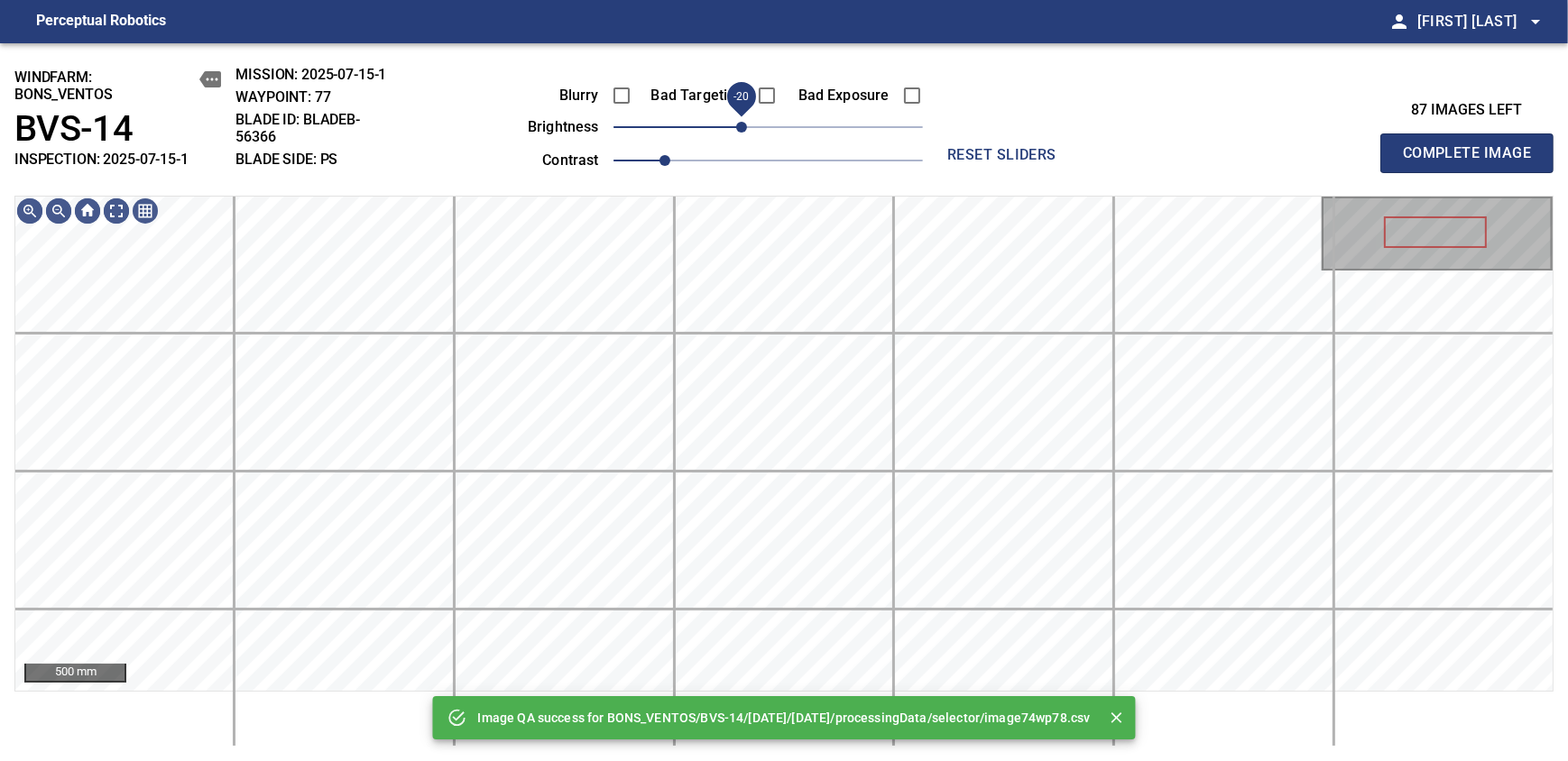 click on "-20" at bounding box center [768, 127] 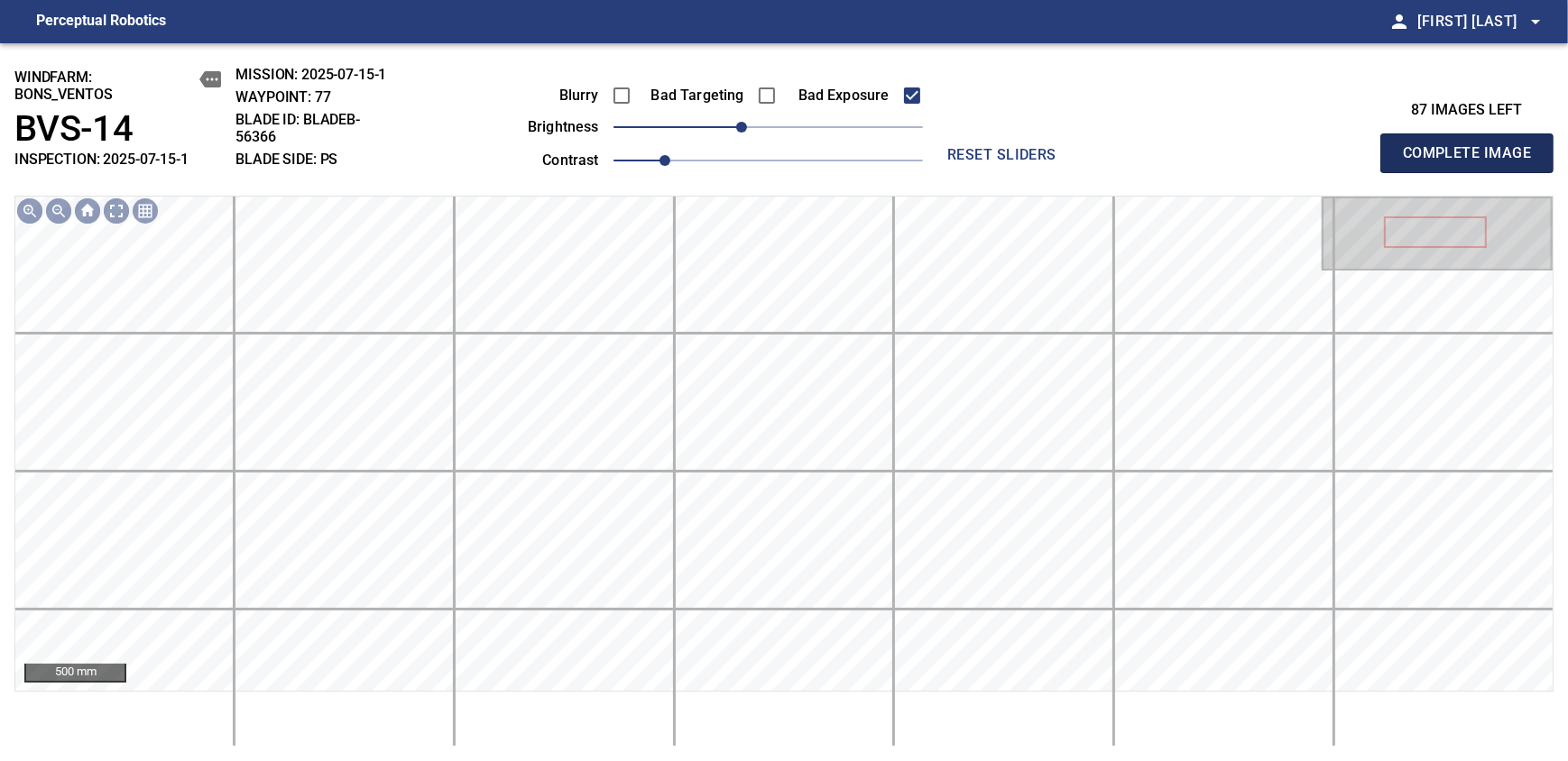 click on "Complete Image" at bounding box center (1467, 153) 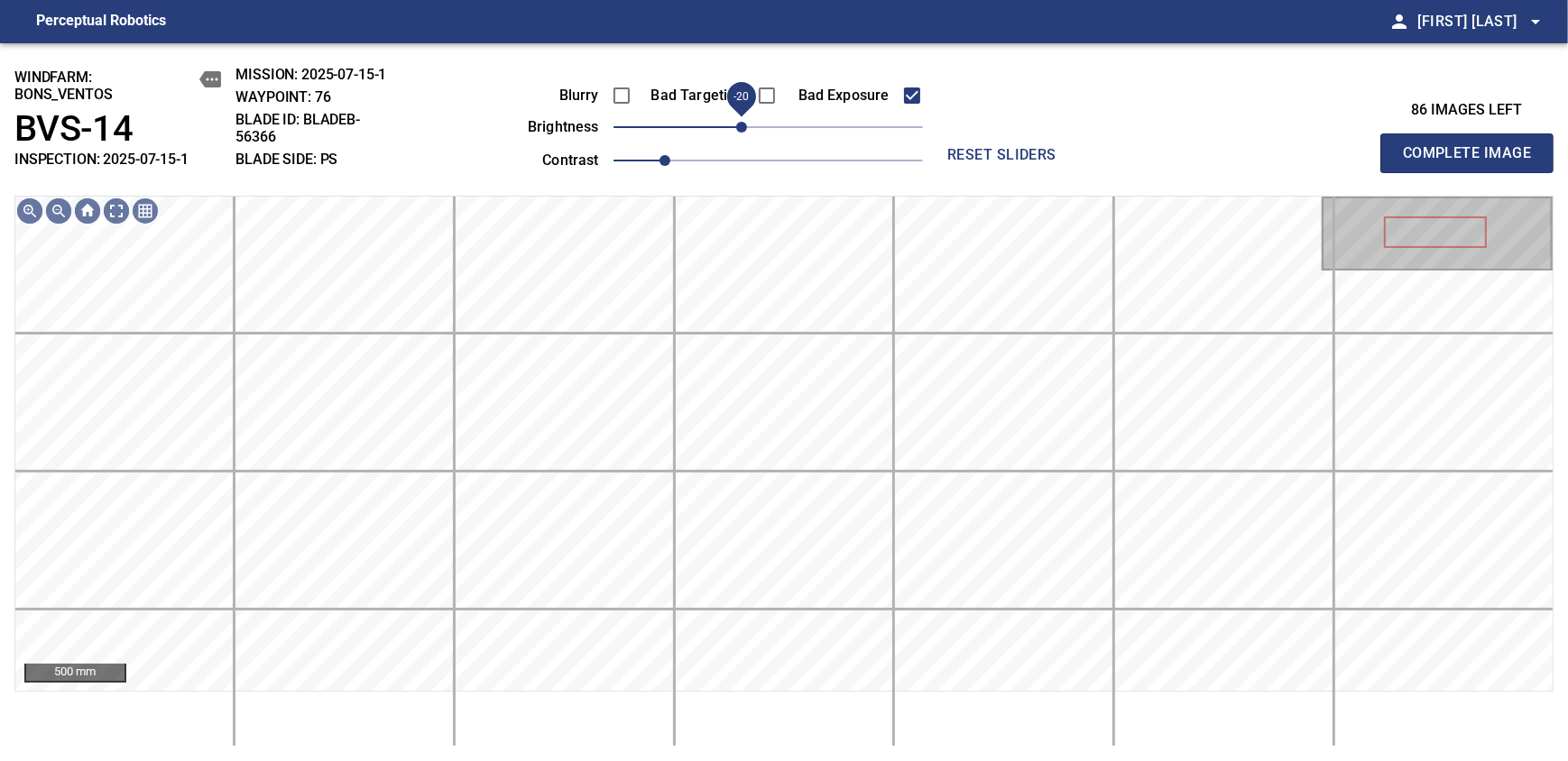drag, startPoint x: 769, startPoint y: 129, endPoint x: 737, endPoint y: 135, distance: 32.55764 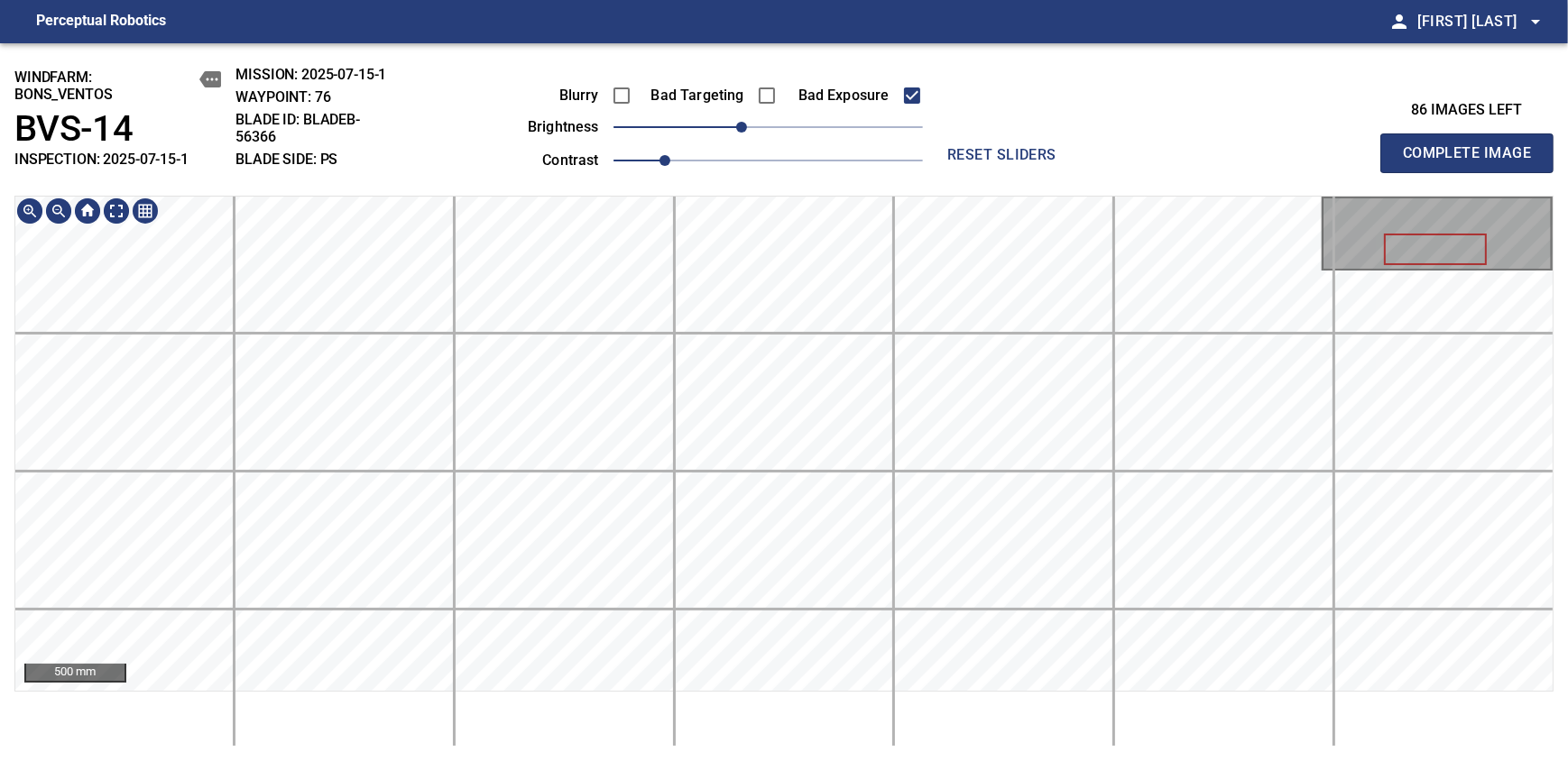 click on "windfarm: BONS_VENTOS BVS-14 INSPECTION: 2025-07-15-1 MISSION: 2025-07-15-1 WAYPOINT: 76 BLADE ID: bladeB-56366 BLADE SIDE: PS Blurry Bad Targeting Bad Exposure brightness -20 contrast 1 reset sliders 86 images left Complete Image 500 mm" at bounding box center [784, 402] 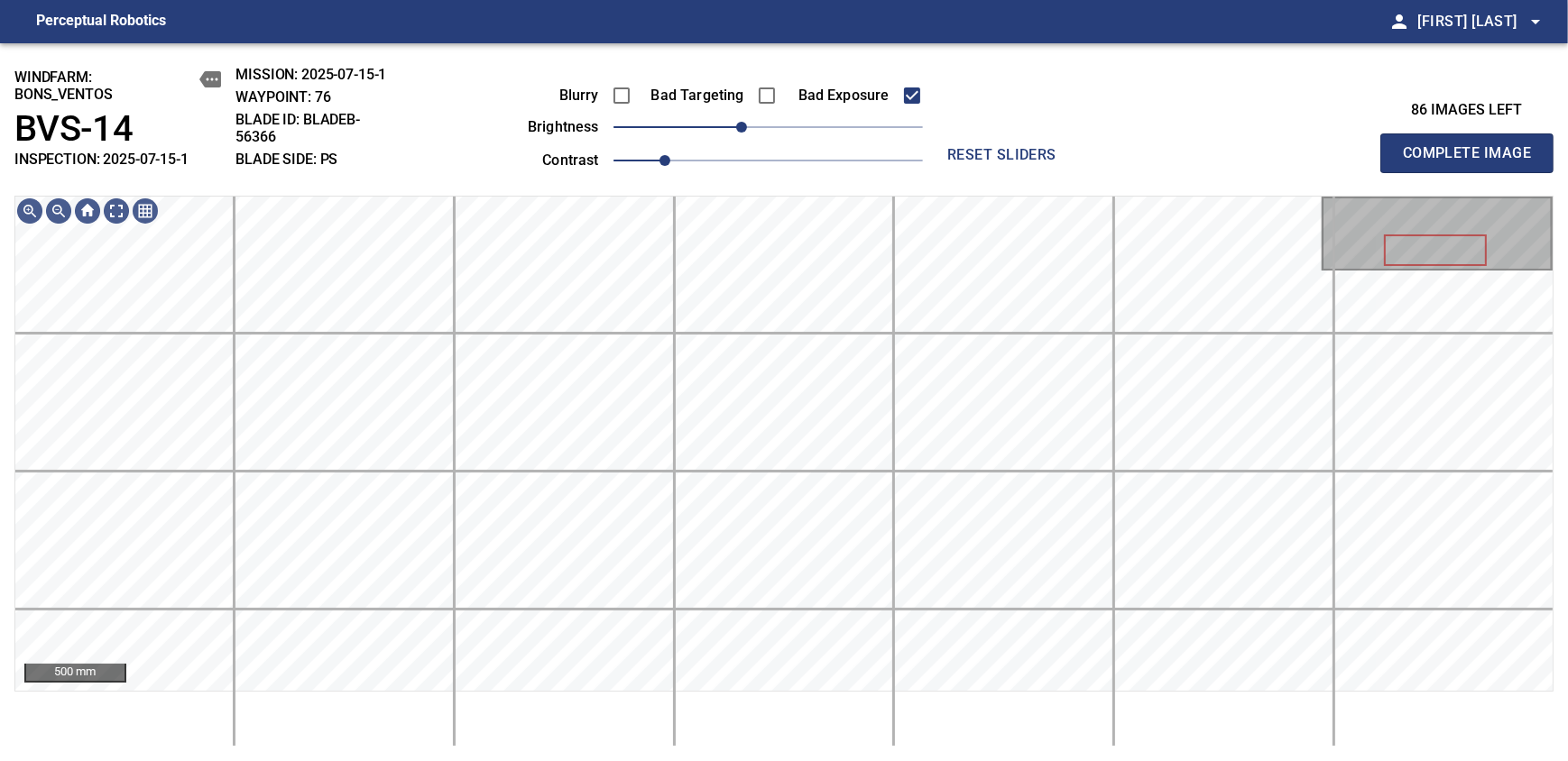 click on "Complete Image" at bounding box center [1467, 153] 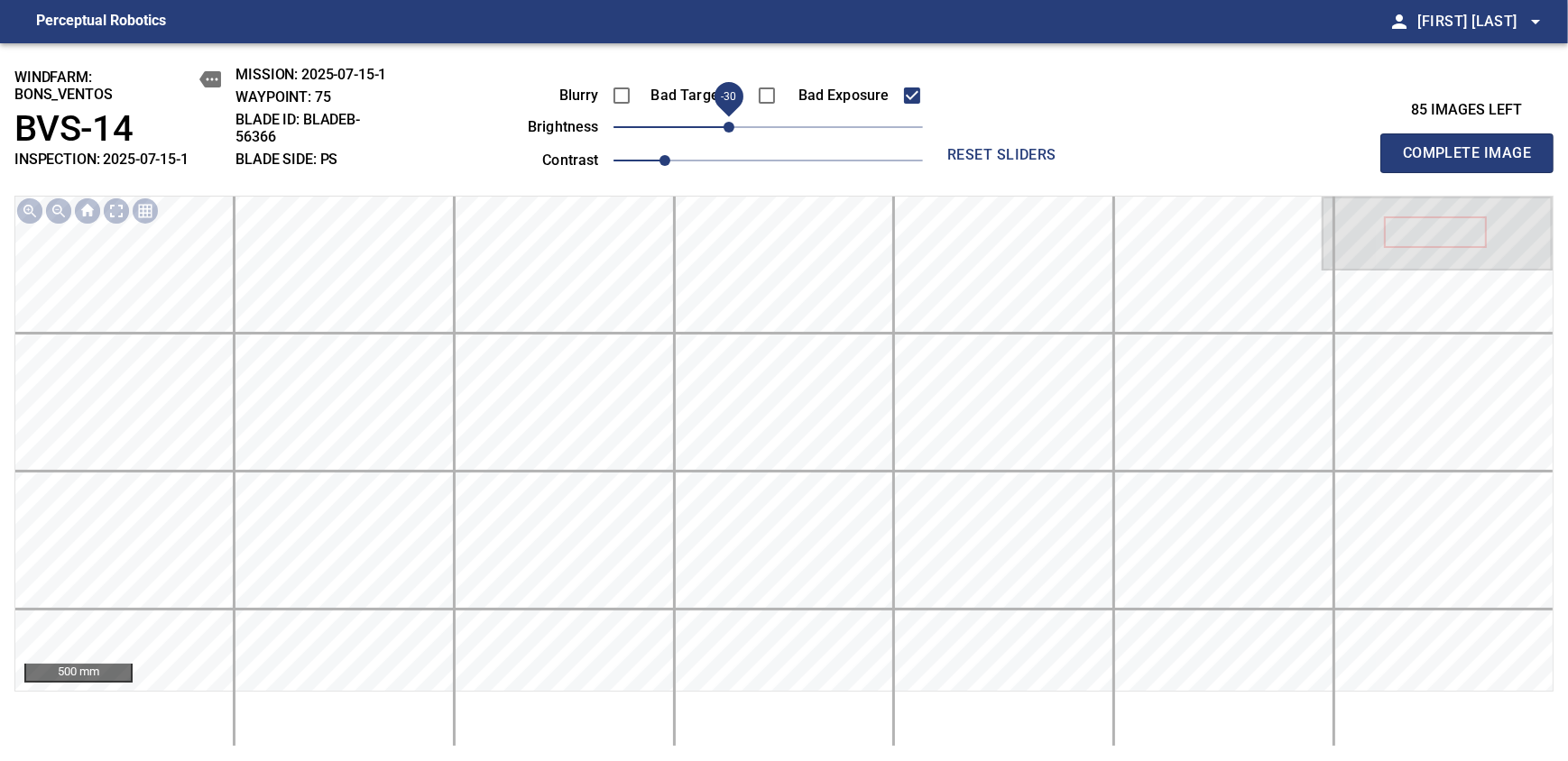 click on "-30" at bounding box center (729, 127) 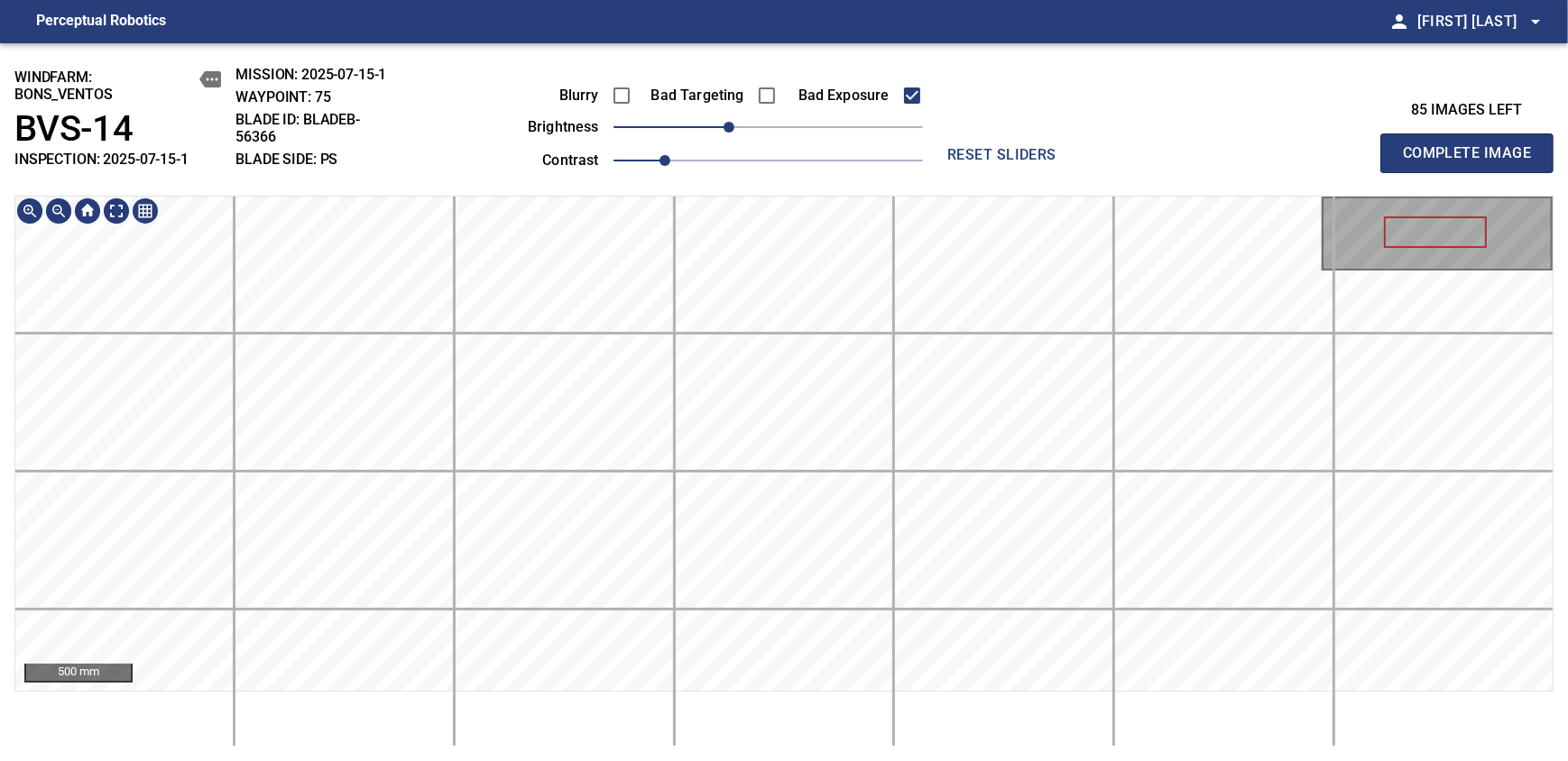 click on "windfarm: BONS_VENTOS BVS-14 INSPECTION: 2025-07-15-1 MISSION: 2025-07-15-1 WAYPOINT: 75 BLADE ID: bladeB-56366 BLADE SIDE: PS Blurry Bad Targeting Bad Exposure brightness -30 contrast 1 reset sliders 85 images left Complete Image 500 mm" at bounding box center [784, 402] 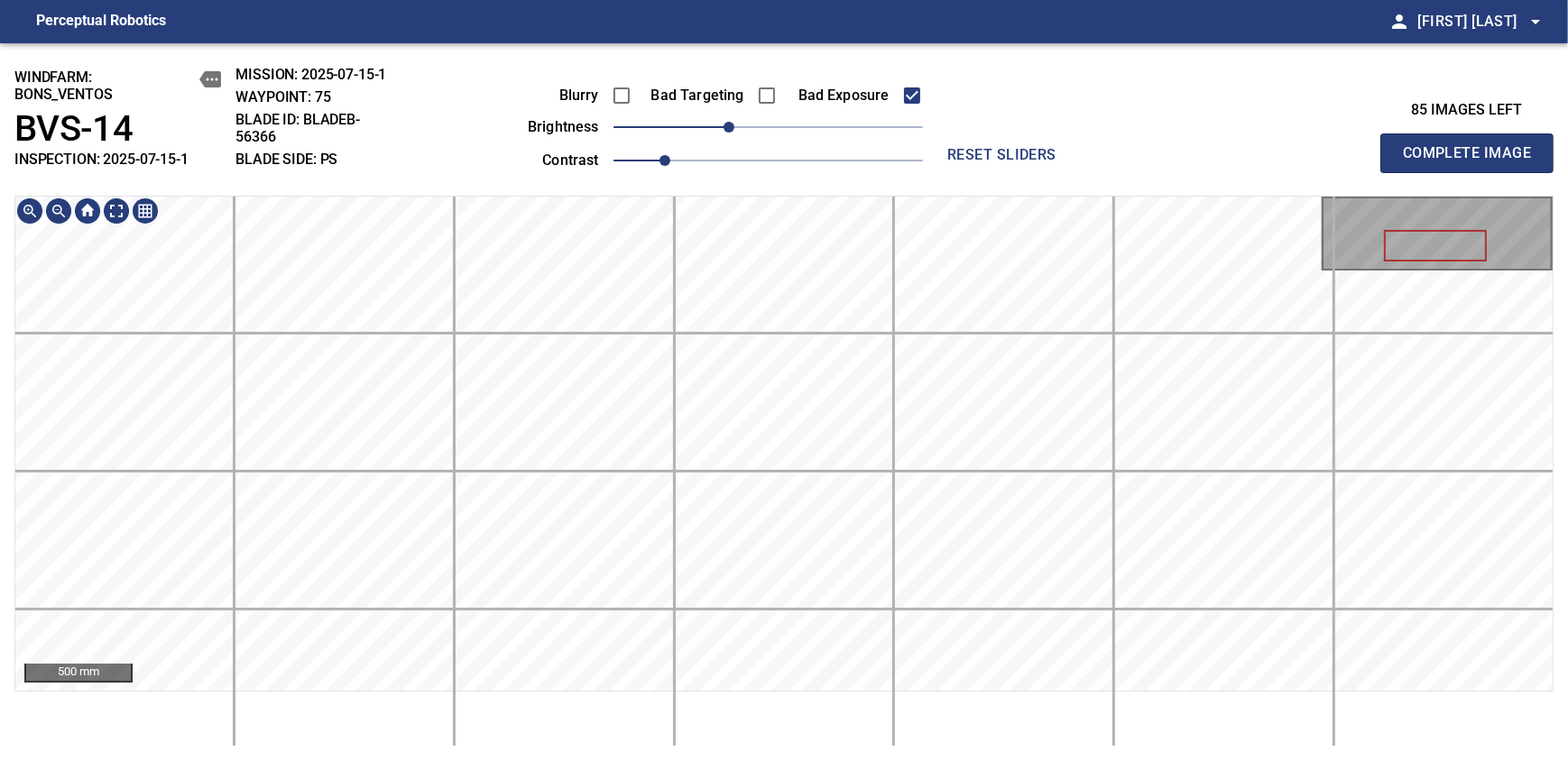 click on "Complete Image" at bounding box center (1467, 153) 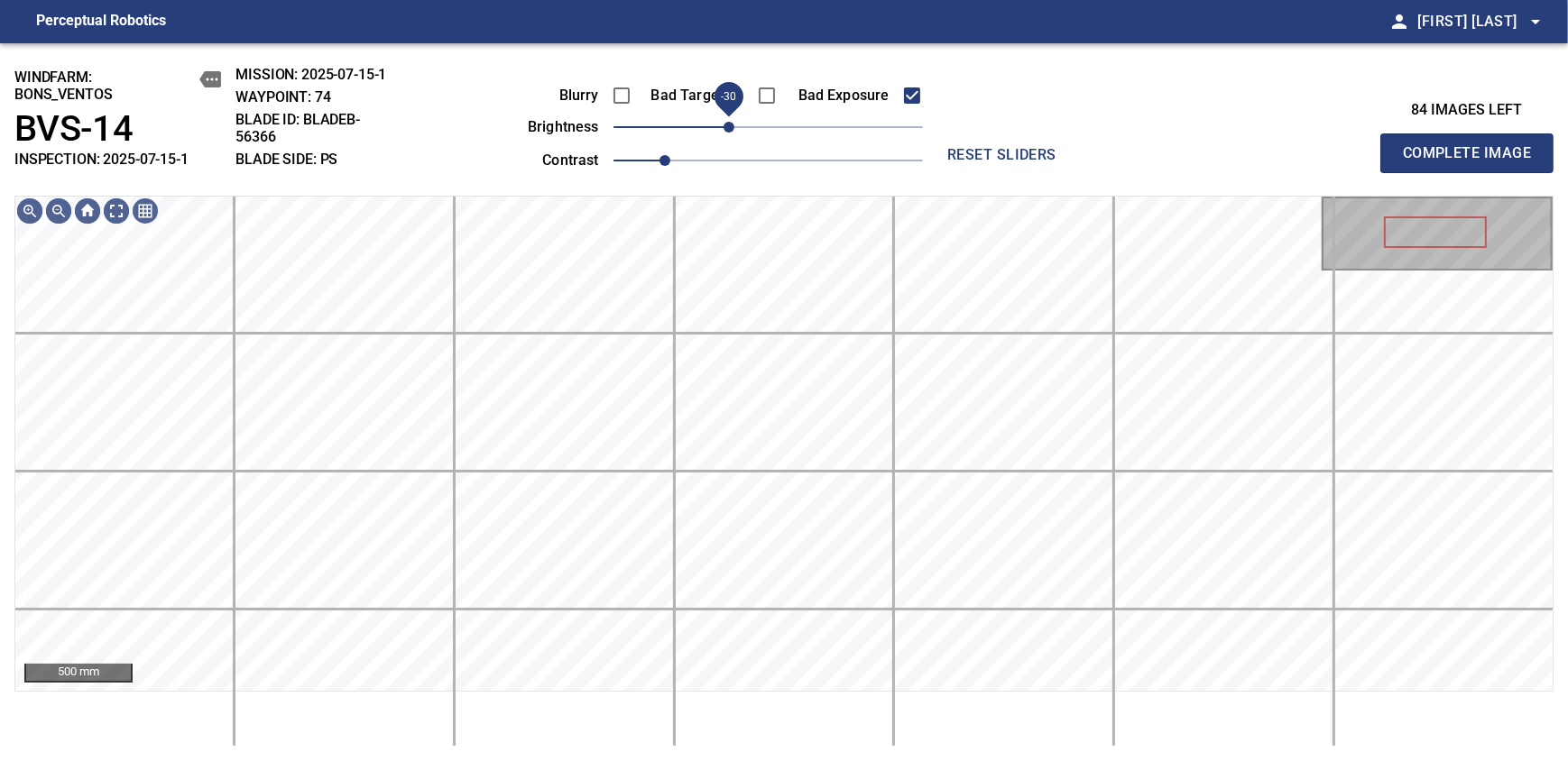 drag, startPoint x: 752, startPoint y: 133, endPoint x: 734, endPoint y: 135, distance: 18.11077 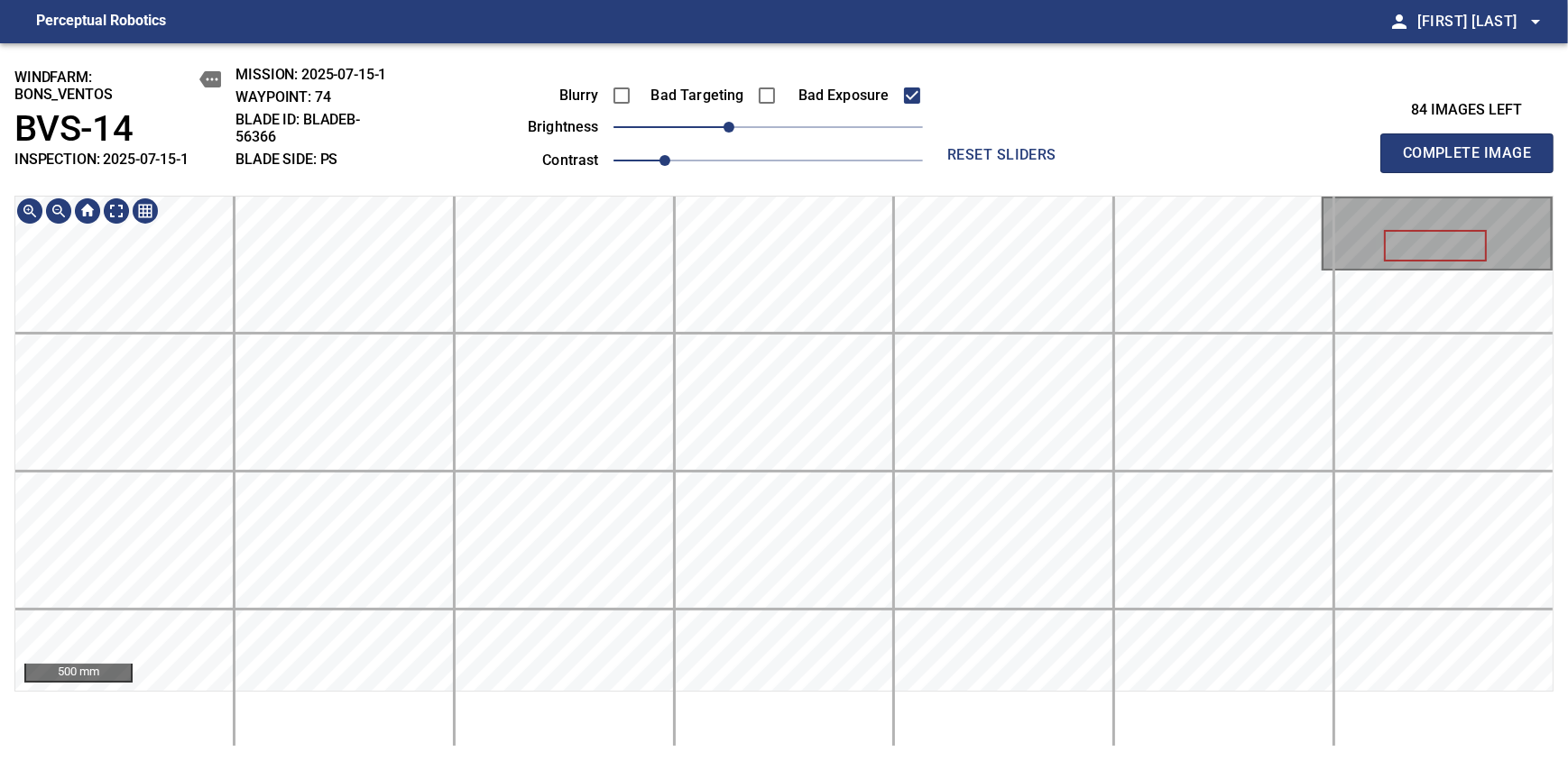 click on "Complete Image" at bounding box center [1467, 153] 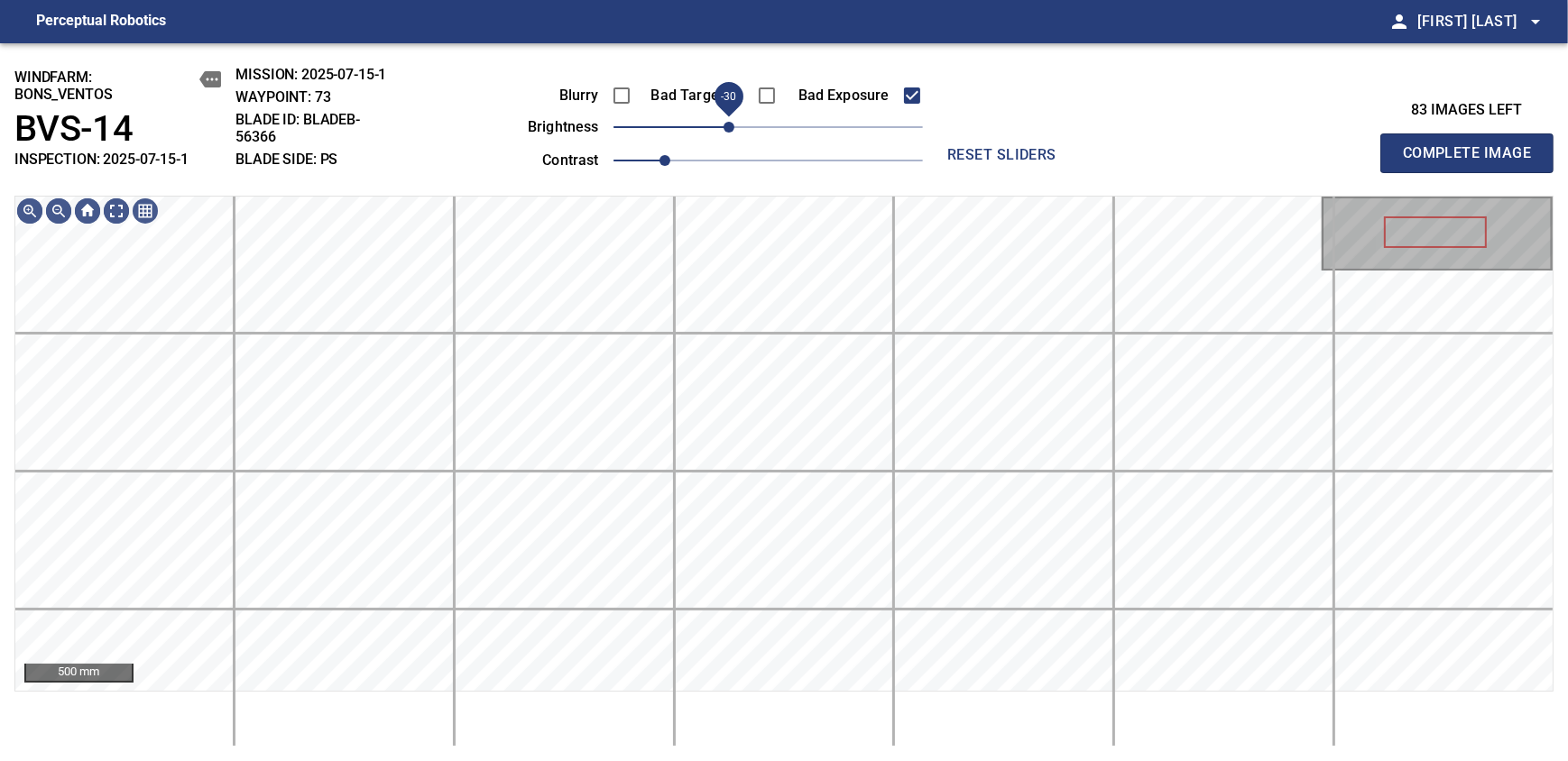 drag, startPoint x: 755, startPoint y: 133, endPoint x: 732, endPoint y: 133, distance: 23 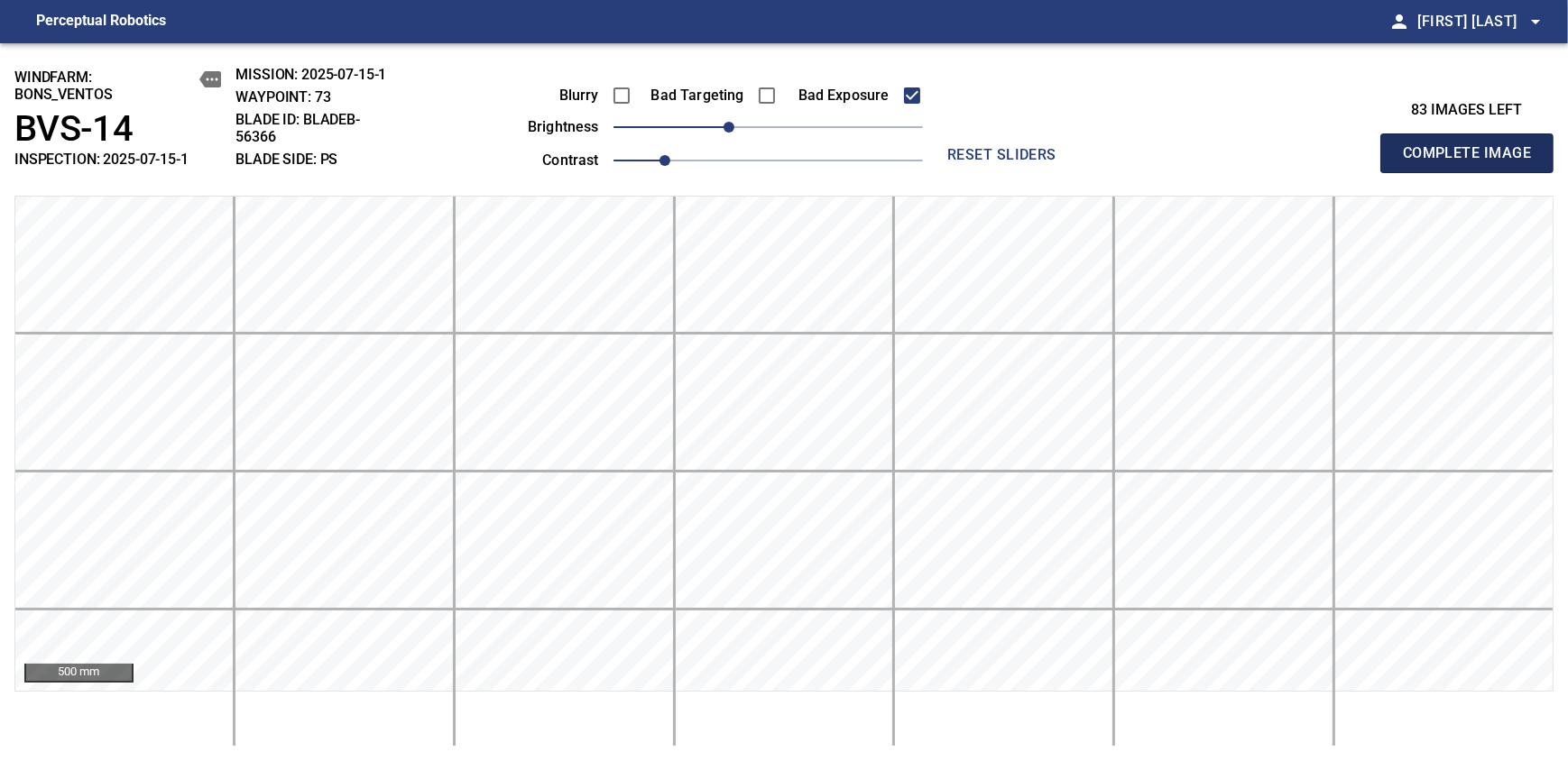 click on "Complete Image" at bounding box center (1467, 153) 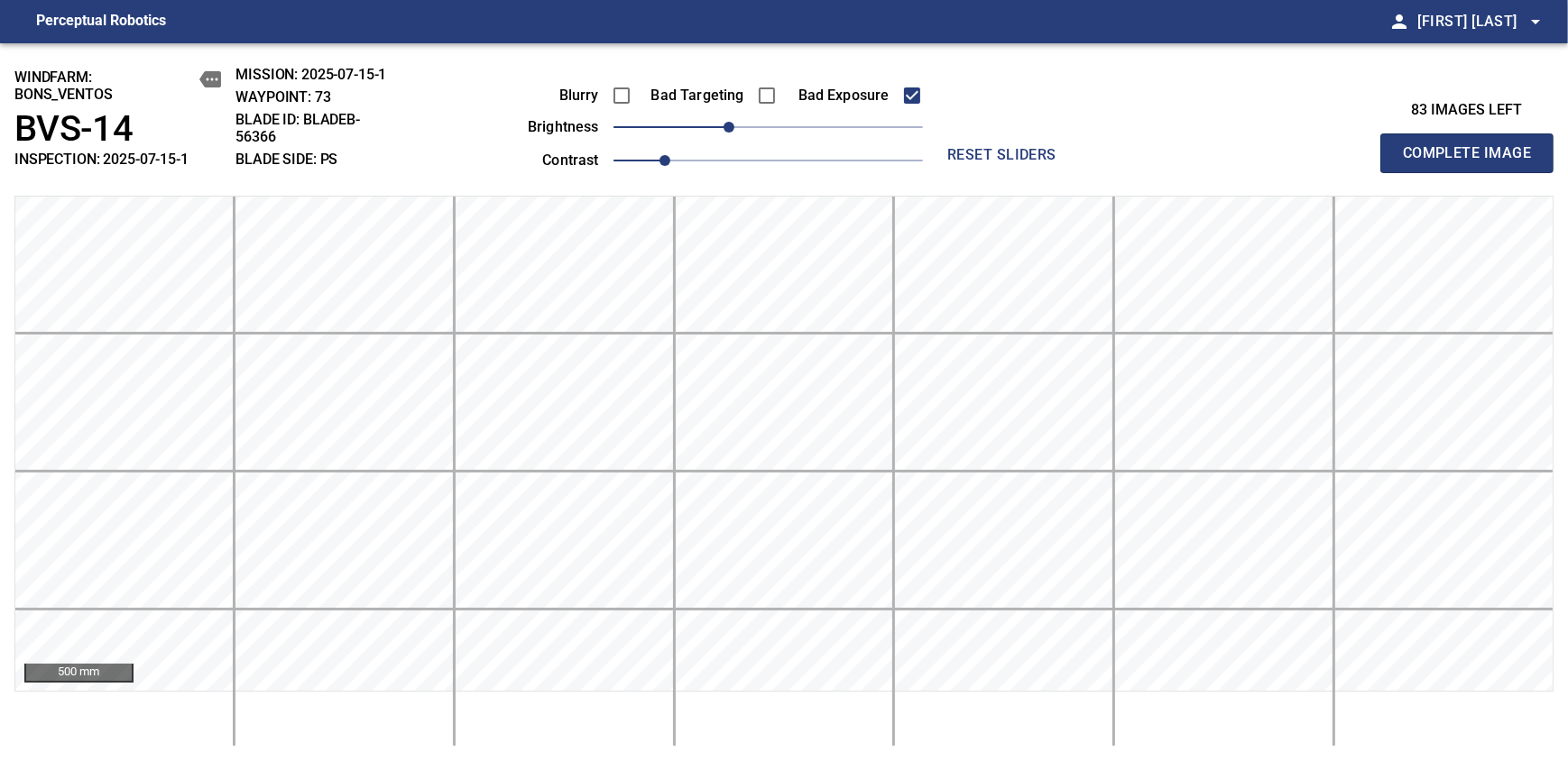 type 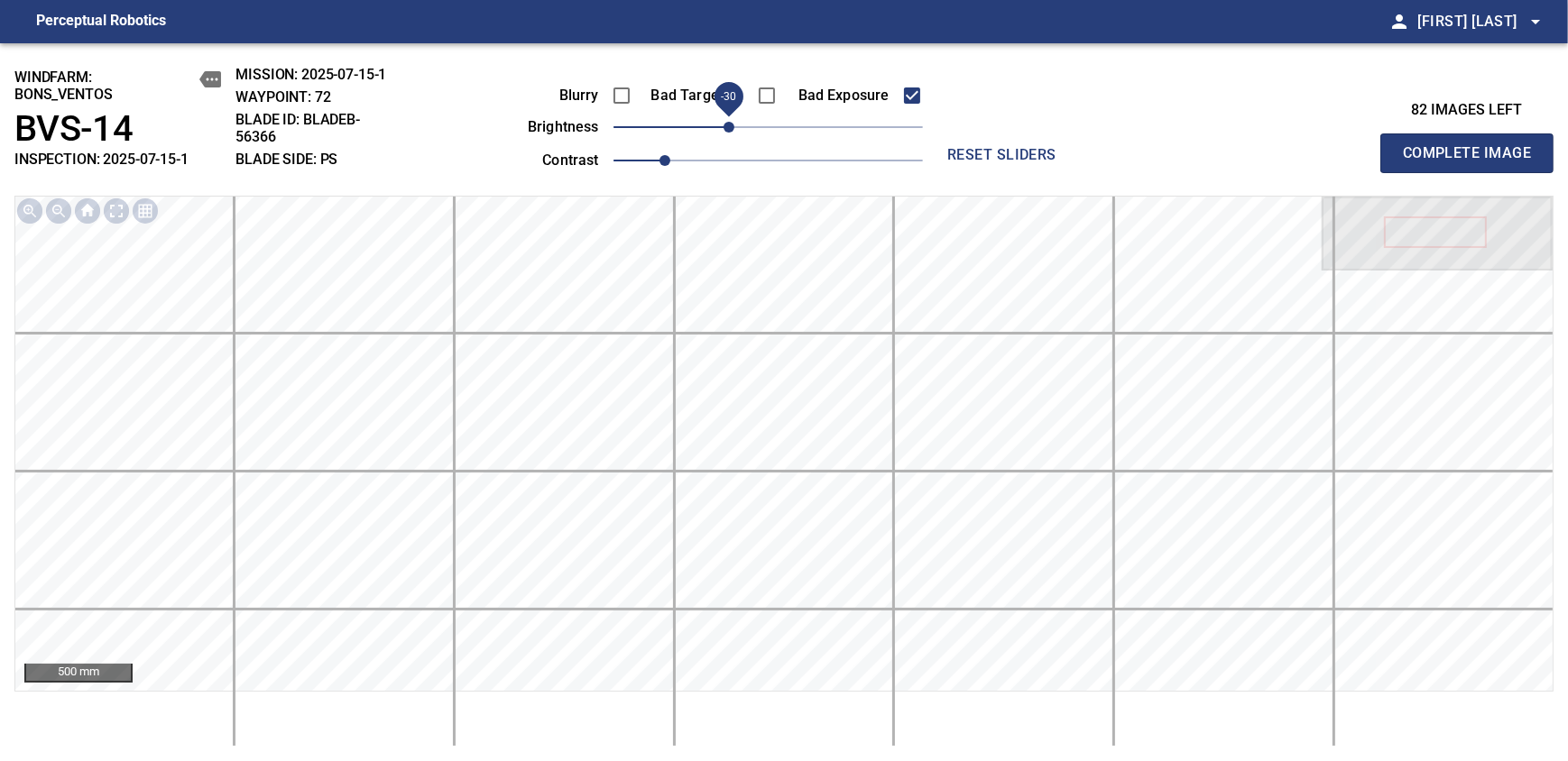 drag, startPoint x: 758, startPoint y: 127, endPoint x: 730, endPoint y: 127, distance: 28 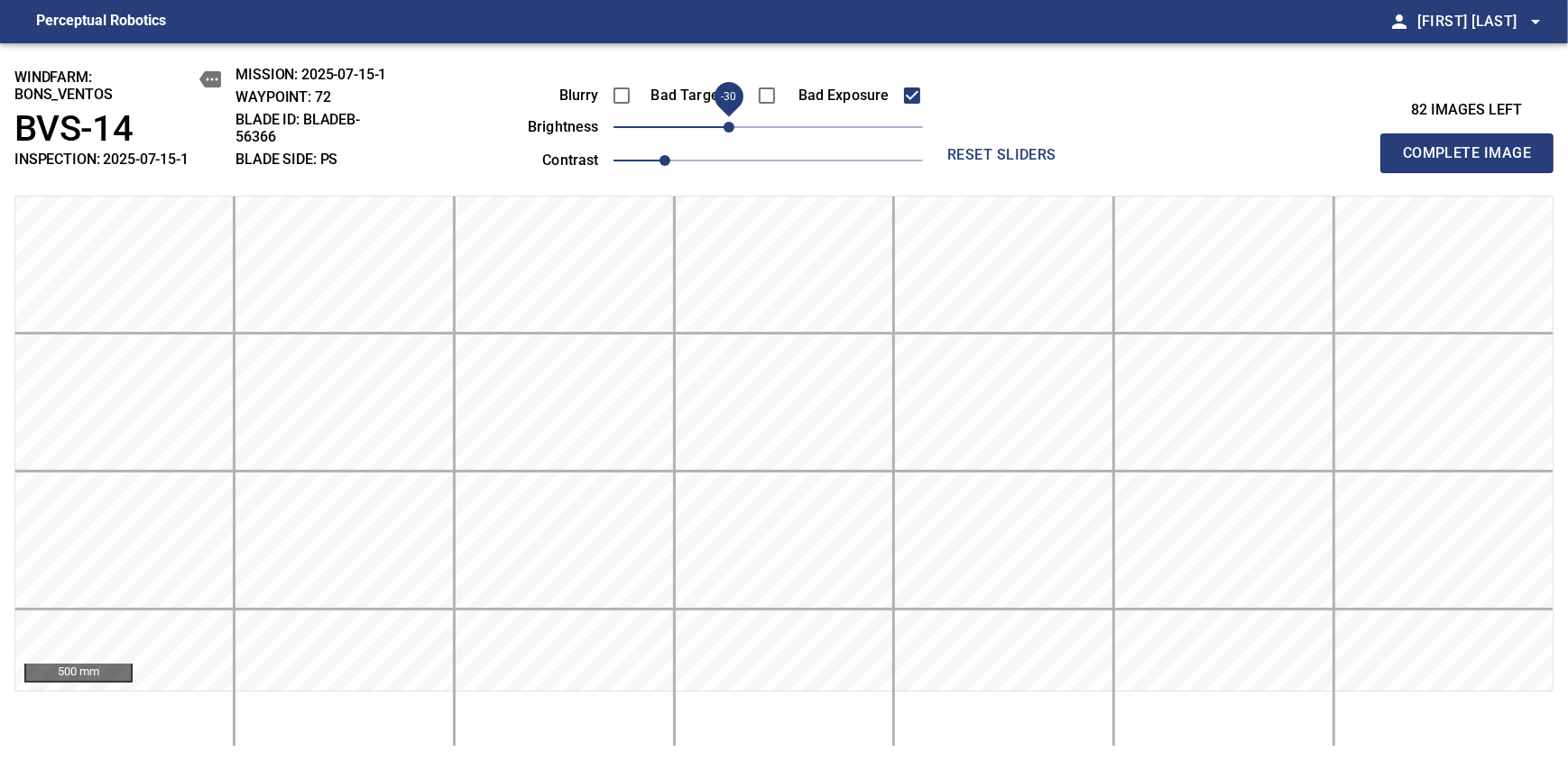 click on "Complete Image" at bounding box center (1467, 153) 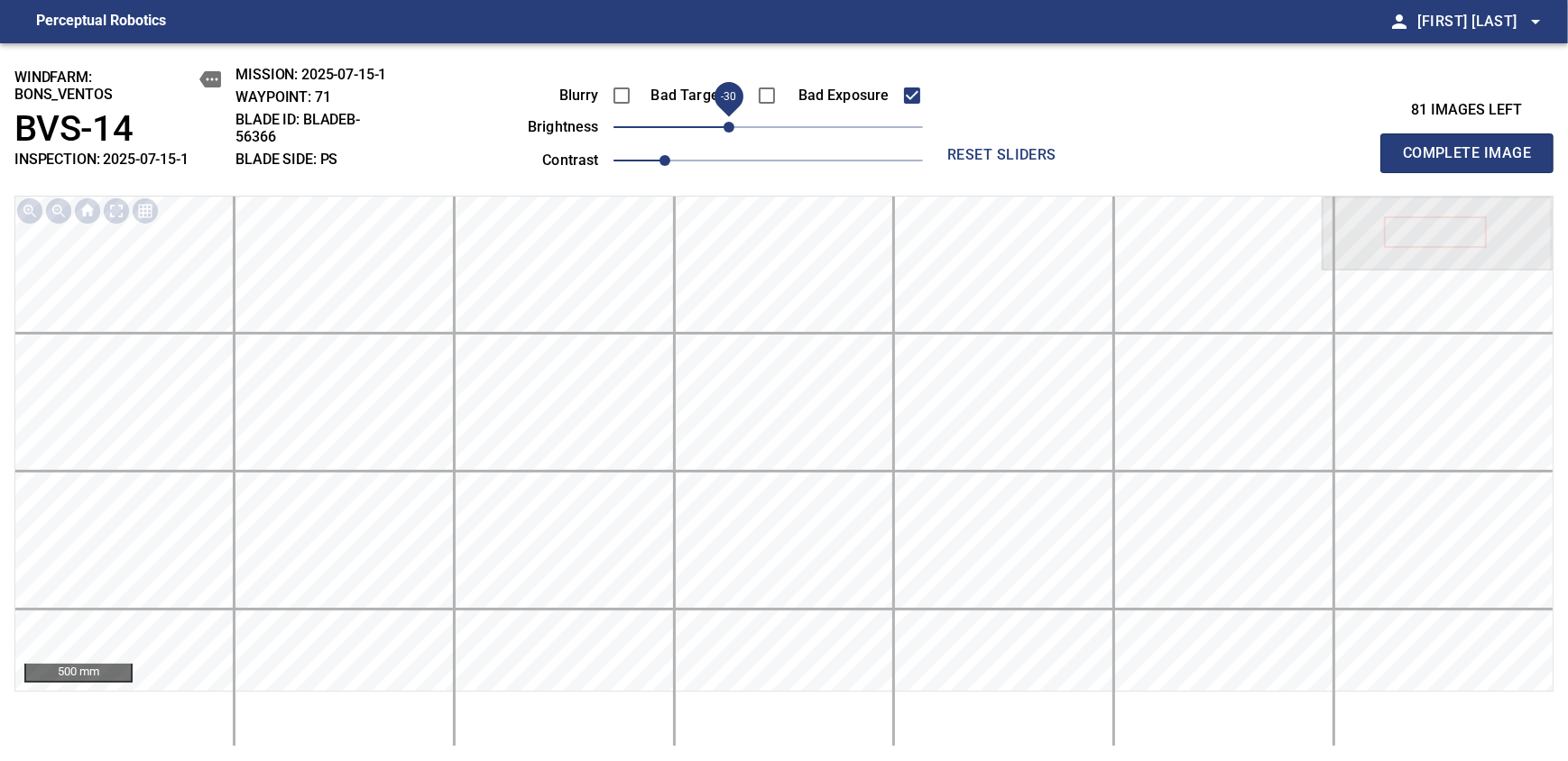 drag, startPoint x: 744, startPoint y: 133, endPoint x: 733, endPoint y: 135, distance: 11.18034 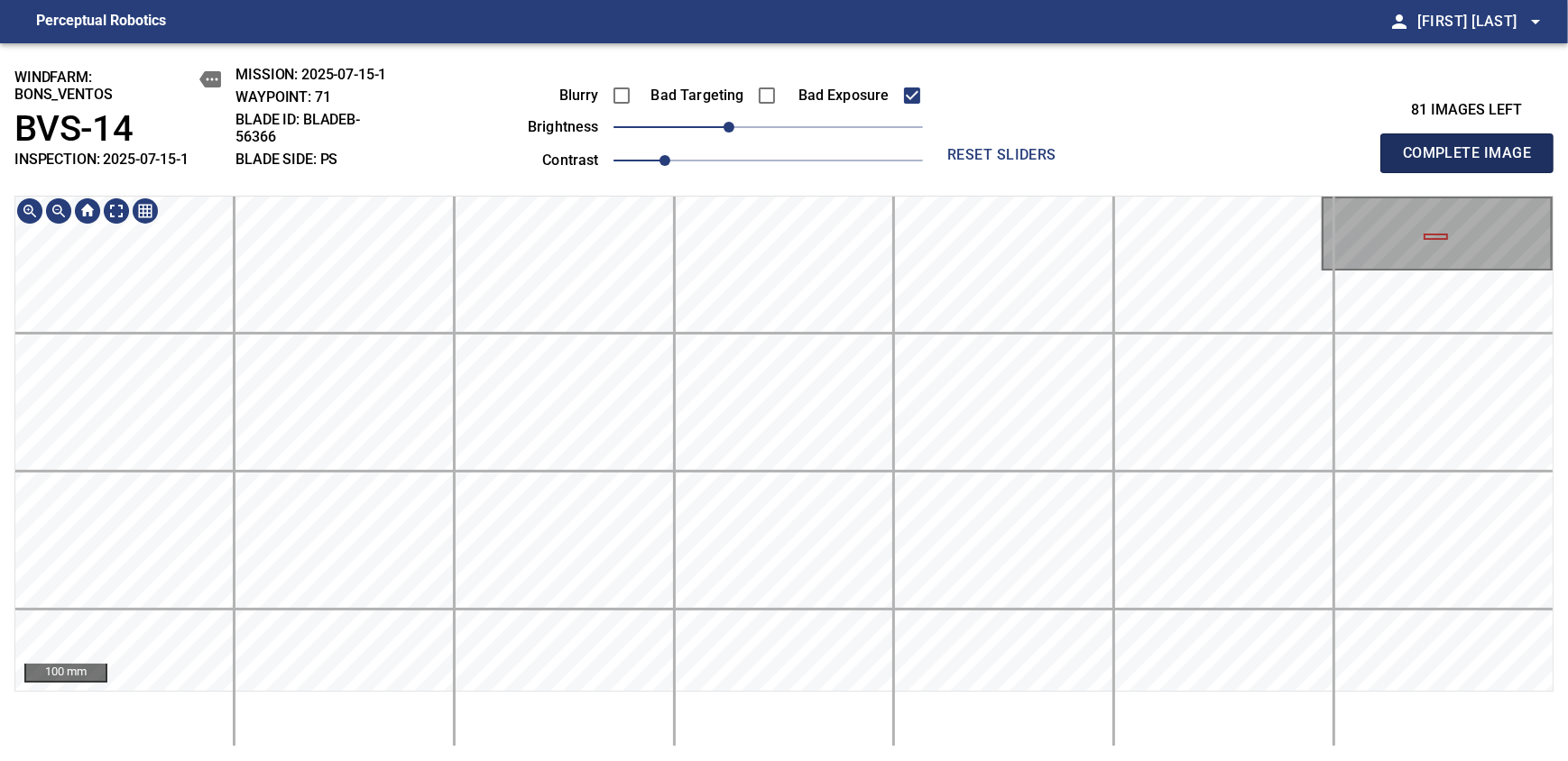 click on "Complete Image" at bounding box center (1467, 153) 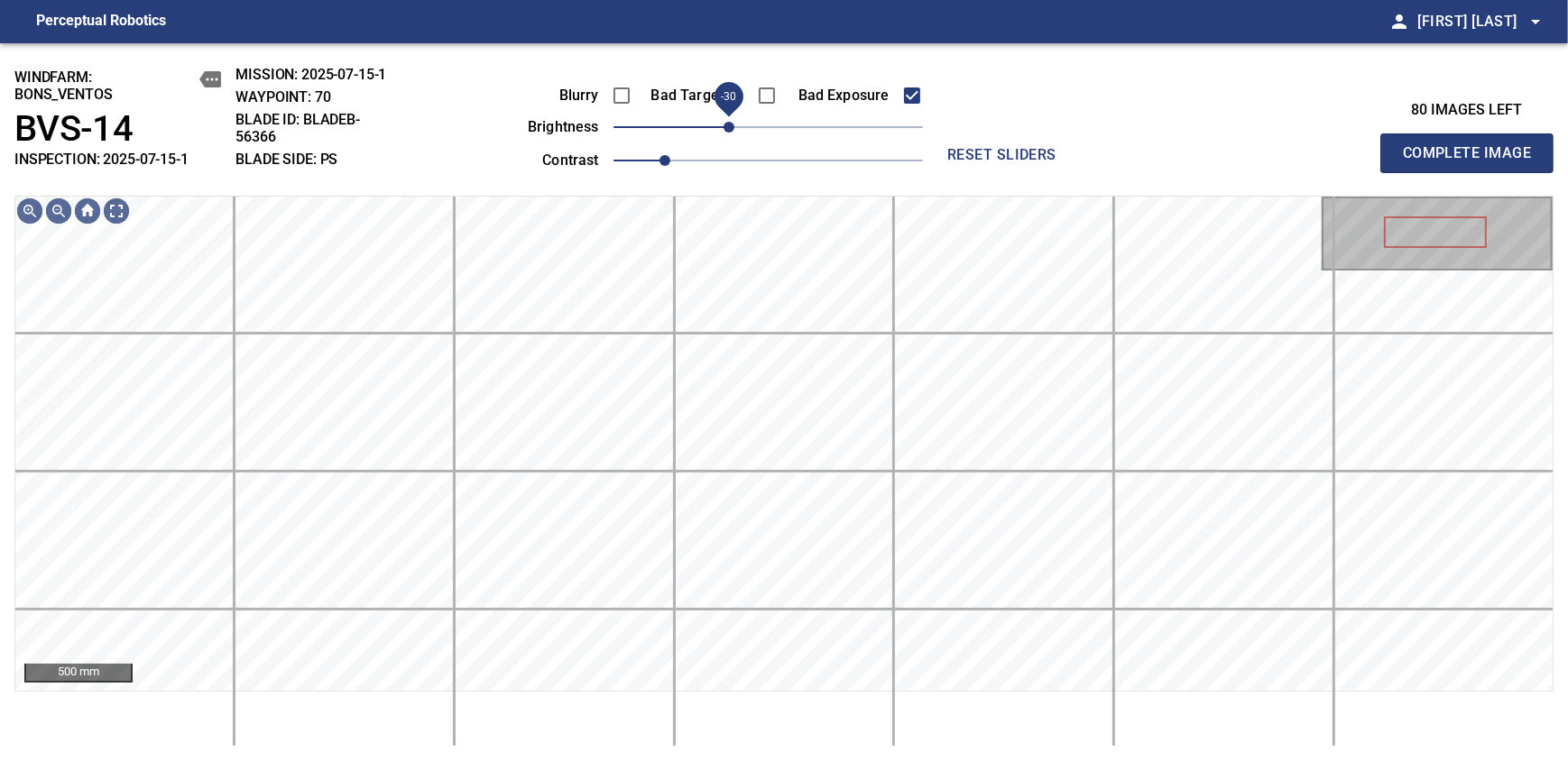 drag, startPoint x: 761, startPoint y: 127, endPoint x: 726, endPoint y: 131, distance: 35.22783 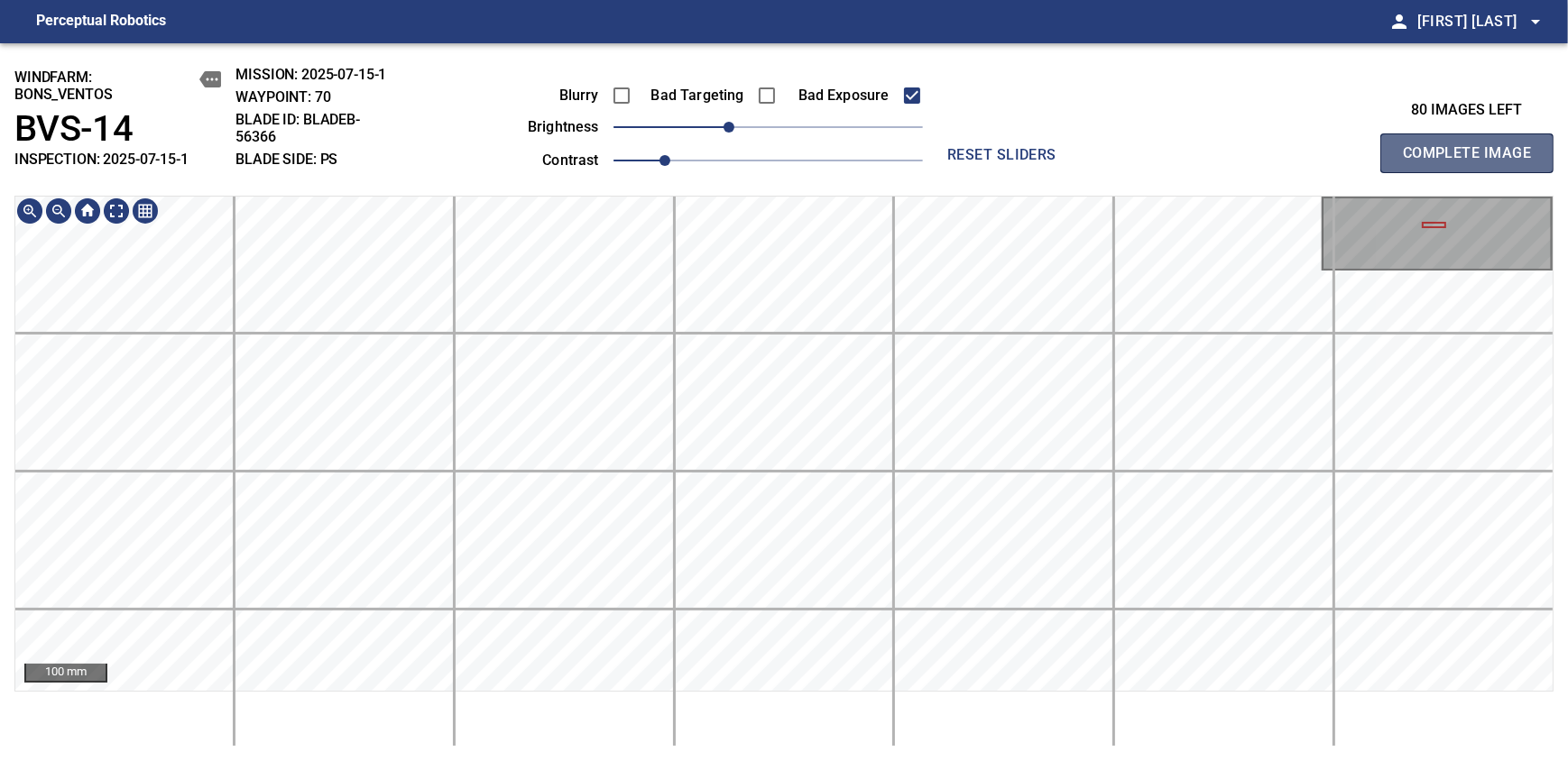 click on "Complete Image" at bounding box center (1467, 153) 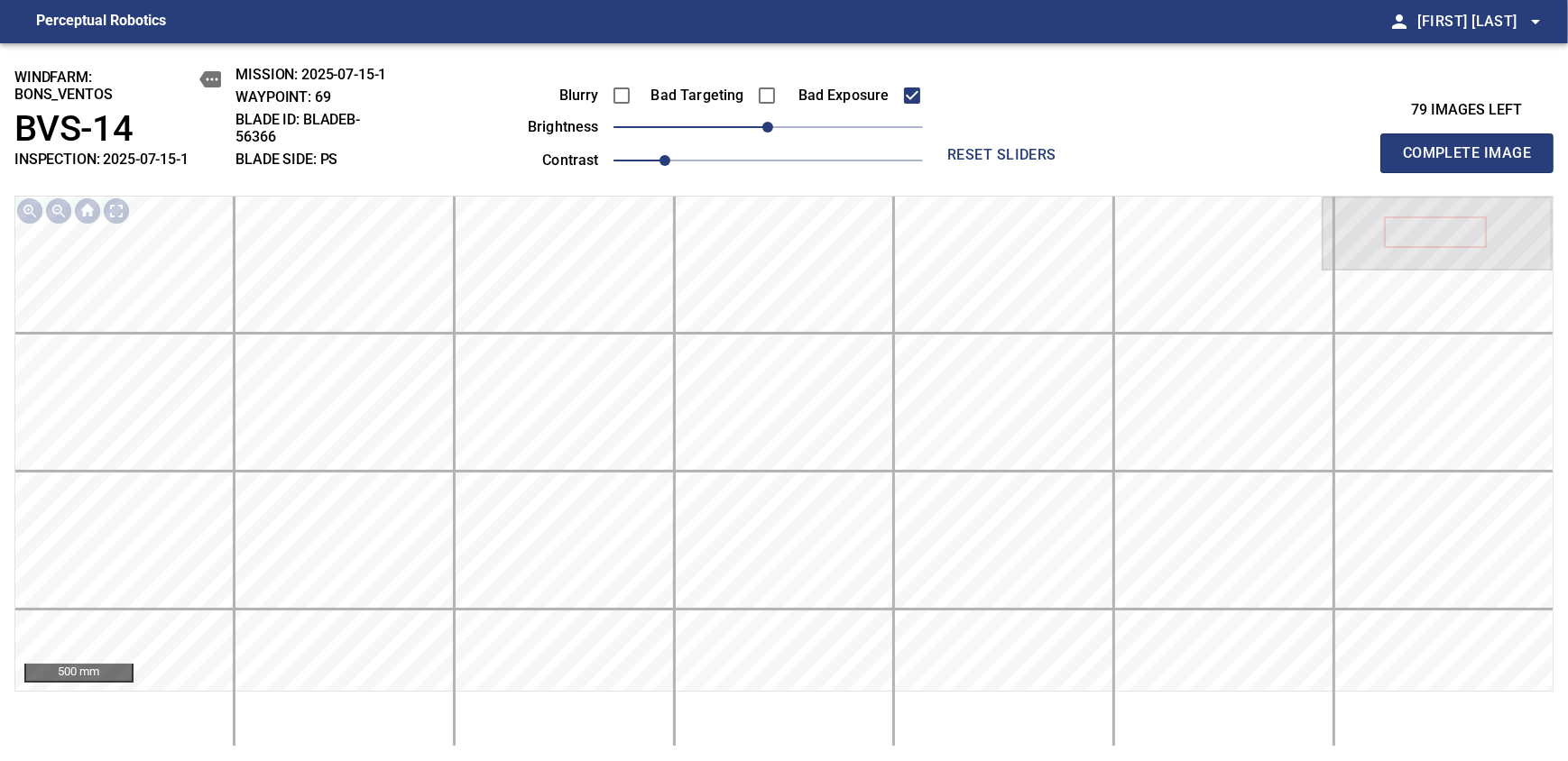 click on "Blurry Bad Targeting Bad Exposure brightness 0 contrast 1" at bounding box center (705, 124) 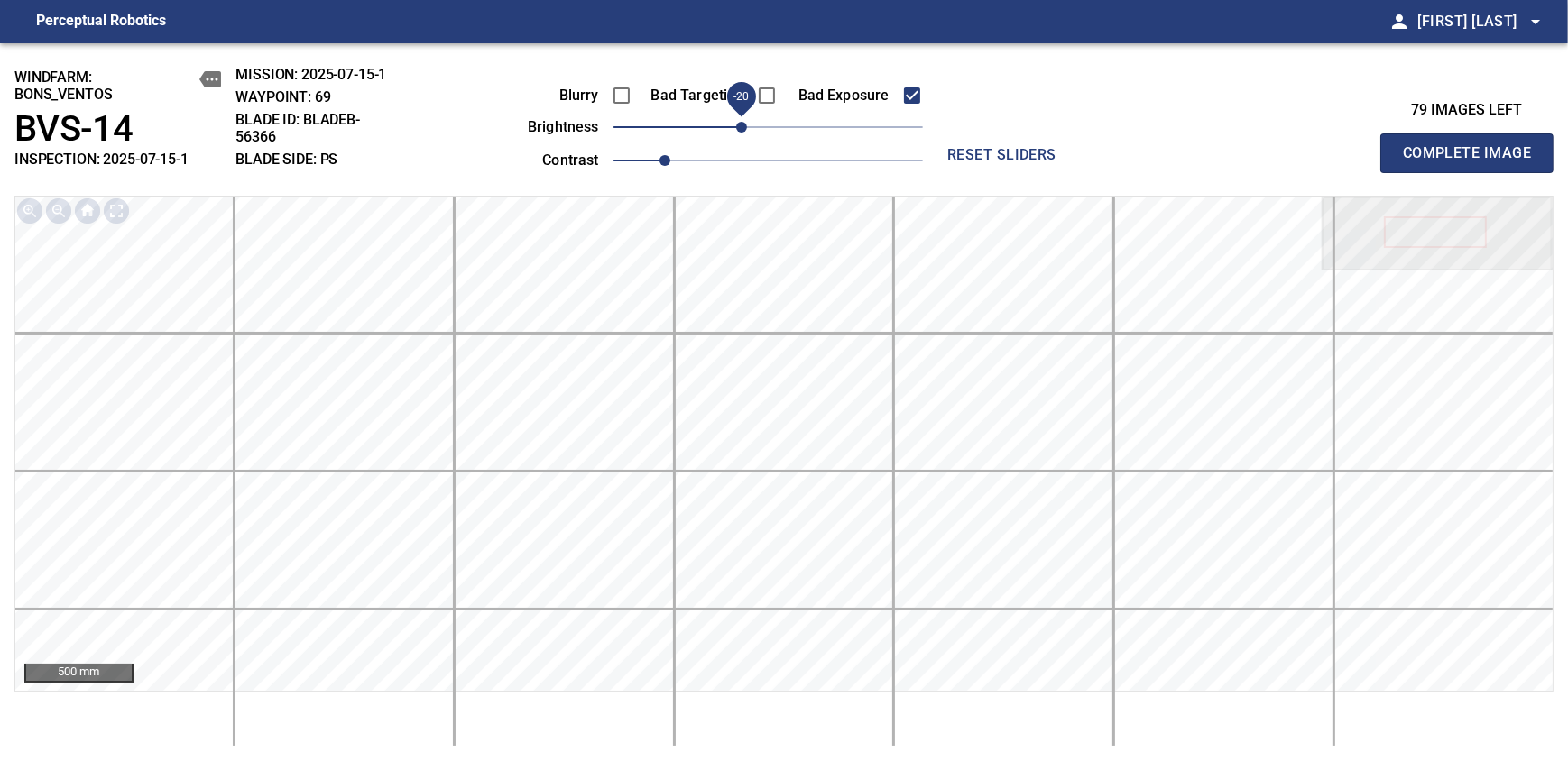 click on "-20" at bounding box center (742, 127) 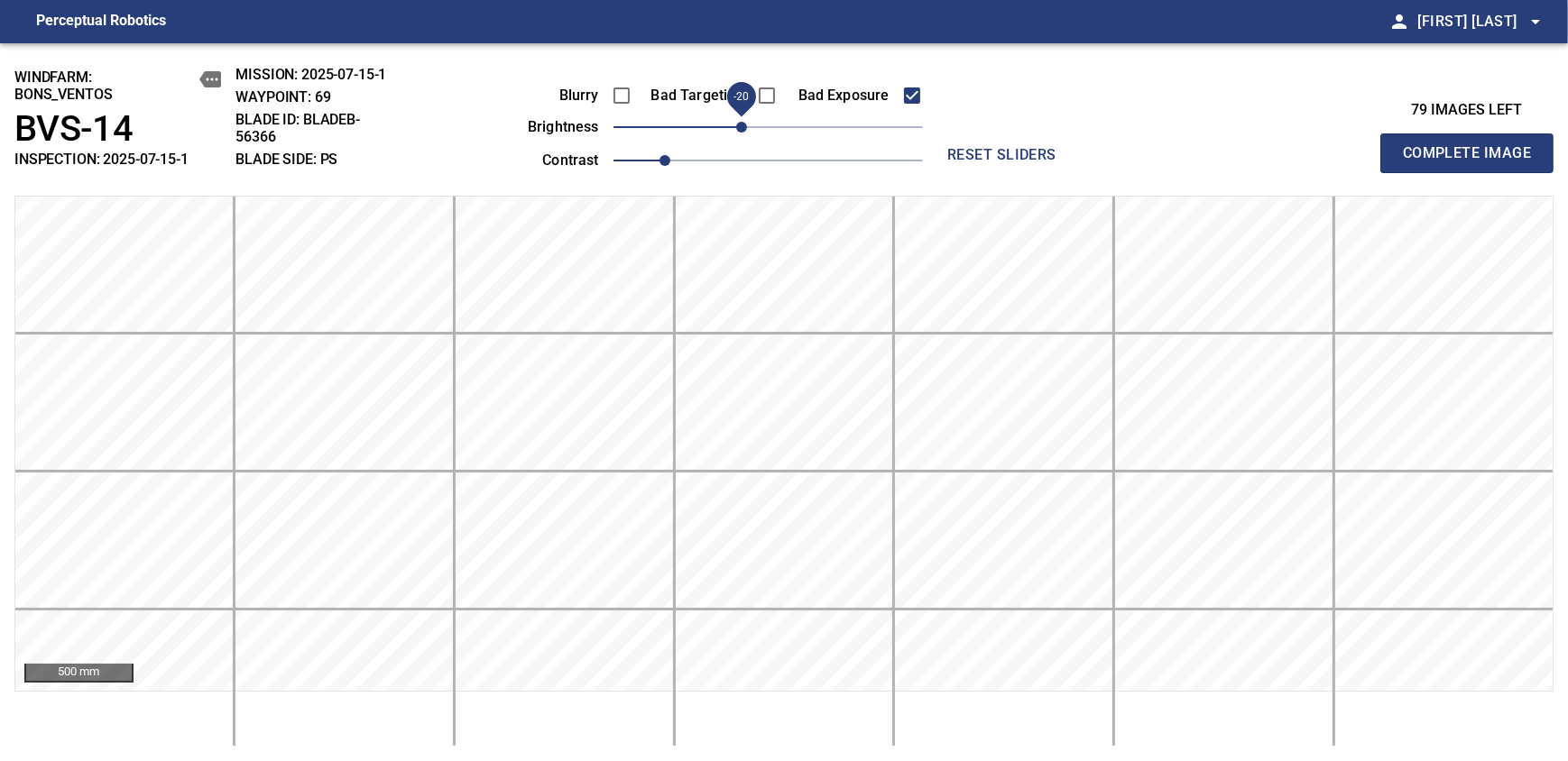 click on "Complete Image" at bounding box center [1467, 153] 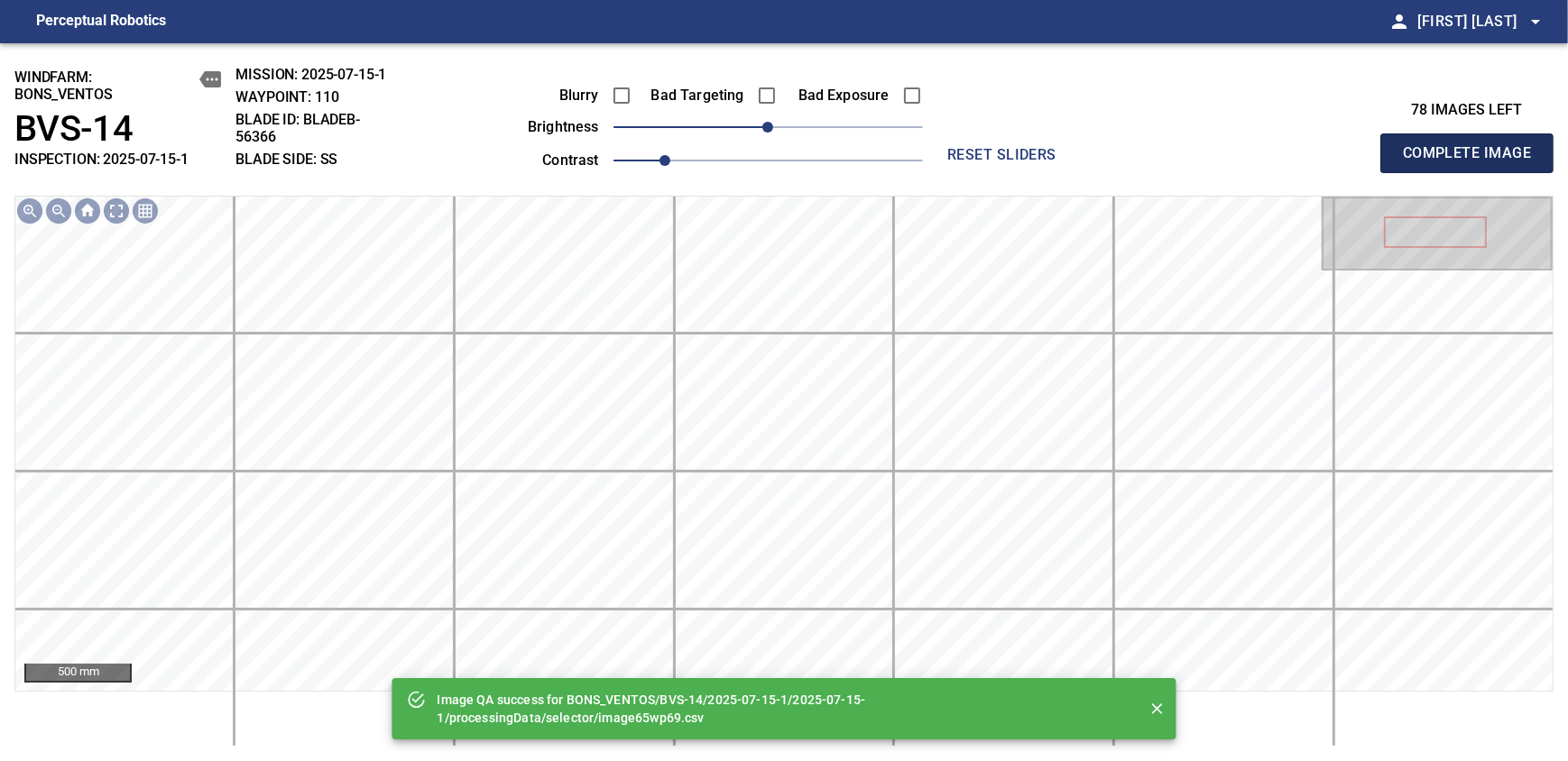 click on "Complete Image" at bounding box center [1467, 153] 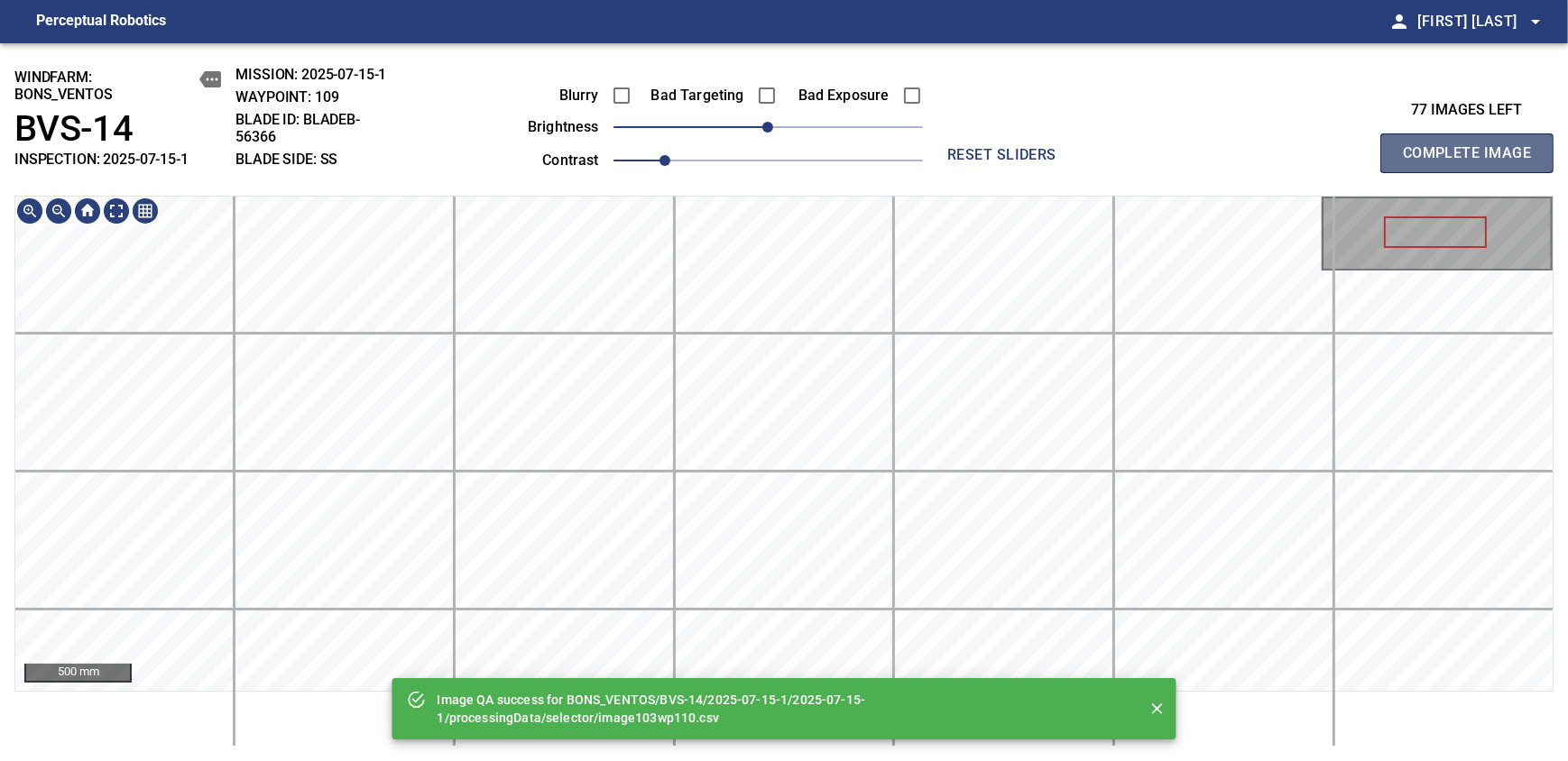 click on "Complete Image" at bounding box center [1467, 153] 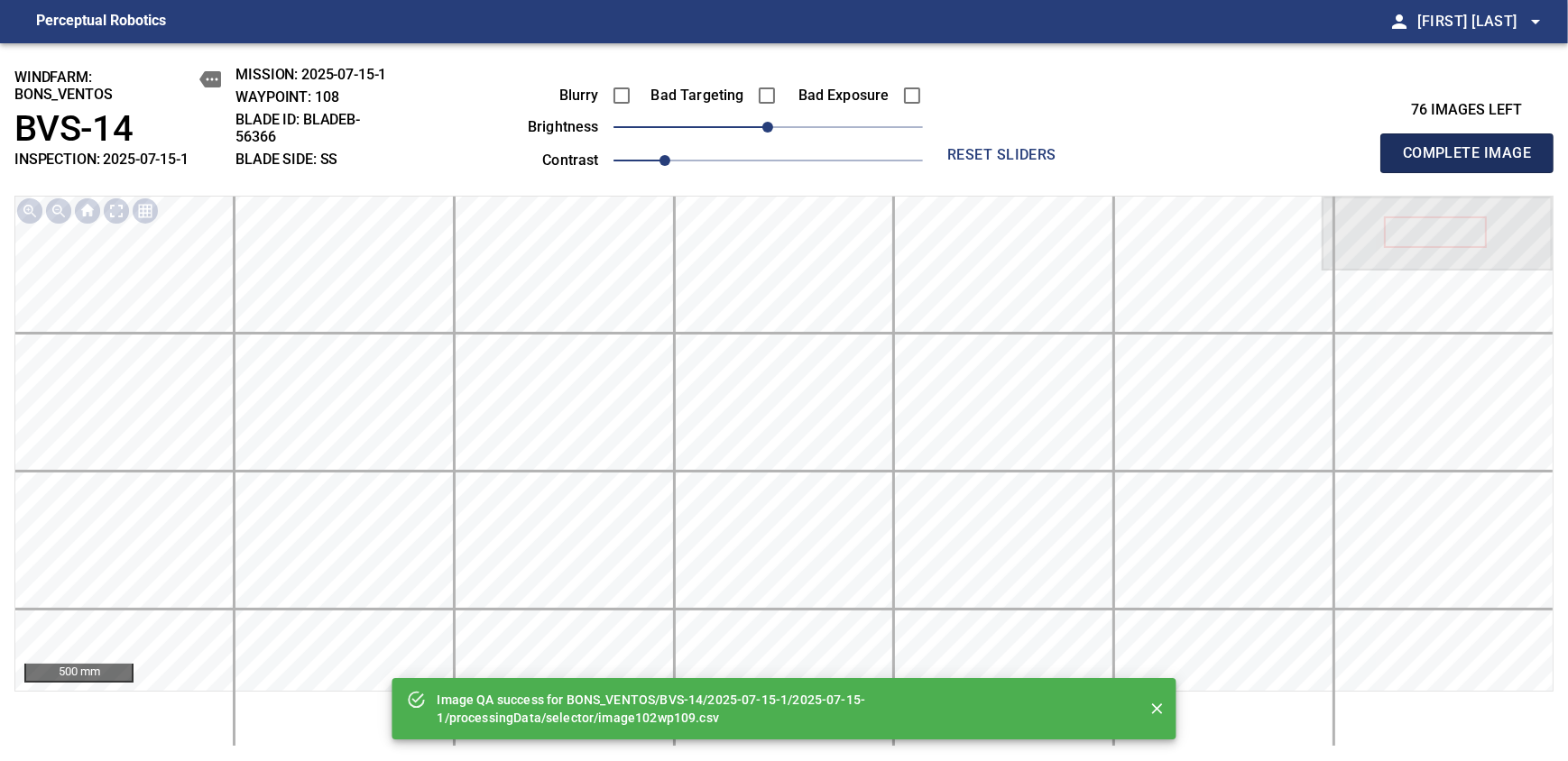 click on "Complete Image" at bounding box center [1467, 153] 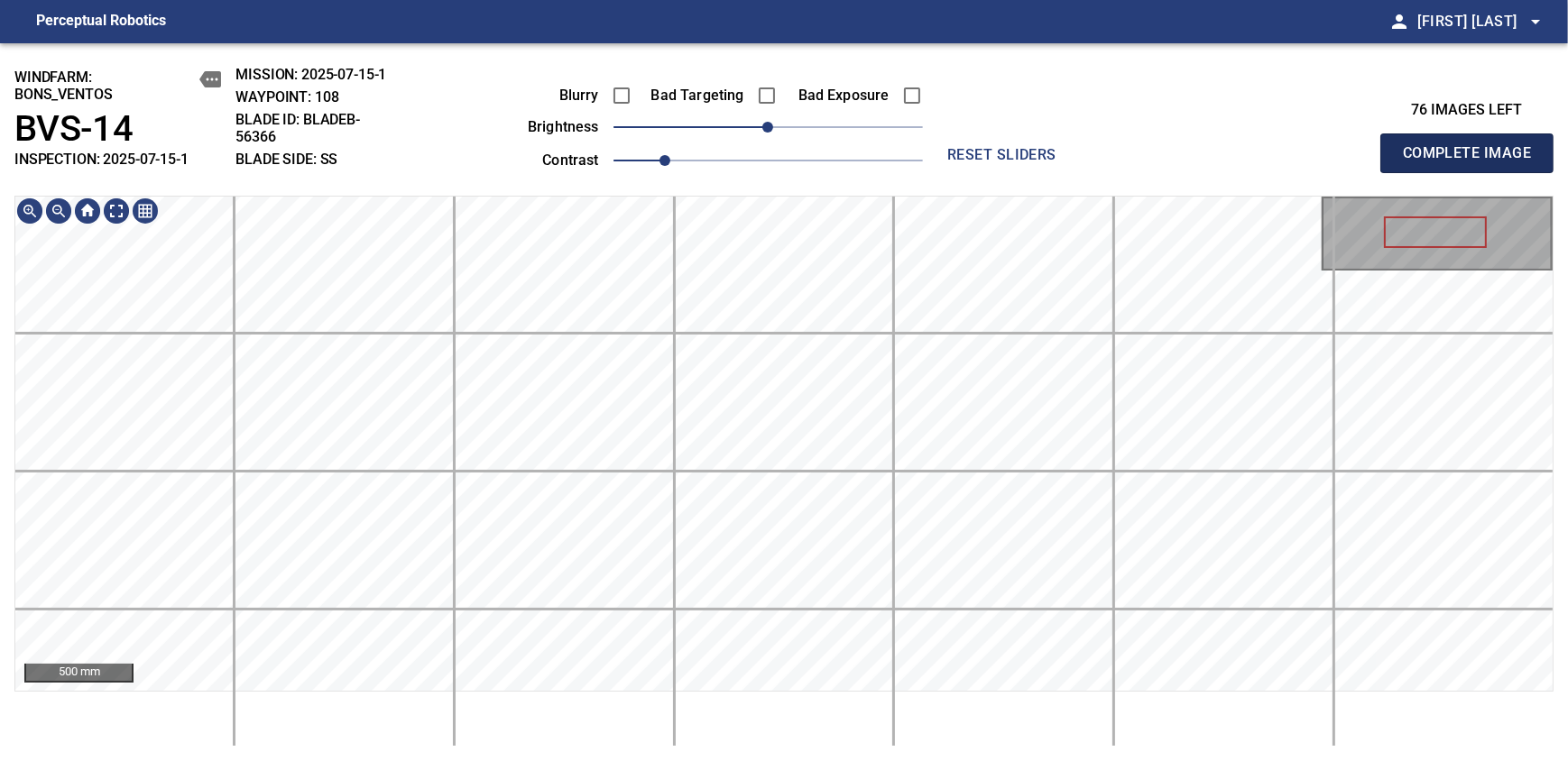 type 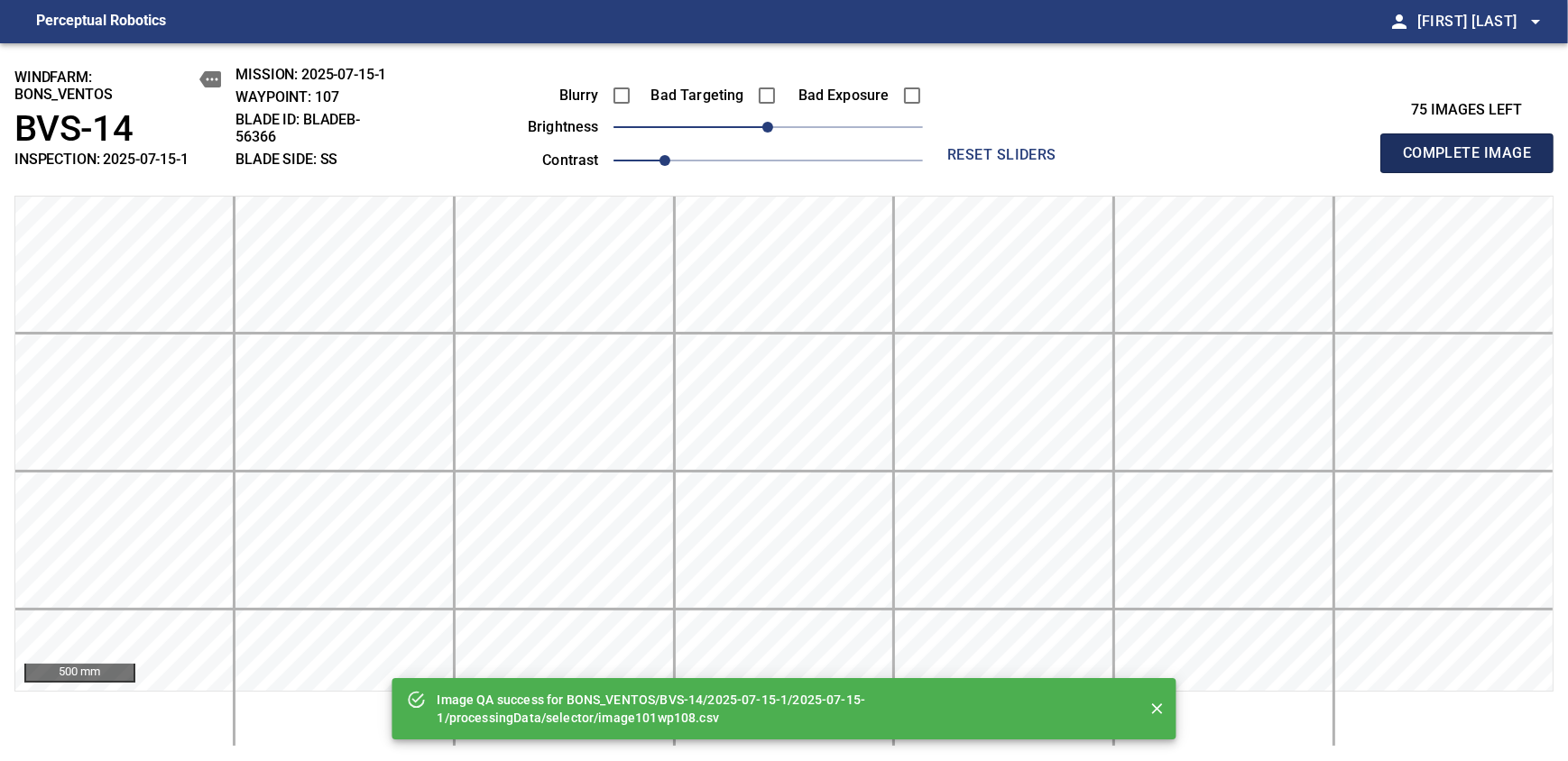 click on "Complete Image" at bounding box center [1467, 153] 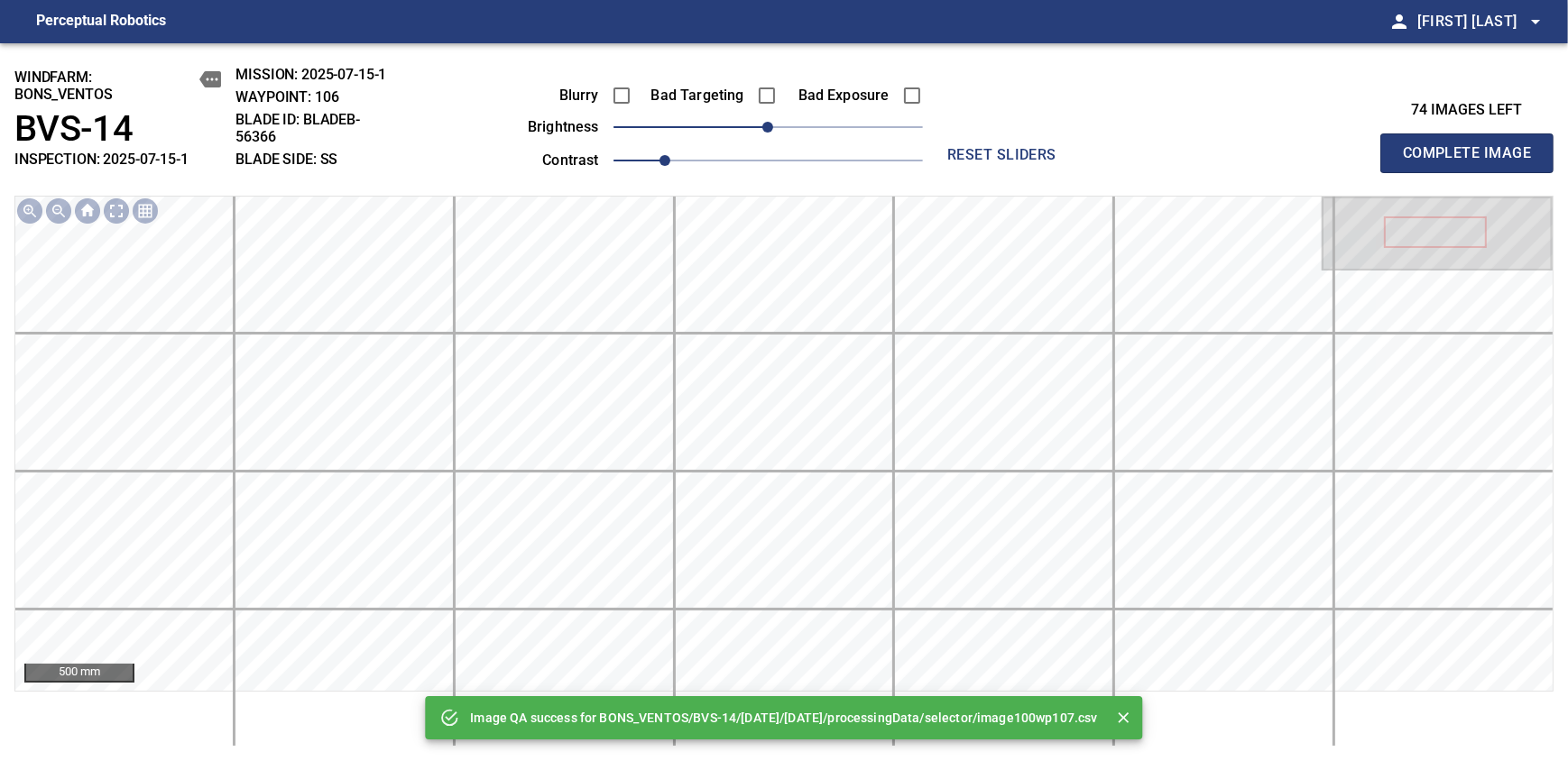 click on "Complete Image" at bounding box center (1467, 153) 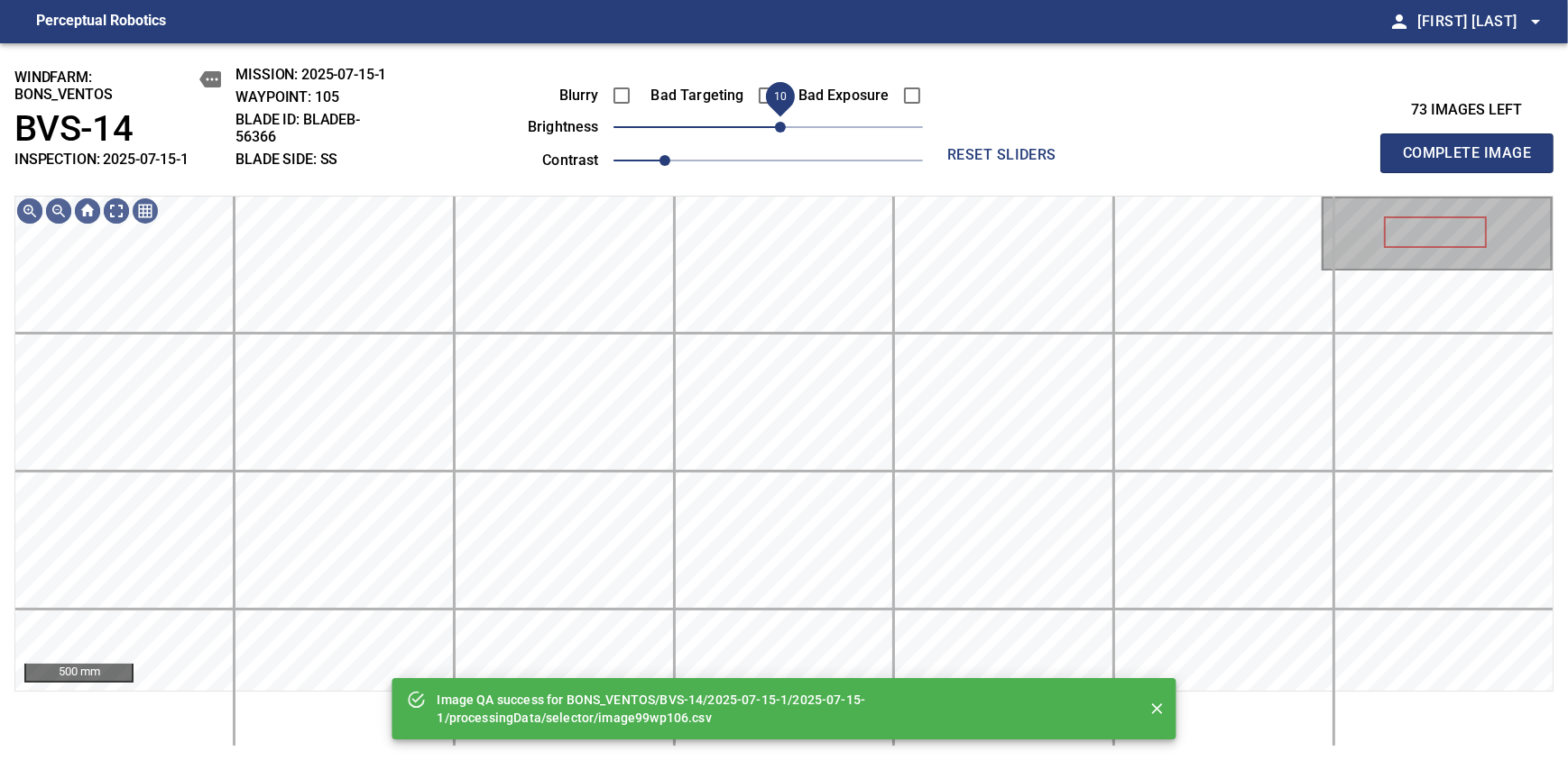 drag, startPoint x: 772, startPoint y: 136, endPoint x: 778, endPoint y: 128, distance: 10 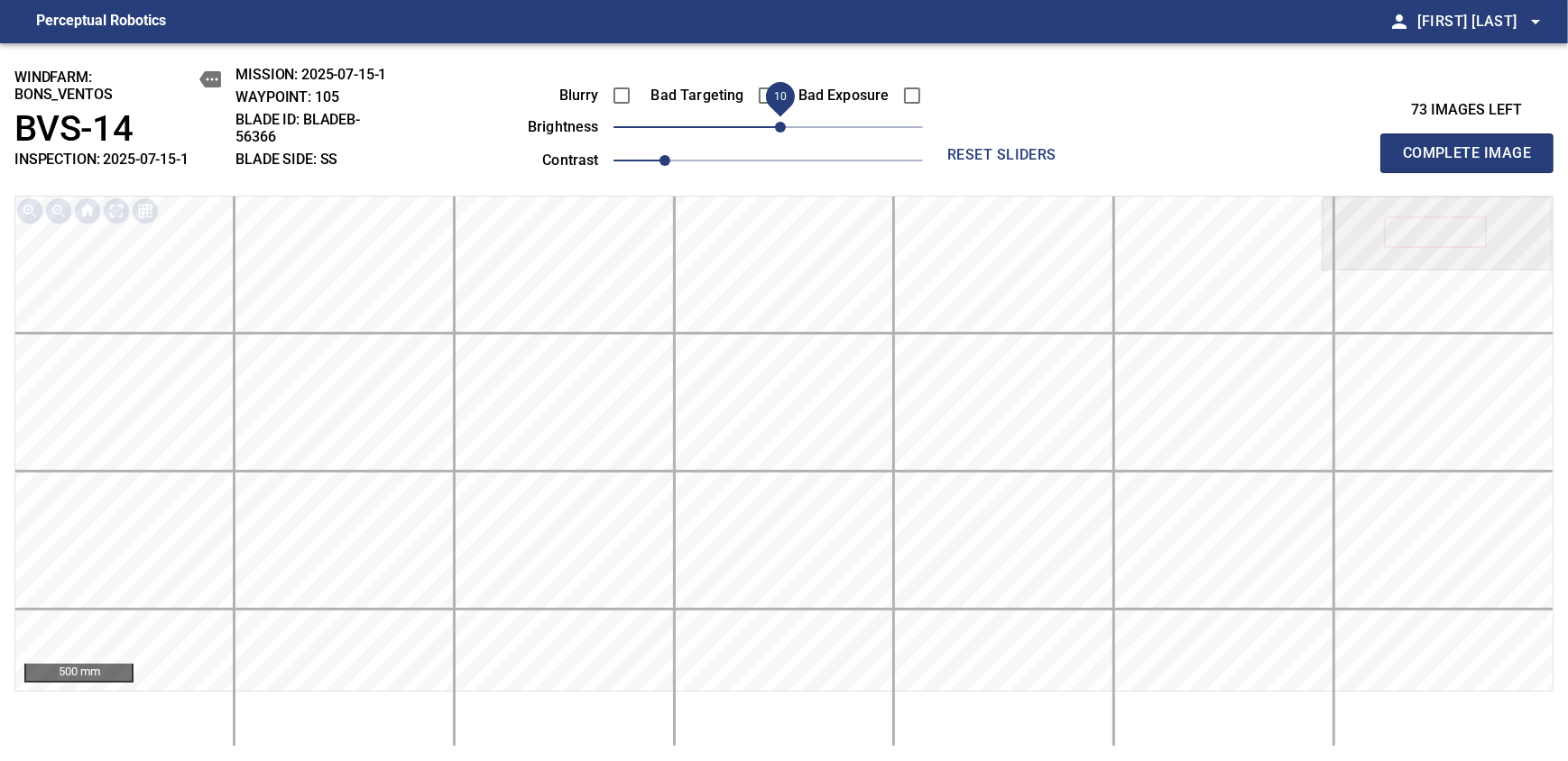 click on "Complete Image" at bounding box center (1467, 153) 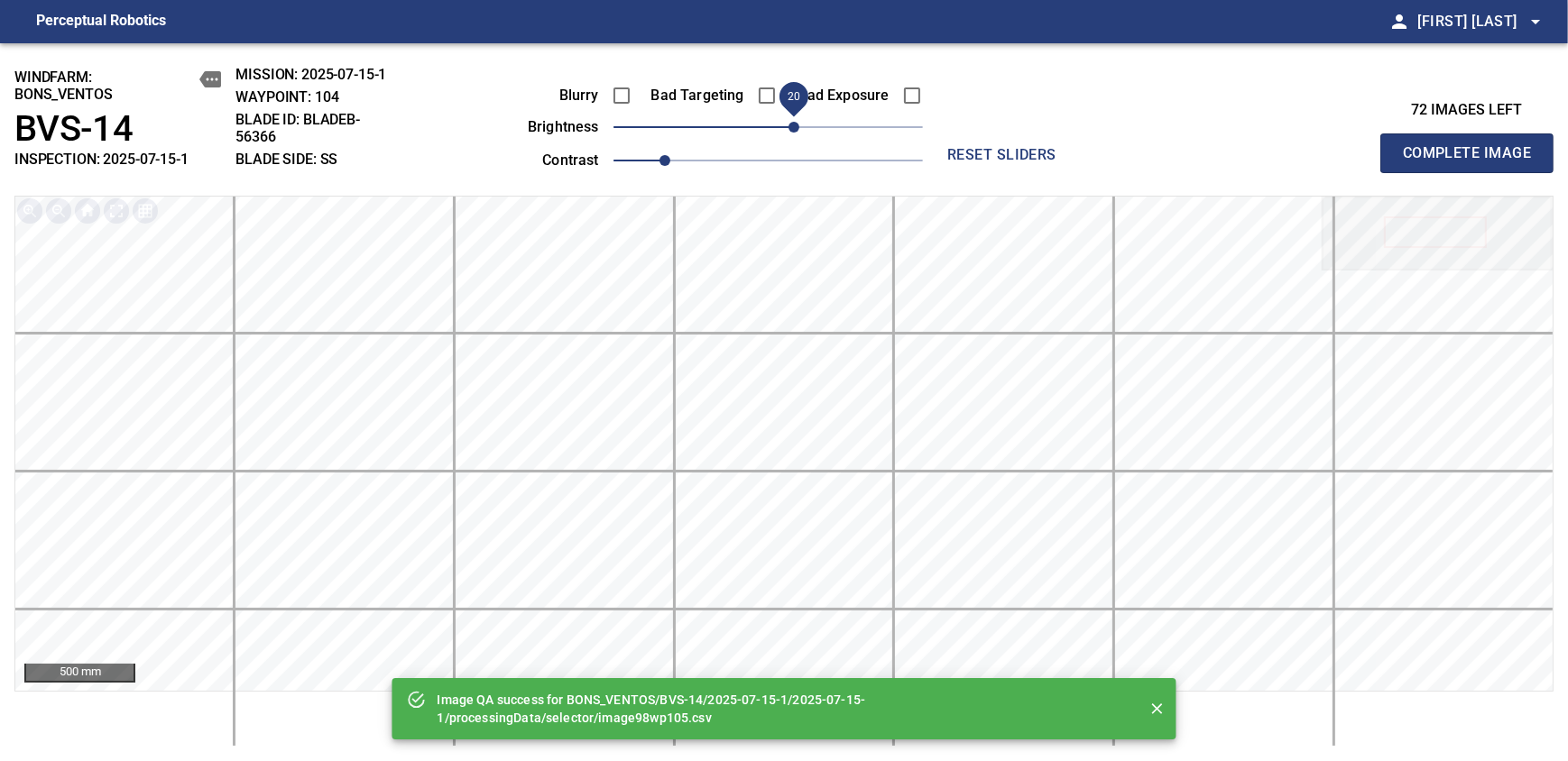 drag, startPoint x: 784, startPoint y: 128, endPoint x: 792, endPoint y: 123, distance: 9.433981 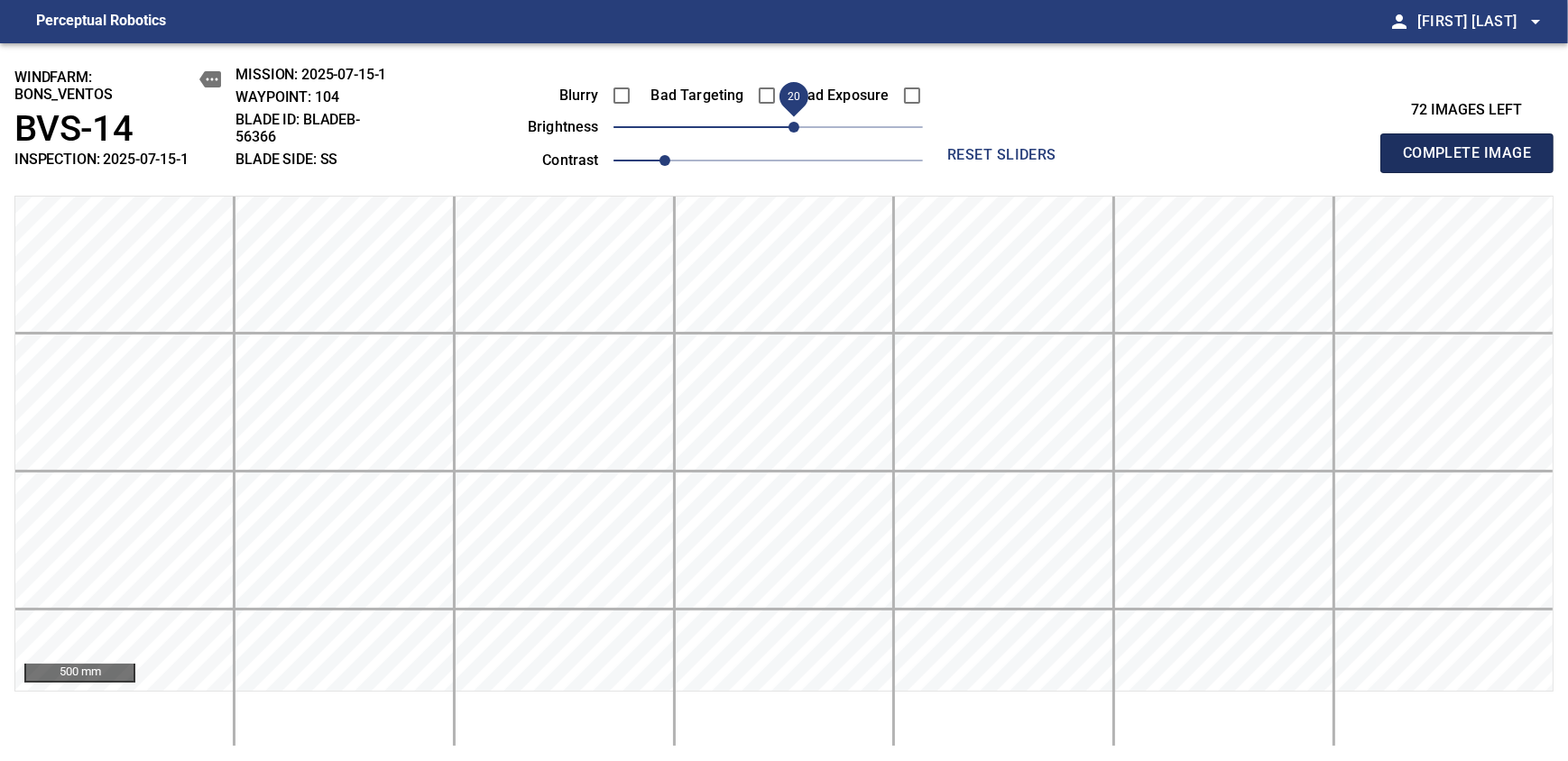 click on "Complete Image" at bounding box center (1467, 153) 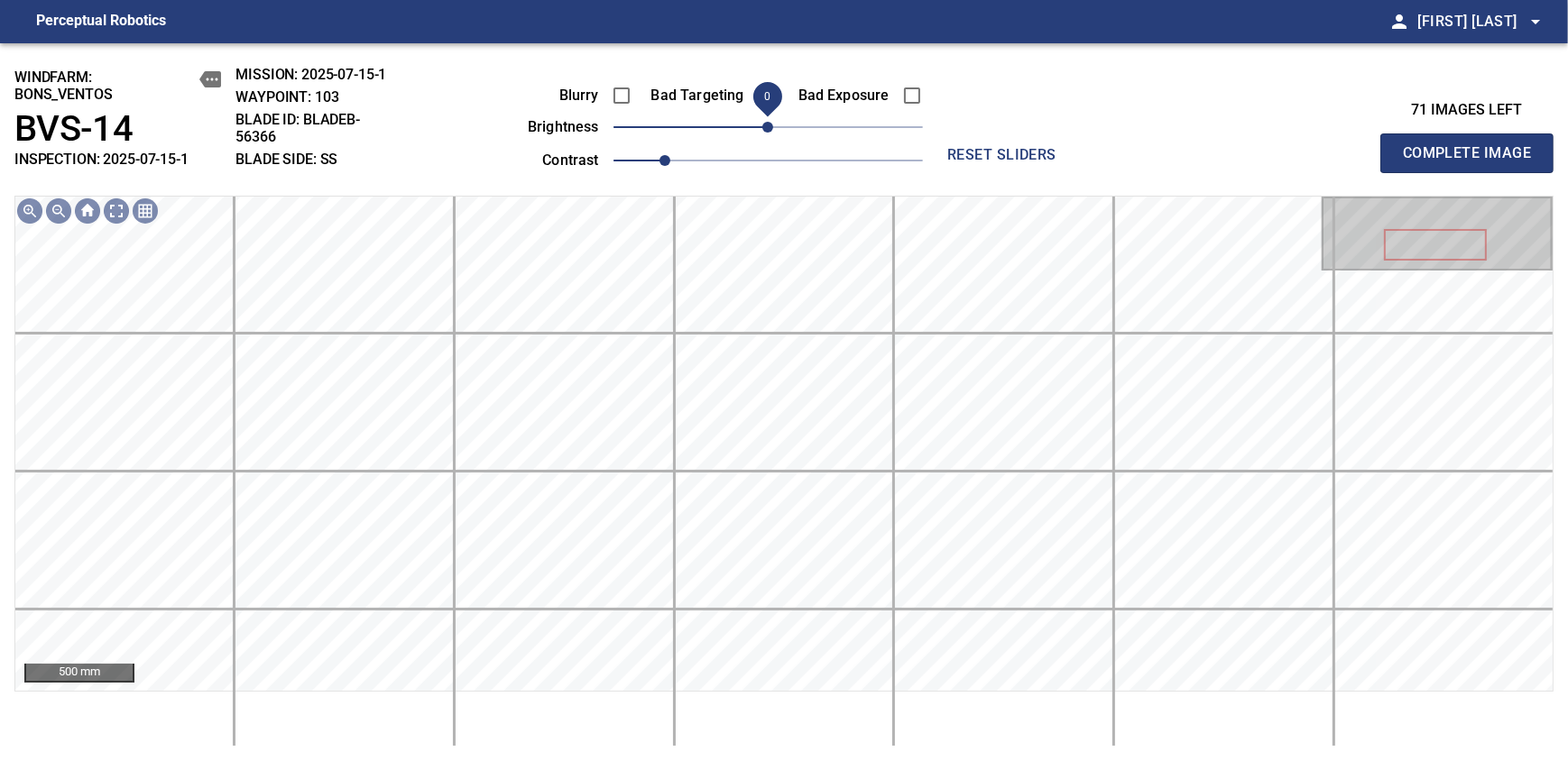 click on "Blurry Bad Targeting Bad Exposure brightness 0 contrast 1" at bounding box center [705, 124] 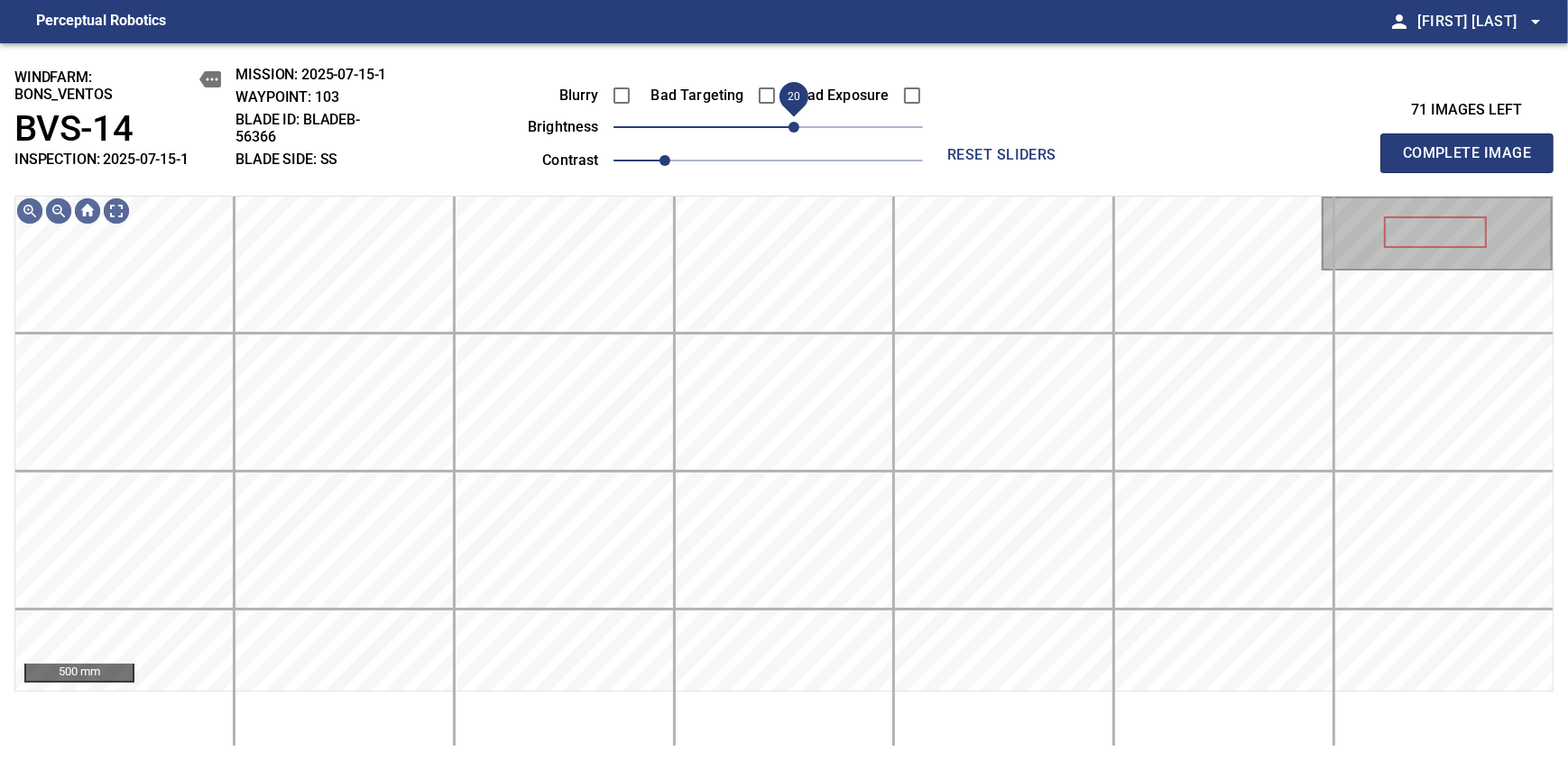 drag, startPoint x: 778, startPoint y: 124, endPoint x: 789, endPoint y: 124, distance: 11 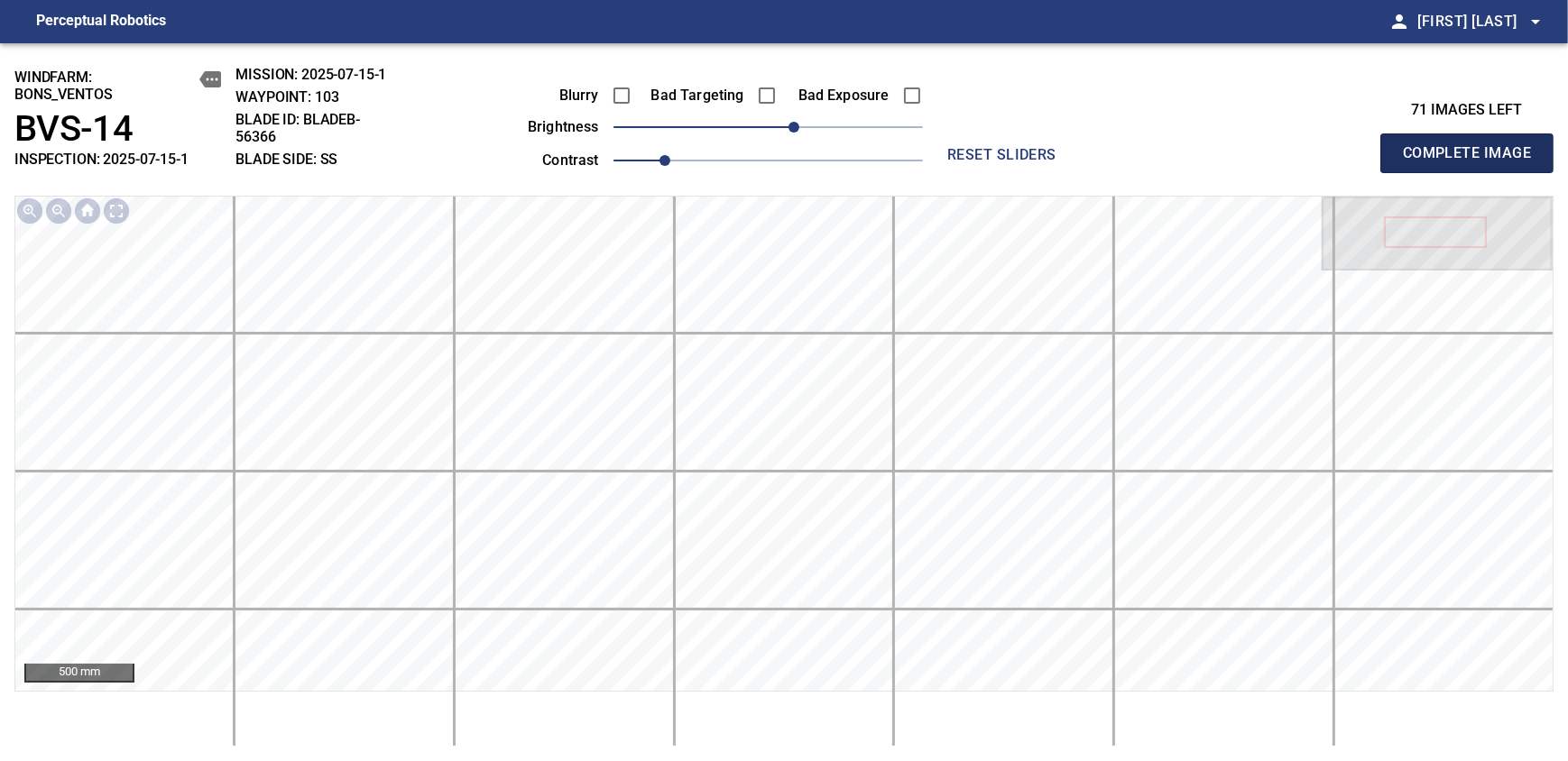 click on "Complete Image" at bounding box center (1467, 153) 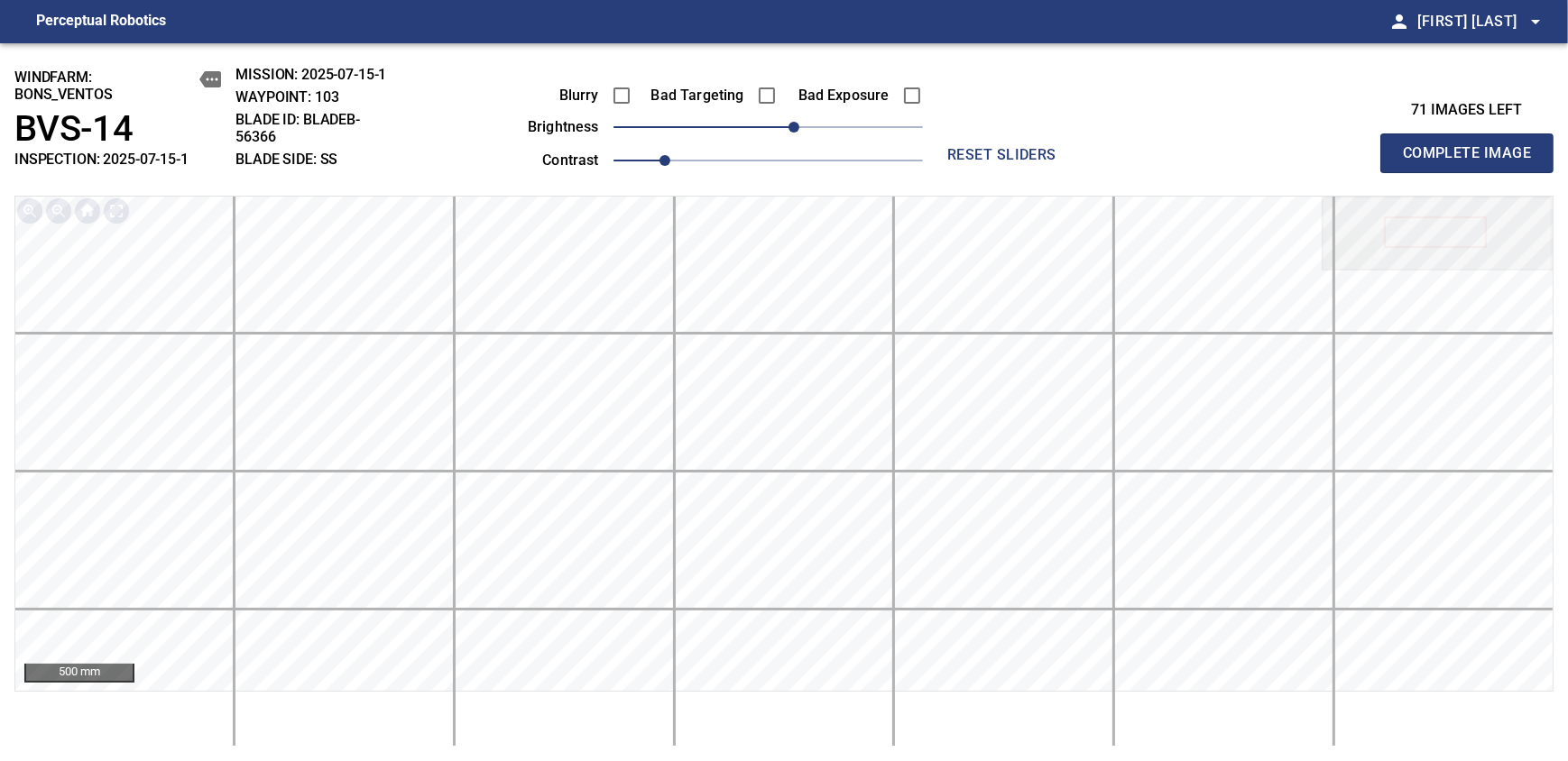 type 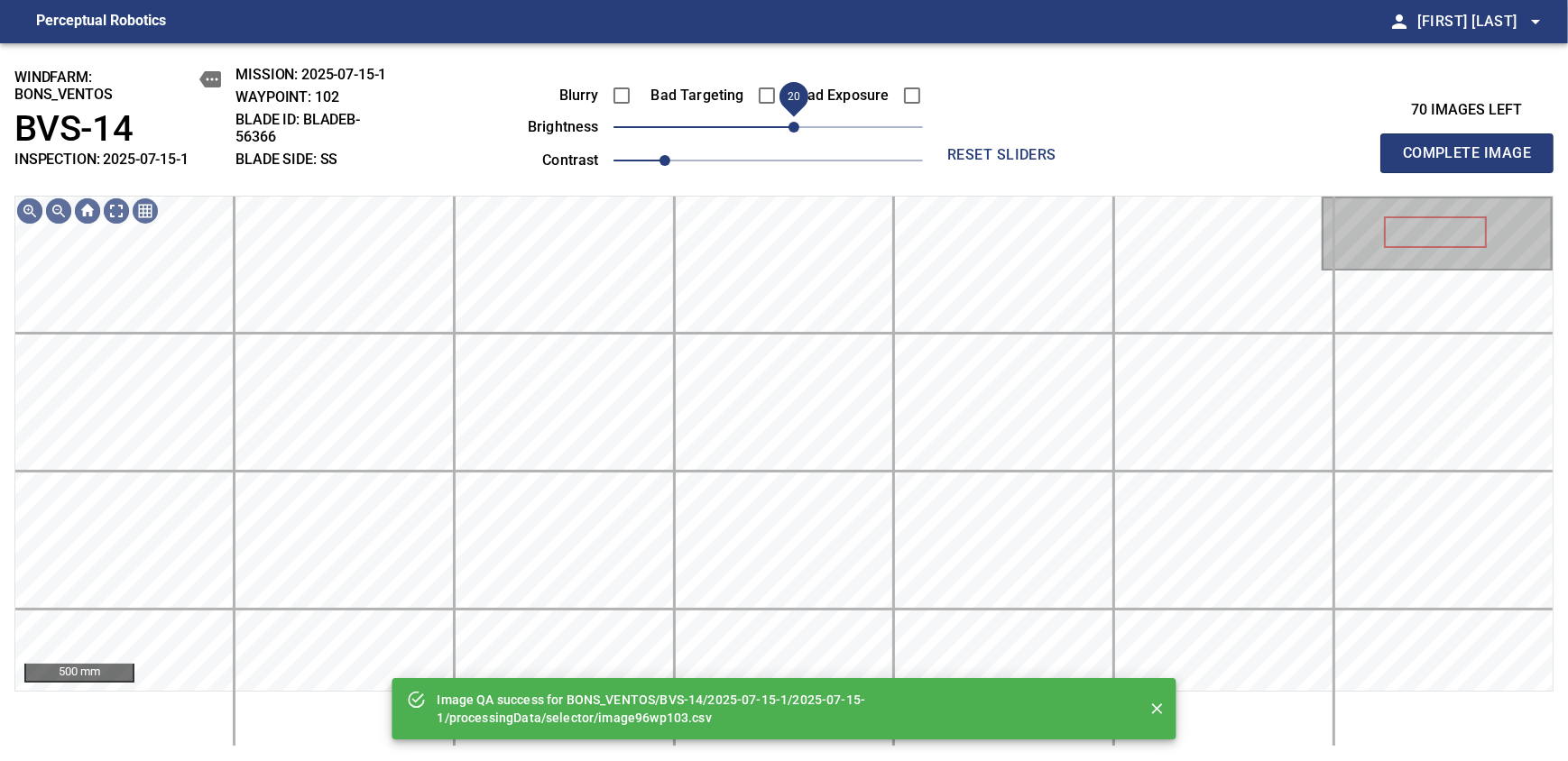 drag, startPoint x: 770, startPoint y: 124, endPoint x: 789, endPoint y: 124, distance: 19 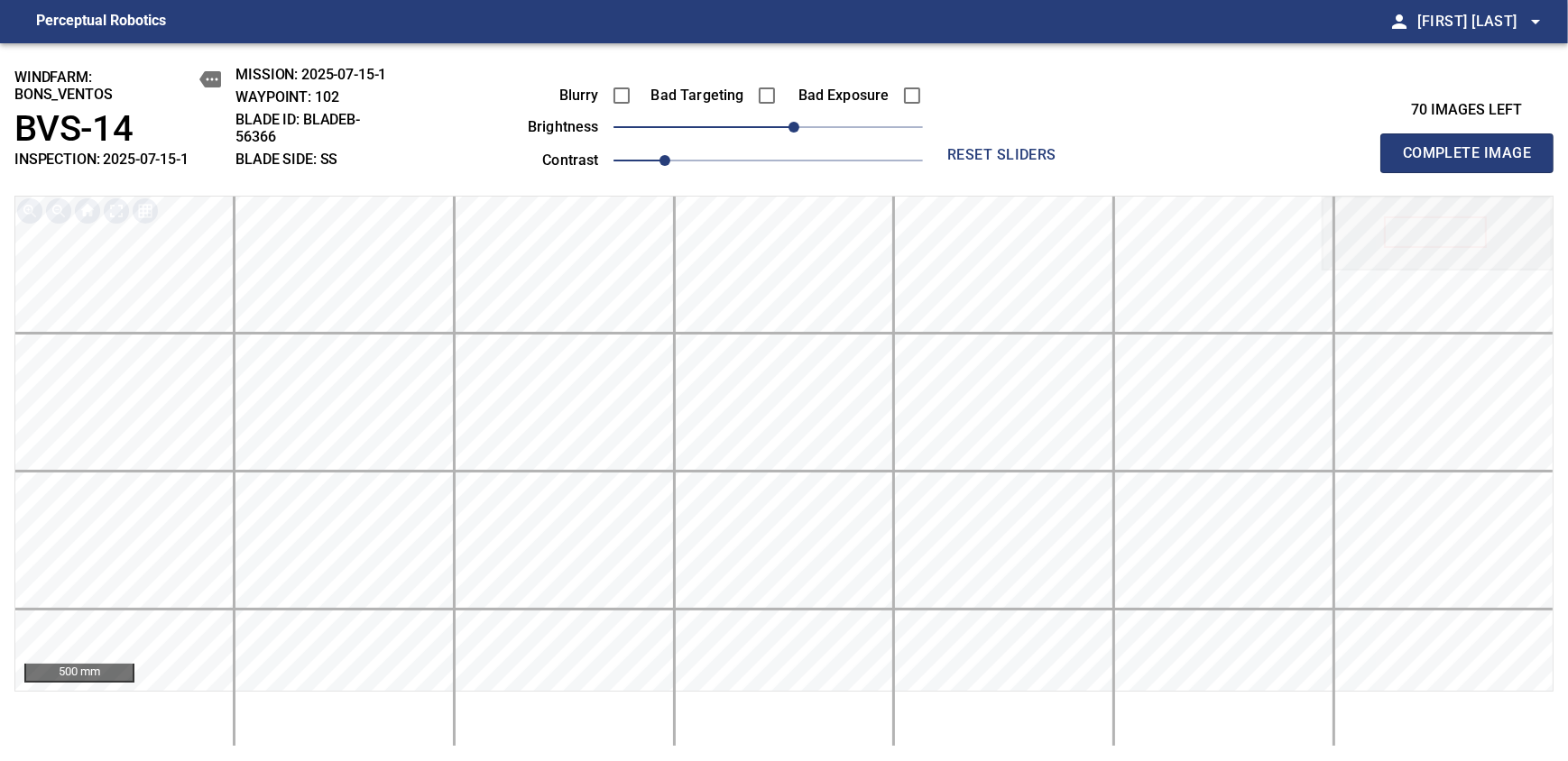 click on "Complete Image" at bounding box center (1467, 153) 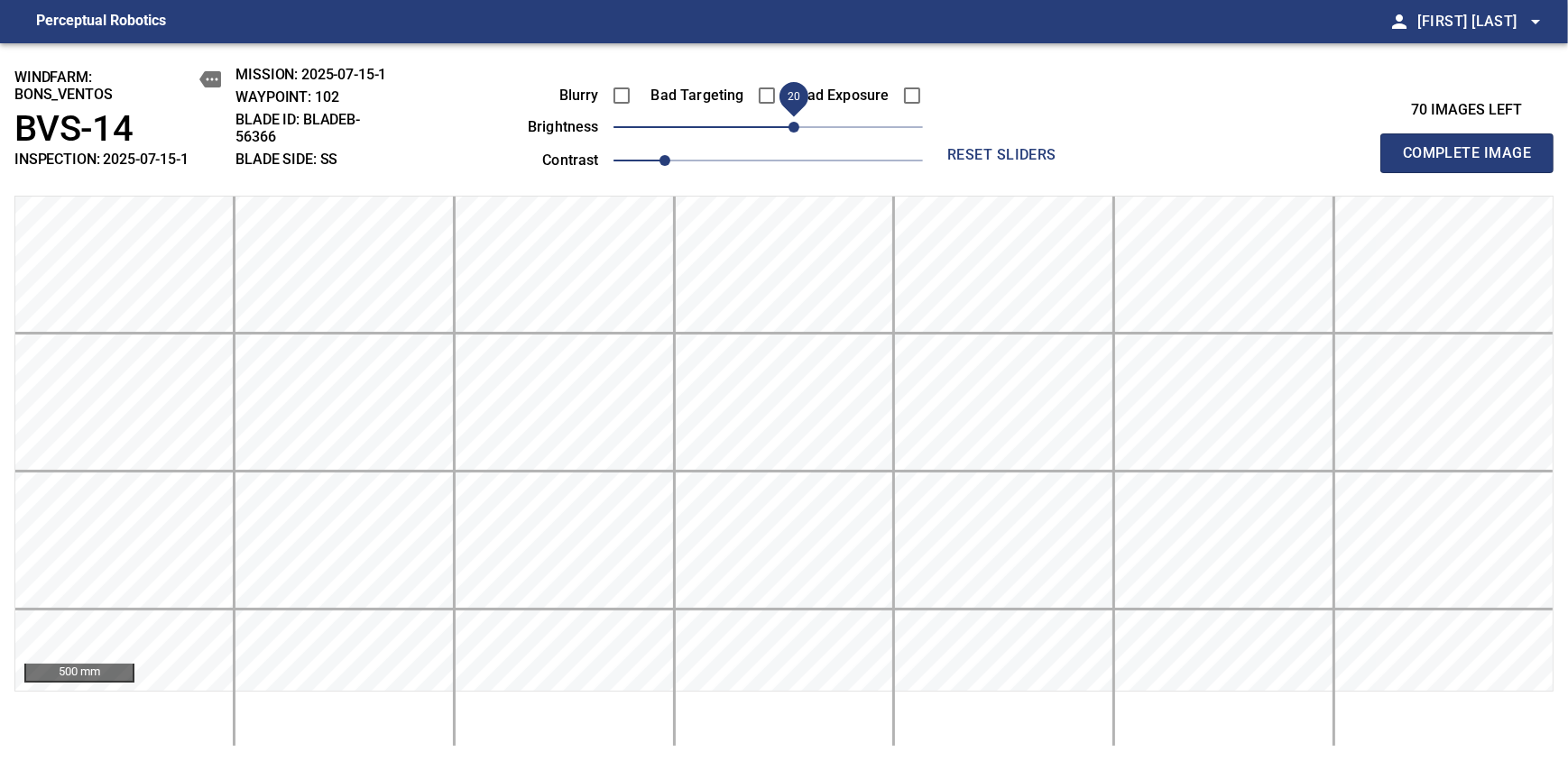 type 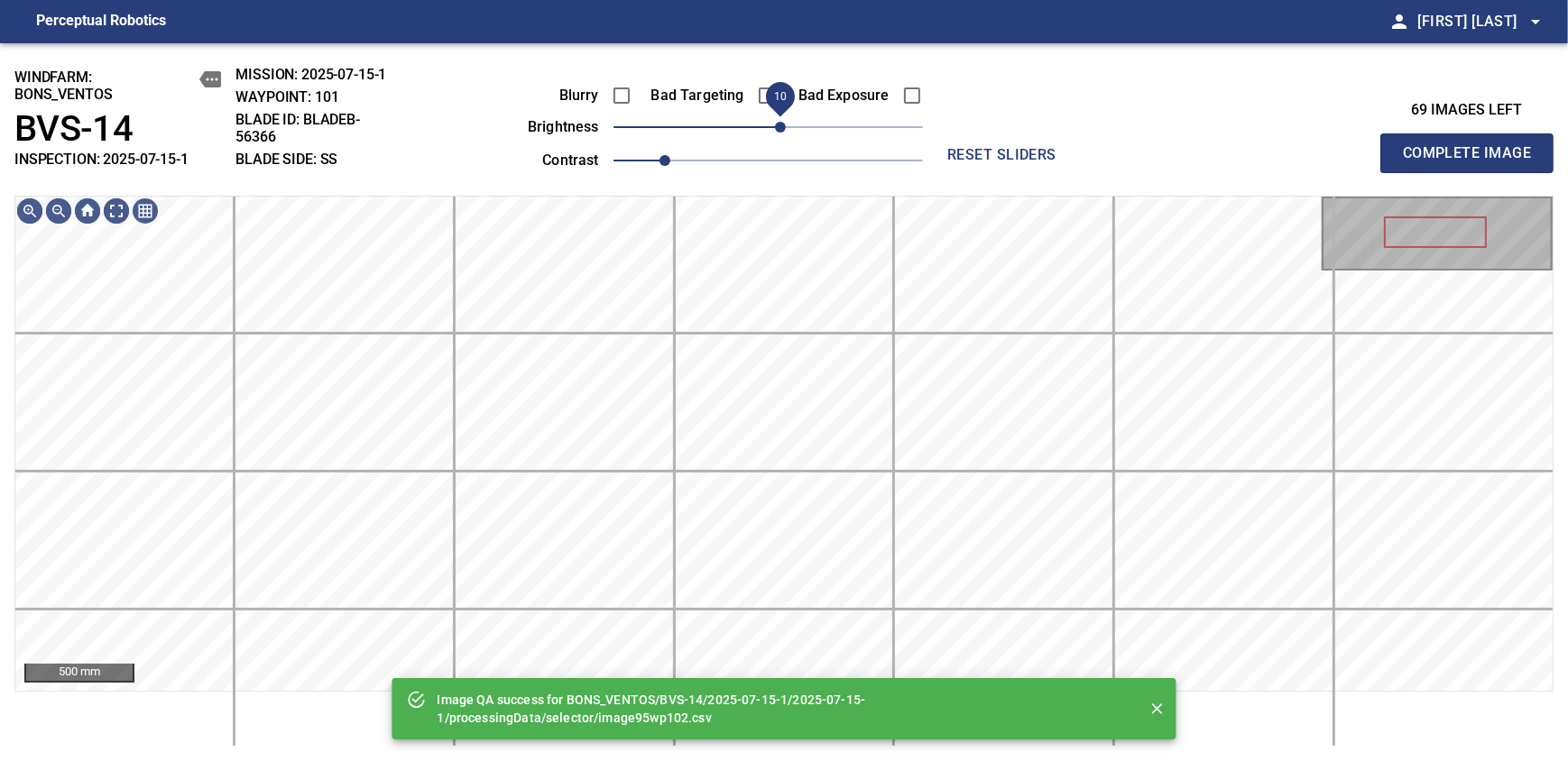 drag, startPoint x: 767, startPoint y: 130, endPoint x: 787, endPoint y: 133, distance: 20.223748 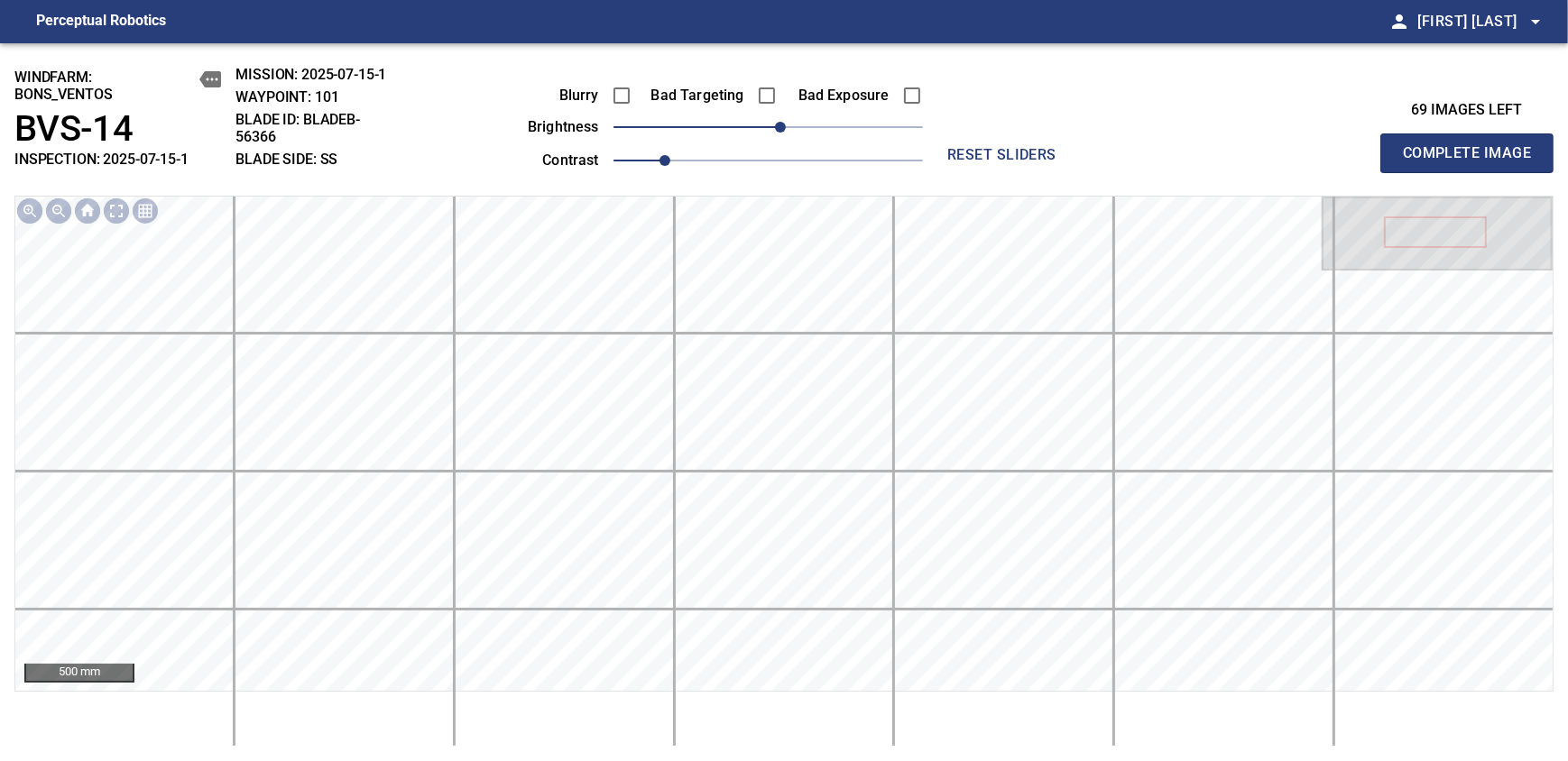 click on "Complete Image" at bounding box center [1467, 153] 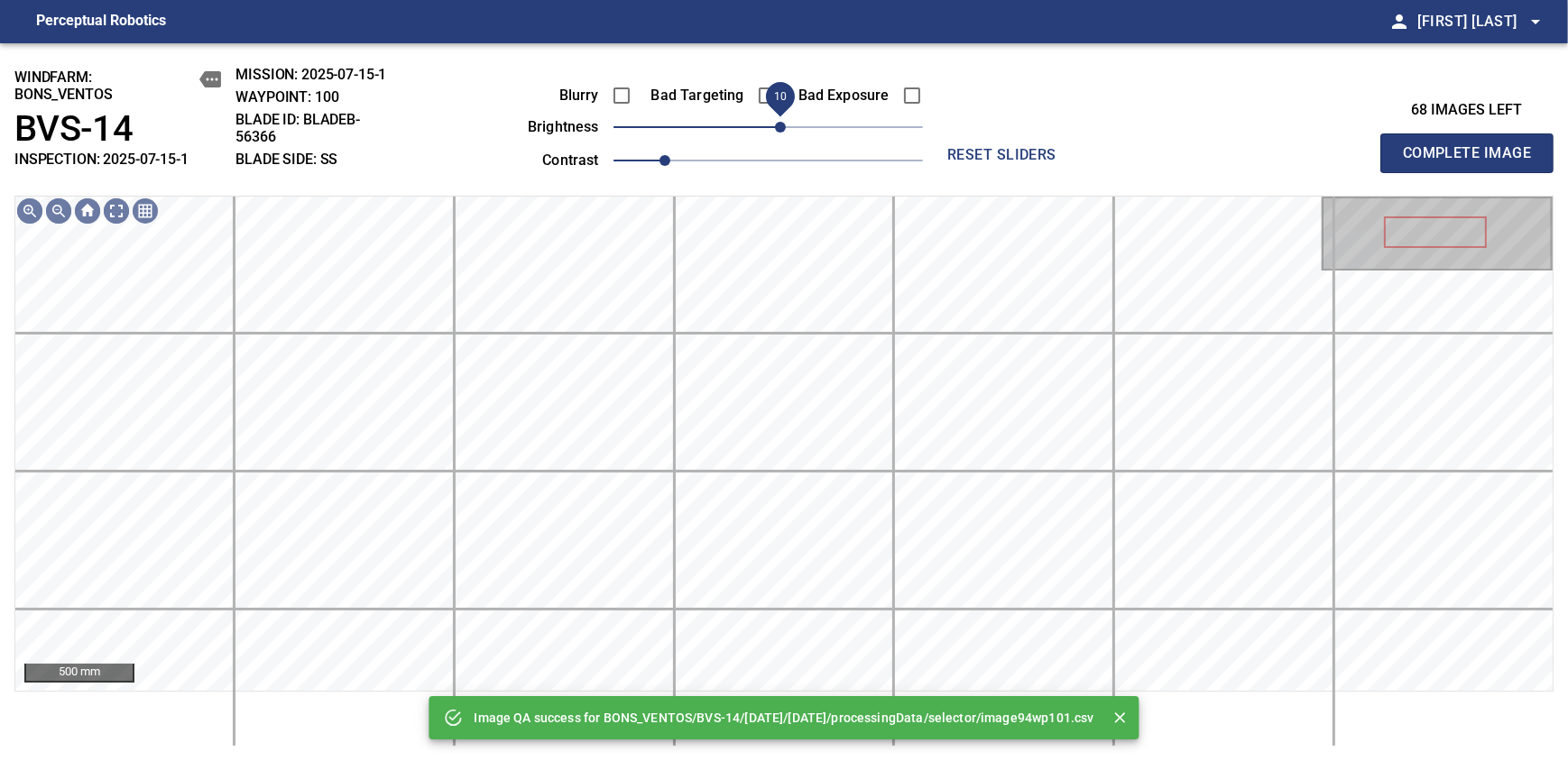 click on "10" at bounding box center (780, 127) 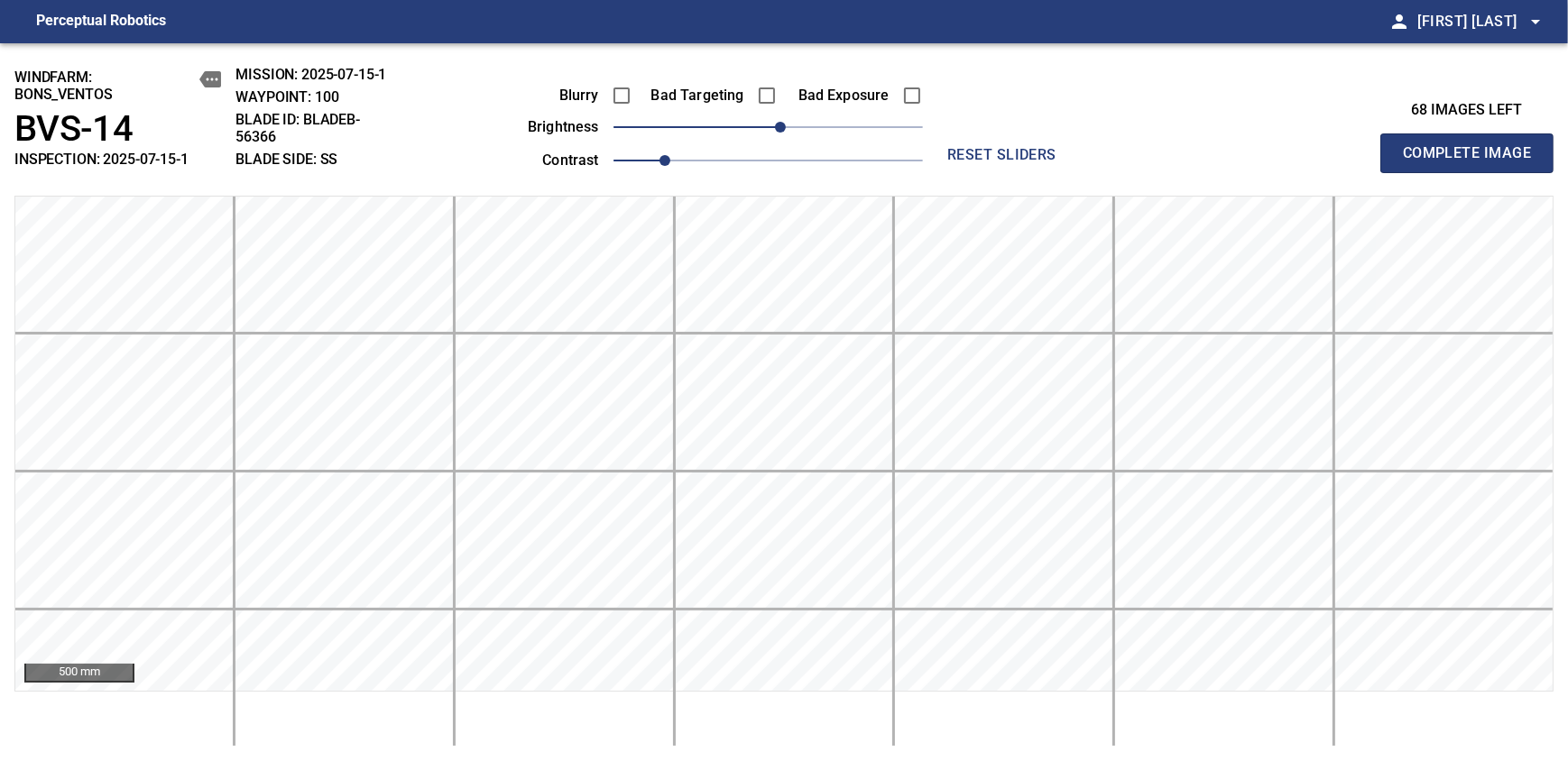 click on "Complete Image" at bounding box center [1467, 153] 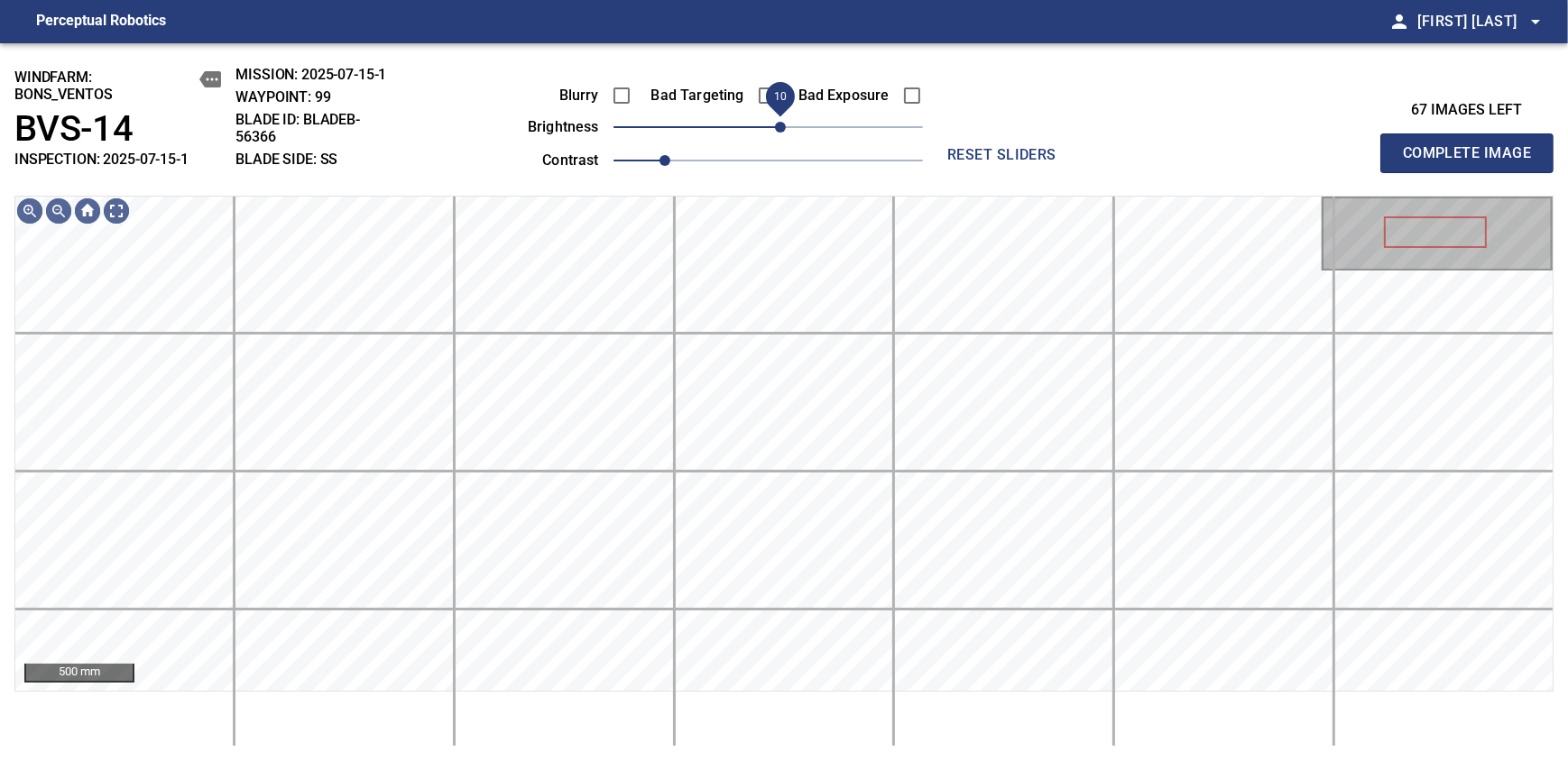 click on "10" at bounding box center (780, 127) 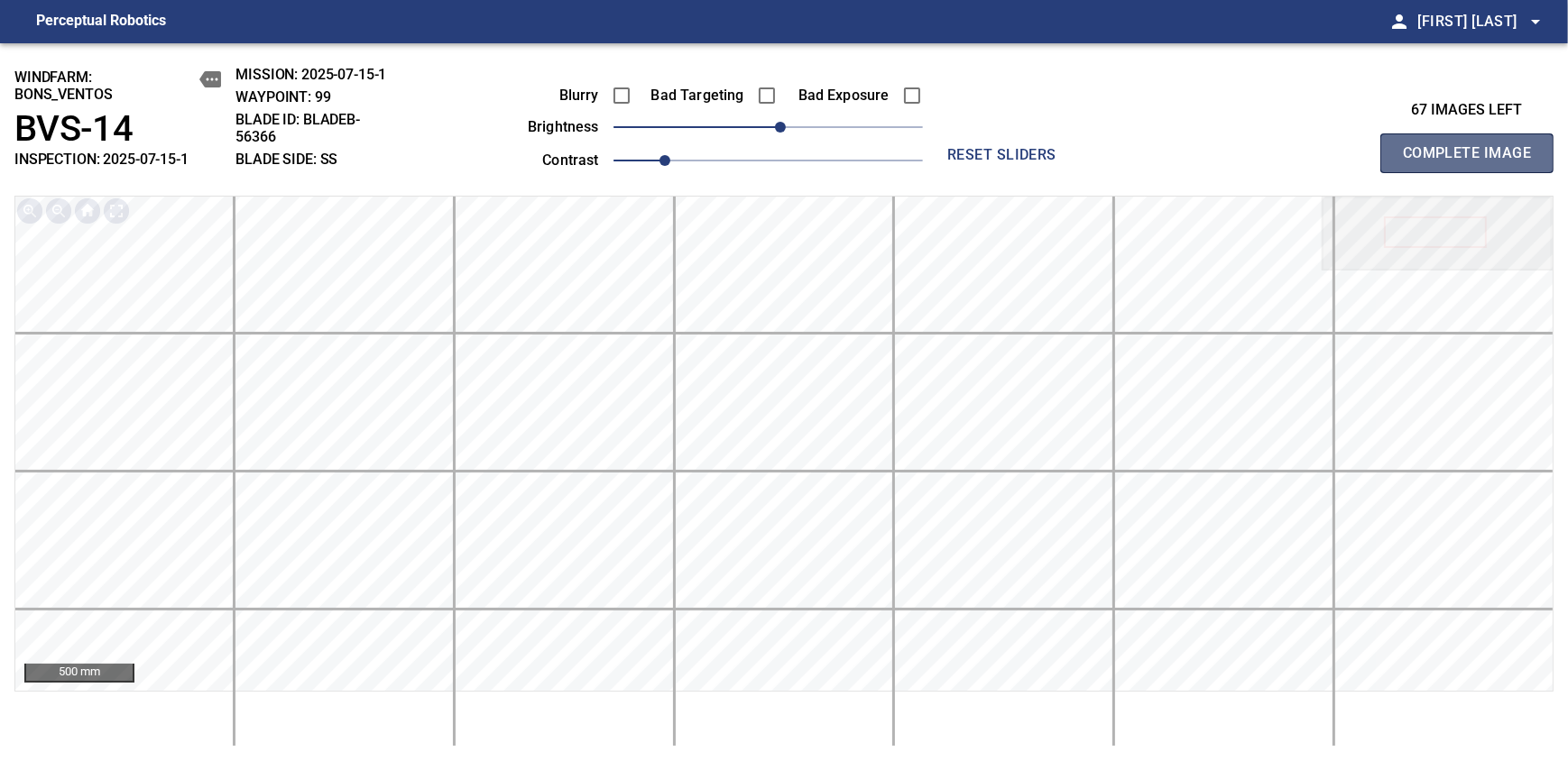 click on "Complete Image" at bounding box center (1467, 153) 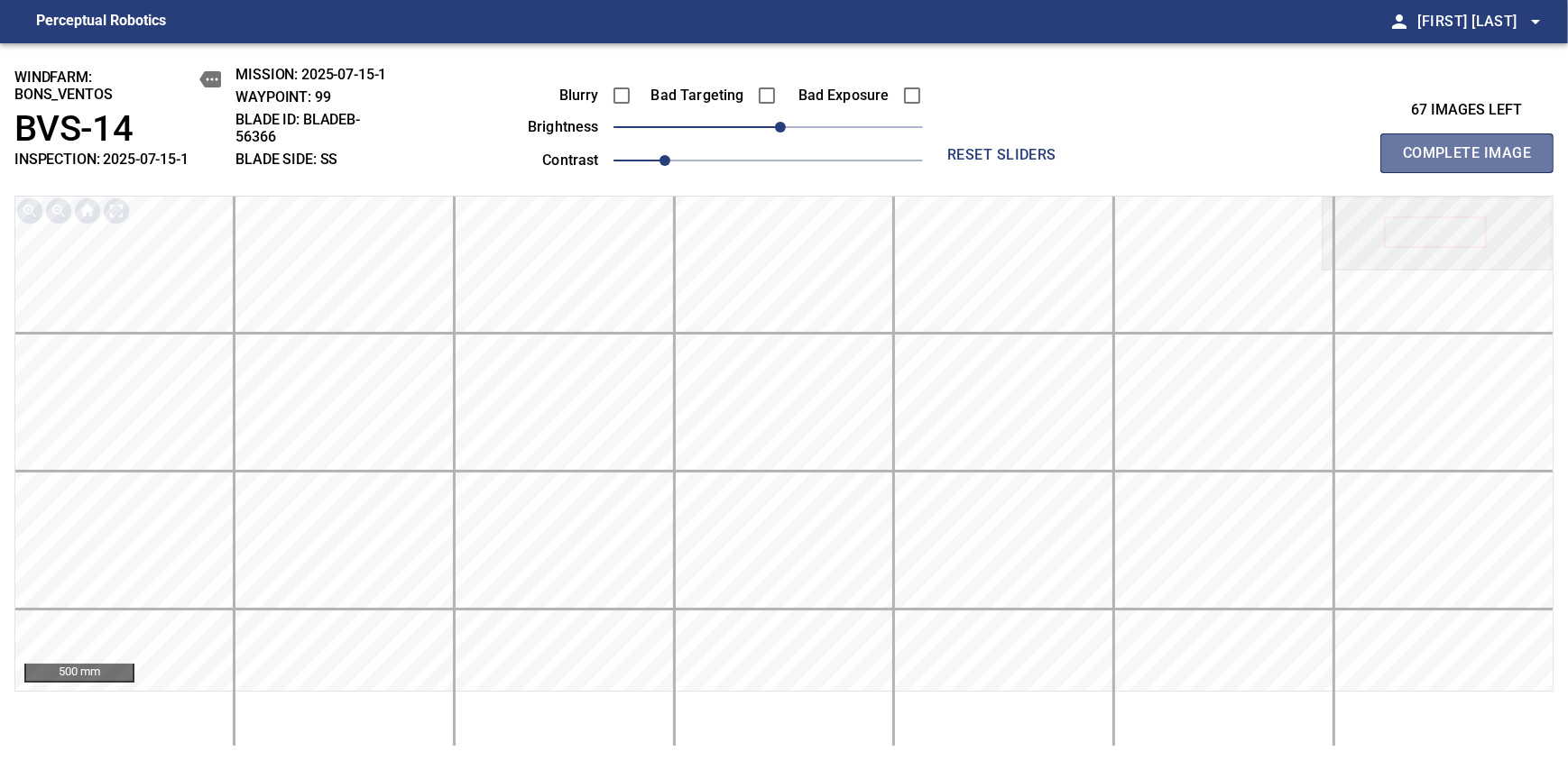type 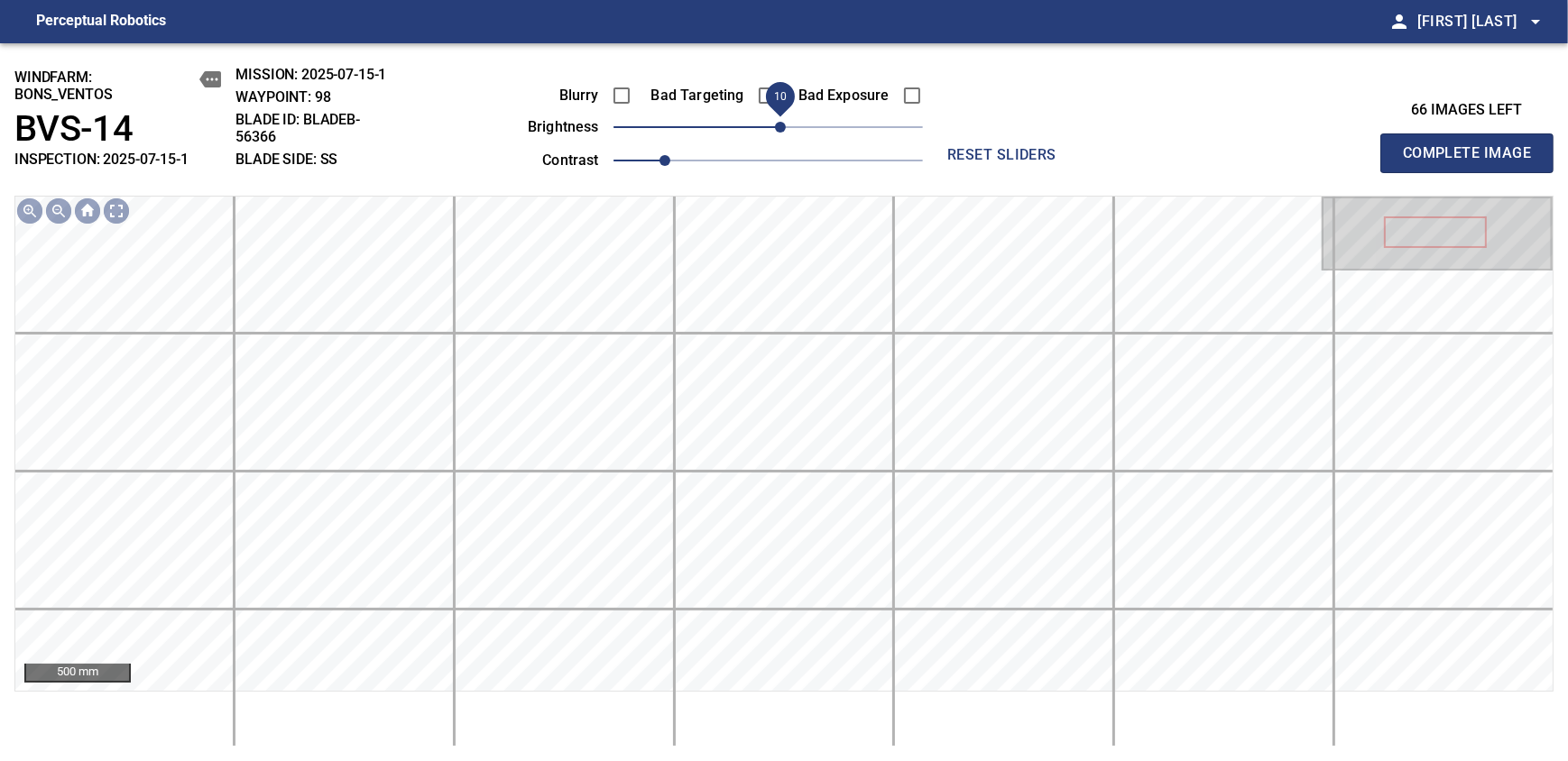 click on "10" at bounding box center (780, 127) 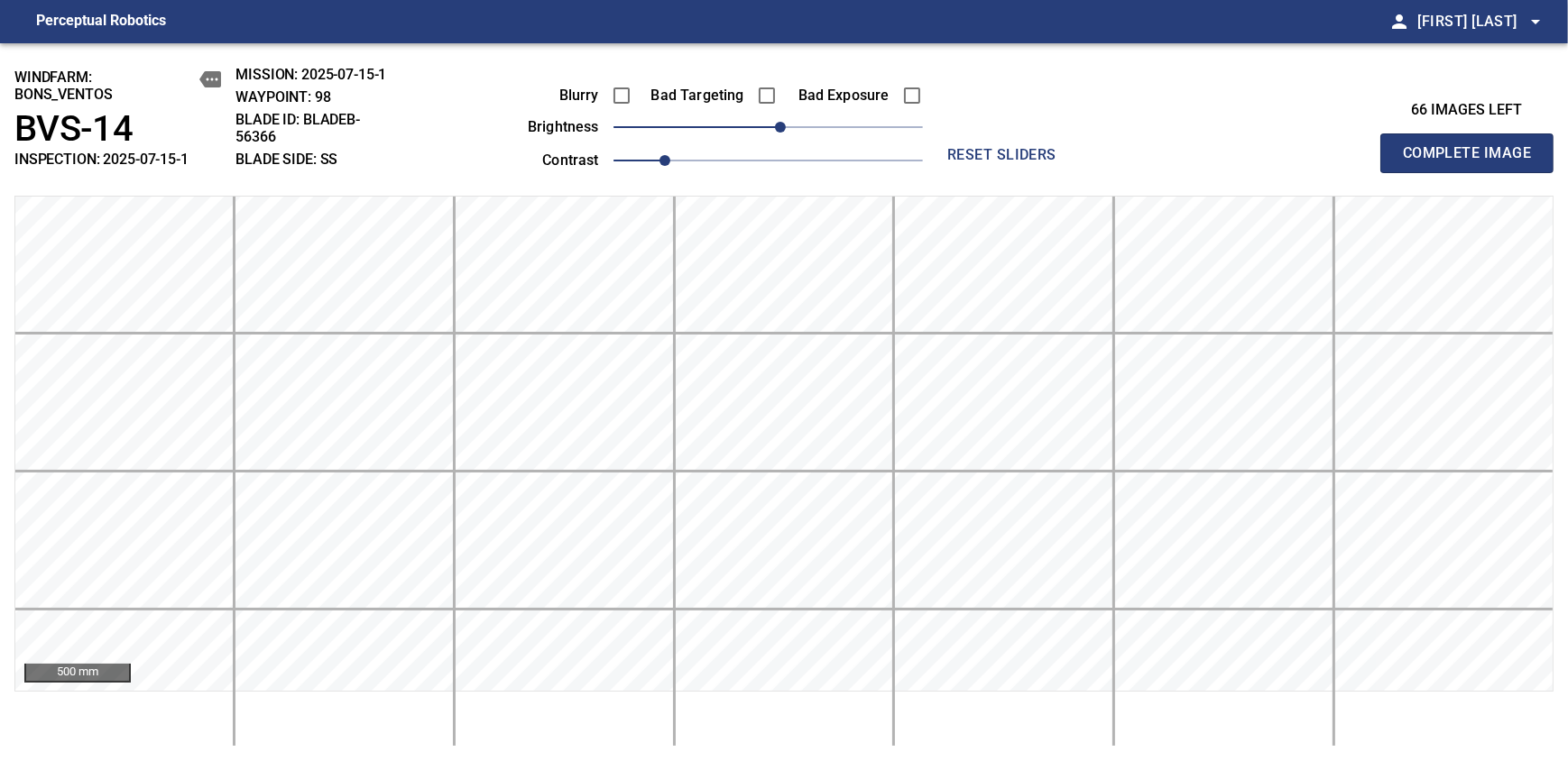 click on "Complete Image" at bounding box center (1467, 153) 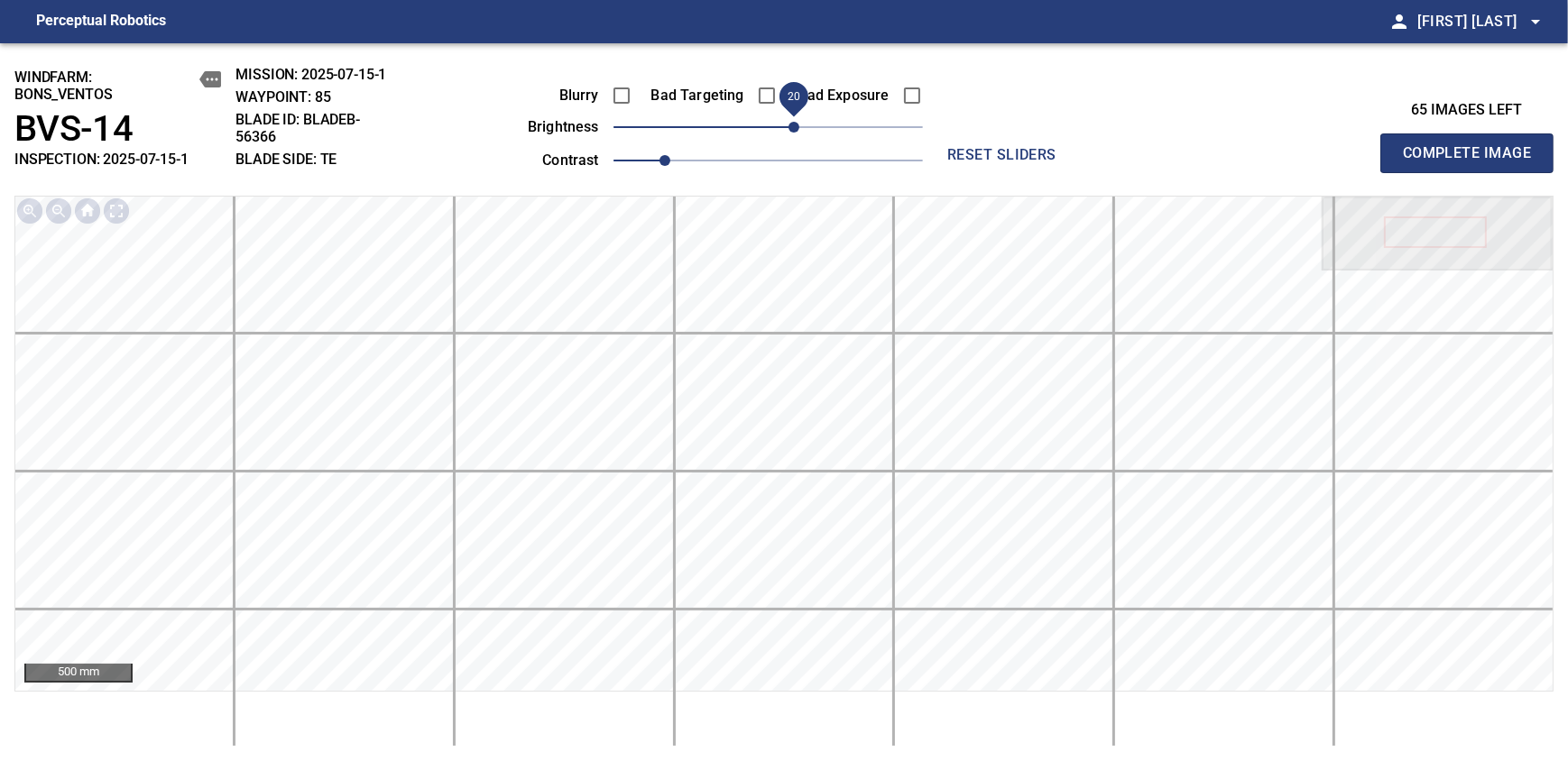drag, startPoint x: 772, startPoint y: 126, endPoint x: 798, endPoint y: 121, distance: 26.476405 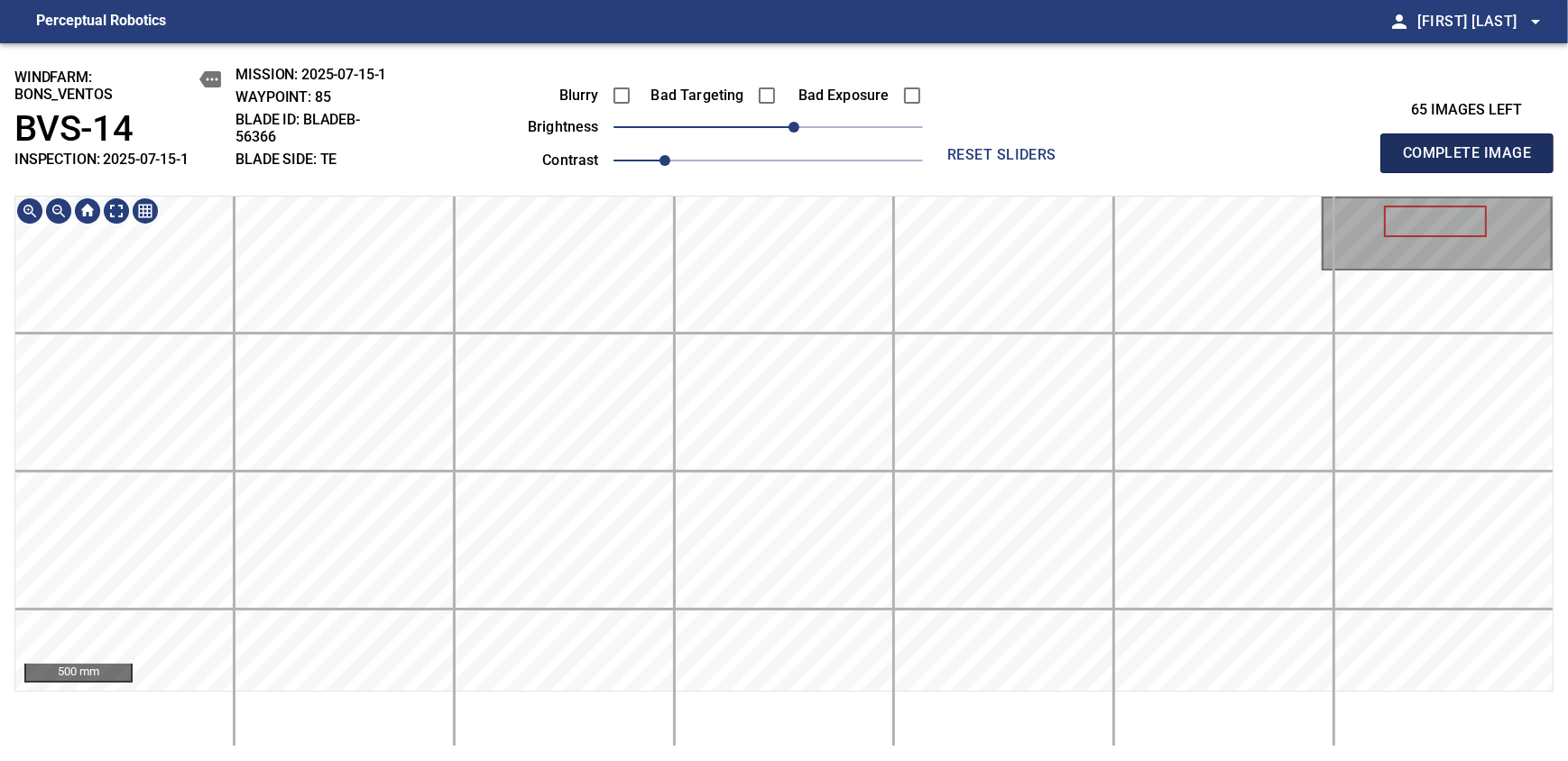 click on "Complete Image" at bounding box center (1467, 153) 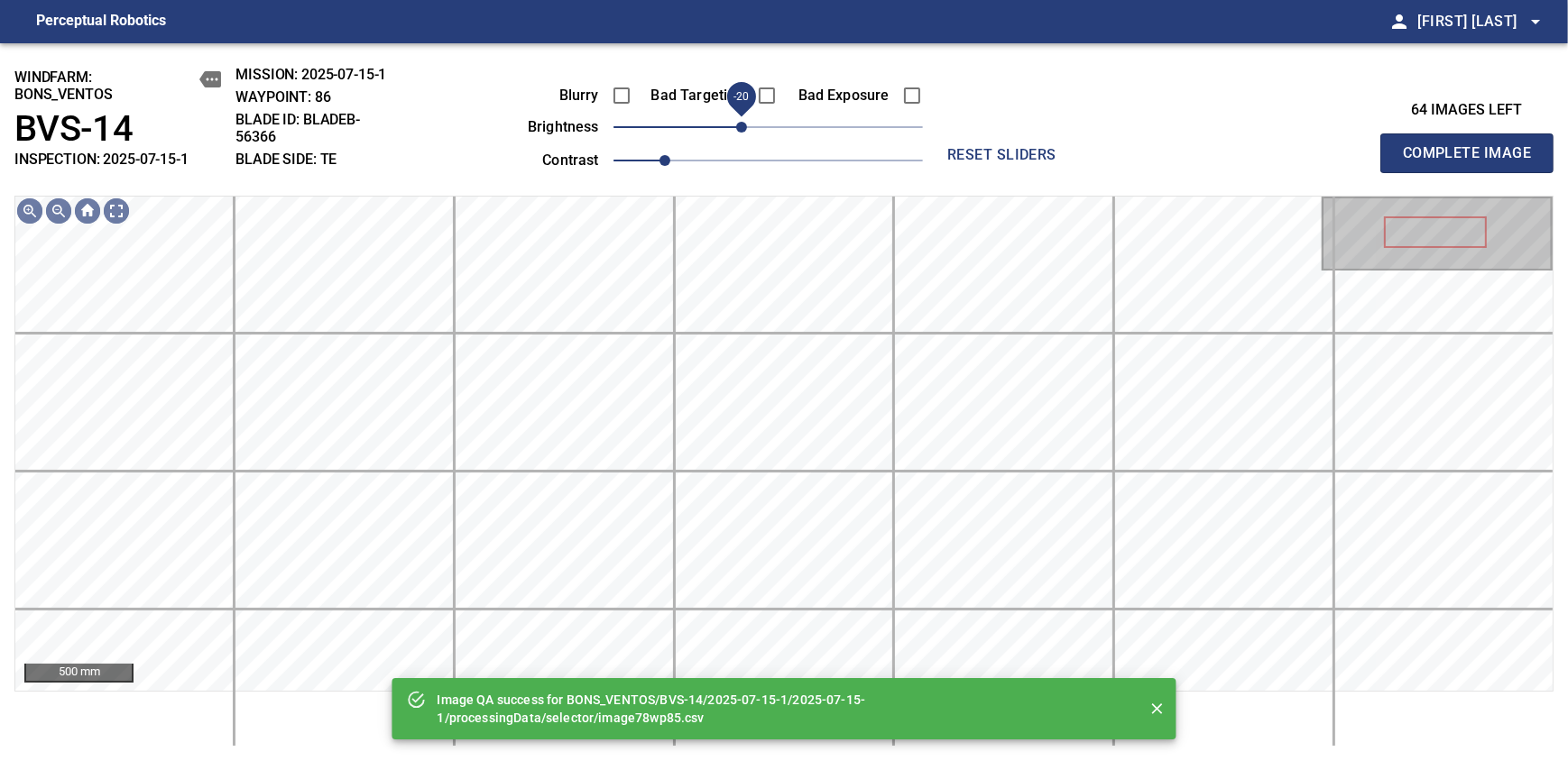 drag, startPoint x: 761, startPoint y: 124, endPoint x: 747, endPoint y: 126, distance: 14.142136 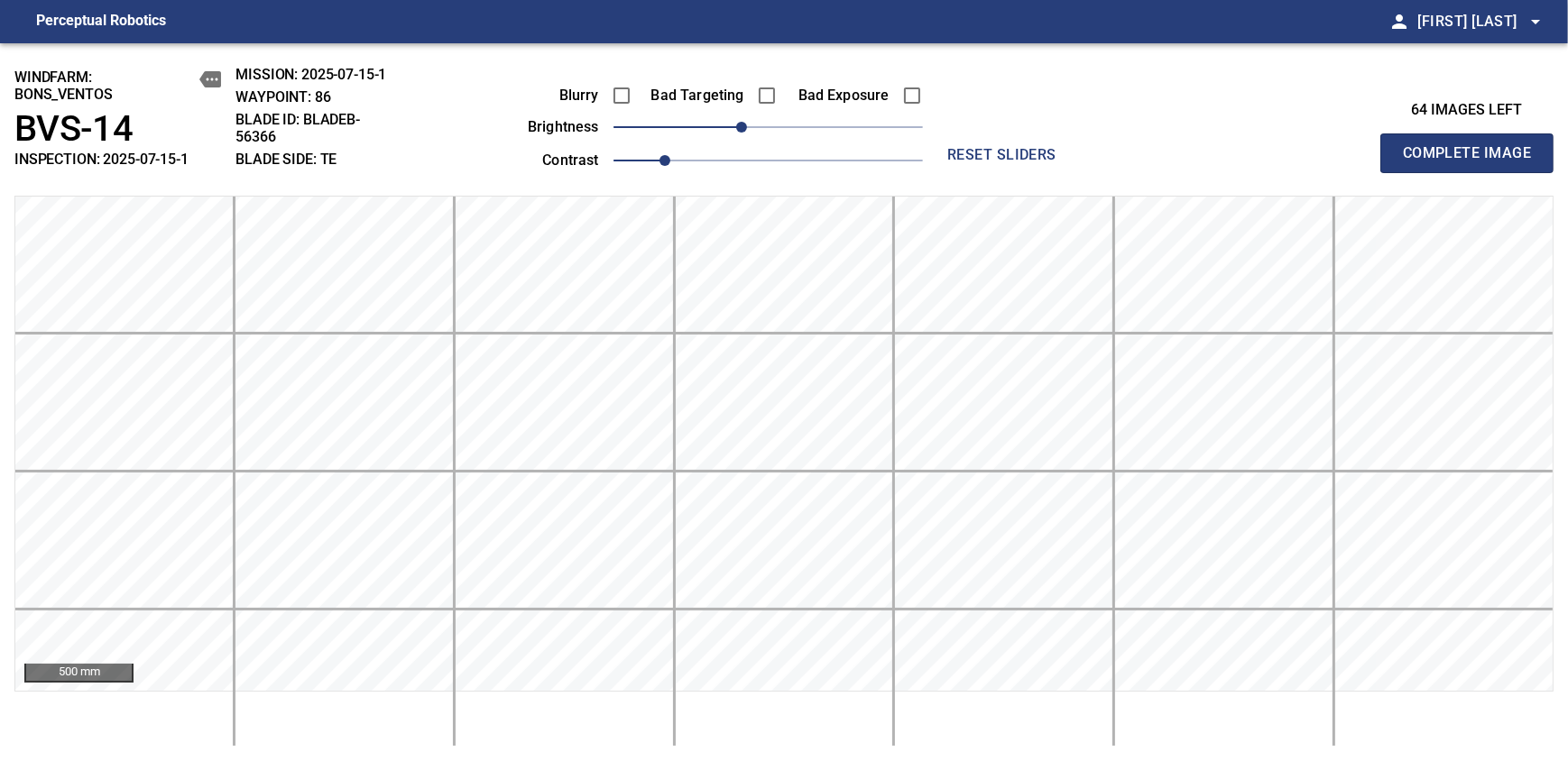 type 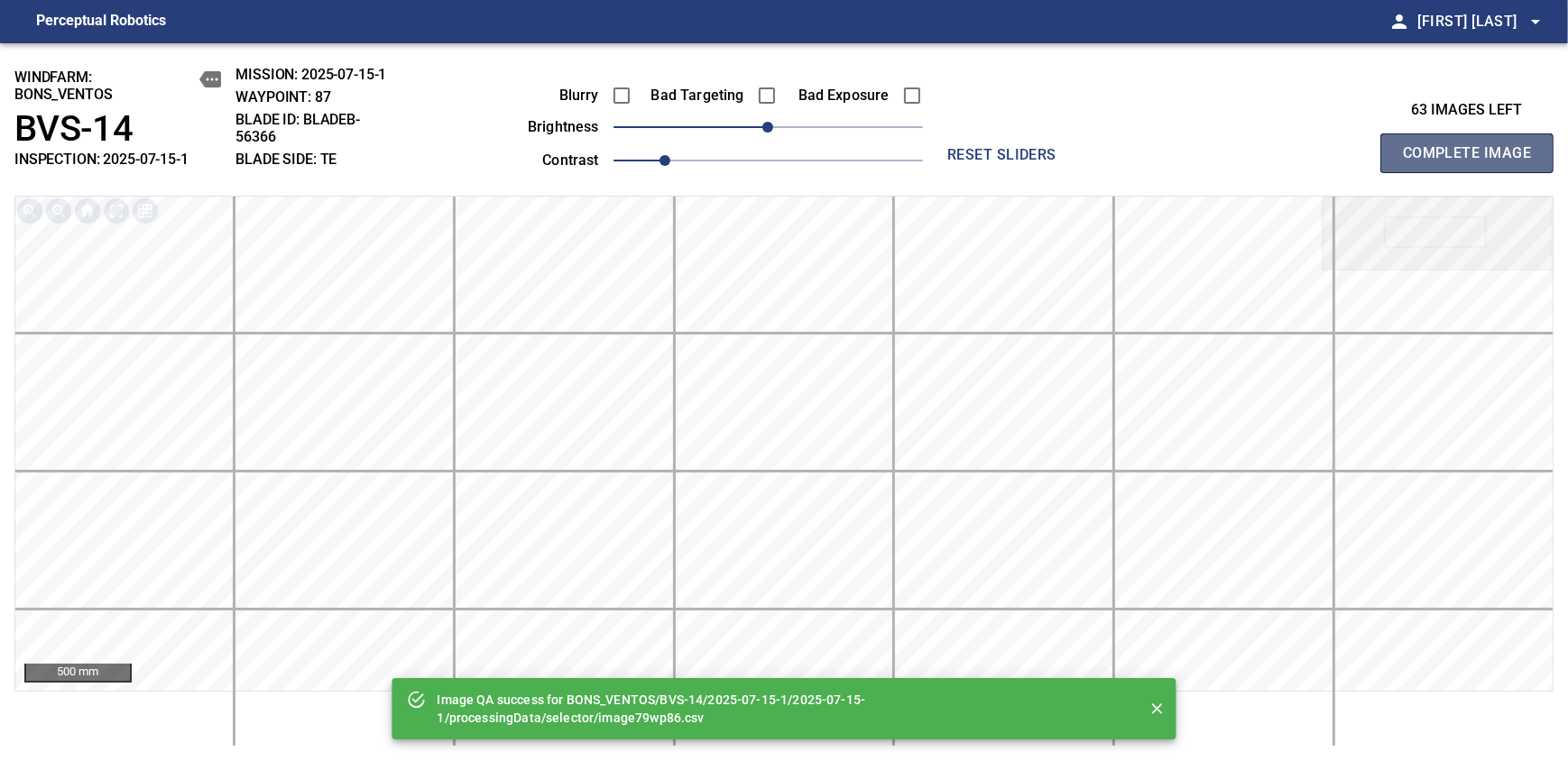 click on "Complete Image" at bounding box center (1467, 153) 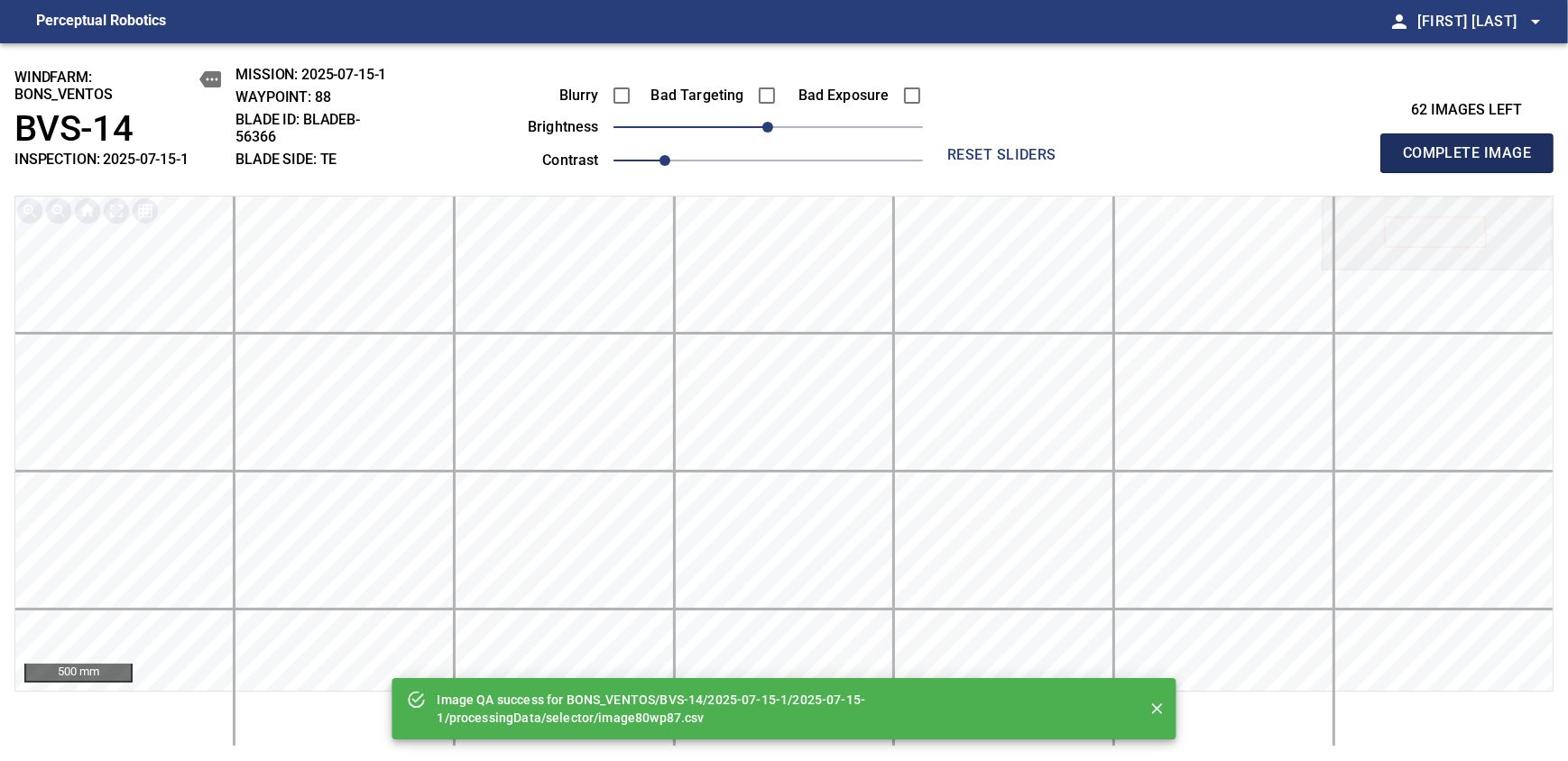 click on "Complete Image" at bounding box center (1467, 153) 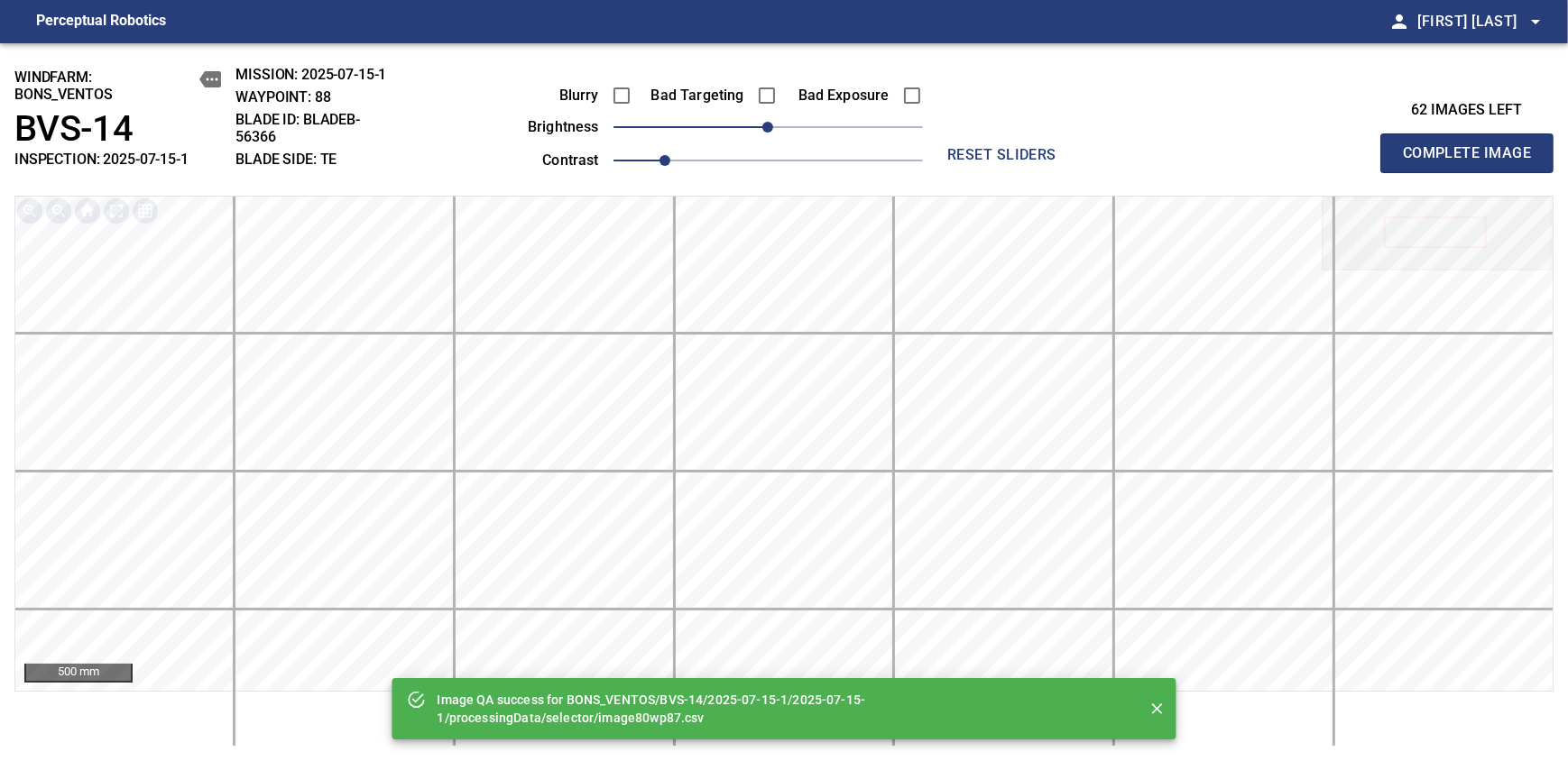 type 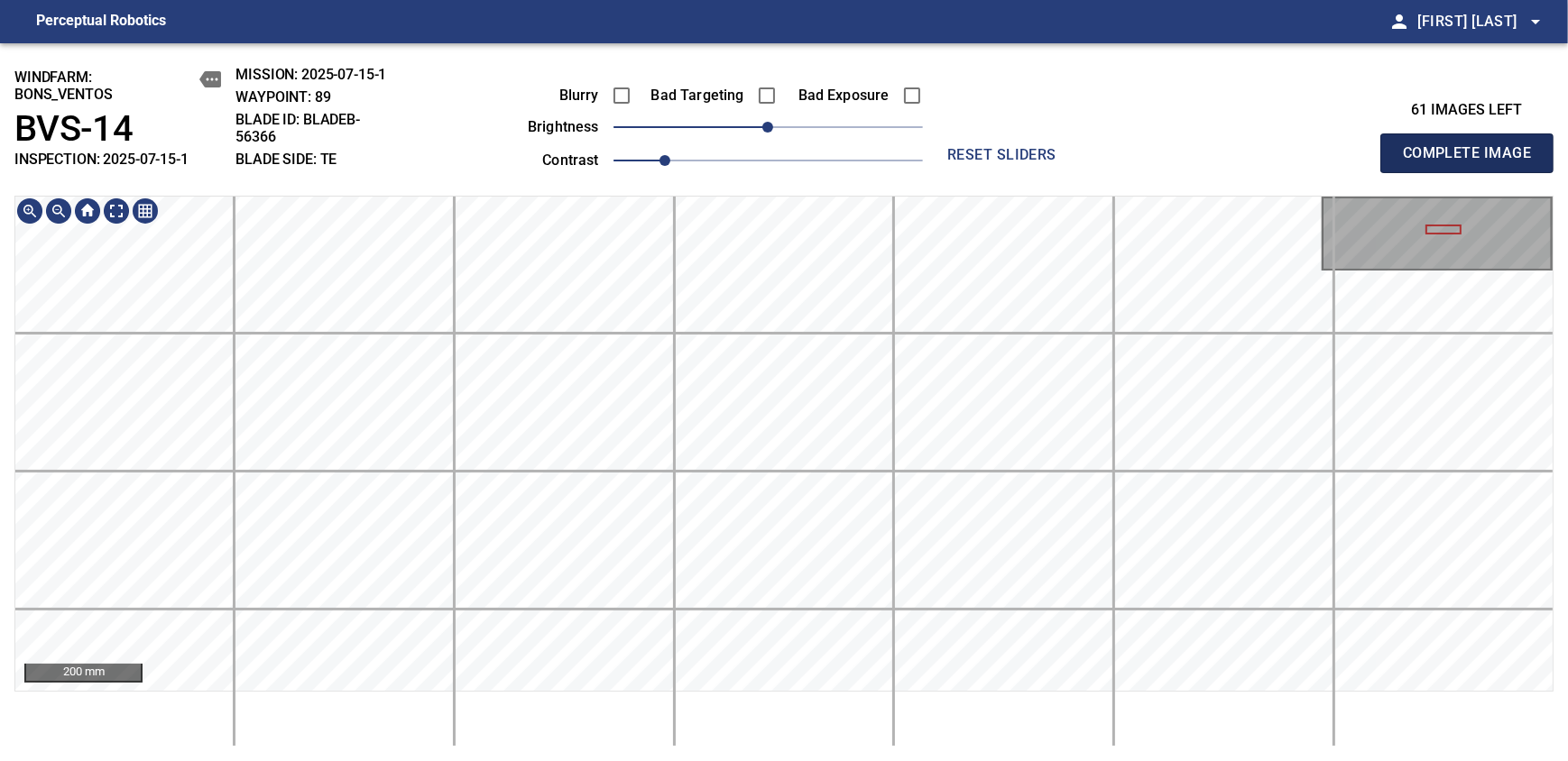 click on "Complete Image" at bounding box center (1467, 153) 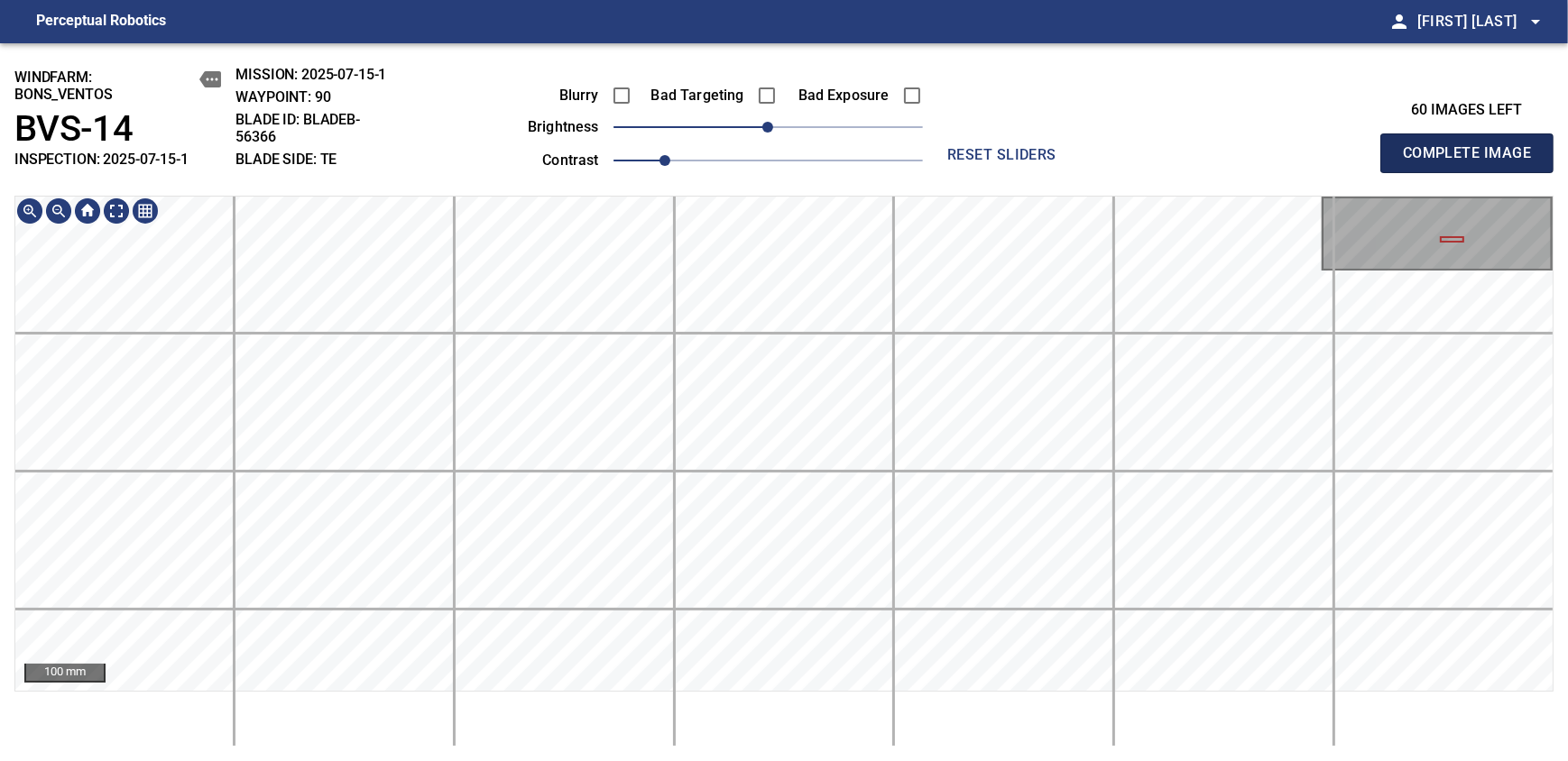 click on "Complete Image" at bounding box center (1467, 153) 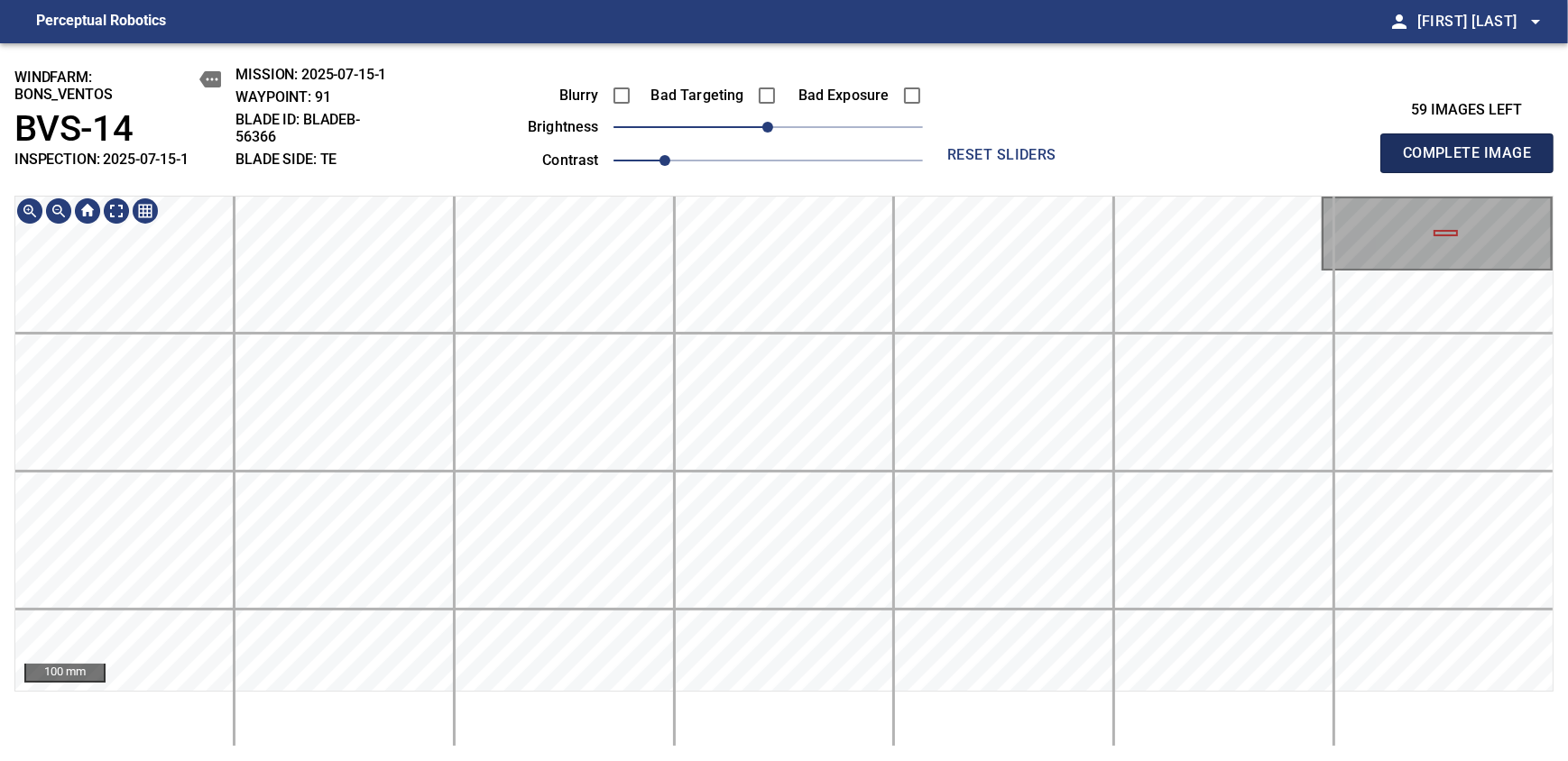 click on "Complete Image" at bounding box center [1467, 153] 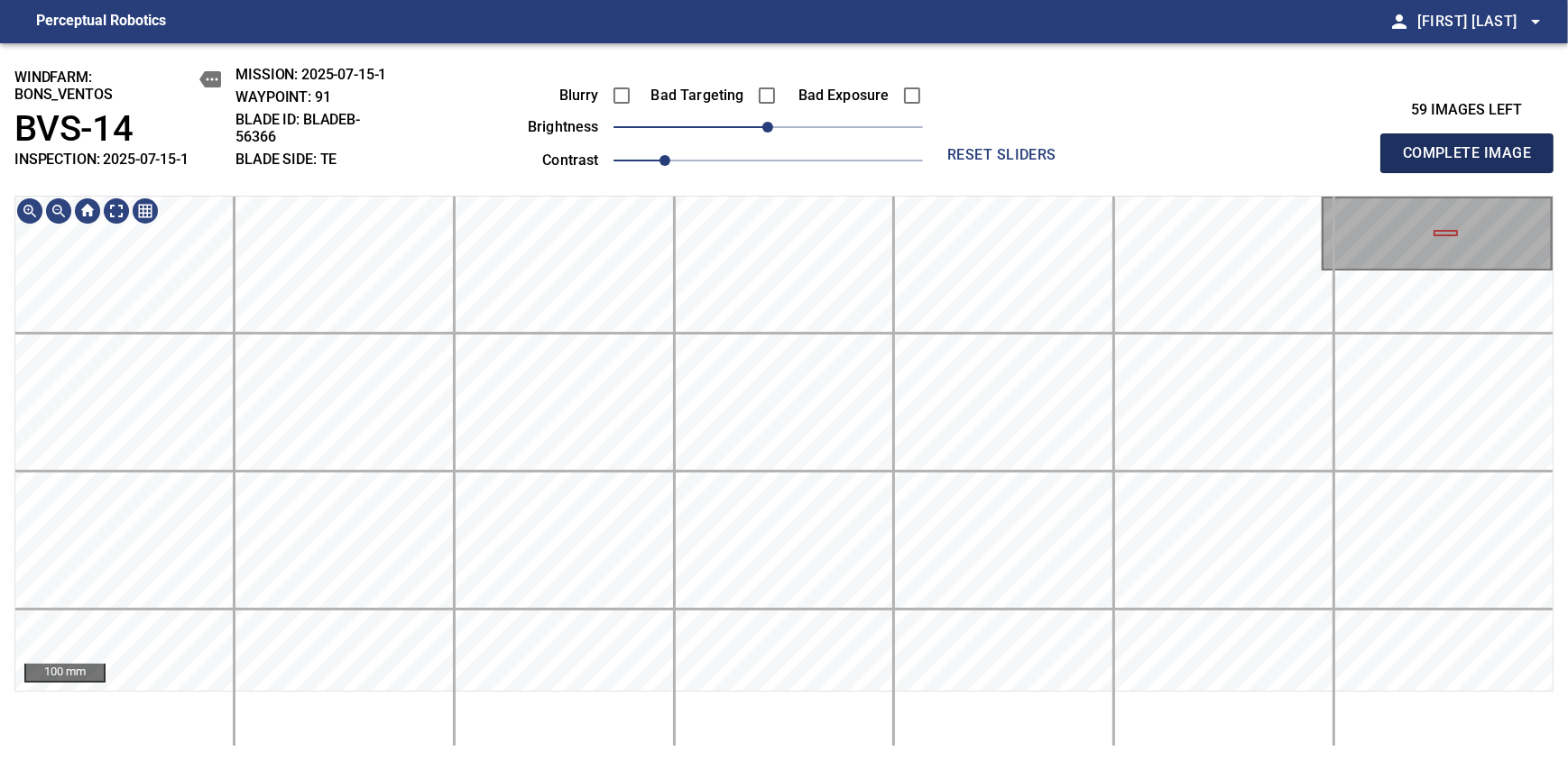 type 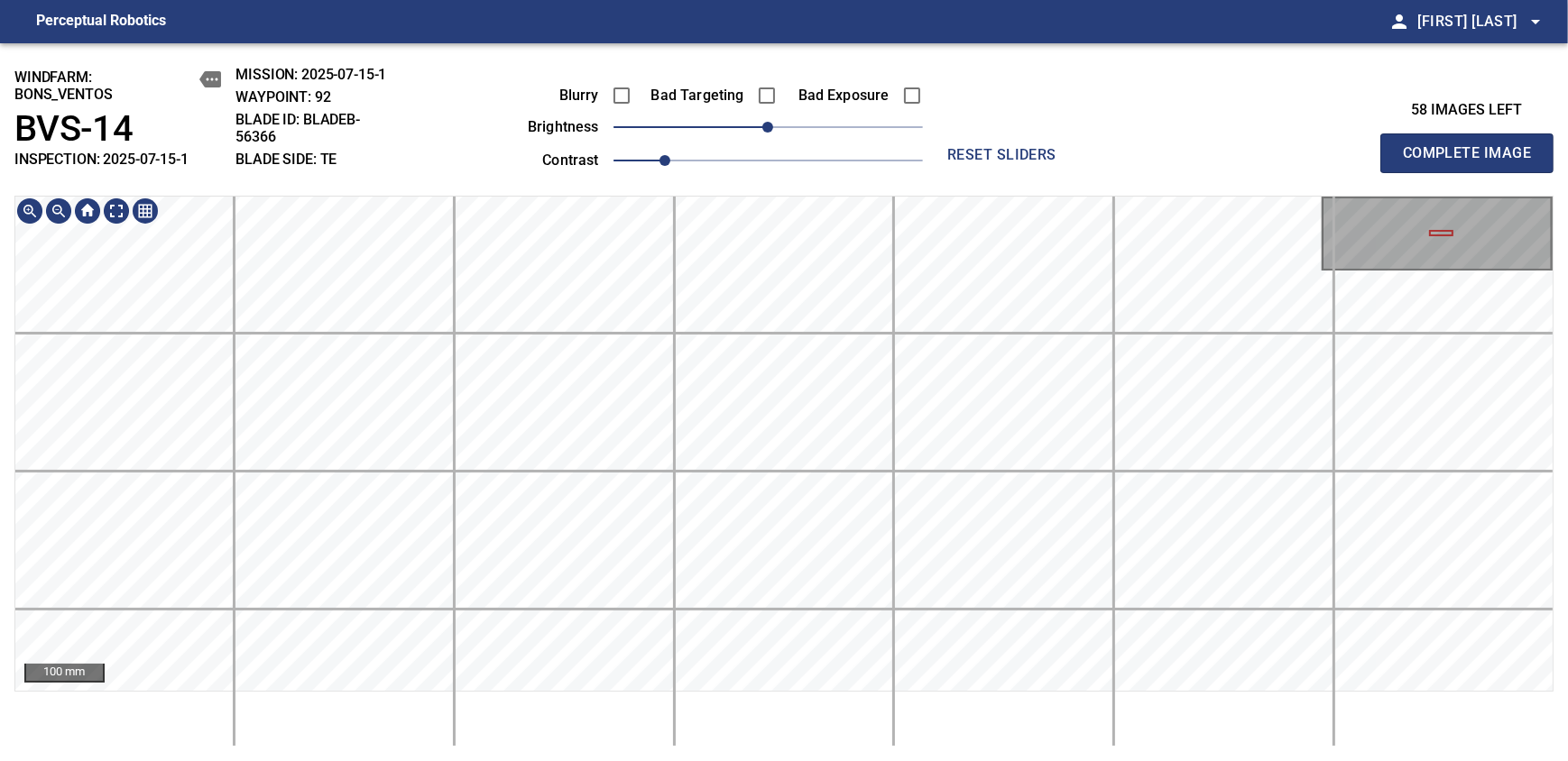 click on "windfarm: BONS_VENTOS BVS-14 INSPECTION: 2025-07-15-1 MISSION: 2025-07-15-1 WAYPOINT: 92 BLADE ID: bladeB-56366 BLADE SIDE: TE Blurry Bad Targeting Bad Exposure brightness 0 contrast 1 reset sliders 58 images left Complete Image 100 mm" at bounding box center [784, 402] 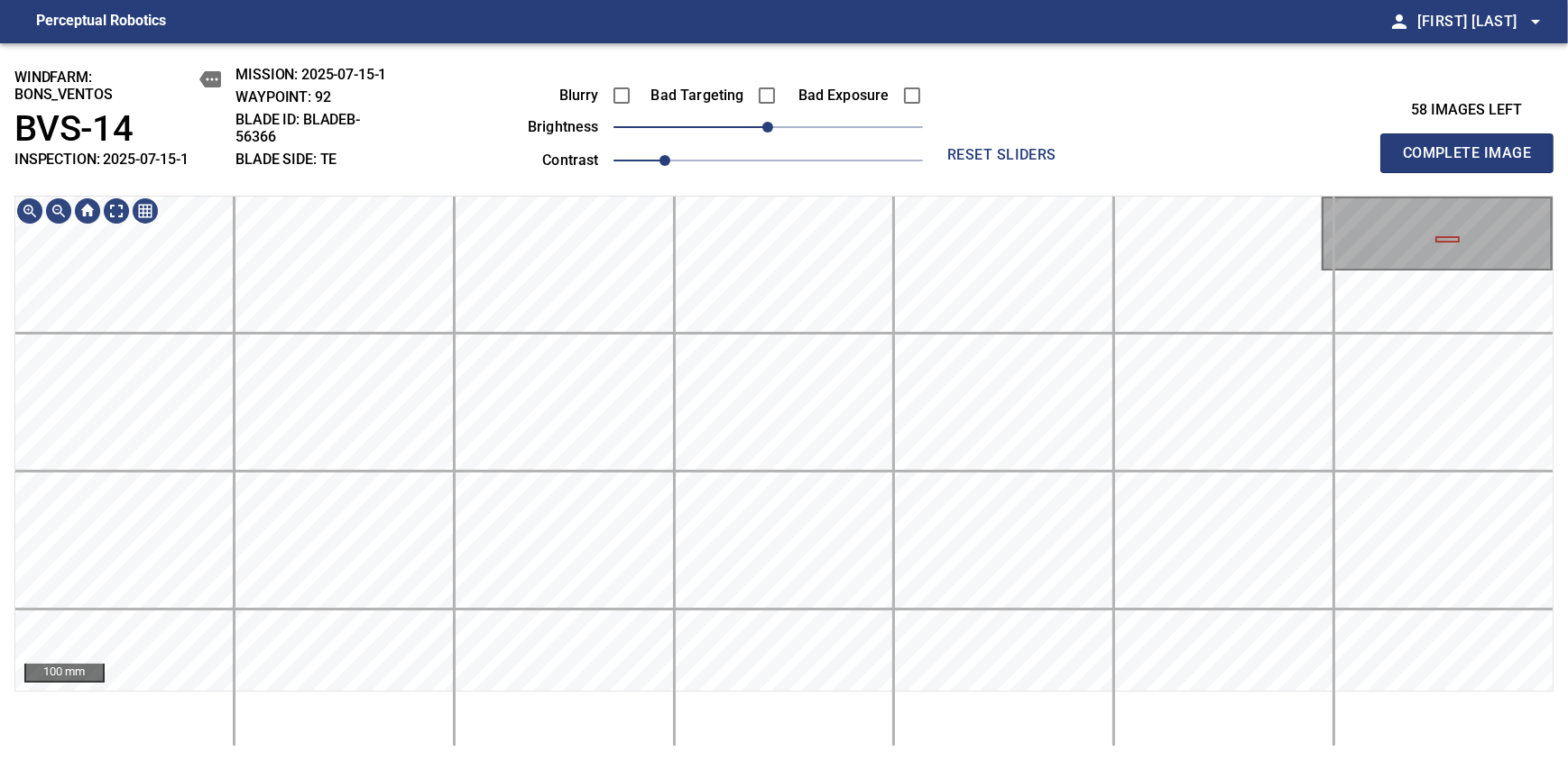 click on "Complete Image" at bounding box center (1467, 153) 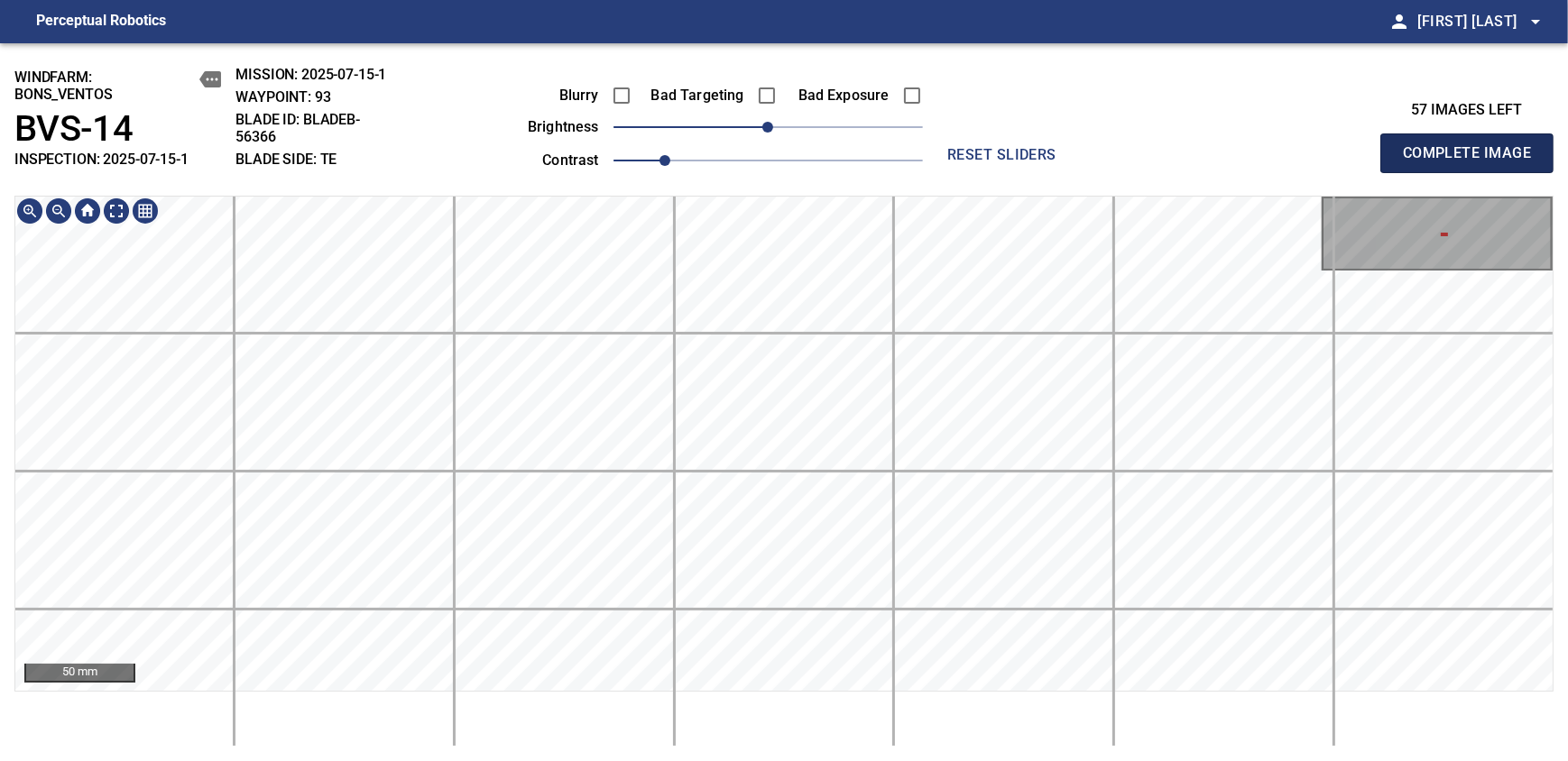 click on "Complete Image" at bounding box center (1467, 153) 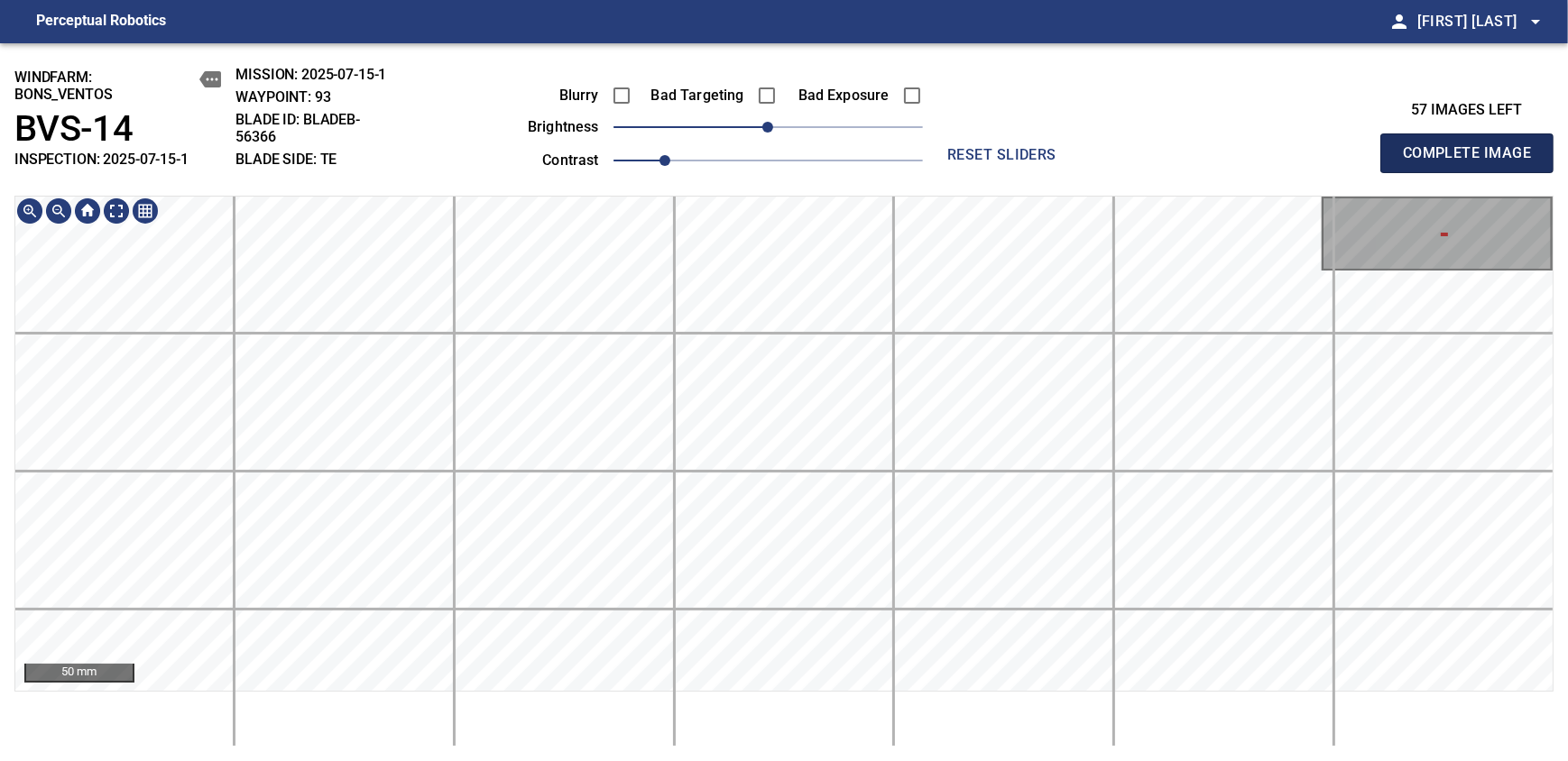 type 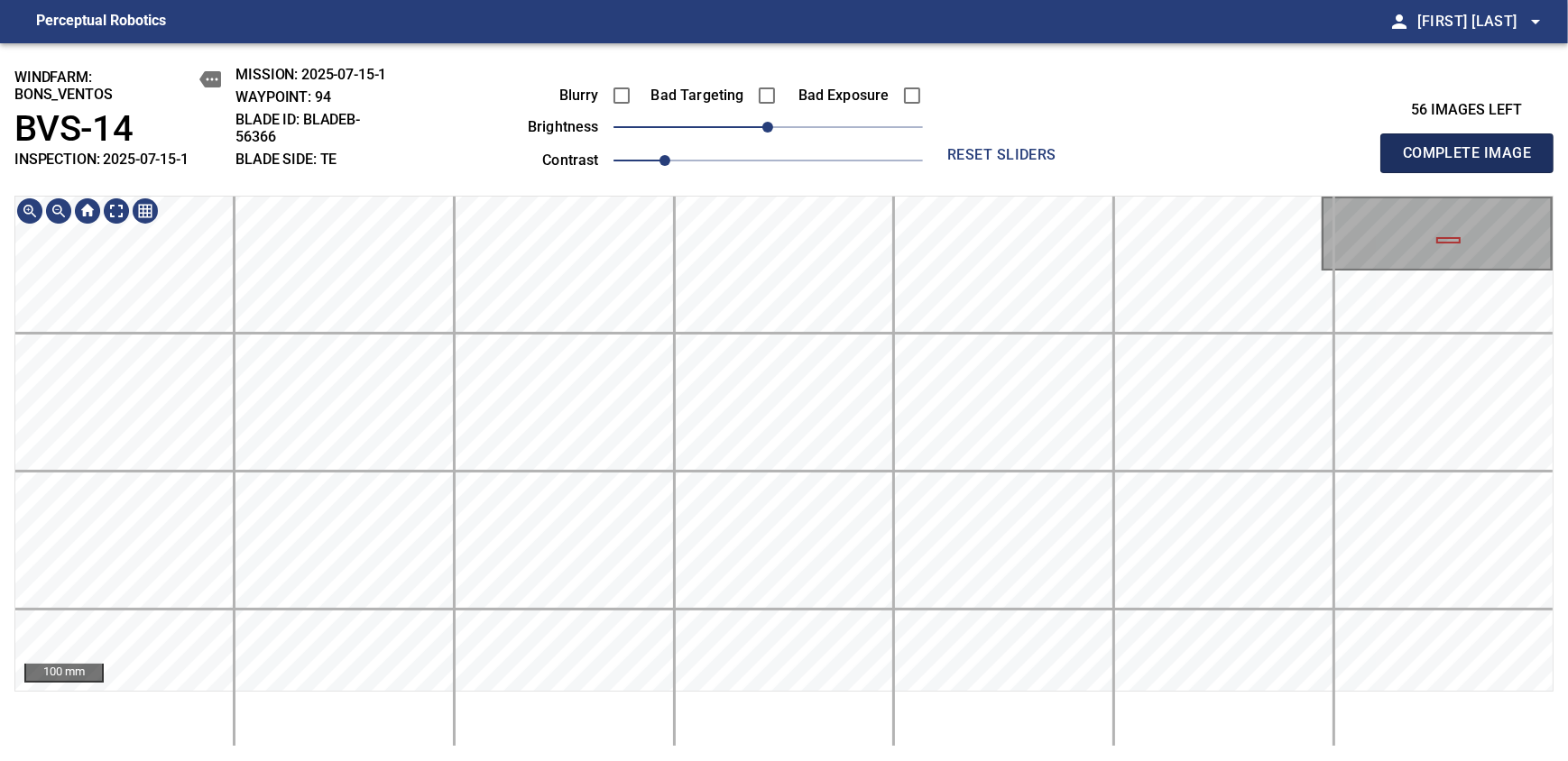 click on "Complete Image" at bounding box center (1467, 153) 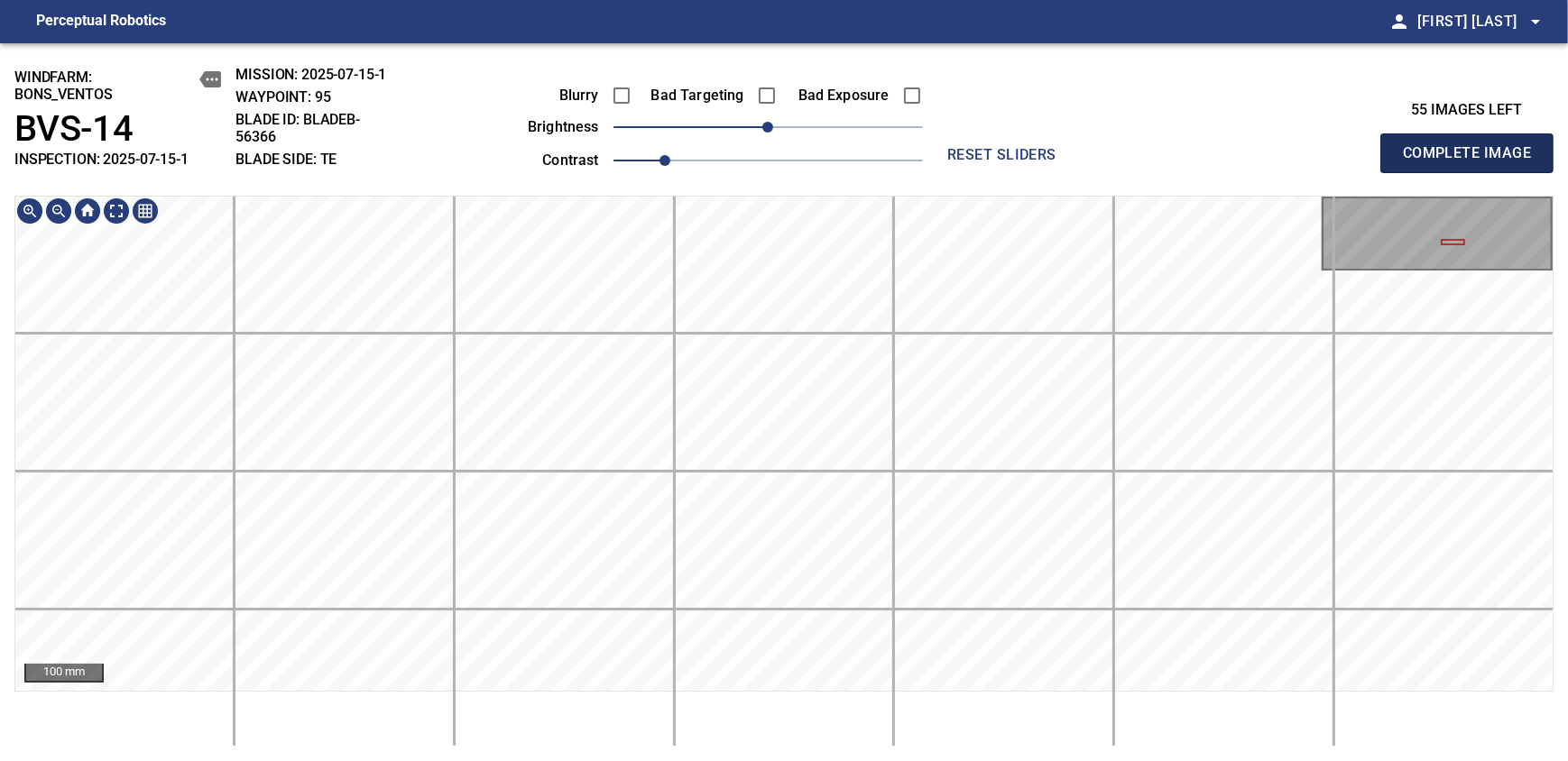 click on "Complete Image" at bounding box center (1467, 153) 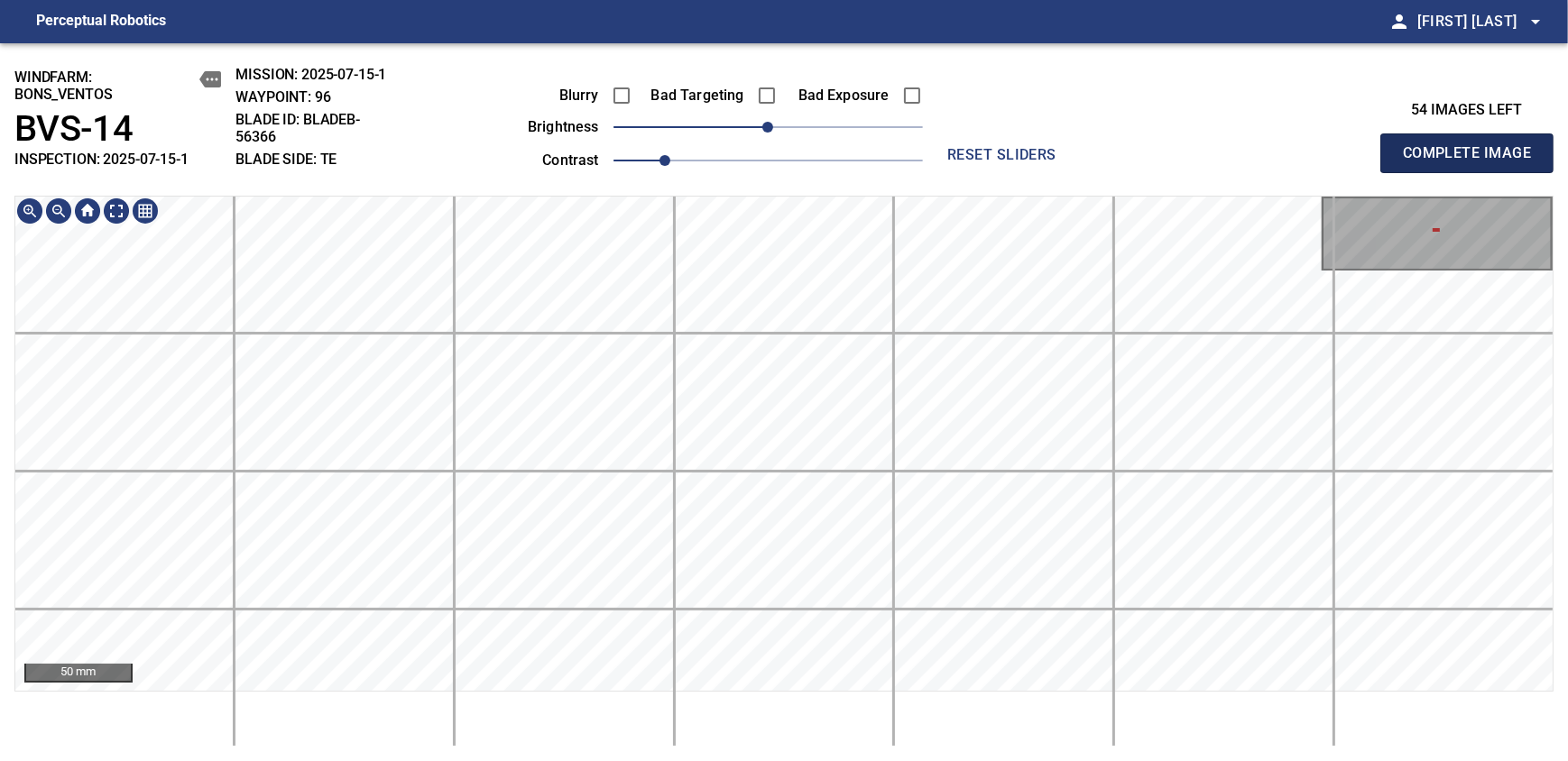 click on "Complete Image" at bounding box center (1467, 153) 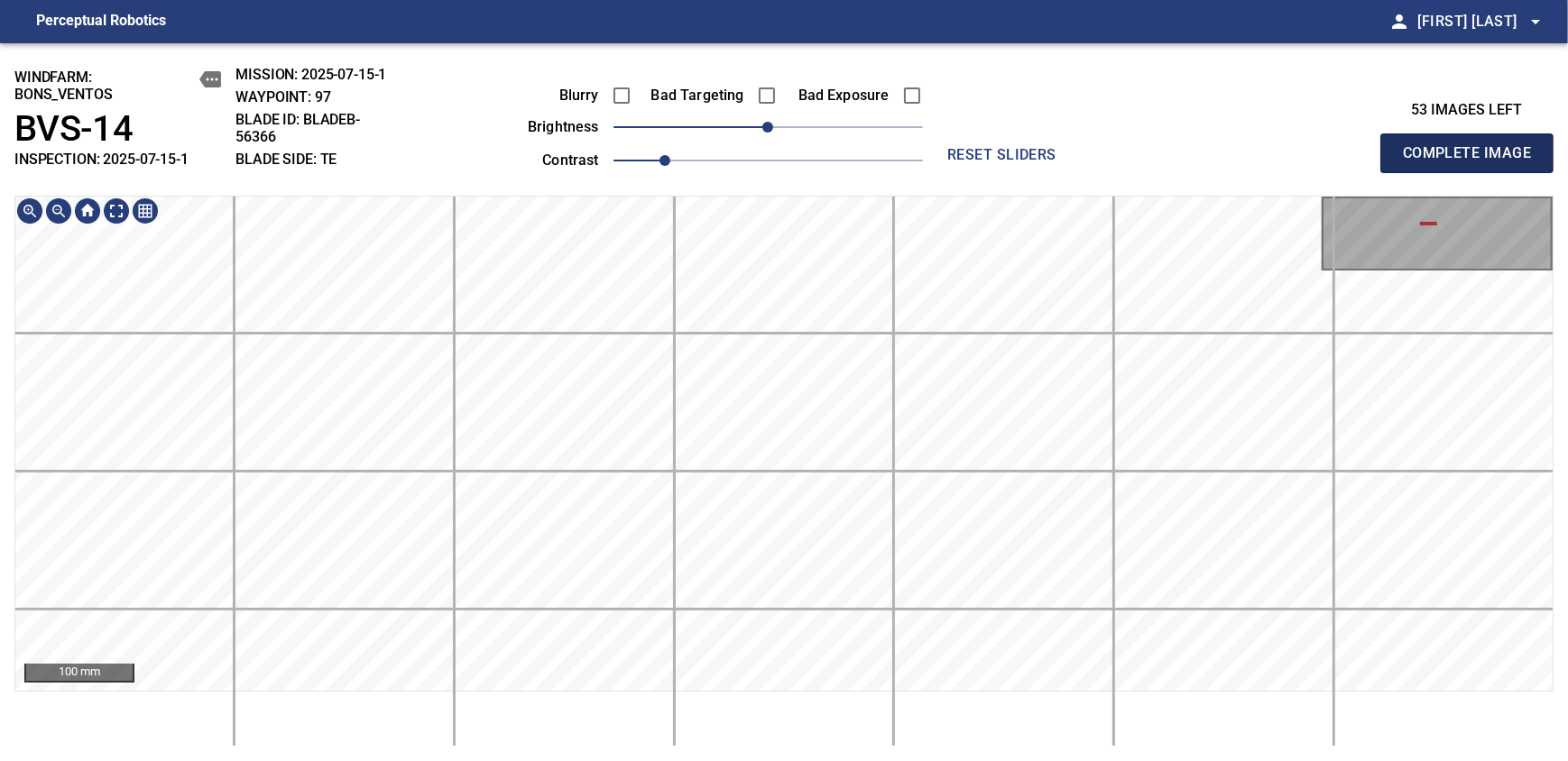 click on "Complete Image" at bounding box center (1467, 153) 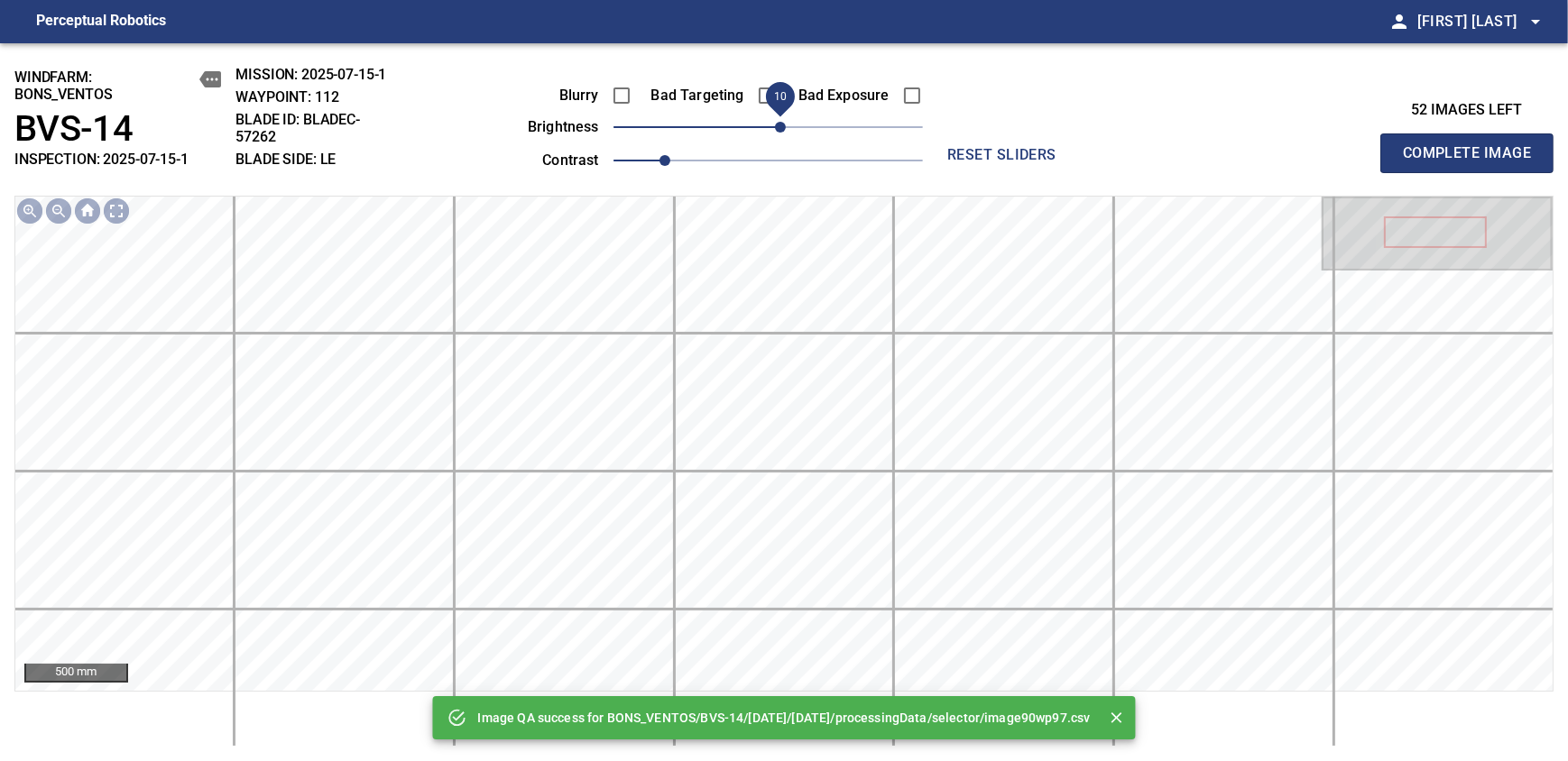 click on "10" at bounding box center (780, 127) 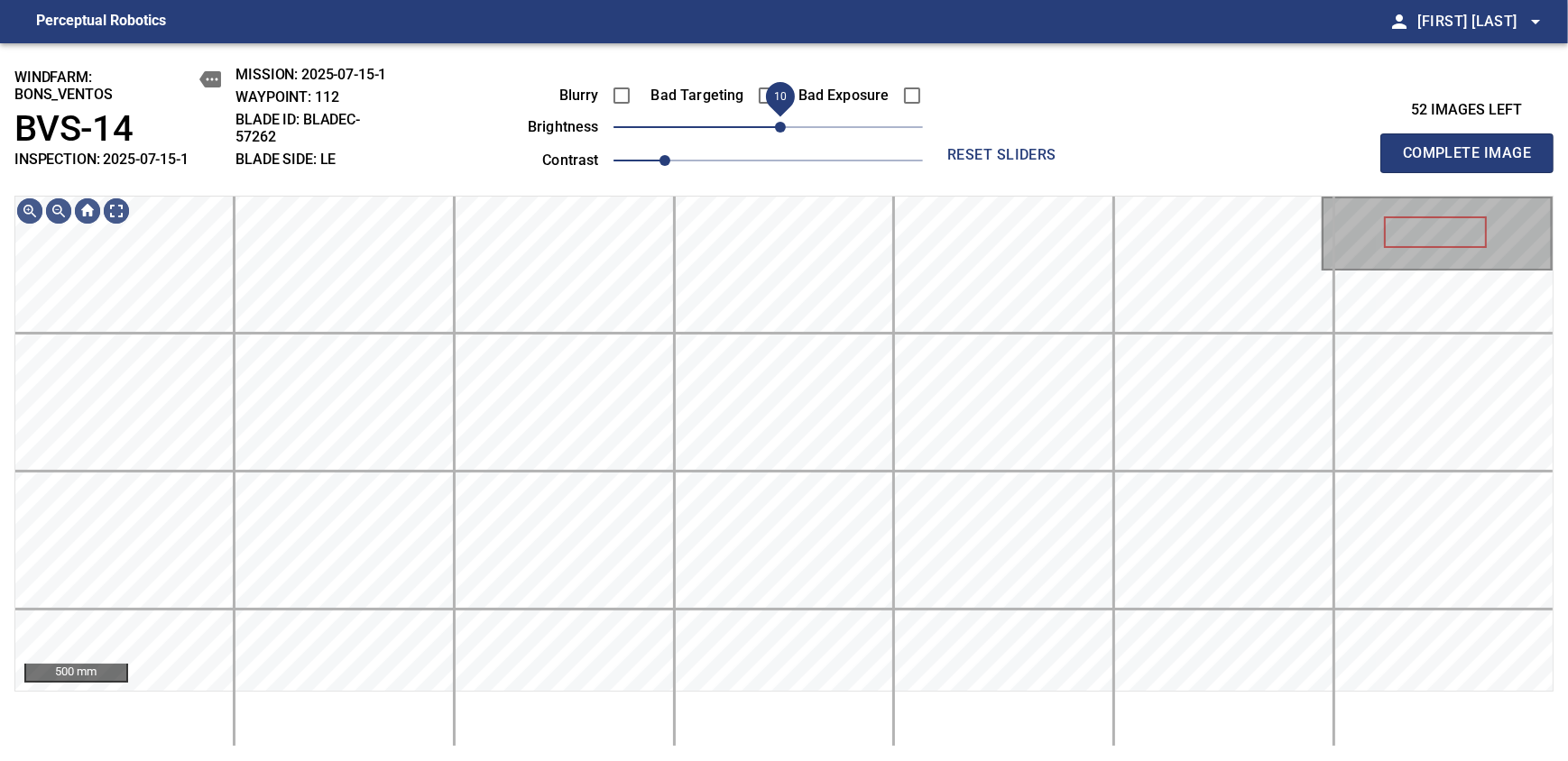 click on "10" at bounding box center (780, 127) 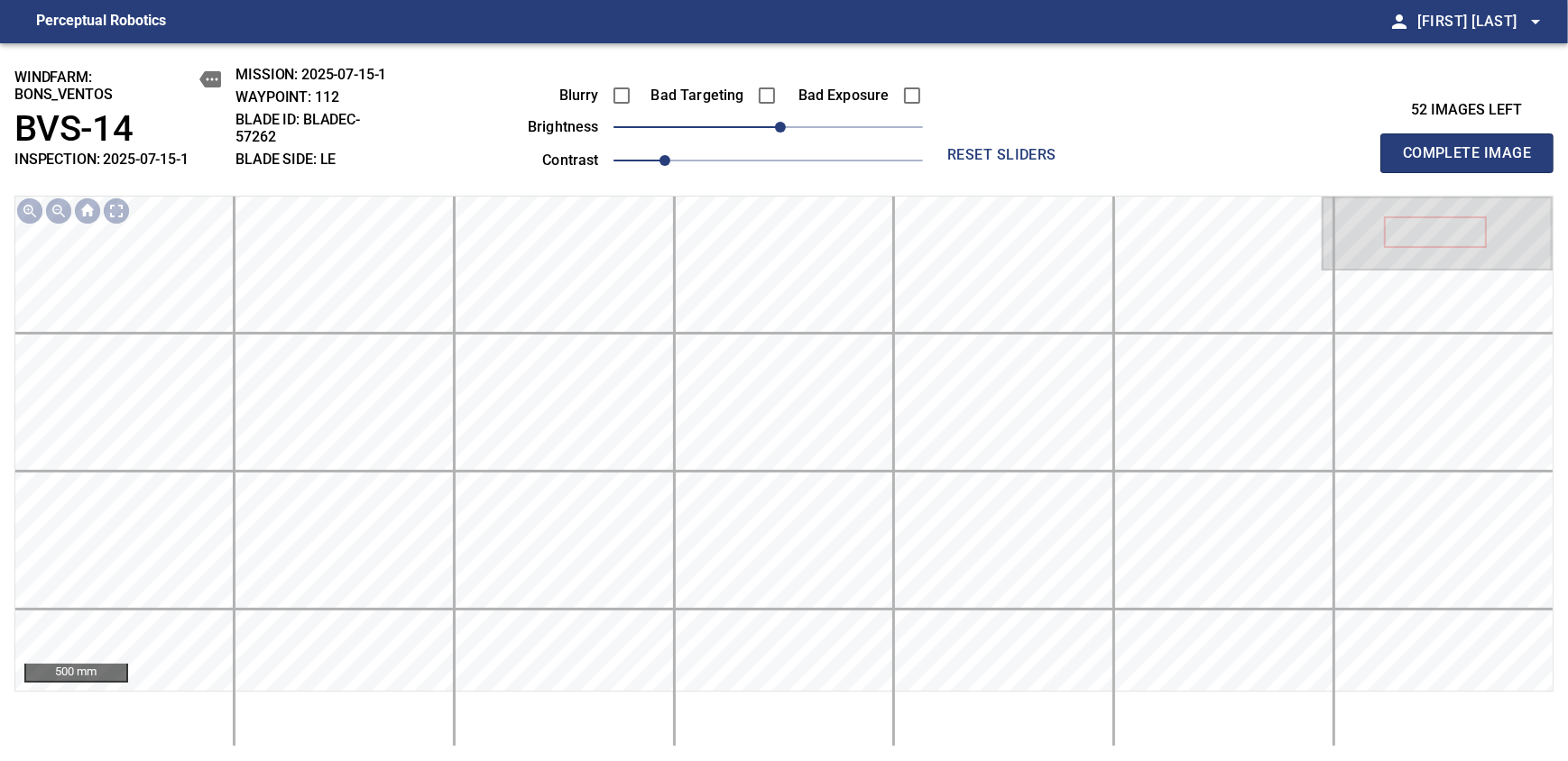 click on "Complete Image" at bounding box center (1467, 153) 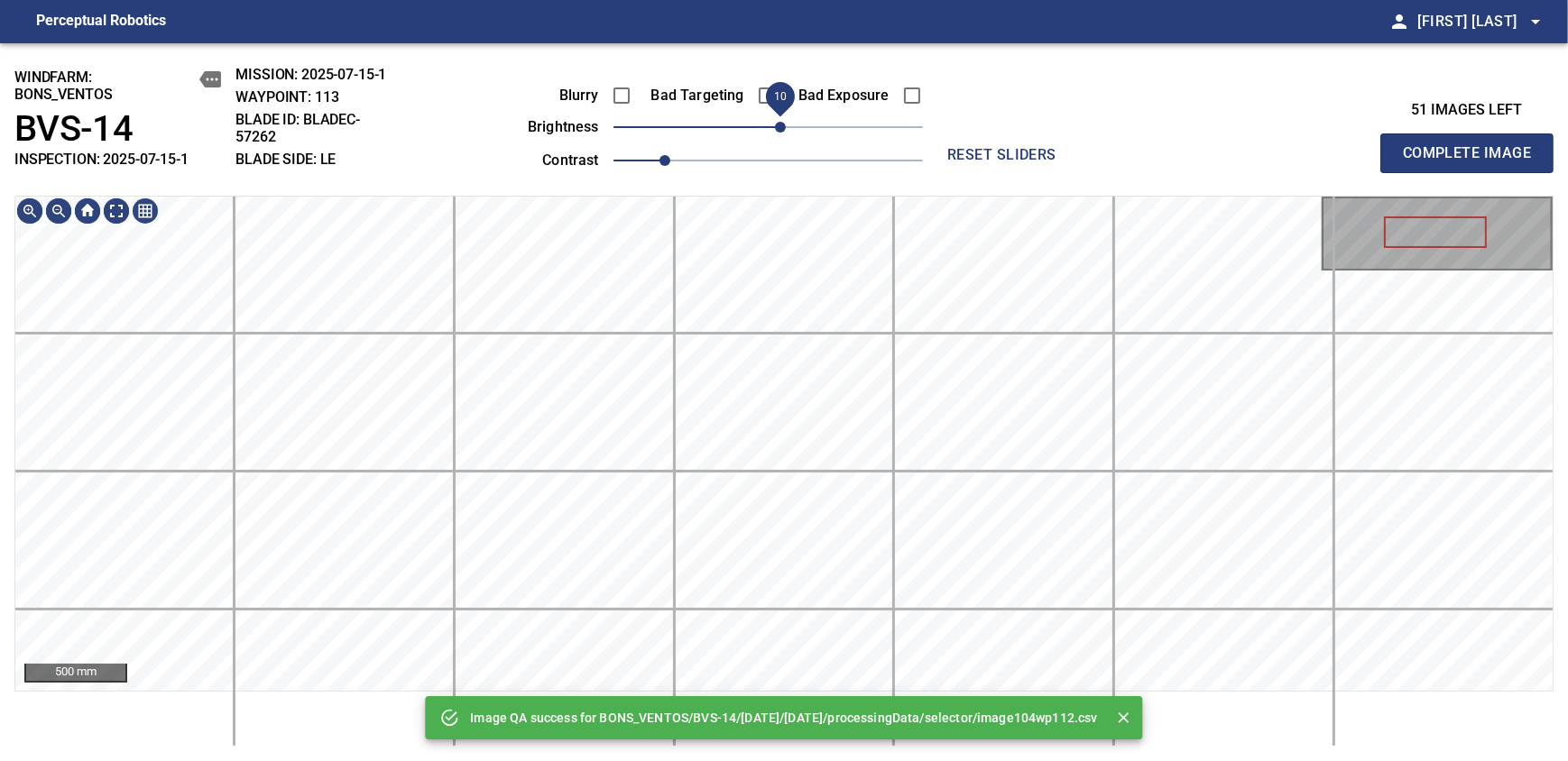 click on "10" at bounding box center [780, 127] 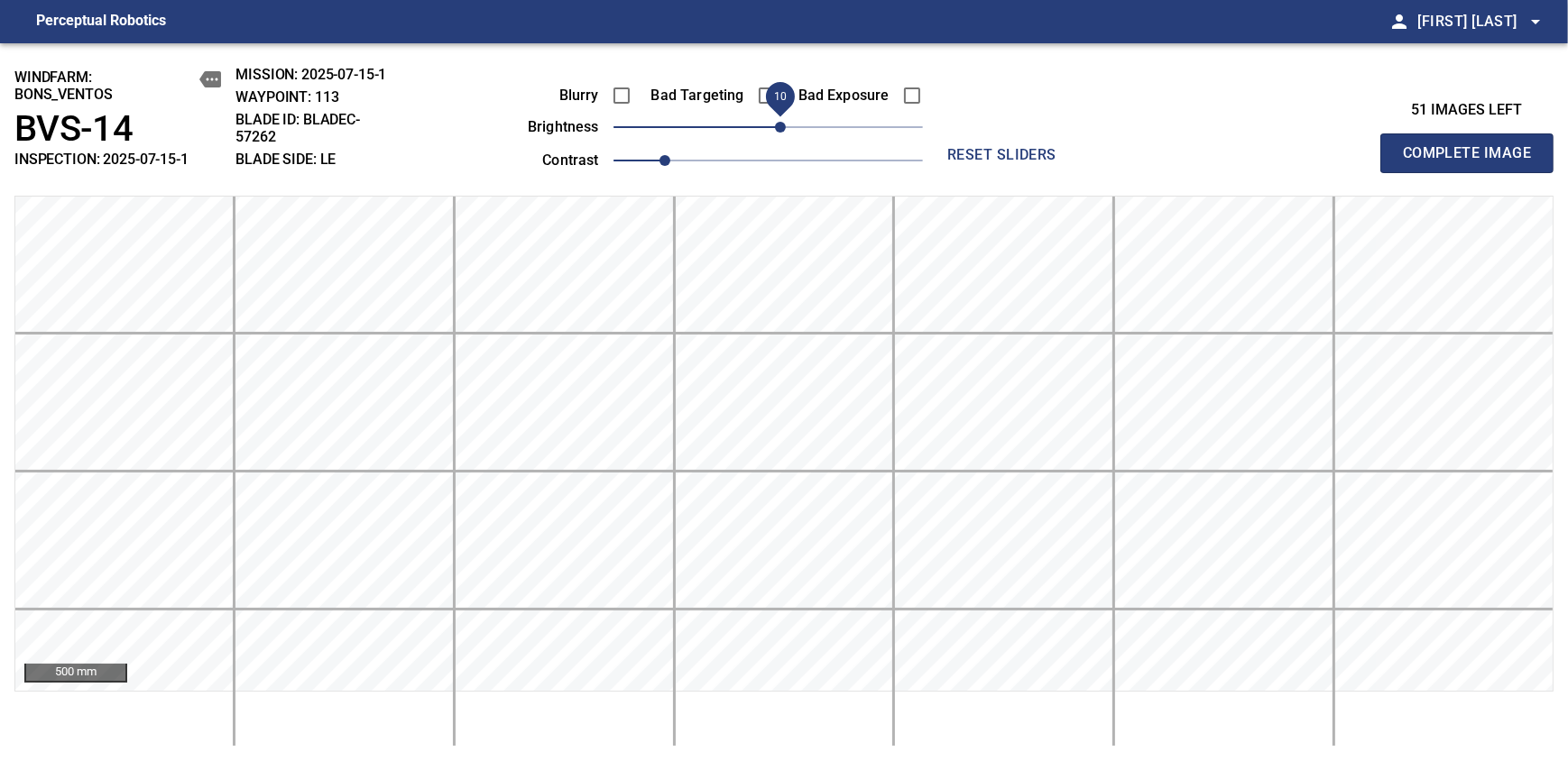 click on "Complete Image" at bounding box center [1467, 153] 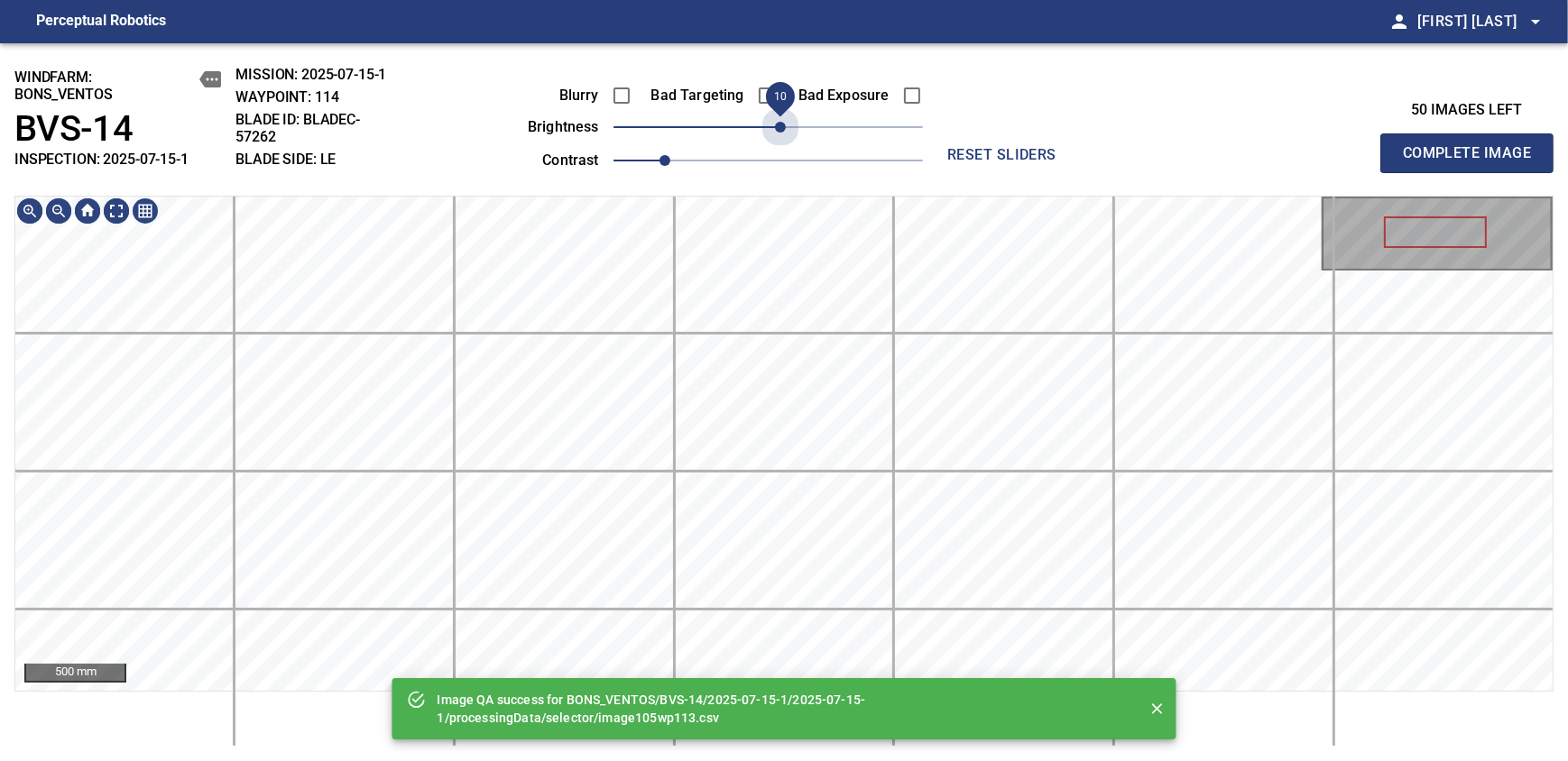 click on "10" at bounding box center [780, 127] 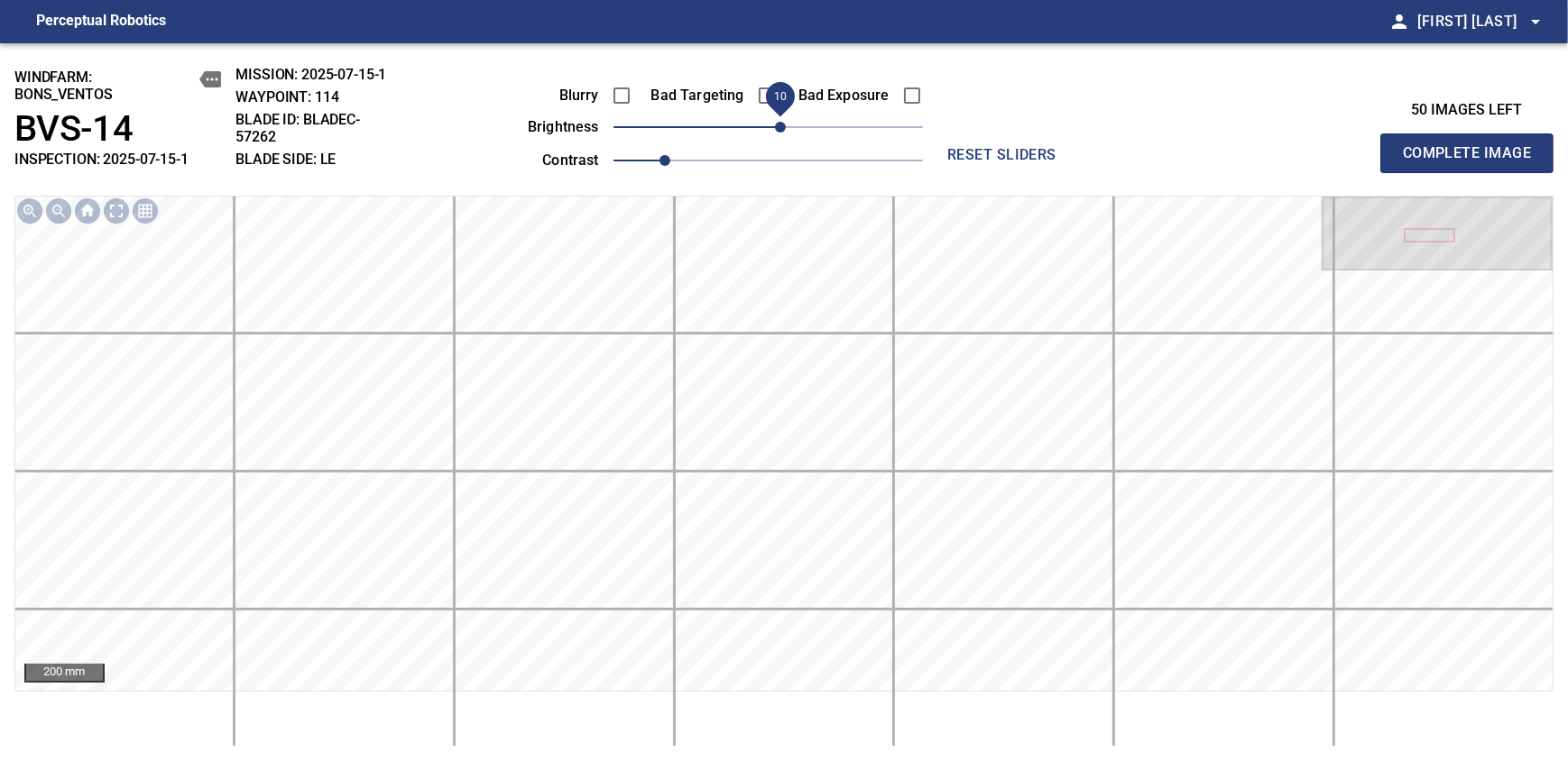 click on "Complete Image" at bounding box center (1467, 153) 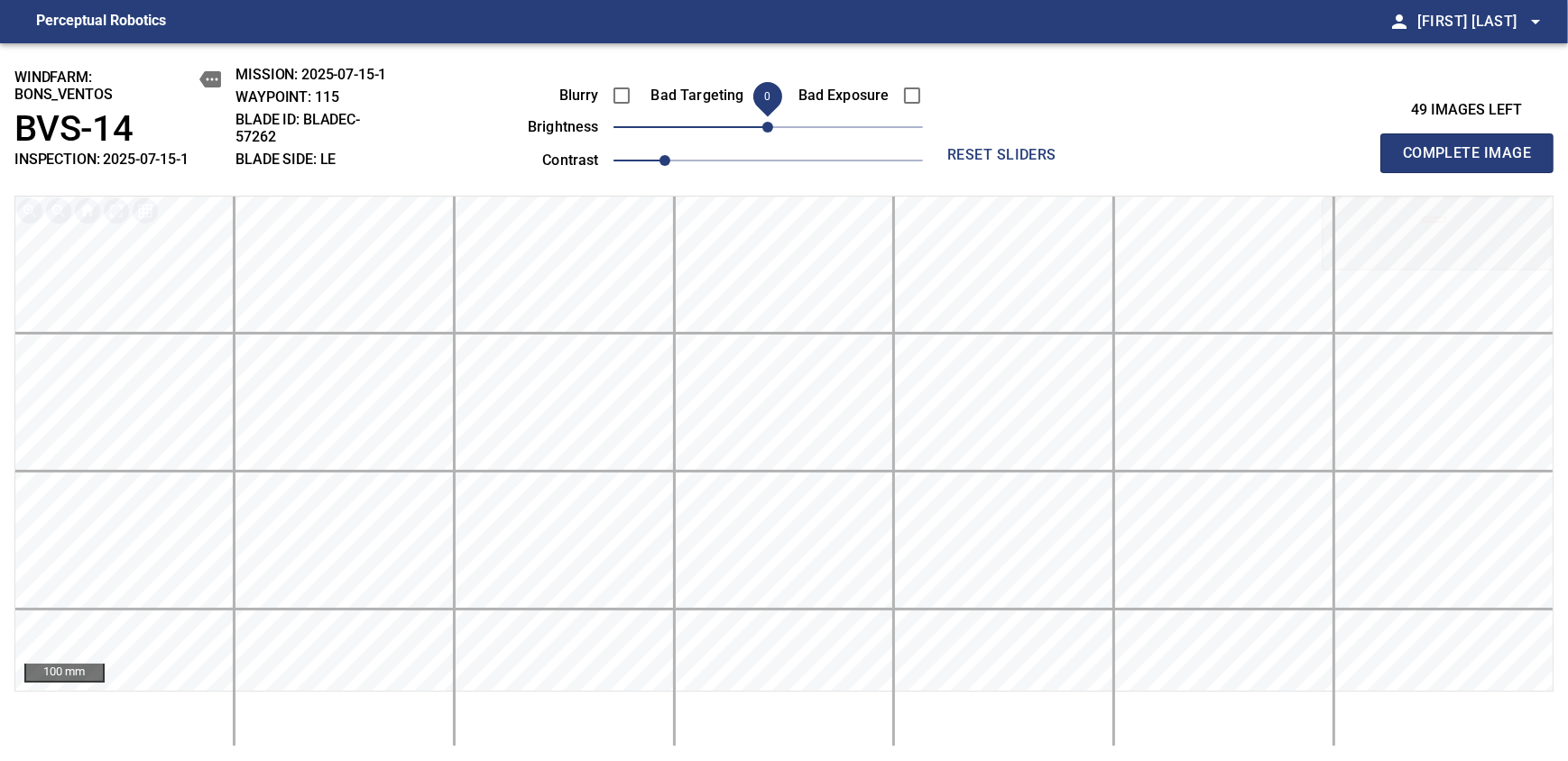 click on "Complete Image" at bounding box center (1467, 153) 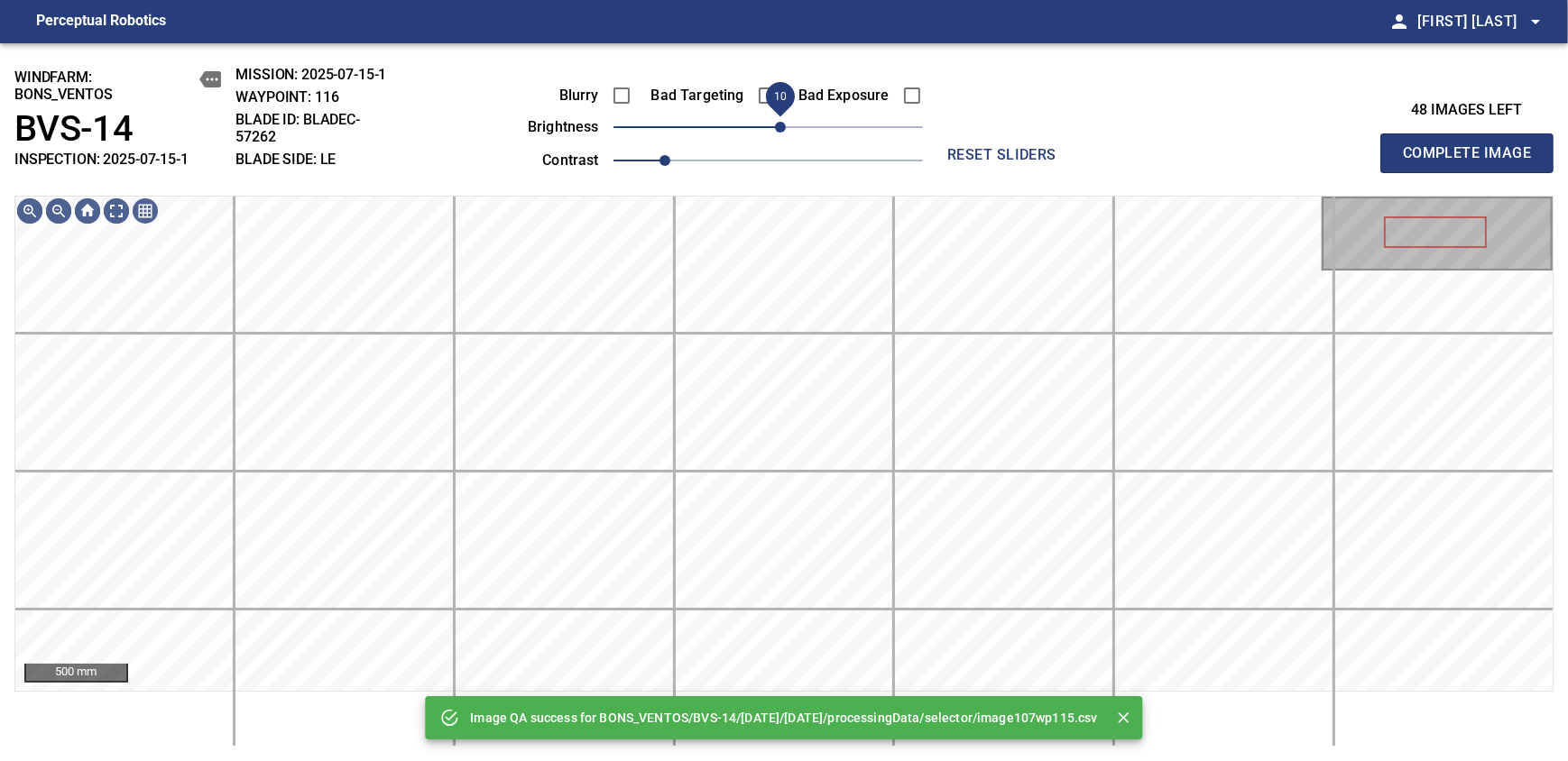 drag, startPoint x: 772, startPoint y: 129, endPoint x: 787, endPoint y: 115, distance: 20.518285 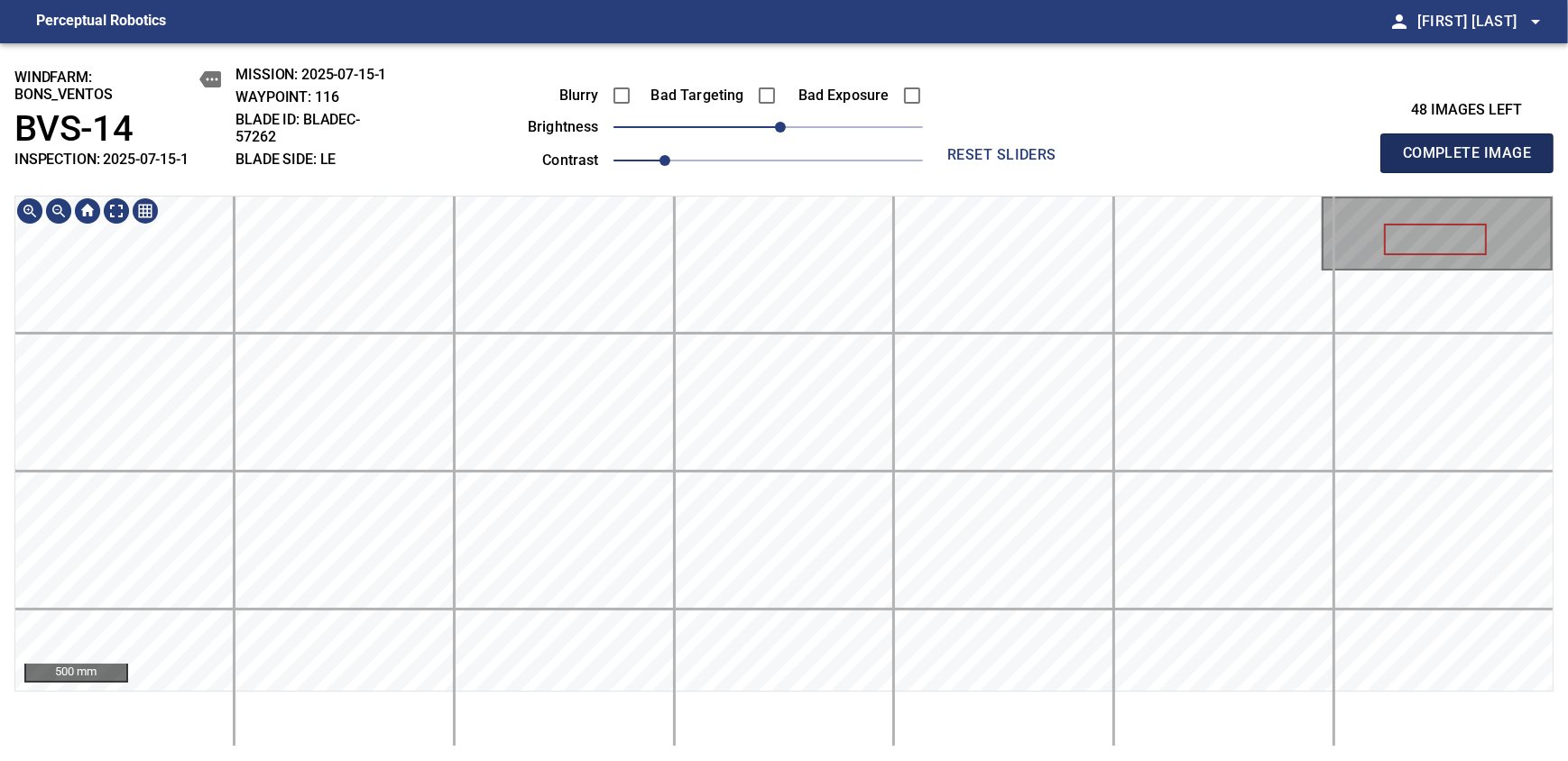 click on "Complete Image" at bounding box center [1467, 153] 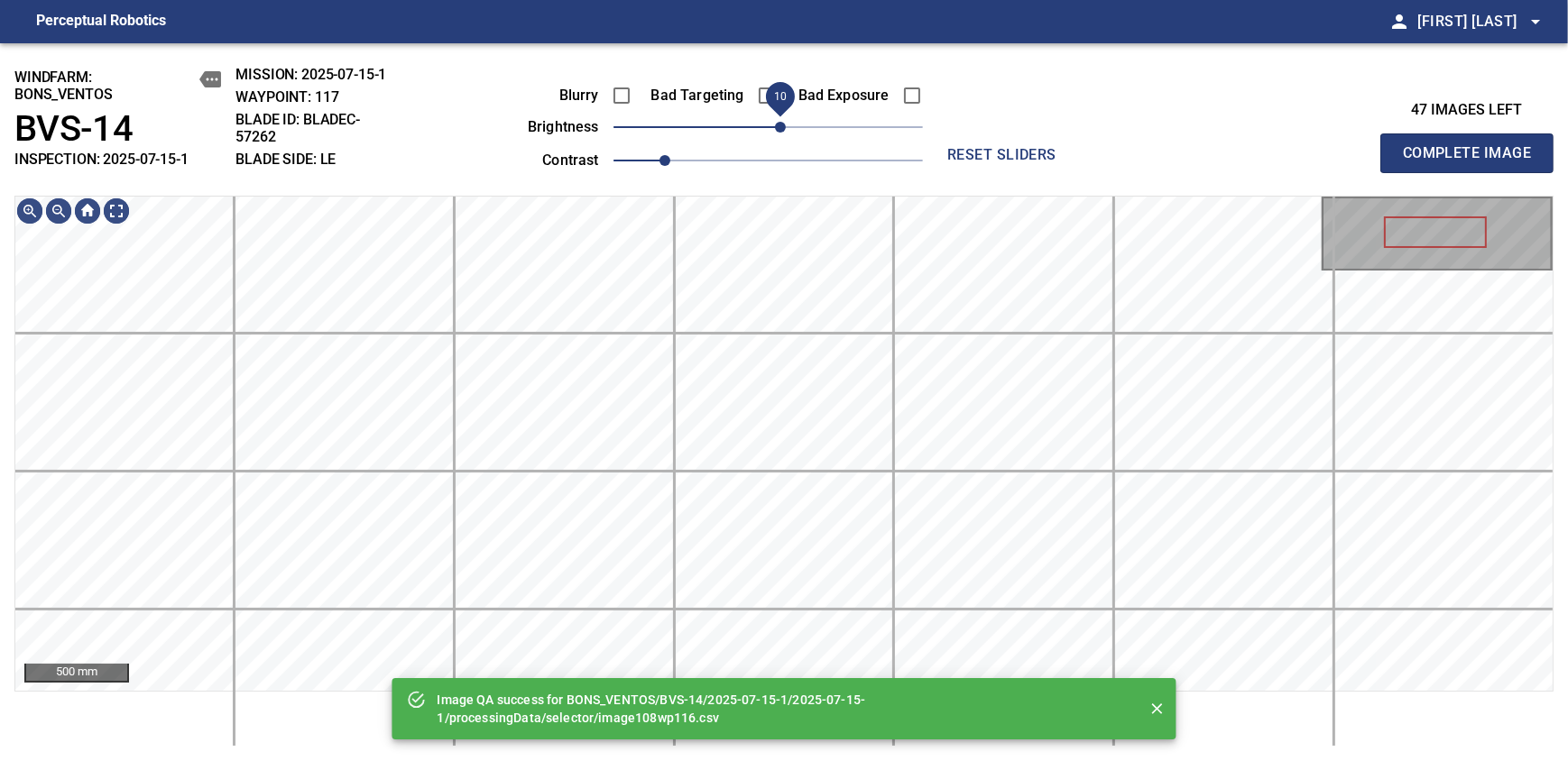 click on "10" at bounding box center [780, 127] 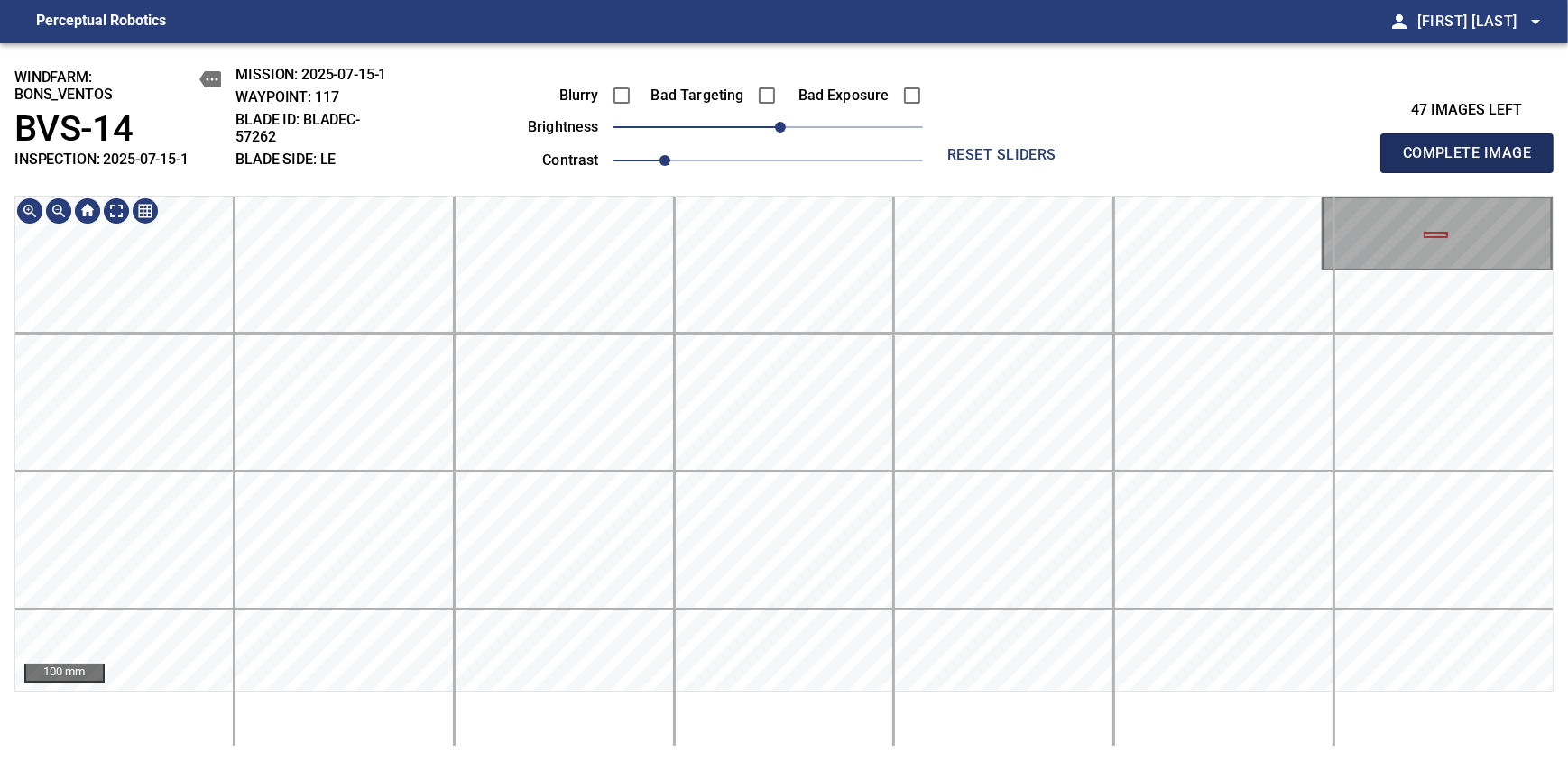 click on "Complete Image" at bounding box center [1467, 153] 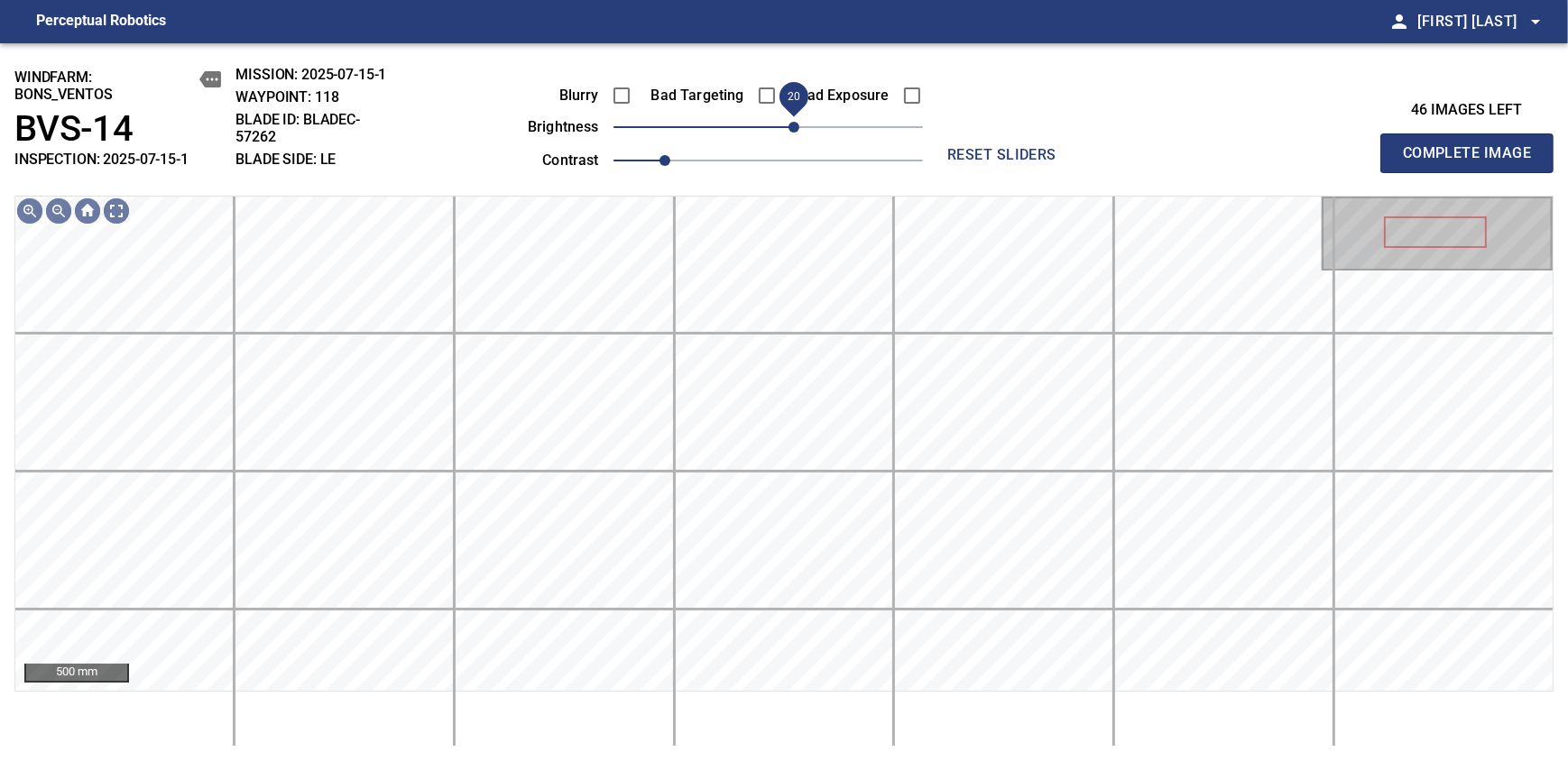 drag, startPoint x: 767, startPoint y: 126, endPoint x: 793, endPoint y: 121, distance: 26.476405 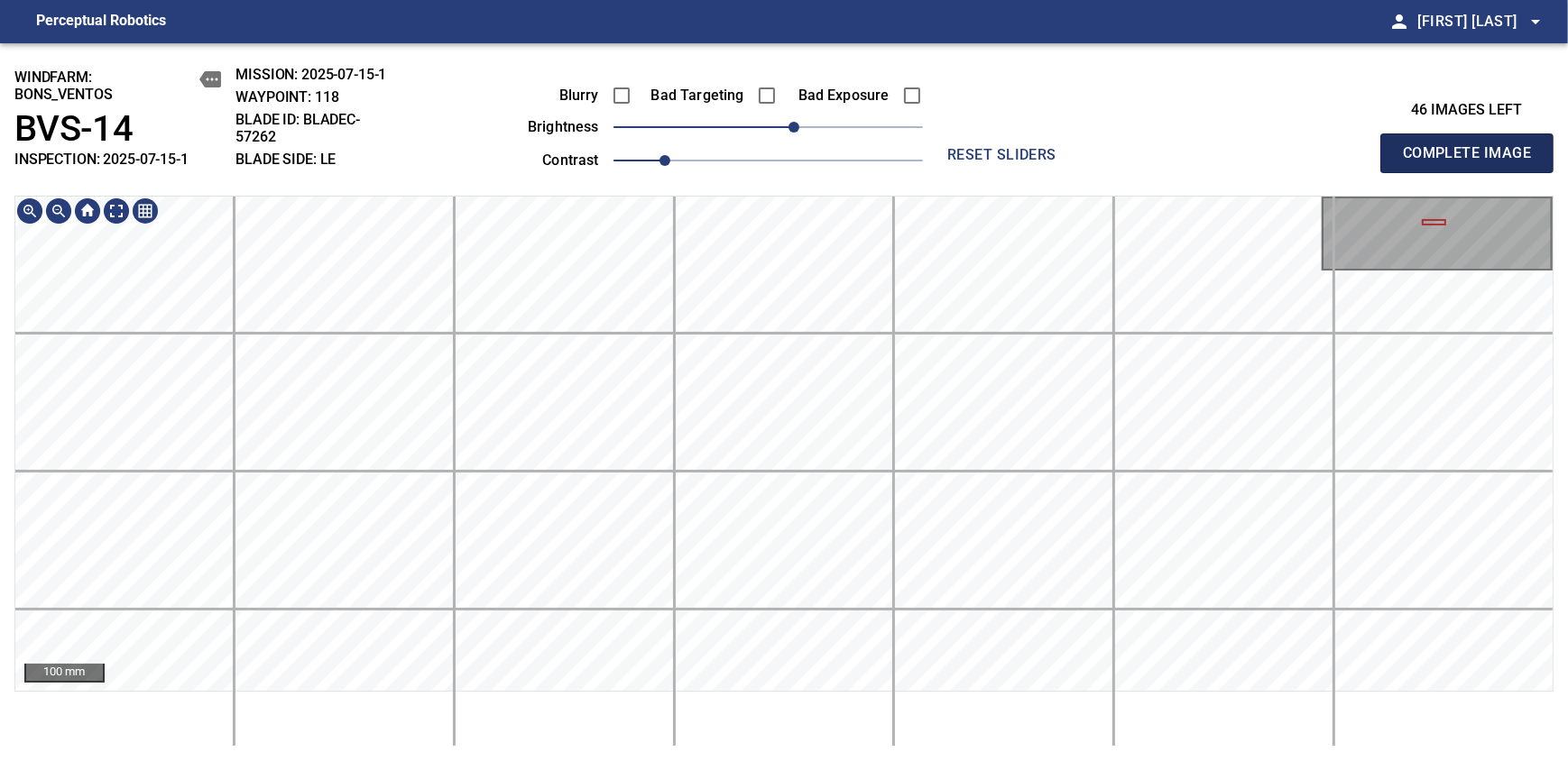 click on "Complete Image" at bounding box center [1467, 153] 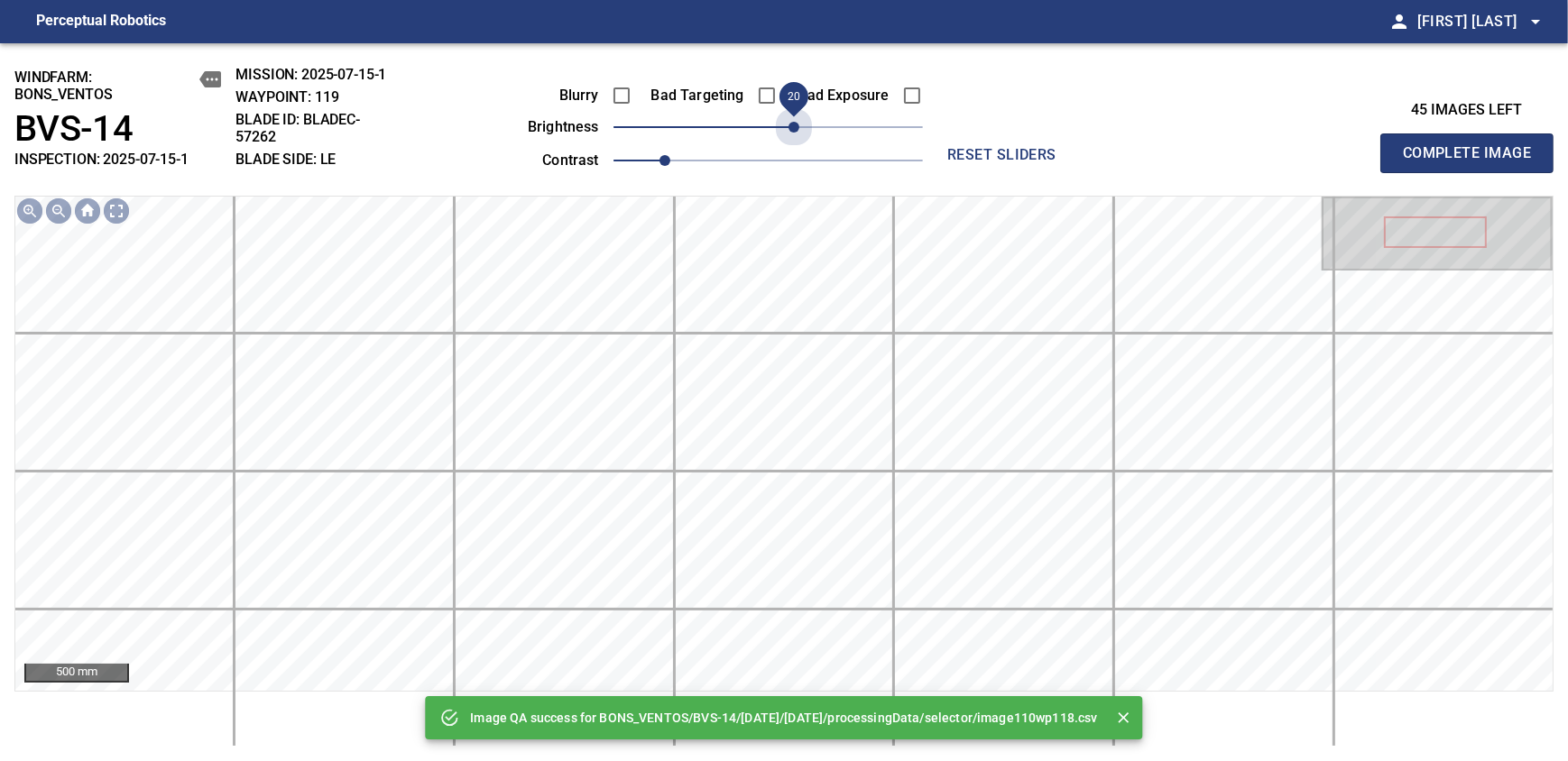 click on "20" at bounding box center [768, 127] 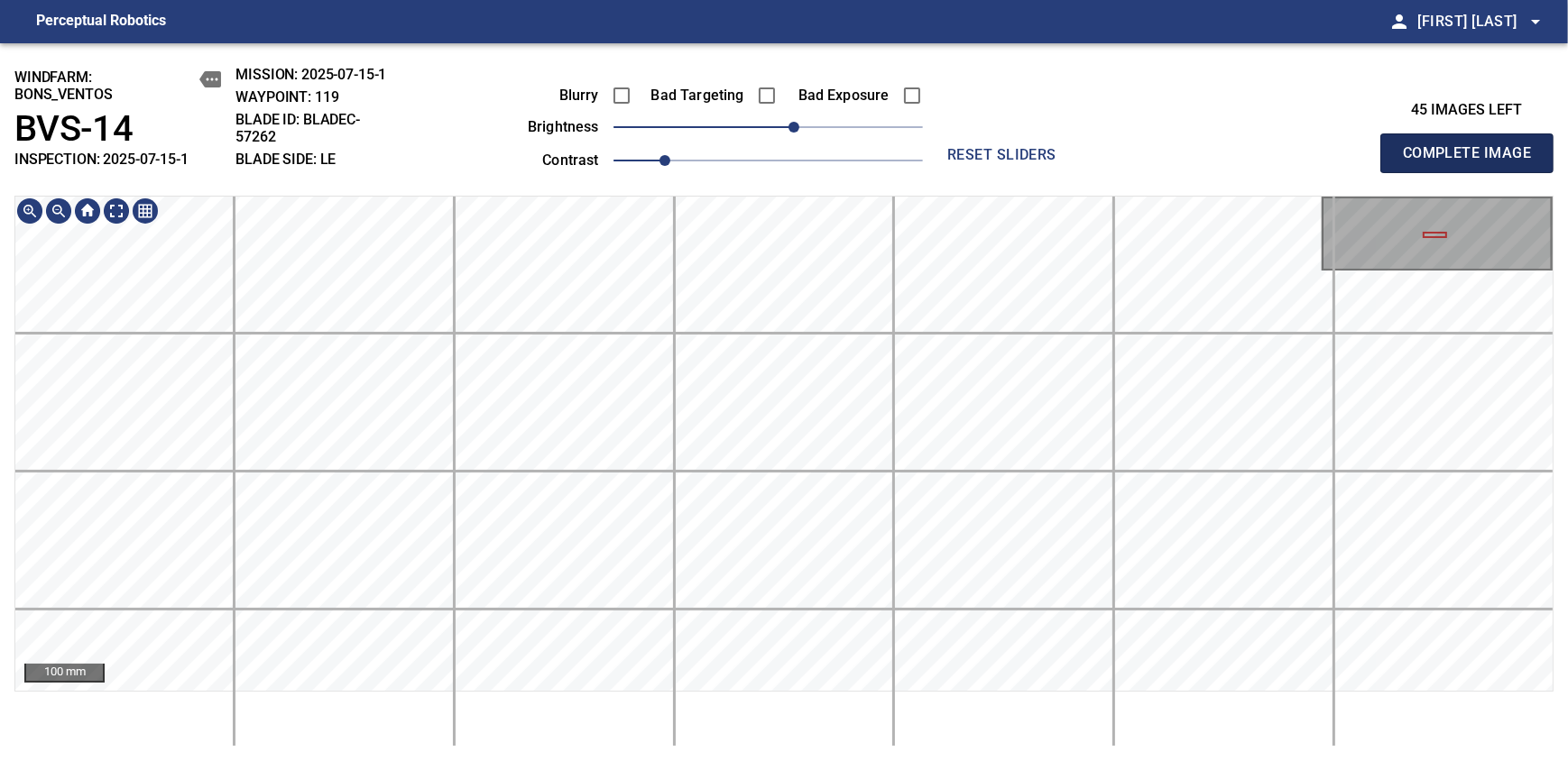 click on "Complete Image" at bounding box center [1467, 153] 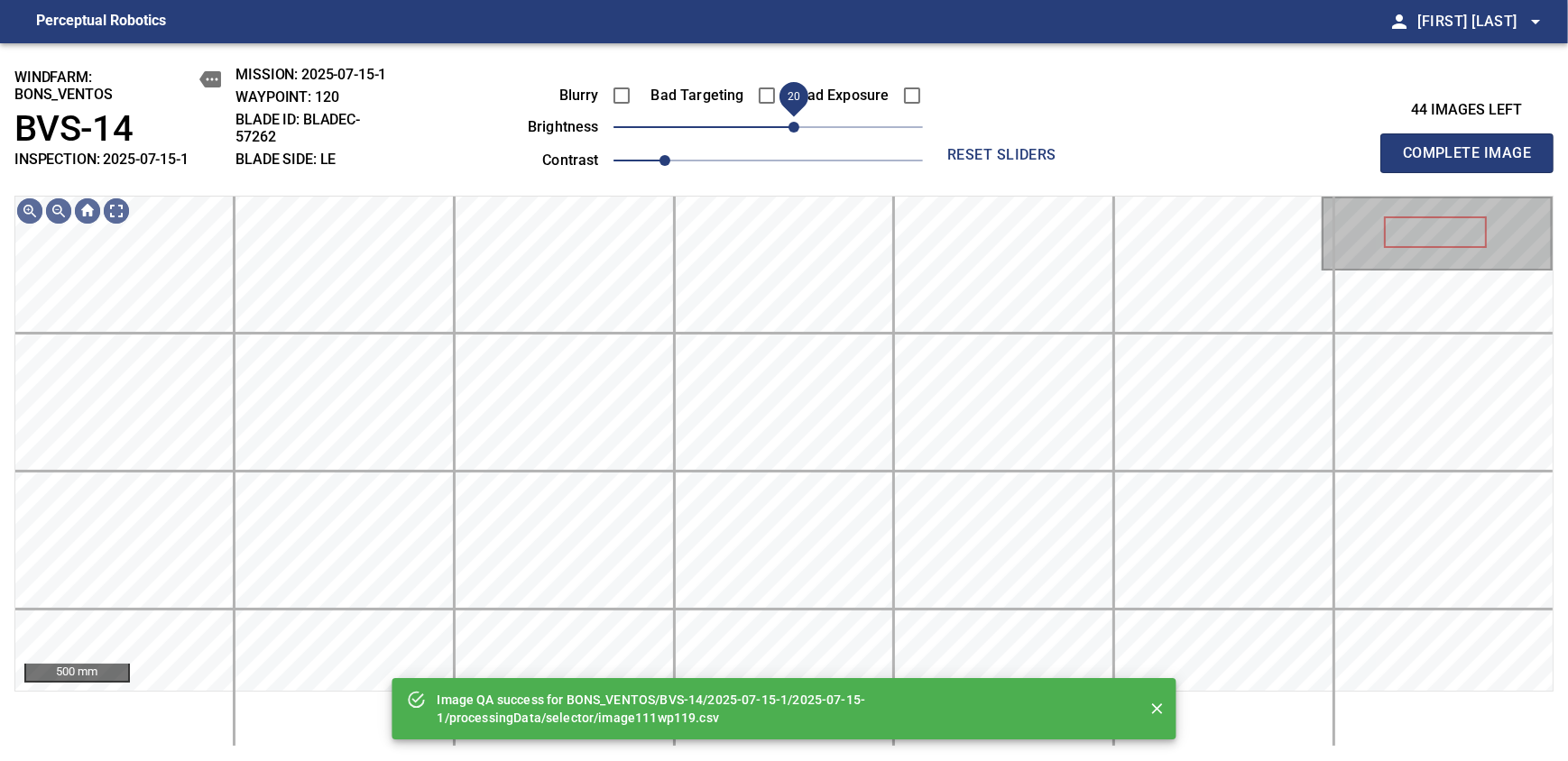 click on "20" at bounding box center (794, 127) 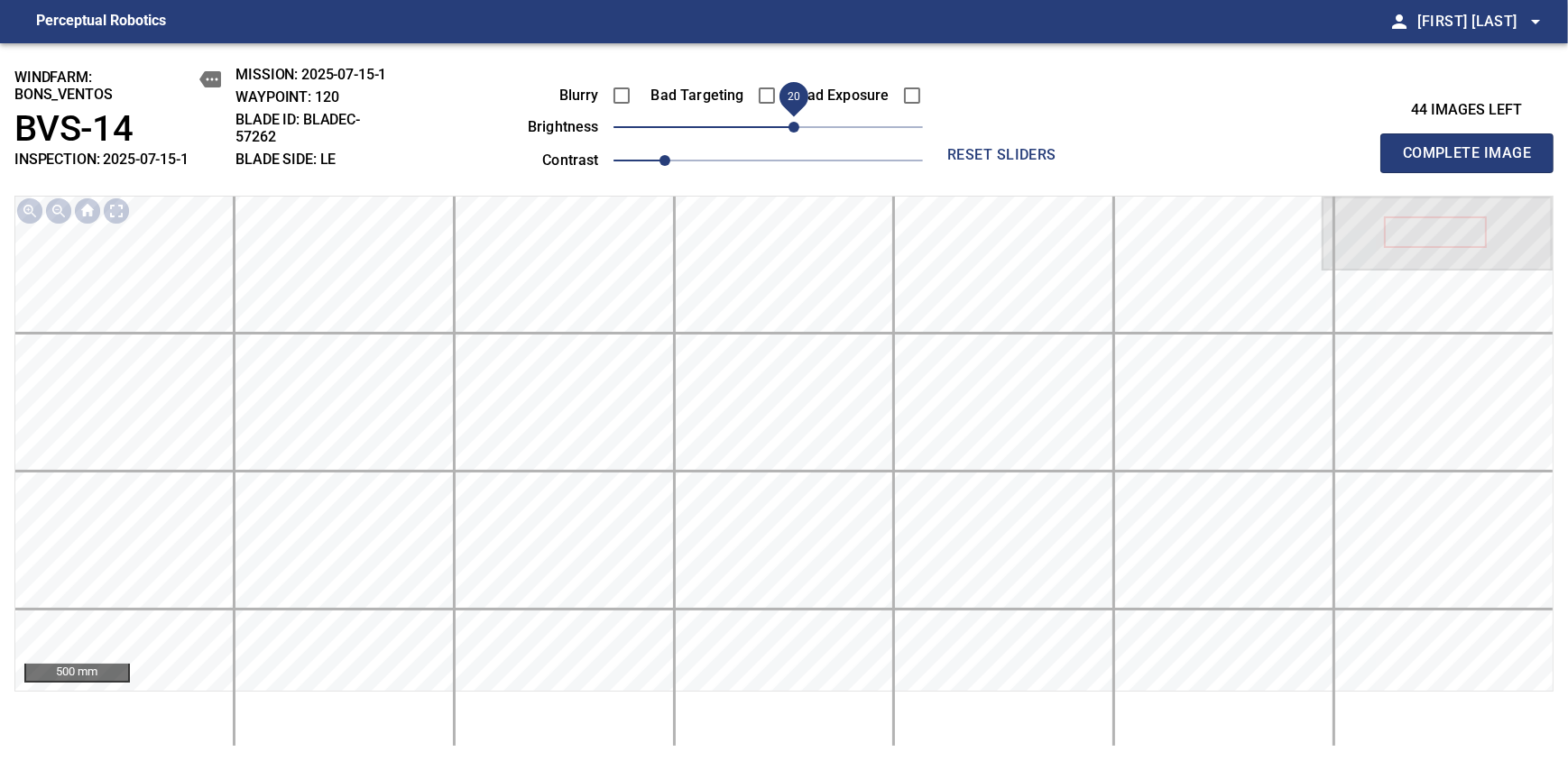 click on "Complete Image" at bounding box center (1467, 153) 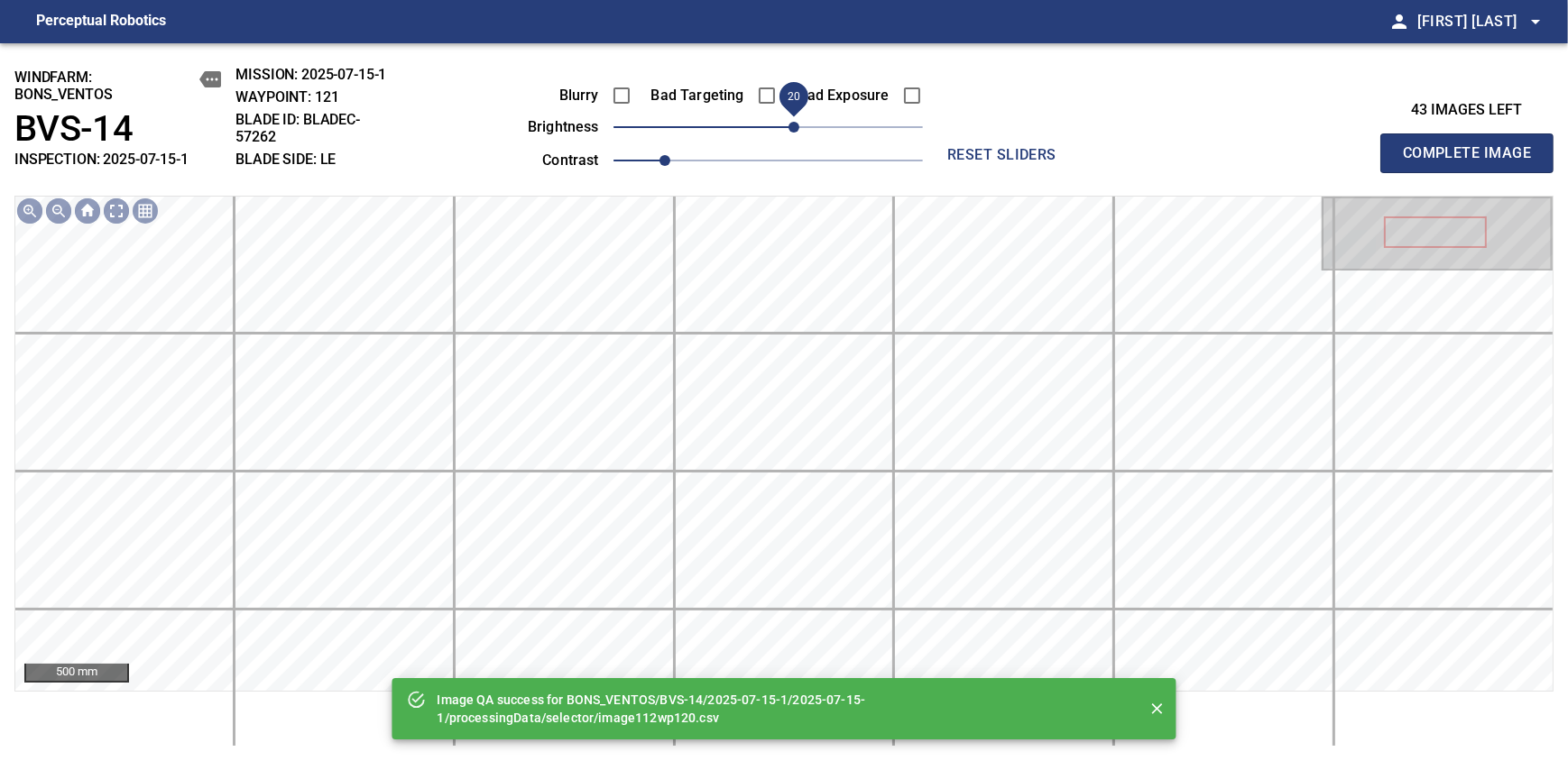 drag, startPoint x: 779, startPoint y: 132, endPoint x: 793, endPoint y: 128, distance: 14.56022 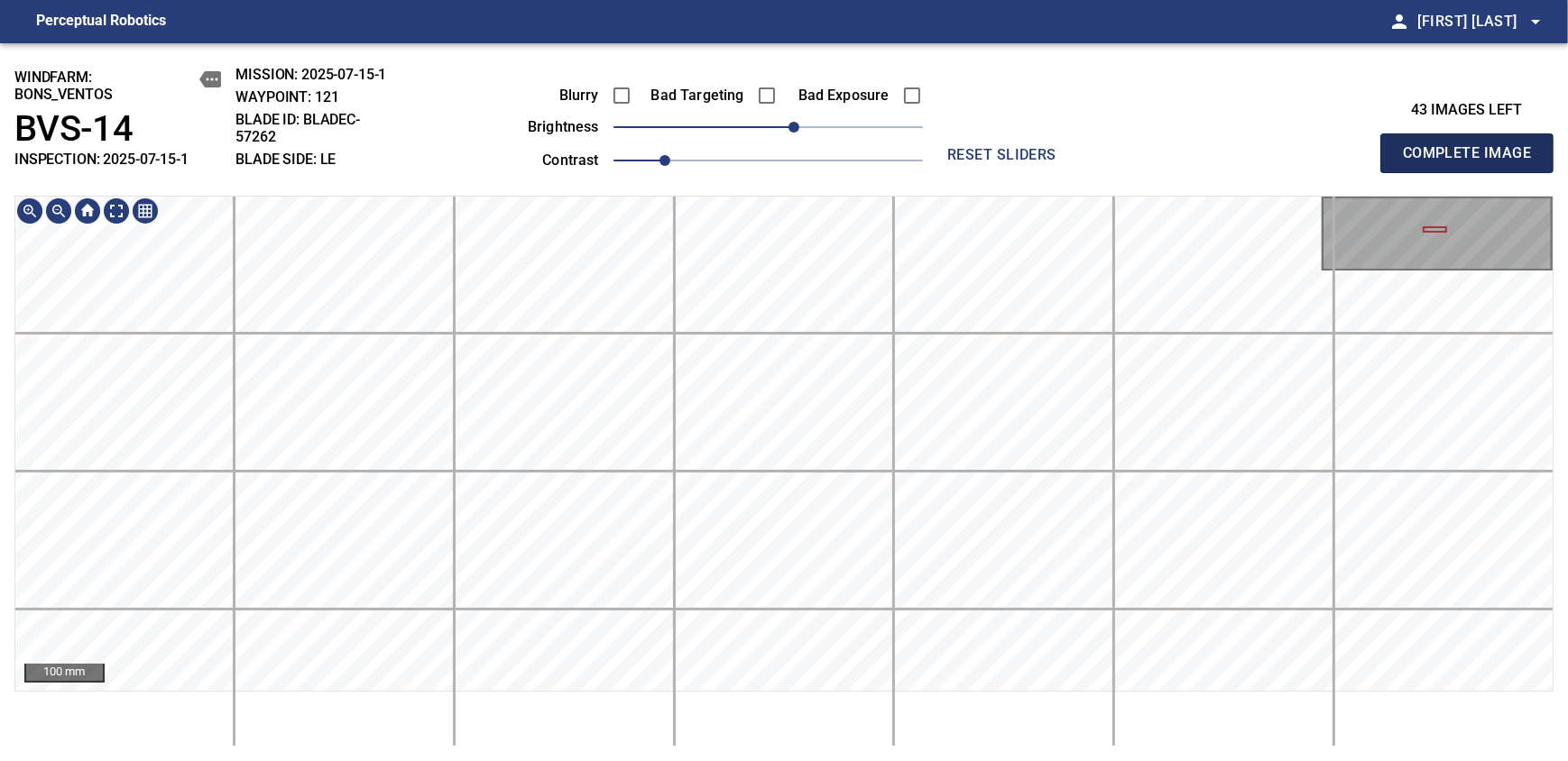 click on "Complete Image" at bounding box center [1467, 153] 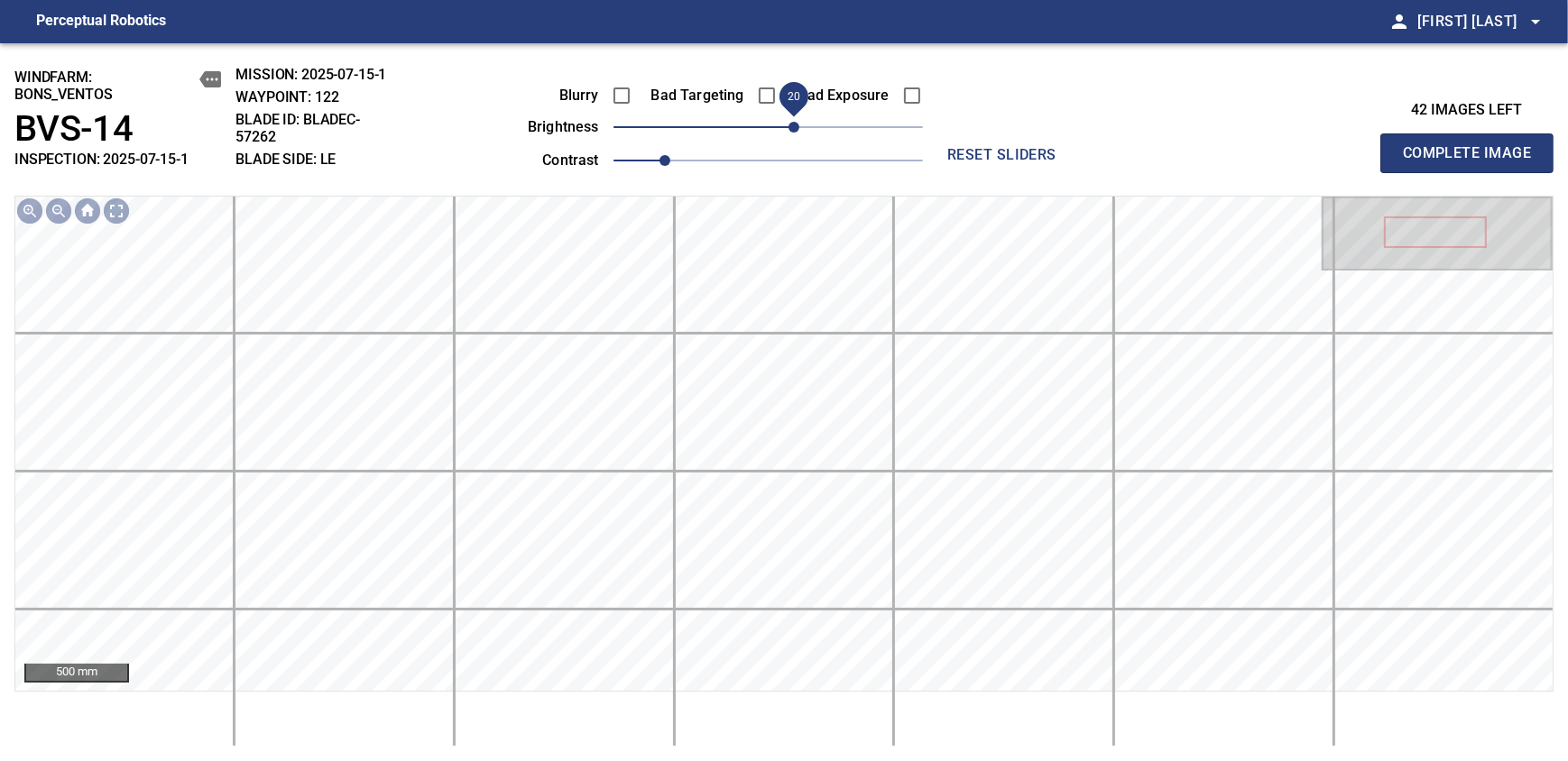 click on "20" at bounding box center (794, 127) 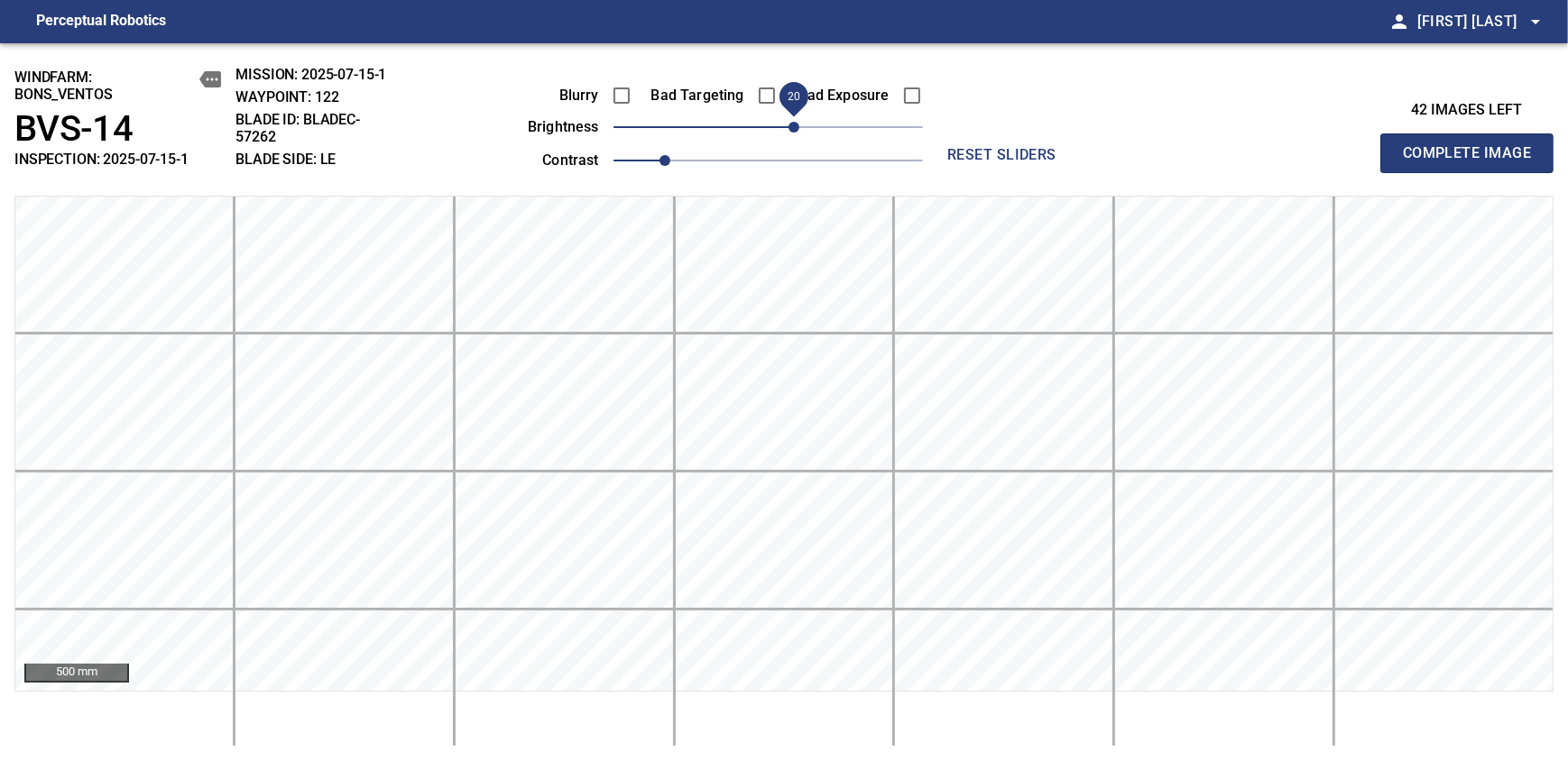 click on "Complete Image" at bounding box center (1467, 153) 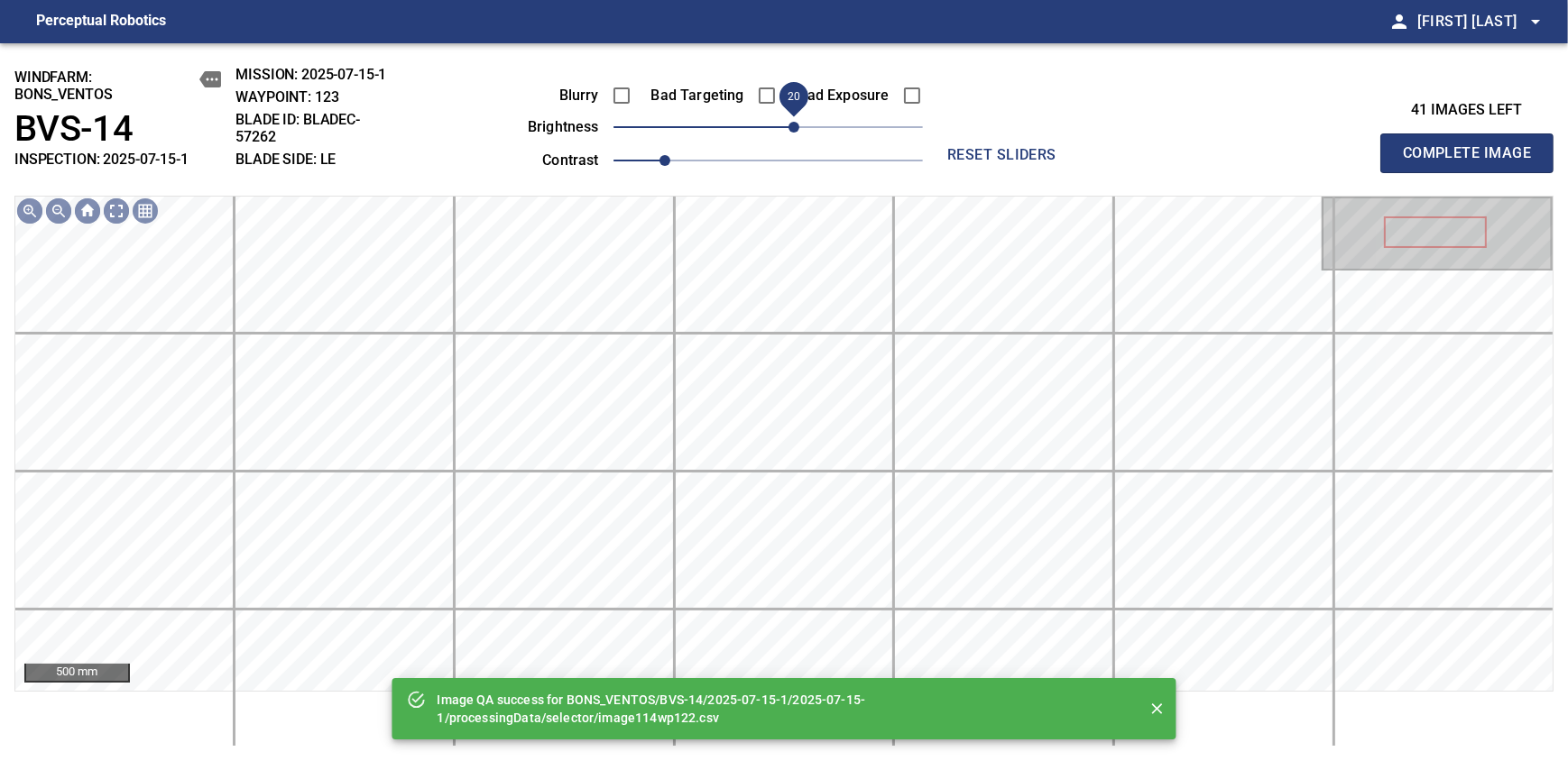 drag, startPoint x: 779, startPoint y: 123, endPoint x: 796, endPoint y: 123, distance: 17 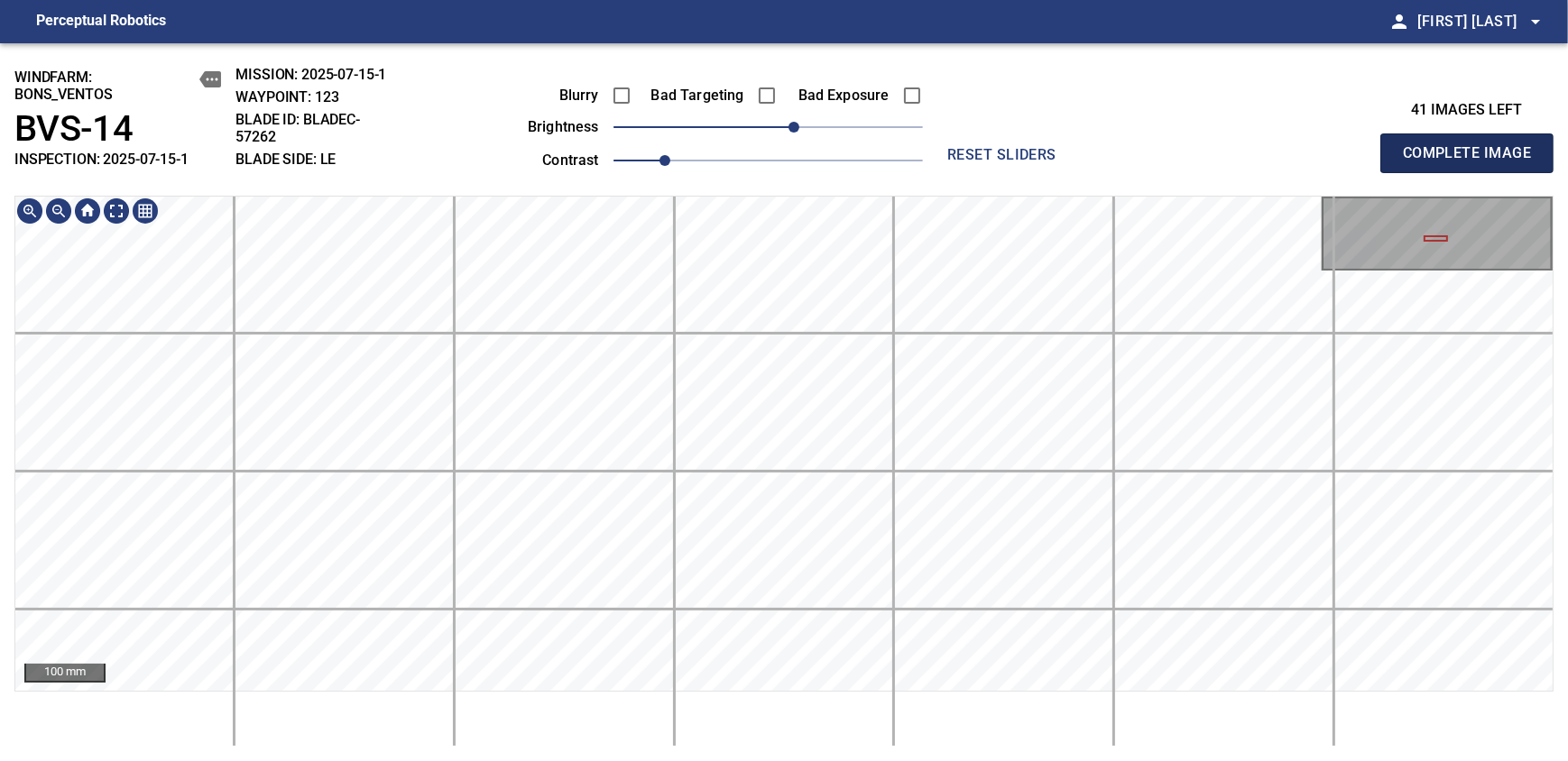 click on "Complete Image" at bounding box center (1467, 153) 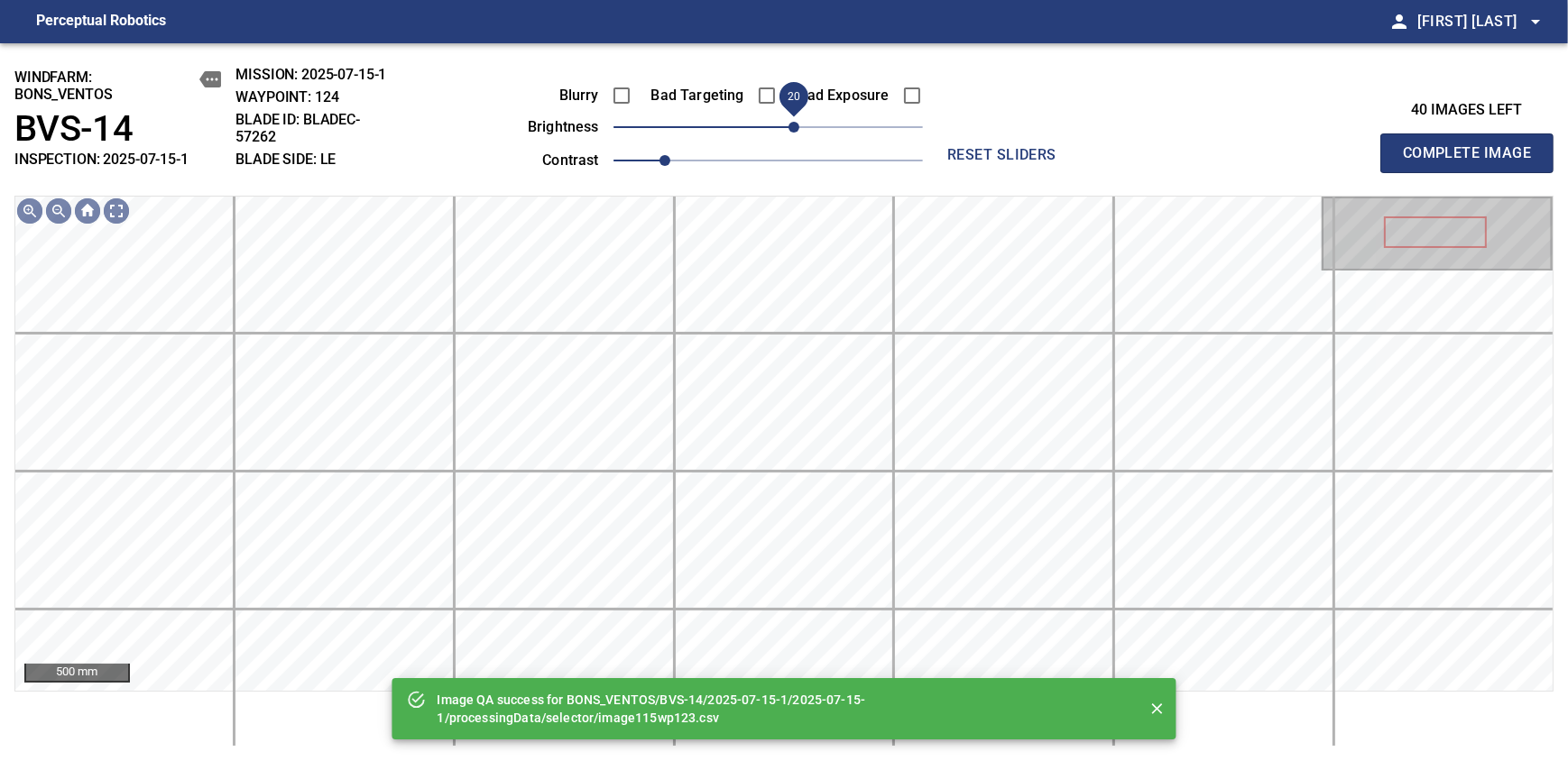 drag, startPoint x: 776, startPoint y: 129, endPoint x: 790, endPoint y: 124, distance: 14.866069 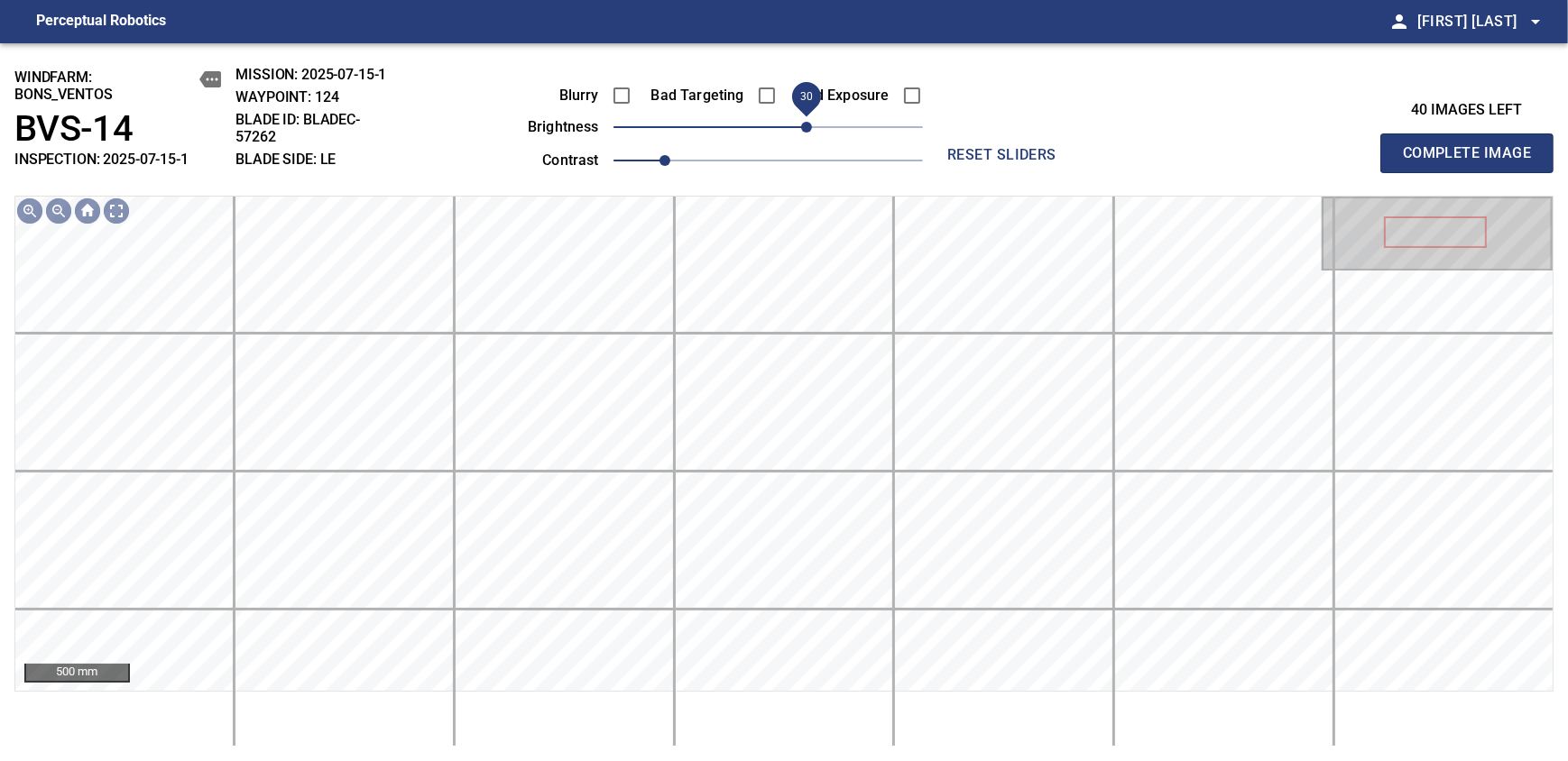 drag, startPoint x: 793, startPoint y: 129, endPoint x: 805, endPoint y: 126, distance: 12.369317 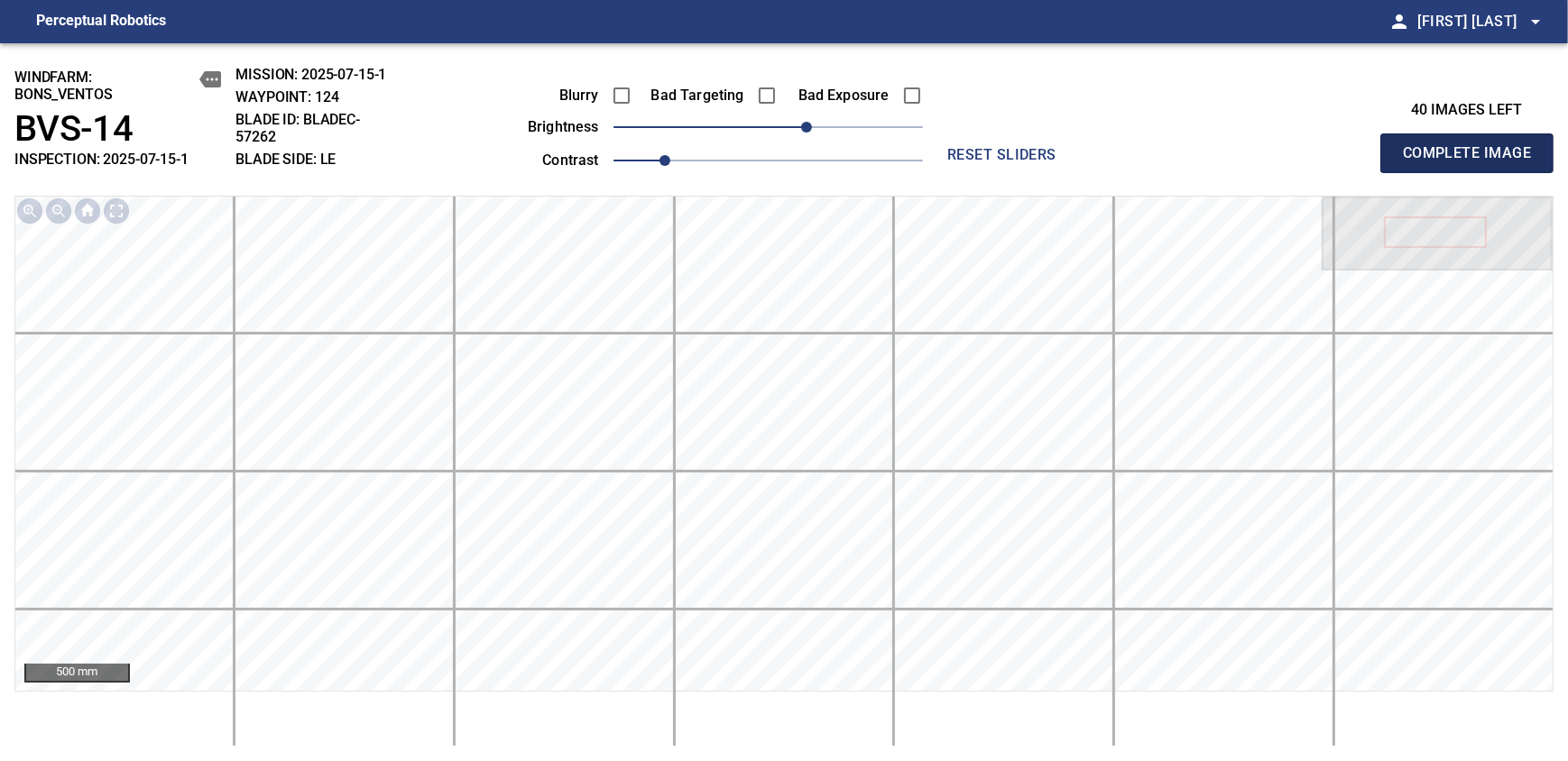 click on "Complete Image" at bounding box center [1467, 153] 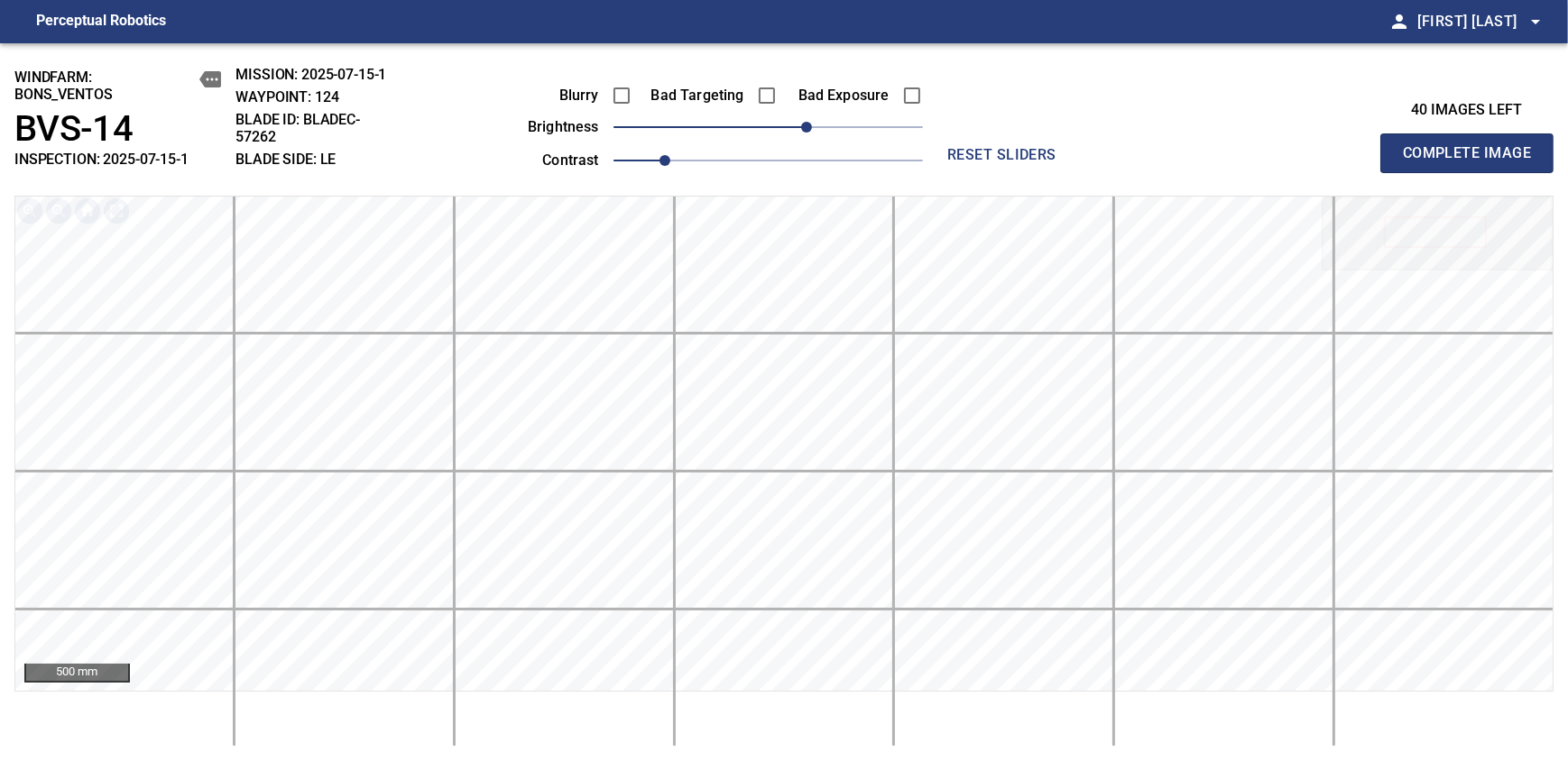 type 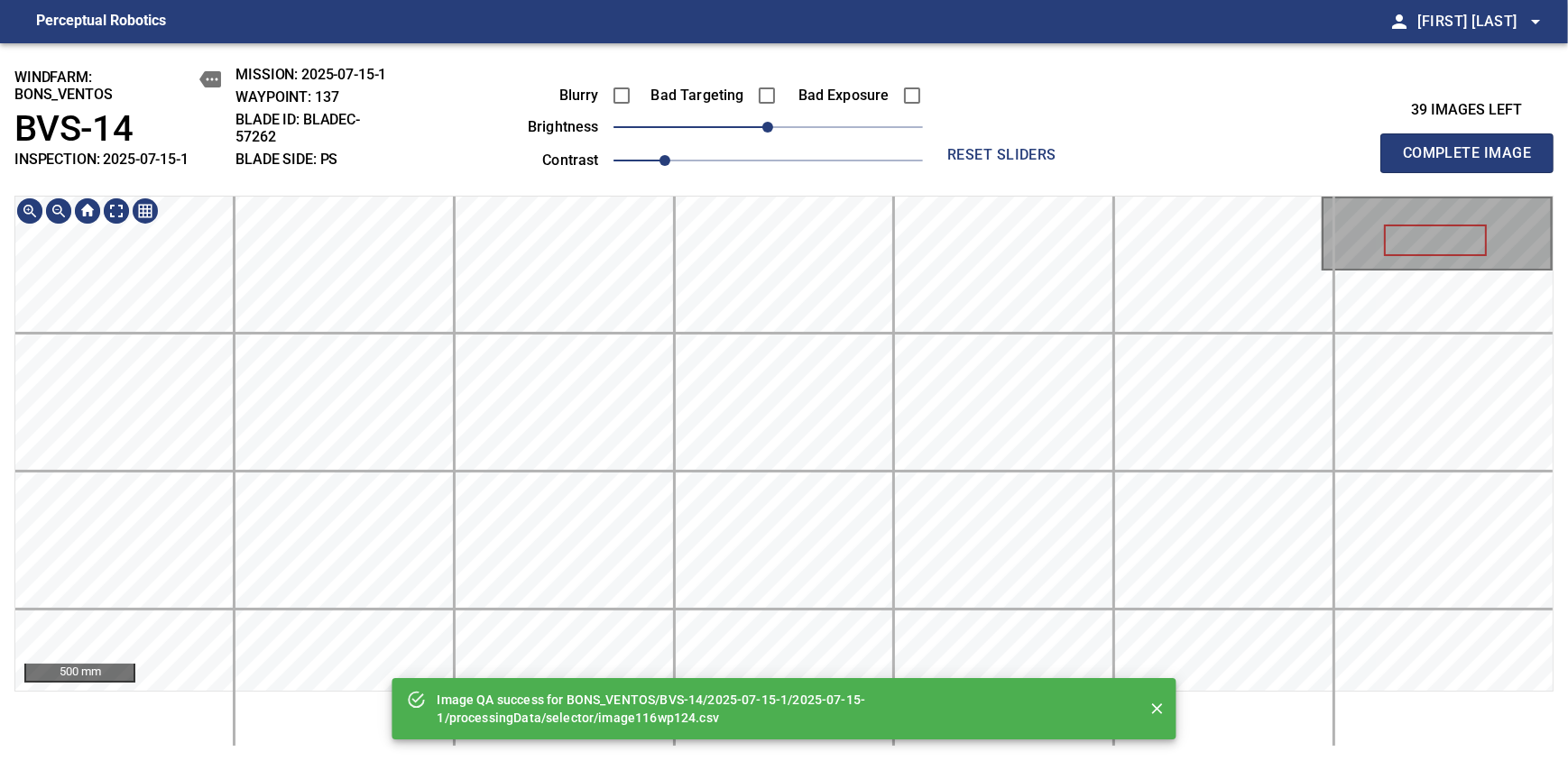 click on "Image QA success for BONS_VENTOS/BVS-14/2025-07-15-1/2025-07-15-1/processingData/selector/image116wp124.csv windfarm: BONS_VENTOS BVS-14 INSPECTION: 2025-07-15-1 MISSION: 2025-07-15-1 WAYPOINT: 137 BLADE ID: bladeC-57262 BLADE SIDE: PS Blurry Bad Targeting Bad Exposure brightness 0 contrast 1 reset sliders 39 images left Complete Image 500 mm" at bounding box center [784, 402] 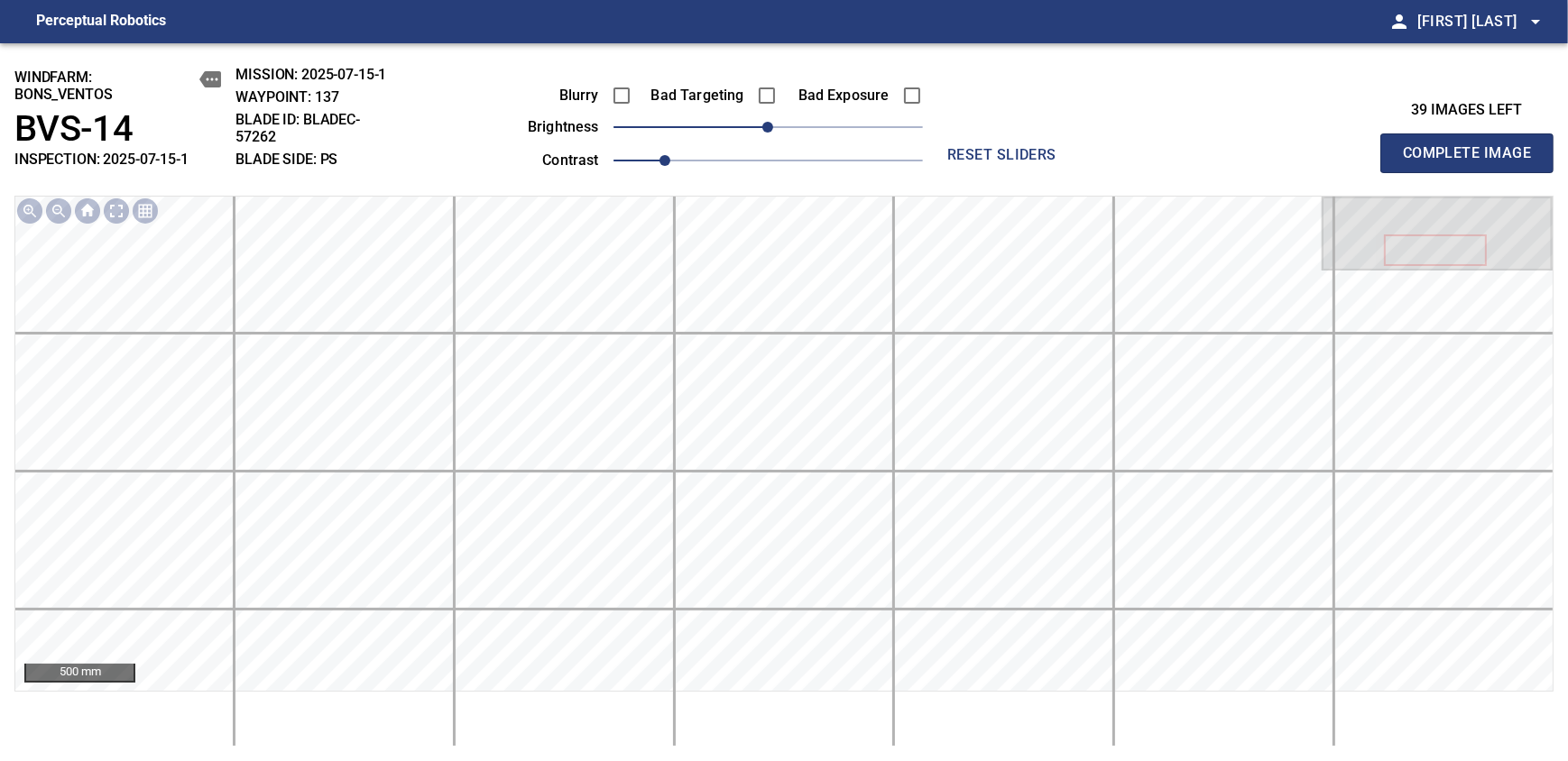 click on "Complete Image" at bounding box center (1467, 153) 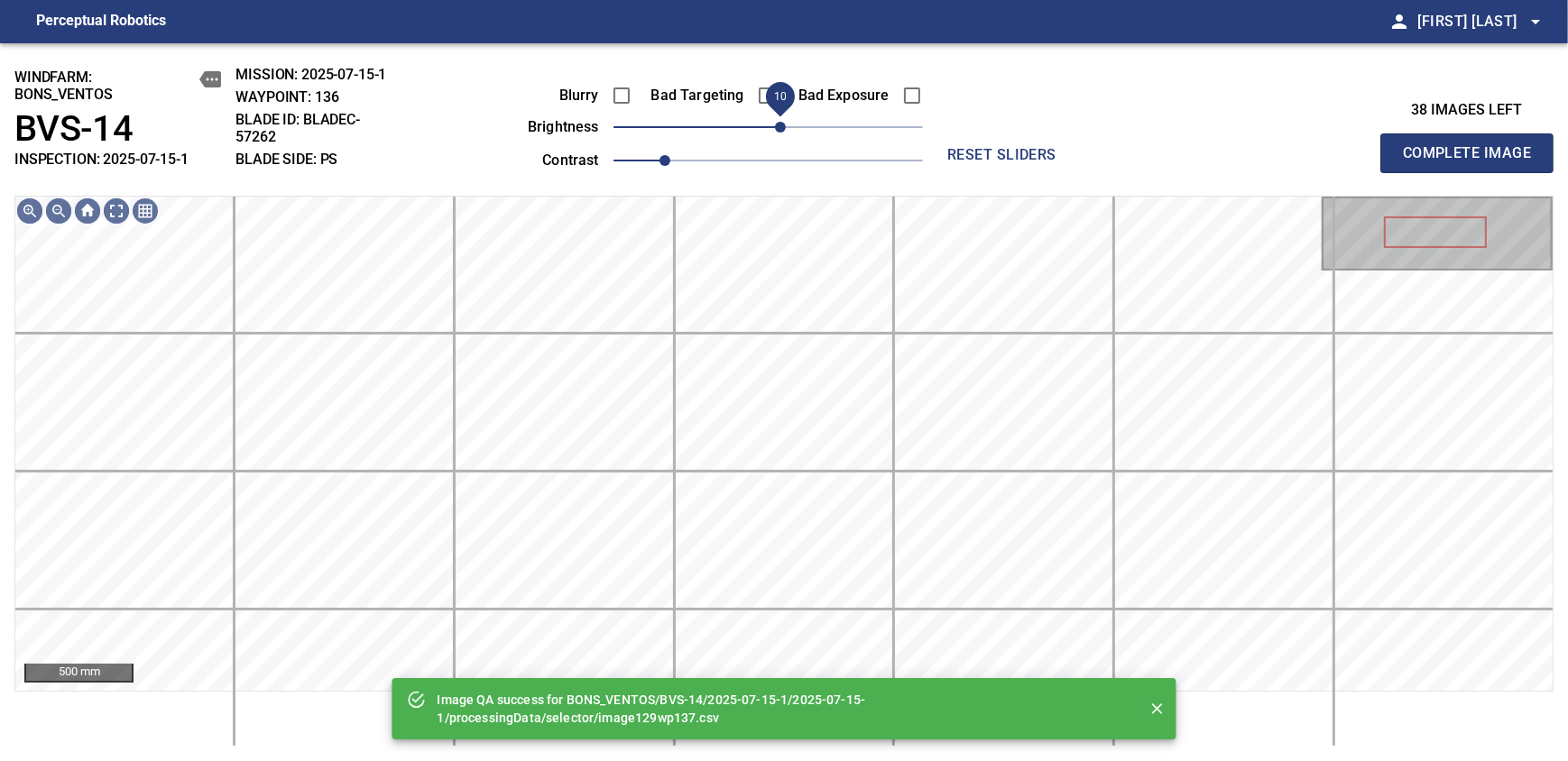 click on "10" at bounding box center [780, 127] 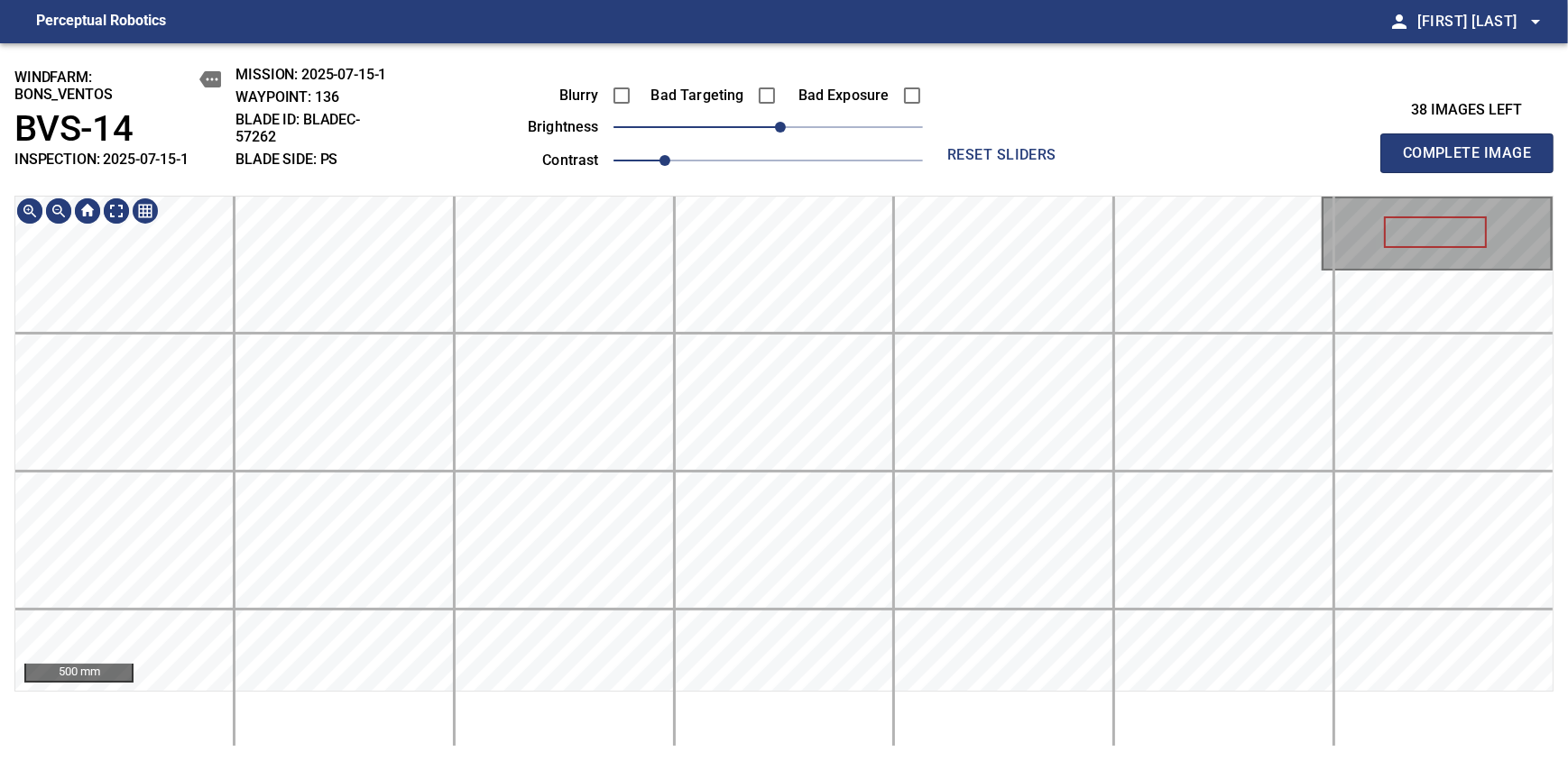 click on "windfarm: BONS_VENTOS BVS-14 INSPECTION: 2025-07-15-1 MISSION: 2025-07-15-1 WAYPOINT: 136 BLADE ID: bladeC-57262 BLADE SIDE: PS Blurry Bad Targeting Bad Exposure brightness 10 contrast 1 reset sliders 38 images left Complete Image 500 mm" at bounding box center [784, 402] 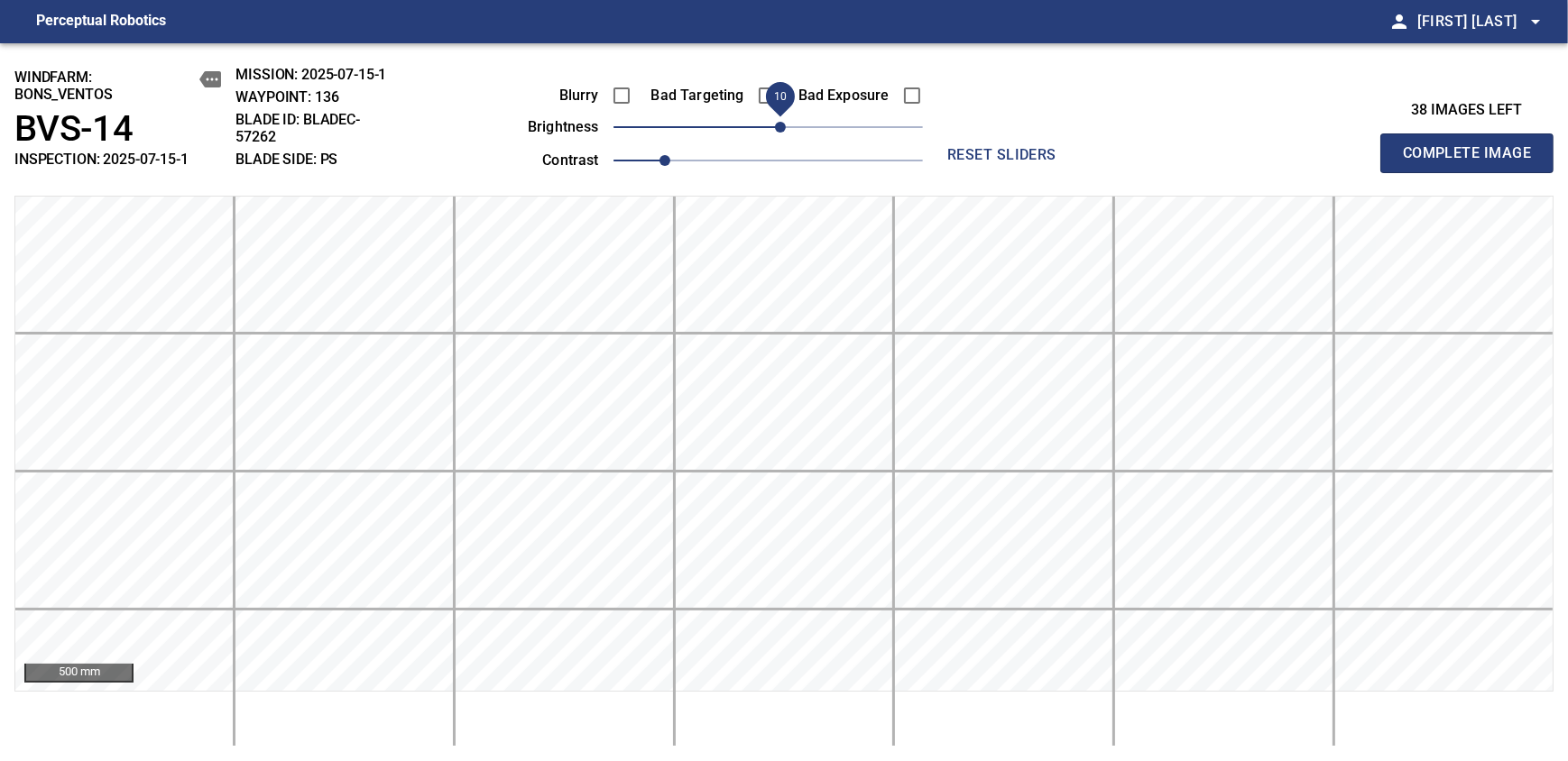 click on "10" at bounding box center (780, 127) 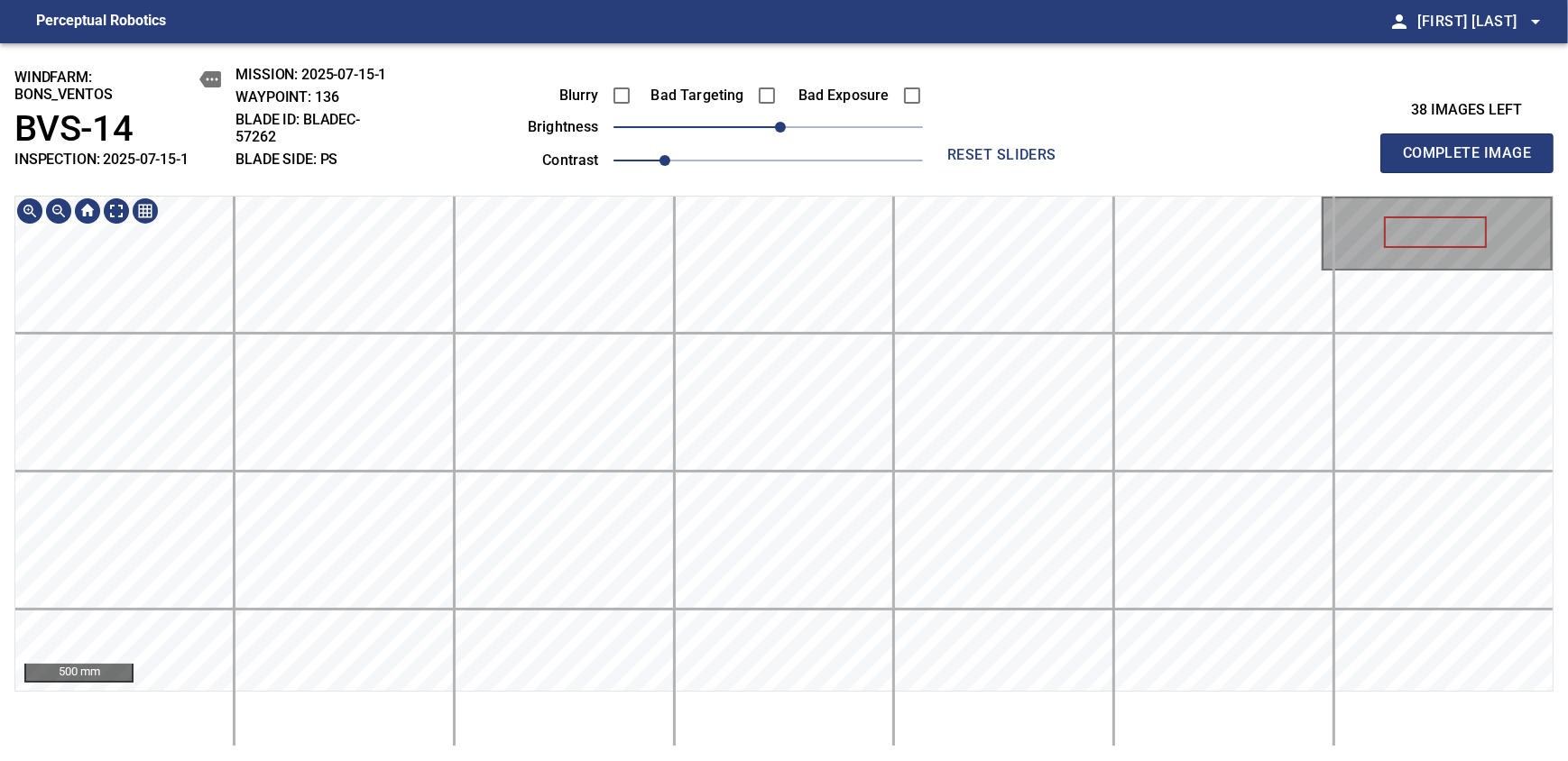 click on "windfarm: BONS_VENTOS BVS-14 INSPECTION: 2025-07-15-1 MISSION: 2025-07-15-1 WAYPOINT: 136 BLADE ID: bladeC-57262 BLADE SIDE: PS Blurry Bad Targeting Bad Exposure brightness 10 contrast 1 reset sliders 38 images left Complete Image 500 mm" at bounding box center [784, 402] 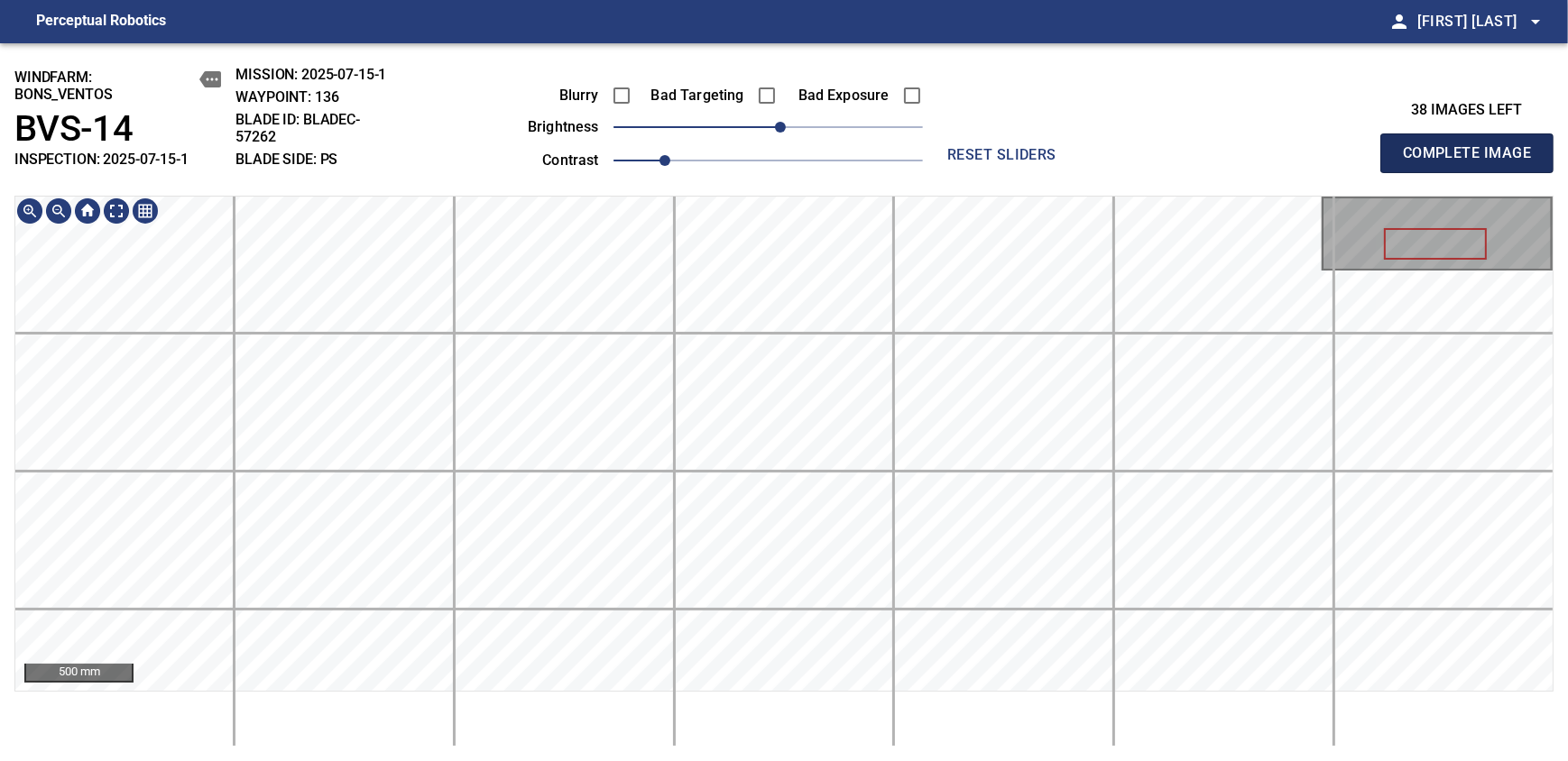 click on "Complete Image" at bounding box center [1467, 153] 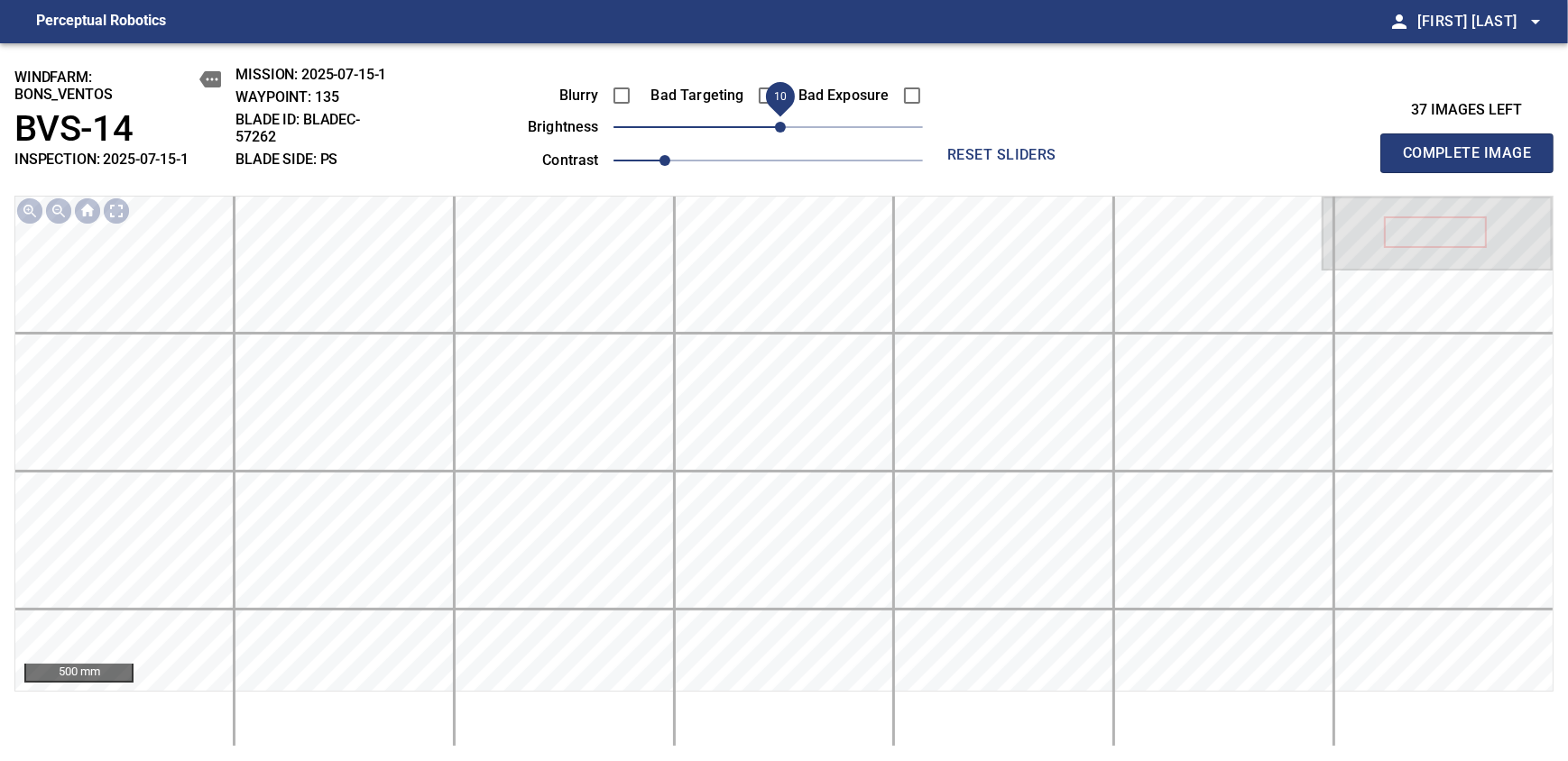drag, startPoint x: 768, startPoint y: 136, endPoint x: 779, endPoint y: 127, distance: 14.2127 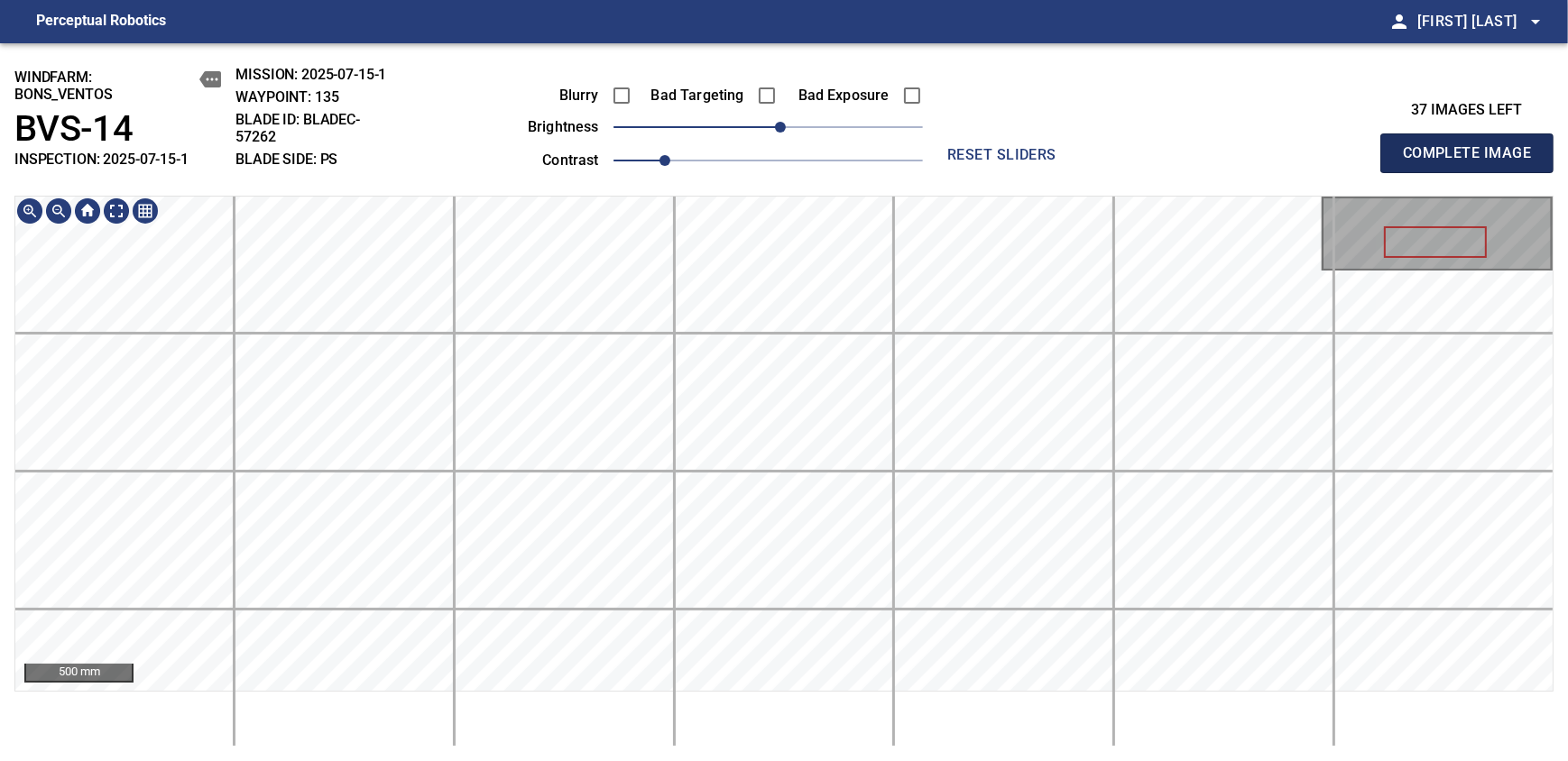 click on "Complete Image" at bounding box center [1467, 153] 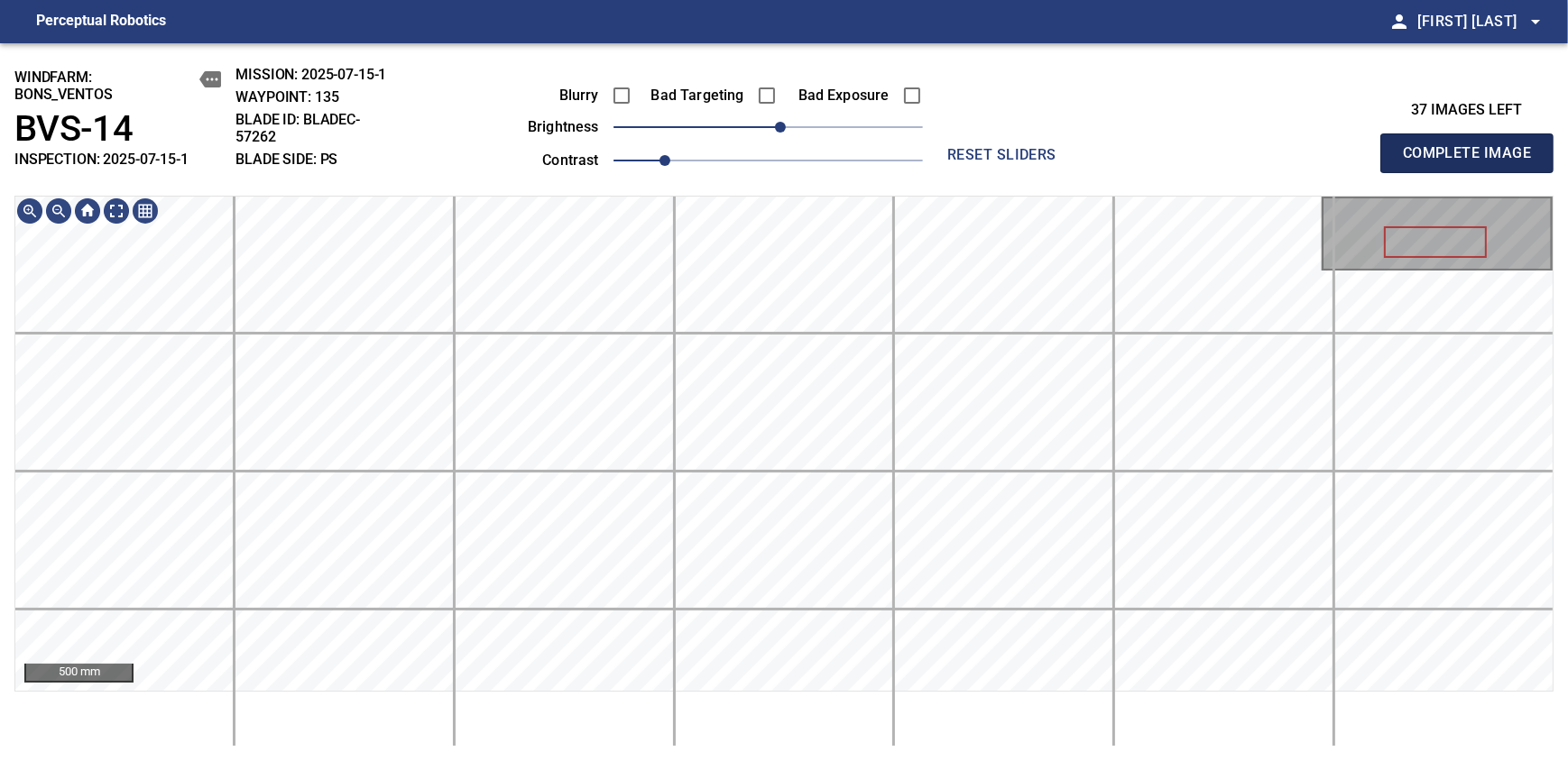 type 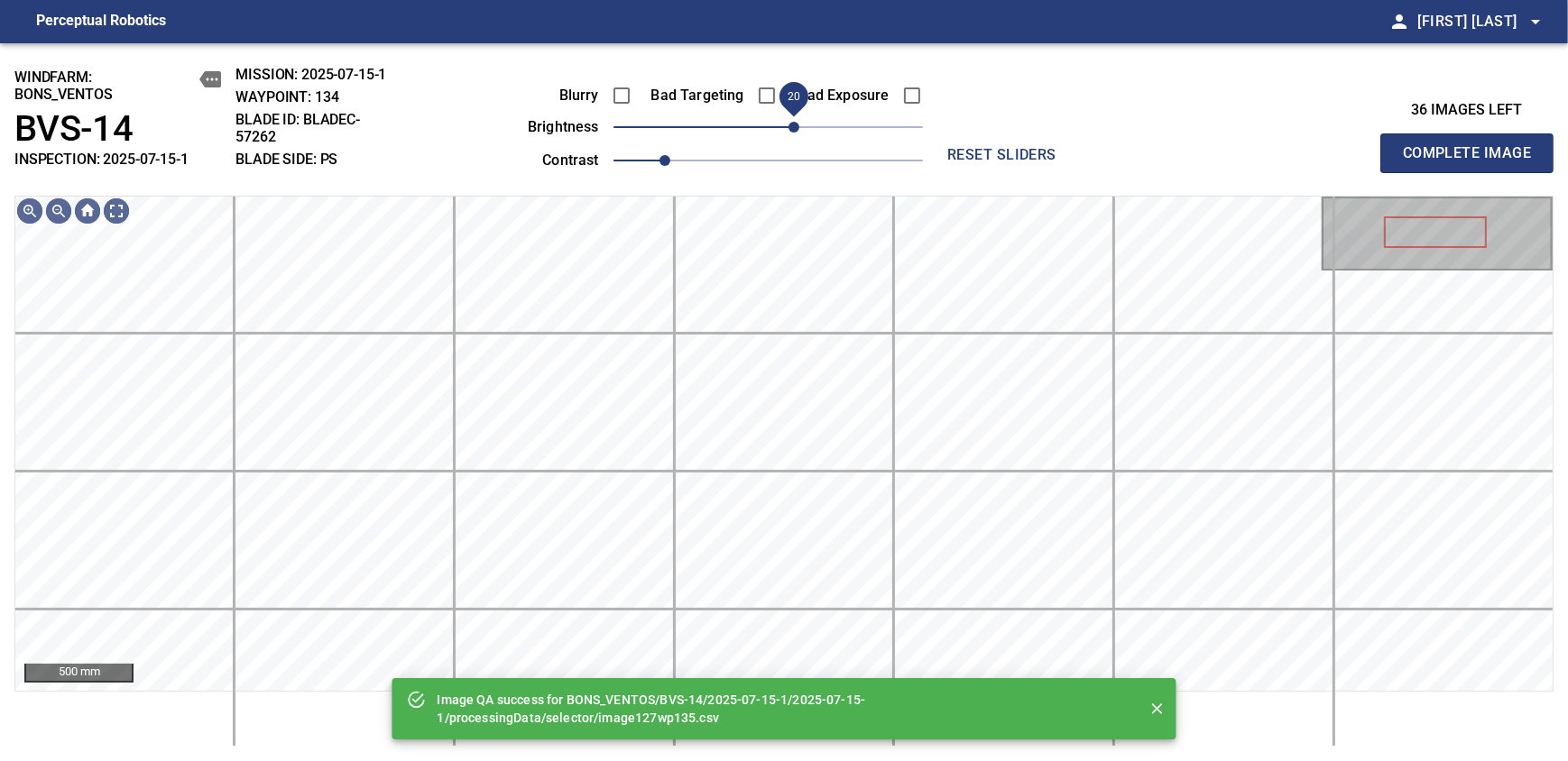 drag, startPoint x: 773, startPoint y: 128, endPoint x: 790, endPoint y: 119, distance: 19.235384 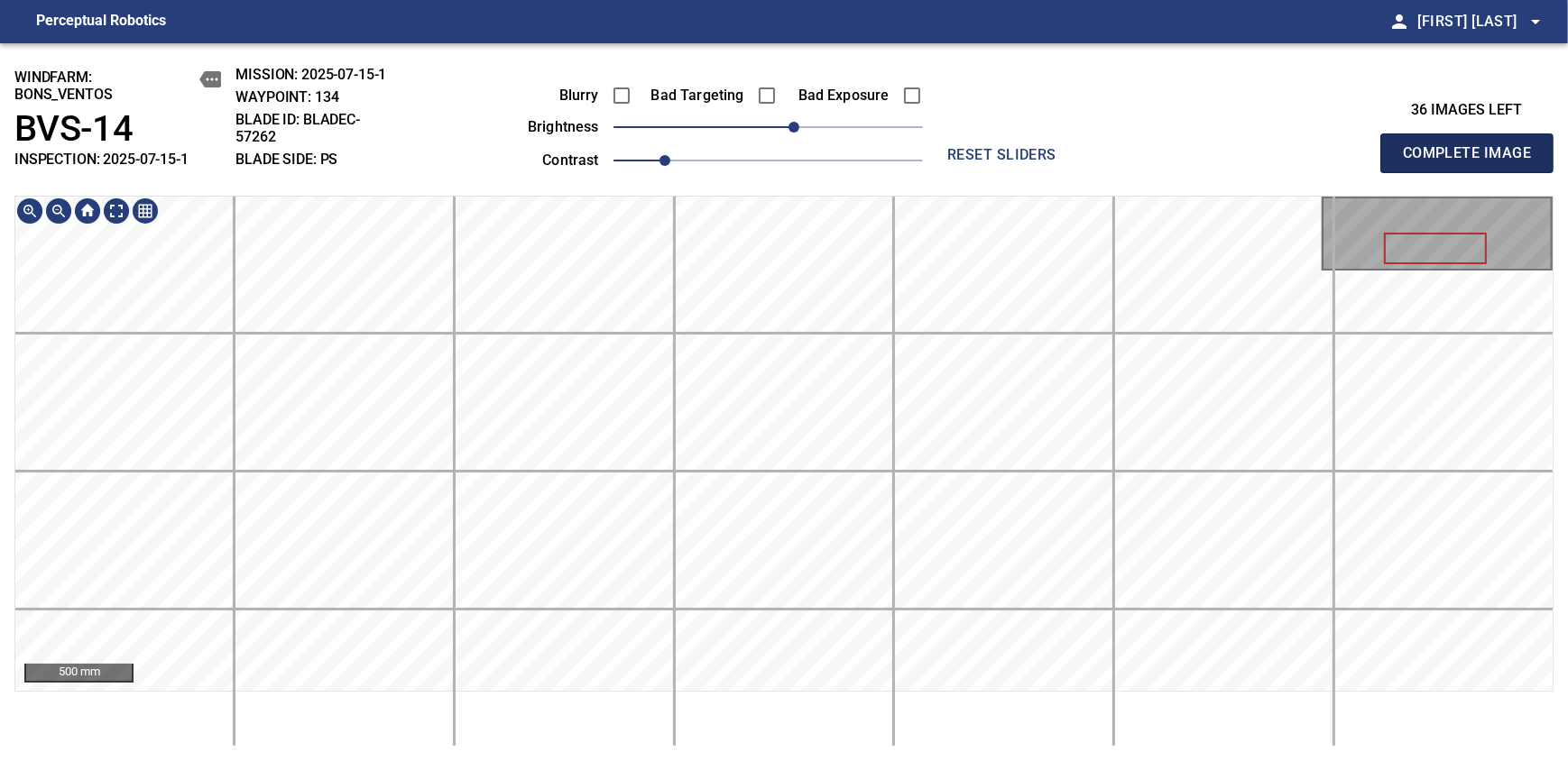 click on "Complete Image" at bounding box center (1467, 153) 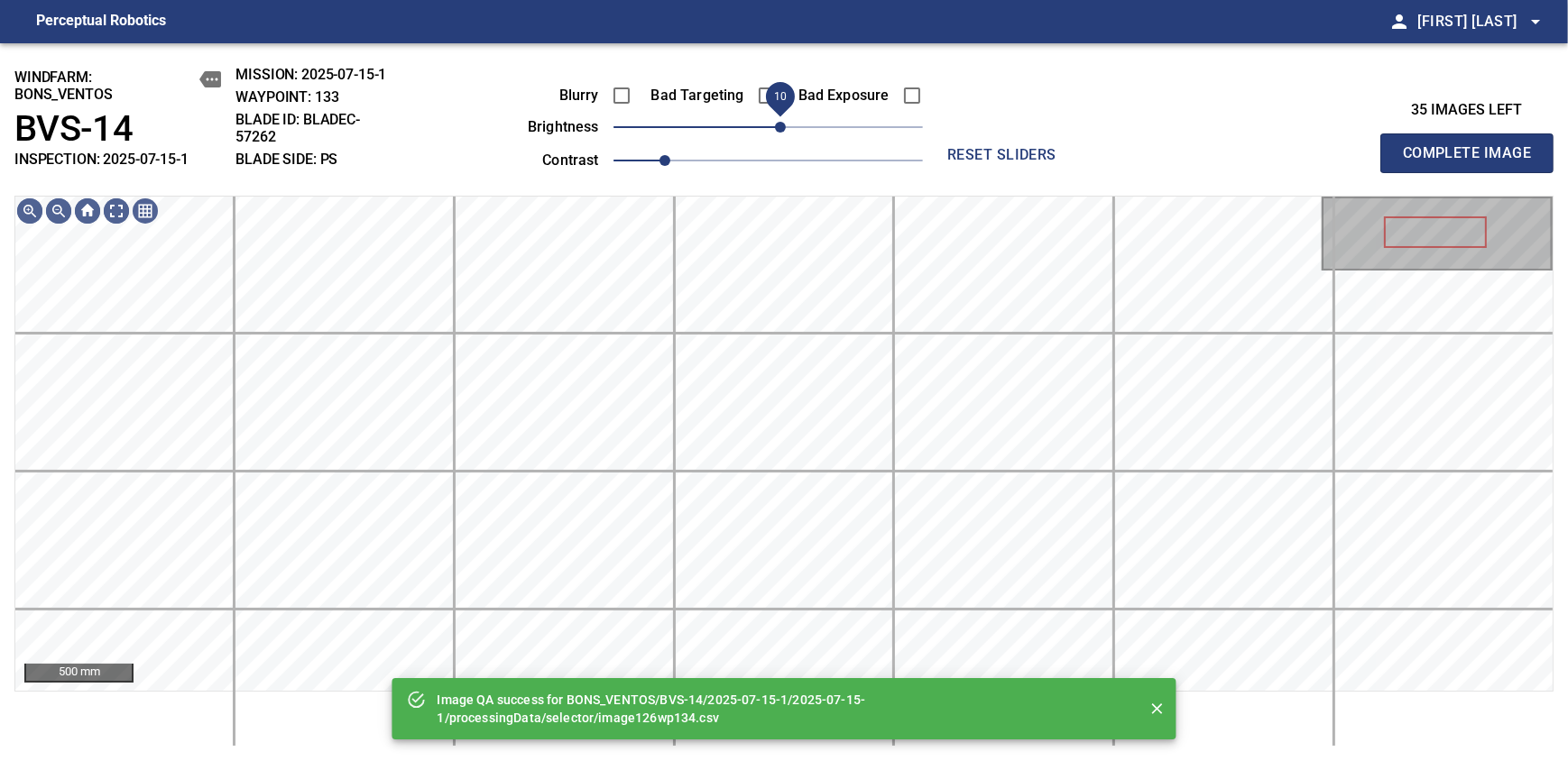 drag, startPoint x: 773, startPoint y: 128, endPoint x: 785, endPoint y: 134, distance: 13.416408 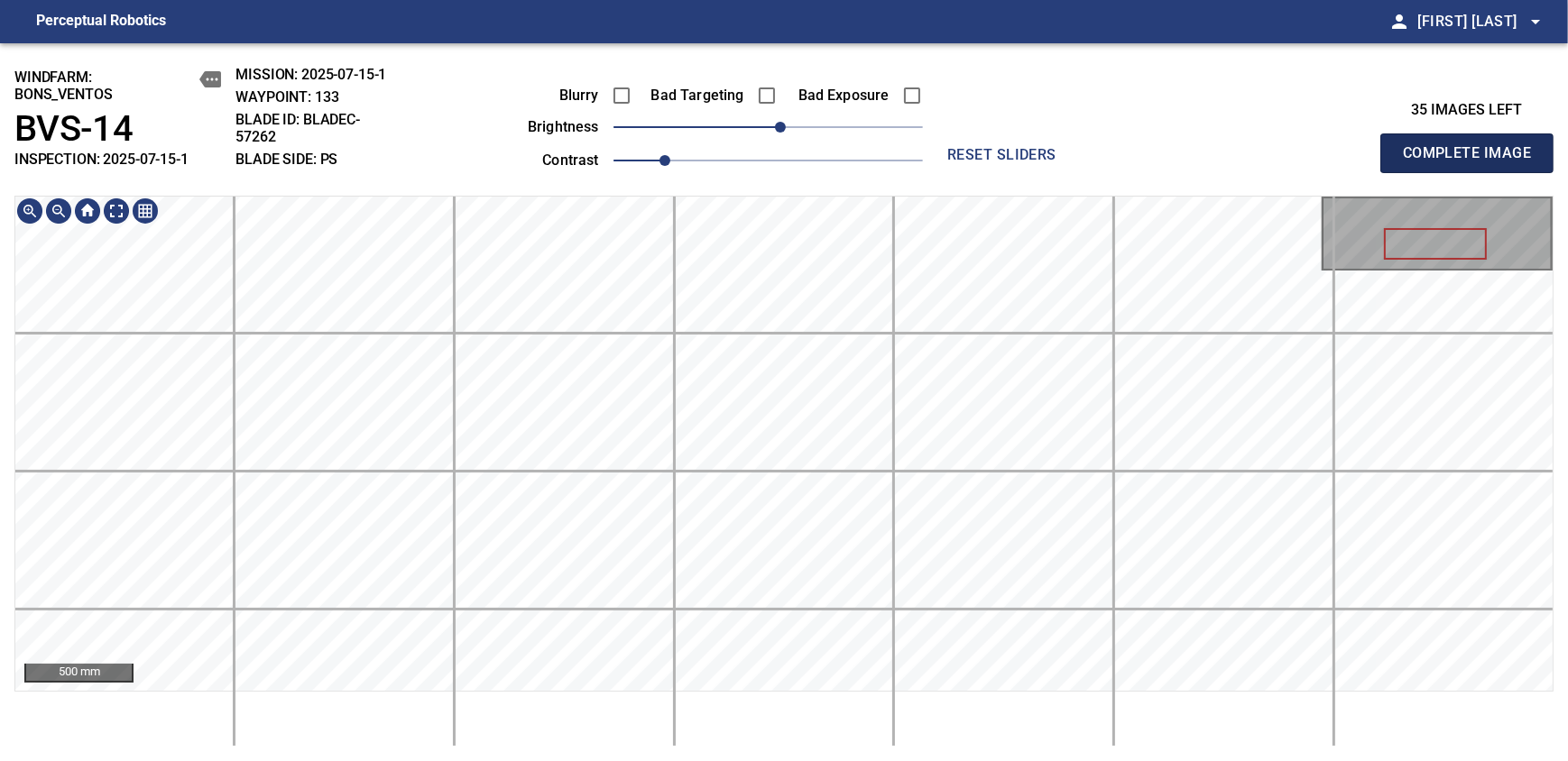 click on "Complete Image" at bounding box center (1467, 153) 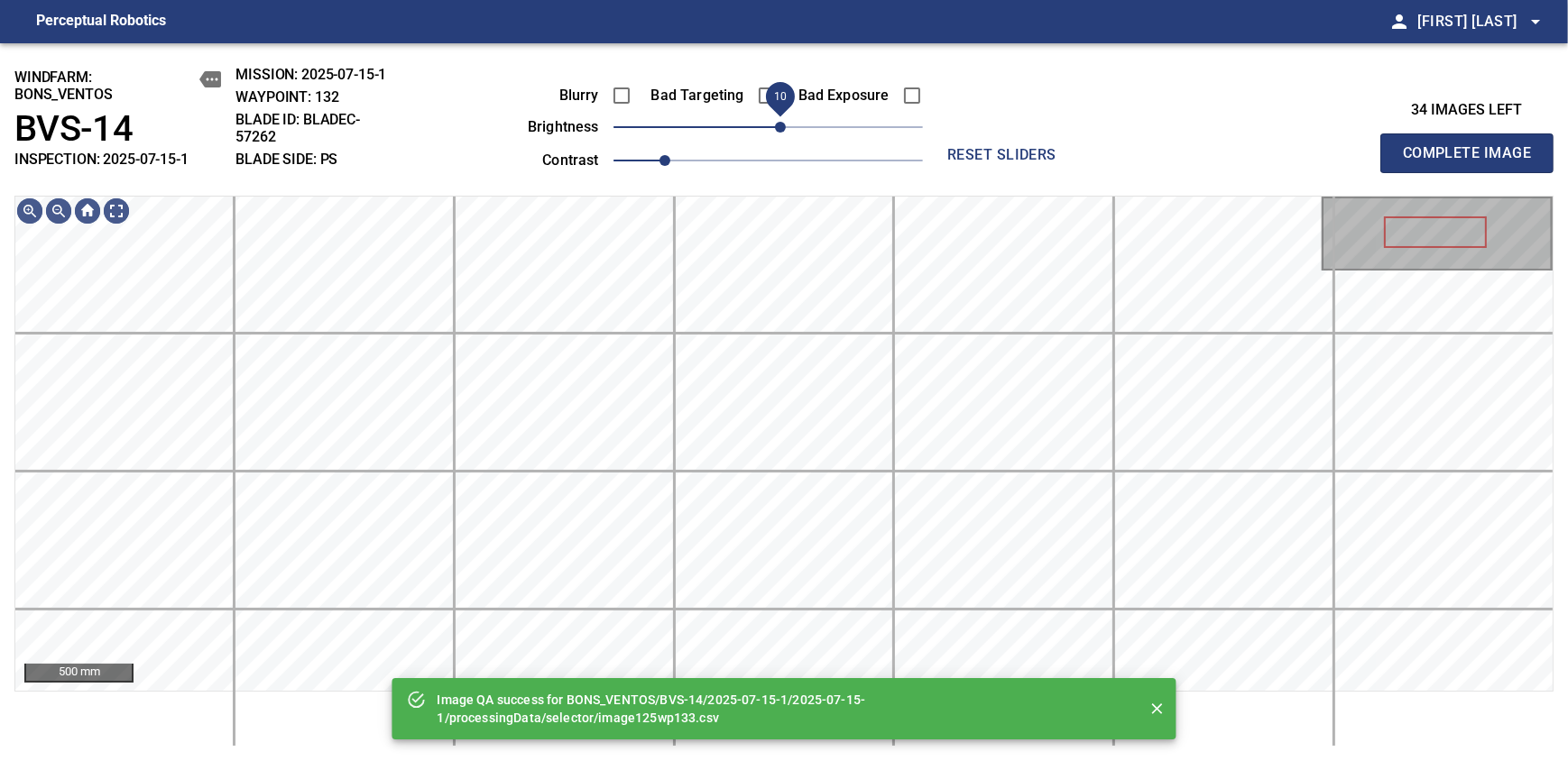 click on "10" at bounding box center [780, 127] 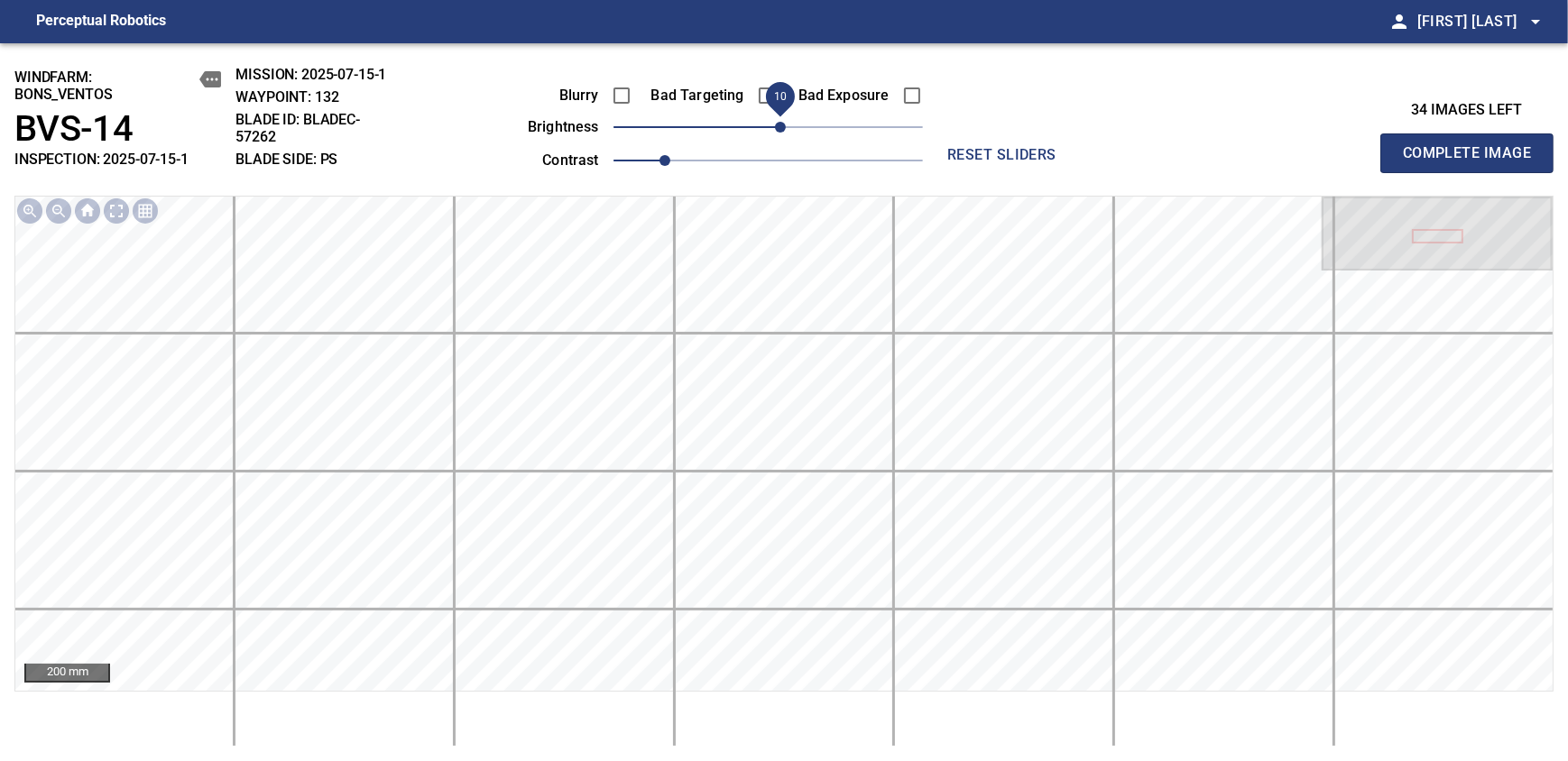 click on "Complete Image" at bounding box center (1467, 153) 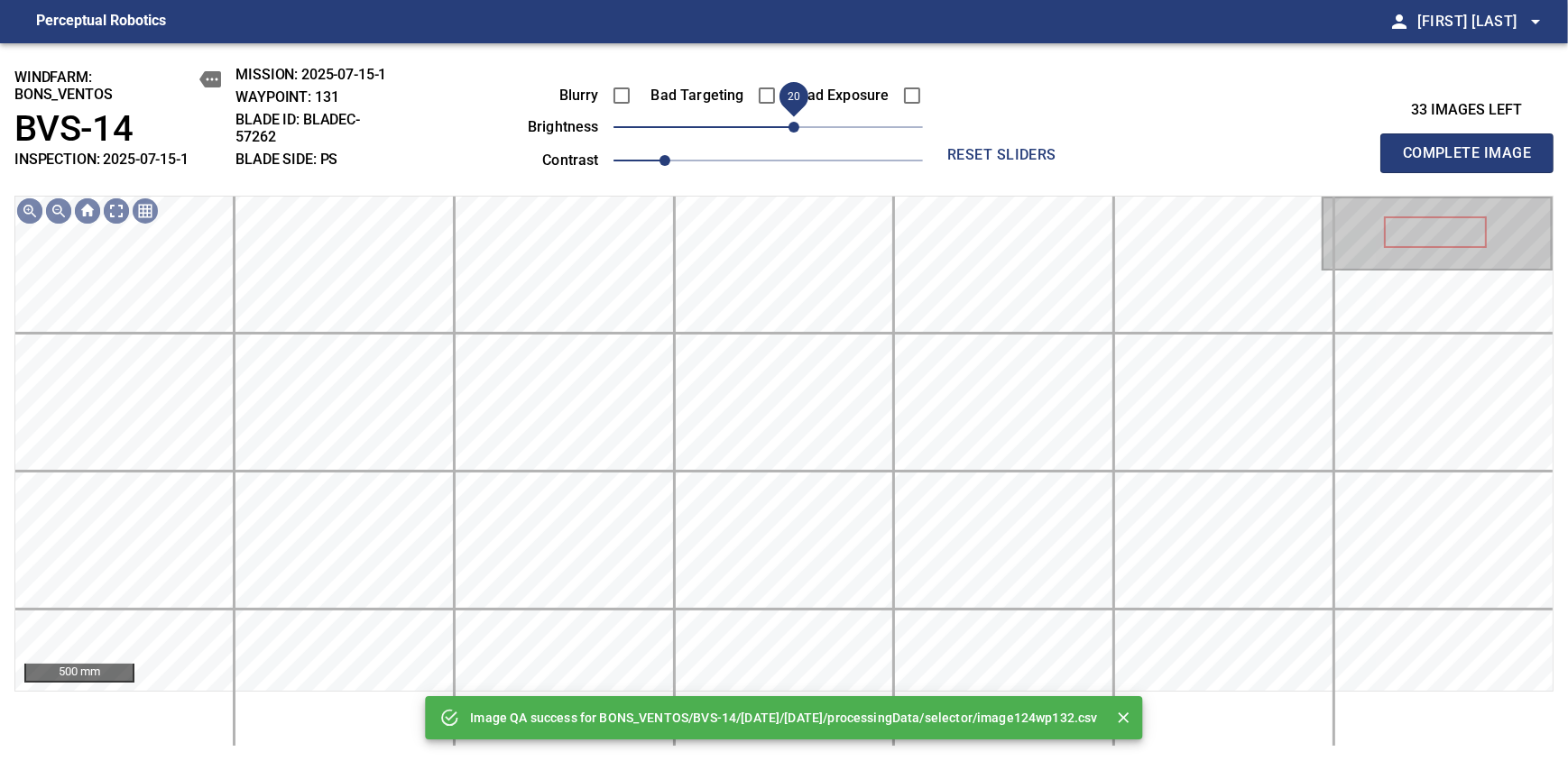 drag, startPoint x: 768, startPoint y: 126, endPoint x: 796, endPoint y: 126, distance: 28 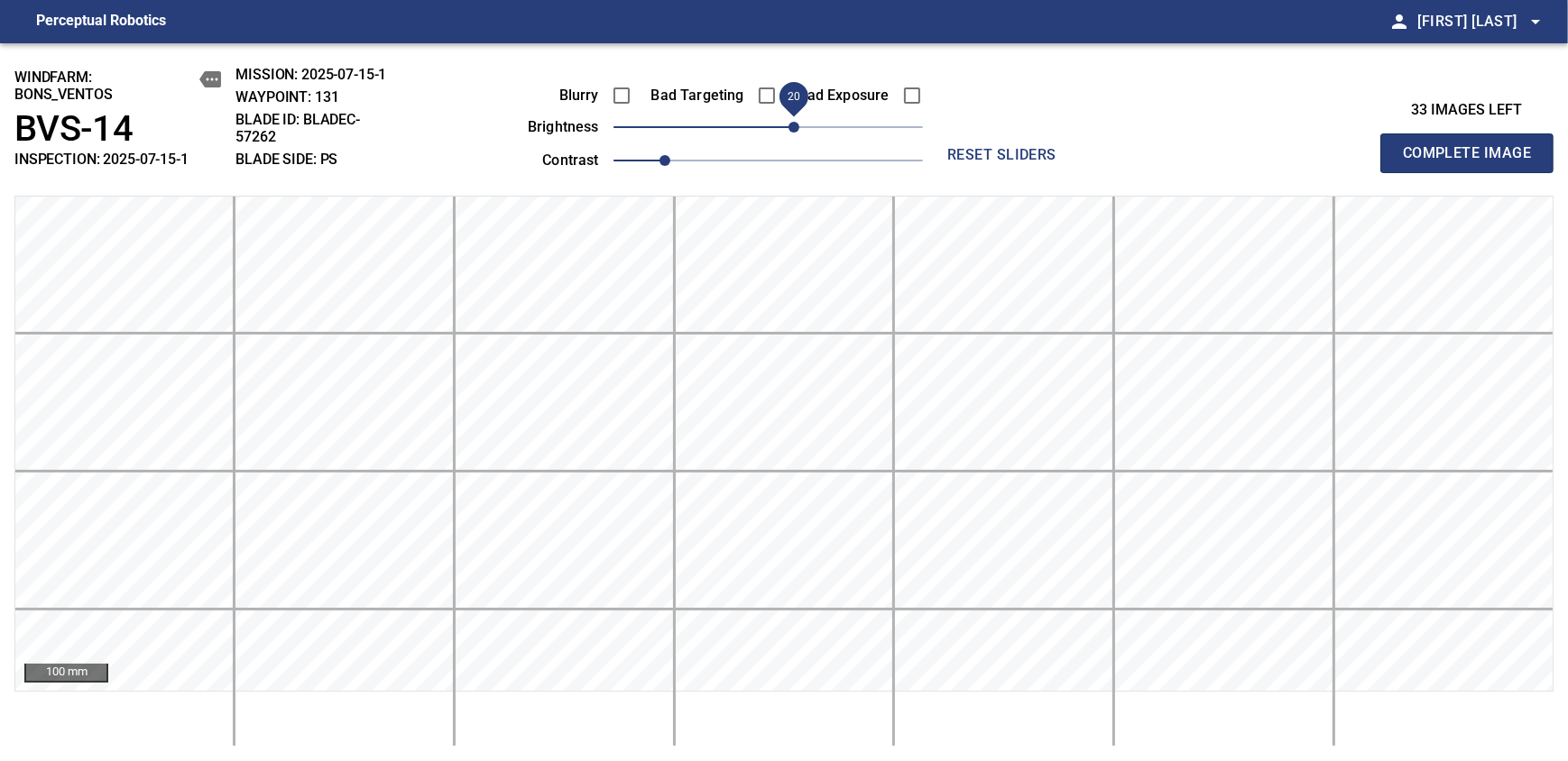 click on "Complete Image" at bounding box center (1467, 153) 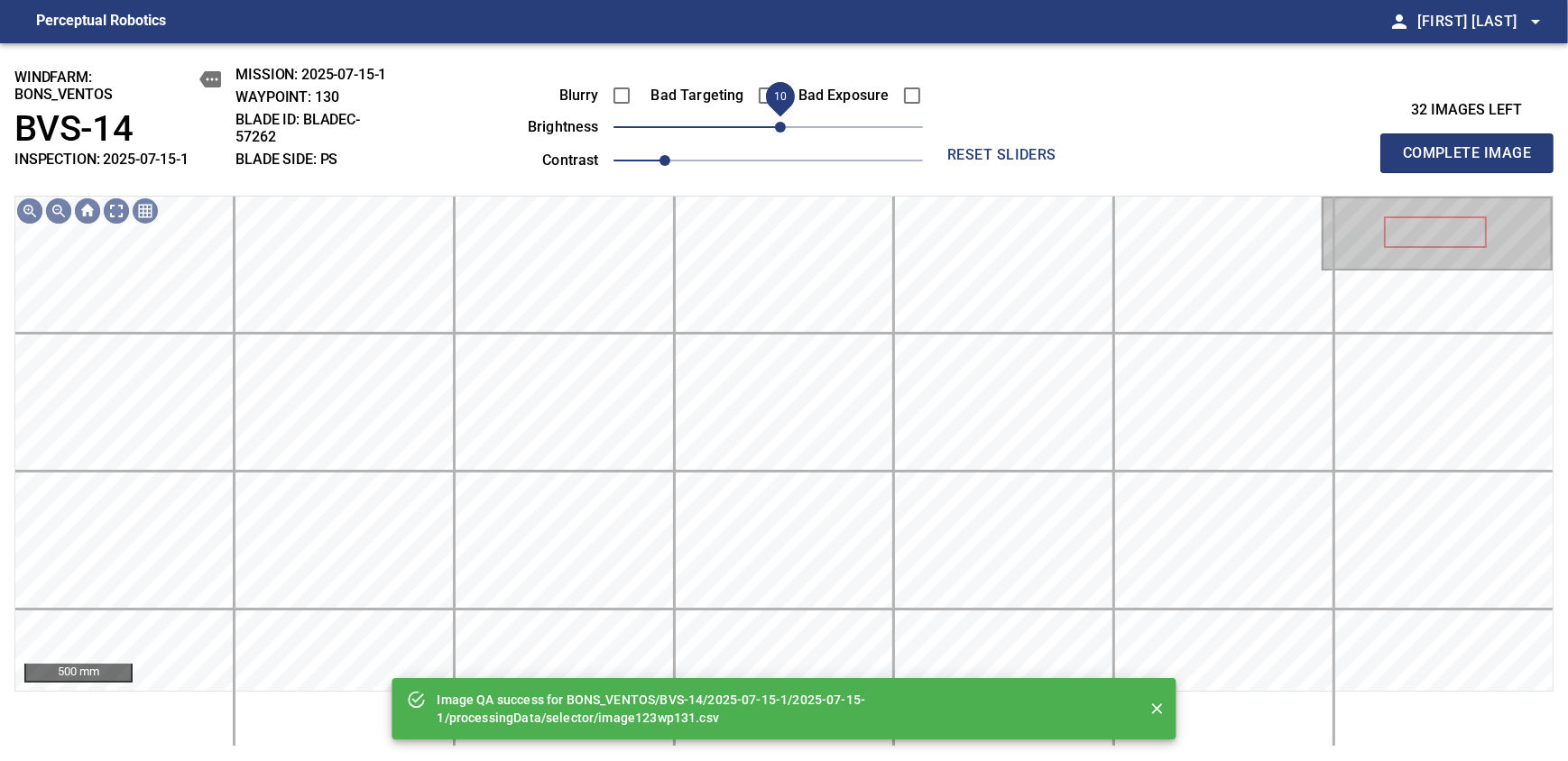 click on "10" at bounding box center [780, 127] 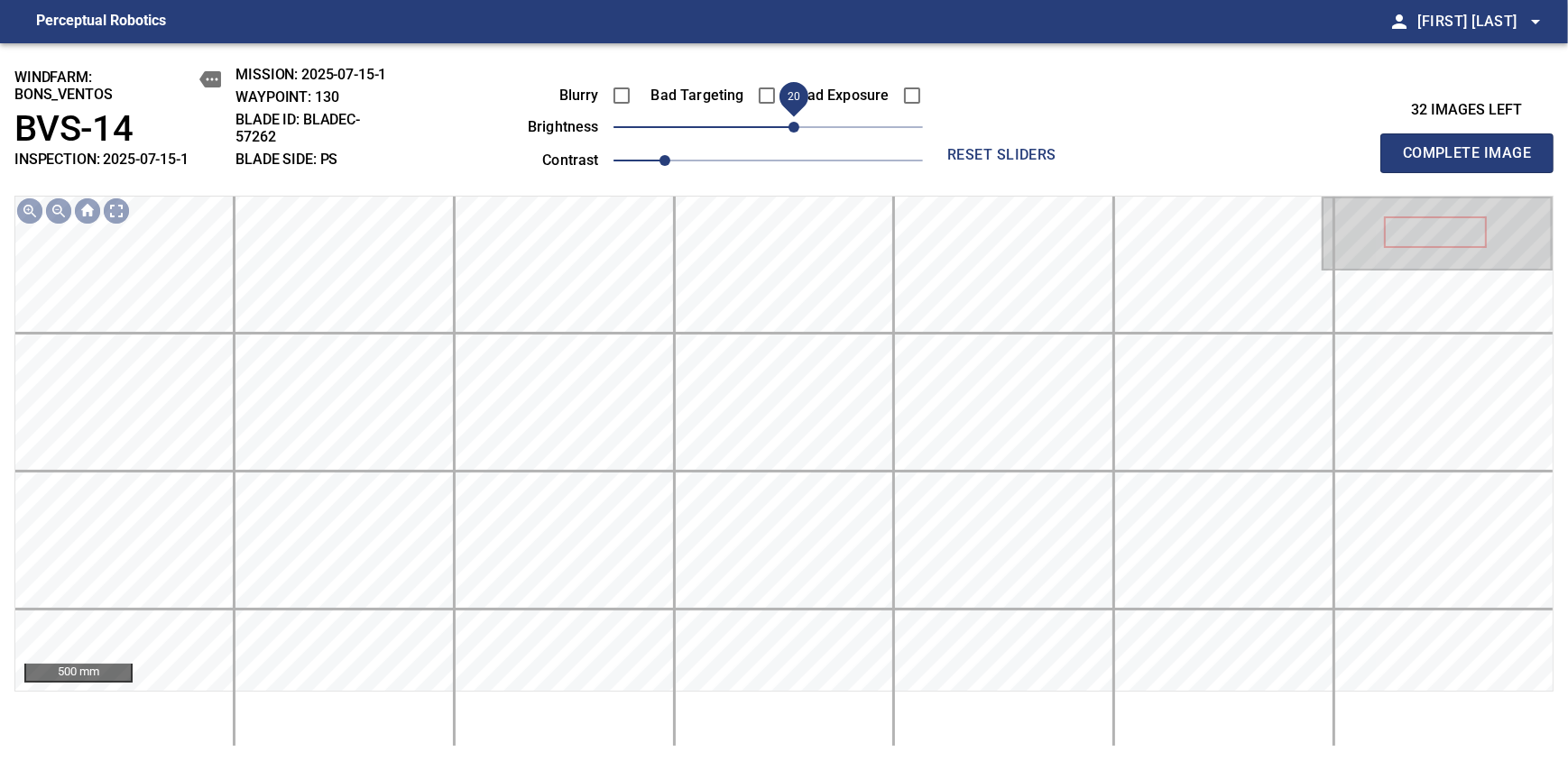 click on "20" at bounding box center [794, 127] 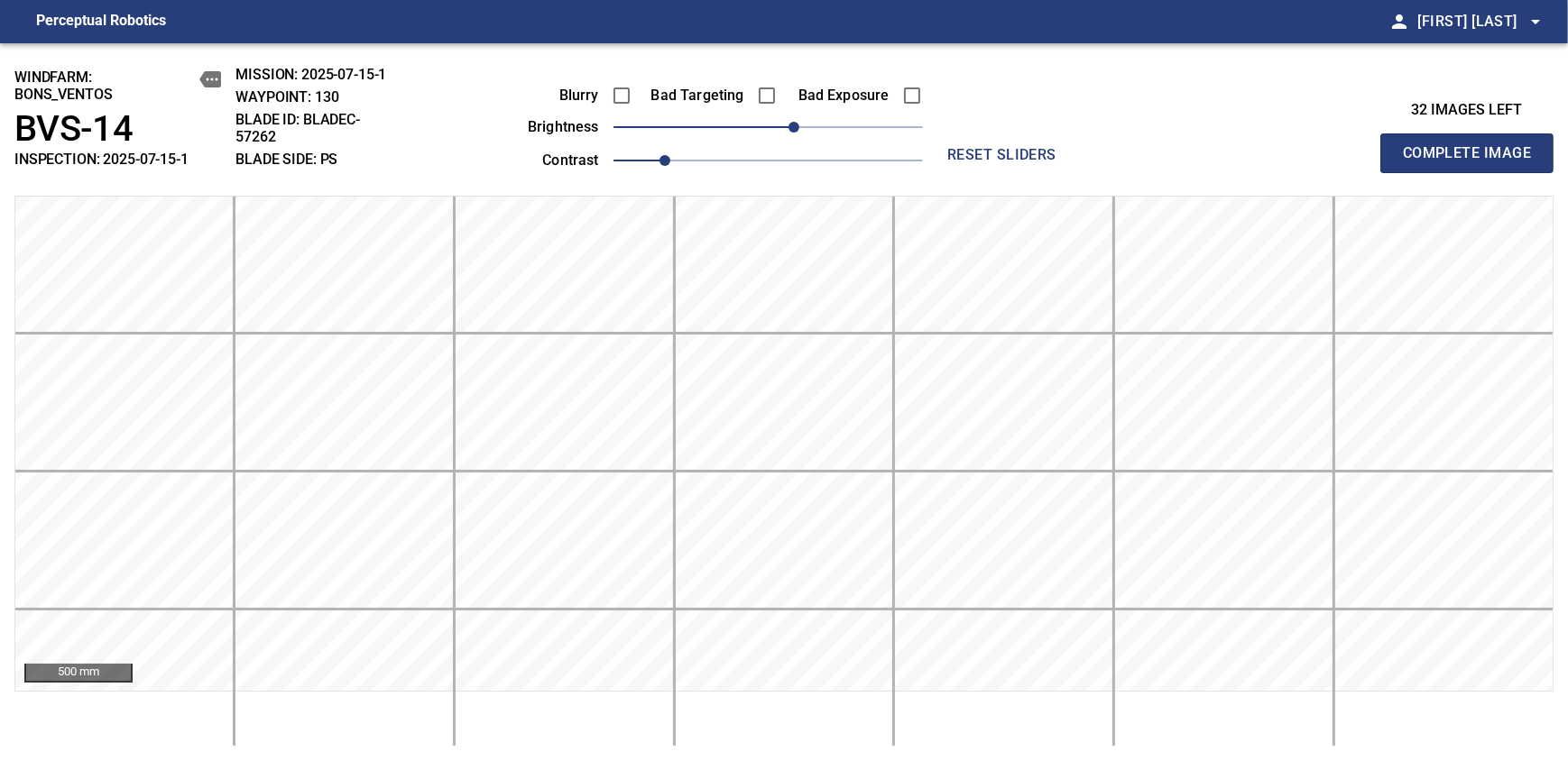 click on "Complete Image" at bounding box center (1467, 153) 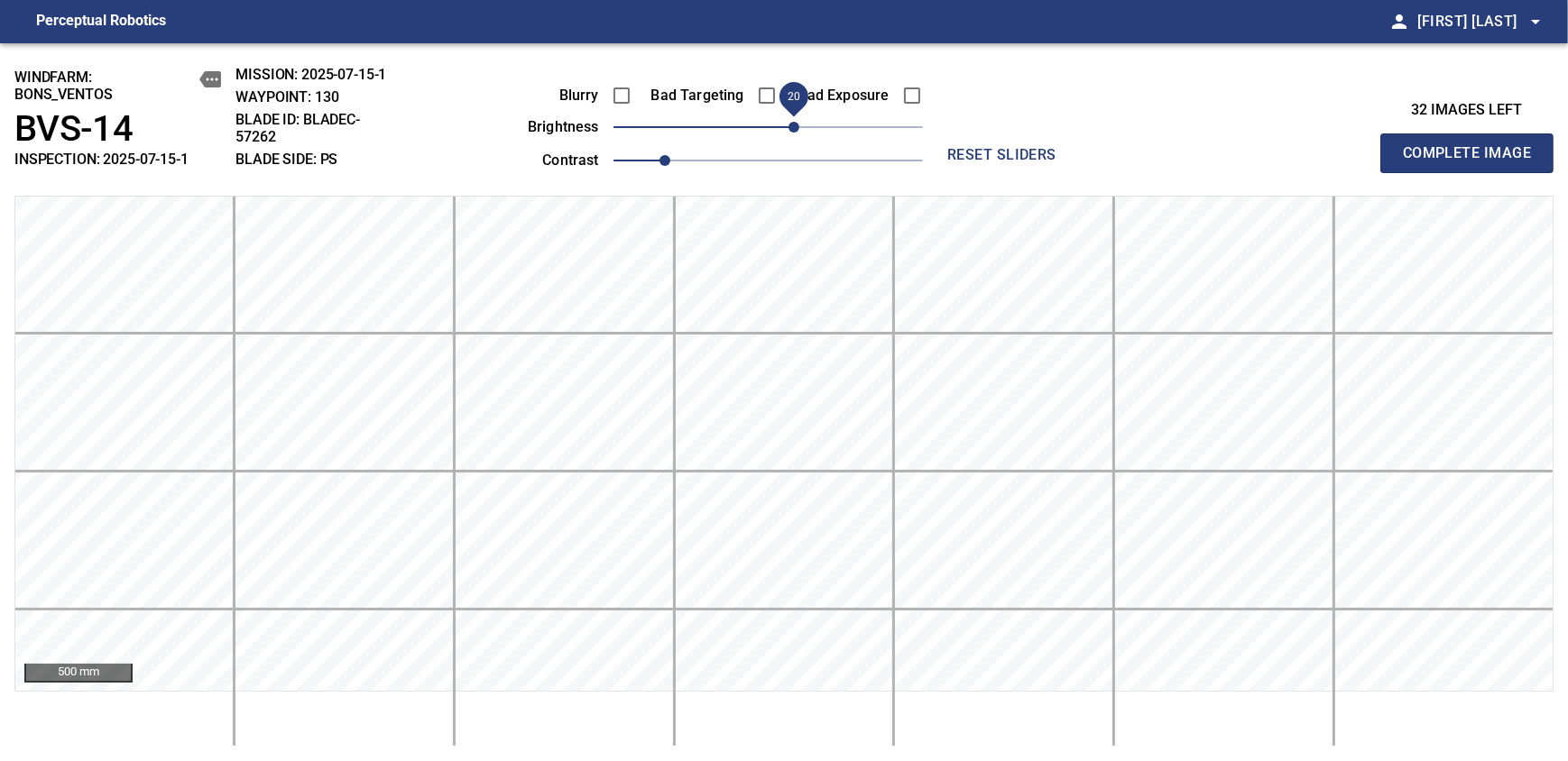 type 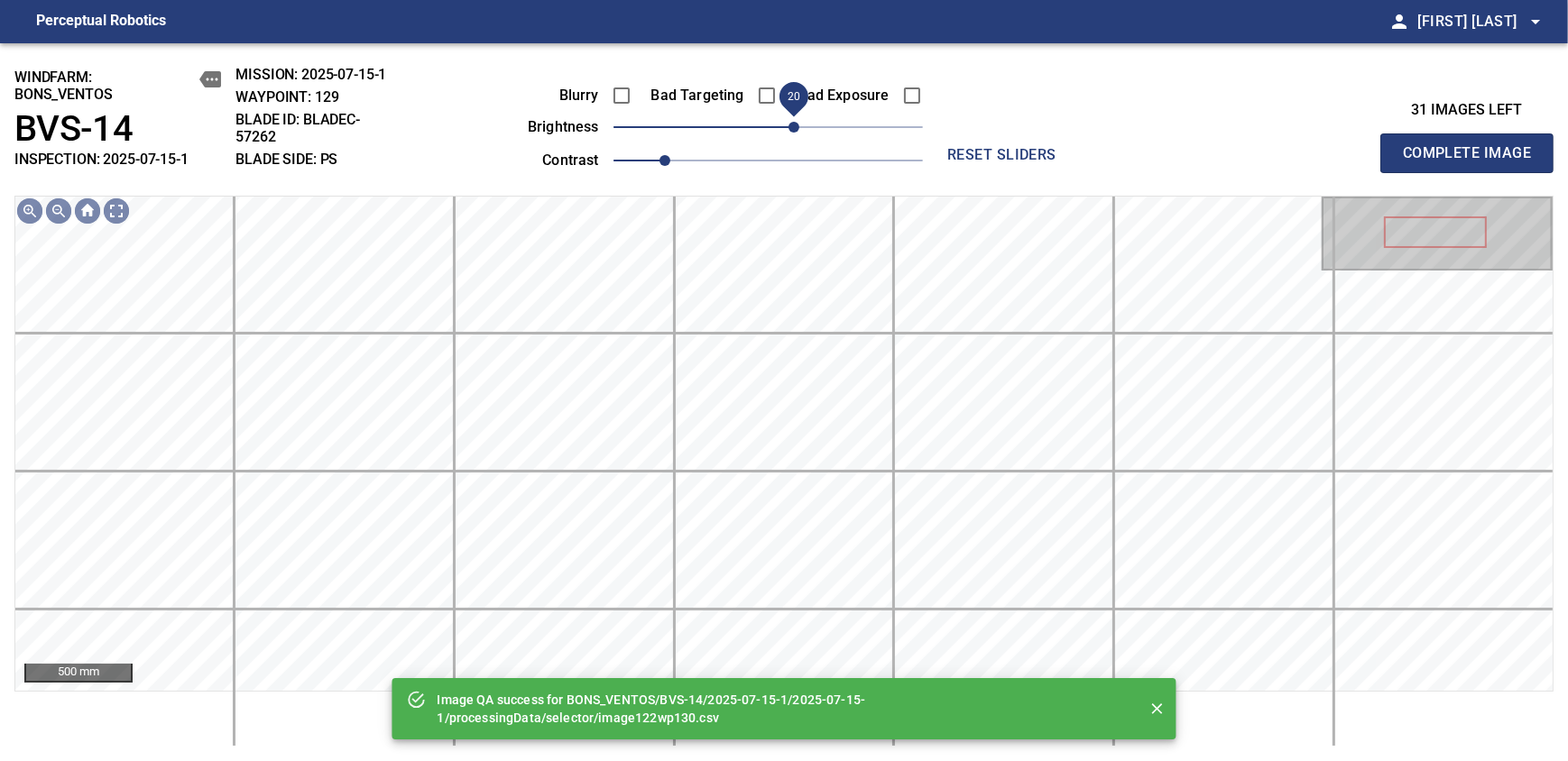 drag, startPoint x: 776, startPoint y: 124, endPoint x: 790, endPoint y: 130, distance: 15.231546 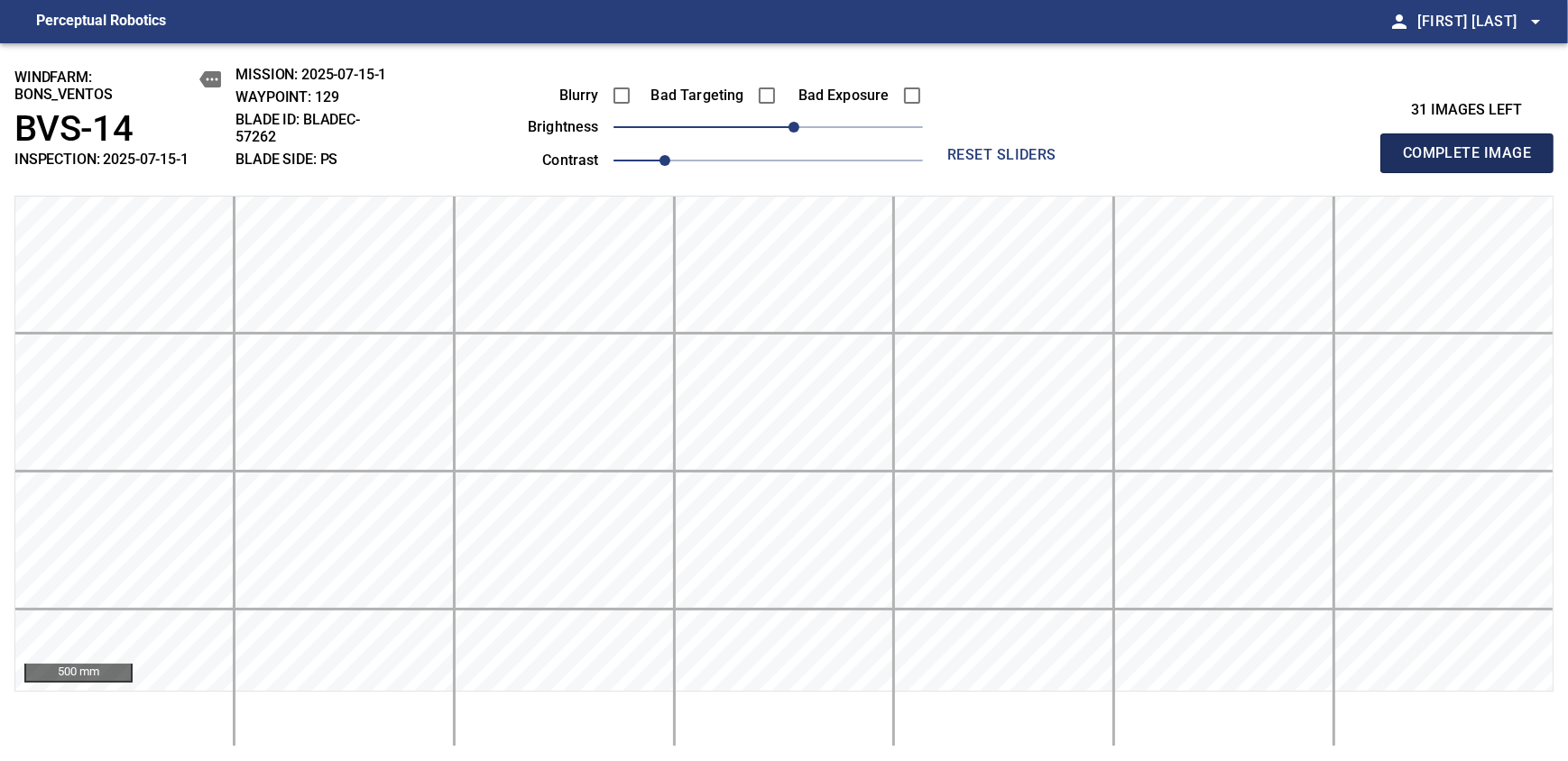 click on "Complete Image" at bounding box center [1467, 153] 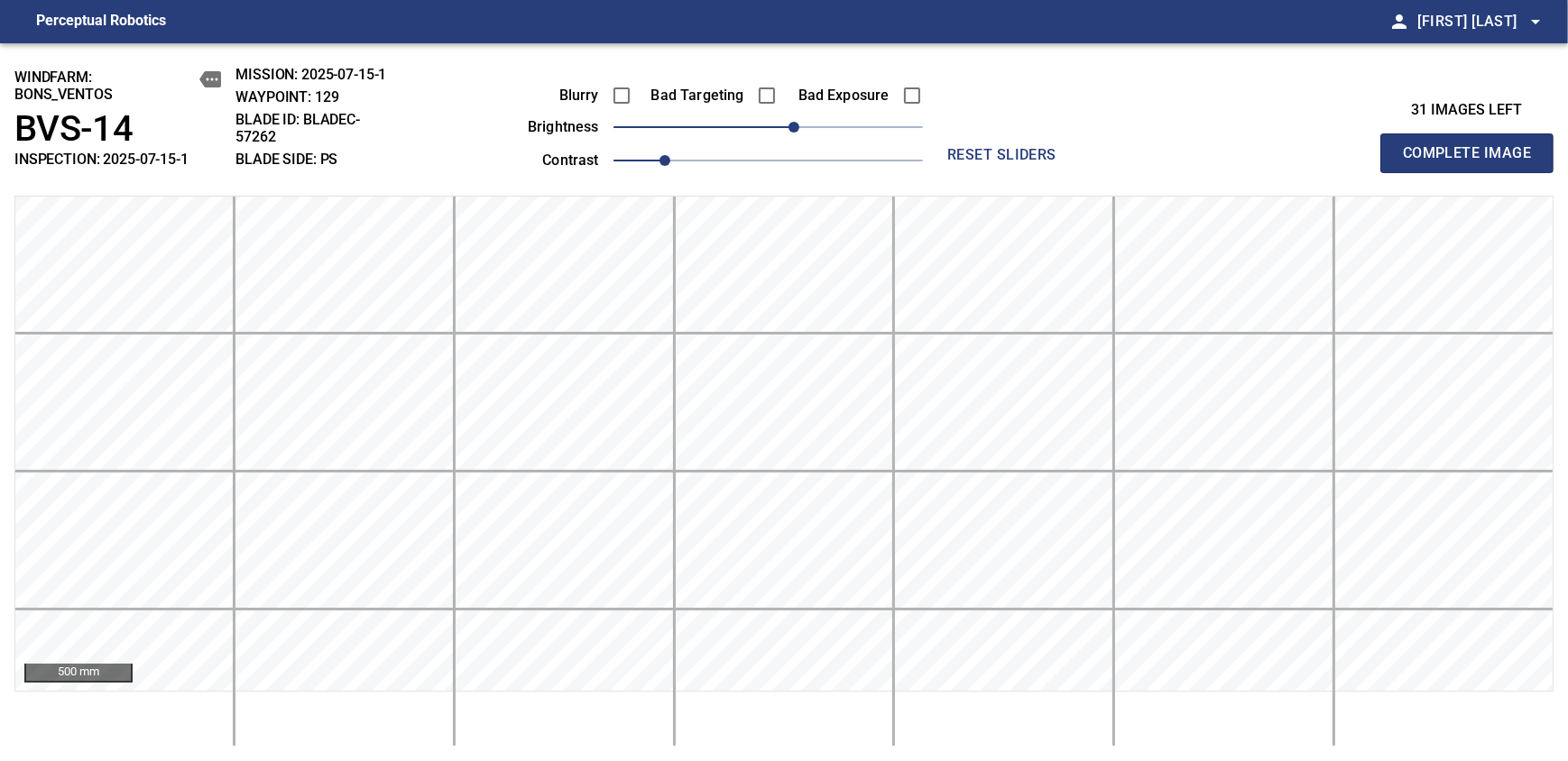 type 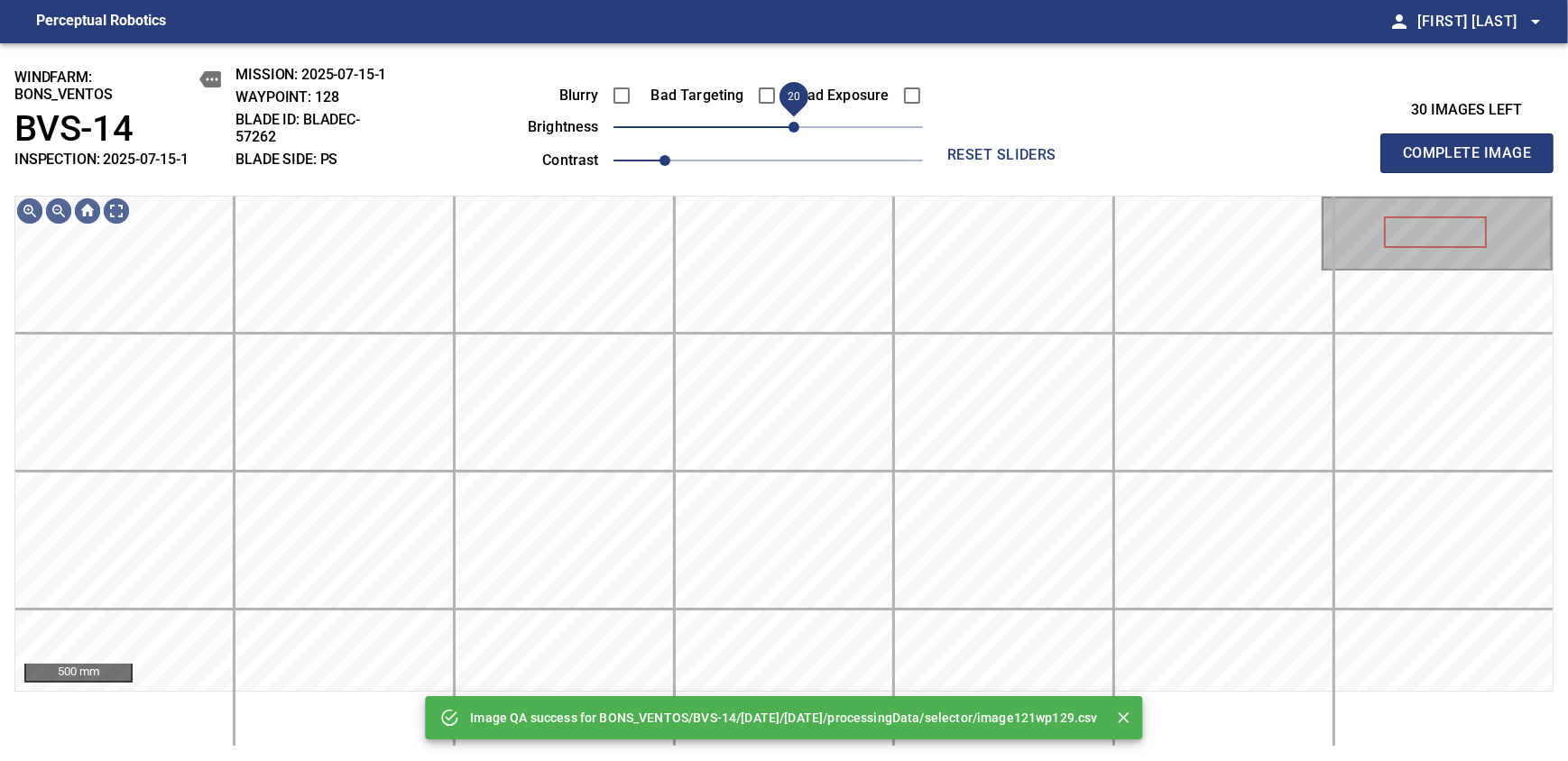 drag, startPoint x: 765, startPoint y: 124, endPoint x: 793, endPoint y: 133, distance: 29.410882 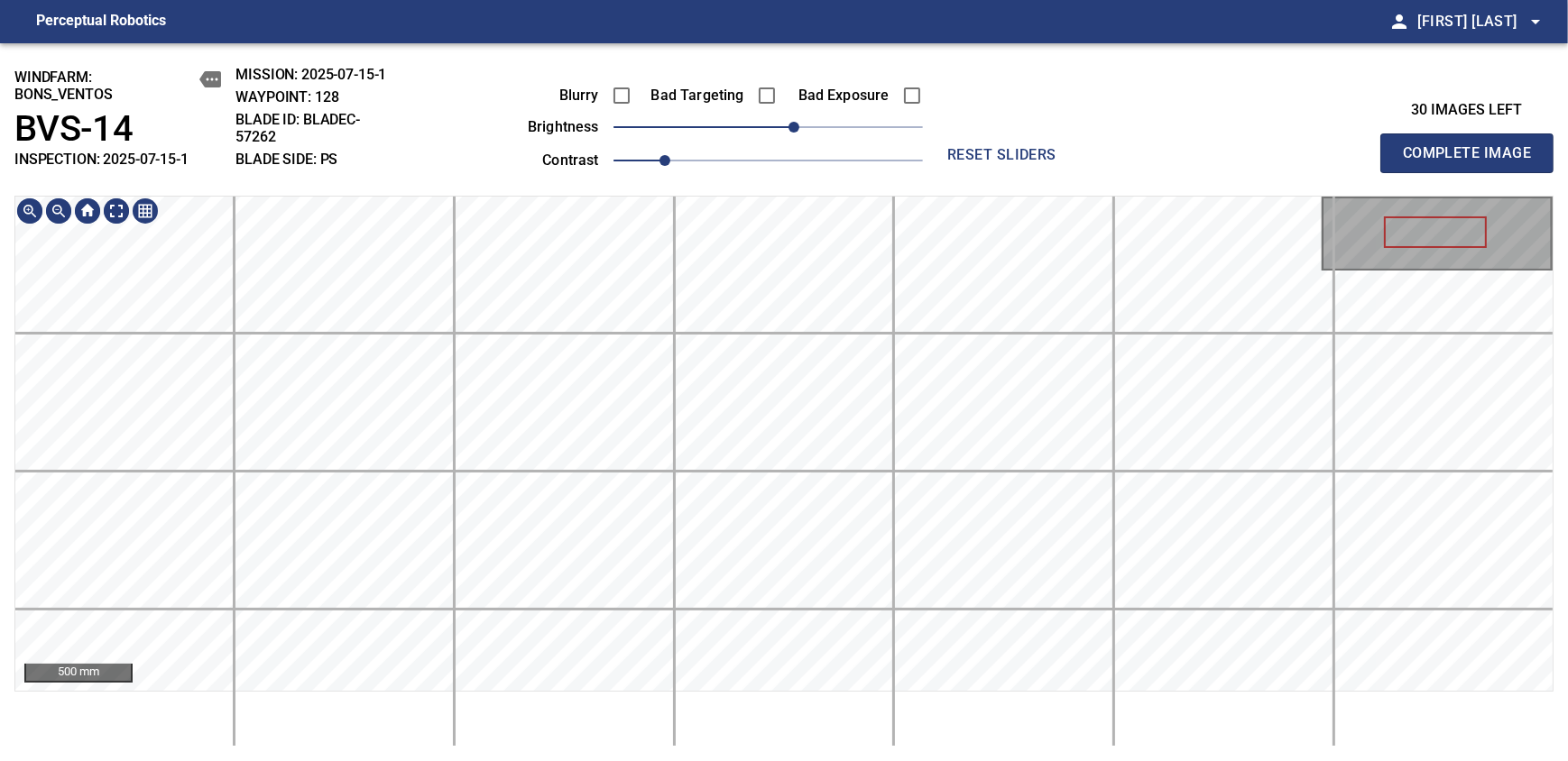 click on "windfarm: BONS_VENTOS BVS-14 INSPECTION: 2025-07-15-1 MISSION: 2025-07-15-1 WAYPOINT: 128 BLADE ID: bladeC-57262 BLADE SIDE: PS Blurry Bad Targeting Bad Exposure brightness 20 contrast 1 reset sliders 30 images left Complete Image 500 mm" at bounding box center [784, 402] 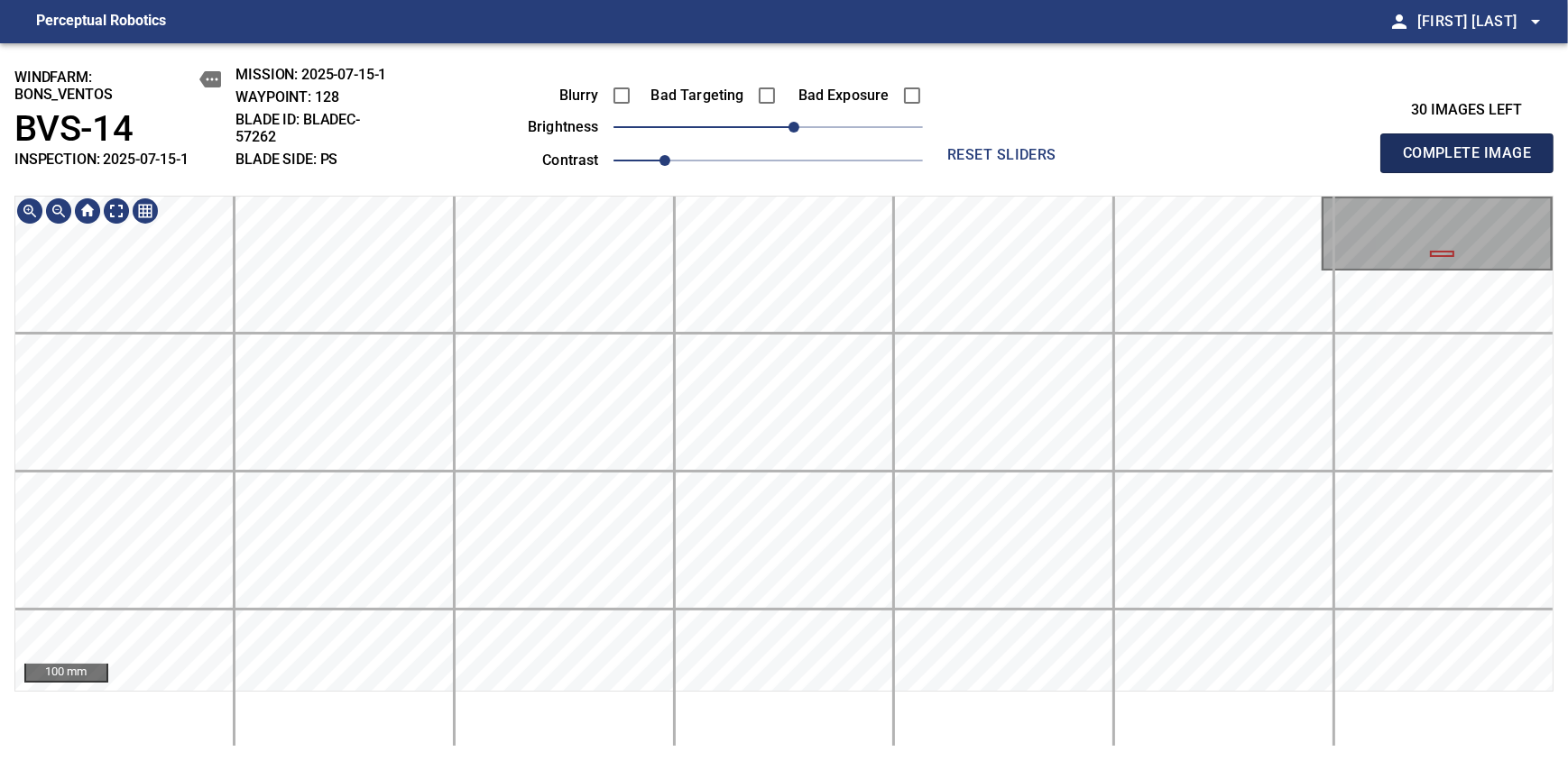 click on "Complete Image" at bounding box center (1467, 153) 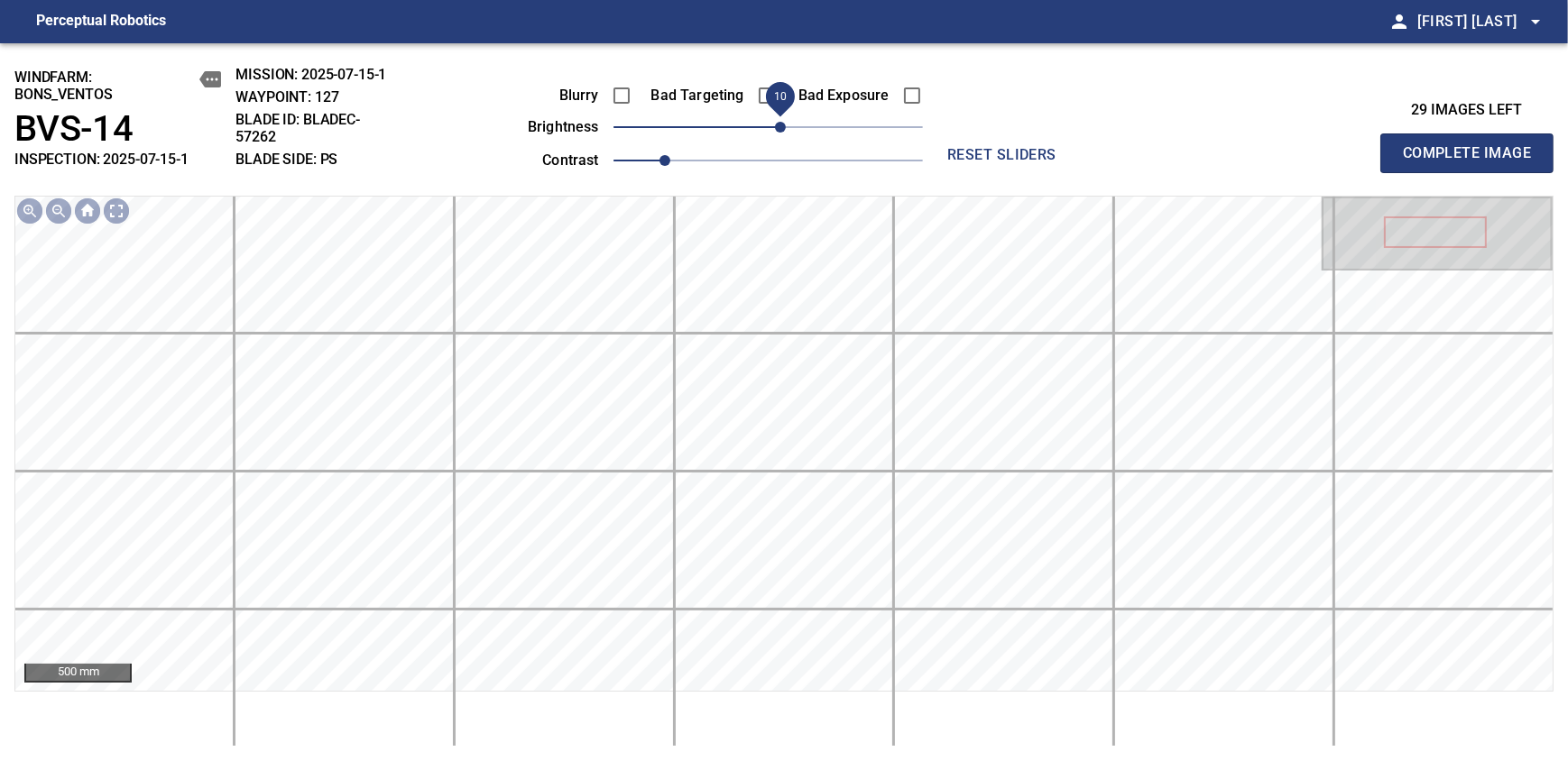click on "10" at bounding box center [780, 127] 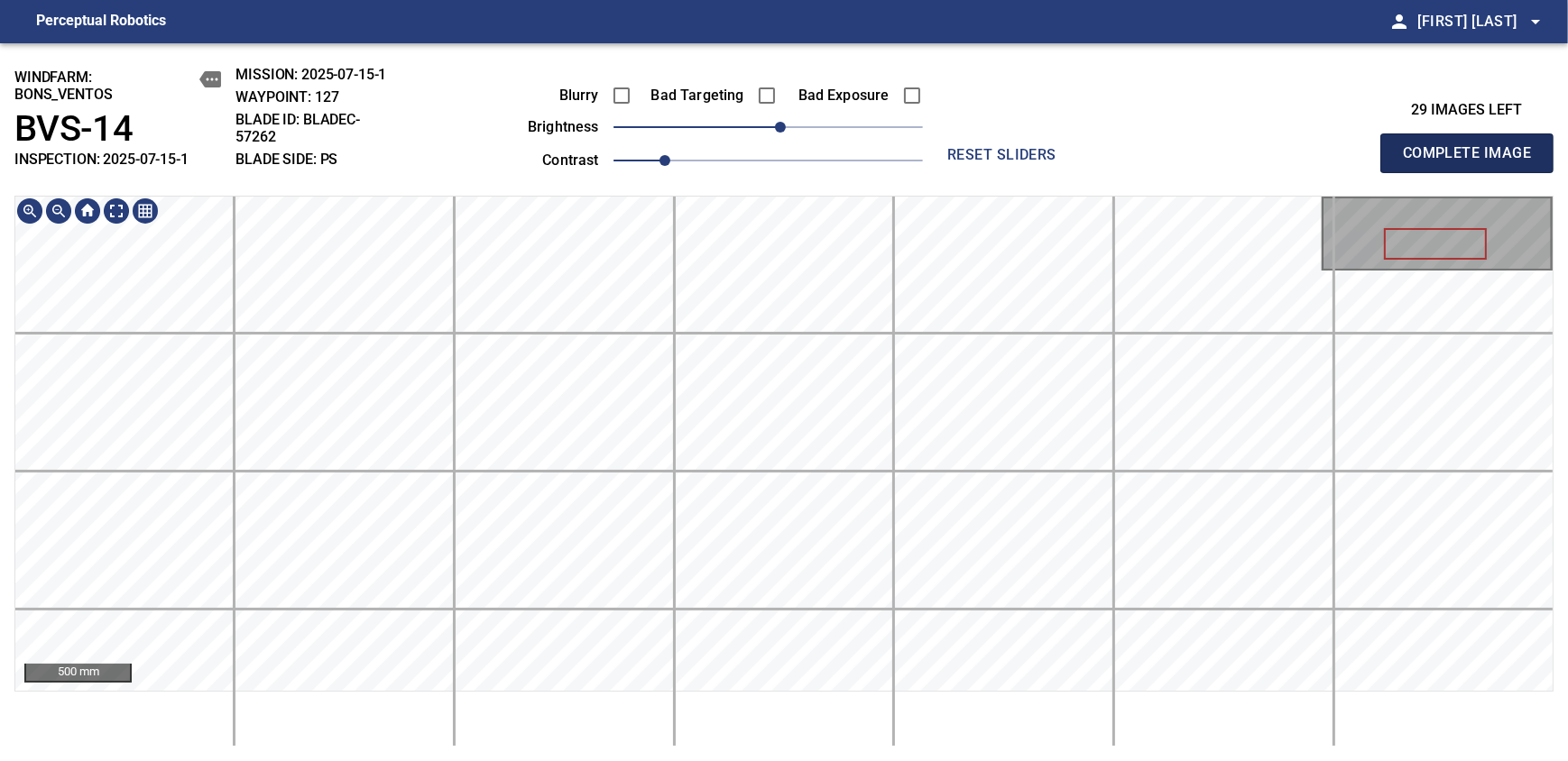 click on "Complete Image" at bounding box center [1467, 153] 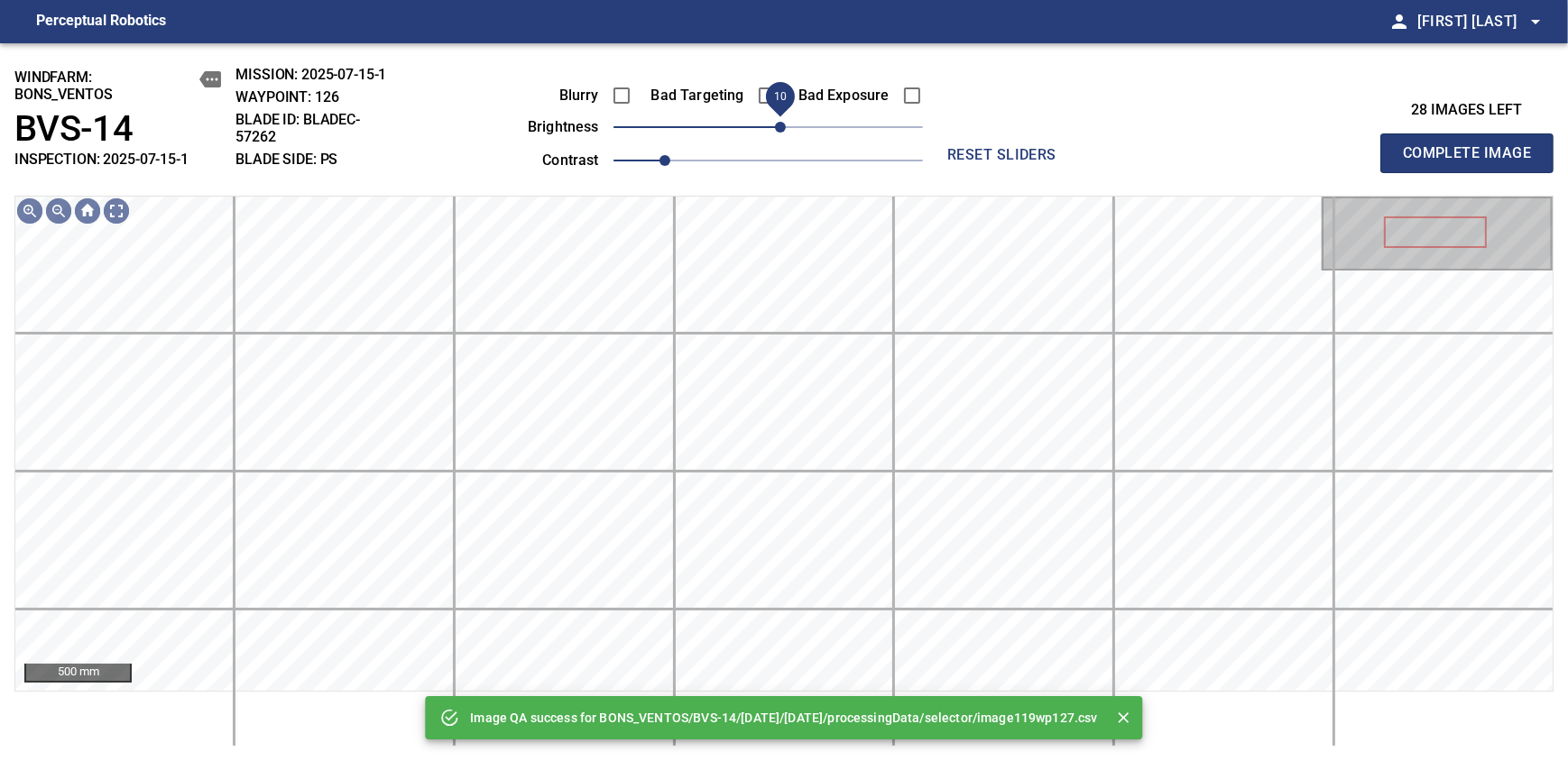drag, startPoint x: 770, startPoint y: 139, endPoint x: 780, endPoint y: 127, distance: 15.620499 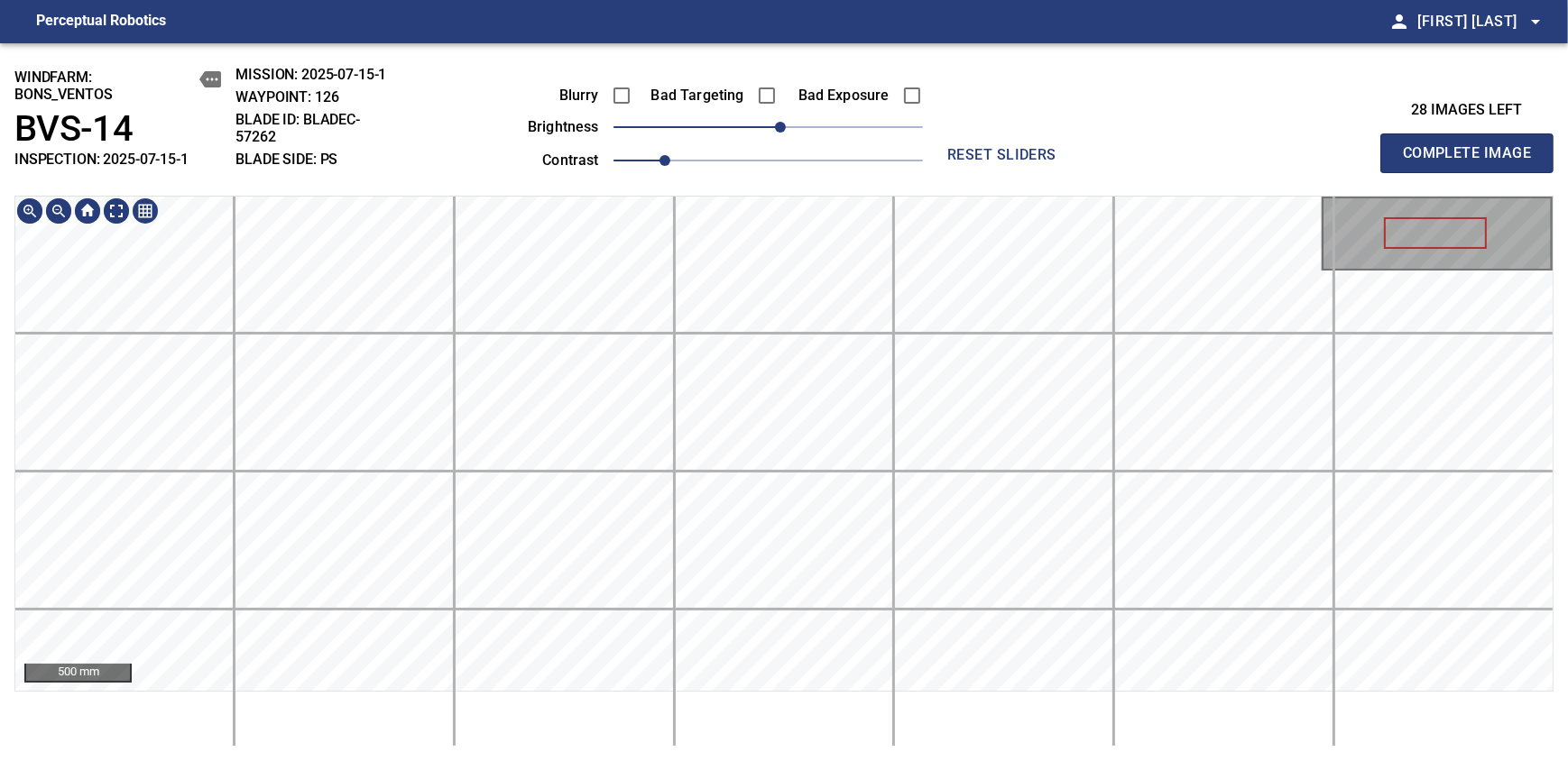 click on "windfarm: BONS_VENTOS BVS-14 INSPECTION: 2025-07-15-1 MISSION: 2025-07-15-1 WAYPOINT: 126 BLADE ID: bladeC-57262 BLADE SIDE: PS Blurry Bad Targeting Bad Exposure brightness 10 contrast 1 reset sliders 28 images left Complete Image 500 mm" at bounding box center (784, 402) 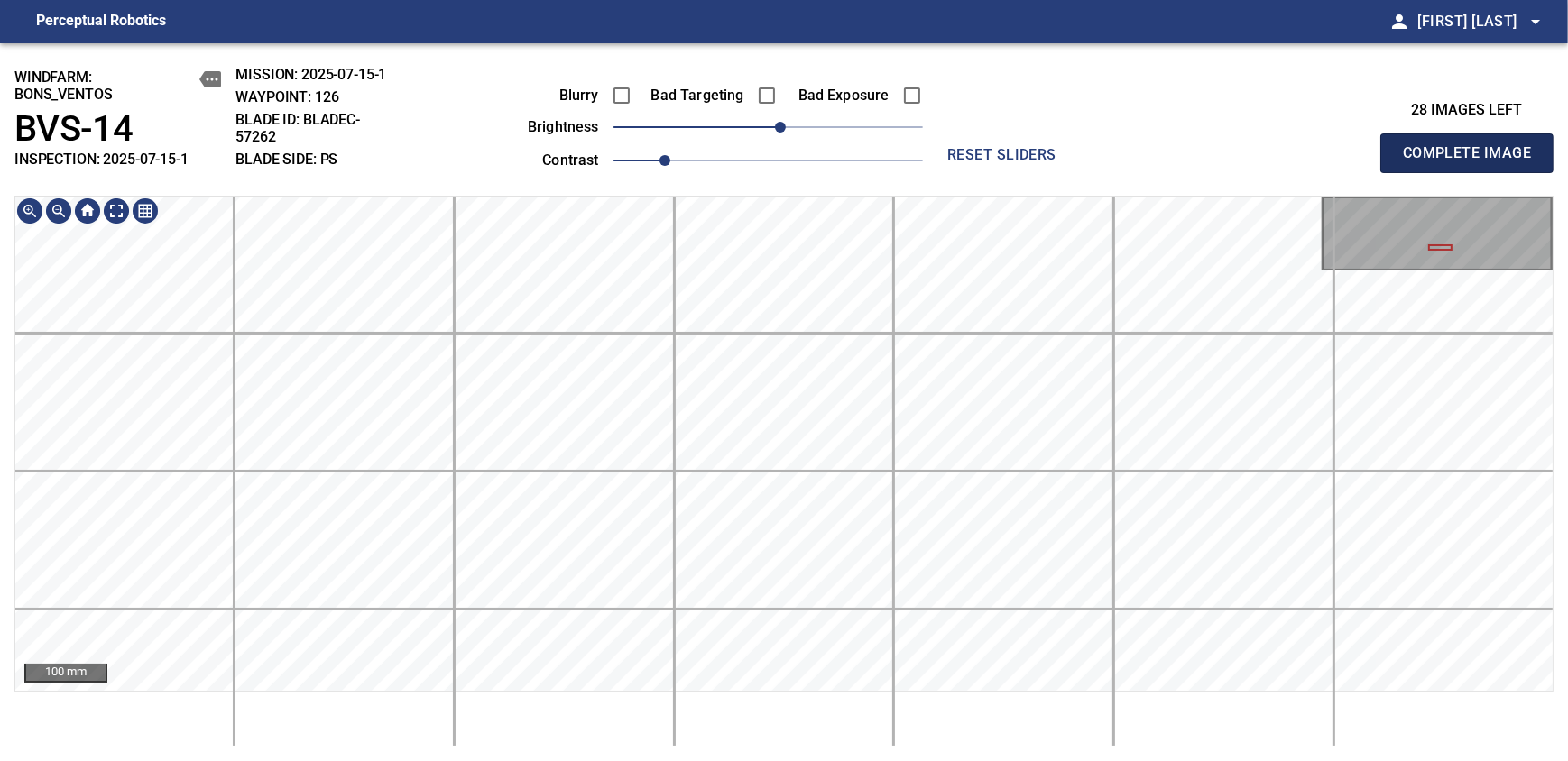 click on "Complete Image" at bounding box center (1467, 153) 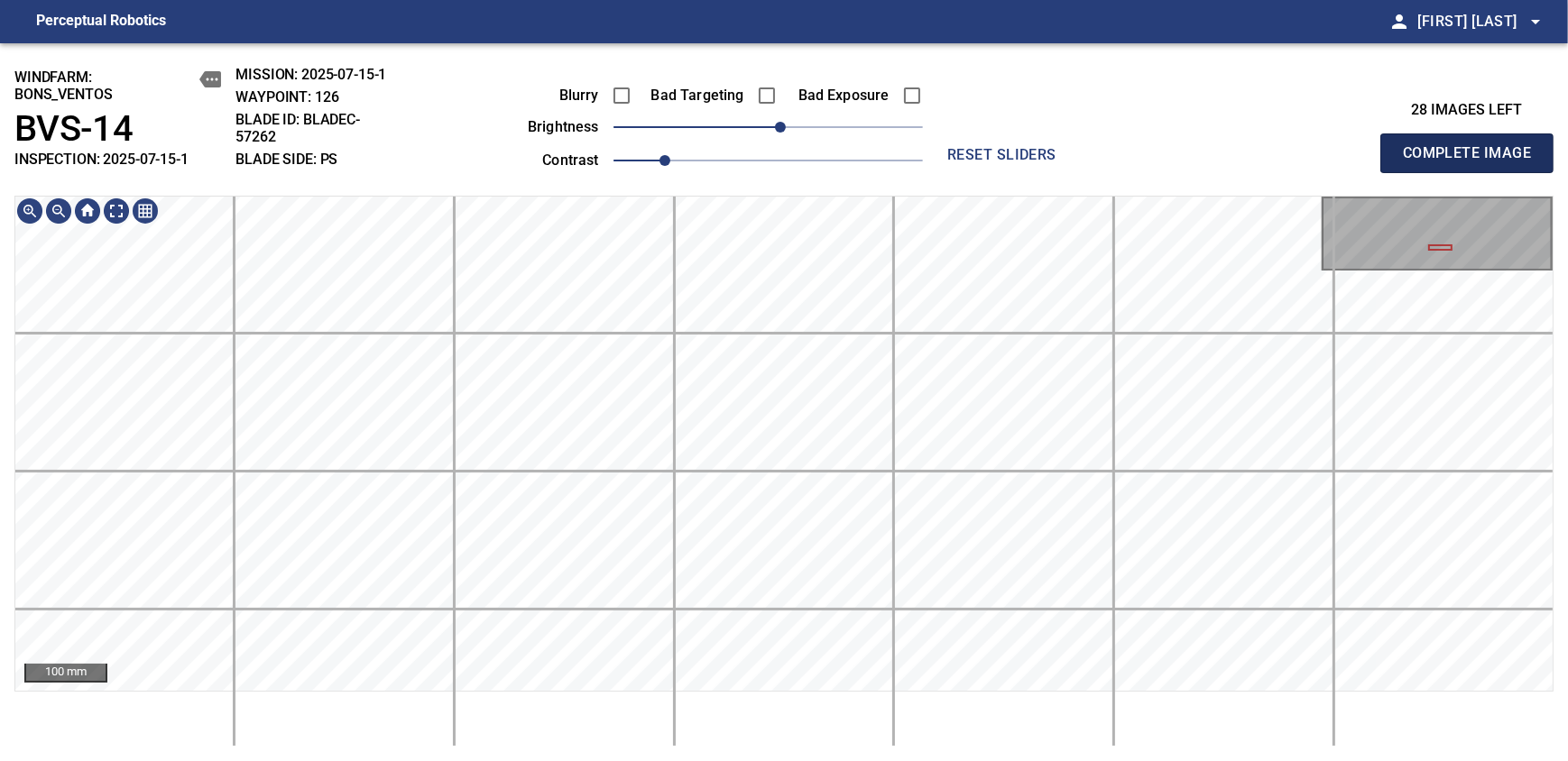 type 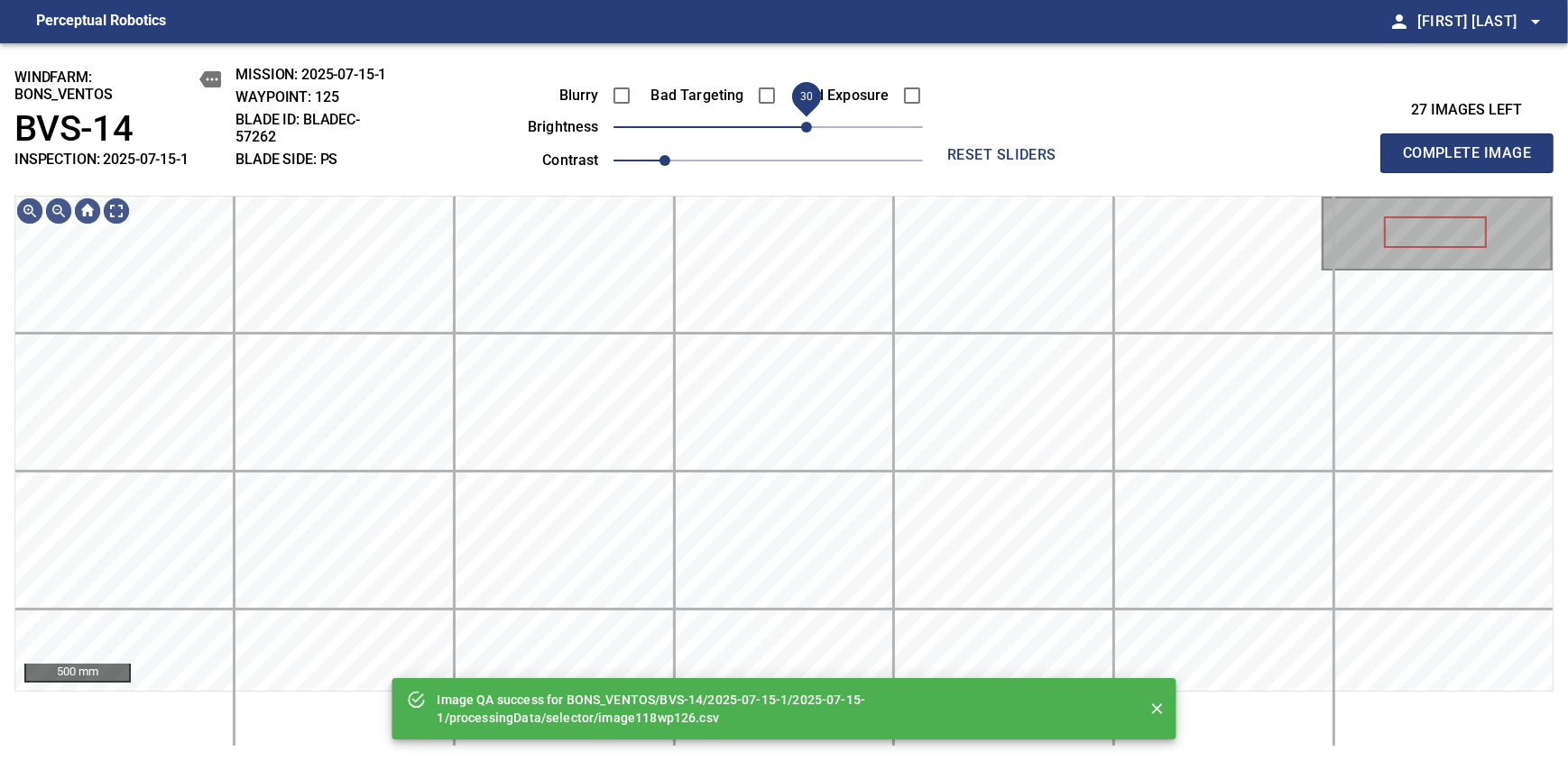 drag, startPoint x: 783, startPoint y: 124, endPoint x: 803, endPoint y: 124, distance: 20 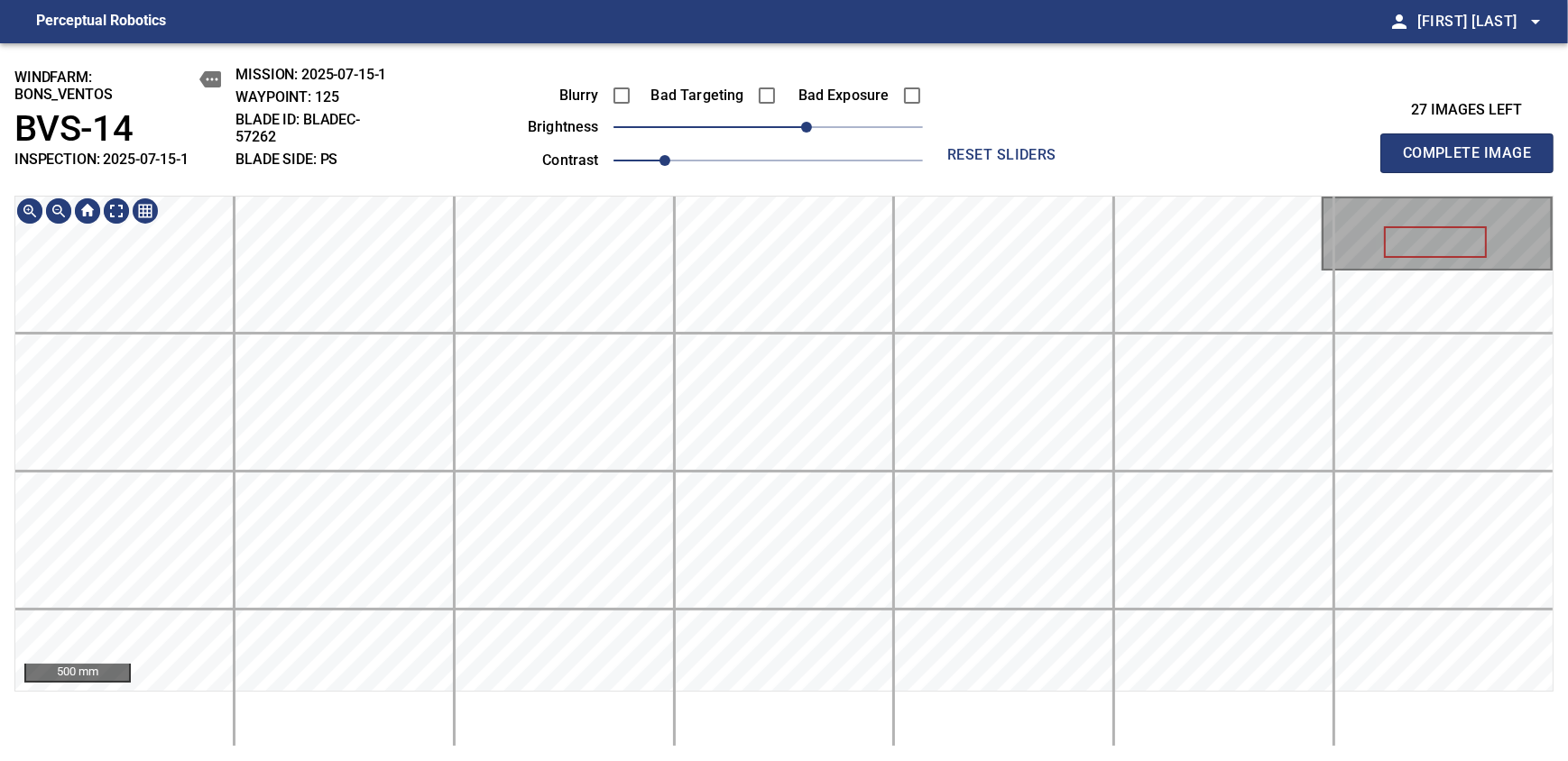 click on "windfarm: BONS_VENTOS BVS-14 INSPECTION: 2025-07-15-1 MISSION: 2025-07-15-1 WAYPOINT: 125 BLADE ID: bladeC-57262 BLADE SIDE: PS Blurry Bad Targeting Bad Exposure brightness 30 contrast 1 reset sliders 27 images left Complete Image 500 mm" at bounding box center (784, 402) 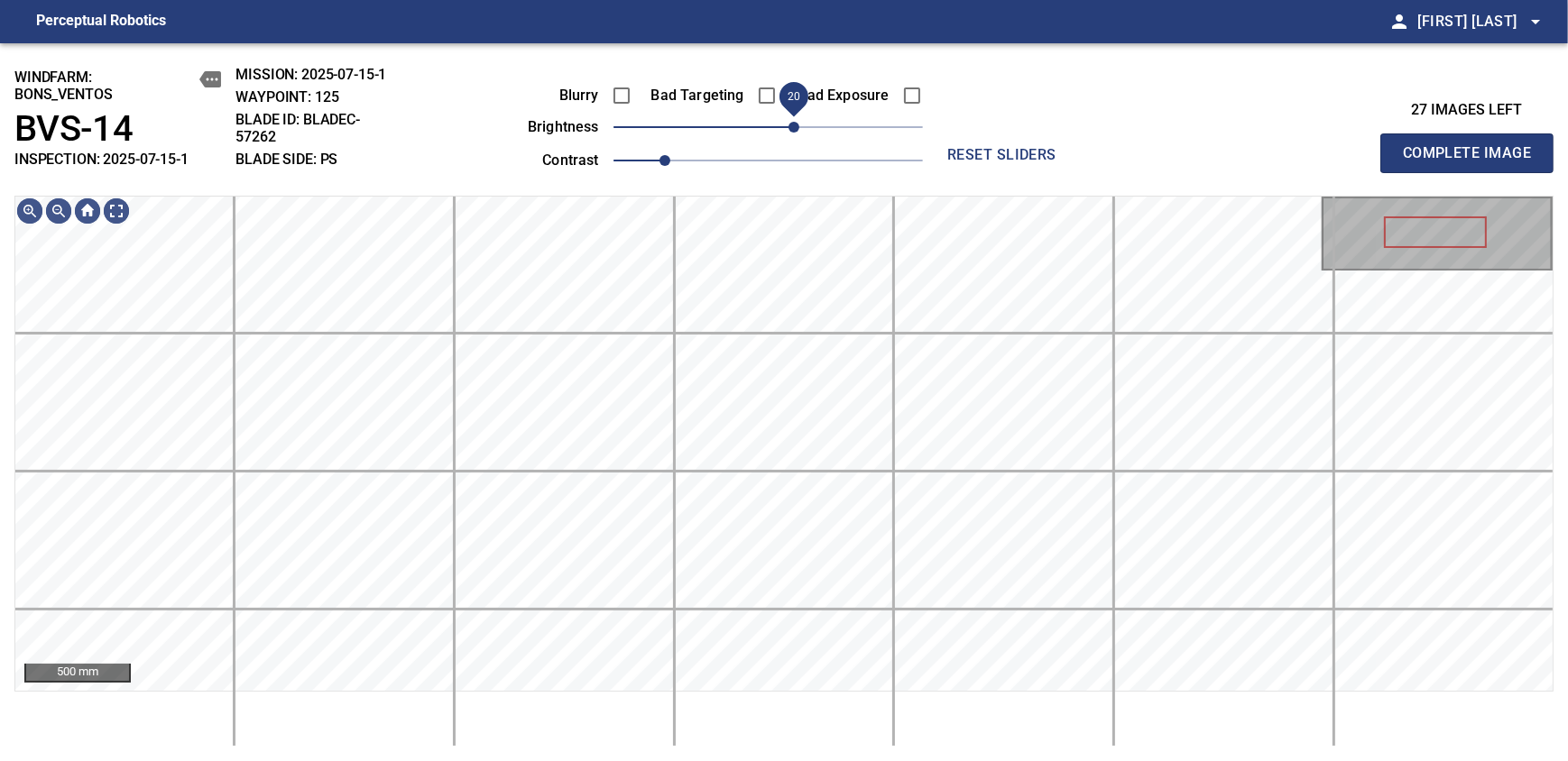 click on "20" at bounding box center [794, 127] 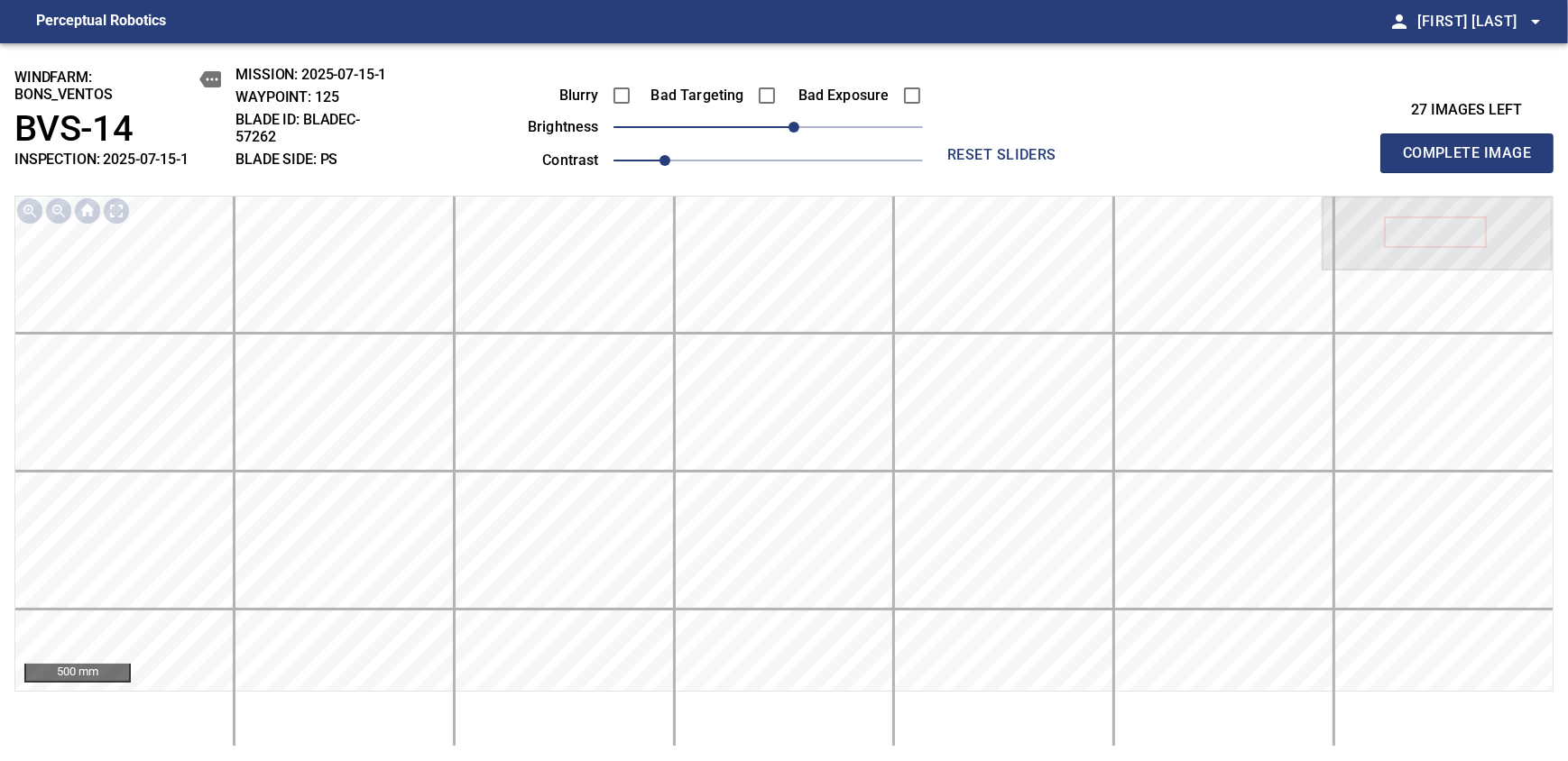click on "Complete Image" at bounding box center (1467, 153) 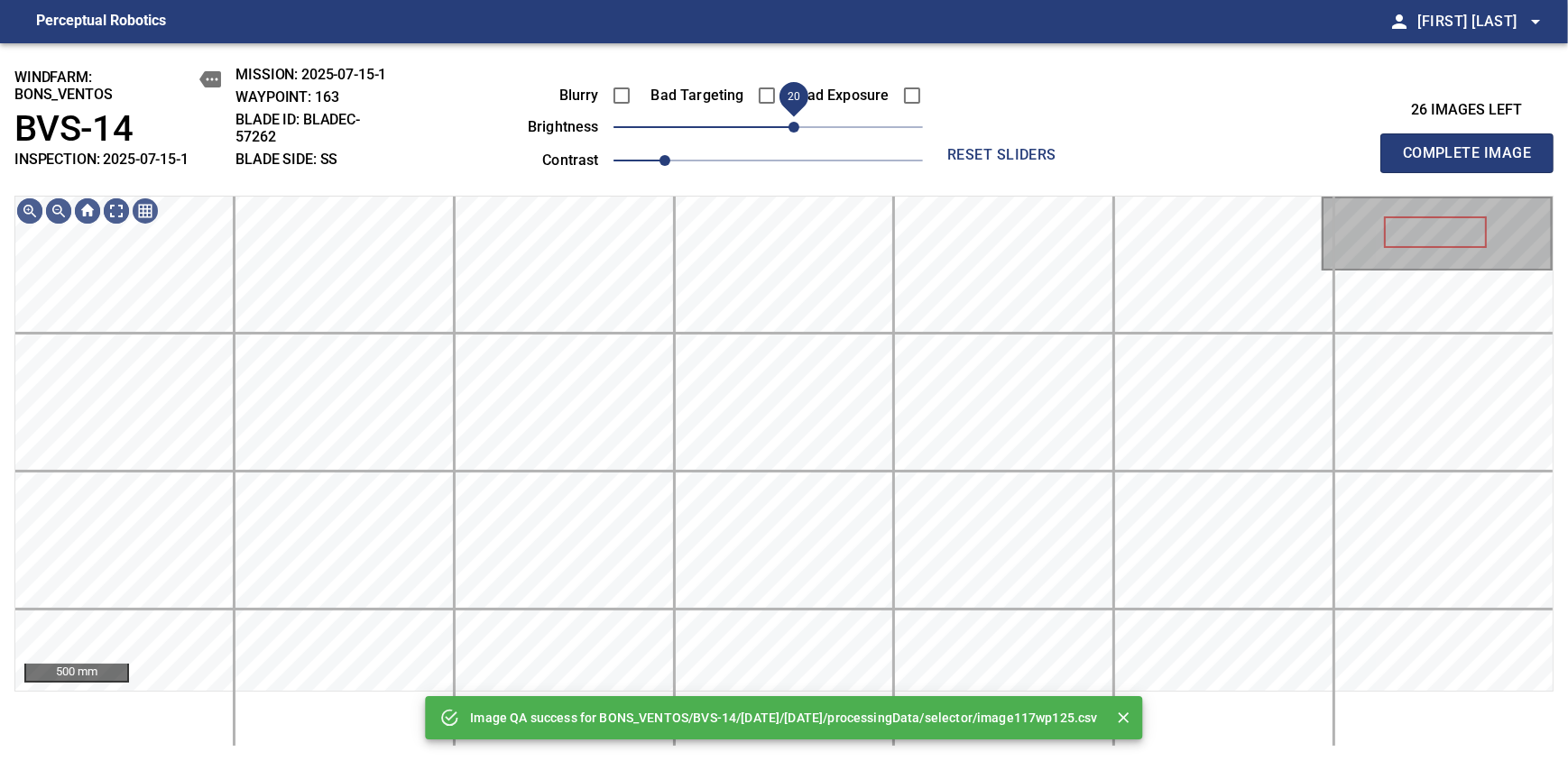 drag, startPoint x: 772, startPoint y: 124, endPoint x: 789, endPoint y: 126, distance: 17.117243 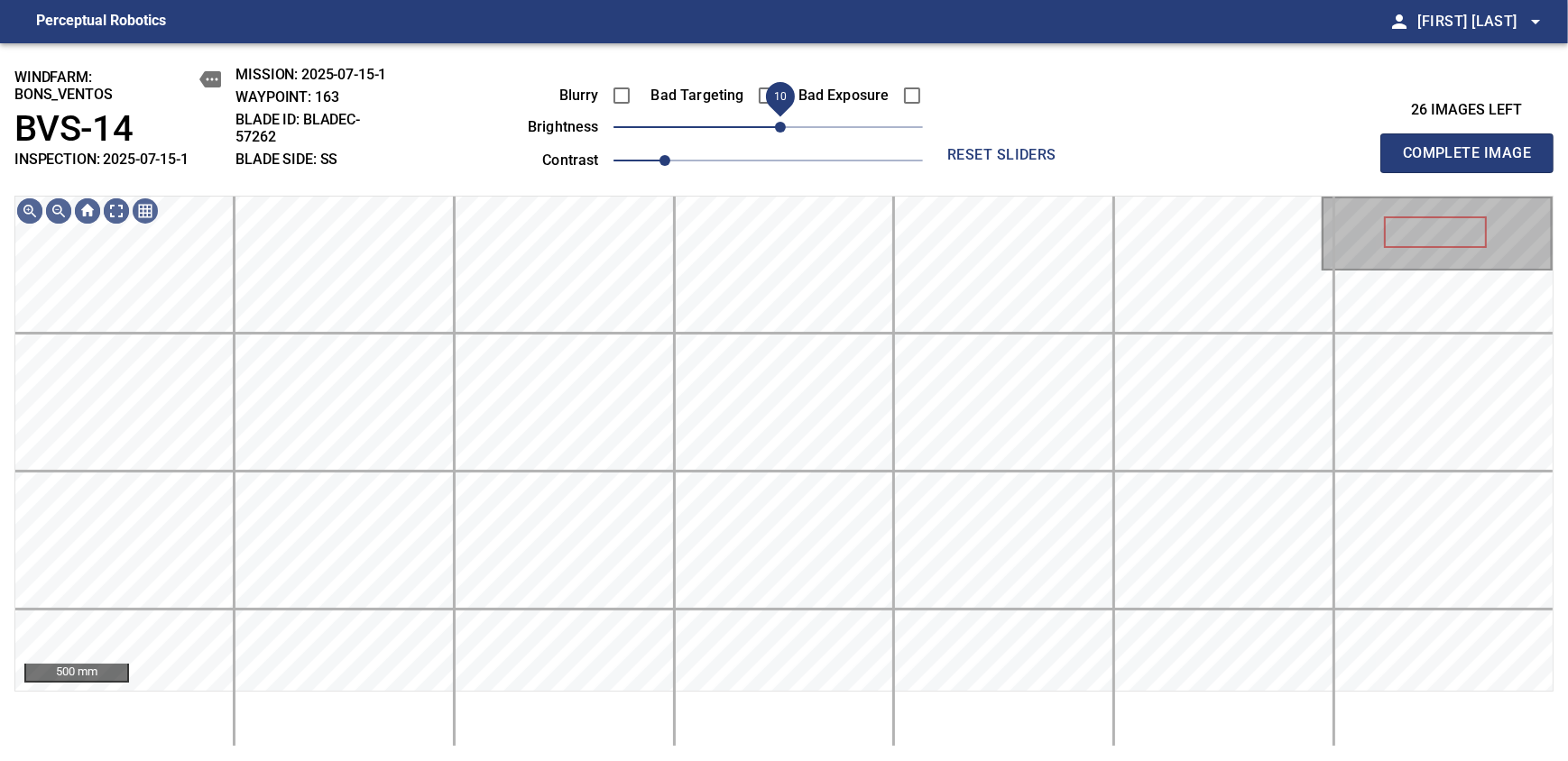 click on "10" at bounding box center (780, 127) 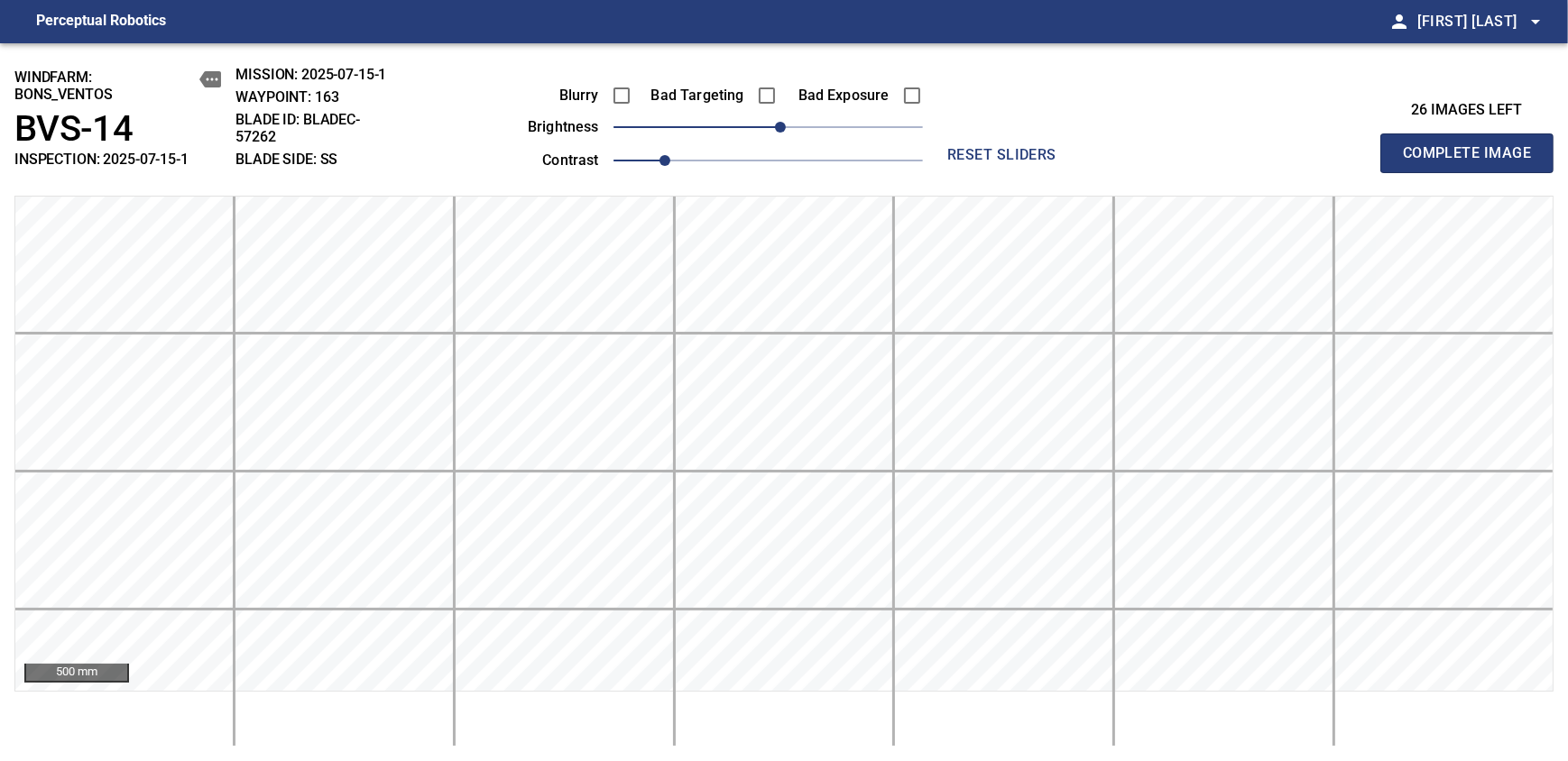 click on "Complete Image" at bounding box center (1467, 153) 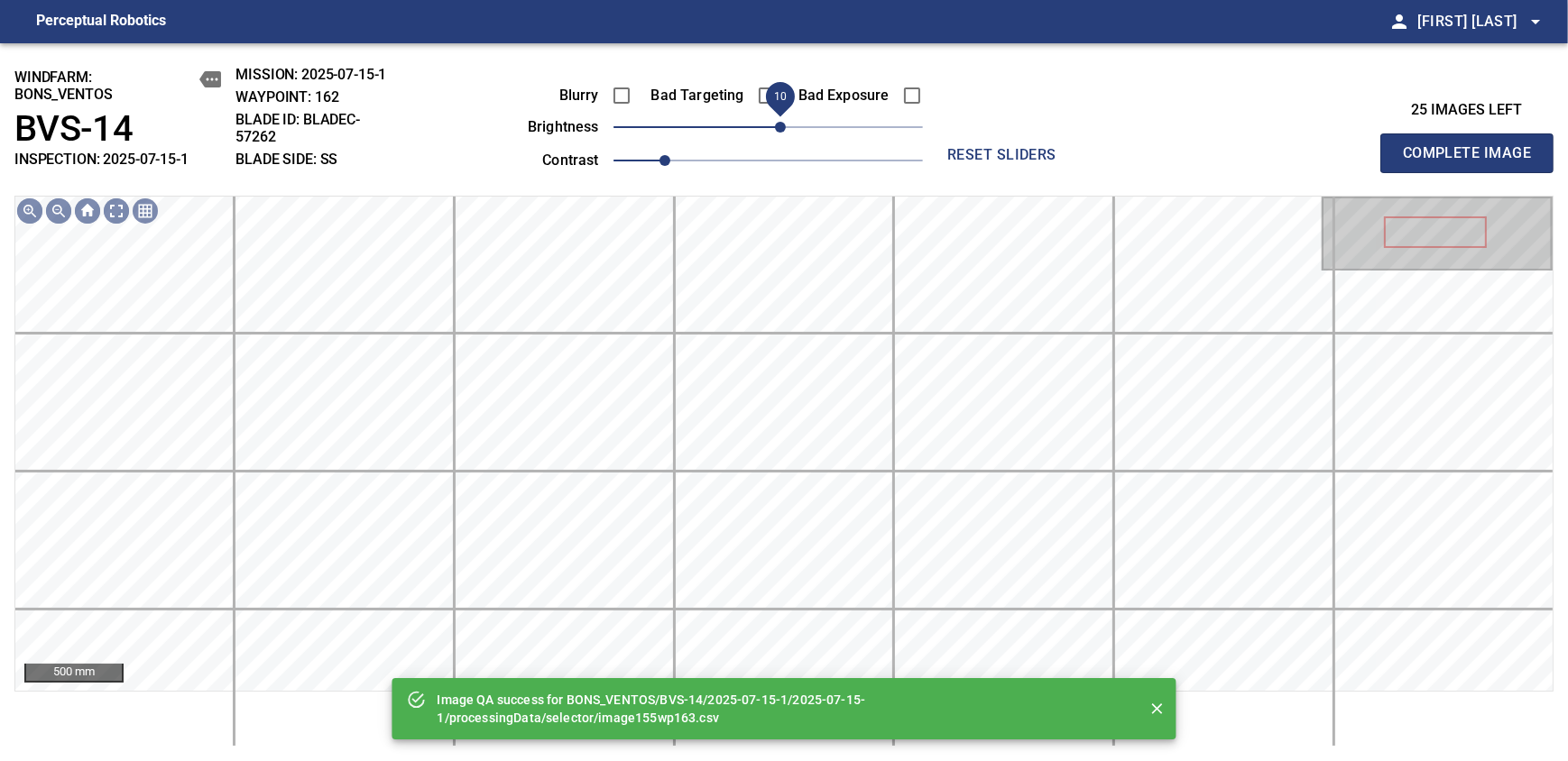 drag, startPoint x: 772, startPoint y: 126, endPoint x: 784, endPoint y: 126, distance: 12 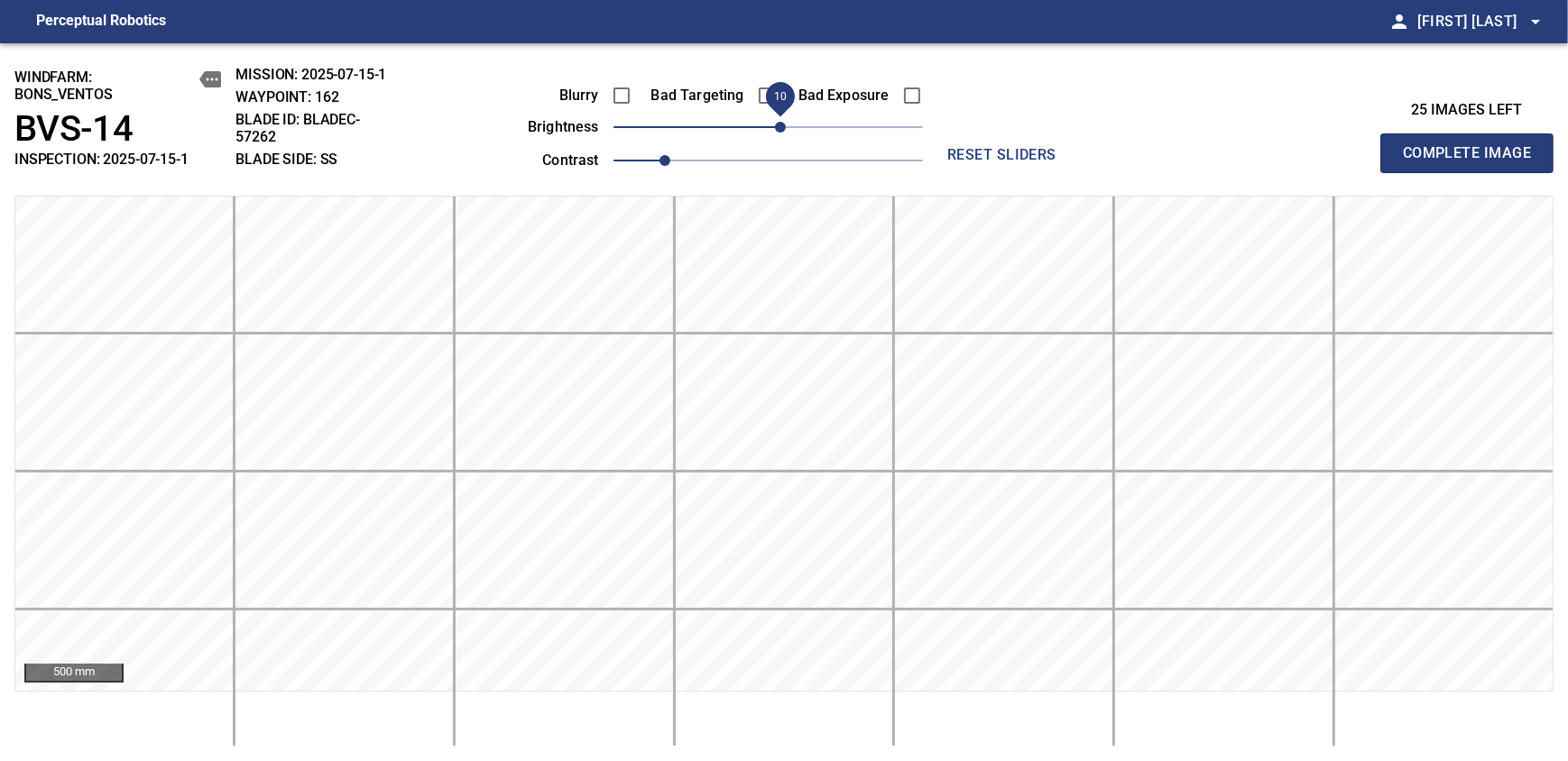 click on "Complete Image" at bounding box center [1467, 153] 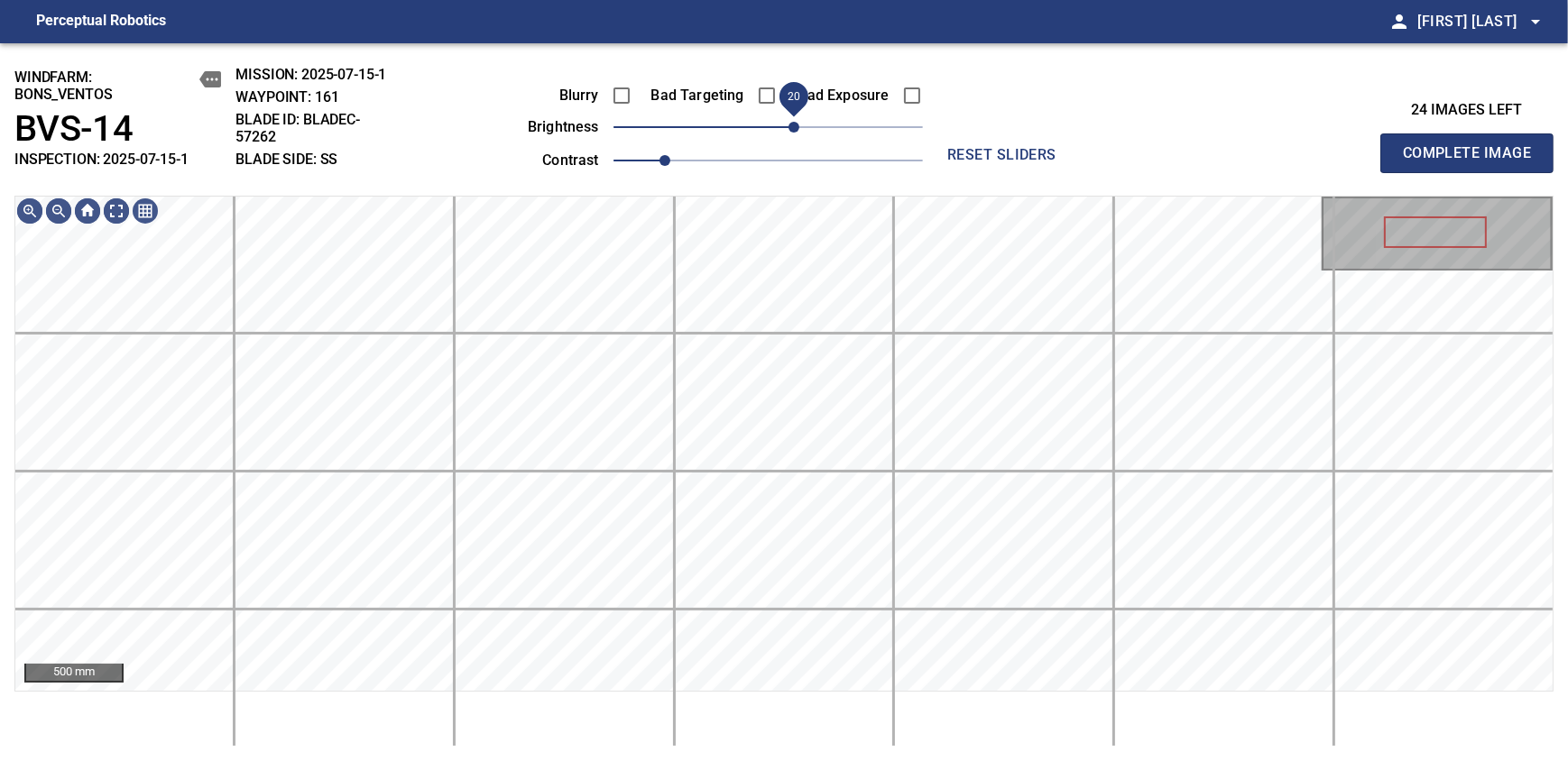 click on "20" at bounding box center [794, 127] 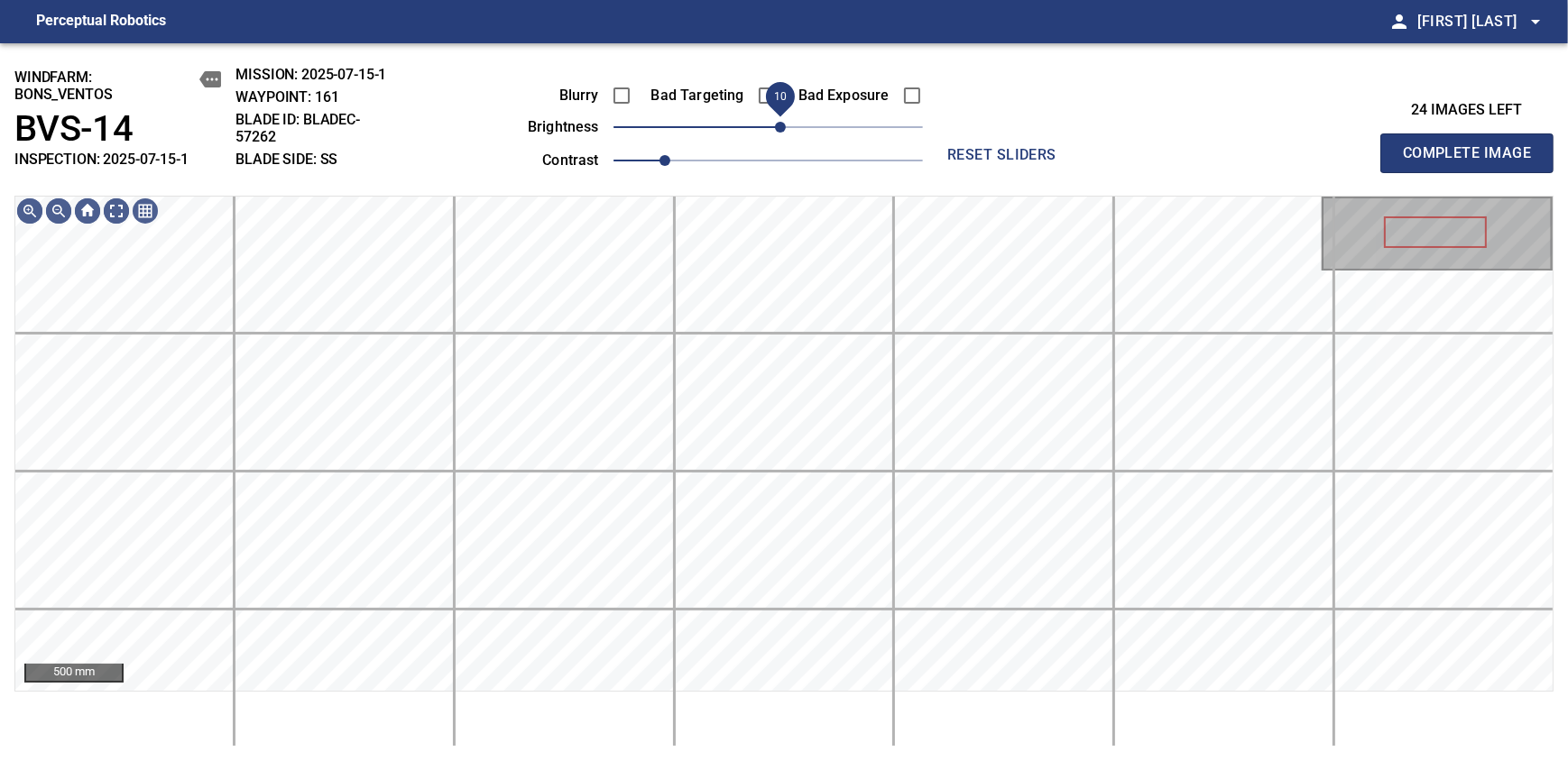 click on "10" at bounding box center (780, 127) 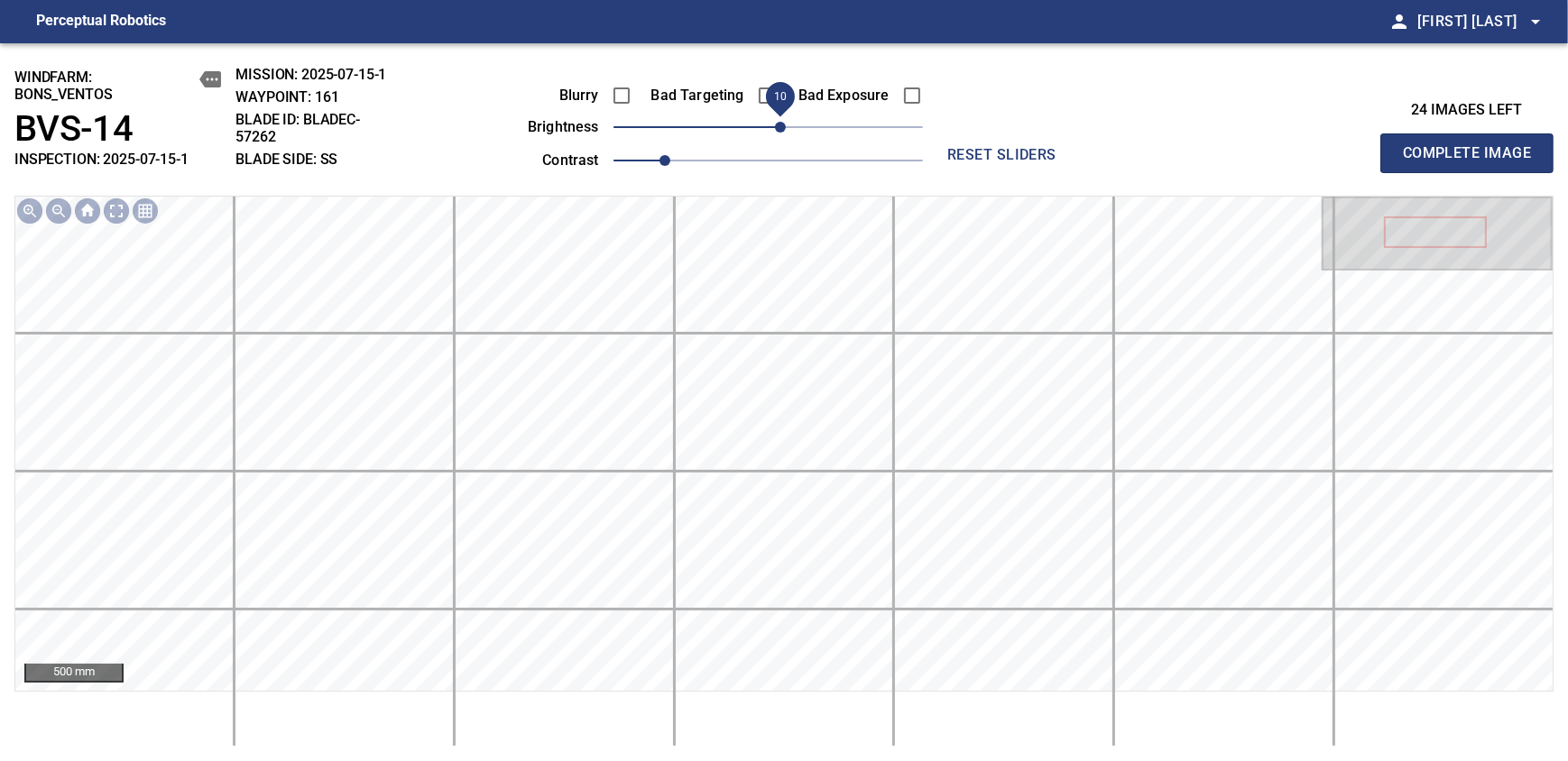 click on "Complete Image" at bounding box center (1467, 153) 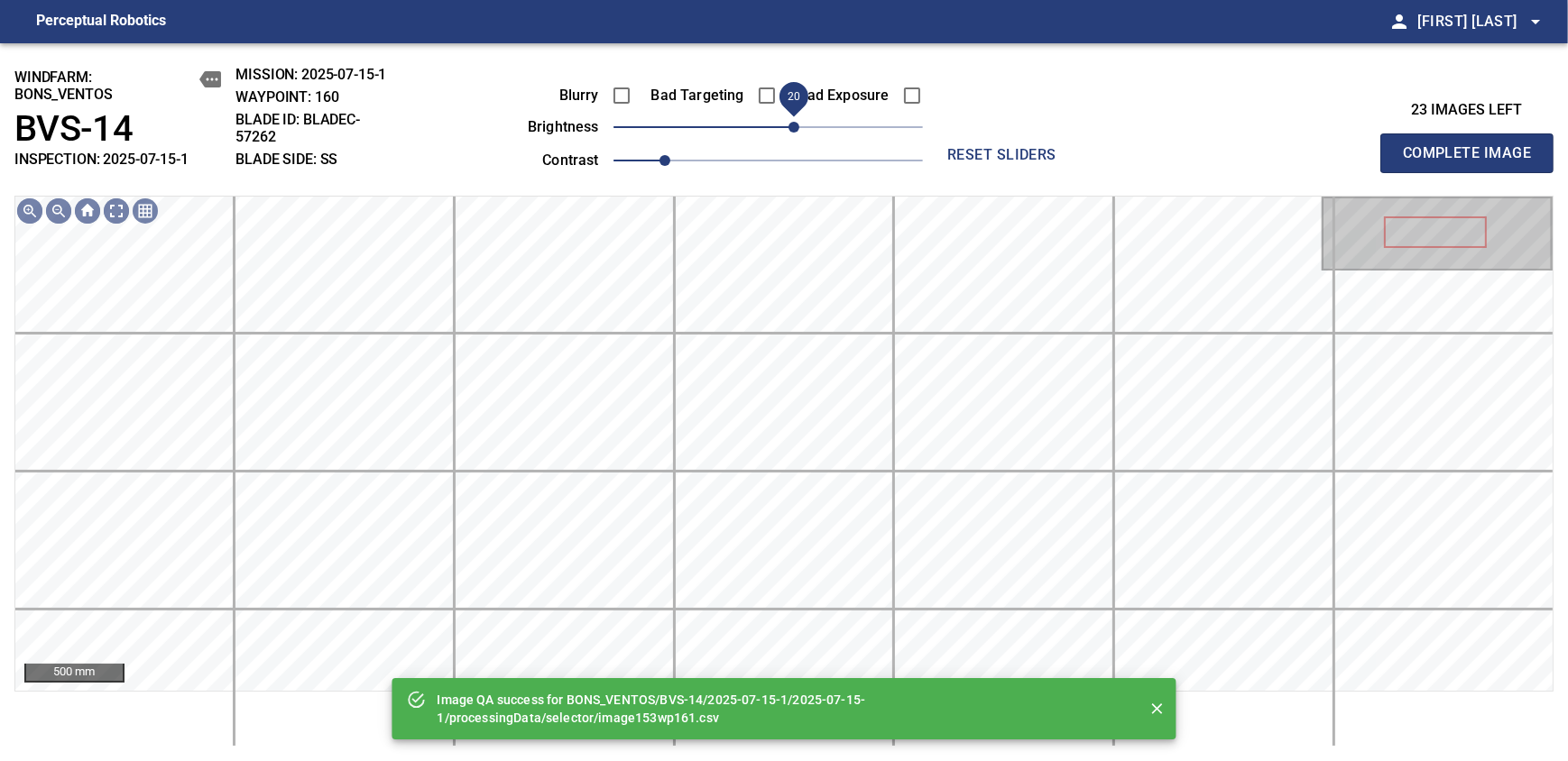 click on "20" at bounding box center [794, 127] 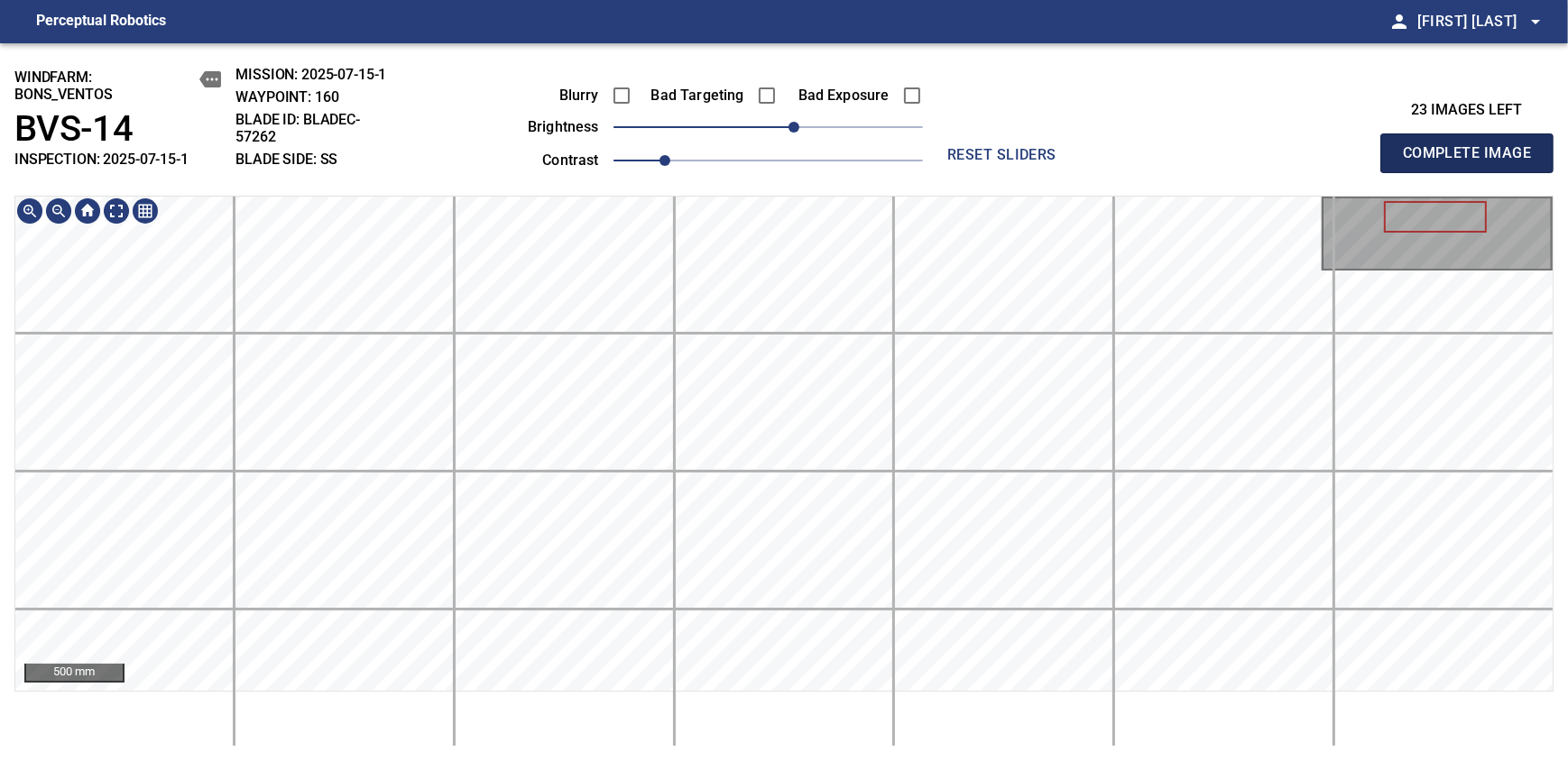 click on "Complete Image" at bounding box center (1467, 153) 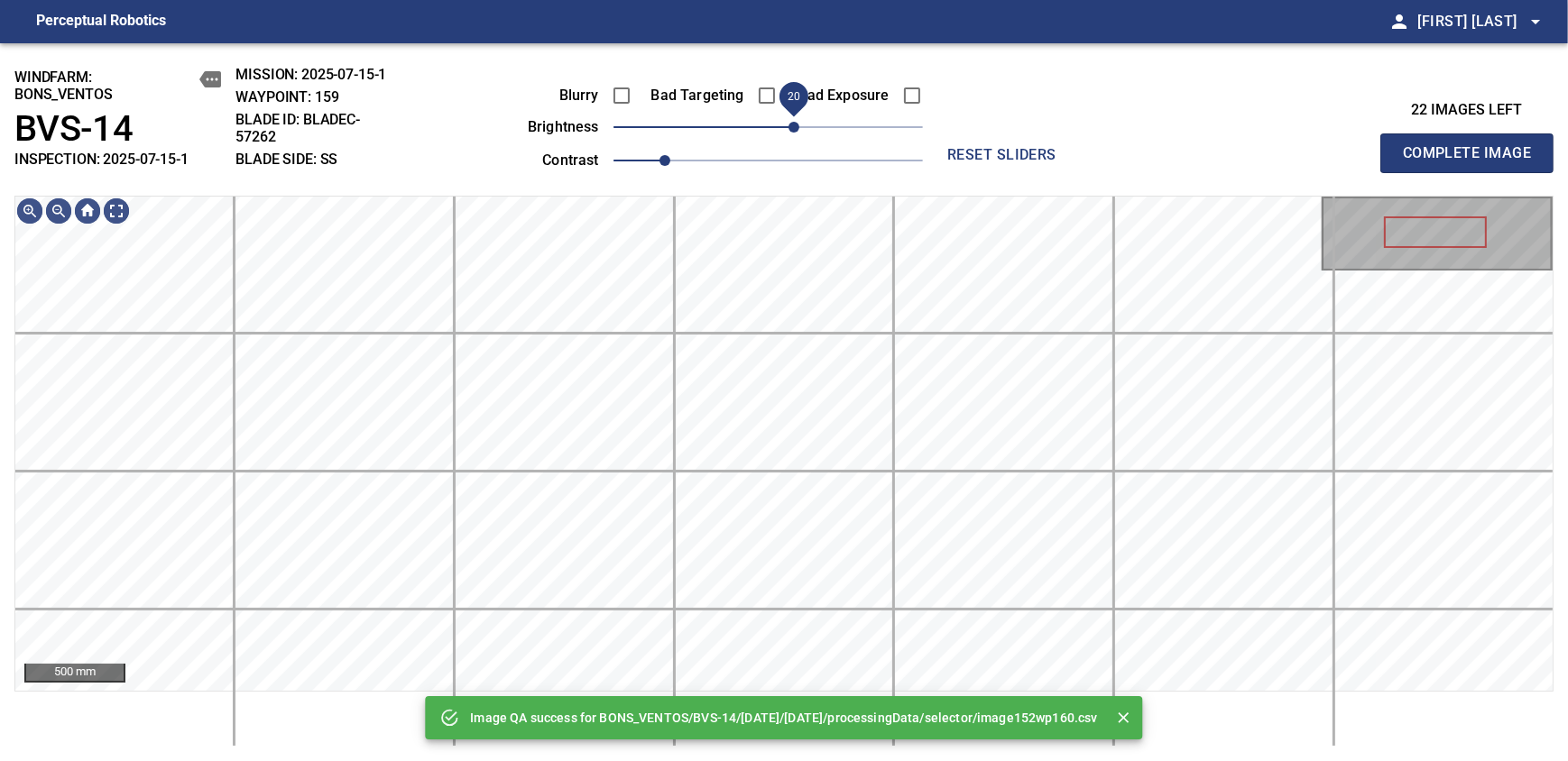 drag, startPoint x: 775, startPoint y: 133, endPoint x: 792, endPoint y: 126, distance: 18.384776 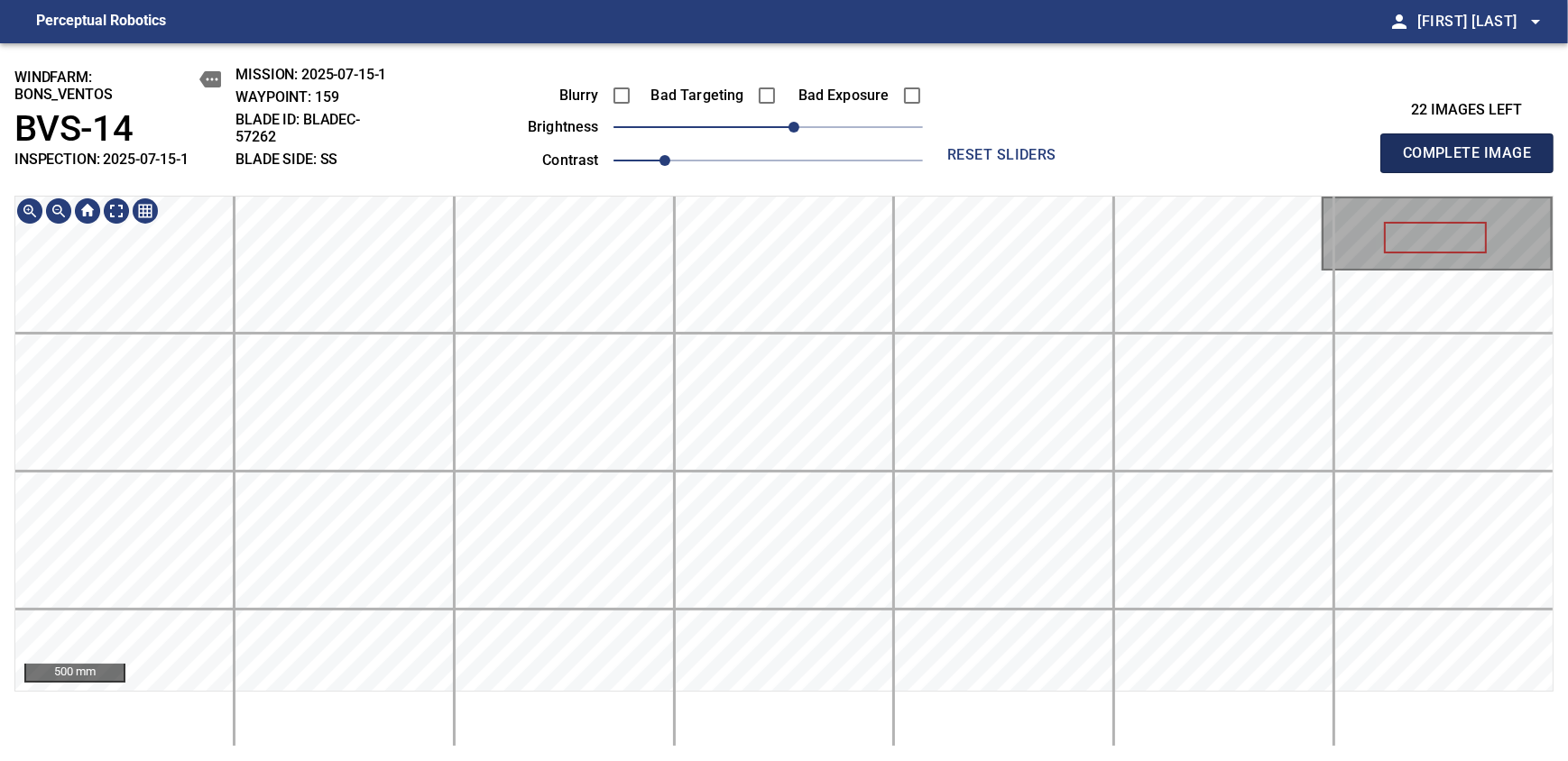 click on "Complete Image" at bounding box center (1467, 153) 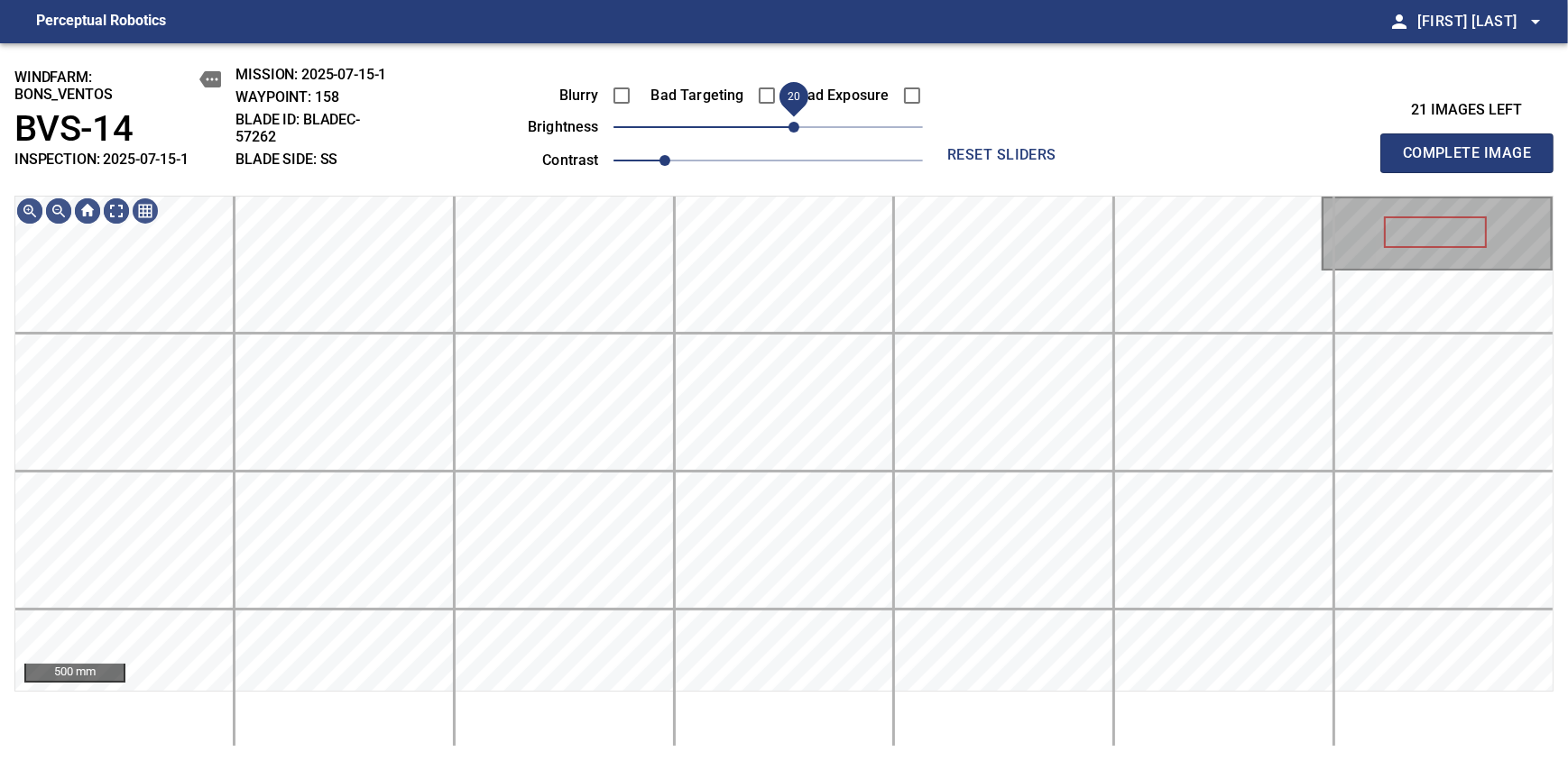 drag, startPoint x: 767, startPoint y: 126, endPoint x: 789, endPoint y: 129, distance: 22.203603 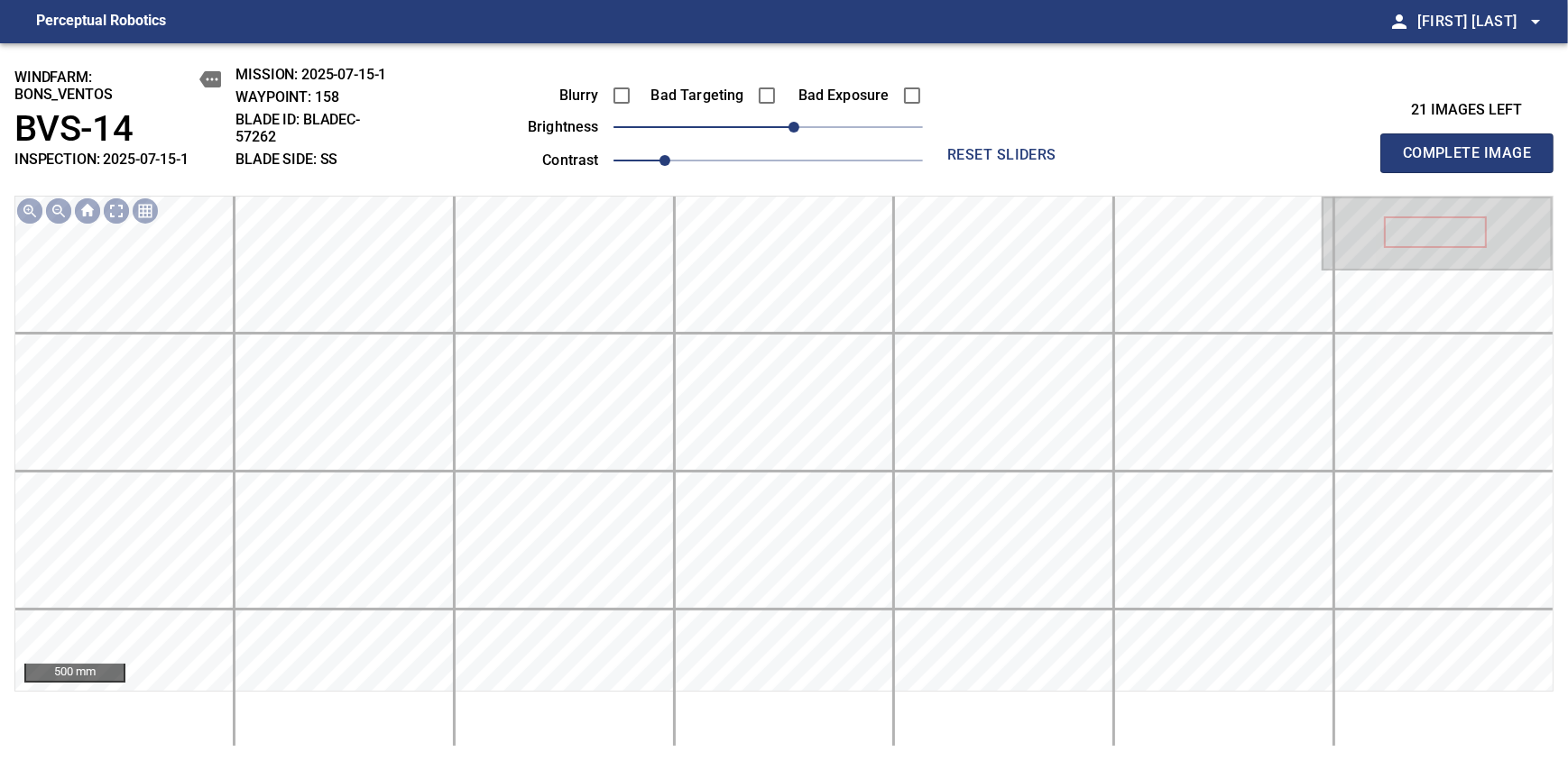 click on "Complete Image" at bounding box center (1467, 153) 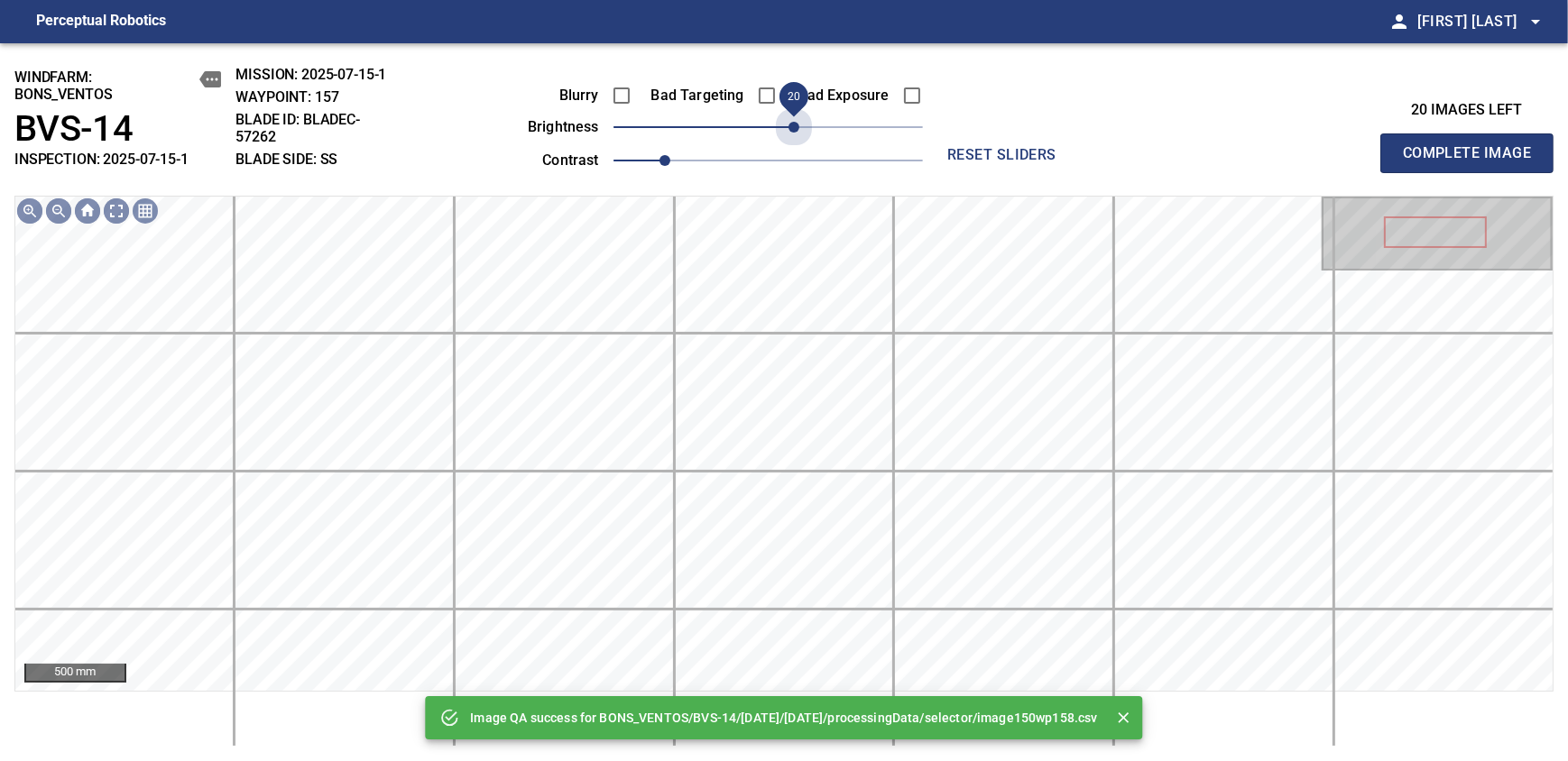 click on "20" at bounding box center [768, 127] 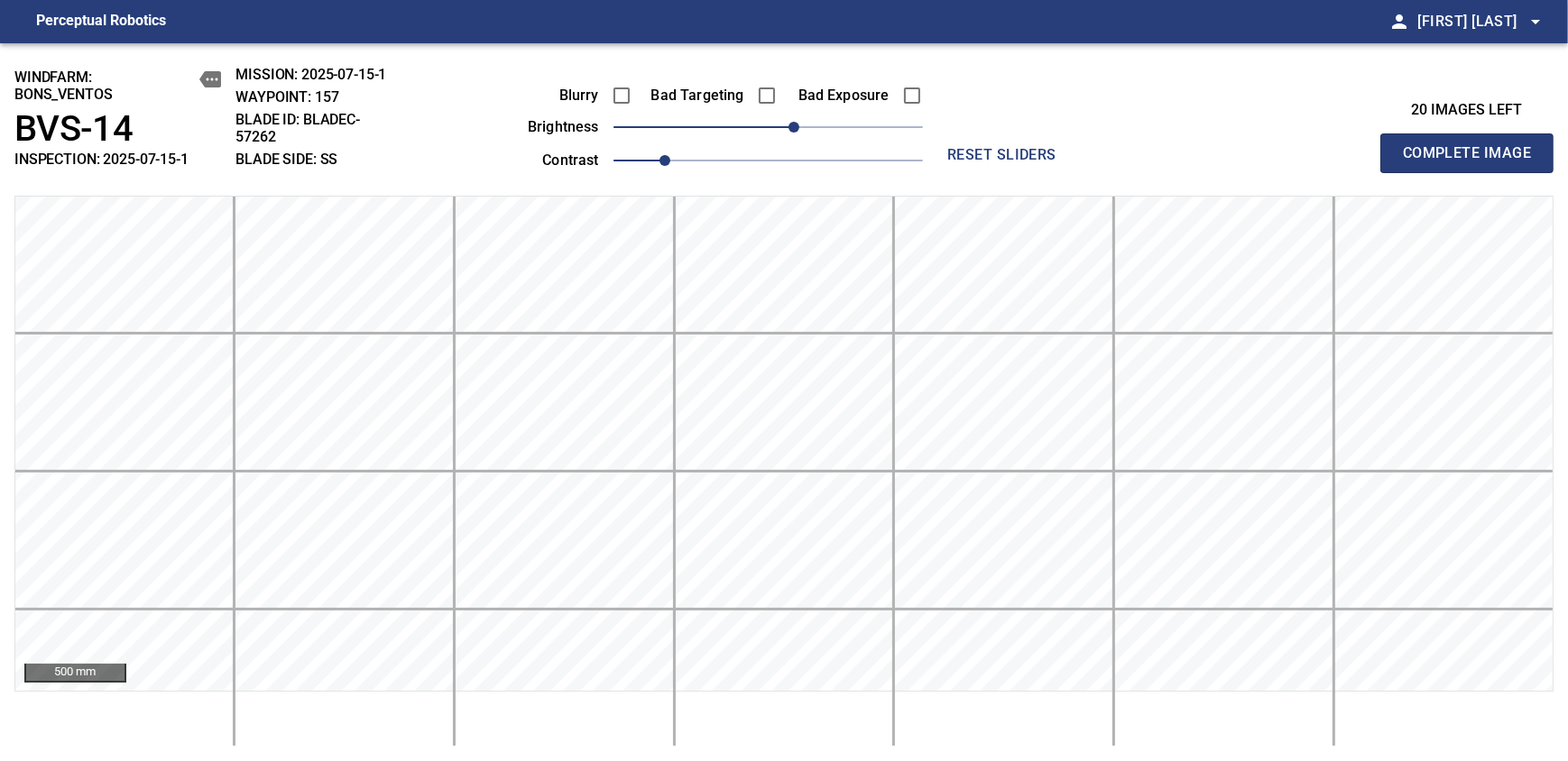 click on "Complete Image" at bounding box center [1467, 153] 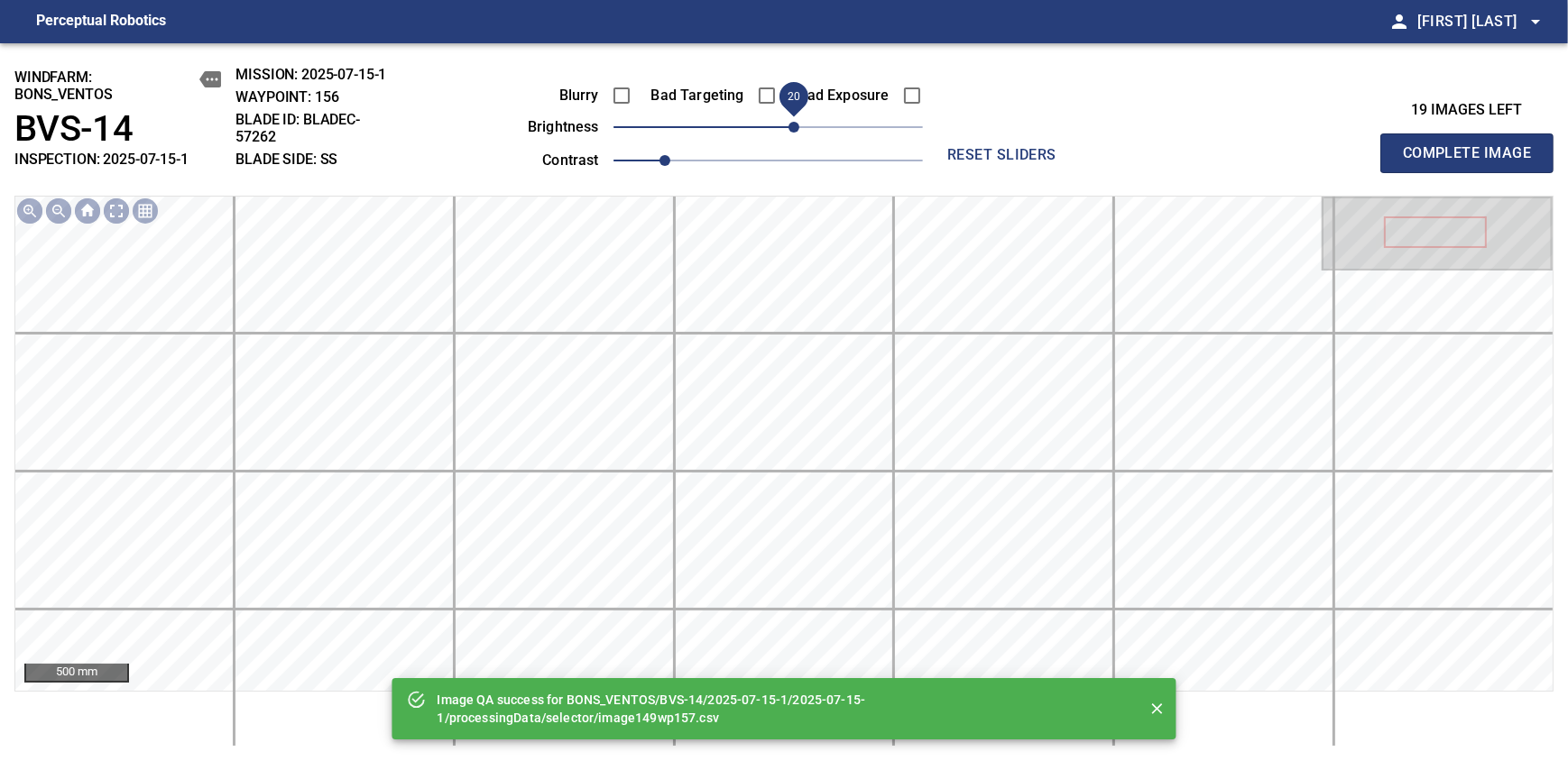click on "20" at bounding box center (768, 127) 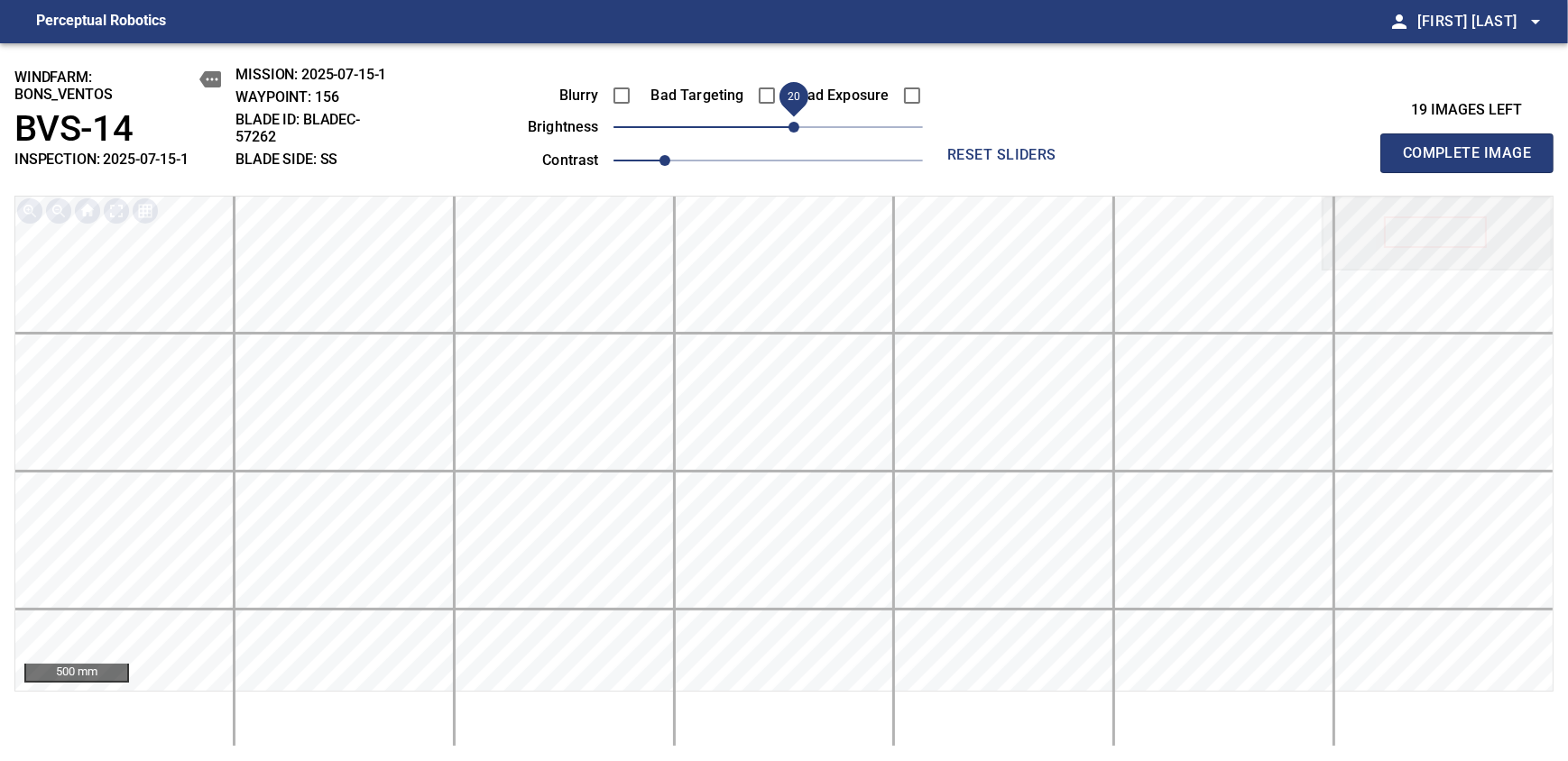 click on "Complete Image" at bounding box center [1467, 153] 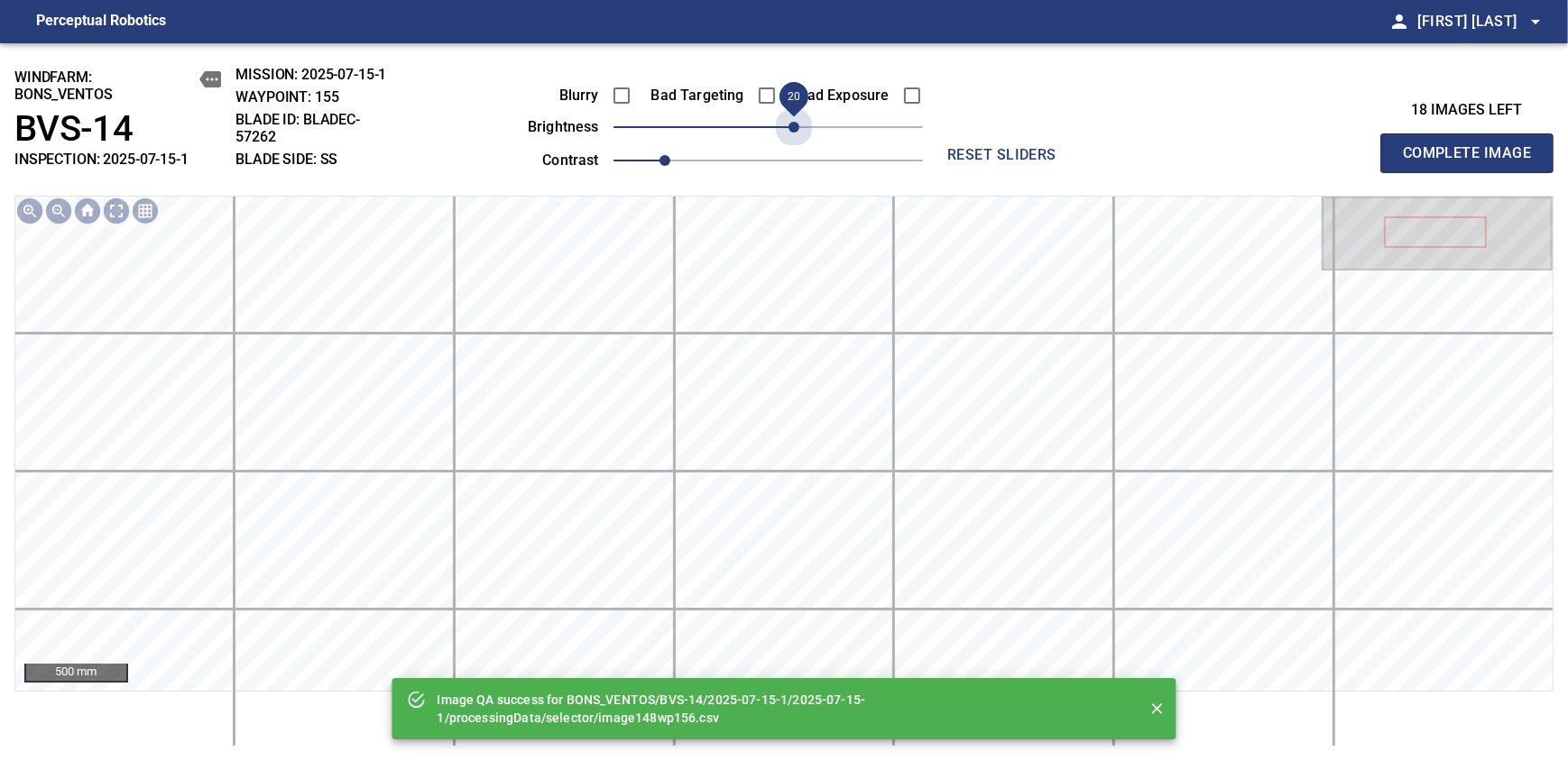 click on "20" at bounding box center (768, 127) 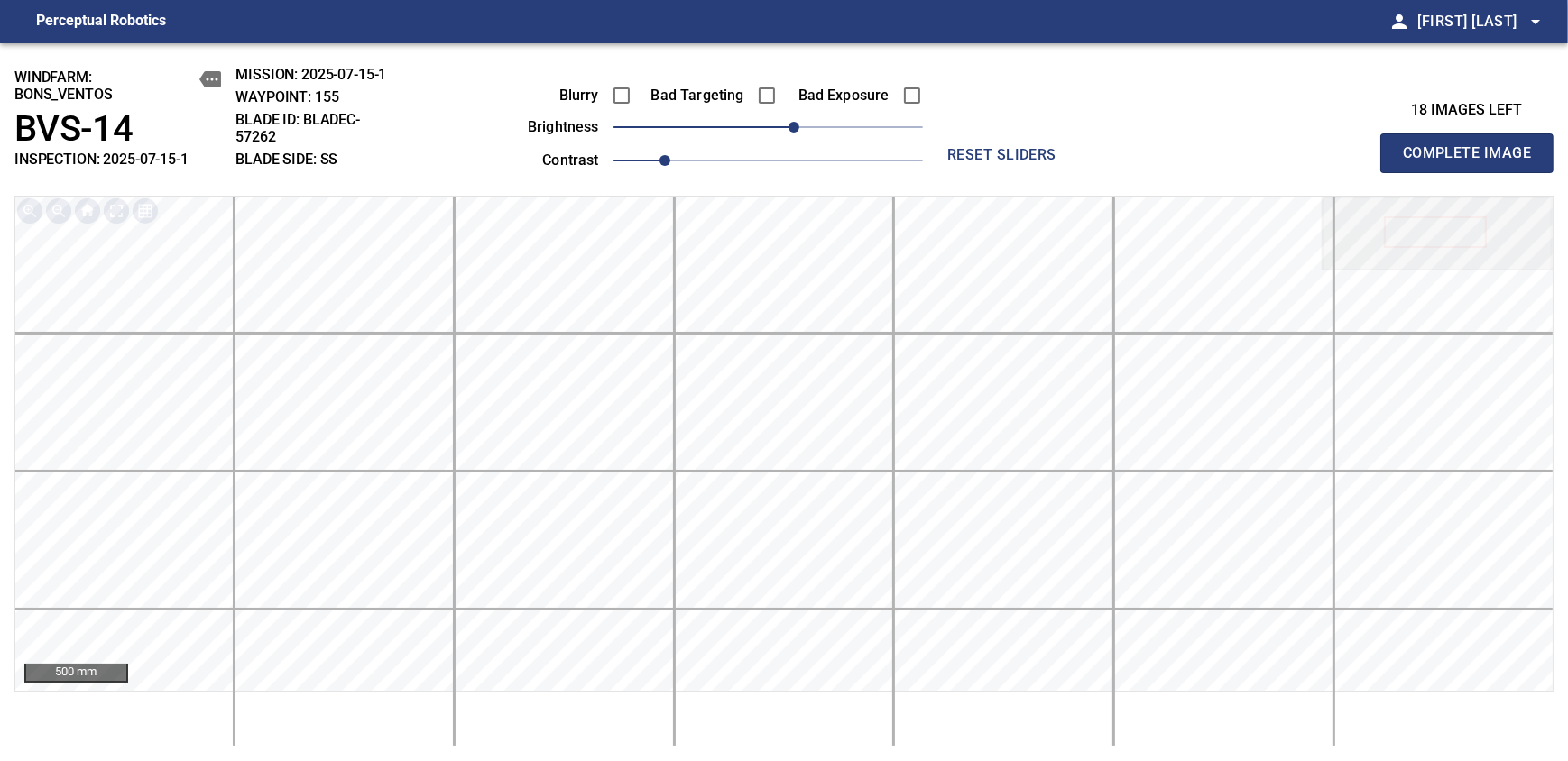 click on "Complete Image" at bounding box center [1467, 153] 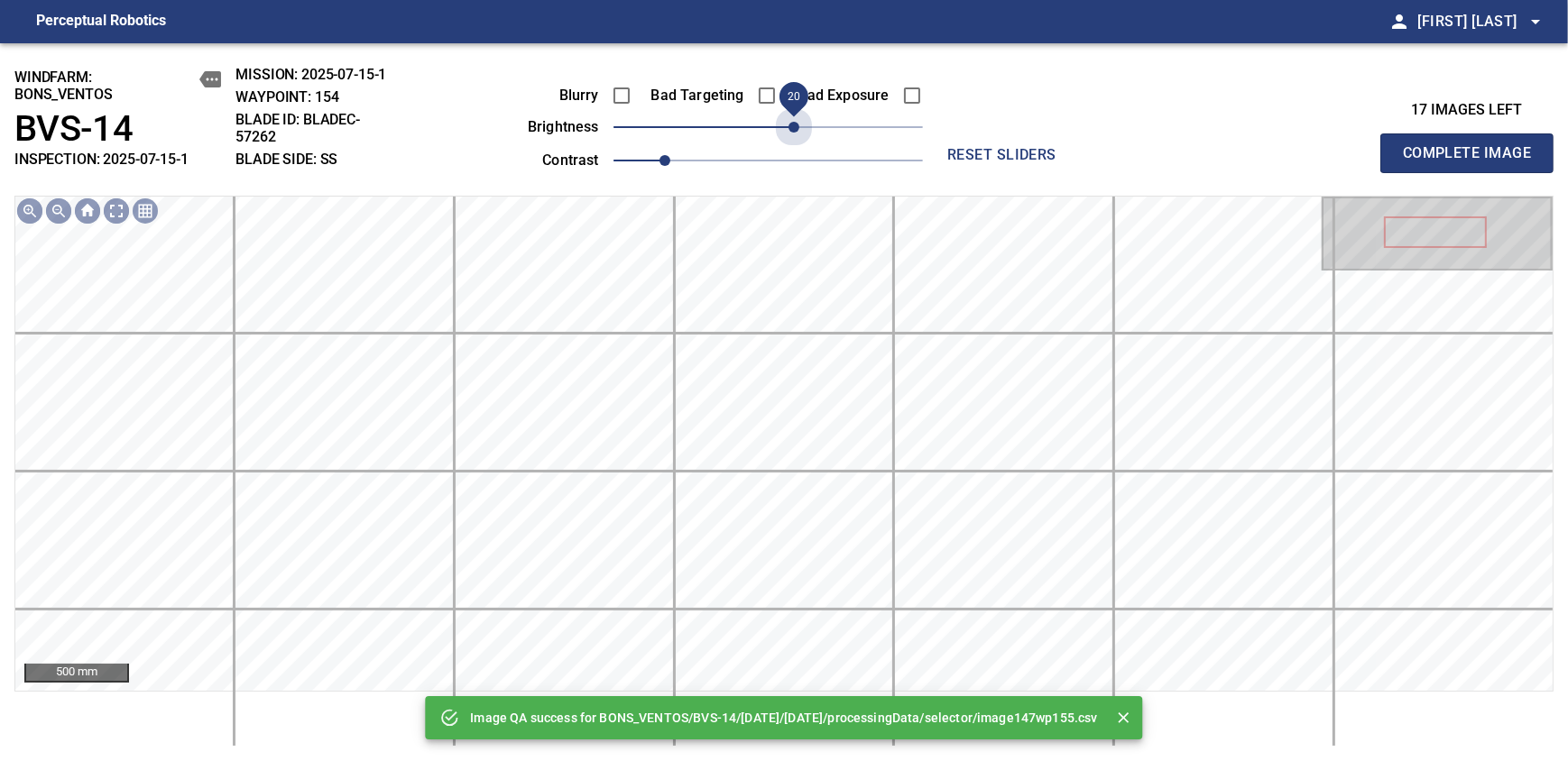 click on "20" at bounding box center [768, 127] 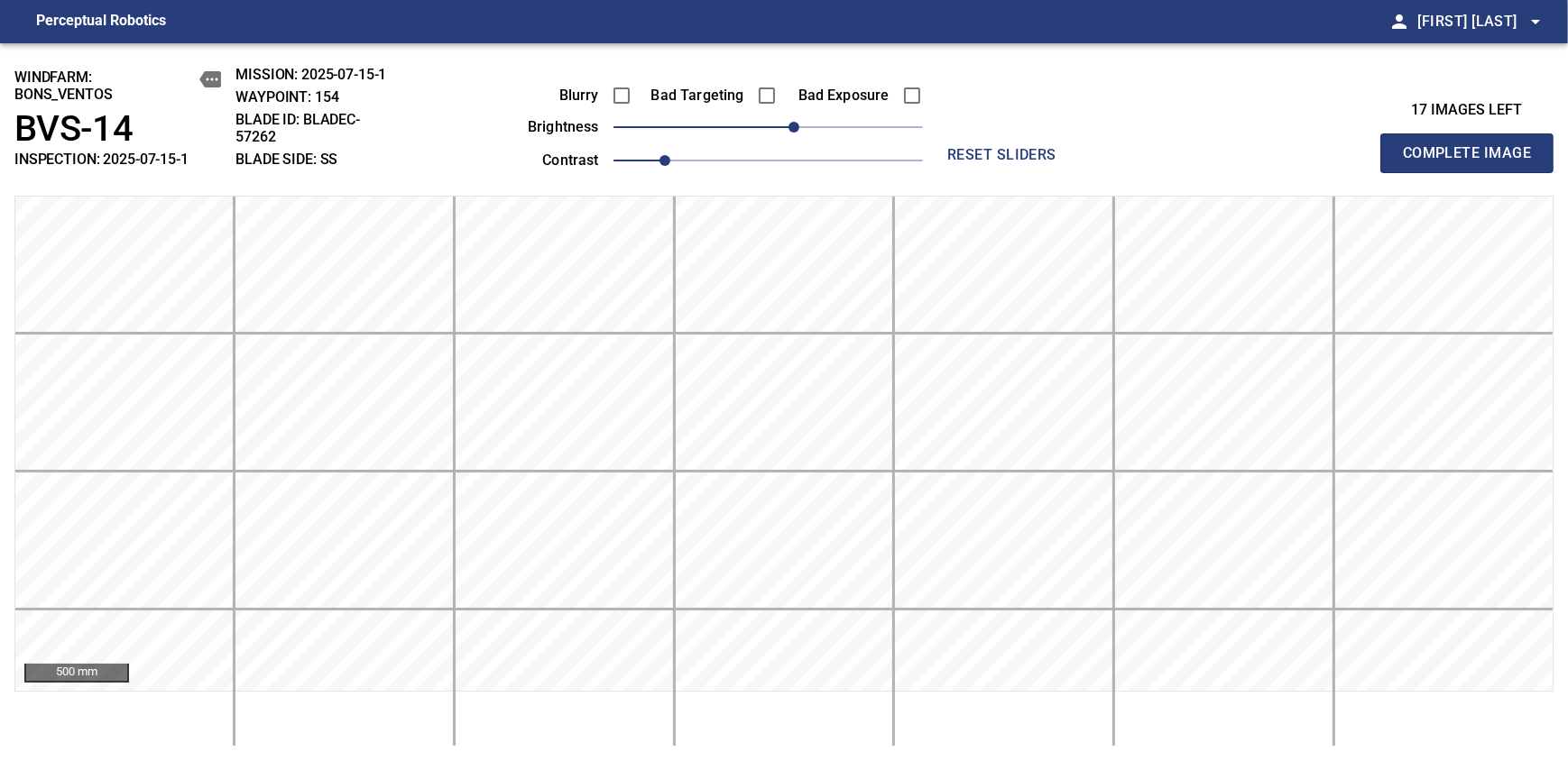 click on "Complete Image" at bounding box center (1467, 153) 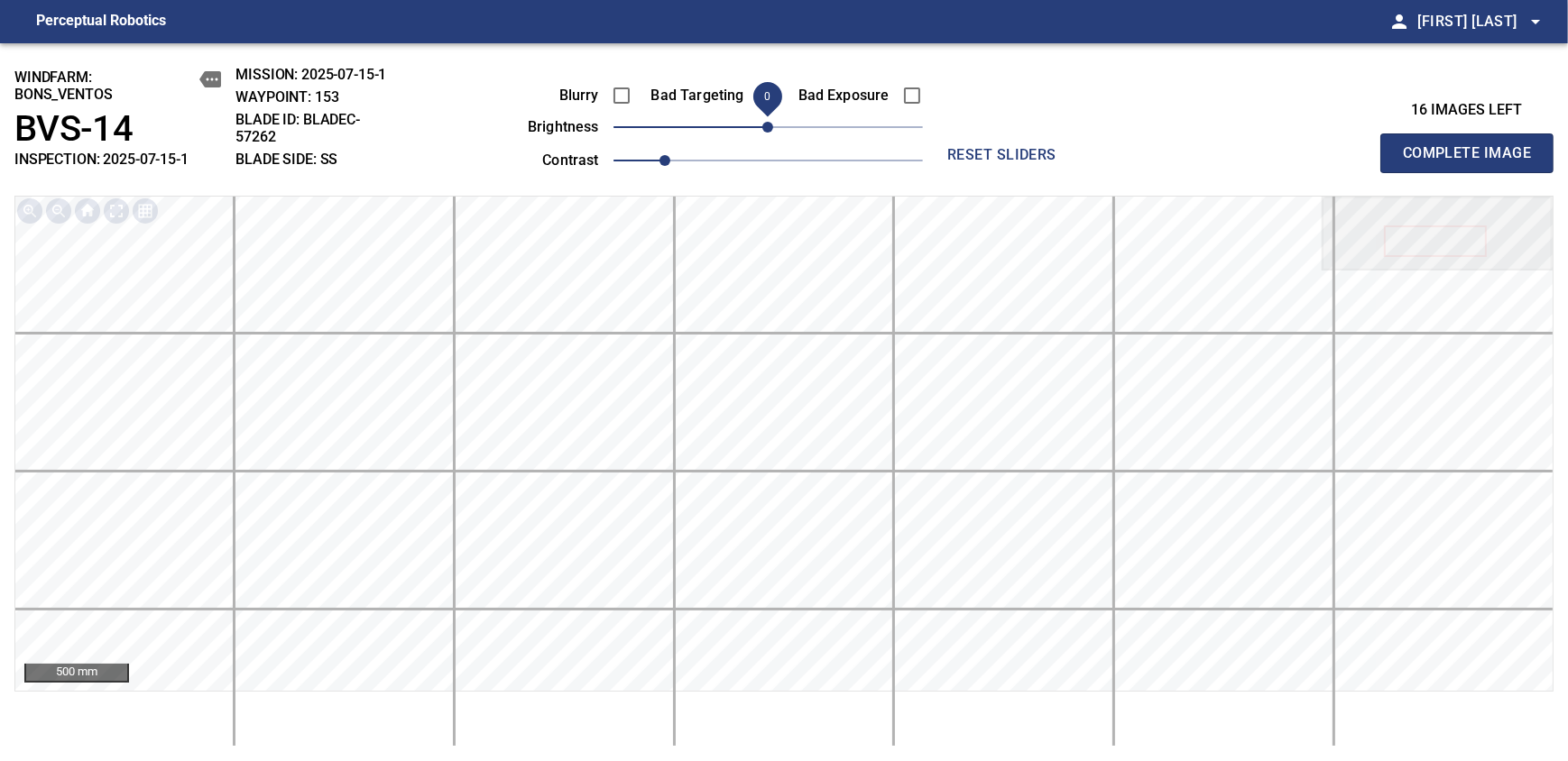 click on "Blurry Bad Targeting Bad Exposure brightness 0 contrast 1" at bounding box center [705, 124] 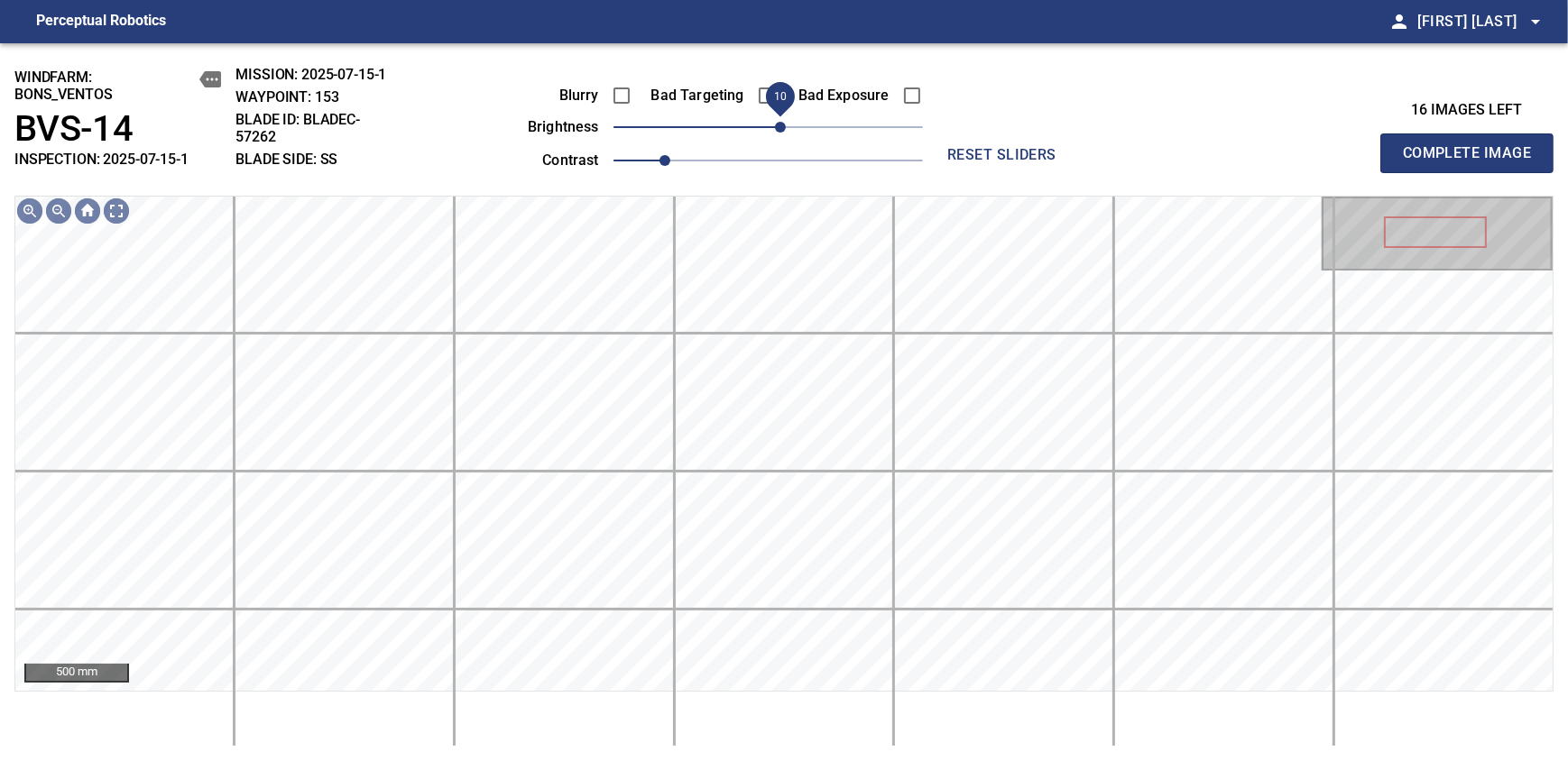 click on "10" at bounding box center [780, 127] 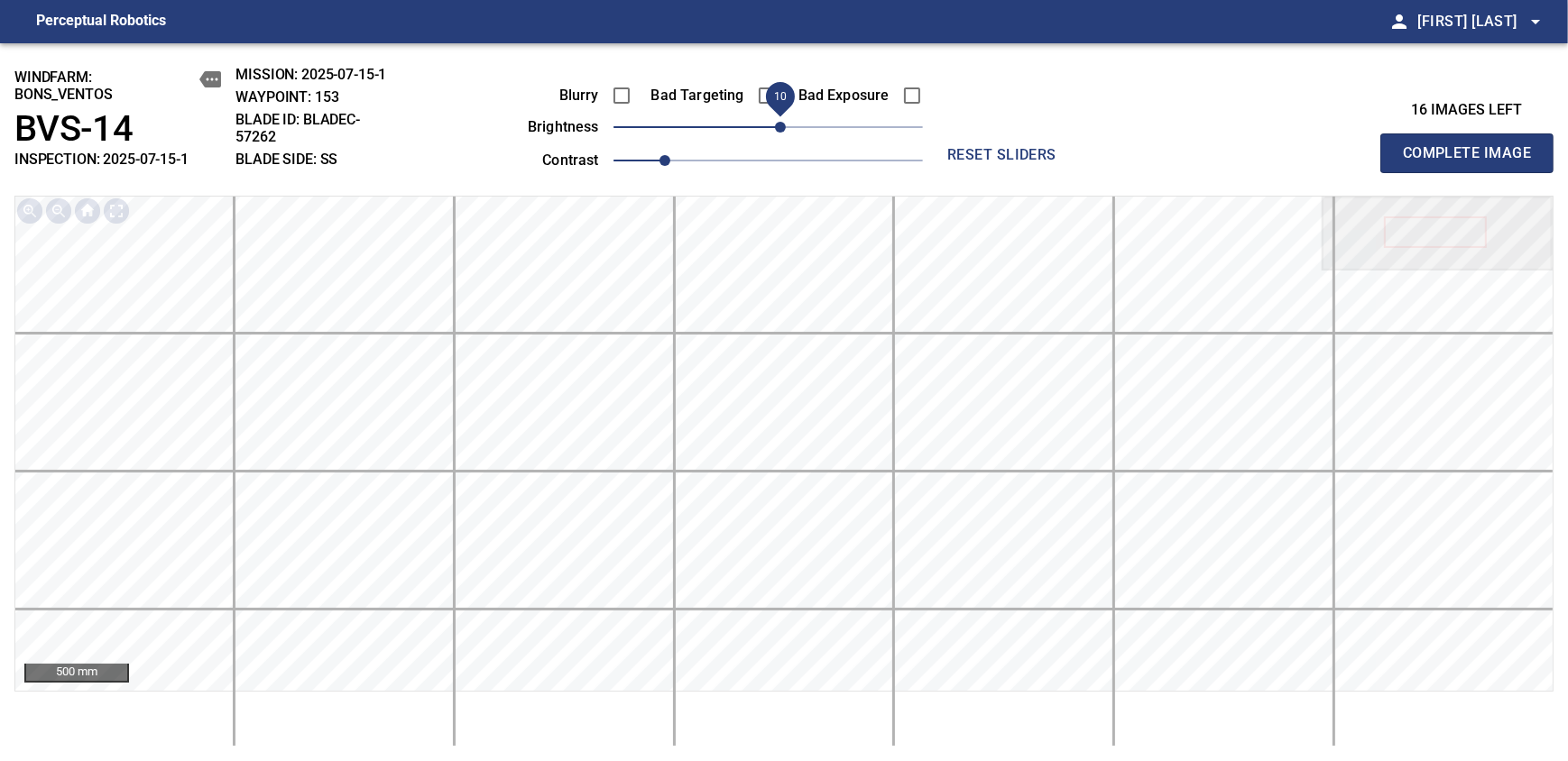 type 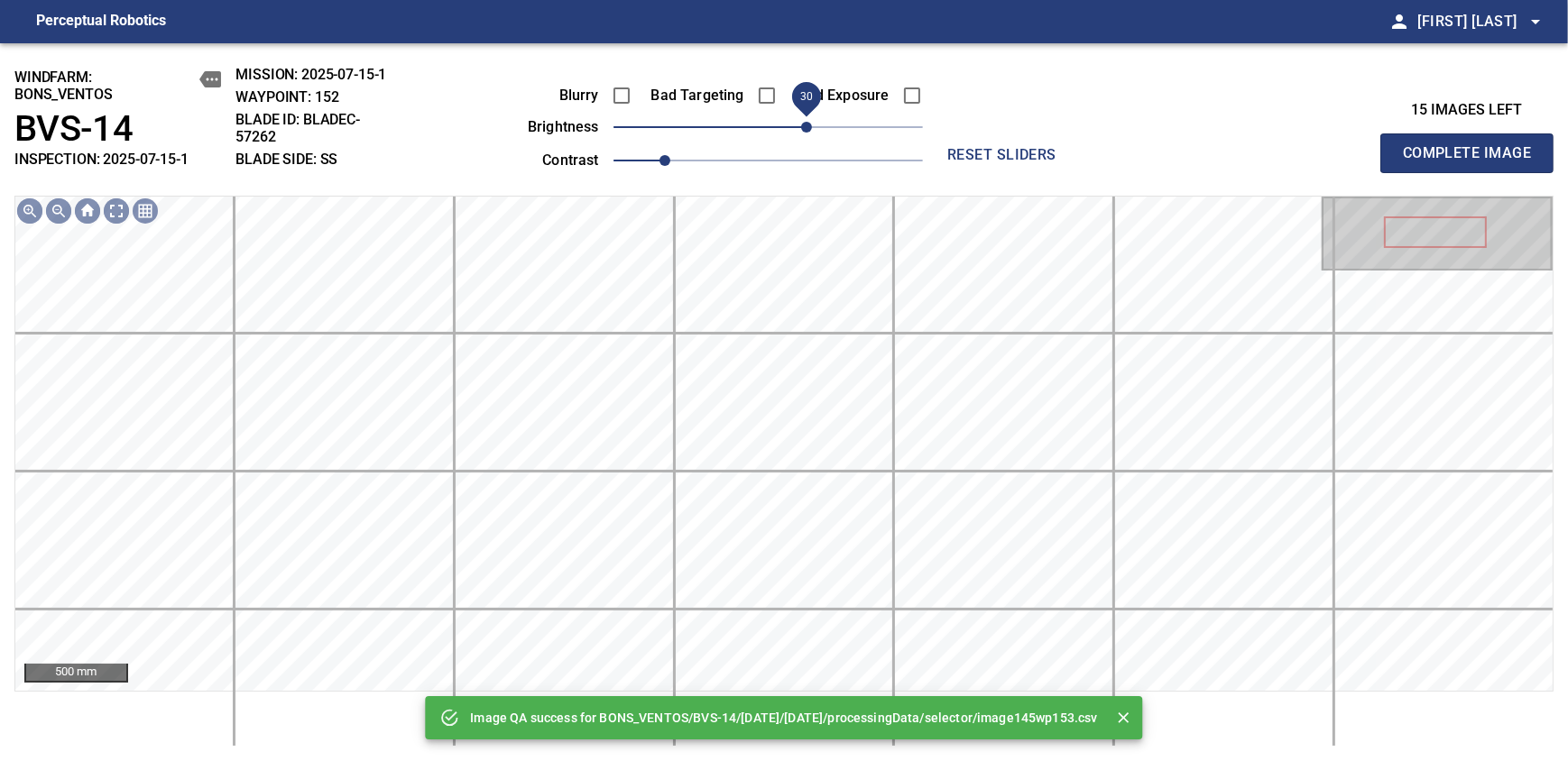 drag, startPoint x: 780, startPoint y: 127, endPoint x: 800, endPoint y: 131, distance: 20.39608 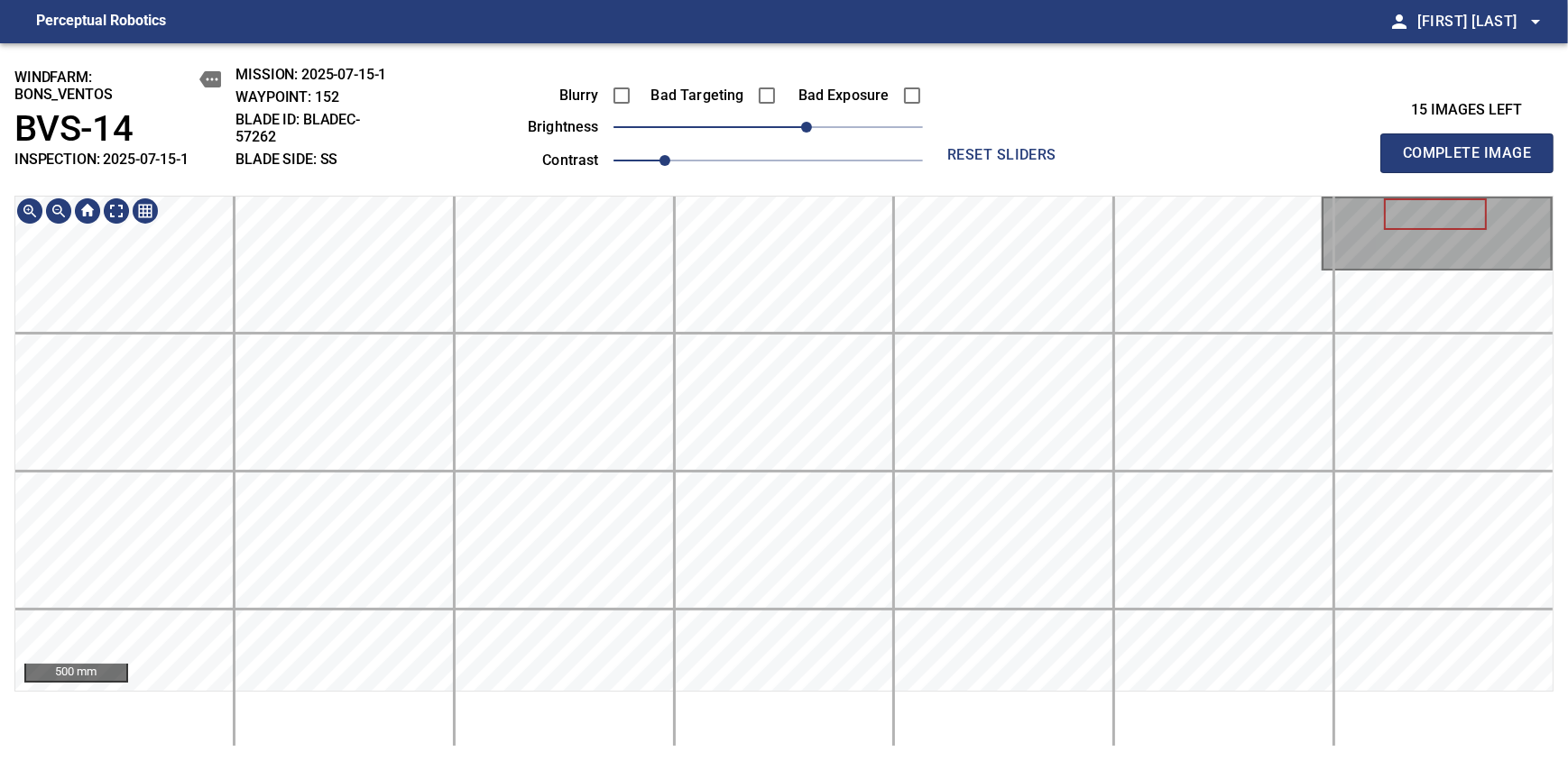 click on "Complete Image" at bounding box center [1467, 153] 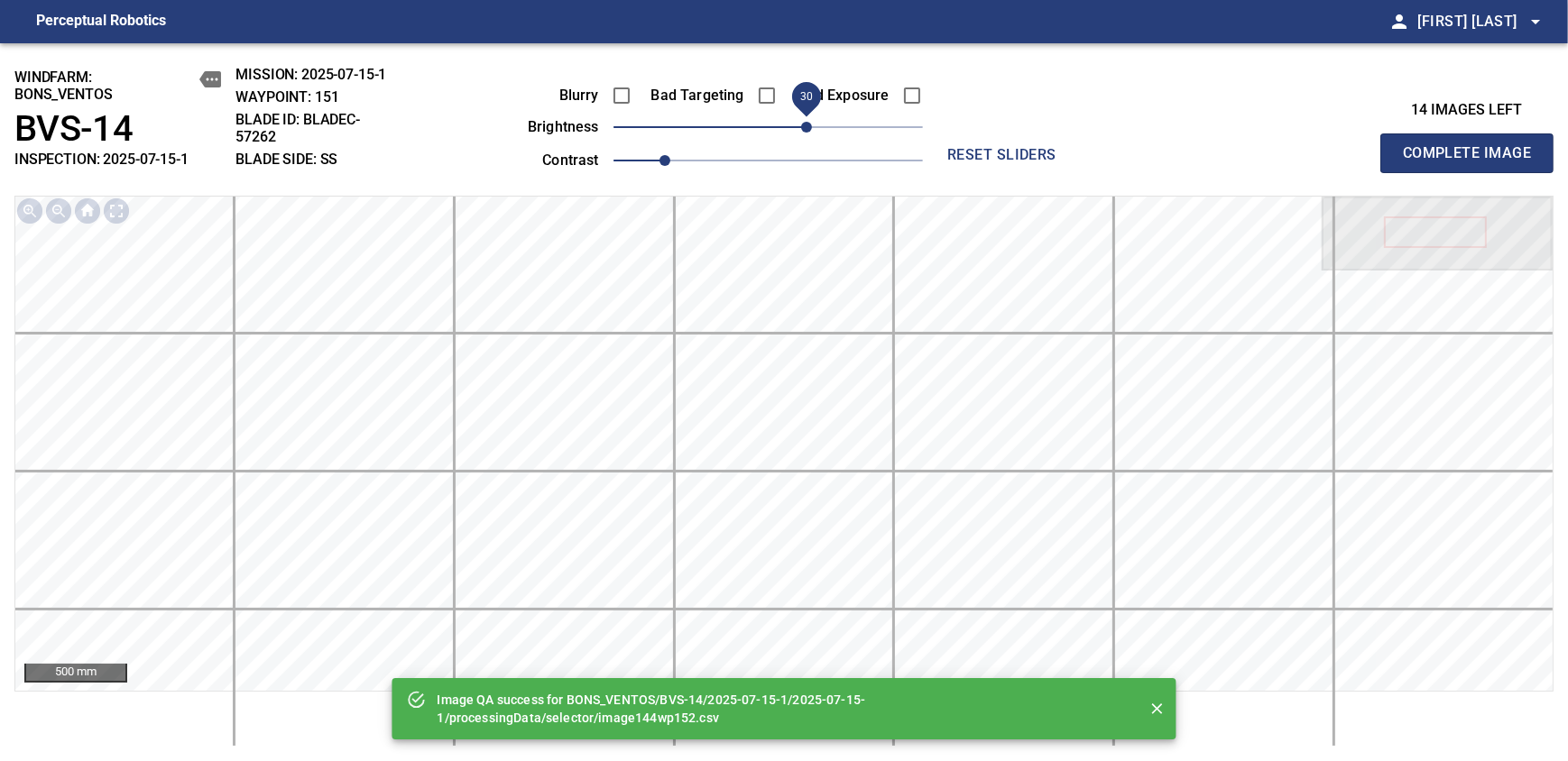 drag, startPoint x: 789, startPoint y: 129, endPoint x: 811, endPoint y: 129, distance: 22 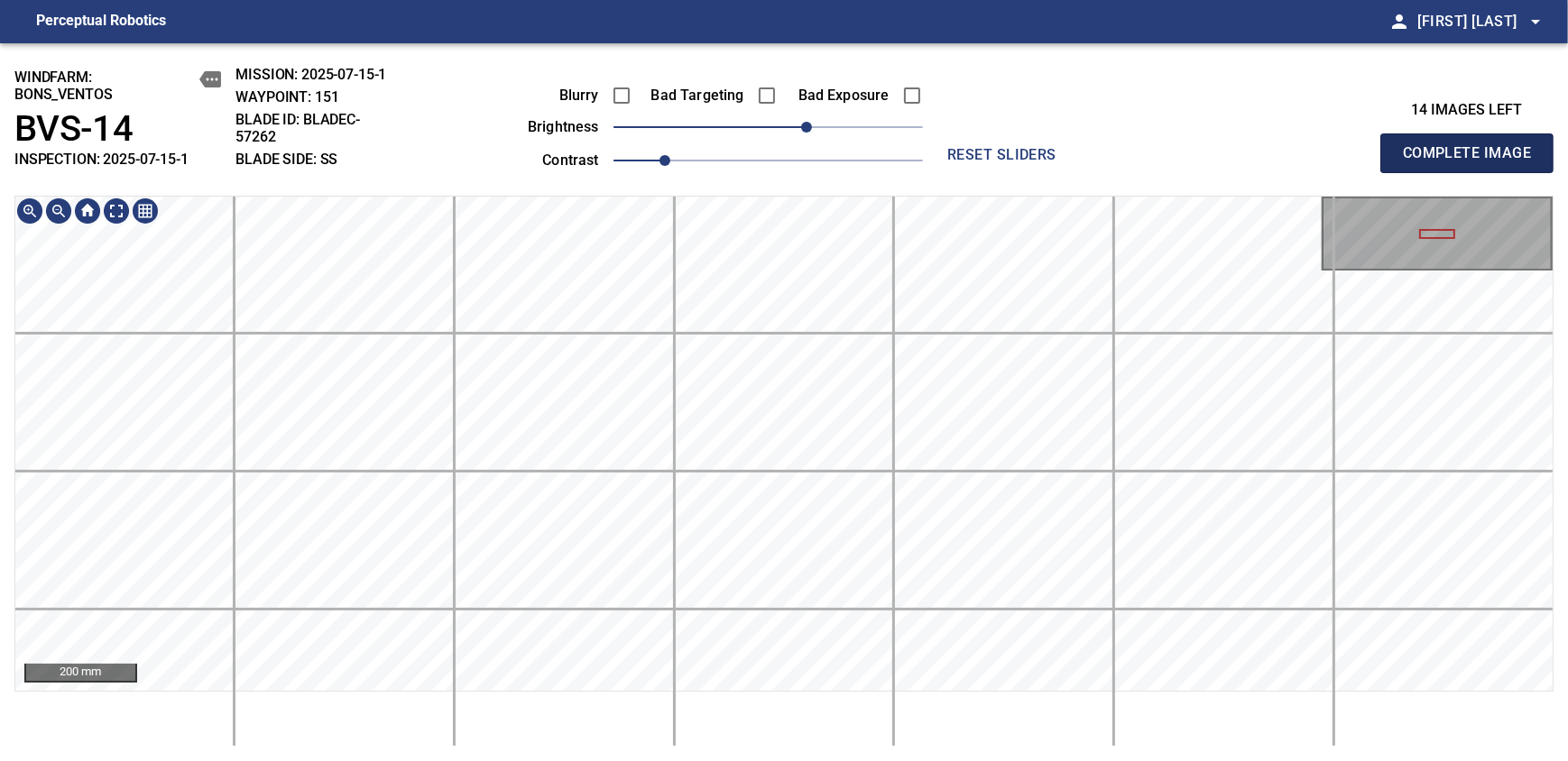 click on "Complete Image" at bounding box center [1467, 153] 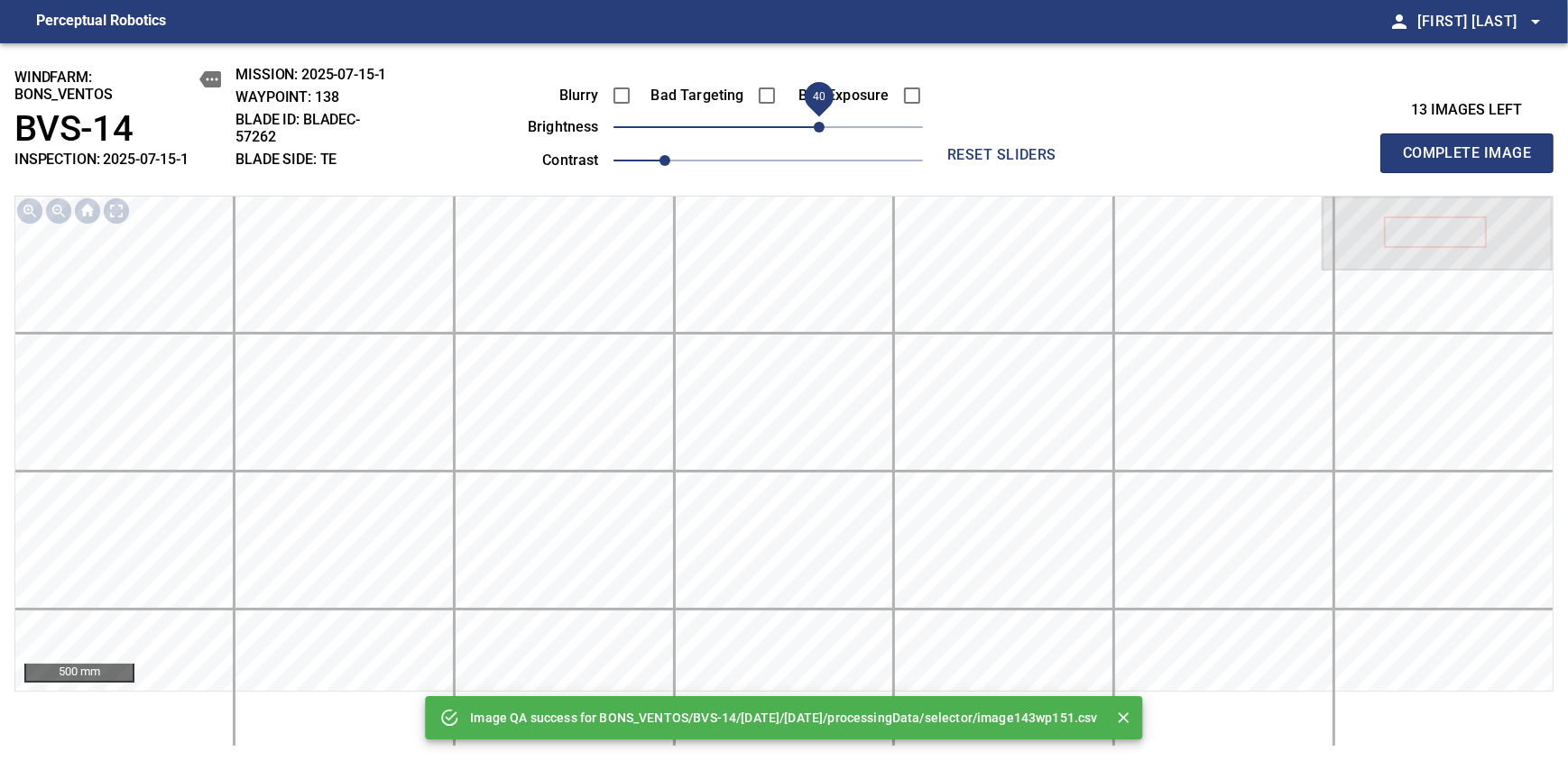 drag, startPoint x: 780, startPoint y: 124, endPoint x: 818, endPoint y: 126, distance: 38.052595 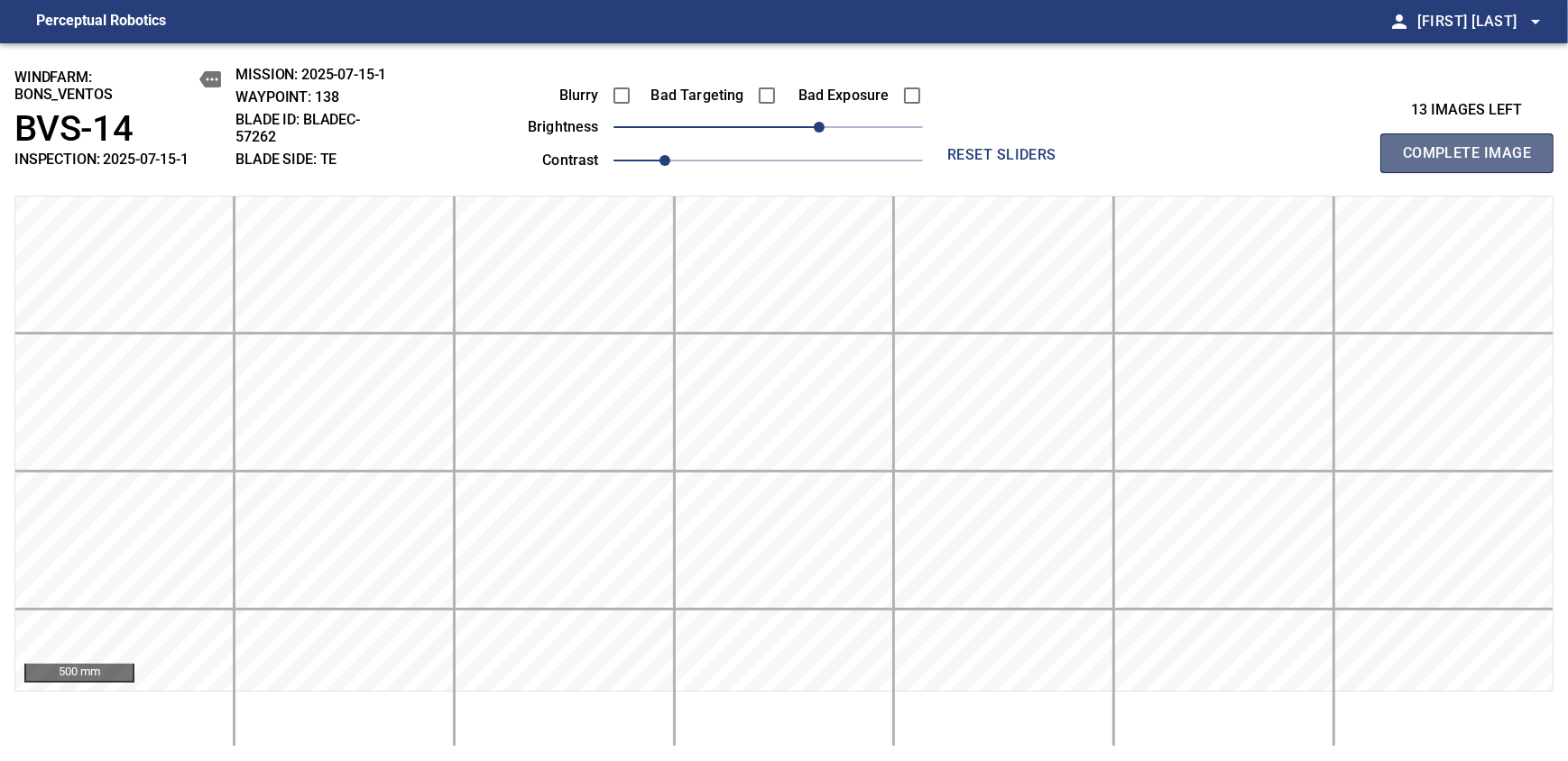 click on "Complete Image" at bounding box center (1467, 153) 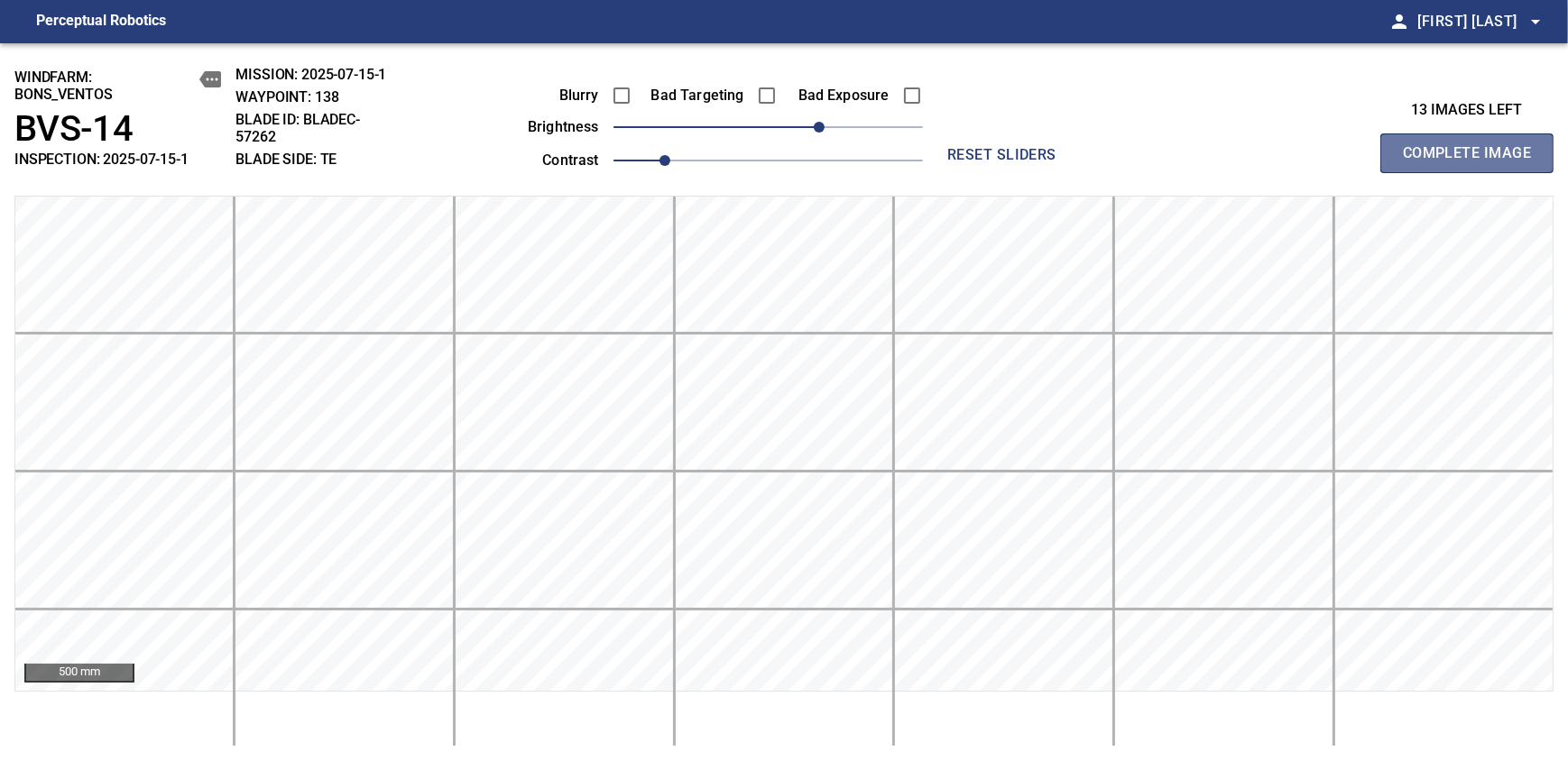type 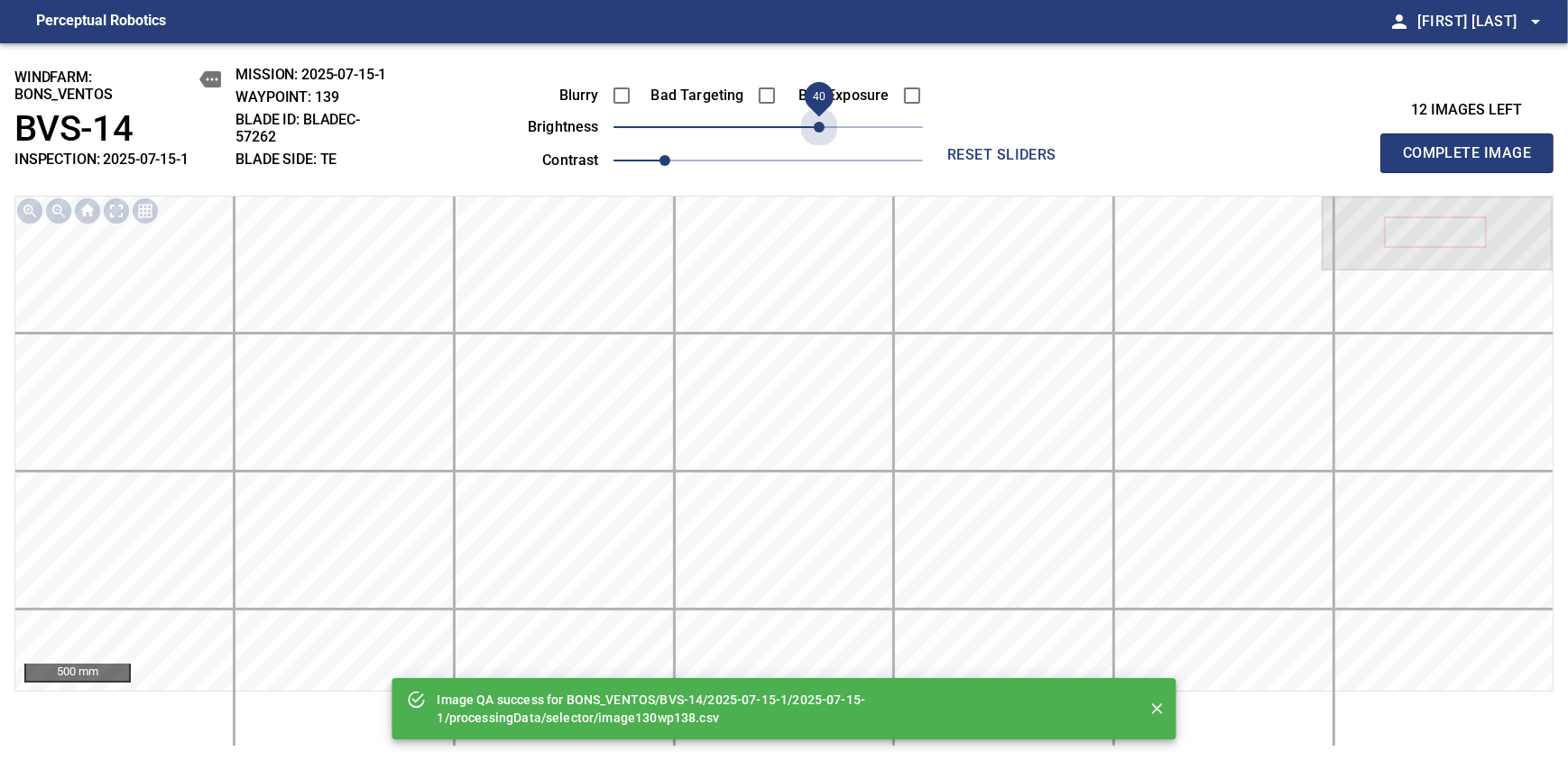 click on "40" at bounding box center (768, 127) 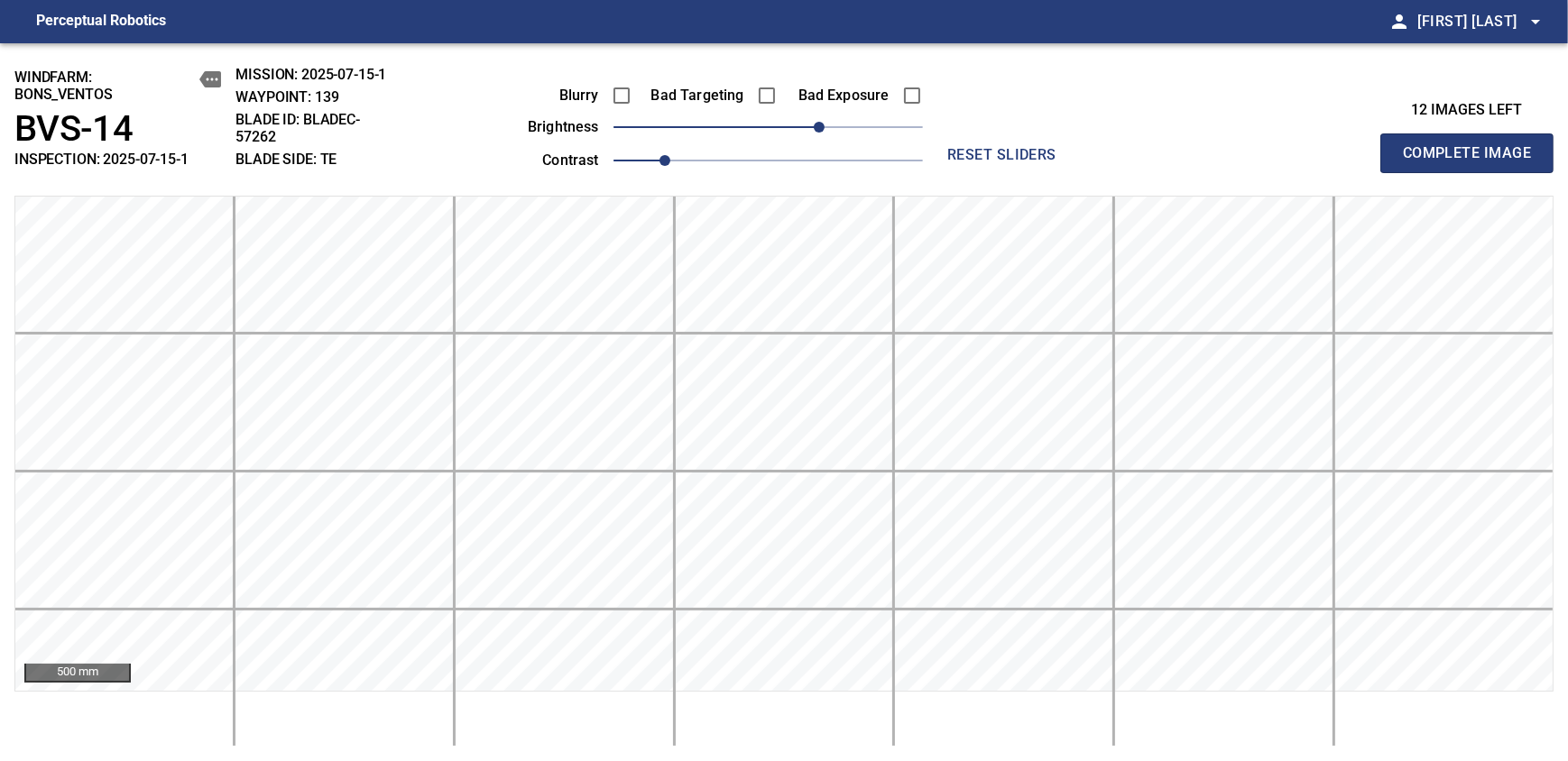 click on "Complete Image" at bounding box center (1467, 153) 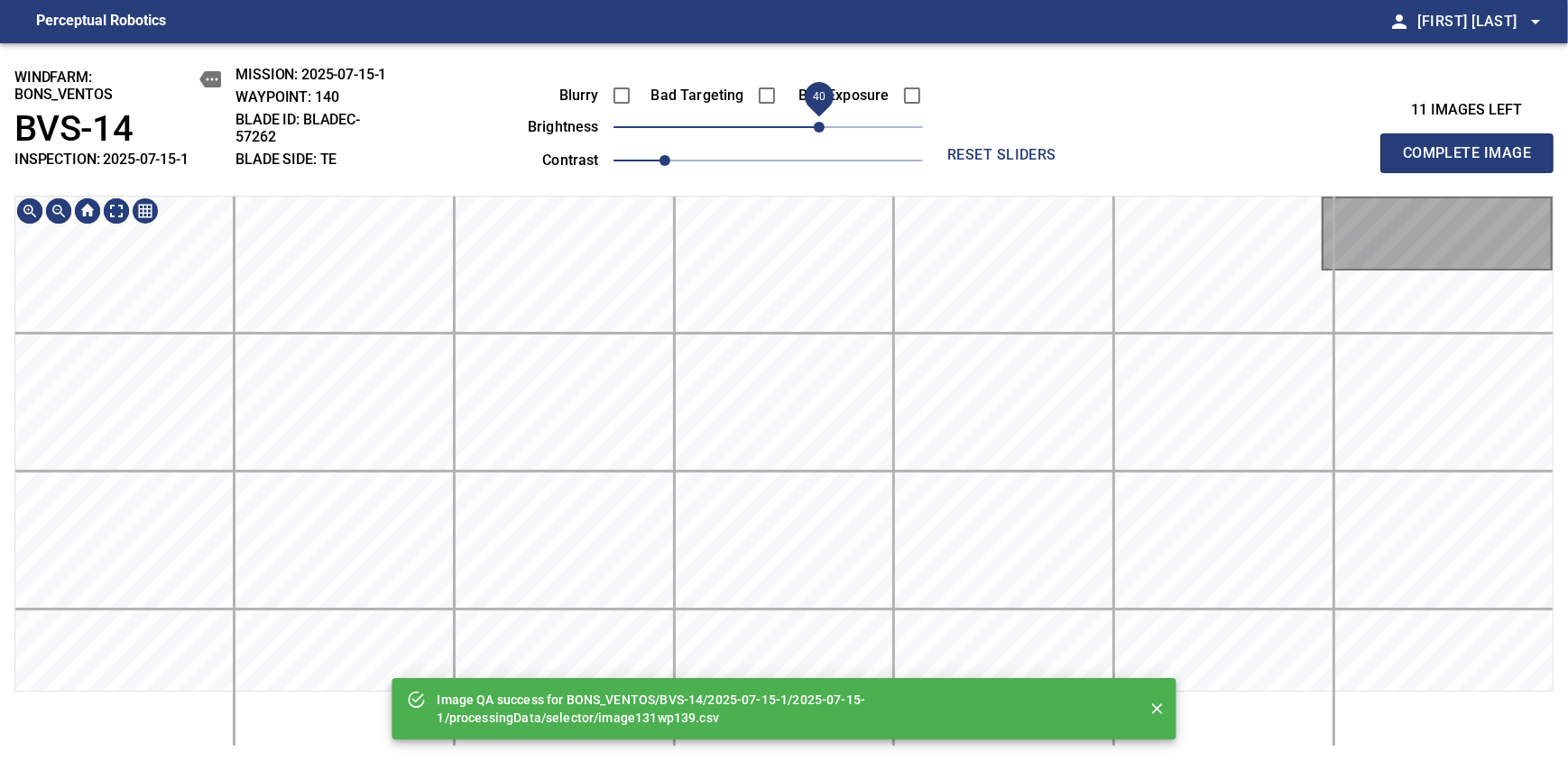 click on "40" at bounding box center (768, 127) 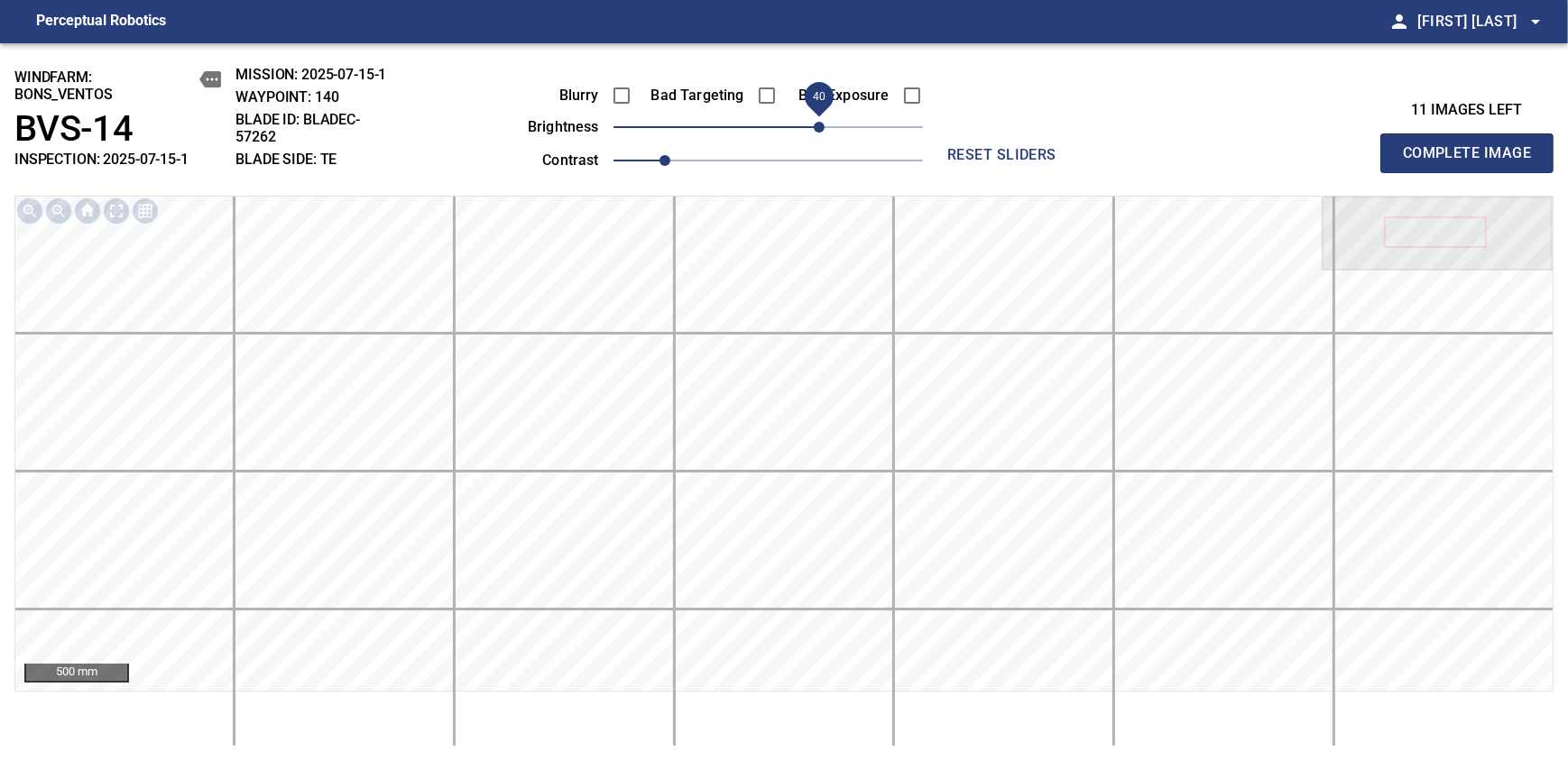 click on "40" at bounding box center (819, 127) 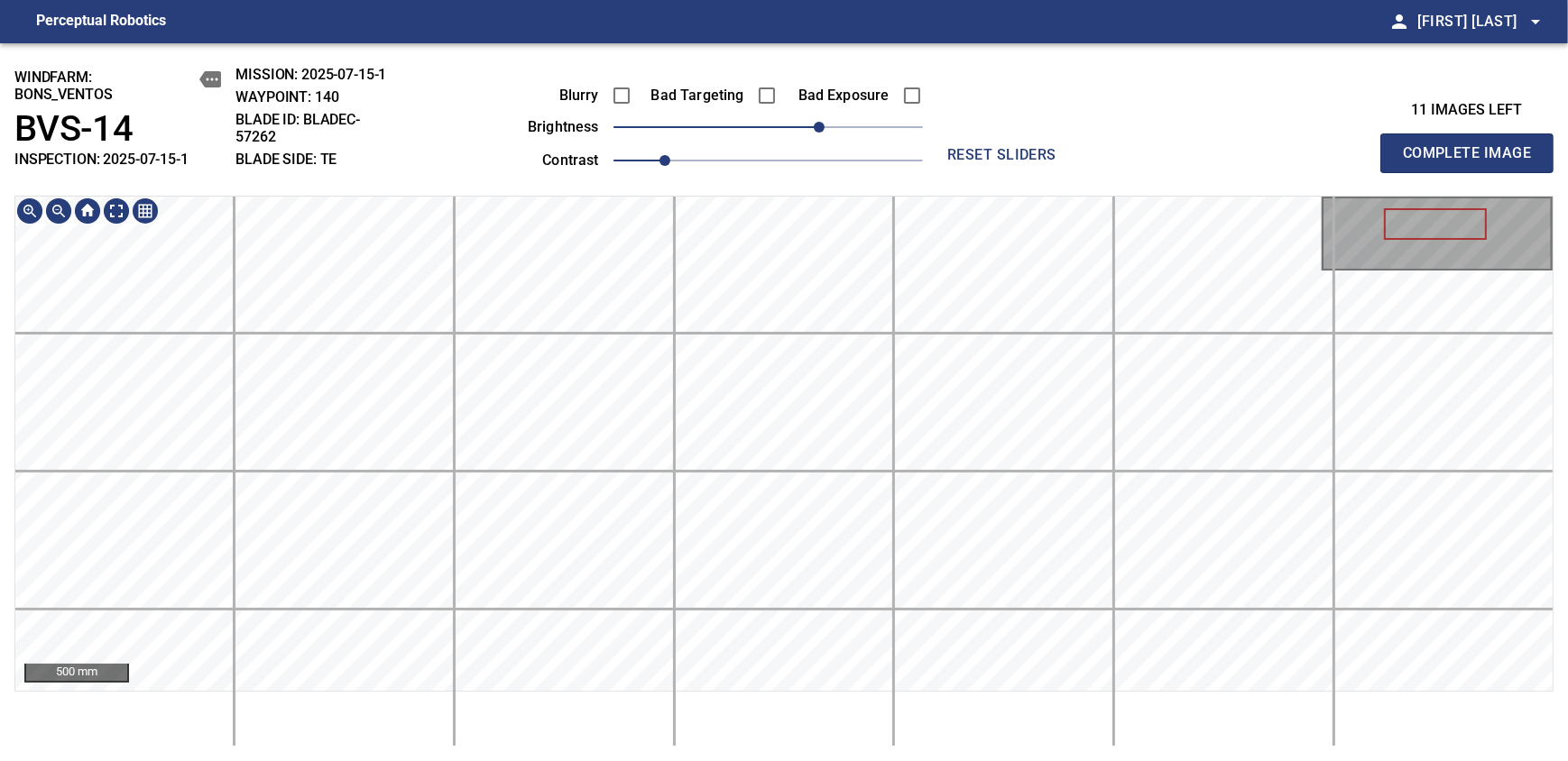 click on "windfarm: BONS_VENTOS BVS-14 INSPECTION: 2025-07-15-1 MISSION: 2025-07-15-1 WAYPOINT: 140 BLADE ID: bladeC-57262 BLADE SIDE: TE Blurry Bad Targeting Bad Exposure brightness 40 contrast 1 reset sliders 11 images left Complete Image 500 mm" at bounding box center [784, 402] 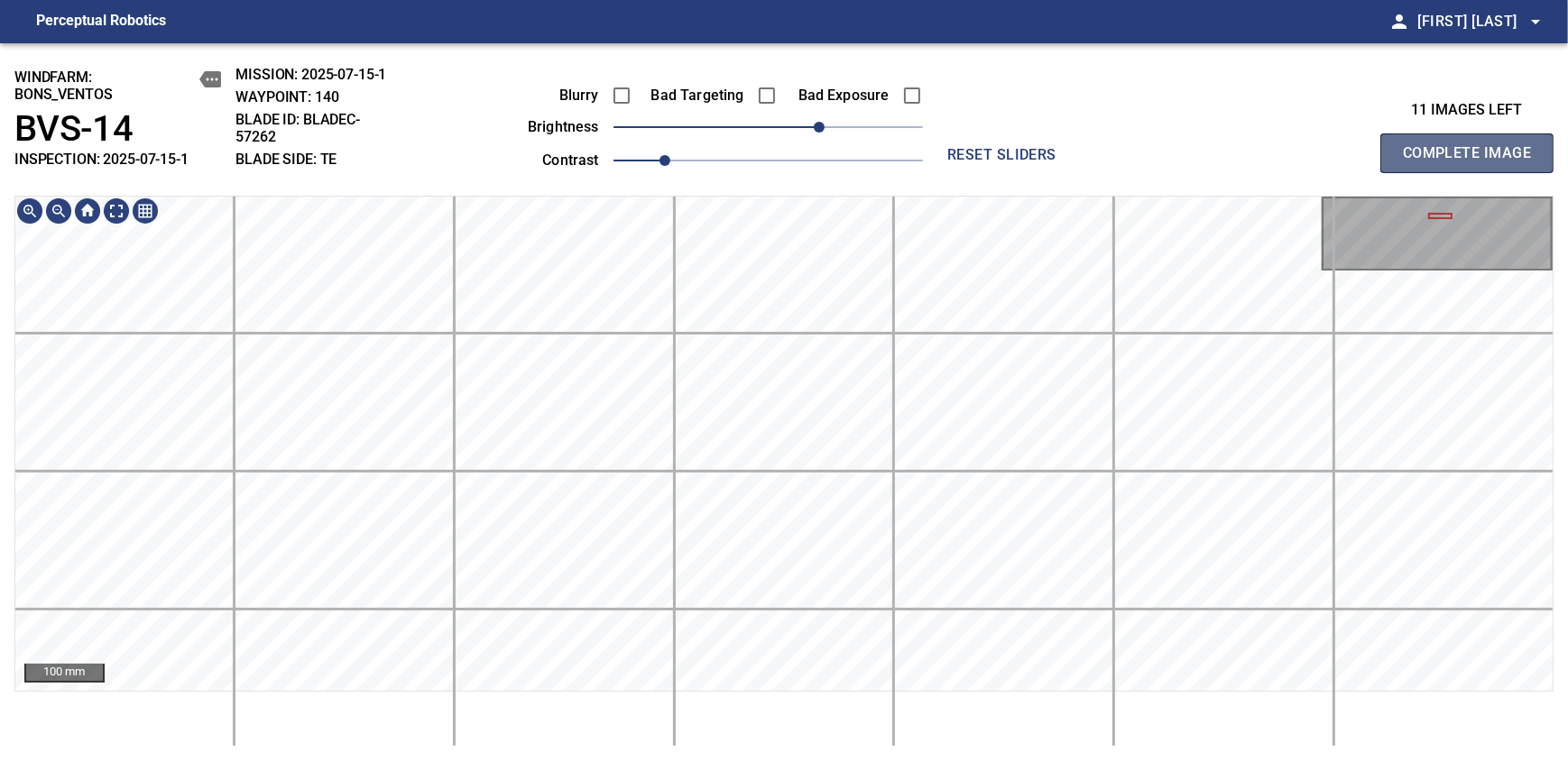 click on "Complete Image" at bounding box center (1467, 153) 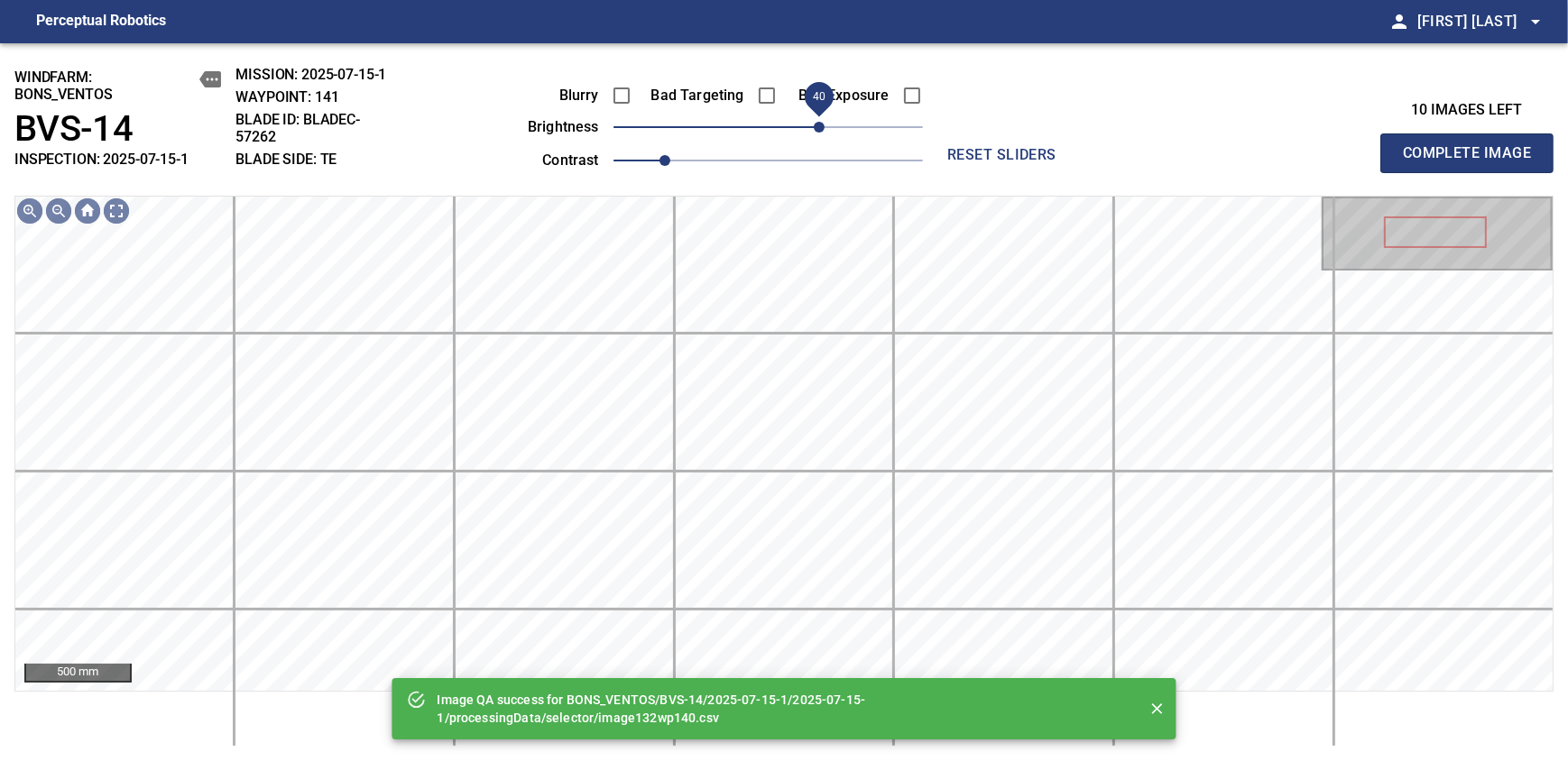 drag, startPoint x: 793, startPoint y: 129, endPoint x: 818, endPoint y: 126, distance: 25.179357 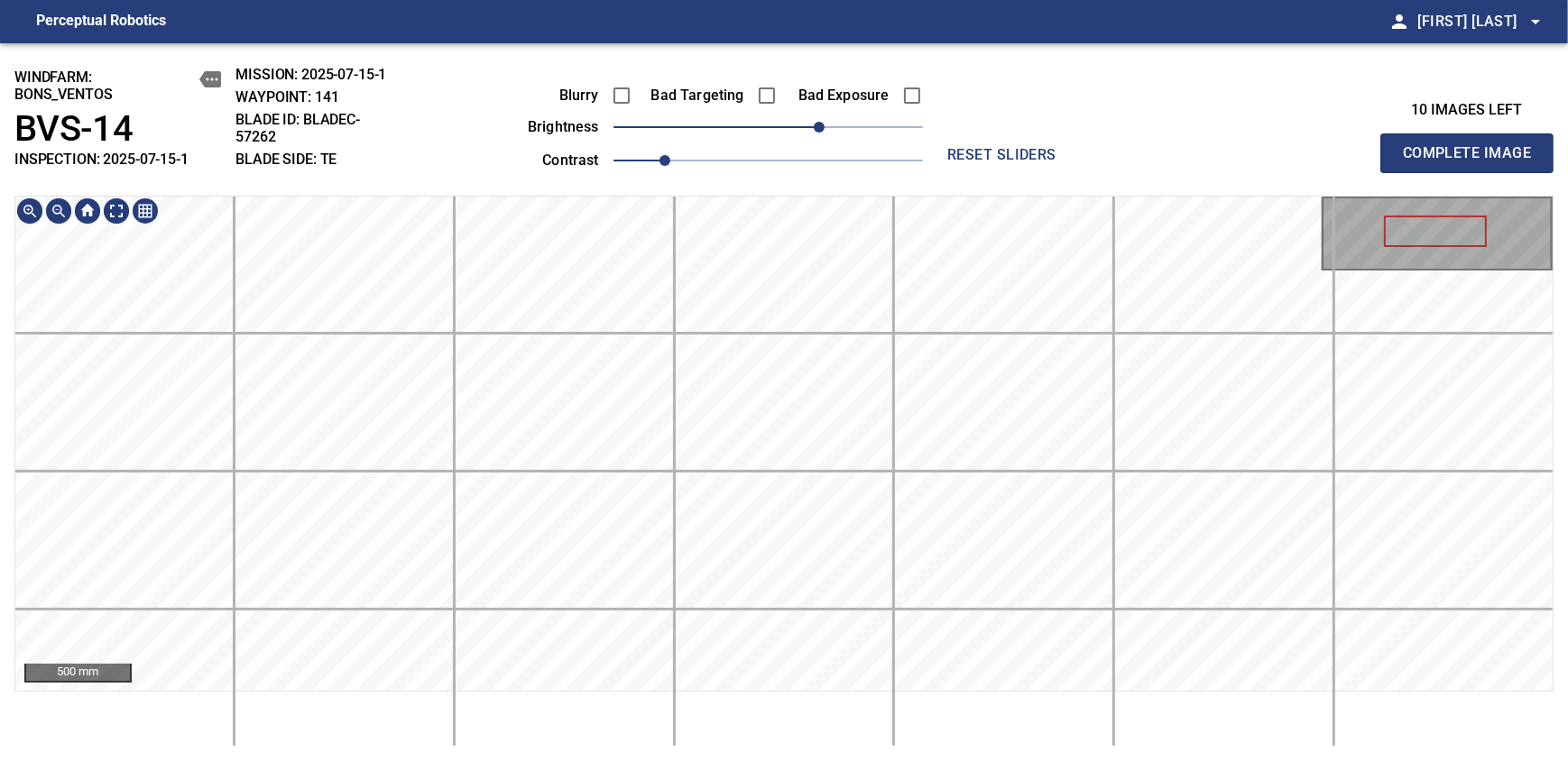 click on "500 mm" at bounding box center (784, 471) 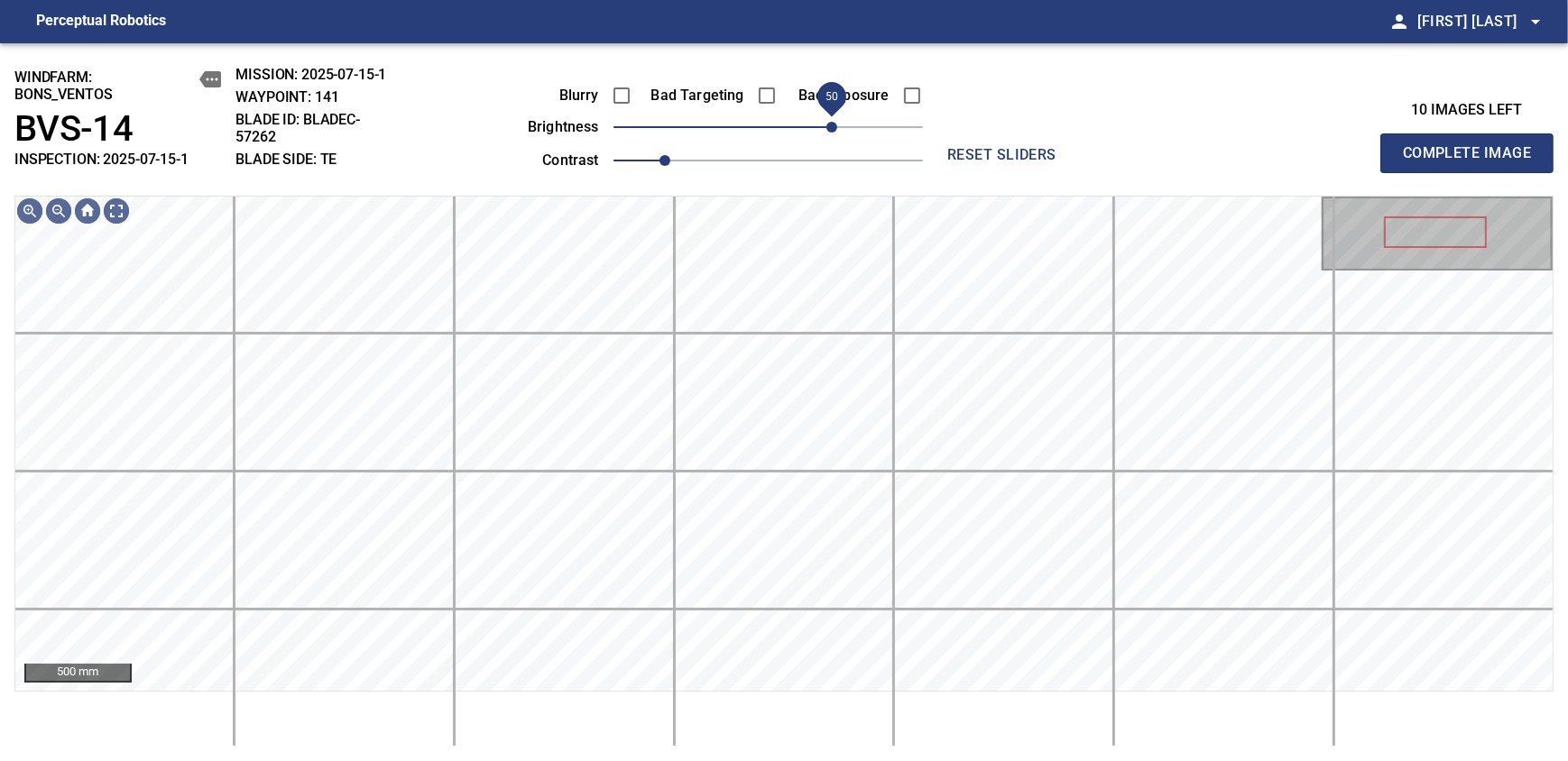 click on "50" at bounding box center (832, 127) 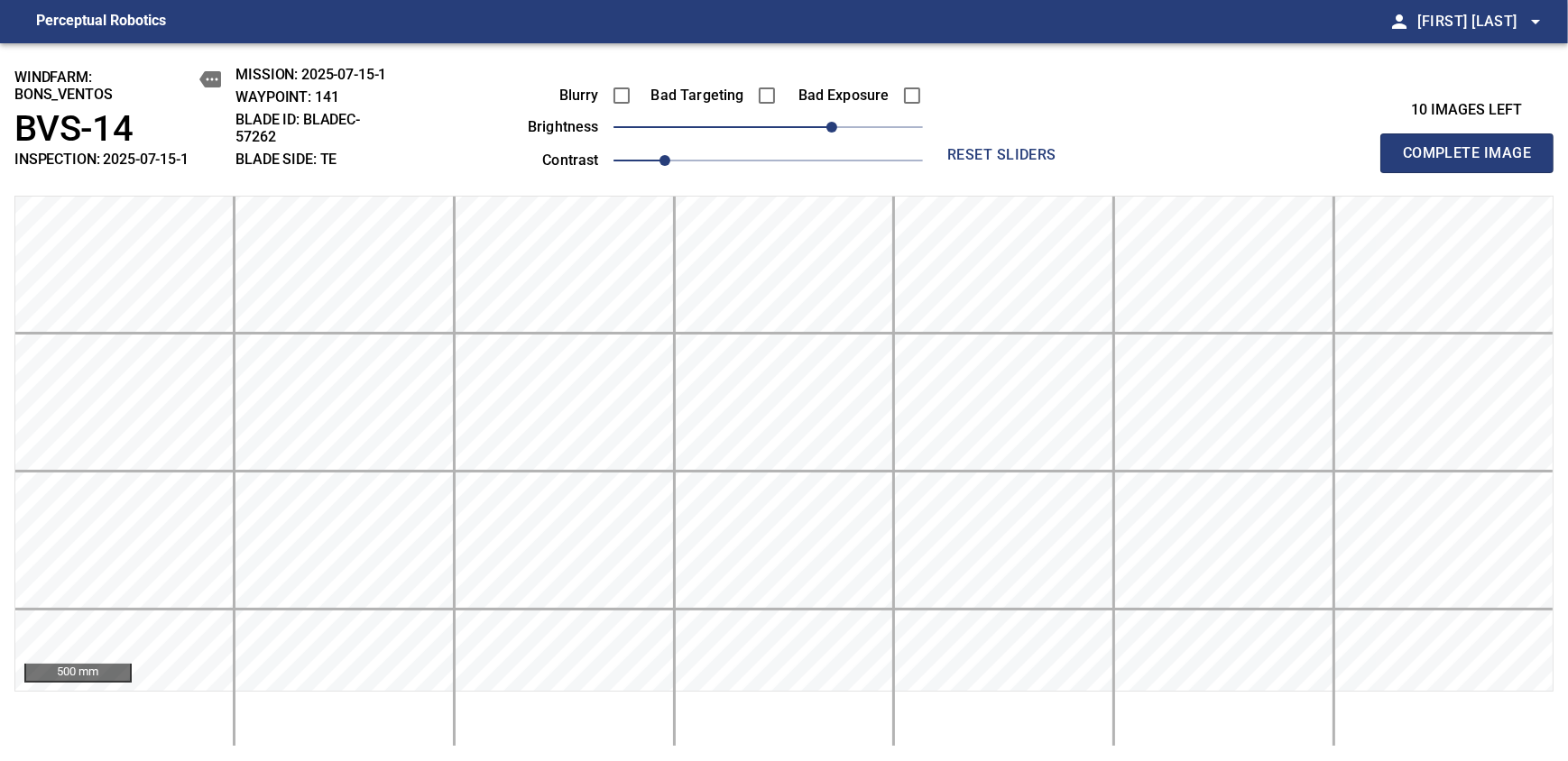 click on "Complete Image" at bounding box center [1467, 153] 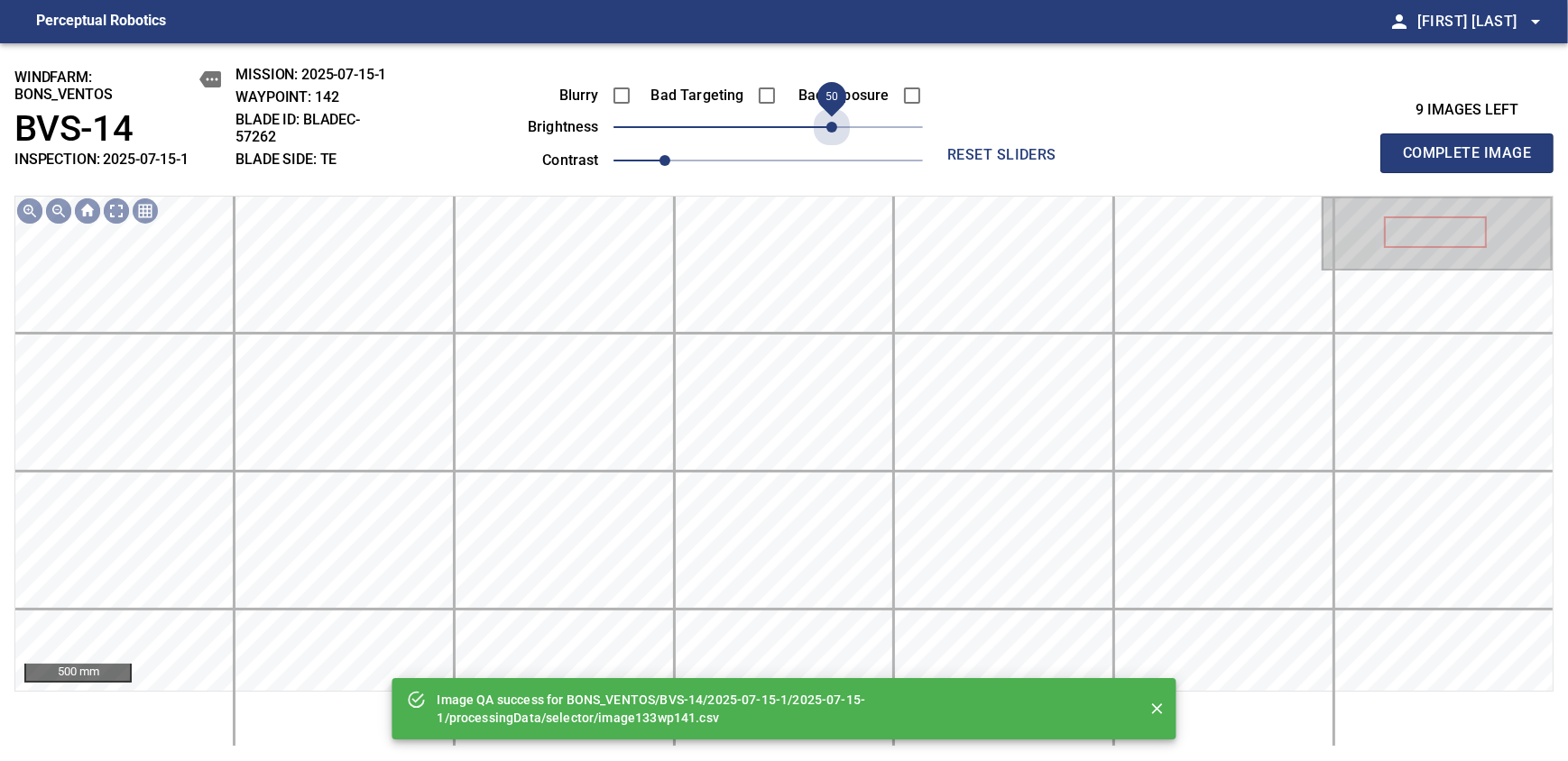 click on "50" at bounding box center [768, 127] 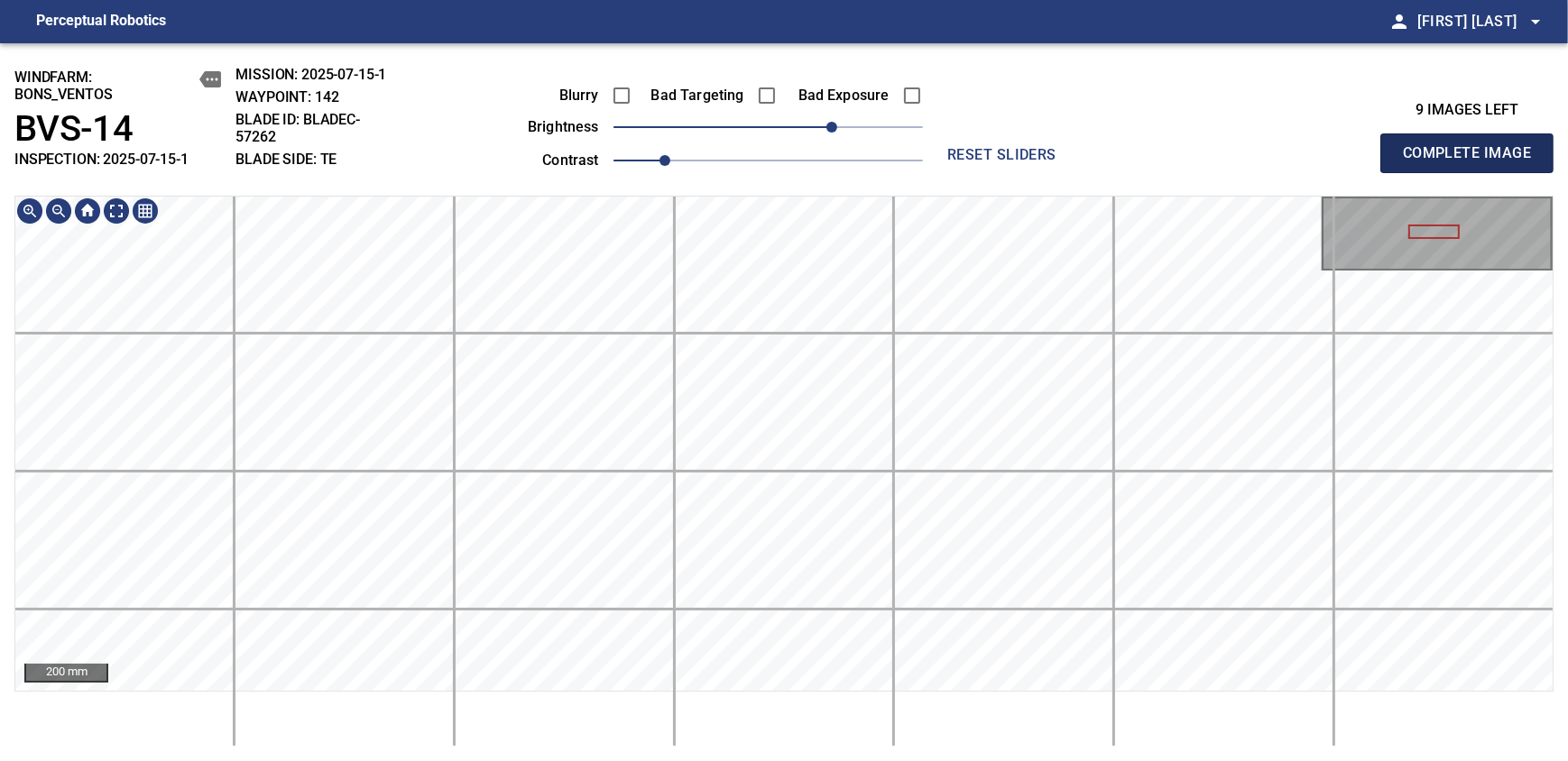 click on "Complete Image" at bounding box center [1467, 153] 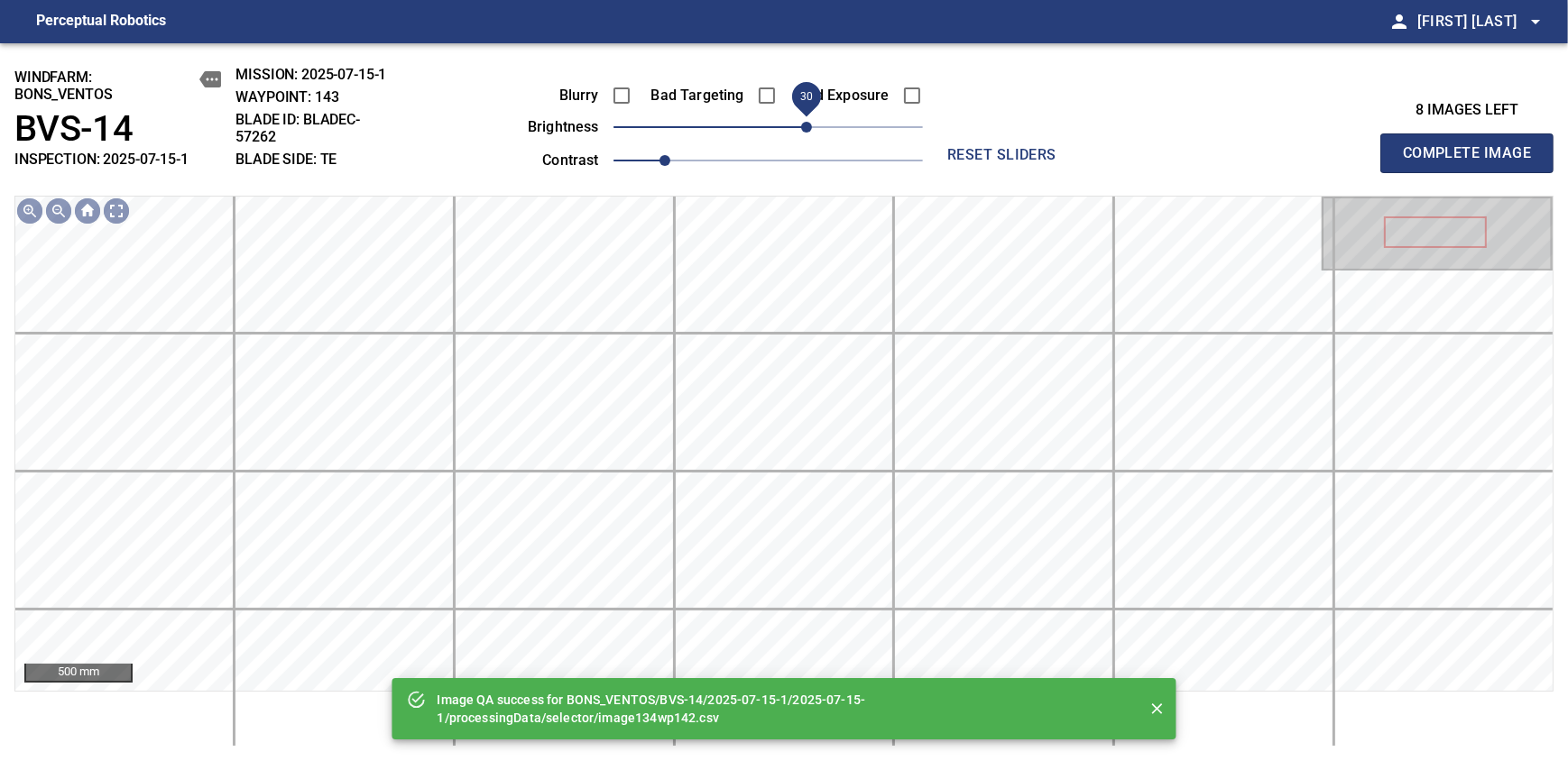 drag, startPoint x: 770, startPoint y: 127, endPoint x: 807, endPoint y: 116, distance: 38.60052 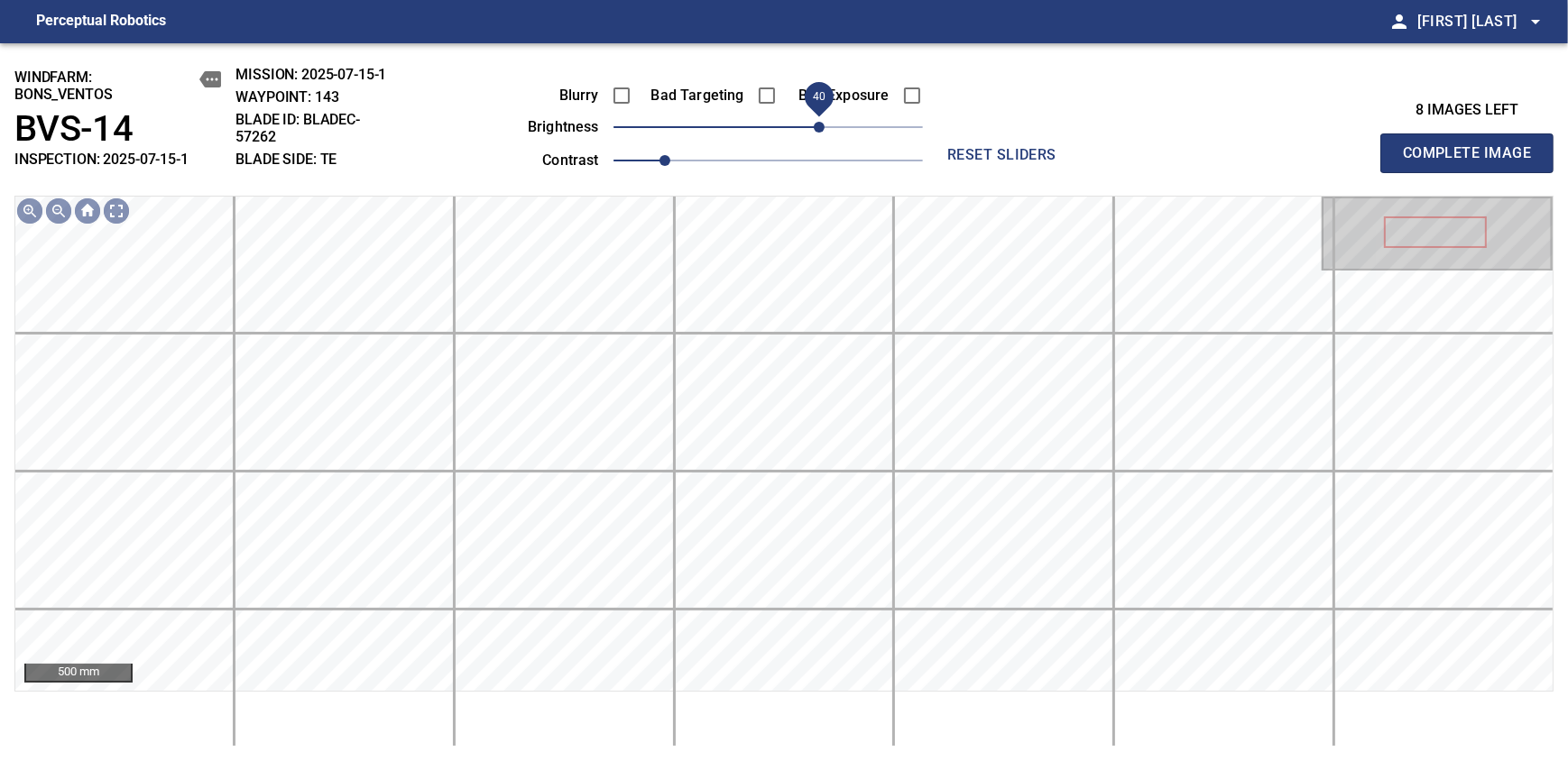 drag, startPoint x: 807, startPoint y: 131, endPoint x: 816, endPoint y: 122, distance: 12.727922 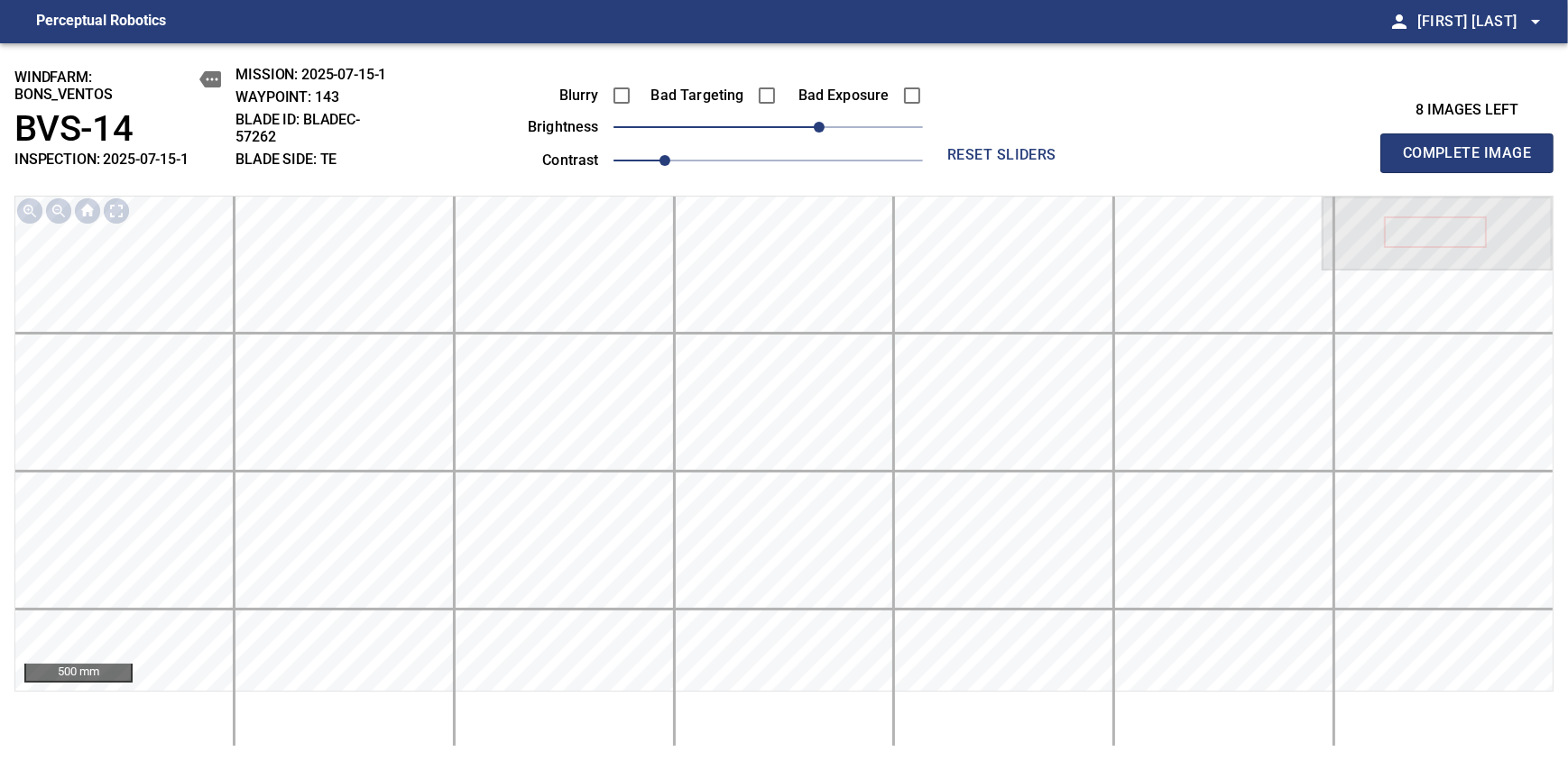 click on "Complete Image" at bounding box center [1467, 153] 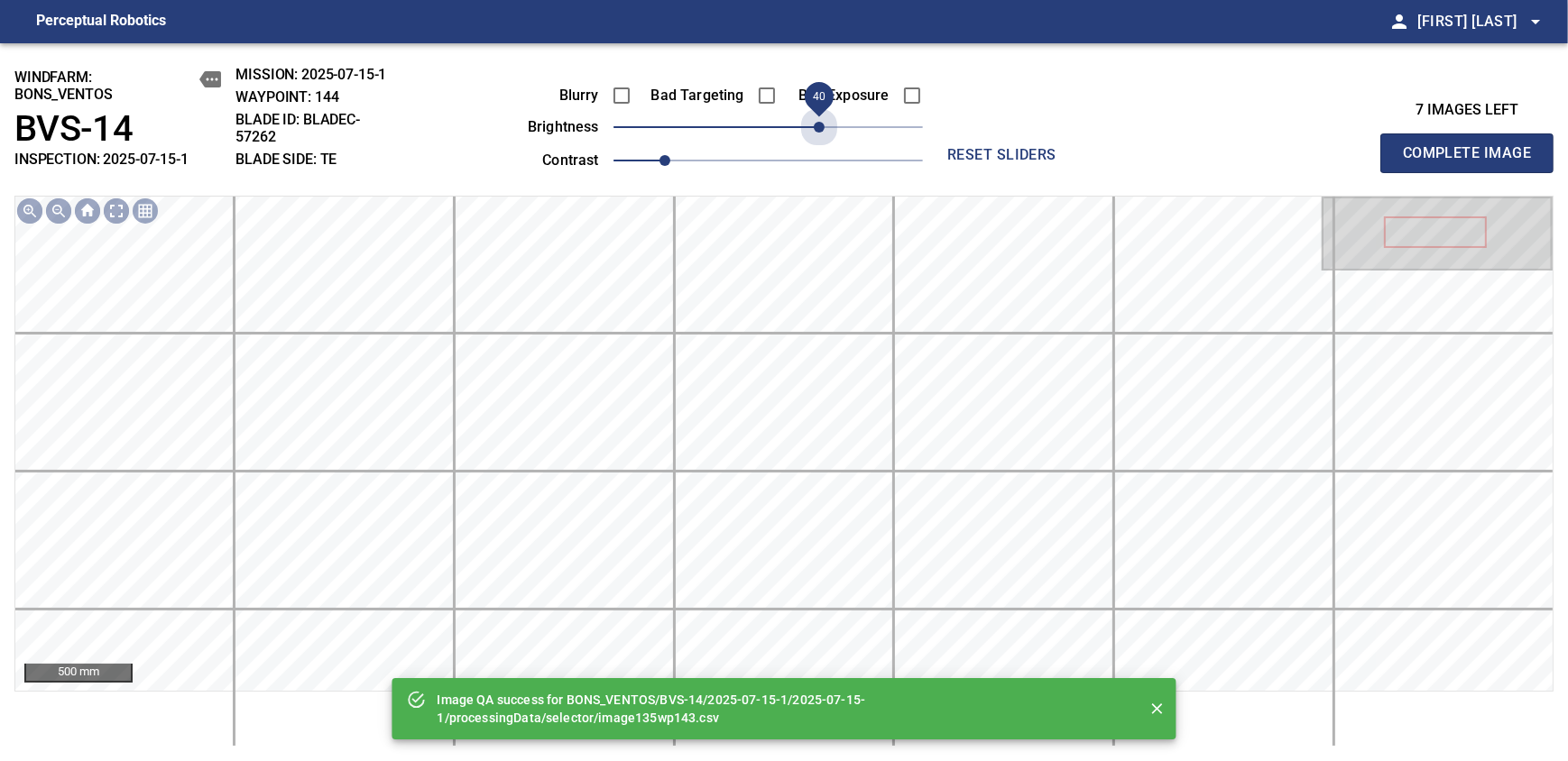 click on "40" at bounding box center (768, 127) 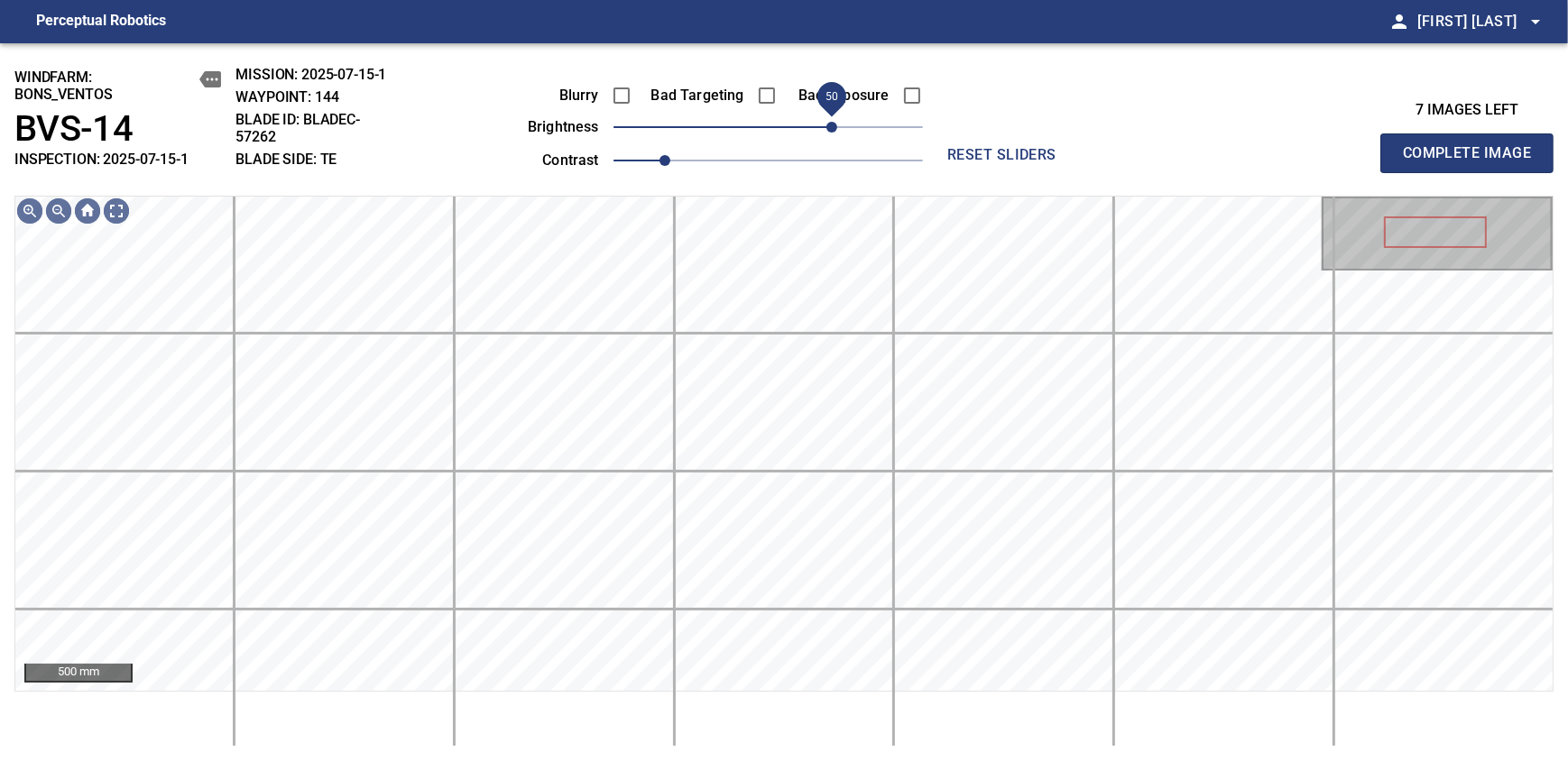 drag, startPoint x: 818, startPoint y: 131, endPoint x: 827, endPoint y: 125, distance: 10.816654 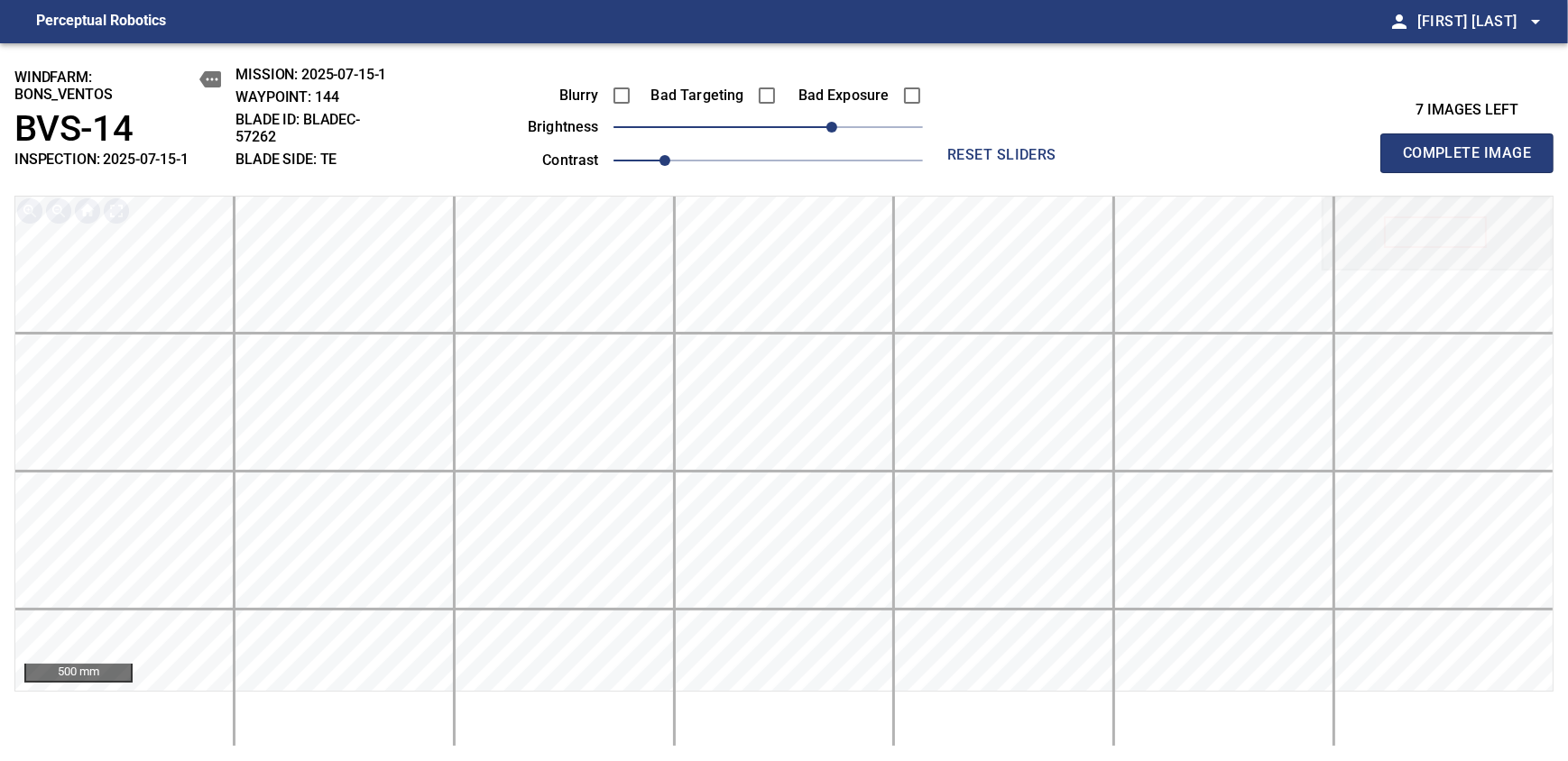 click on "Complete Image" at bounding box center (1467, 153) 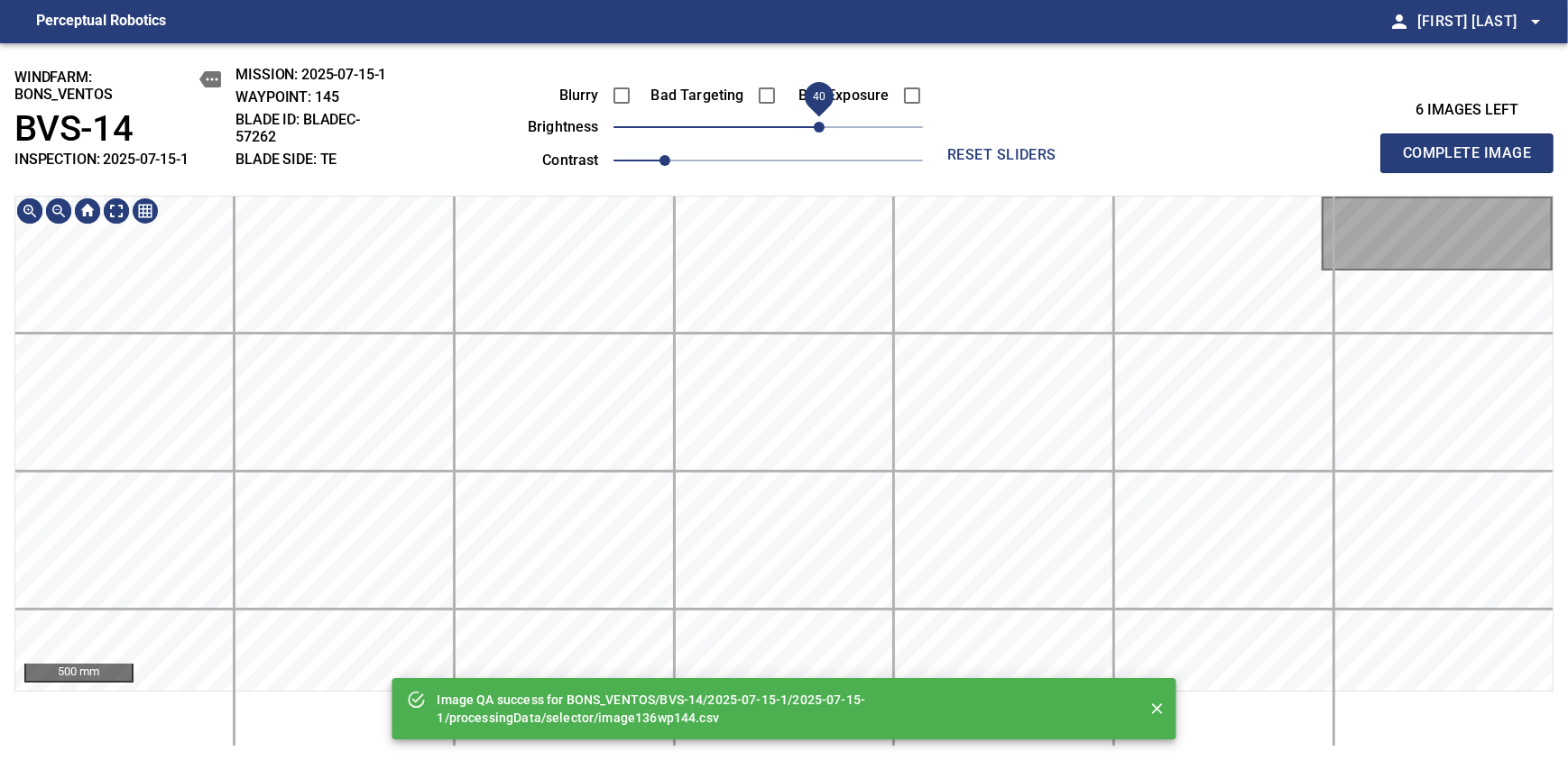 click on "40" at bounding box center (768, 127) 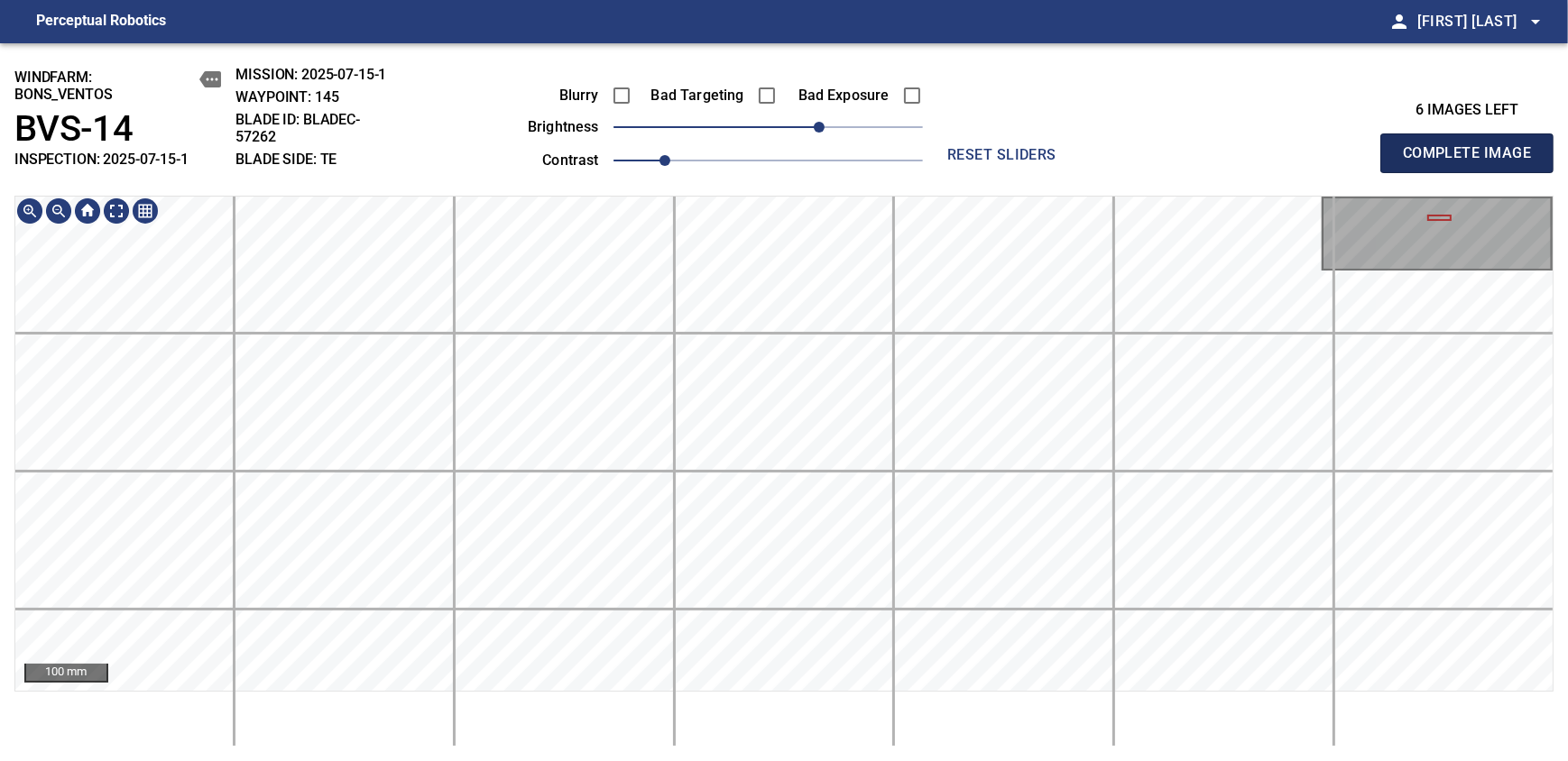 click on "Complete Image" at bounding box center [1467, 153] 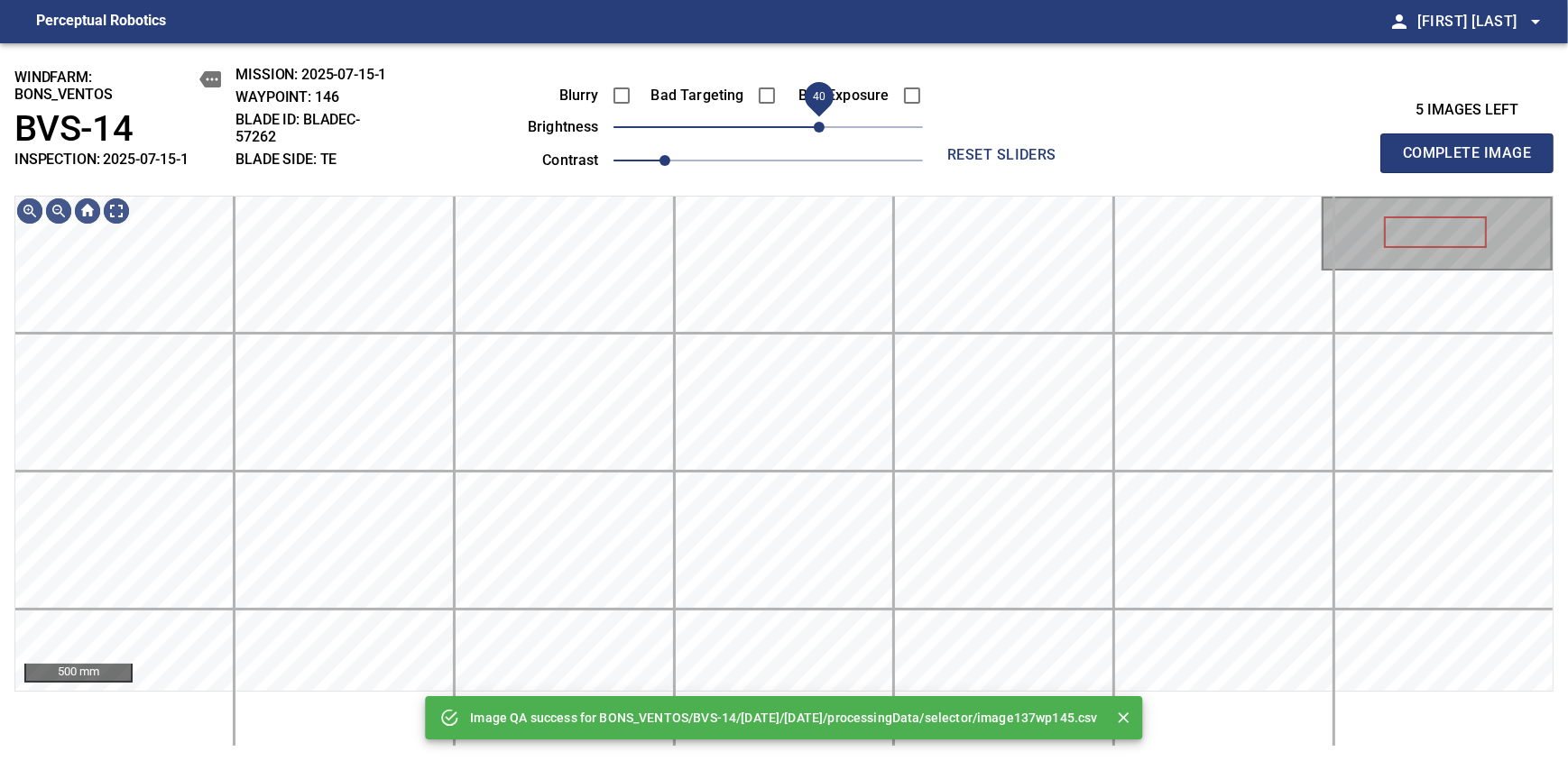 drag, startPoint x: 779, startPoint y: 126, endPoint x: 816, endPoint y: 121, distance: 37.3363 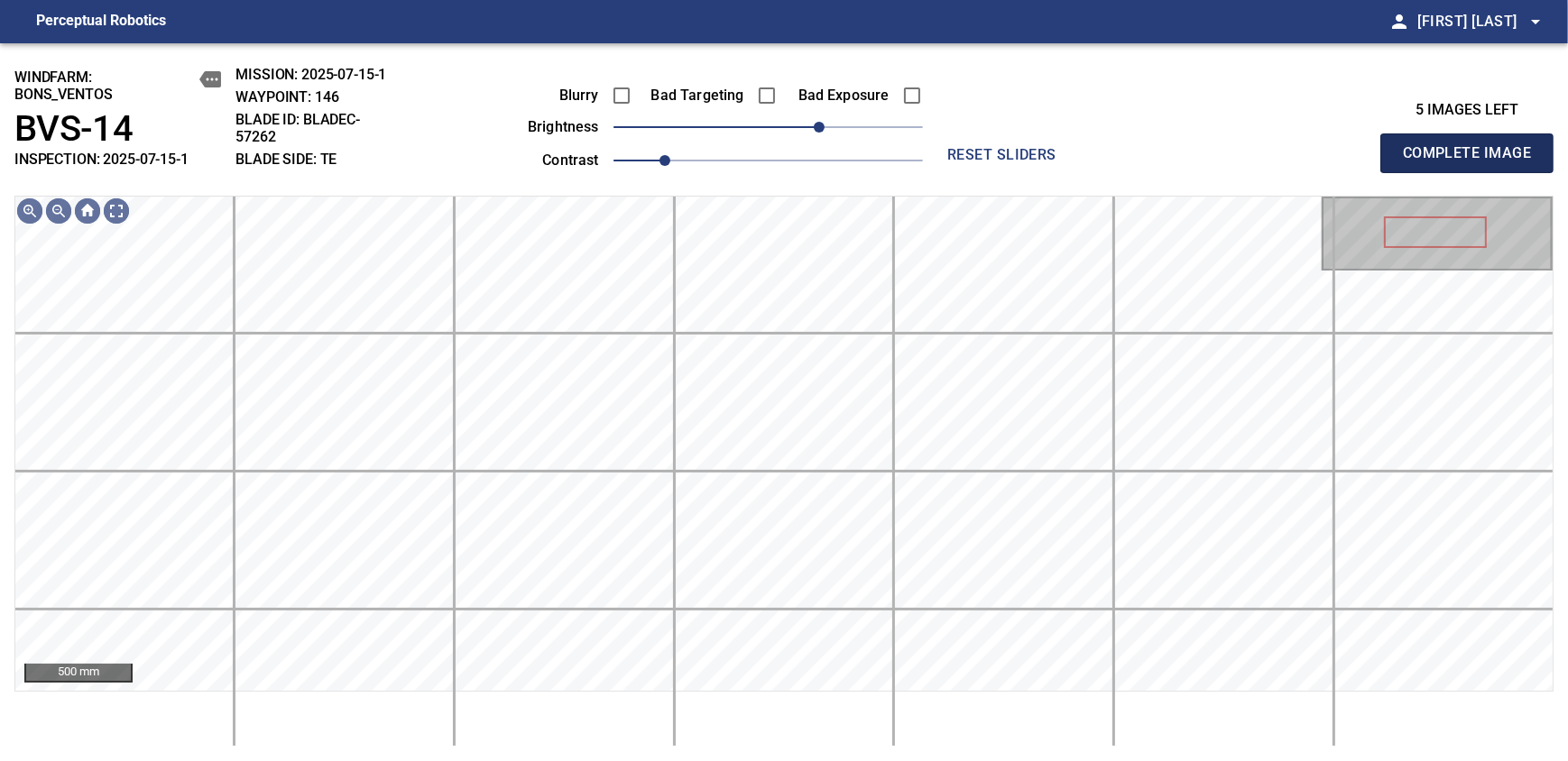 click on "Complete Image" at bounding box center (1467, 153) 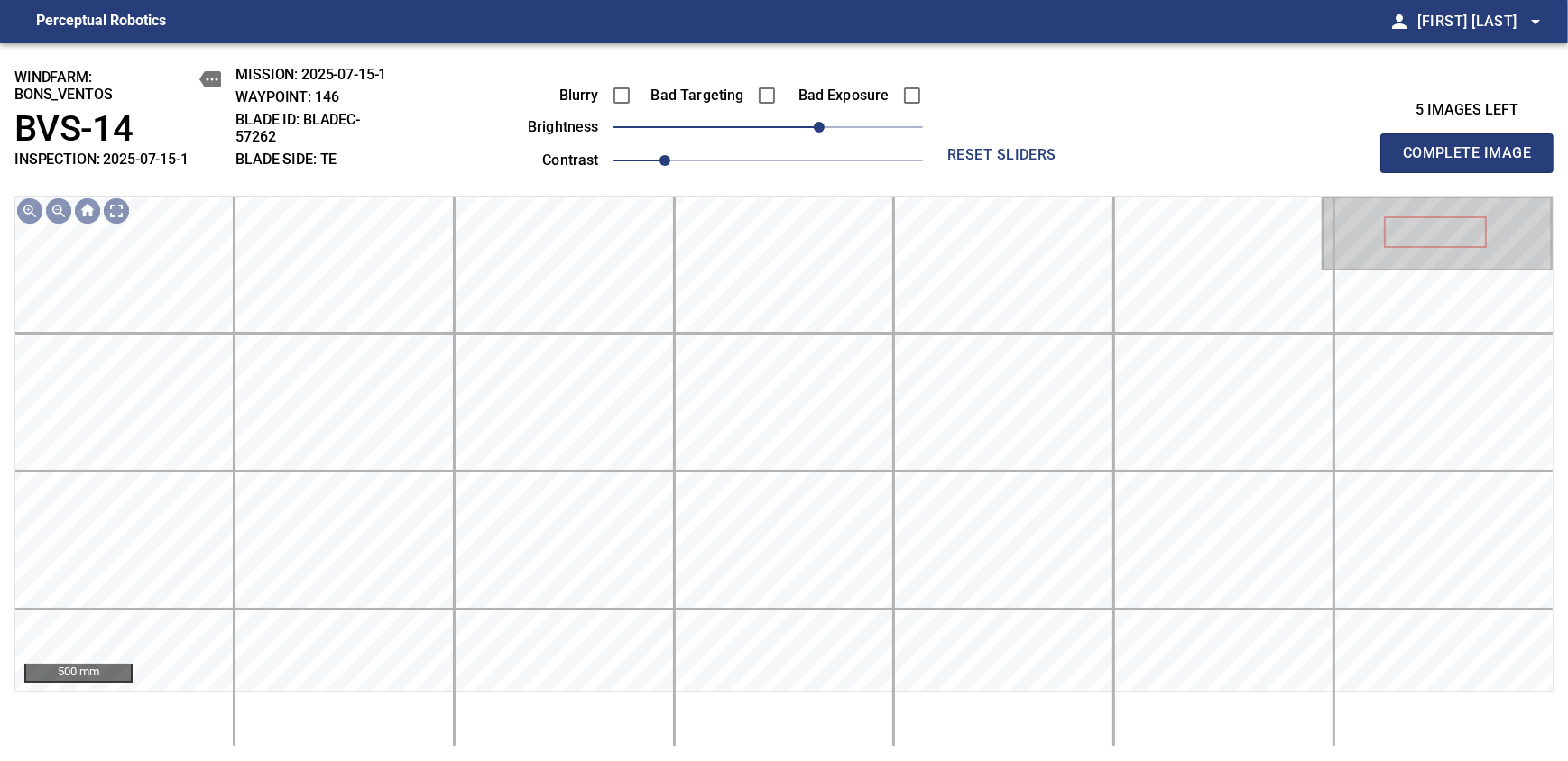 type 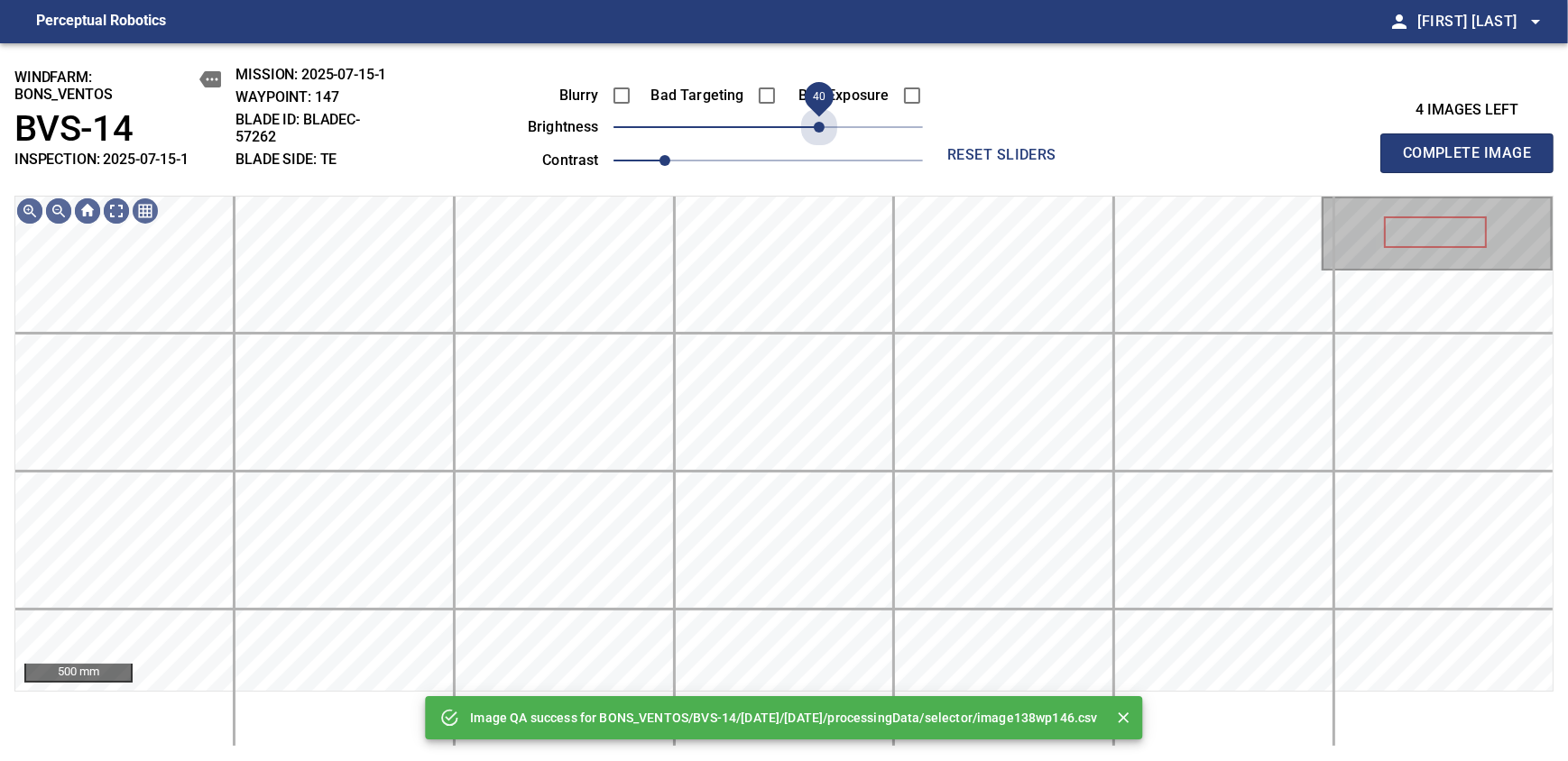 click on "40" at bounding box center [768, 127] 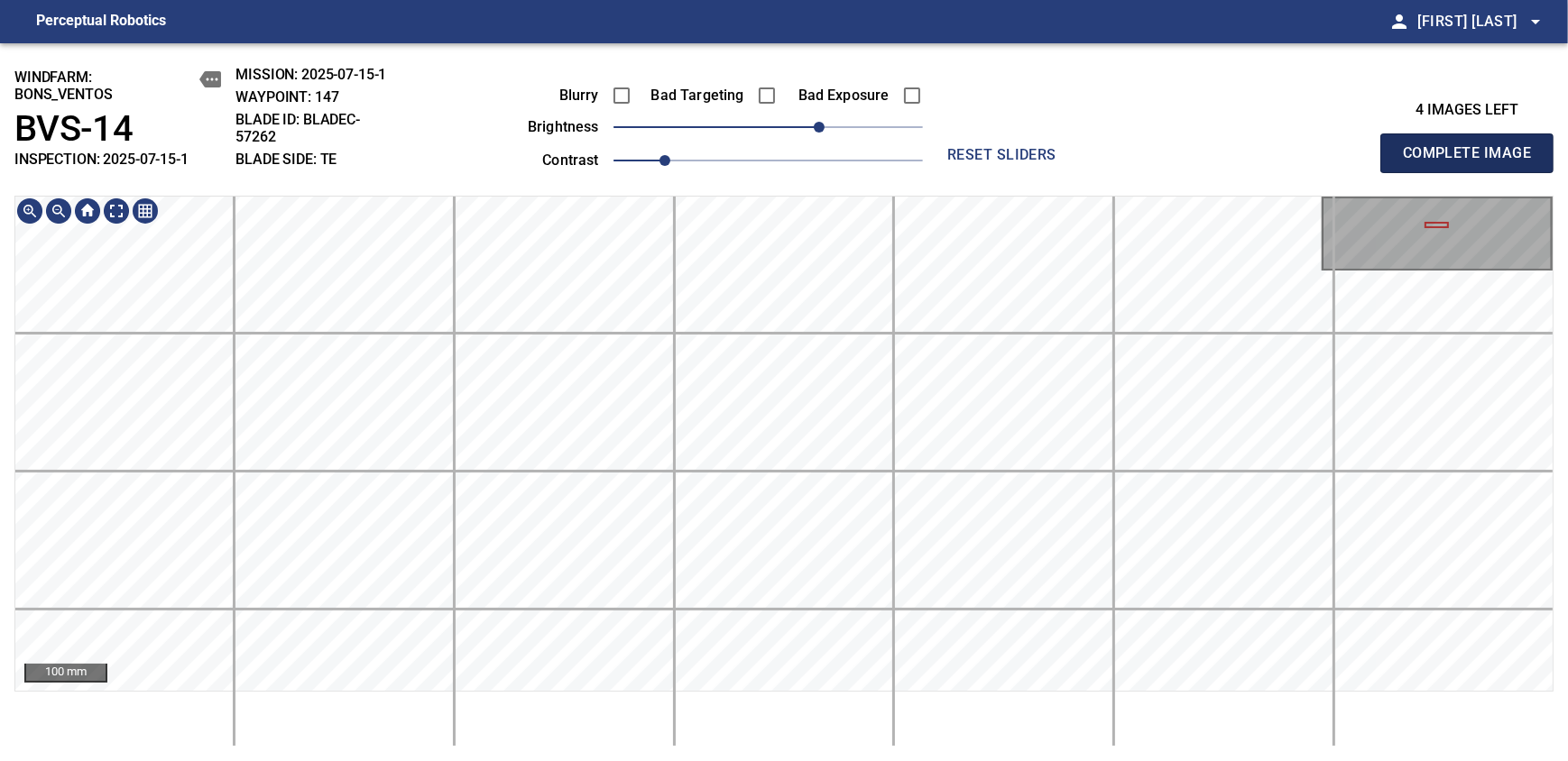 click on "Complete Image" at bounding box center (1467, 153) 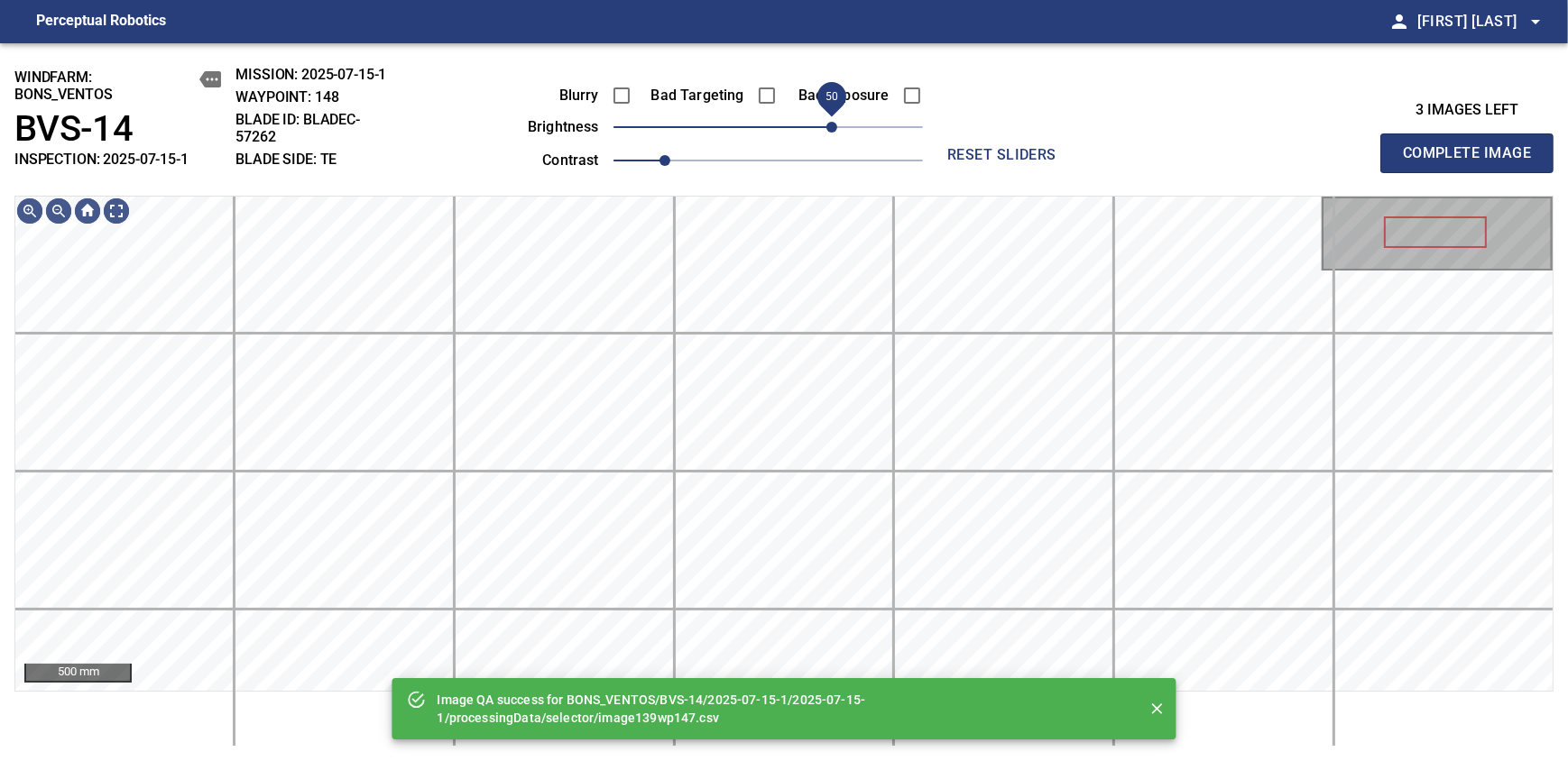 drag, startPoint x: 804, startPoint y: 126, endPoint x: 833, endPoint y: 121, distance: 29.42788 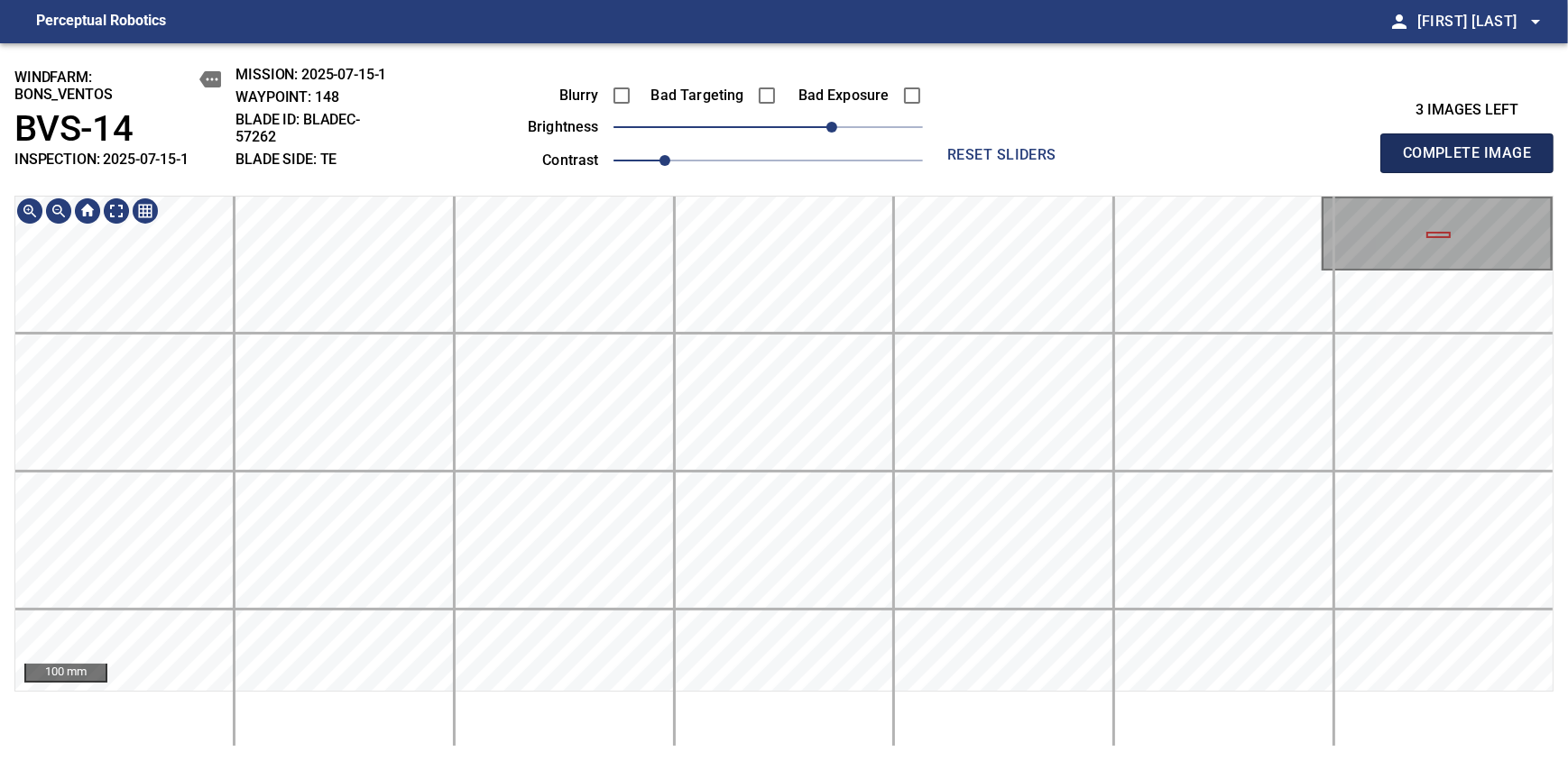 click on "Complete Image" at bounding box center [1467, 153] 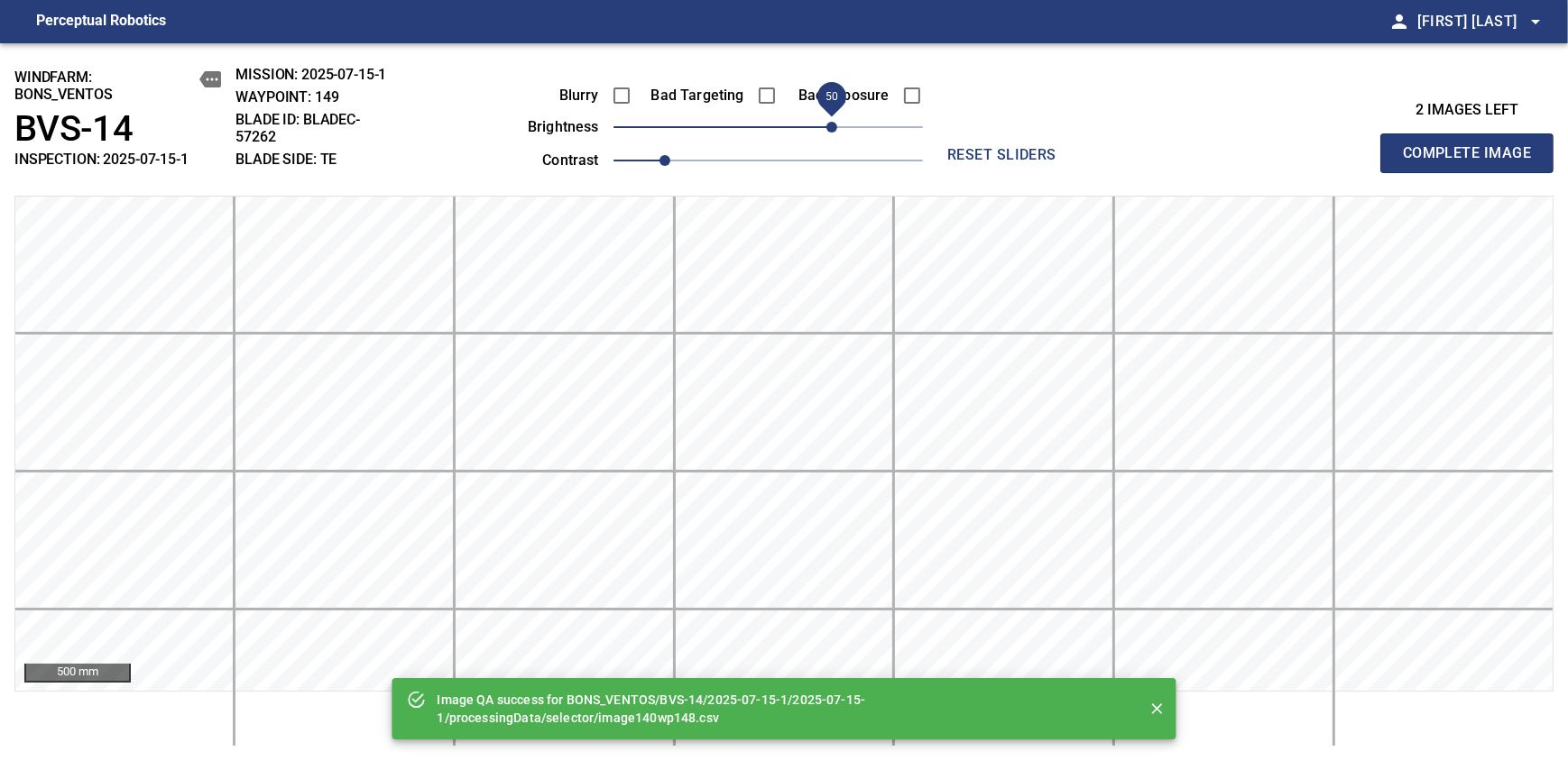 click on "50" at bounding box center (768, 127) 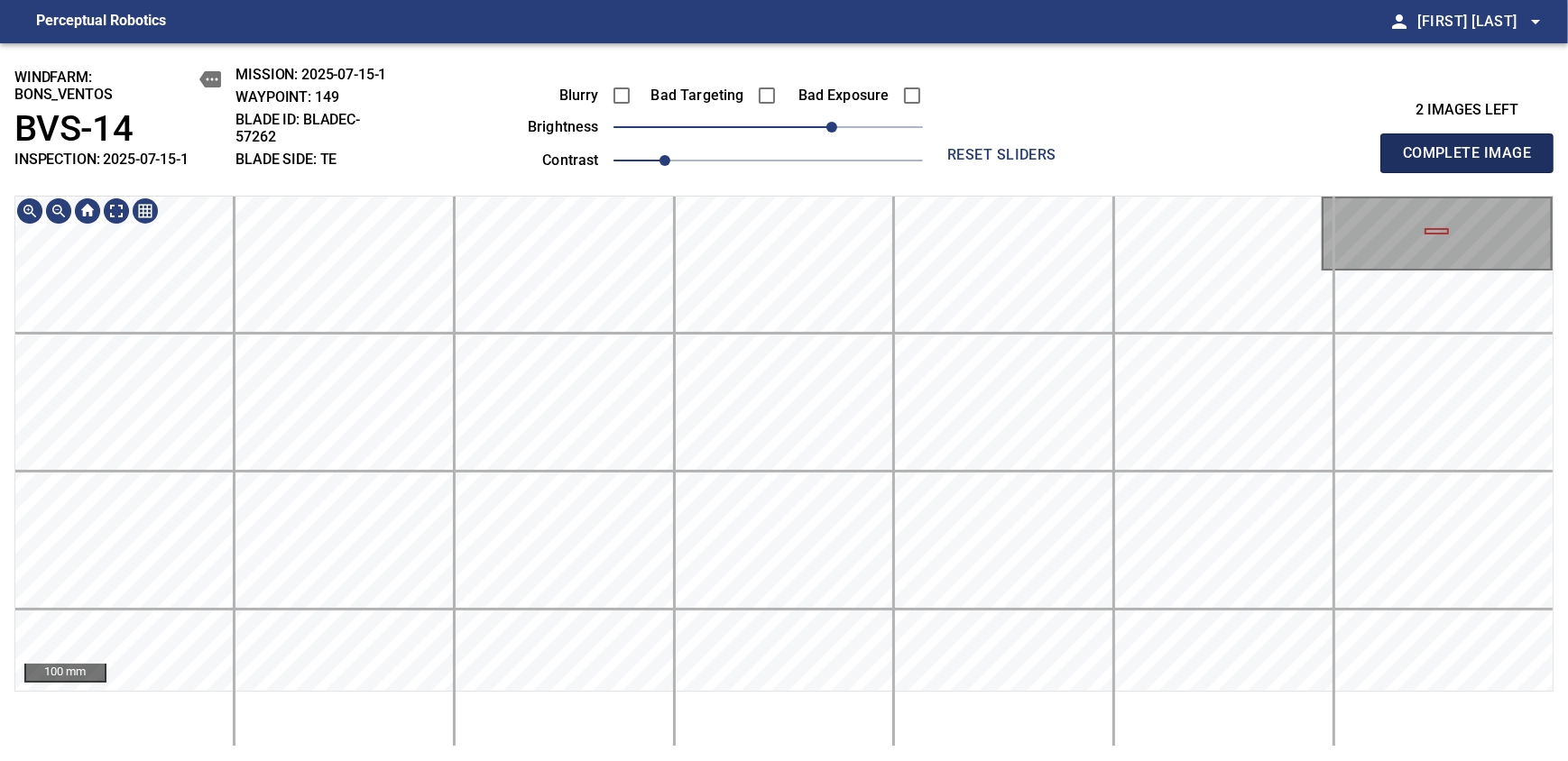 click on "Complete Image" at bounding box center (1467, 153) 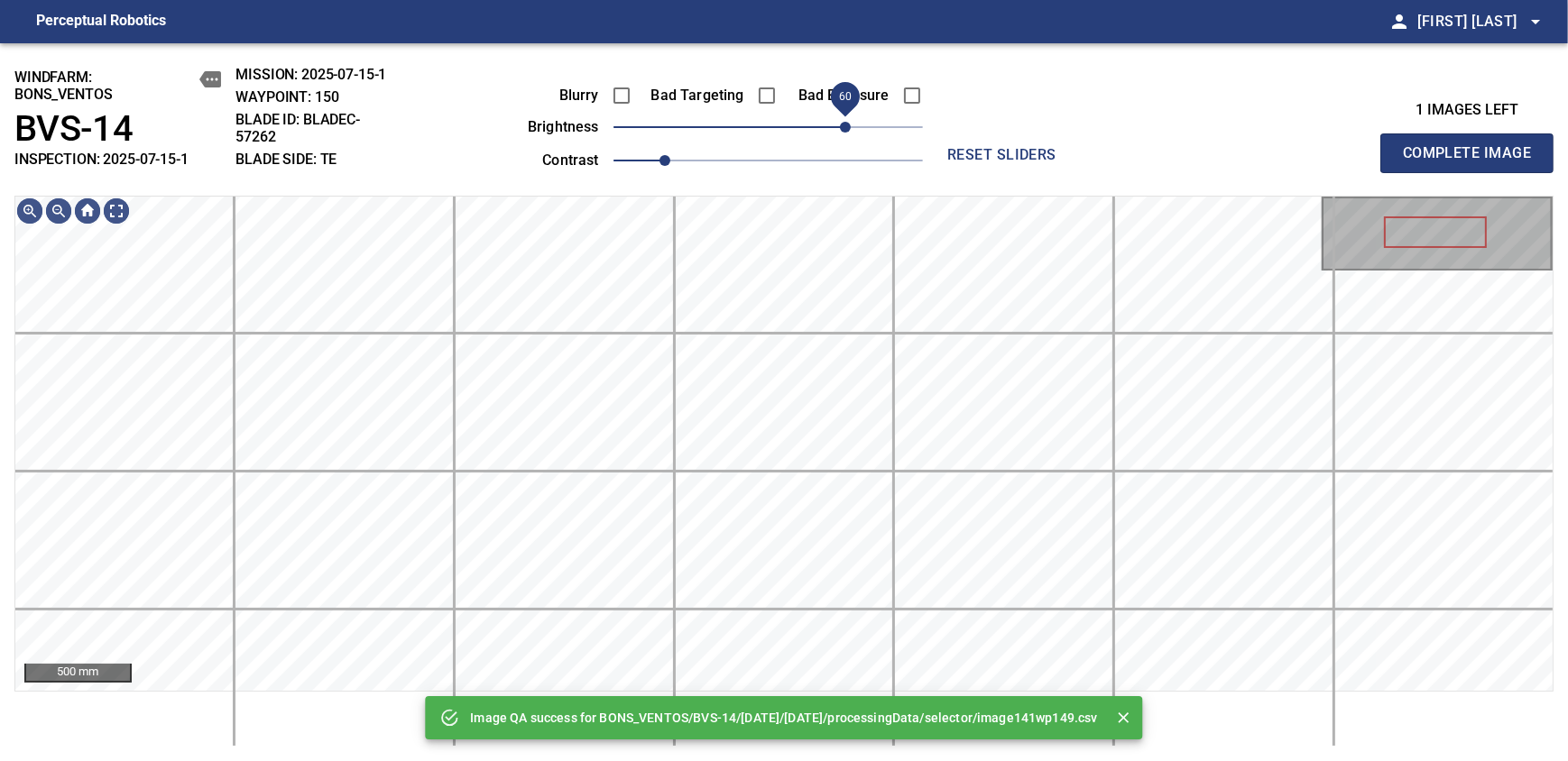 drag, startPoint x: 801, startPoint y: 135, endPoint x: 847, endPoint y: 129, distance: 46.38965 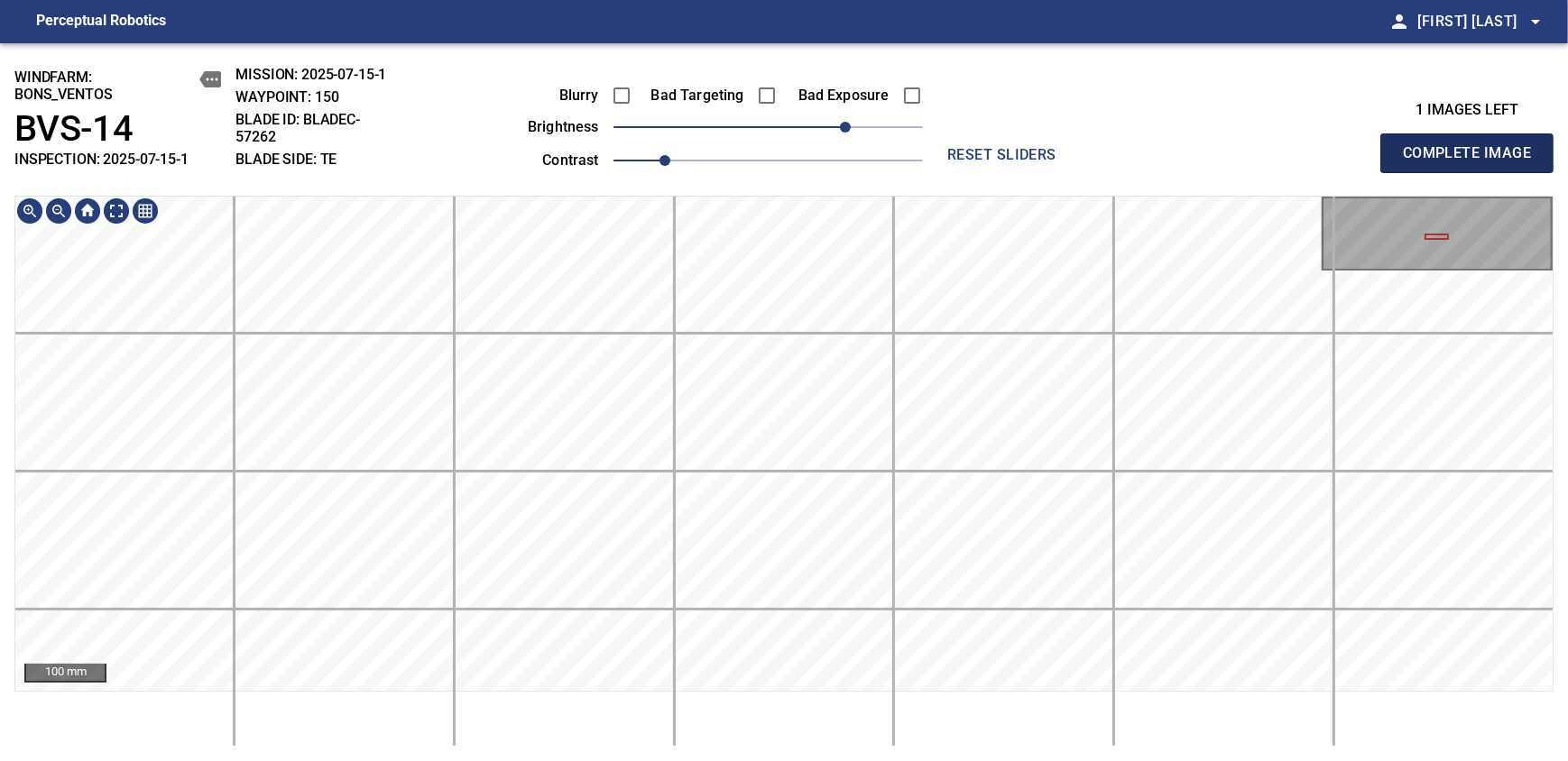 type 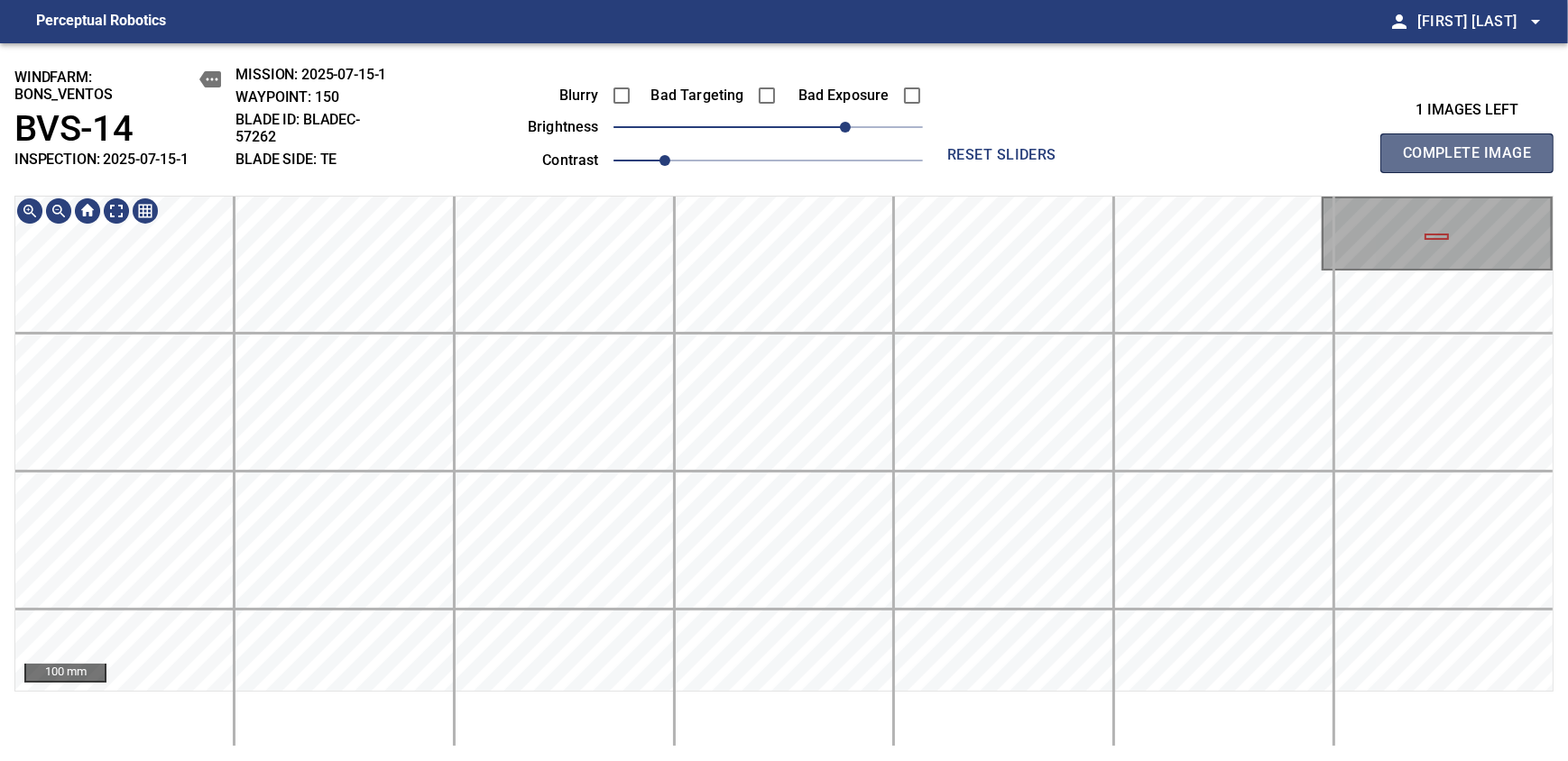 click on "Complete Image" at bounding box center [1467, 153] 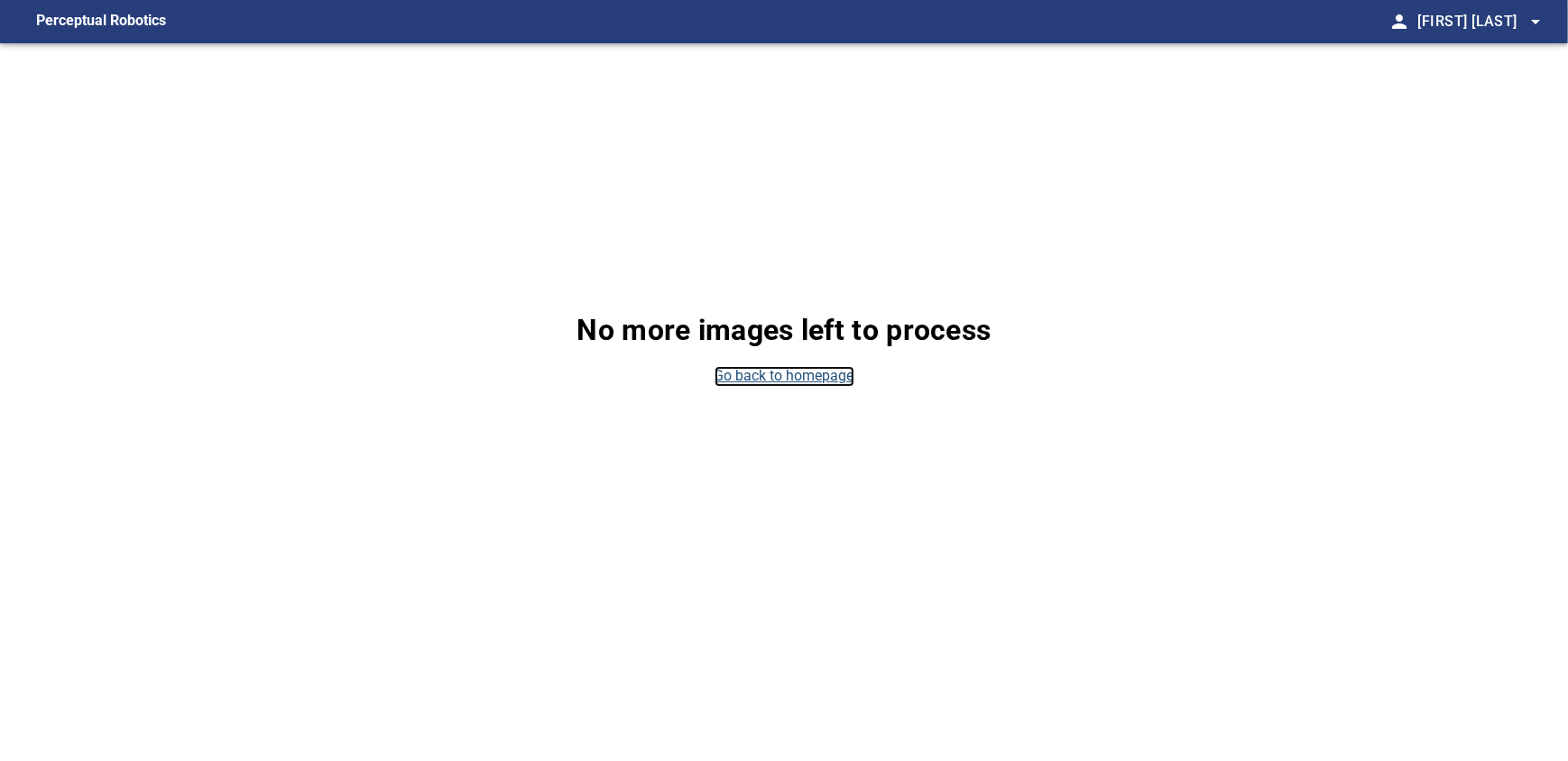 click on "Go back to homepage" at bounding box center [784, 376] 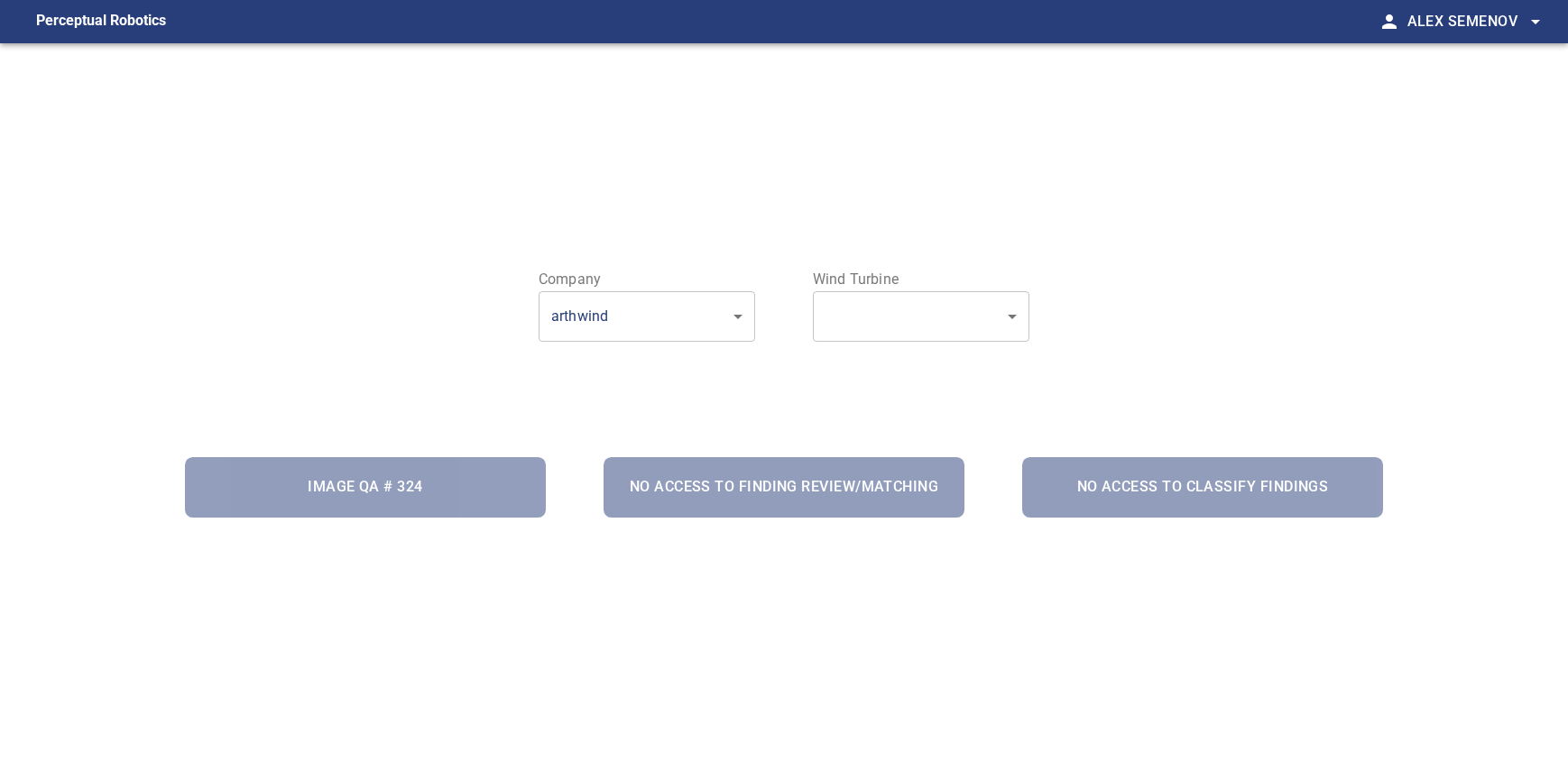 scroll, scrollTop: 0, scrollLeft: 0, axis: both 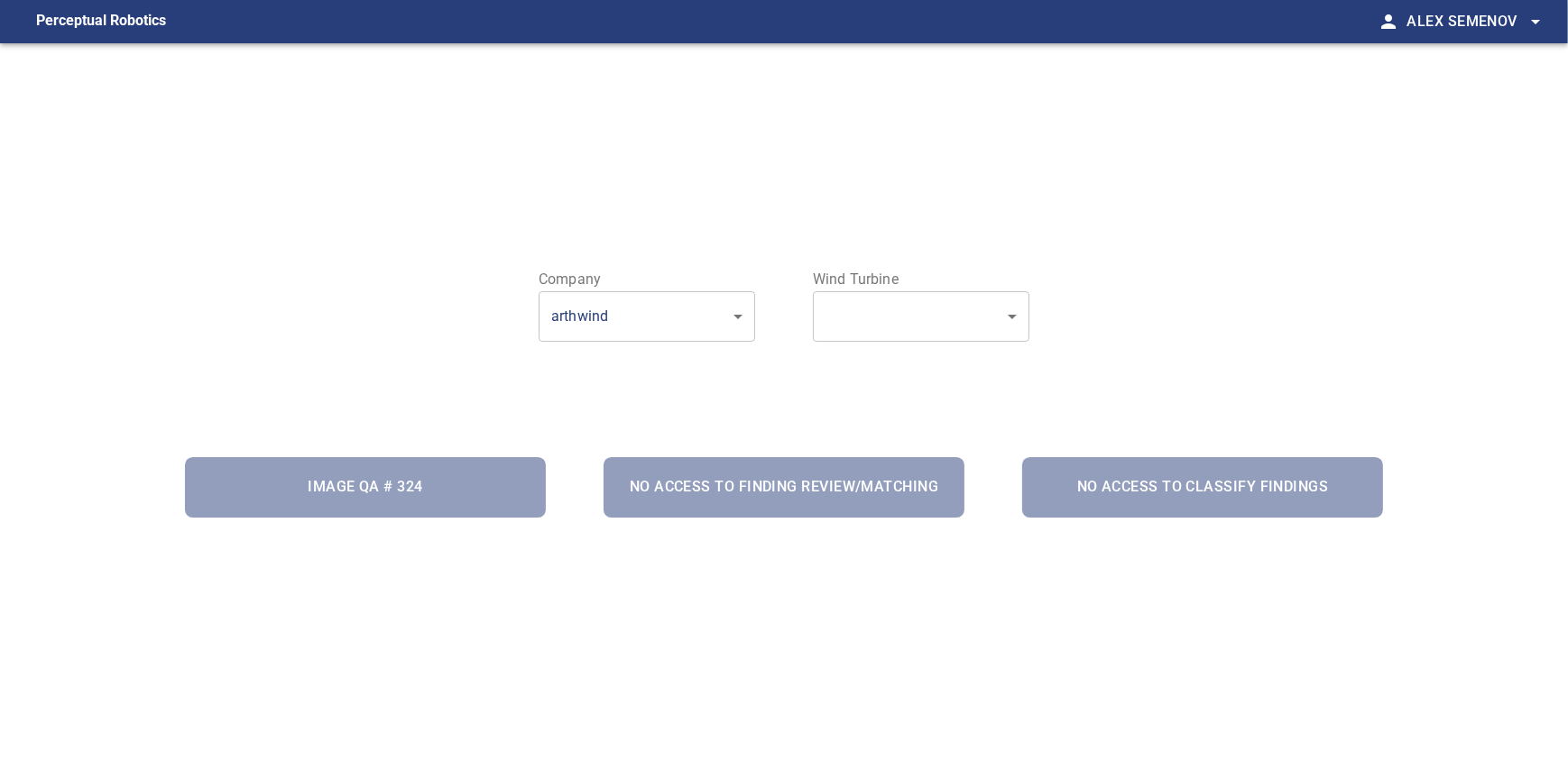 click on "Company arthwind ******** ​ Wind Turbine ​ ​" at bounding box center [784, 307] 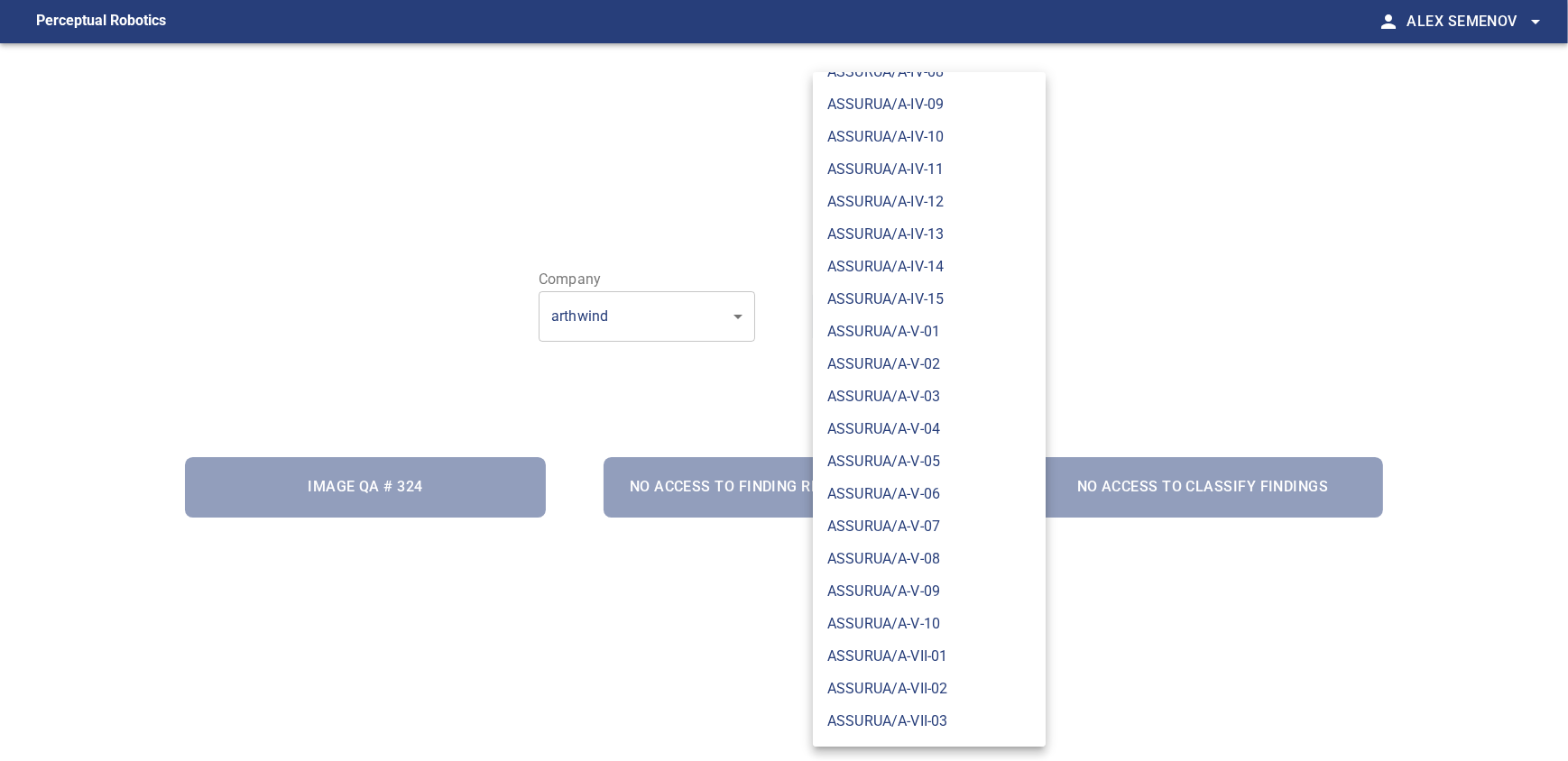 scroll, scrollTop: 1564, scrollLeft: 0, axis: vertical 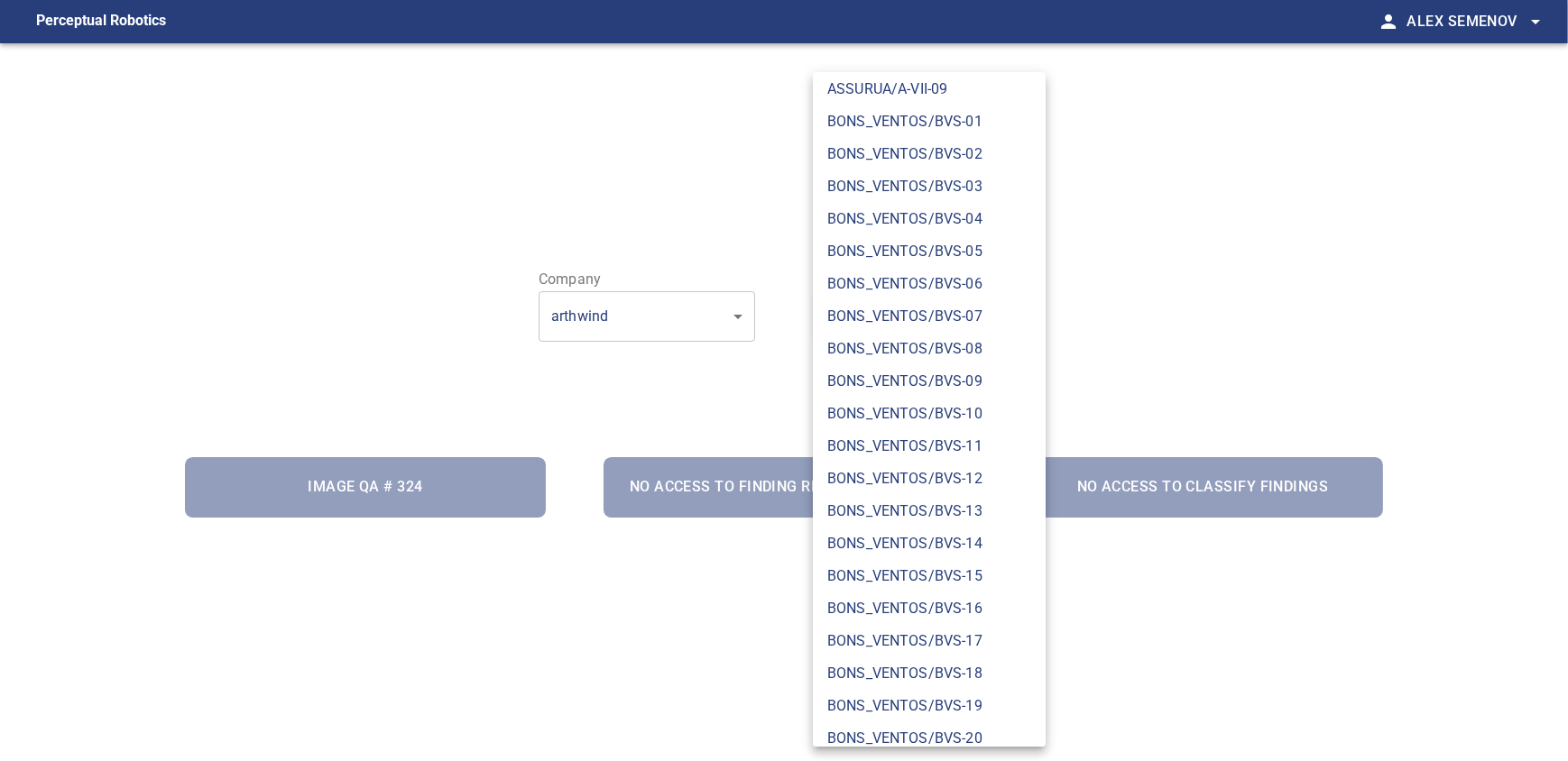 drag, startPoint x: 980, startPoint y: 330, endPoint x: 974, endPoint y: 342, distance: 13.4164079 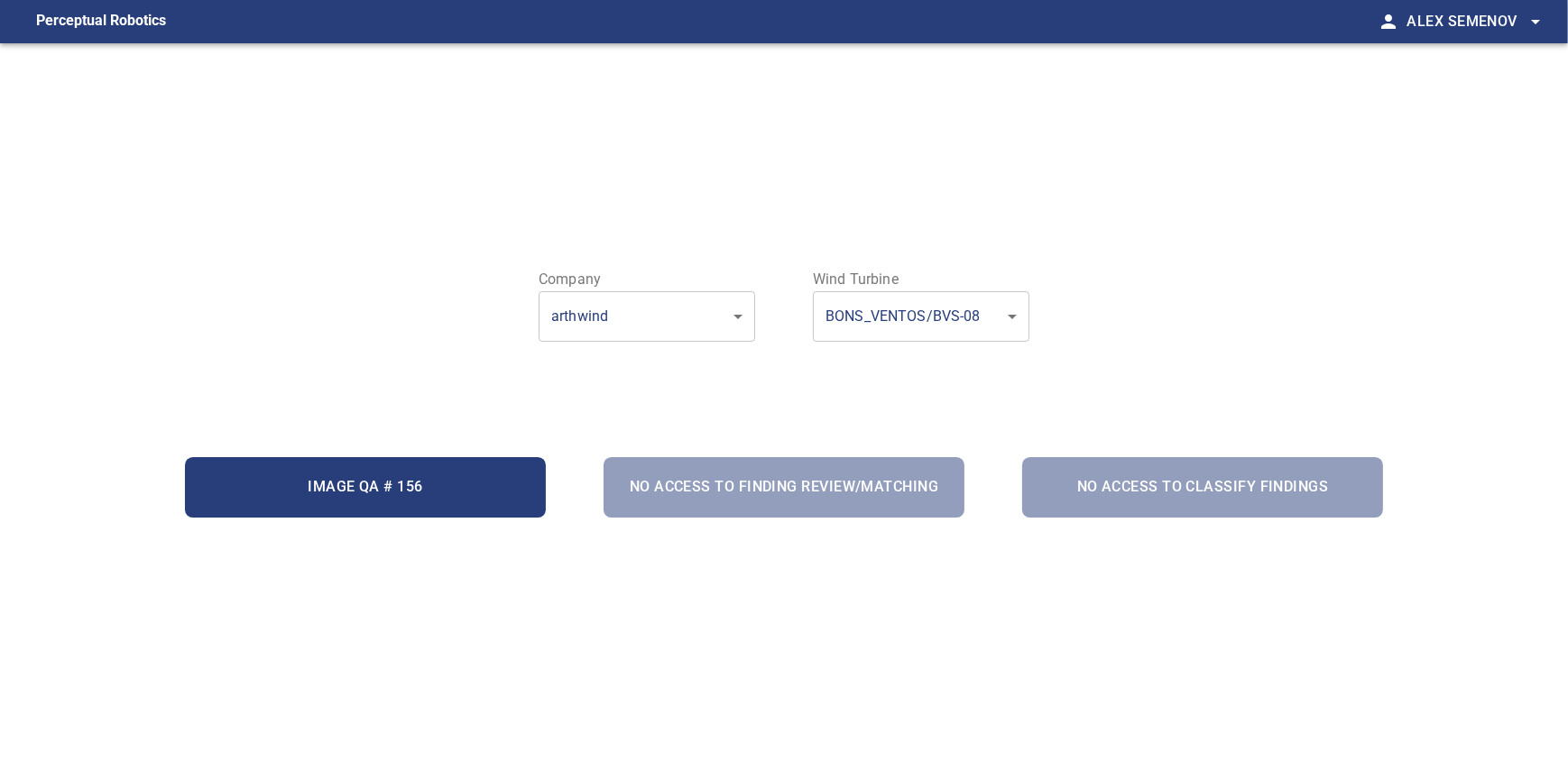 click on "Image QA #  156" at bounding box center (365, 488) 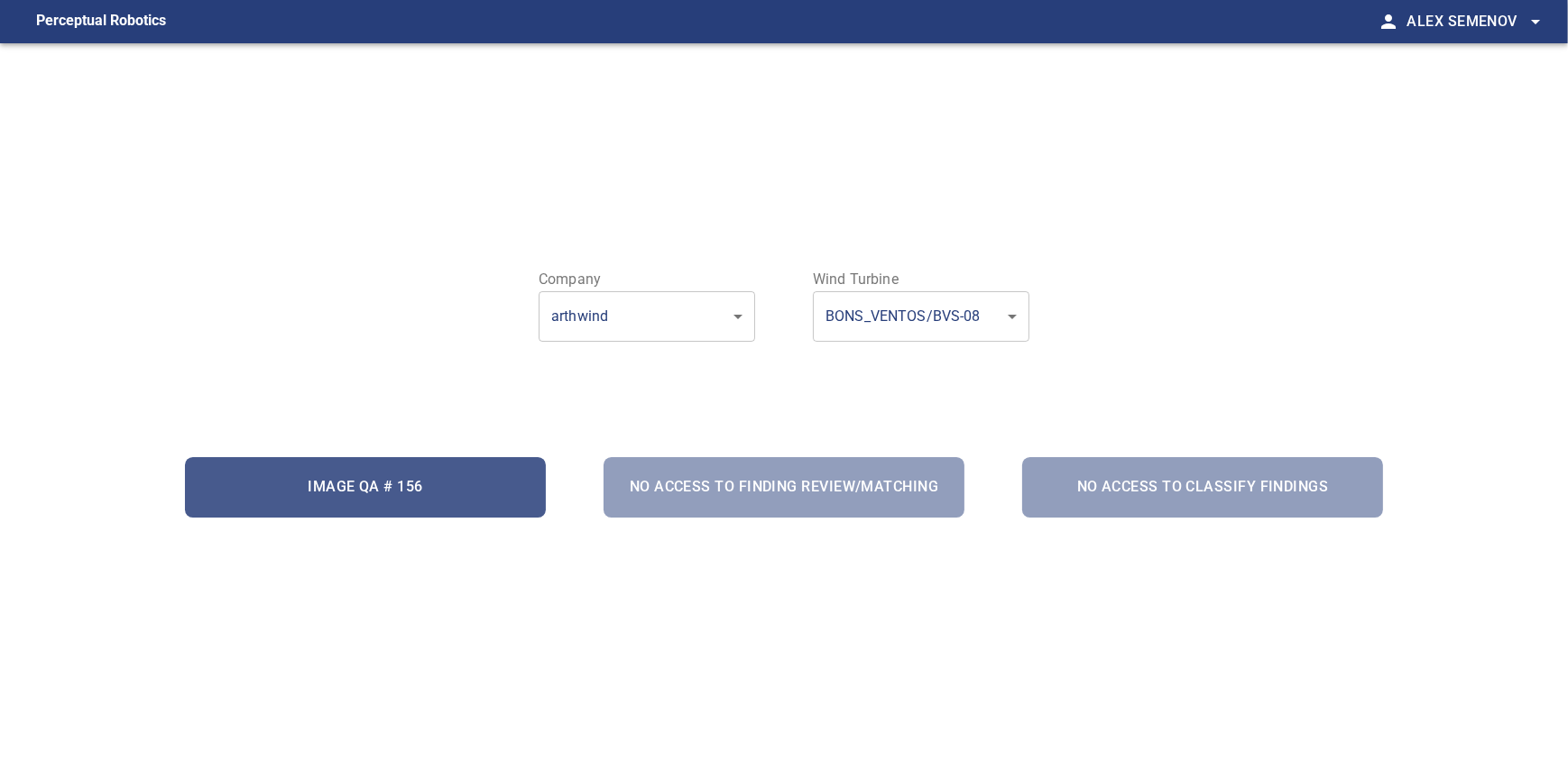 click on "Image QA #  156" at bounding box center (365, 487) 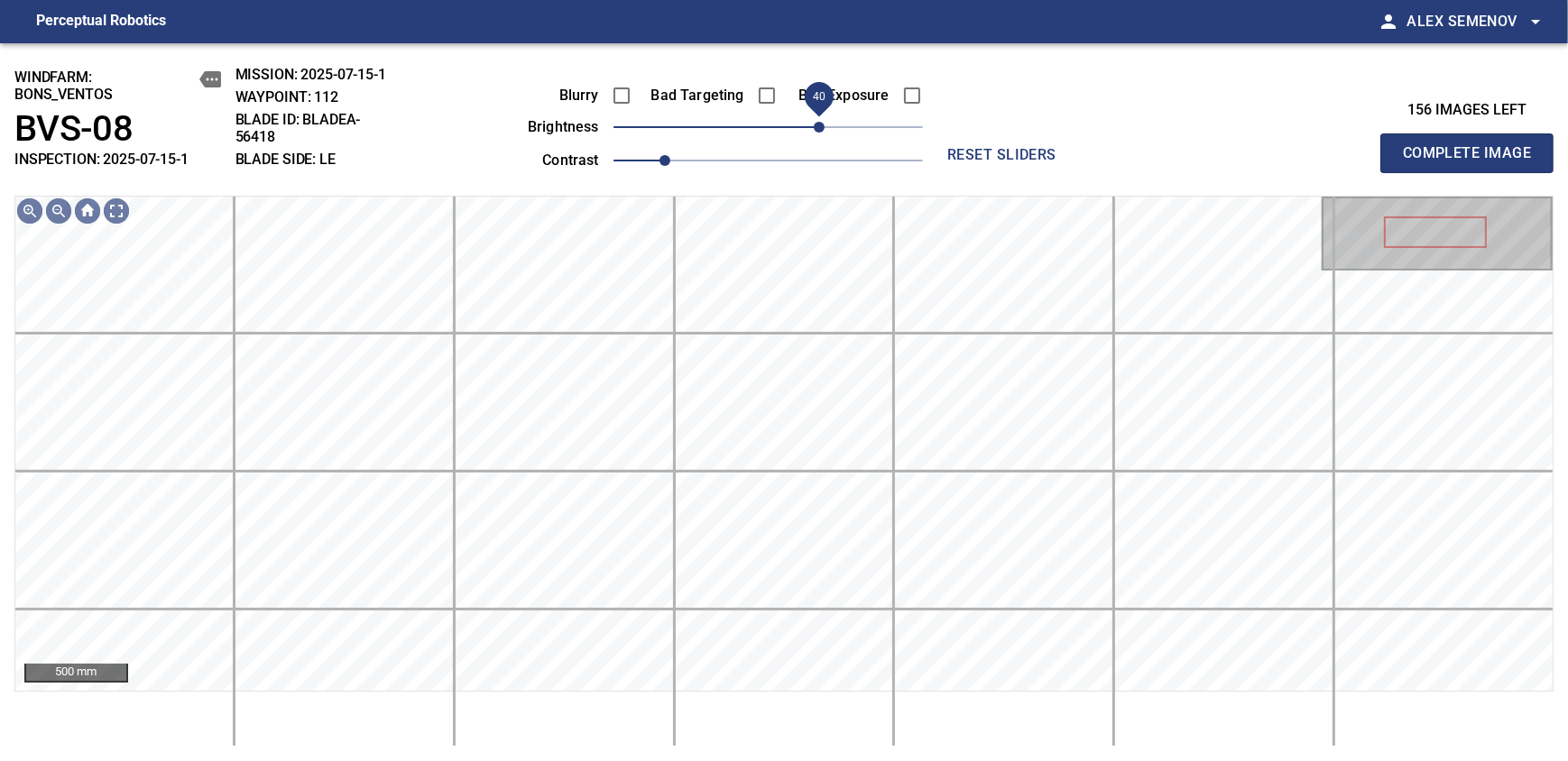 click on "40" at bounding box center (819, 127) 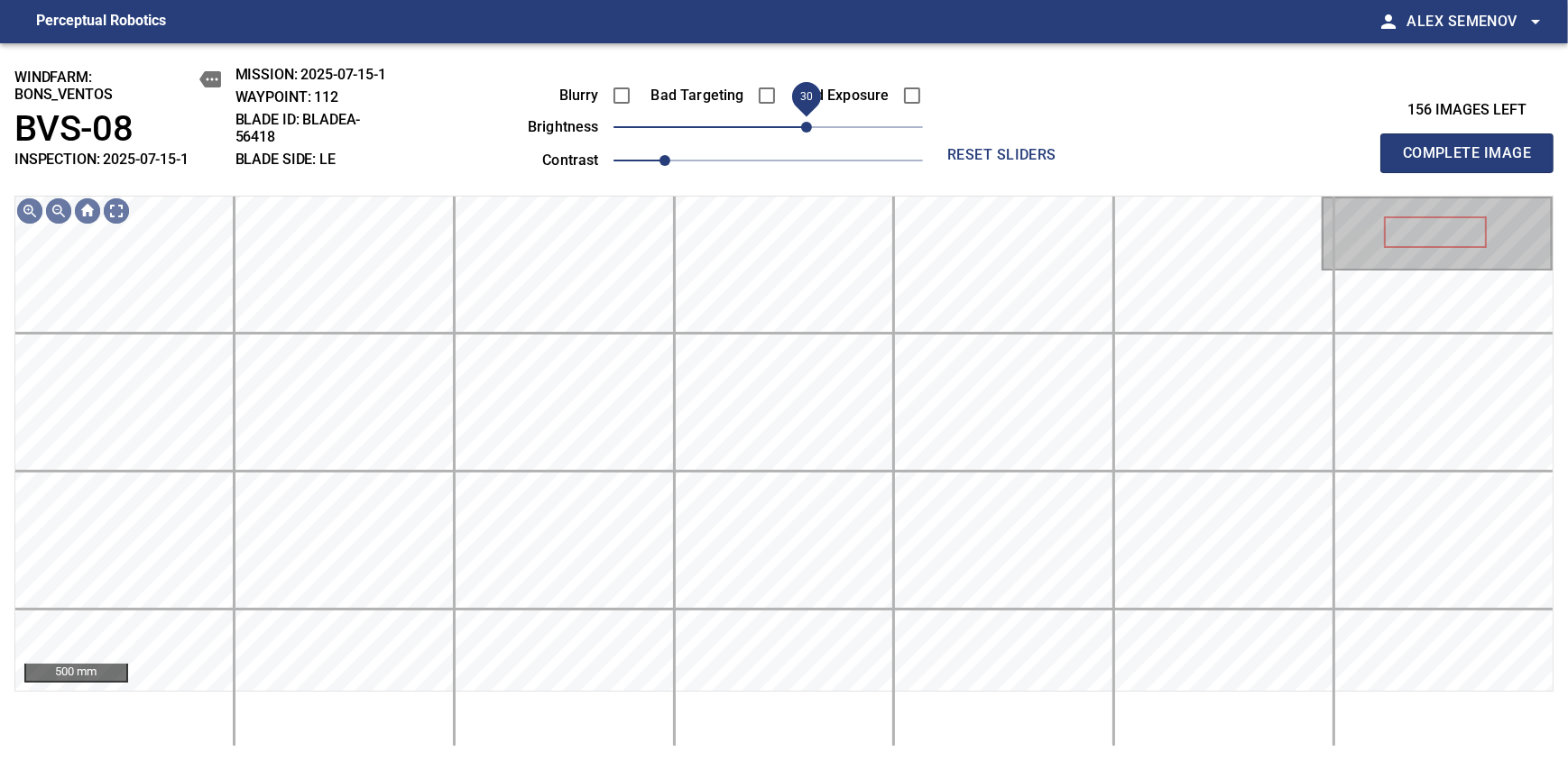 drag, startPoint x: 819, startPoint y: 126, endPoint x: 811, endPoint y: 132, distance: 10 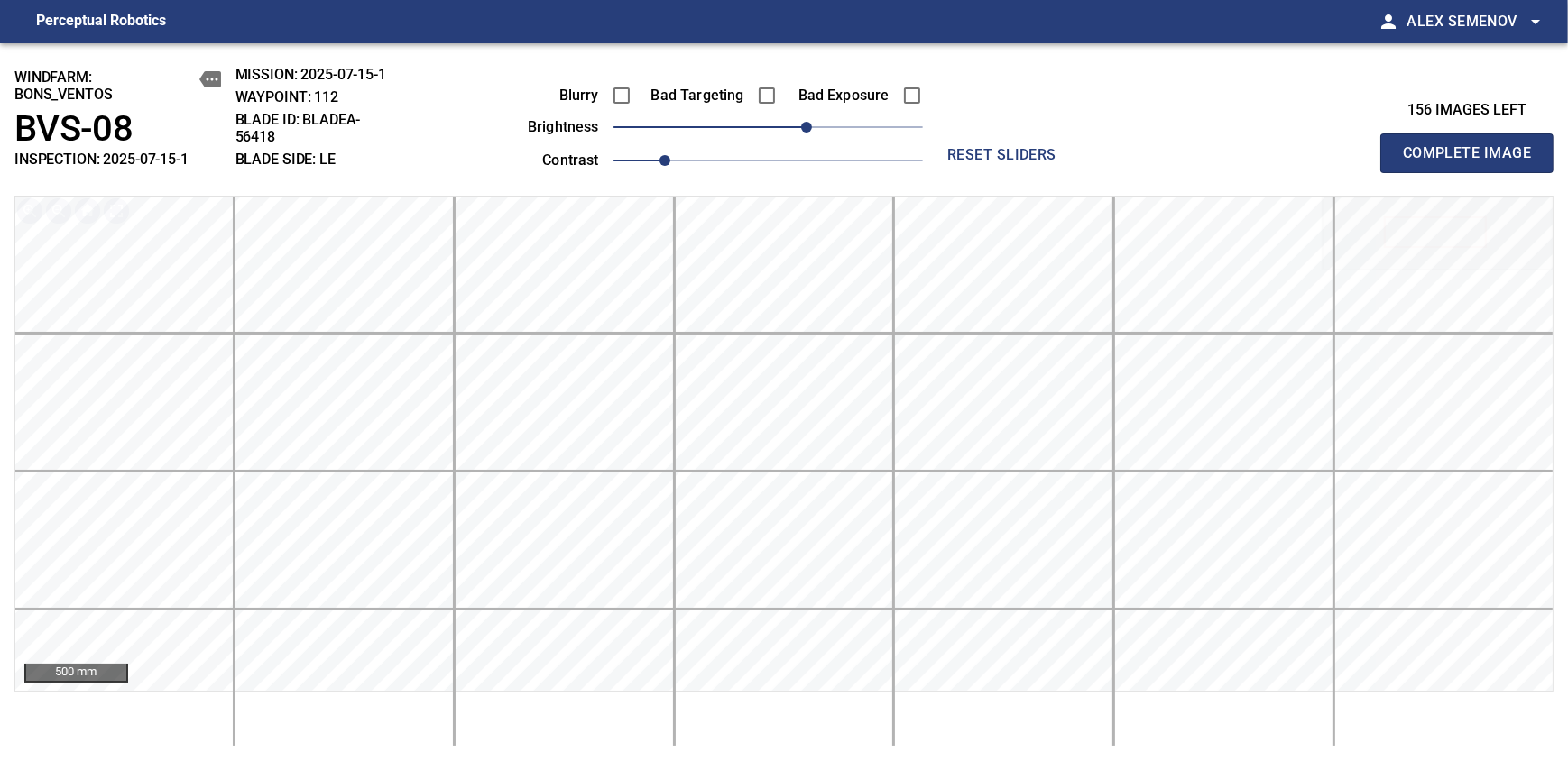 click on "Complete Image" at bounding box center (1467, 153) 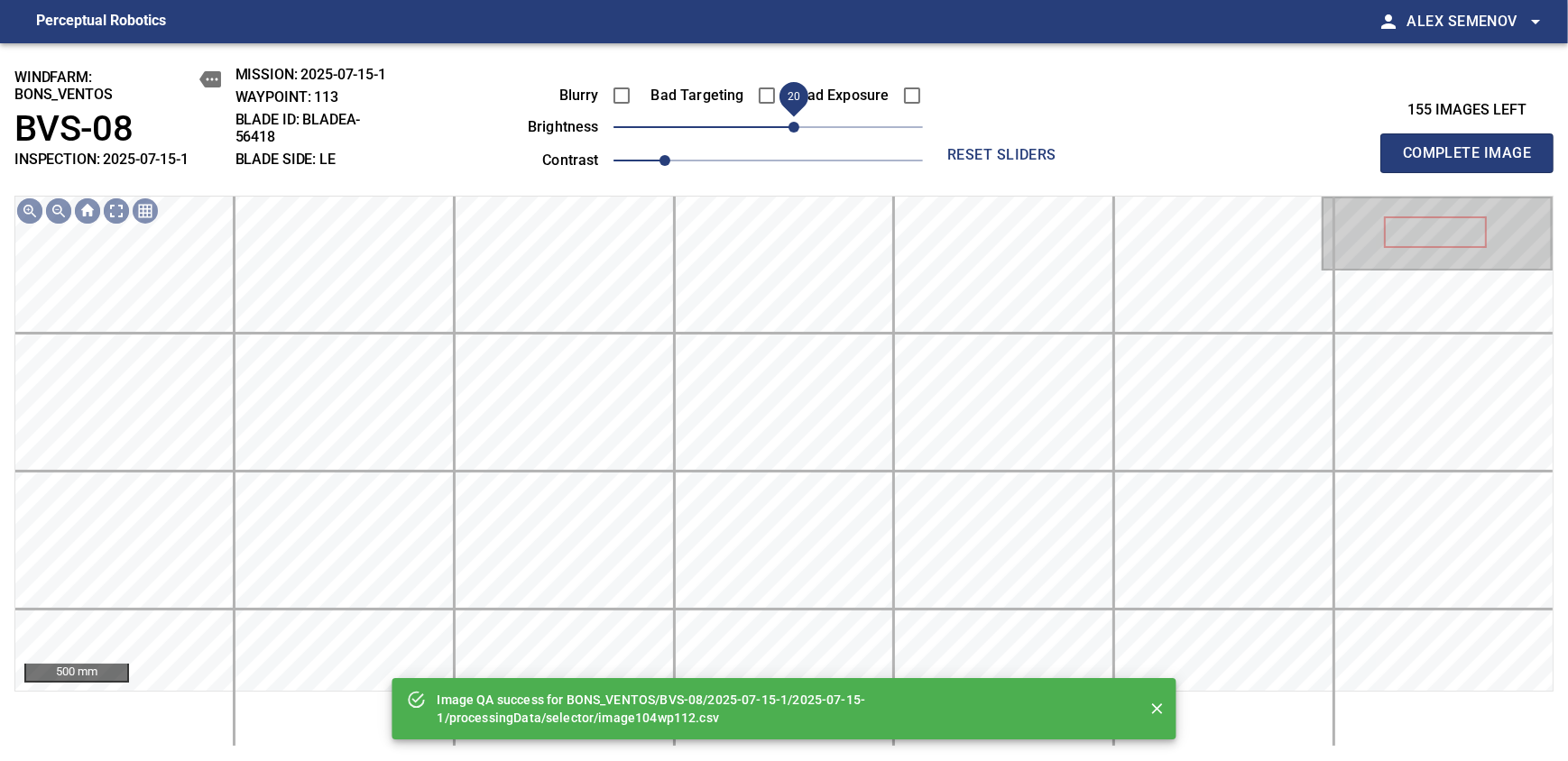 drag, startPoint x: 779, startPoint y: 126, endPoint x: 793, endPoint y: 128, distance: 14.142136 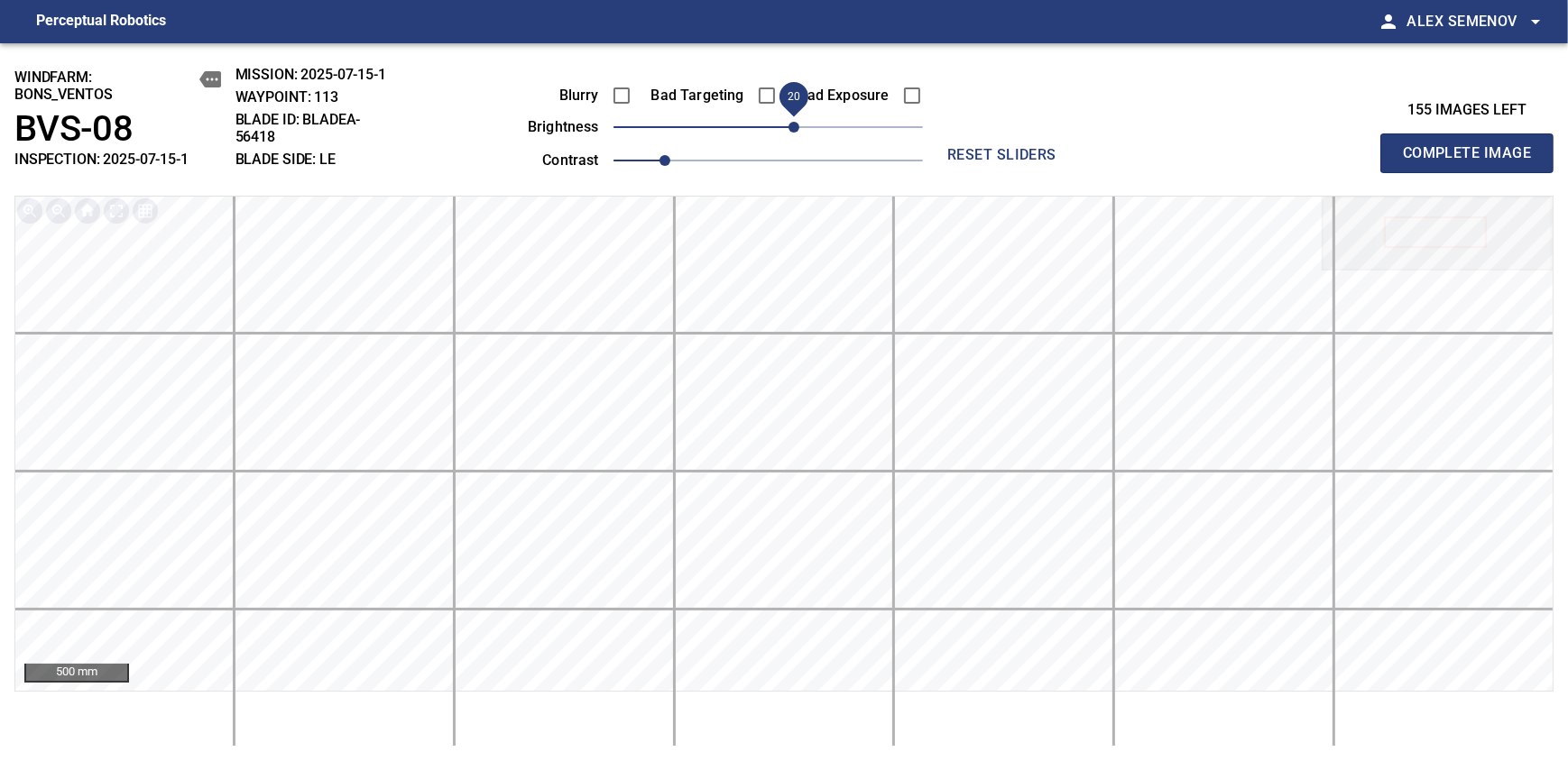click on "Complete Image" at bounding box center (1467, 153) 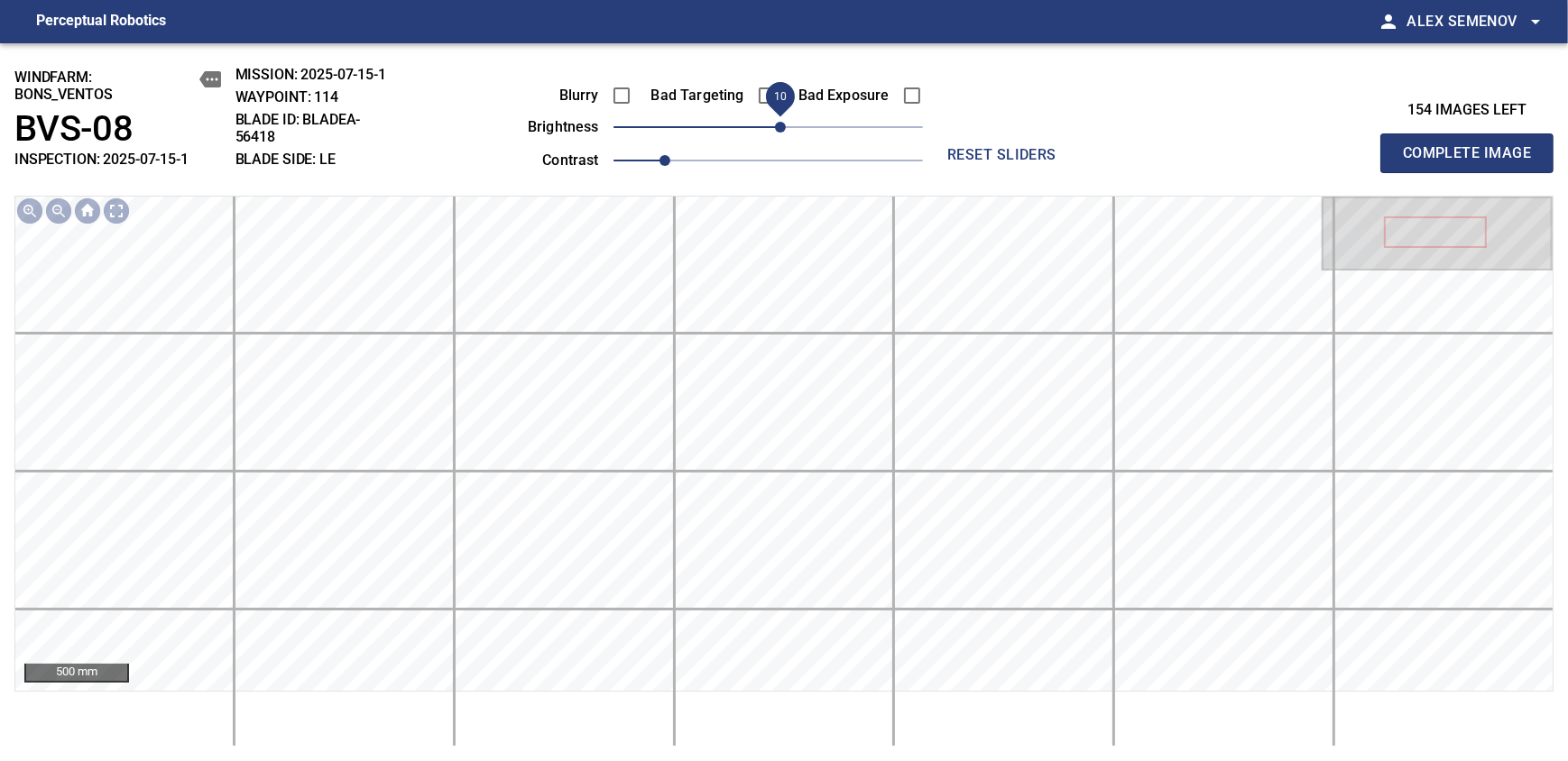 drag, startPoint x: 774, startPoint y: 137, endPoint x: 782, endPoint y: 132, distance: 9.433981 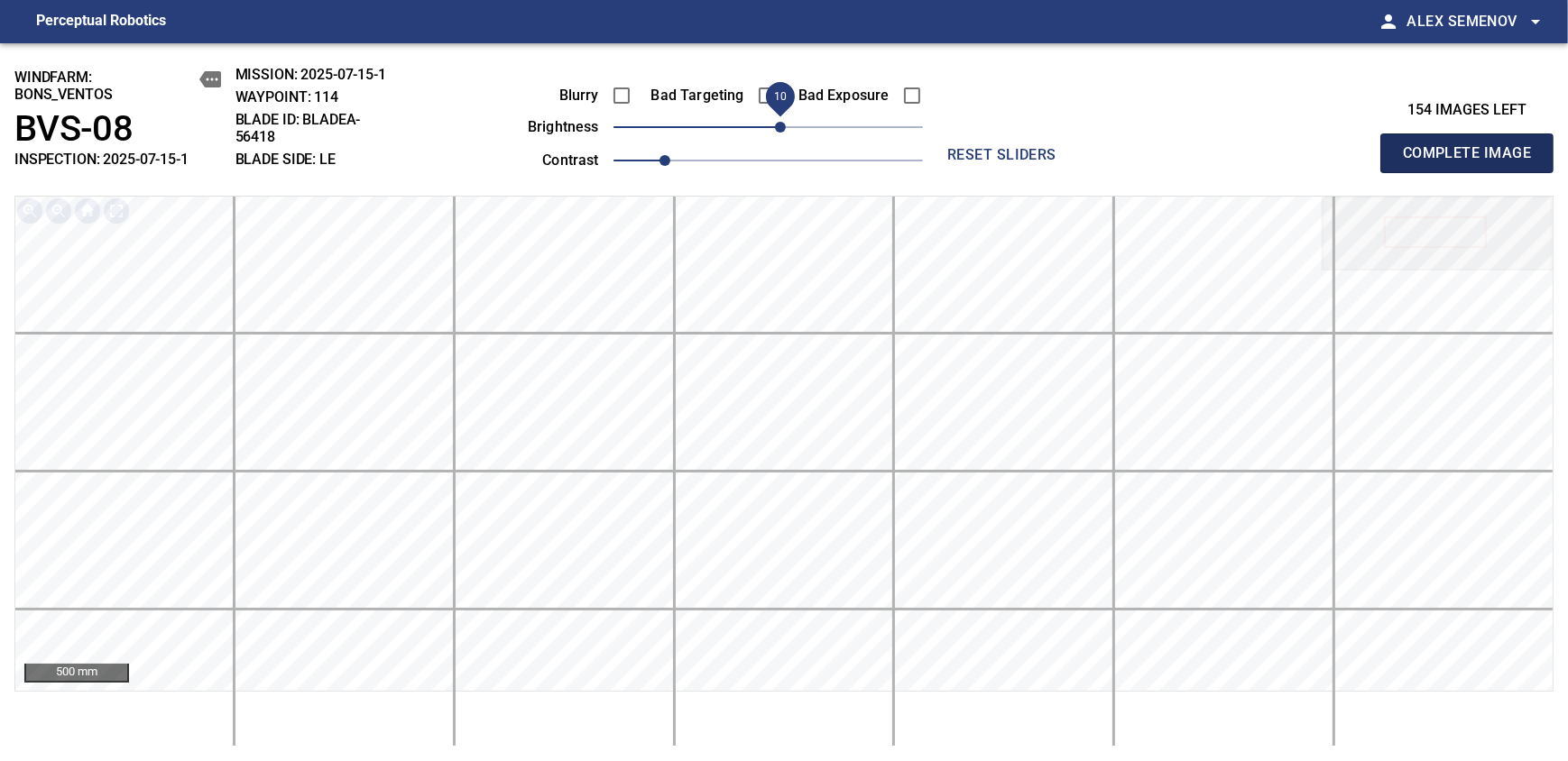 click on "Complete Image" at bounding box center (1467, 153) 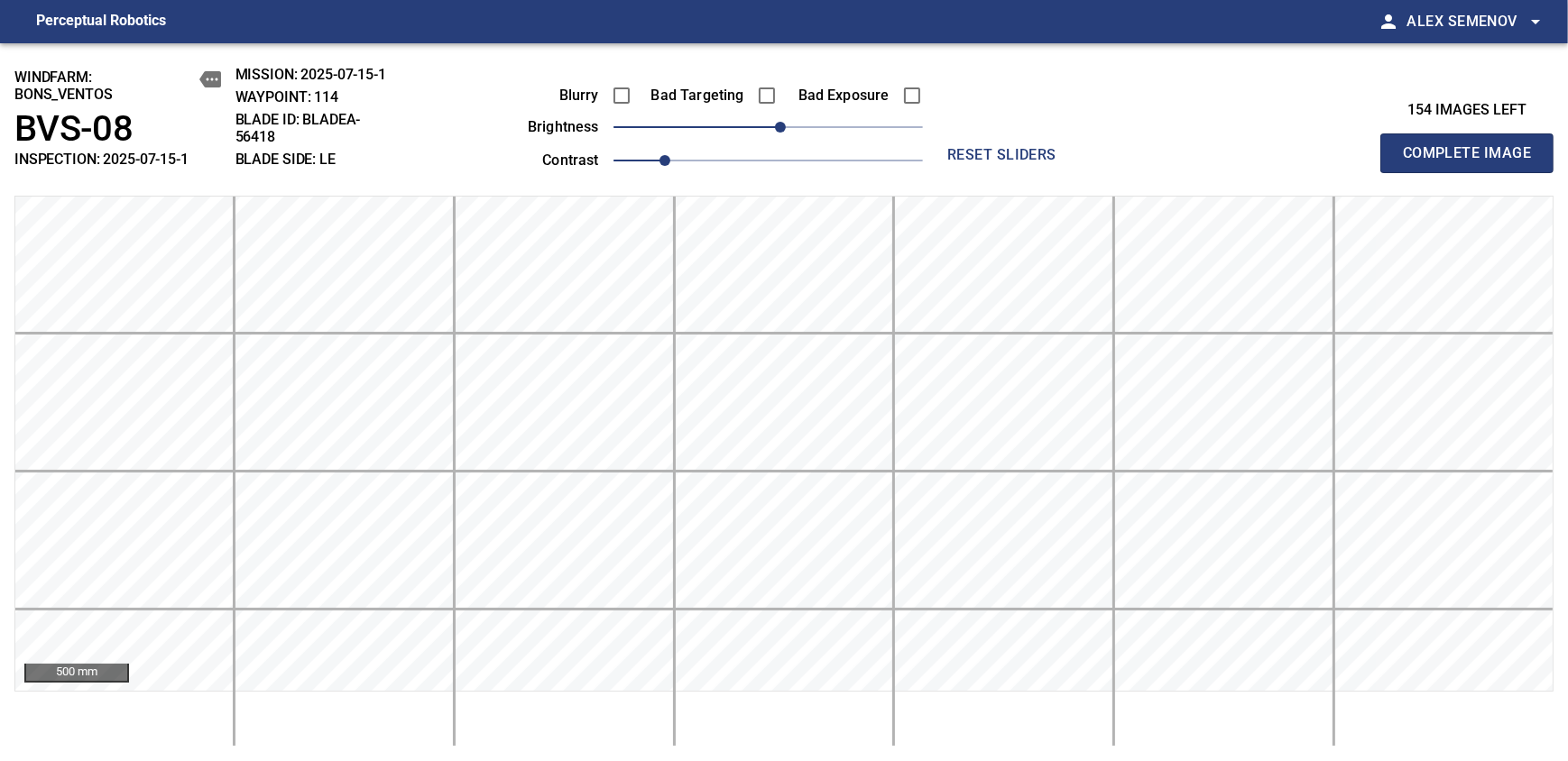 type 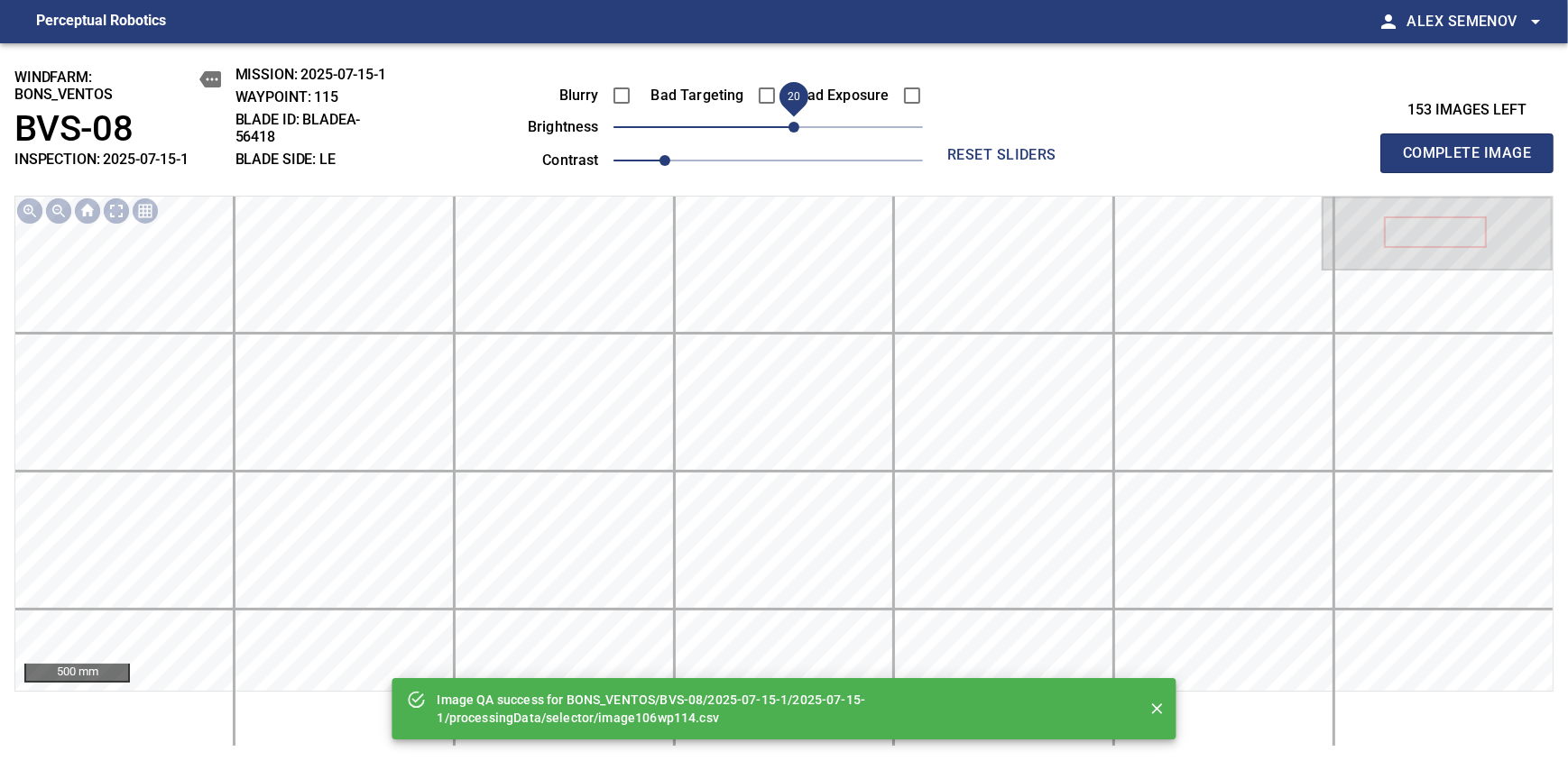 drag, startPoint x: 770, startPoint y: 132, endPoint x: 788, endPoint y: 129, distance: 18.248288 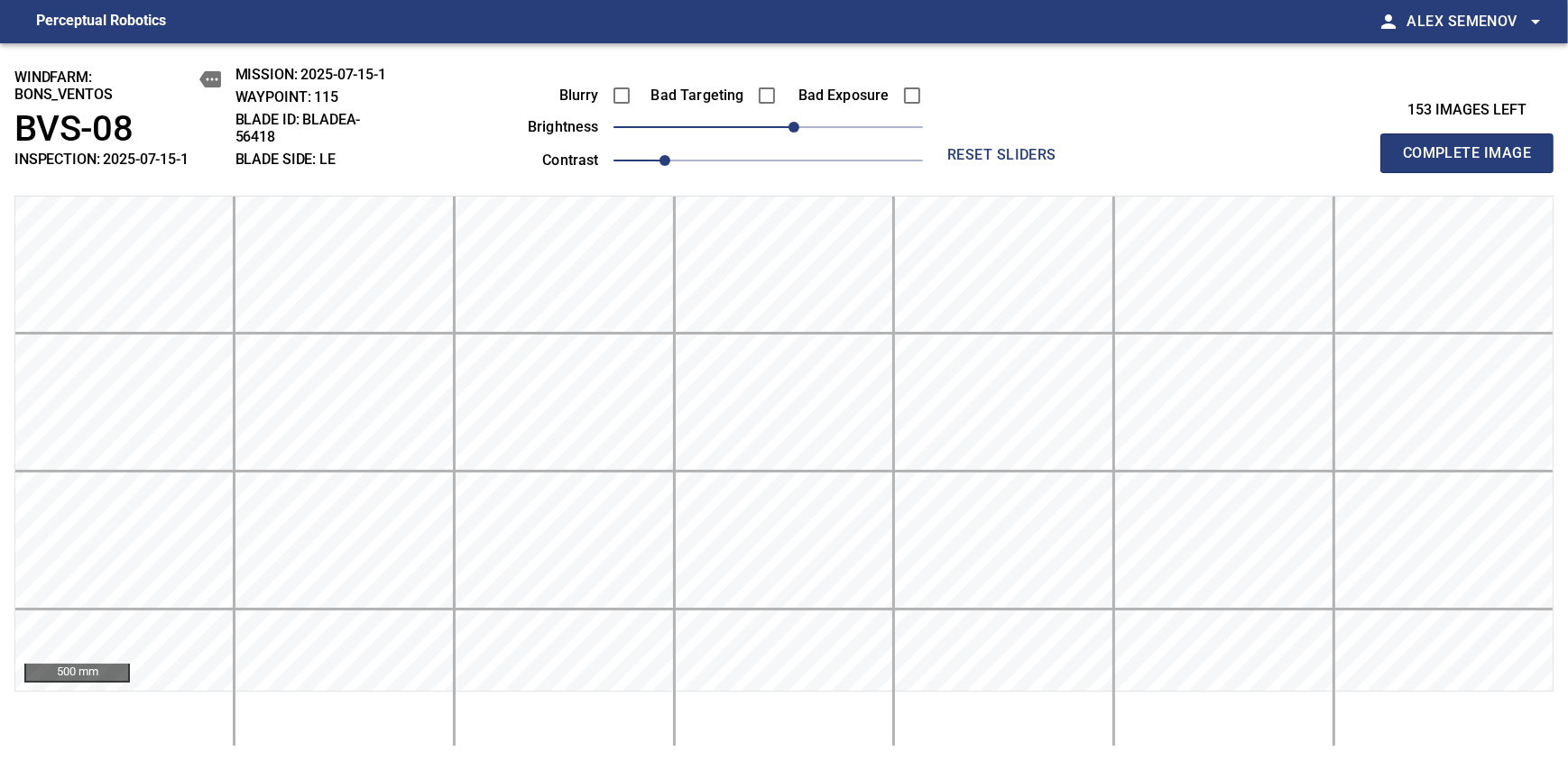 click on "Complete Image" at bounding box center (1467, 153) 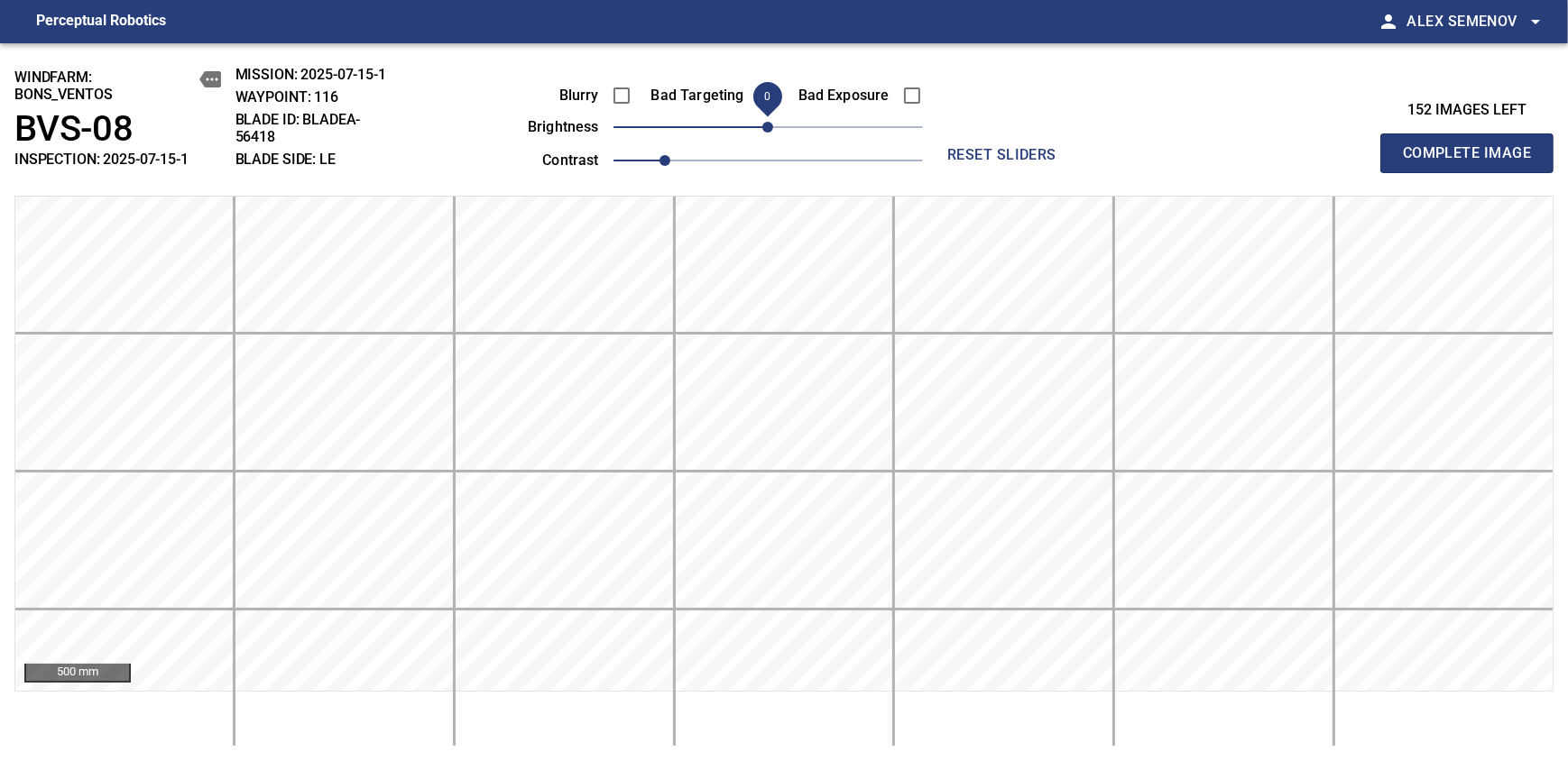 click on "Complete Image" at bounding box center (1467, 153) 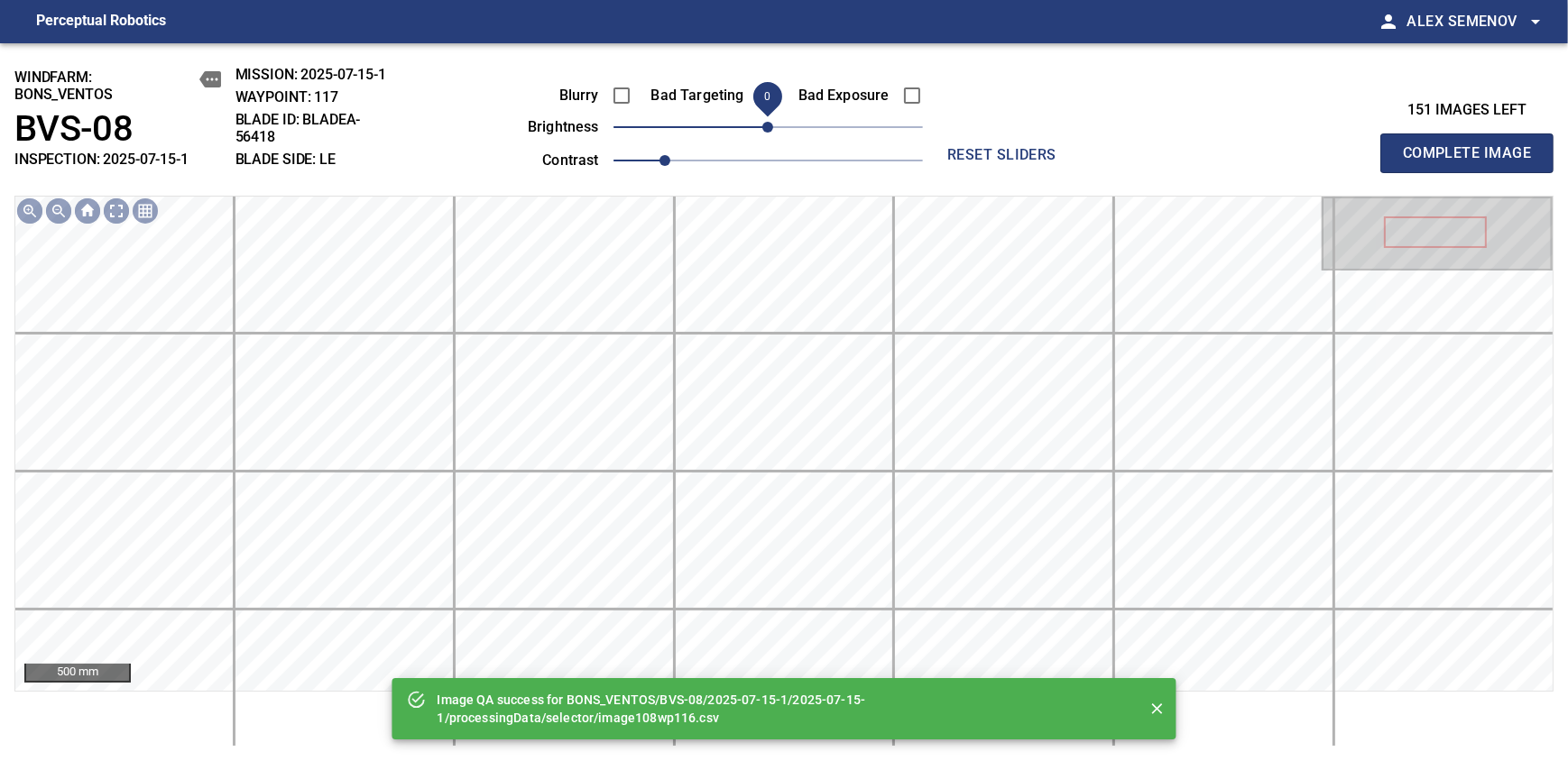 click on "Complete Image" at bounding box center [1467, 153] 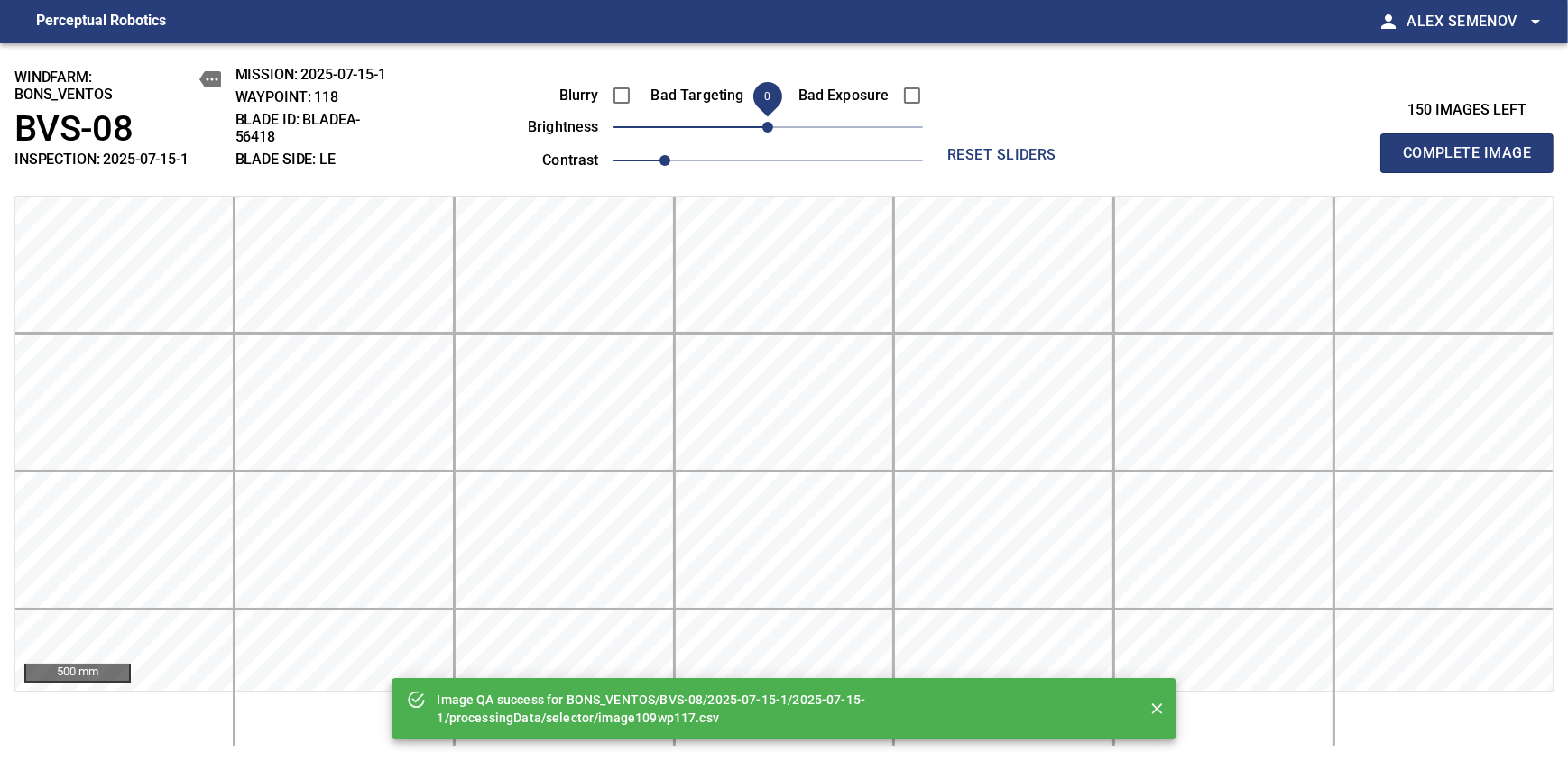 click on "Complete Image" at bounding box center (1467, 153) 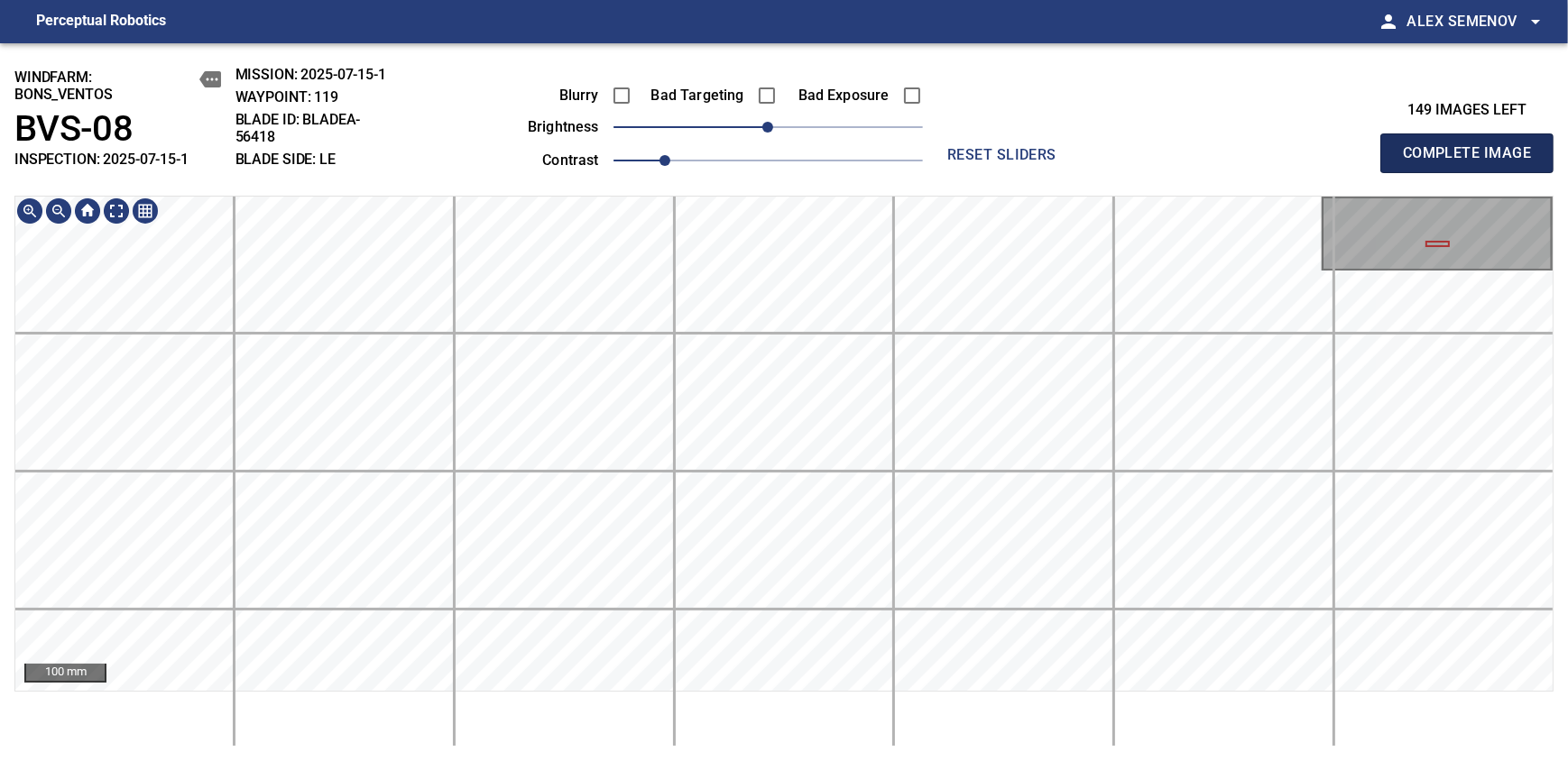 click on "Complete Image" at bounding box center [1467, 153] 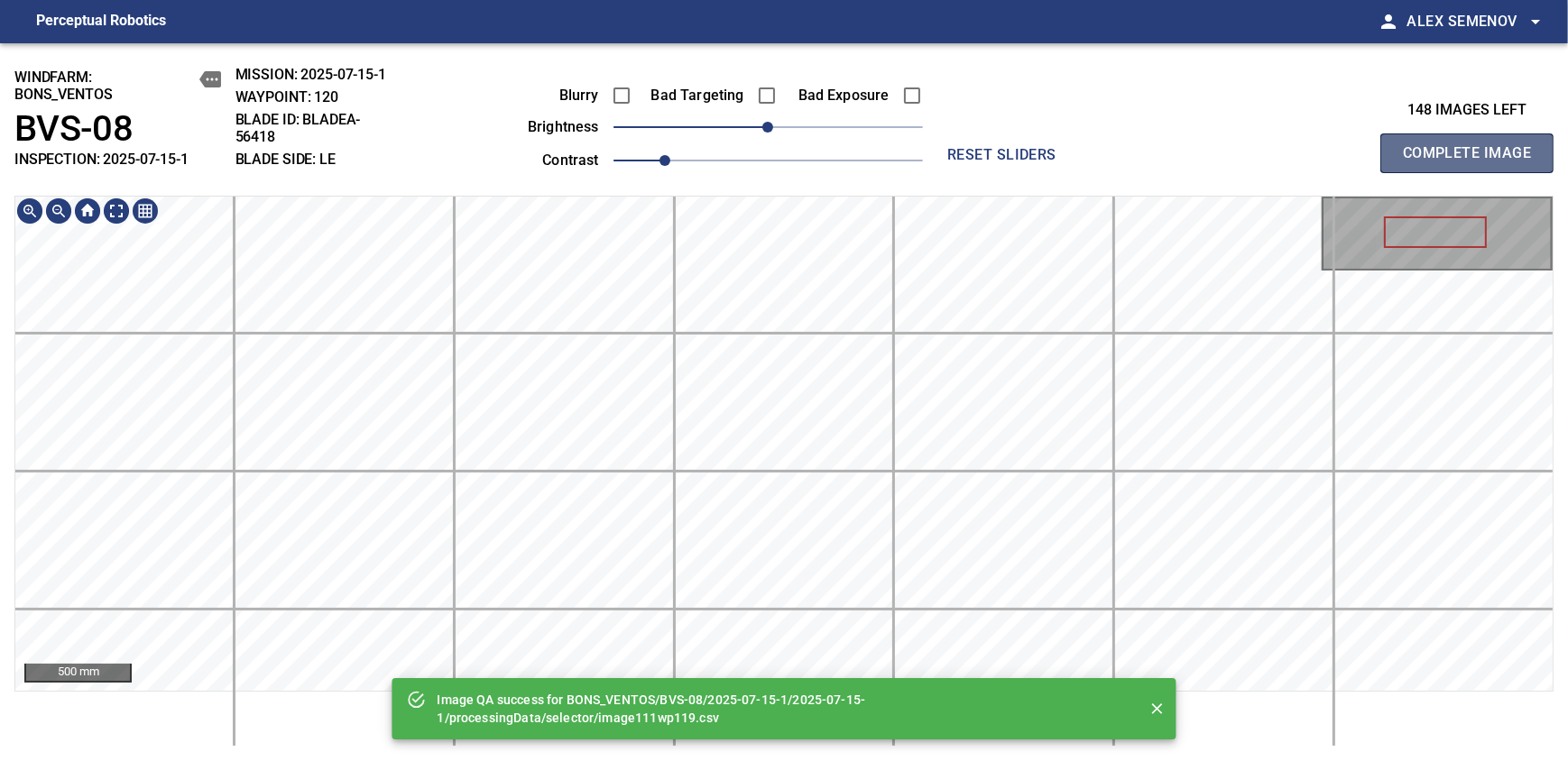 click on "Complete Image" at bounding box center (1467, 153) 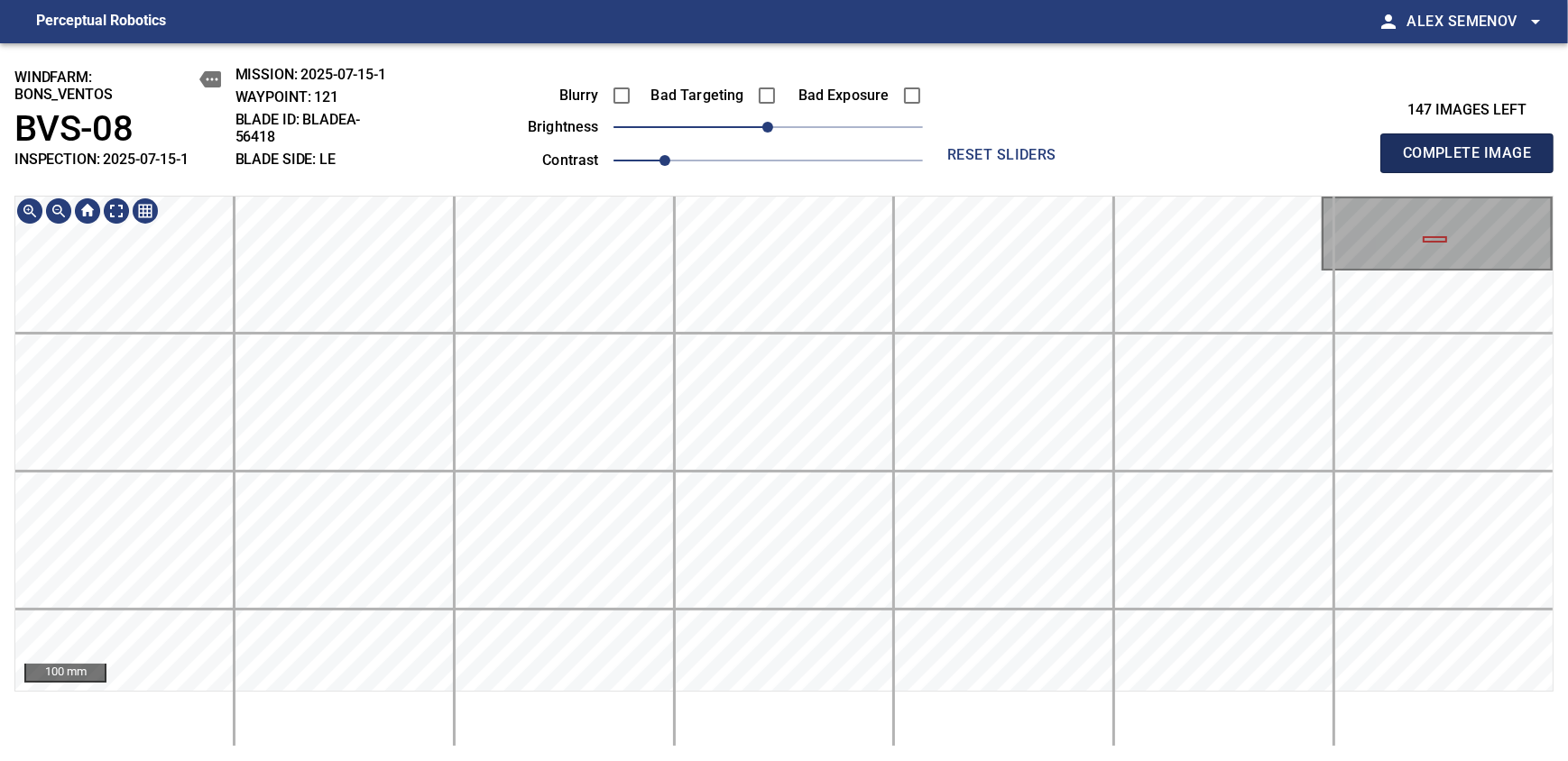 click on "Complete Image" at bounding box center (1467, 153) 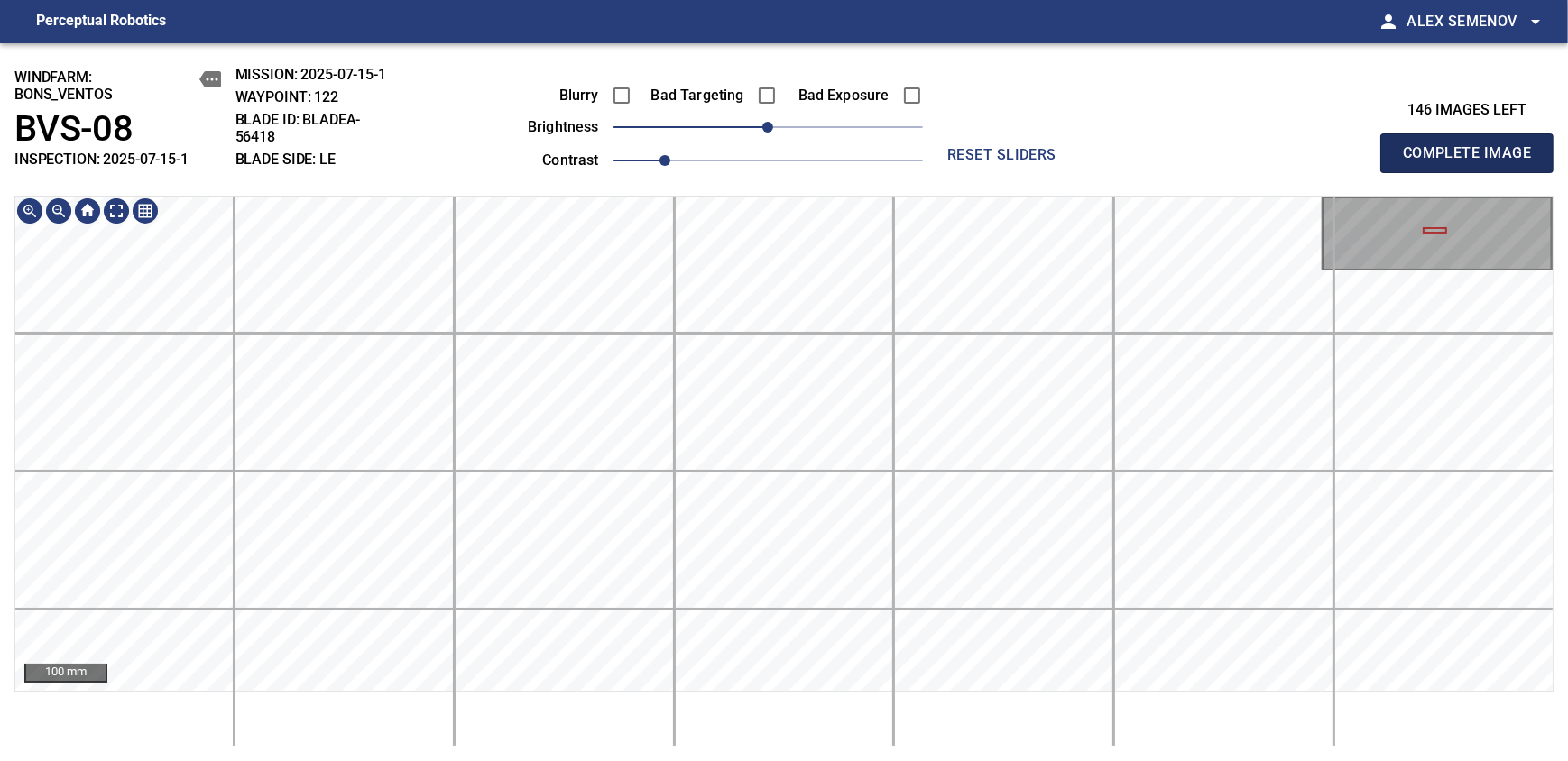 click on "Complete Image" at bounding box center [1467, 153] 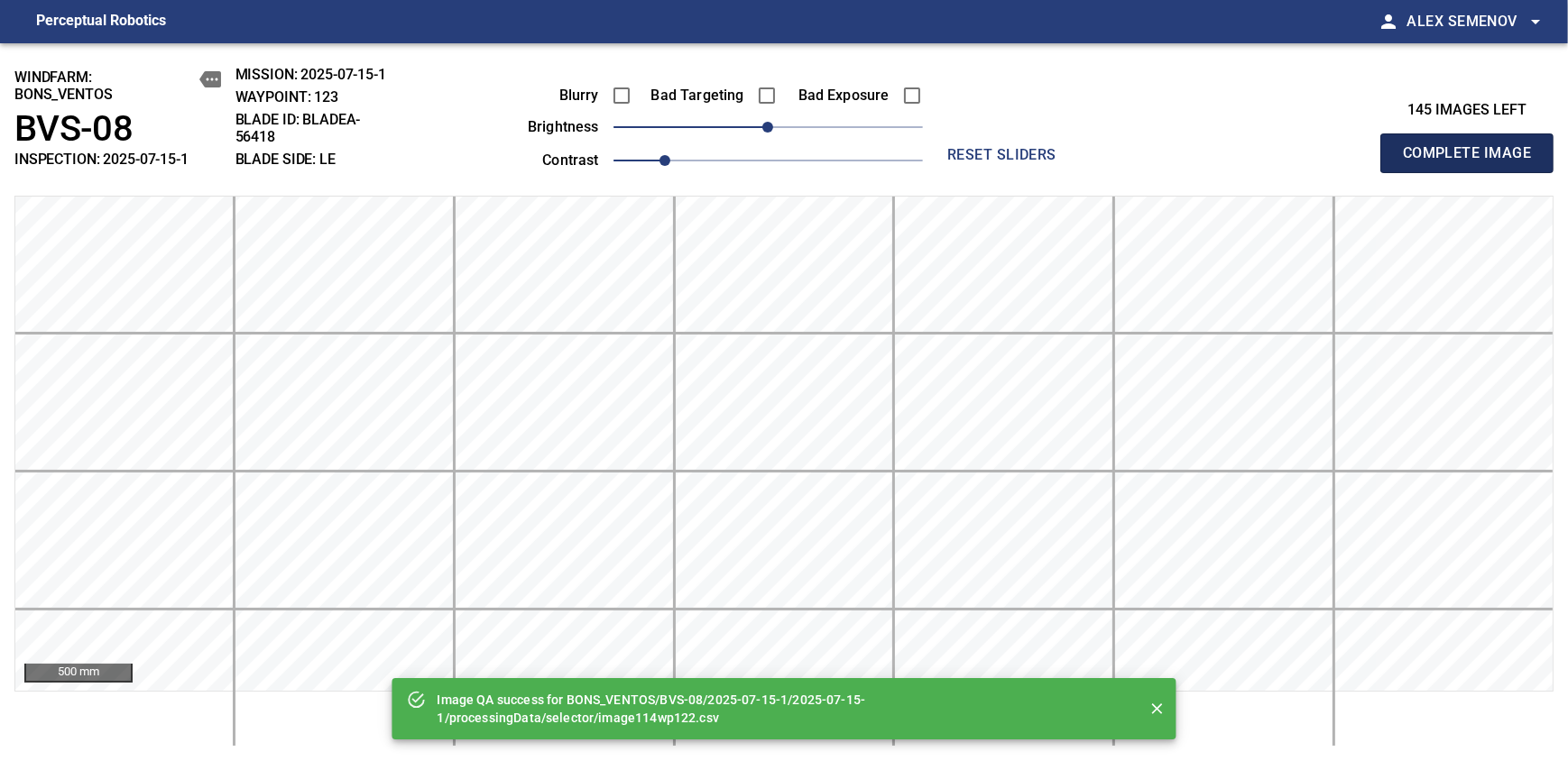 click on "Complete Image" at bounding box center [1467, 153] 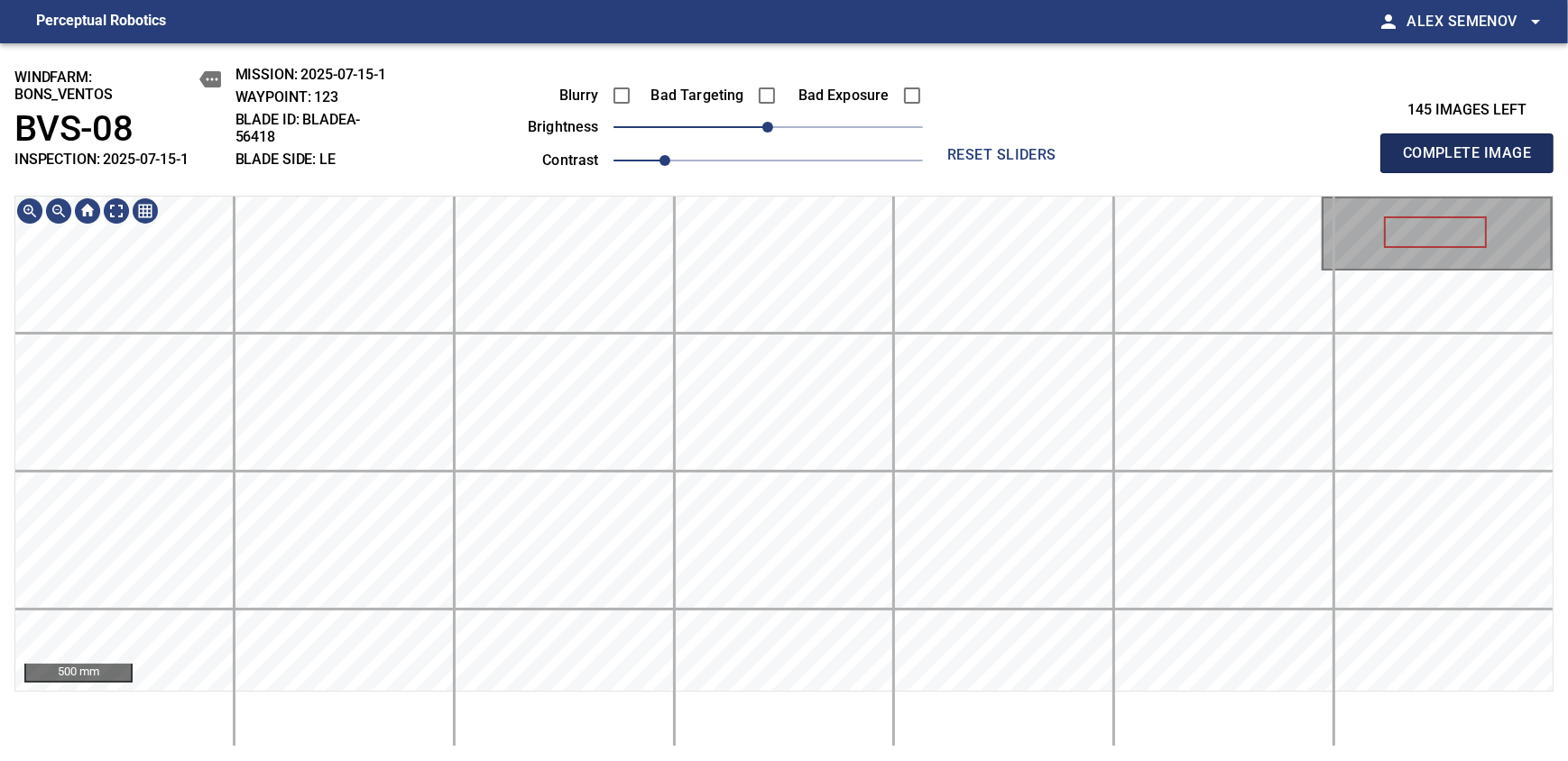 type 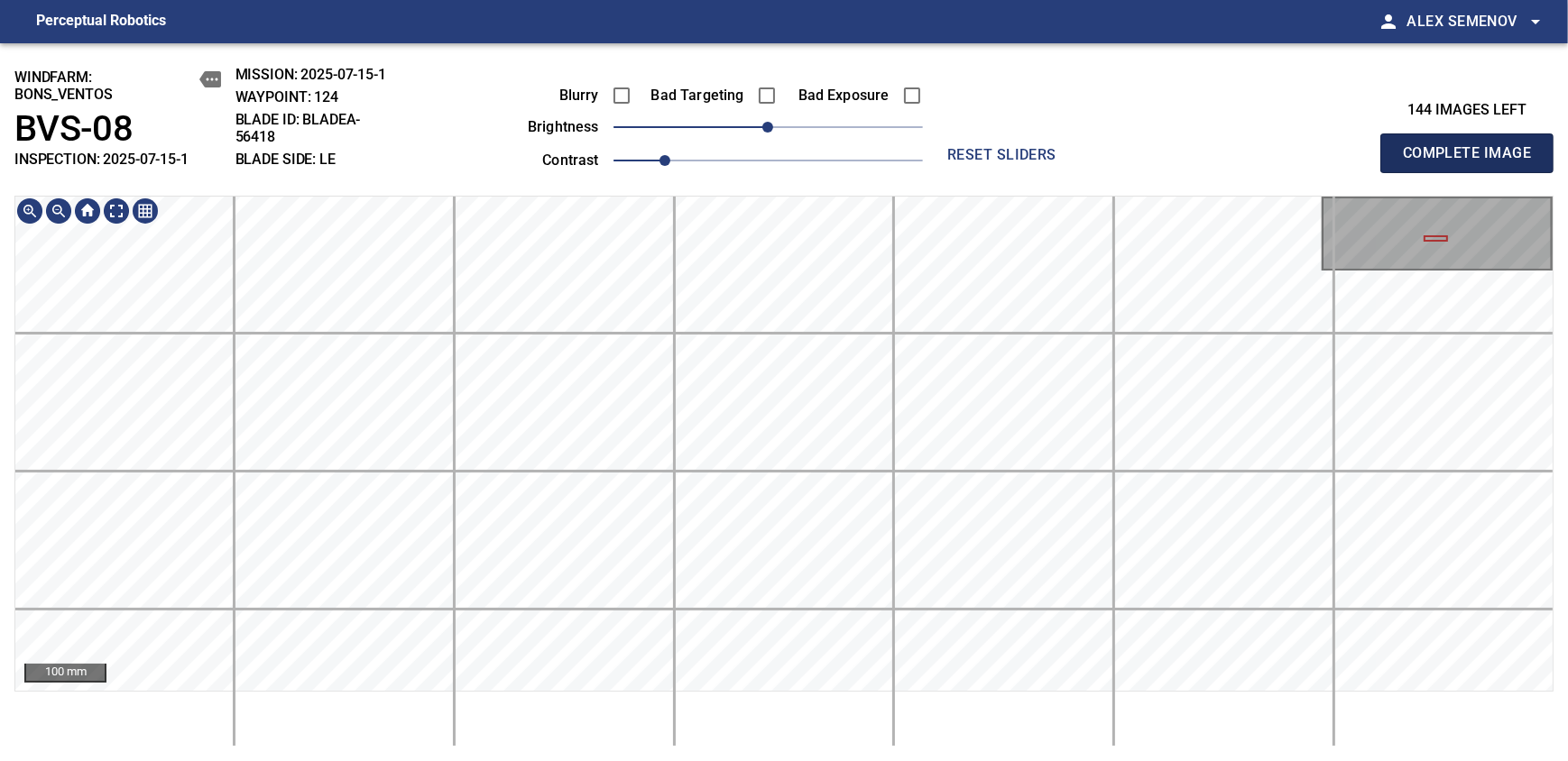 click on "Complete Image" at bounding box center [1467, 153] 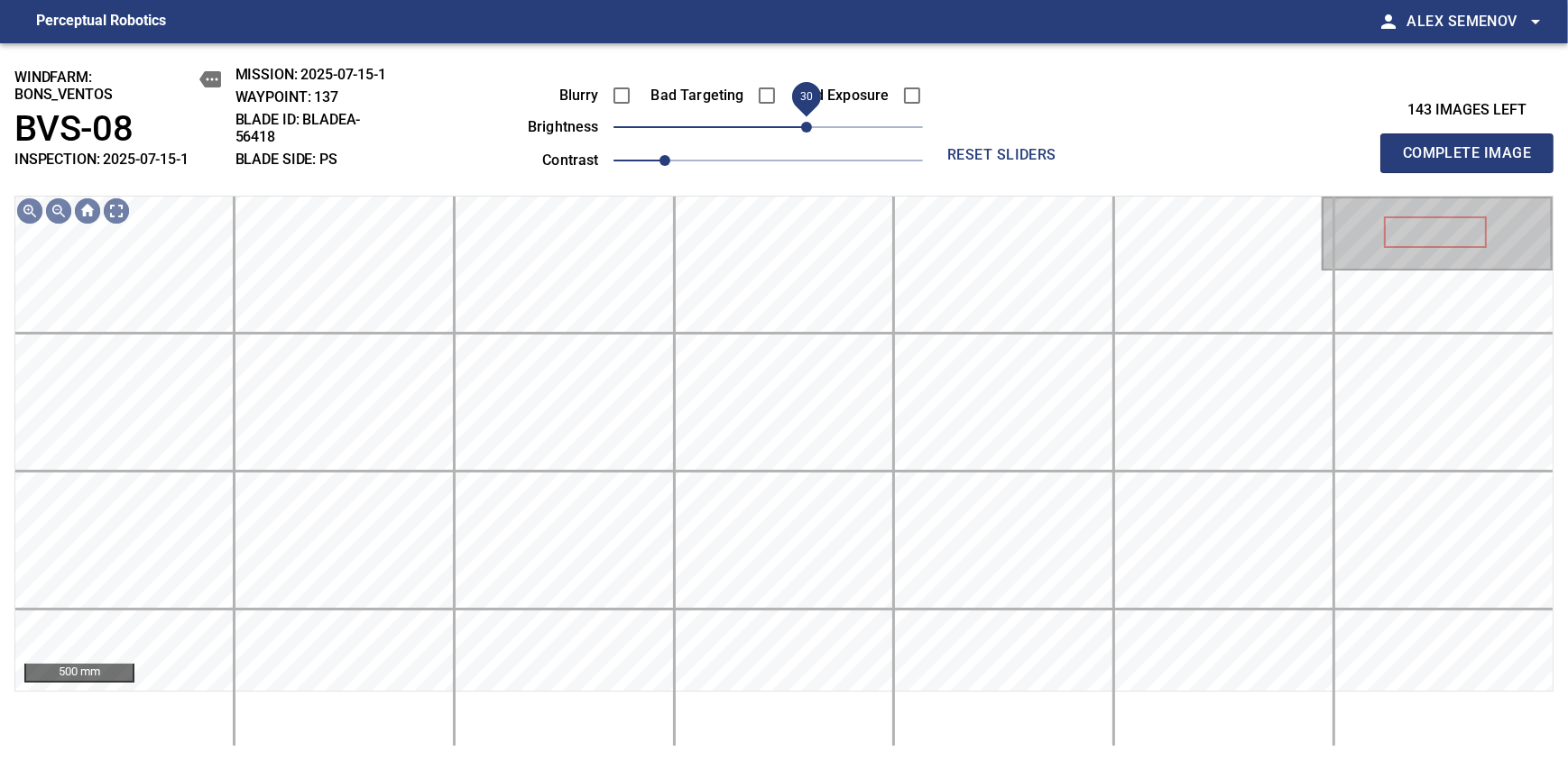 drag, startPoint x: 785, startPoint y: 124, endPoint x: 802, endPoint y: 121, distance: 17.262677 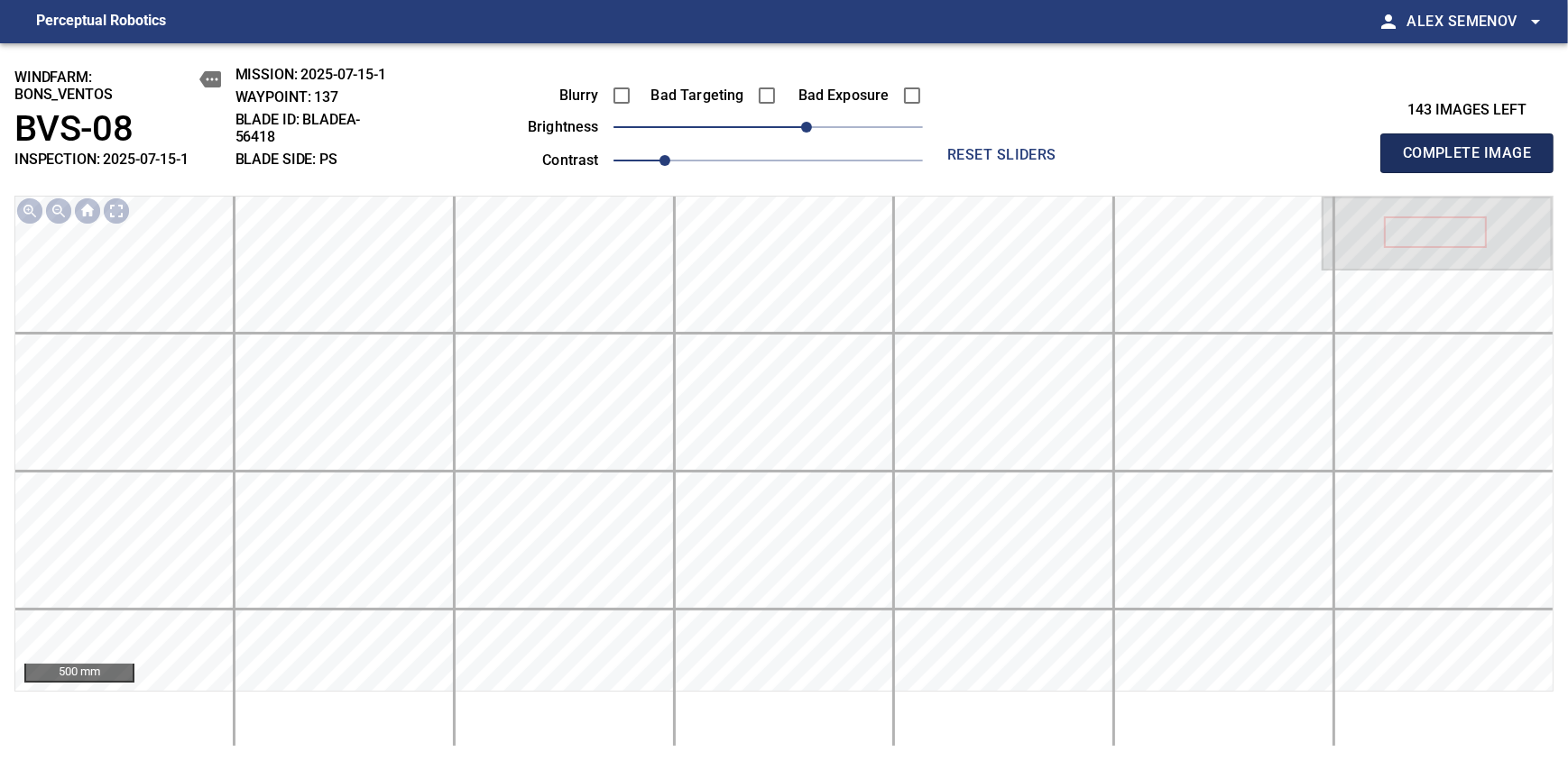 click on "Complete Image" at bounding box center (1467, 153) 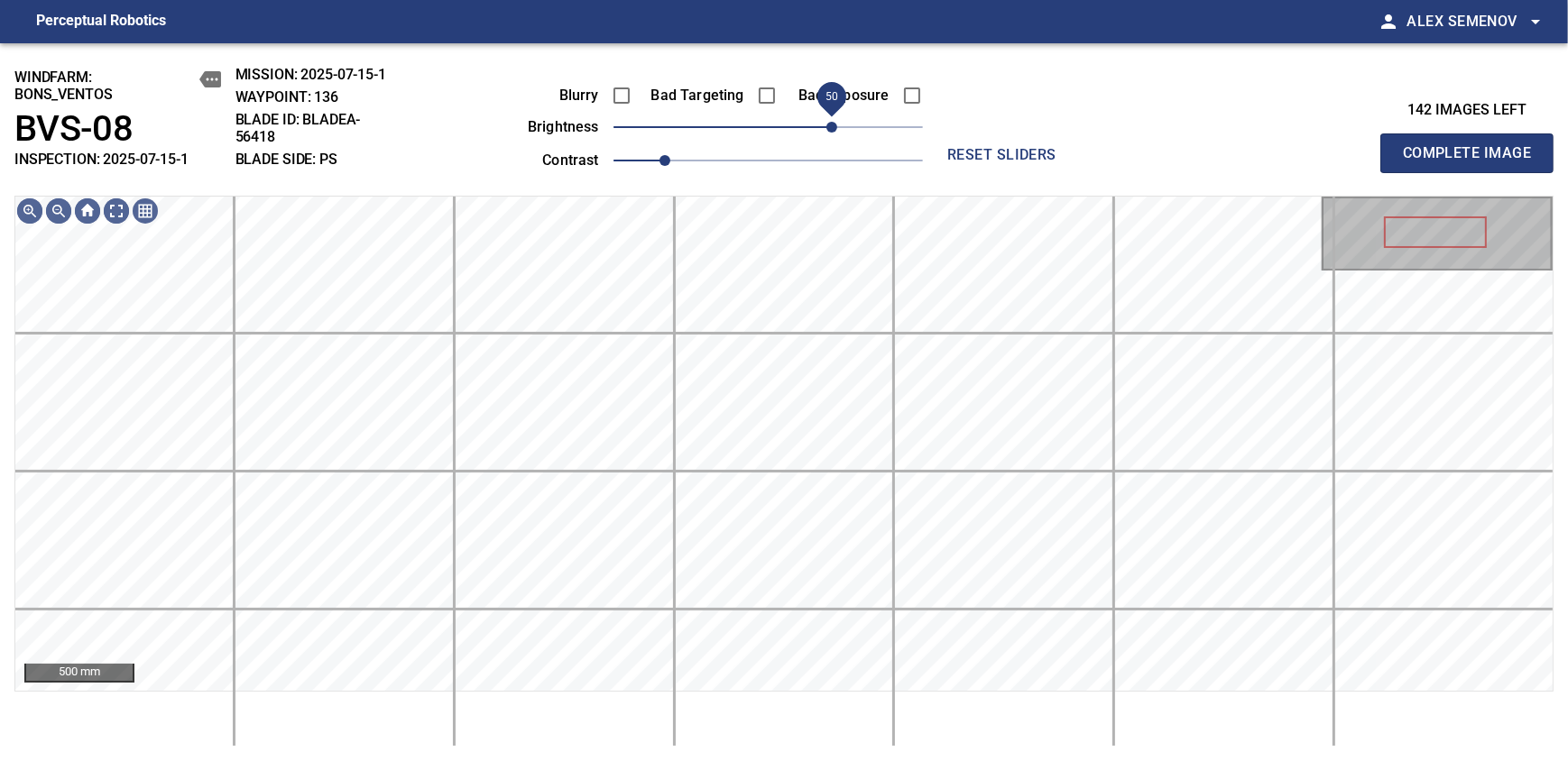 drag, startPoint x: 776, startPoint y: 126, endPoint x: 831, endPoint y: 124, distance: 55.03635 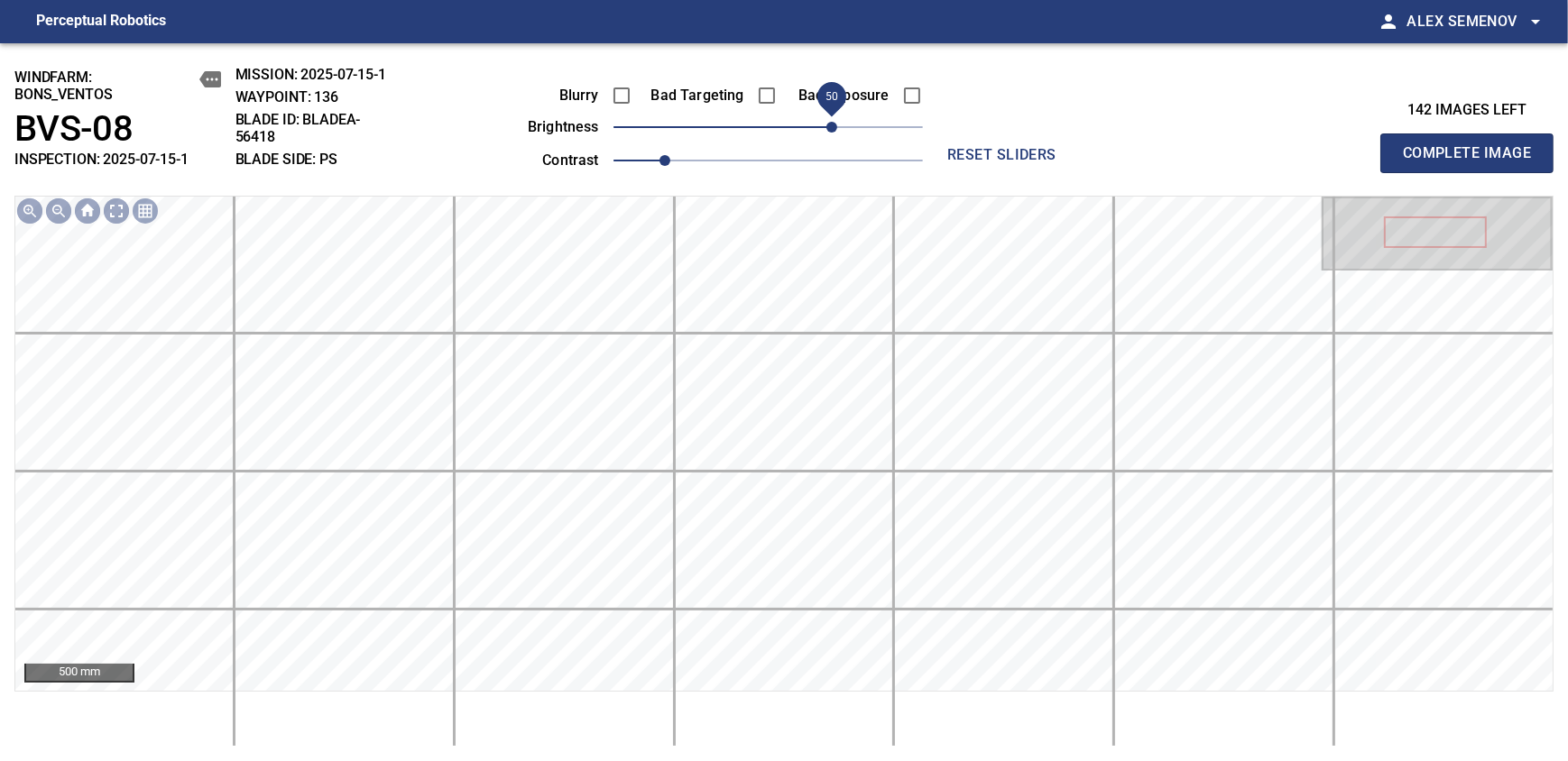 click on "Complete Image" at bounding box center (1467, 153) 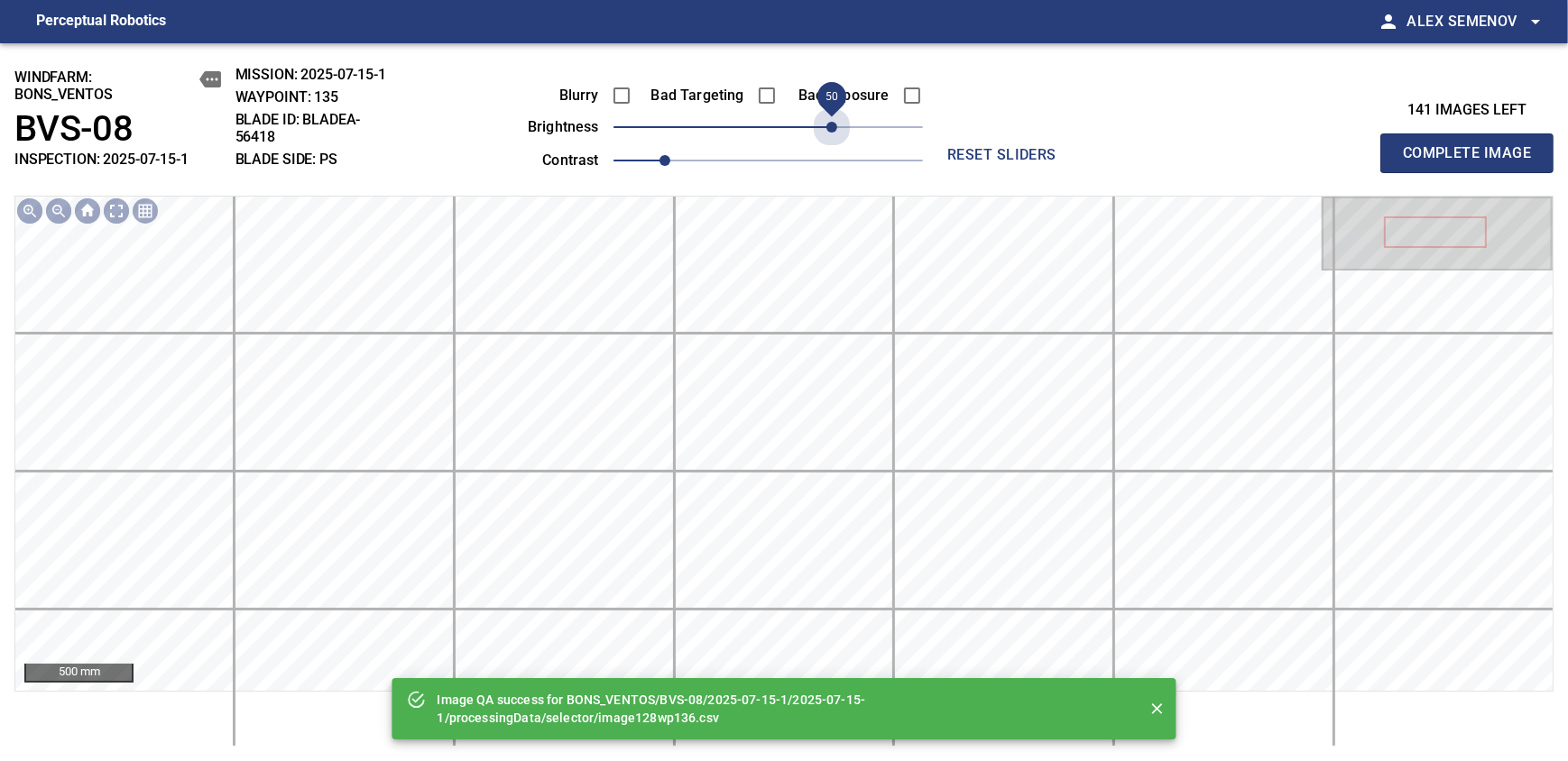 click on "50" at bounding box center [768, 127] 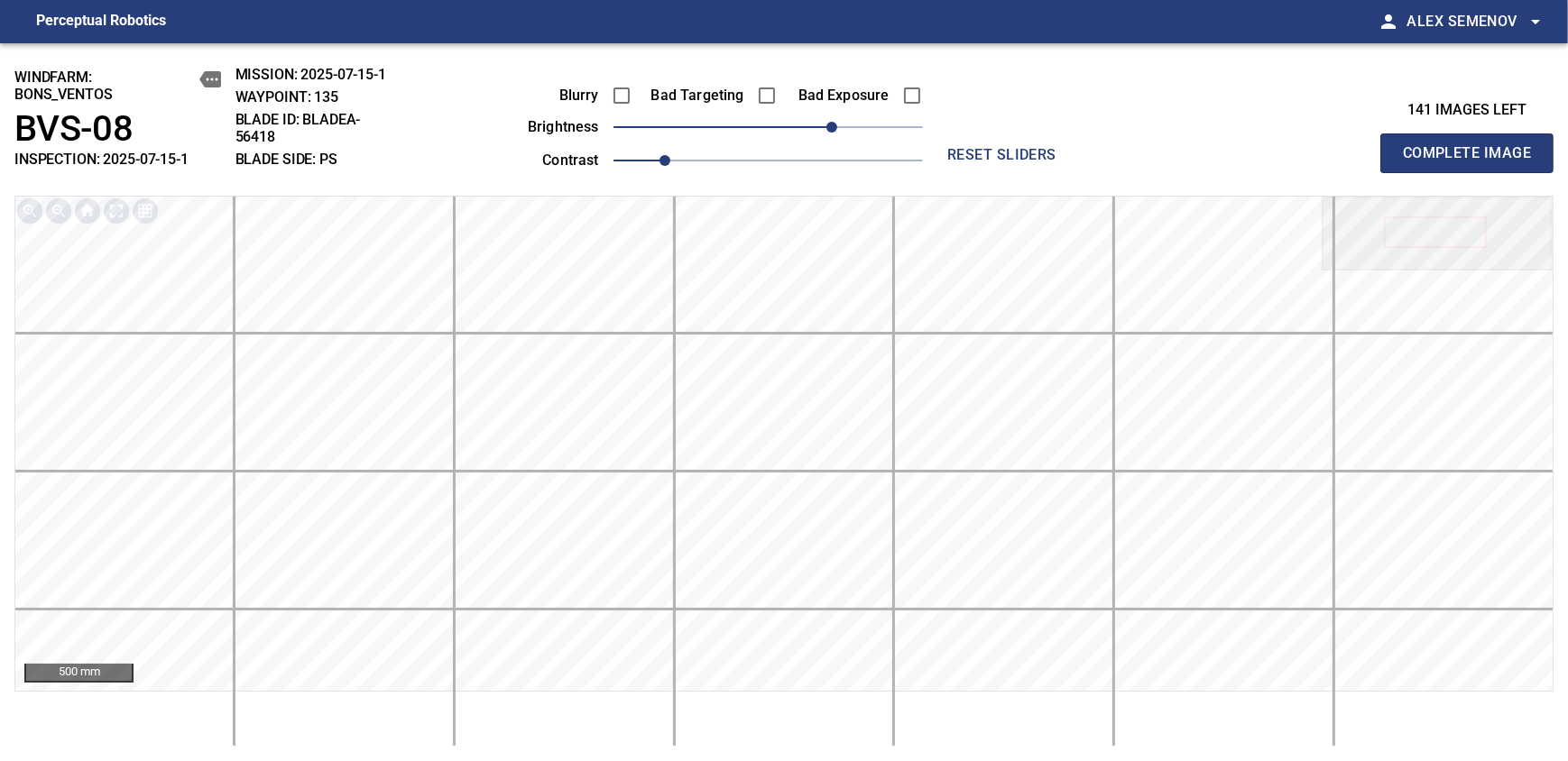 click on "Complete Image" at bounding box center [1467, 153] 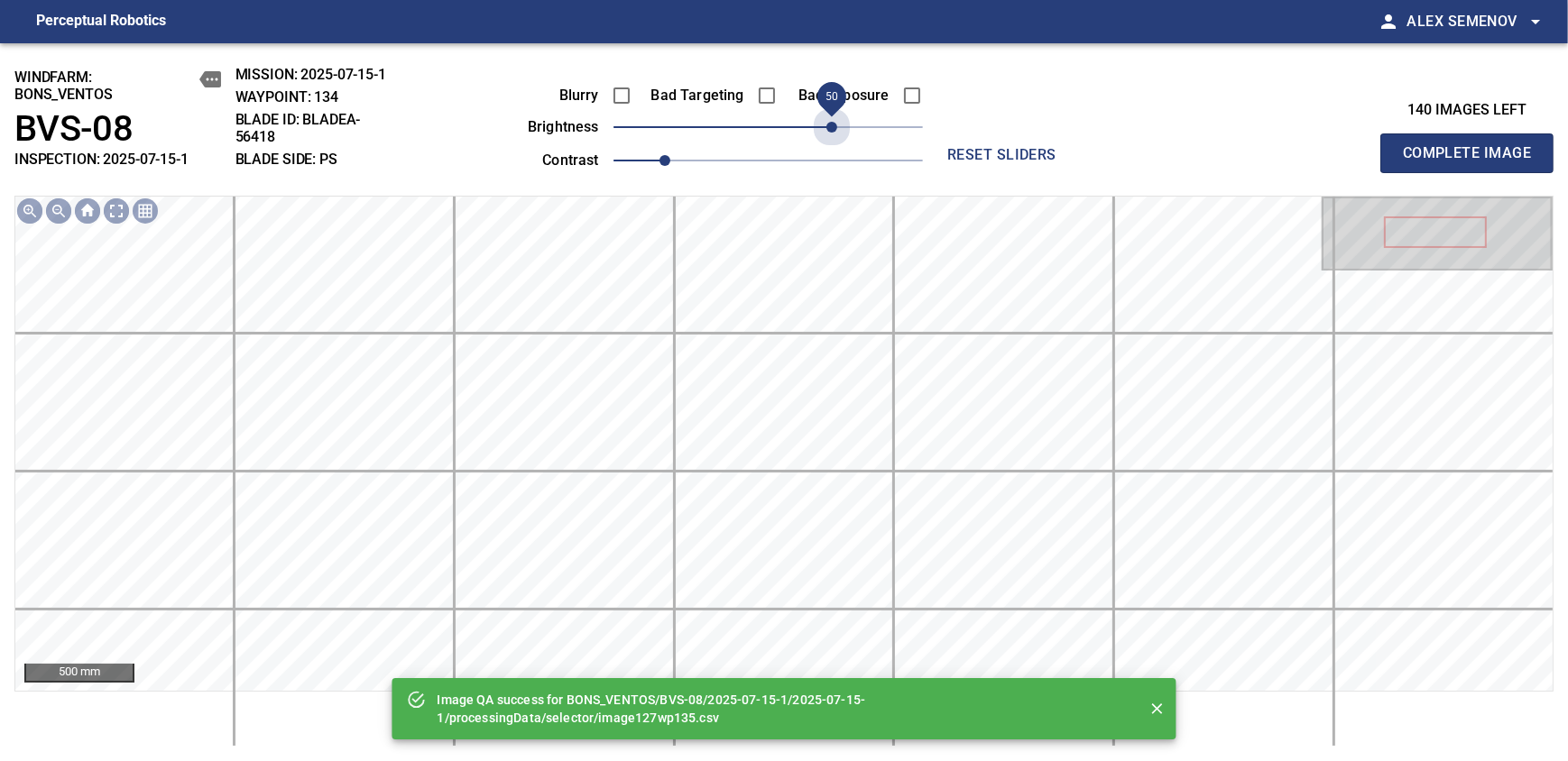 click on "50" at bounding box center [768, 127] 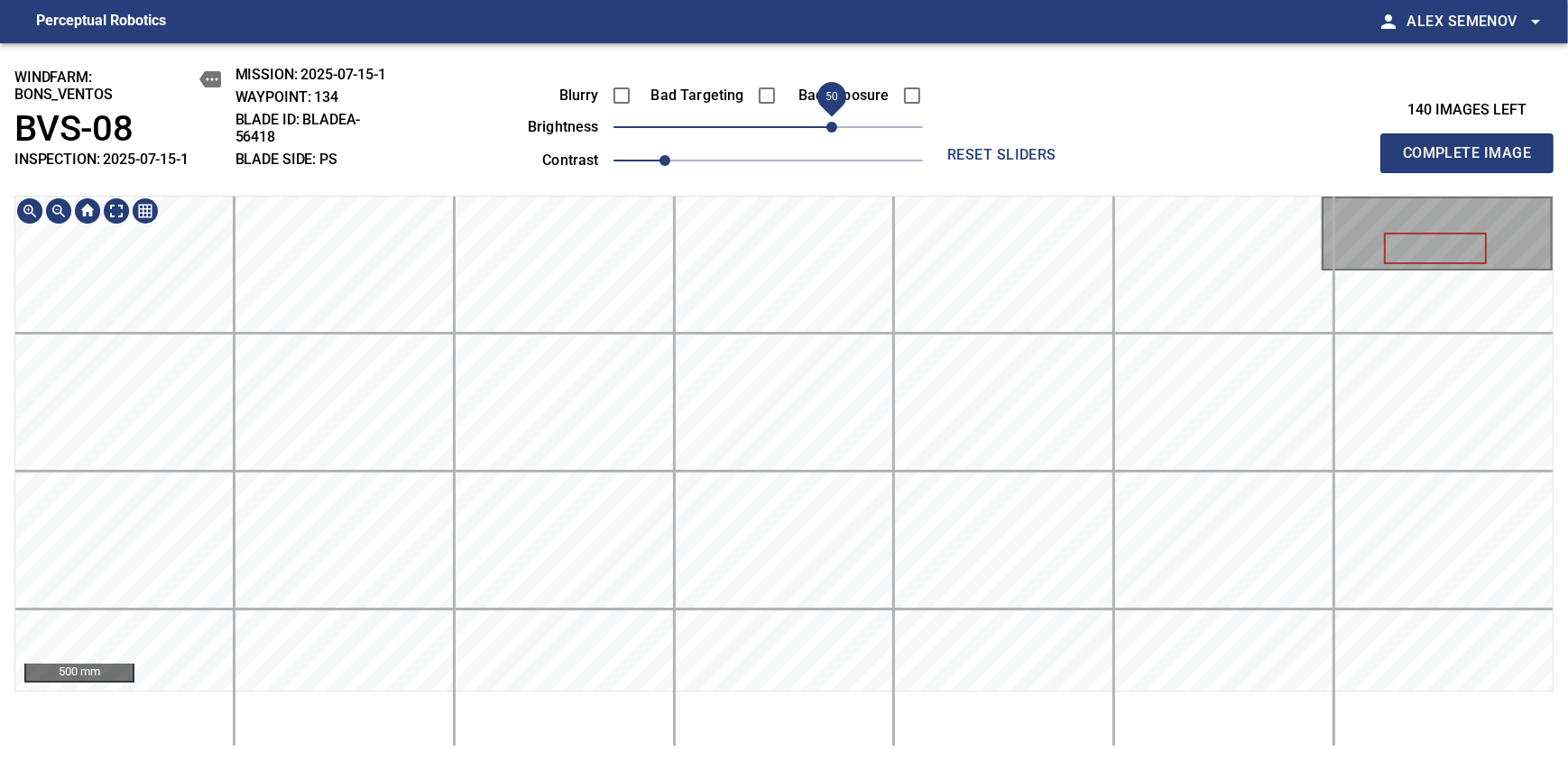 click on "windfarm: BONS_VENTOS BVS-08 INSPECTION: 2025-07-15-1 MISSION: 2025-07-15-1 WAYPOINT: 134 BLADE ID: bladeA-56418 BLADE SIDE: PS Blurry Bad Targeting Bad Exposure brightness 50 contrast 1 reset sliders 140 images left Complete Image 500 mm" at bounding box center (784, 402) 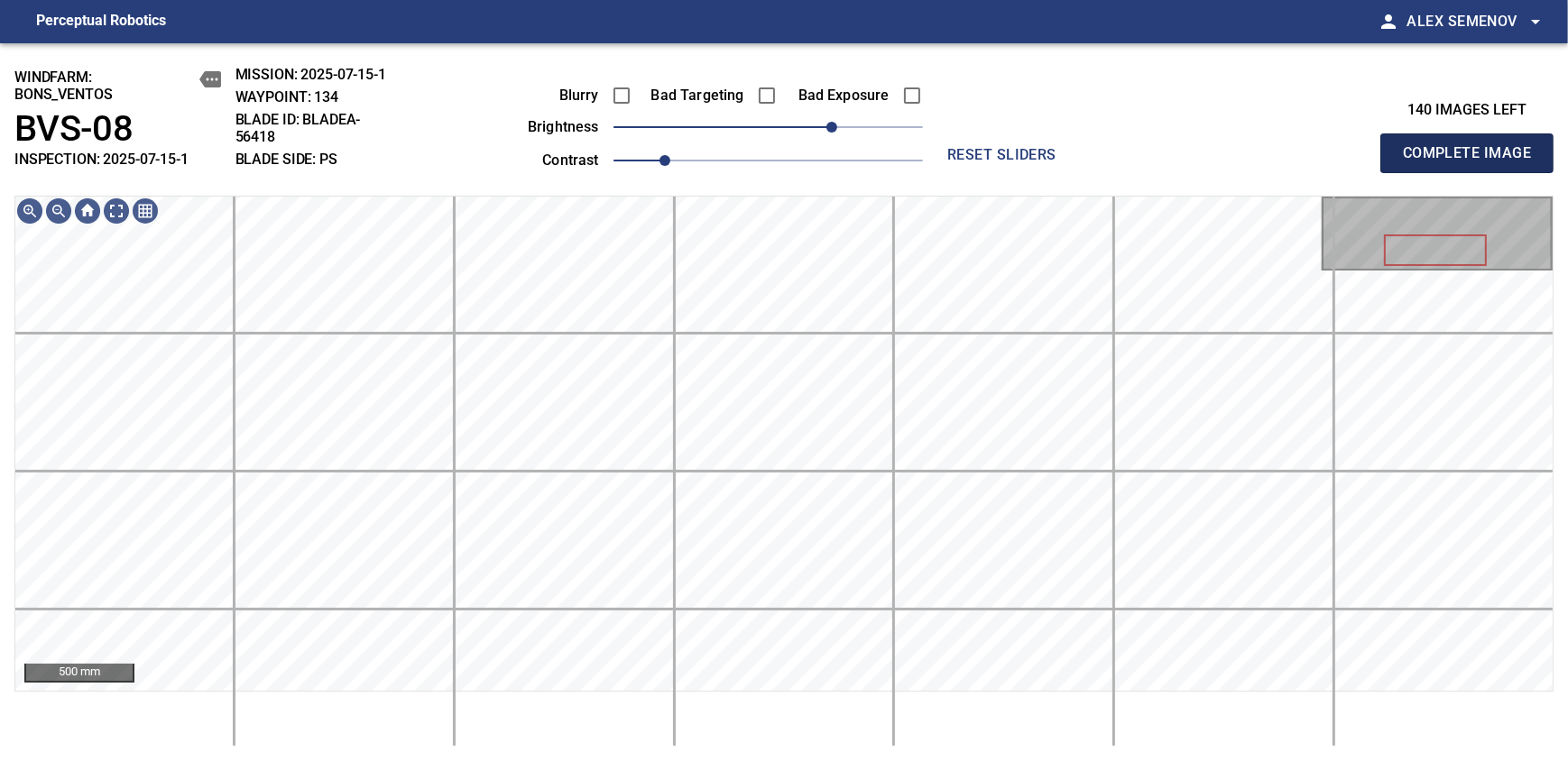 click on "Complete Image" at bounding box center (1467, 153) 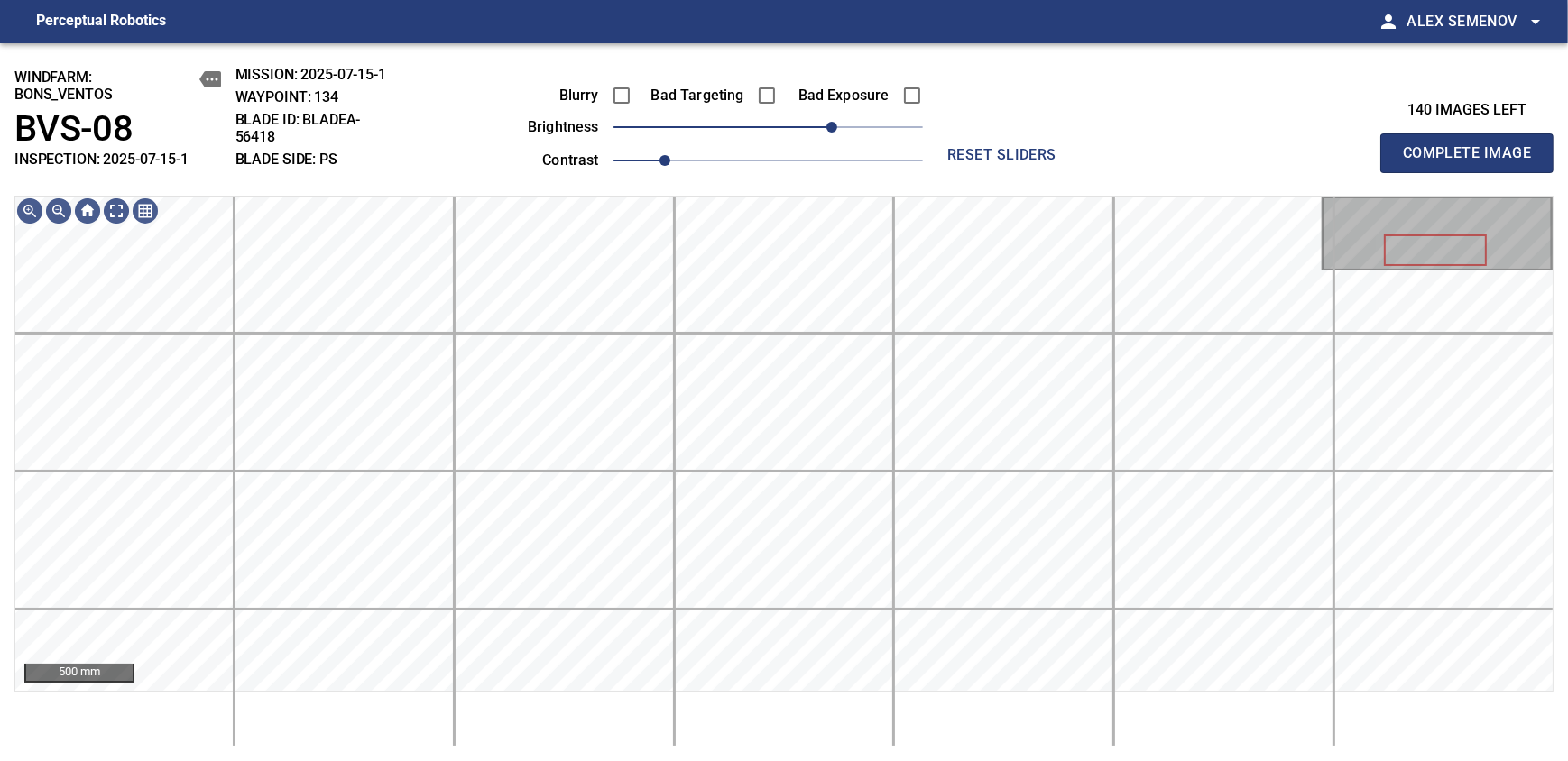 type 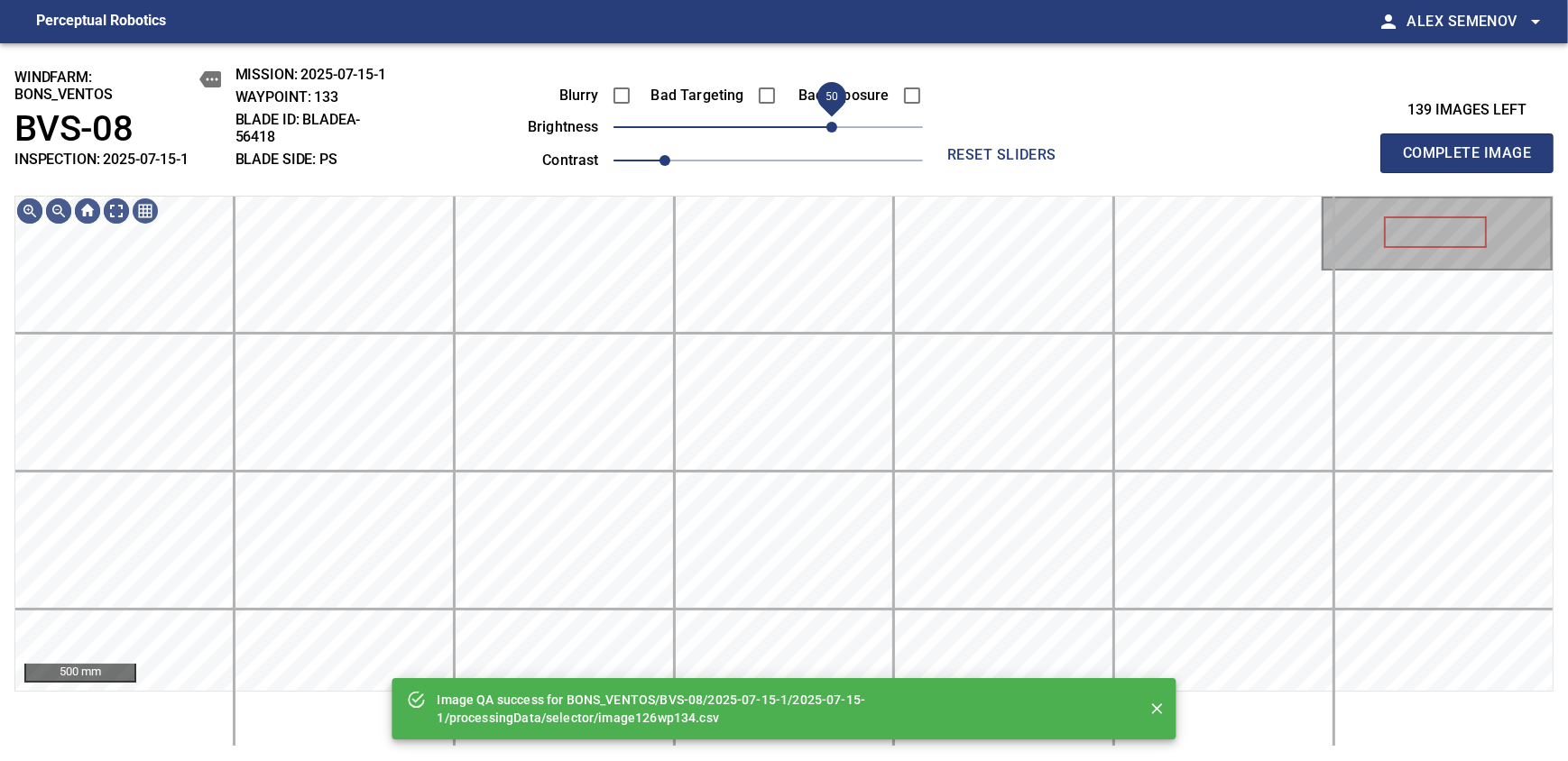 drag, startPoint x: 817, startPoint y: 124, endPoint x: 831, endPoint y: 124, distance: 14 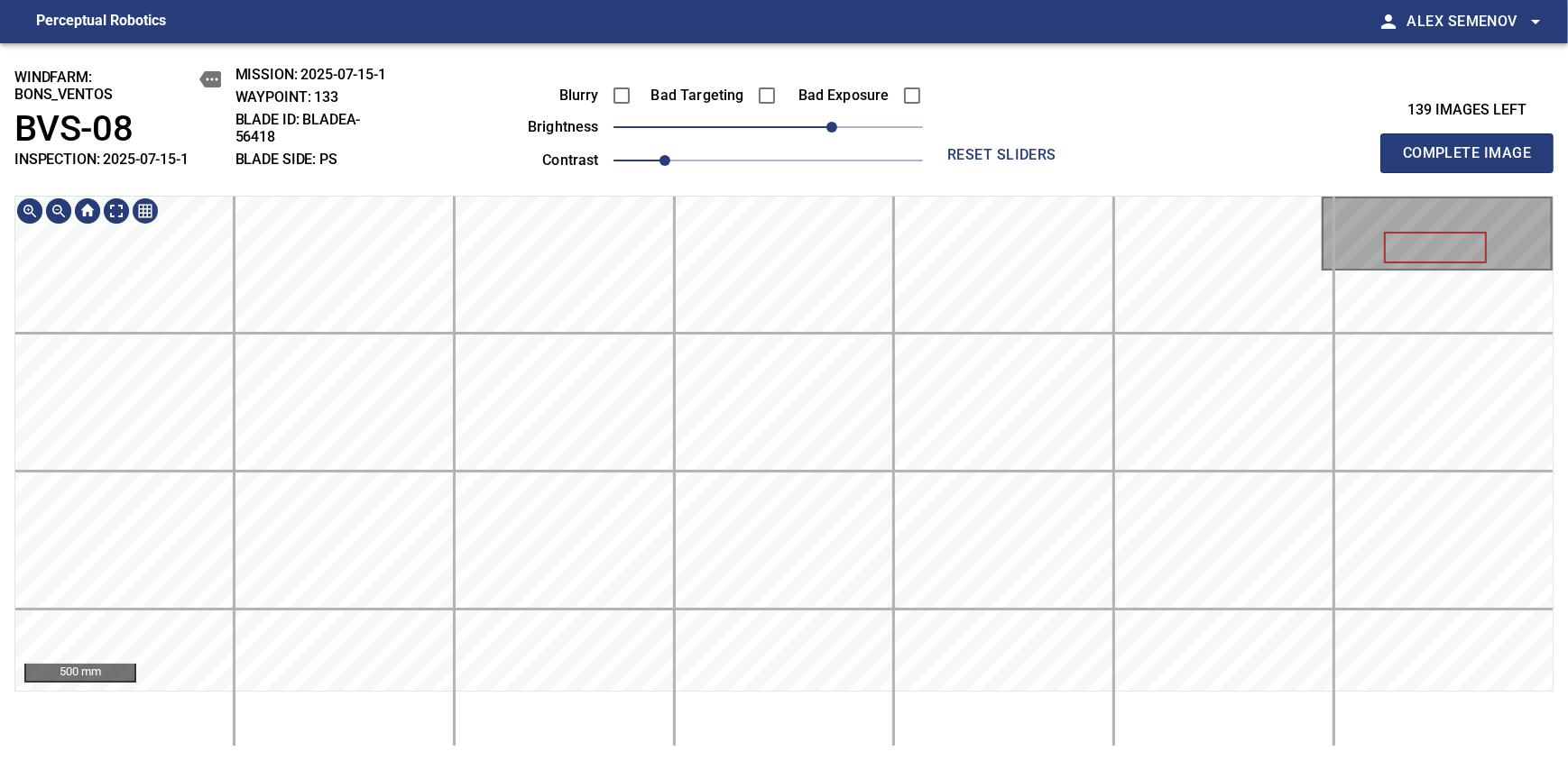 click on "windfarm: BONS_VENTOS BVS-08 INSPECTION: 2025-07-15-1 MISSION: 2025-07-15-1 WAYPOINT: 133 BLADE ID: bladeA-56418 BLADE SIDE: PS Blurry Bad Targeting Bad Exposure brightness 50 contrast 1 reset sliders 139 images left Complete Image 500 mm" at bounding box center [784, 402] 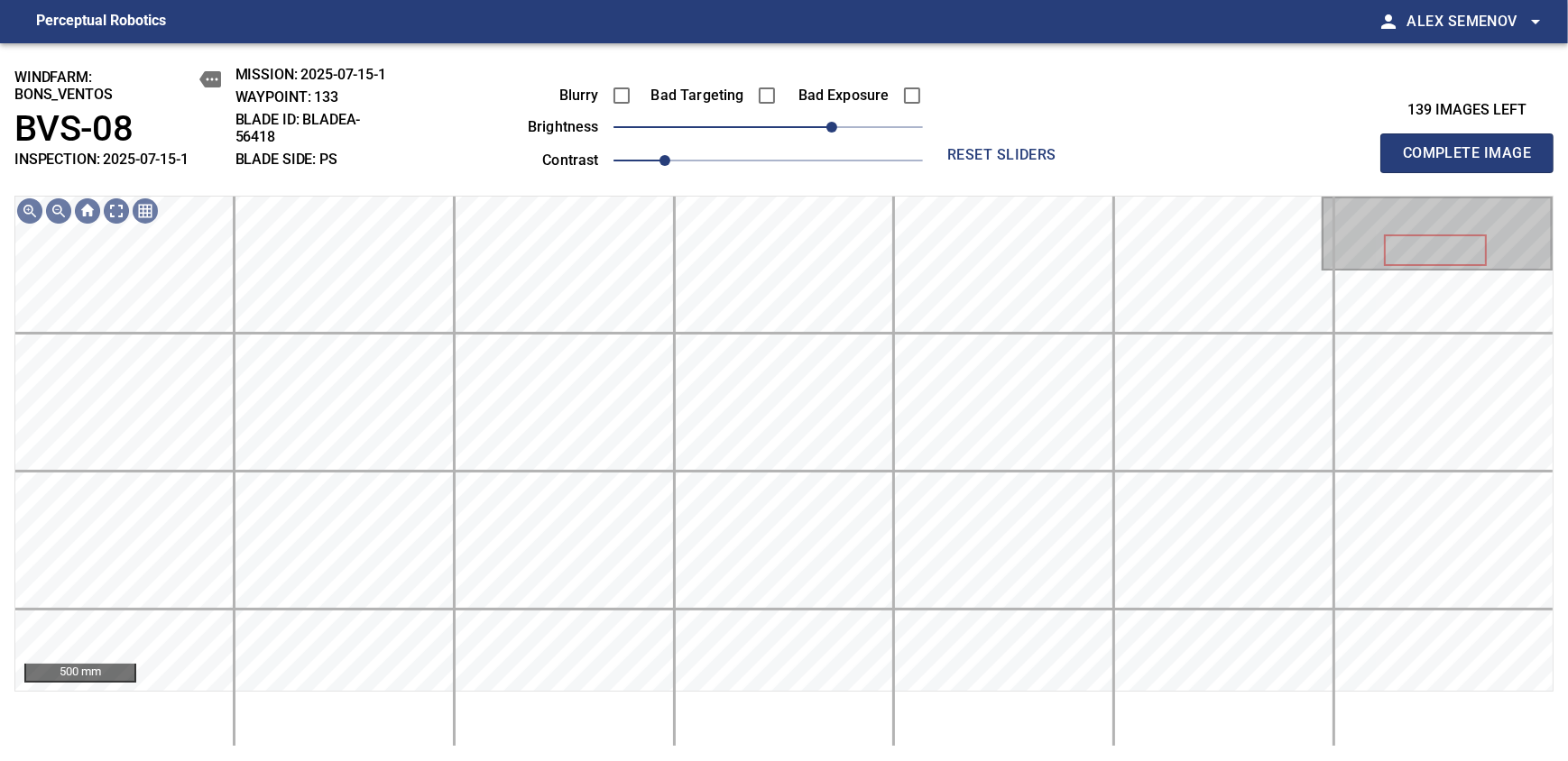 click on "Complete Image" at bounding box center (1467, 153) 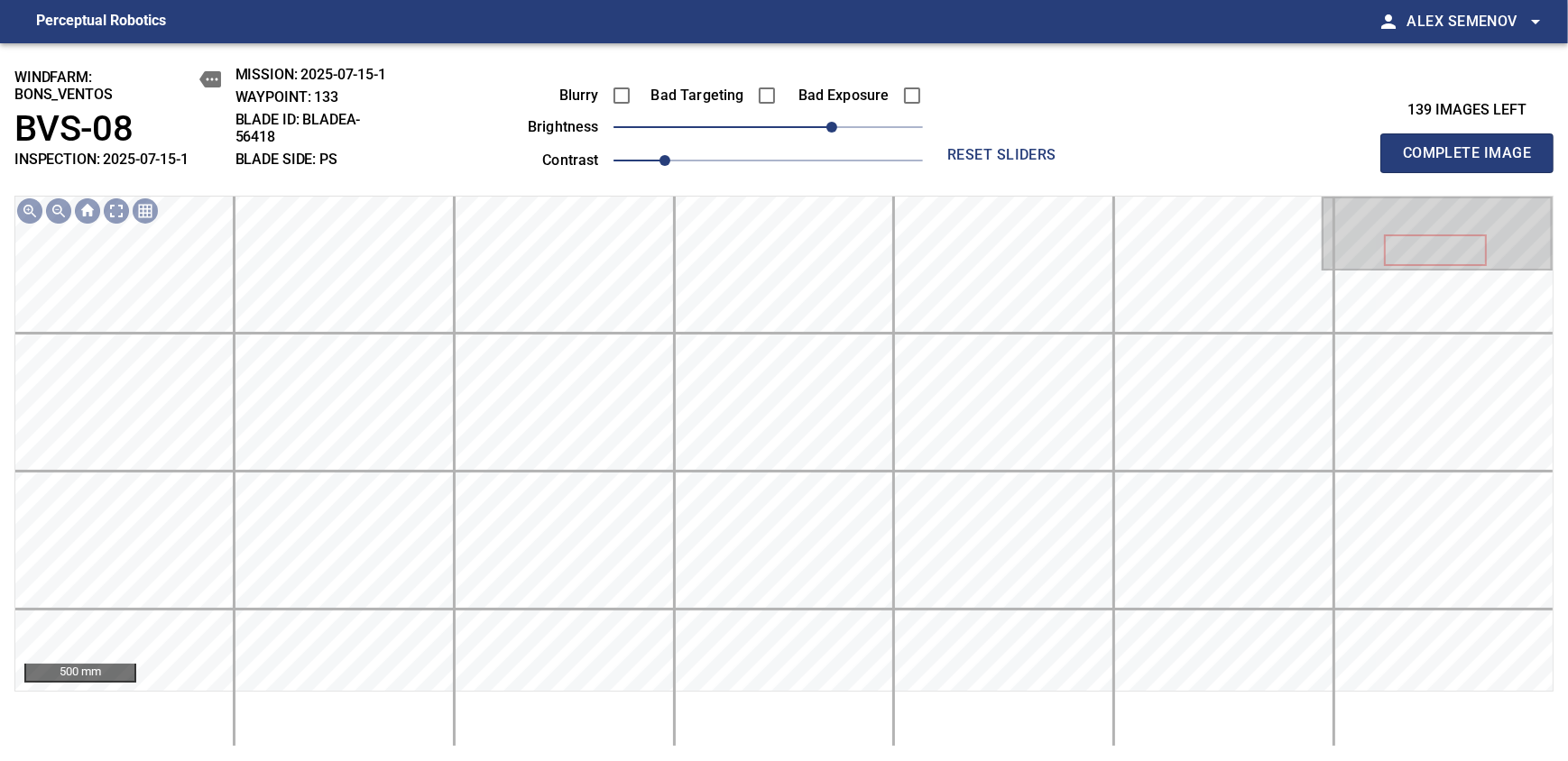 type 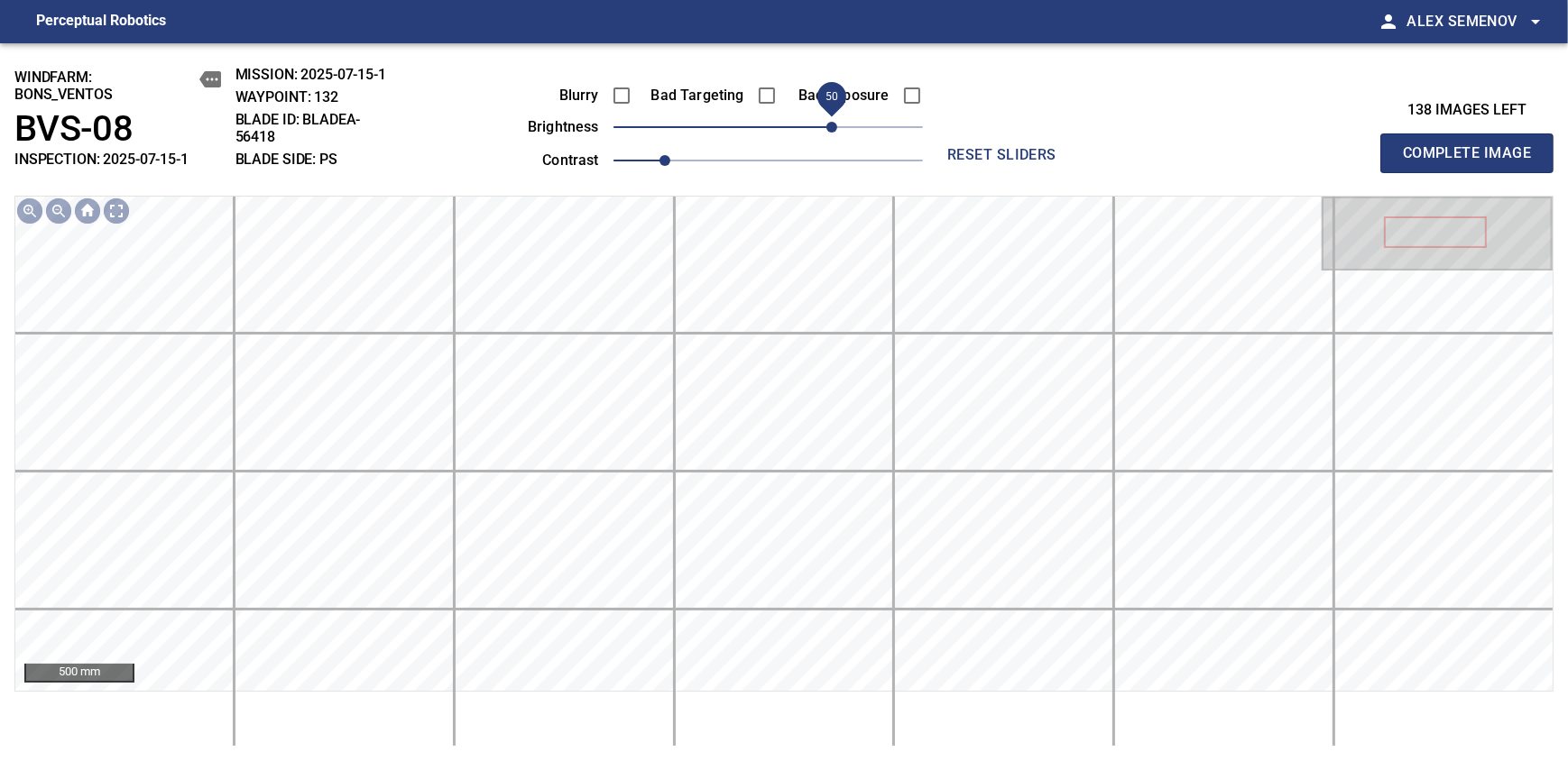 drag, startPoint x: 770, startPoint y: 130, endPoint x: 829, endPoint y: 133, distance: 59.076222 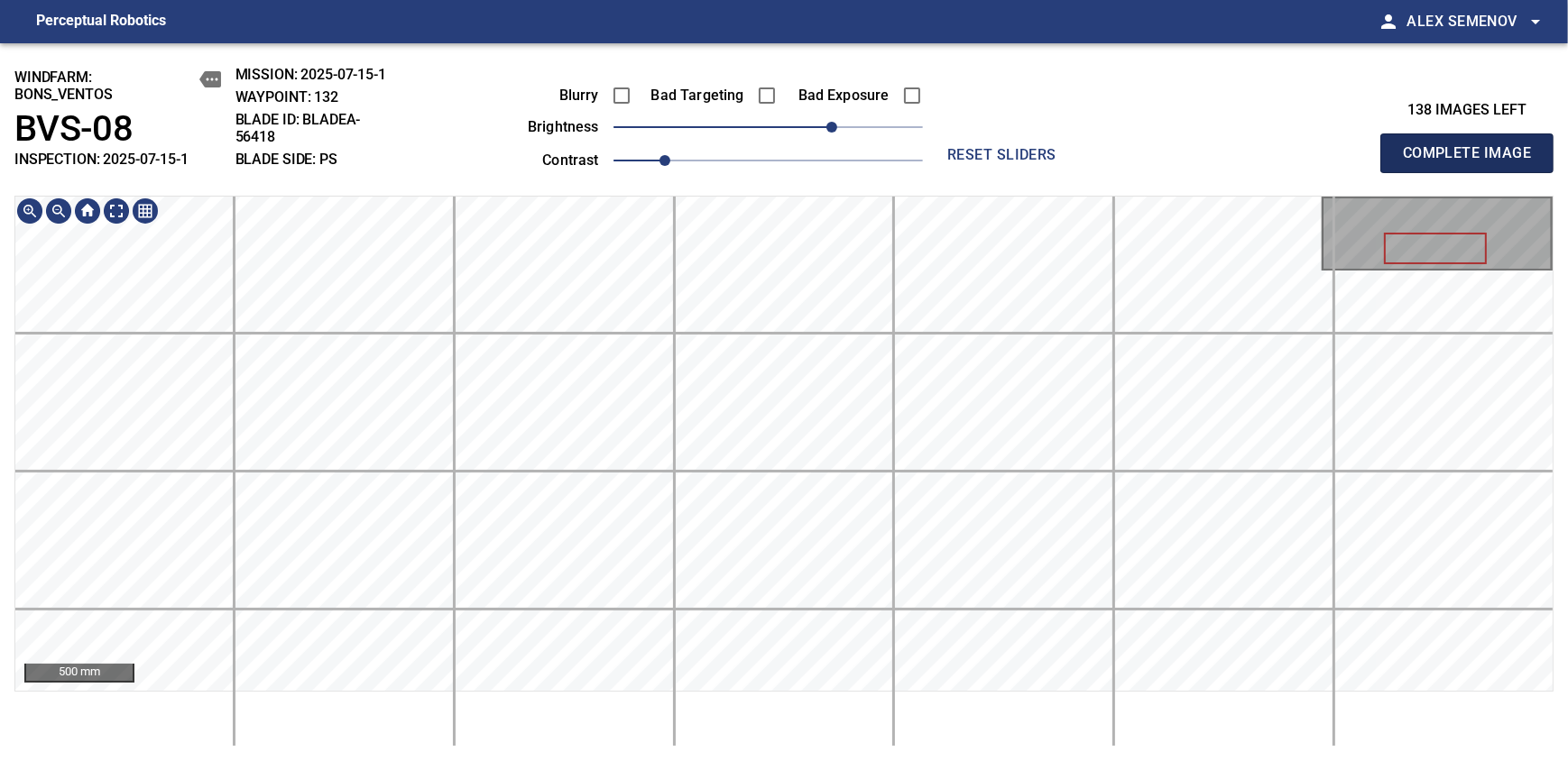 click on "Complete Image" at bounding box center [1467, 153] 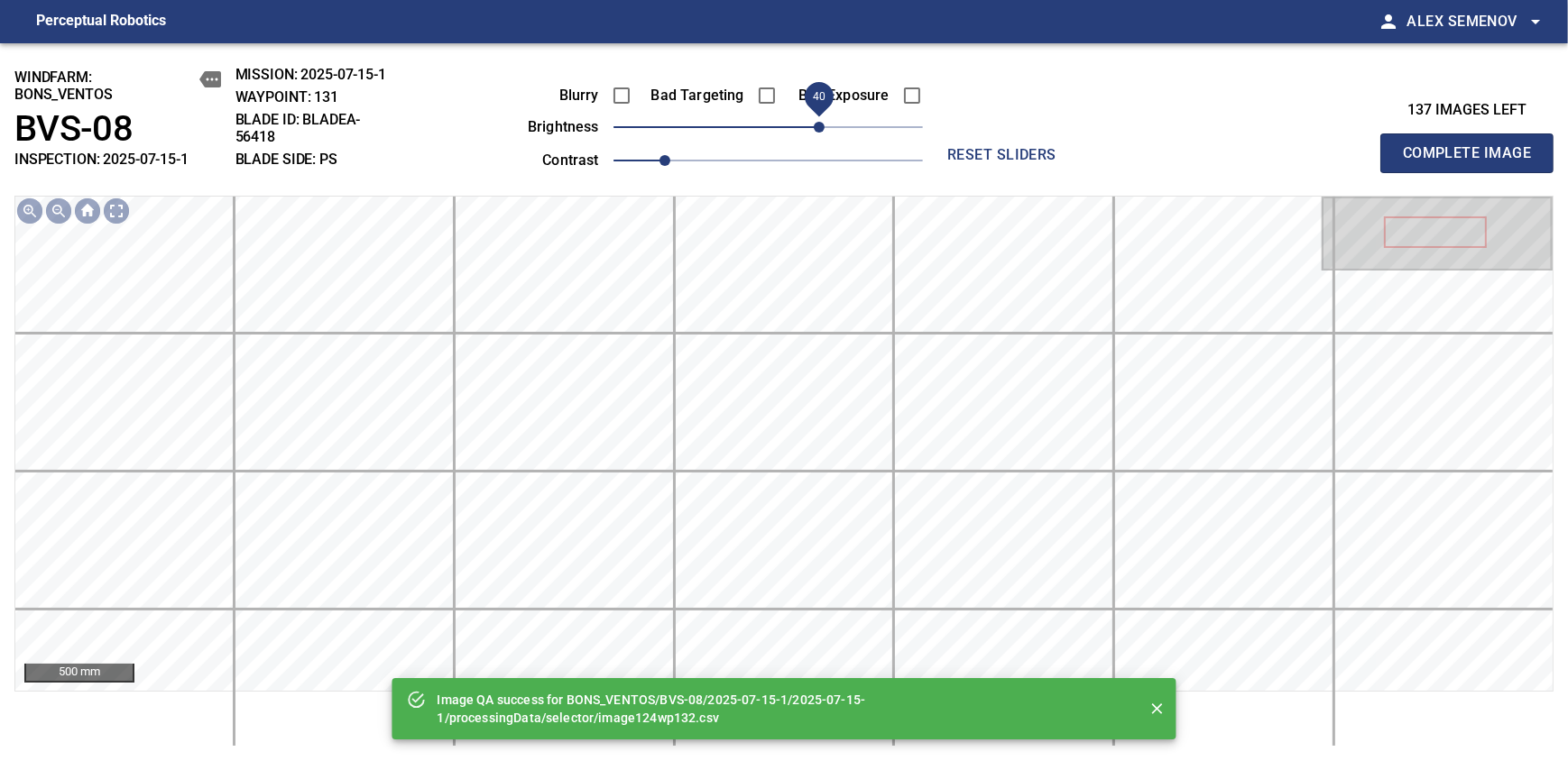 drag, startPoint x: 793, startPoint y: 130, endPoint x: 825, endPoint y: 133, distance: 32.14032 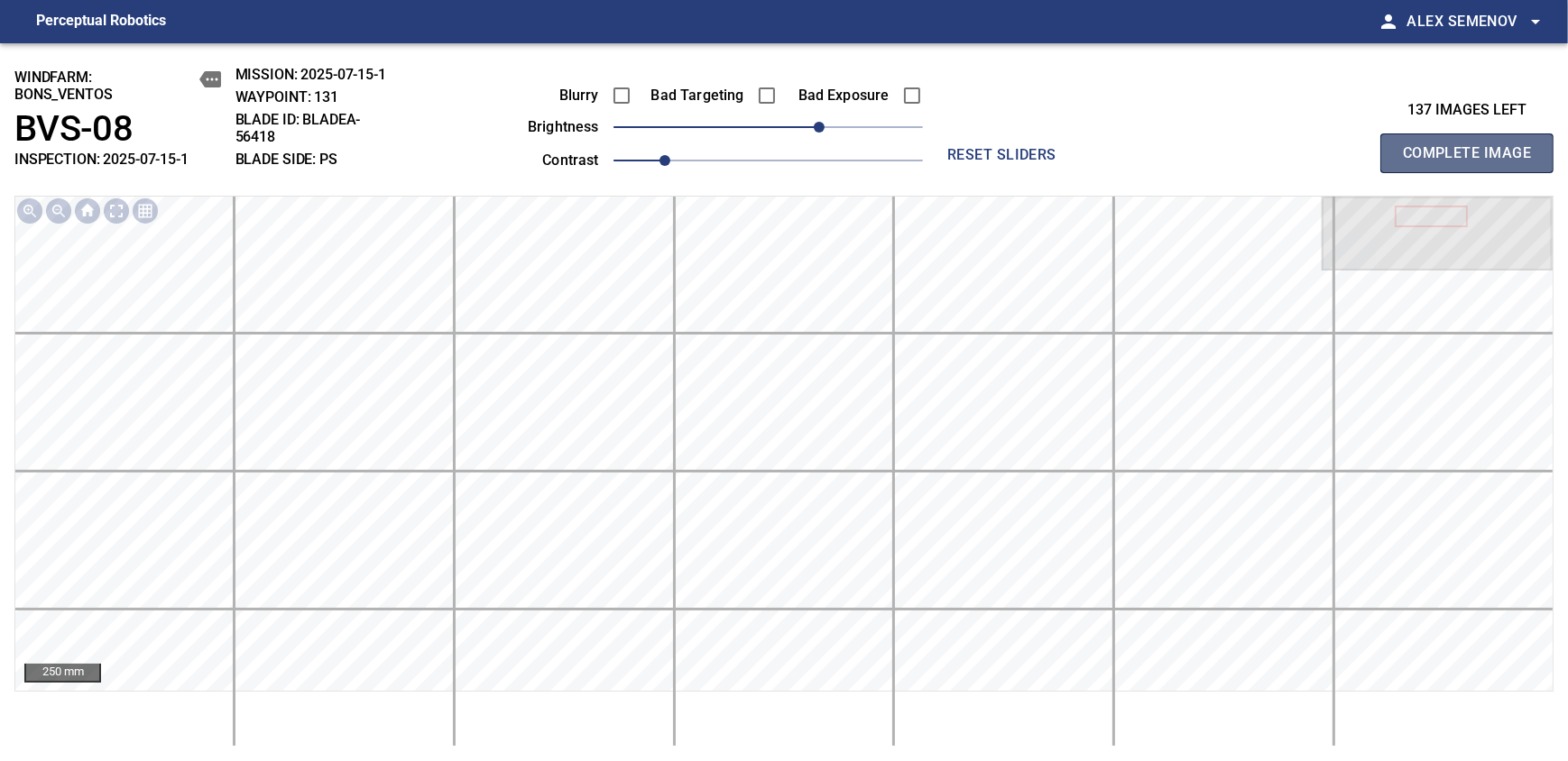 click on "Complete Image" at bounding box center (1467, 153) 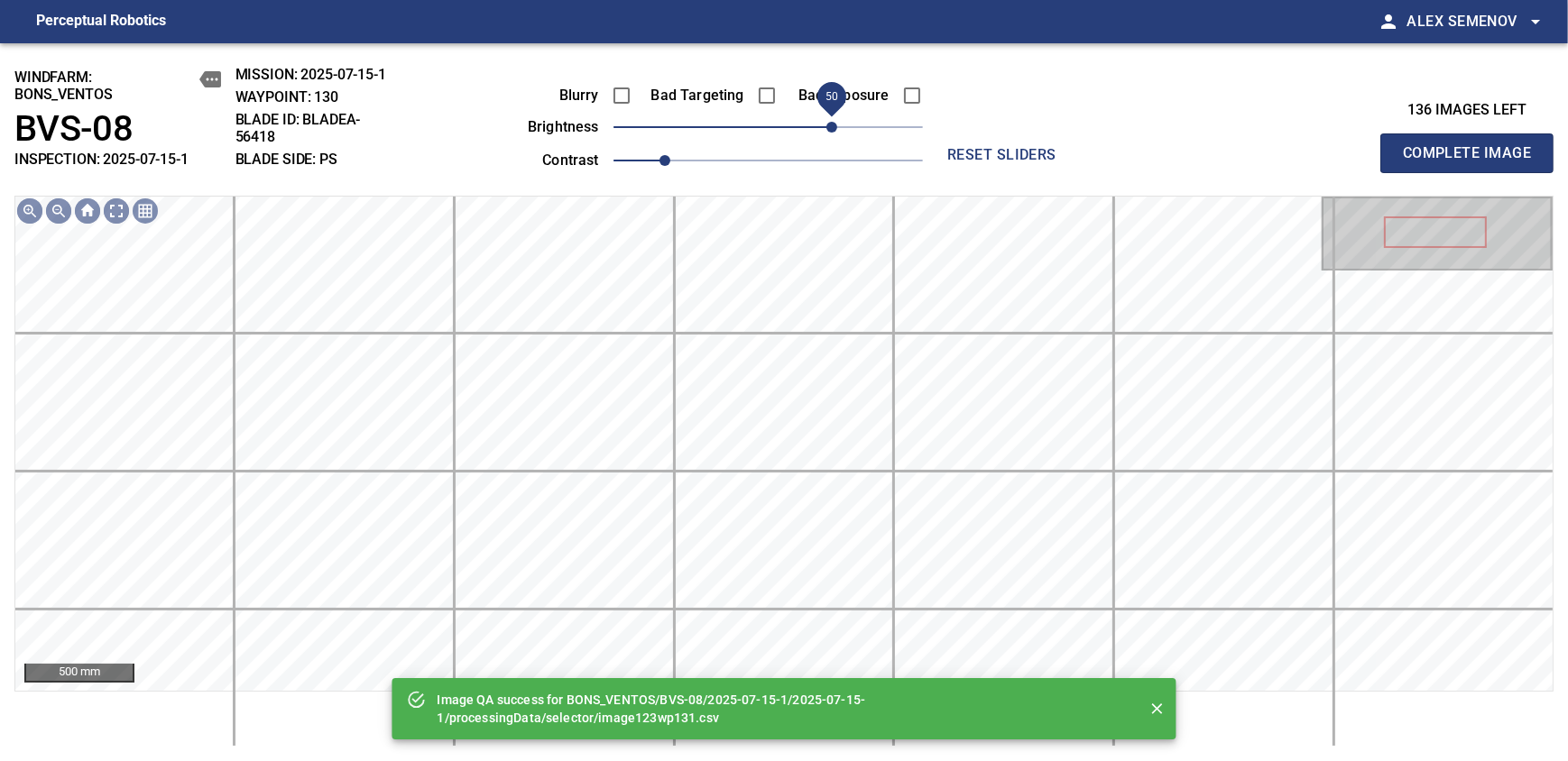 click on "50" at bounding box center [768, 127] 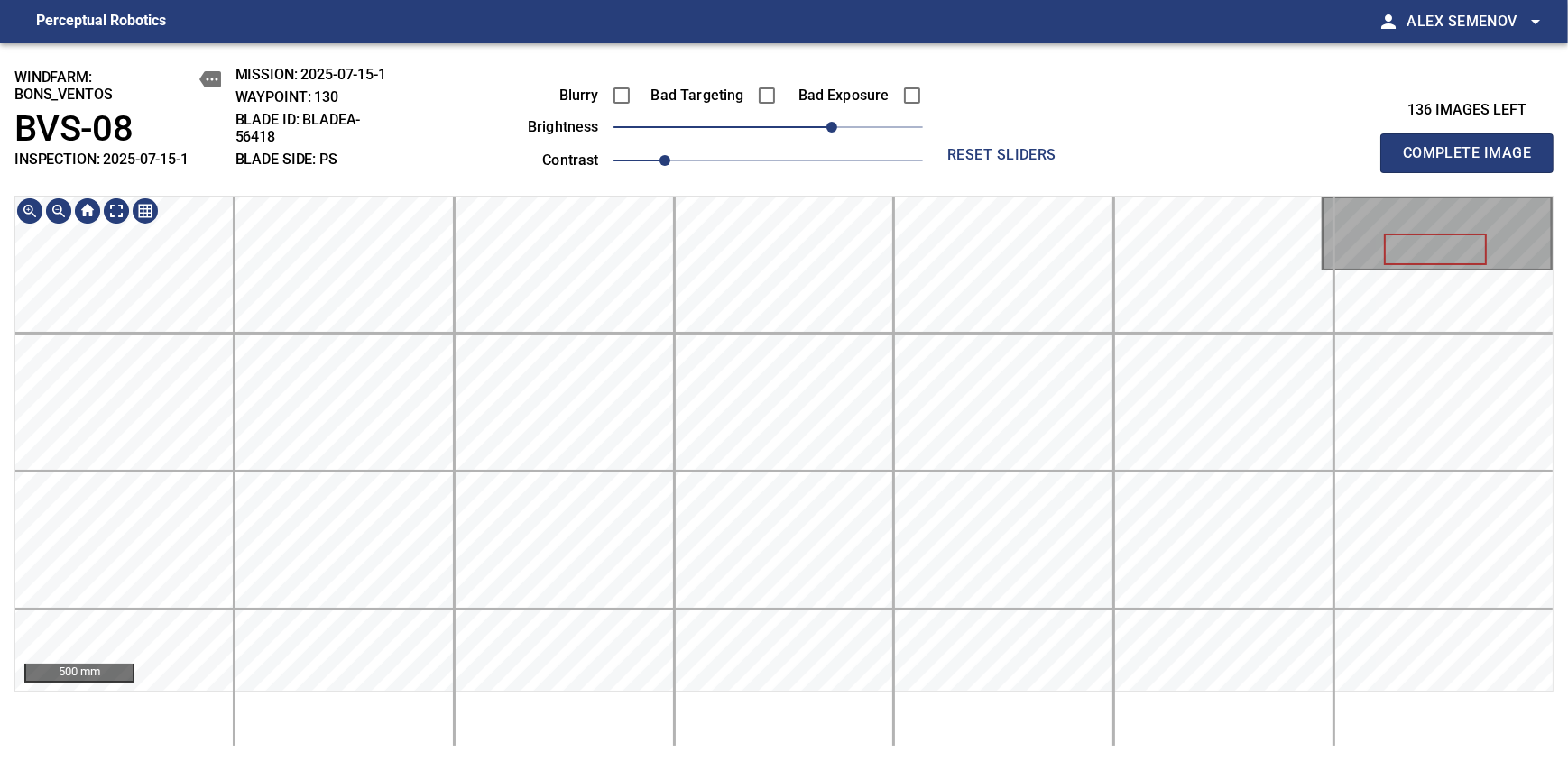 click on "windfarm: BONS_VENTOS BVS-08 INSPECTION: 2025-07-15-1 MISSION: 2025-07-15-1 WAYPOINT: 130 BLADE ID: bladeA-56418 BLADE SIDE: PS Blurry Bad Targeting Bad Exposure brightness 50 contrast 1 reset sliders 136 images left Complete Image 500 mm" at bounding box center [784, 402] 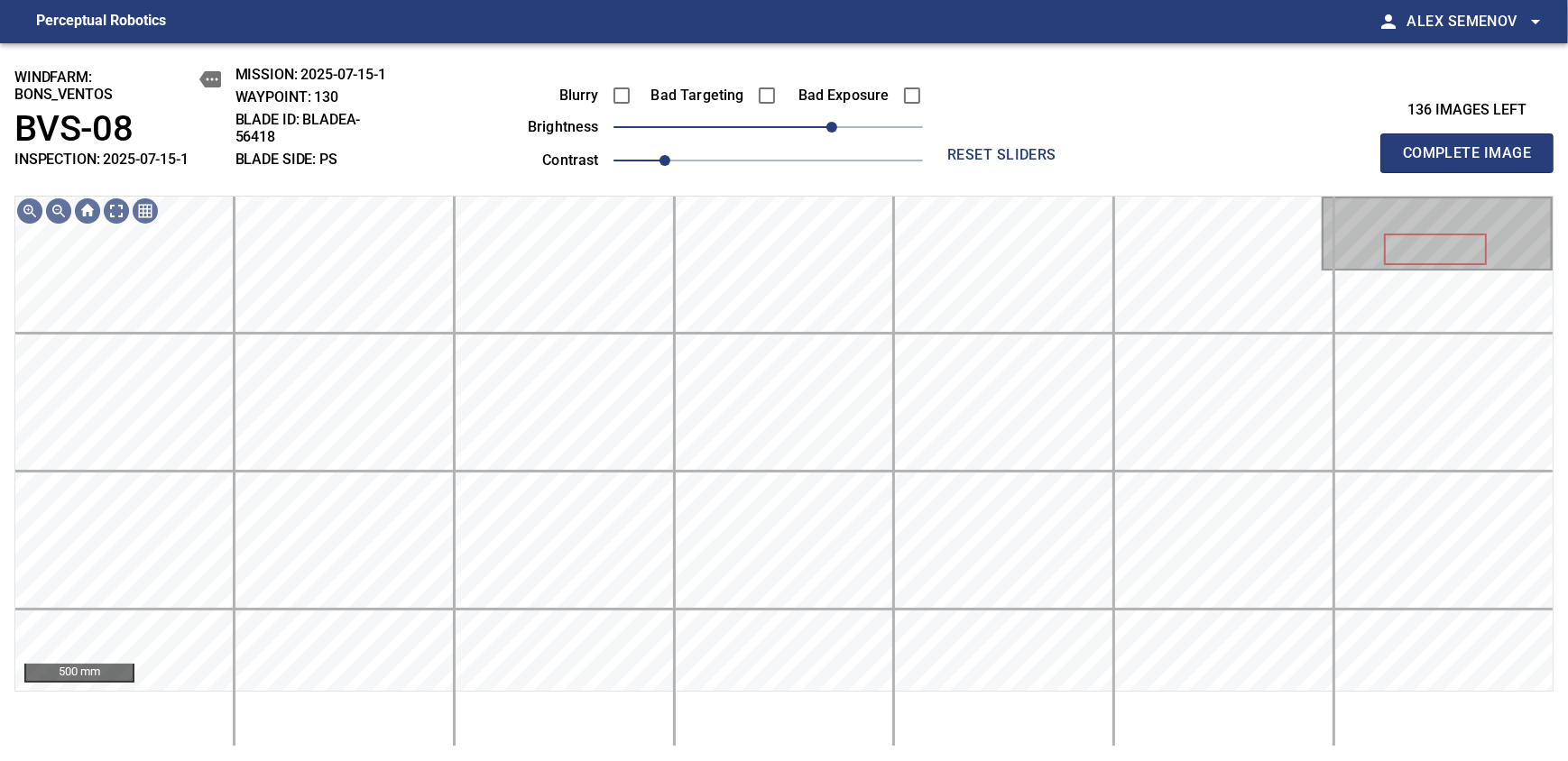 type 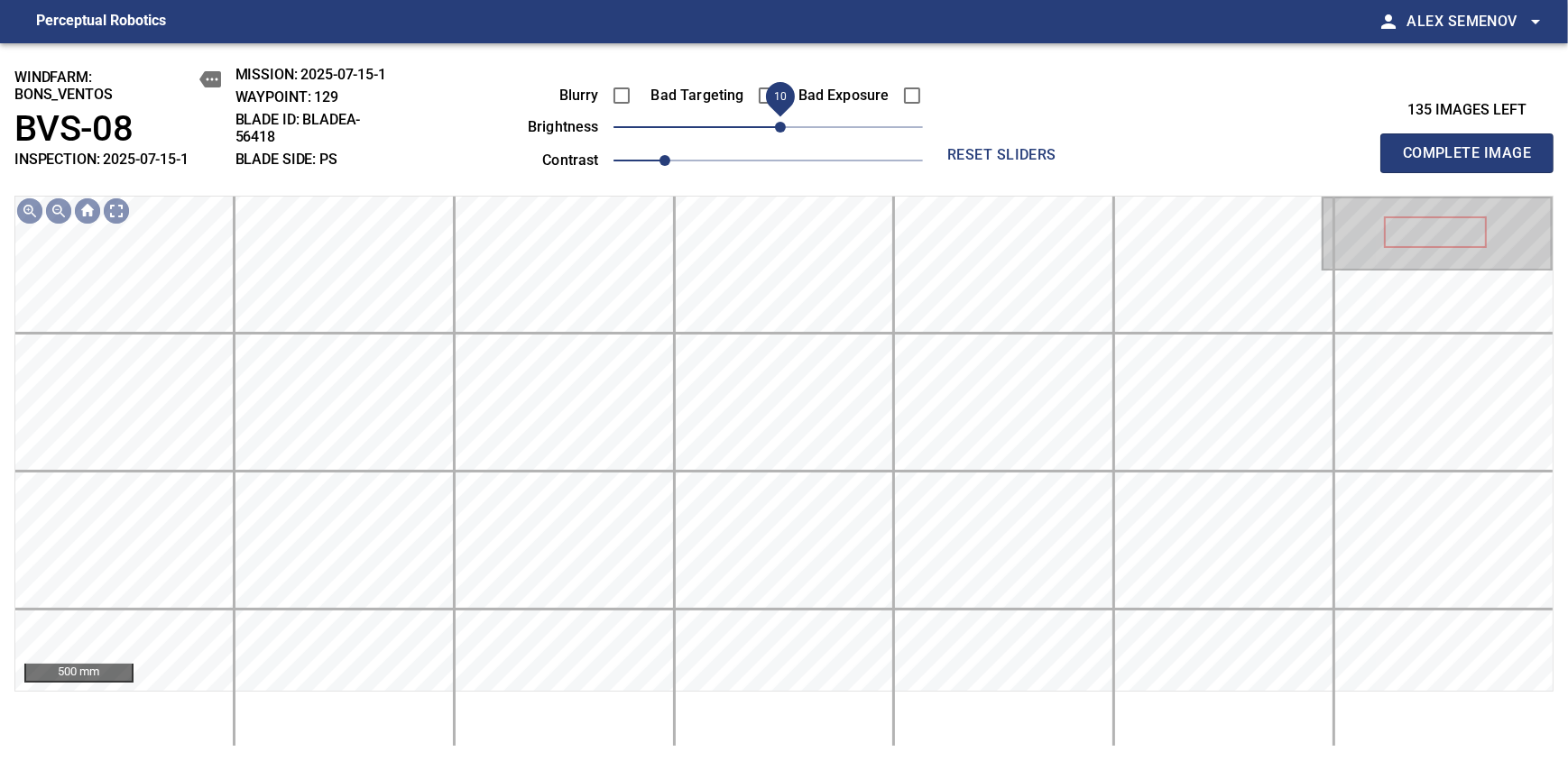 click on "10" at bounding box center [780, 127] 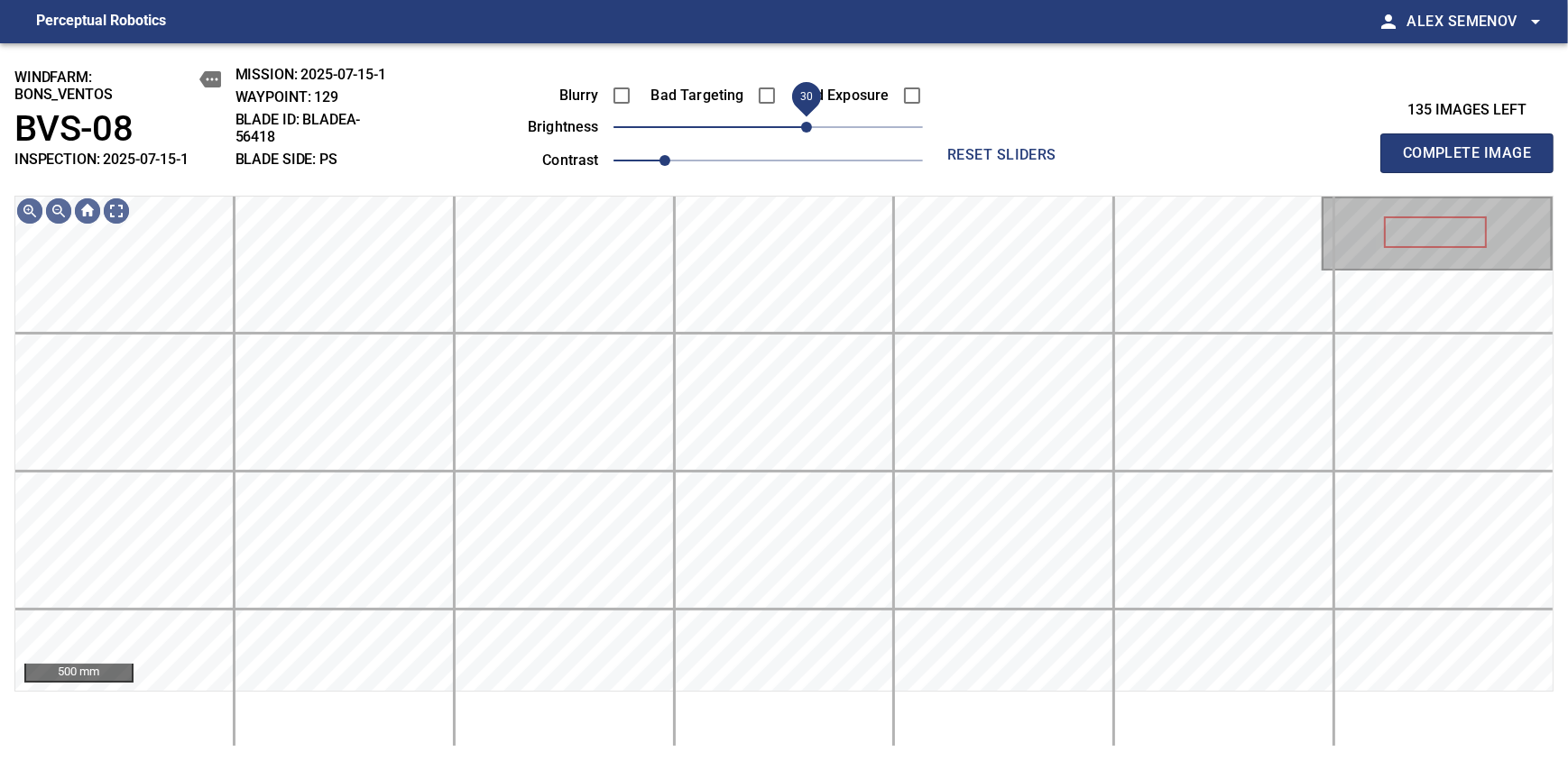 drag, startPoint x: 781, startPoint y: 128, endPoint x: 801, endPoint y: 123, distance: 20.615528 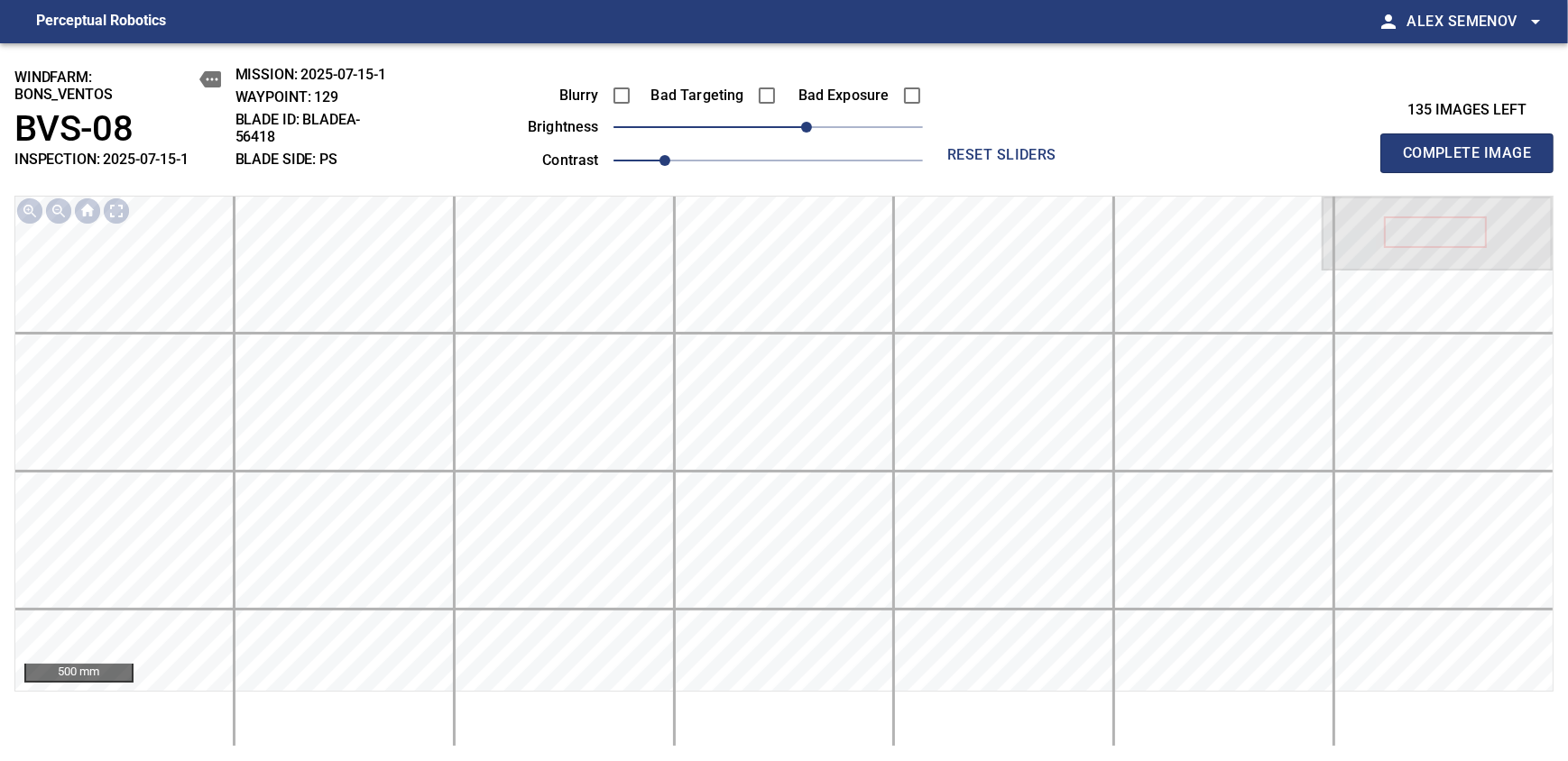click on "Complete Image" at bounding box center (1467, 153) 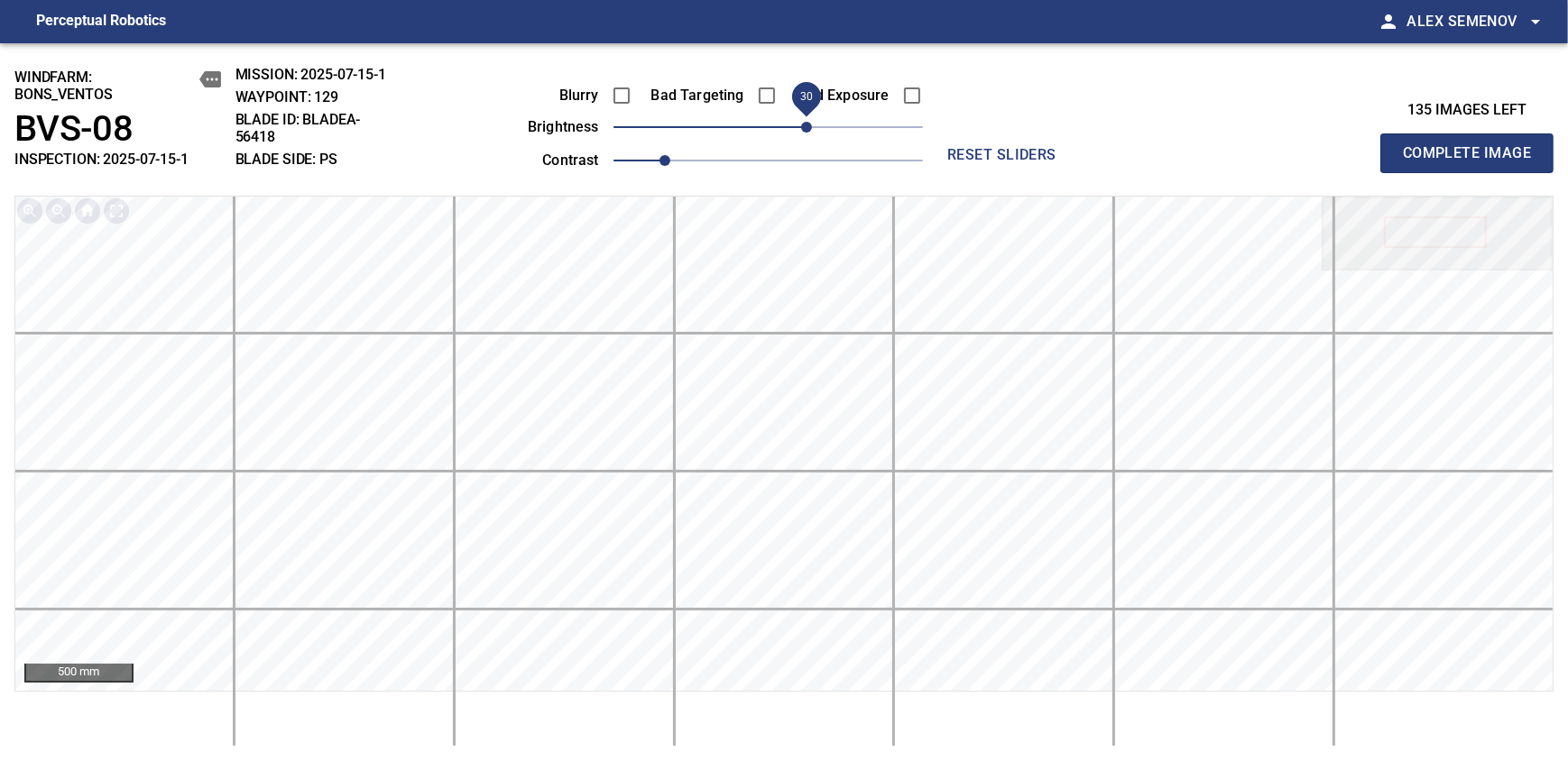 type 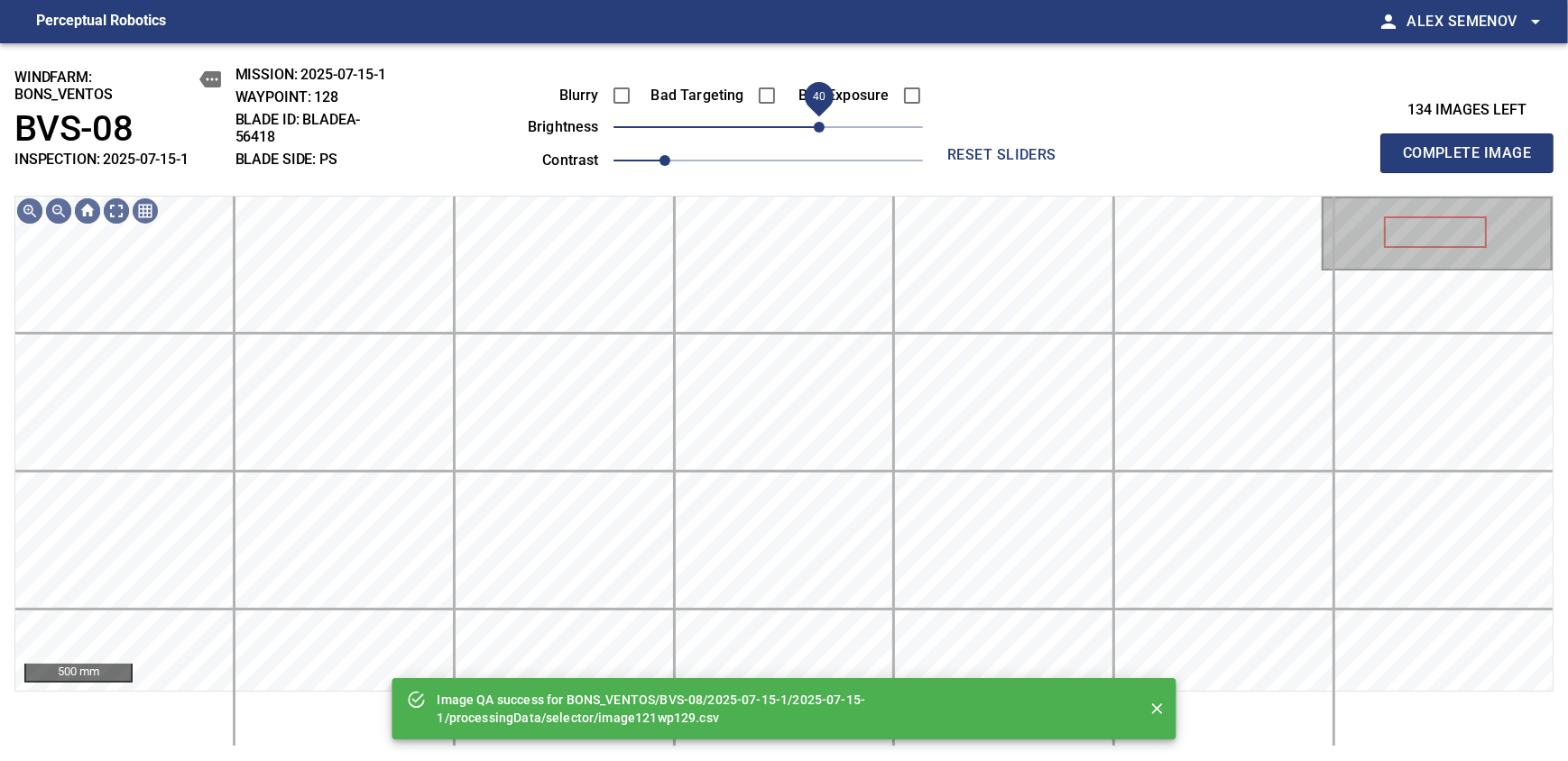 drag, startPoint x: 784, startPoint y: 125, endPoint x: 818, endPoint y: 134, distance: 35.171011 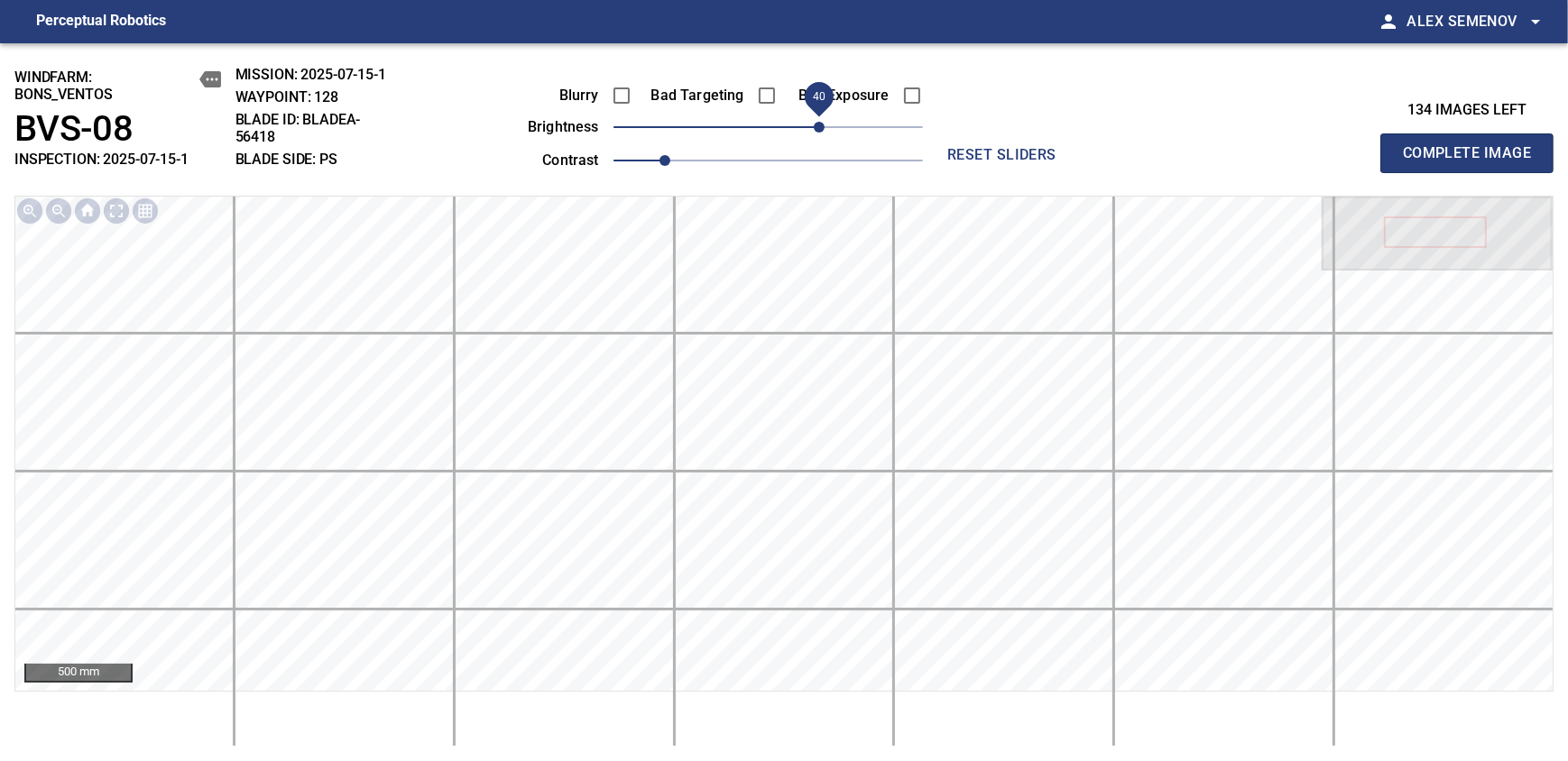click on "Complete Image" at bounding box center [1467, 153] 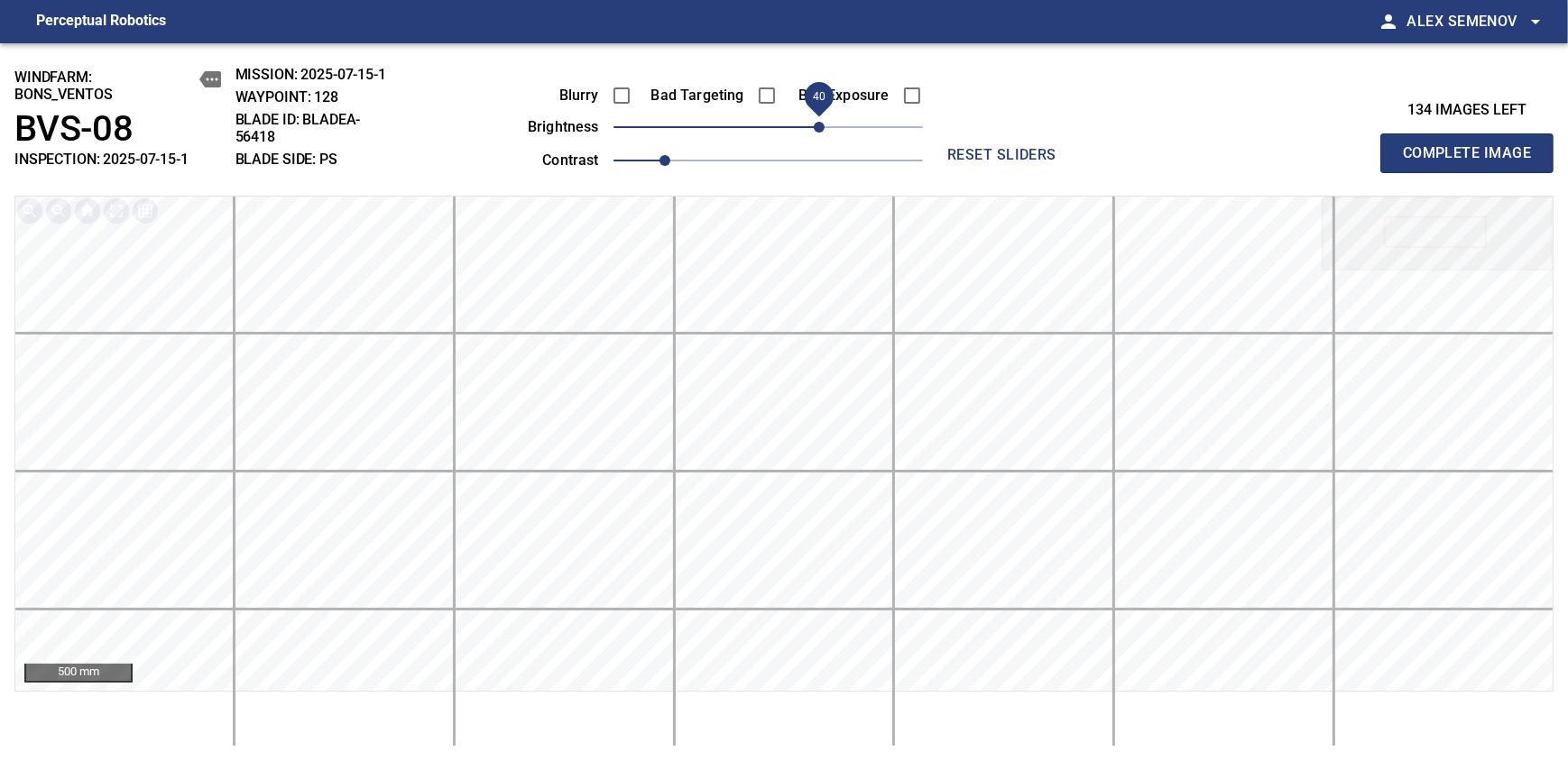 type 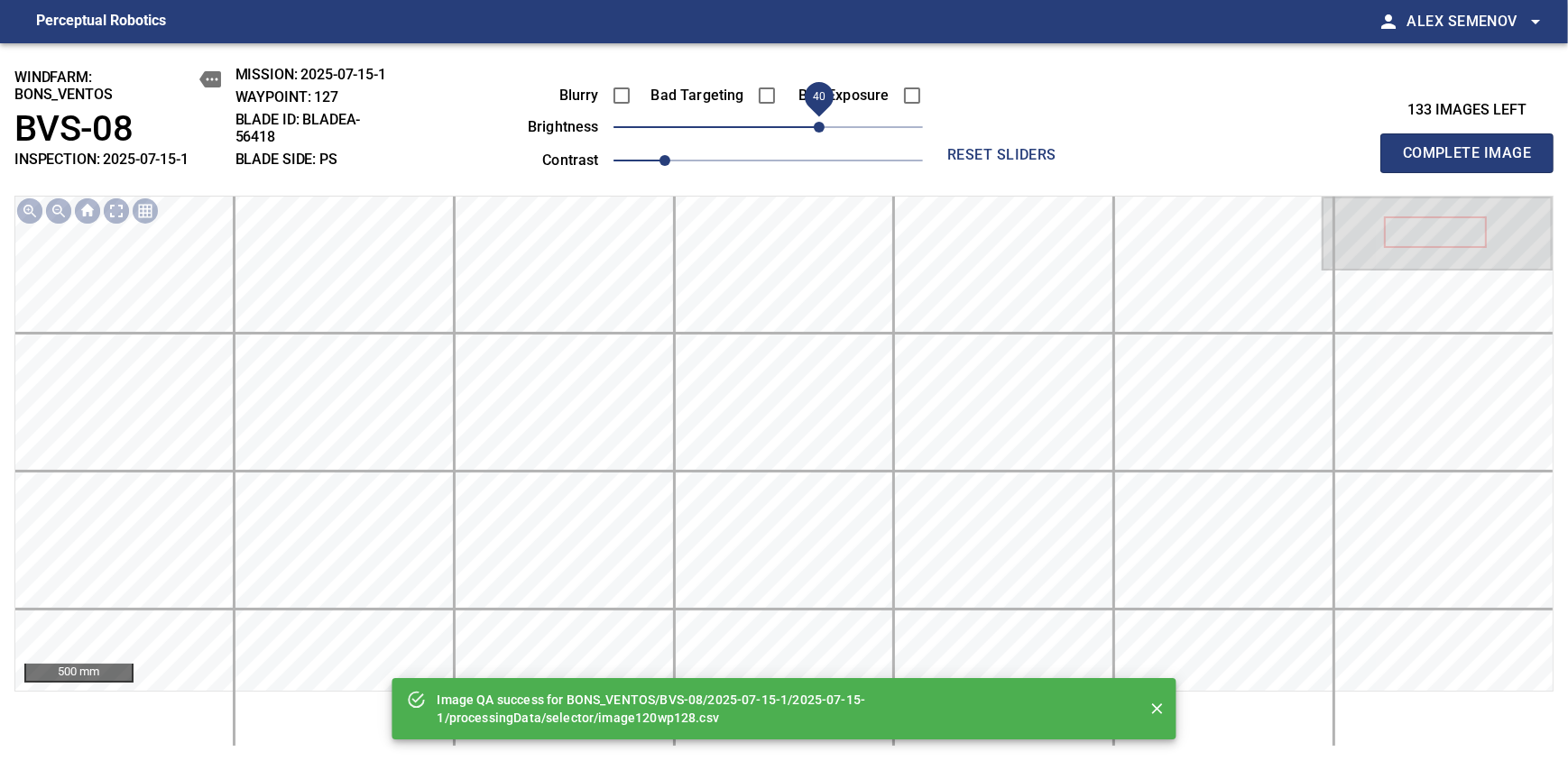 drag, startPoint x: 801, startPoint y: 126, endPoint x: 815, endPoint y: 128, distance: 14.142136 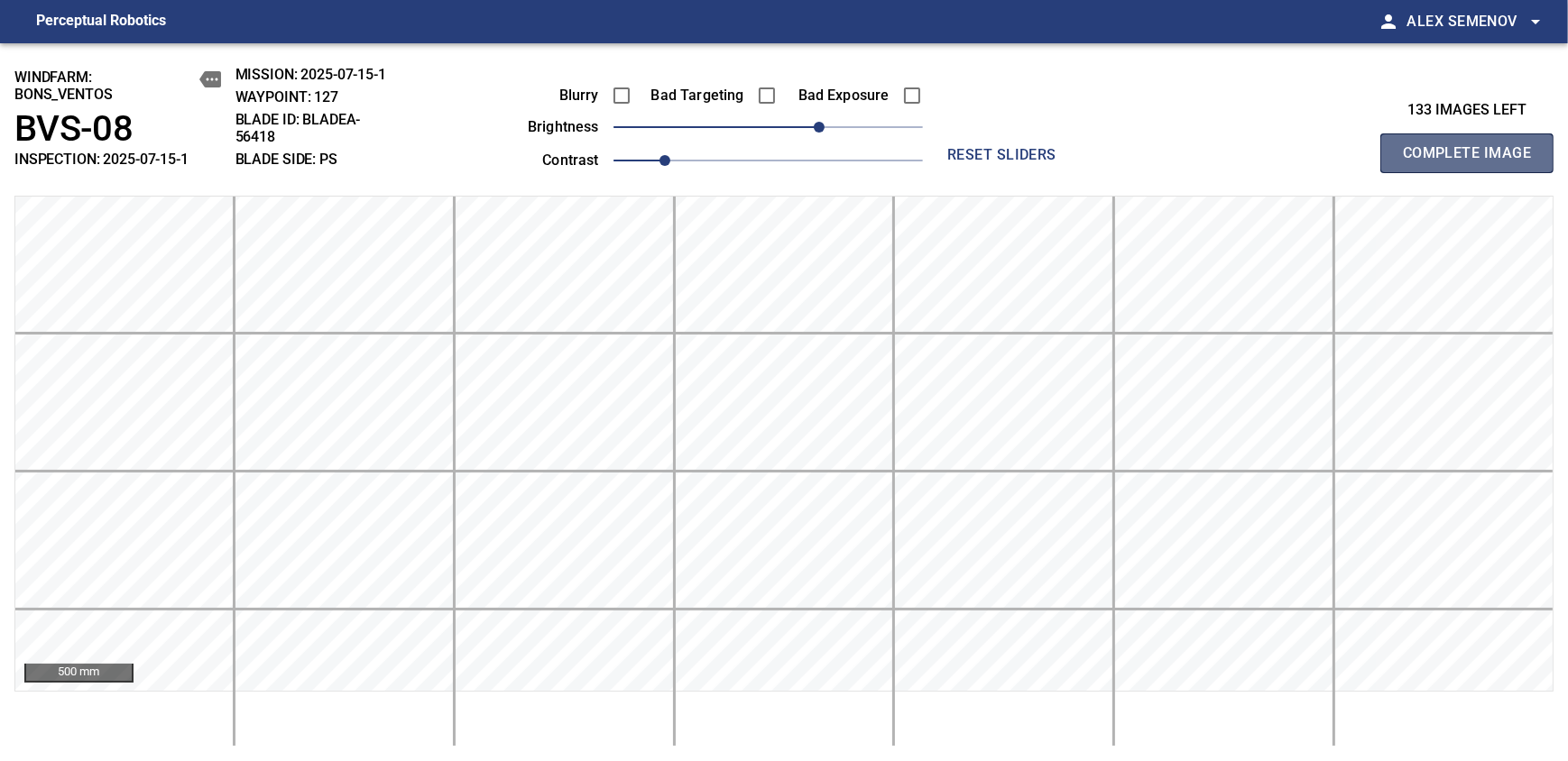 click on "Complete Image" at bounding box center (1467, 153) 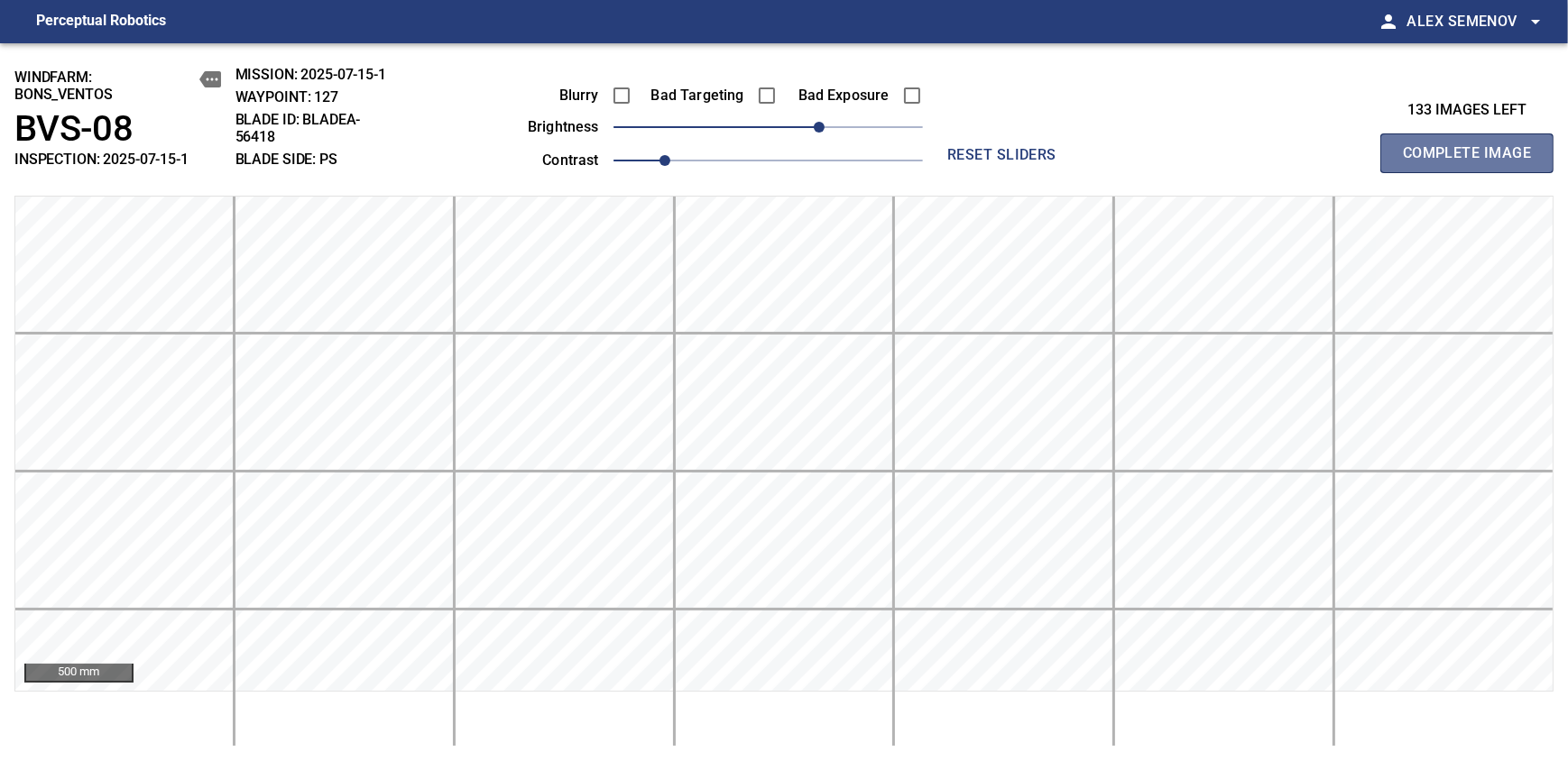 type 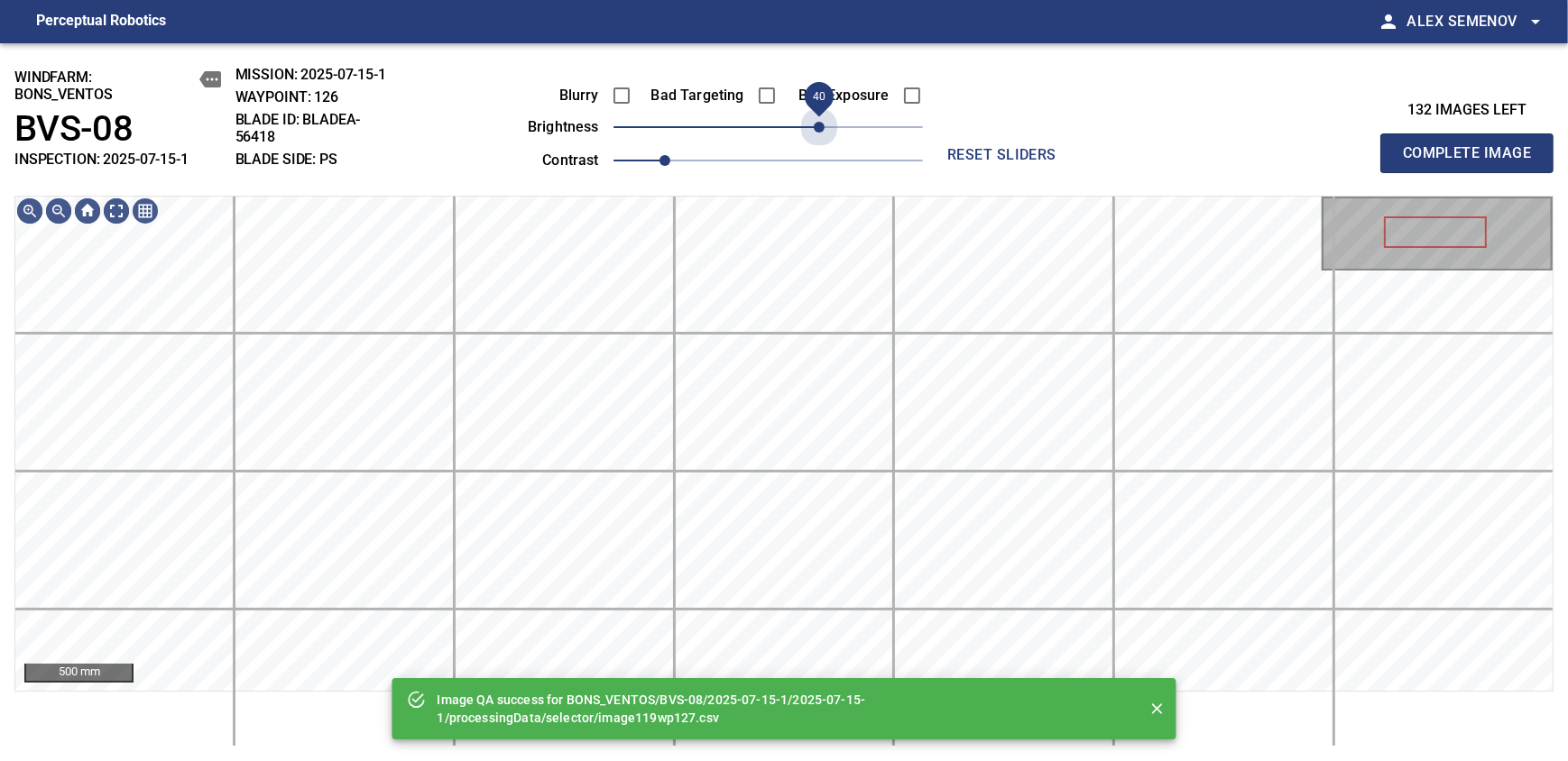 click on "40" at bounding box center (768, 127) 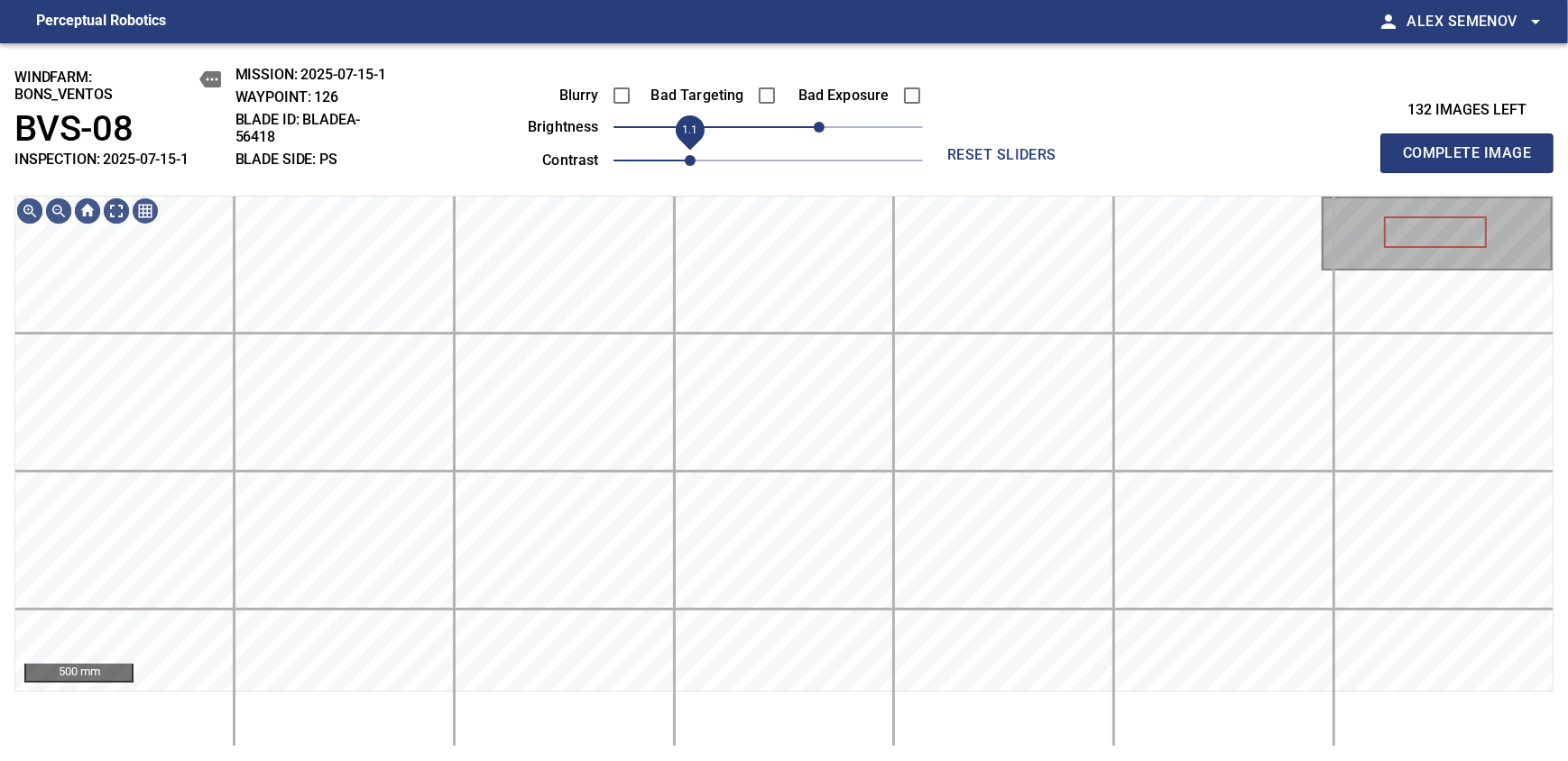 click on "1.1" at bounding box center [690, 160] 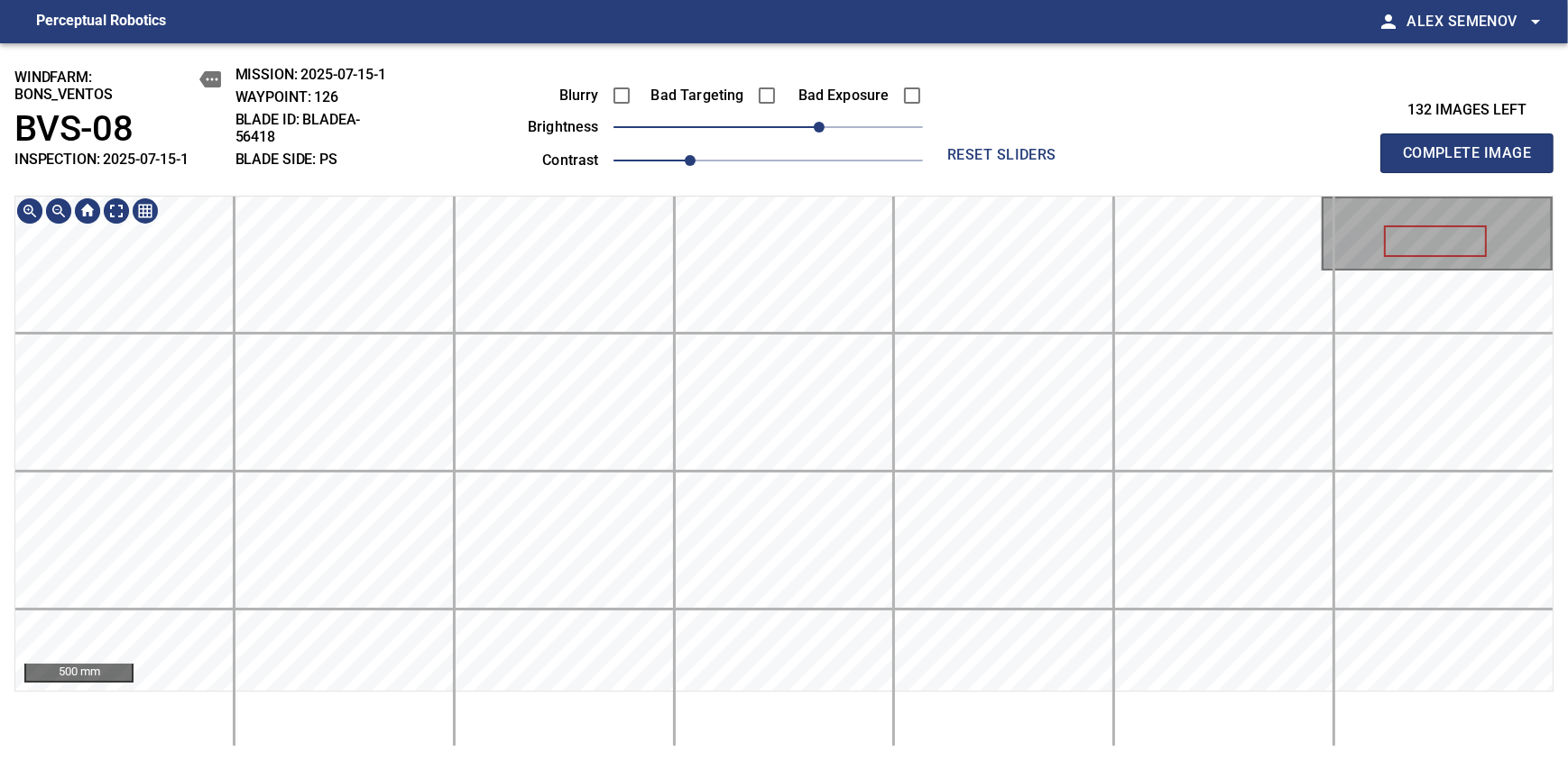 click on "windfarm: BONS_VENTOS BVS-08 INSPECTION: 2025-07-15-1 MISSION: 2025-07-15-1 WAYPOINT: 126 BLADE ID: bladeA-56418 BLADE SIDE: PS Blurry Bad Targeting Bad Exposure brightness 40 contrast 1.1 reset sliders 132 images left Complete Image 500 mm" at bounding box center (784, 402) 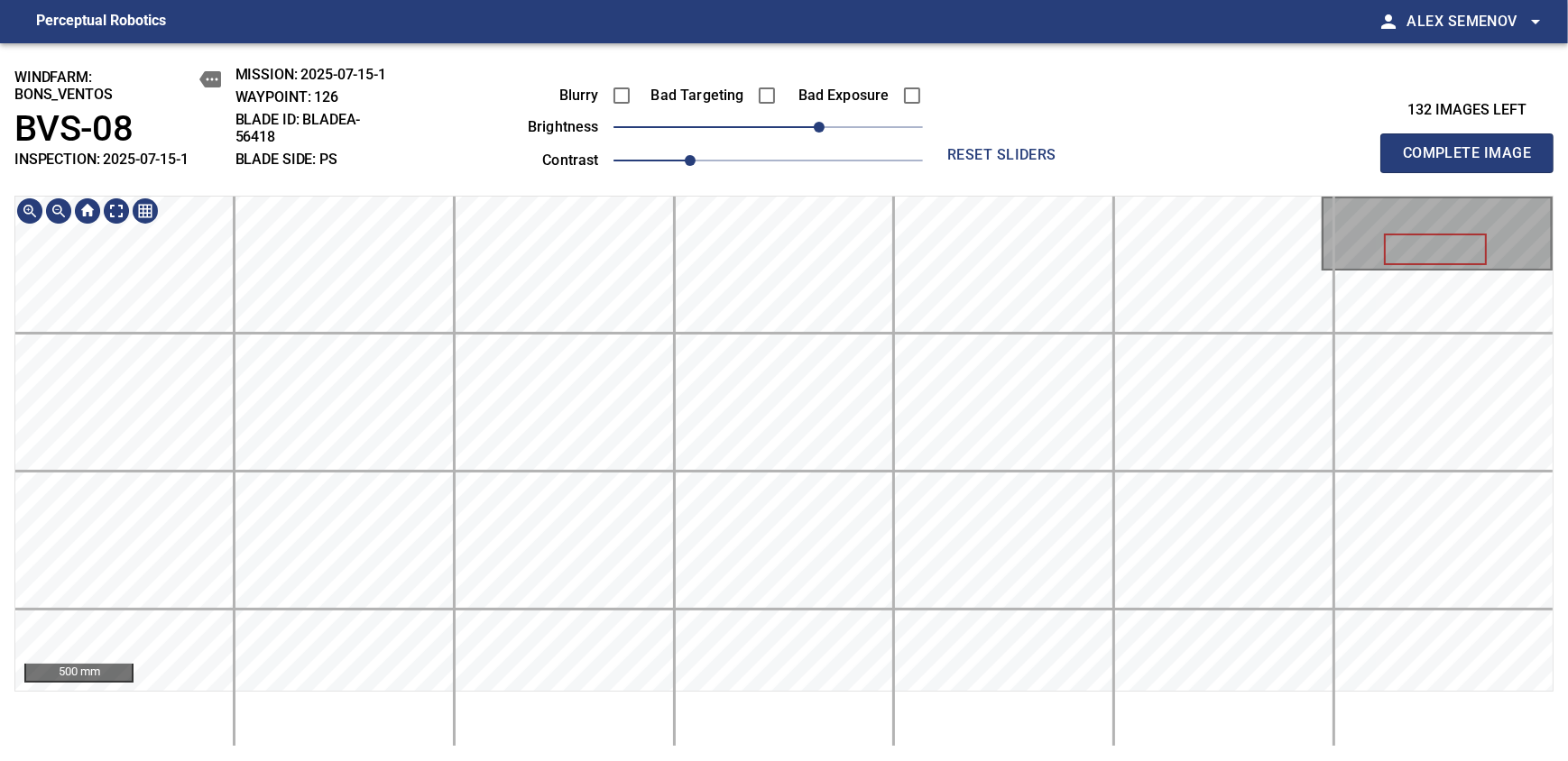 click on "Complete Image" at bounding box center [1467, 153] 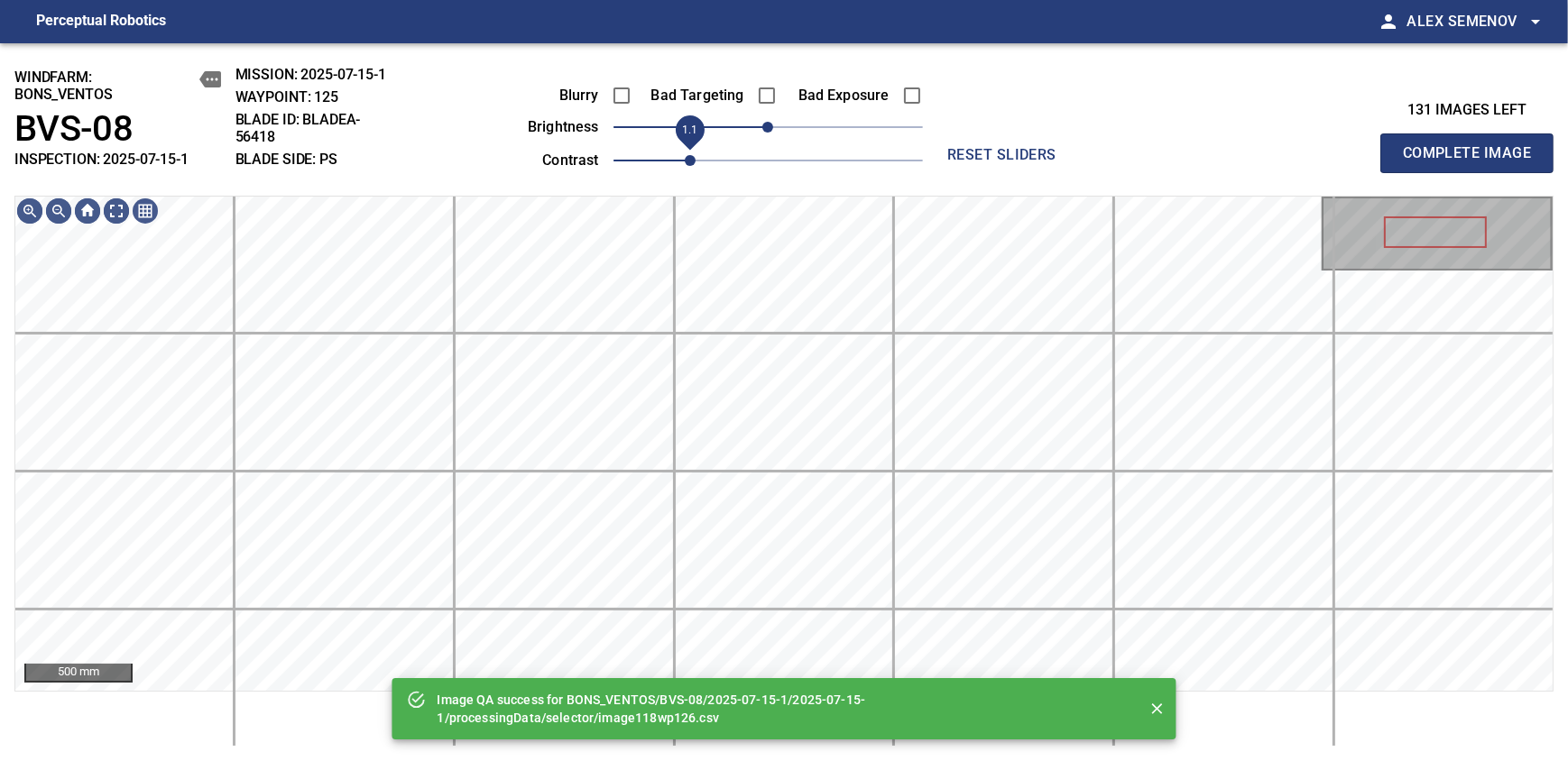 drag, startPoint x: 668, startPoint y: 160, endPoint x: 686, endPoint y: 160, distance: 18 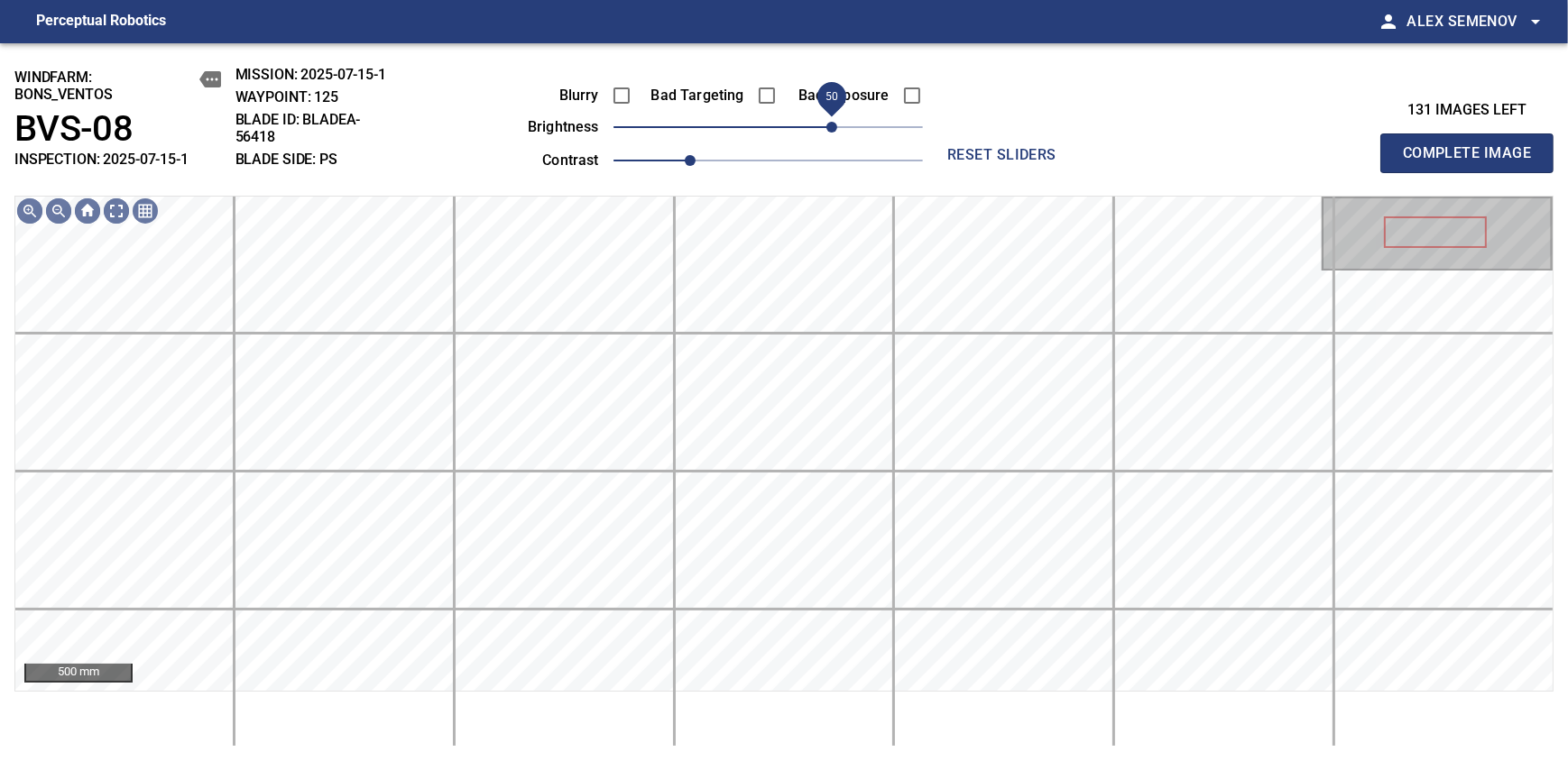 drag, startPoint x: 806, startPoint y: 131, endPoint x: 832, endPoint y: 128, distance: 26.1725 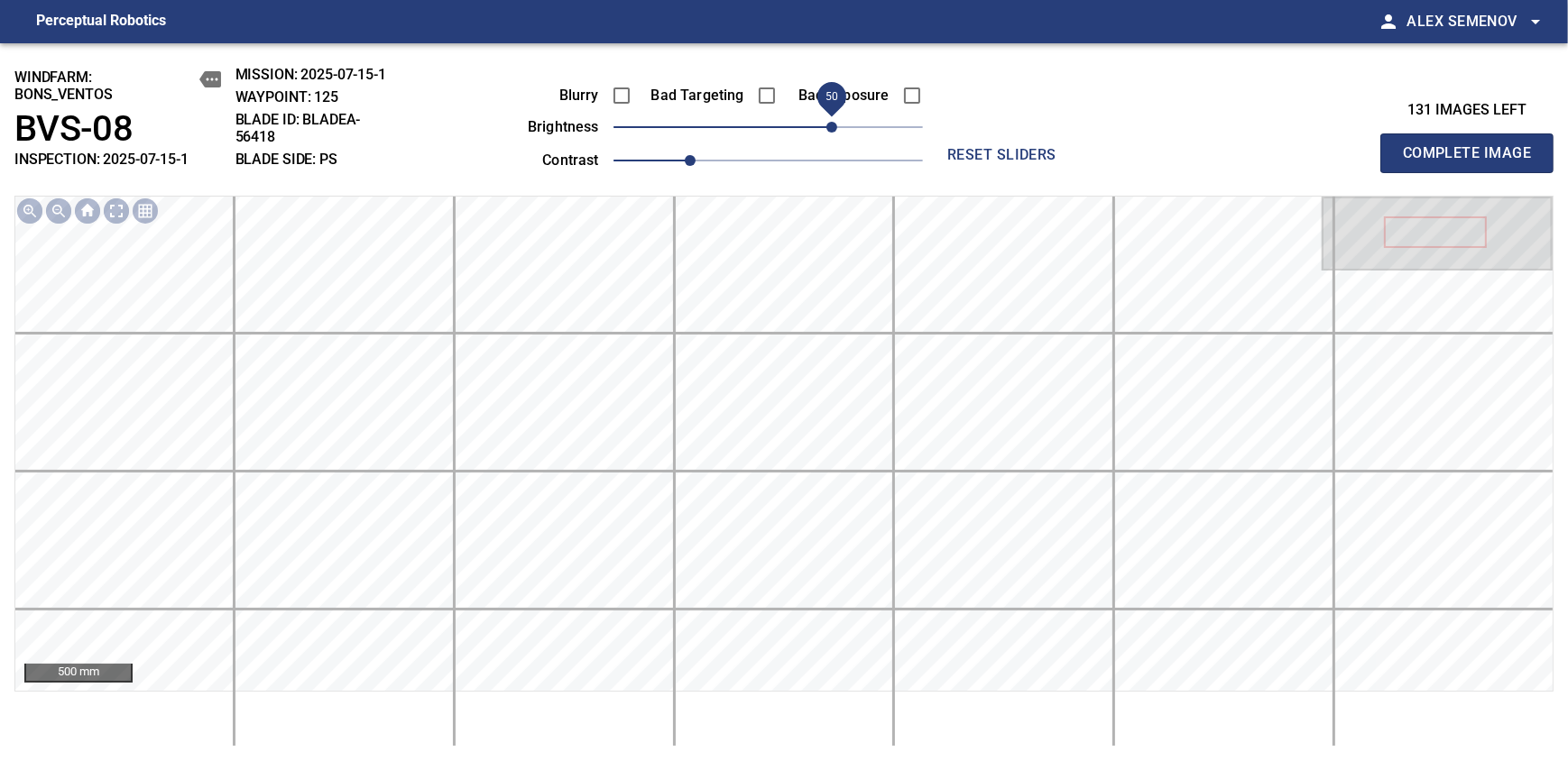click on "Complete Image" at bounding box center (1467, 153) 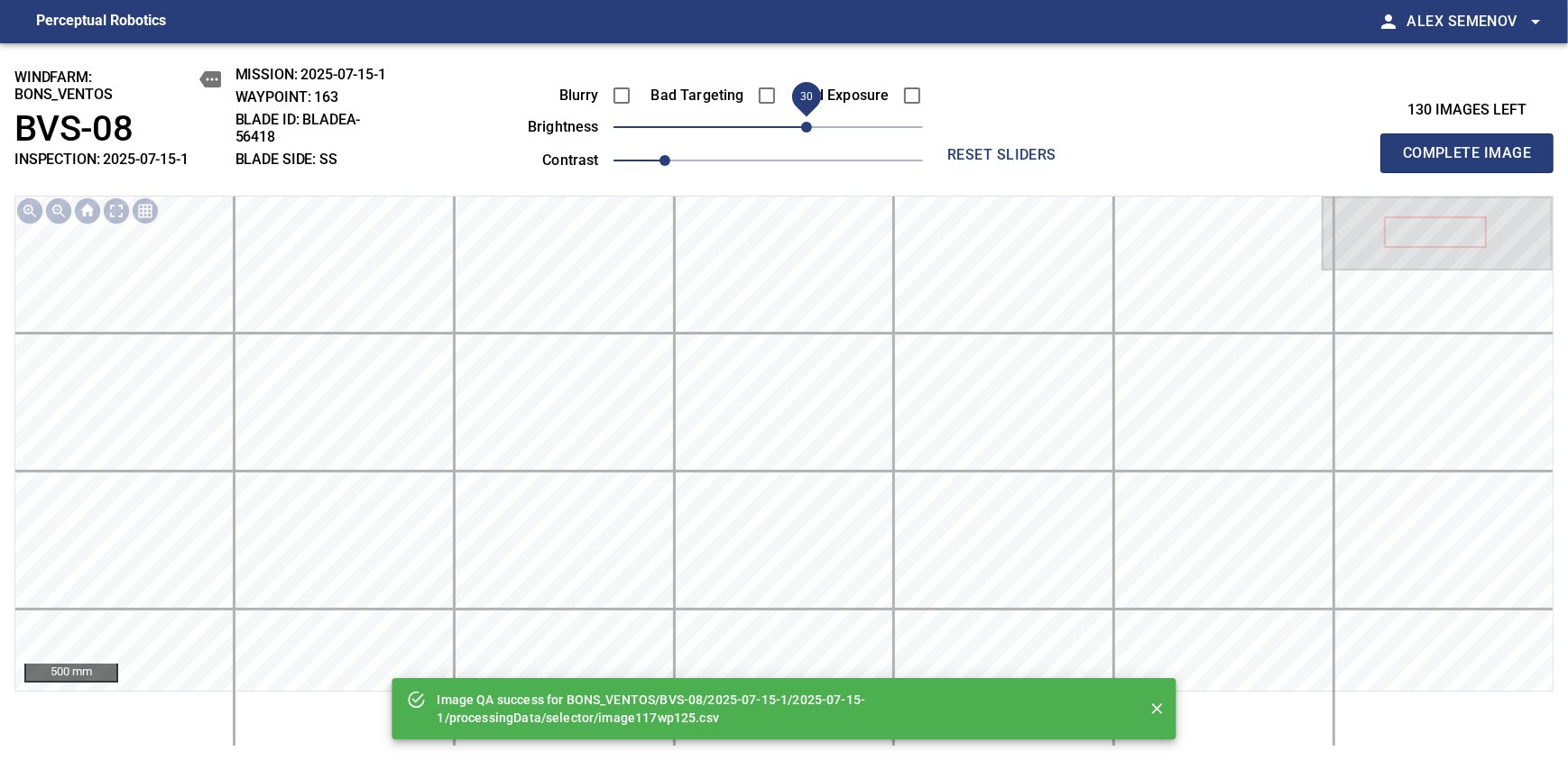 drag, startPoint x: 829, startPoint y: 123, endPoint x: 812, endPoint y: 123, distance: 17 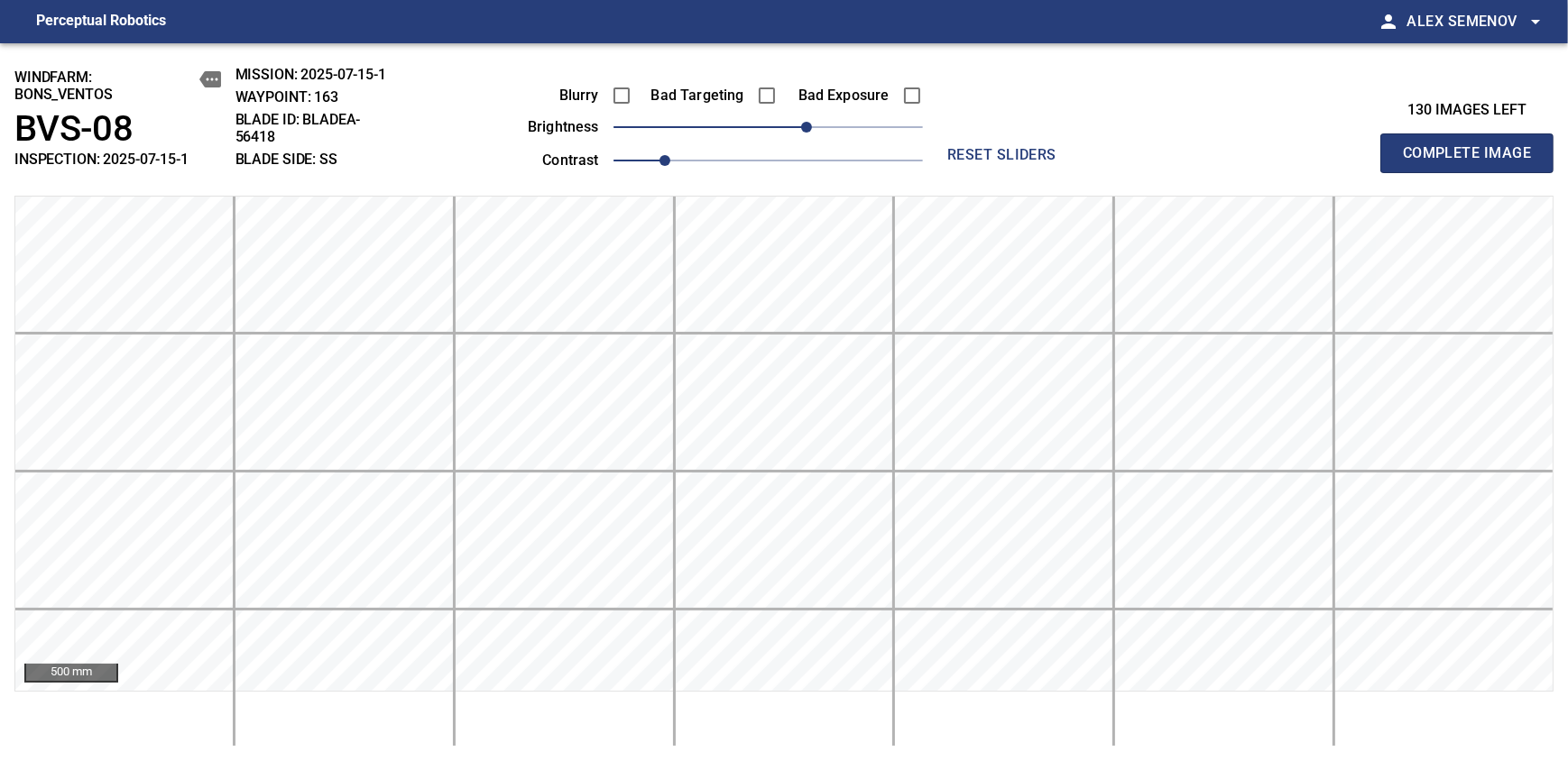 click on "Complete Image" at bounding box center [1467, 153] 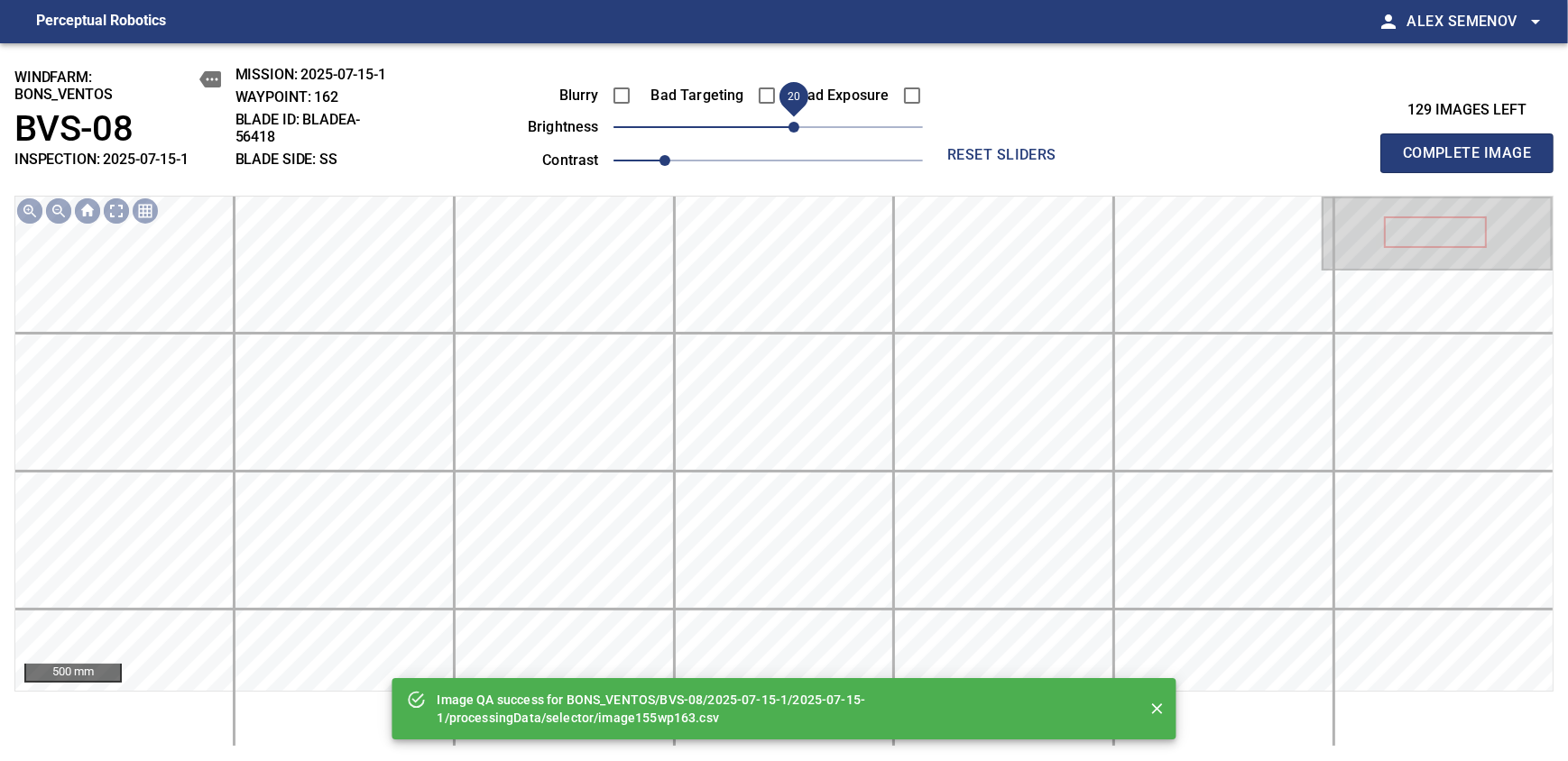 click on "20" at bounding box center (794, 127) 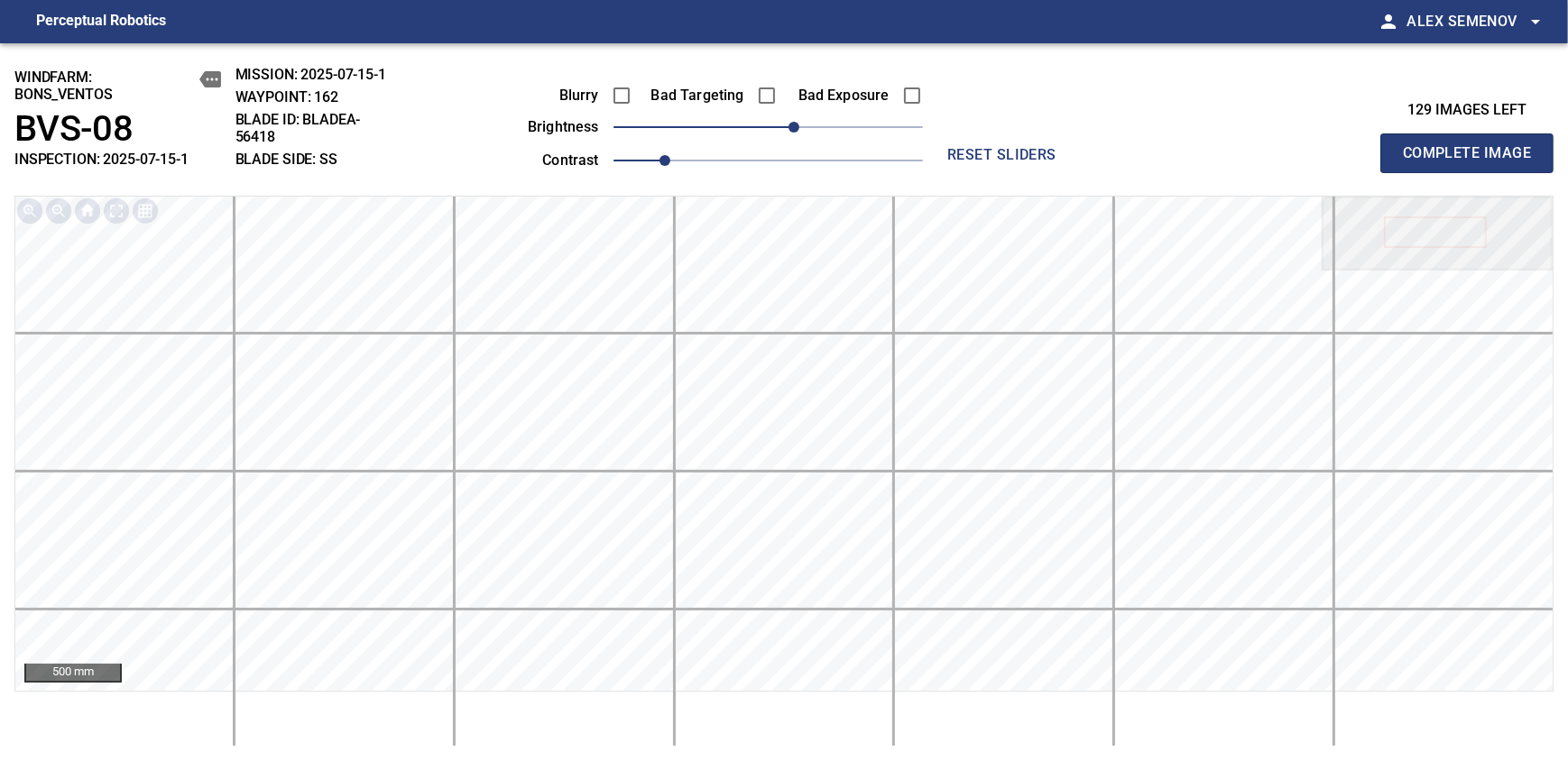click on "Complete Image" at bounding box center (1467, 153) 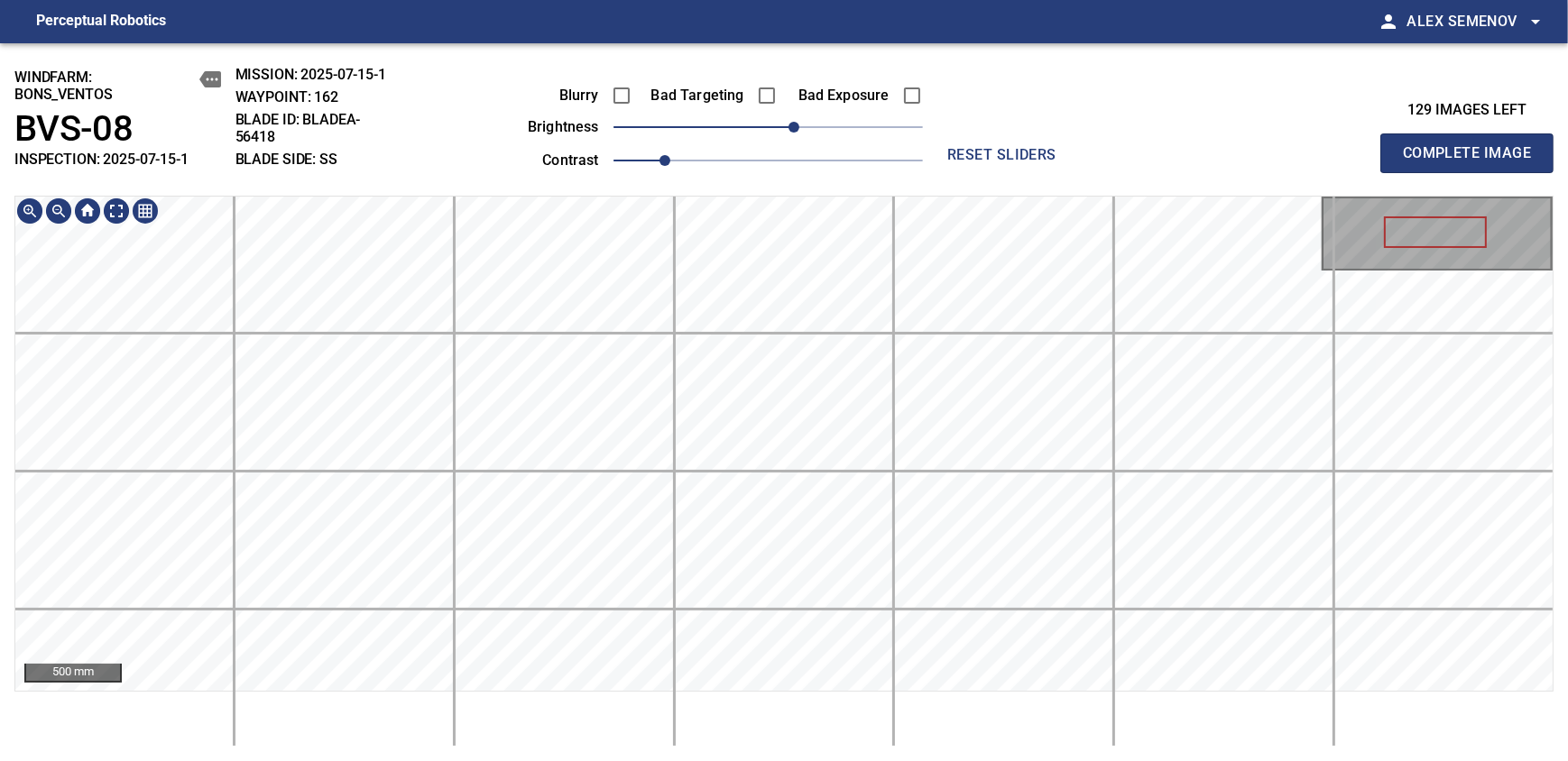 type 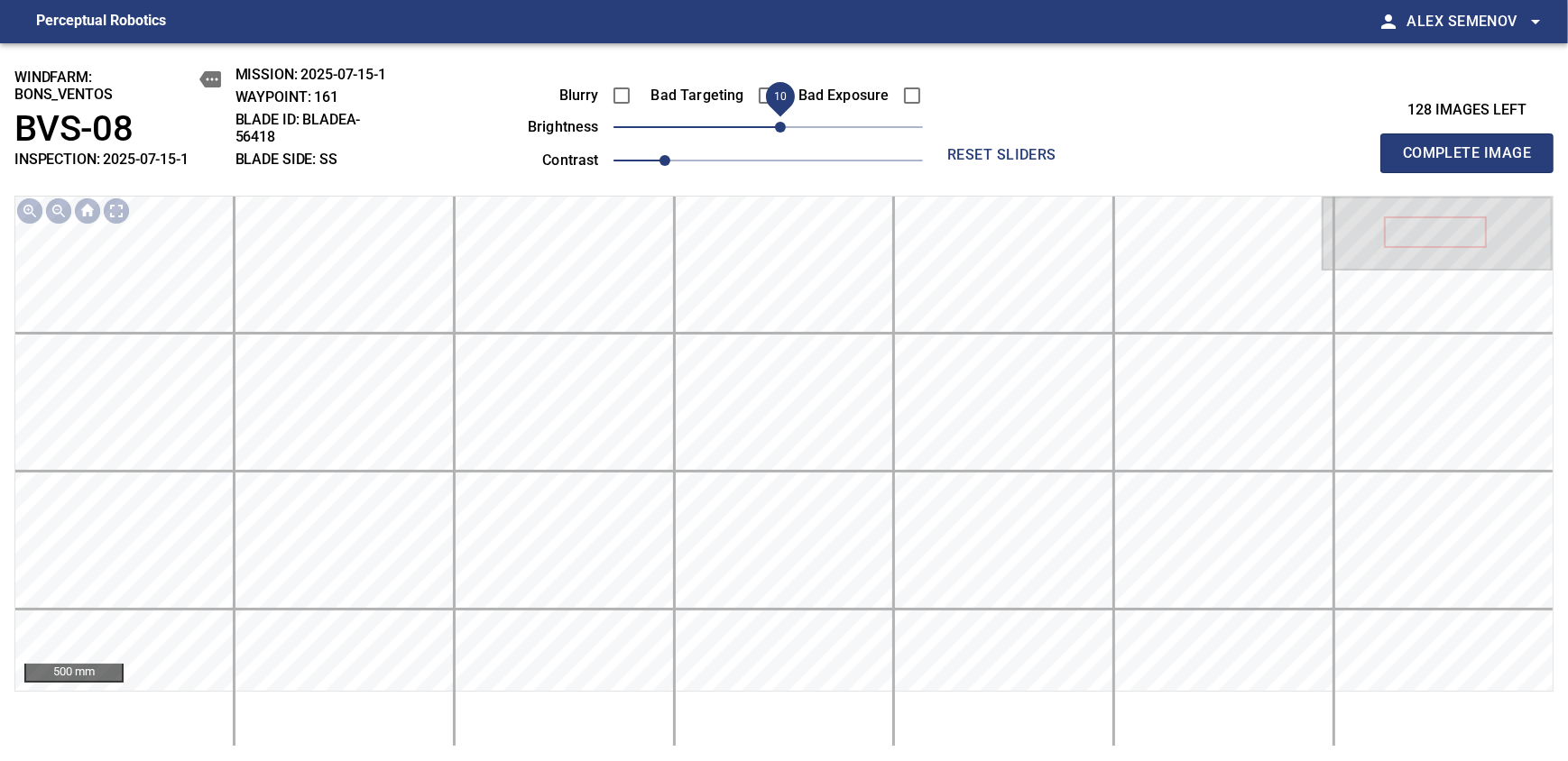 click on "10" at bounding box center (780, 127) 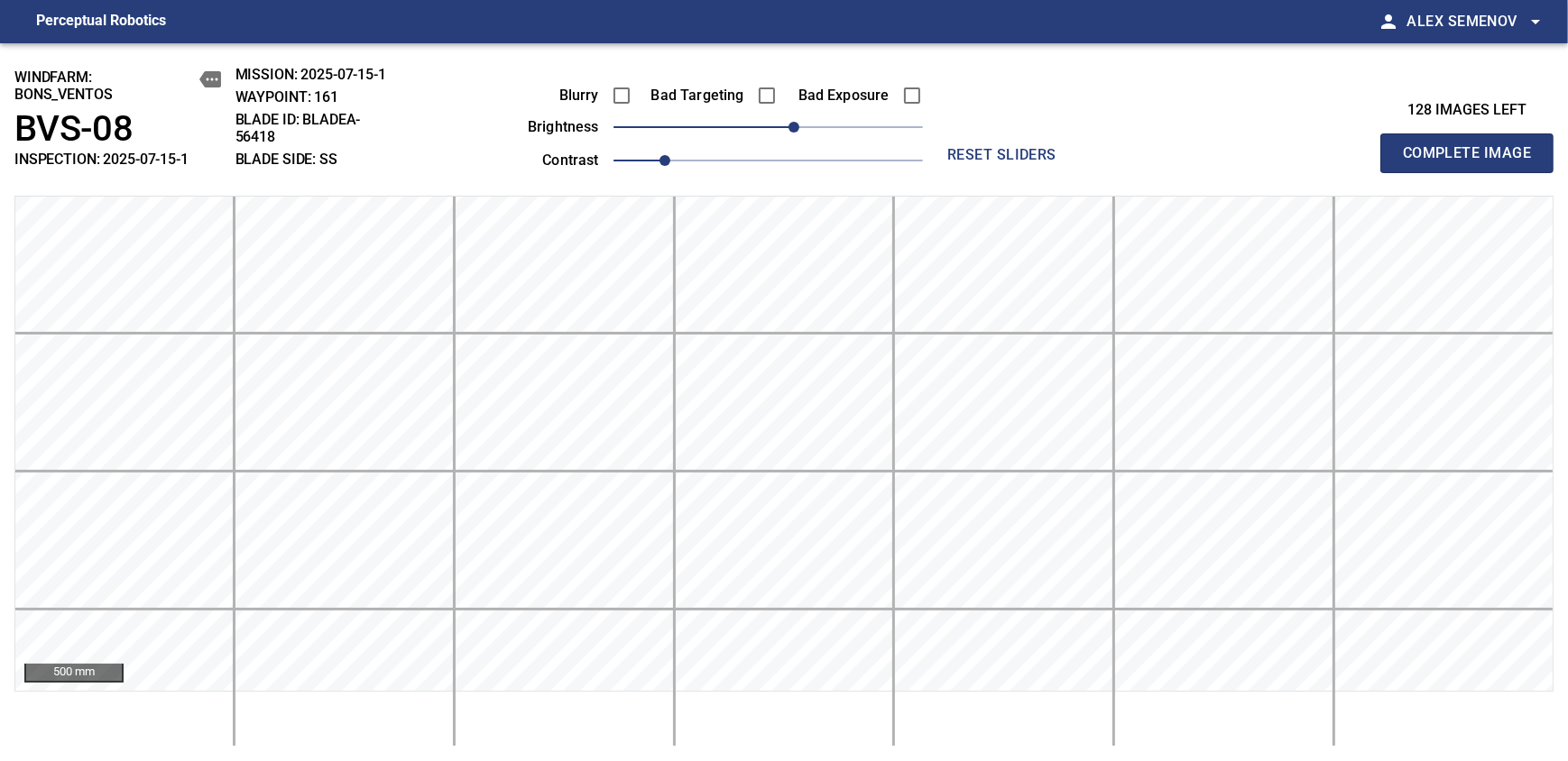 click on "Complete Image" at bounding box center [1467, 153] 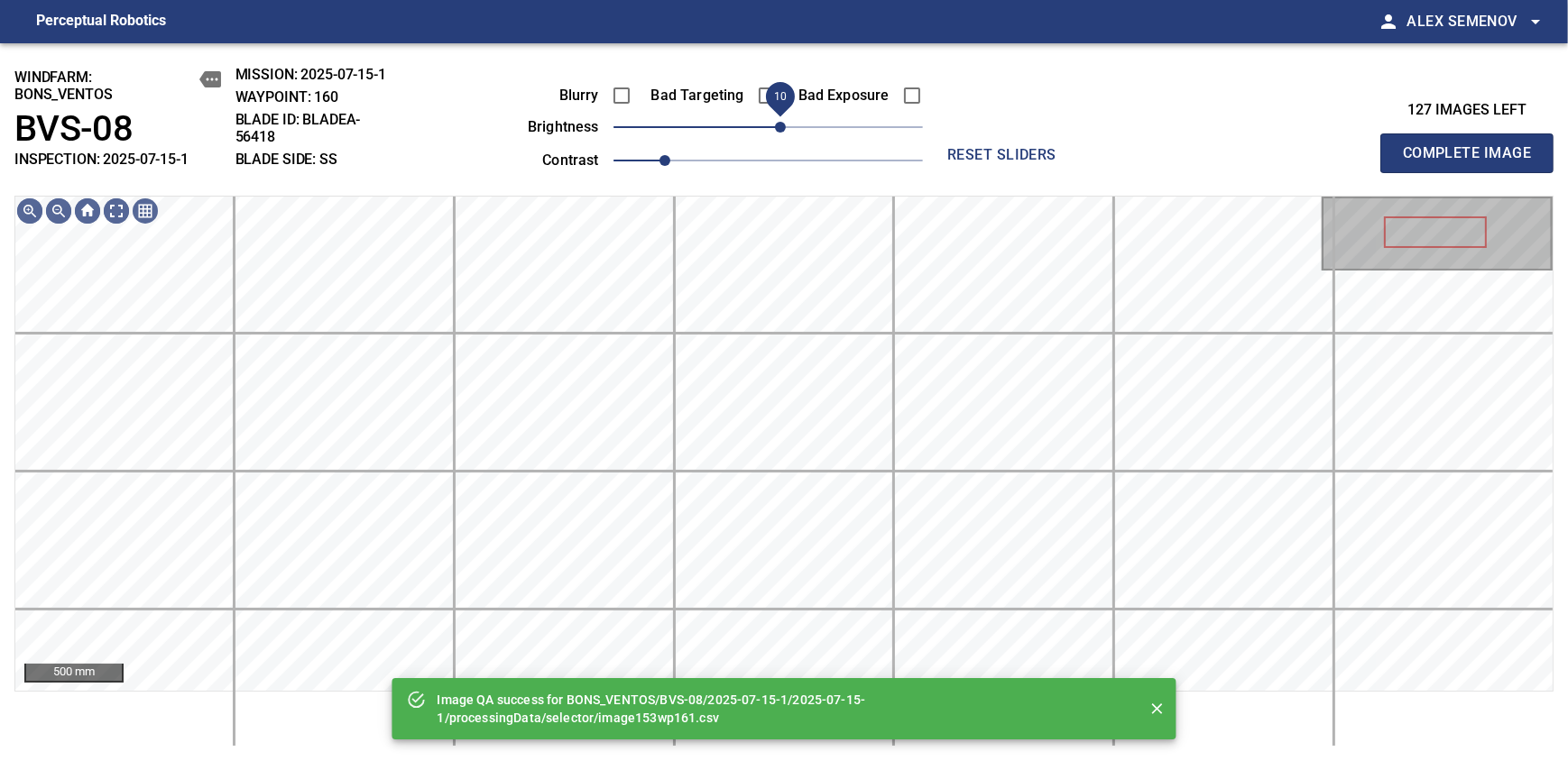 click on "10" at bounding box center (780, 127) 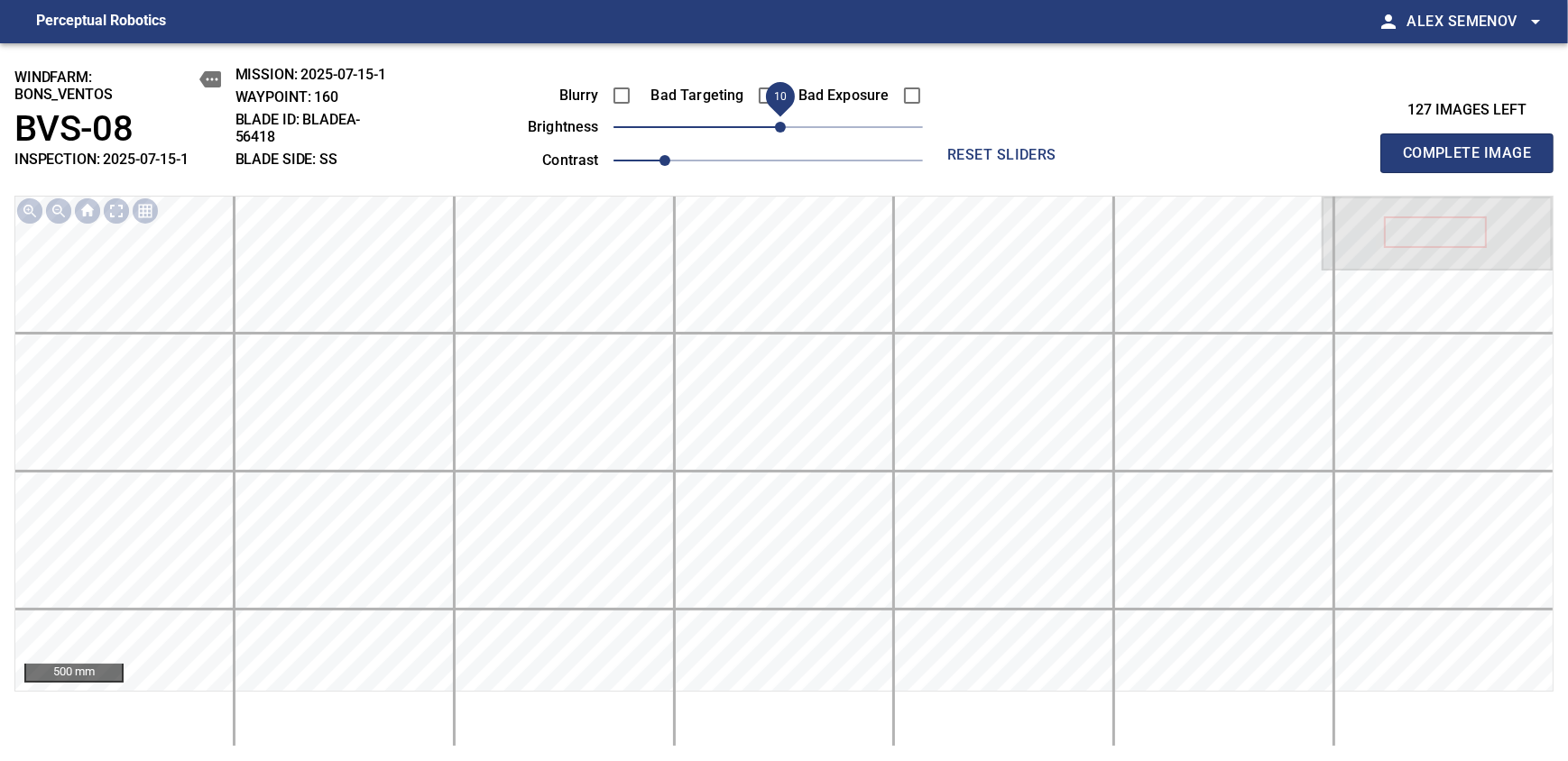 click on "Complete Image" at bounding box center (1467, 153) 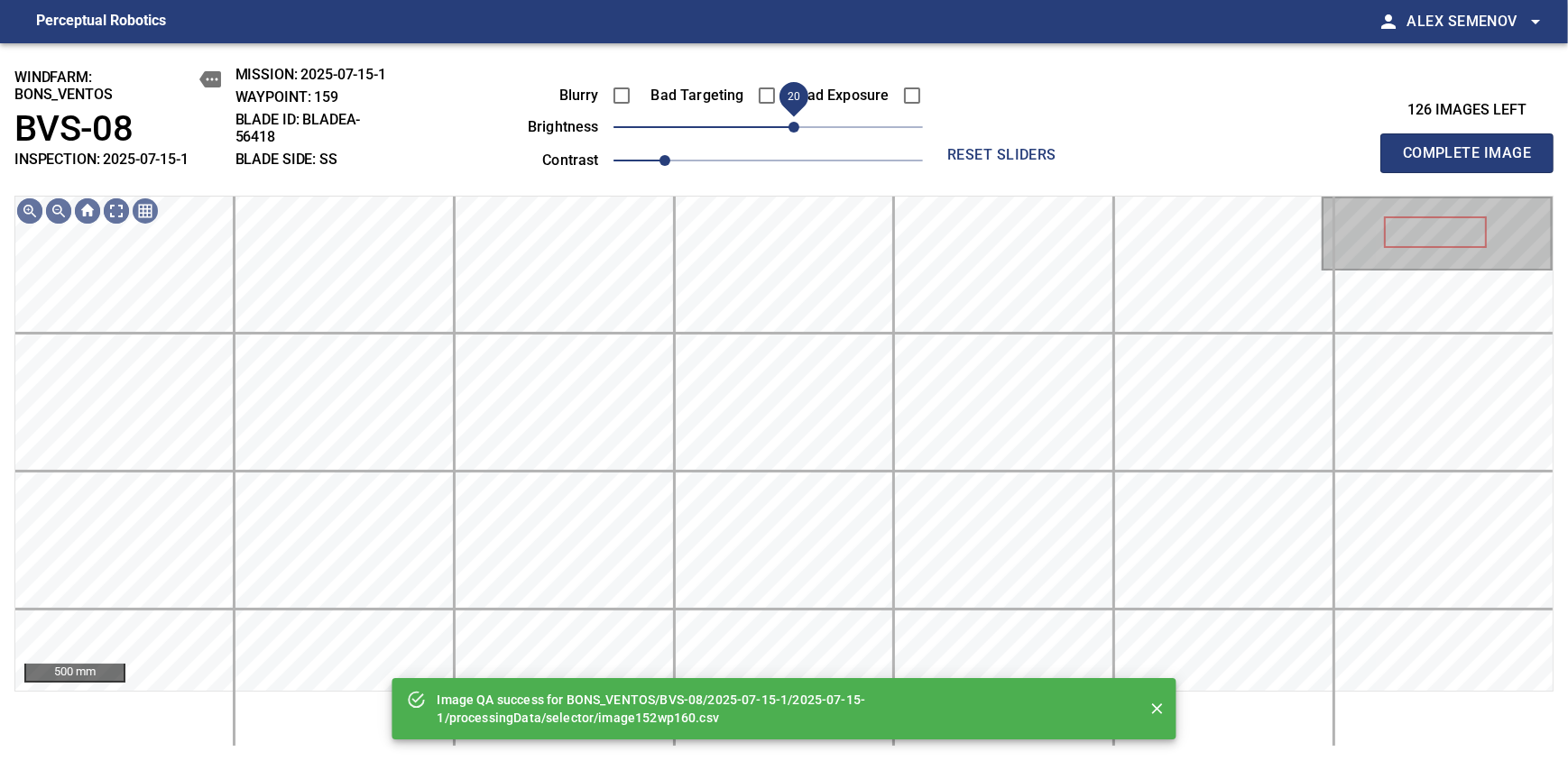 drag, startPoint x: 775, startPoint y: 133, endPoint x: 793, endPoint y: 131, distance: 18.11077 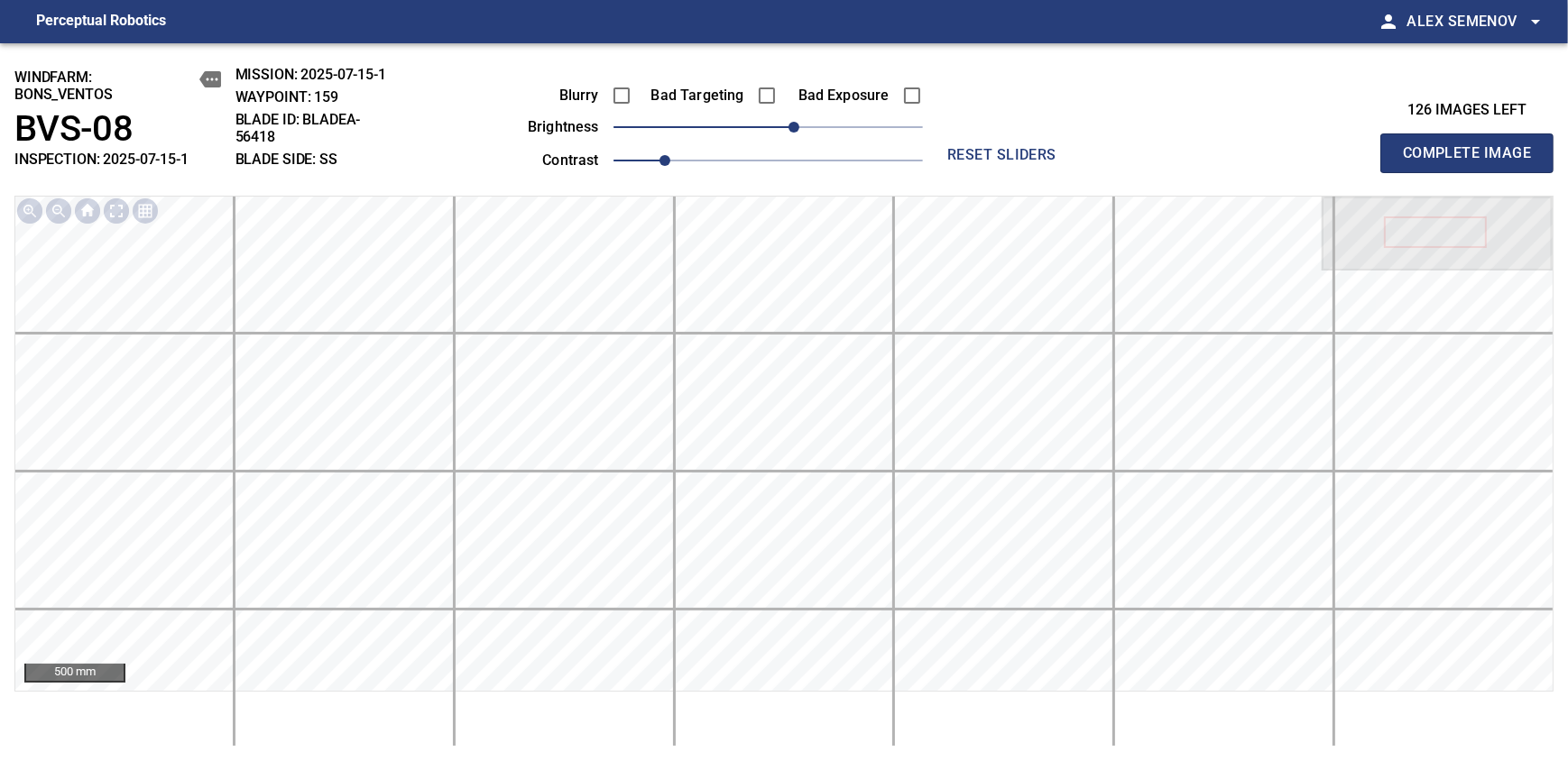 click on "Complete Image" at bounding box center (1467, 153) 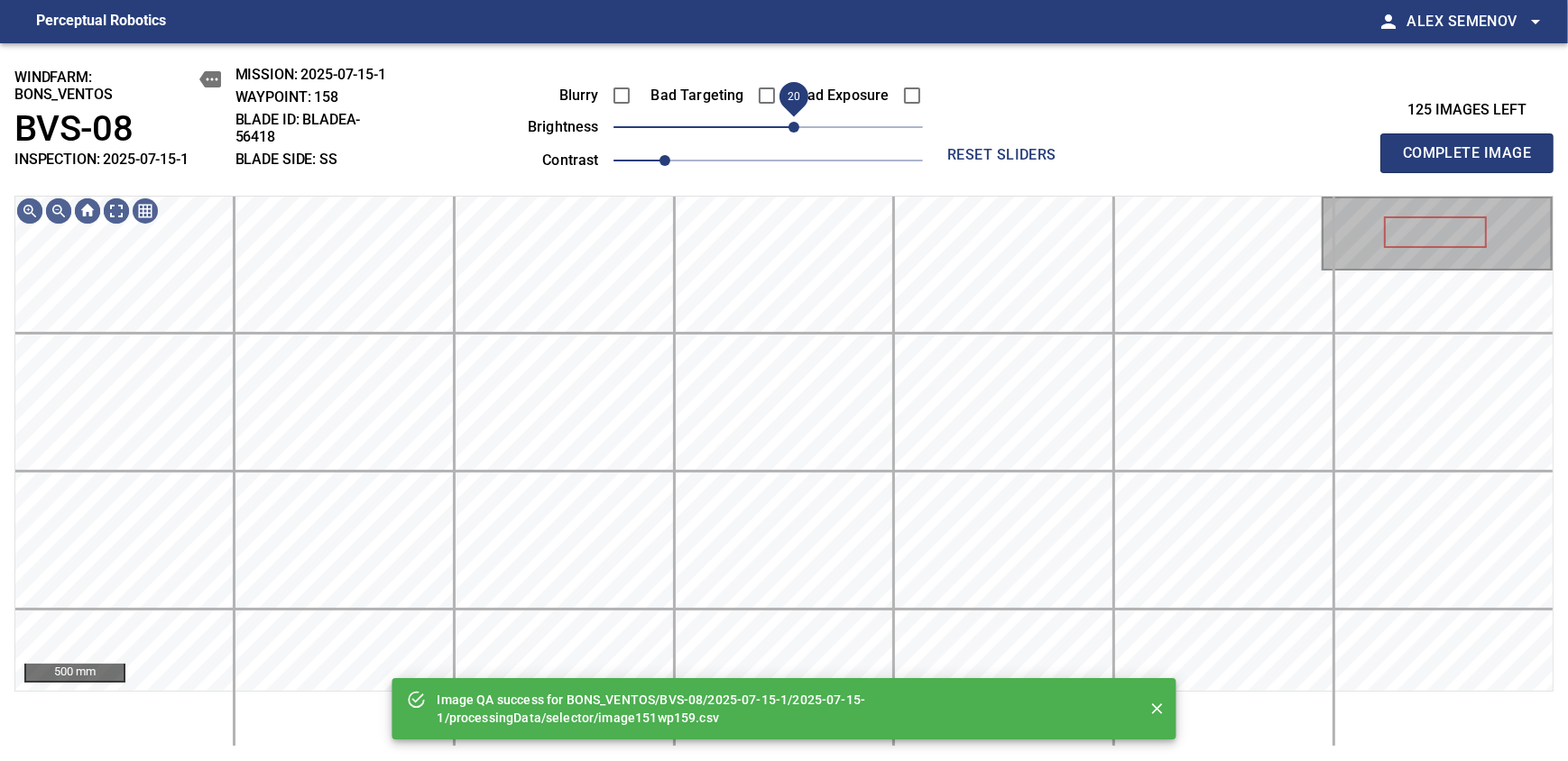 click on "20" at bounding box center (794, 127) 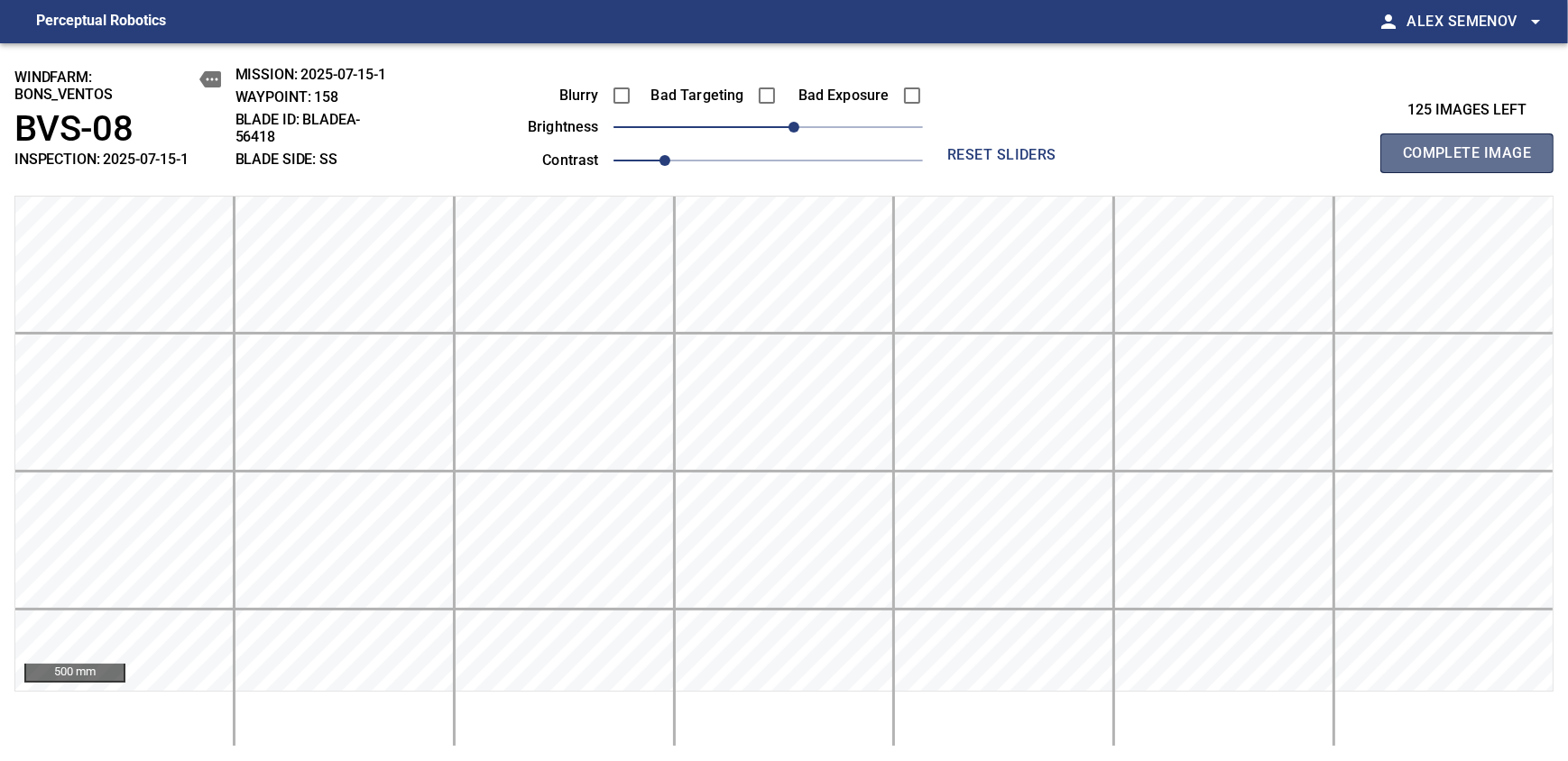 click on "Complete Image" at bounding box center [1467, 153] 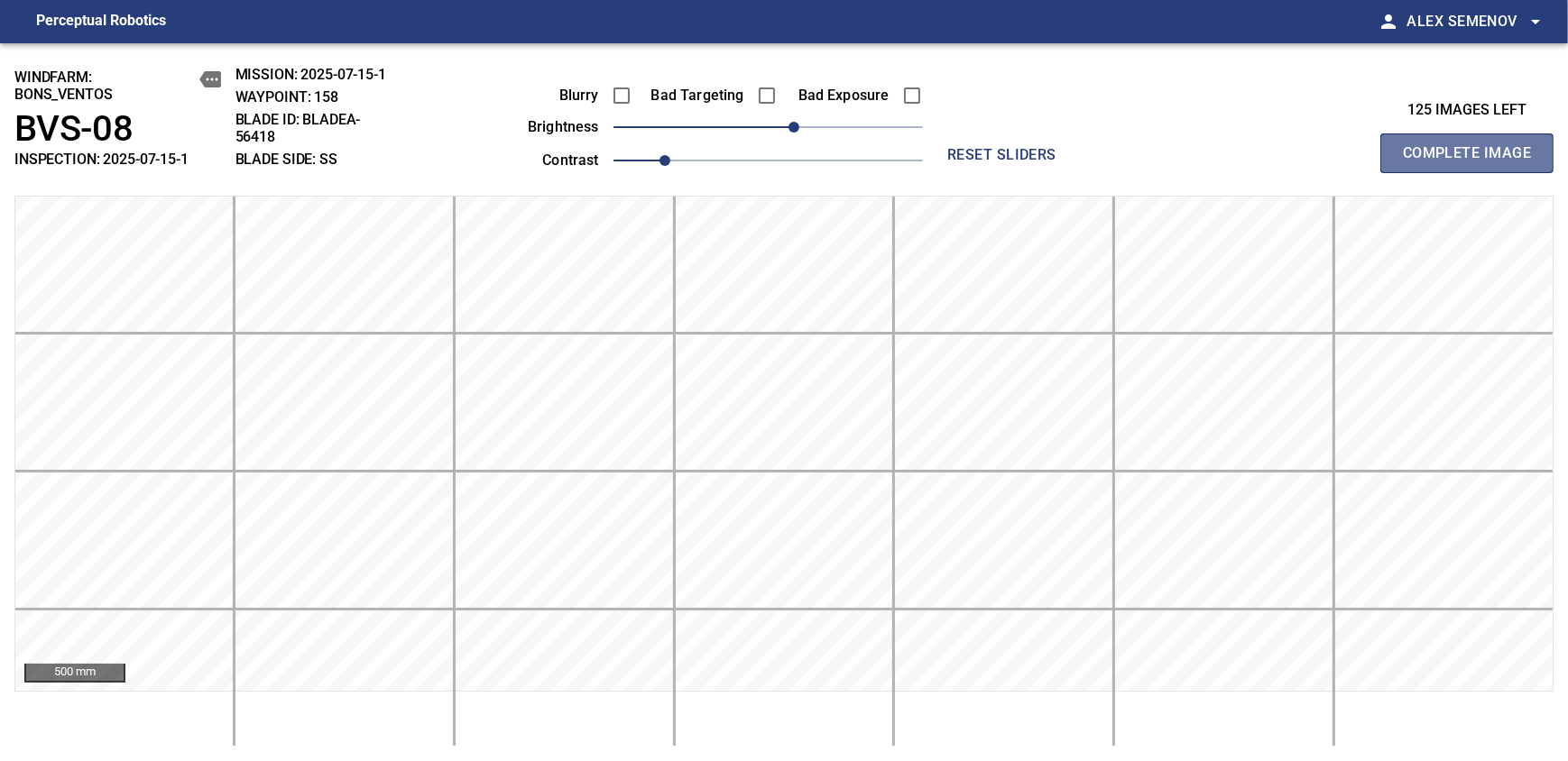 type 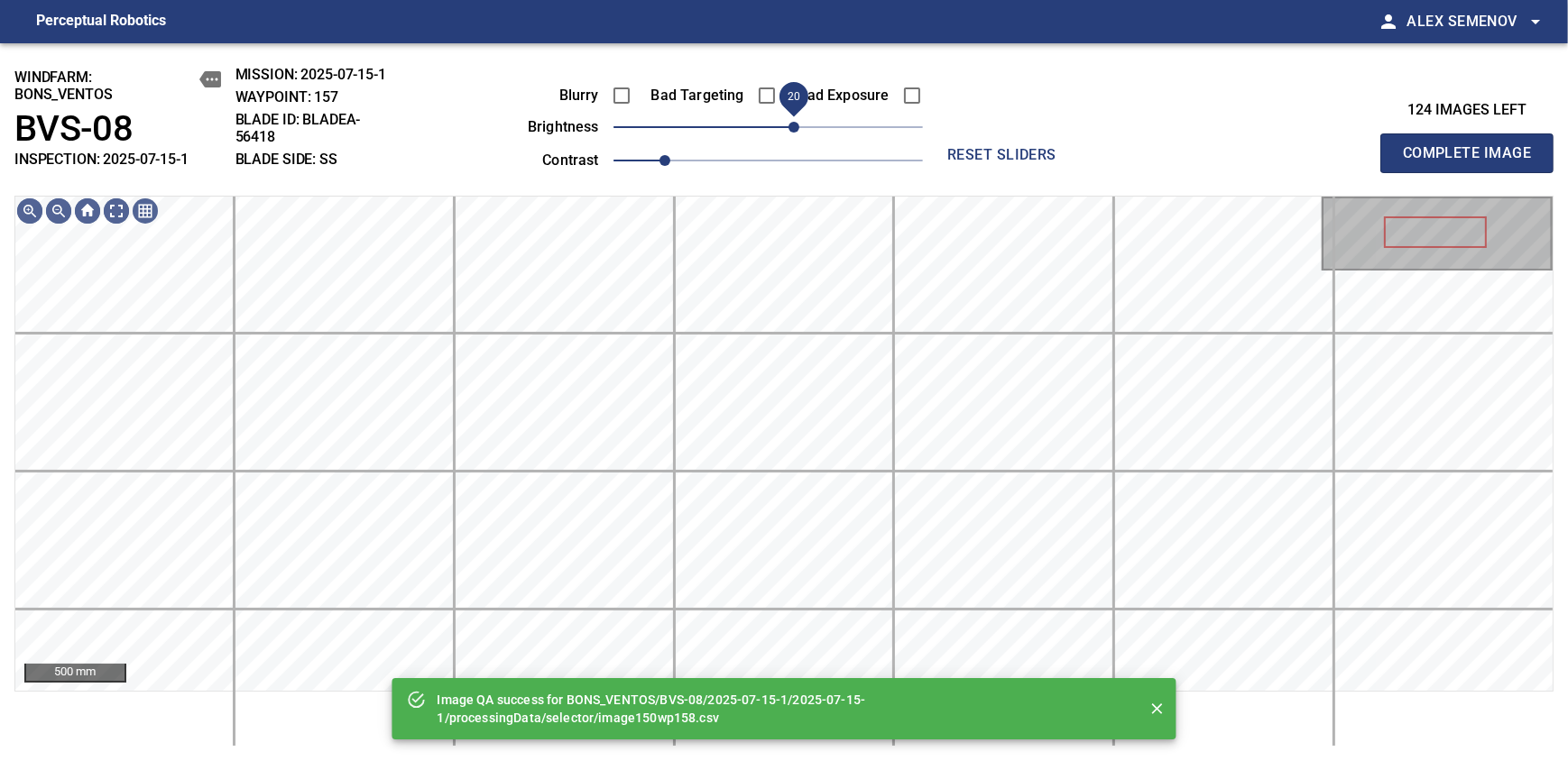 click on "20" at bounding box center (794, 127) 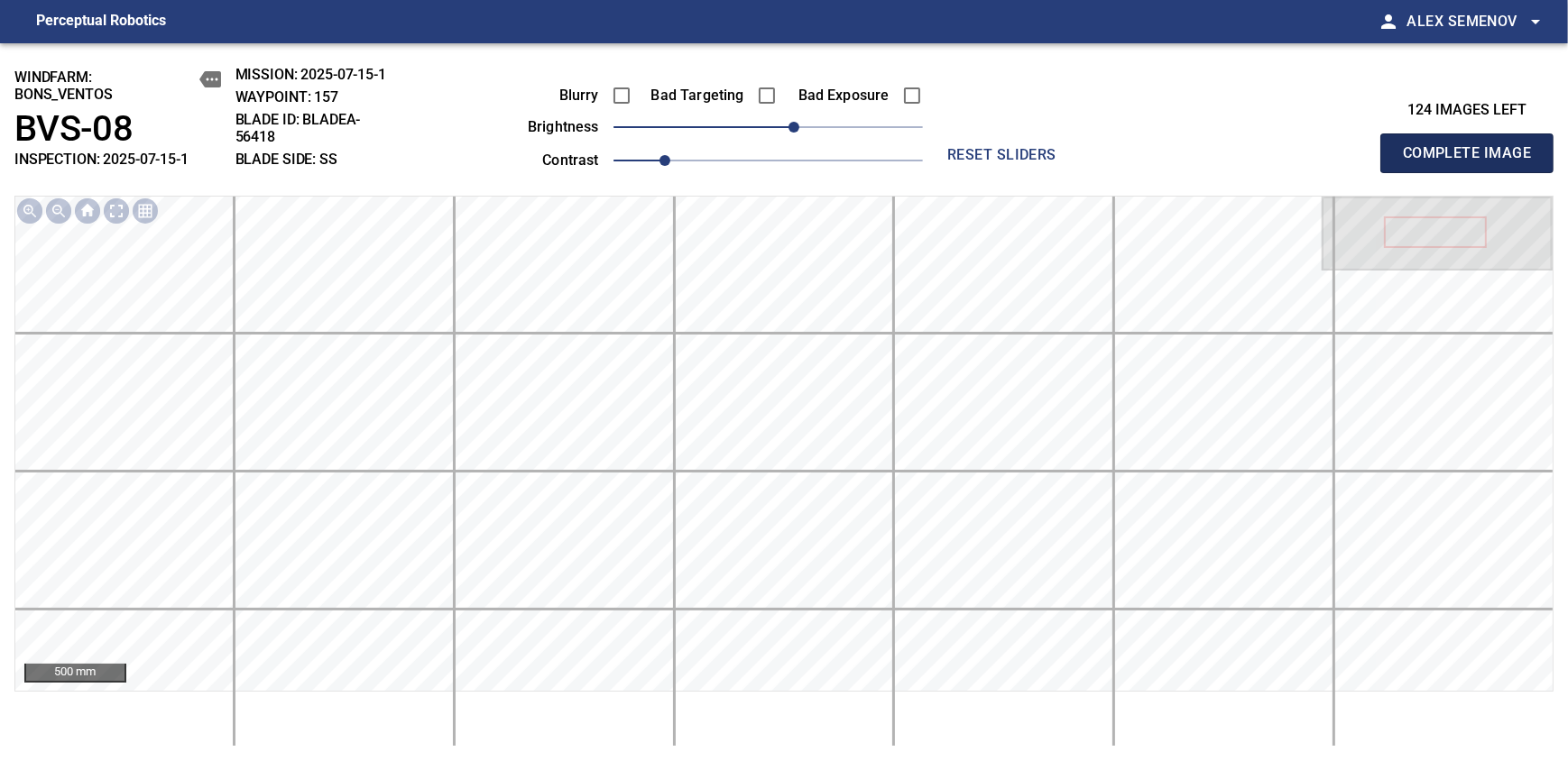 click on "Complete Image" at bounding box center (1467, 153) 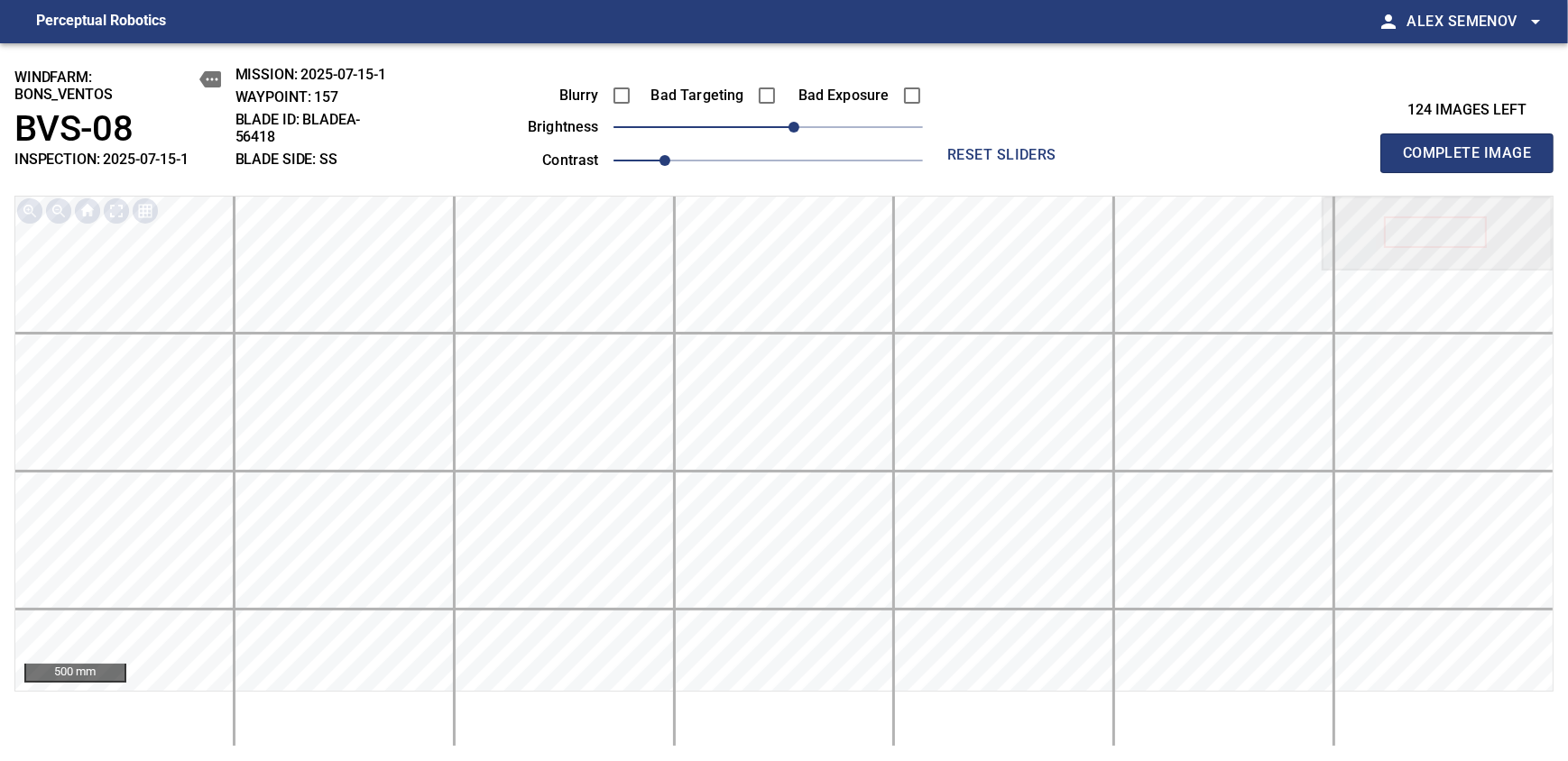 type 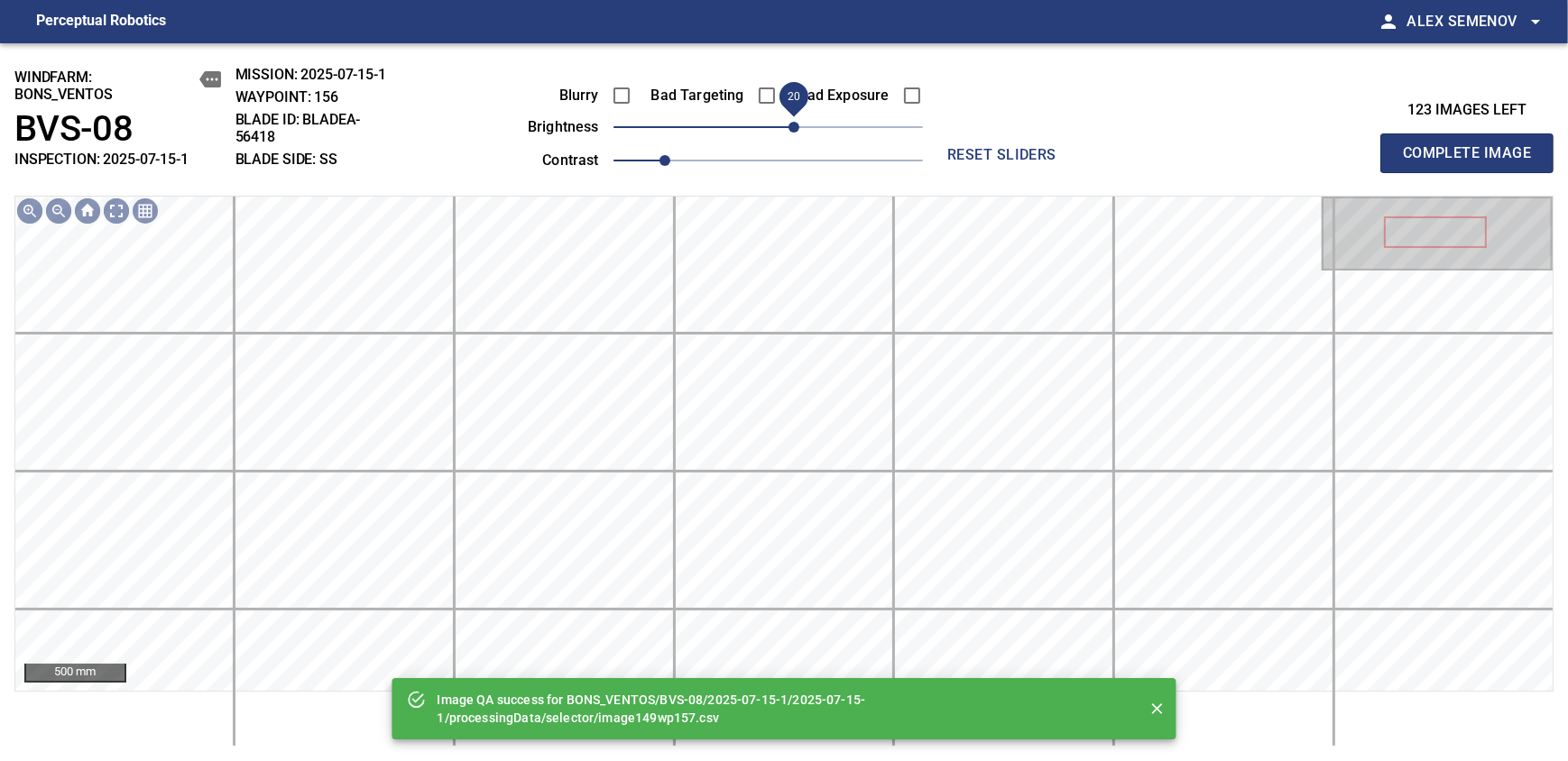 drag, startPoint x: 780, startPoint y: 133, endPoint x: 792, endPoint y: 133, distance: 12 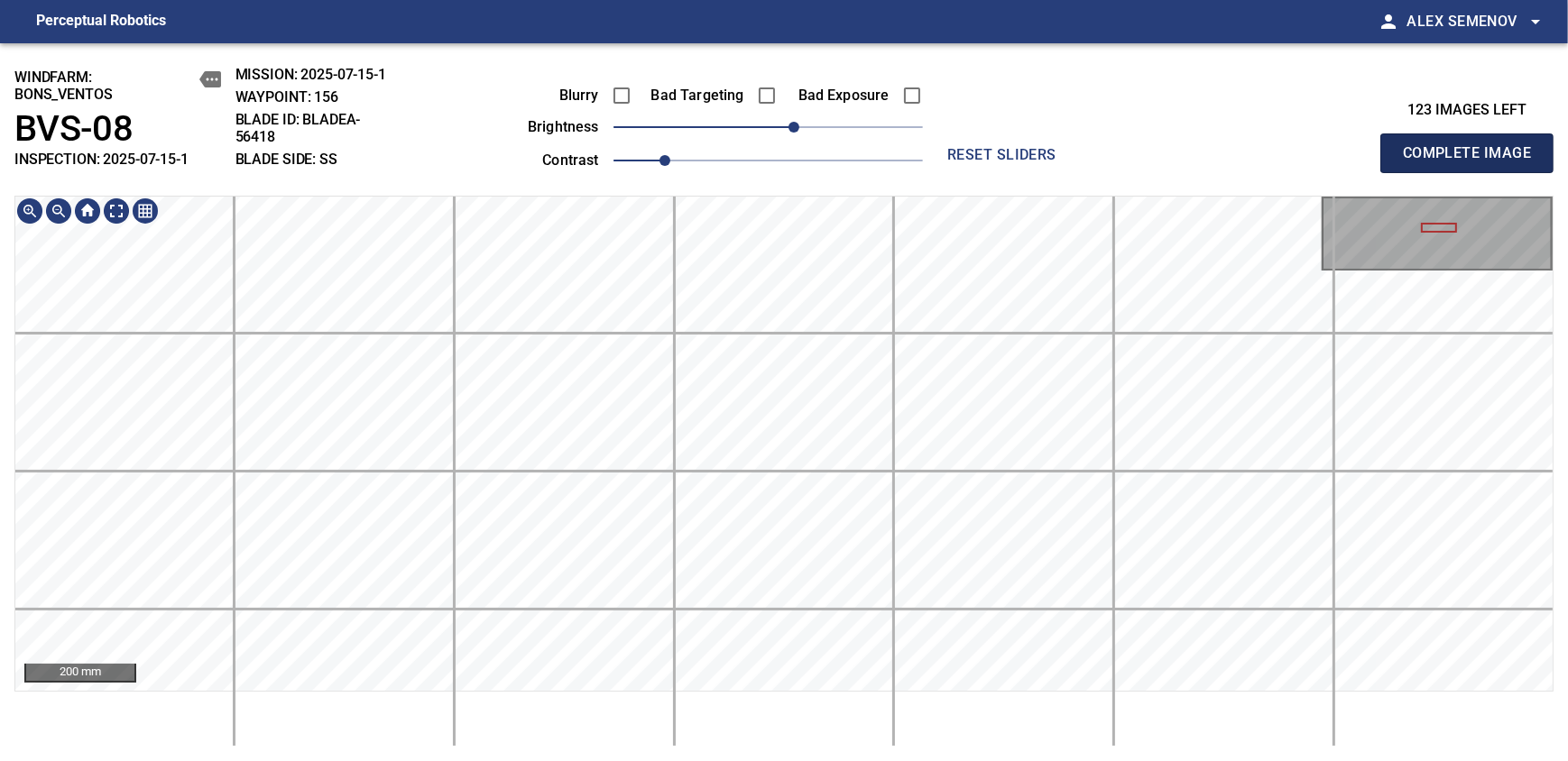 click on "Complete Image" at bounding box center [1467, 153] 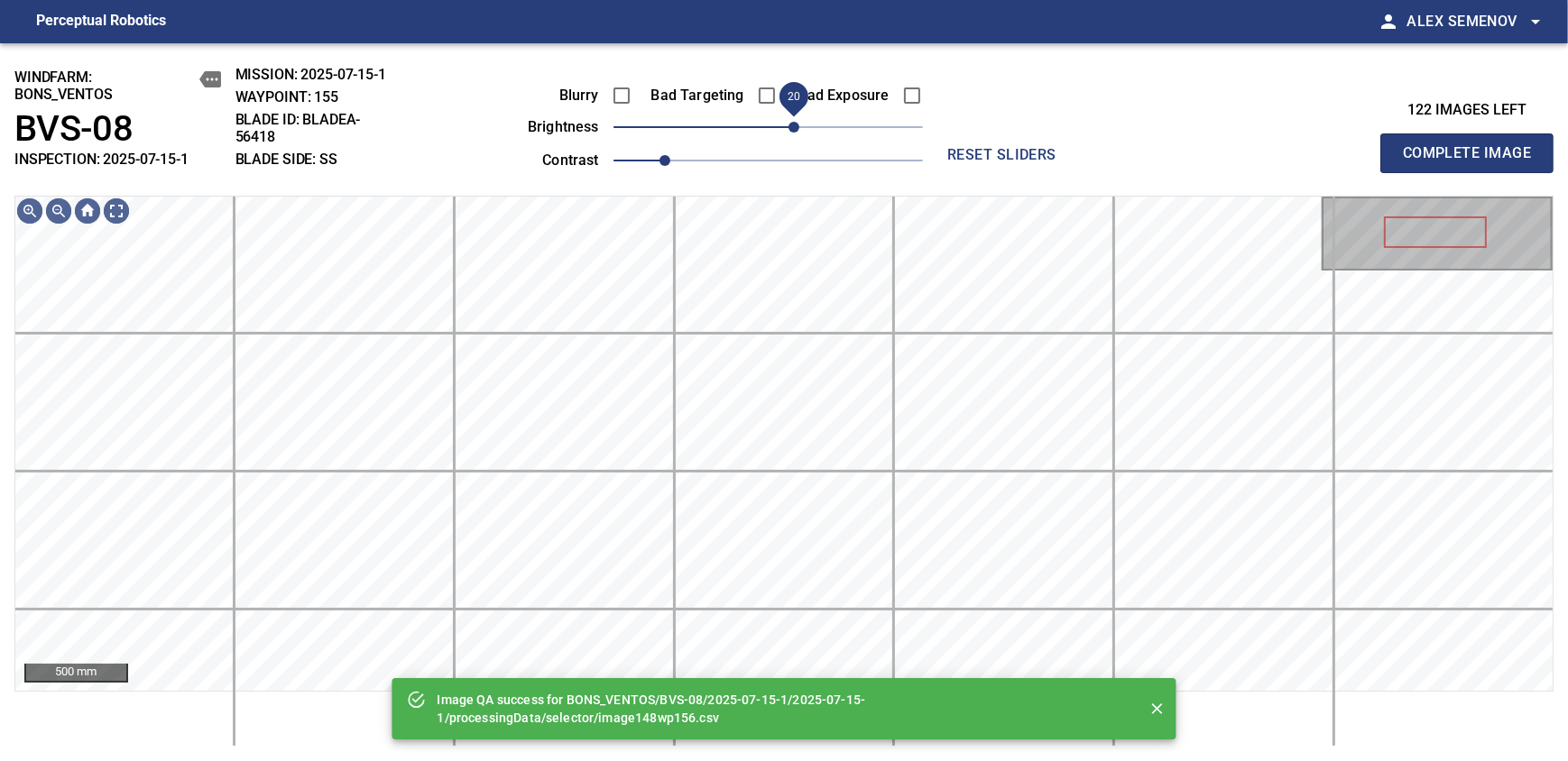 drag, startPoint x: 777, startPoint y: 125, endPoint x: 789, endPoint y: 127, distance: 12.165525 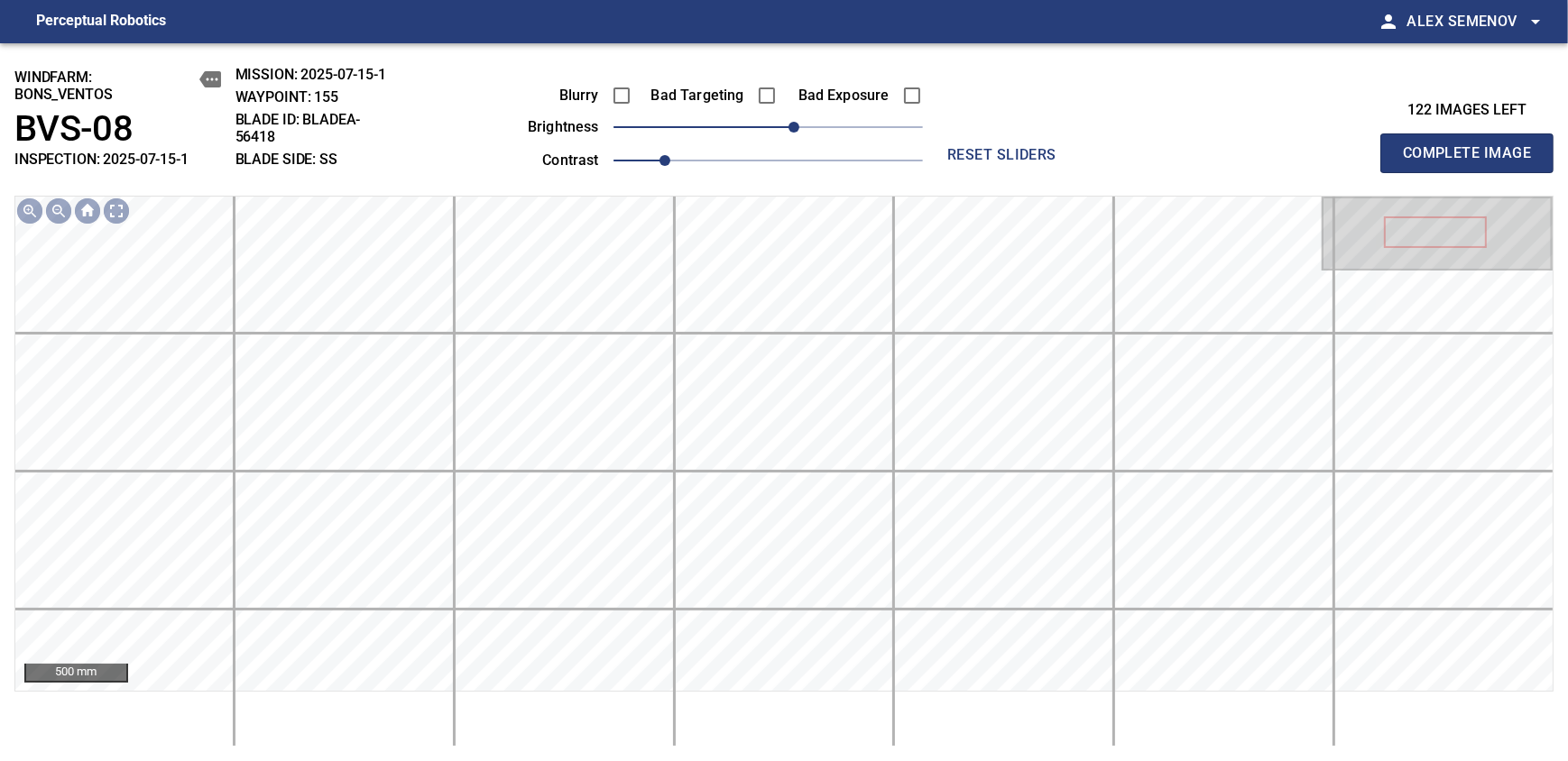 click on "Complete Image" at bounding box center [1467, 153] 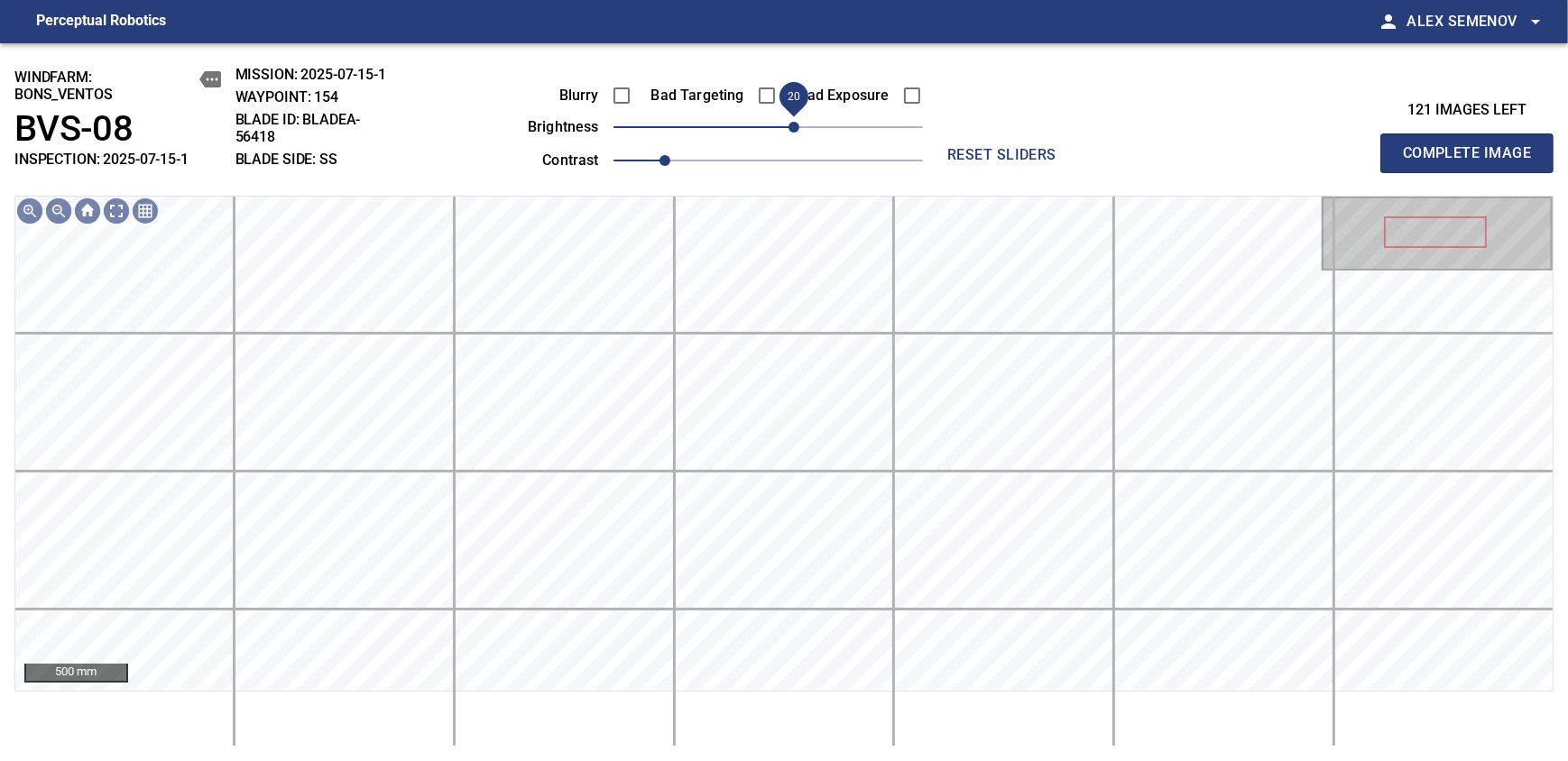 drag, startPoint x: 774, startPoint y: 131, endPoint x: 791, endPoint y: 131, distance: 17 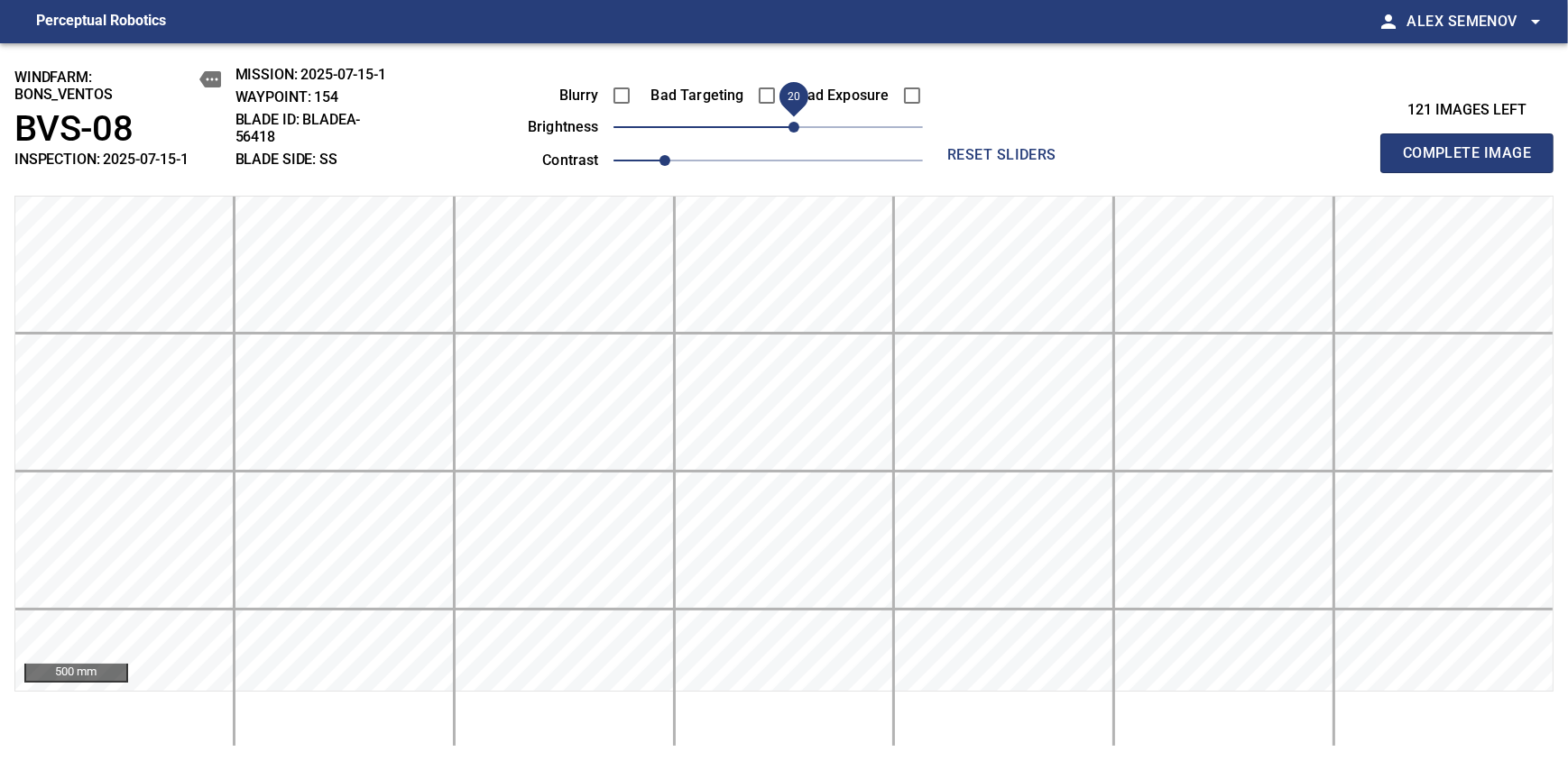 click on "Complete Image" at bounding box center (1467, 153) 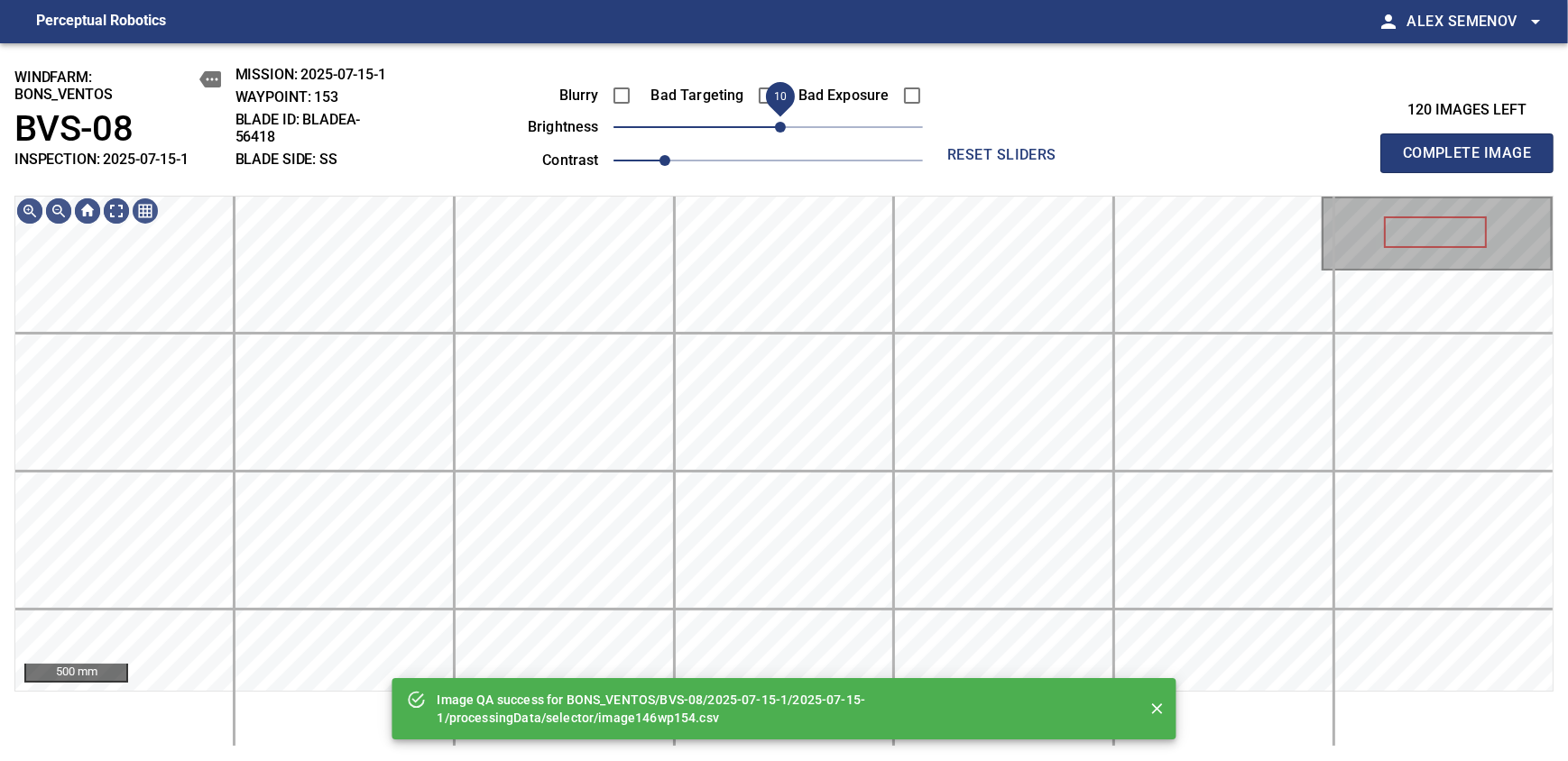 click on "10" at bounding box center (780, 127) 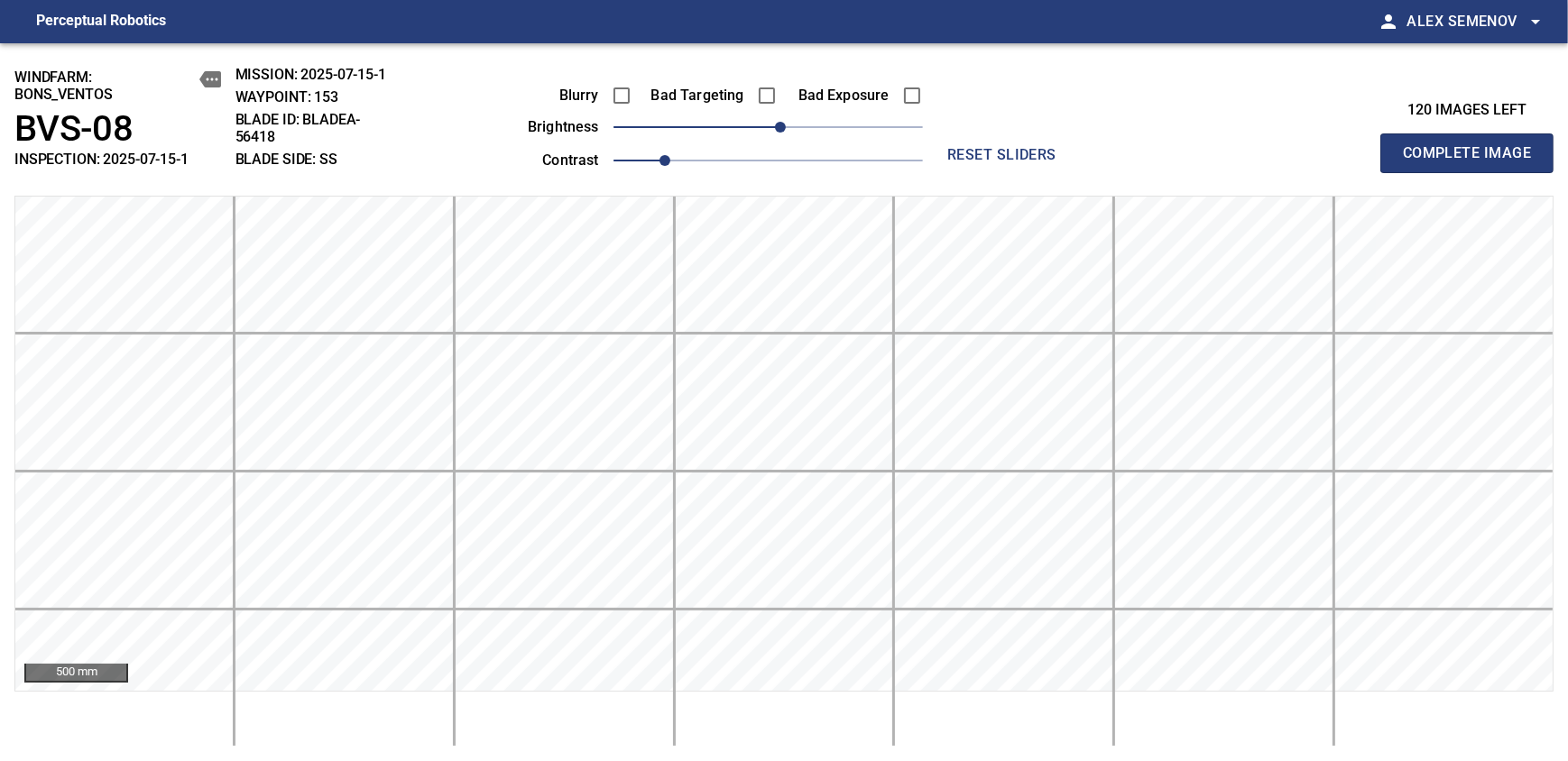click on "Complete Image" at bounding box center (1467, 153) 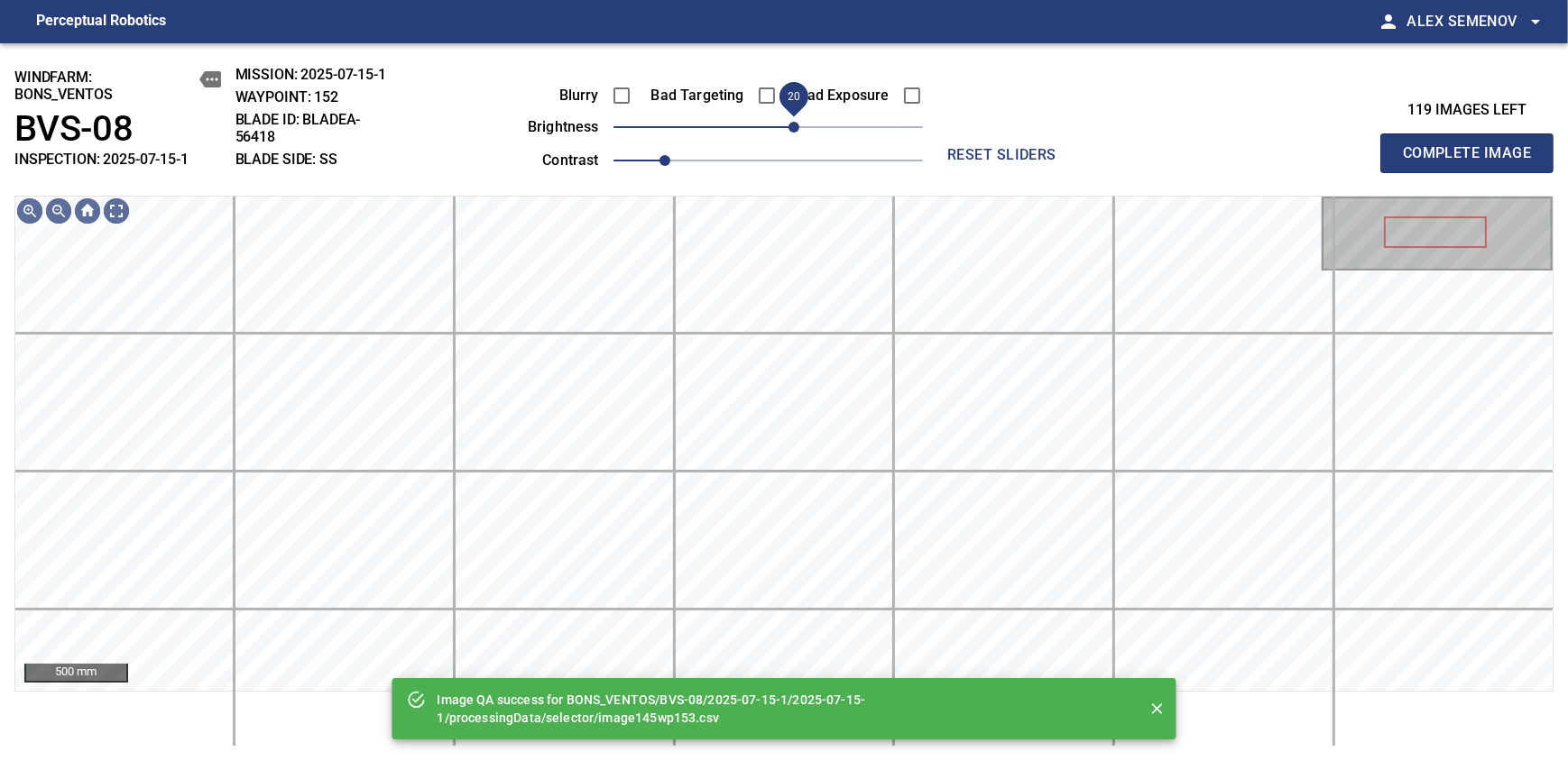 drag, startPoint x: 767, startPoint y: 125, endPoint x: 790, endPoint y: 116, distance: 24.698178 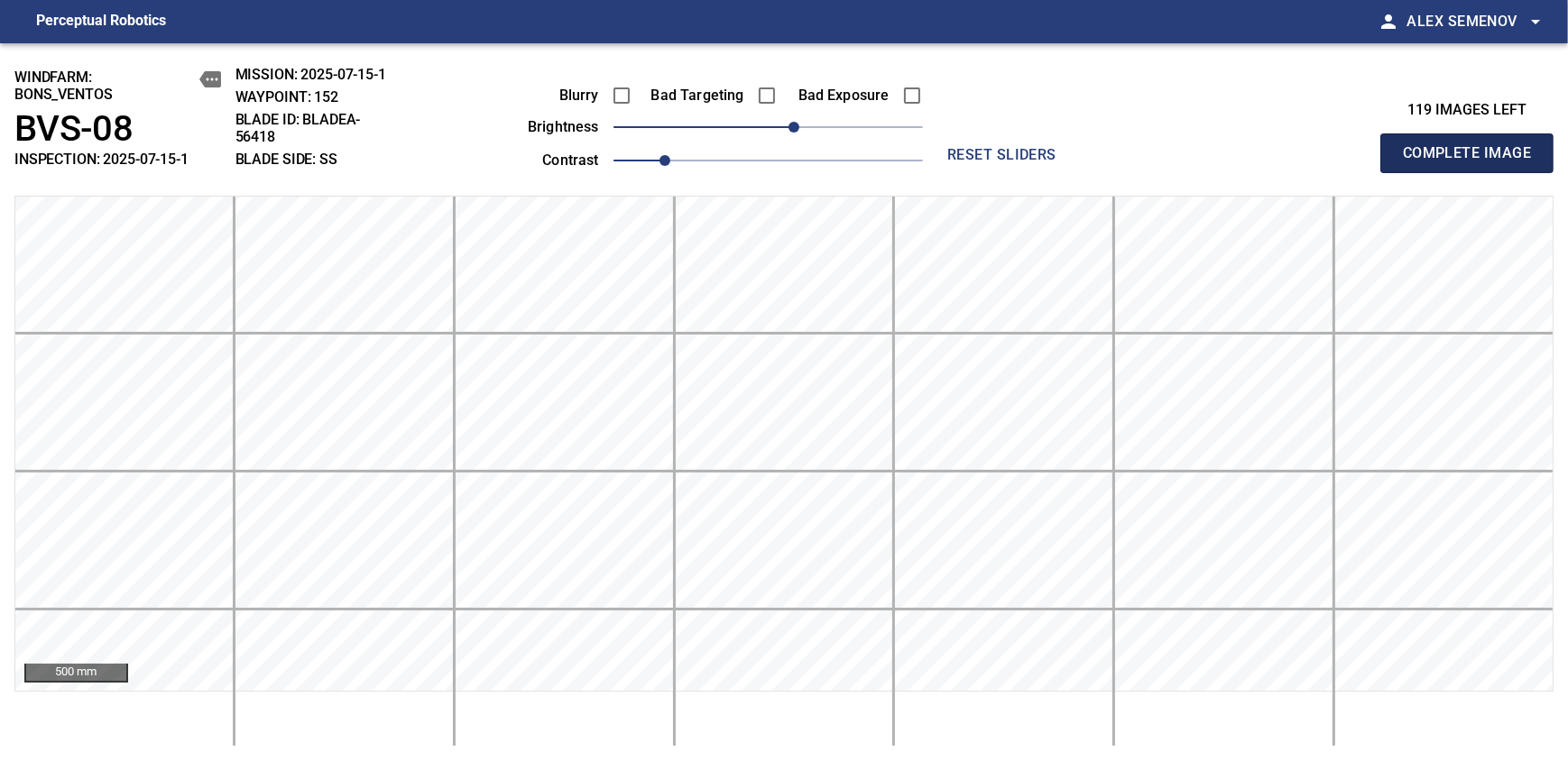 click on "Complete Image" at bounding box center (1467, 153) 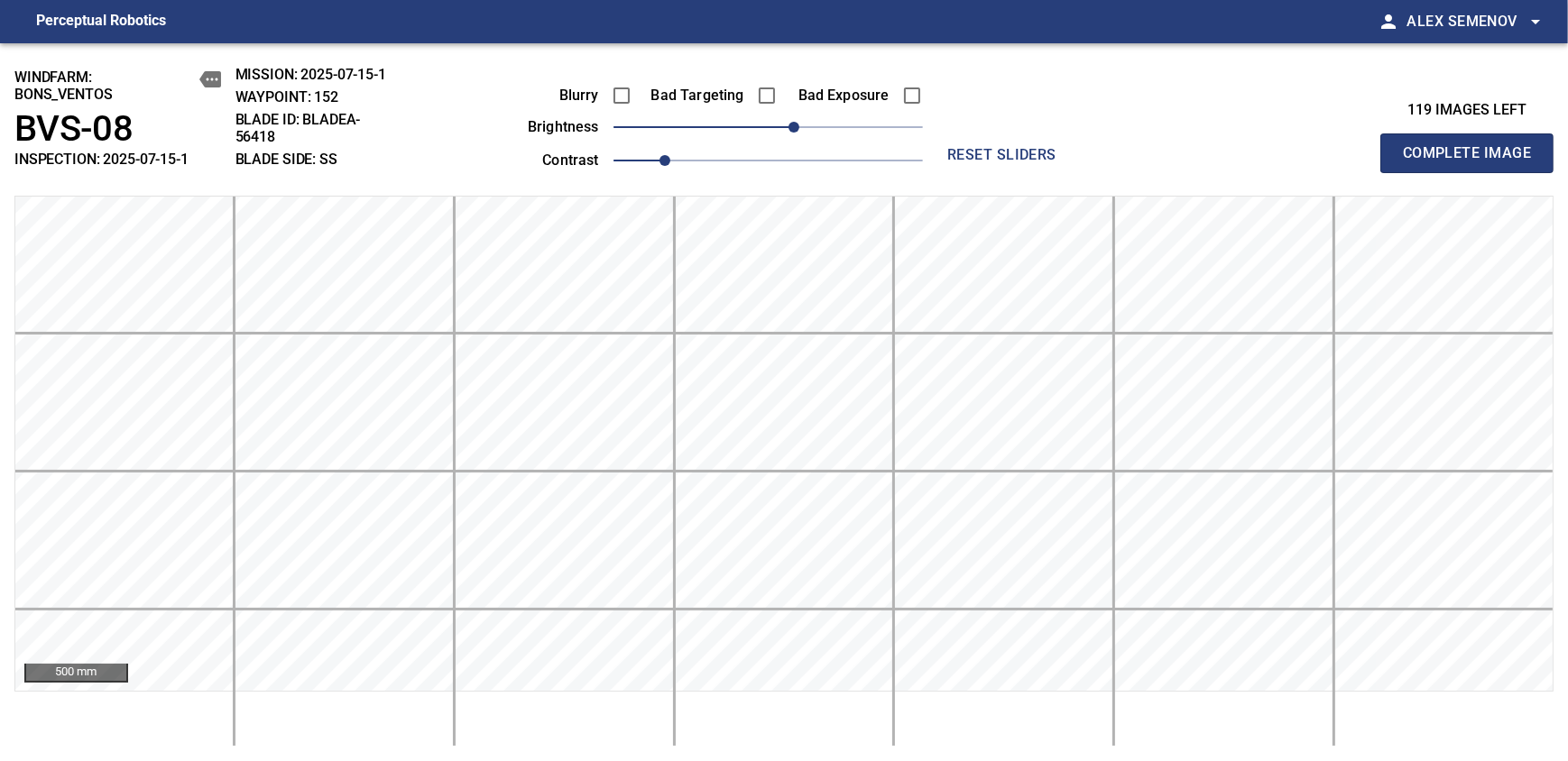 type 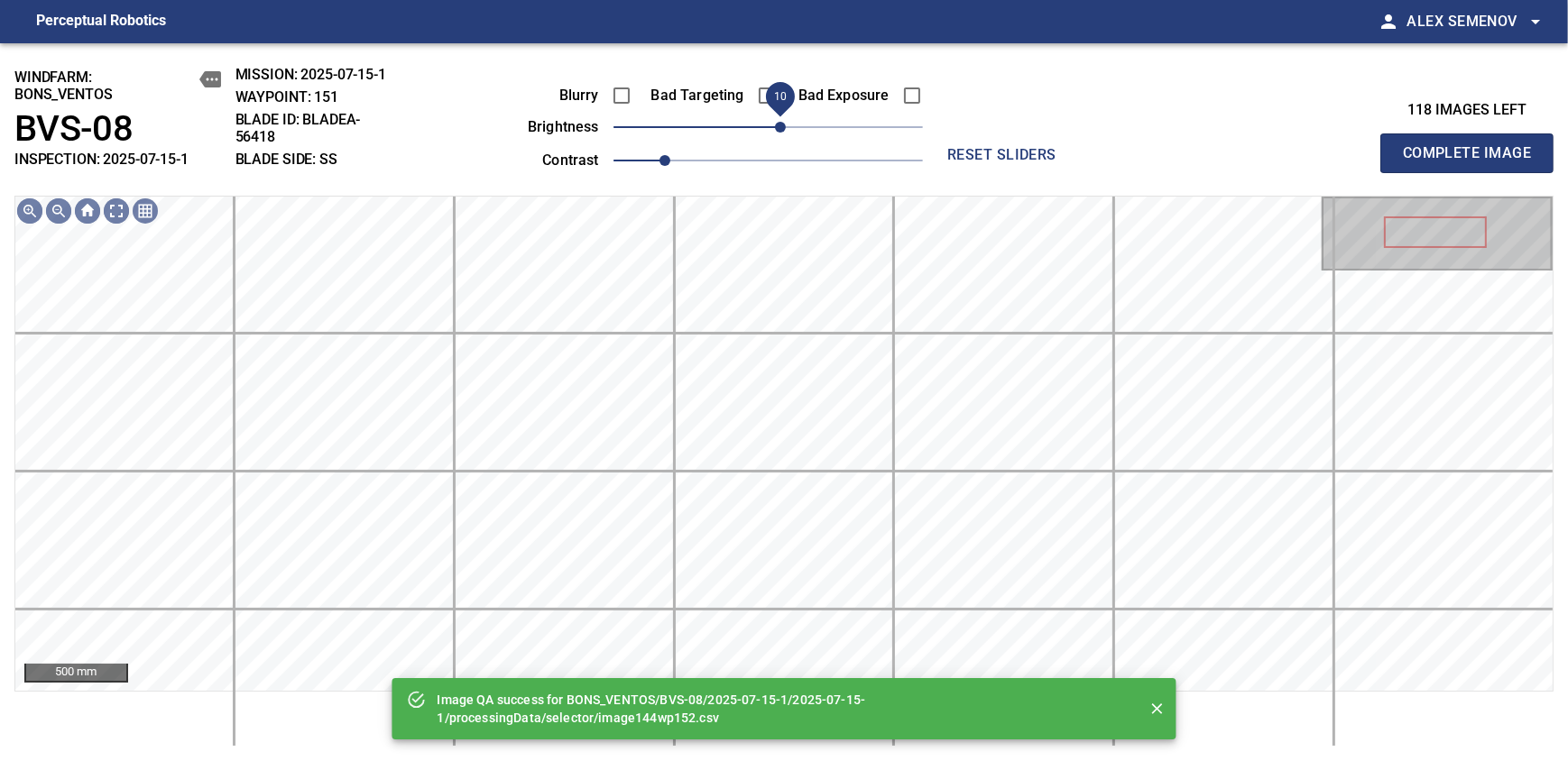 click on "10" at bounding box center [780, 127] 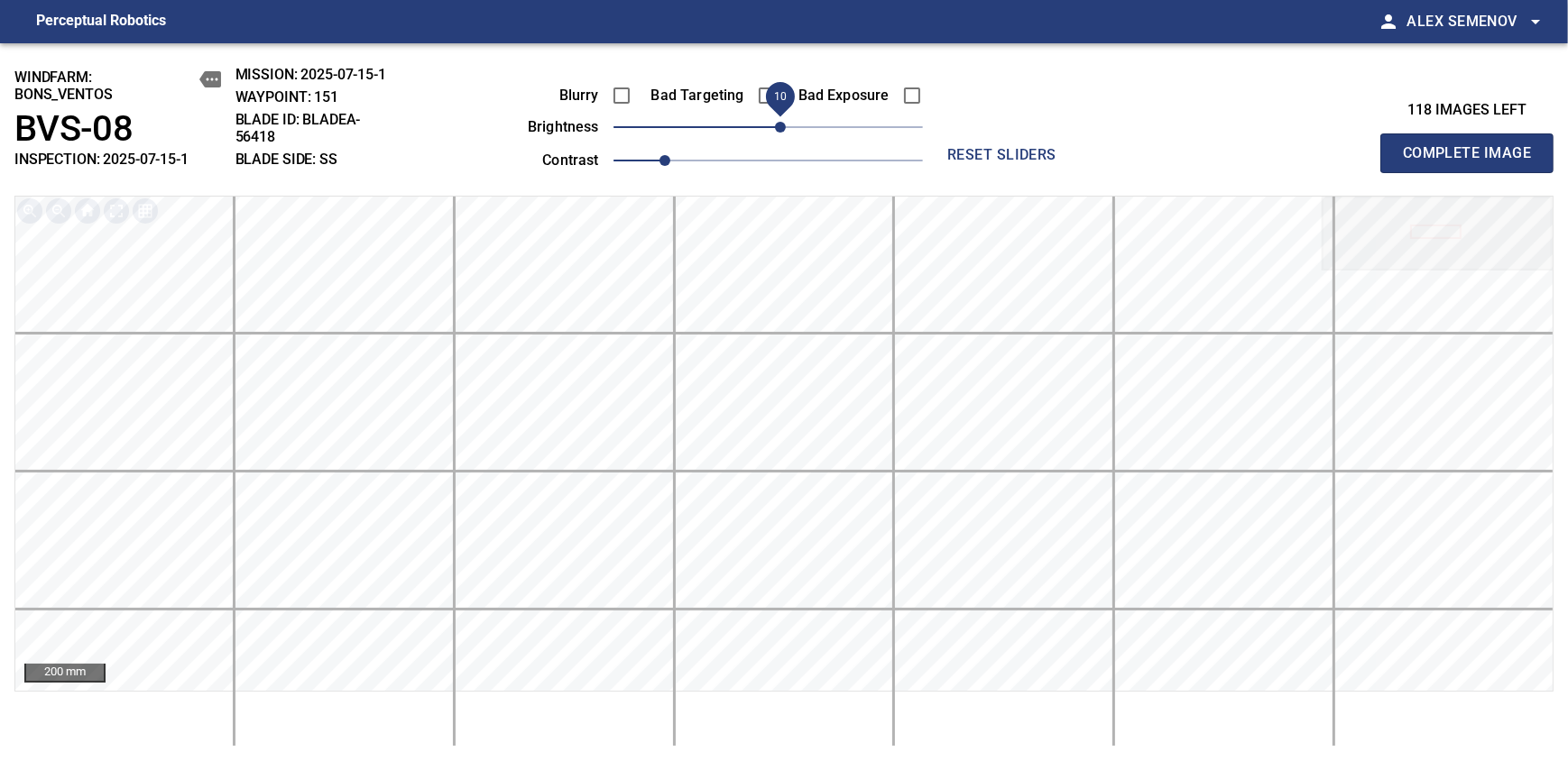 click on "Complete Image" at bounding box center [1467, 153] 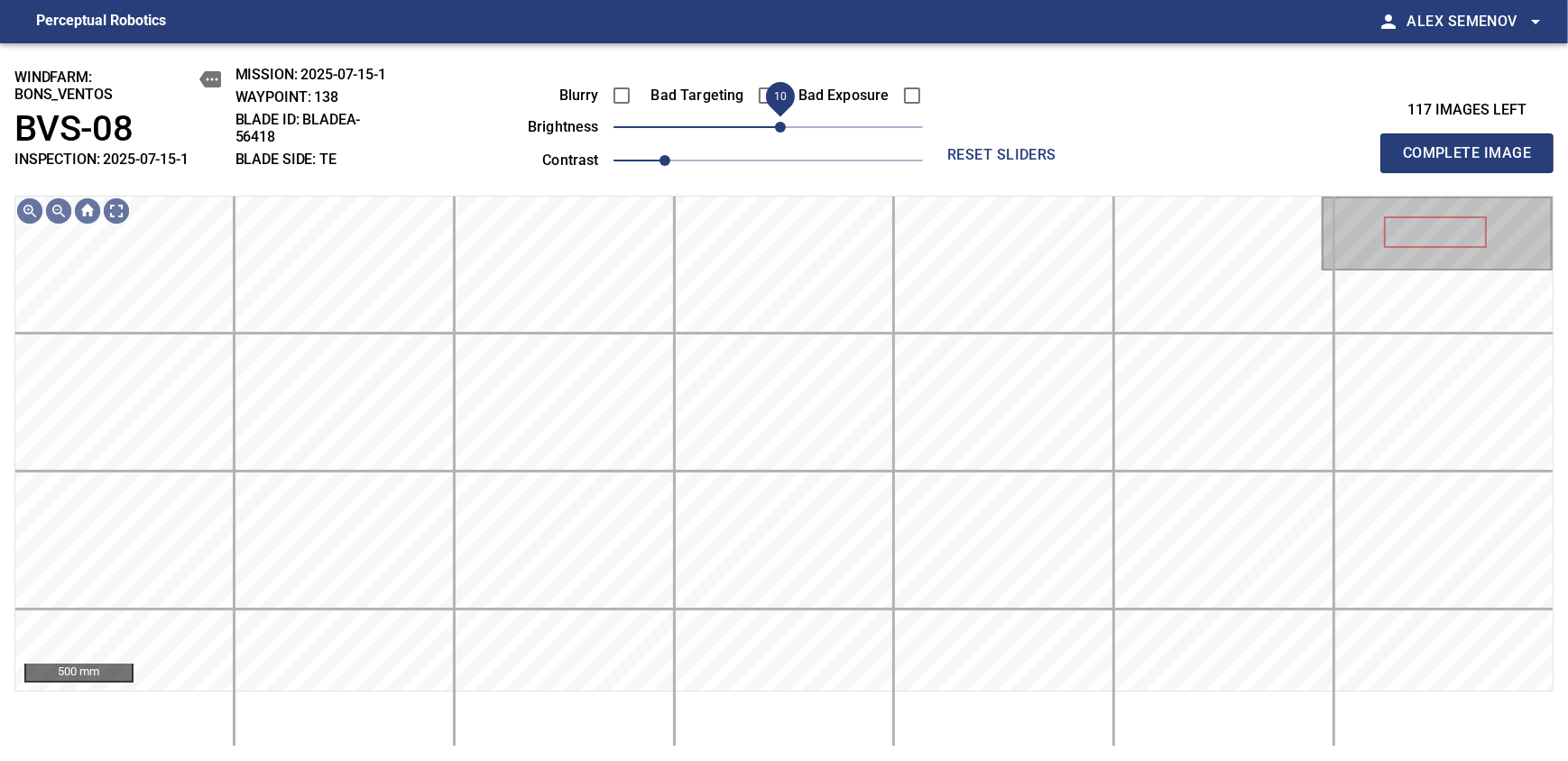 click on "10" at bounding box center [780, 127] 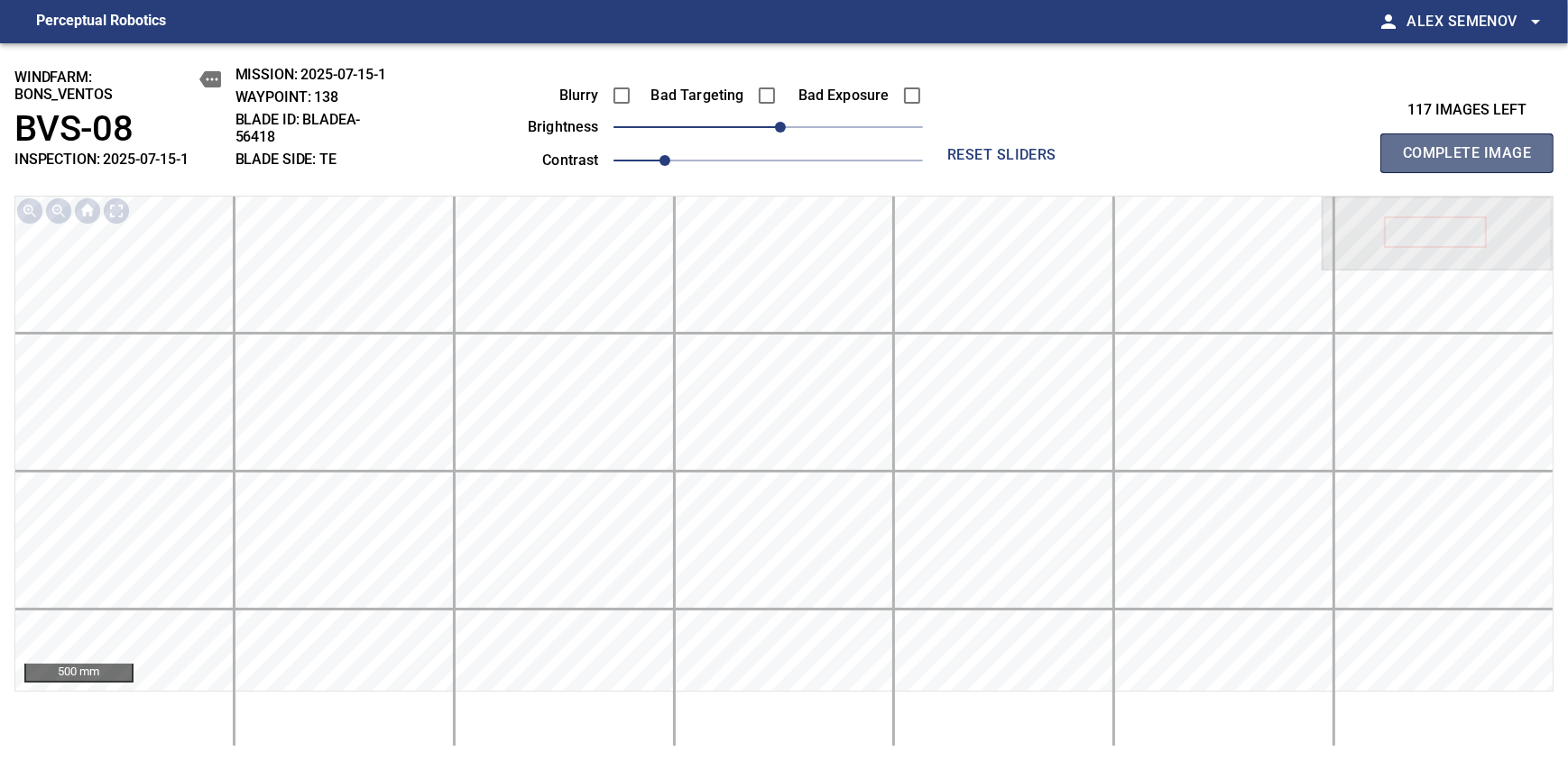 click on "Complete Image" at bounding box center (1467, 153) 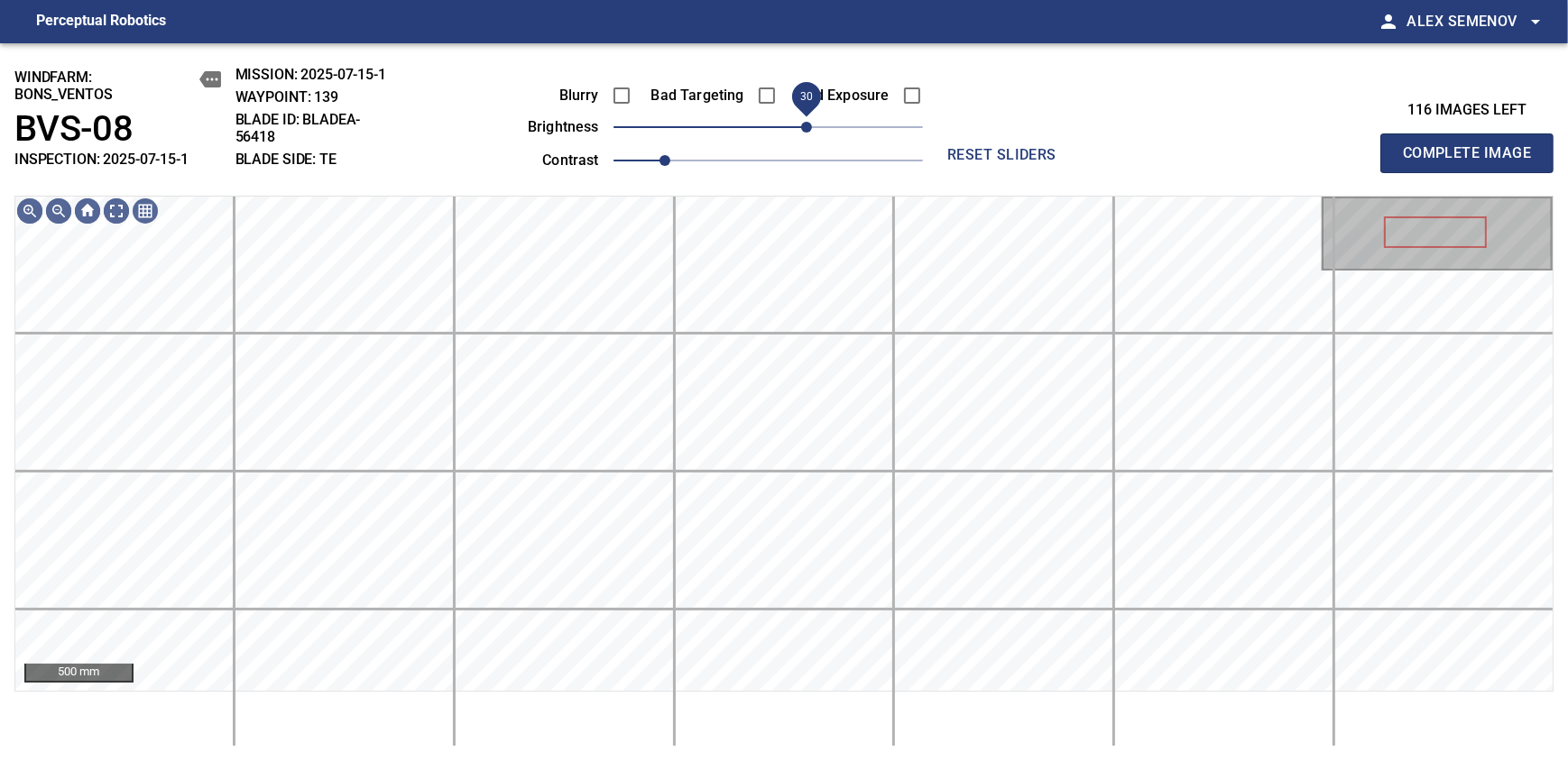 drag, startPoint x: 788, startPoint y: 125, endPoint x: 811, endPoint y: 119, distance: 23.769729 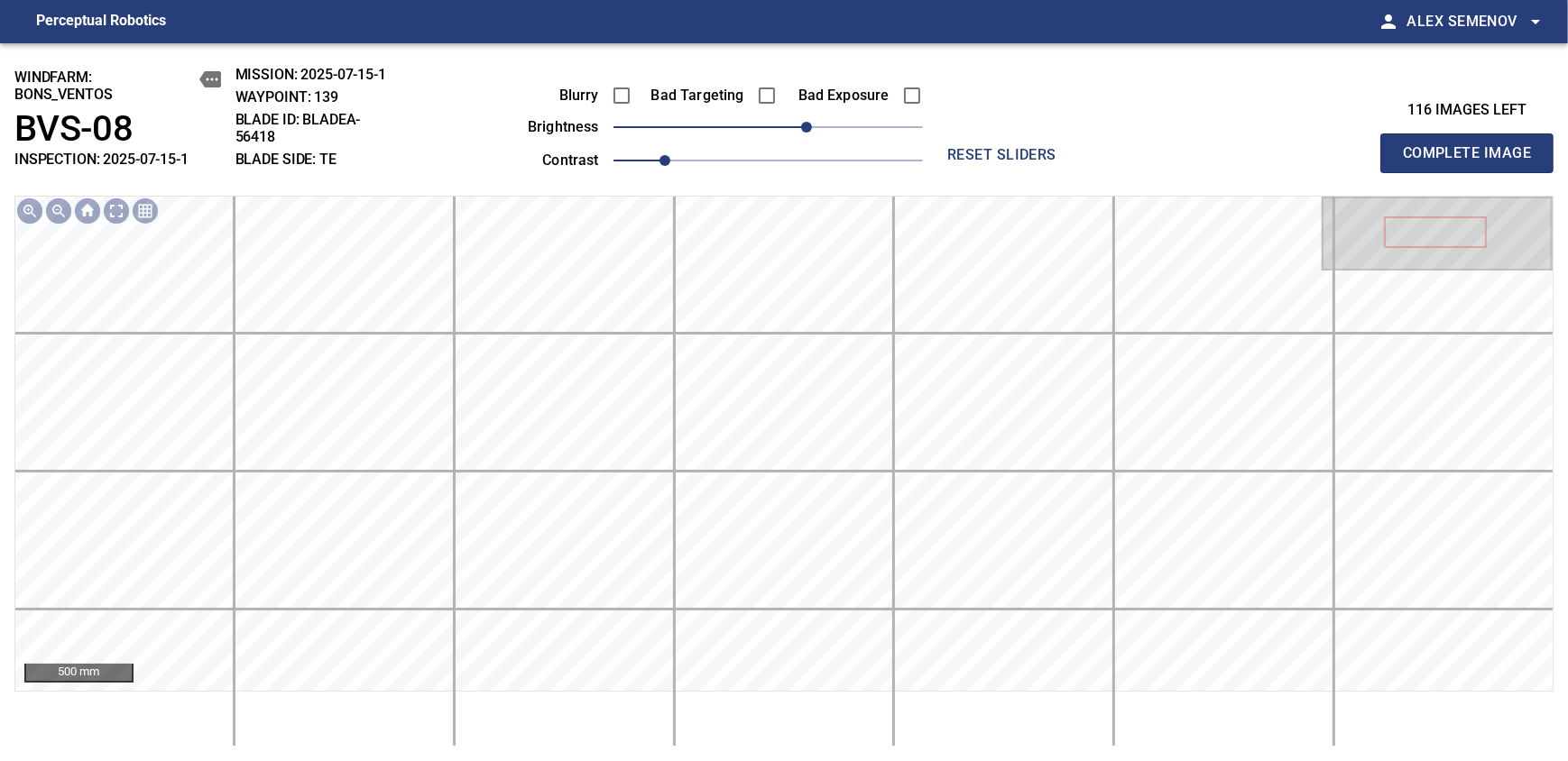 click on "Complete Image" at bounding box center [1467, 153] 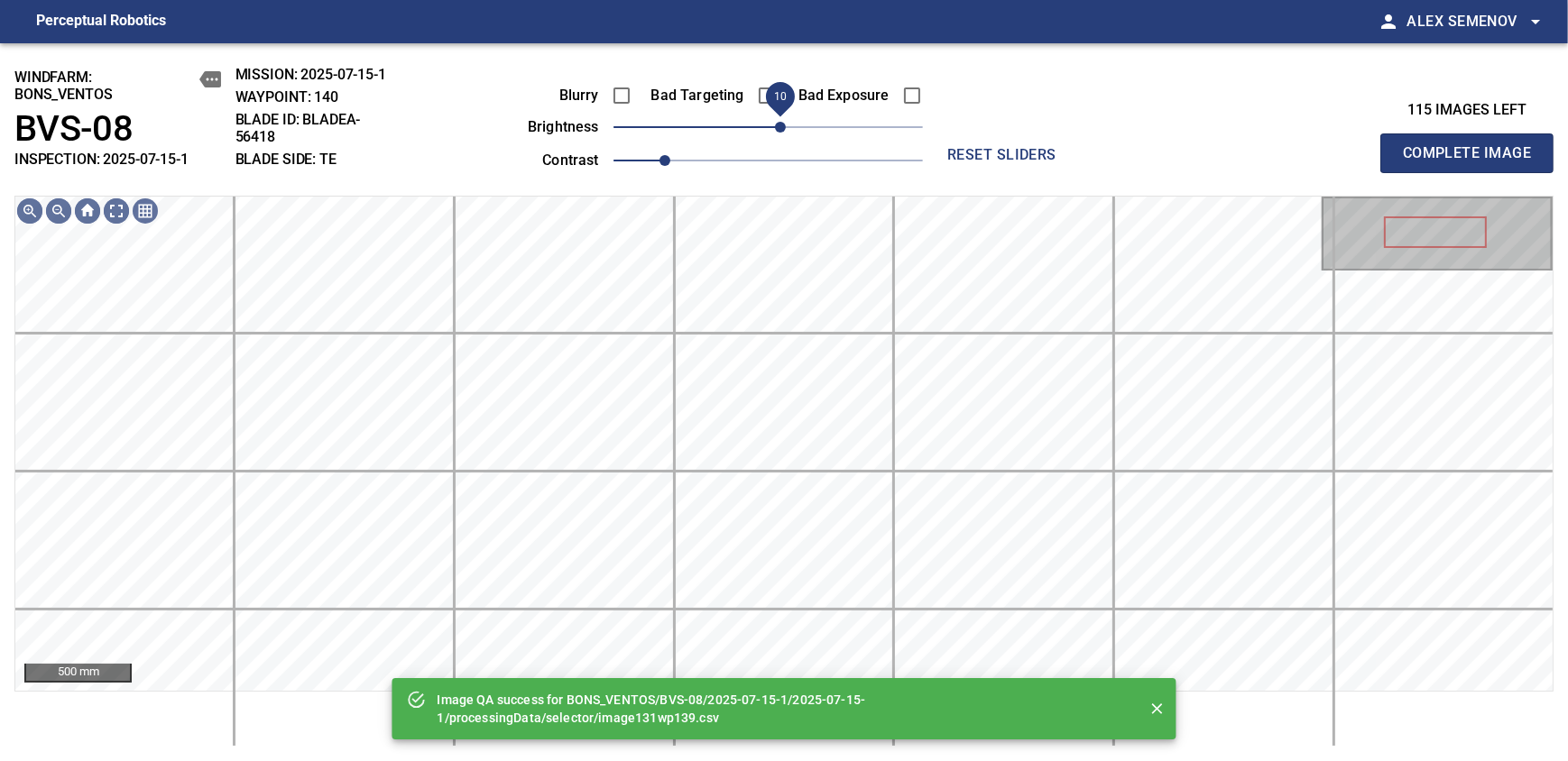 click on "10" at bounding box center [780, 127] 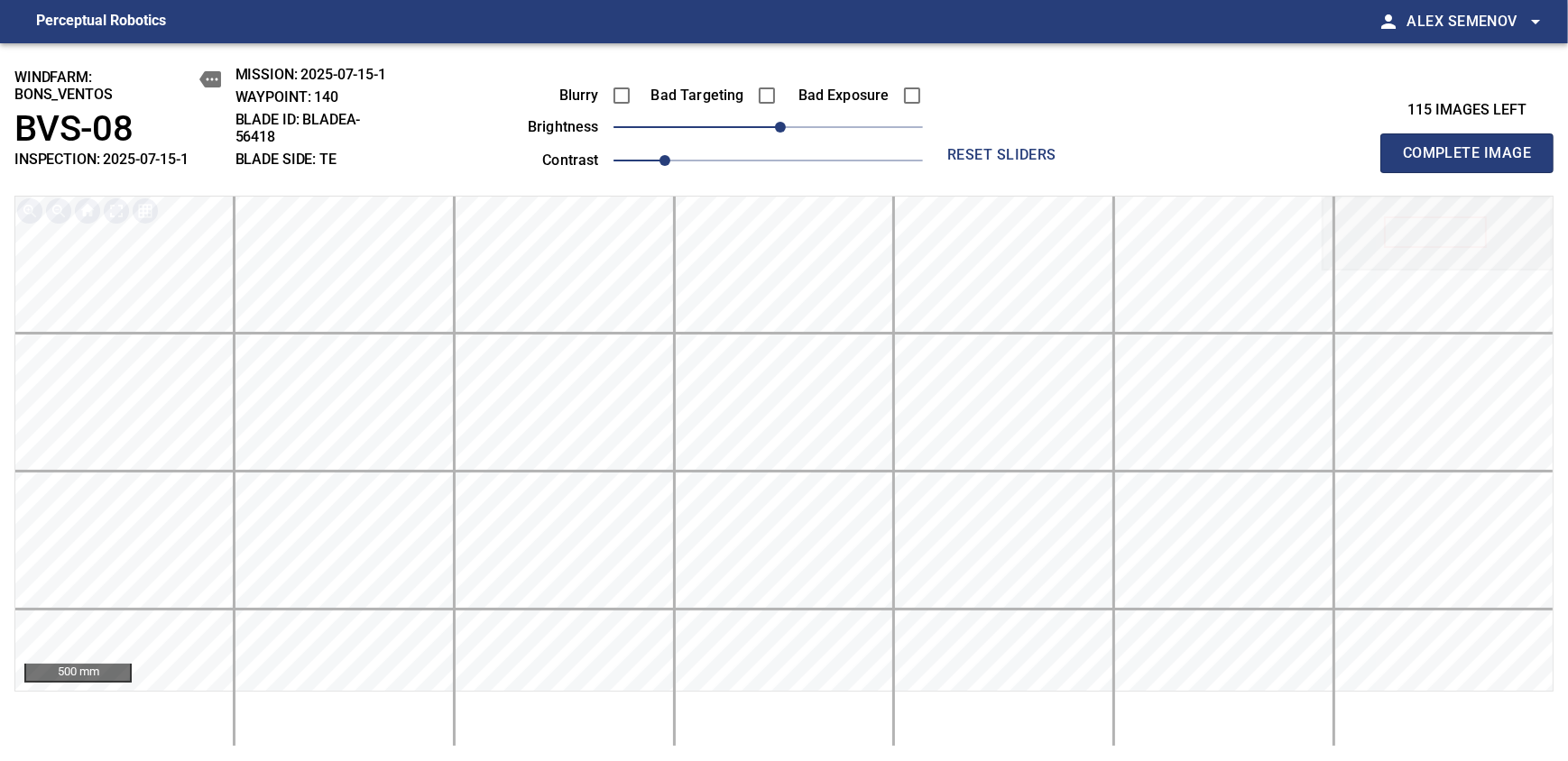 click on "Complete Image" at bounding box center (1467, 153) 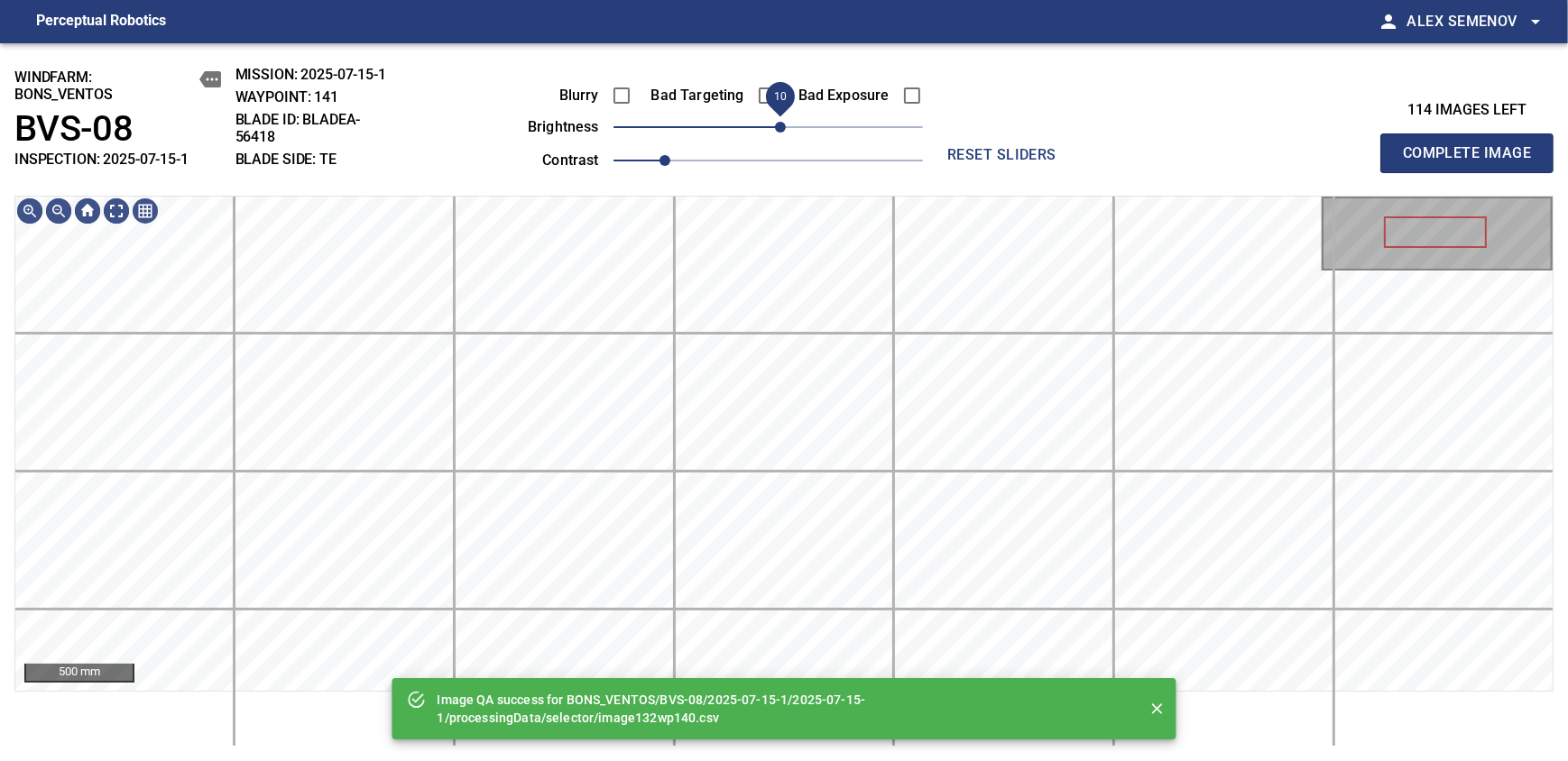 click on "10" at bounding box center (780, 127) 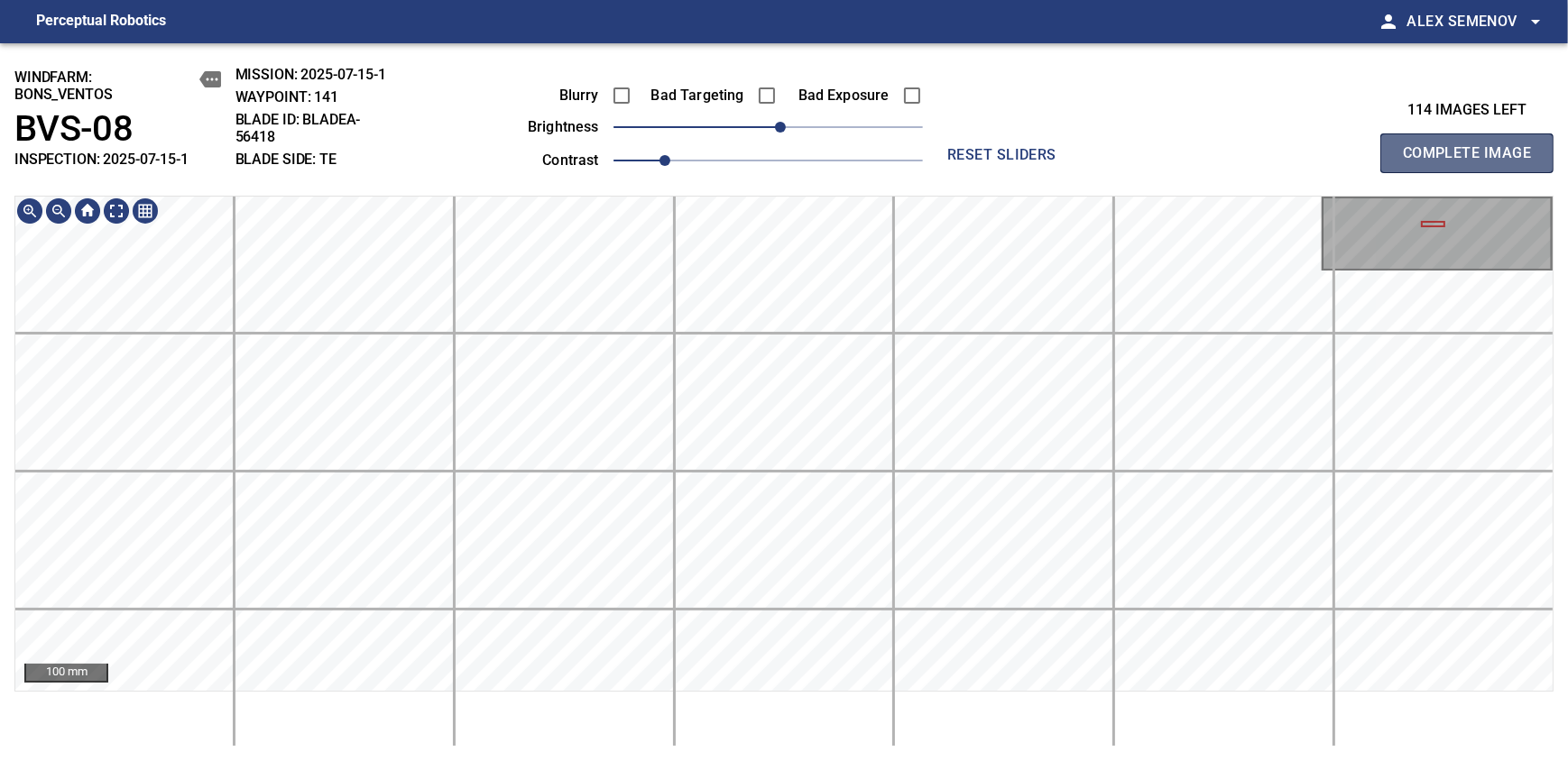 click on "Complete Image" at bounding box center (1467, 153) 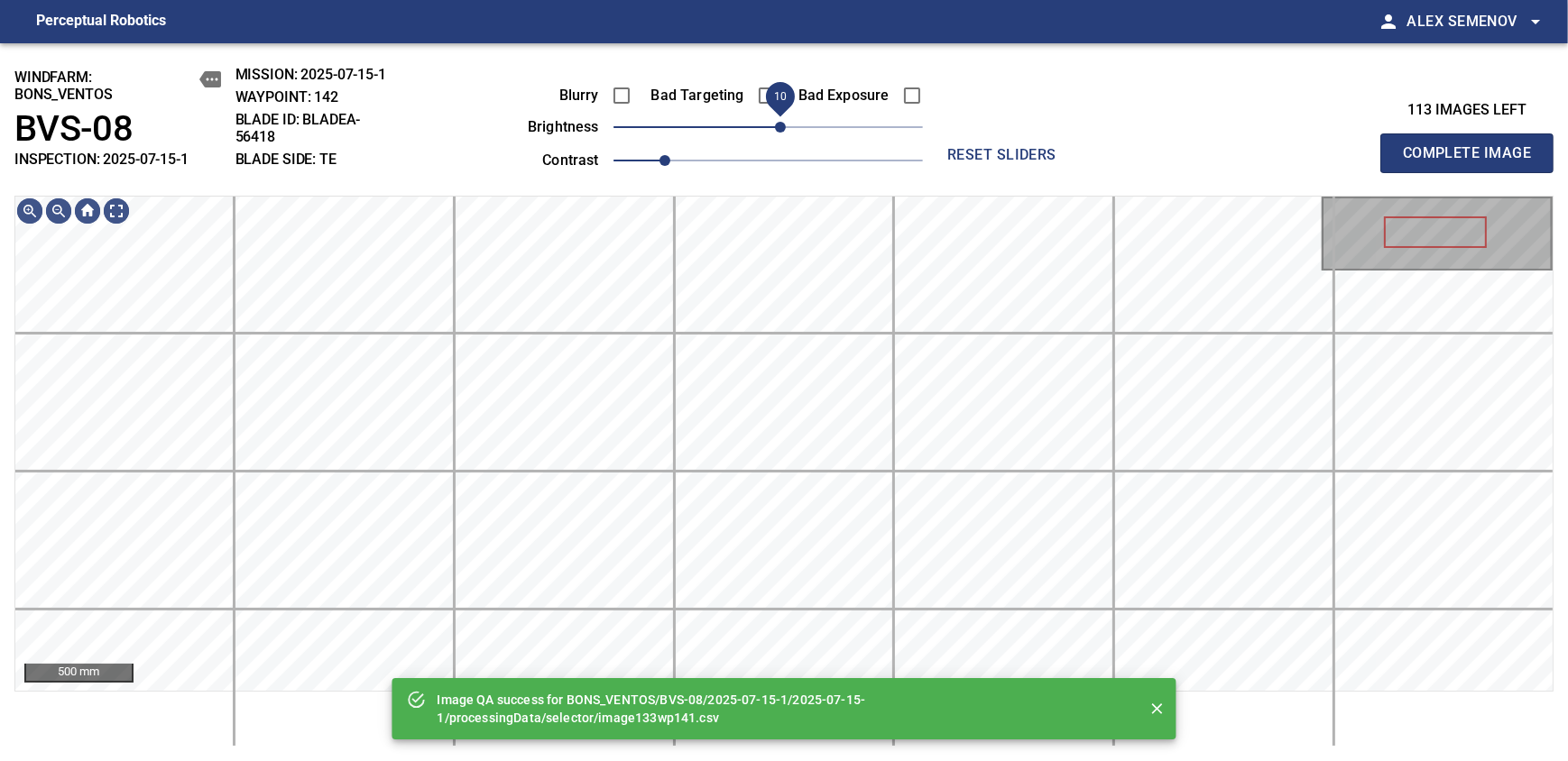 click on "10" at bounding box center (780, 127) 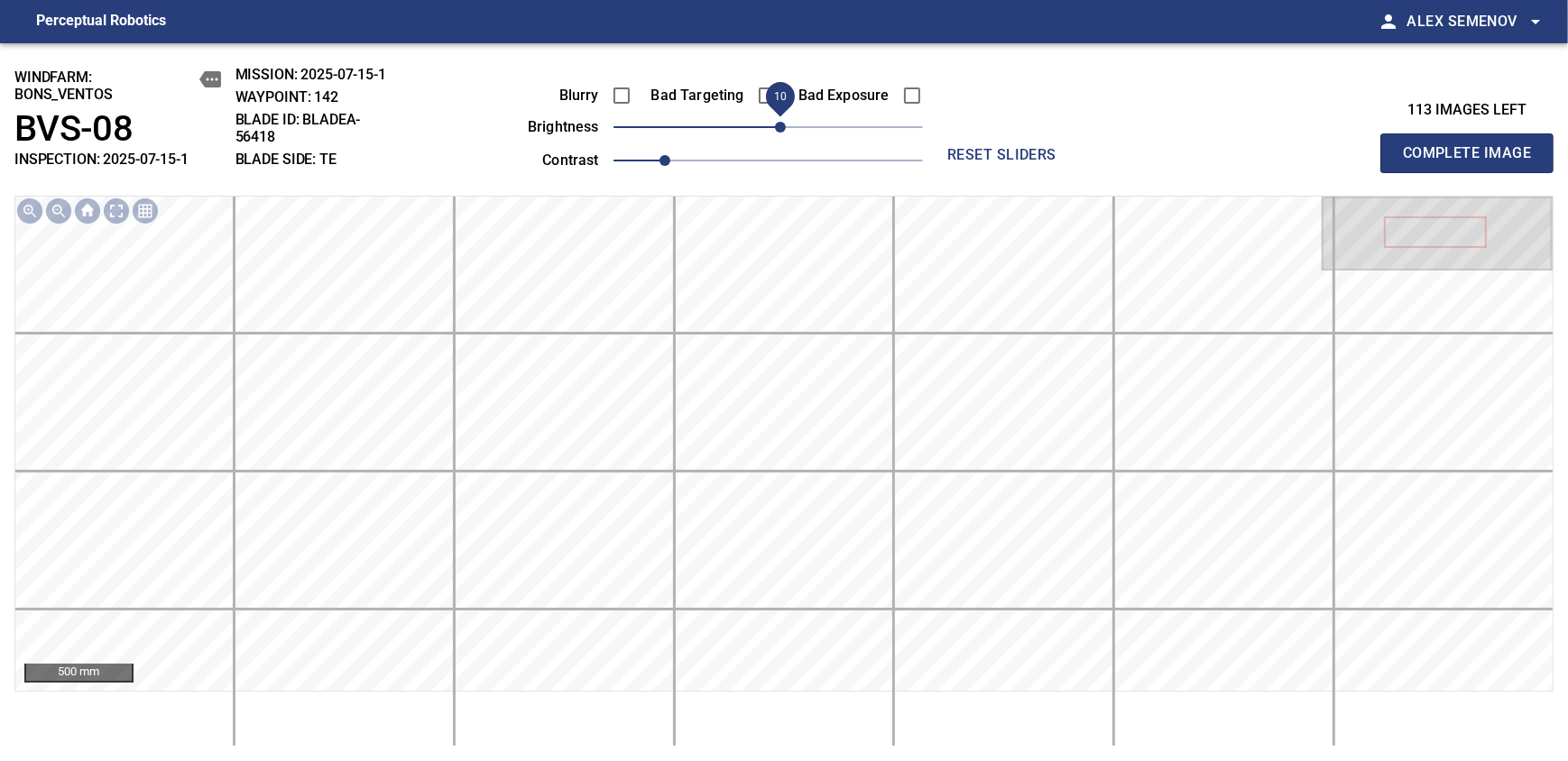 click on "10" at bounding box center [780, 127] 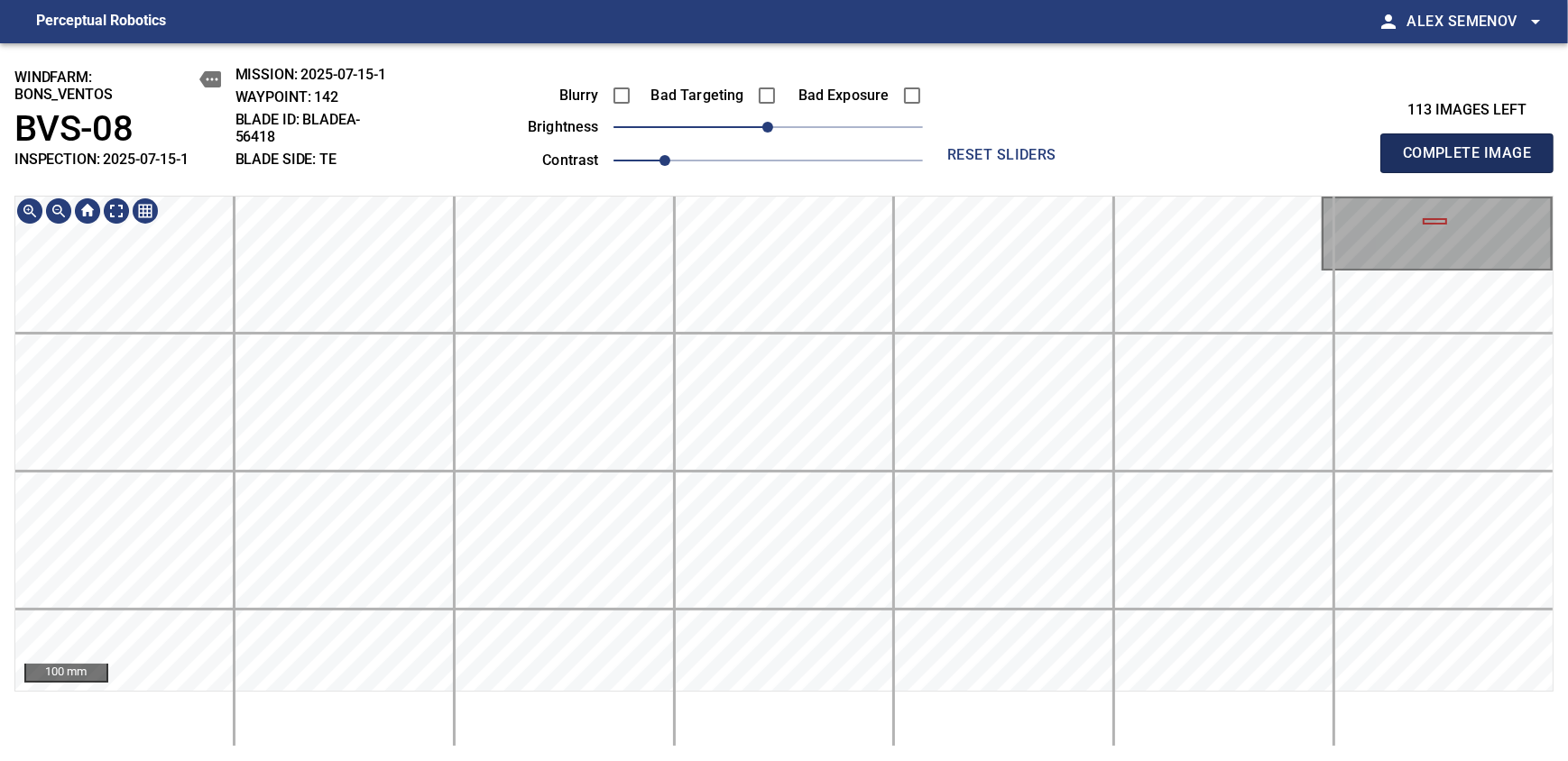 click on "Complete Image" at bounding box center [1467, 153] 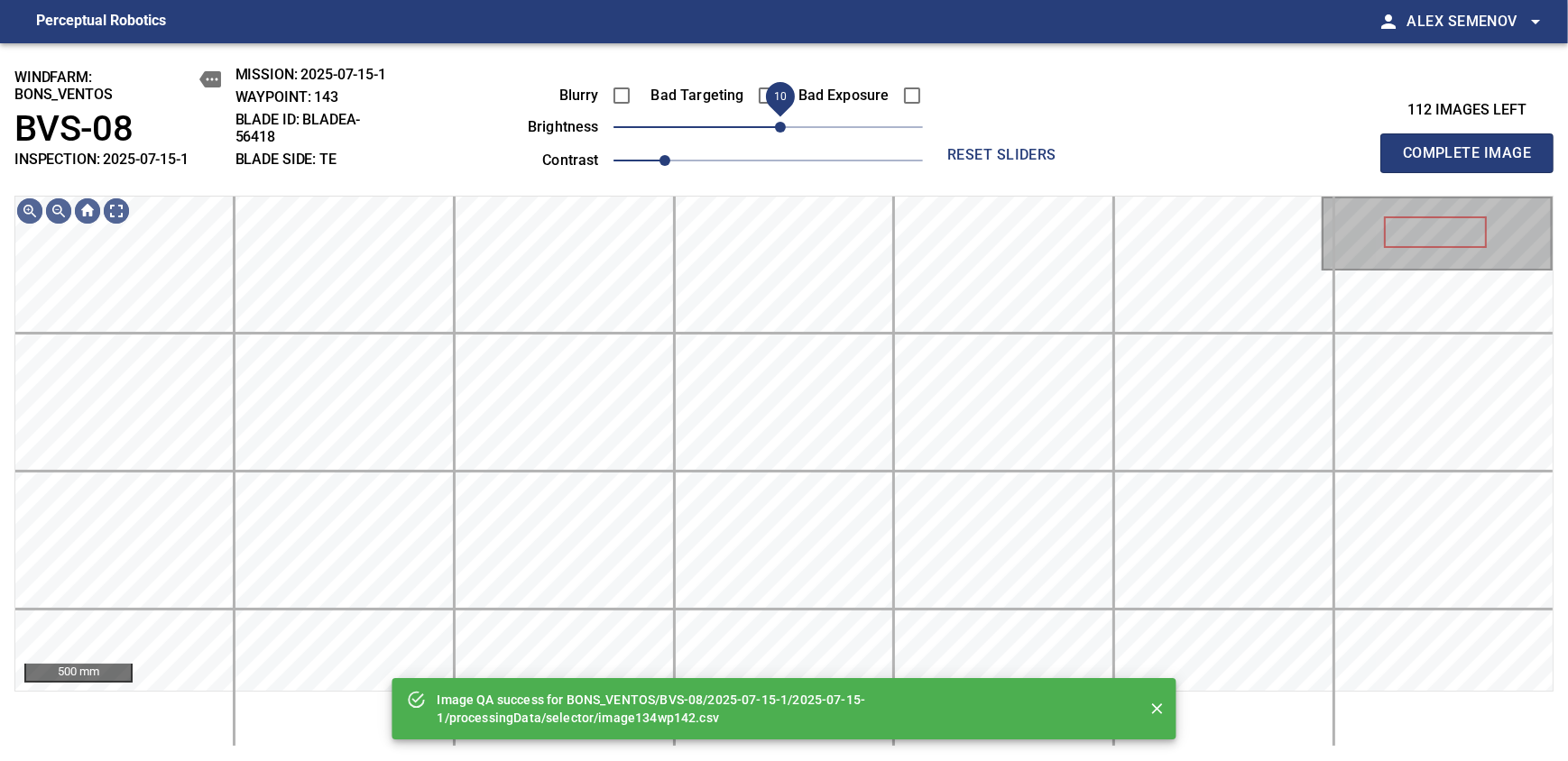 drag, startPoint x: 769, startPoint y: 131, endPoint x: 780, endPoint y: 125, distance: 12.5299641 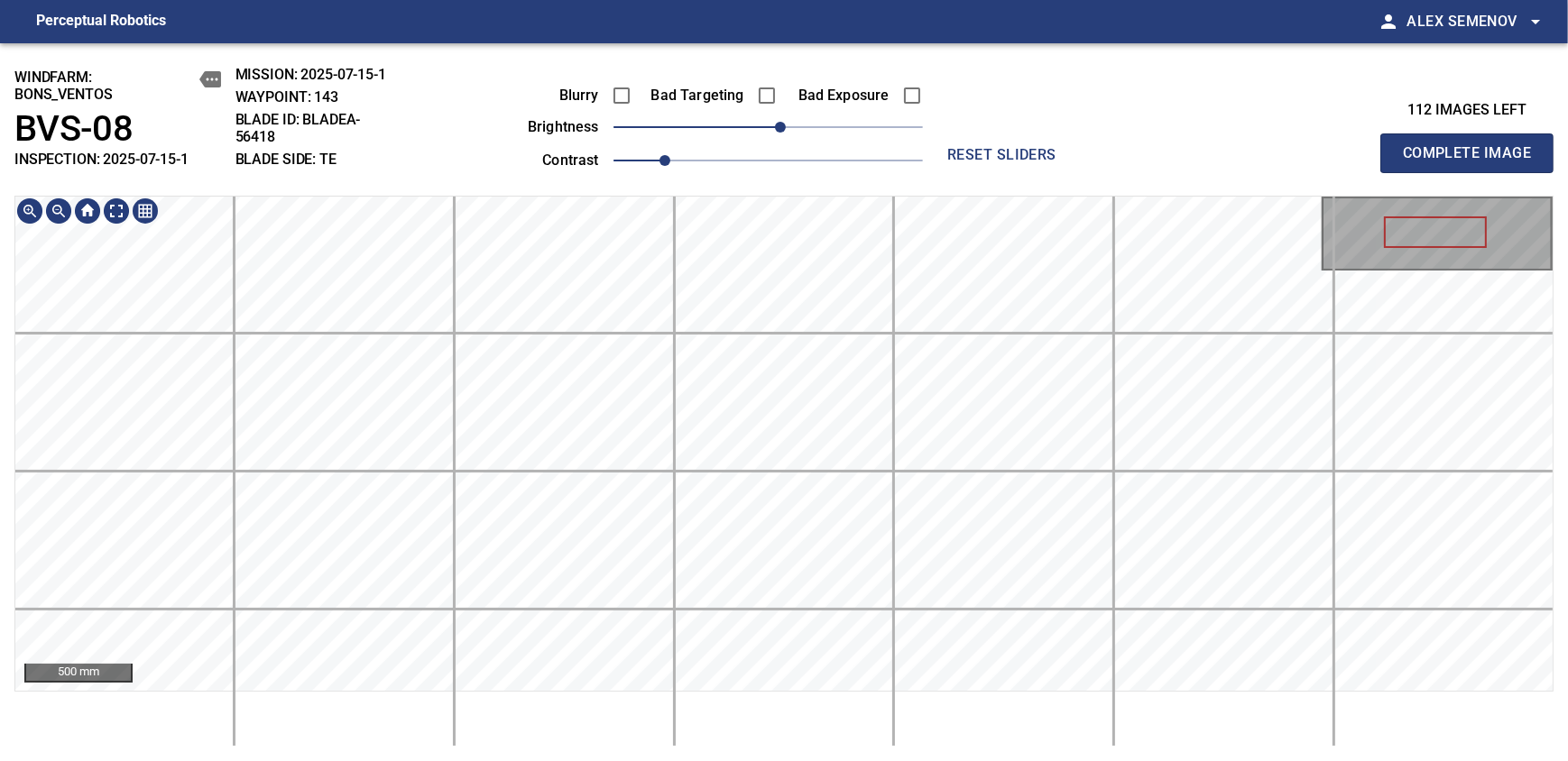 click on "Complete Image" at bounding box center (1467, 153) 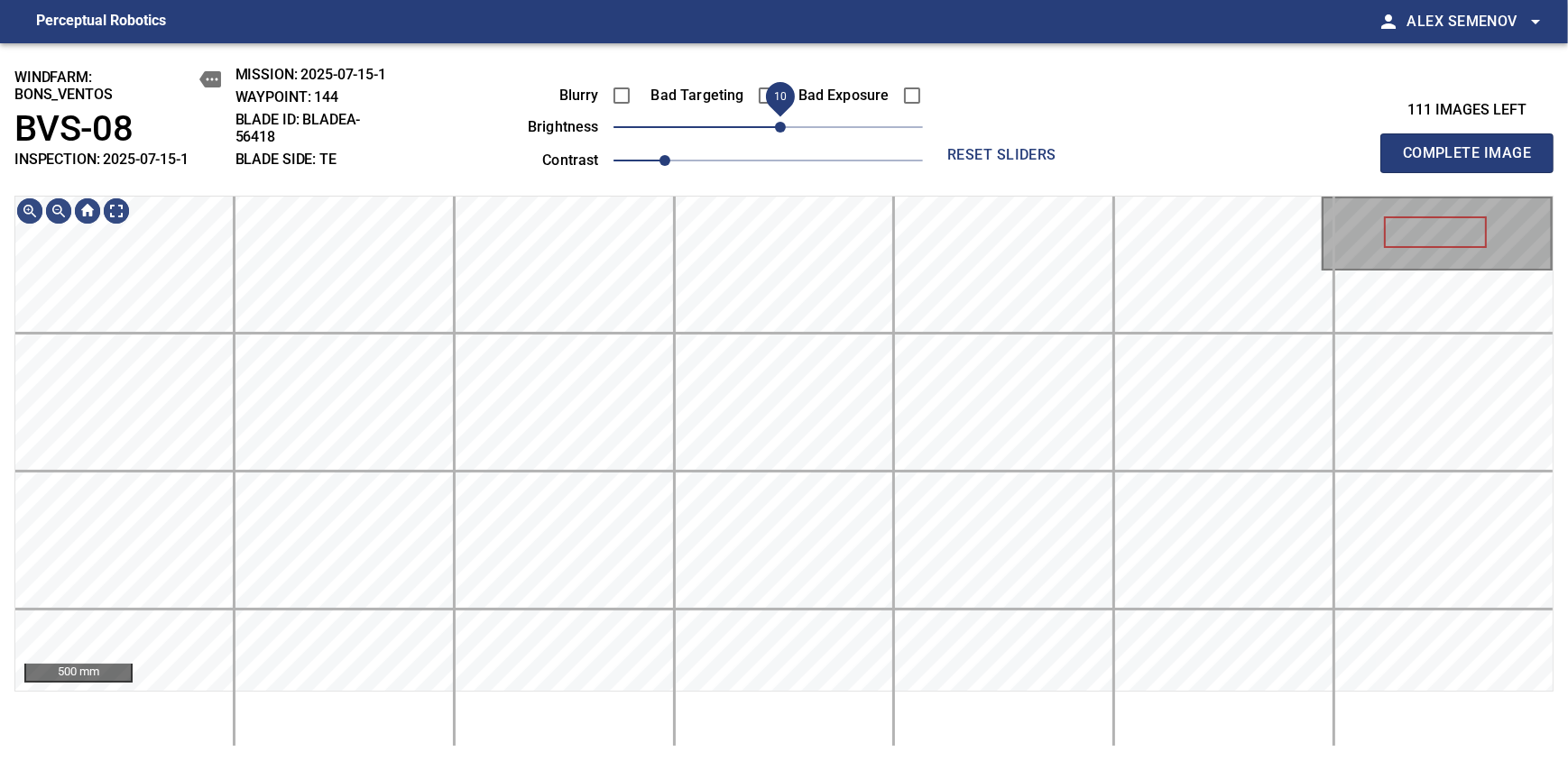 click on "10" at bounding box center (780, 127) 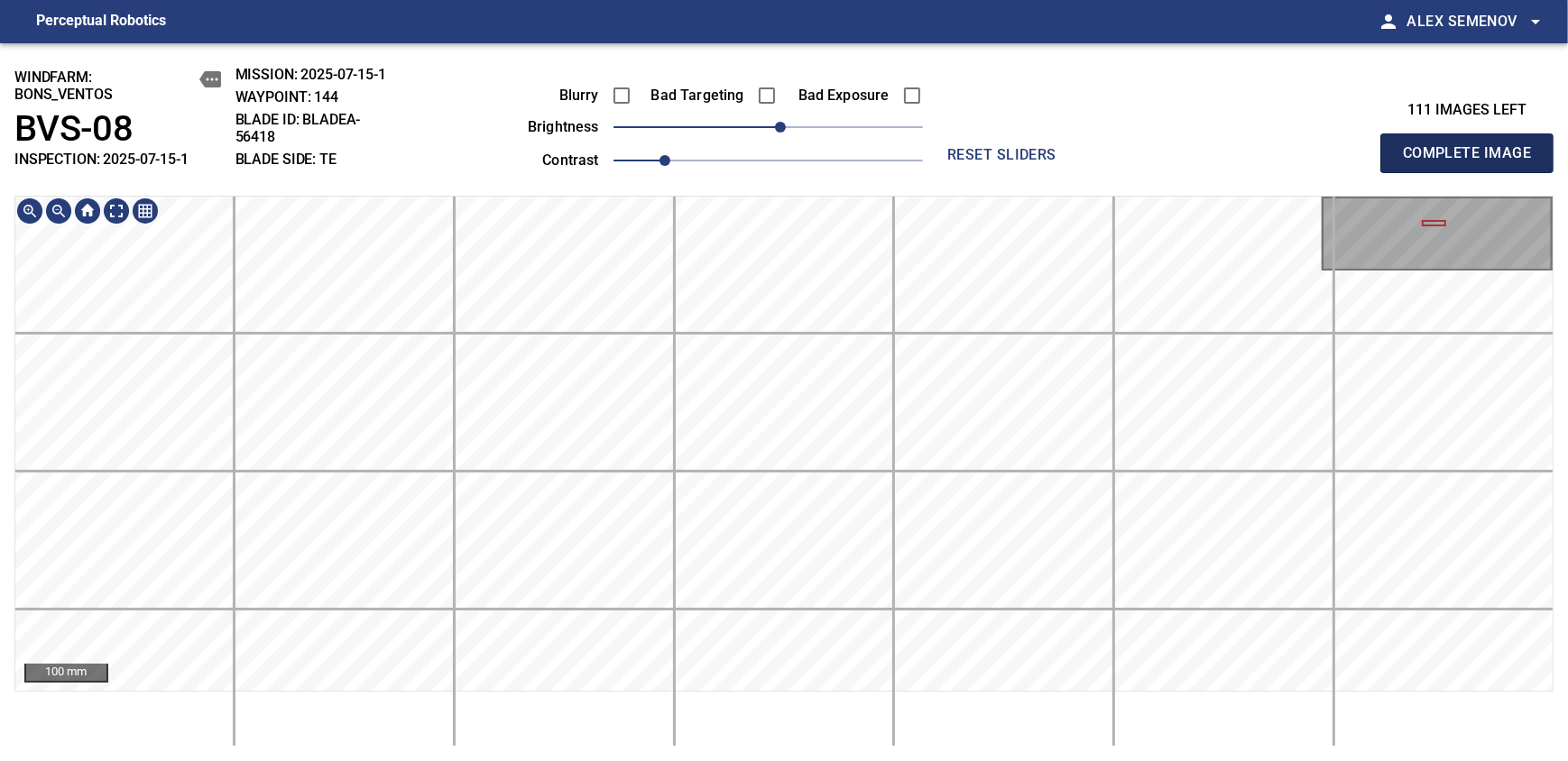 click on "Complete Image" at bounding box center [1467, 153] 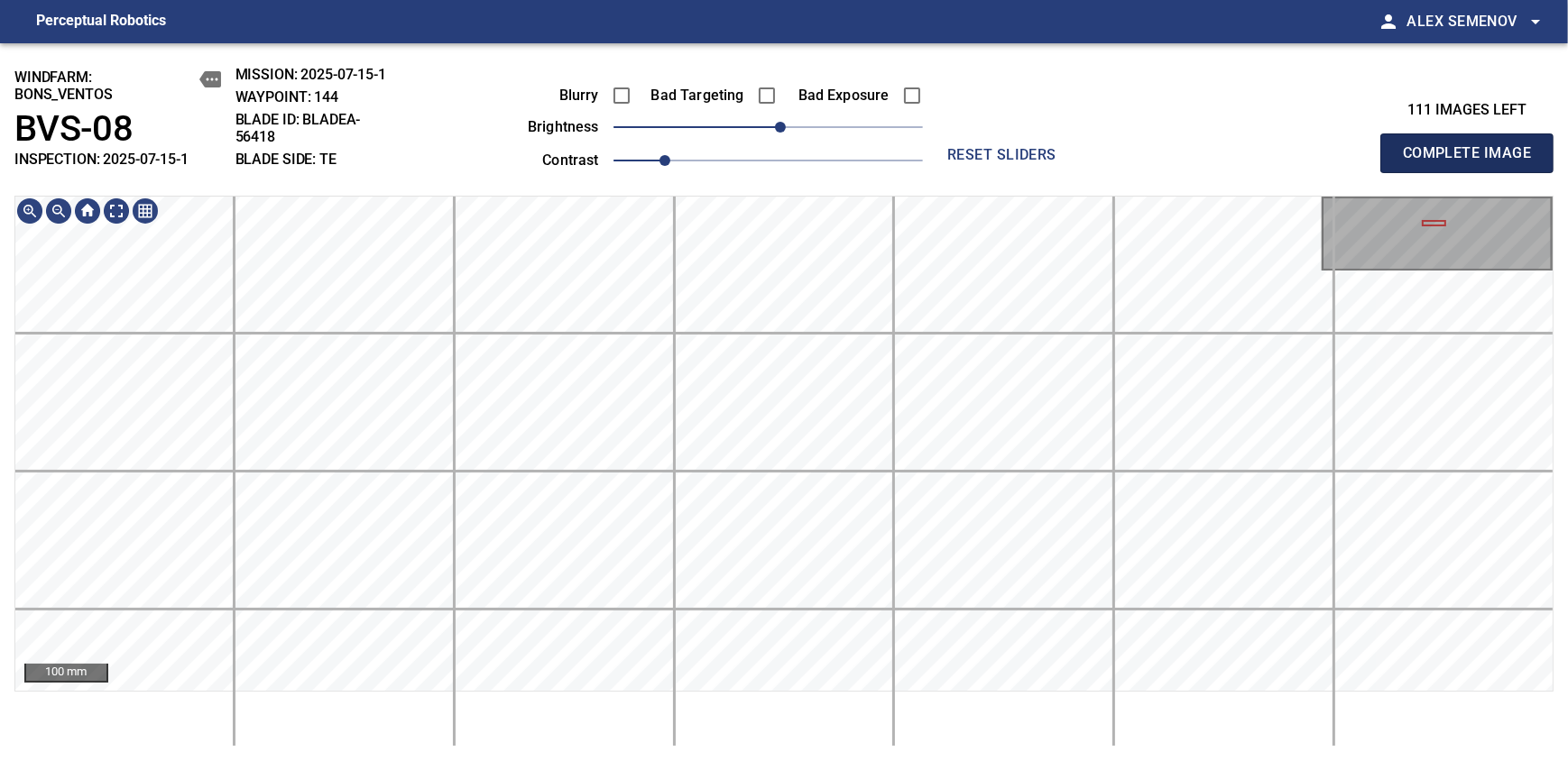 type 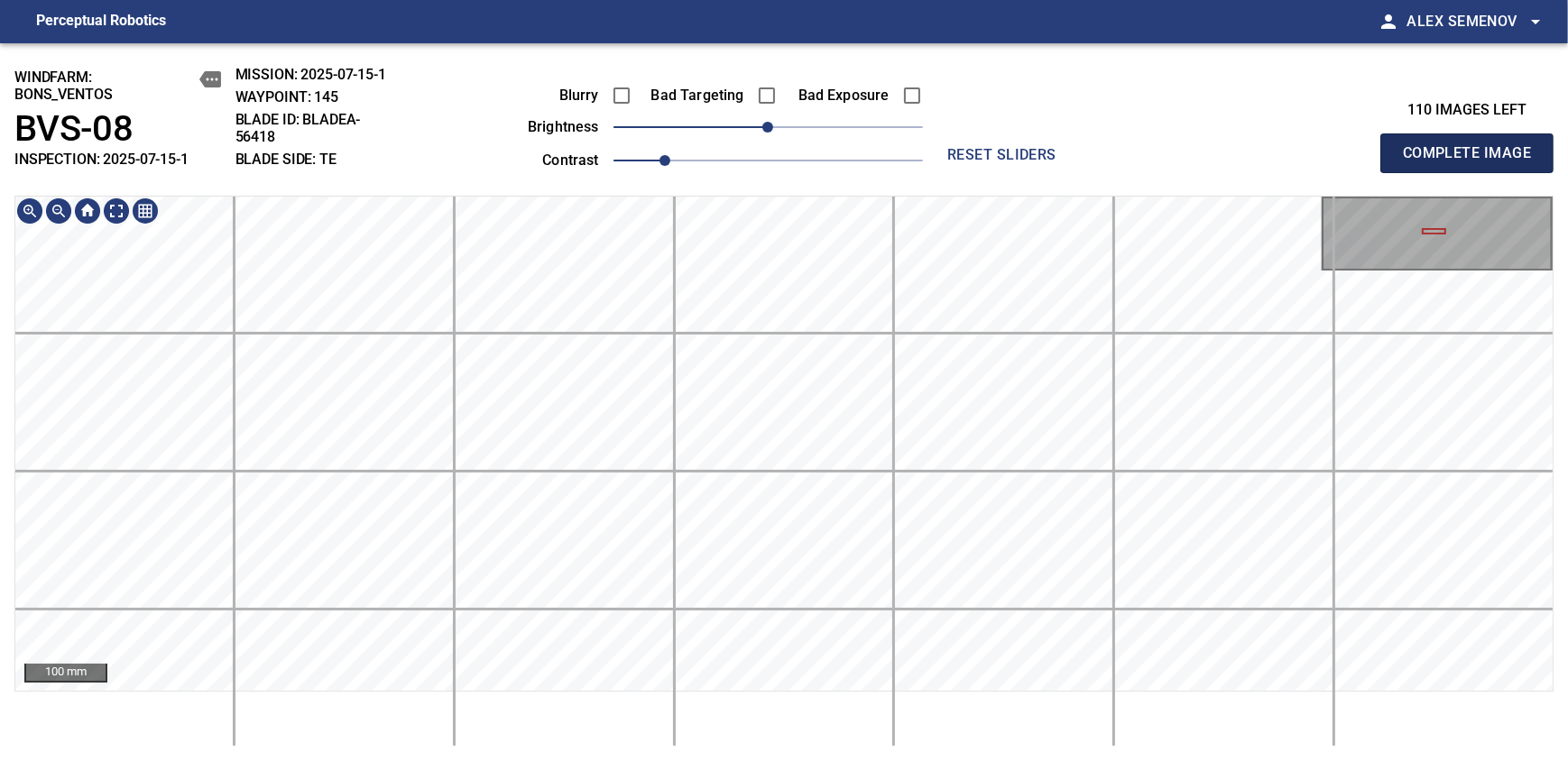 click on "Complete Image" at bounding box center (1467, 153) 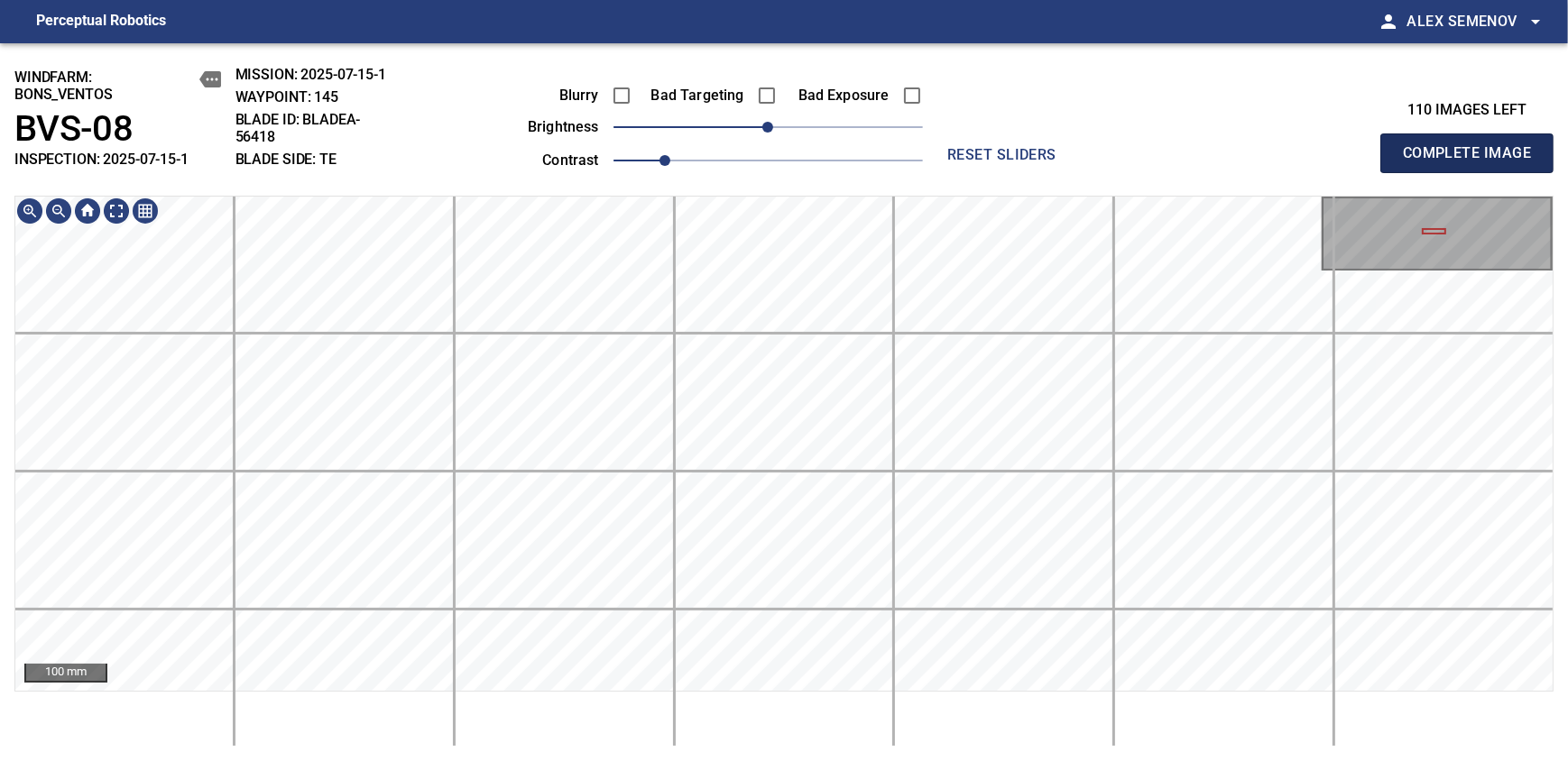 type 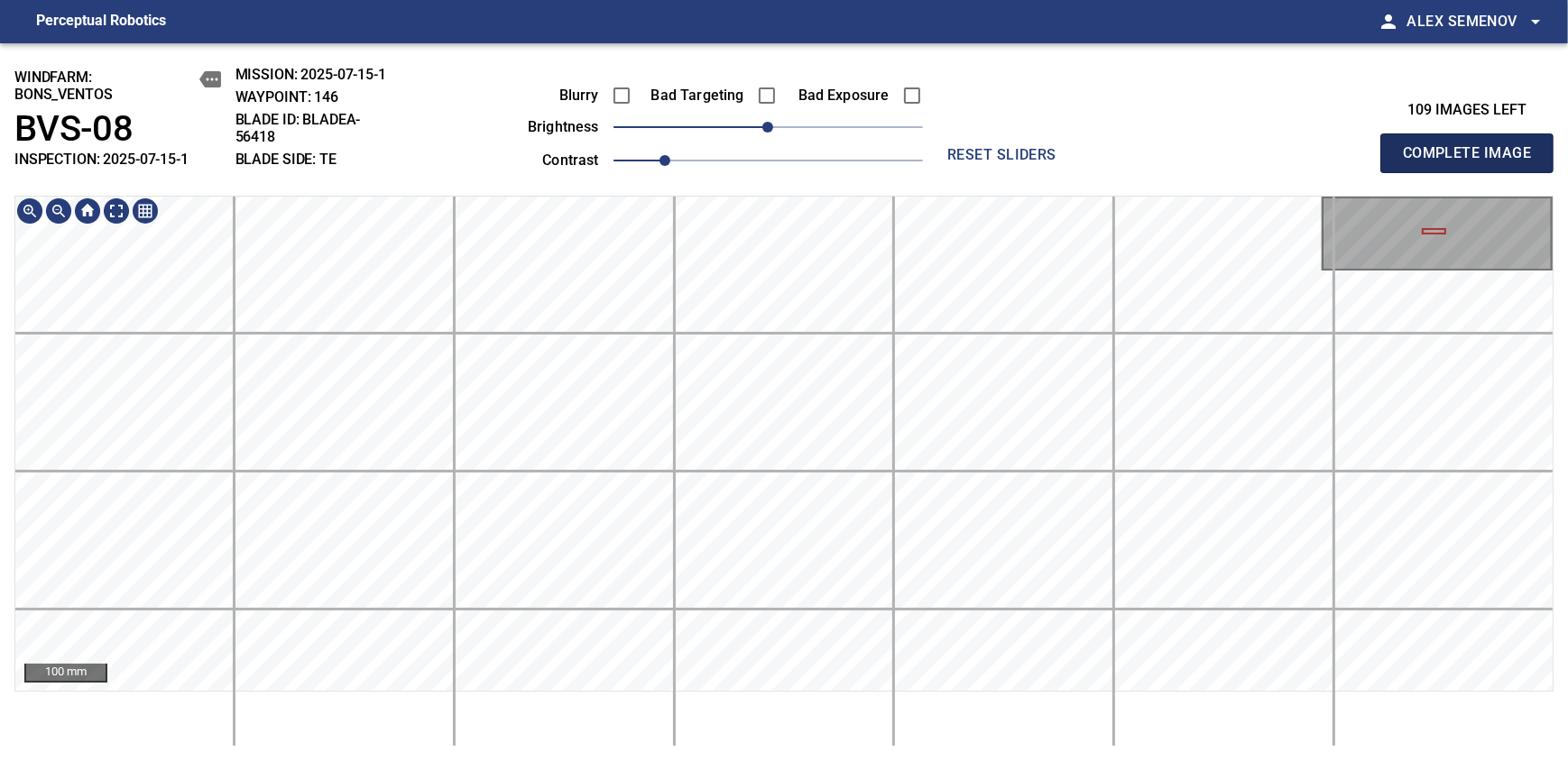 click on "Complete Image" at bounding box center [1467, 153] 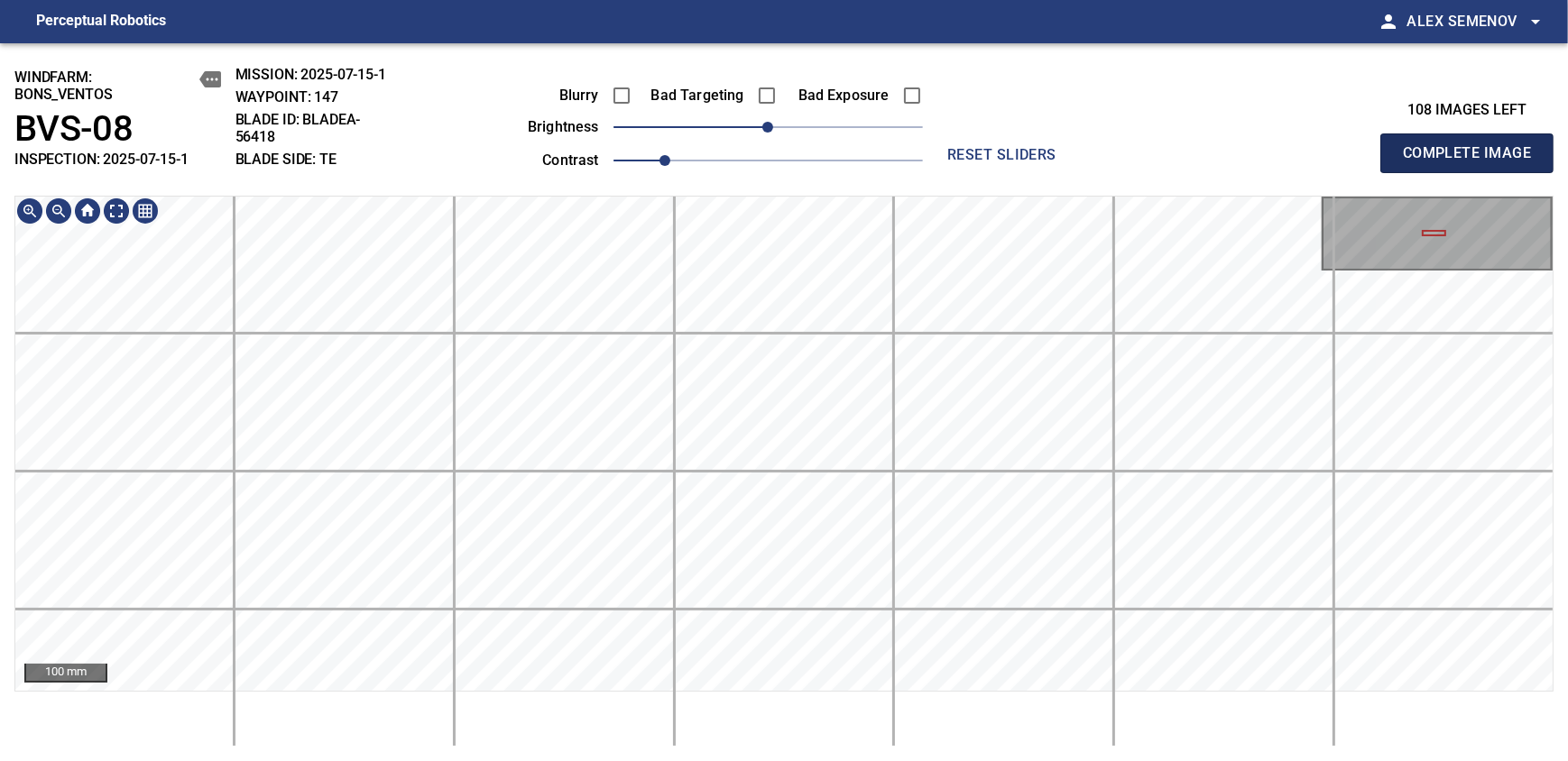 click on "Complete Image" at bounding box center (1467, 153) 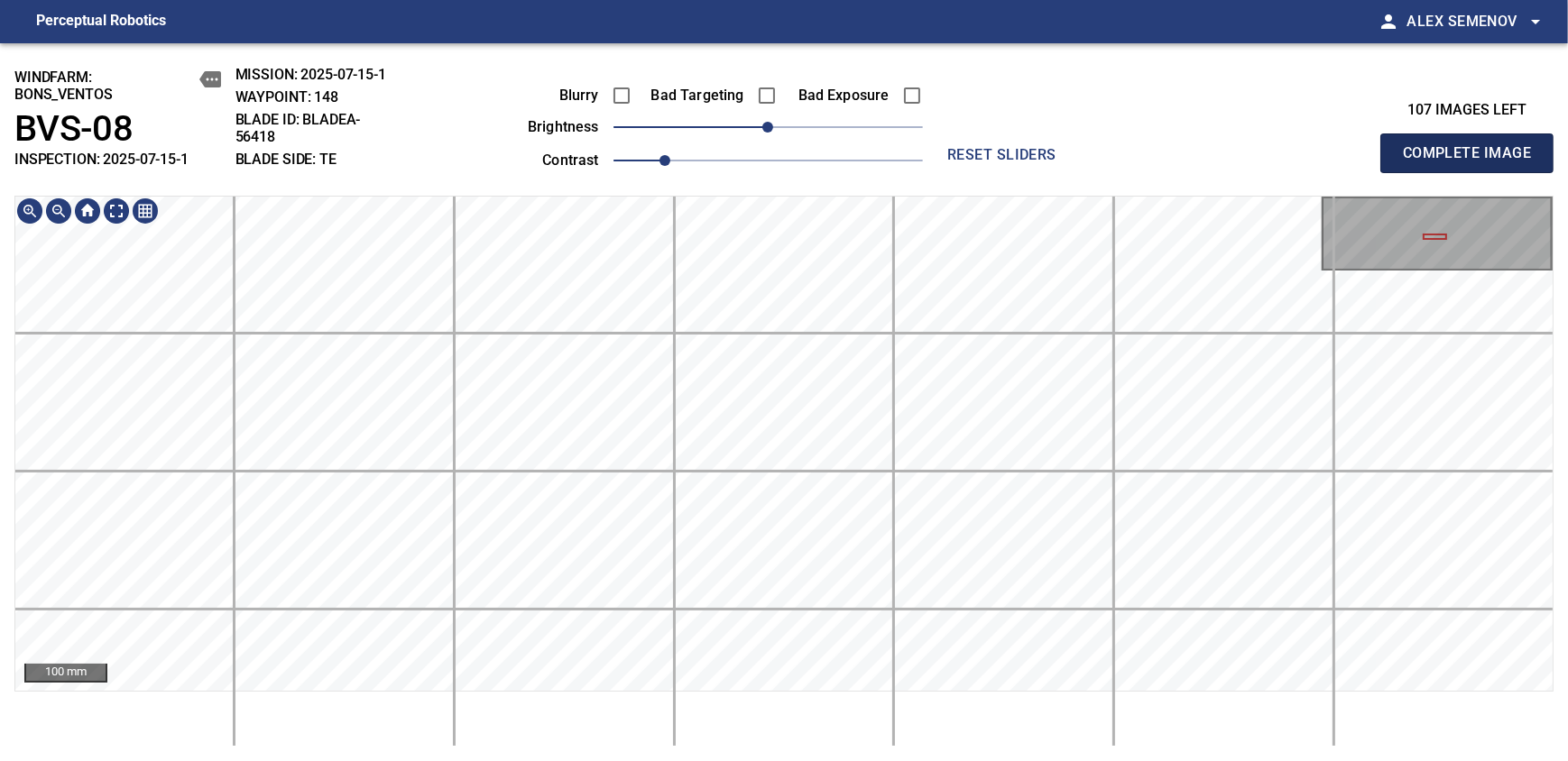 click on "Complete Image" at bounding box center (1467, 153) 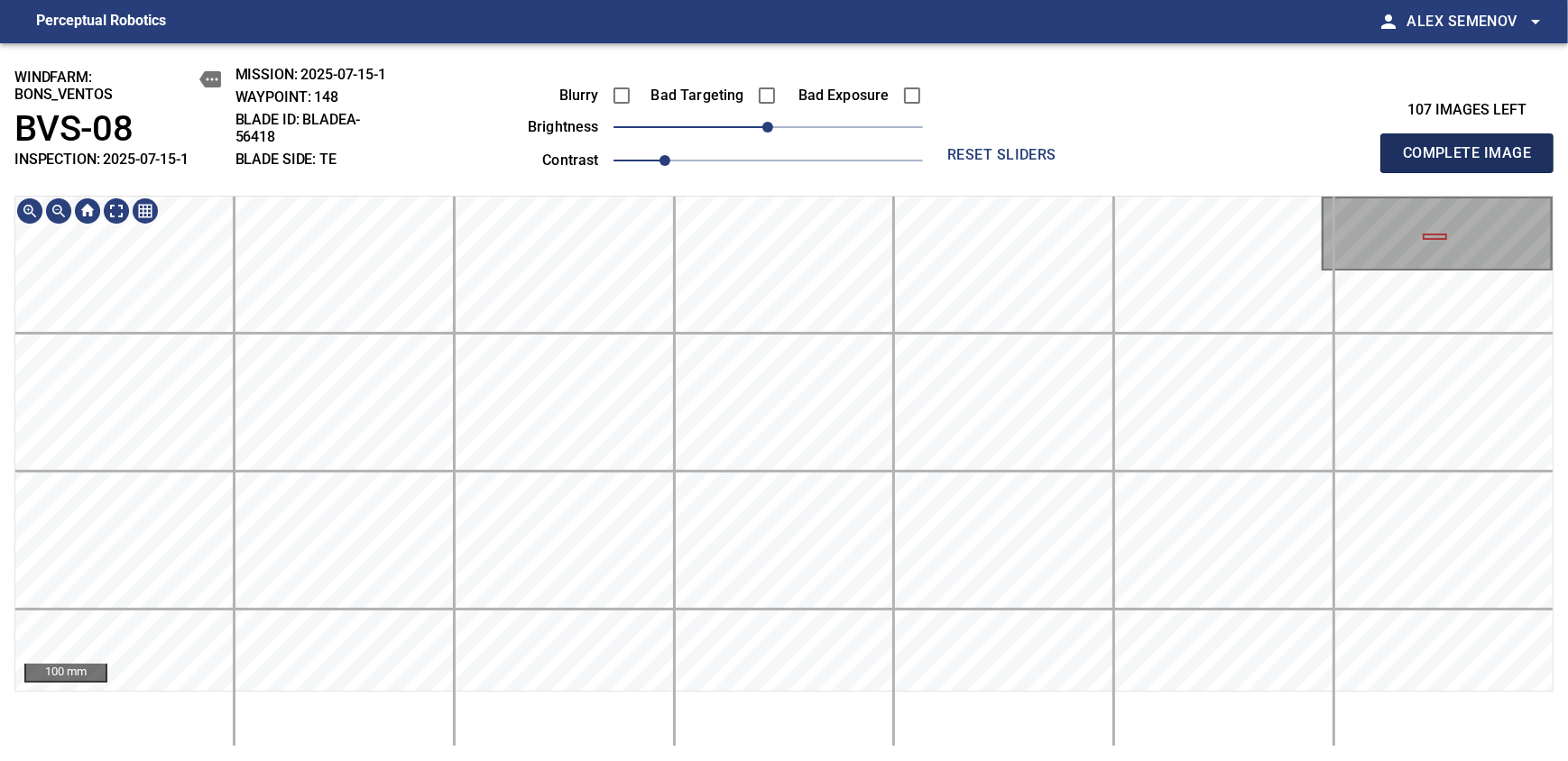 type 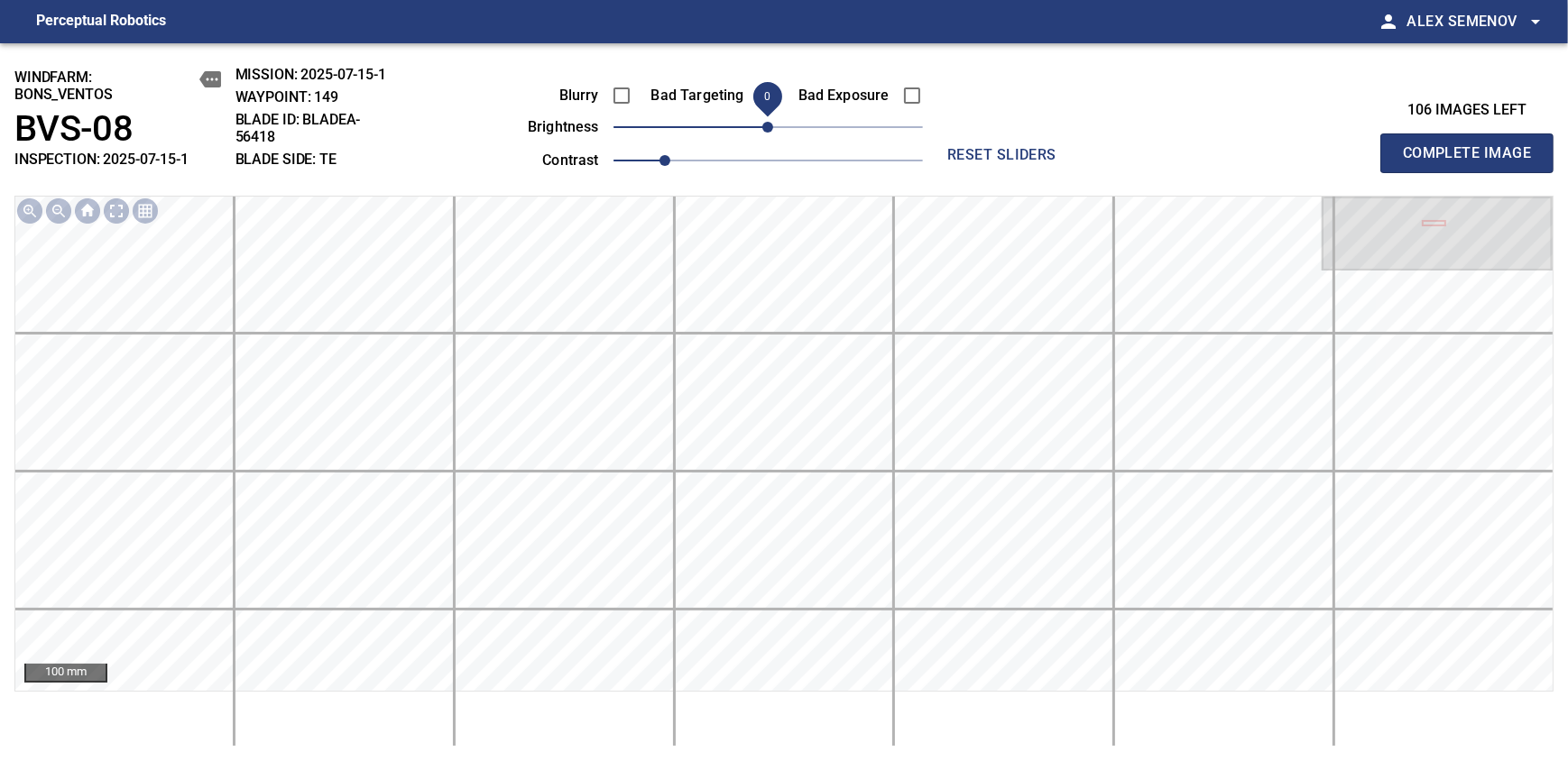 click on "0" at bounding box center [768, 127] 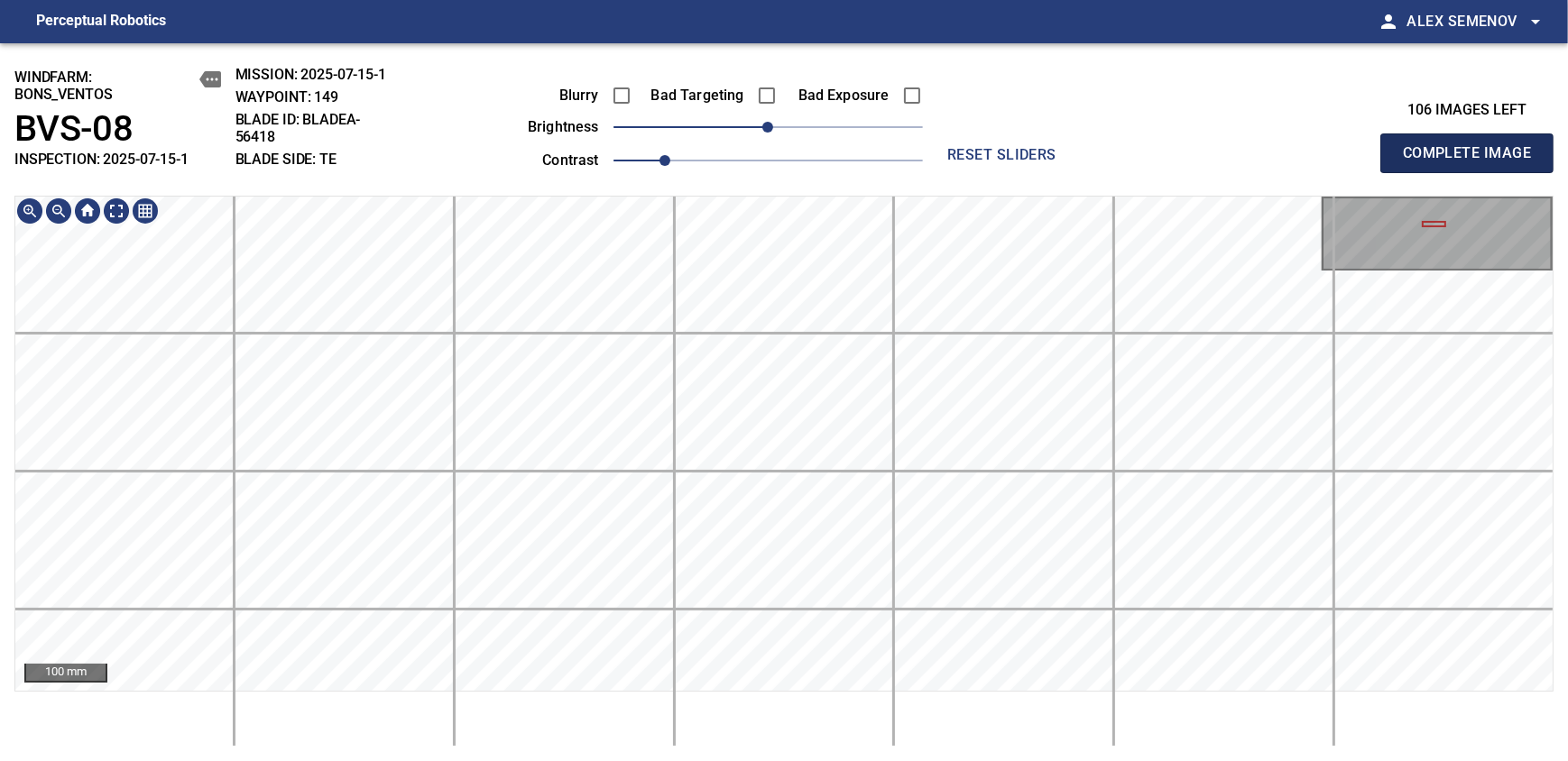 click on "Complete Image" at bounding box center (1467, 153) 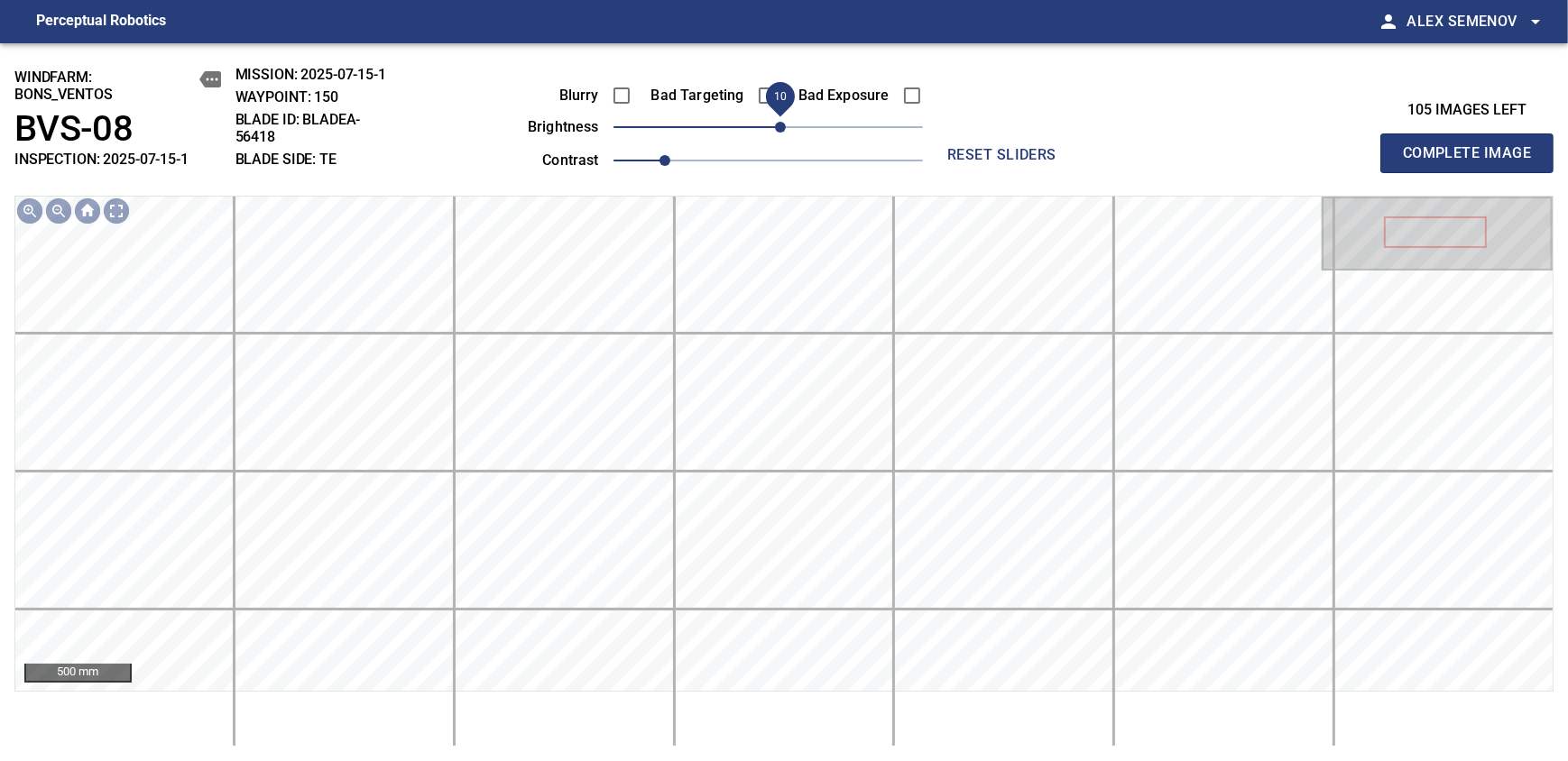 drag, startPoint x: 767, startPoint y: 130, endPoint x: 781, endPoint y: 127, distance: 14.31782 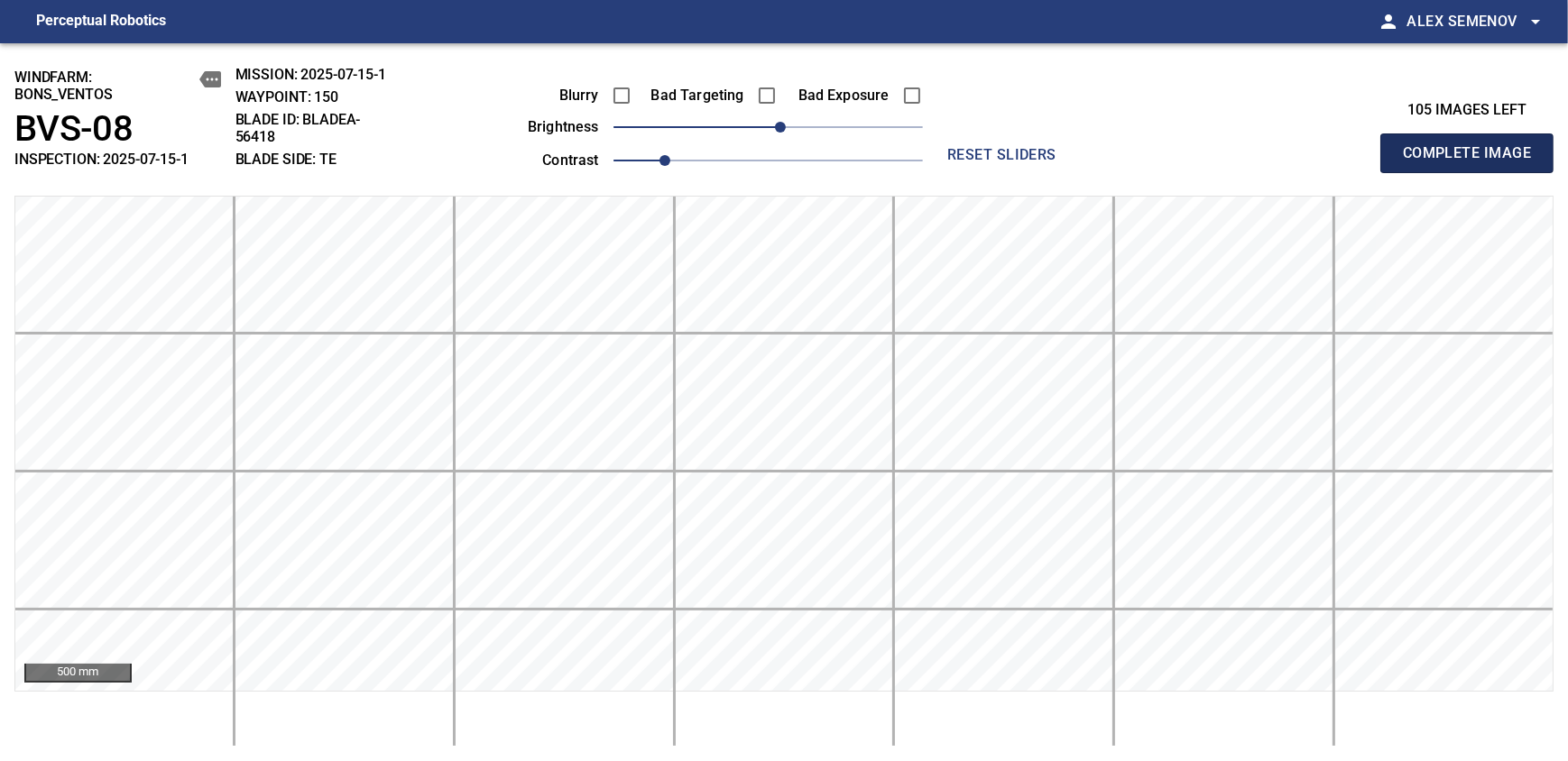 click on "Complete Image" at bounding box center [1467, 153] 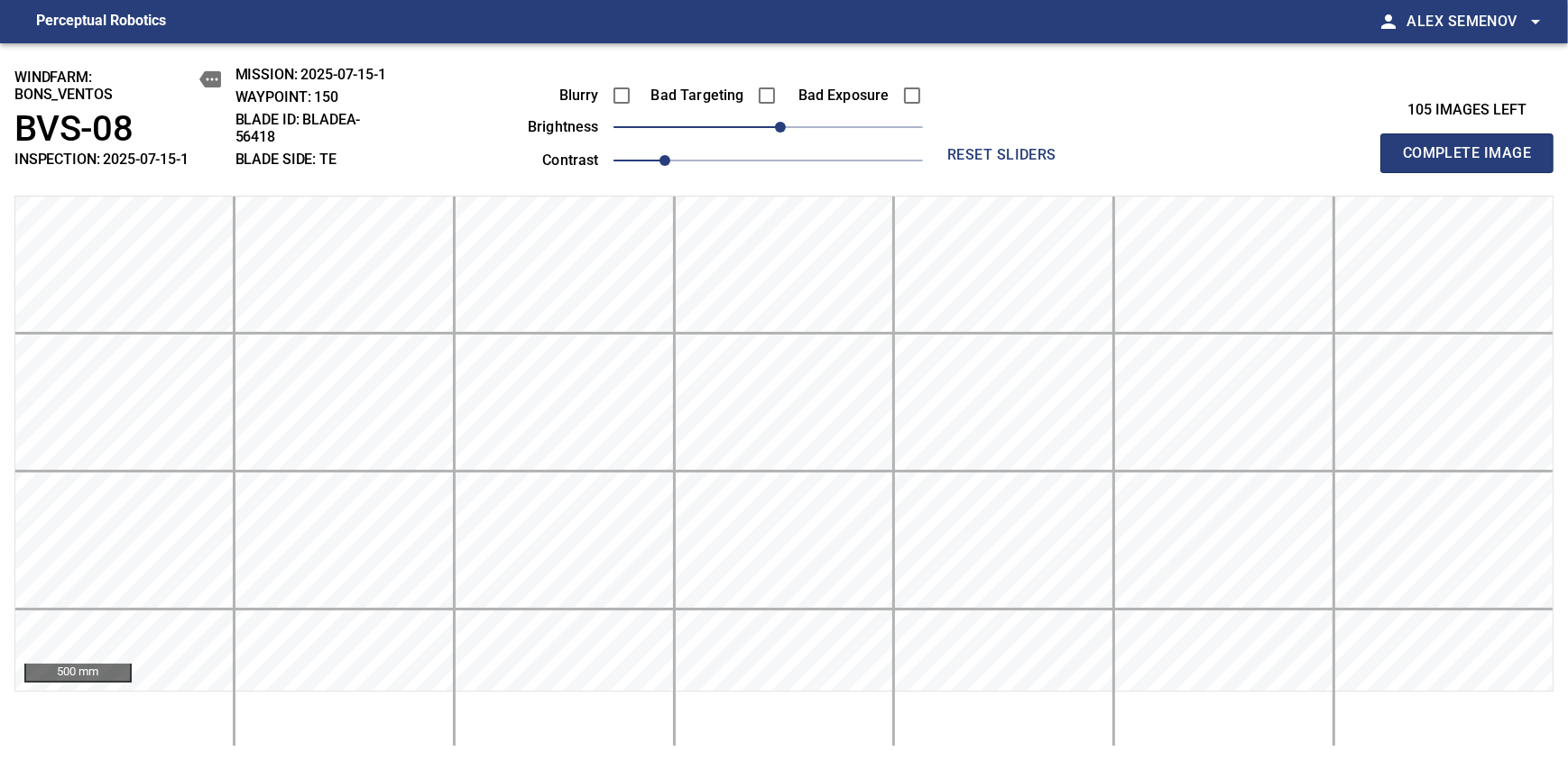 type 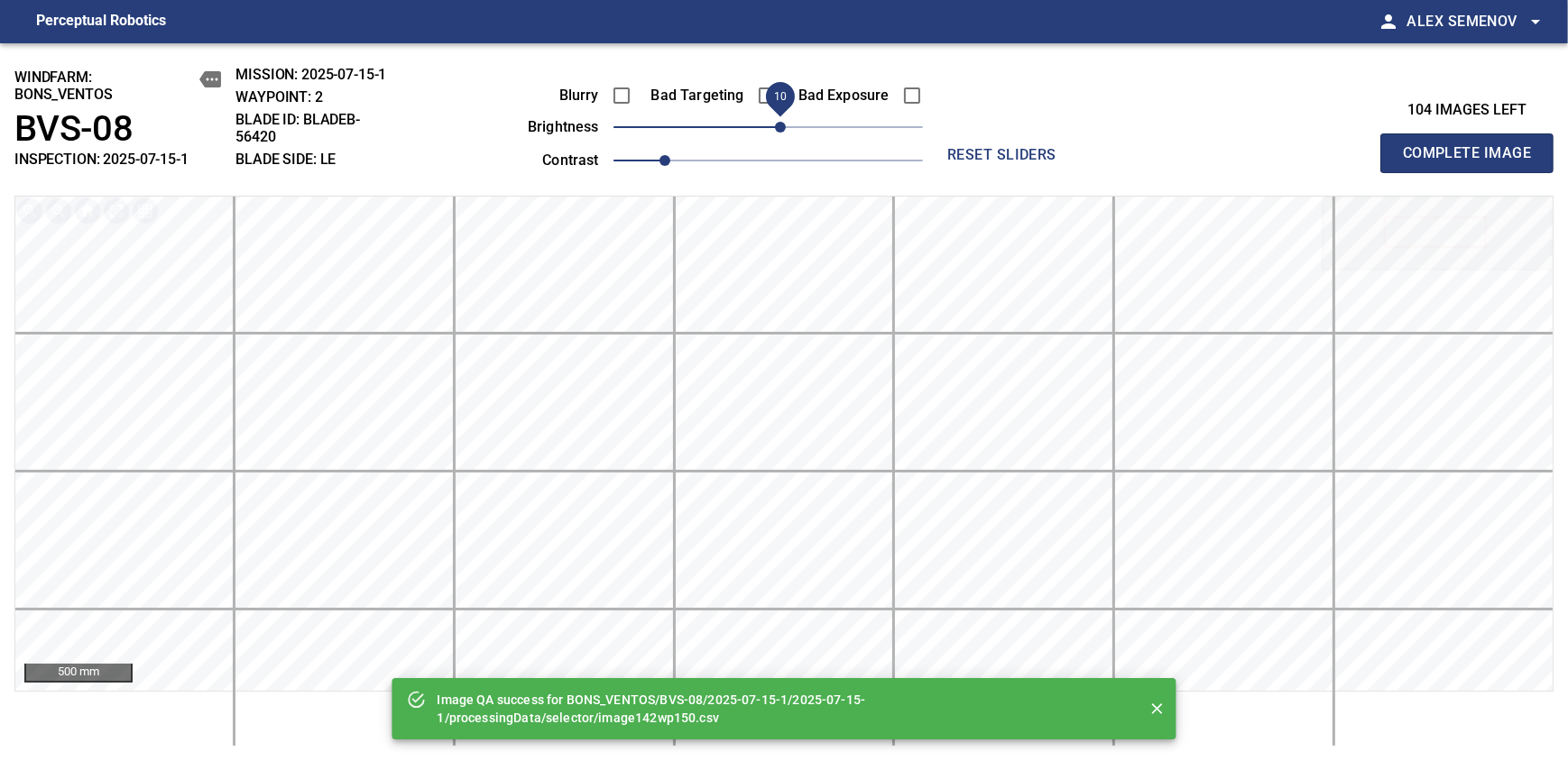 click on "10" at bounding box center [780, 127] 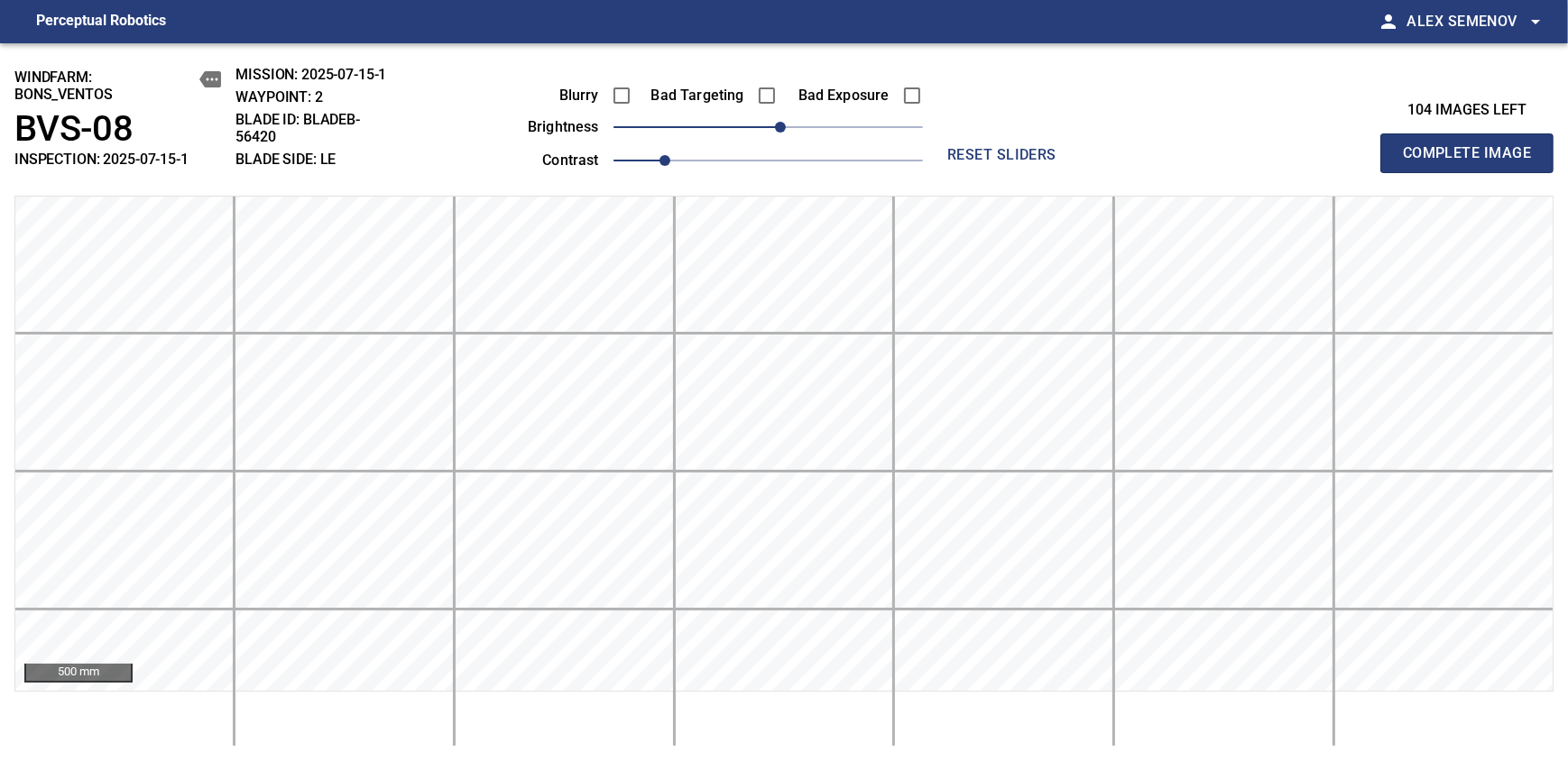 click on "Complete Image" at bounding box center [1467, 153] 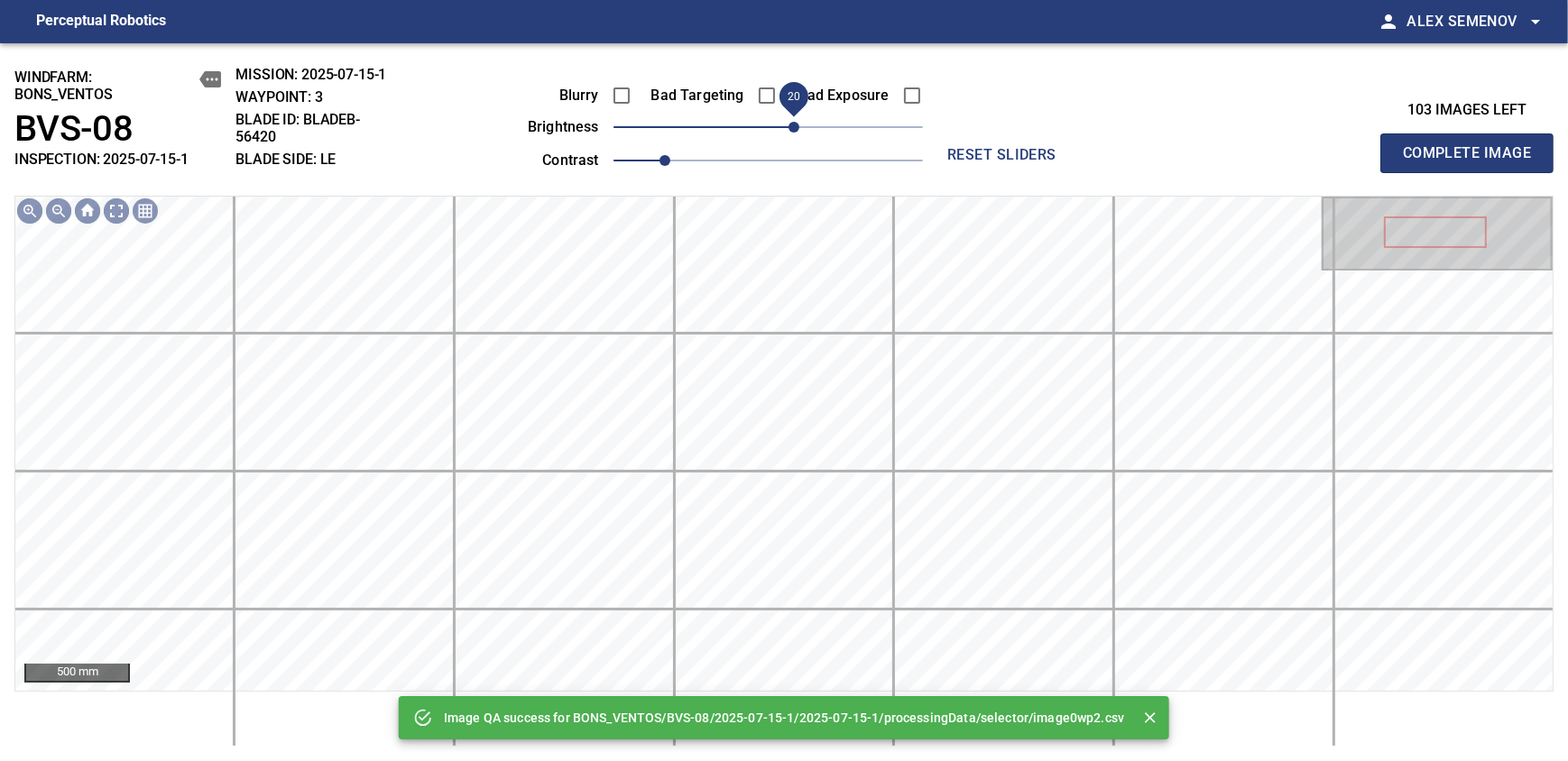 drag, startPoint x: 775, startPoint y: 122, endPoint x: 795, endPoint y: 119, distance: 20.223748 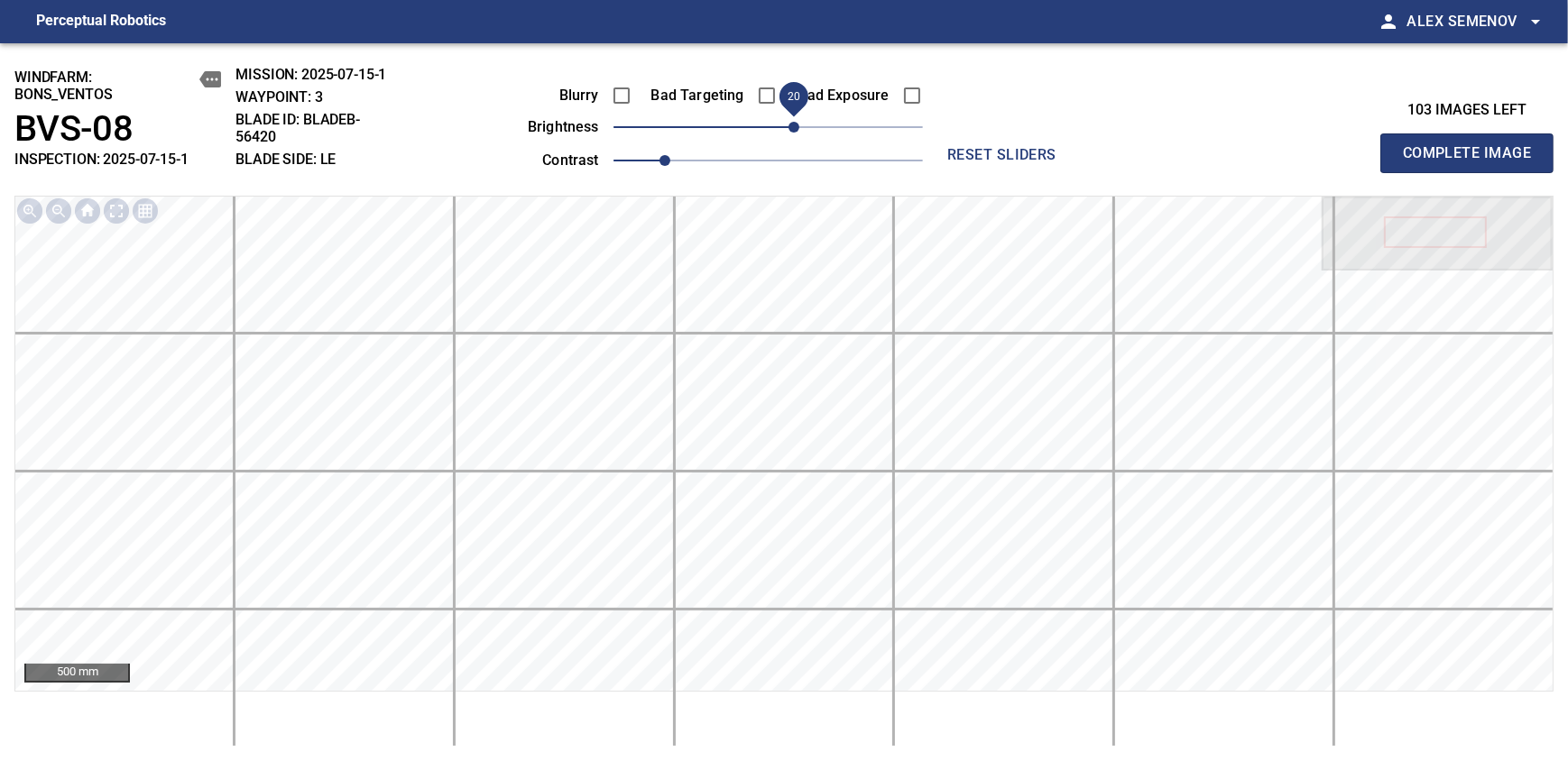 click on "Complete Image" at bounding box center (1467, 153) 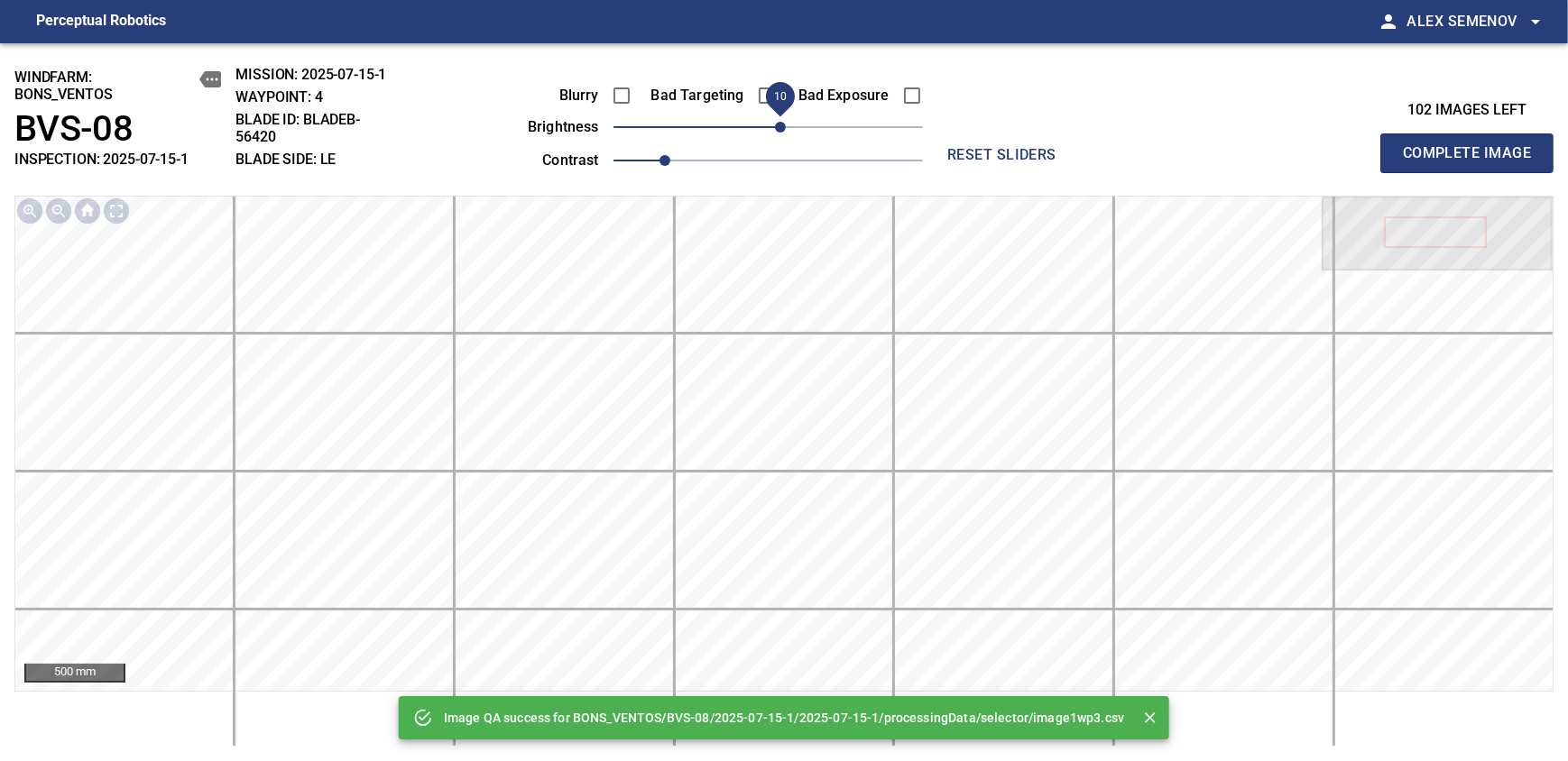 click on "10" at bounding box center (780, 127) 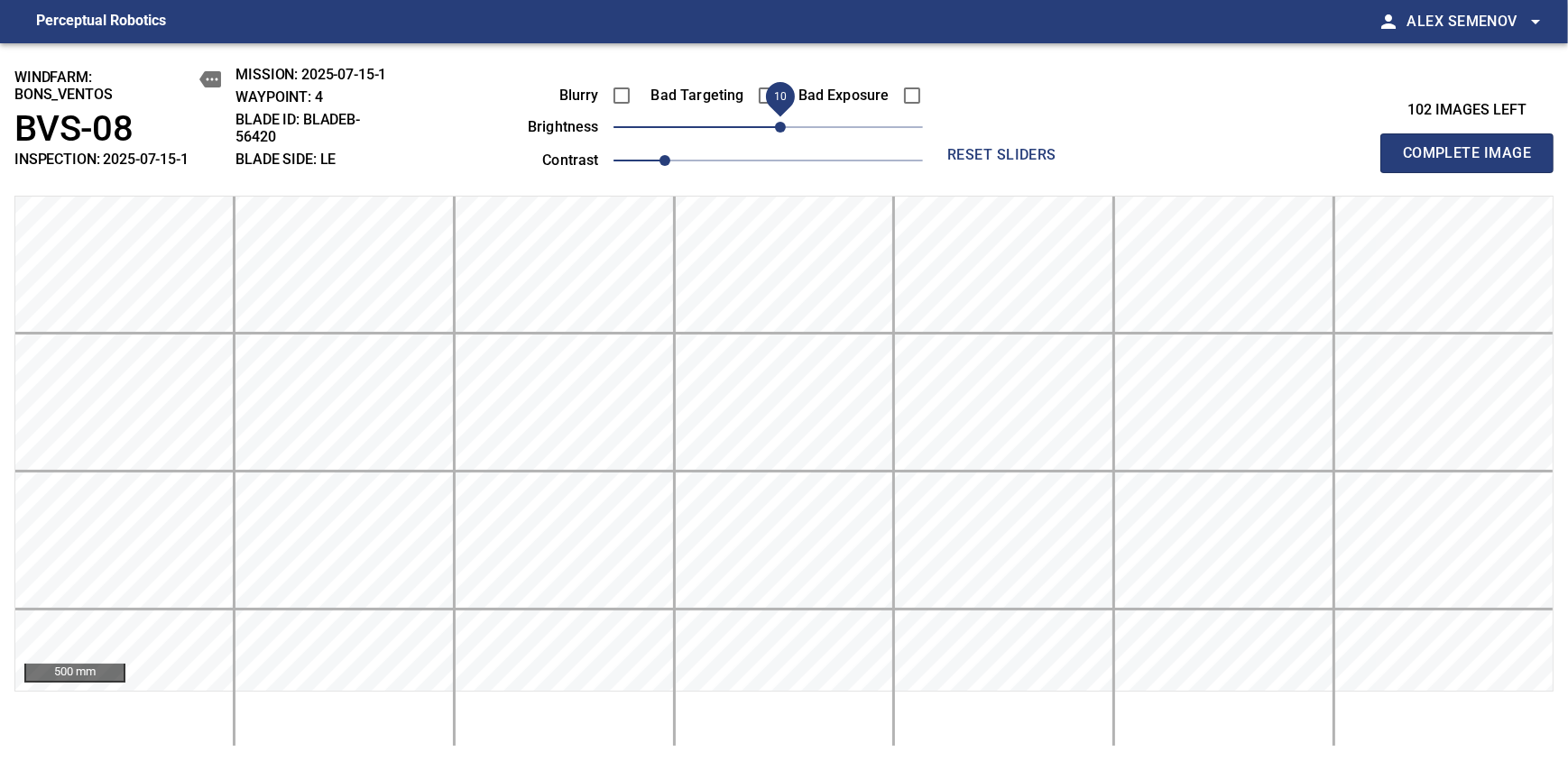 click on "Complete Image" at bounding box center (1467, 153) 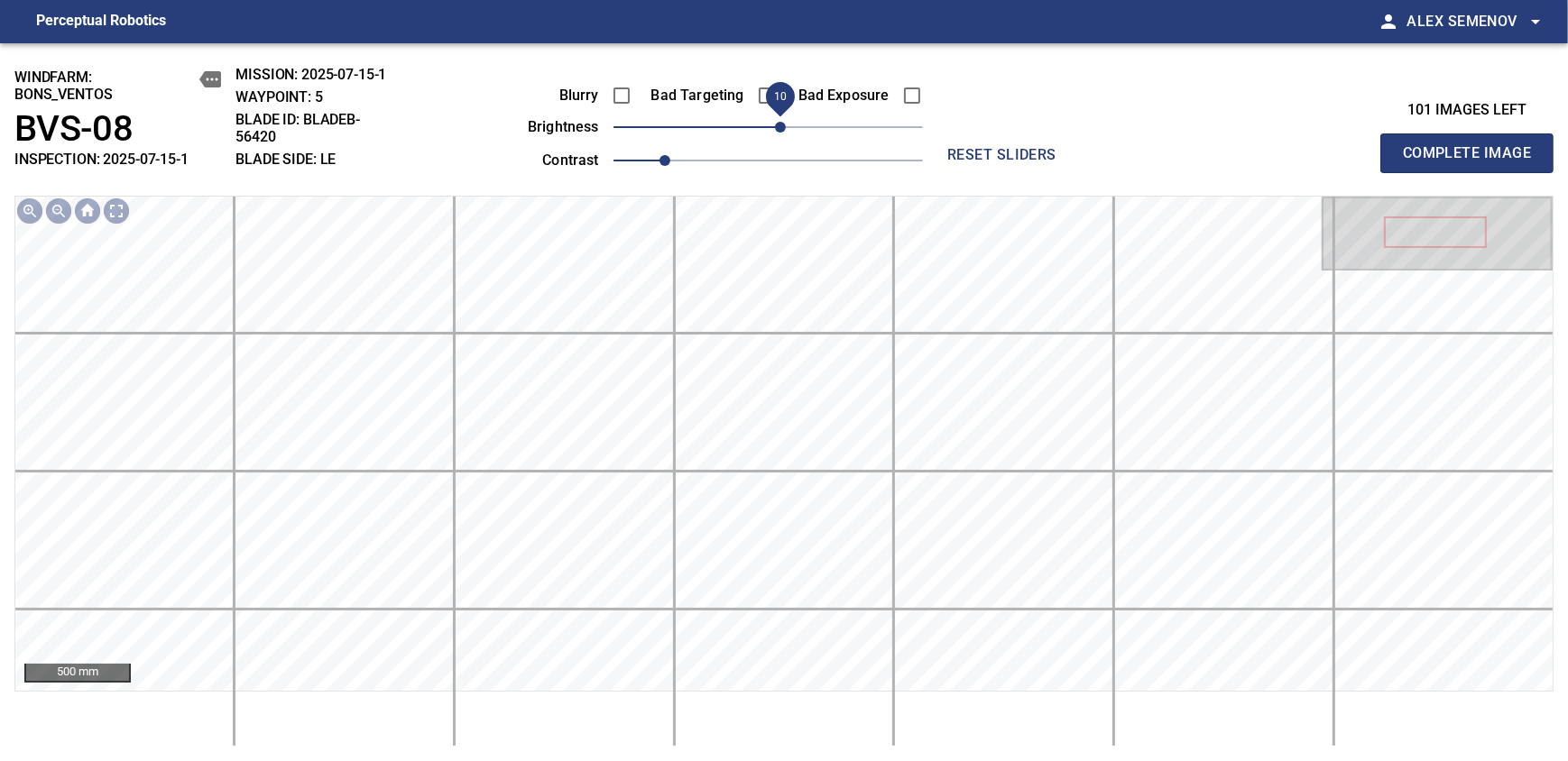 click on "10" at bounding box center [780, 127] 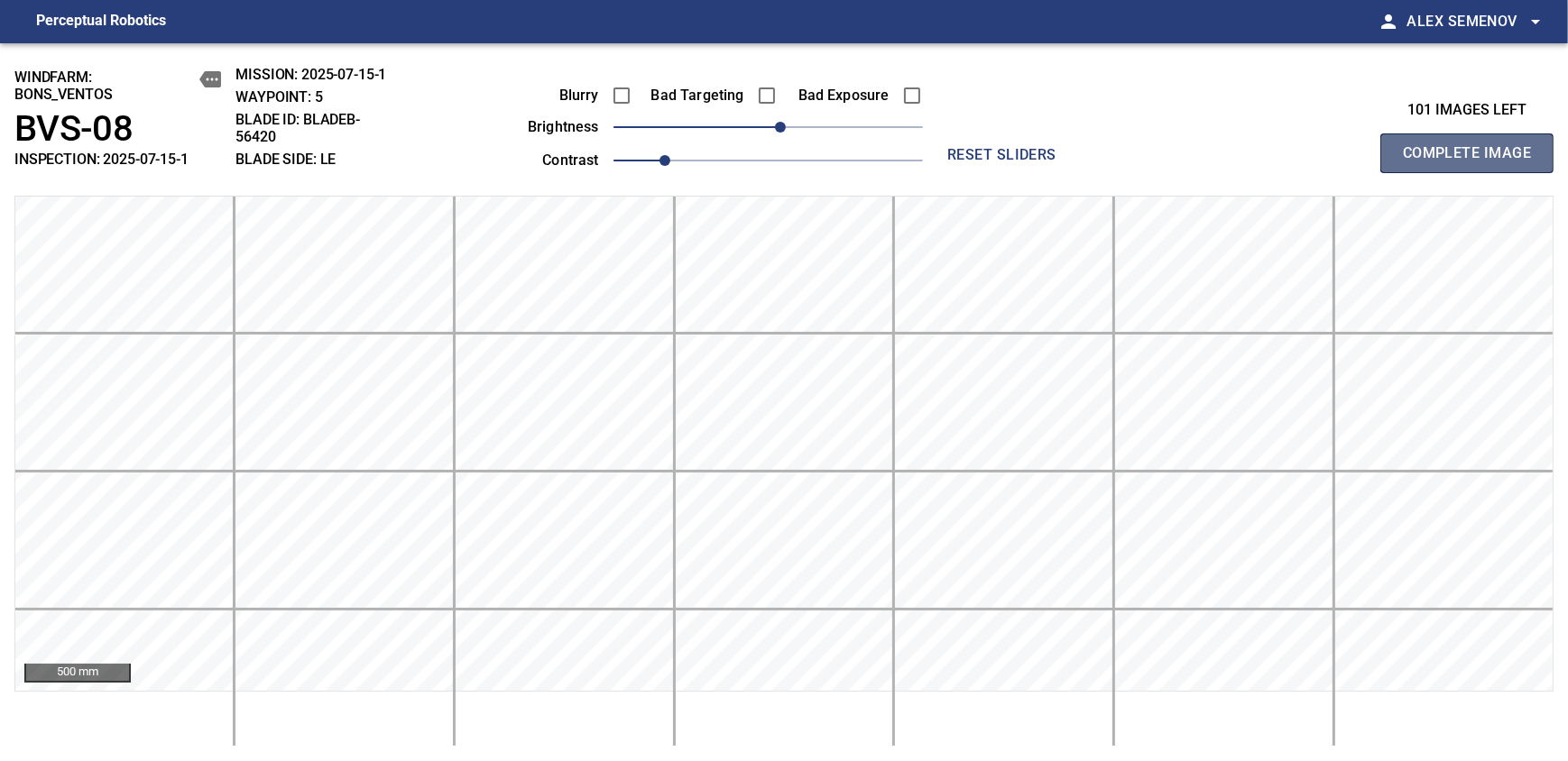 click on "Complete Image" at bounding box center (1467, 153) 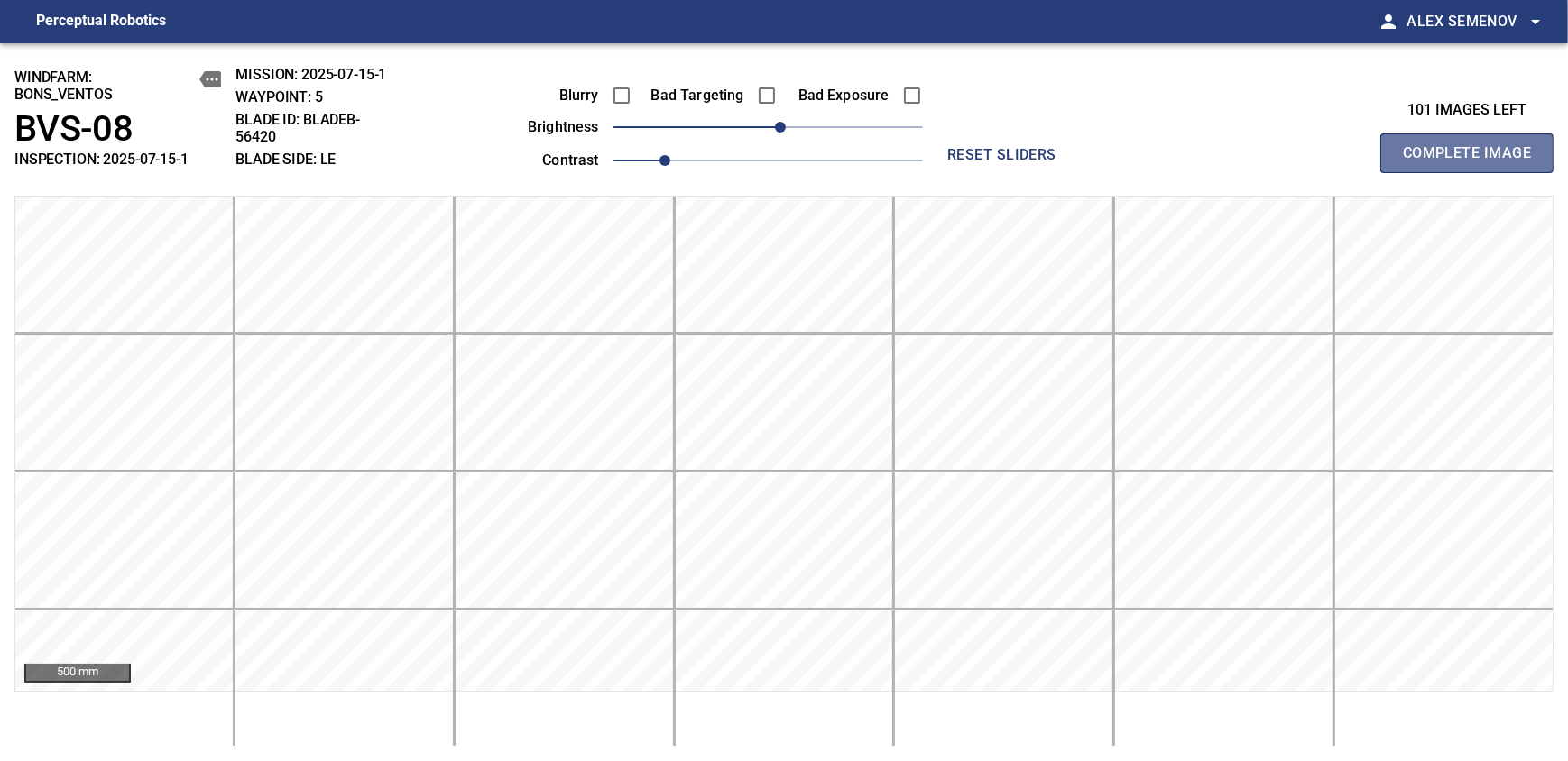 type 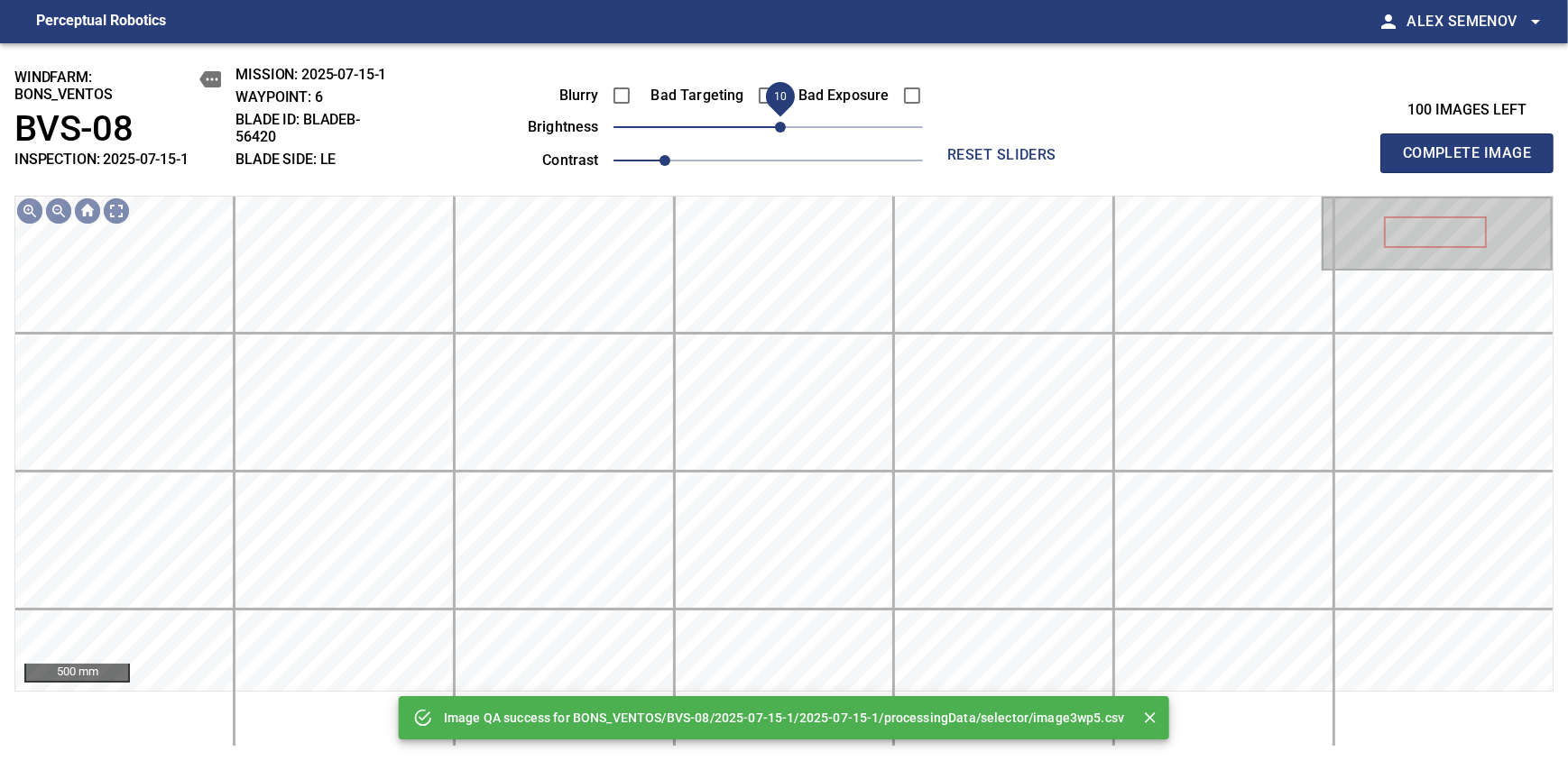 click on "10" at bounding box center (780, 127) 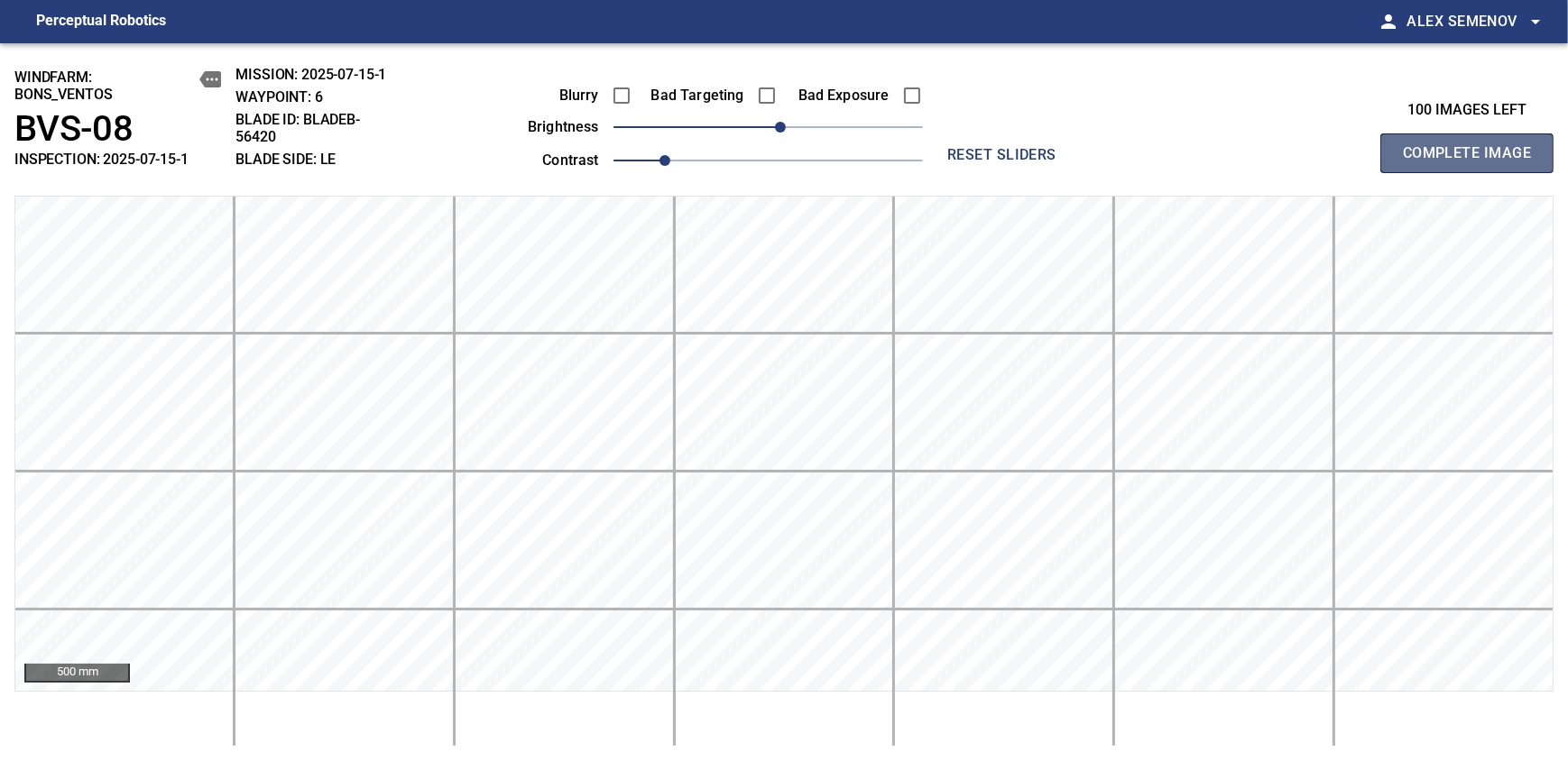 click on "Complete Image" at bounding box center (1467, 153) 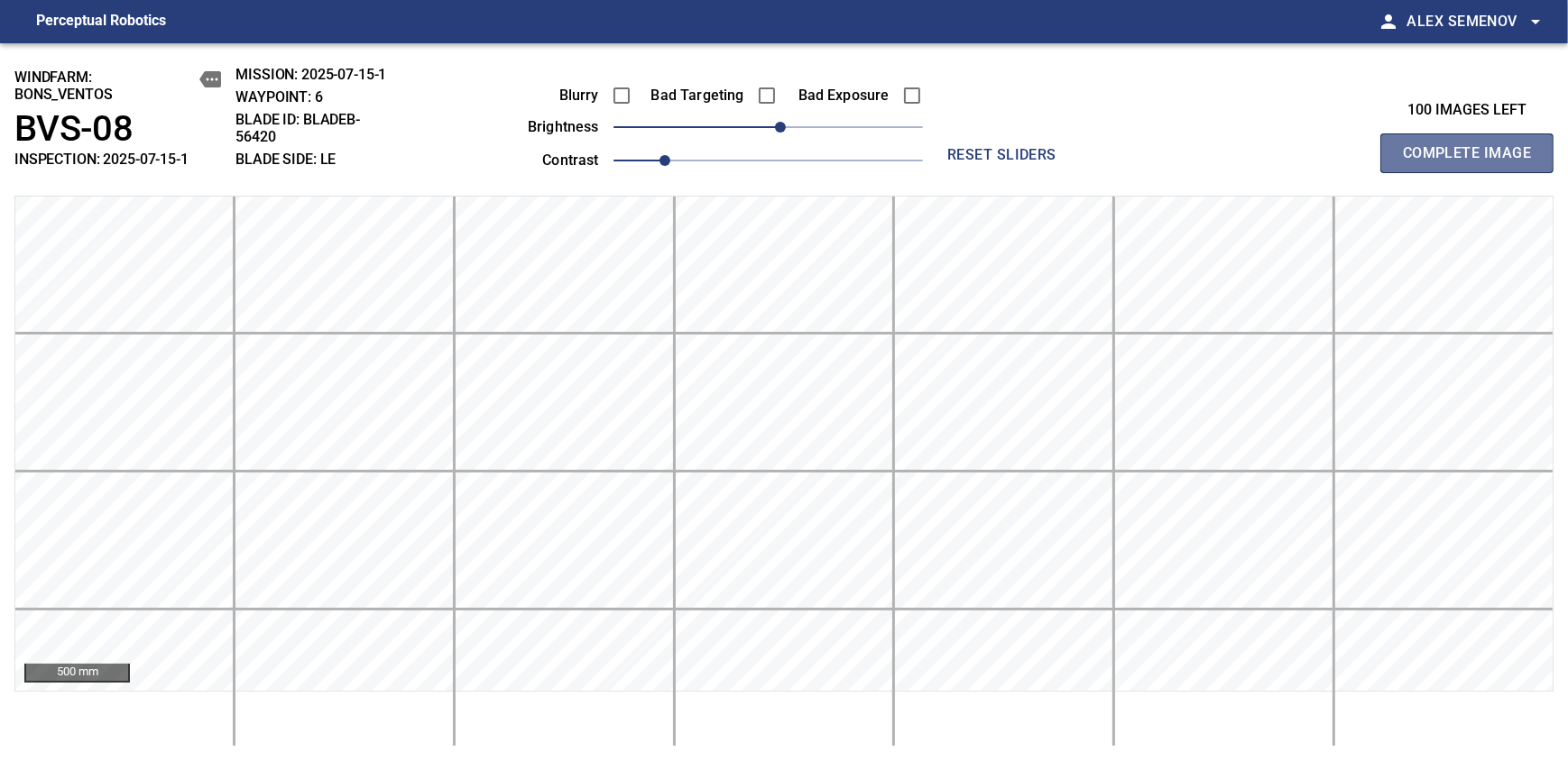 type 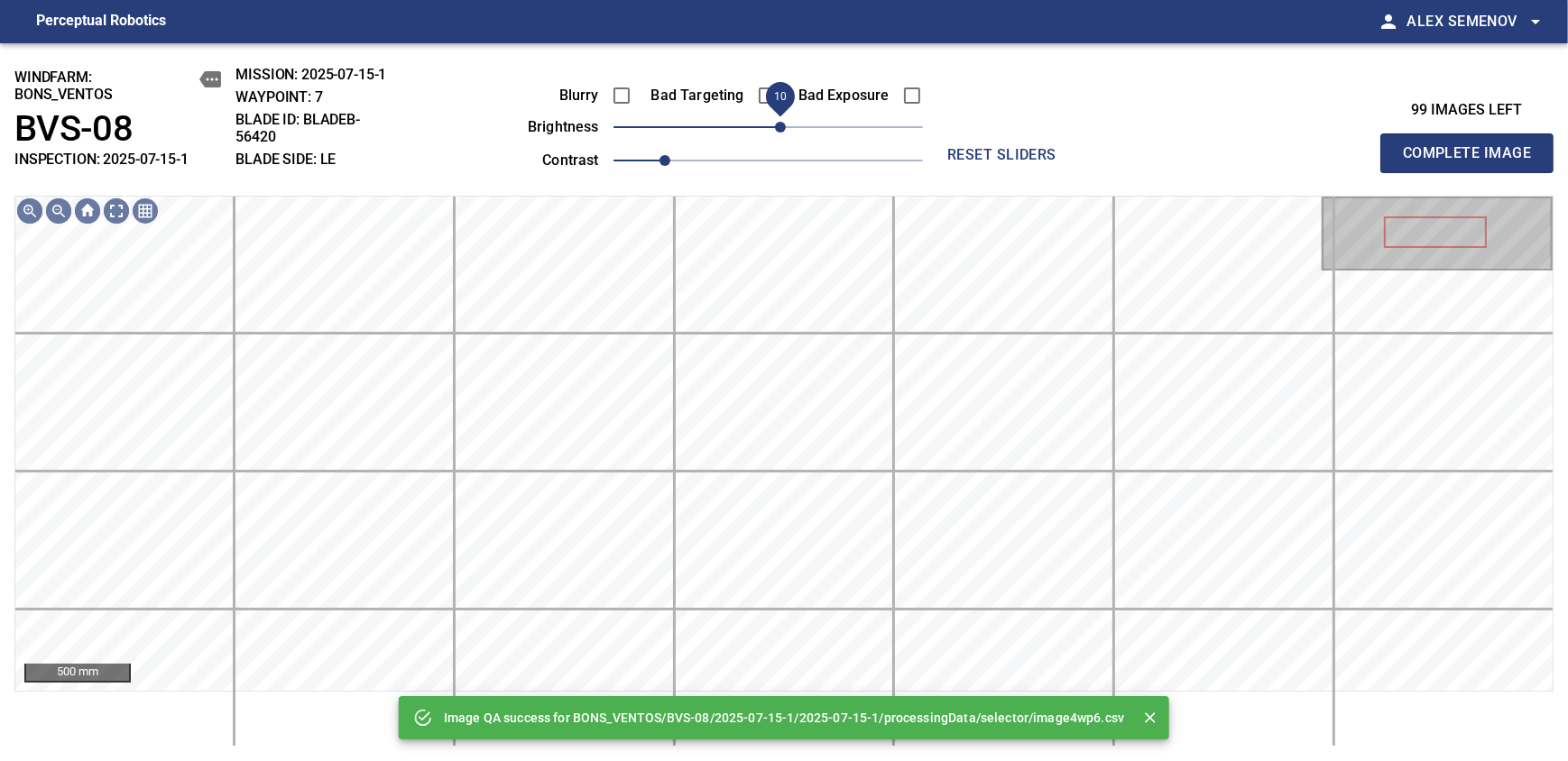 drag, startPoint x: 775, startPoint y: 125, endPoint x: 784, endPoint y: 119, distance: 10.816654 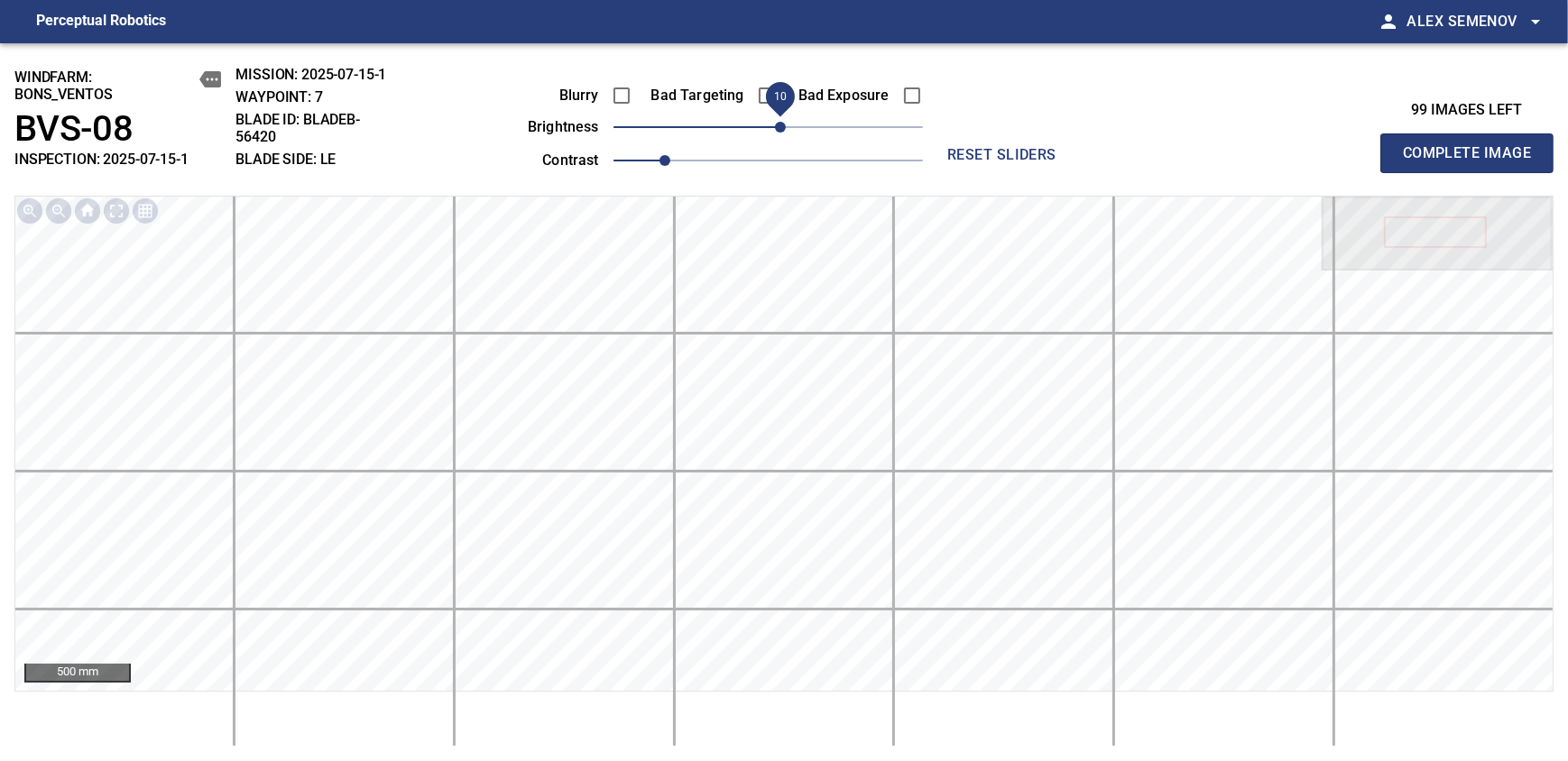 click on "Complete Image" at bounding box center (1467, 153) 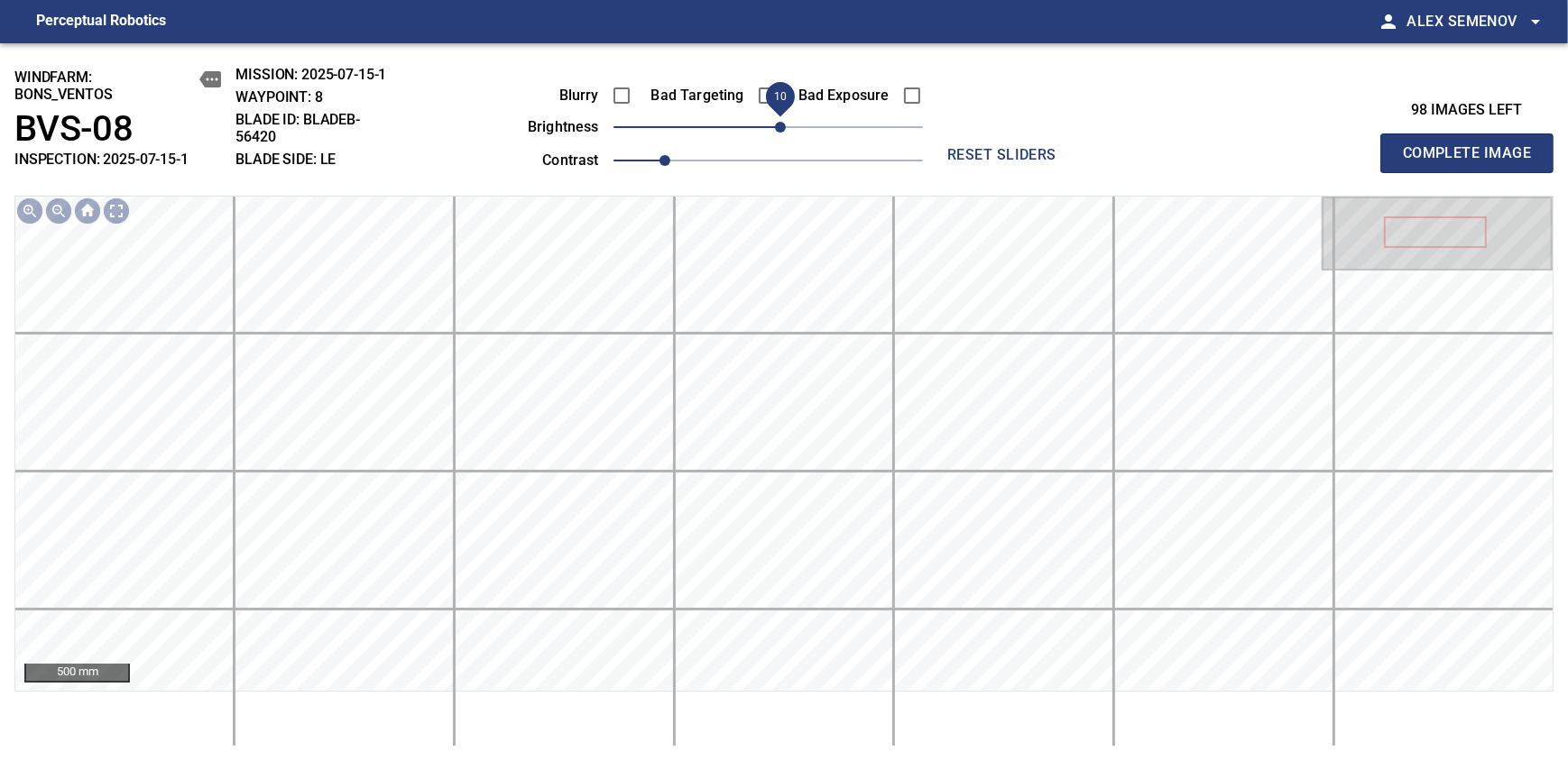 click on "10" at bounding box center (780, 127) 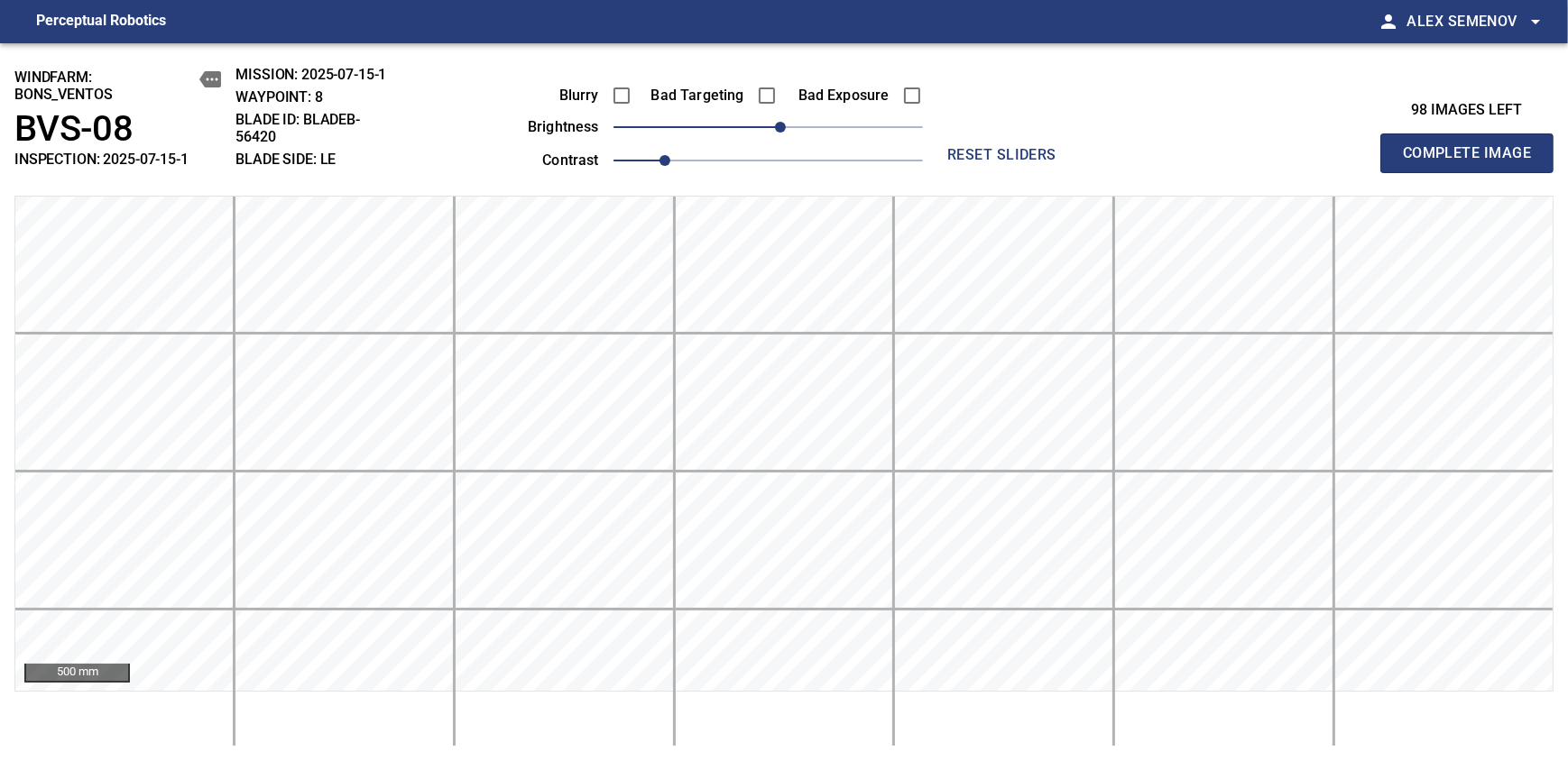 click on "Complete Image" at bounding box center (1467, 153) 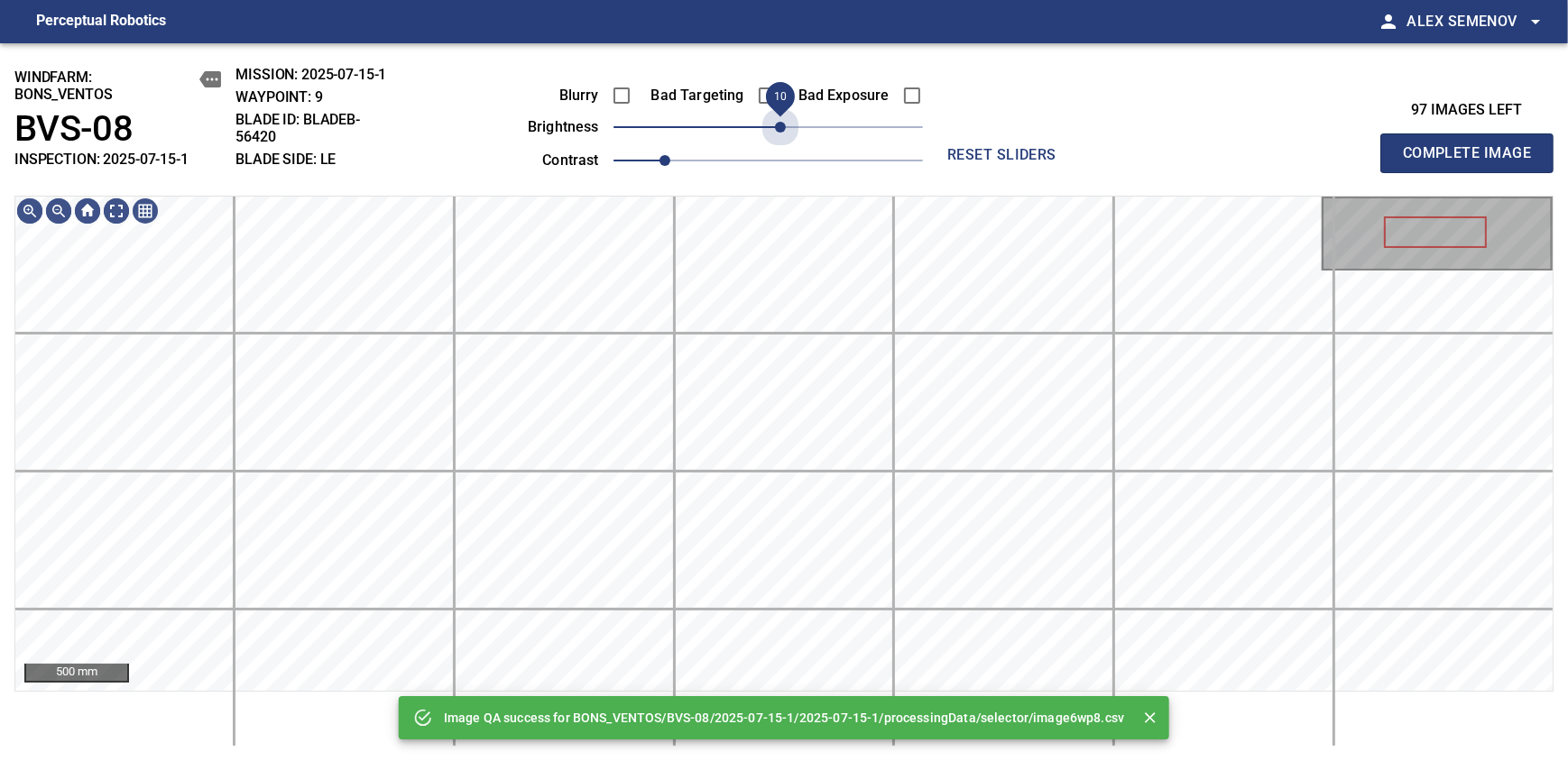 click on "10" at bounding box center [780, 127] 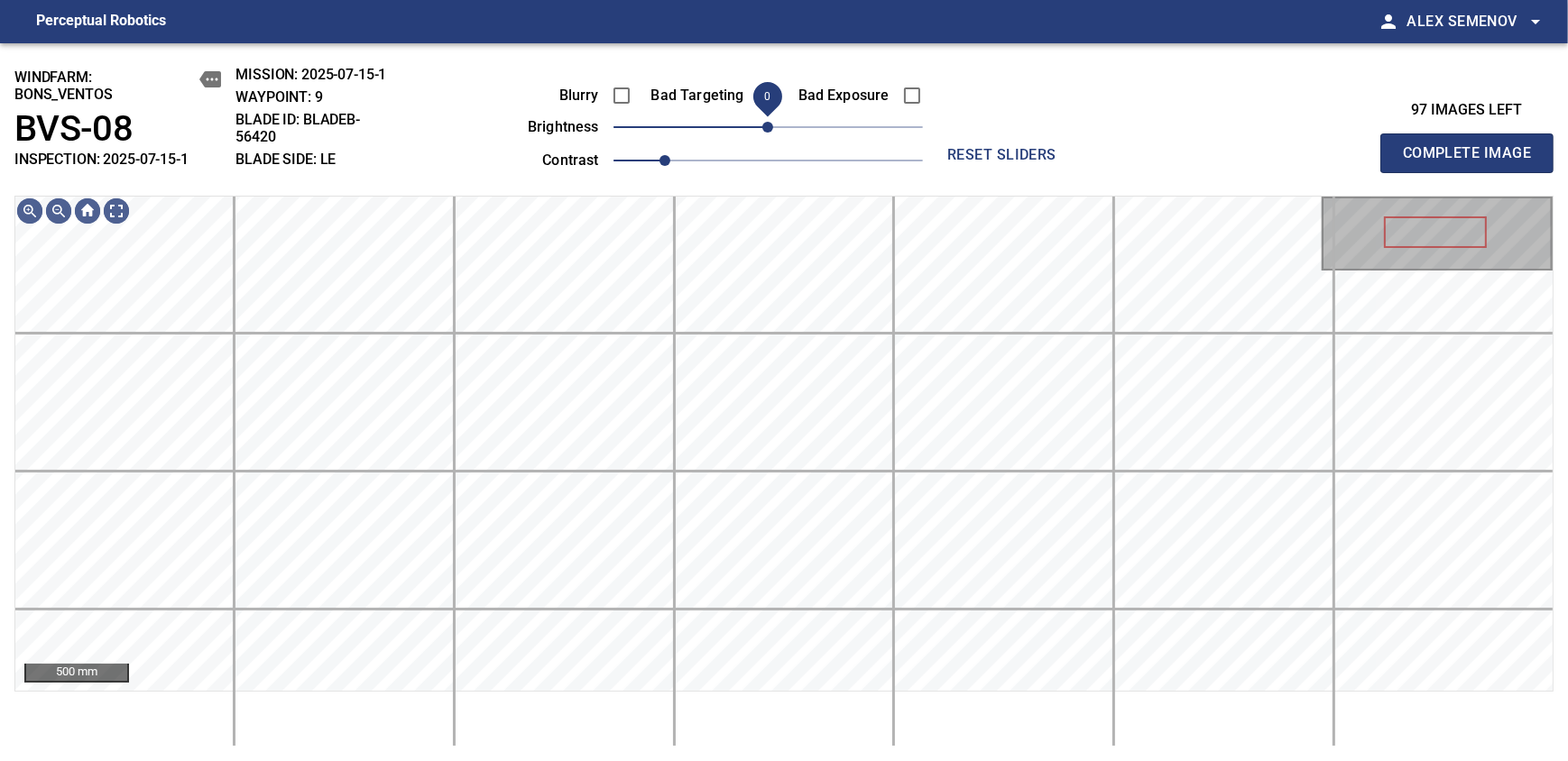 click on "0" at bounding box center [768, 127] 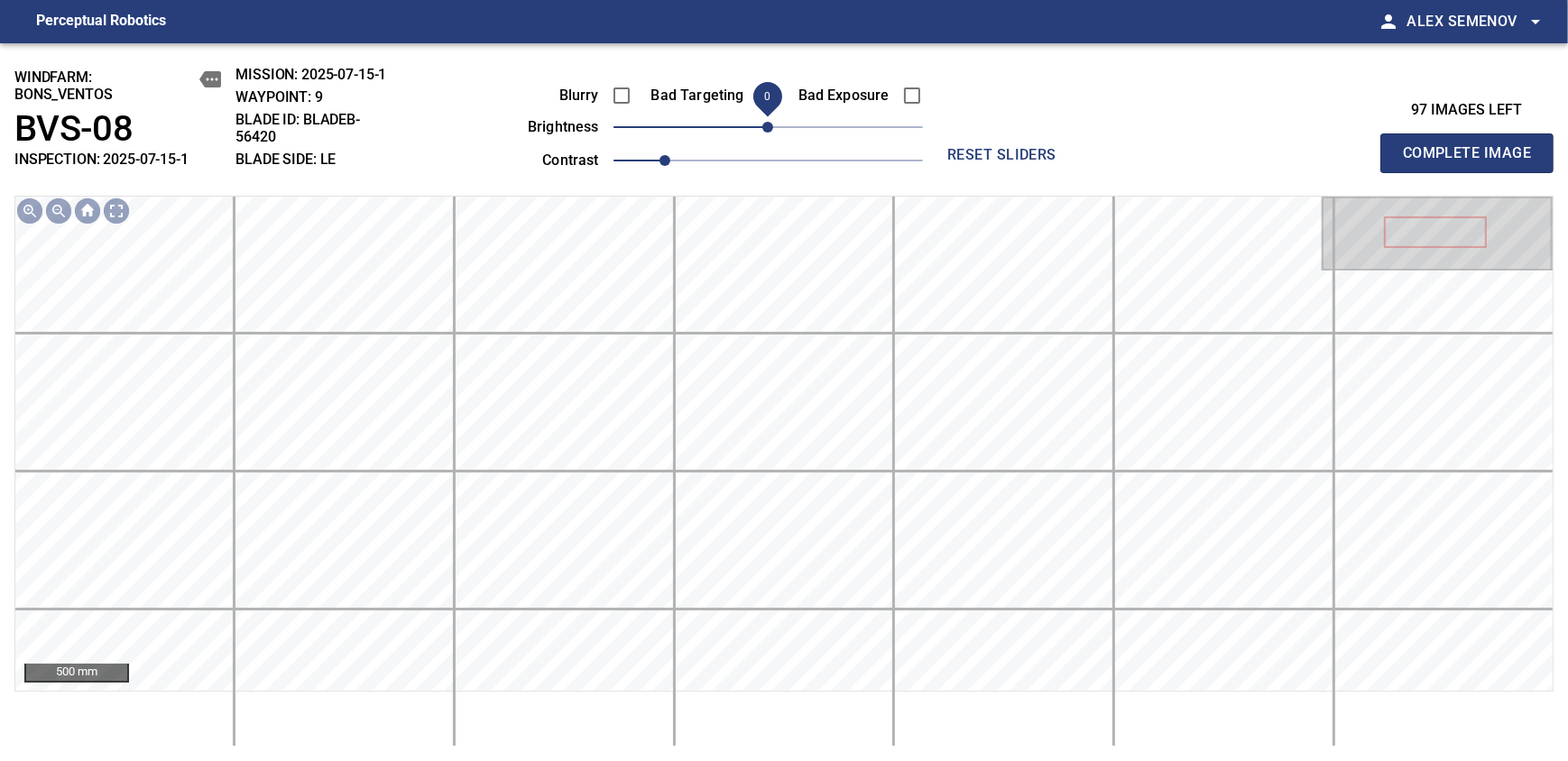 click on "Complete Image" at bounding box center [1467, 153] 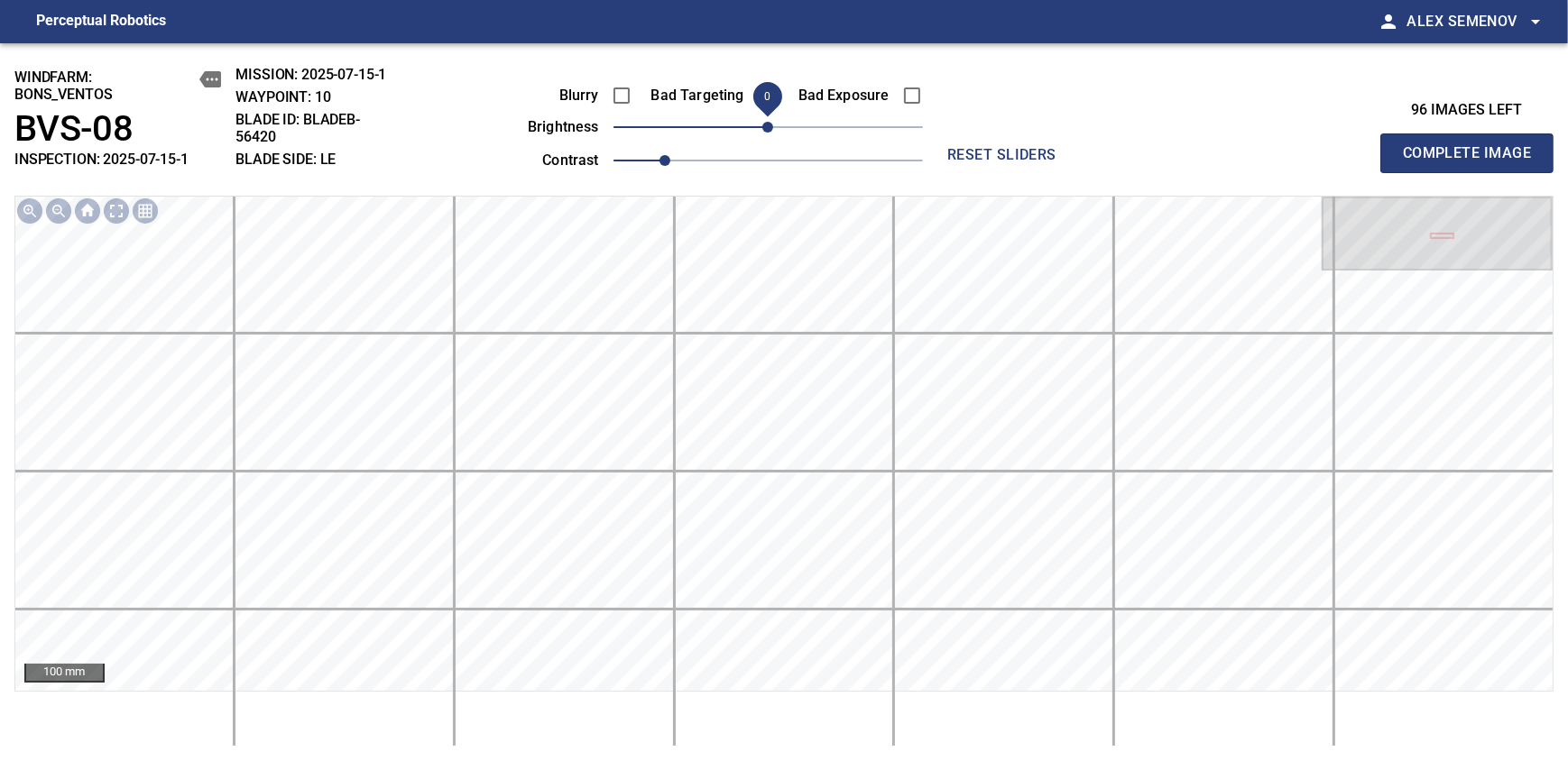 click on "Complete Image" at bounding box center [1467, 153] 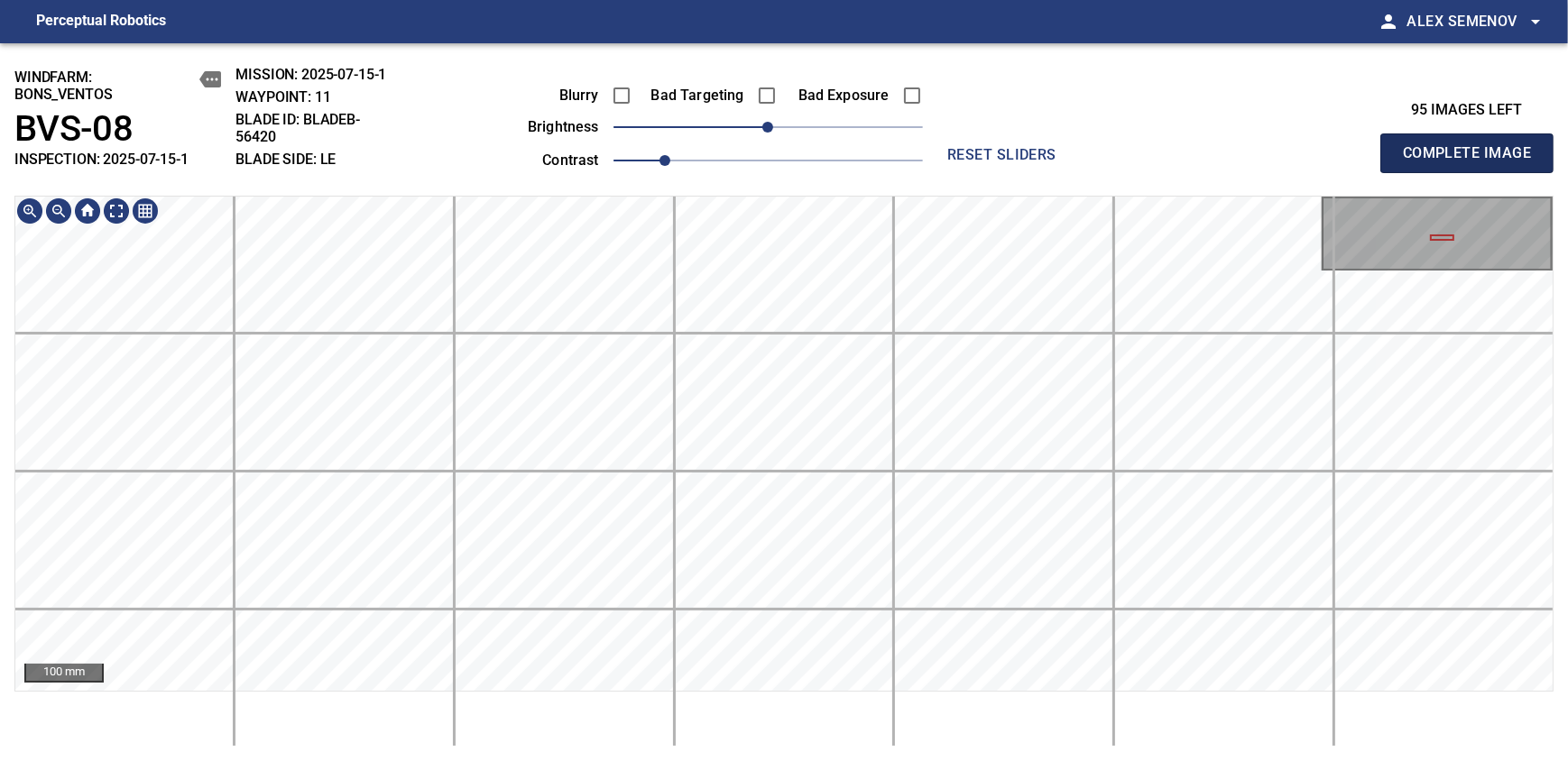 click on "Complete Image" at bounding box center [1467, 153] 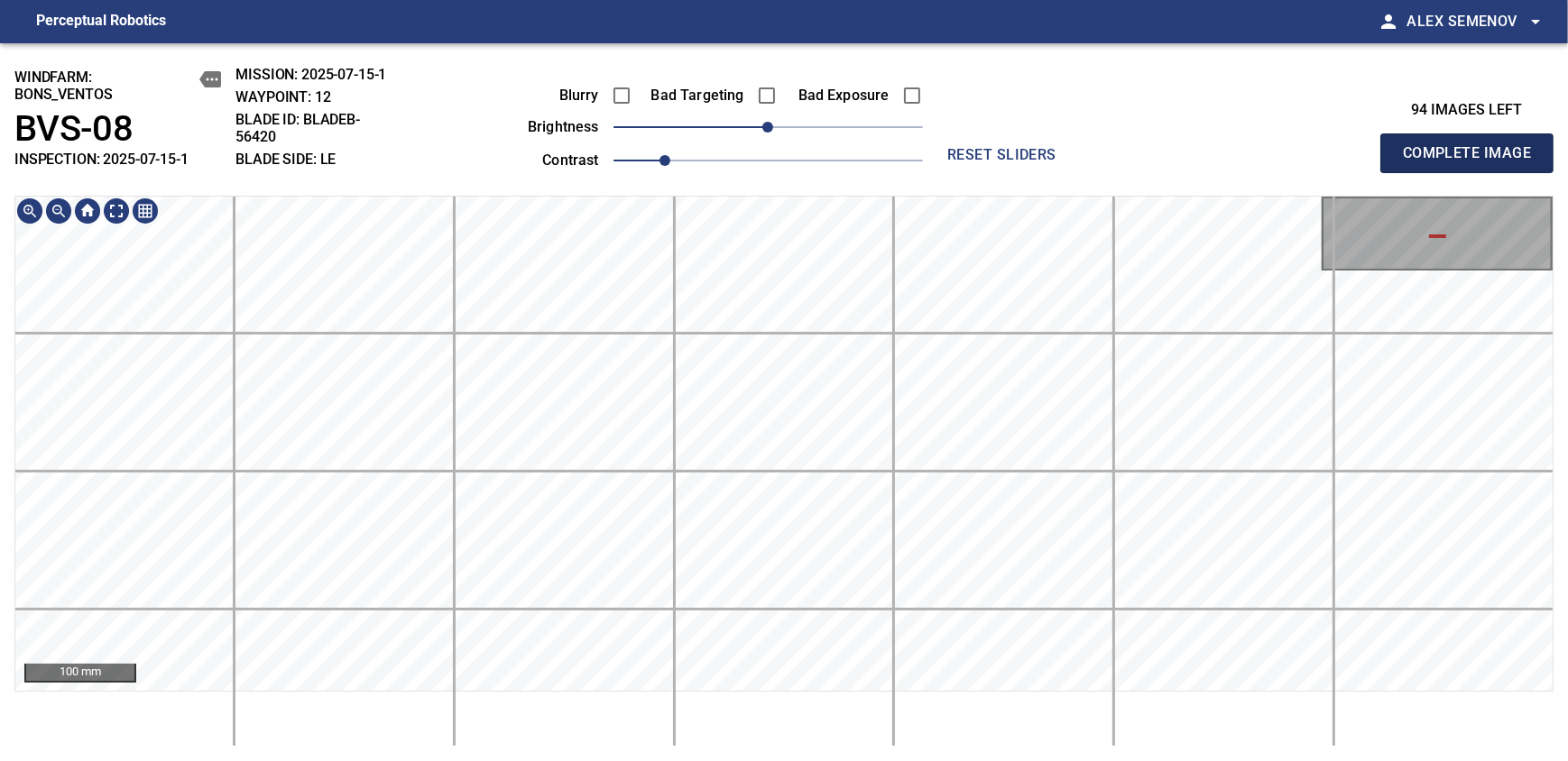 click on "Complete Image" at bounding box center (1467, 153) 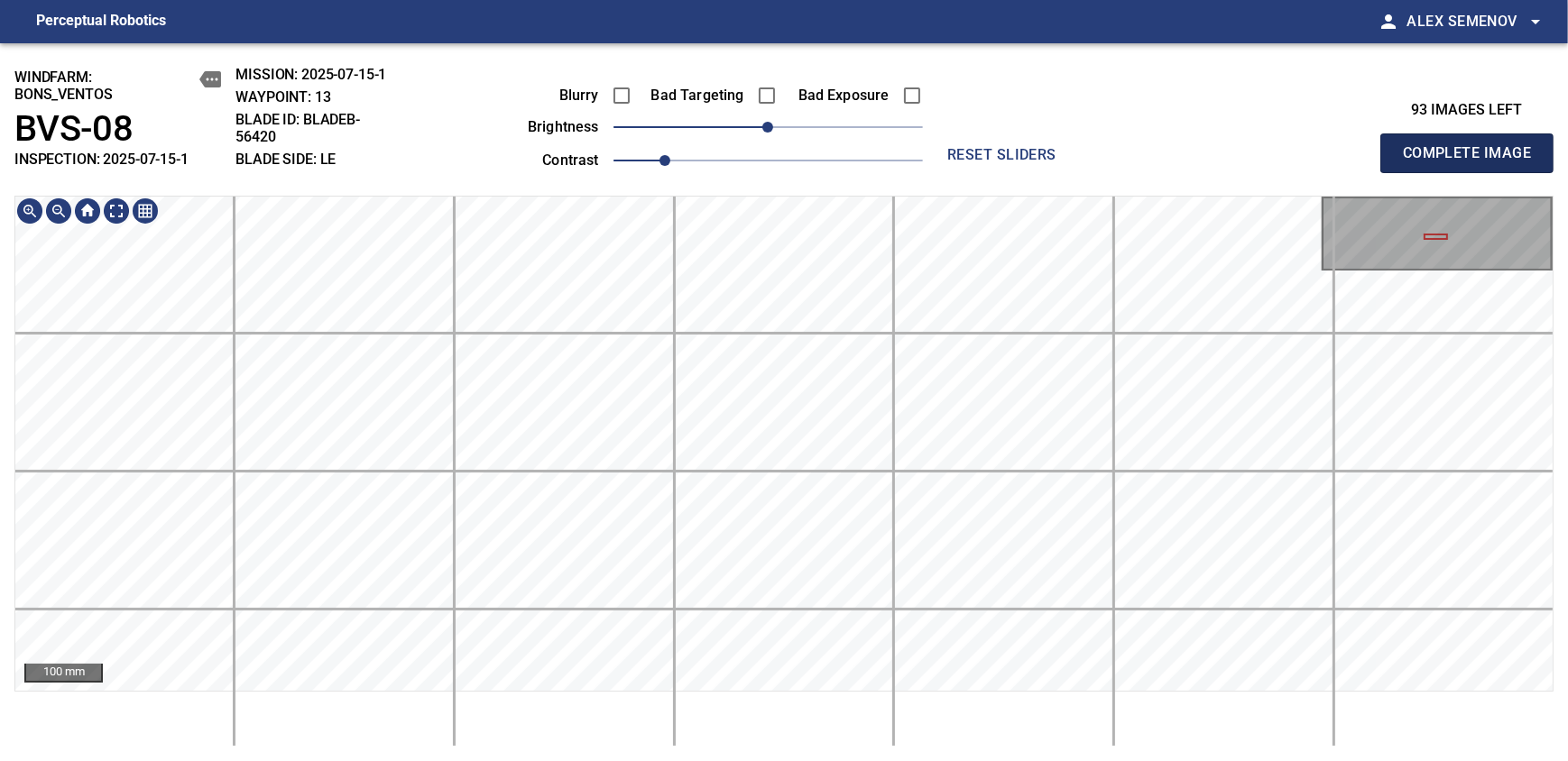 click on "Complete Image" at bounding box center [1467, 153] 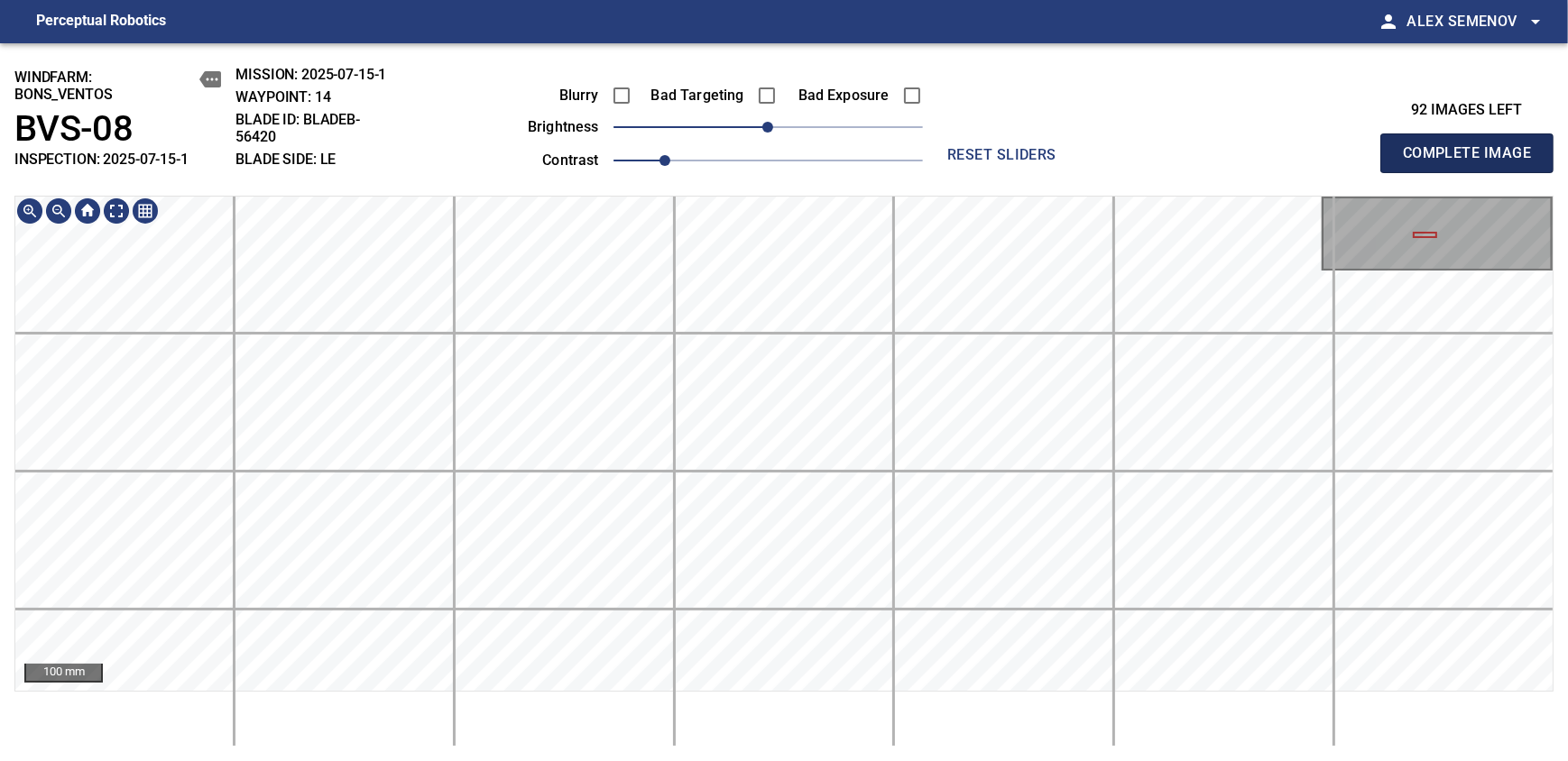 click on "Complete Image" at bounding box center [1467, 153] 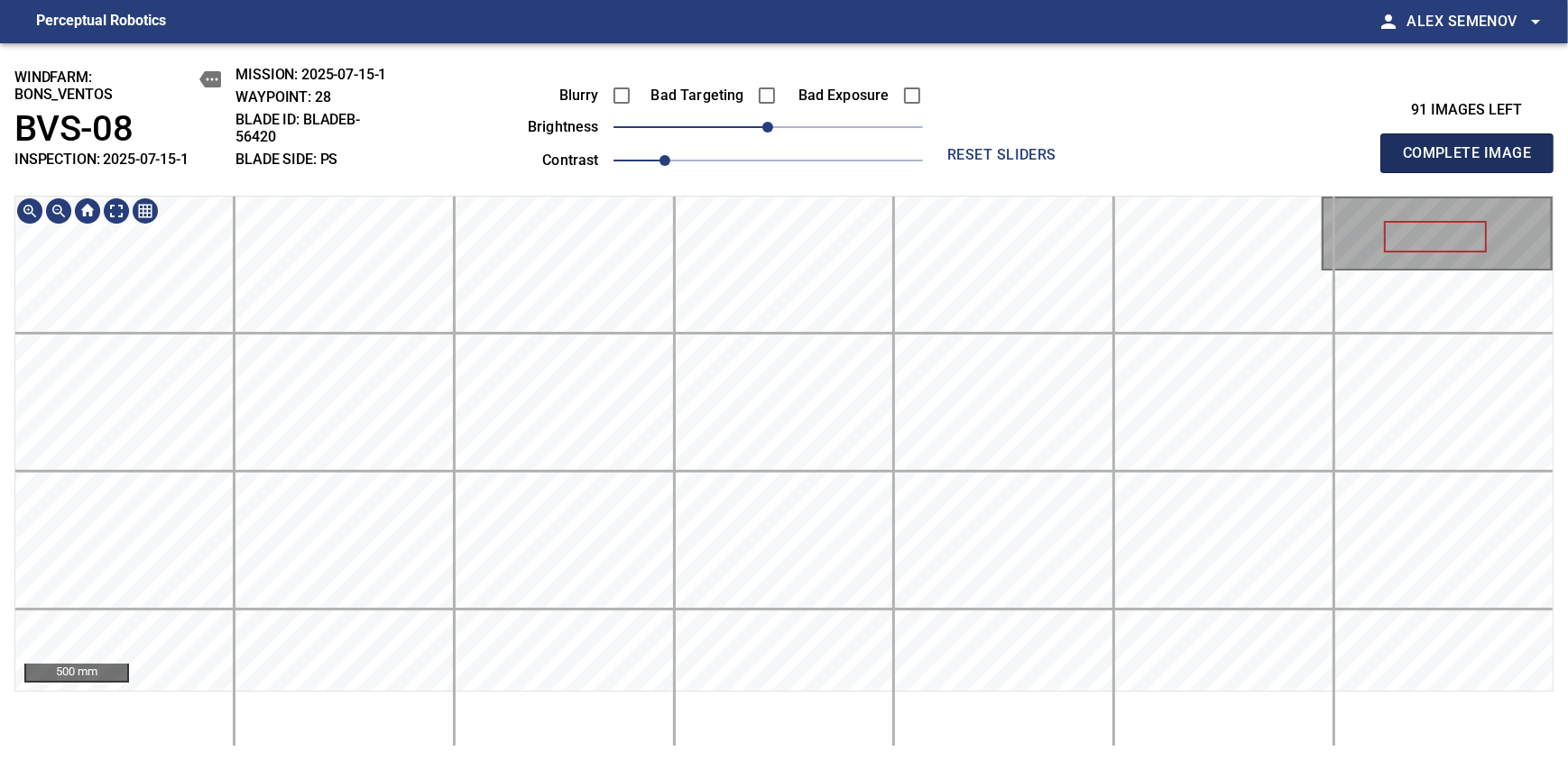 click on "Complete Image" at bounding box center [1467, 153] 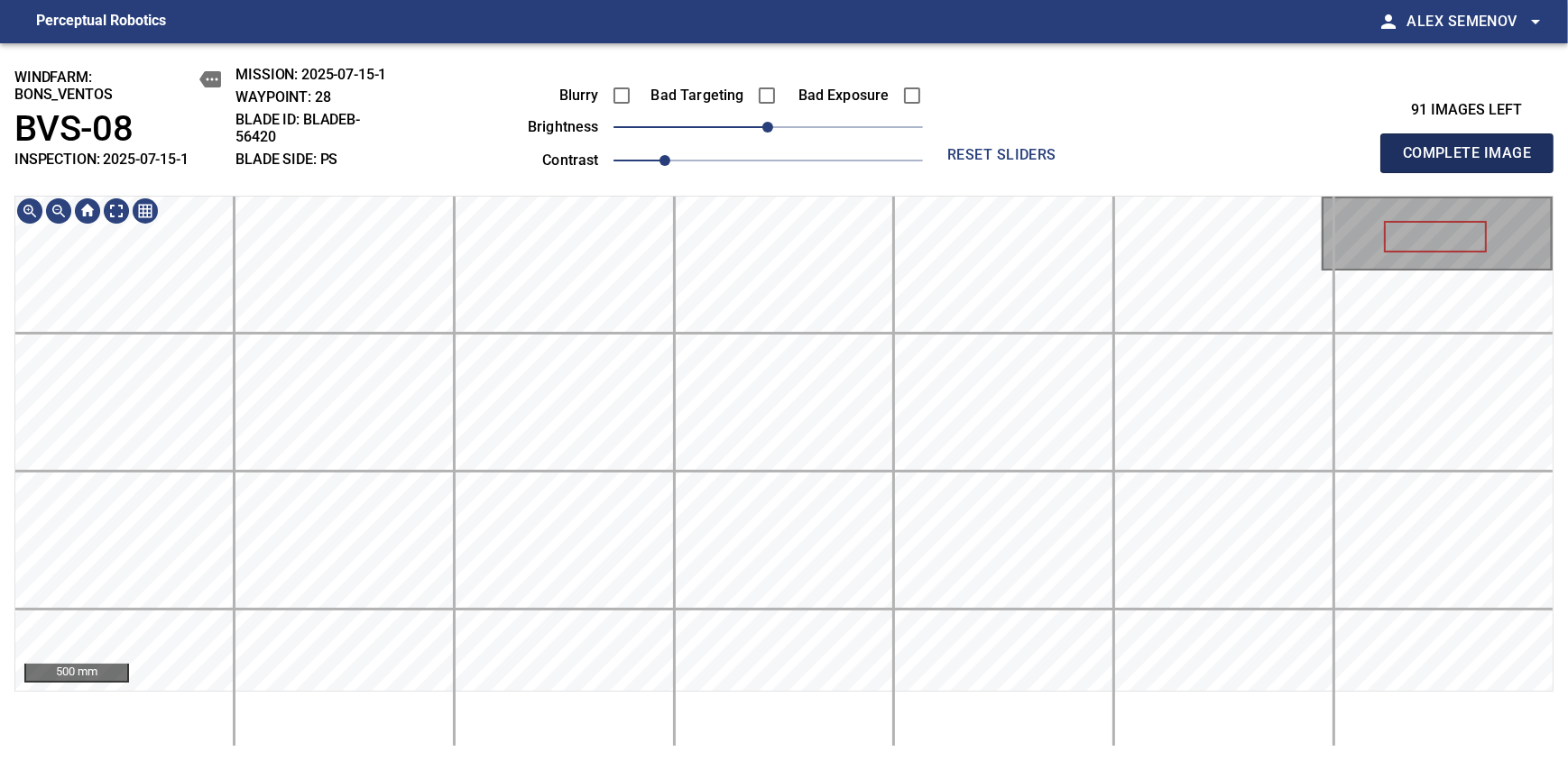 type 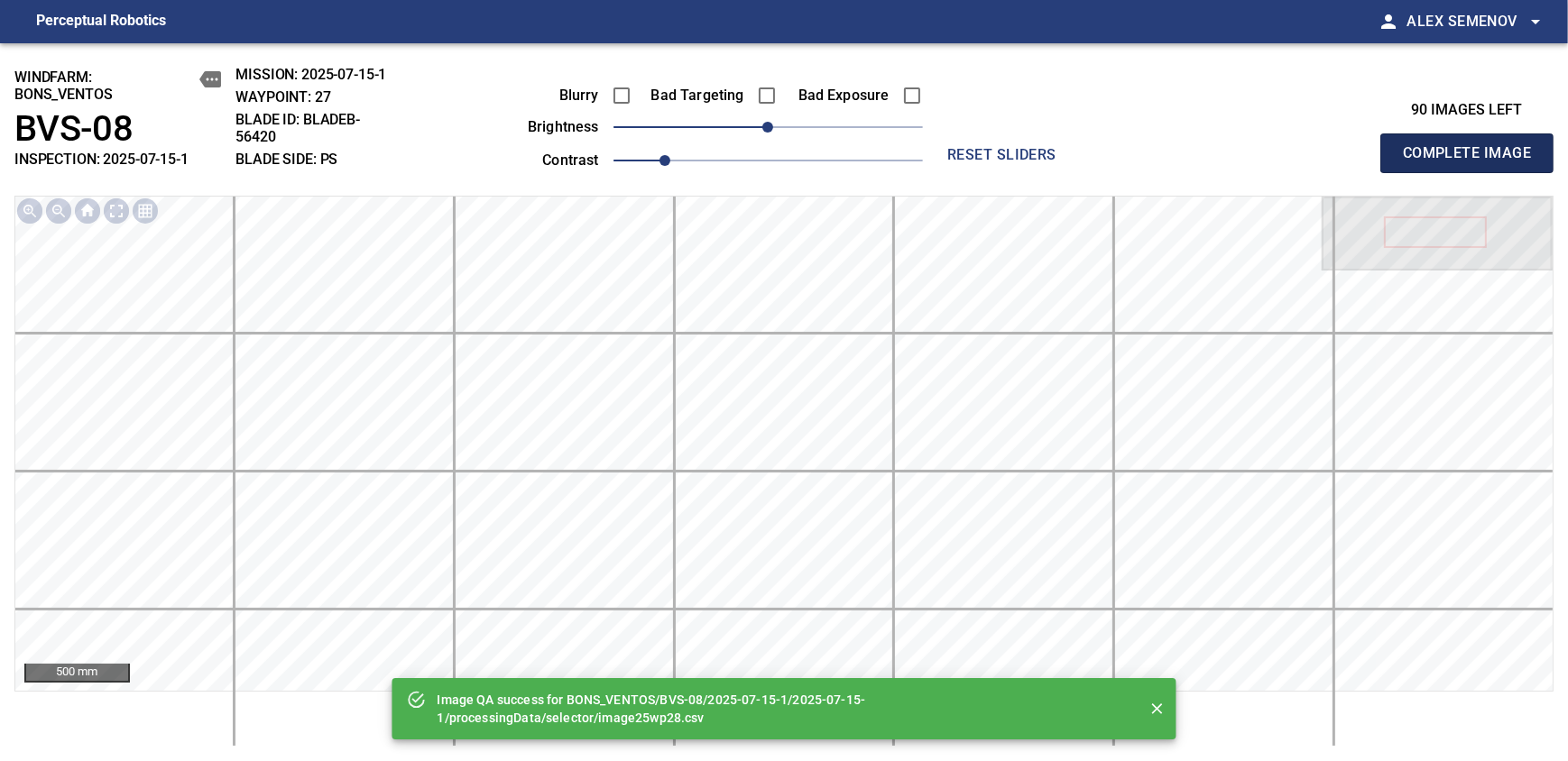 click on "Complete Image" at bounding box center [1467, 153] 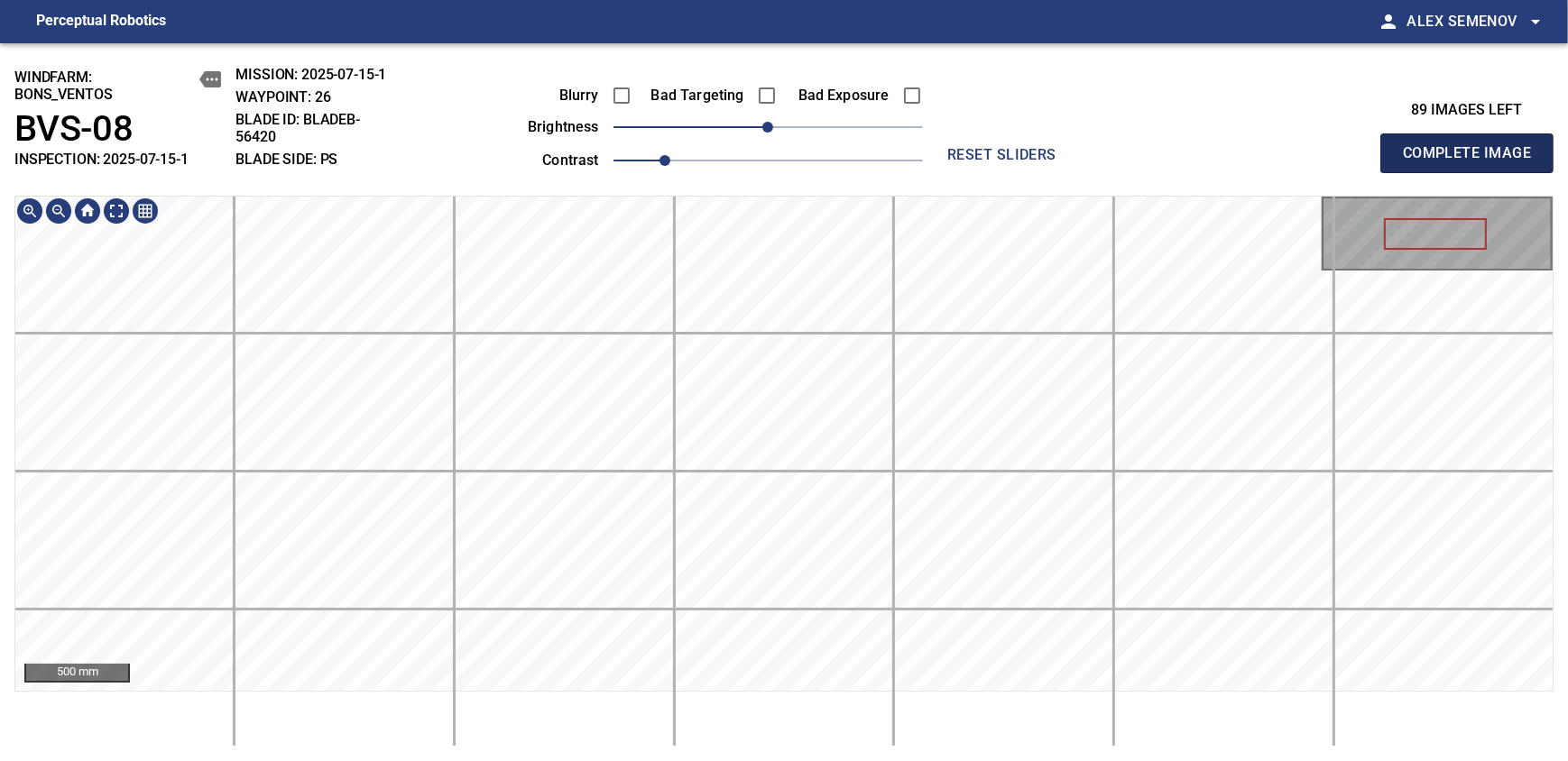 click on "Complete Image" at bounding box center (1467, 153) 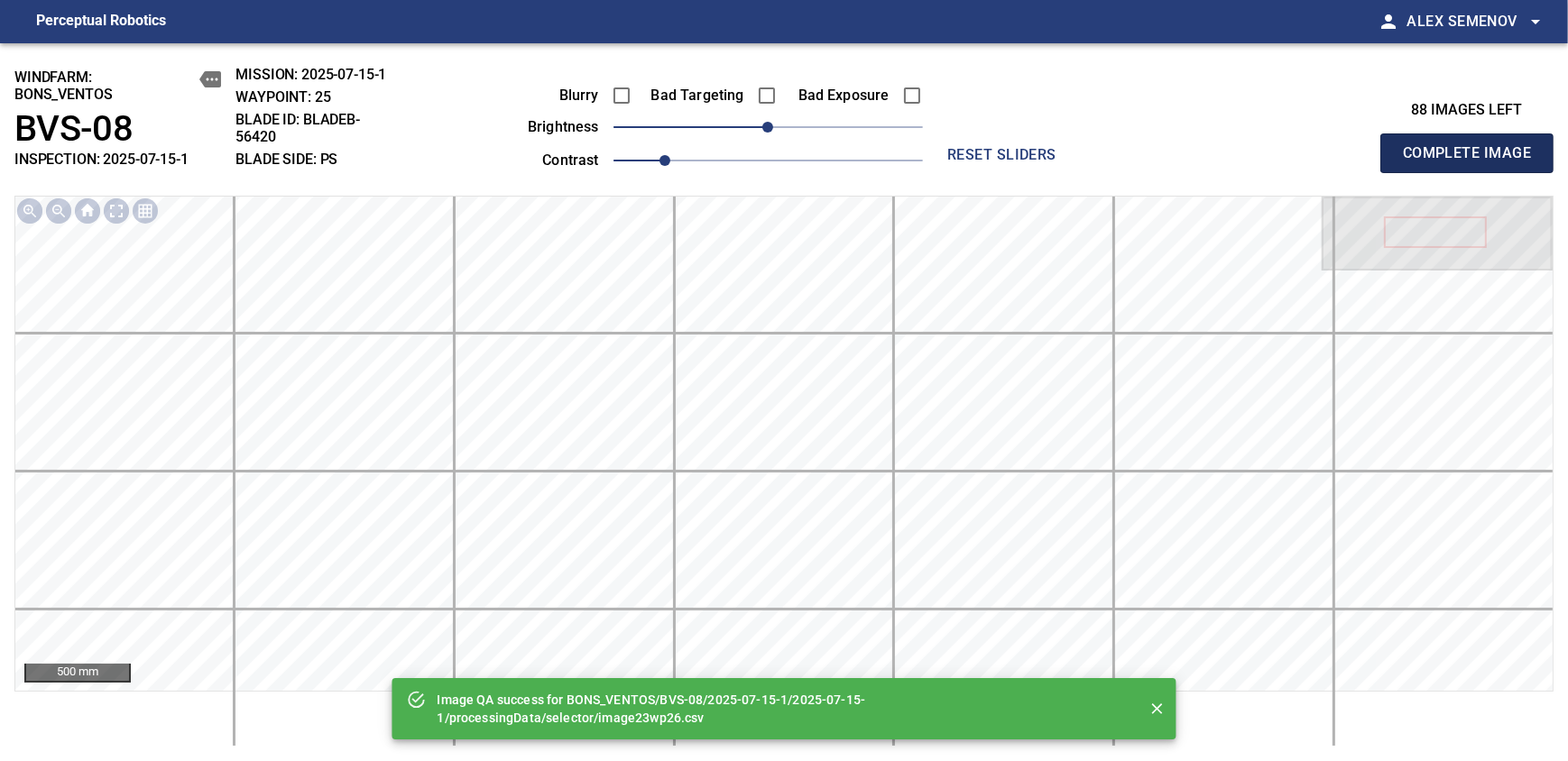 click on "Complete Image" at bounding box center (1467, 153) 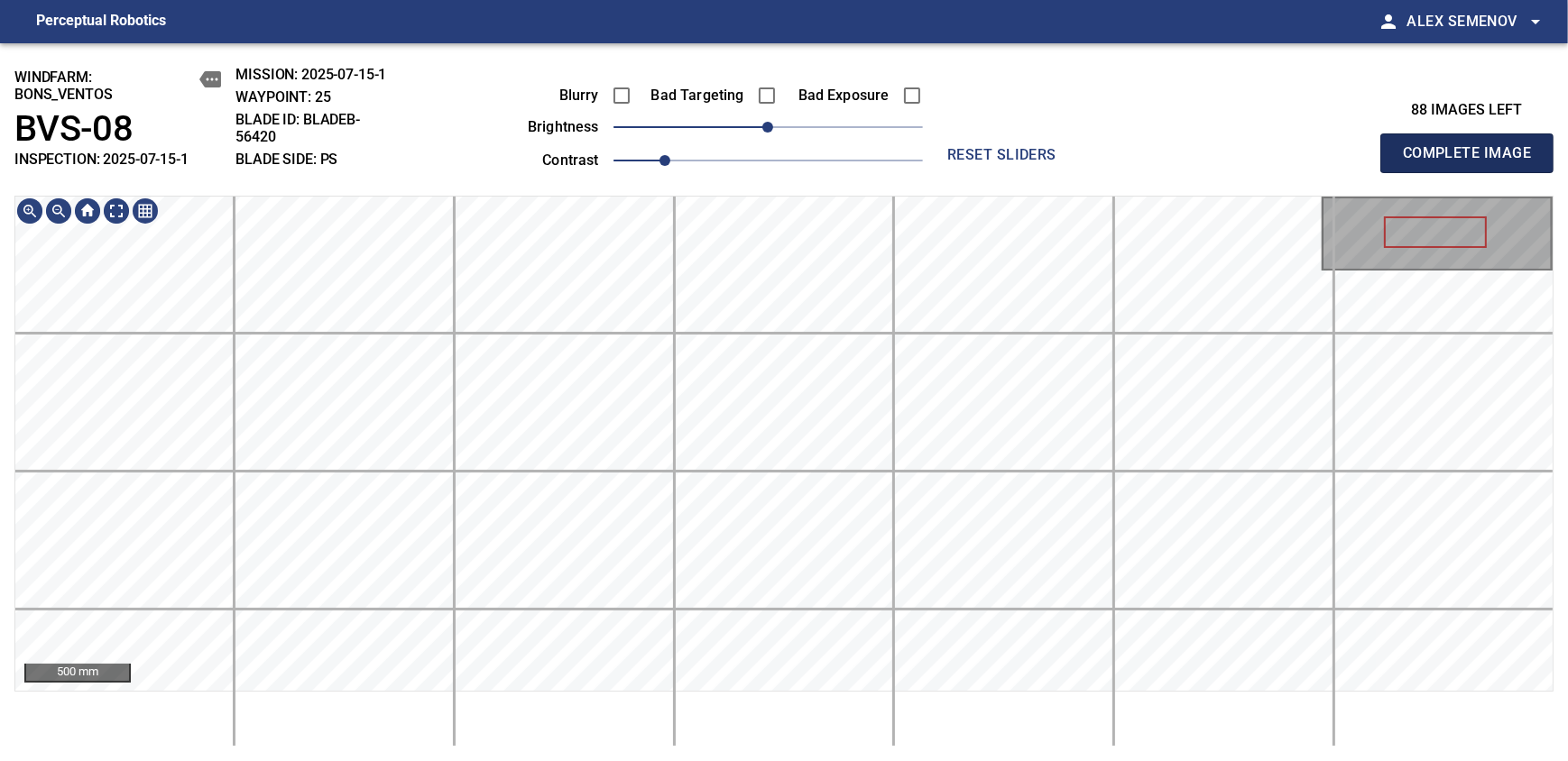 type 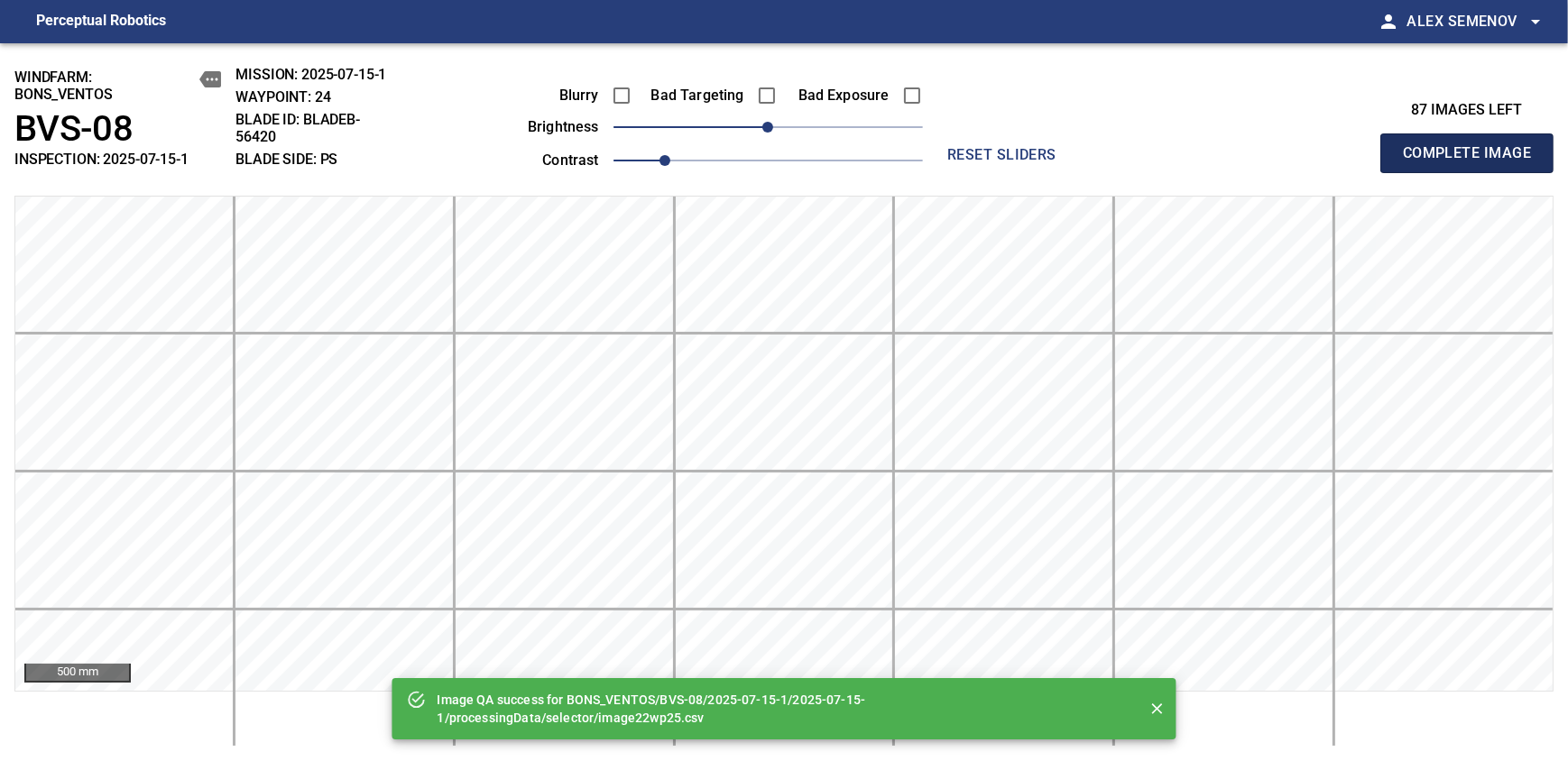 click on "Complete Image" at bounding box center [1467, 153] 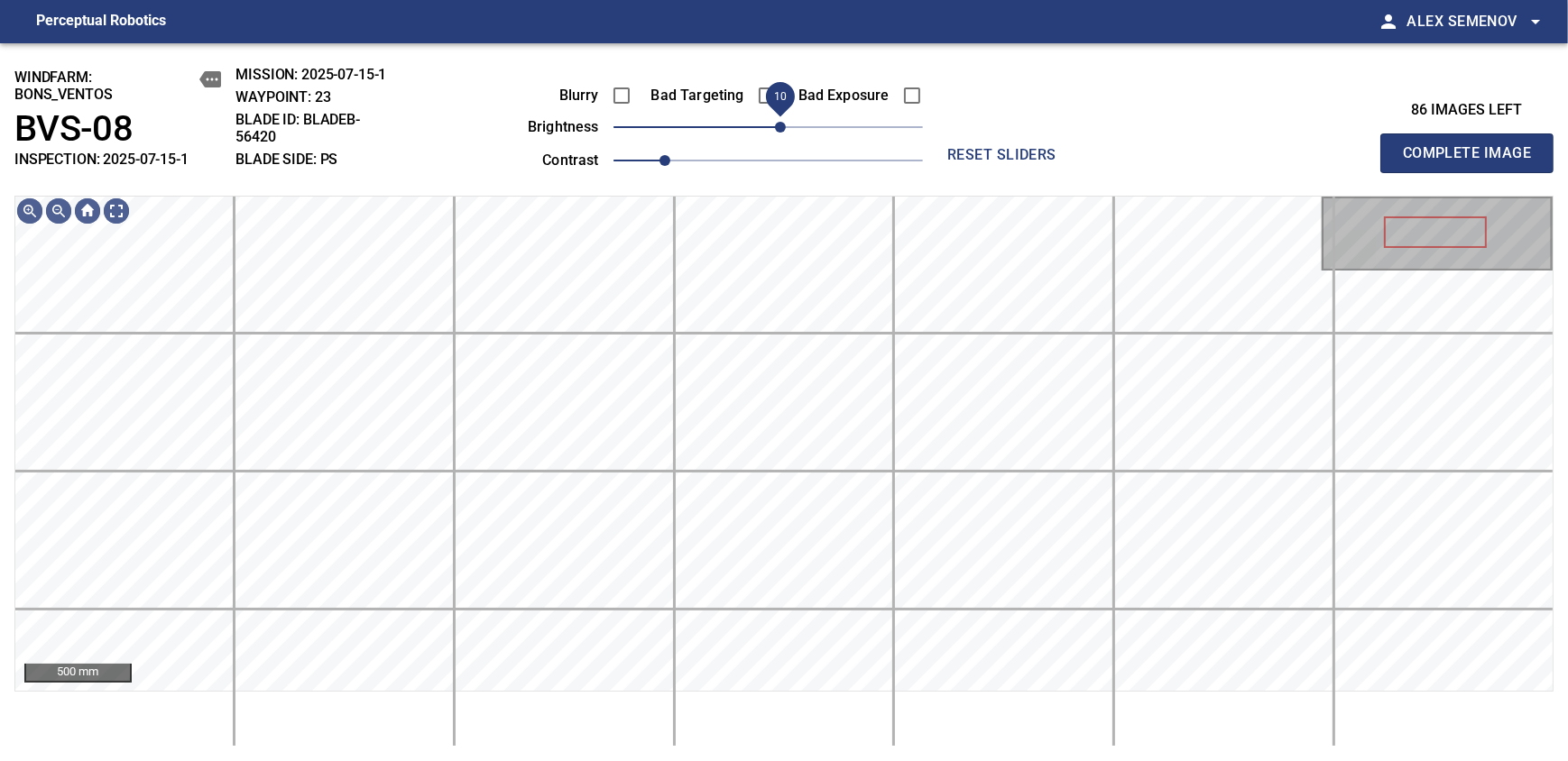 drag, startPoint x: 767, startPoint y: 138, endPoint x: 775, endPoint y: 133, distance: 9.433981 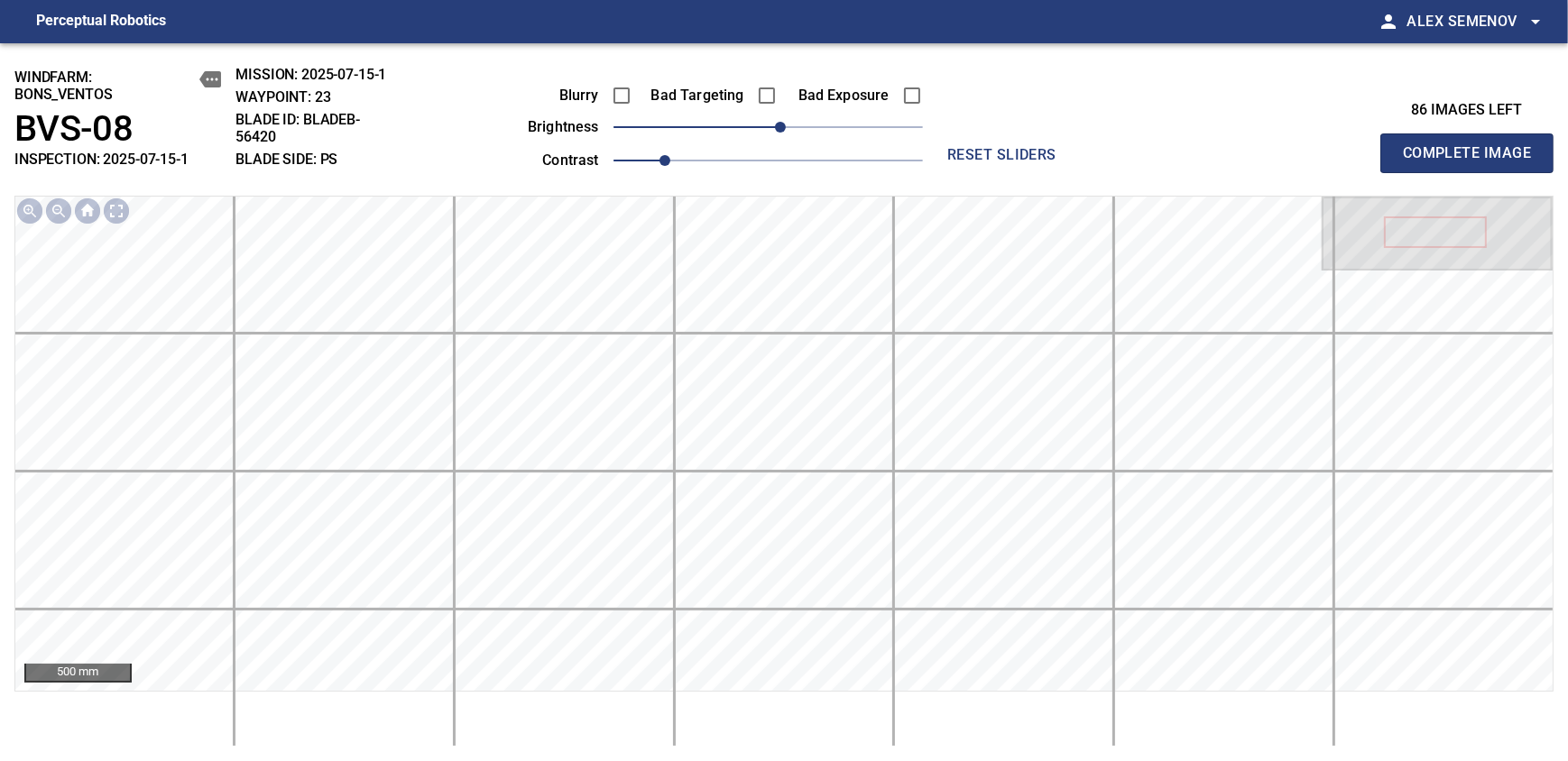 click on "Complete Image" at bounding box center [1467, 153] 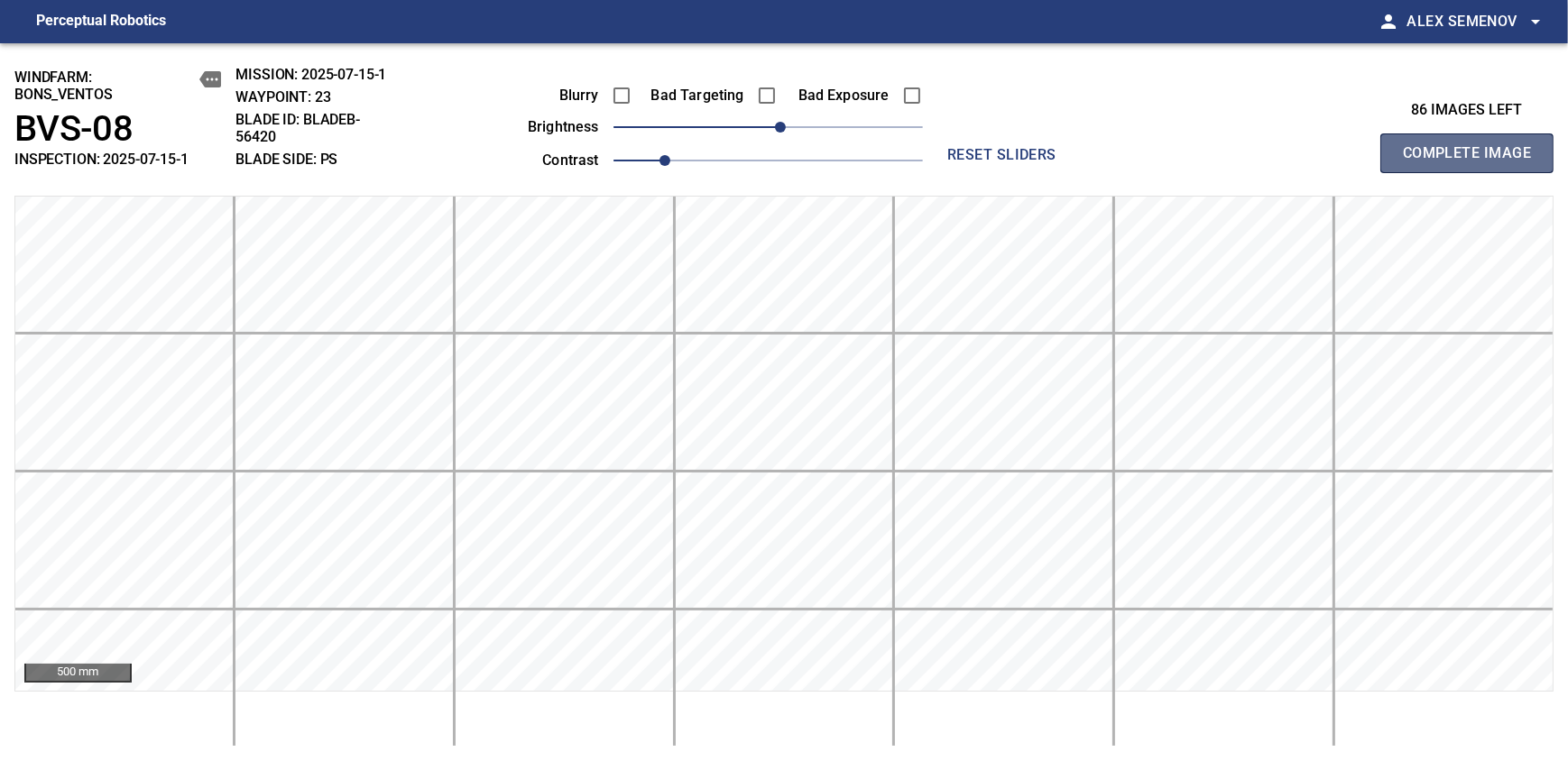 click on "Complete Image" at bounding box center [1467, 153] 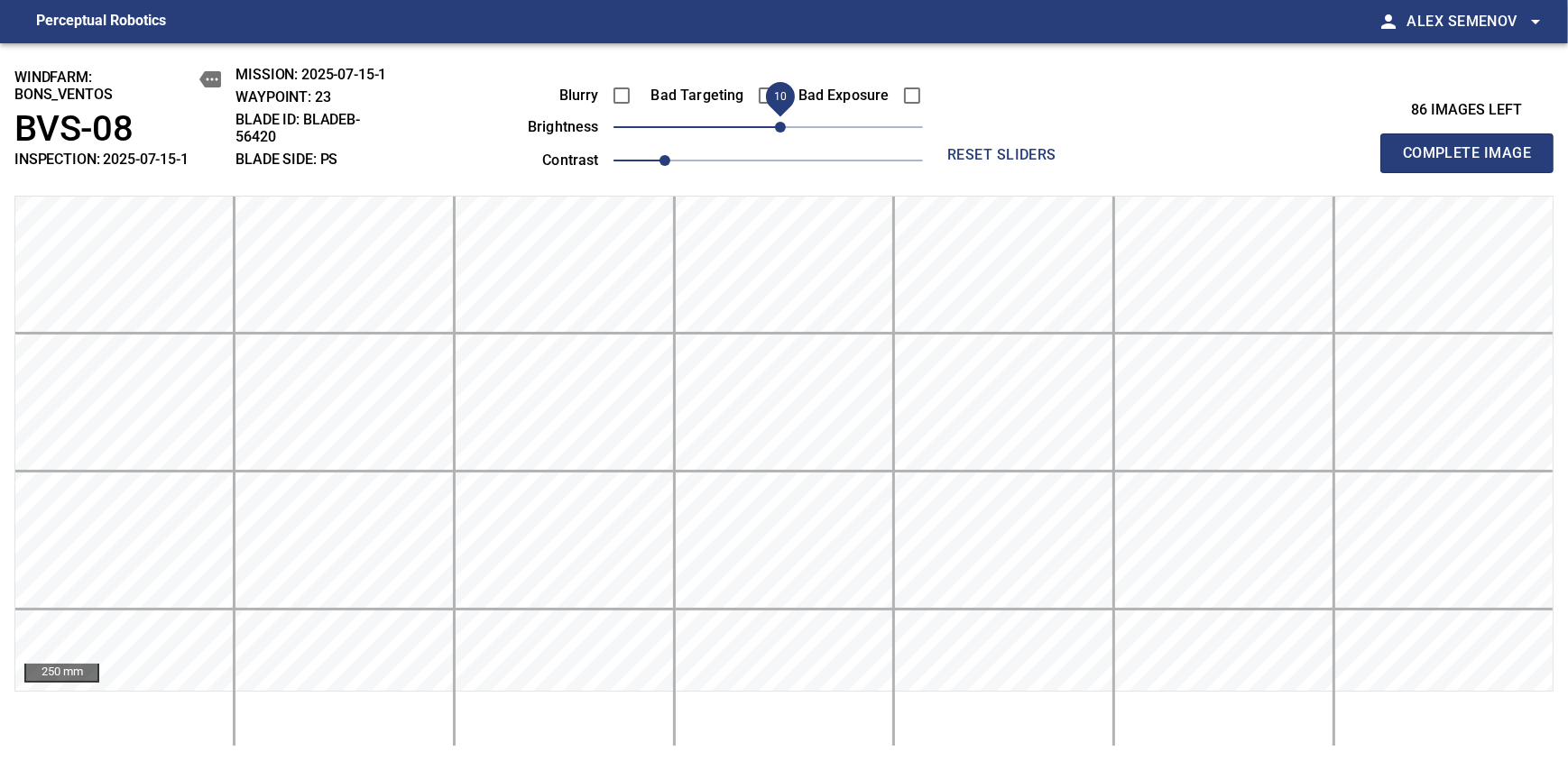 click on "Complete Image" at bounding box center [1467, 153] 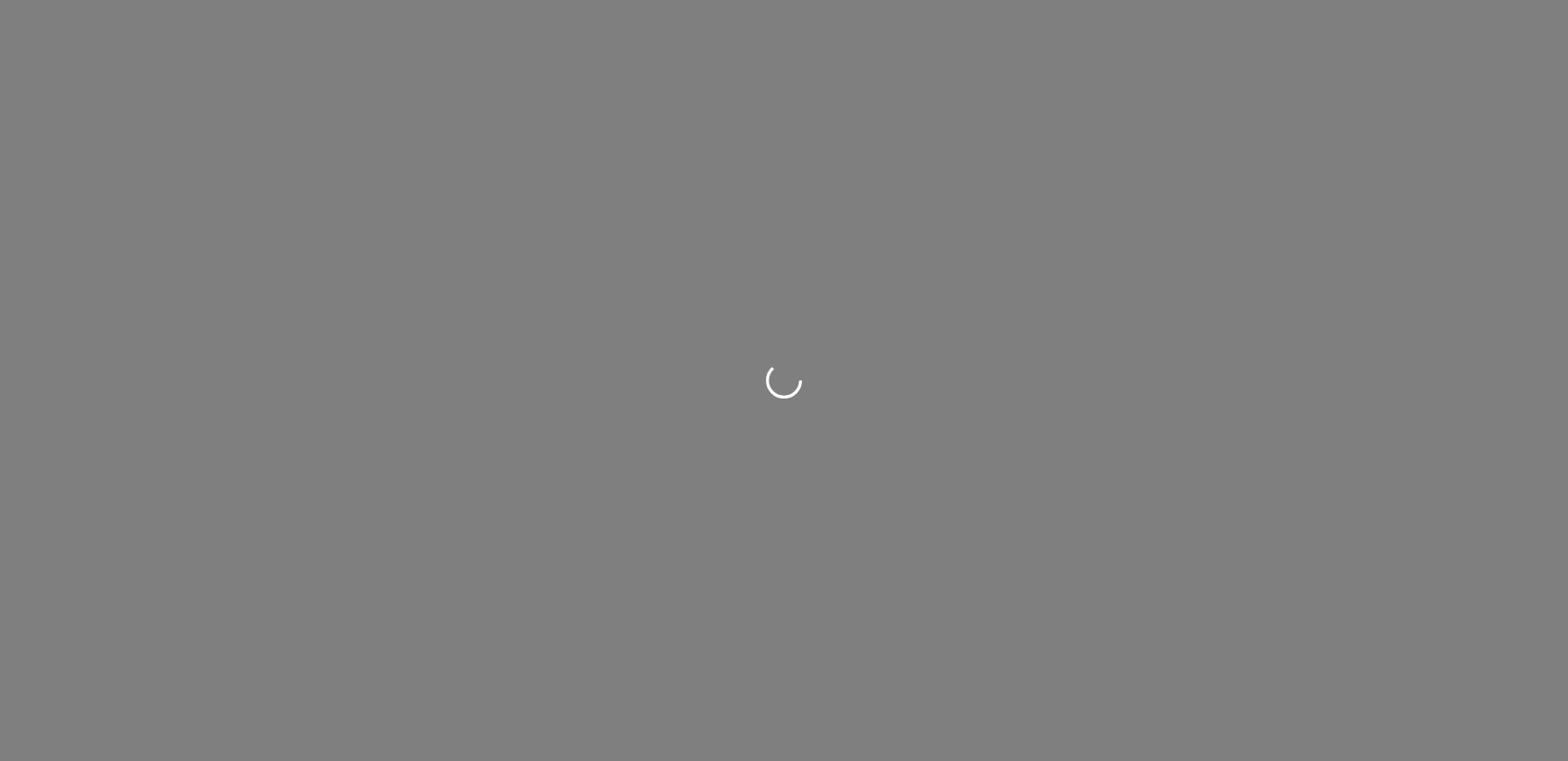 scroll, scrollTop: 0, scrollLeft: 0, axis: both 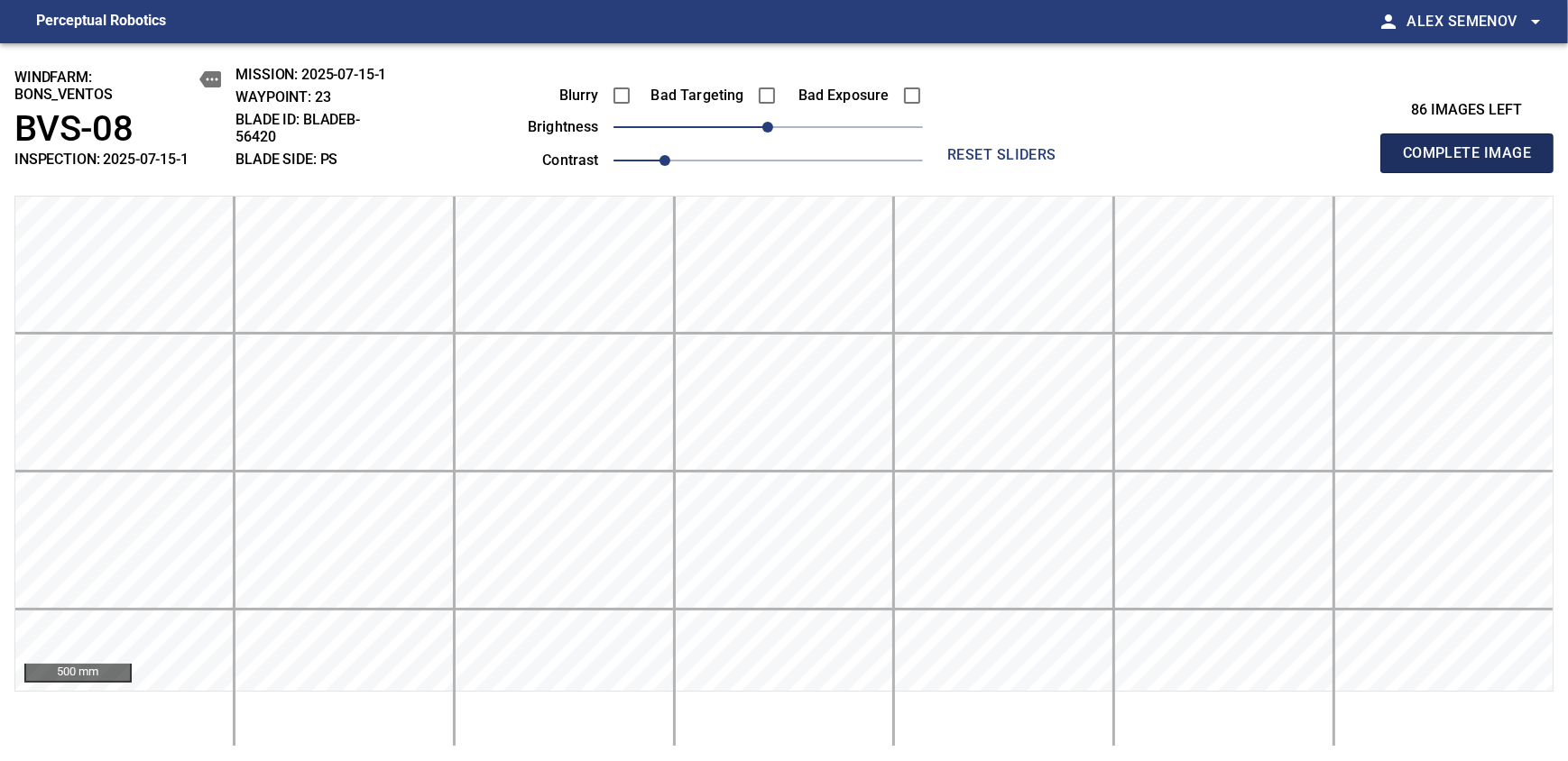 click on "Complete Image" at bounding box center (1467, 153) 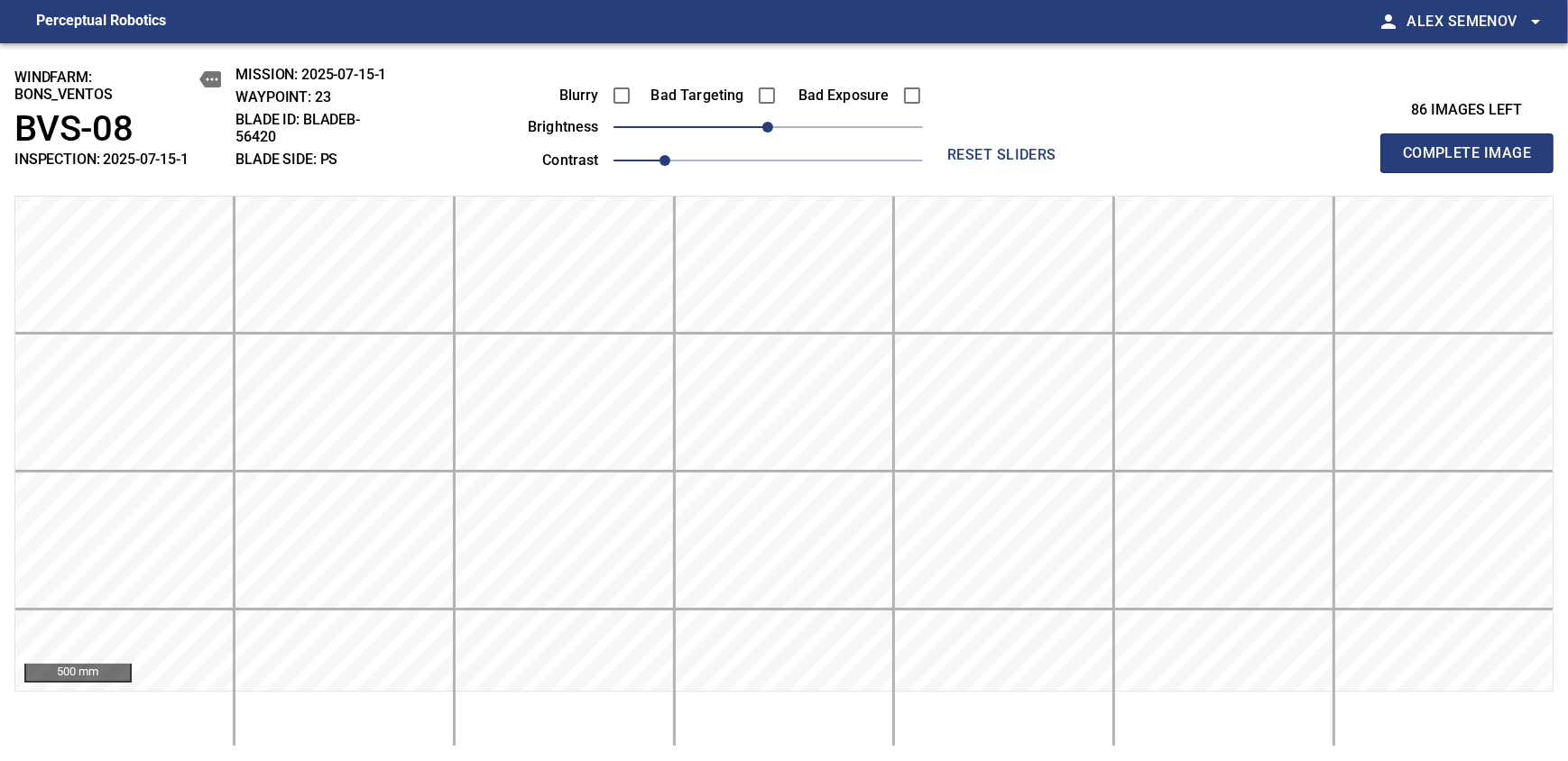 type 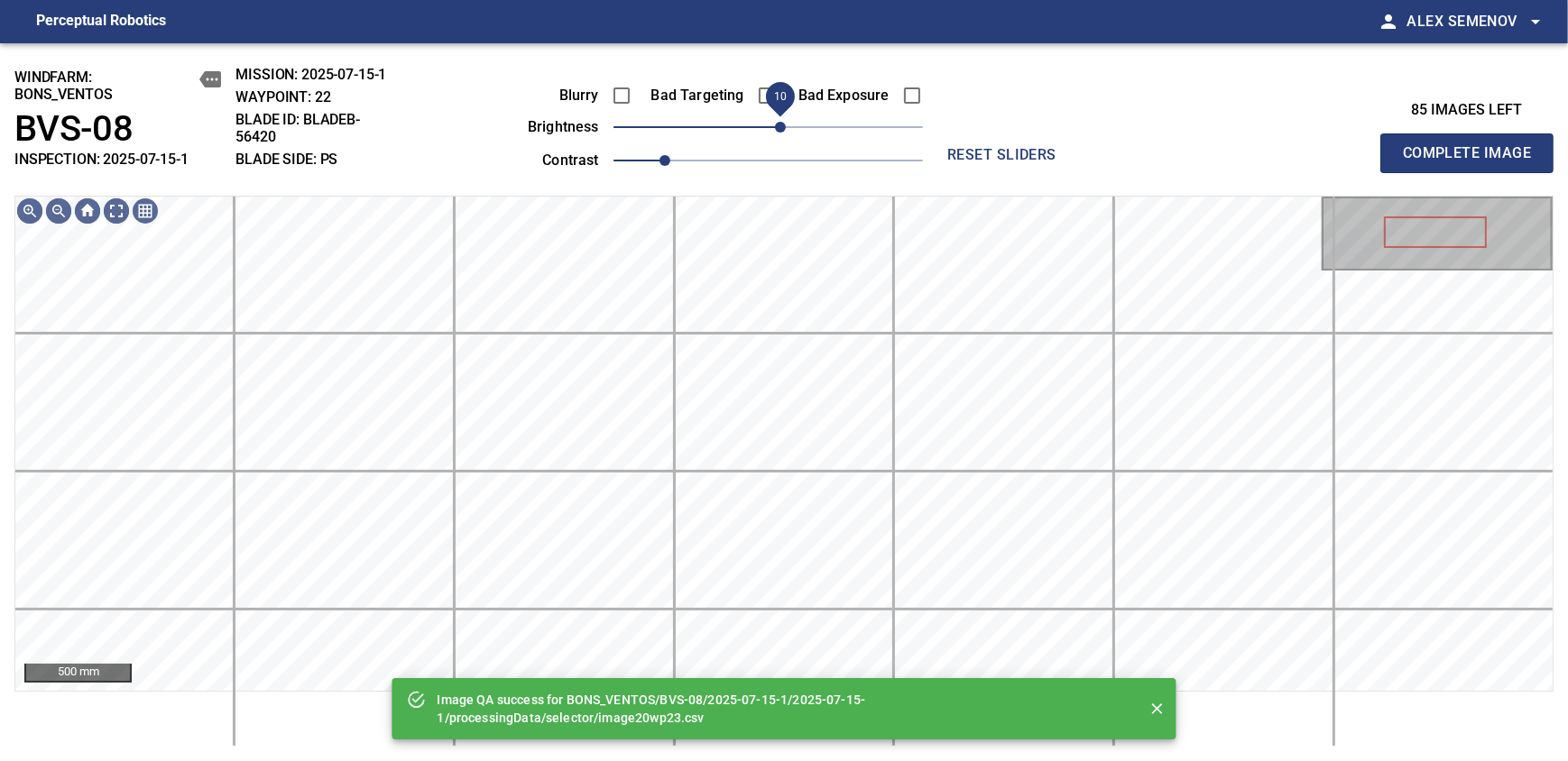 click on "10" at bounding box center [780, 127] 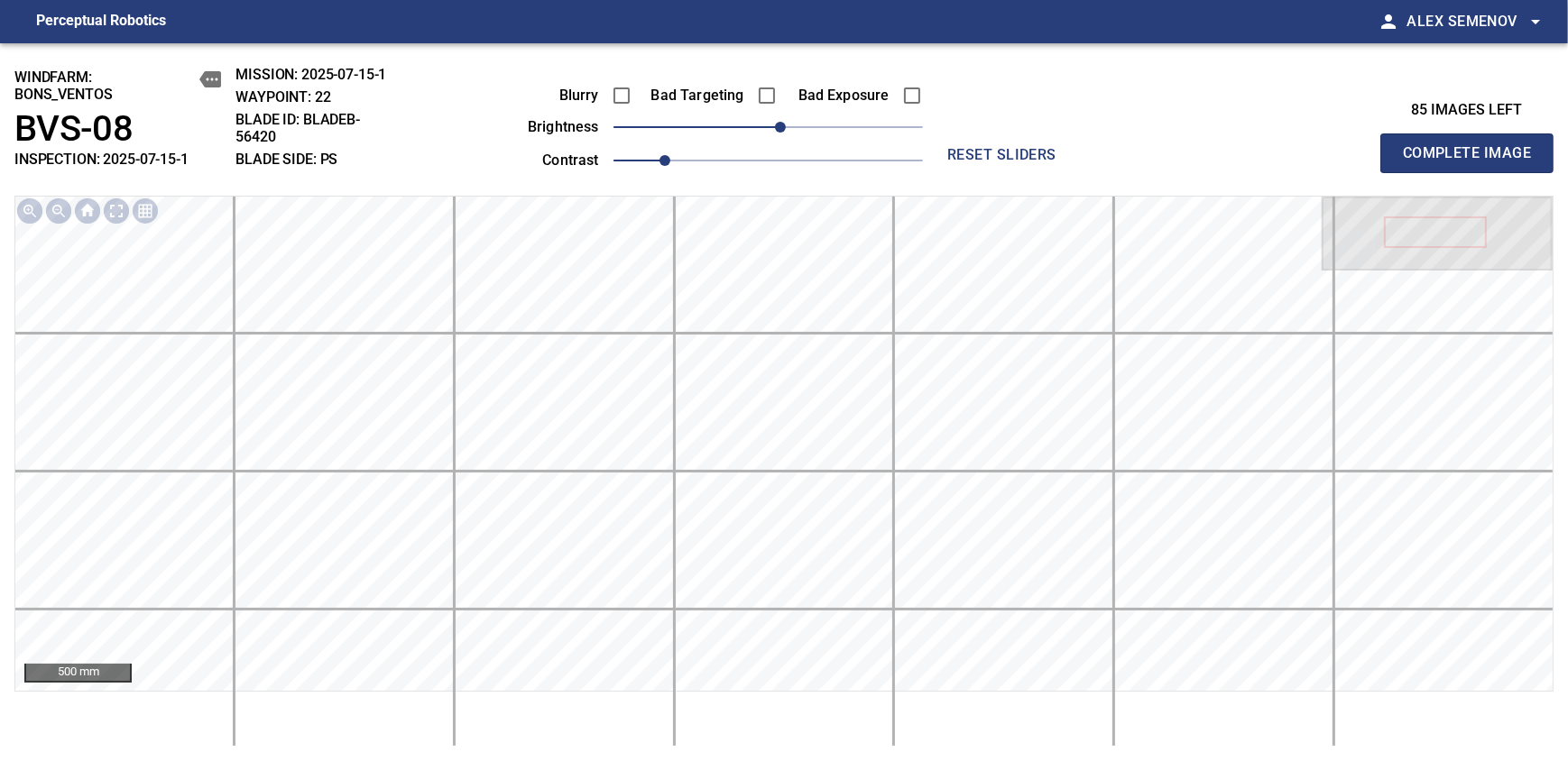 click on "Complete Image" at bounding box center [1467, 153] 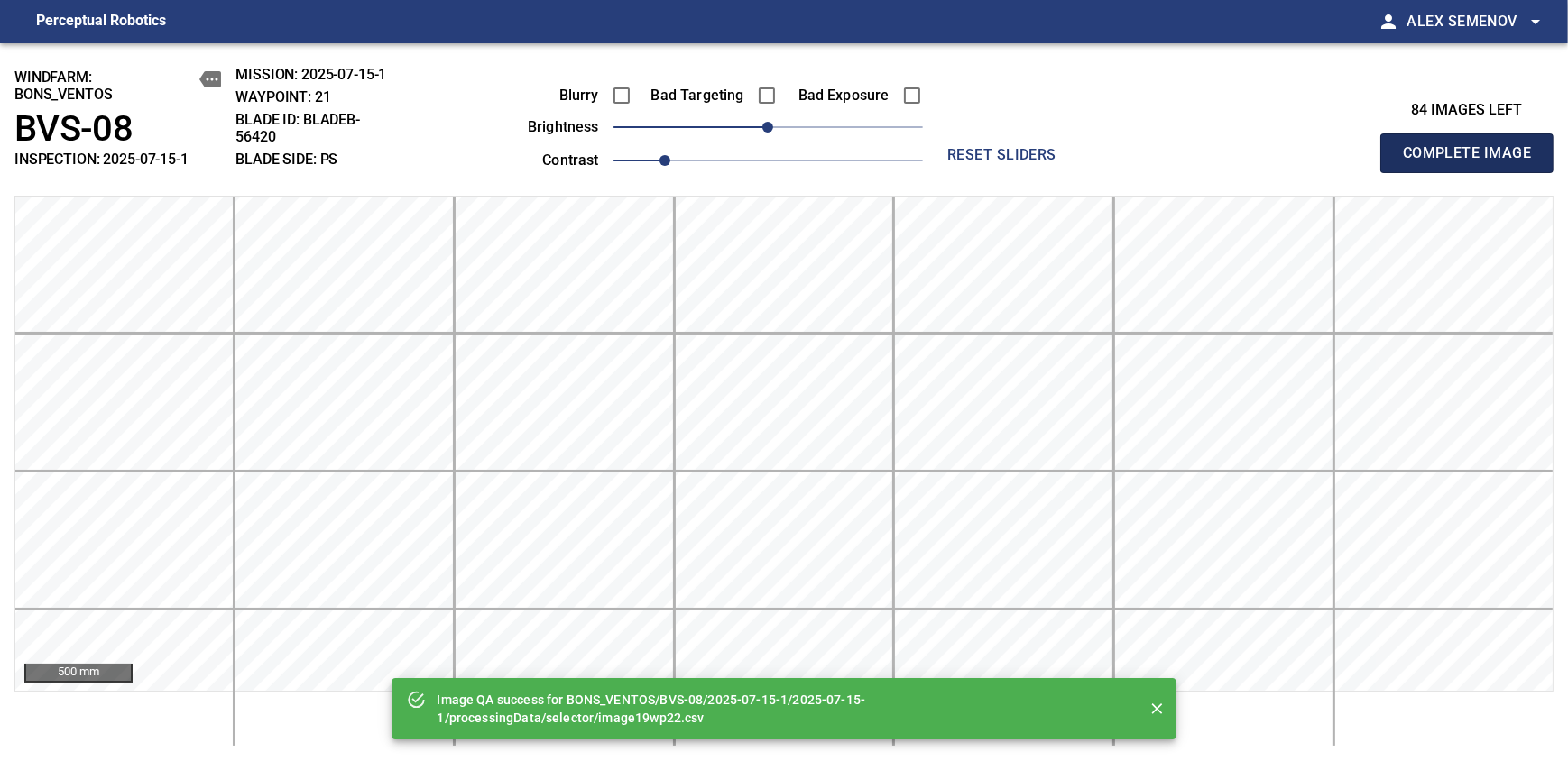 click on "Complete Image" at bounding box center [1467, 153] 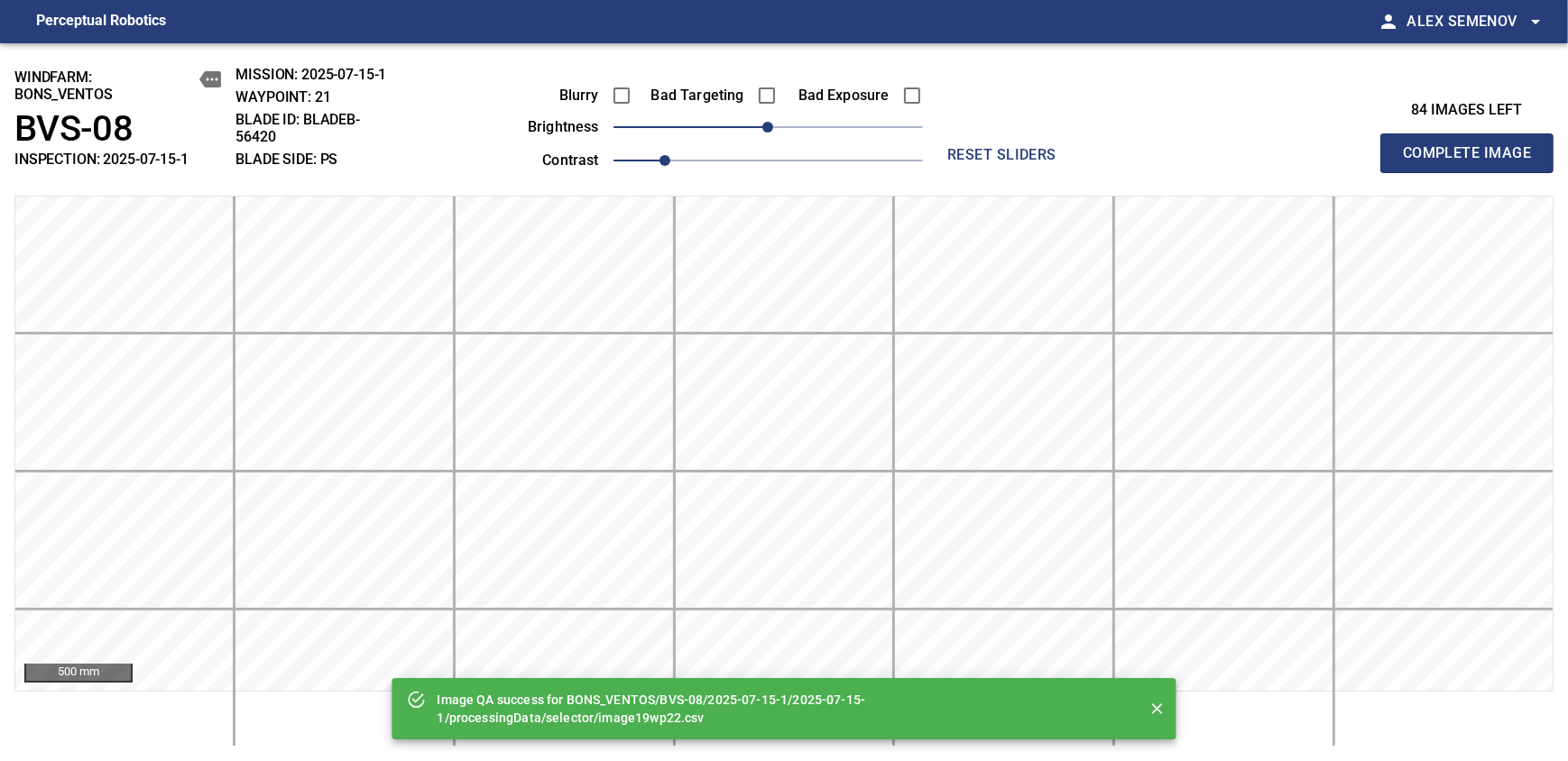 type 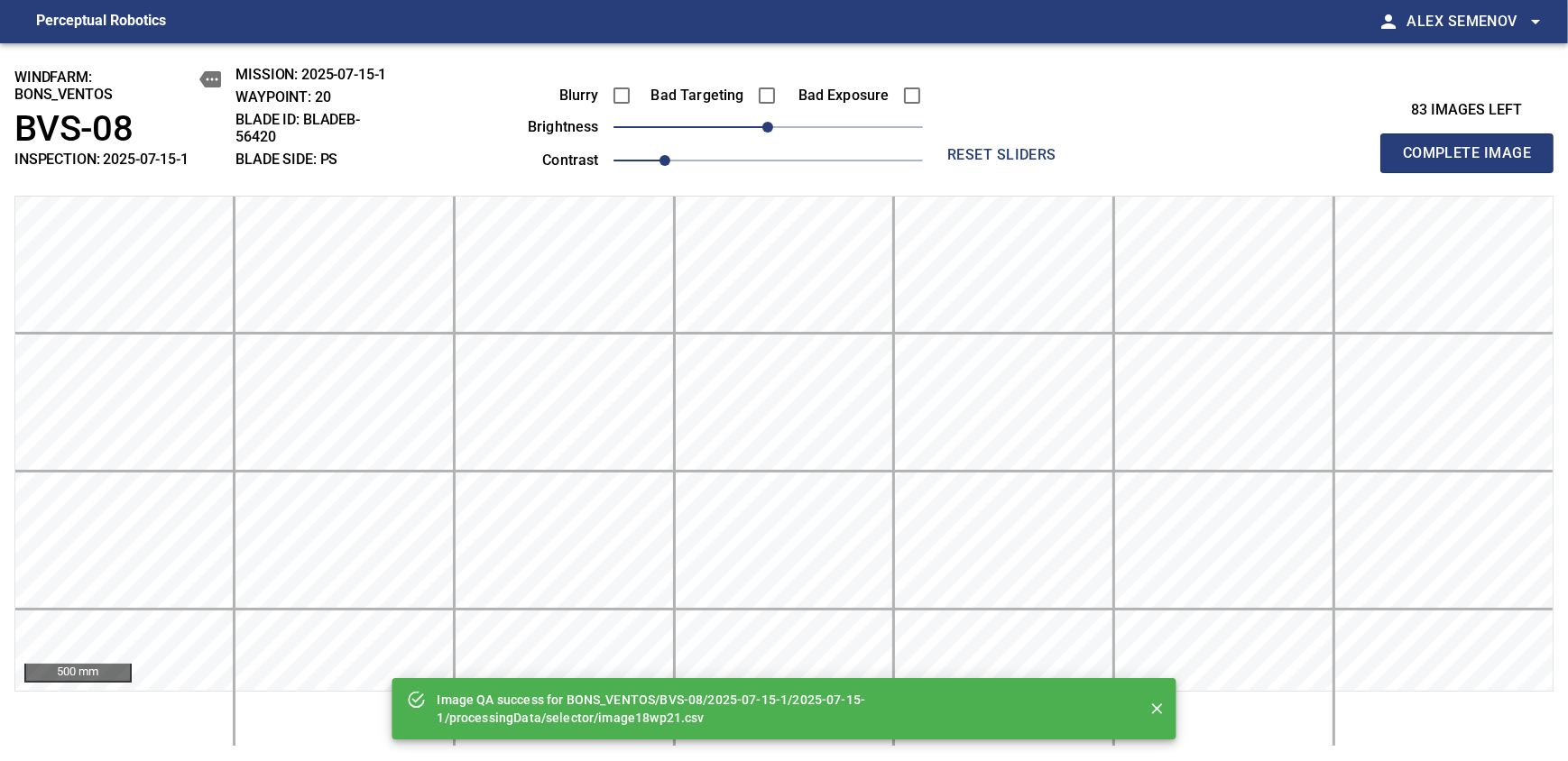 click on "Complete Image" at bounding box center (1467, 153) 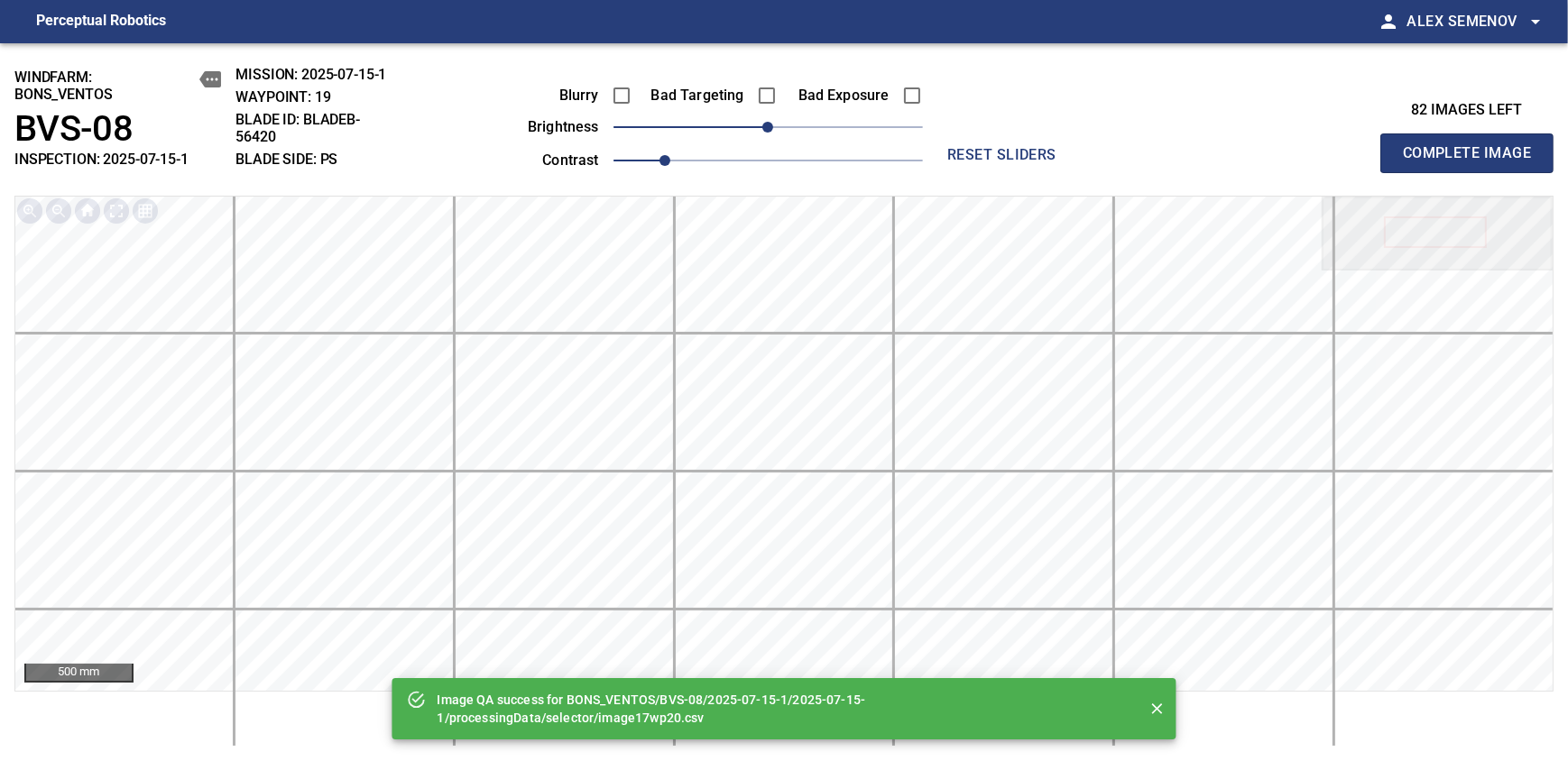 click on "Complete Image" at bounding box center [1467, 153] 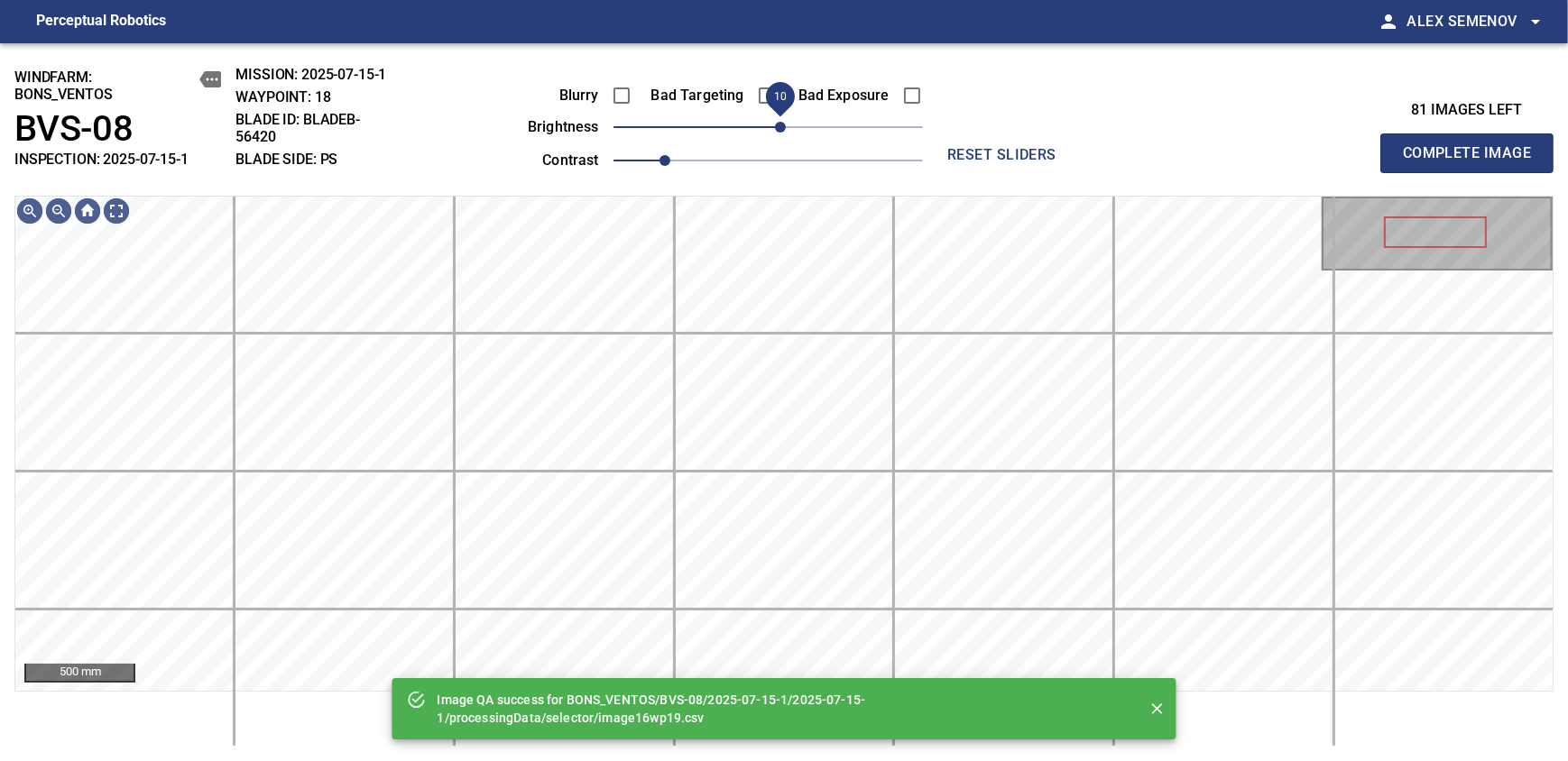 click on "10" at bounding box center (780, 127) 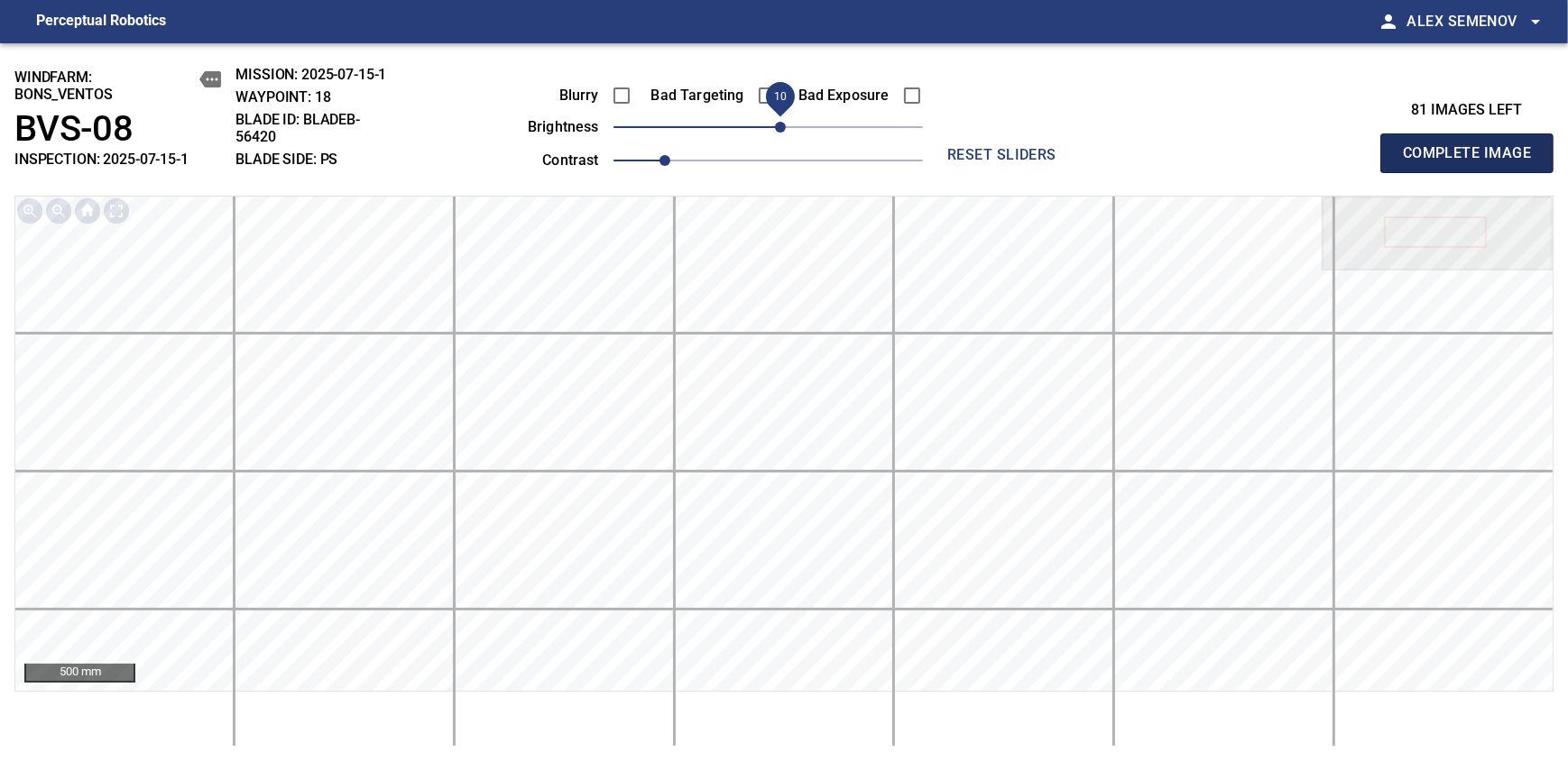 click on "Complete Image" at bounding box center (1467, 153) 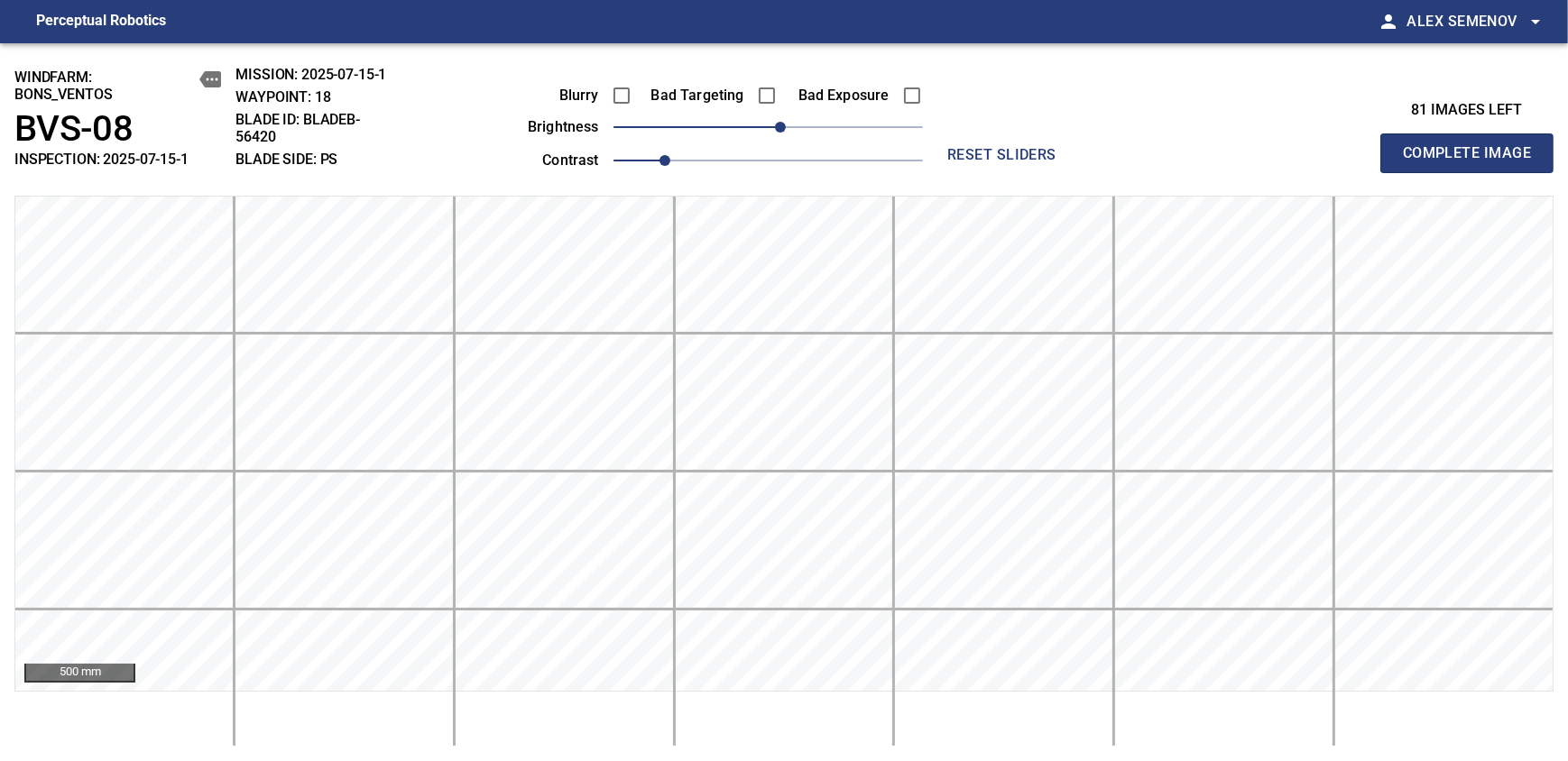 type 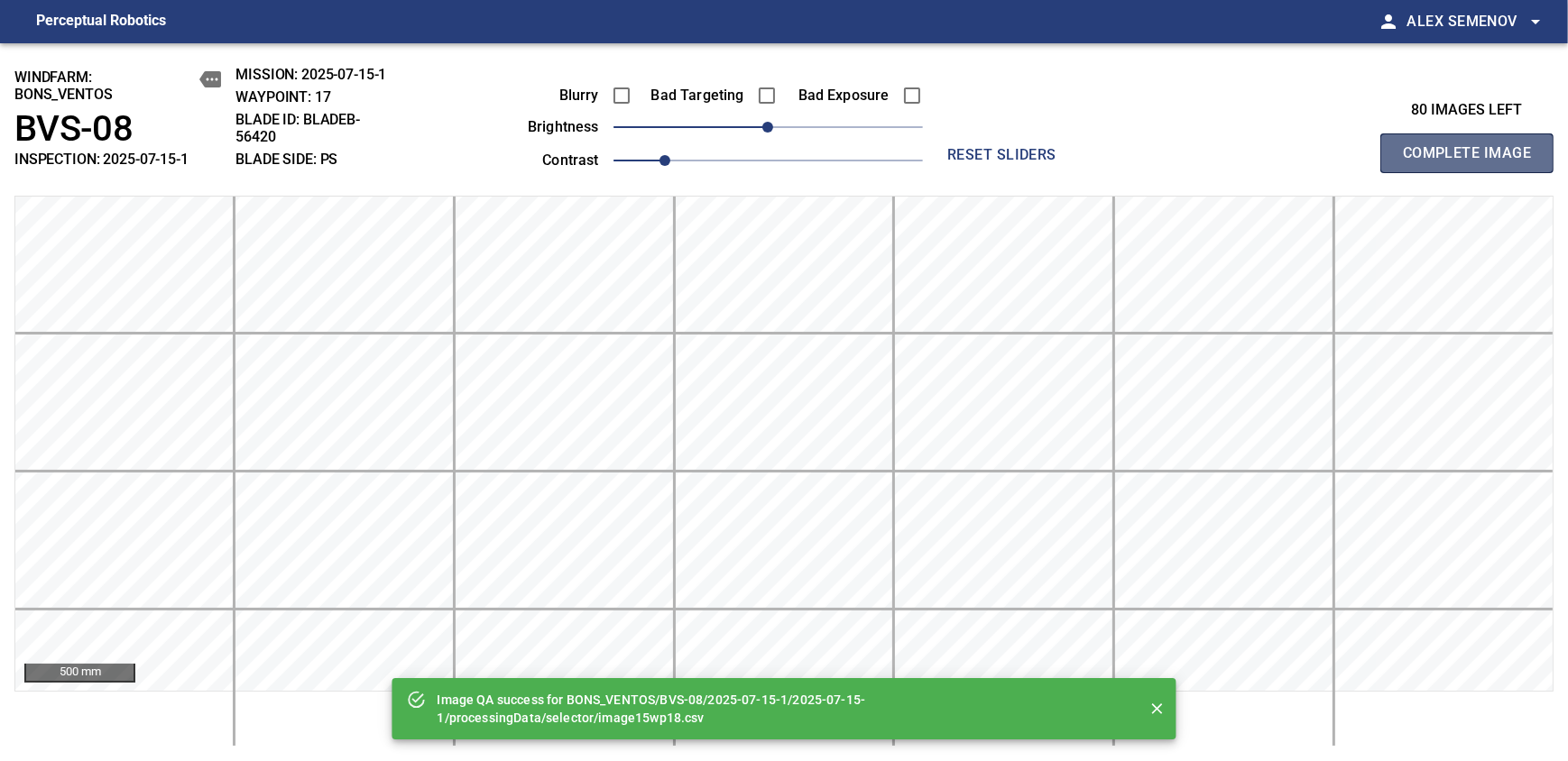 click on "Complete Image" at bounding box center [1467, 153] 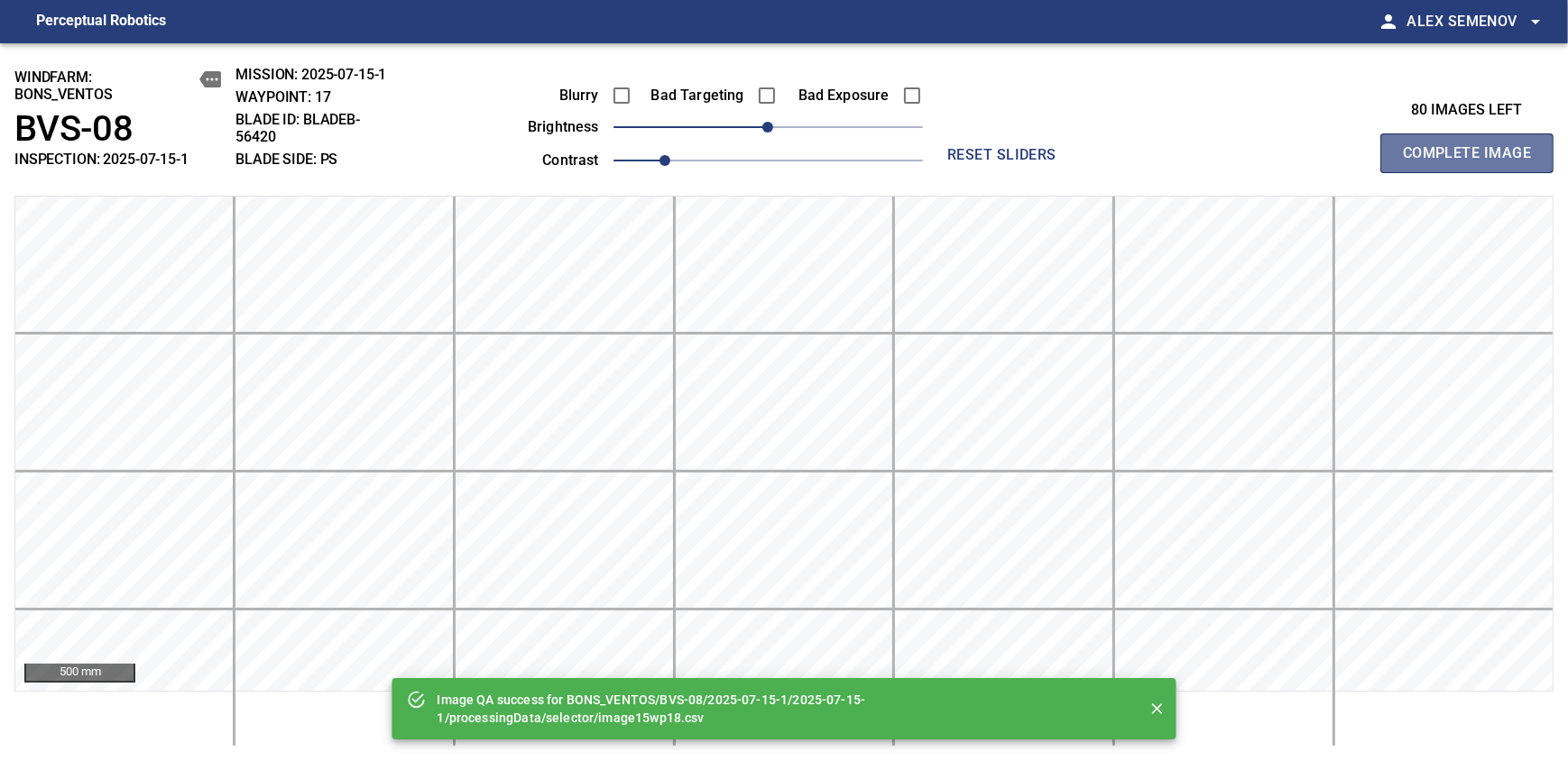 type 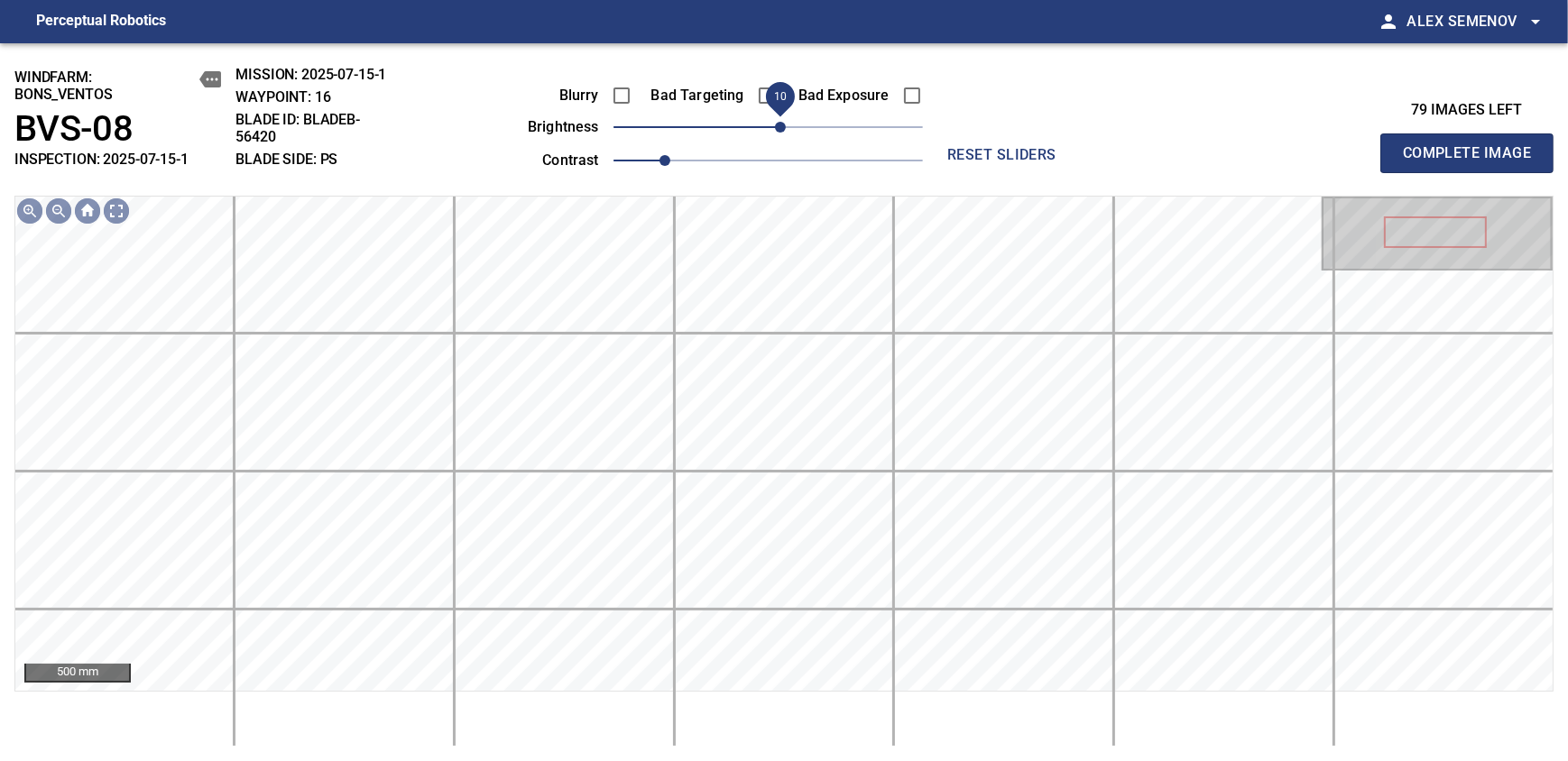 click on "10" at bounding box center [780, 127] 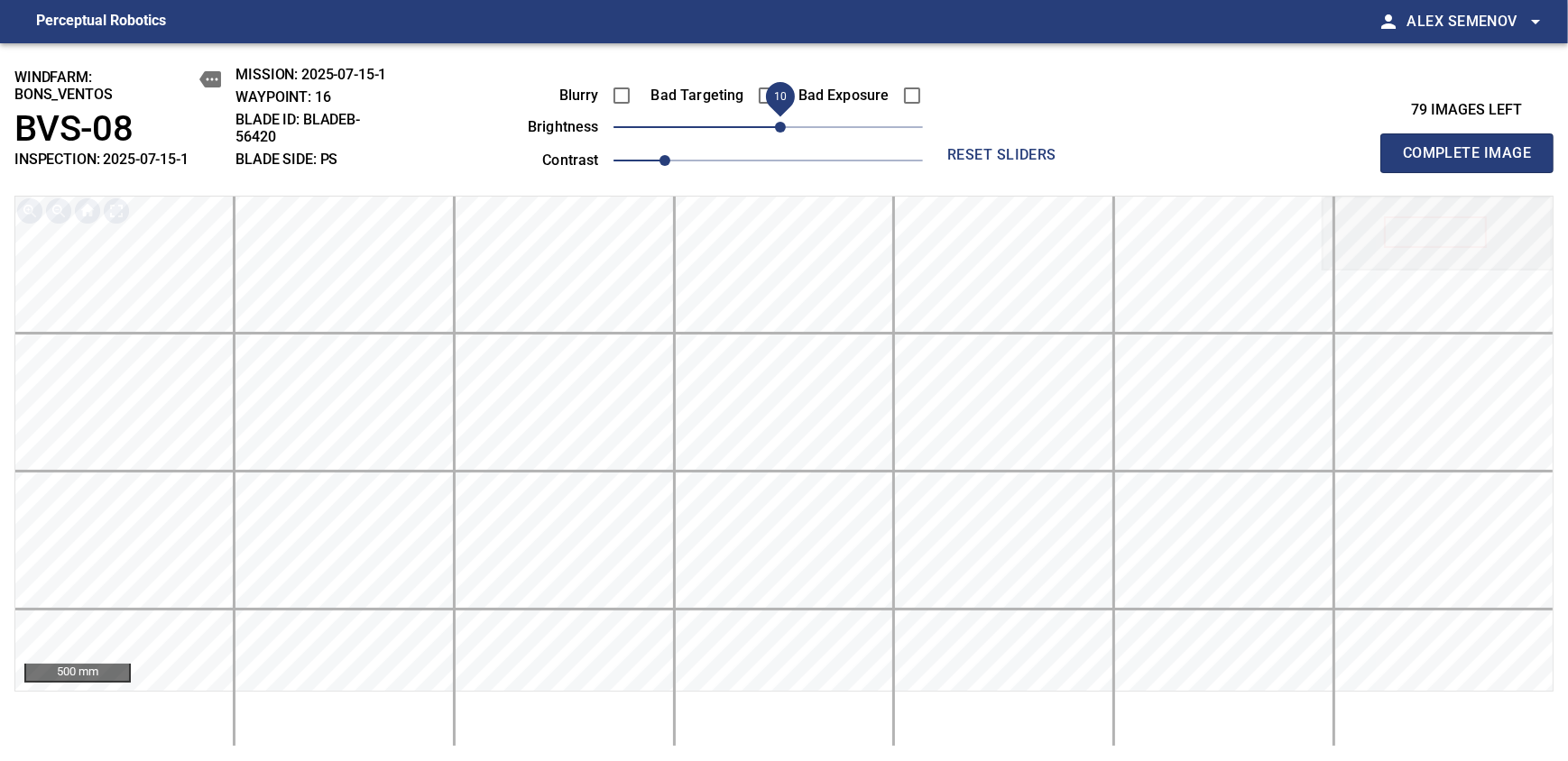 click on "Complete Image" at bounding box center [1467, 153] 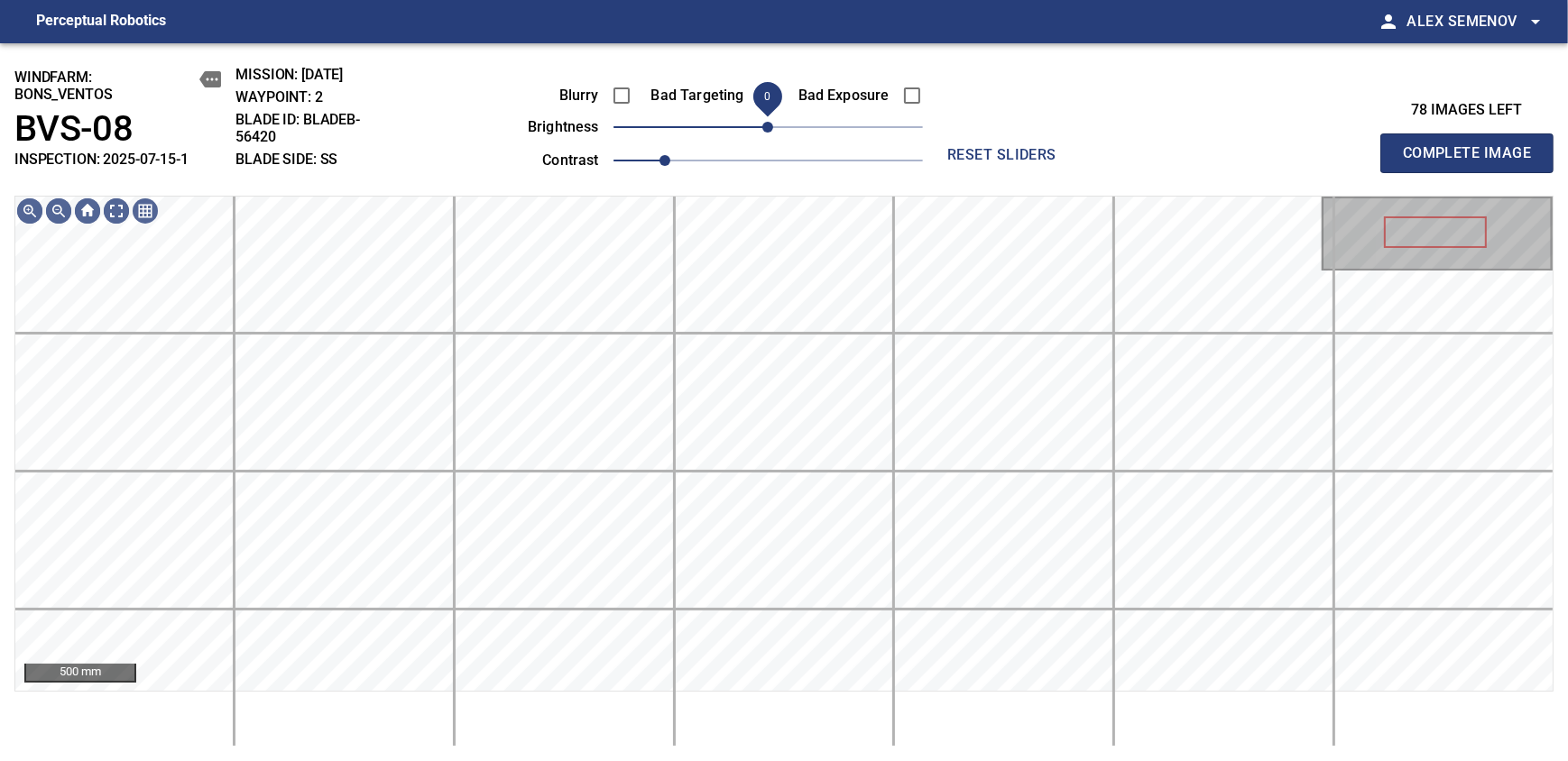 click on "0" at bounding box center [768, 127] 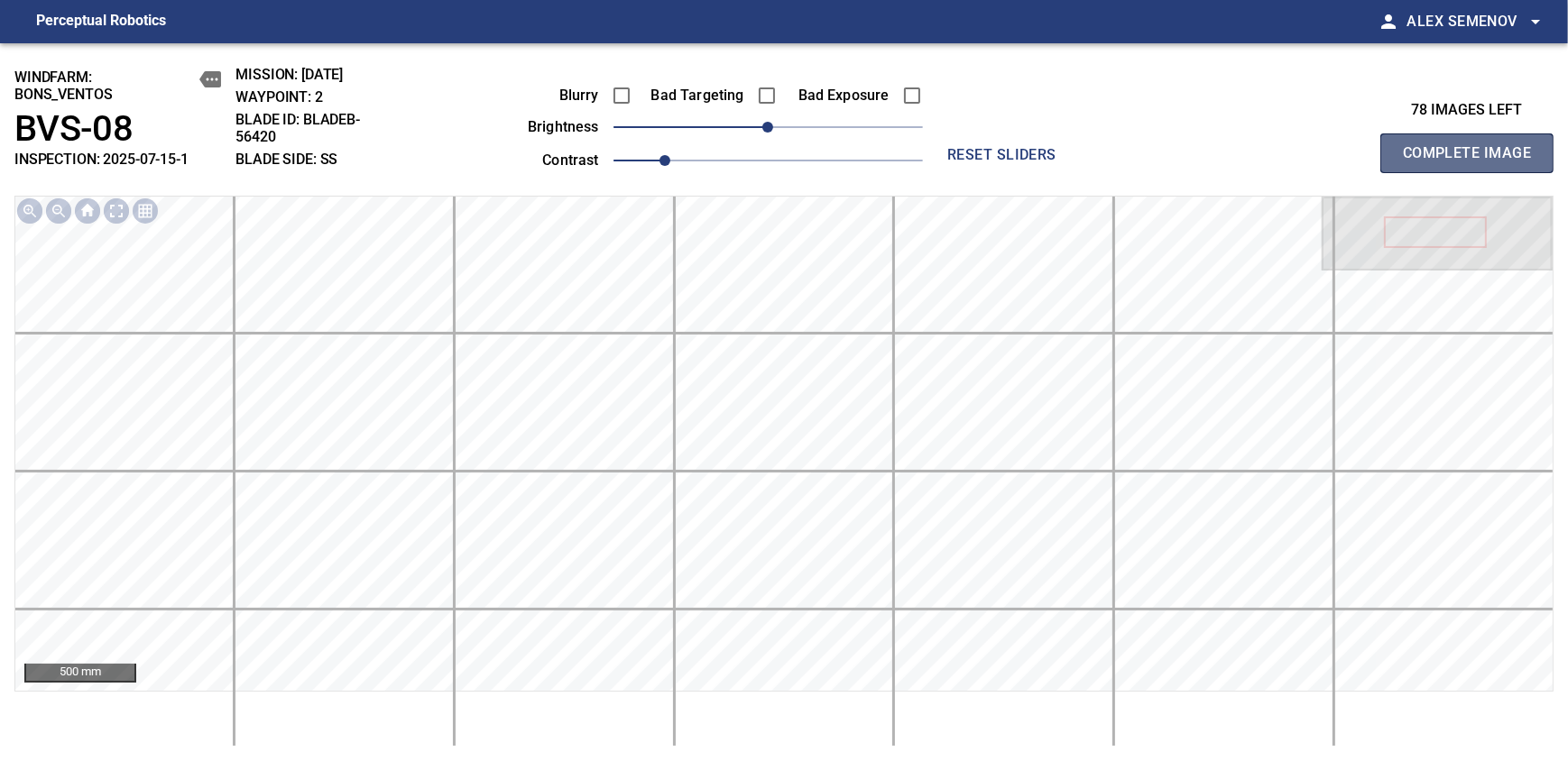 click on "Complete Image" at bounding box center (1467, 153) 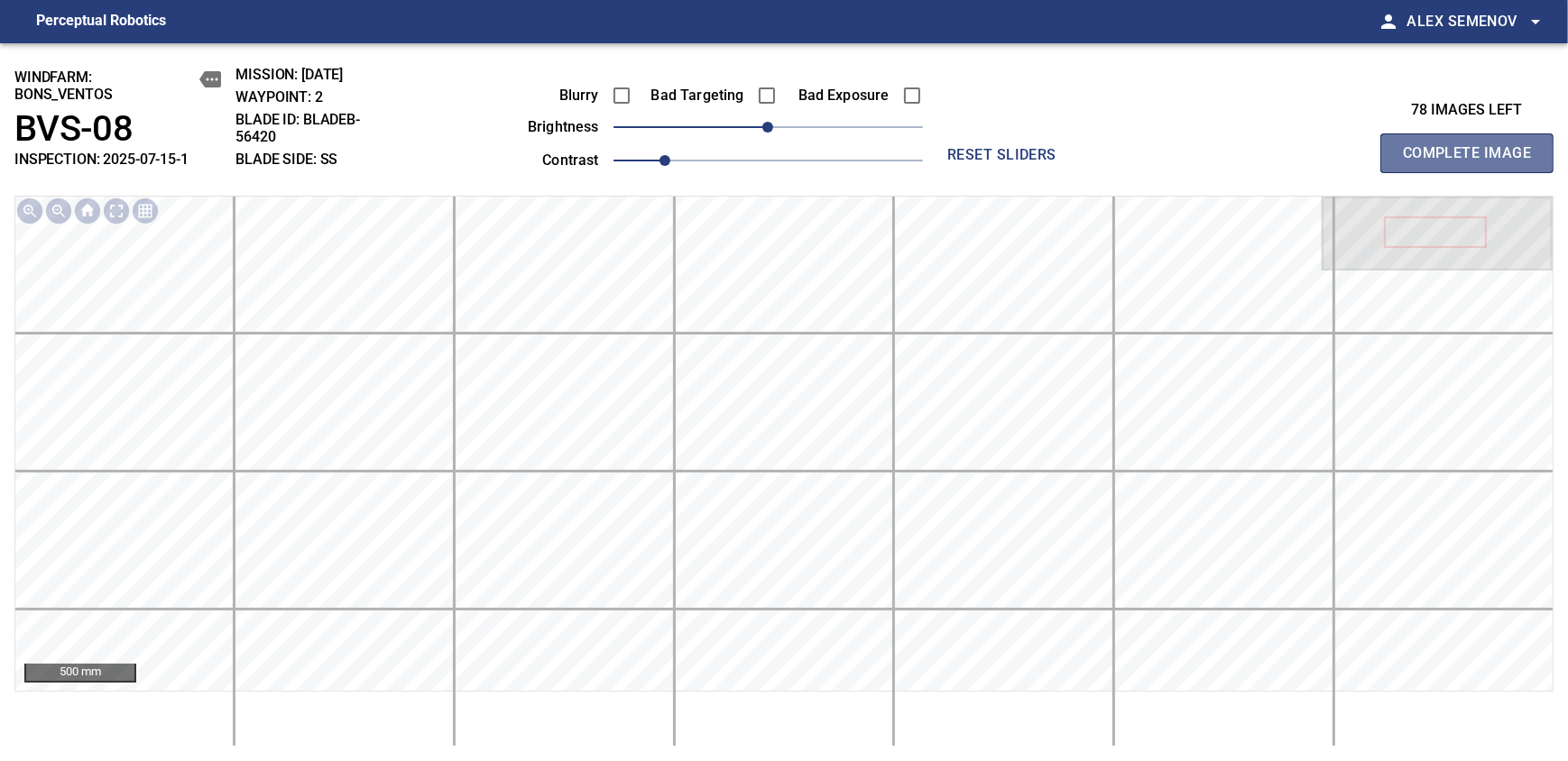 type 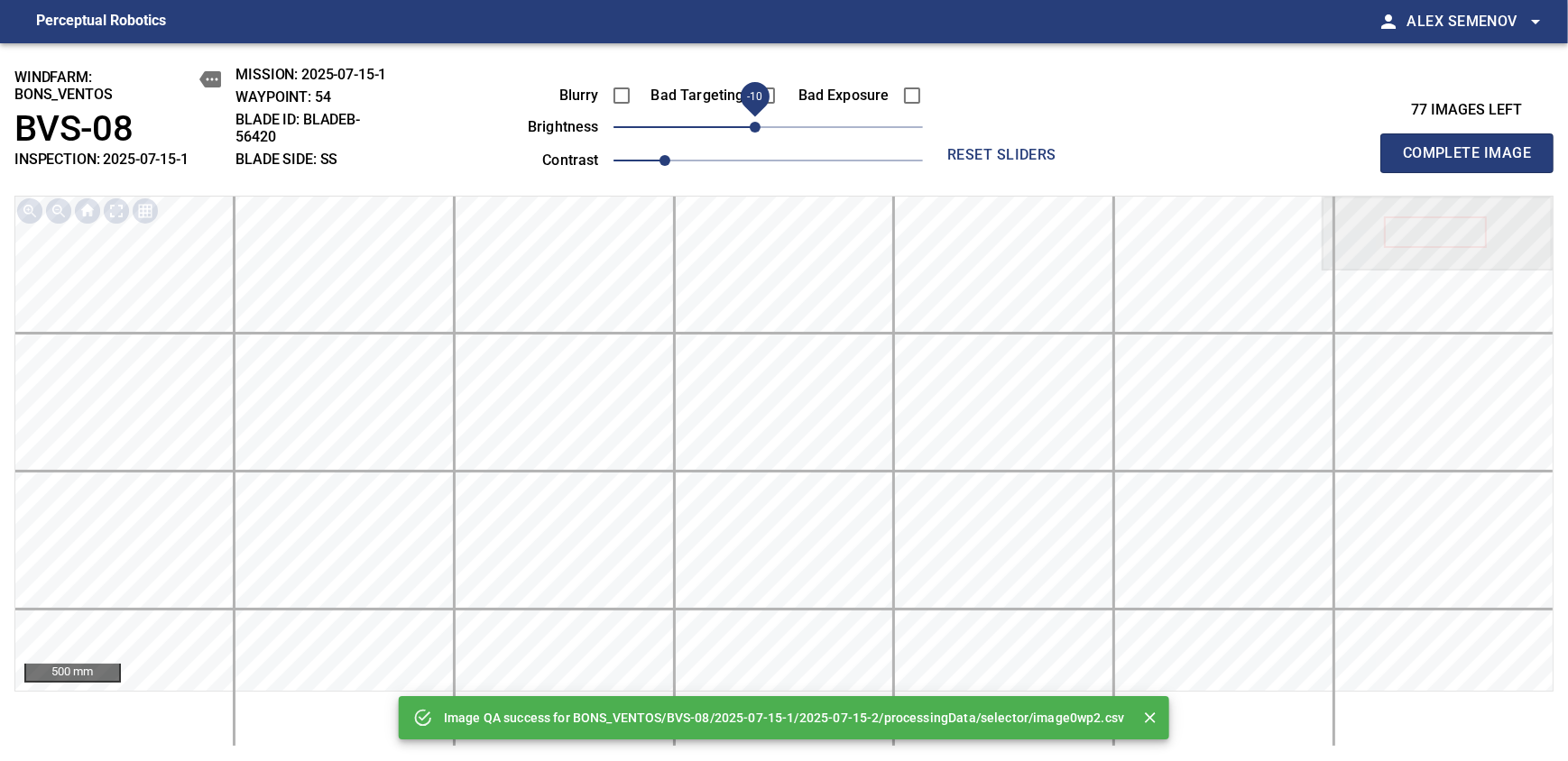 click on "-10" at bounding box center [755, 127] 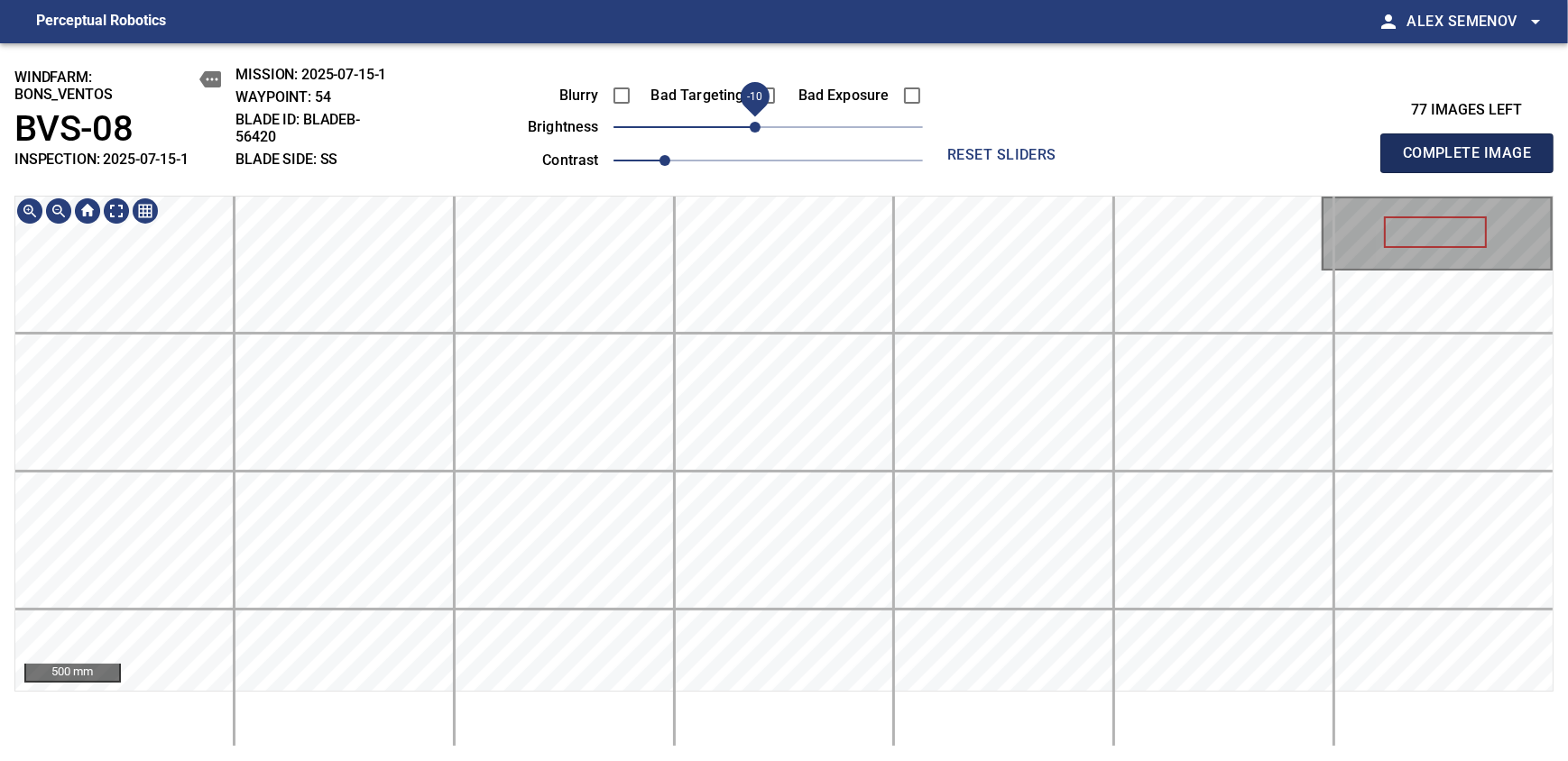 click on "Complete Image" at bounding box center (1467, 153) 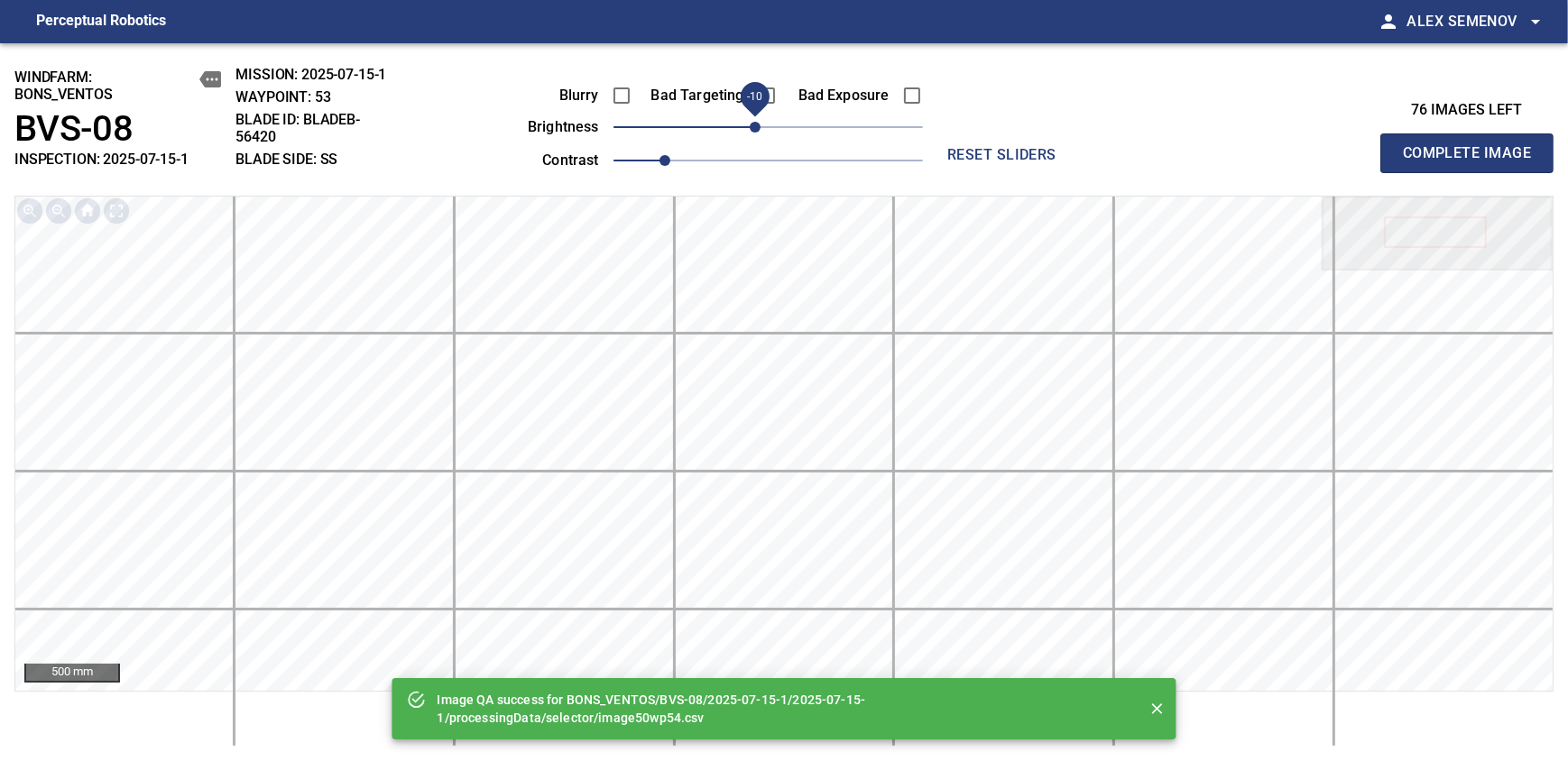 click on "-10" at bounding box center [755, 127] 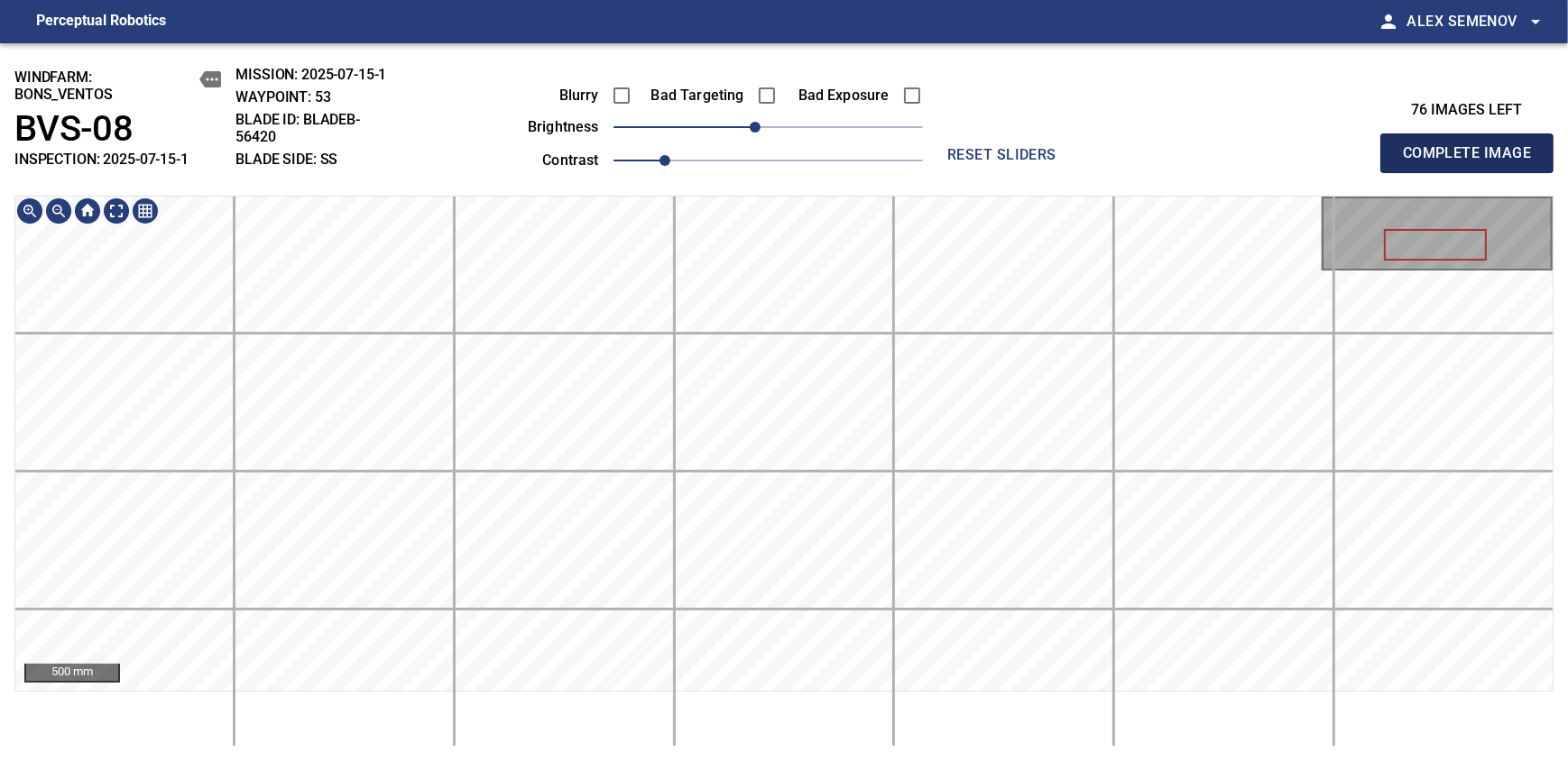 click on "Complete Image" at bounding box center [1467, 153] 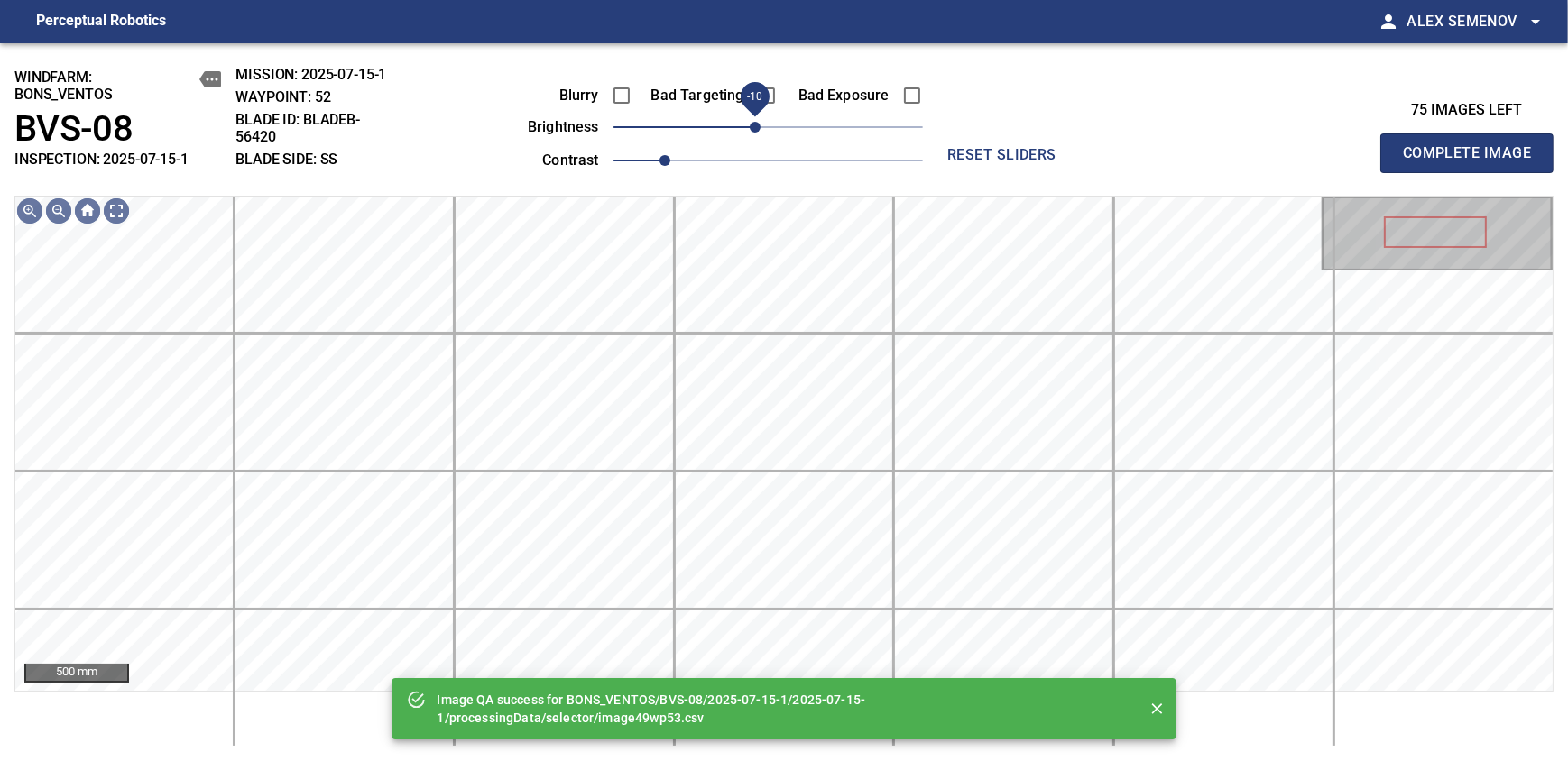 click on "-10" at bounding box center (755, 127) 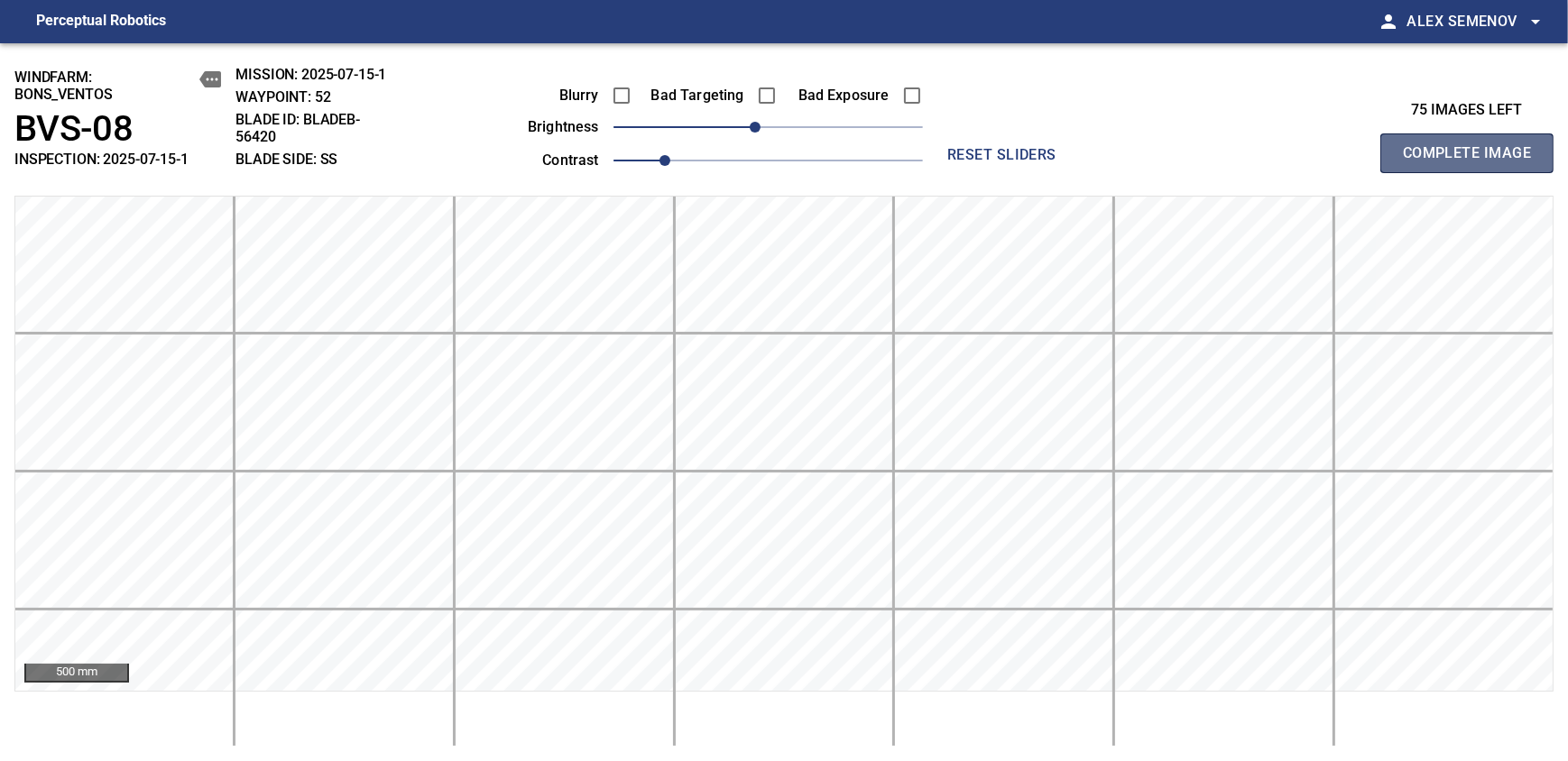 click on "Complete Image" at bounding box center (1467, 153) 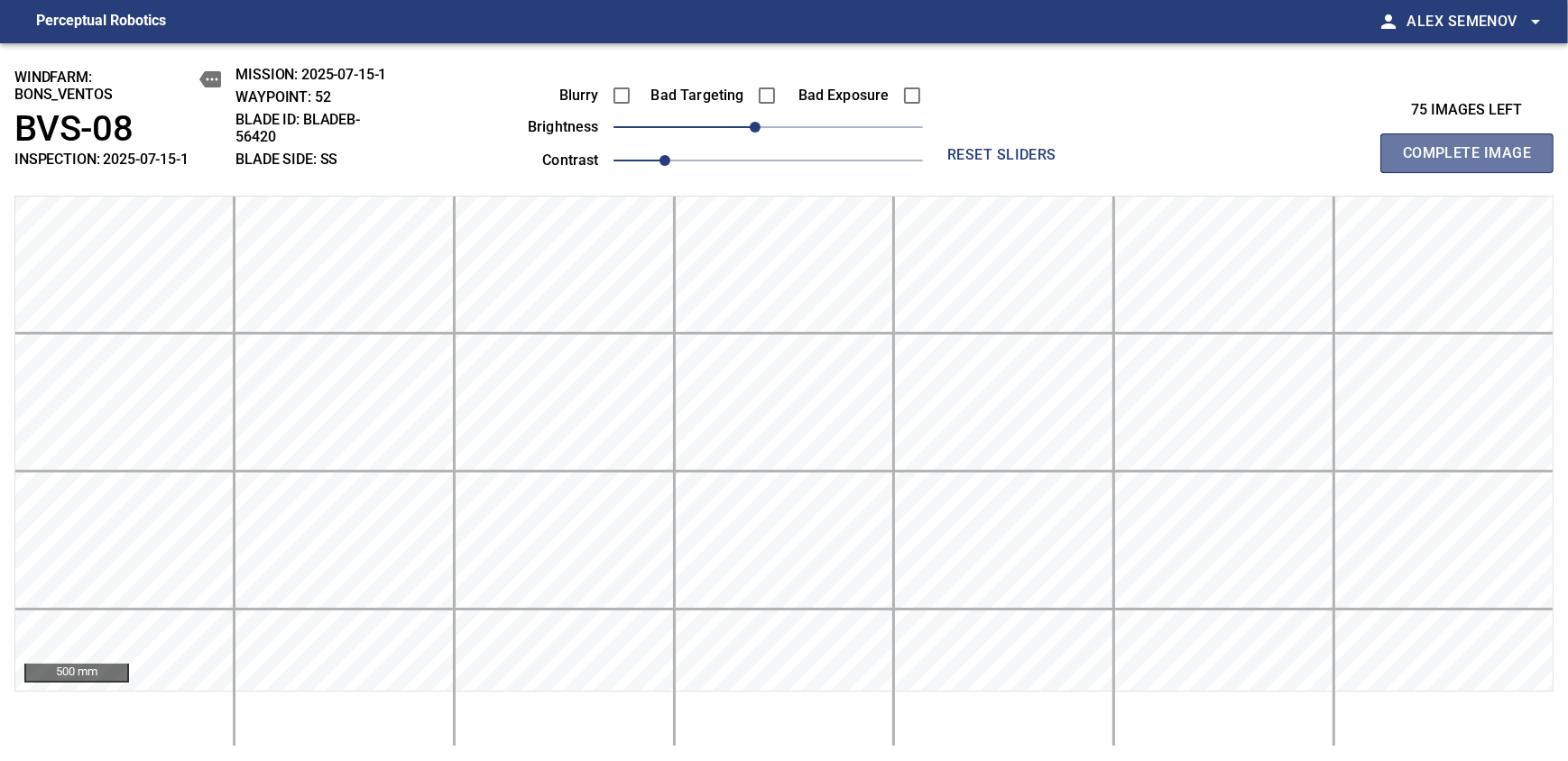type 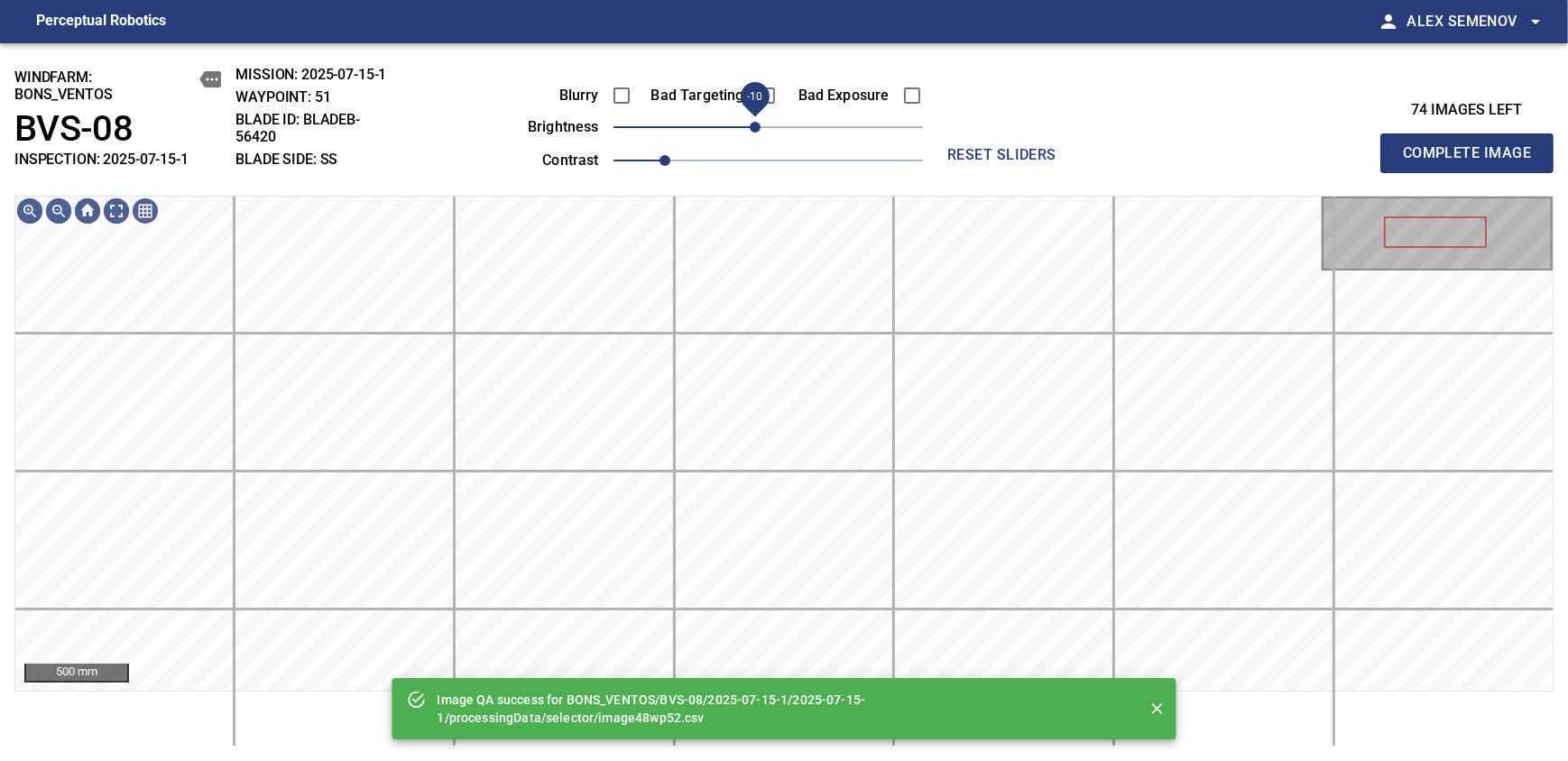 click on "-10" at bounding box center (755, 127) 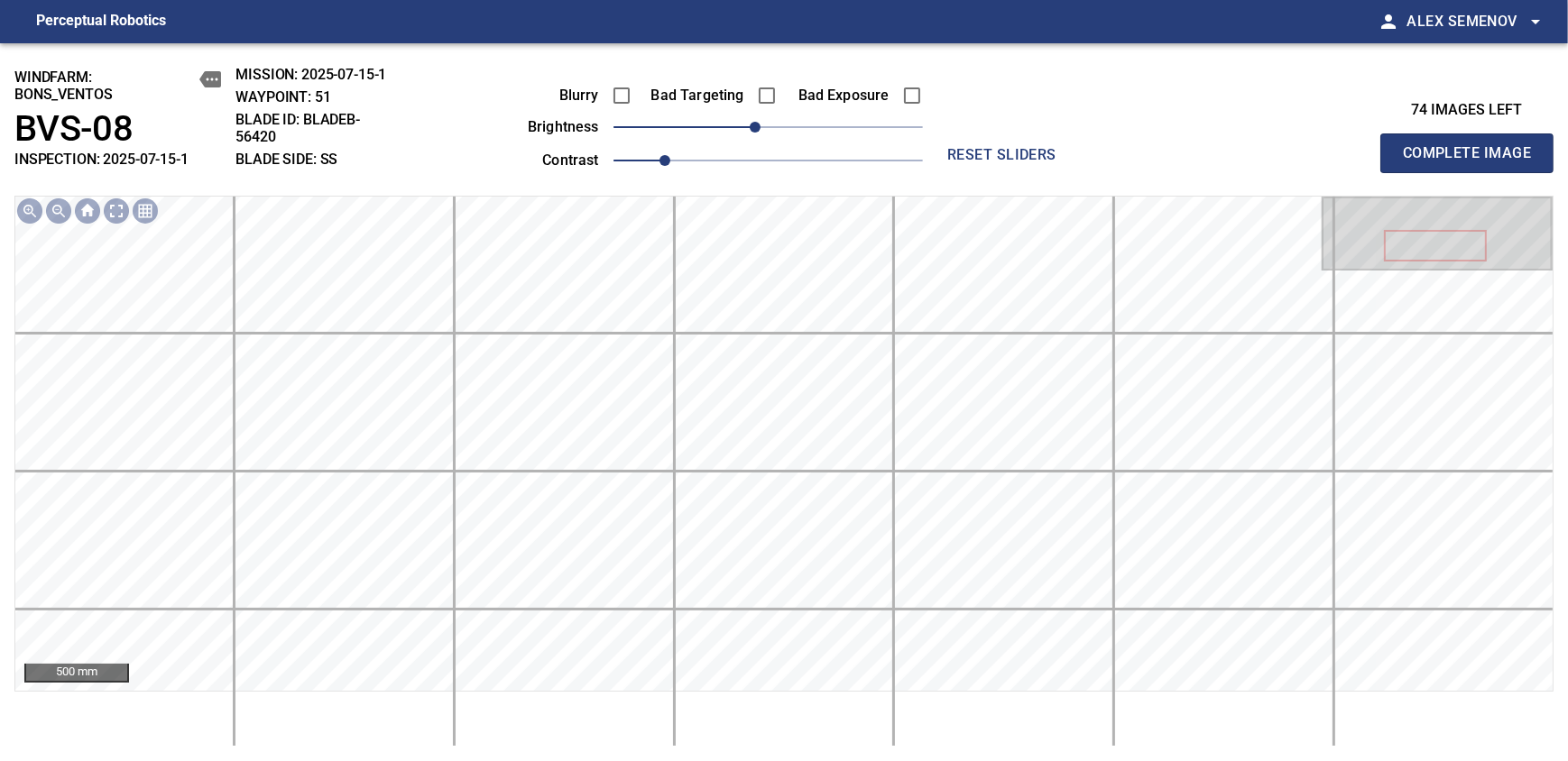 click on "Complete Image" at bounding box center (1467, 153) 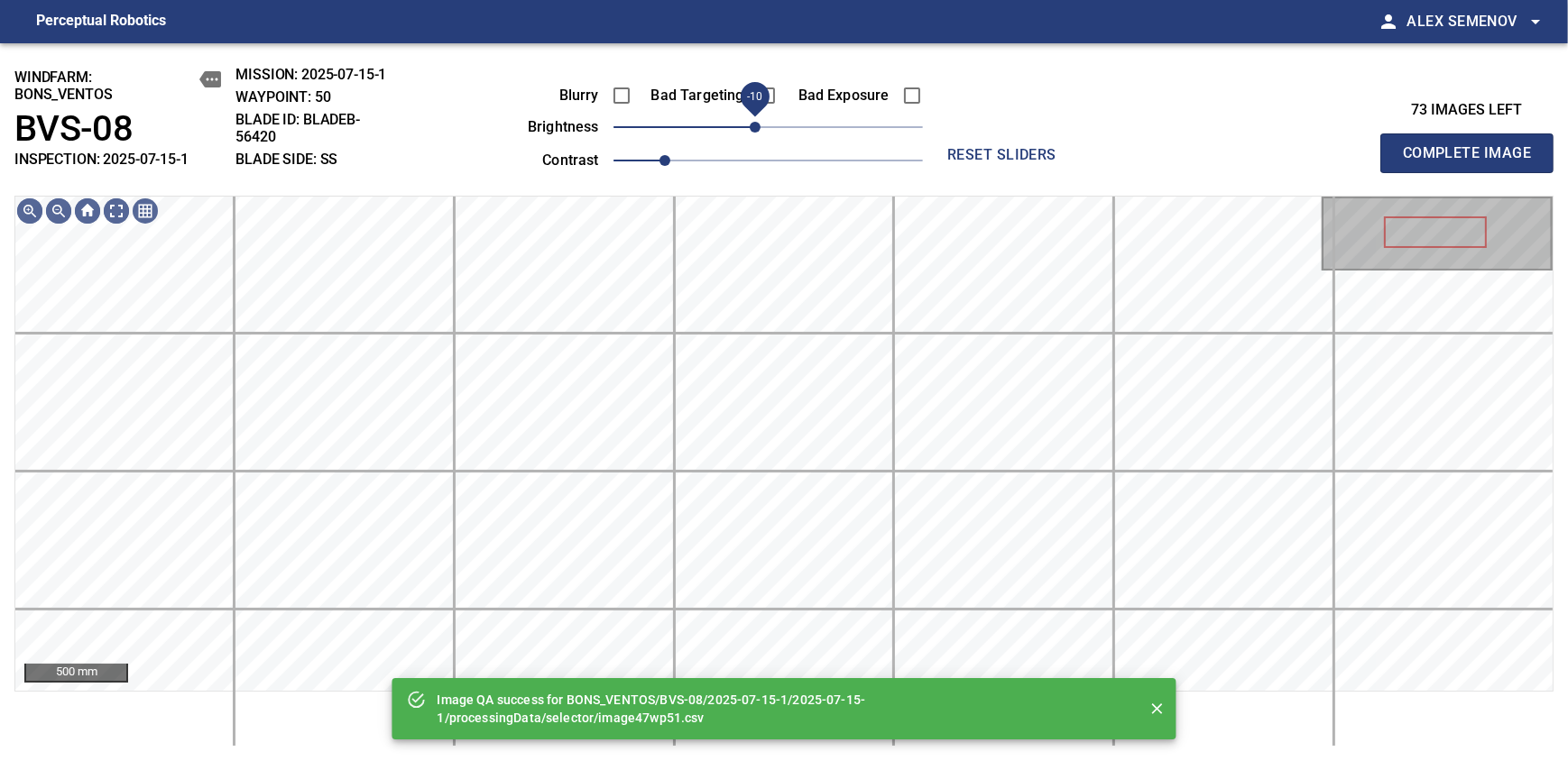 click on "-10" at bounding box center (755, 127) 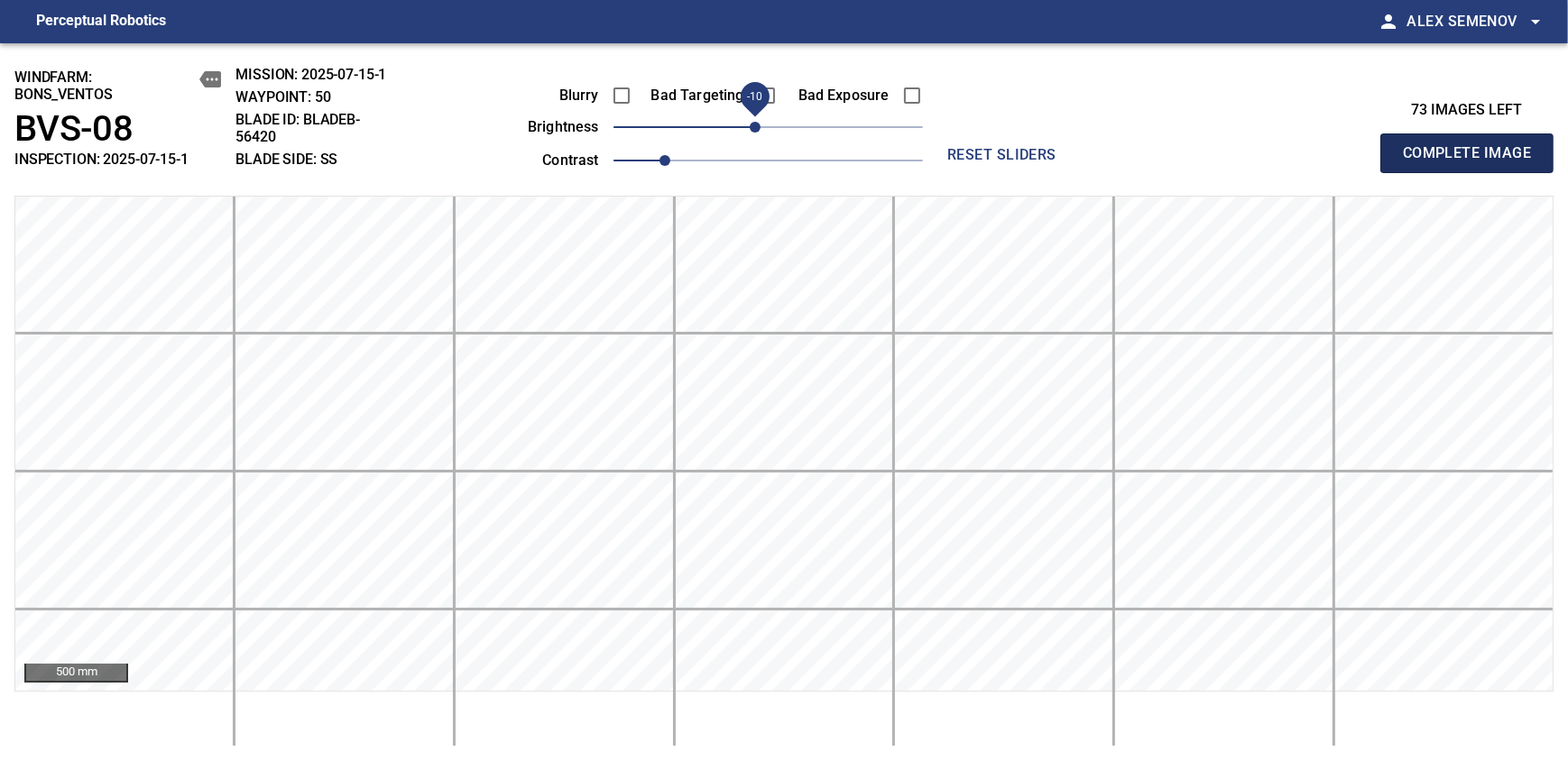 click on "Complete Image" at bounding box center (1467, 153) 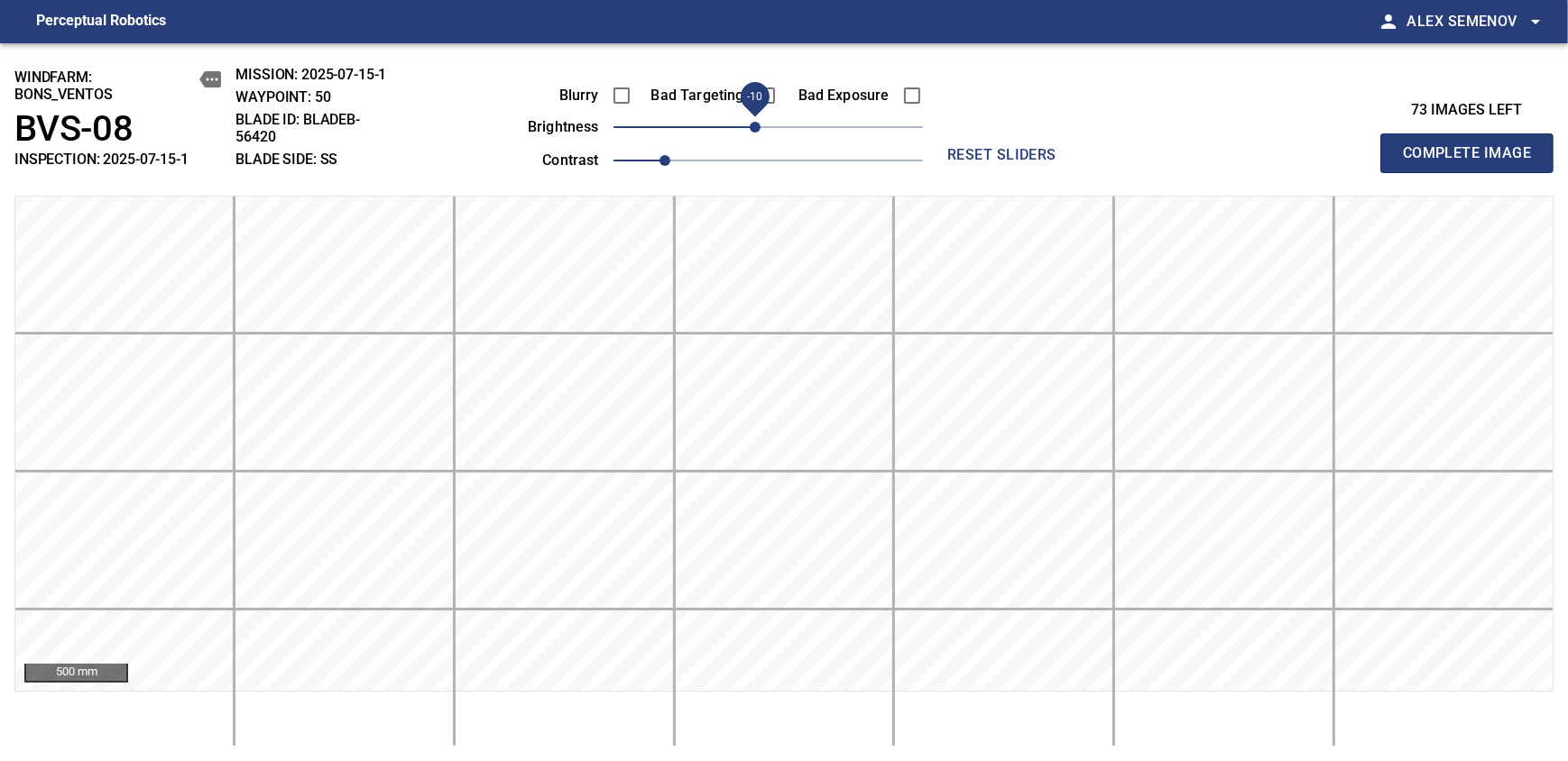 type 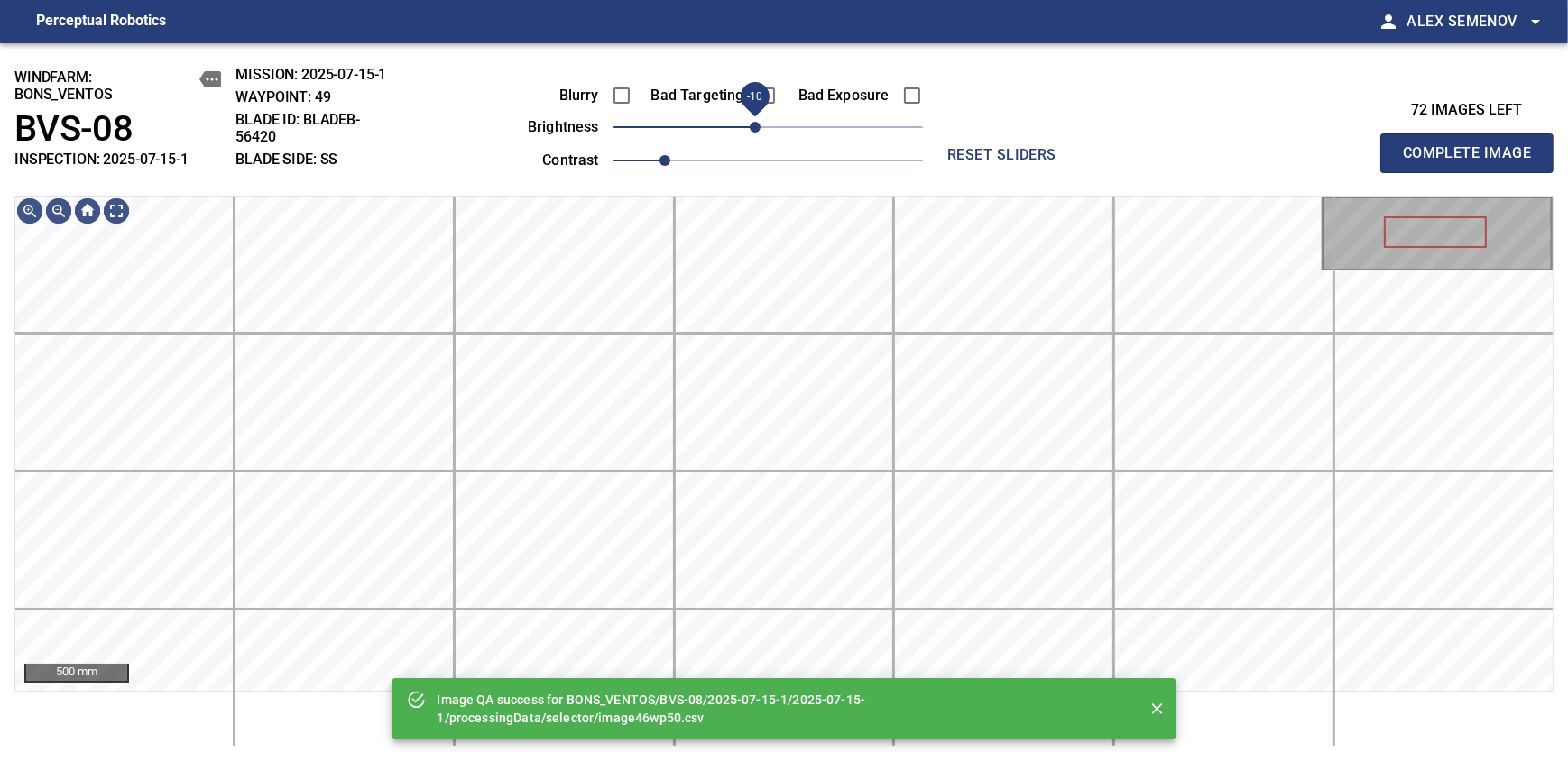 click on "-10" at bounding box center (755, 127) 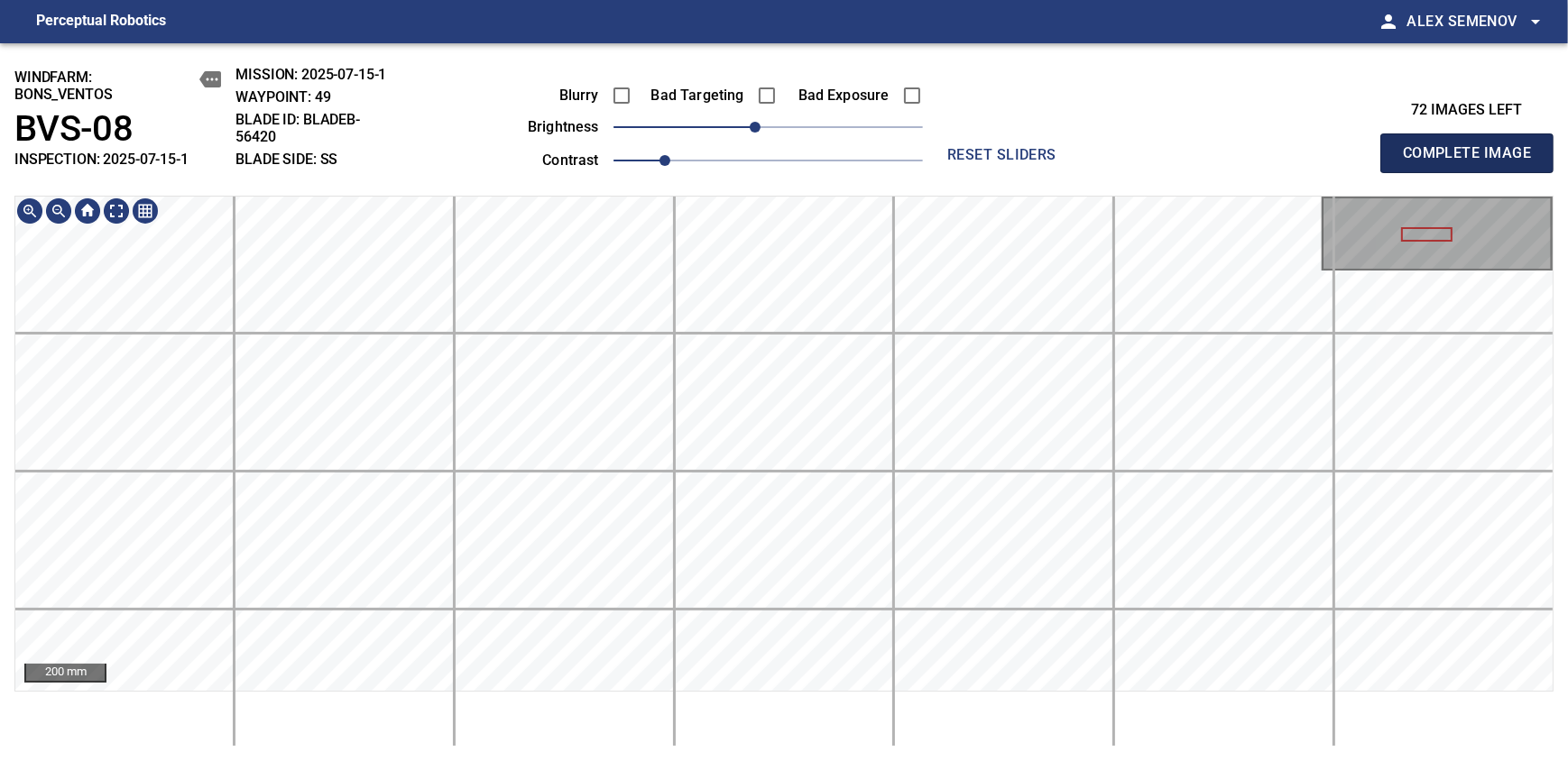 click on "Complete Image" at bounding box center [1467, 153] 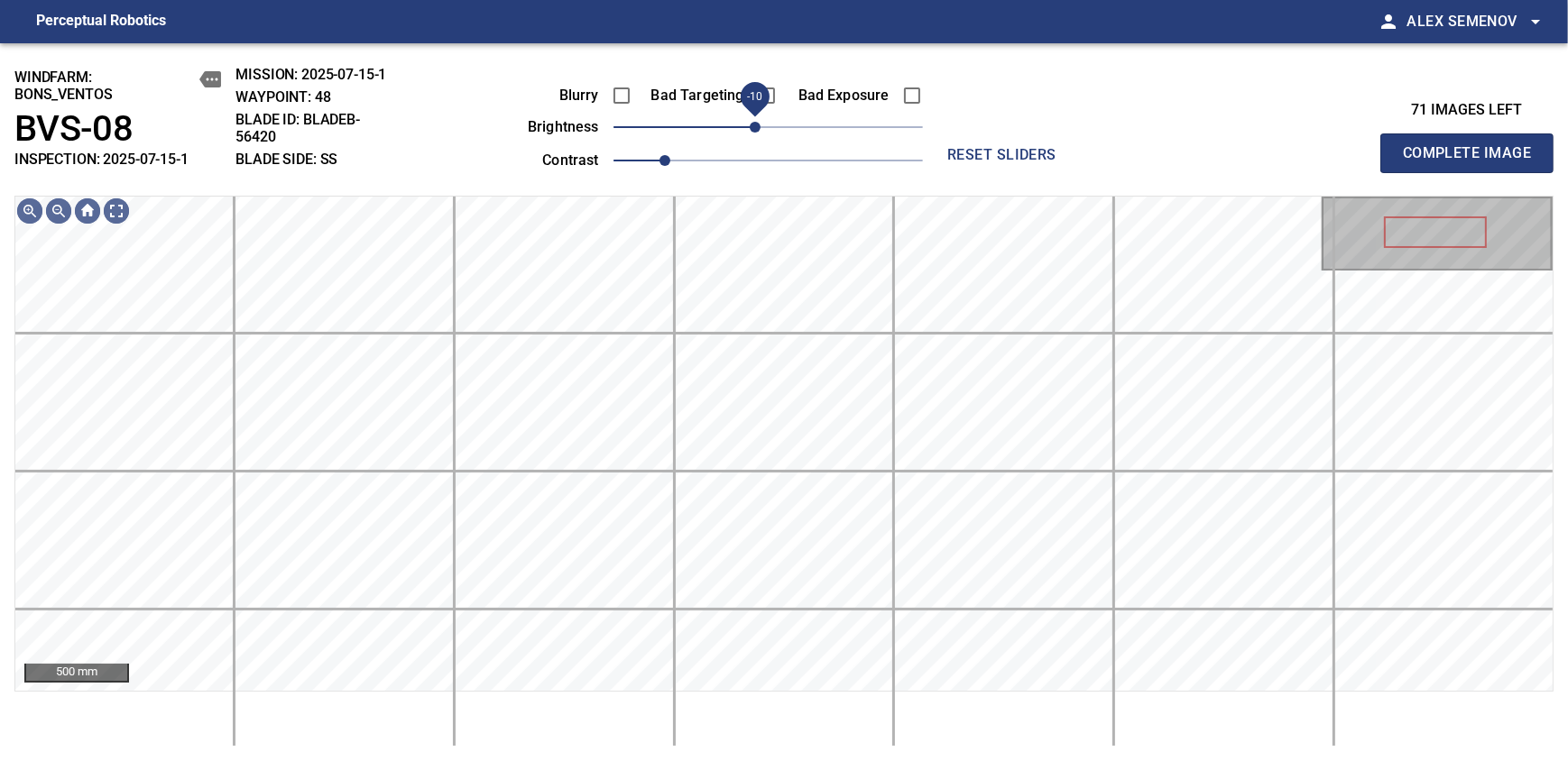 click on "-10" at bounding box center (755, 127) 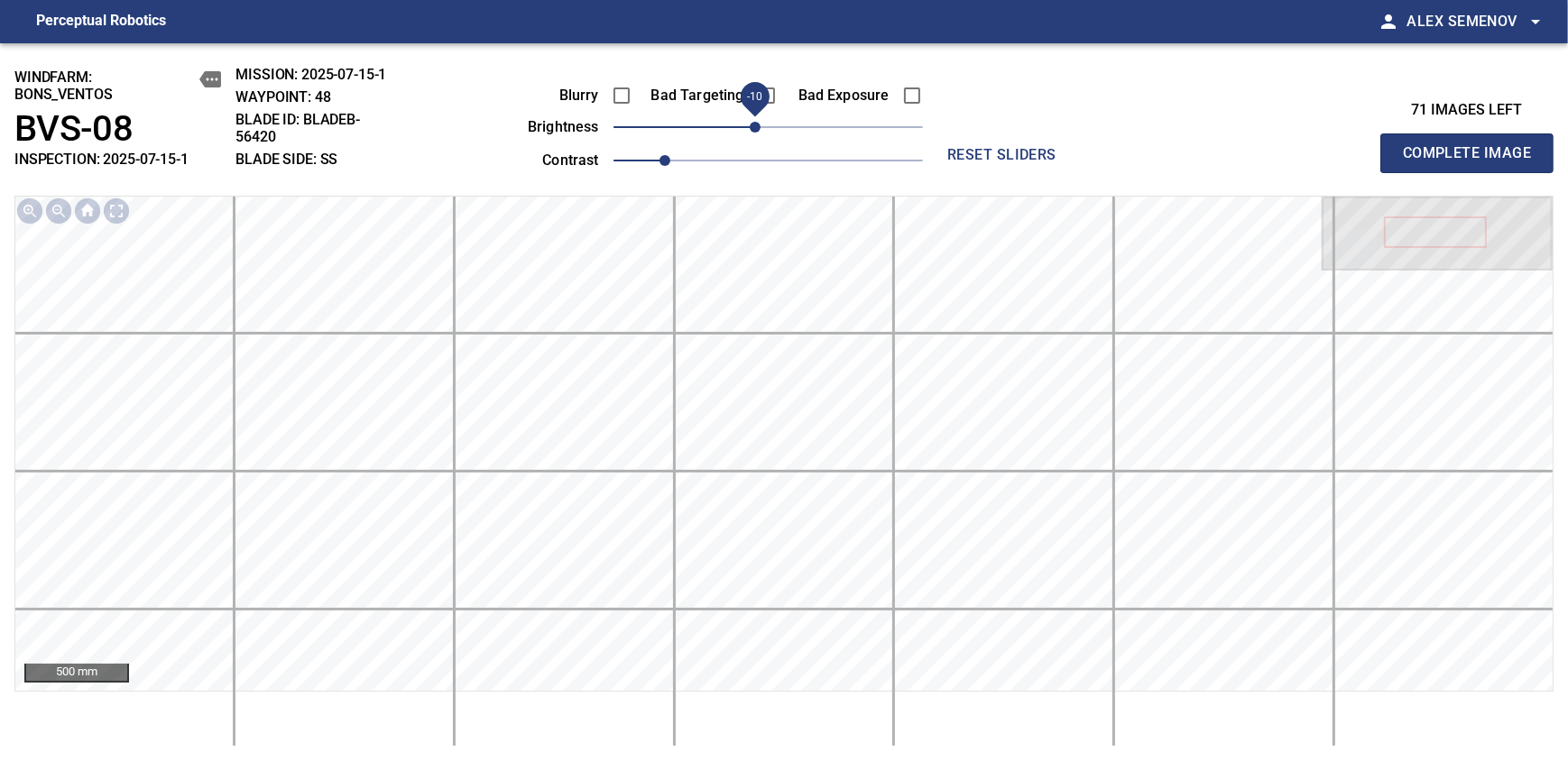 click on "Complete Image" at bounding box center (1467, 153) 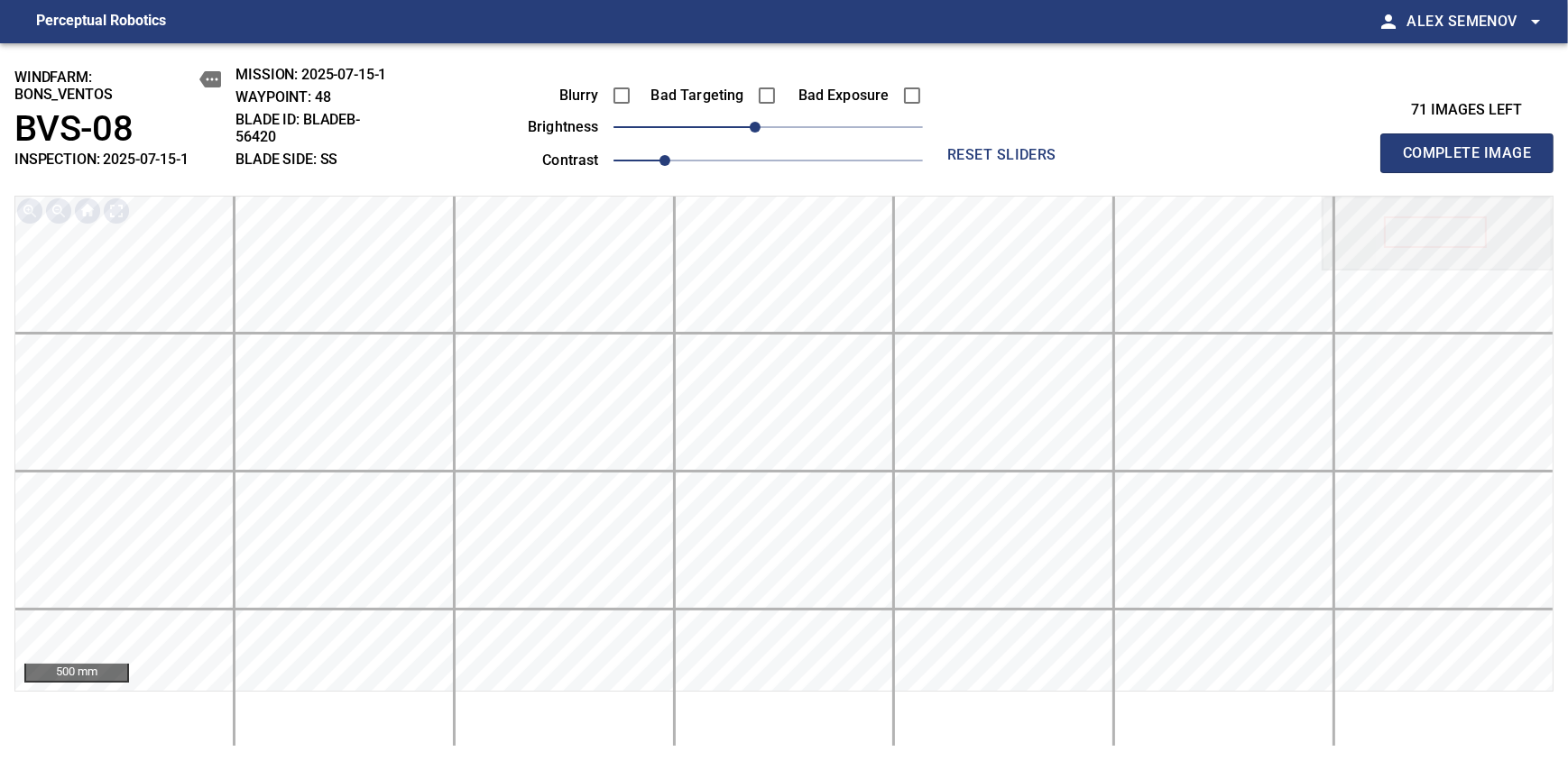 type 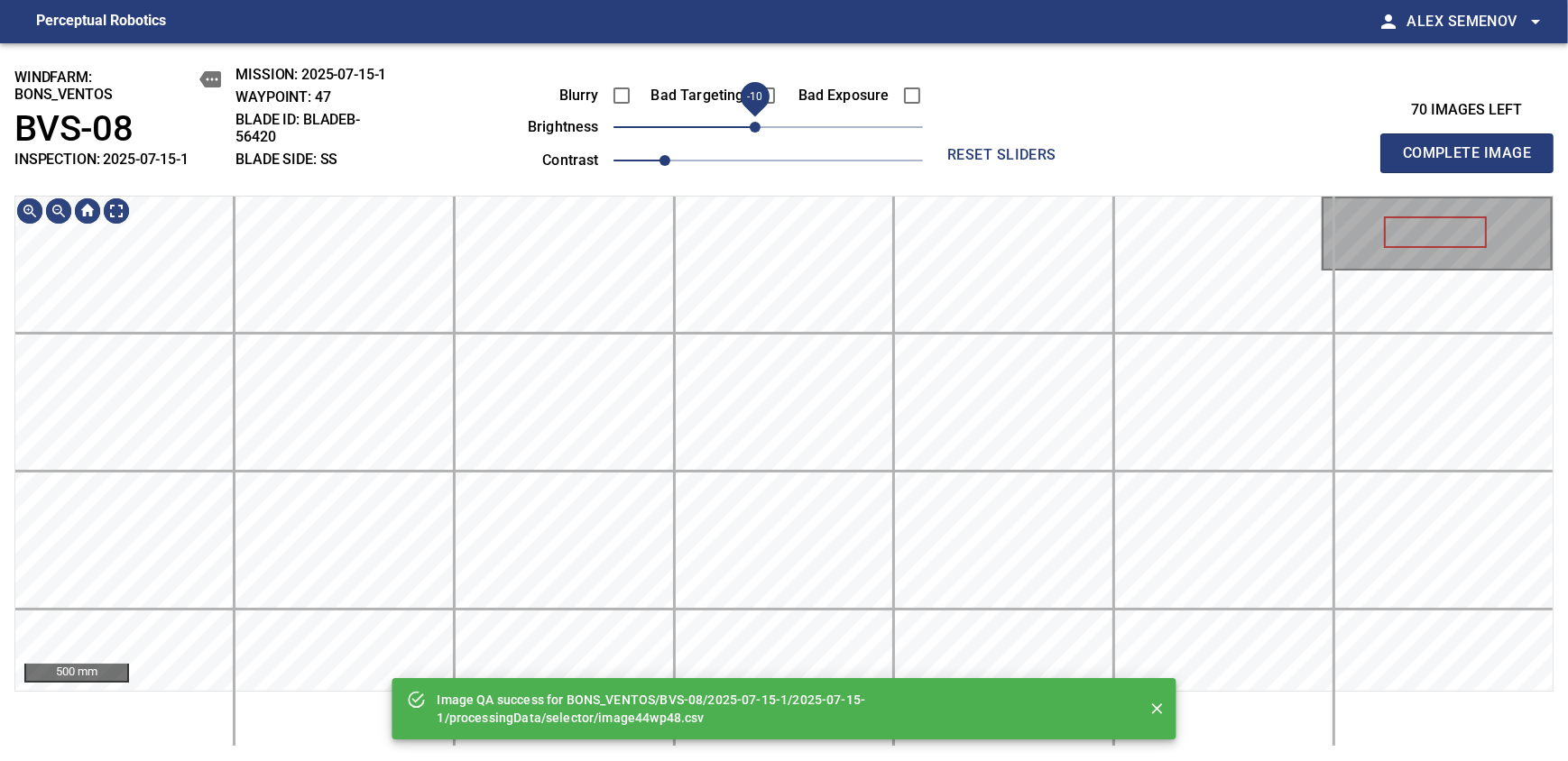 click on "-10" at bounding box center [755, 127] 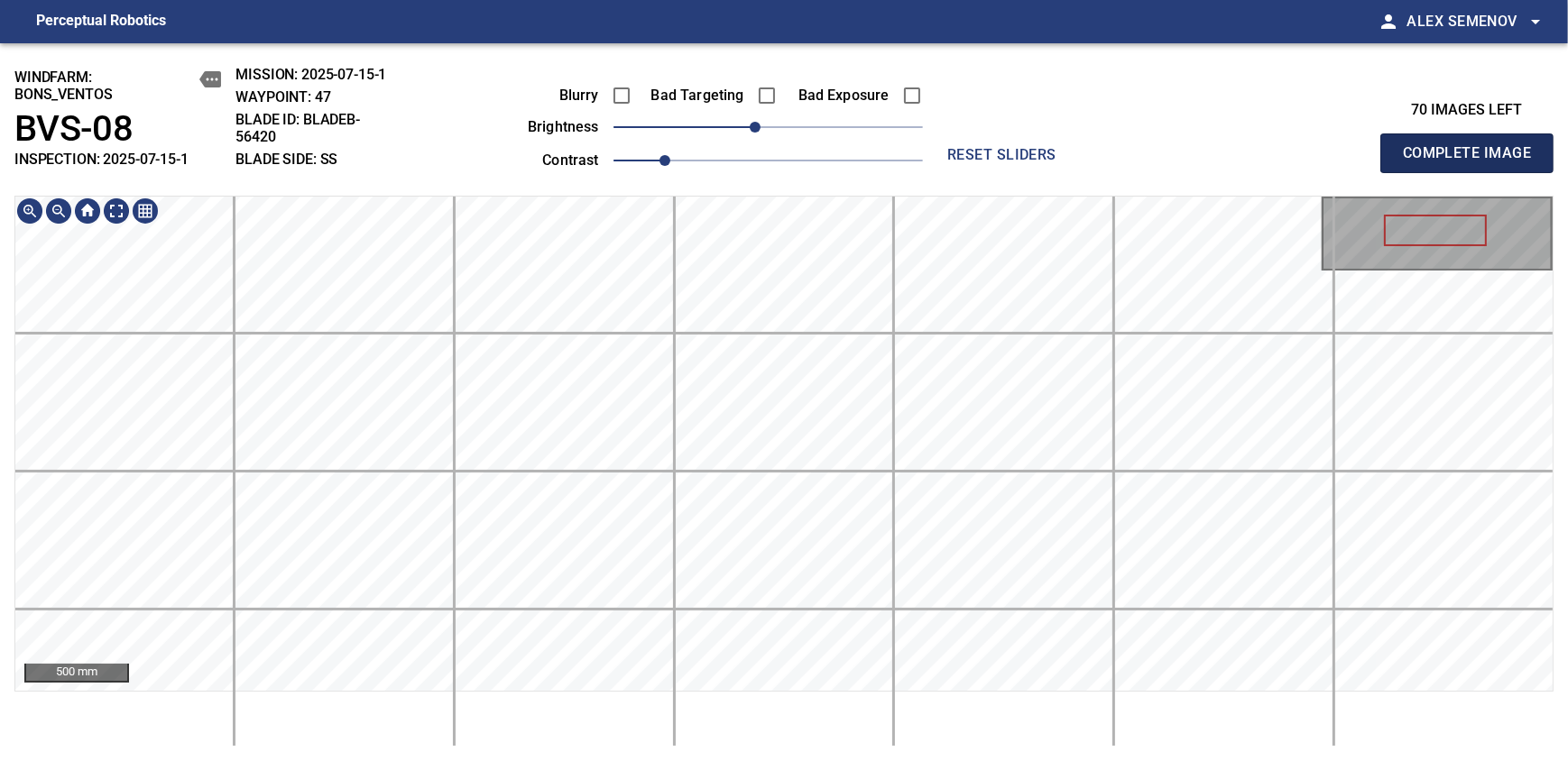 click on "Complete Image" at bounding box center (1467, 153) 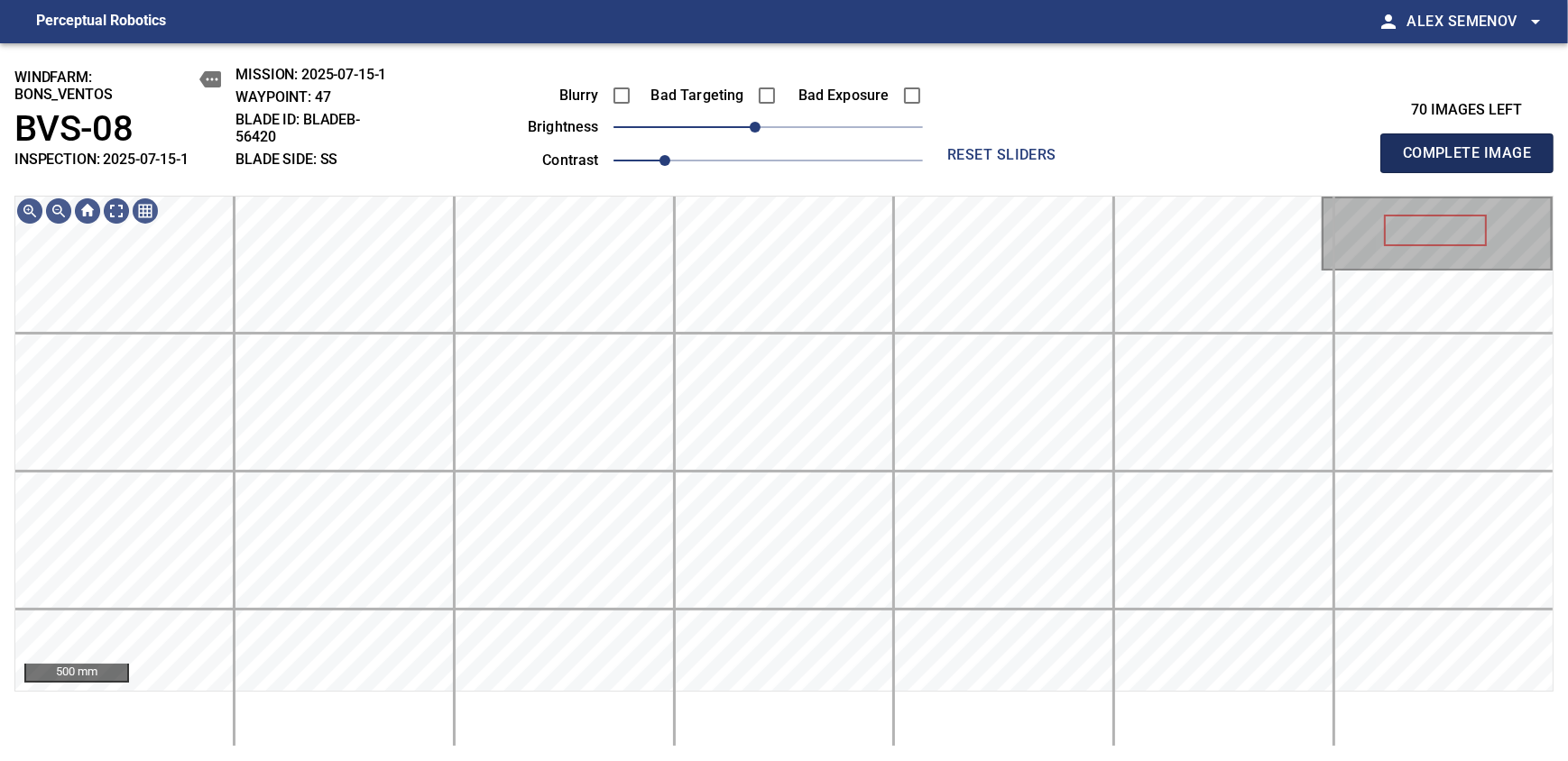 click on "Complete Image" at bounding box center [1467, 153] 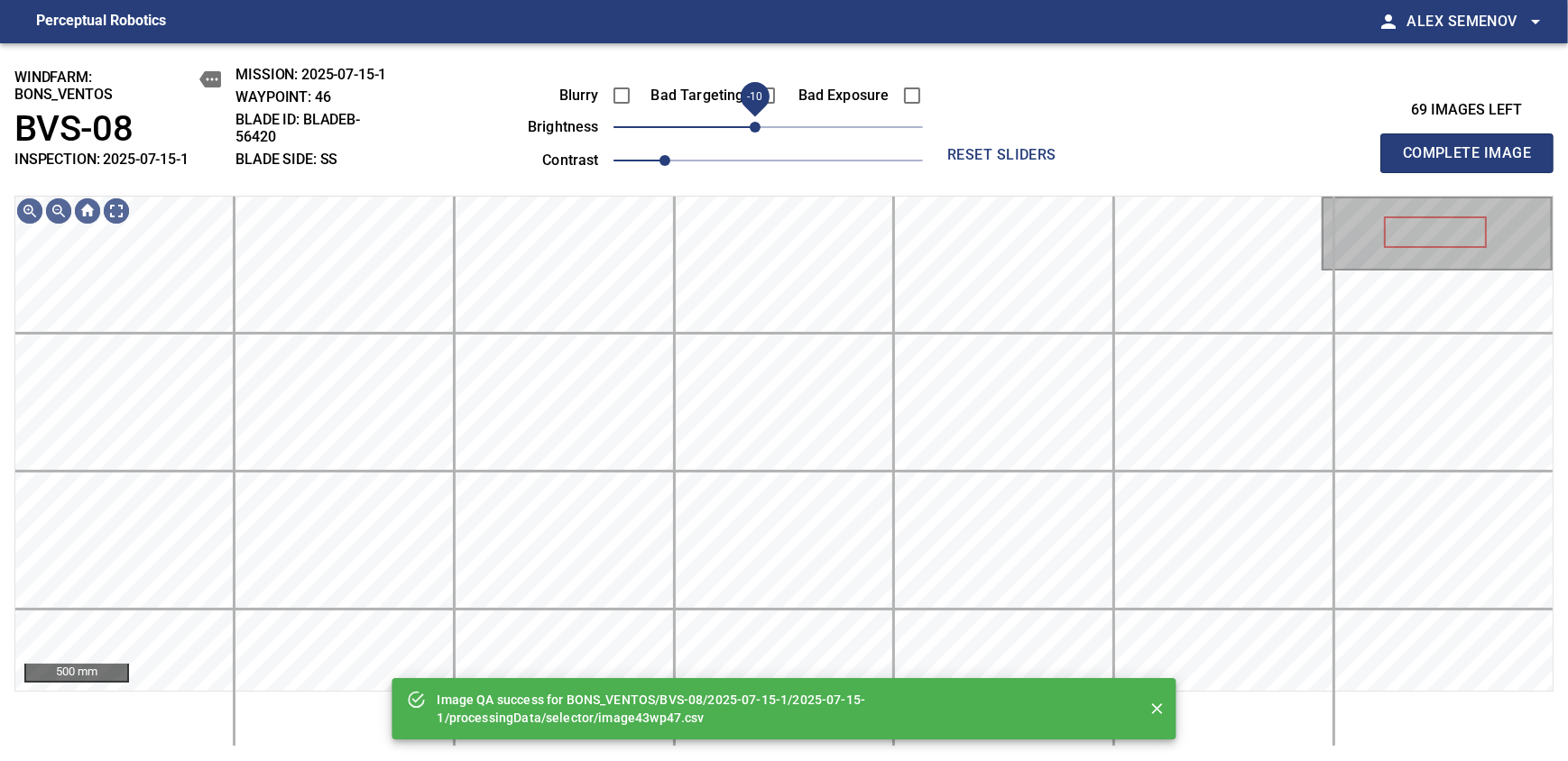 drag, startPoint x: 766, startPoint y: 132, endPoint x: 757, endPoint y: 131, distance: 9.055385 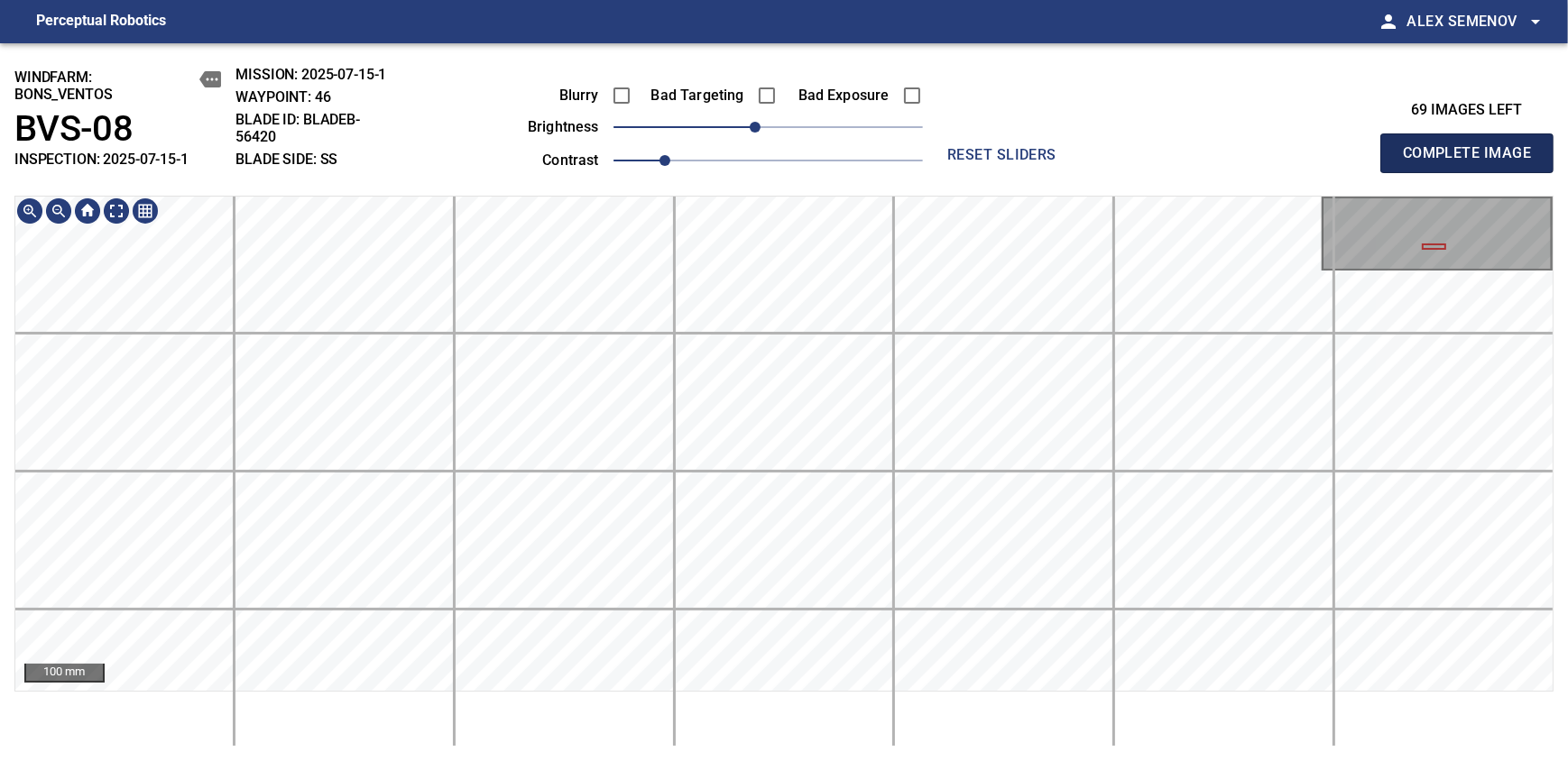 click on "Complete Image" at bounding box center [1467, 153] 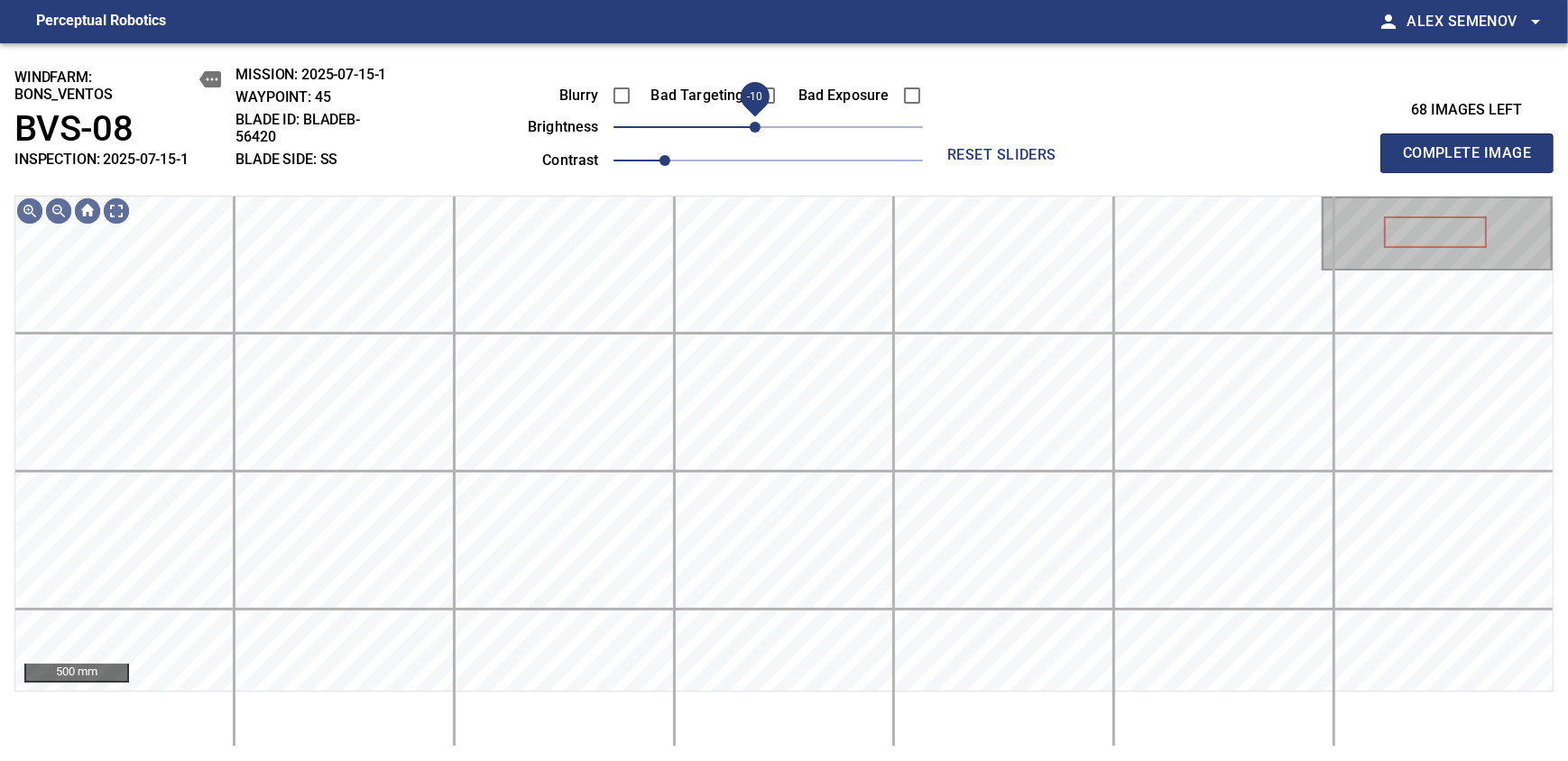 click on "-10" at bounding box center (755, 127) 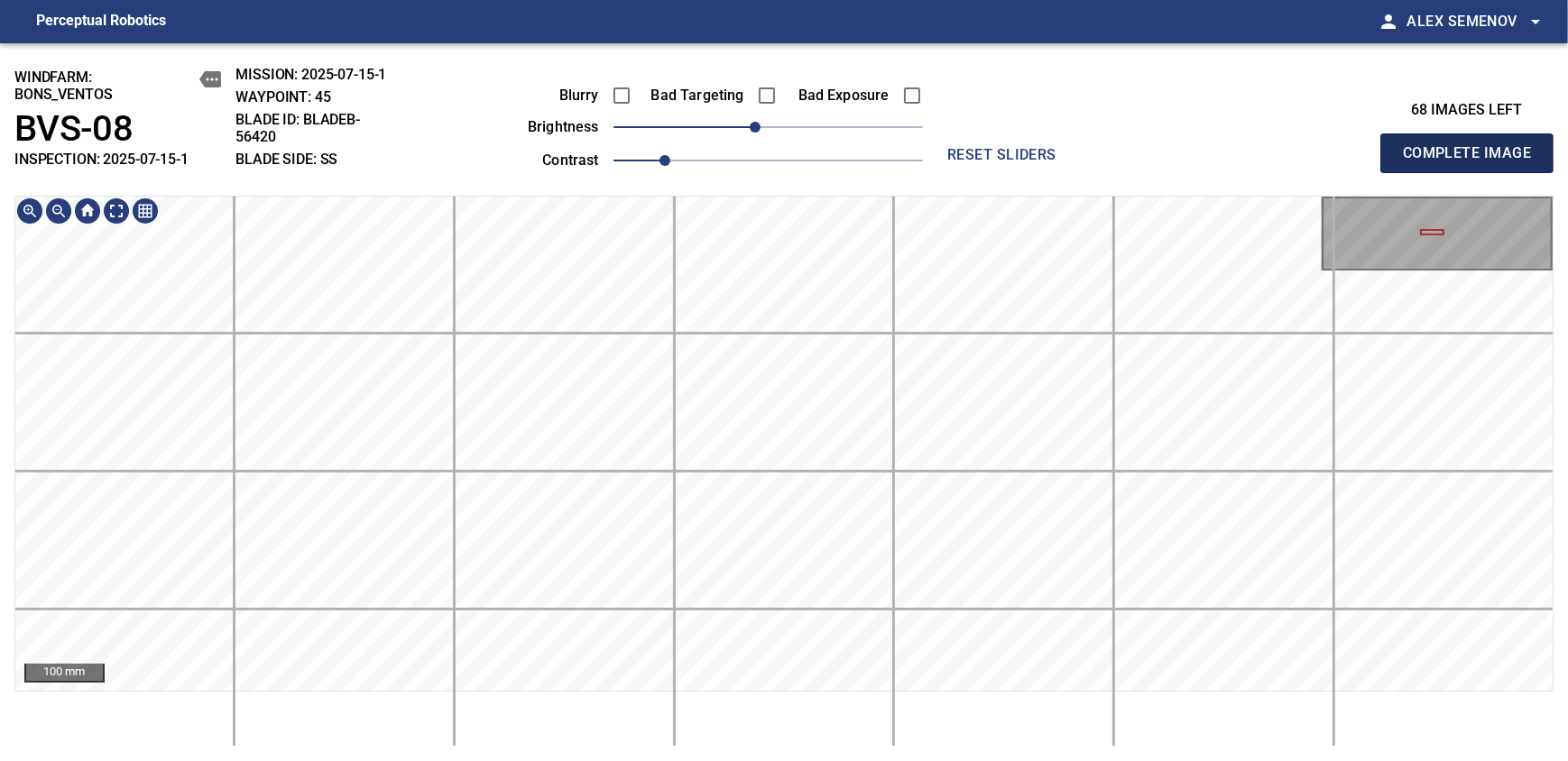 click on "Complete Image" at bounding box center [1467, 153] 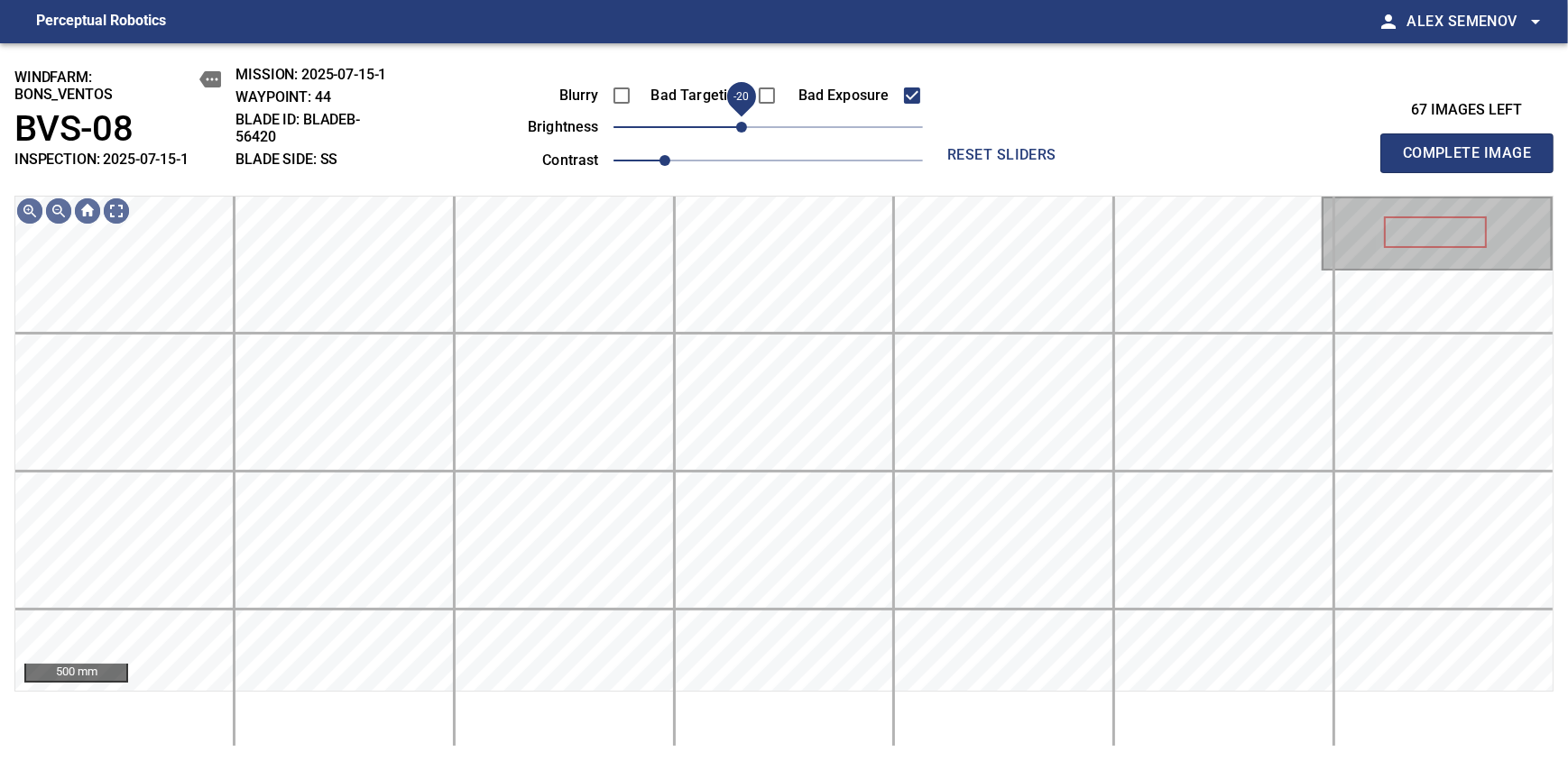 drag, startPoint x: 752, startPoint y: 124, endPoint x: 741, endPoint y: 129, distance: 12.083046 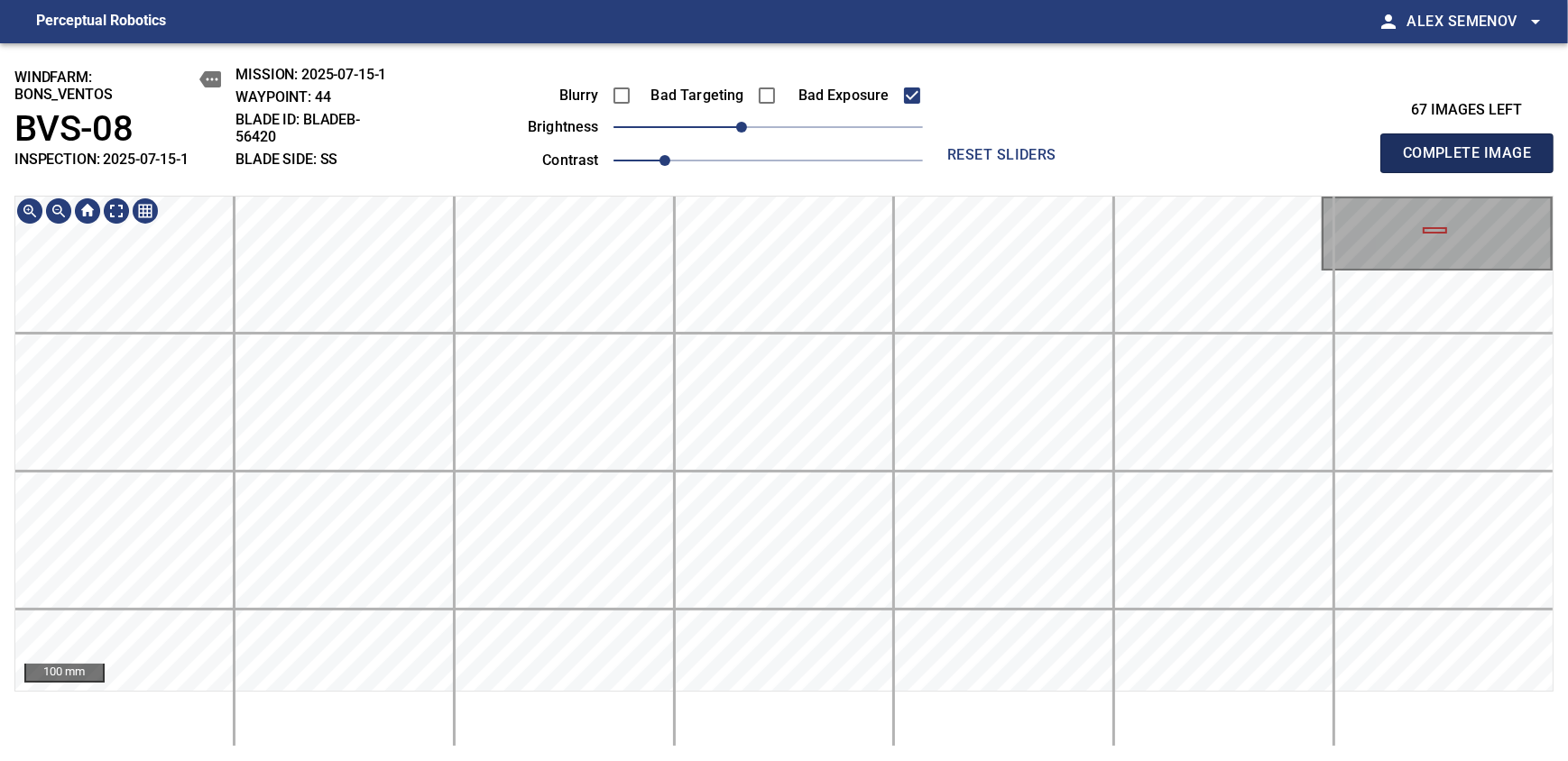 click on "Complete Image" at bounding box center [1467, 153] 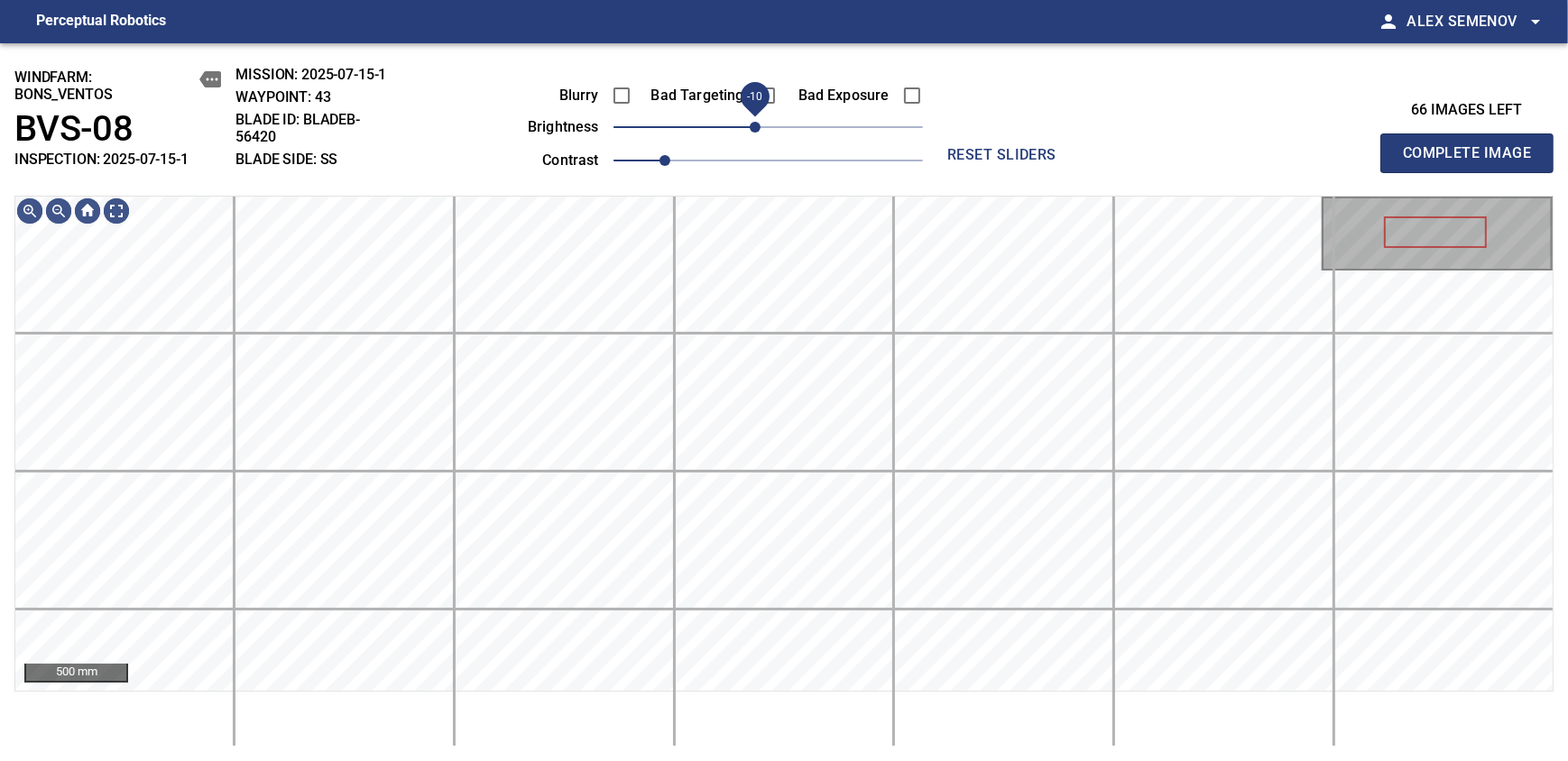 click on "-10" at bounding box center (755, 127) 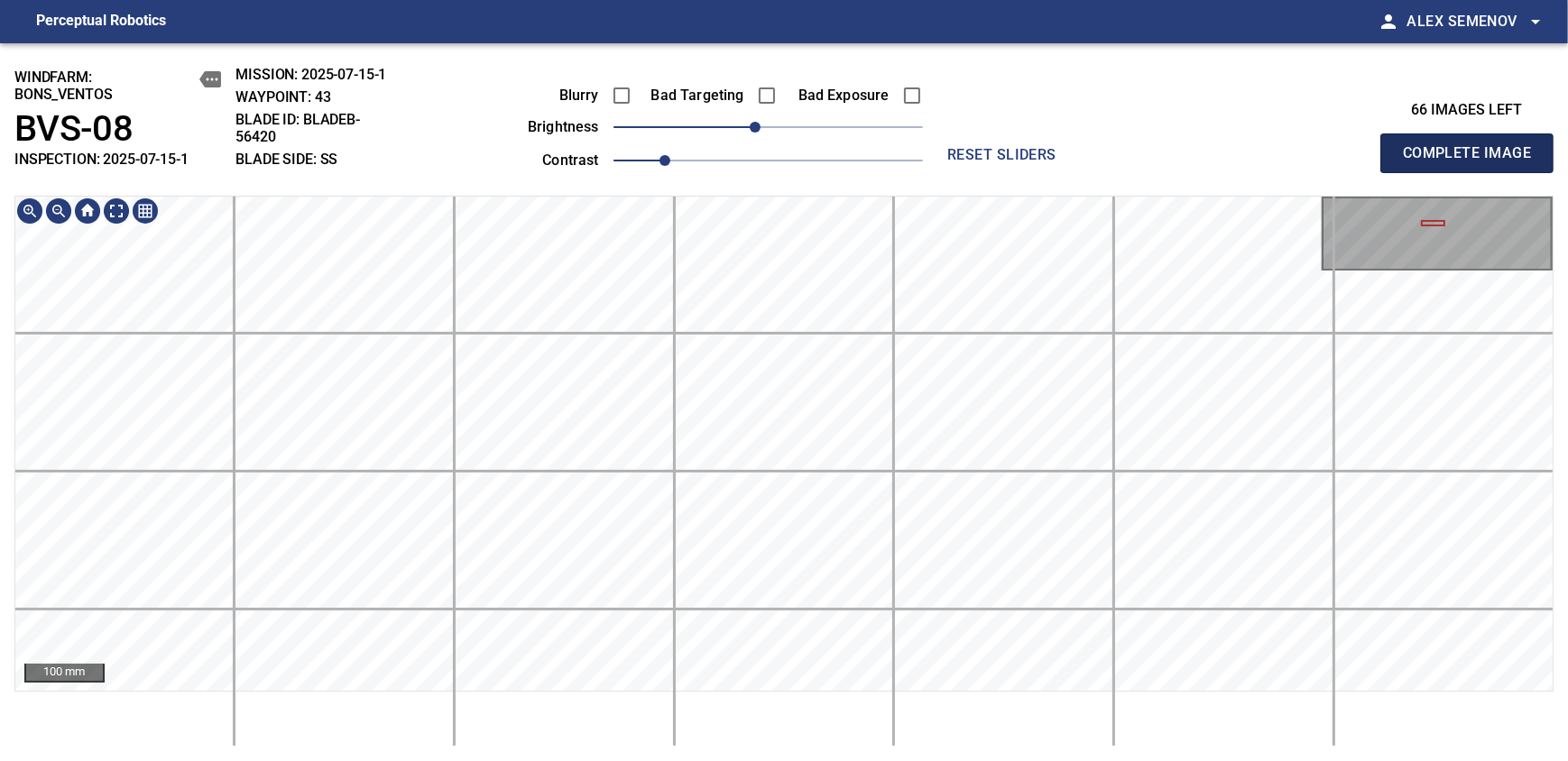 click on "Complete Image" at bounding box center (1467, 153) 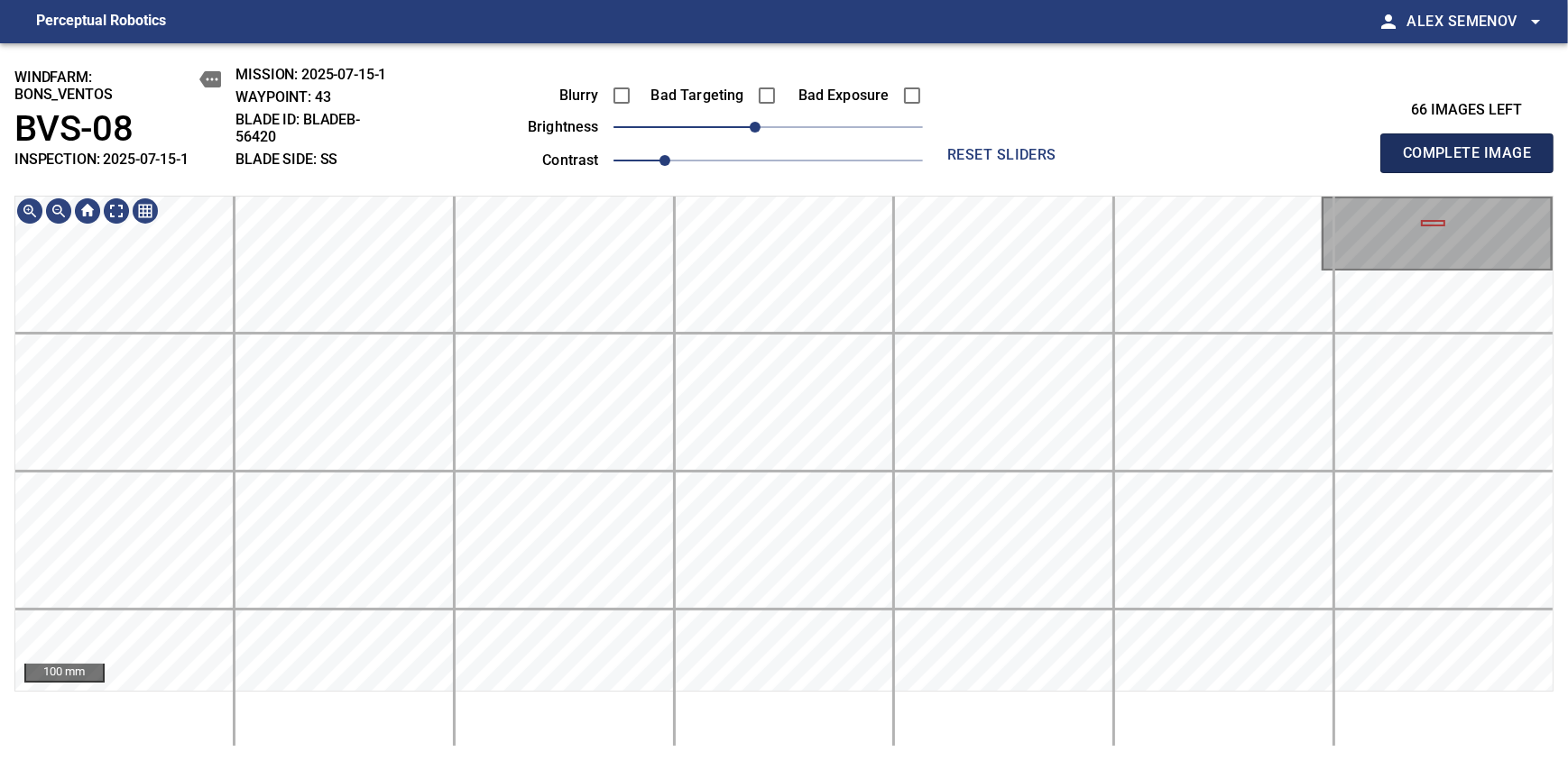 type 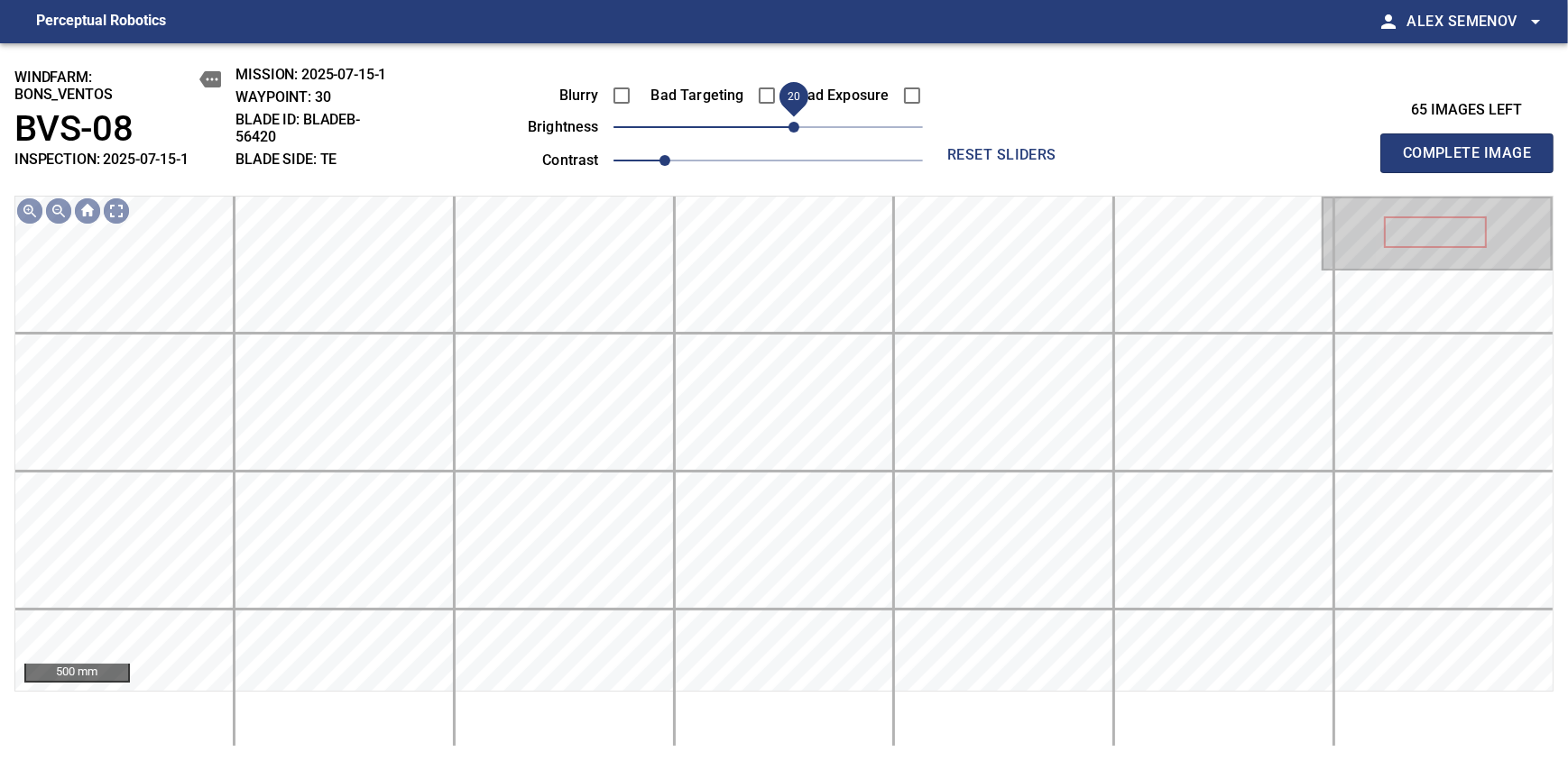 drag, startPoint x: 784, startPoint y: 120, endPoint x: 796, endPoint y: 117, distance: 12.369317 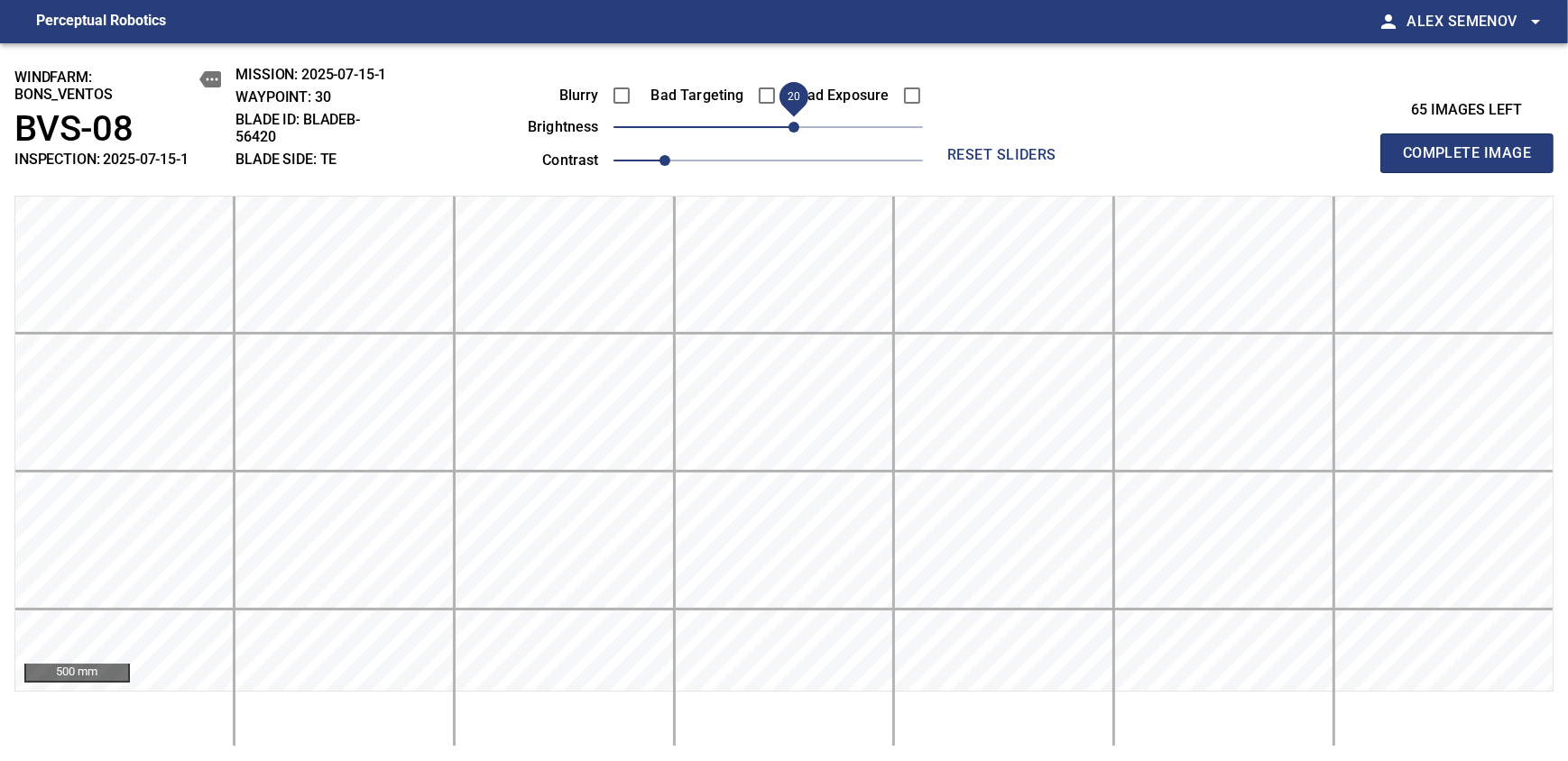 click on "Complete Image" at bounding box center [1467, 153] 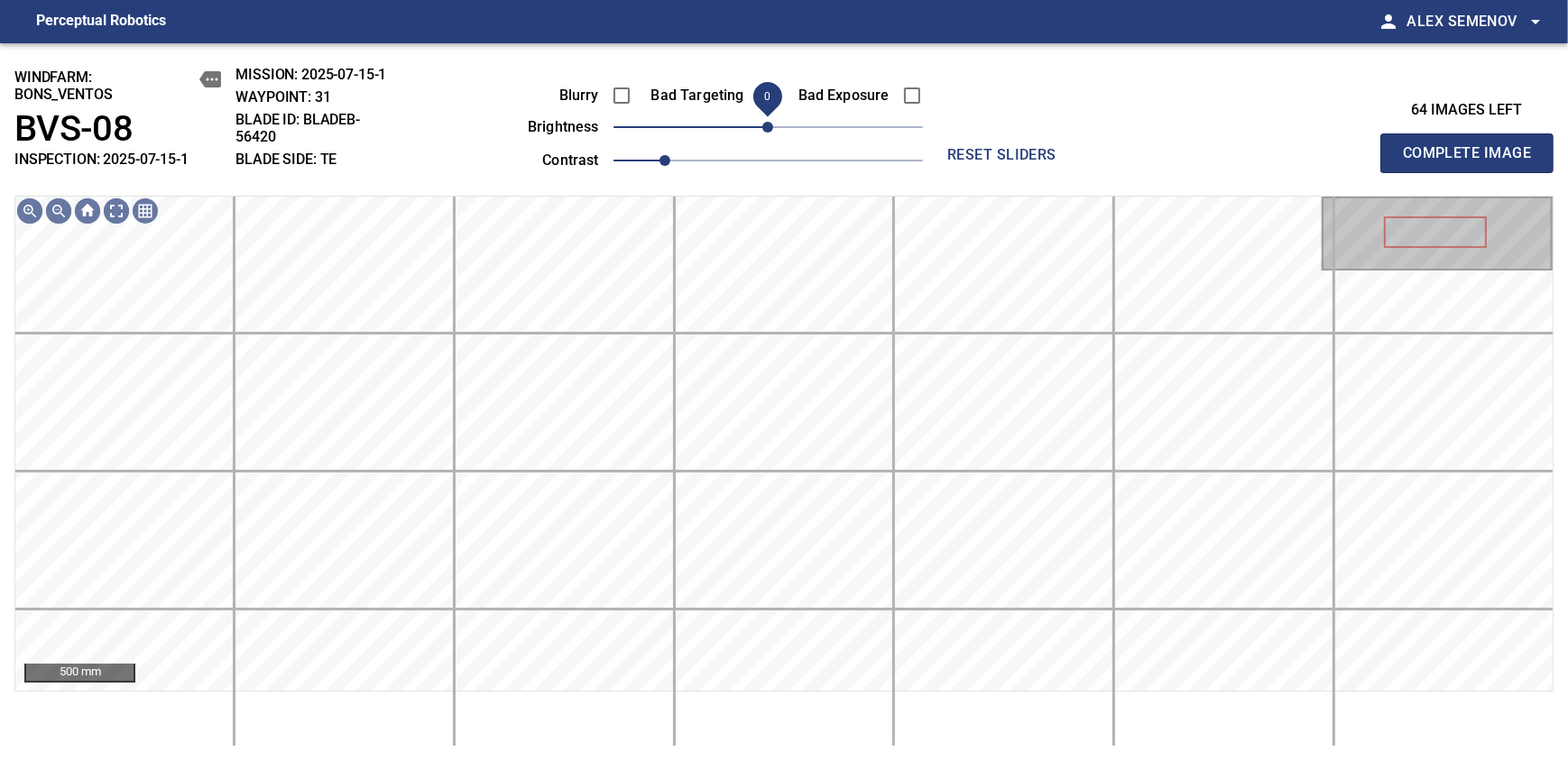 drag, startPoint x: 779, startPoint y: 124, endPoint x: 770, endPoint y: 135, distance: 14.21267 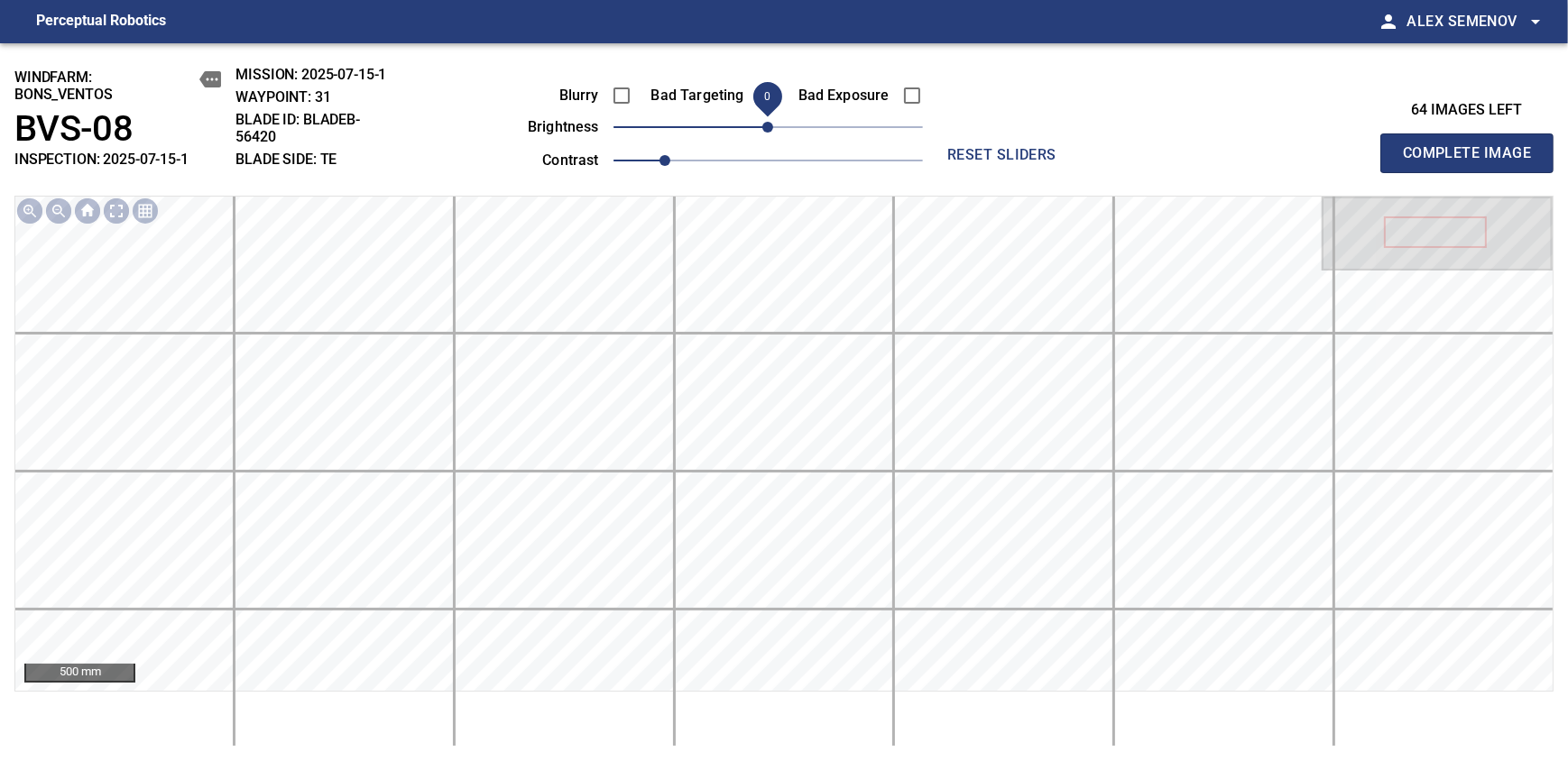 click on "Complete Image" at bounding box center (1467, 153) 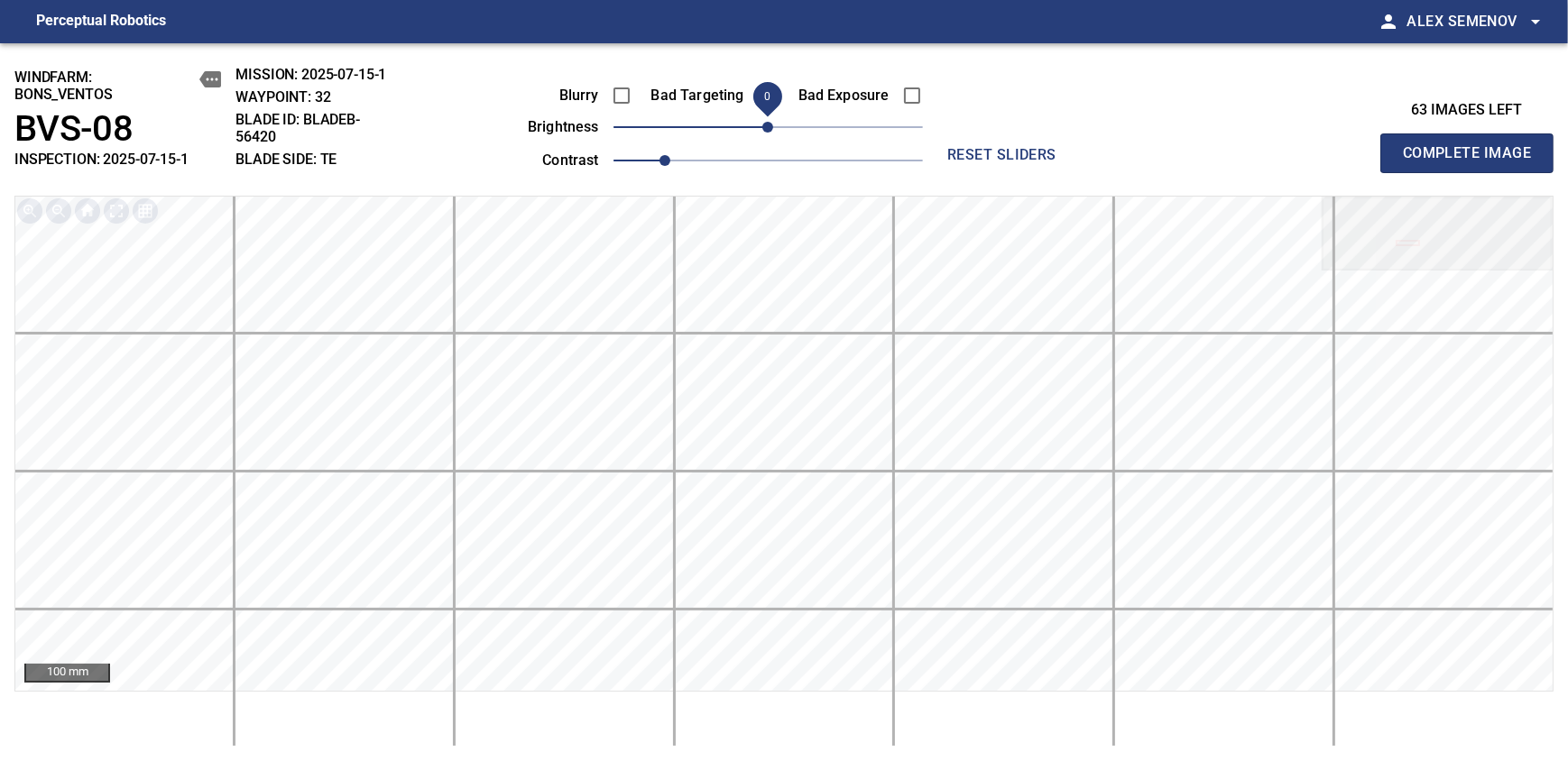 click on "Complete Image" at bounding box center (1467, 153) 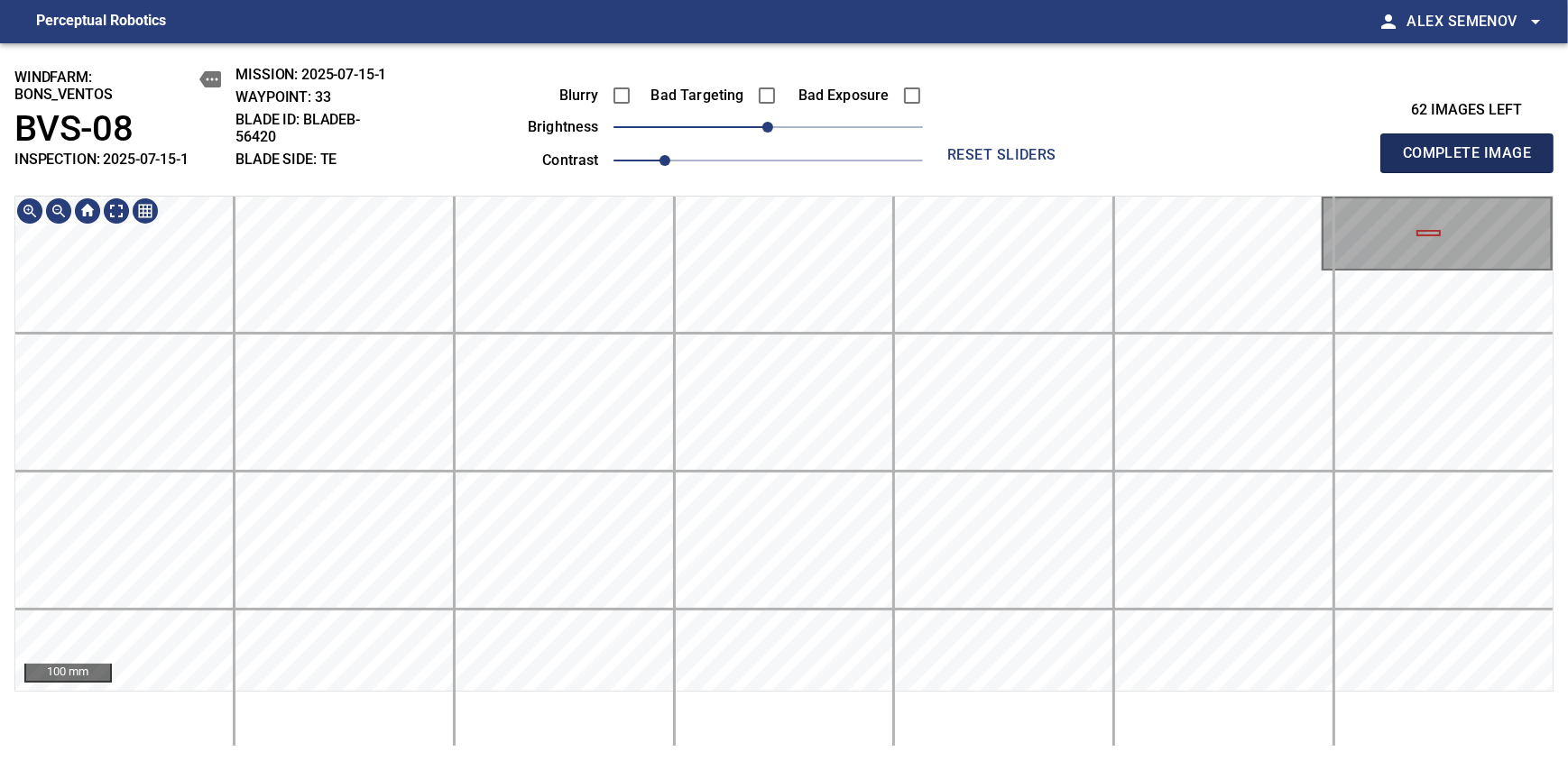click on "Complete Image" at bounding box center [1467, 153] 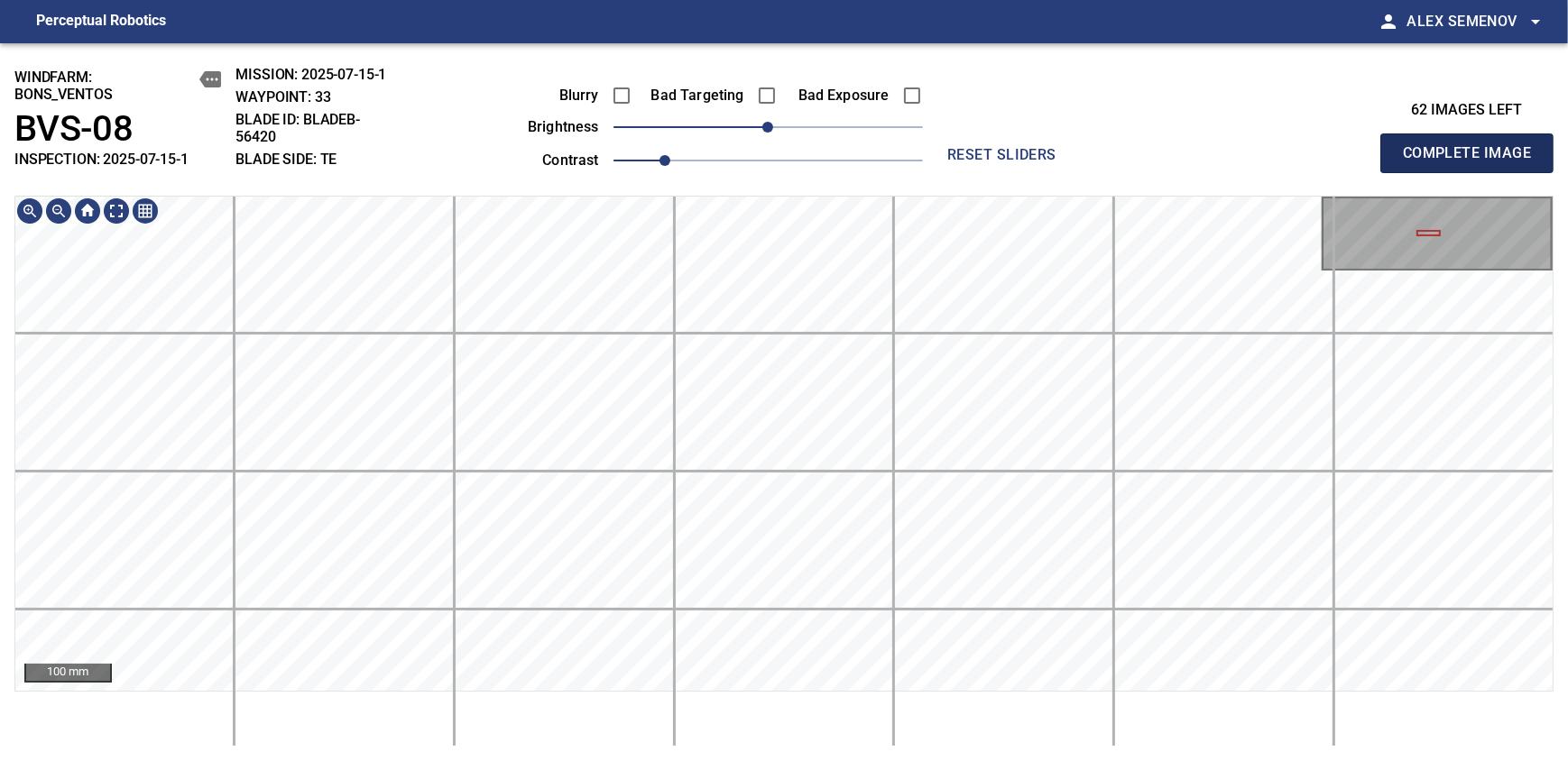 type 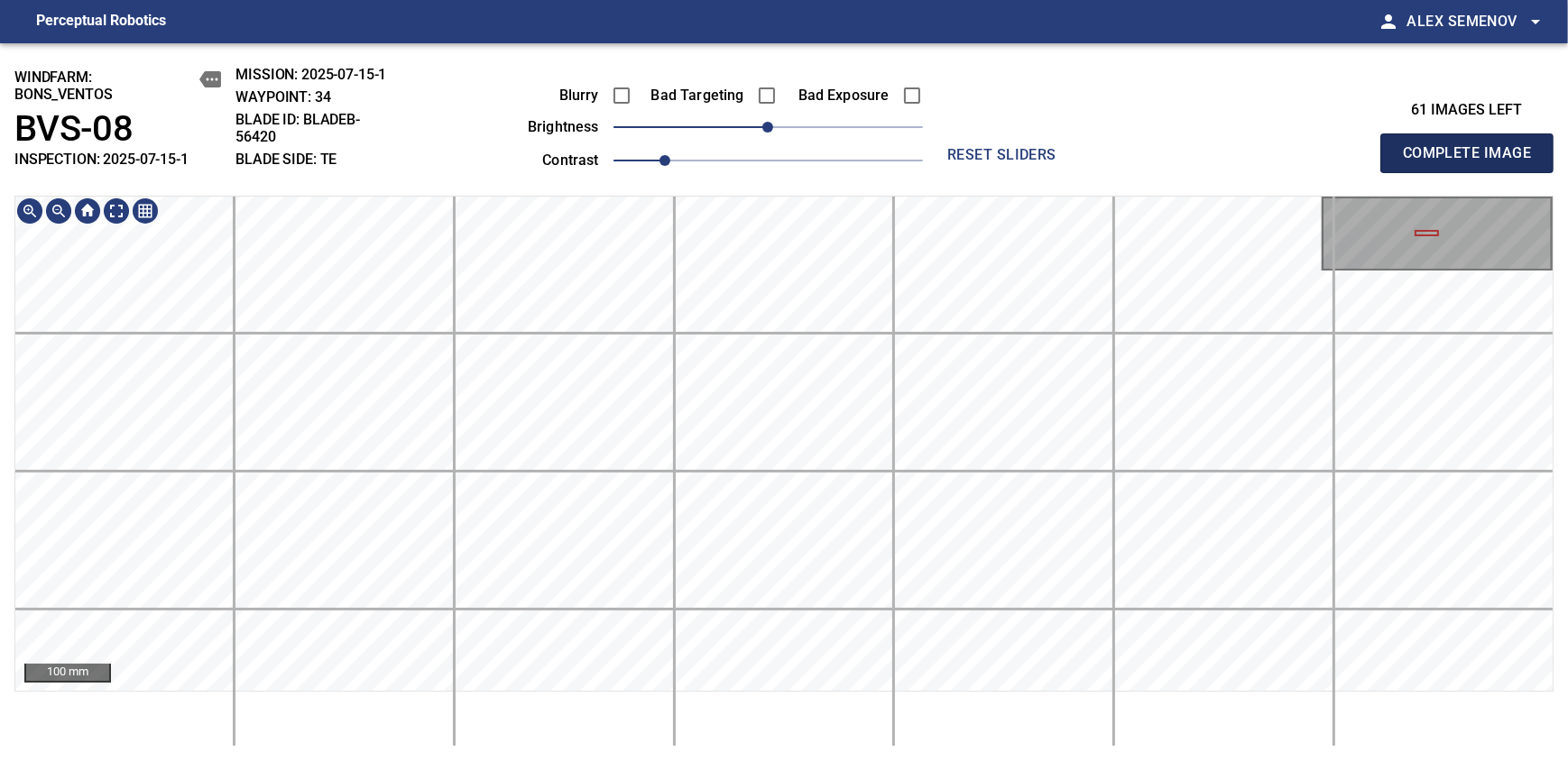 click on "Complete Image" at bounding box center (1467, 153) 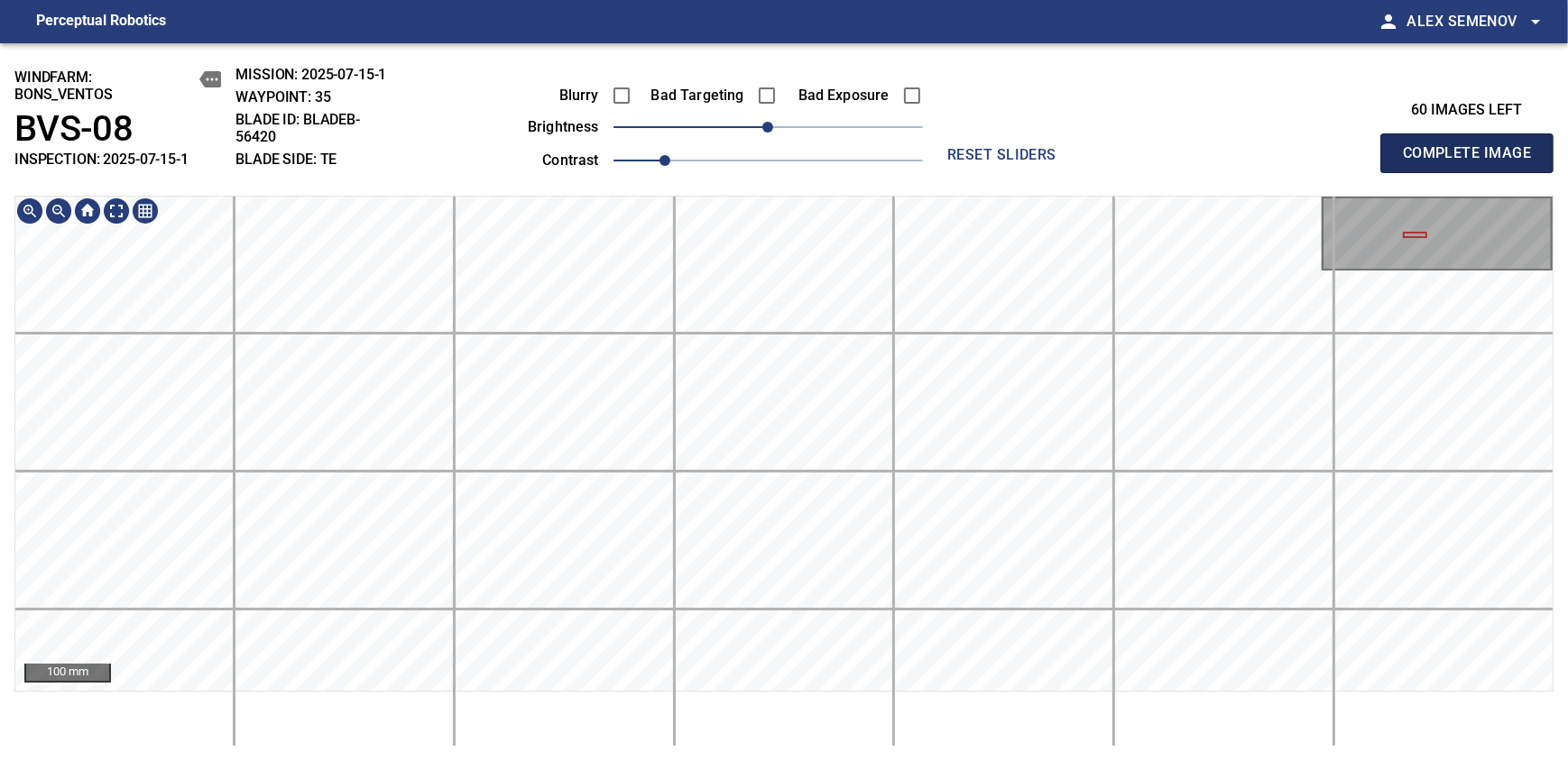 click on "Complete Image" at bounding box center (1467, 153) 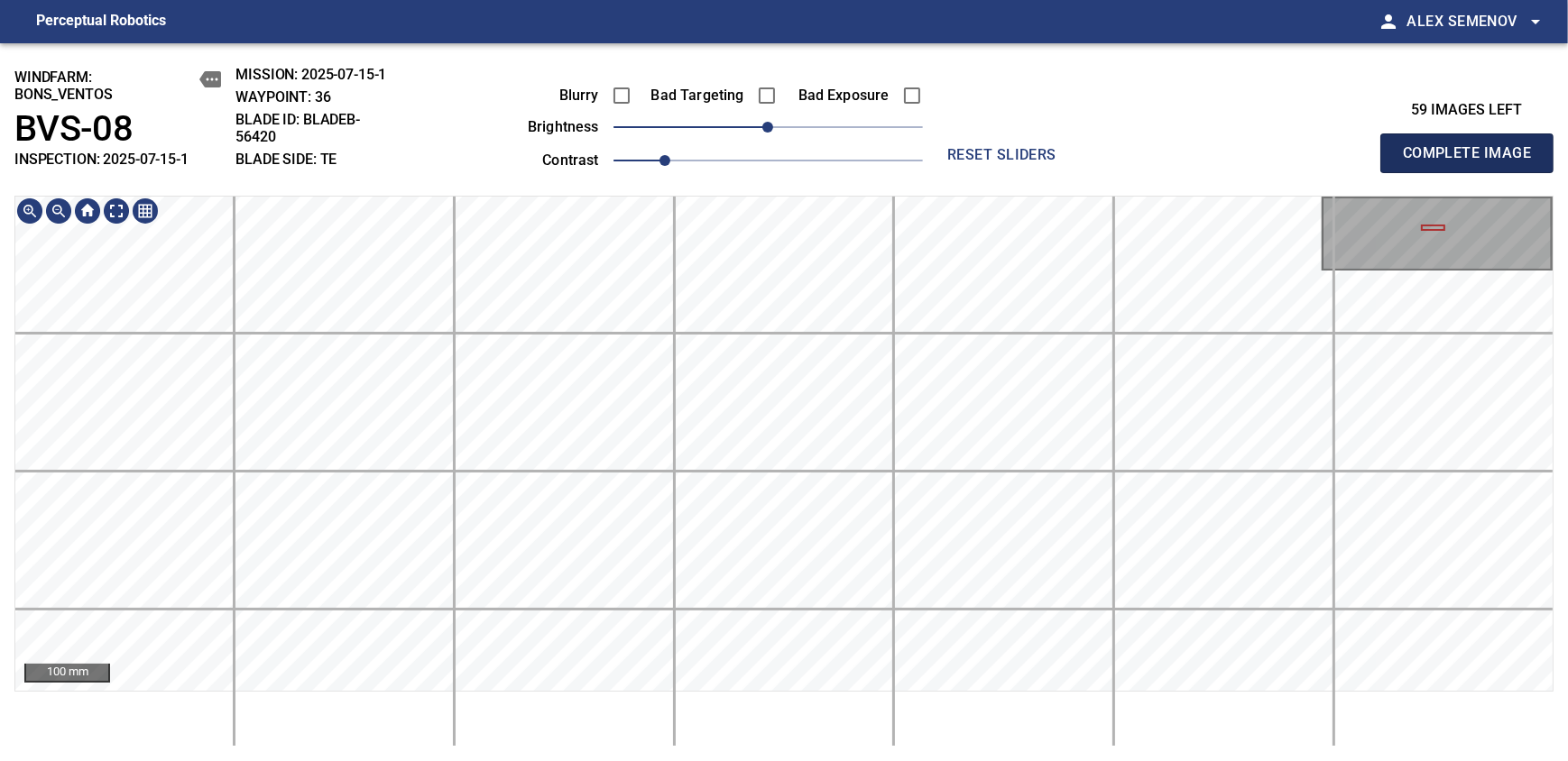 click on "Complete Image" at bounding box center [1467, 153] 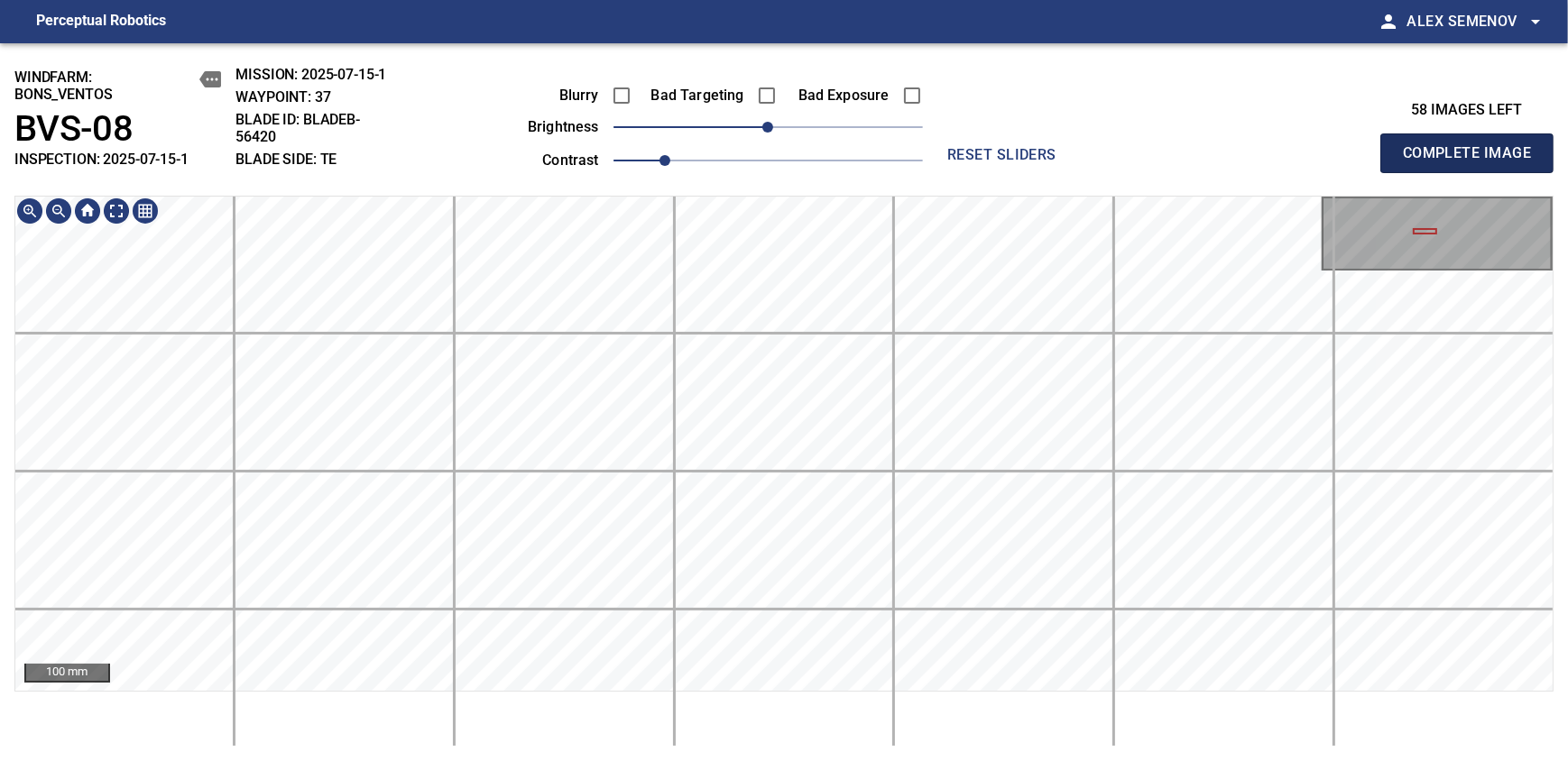 click on "Complete Image" at bounding box center (1467, 153) 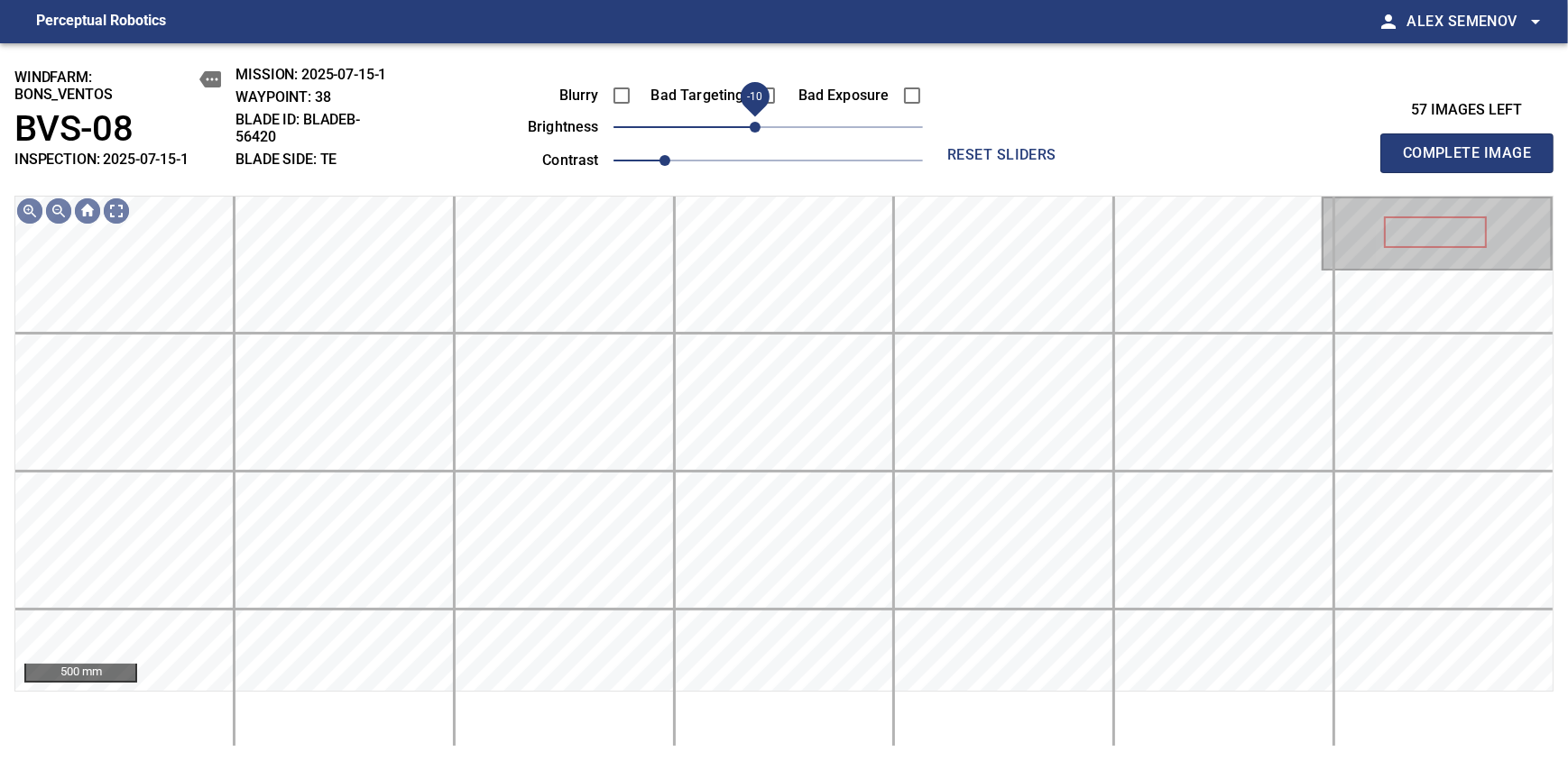 click on "-10" at bounding box center [755, 127] 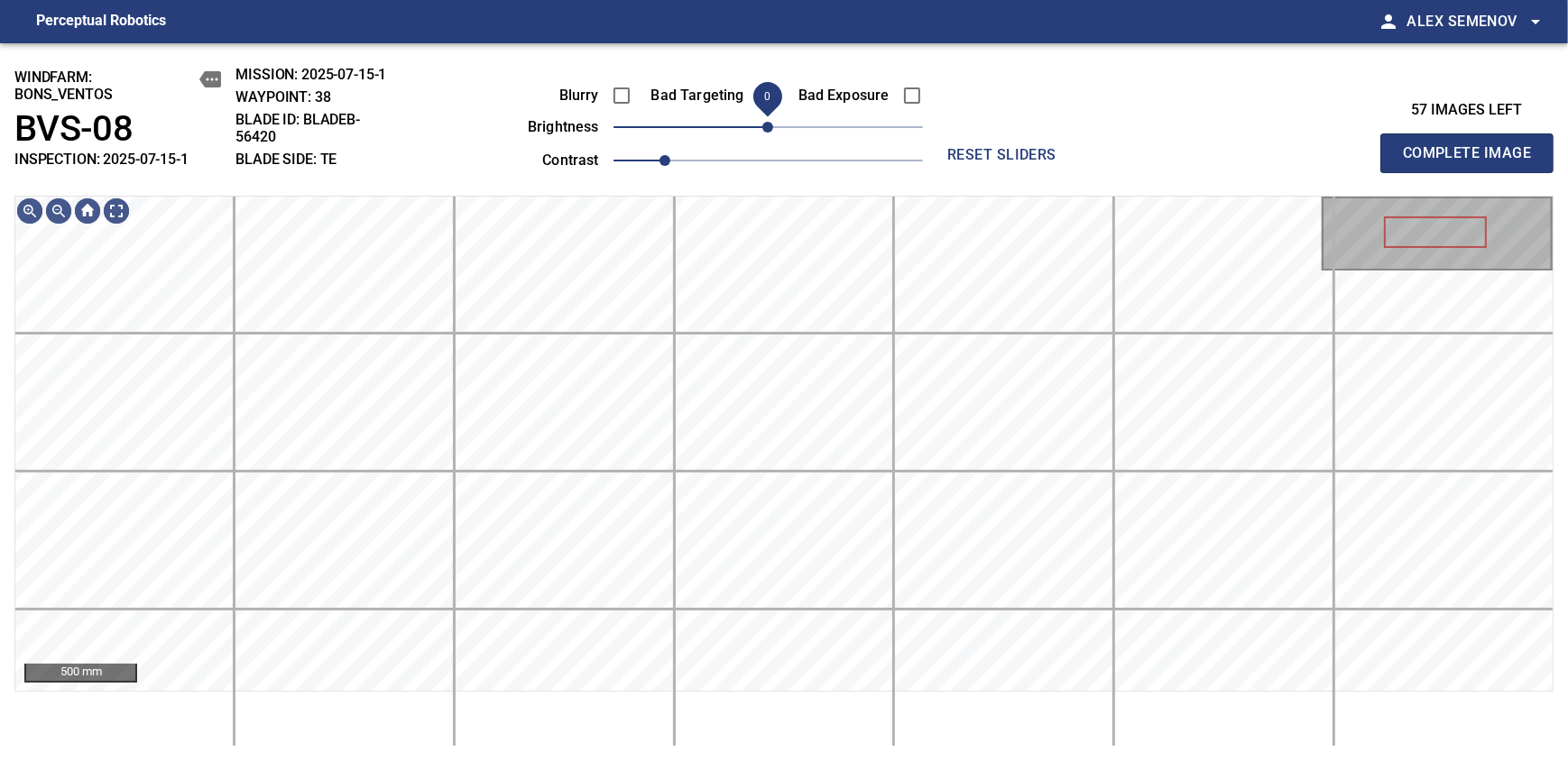 click on "0" at bounding box center (768, 127) 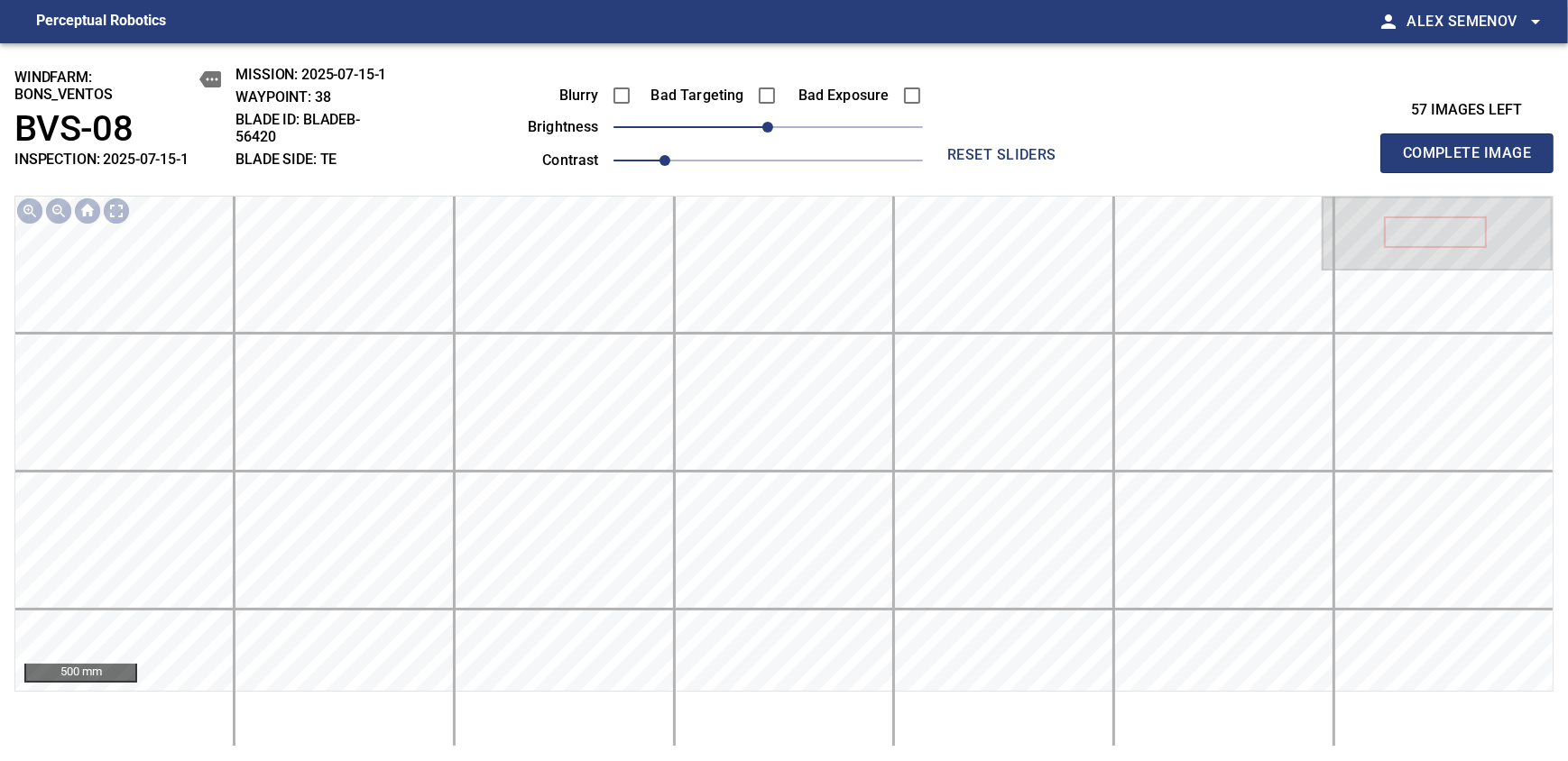 click on "Complete Image" at bounding box center (1467, 153) 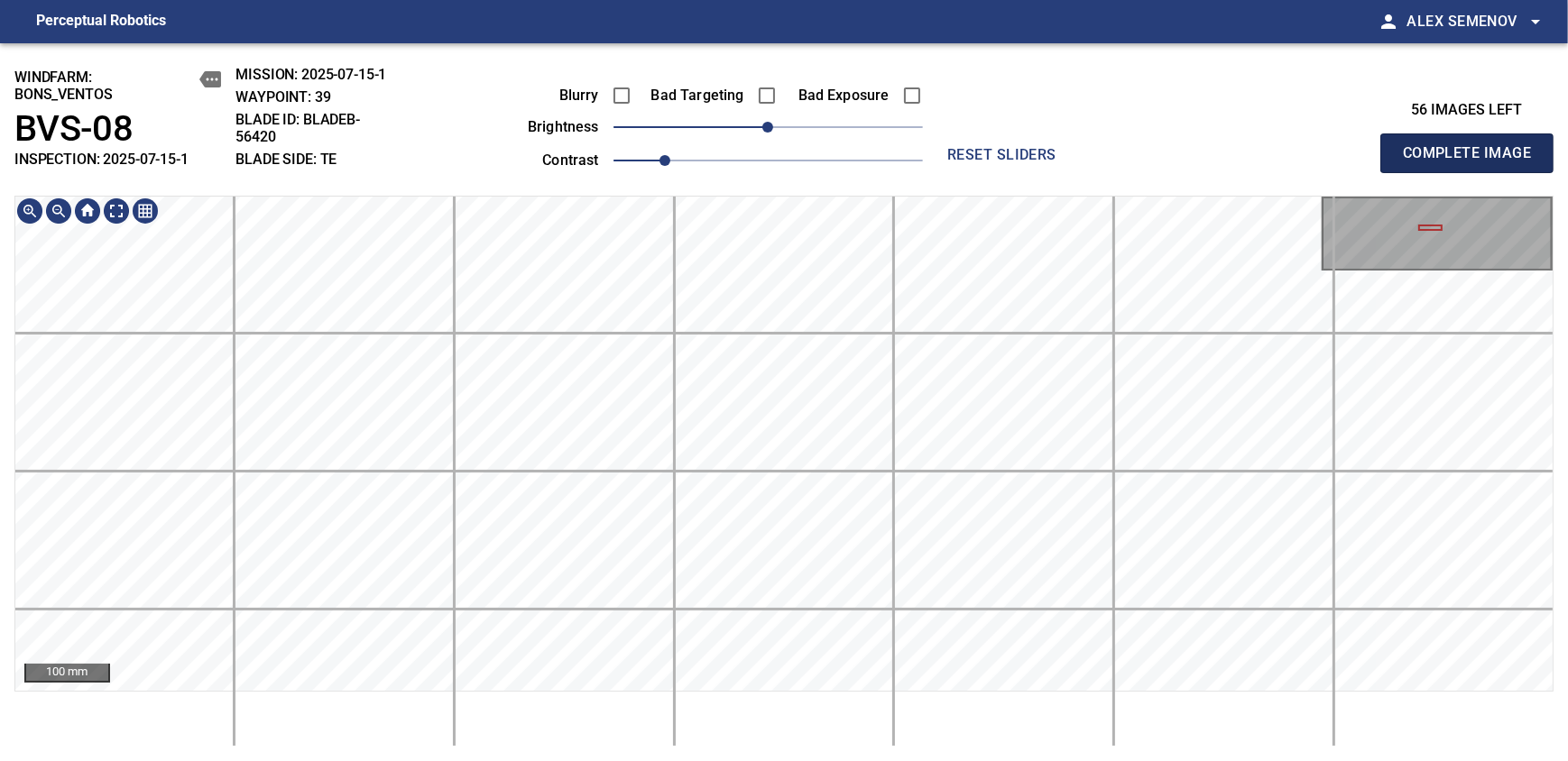 click on "Complete Image" at bounding box center (1467, 153) 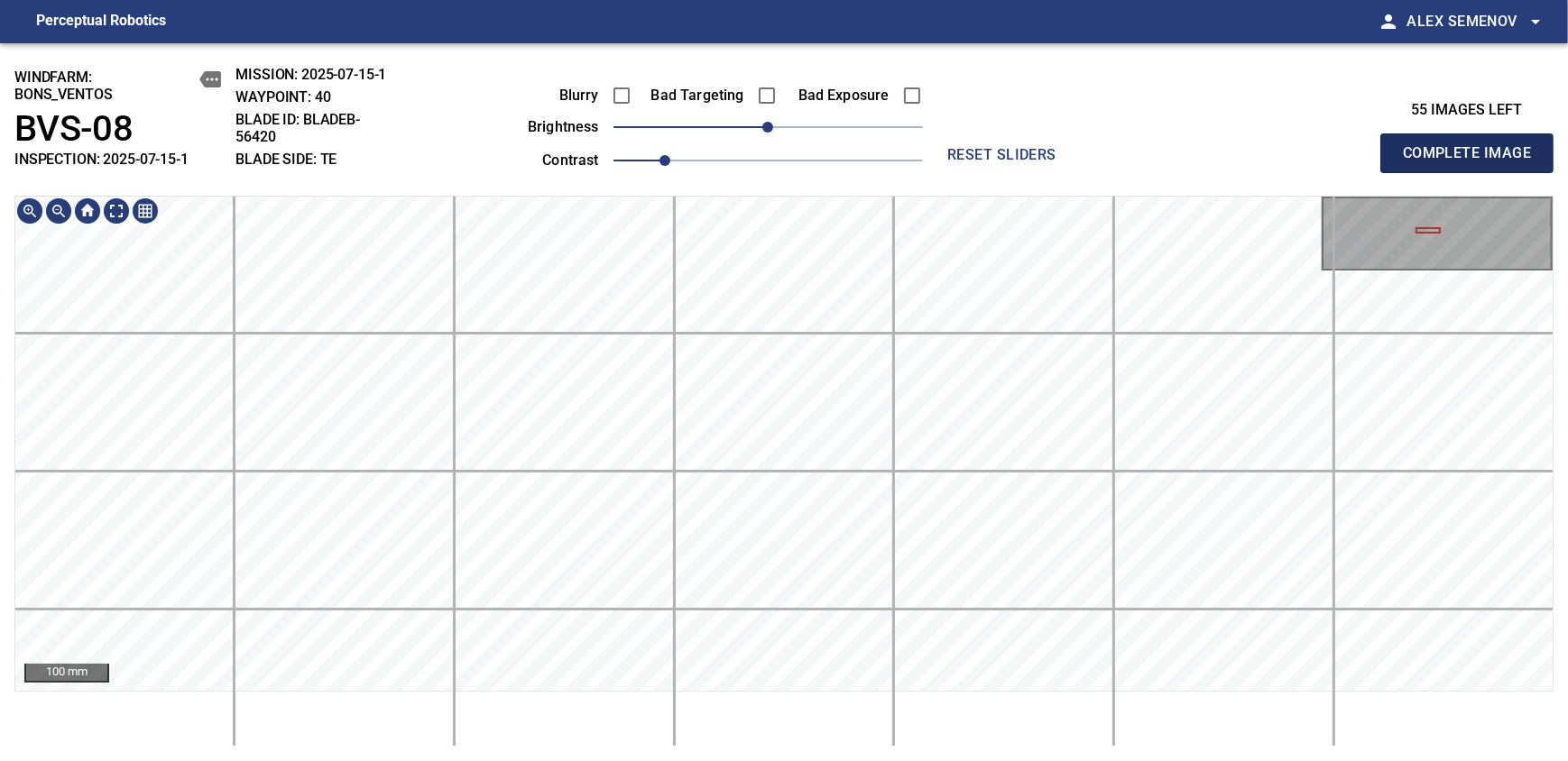click on "Complete Image" at bounding box center [1467, 153] 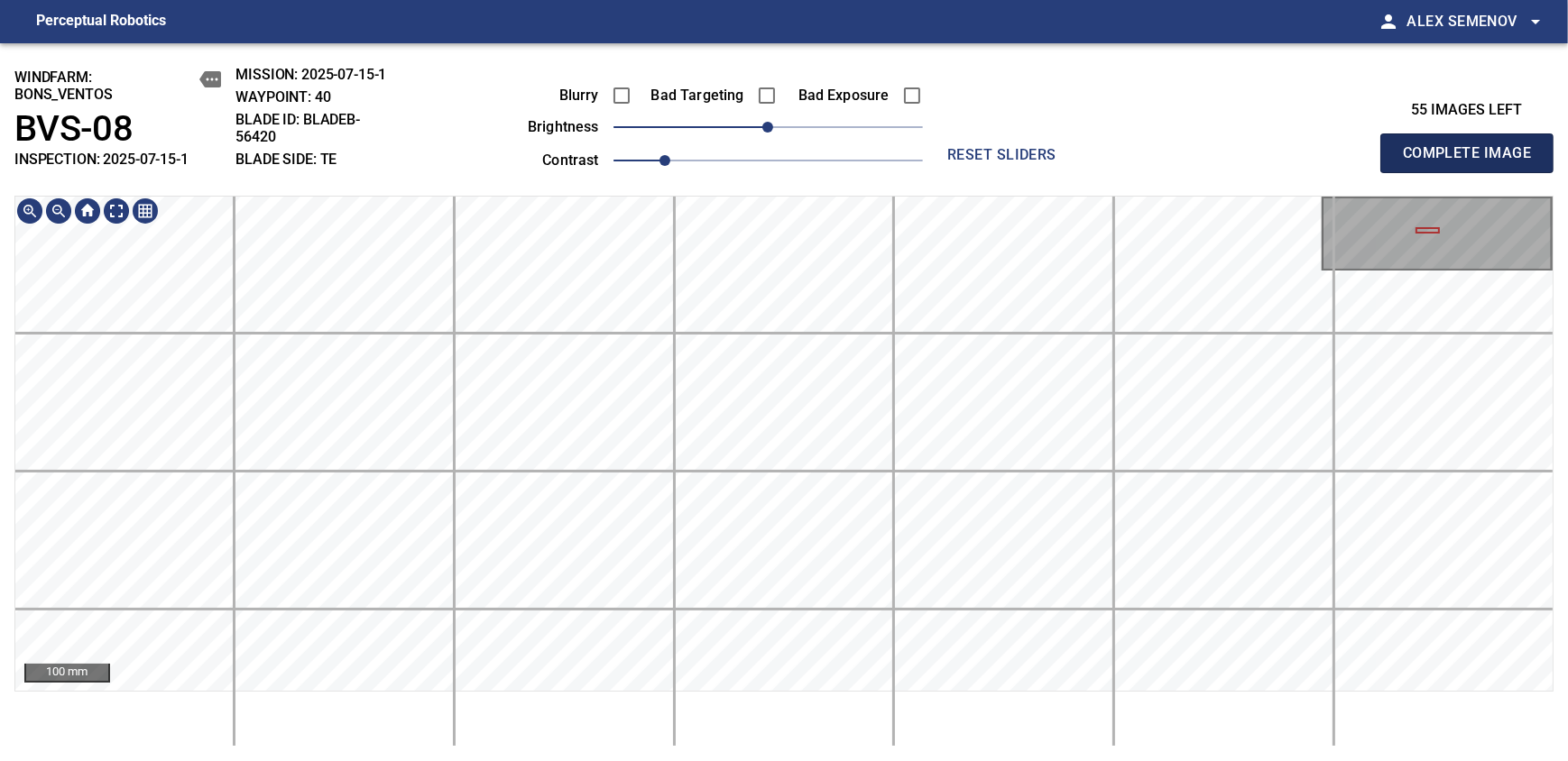 type 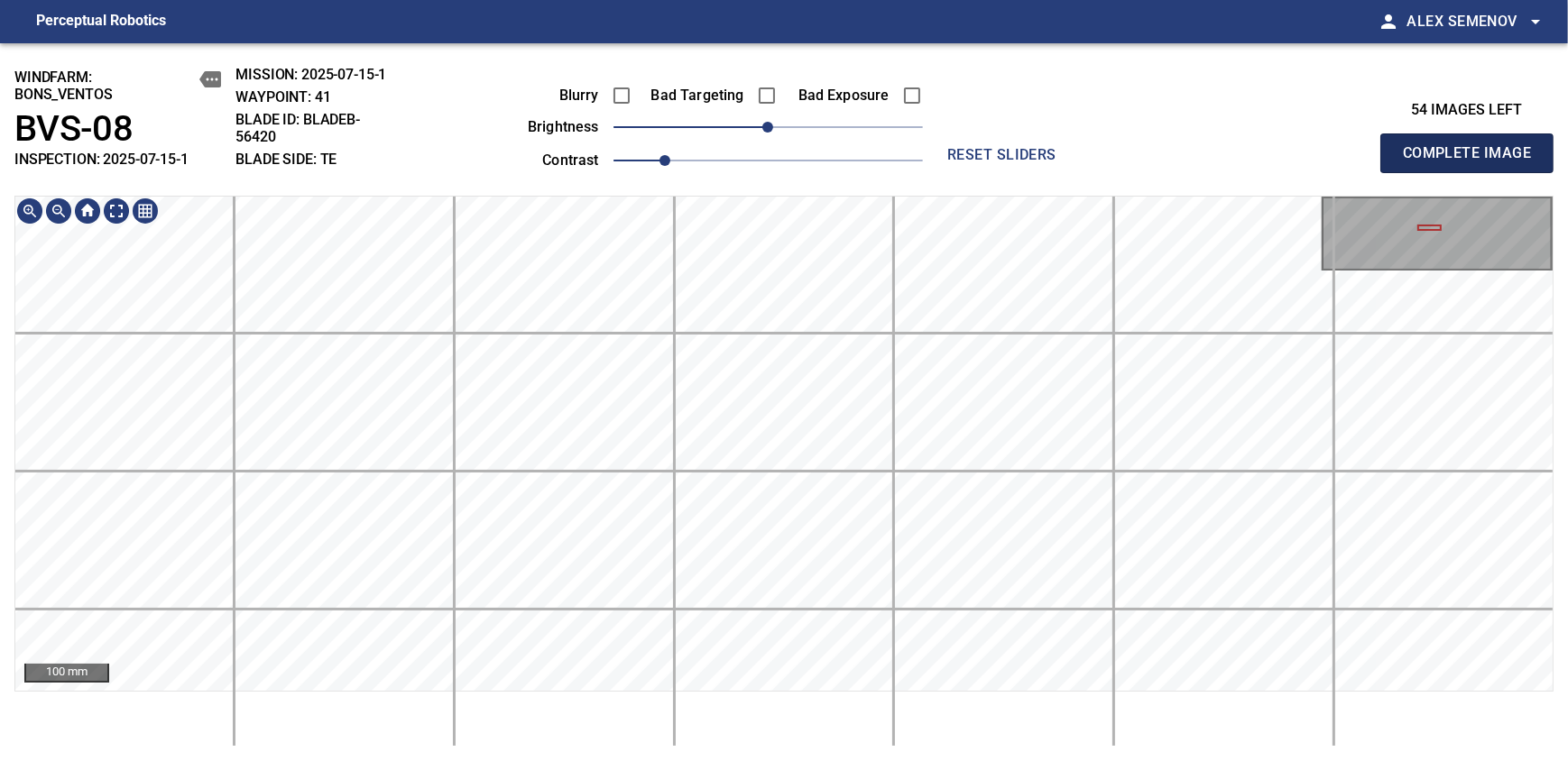 click on "Complete Image" at bounding box center [1467, 153] 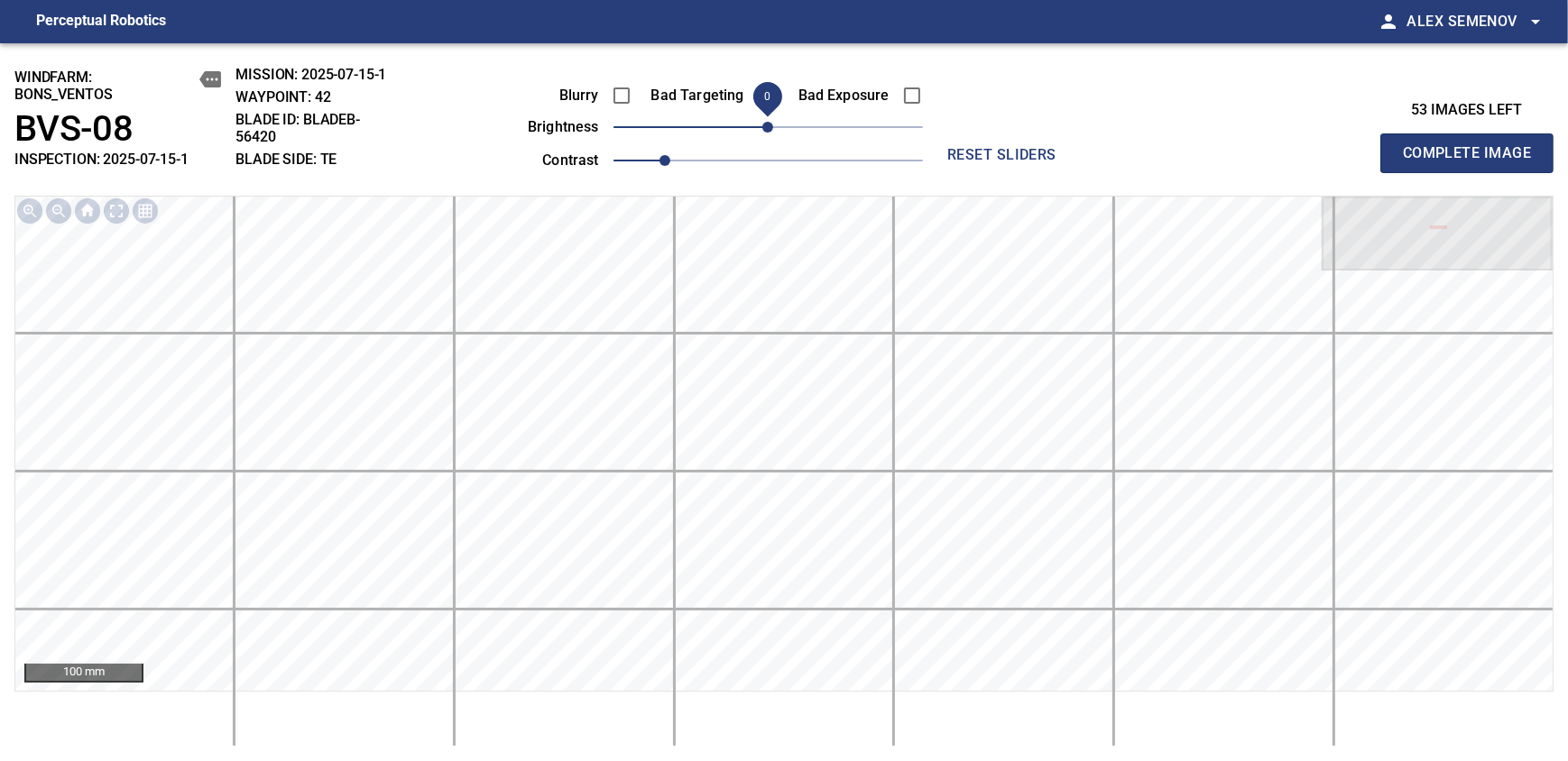 click on "Complete Image" at bounding box center [1467, 153] 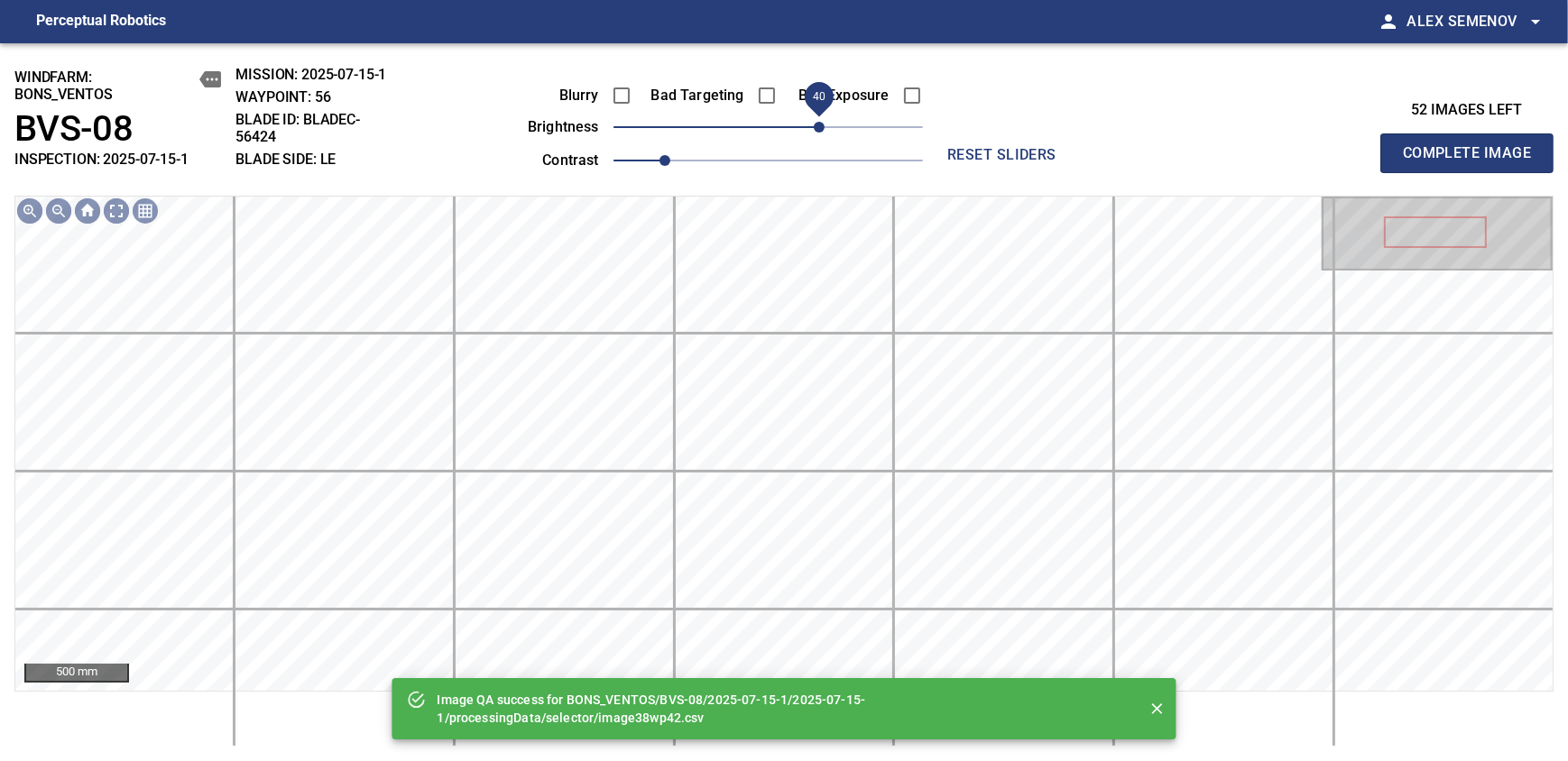 drag, startPoint x: 802, startPoint y: 122, endPoint x: 814, endPoint y: 122, distance: 12 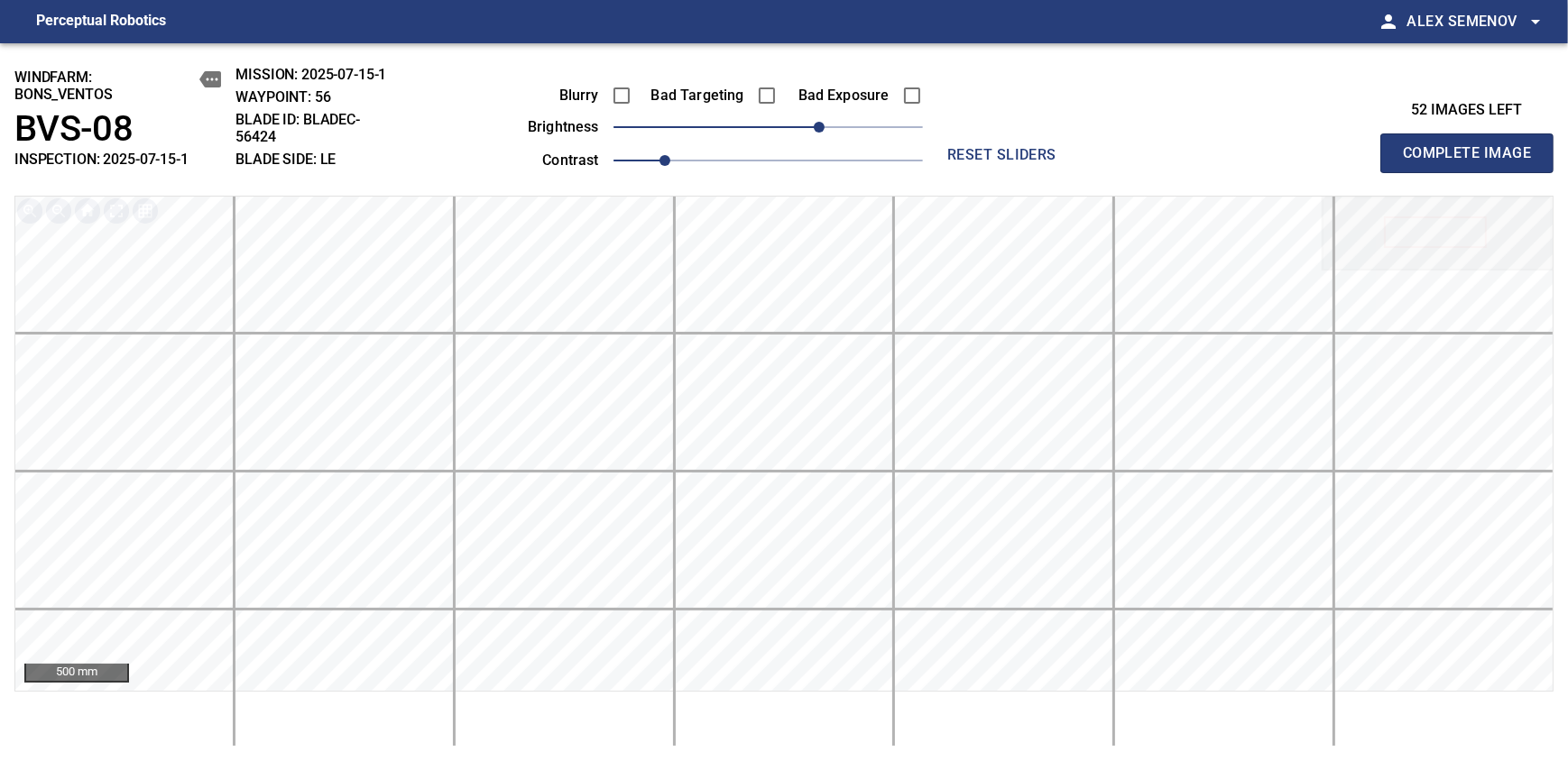 click on "Complete Image" at bounding box center [1467, 153] 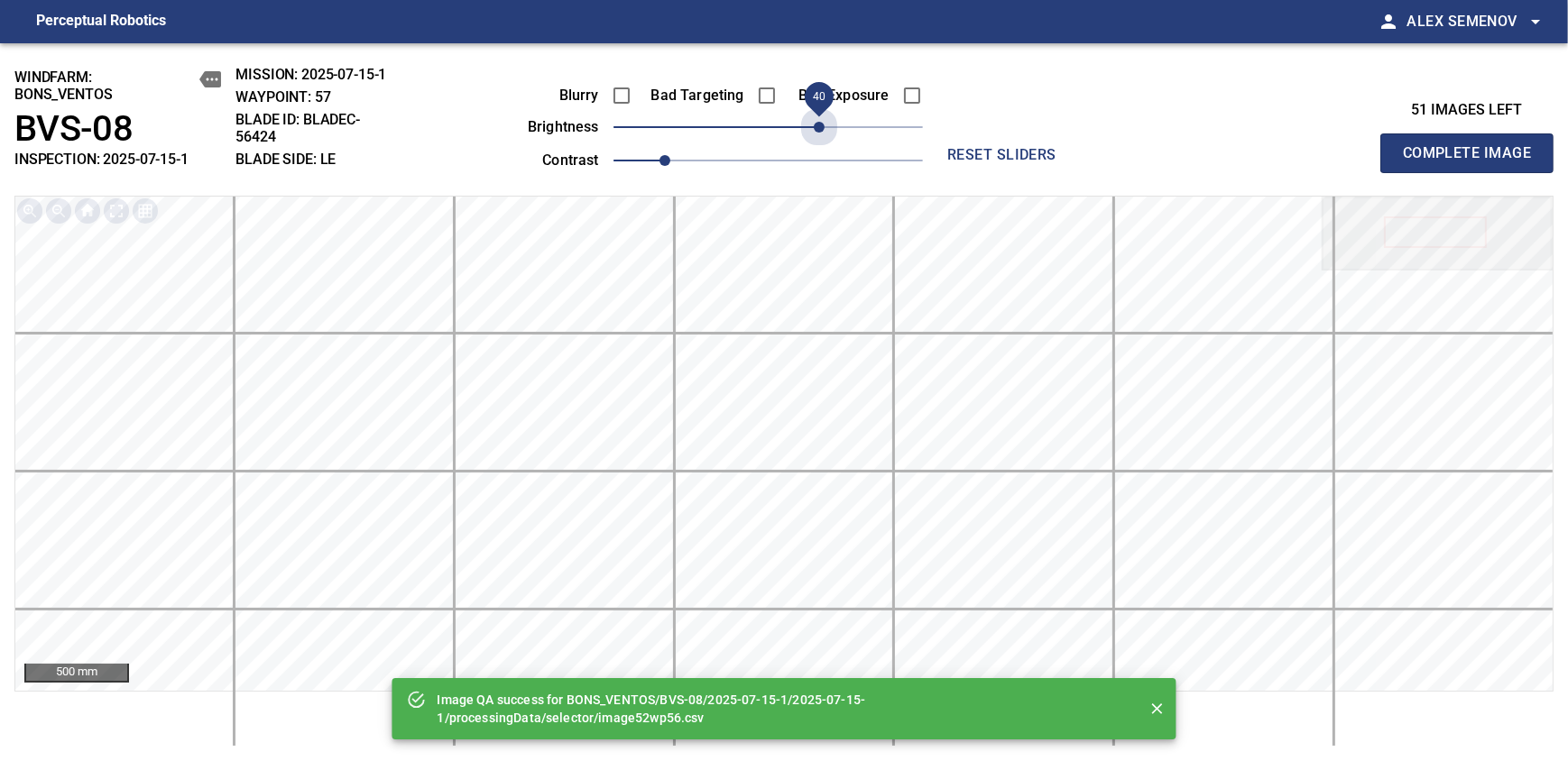 click on "40" at bounding box center (768, 127) 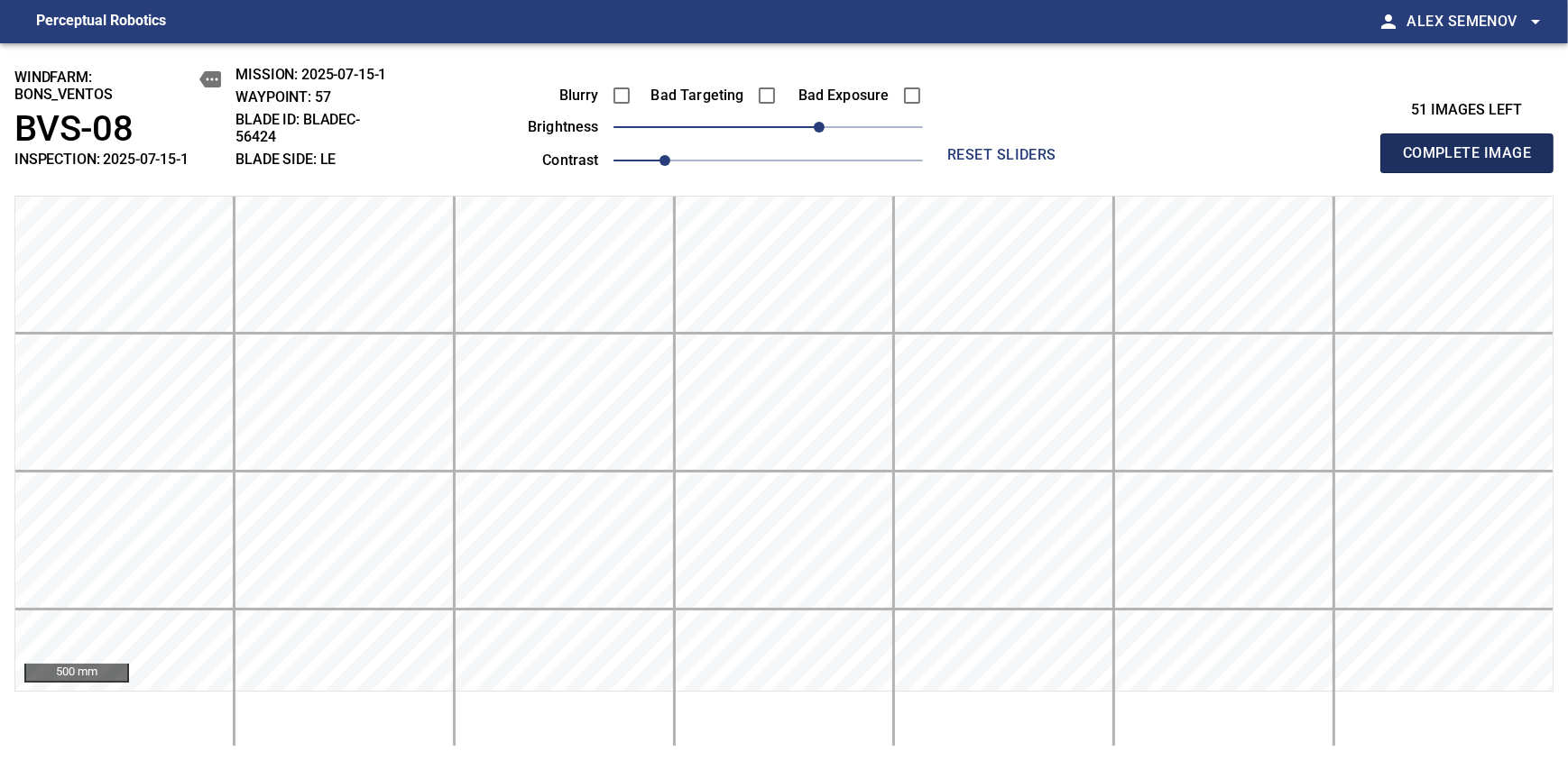 click on "Complete Image" at bounding box center (1467, 153) 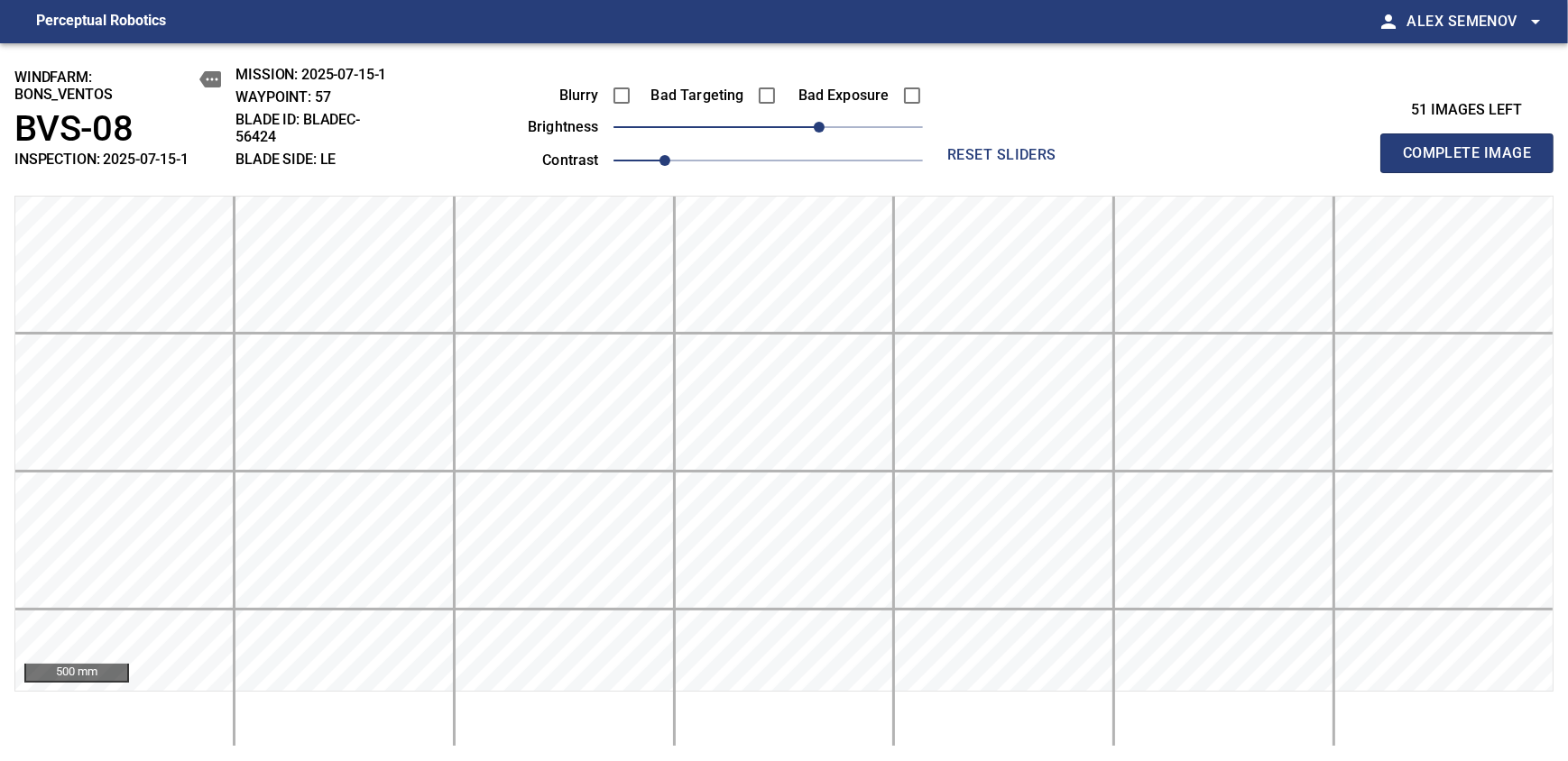 type 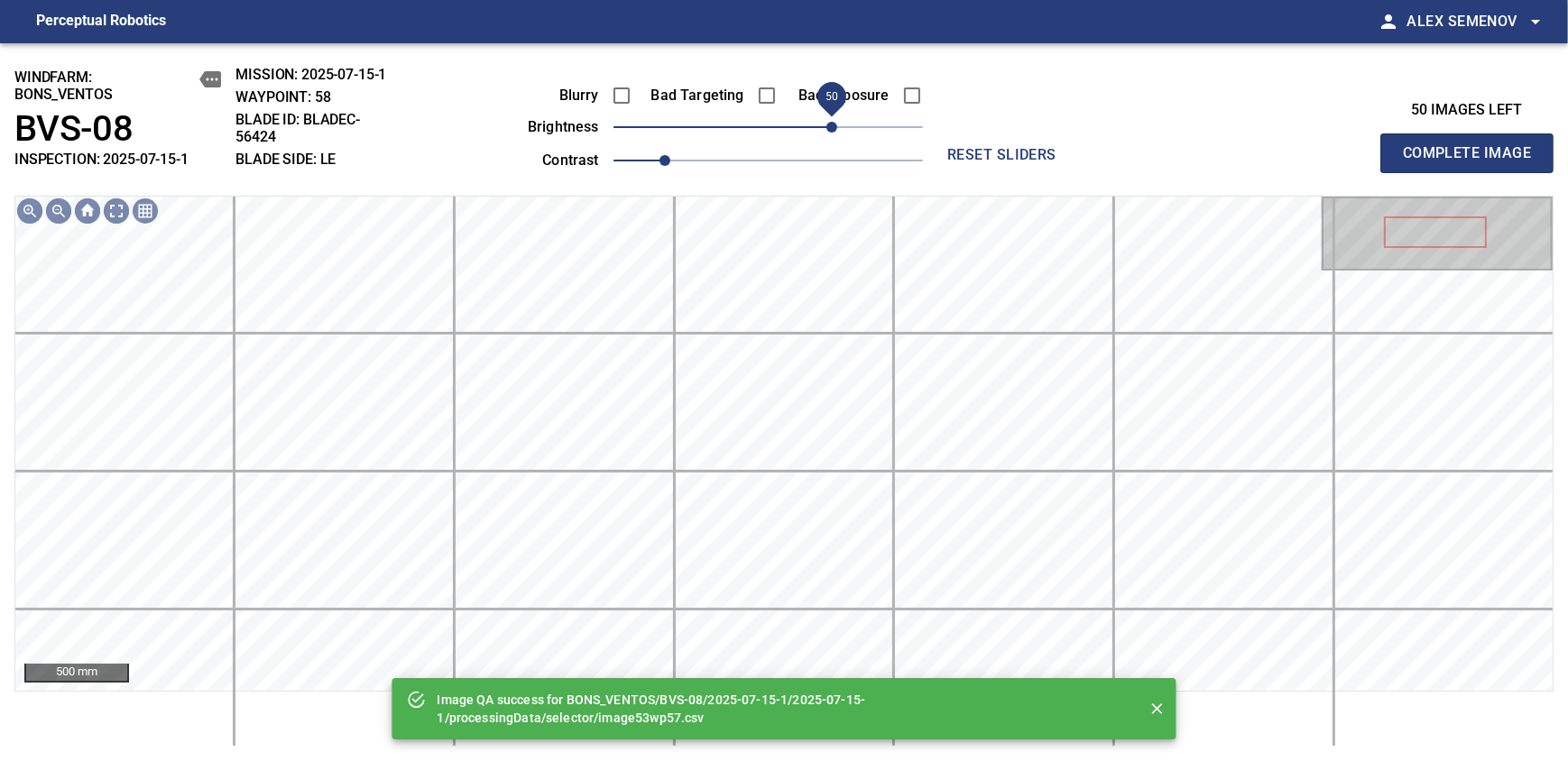 drag, startPoint x: 814, startPoint y: 122, endPoint x: 834, endPoint y: 119, distance: 20.223748 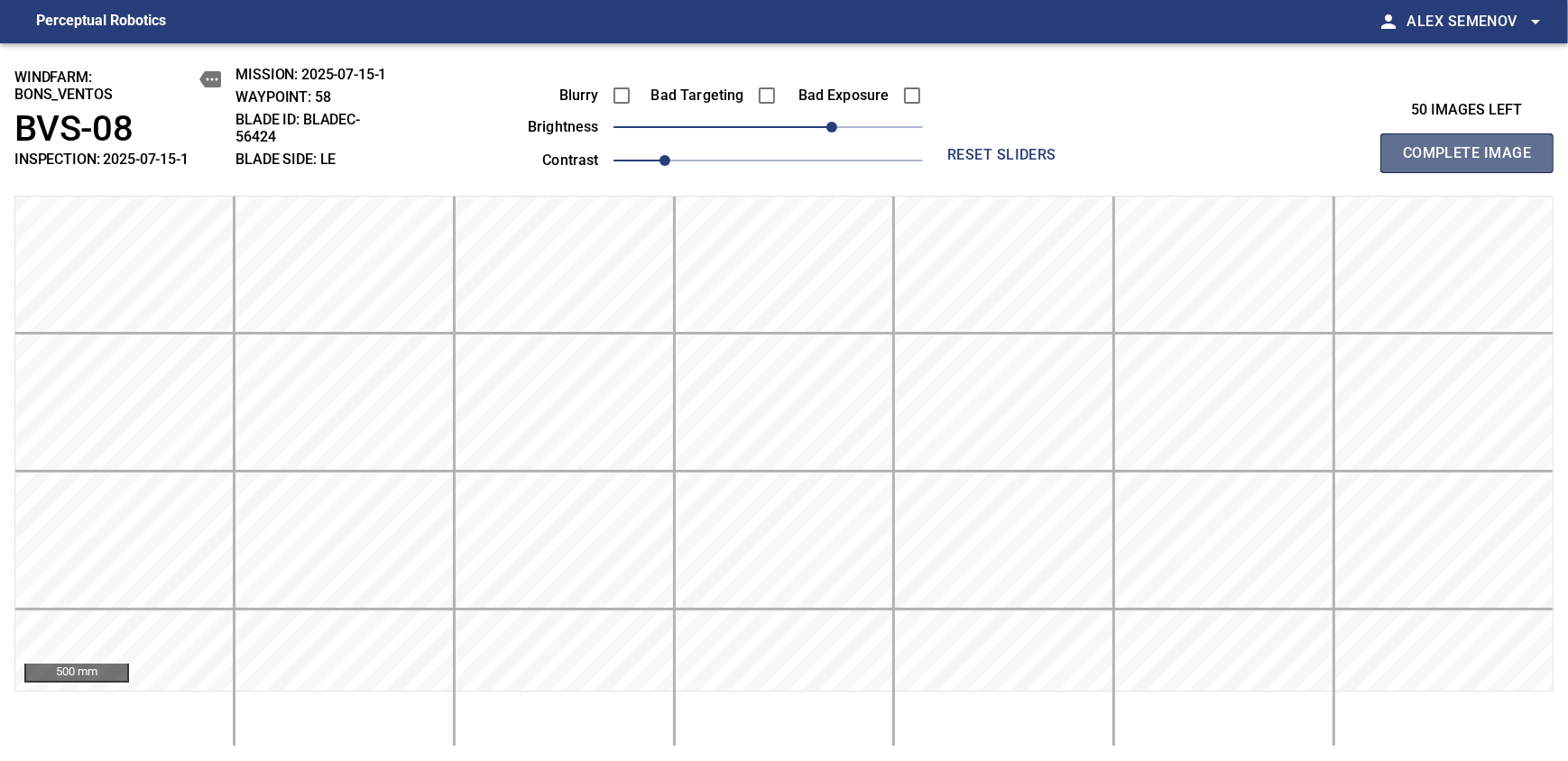 click on "Complete Image" at bounding box center [1467, 153] 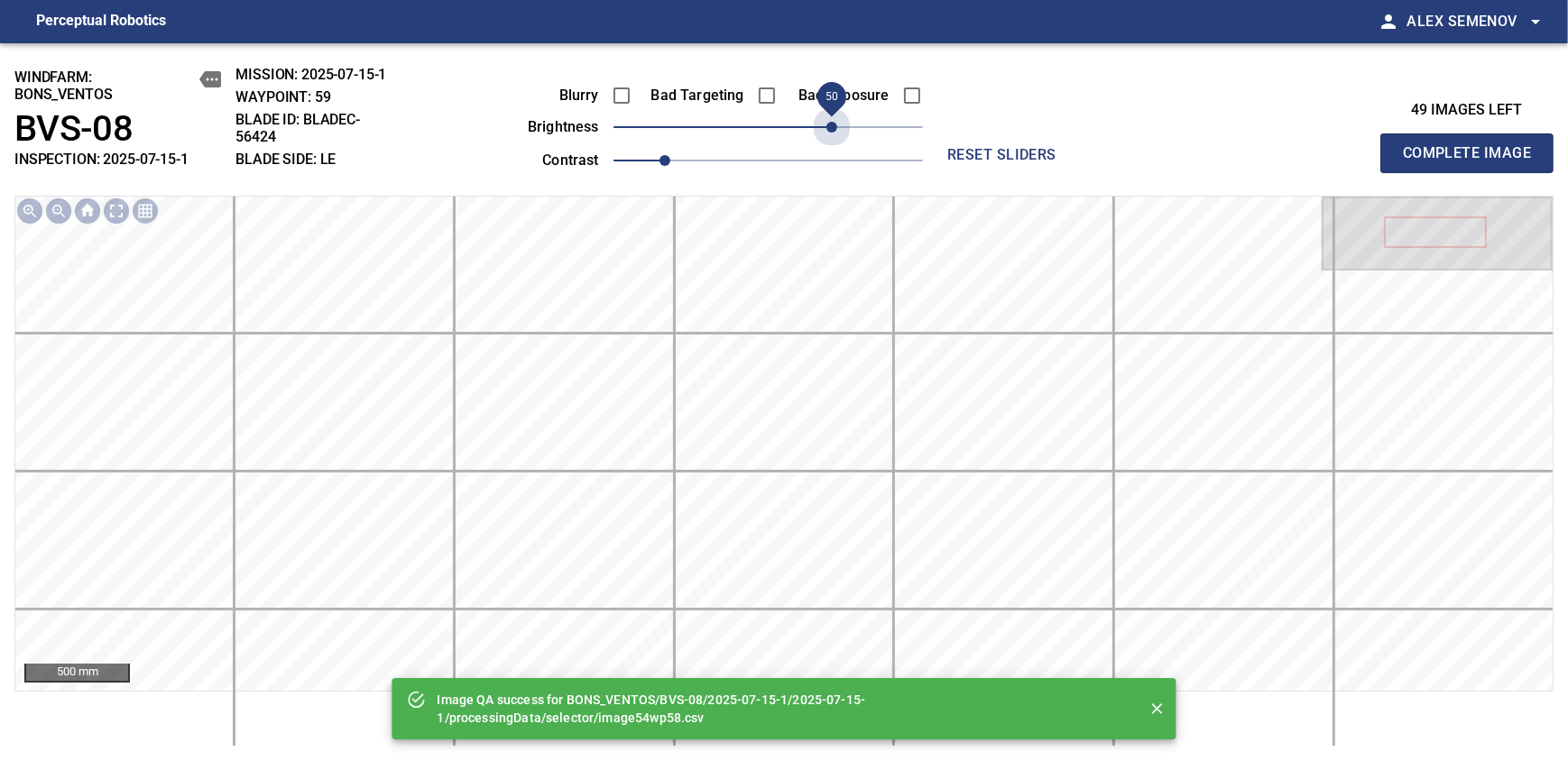 click on "50" at bounding box center (768, 127) 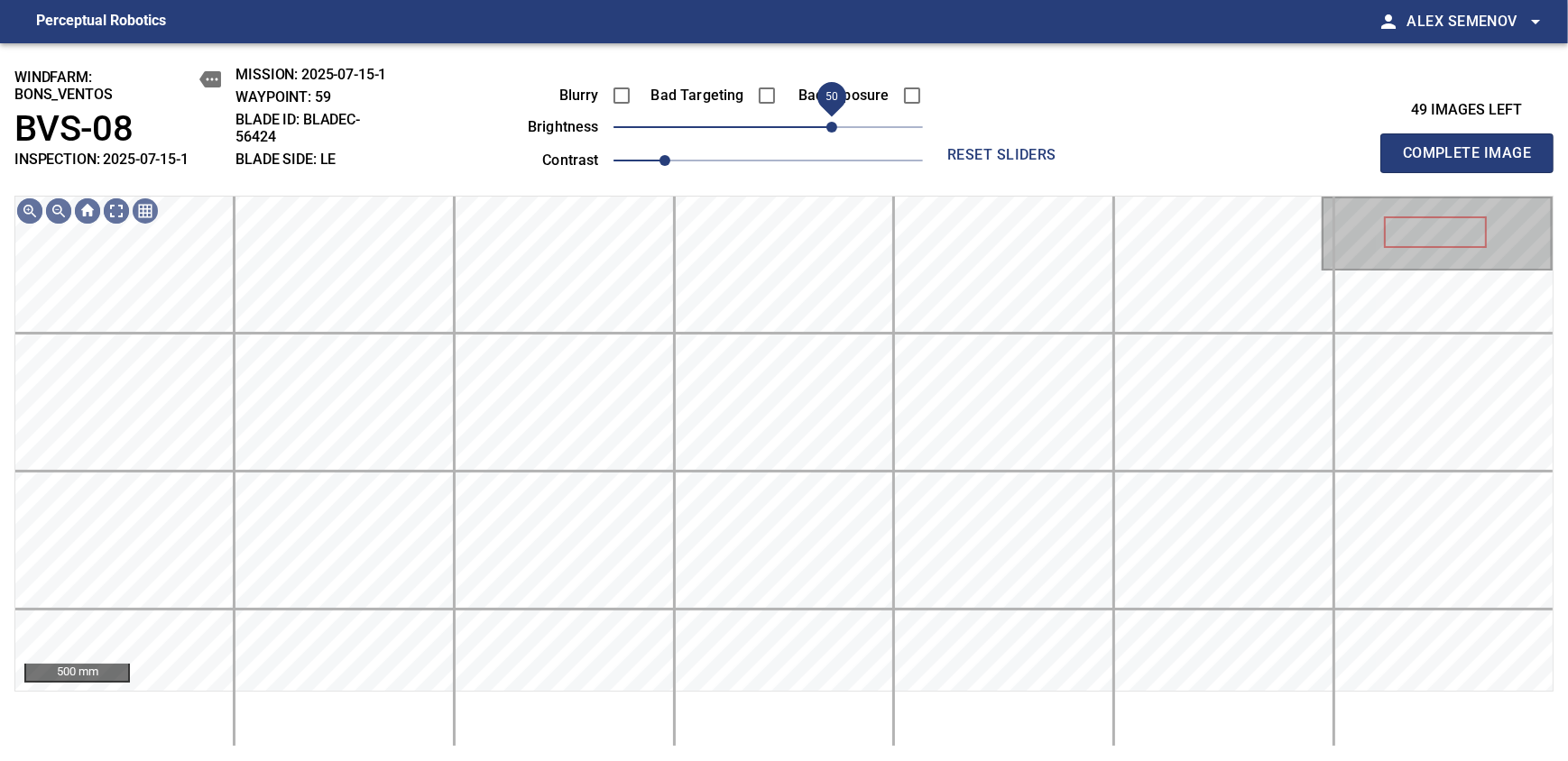 drag, startPoint x: 834, startPoint y: 119, endPoint x: 834, endPoint y: 133, distance: 14 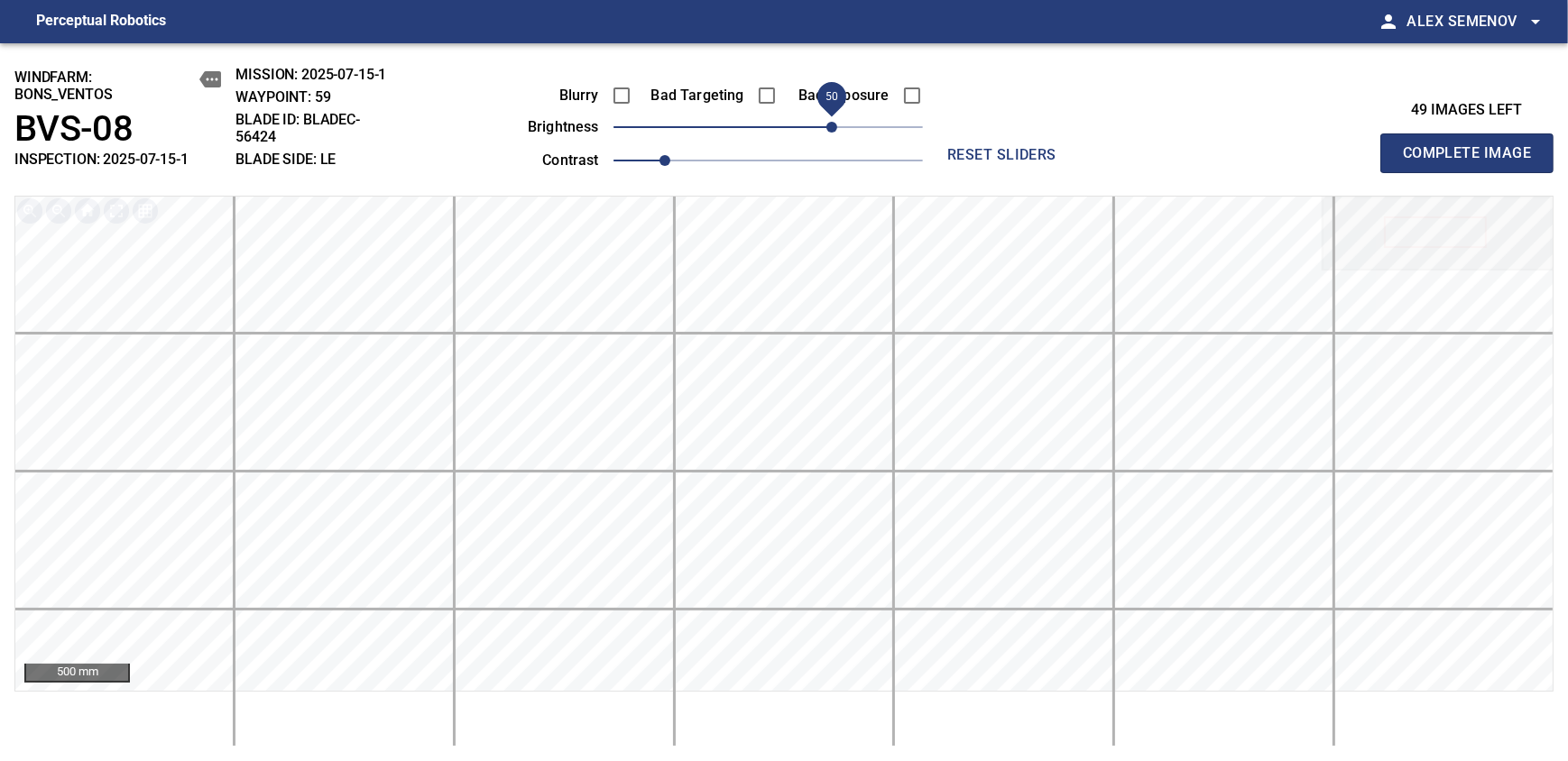 click on "Complete Image" at bounding box center [1467, 153] 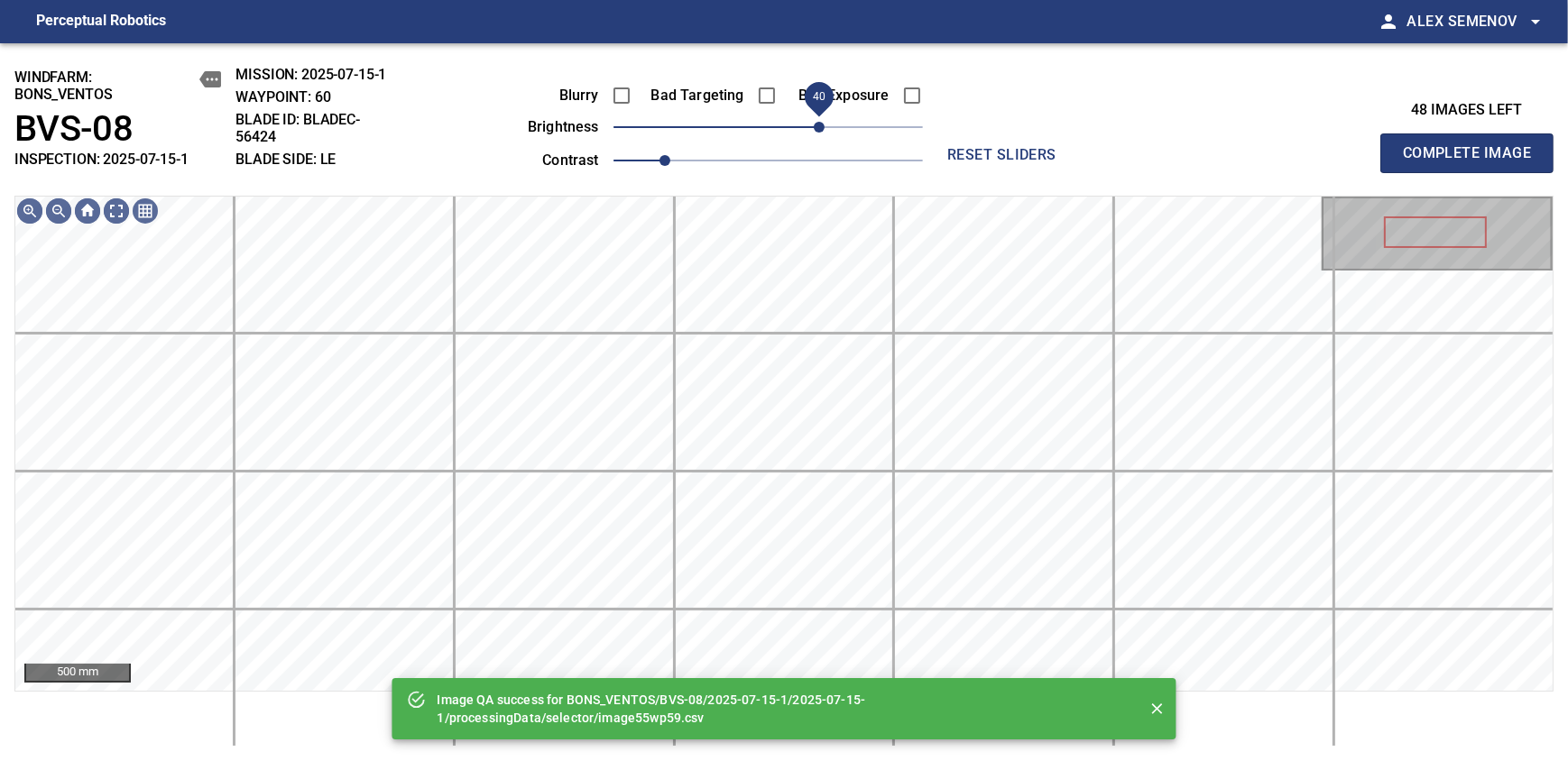 drag, startPoint x: 834, startPoint y: 133, endPoint x: 822, endPoint y: 144, distance: 16.278821 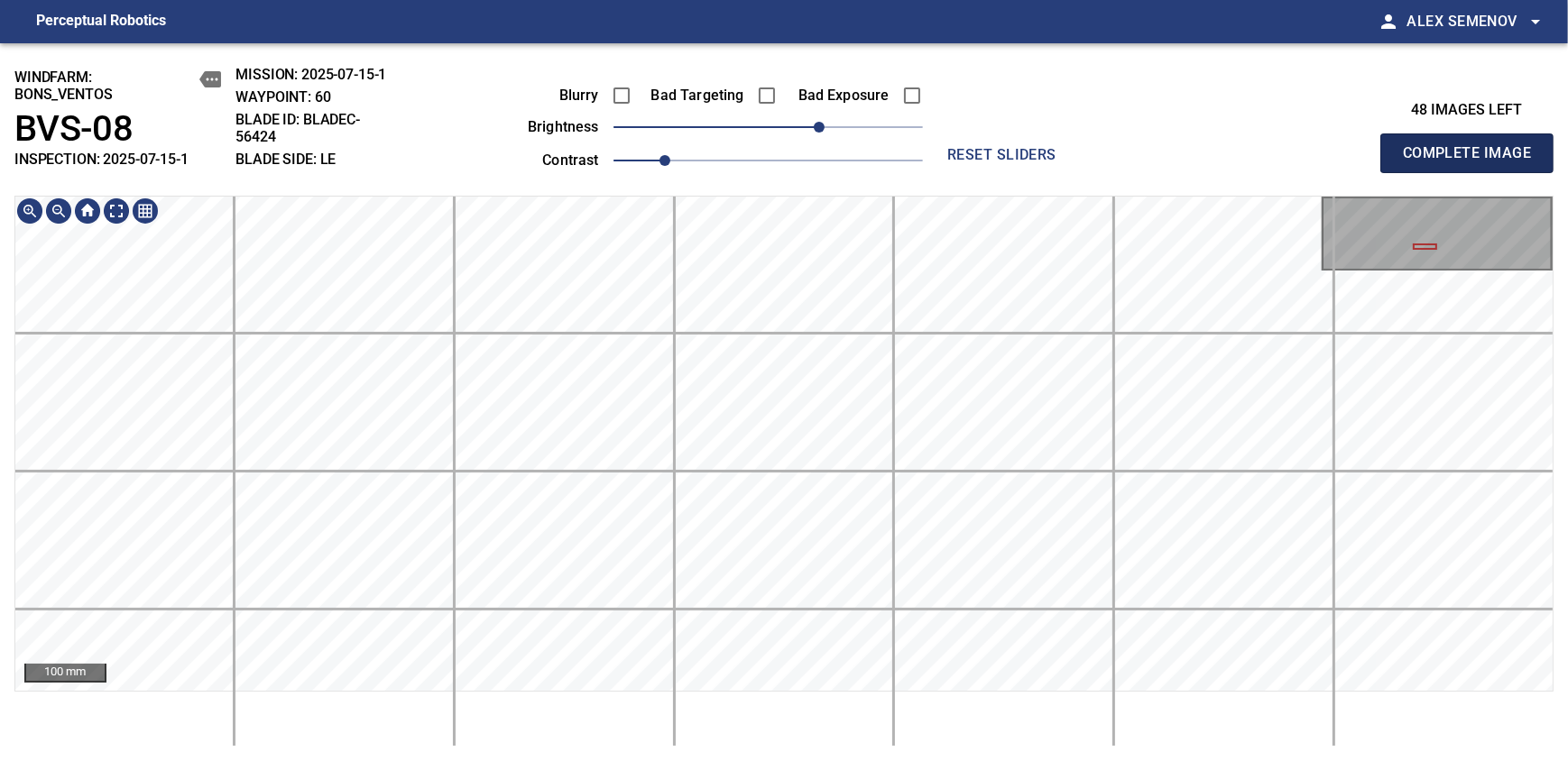 click on "Complete Image" at bounding box center [1467, 153] 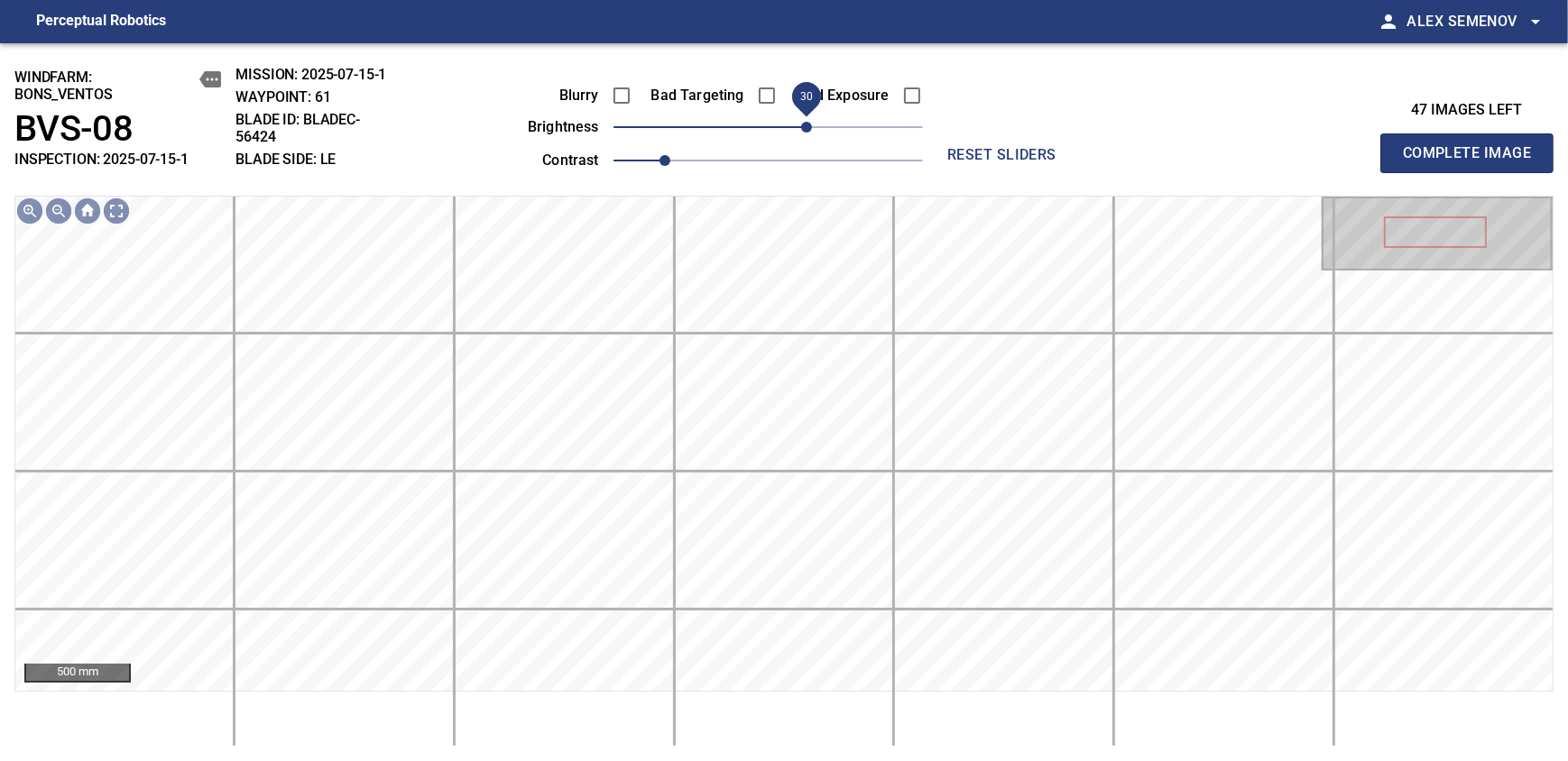 drag, startPoint x: 793, startPoint y: 119, endPoint x: 802, endPoint y: 116, distance: 9.486833 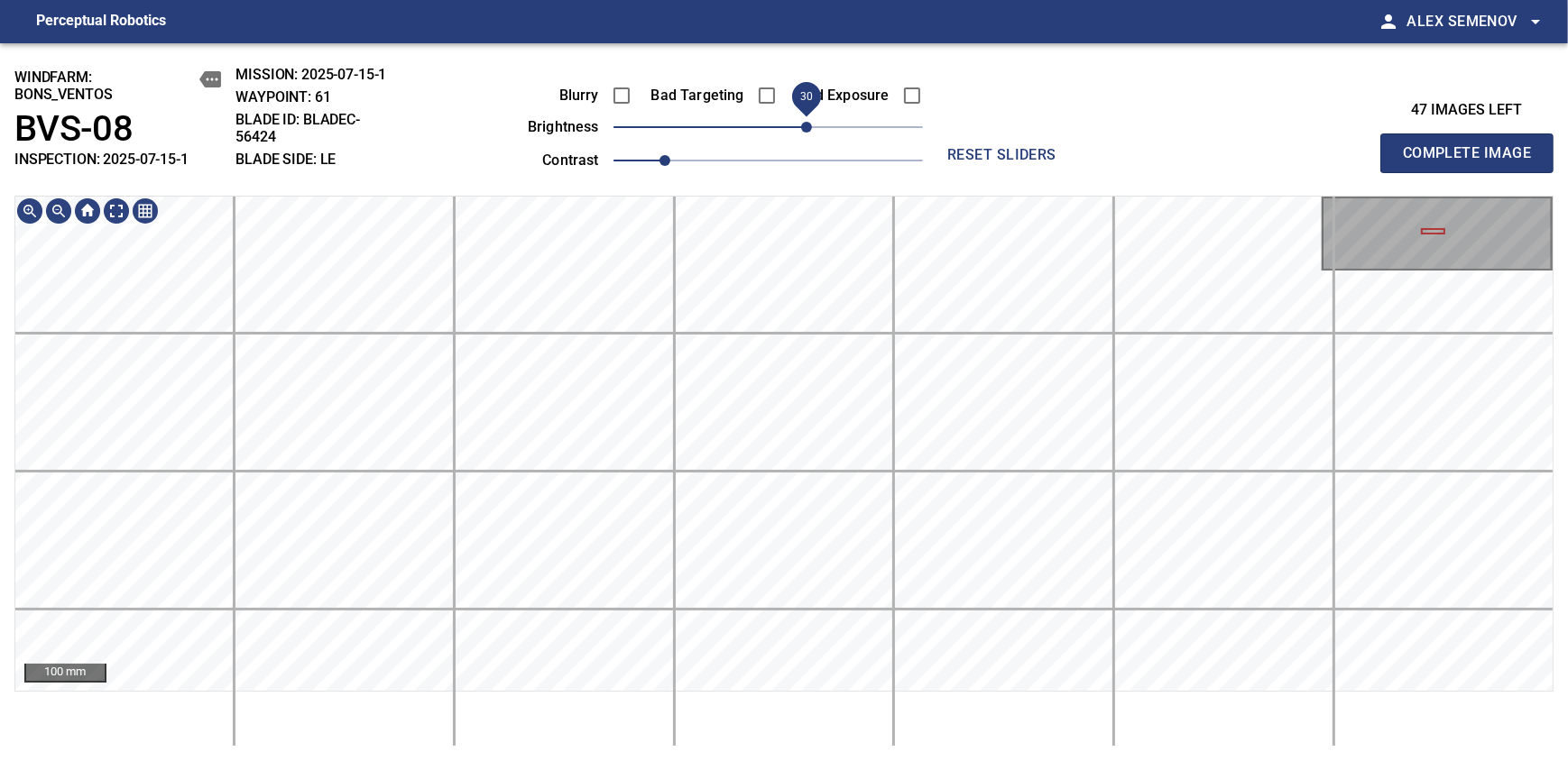 click on "30" at bounding box center [807, 127] 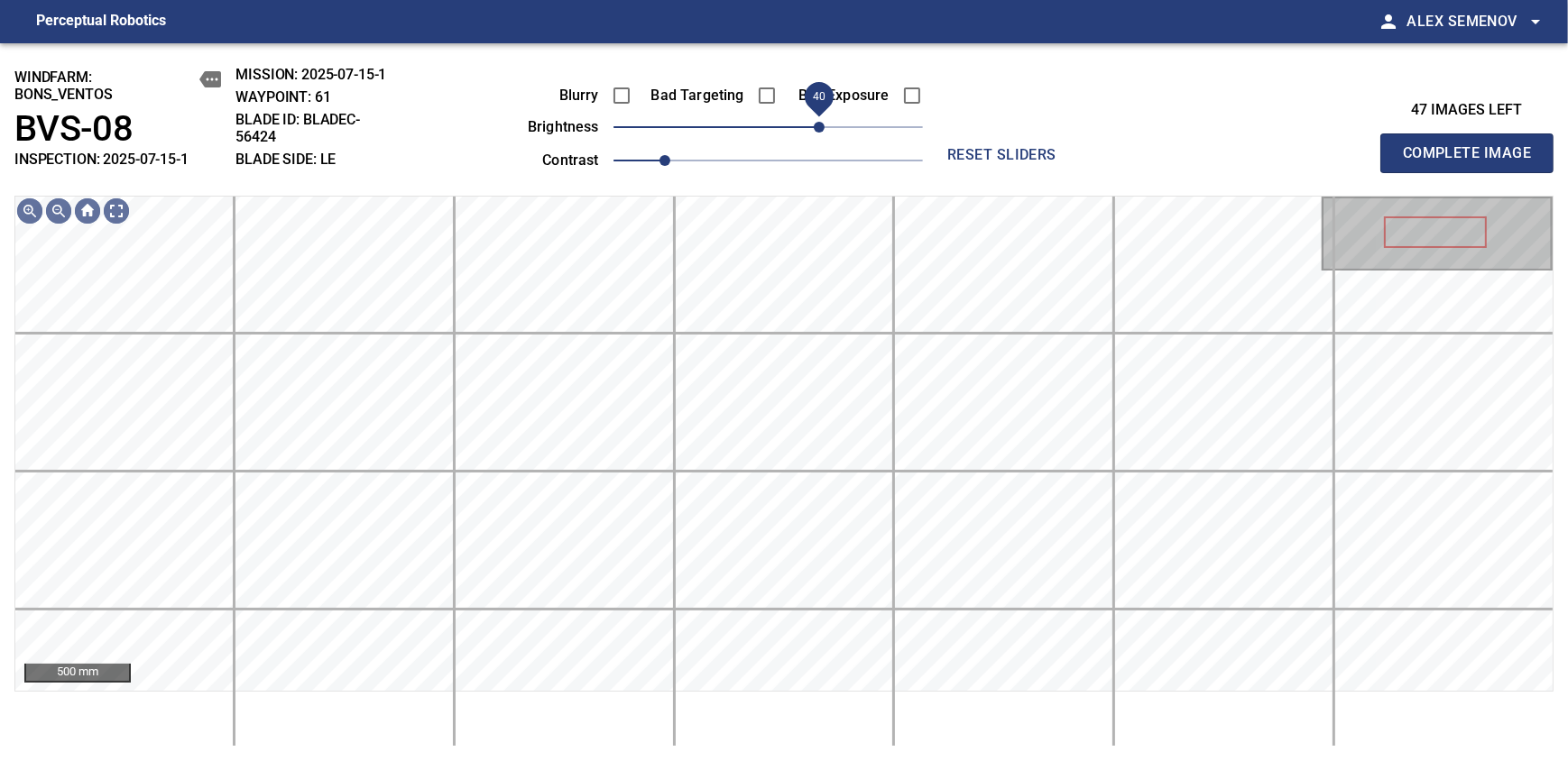 drag, startPoint x: 811, startPoint y: 125, endPoint x: 819, endPoint y: 119, distance: 10 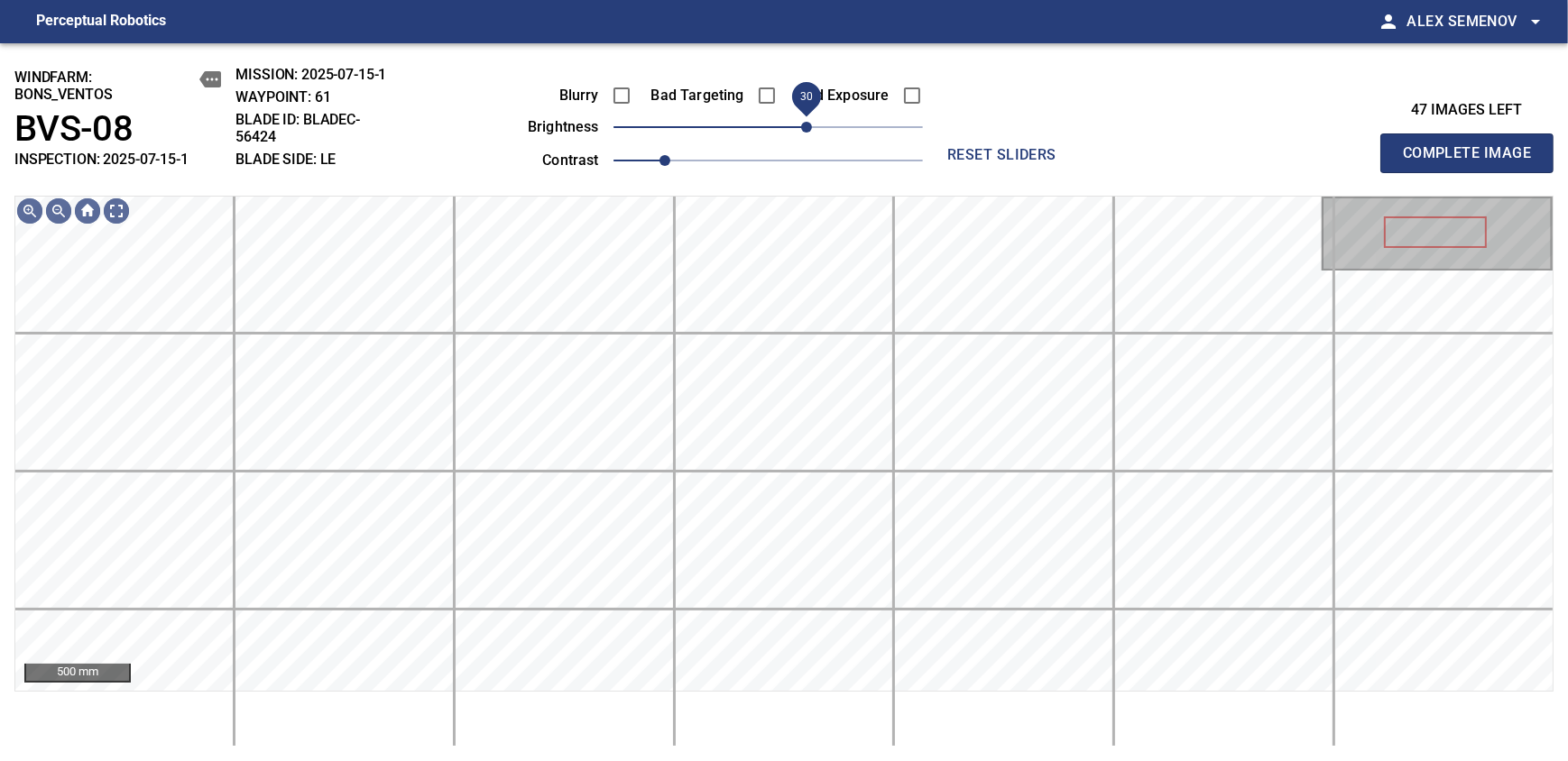 click on "30" at bounding box center (807, 127) 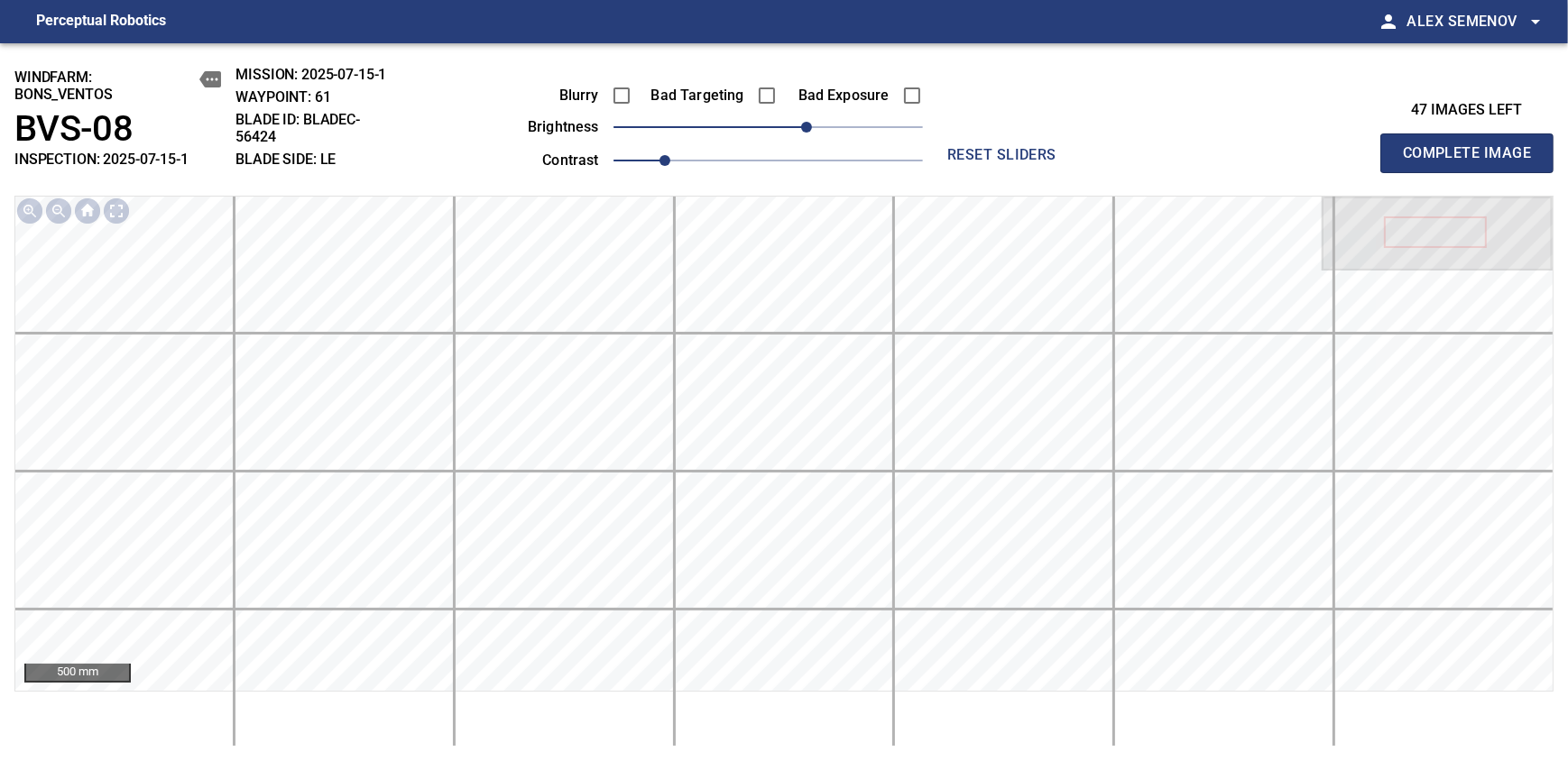 click on "Complete Image" at bounding box center [1467, 153] 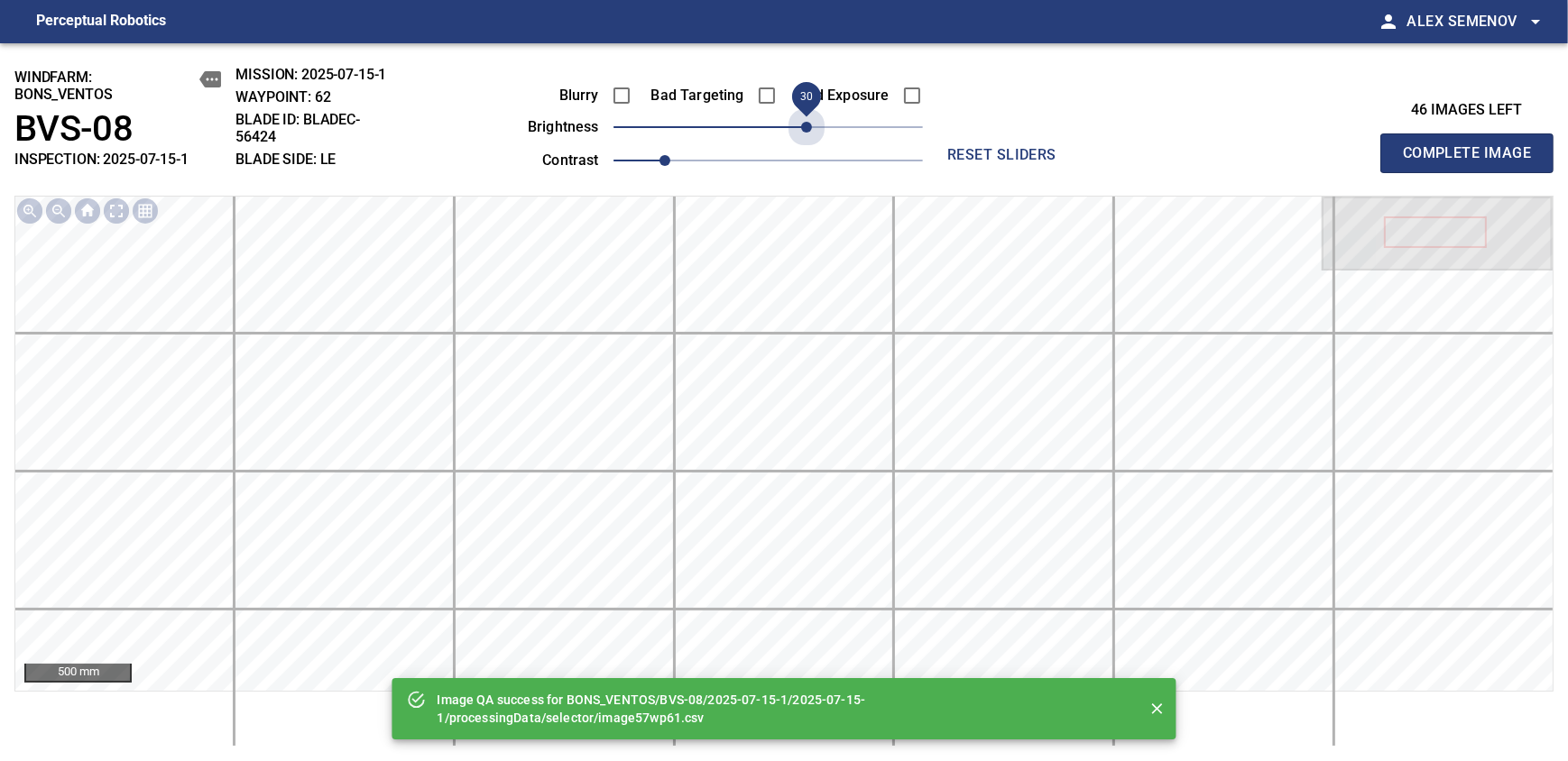 click on "30" at bounding box center [768, 127] 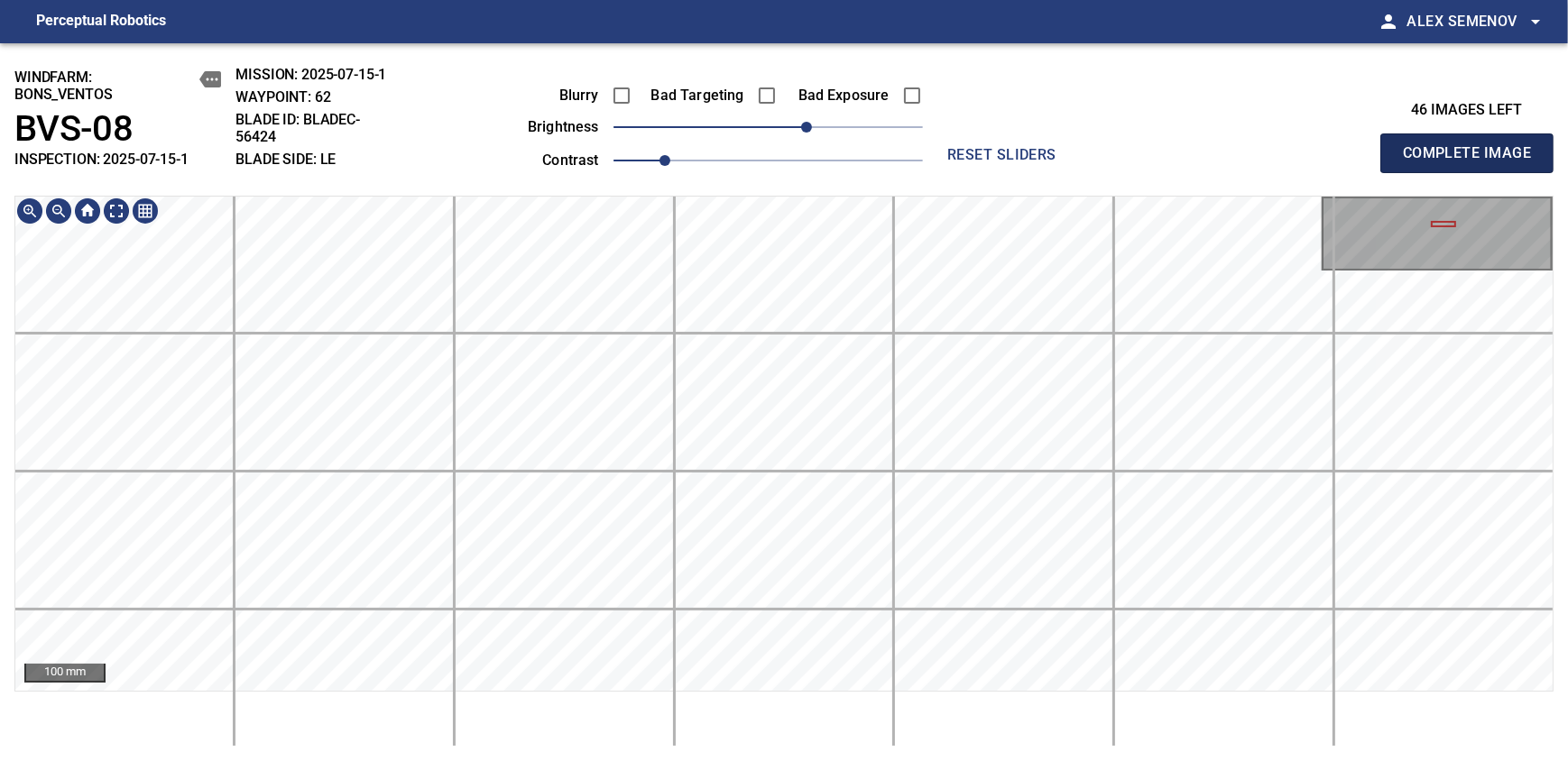 click on "Complete Image" at bounding box center (1467, 153) 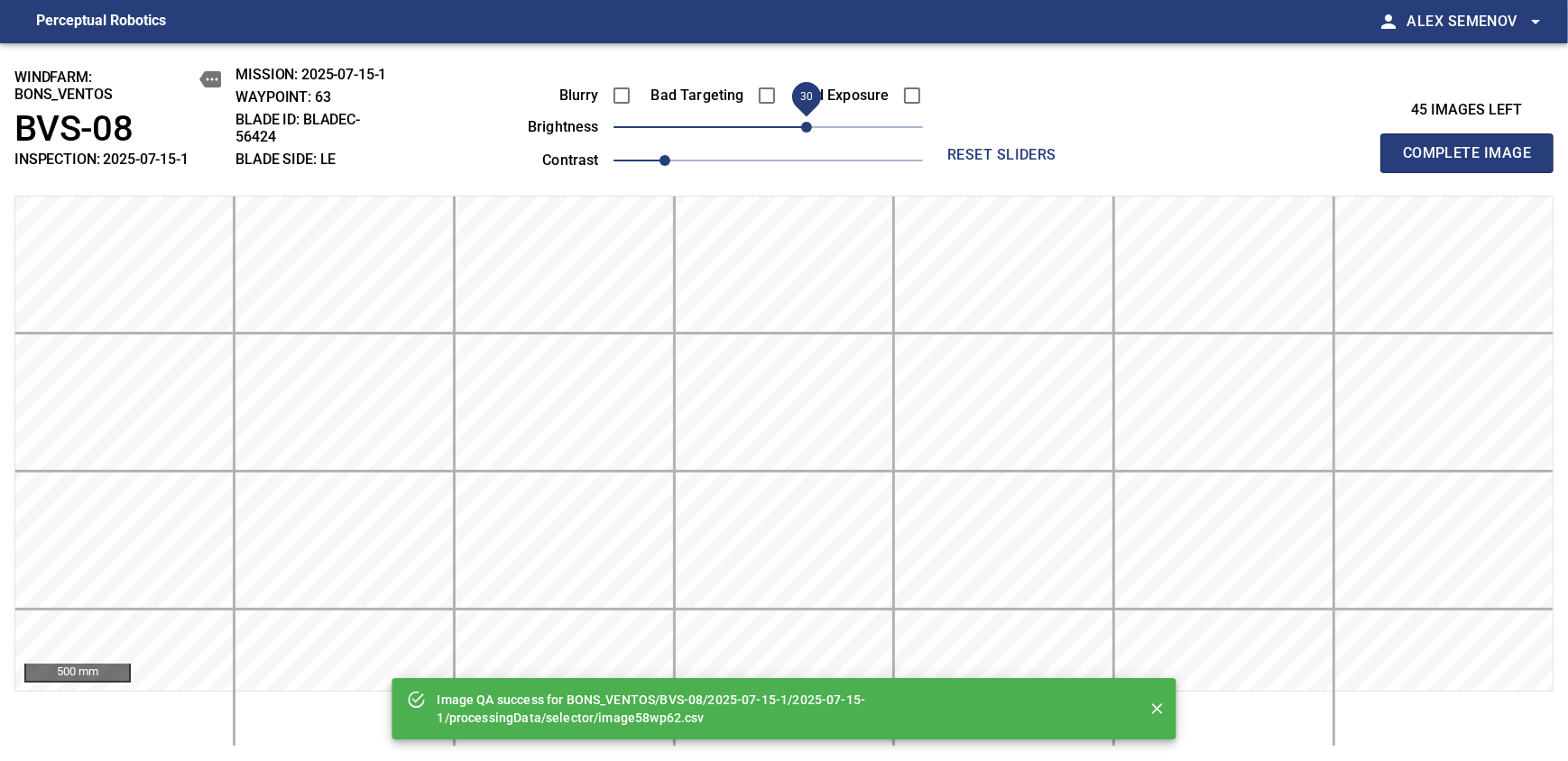 click on "30" at bounding box center (768, 127) 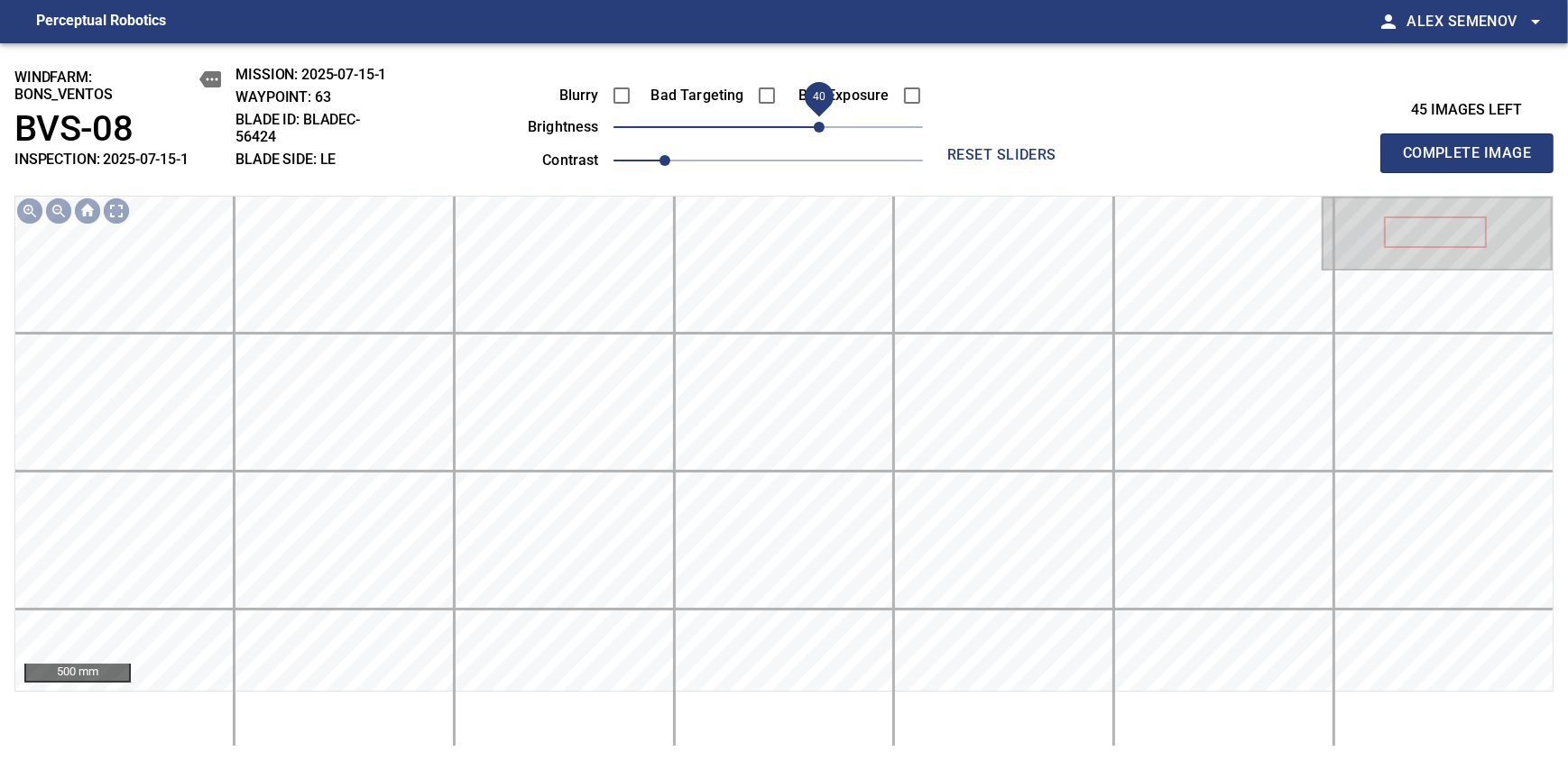 drag, startPoint x: 812, startPoint y: 133, endPoint x: 818, endPoint y: 121, distance: 13.416408 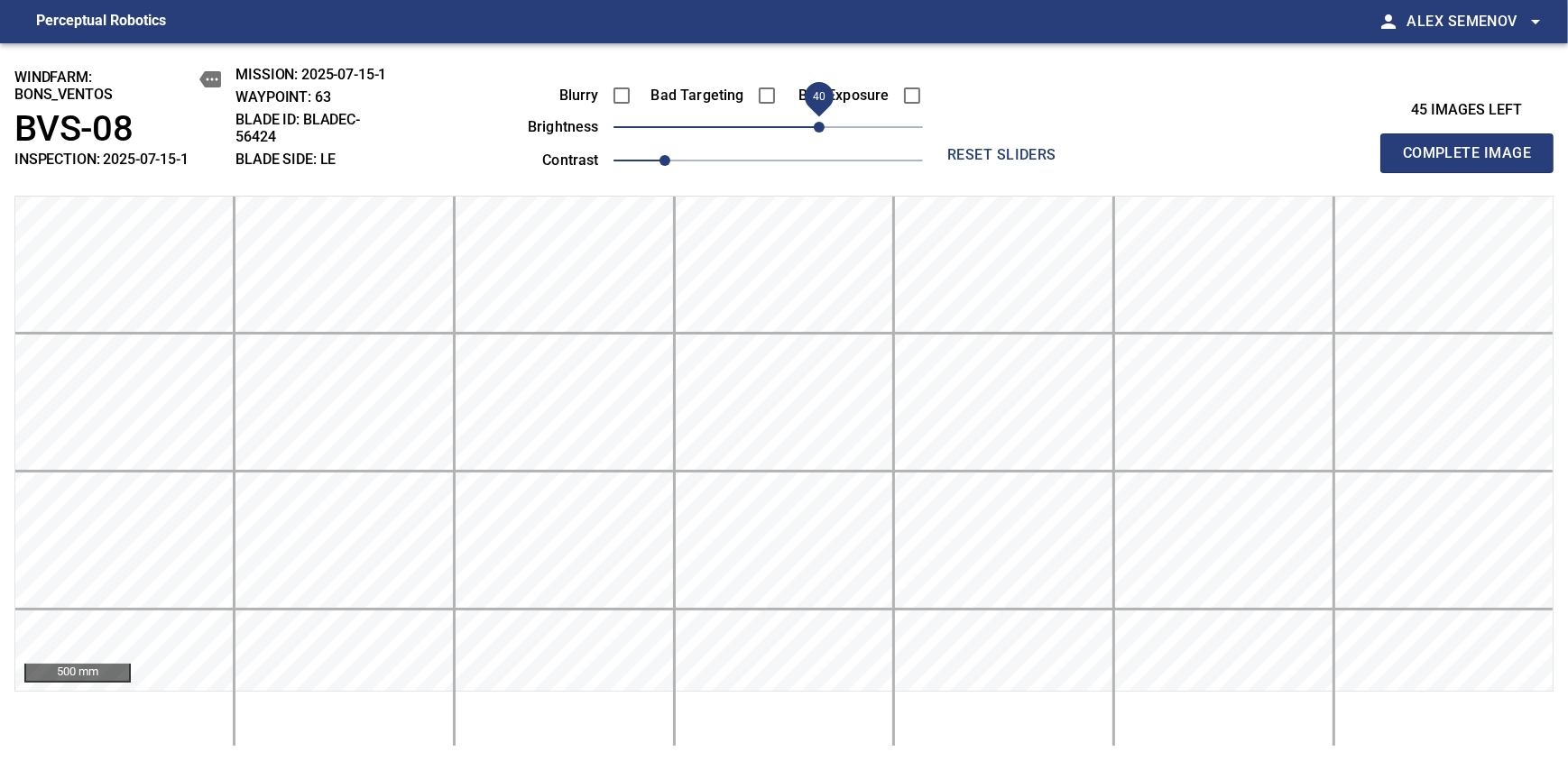 click on "Complete Image" at bounding box center (1467, 153) 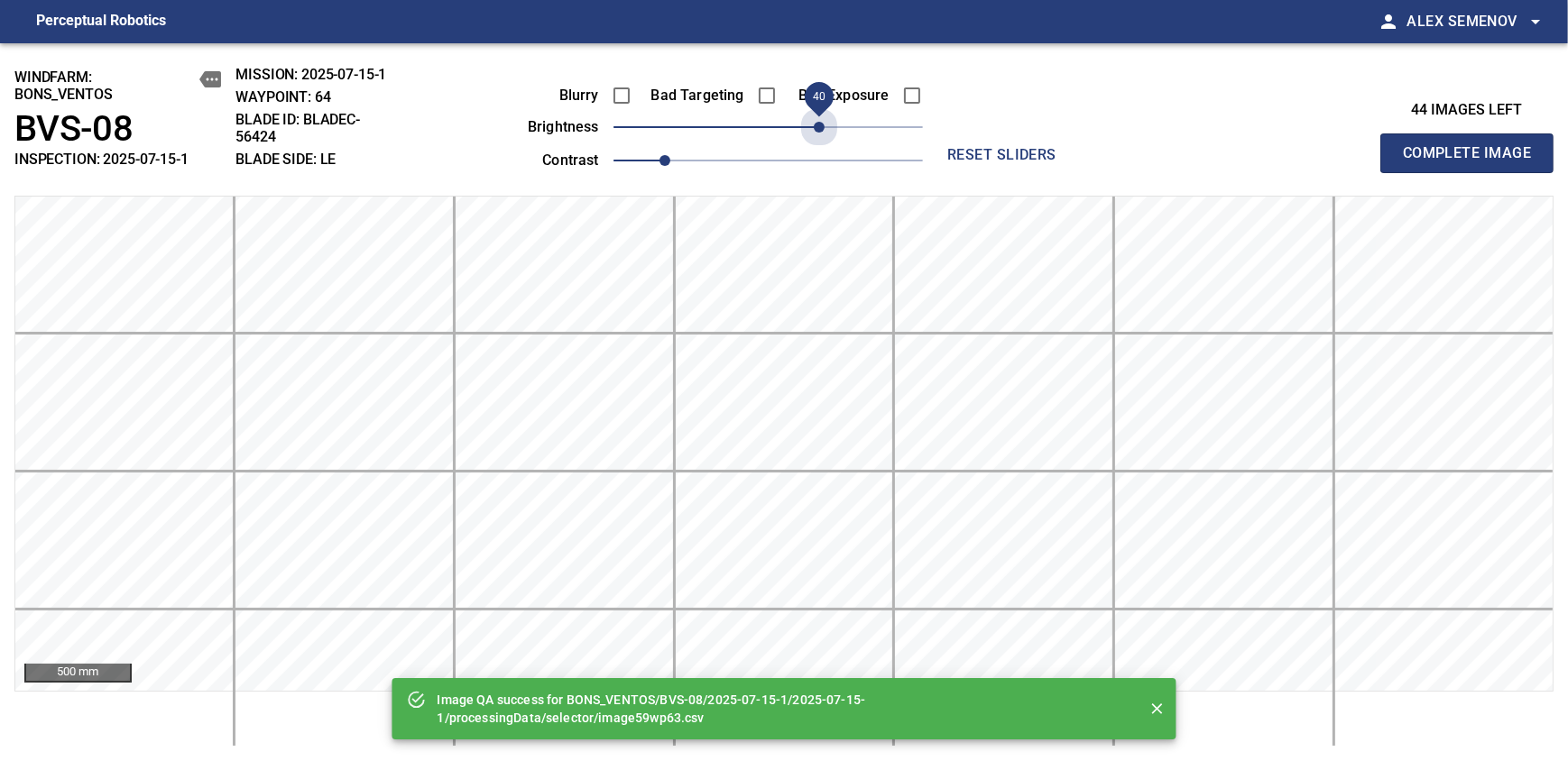 click on "40" at bounding box center (768, 127) 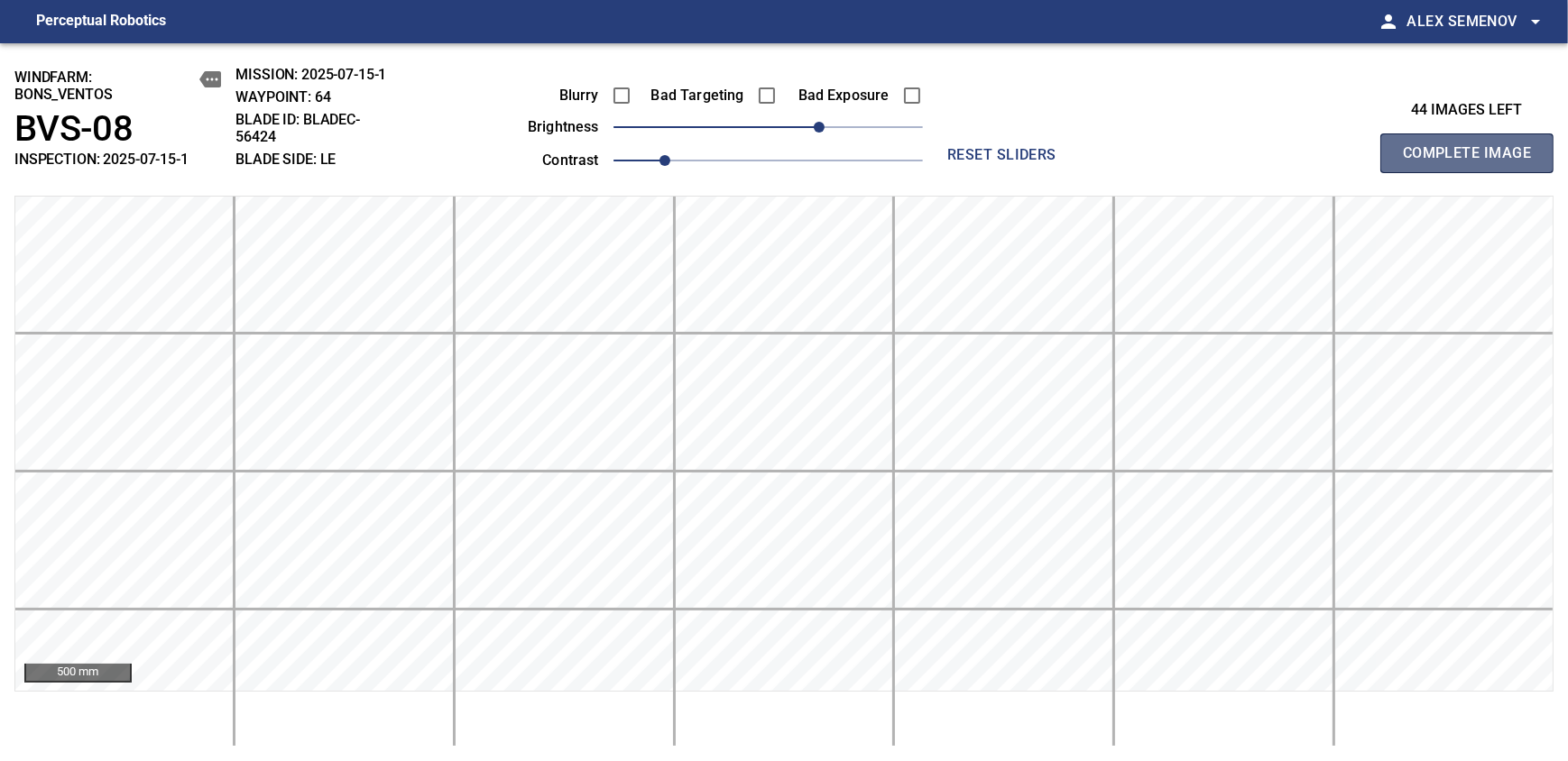click on "Complete Image" at bounding box center [1467, 153] 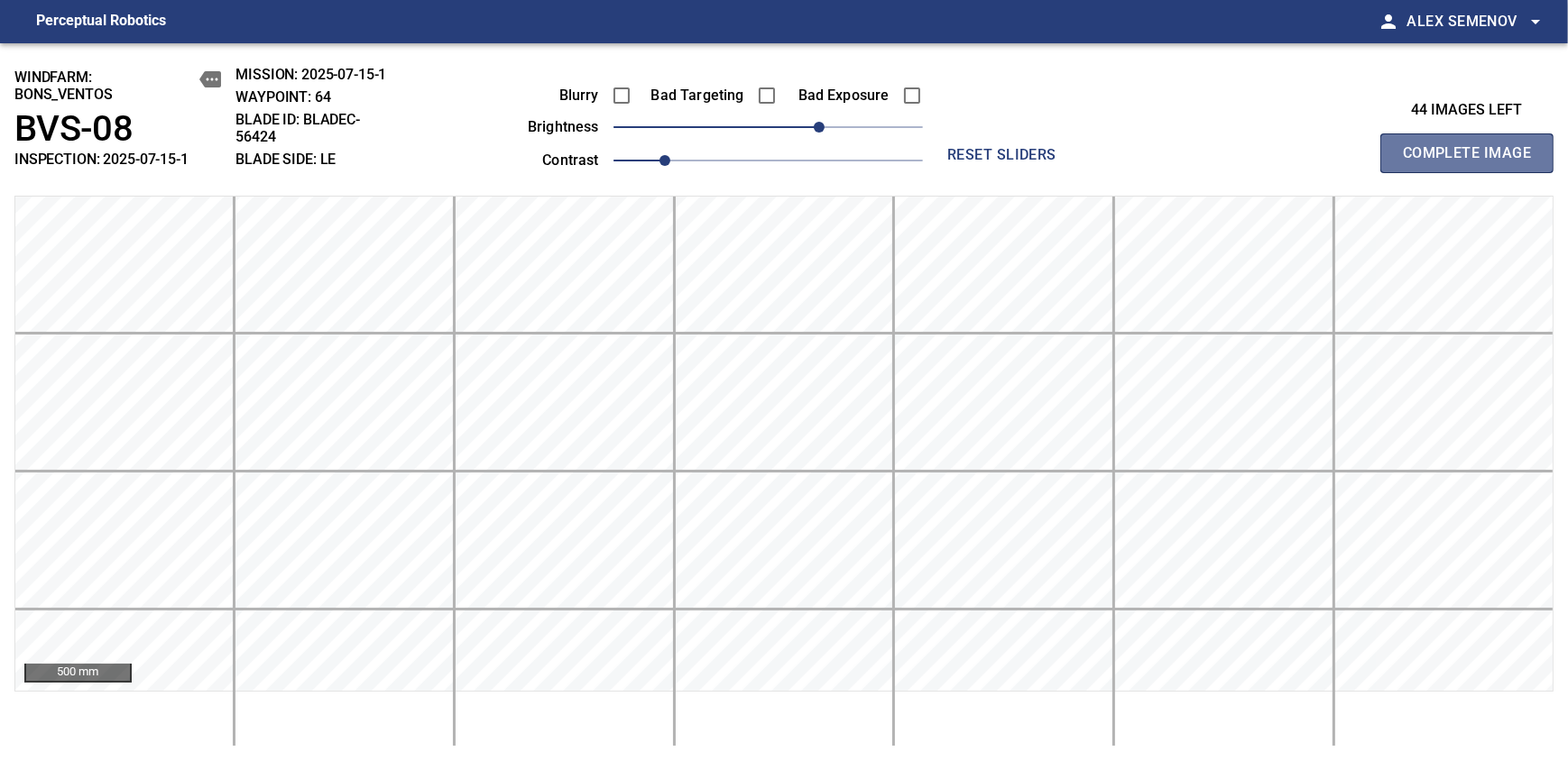 type 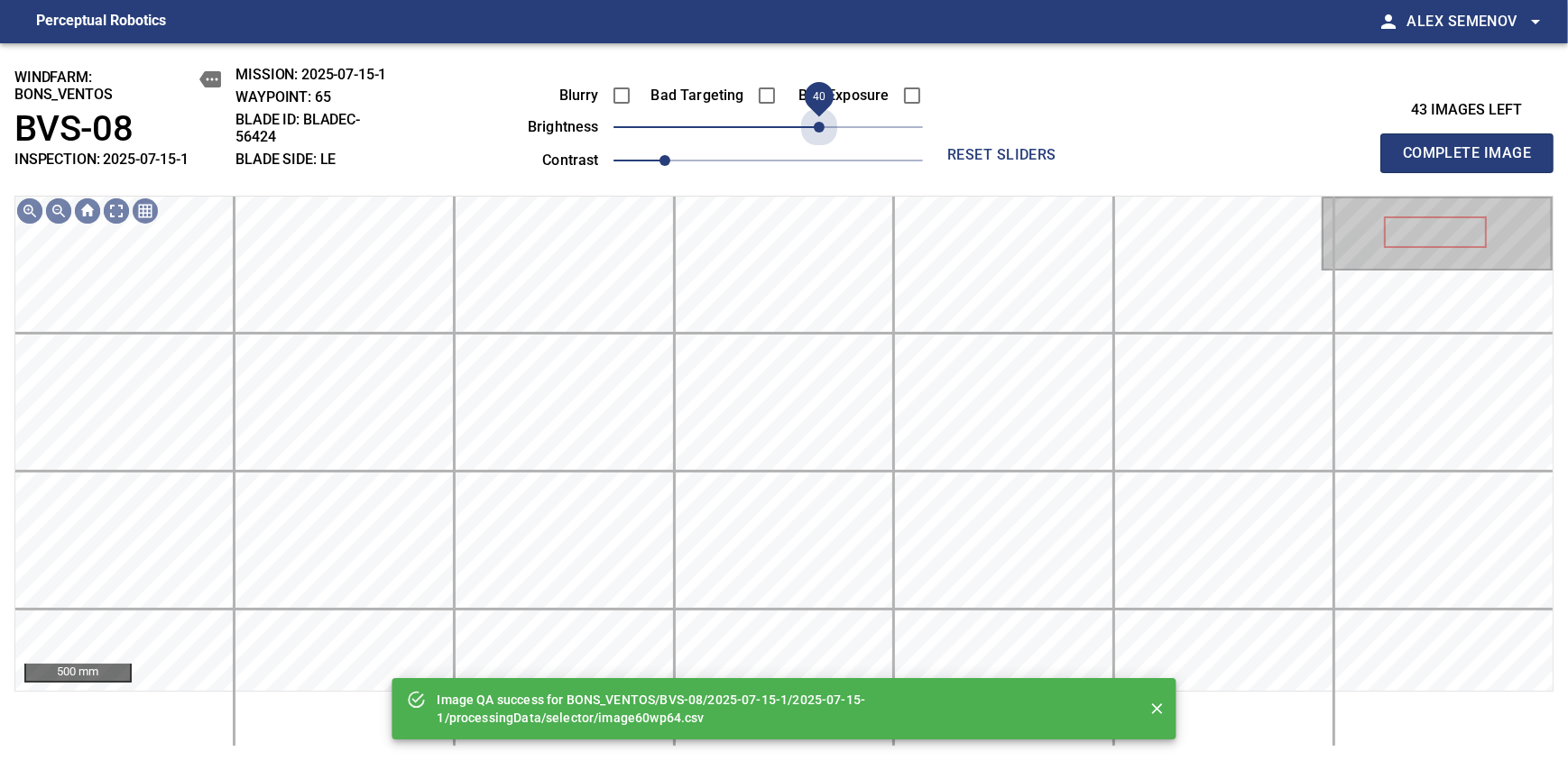 click on "40" at bounding box center [768, 127] 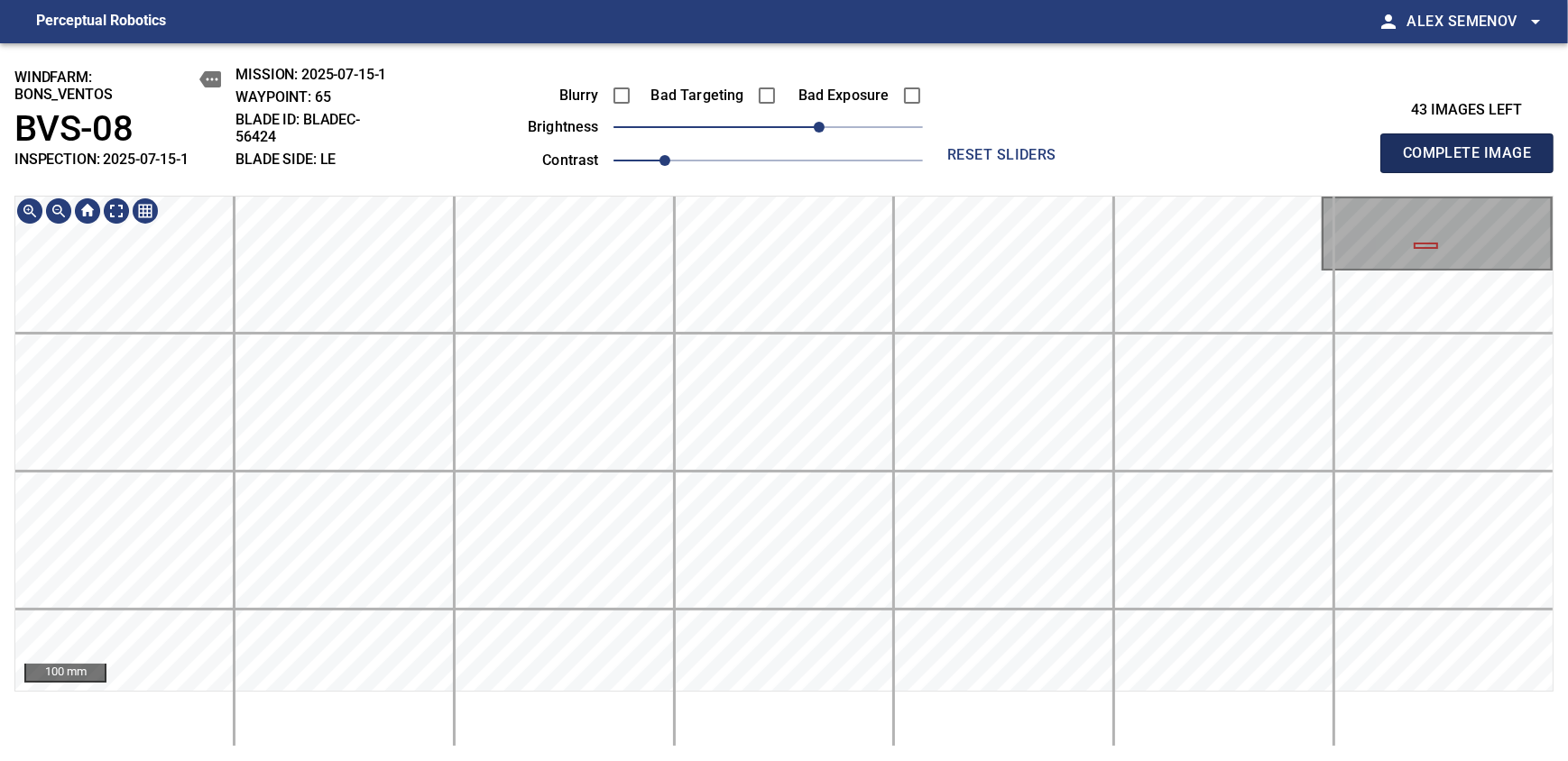 click on "Complete Image" at bounding box center [1467, 153] 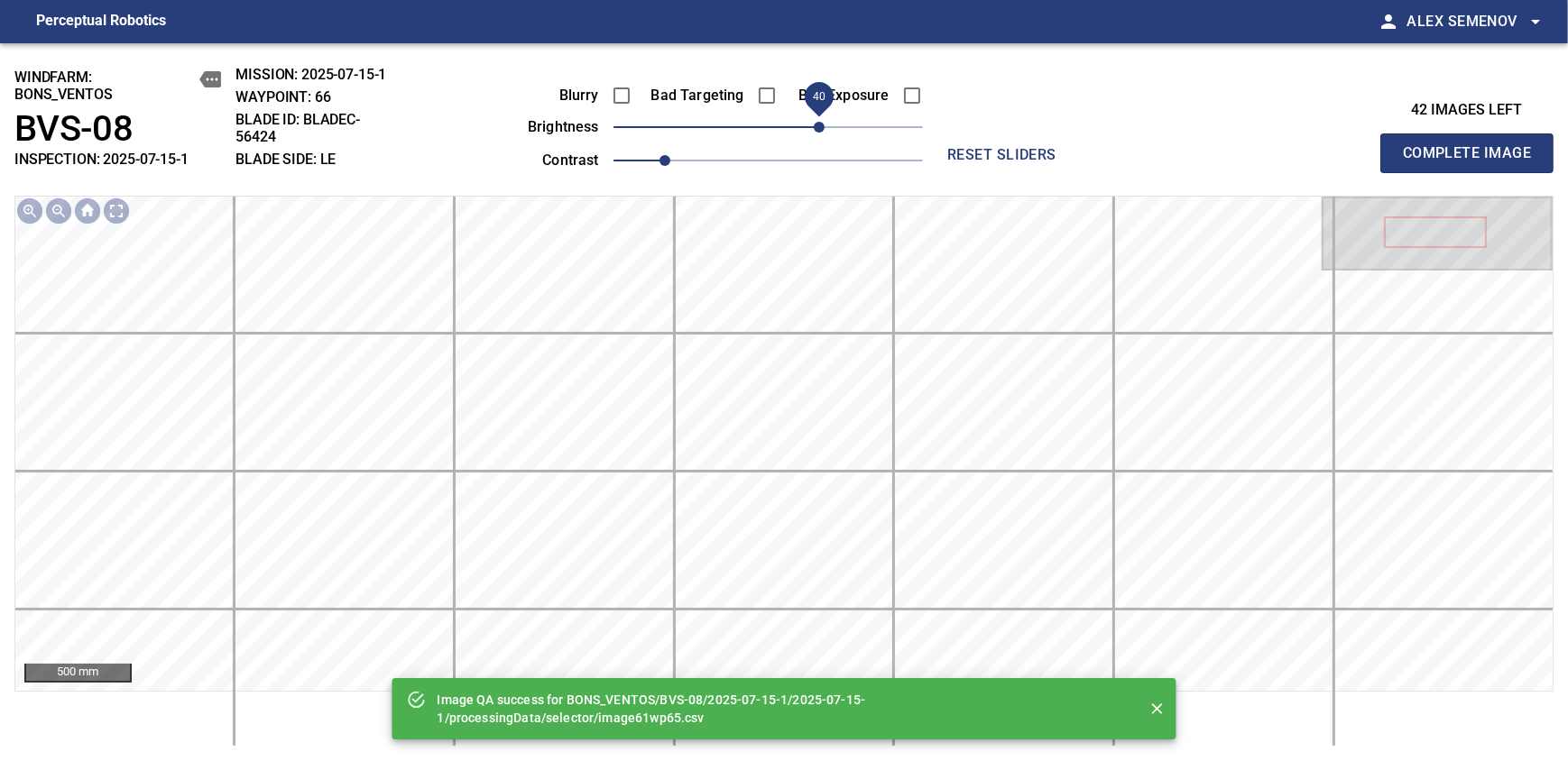 click on "40" at bounding box center (768, 127) 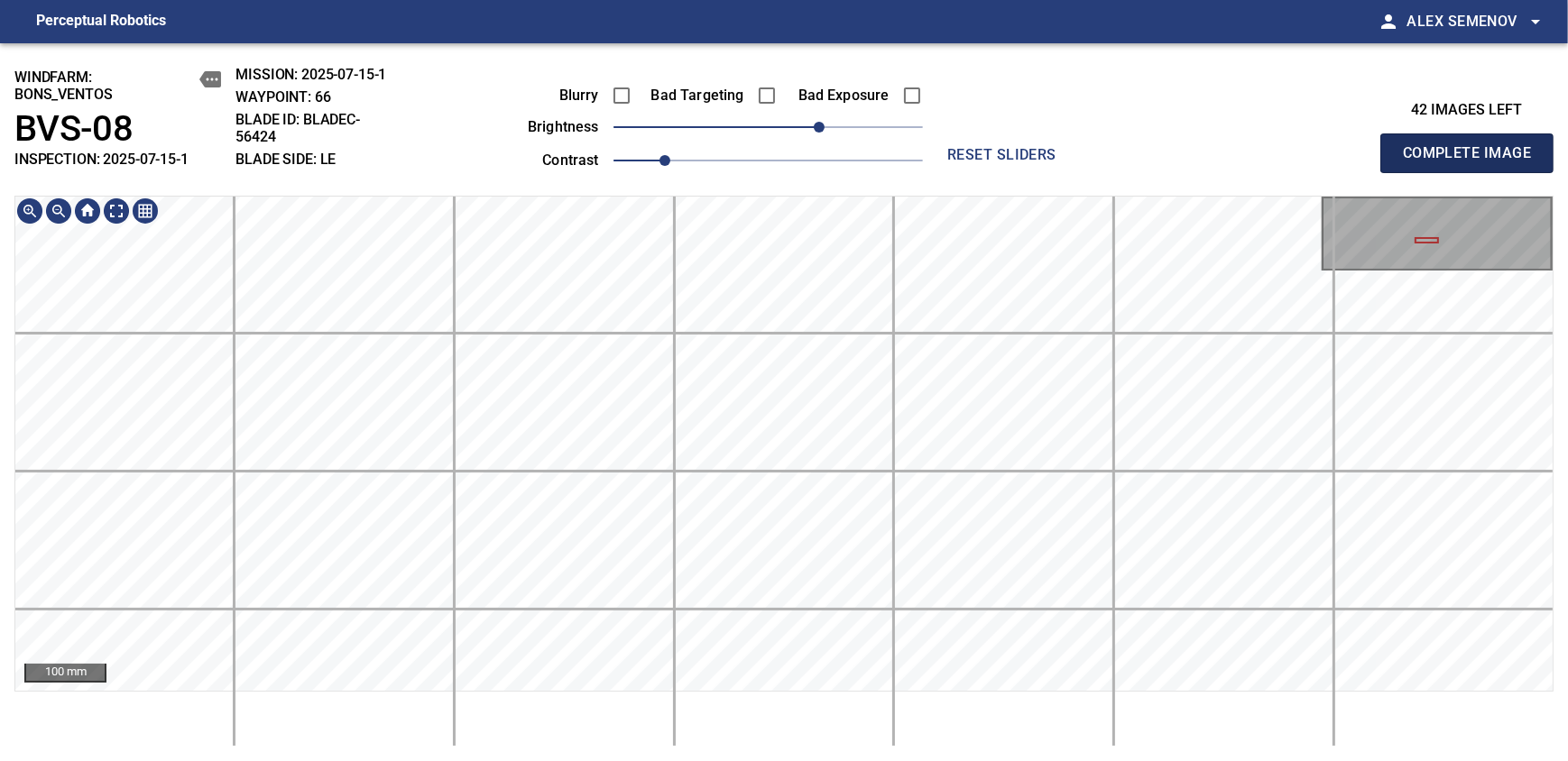 click on "Complete Image" at bounding box center [1467, 153] 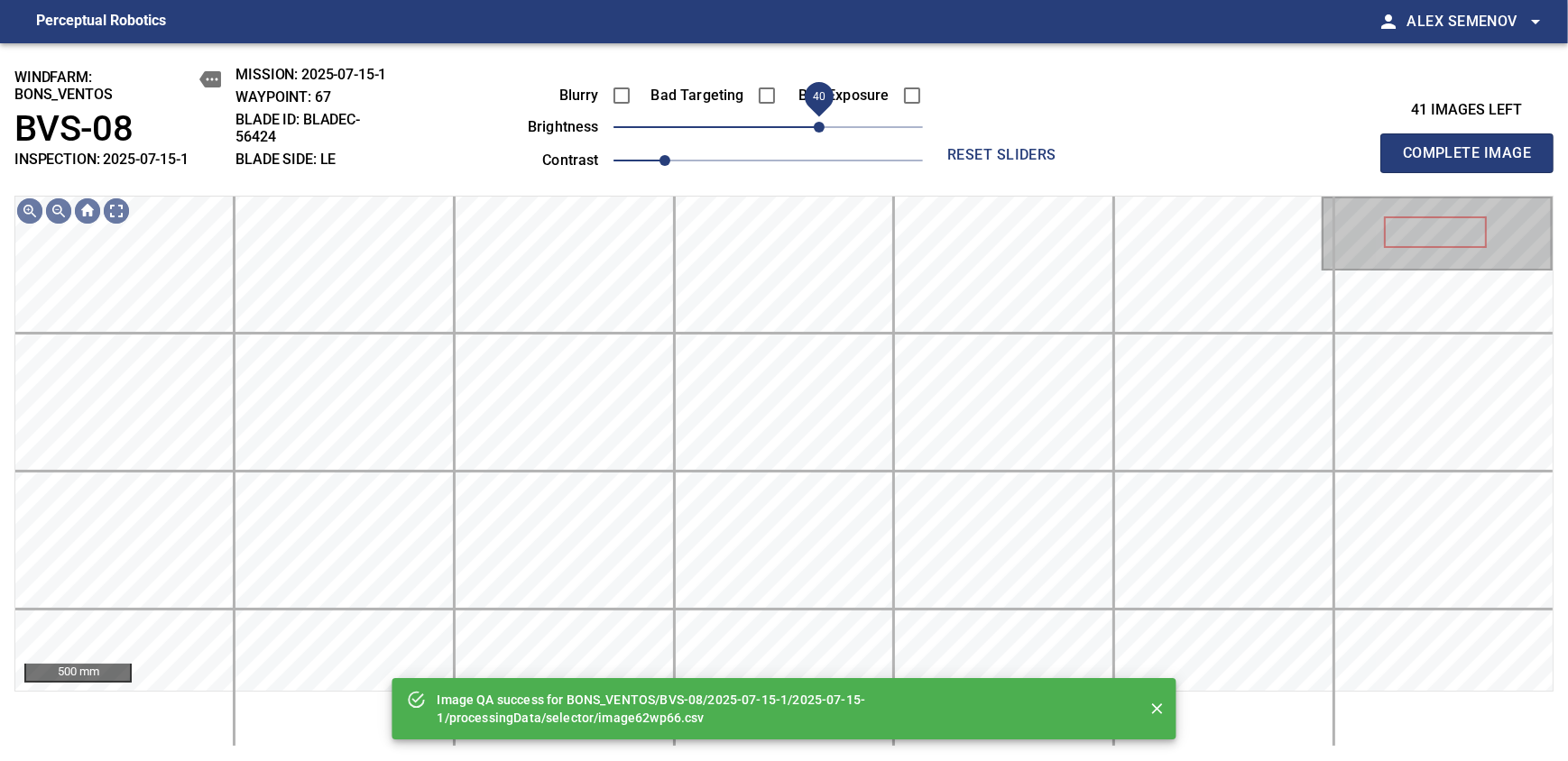 drag, startPoint x: 775, startPoint y: 135, endPoint x: 815, endPoint y: 124, distance: 41.484937 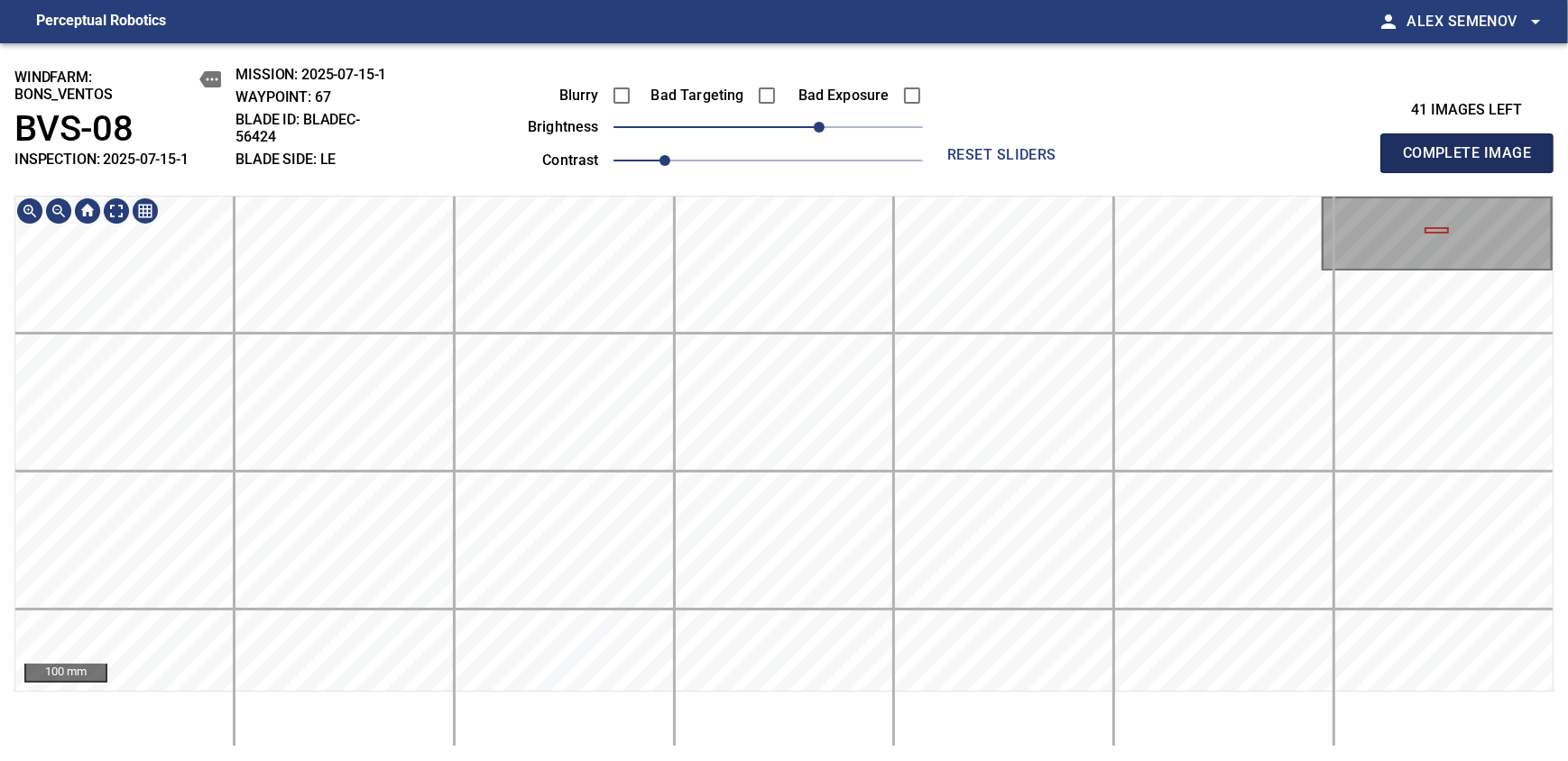 click on "Complete Image" at bounding box center (1467, 153) 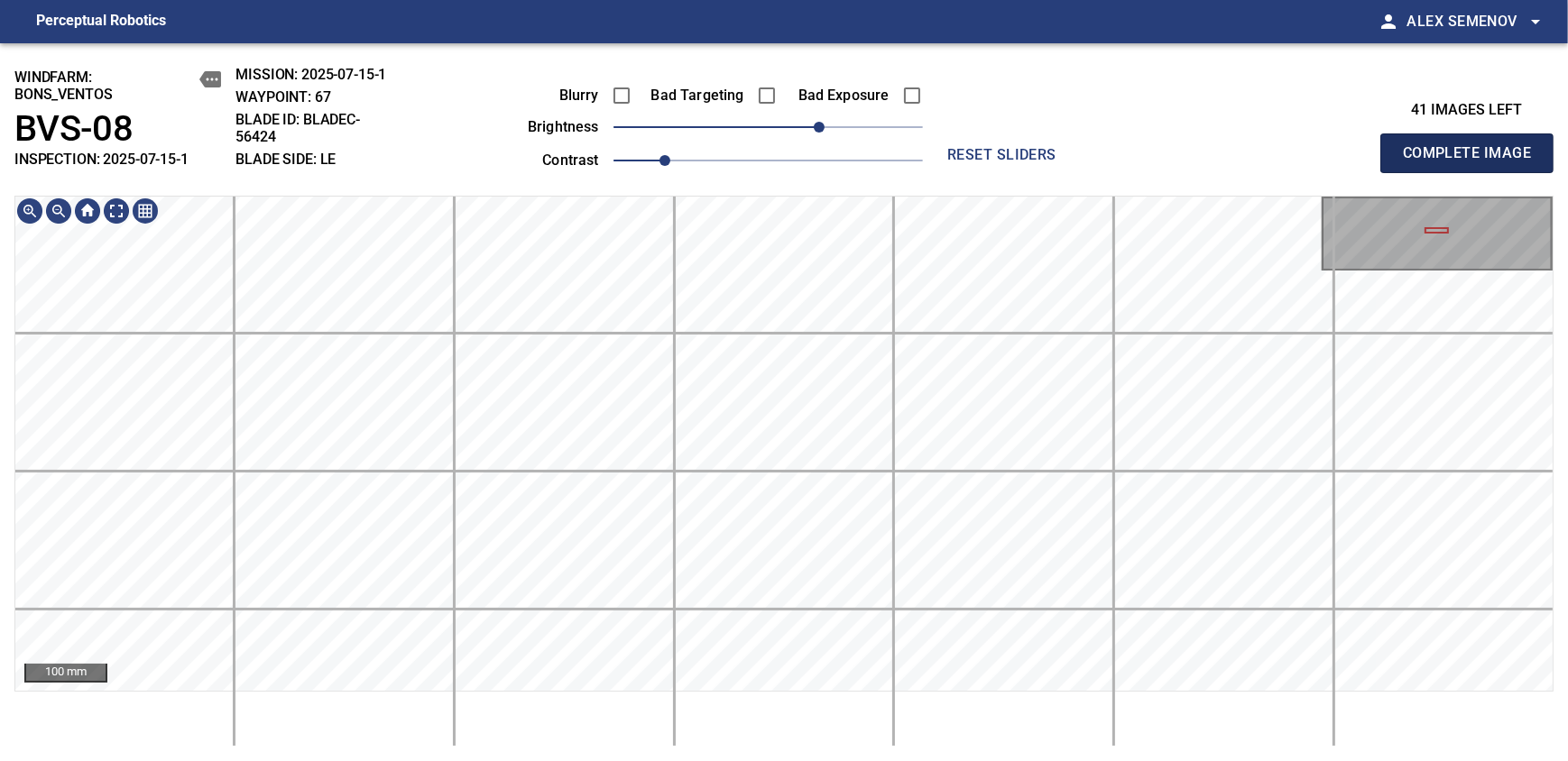 type 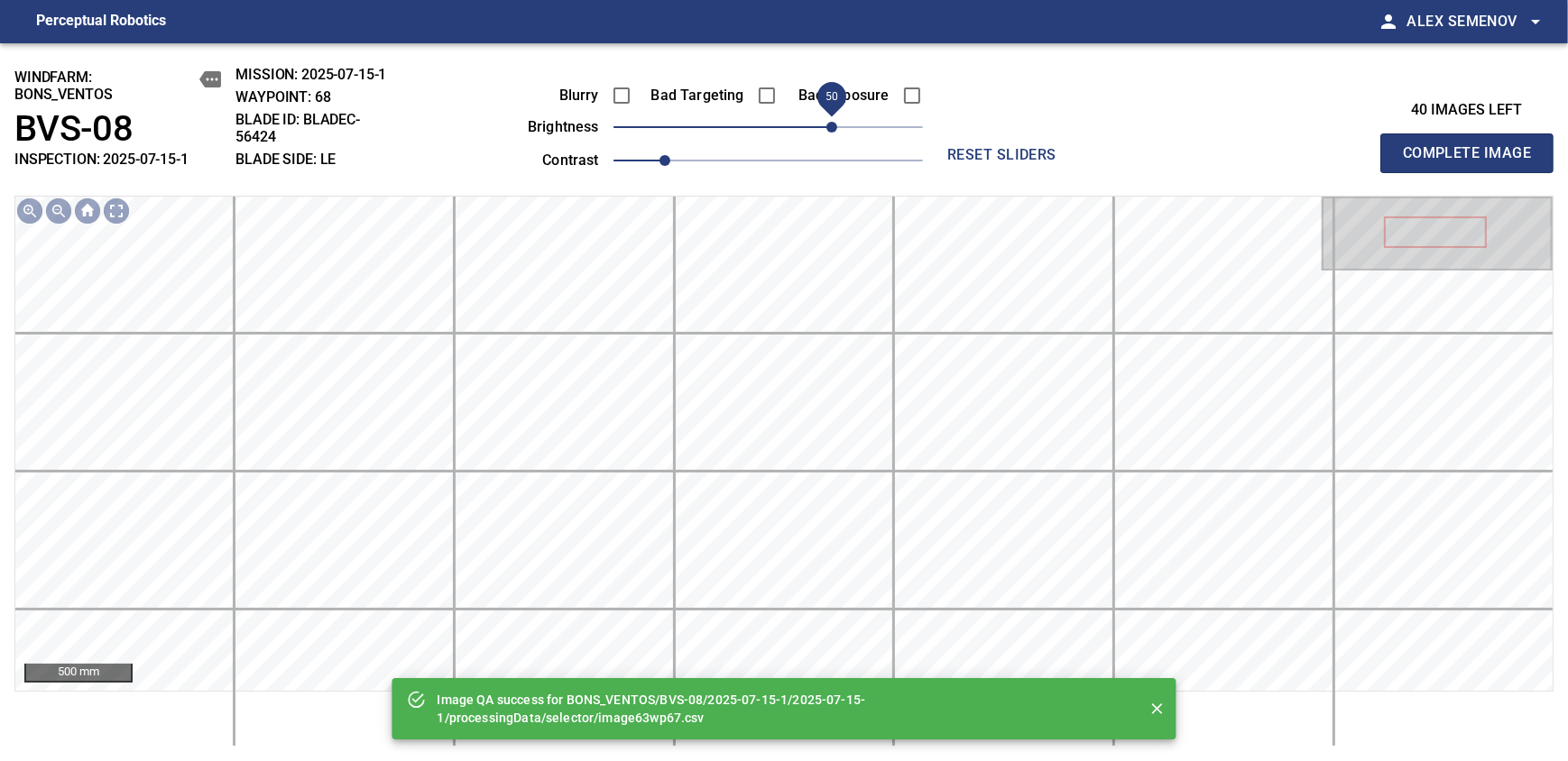click on "50" at bounding box center [768, 127] 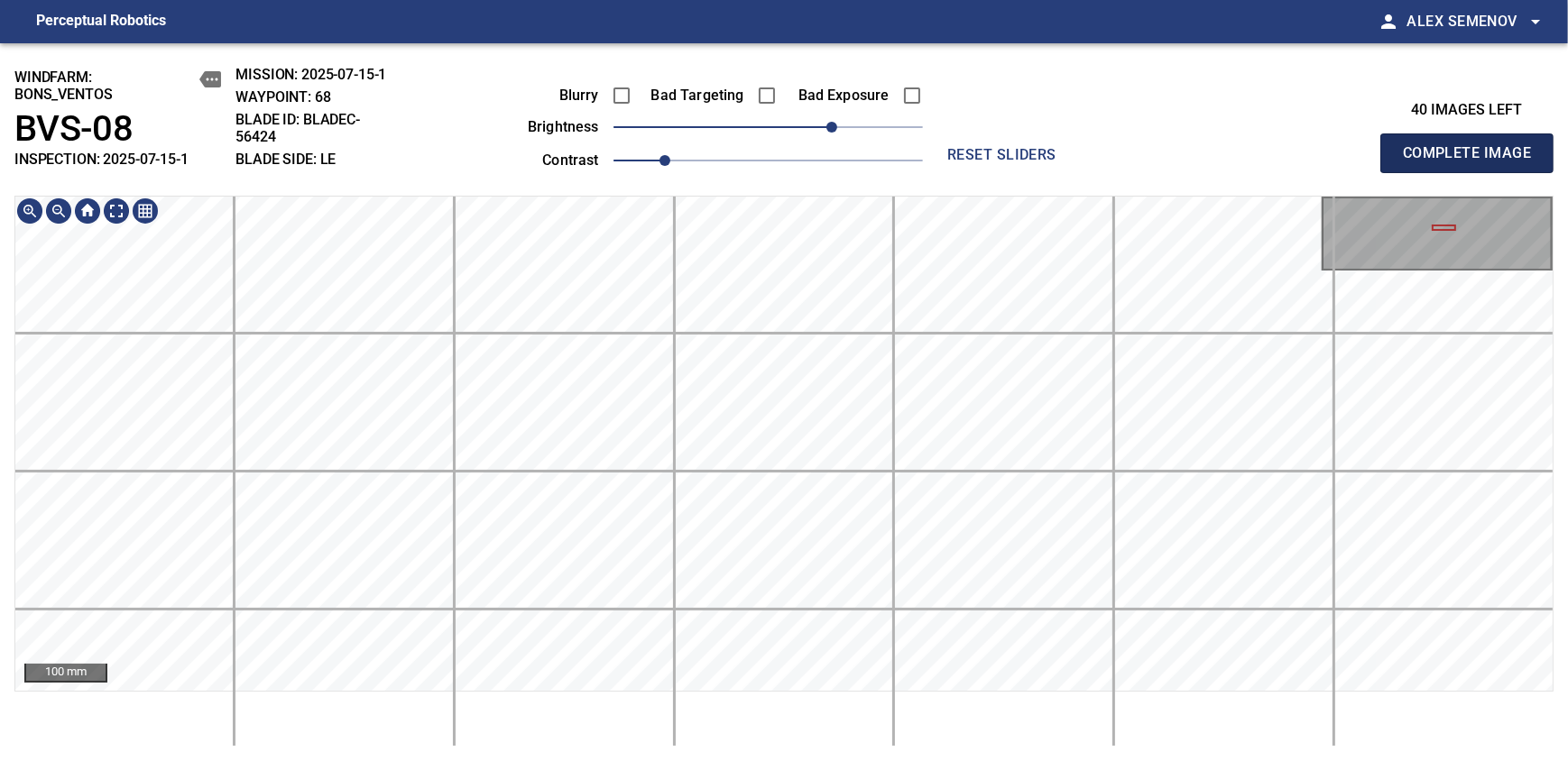 click on "Complete Image" at bounding box center (1467, 153) 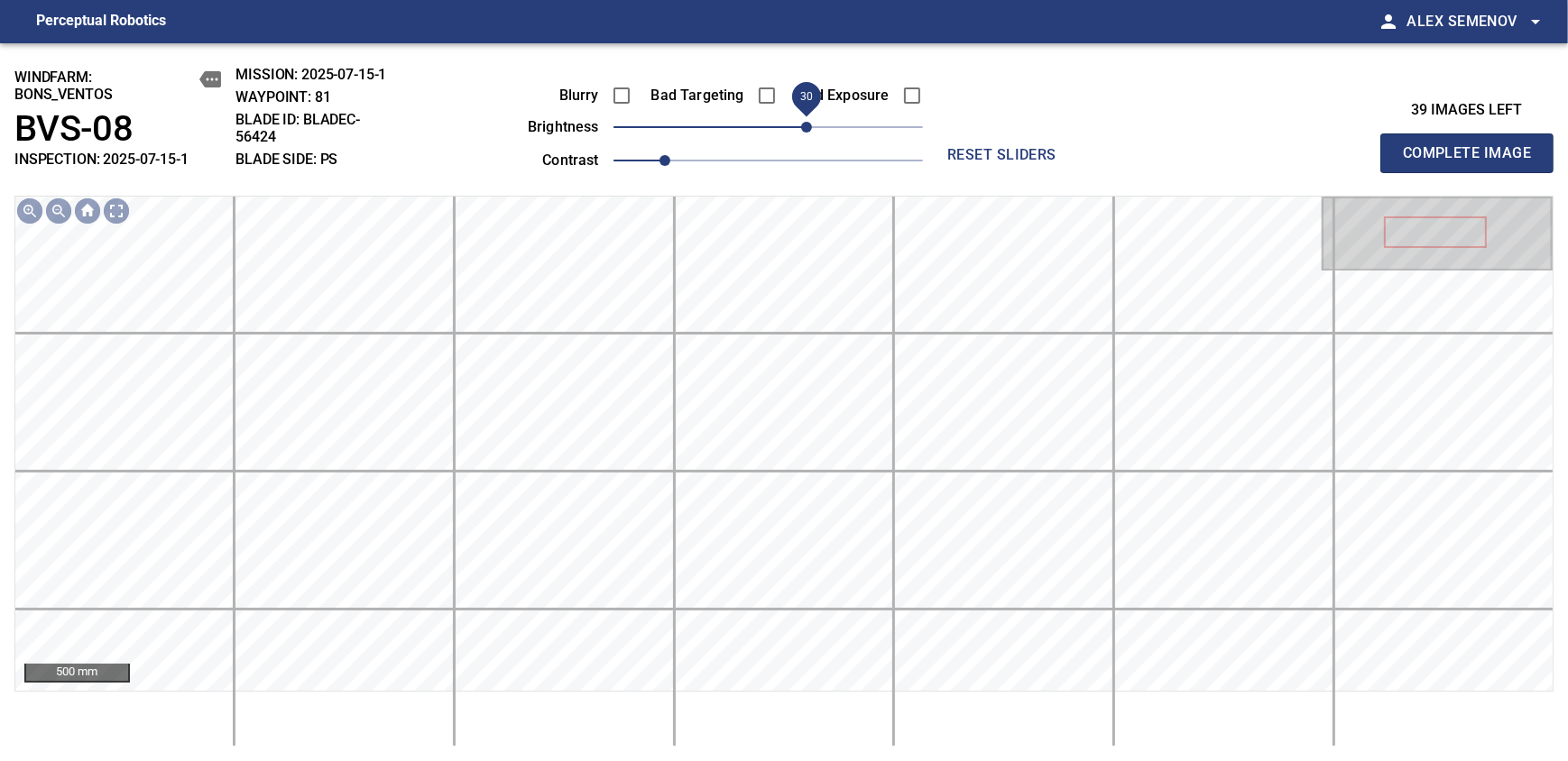 drag, startPoint x: 789, startPoint y: 126, endPoint x: 803, endPoint y: 129, distance: 14.317821 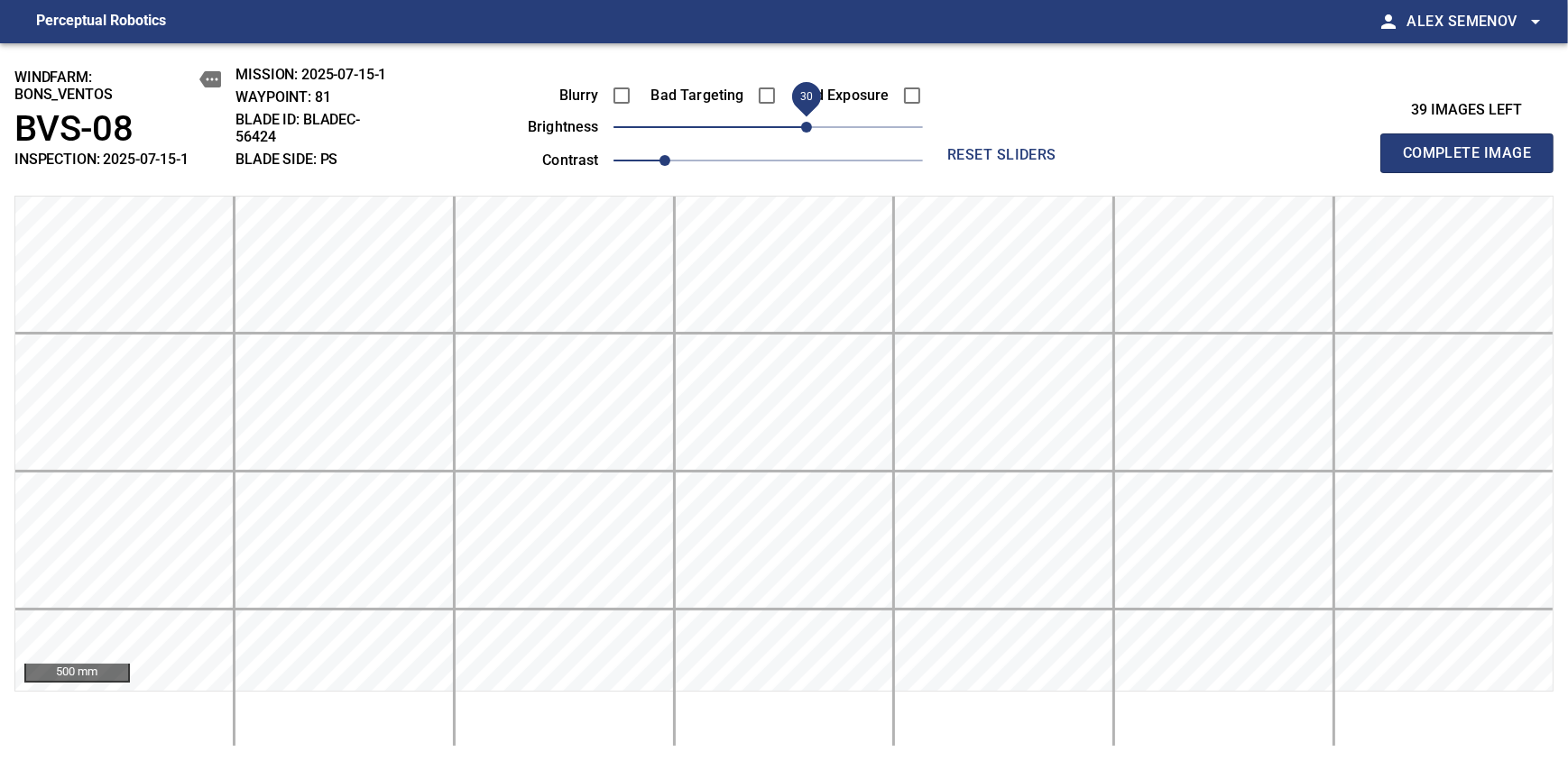 click on "Complete Image" at bounding box center [1467, 153] 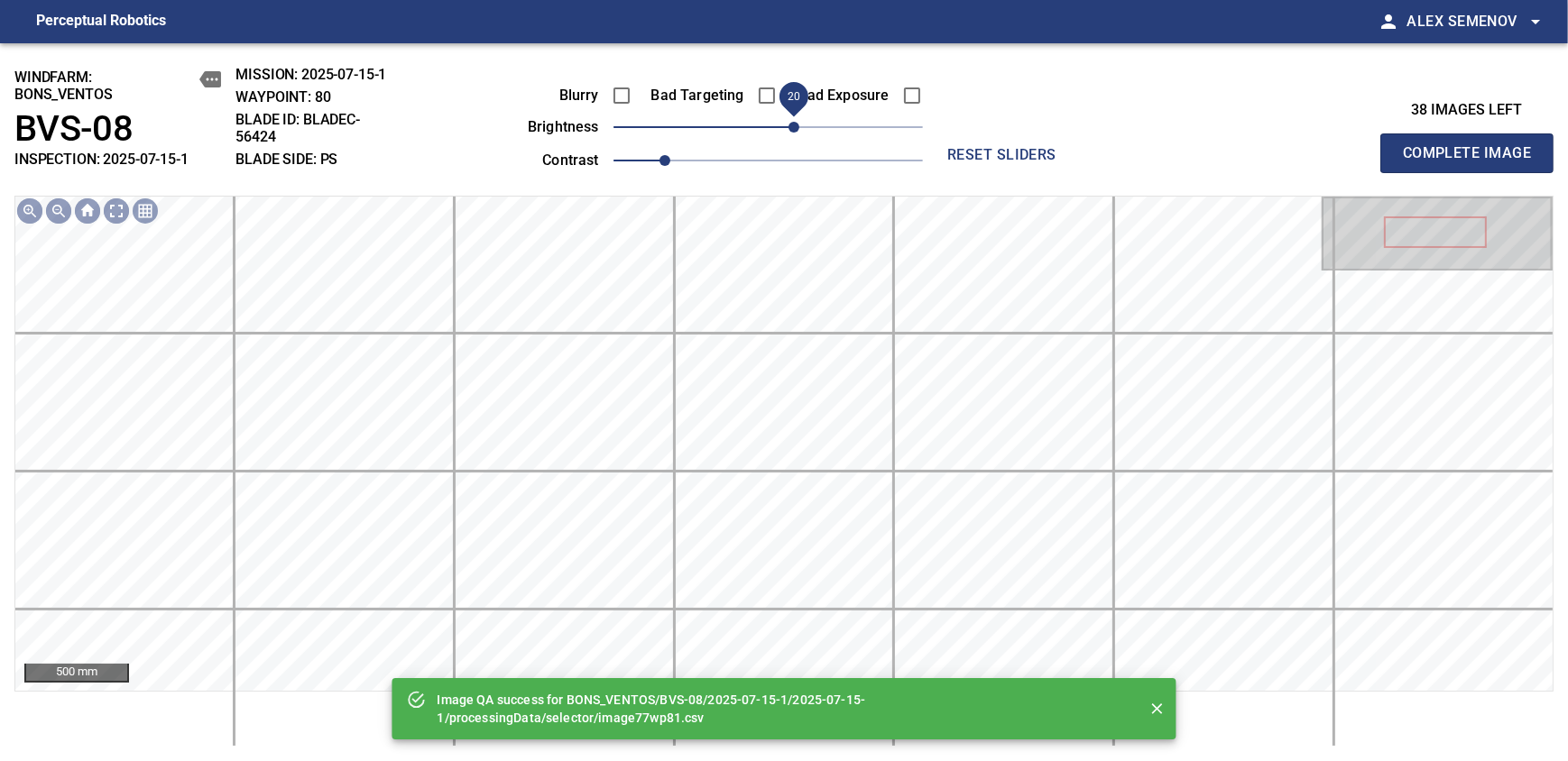 click on "20" at bounding box center [768, 127] 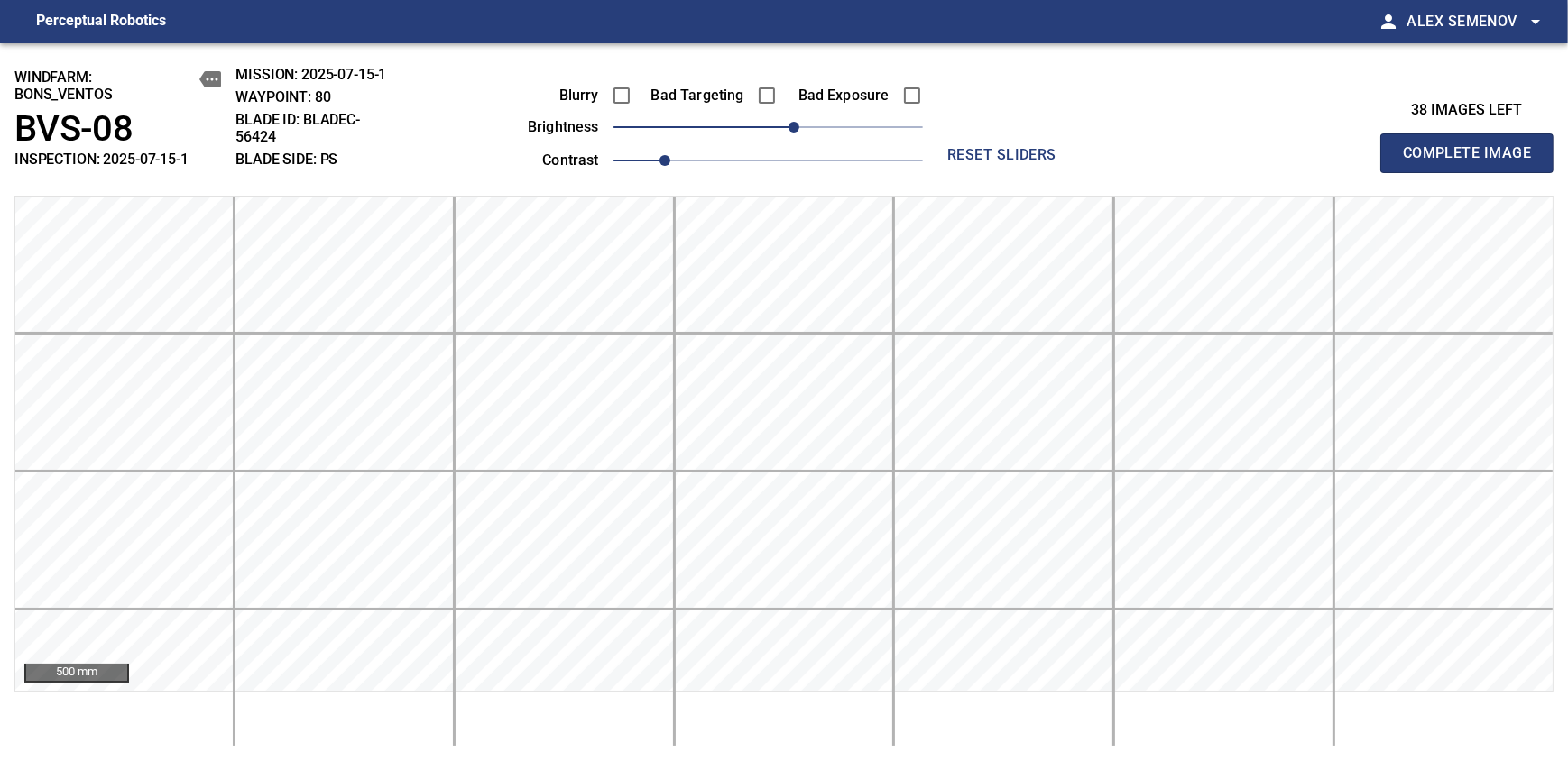 click on "Complete Image" at bounding box center (1467, 153) 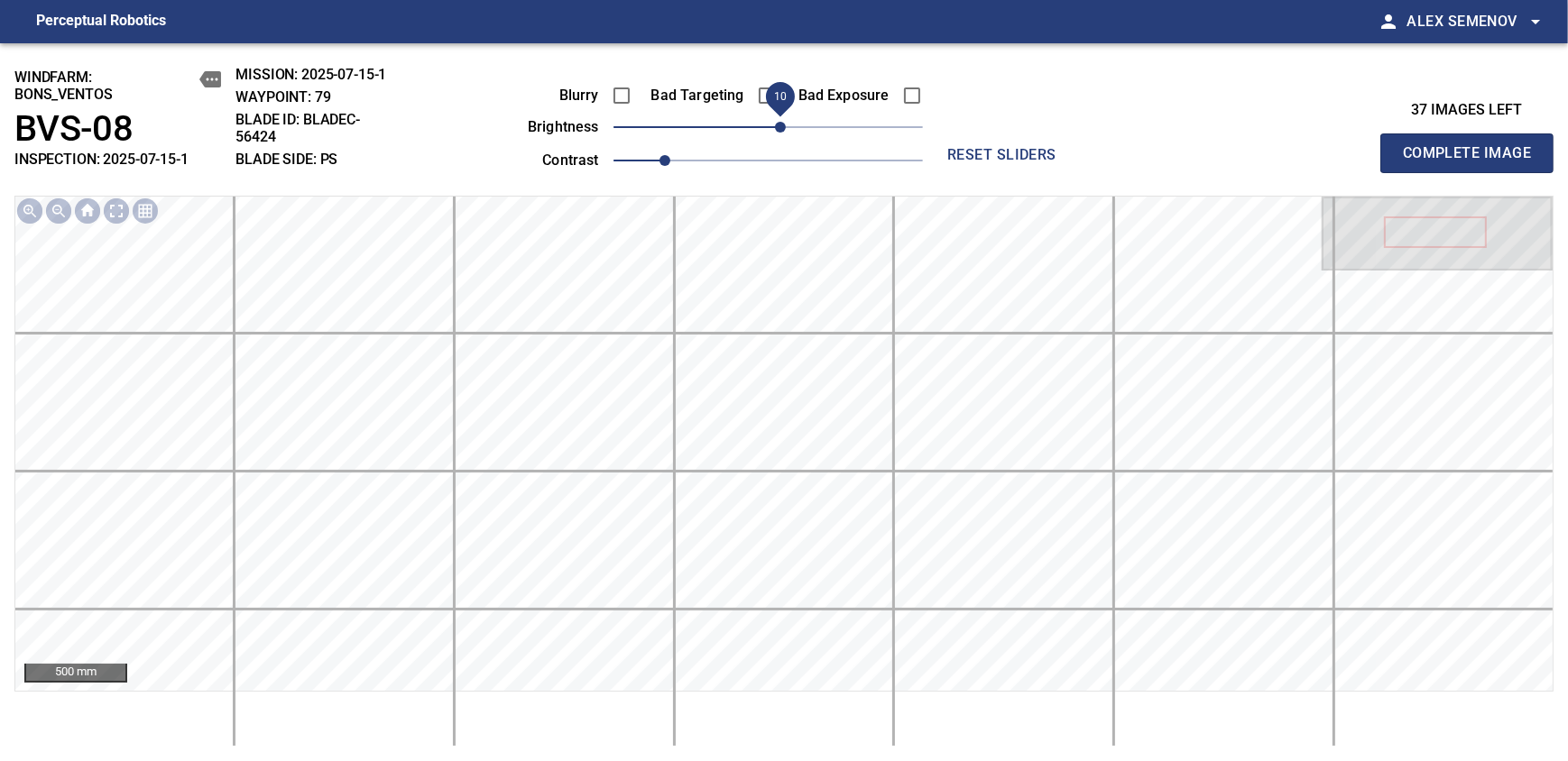 drag, startPoint x: 798, startPoint y: 129, endPoint x: 780, endPoint y: 143, distance: 22.803509 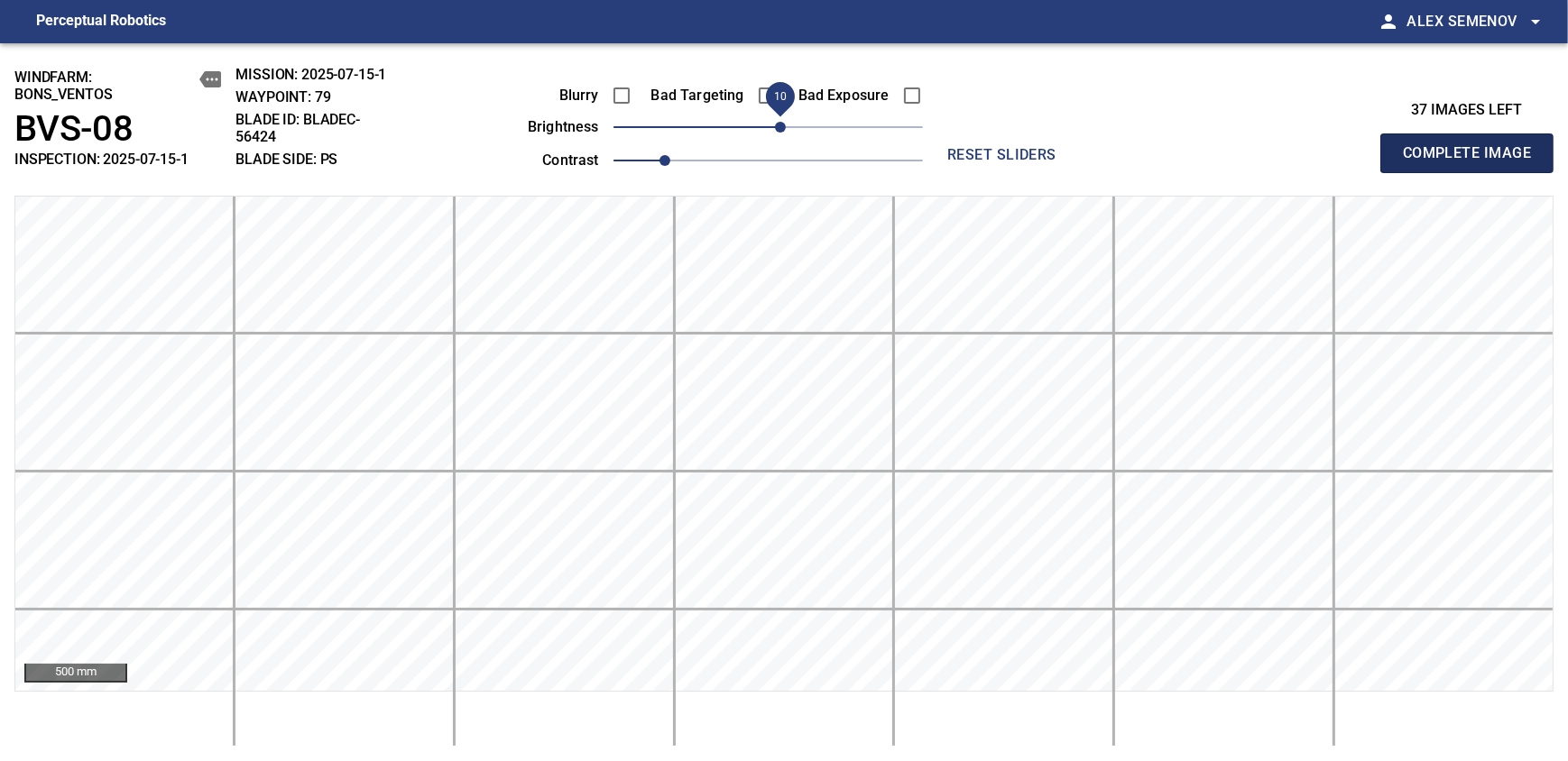 click on "Complete Image" at bounding box center (1467, 153) 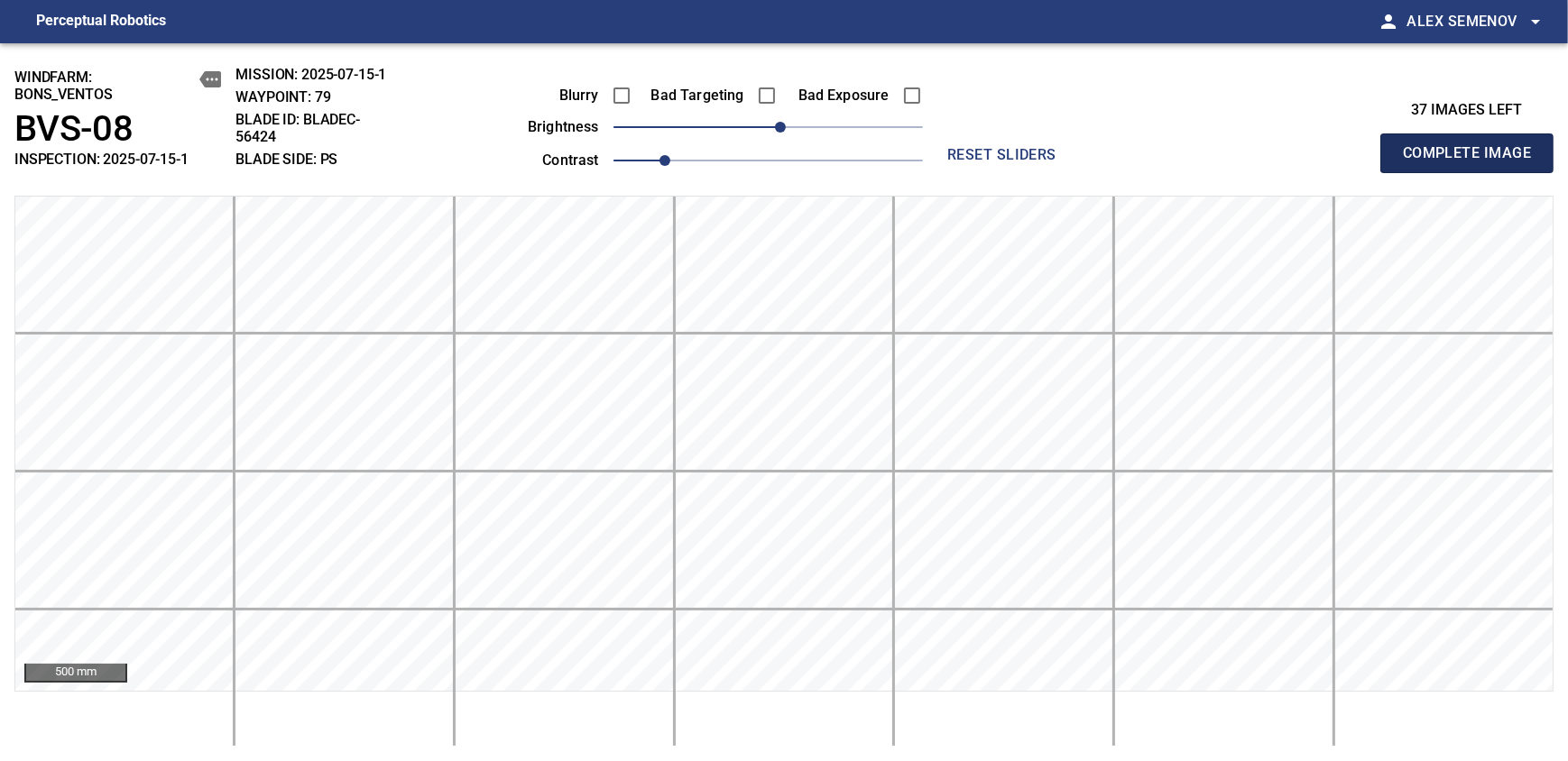 type 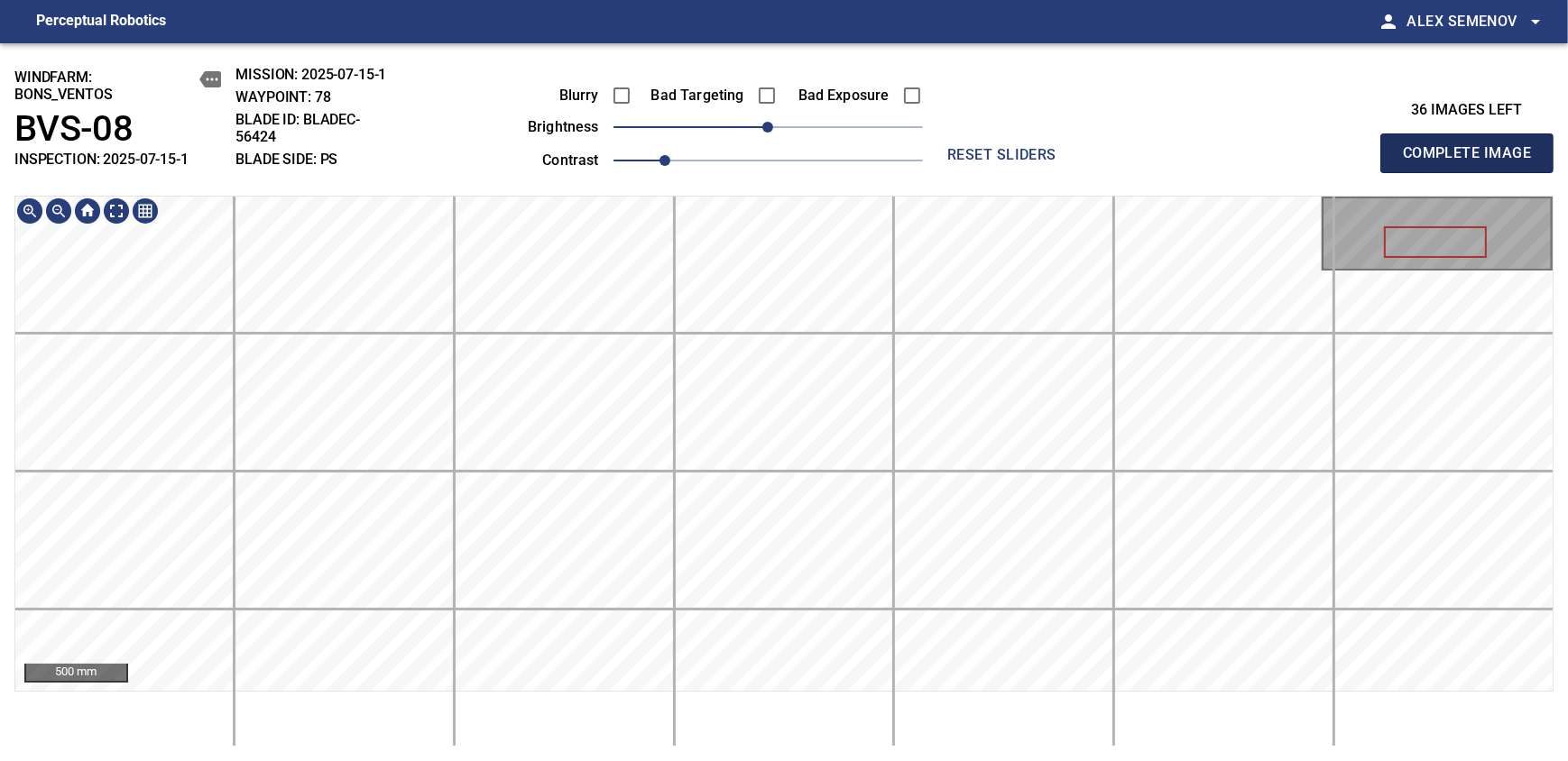 click on "Complete Image" at bounding box center (1467, 153) 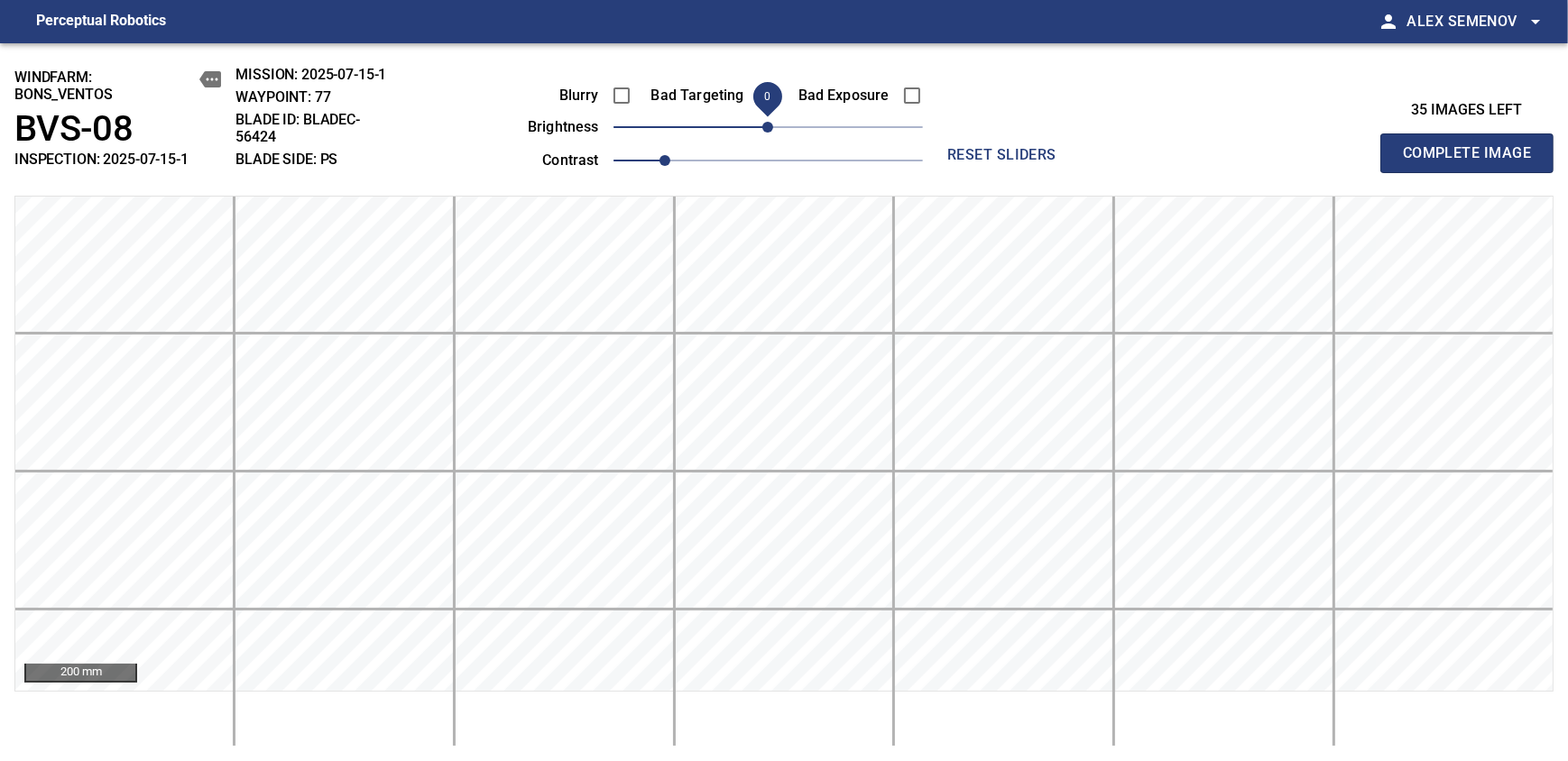 click on "Complete Image" at bounding box center [1467, 153] 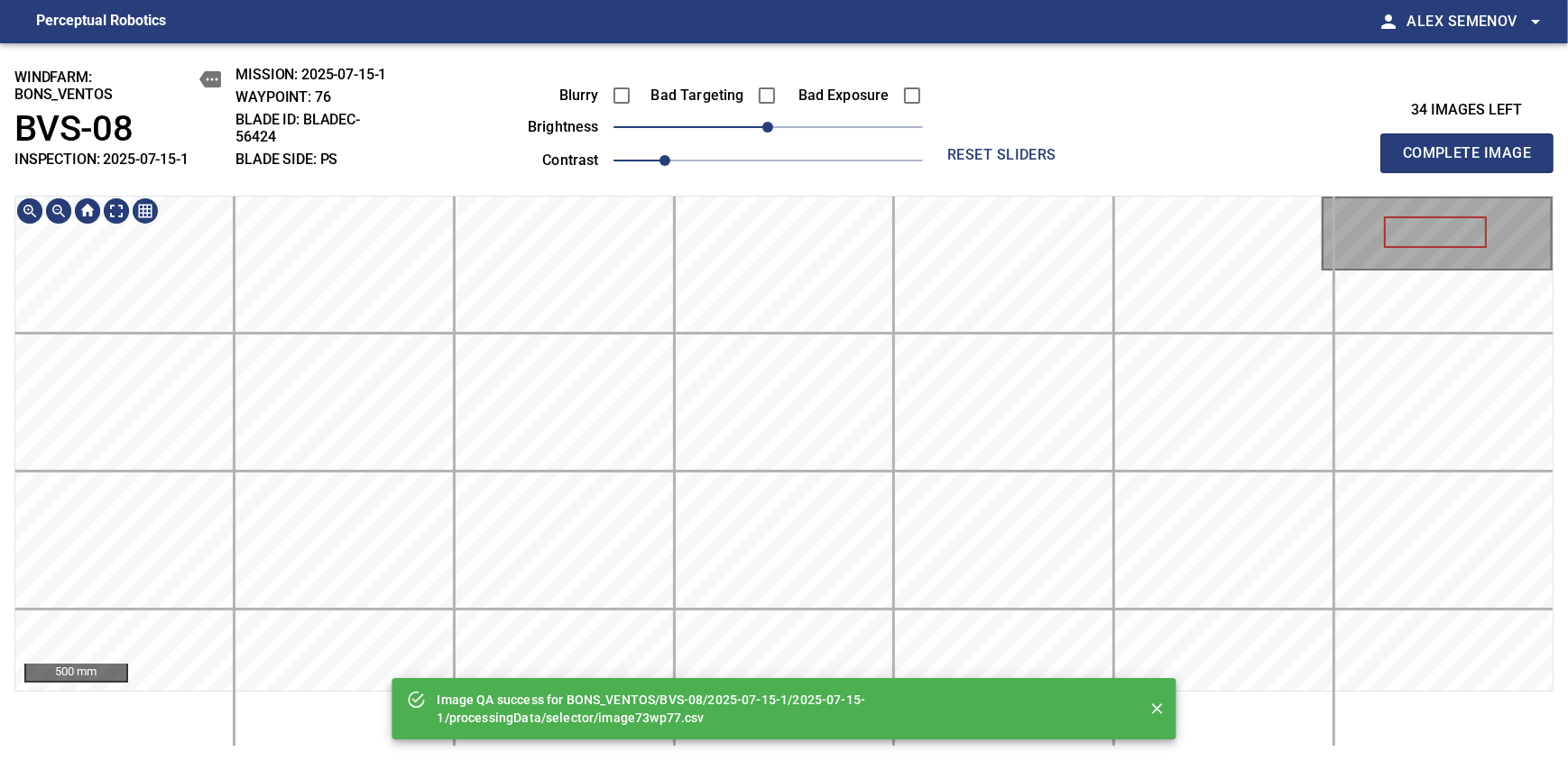 click on "Image QA success for BONS_VENTOS/BVS-08/2025-07-15-1/2025-07-15-1/processingData/selector/image73wp77.csv windfarm: BONS_VENTOS BVS-08 INSPECTION: 2025-07-15-1 MISSION: 2025-07-15-1 WAYPOINT: 76 BLADE ID: bladeC-56424 BLADE SIDE: PS Blurry Bad Targeting Bad Exposure brightness 0 contrast 1 reset sliders 34 images left Complete Image 500 mm" at bounding box center [784, 402] 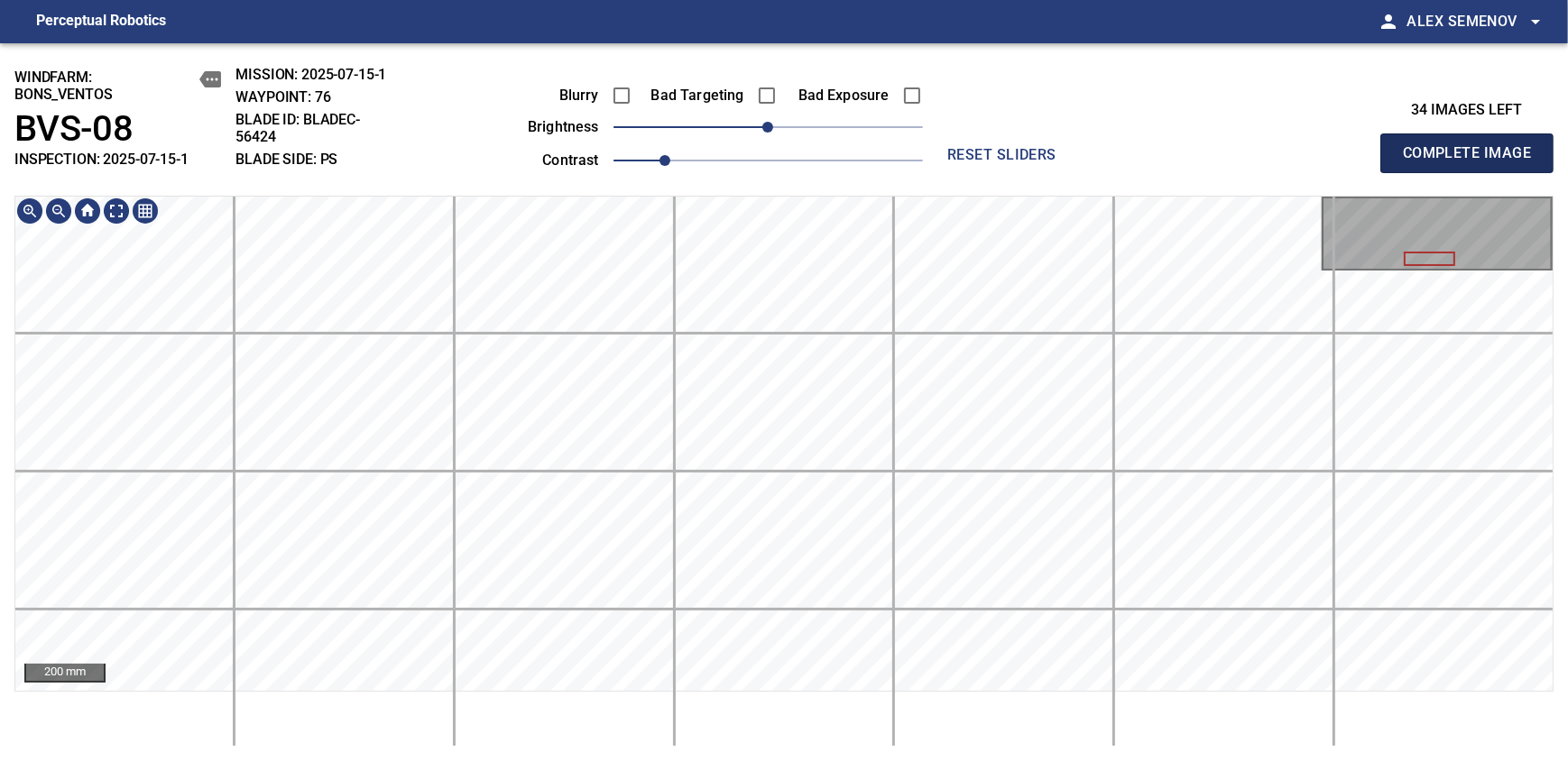 click on "Complete Image" at bounding box center [1467, 153] 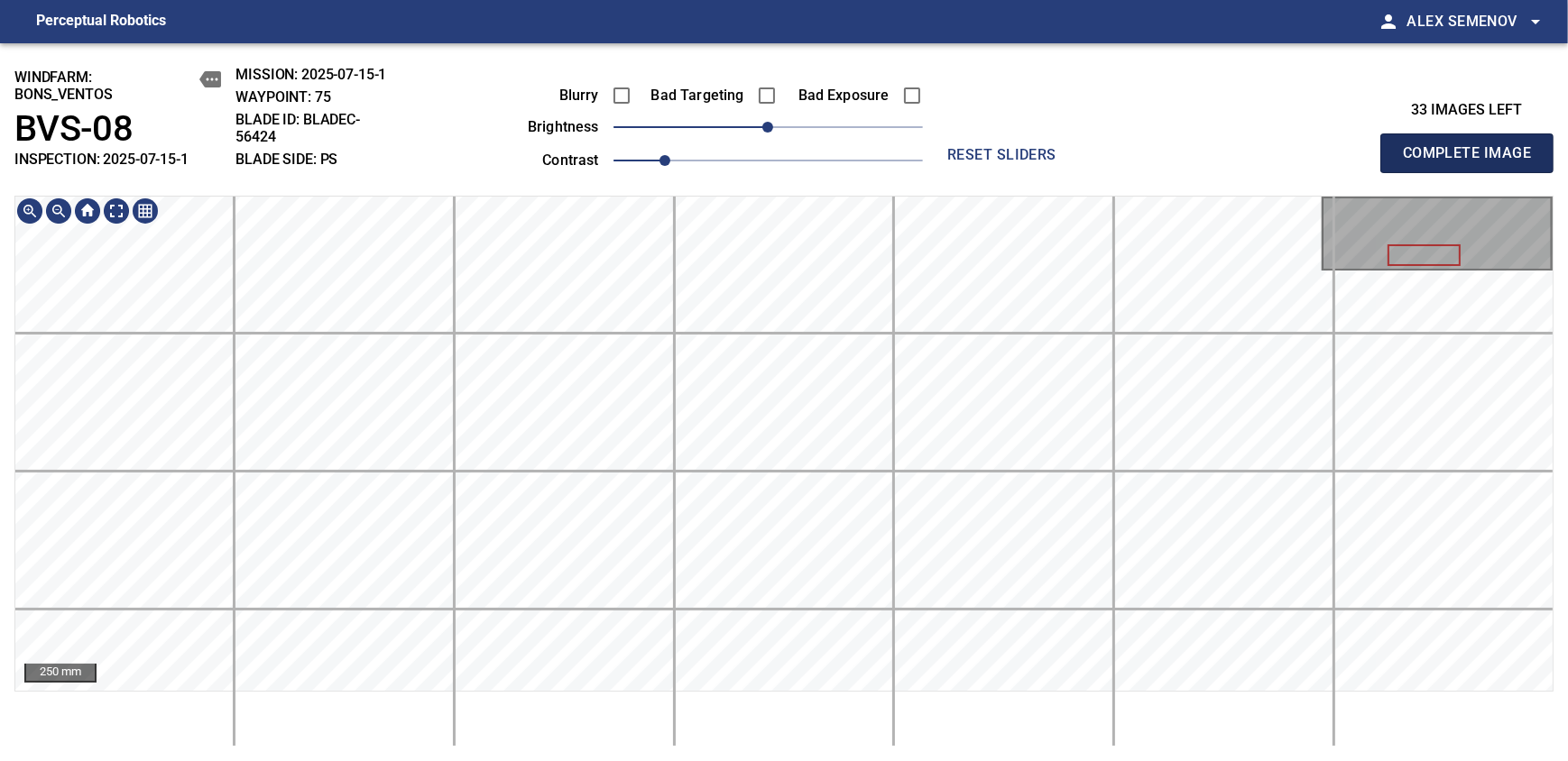 click on "Complete Image" at bounding box center [1467, 153] 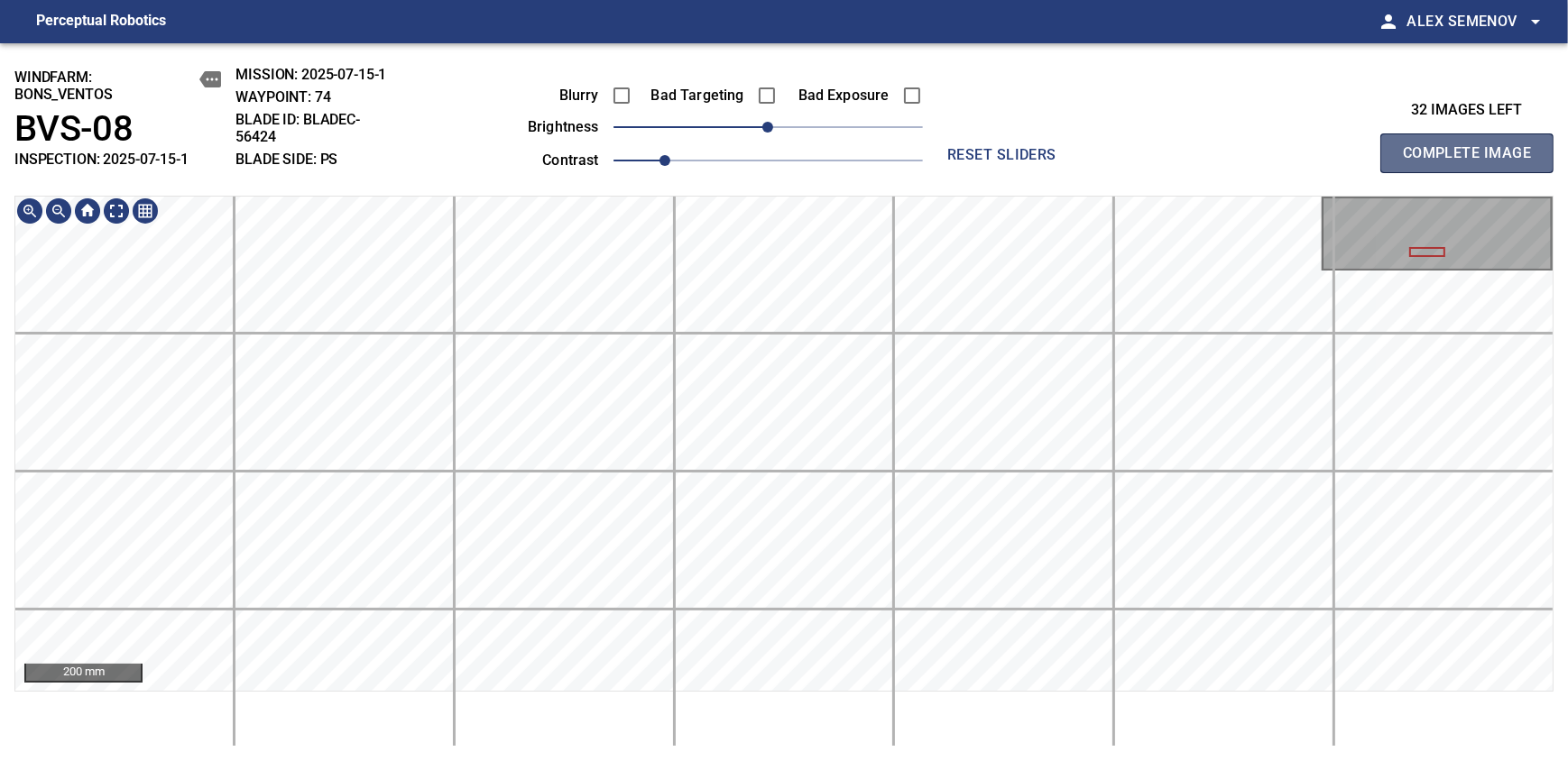 click on "Complete Image" at bounding box center (1467, 153) 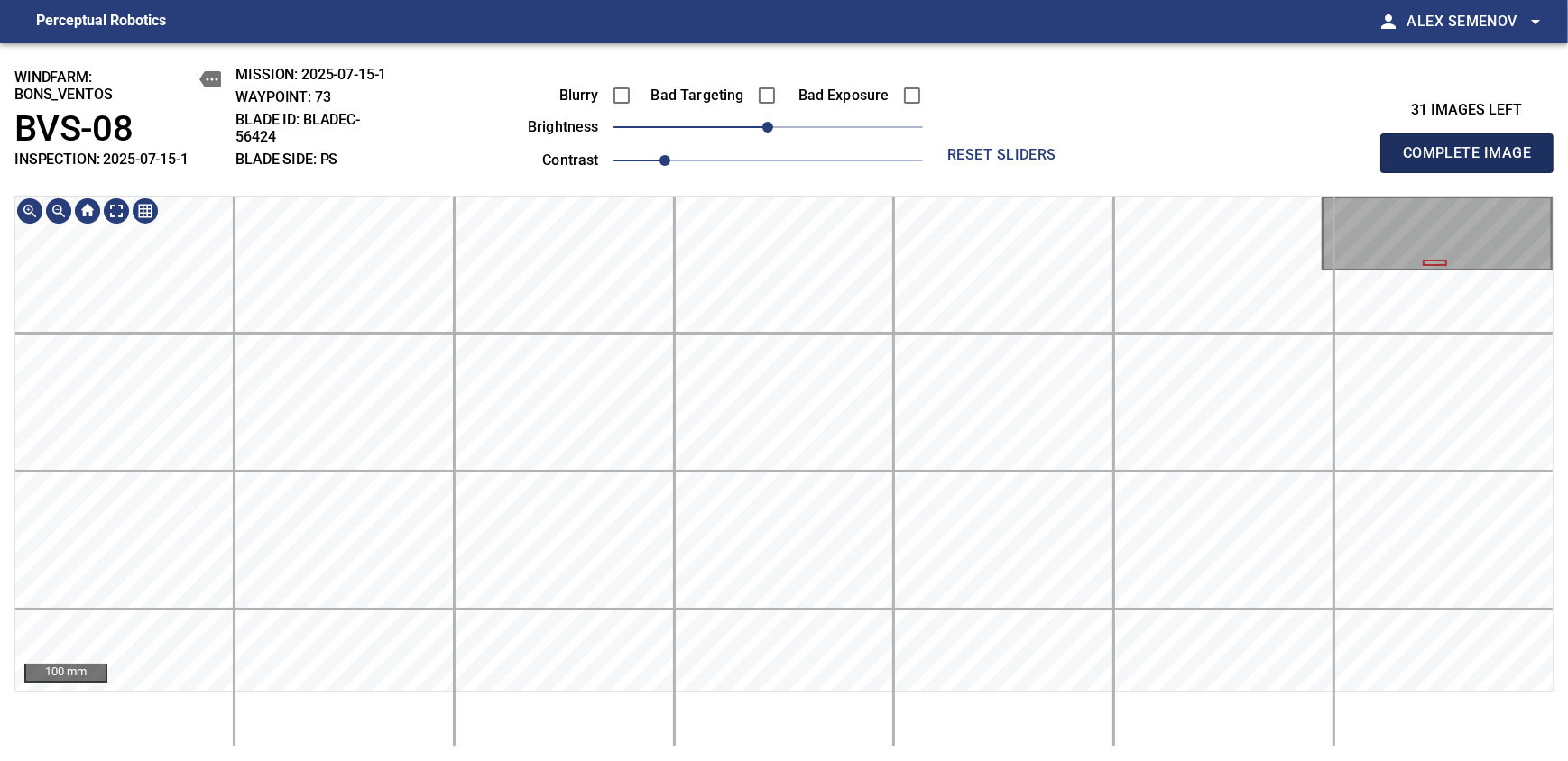 click on "Complete Image" at bounding box center [1467, 153] 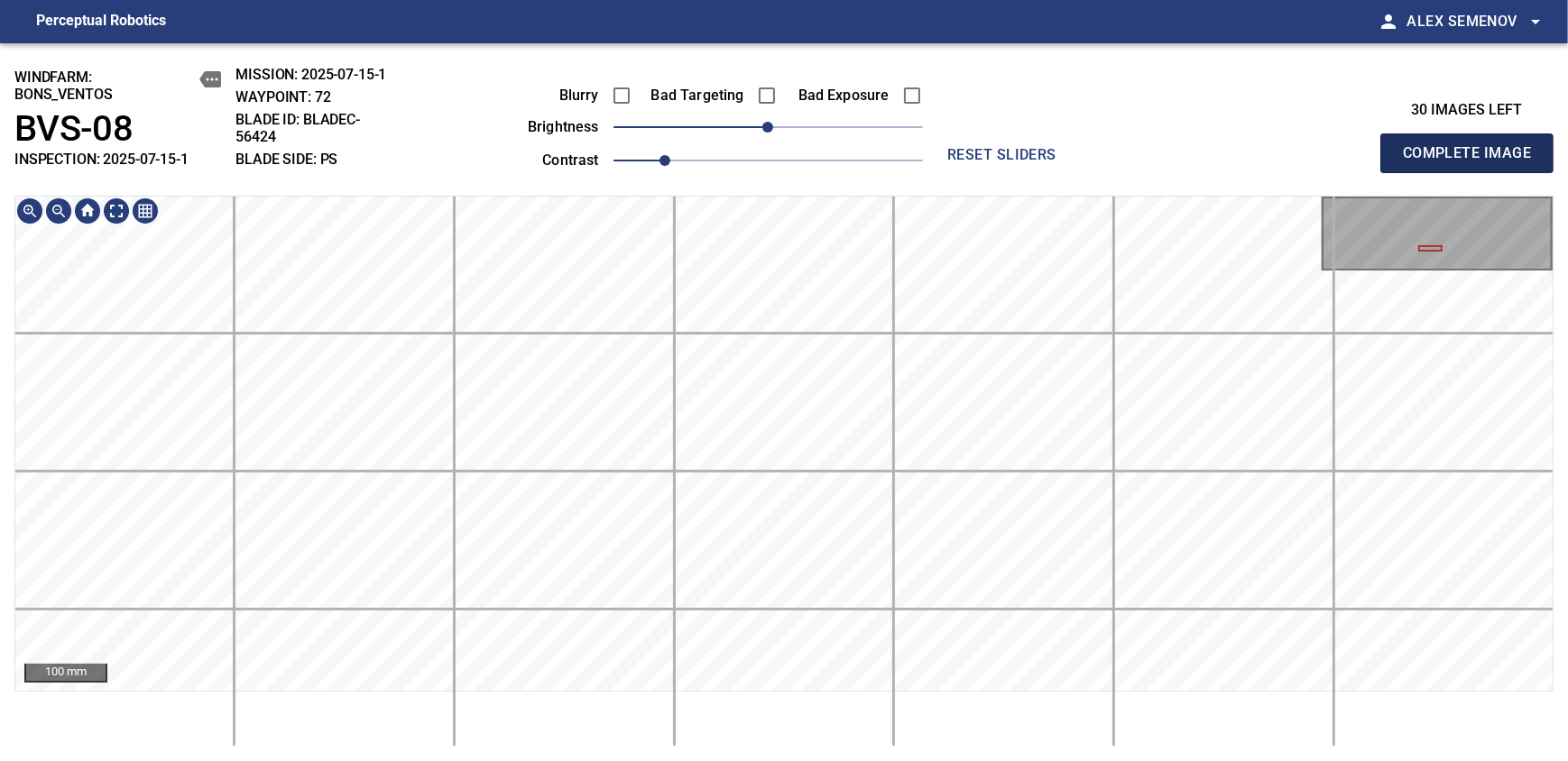 click on "Complete Image" at bounding box center [1467, 153] 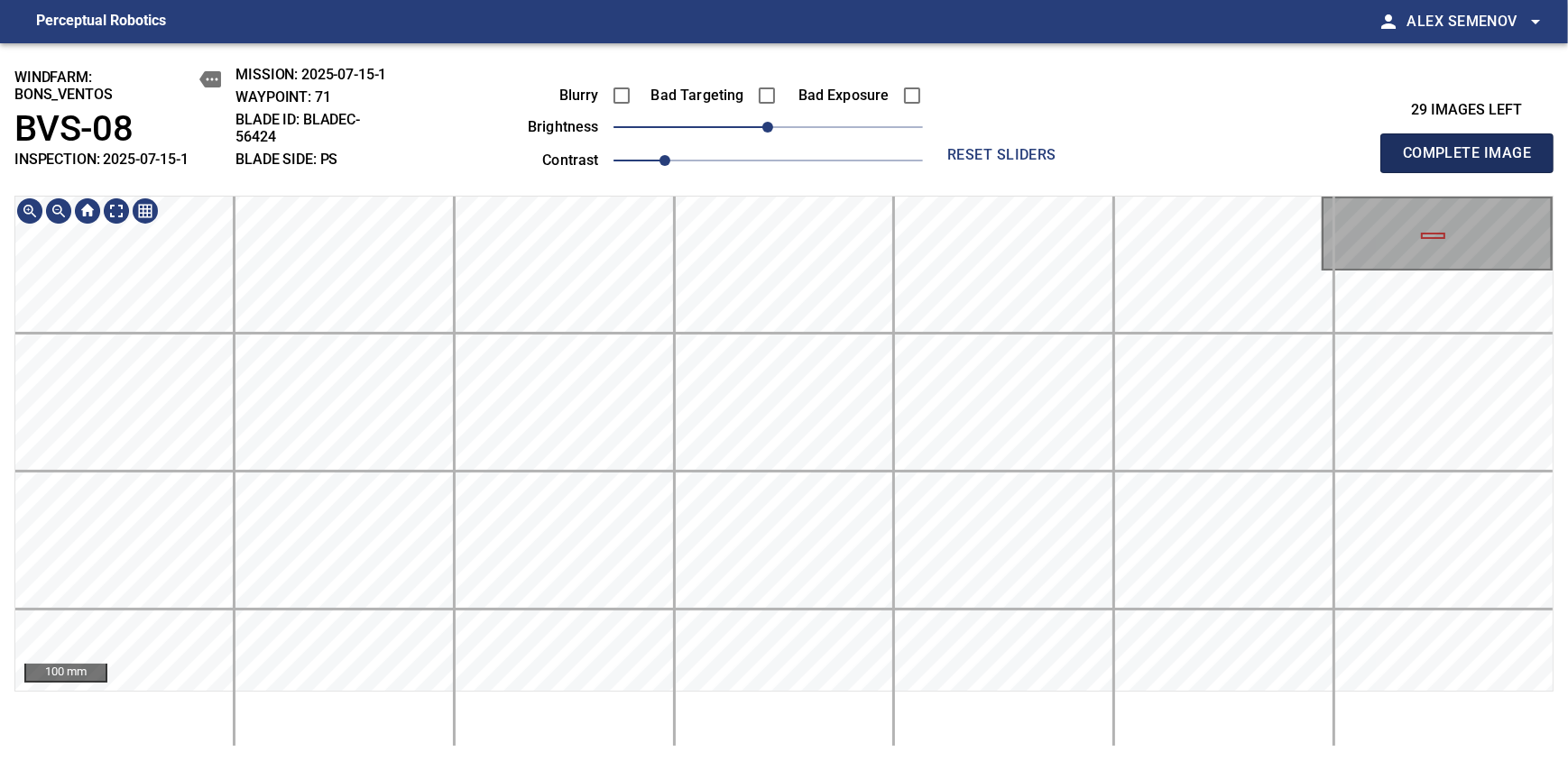 click on "Complete Image" at bounding box center (1467, 153) 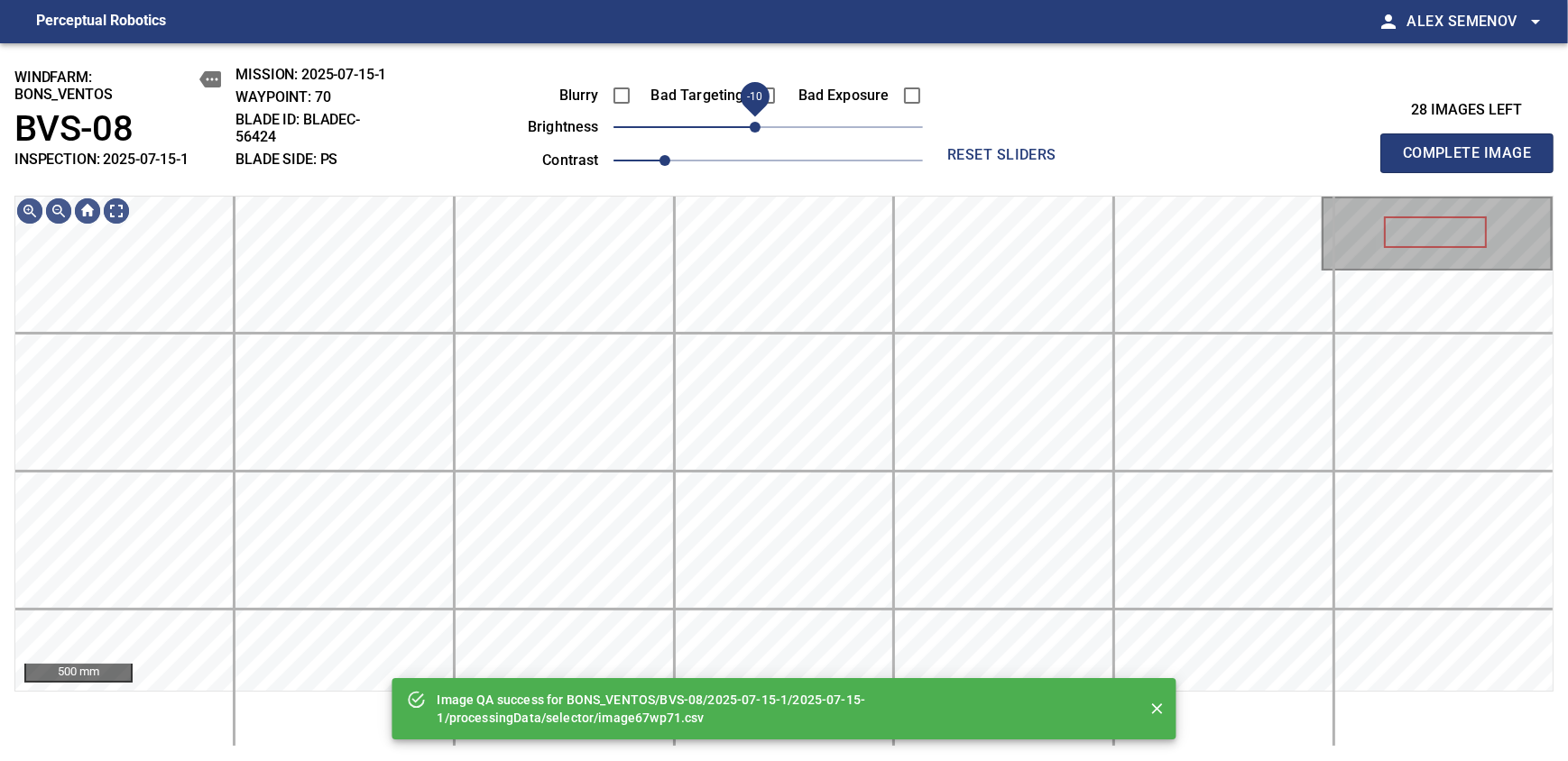 drag, startPoint x: 769, startPoint y: 132, endPoint x: 758, endPoint y: 132, distance: 11 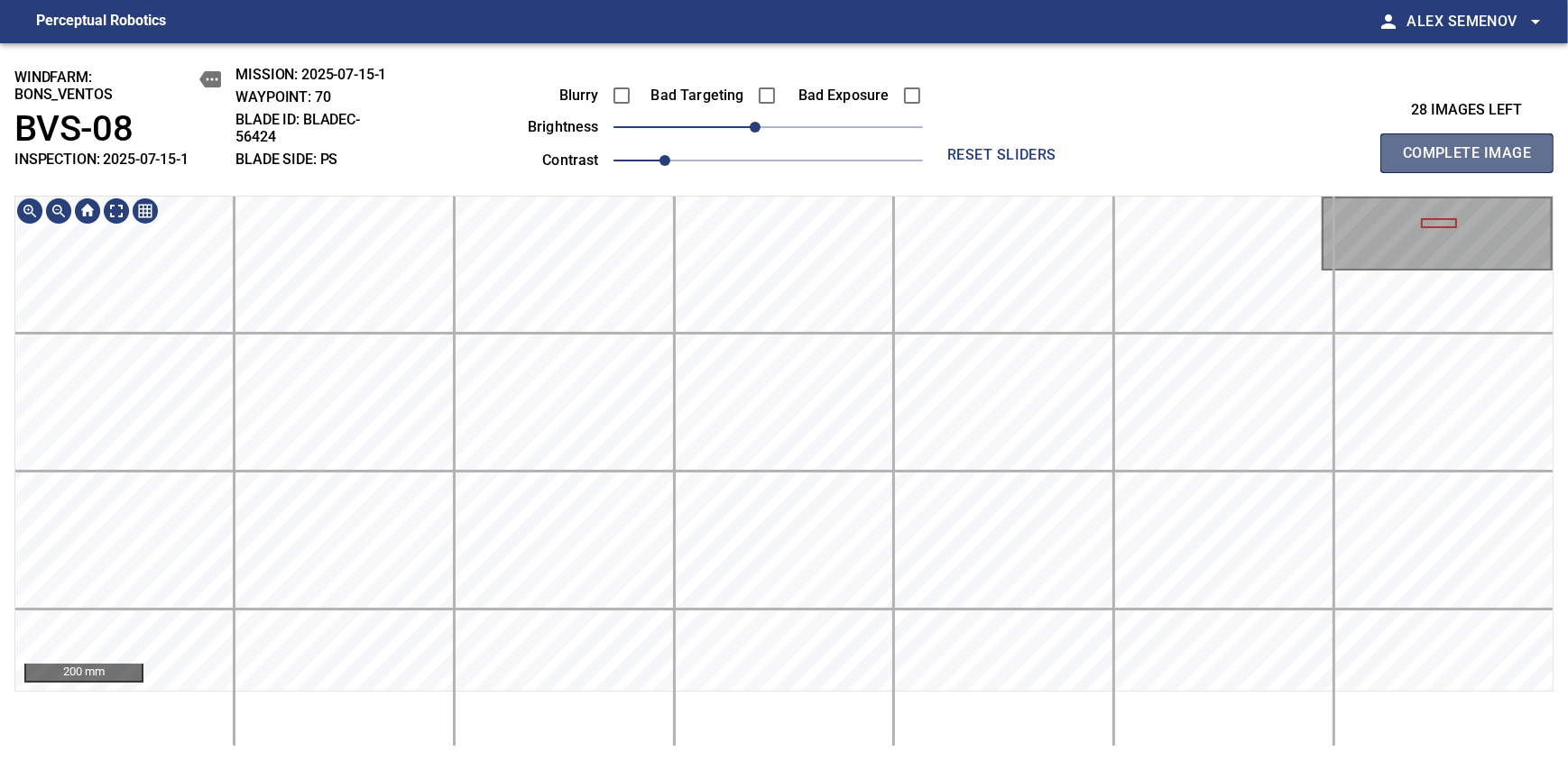 click on "Complete Image" at bounding box center [1467, 153] 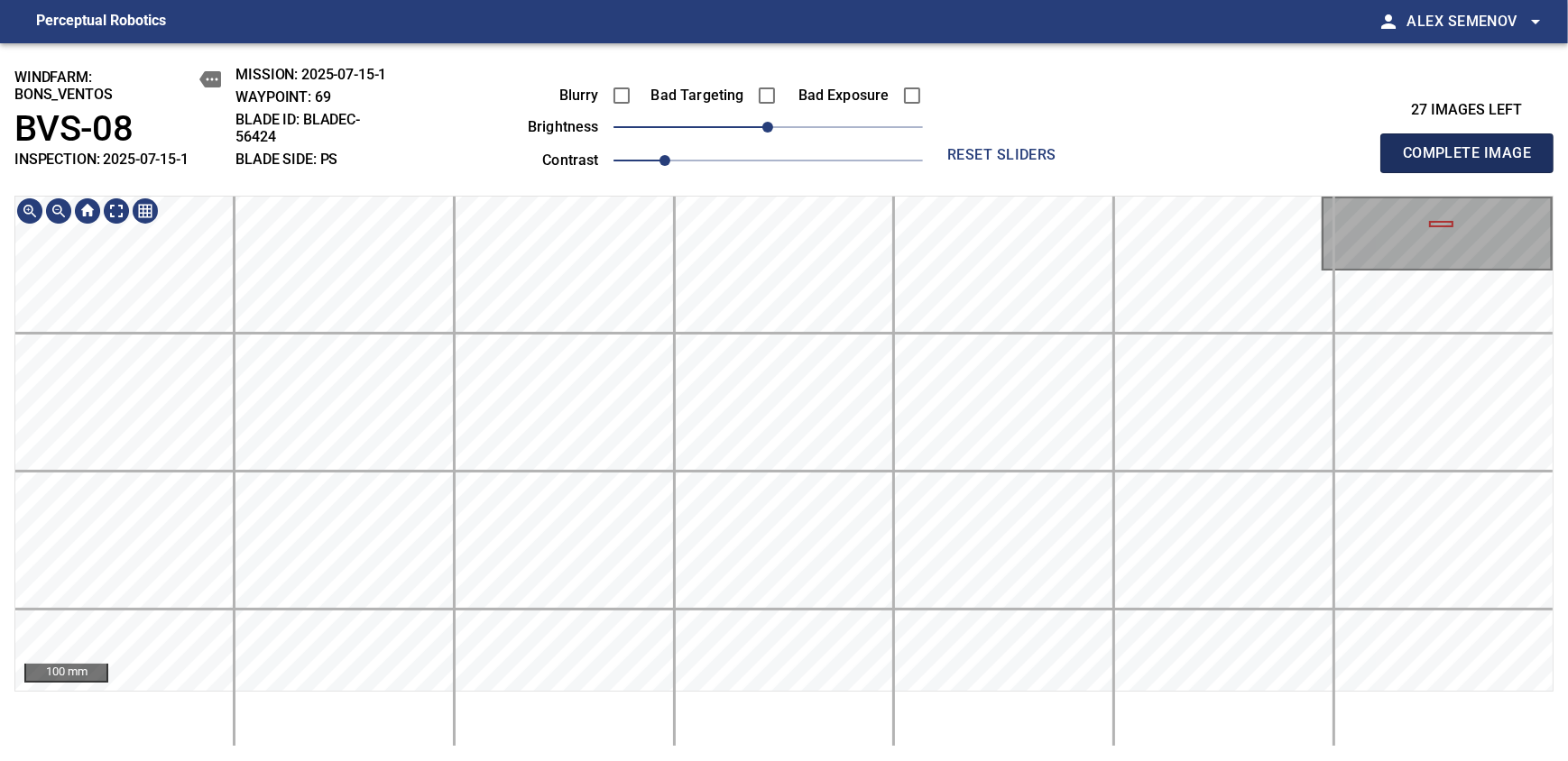 click on "Complete Image" at bounding box center (1467, 153) 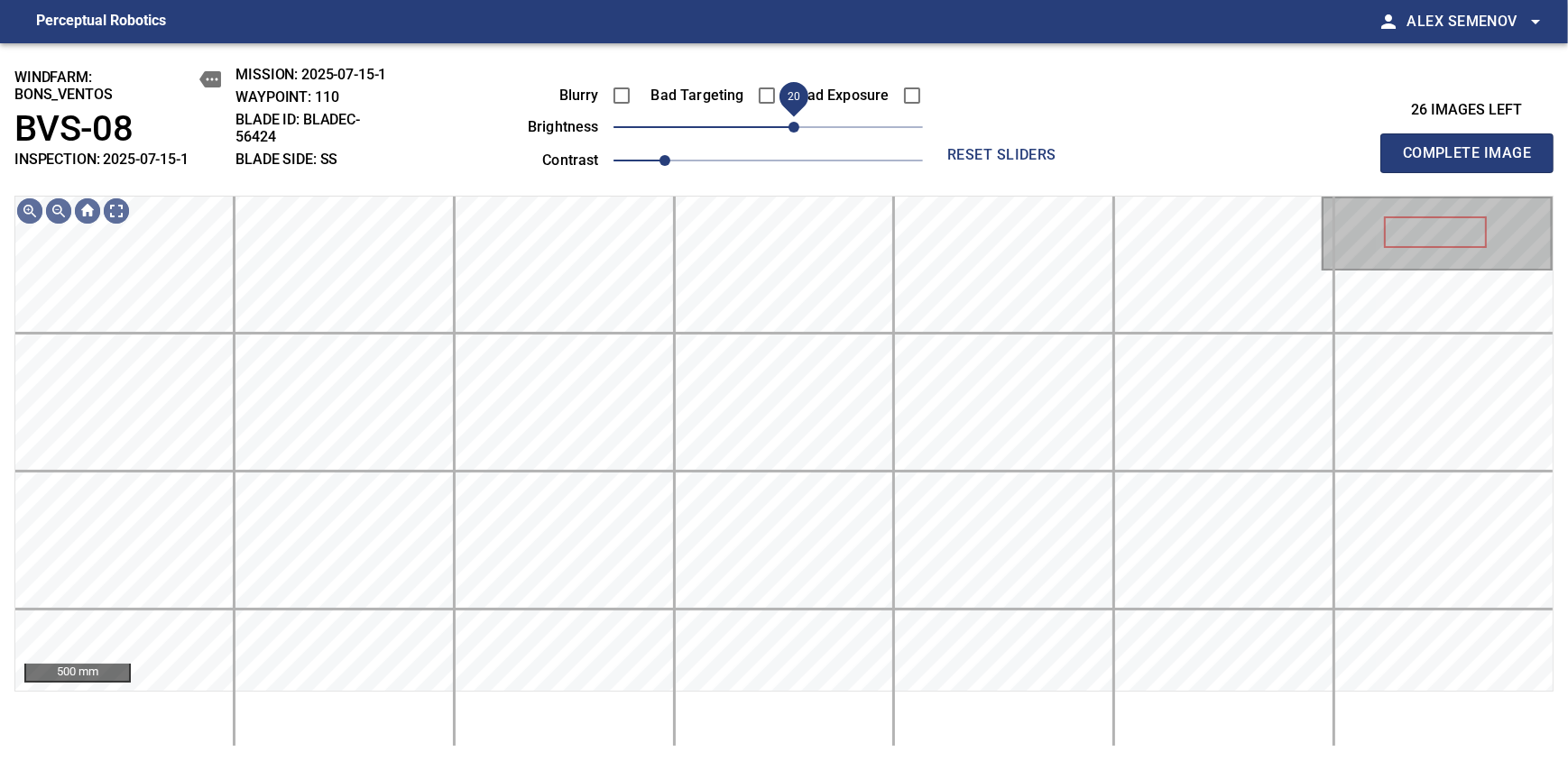 drag, startPoint x: 771, startPoint y: 127, endPoint x: 792, endPoint y: 125, distance: 21.095023 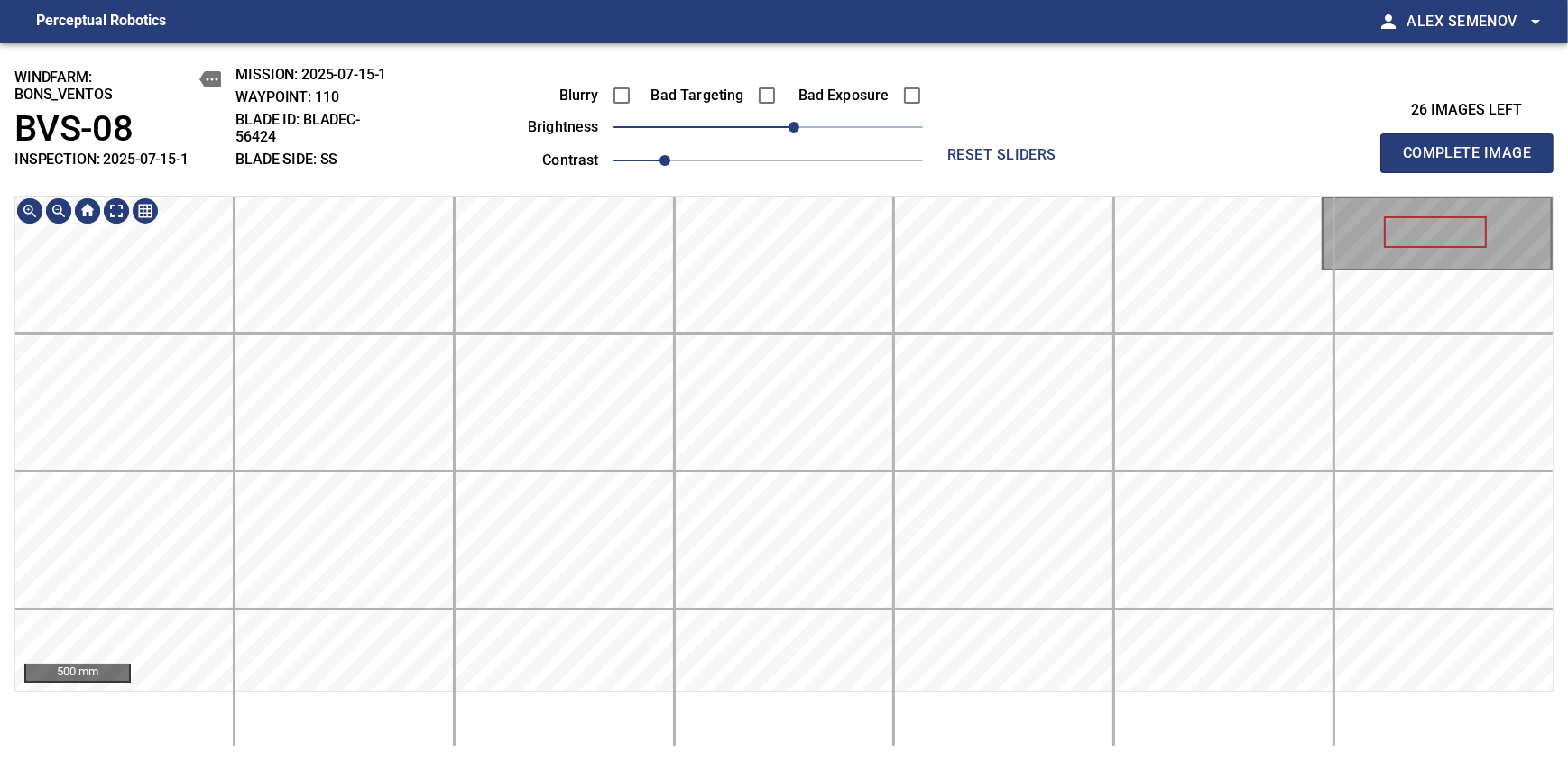 click on "windfarm: BONS_VENTOS BVS-08 INSPECTION: 2025-07-15-1 MISSION: 2025-07-15-1 WAYPOINT: 110 BLADE ID: bladeC-56424 BLADE SIDE: SS Blurry Bad Targeting Bad Exposure brightness 20 contrast 1 reset sliders 26 images left Complete Image 500 mm" at bounding box center [784, 402] 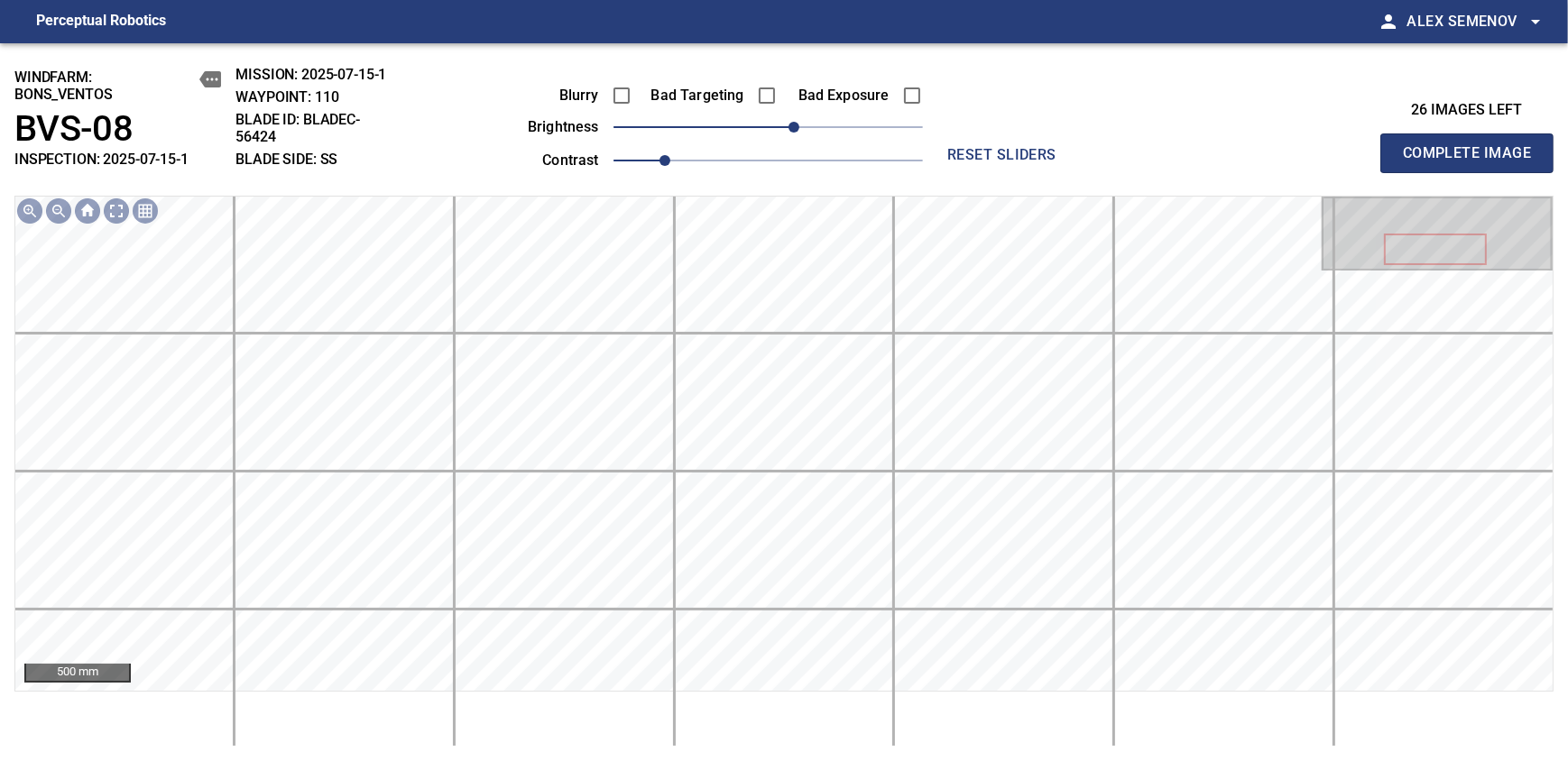type 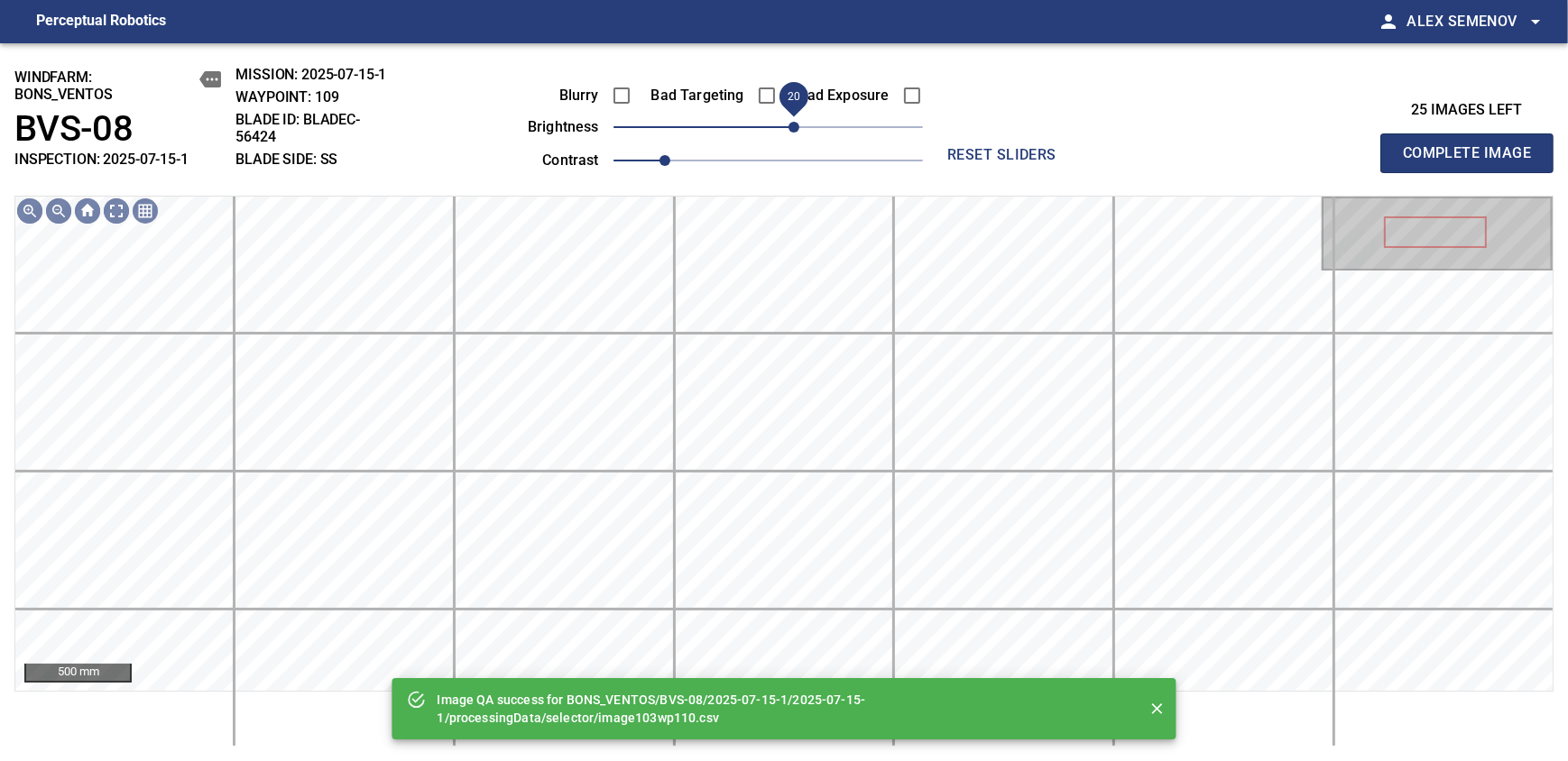 drag, startPoint x: 767, startPoint y: 127, endPoint x: 789, endPoint y: 127, distance: 22 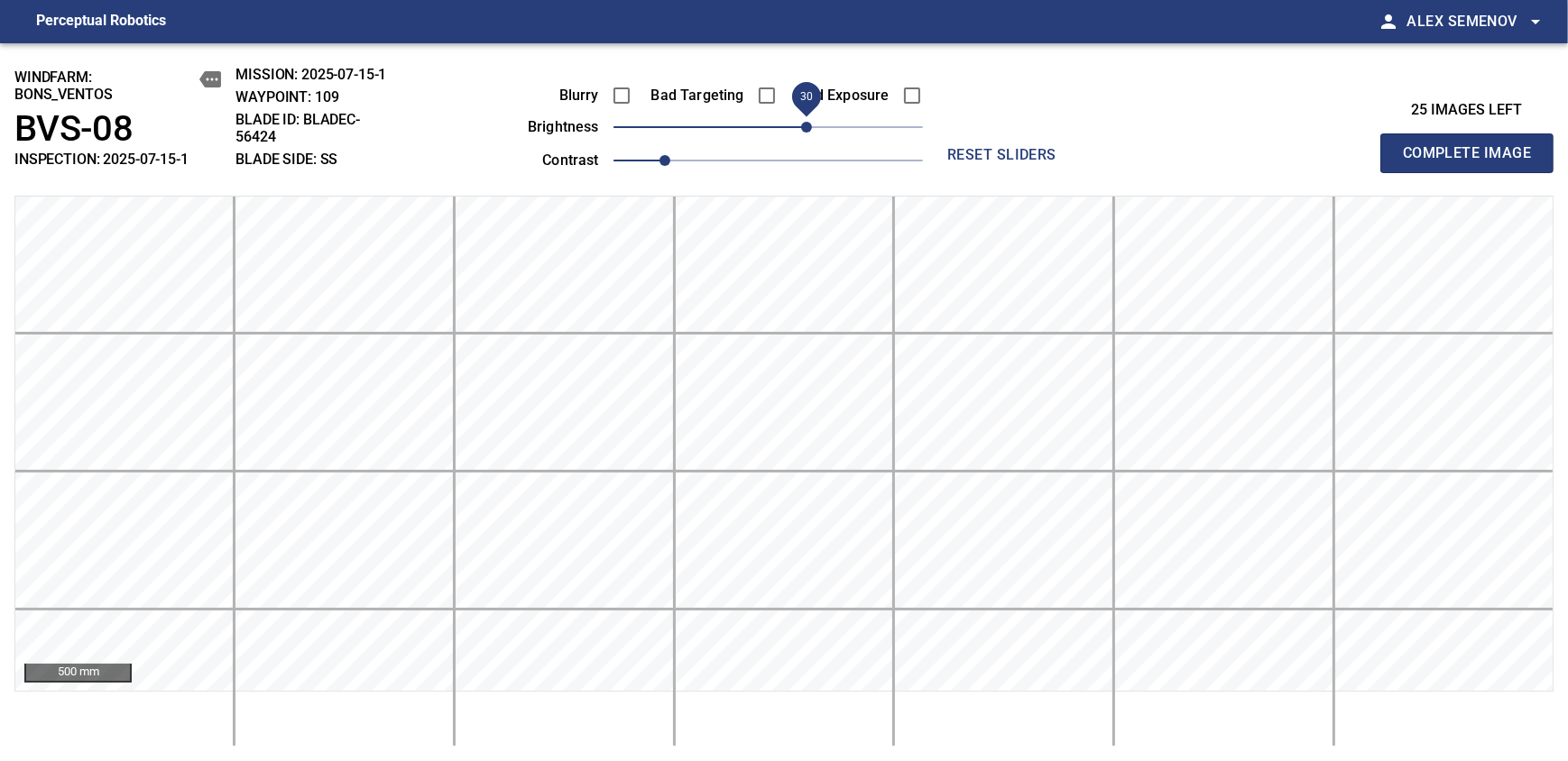 drag, startPoint x: 798, startPoint y: 131, endPoint x: 807, endPoint y: 128, distance: 9.486833 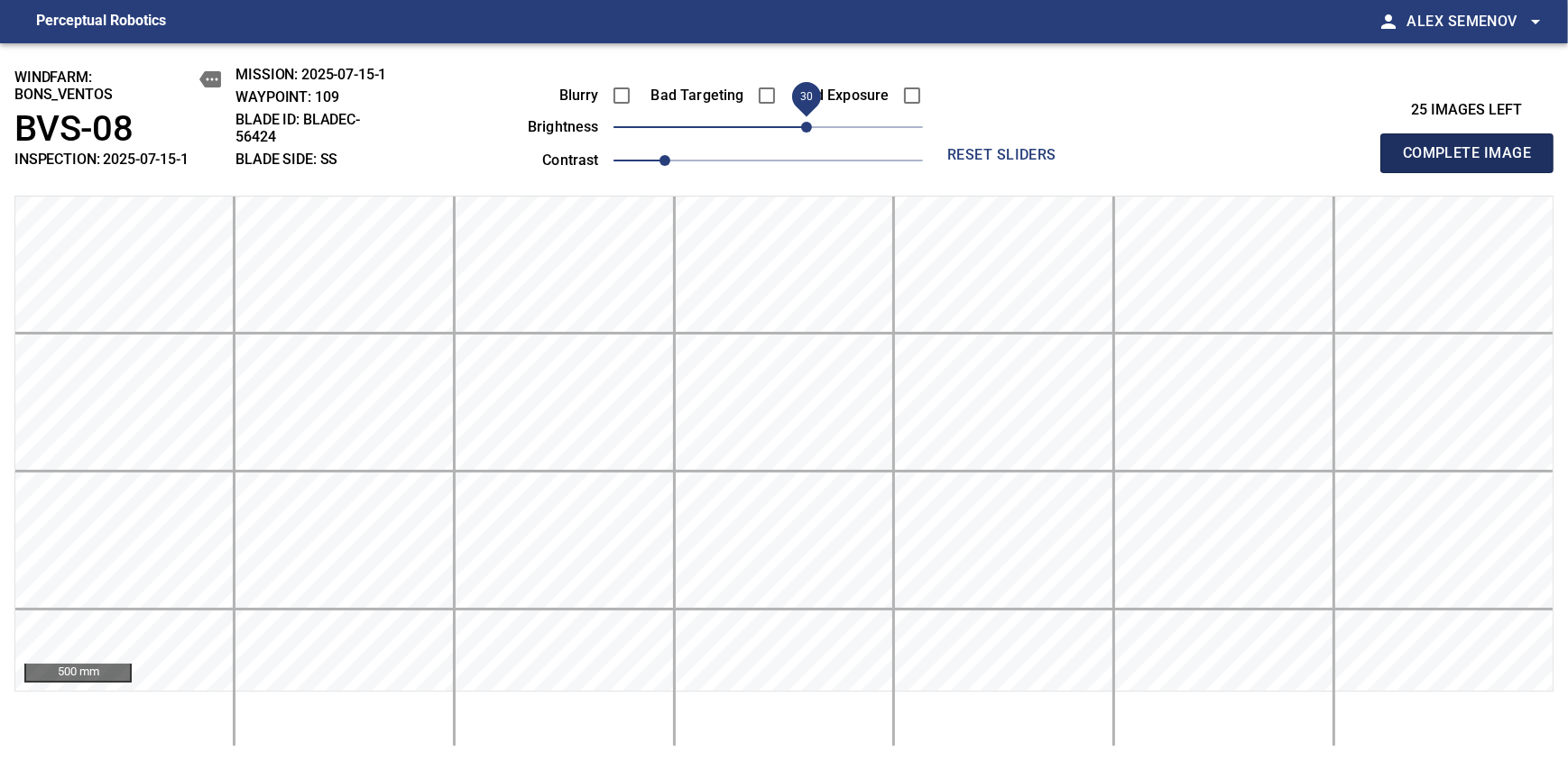 click on "Complete Image" at bounding box center [1467, 153] 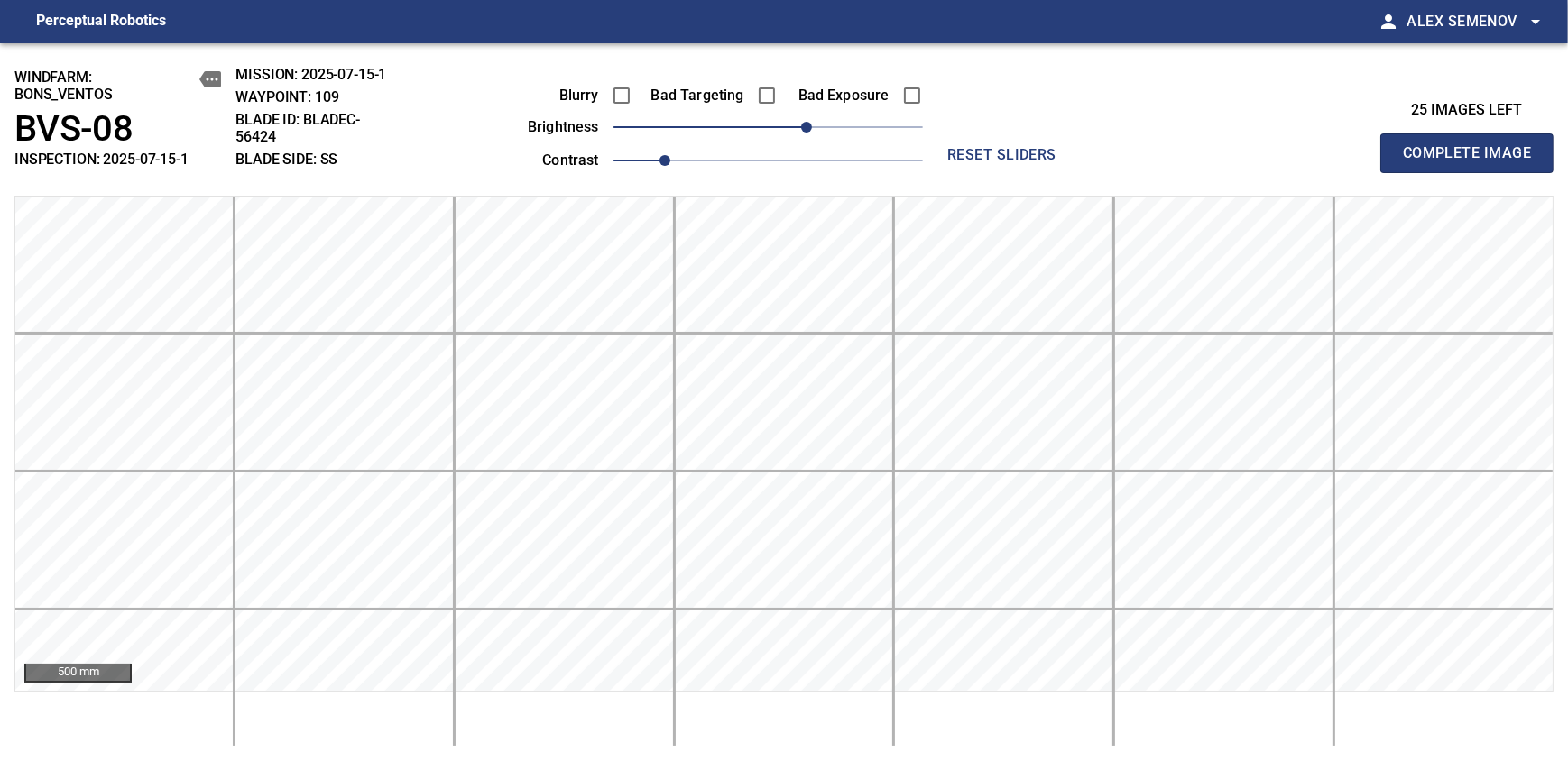 type 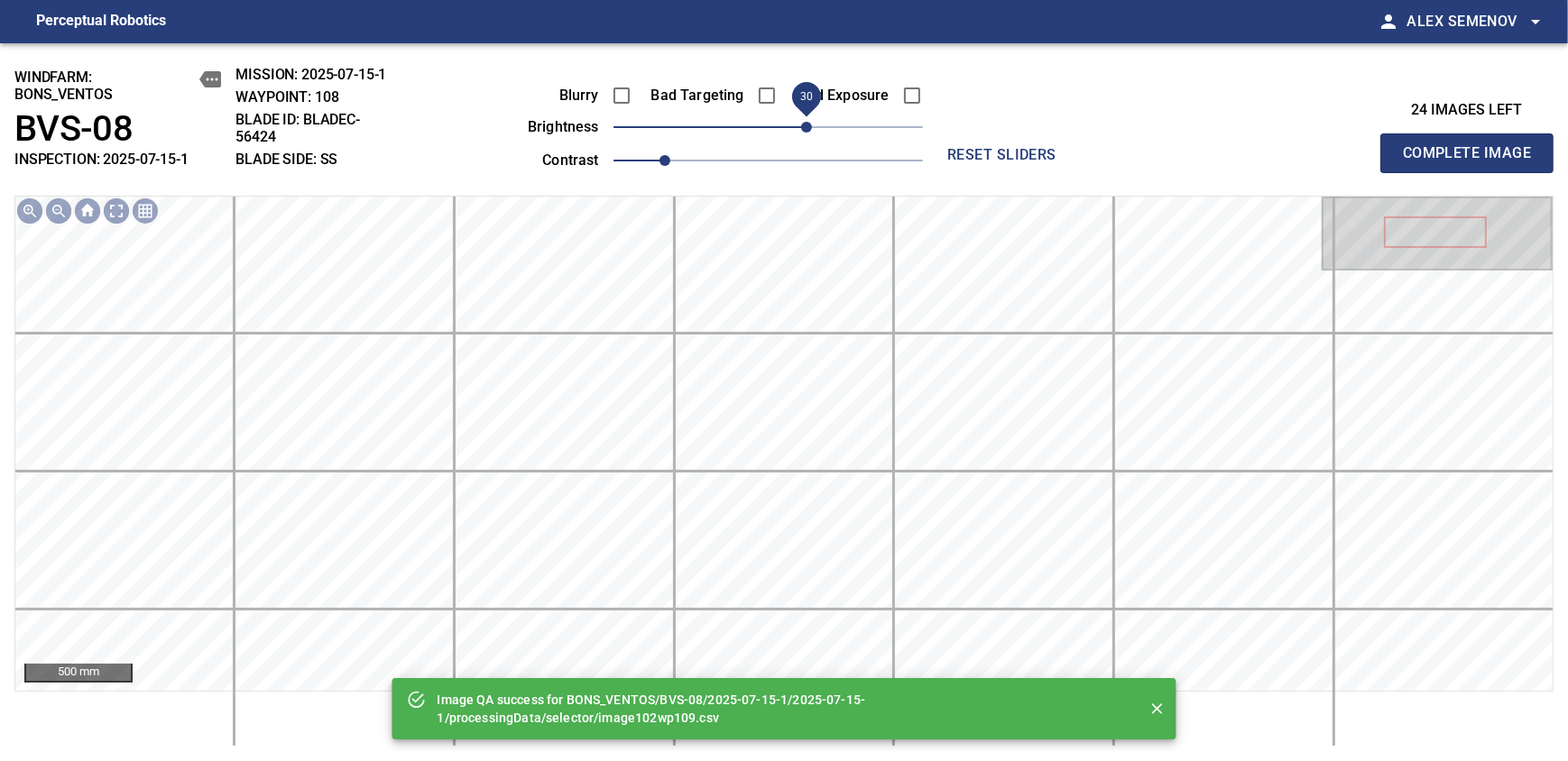 click on "30" at bounding box center [807, 127] 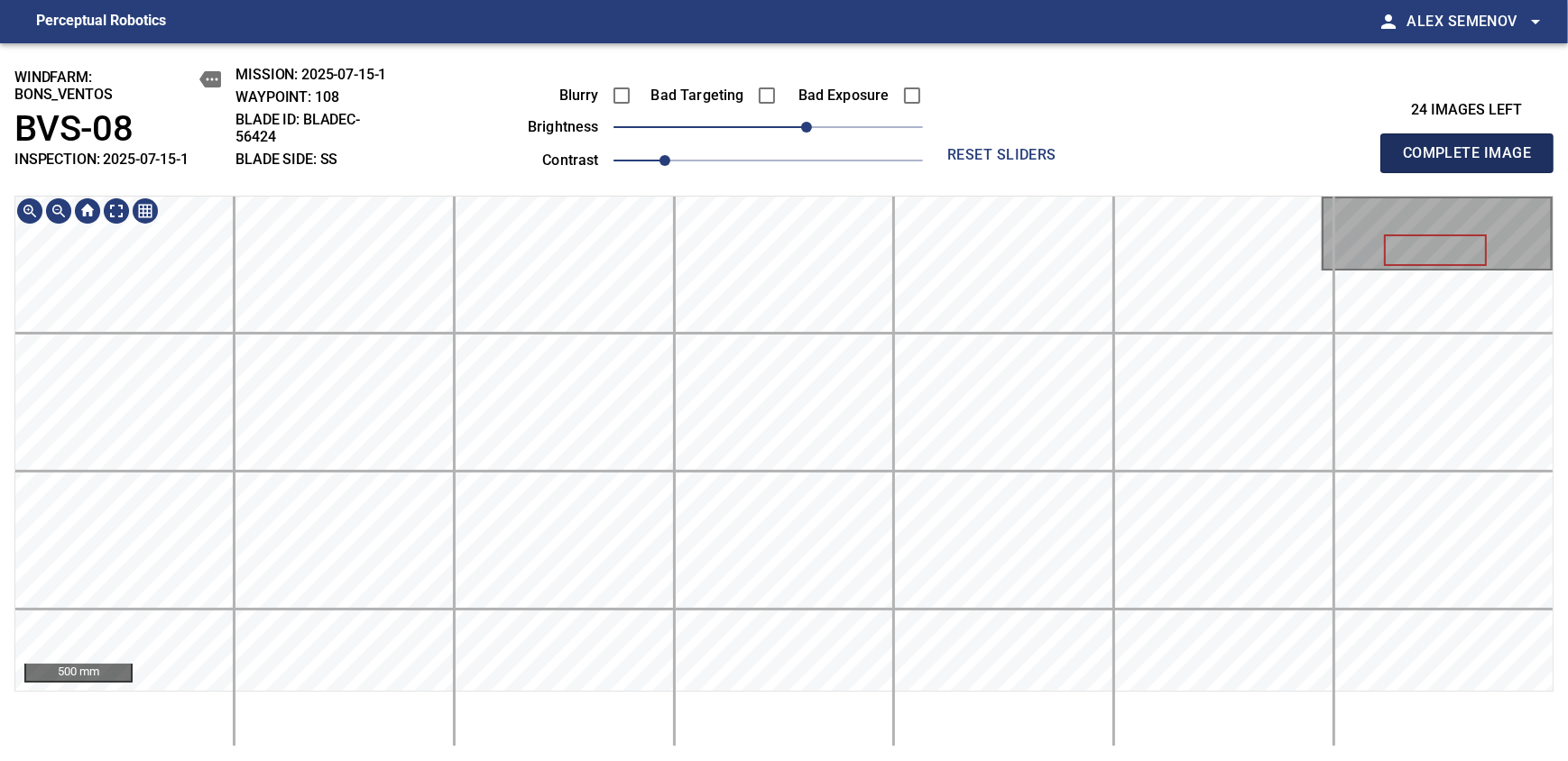 click on "Complete Image" at bounding box center (1467, 153) 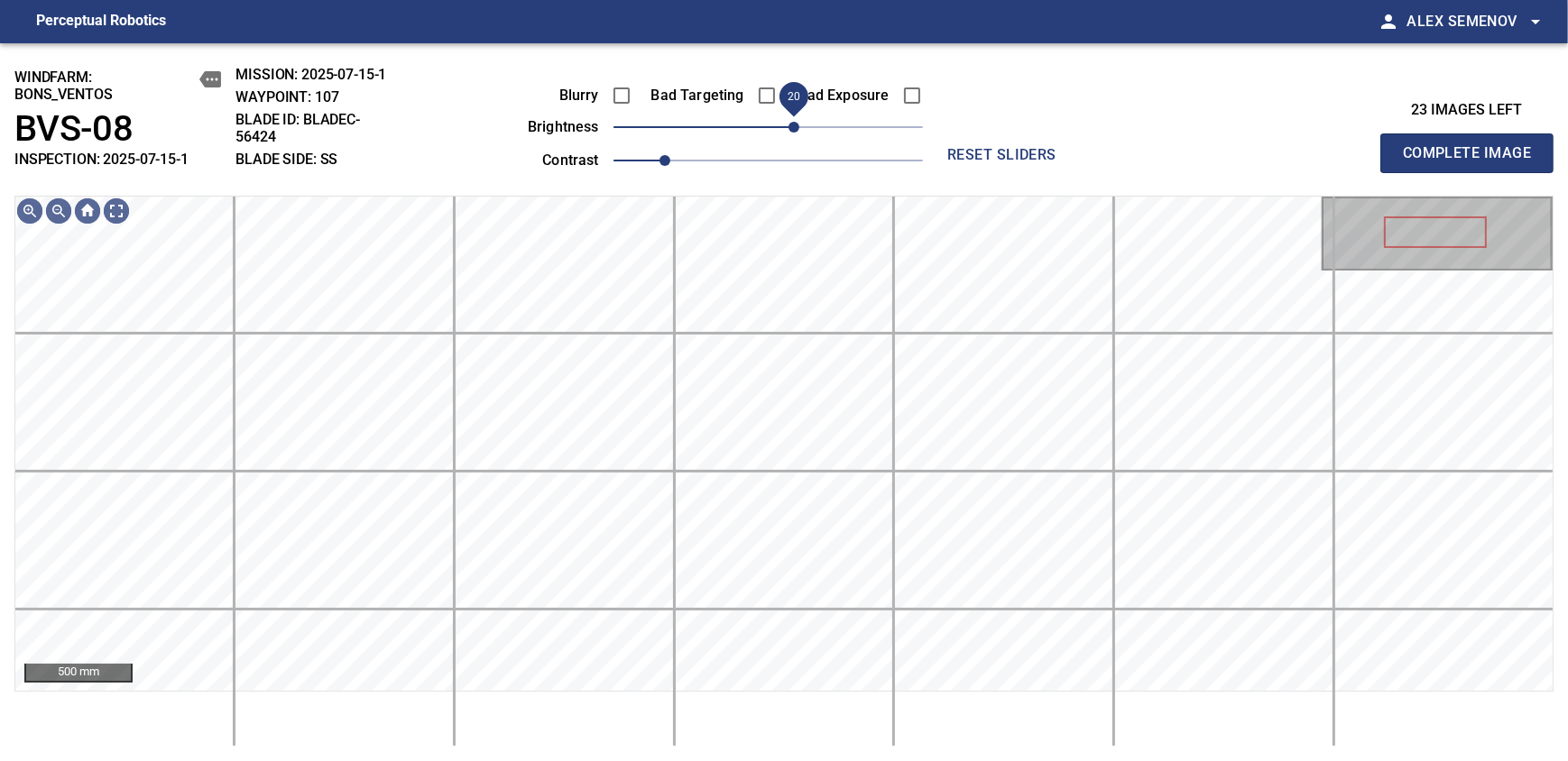 drag, startPoint x: 769, startPoint y: 131, endPoint x: 795, endPoint y: 117, distance: 29.529646 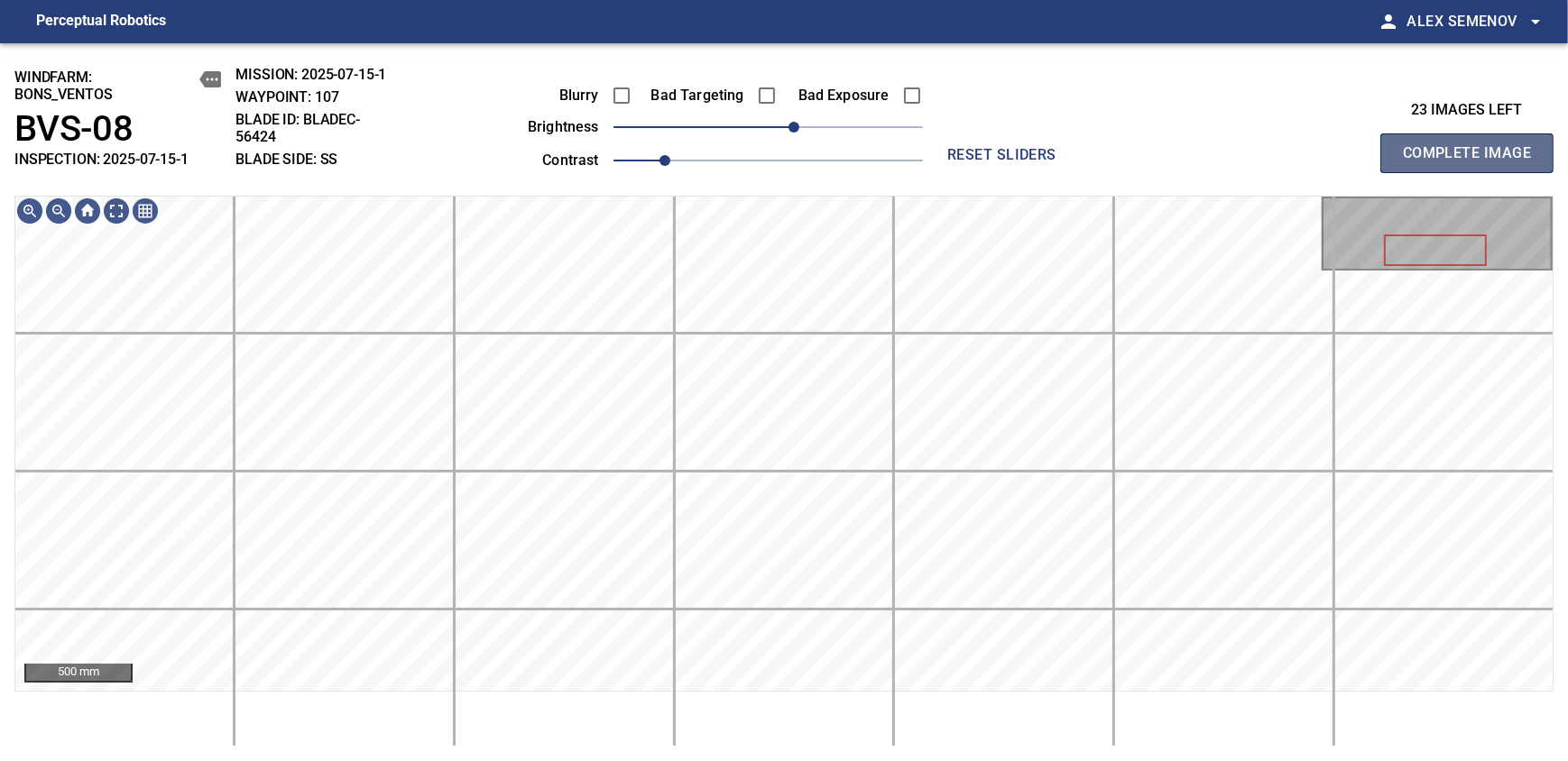 click on "Complete Image" at bounding box center [1467, 153] 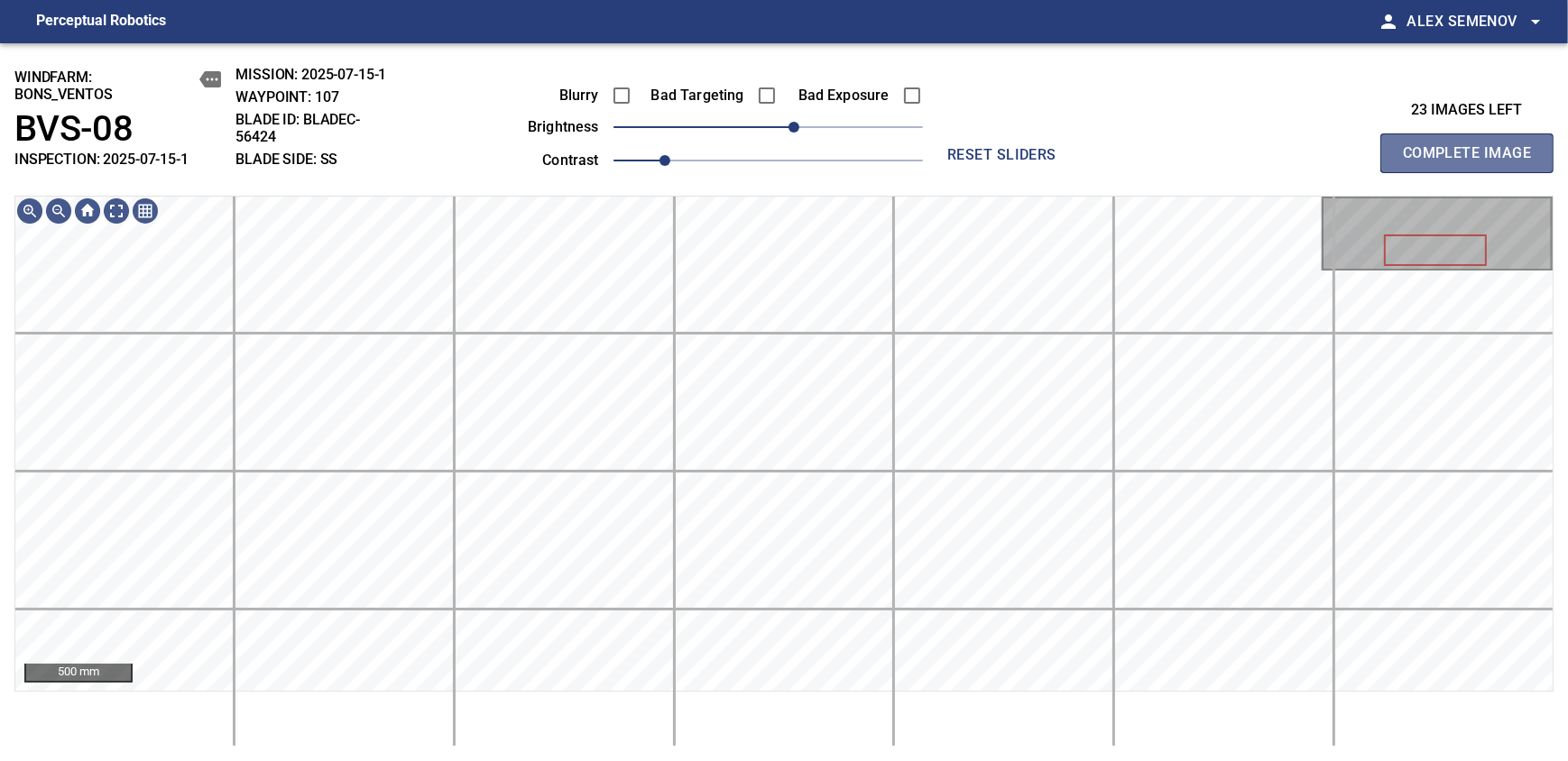 type 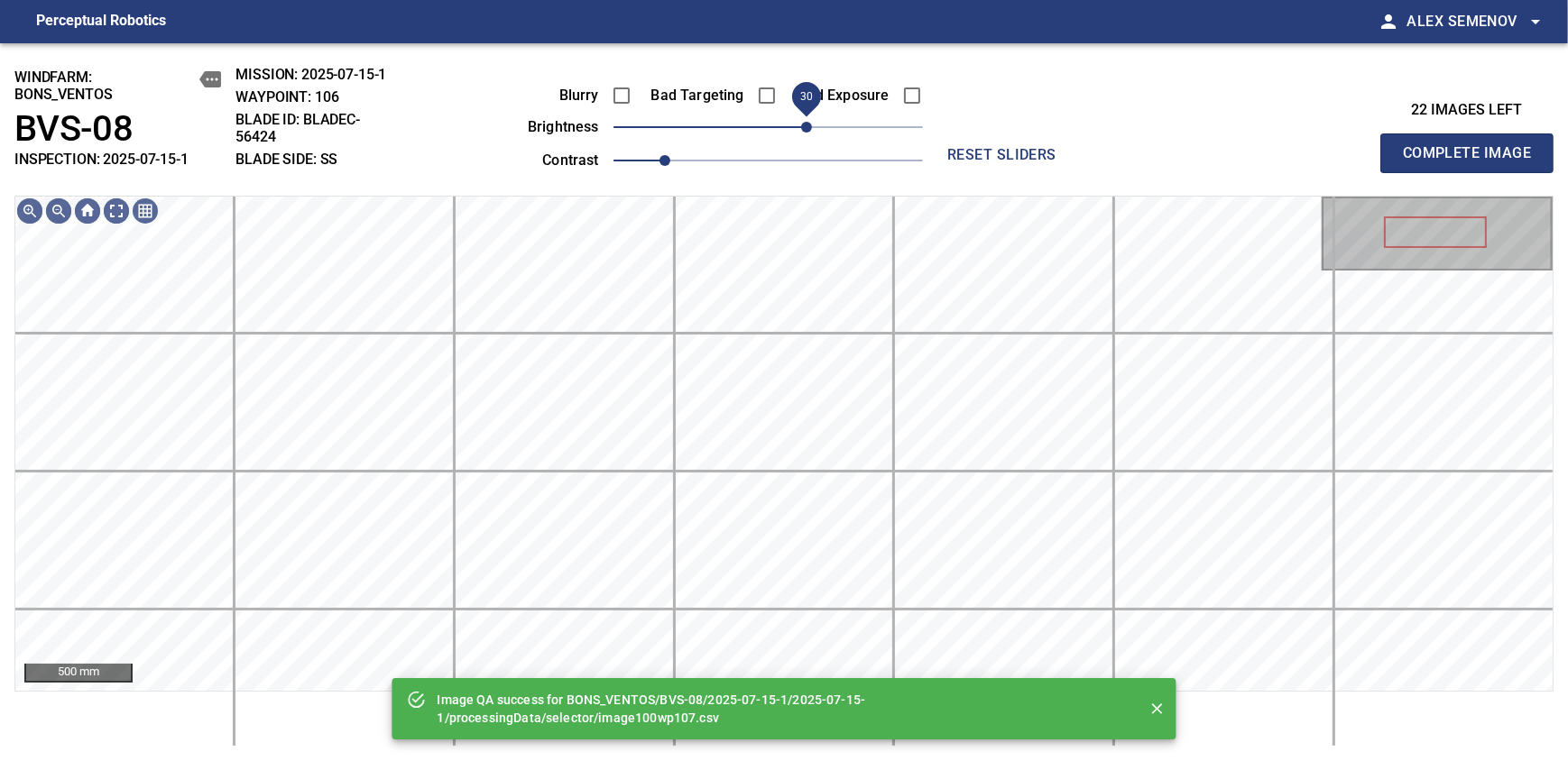 drag, startPoint x: 772, startPoint y: 123, endPoint x: 800, endPoint y: 123, distance: 28 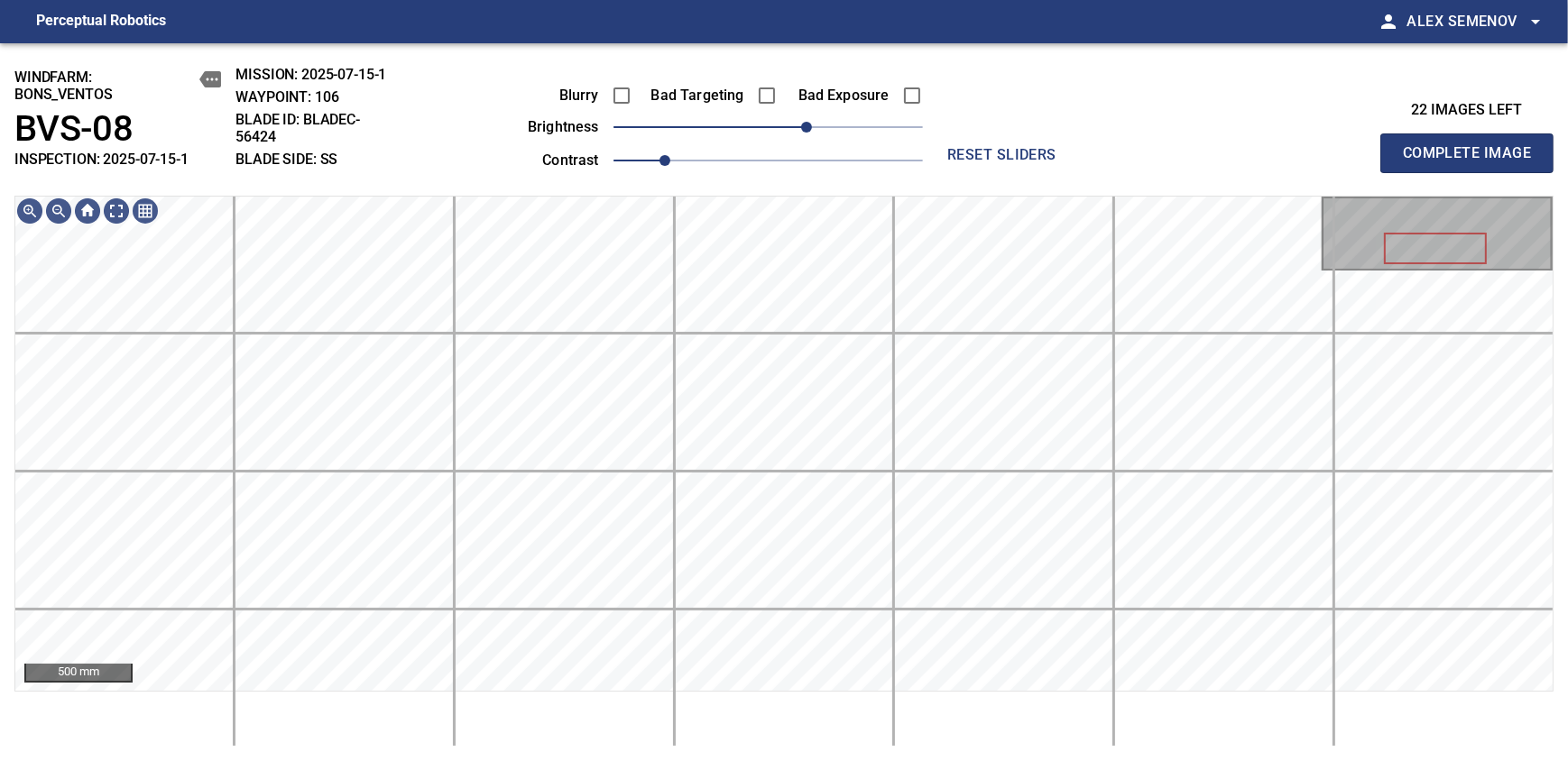 click on "Complete Image" at bounding box center (1467, 153) 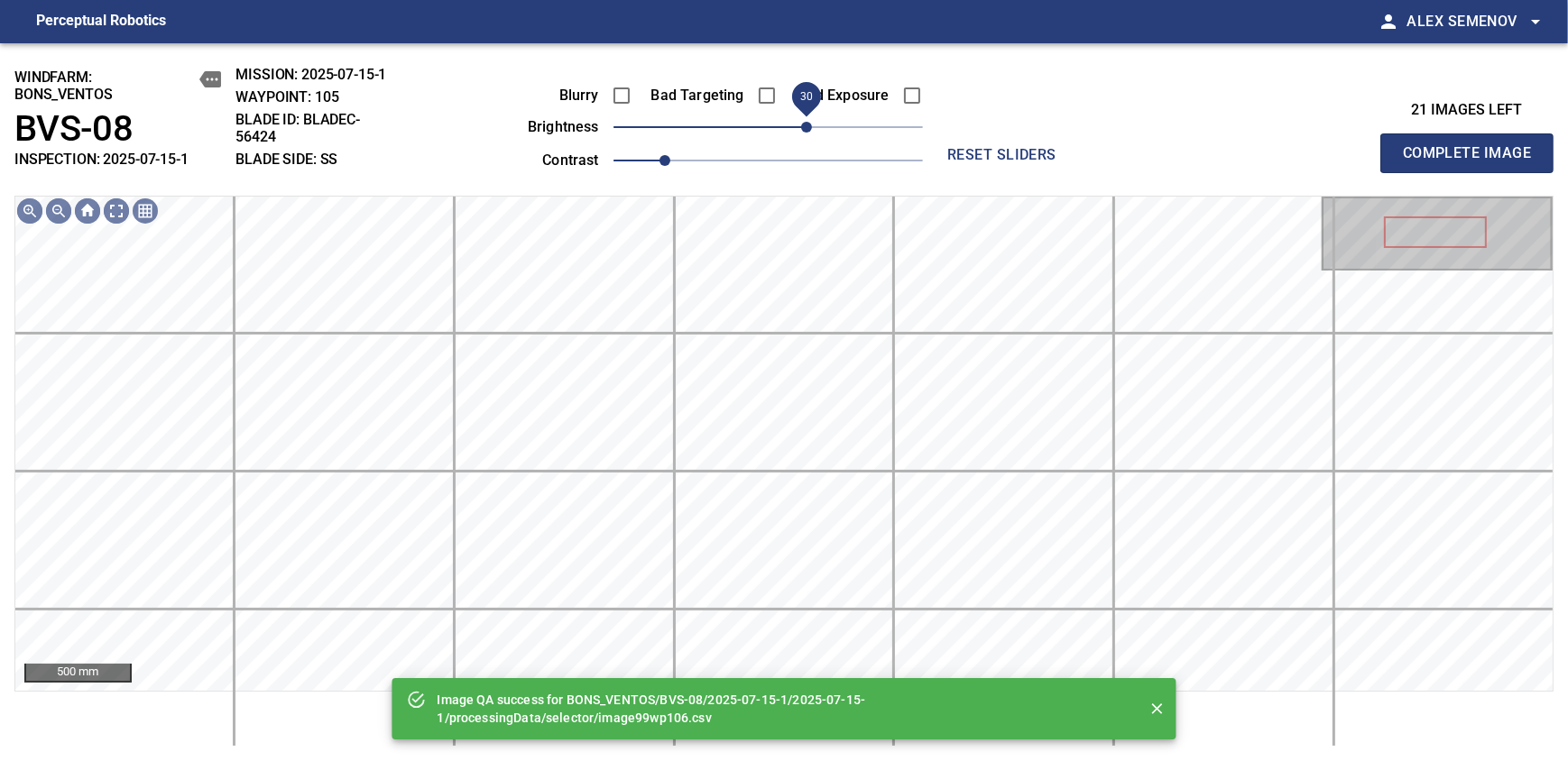 drag, startPoint x: 771, startPoint y: 125, endPoint x: 802, endPoint y: 127, distance: 31.064449 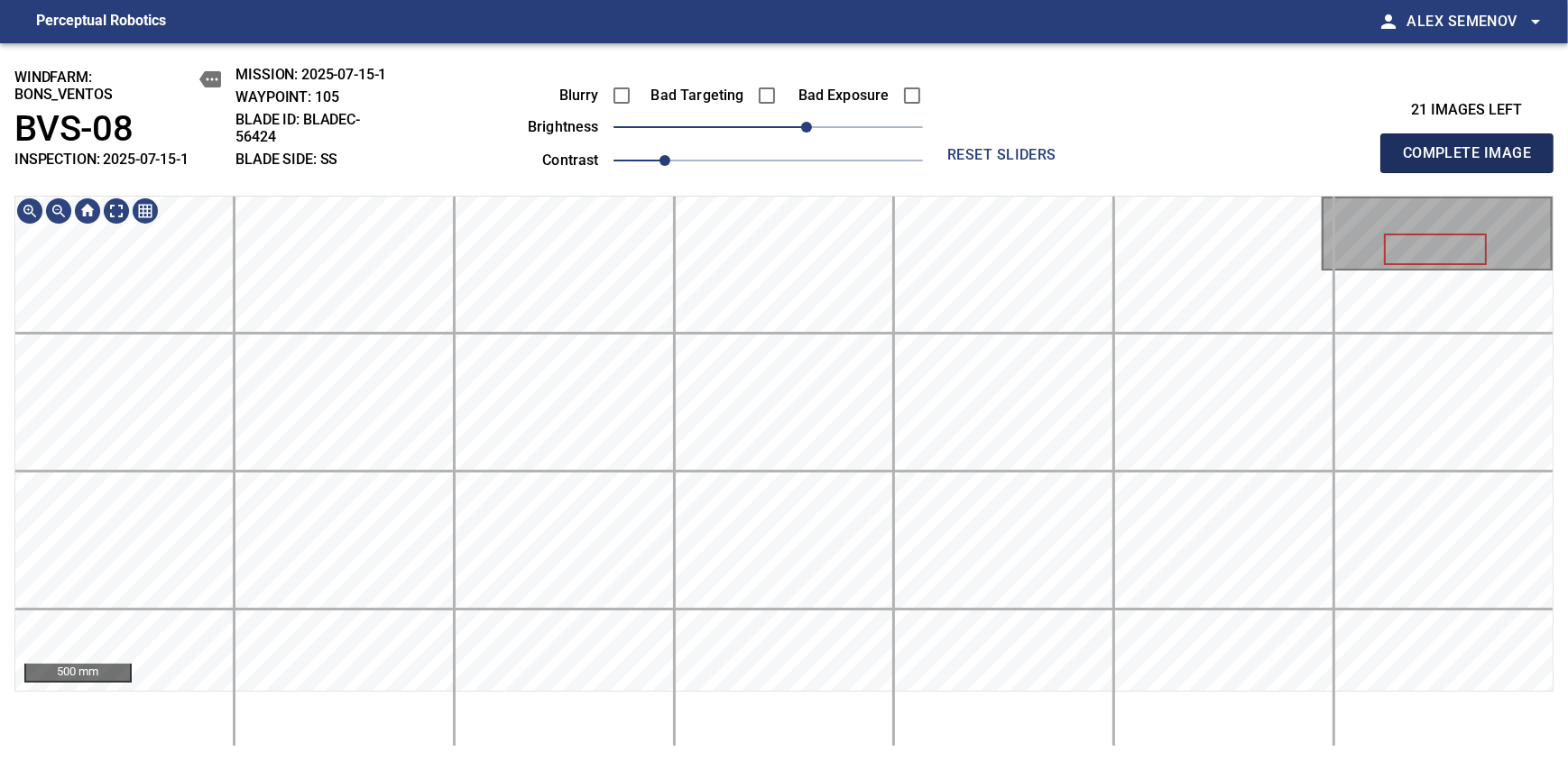 click on "Complete Image" at bounding box center [1467, 153] 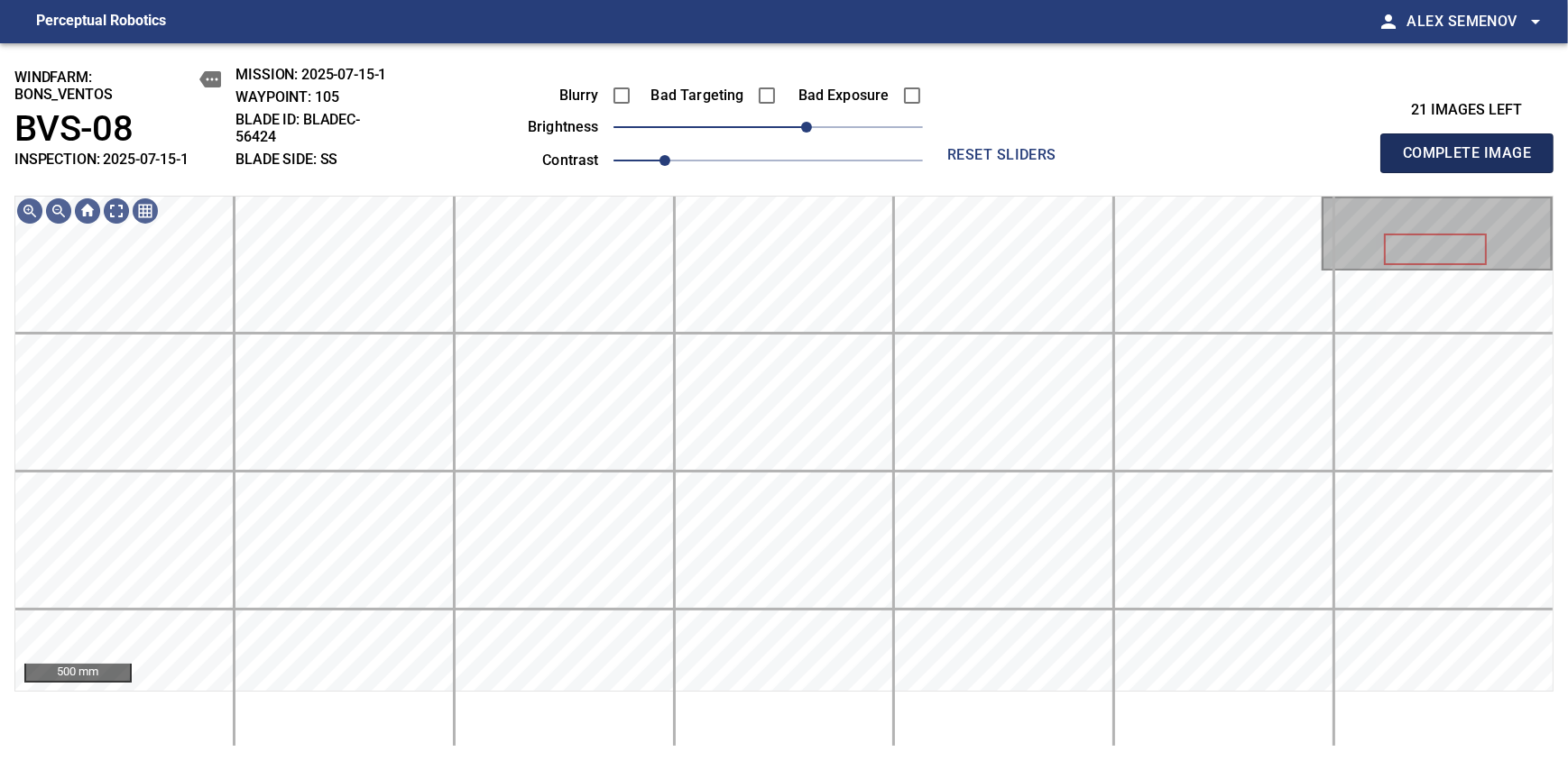 type 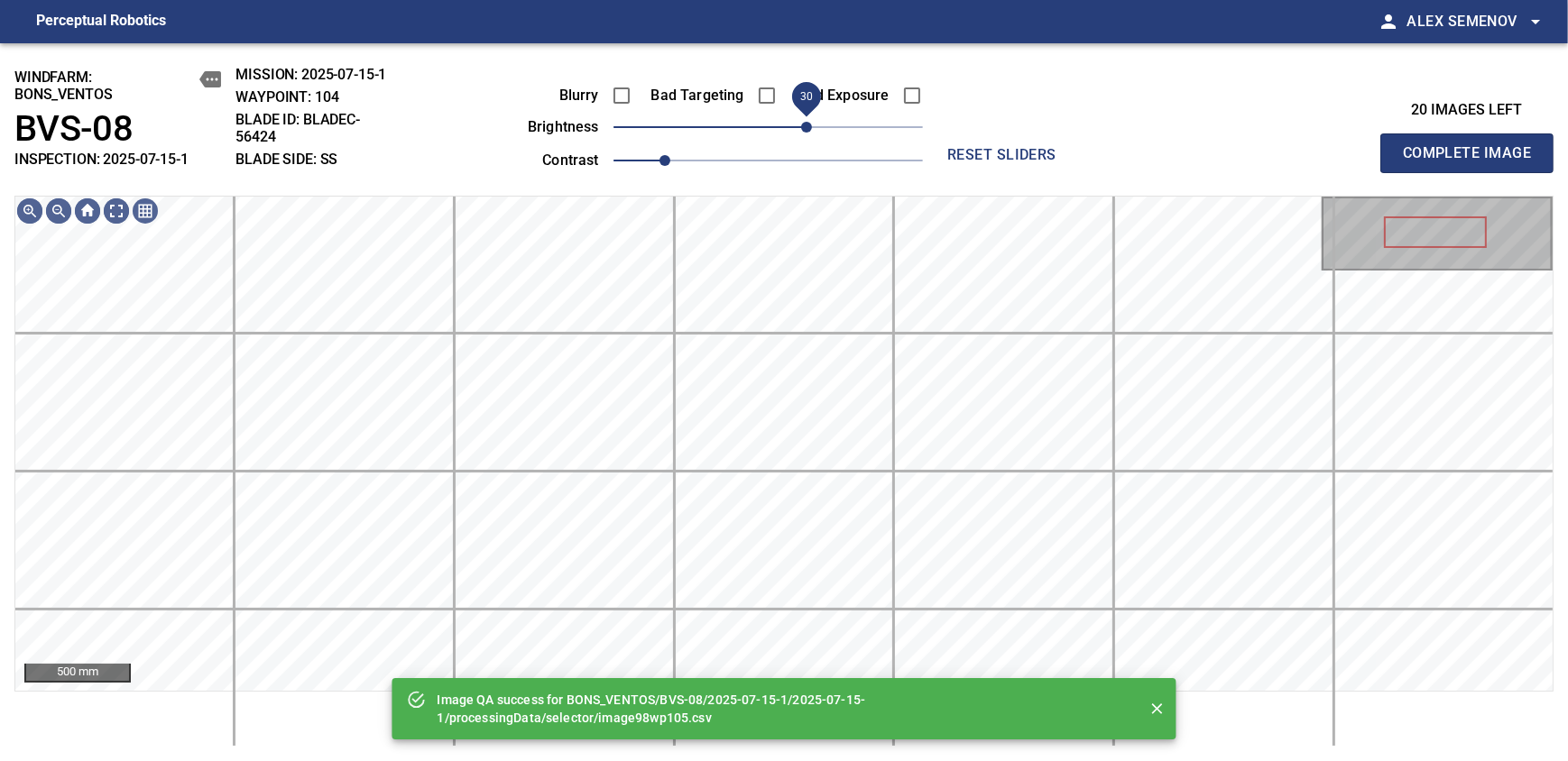 drag, startPoint x: 791, startPoint y: 131, endPoint x: 802, endPoint y: 128, distance: 11.401754 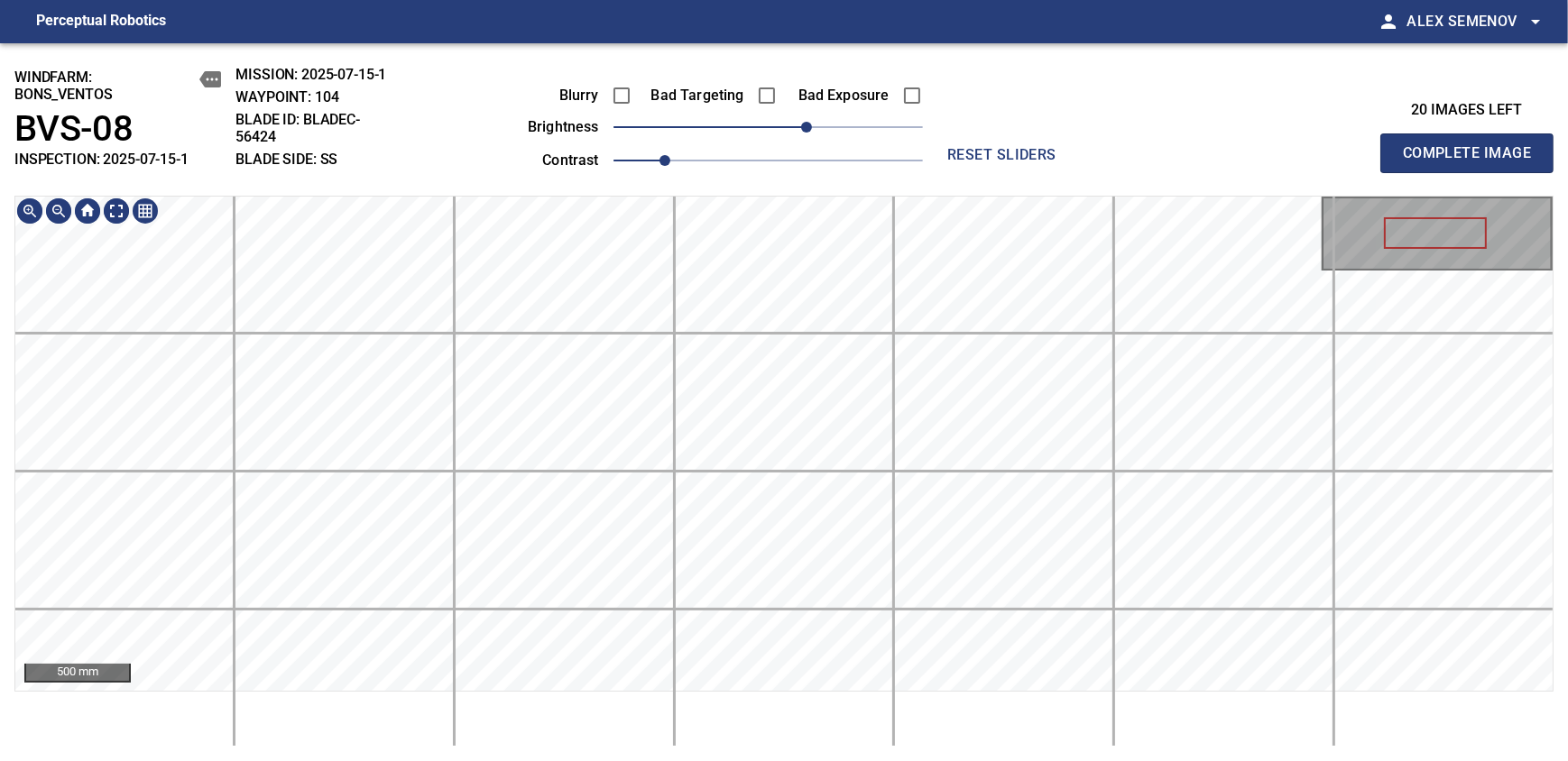 click on "windfarm: BONS_VENTOS BVS-08 INSPECTION: 2025-07-15-1 MISSION: 2025-07-15-1 WAYPOINT: 104 BLADE ID: bladeC-56424 BLADE SIDE: SS Blurry Bad Targeting Bad Exposure brightness 30 contrast 1 reset sliders 20 images left Complete Image 500 mm" at bounding box center (784, 402) 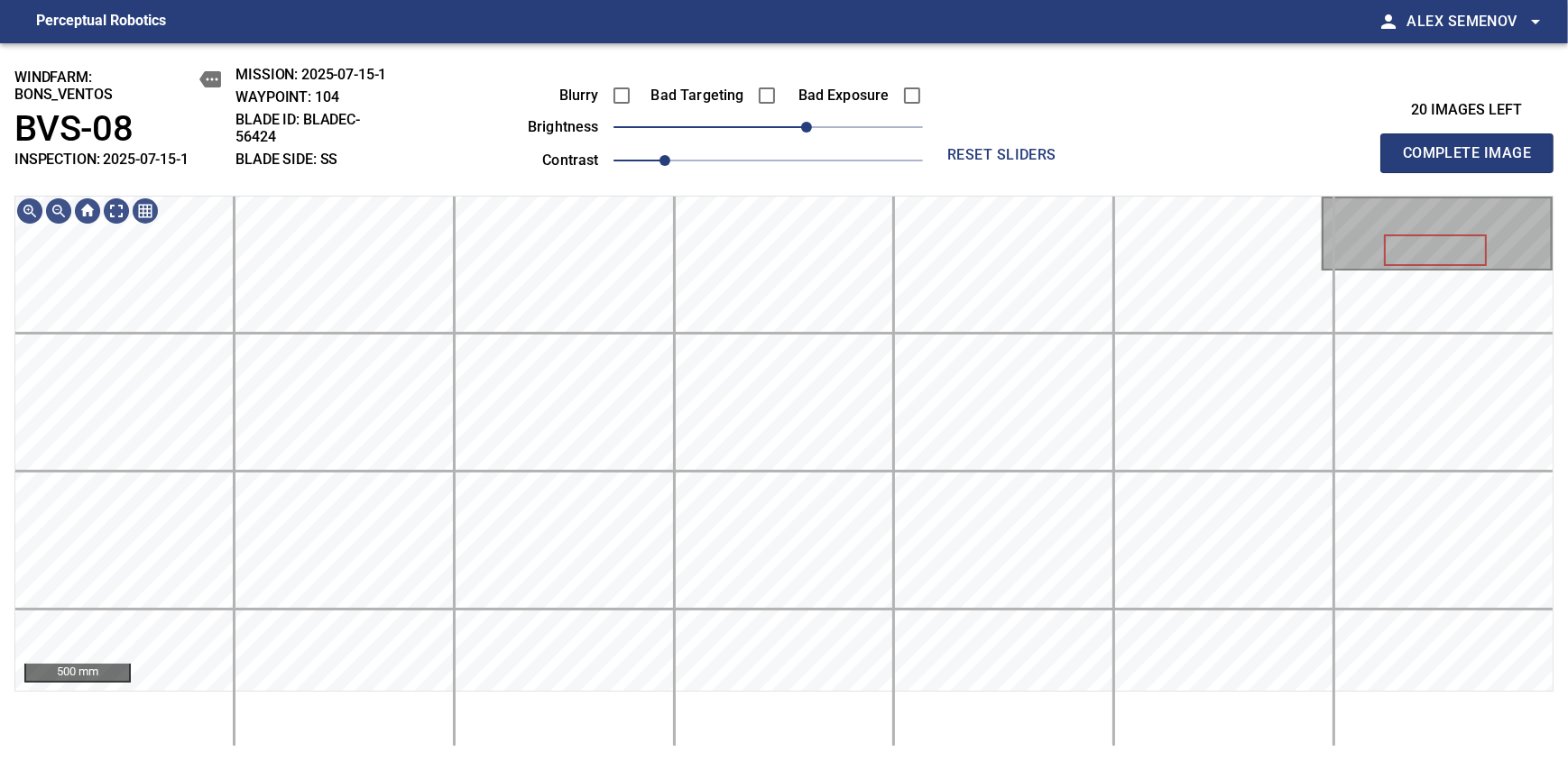 click on "Complete Image" at bounding box center [1467, 153] 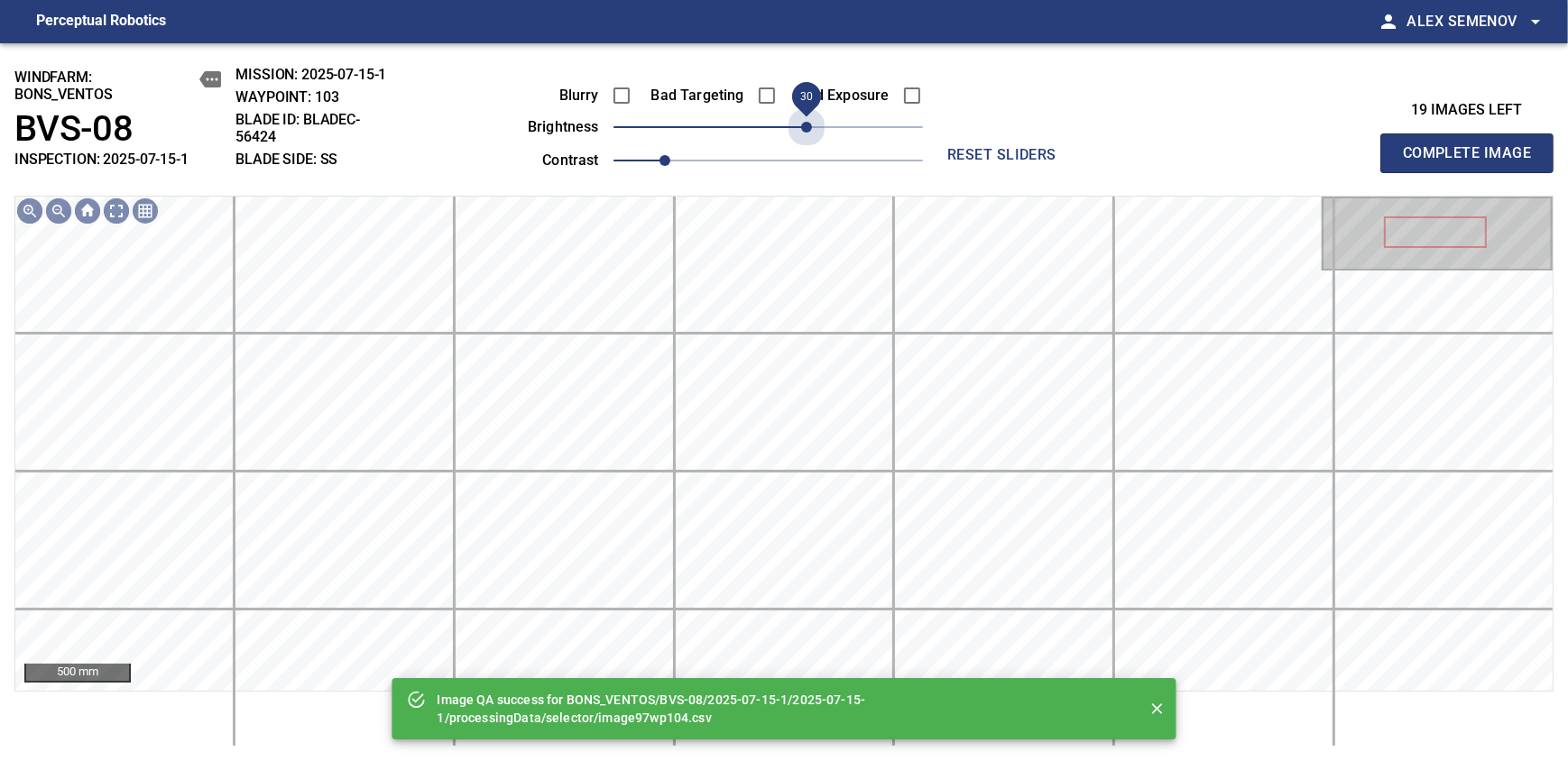 drag, startPoint x: 785, startPoint y: 128, endPoint x: 800, endPoint y: 123, distance: 15.811388 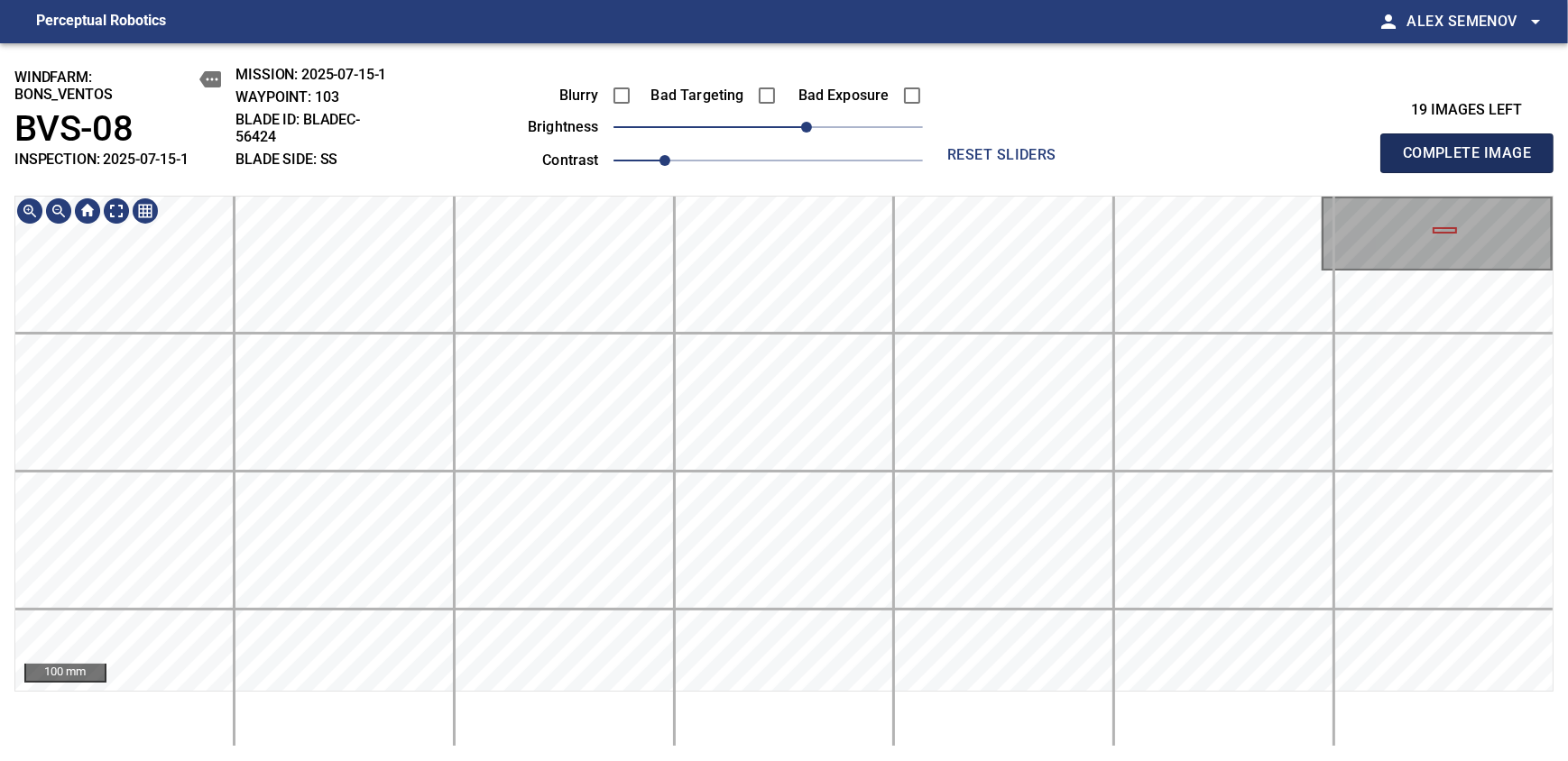 click on "Complete Image" at bounding box center [1467, 153] 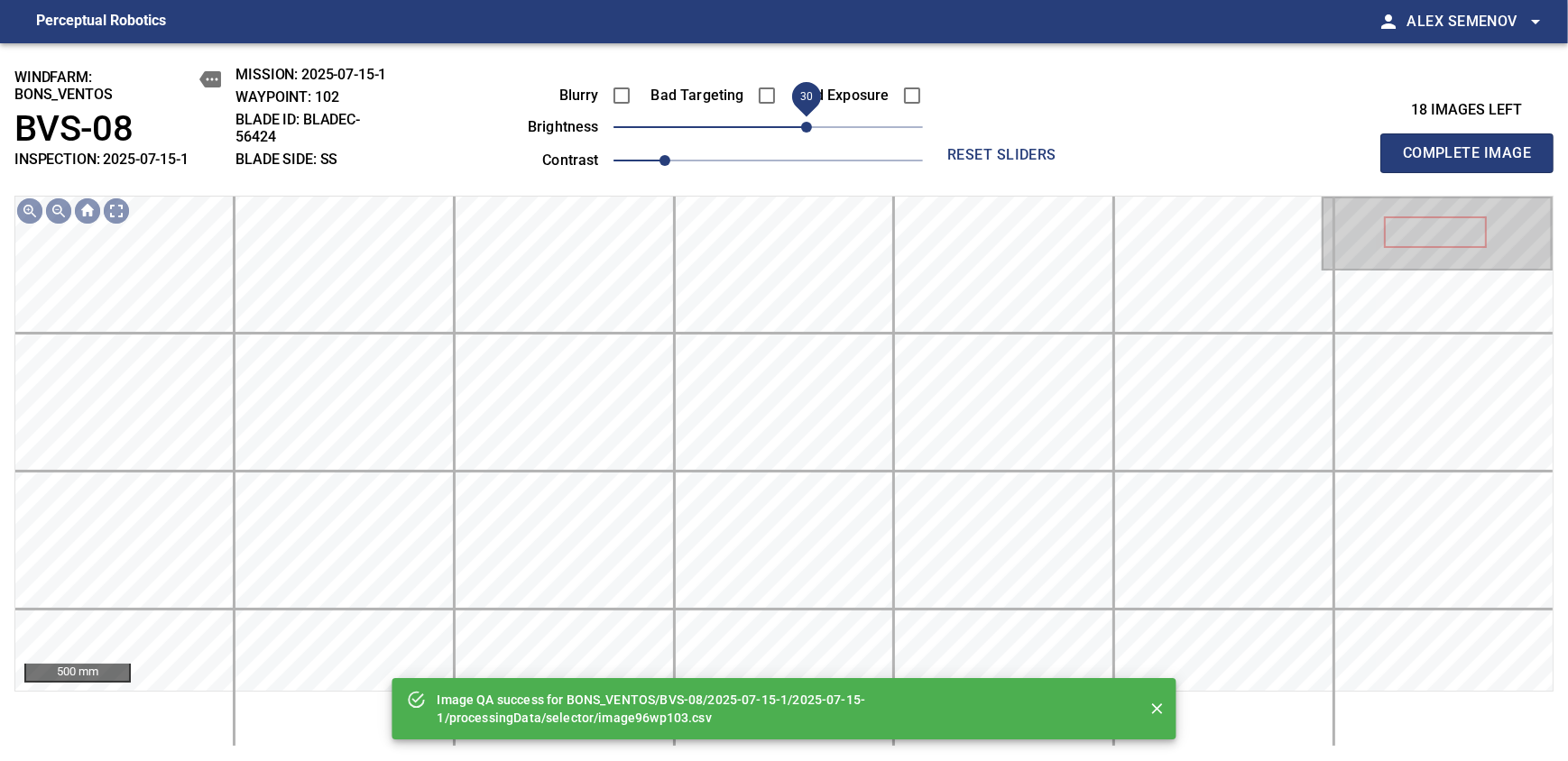 click on "30" at bounding box center [807, 127] 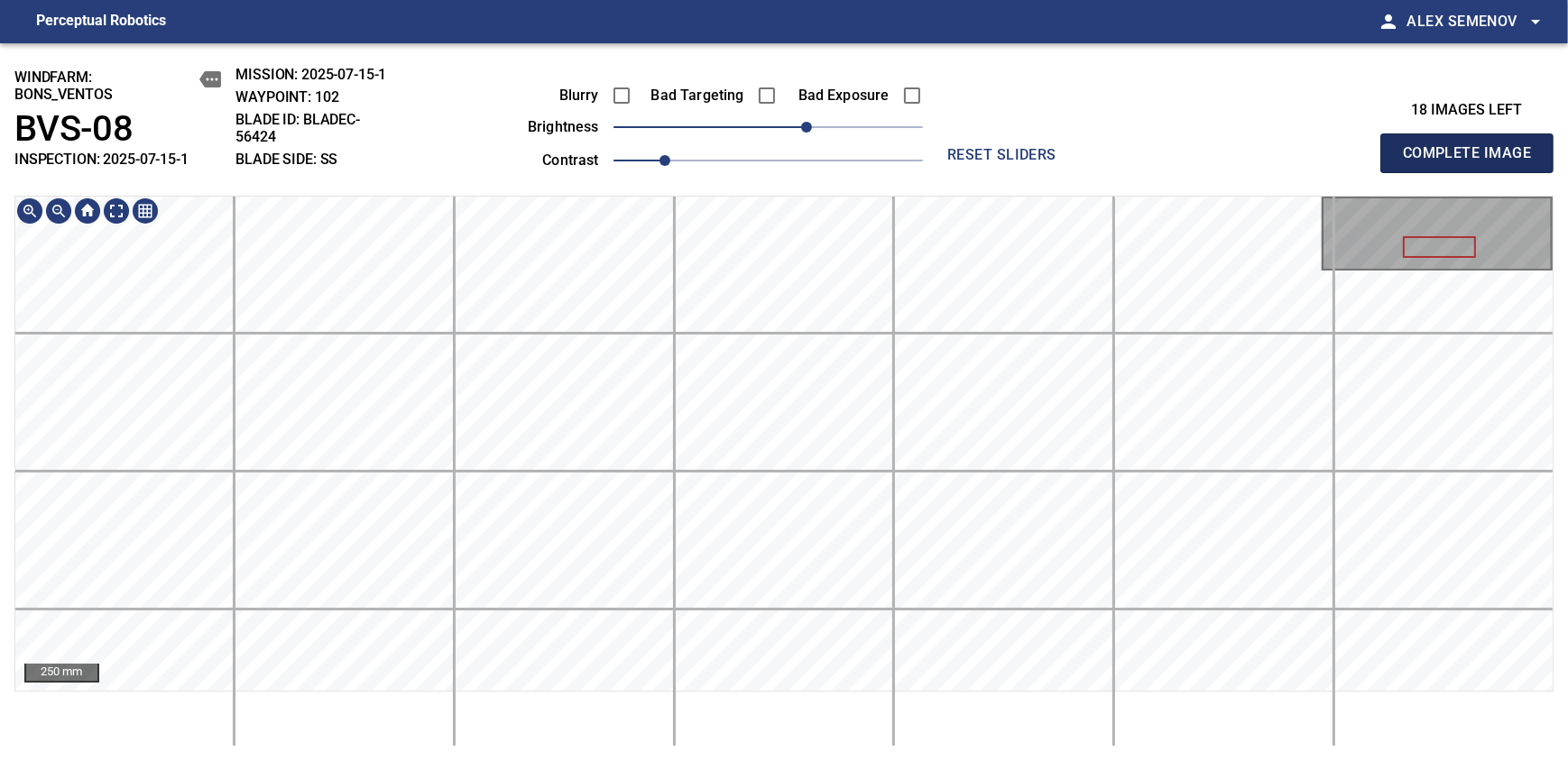 click on "Complete Image" at bounding box center [1467, 153] 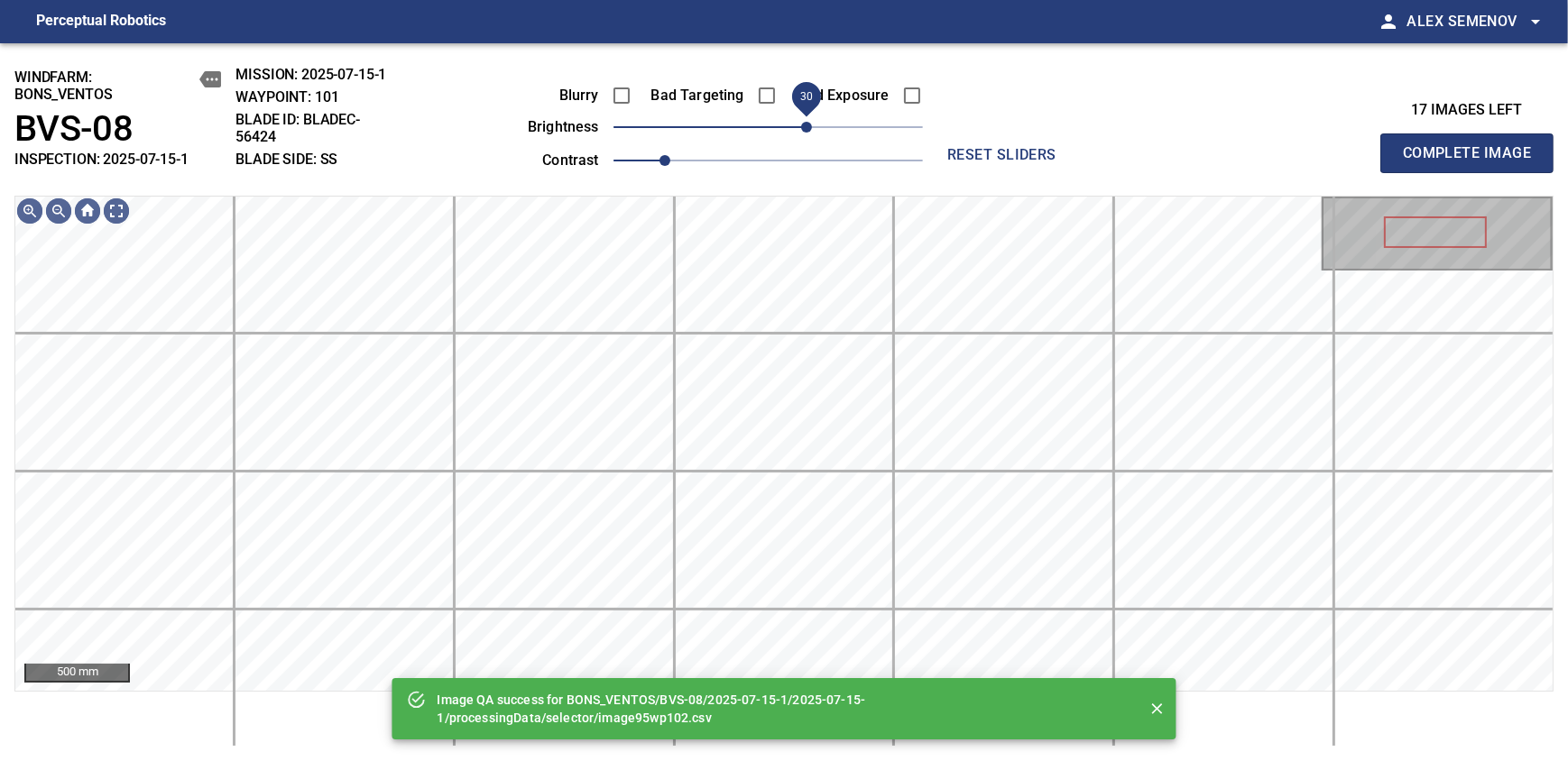 drag, startPoint x: 775, startPoint y: 136, endPoint x: 800, endPoint y: 123, distance: 28.178006 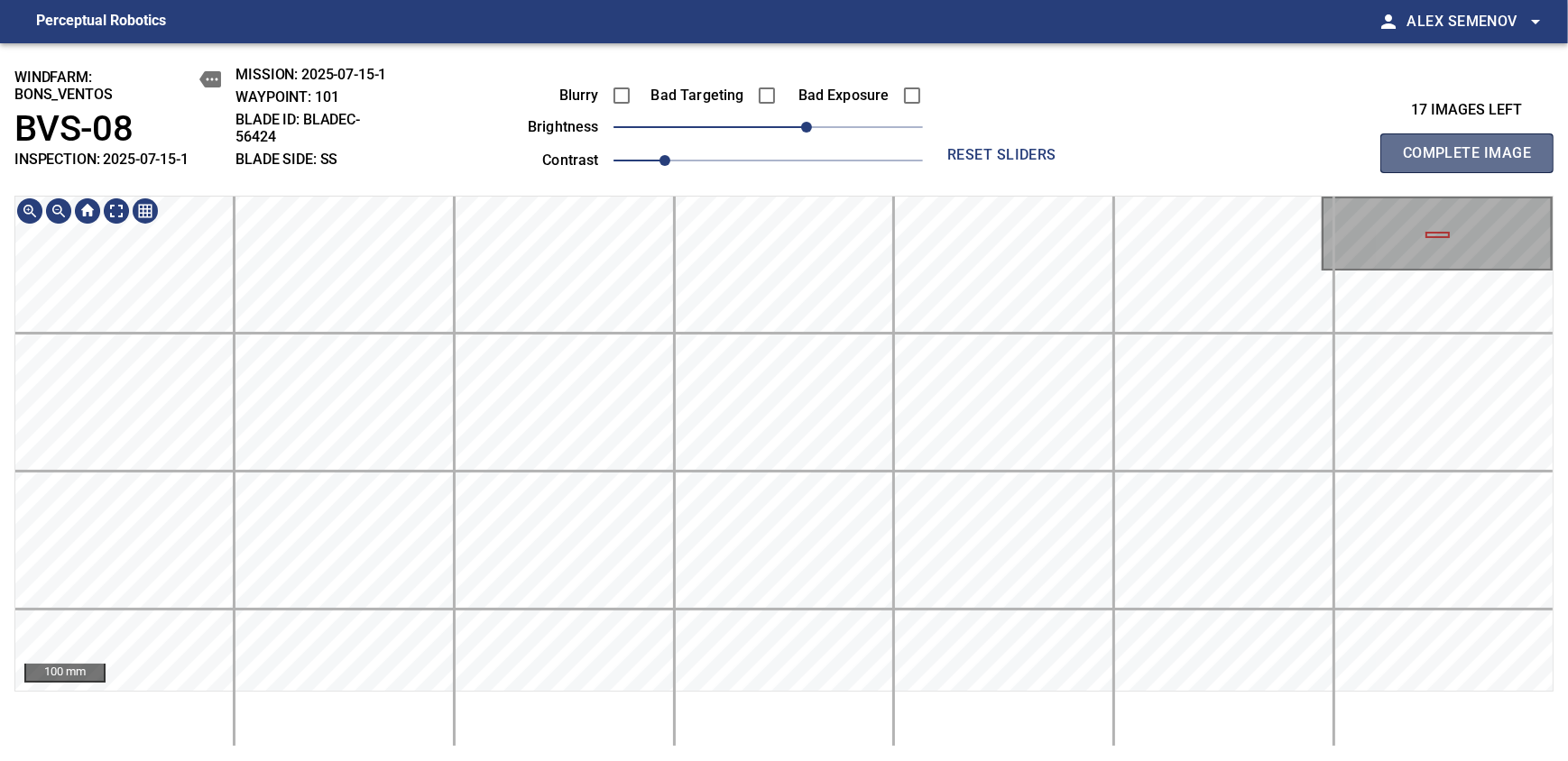 click on "Complete Image" at bounding box center [1467, 153] 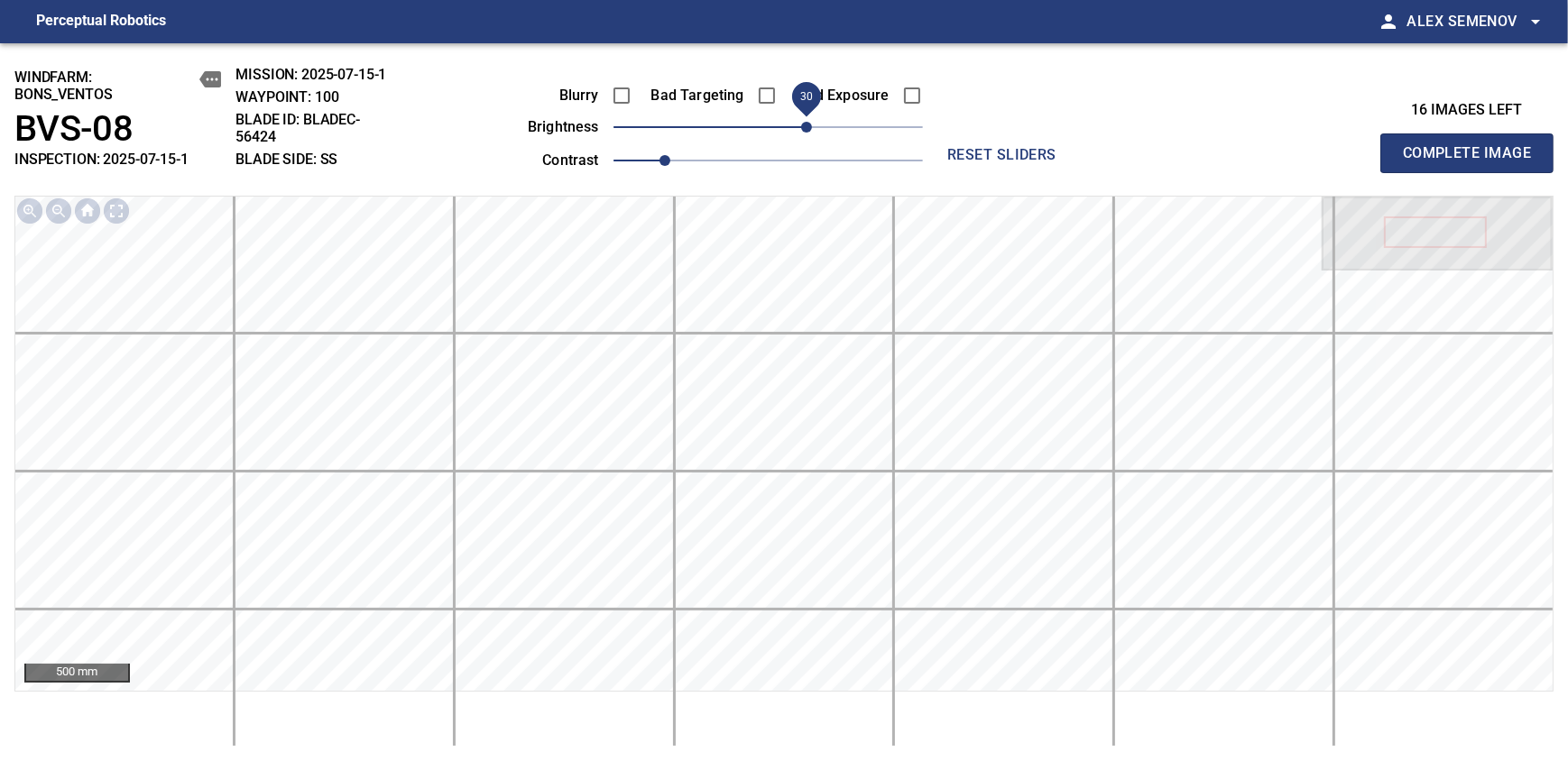 drag, startPoint x: 774, startPoint y: 125, endPoint x: 805, endPoint y: 125, distance: 31 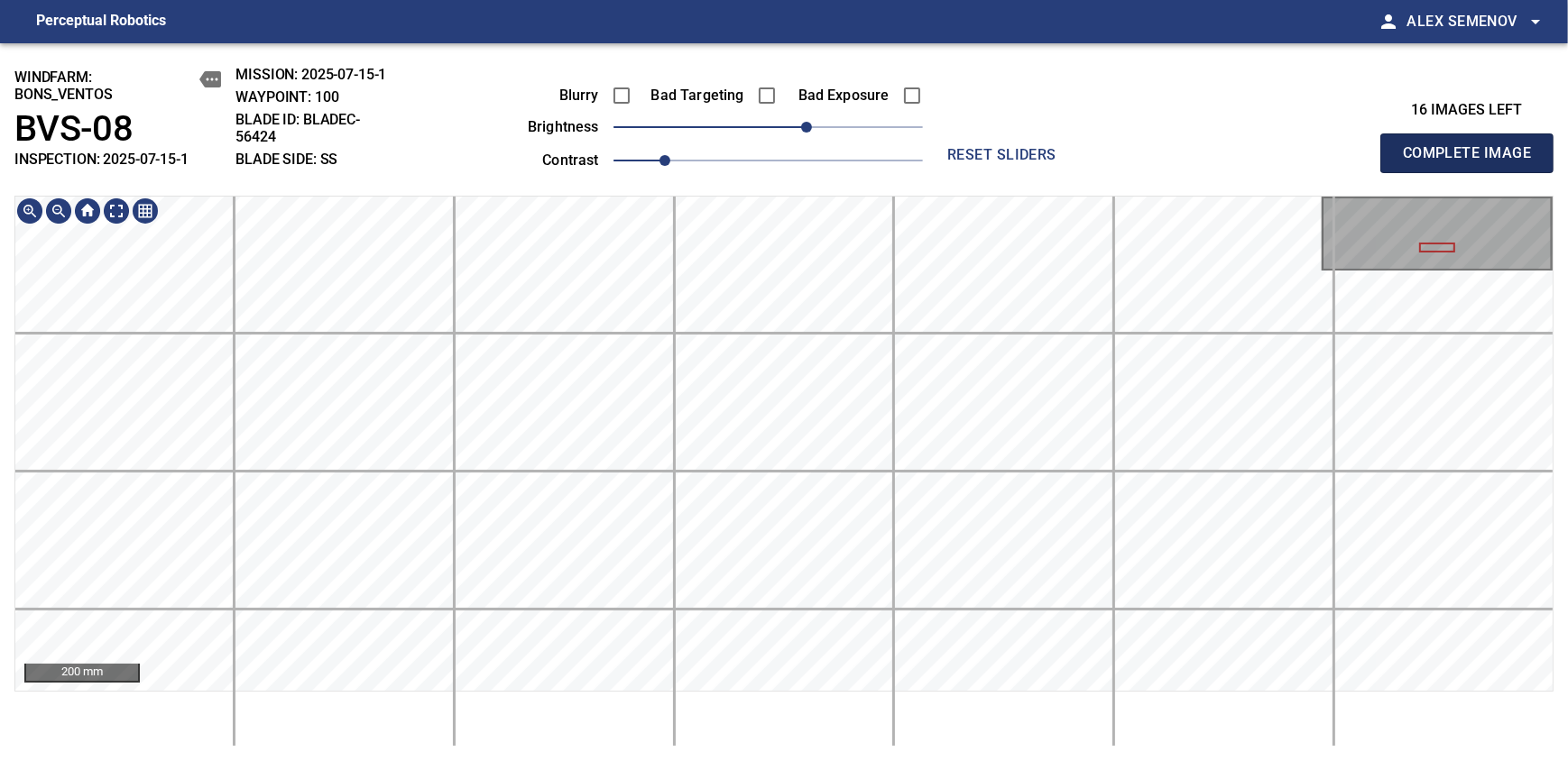 click on "Complete Image" at bounding box center [1467, 153] 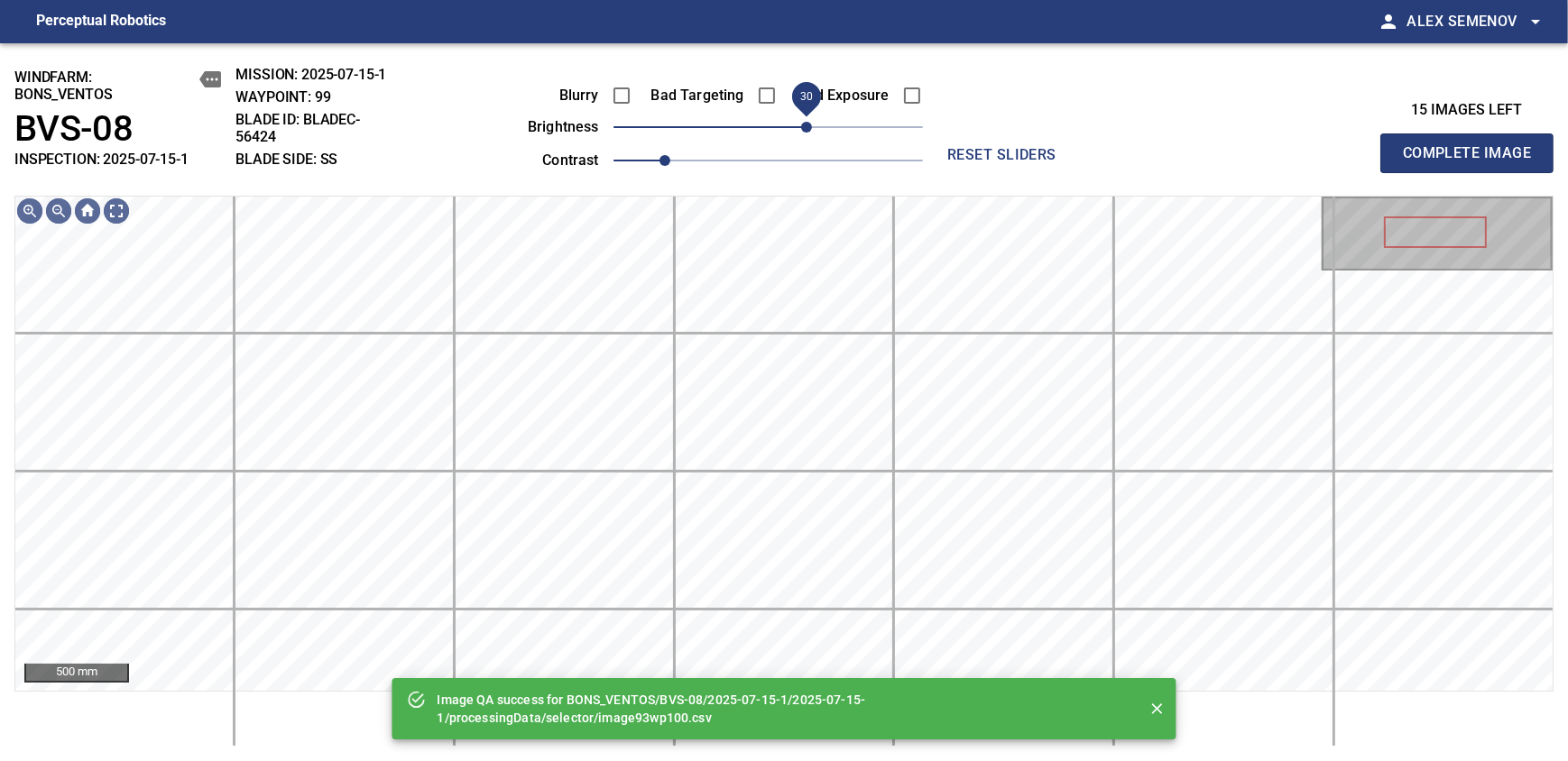 drag, startPoint x: 796, startPoint y: 125, endPoint x: 813, endPoint y: 119, distance: 18.027756 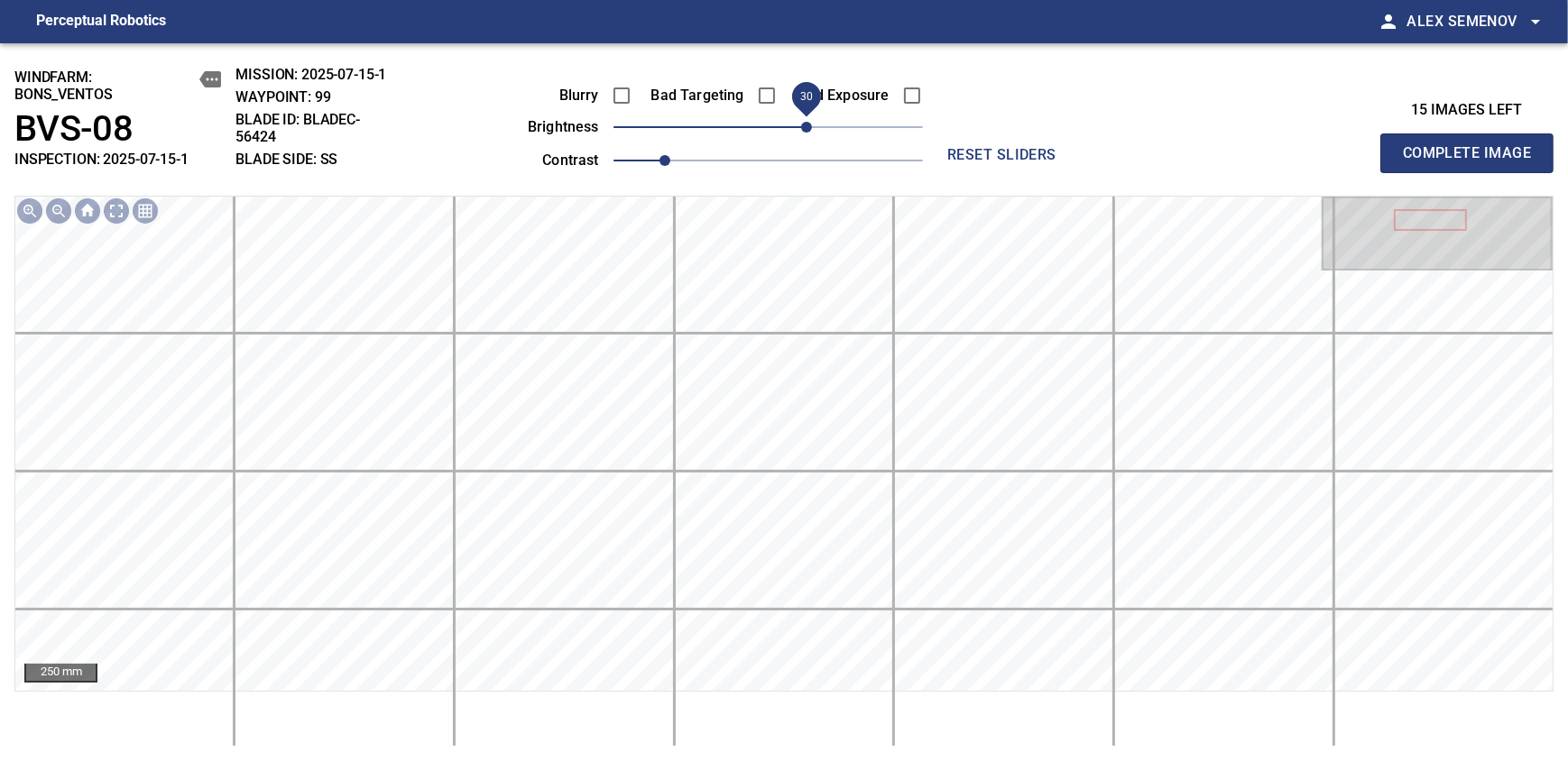 click on "Complete Image" at bounding box center (1467, 153) 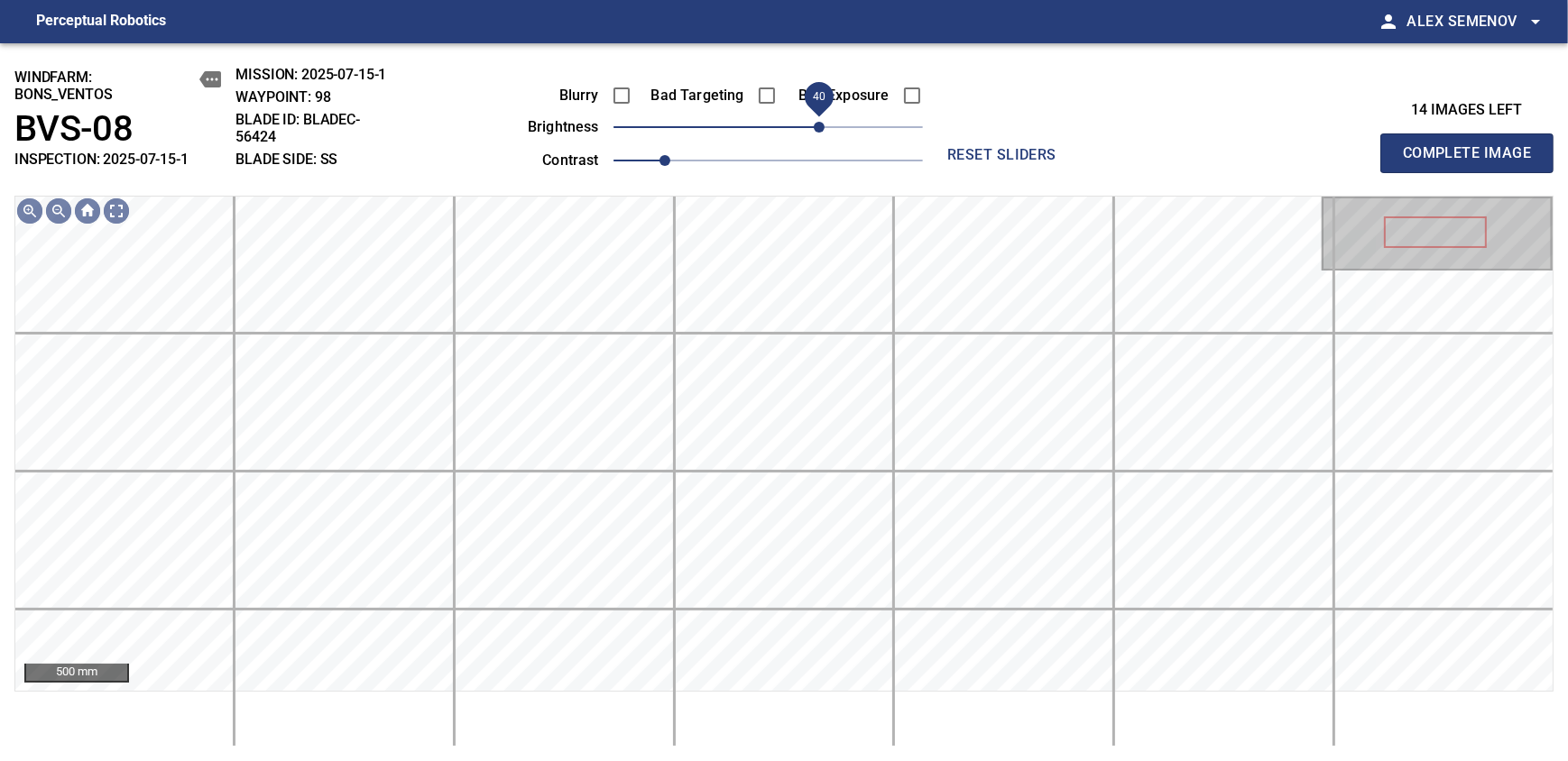click on "40" at bounding box center [819, 127] 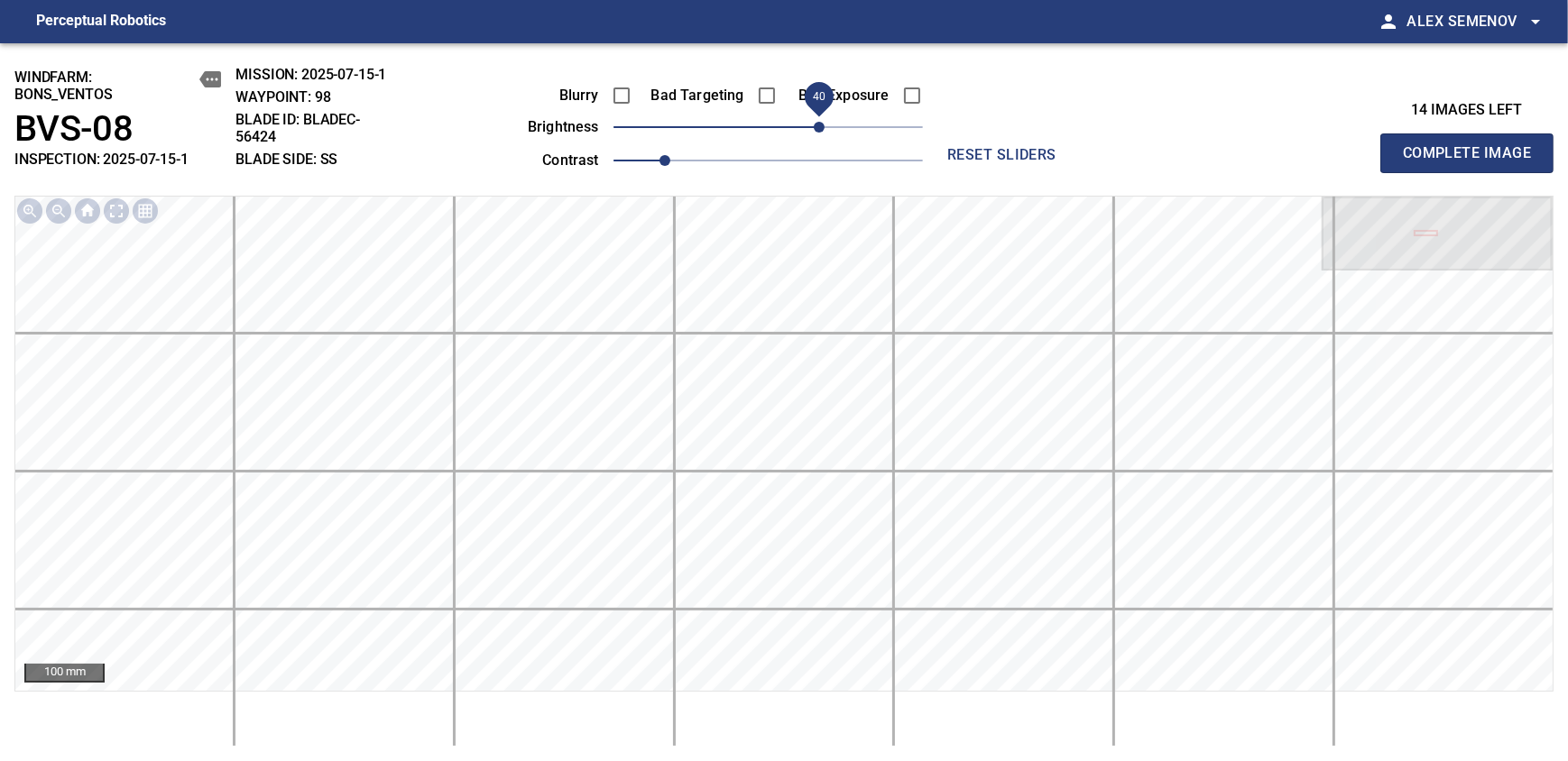 click on "Complete Image" at bounding box center (1467, 153) 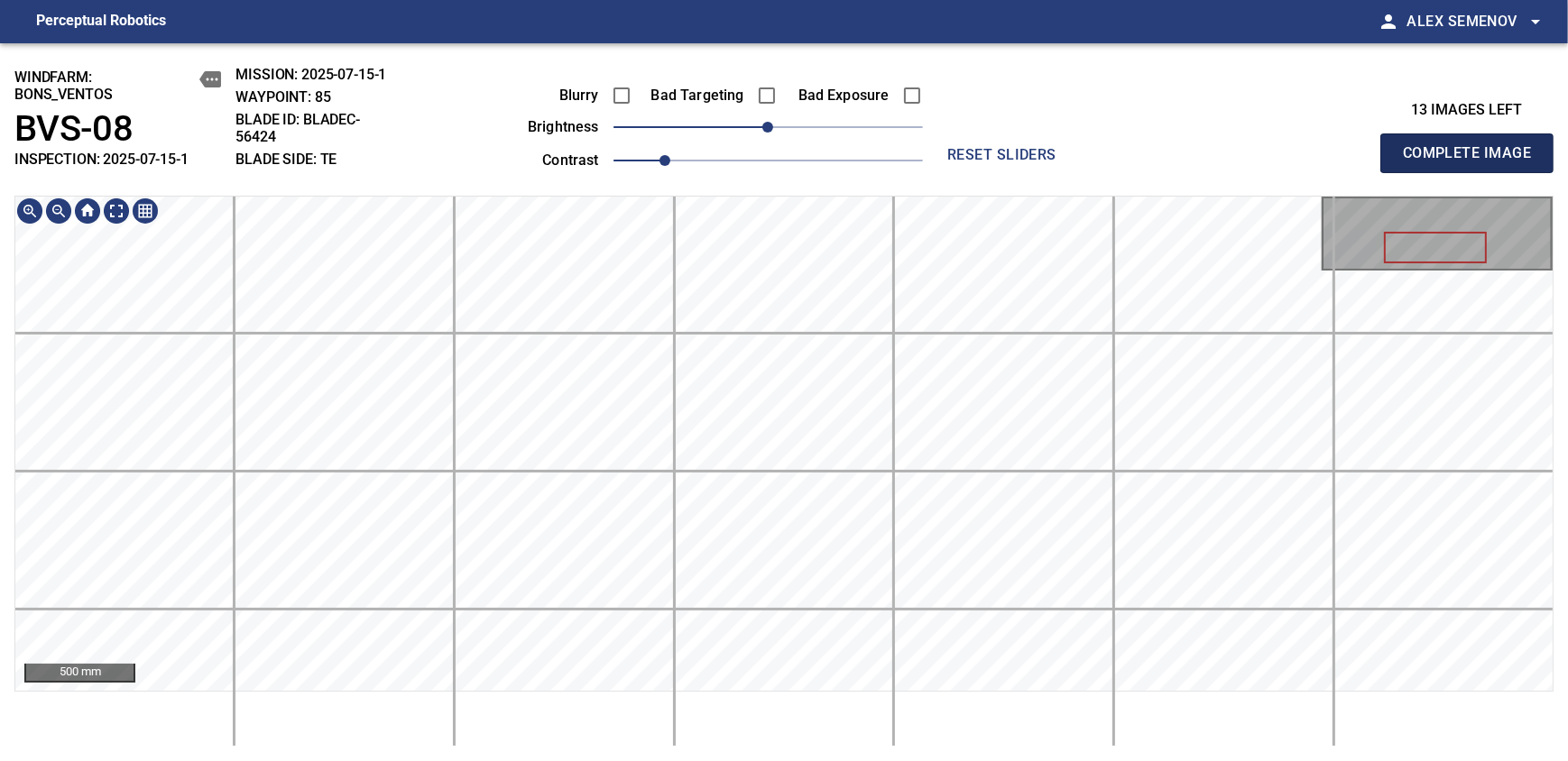click on "Complete Image" at bounding box center [1467, 153] 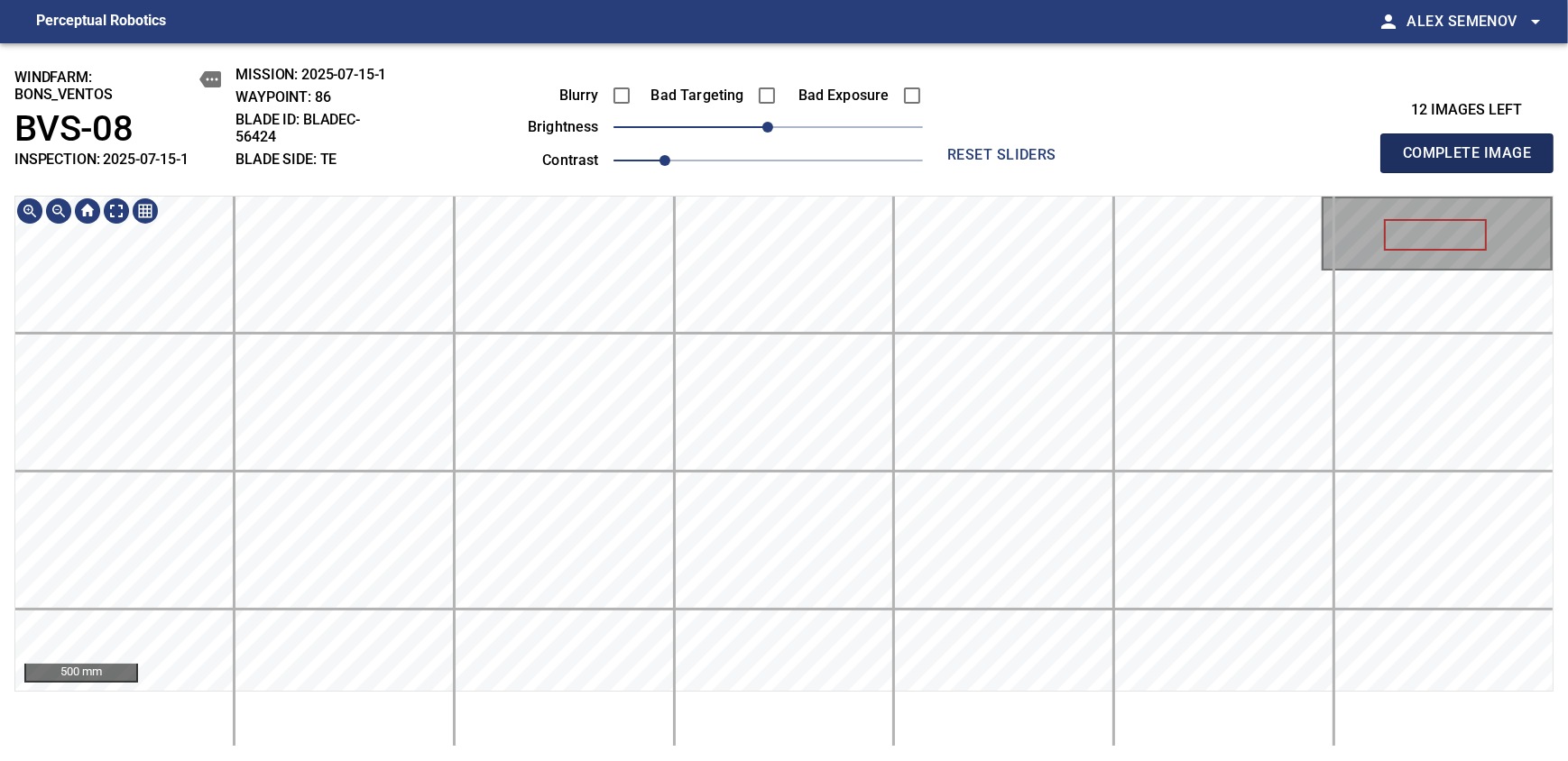 click on "Complete Image" at bounding box center (1467, 153) 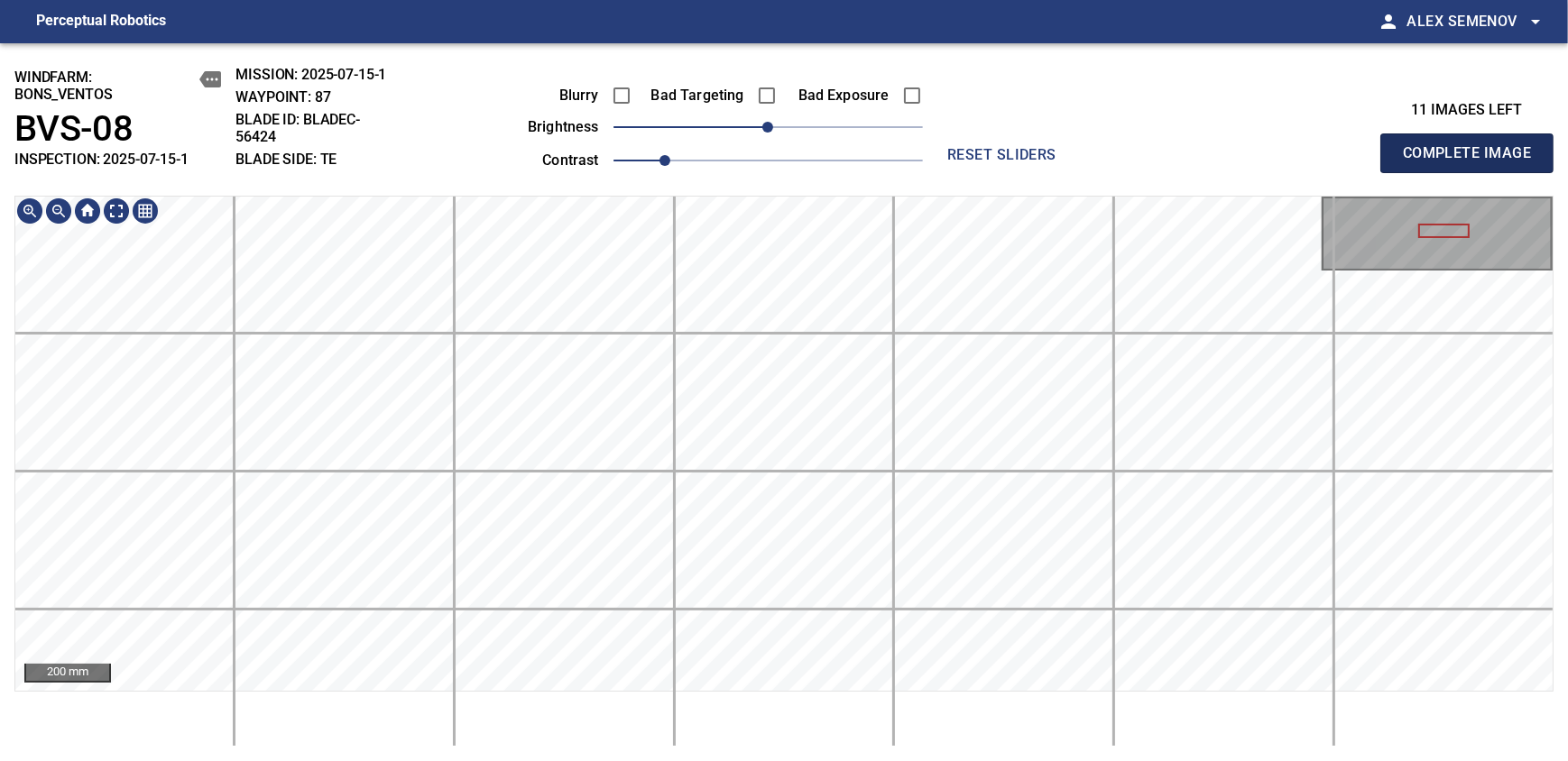 click on "Complete Image" at bounding box center (1467, 153) 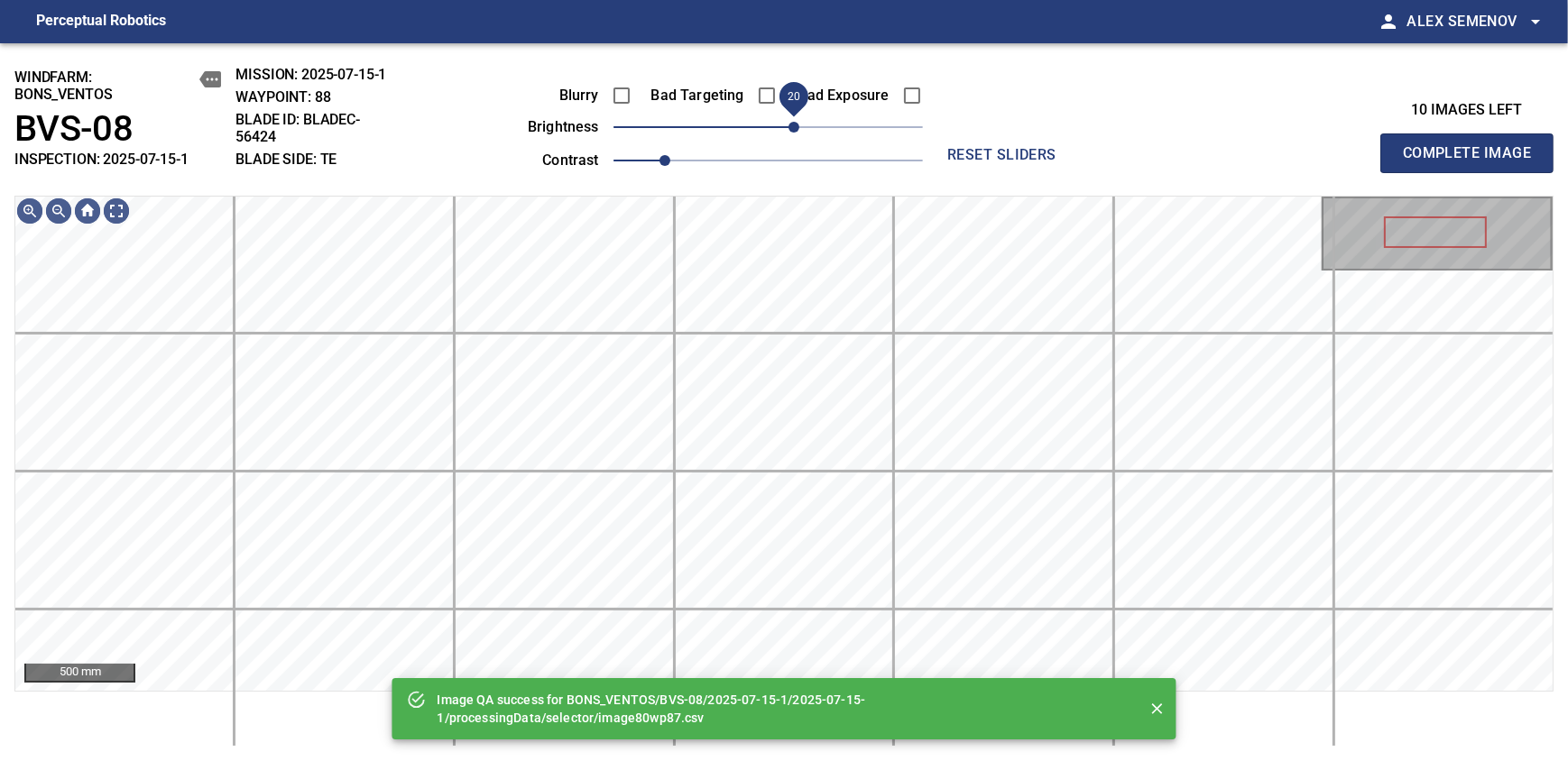 drag, startPoint x: 781, startPoint y: 123, endPoint x: 799, endPoint y: 128, distance: 18.681542 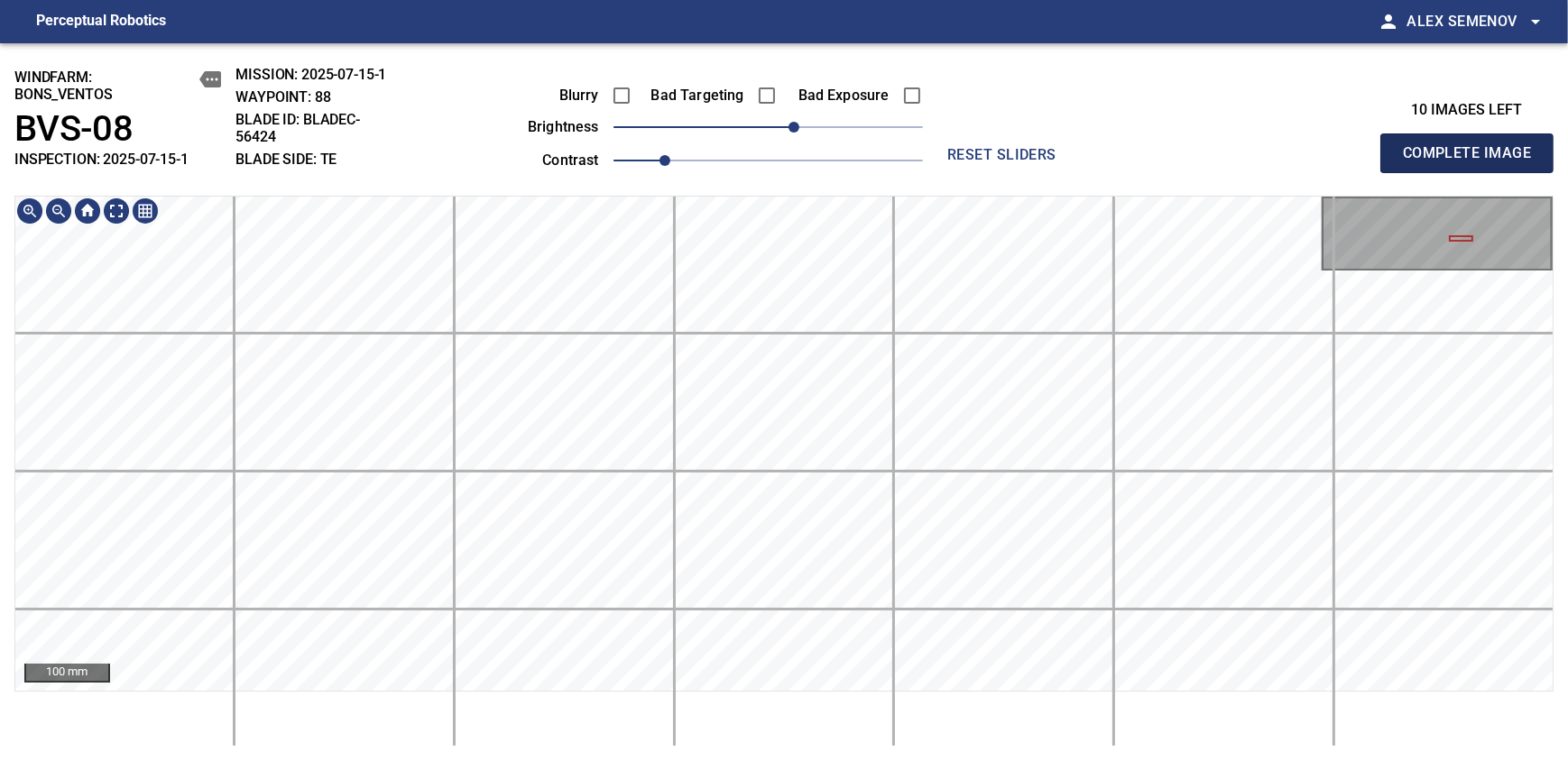 click on "Complete Image" at bounding box center [1467, 153] 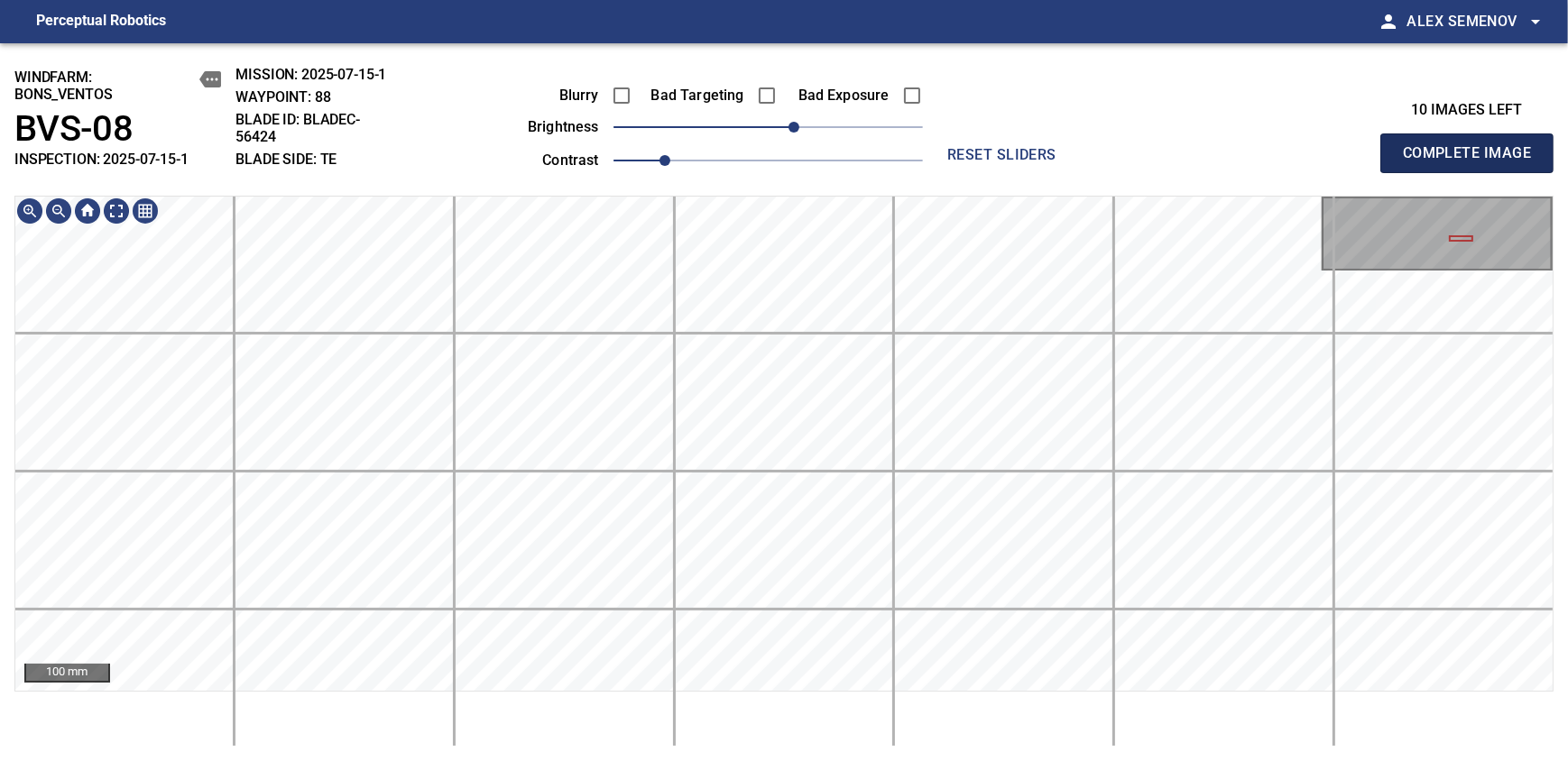 type 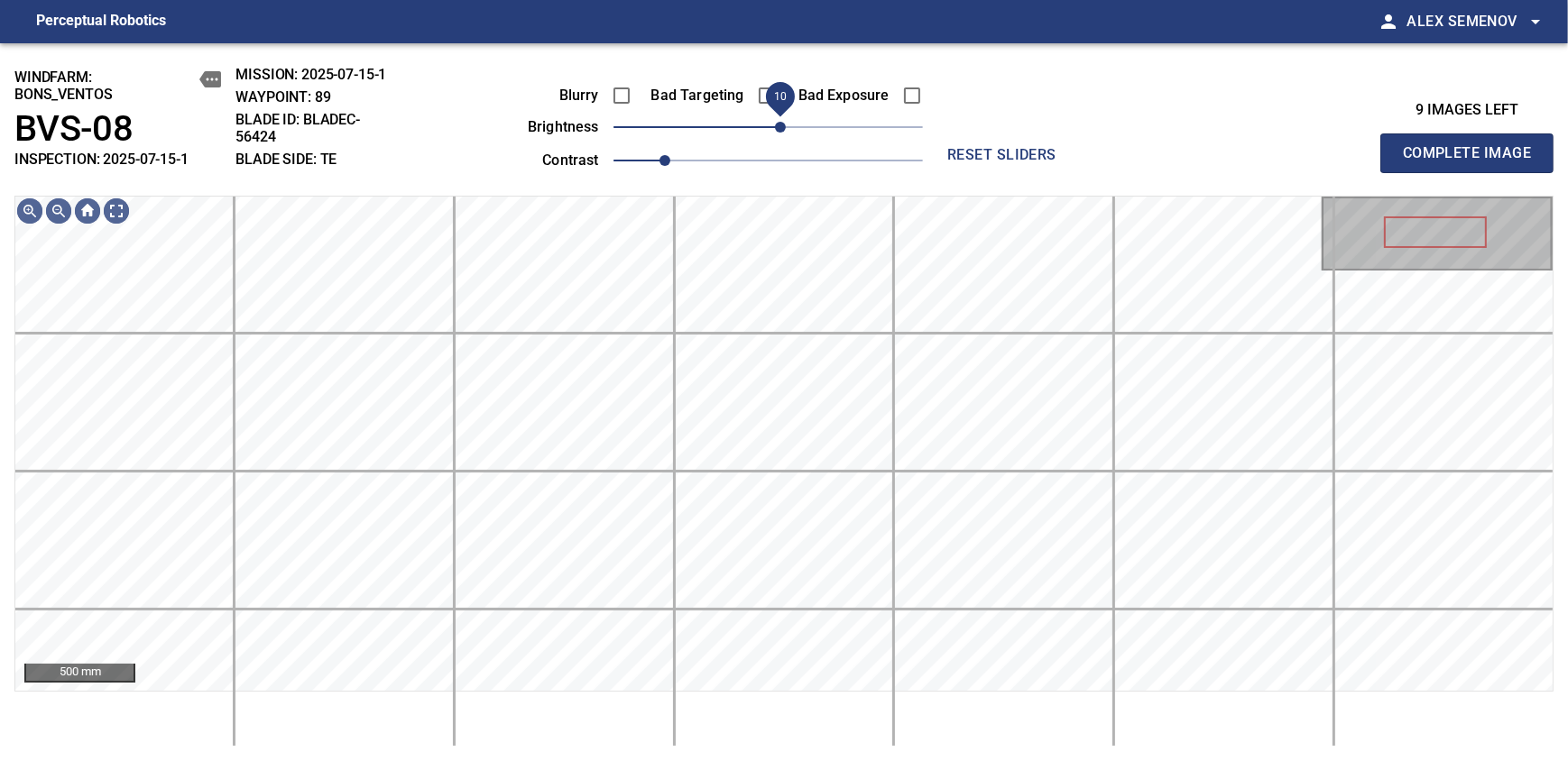 drag, startPoint x: 767, startPoint y: 132, endPoint x: 784, endPoint y: 131, distance: 17.029386 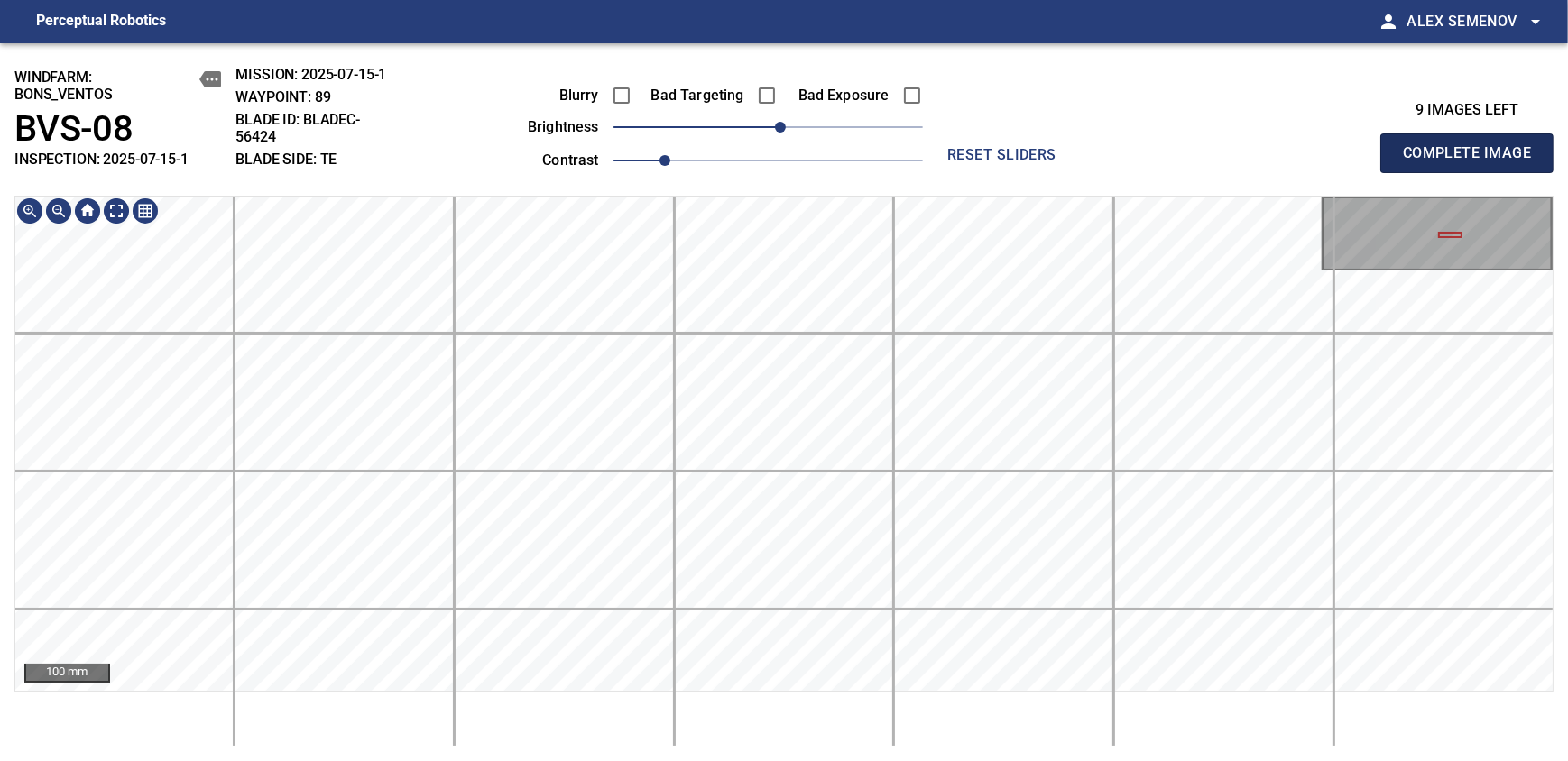 click on "Complete Image" at bounding box center (1467, 153) 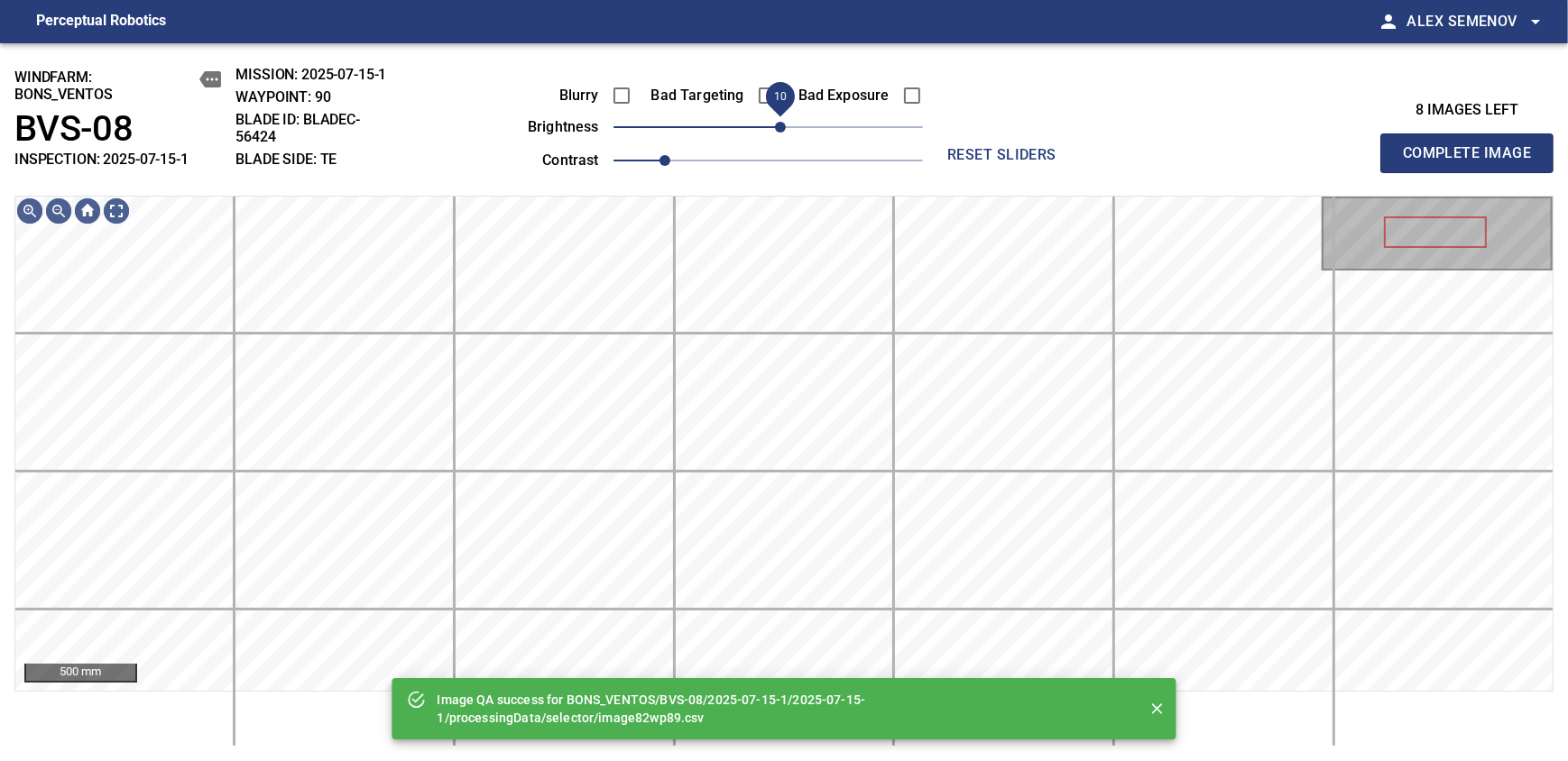 click on "10" at bounding box center [780, 127] 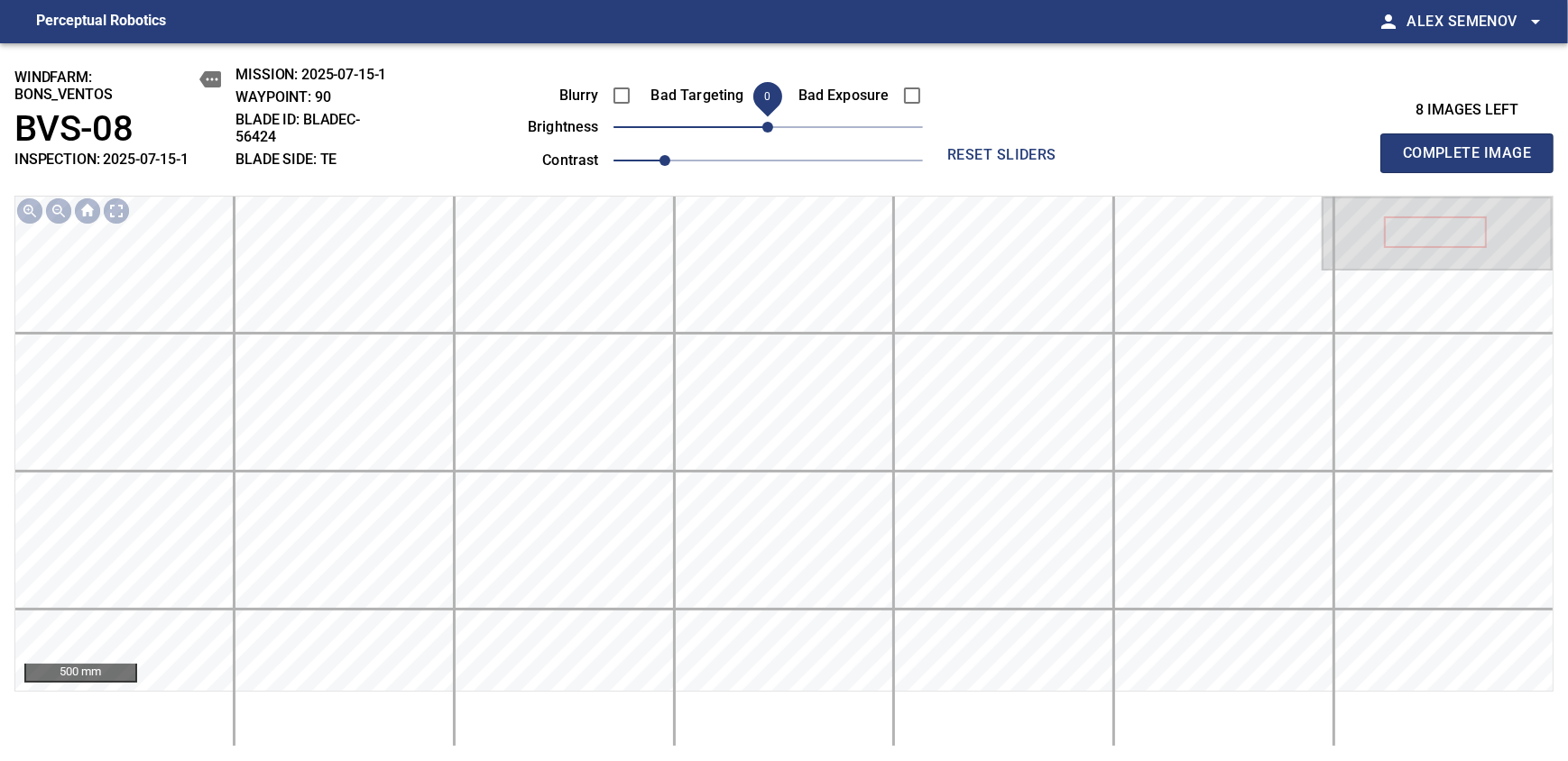 click on "0" at bounding box center (768, 127) 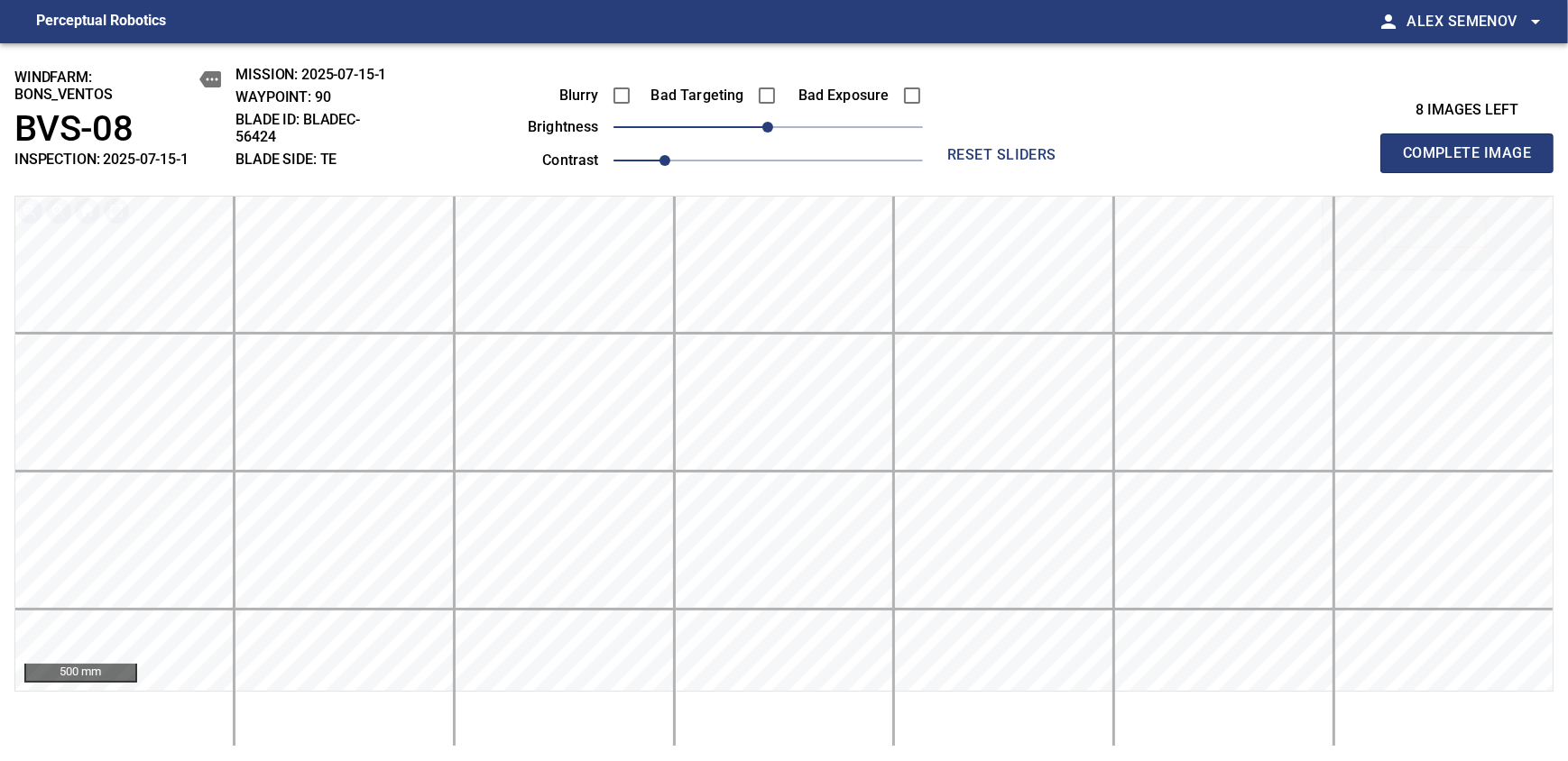 click on "Complete Image" at bounding box center (1467, 153) 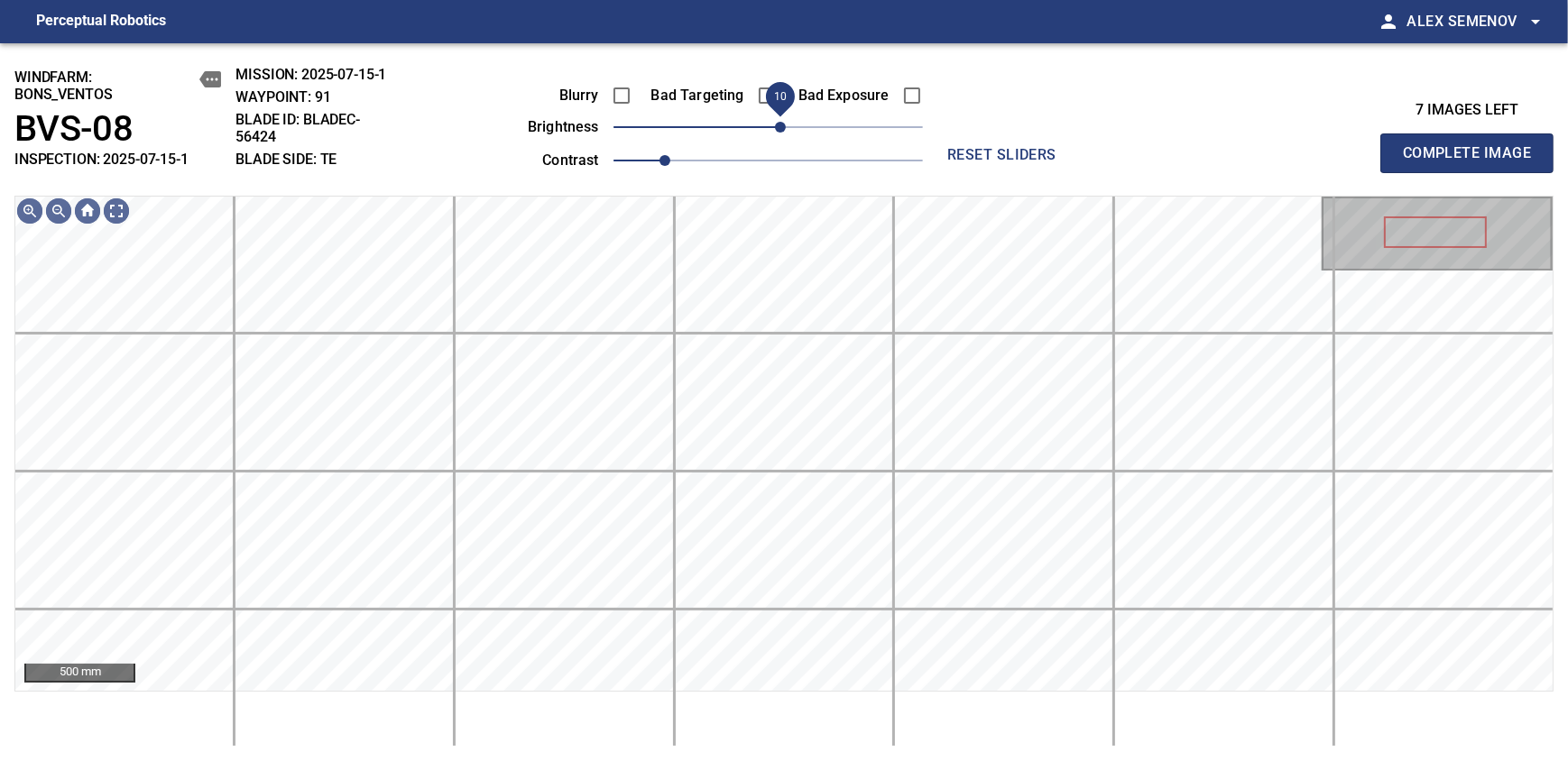 click on "10" at bounding box center [780, 127] 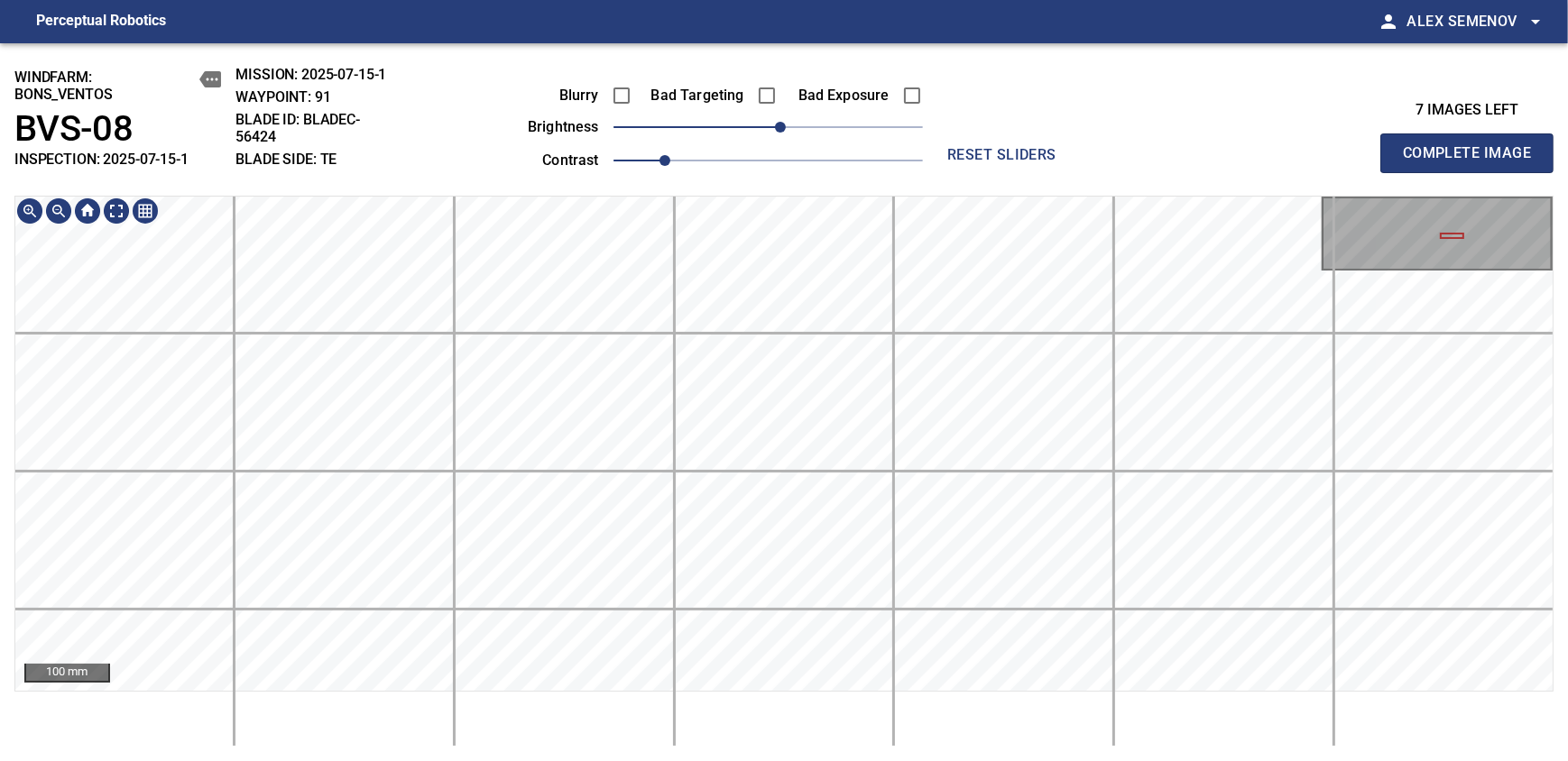 click on "windfarm: BONS_VENTOS BVS-08 INSPECTION: 2025-07-15-1 MISSION: 2025-07-15-1 WAYPOINT: 91 BLADE ID: bladeC-56424 BLADE SIDE: TE Blurry Bad Targeting Bad Exposure brightness 10 contrast 1 reset sliders 7 images left Complete Image 100 mm" at bounding box center [784, 402] 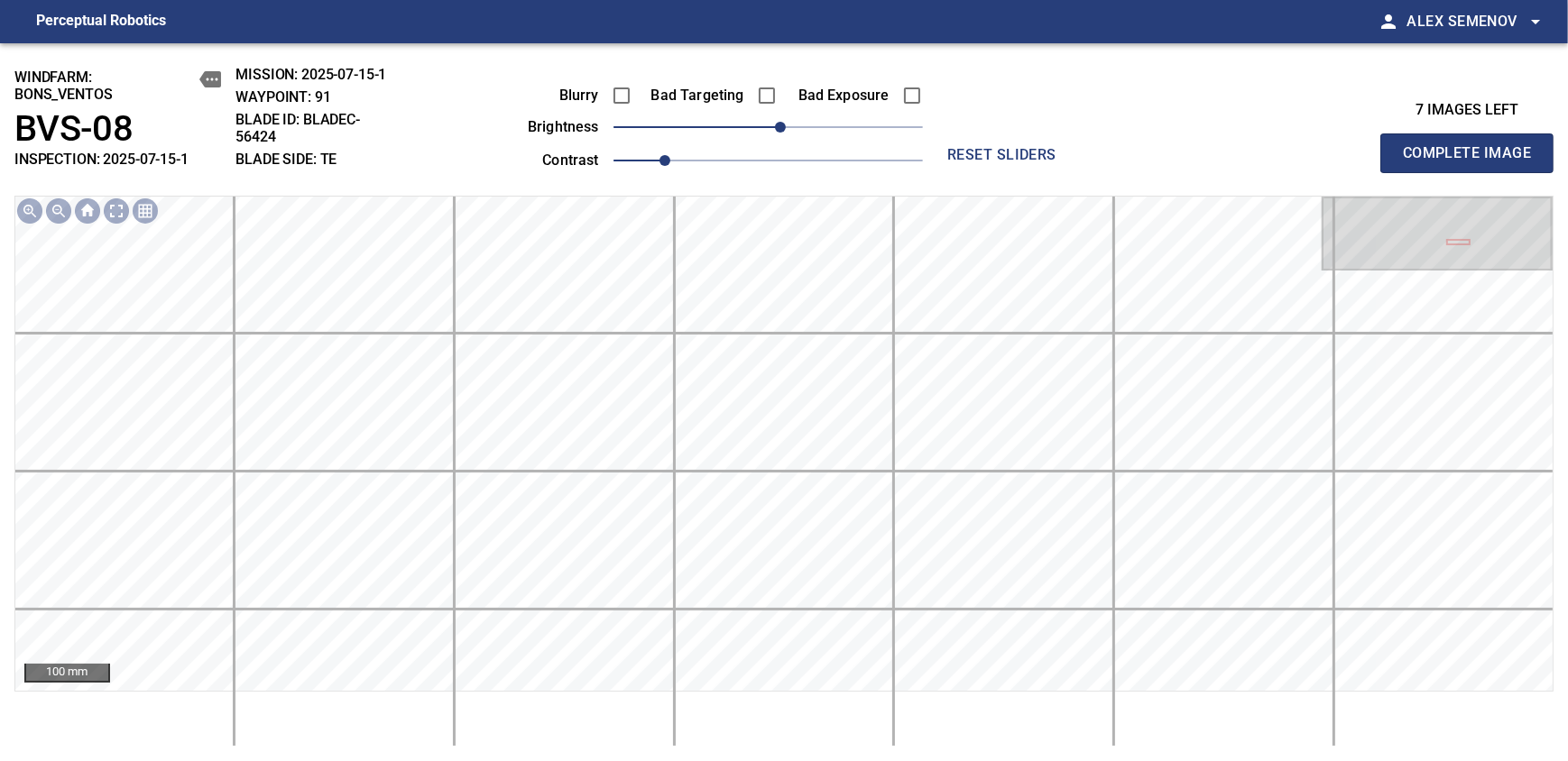 click on "Complete Image" at bounding box center (1467, 153) 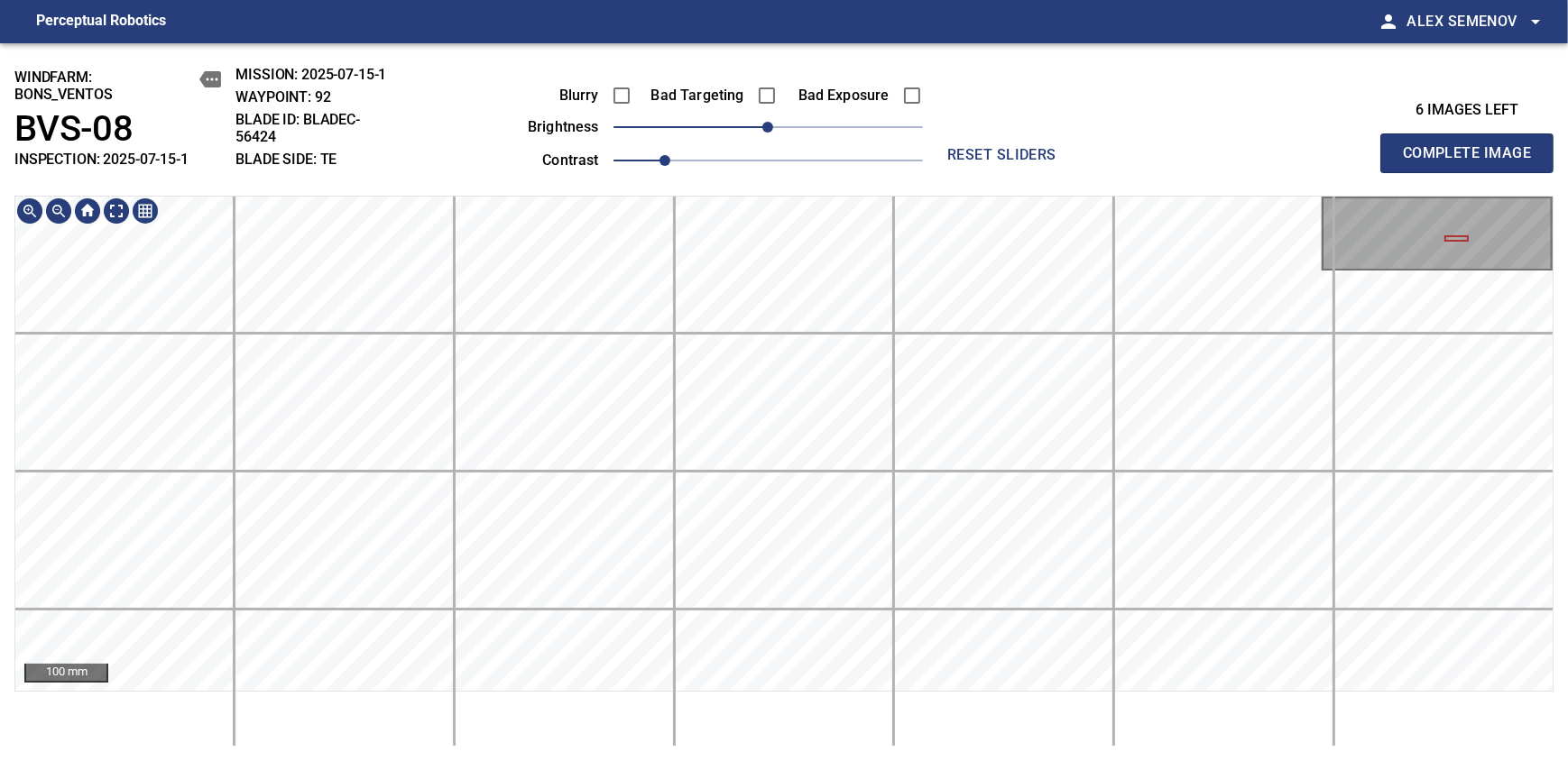 click on "windfarm: BONS_VENTOS BVS-08 INSPECTION: 2025-07-15-1 MISSION: 2025-07-15-1 WAYPOINT: 92 BLADE ID: bladeC-56424 BLADE SIDE: TE Blurry Bad Targeting Bad Exposure brightness 0 contrast 1 reset sliders 6 images left Complete Image 100 mm" at bounding box center (784, 402) 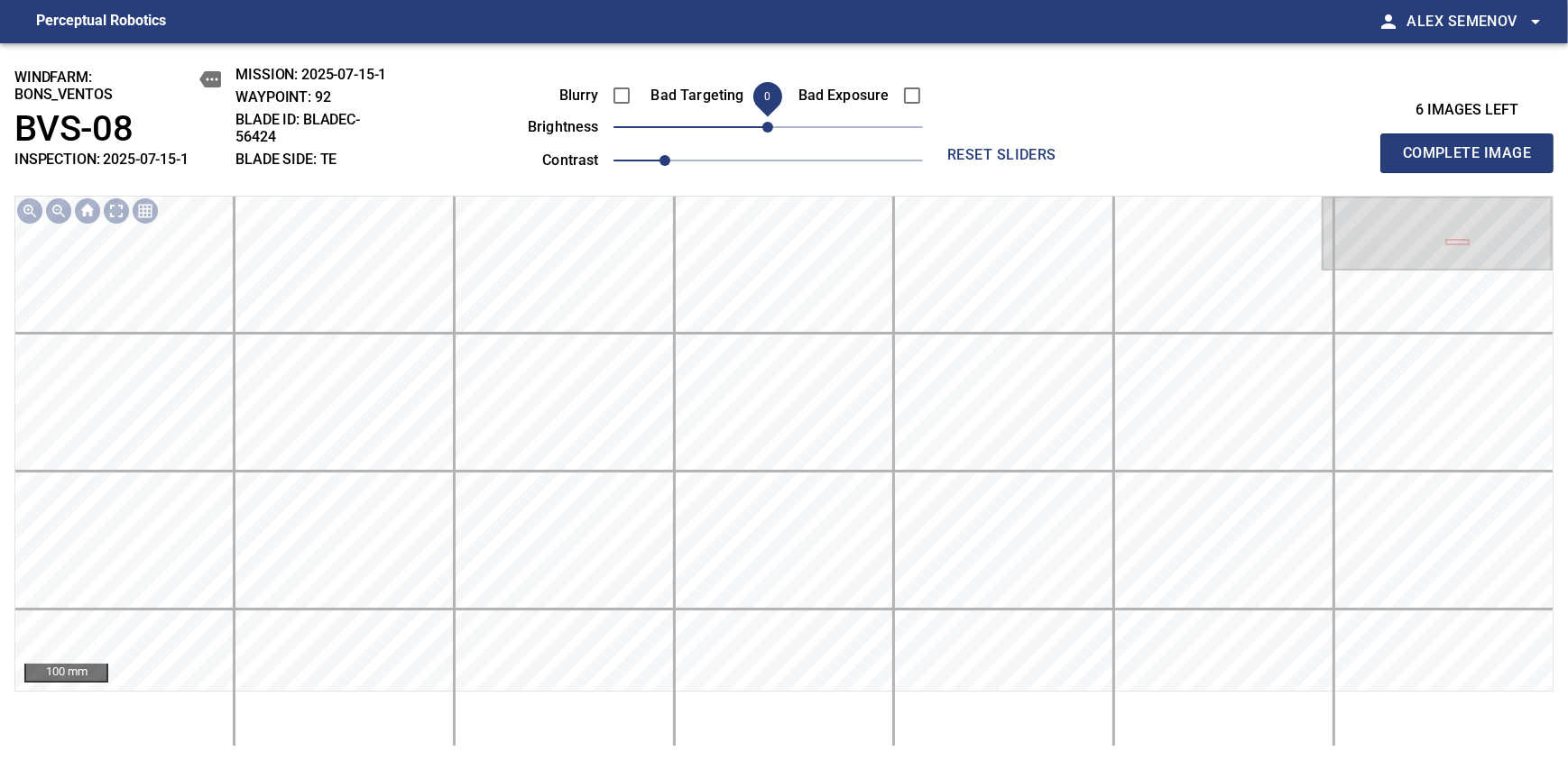 click on "Complete Image" at bounding box center (1467, 153) 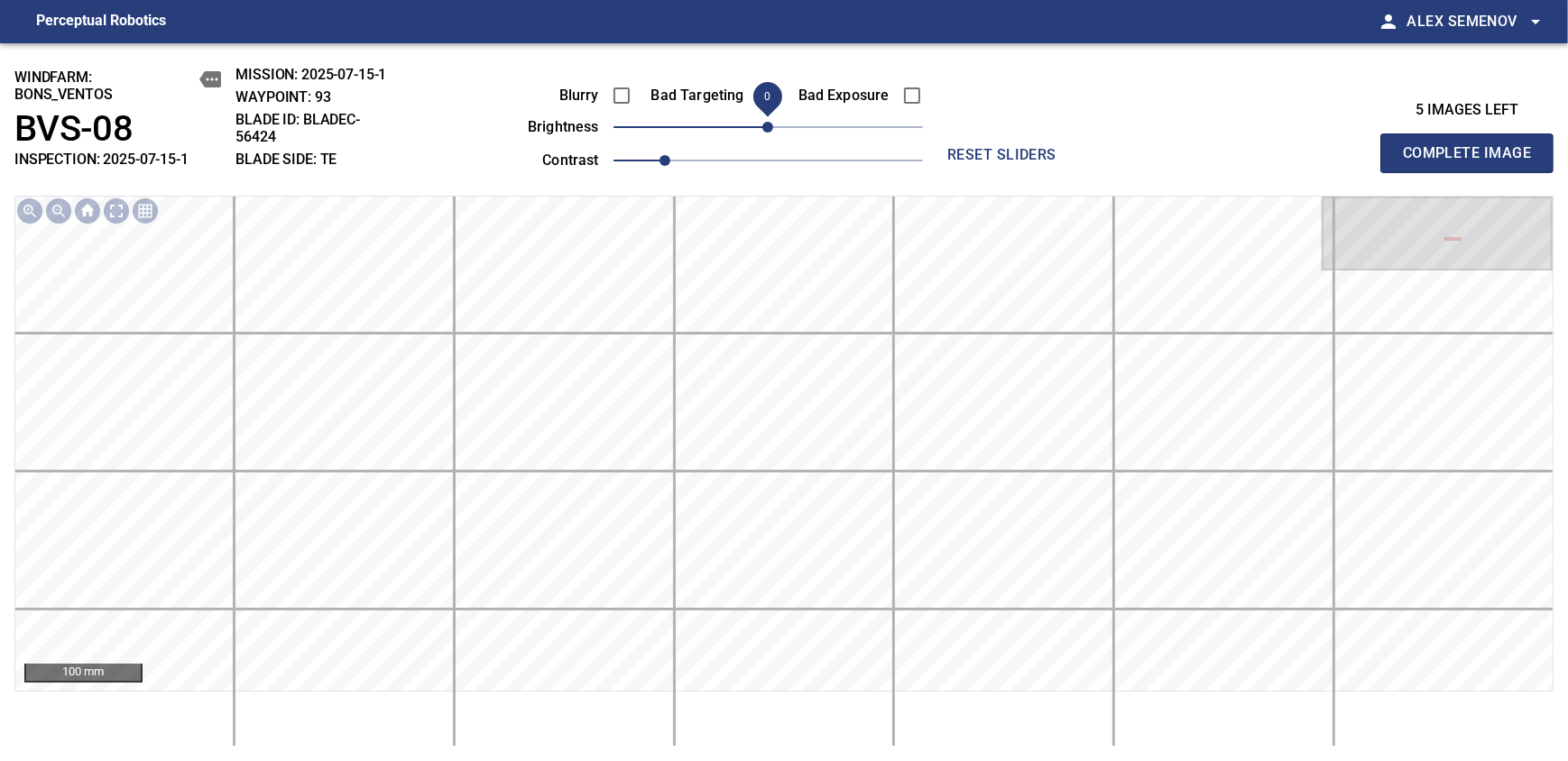 click on "Complete Image" at bounding box center (1467, 153) 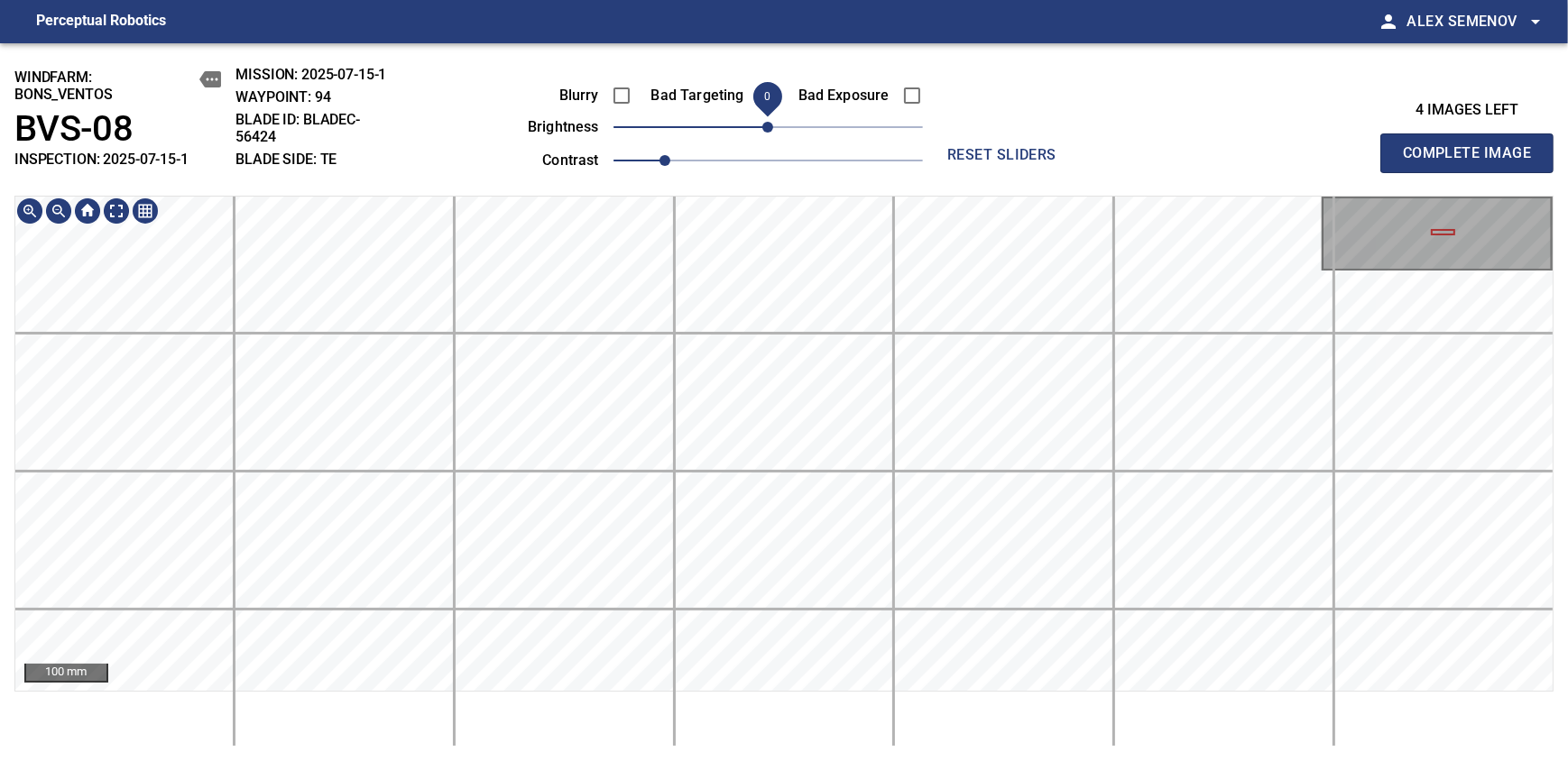 click on "windfarm: BONS_VENTOS BVS-08 INSPECTION: 2025-07-15-1 MISSION: 2025-07-15-1 WAYPOINT: 94 BLADE ID: bladeC-56424 BLADE SIDE: TE Blurry Bad Targeting Bad Exposure brightness 0 contrast 1 reset sliders 4 images left Complete Image 100 mm" at bounding box center [784, 402] 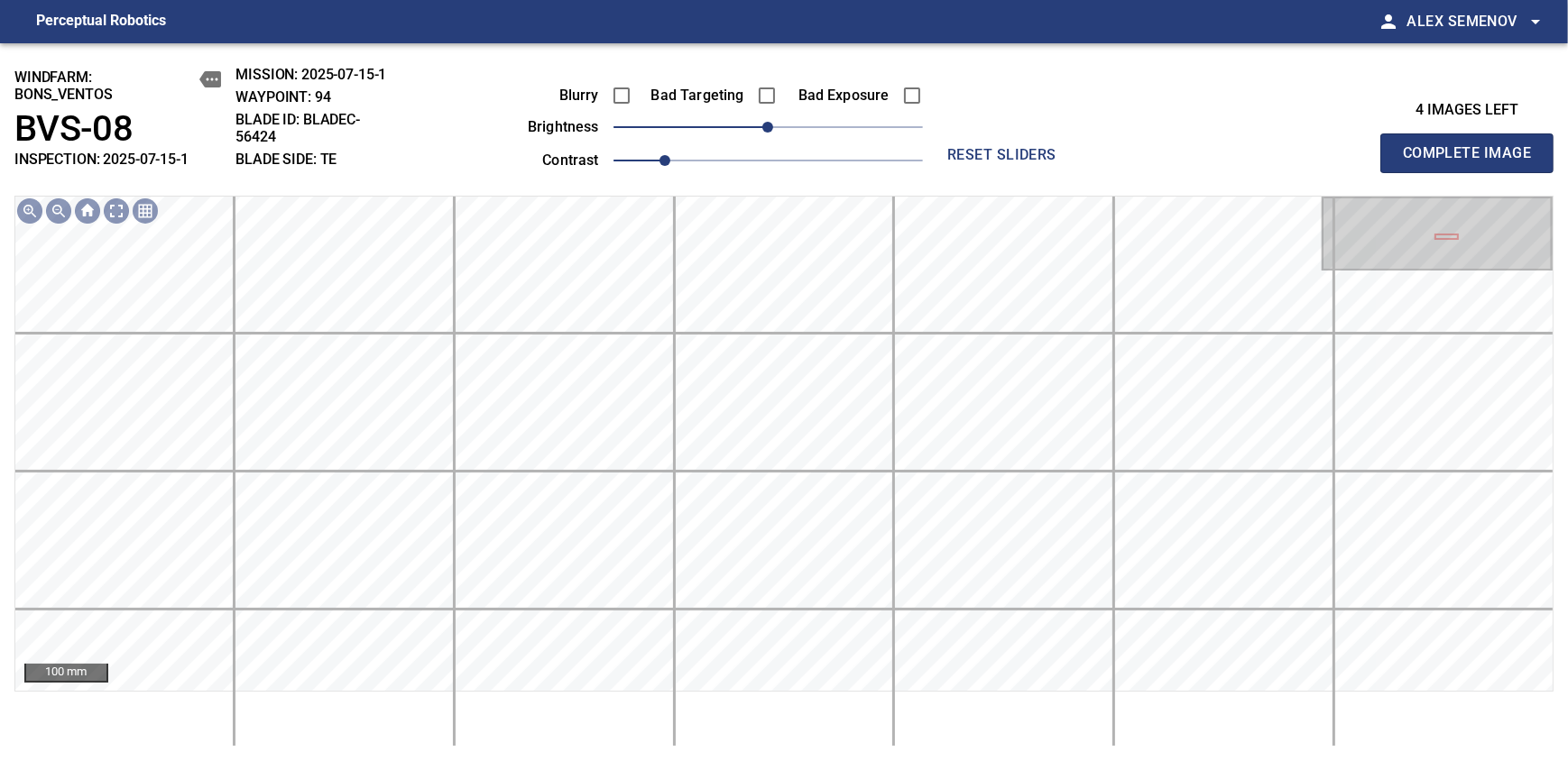 click on "Complete Image" at bounding box center [1467, 153] 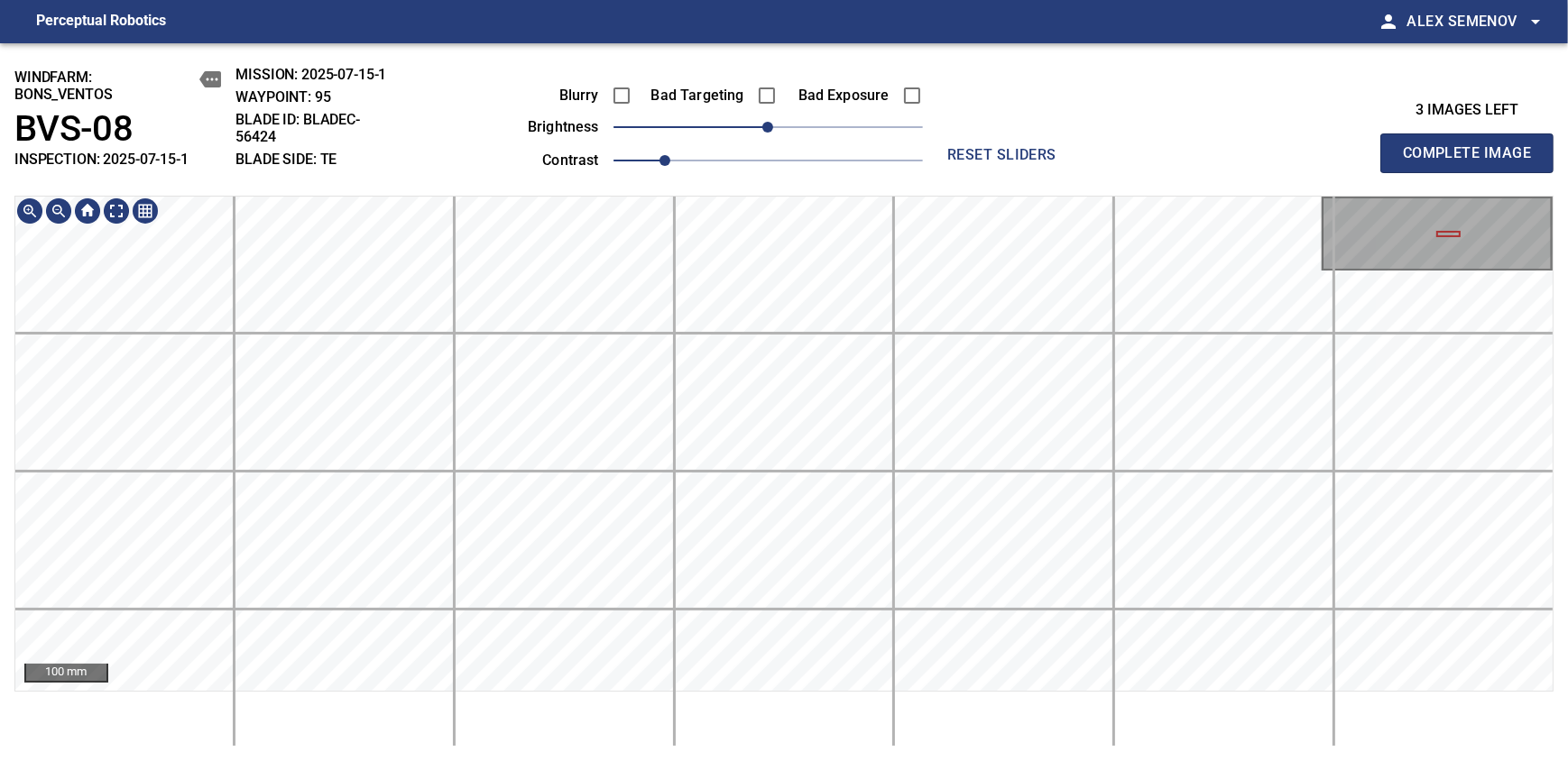 click on "windfarm: BONS_VENTOS BVS-08 INSPECTION: 2025-07-15-1 MISSION: 2025-07-15-1 WAYPOINT: 95 BLADE ID: bladeC-56424 BLADE SIDE: TE Blurry Bad Targeting Bad Exposure brightness 0 contrast 1 reset sliders 3 images left Complete Image 100 mm" at bounding box center (784, 402) 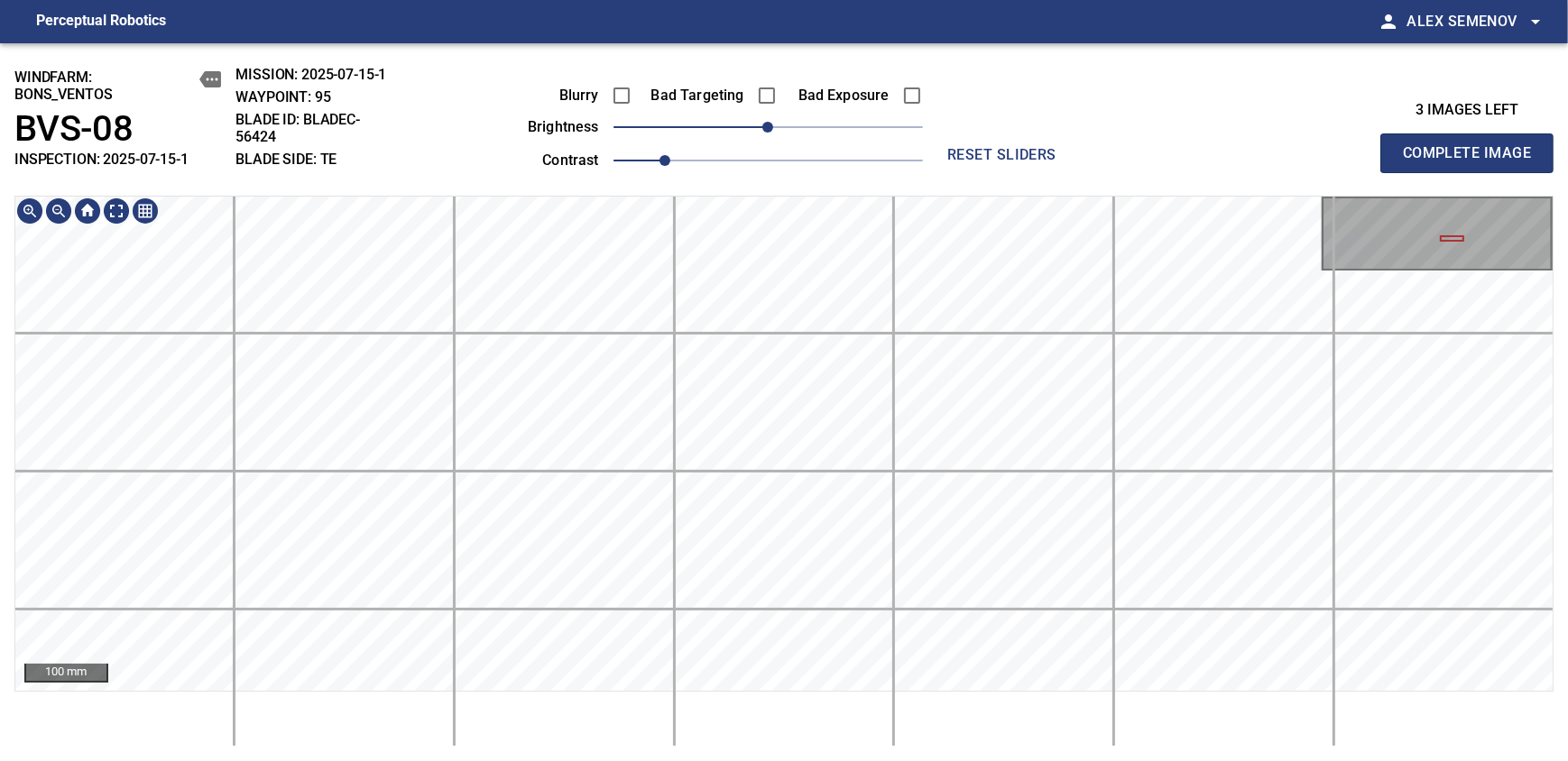 click on "windfarm: BONS_VENTOS BVS-08 INSPECTION: 2025-07-15-1 MISSION: 2025-07-15-1 WAYPOINT: 95 BLADE ID: bladeC-56424 BLADE SIDE: TE Blurry Bad Targeting Bad Exposure brightness 0 contrast 1 reset sliders 3 images left Complete Image 100 mm" at bounding box center (784, 402) 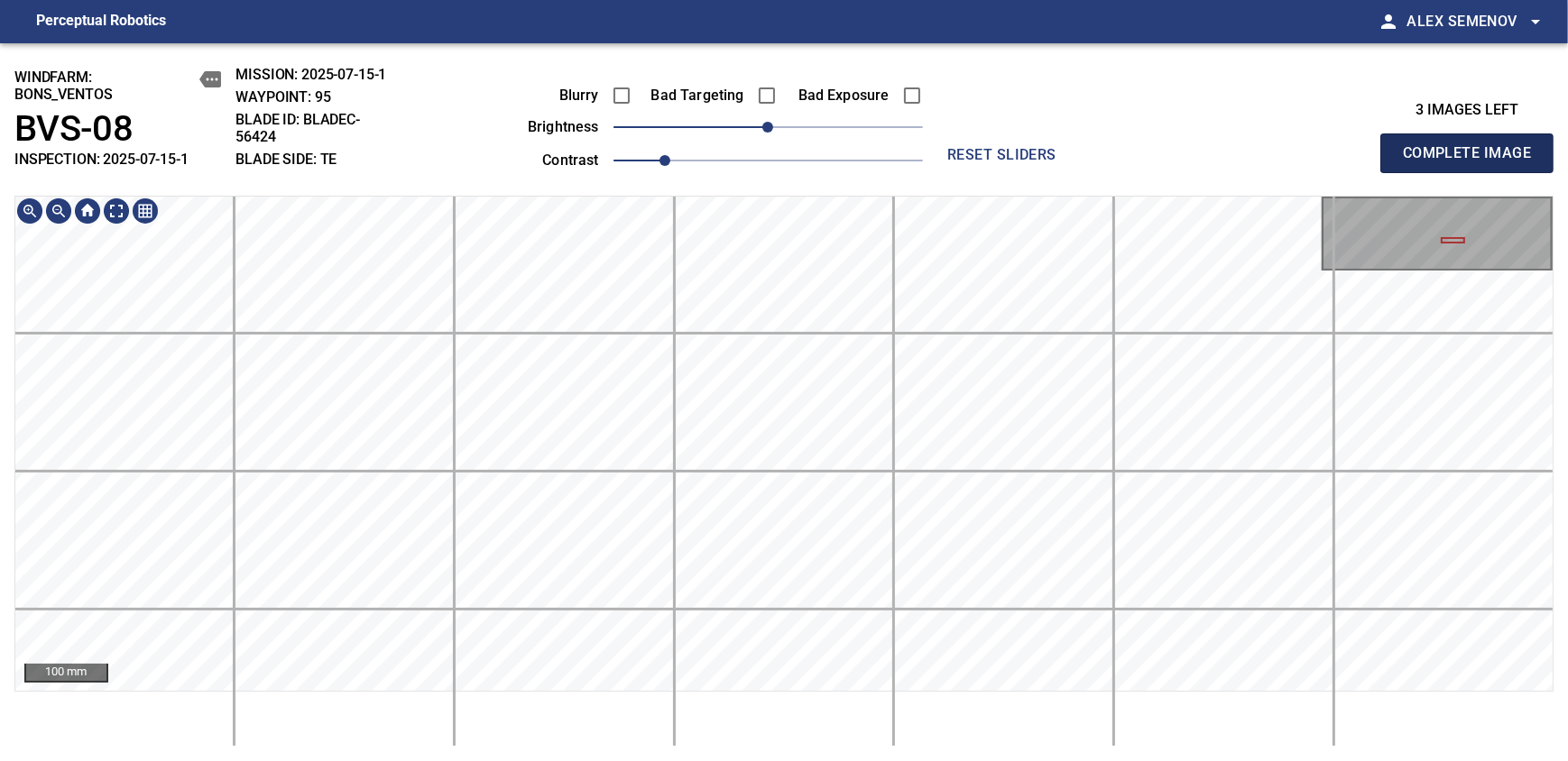 click on "Complete Image" at bounding box center [1467, 153] 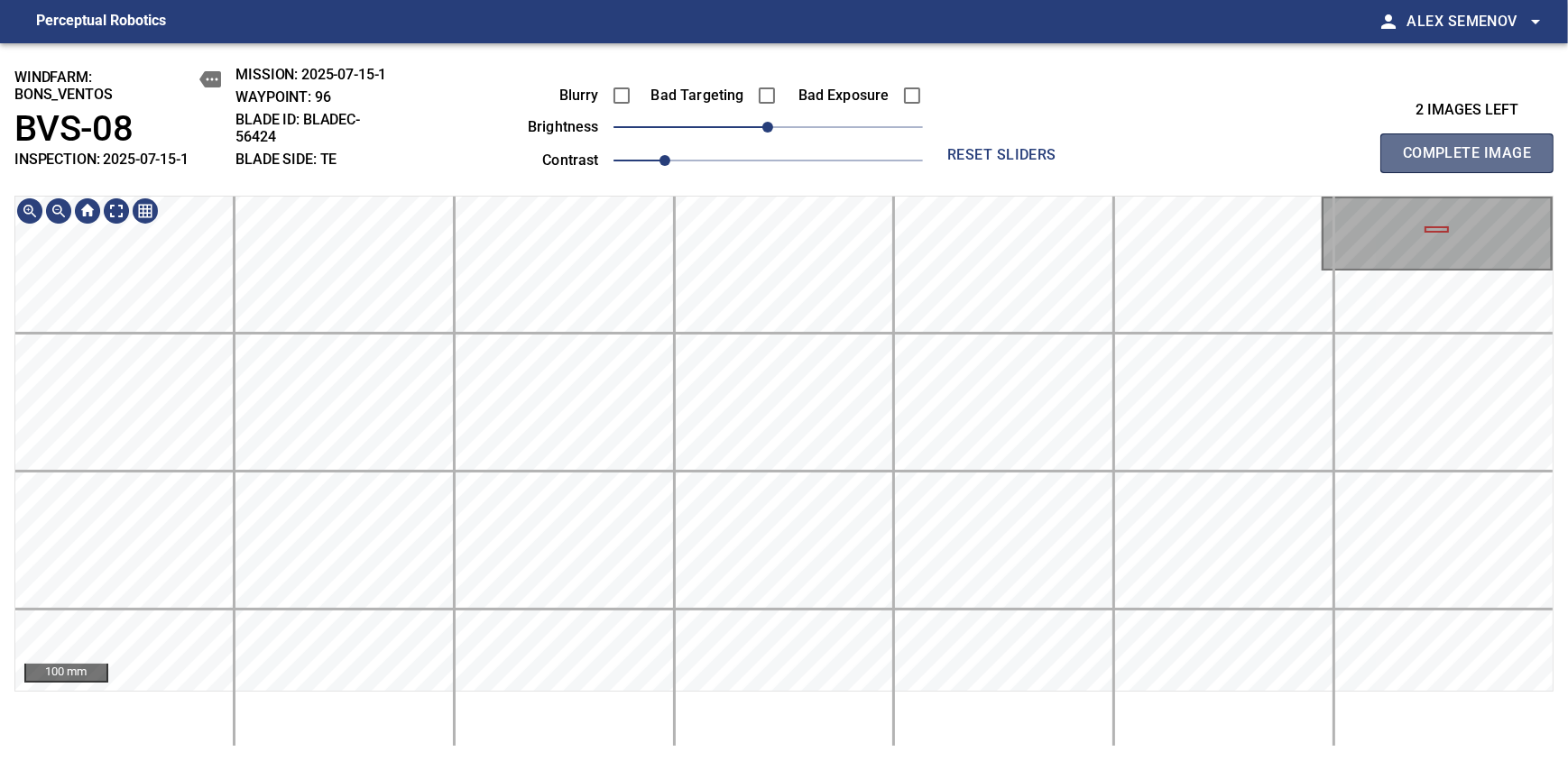 click on "Complete Image" at bounding box center [1467, 153] 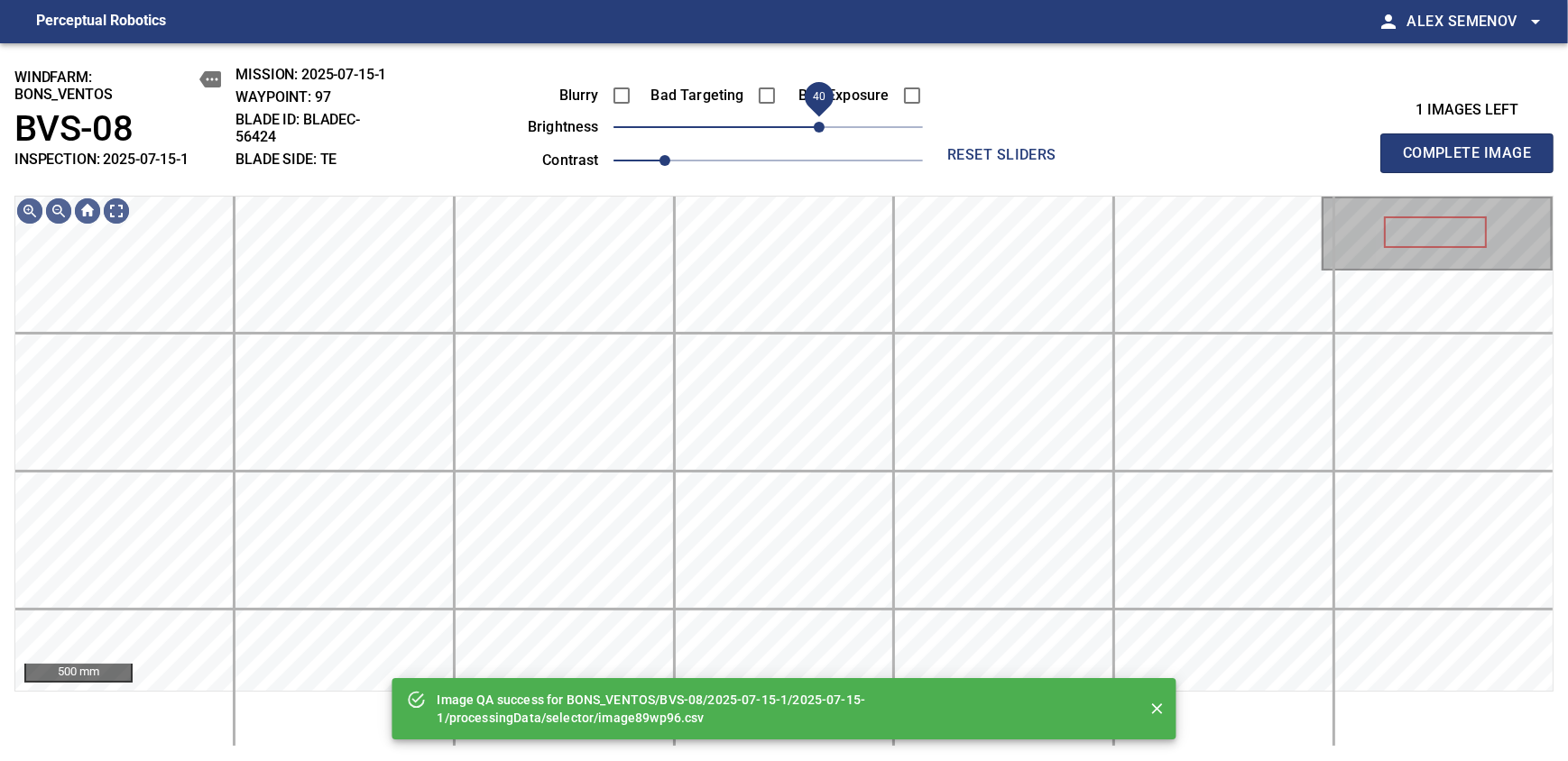 drag, startPoint x: 770, startPoint y: 126, endPoint x: 816, endPoint y: 126, distance: 46 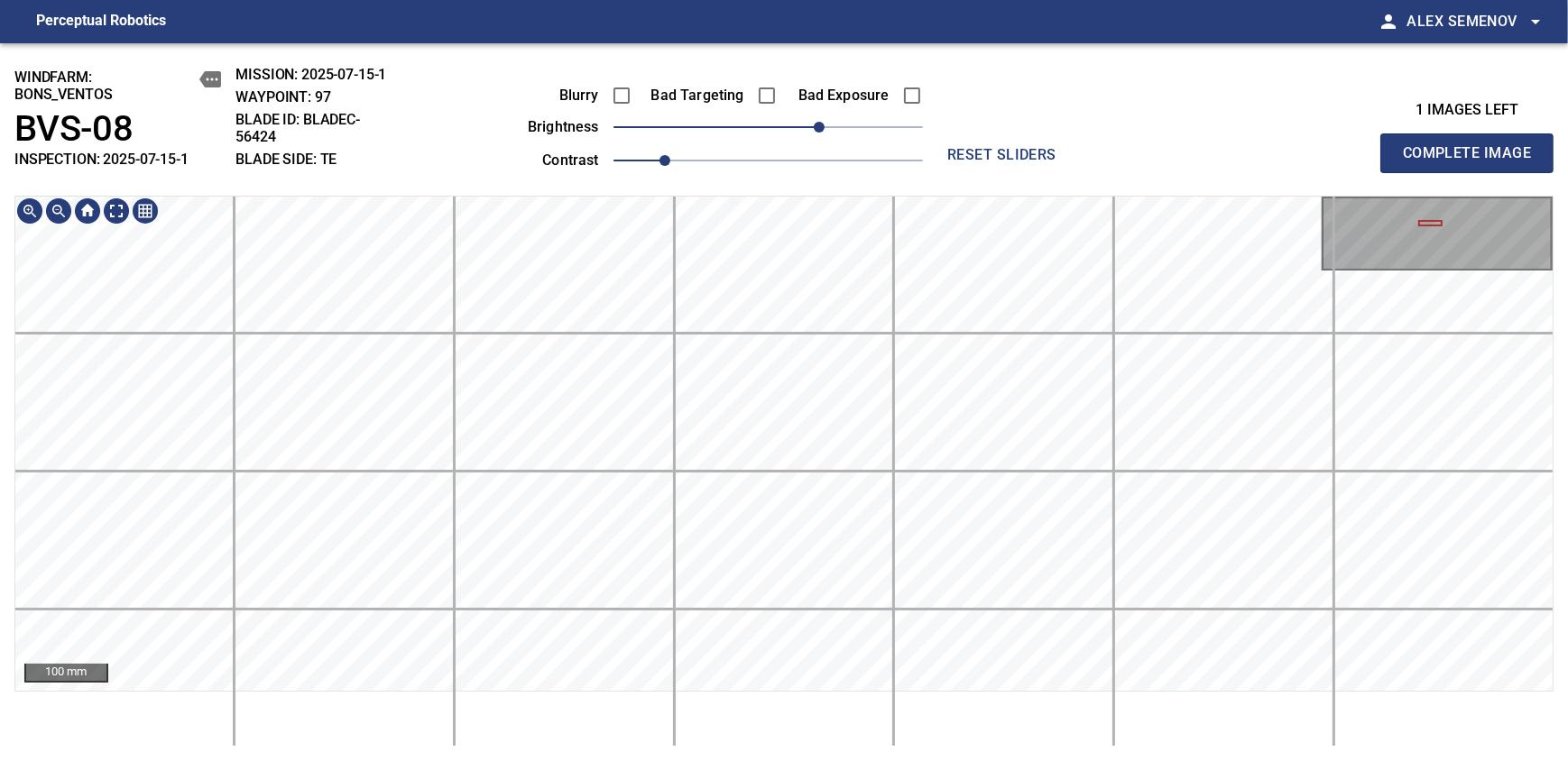 click on "windfarm: BONS_VENTOS BVS-08 INSPECTION: 2025-07-15-1 MISSION: 2025-07-15-1 WAYPOINT: 97 BLADE ID: bladeC-56424 BLADE SIDE: TE Blurry Bad Targeting Bad Exposure brightness 40 contrast 1 reset sliders 1 images left Complete Image 100 mm" at bounding box center [784, 402] 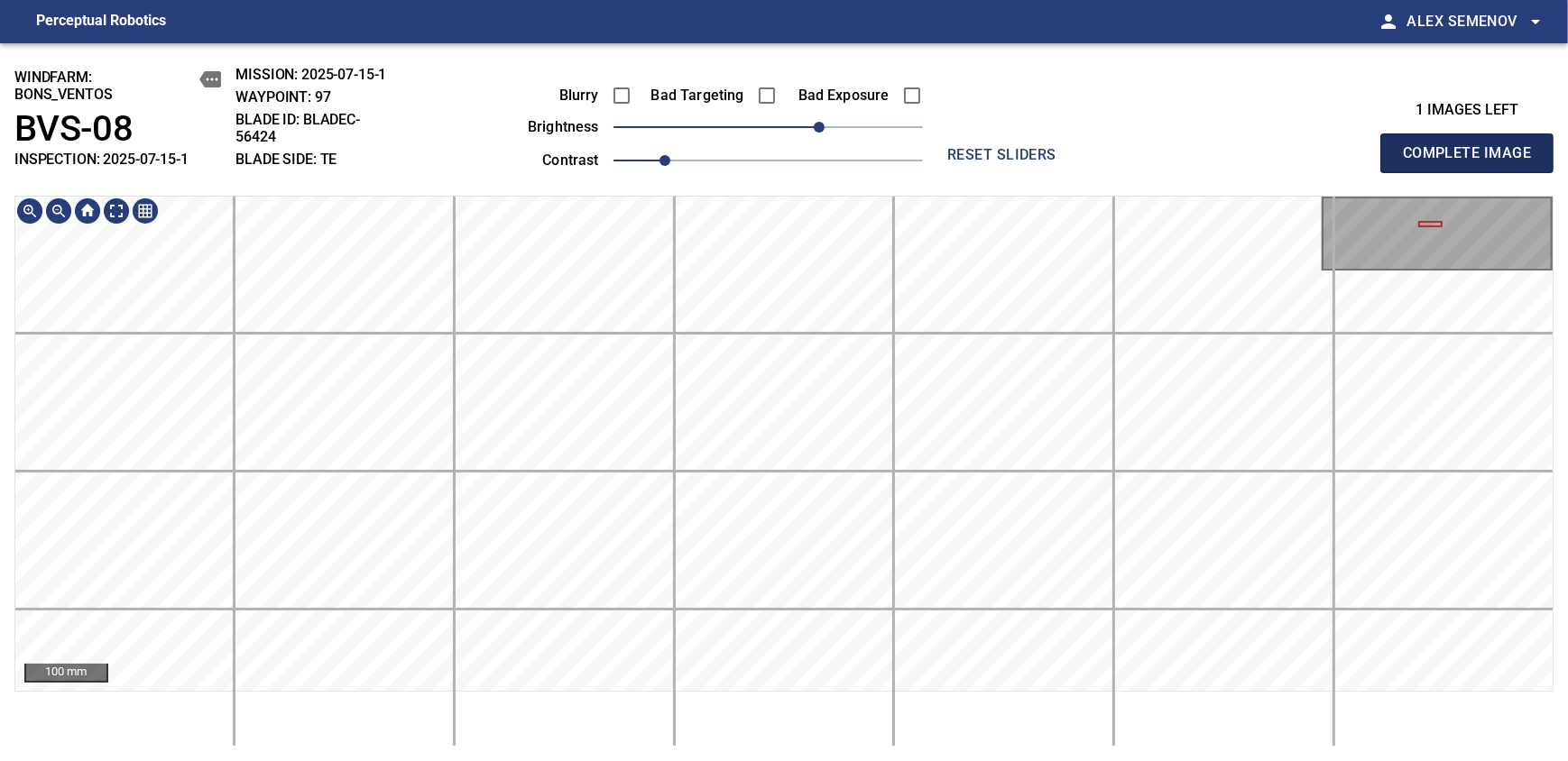 click on "Complete Image" at bounding box center (1467, 153) 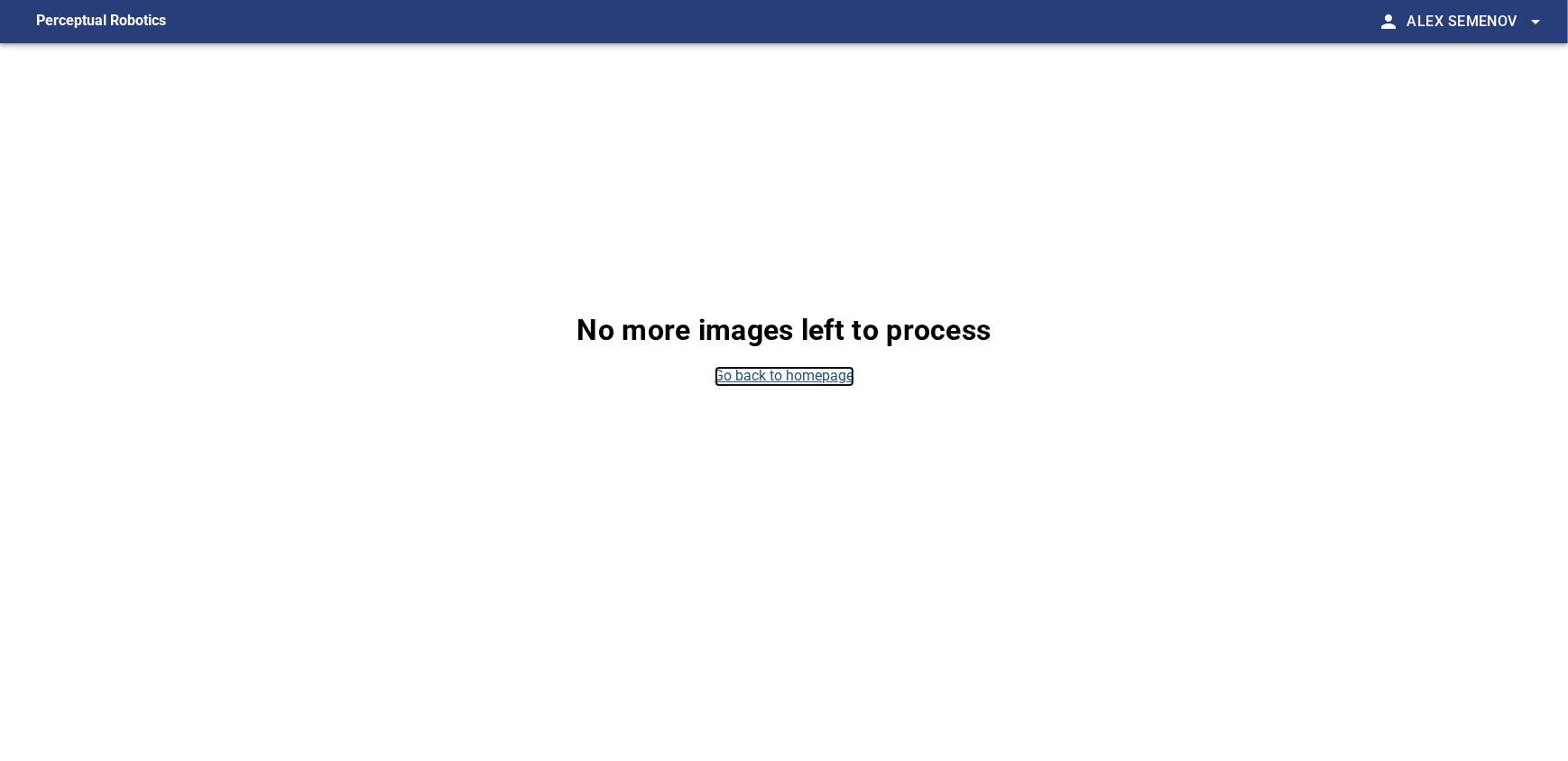 click on "Go back to homepage" at bounding box center (784, 376) 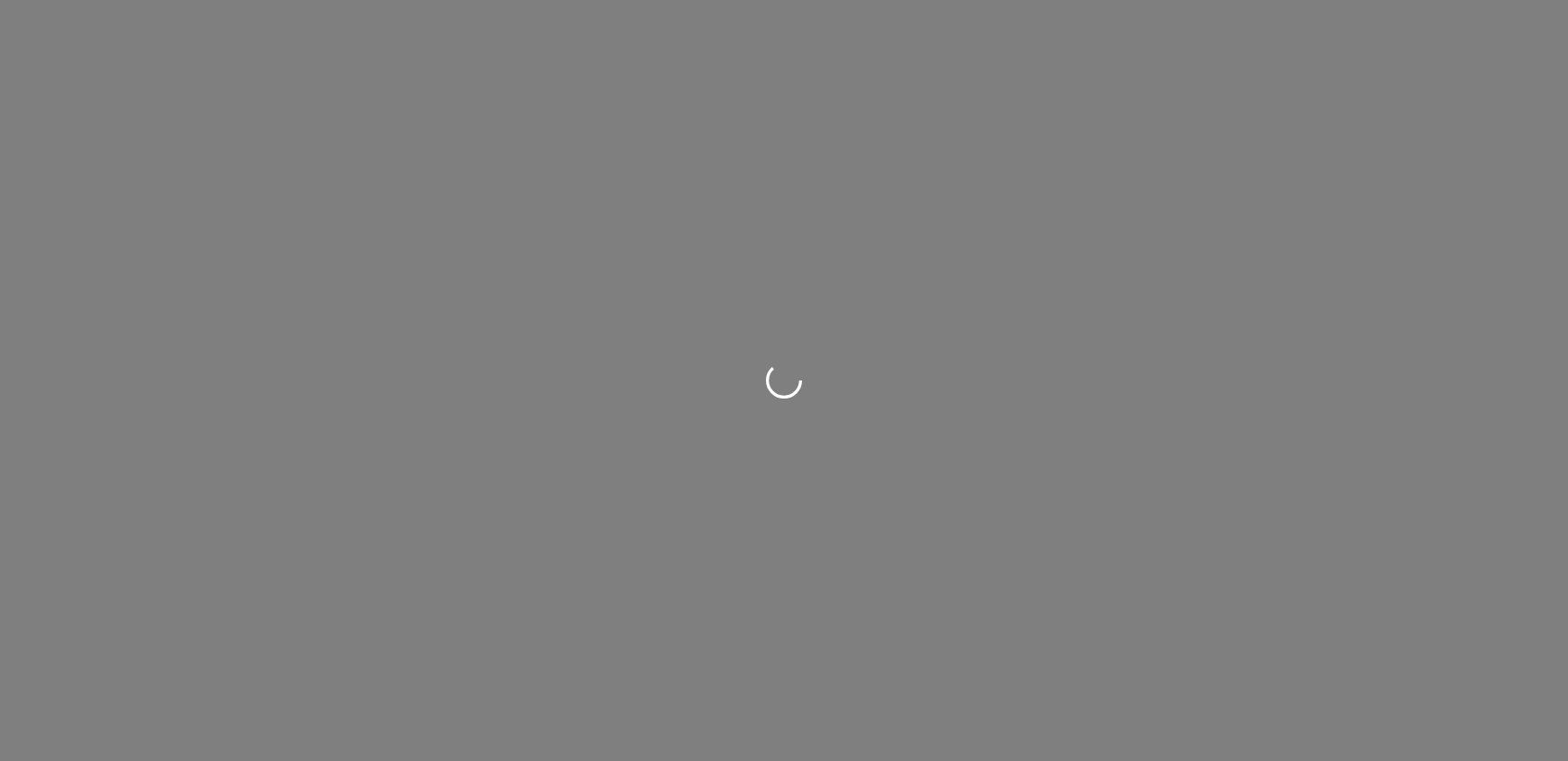 scroll, scrollTop: 0, scrollLeft: 0, axis: both 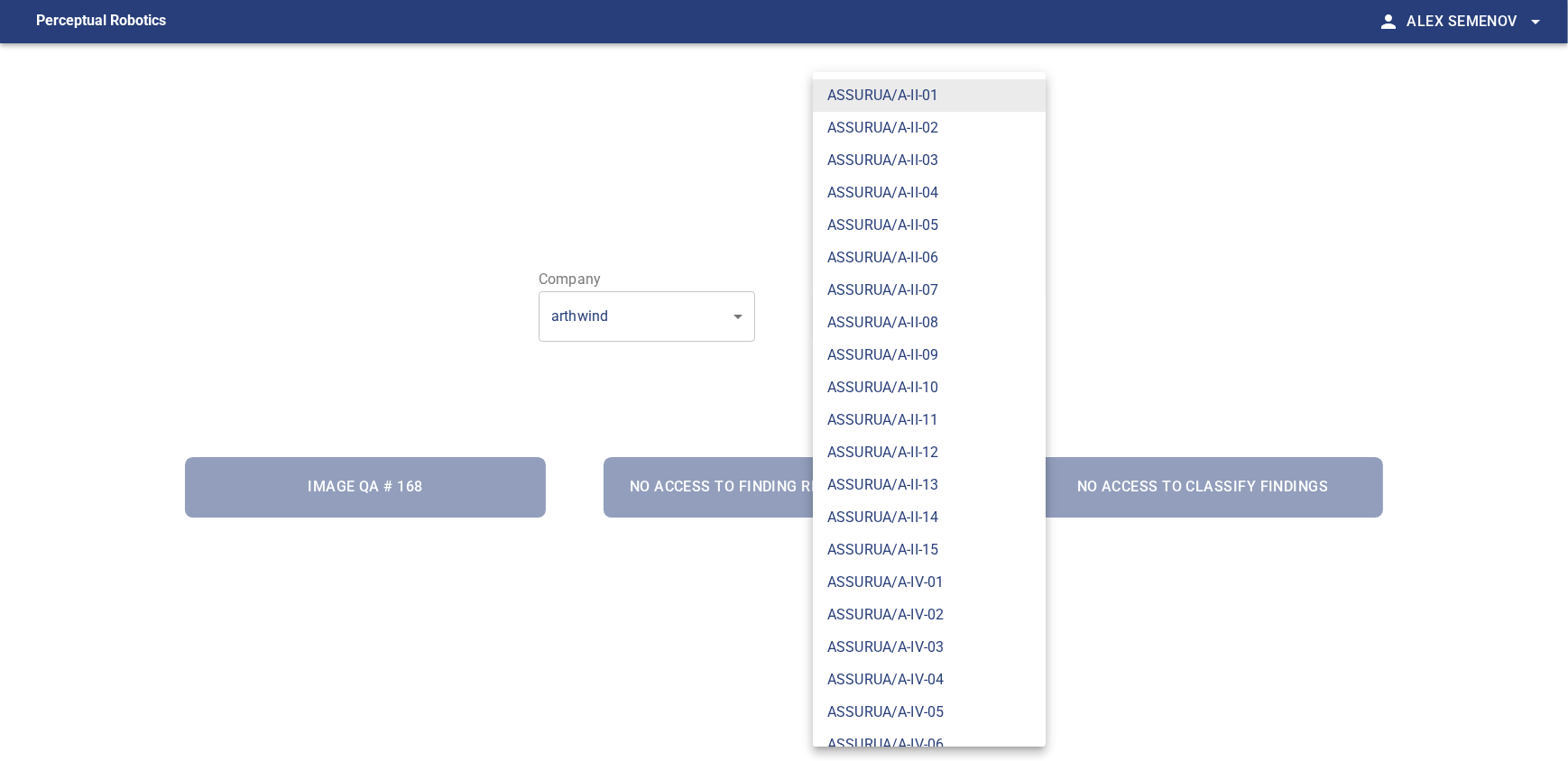click on "Perceptual Robotics person [FIRST] [LAST] arrow_drop_down Company arthwind ******** ​ Wind Turbine ​ ​ Image QA #  168 No access to Finding Review/Matching No access to Classify Findings exit_to_app Logout ASSURUA/A-II-01 ASSURUA/A-II-02 ASSURUA/A-II-03 ASSURUA/A-II-04 ASSURUA/A-II-05 ASSURUA/A-II-06 ASSURUA/A-II-07 ASSURUA/A-II-08 ASSURUA/A-II-09 ASSURUA/A-II-10 ASSURUA/A-II-11 ASSURUA/A-II-12 ASSURUA/A-II-13 ASSURUA/A-II-14 ASSURUA/A-II-15 ASSURUA/A-IV-01 ASSURUA/A-IV-02 ASSURUA/A-IV-03 ASSURUA/A-IV-04 ASSURUA/A-IV-05 ASSURUA/A-IV-06 ASSURUA/A-IV-07 ASSURUA/A-IV-08 ASSURUA/A-IV-09 ASSURUA/A-IV-10 ASSURUA/A-IV-11 ASSURUA/A-IV-12 ASSURUA/A-IV-13 ASSURUA/A-IV-14 ASSURUA/A-IV-15 ASSURUA/A-V-01 ASSURUA/A-V-02 ASSURUA/A-V-03 ASSURUA/A-V-04 ASSURUA/A-V-05 ASSURUA/A-V-06 ASSURUA/A-V-07 ASSURUA/A-V-08 ASSURUA/A-V-09 ASSURUA/A-V-10 ASSURUA/A-VII-01 ASSURUA/A-VII-02 ASSURUA/A-VII-03 ASSURUA/A-VII-04 ASSURUA/A-VII-05 ASSURUA/A-VII-06 ASSURUA/A-VII-07 ASSURUA/A-VII-08" at bounding box center (784, 380) 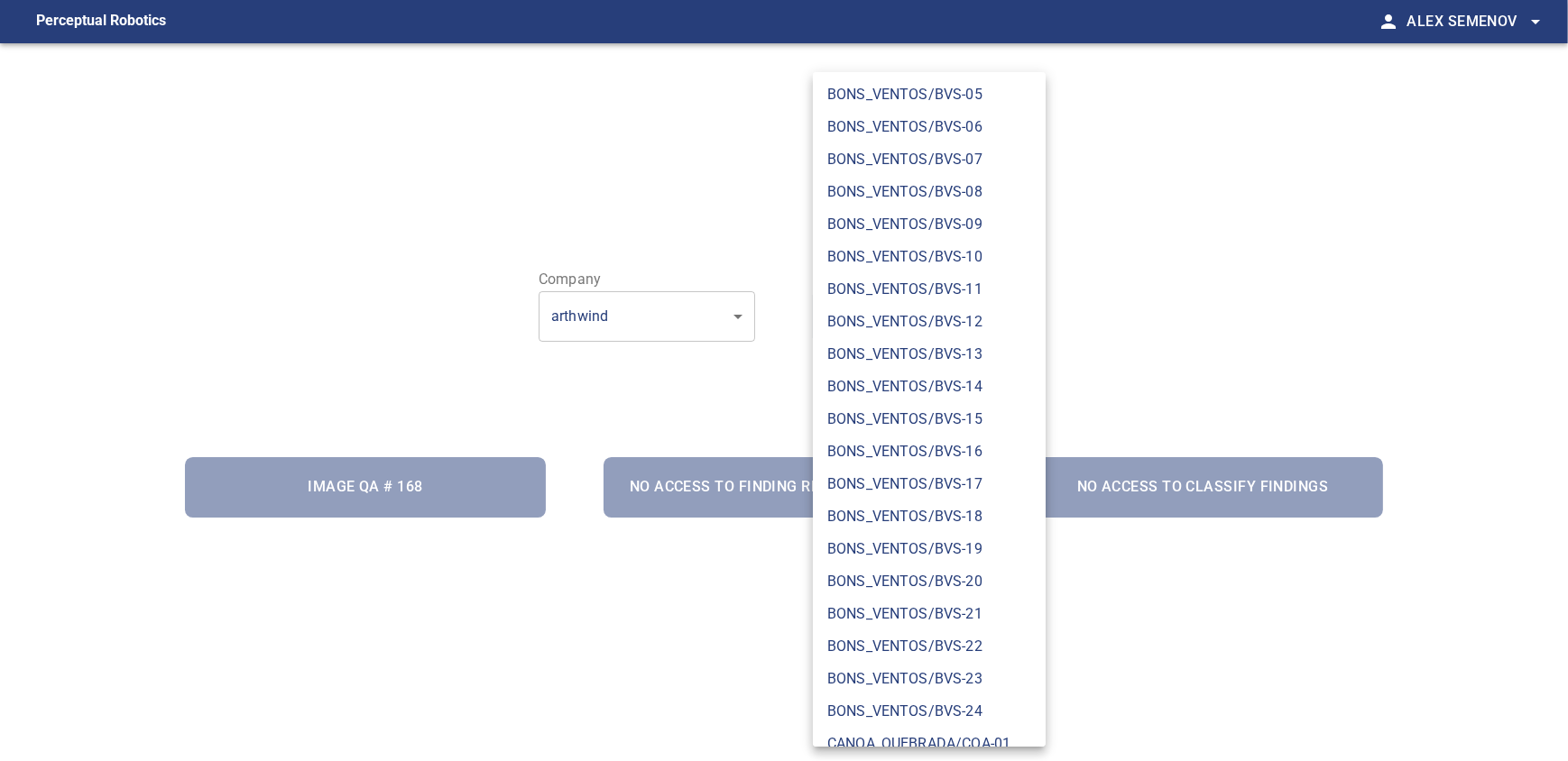 scroll, scrollTop: 1687, scrollLeft: 0, axis: vertical 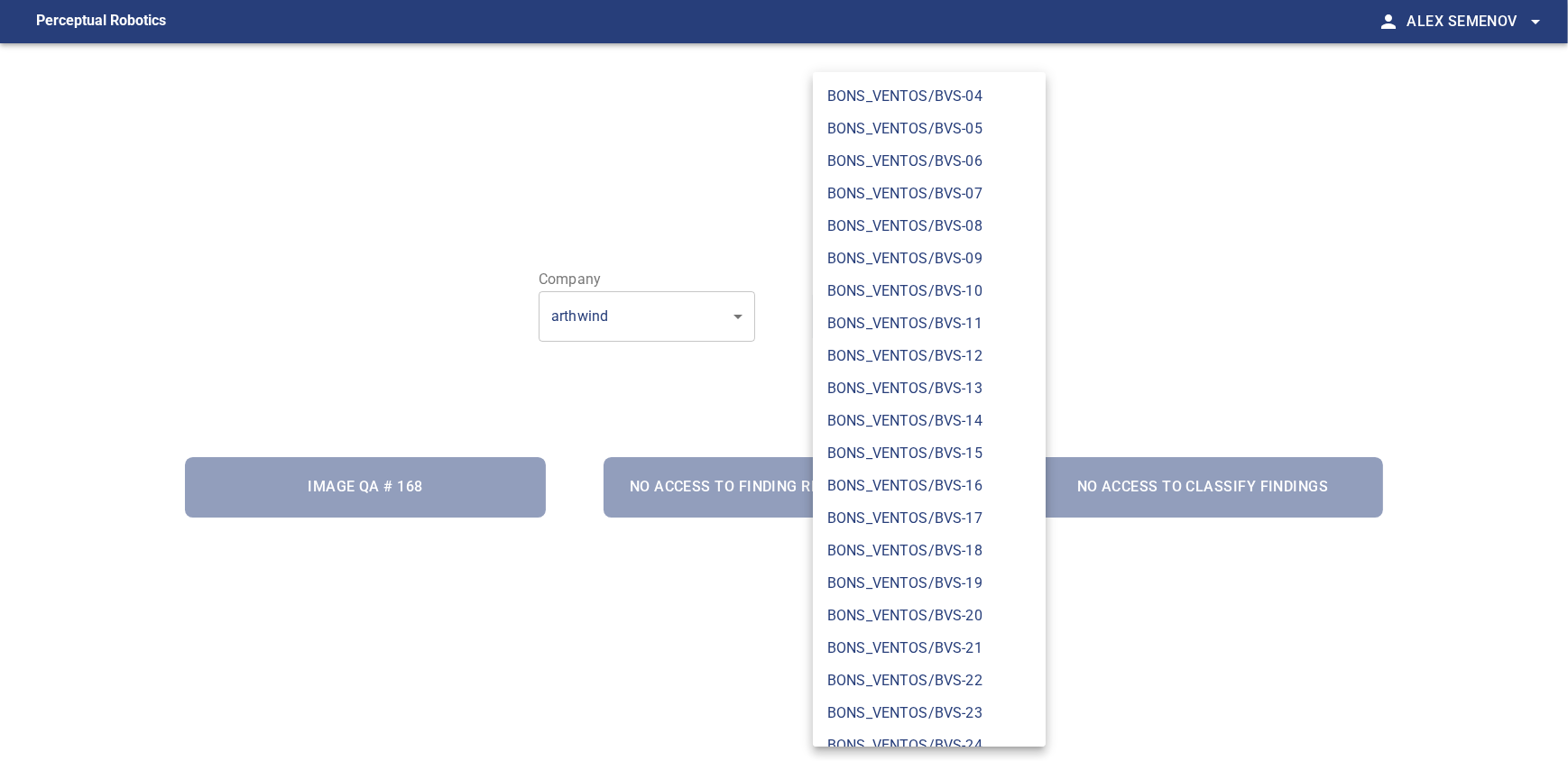 click on "BONS_VENTOS/BVS-06" at bounding box center (929, 161) 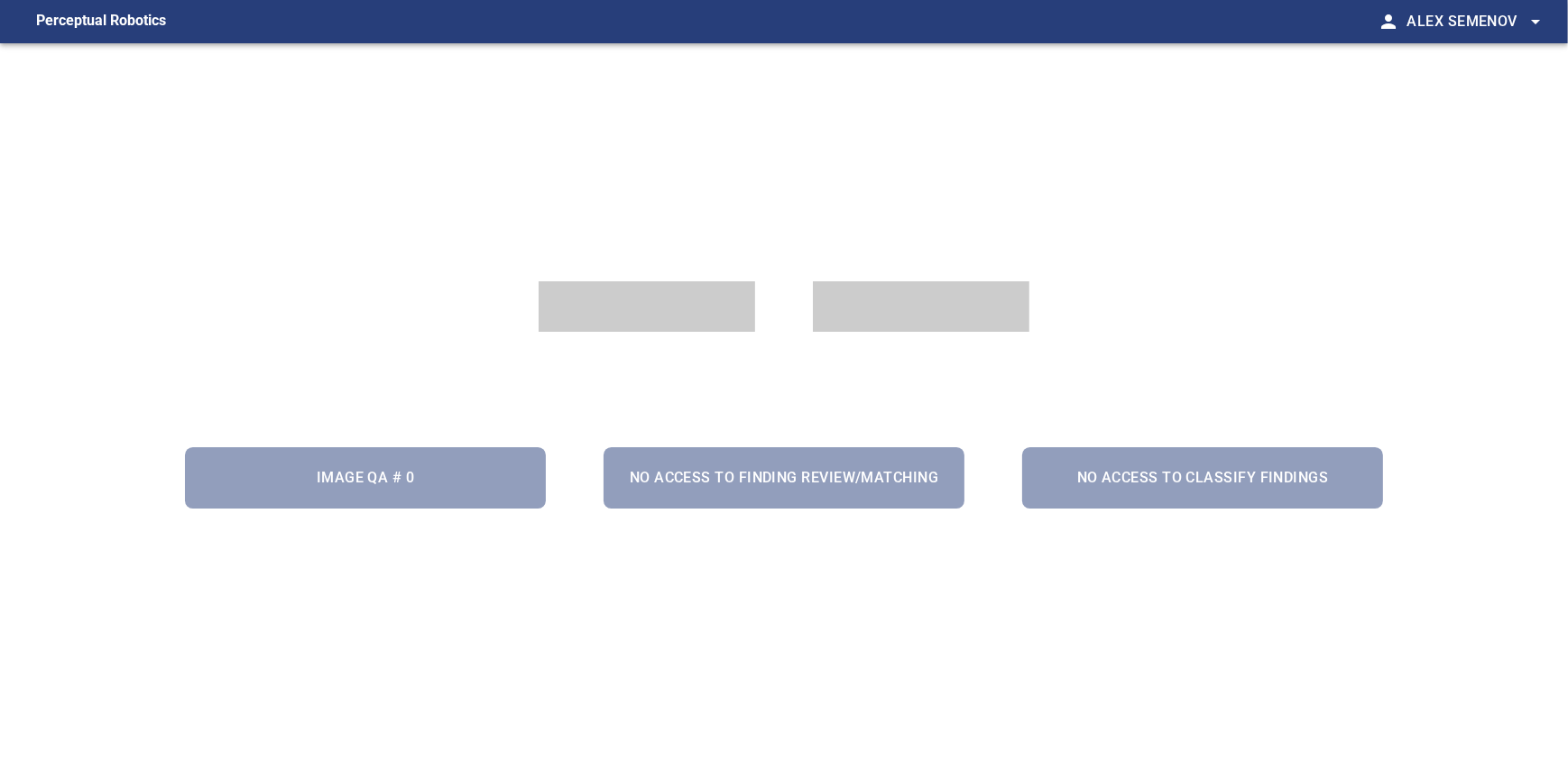click on "Image QA #  0 No access to Finding Review/Matching No access to Classify Findings" at bounding box center (784, 424) 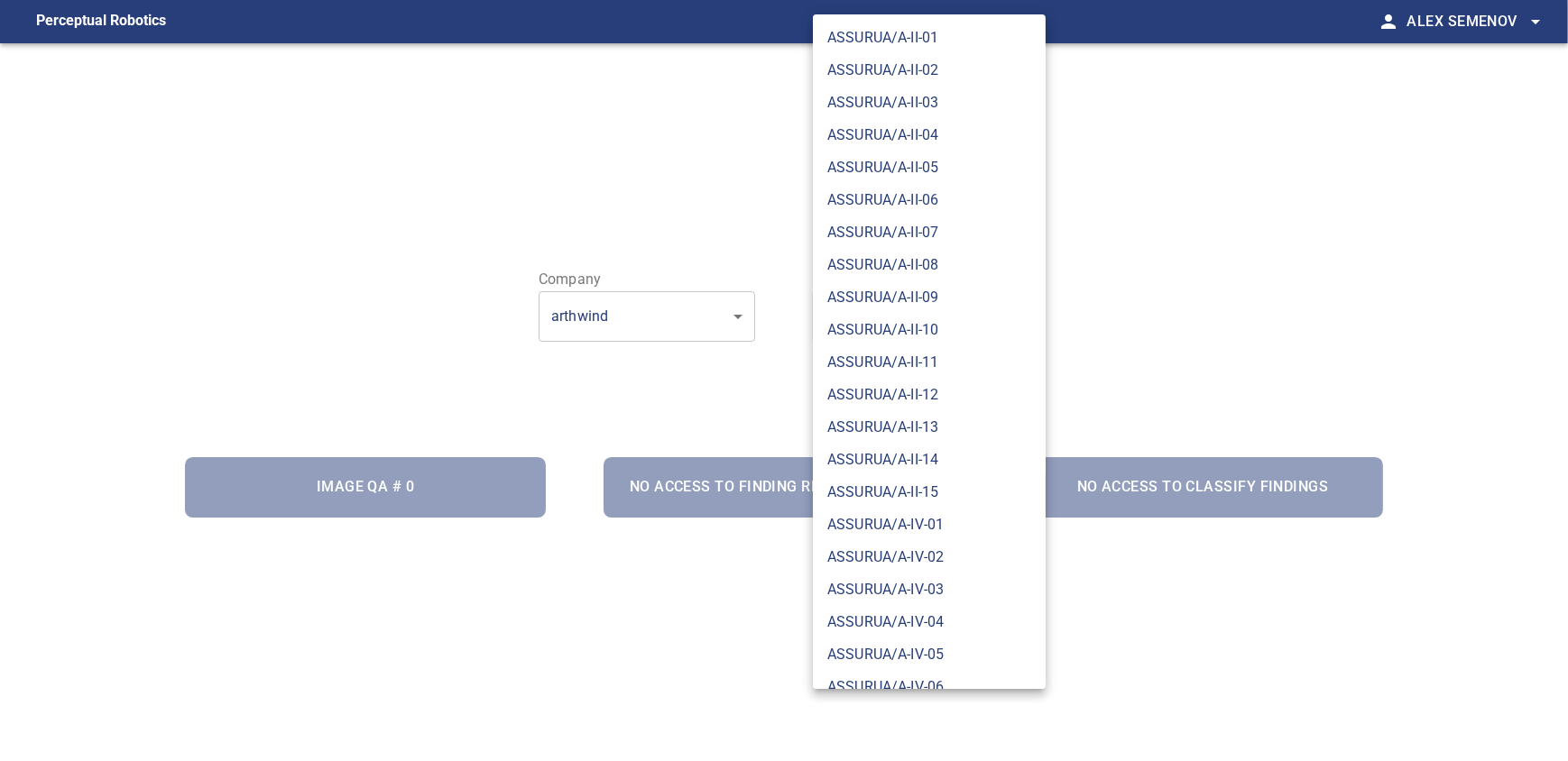 click on "**********" at bounding box center (784, 380) 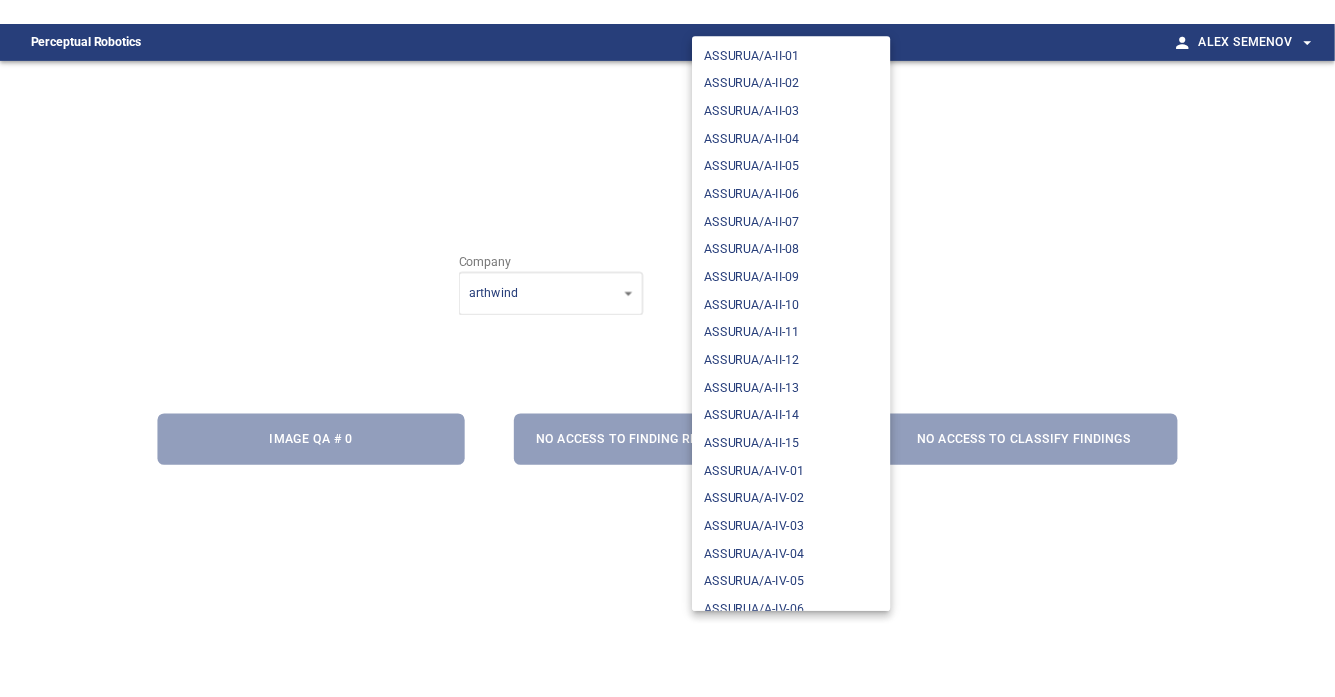 scroll, scrollTop: 1595, scrollLeft: 0, axis: vertical 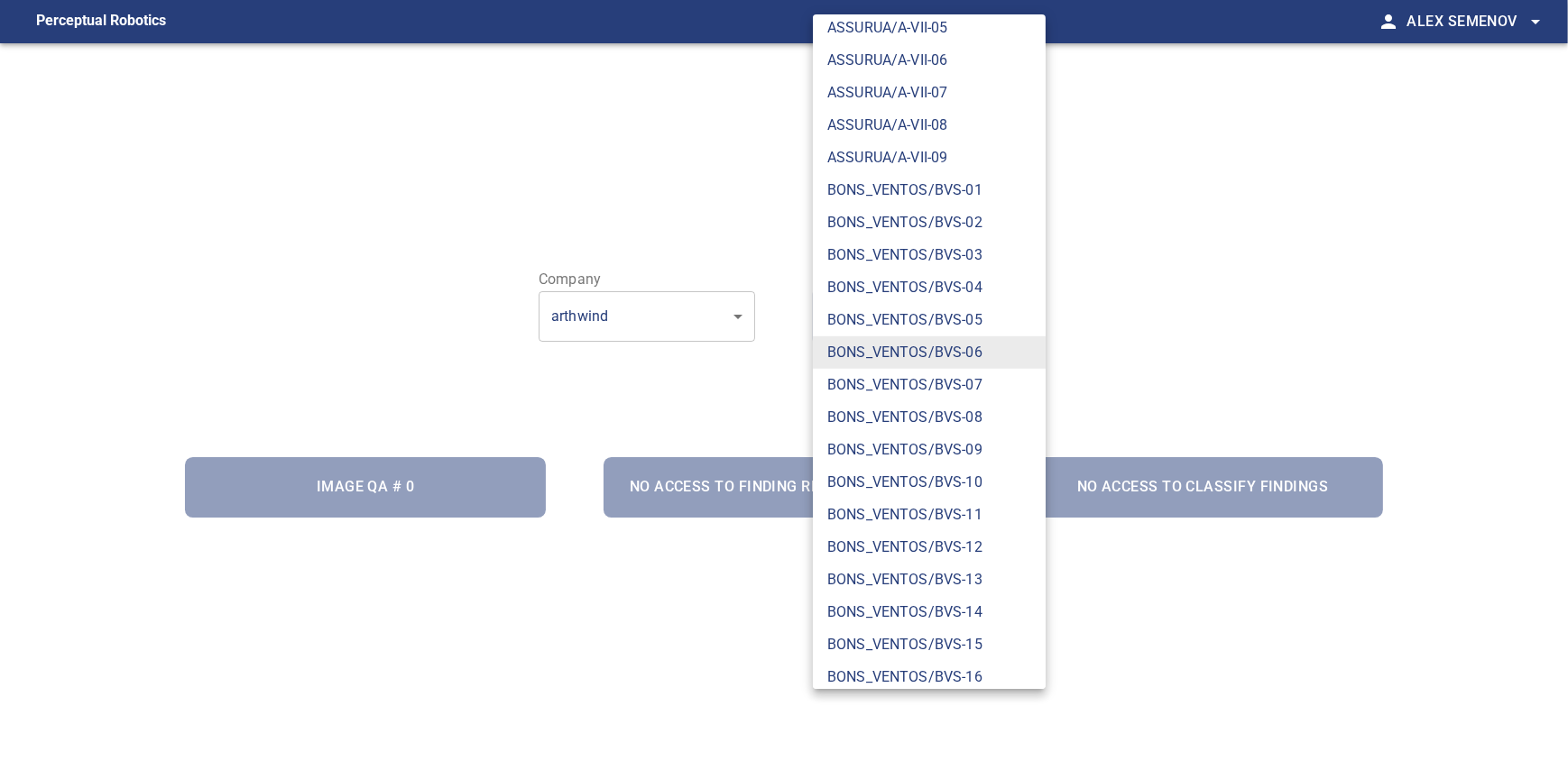 click on "BONS_VENTOS/BVS-07" at bounding box center [929, 385] 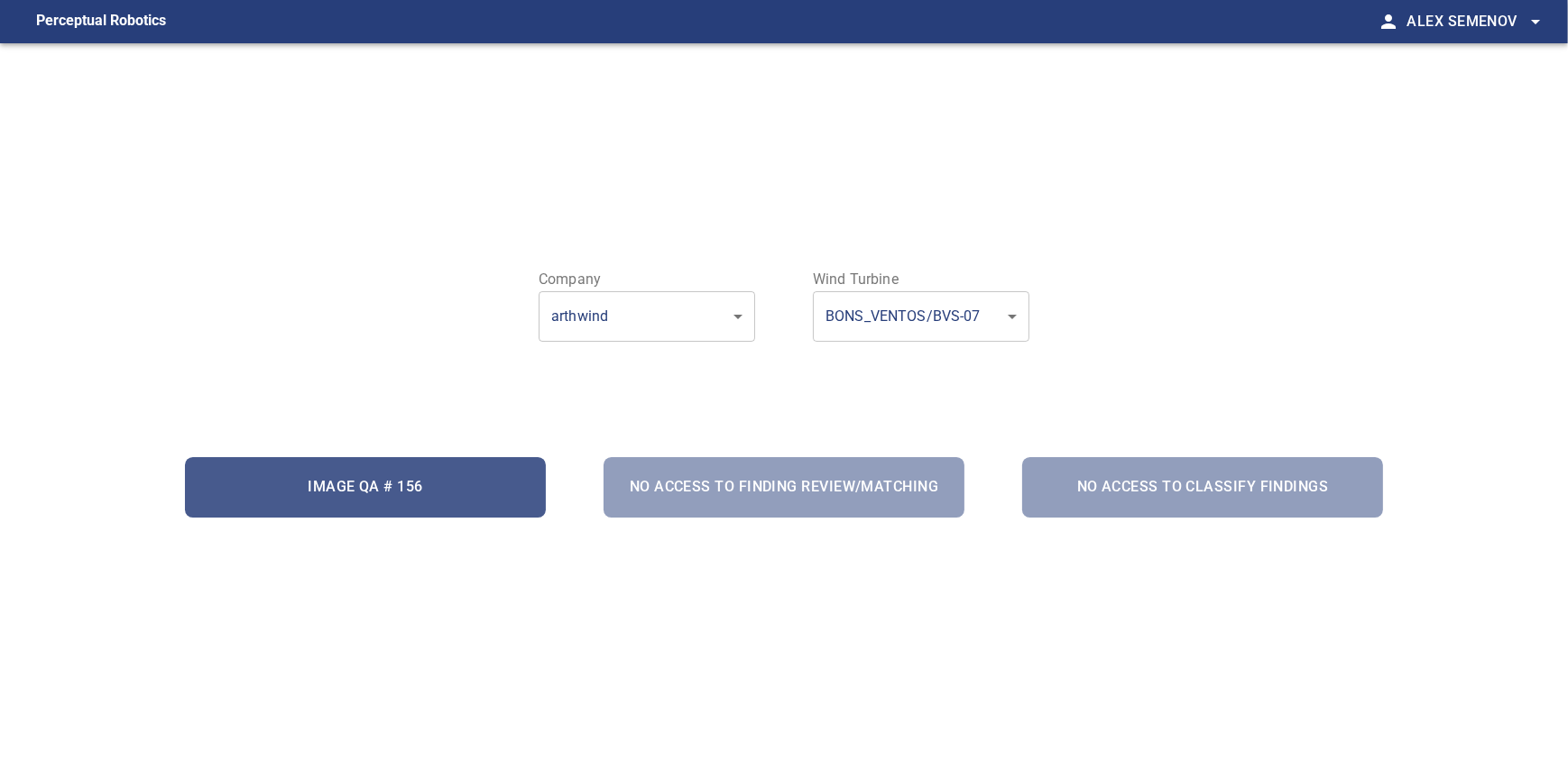 click on "Image QA #  156" at bounding box center [365, 487] 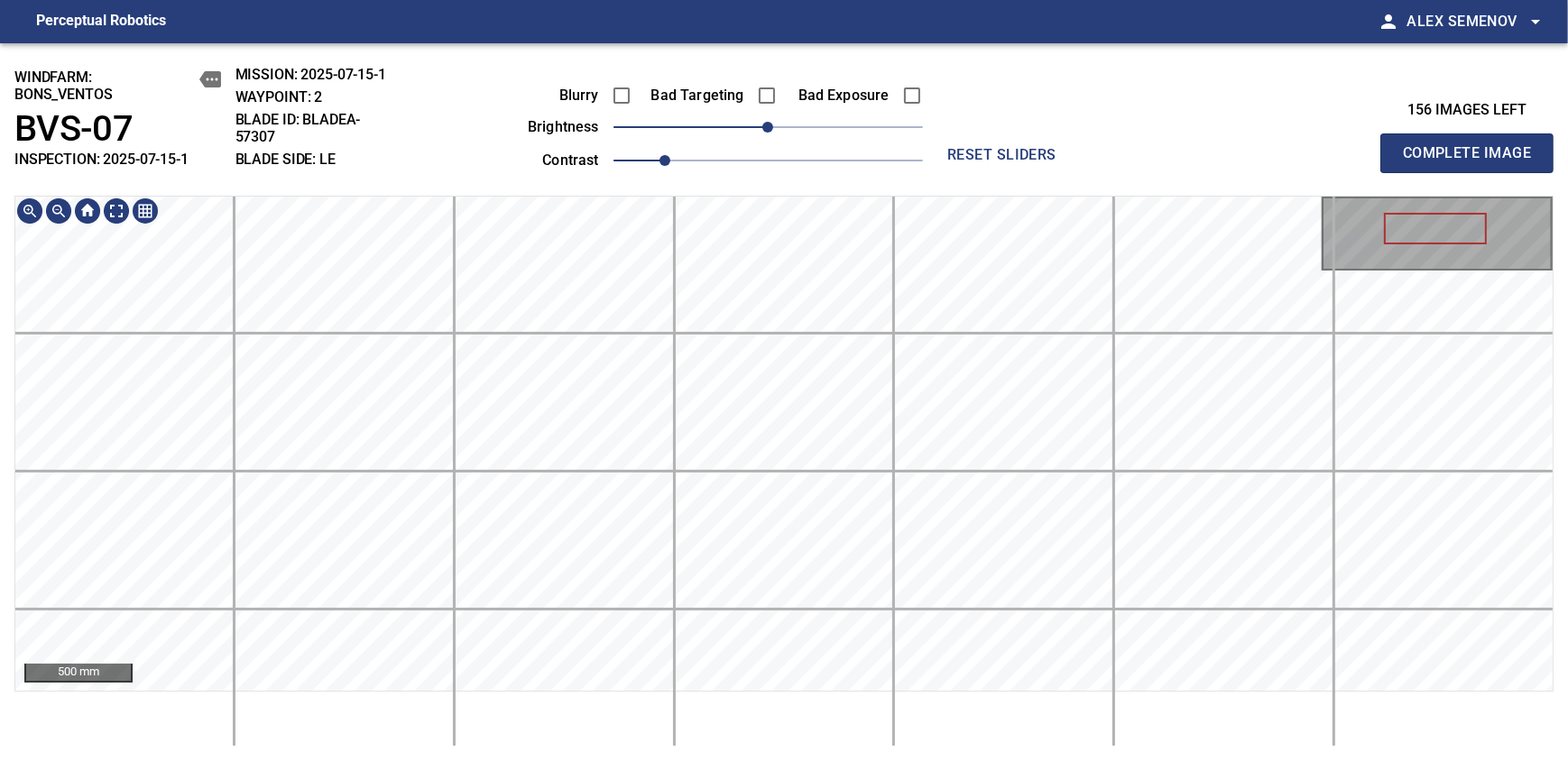click on "500 mm" at bounding box center [784, 471] 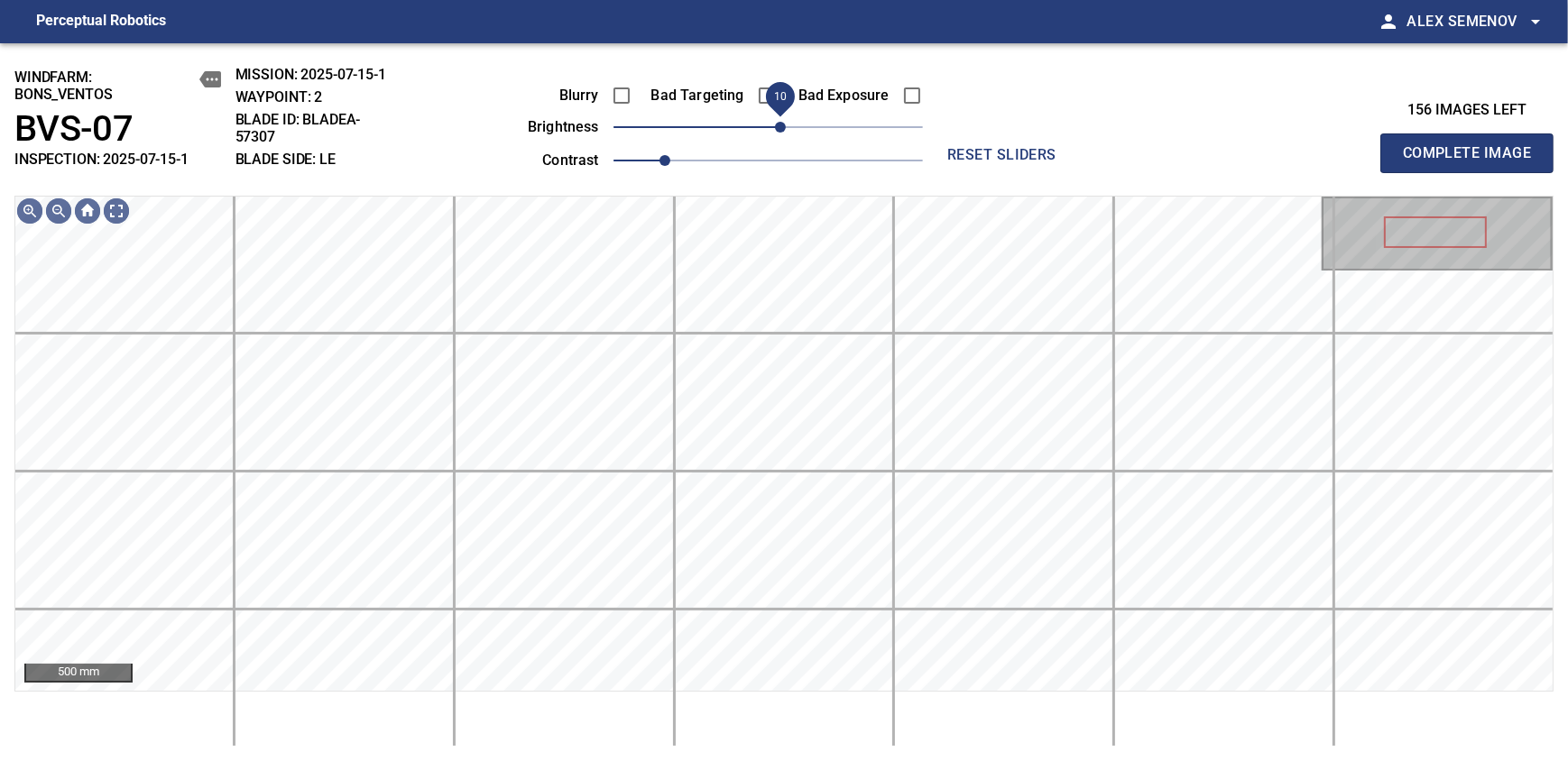 drag, startPoint x: 783, startPoint y: 128, endPoint x: 786, endPoint y: 137, distance: 9.486833 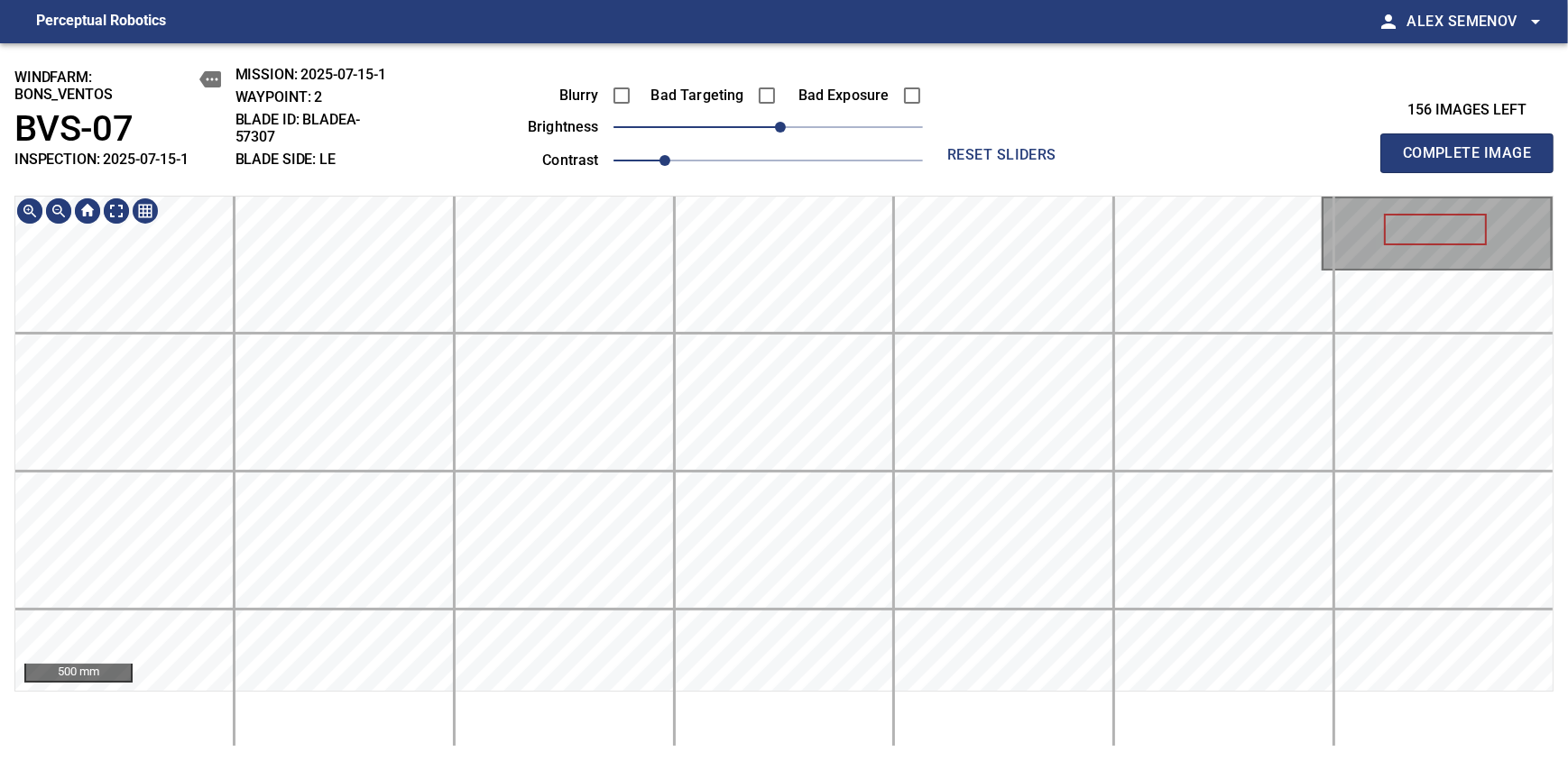 click on "Perceptual Robotics person [FIRST] [LAST] arrow_drop_down windfarm: BONS_VENTOS BVS-07 INSPECTION: [DATE] MISSION: [DATE] WAYPOINT: 2 BLADE ID: bladeC-64182 BLADE SIDE: LE Blurry Bad Targeting Bad Exposure brightness 10 contrast 1 reset sliders 156 images left Complete Image 500 mm exit_to_app Logout" at bounding box center (784, 380) 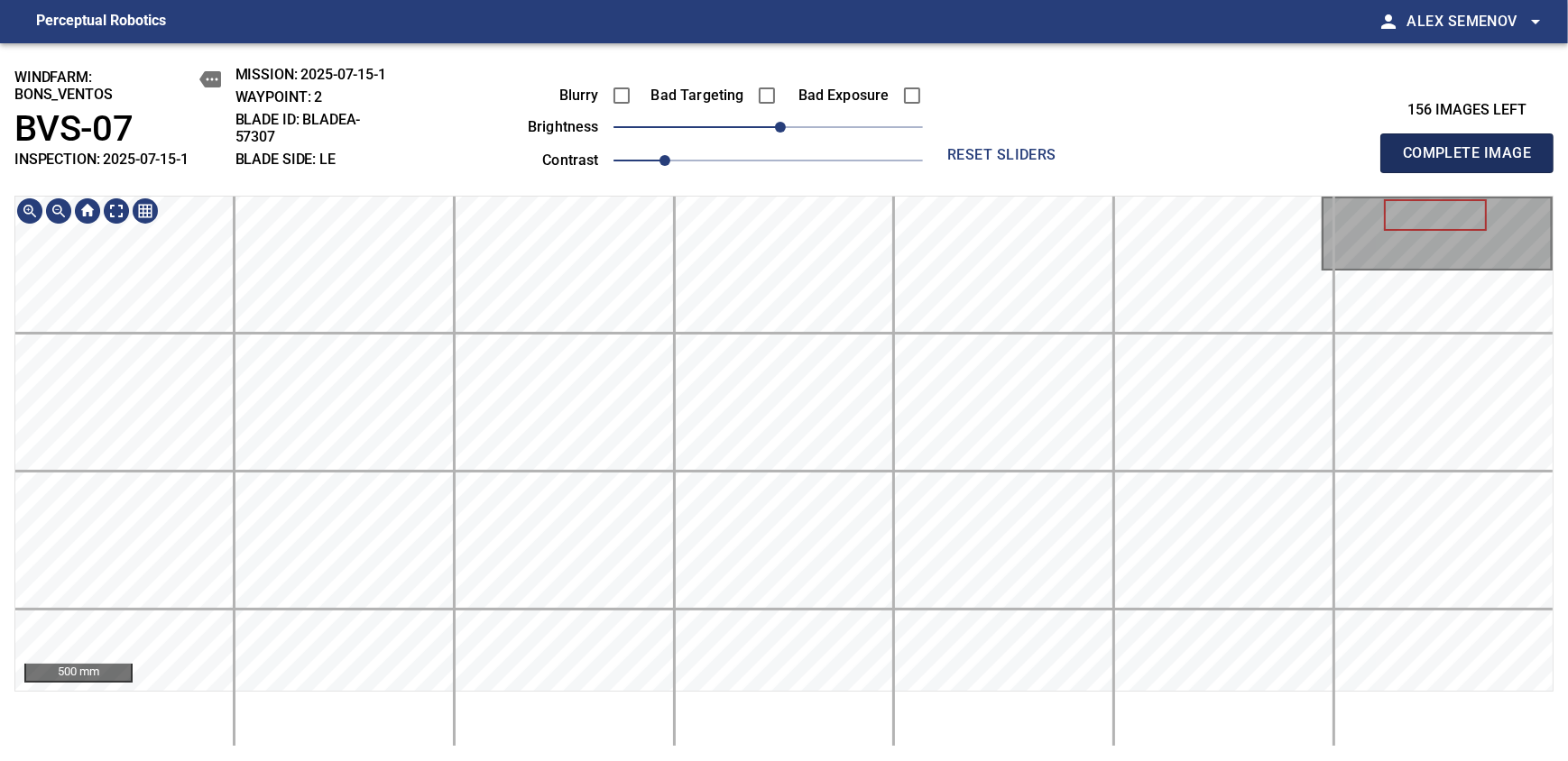 click on "Complete Image" at bounding box center (1467, 153) 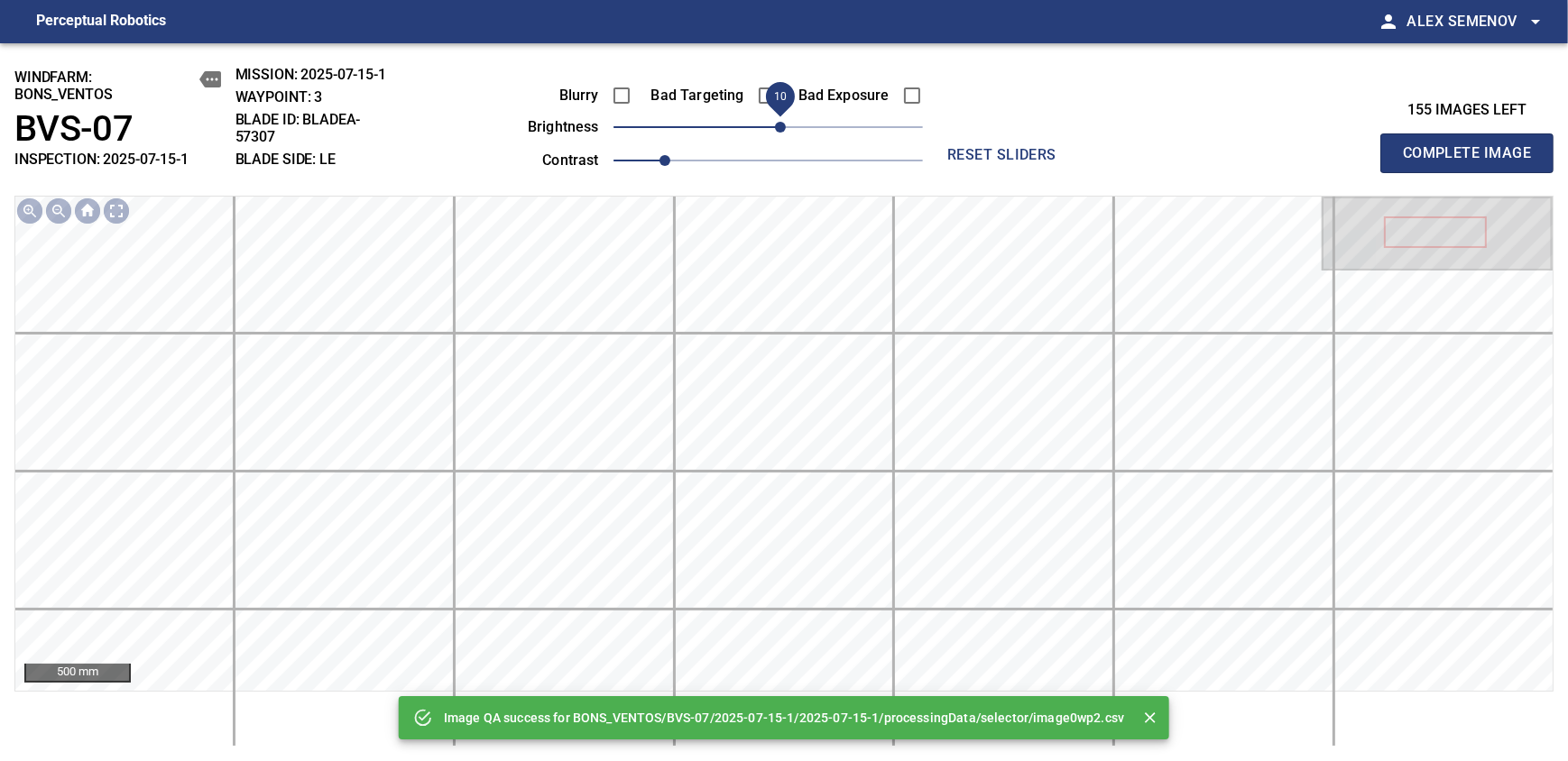 click on "10" at bounding box center [780, 127] 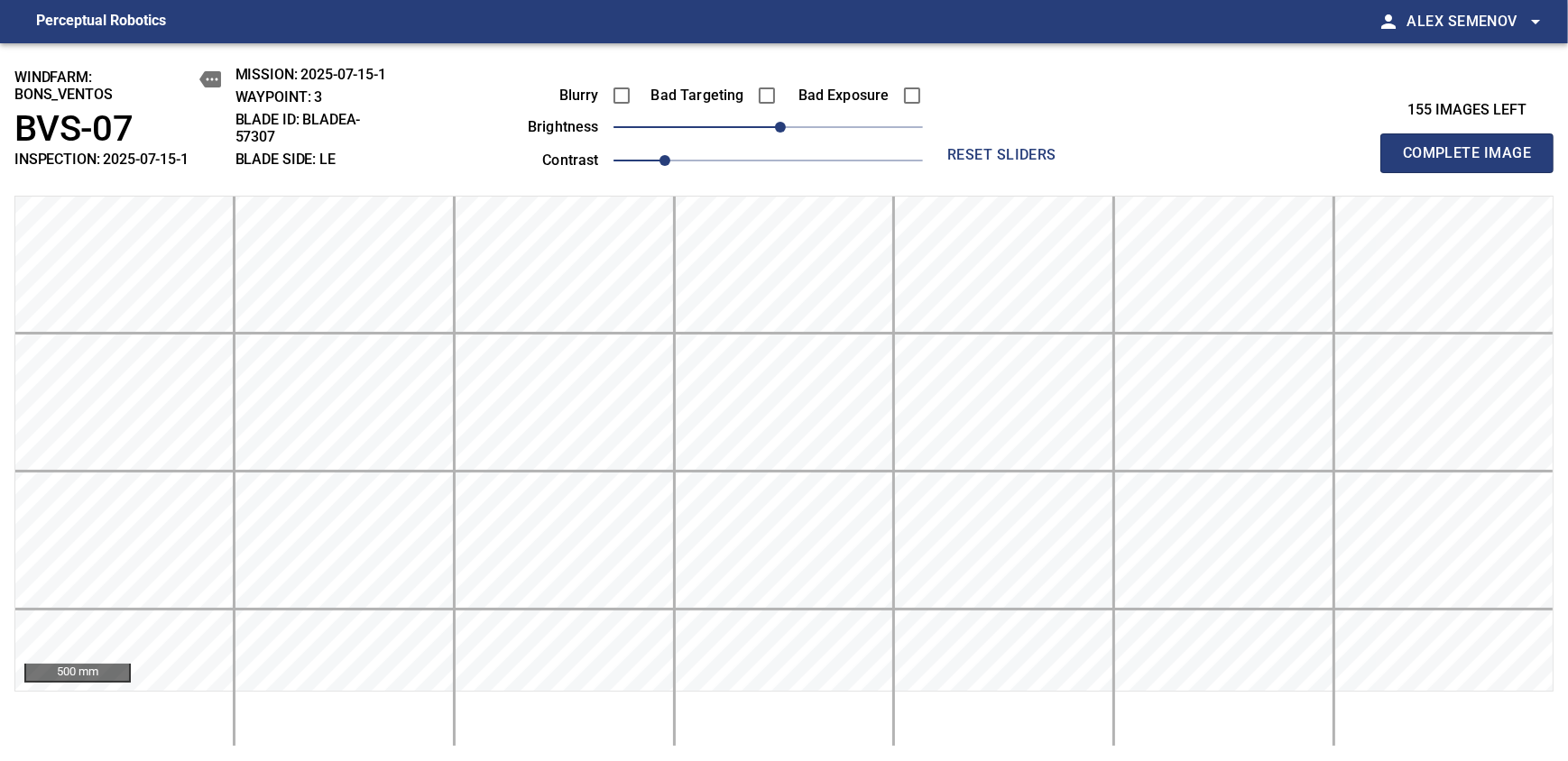 click on "Complete Image" at bounding box center [1467, 153] 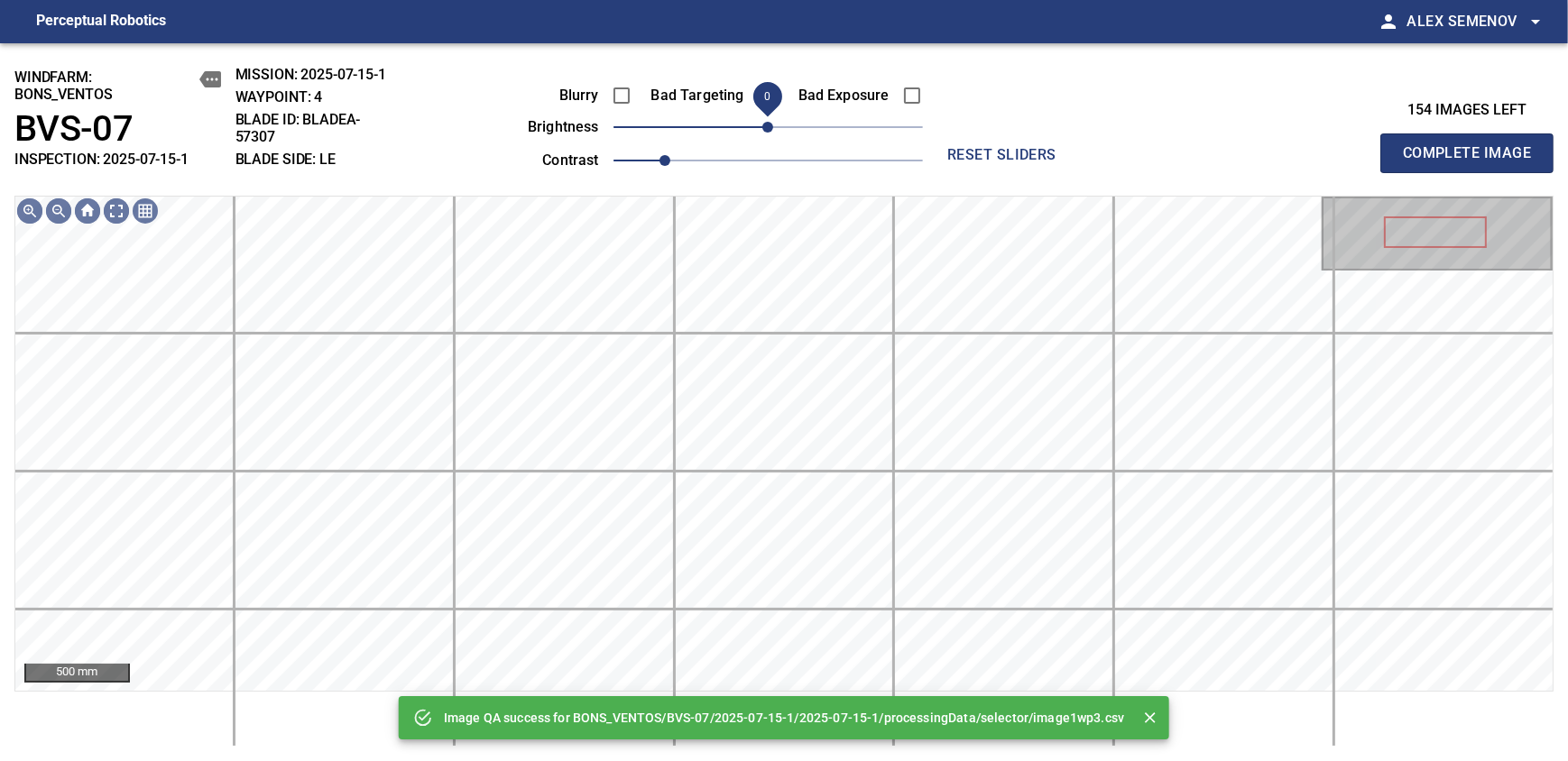 click on "0" at bounding box center (768, 127) 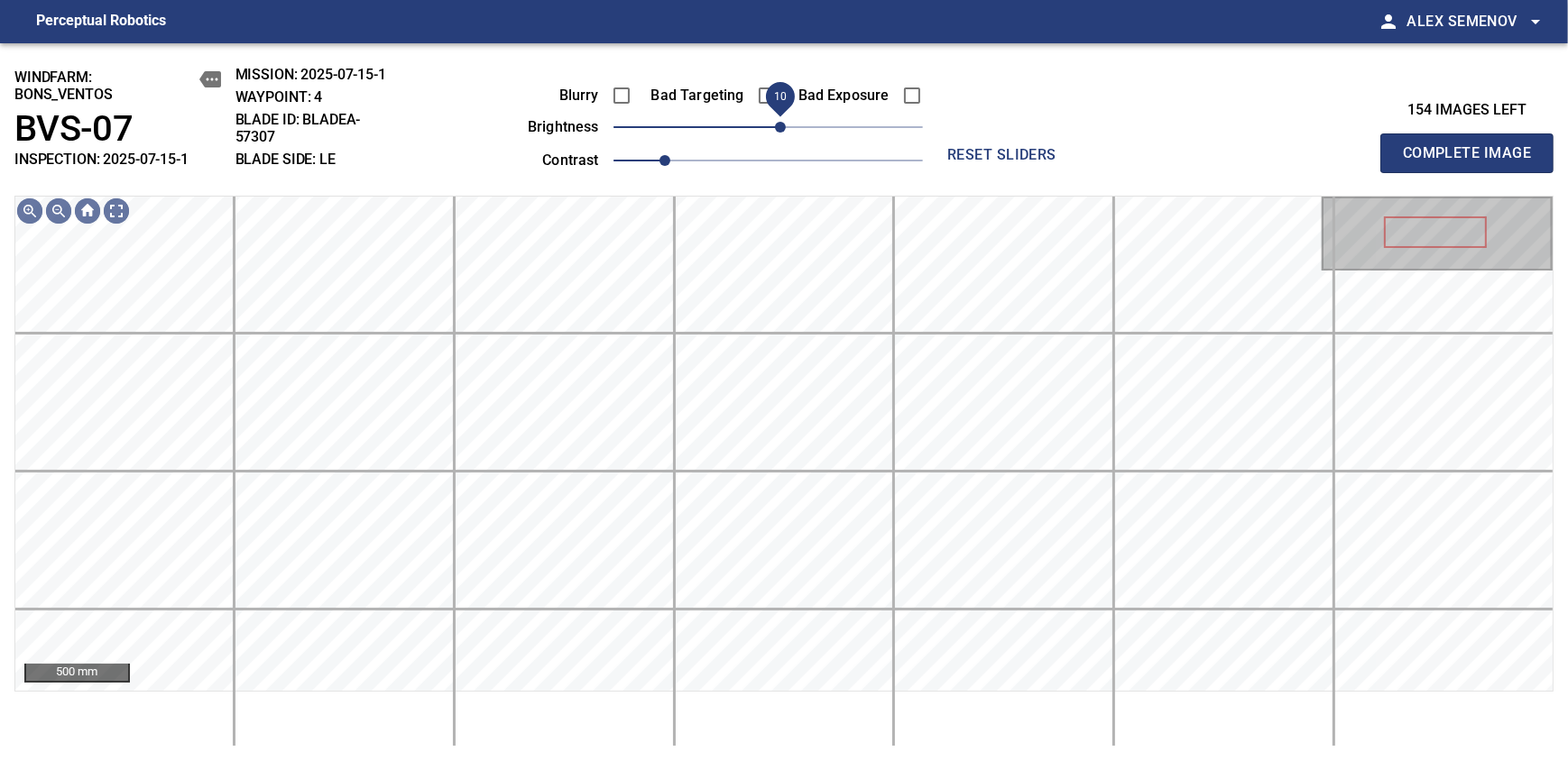 drag, startPoint x: 771, startPoint y: 128, endPoint x: 779, endPoint y: 123, distance: 9.433981 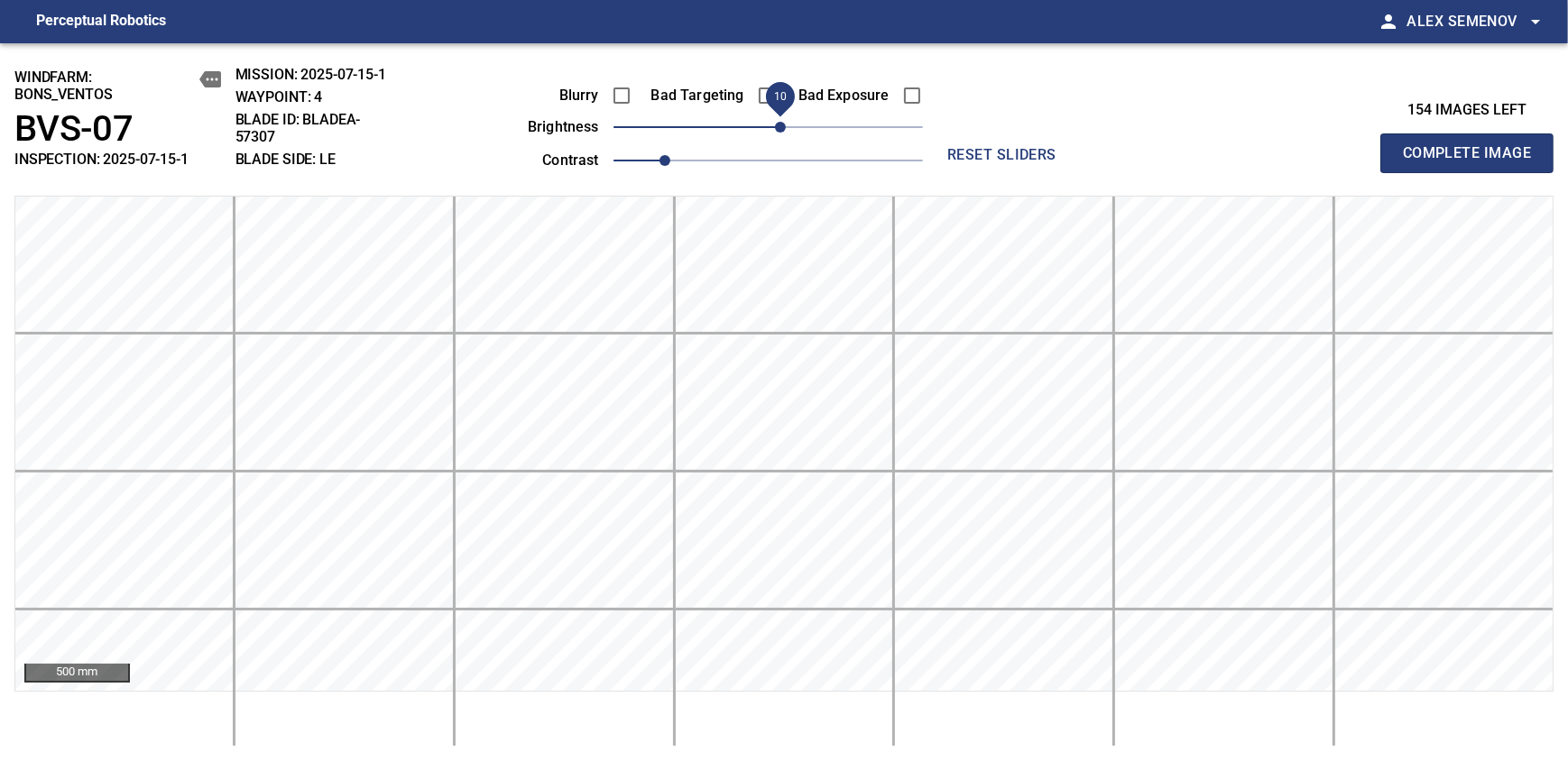 click on "Complete Image" at bounding box center (1467, 153) 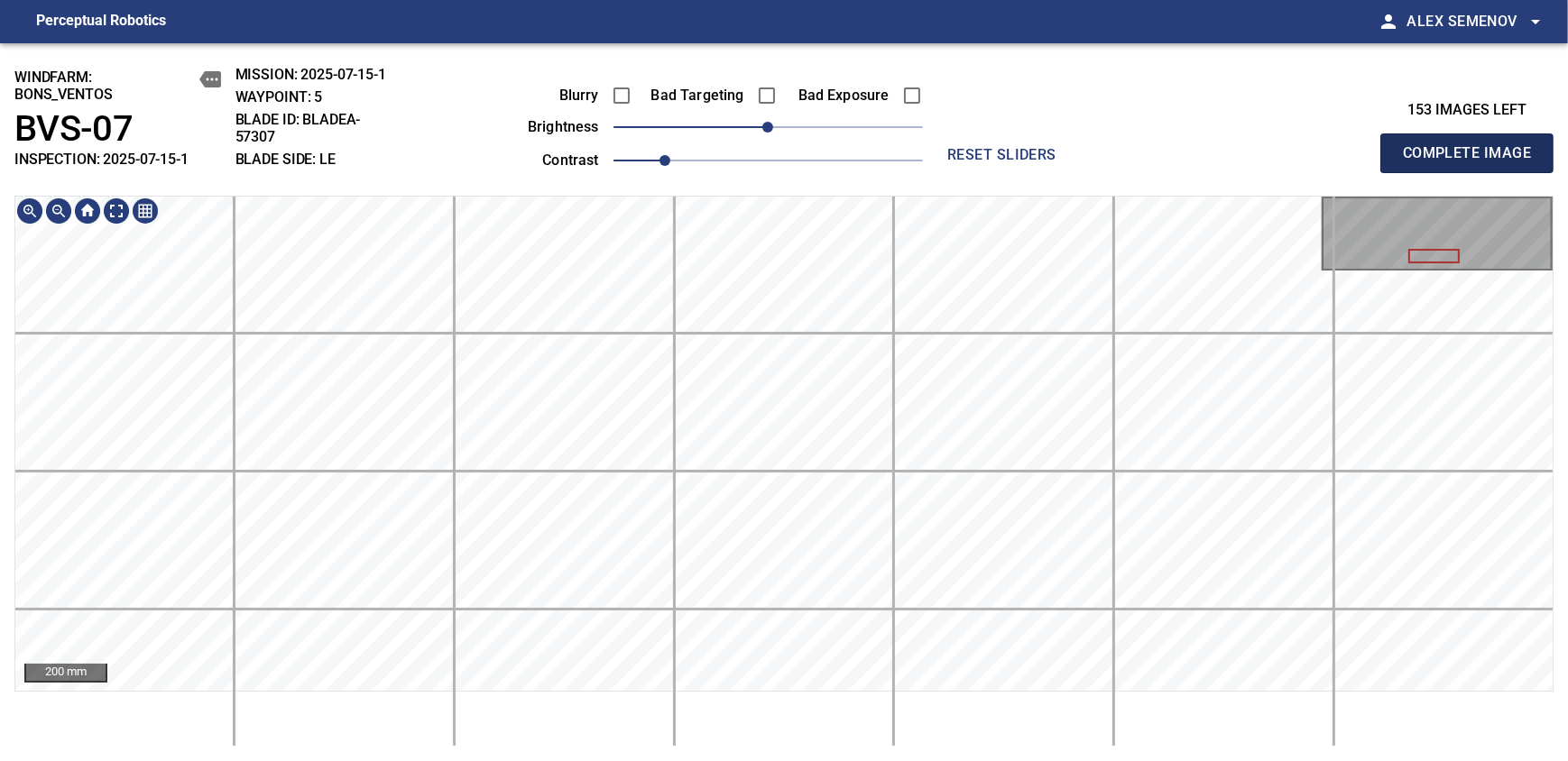click on "Complete Image" at bounding box center (1467, 153) 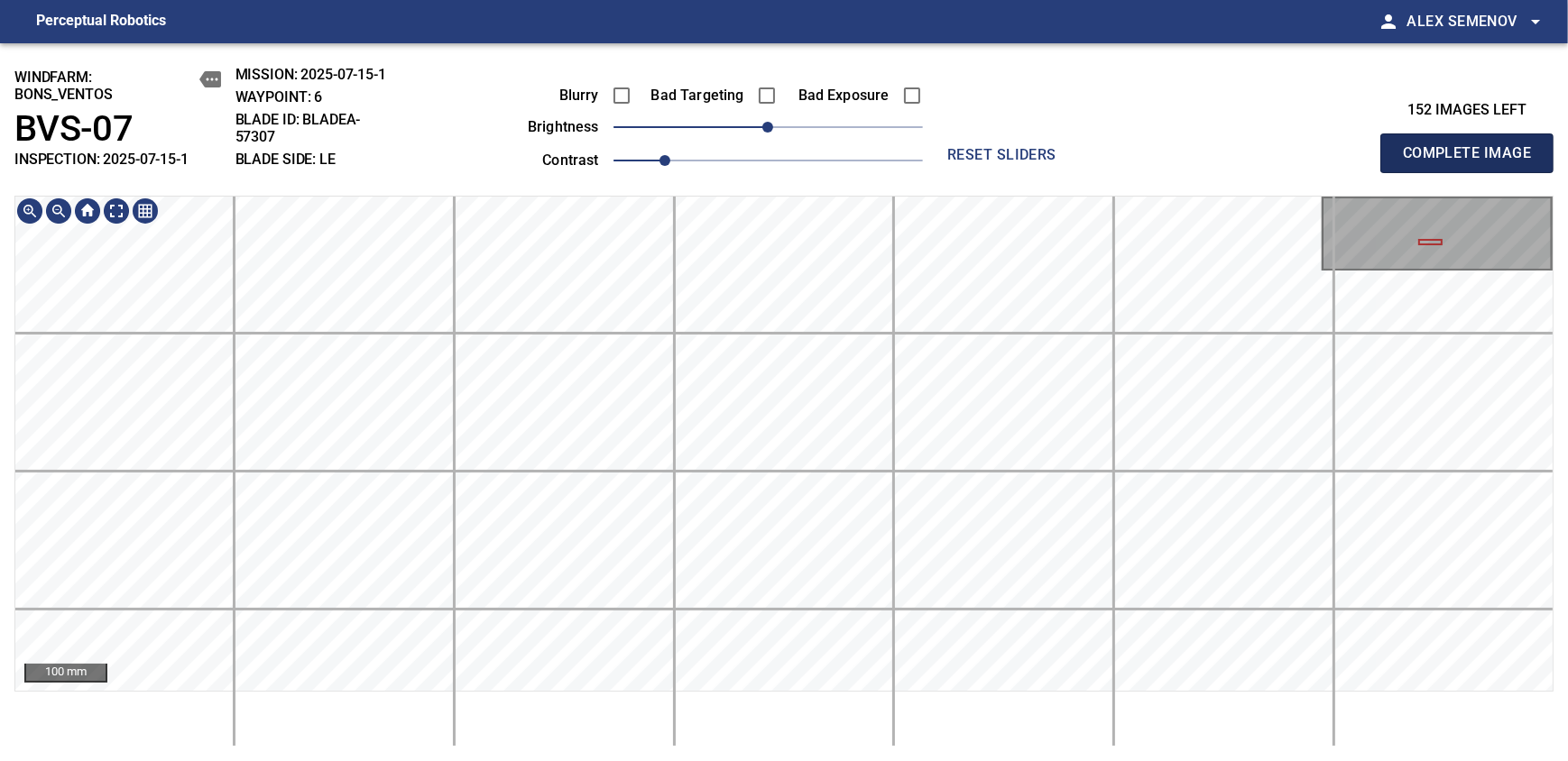 click on "Complete Image" at bounding box center (1467, 153) 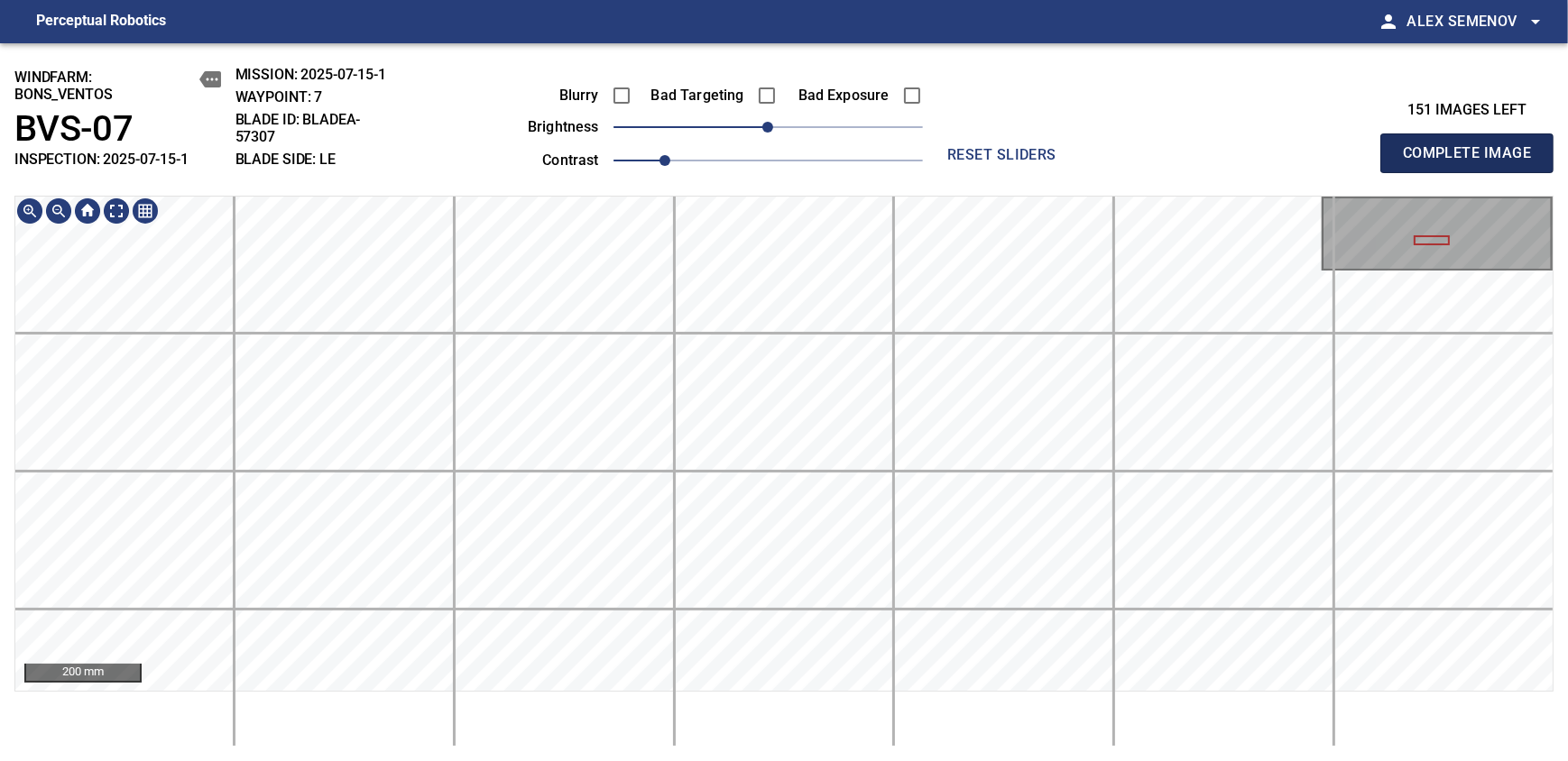 click on "Complete Image" at bounding box center (1467, 153) 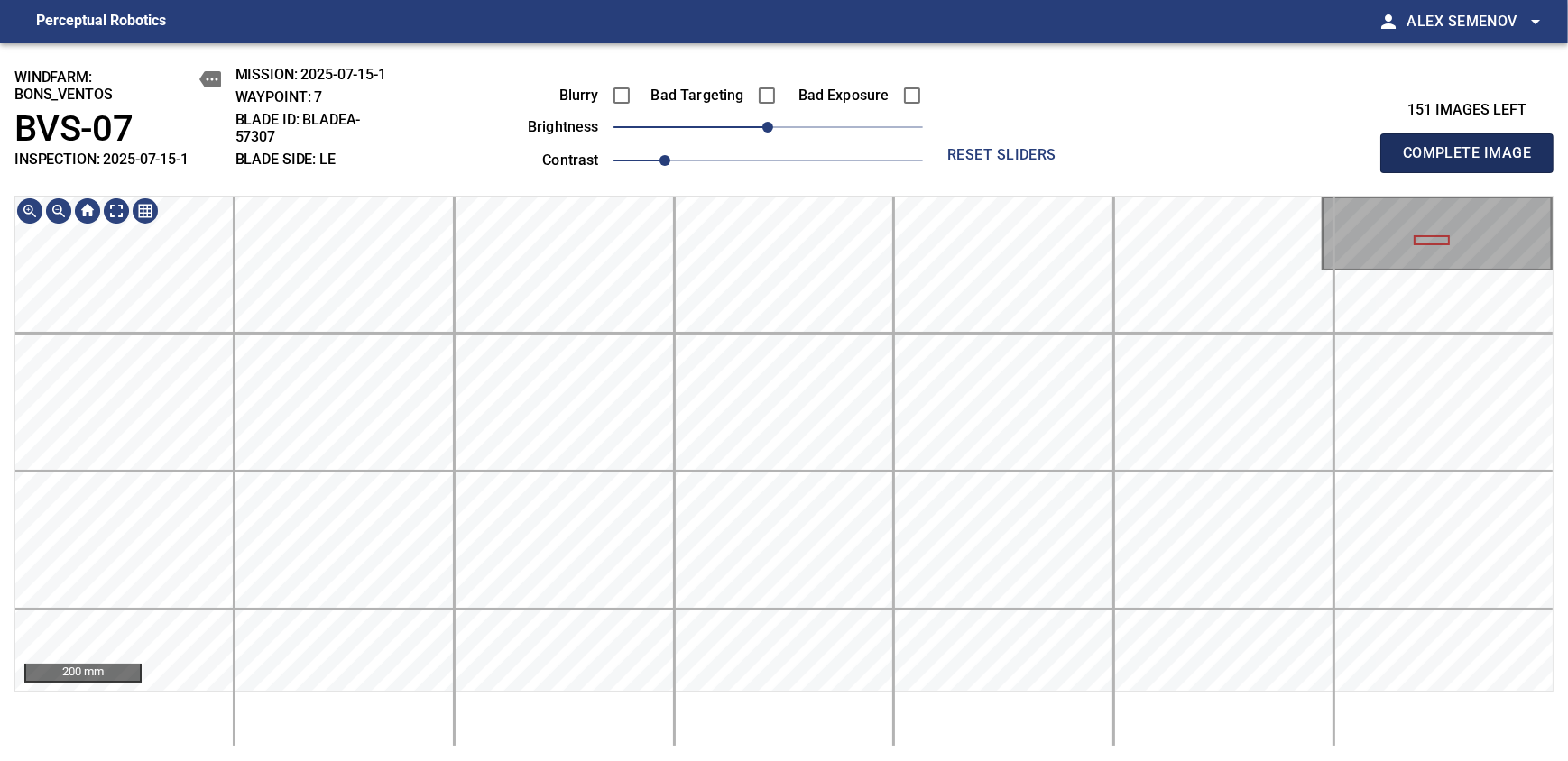 type 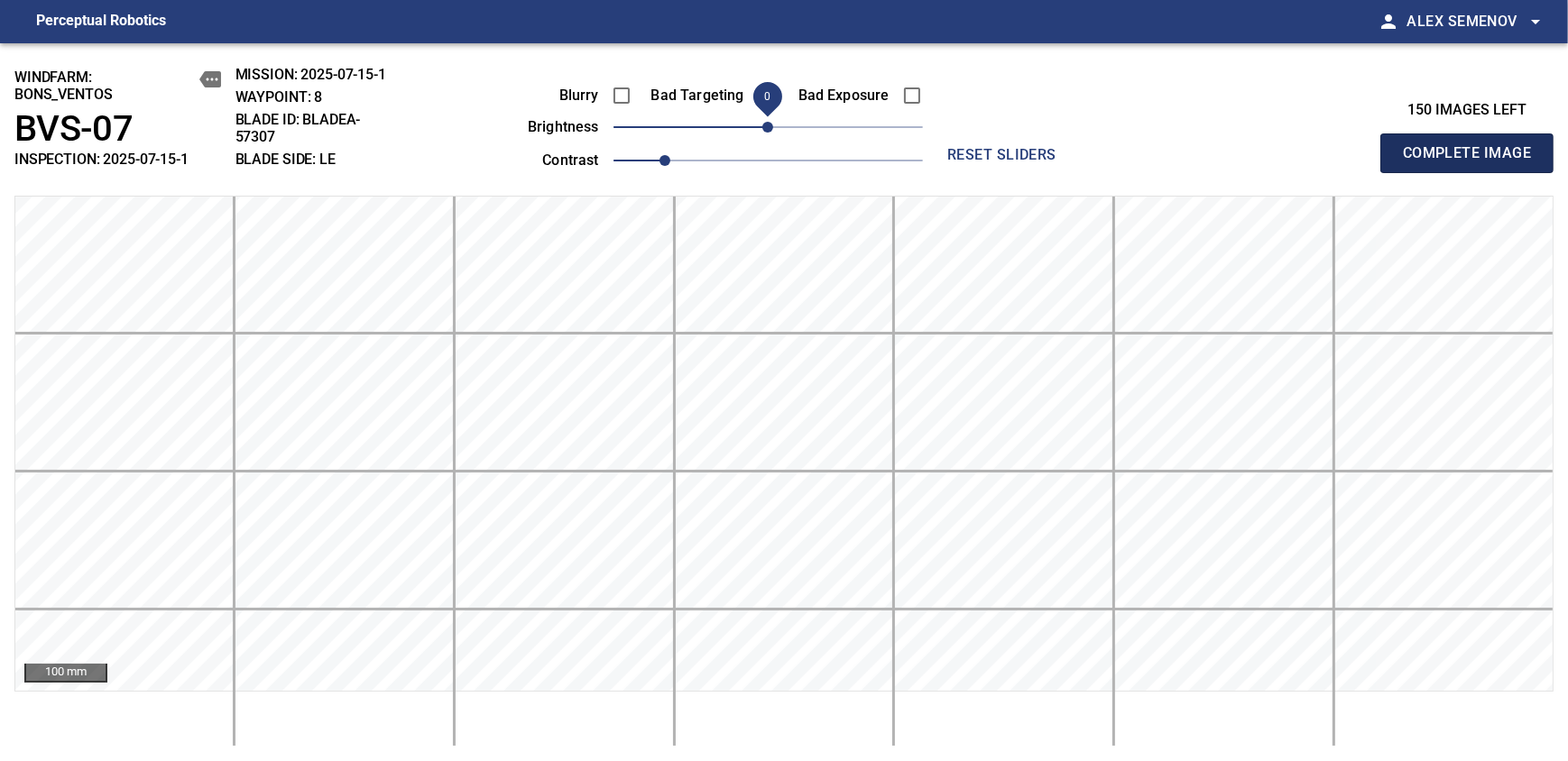 click on "Complete Image" at bounding box center (1467, 153) 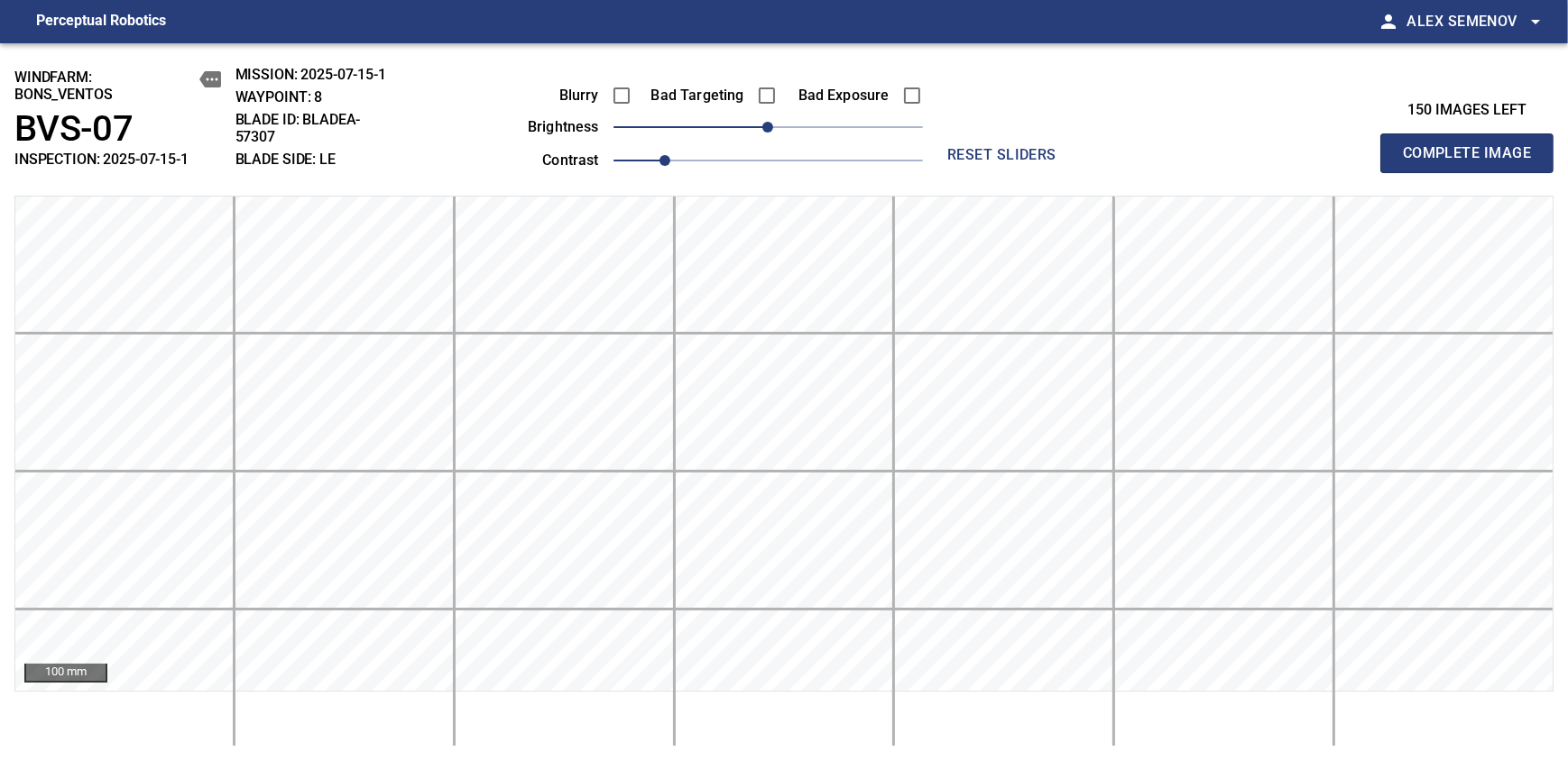 type 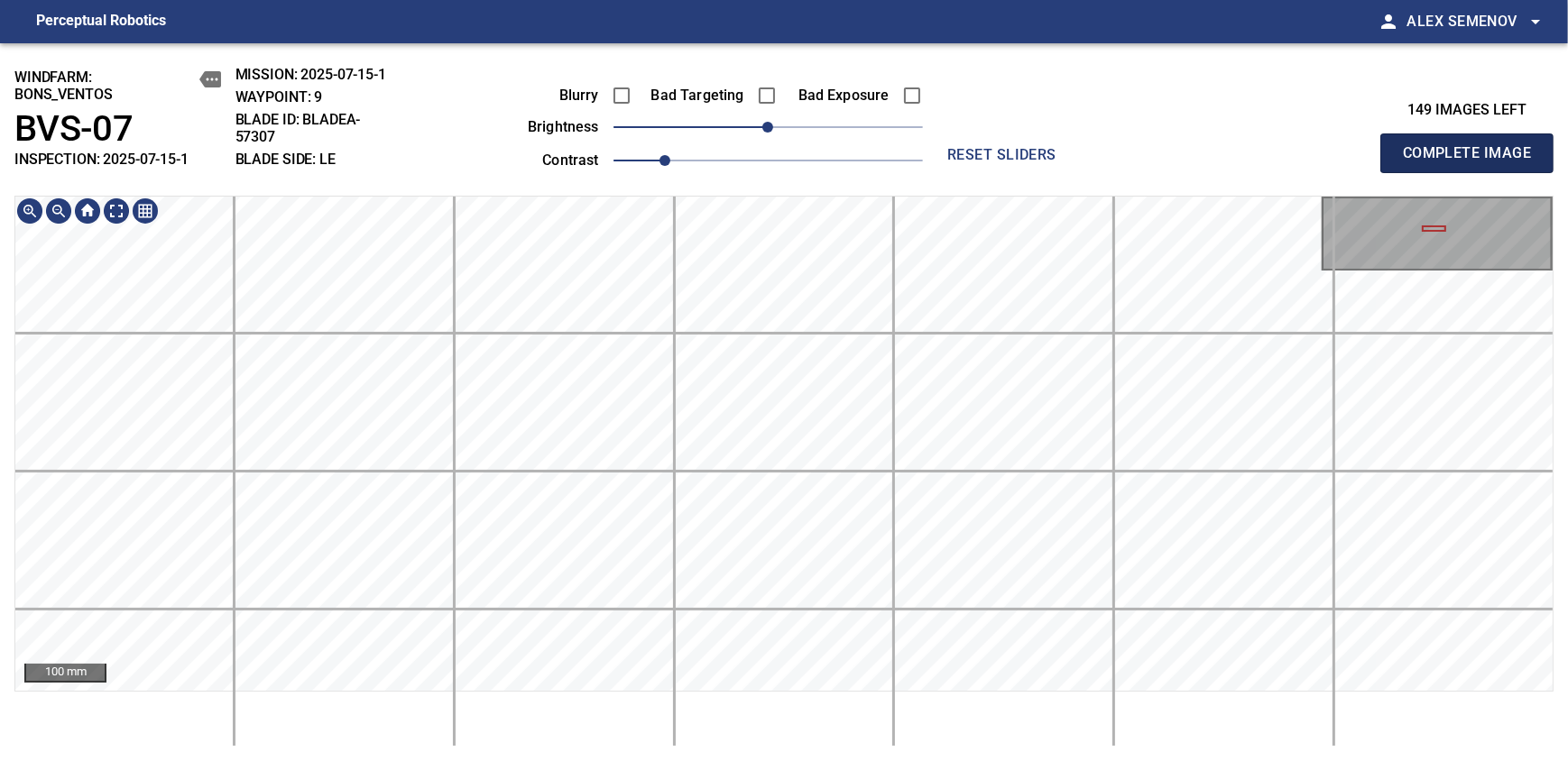 click on "Complete Image" at bounding box center [1467, 153] 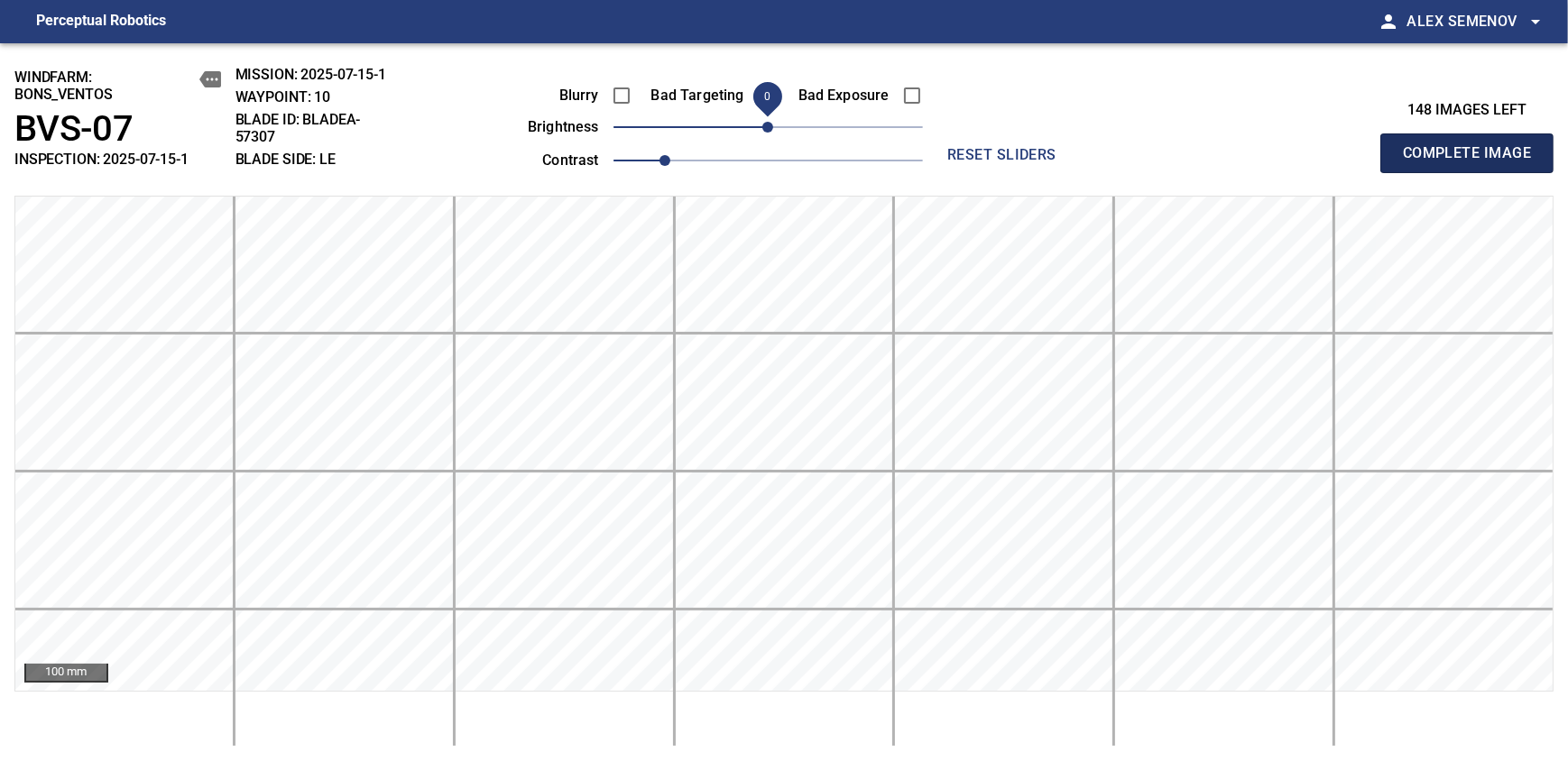 click on "Complete Image" at bounding box center (1467, 153) 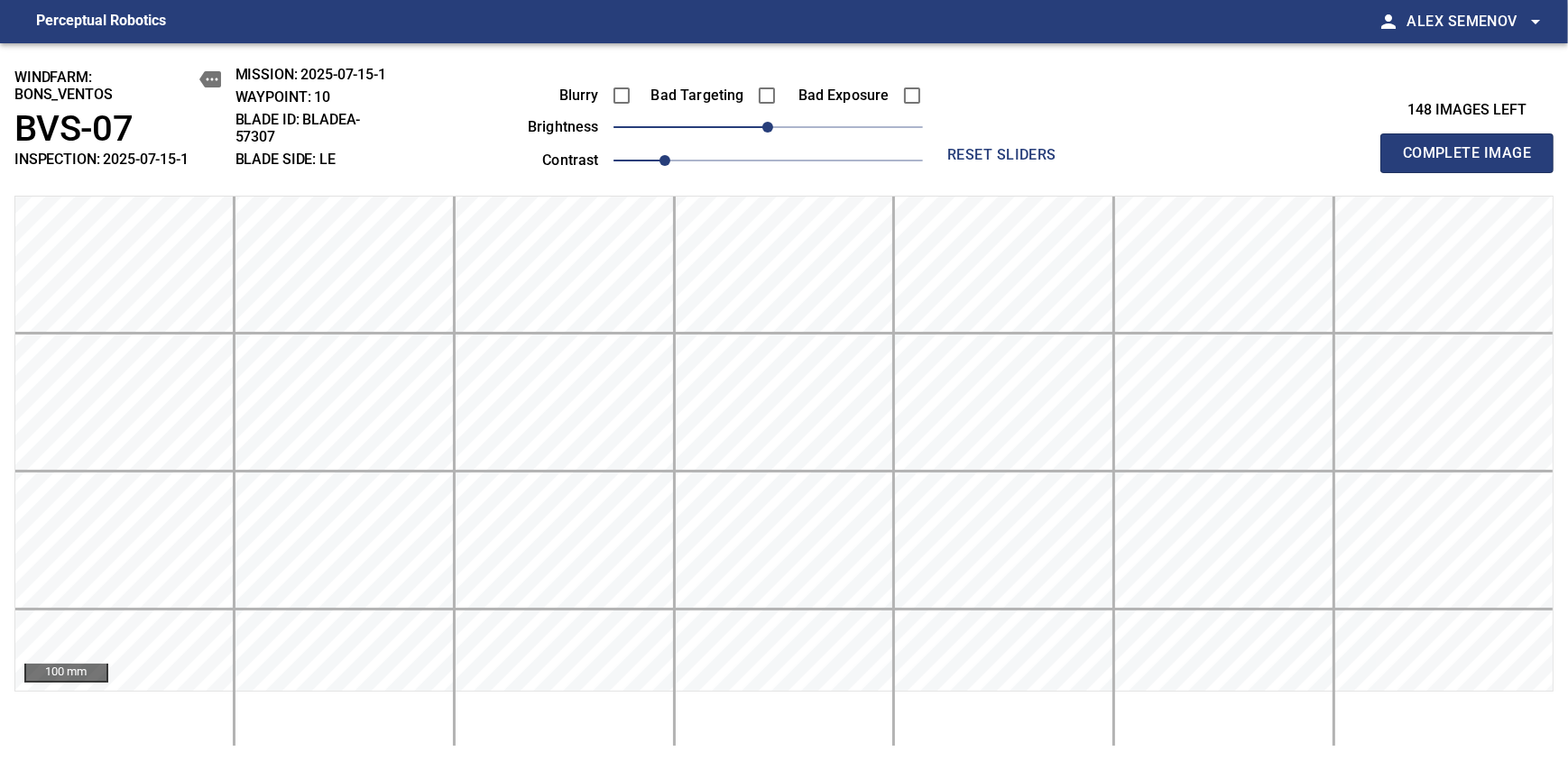 type 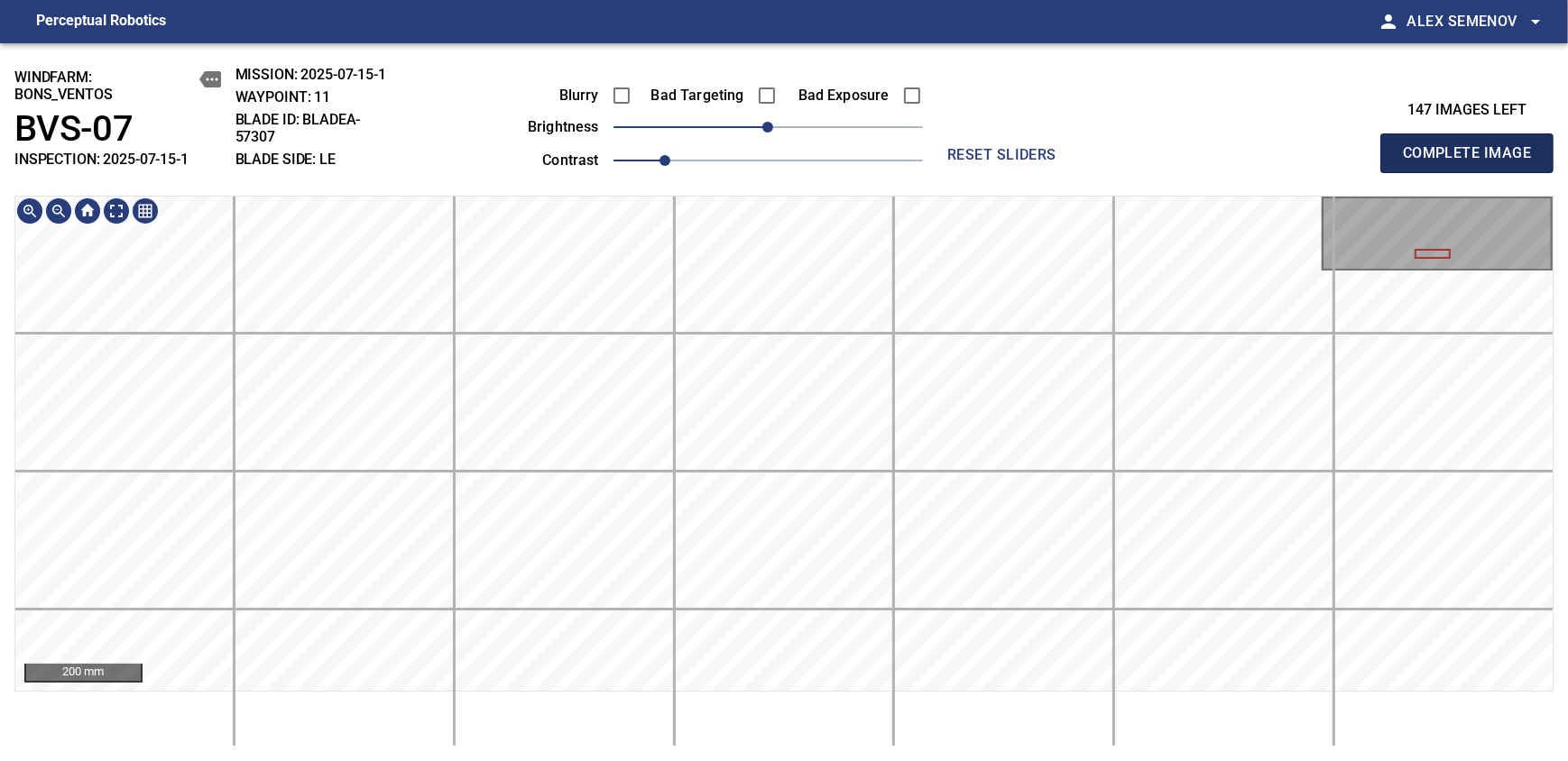 click on "Complete Image" at bounding box center (1467, 153) 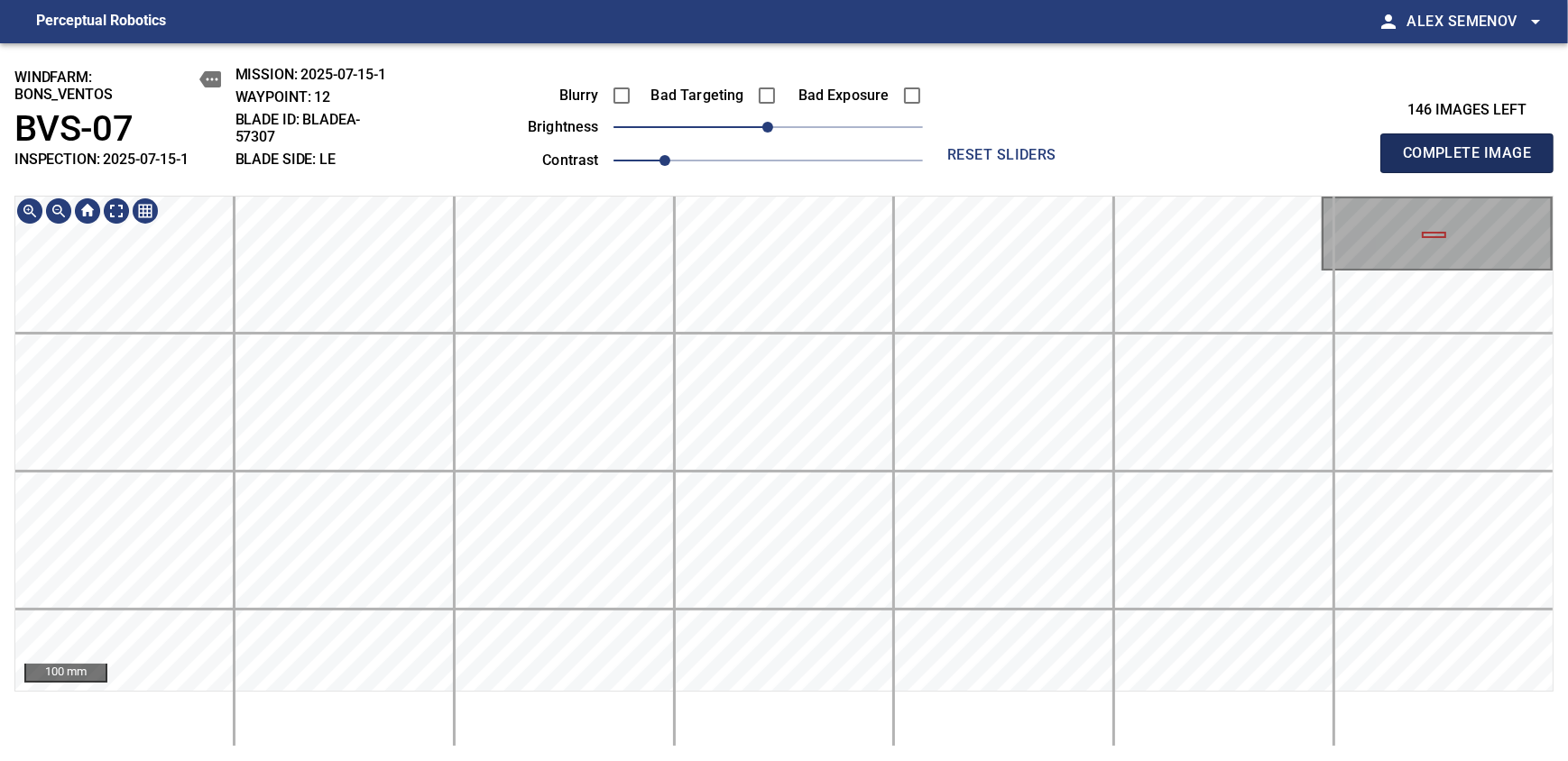click on "Complete Image" at bounding box center [1467, 153] 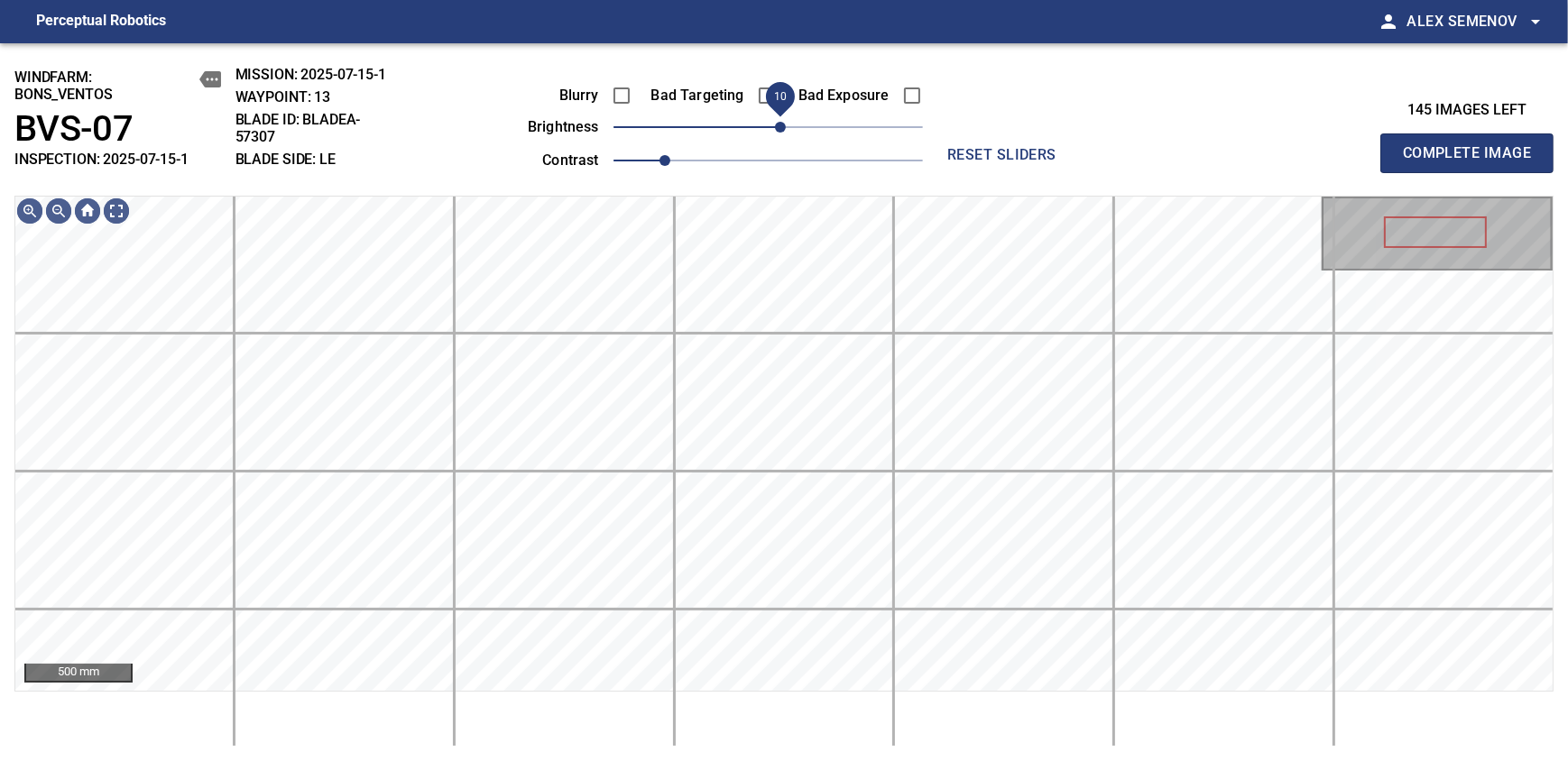click on "10" at bounding box center (780, 127) 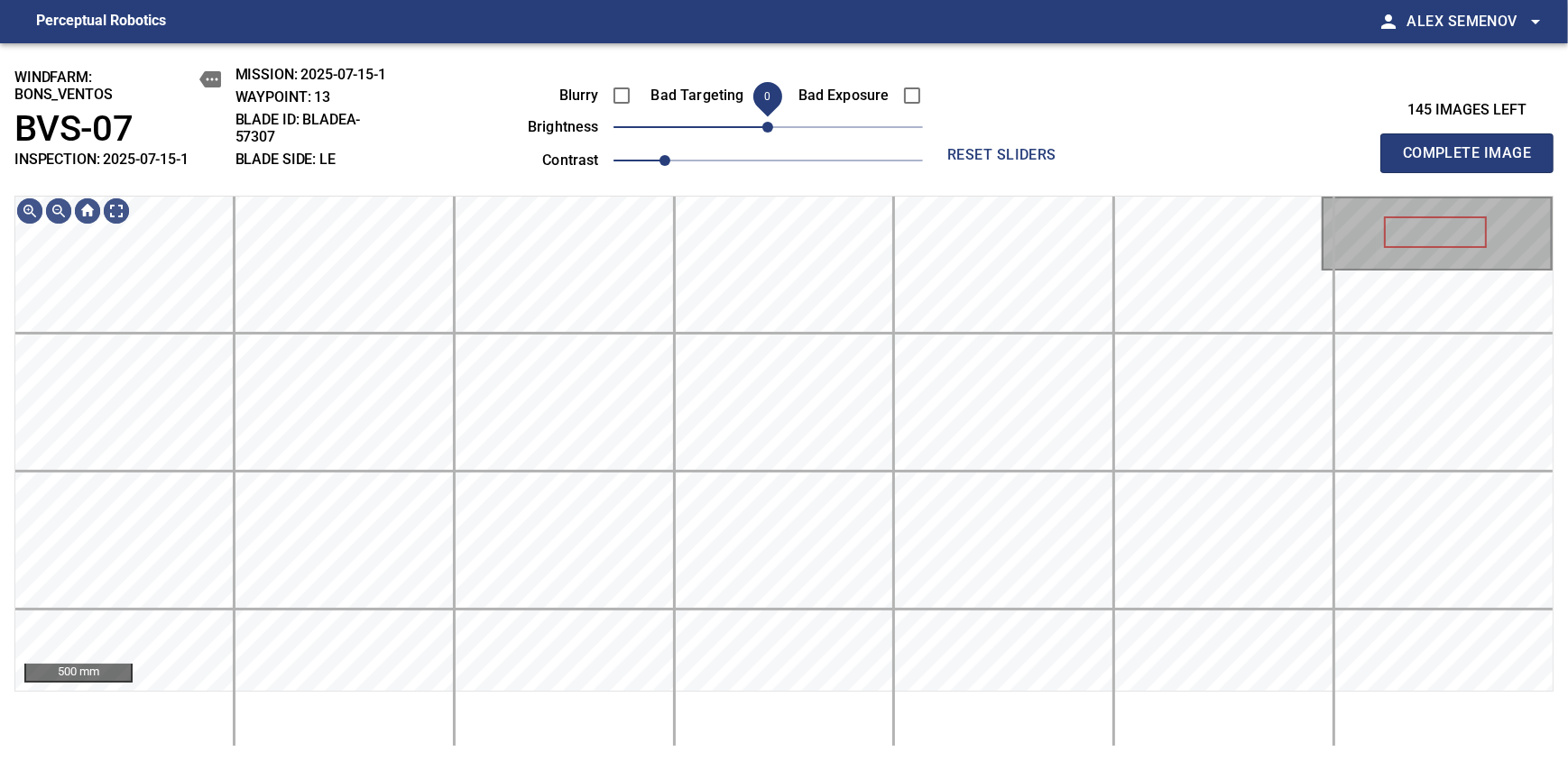 click on "0" at bounding box center (768, 127) 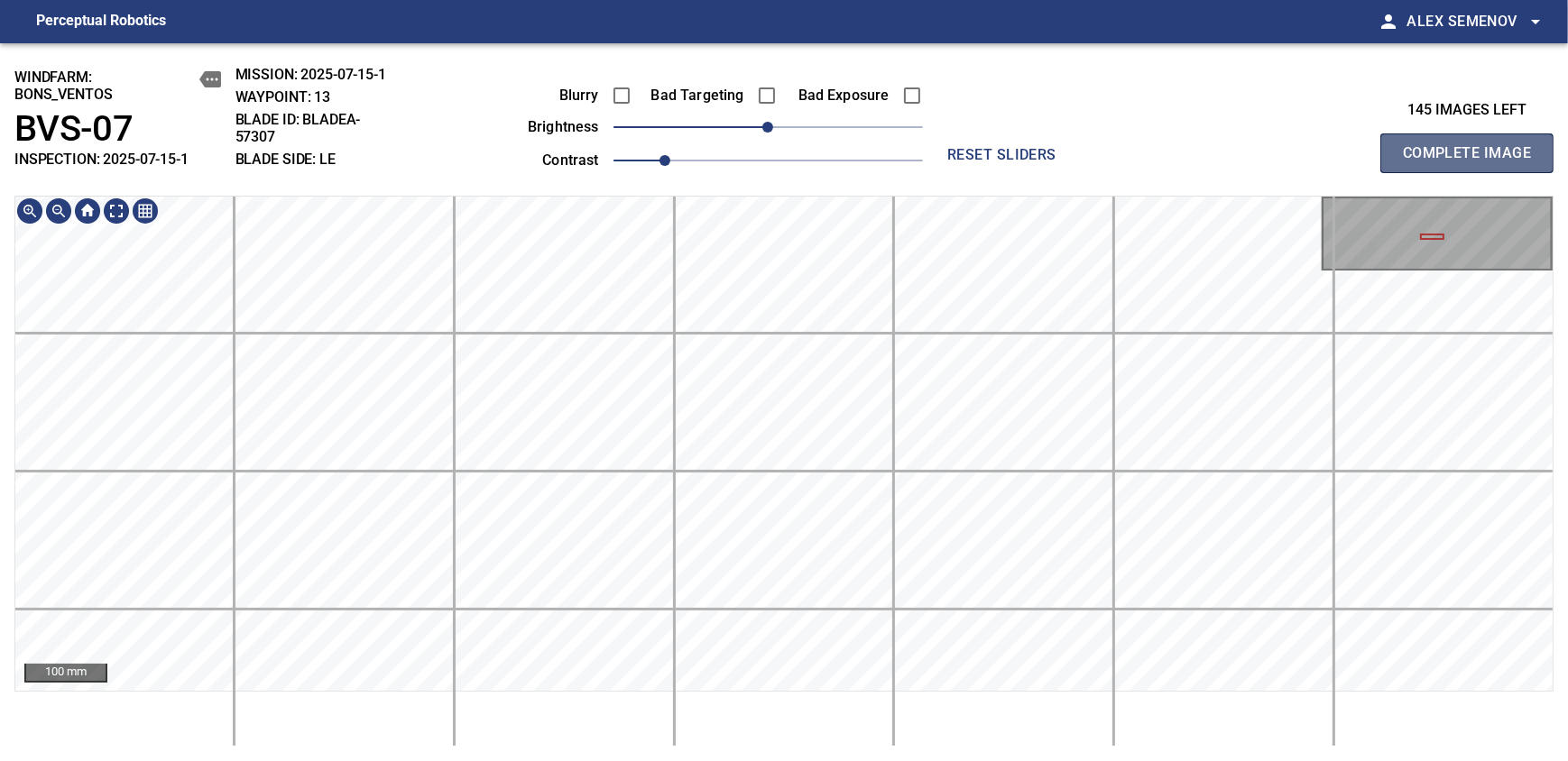 click on "Complete Image" at bounding box center [1467, 153] 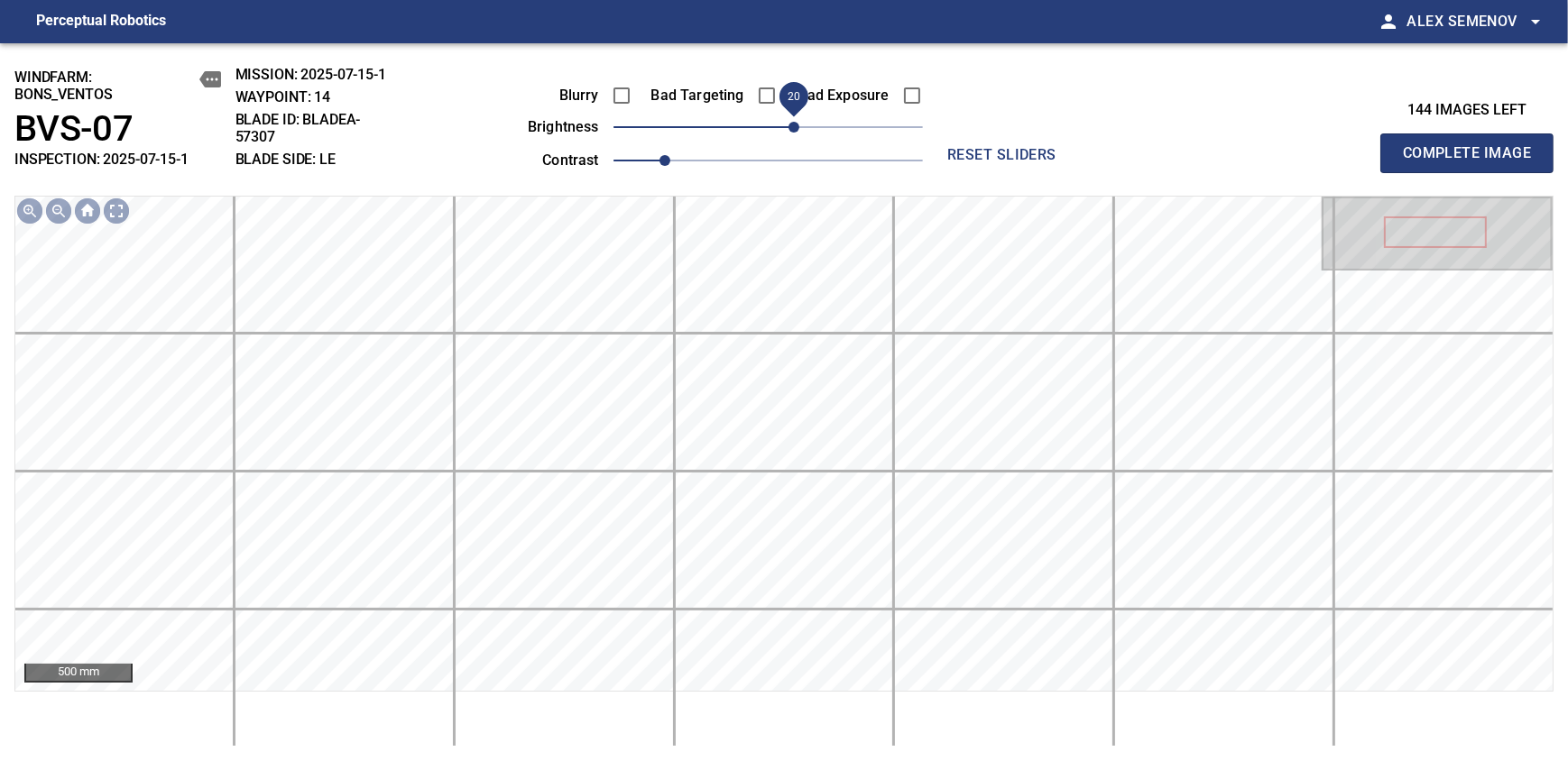 drag, startPoint x: 761, startPoint y: 127, endPoint x: 790, endPoint y: 122, distance: 29.42788 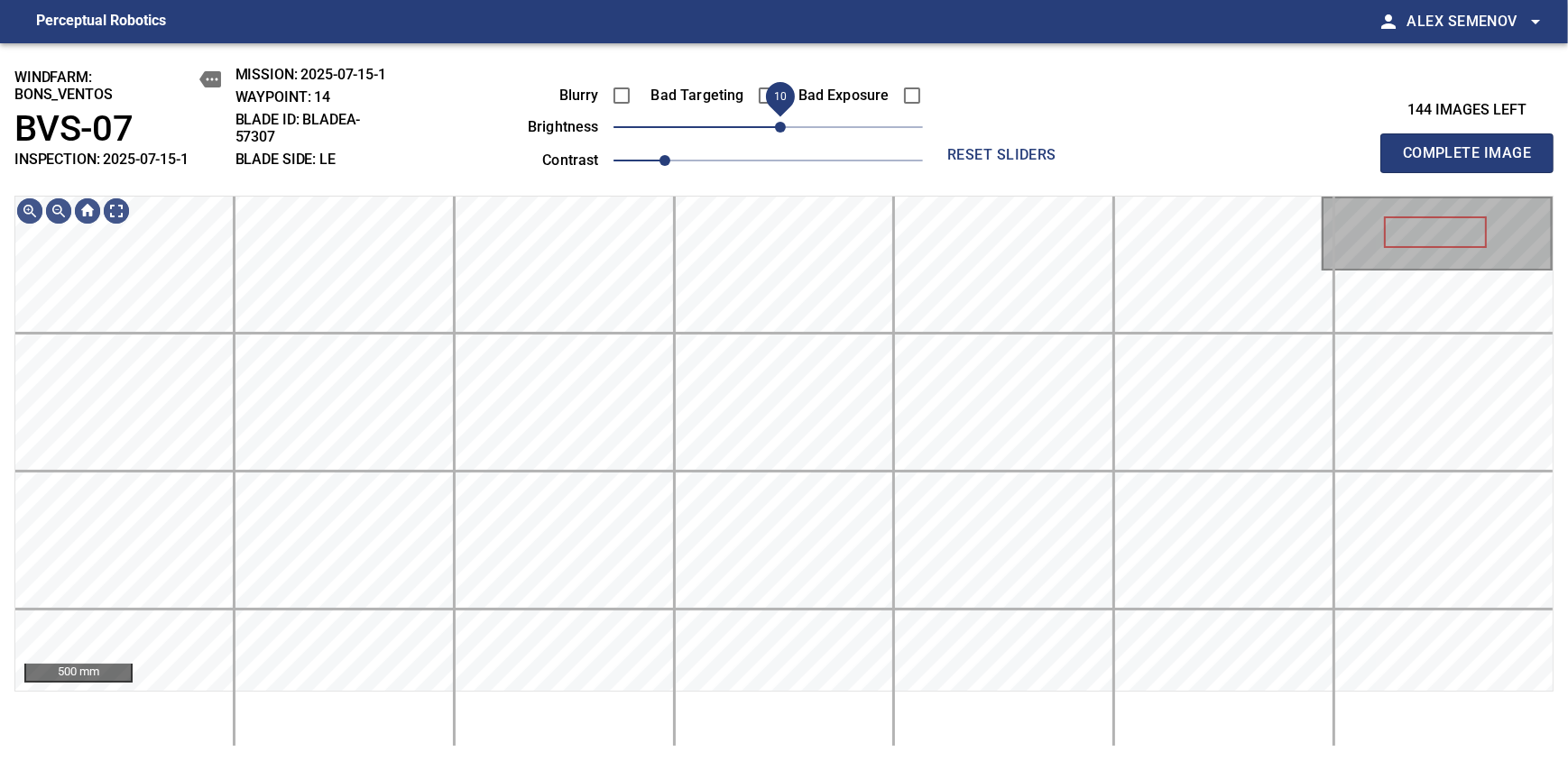 click on "10" at bounding box center [780, 127] 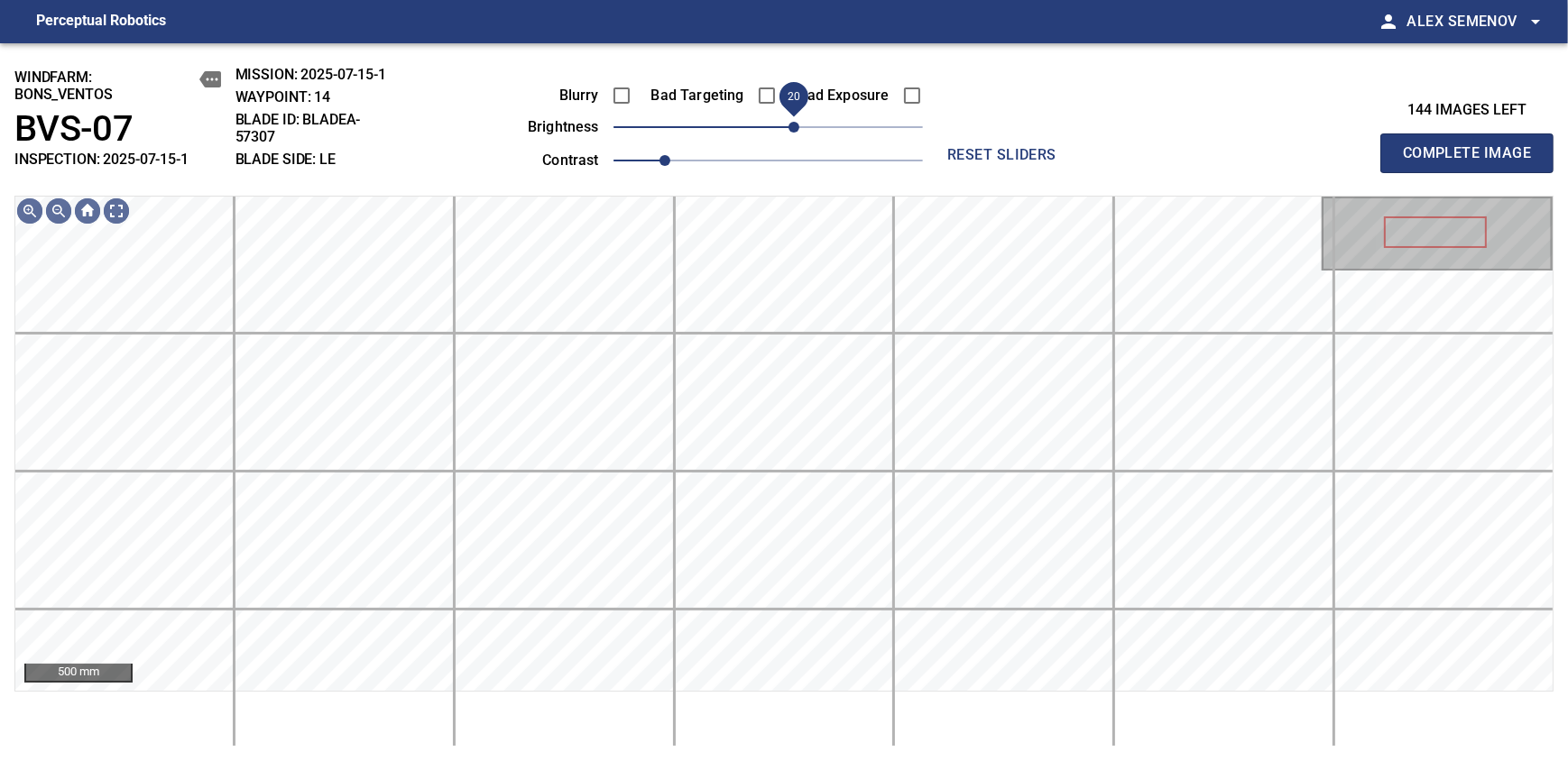 drag, startPoint x: 784, startPoint y: 127, endPoint x: 793, endPoint y: 125, distance: 9.219544 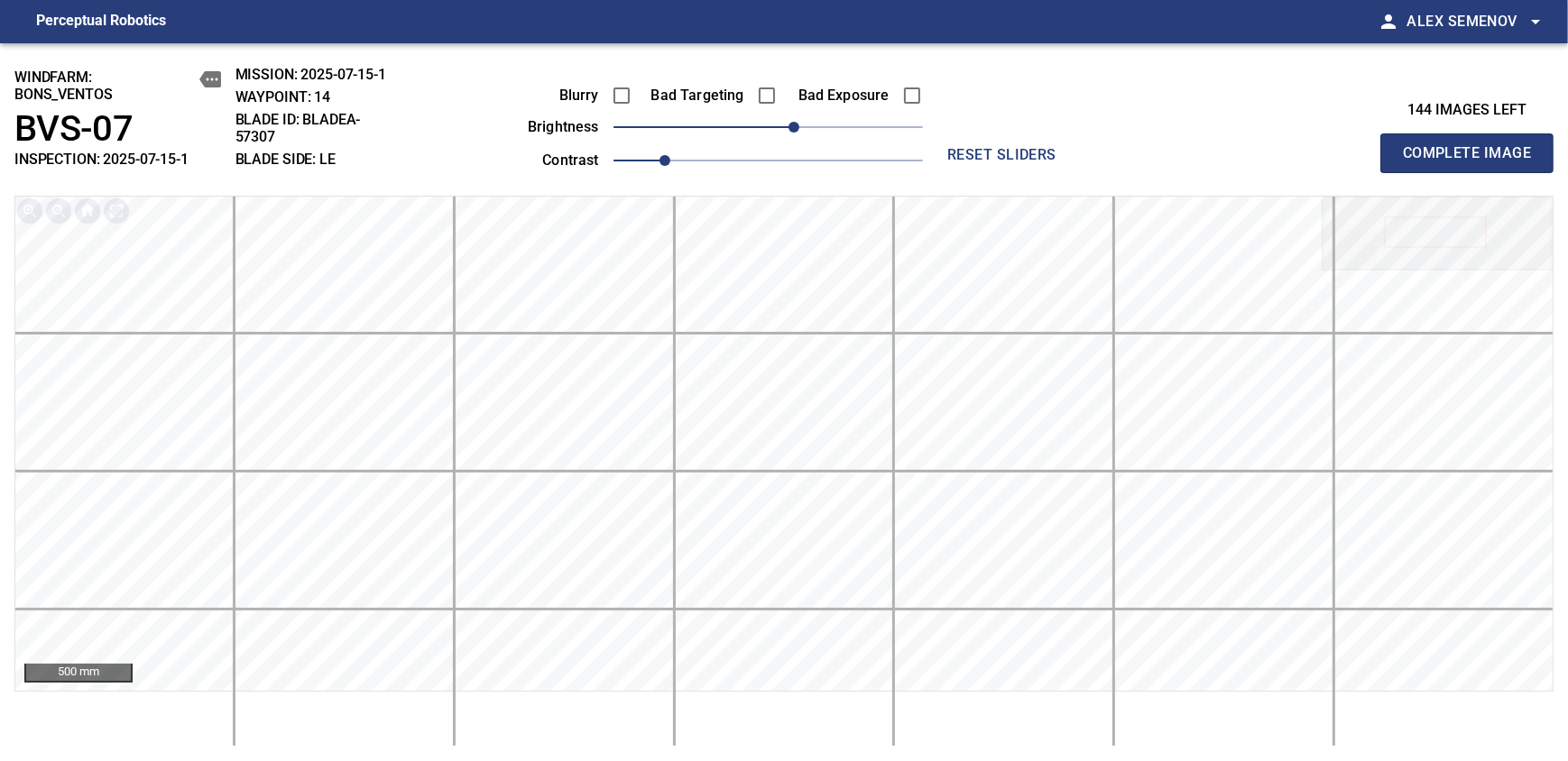 click on "Complete Image" at bounding box center [1467, 153] 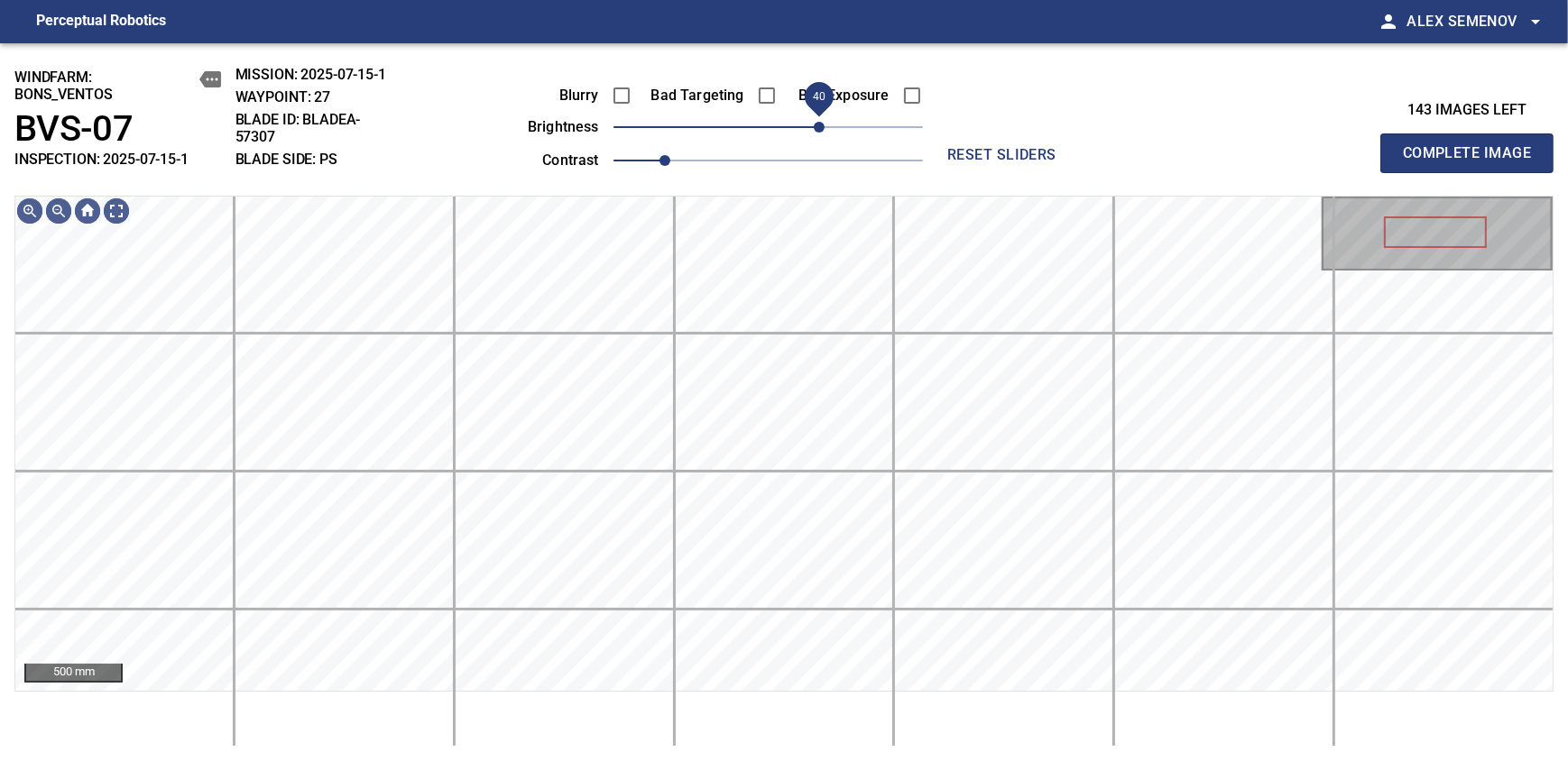 drag, startPoint x: 775, startPoint y: 128, endPoint x: 819, endPoint y: 133, distance: 44.28318 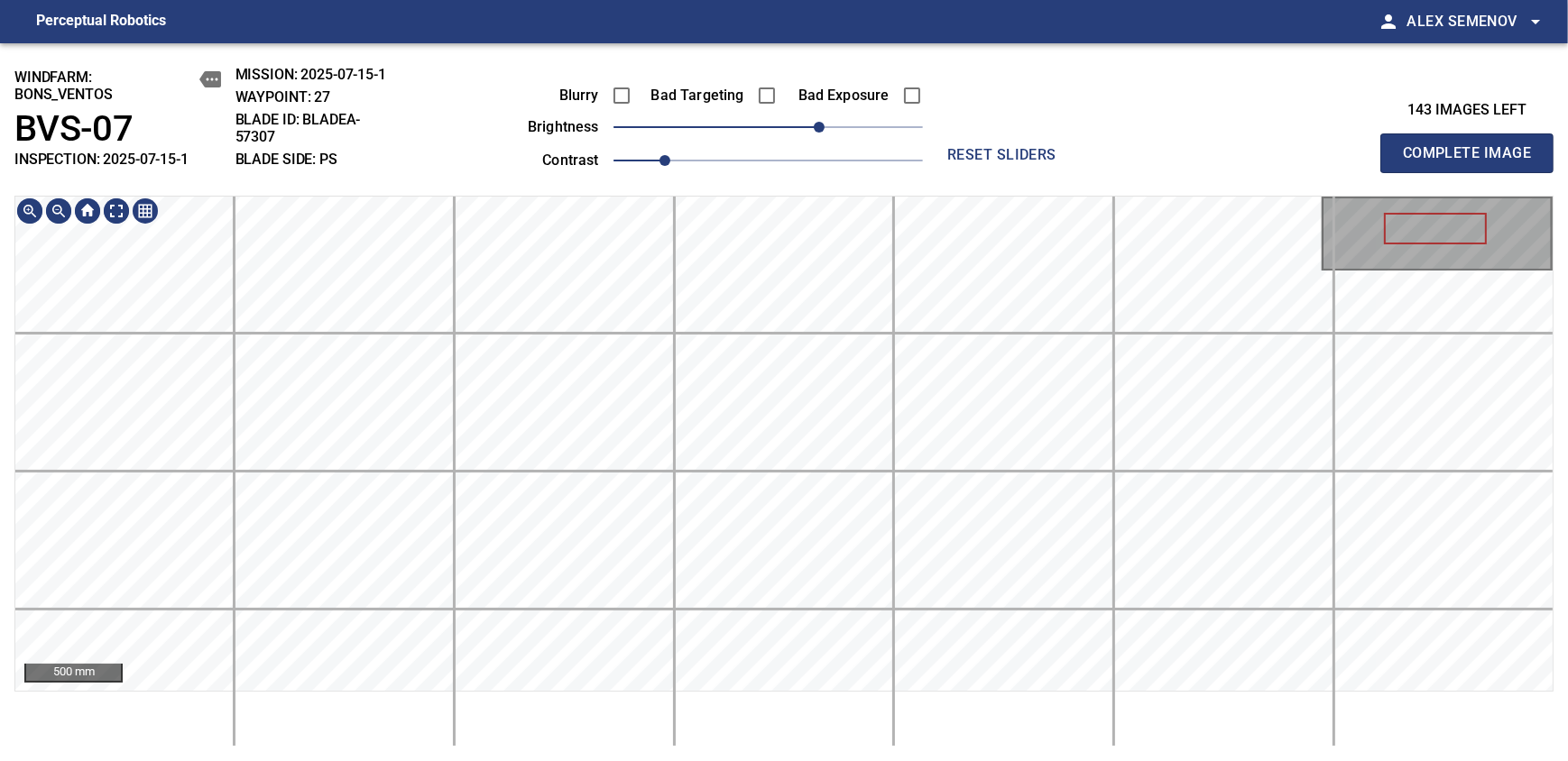 click on "Perceptual Robotics person [FIRST] [LAST] arrow_drop_down windfarm: BONS_VENTOS BVS-07 INSPECTION: [DATE] MISSION: [DATE] WAYPOINT: 27 BLADE ID: bladeA-57307 BLADE SIDE: PS Blurry Bad Targeting Bad Exposure brightness 40 contrast 1 reset sliders 143 images left Complete Image 500 mm exit_to_app Logout" at bounding box center (784, 380) 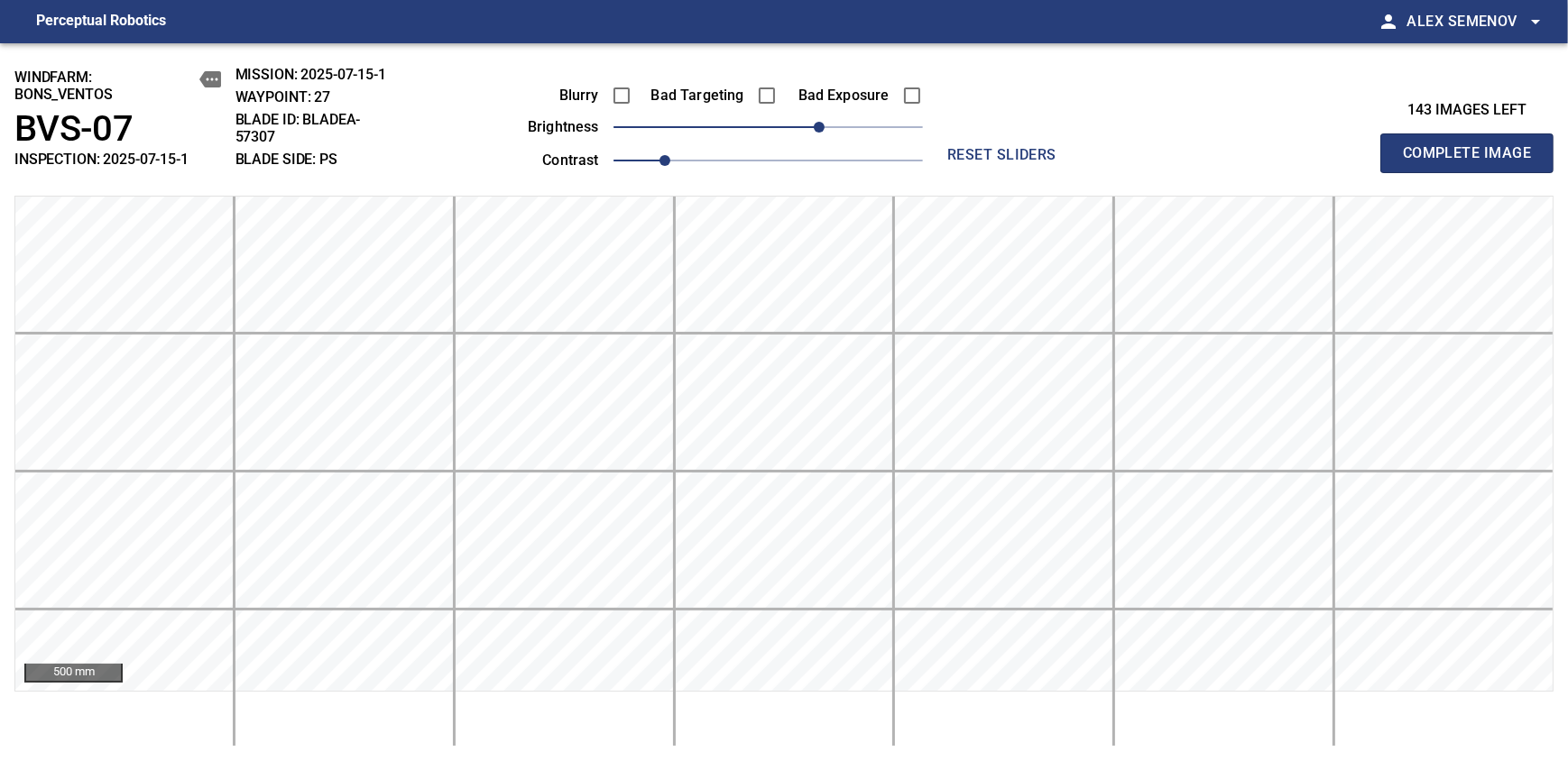 click on "Complete Image" at bounding box center [1467, 153] 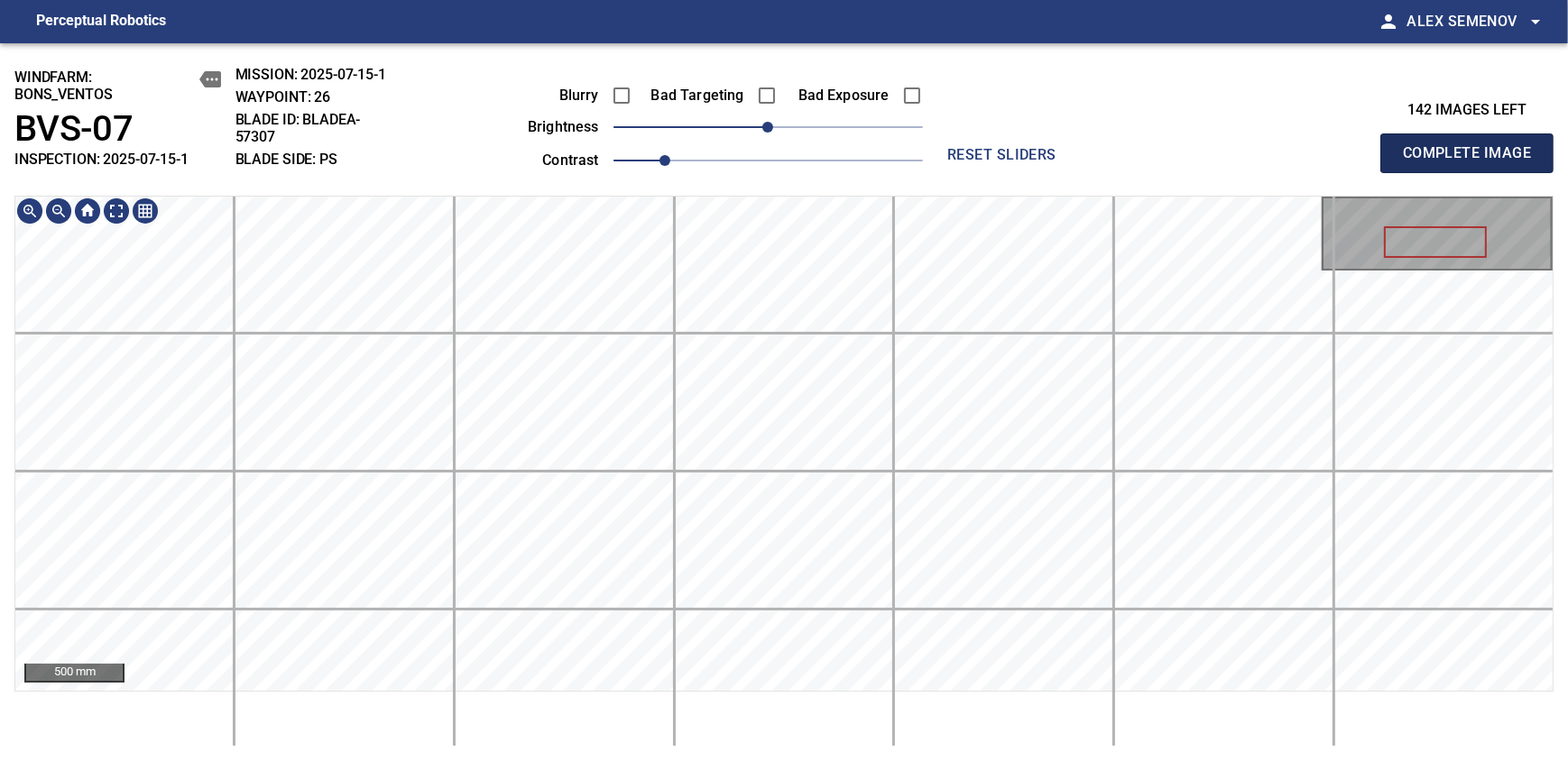 click on "Complete Image" at bounding box center [1467, 153] 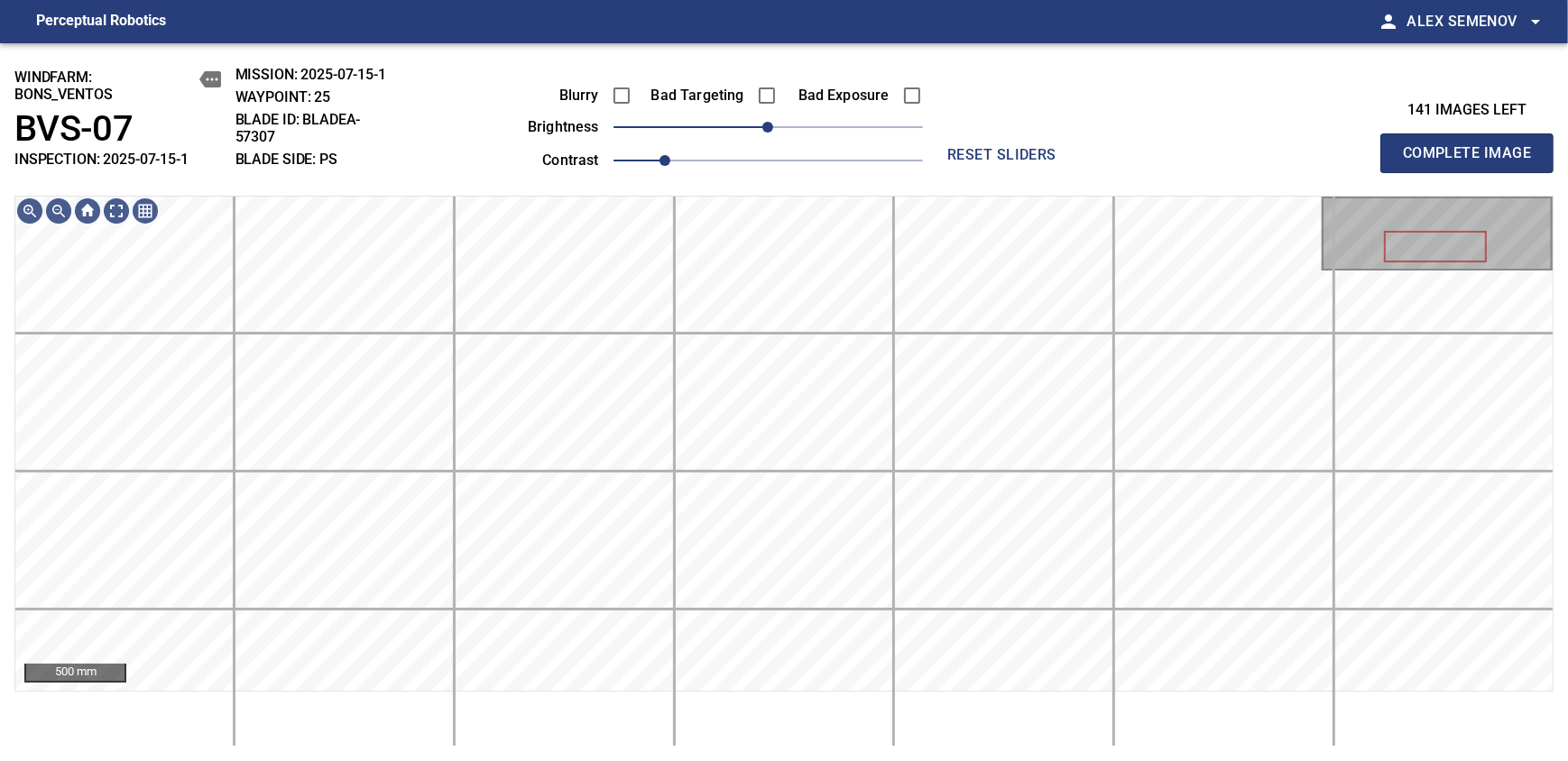 click on "Complete Image" at bounding box center (1467, 153) 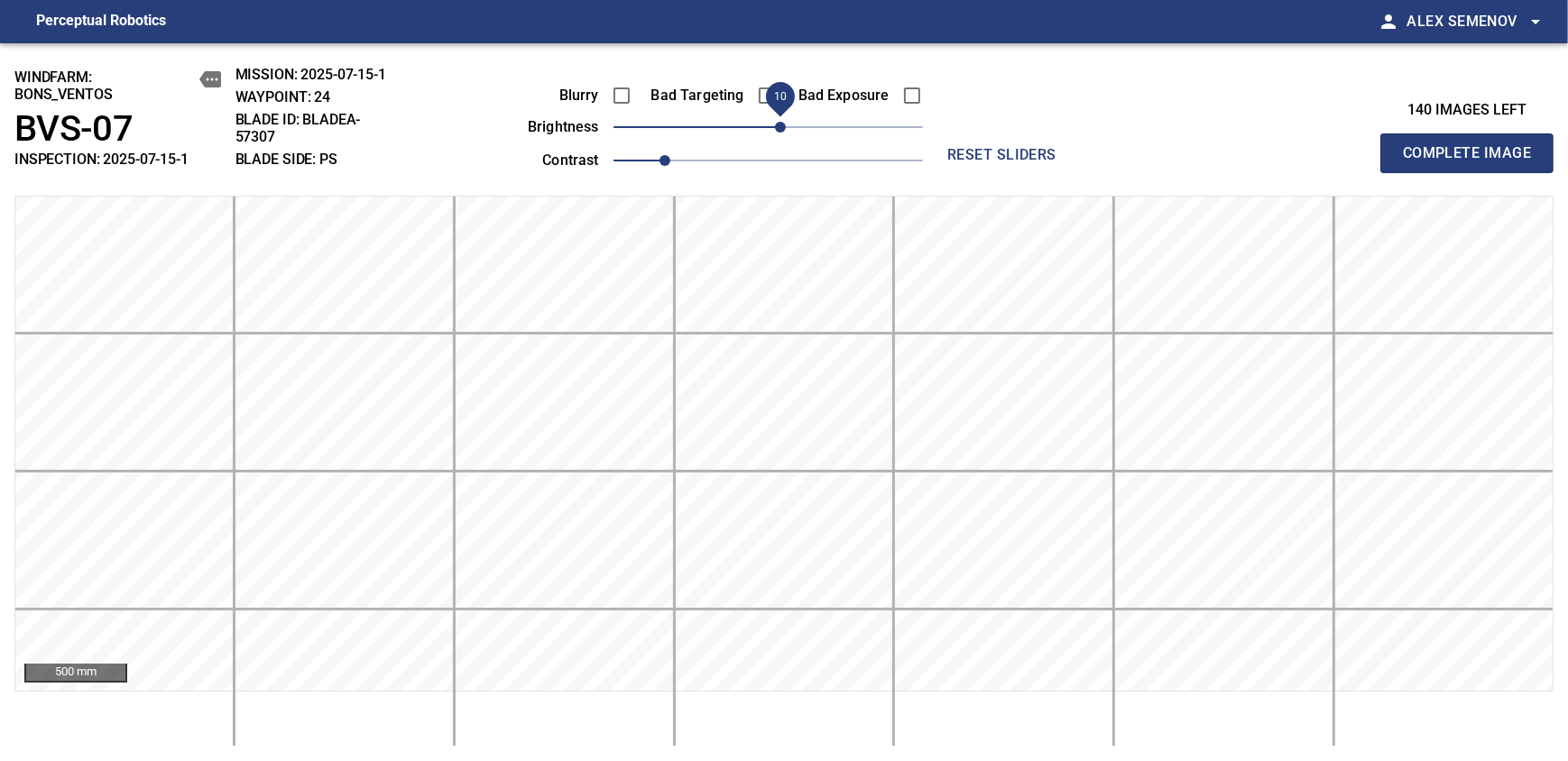 click on "10" at bounding box center [780, 127] 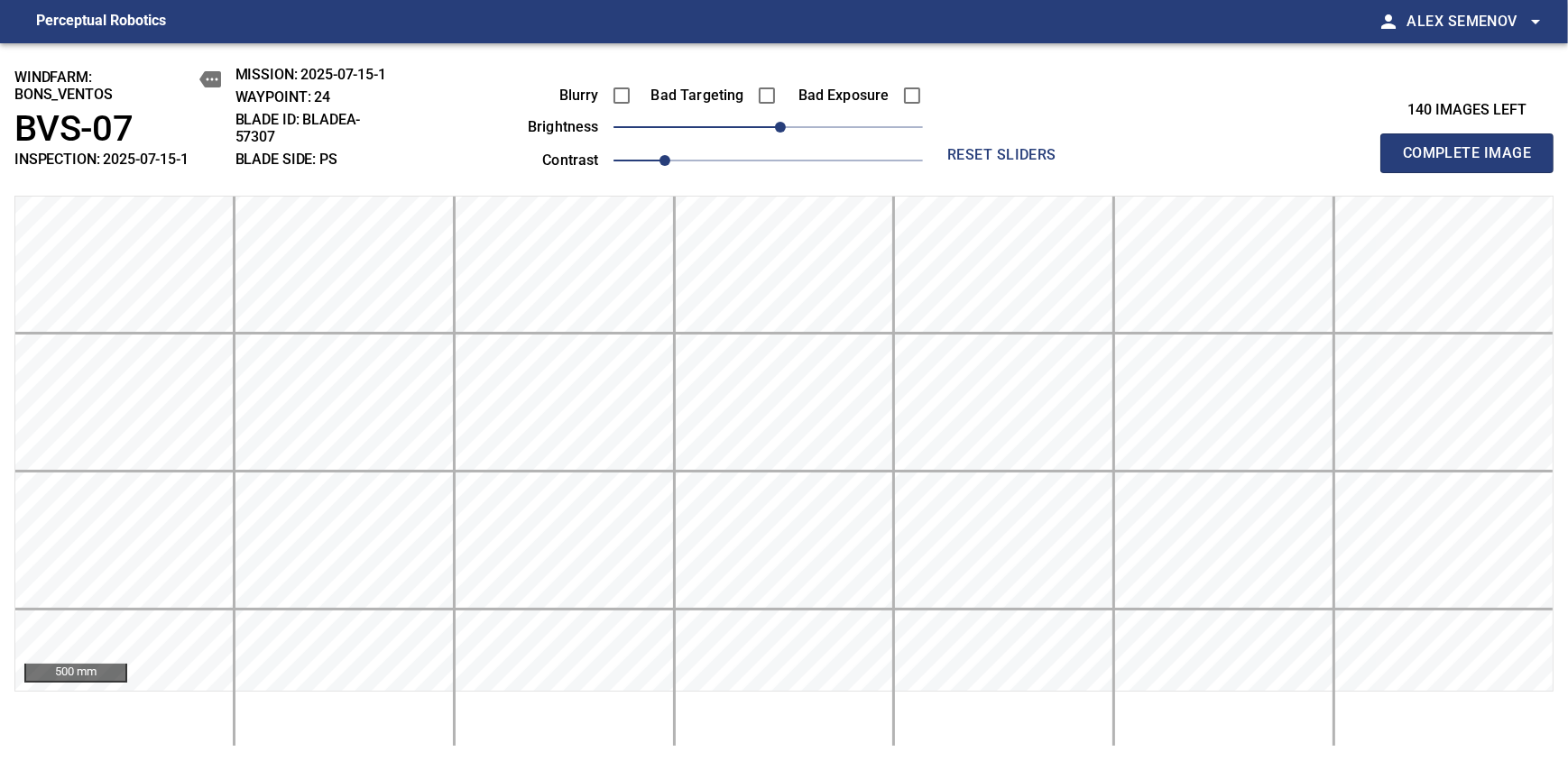 click on "Complete Image" at bounding box center [1467, 153] 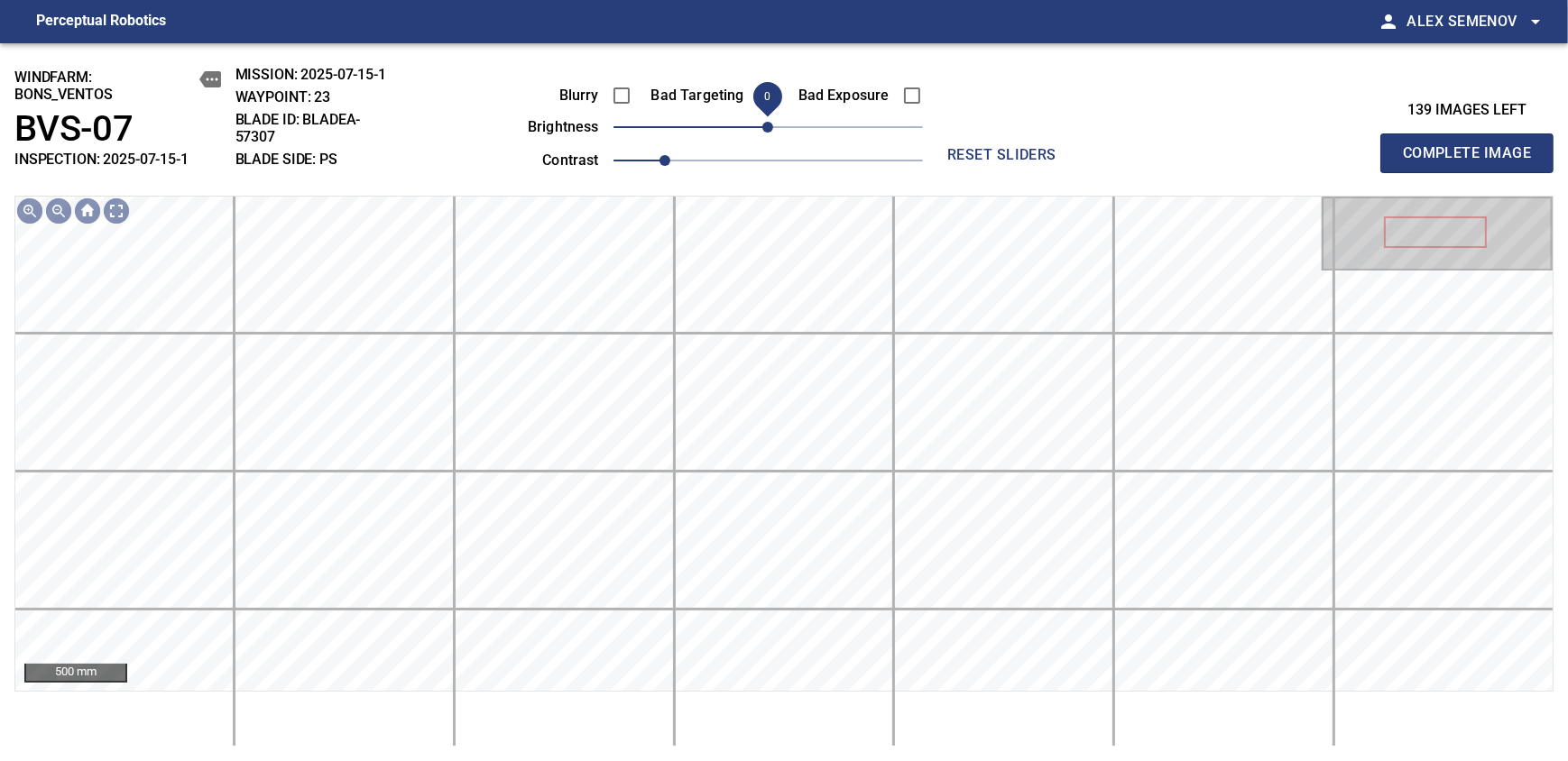 click on "0" at bounding box center [768, 127] 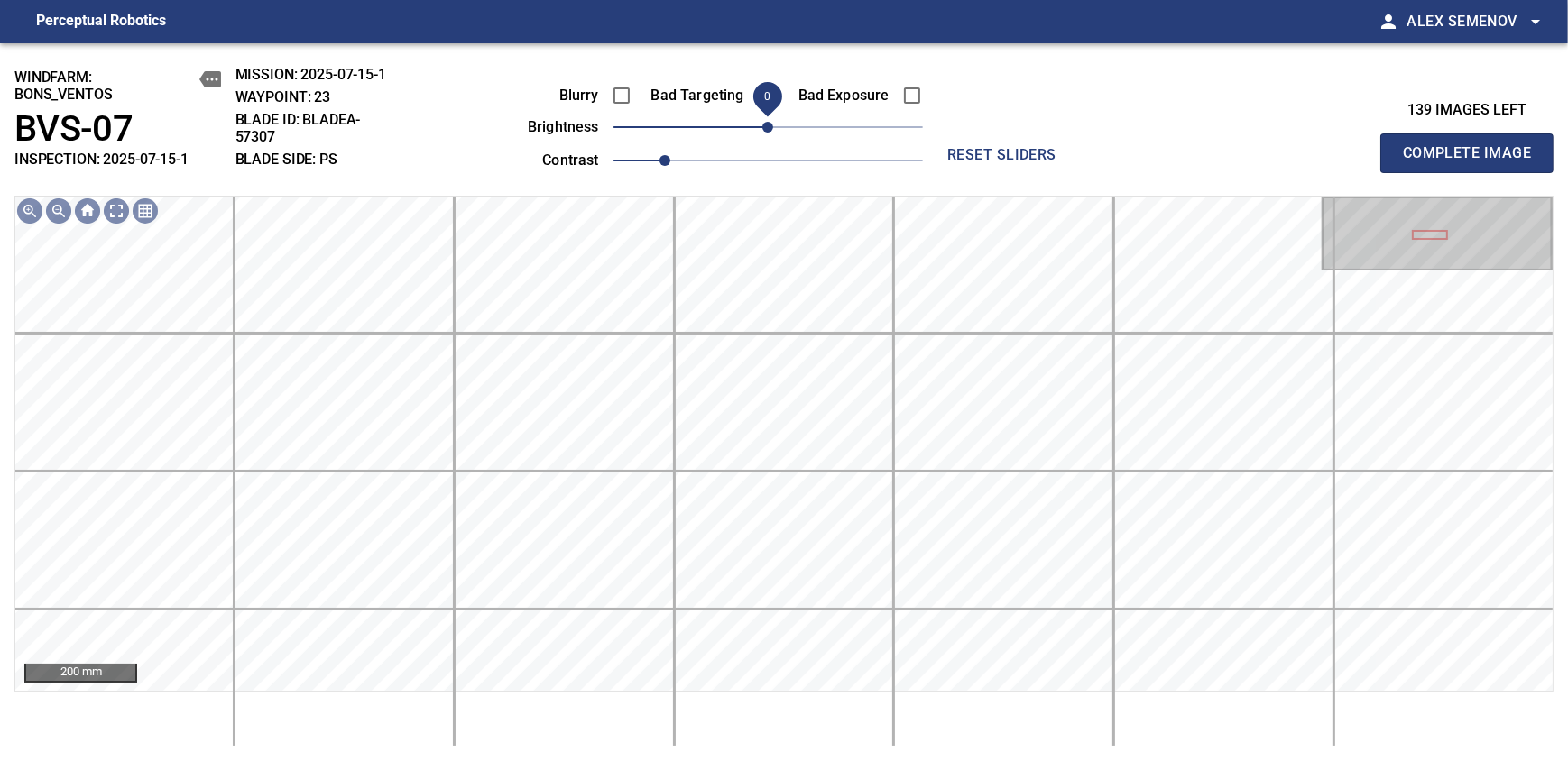 click on "Complete Image" at bounding box center [1467, 153] 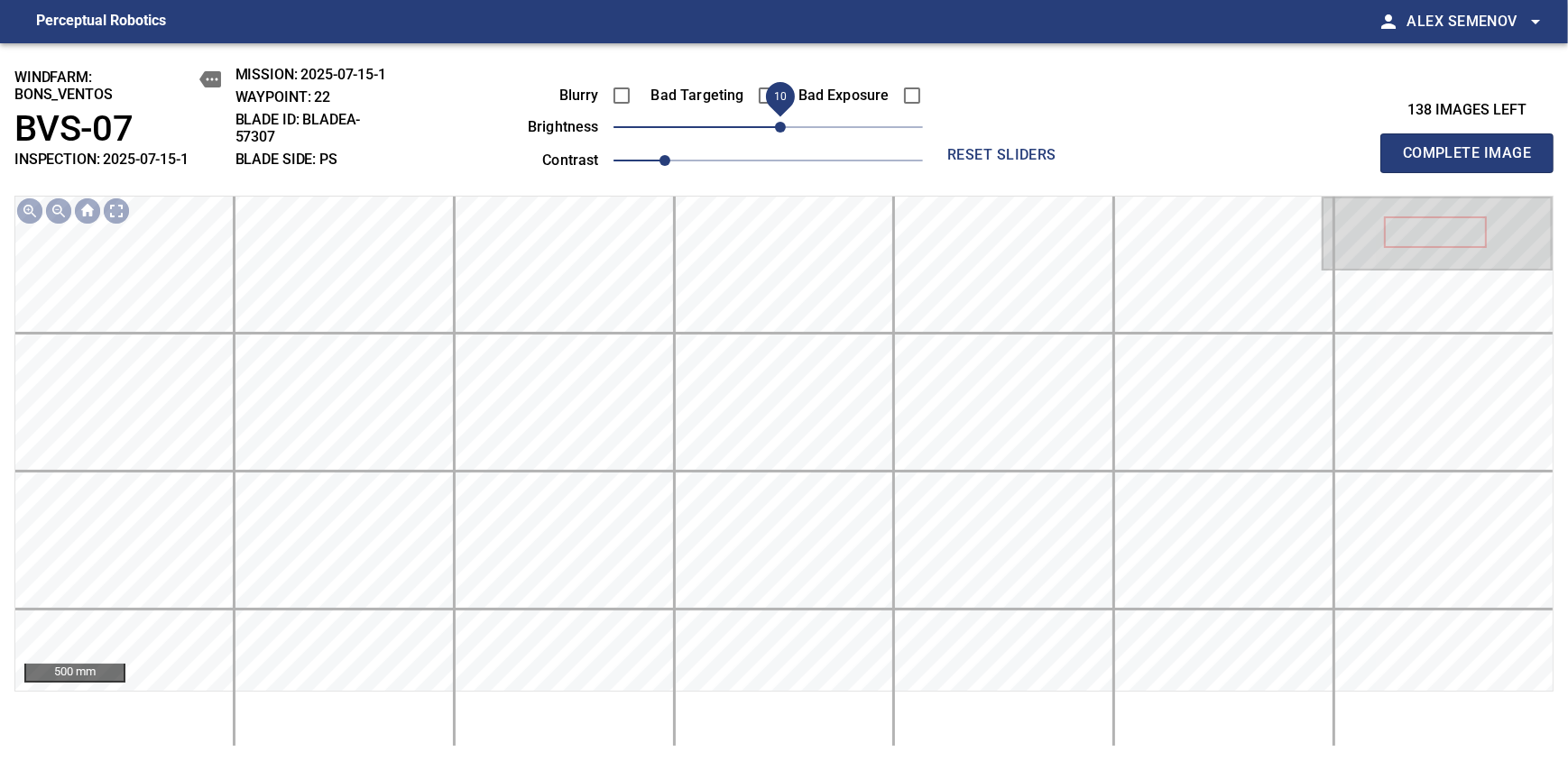 drag, startPoint x: 772, startPoint y: 133, endPoint x: 780, endPoint y: 124, distance: 12.041595 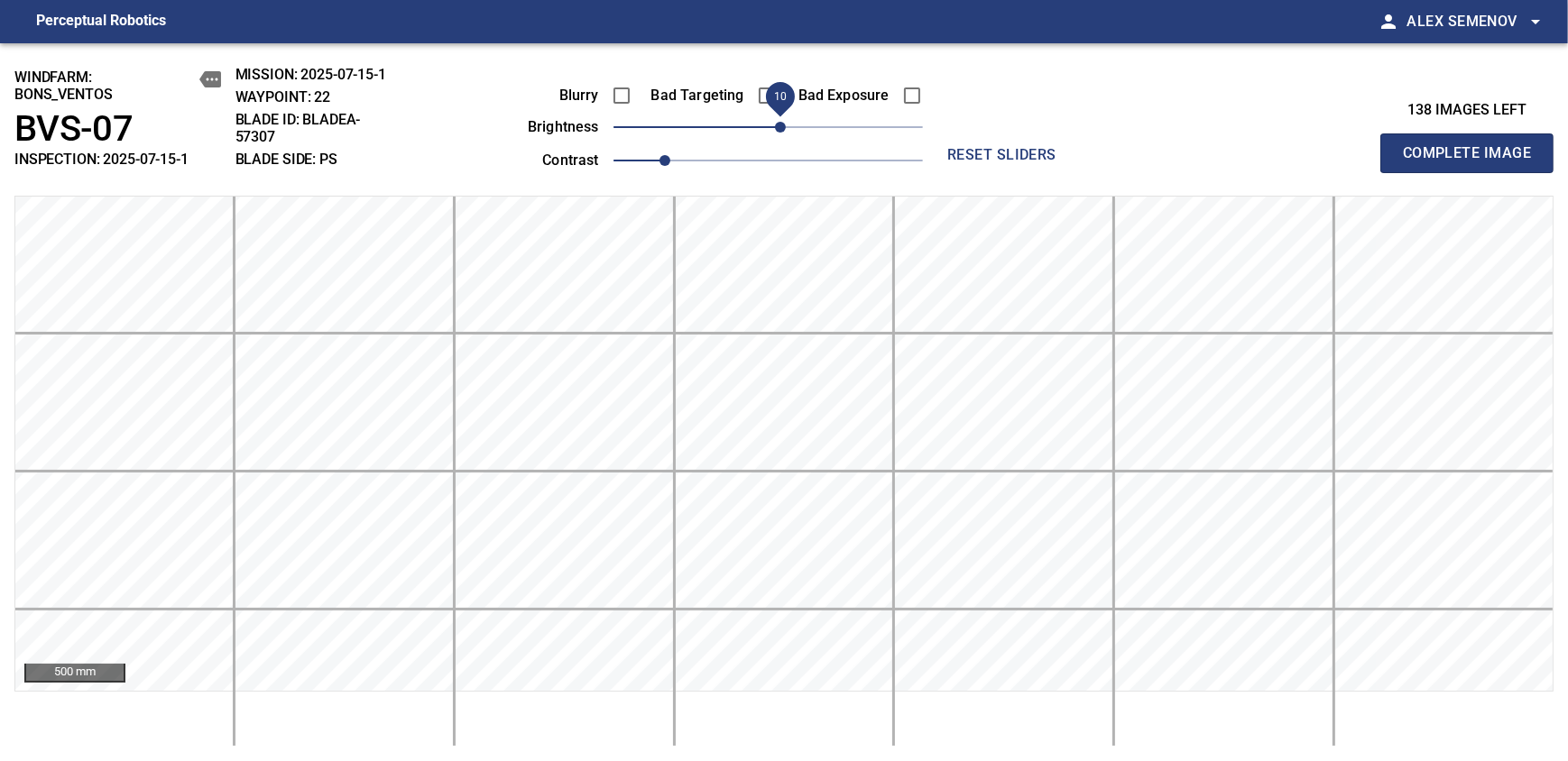 click on "Complete Image" at bounding box center (1467, 153) 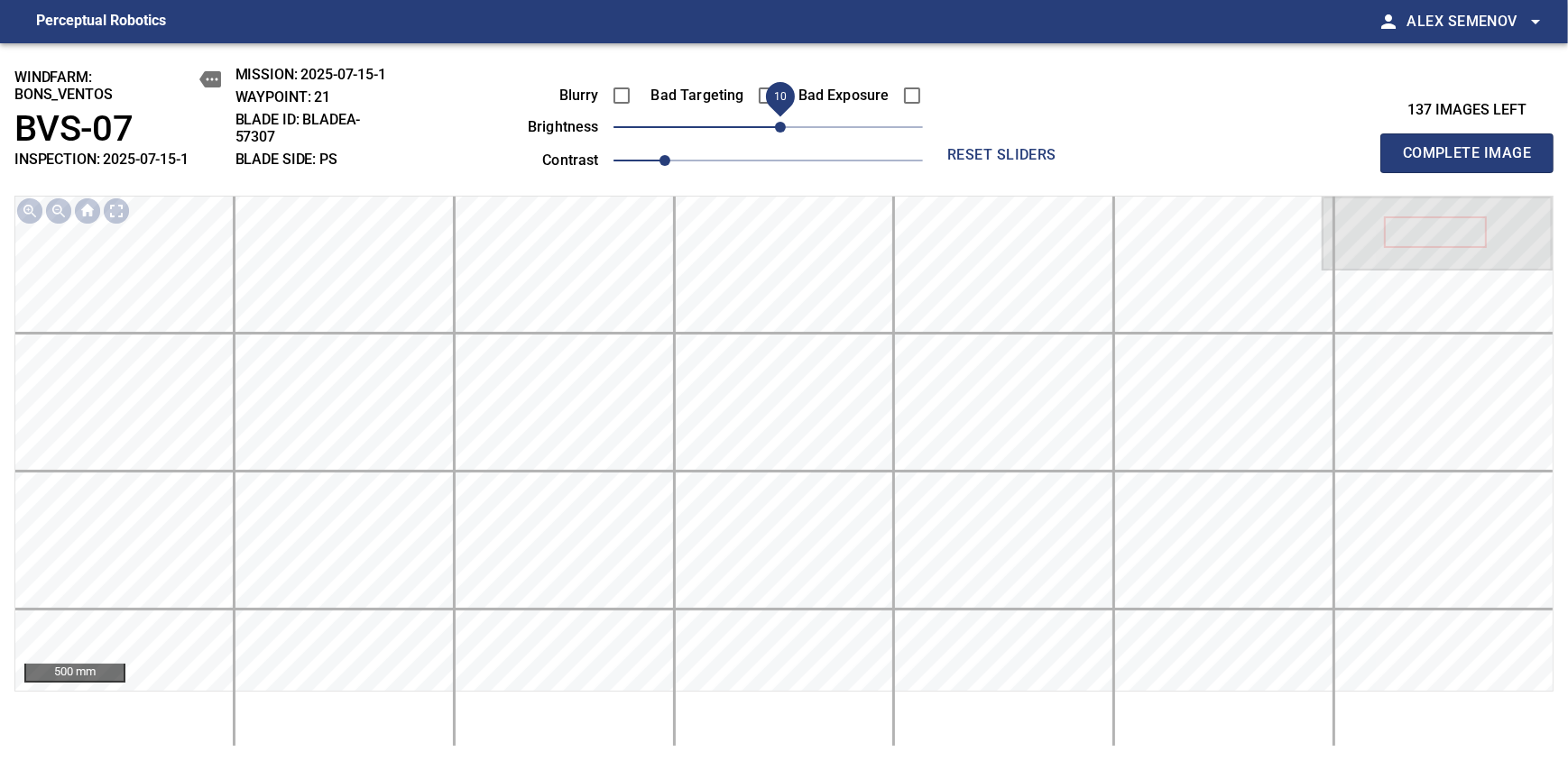 click on "10" at bounding box center [780, 127] 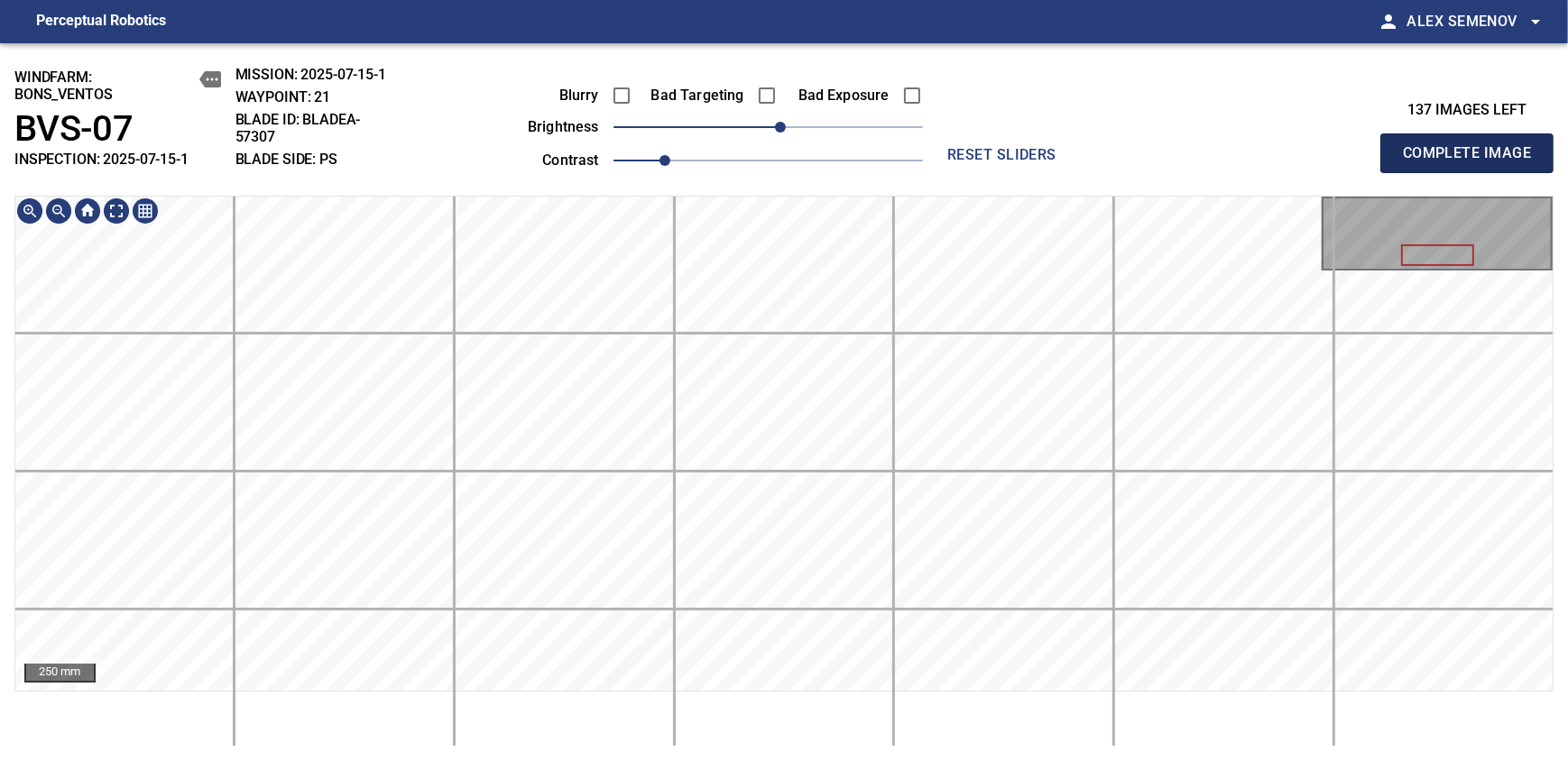 click on "Complete Image" at bounding box center [1467, 153] 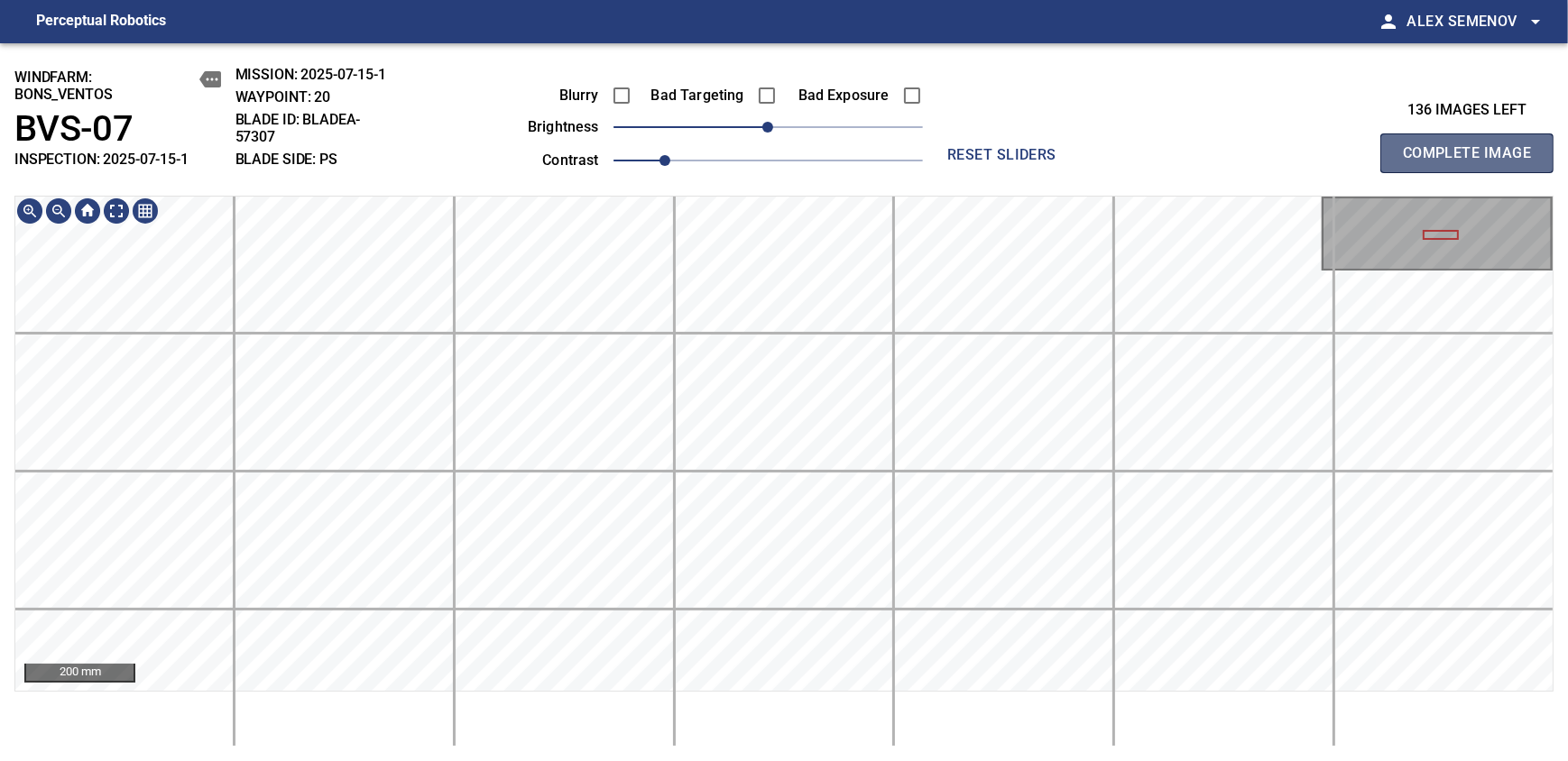 click on "Complete Image" at bounding box center (1467, 153) 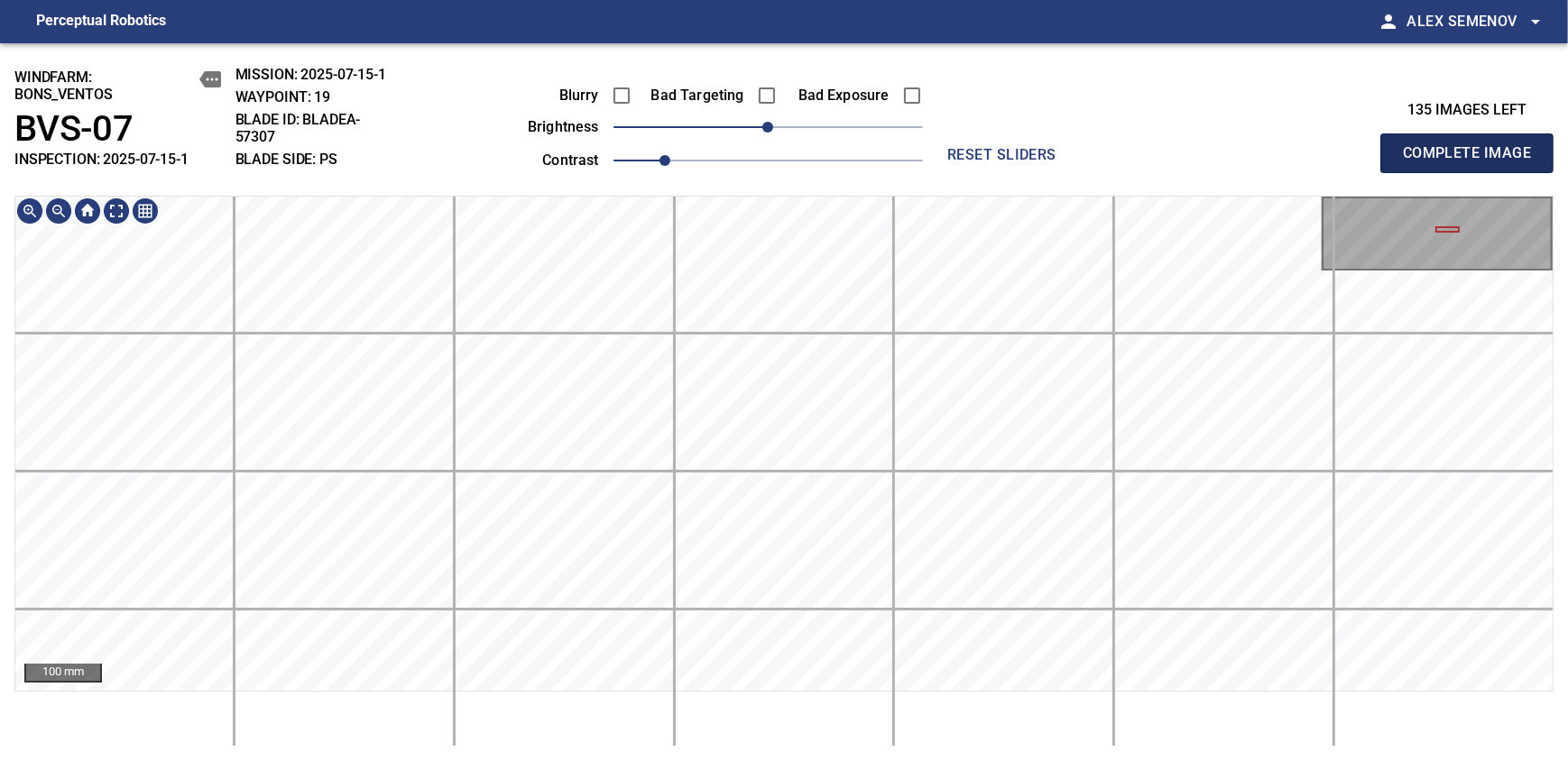 click on "Complete Image" at bounding box center [1467, 153] 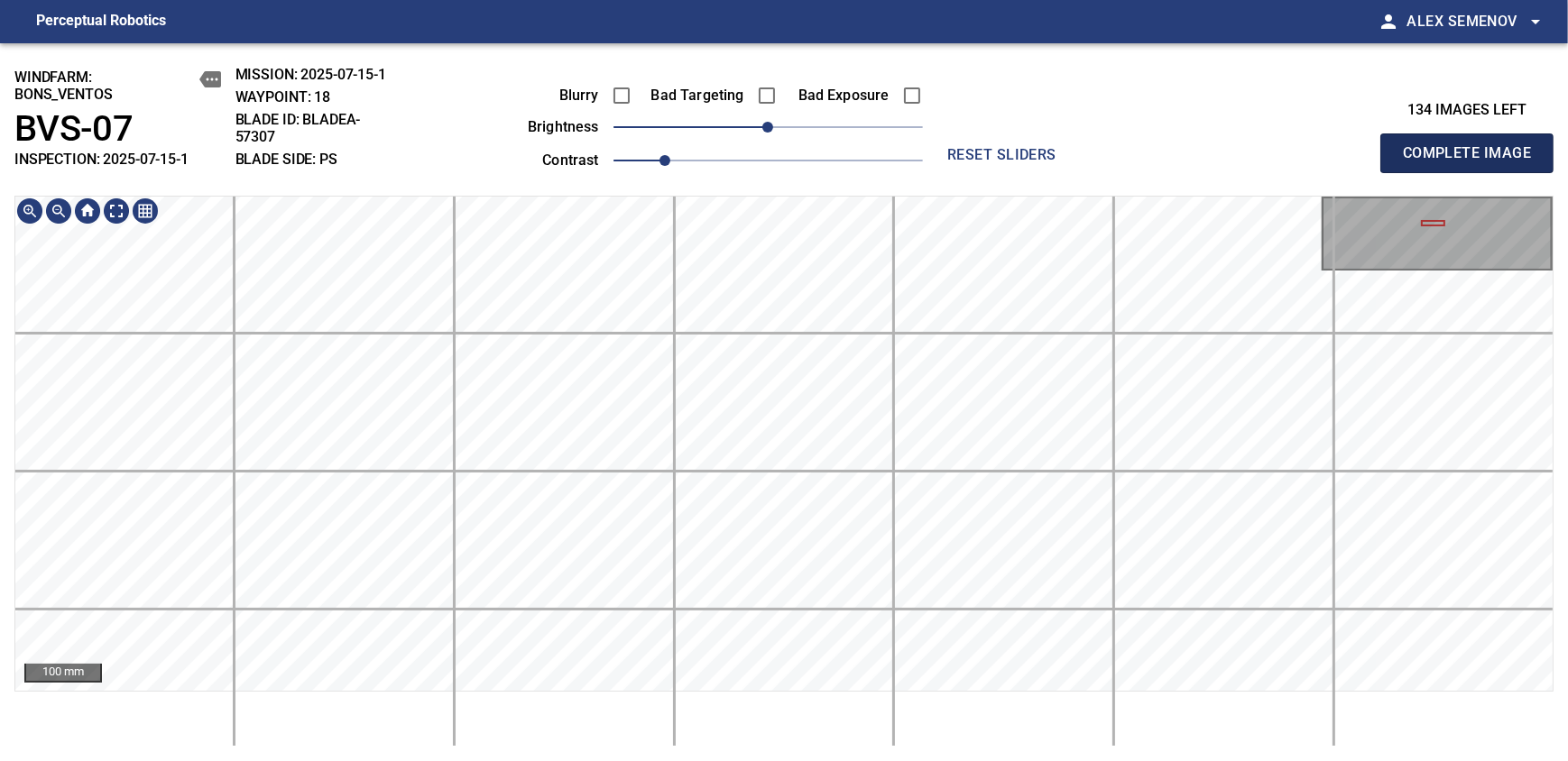 click on "Complete Image" at bounding box center [1467, 153] 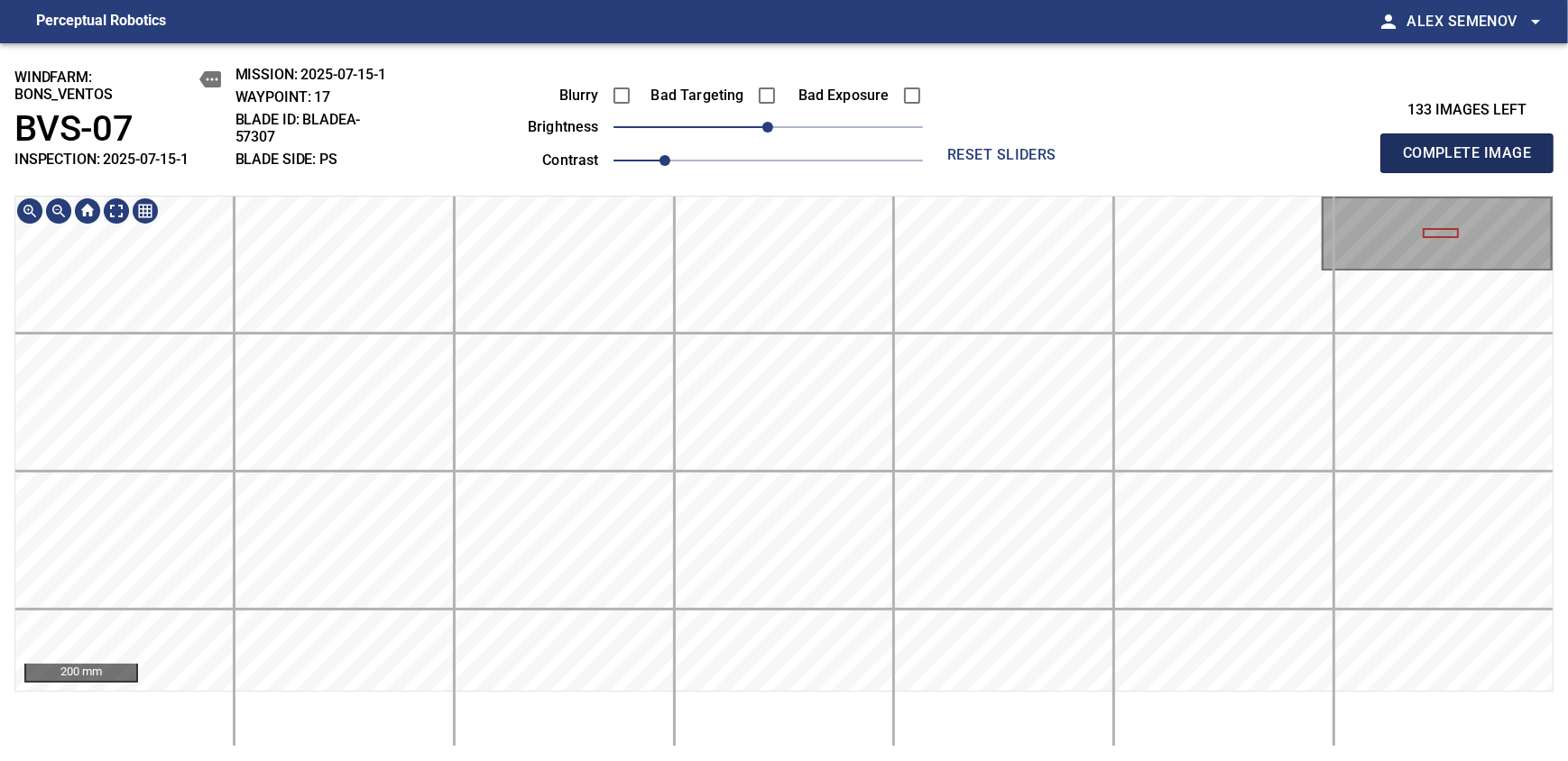 click on "Complete Image" at bounding box center (1467, 153) 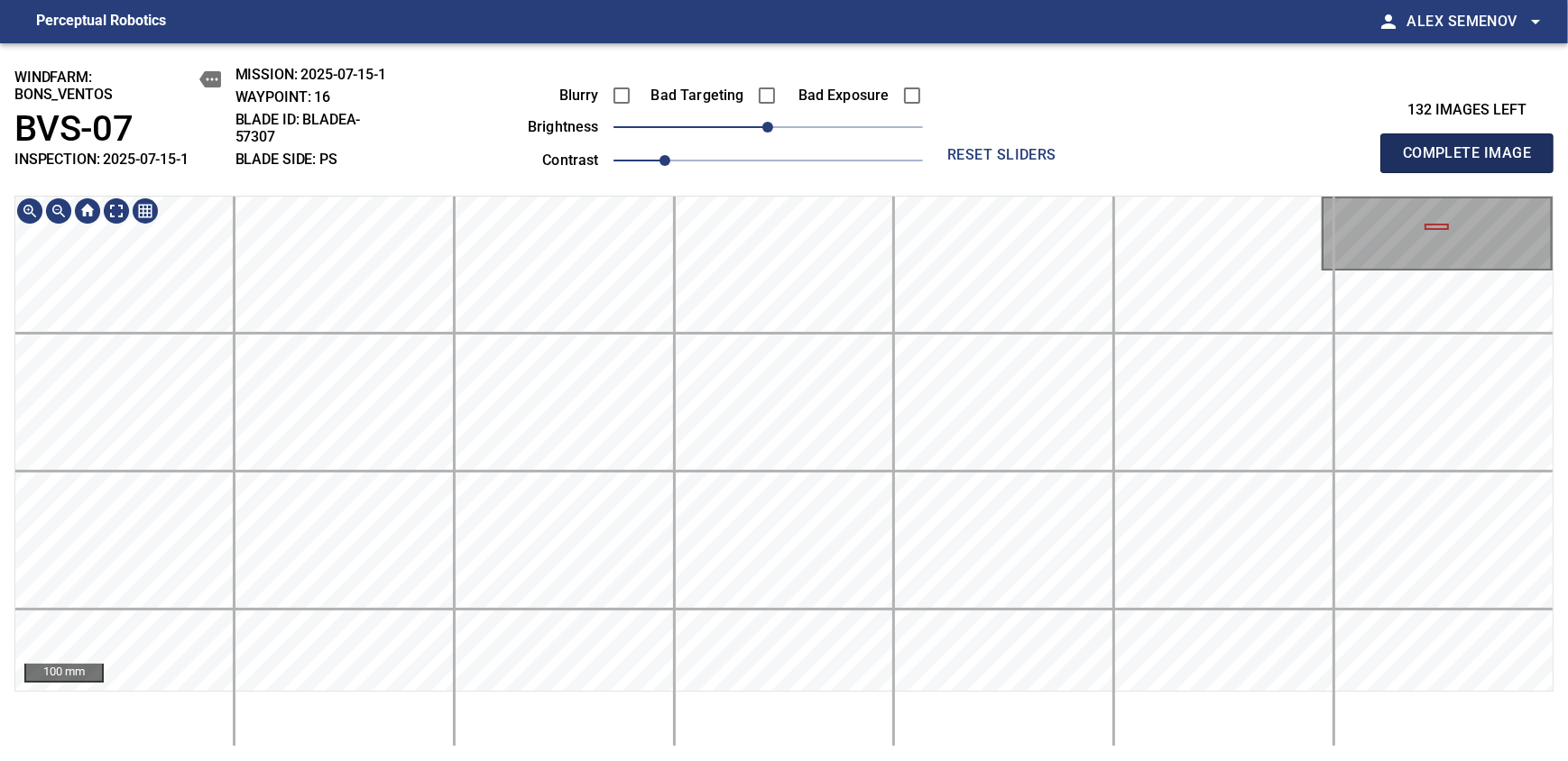 click on "Complete Image" at bounding box center (1467, 153) 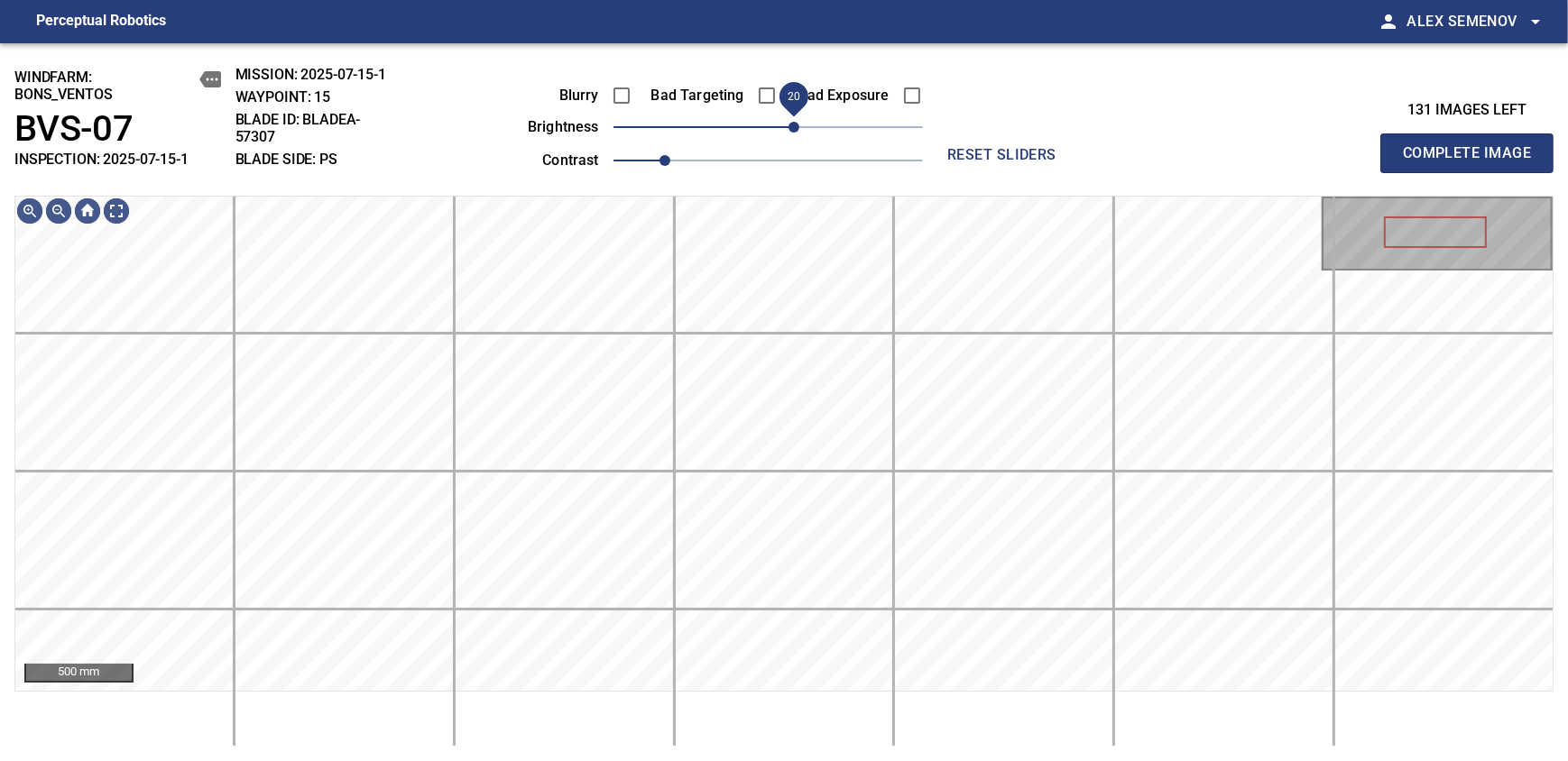click on "20" at bounding box center [794, 127] 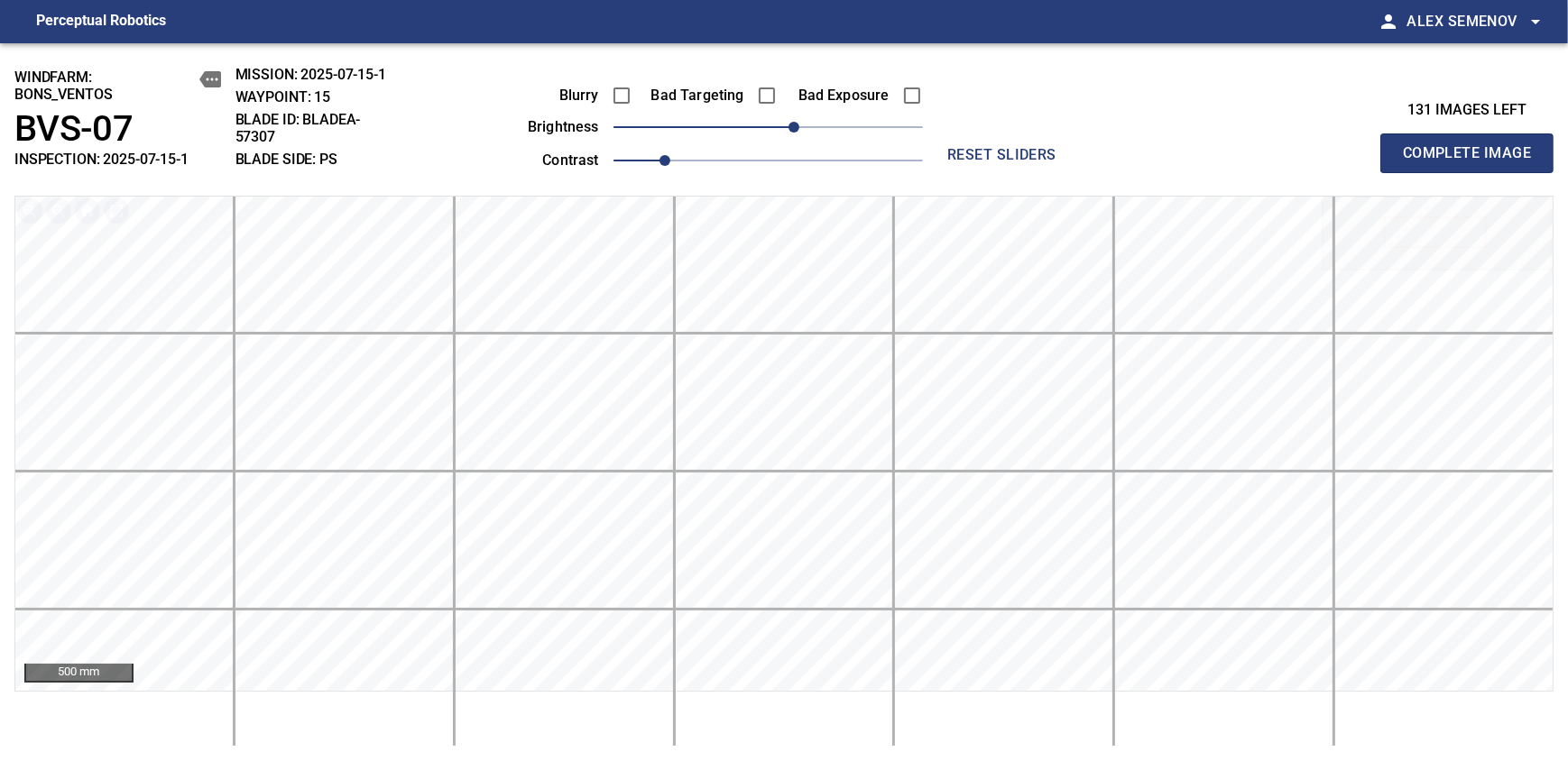 click on "Complete Image" at bounding box center [1467, 153] 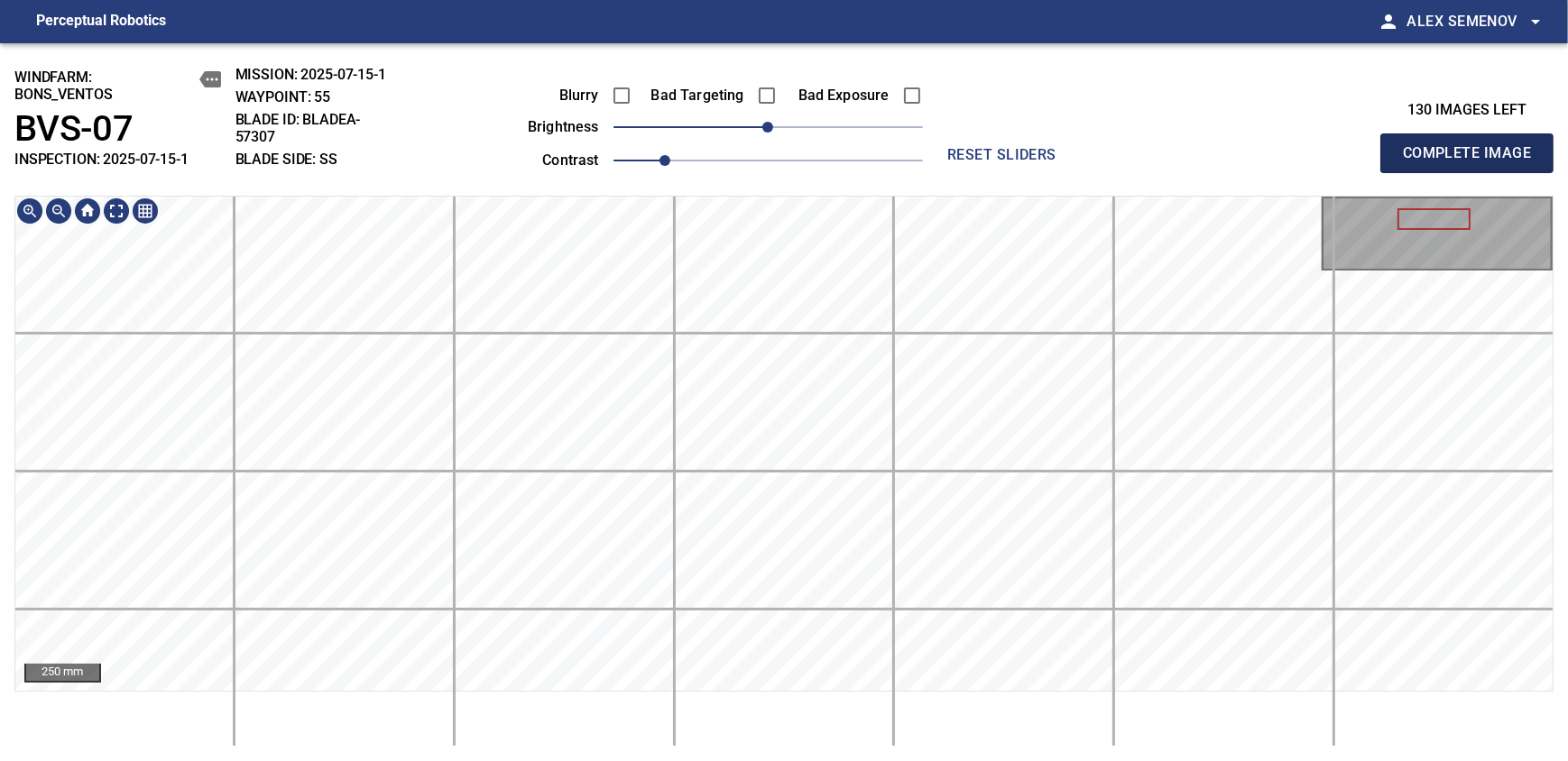 click on "Complete Image" at bounding box center (1467, 153) 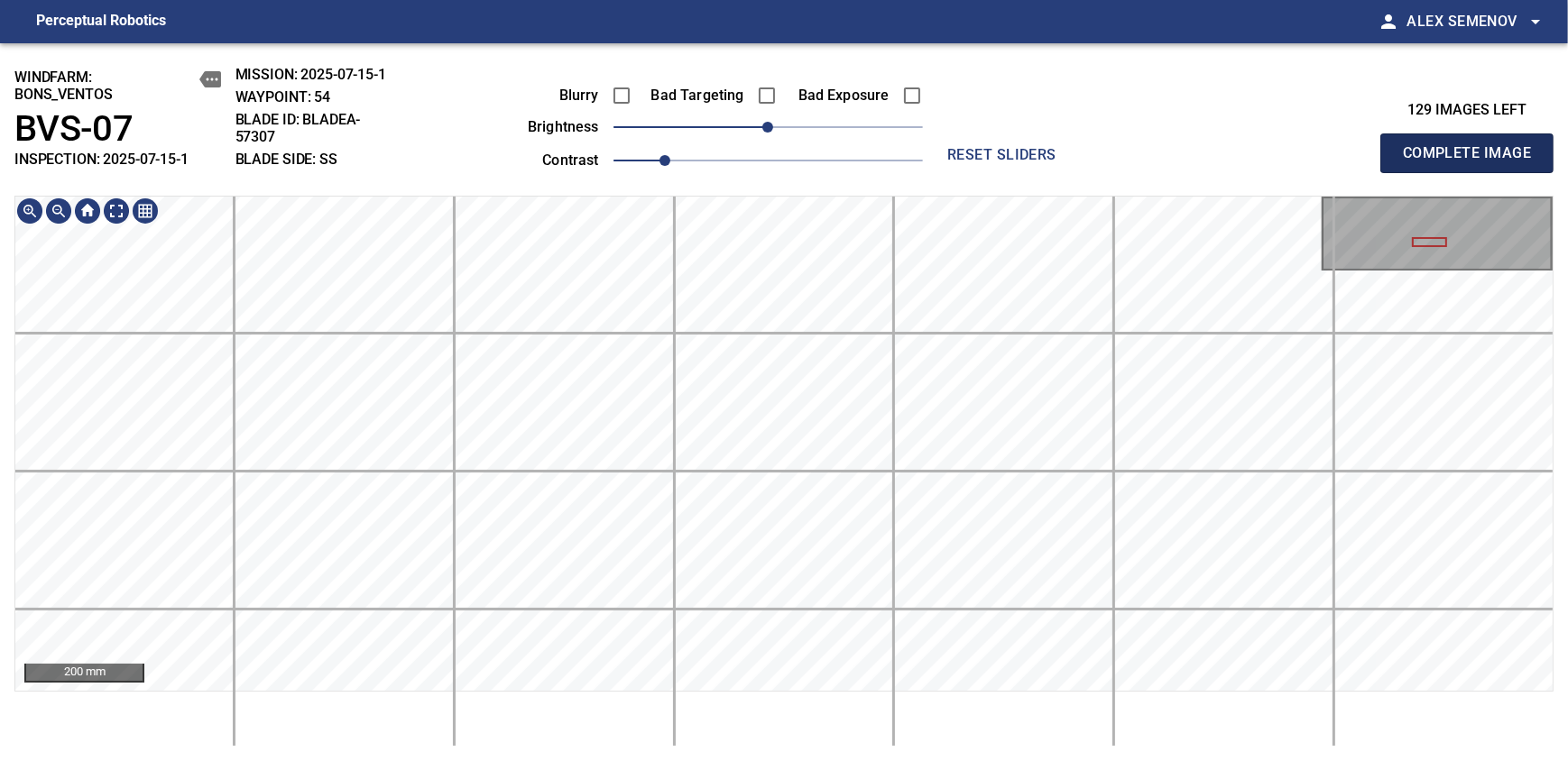 click on "Complete Image" at bounding box center (1467, 153) 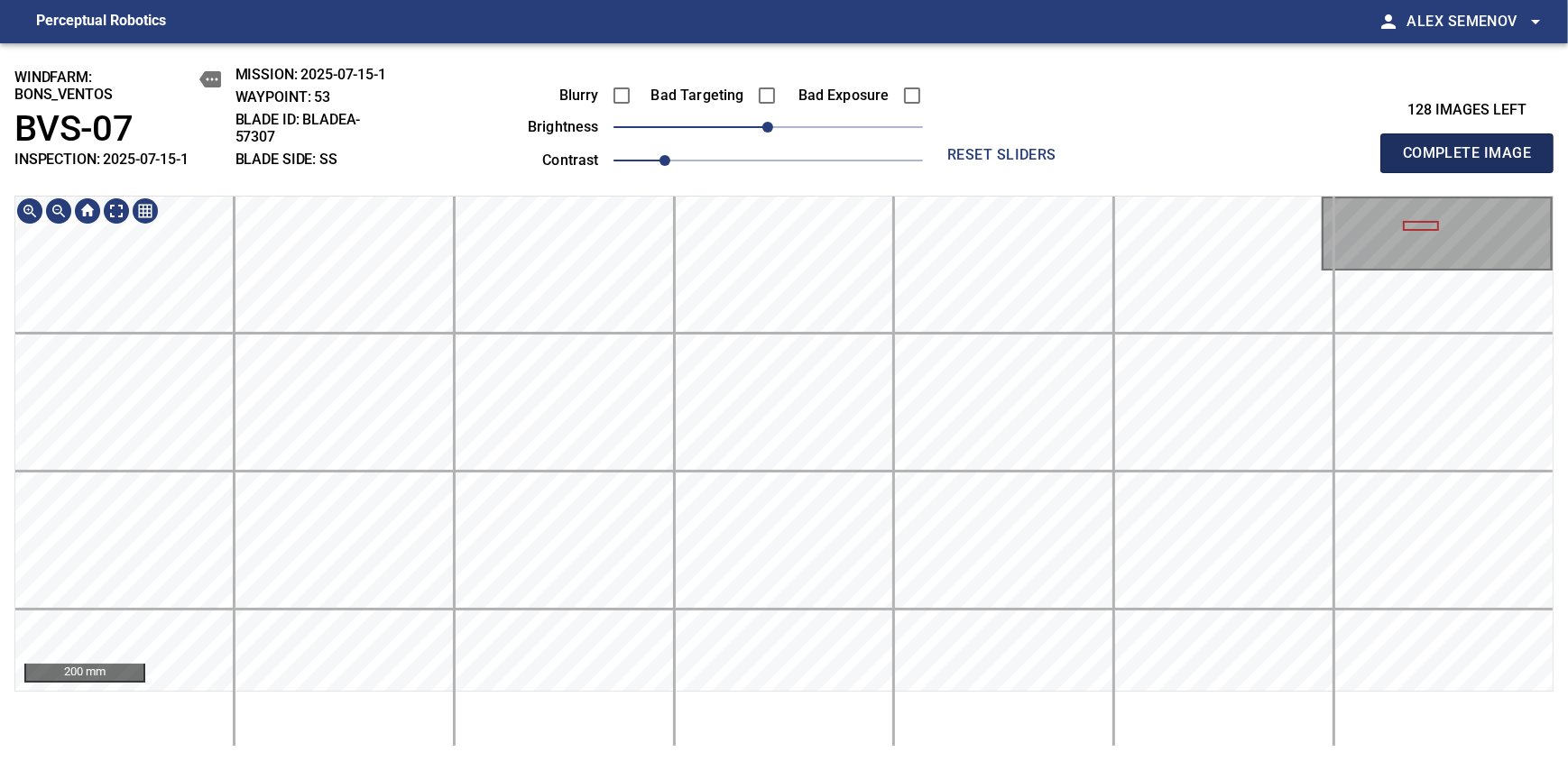click on "Complete Image" at bounding box center [1467, 153] 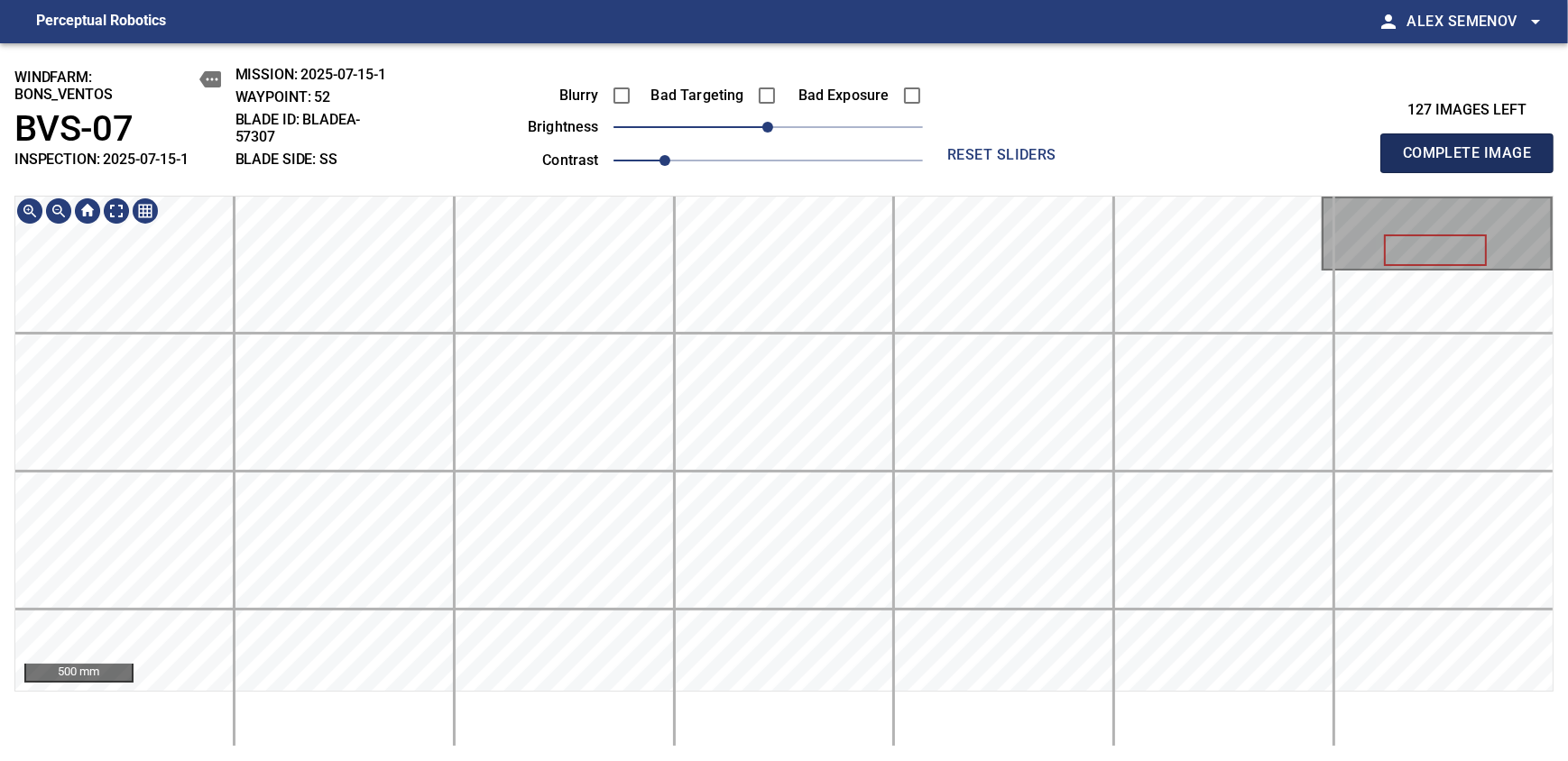 click on "Complete Image" at bounding box center (1467, 153) 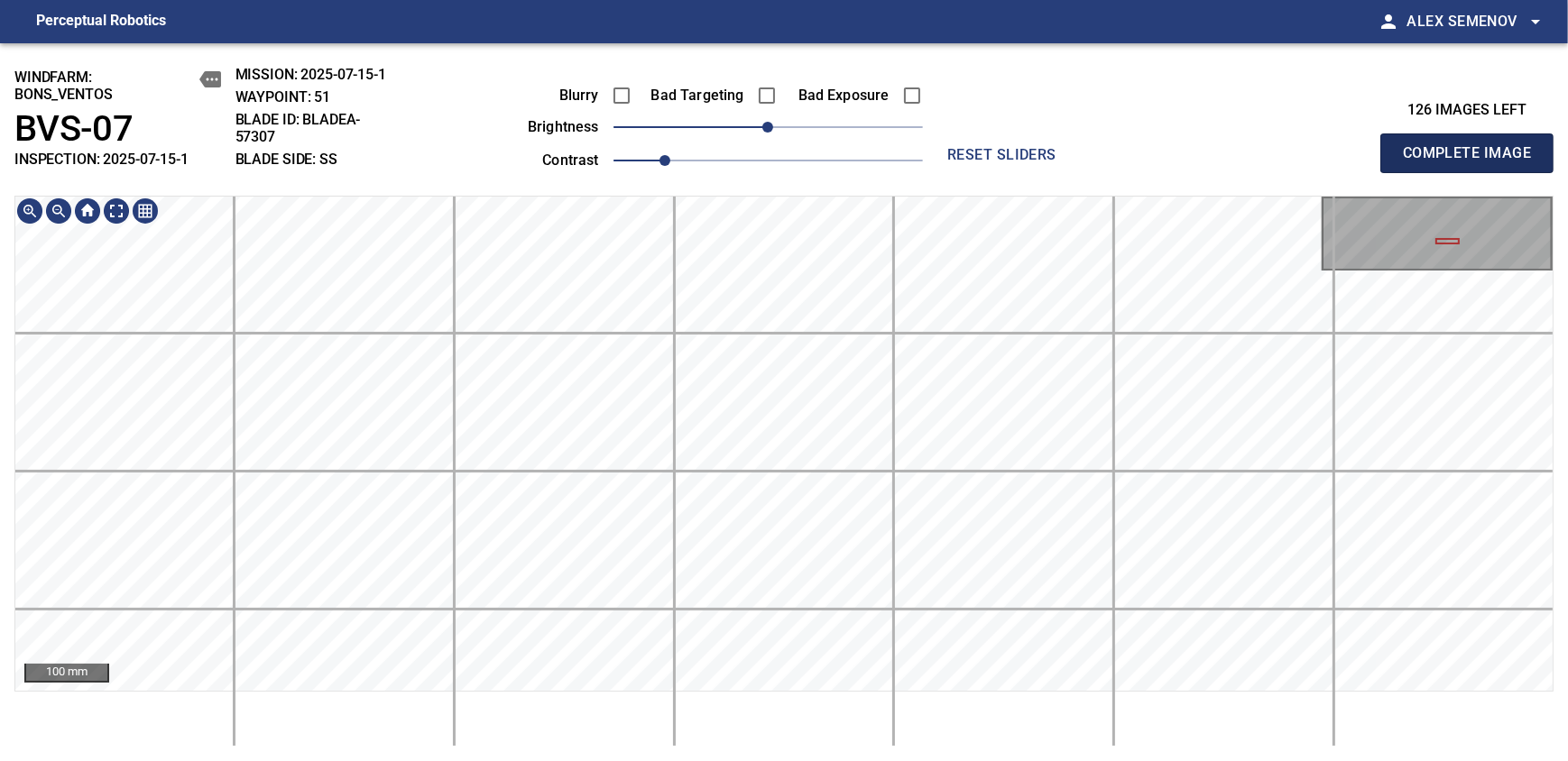 click on "Complete Image" at bounding box center [1467, 153] 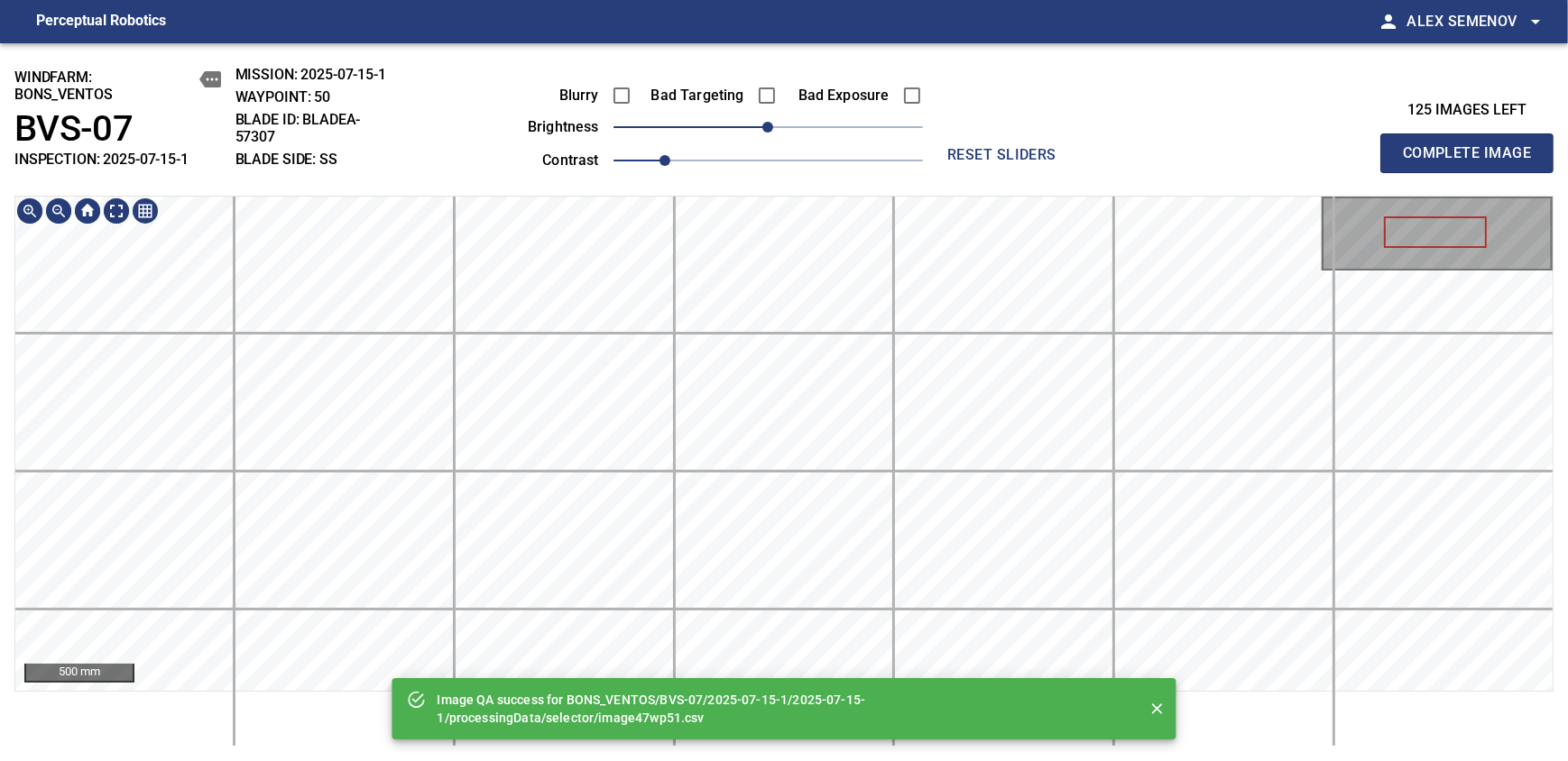 click on "Image QA success for BONS_VENTOS/BVS-07/[YEAR]-[MONTH]-[DAY]-1/[YEAR]-[MONTH]-[DAY]-1/processingData/selector/image47wp51.csv windfarm: BONS_VENTOS BVS-07 INSPECTION: [YEAR]-[MONTH]-[DAY]-1 MISSION: [YEAR]-[MONTH]-[DAY]-1 WAYPOINT: 50 BLADE ID: bladeA-57307 BLADE SIDE: SS Blurry Bad Targeting Bad Exposure brightness 0 contrast 1 reset sliders 125 images left Complete Image 500 mm" at bounding box center [784, 402] 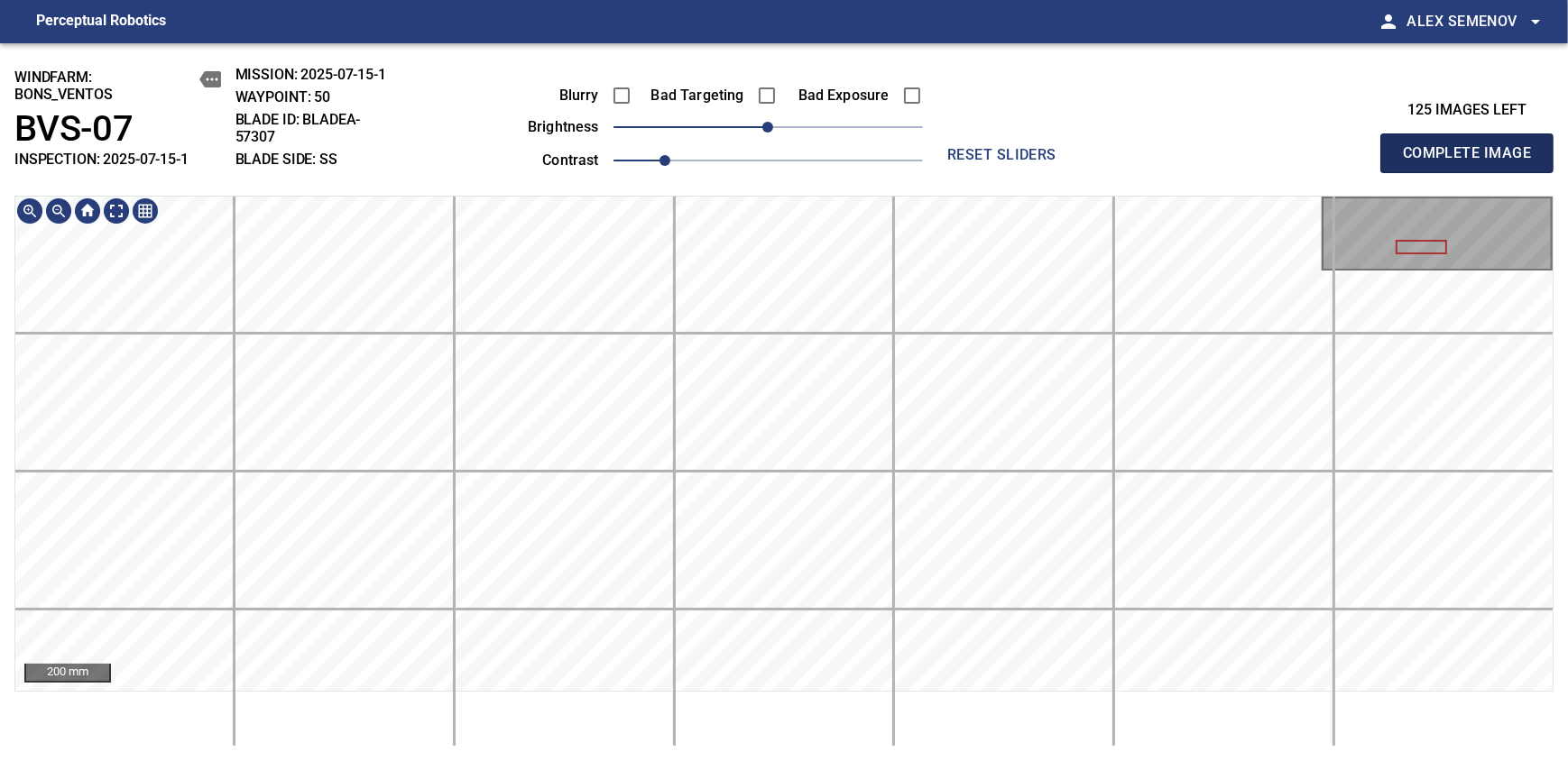 click on "Complete Image" at bounding box center (1467, 153) 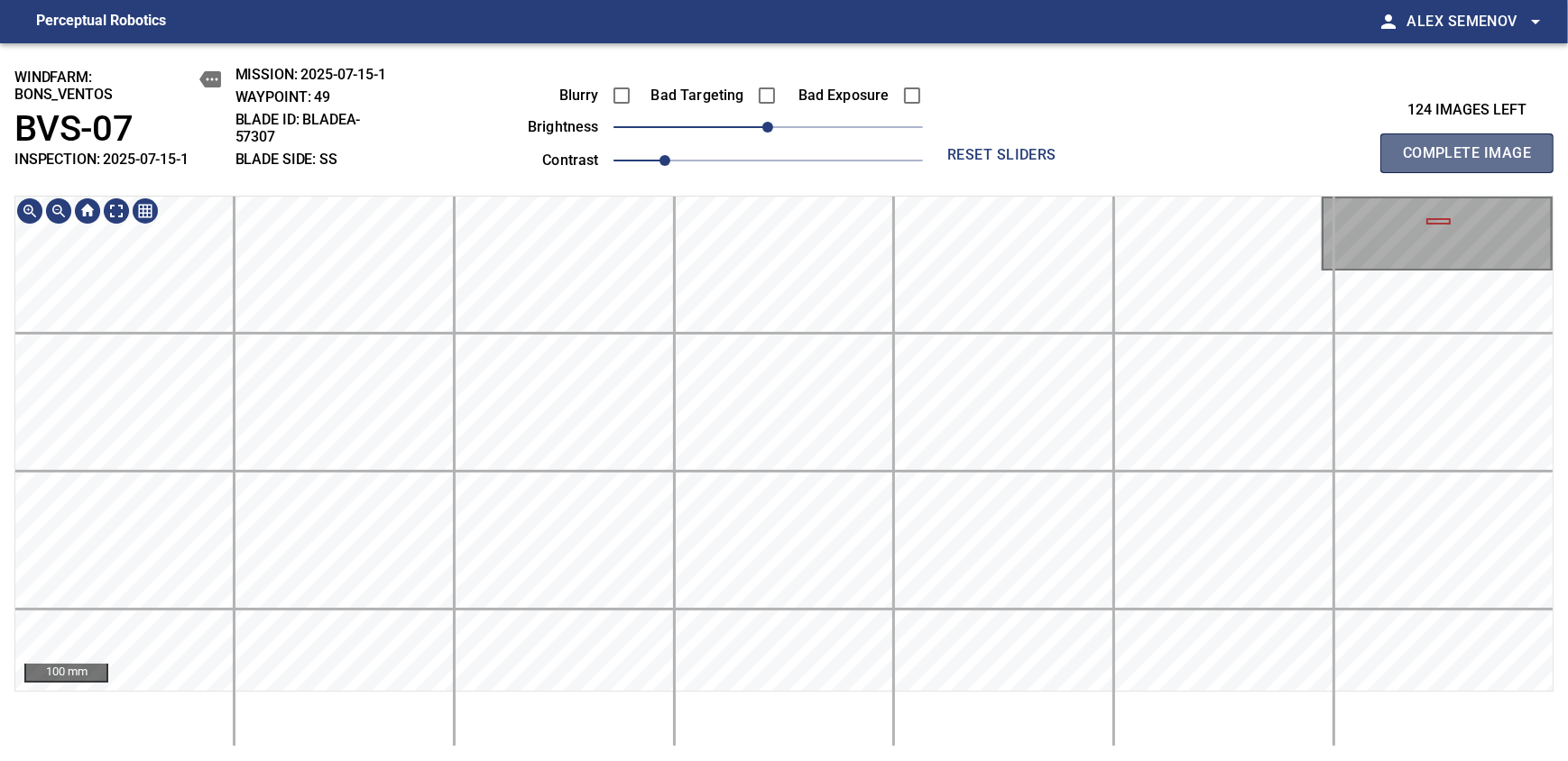 click on "Complete Image" at bounding box center [1467, 153] 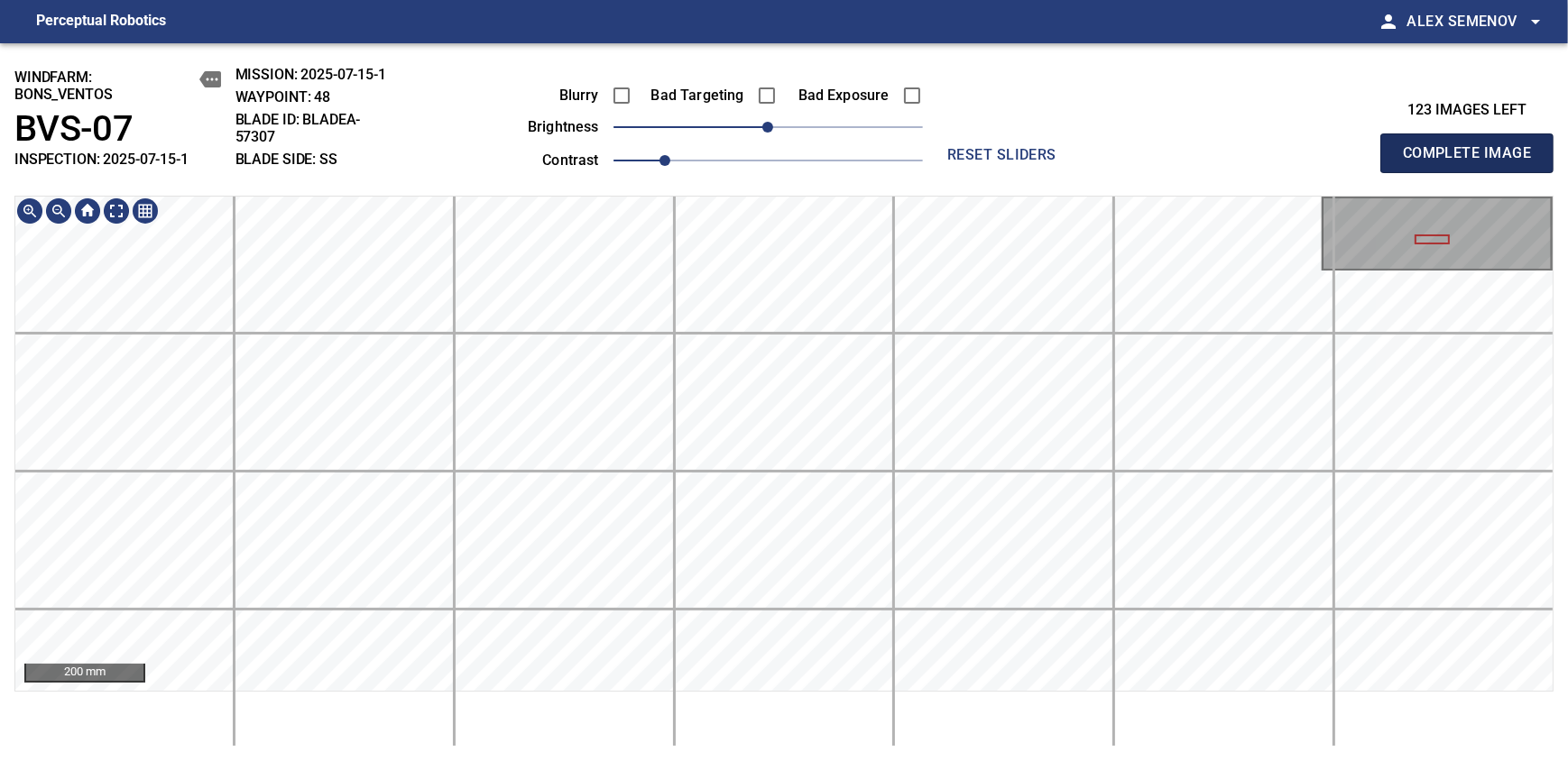 click on "Complete Image" at bounding box center [1467, 153] 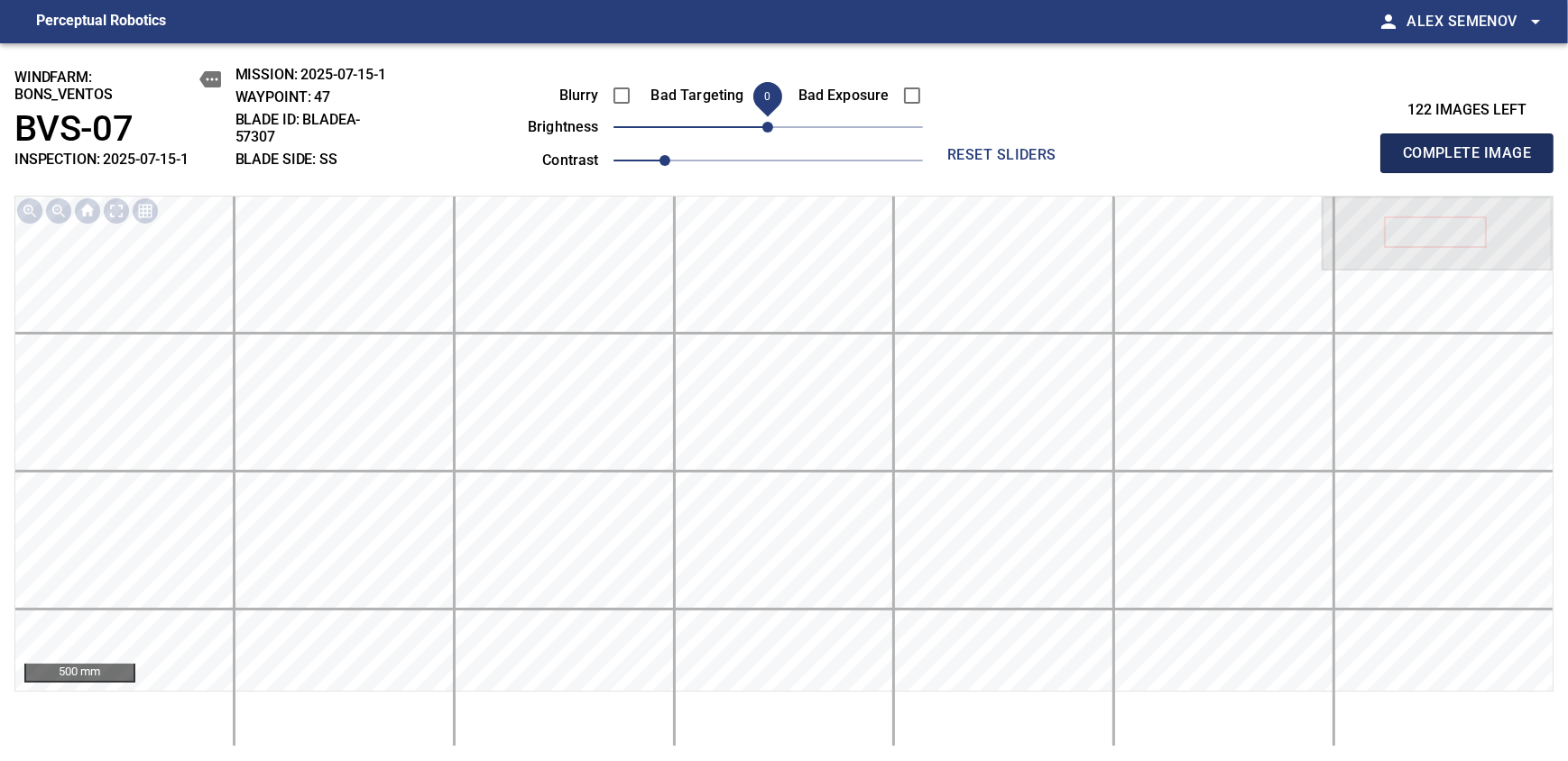click on "Complete Image" at bounding box center (1467, 153) 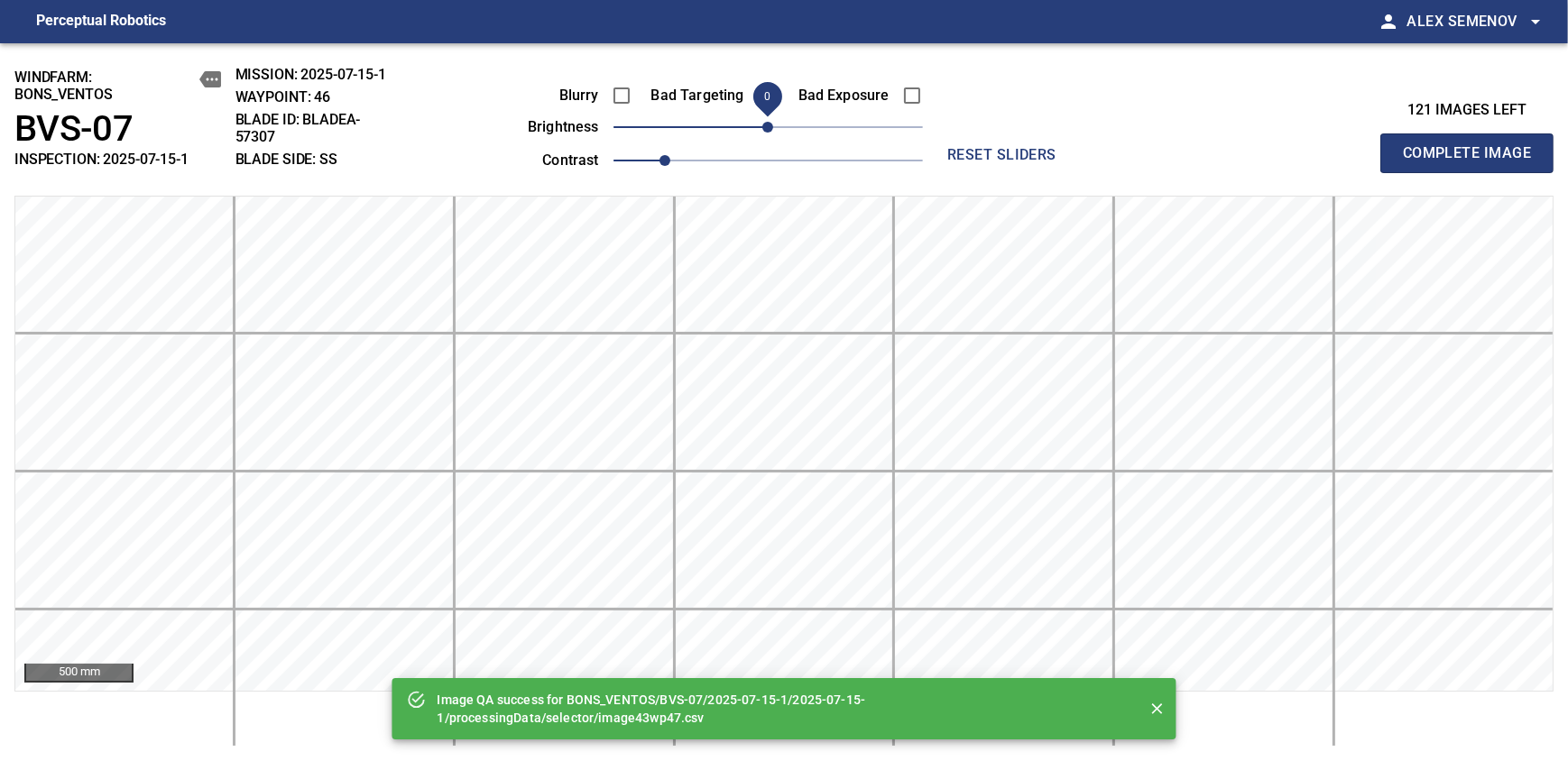 click on "Complete Image" at bounding box center [1467, 153] 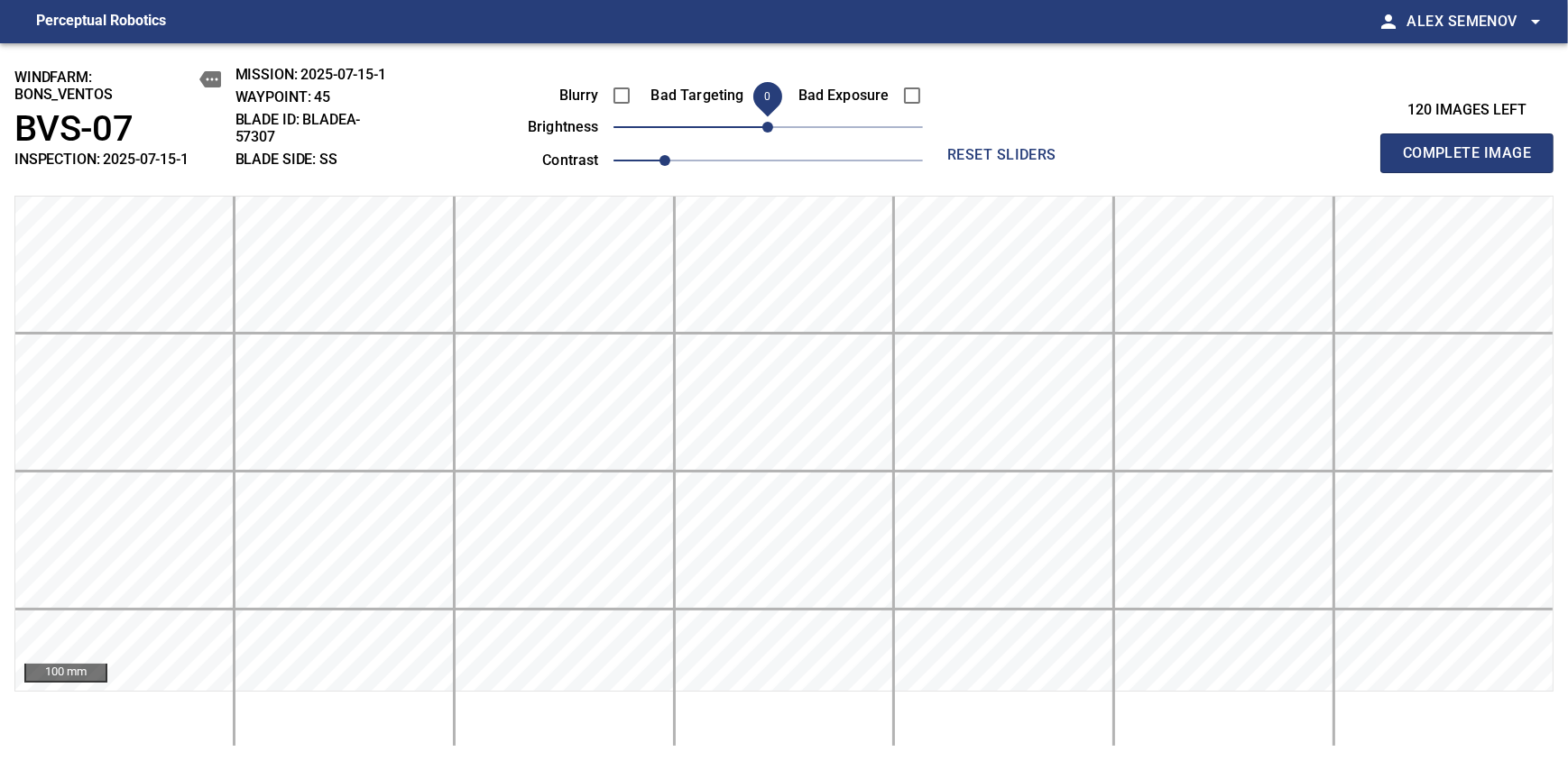 click on "0" at bounding box center (768, 127) 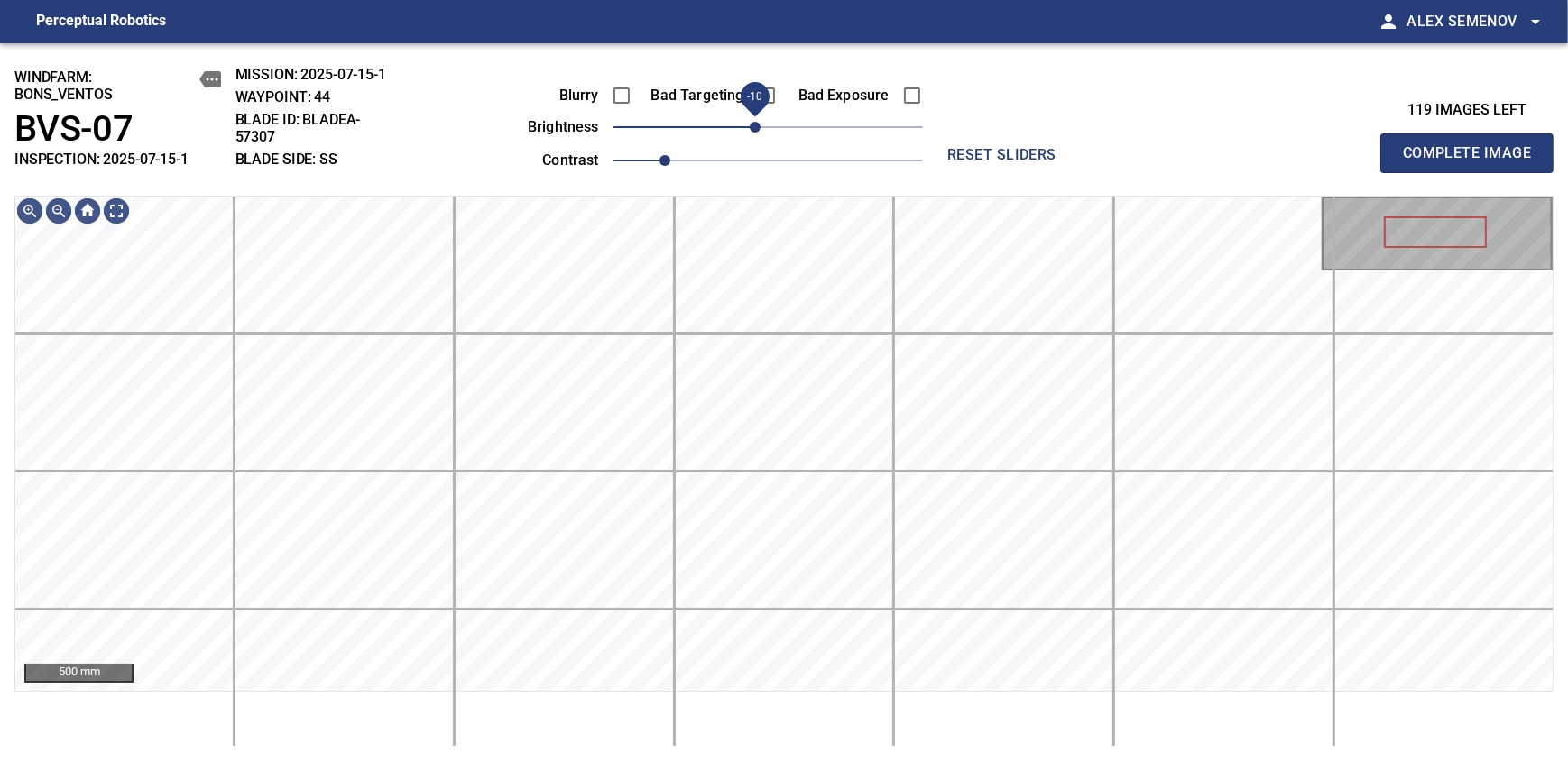 drag, startPoint x: 764, startPoint y: 131, endPoint x: 752, endPoint y: 136, distance: 13 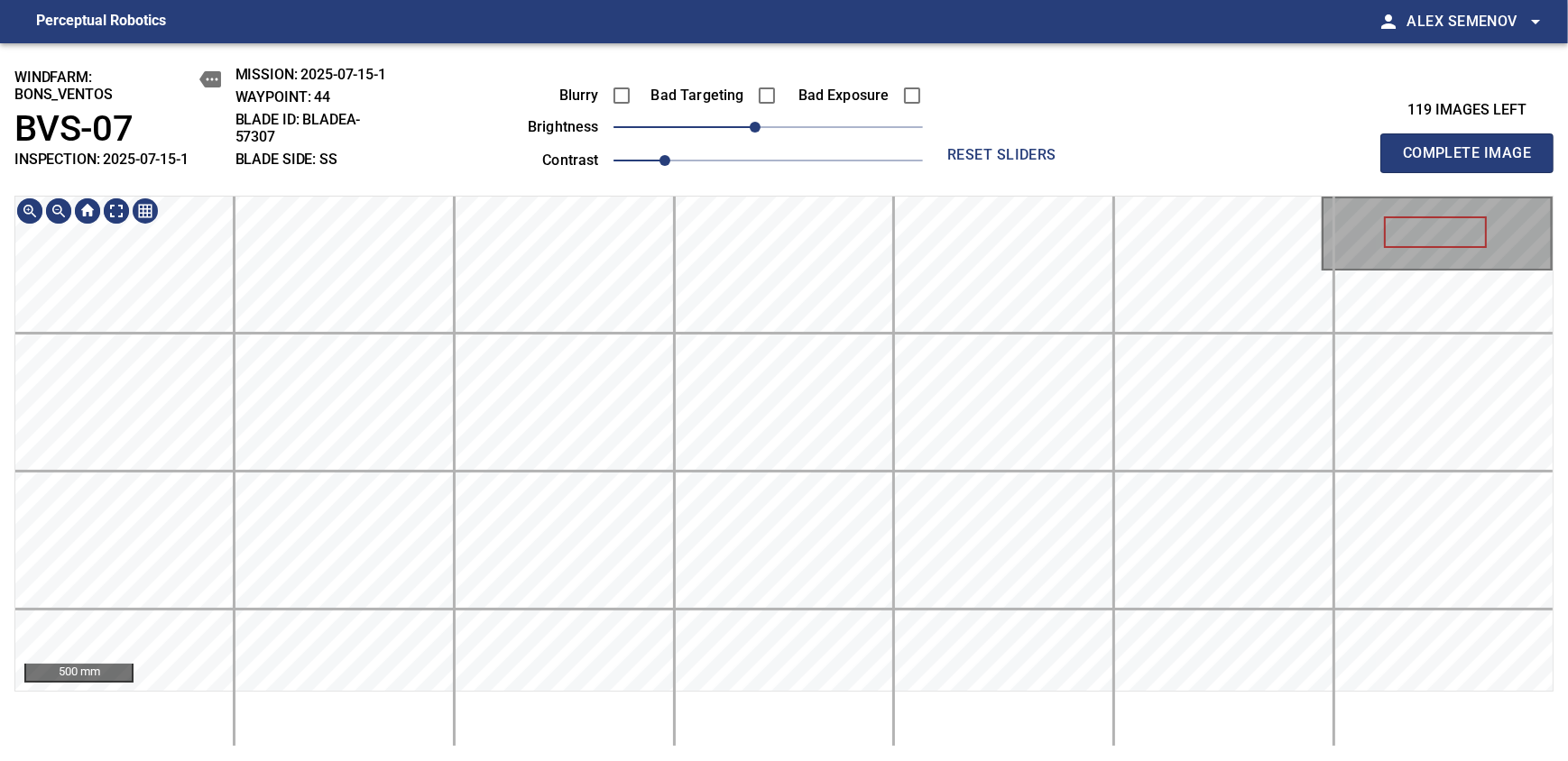 click on "windfarm: BONS_VENTOS BVS-07 INSPECTION: [YEAR]-[MONTH]-[DAY]-1 MISSION: [YEAR]-[MONTH]-[DAY]-1 WAYPOINT: 44 BLADE ID: bladeA-57307 BLADE SIDE: SS Blurry Bad Targeting Bad Exposure brightness -10 contrast 1 reset sliders 119 images left Complete Image 500 mm" at bounding box center [784, 402] 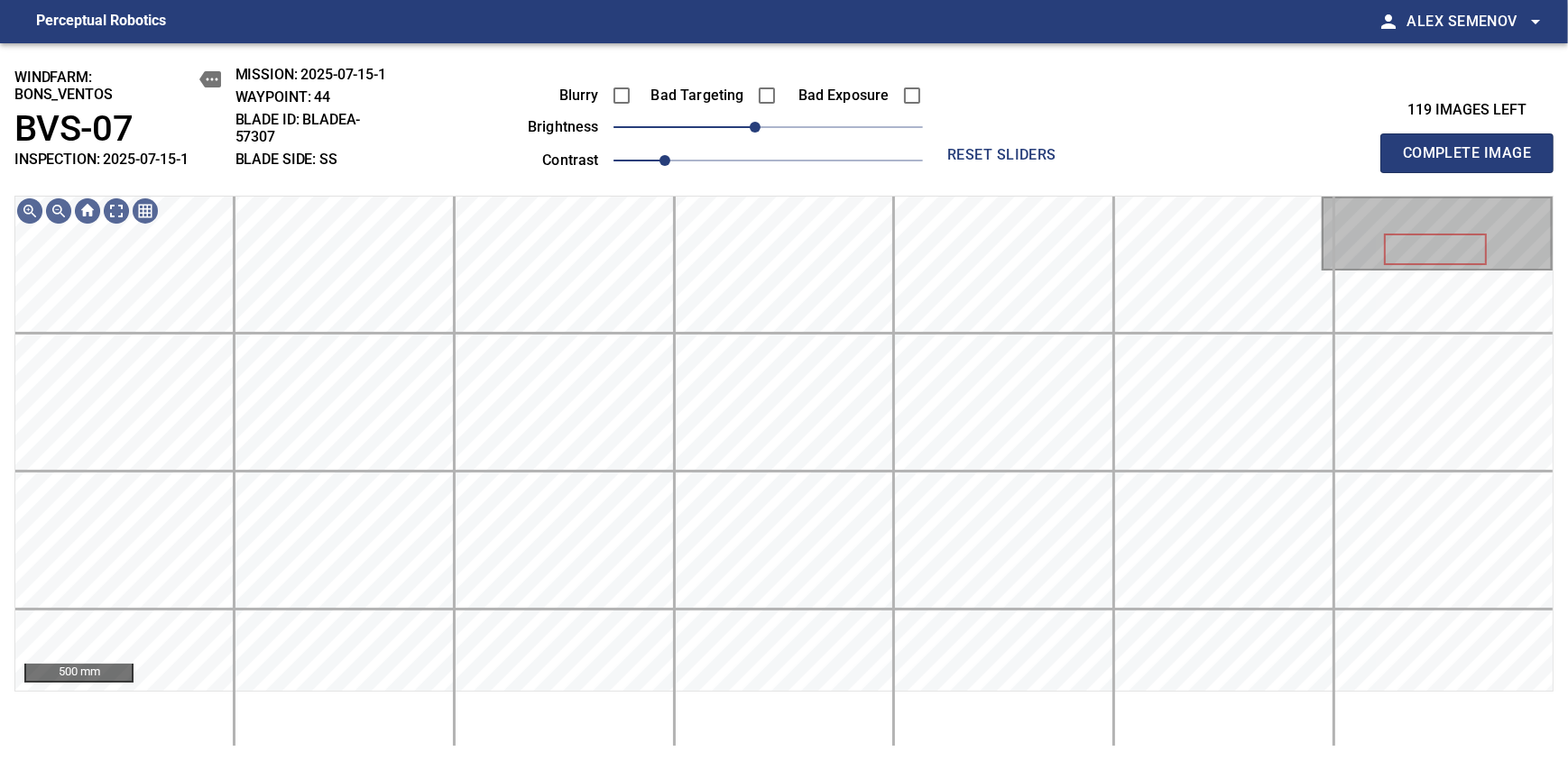 click on "Complete Image" at bounding box center [1467, 153] 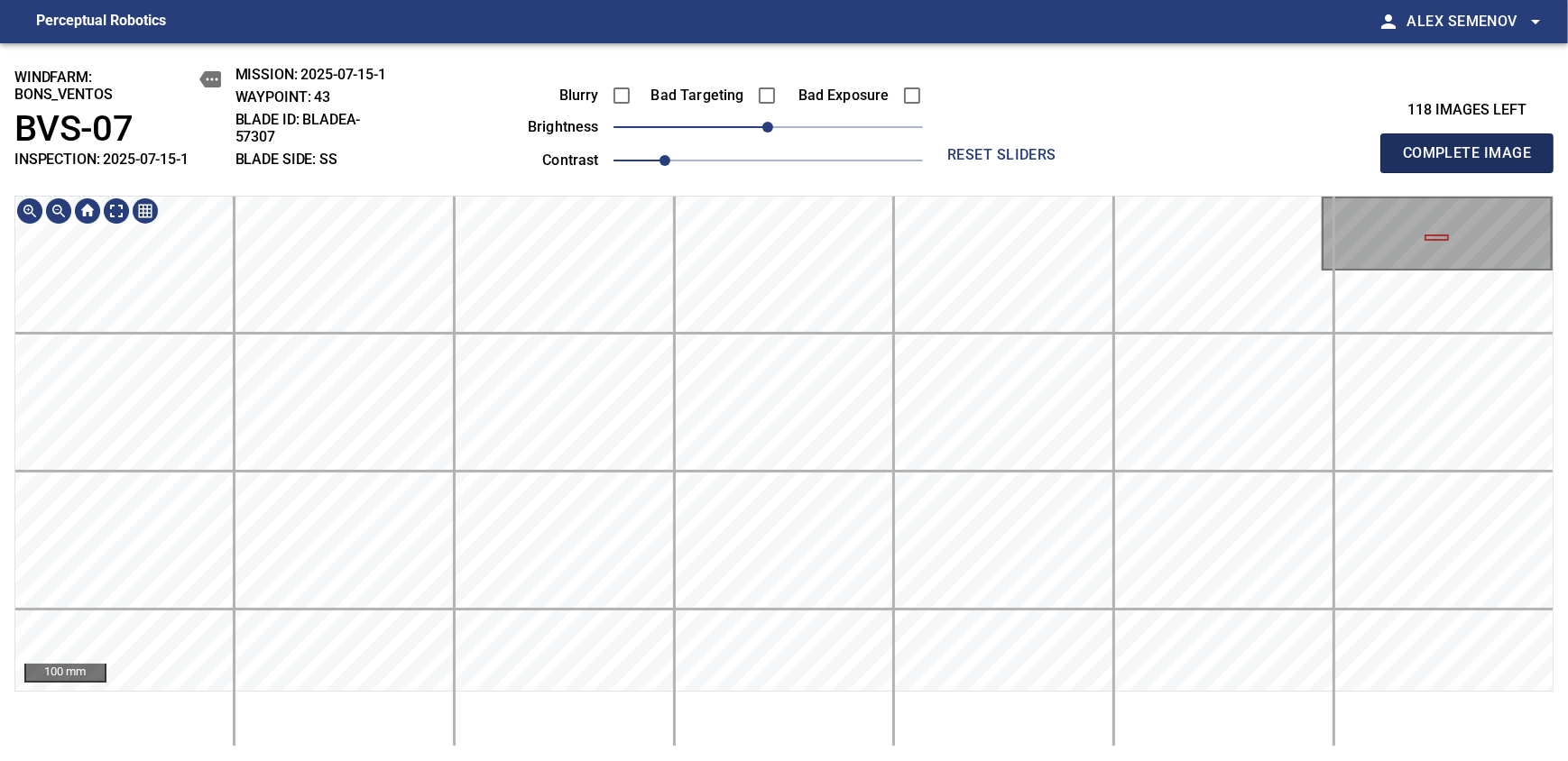 click on "Complete Image" at bounding box center (1467, 153) 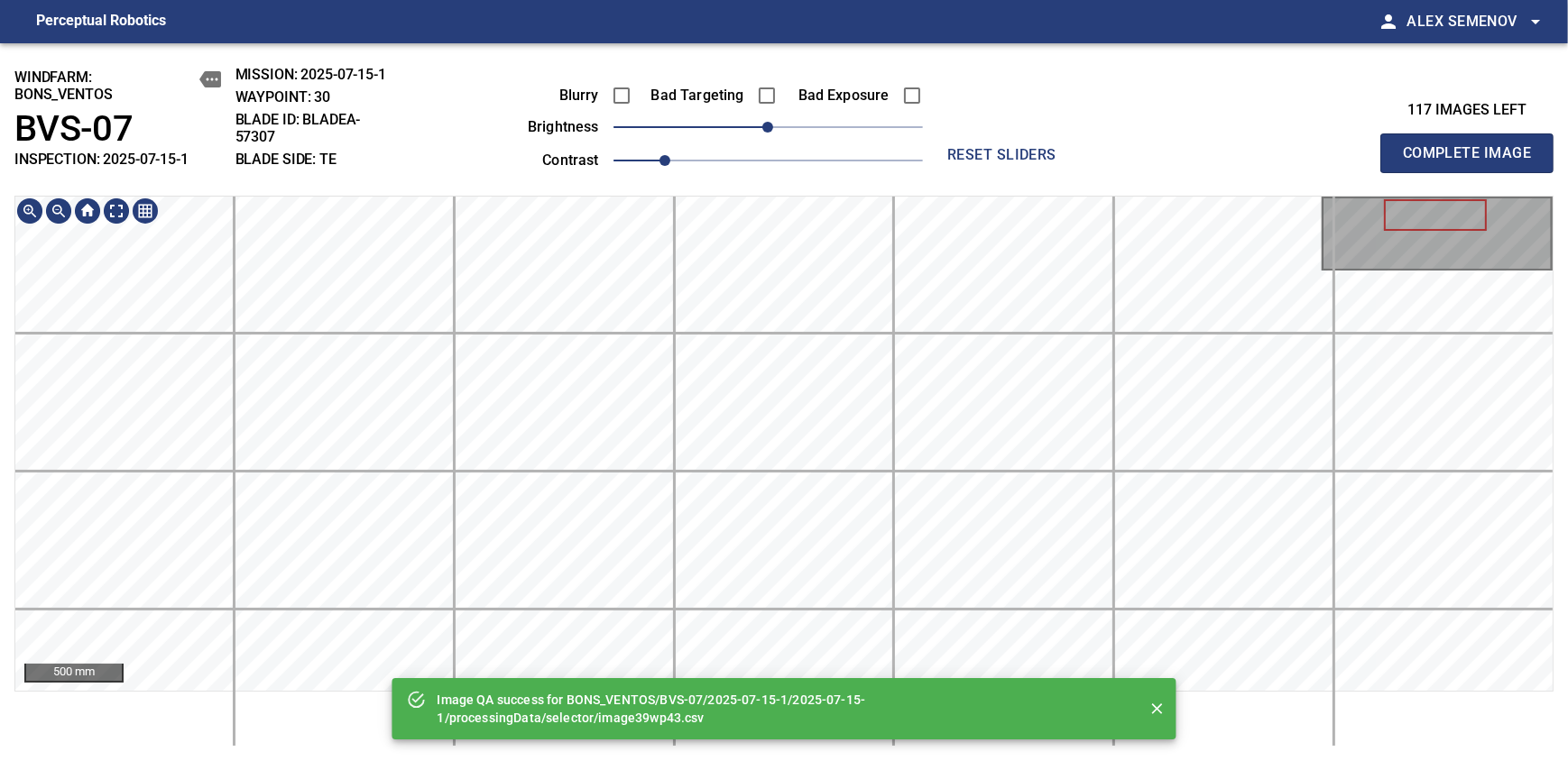 click on "Perceptual Robotics person [FIRST] [LAST] arrow_drop_down Image QA success for BONS_VENTOS/BVS-07/2025-07-15-1/2025-07-15-1/processingData/selector/image39wp43.csv windfarm: BONS_VENTOS BVS-07 INSPECTION: [DATE] MISSION: [DATE] WAYPOINT: 30 BLADE ID: bladeA-57307 BLADE SIDE: TE Blurry Bad Targeting Bad Exposure brightness 0 contrast 1 reset sliders 117 images left Complete Image 500 mm exit_to_app Logout" at bounding box center (784, 380) 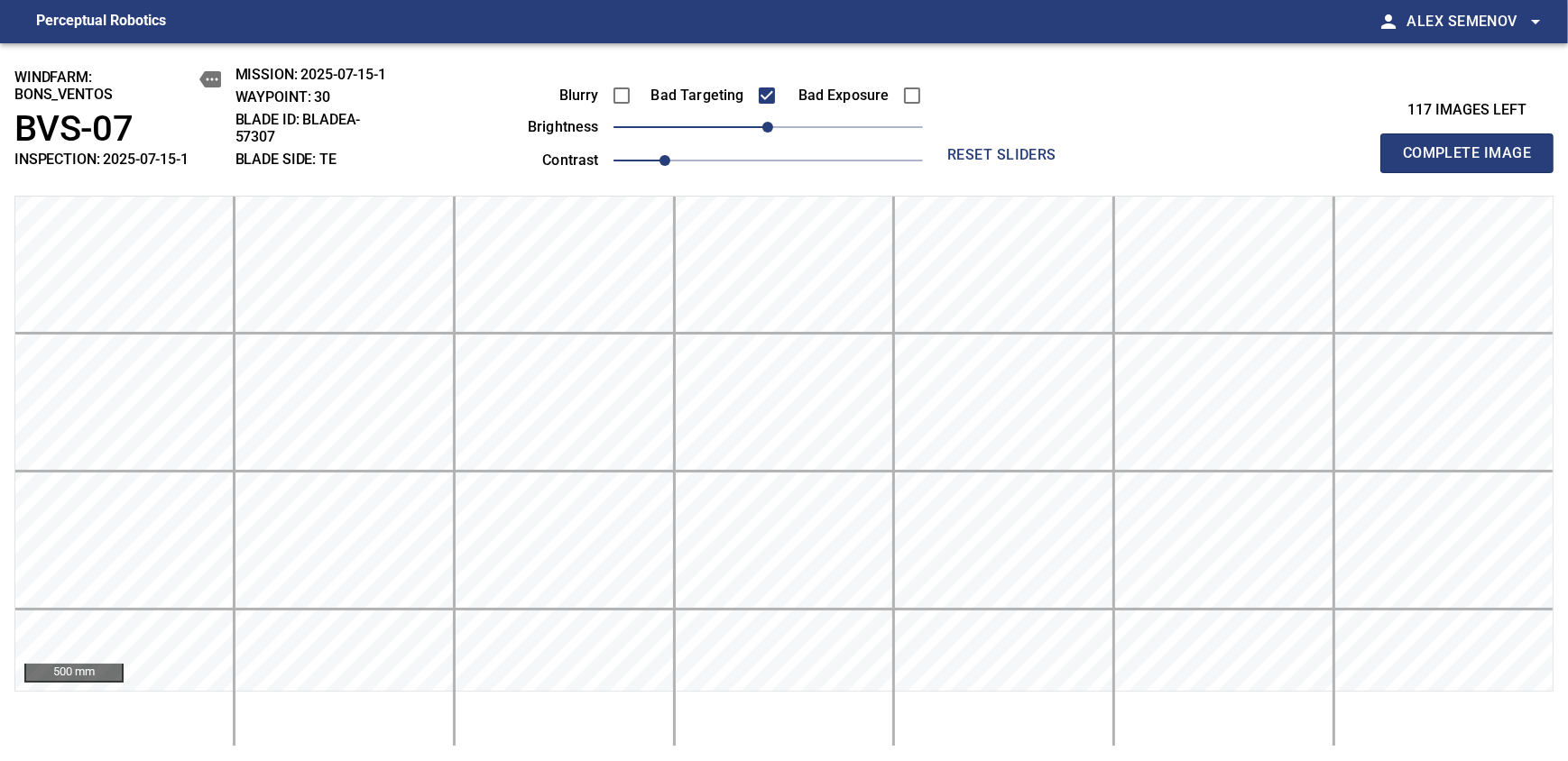 click on "Complete Image" at bounding box center [1467, 153] 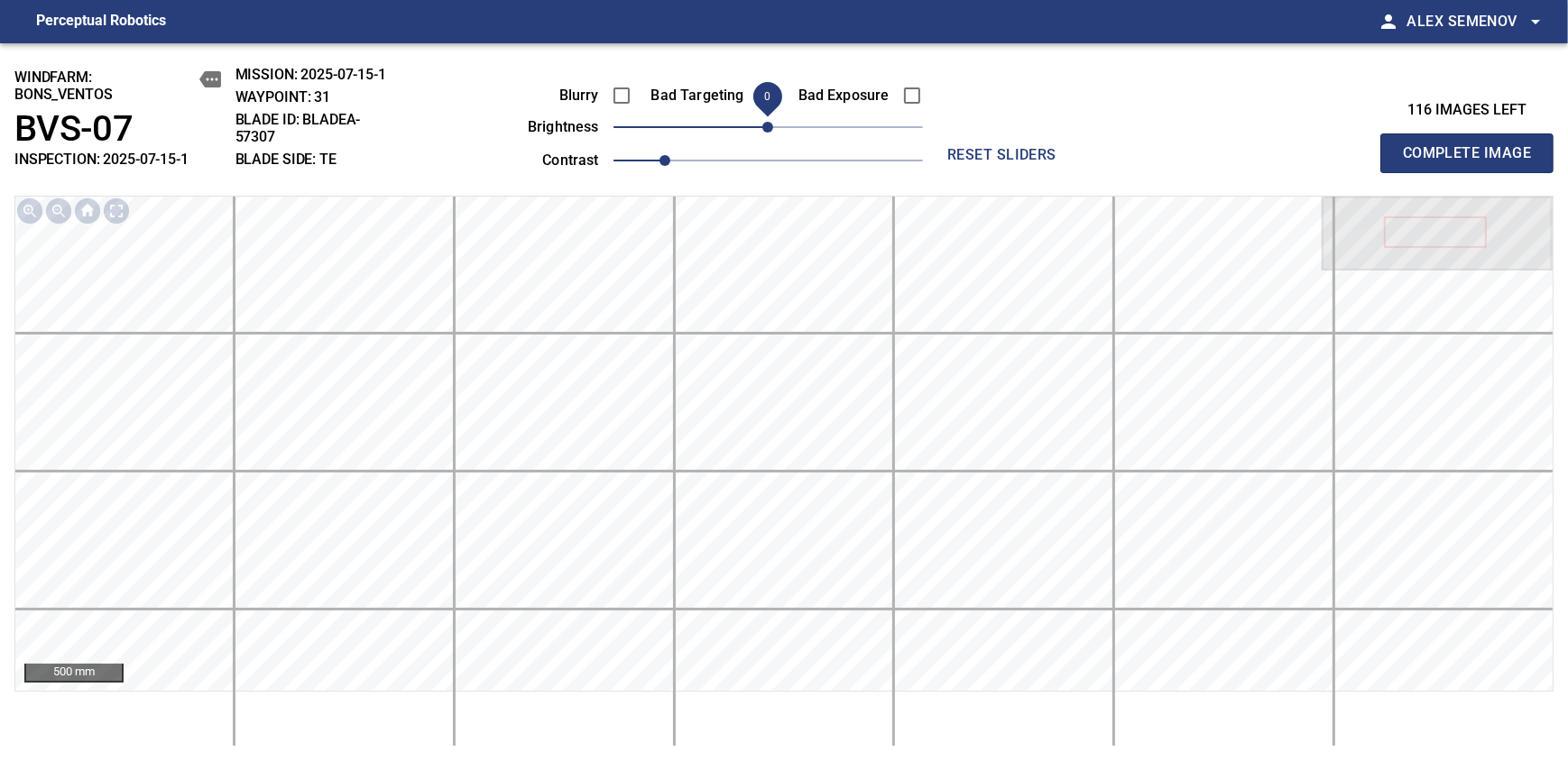 drag, startPoint x: 789, startPoint y: 128, endPoint x: 773, endPoint y: 128, distance: 16 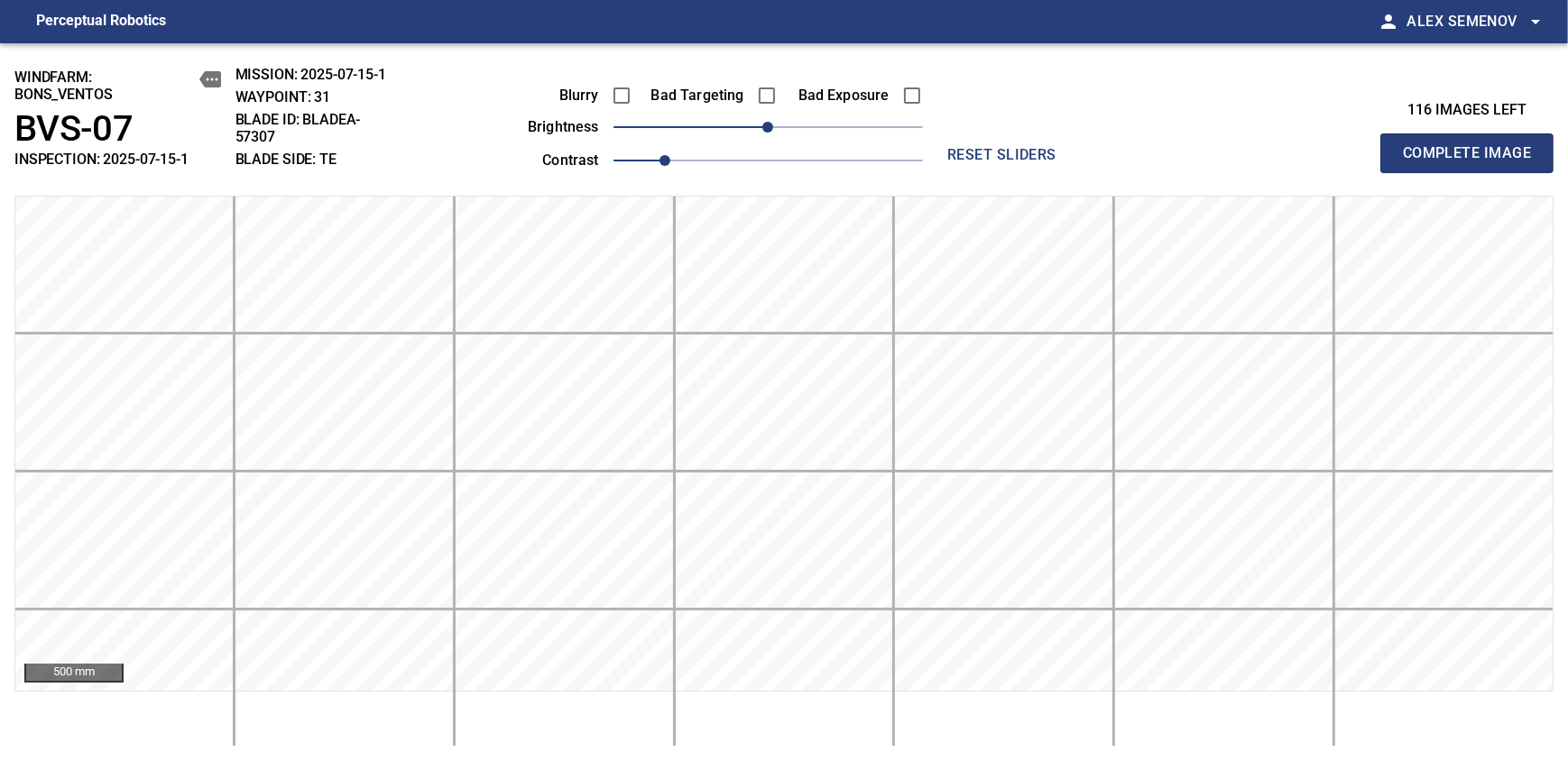 type 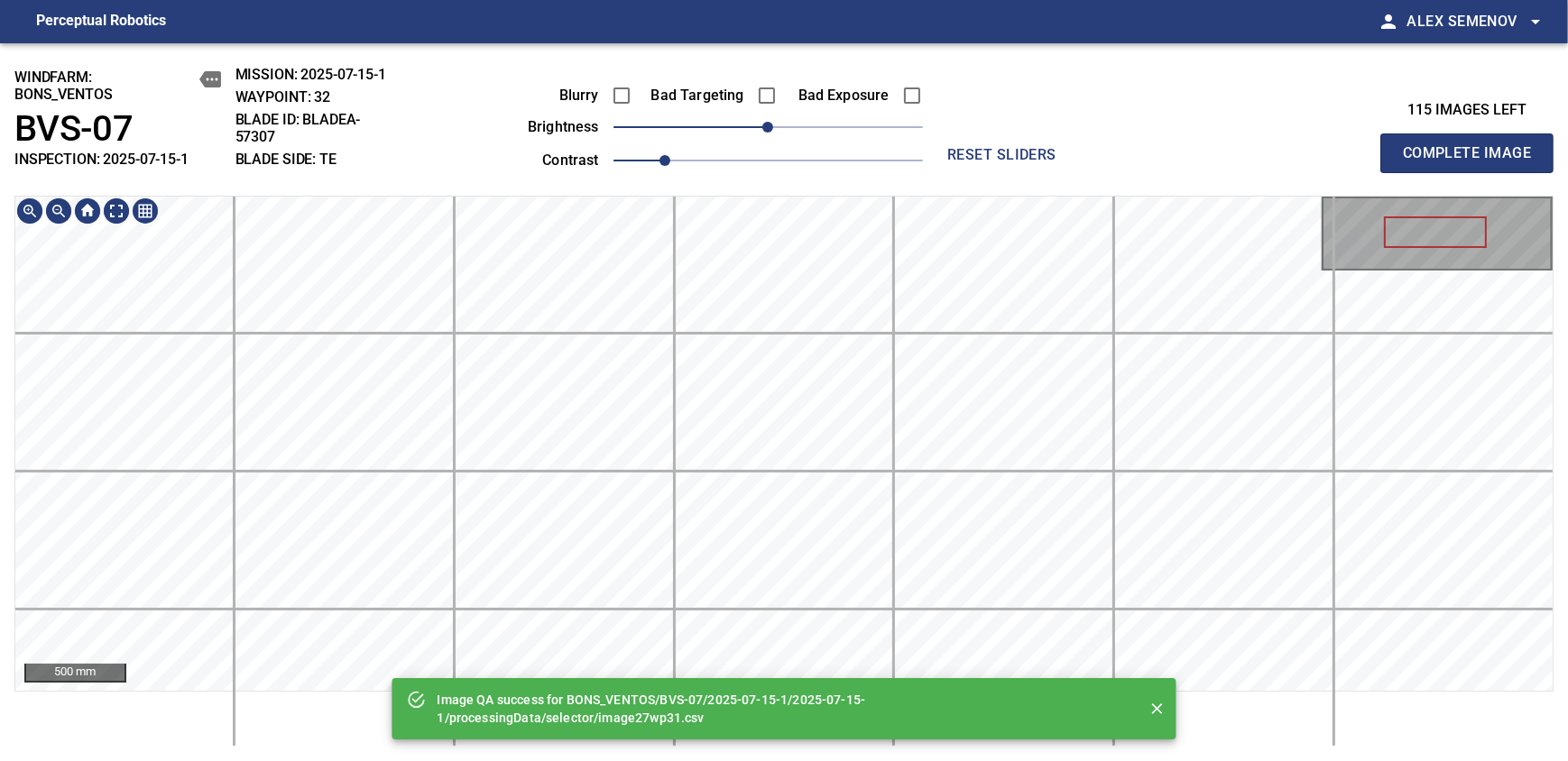 click on "Image QA success for BONS_VENTOS/BVS-07/2025-07-15-1/2025-07-15-1/processingData/selector/image27wp31.csv windfarm: BONS_VENTOS BVS-07 INSPECTION: [DATE] MISSION: [DATE] WAYPOINT: 32 BLADE ID: bladeA-57307 BLADE SIDE: TE Blurry Bad Targeting Bad Exposure brightness 0 contrast 1 reset sliders 115 images left Complete Image 500 mm" at bounding box center [784, 402] 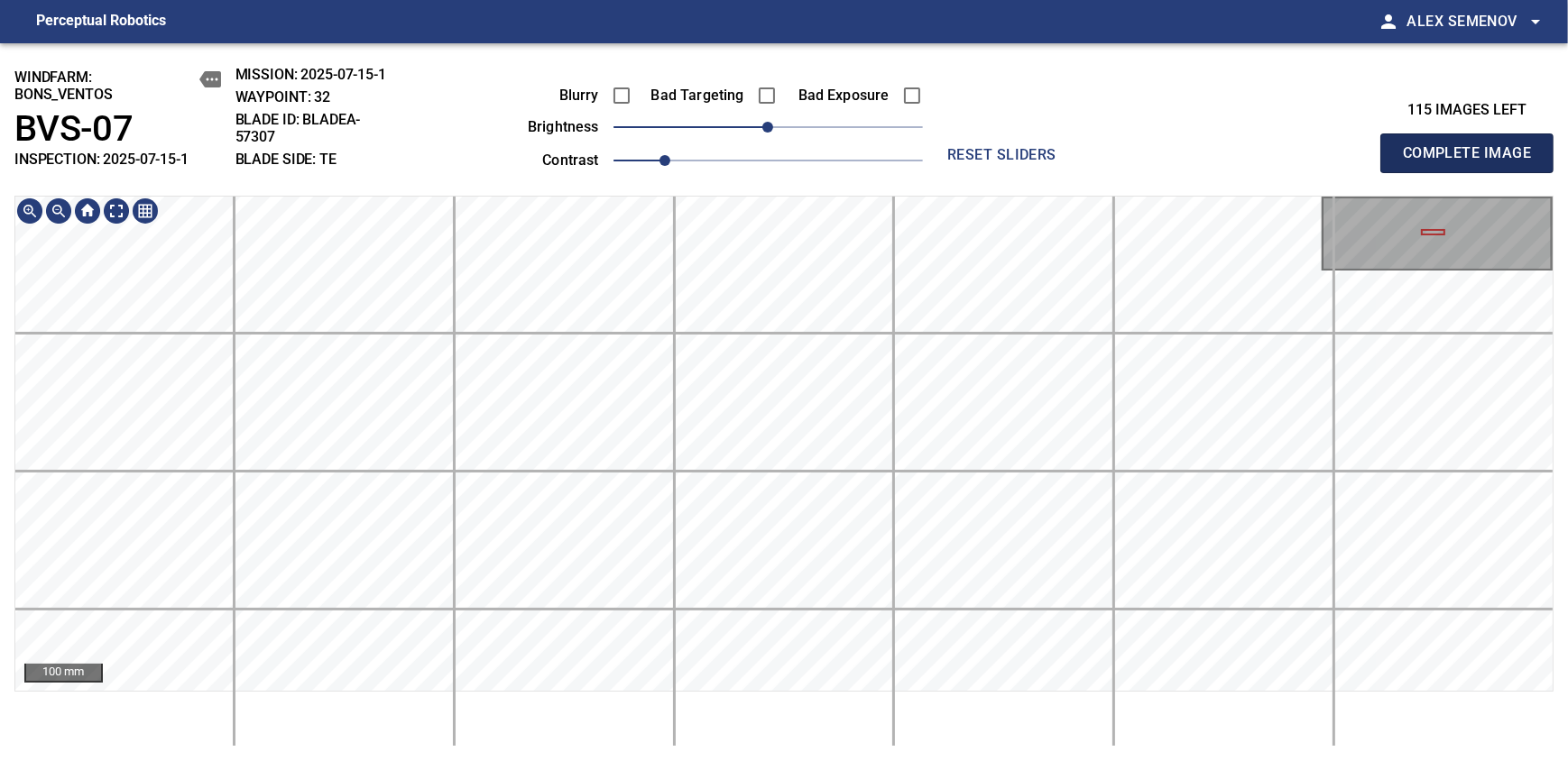 click on "Complete Image" at bounding box center (1467, 153) 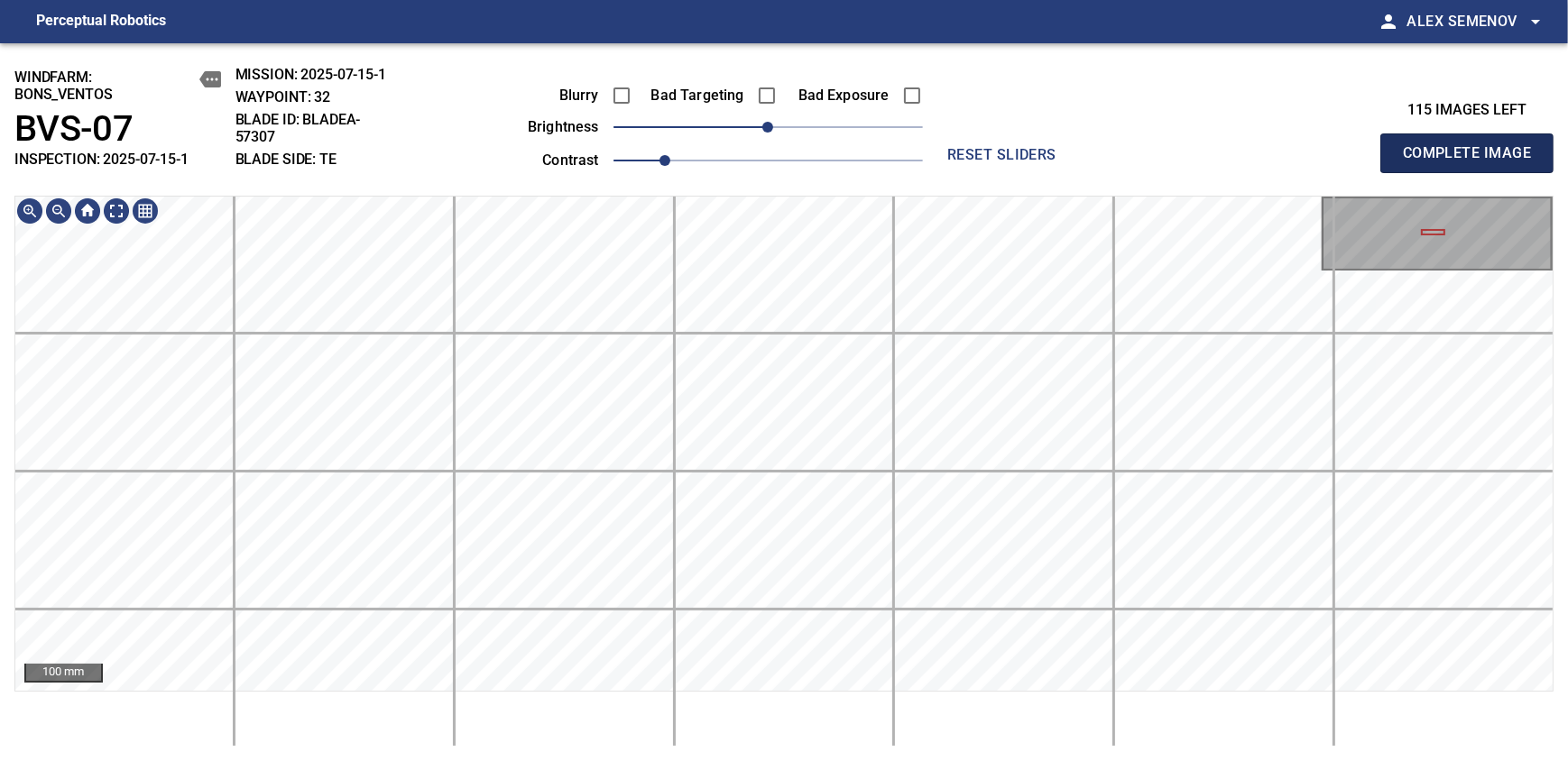 type 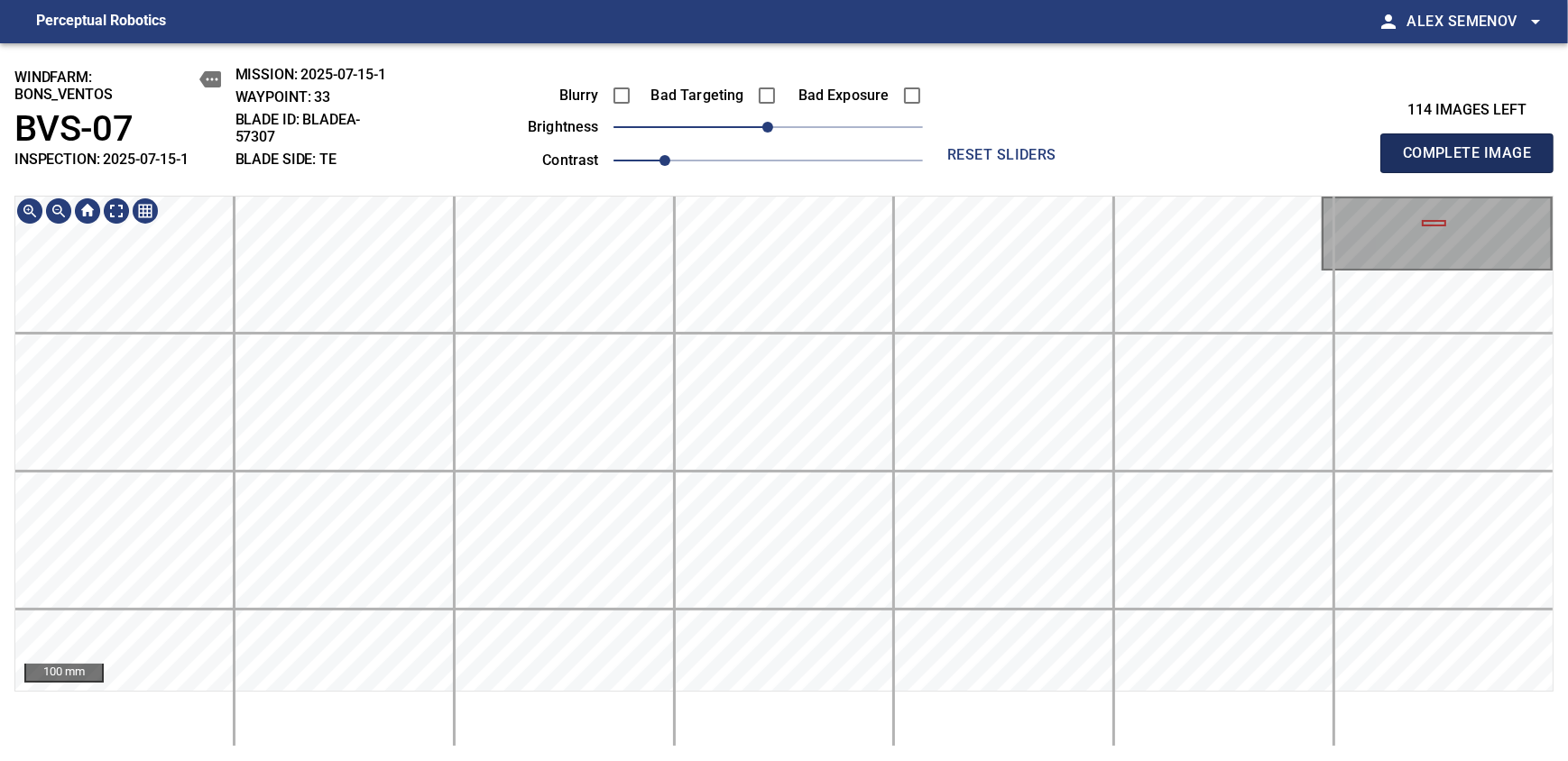 click on "Complete Image" at bounding box center (1467, 153) 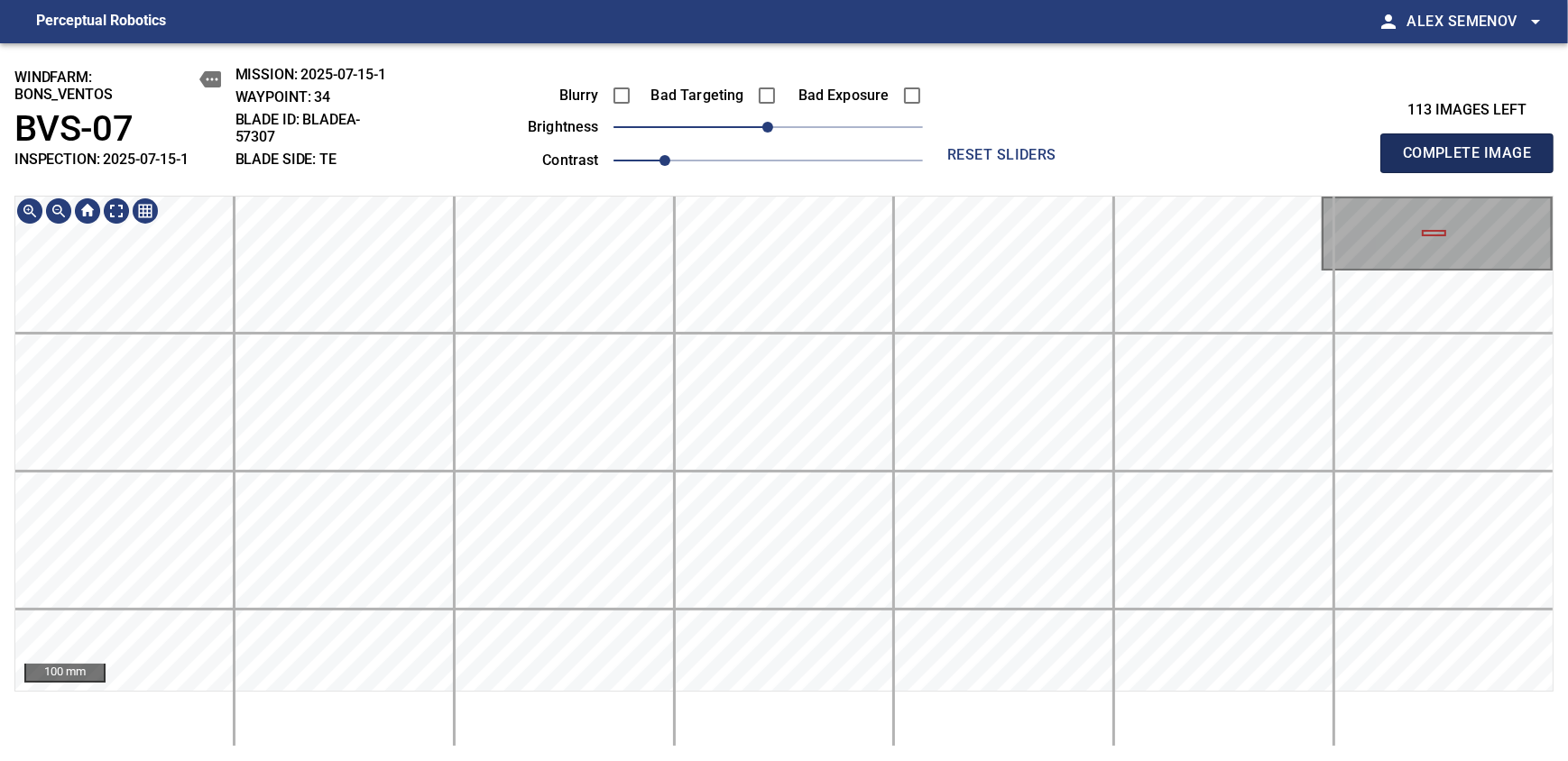click on "Complete Image" at bounding box center (1467, 153) 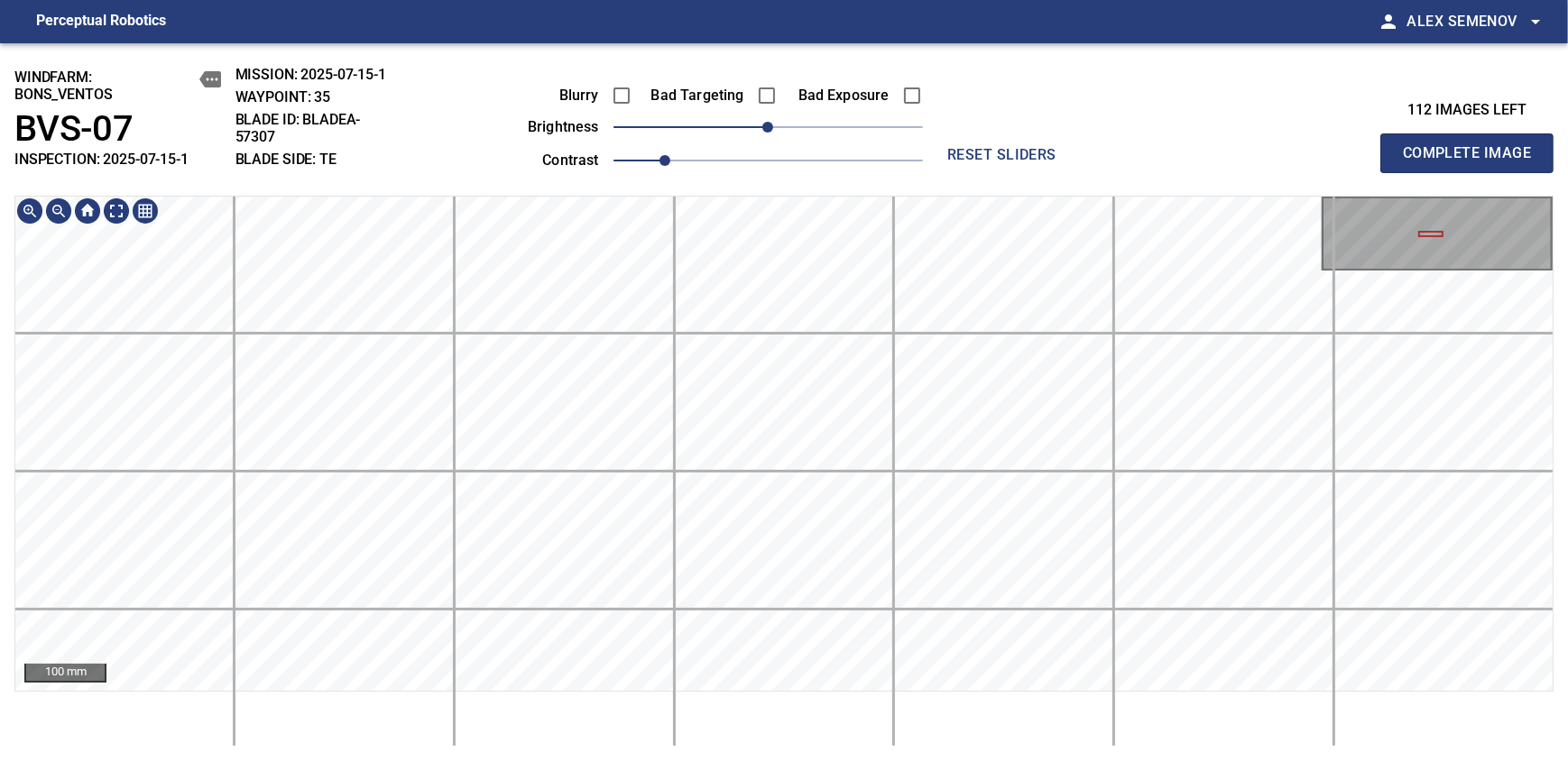 click on "Perceptual Robotics person [FIRST] [LAST] arrow_drop_down windfarm: BONS_VENTOS BVS-07 INSPECTION: [YEAR]-[MONTH]-[DAY]-1 MISSION: [YEAR]-[MONTH]-[DAY]-1 WAYPOINT: 35 BLADE ID: bladeA-57307 BLADE SIDE: TE Blurry Bad Targeting Bad Exposure brightness 0 contrast 1 reset sliders 112 images left Complete Image 100 mm" at bounding box center [784, 380] 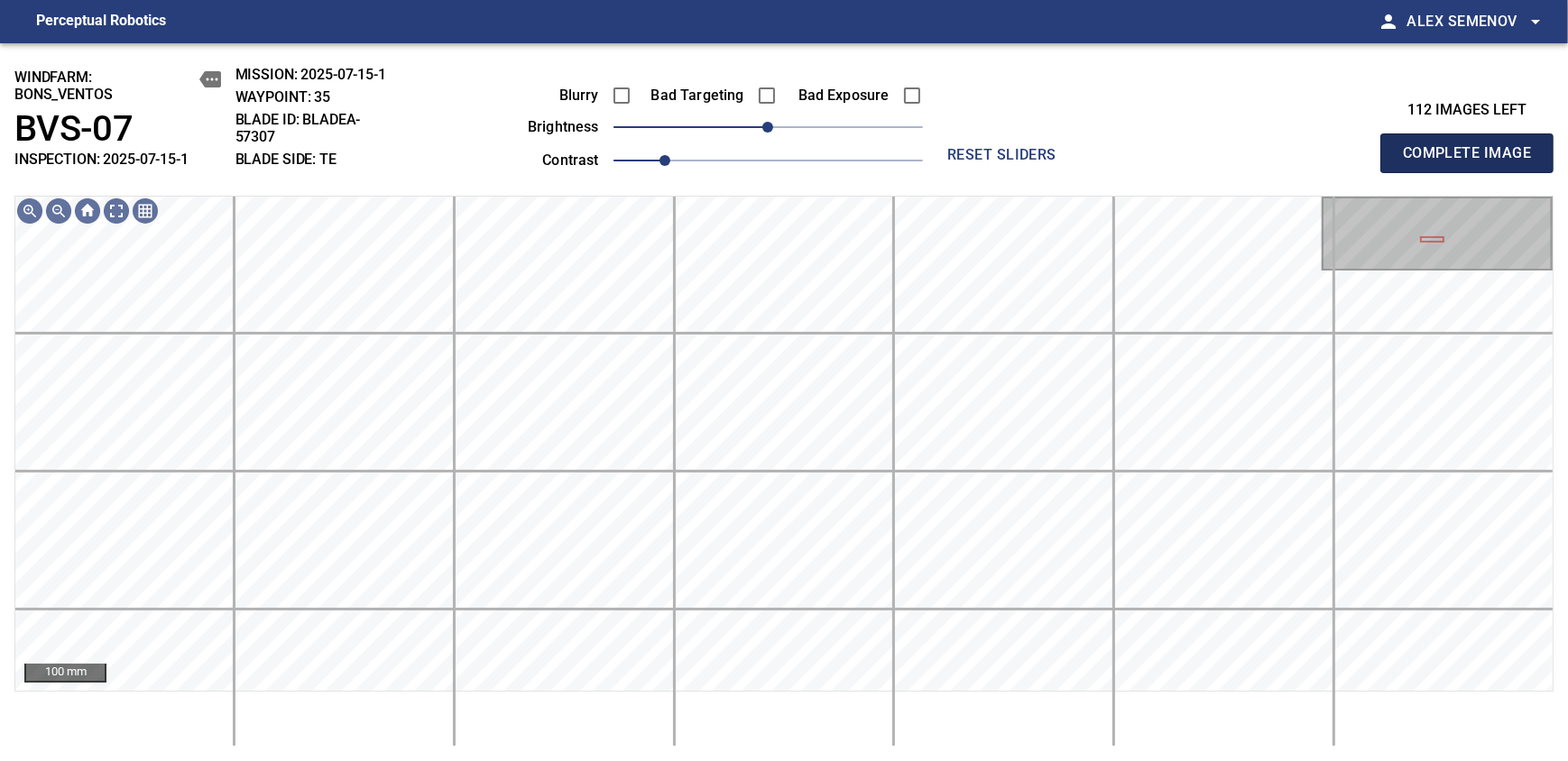 click on "Complete Image" at bounding box center [1467, 153] 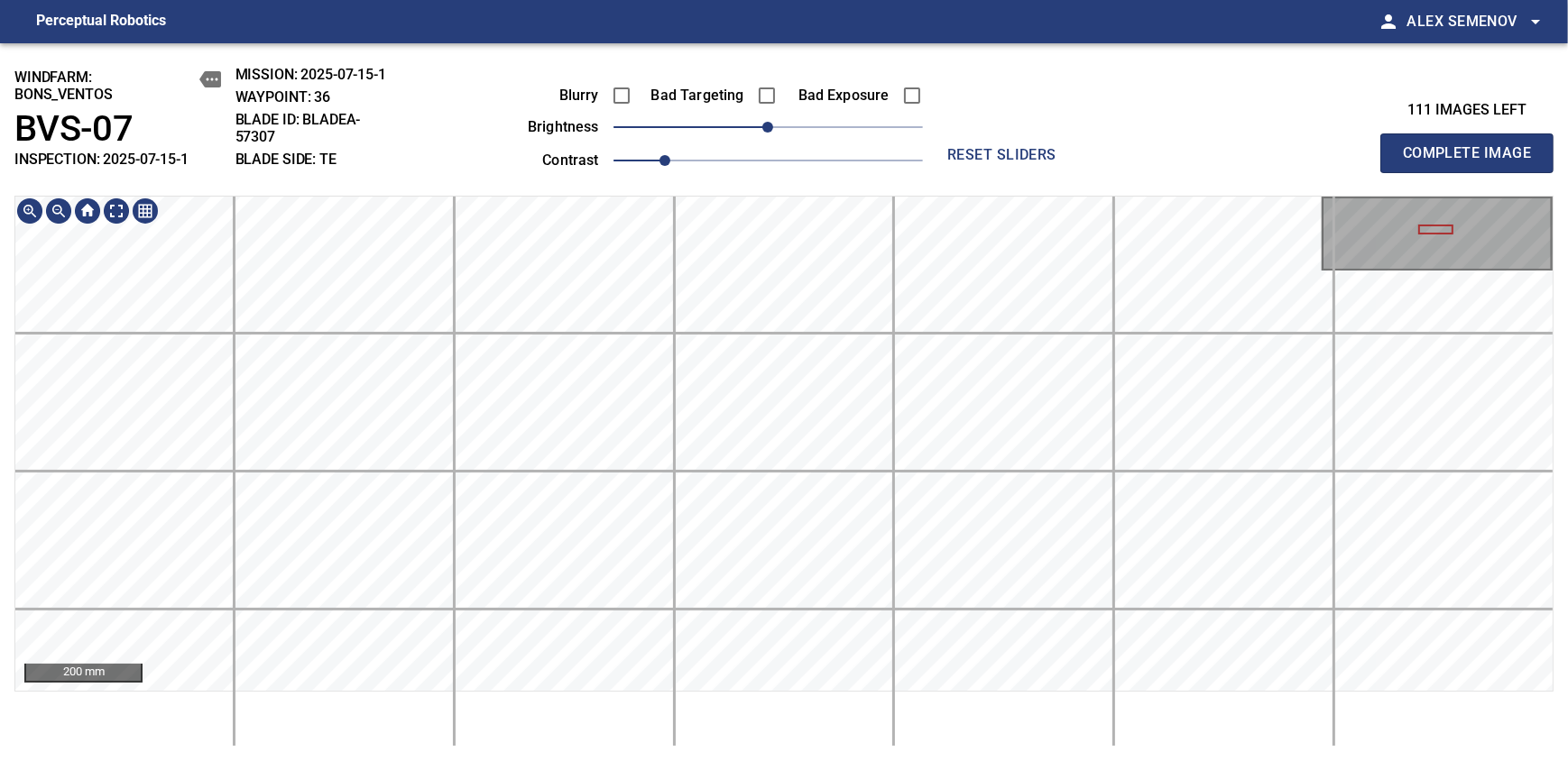 click on "windfarm: BONS_VENTOS BVS-07 INSPECTION: [DATE] MISSION: [DATE] WAYPOINT: 36 BLADE ID: bladeA-57307 BLADE SIDE: TE Blurry Bad Targeting Bad Exposure brightness 0 contrast 1 reset sliders 111 images left Complete Image 200 mm" at bounding box center (784, 402) 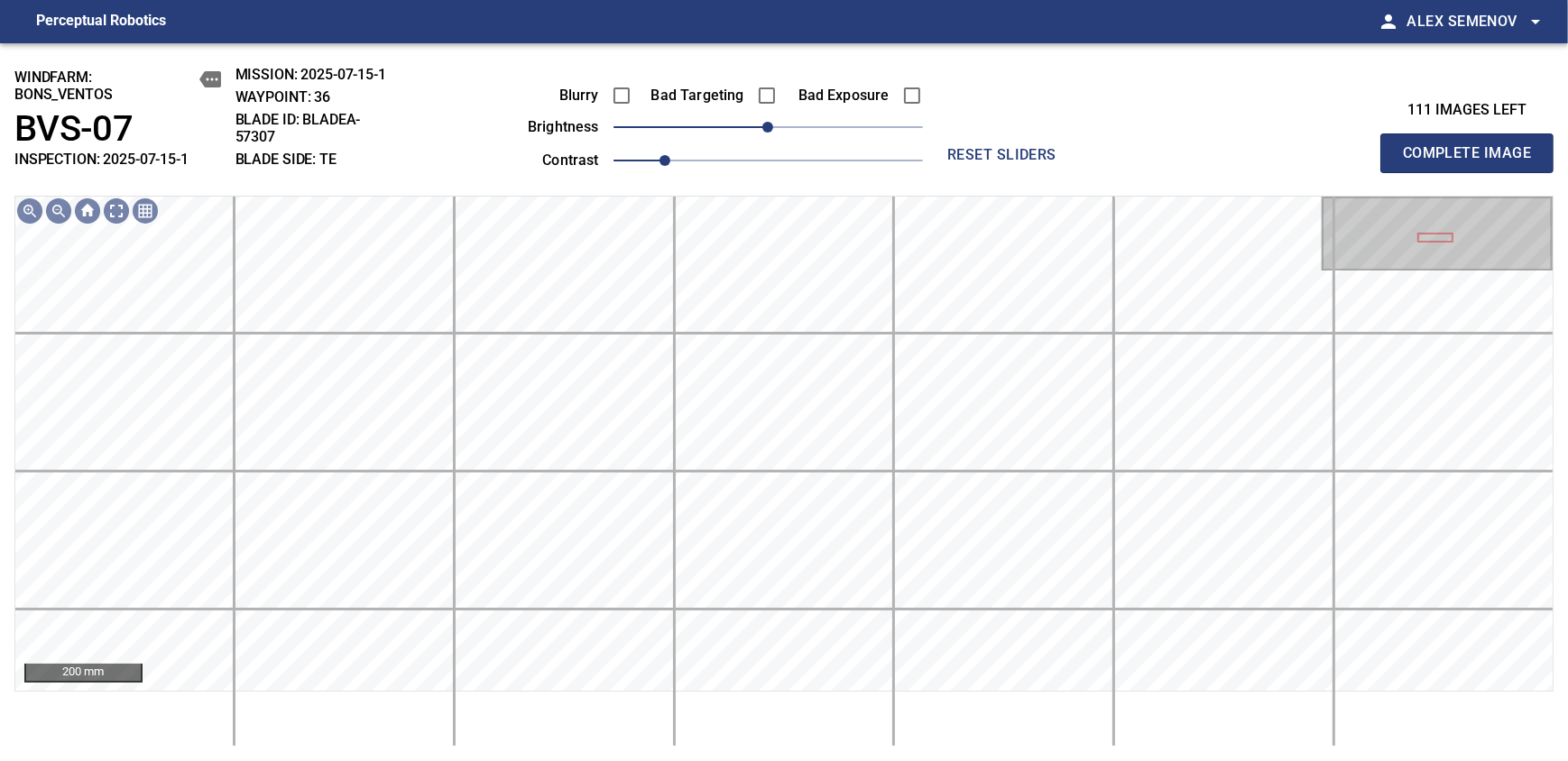 click on "Complete Image" at bounding box center [1467, 153] 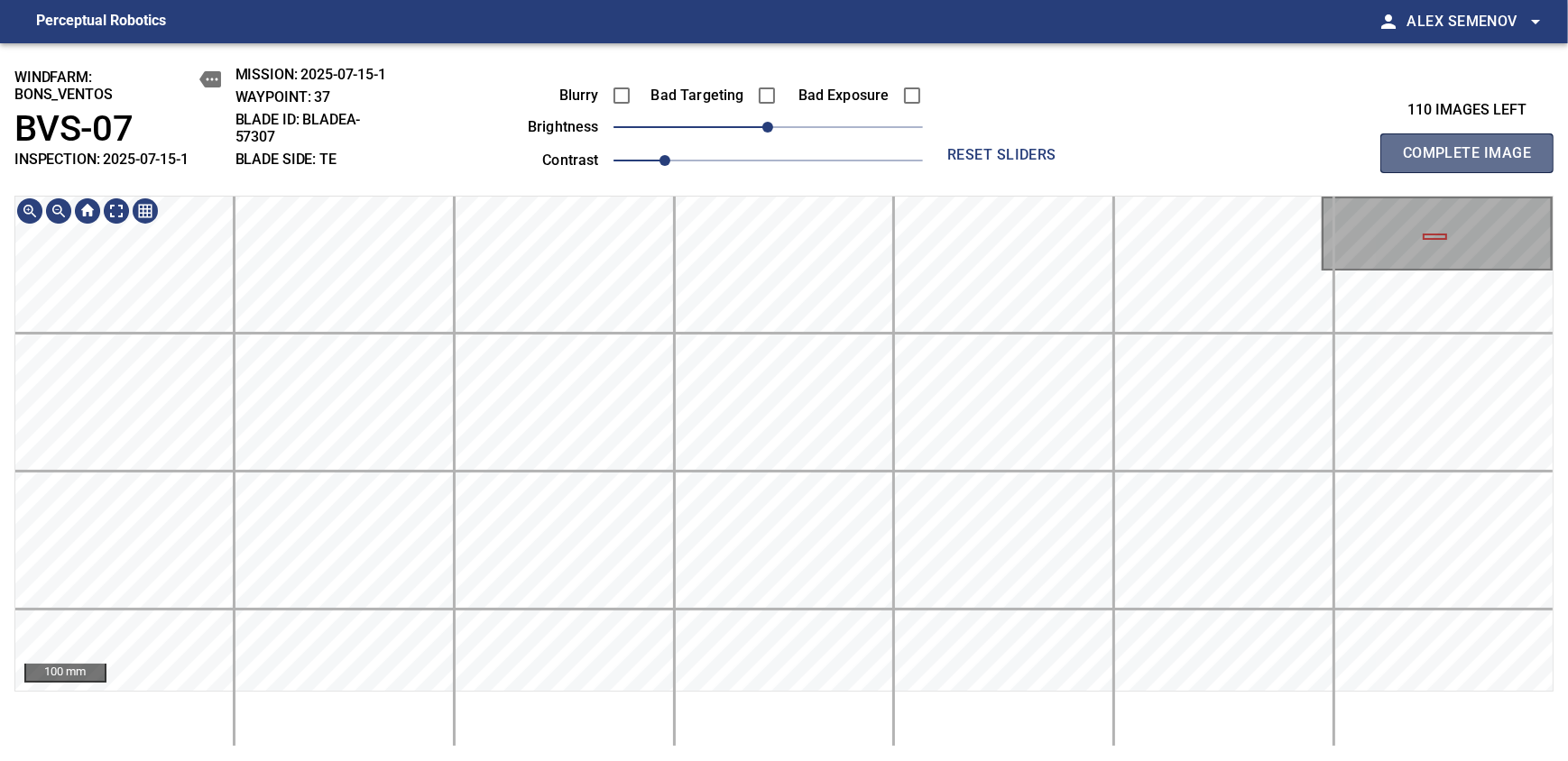 click on "Complete Image" at bounding box center (1467, 153) 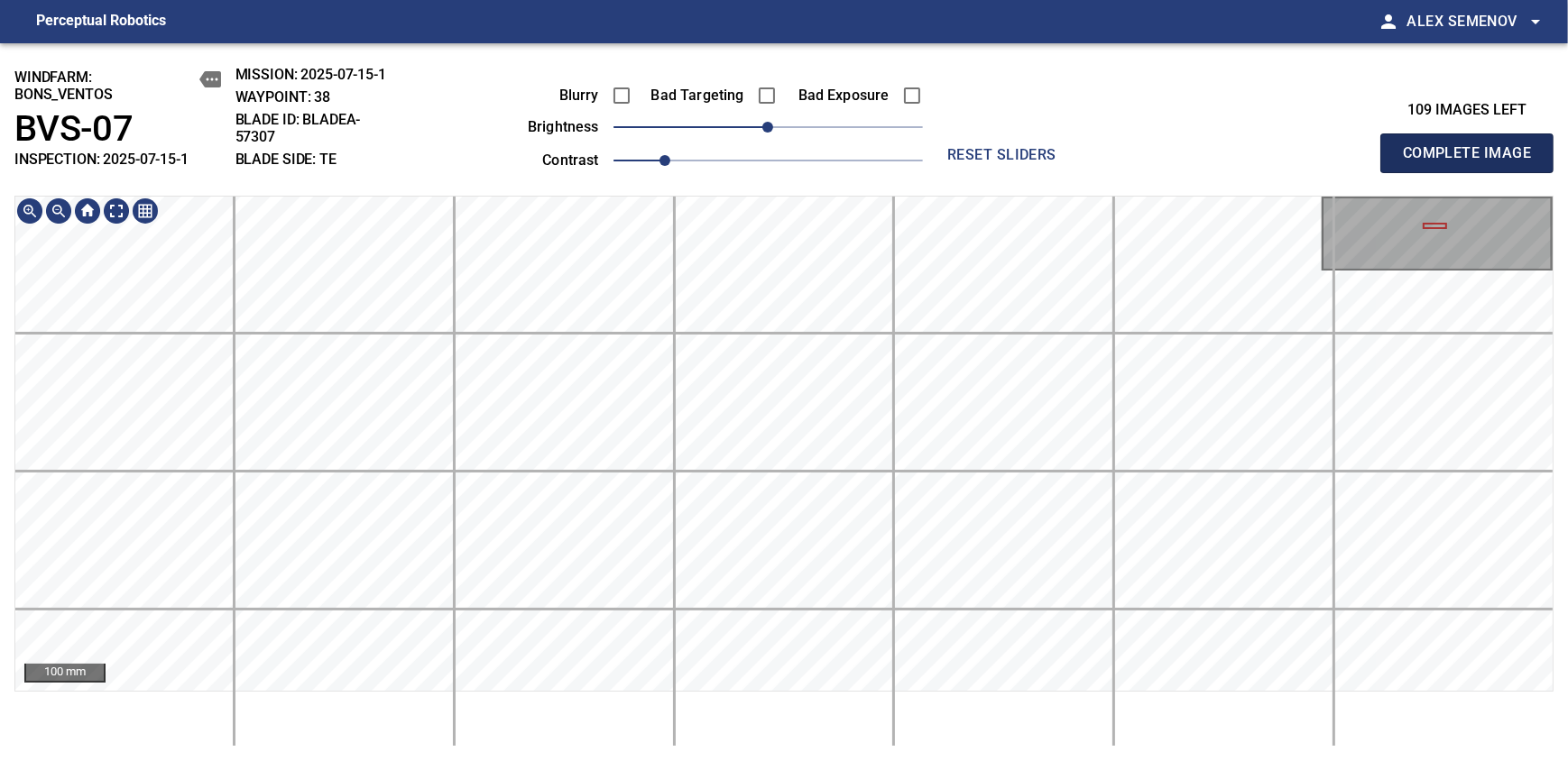 click on "Complete Image" at bounding box center [1467, 153] 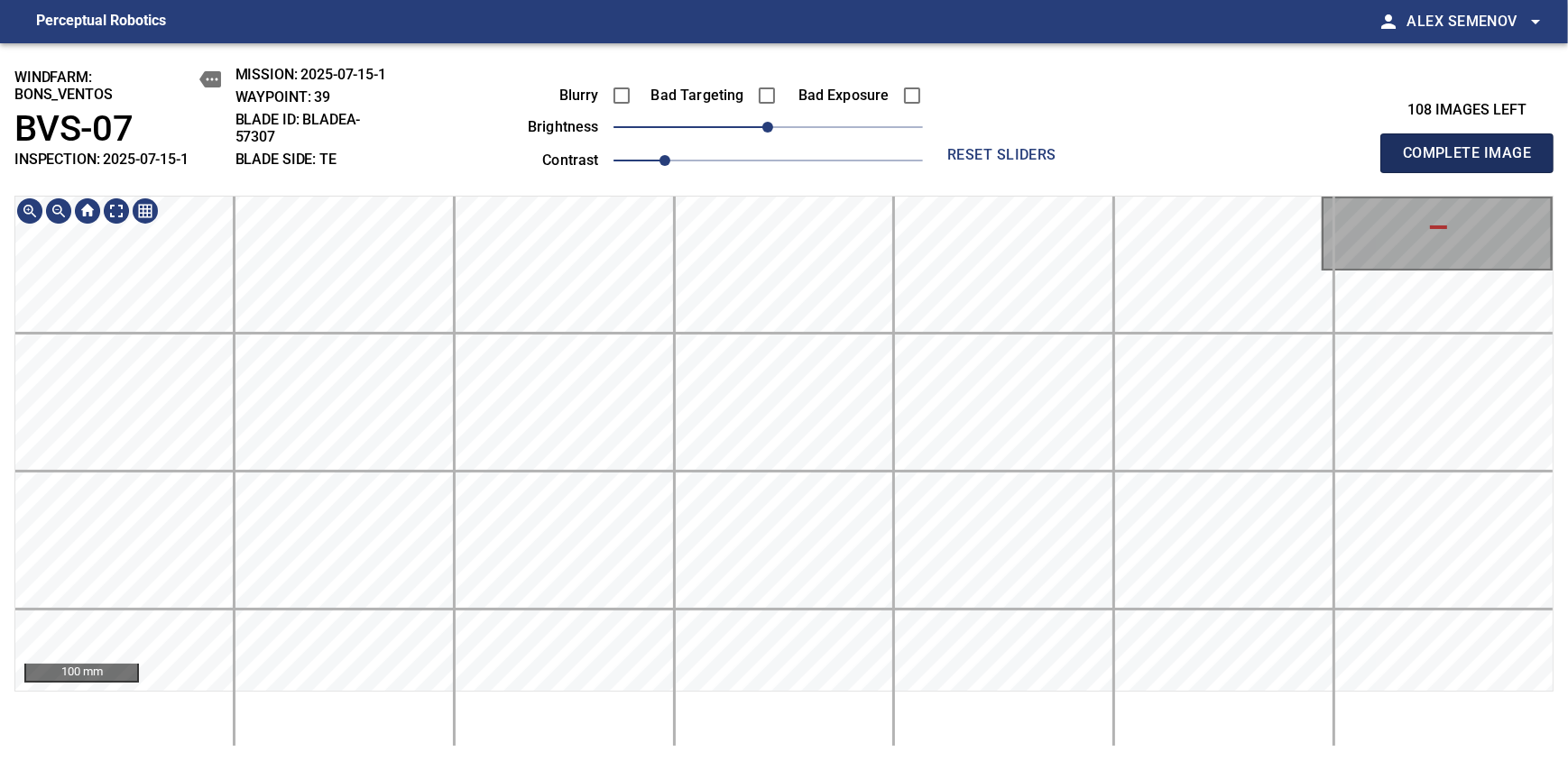 click on "Complete Image" at bounding box center (1467, 153) 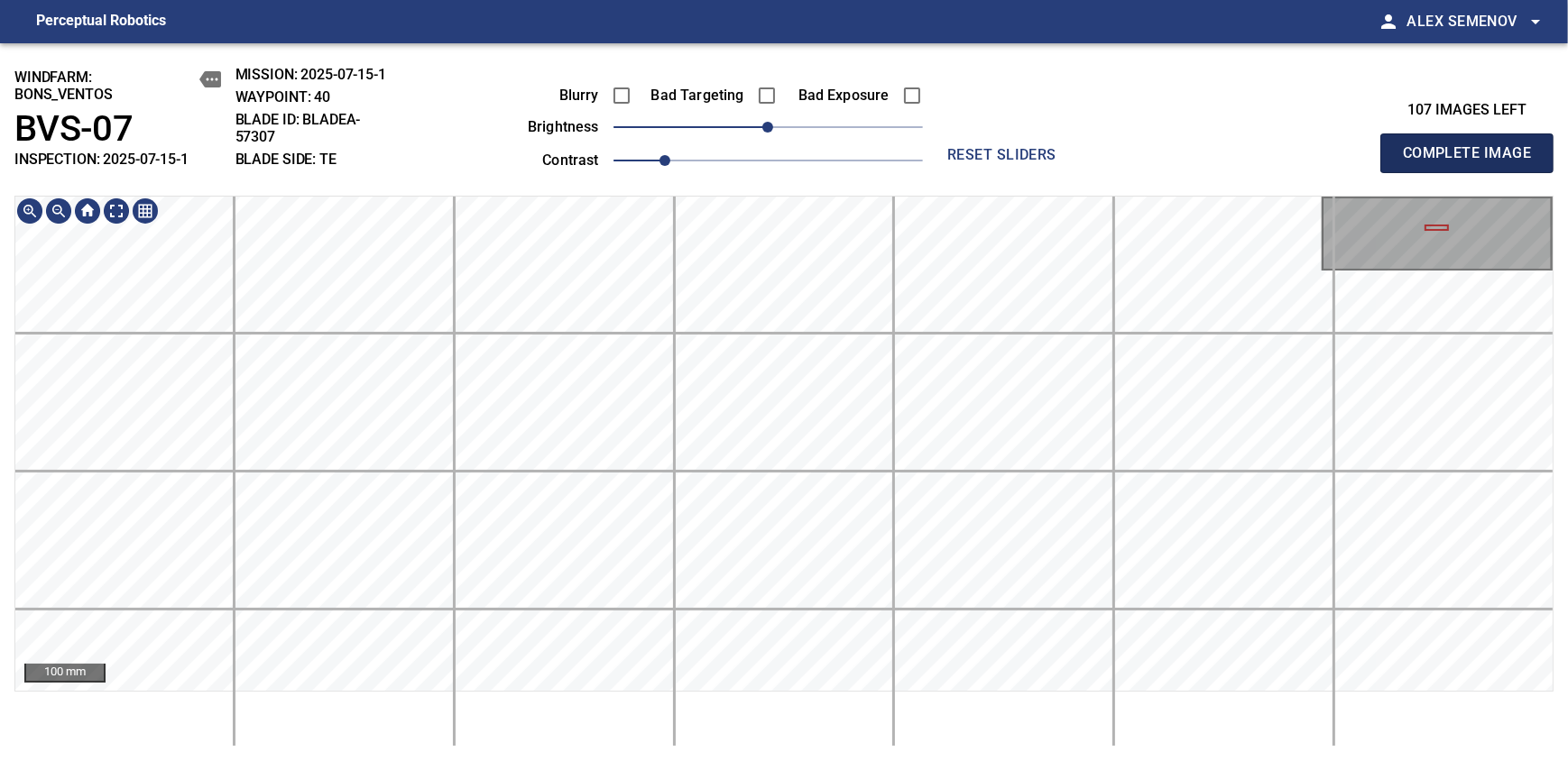 click on "Complete Image" at bounding box center (1467, 153) 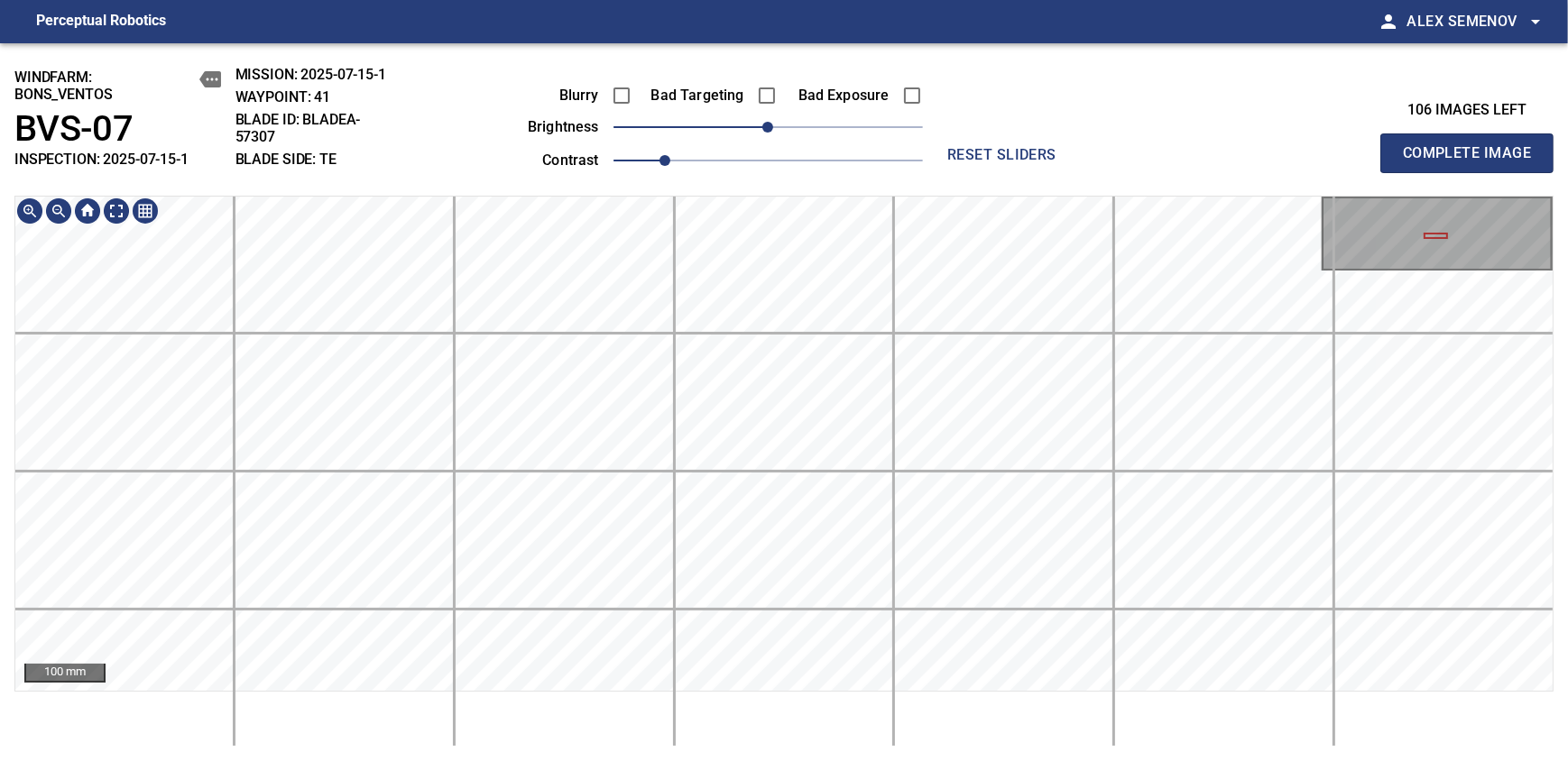 click on "Perceptual Robotics person [FIRST] [LAST] arrow_drop_down windfarm: BONS_VENTOS BVS-07 INSPECTION: [YEAR]-[MONTH]-[DAY]-1 MISSION: [YEAR]-[MONTH]-[DAY]-1 WAYPOINT: 41 BLADE ID: bladeA-57307 BLADE SIDE: TE Blurry Bad Targeting Bad Exposure brightness 0 contrast 1 reset sliders 106 images left Complete Image 100 mm exit_to_app Logout" at bounding box center [784, 380] 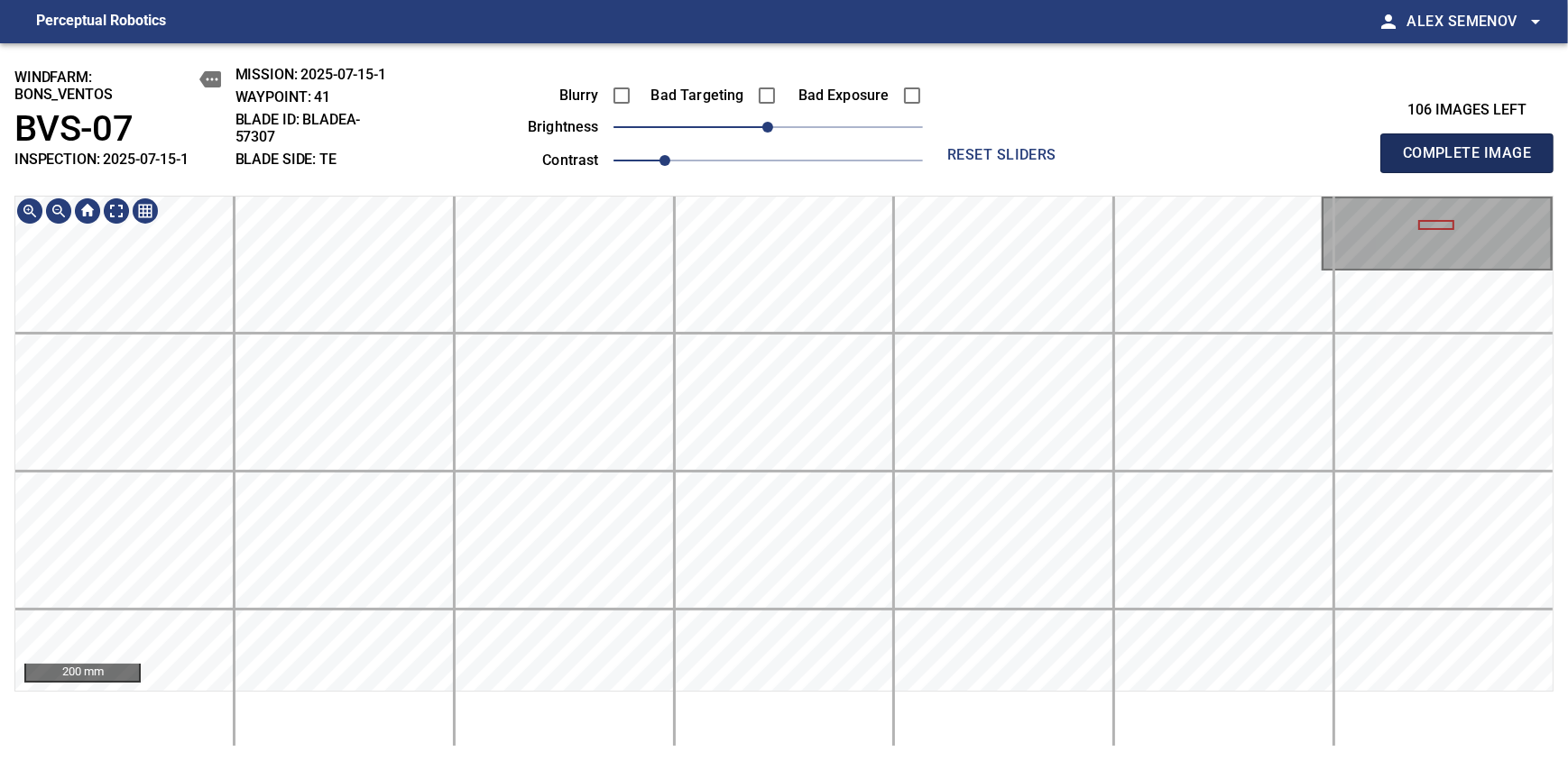 click on "Complete Image" at bounding box center [1467, 153] 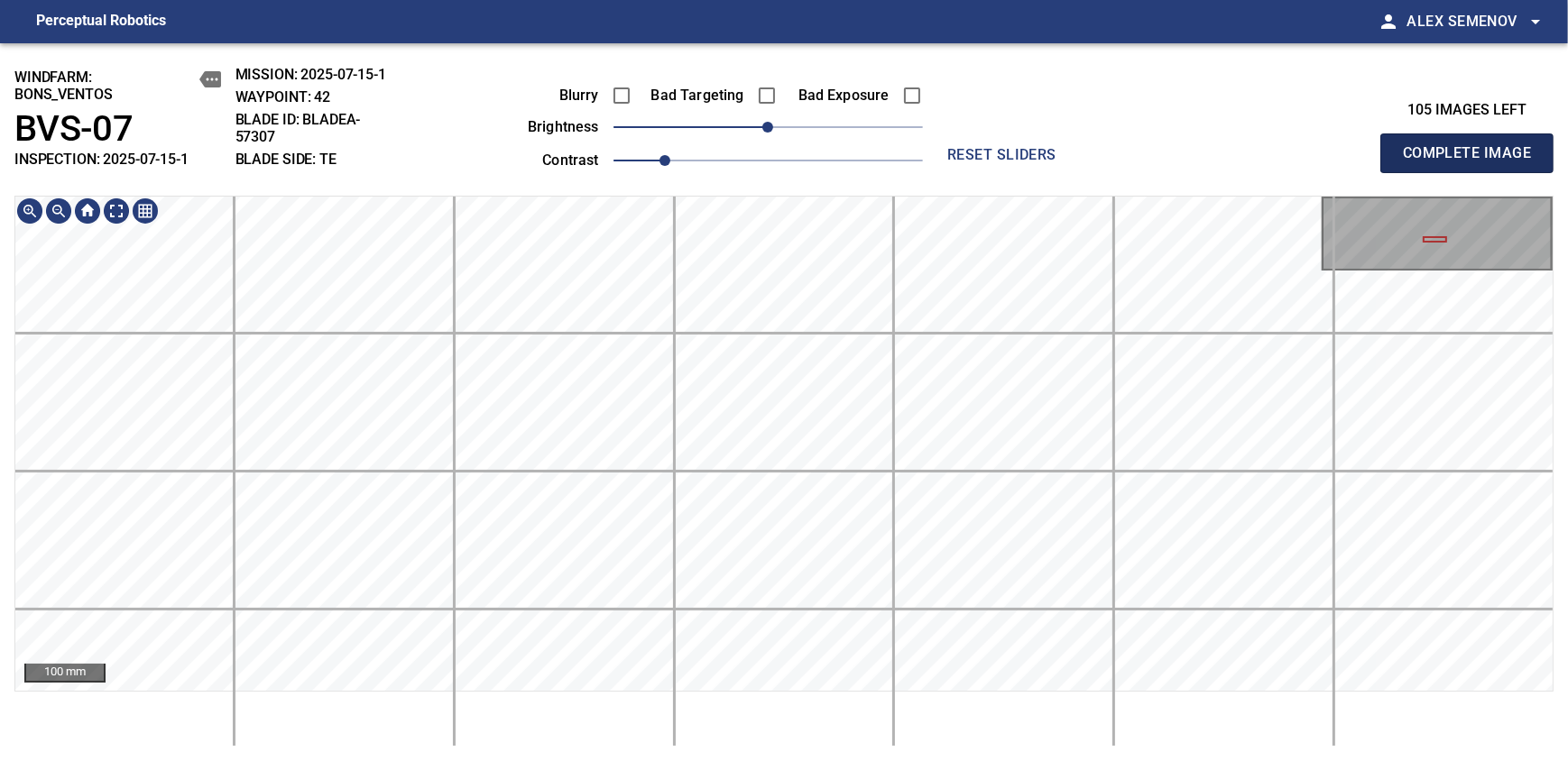 click on "Complete Image" at bounding box center [1467, 153] 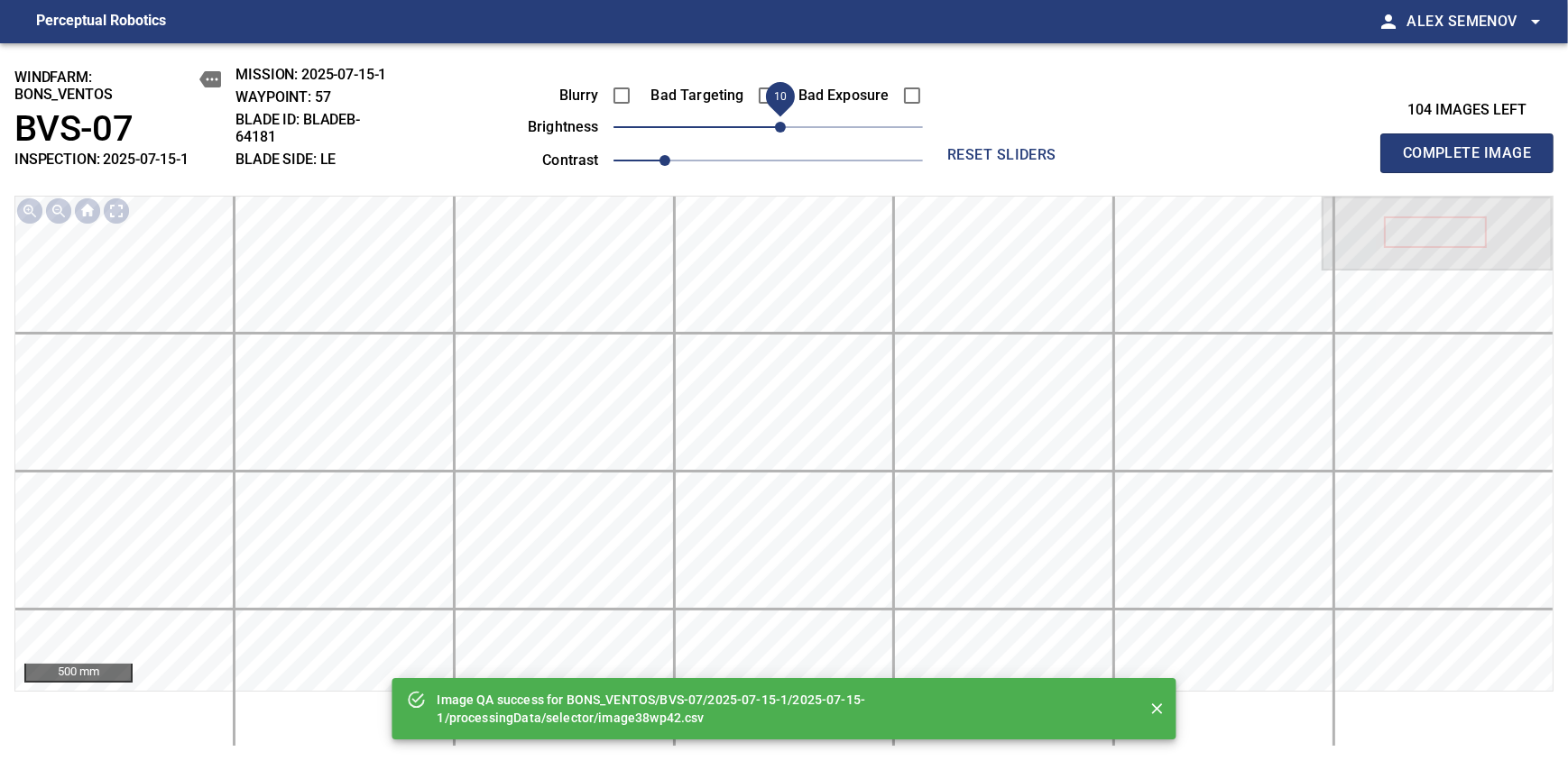 click on "10" at bounding box center (780, 127) 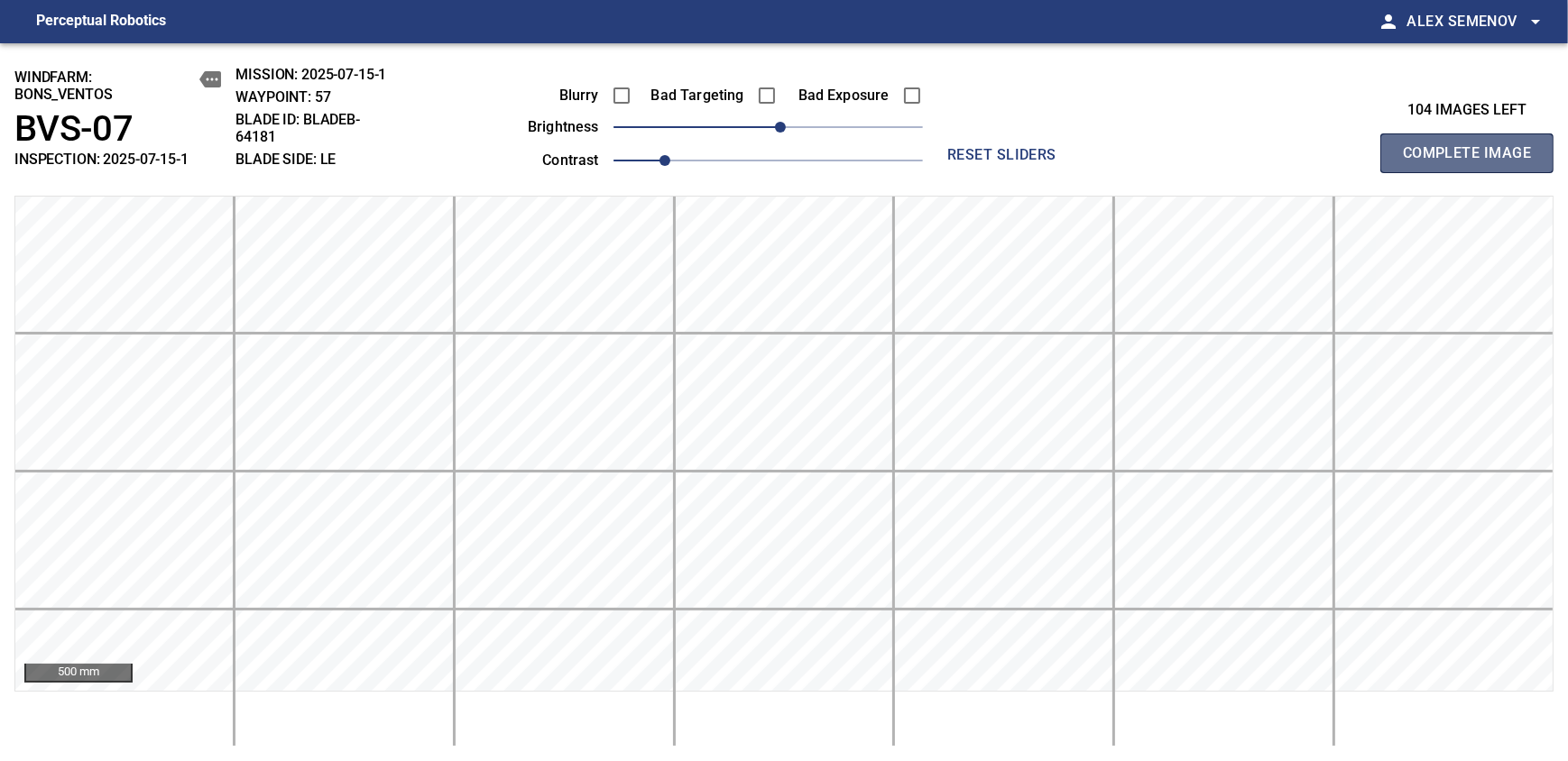 click on "Complete Image" at bounding box center (1467, 153) 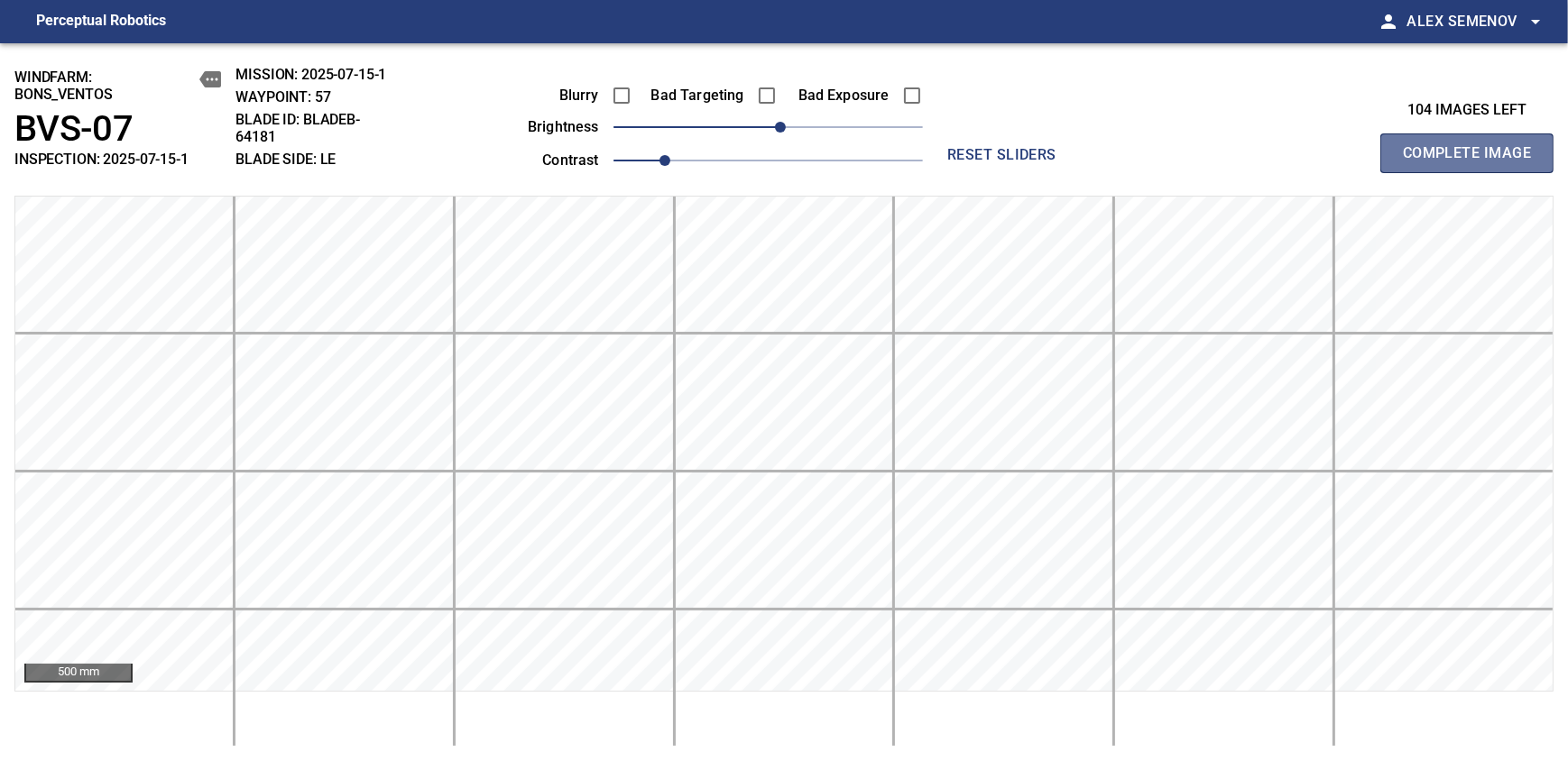 type 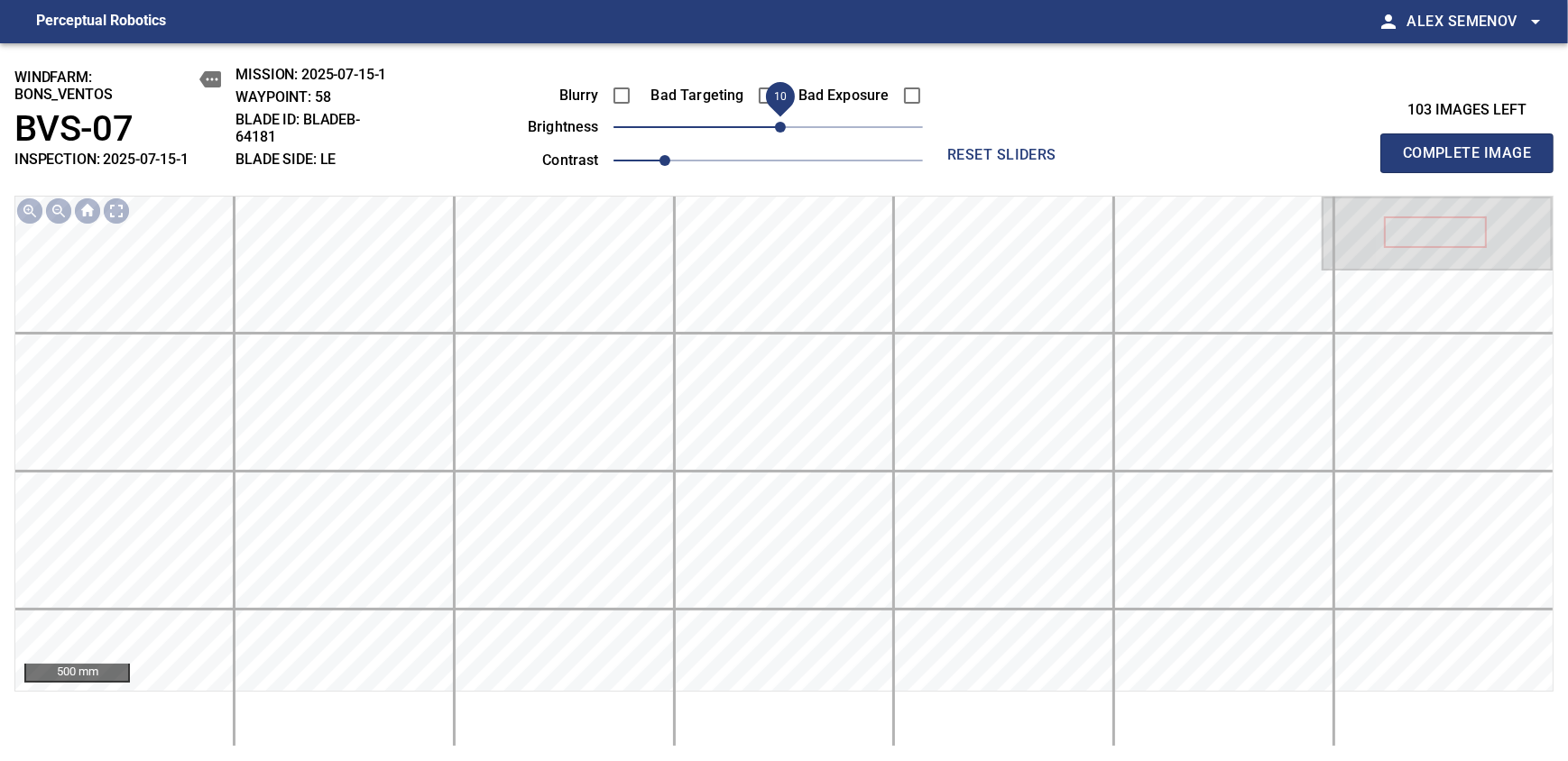 click on "10" at bounding box center [780, 127] 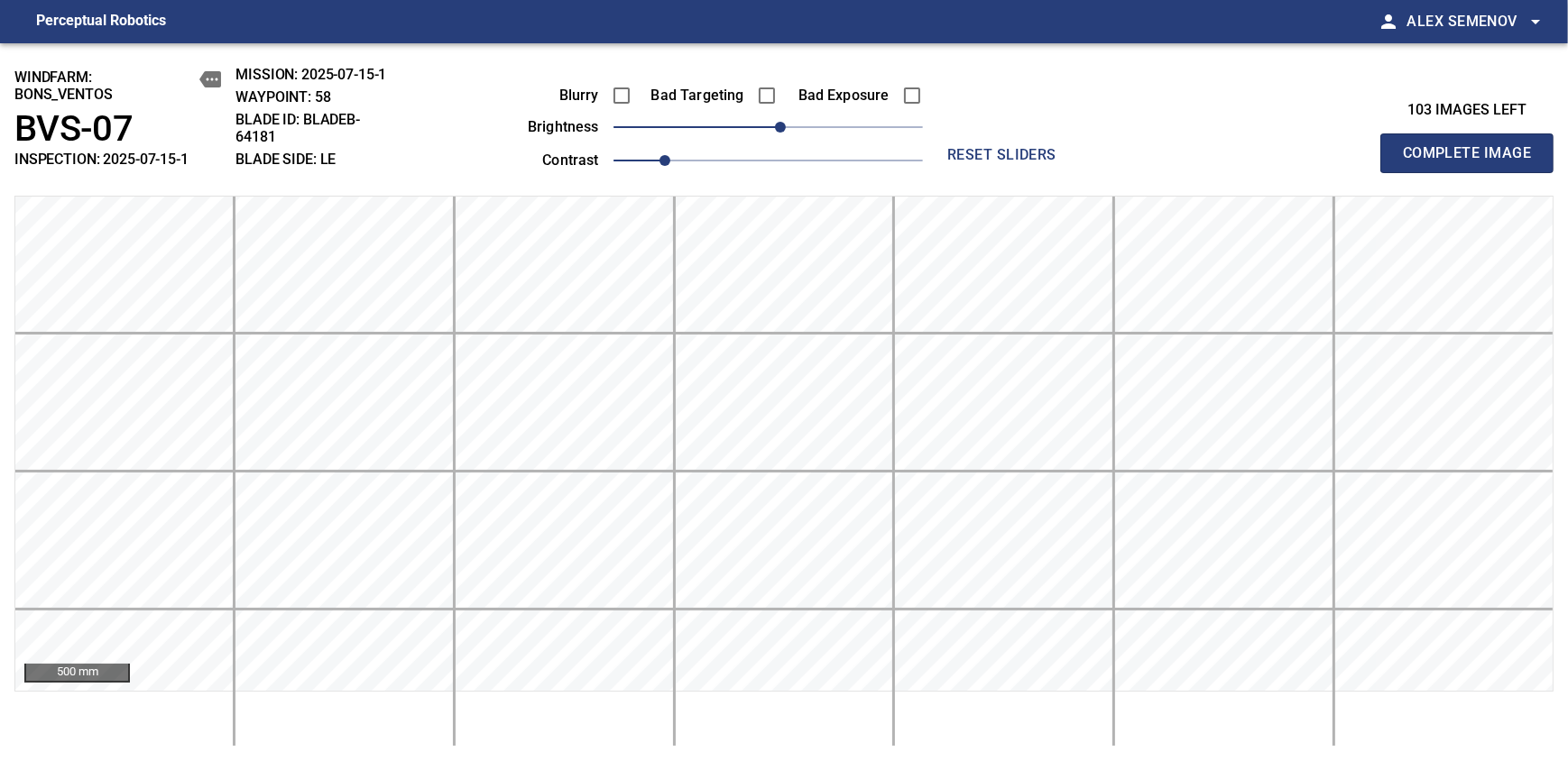 click on "Complete Image" at bounding box center (1467, 153) 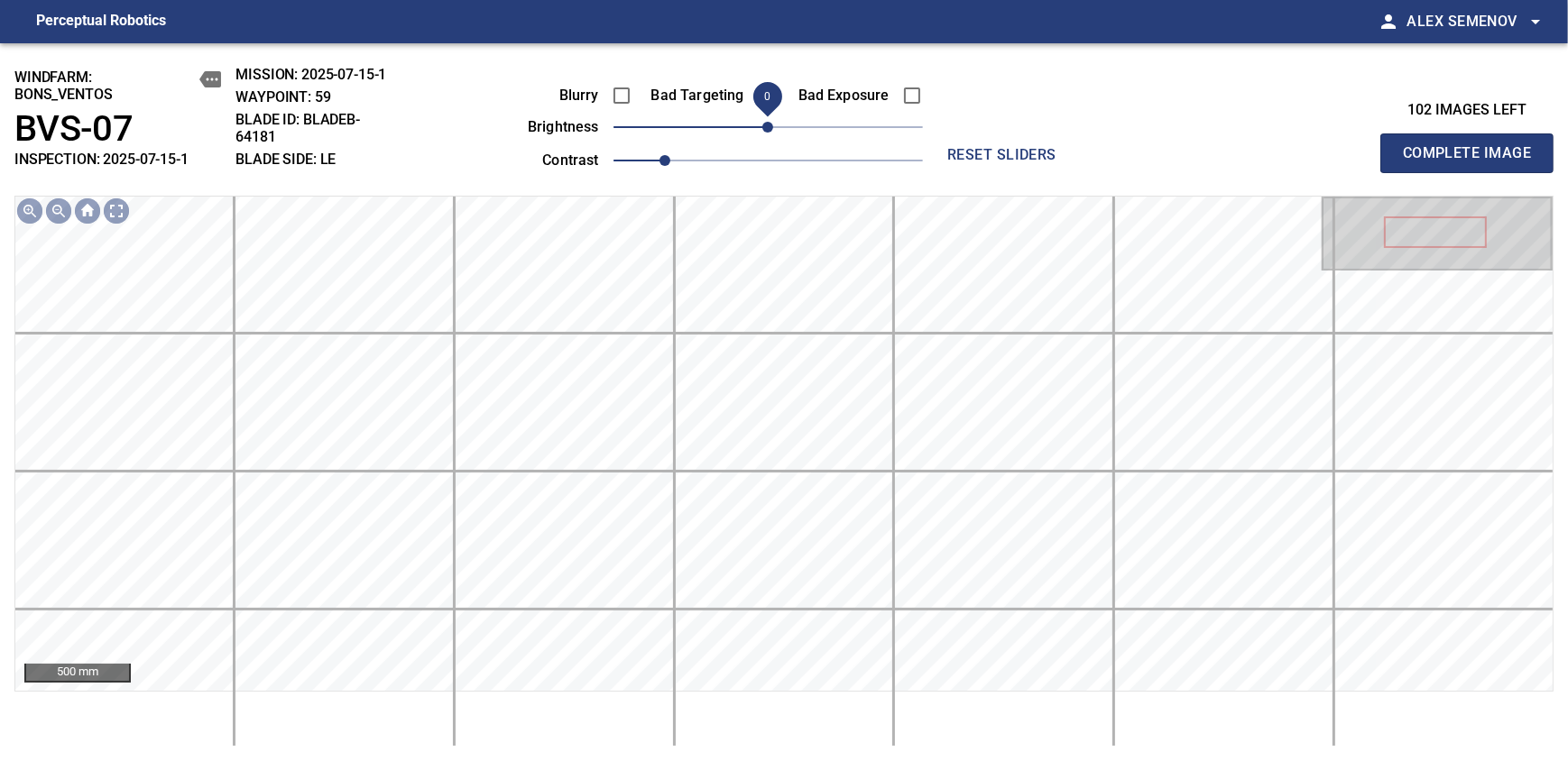click on "0" at bounding box center (768, 127) 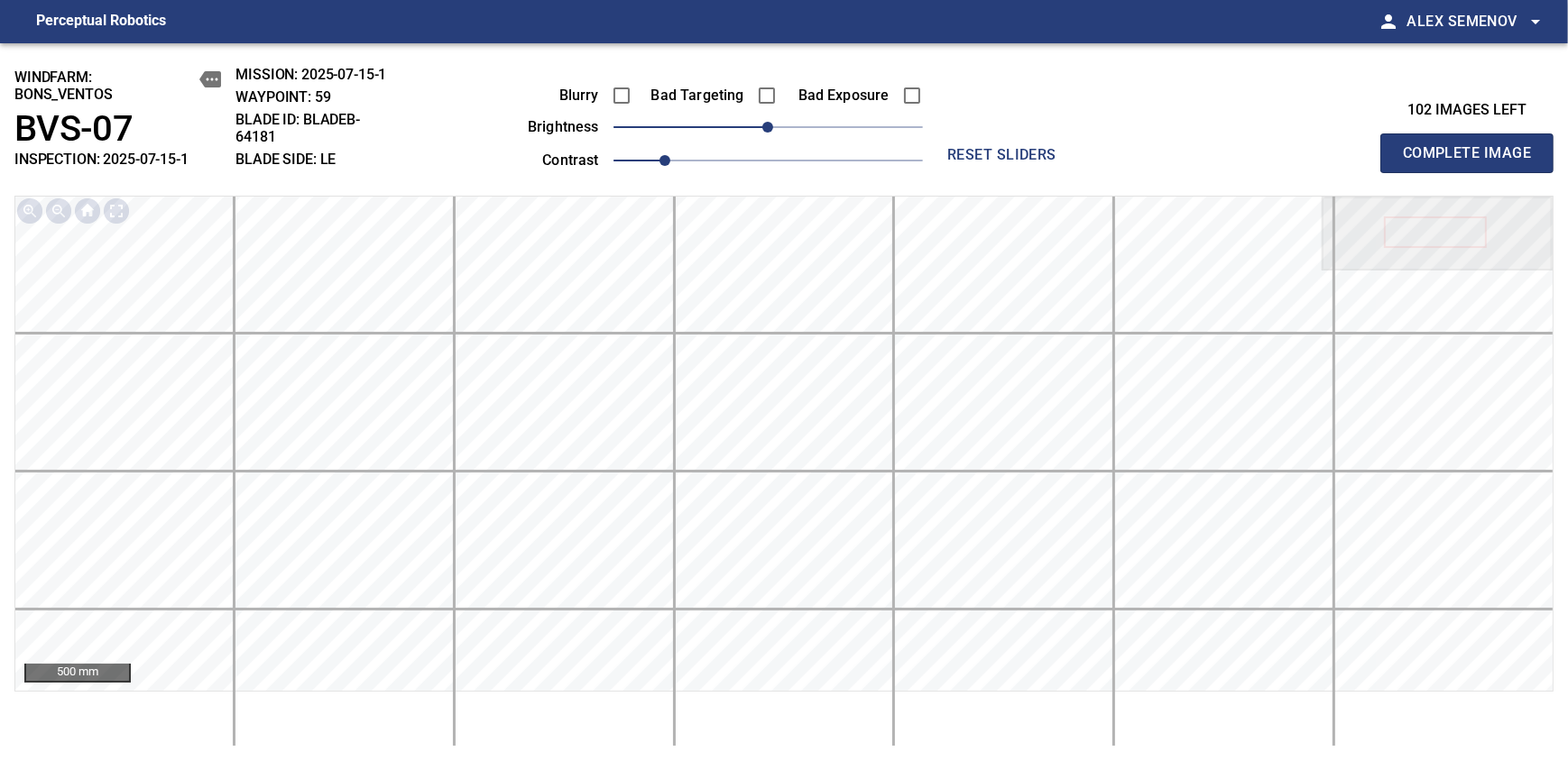 click on "Complete Image" at bounding box center [1467, 153] 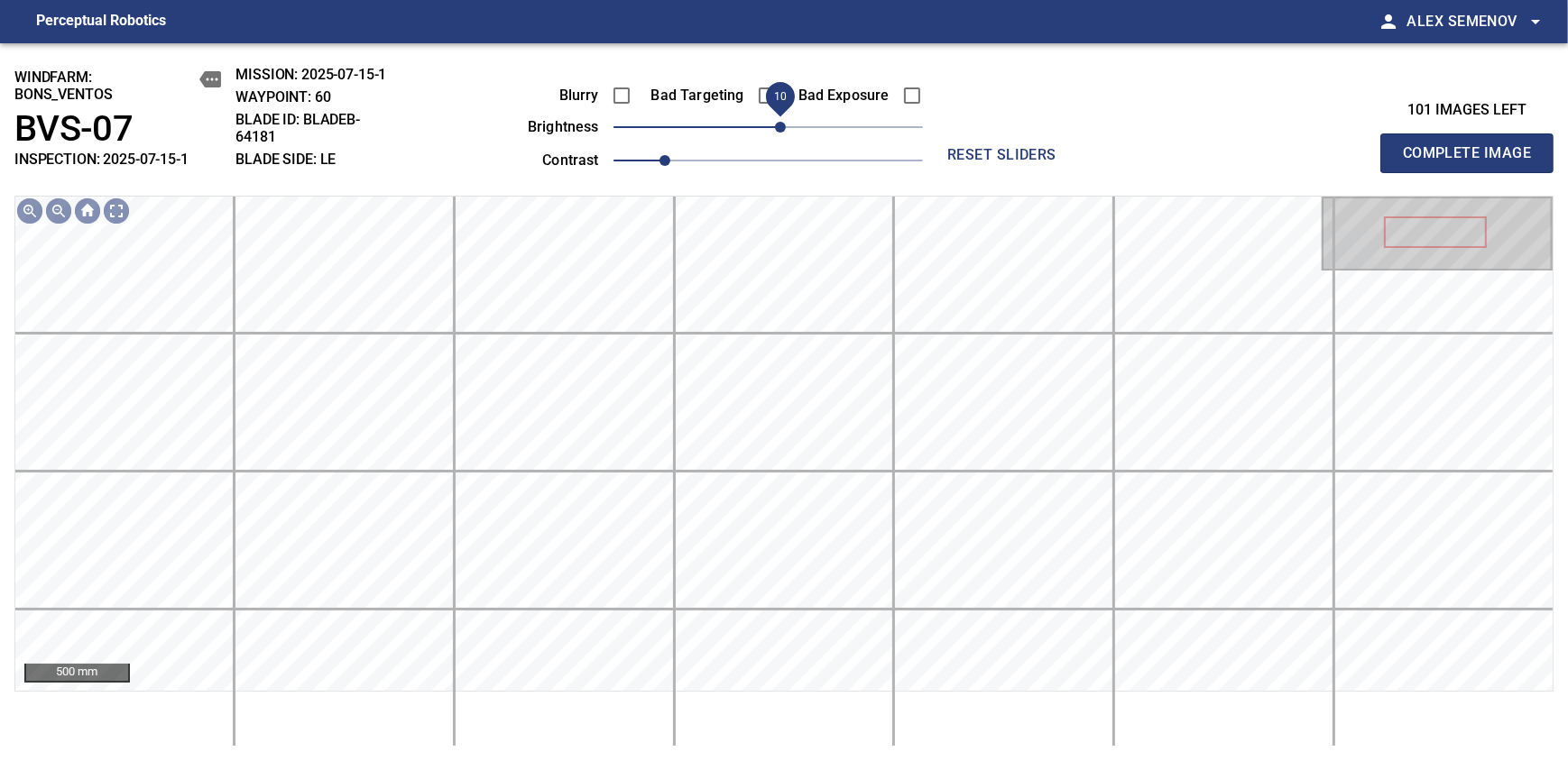 click on "10" at bounding box center (780, 127) 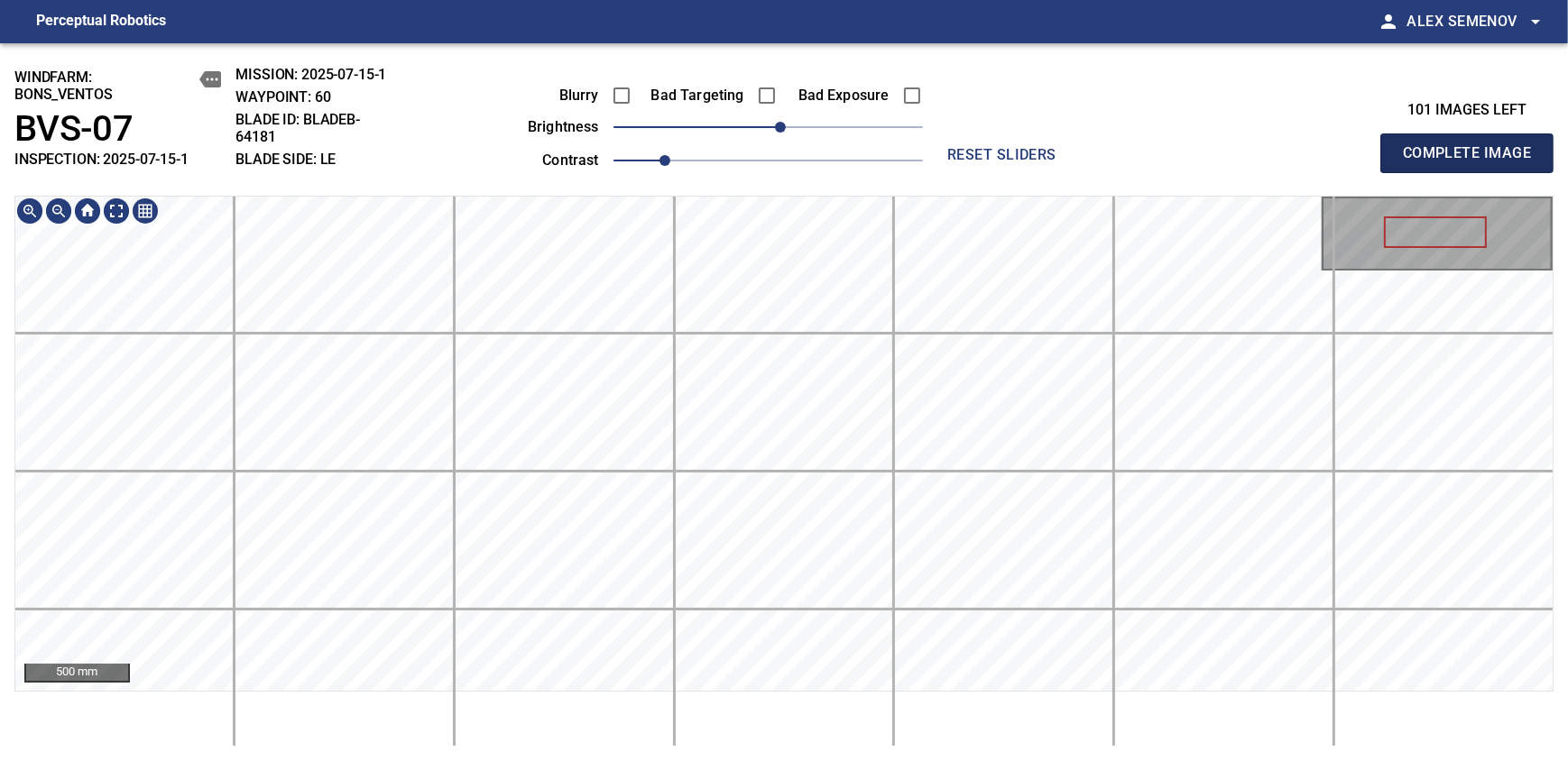 click on "Complete Image" at bounding box center (1467, 153) 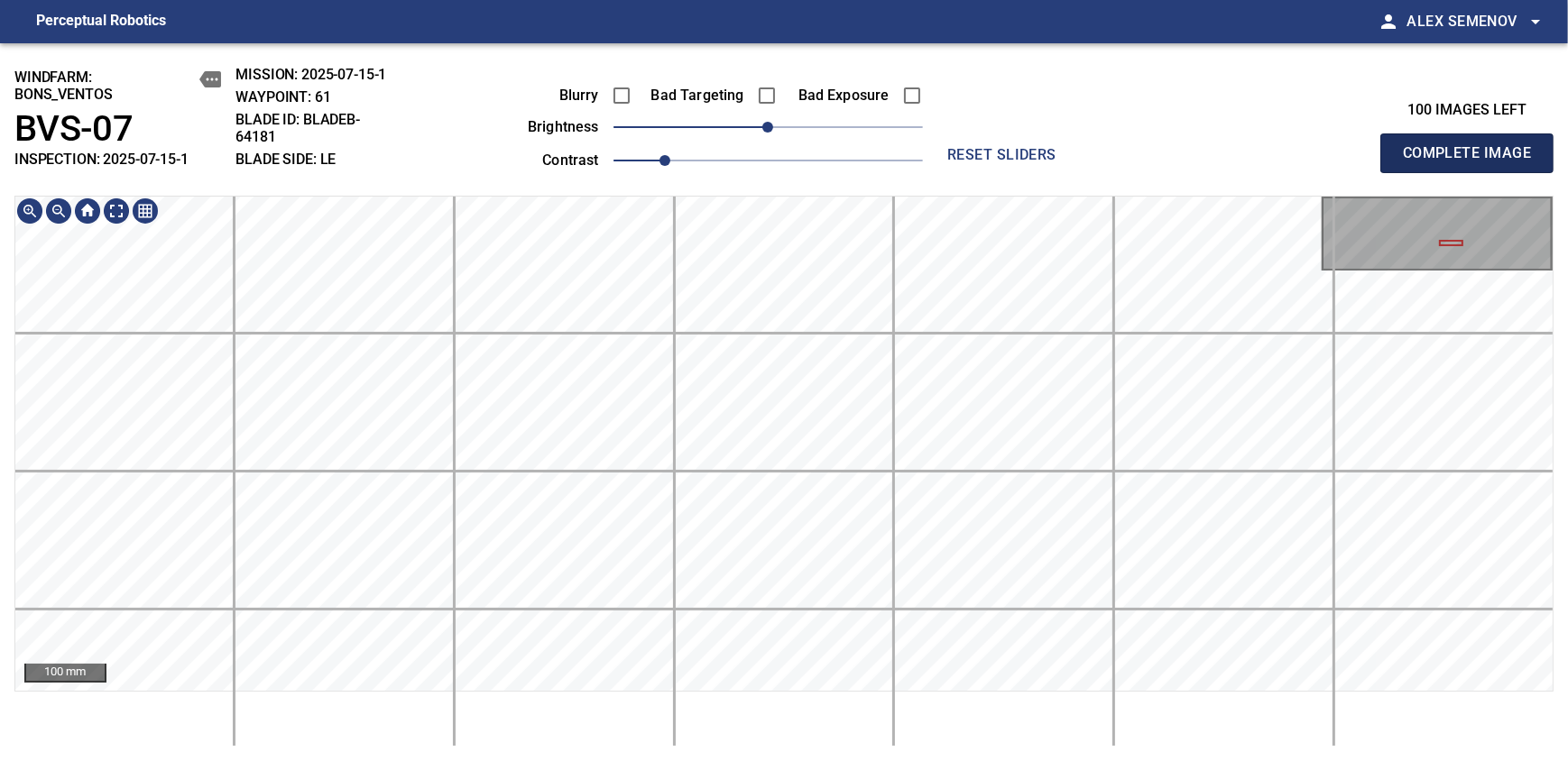 click on "Complete Image" at bounding box center [1467, 153] 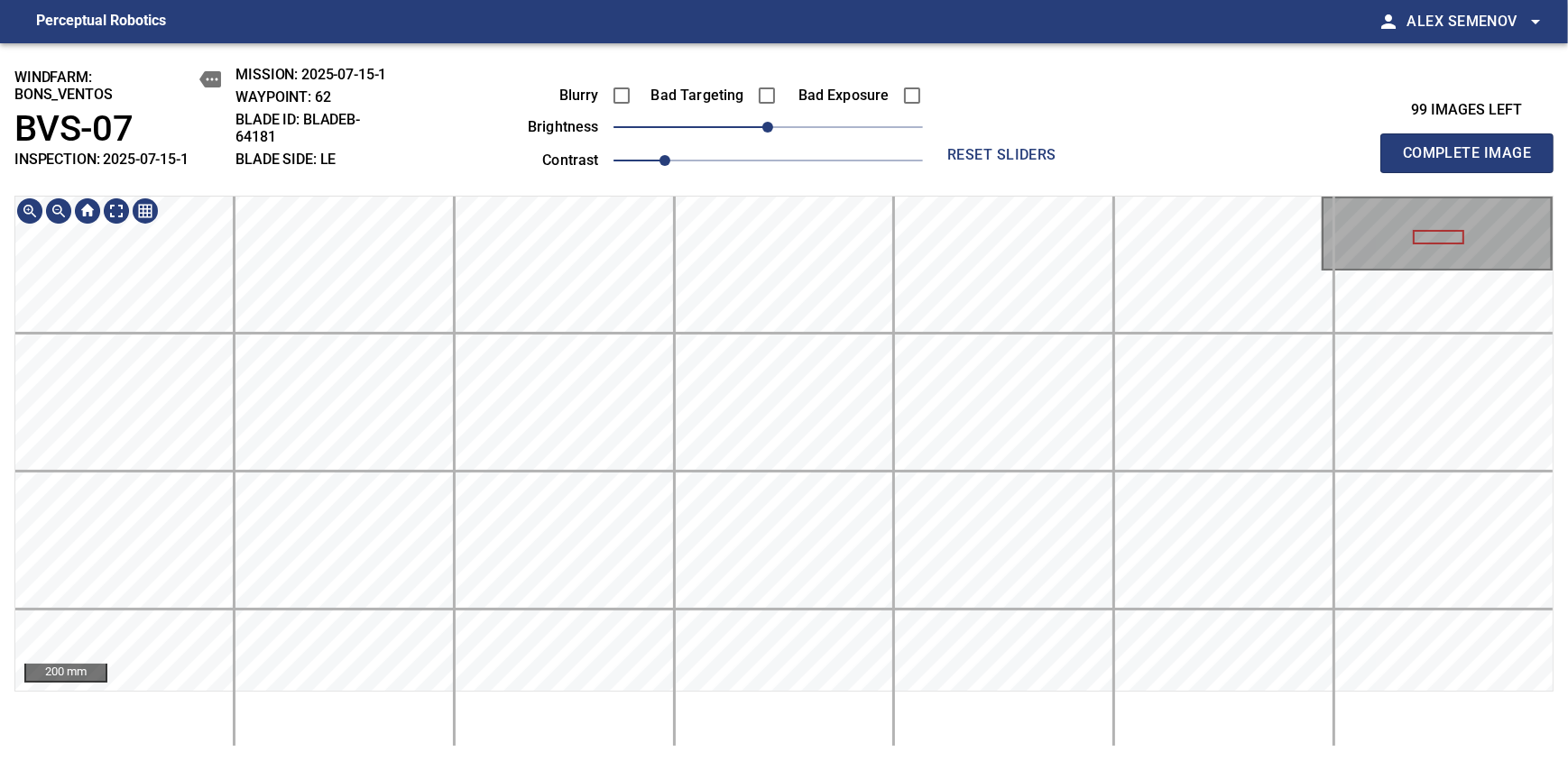 click on "windfarm: BONS_VENTOS BVS-07 INSPECTION: [DATE] MISSION: [DATE] WAYPOINT: 62 BLADE ID: bladeC-64181 BLADE SIDE: LE Blurry Bad Targeting Bad Exposure brightness 0 contrast 1 reset sliders 99 images left Complete Image 200 mm" at bounding box center (784, 402) 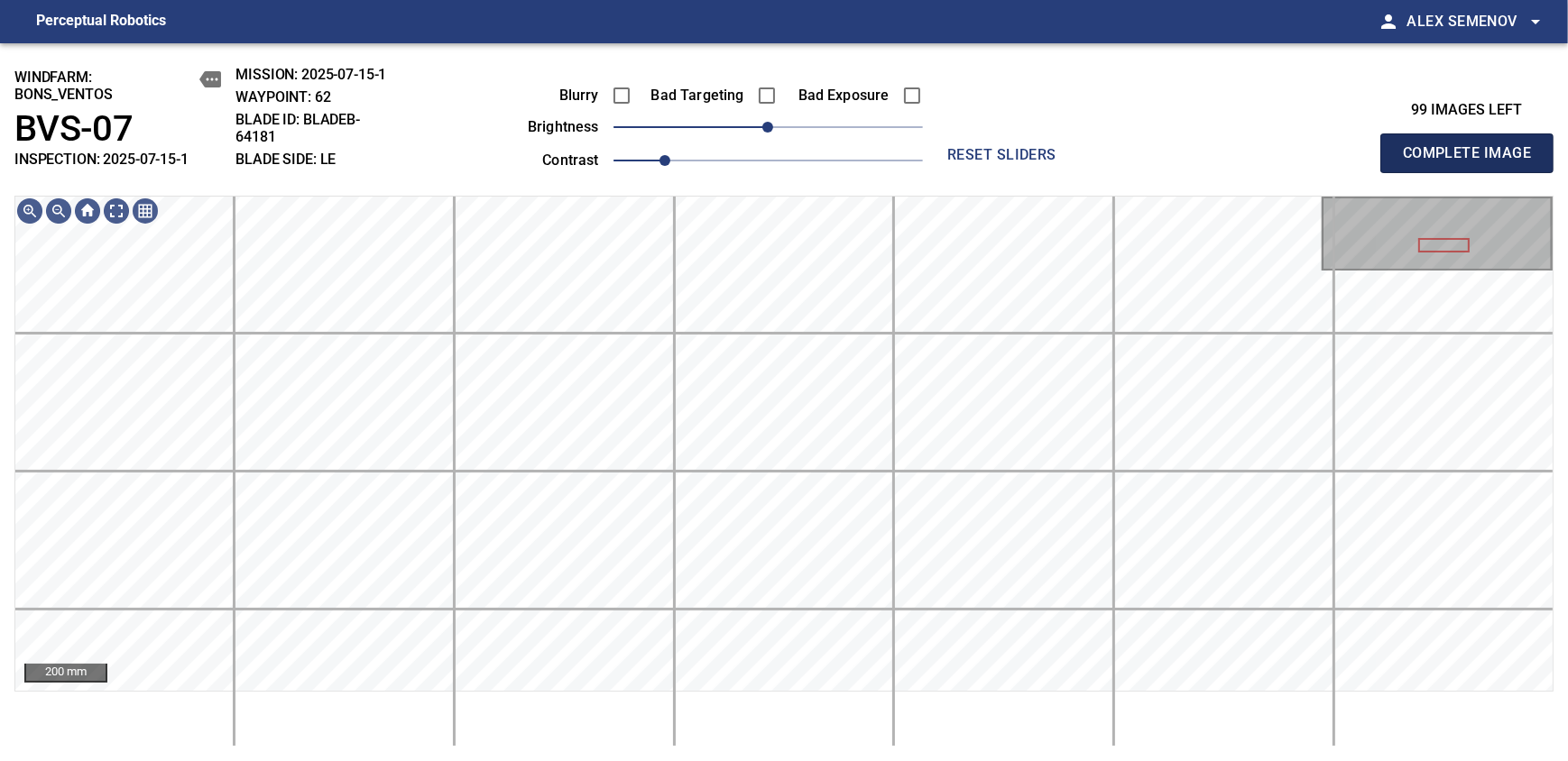 click on "Complete Image" at bounding box center (1467, 153) 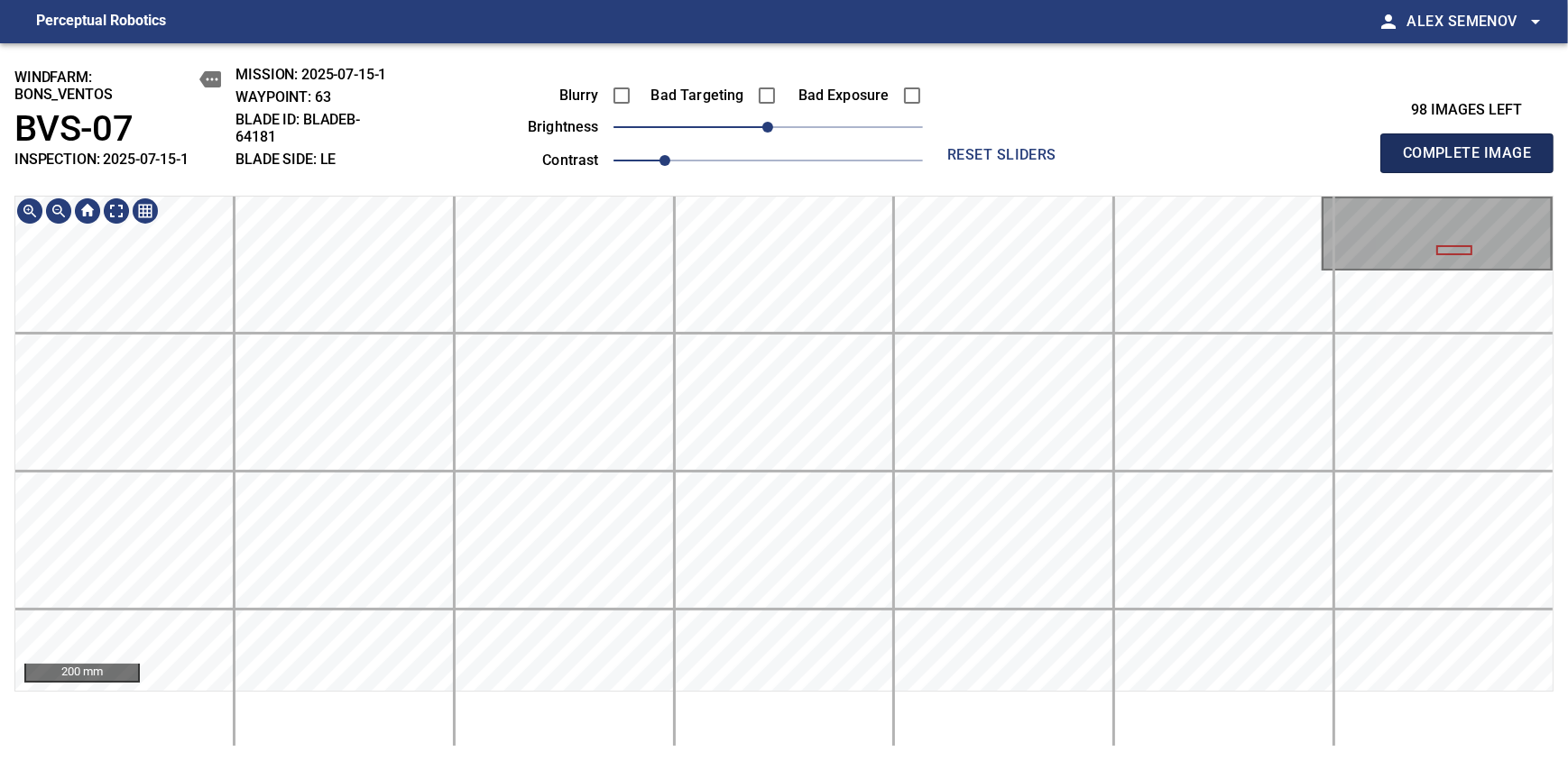 type 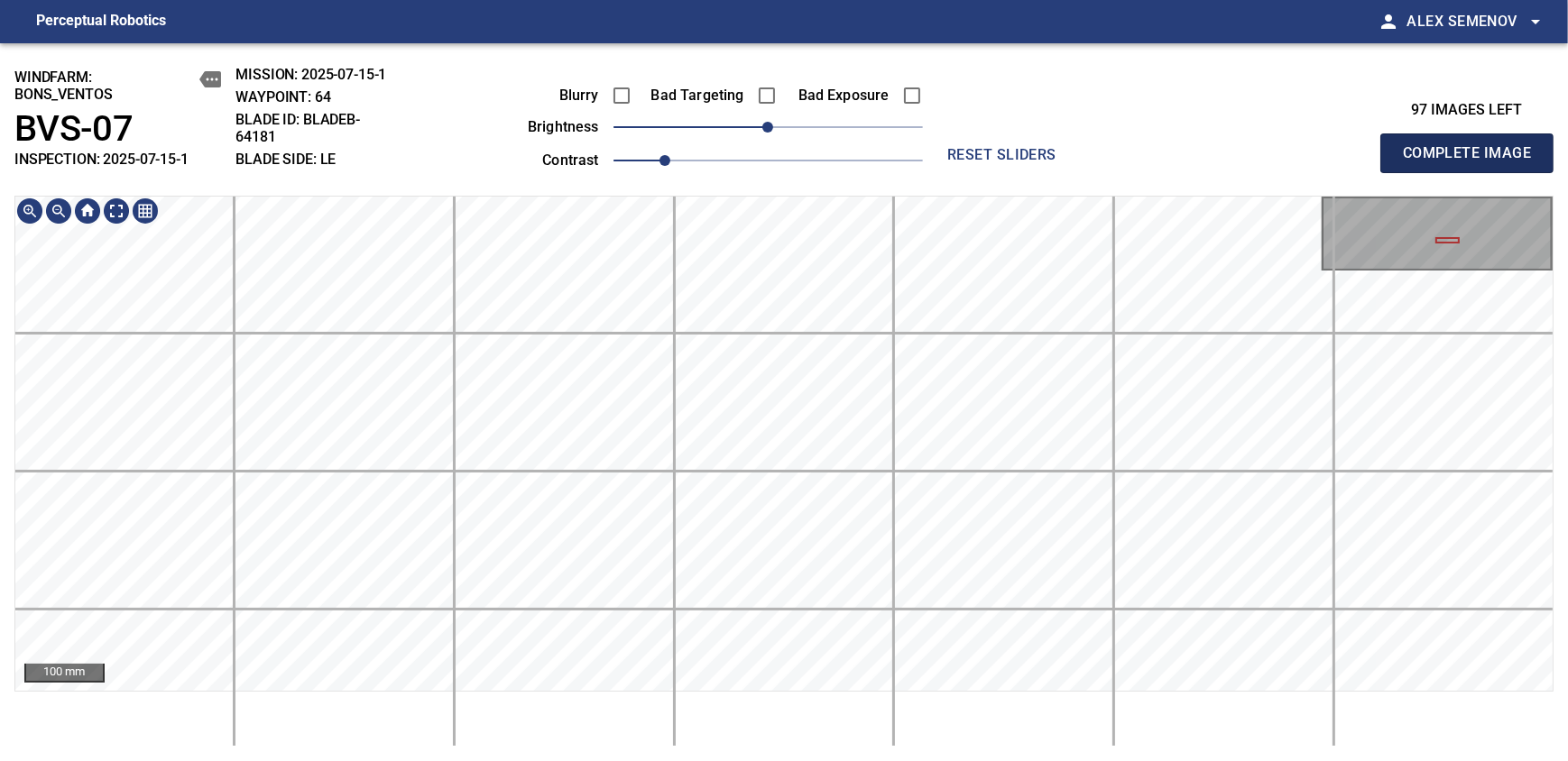 type 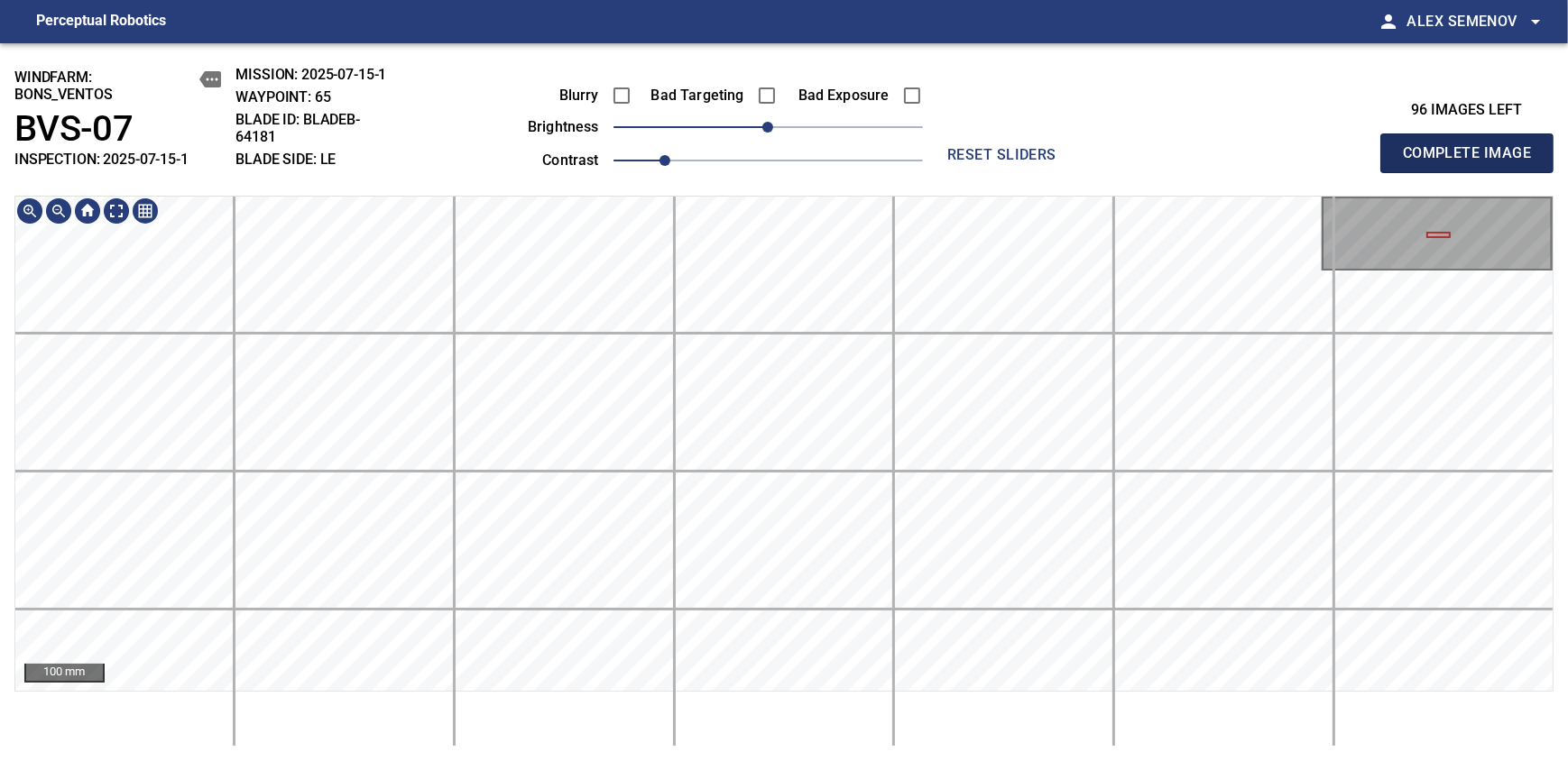 click on "Complete Image" at bounding box center (1467, 153) 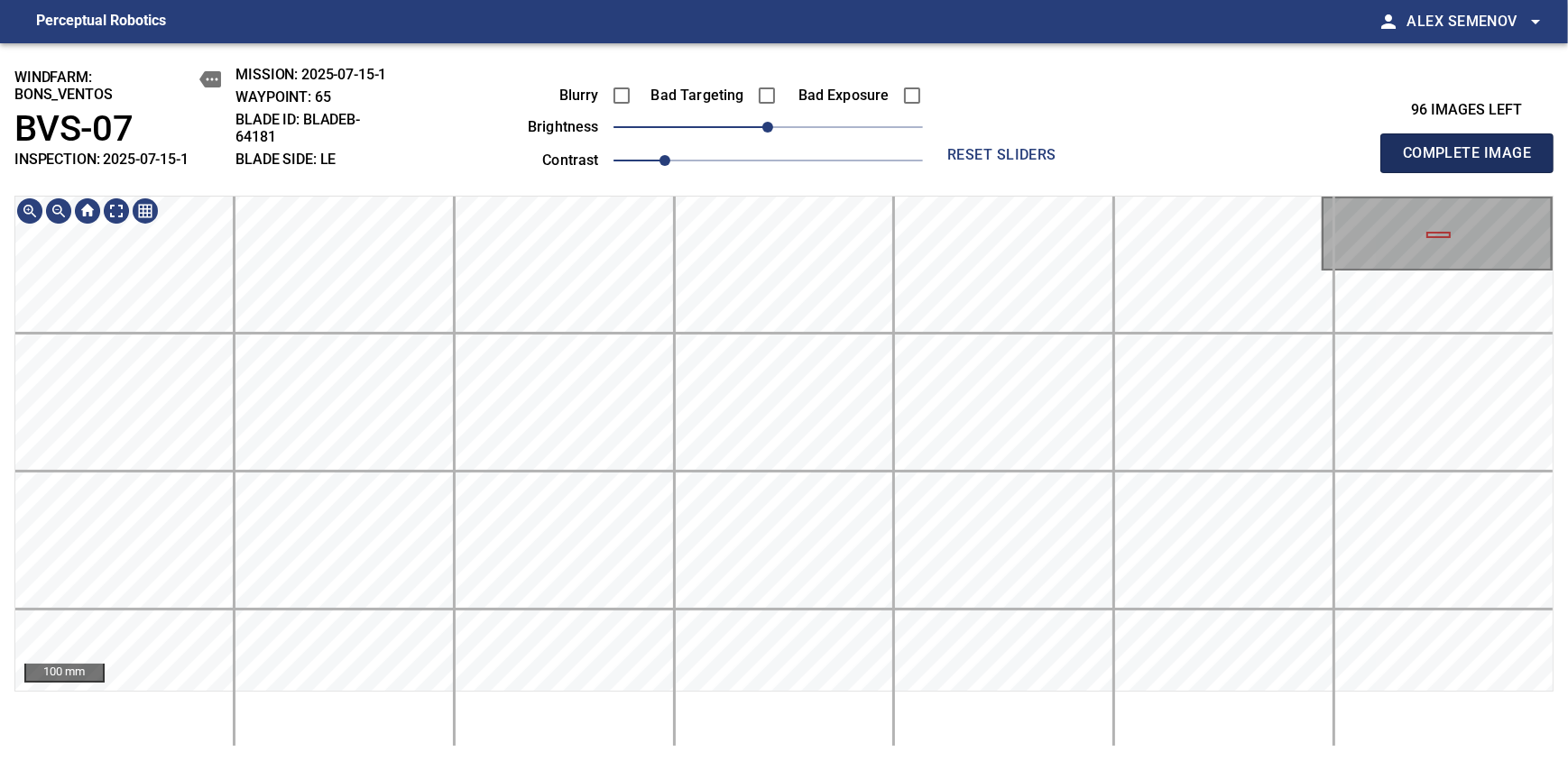 type 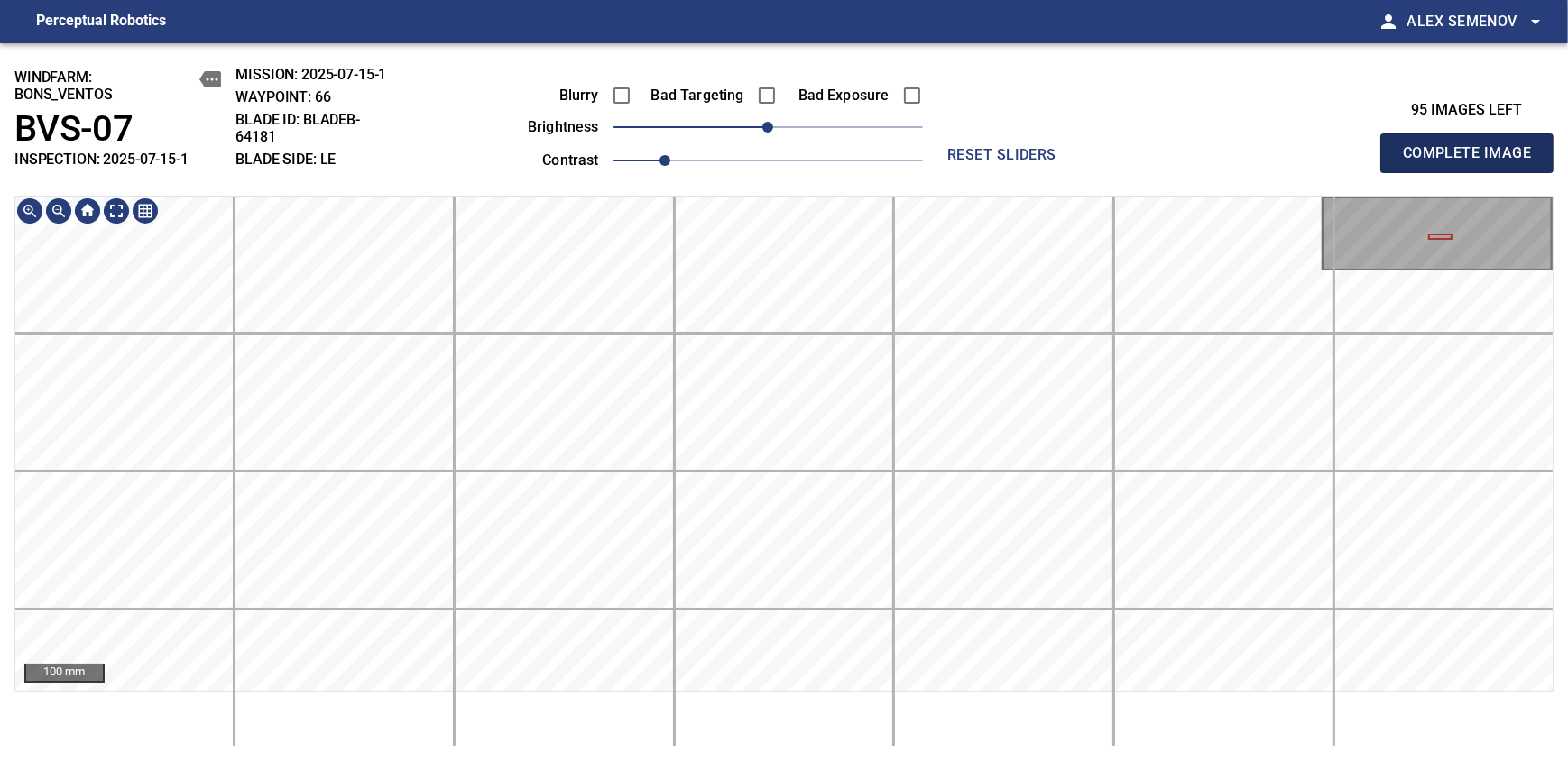 click on "Complete Image" at bounding box center [1467, 153] 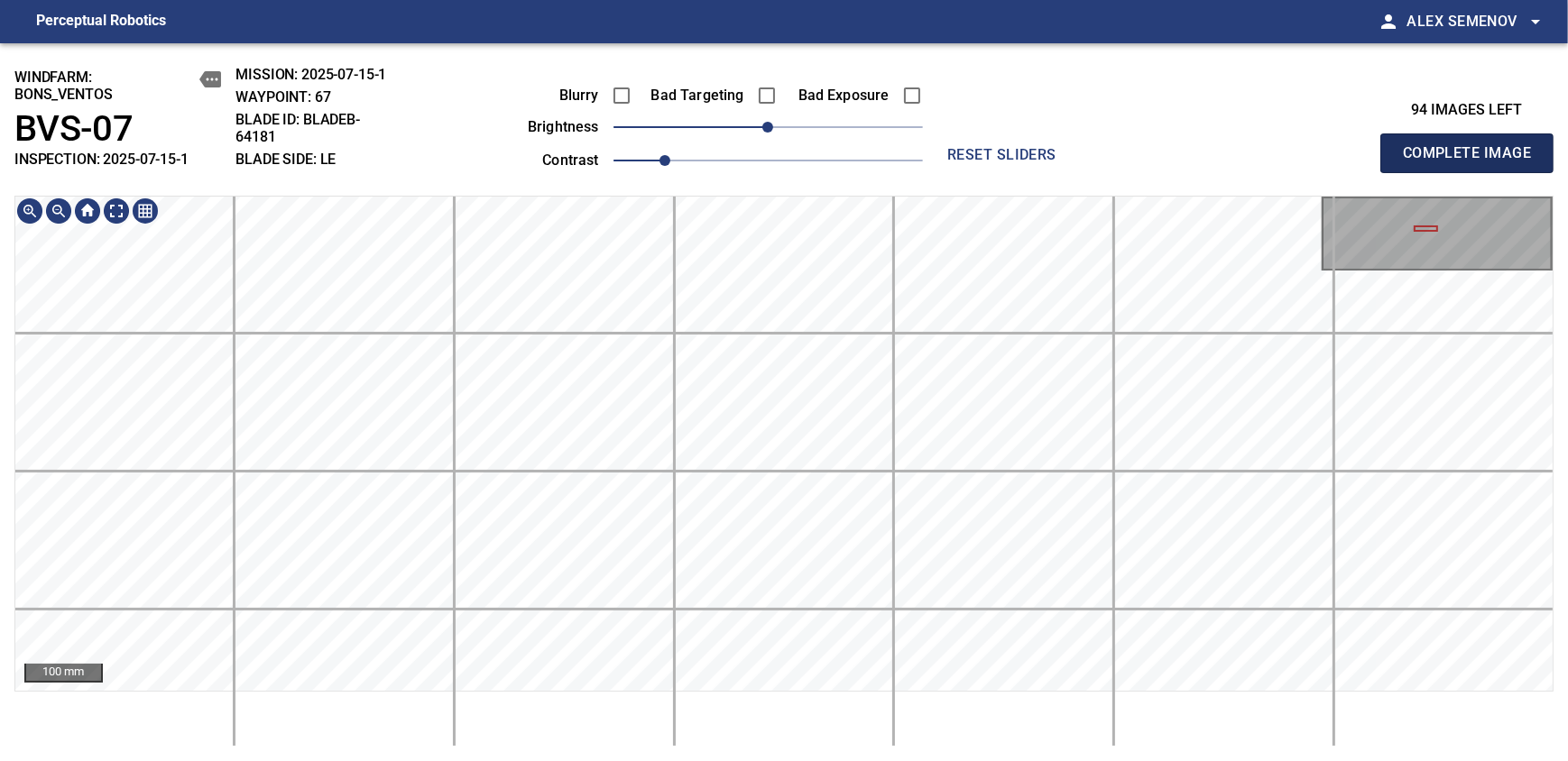 click on "Complete Image" at bounding box center (1467, 153) 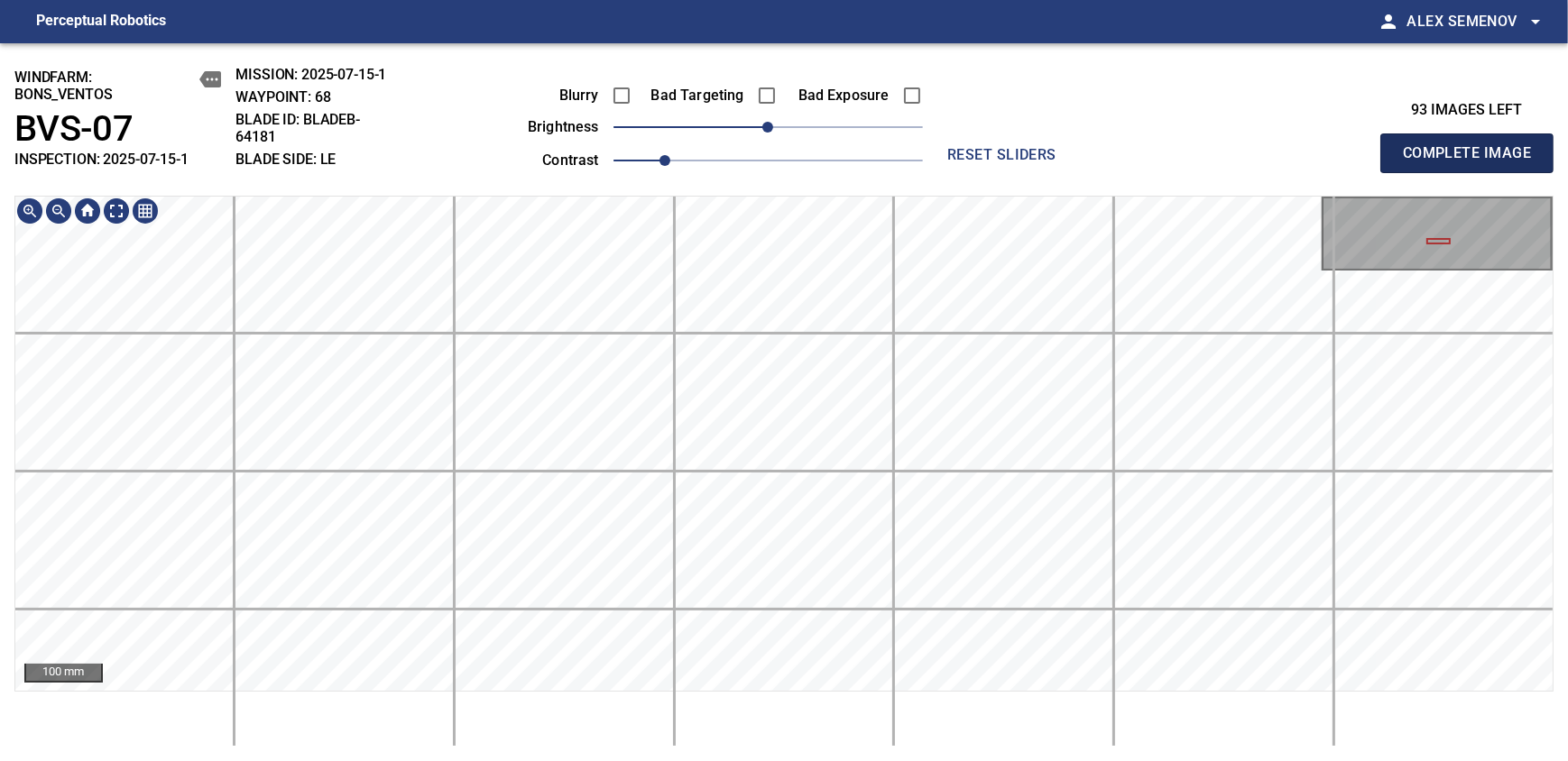 click on "Complete Image" at bounding box center [1467, 153] 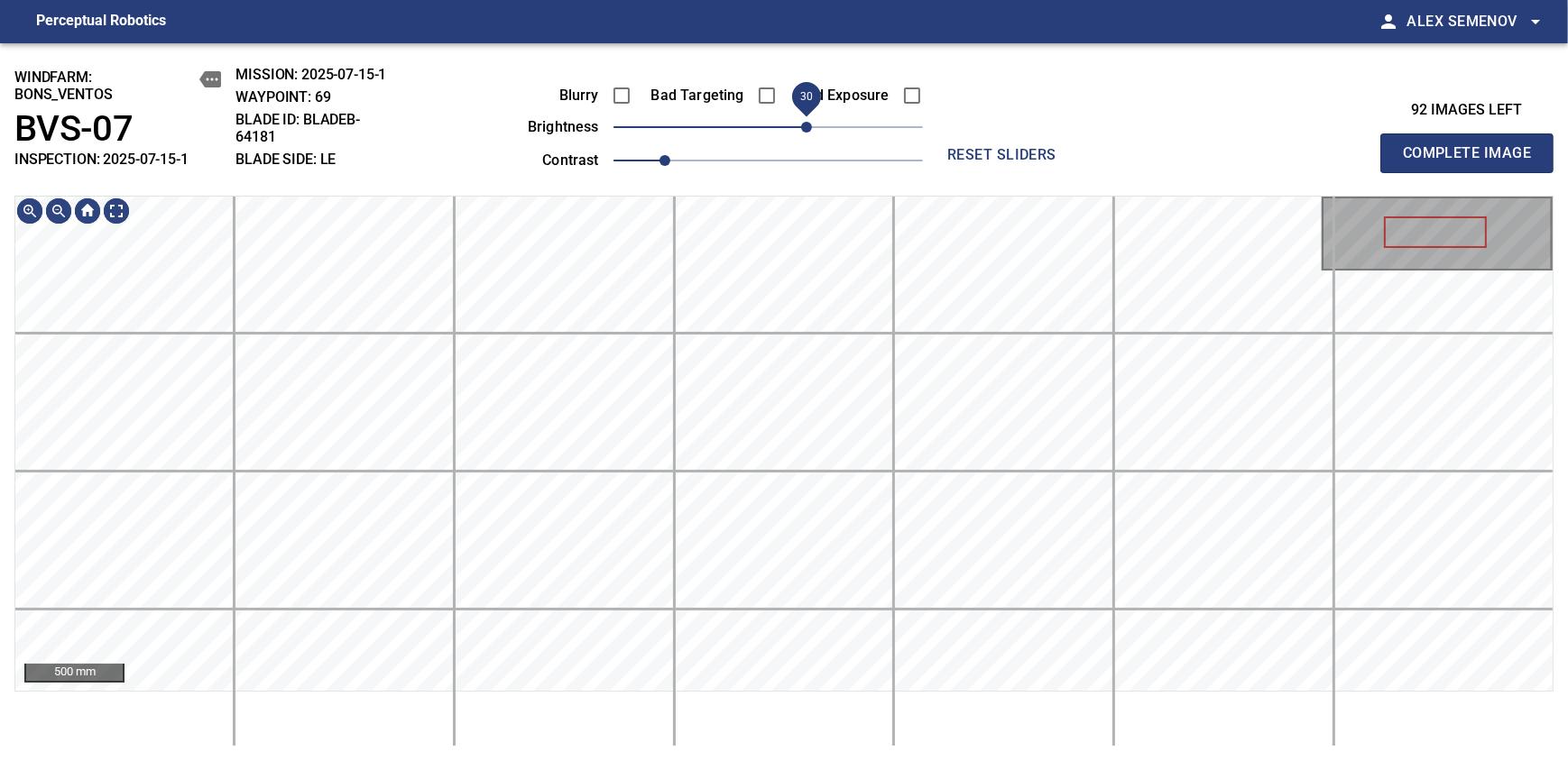 click on "30" at bounding box center [807, 127] 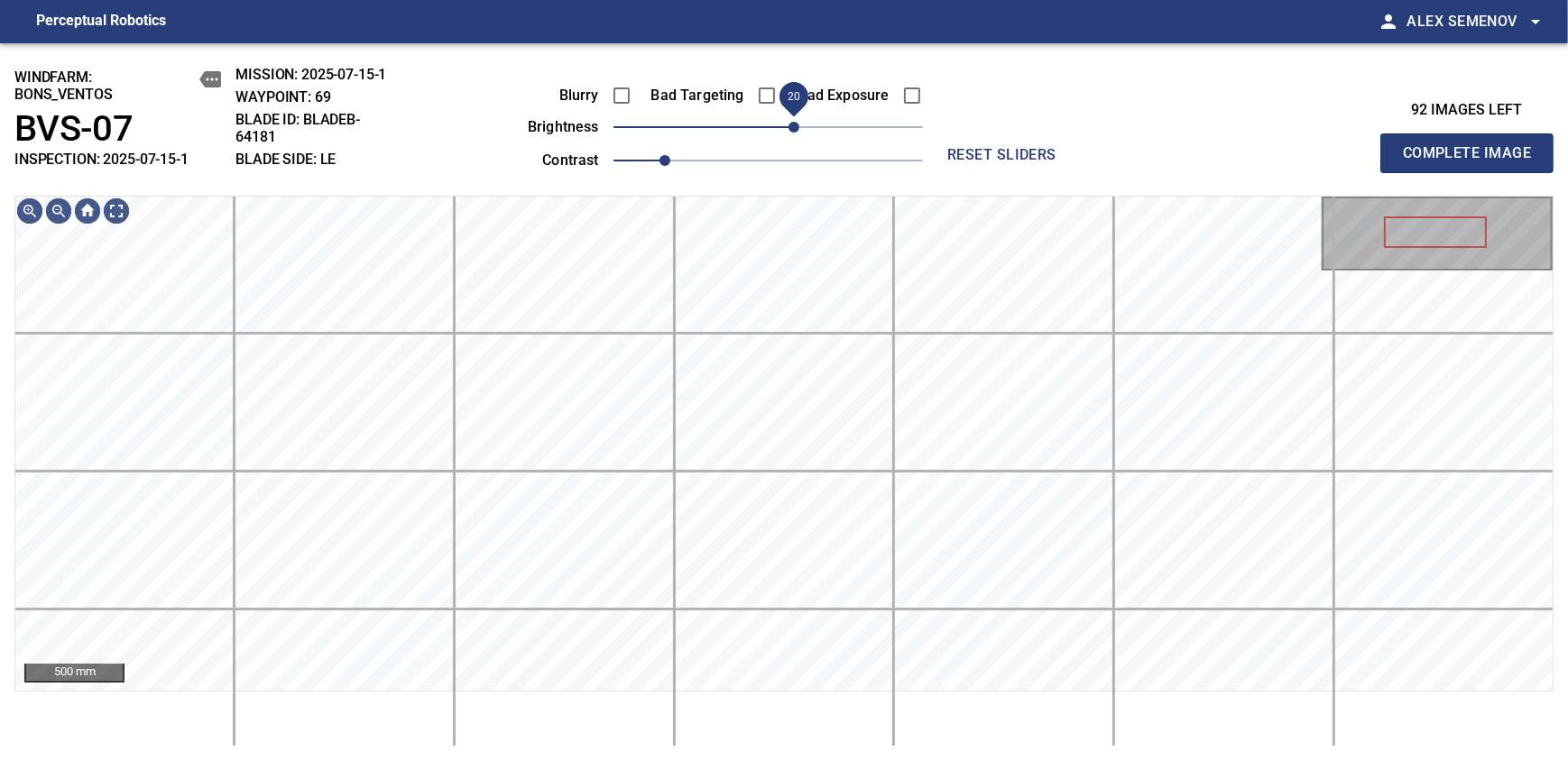 click on "20" at bounding box center [794, 127] 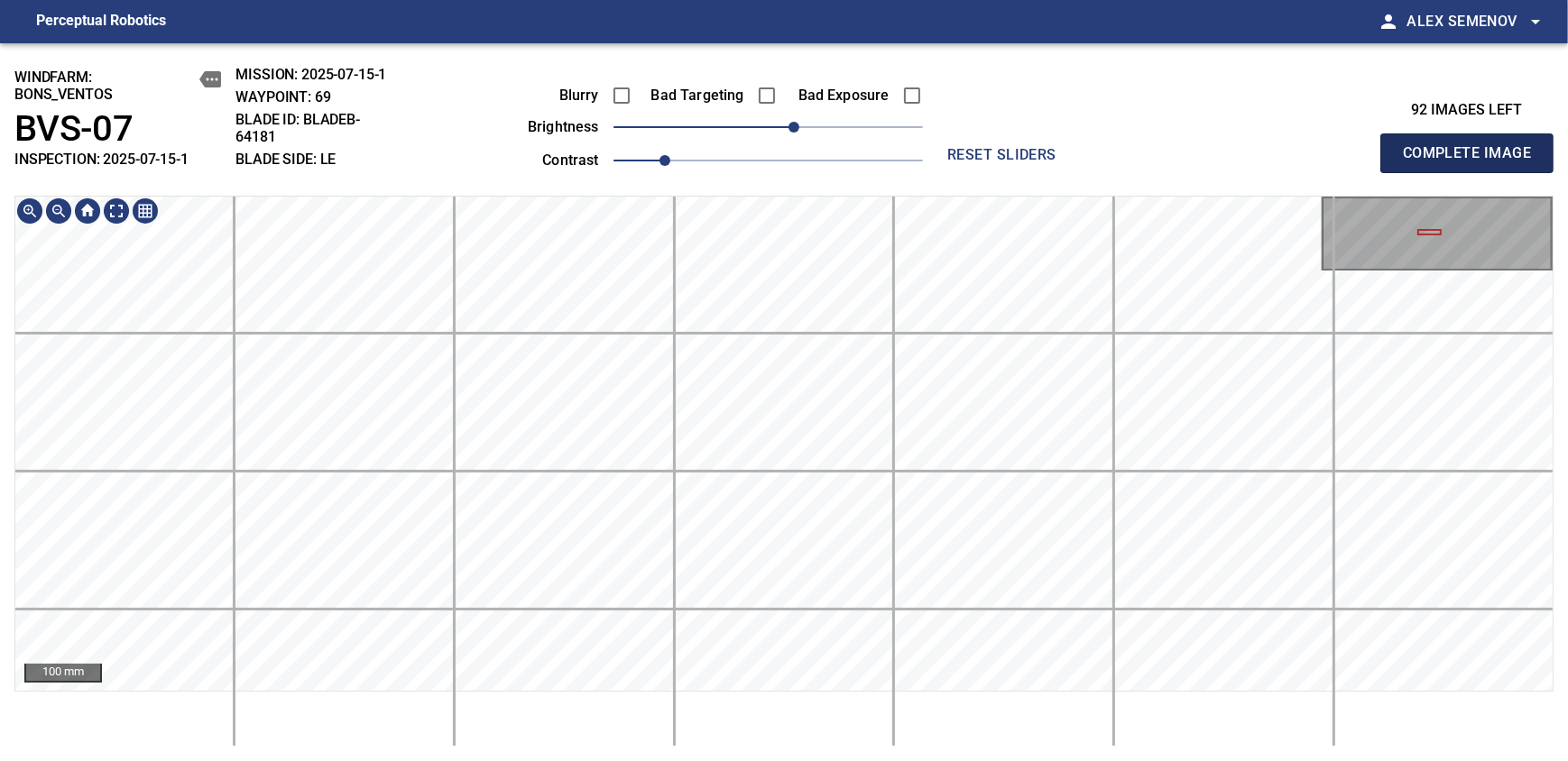 click on "Complete Image" at bounding box center [1467, 153] 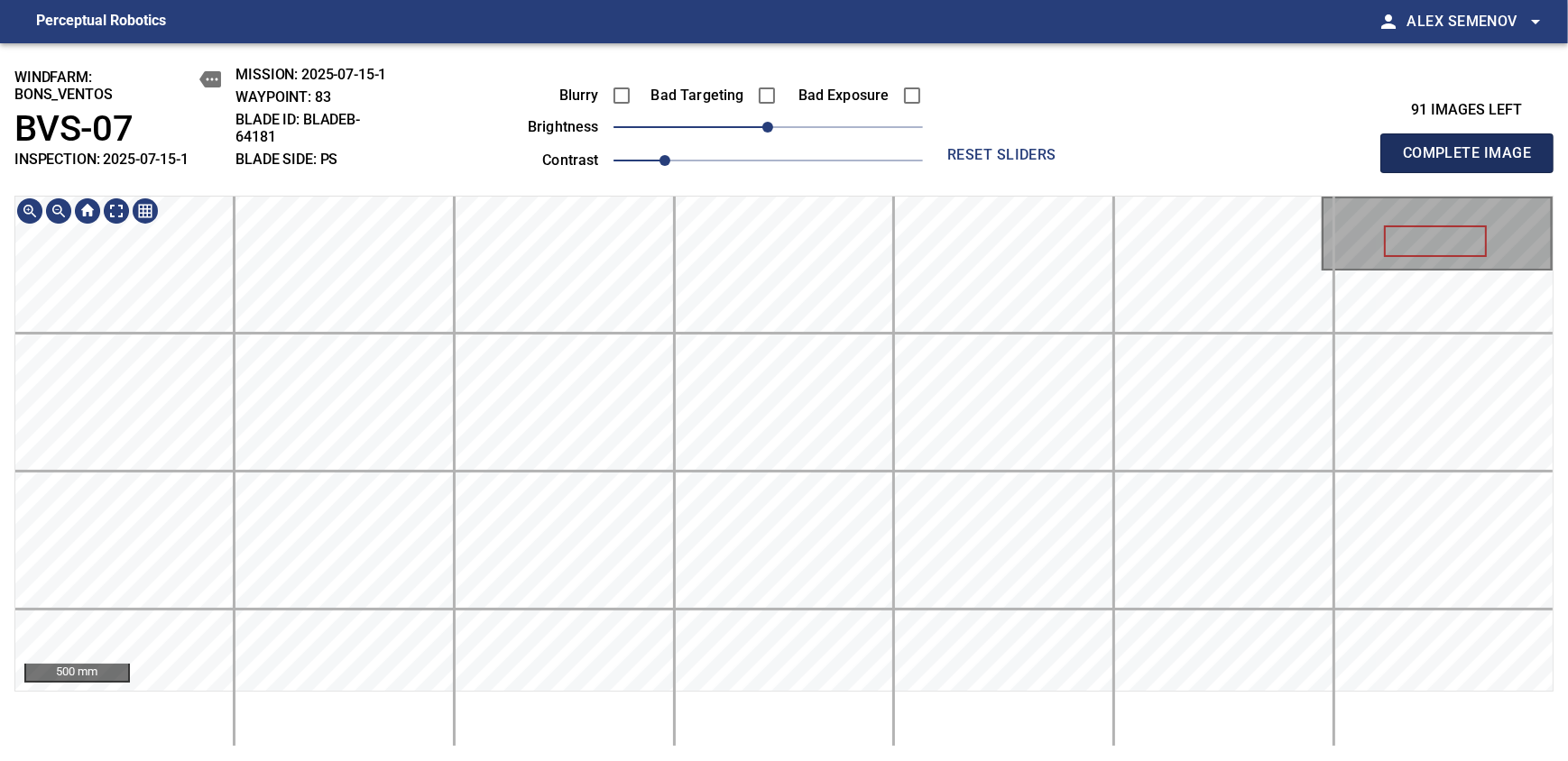 click on "Complete Image" at bounding box center [1467, 153] 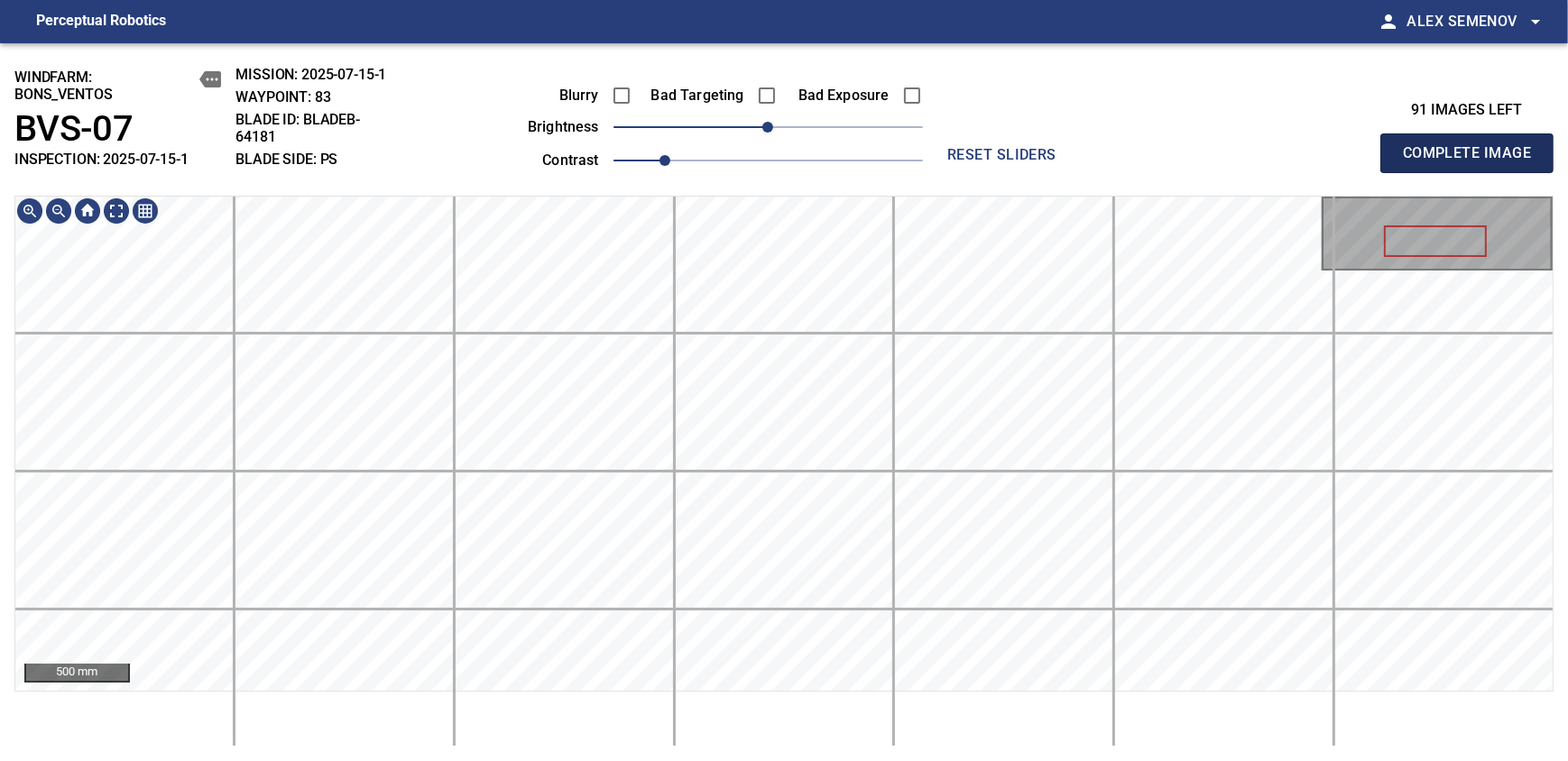 type 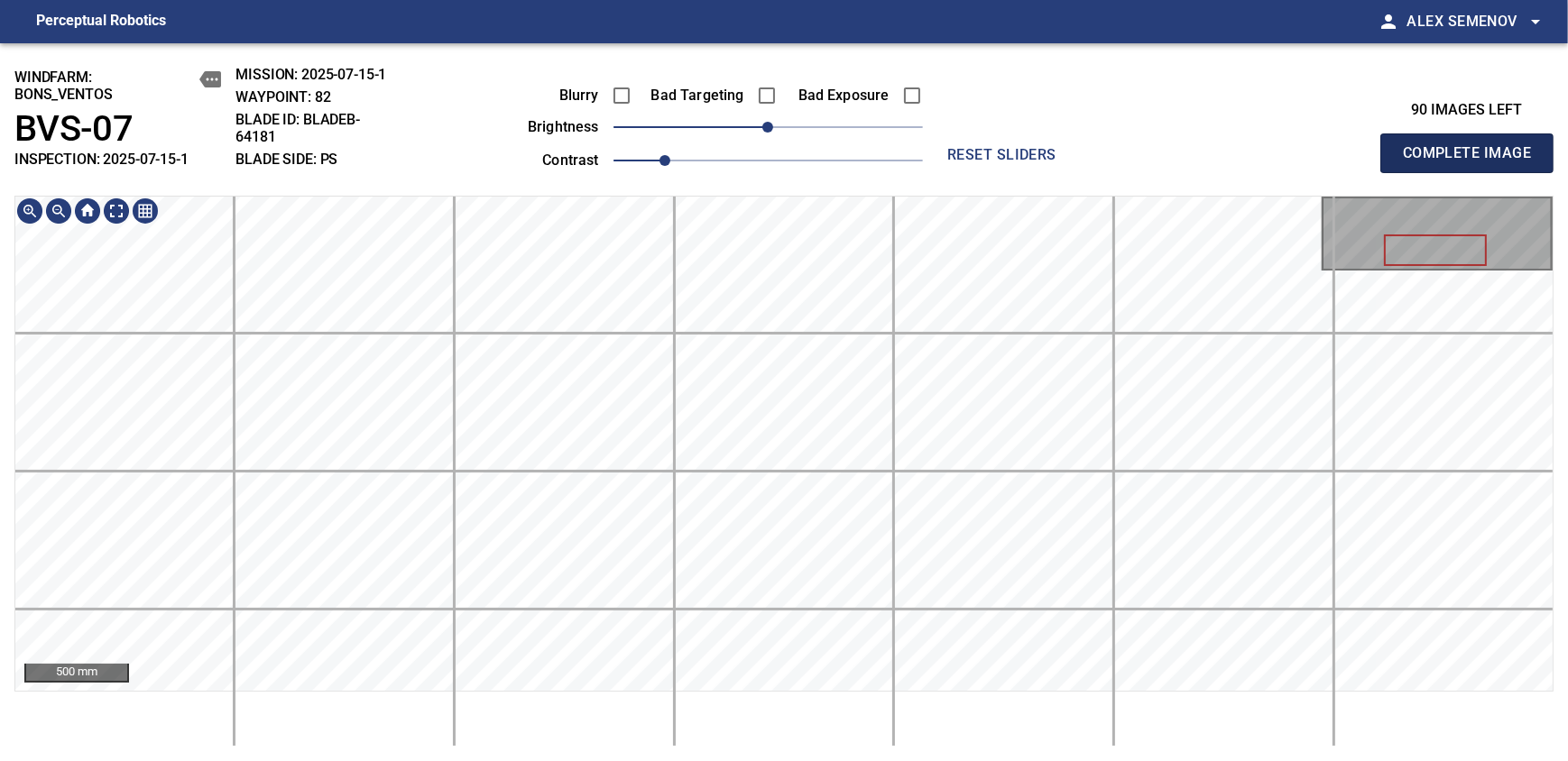 click on "Complete Image" at bounding box center [1467, 153] 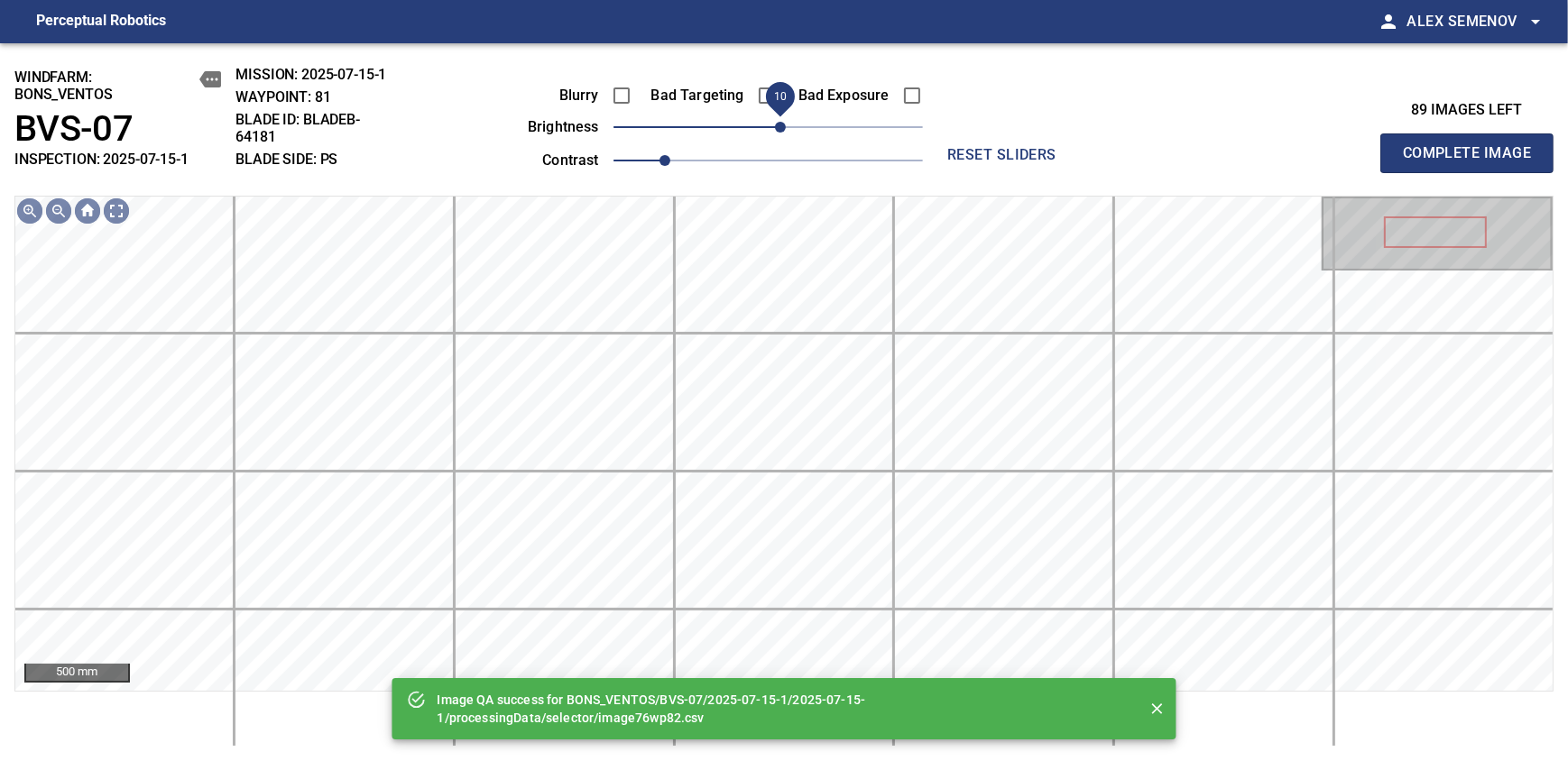 click on "10" at bounding box center (780, 127) 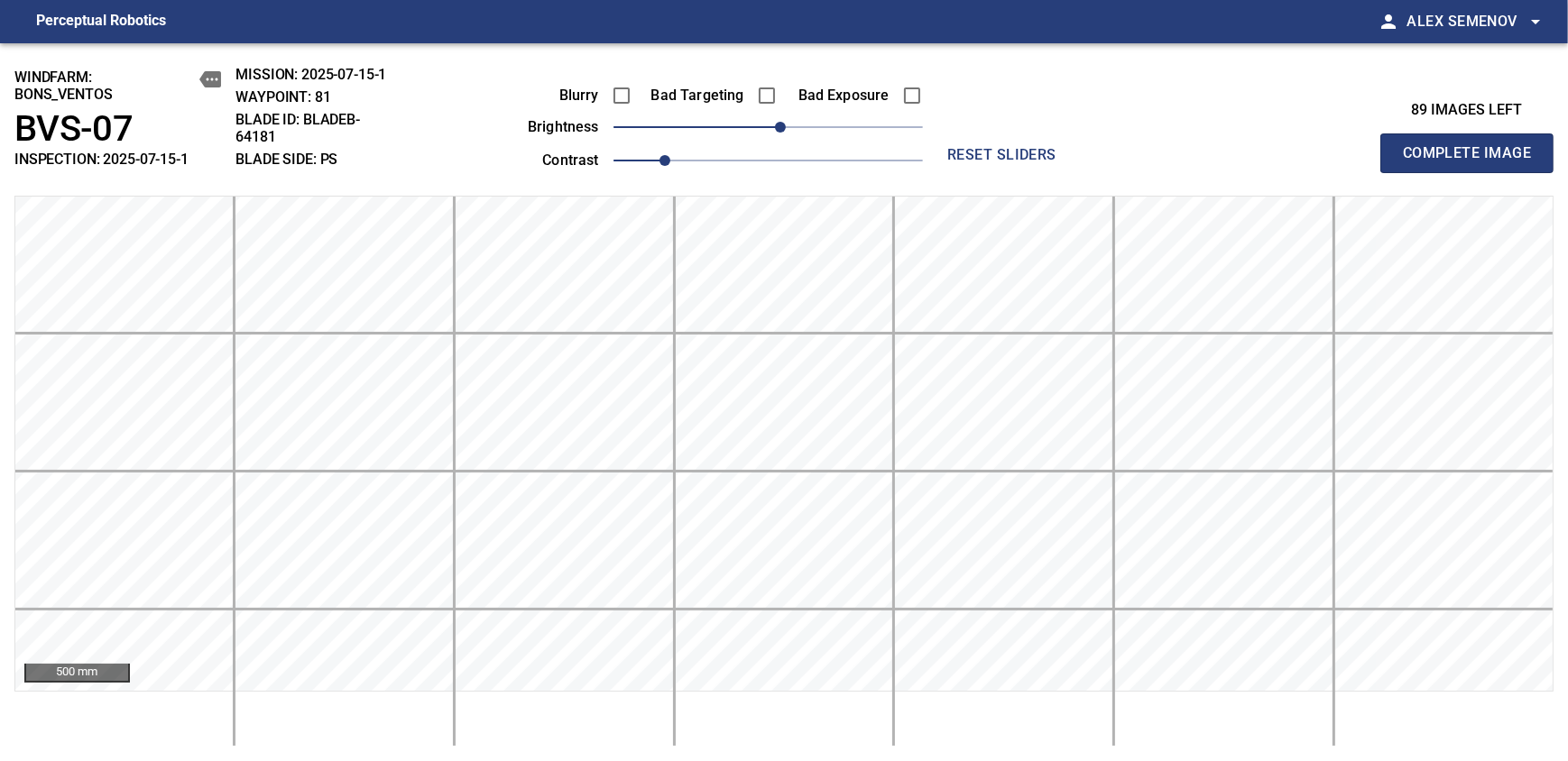 type 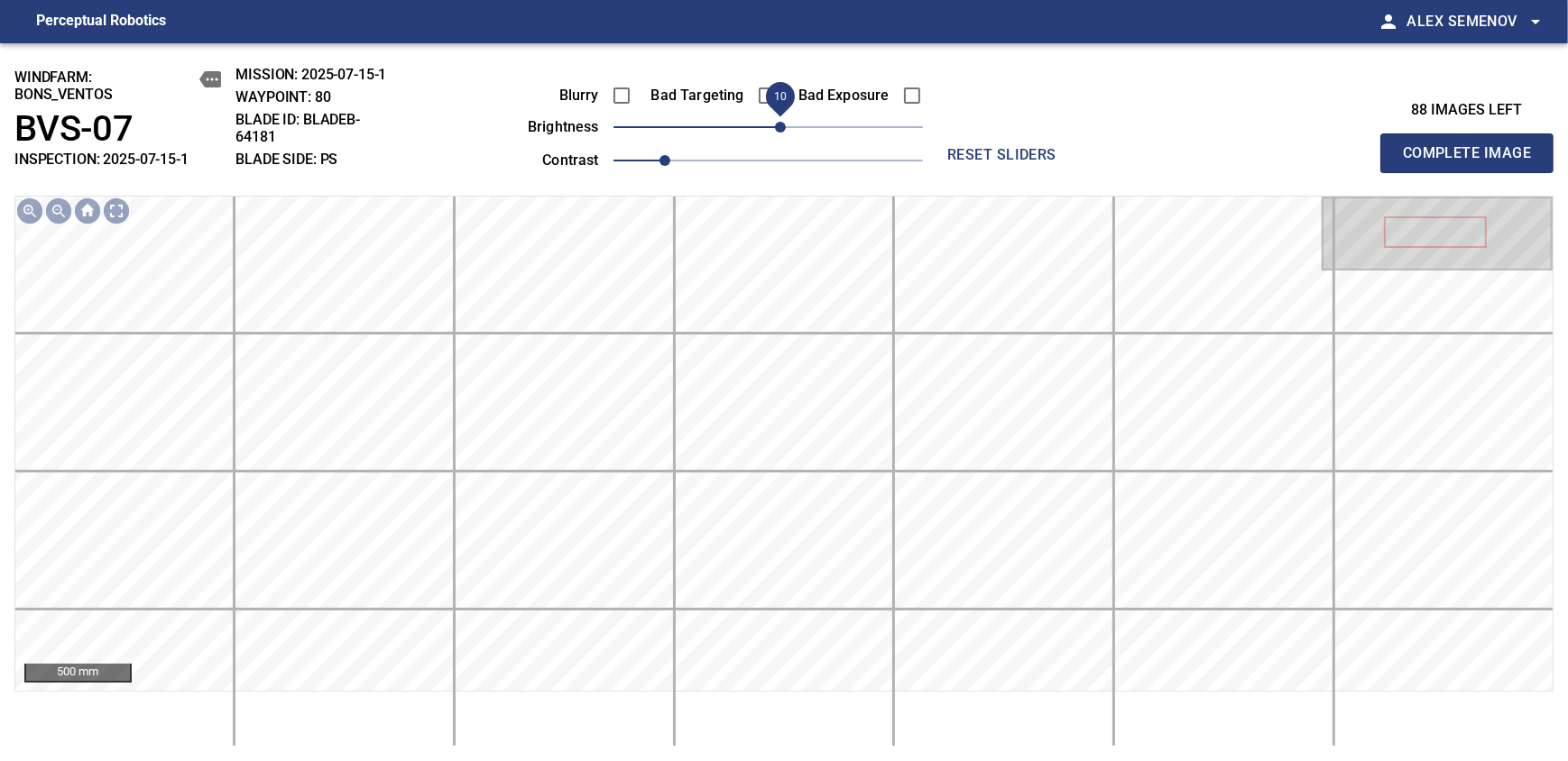 click on "10" at bounding box center [780, 127] 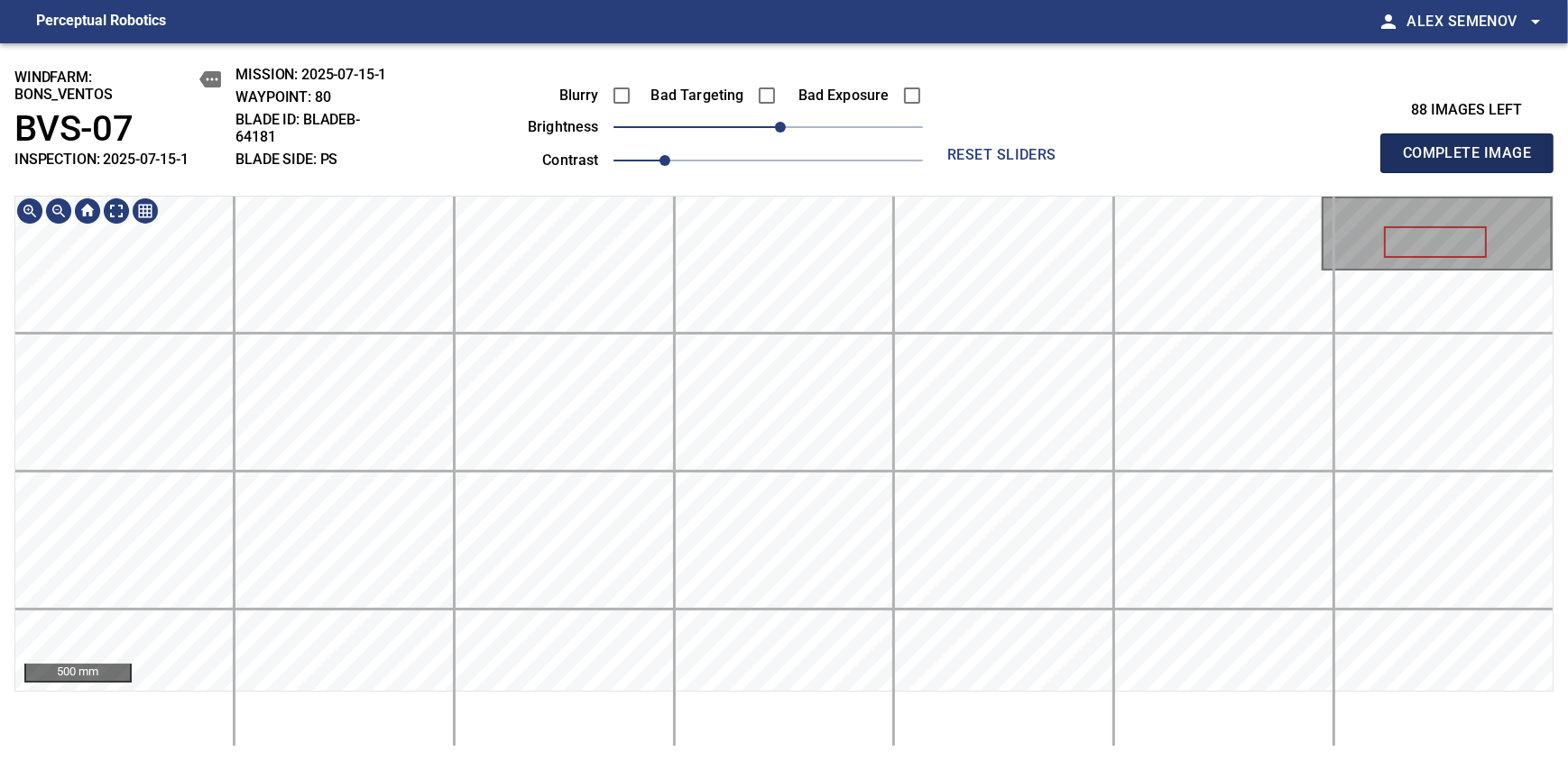 click on "Complete Image" at bounding box center (1467, 153) 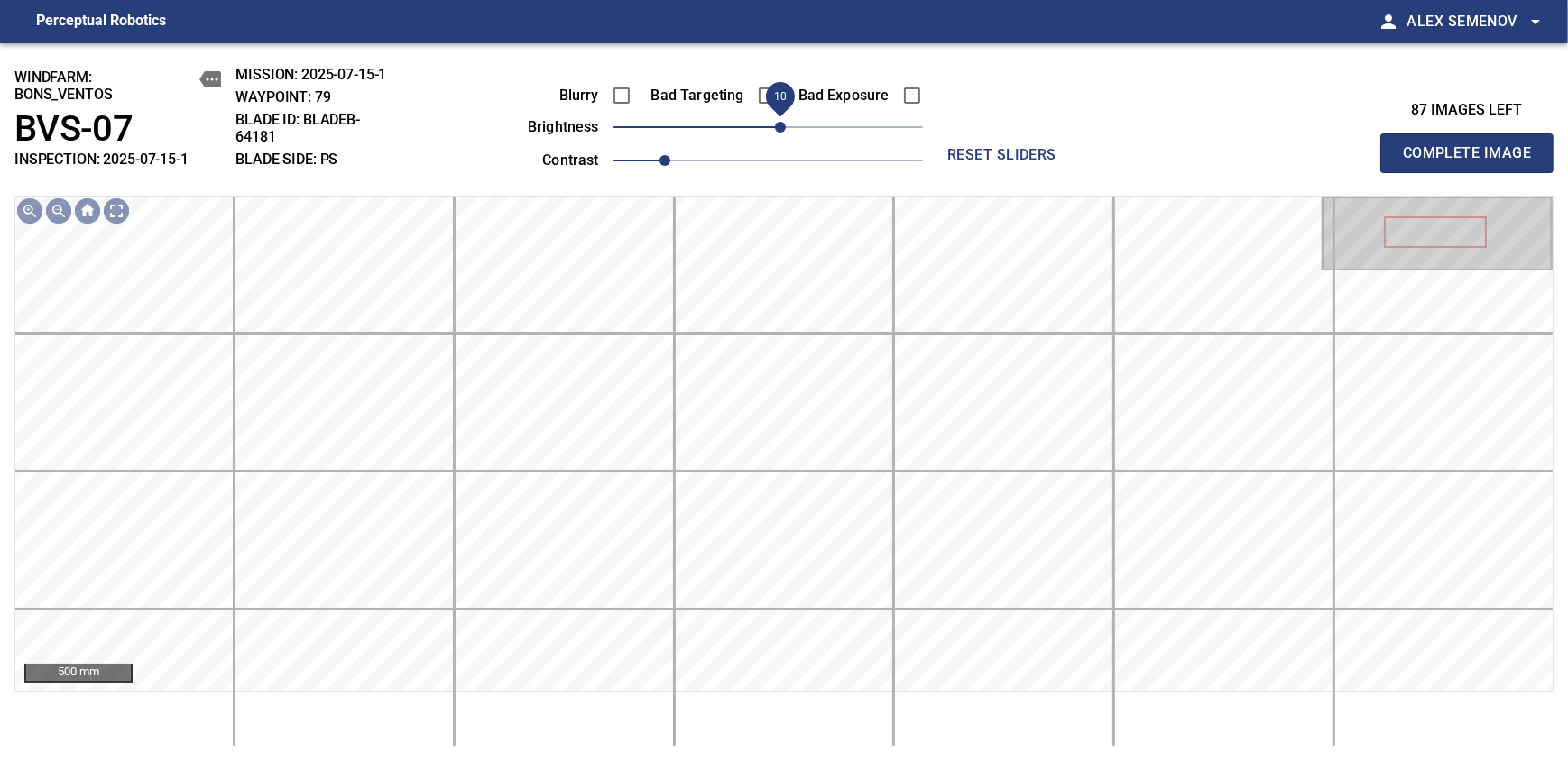 click on "10" at bounding box center (780, 127) 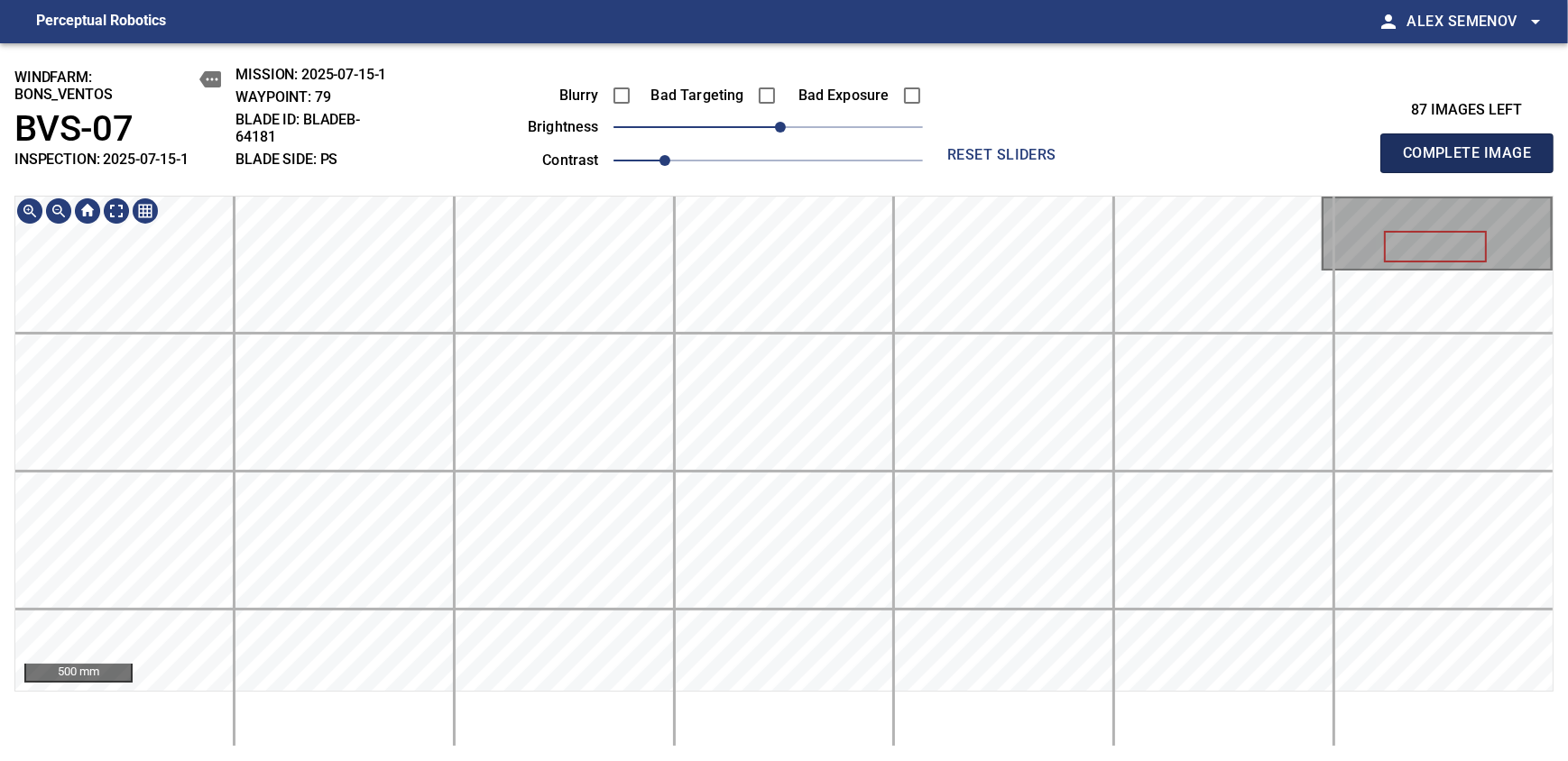 click on "Complete Image" at bounding box center (1467, 153) 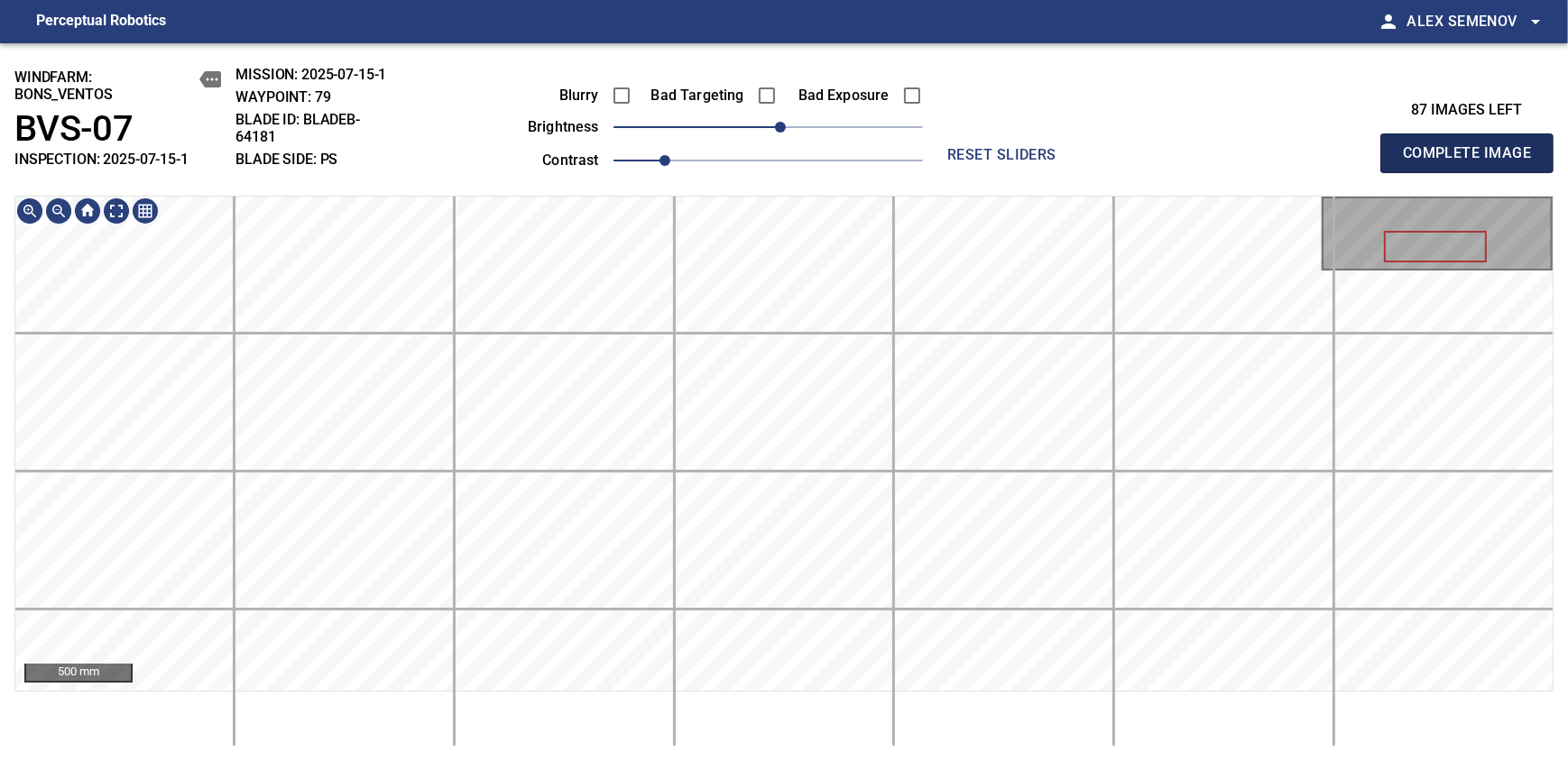 type 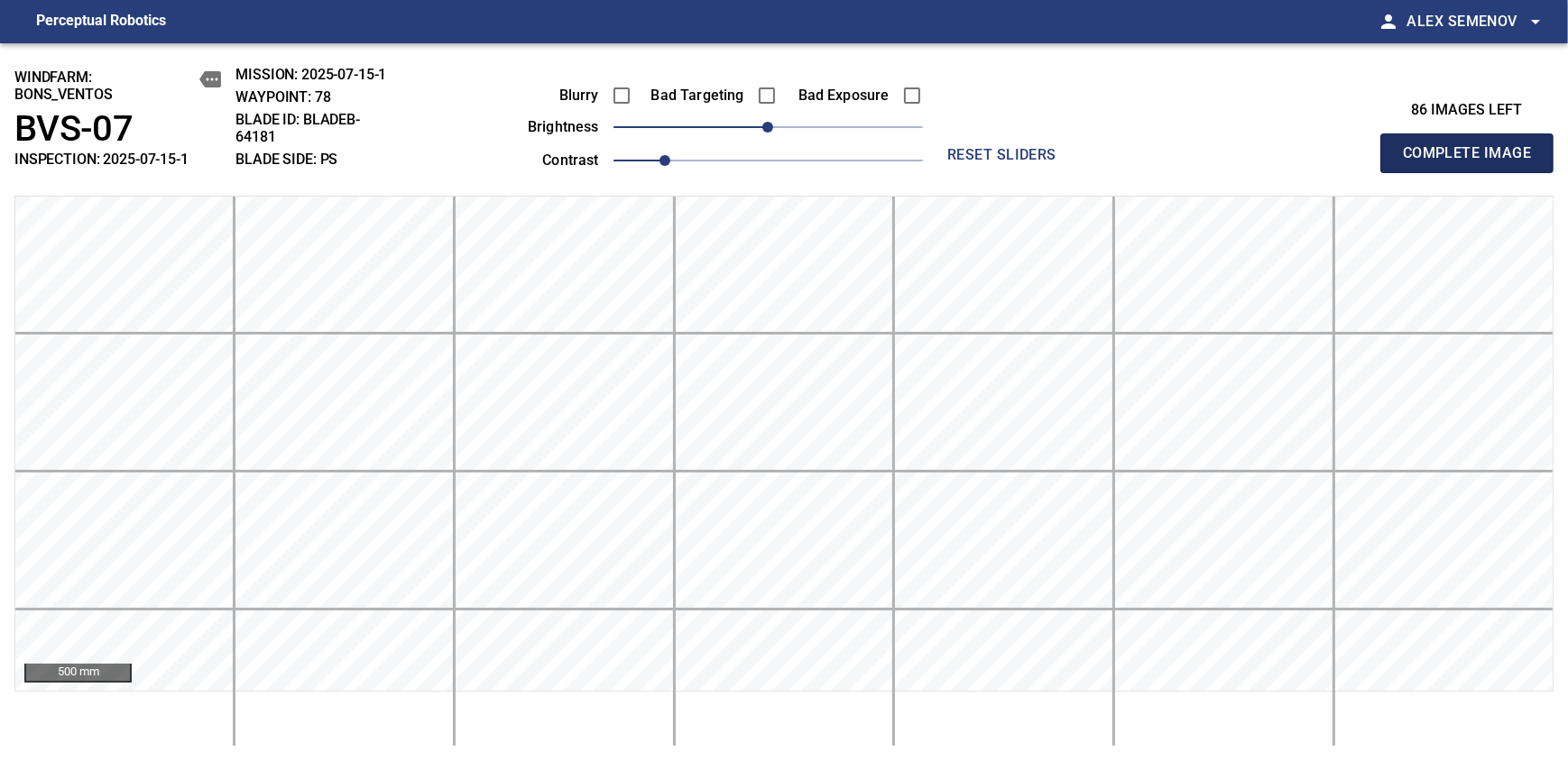 click on "Complete Image" at bounding box center [1467, 153] 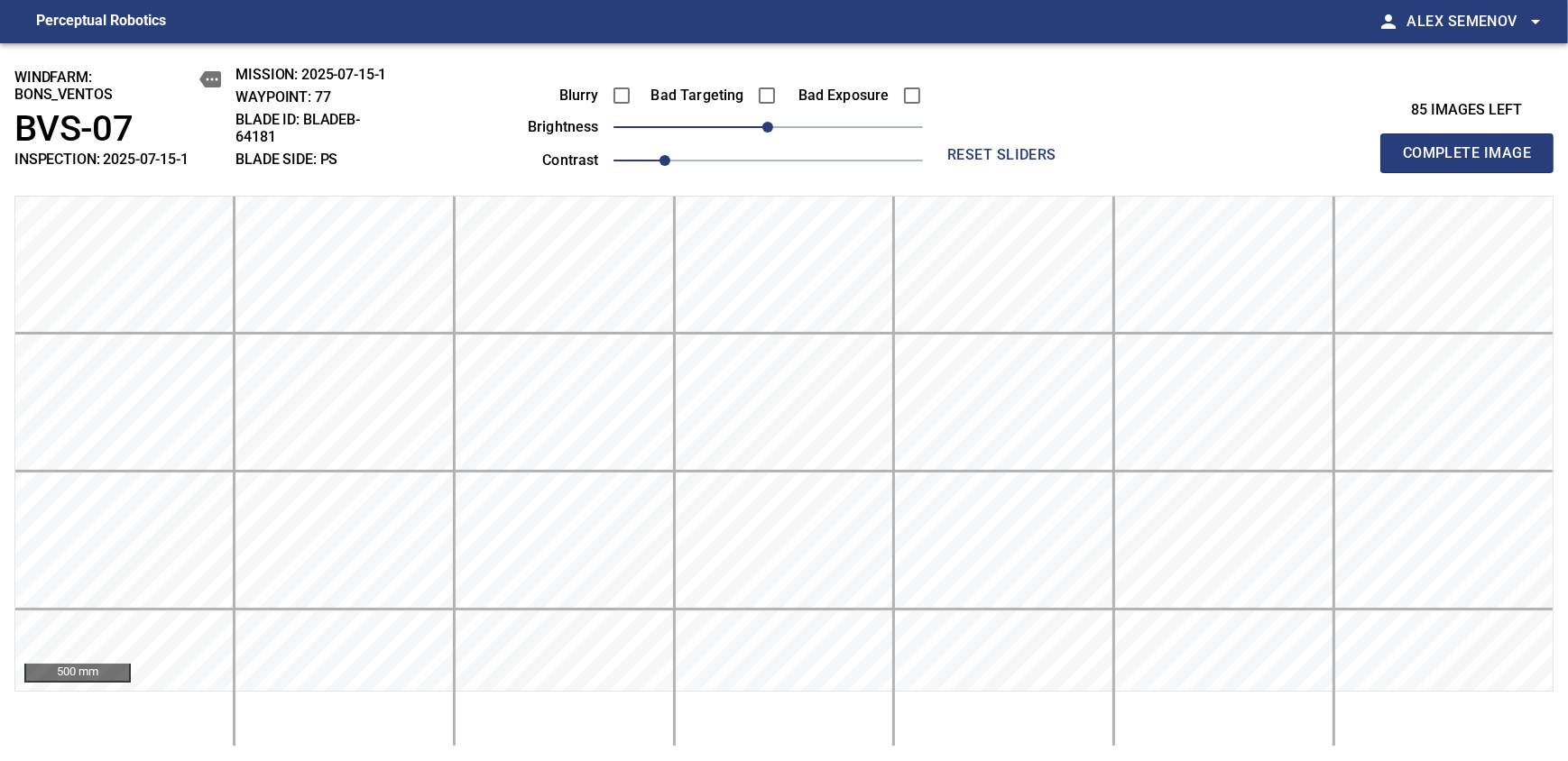 click on "Complete Image" at bounding box center [1467, 153] 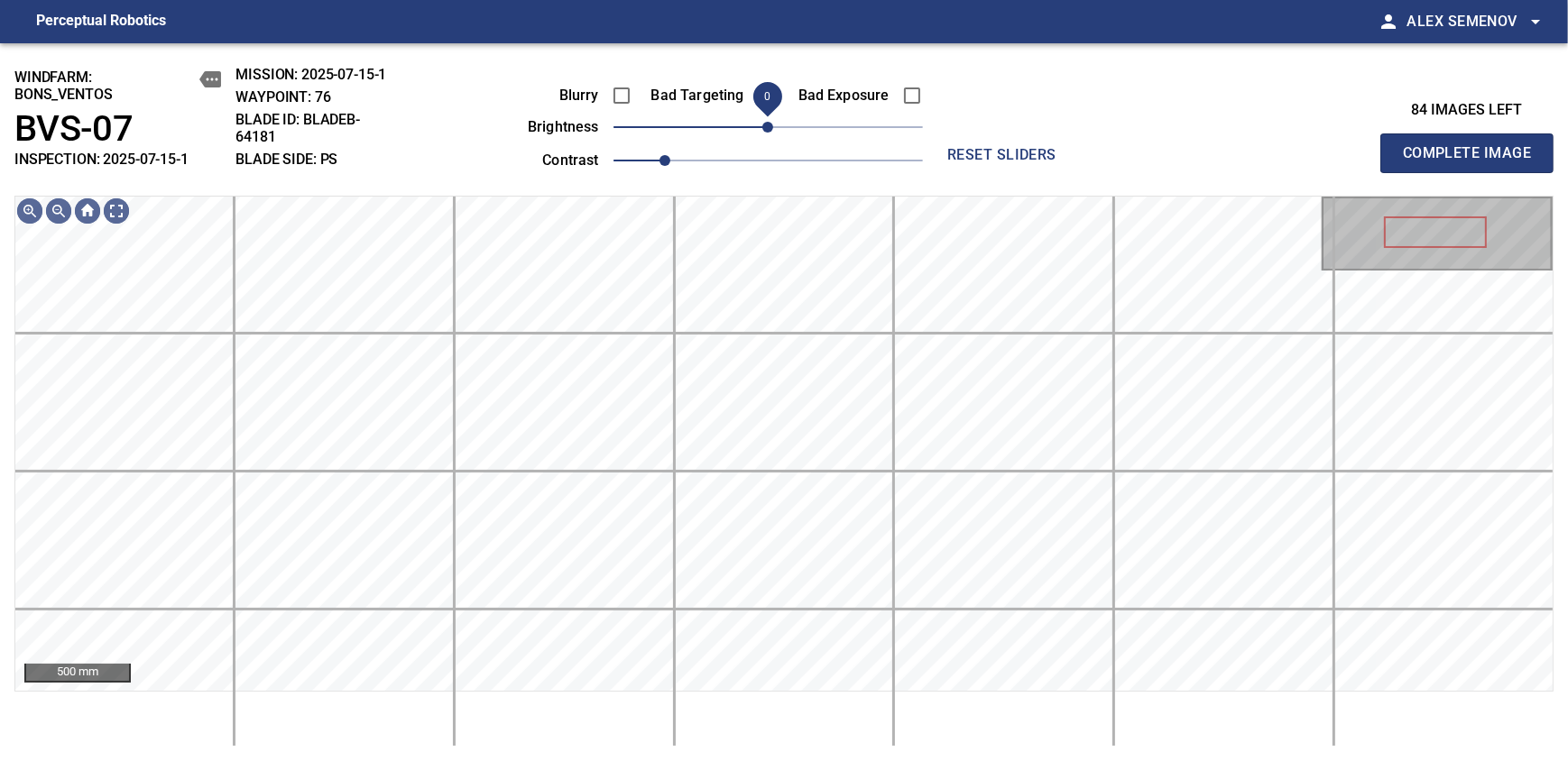 click on "0" at bounding box center (768, 127) 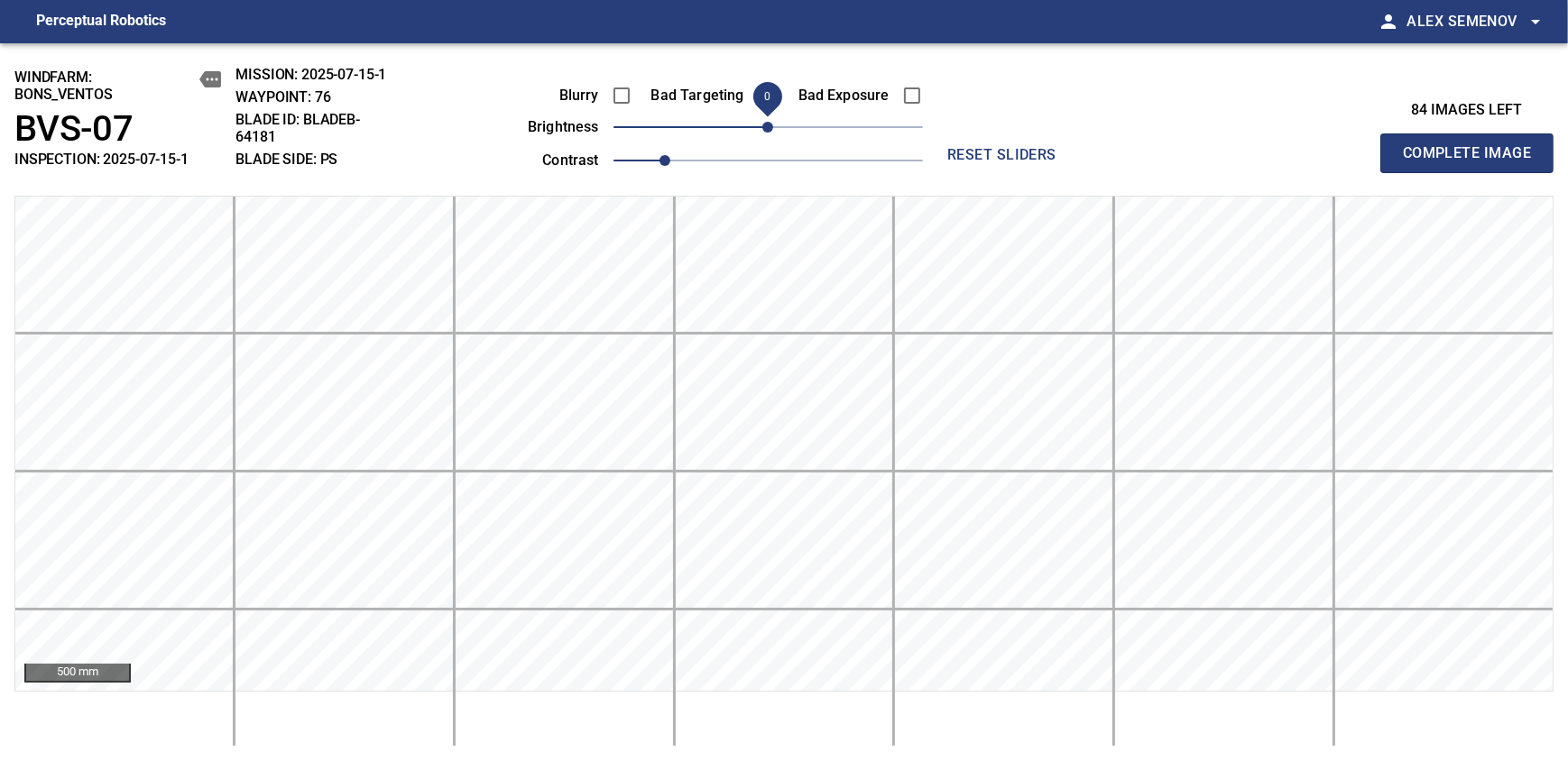click on "Complete Image" at bounding box center [1467, 153] 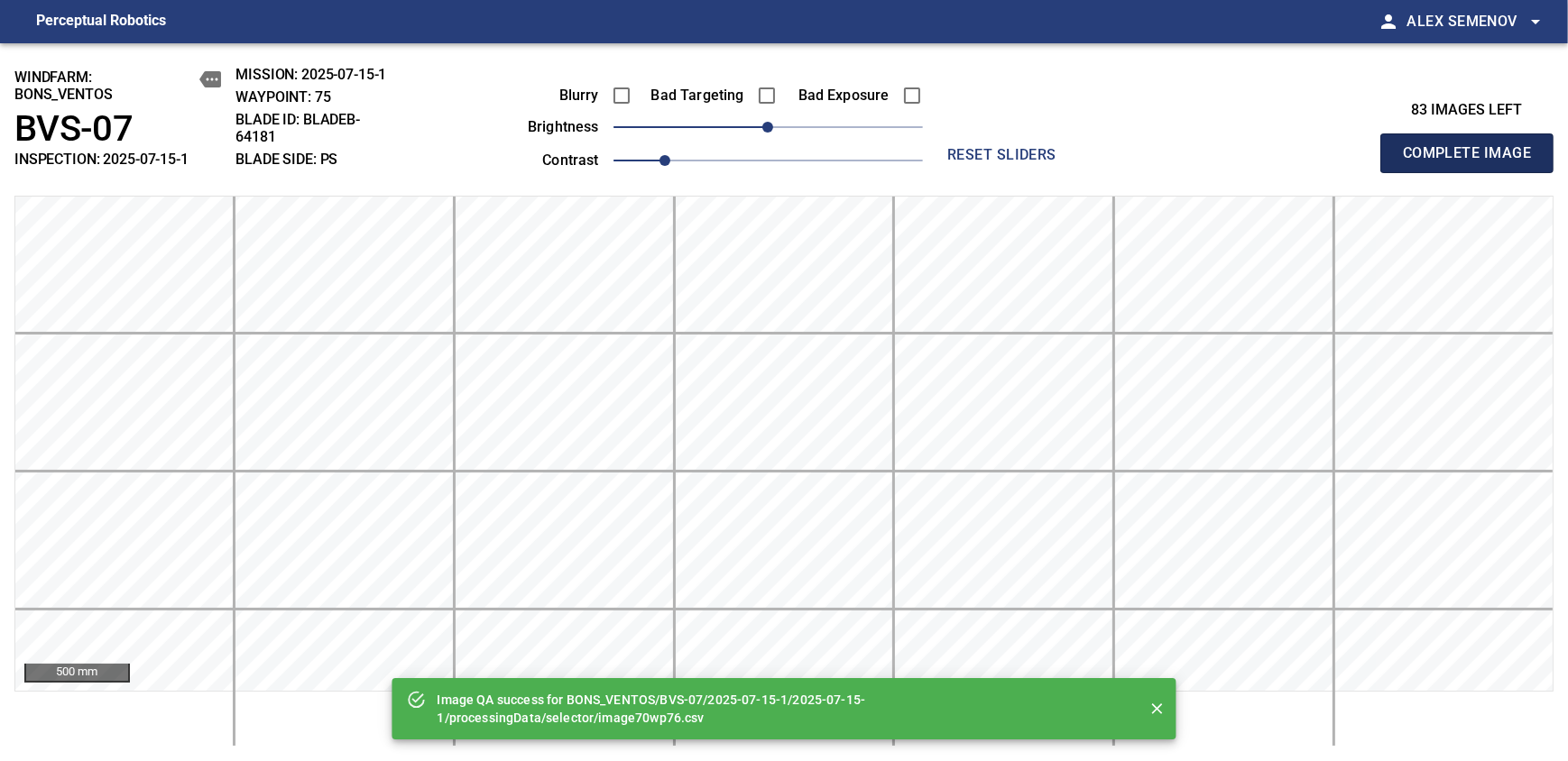 click on "Complete Image" at bounding box center [1467, 153] 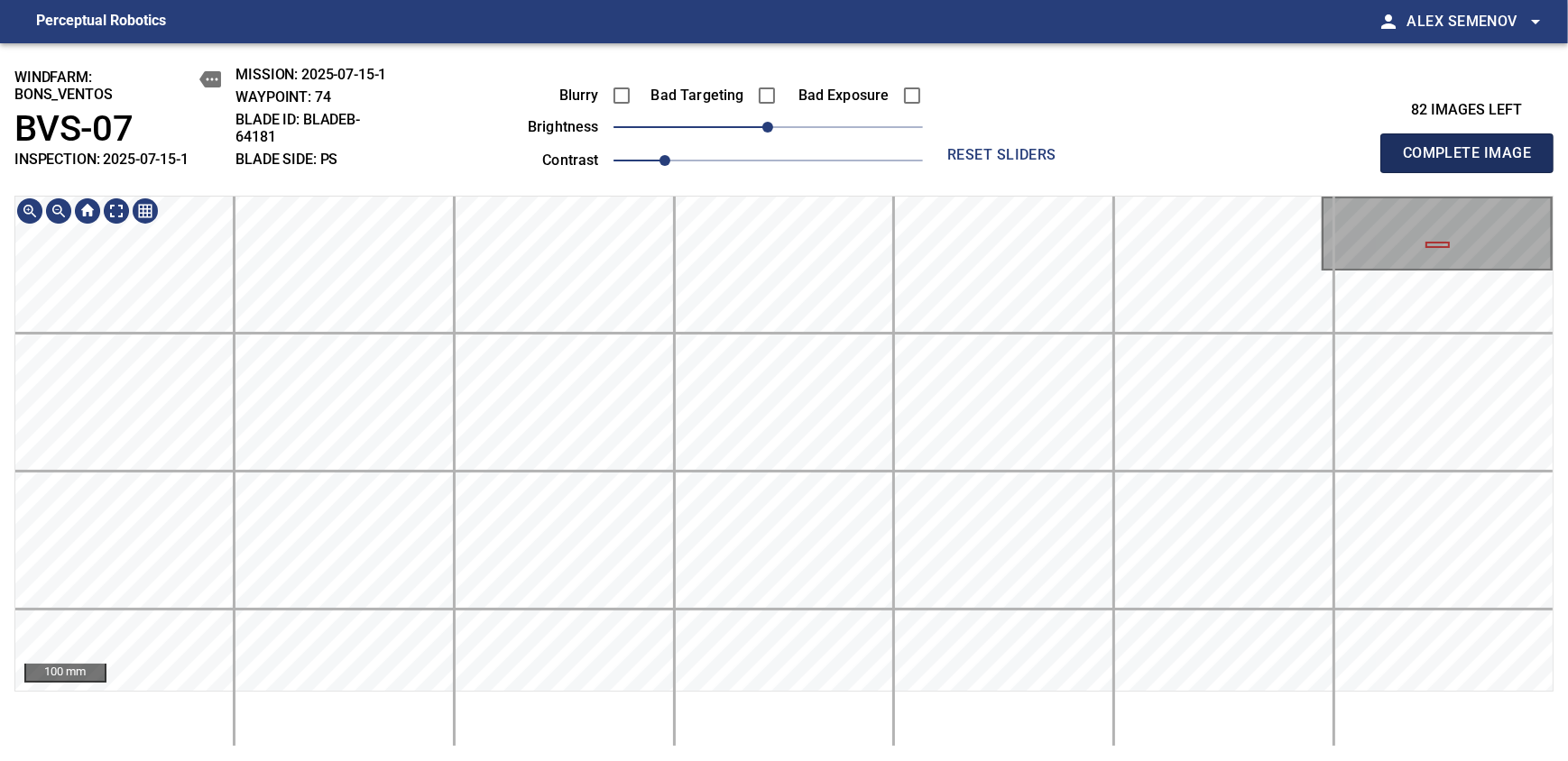 click on "Complete Image" at bounding box center (1467, 153) 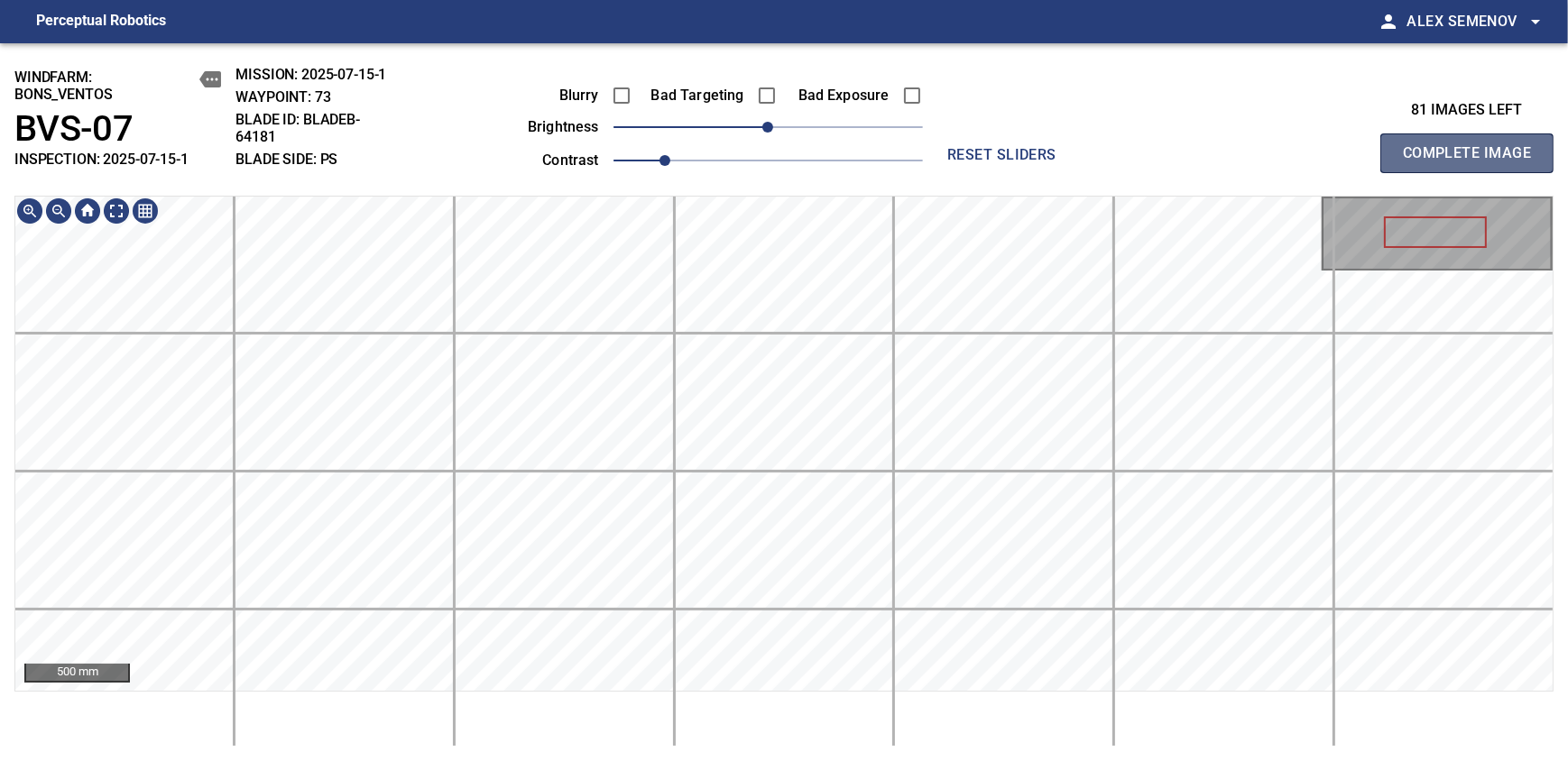 click on "Complete Image" at bounding box center (1467, 153) 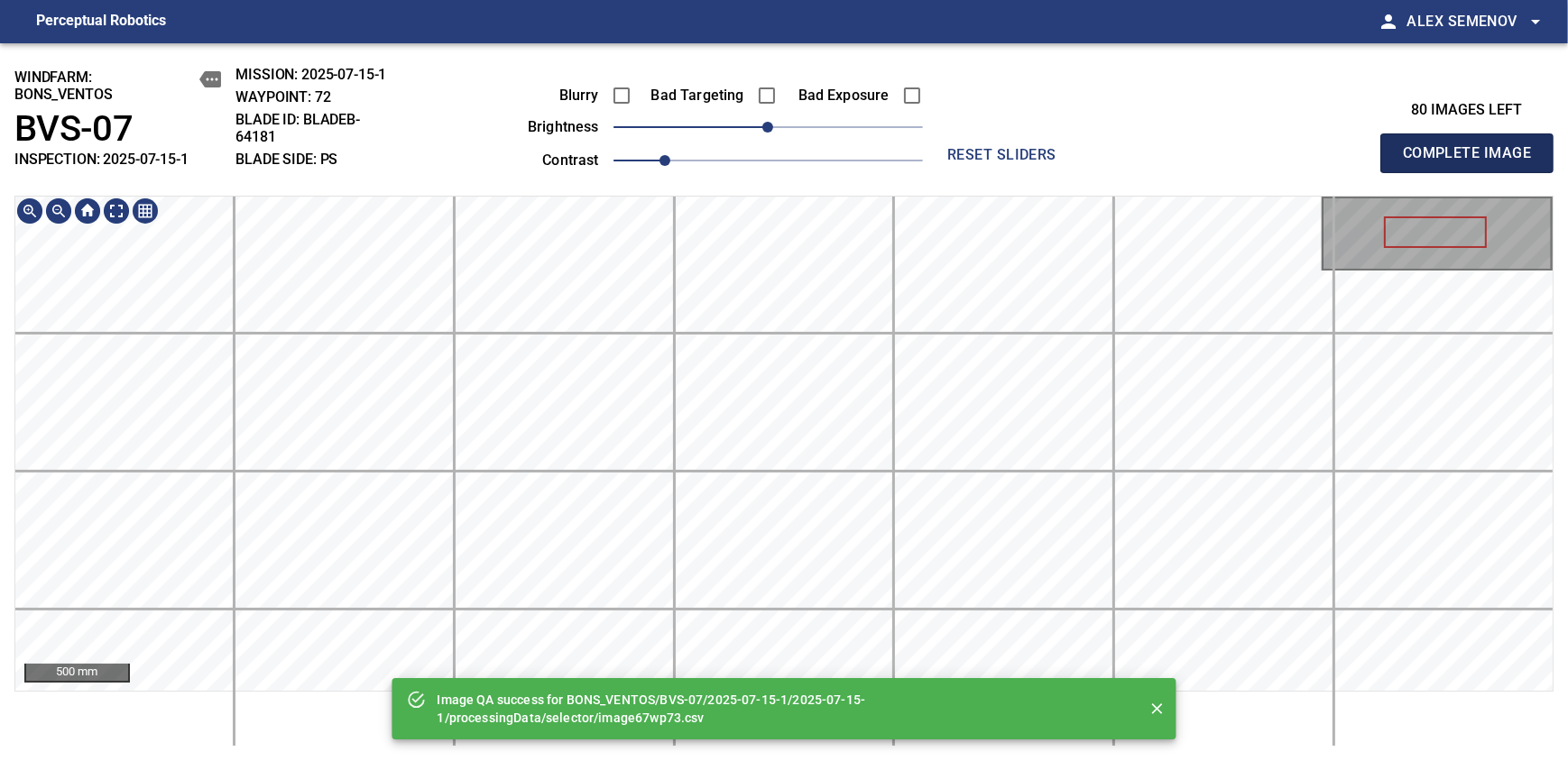 click on "Complete Image" at bounding box center (1467, 153) 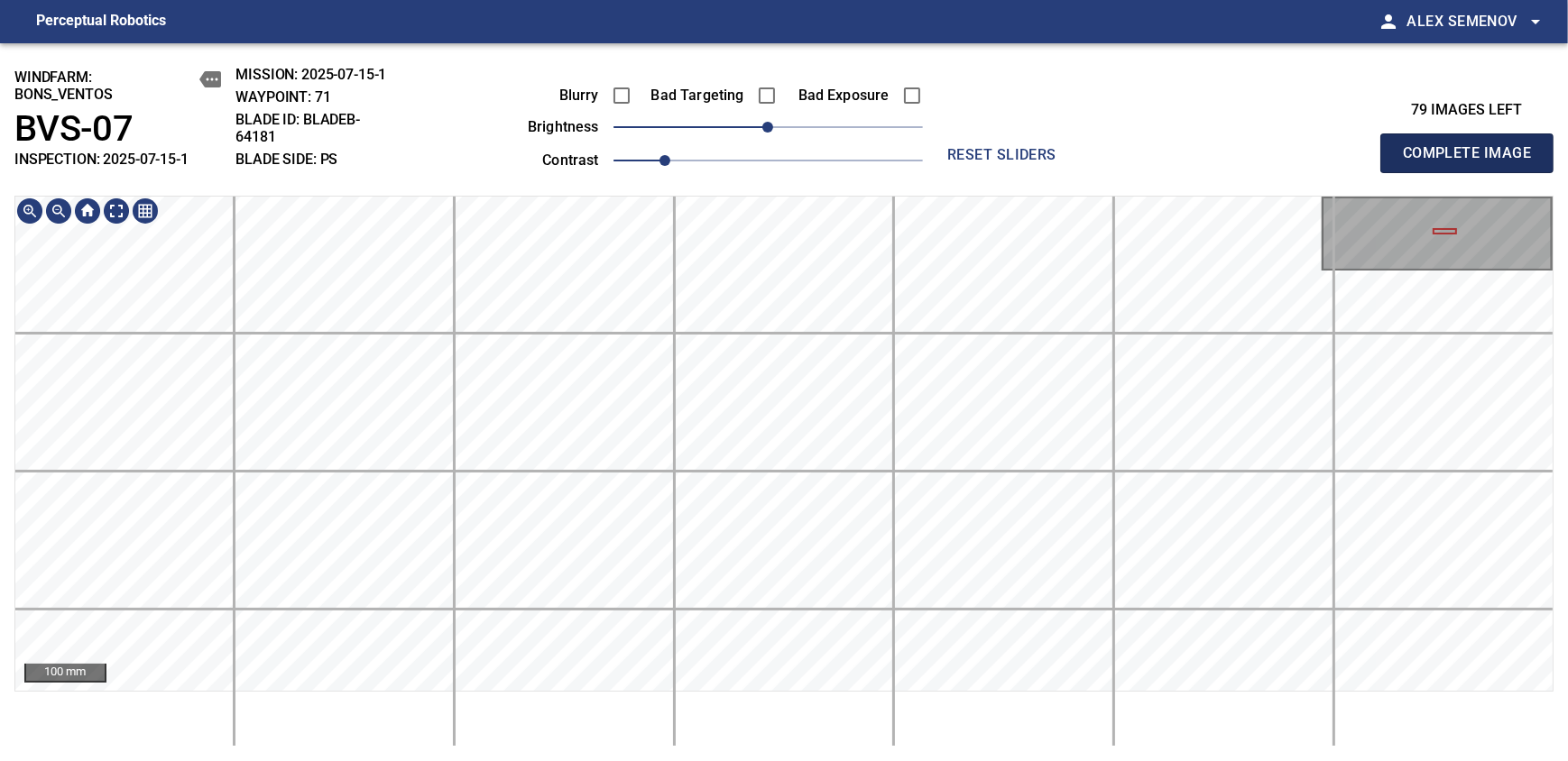 click on "Complete Image" at bounding box center [1467, 153] 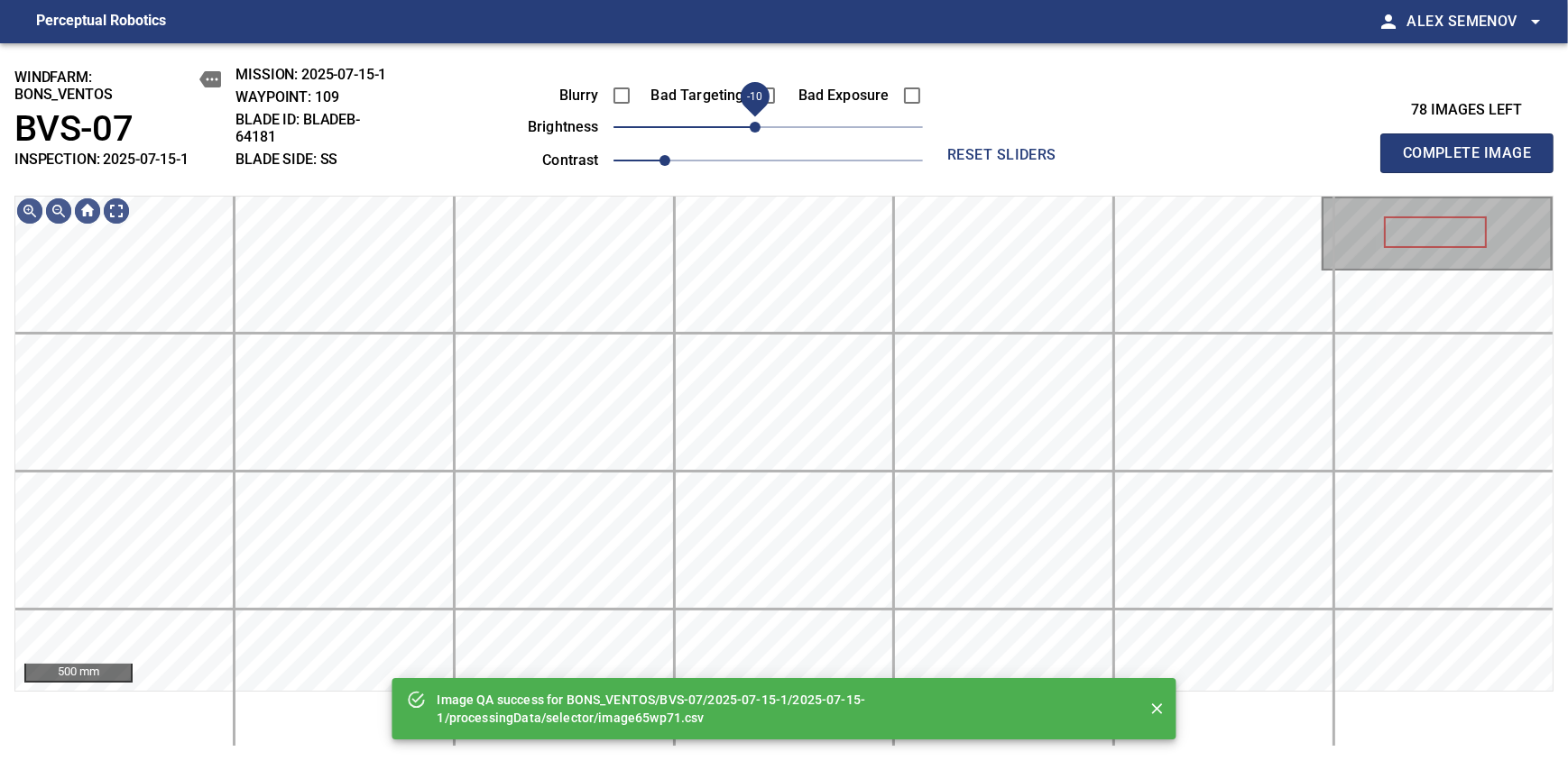 click on "-10" at bounding box center (755, 127) 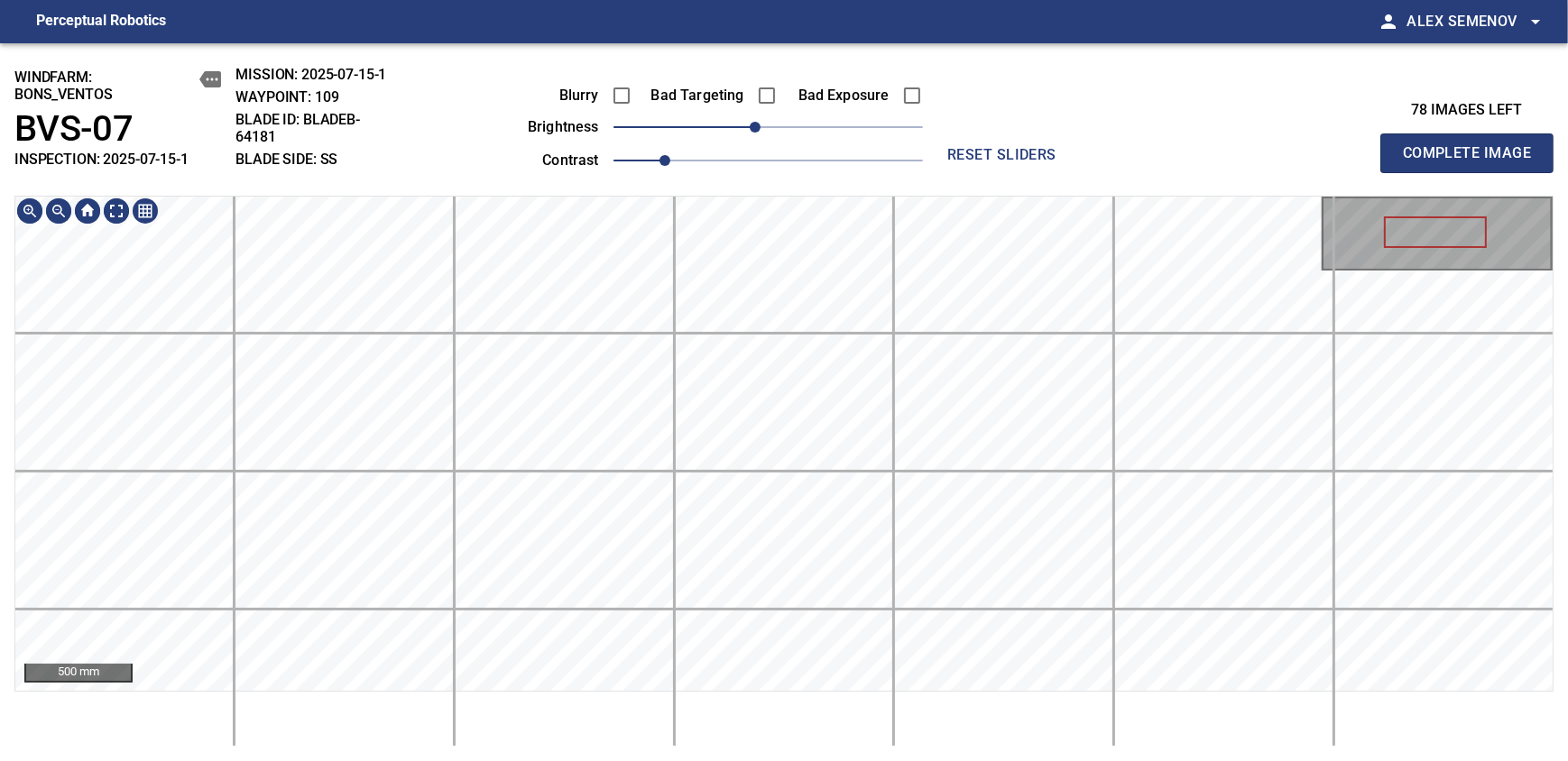 click on "Perceptual Robotics person [FIRST] [LAST] arrow_drop_down windfarm: BONS_VENTOS BVS-07 INSPECTION: [YEAR]-[MONTH]-[DAY]-1 MISSION: [YEAR]-[MONTH]-[DAY]-1 WAYPOINT: 109 BLADE ID: bladeB-64181 BLADE SIDE: SS Blurry Bad Targeting Bad Exposure brightness -10 contrast 1 reset sliders 78 images left Complete Image 500 mm exit_to_app Logout" at bounding box center [784, 380] 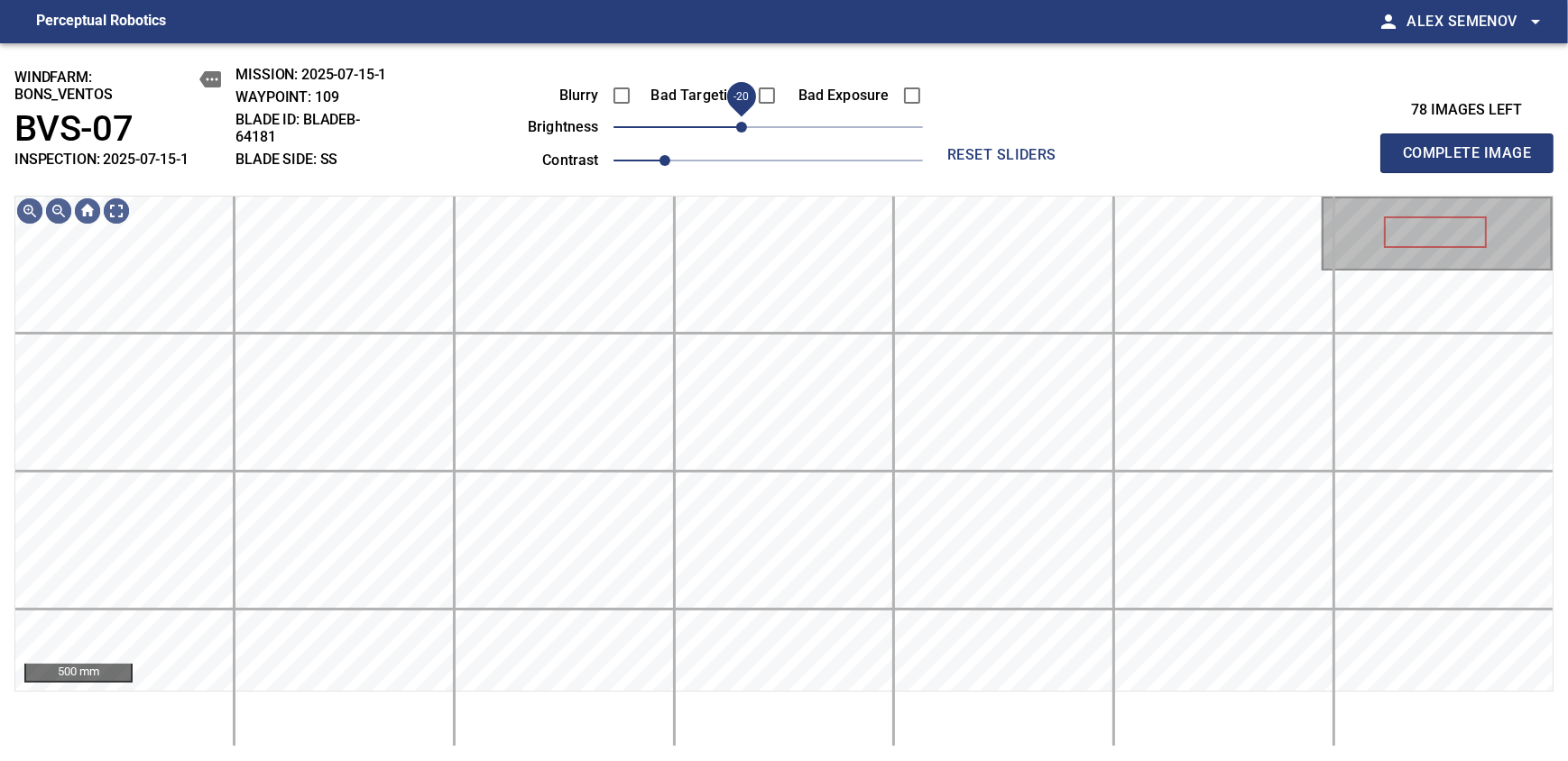 click on "-20" at bounding box center (742, 127) 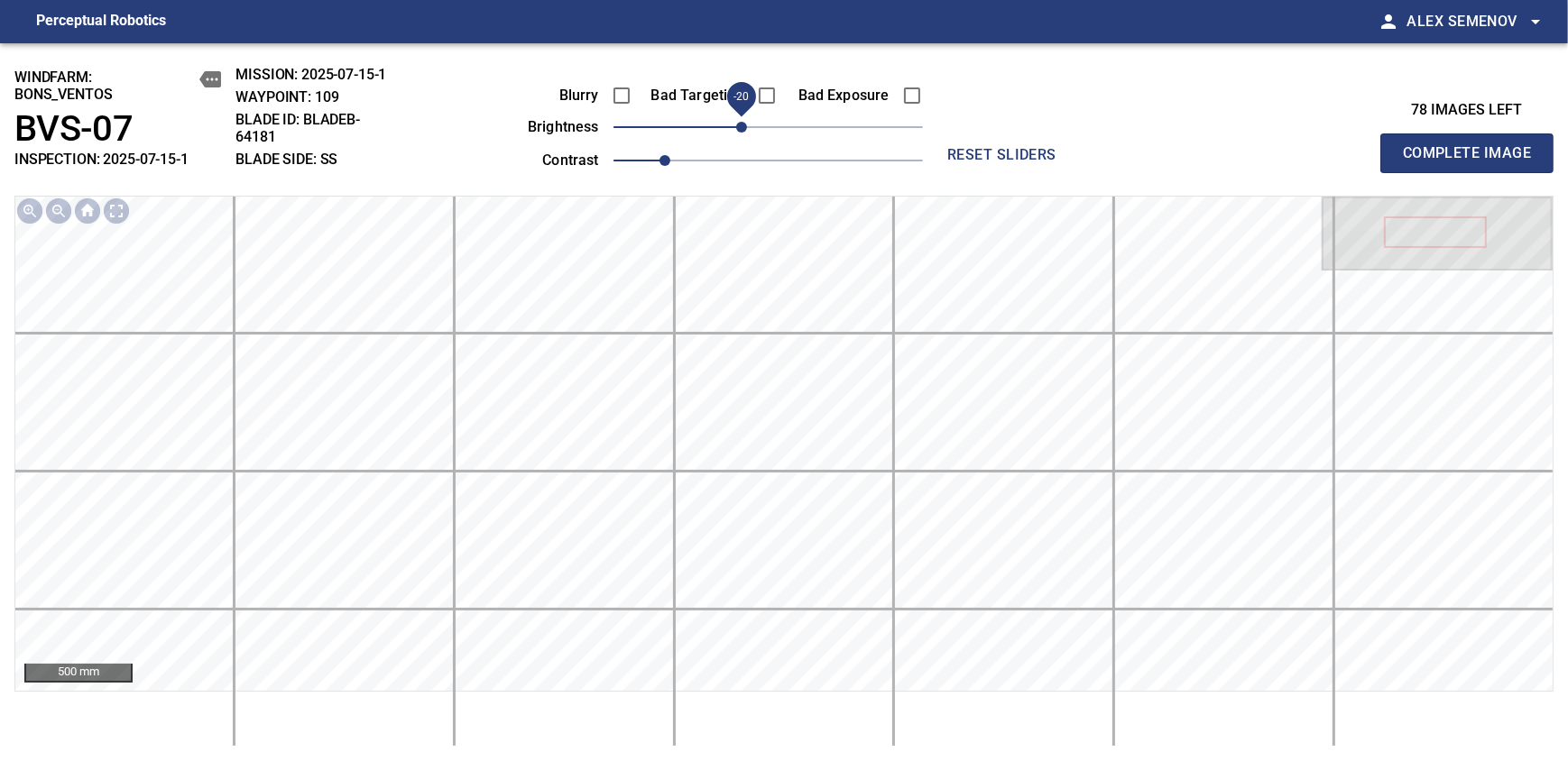 click on "Complete Image" at bounding box center (1467, 153) 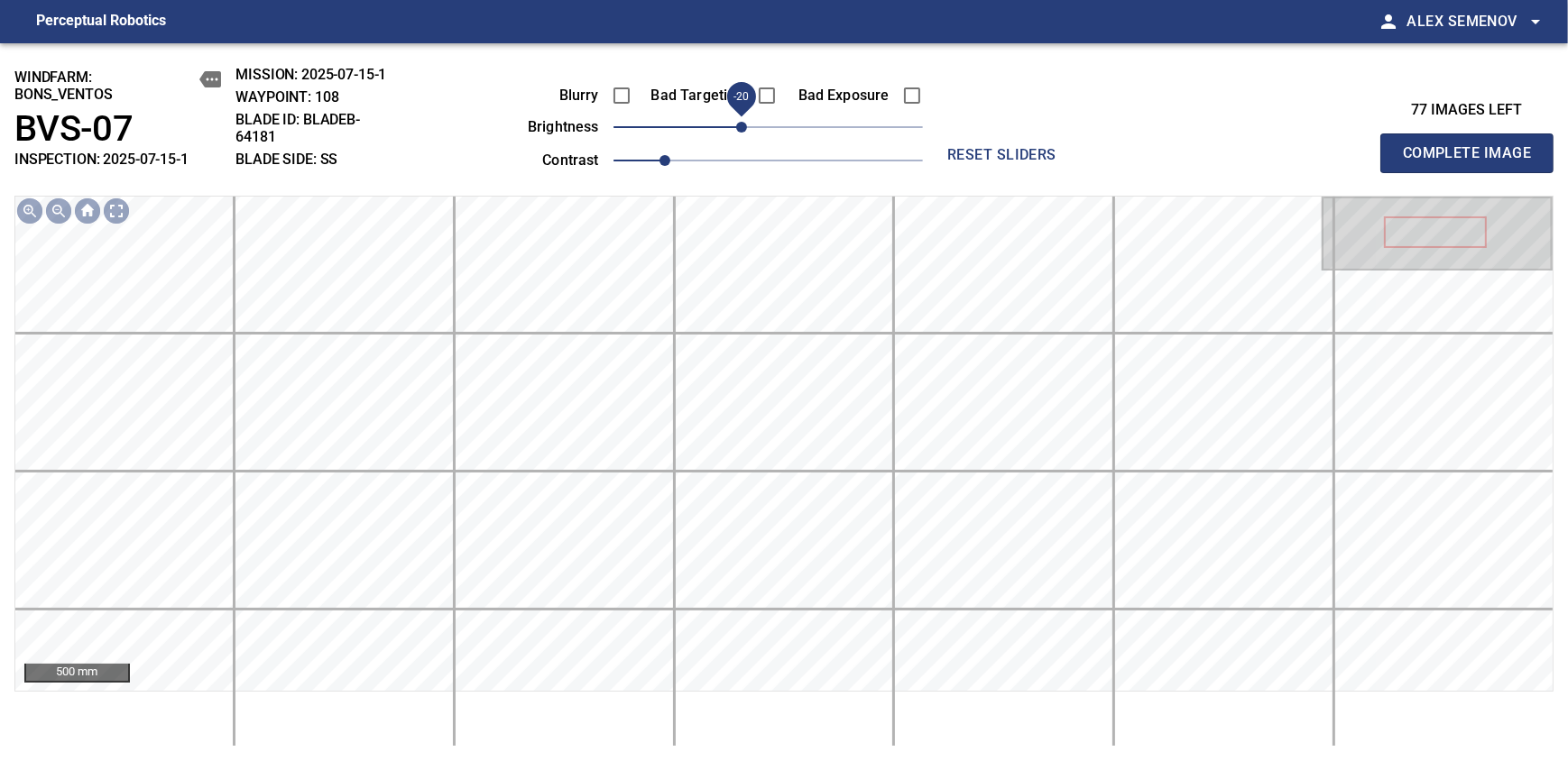drag, startPoint x: 756, startPoint y: 123, endPoint x: 741, endPoint y: 128, distance: 15.811388 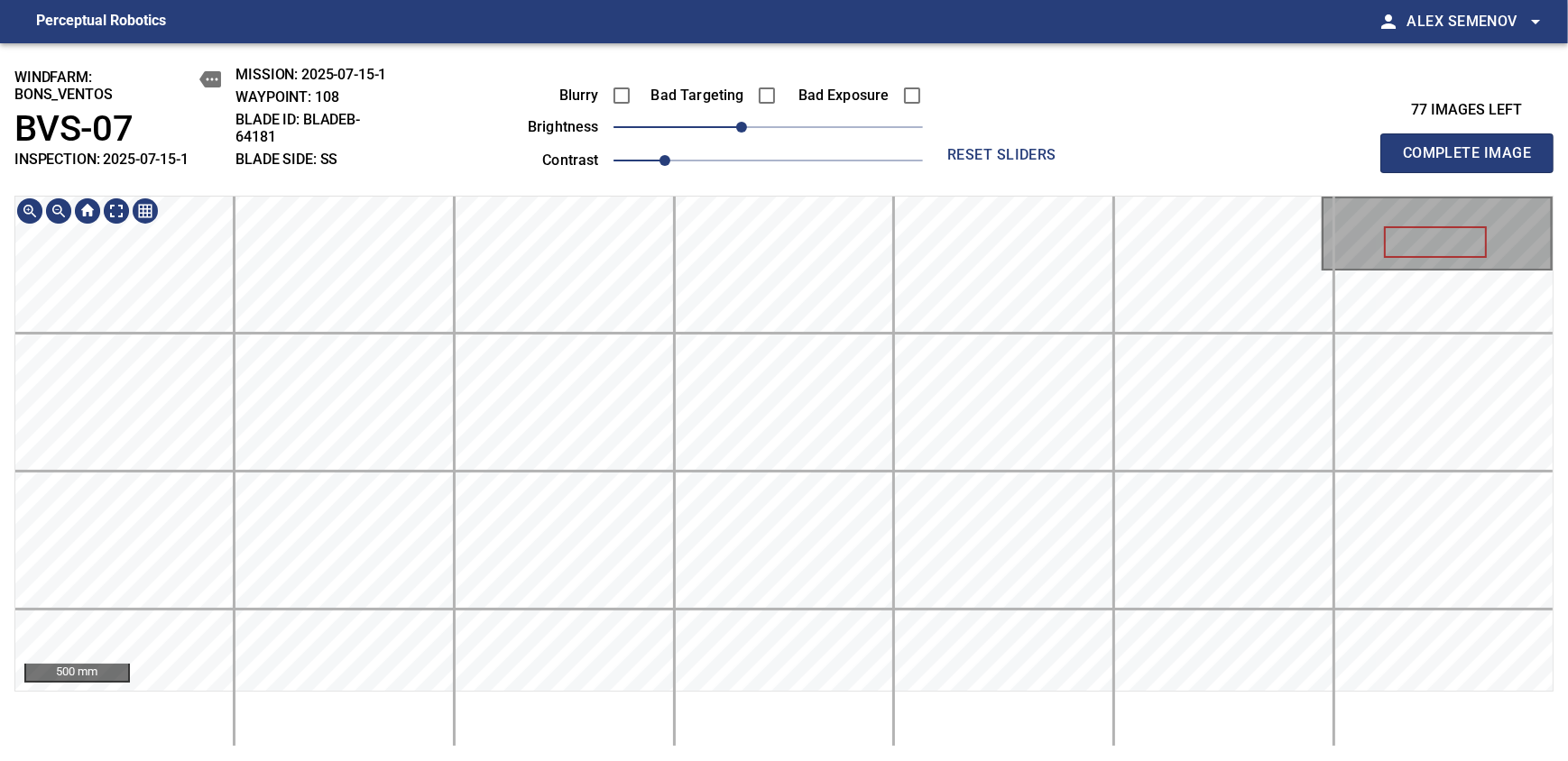 click on "500 mm" at bounding box center (784, 444) 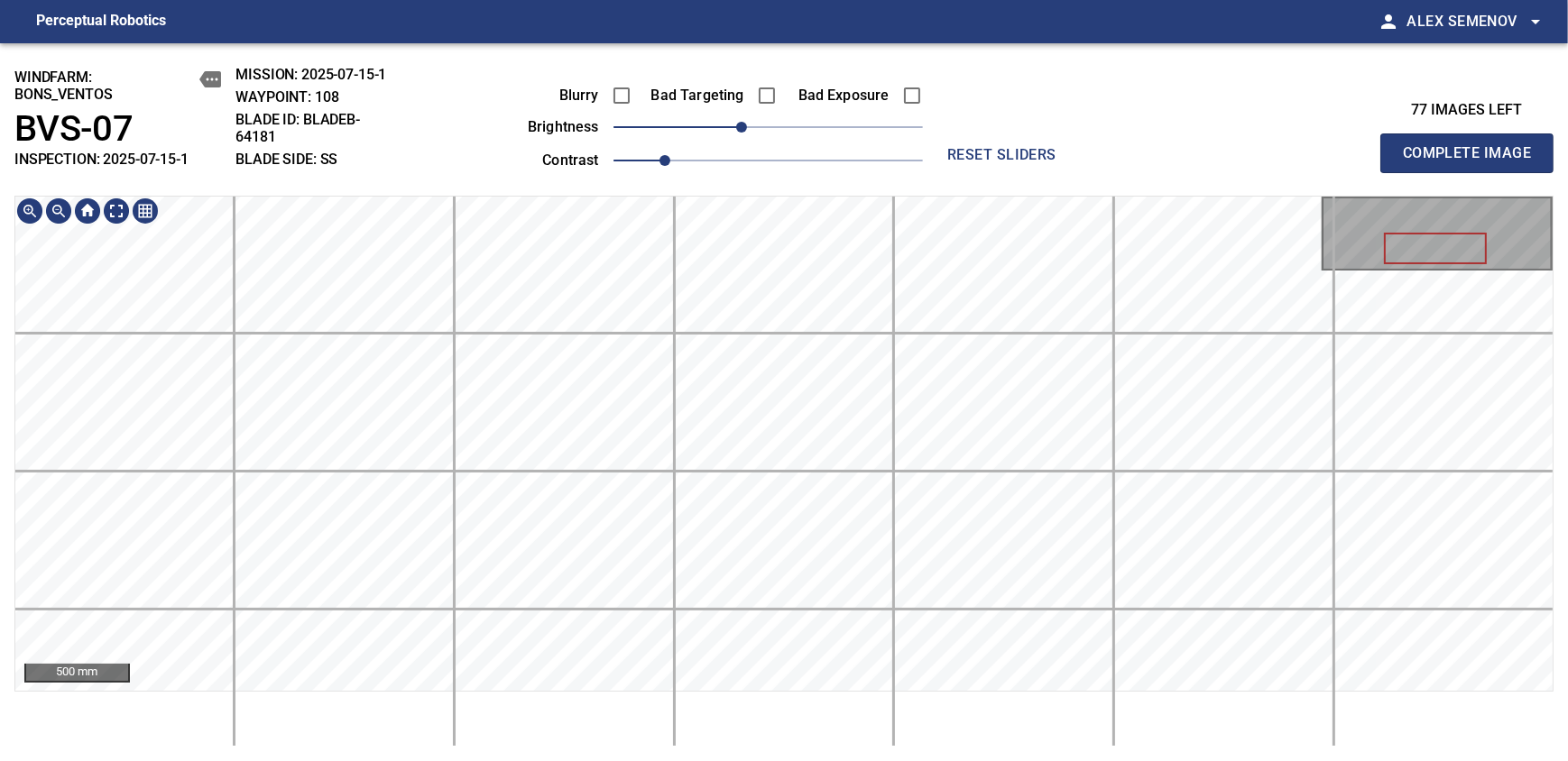 click on "500 mm" at bounding box center (784, 444) 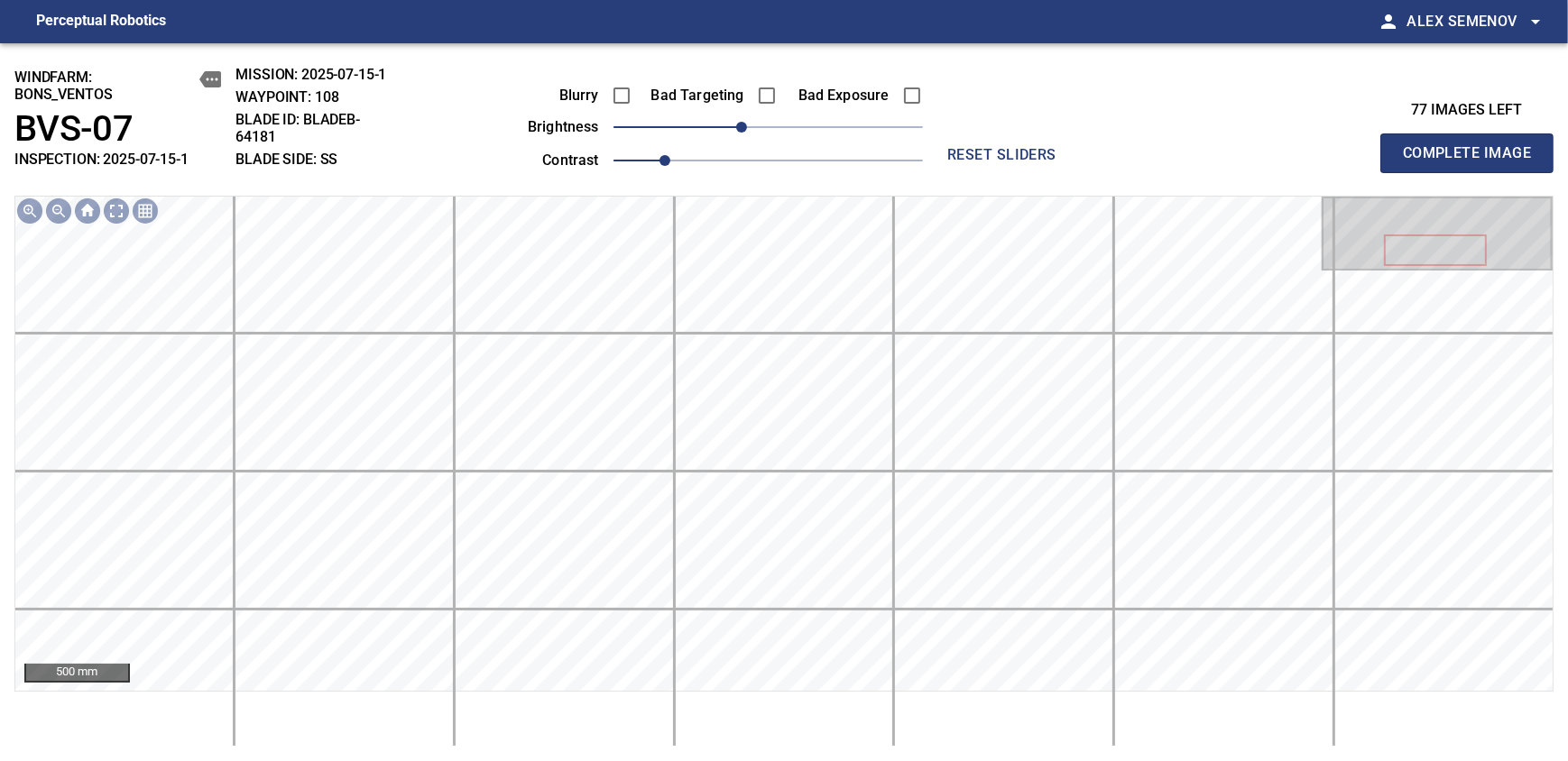 click on "Complete Image" at bounding box center [1467, 153] 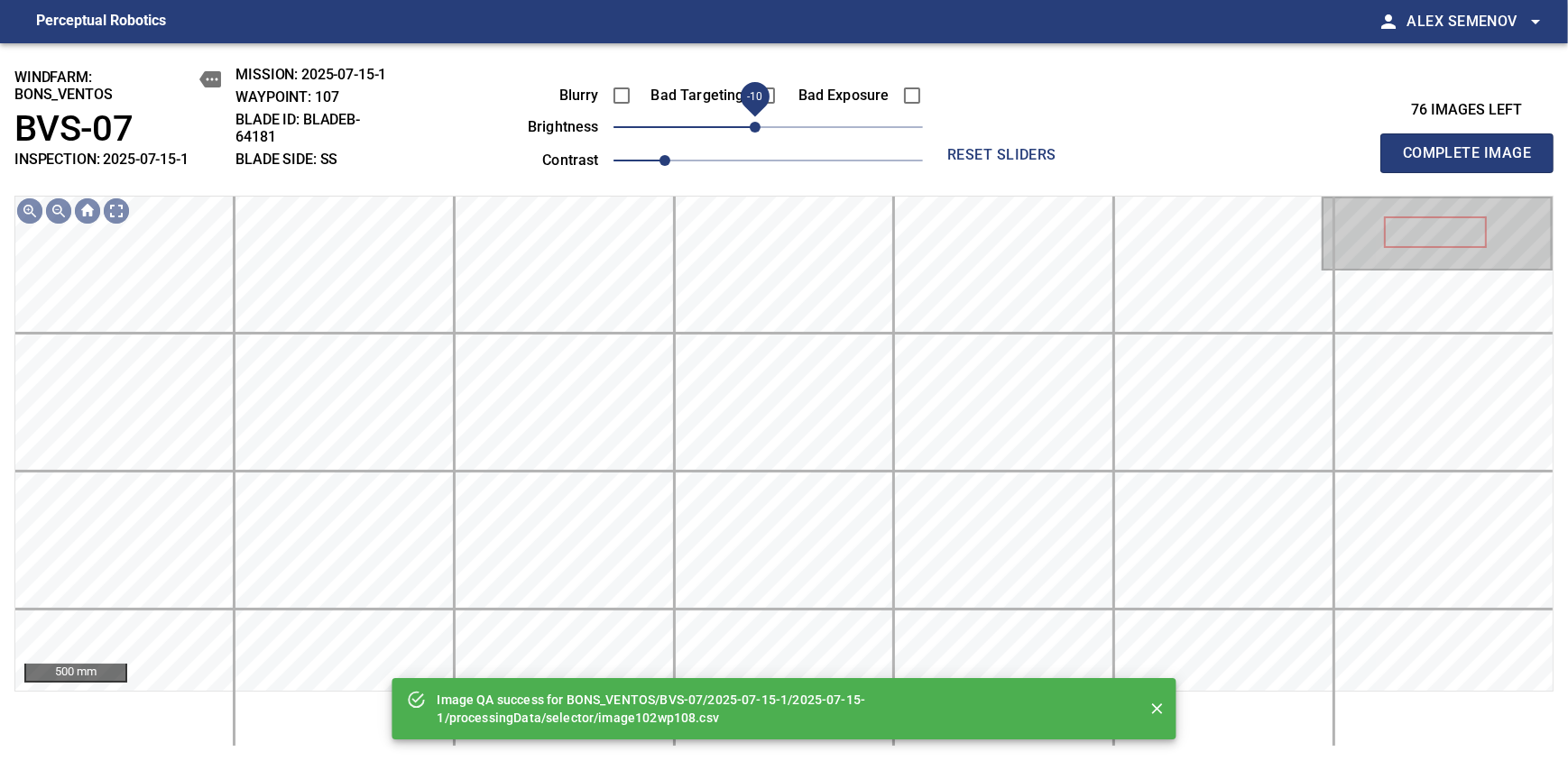 drag, startPoint x: 764, startPoint y: 129, endPoint x: 750, endPoint y: 126, distance: 14.31782 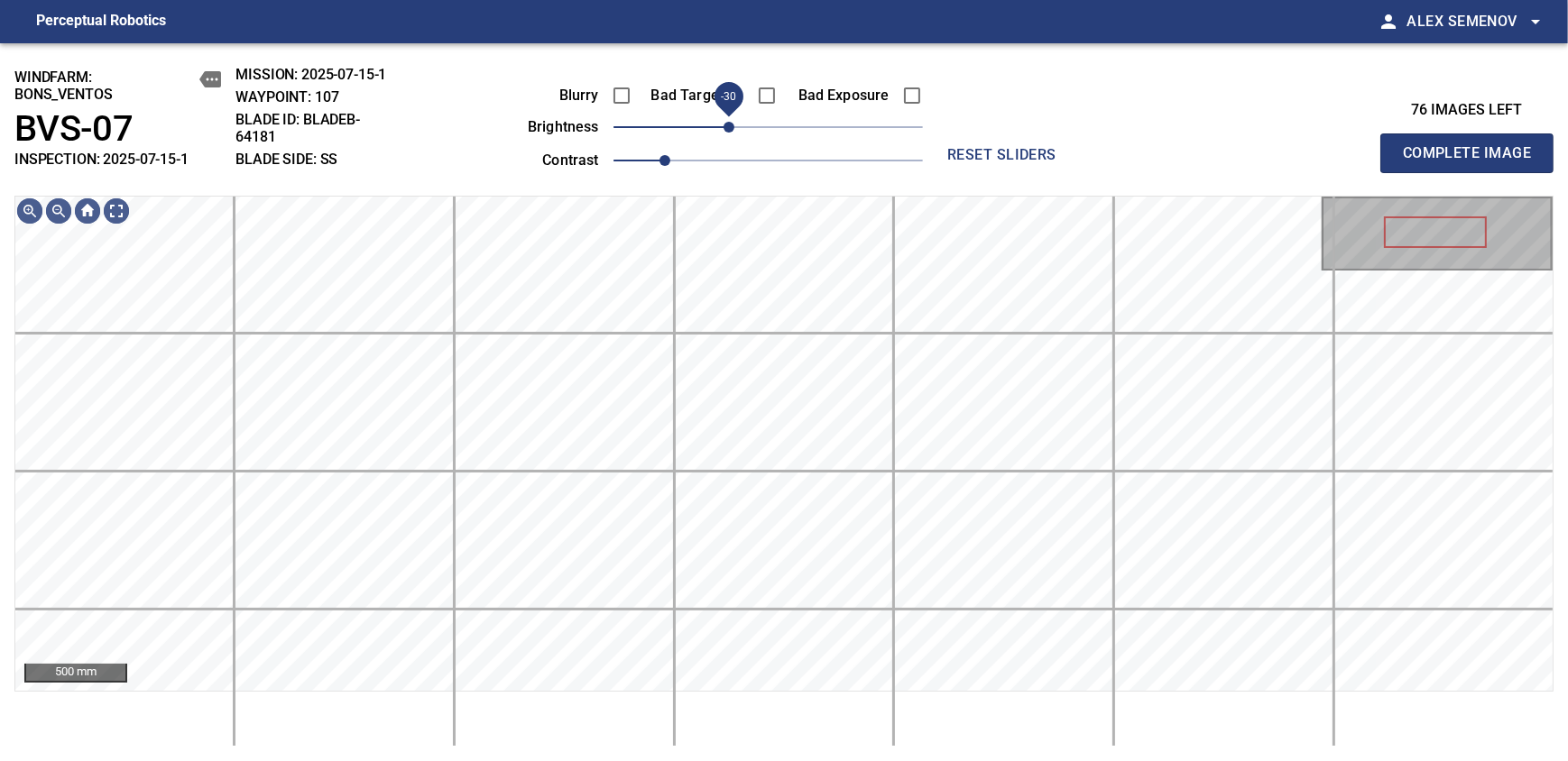 drag, startPoint x: 747, startPoint y: 120, endPoint x: 733, endPoint y: 123, distance: 14.31782 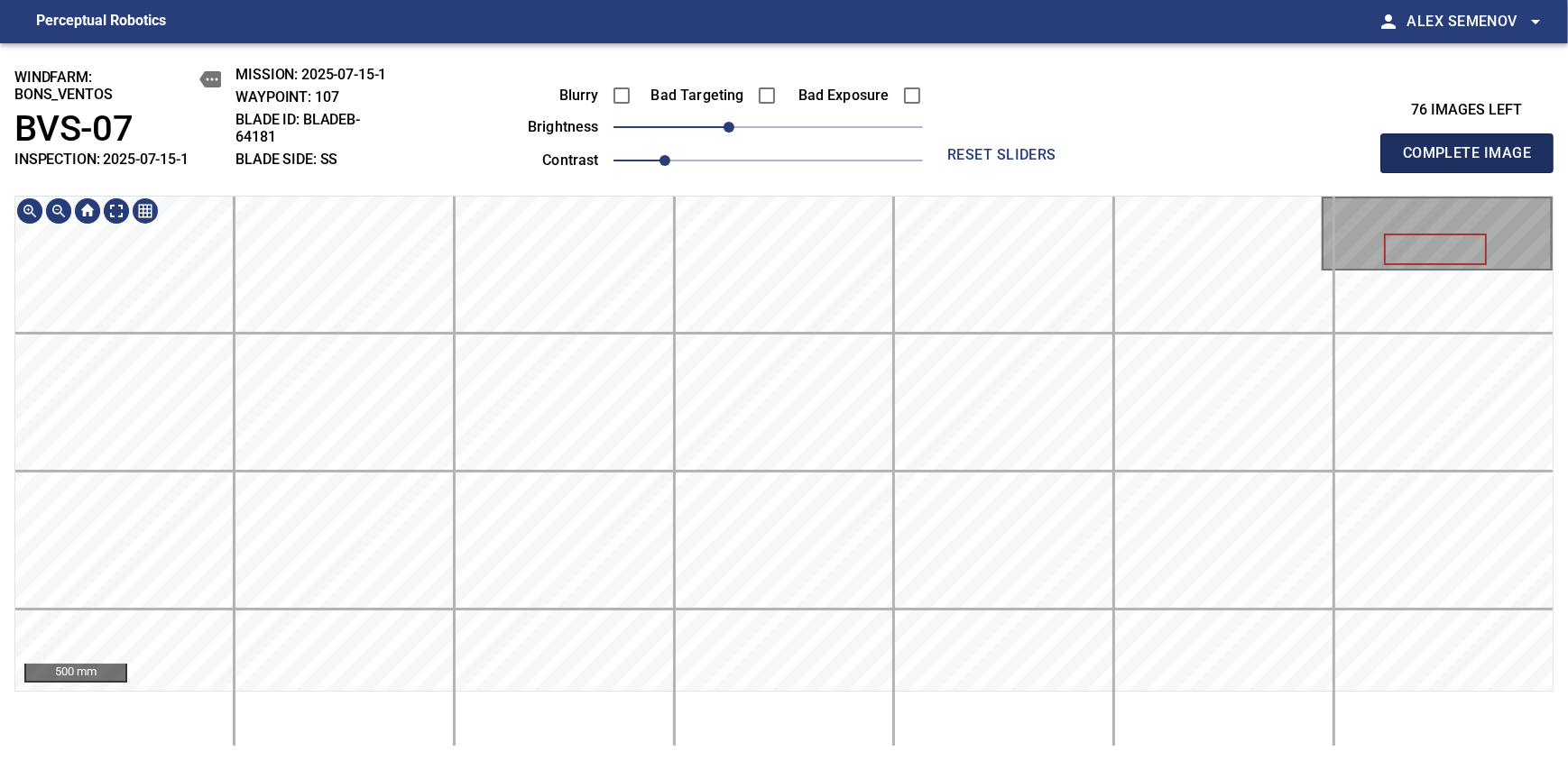 click on "Complete Image" at bounding box center [1467, 153] 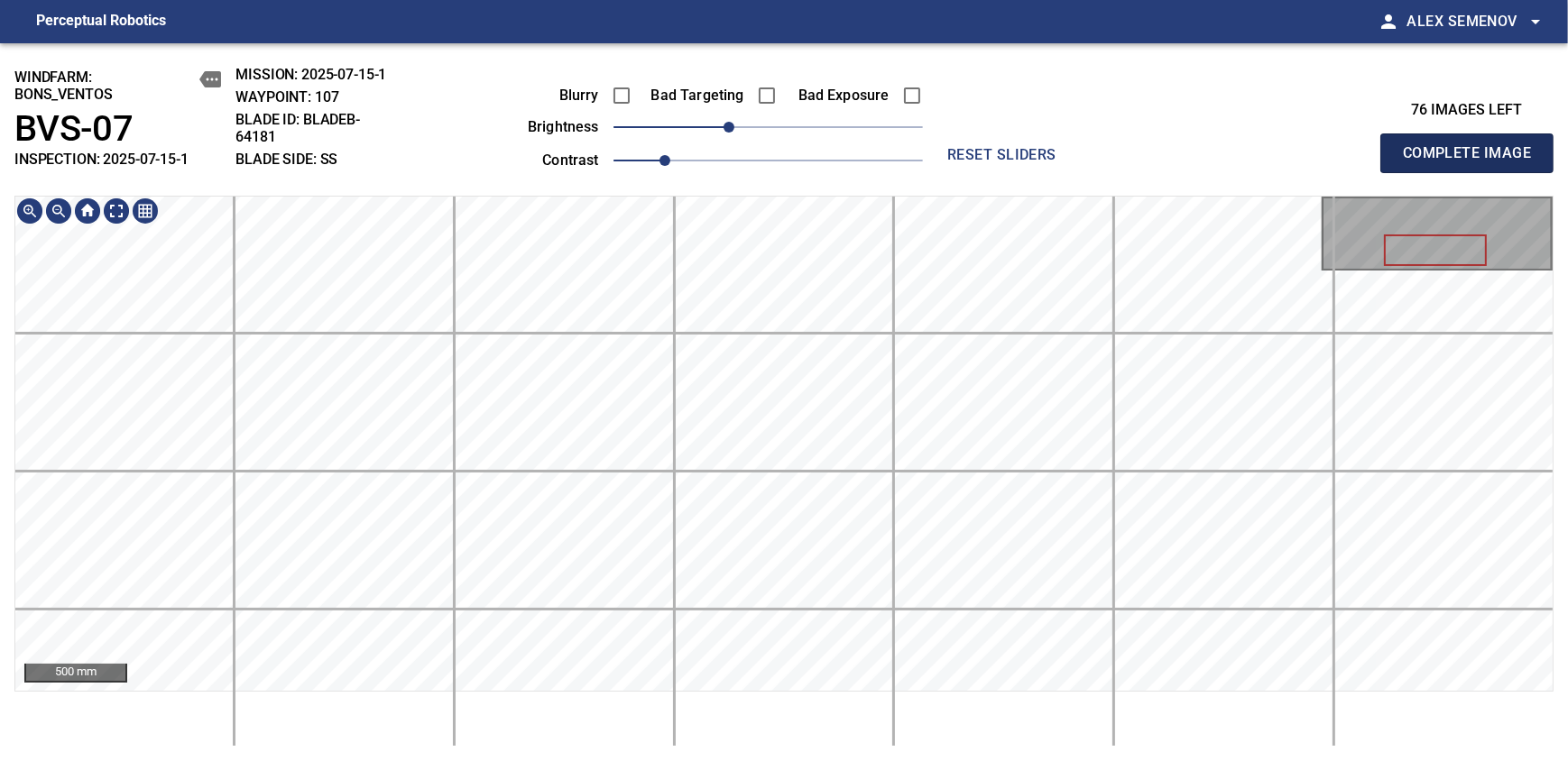 type 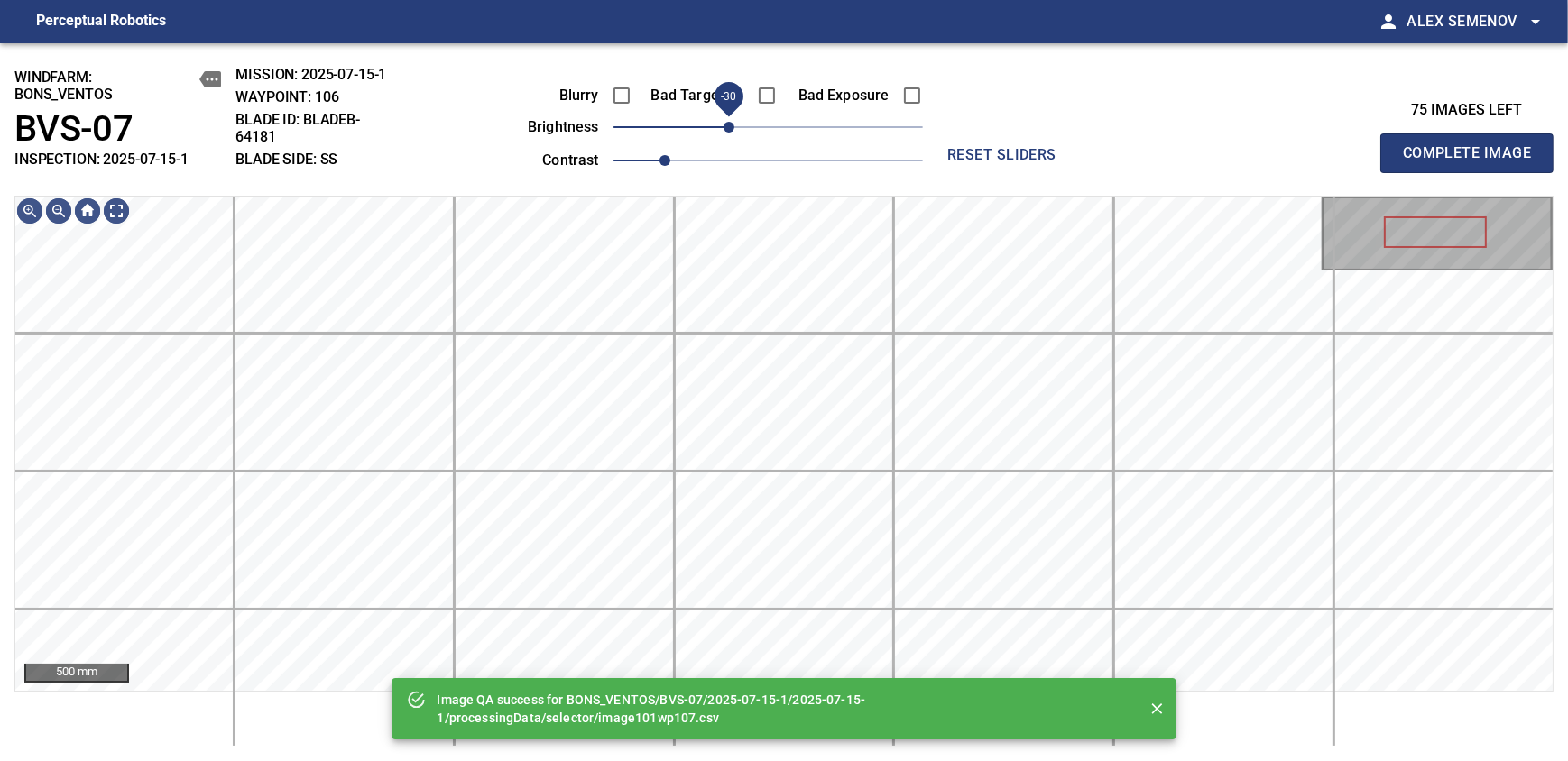 drag, startPoint x: 765, startPoint y: 129, endPoint x: 733, endPoint y: 126, distance: 32.140317 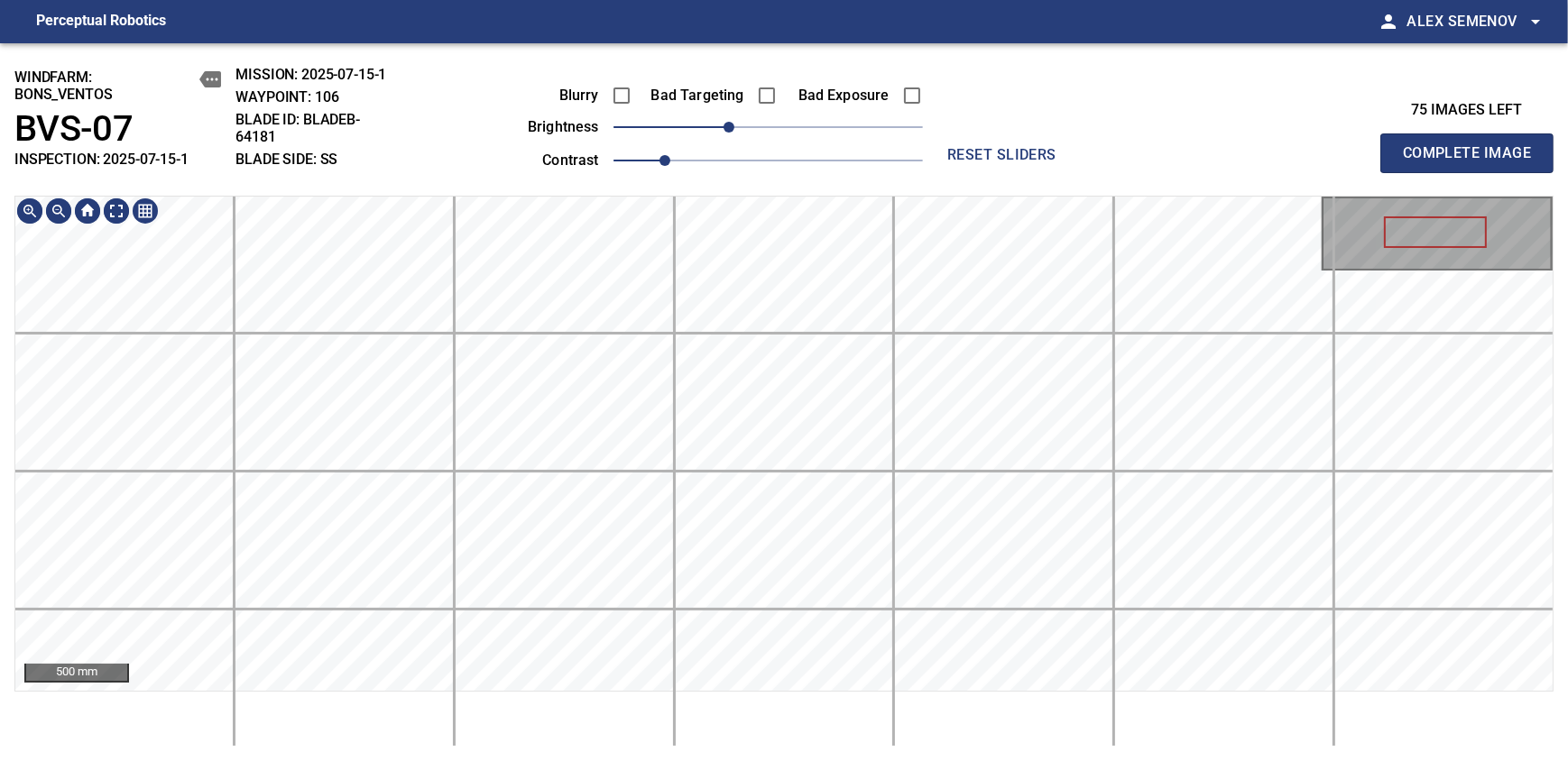 click on "windfarm: BONS_VENTOS BVS-07 INSPECTION: [DATE] MISSION: [DATE] WAYPOINT: 106 BLADE ID: bladeC-64181 BLADE SIDE: SS Blurry Bad Targeting Bad Exposure brightness -30 contrast 1 reset sliders 75 images left Complete Image 500 mm" at bounding box center (784, 402) 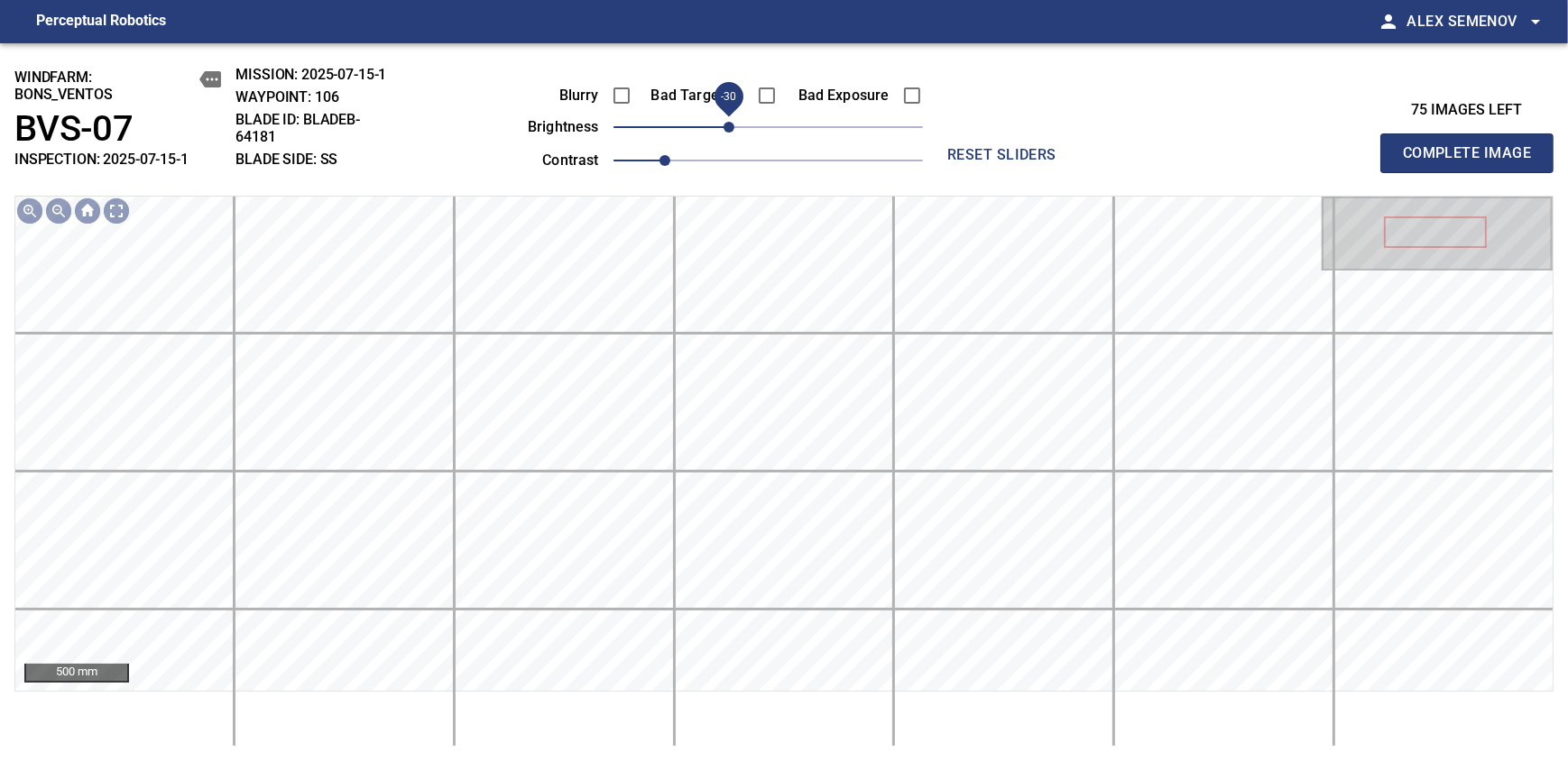 click on "-30" at bounding box center [729, 127] 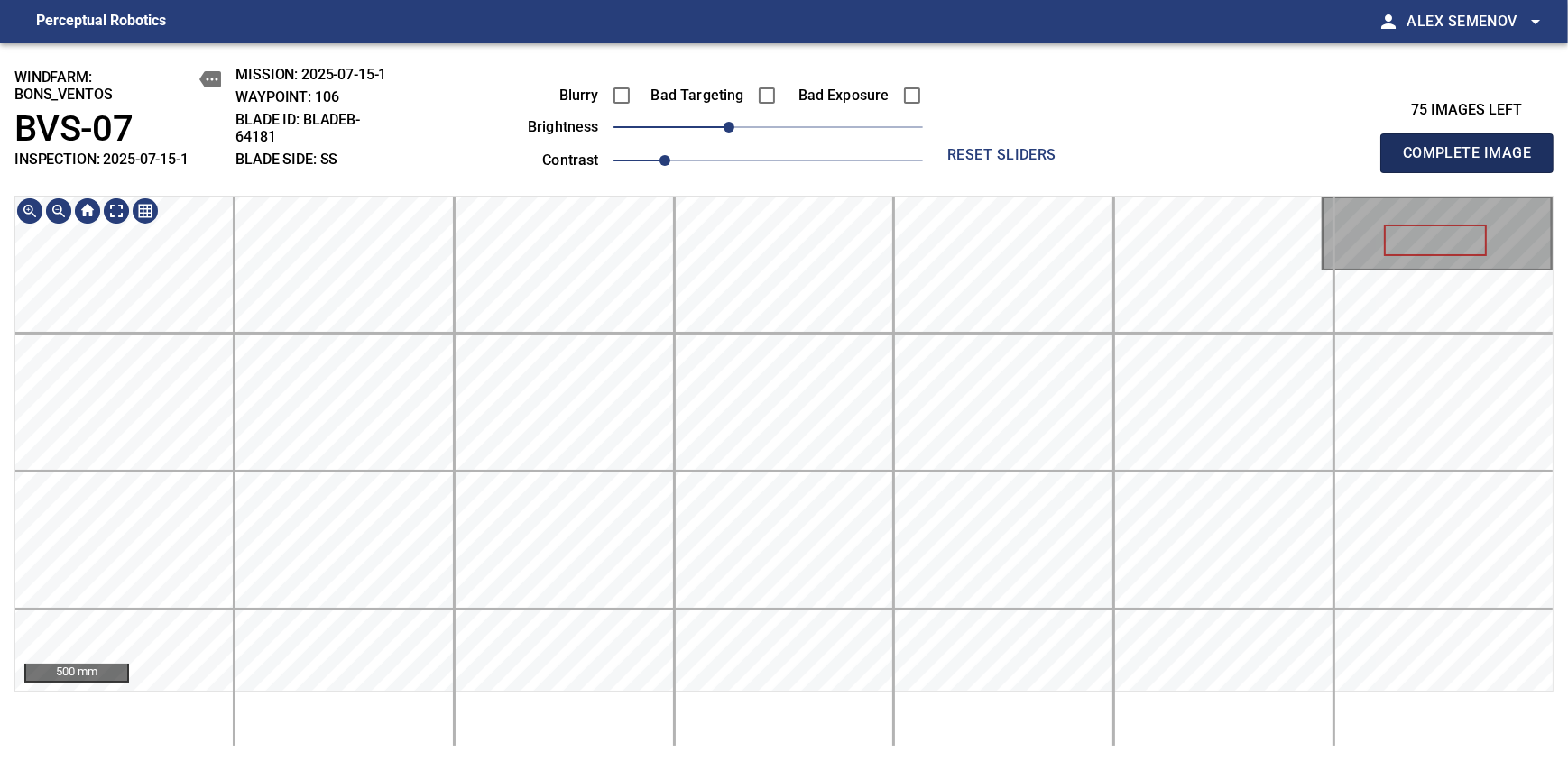 click on "Complete Image" at bounding box center (1467, 153) 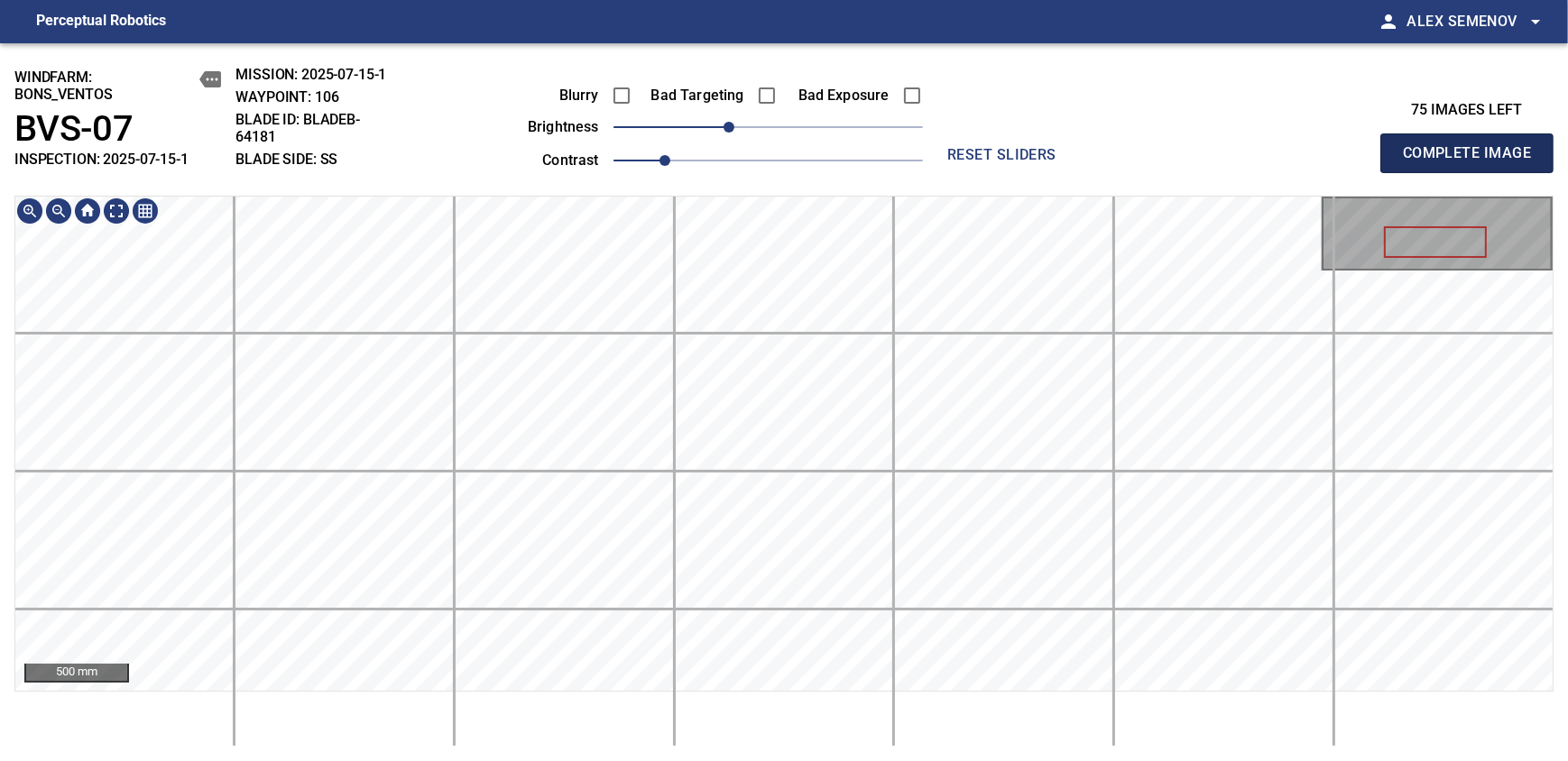 type 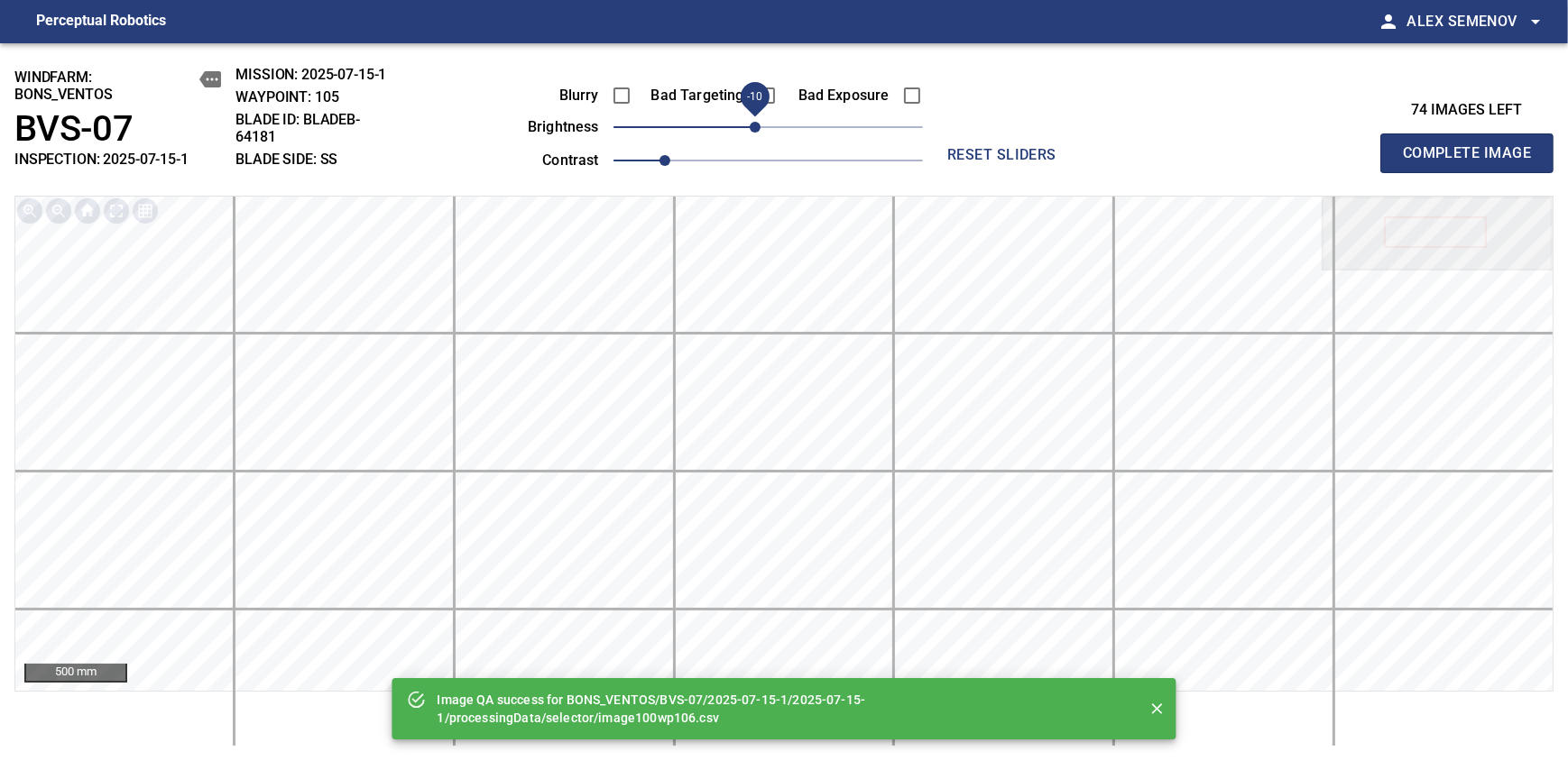 click on "-10" at bounding box center (755, 127) 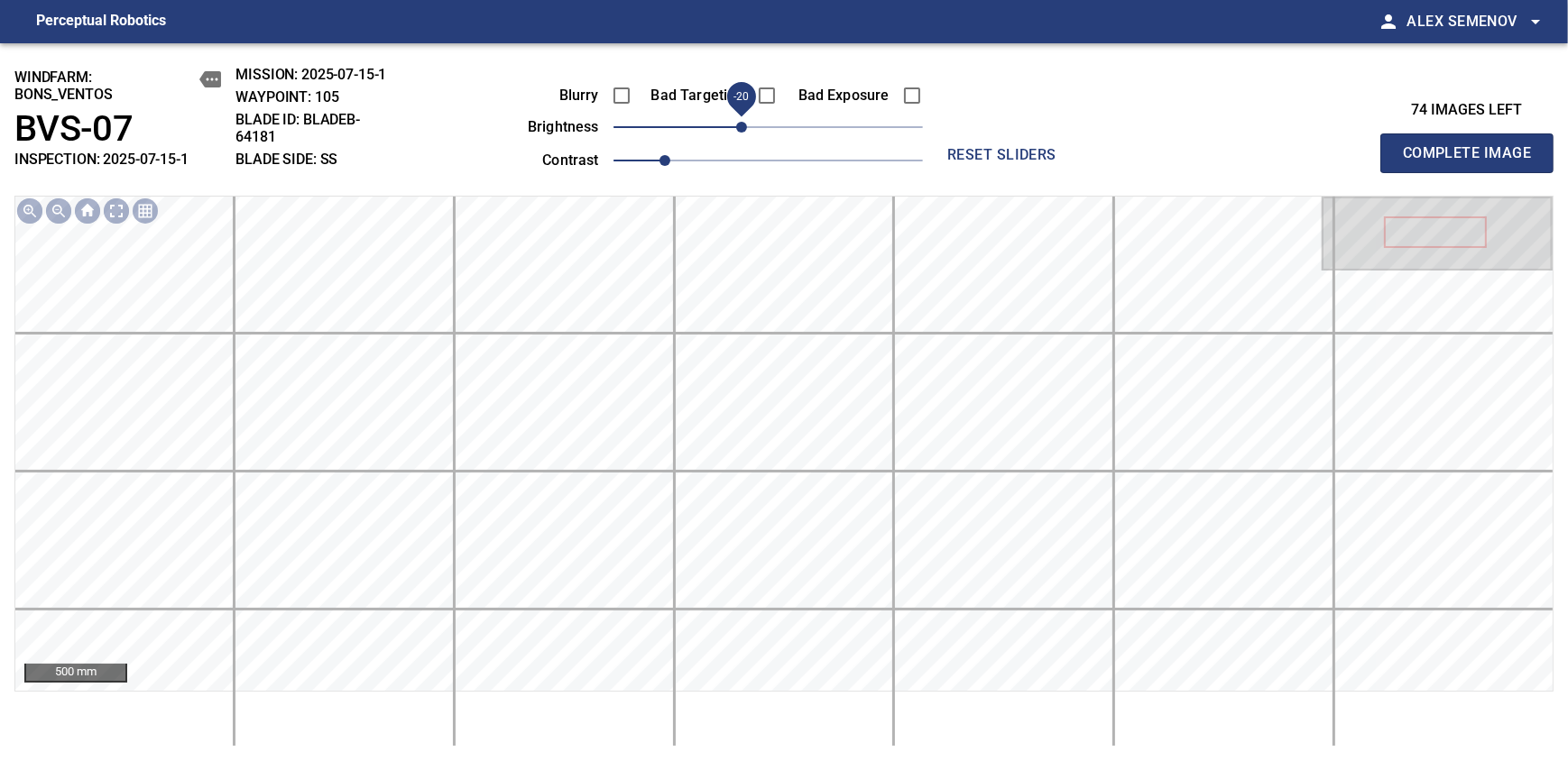 drag, startPoint x: 750, startPoint y: 124, endPoint x: 739, endPoint y: 129, distance: 12.083046 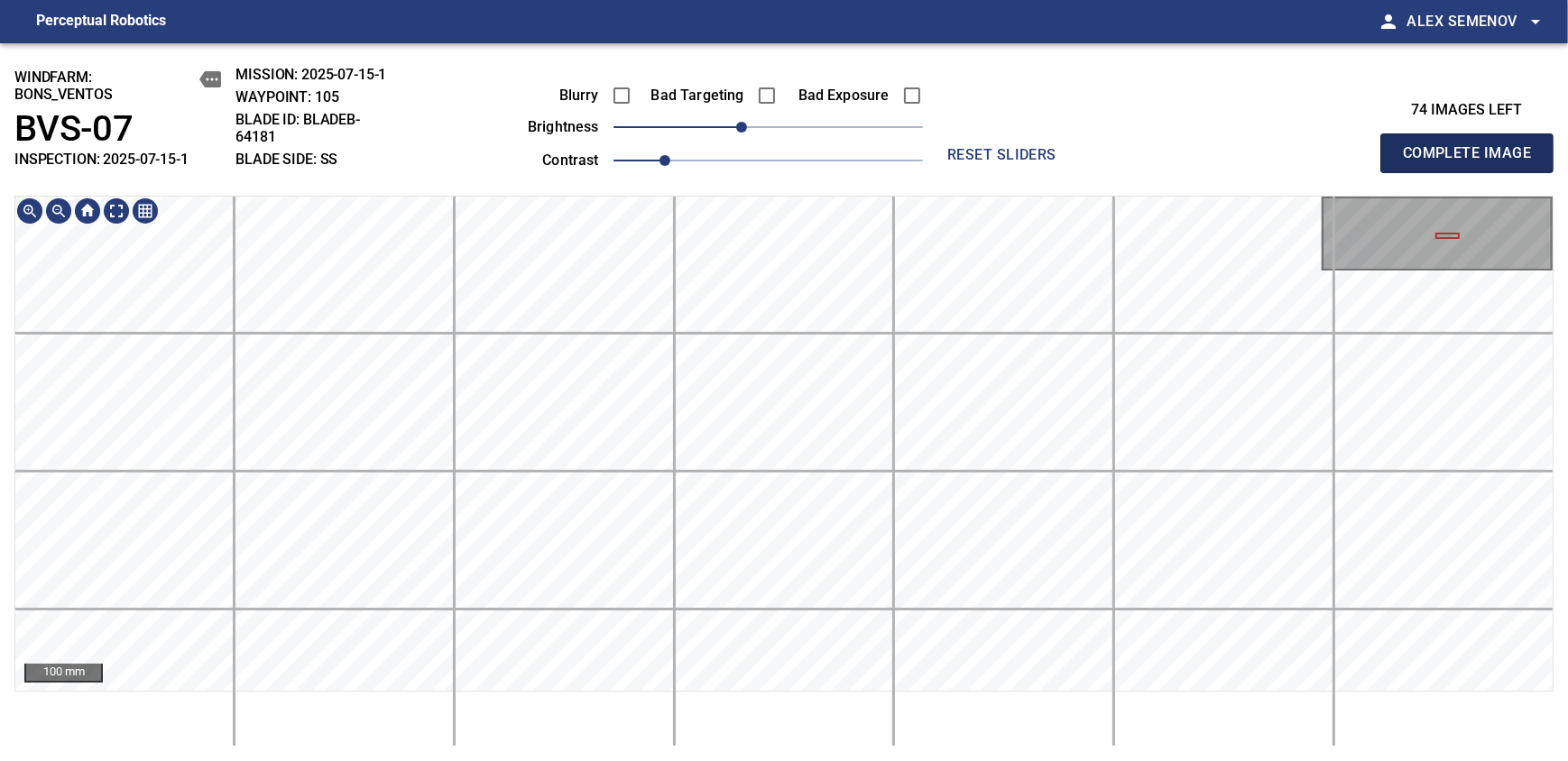click on "Complete Image" at bounding box center (1467, 153) 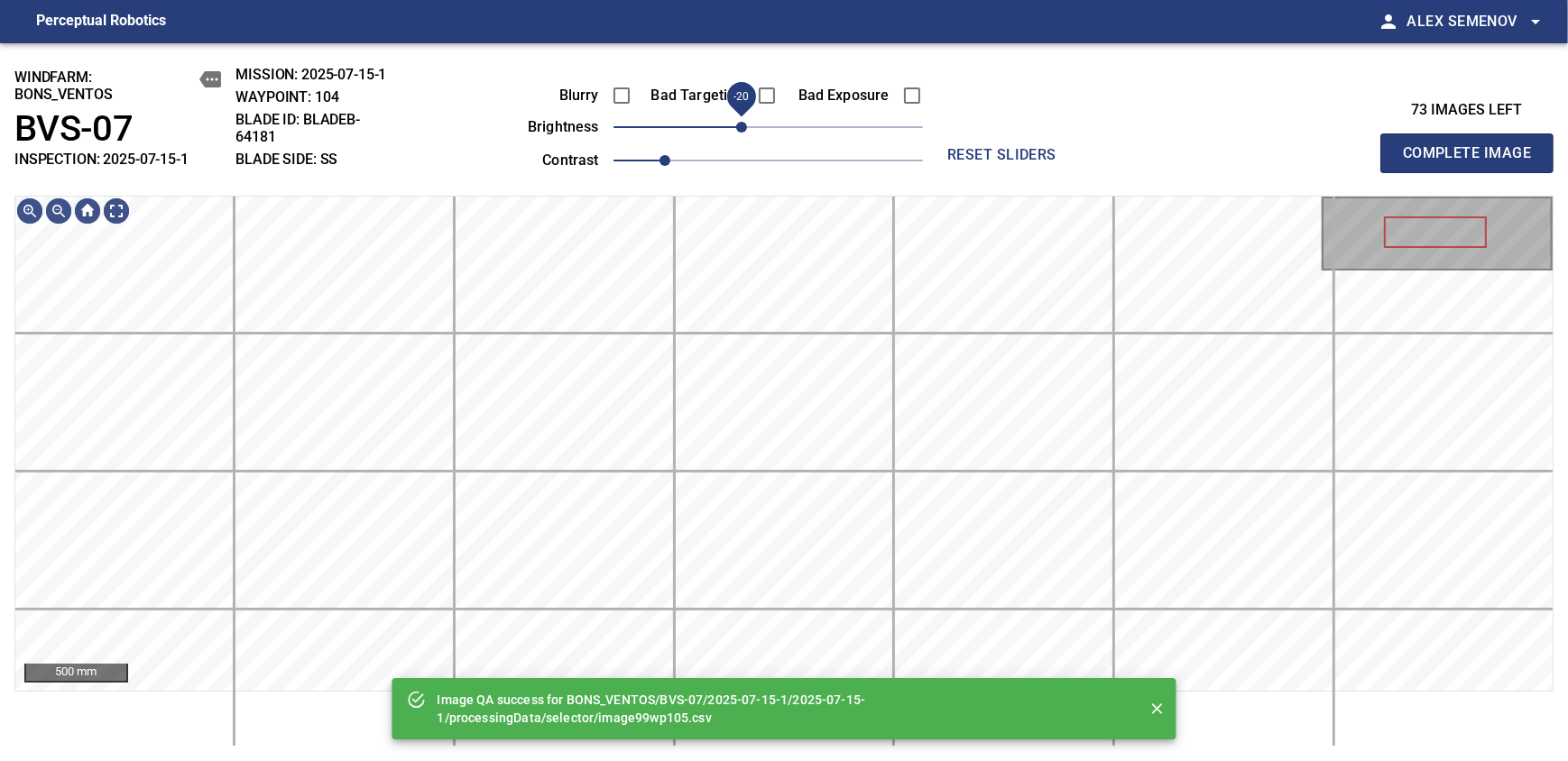 drag, startPoint x: 761, startPoint y: 118, endPoint x: 744, endPoint y: 126, distance: 18.788294 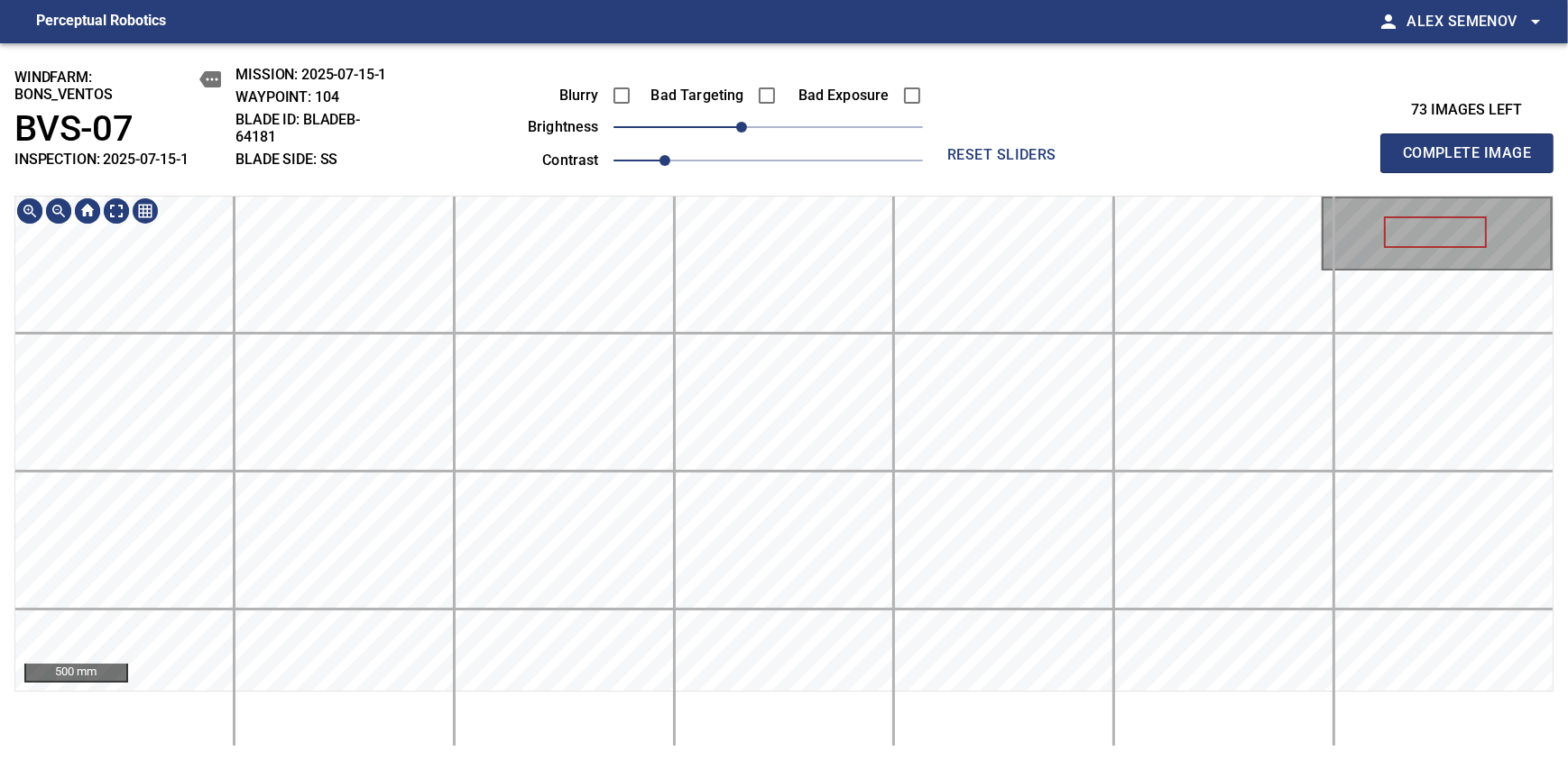 click on "windfarm: BONS_VENTOS BVS-07 INSPECTION: [DATE] MISSION: [DATE] WAYPOINT: 104 BLADE ID: bladeC-64181 BLADE SIDE: SS Blurry Bad Targeting Bad Exposure brightness -20 contrast 1 reset sliders 73 images left Complete Image 500 mm" at bounding box center (784, 402) 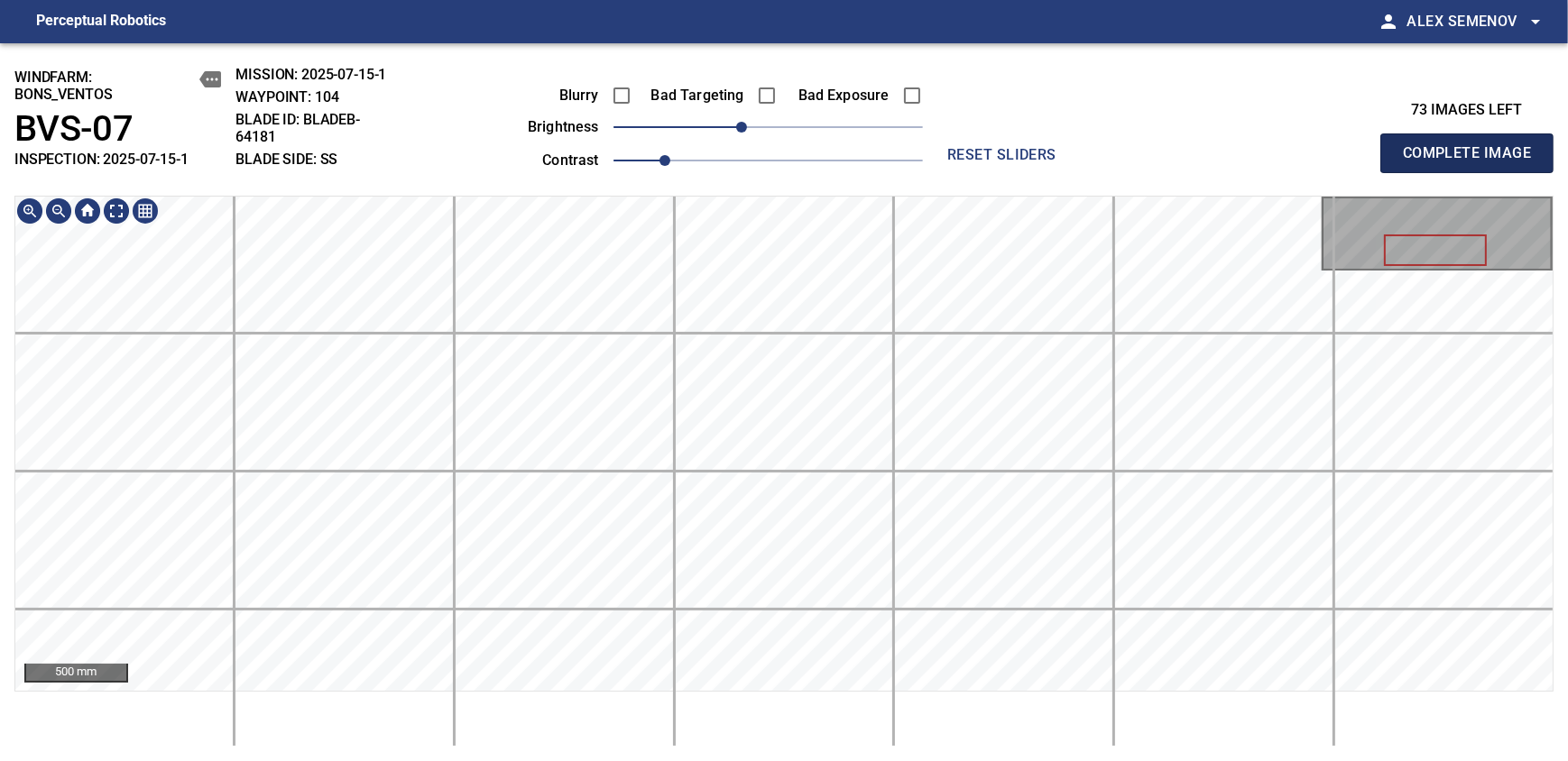 click on "Complete Image" at bounding box center [1467, 153] 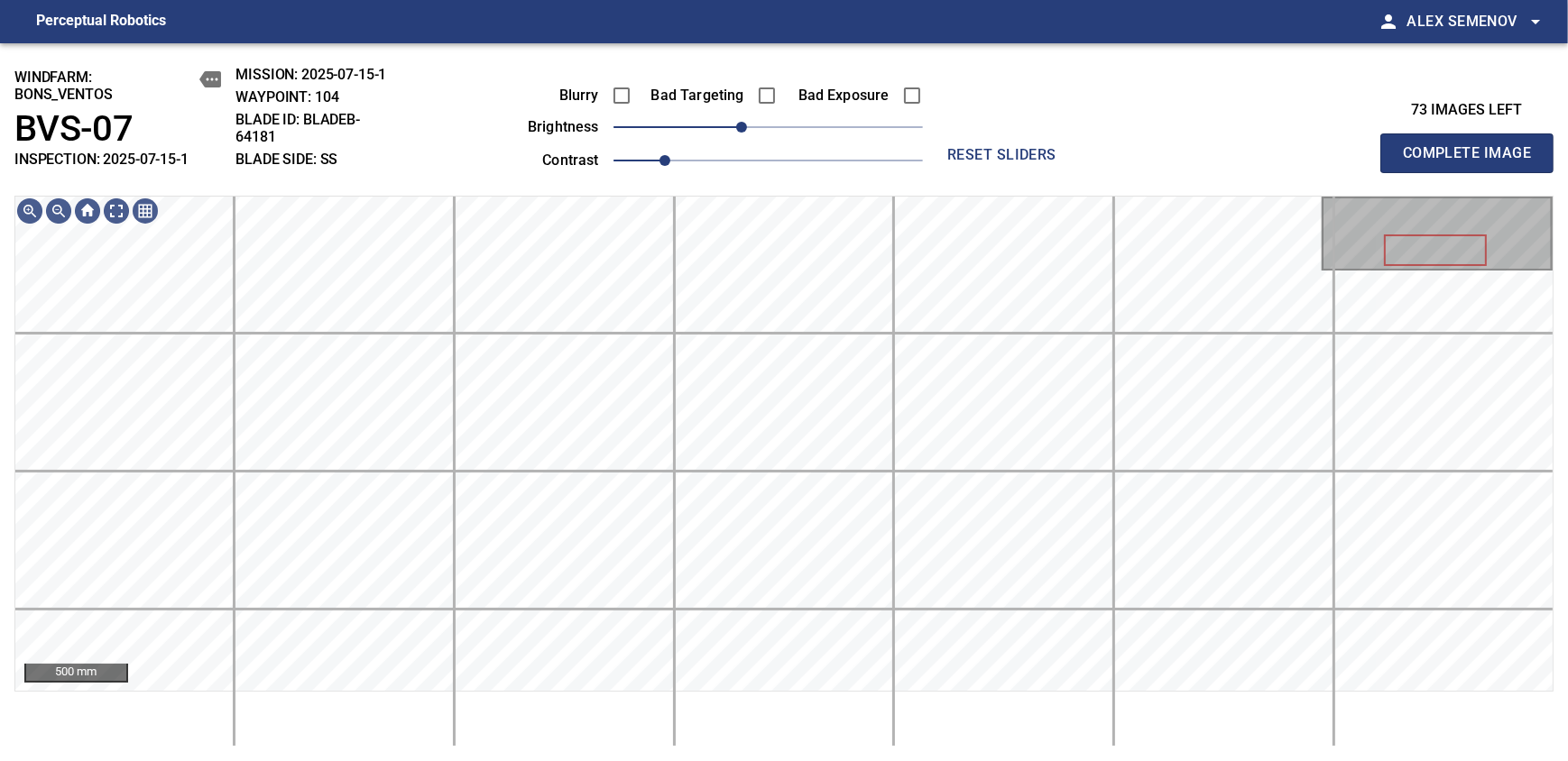 type 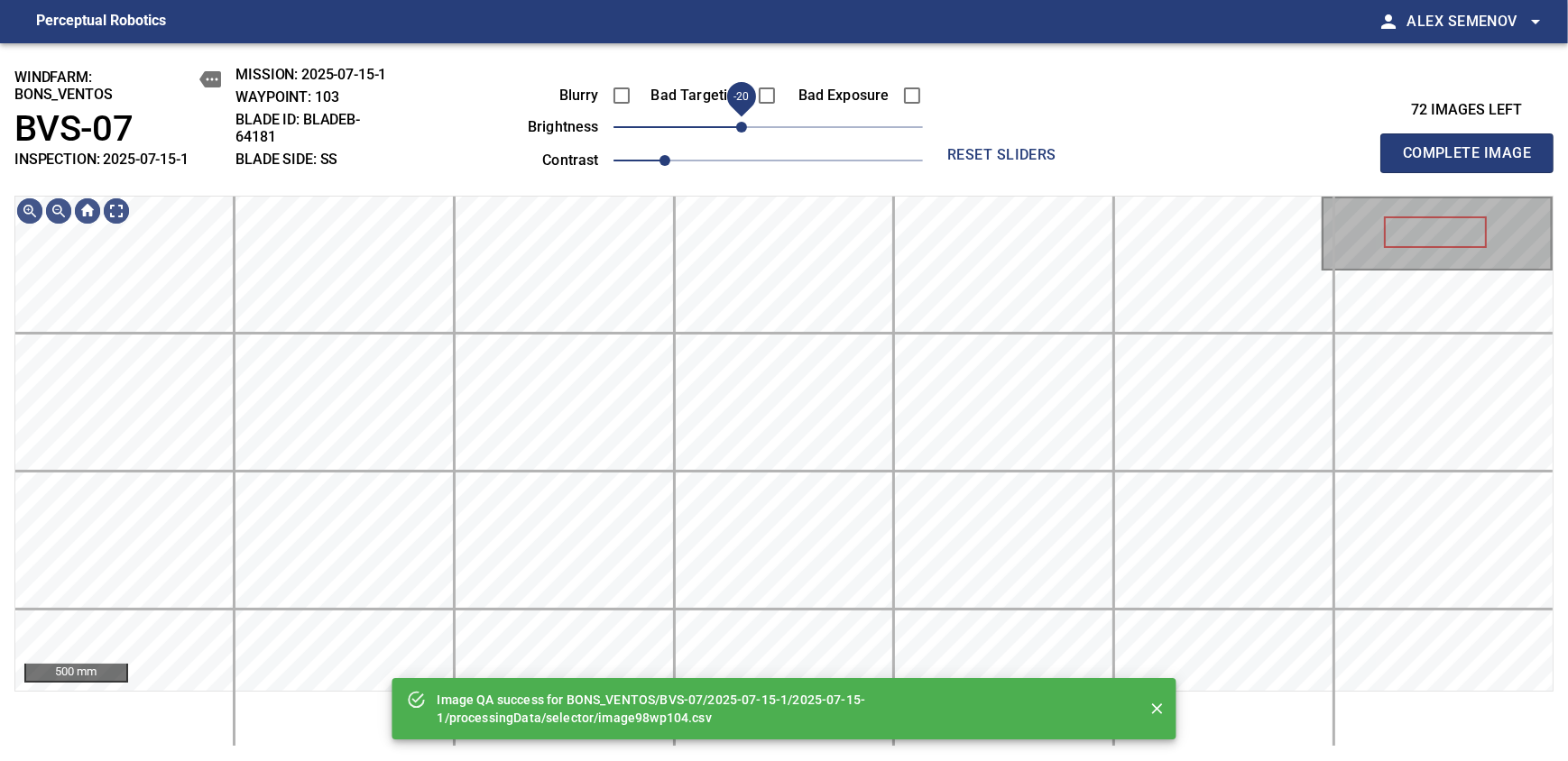 drag, startPoint x: 767, startPoint y: 124, endPoint x: 744, endPoint y: 133, distance: 24.69818 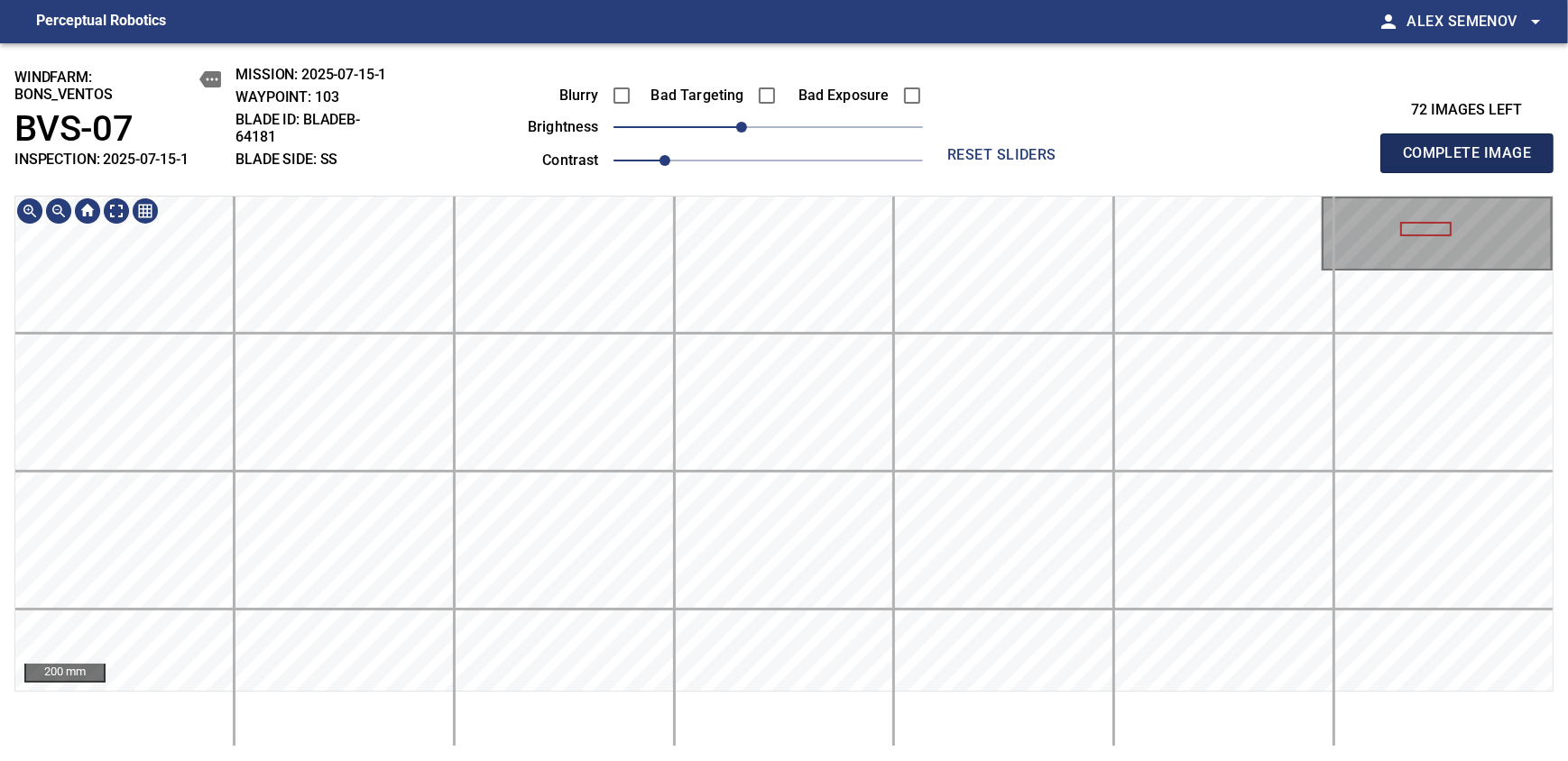 click on "Complete Image" at bounding box center [1467, 153] 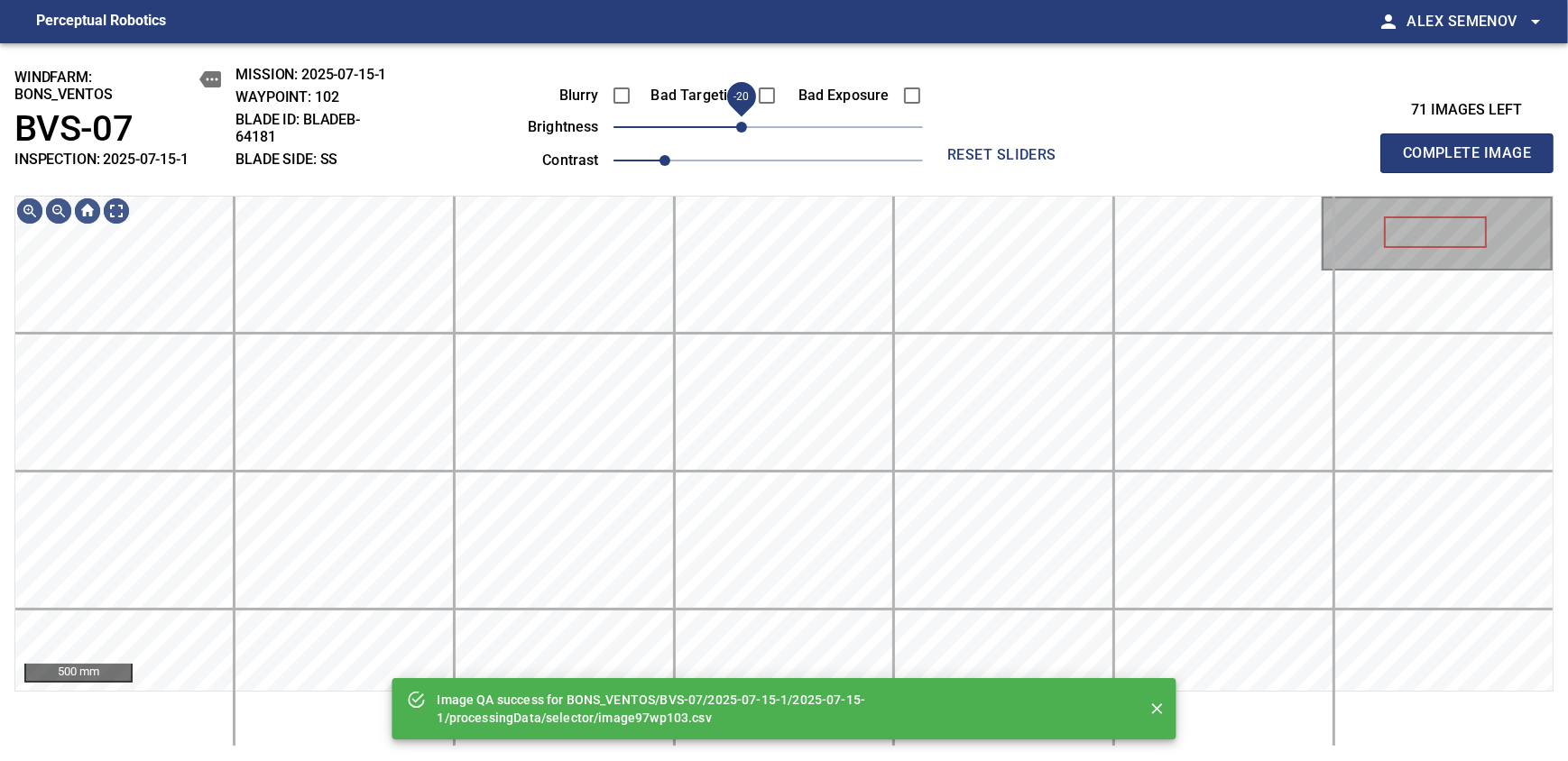 drag, startPoint x: 765, startPoint y: 127, endPoint x: 748, endPoint y: 135, distance: 18.788294 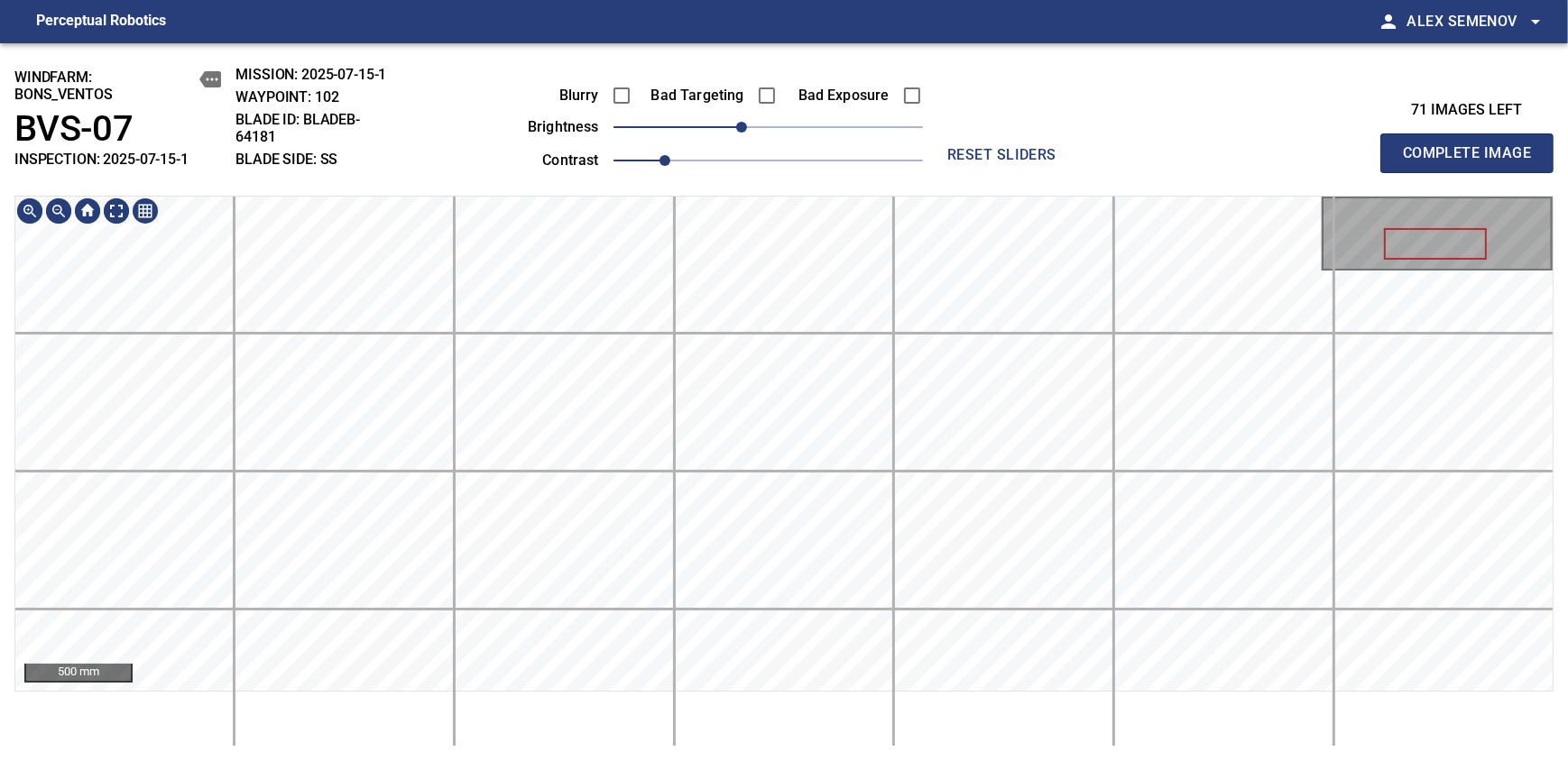 click on "windfarm: BONS_VENTOS BVS-07 INSPECTION: [YEAR]-[MONTH]-[DAY]-1 MISSION: [YEAR]-[MONTH]-[DAY]-1 WAYPOINT: 102 BLADE ID: bladeB-64181 BLADE SIDE: SS Blurry Bad Targeting Bad Exposure brightness -20 contrast 1 reset sliders 71 images left Complete Image 500 mm" at bounding box center [784, 402] 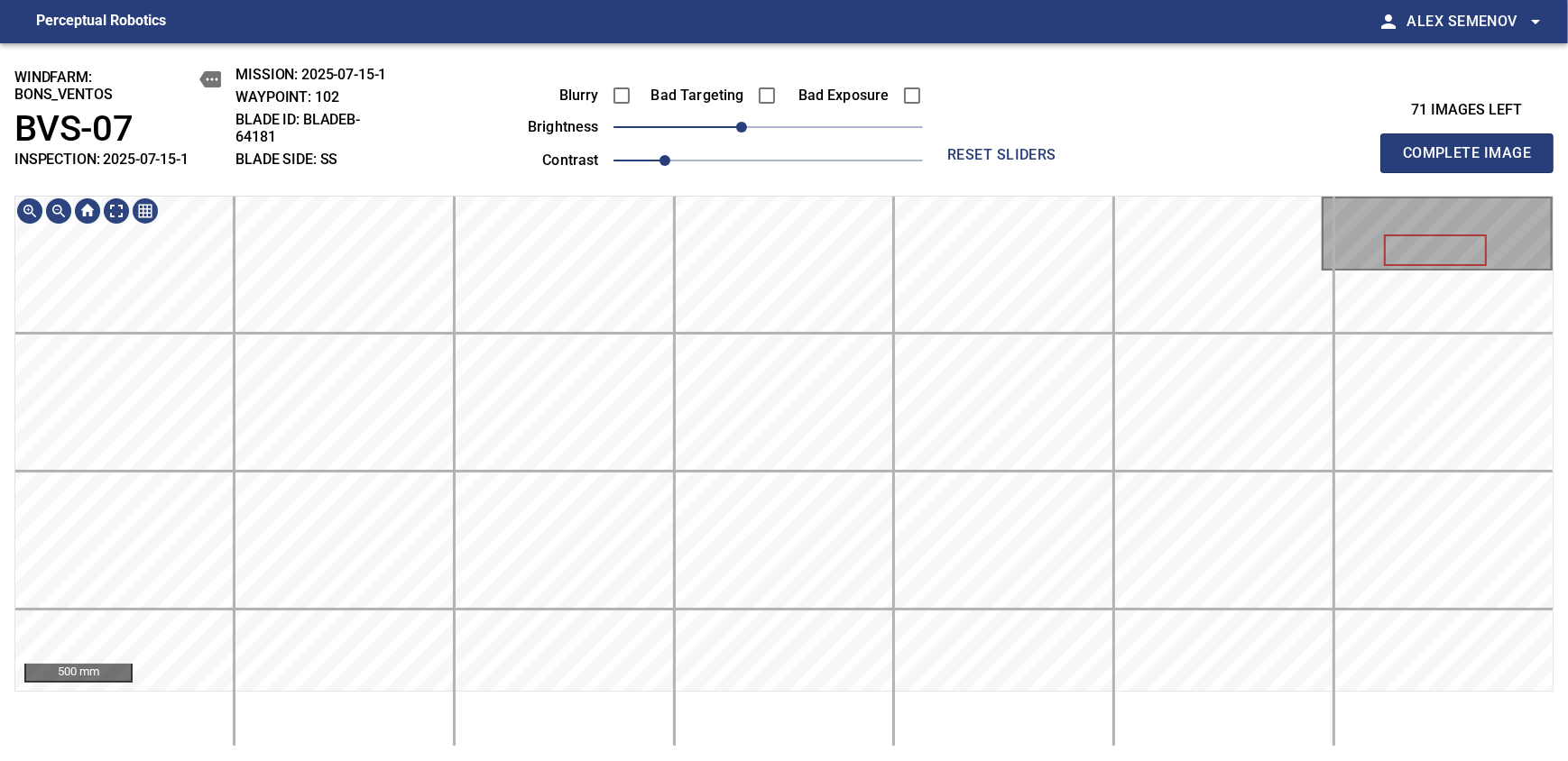 click on "Complete Image" at bounding box center [1467, 153] 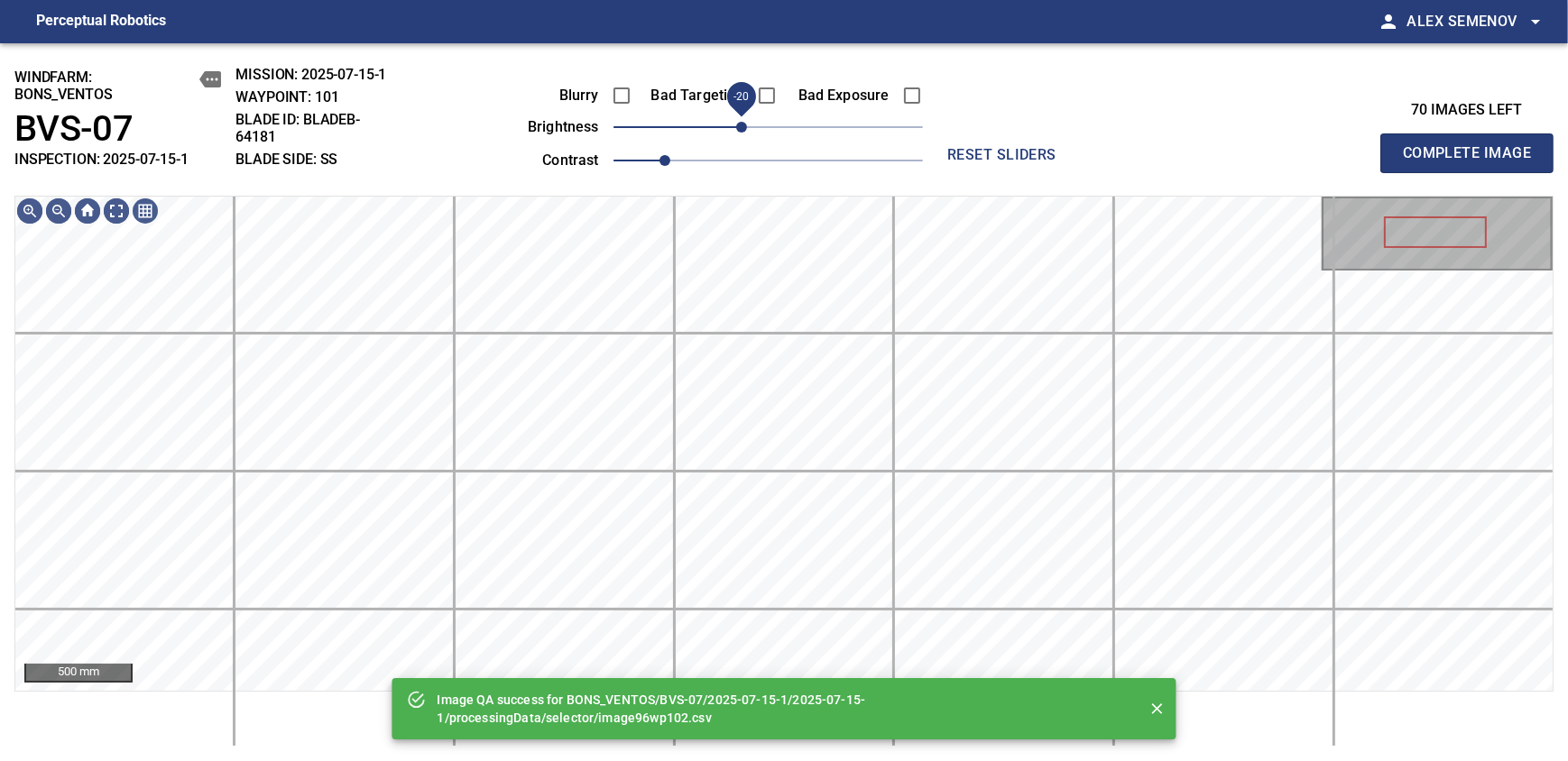 drag, startPoint x: 770, startPoint y: 123, endPoint x: 745, endPoint y: 133, distance: 26.925824 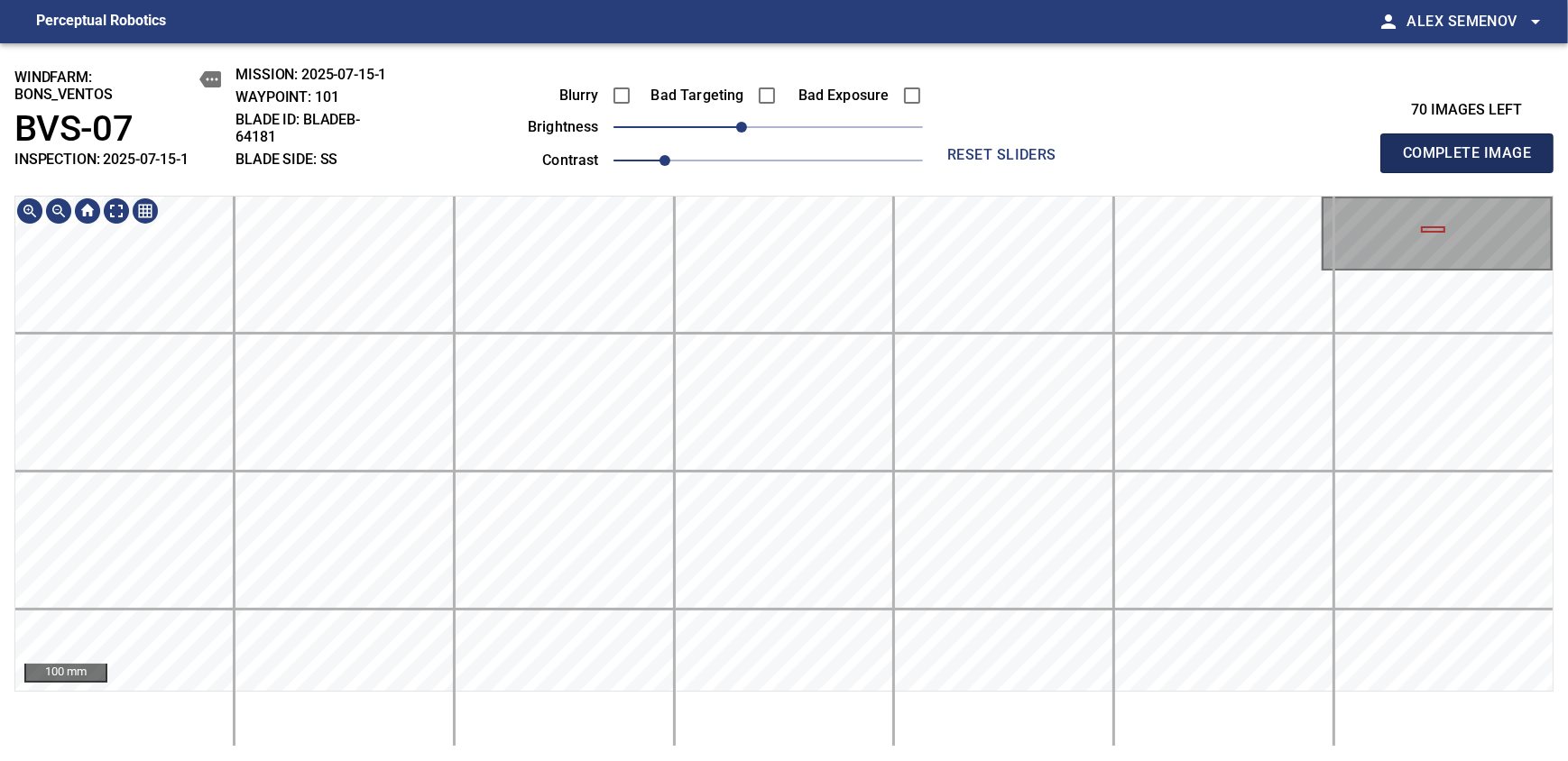 click on "Complete Image" at bounding box center [1467, 153] 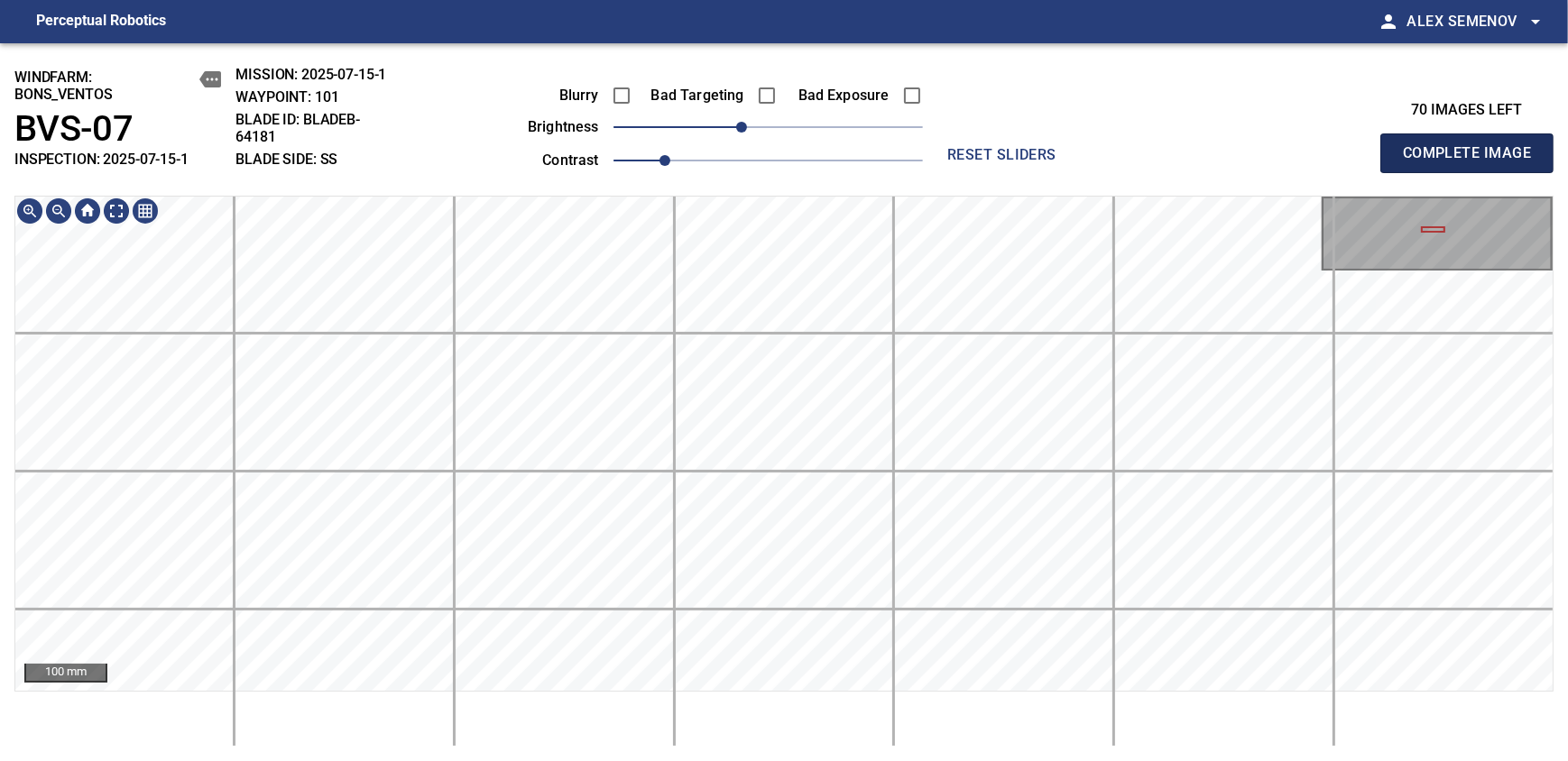 type 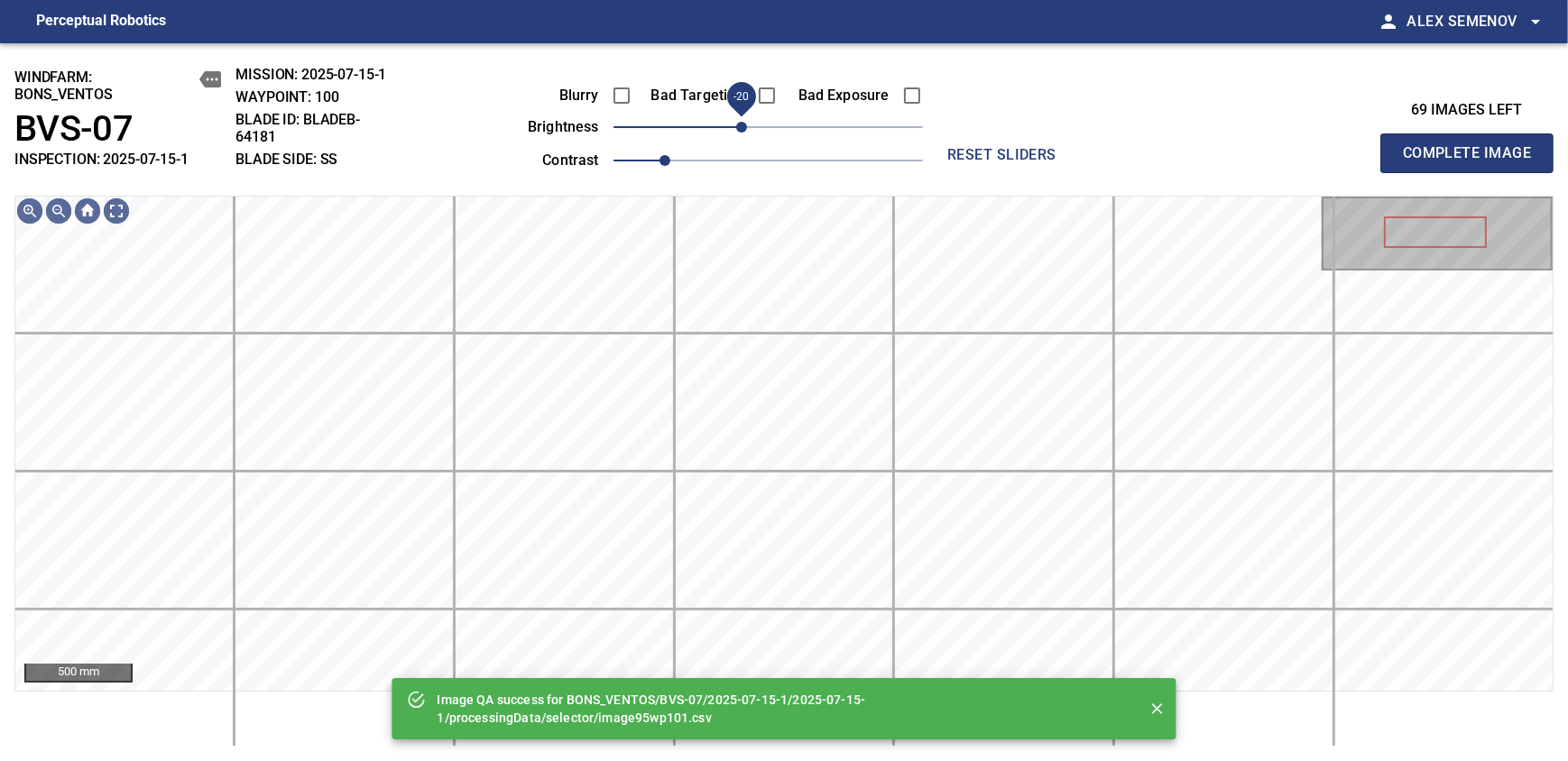 drag, startPoint x: 773, startPoint y: 123, endPoint x: 748, endPoint y: 128, distance: 25.495098 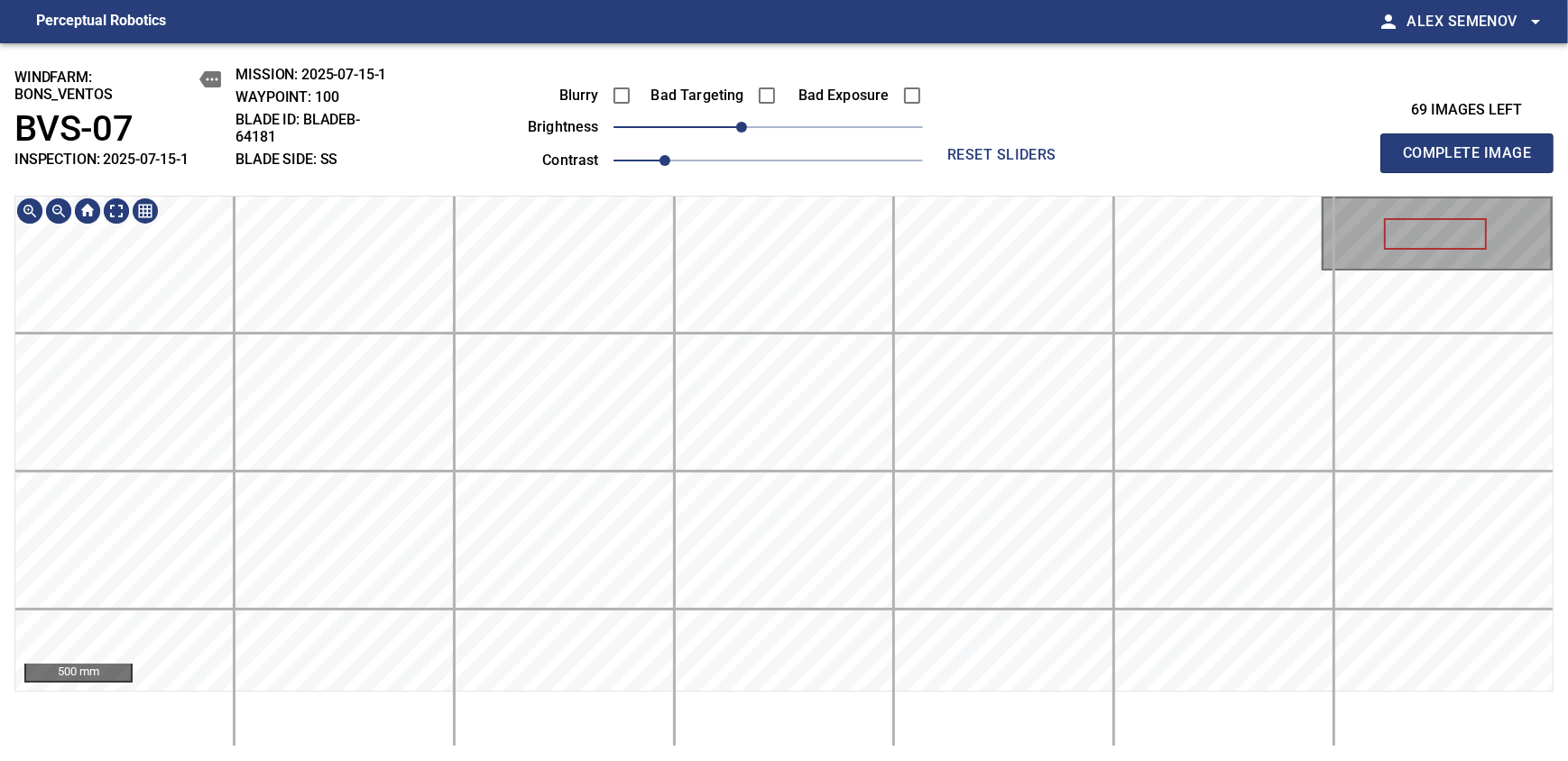 click on "windfarm: BONS_VENTOS BVS-07 INSPECTION: [YEAR]-[MONTH]-[DAY]-1 MISSION: [YEAR]-[MONTH]-[DAY]-1 WAYPOINT: 100 BLADE ID: bladeB-64181 BLADE SIDE: SS Blurry Bad Targeting Bad Exposure brightness -20 contrast 1 reset sliders 69 images left Complete Image 500 mm" at bounding box center [784, 402] 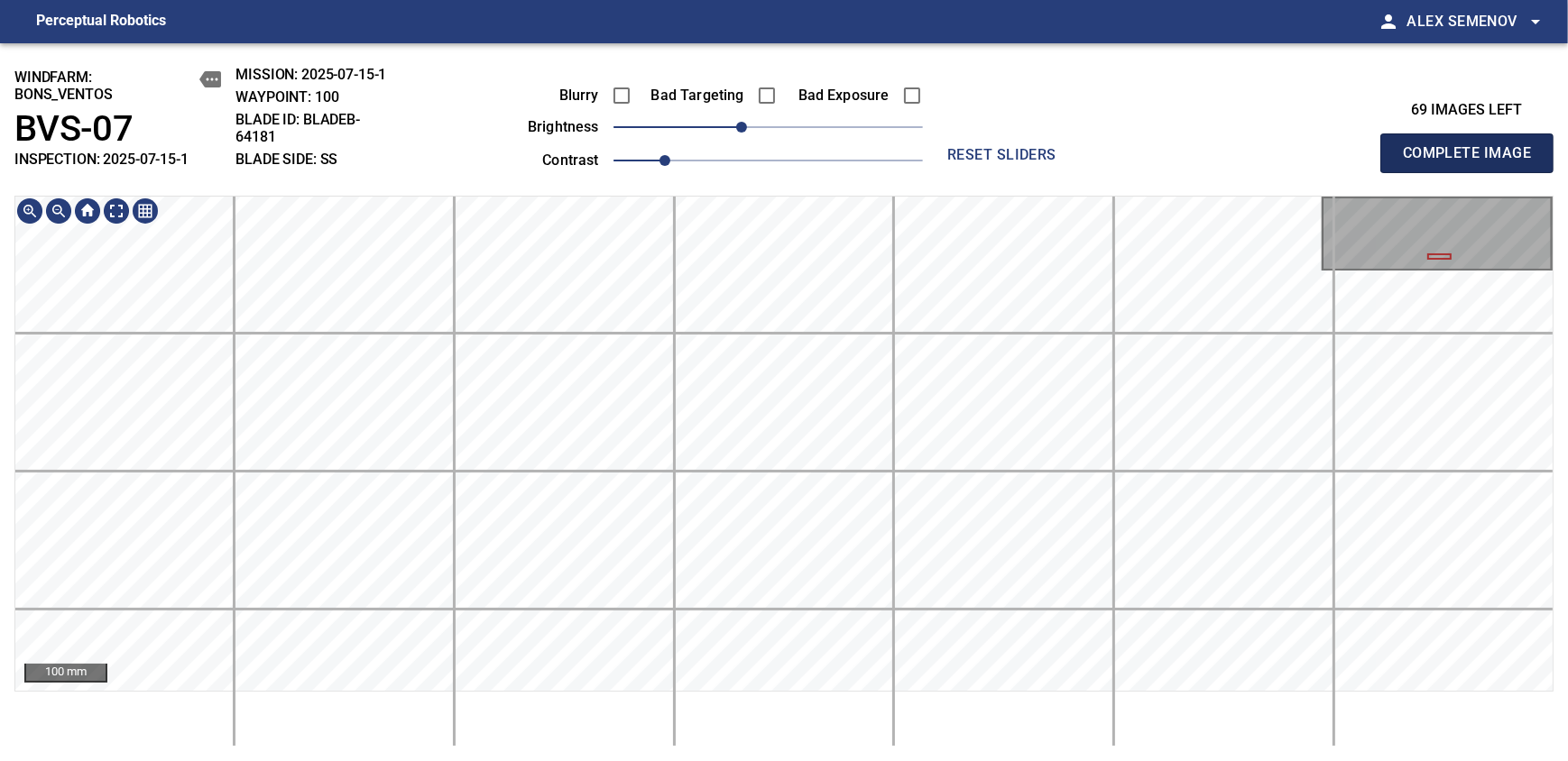 click on "Complete Image" at bounding box center [1467, 153] 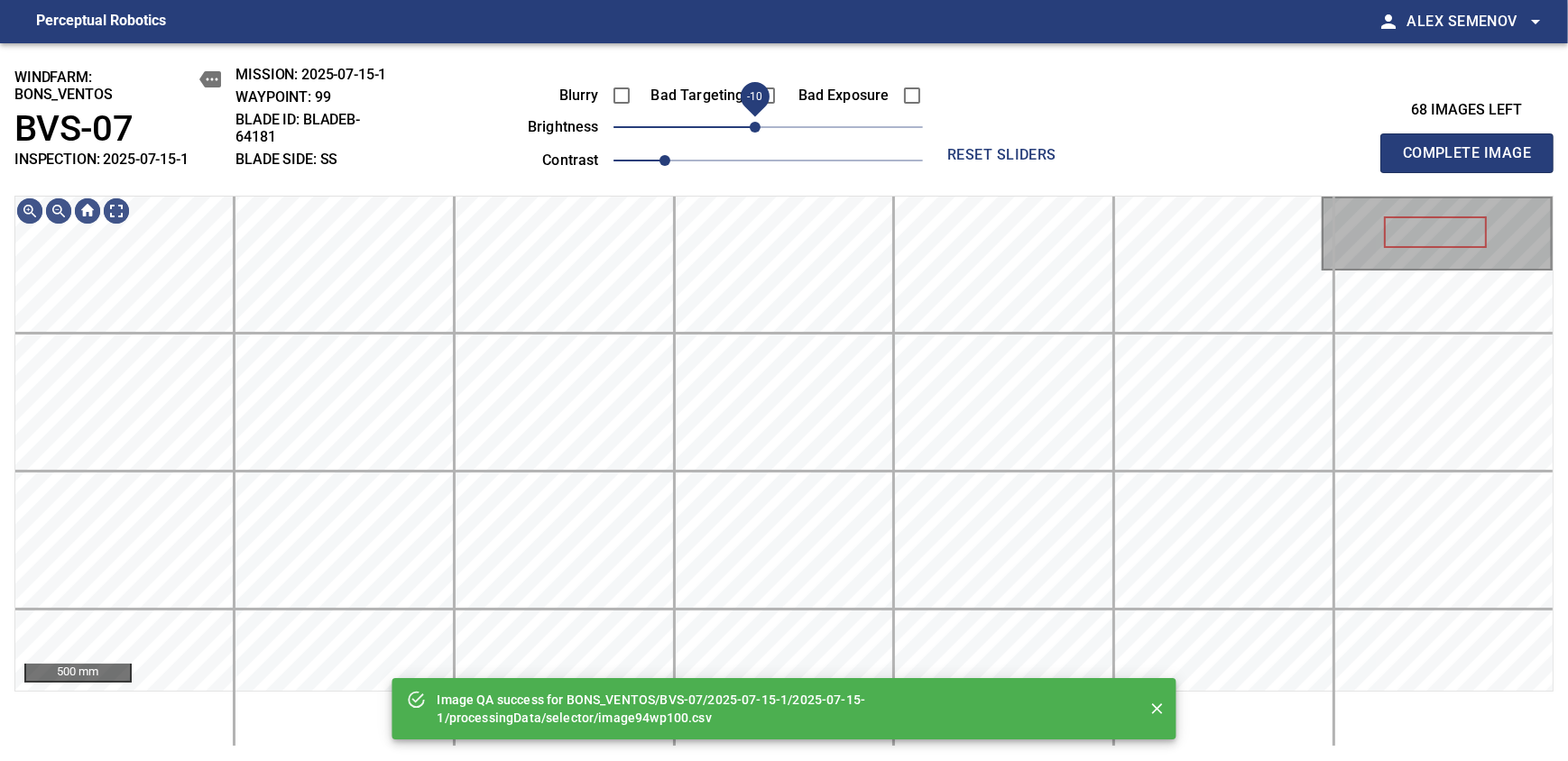 drag, startPoint x: 765, startPoint y: 123, endPoint x: 757, endPoint y: 131, distance: 11.313708 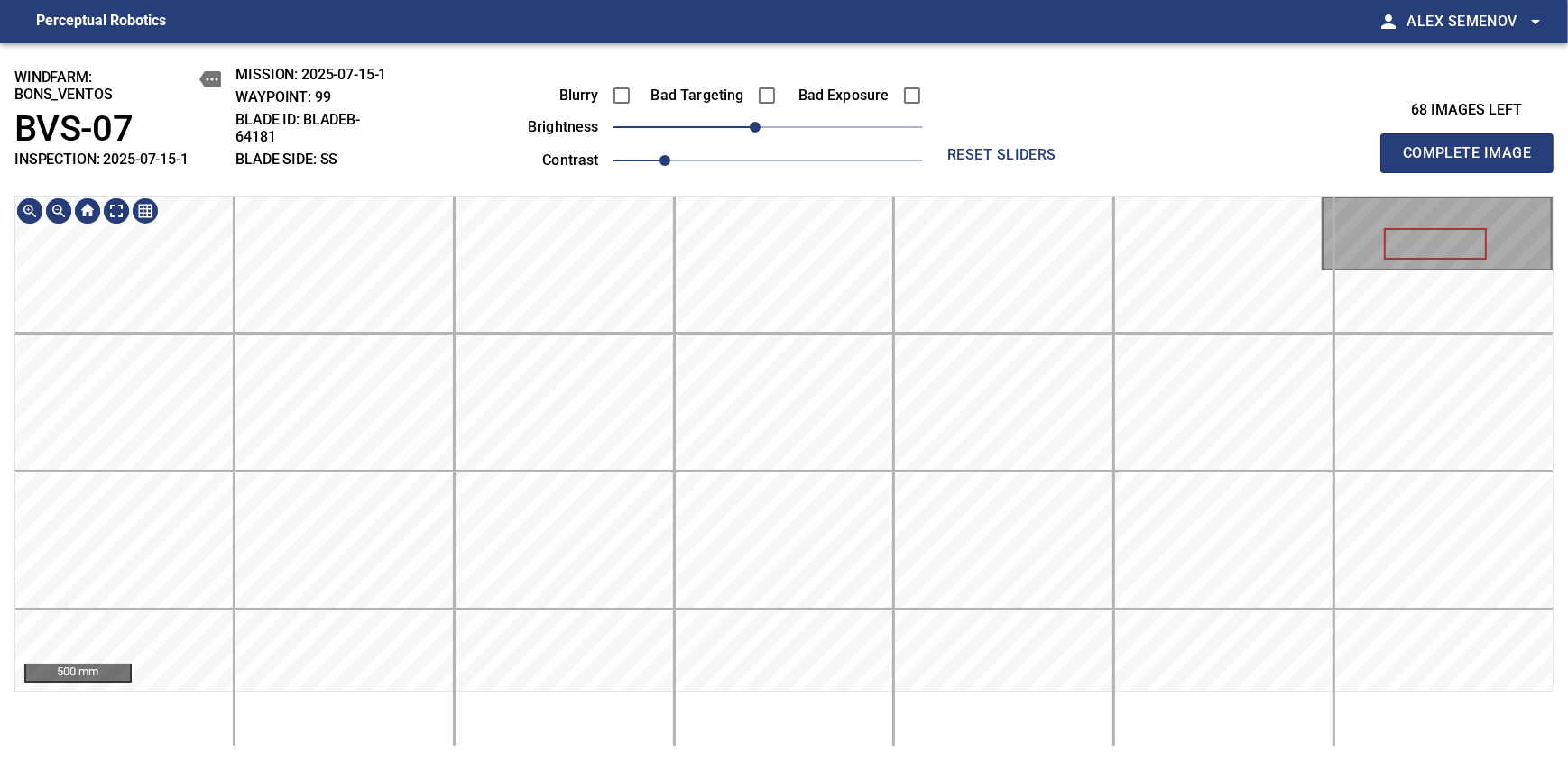 click on "windfarm: BONS_VENTOS BVS-07 INSPECTION: [YEAR]-[MONTH]-[DAY]-1 MISSION: [YEAR]-[MONTH]-[DAY]-1 WAYPOINT: 99 BLADE ID: bladeB-64181 BLADE SIDE: SS Blurry Bad Targeting Bad Exposure brightness -10 contrast 1 reset sliders 68 images left Complete Image 500 mm" at bounding box center [784, 402] 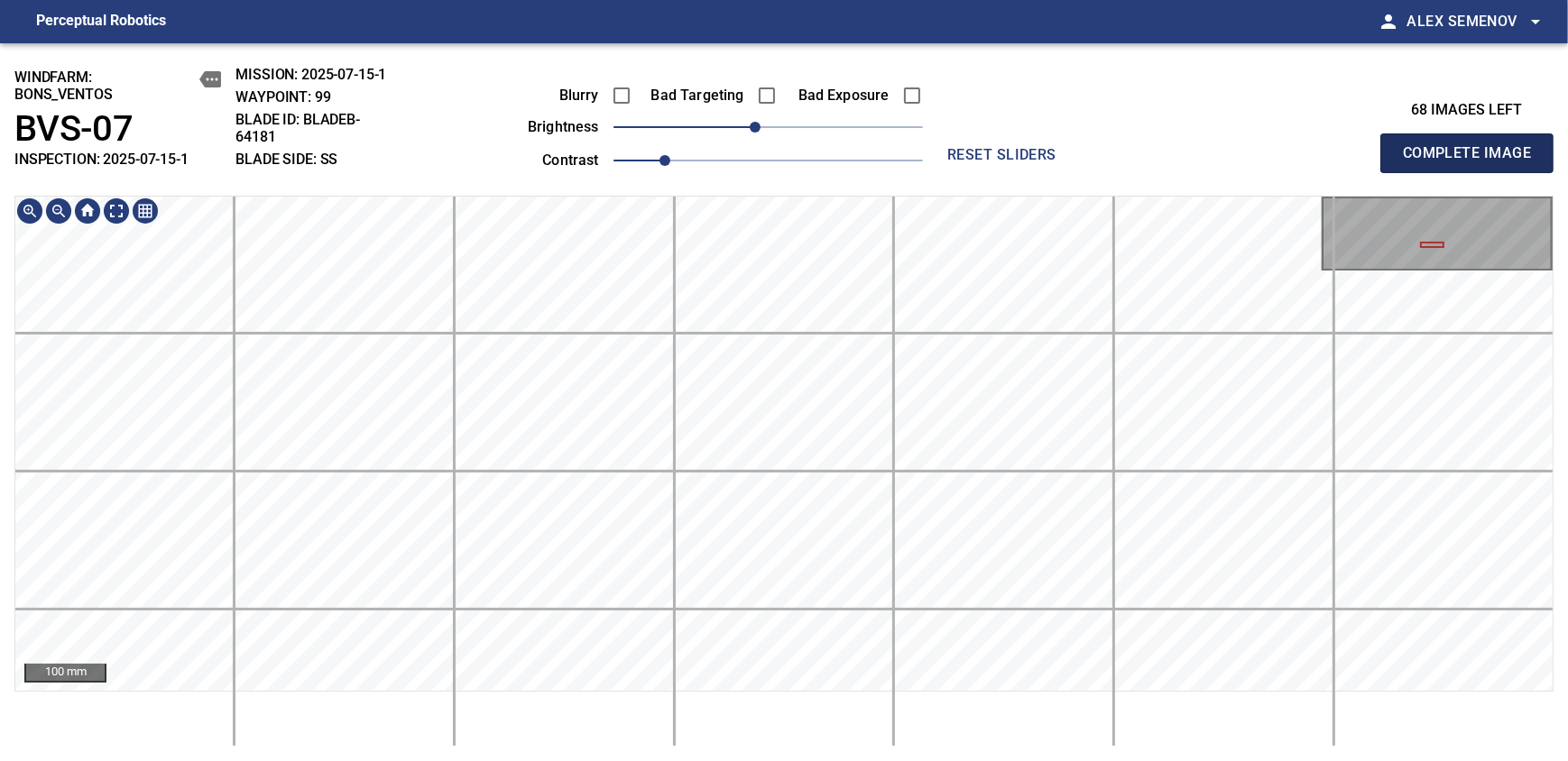 click on "Complete Image" at bounding box center (1467, 153) 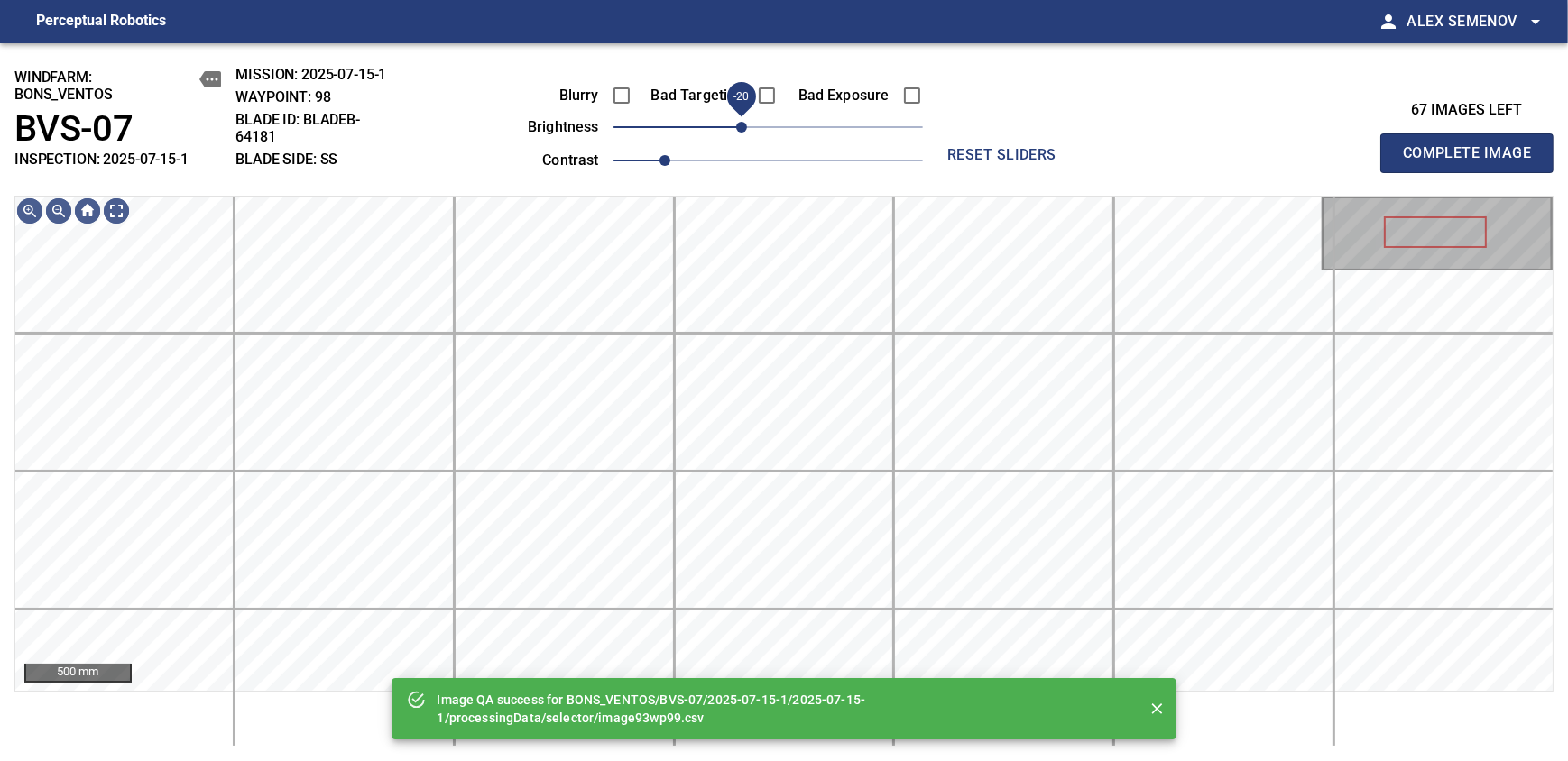 drag, startPoint x: 761, startPoint y: 134, endPoint x: 744, endPoint y: 136, distance: 17.117243 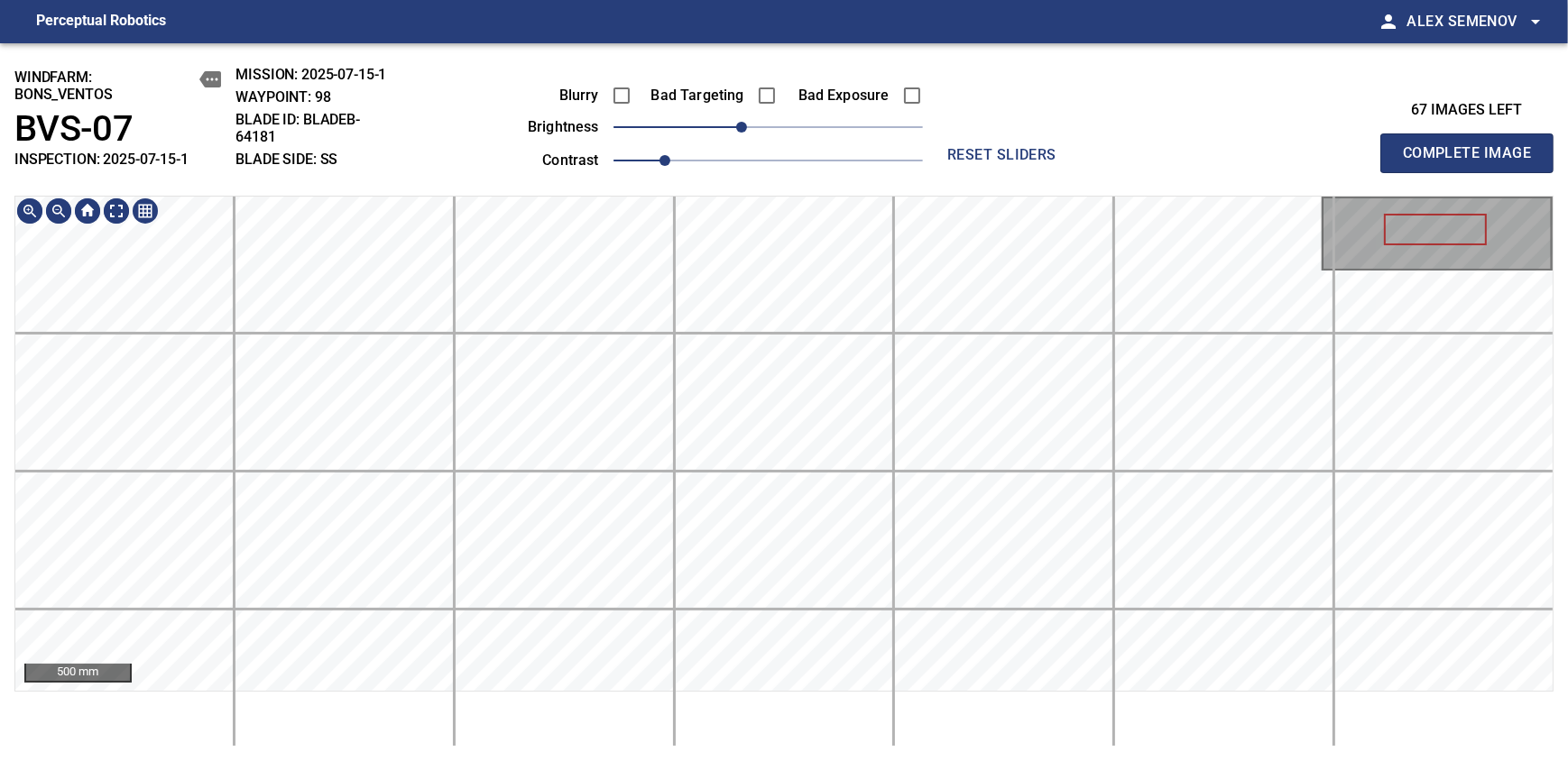 click on "Perceptual Robotics person [FIRST] [LAST] arrow_drop_down windfarm: BONS_VENTOS BVS-07 INSPECTION: [DATE] MISSION: [DATE] WAYPOINT: 98 BLADE ID: bladeC-64181 BLADE SIDE: SS Blurry Bad Targeting Bad Exposure brightness -20 contrast 1 reset sliders 67 images left Complete Image 500 mm exit_to_app Logout" at bounding box center (784, 380) 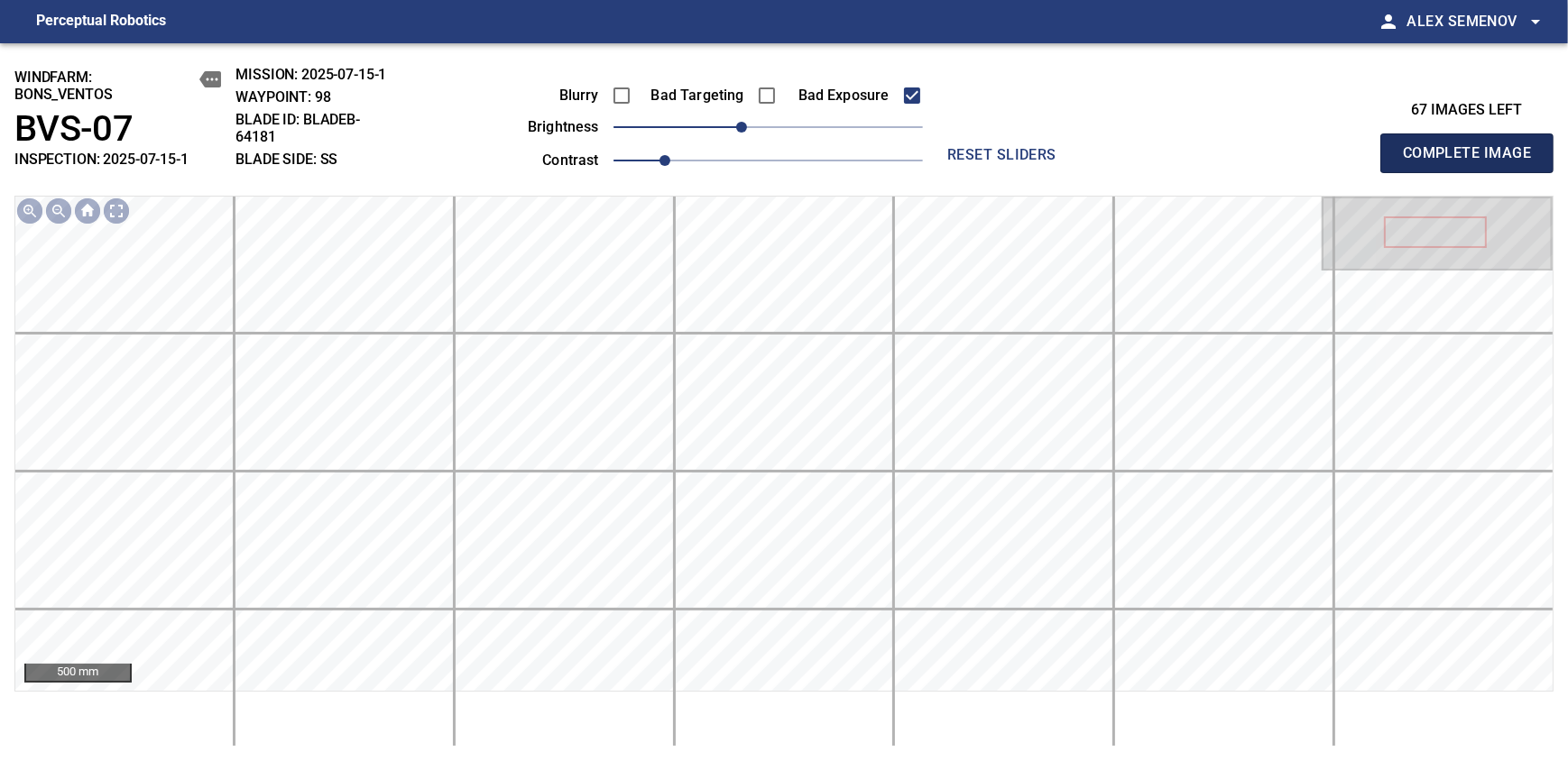 click on "Complete Image" at bounding box center (1467, 153) 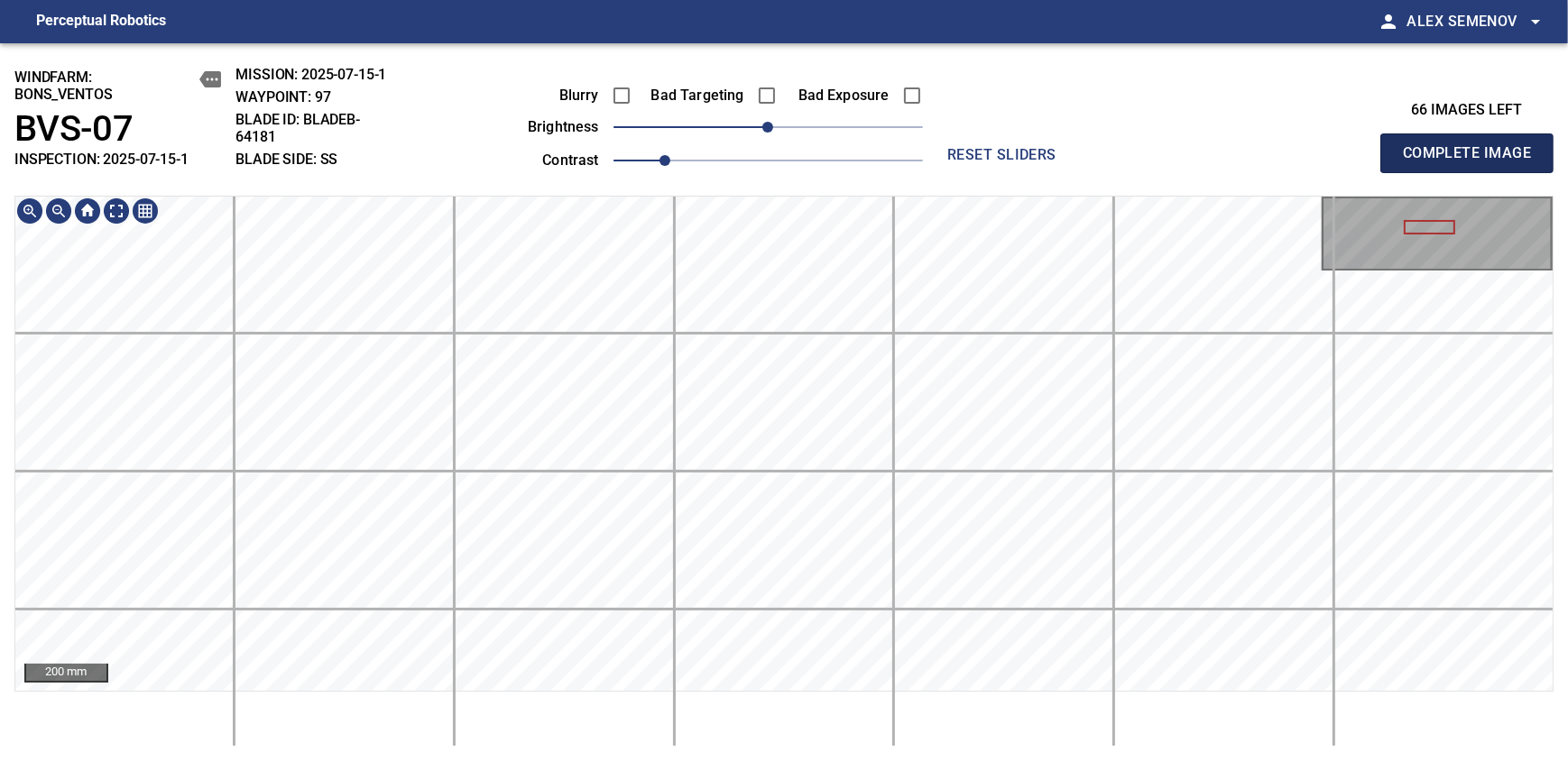 click on "Complete Image" at bounding box center (1467, 153) 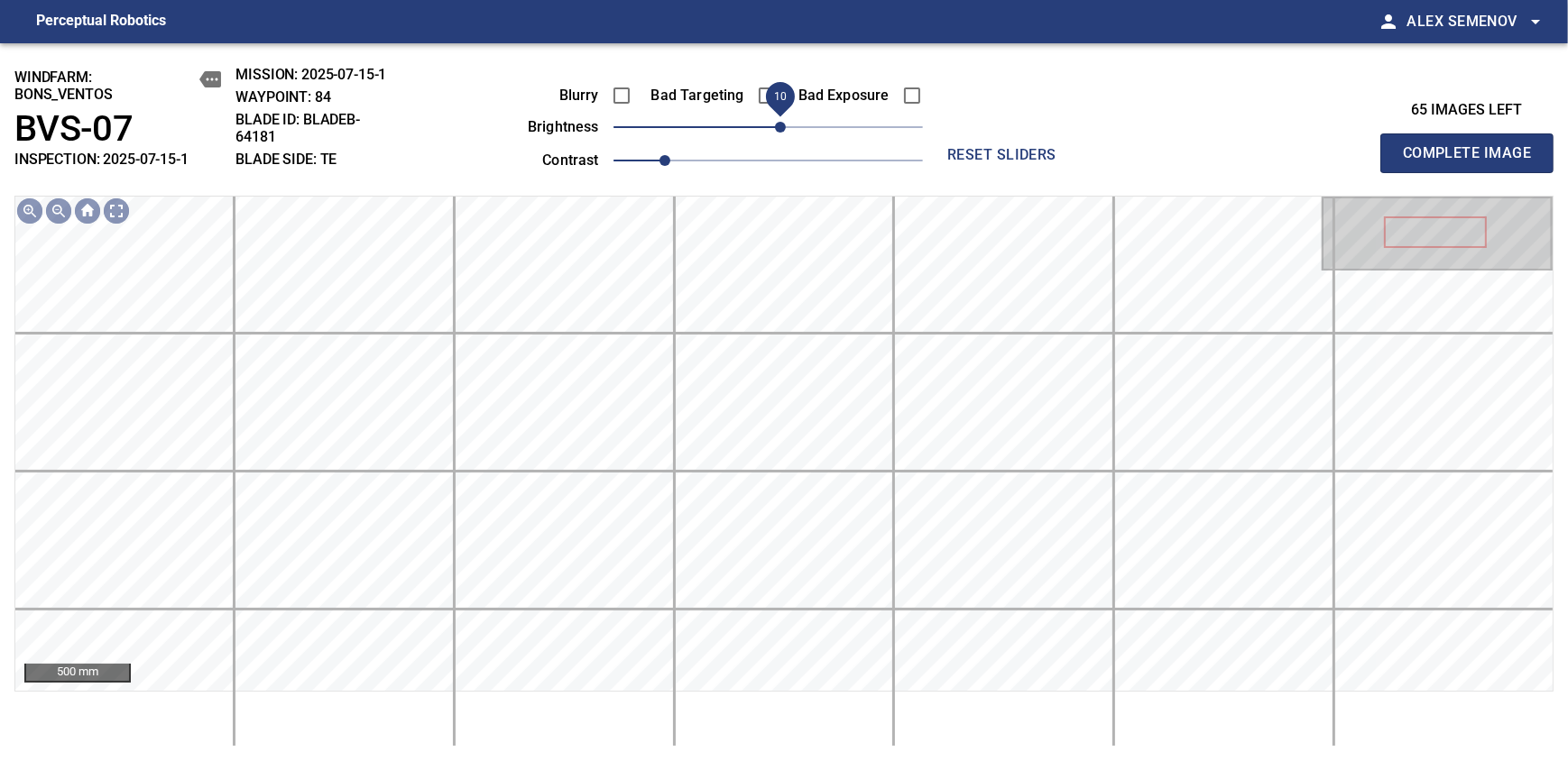 drag, startPoint x: 770, startPoint y: 122, endPoint x: 782, endPoint y: 125, distance: 12.369317 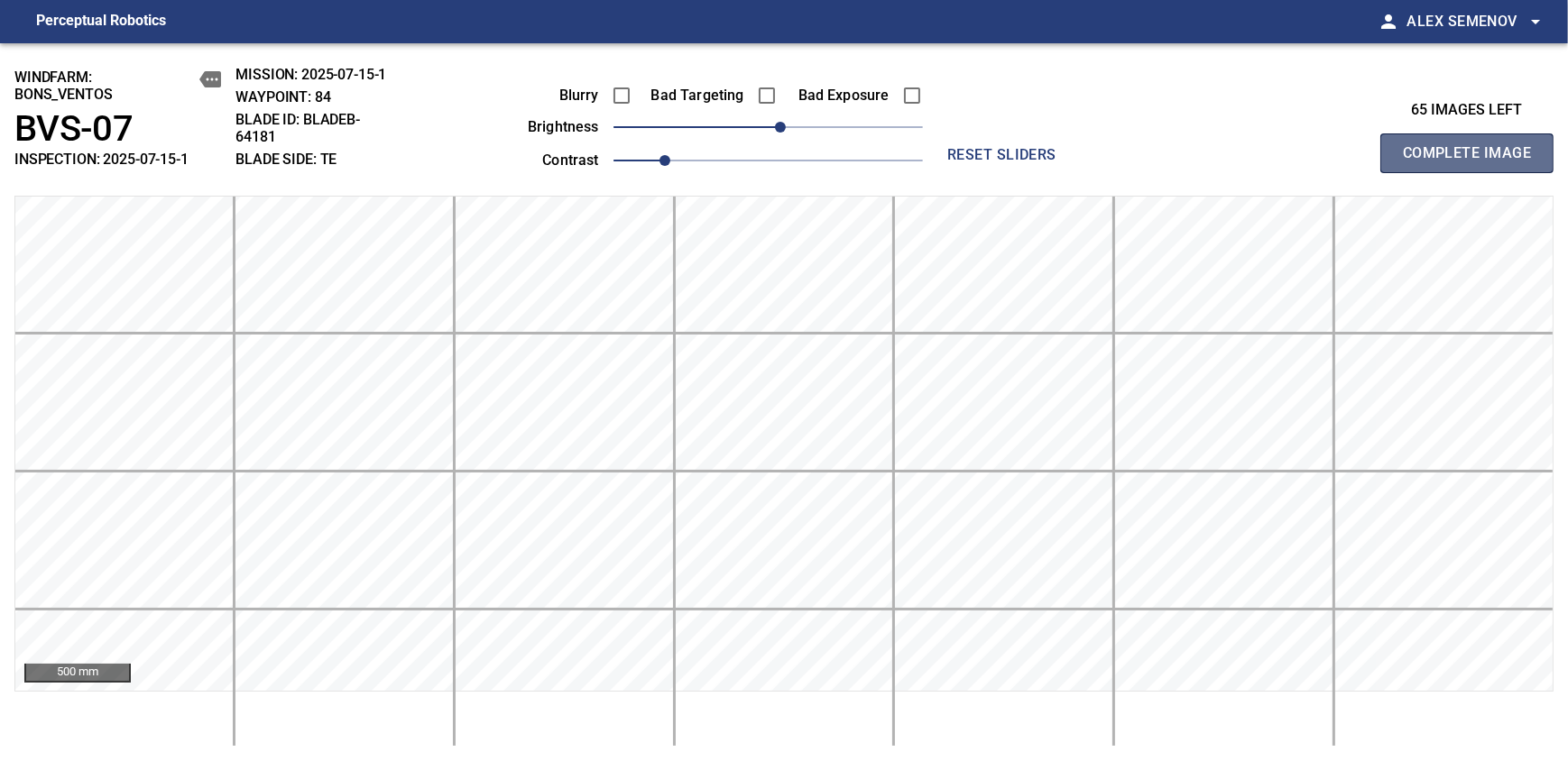 click on "Complete Image" at bounding box center [1467, 153] 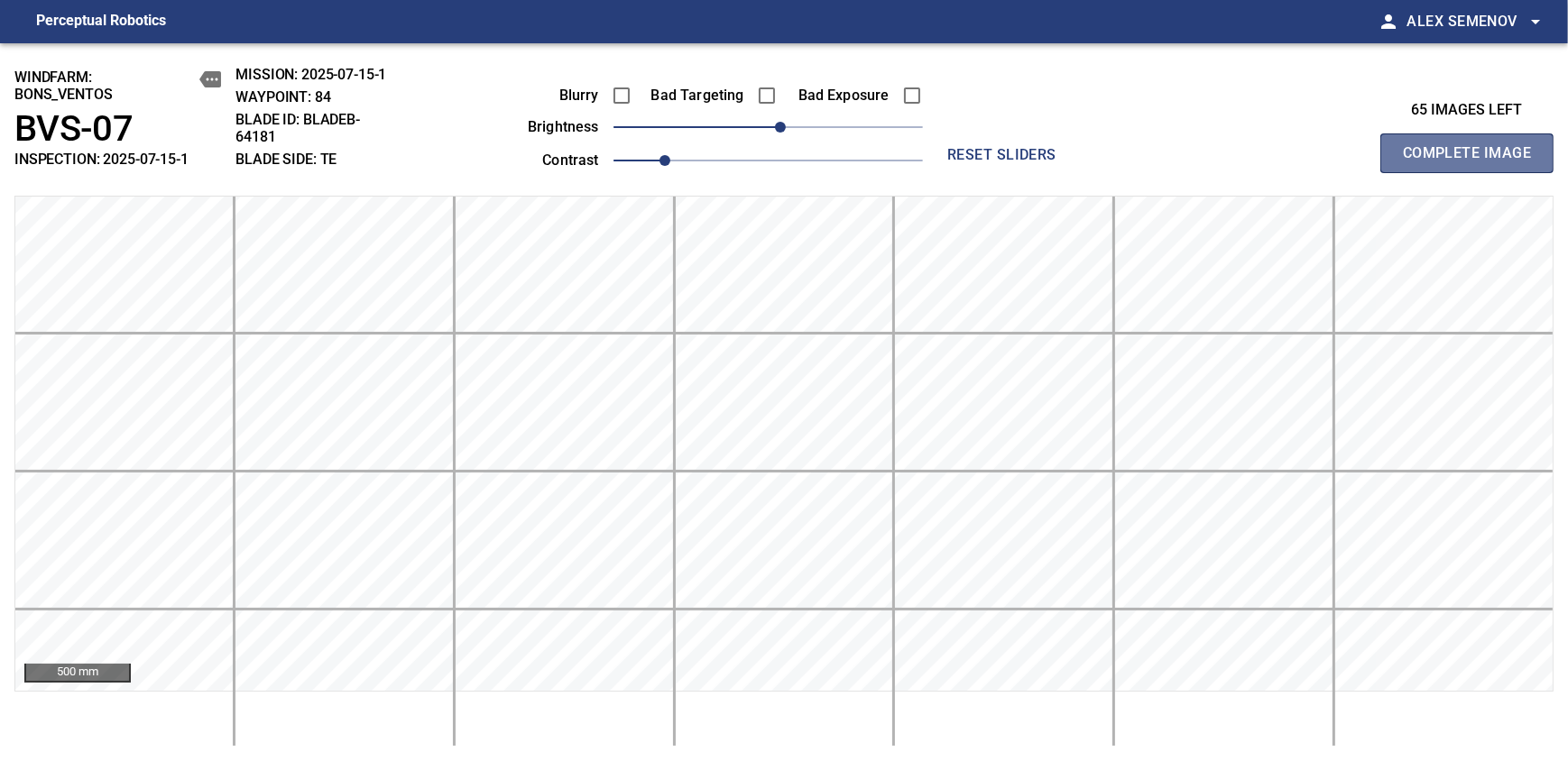 type 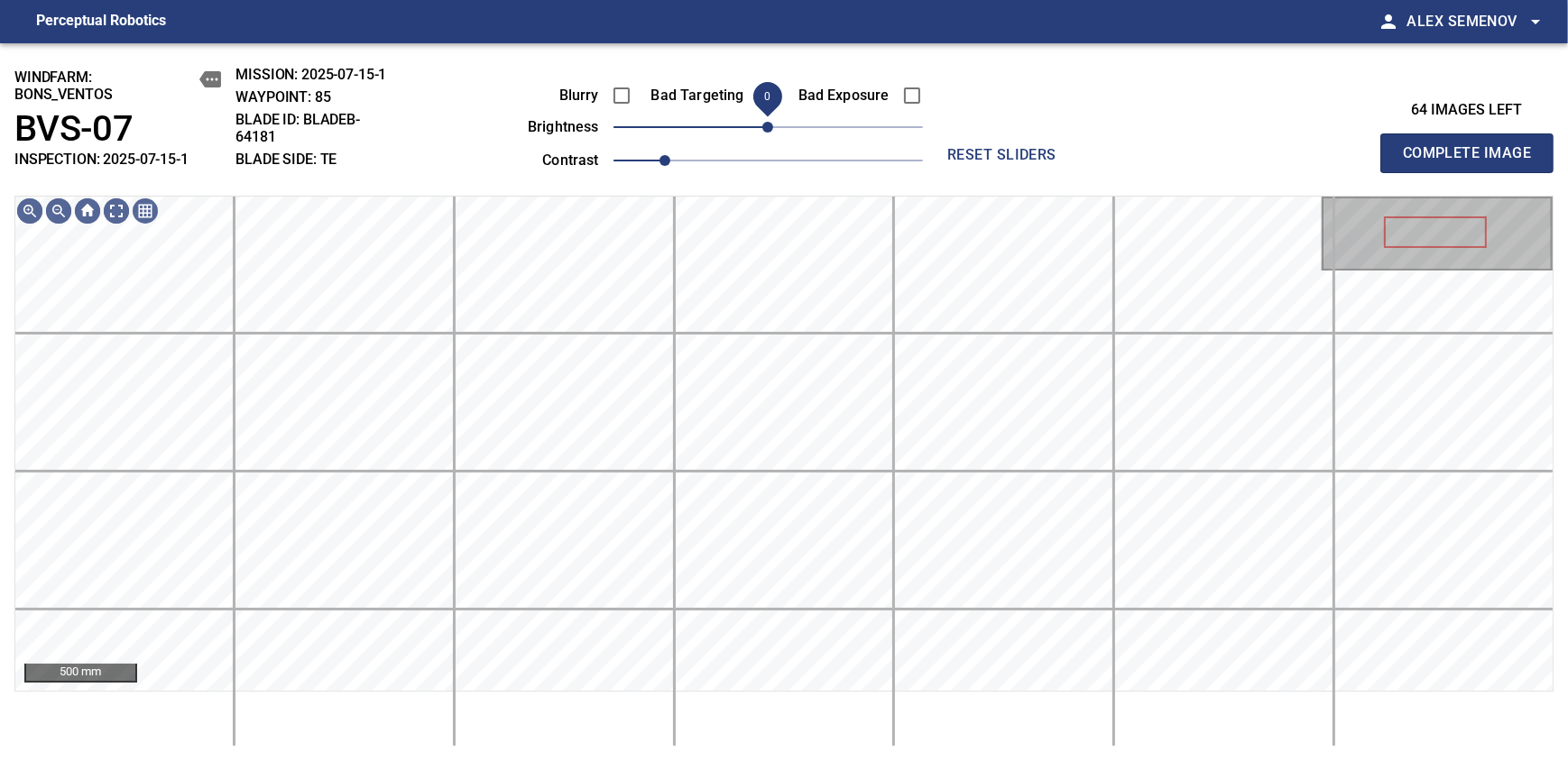 click on "0" at bounding box center [768, 127] 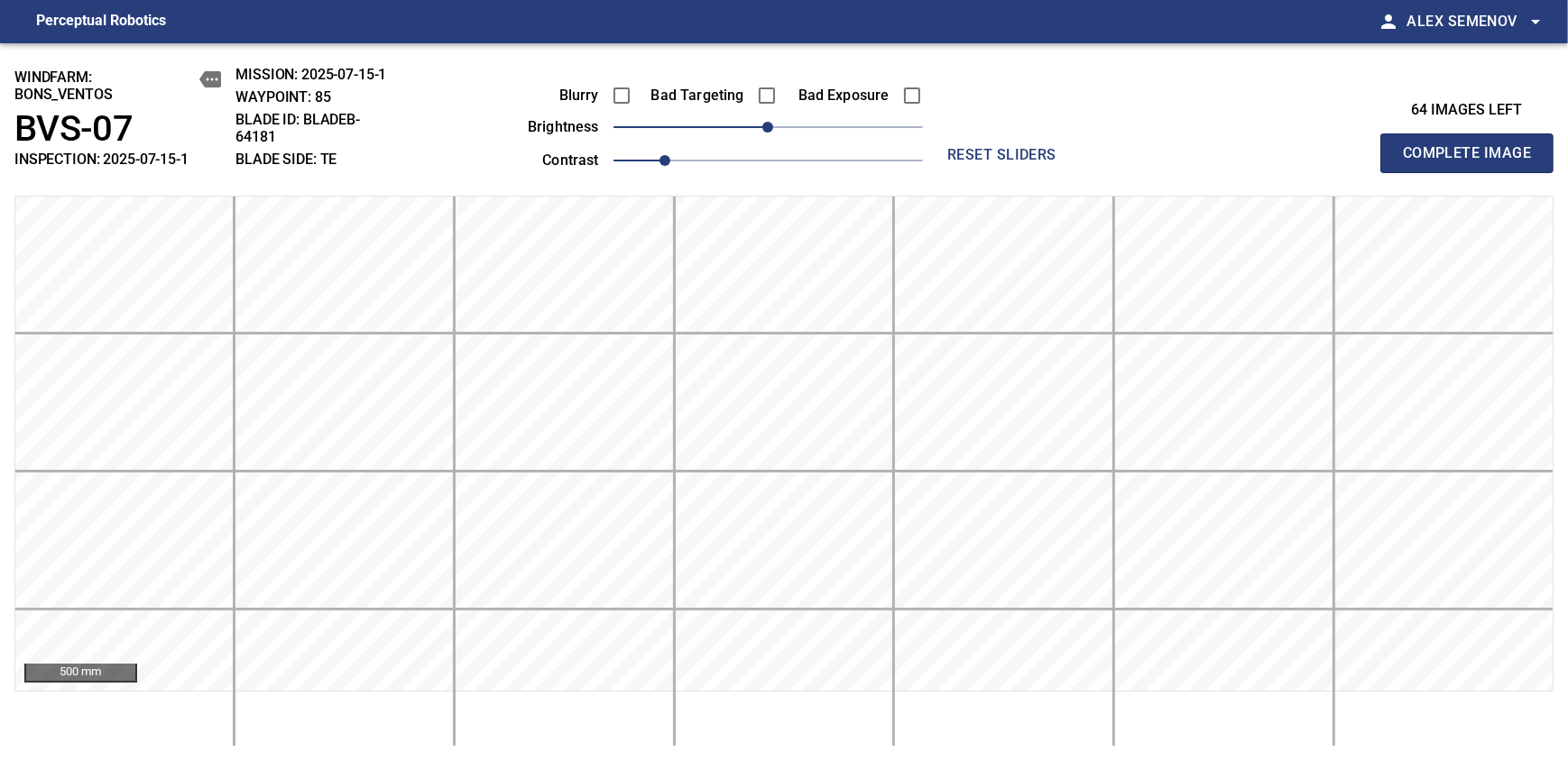 click on "Complete Image" at bounding box center (1467, 153) 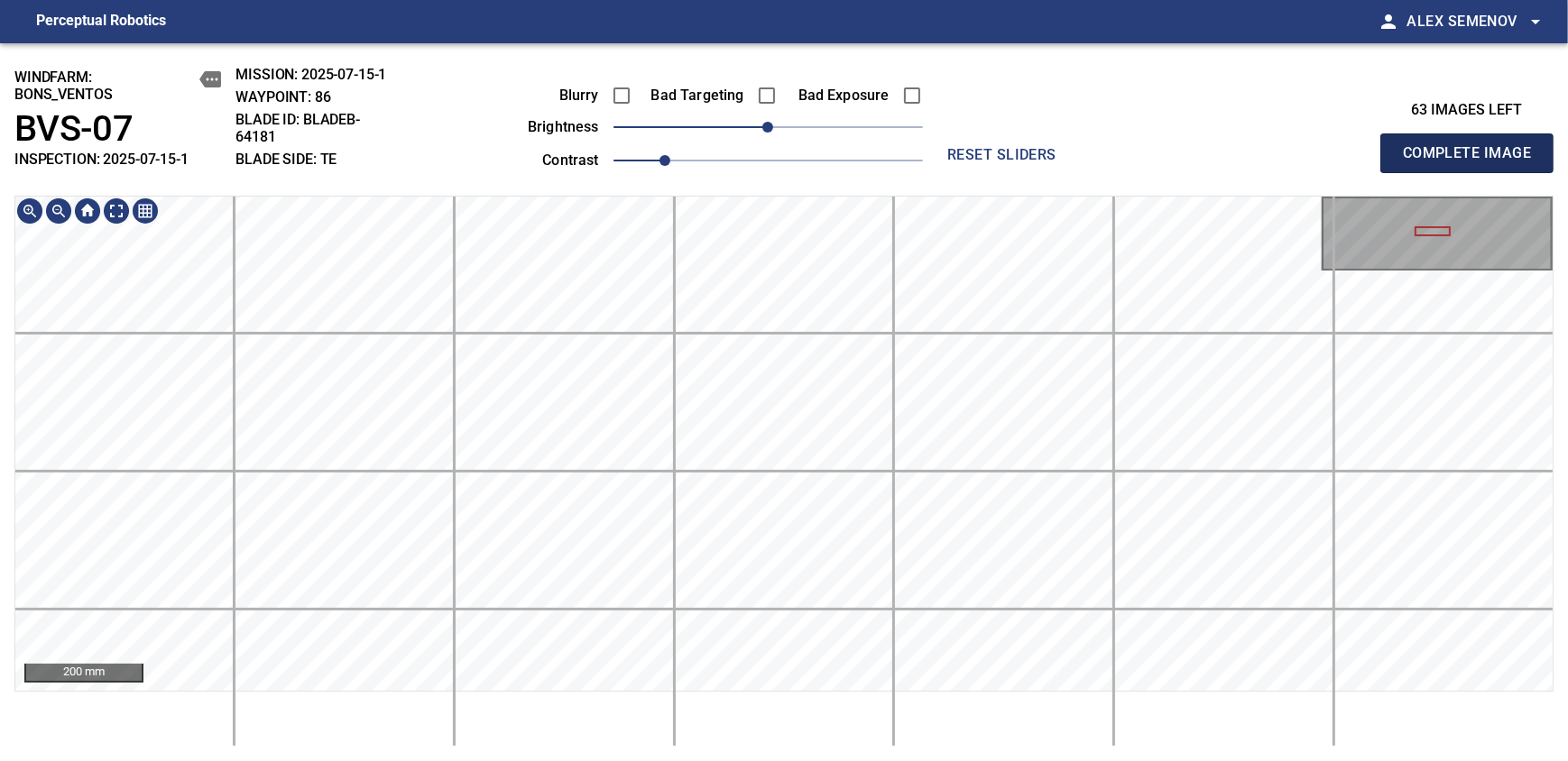click on "Complete Image" at bounding box center [1467, 153] 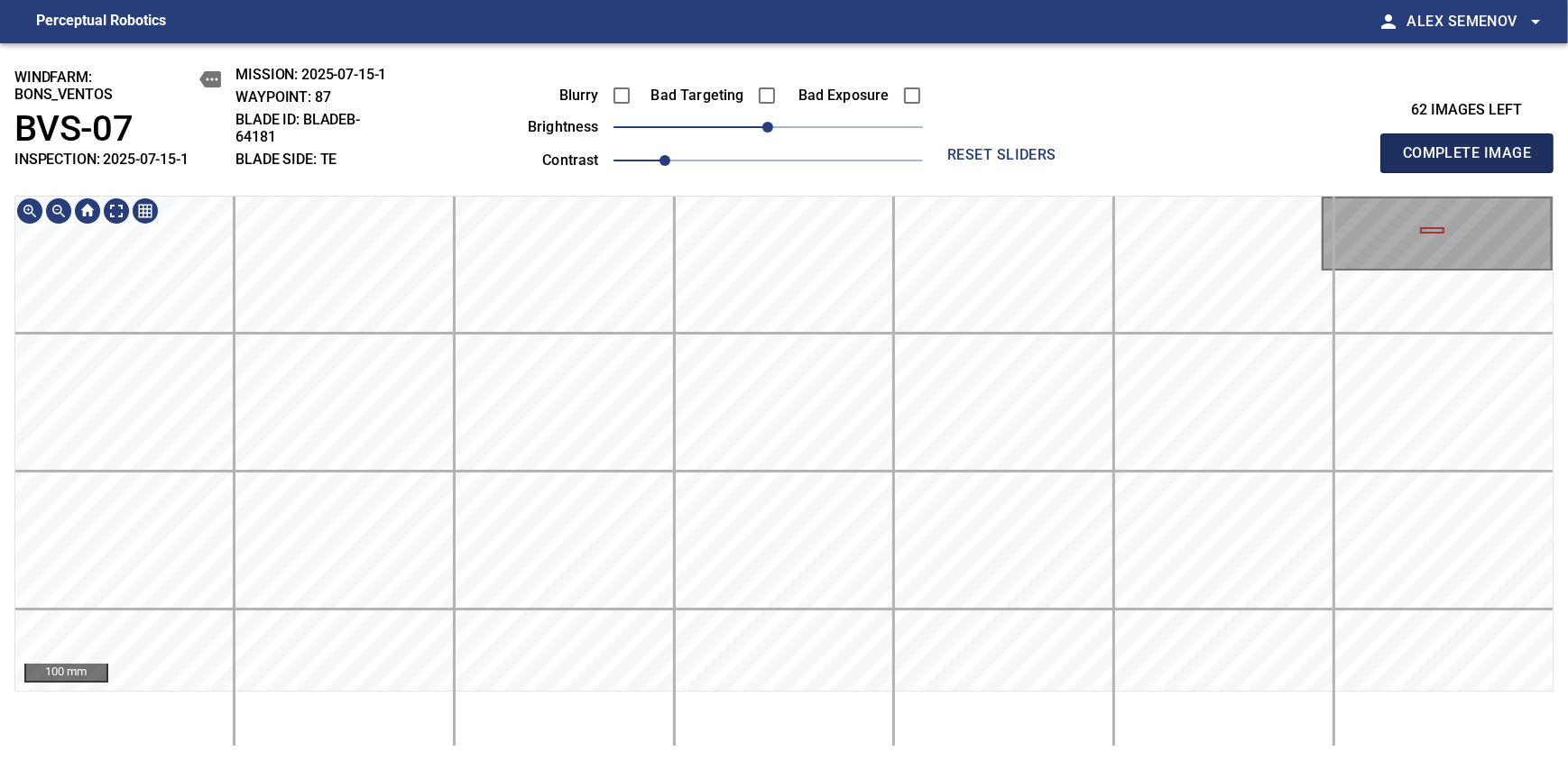 type 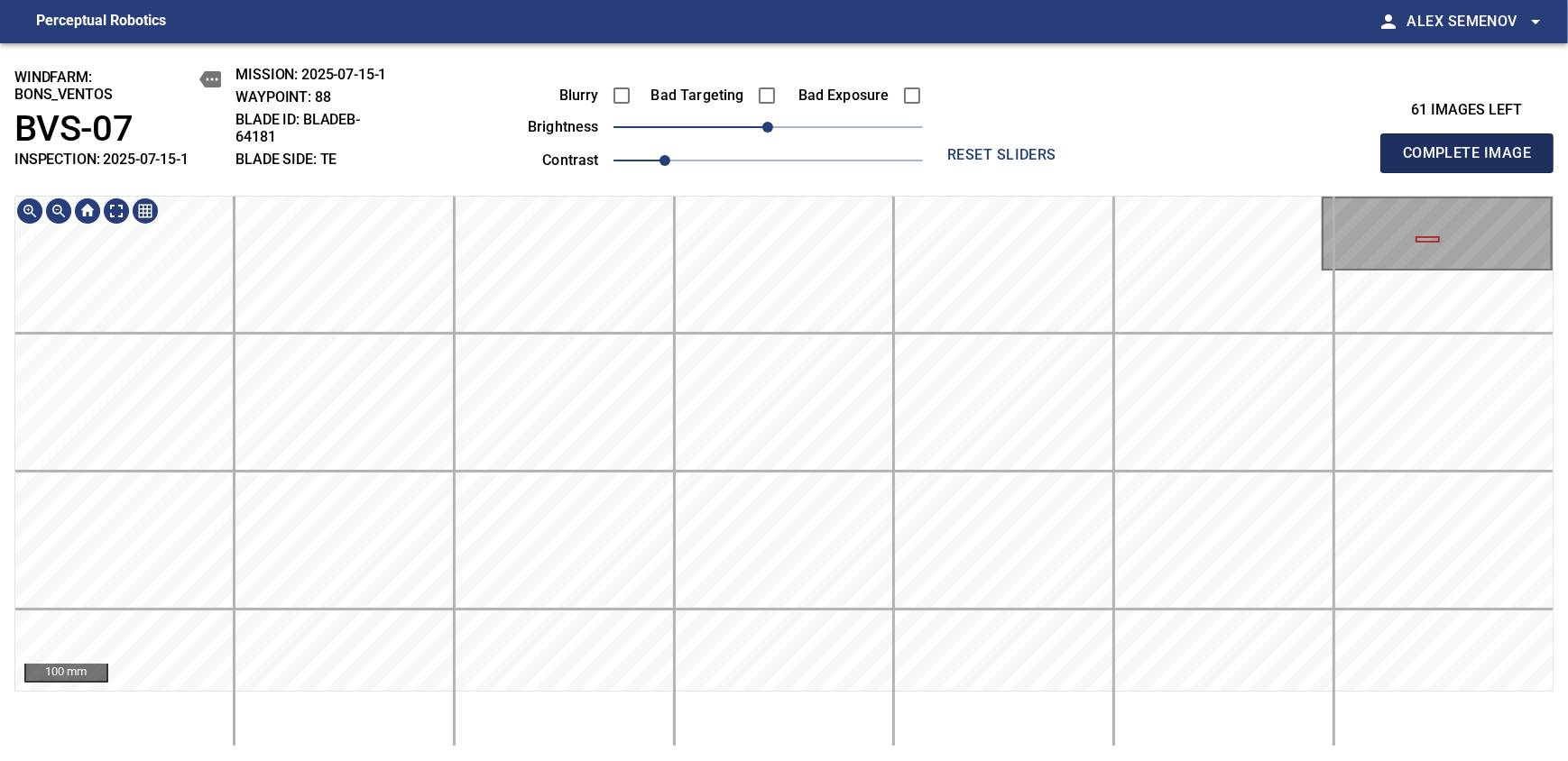 click on "Complete Image" at bounding box center (1467, 153) 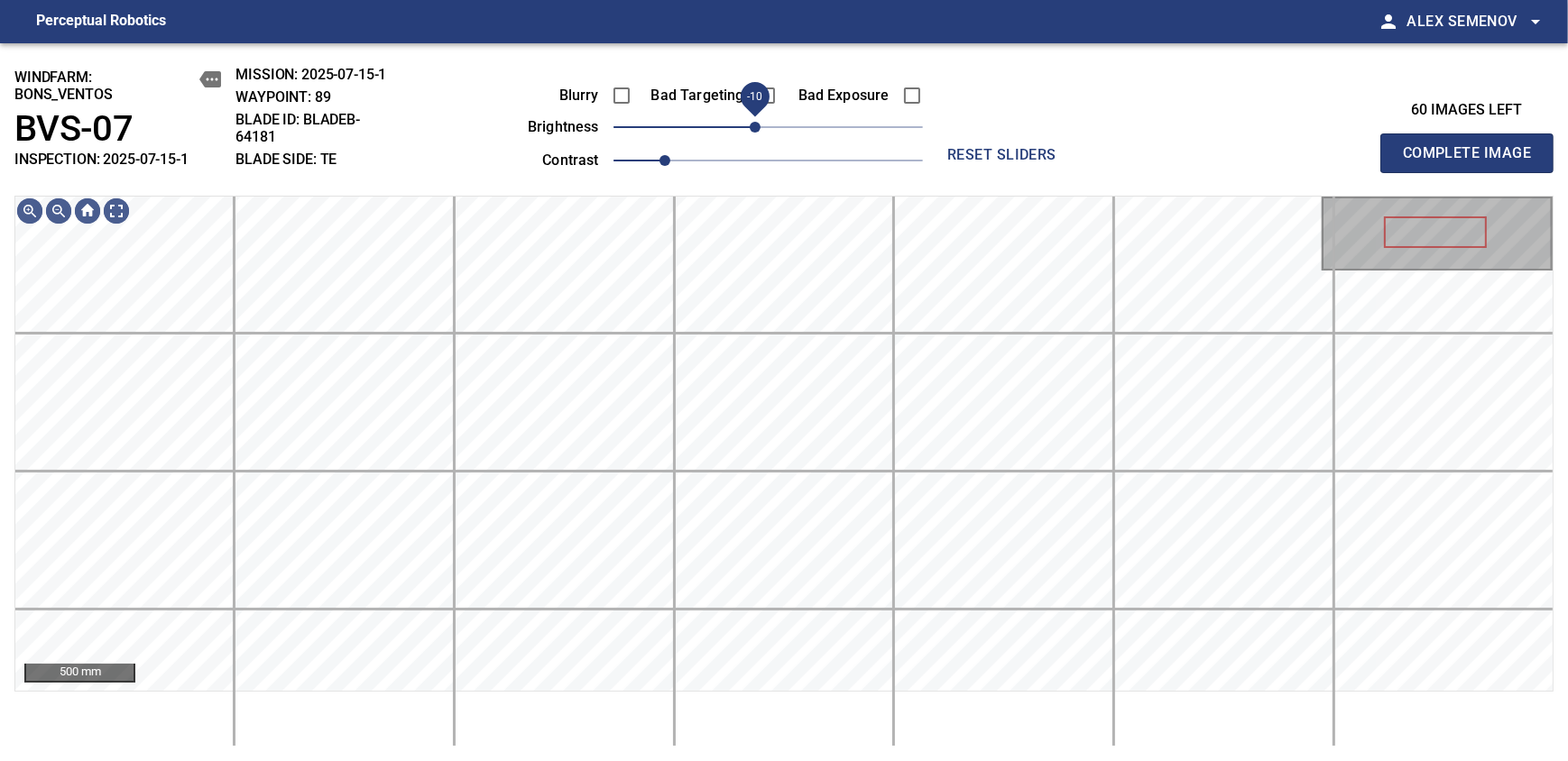 click on "-10" at bounding box center (755, 127) 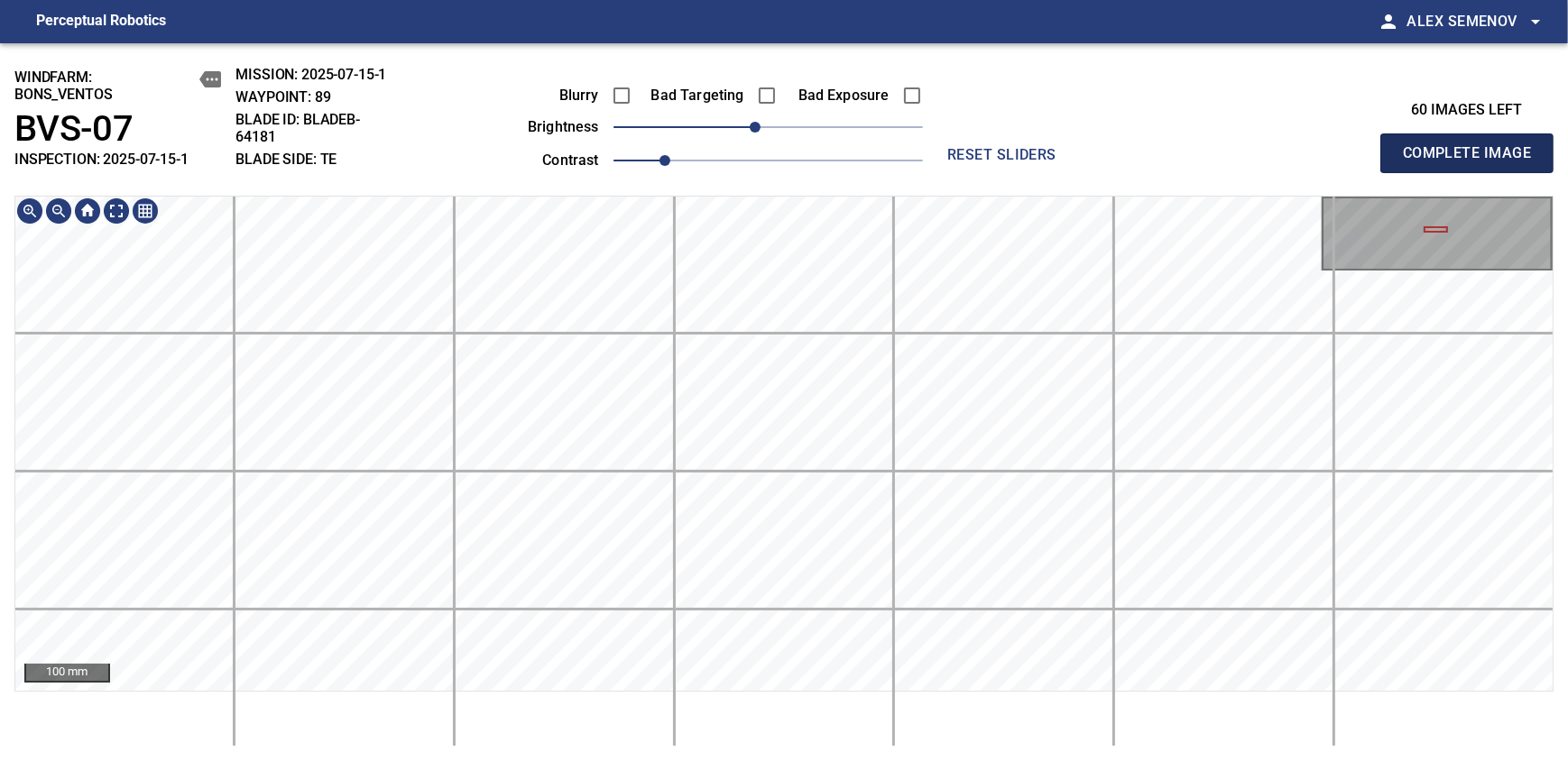 click on "Complete Image" at bounding box center (1467, 153) 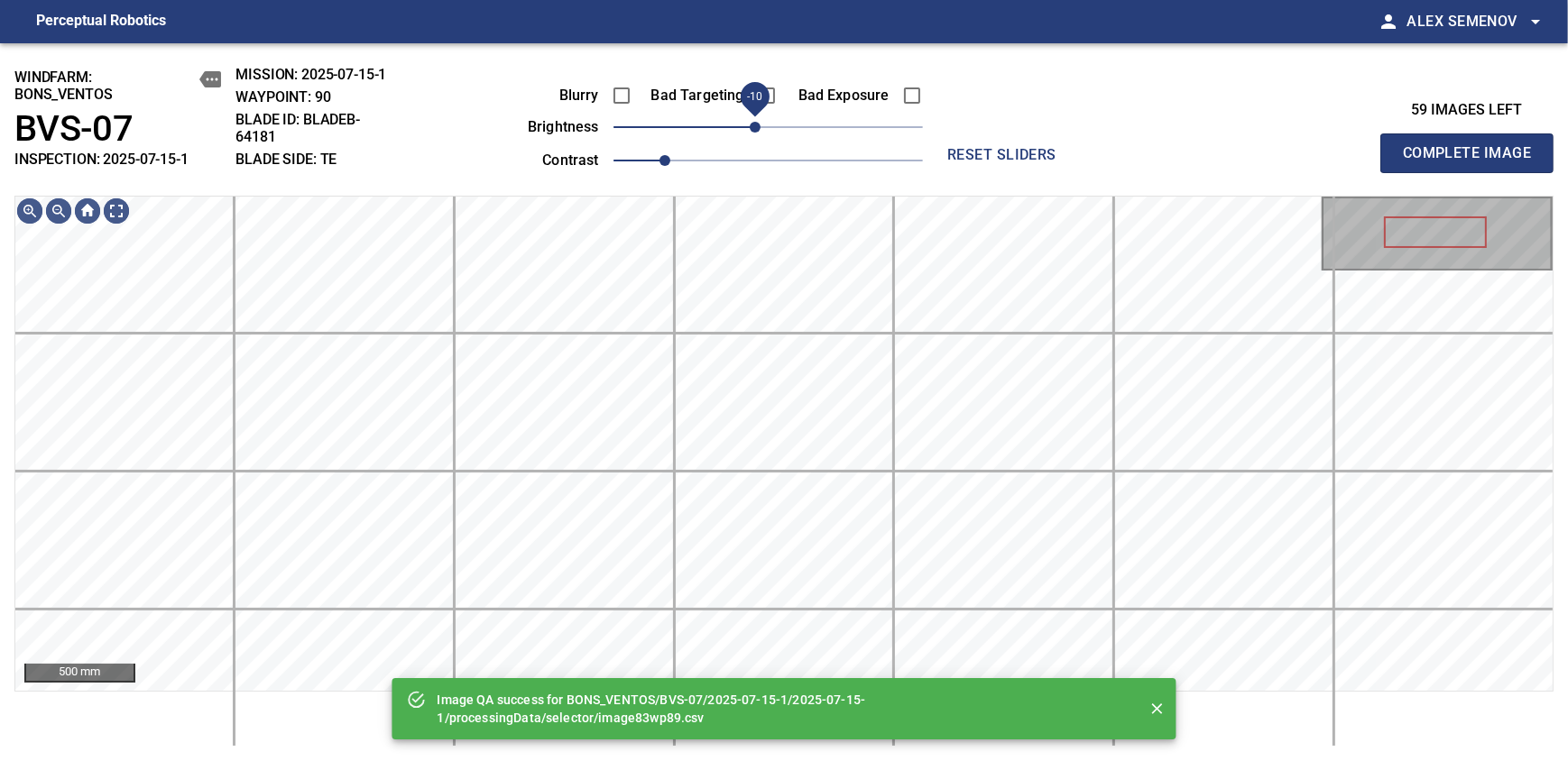 drag, startPoint x: 761, startPoint y: 126, endPoint x: 750, endPoint y: 131, distance: 12.083046 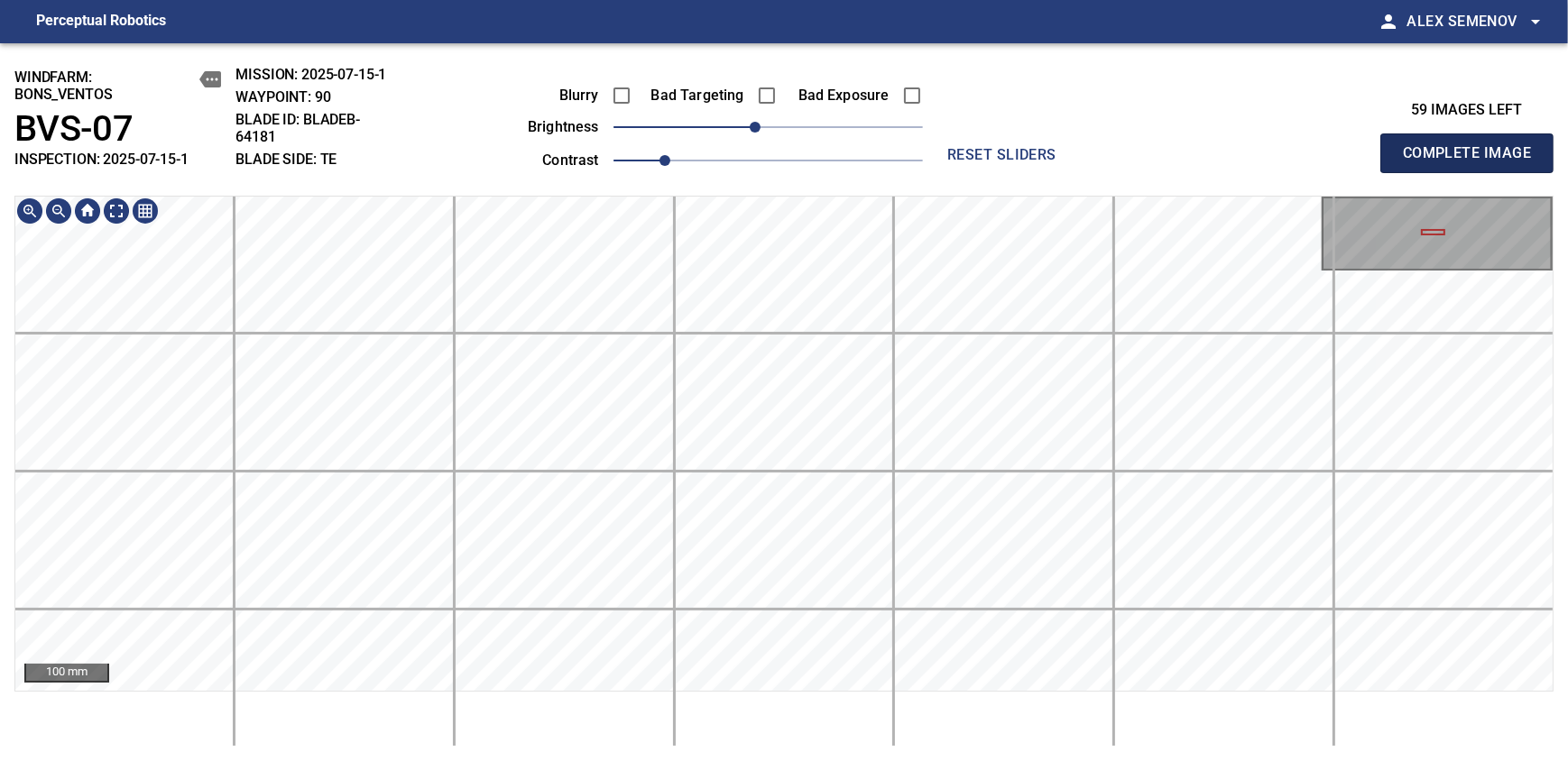 click on "Complete Image" at bounding box center [1467, 153] 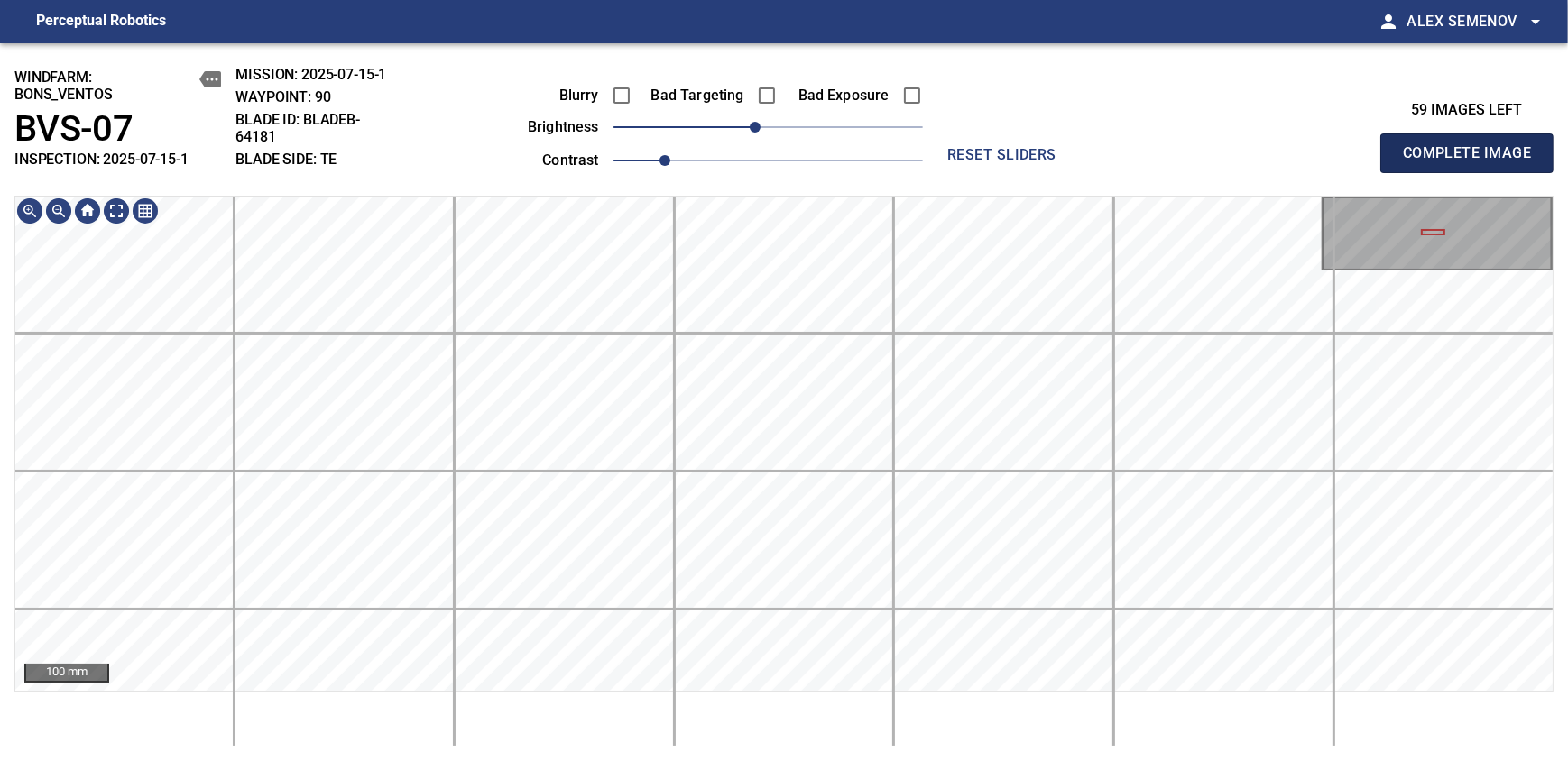 type 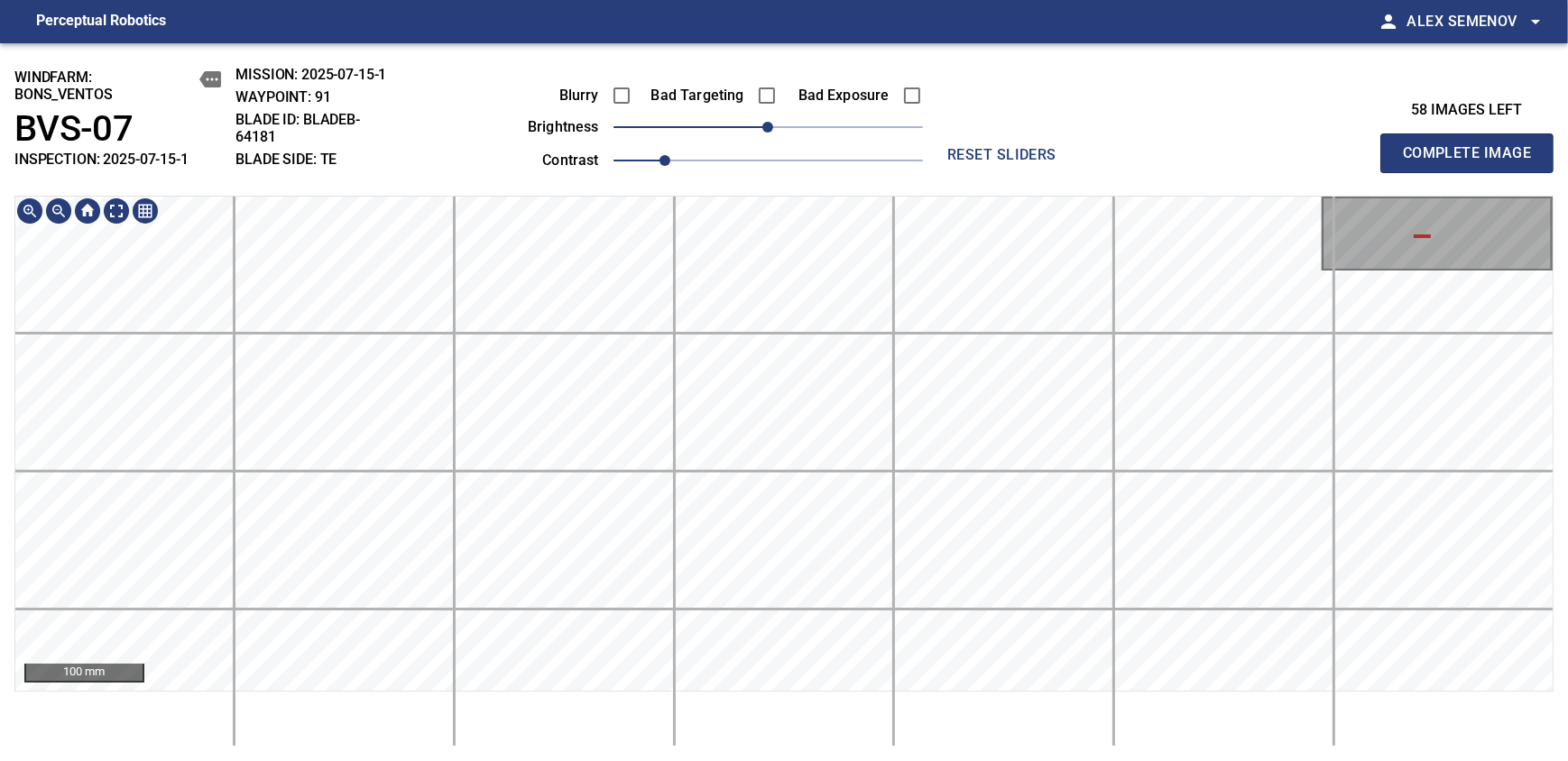 click on "windfarm: BONS_VENTOS BVS-07 INSPECTION: [YEAR]-[MONTH]-[DAY]-1 MISSION: [YEAR]-[MONTH]-[DAY]-1 WAYPOINT: 91 BLADE ID: bladeB-64181 BLADE SIDE: TE Blurry Bad Targeting Bad Exposure brightness 0 contrast 1 reset sliders 58 images left Complete Image 100 mm" at bounding box center [784, 402] 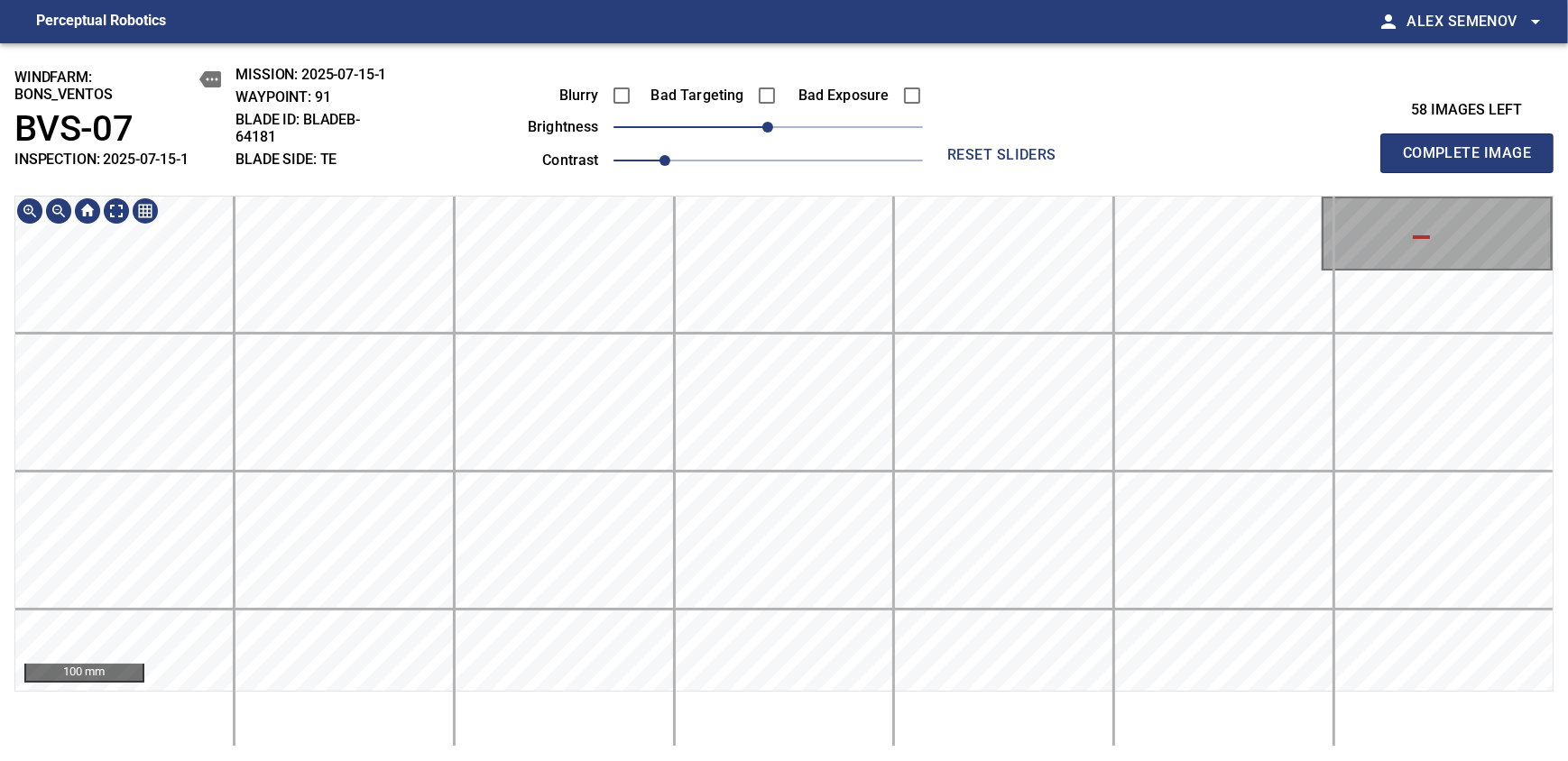 click on "Complete Image" at bounding box center [1467, 153] 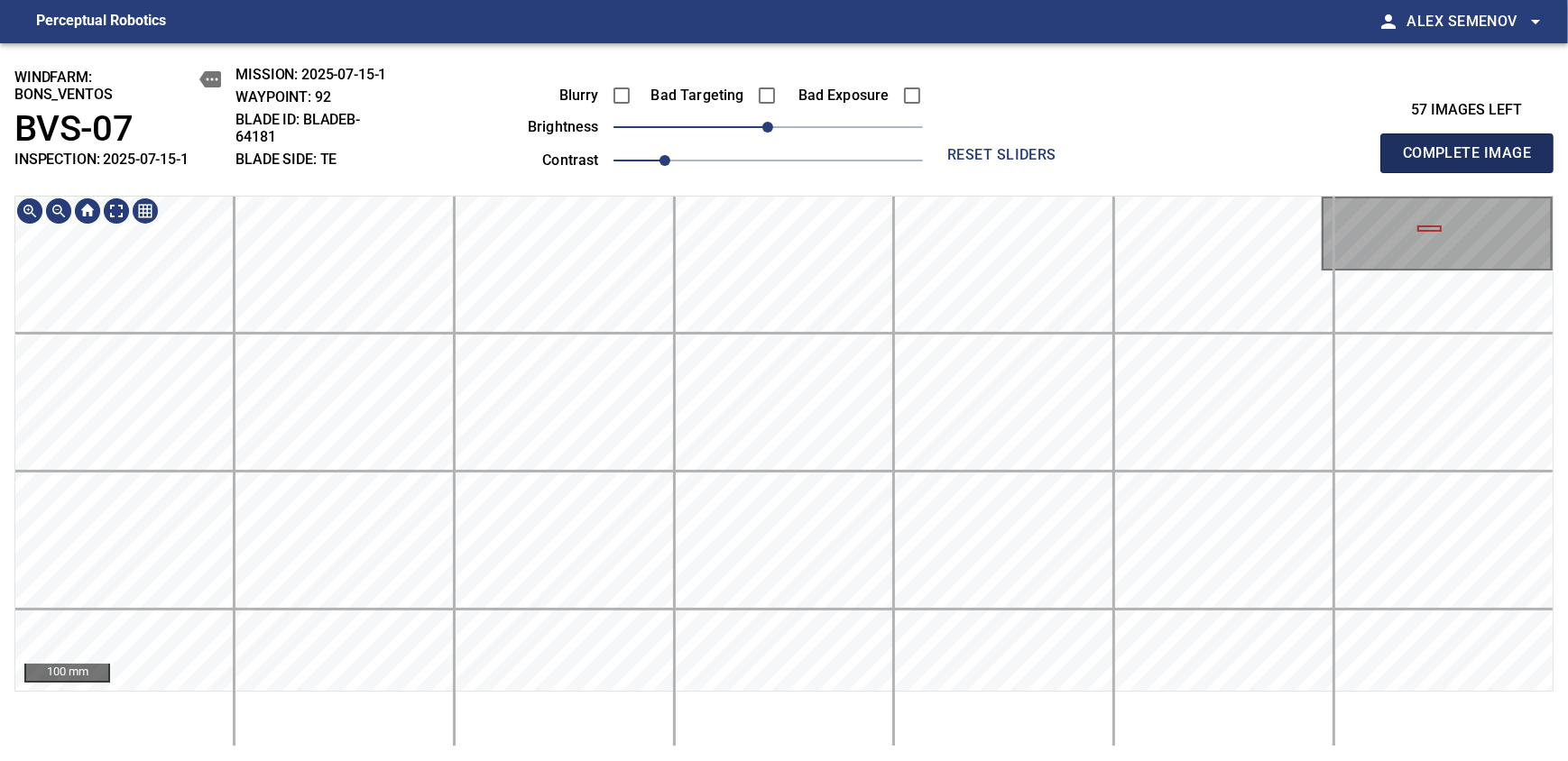 click on "Complete Image" at bounding box center [1467, 153] 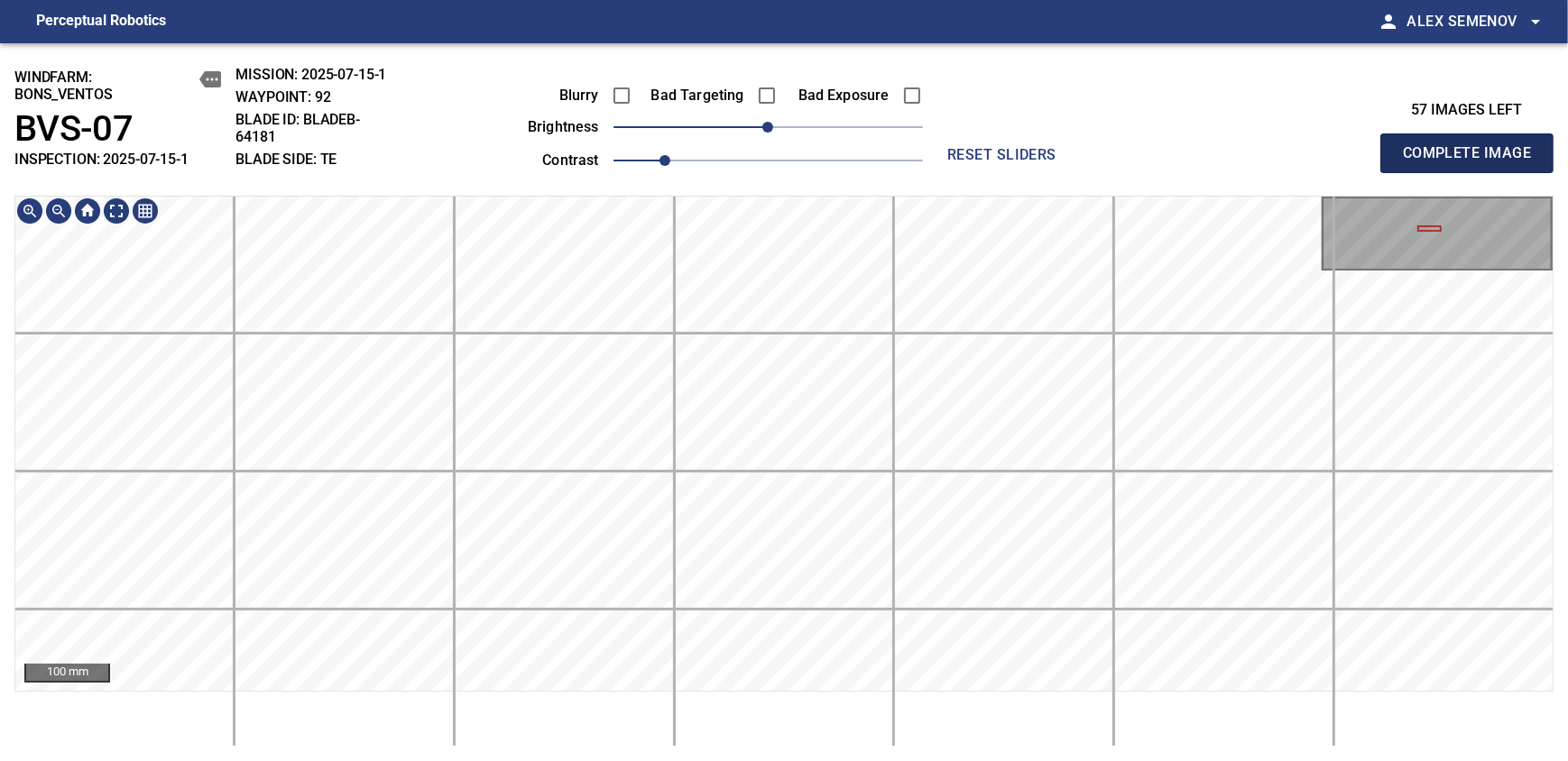 type 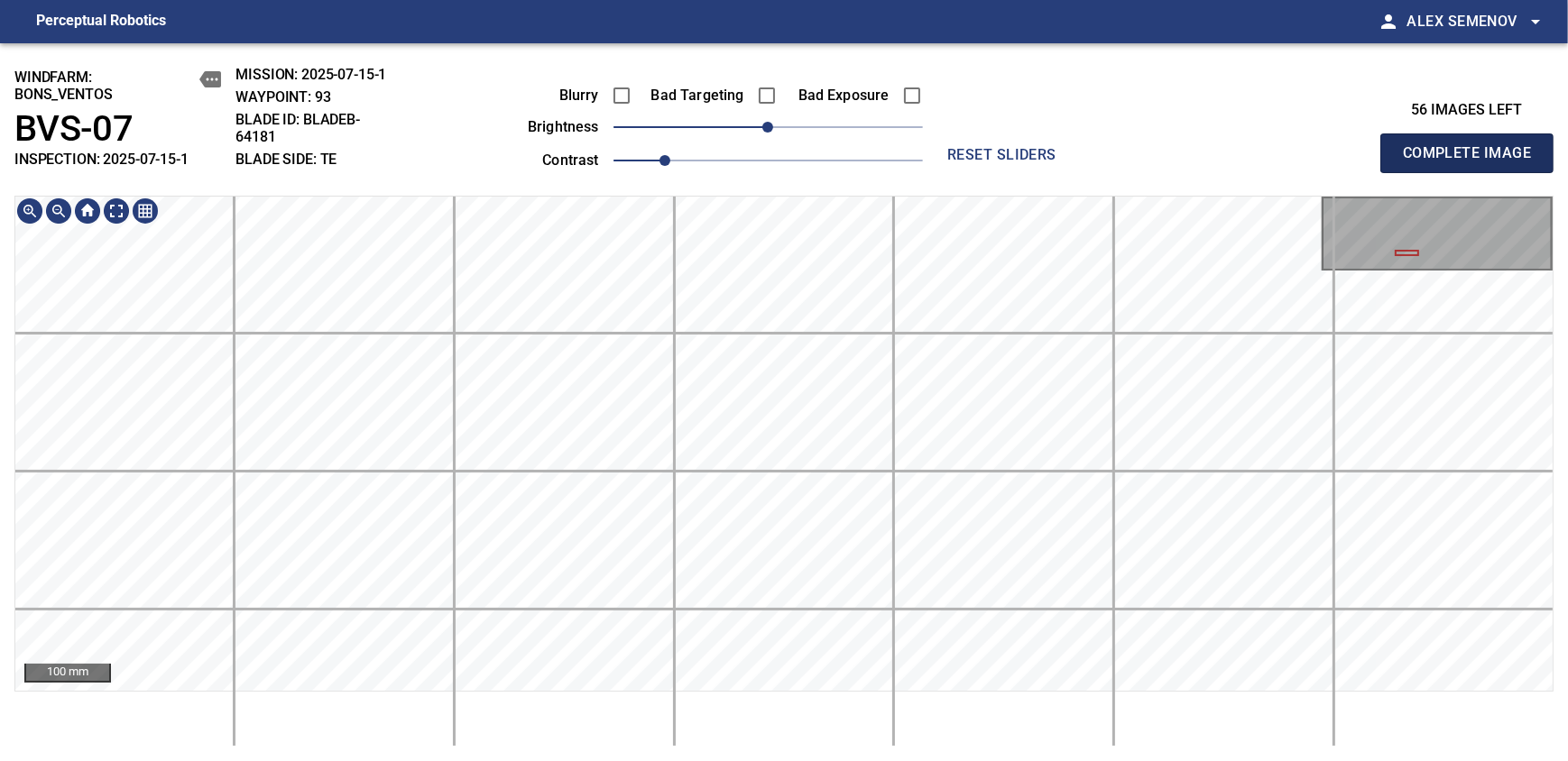 click on "Complete Image" at bounding box center (1467, 153) 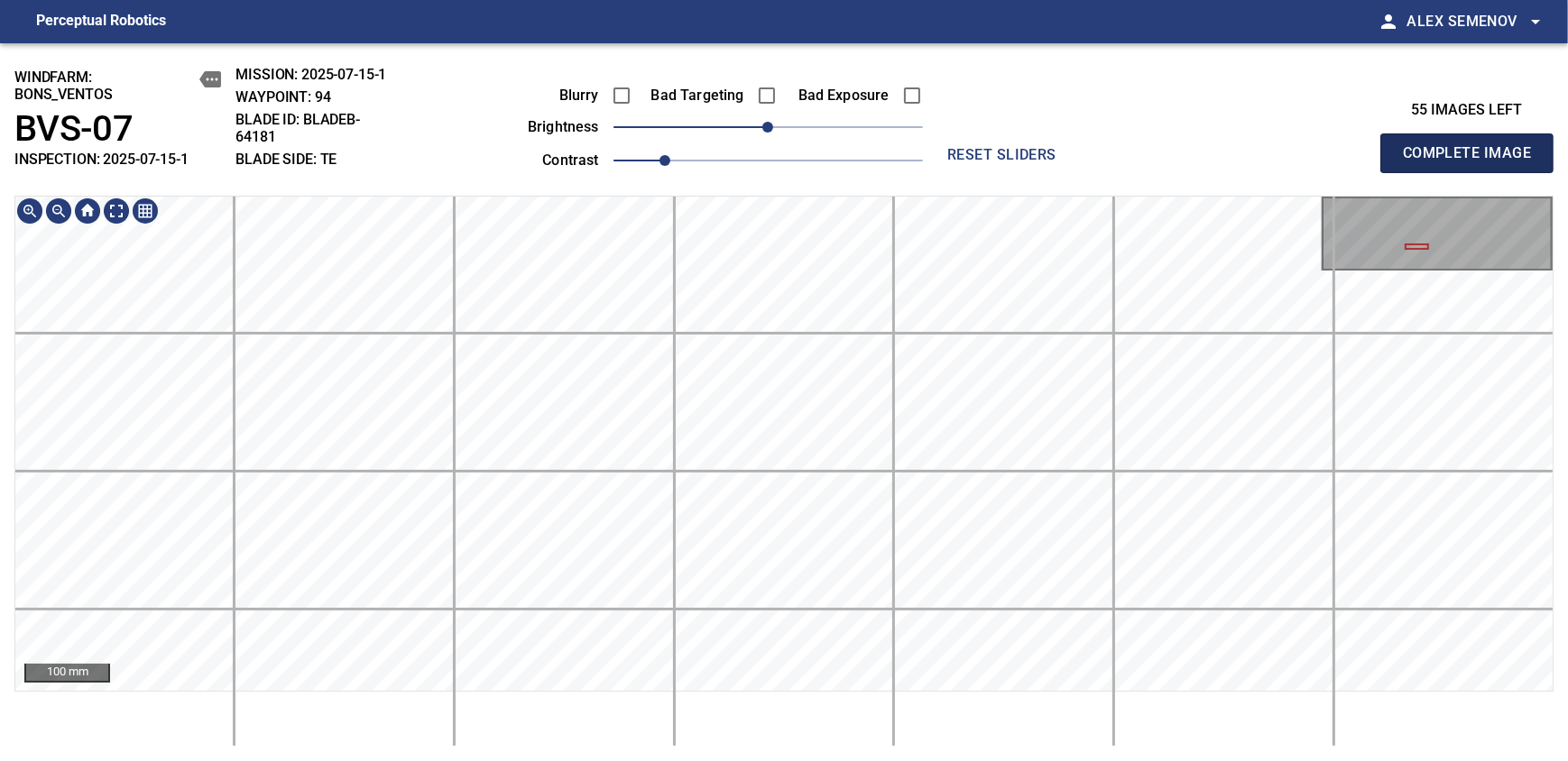 click on "Complete Image" at bounding box center (1467, 153) 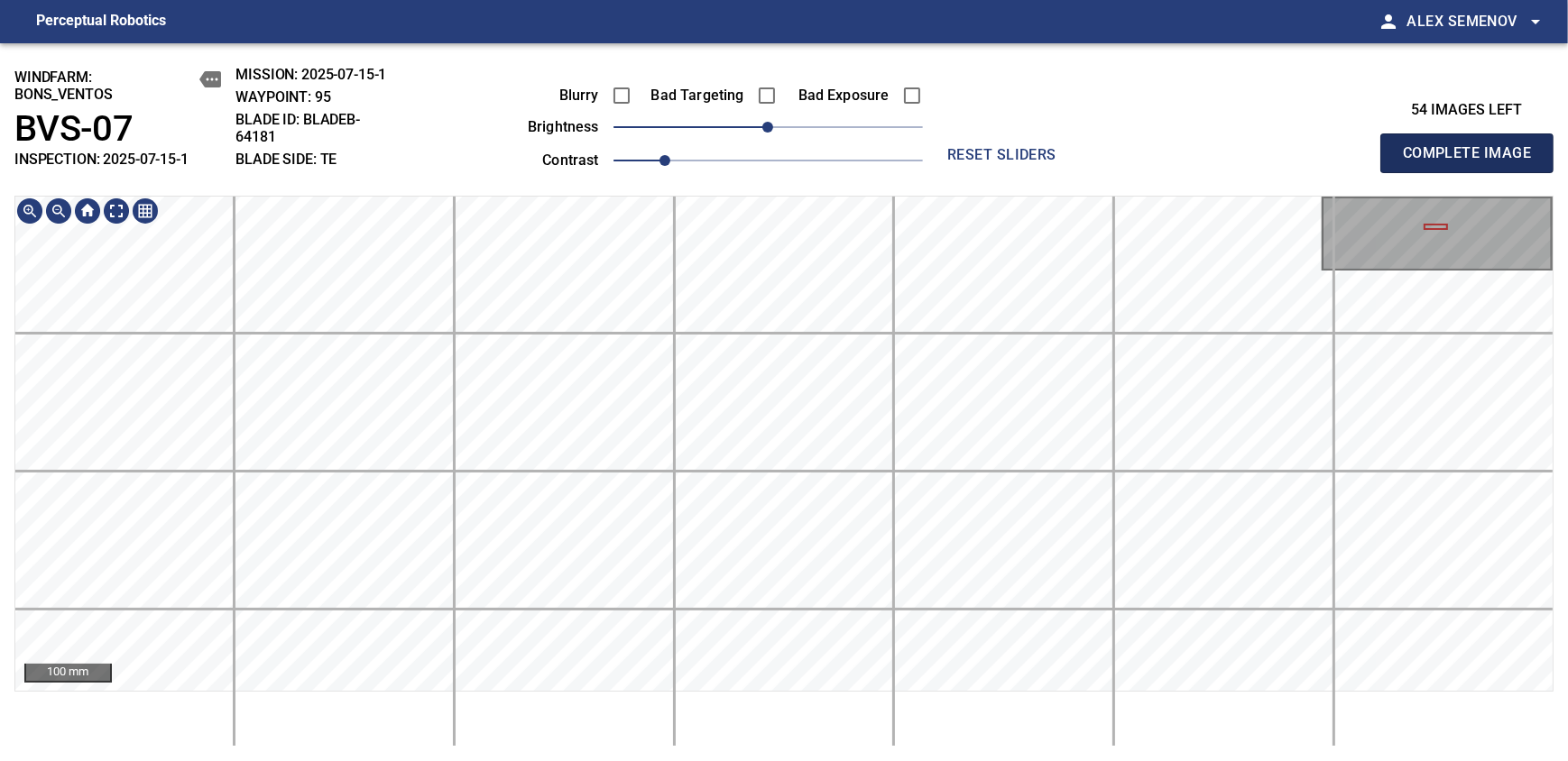 click on "Complete Image" at bounding box center [1467, 153] 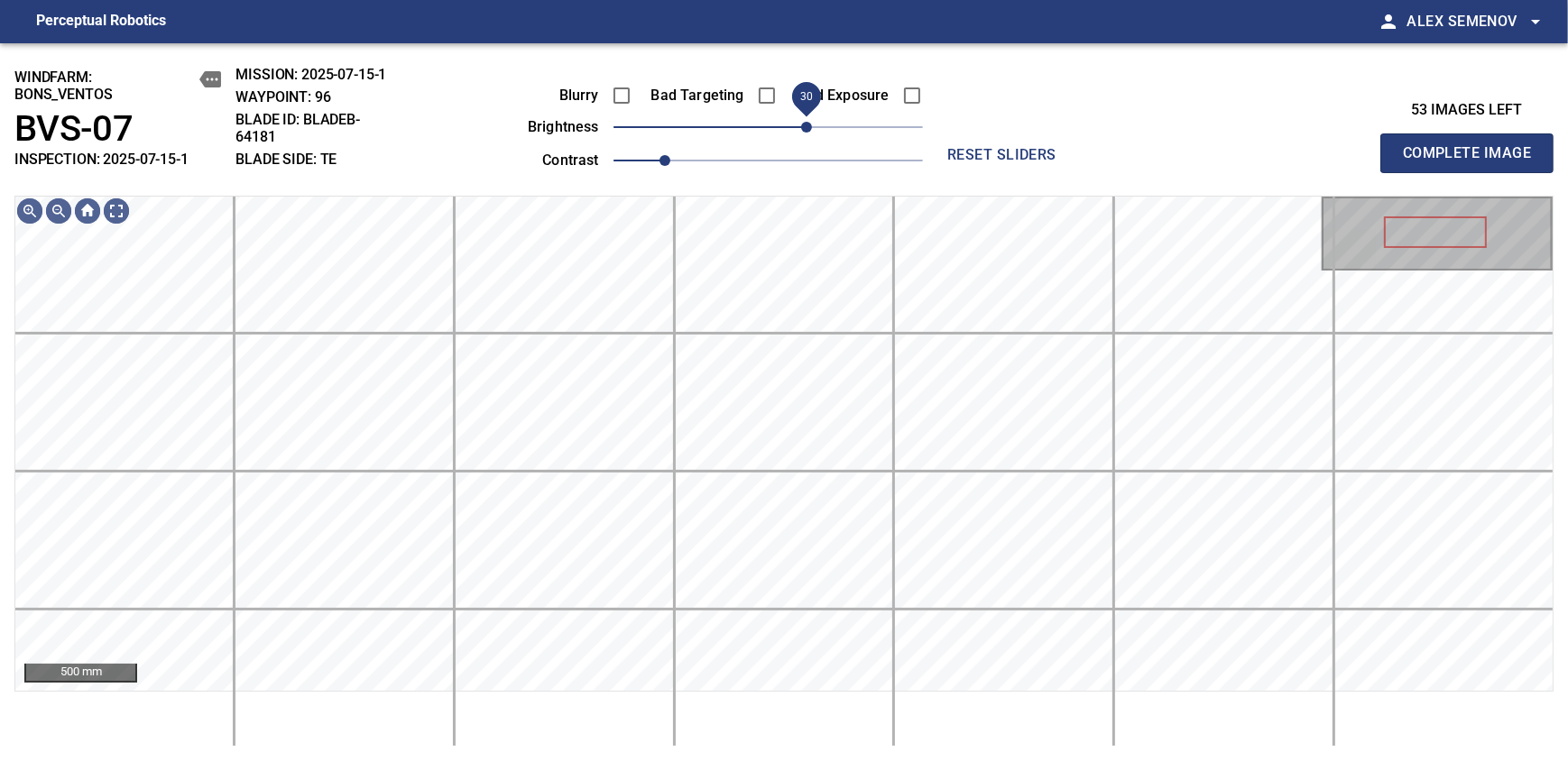 drag, startPoint x: 789, startPoint y: 123, endPoint x: 803, endPoint y: 111, distance: 18.439089 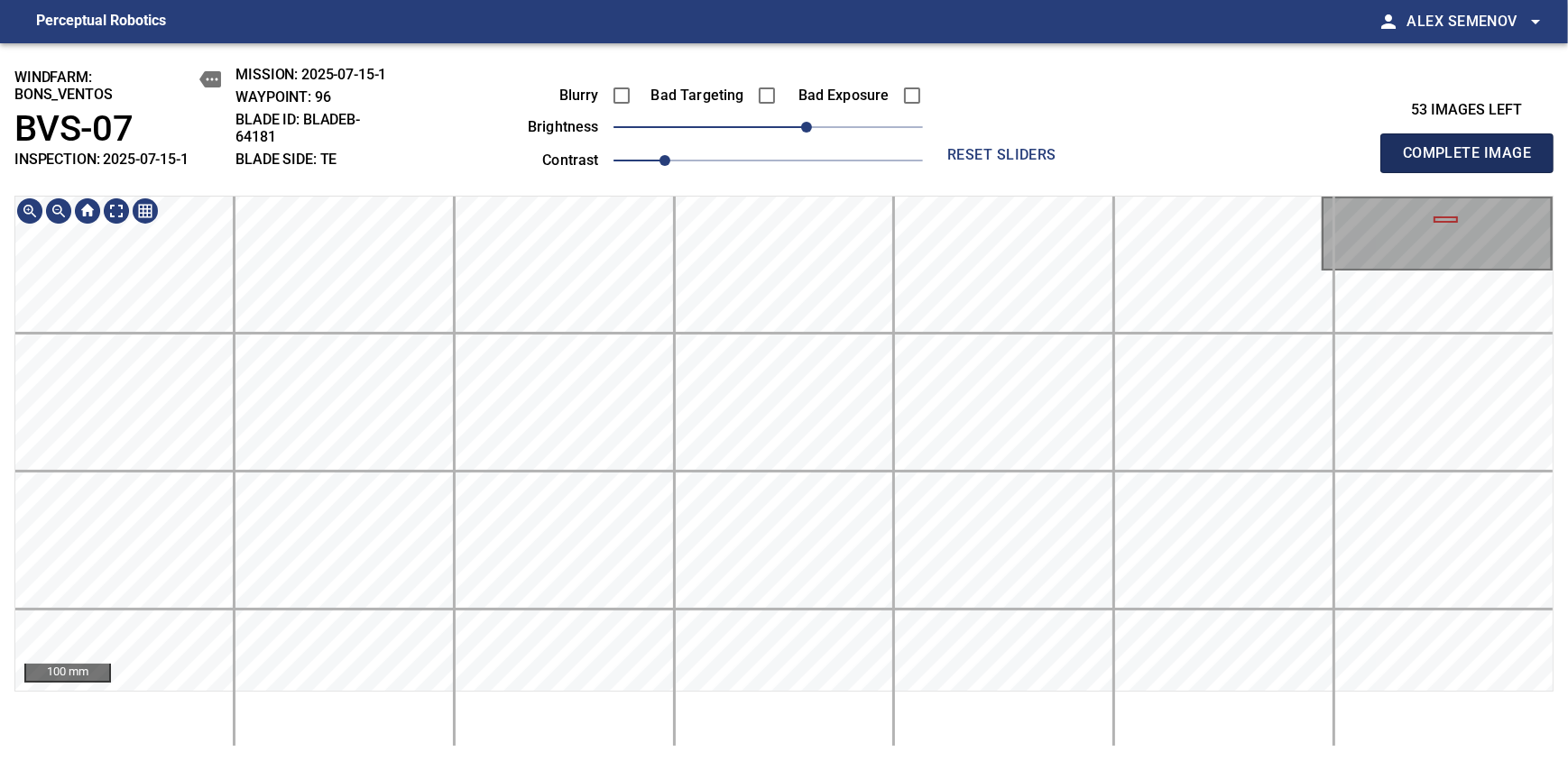 click on "Complete Image" at bounding box center (1467, 153) 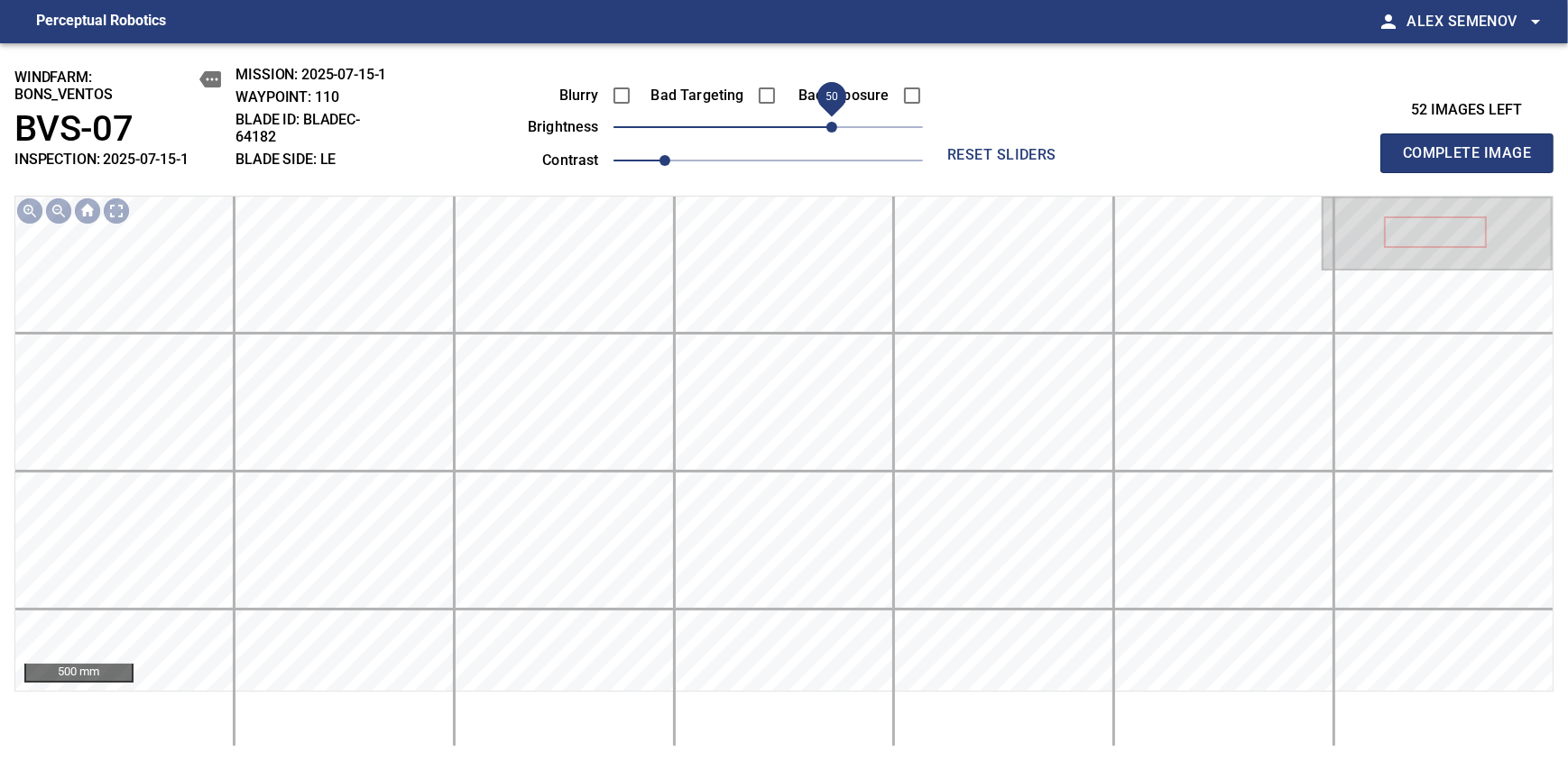 drag, startPoint x: 806, startPoint y: 120, endPoint x: 829, endPoint y: 115, distance: 23.537205 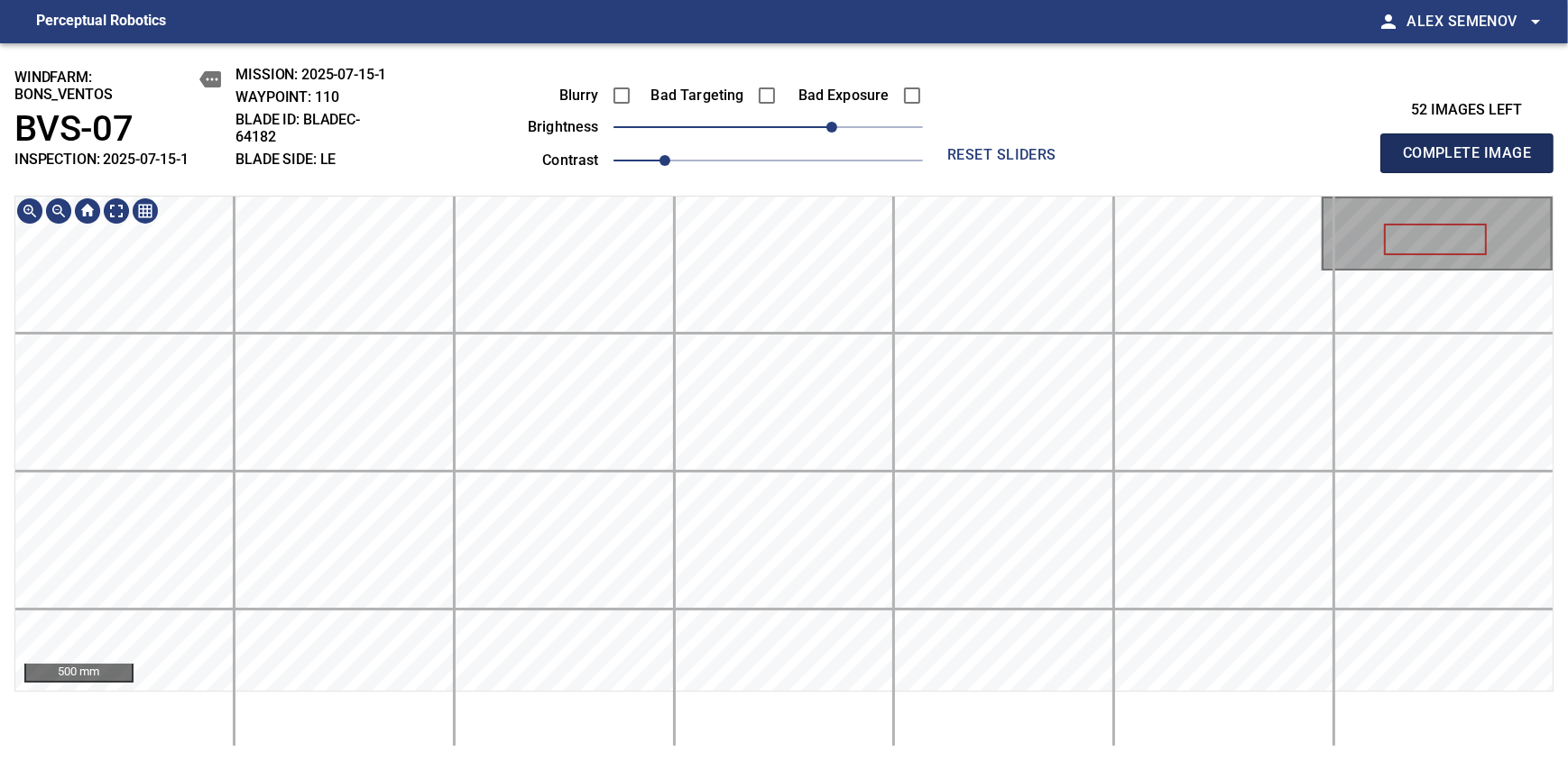 click on "Complete Image" at bounding box center [1467, 153] 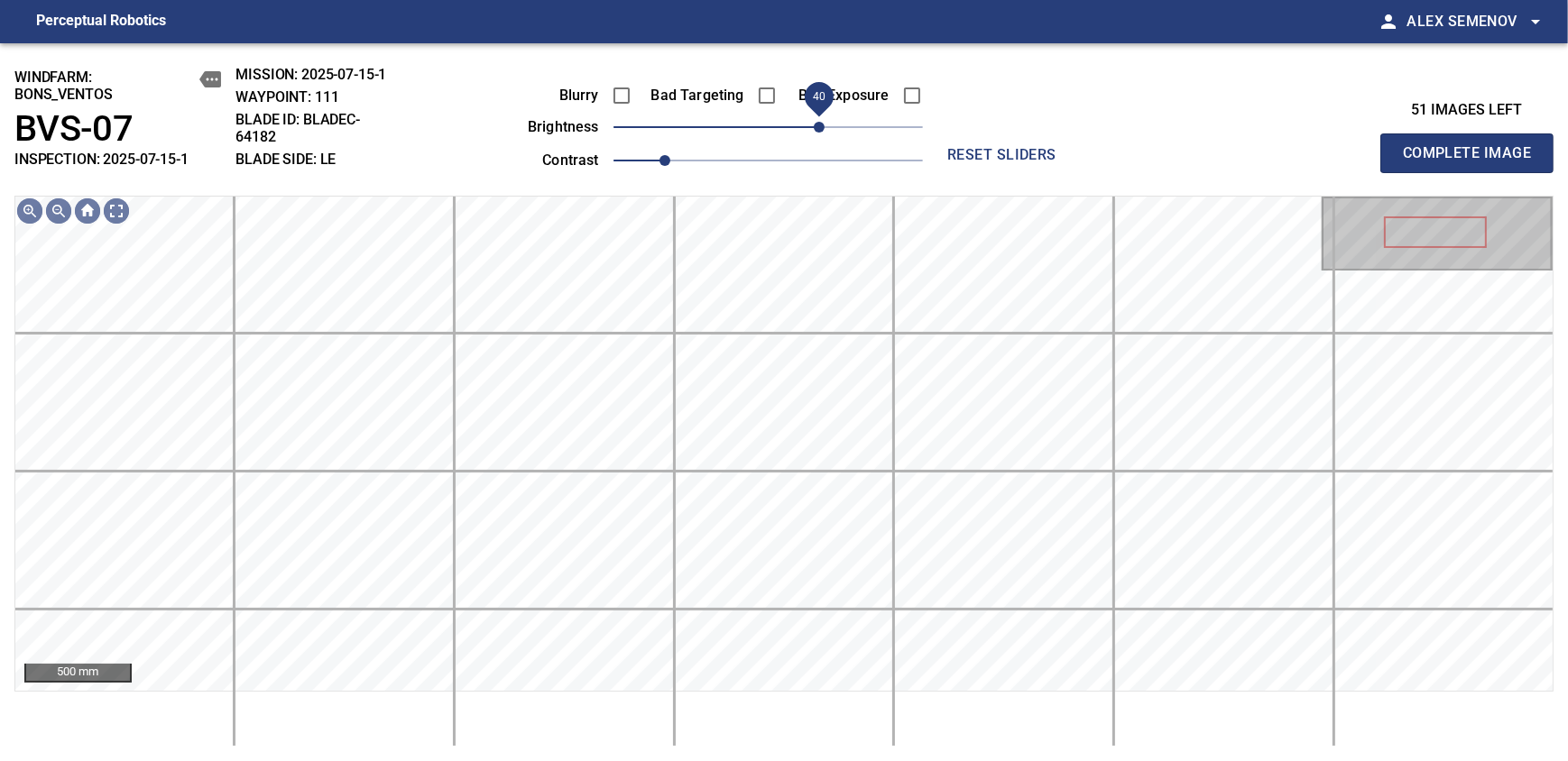 drag, startPoint x: 778, startPoint y: 137, endPoint x: 823, endPoint y: 126, distance: 46.32494 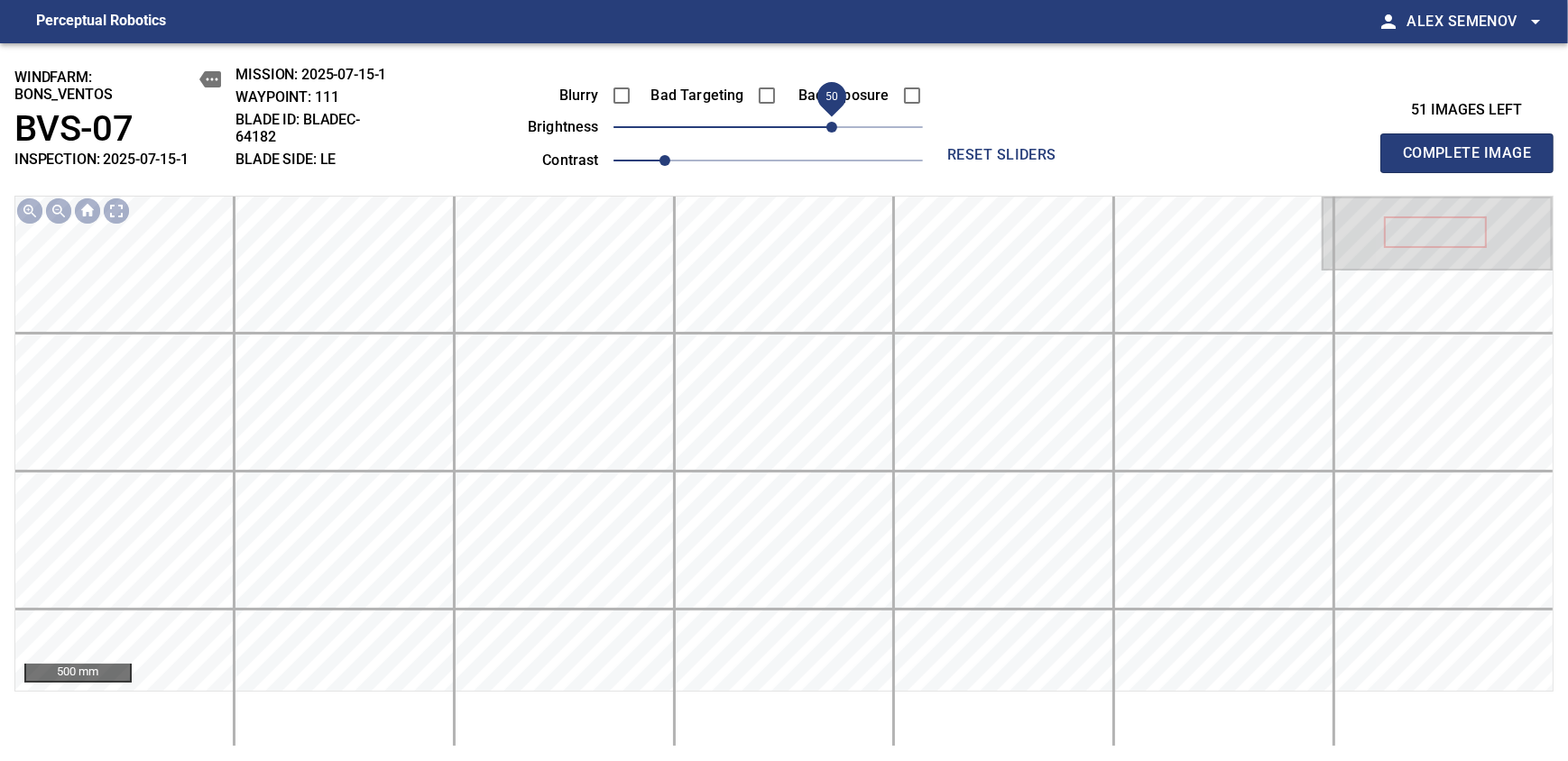 drag, startPoint x: 817, startPoint y: 132, endPoint x: 829, endPoint y: 126, distance: 13.4164079 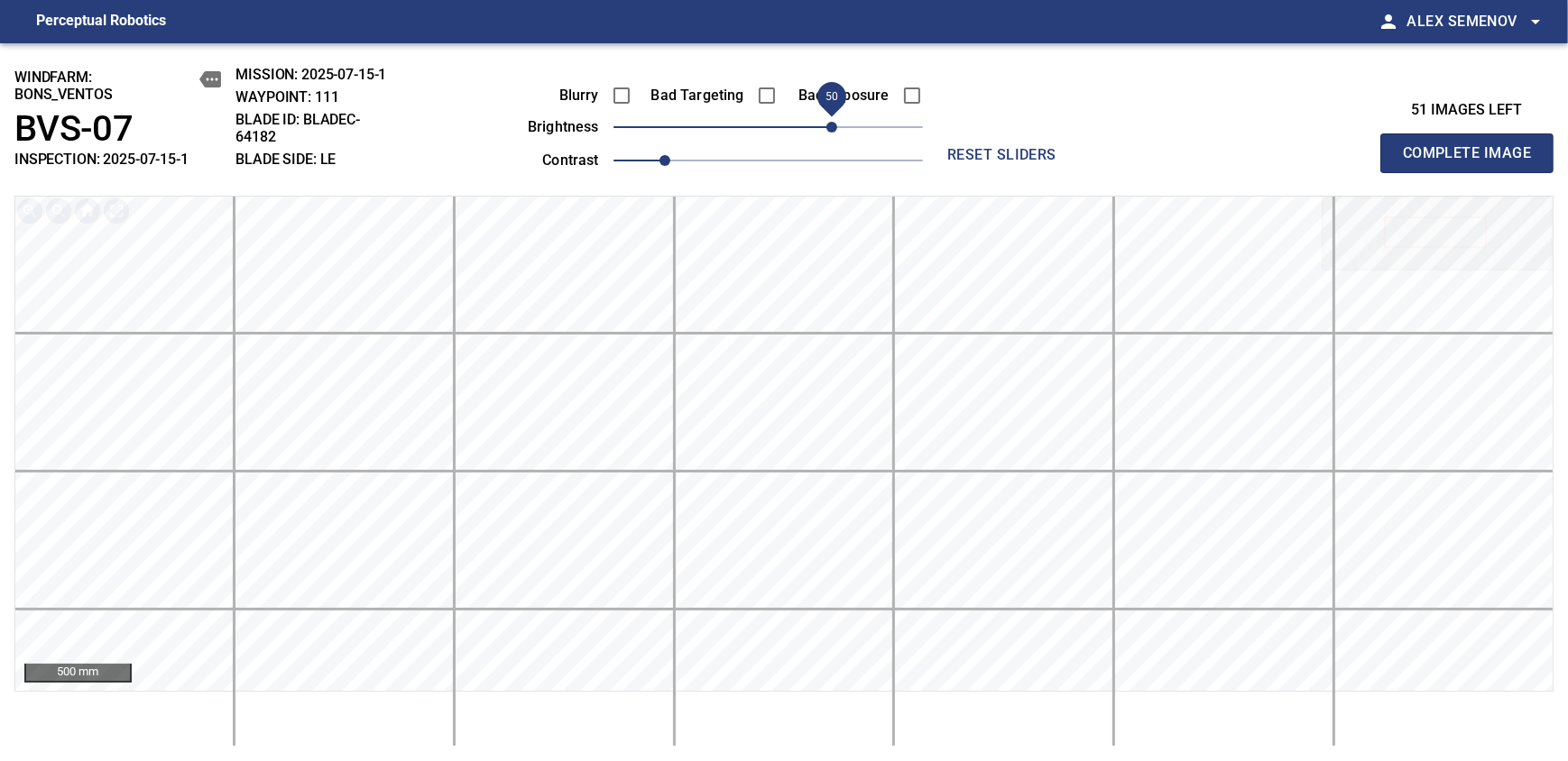 click on "Complete Image" at bounding box center [1467, 153] 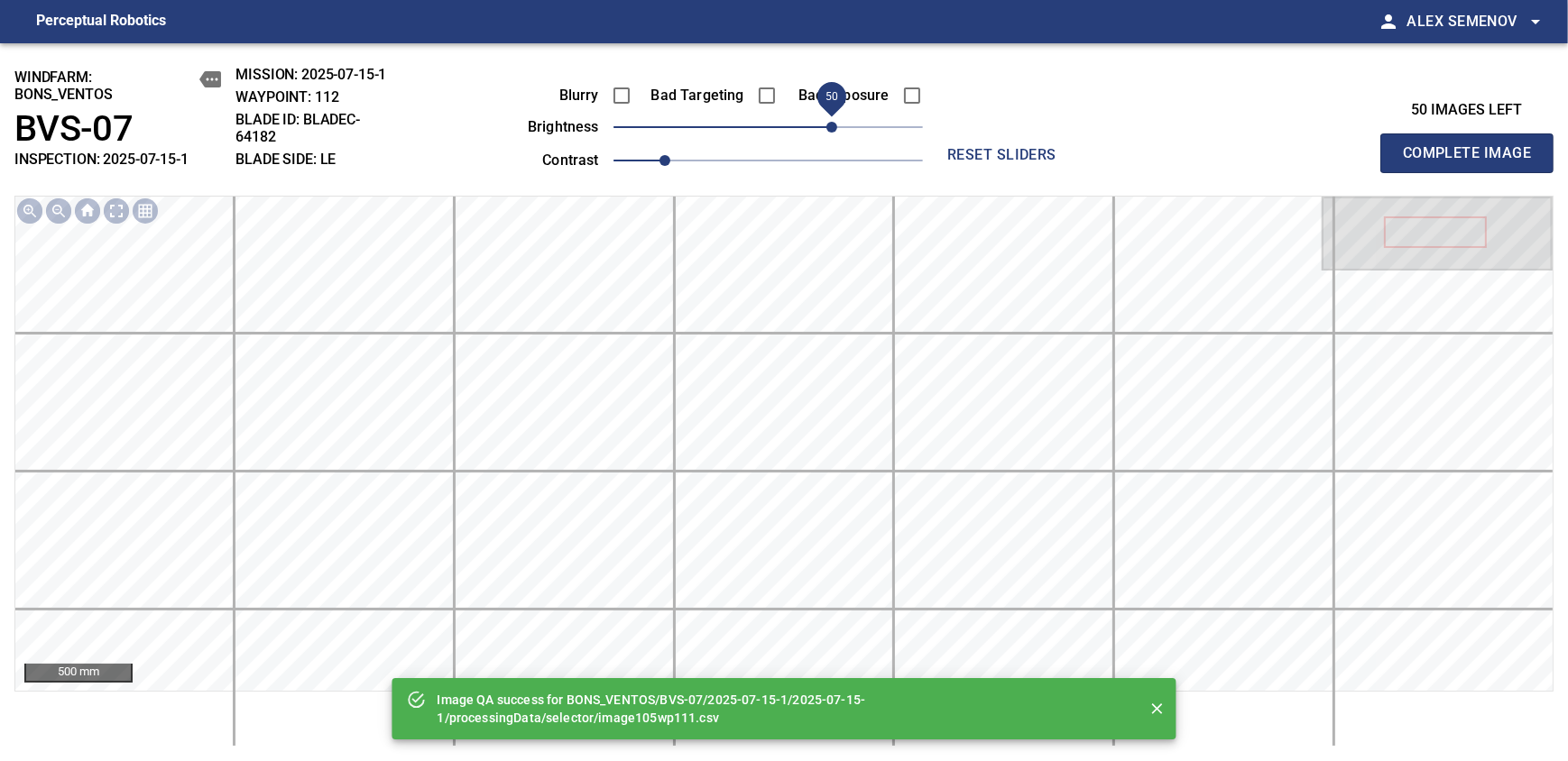 click on "50" at bounding box center [768, 127] 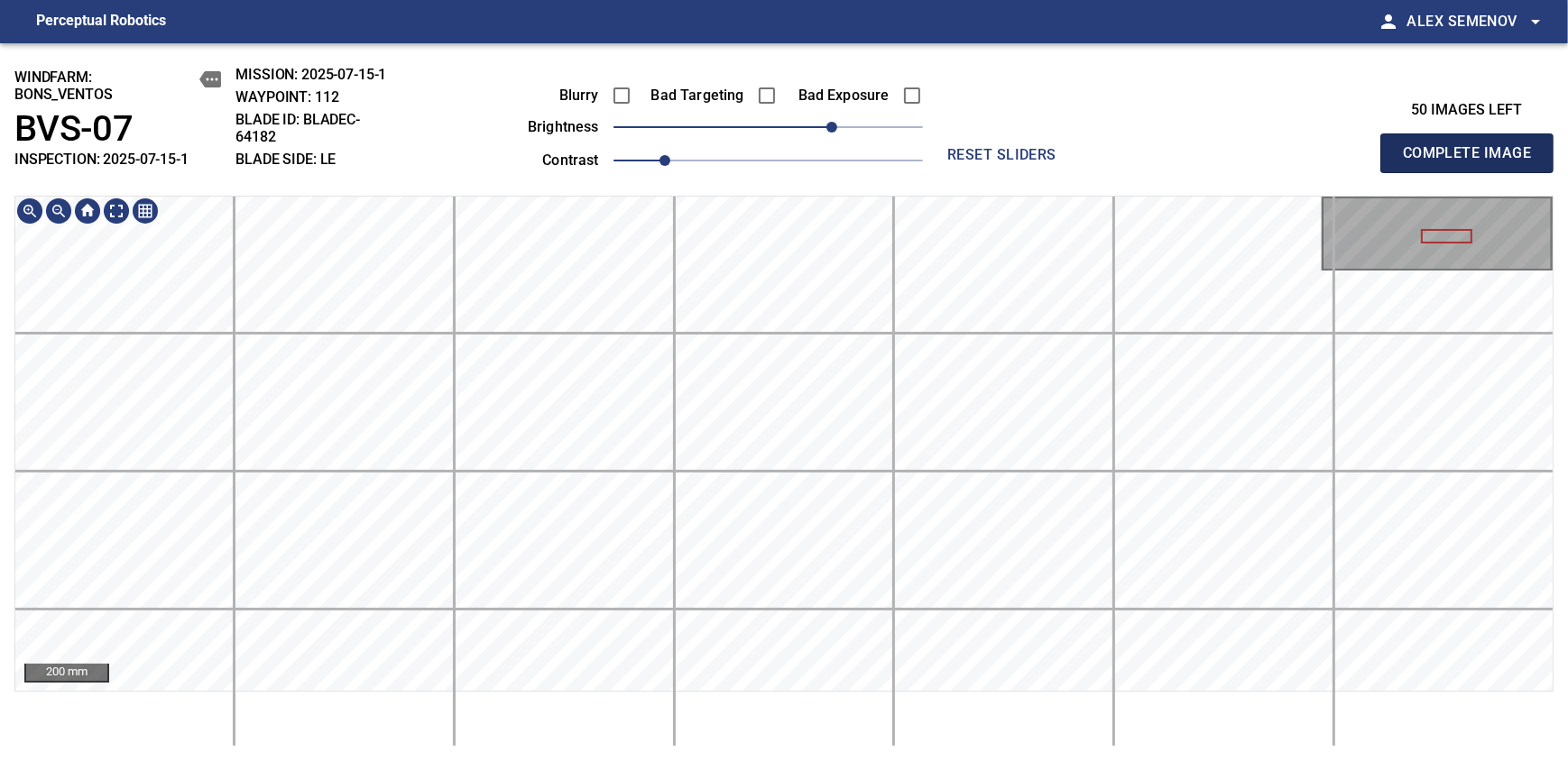 click on "Complete Image" at bounding box center (1467, 153) 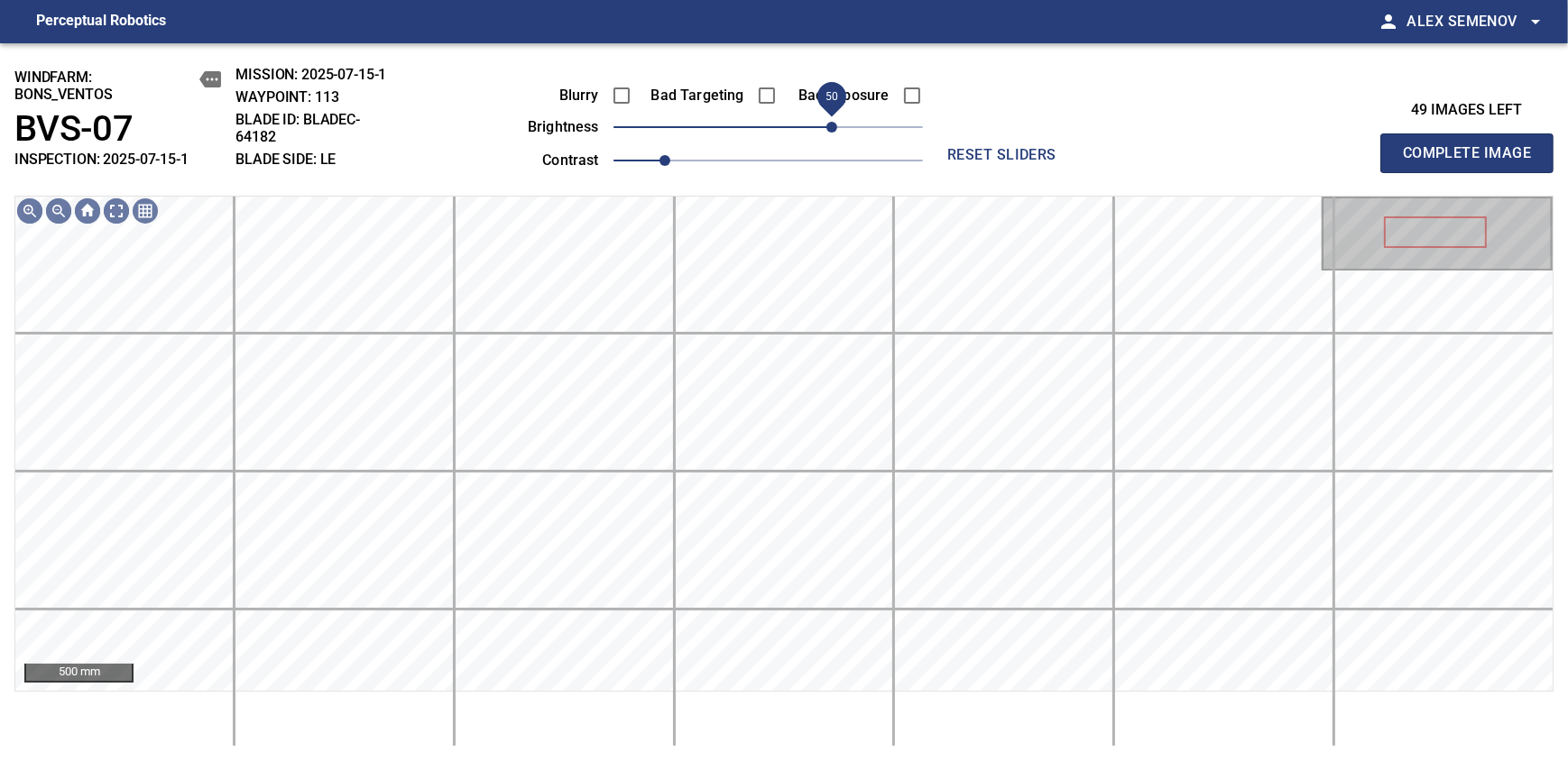 drag, startPoint x: 806, startPoint y: 135, endPoint x: 835, endPoint y: 120, distance: 32.64966 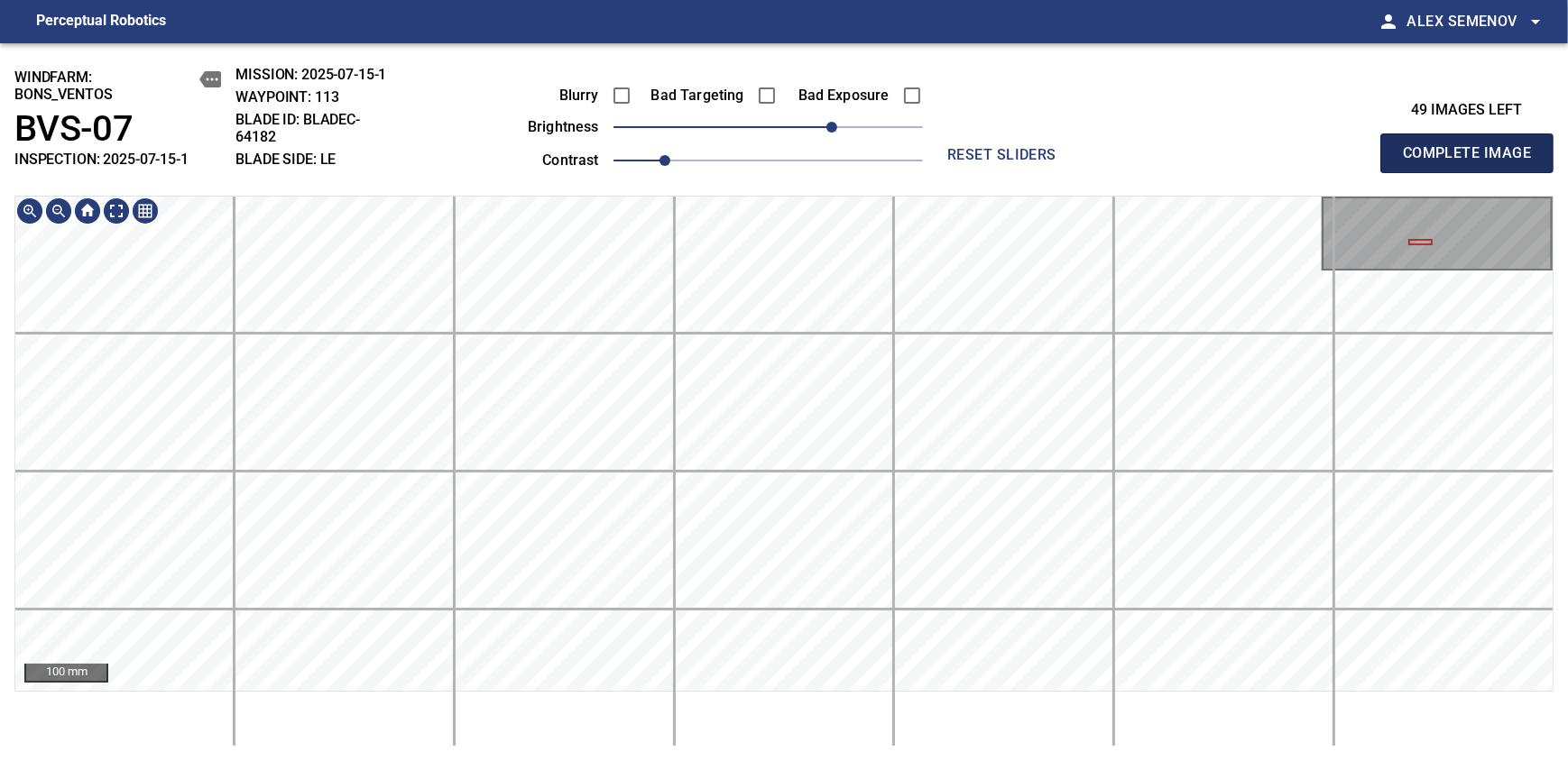 click on "Complete Image" at bounding box center [1467, 153] 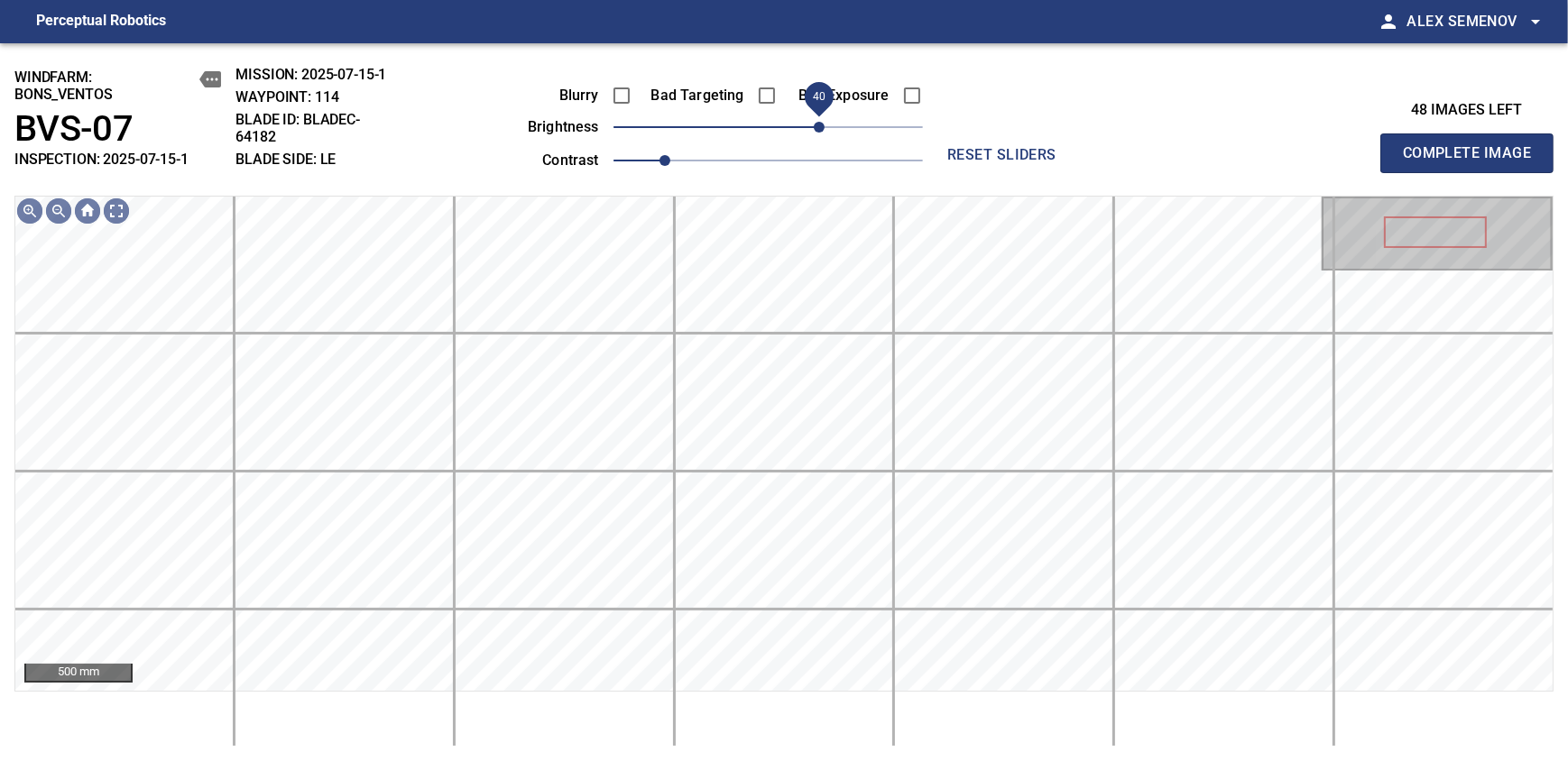 drag, startPoint x: 792, startPoint y: 127, endPoint x: 815, endPoint y: 119, distance: 24.35159 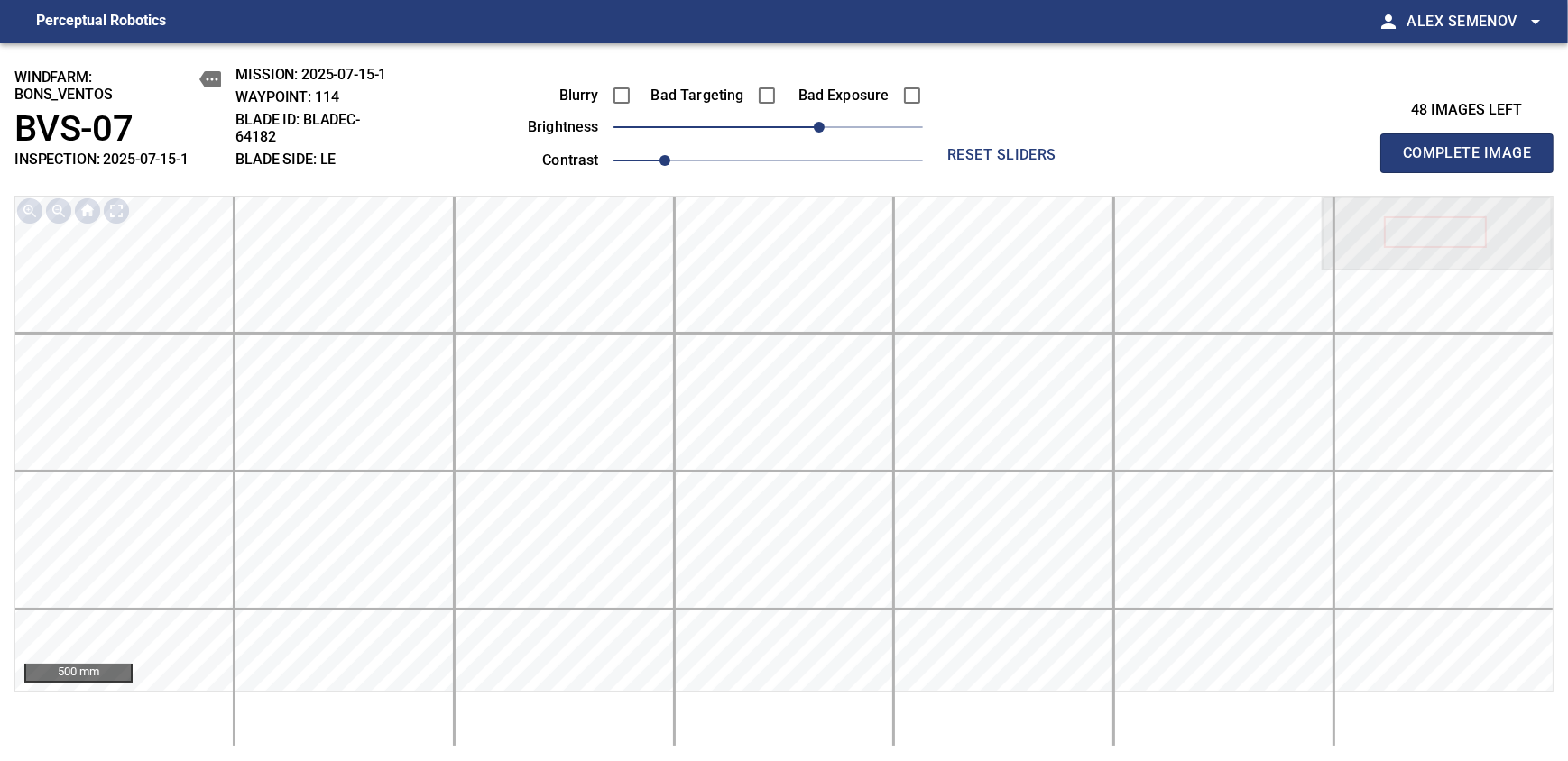 click on "Complete Image" at bounding box center (1467, 153) 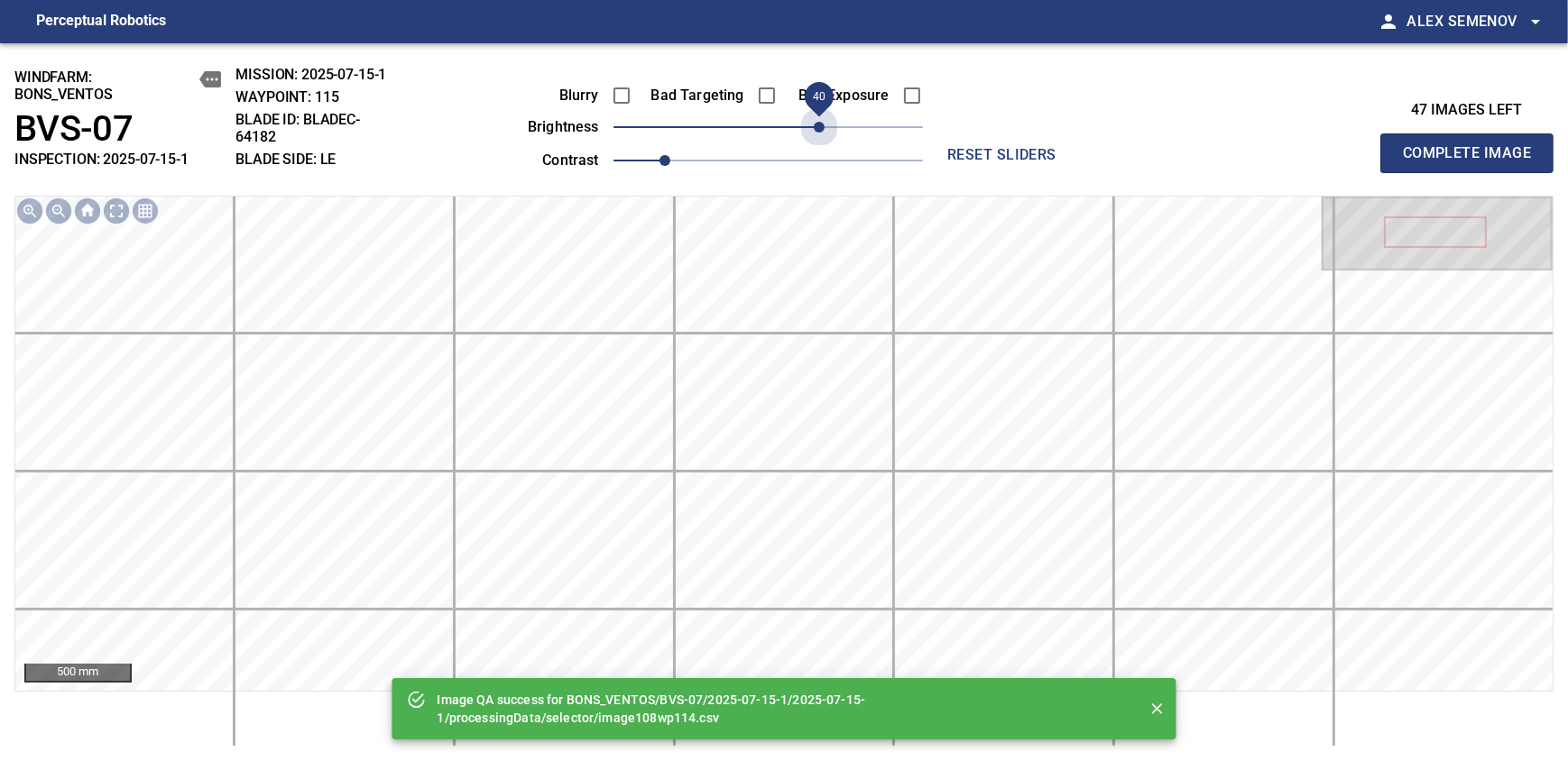 click on "40" at bounding box center (768, 127) 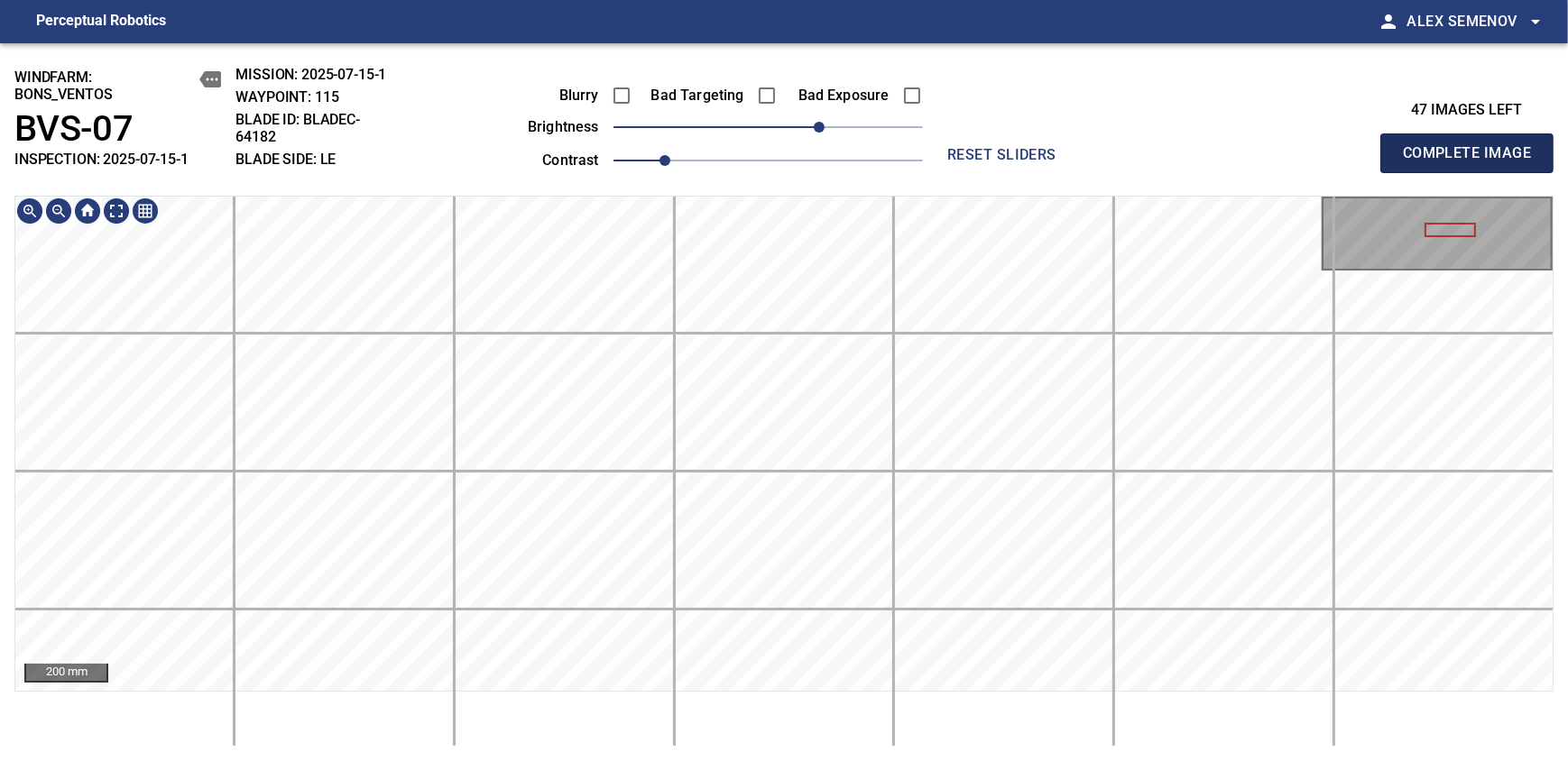 click on "Complete Image" at bounding box center (1467, 153) 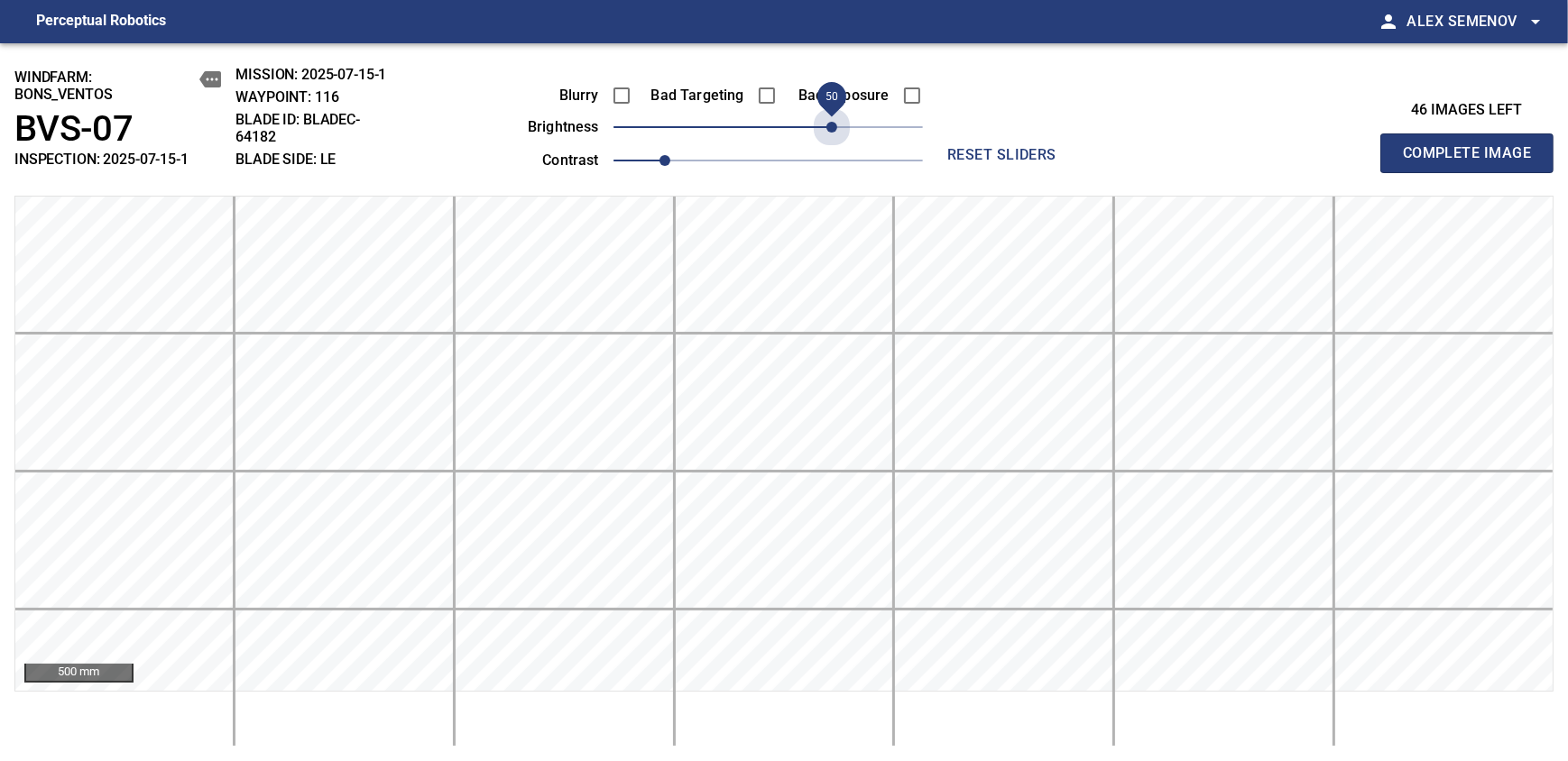 click on "50" at bounding box center (768, 127) 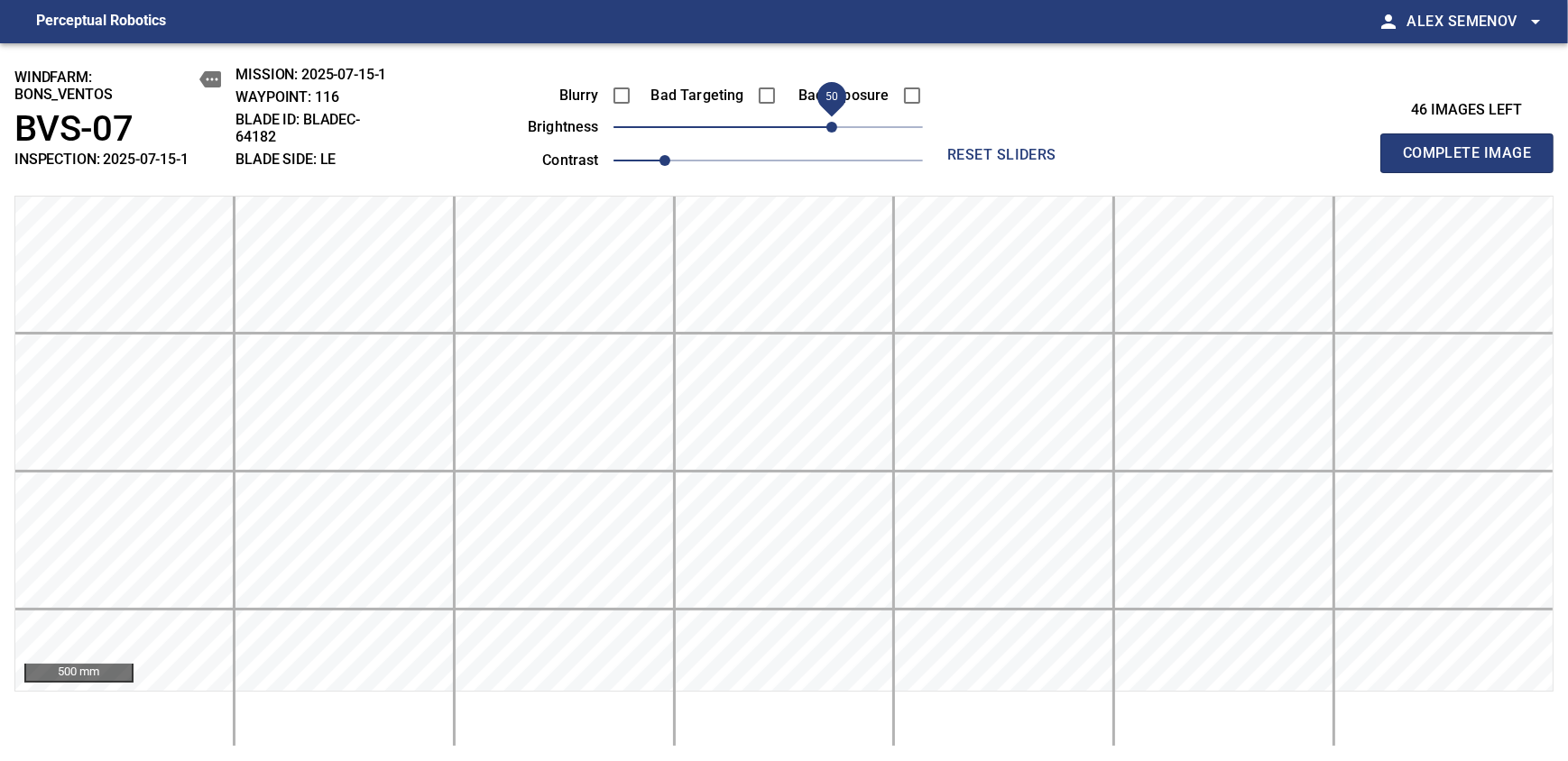 click on "Complete Image" at bounding box center (1467, 153) 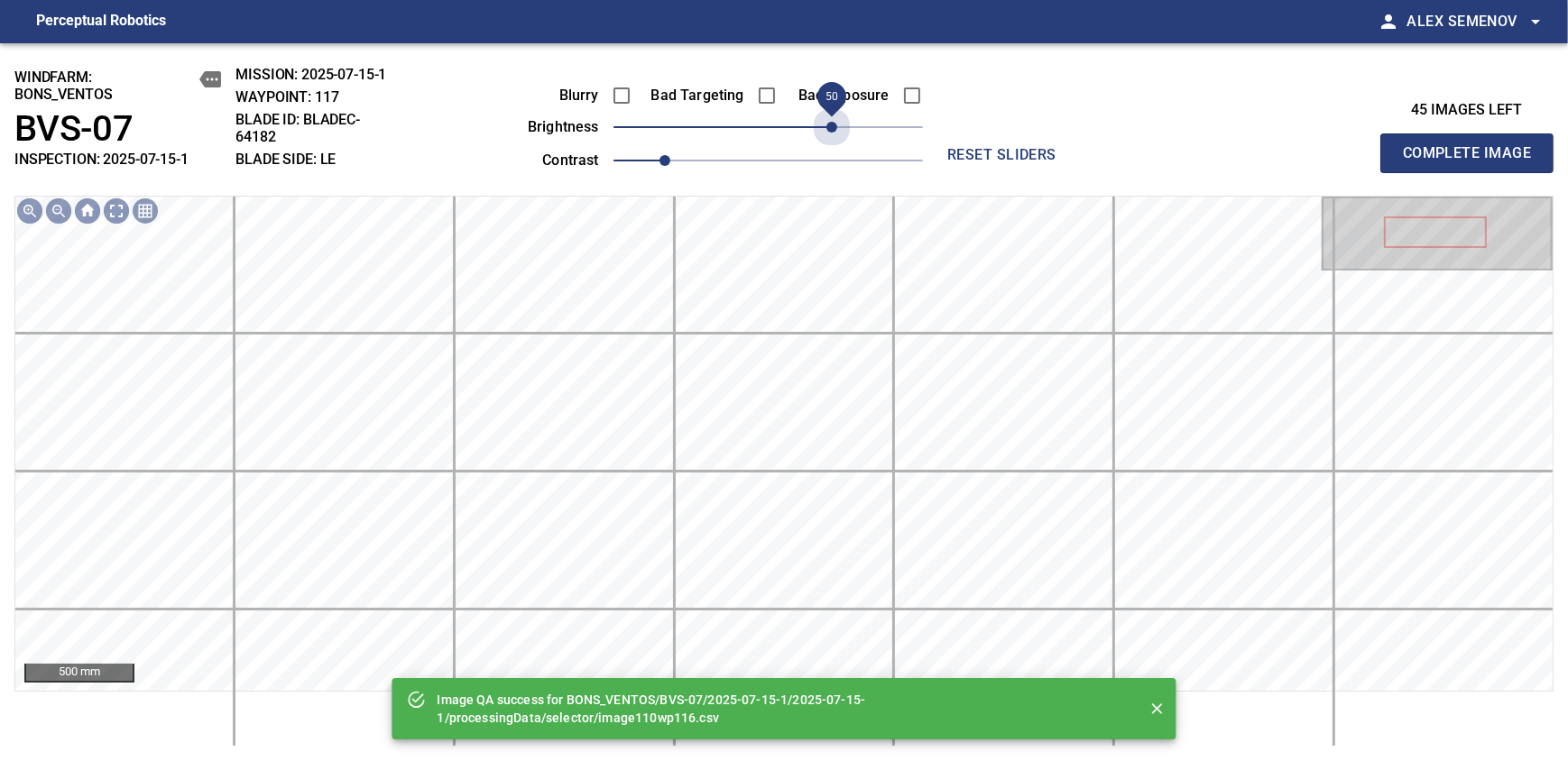 click on "50" at bounding box center (768, 127) 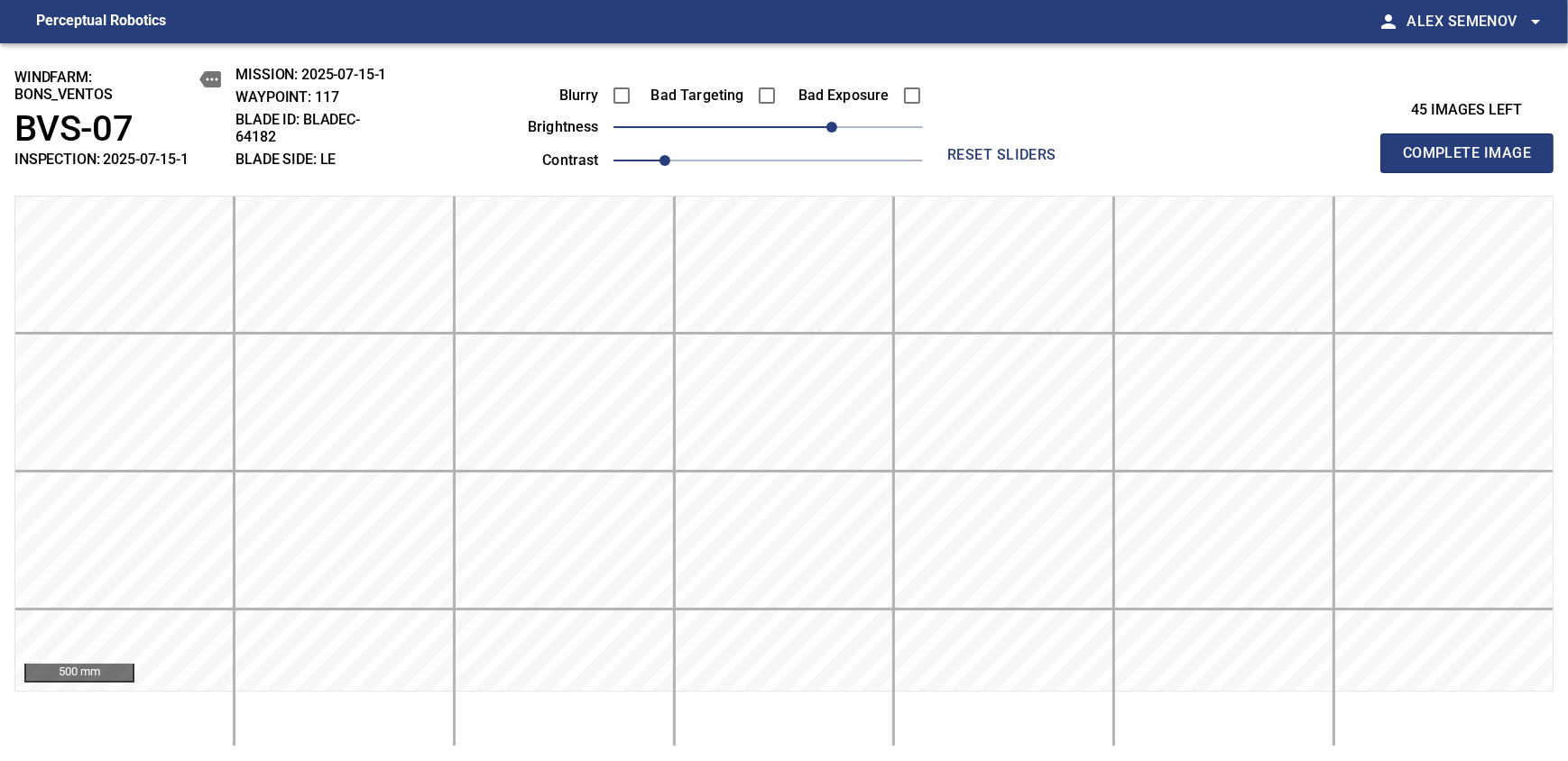 click on "Complete Image" at bounding box center [1467, 153] 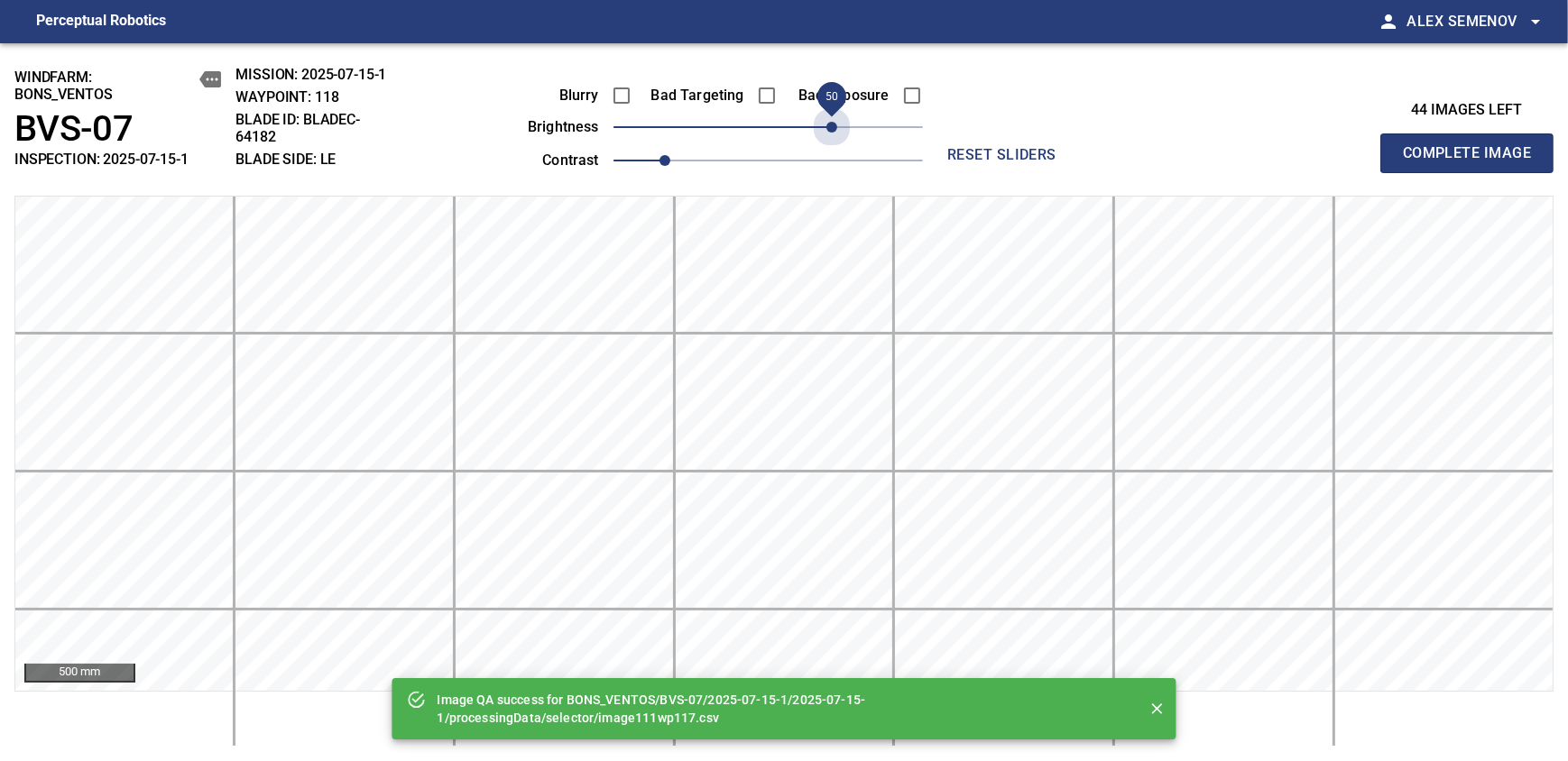 click on "50" at bounding box center [768, 127] 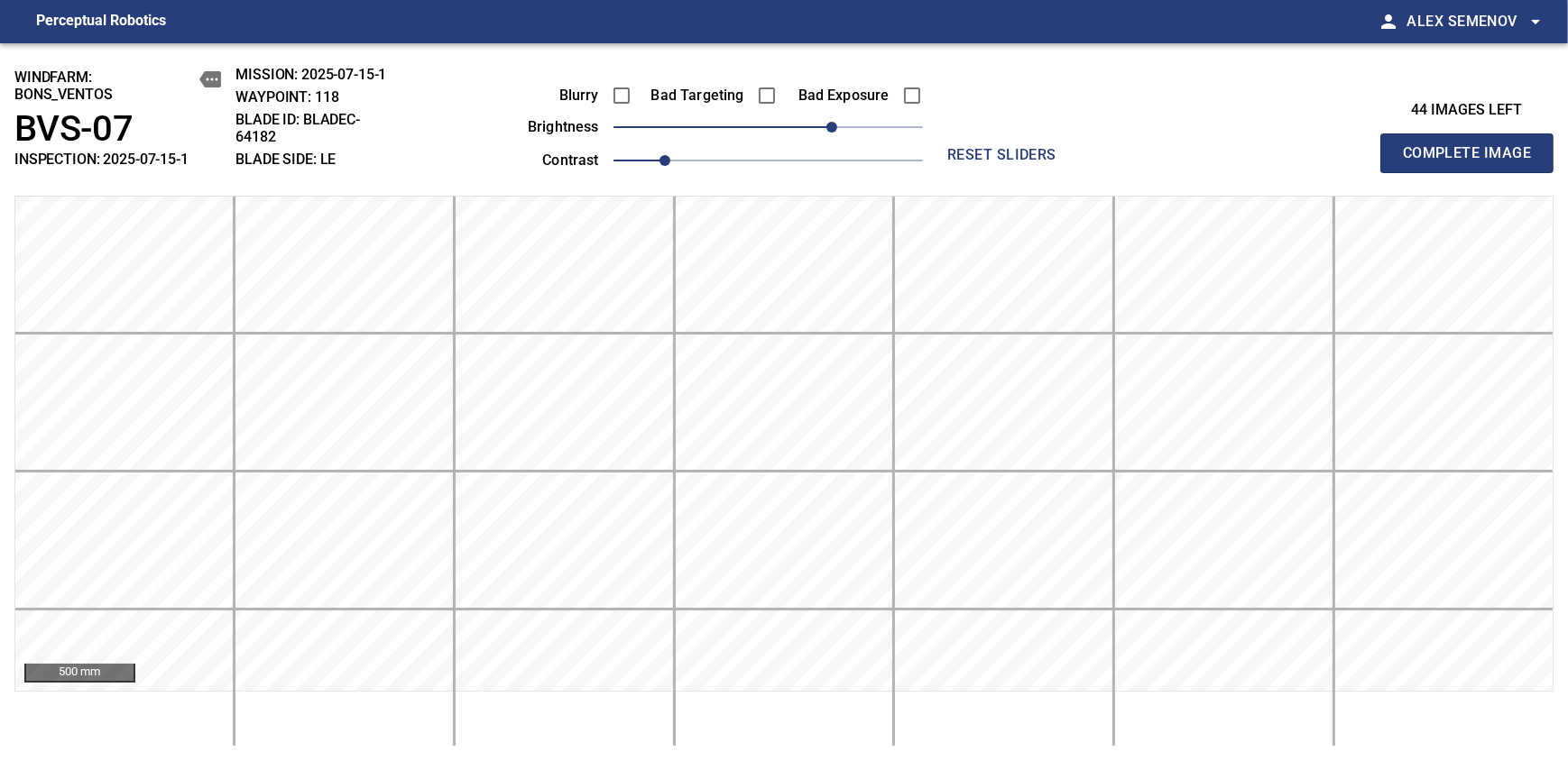 click on "Complete Image" at bounding box center (1467, 153) 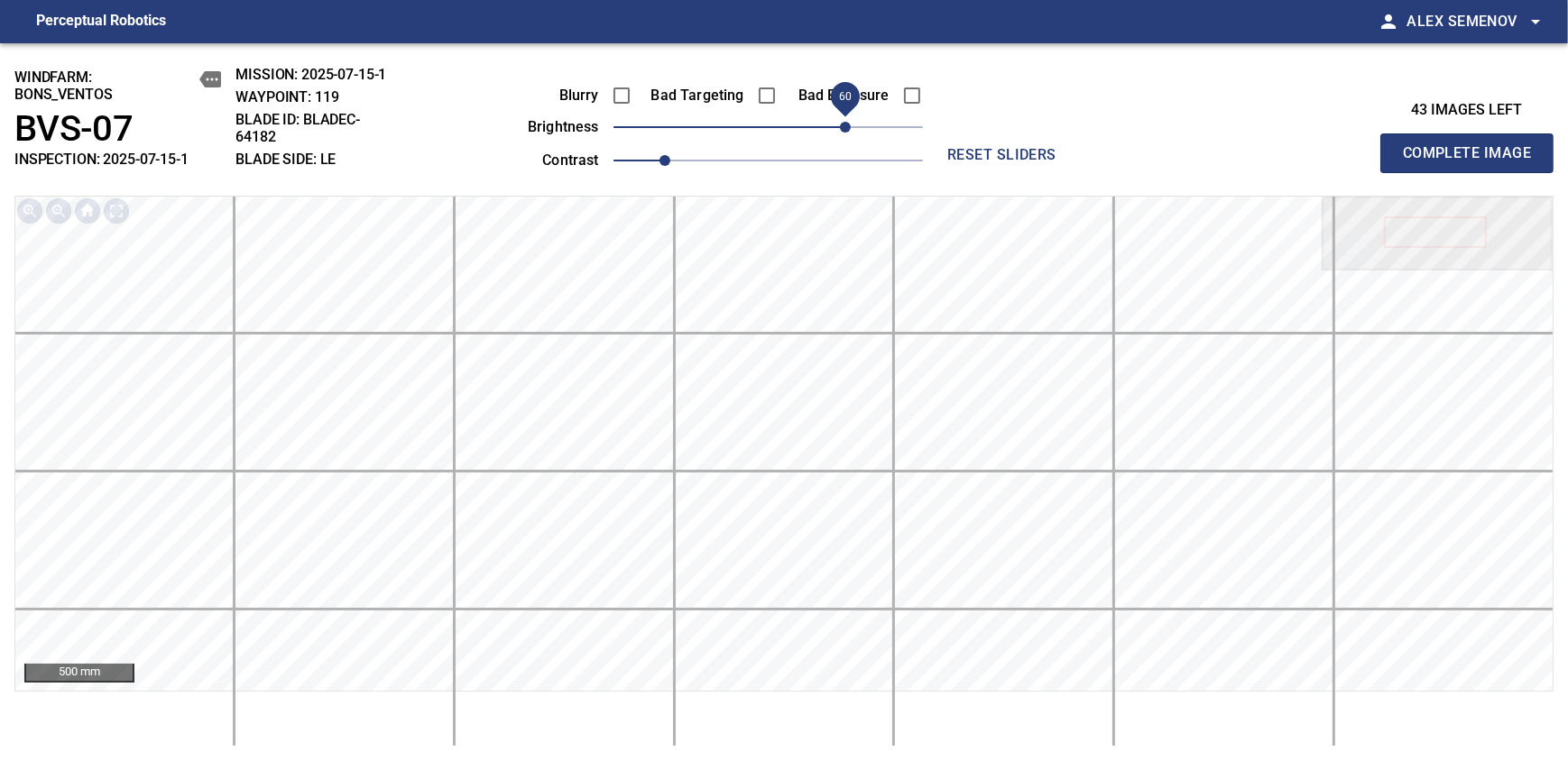 click on "60" at bounding box center [845, 127] 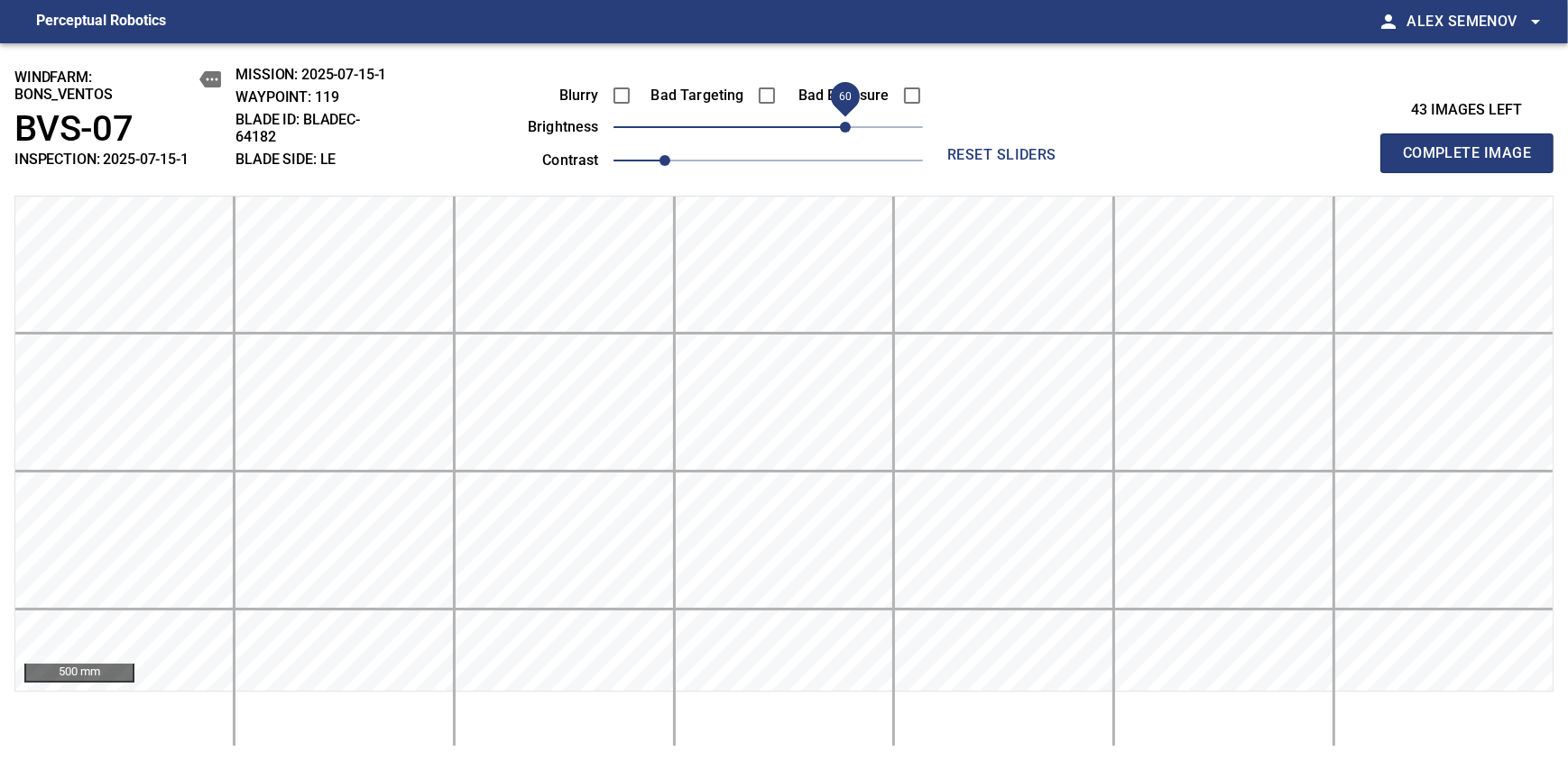 click on "Complete Image" at bounding box center (1467, 153) 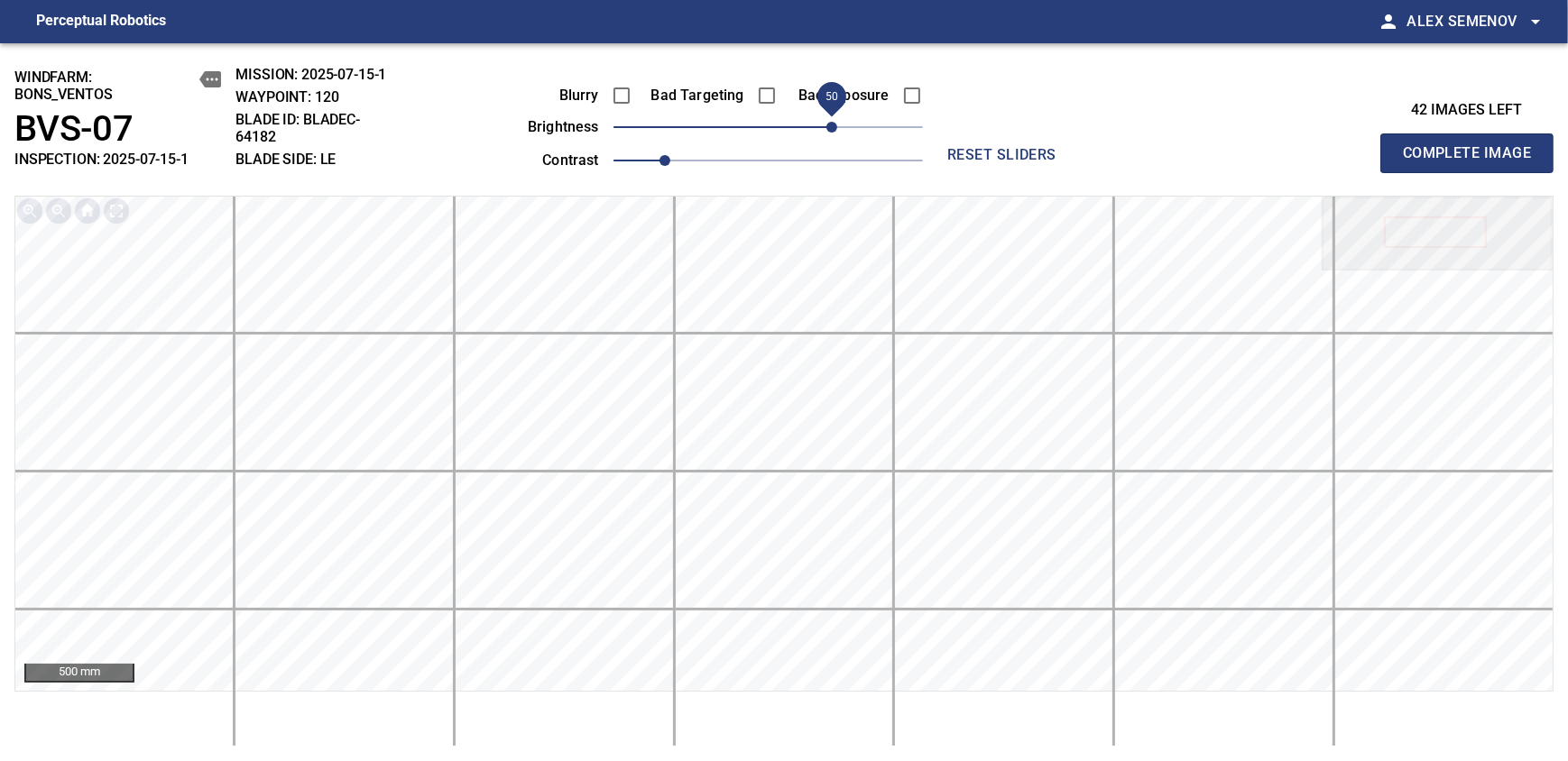 drag, startPoint x: 809, startPoint y: 129, endPoint x: 826, endPoint y: 129, distance: 17 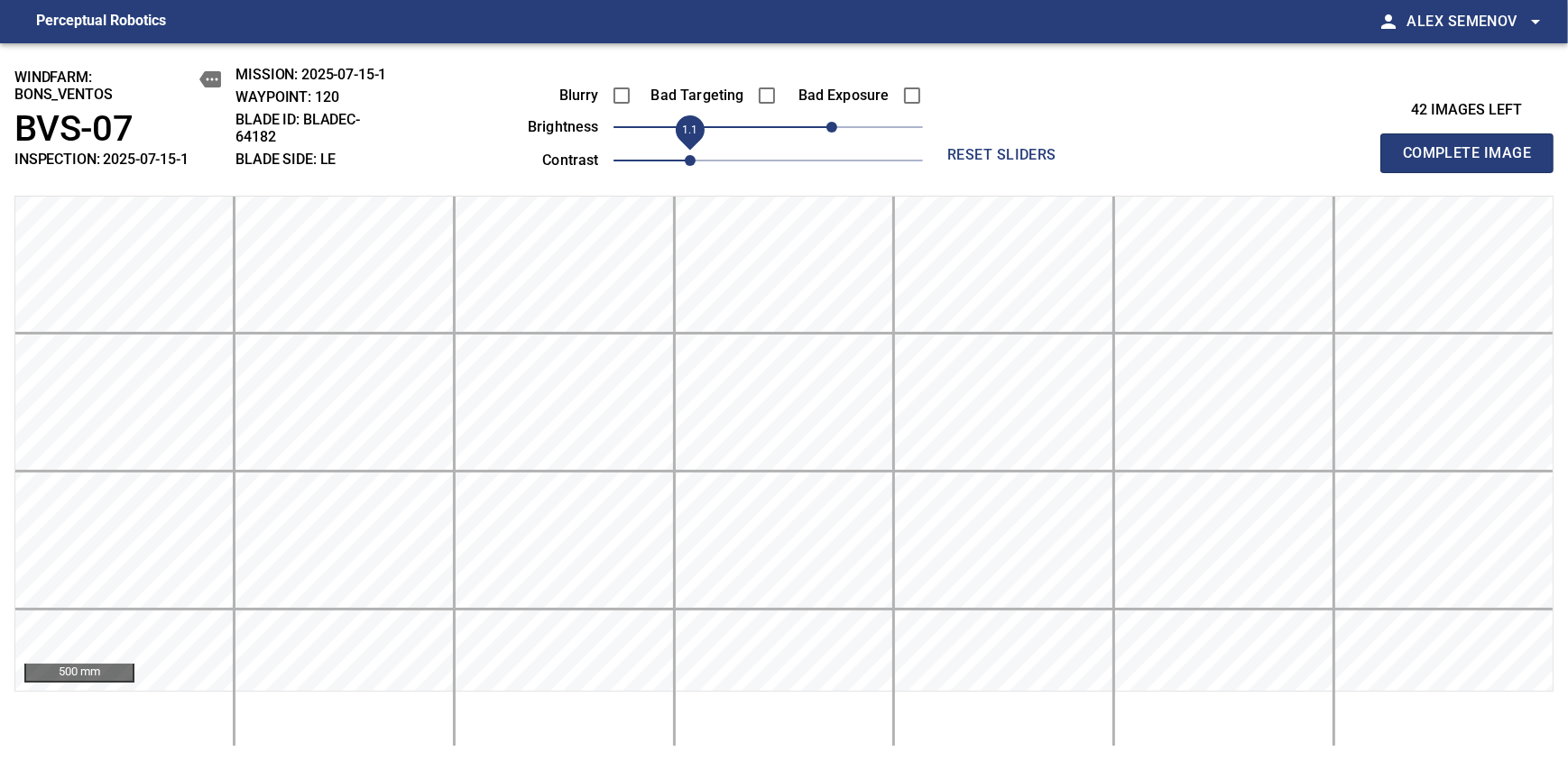 click on "1.1" at bounding box center (690, 160) 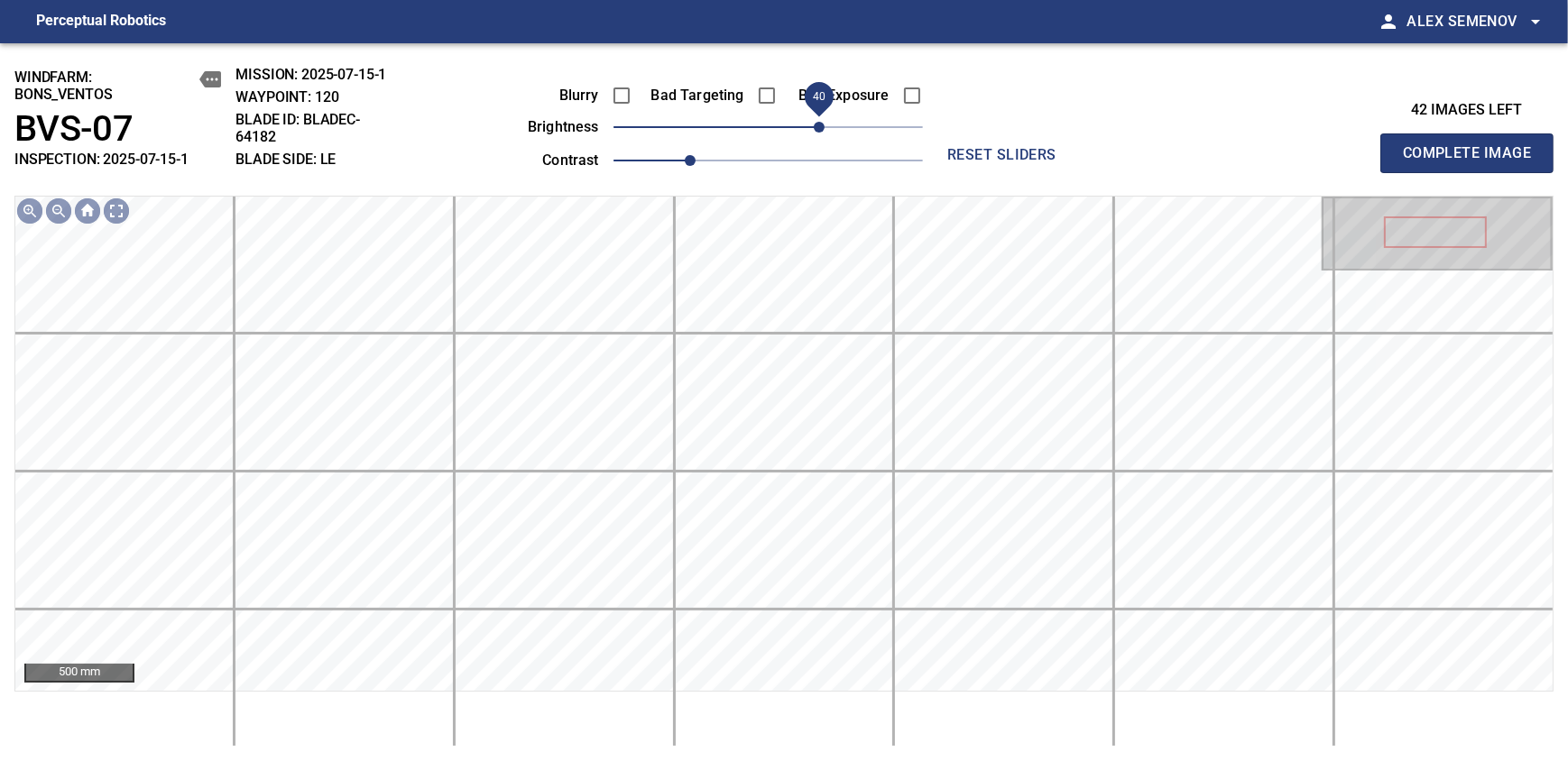 click on "40" at bounding box center [819, 127] 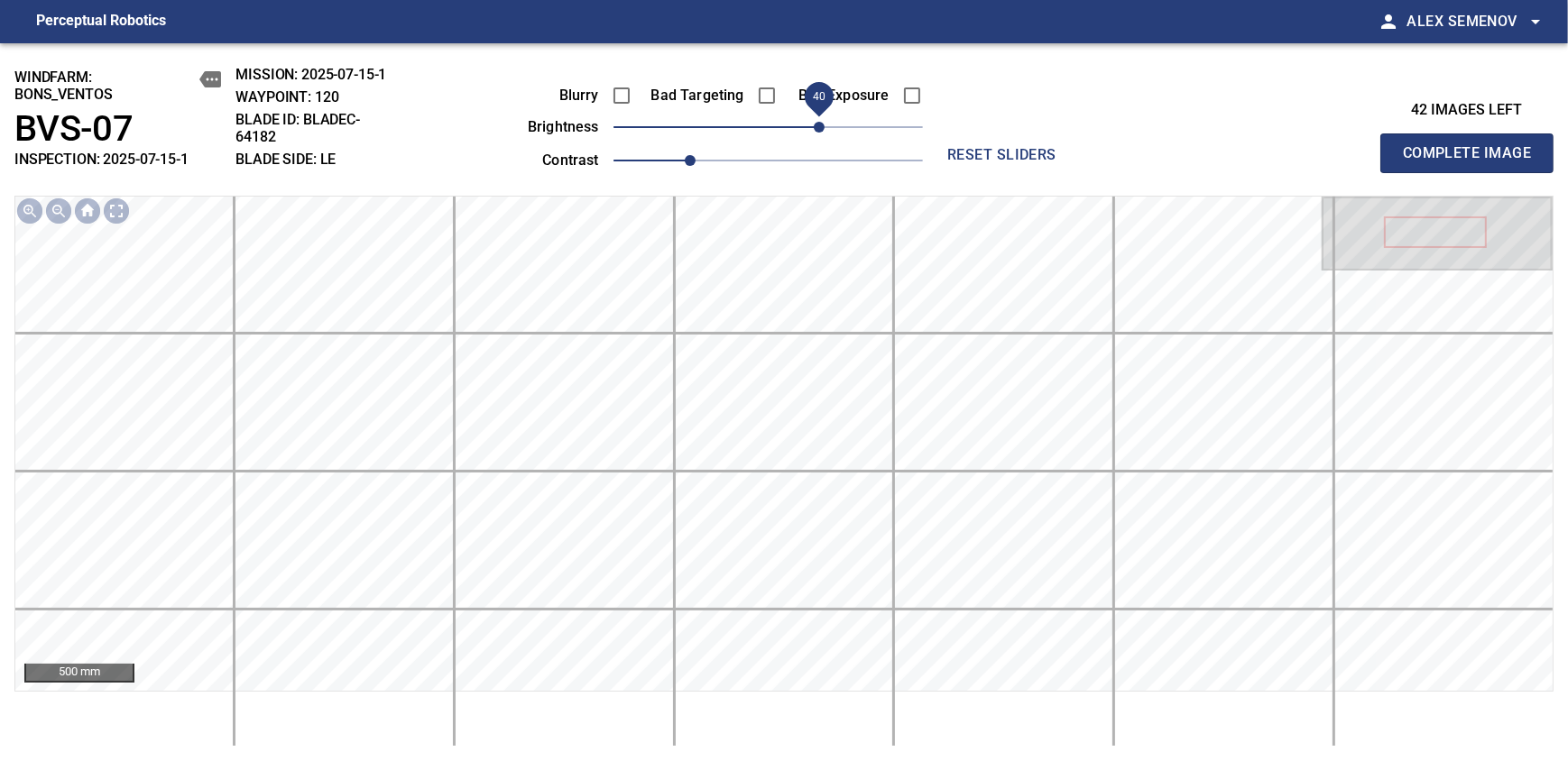 click on "40" at bounding box center [819, 127] 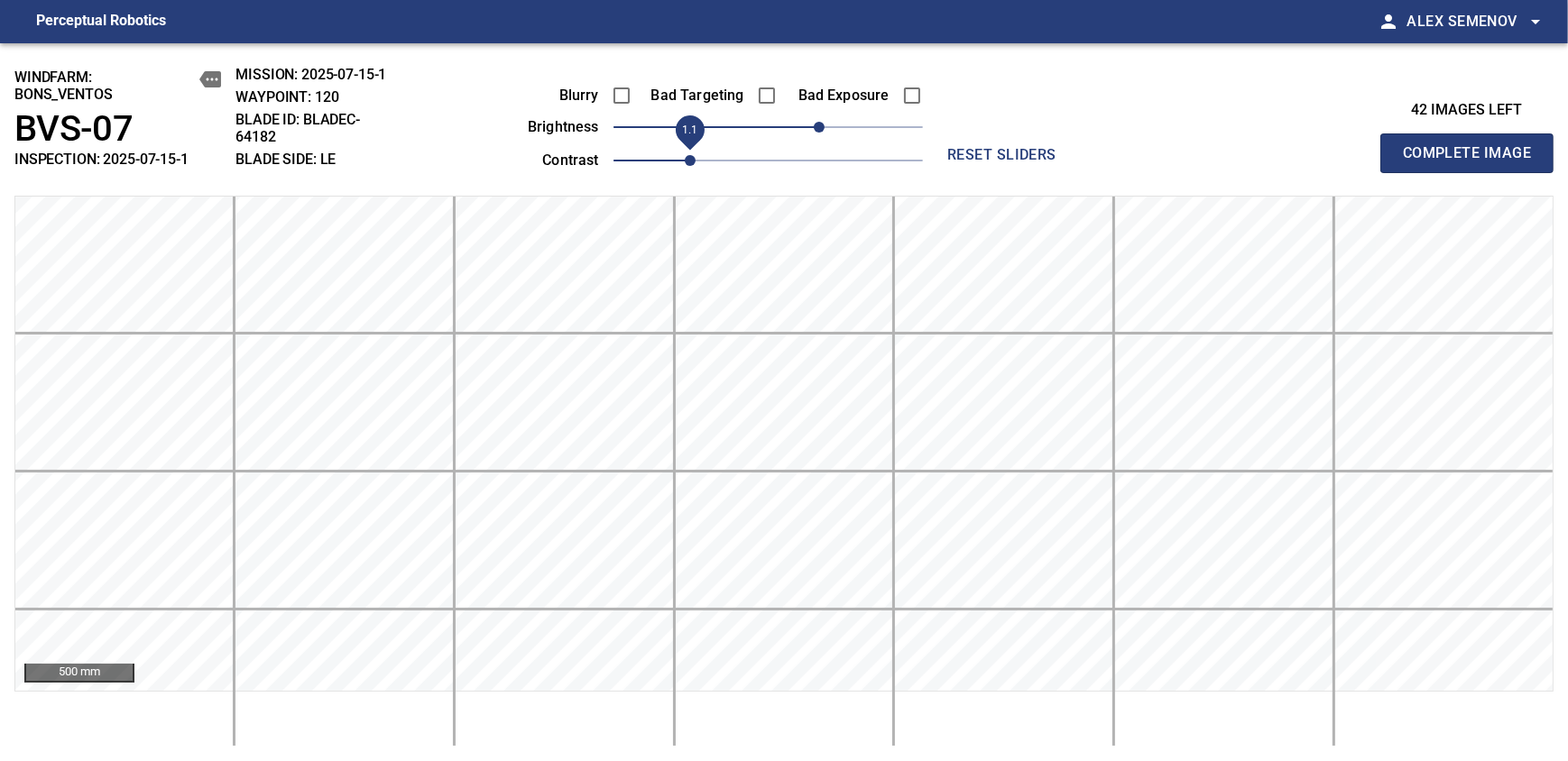 click on "1.1" at bounding box center (690, 160) 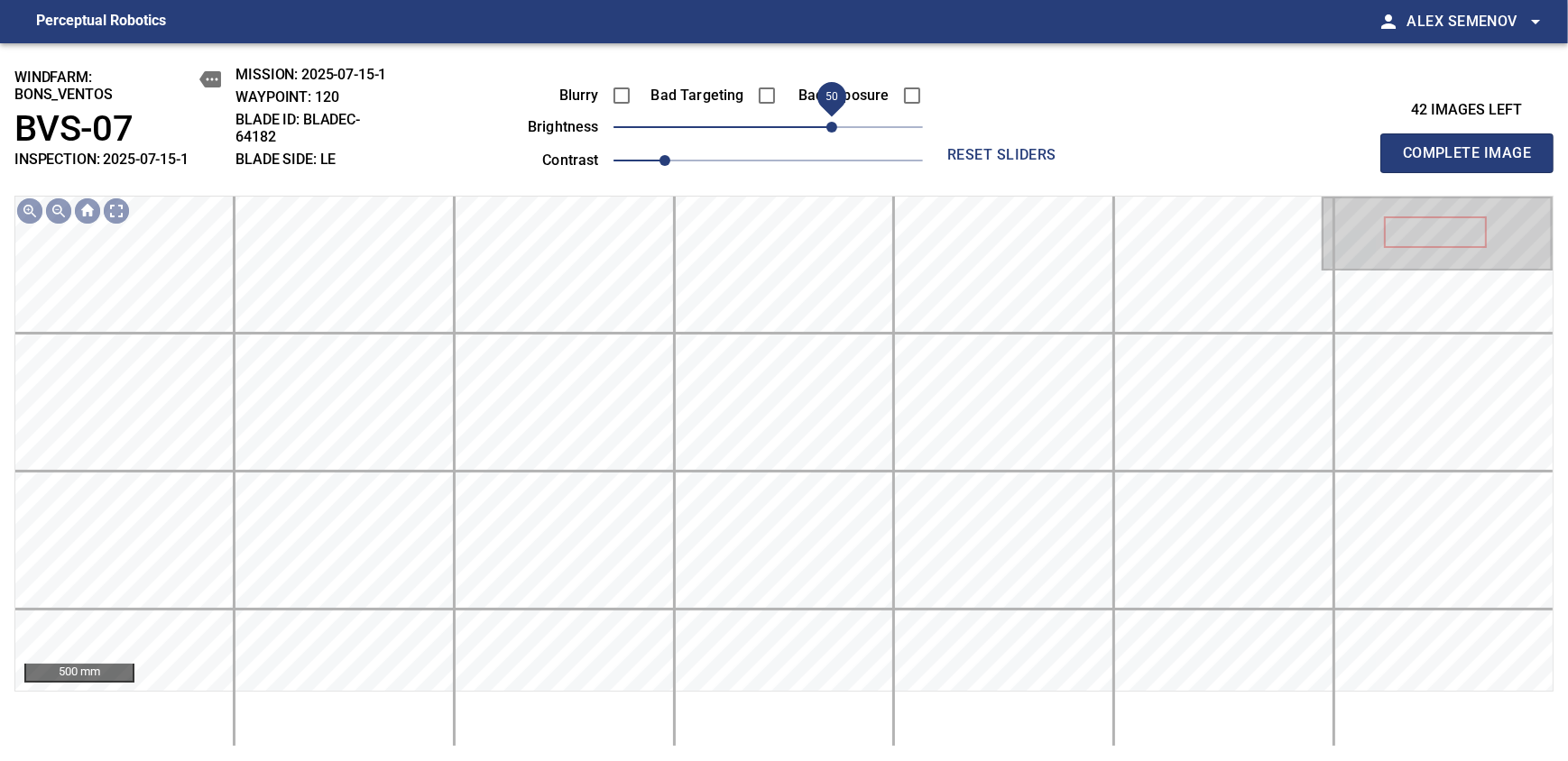 click on "50" at bounding box center [832, 127] 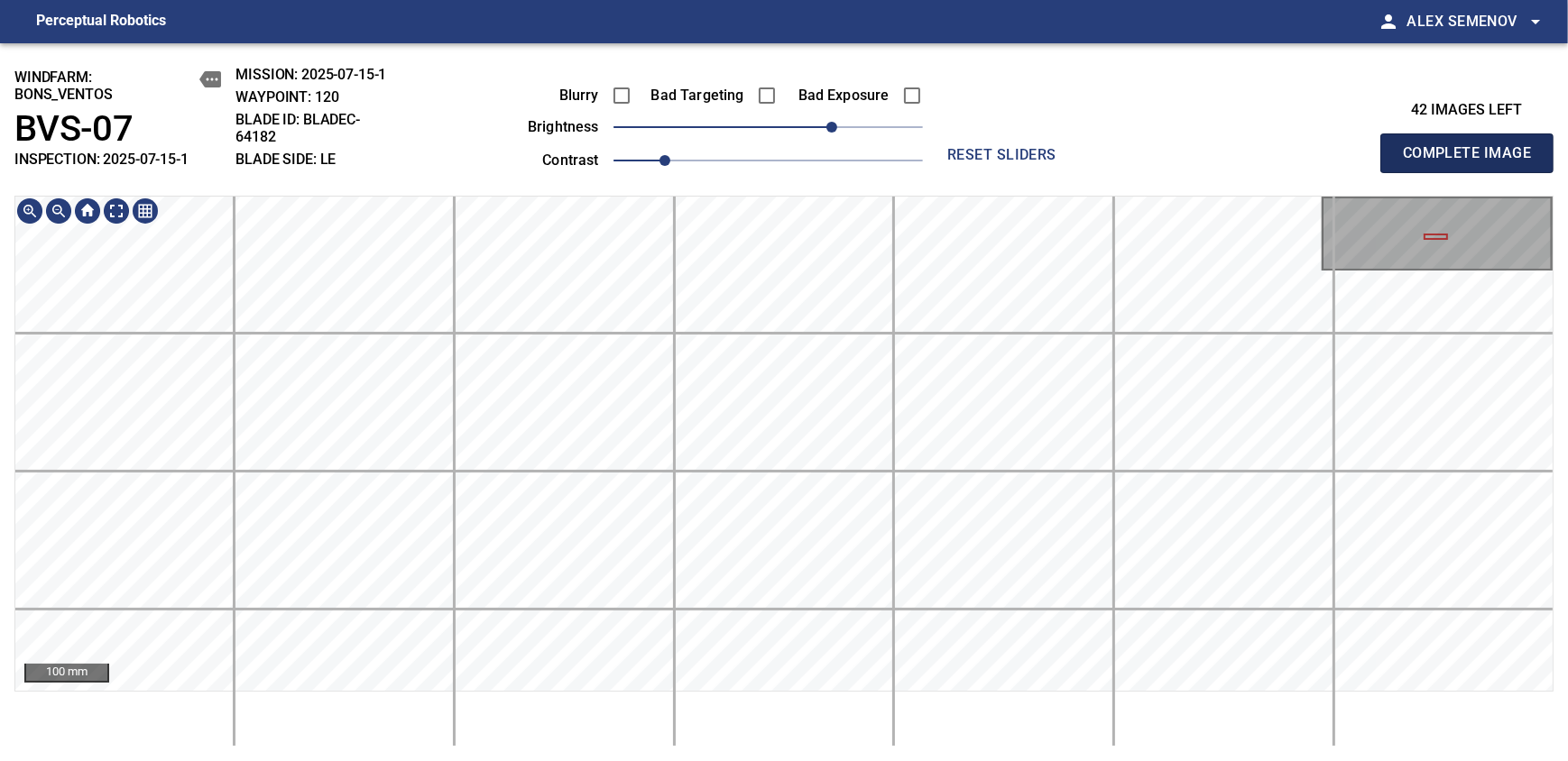 click on "Complete Image" at bounding box center (1467, 153) 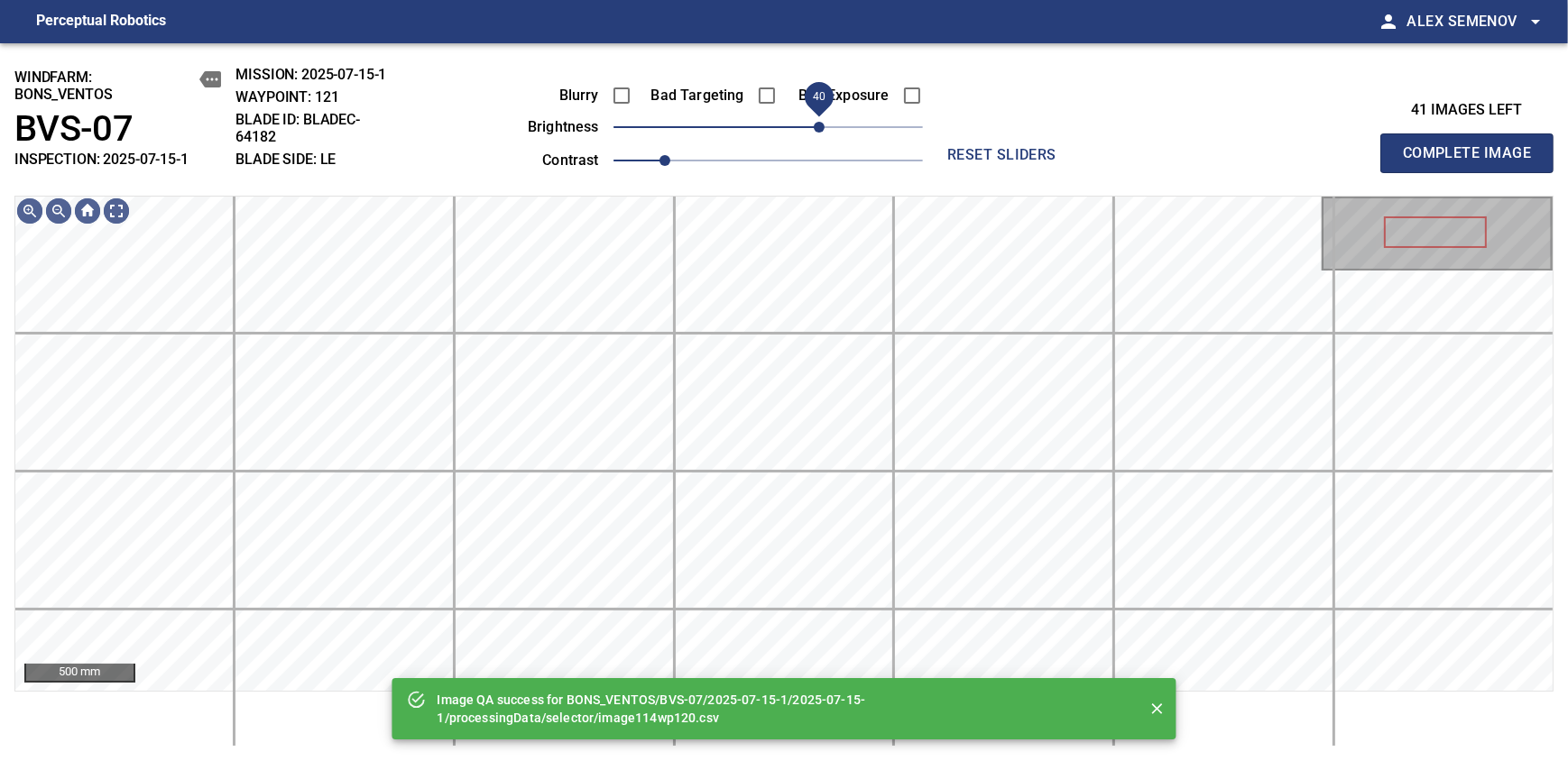drag, startPoint x: 775, startPoint y: 135, endPoint x: 815, endPoint y: 124, distance: 41.484937 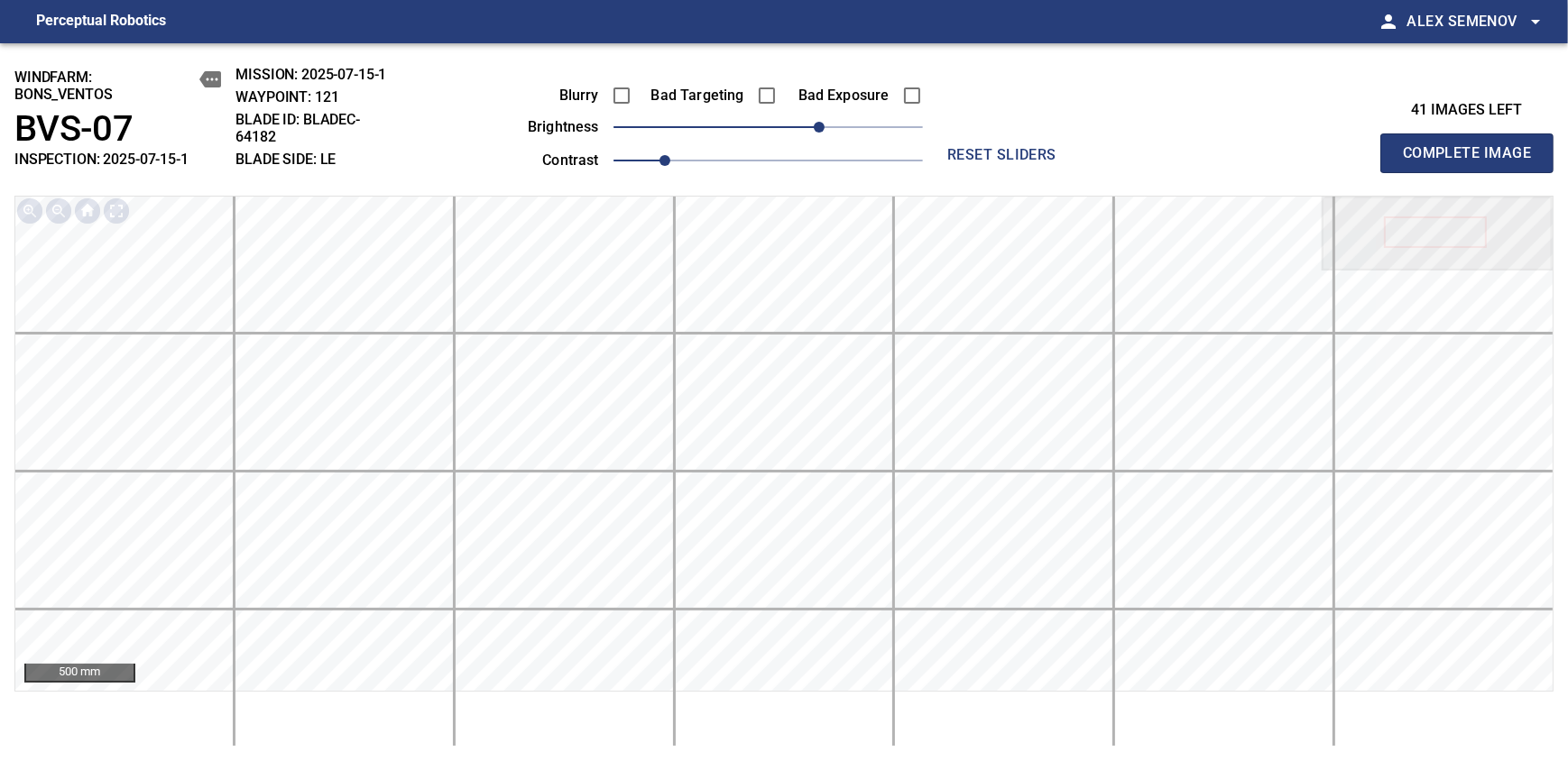 click on "Complete Image" at bounding box center (1467, 153) 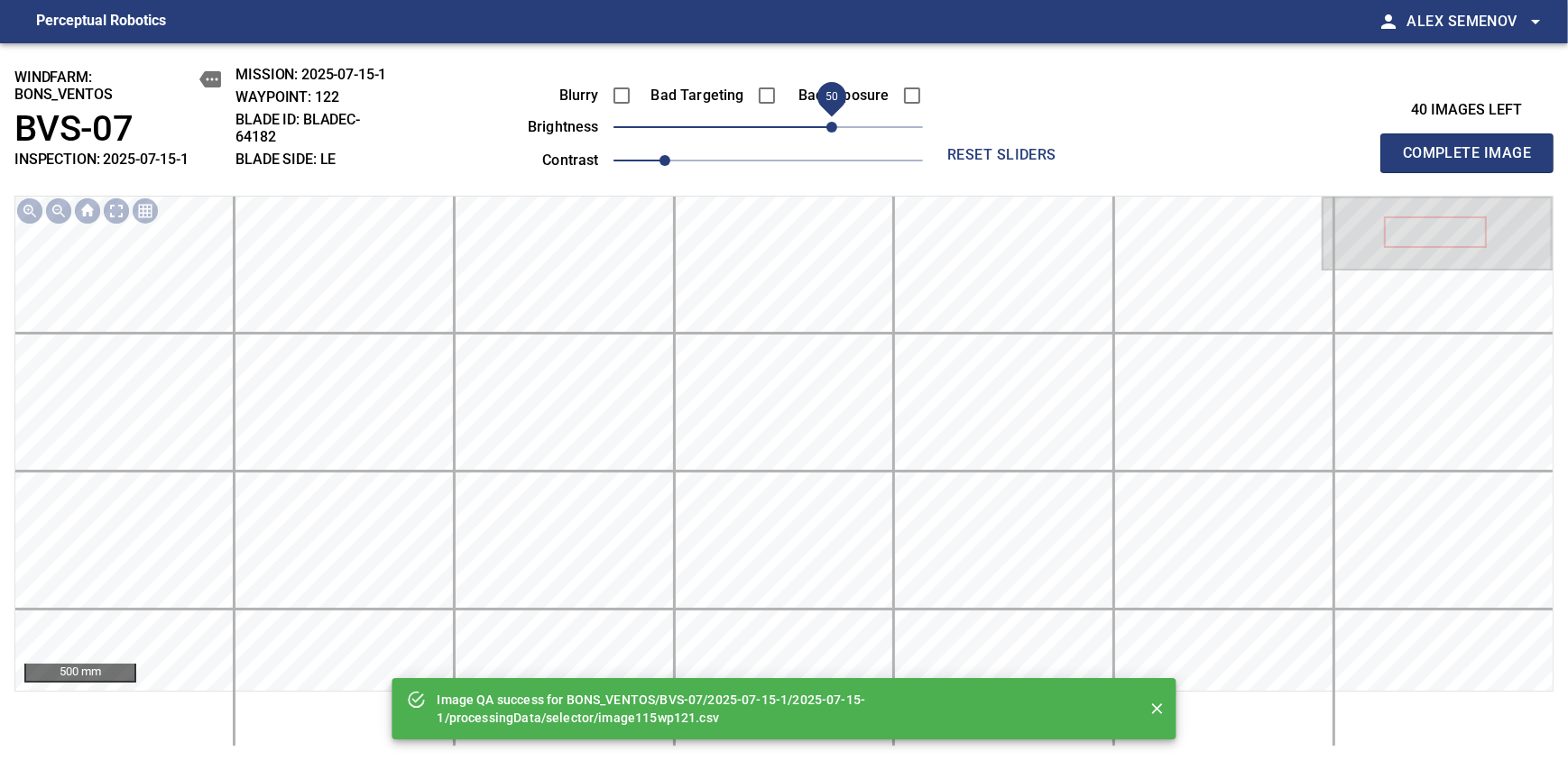 drag, startPoint x: 826, startPoint y: 130, endPoint x: 838, endPoint y: 124, distance: 13.4164079 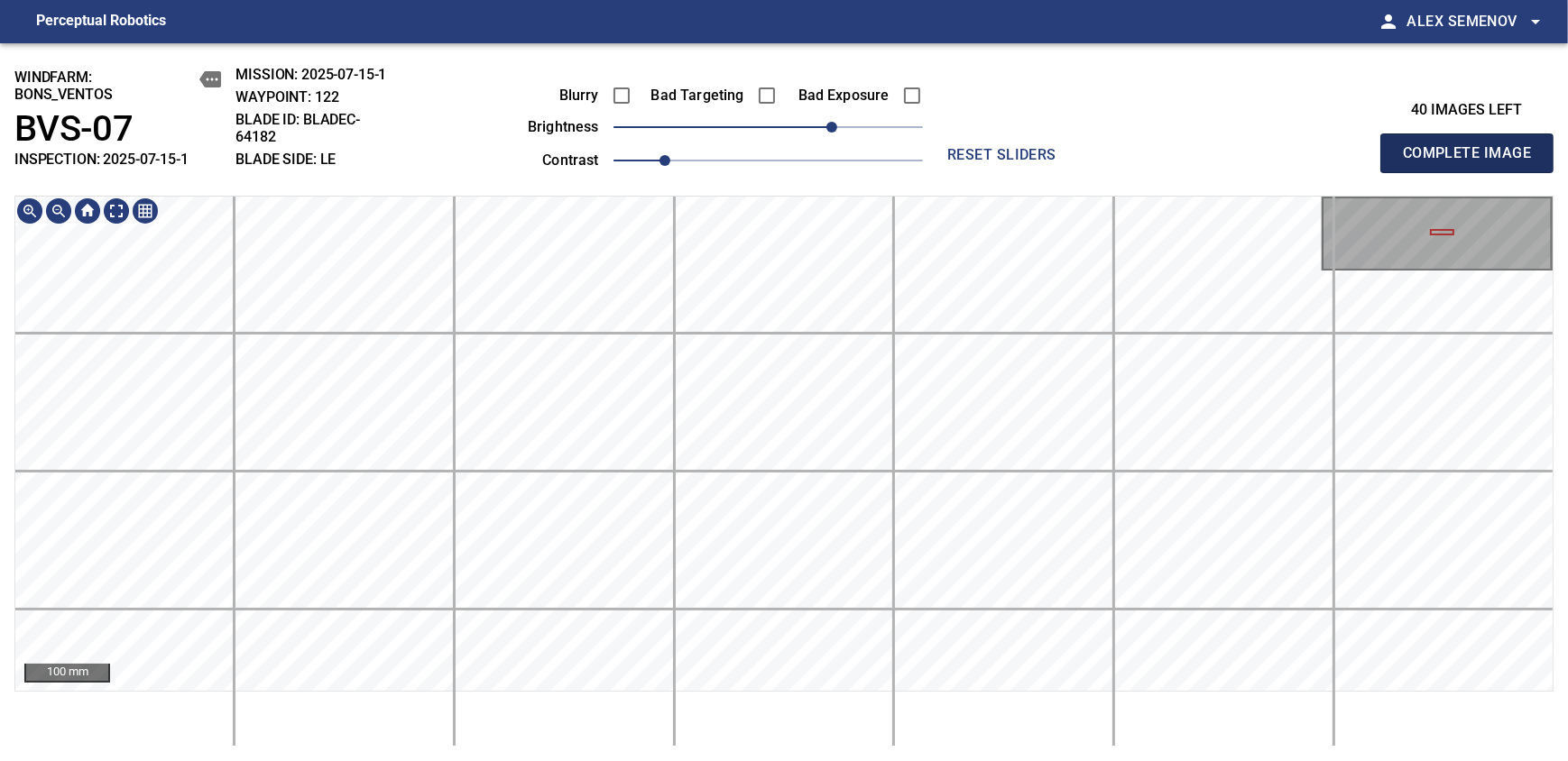 click on "Complete Image" at bounding box center (1467, 153) 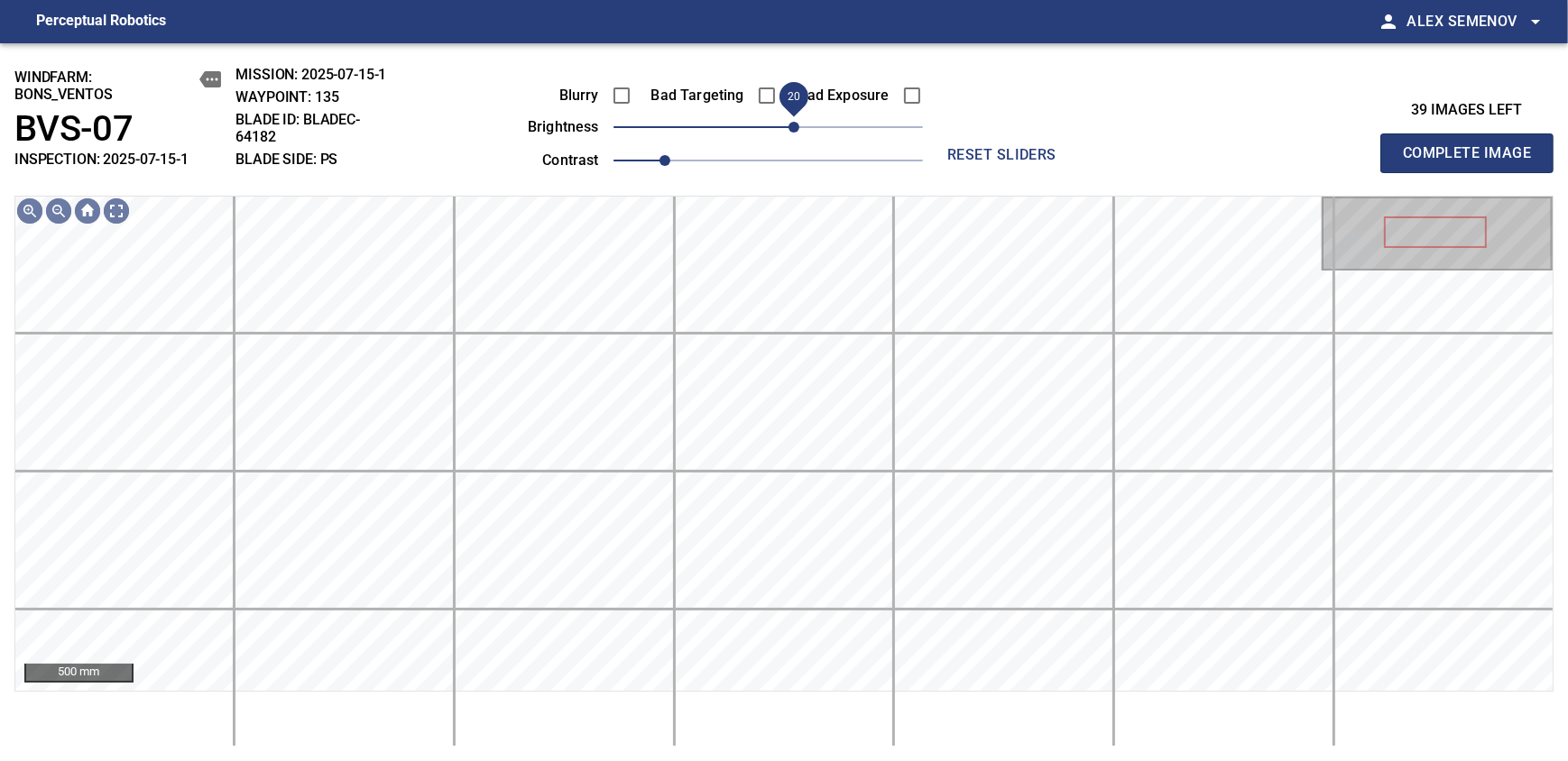 drag, startPoint x: 761, startPoint y: 129, endPoint x: 789, endPoint y: 120, distance: 29.410882 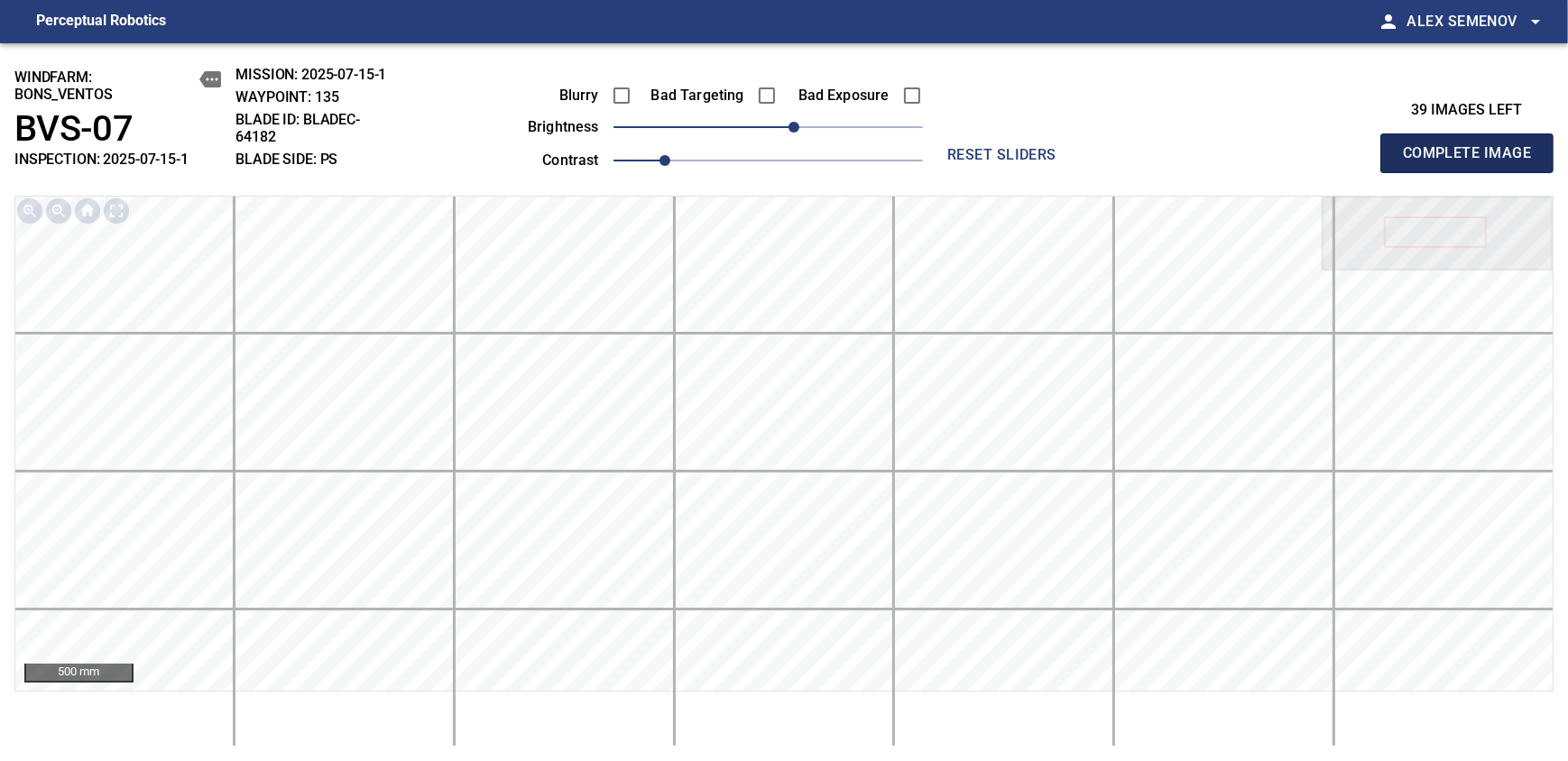 click on "Complete Image" at bounding box center (1467, 153) 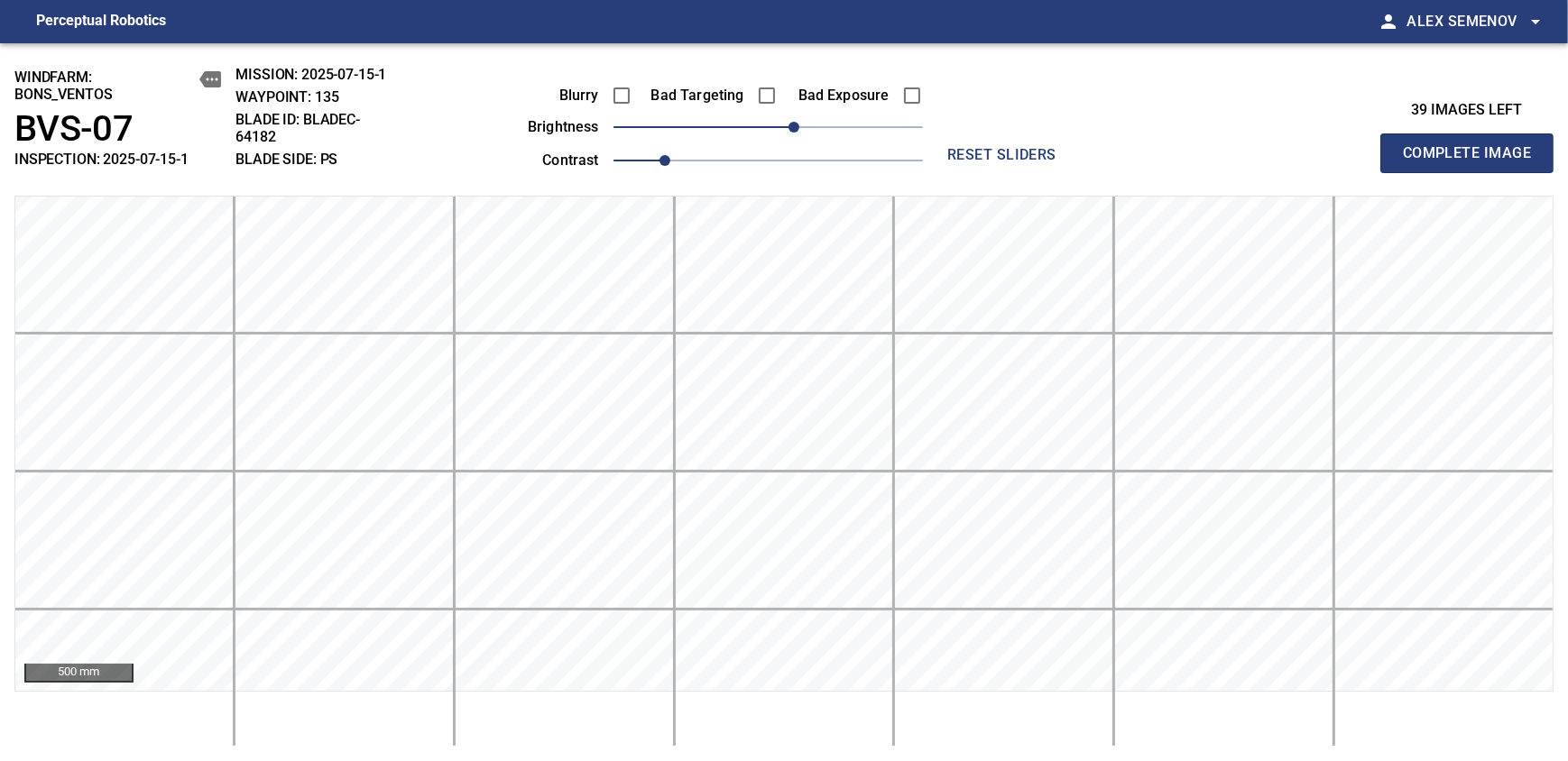 type 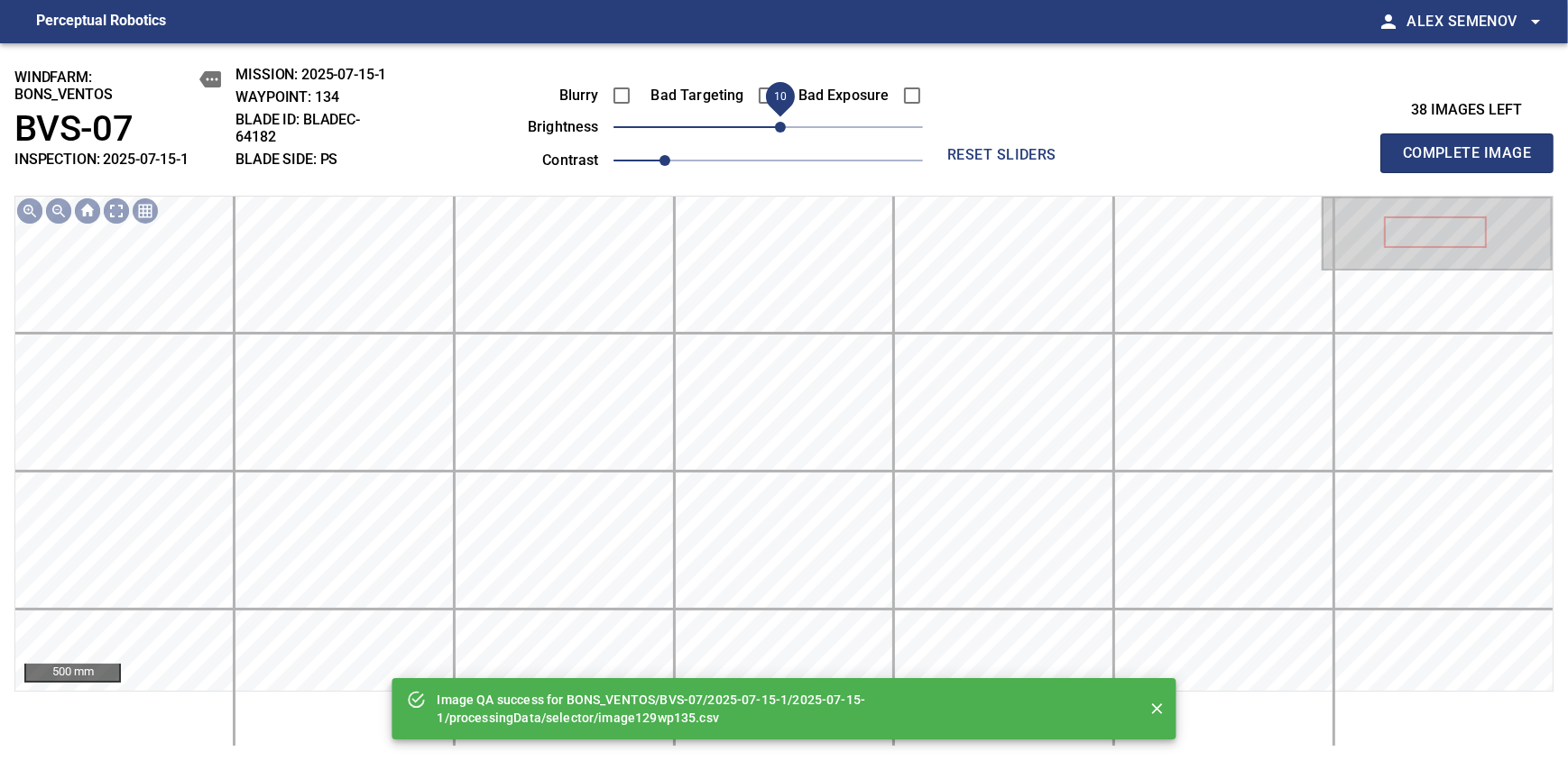 click on "10" at bounding box center [780, 127] 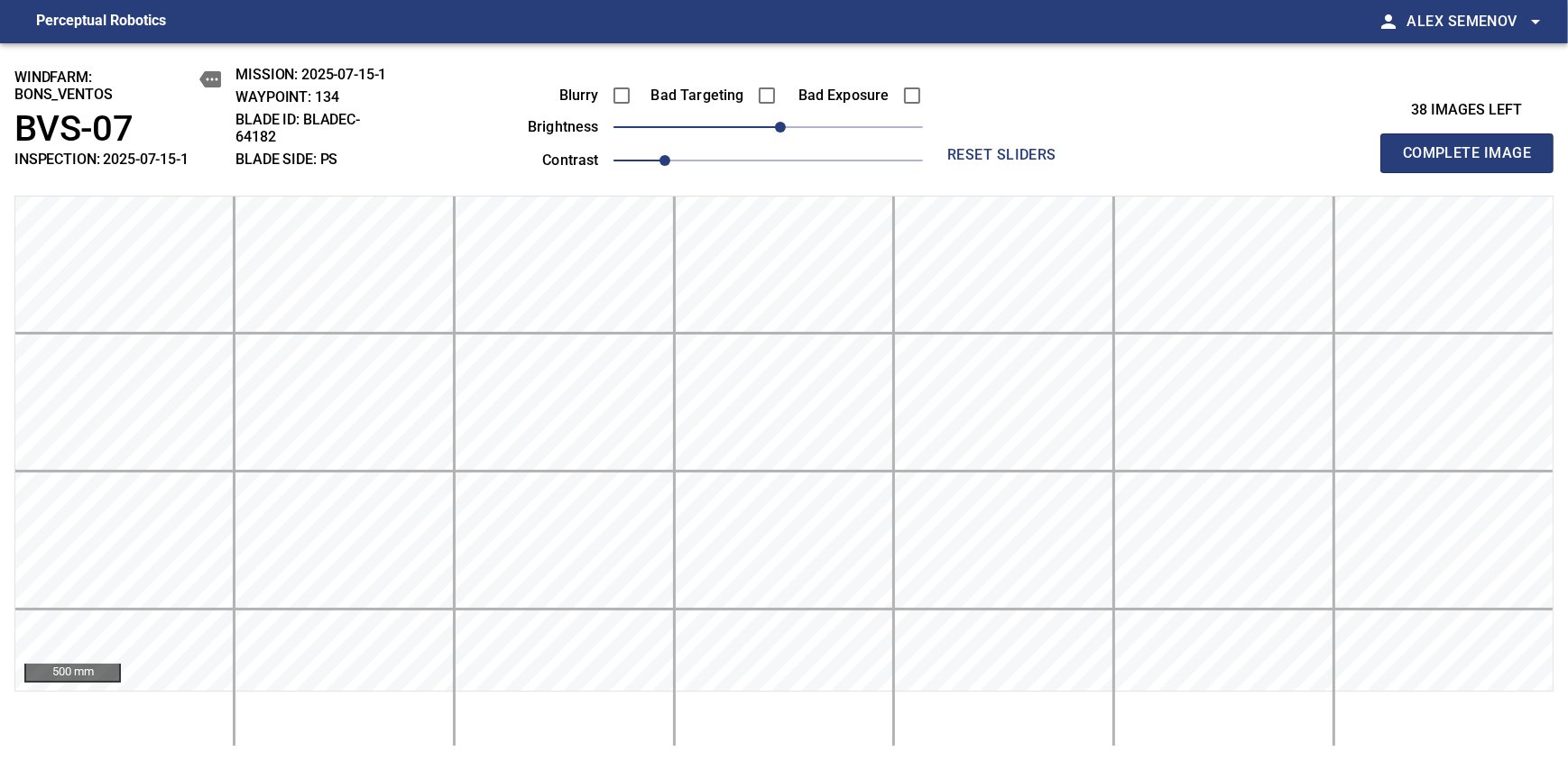 click on "Complete Image" at bounding box center (1467, 153) 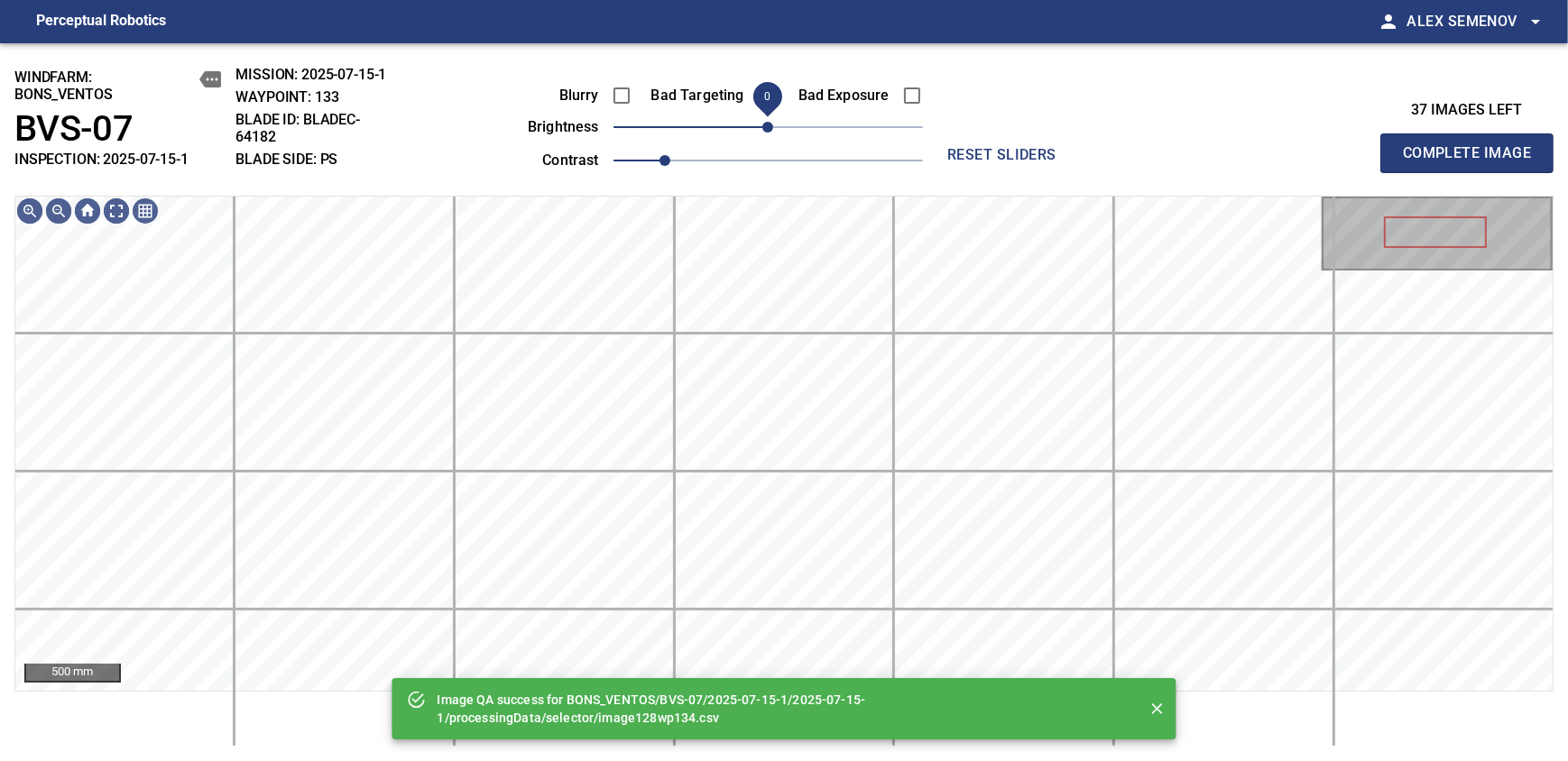 drag, startPoint x: 775, startPoint y: 128, endPoint x: 767, endPoint y: 134, distance: 10 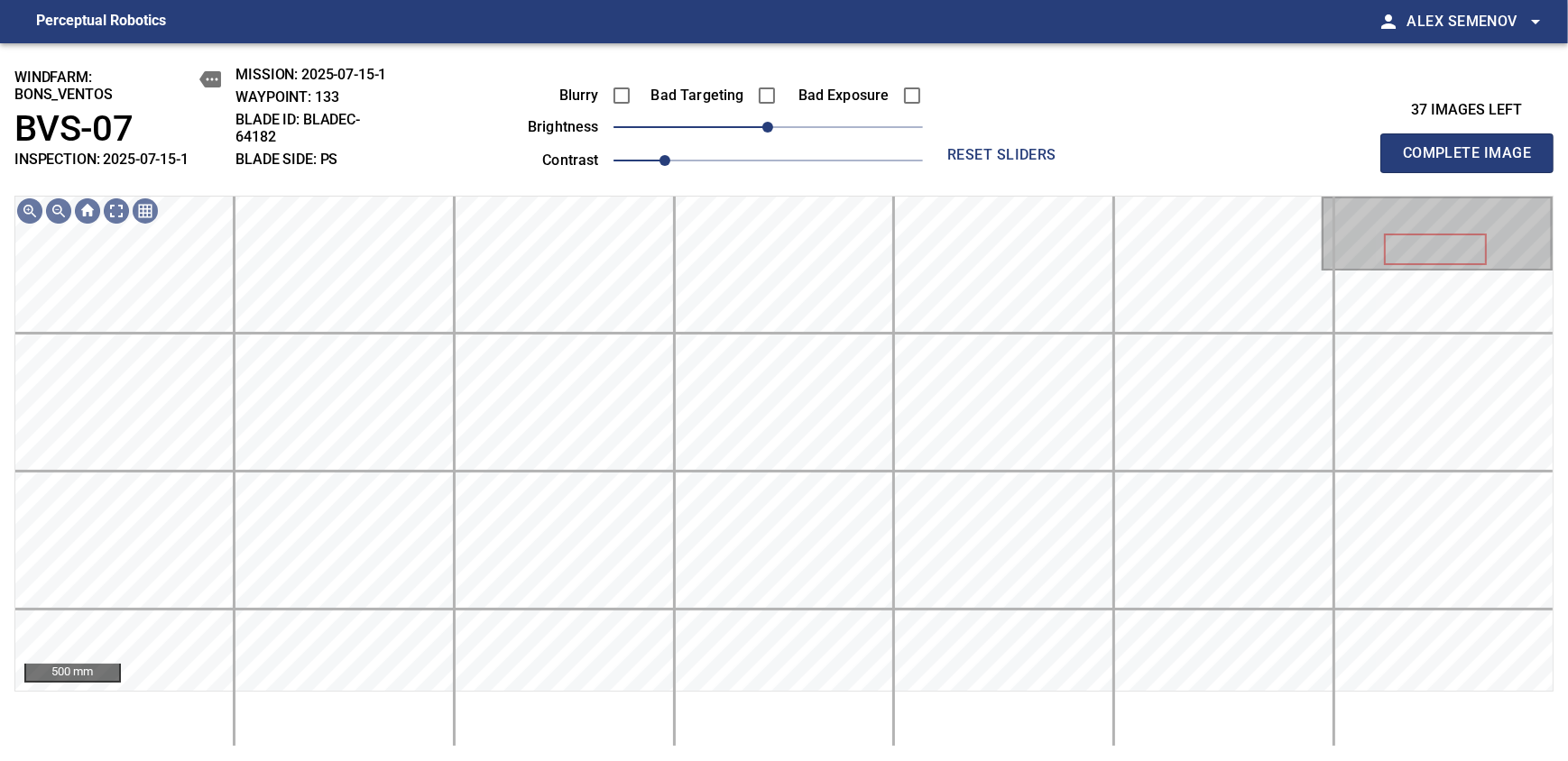 click on "Complete Image" at bounding box center (1467, 153) 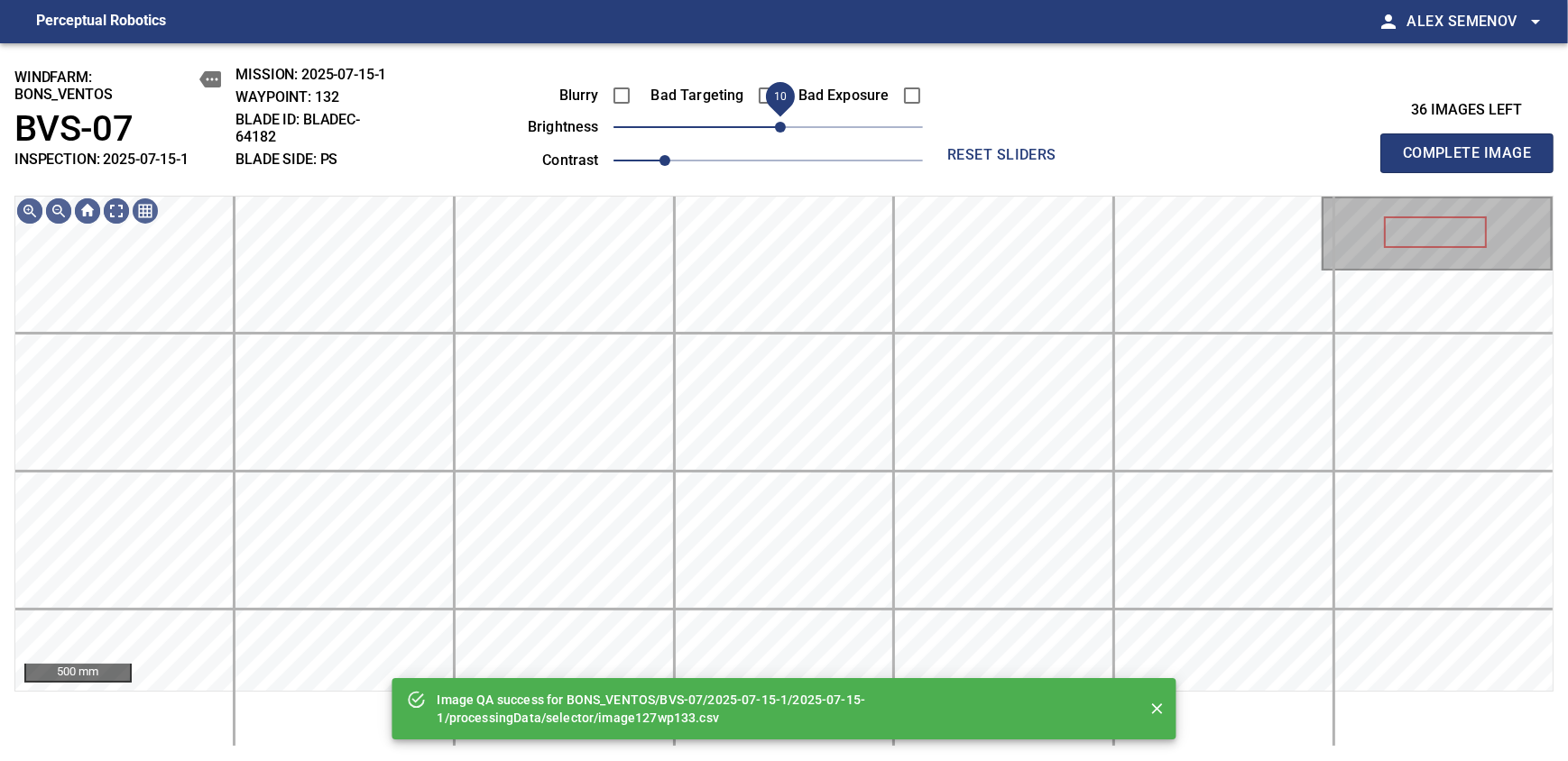 click on "10" at bounding box center (780, 127) 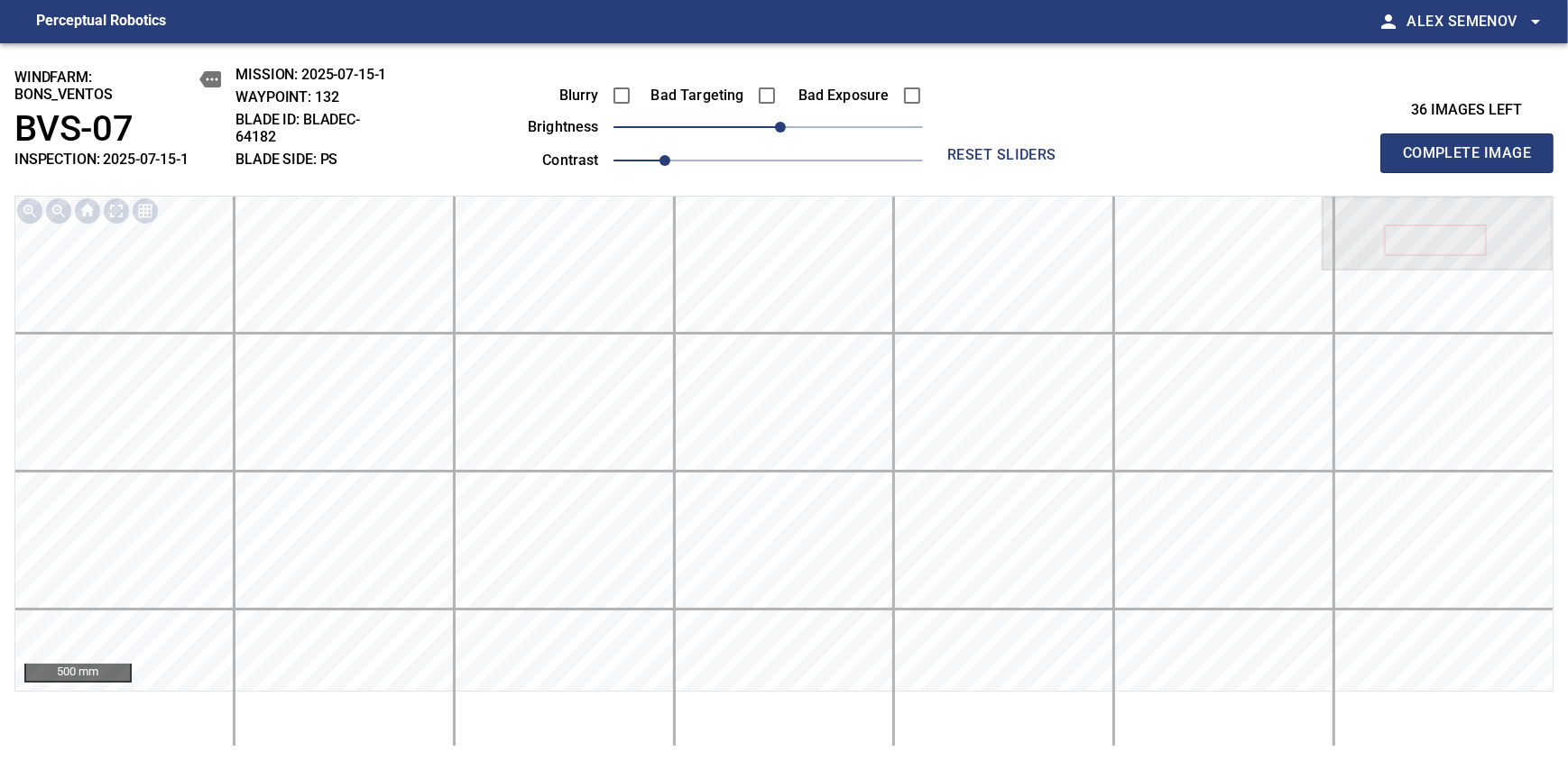 click on "Complete Image" at bounding box center (1467, 153) 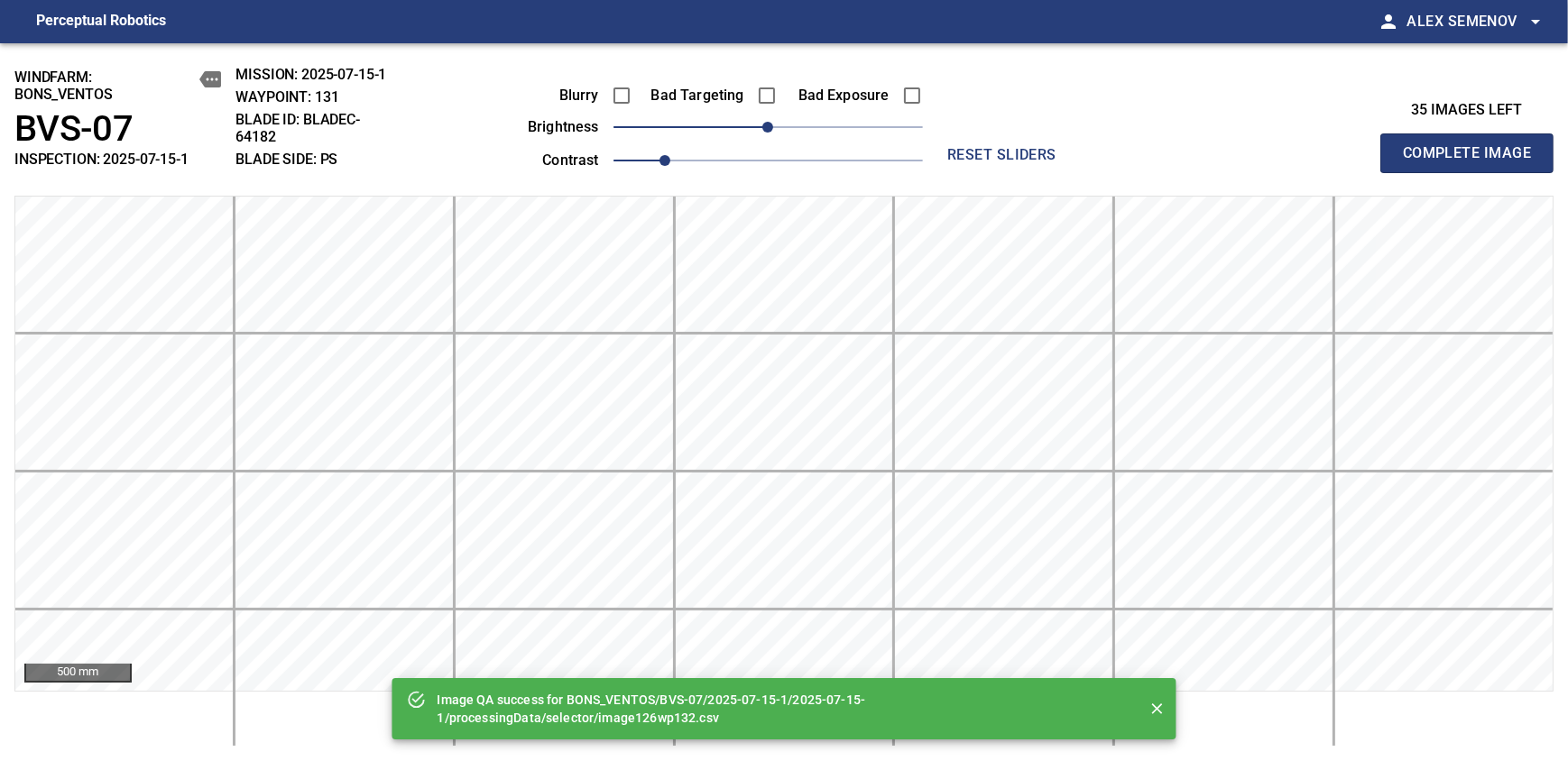click on "Complete Image" at bounding box center (1467, 153) 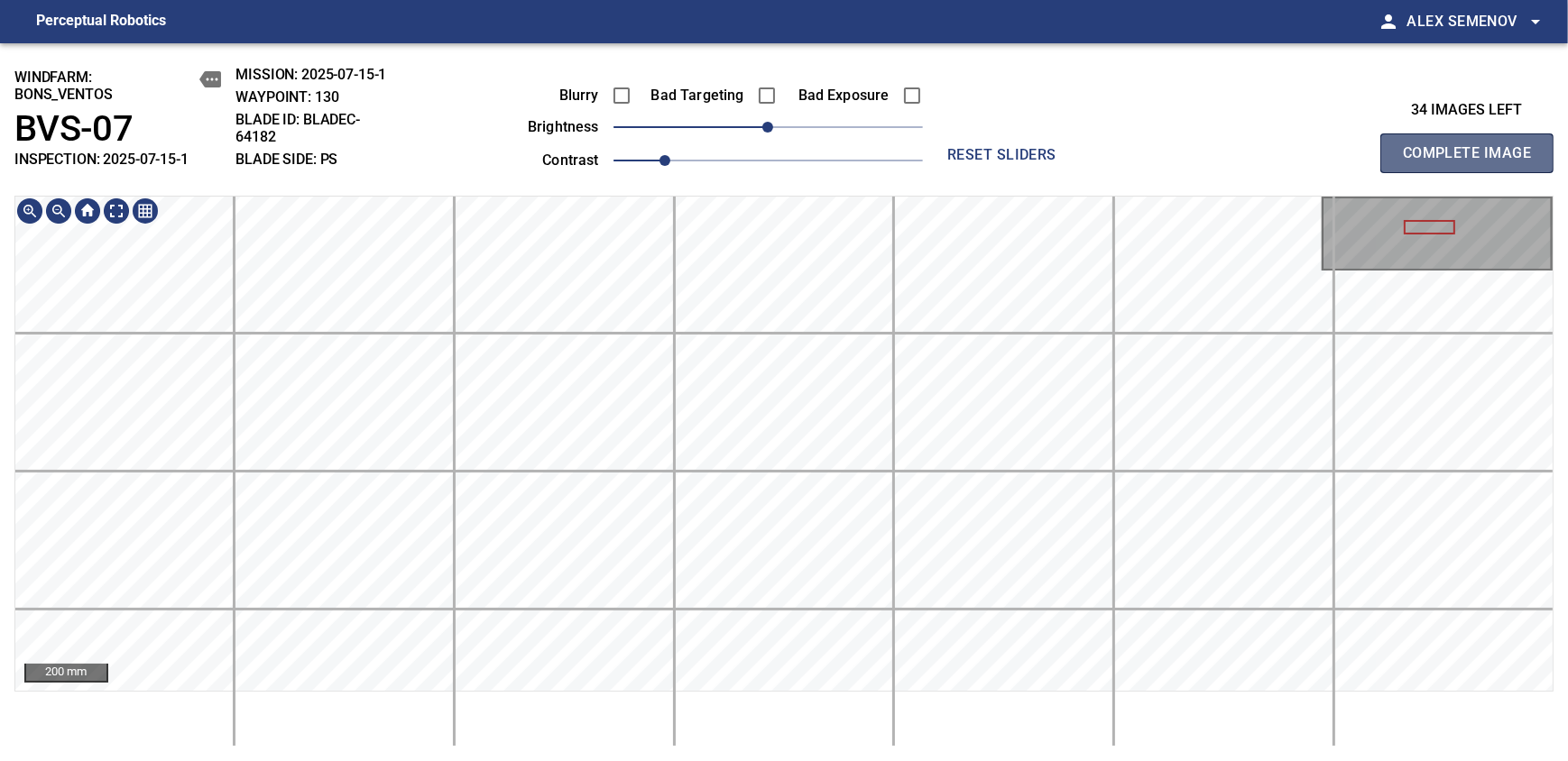 click on "Complete Image" at bounding box center [1467, 153] 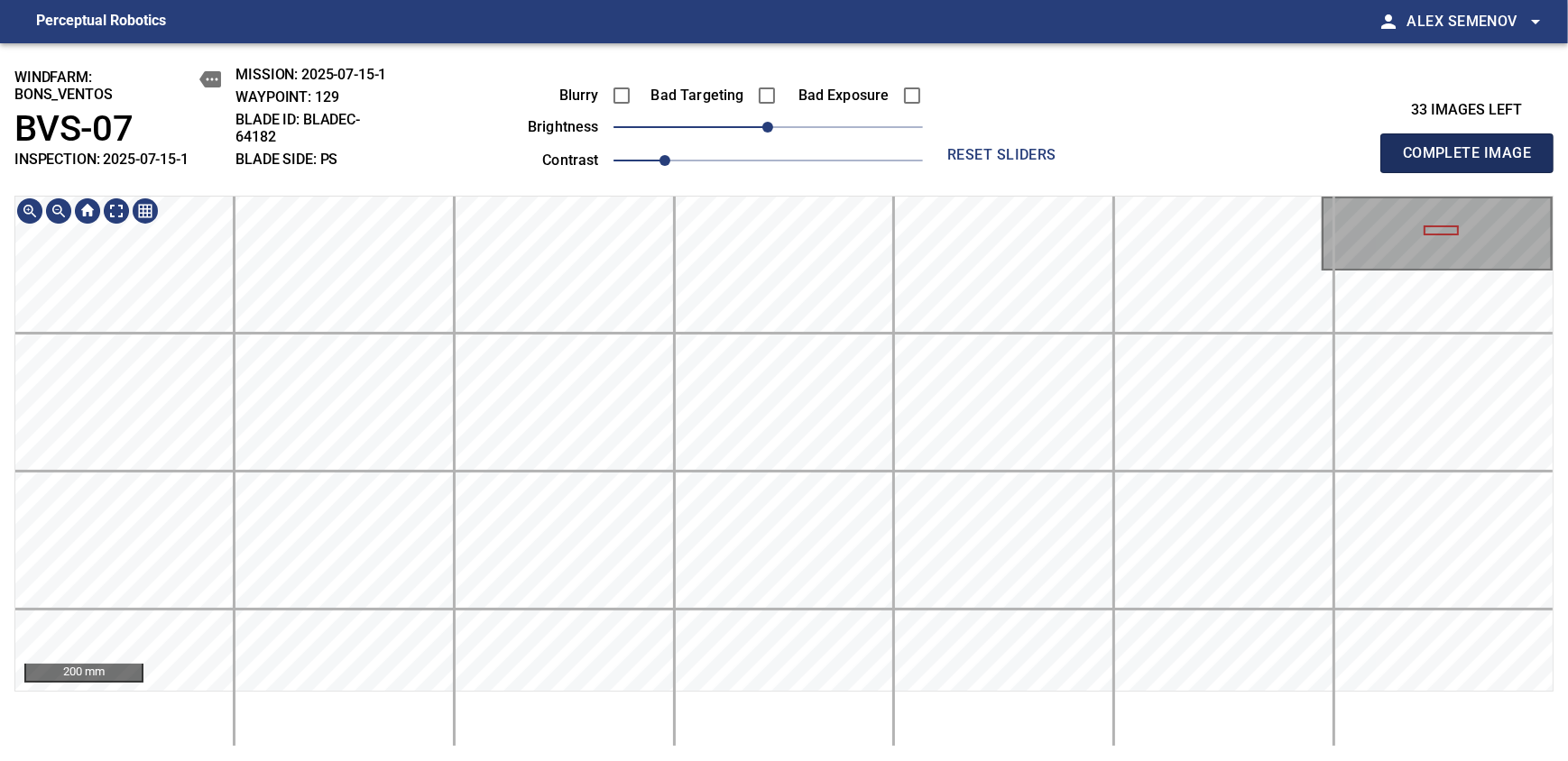 type 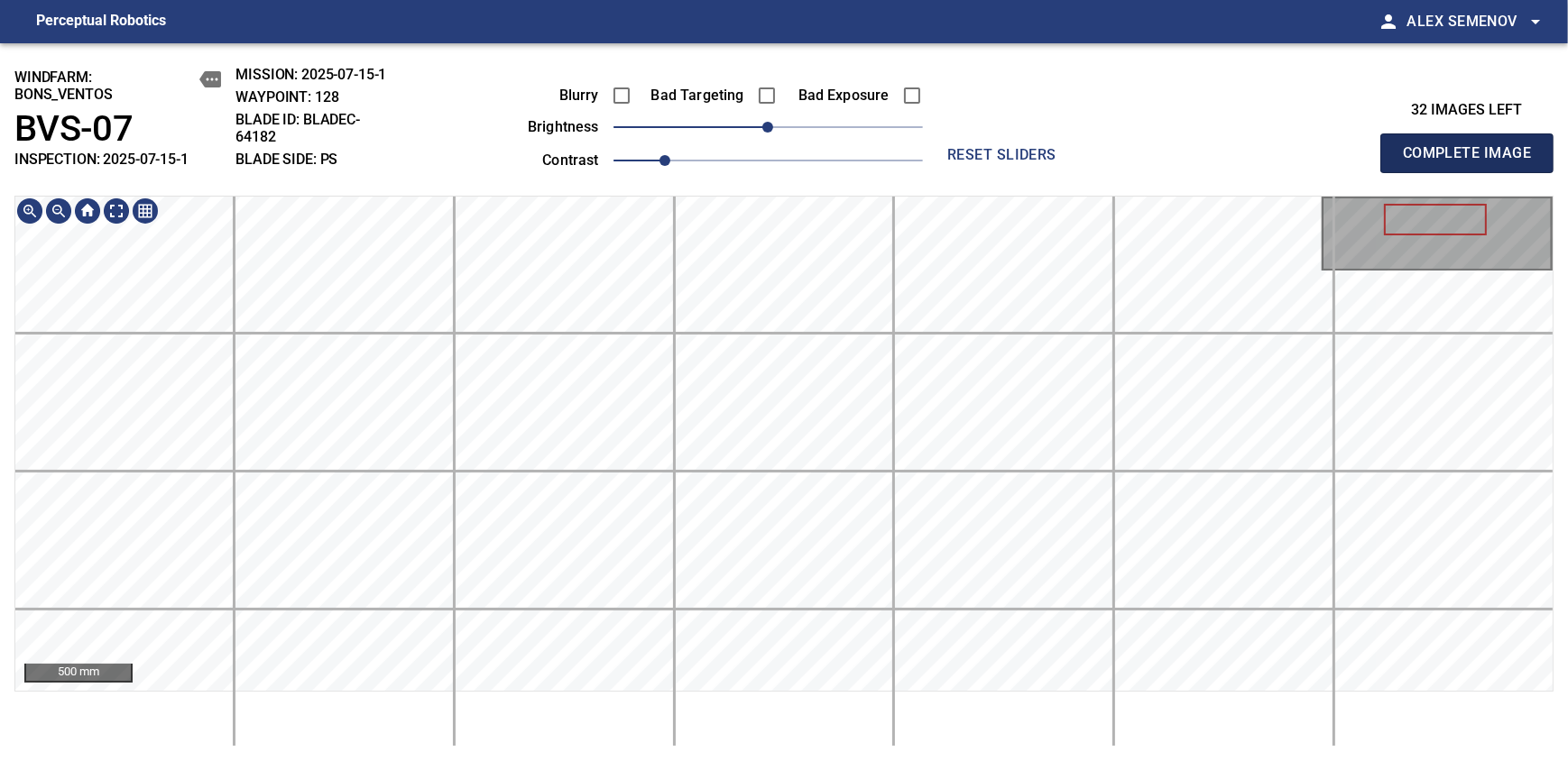 click on "Complete Image" at bounding box center (1467, 153) 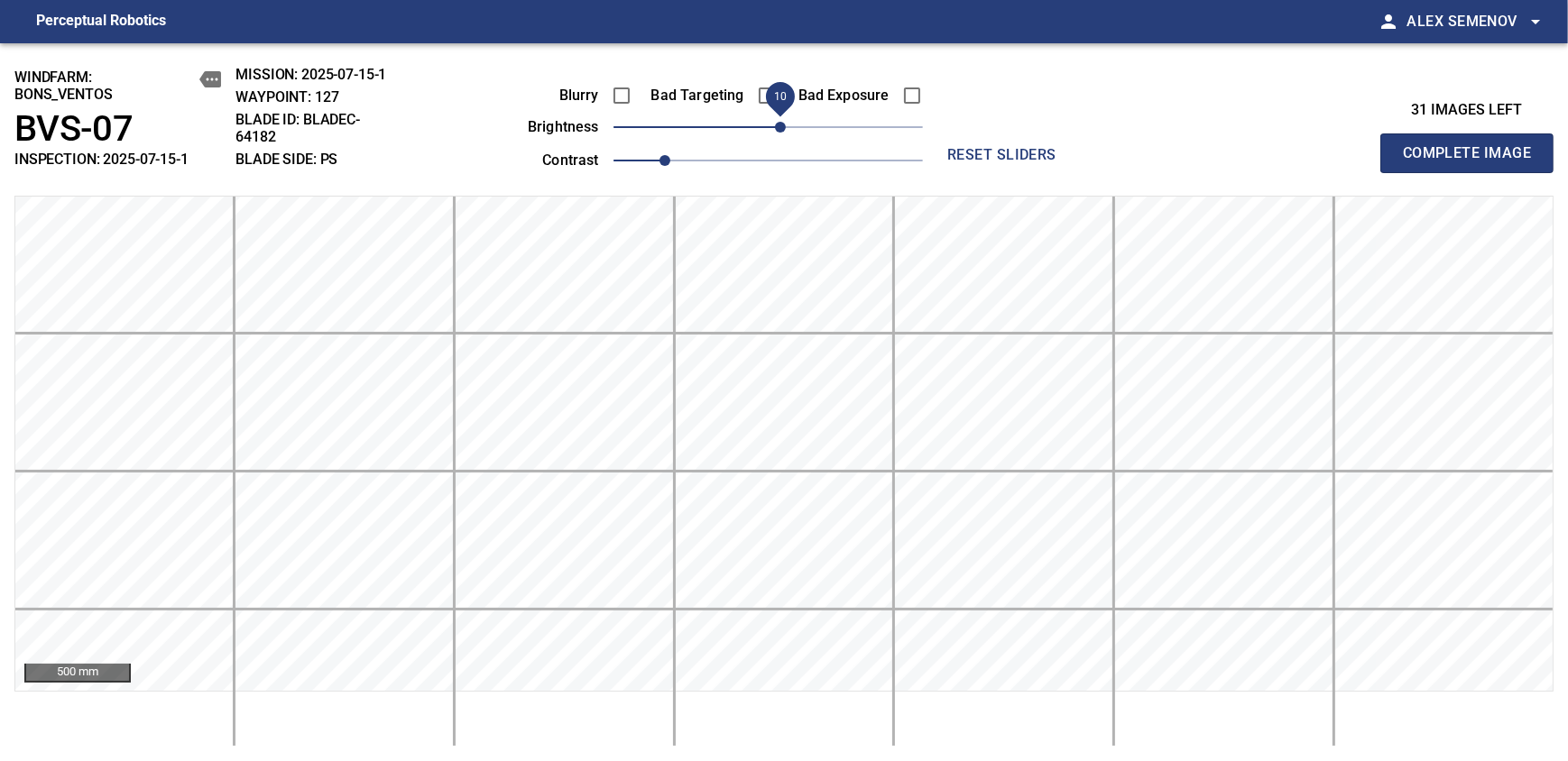 drag, startPoint x: 770, startPoint y: 129, endPoint x: 784, endPoint y: 124, distance: 14.866069 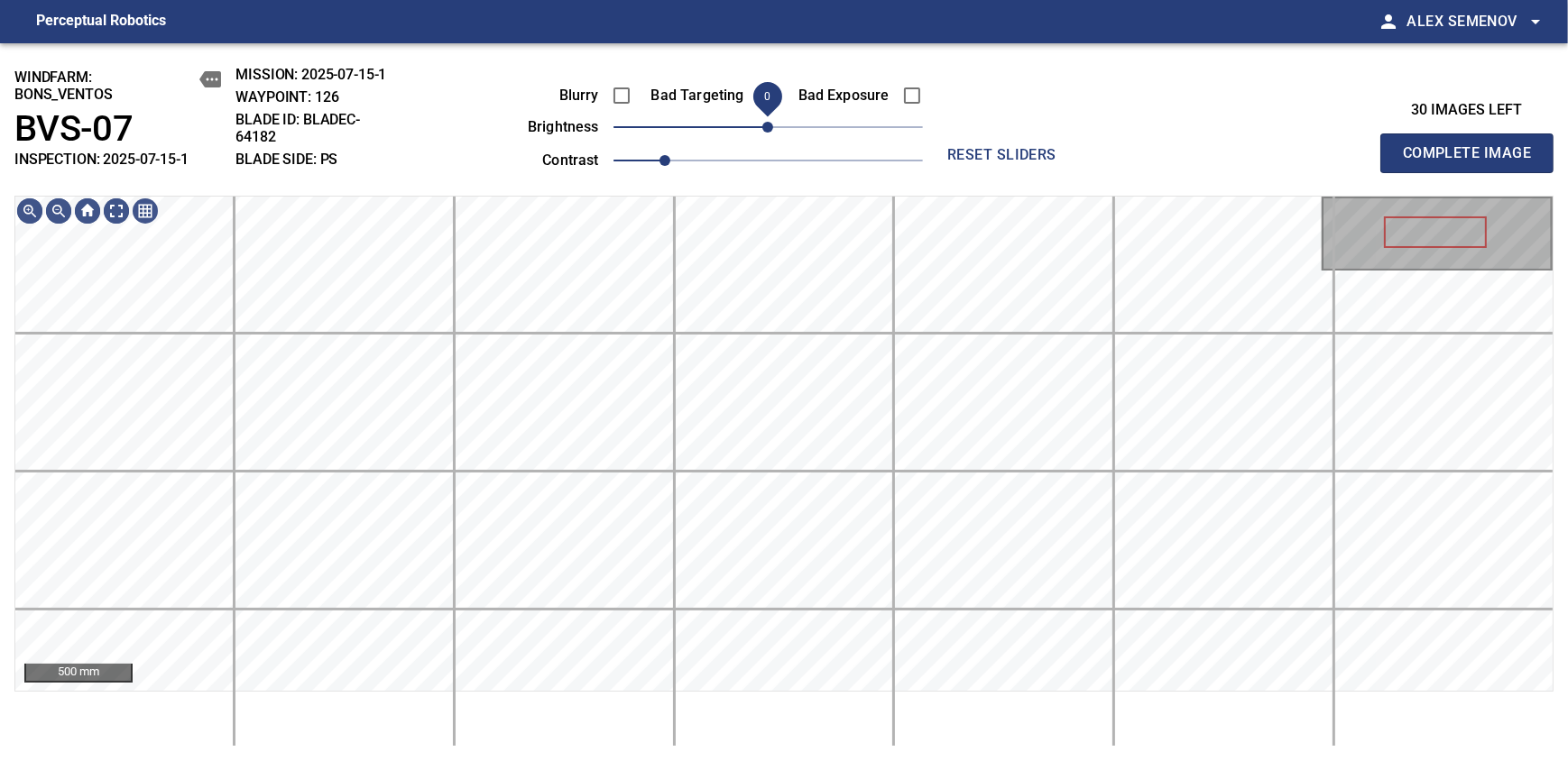 drag, startPoint x: 763, startPoint y: 124, endPoint x: 772, endPoint y: 132, distance: 12.041595 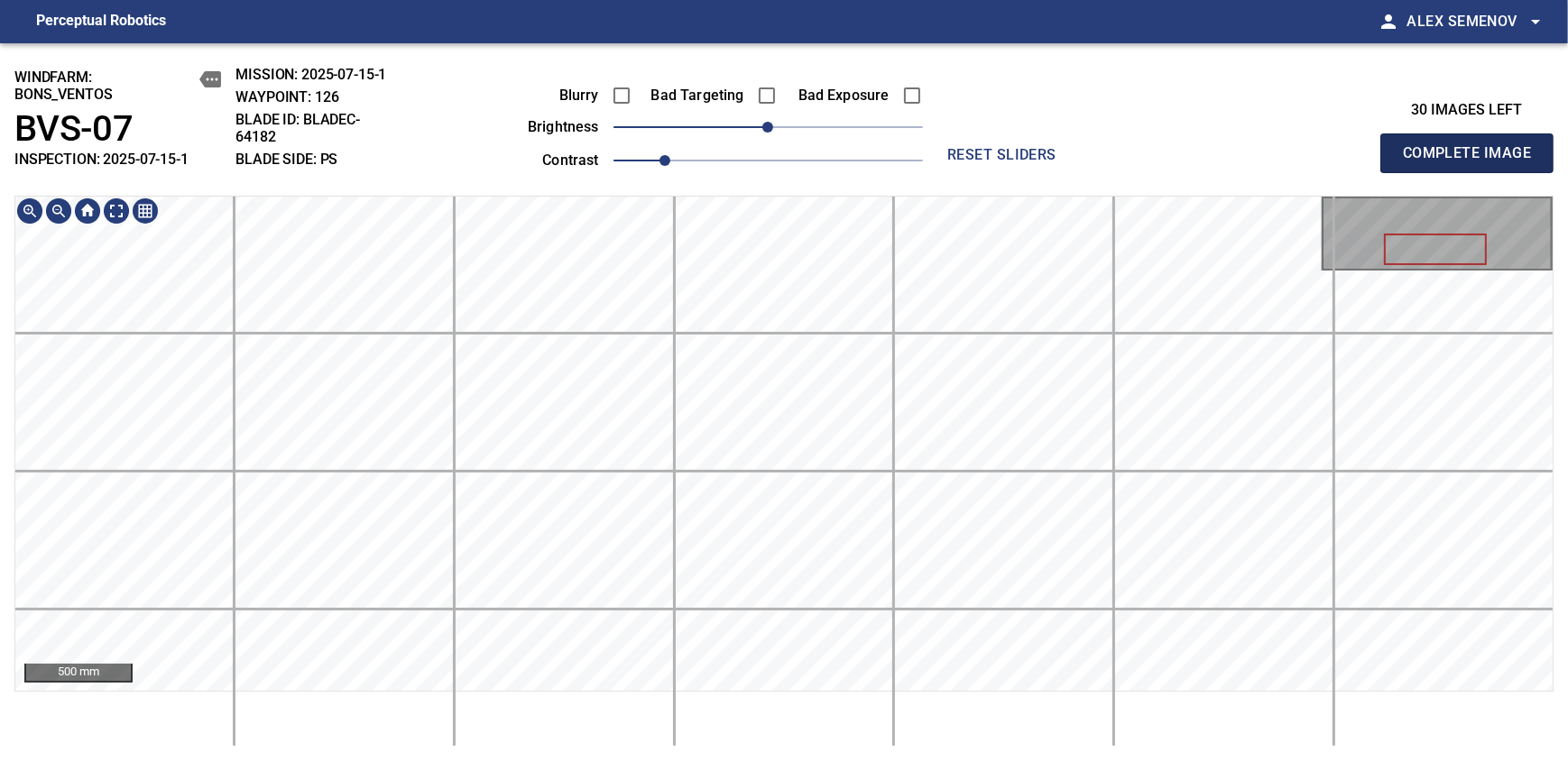 click on "Complete Image" at bounding box center (1467, 153) 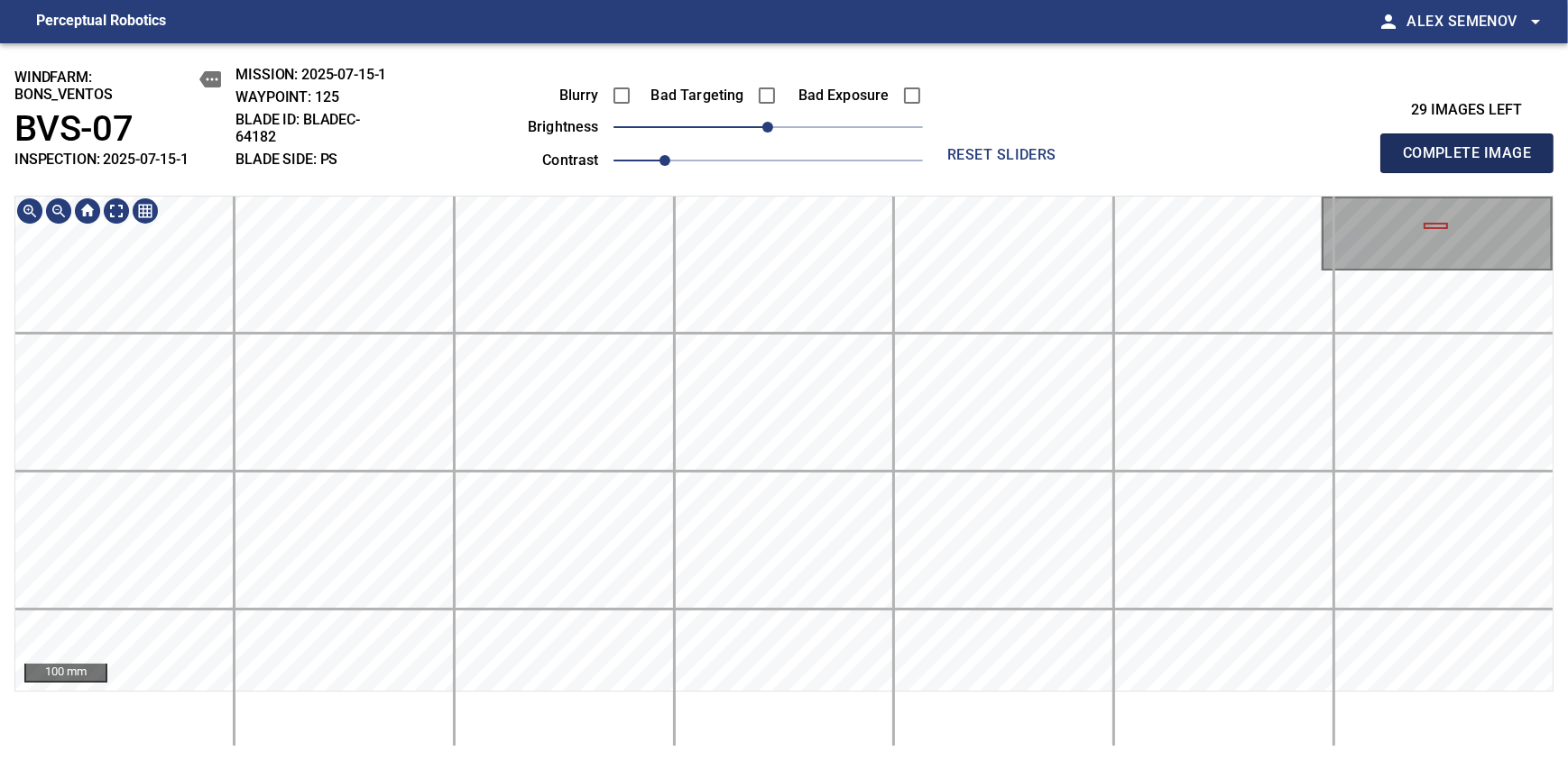 click on "Complete Image" at bounding box center [1467, 153] 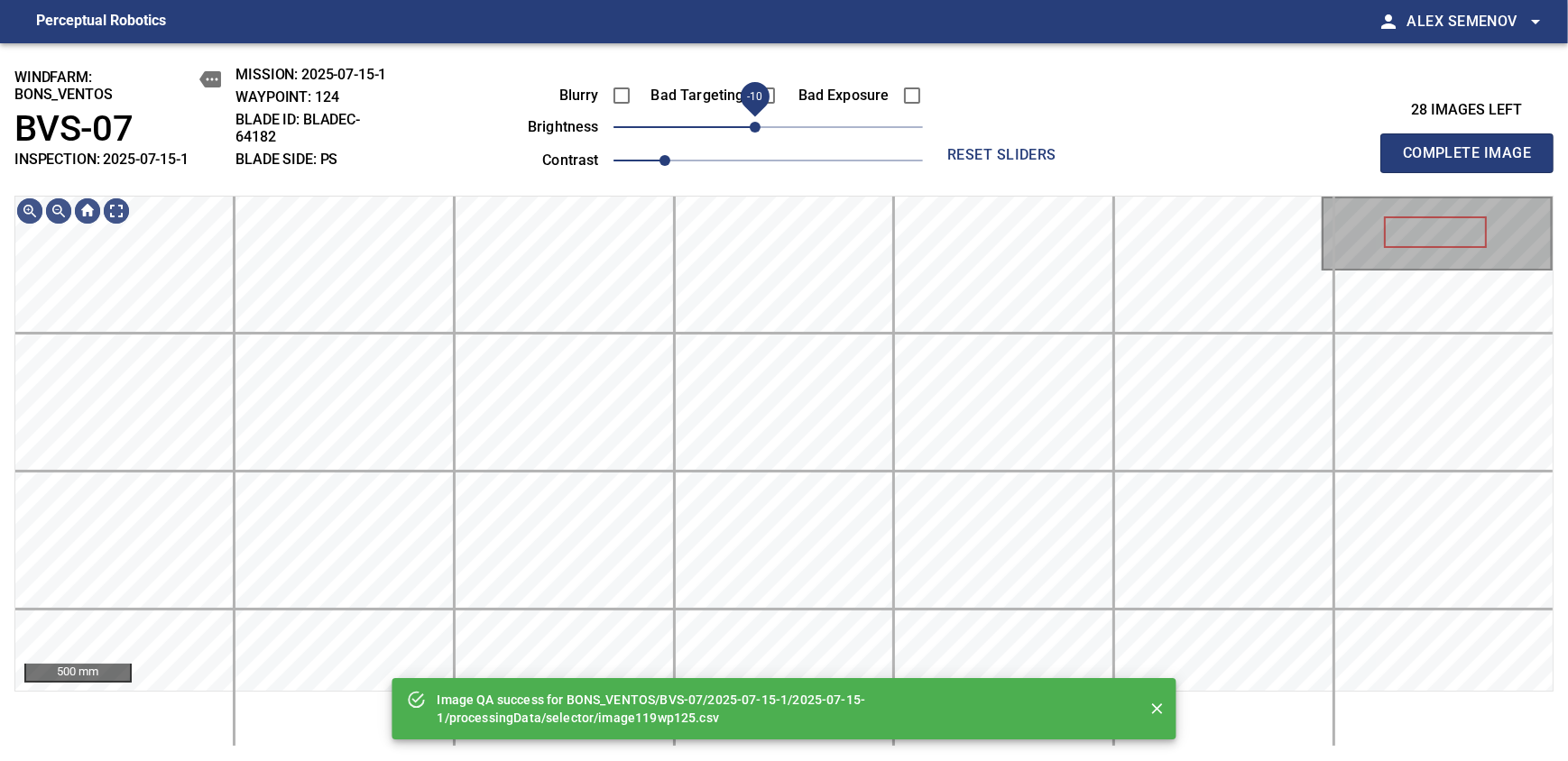 click on "-10" at bounding box center (755, 127) 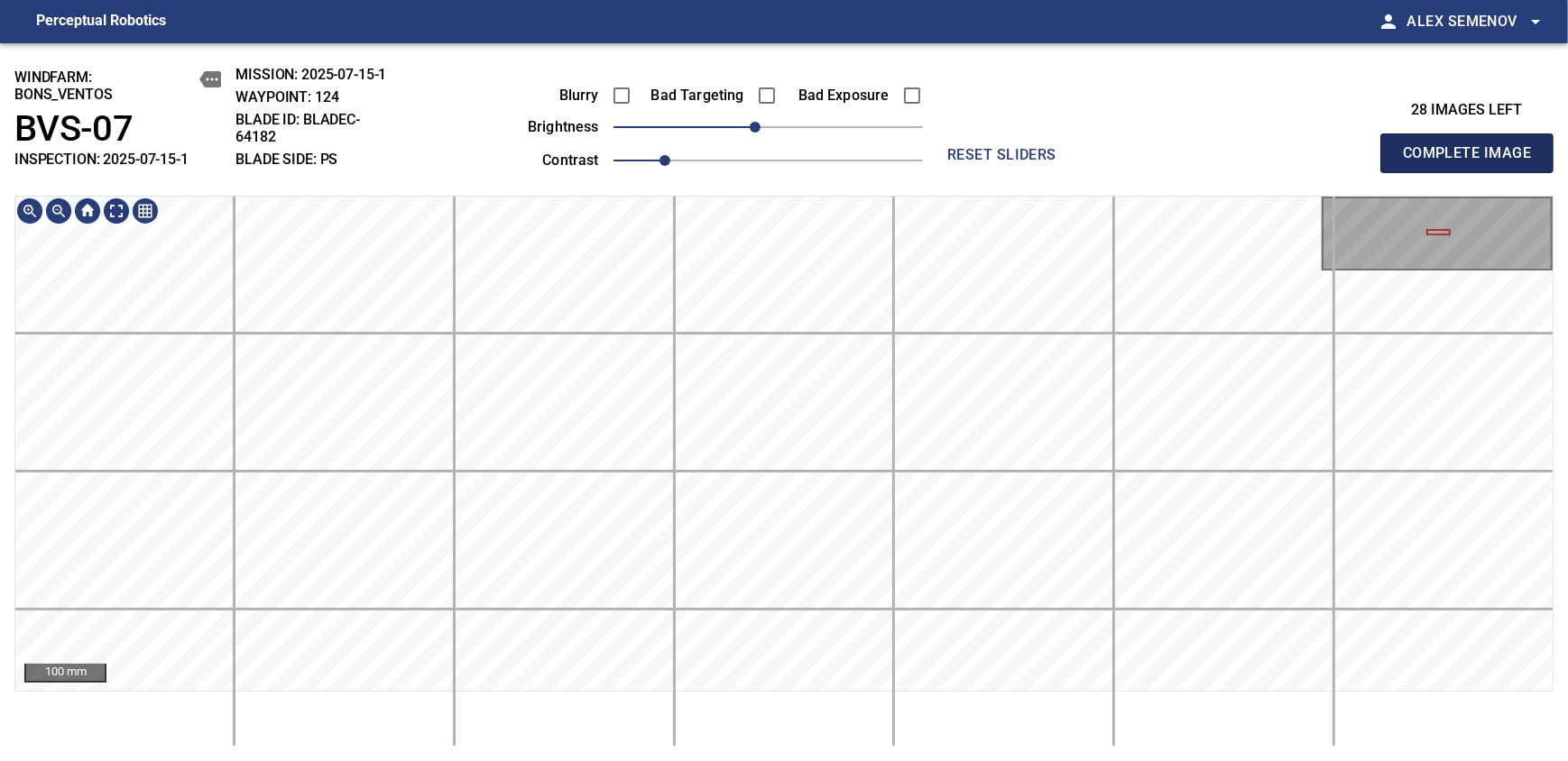 click on "Complete Image" at bounding box center (1467, 153) 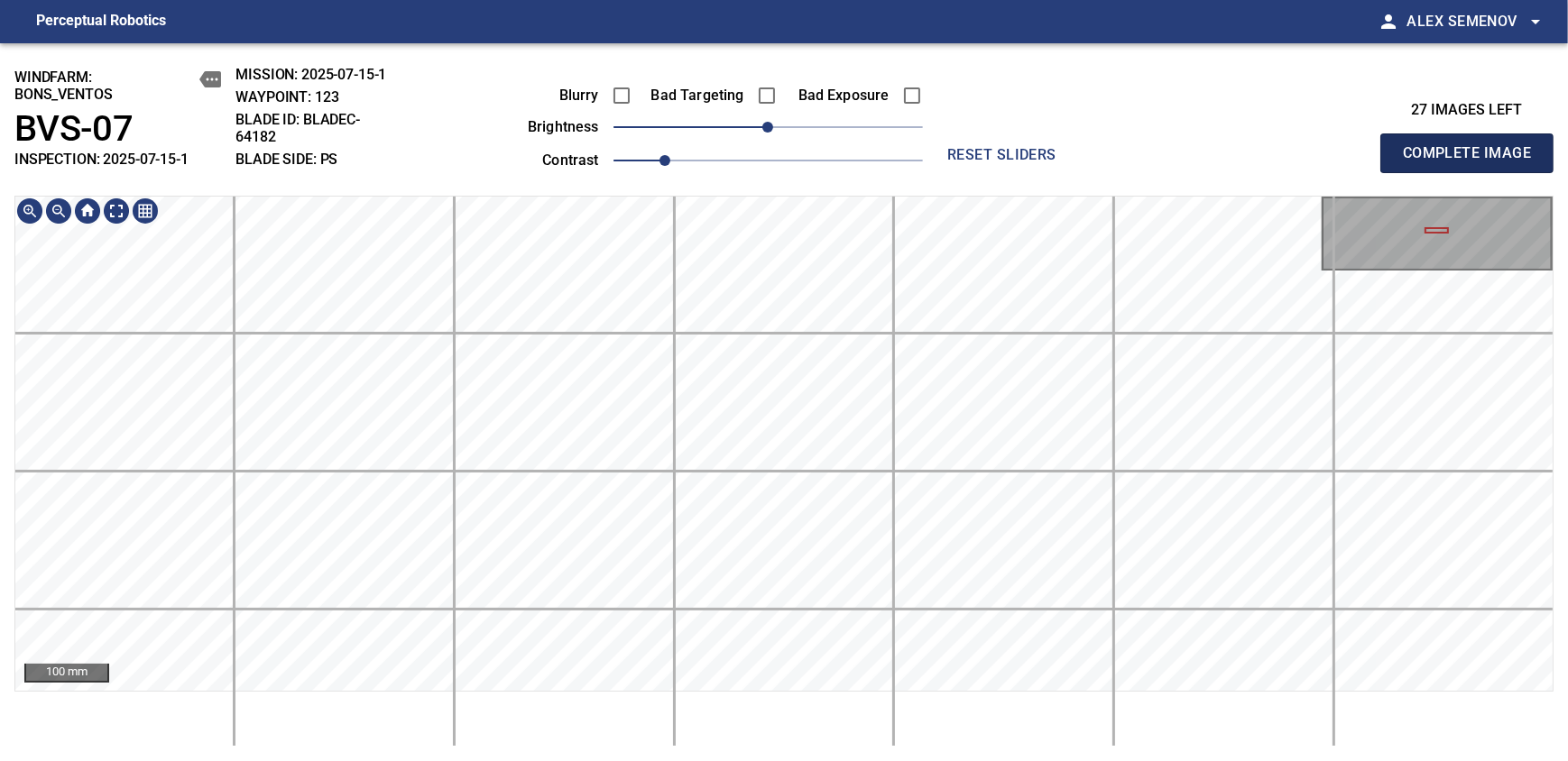 click on "Complete Image" at bounding box center (1467, 153) 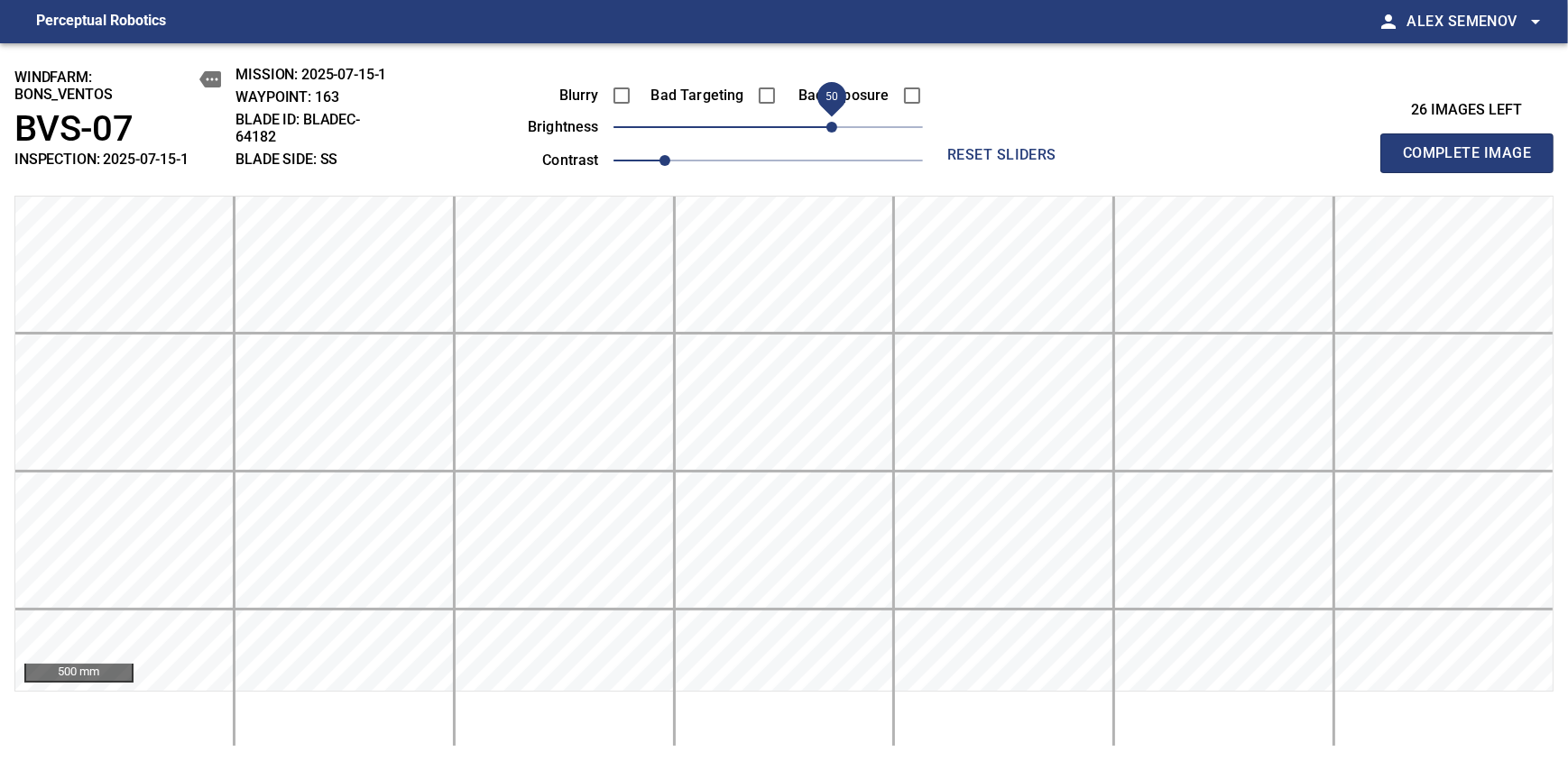 drag, startPoint x: 812, startPoint y: 132, endPoint x: 835, endPoint y: 126, distance: 23.769729 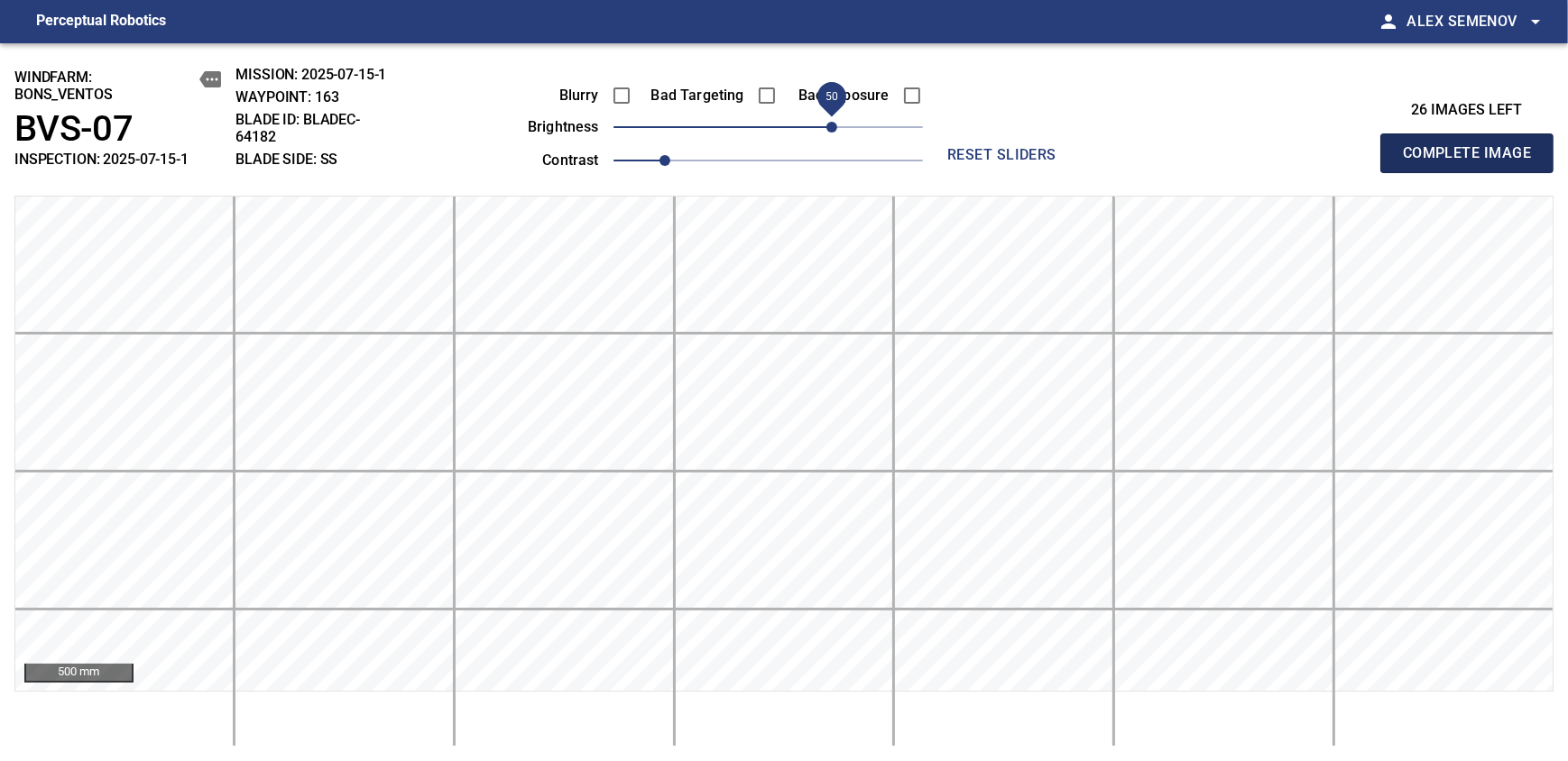 click on "Complete Image" at bounding box center [1467, 153] 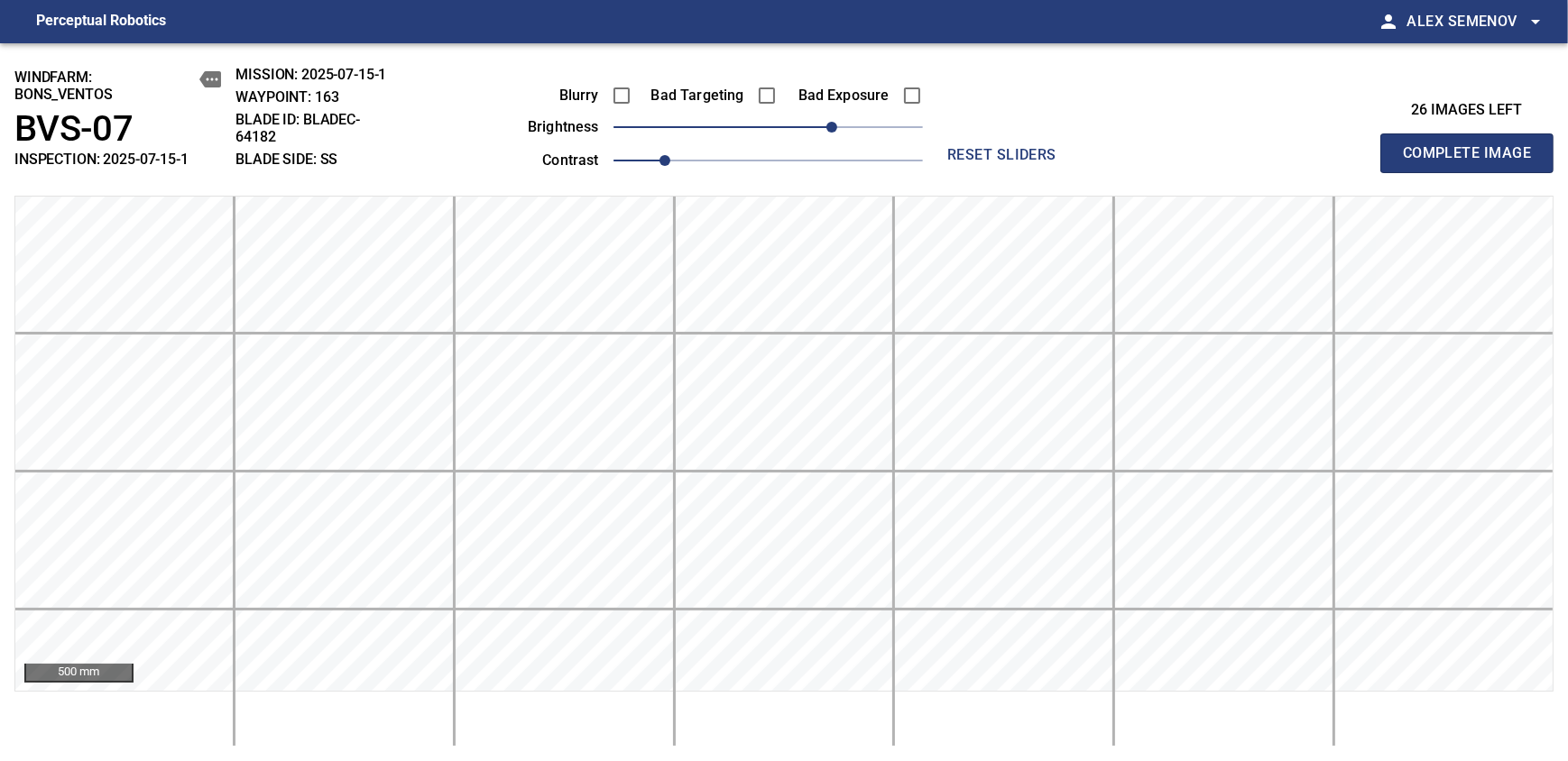 type 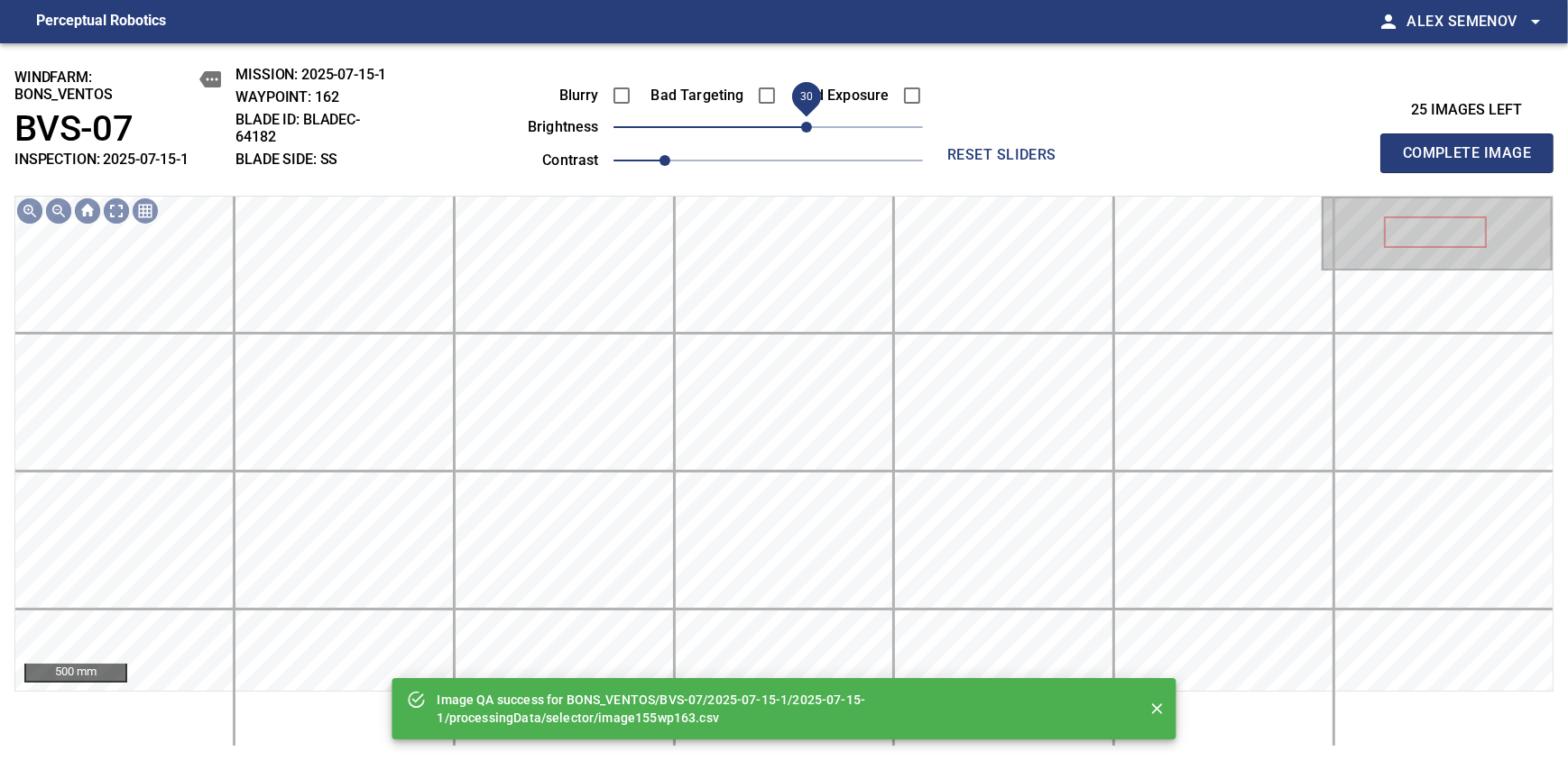 click on "30" at bounding box center [807, 127] 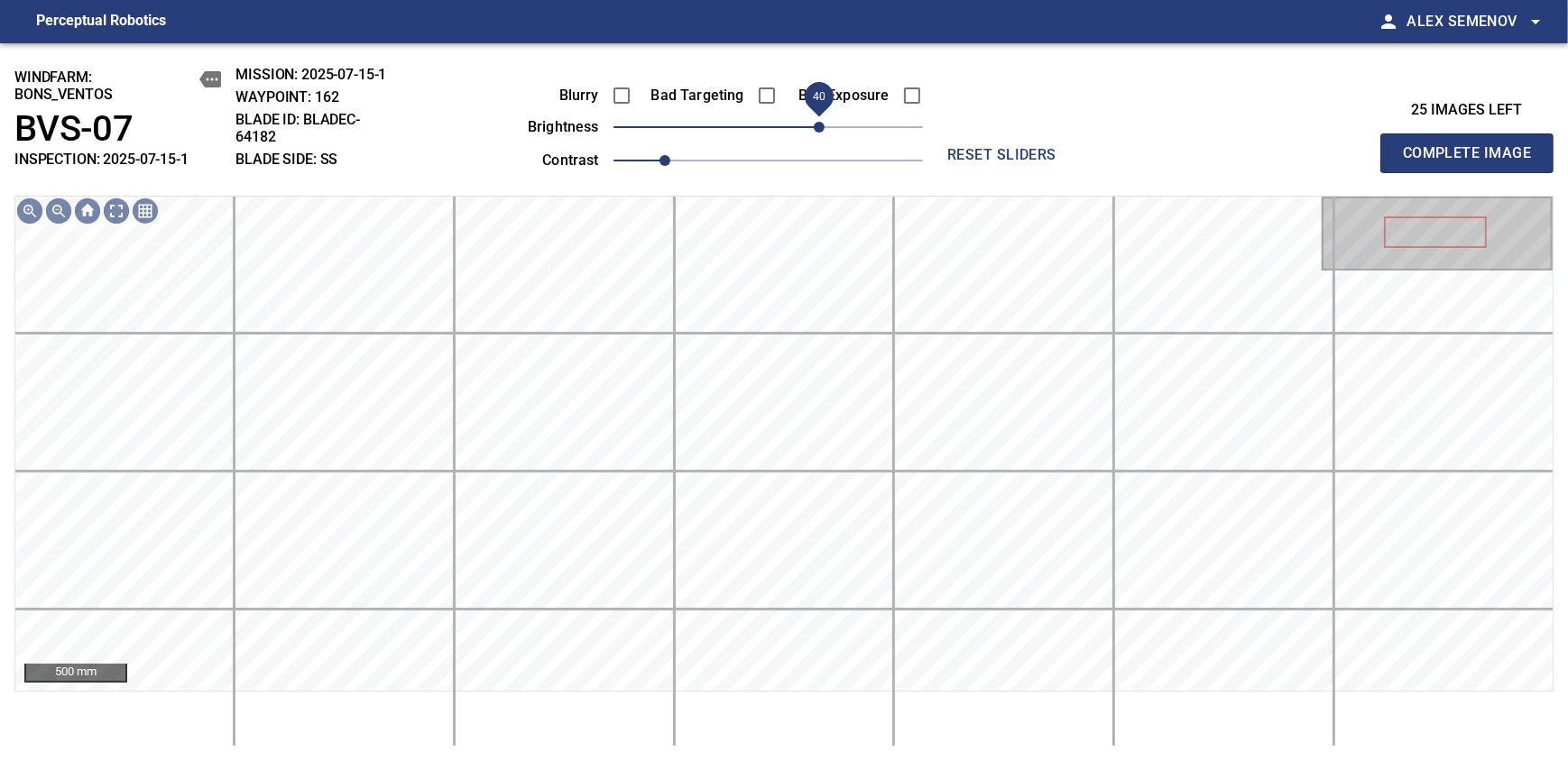 click on "40" at bounding box center (819, 127) 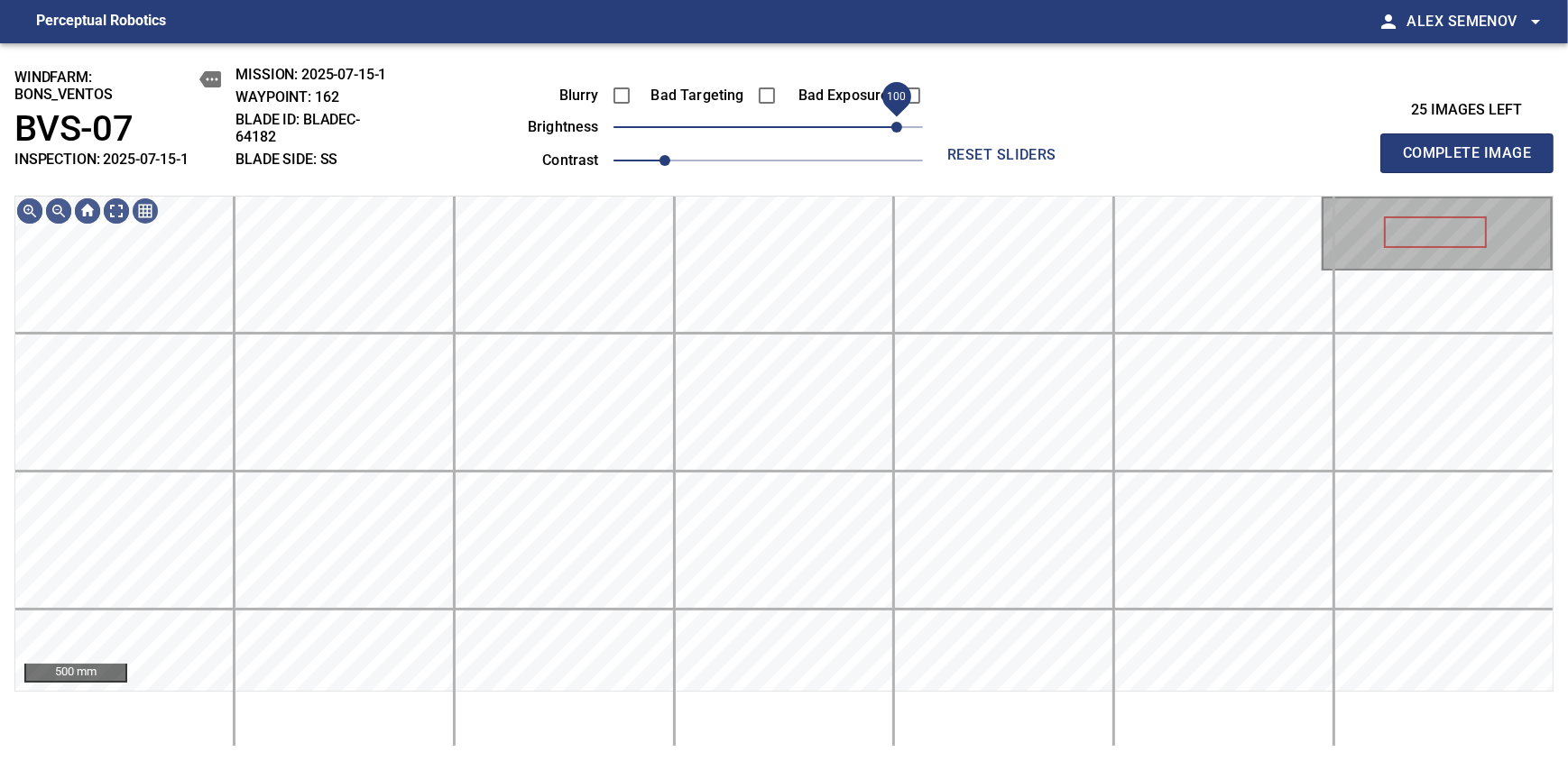 drag, startPoint x: 820, startPoint y: 128, endPoint x: 892, endPoint y: 135, distance: 72.339 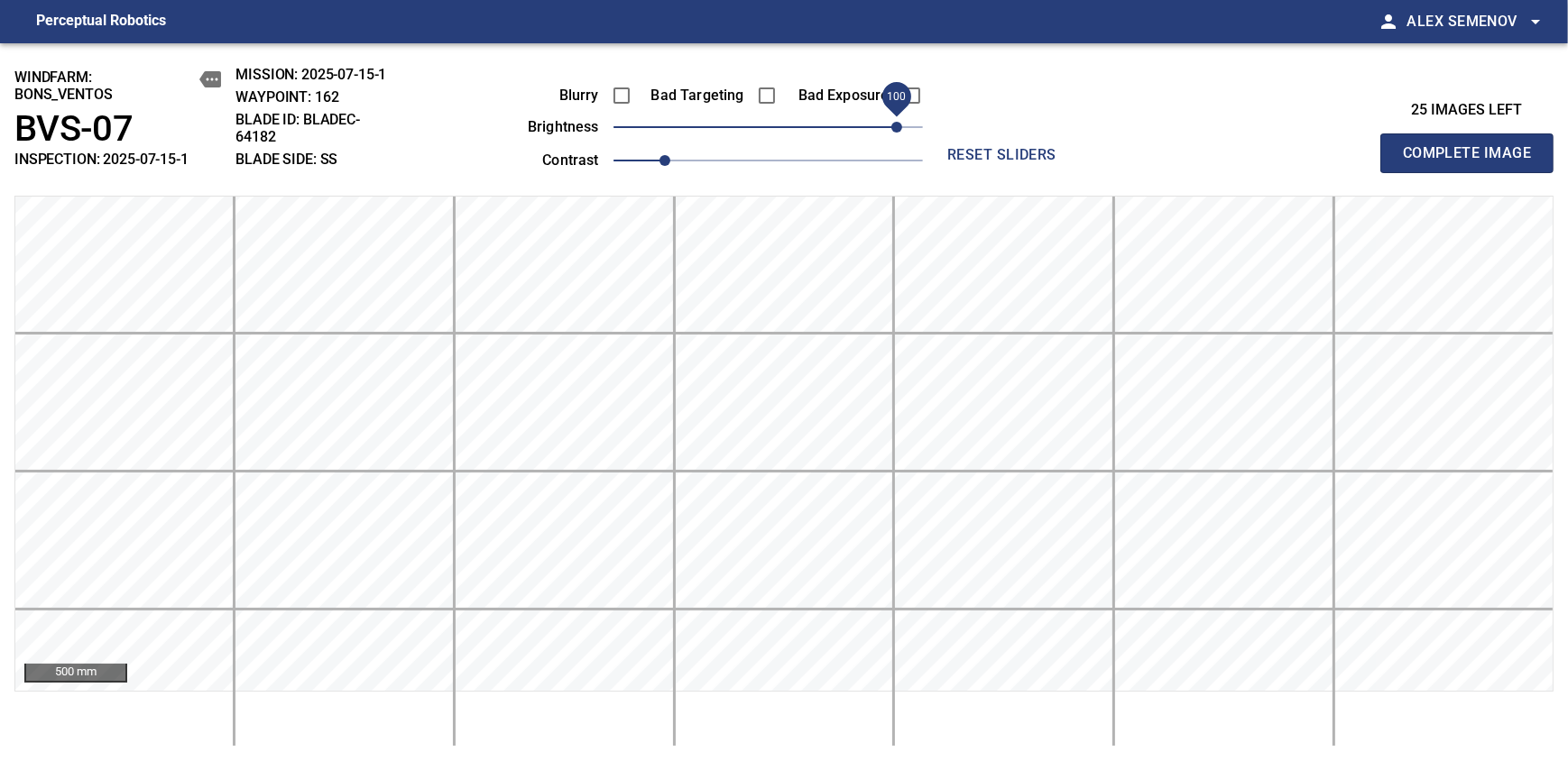 click on "Complete Image" at bounding box center [1467, 153] 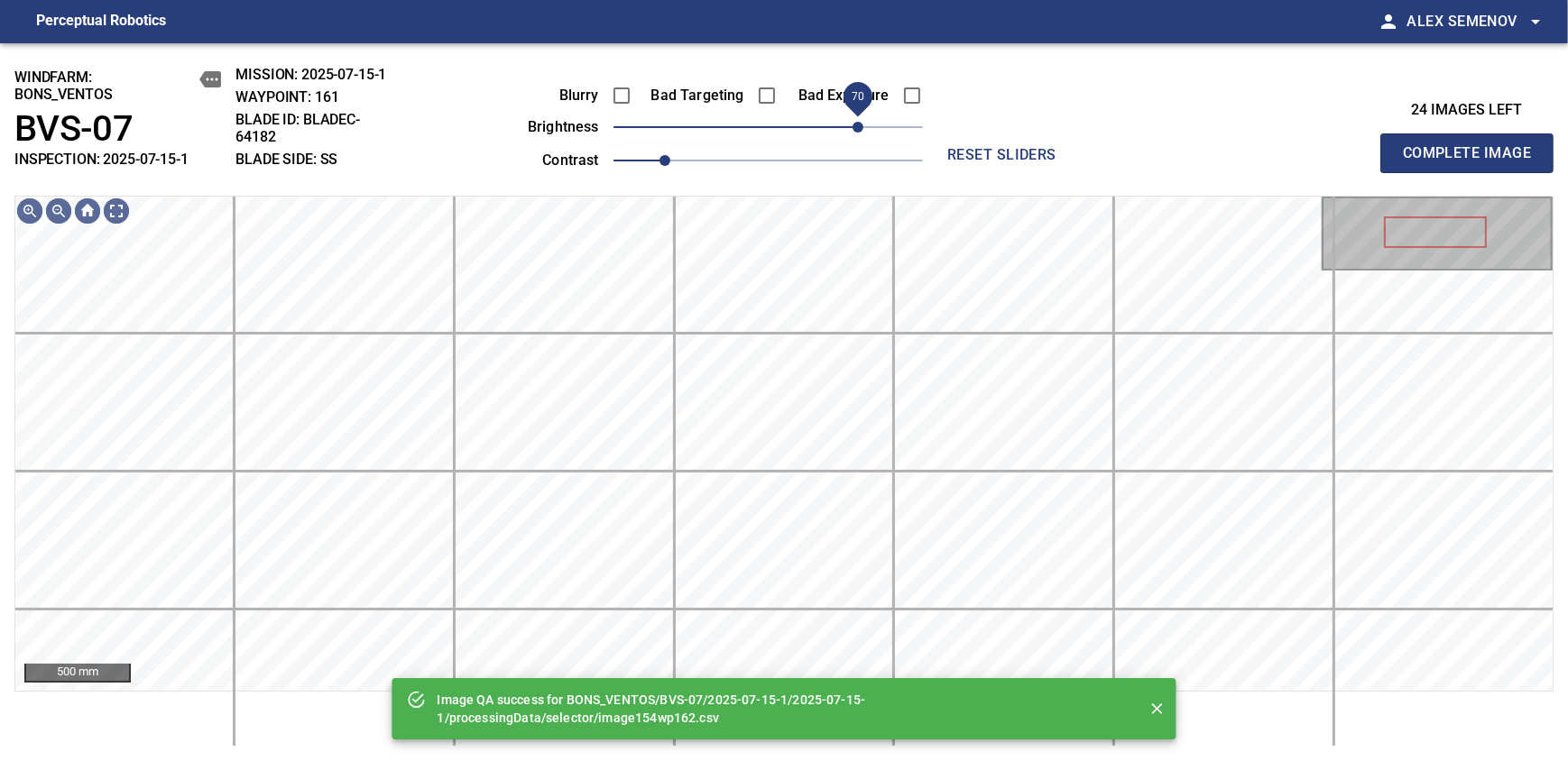 drag, startPoint x: 772, startPoint y: 129, endPoint x: 858, endPoint y: 140, distance: 86.7006 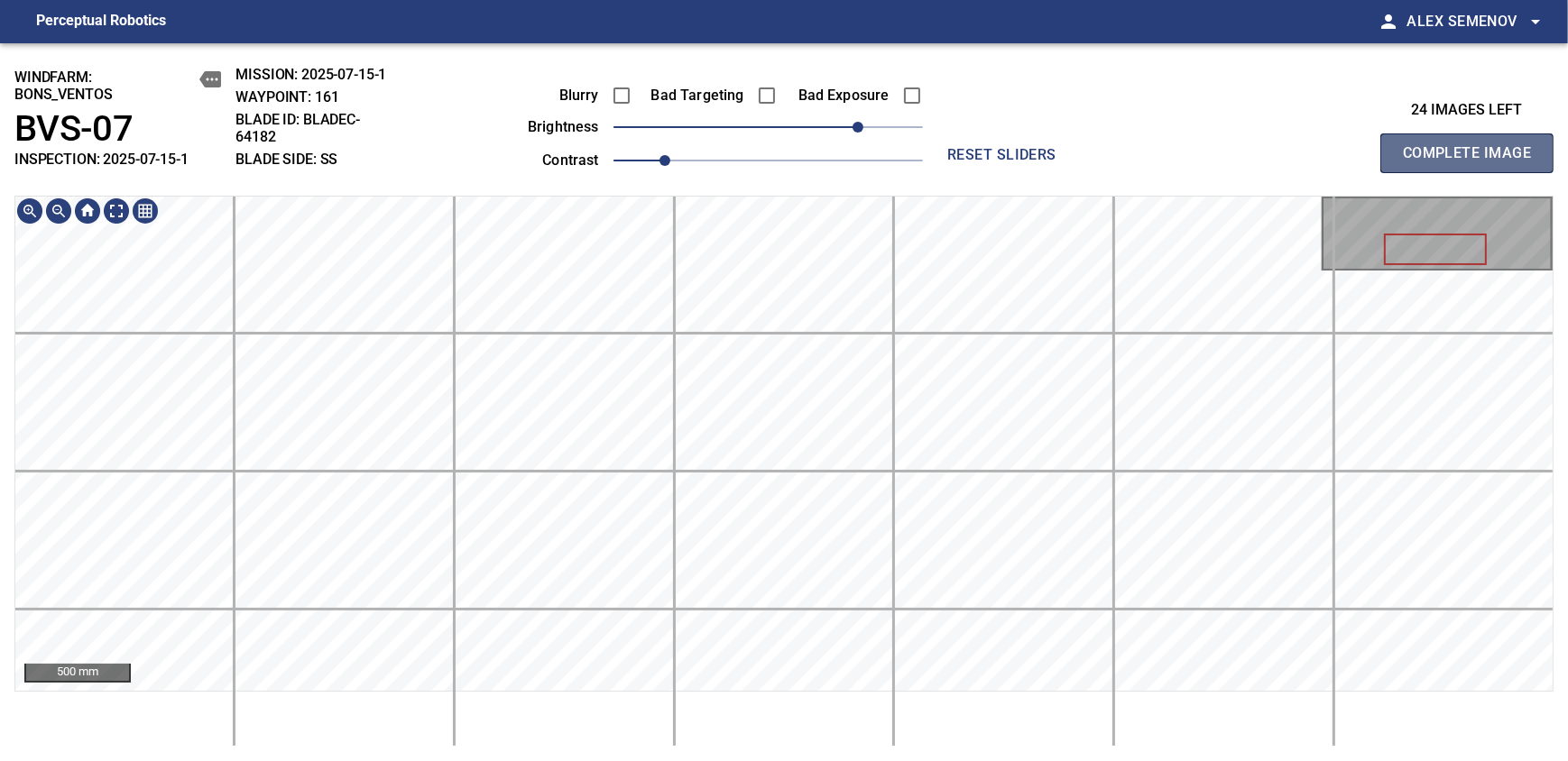 click on "Complete Image" at bounding box center (1467, 153) 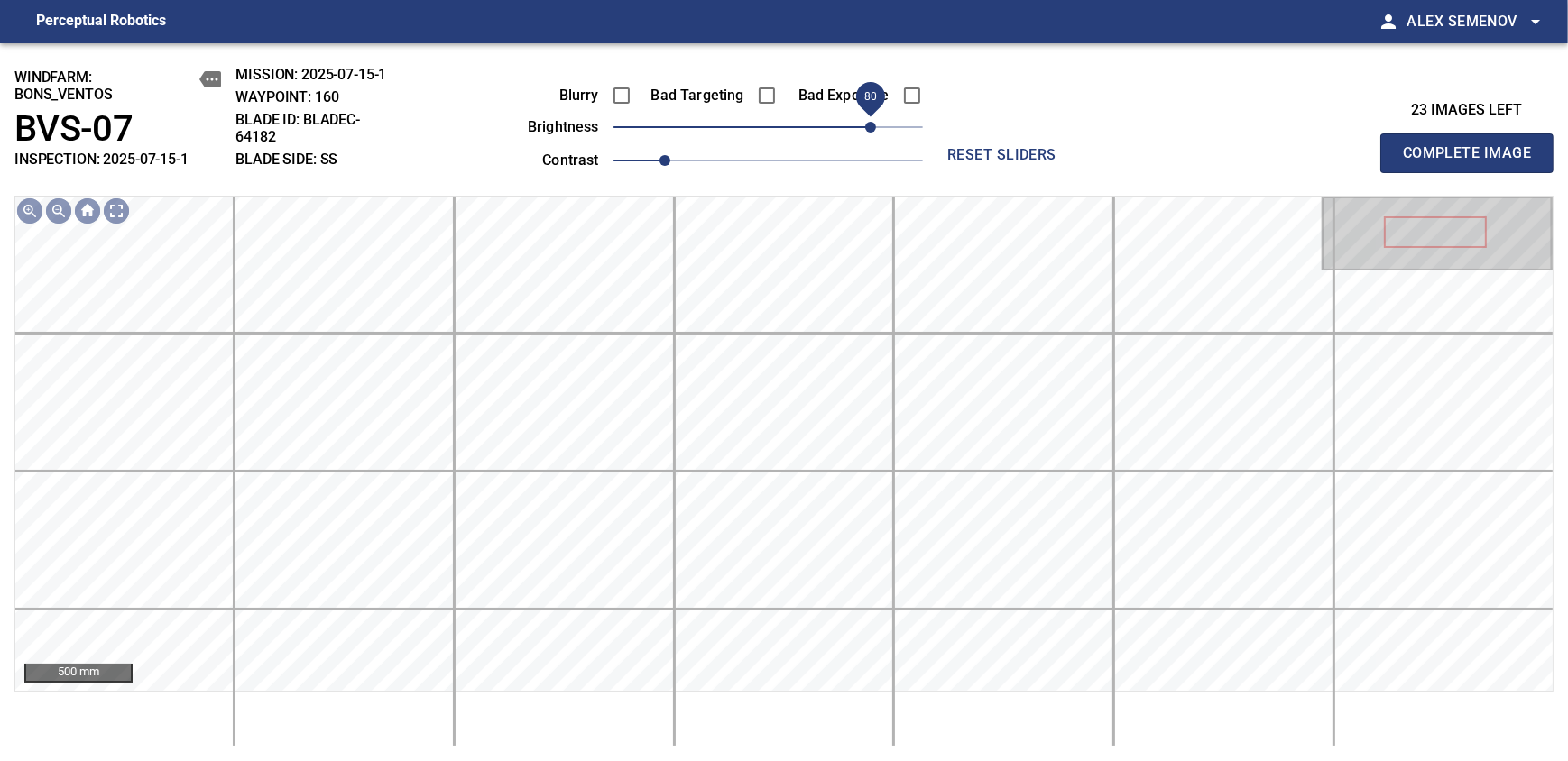 drag, startPoint x: 780, startPoint y: 126, endPoint x: 872, endPoint y: 120, distance: 92.19544 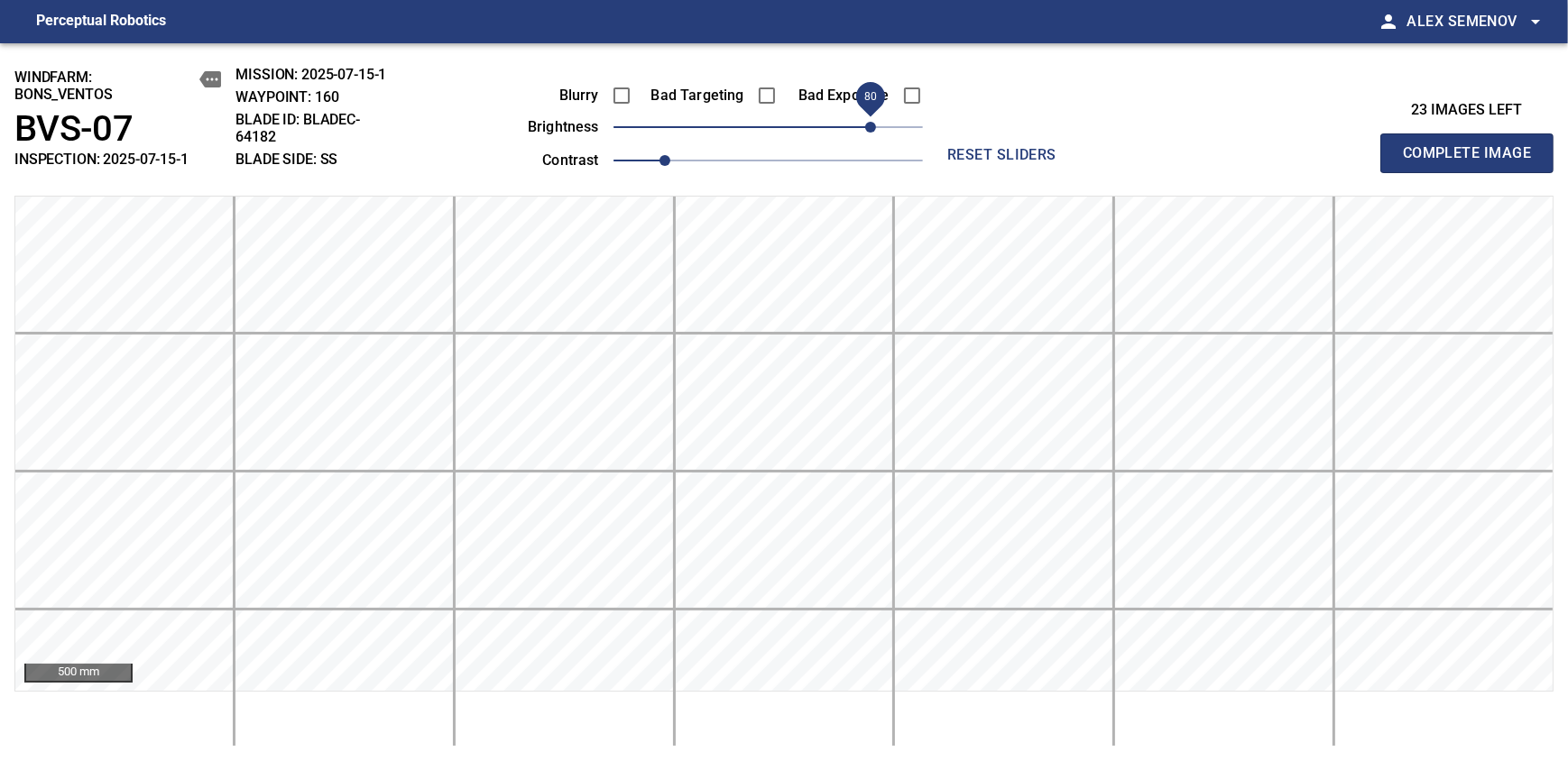 click on "Complete Image" at bounding box center [1467, 153] 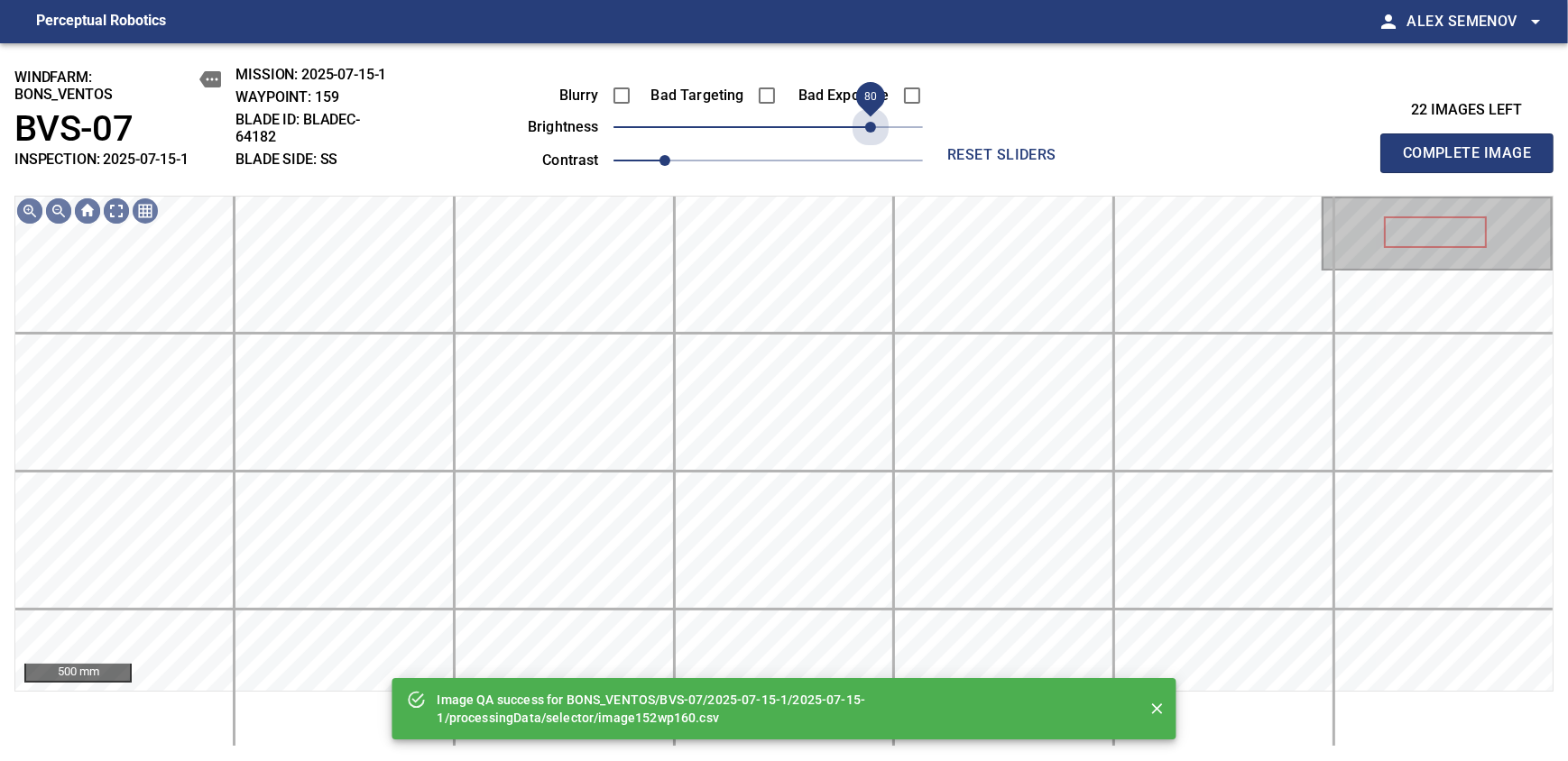 click on "80" at bounding box center (768, 127) 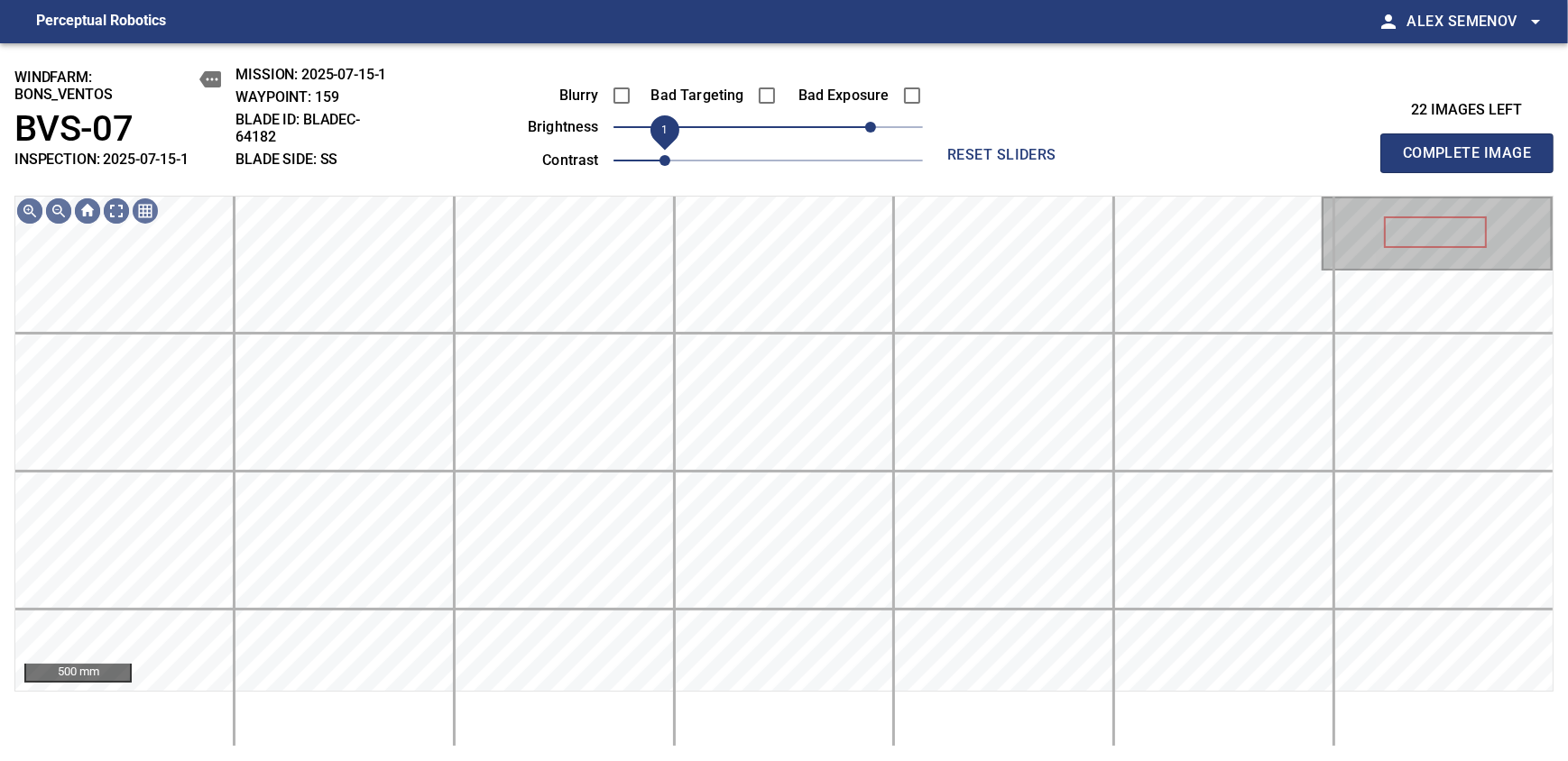 click on "1" at bounding box center (665, 160) 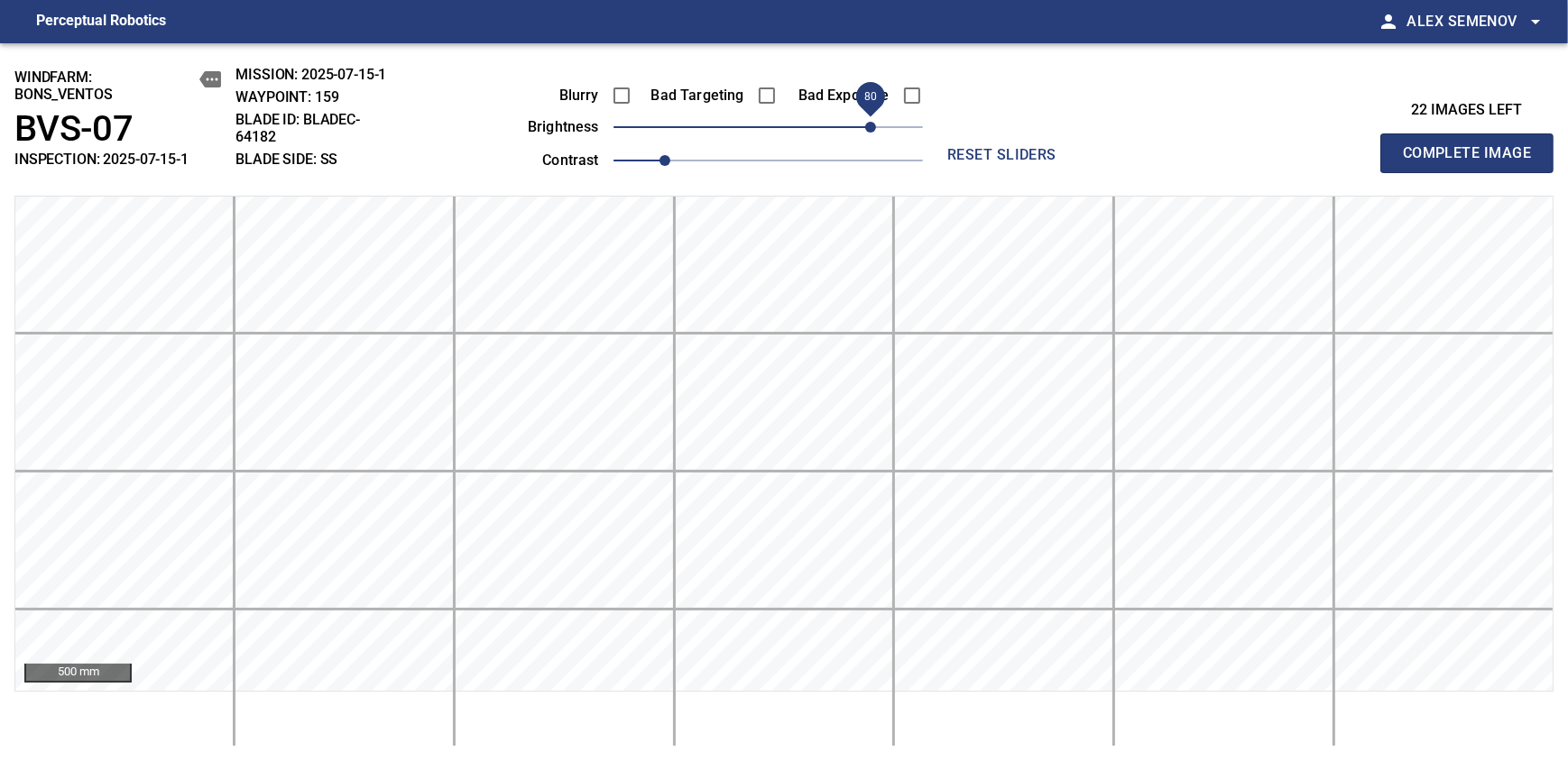 click on "Complete Image" at bounding box center [1467, 153] 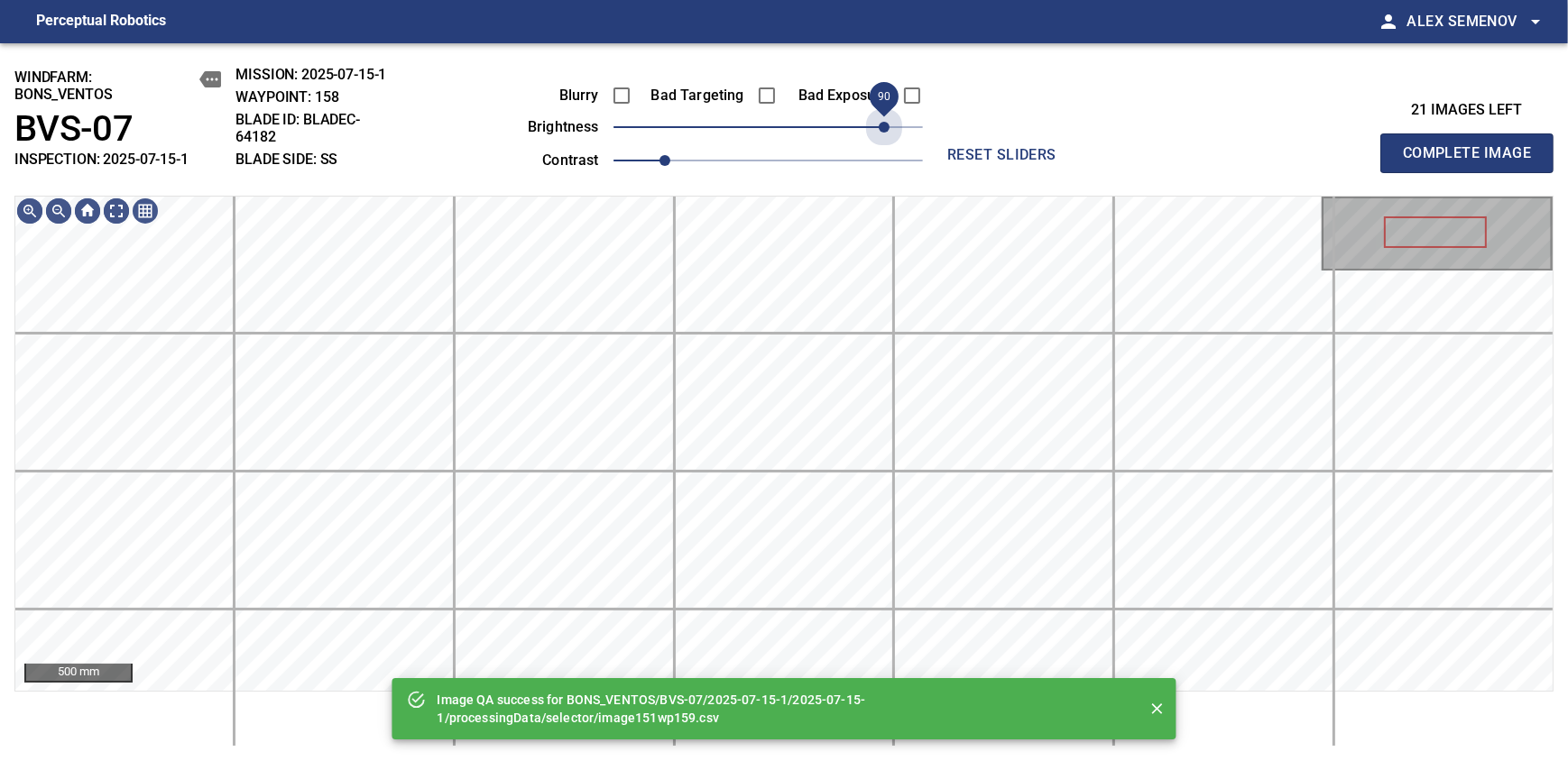 click on "90" at bounding box center [768, 127] 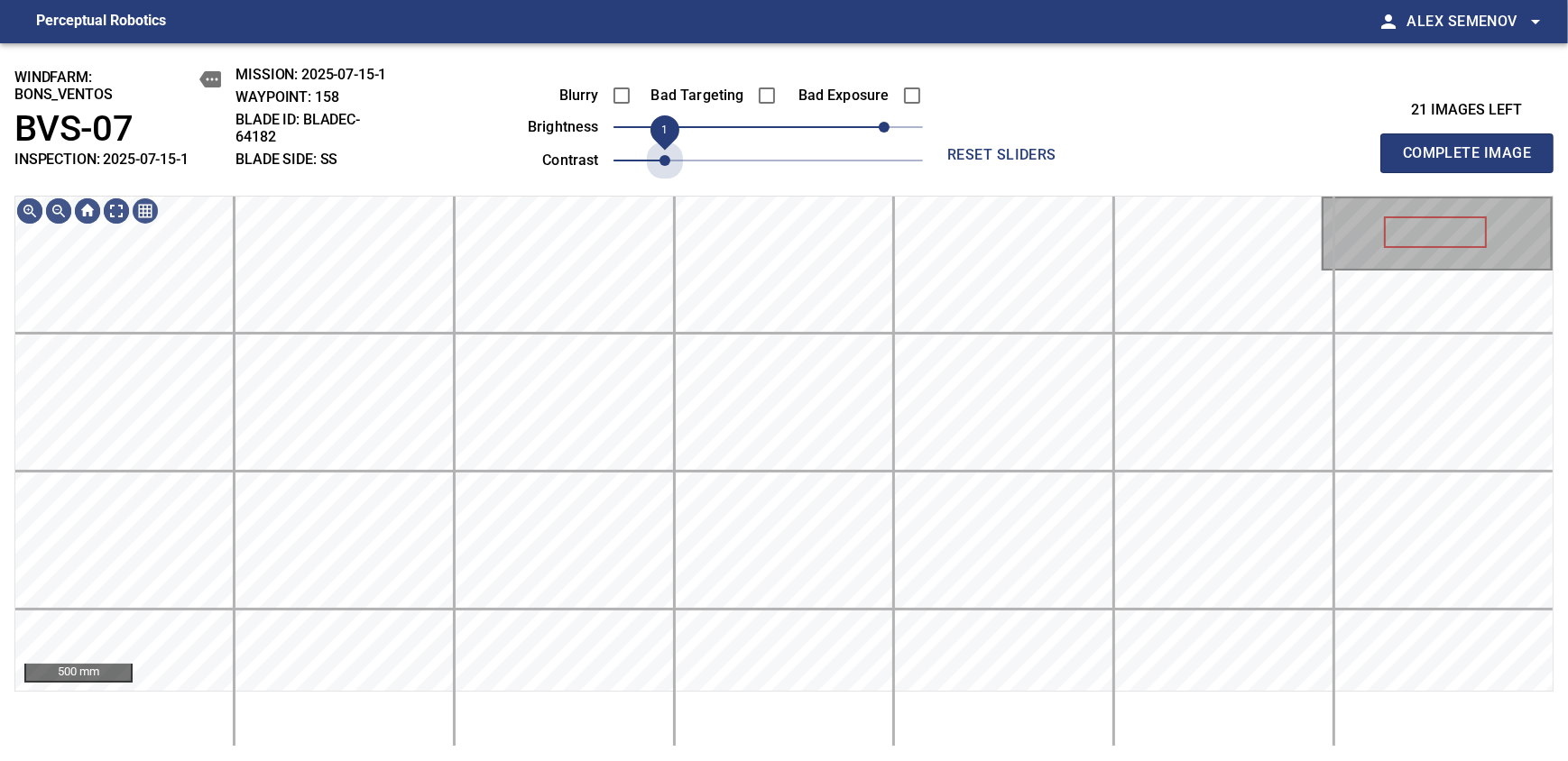 drag, startPoint x: 642, startPoint y: 157, endPoint x: 675, endPoint y: 174, distance: 37.121422 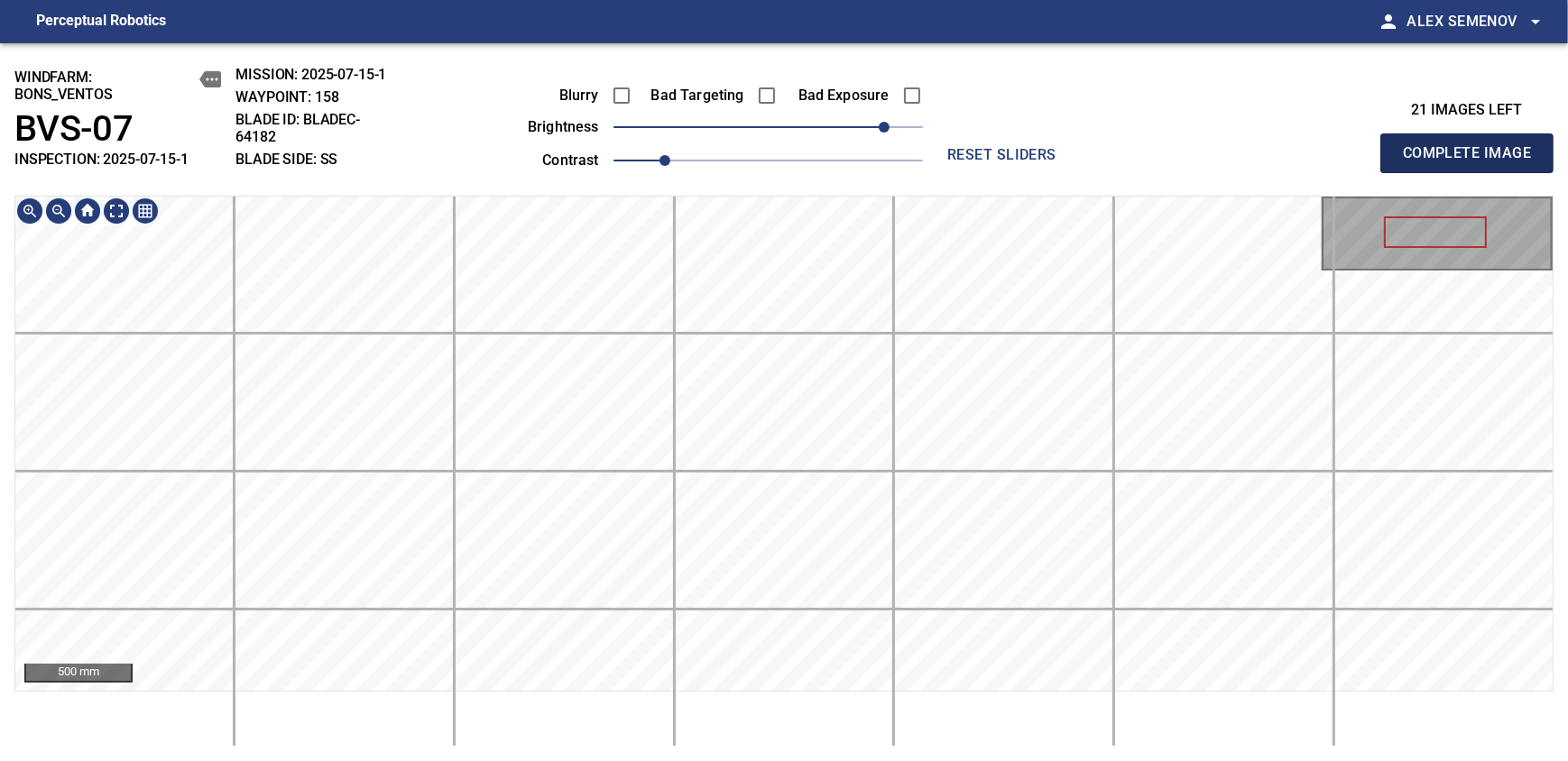 click on "Complete Image" at bounding box center (1467, 153) 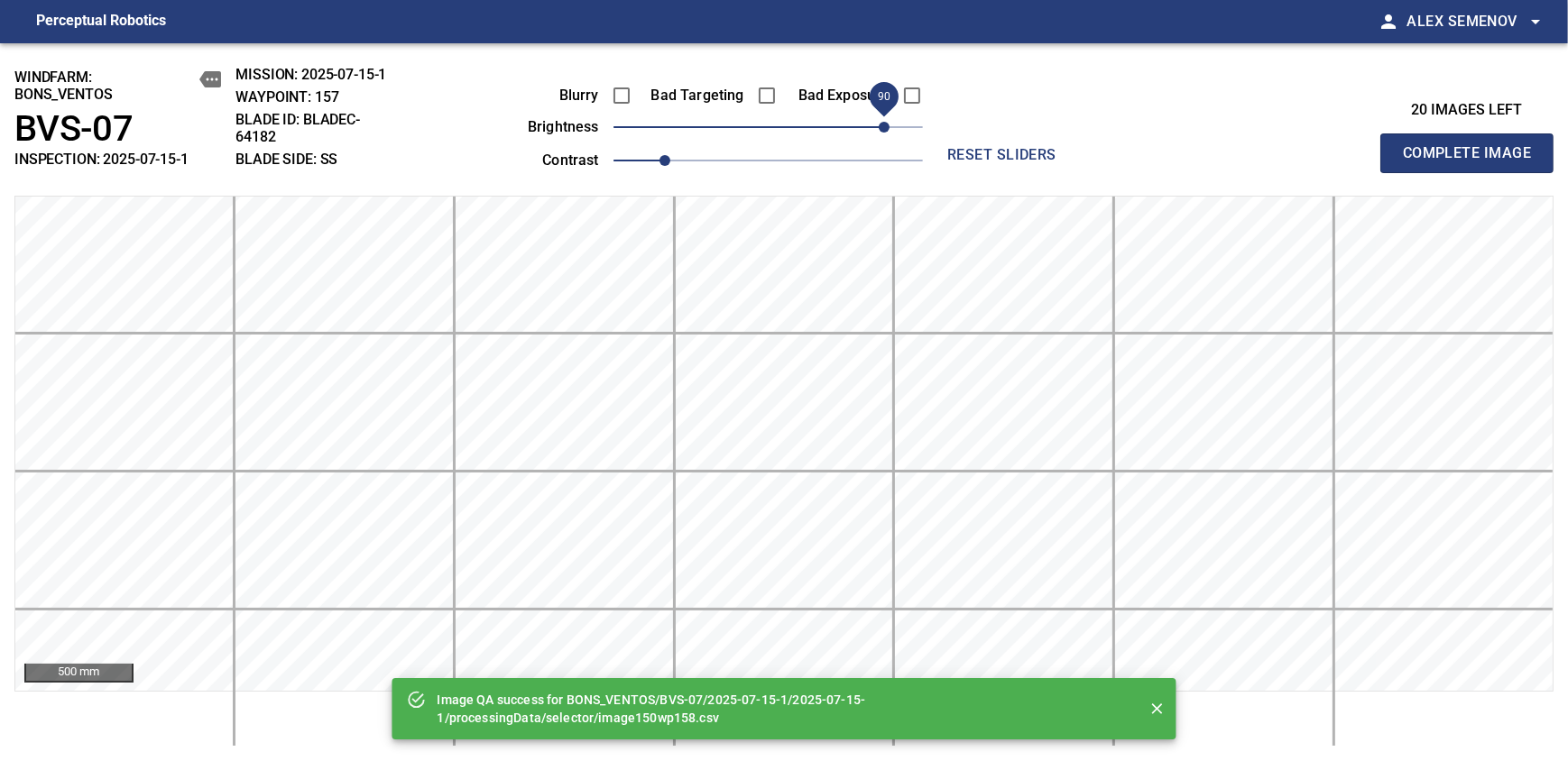 drag, startPoint x: 823, startPoint y: 137, endPoint x: 883, endPoint y: 129, distance: 60.530984 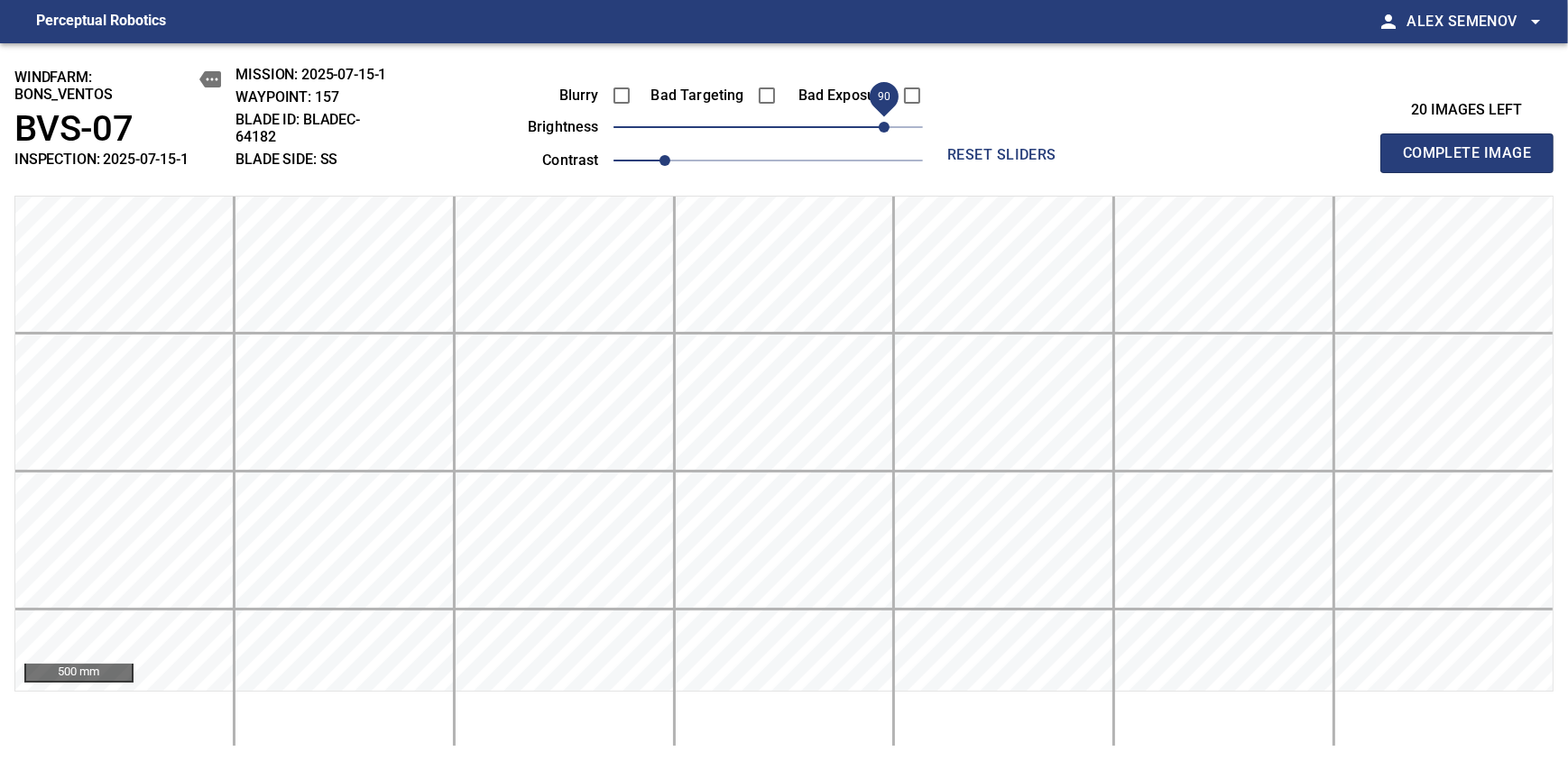 click on "Complete Image" at bounding box center [1467, 153] 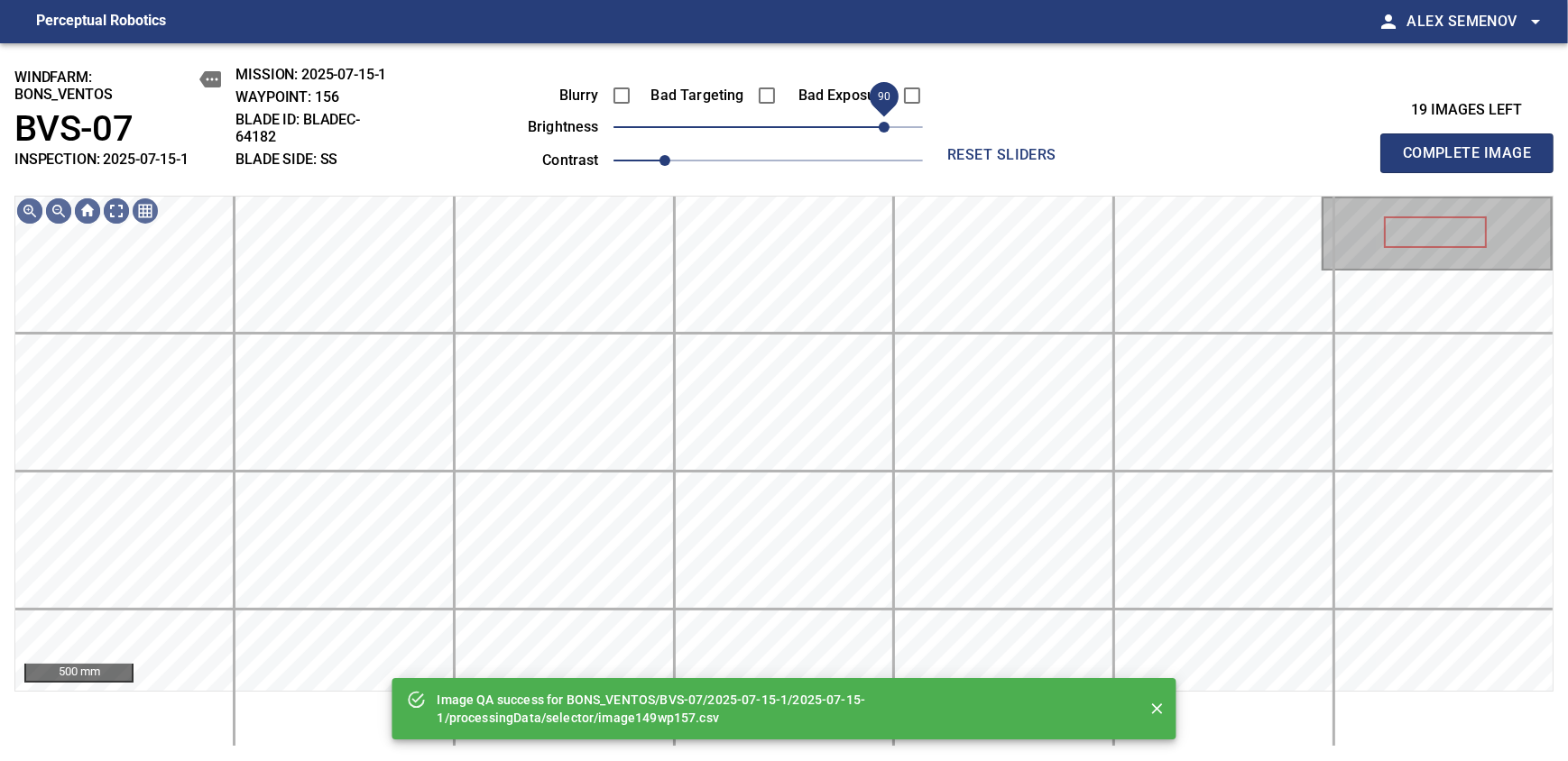 click on "90" at bounding box center [768, 127] 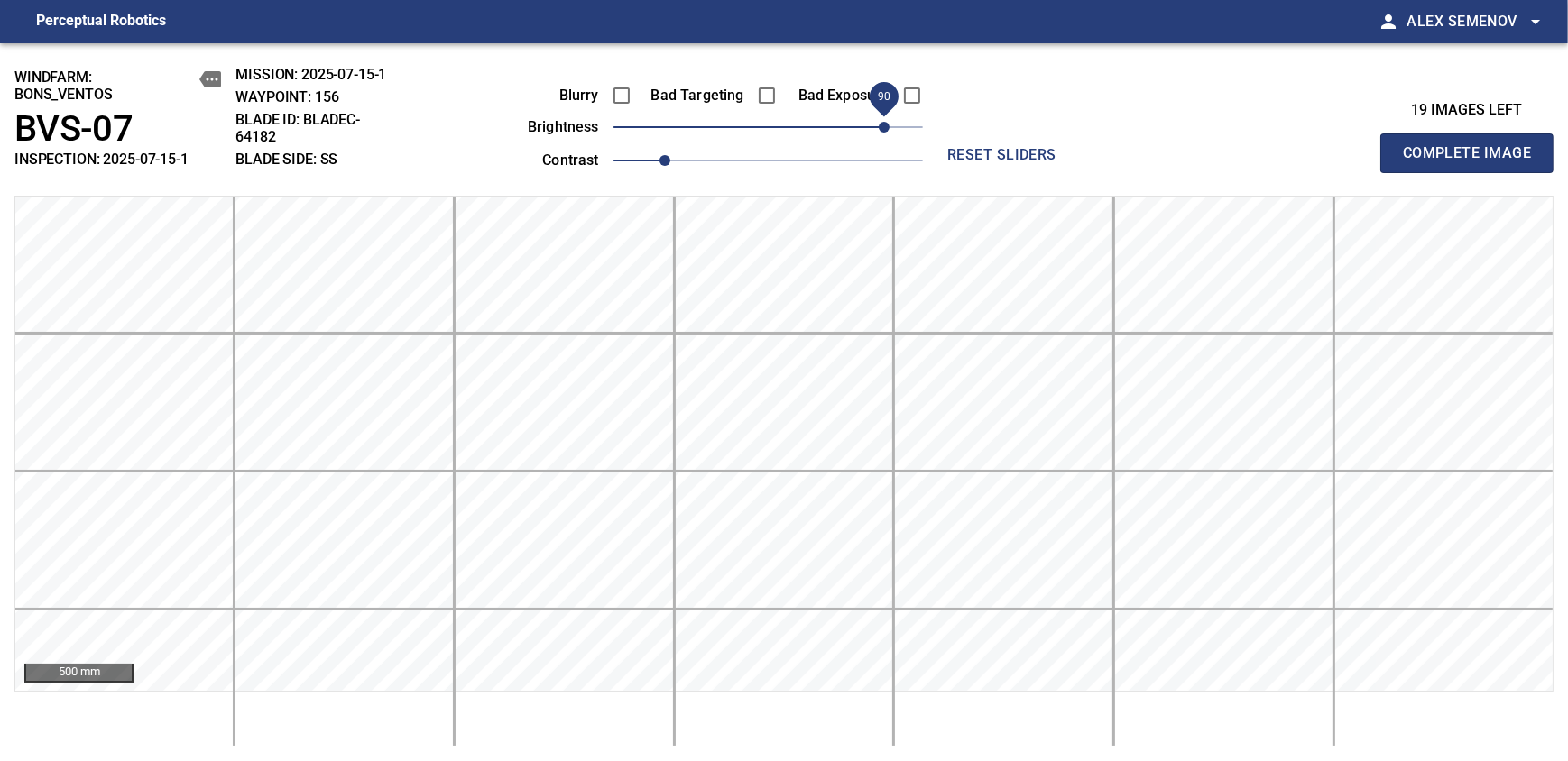 click on "Complete Image" at bounding box center (1467, 153) 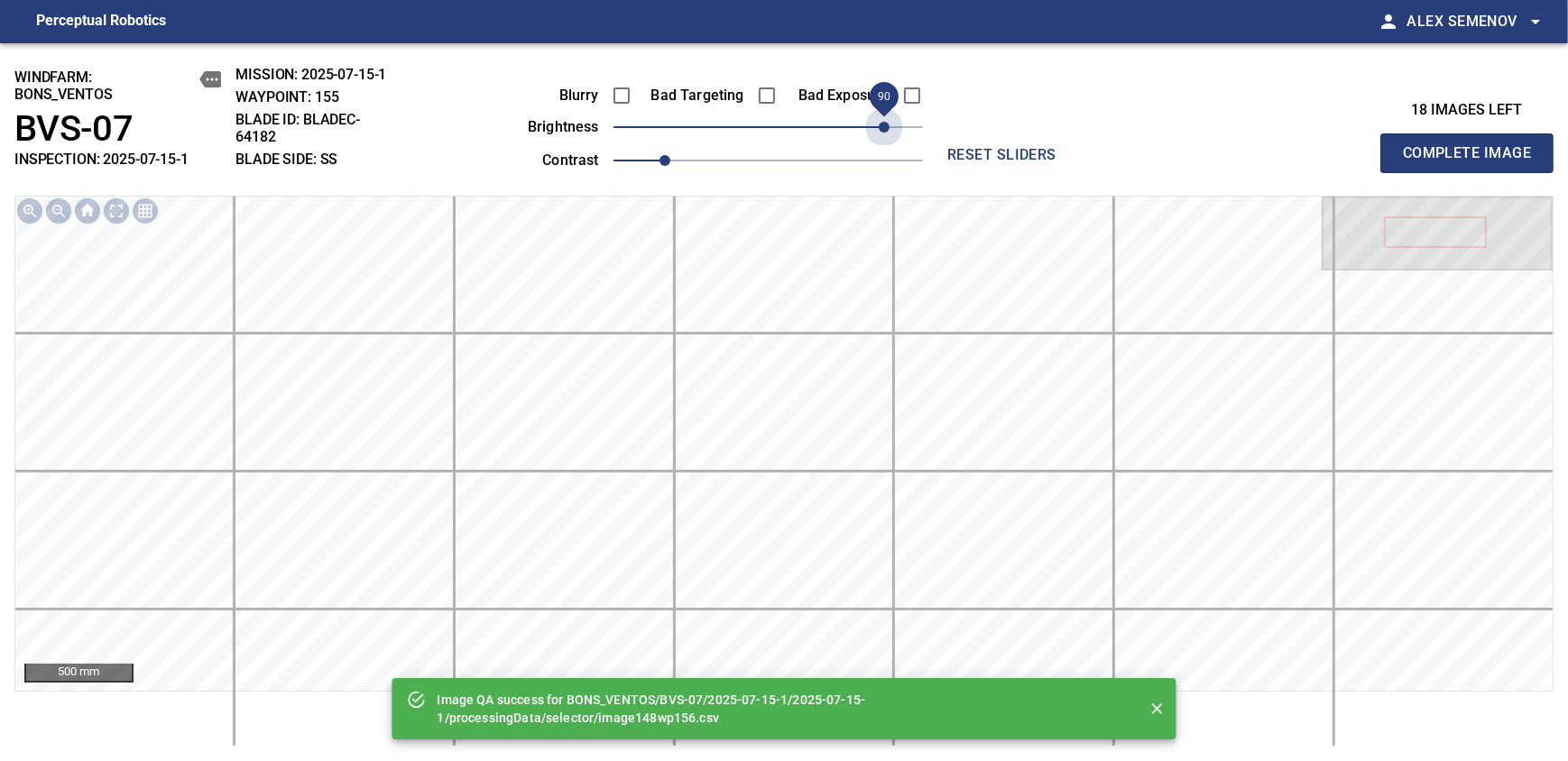click on "90" at bounding box center (768, 127) 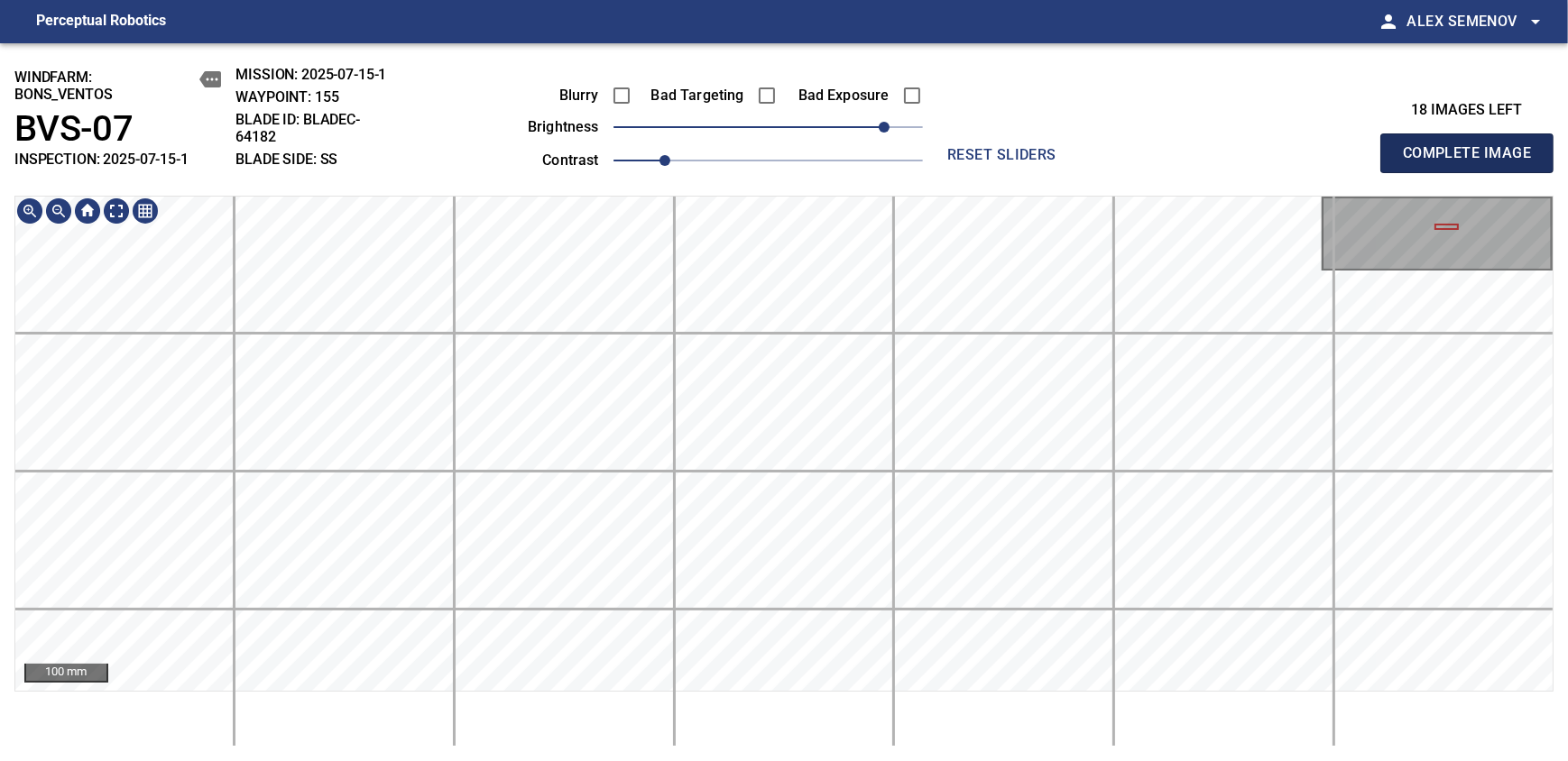 click on "Complete Image" at bounding box center [1467, 153] 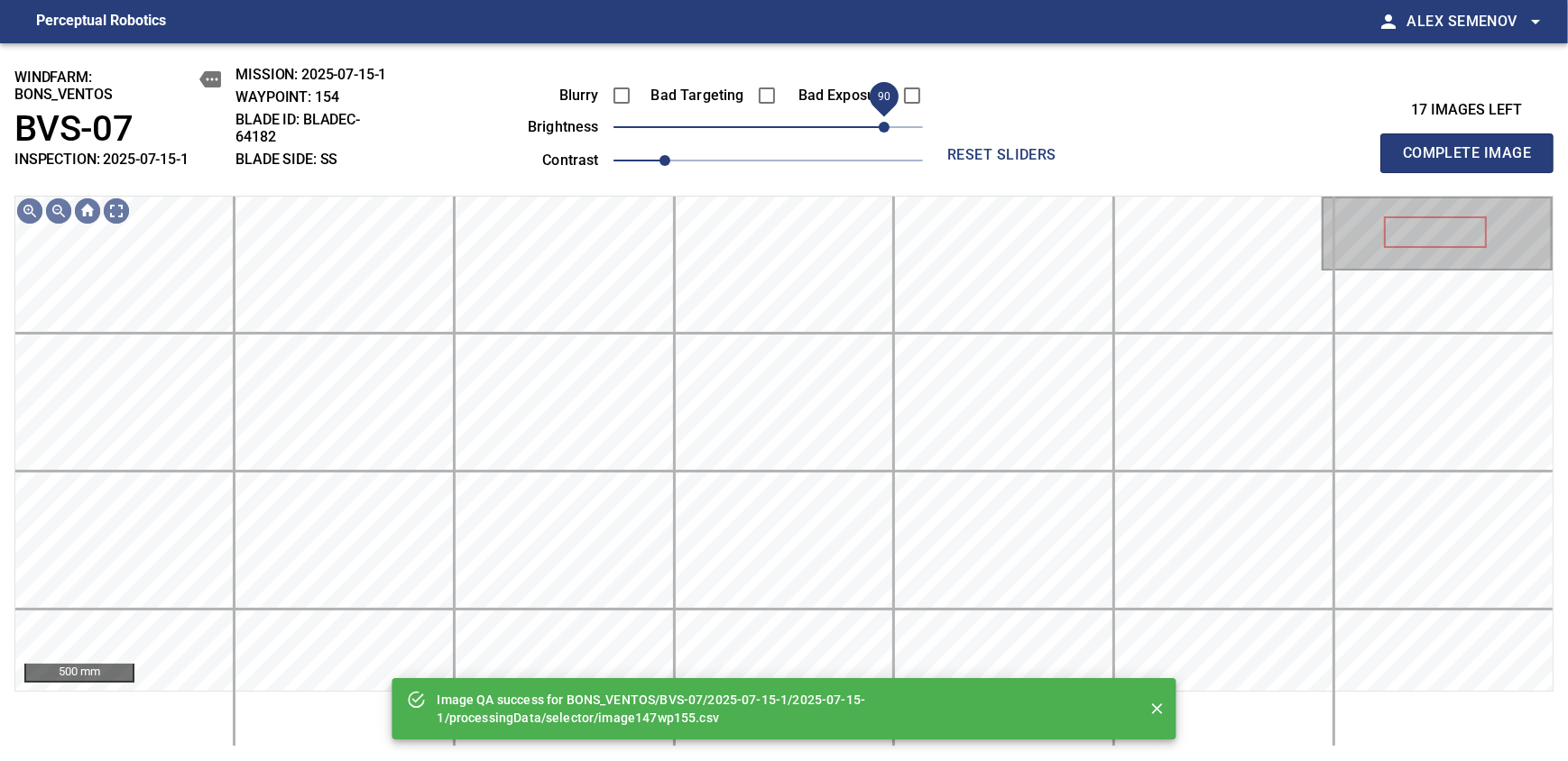 drag, startPoint x: 844, startPoint y: 124, endPoint x: 878, endPoint y: 126, distance: 34.05877 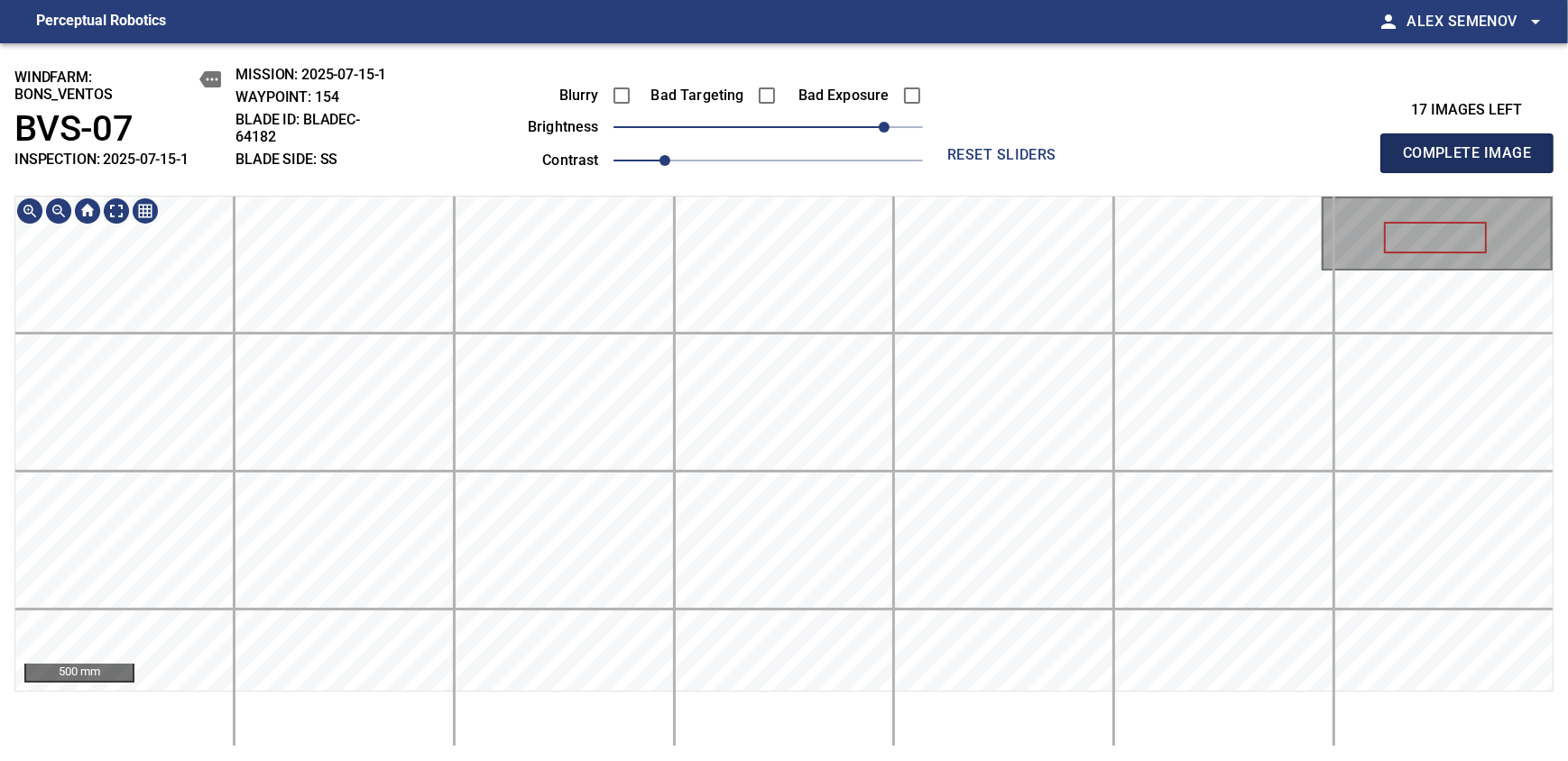 click on "Complete Image" at bounding box center (1467, 153) 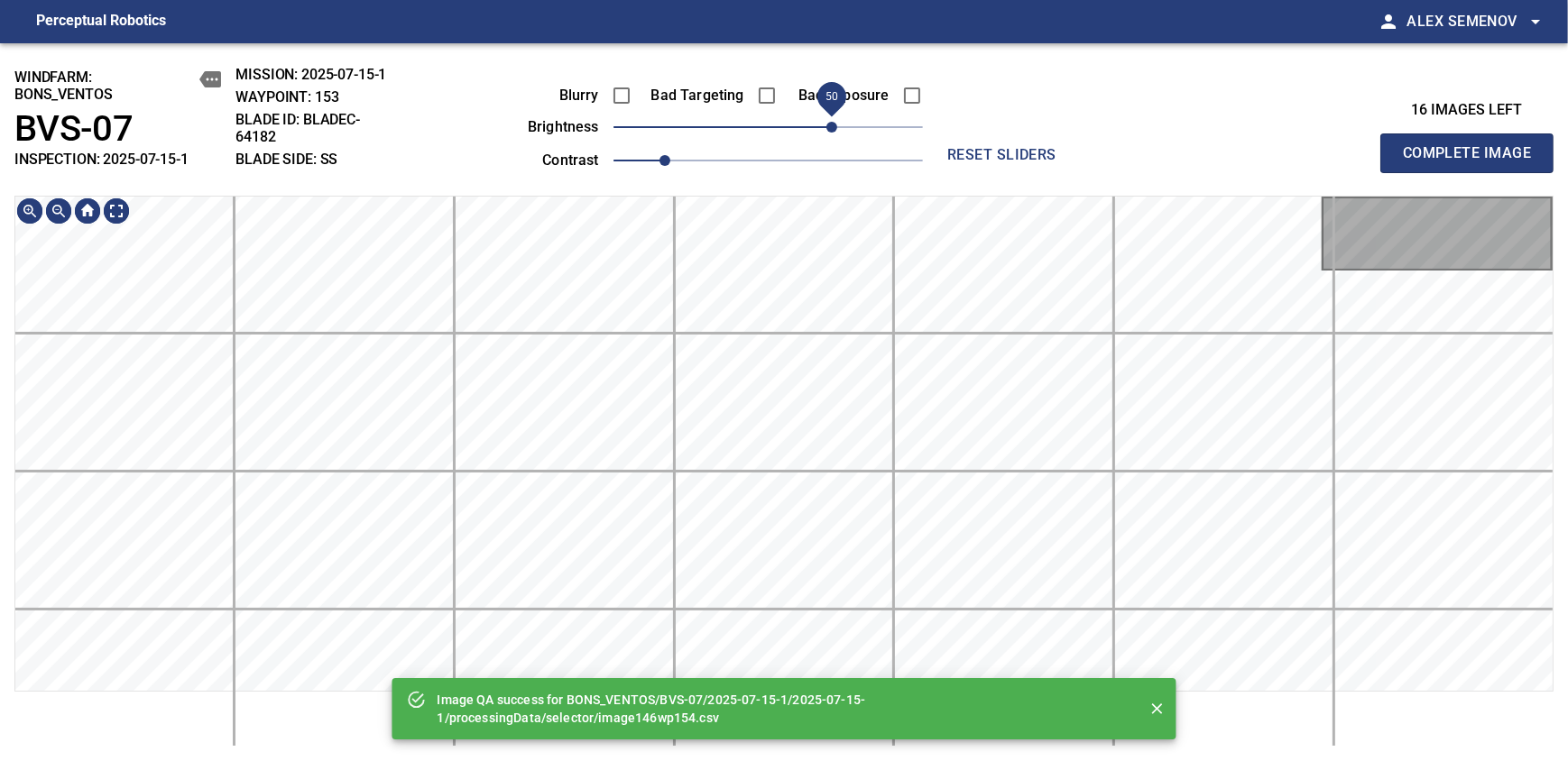 drag, startPoint x: 818, startPoint y: 137, endPoint x: 861, endPoint y: 135, distance: 43.046487 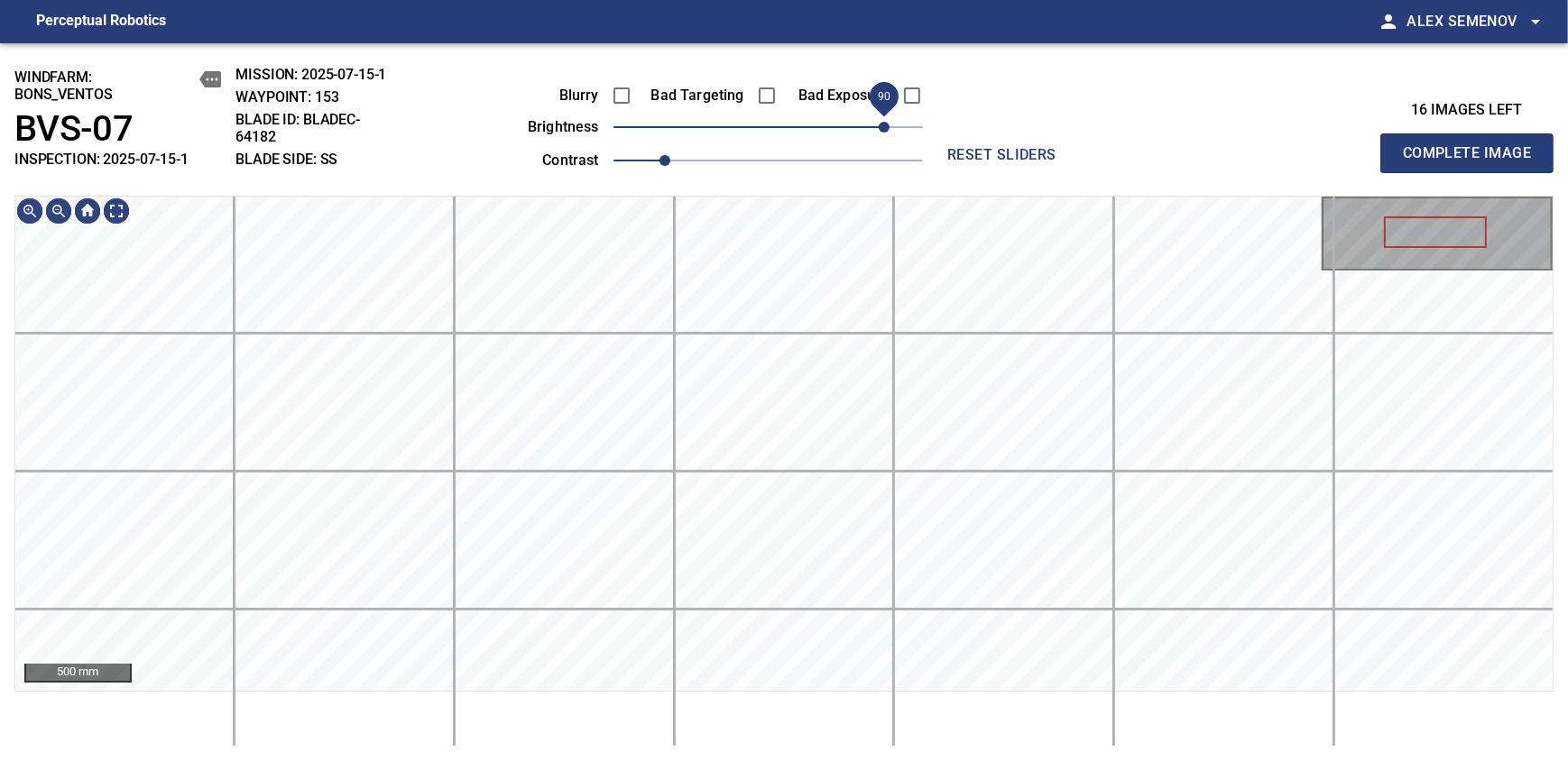 drag, startPoint x: 861, startPoint y: 141, endPoint x: 881, endPoint y: 124, distance: 26.248809 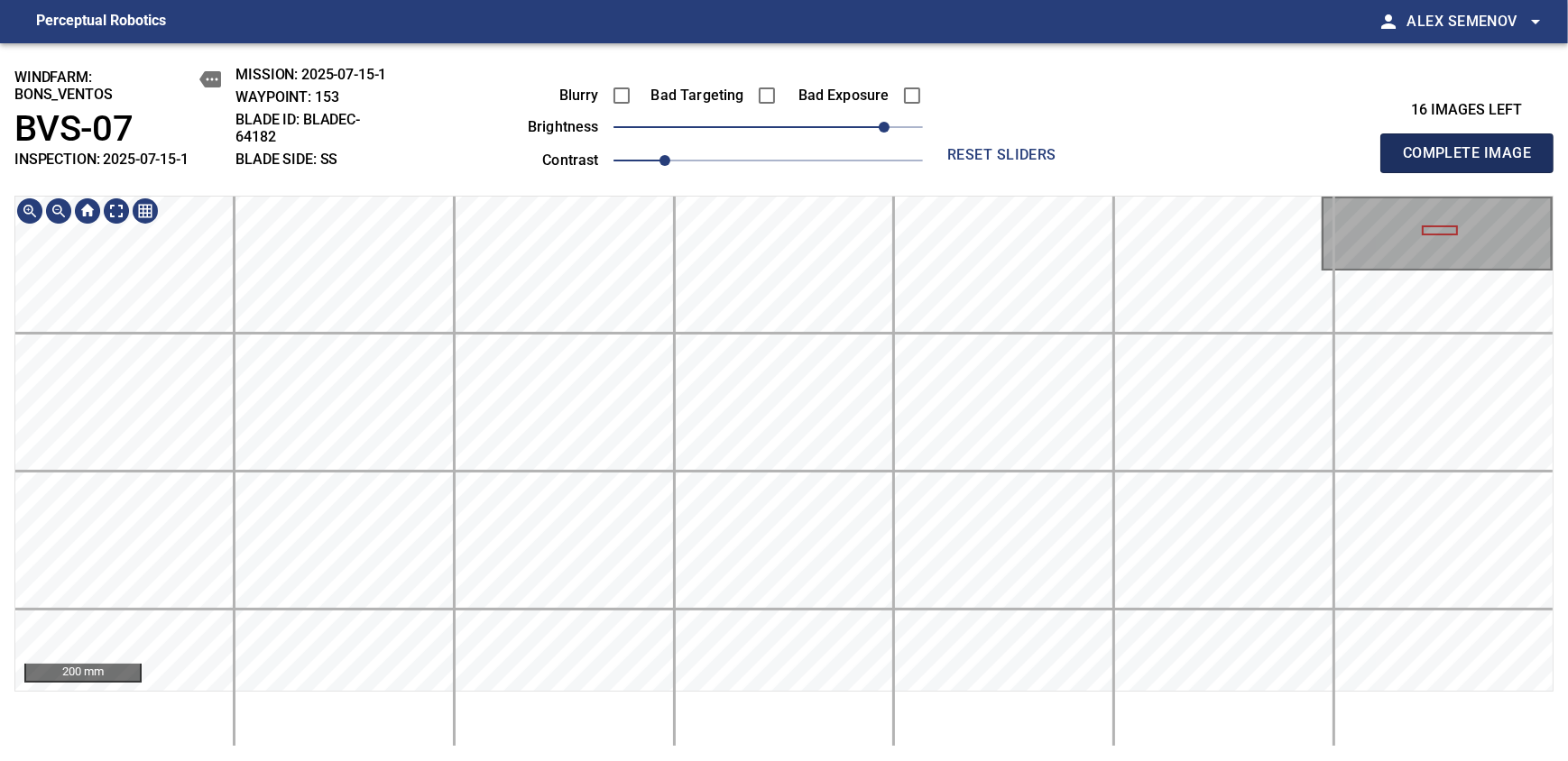 click on "Complete Image" at bounding box center [1467, 153] 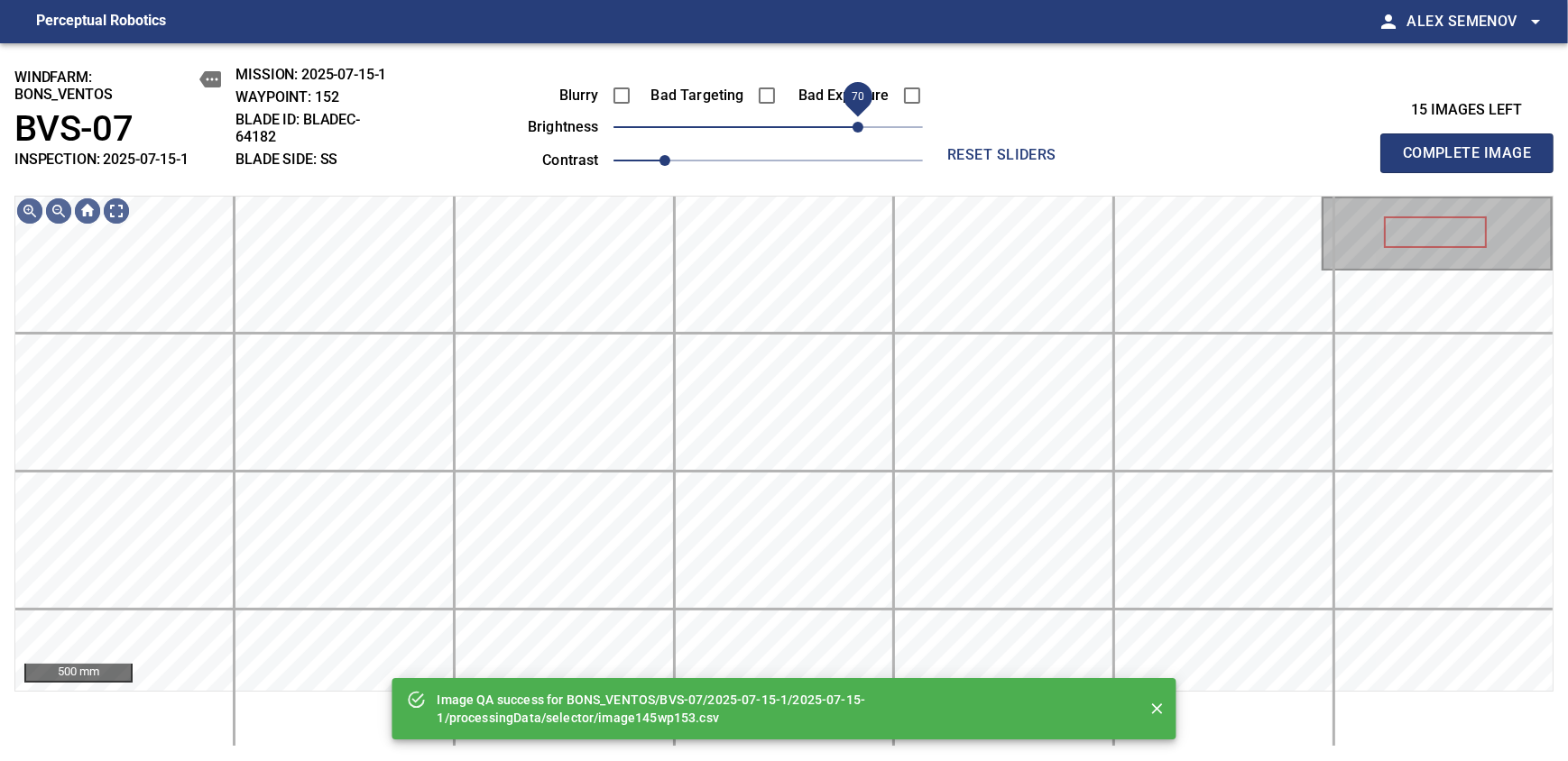 drag, startPoint x: 809, startPoint y: 128, endPoint x: 864, endPoint y: 126, distance: 55.03635 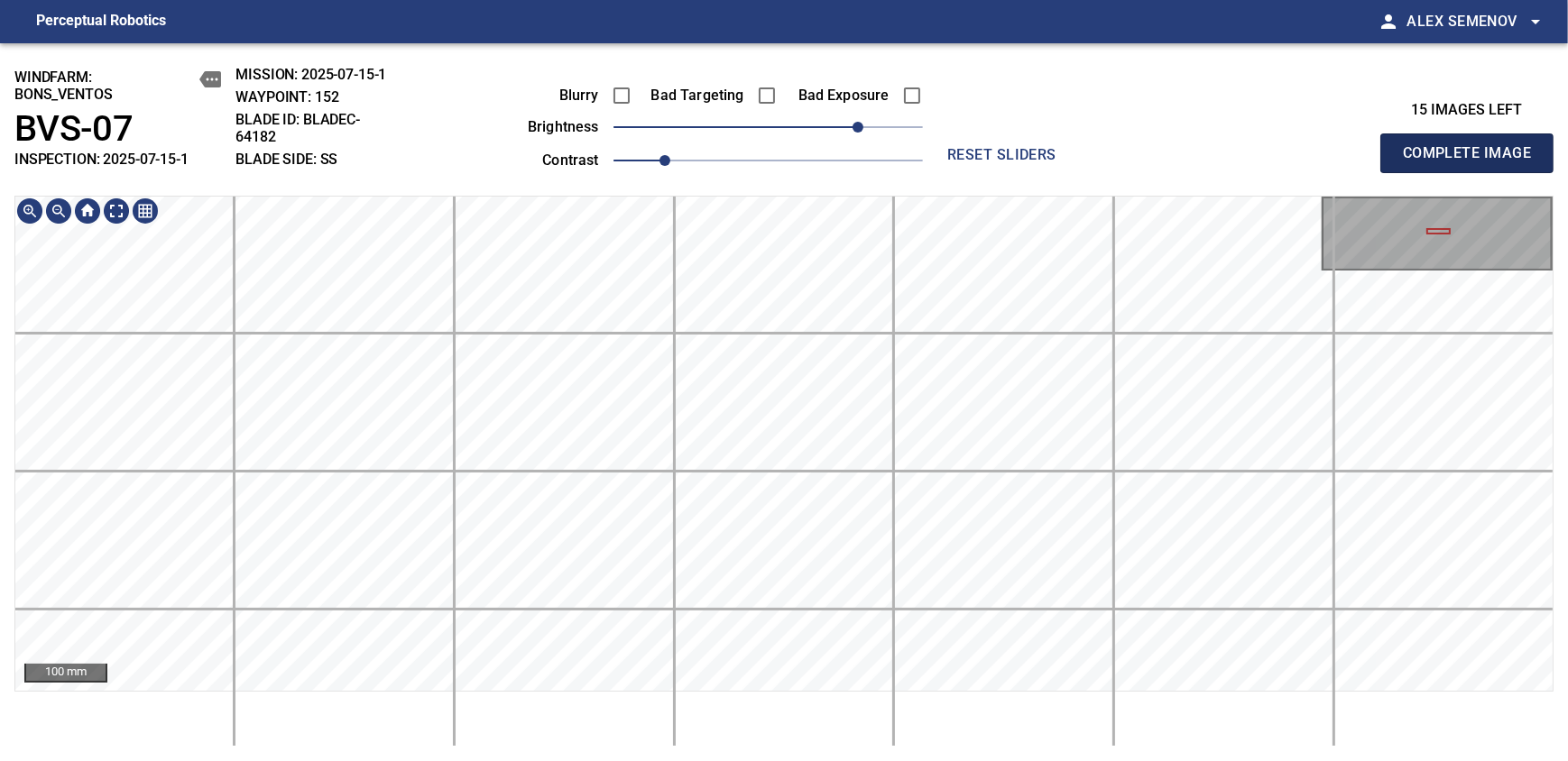 click on "Complete Image" at bounding box center (1467, 153) 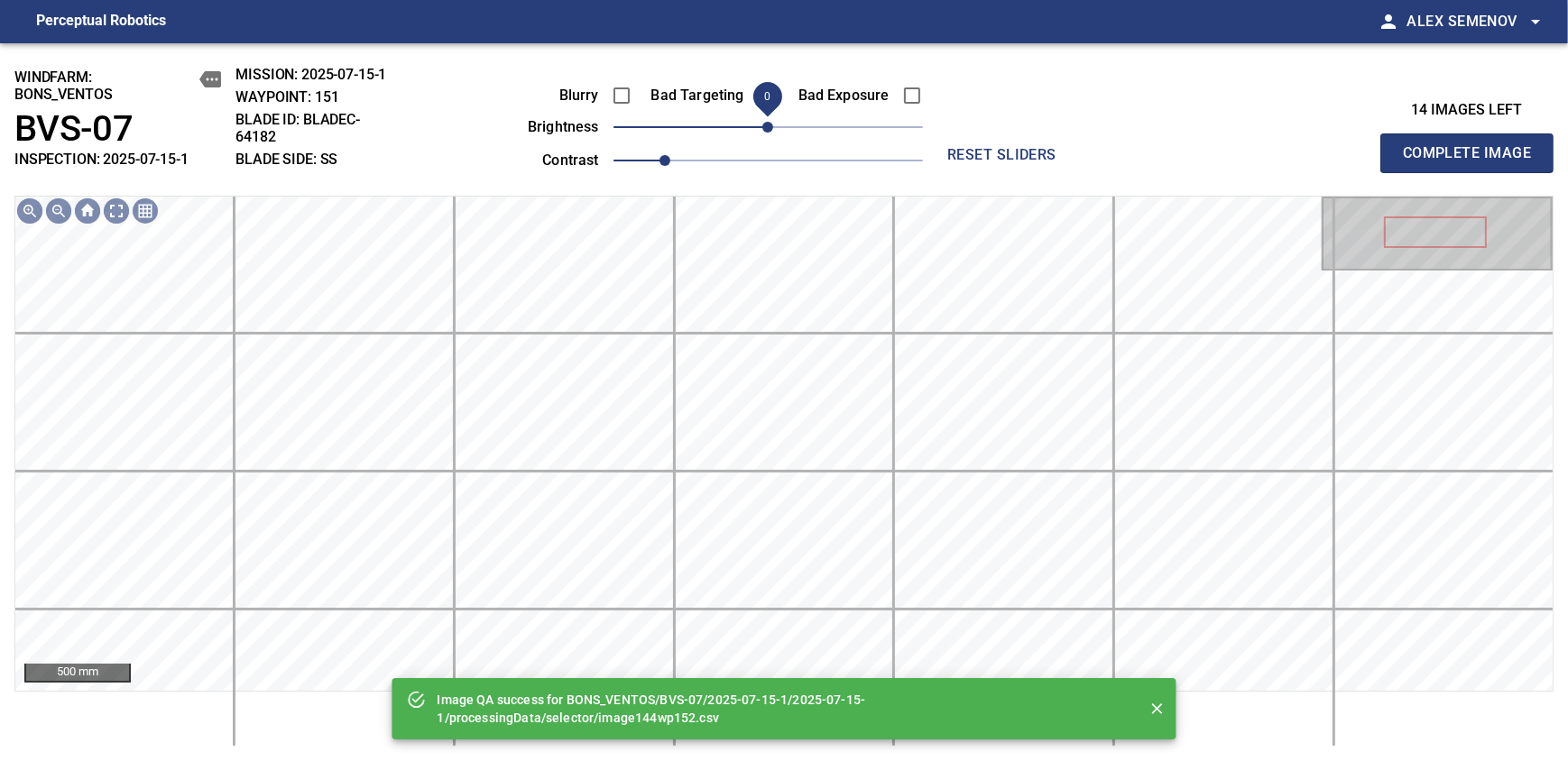 click on "0" at bounding box center [768, 127] 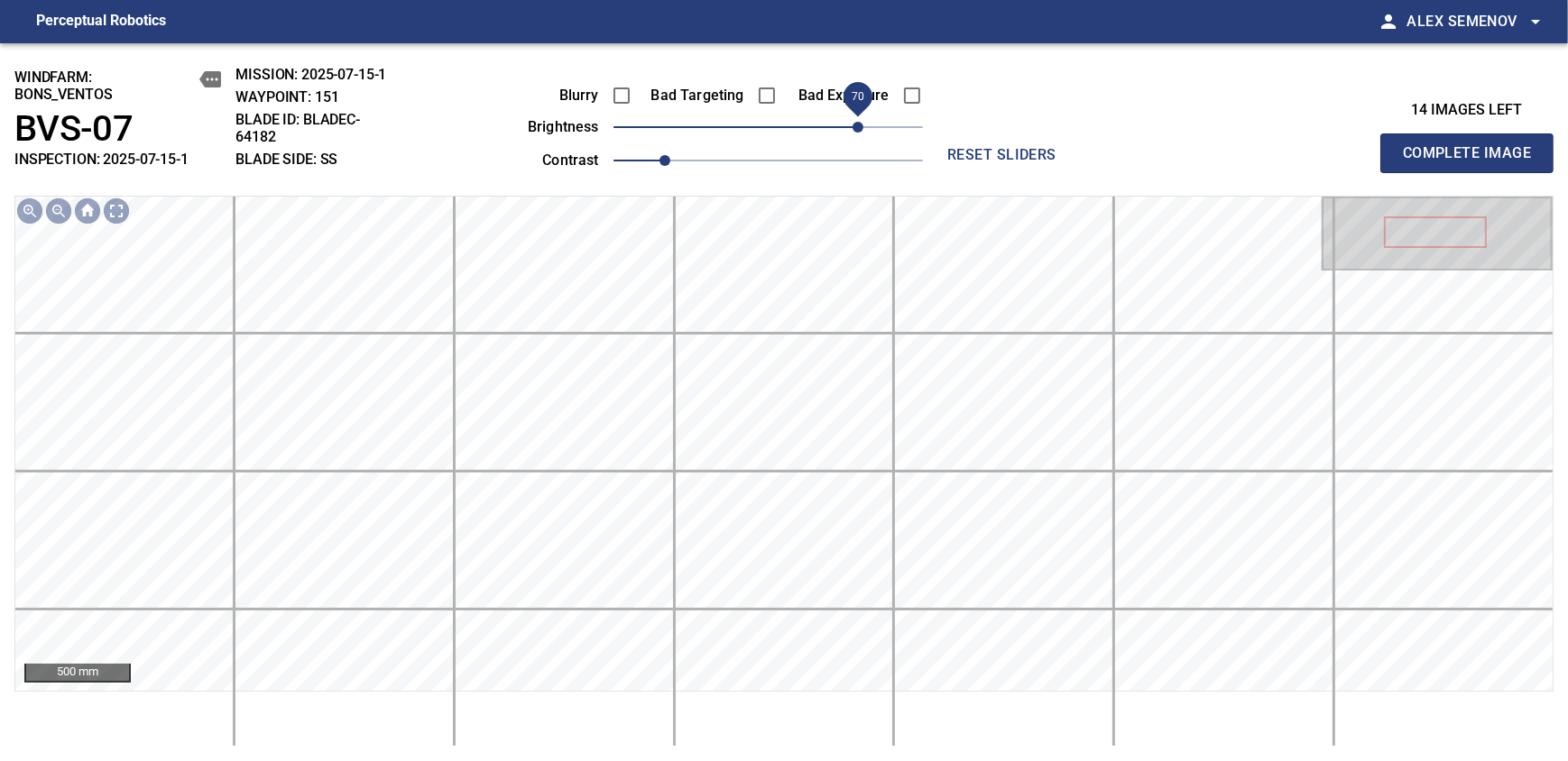 drag, startPoint x: 824, startPoint y: 132, endPoint x: 855, endPoint y: 126, distance: 31.575307 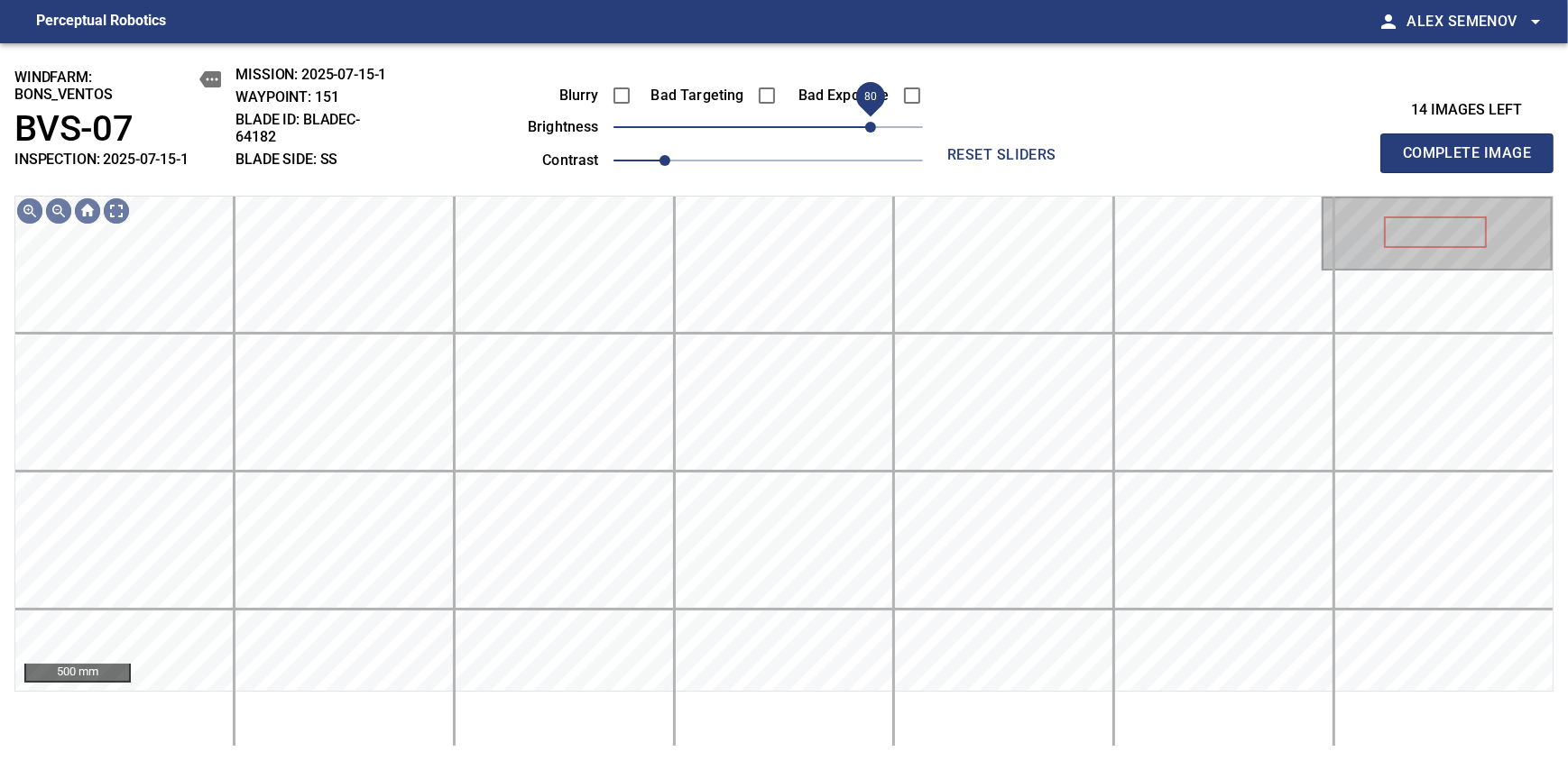 drag, startPoint x: 856, startPoint y: 126, endPoint x: 866, endPoint y: 124, distance: 10.198039 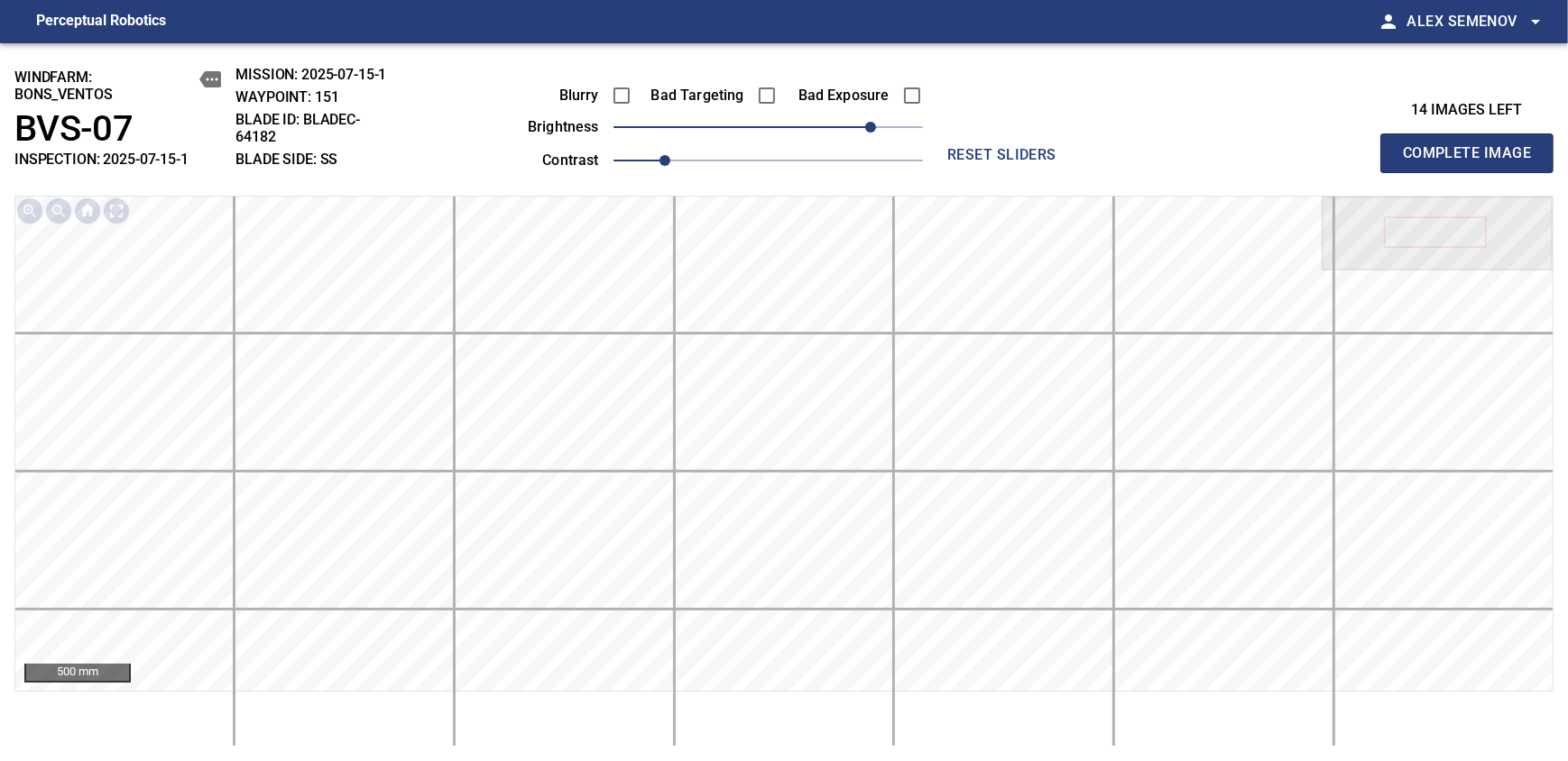 click on "Complete Image" at bounding box center (1467, 153) 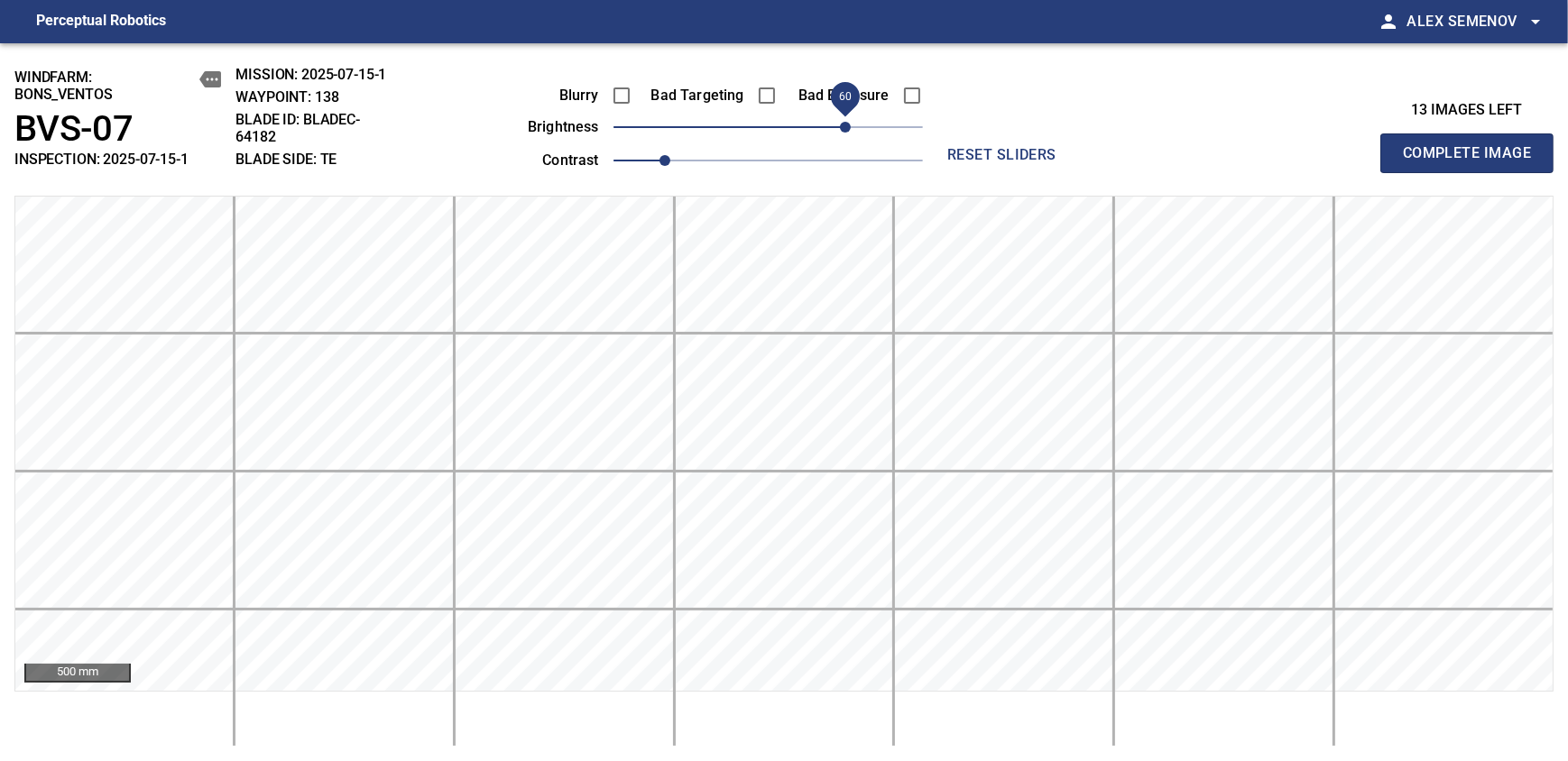 click on "60" at bounding box center [845, 127] 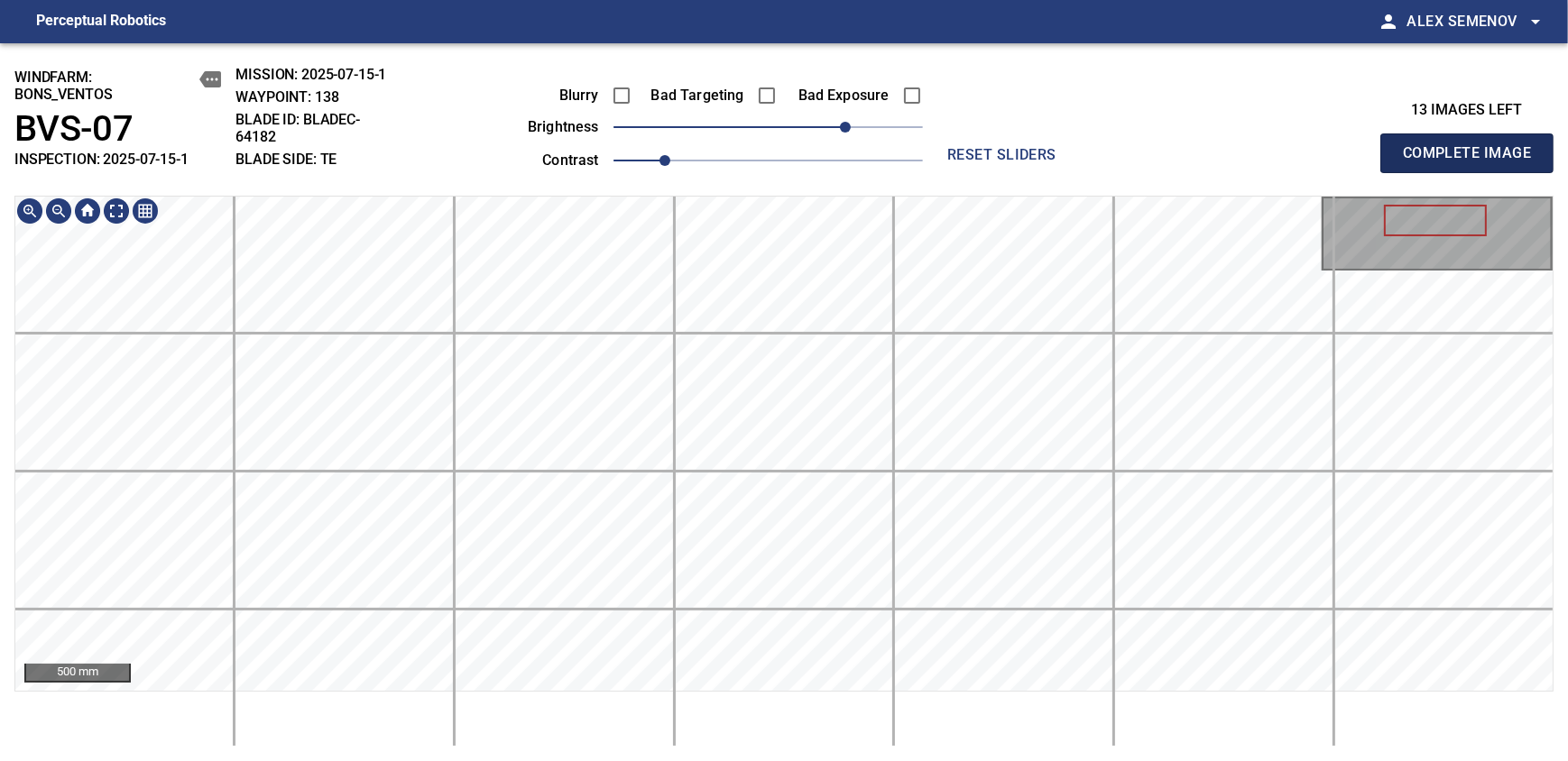click on "Complete Image" at bounding box center [1467, 153] 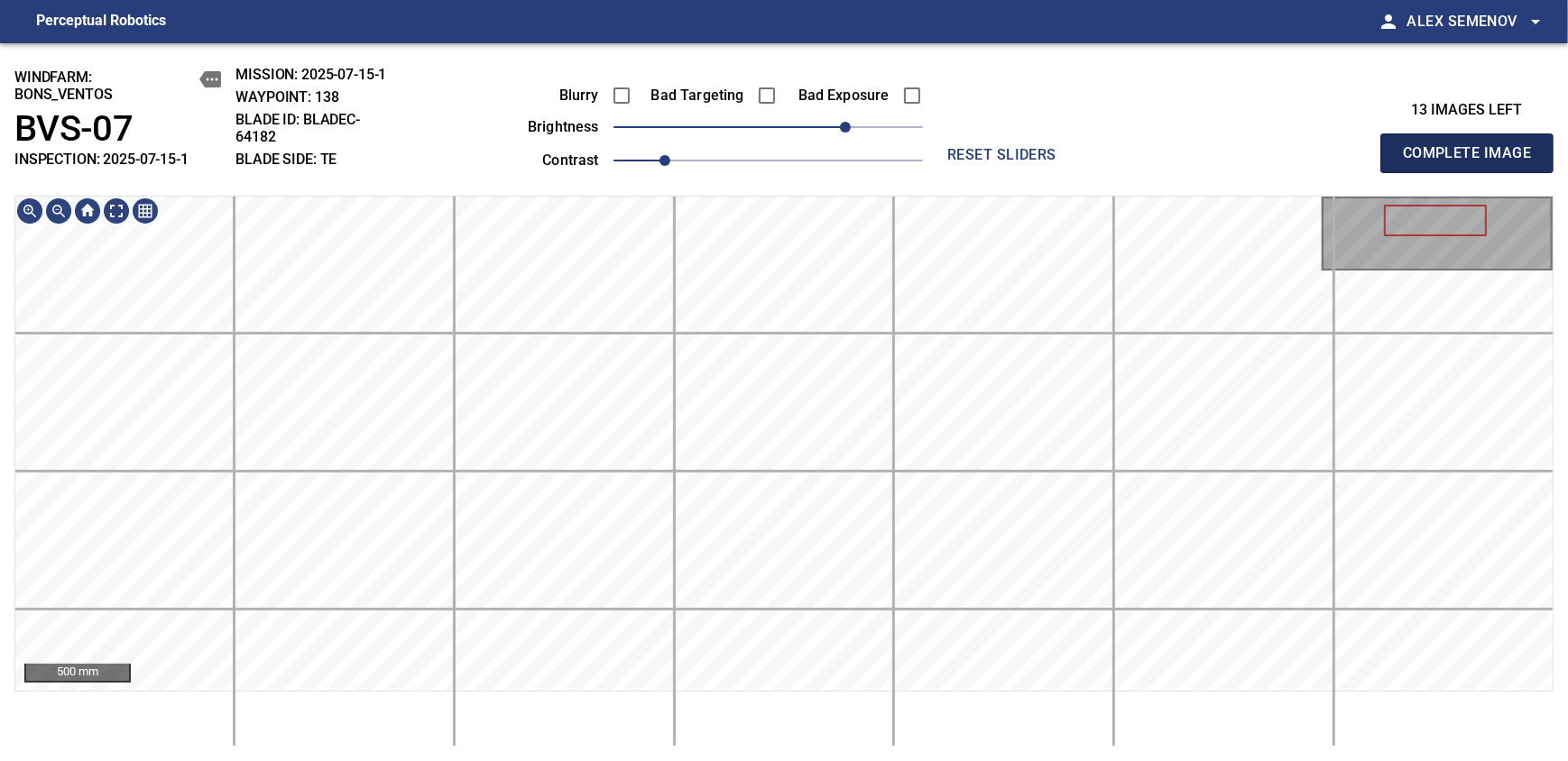 type 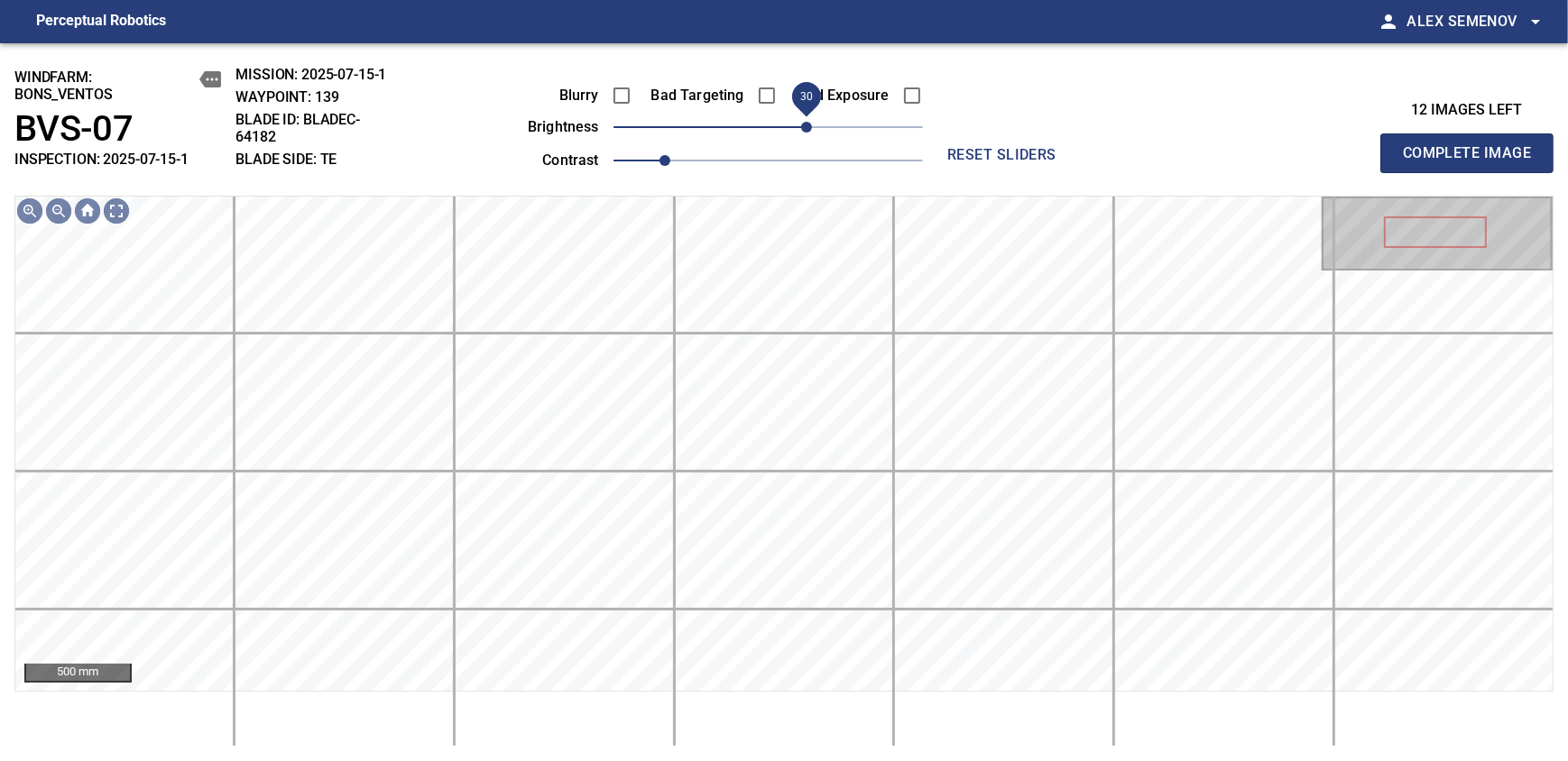 drag, startPoint x: 798, startPoint y: 132, endPoint x: 812, endPoint y: 132, distance: 14 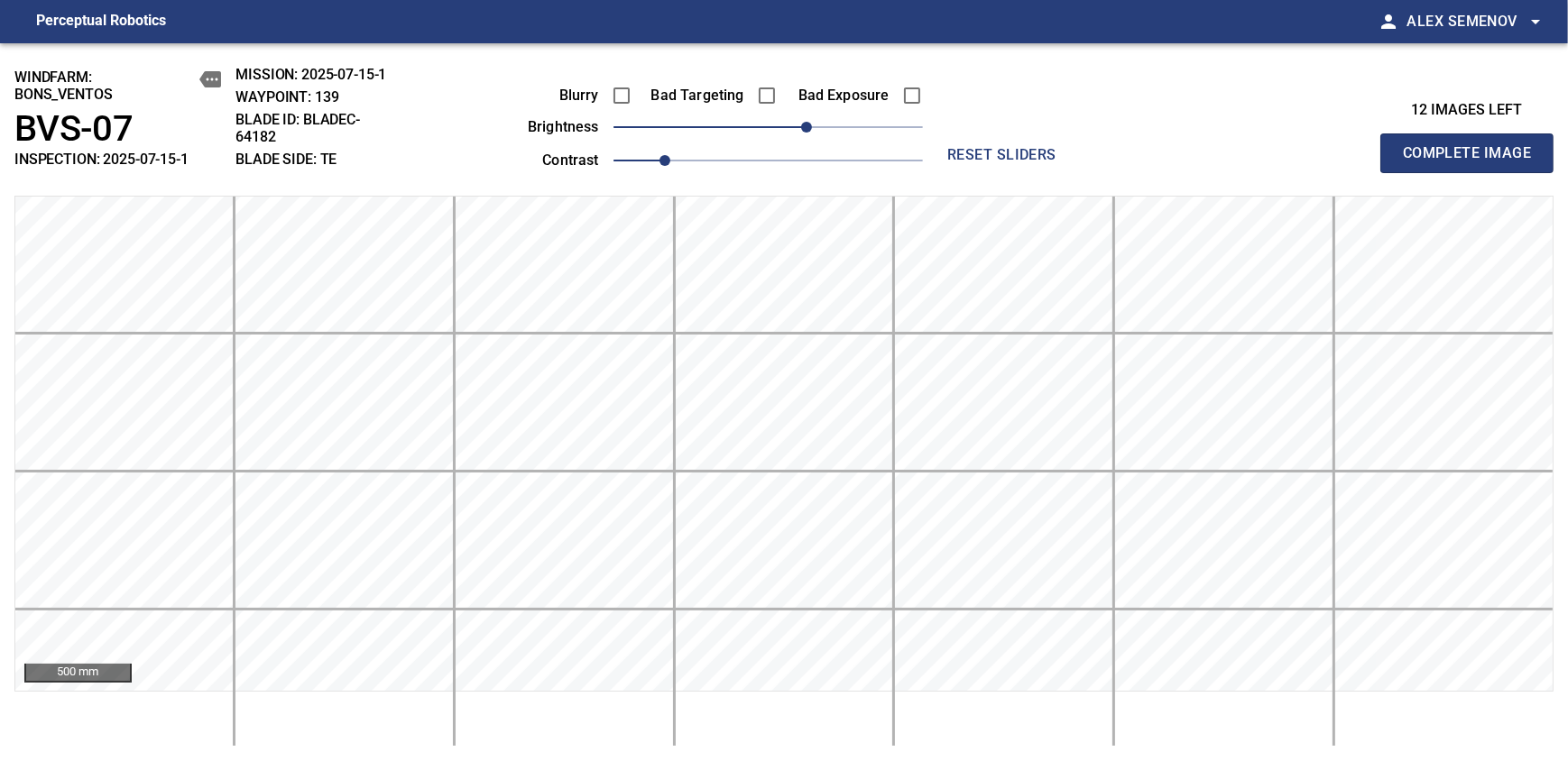 click on "Complete Image" at bounding box center [1467, 153] 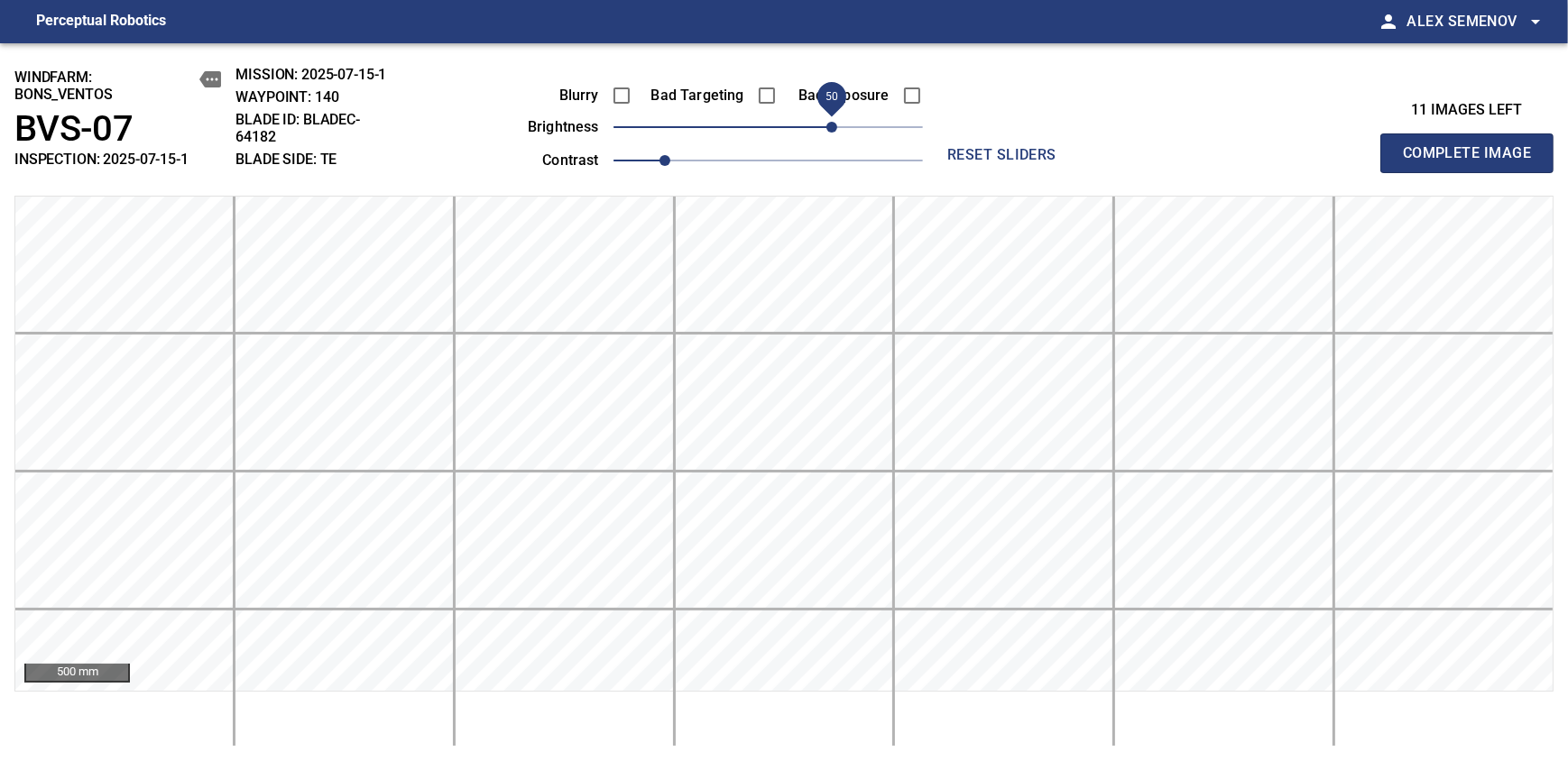 drag, startPoint x: 787, startPoint y: 132, endPoint x: 827, endPoint y: 140, distance: 40.792156 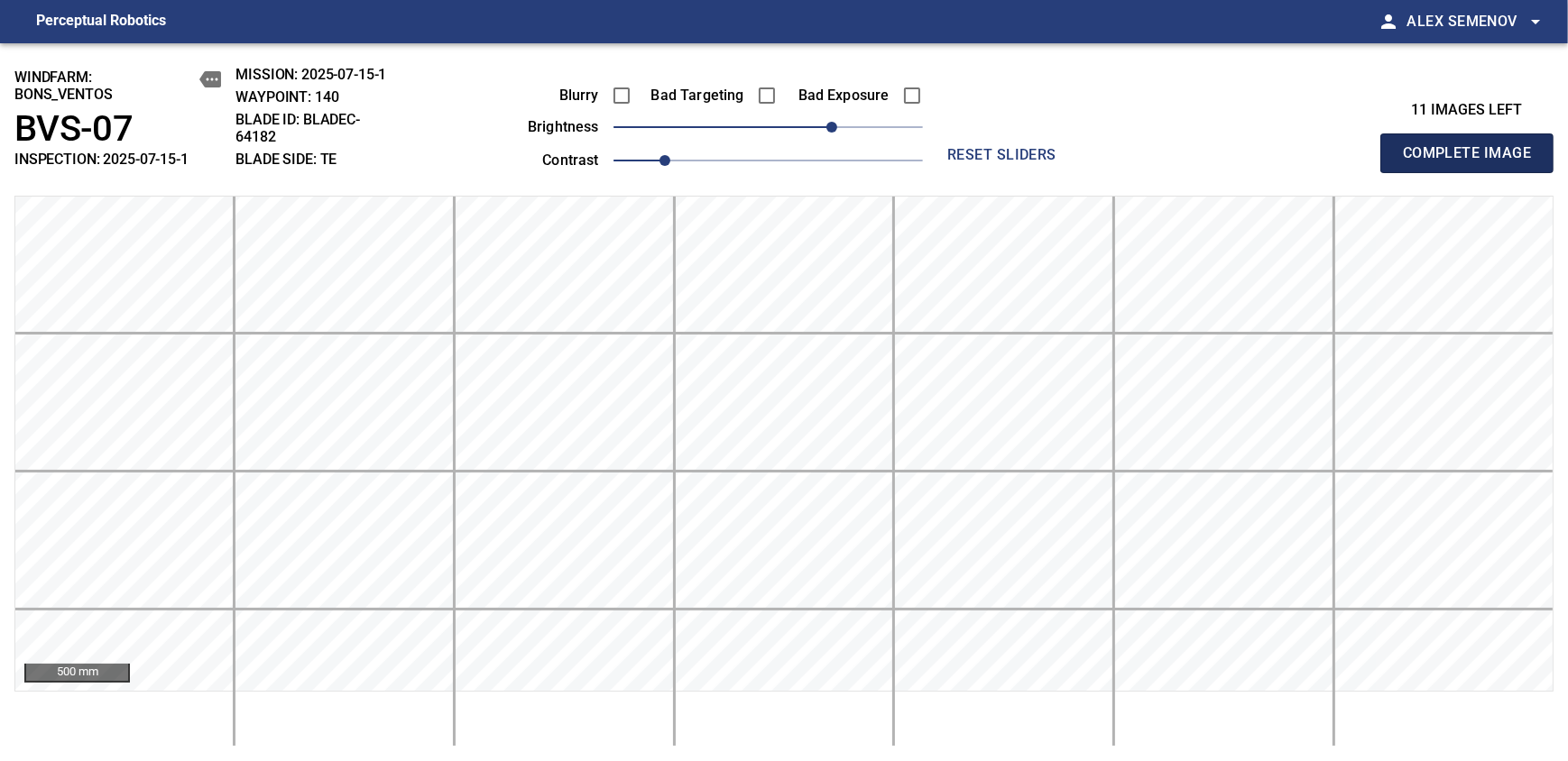 click on "Complete Image" at bounding box center (1467, 153) 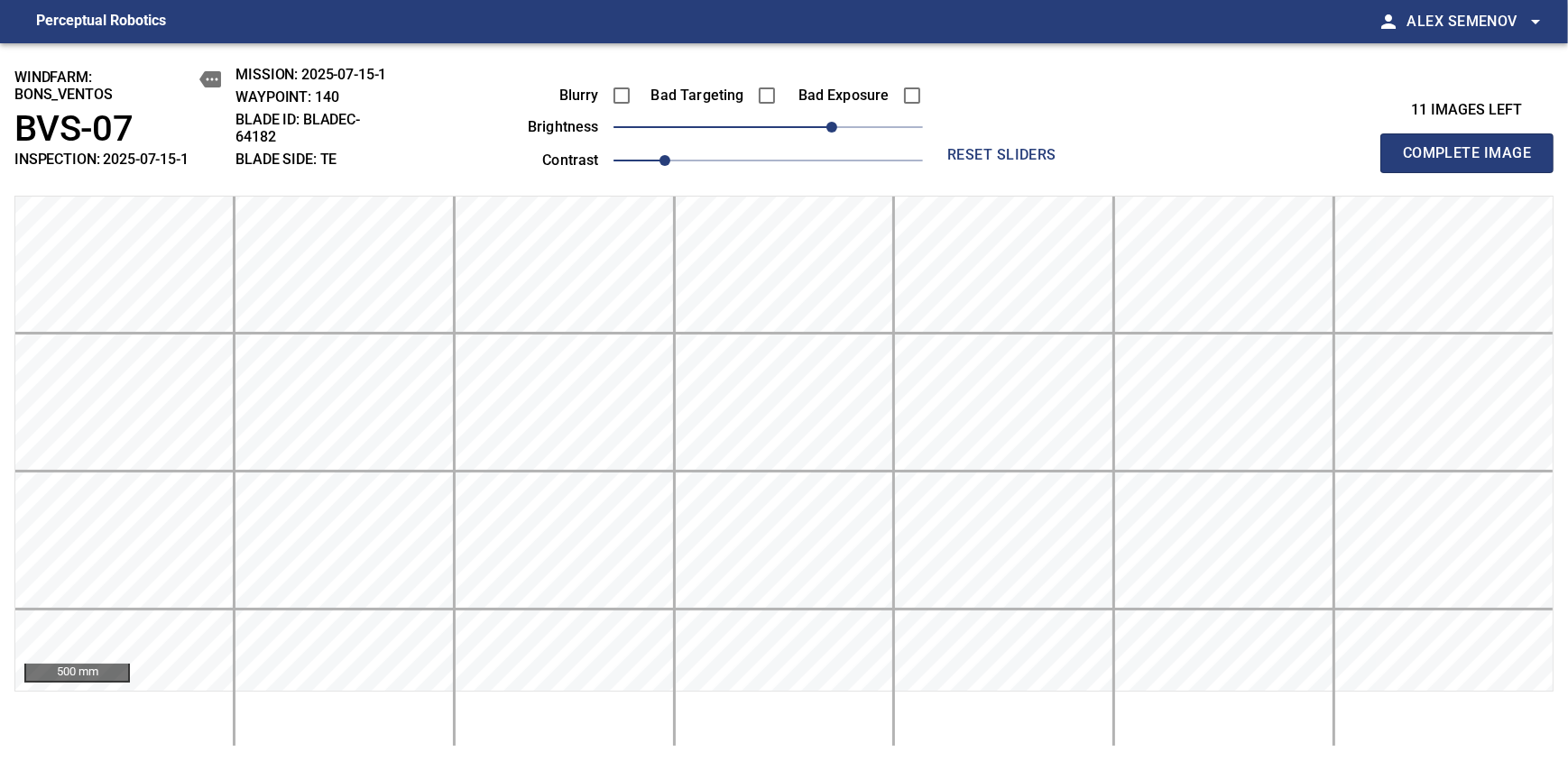 type 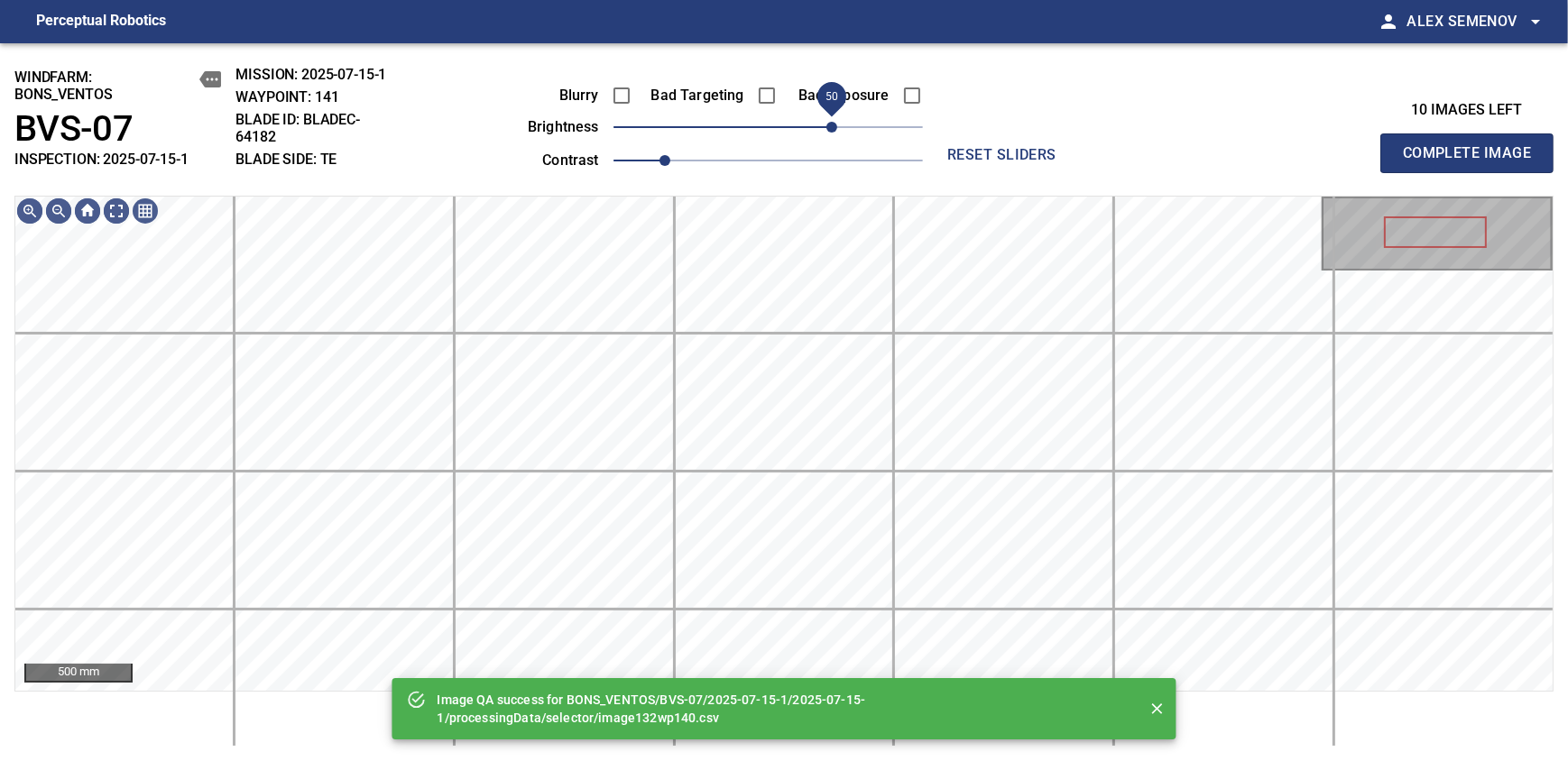 drag, startPoint x: 790, startPoint y: 134, endPoint x: 836, endPoint y: 134, distance: 46 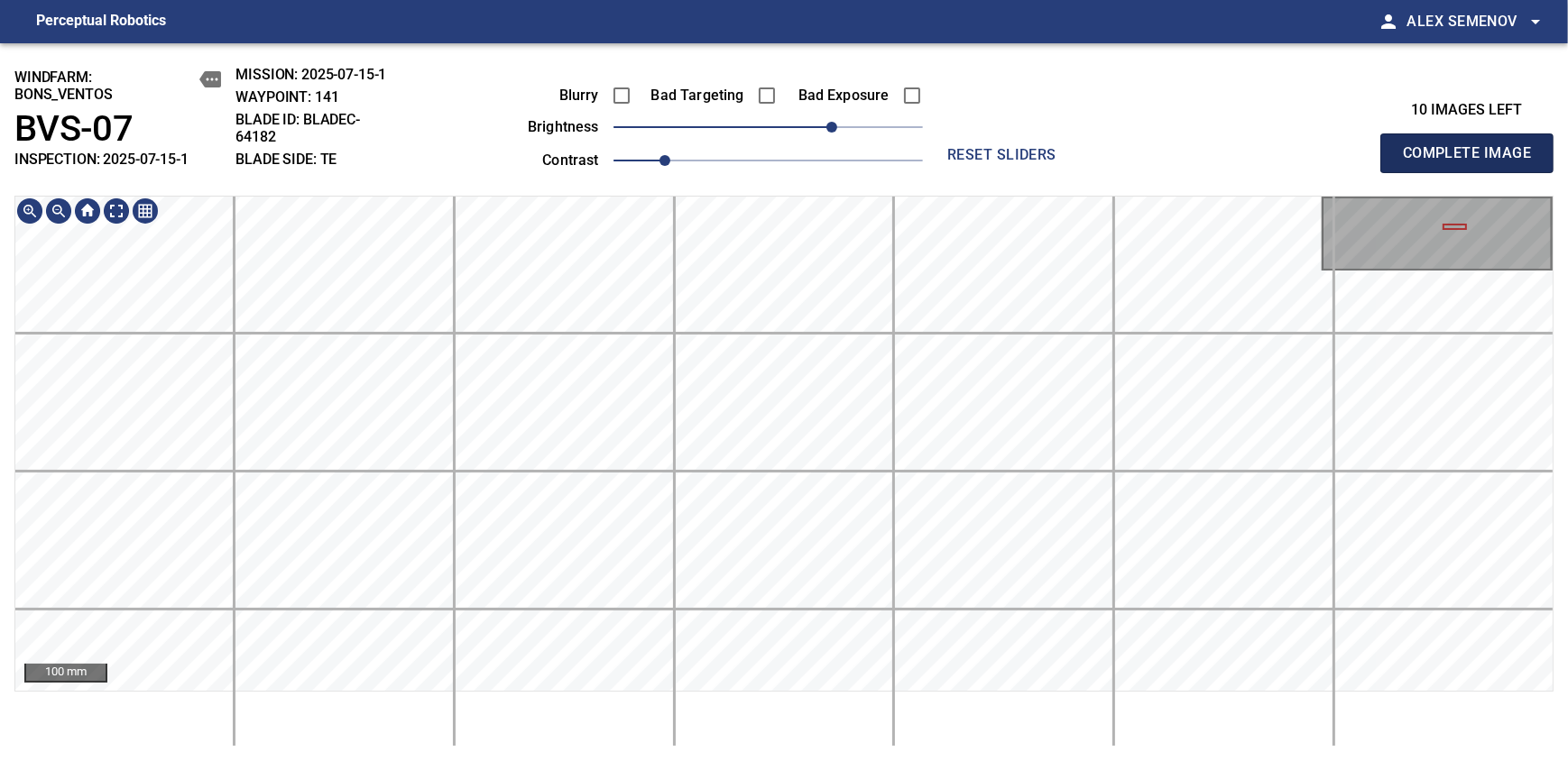 click on "Complete Image" at bounding box center [1467, 153] 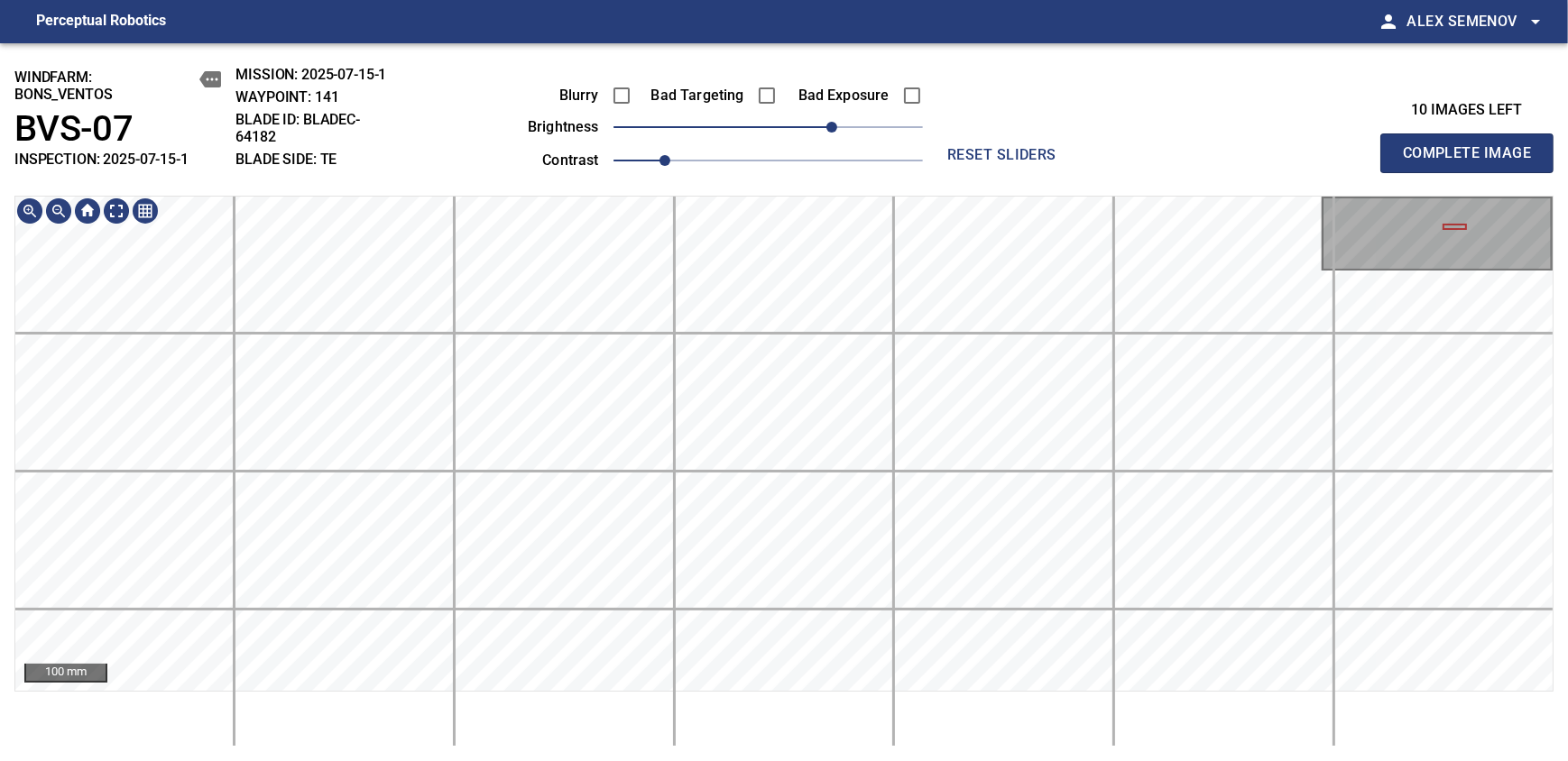 type 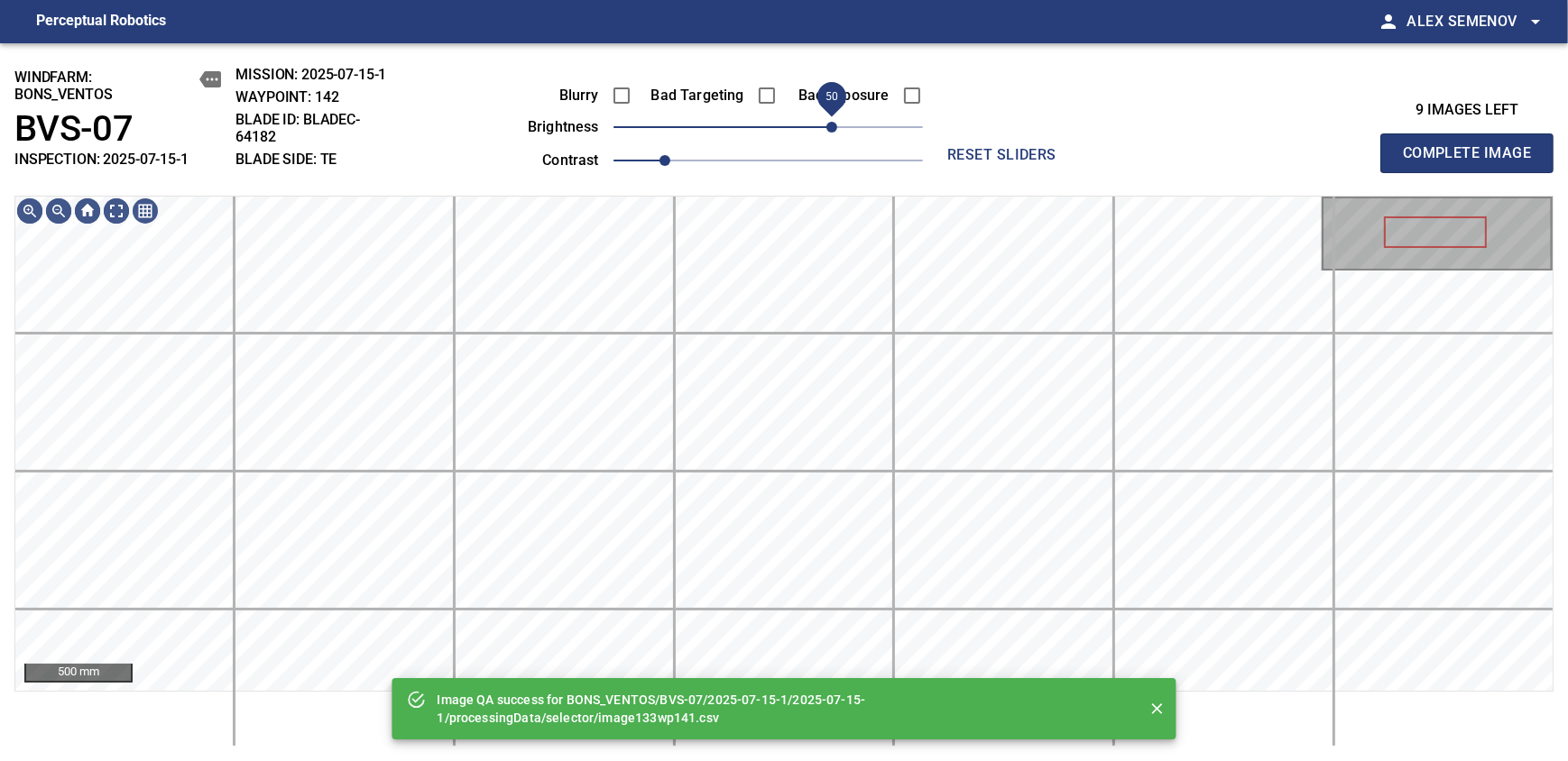 drag, startPoint x: 772, startPoint y: 129, endPoint x: 835, endPoint y: 135, distance: 63.28507 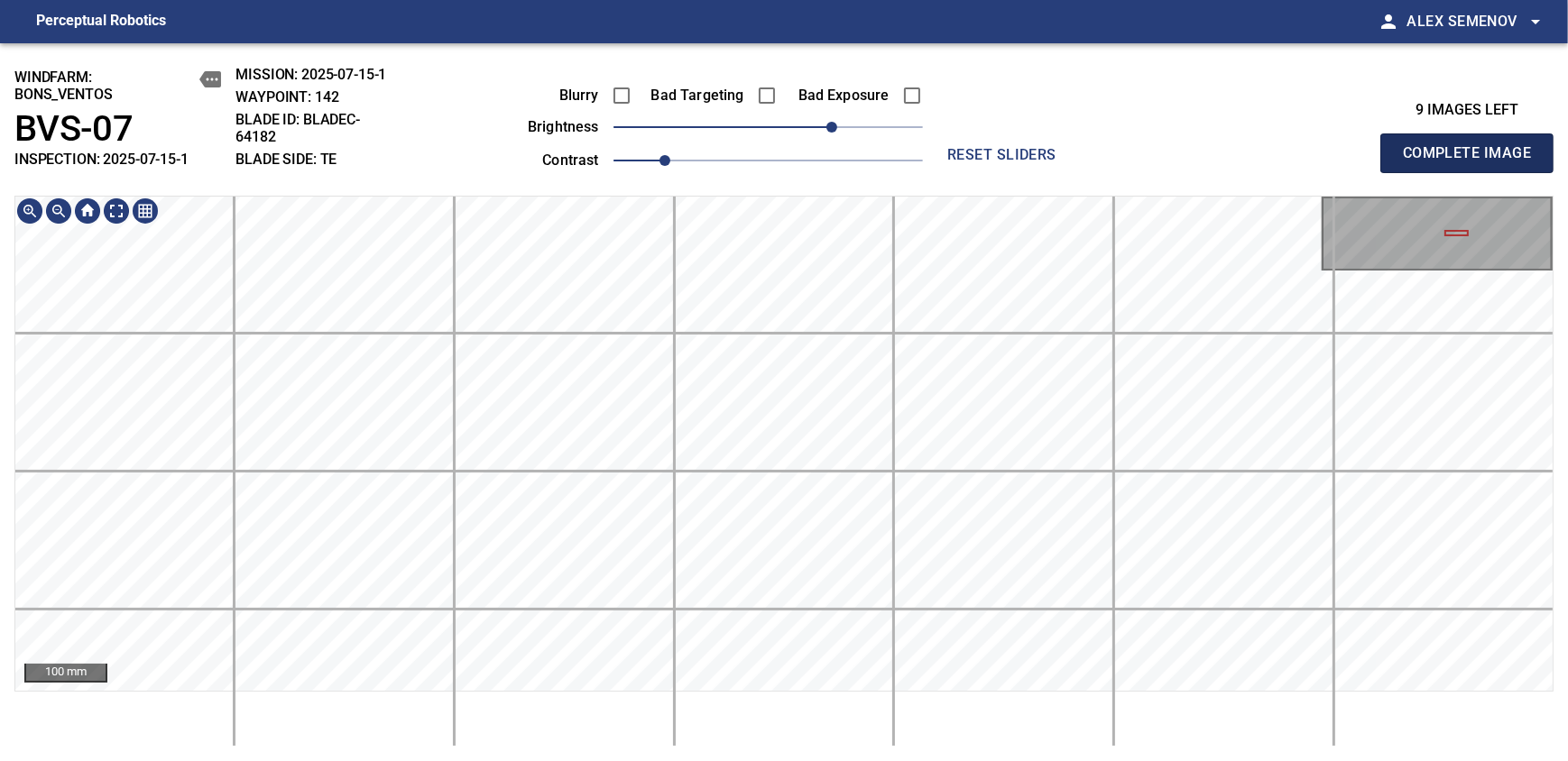 click on "Complete Image" at bounding box center [1467, 153] 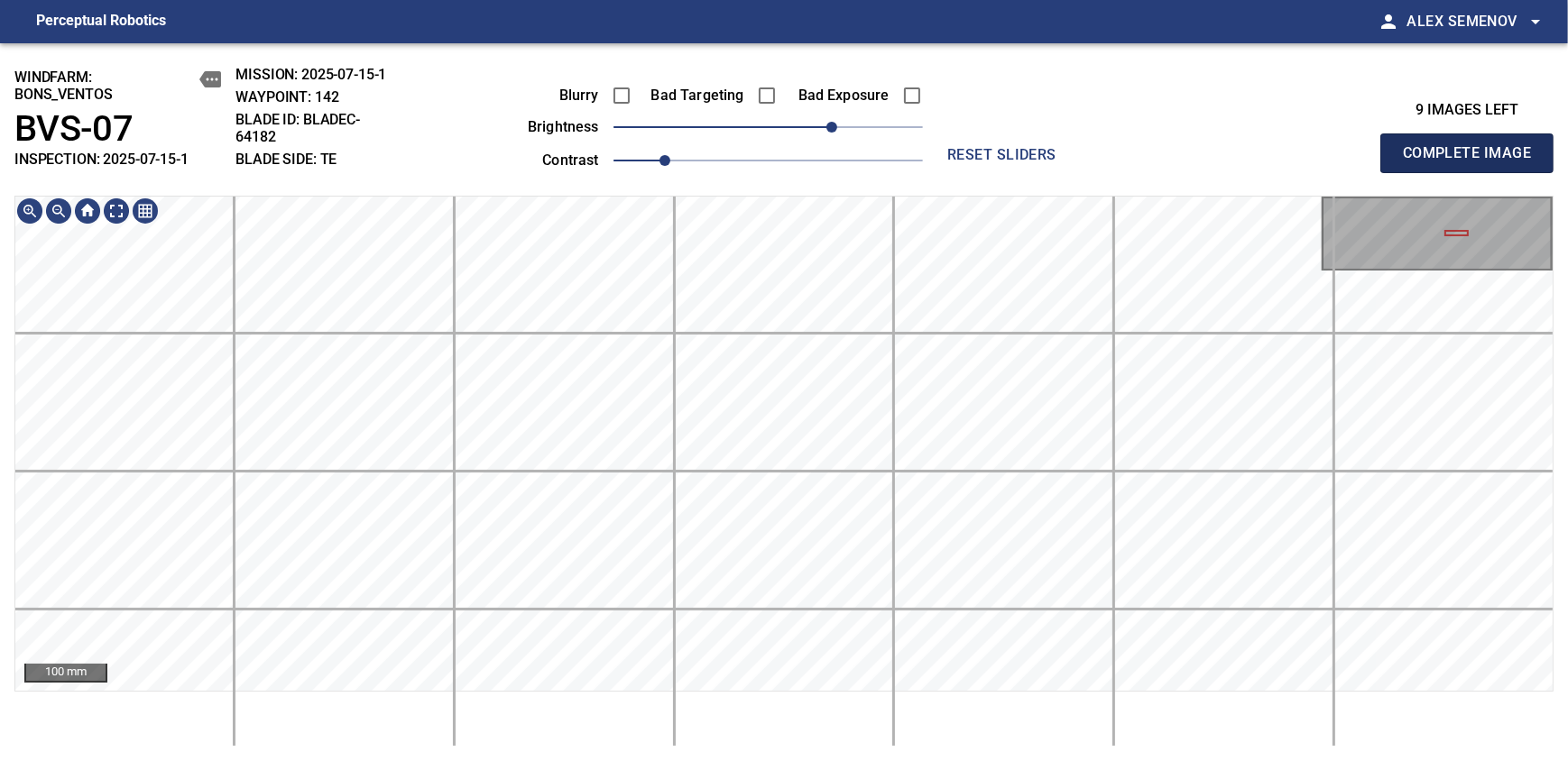 type 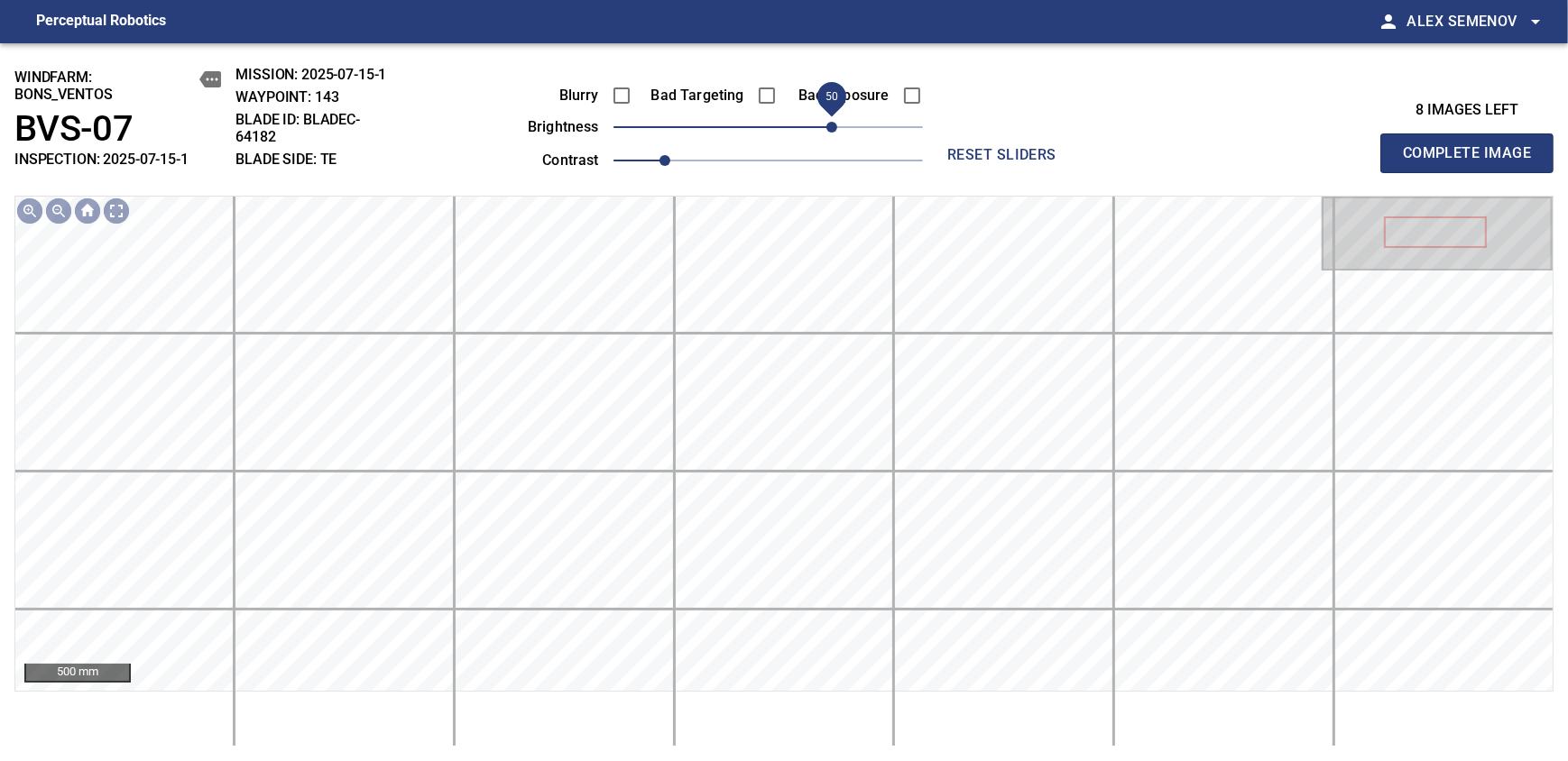 drag, startPoint x: 811, startPoint y: 126, endPoint x: 838, endPoint y: 126, distance: 27 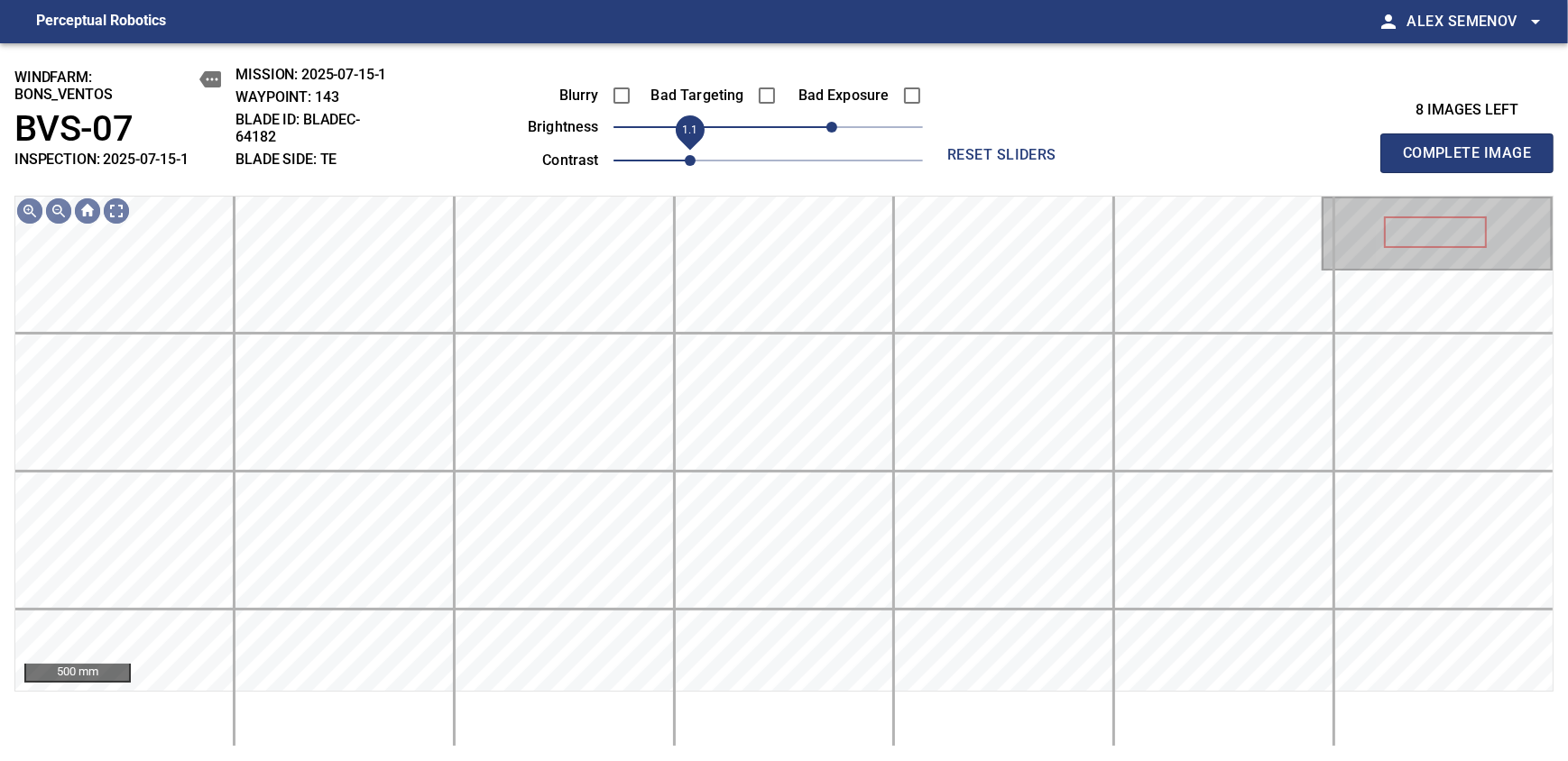 drag, startPoint x: 657, startPoint y: 152, endPoint x: 688, endPoint y: 161, distance: 32.28002 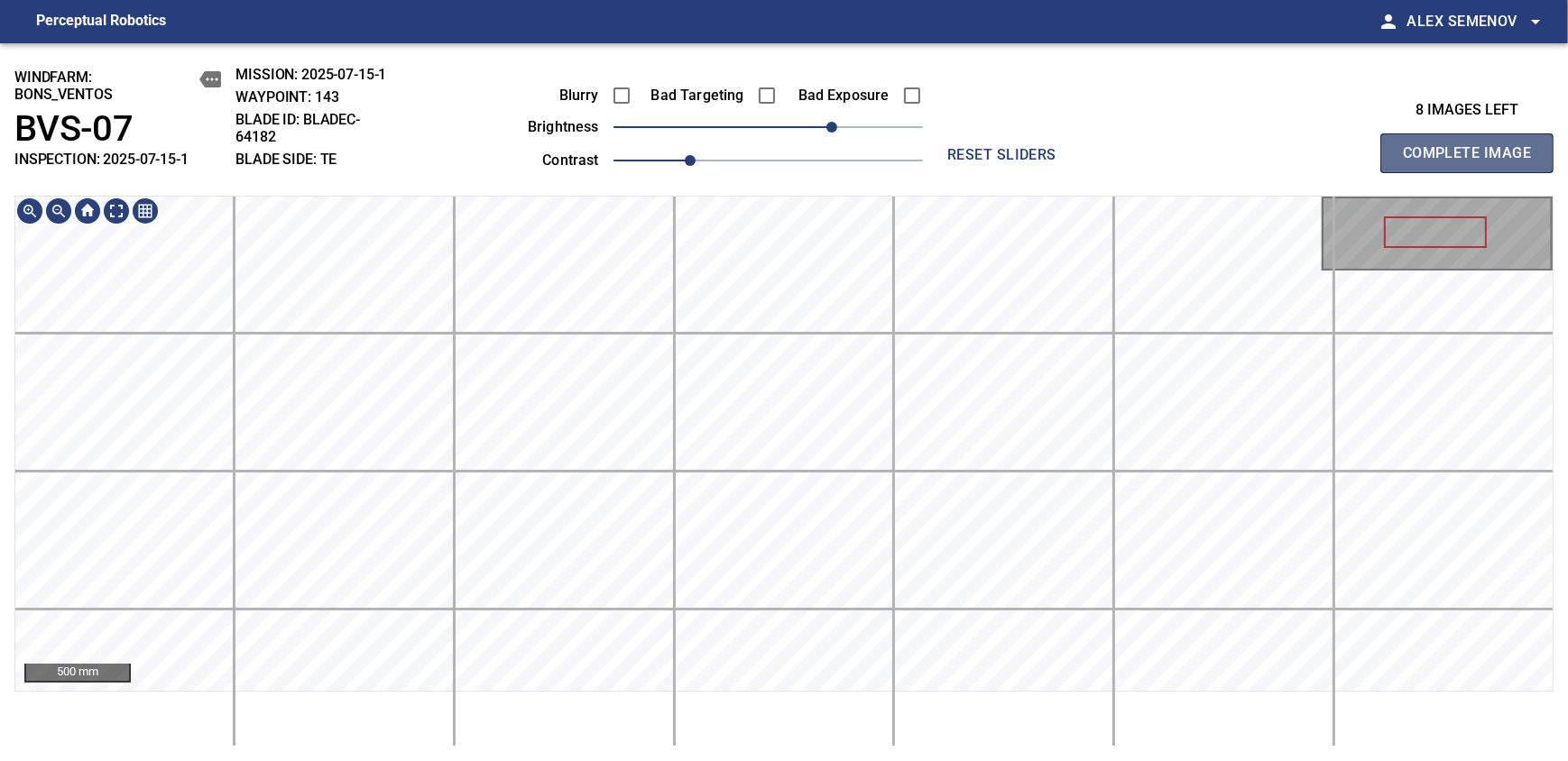 click on "Complete Image" at bounding box center [1467, 153] 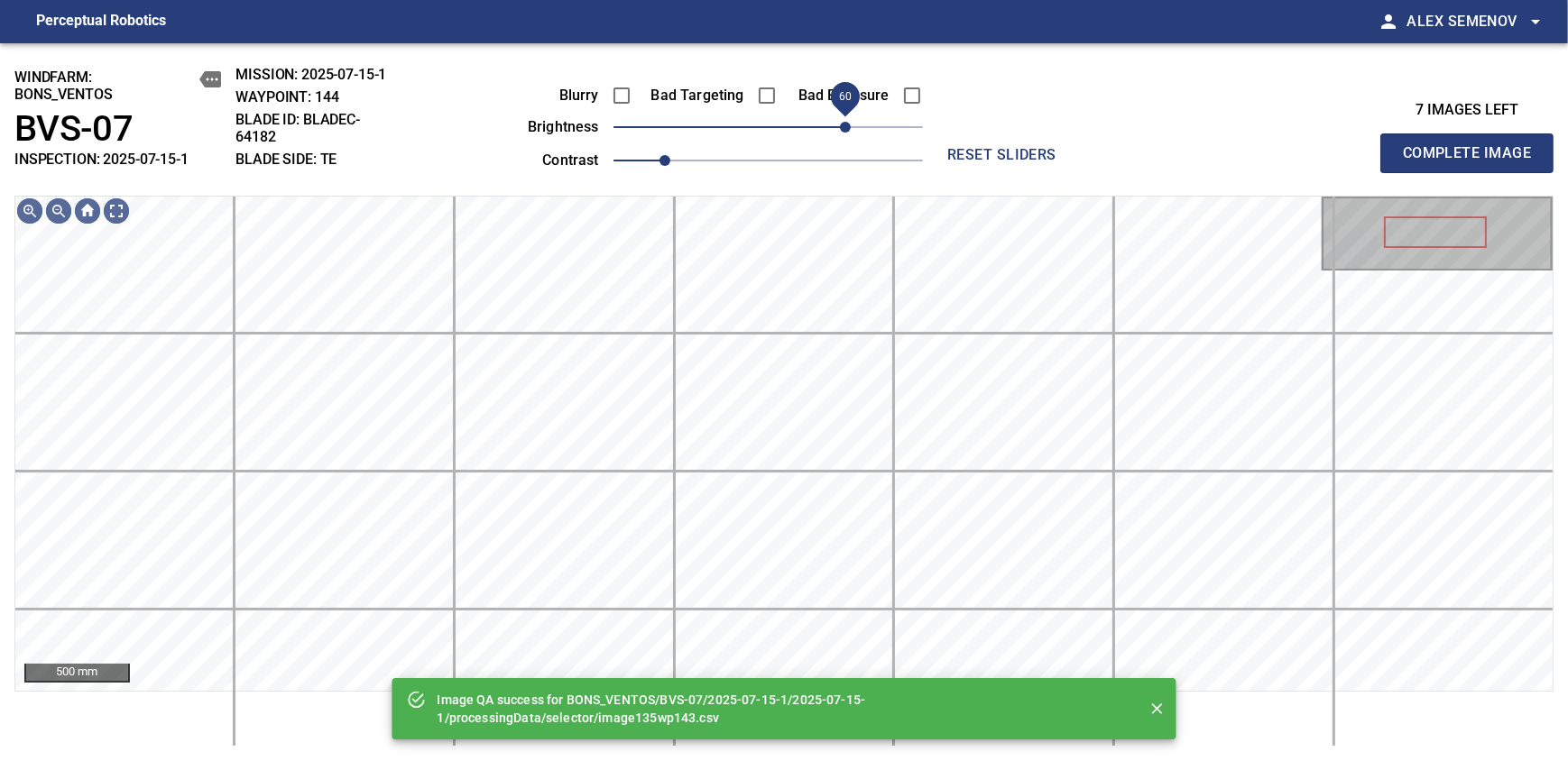 drag, startPoint x: 814, startPoint y: 124, endPoint x: 840, endPoint y: 124, distance: 26 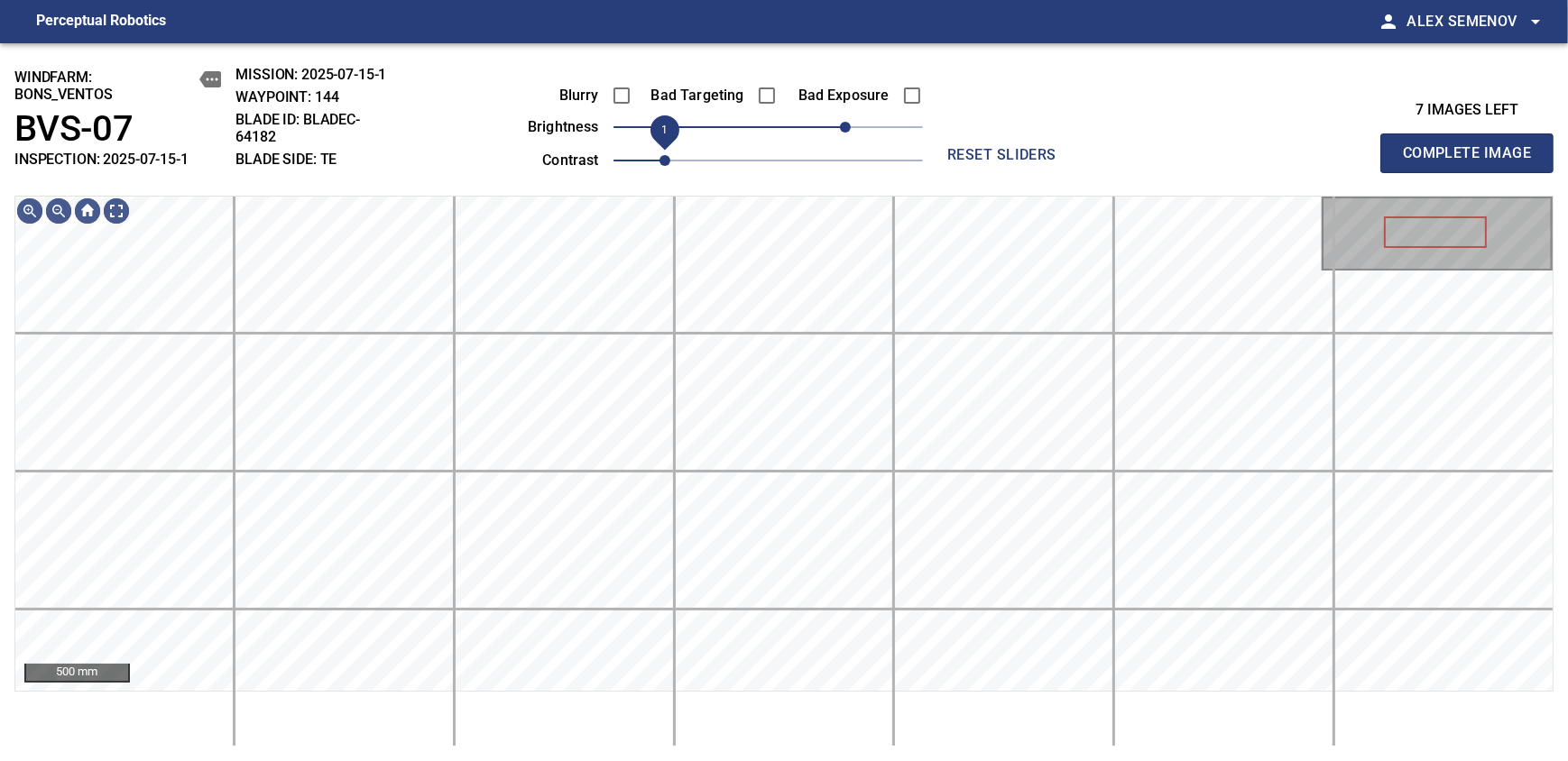 drag, startPoint x: 686, startPoint y: 163, endPoint x: 668, endPoint y: 158, distance: 18.681542 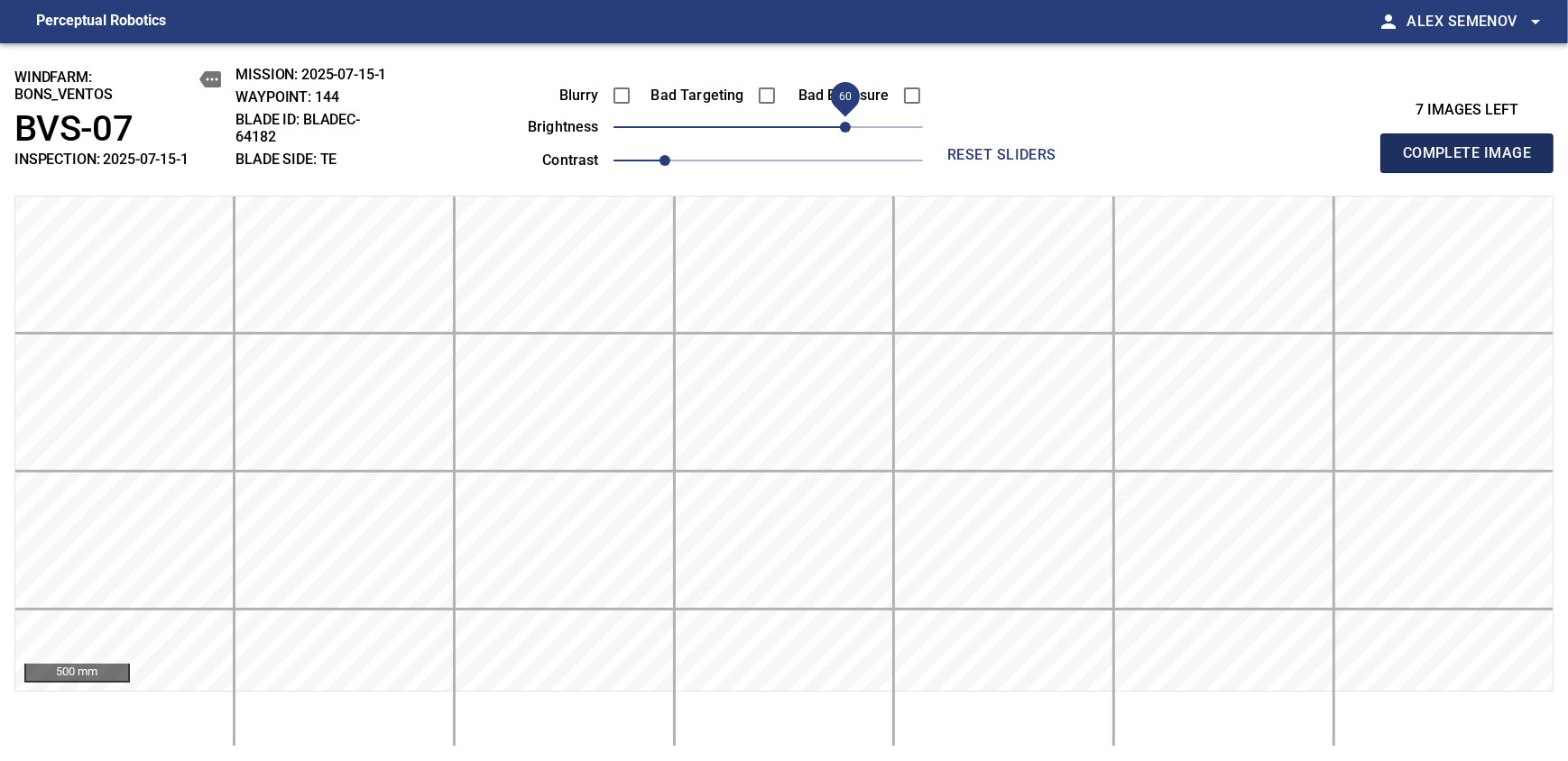 click on "Complete Image" at bounding box center [1467, 153] 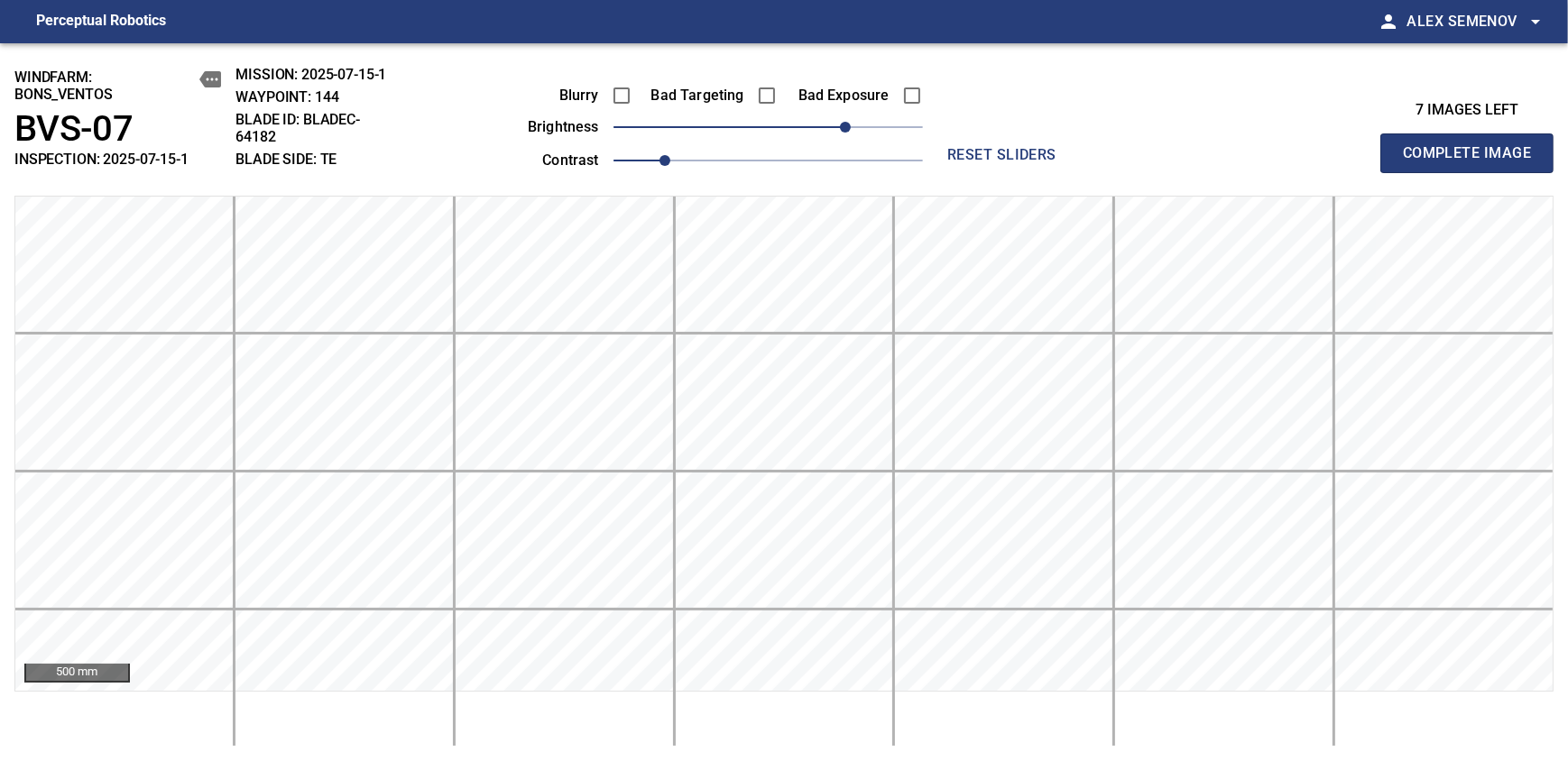 type 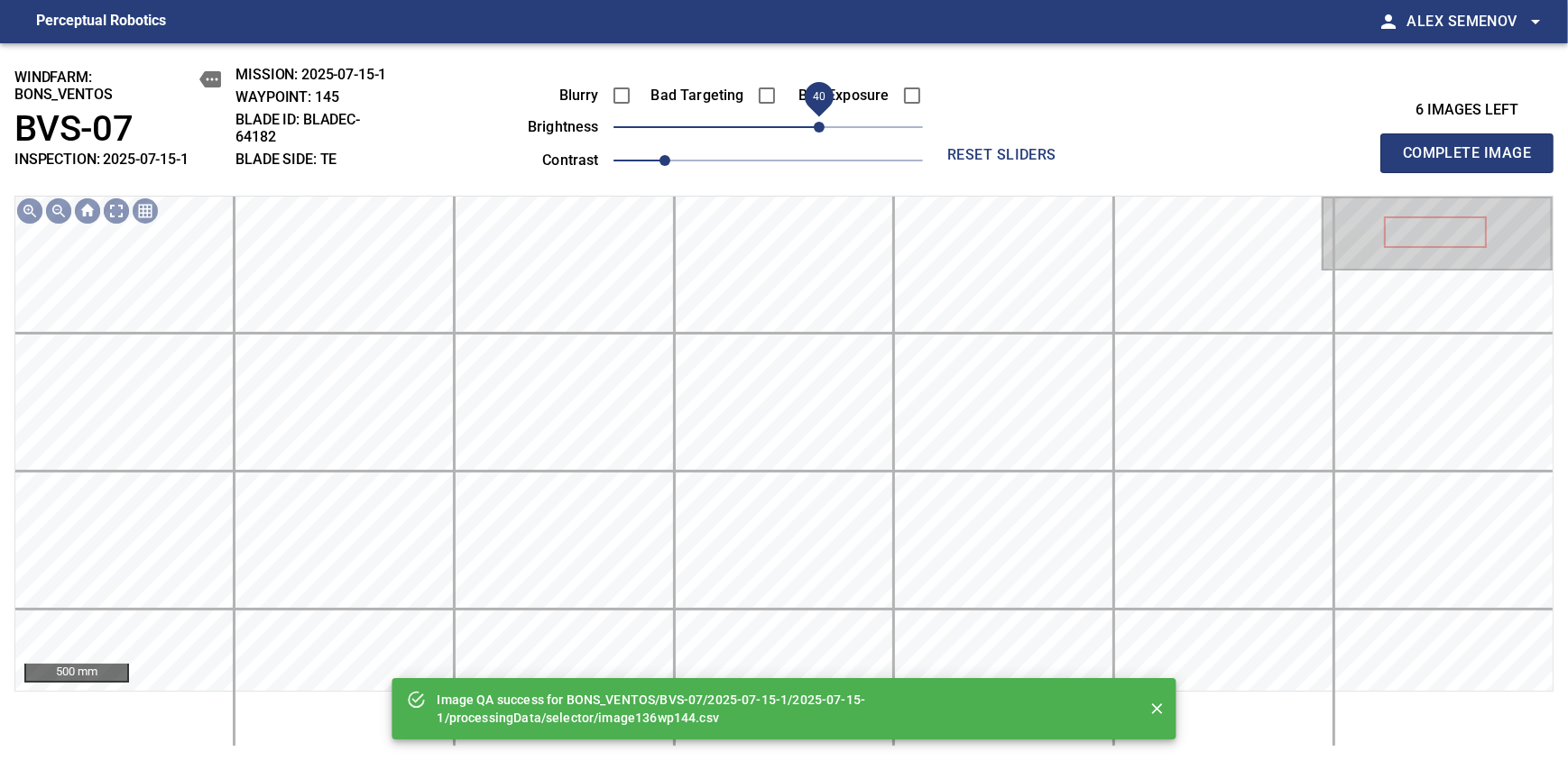 drag, startPoint x: 800, startPoint y: 138, endPoint x: 820, endPoint y: 138, distance: 20 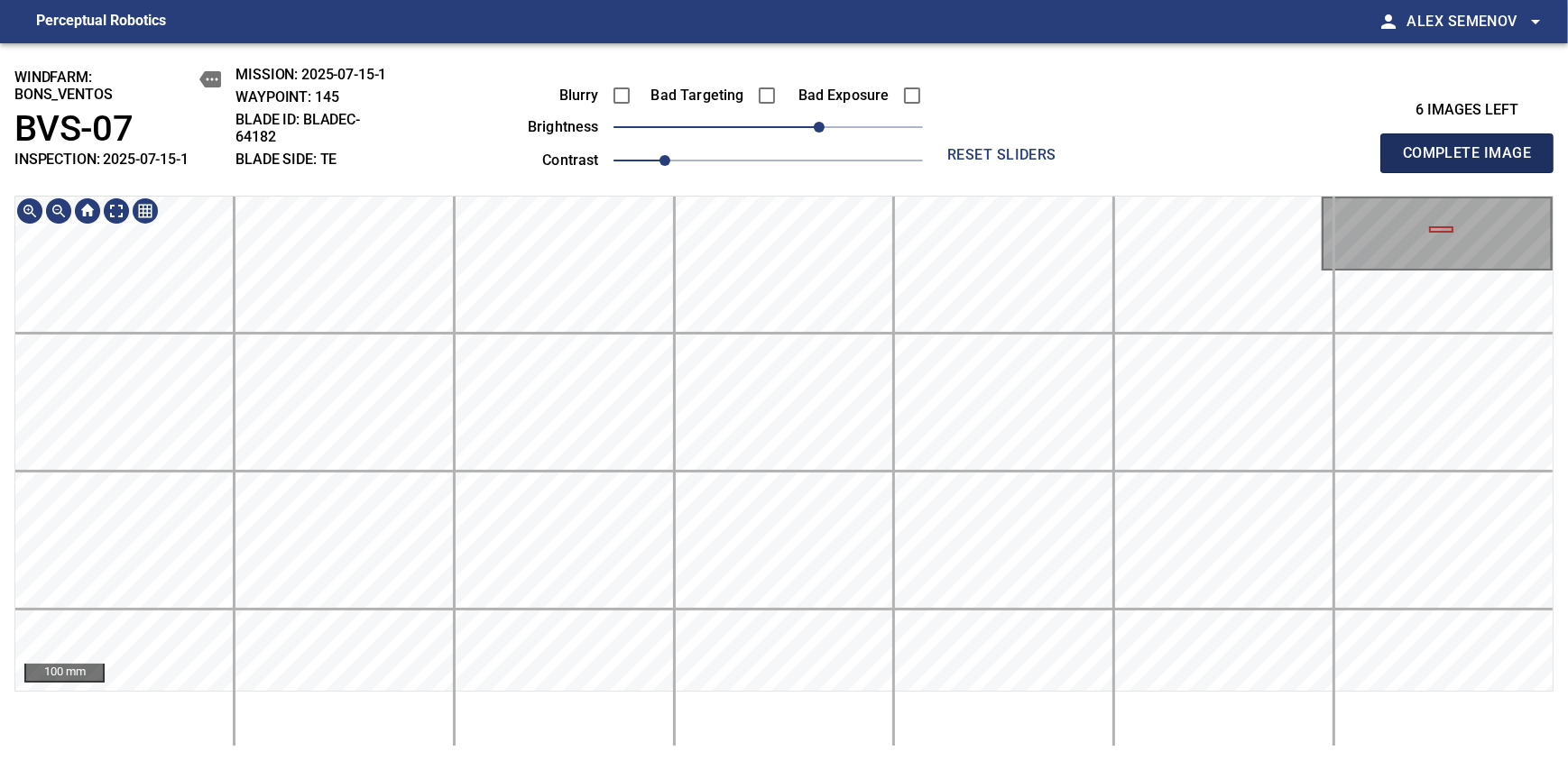 click on "Complete Image" at bounding box center (1467, 153) 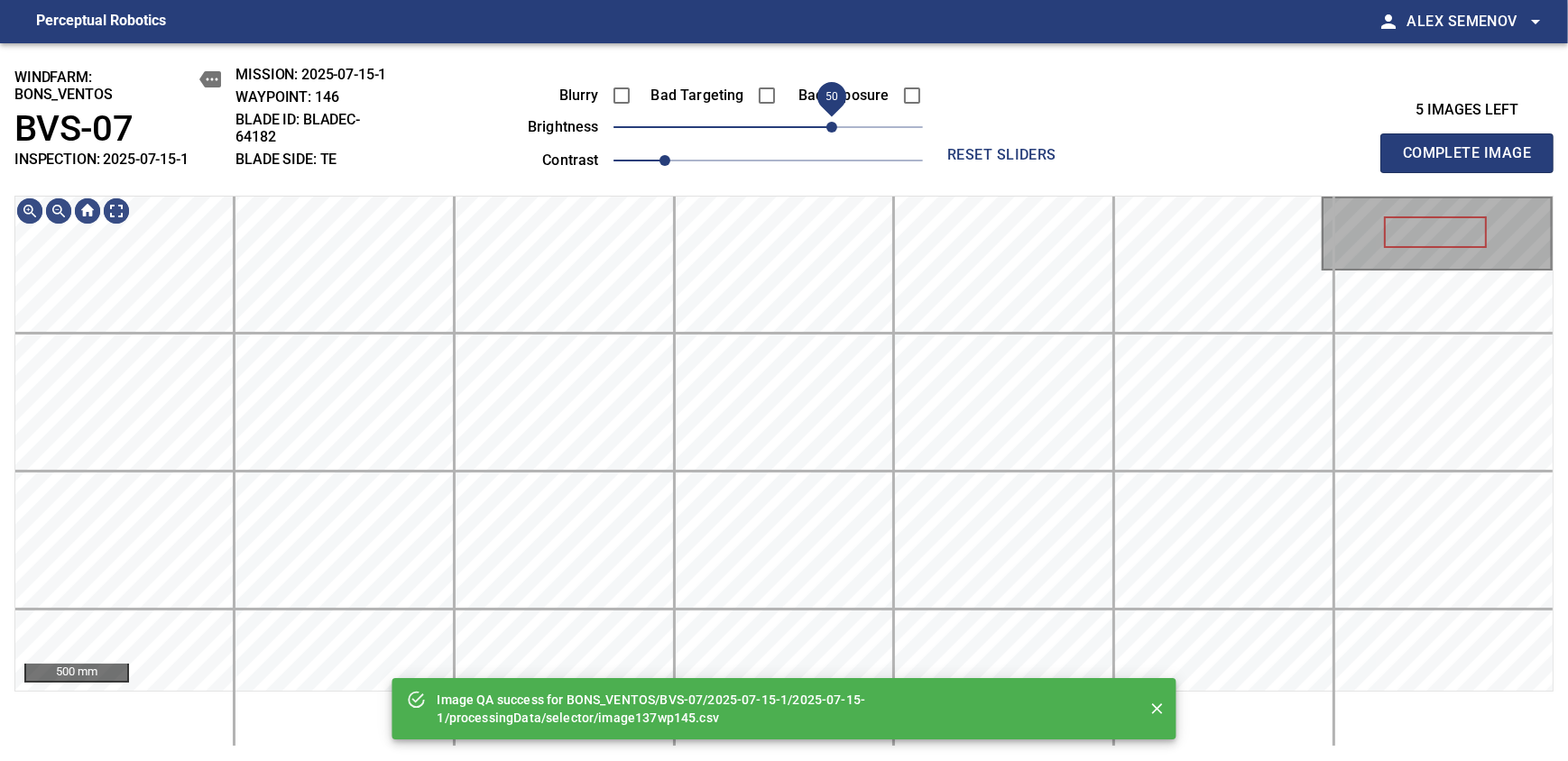 drag, startPoint x: 775, startPoint y: 129, endPoint x: 835, endPoint y: 137, distance: 60.53098 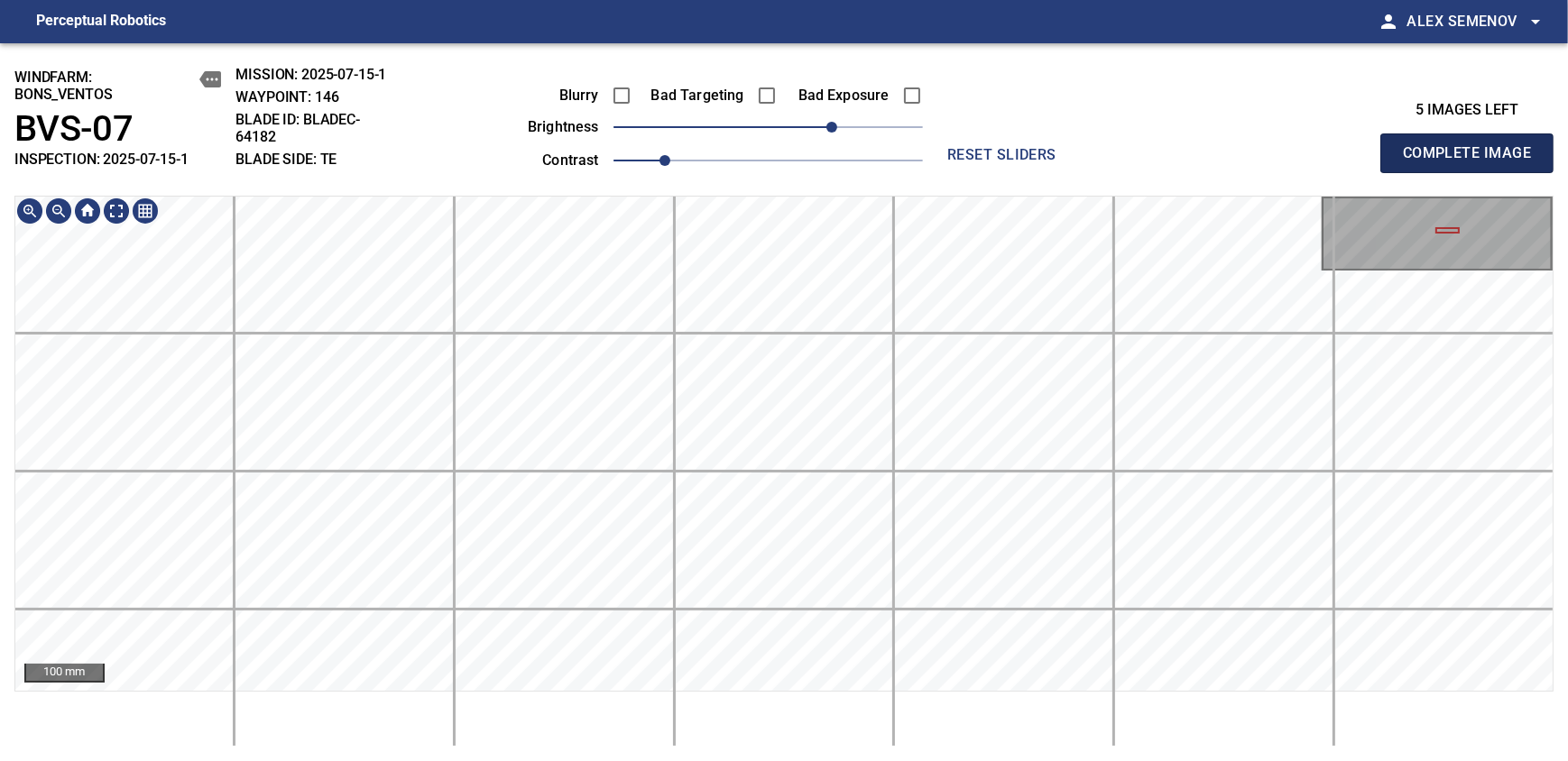 click on "Complete Image" at bounding box center [1467, 153] 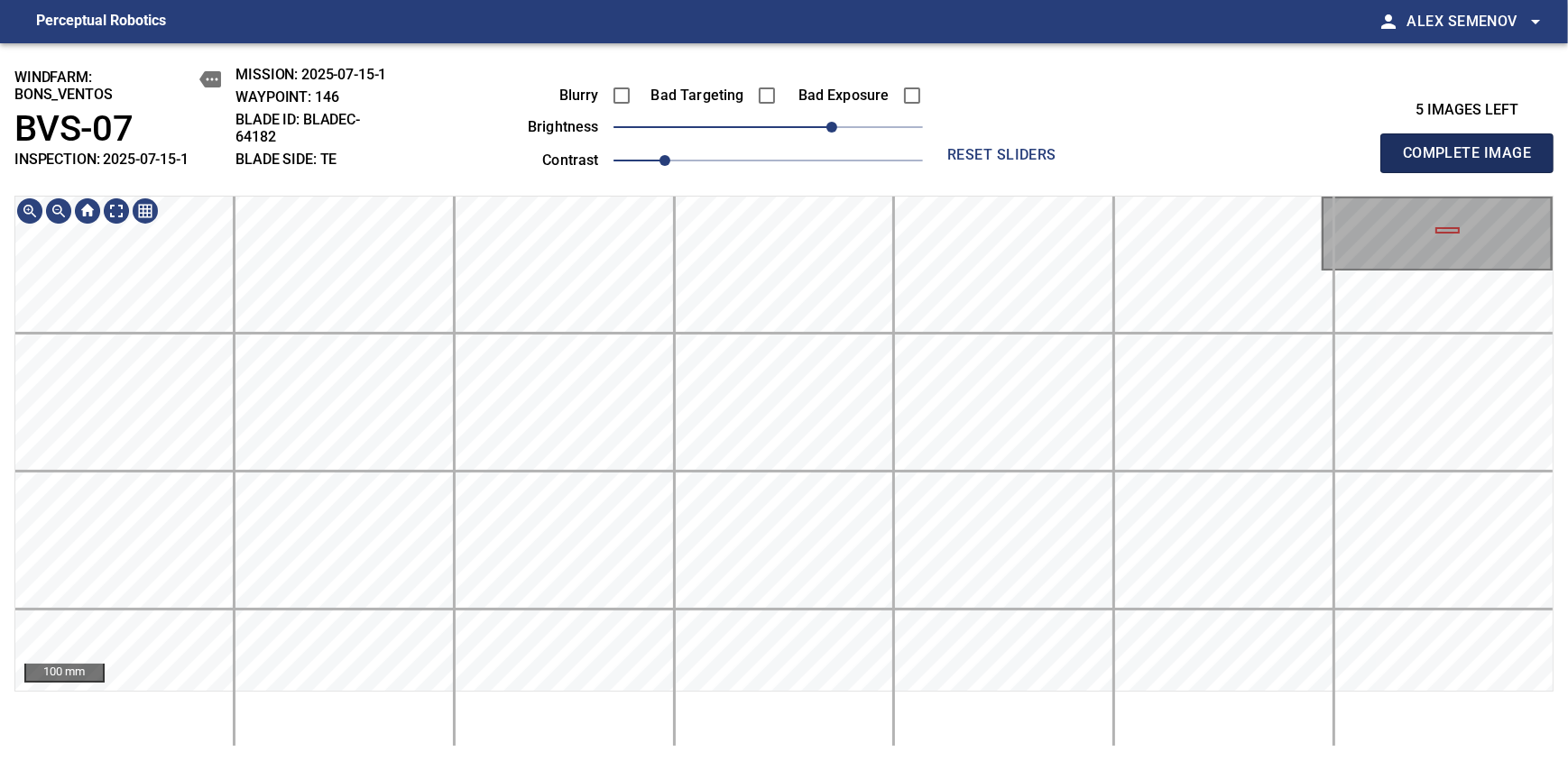 type 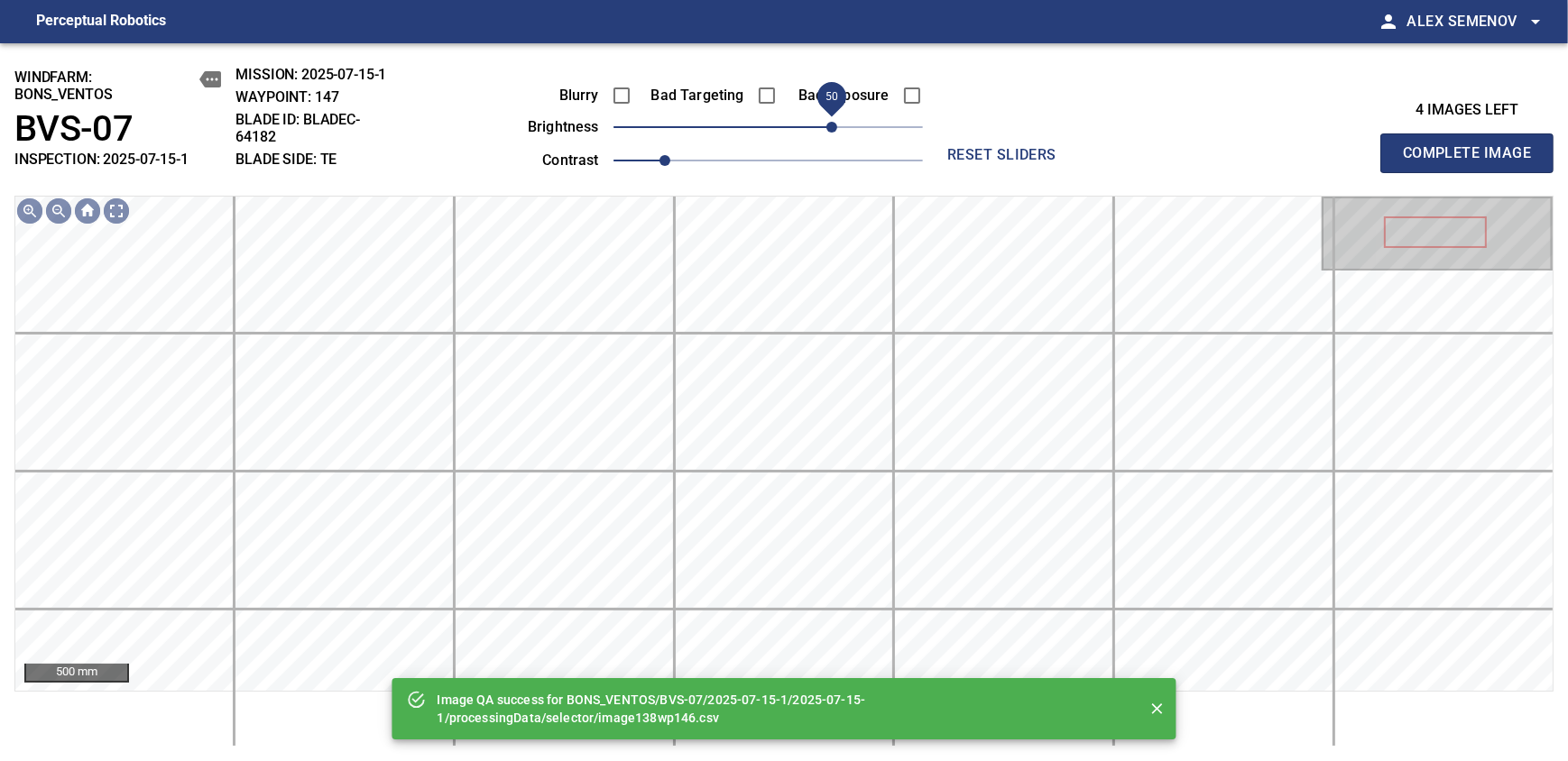 drag, startPoint x: 802, startPoint y: 124, endPoint x: 831, endPoint y: 117, distance: 29.83287 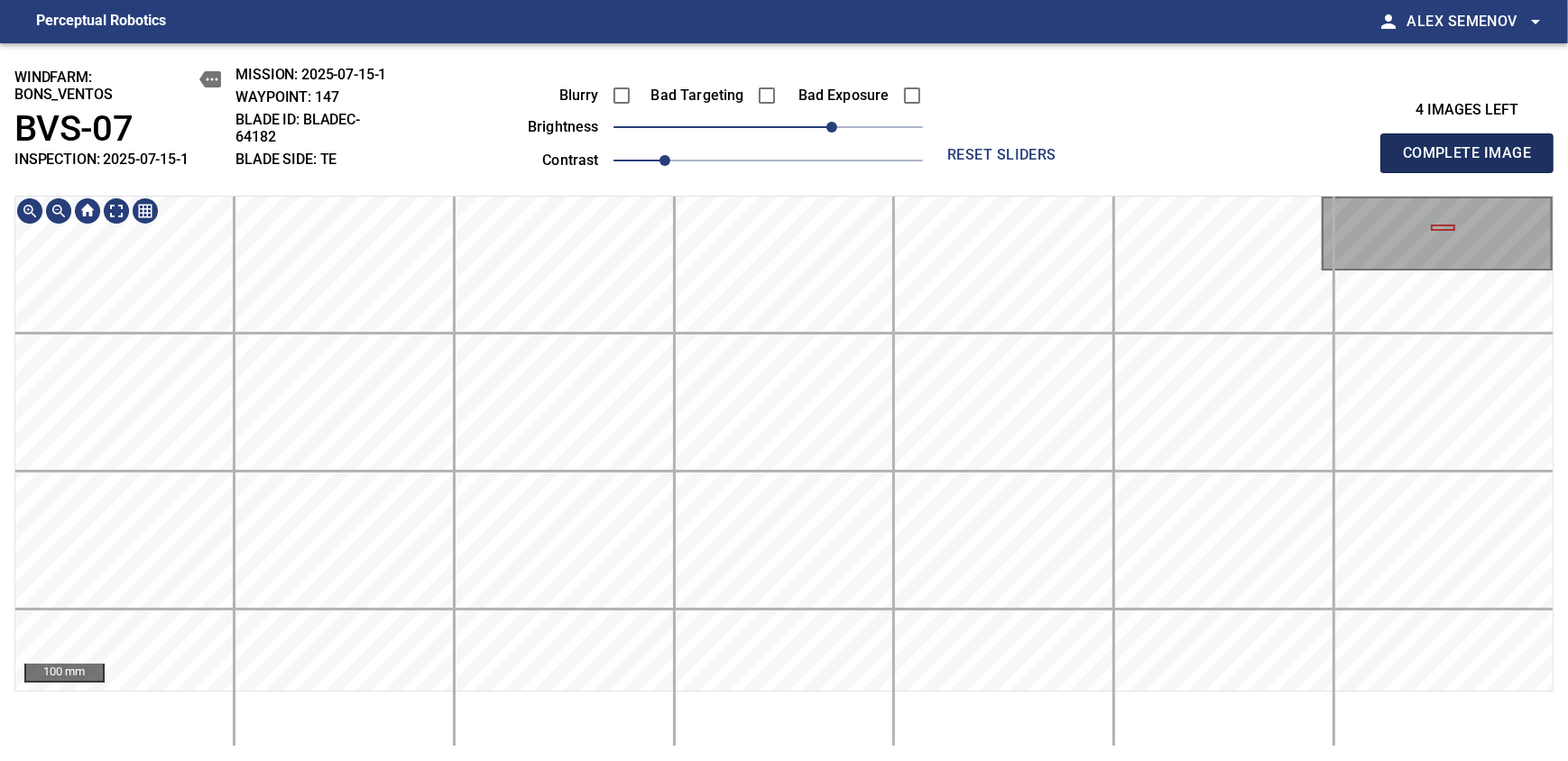 click on "Complete Image" at bounding box center [1467, 153] 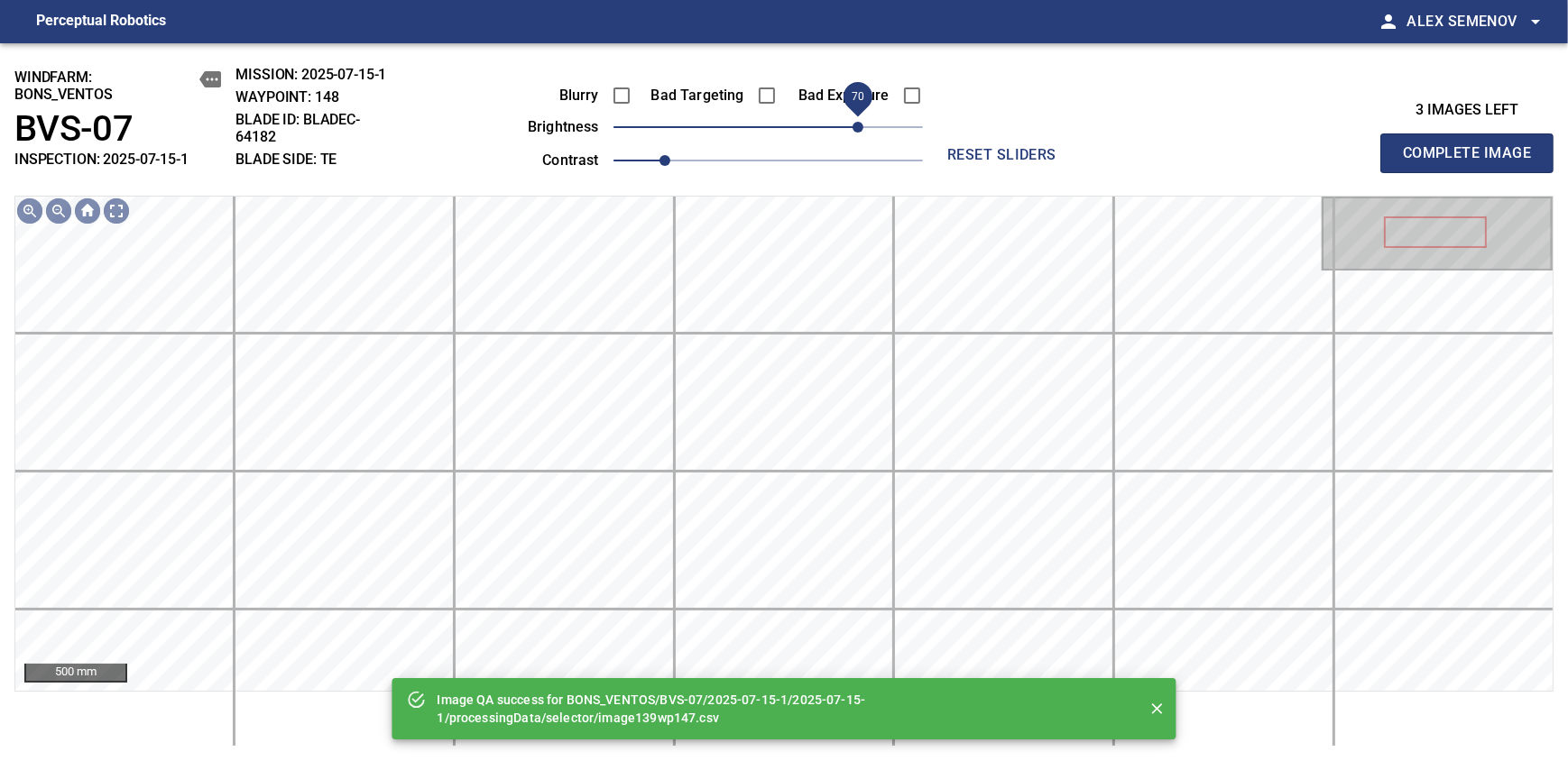 drag, startPoint x: 837, startPoint y: 115, endPoint x: 854, endPoint y: 115, distance: 17 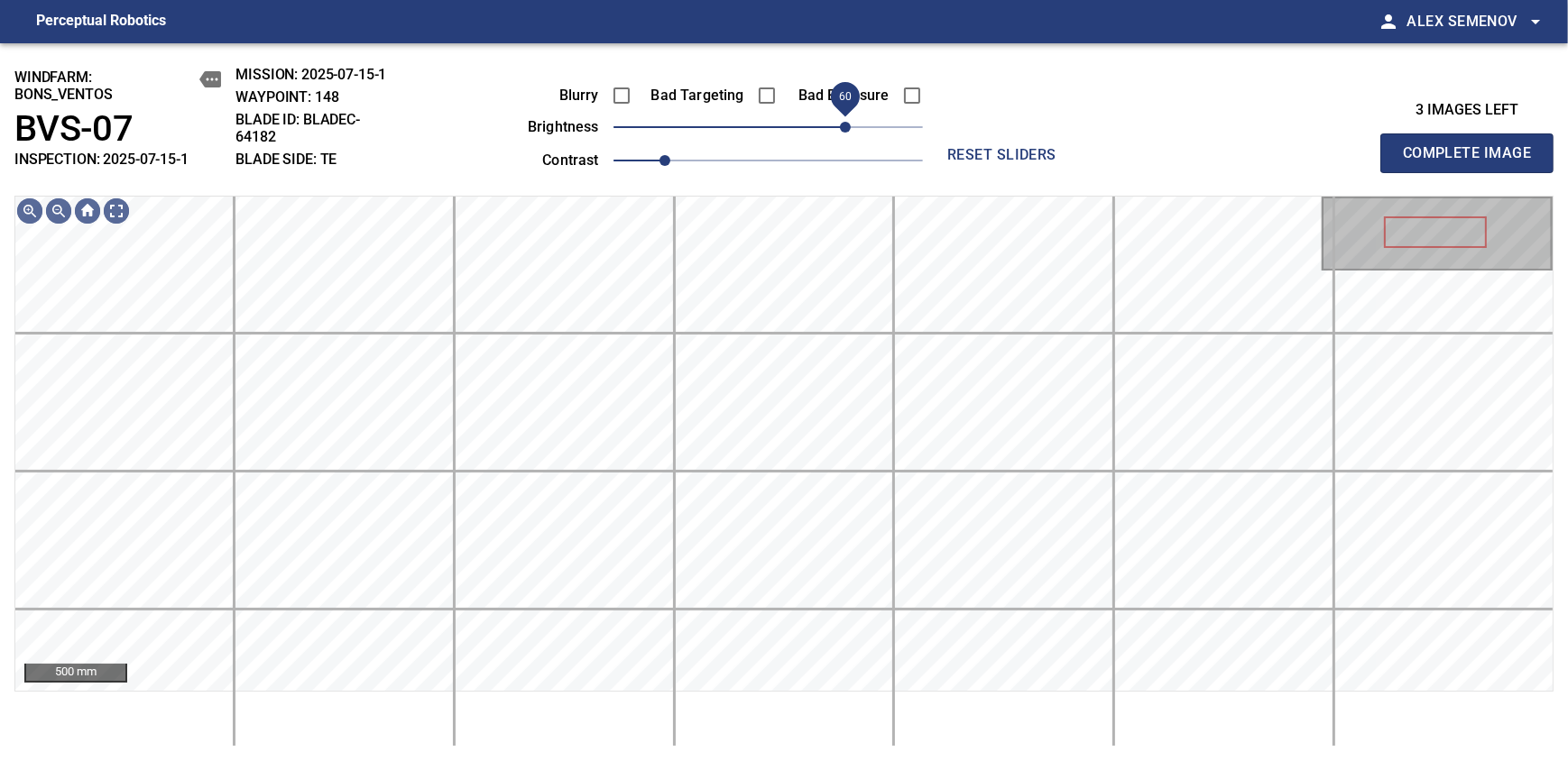 click on "60" at bounding box center (845, 127) 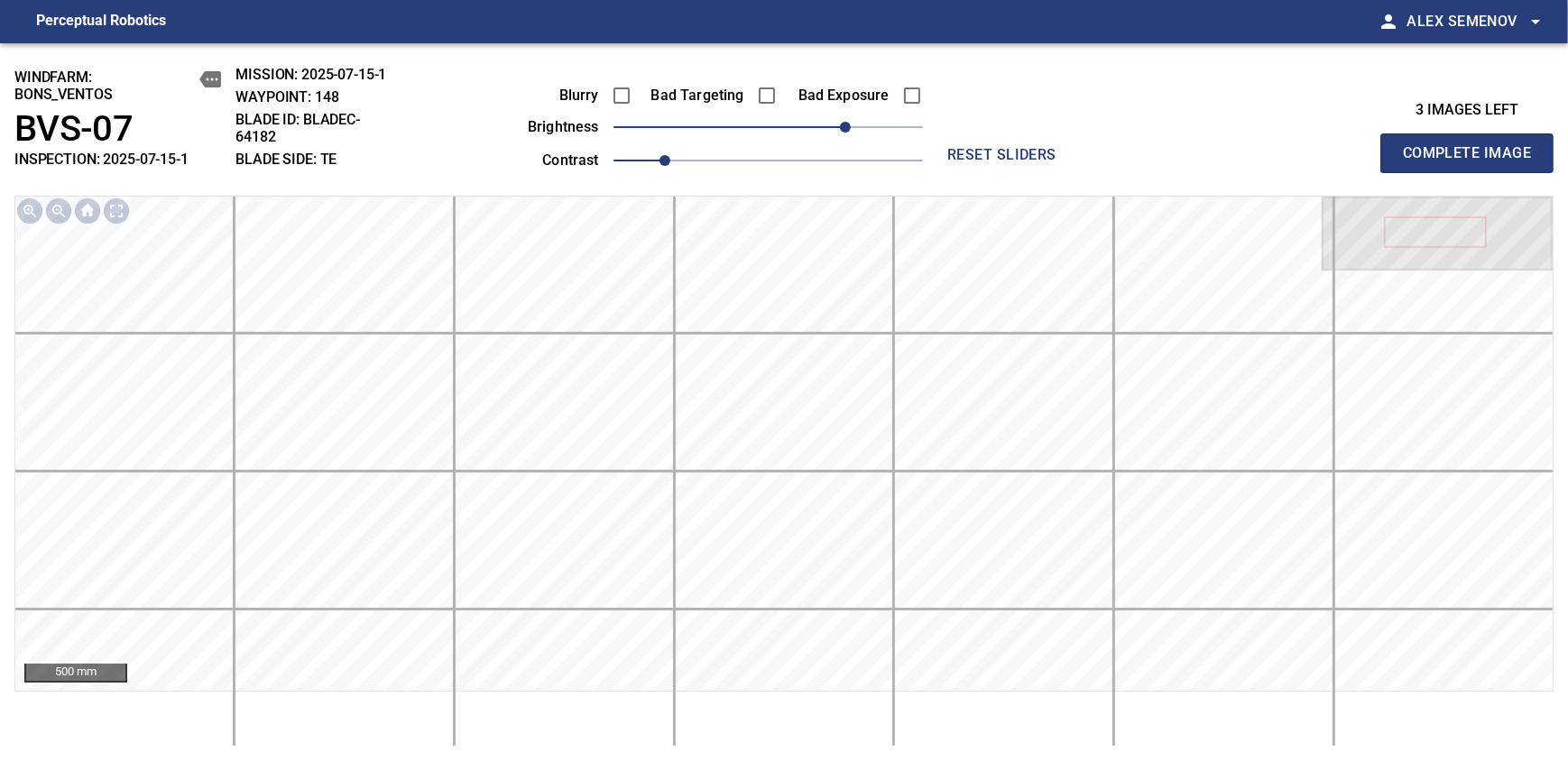 click on "Complete Image" at bounding box center [1467, 153] 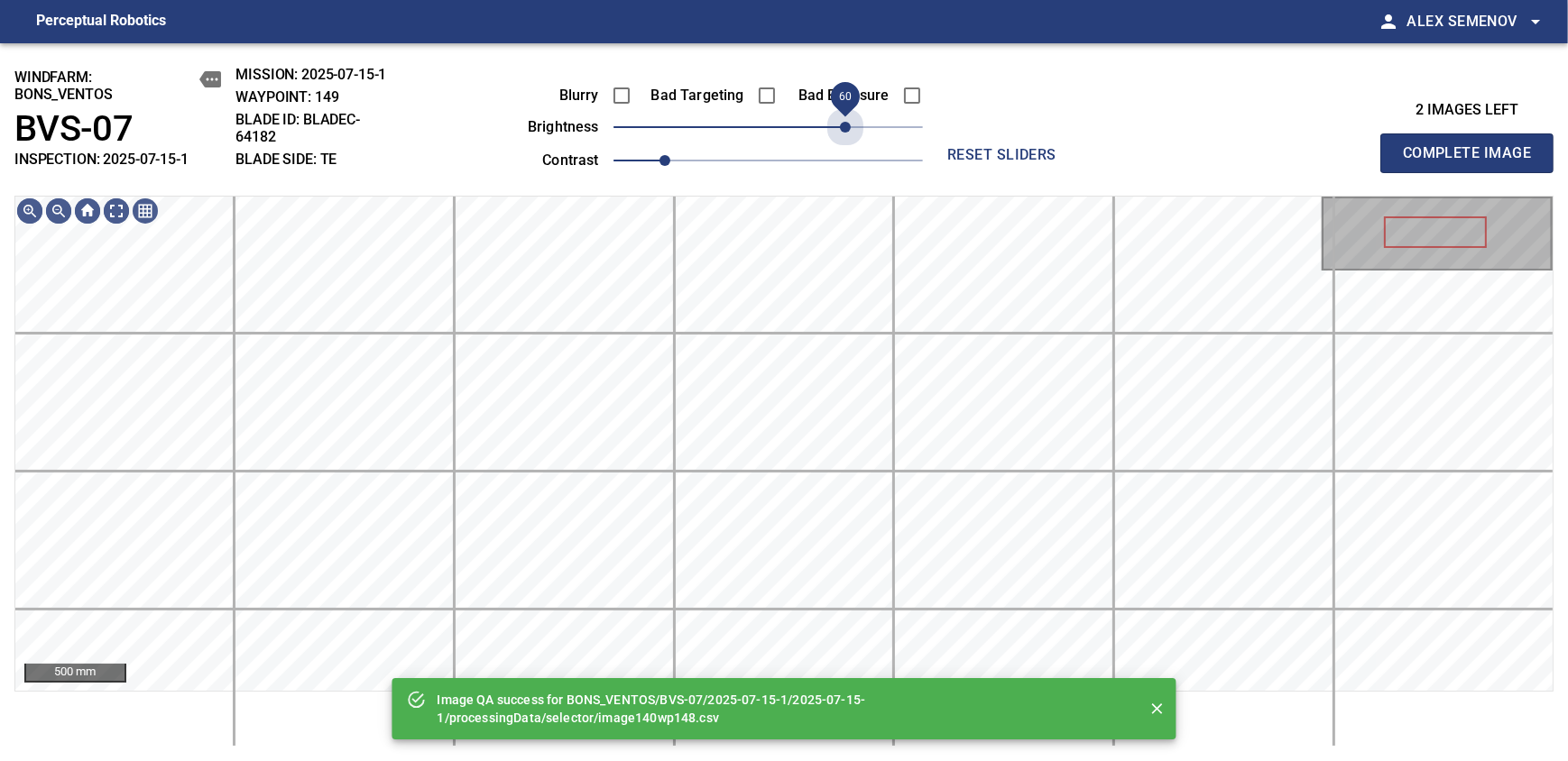 click on "60" at bounding box center (768, 127) 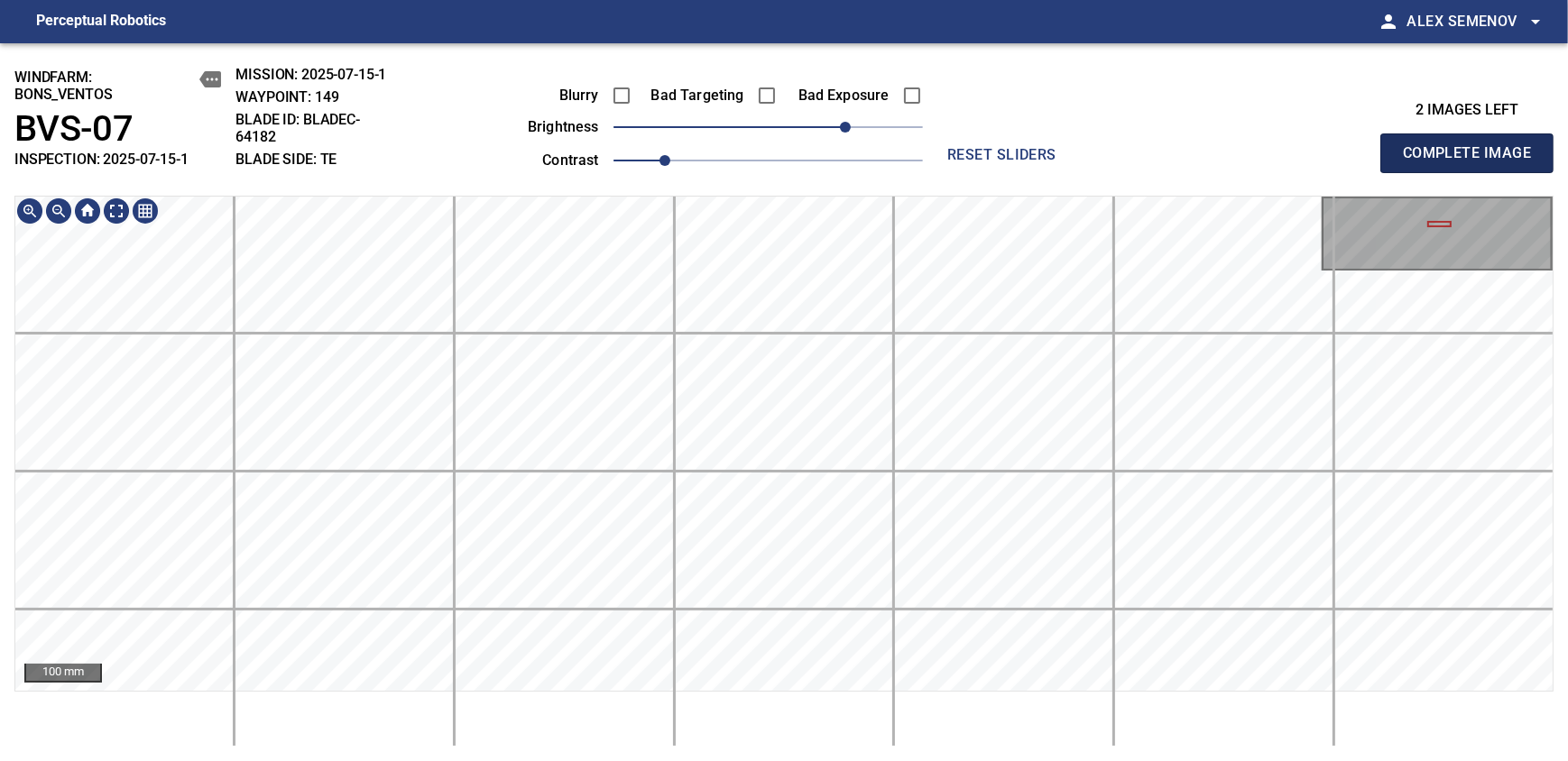 click on "Complete Image" at bounding box center [1467, 153] 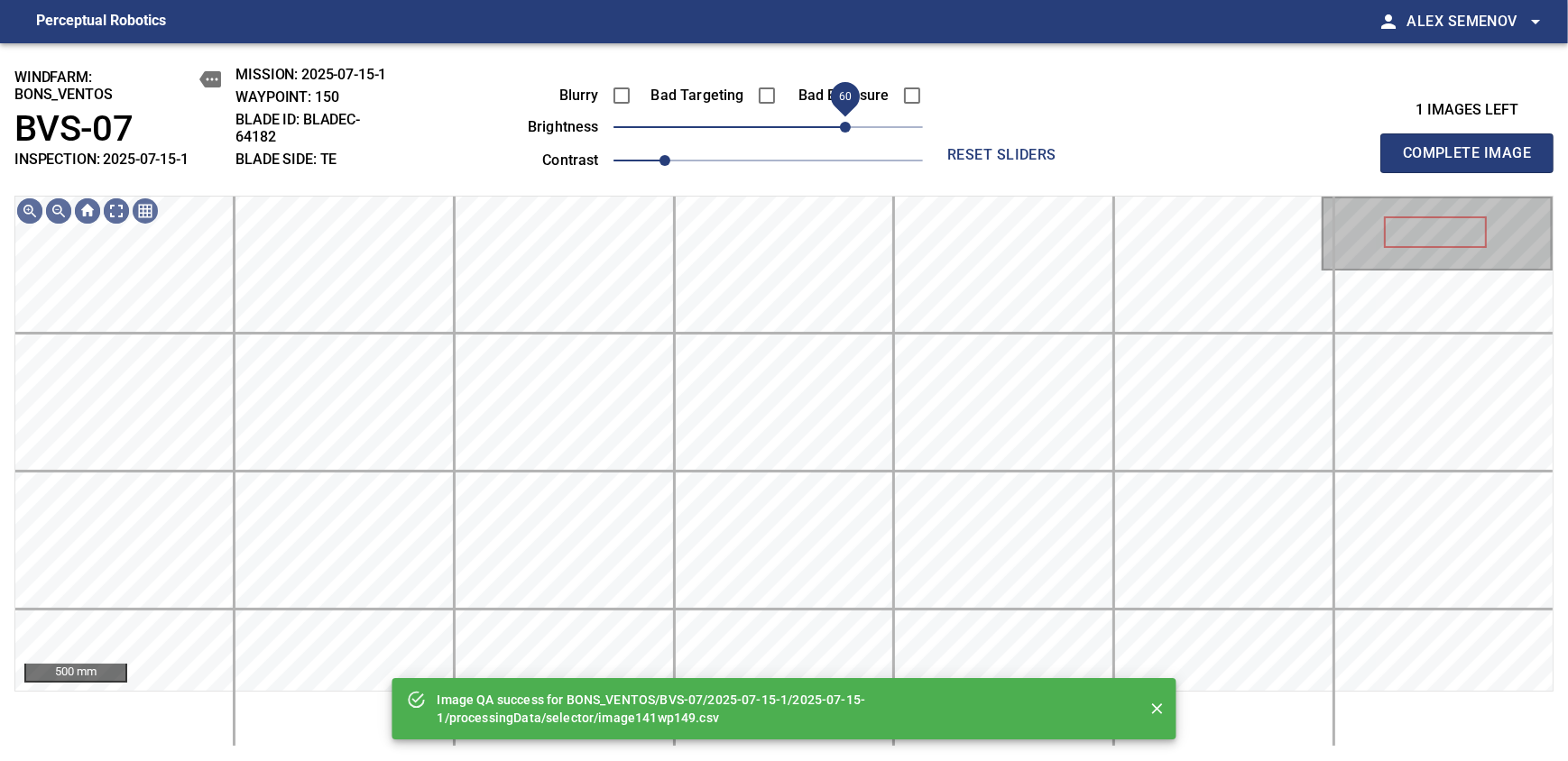 click on "60" at bounding box center (768, 127) 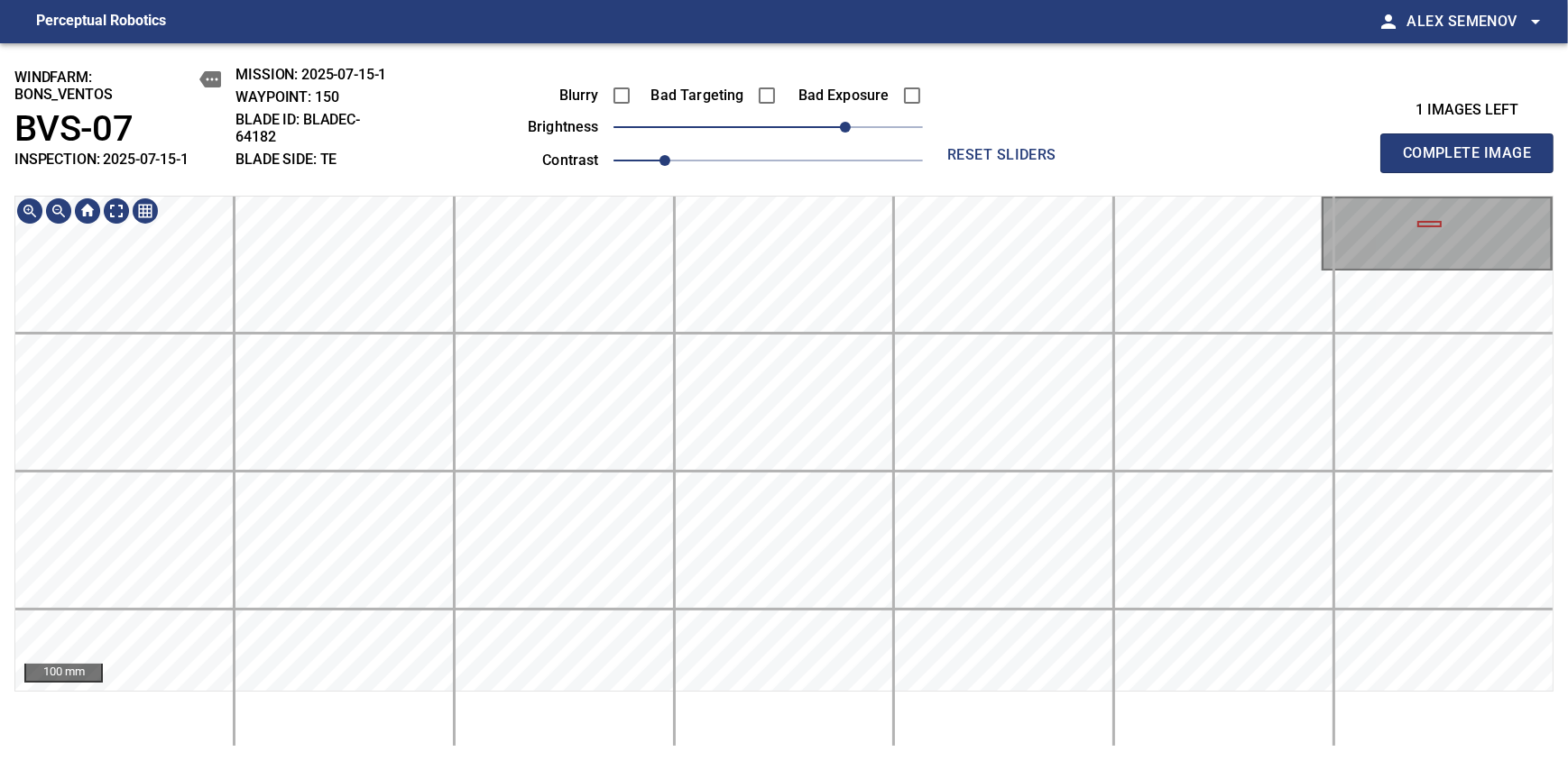 click on "Complete Image" at bounding box center (1467, 153) 